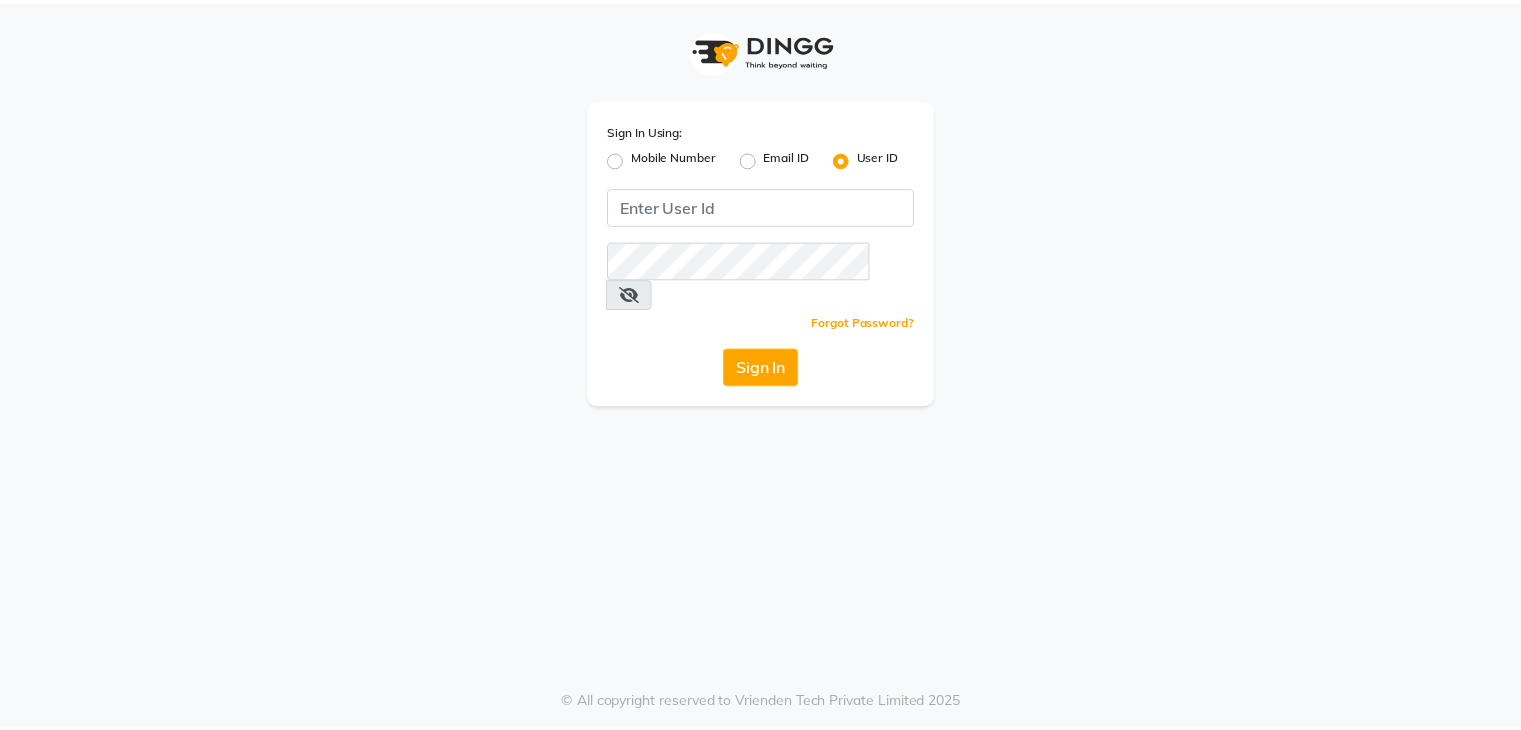 scroll, scrollTop: 0, scrollLeft: 0, axis: both 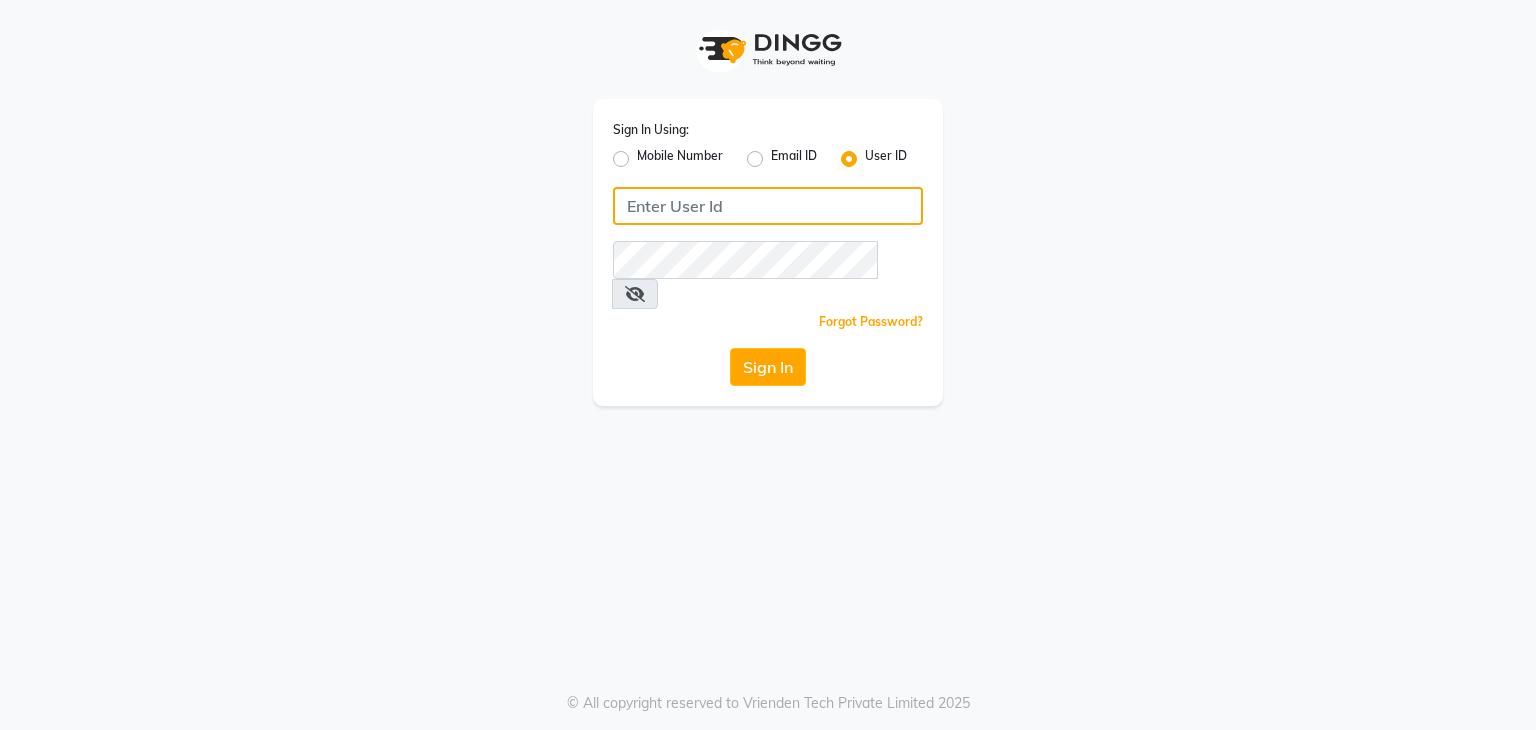 click 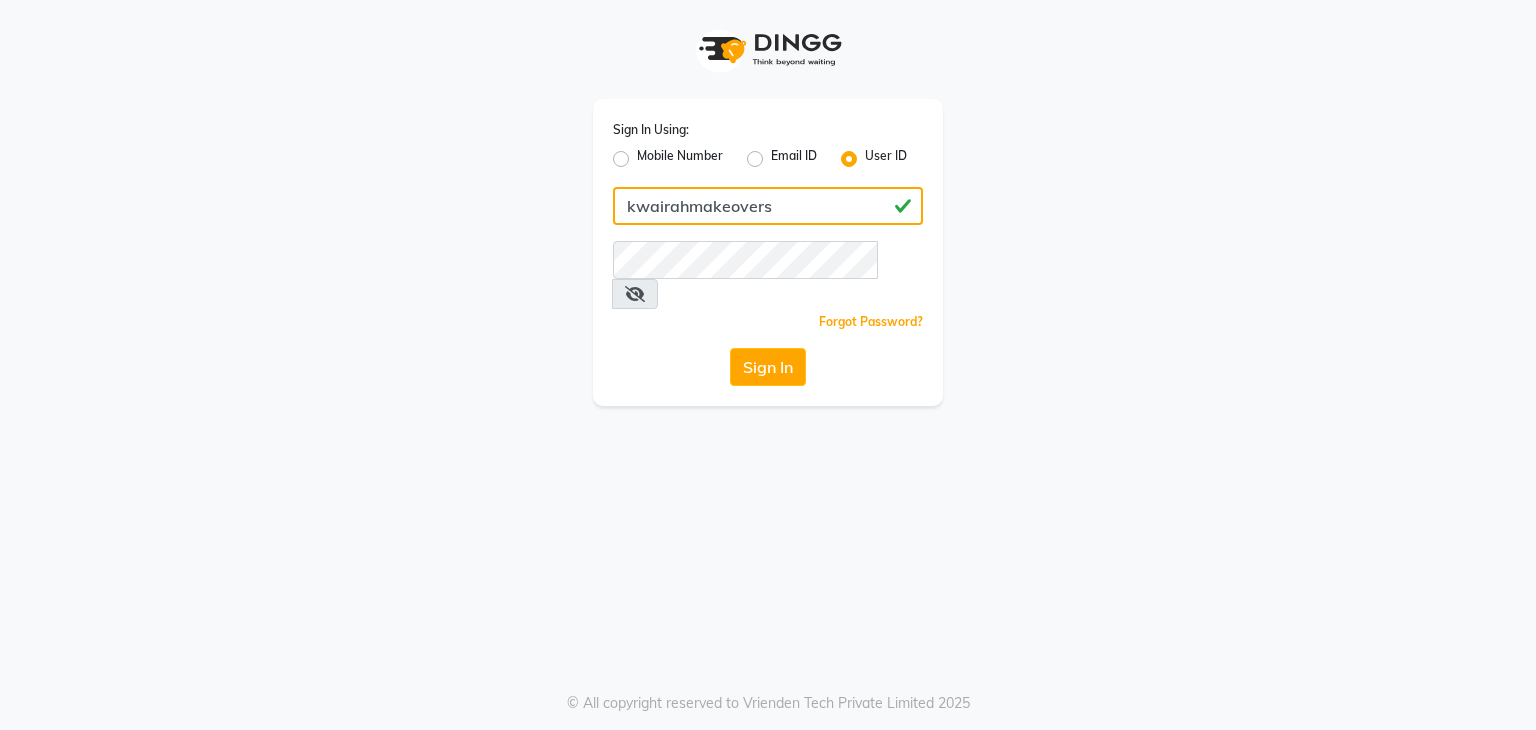 type on "kwairahmakeovers" 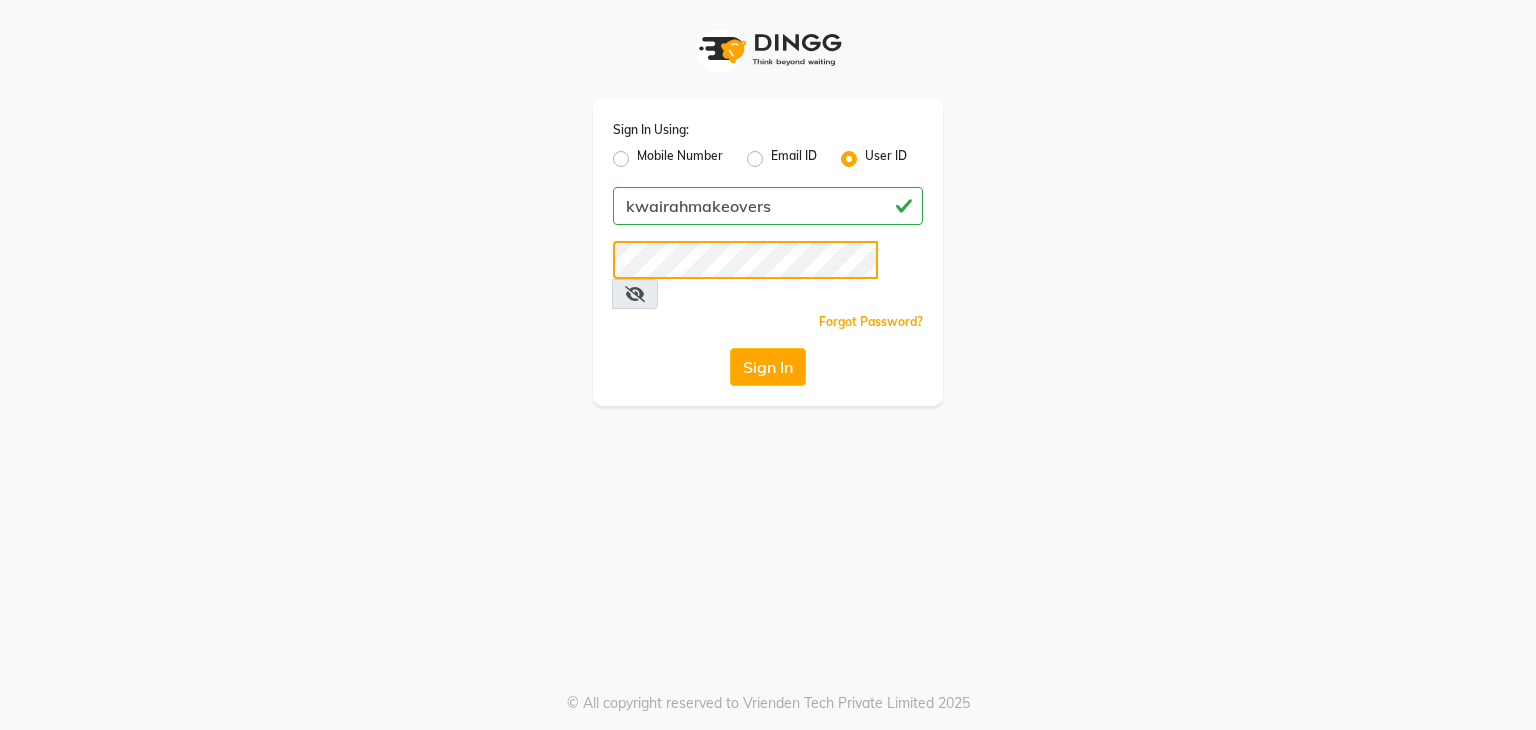 click on "Sign In" 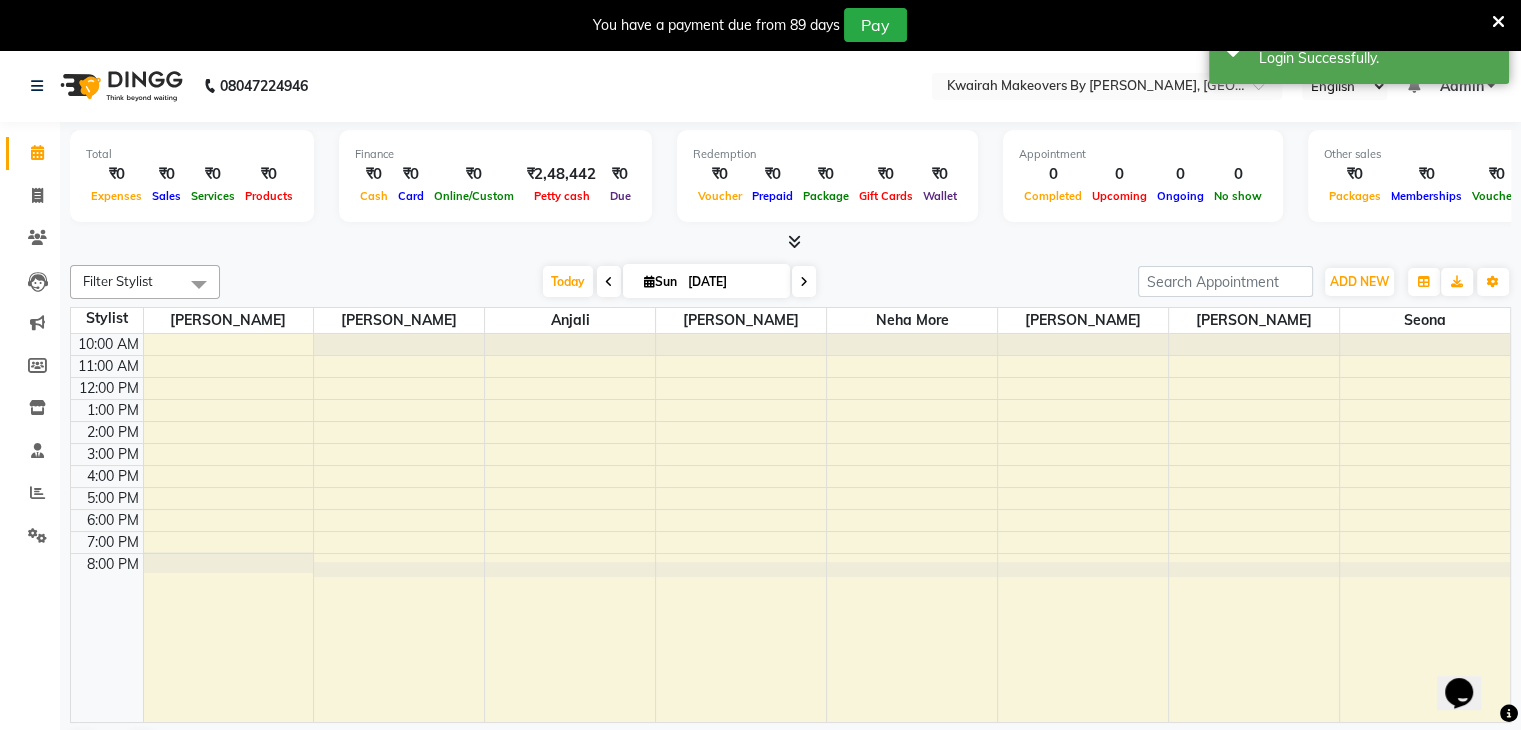scroll, scrollTop: 0, scrollLeft: 0, axis: both 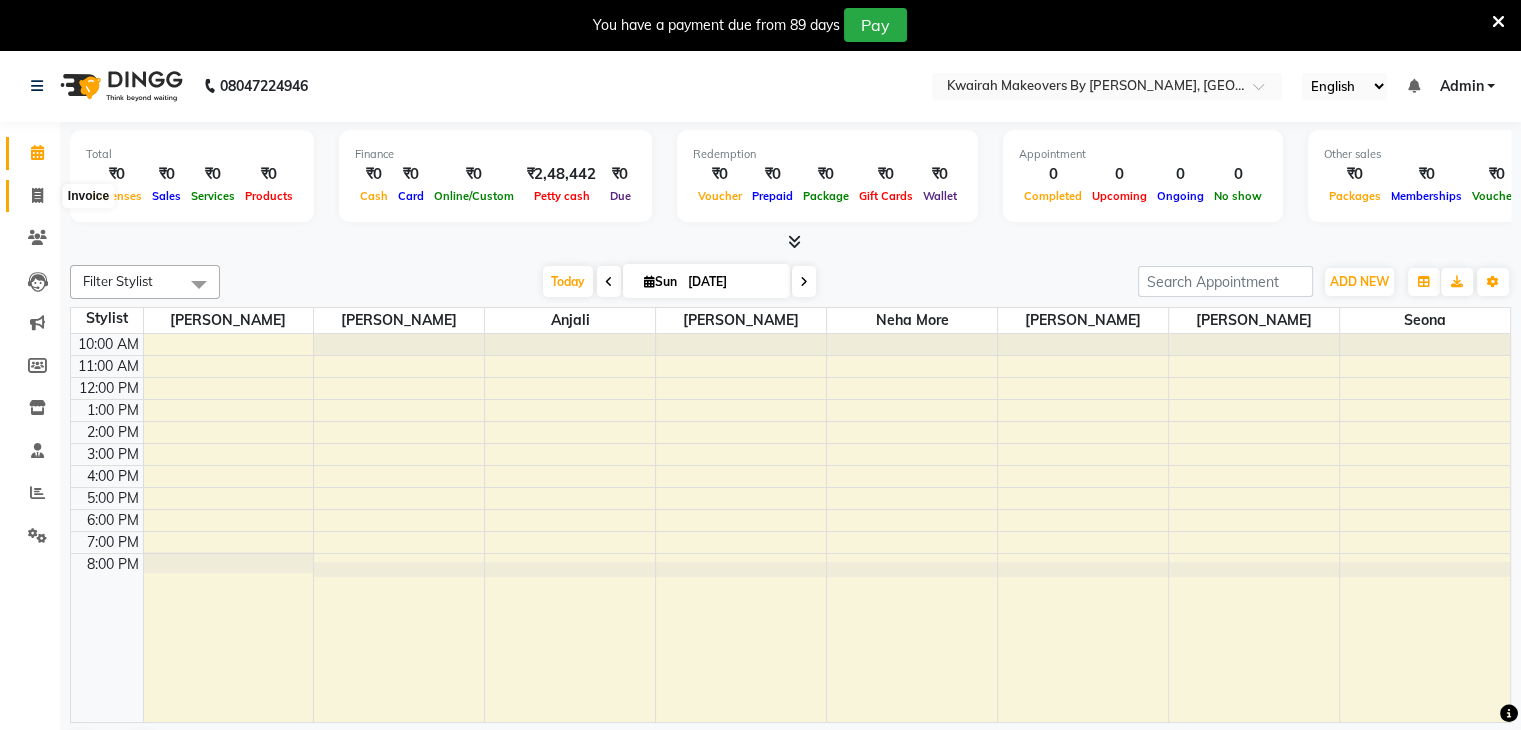 click 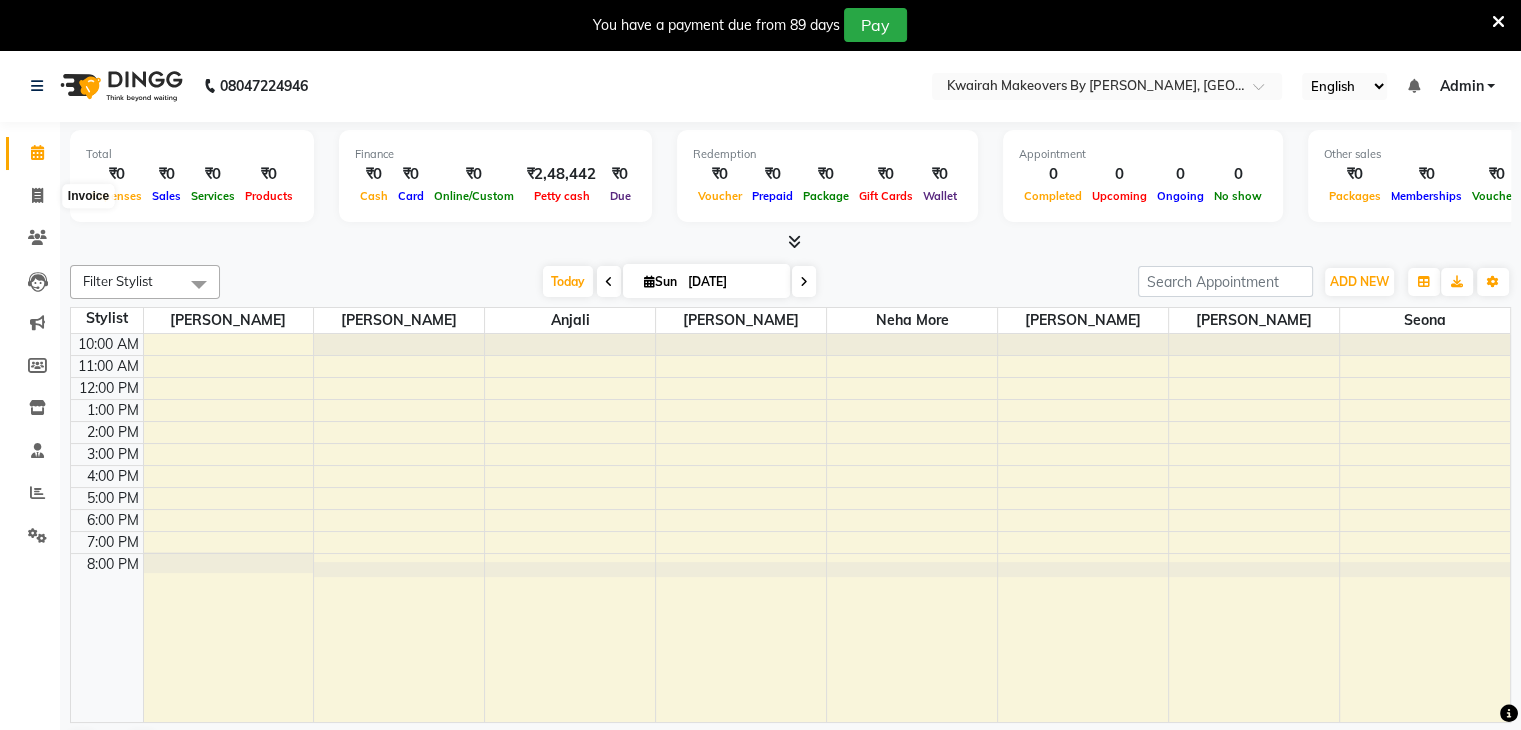 select on "service" 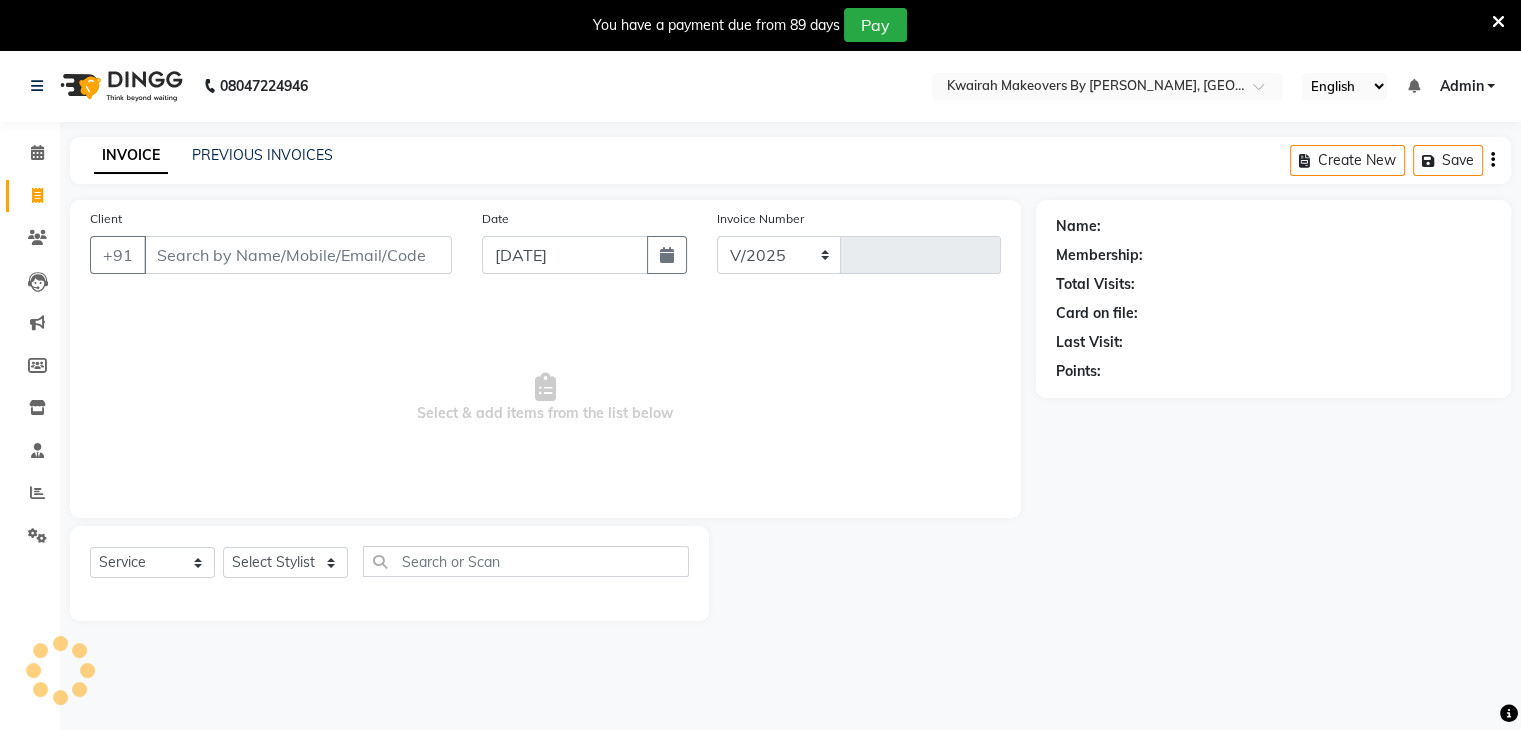 select on "3832" 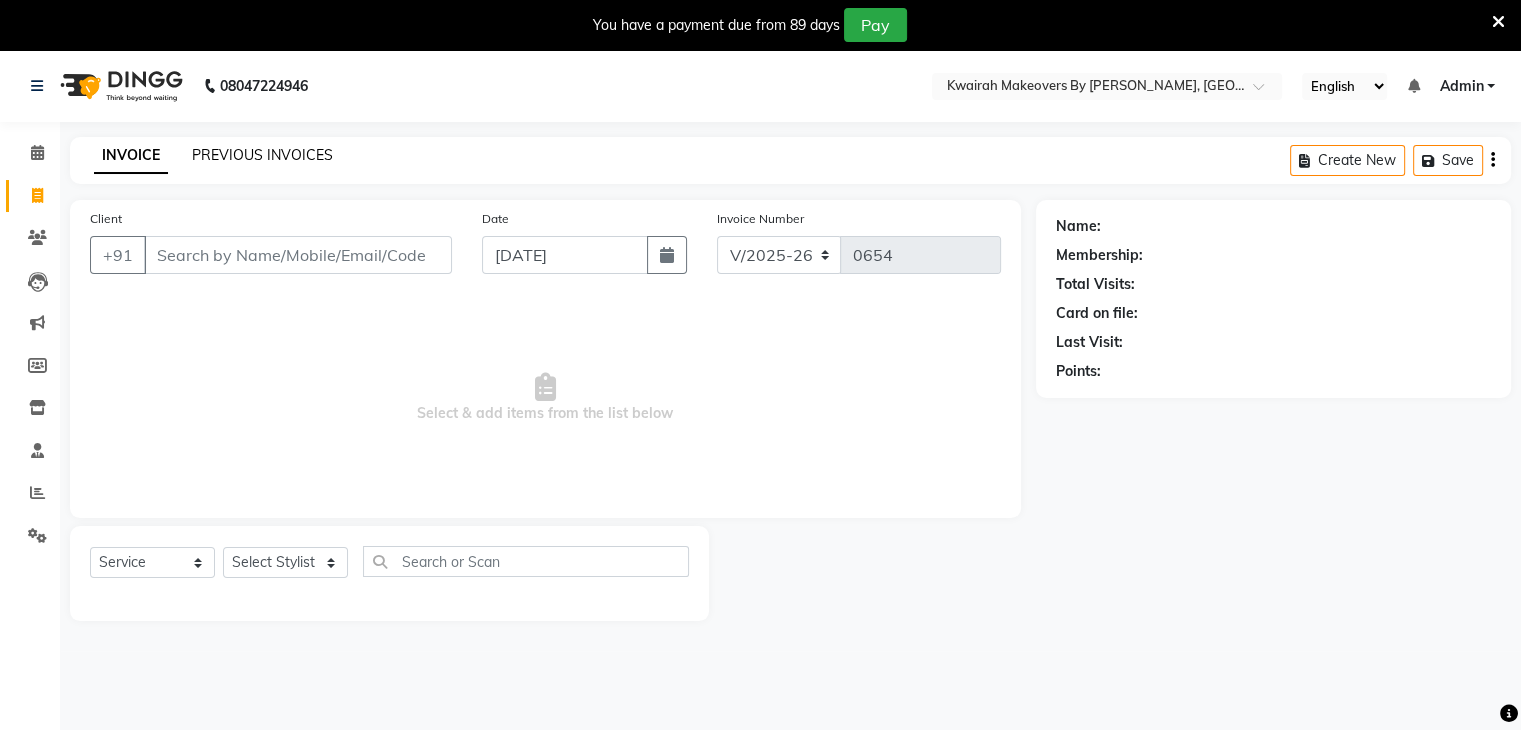 click on "PREVIOUS INVOICES" 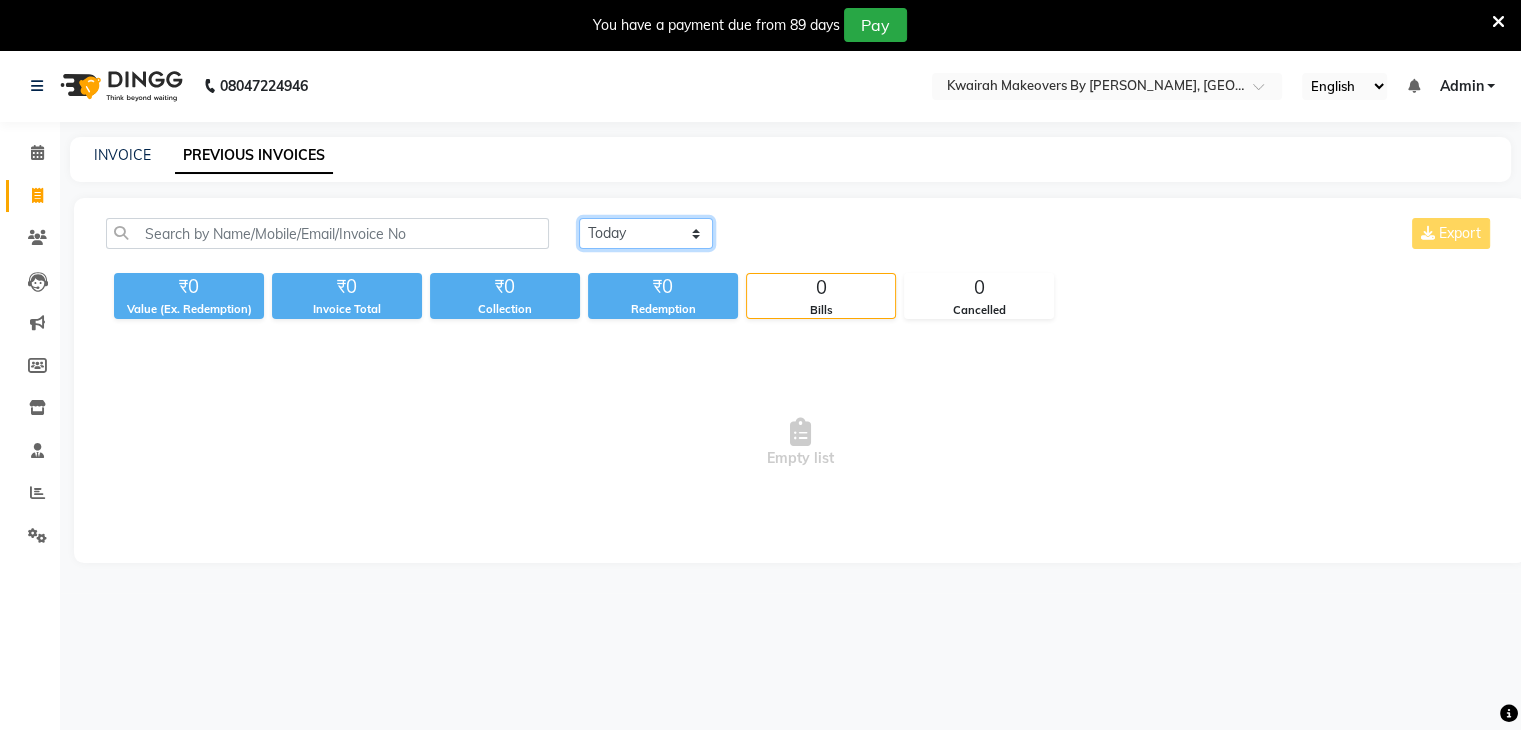 click on "[DATE] [DATE] Custom Range" 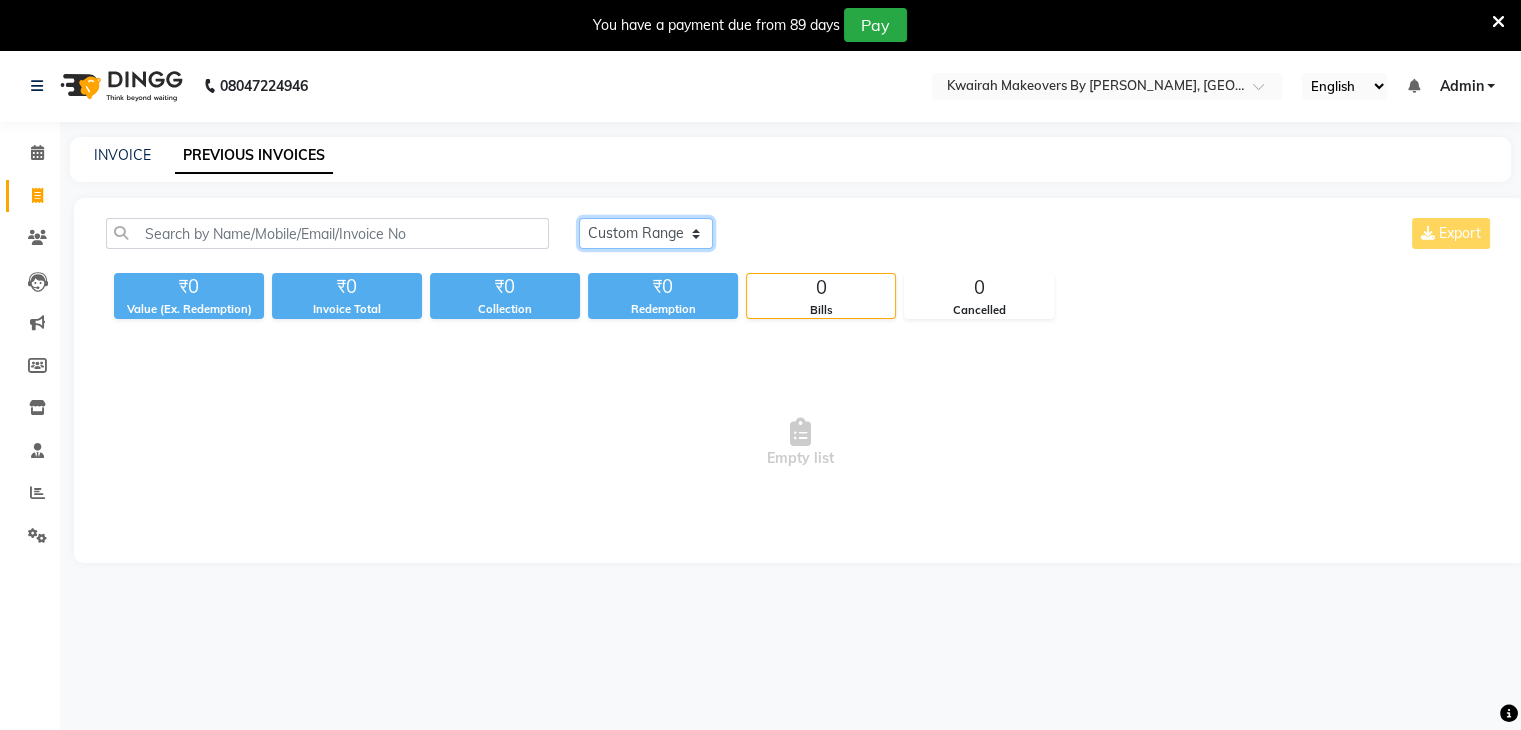 click on "[DATE] [DATE] Custom Range" 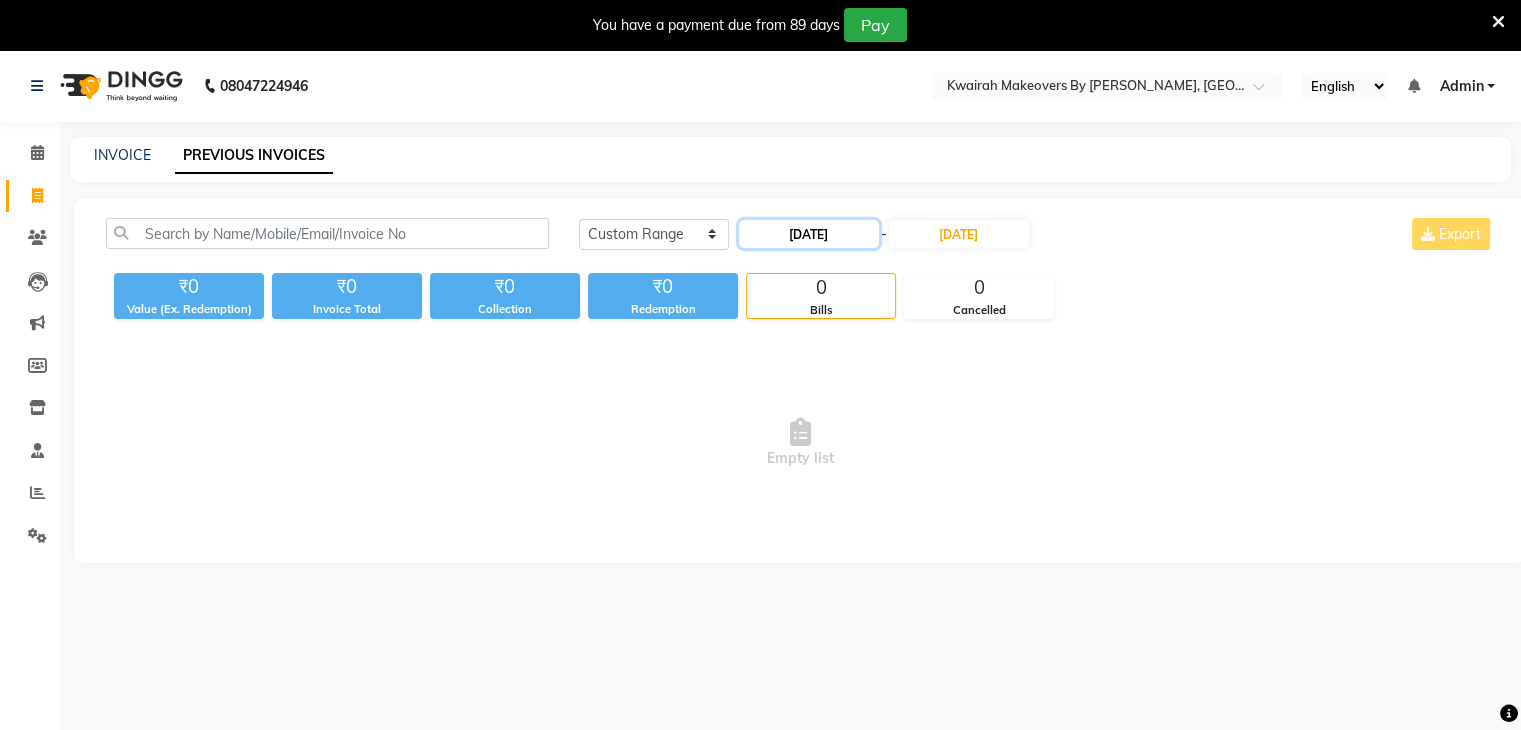 drag, startPoint x: 788, startPoint y: 225, endPoint x: 798, endPoint y: 241, distance: 18.867962 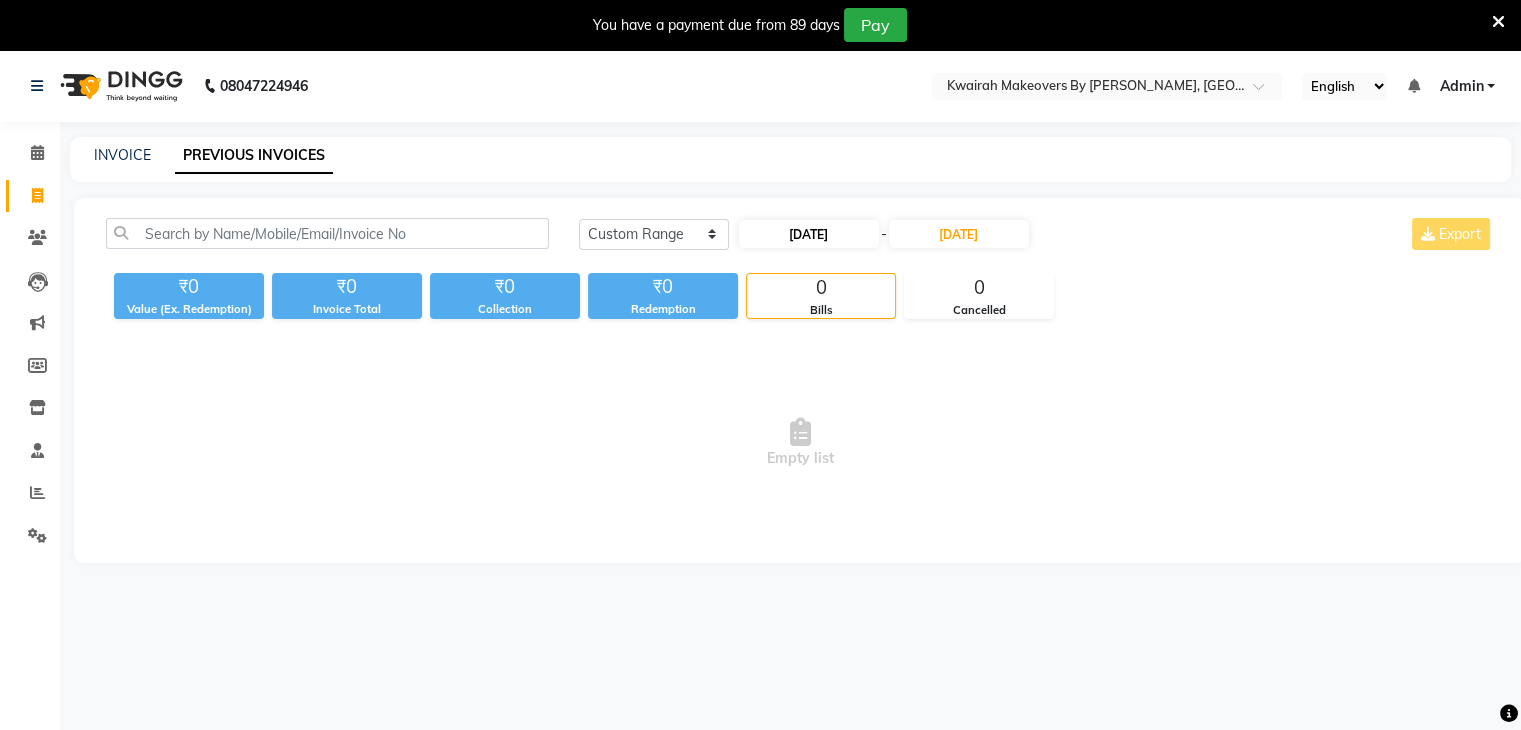 select on "7" 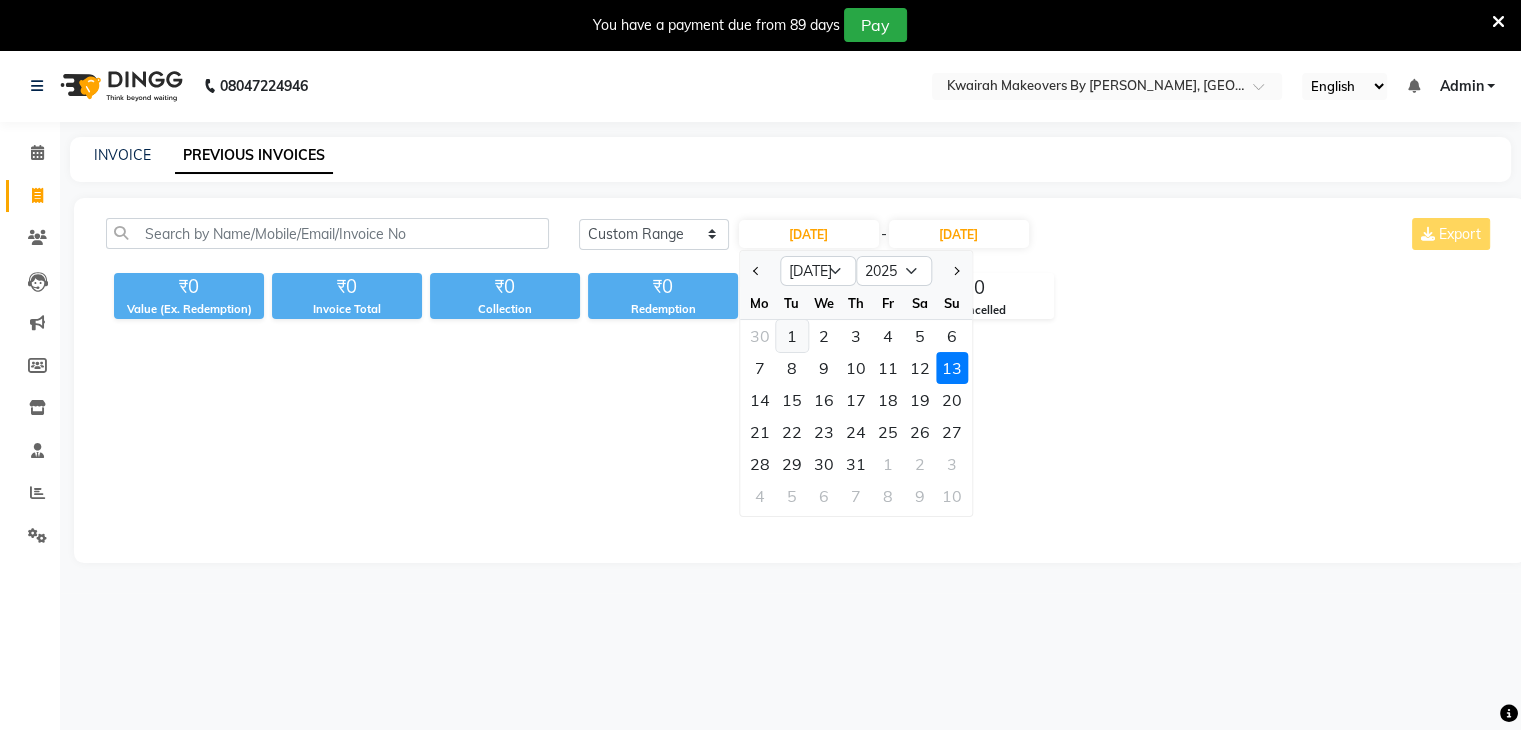 click on "1" 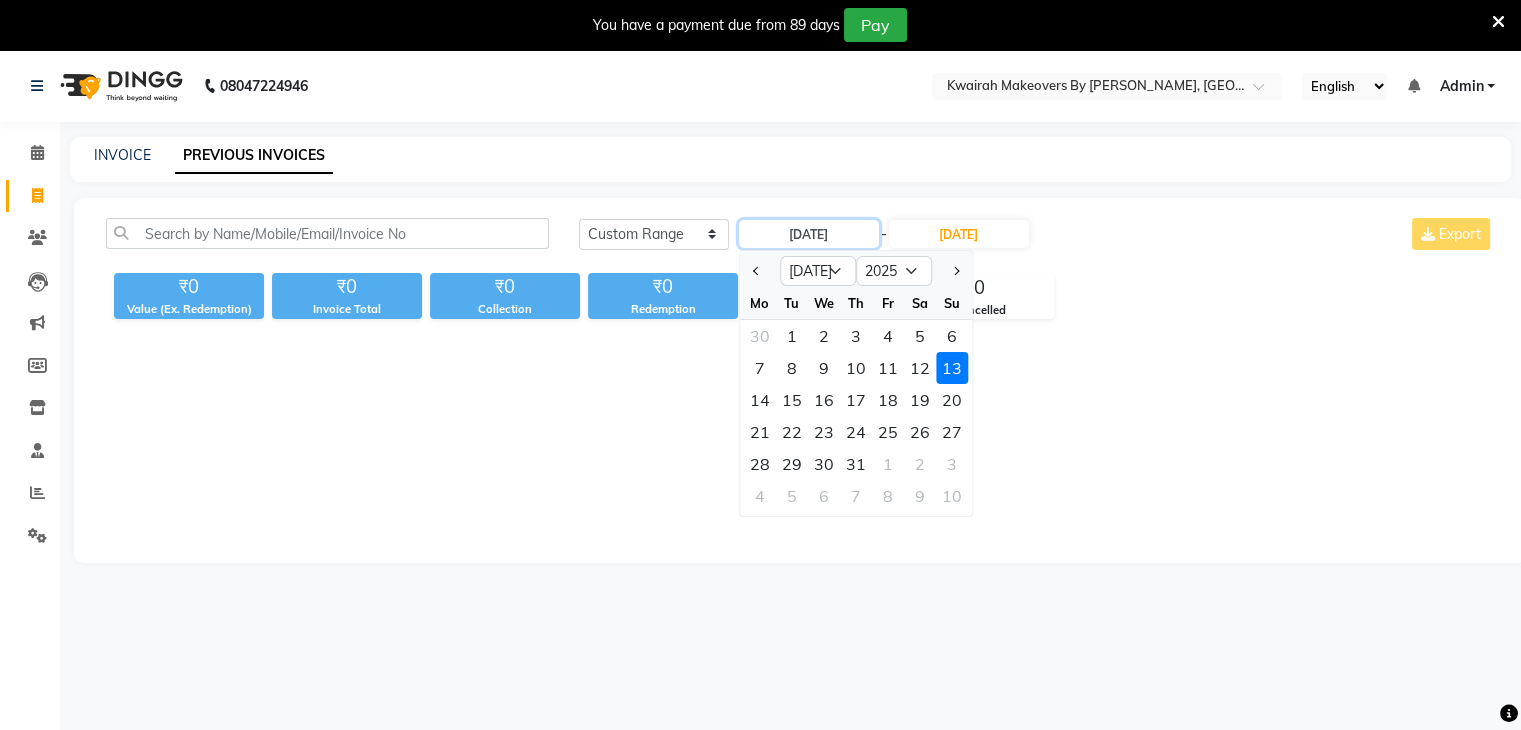 type on "[DATE]" 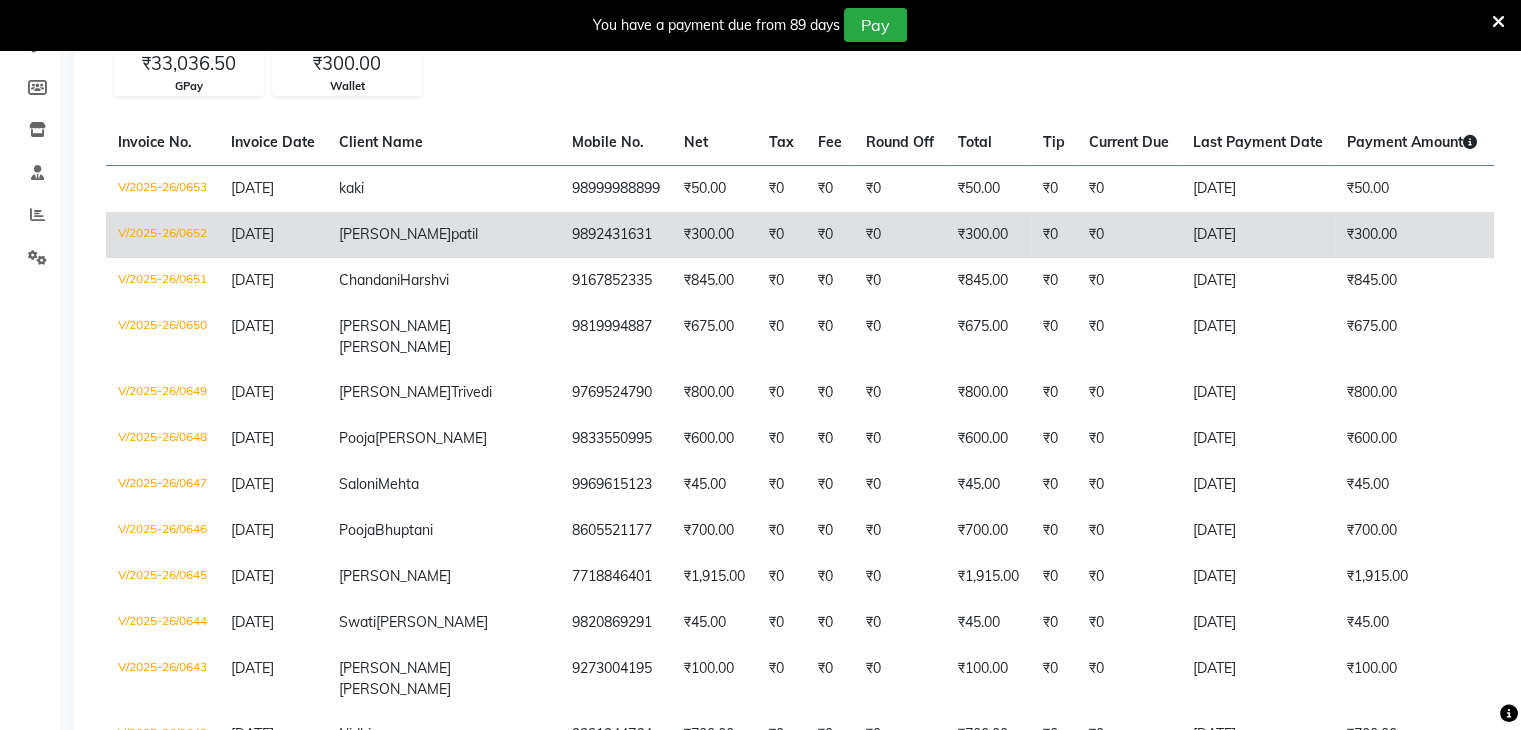 scroll, scrollTop: 0, scrollLeft: 0, axis: both 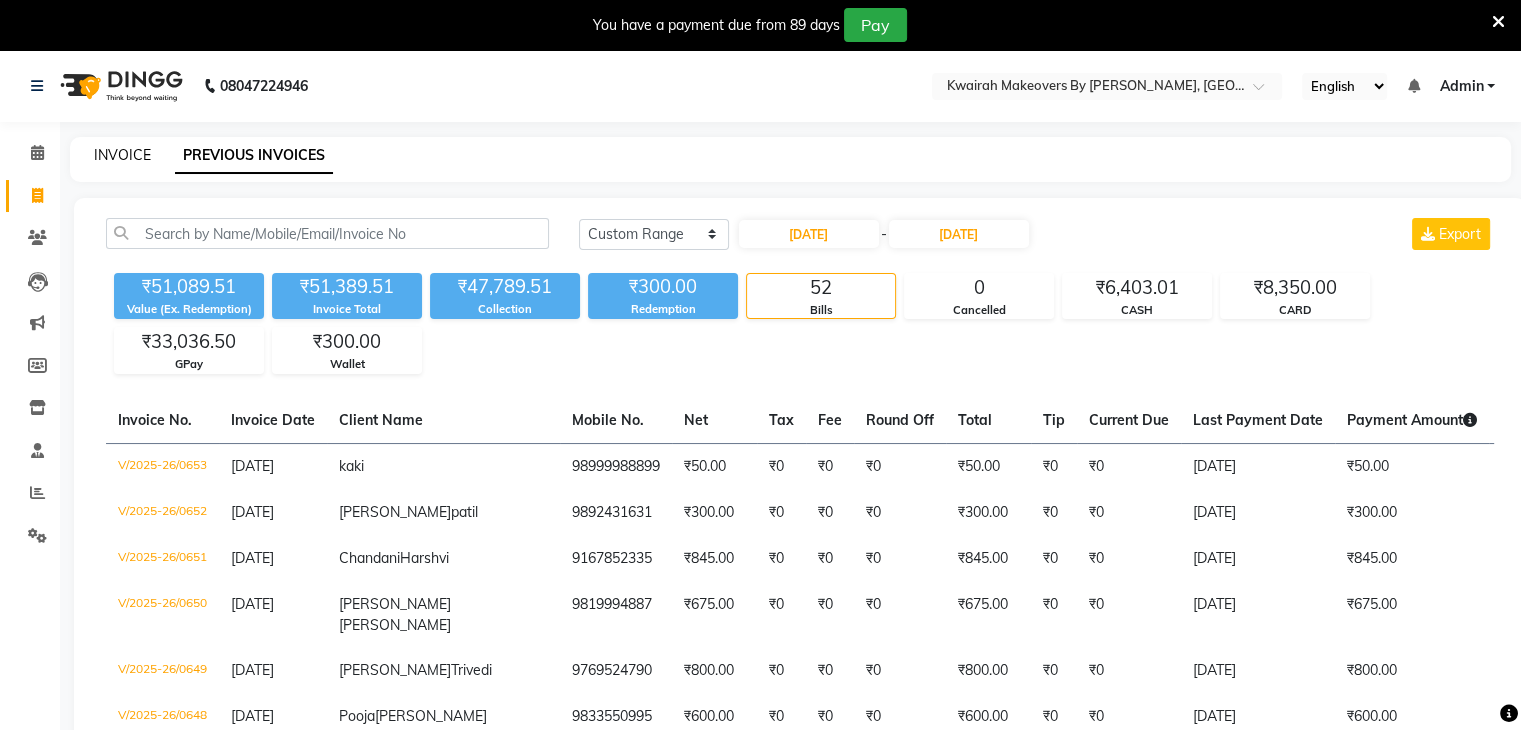 click on "INVOICE" 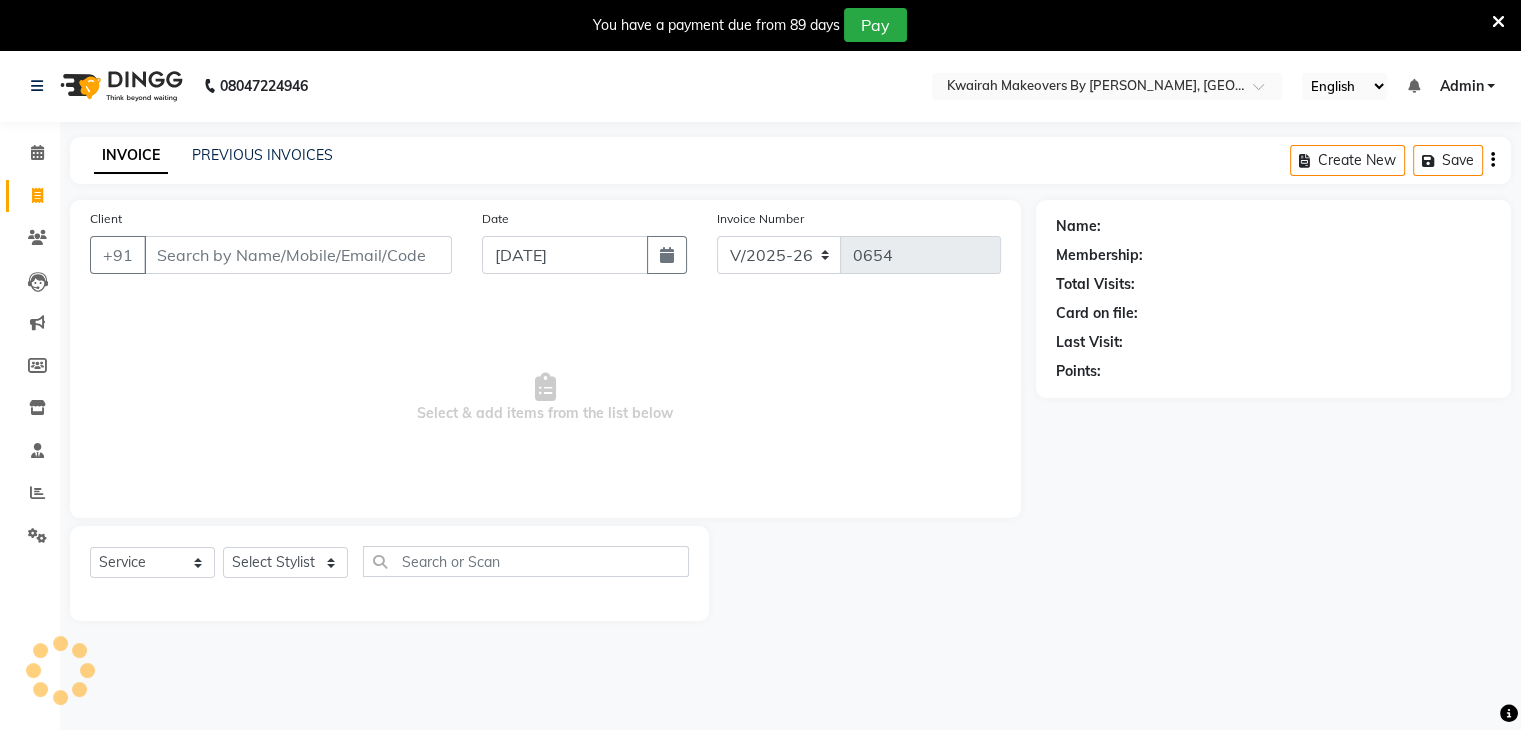 scroll, scrollTop: 50, scrollLeft: 0, axis: vertical 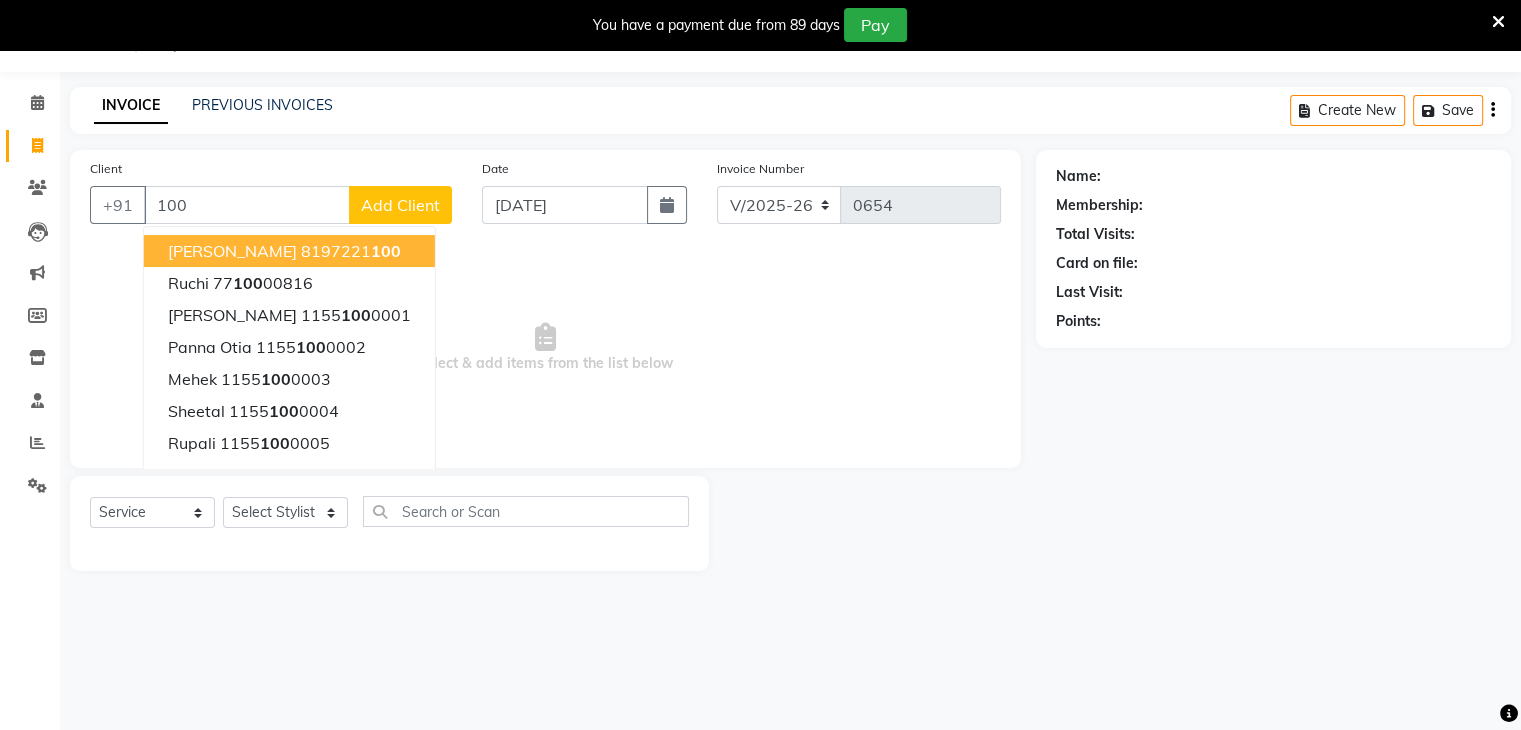 click on "Client +91 100 [PERSON_NAME]  8197221 100 [PERSON_NAME]  77 100 00816 [PERSON_NAME]  1155 100 0001 Panna Otia  1155 100 0002 Mehek  1155 100 0003 Sheetal  1155 100 0004 [PERSON_NAME]  1155 100 0005 kshijaa  1155 100 0007 Kanak  1155 100 0008 [PERSON_NAME]  9920 100 352 Add Client Date [DATE] Invoice Number V/2025 V/[PHONE_NUMBER]  Select & add items from the list below  Select  Service  Product  Membership  Package Voucher Prepaid Gift Card  Select Stylist [PERSON_NAME] [PERSON_NAME] Neha More Rakhi [PERSON_NAME] [PERSON_NAME]" 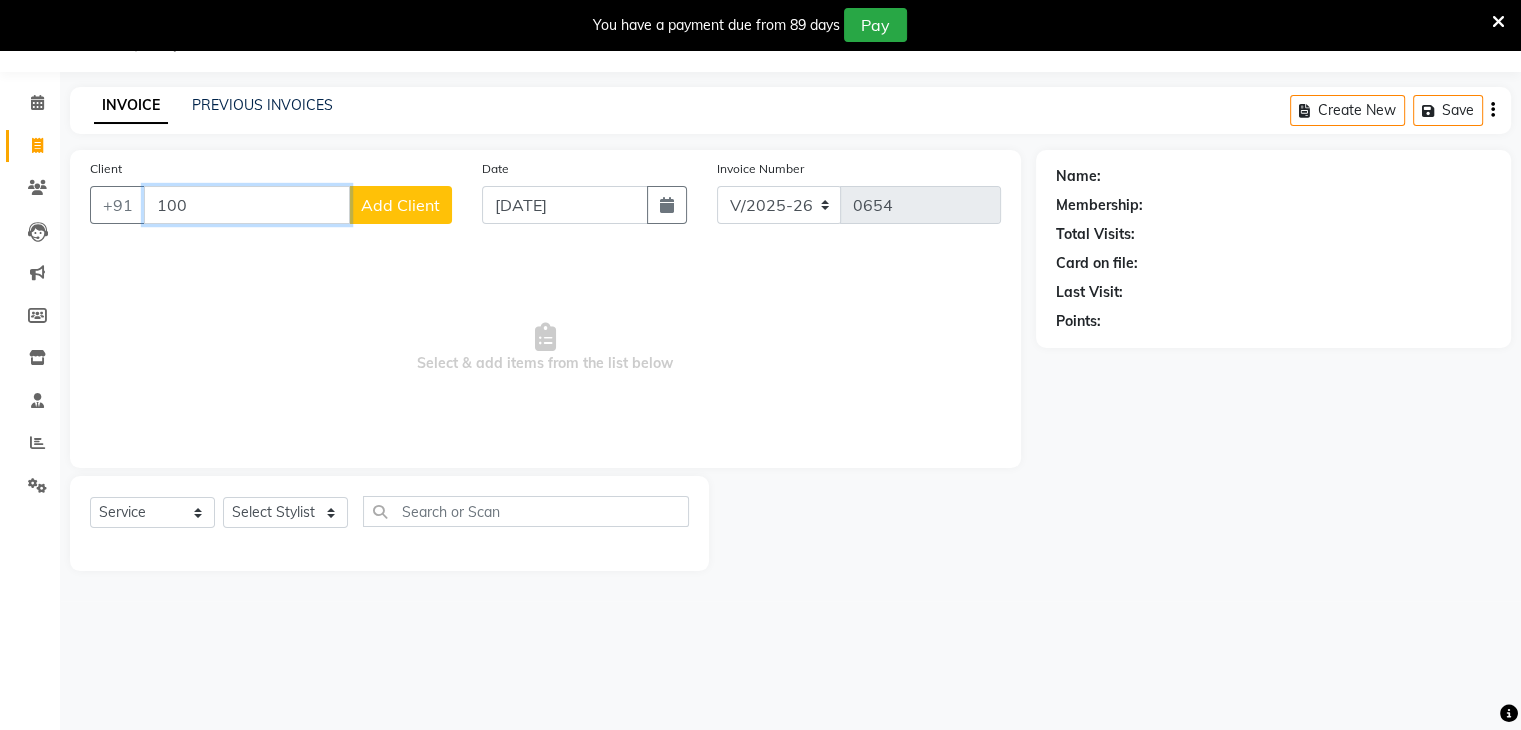 click on "100" at bounding box center [247, 205] 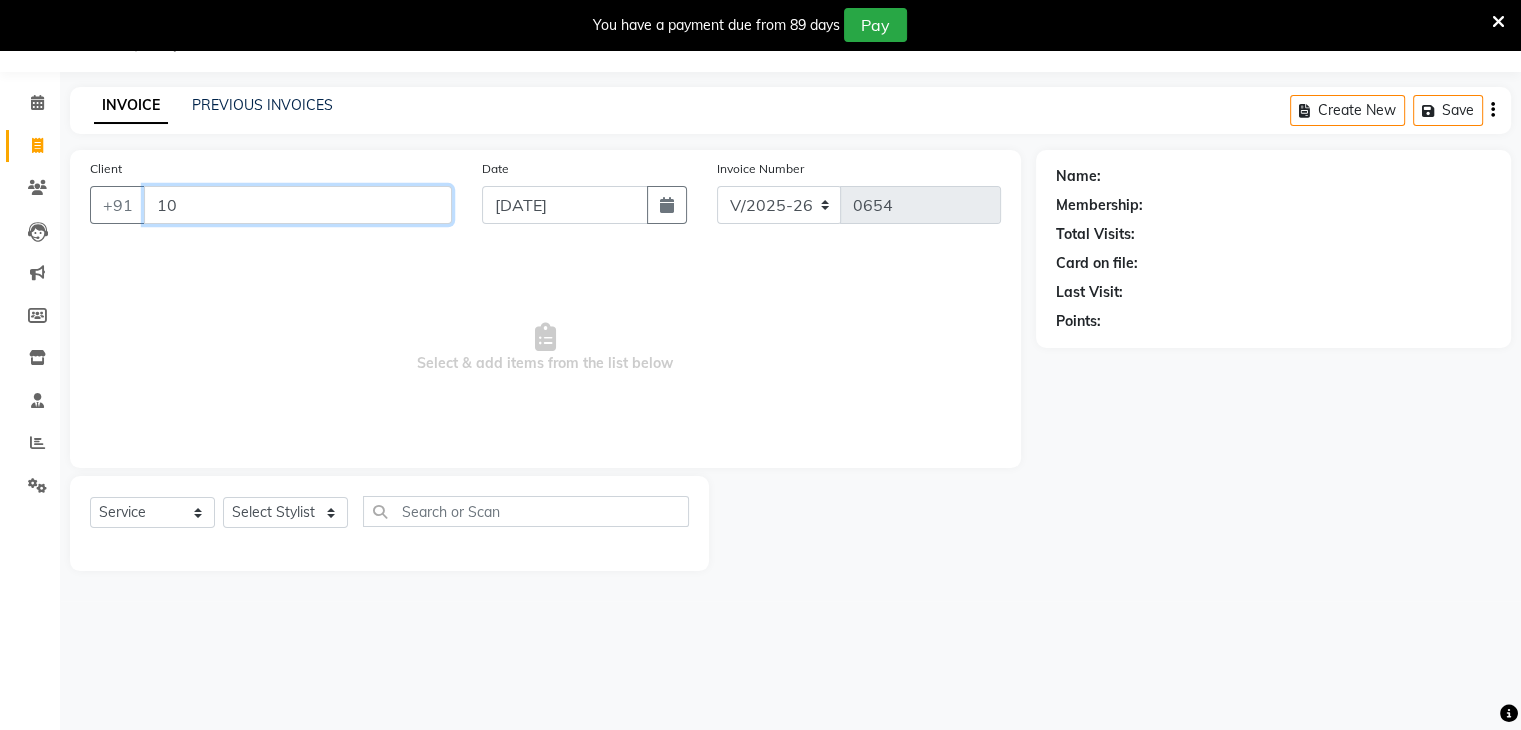 type on "1" 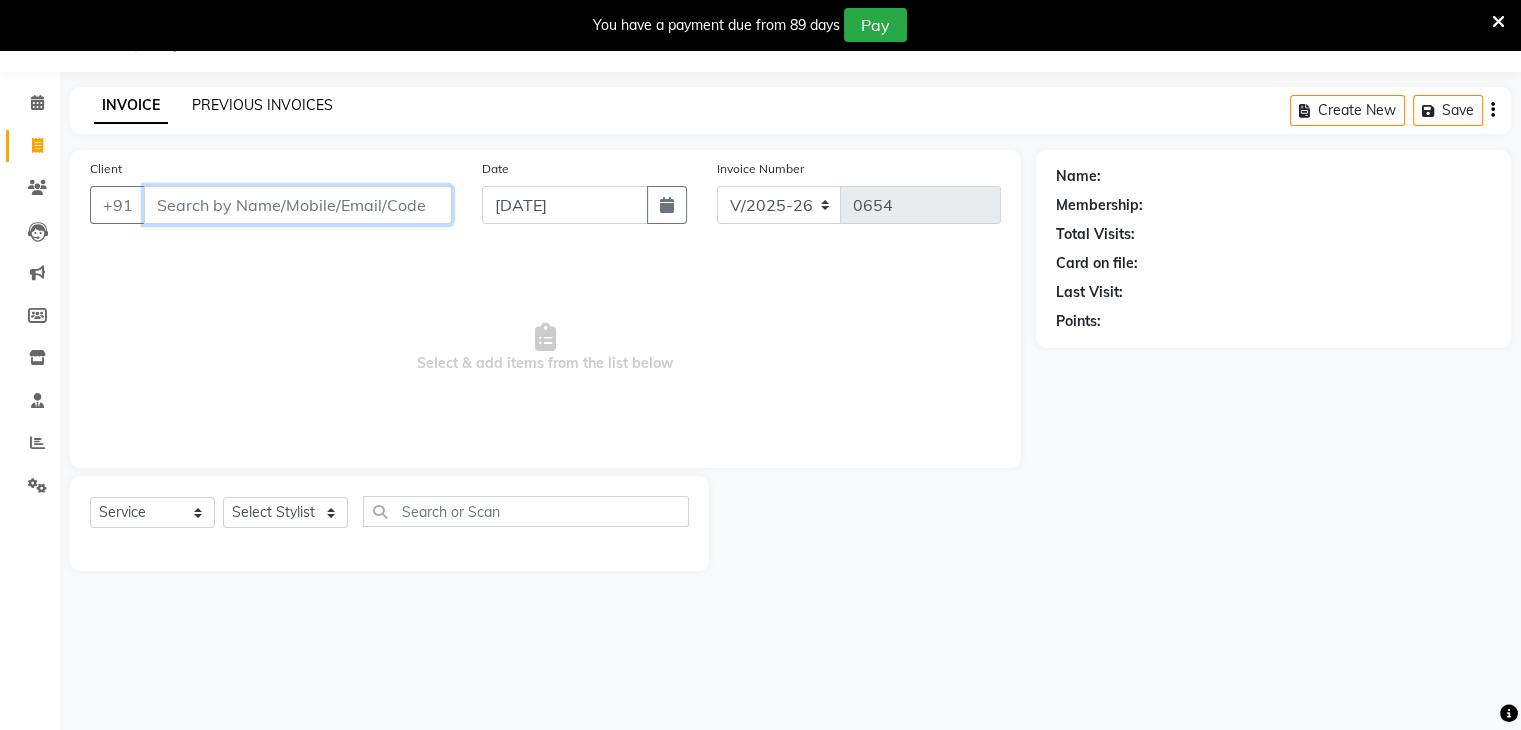 type 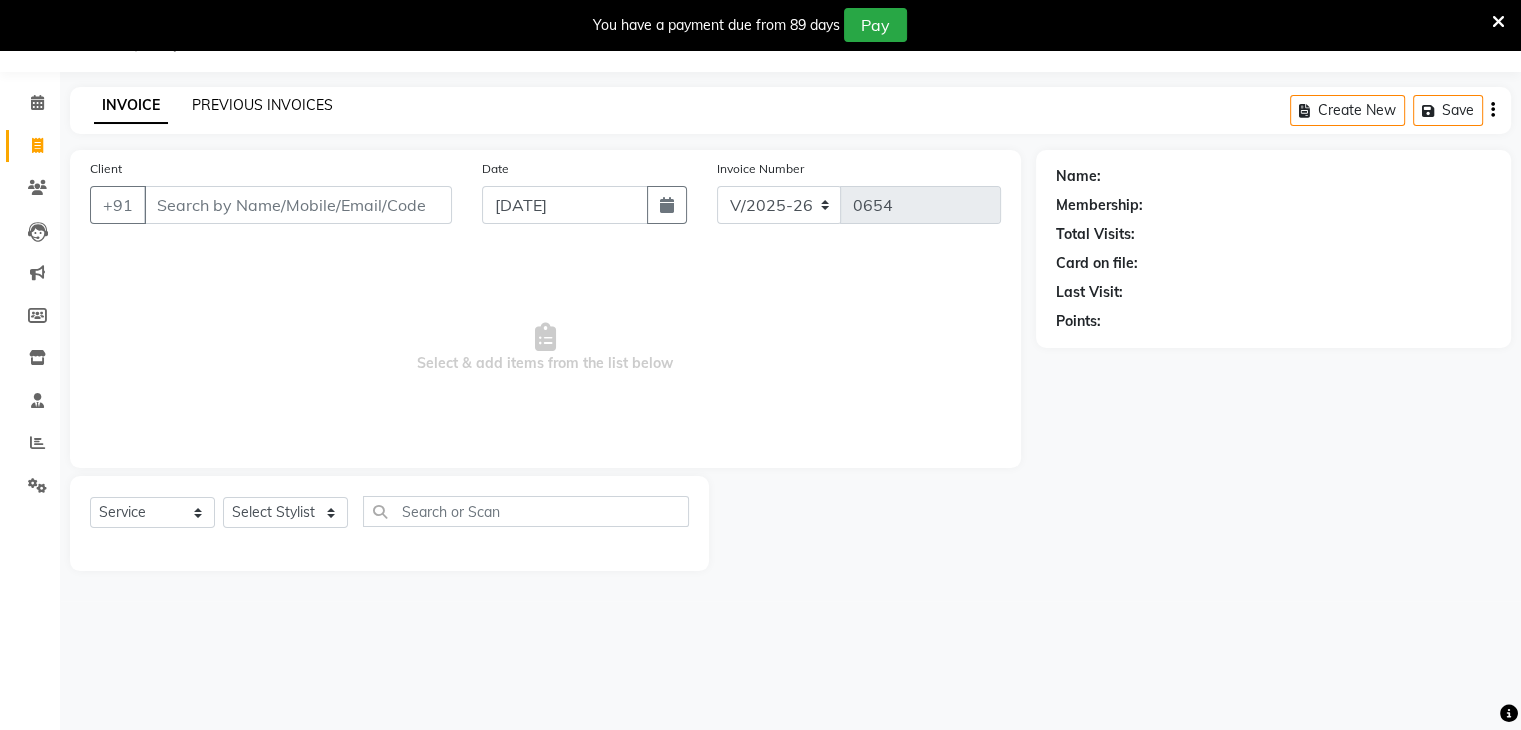 click on "PREVIOUS INVOICES" 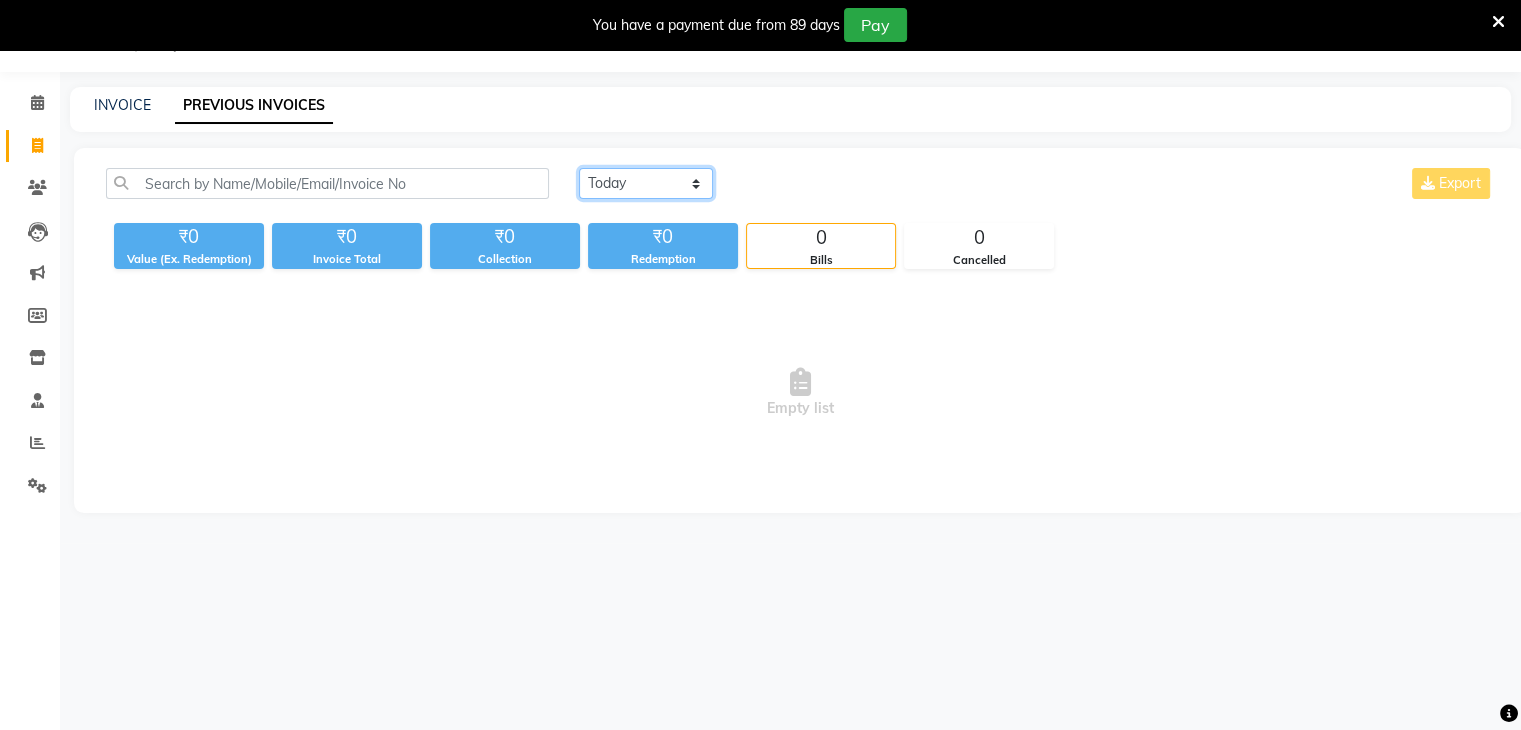 click on "[DATE] [DATE] Custom Range" 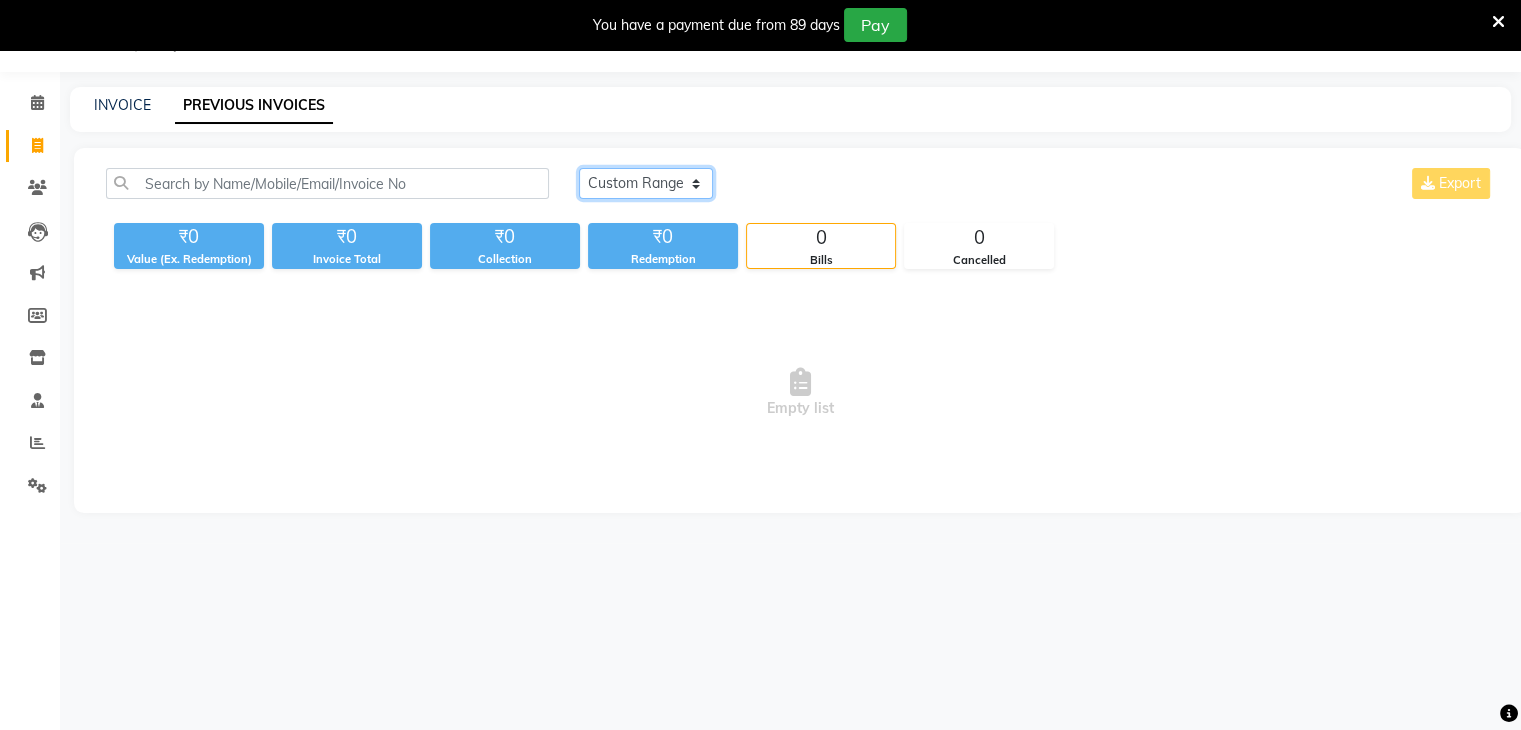 click on "[DATE] [DATE] Custom Range" 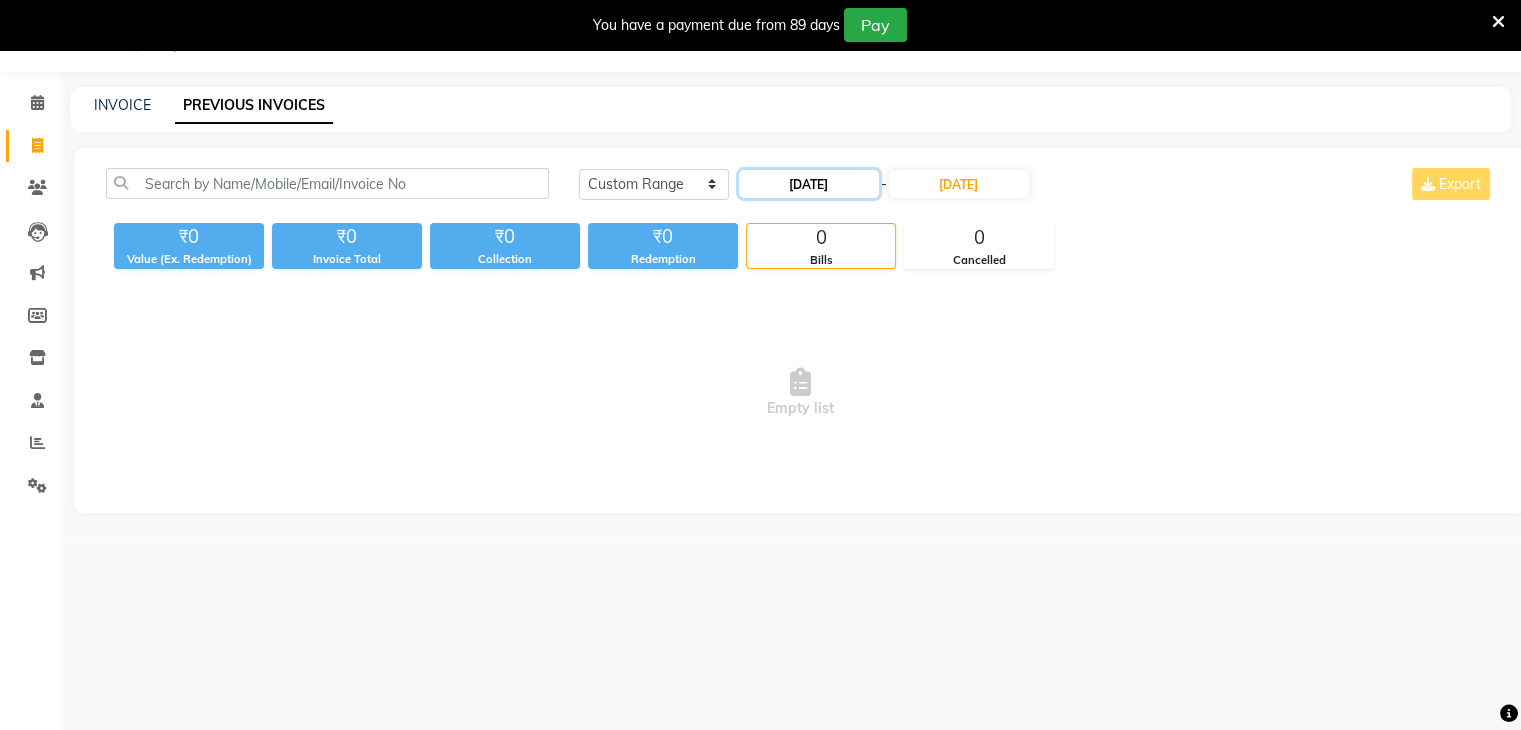 click on "[DATE]" 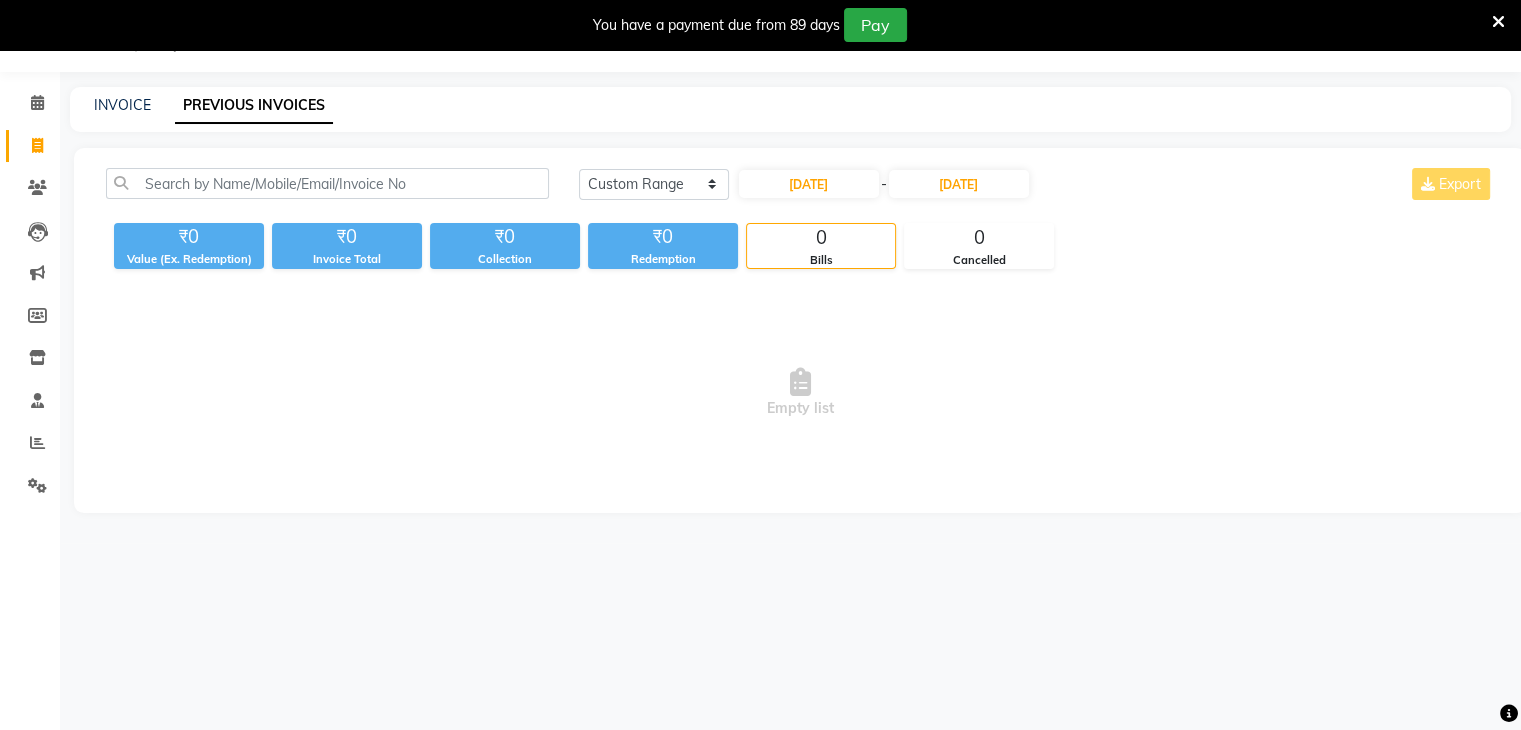 select on "7" 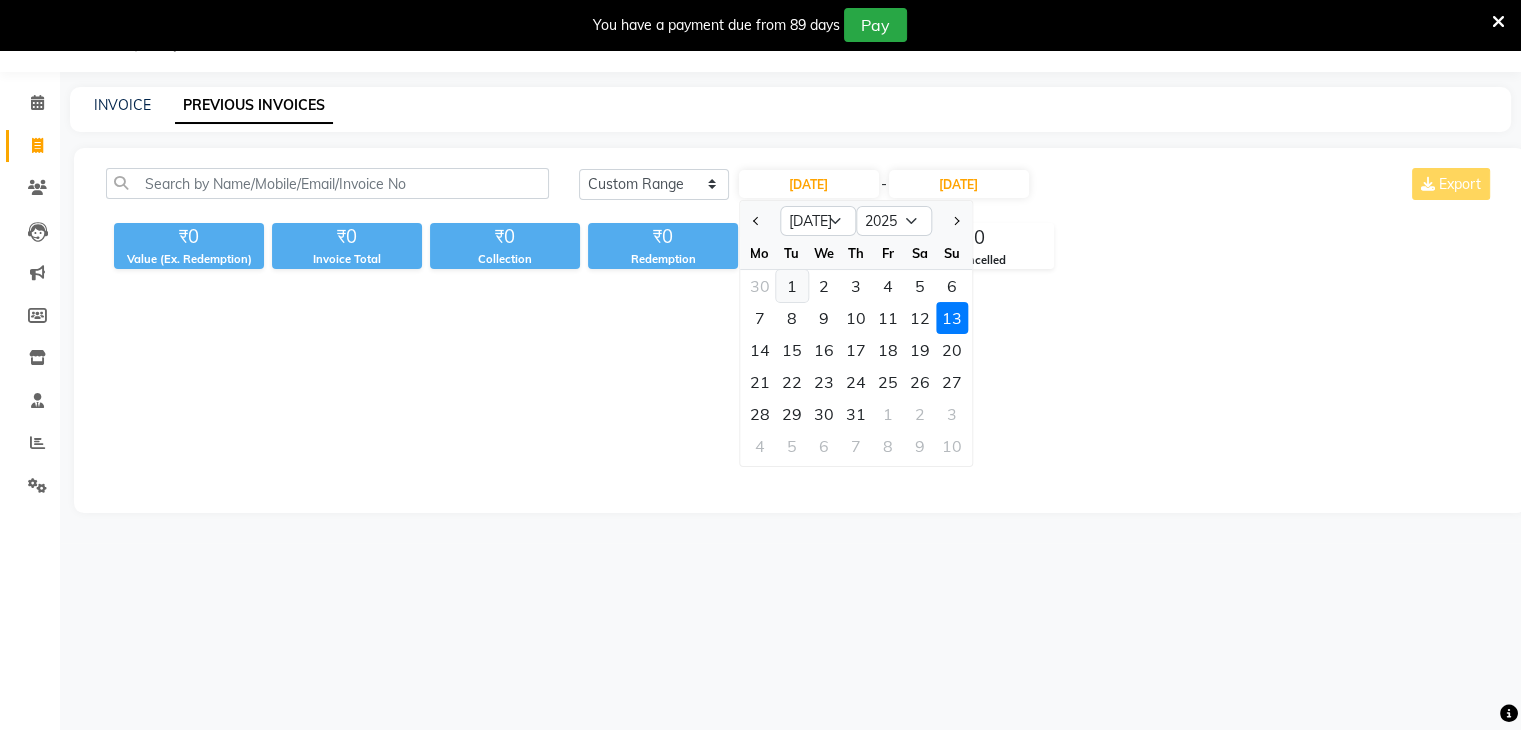 click on "1" 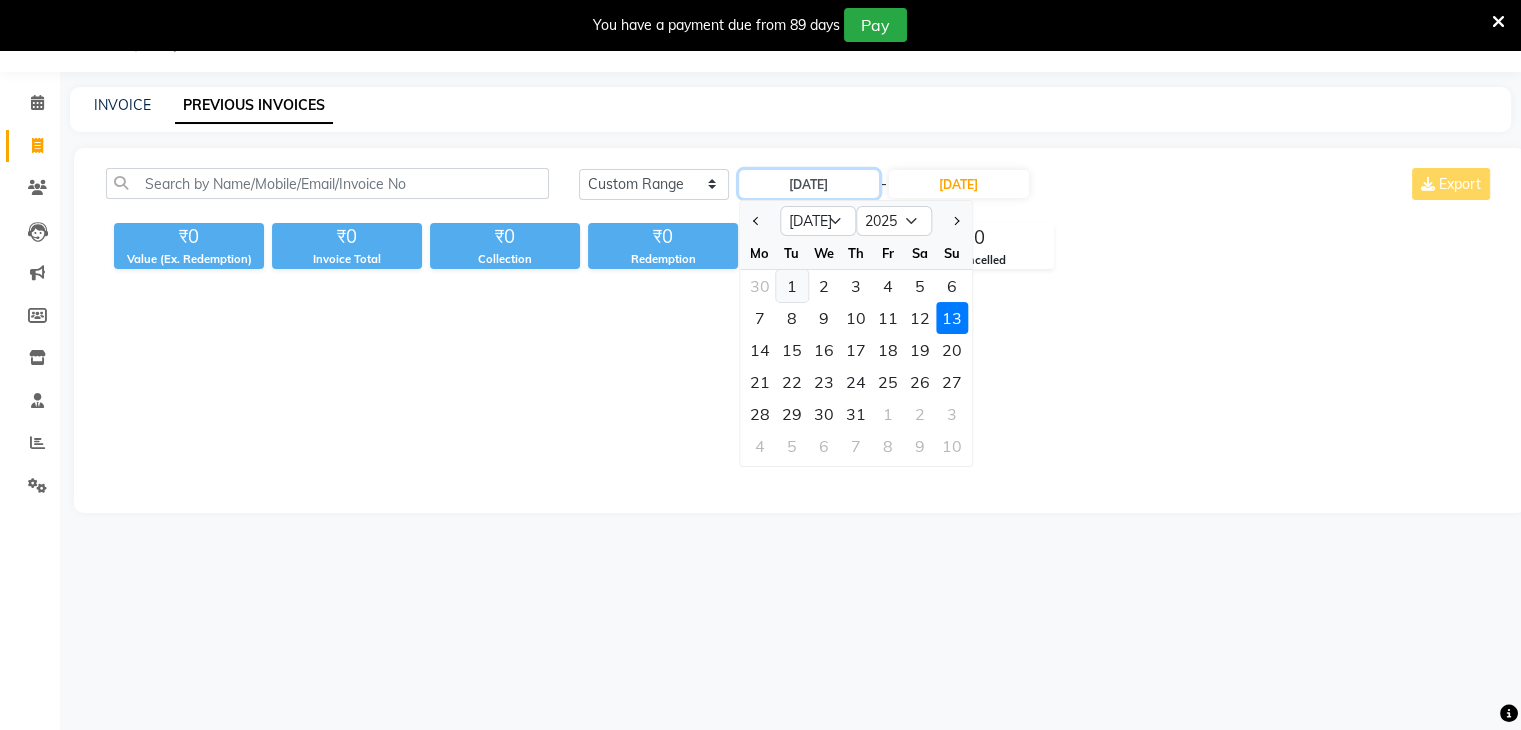 type on "[DATE]" 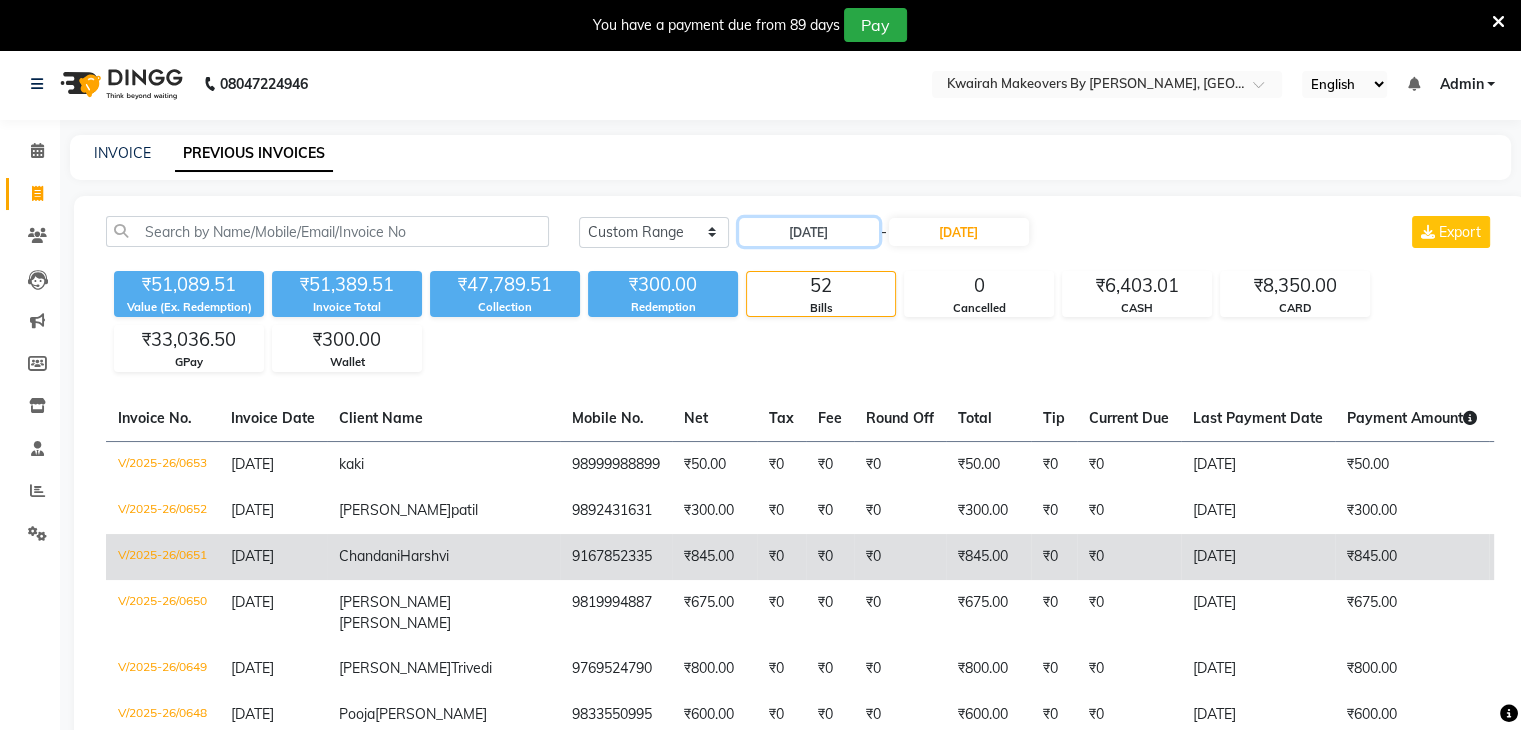 scroll, scrollTop: 0, scrollLeft: 0, axis: both 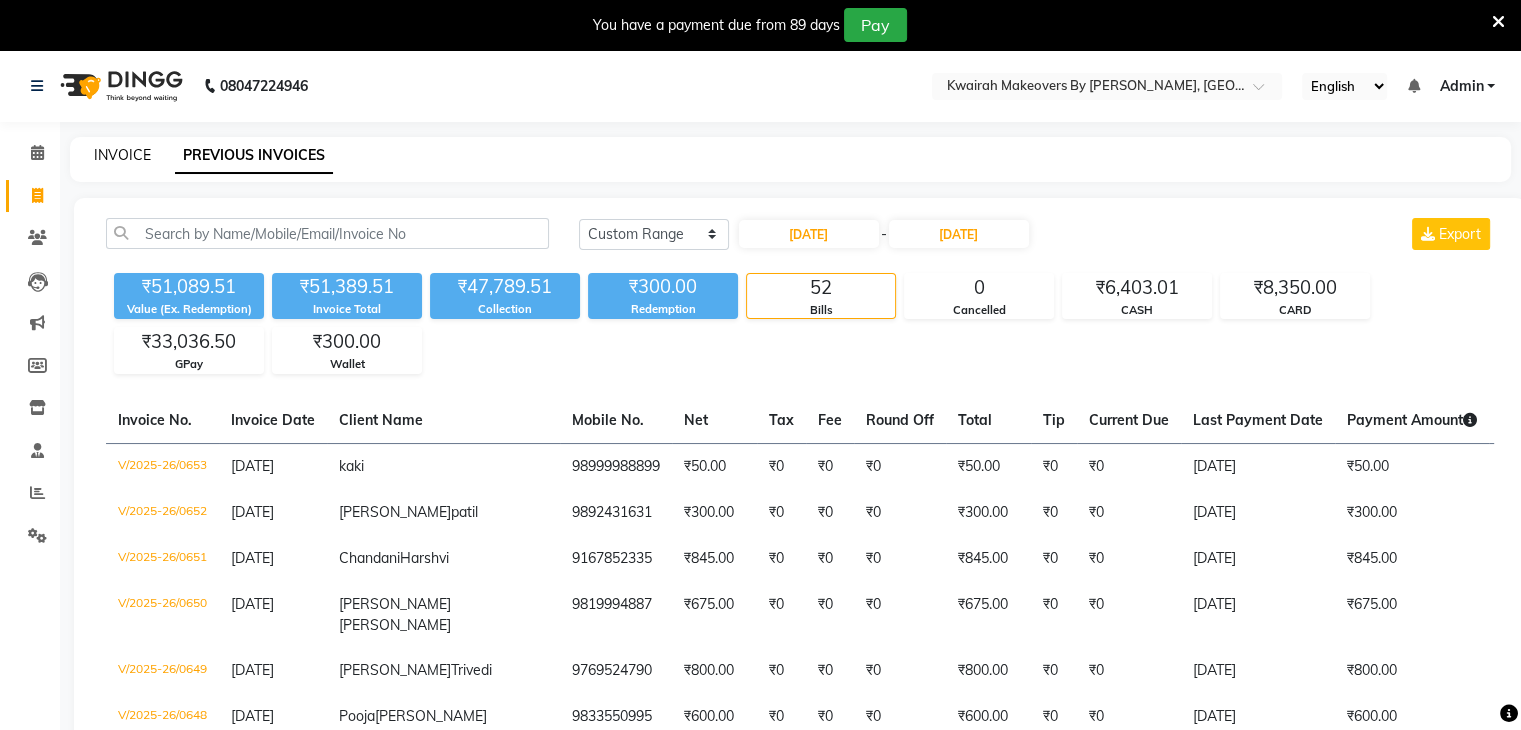 click on "INVOICE" 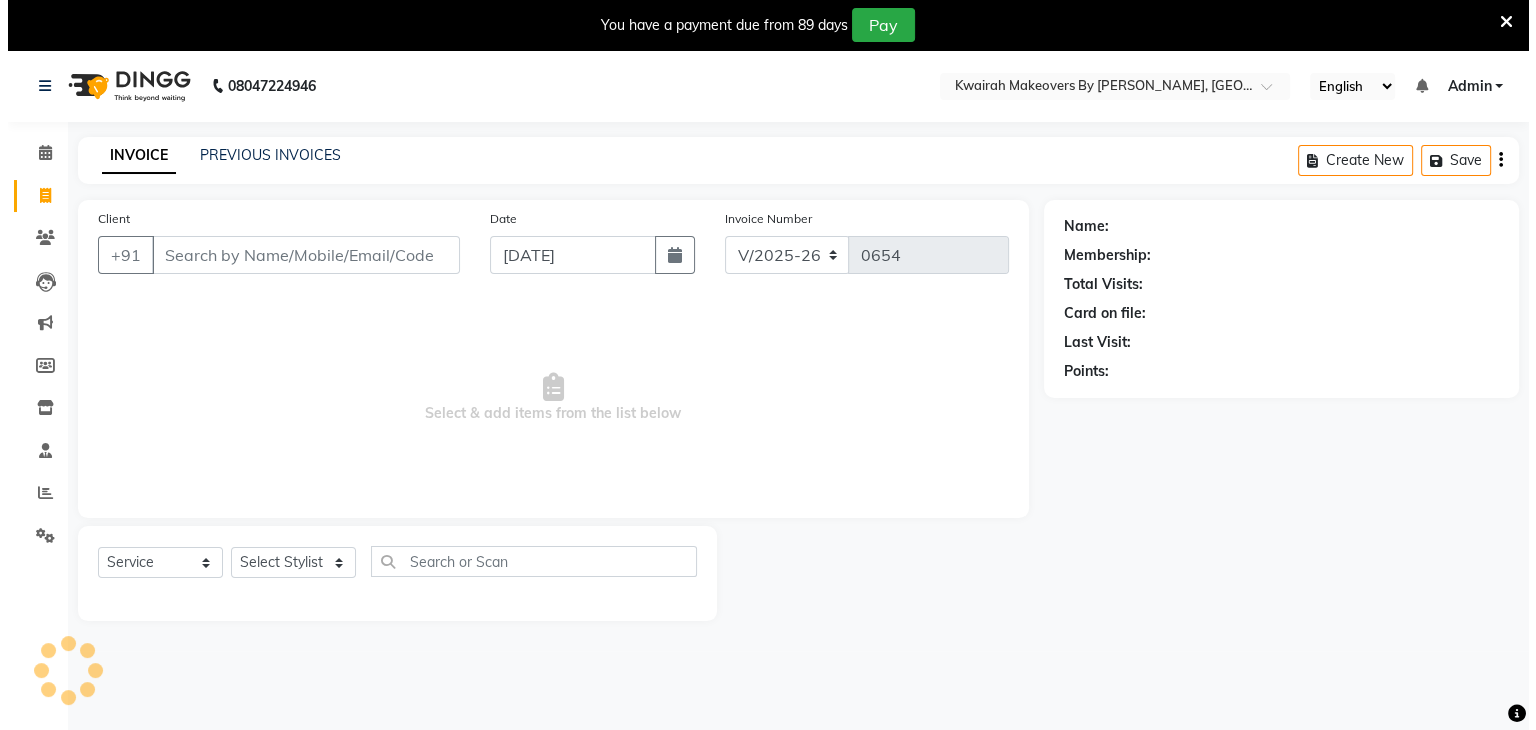 scroll, scrollTop: 50, scrollLeft: 0, axis: vertical 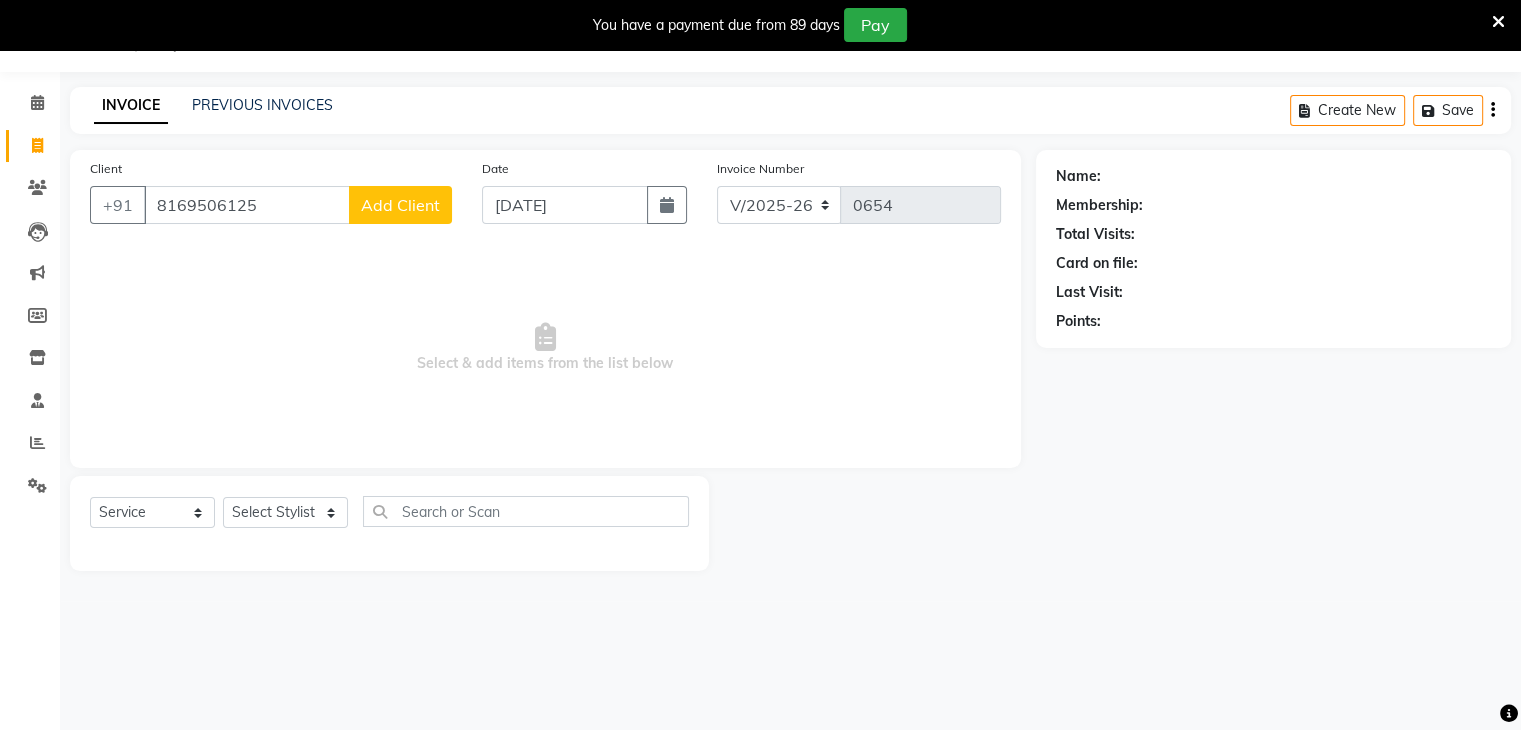 type on "8169506125" 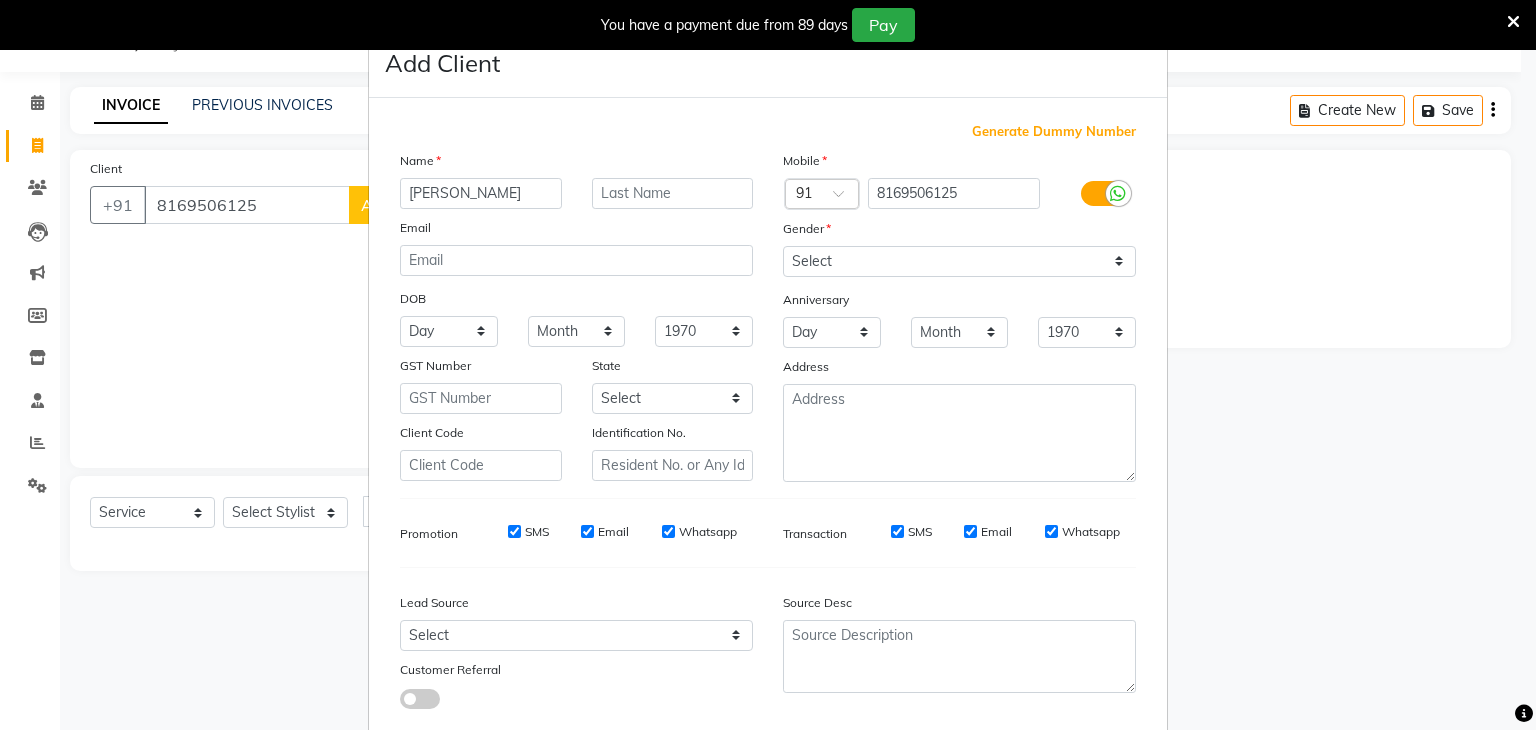 type on "[PERSON_NAME]" 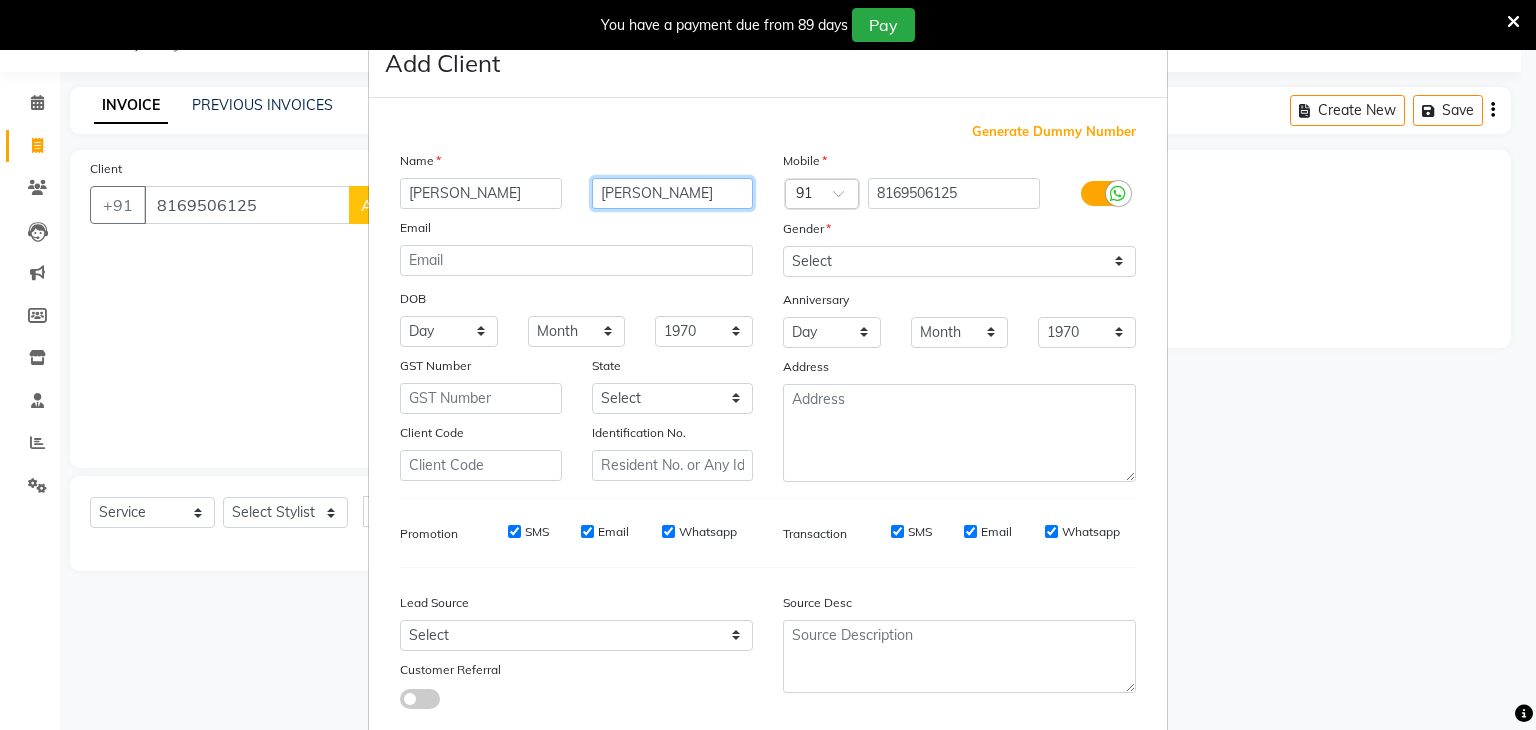type on "[PERSON_NAME]" 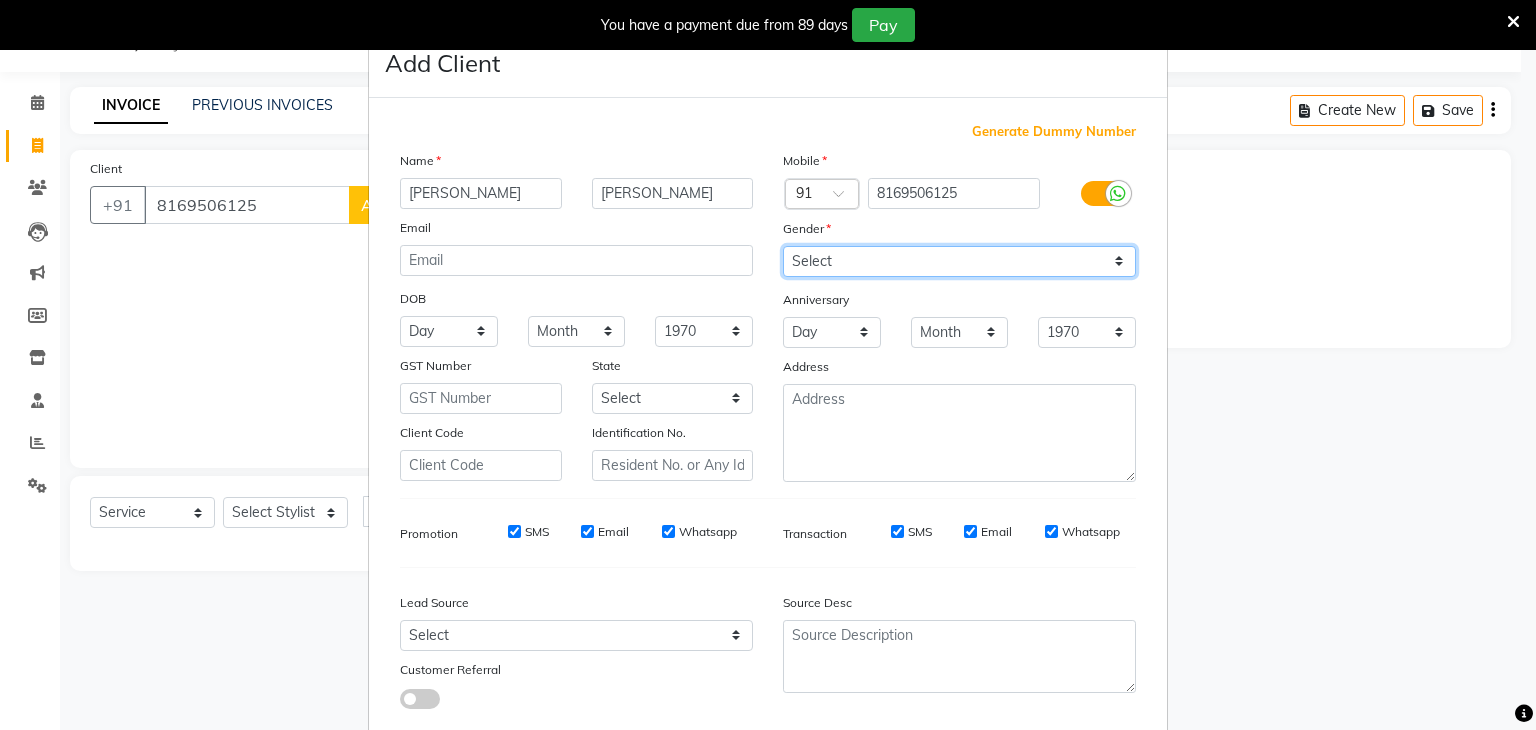click on "Select [DEMOGRAPHIC_DATA] [DEMOGRAPHIC_DATA] Other Prefer Not To Say" at bounding box center [959, 261] 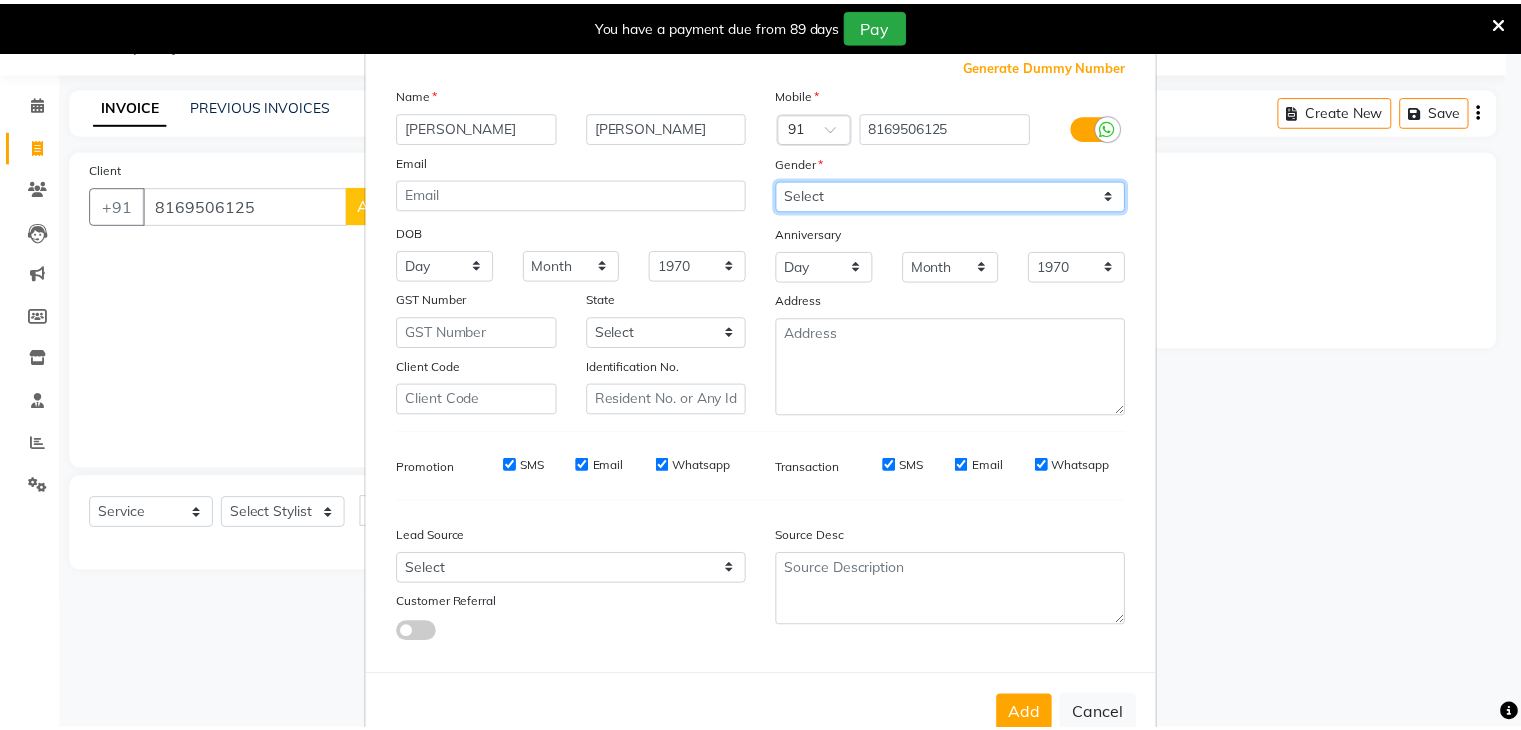 scroll, scrollTop: 127, scrollLeft: 0, axis: vertical 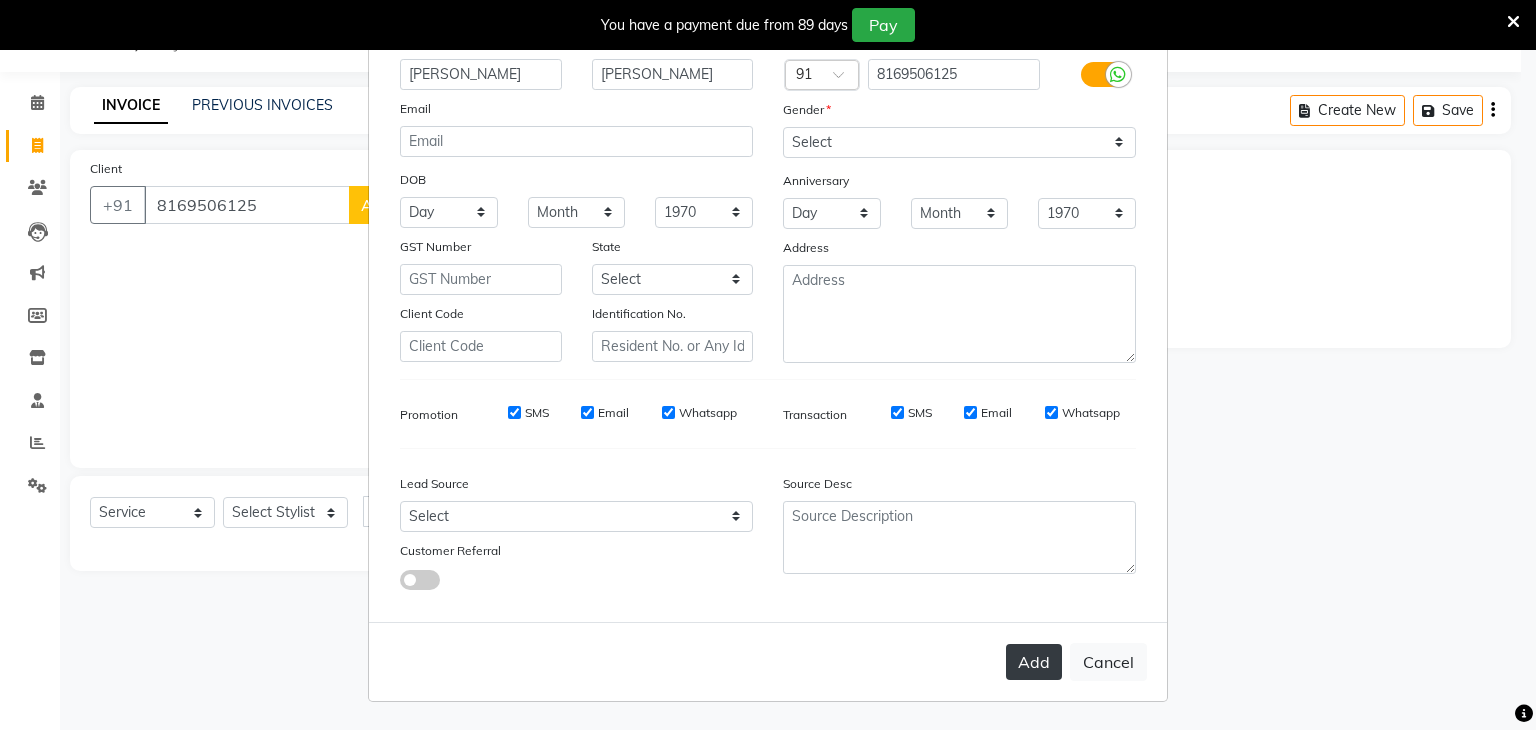 click on "Add" at bounding box center (1034, 662) 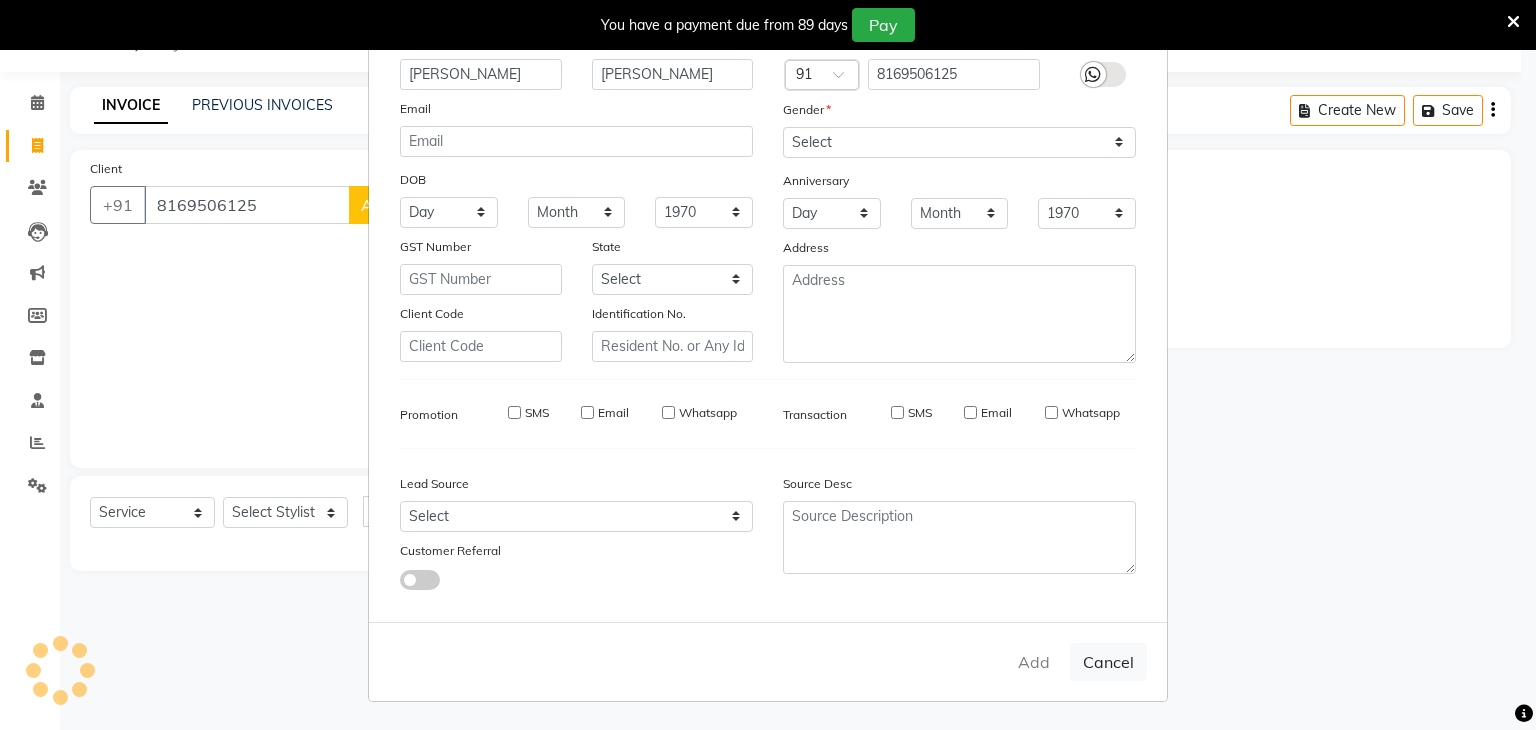 type 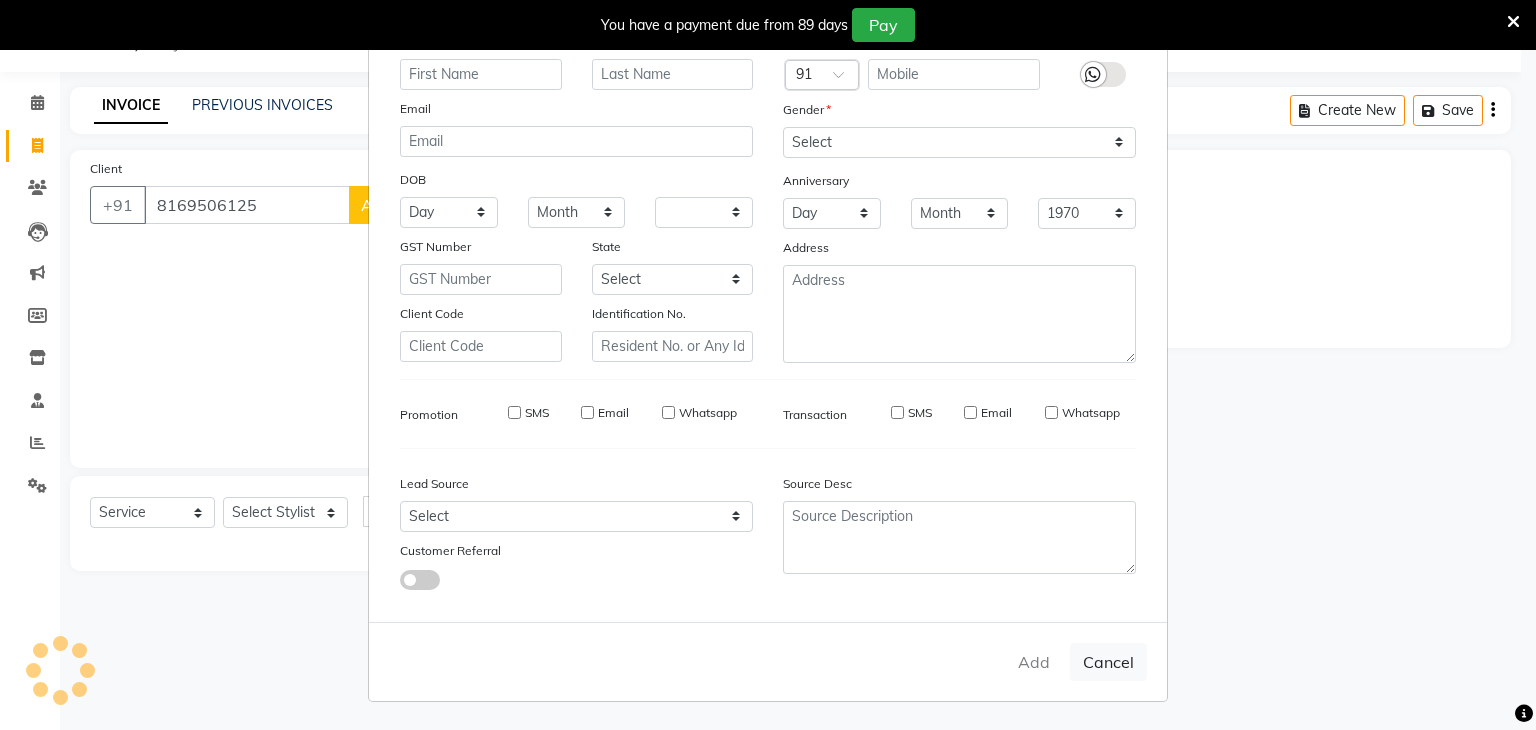 select 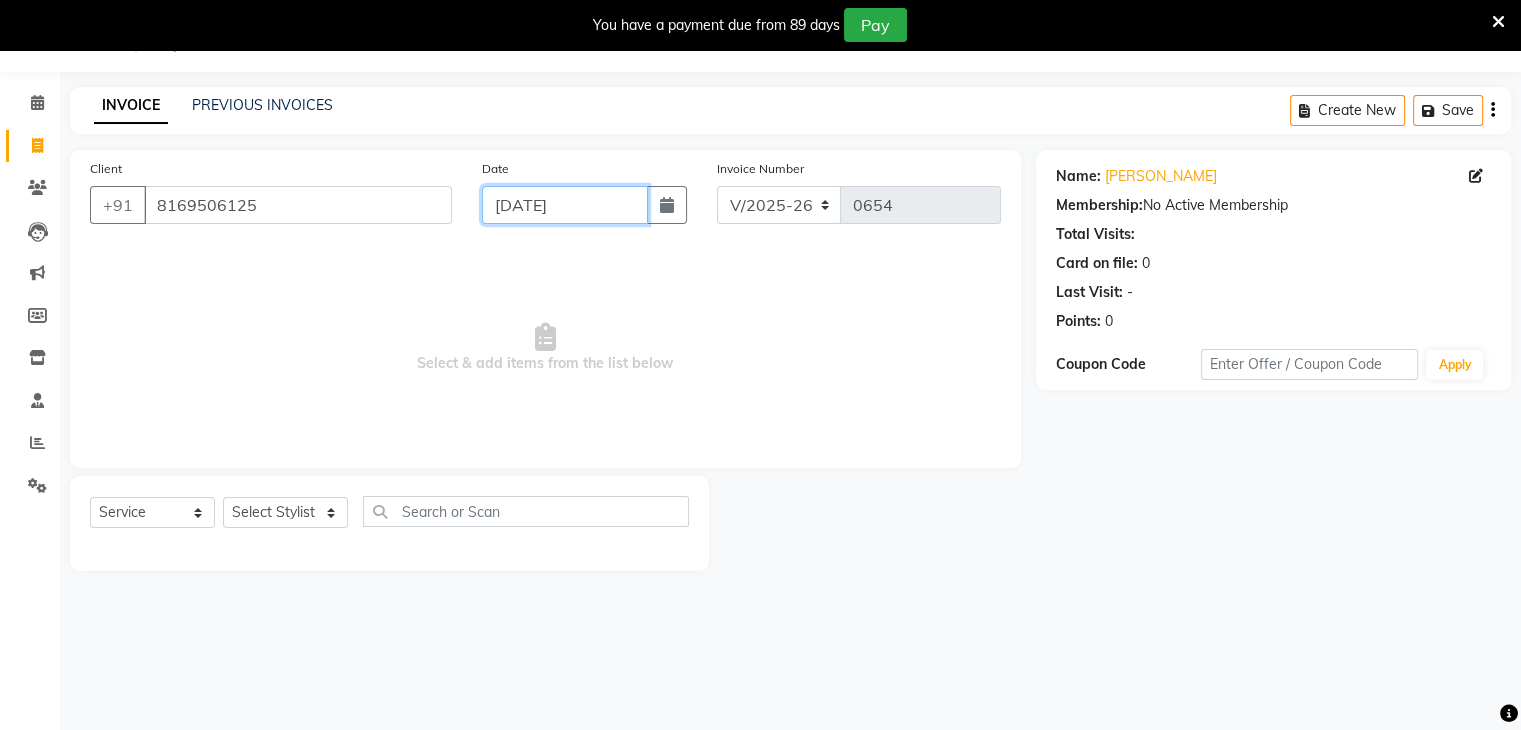 click on "[DATE]" 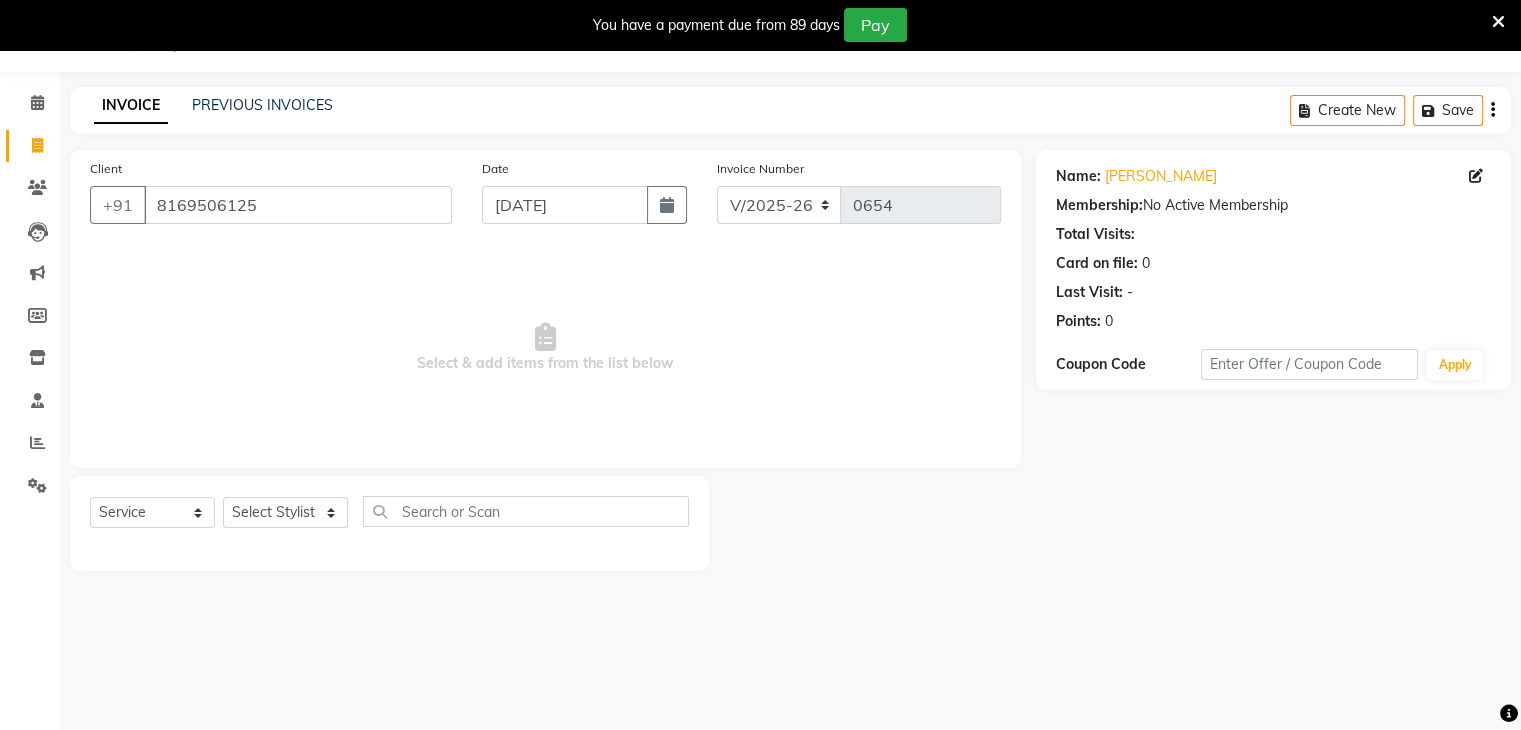 select on "7" 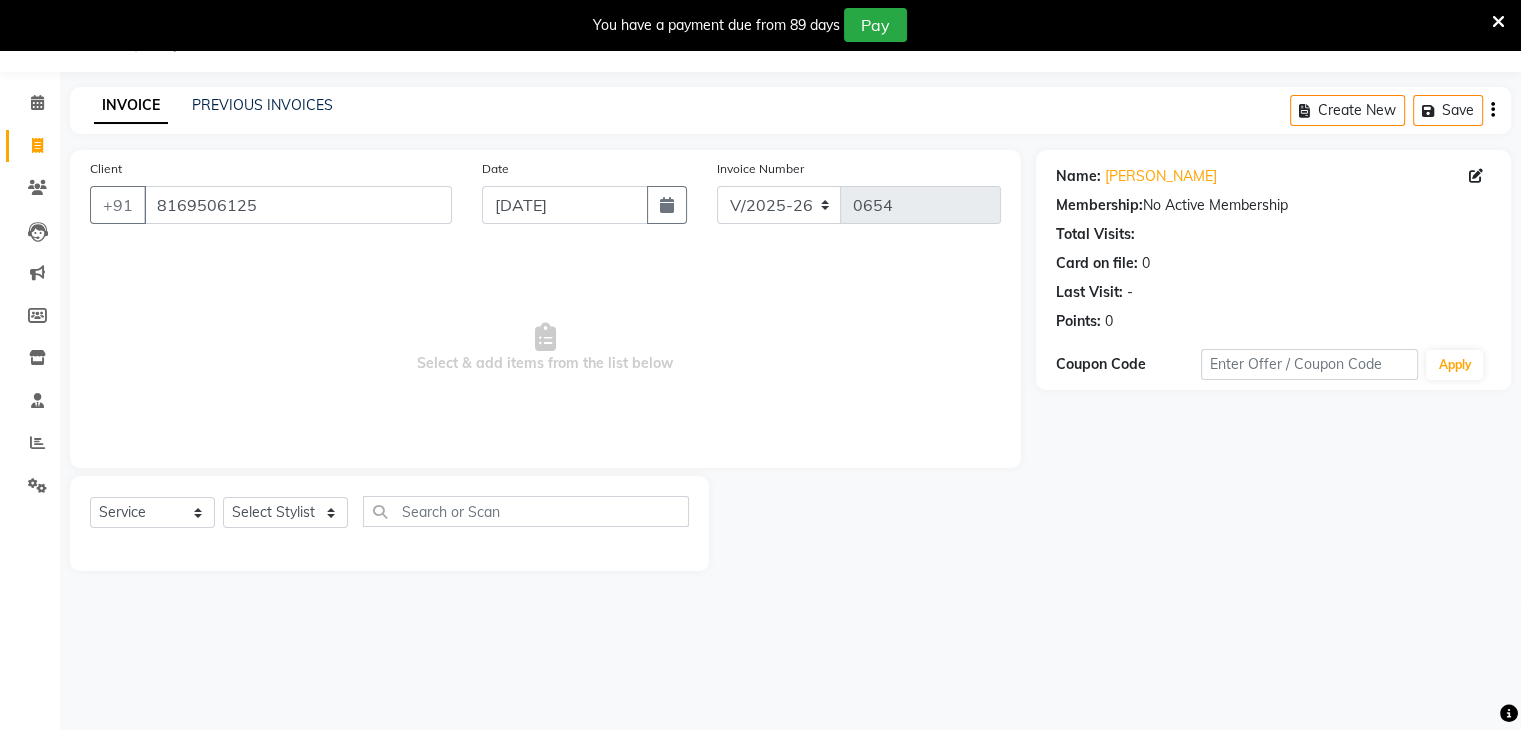 select on "2025" 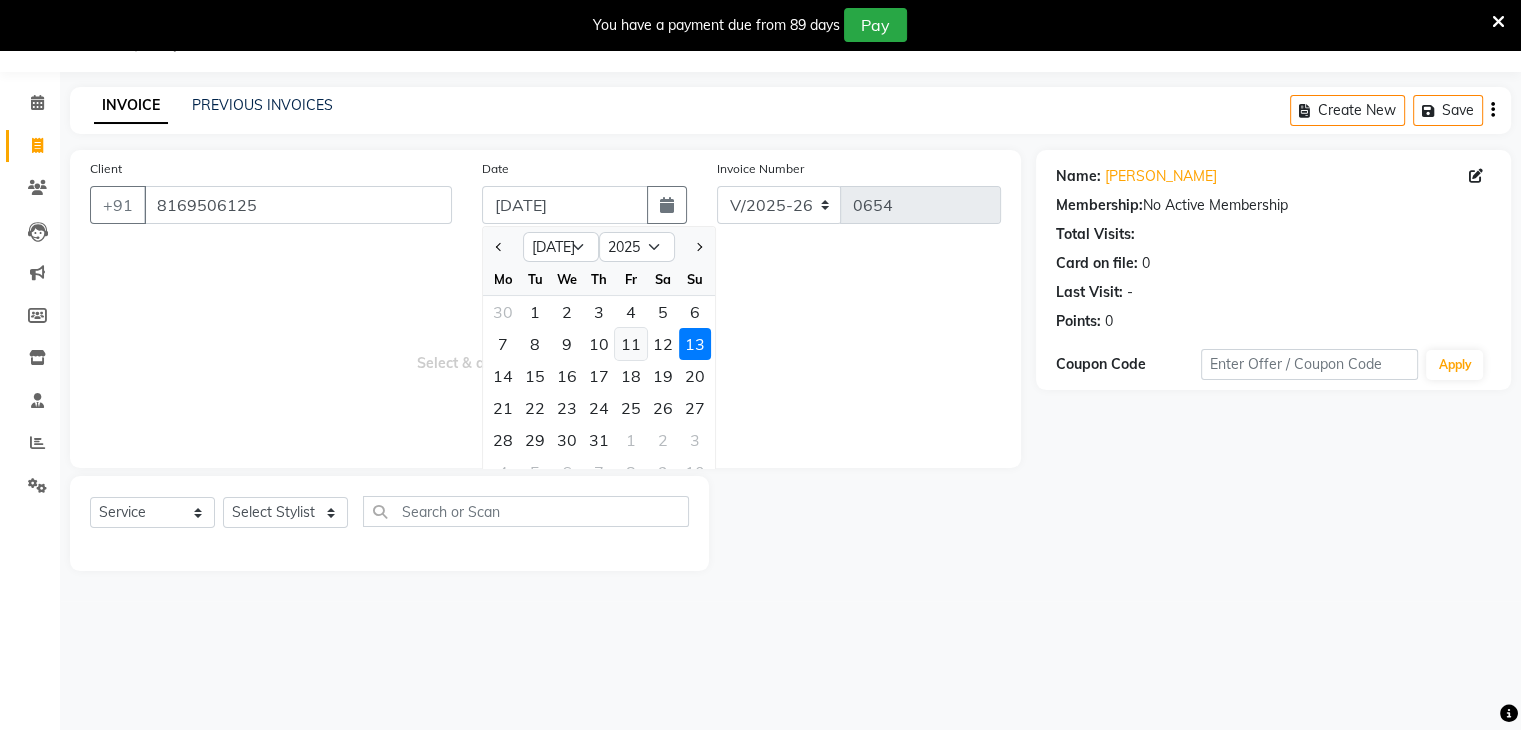 click on "11" 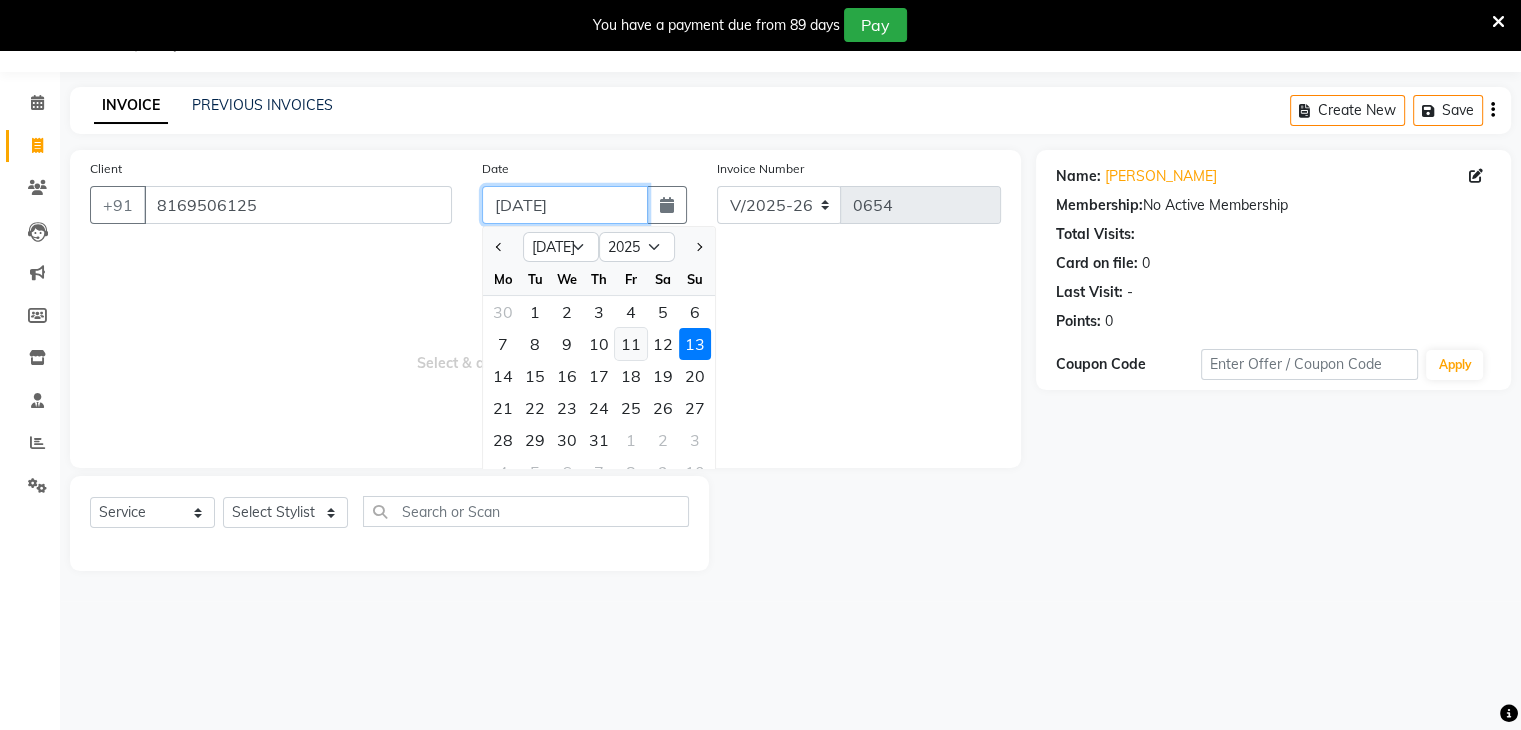 type on "[DATE]" 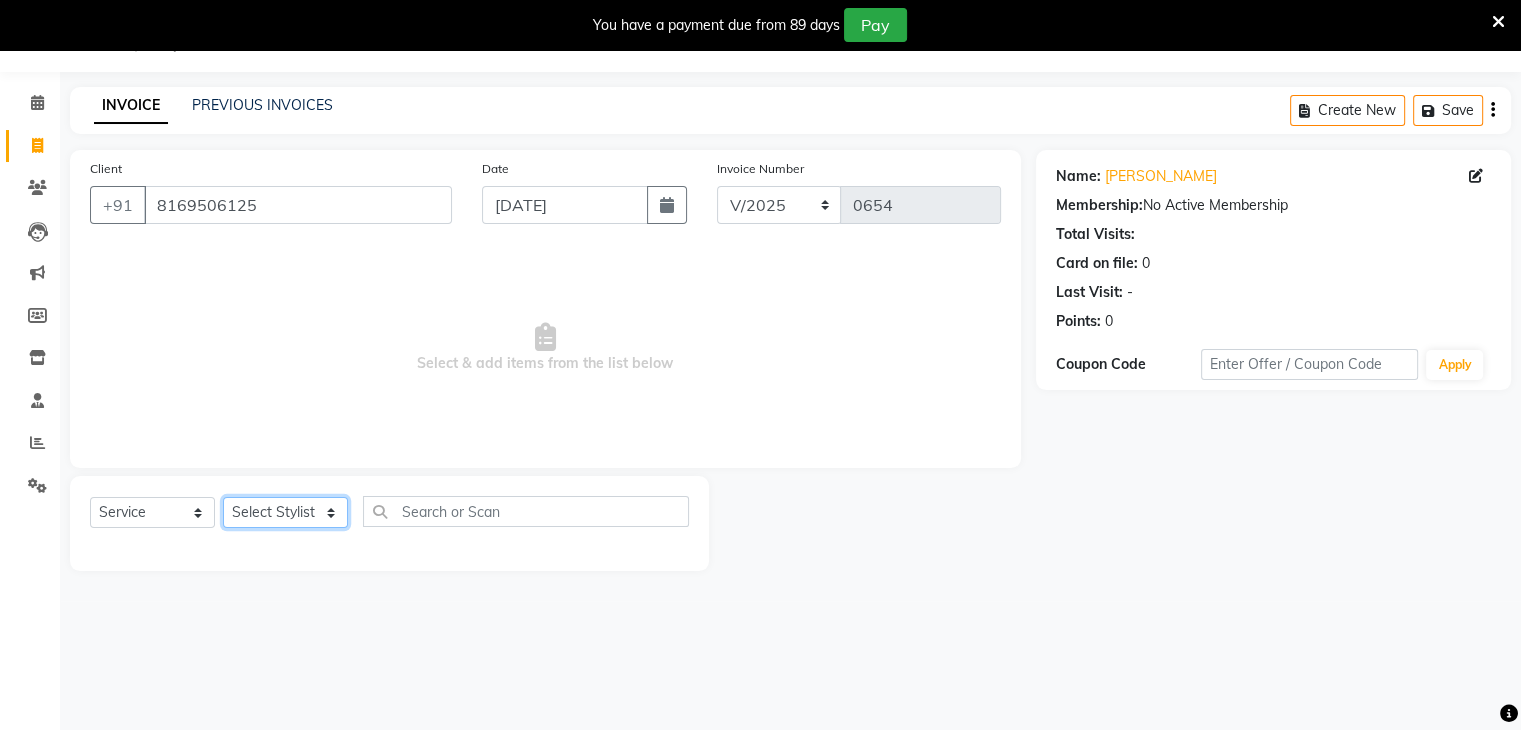 click on "Select Stylist [PERSON_NAME] [PERSON_NAME] Neha More Rakhi [PERSON_NAME] [PERSON_NAME]" 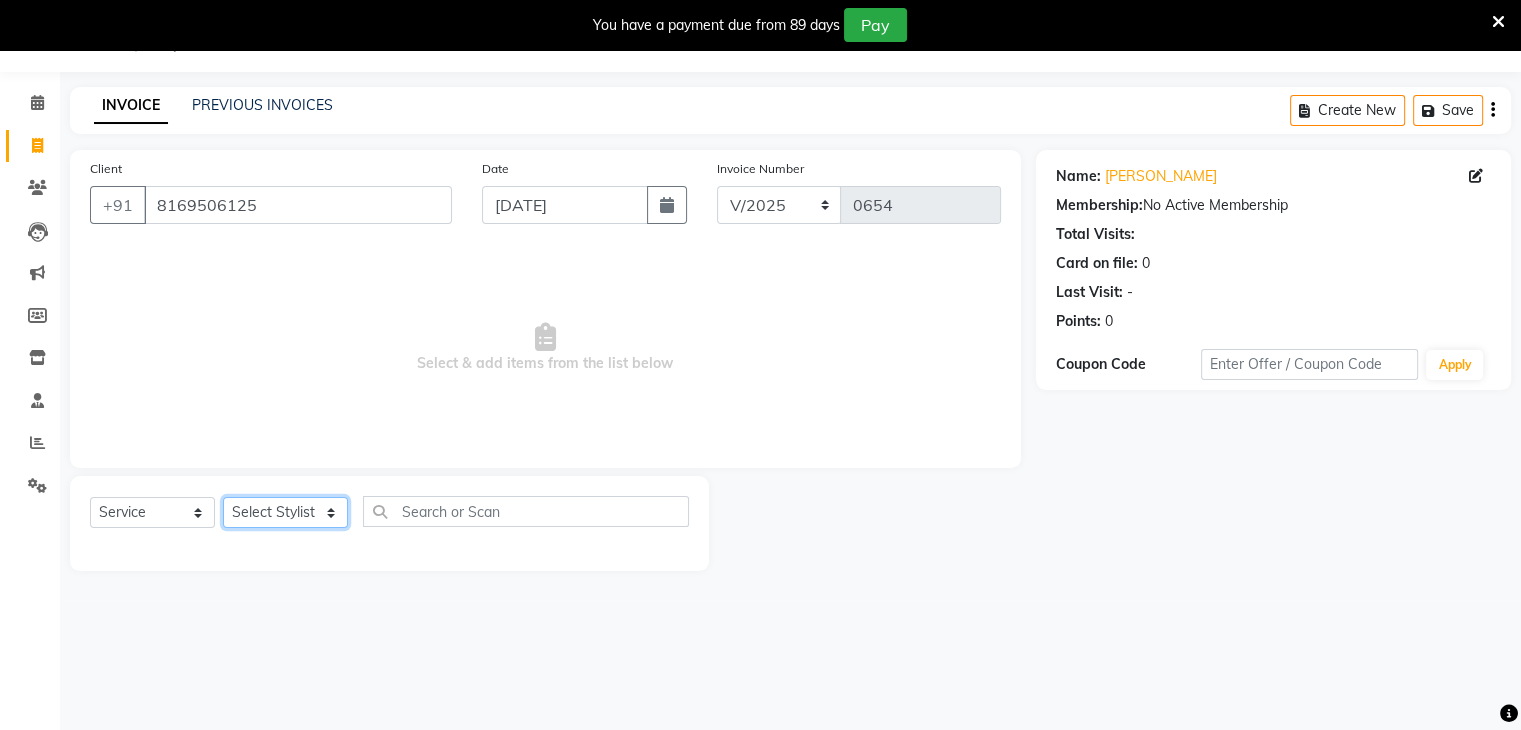 select on "82011" 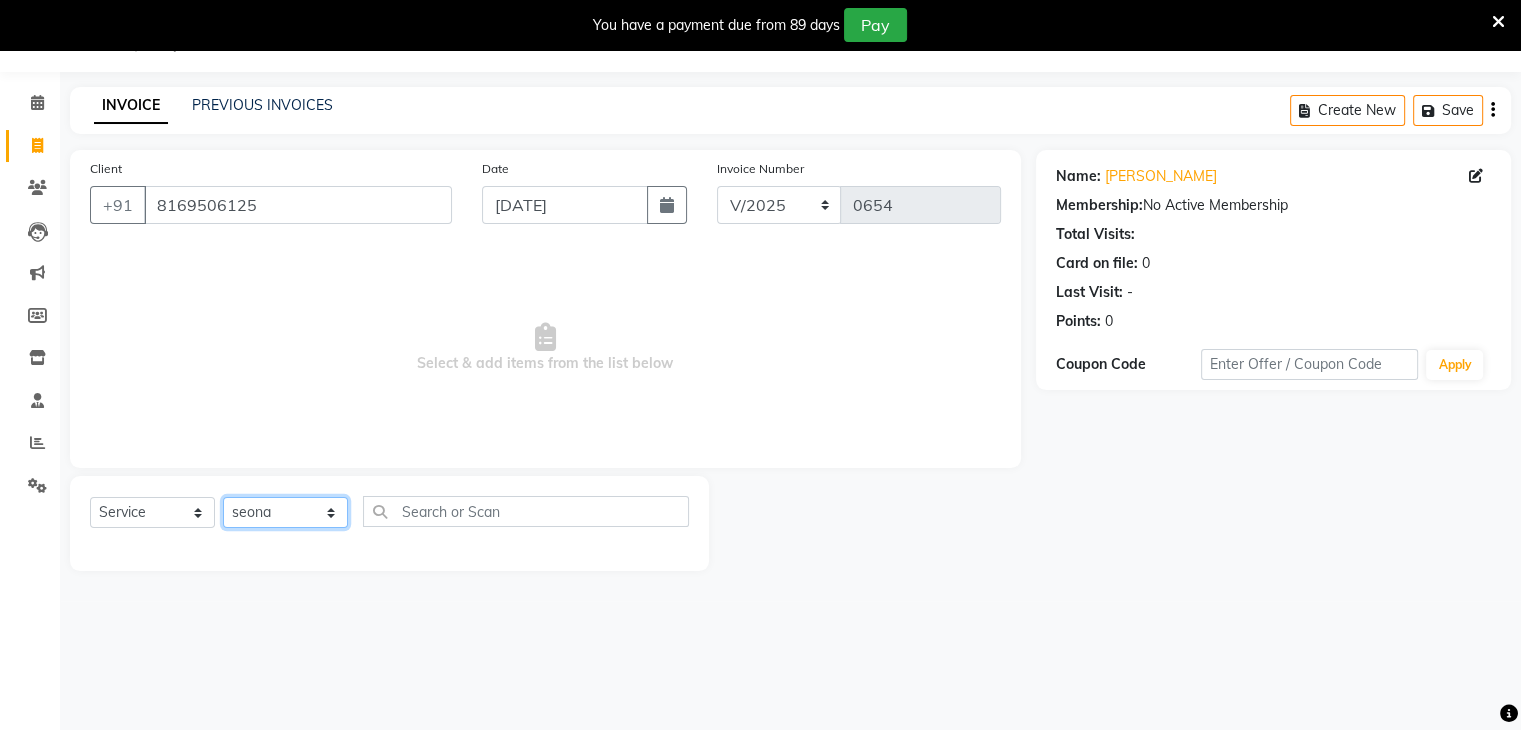 click on "Select Stylist [PERSON_NAME] [PERSON_NAME] Neha More Rakhi [PERSON_NAME] [PERSON_NAME]" 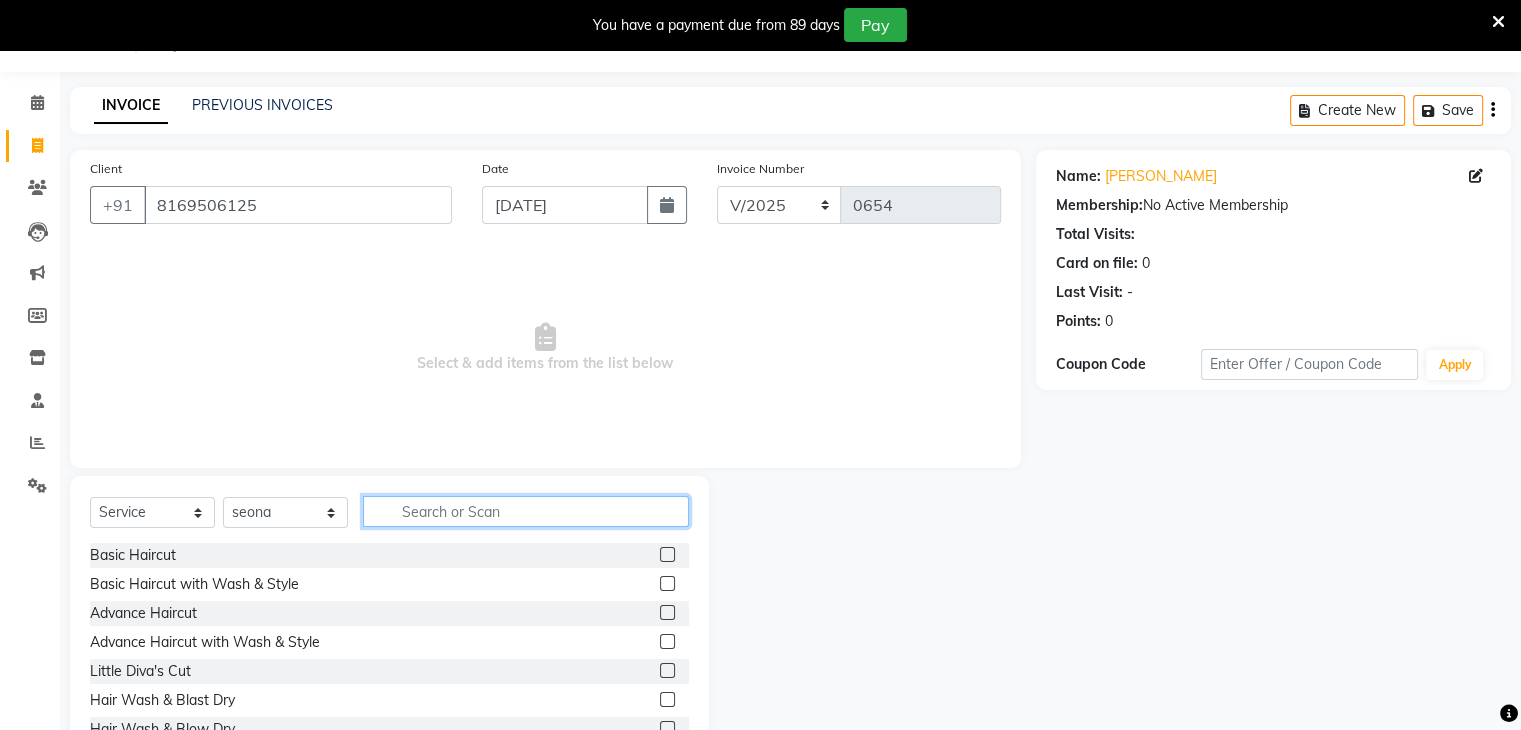click 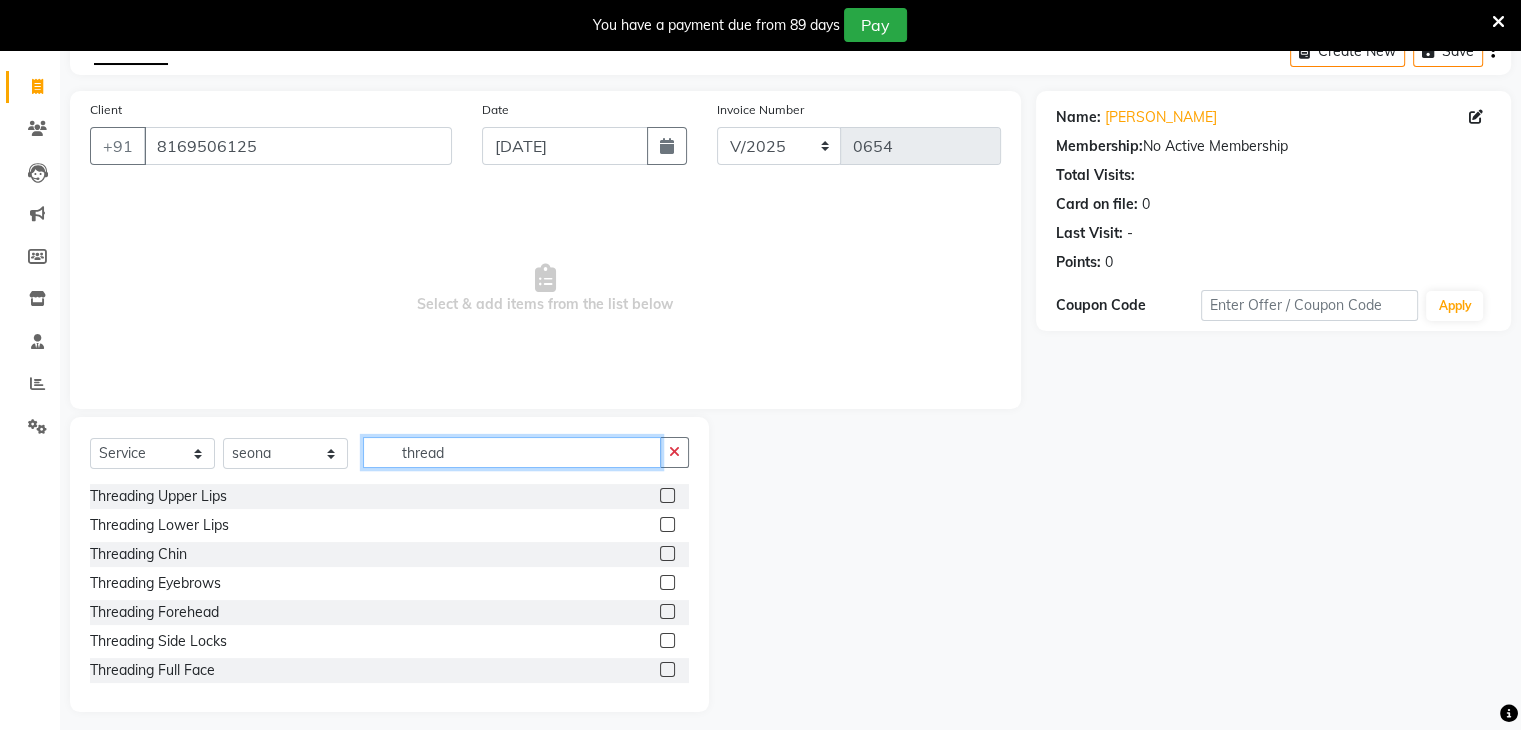 scroll, scrollTop: 122, scrollLeft: 0, axis: vertical 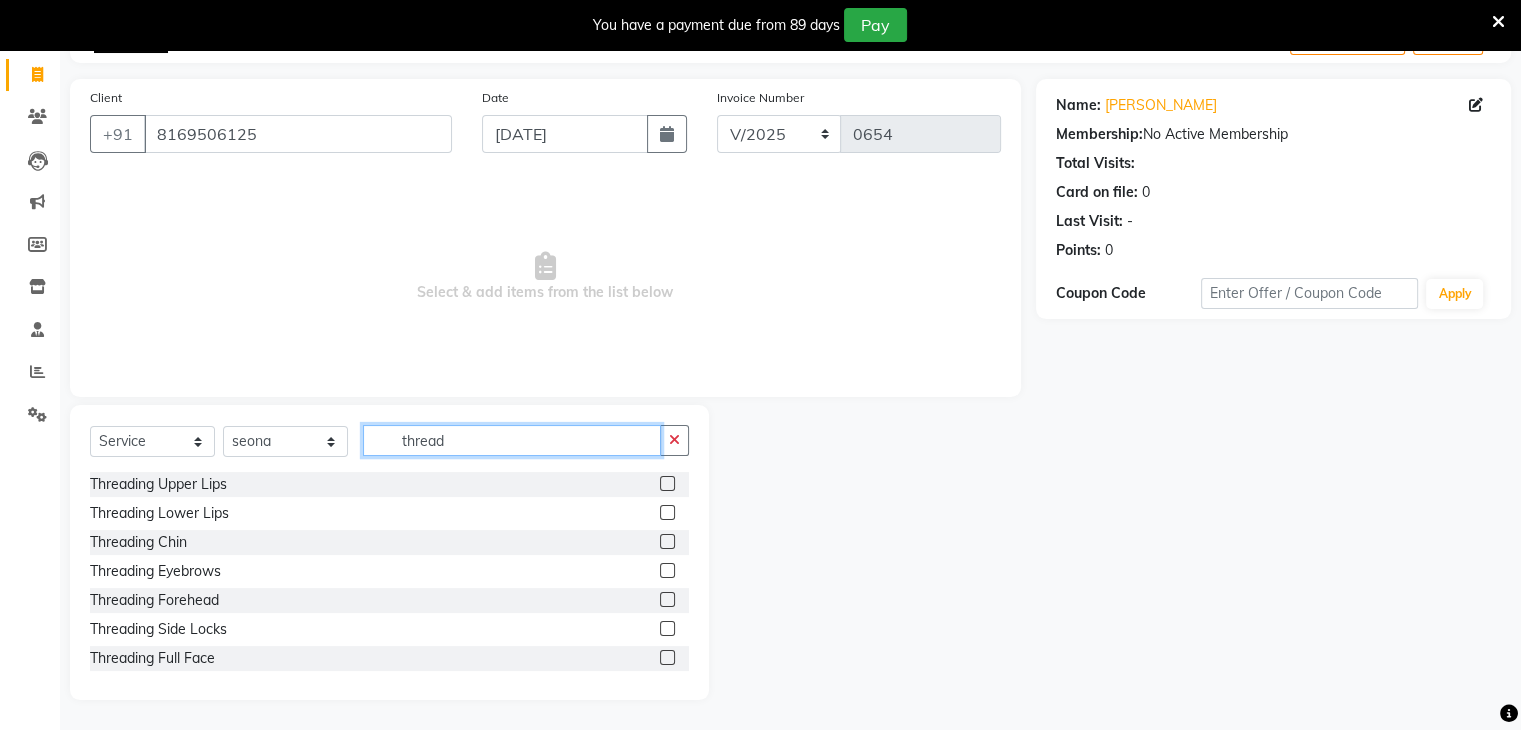 type on "thread" 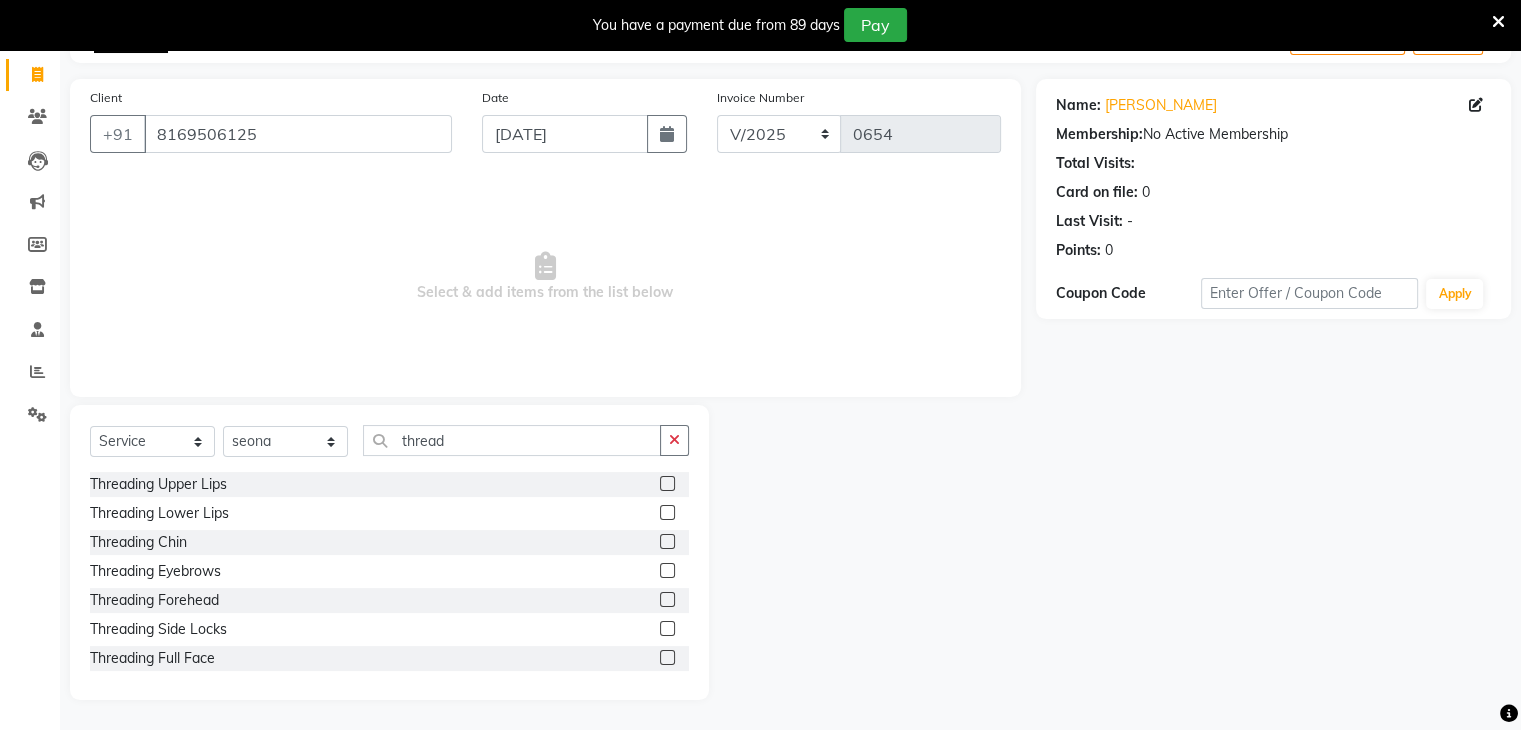 click 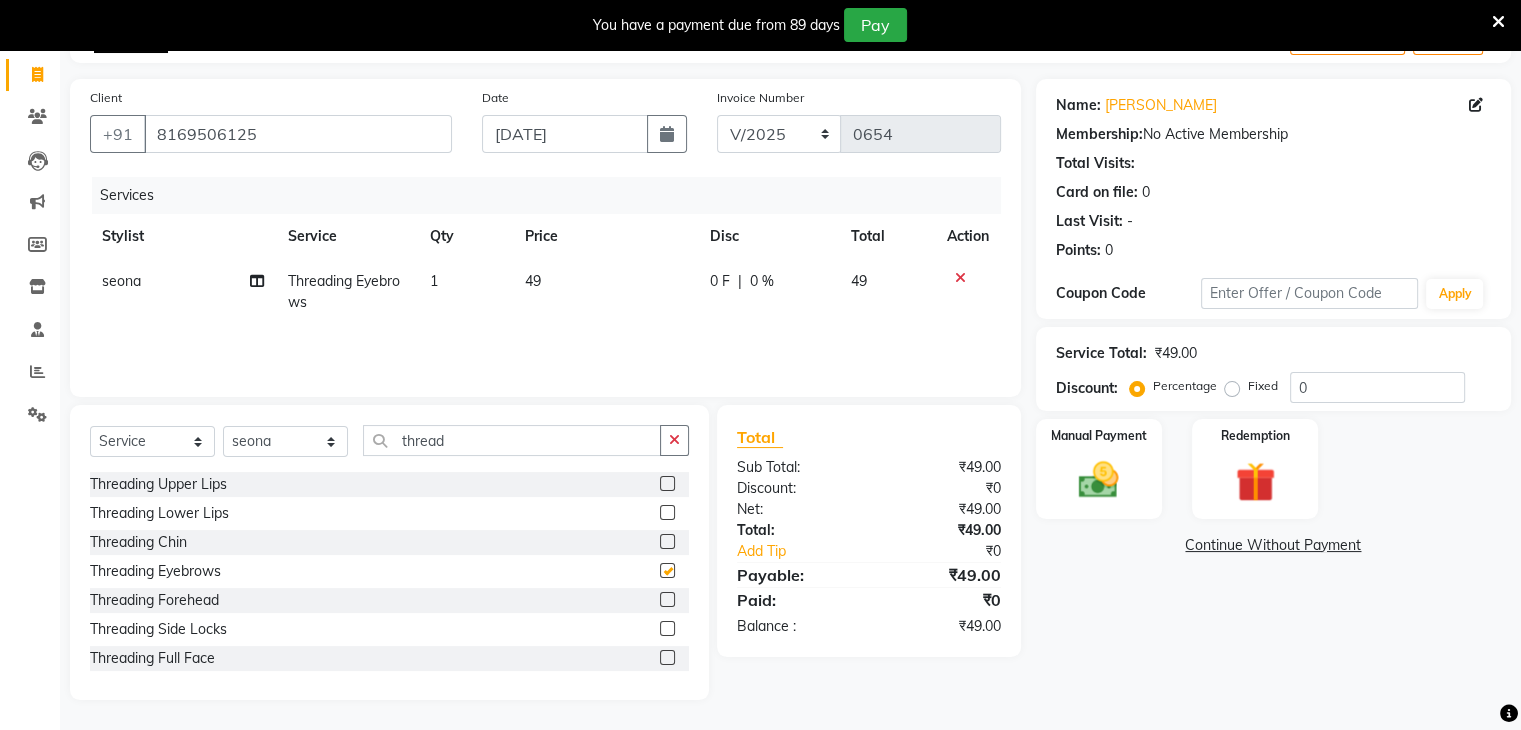 checkbox on "false" 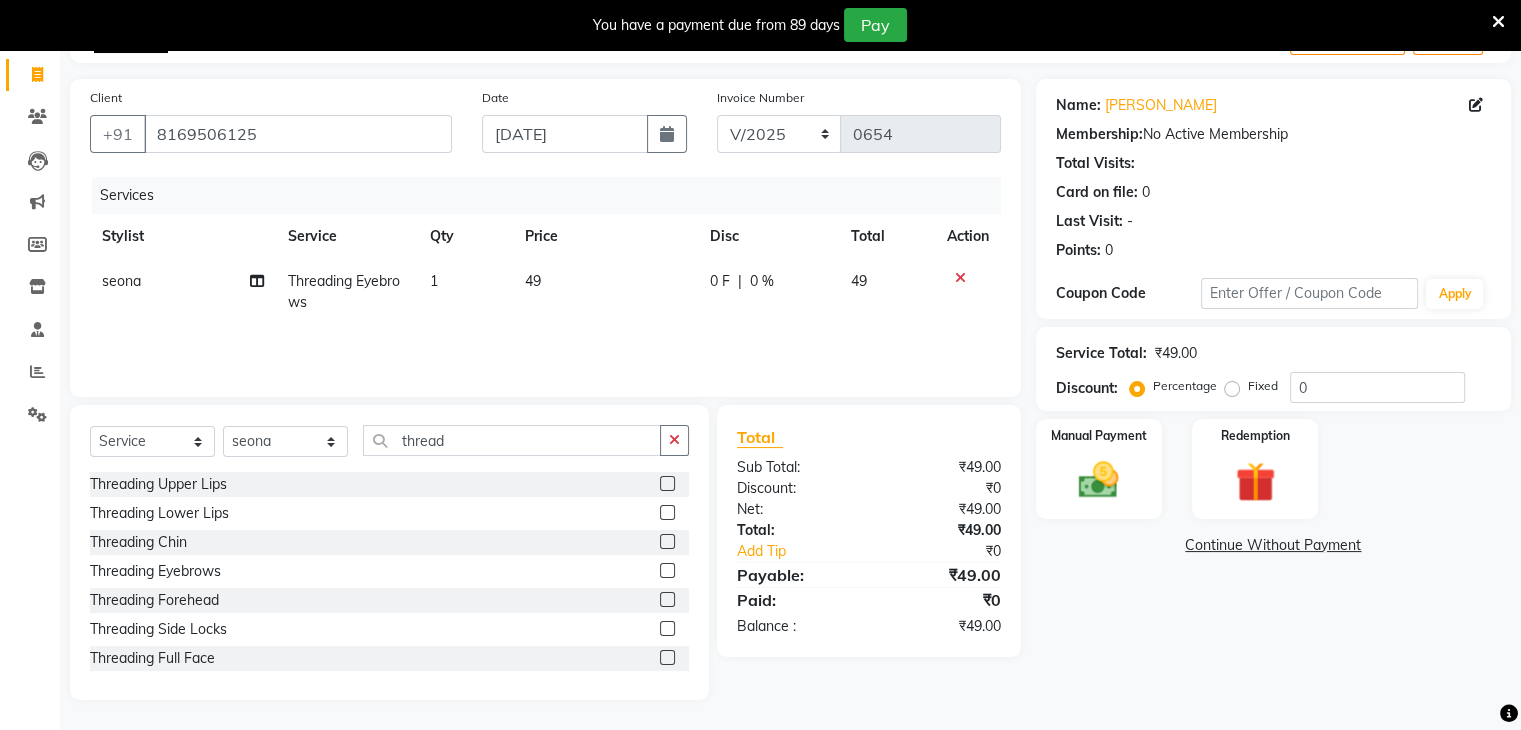 click 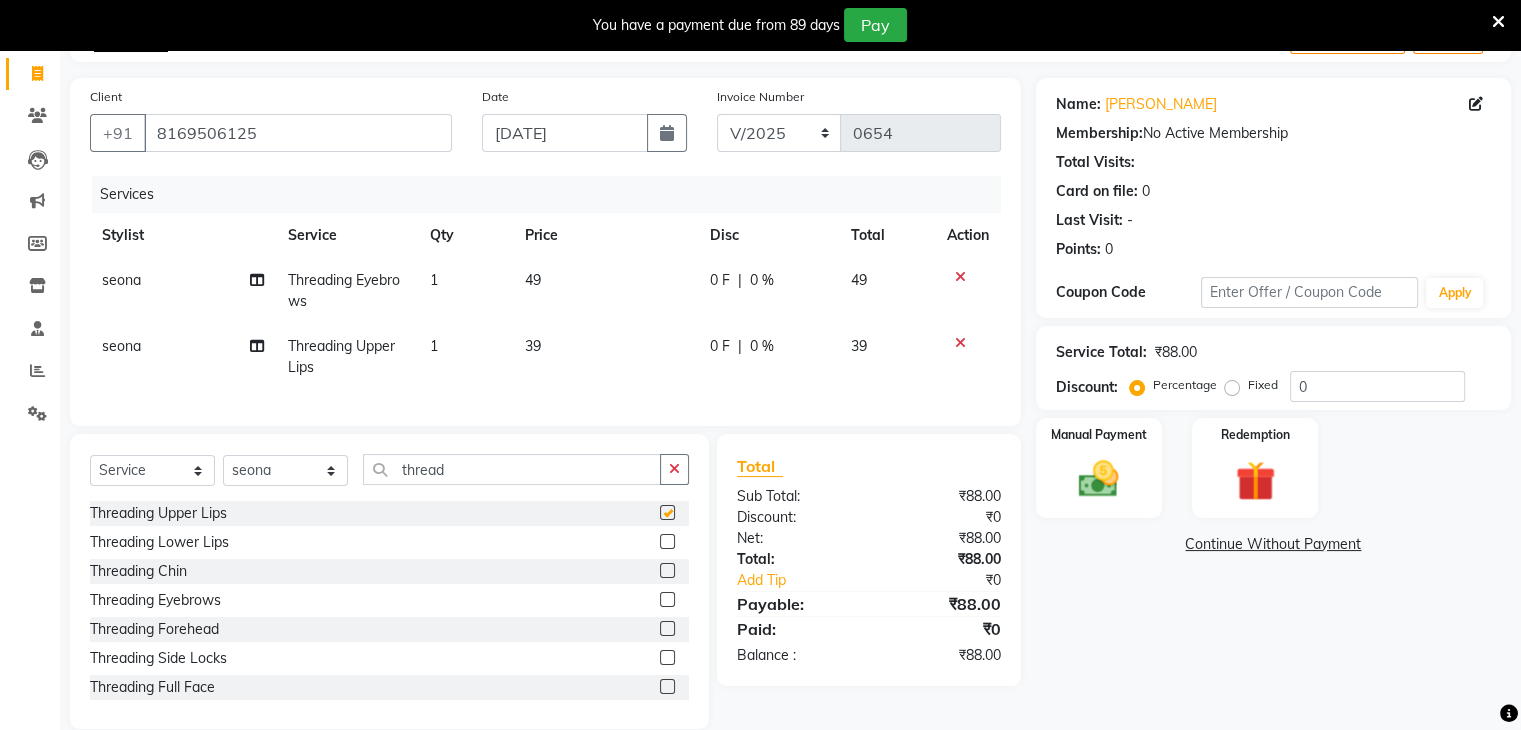 checkbox on "false" 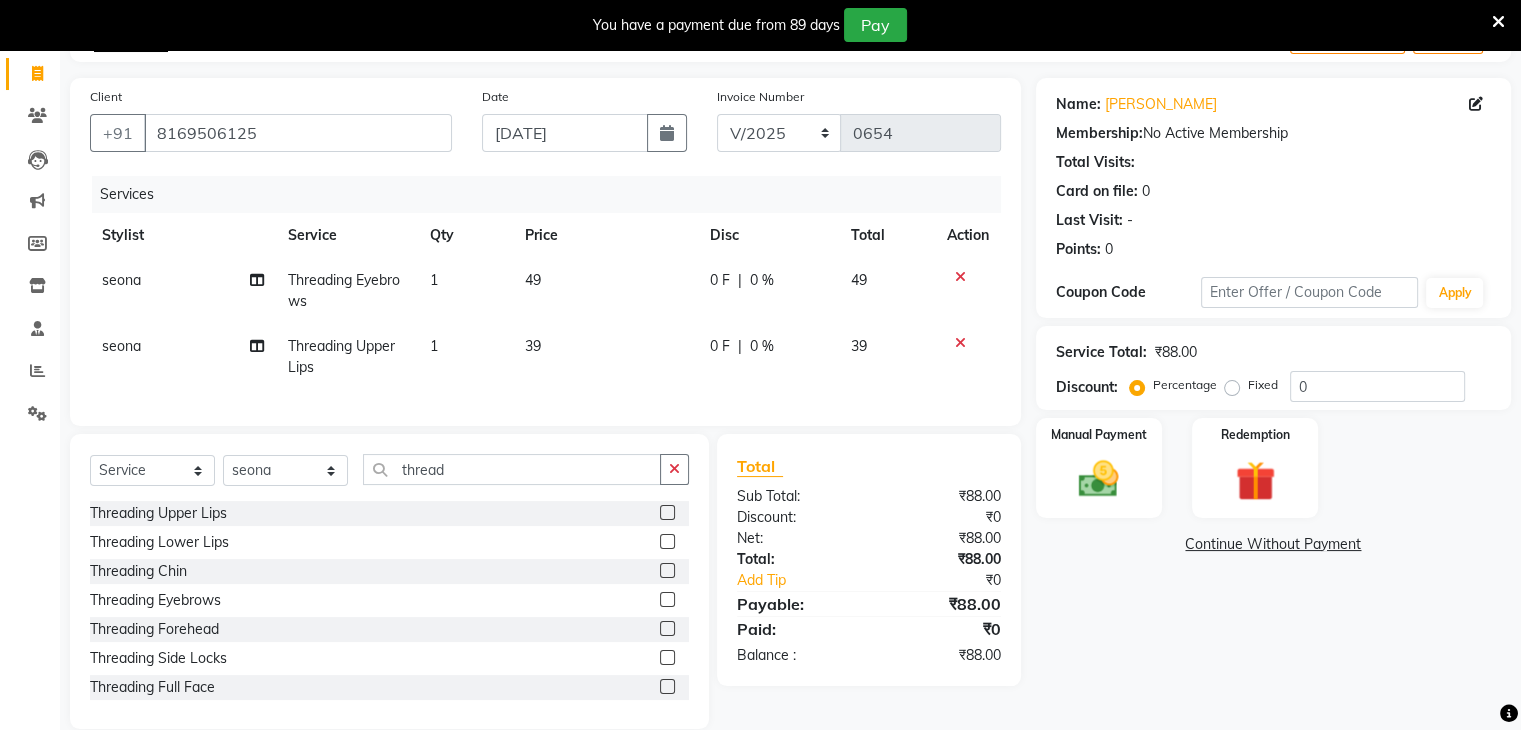 click on "49" 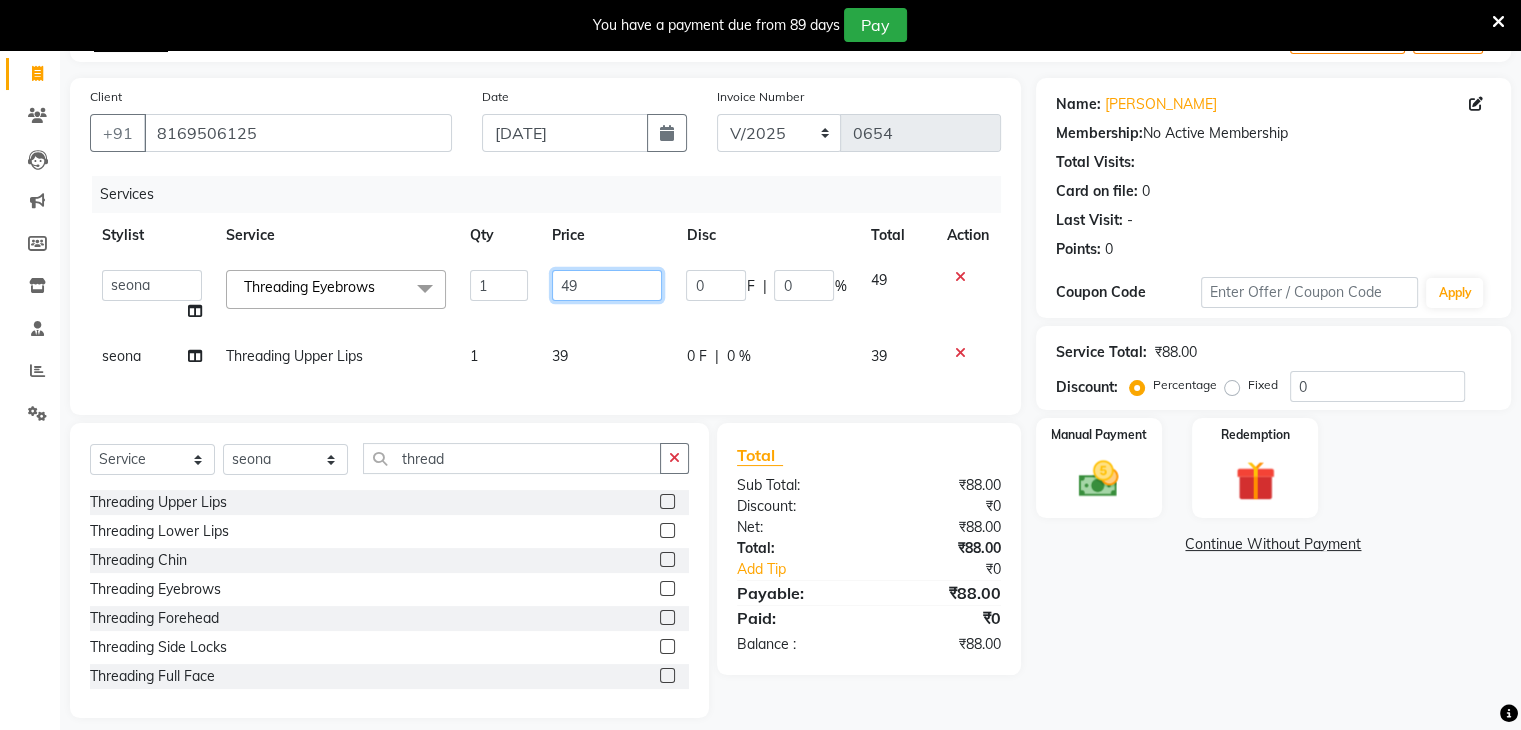 drag, startPoint x: 591, startPoint y: 283, endPoint x: 428, endPoint y: 285, distance: 163.01227 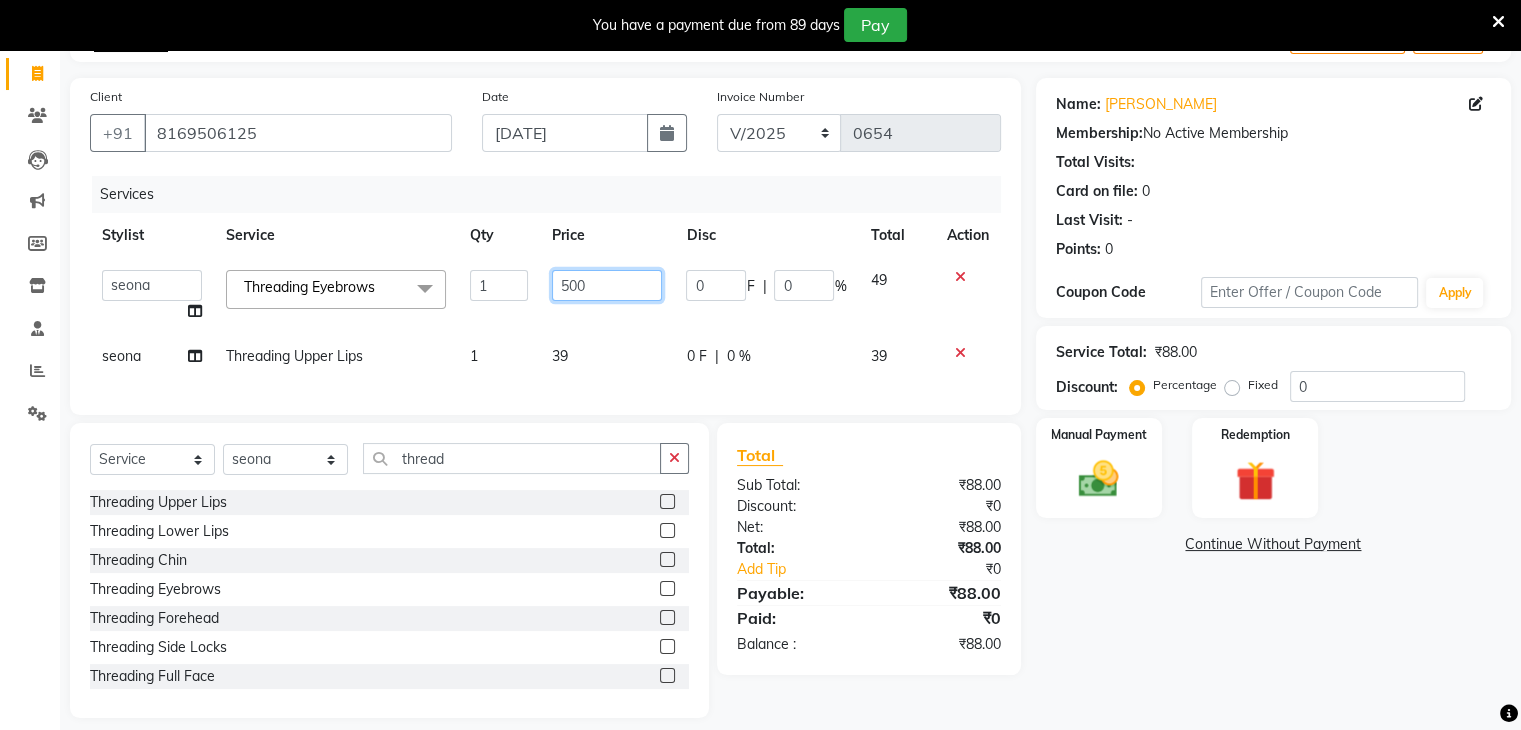 type on "50" 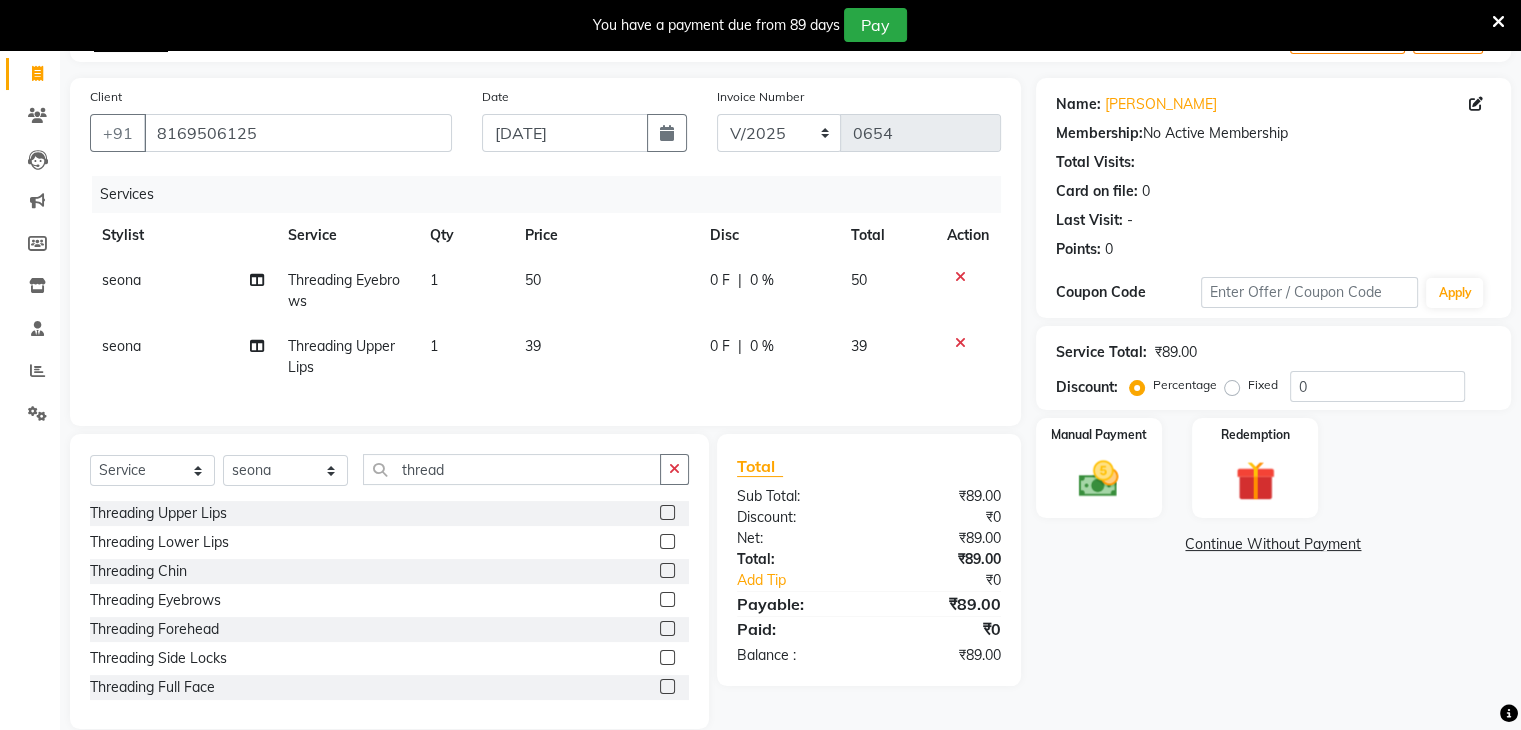click on "39" 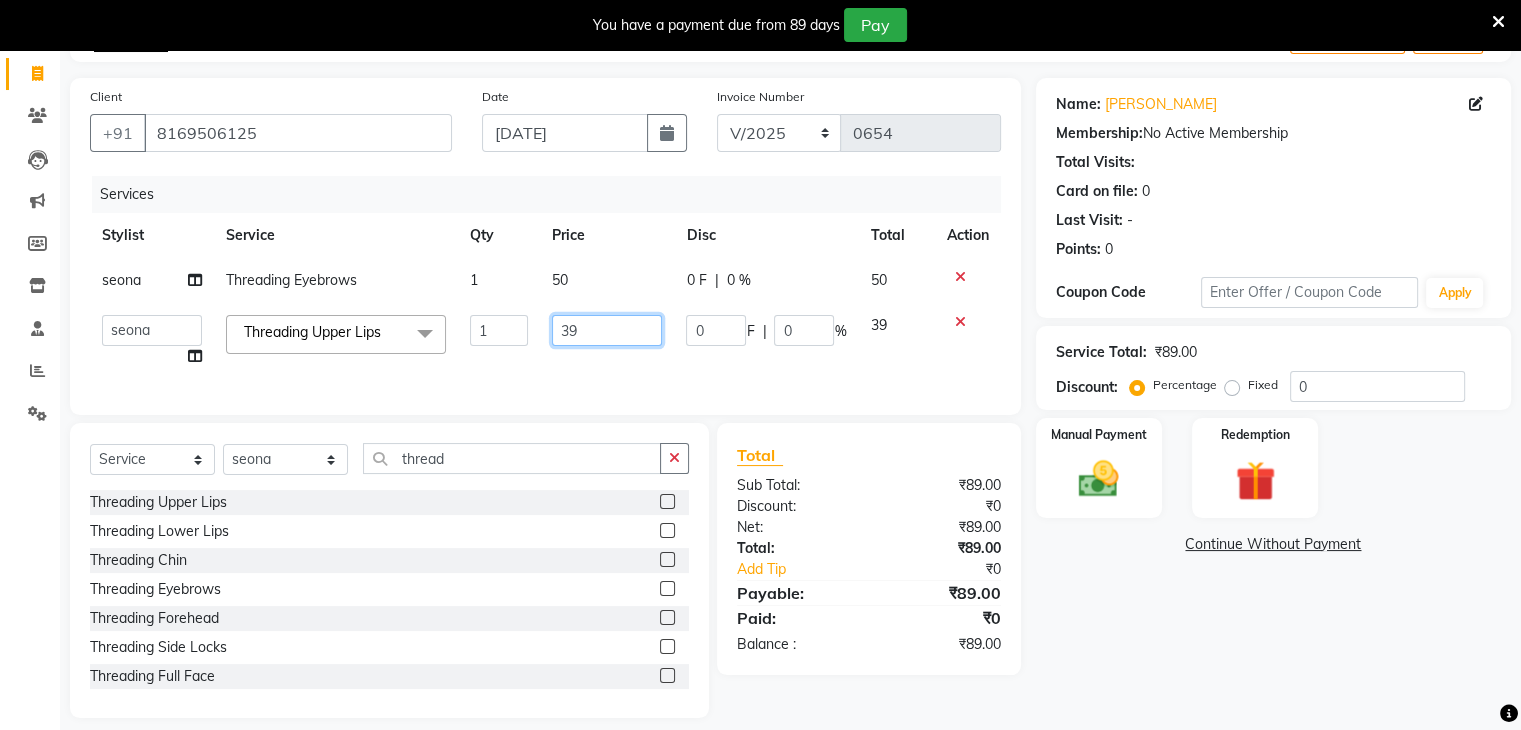 drag, startPoint x: 604, startPoint y: 337, endPoint x: 547, endPoint y: 352, distance: 58.940647 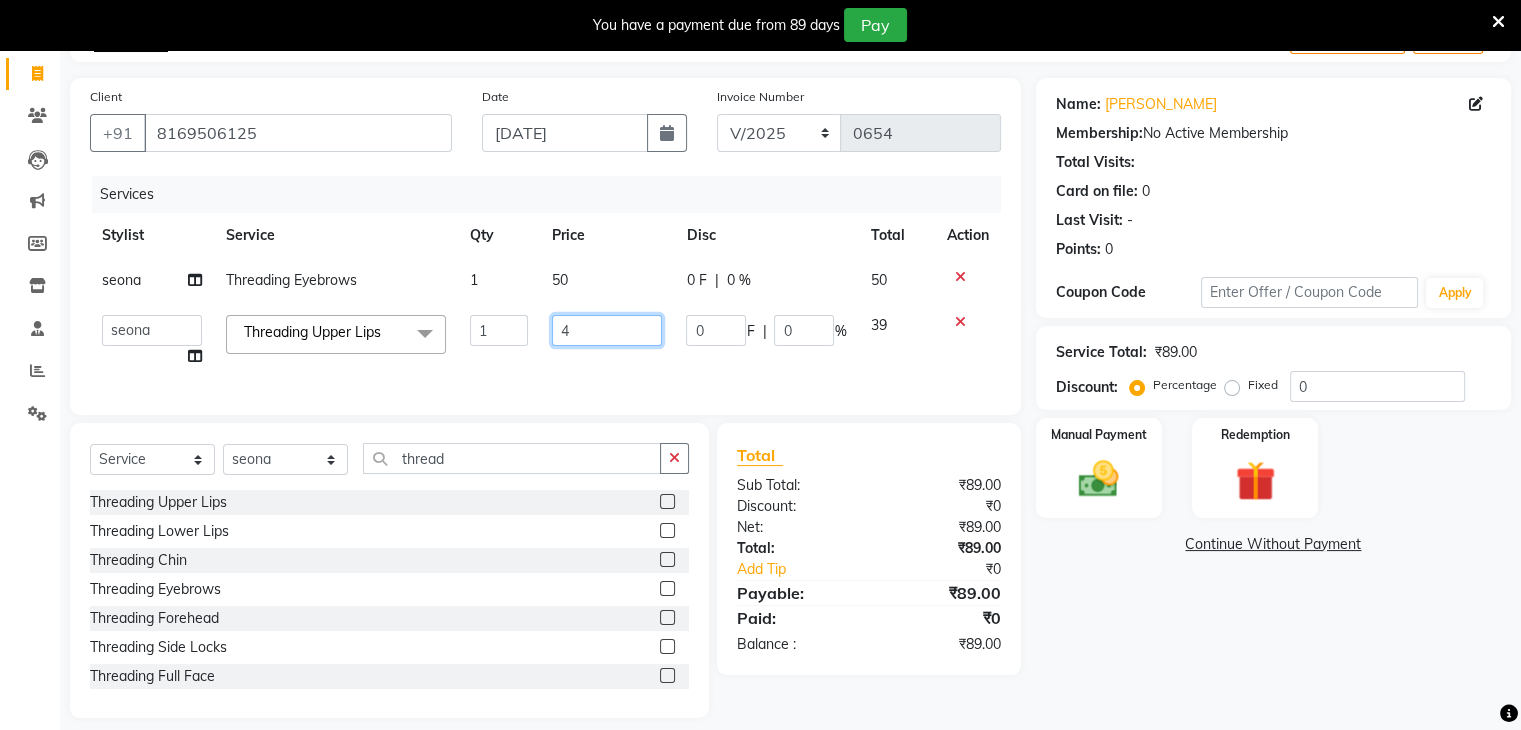 type on "40" 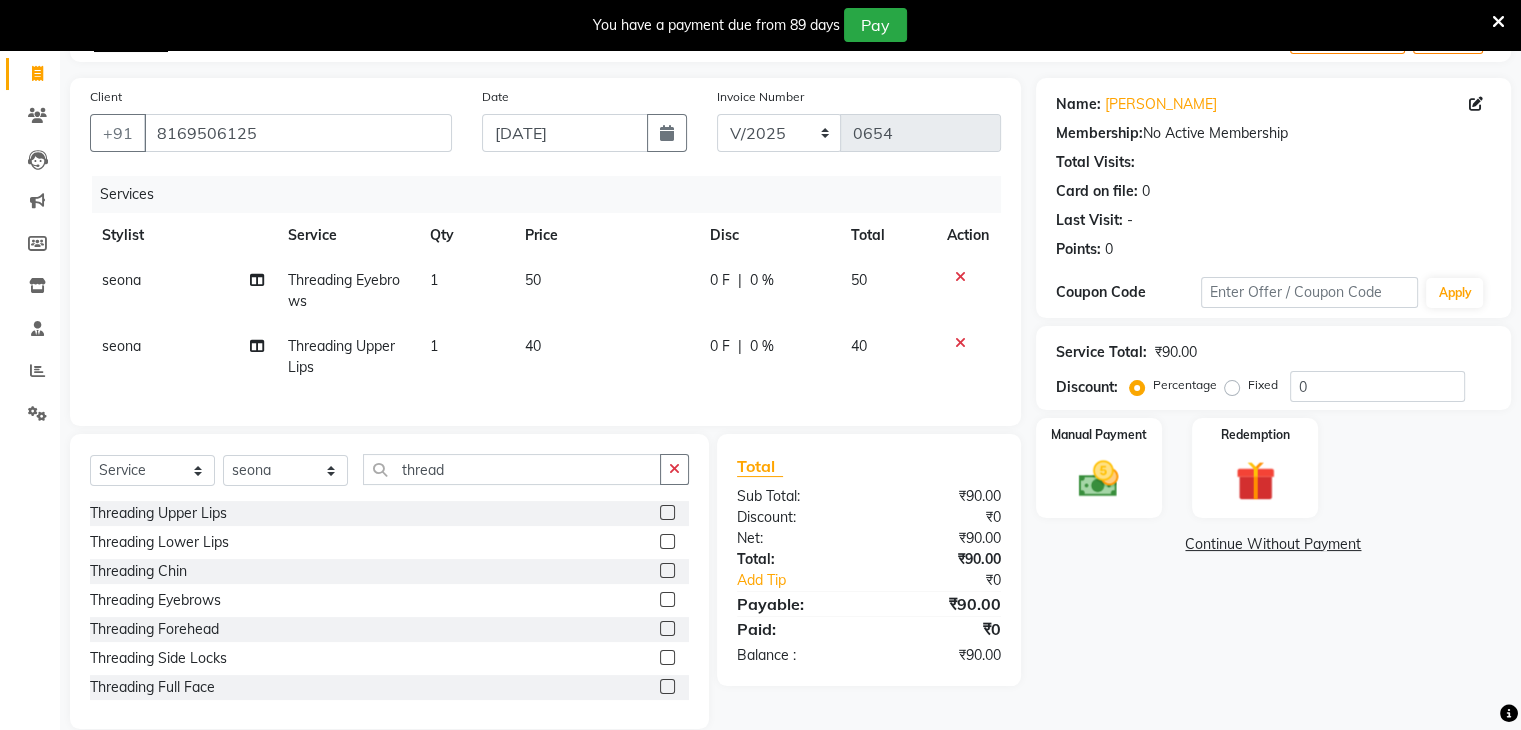 click on "40" 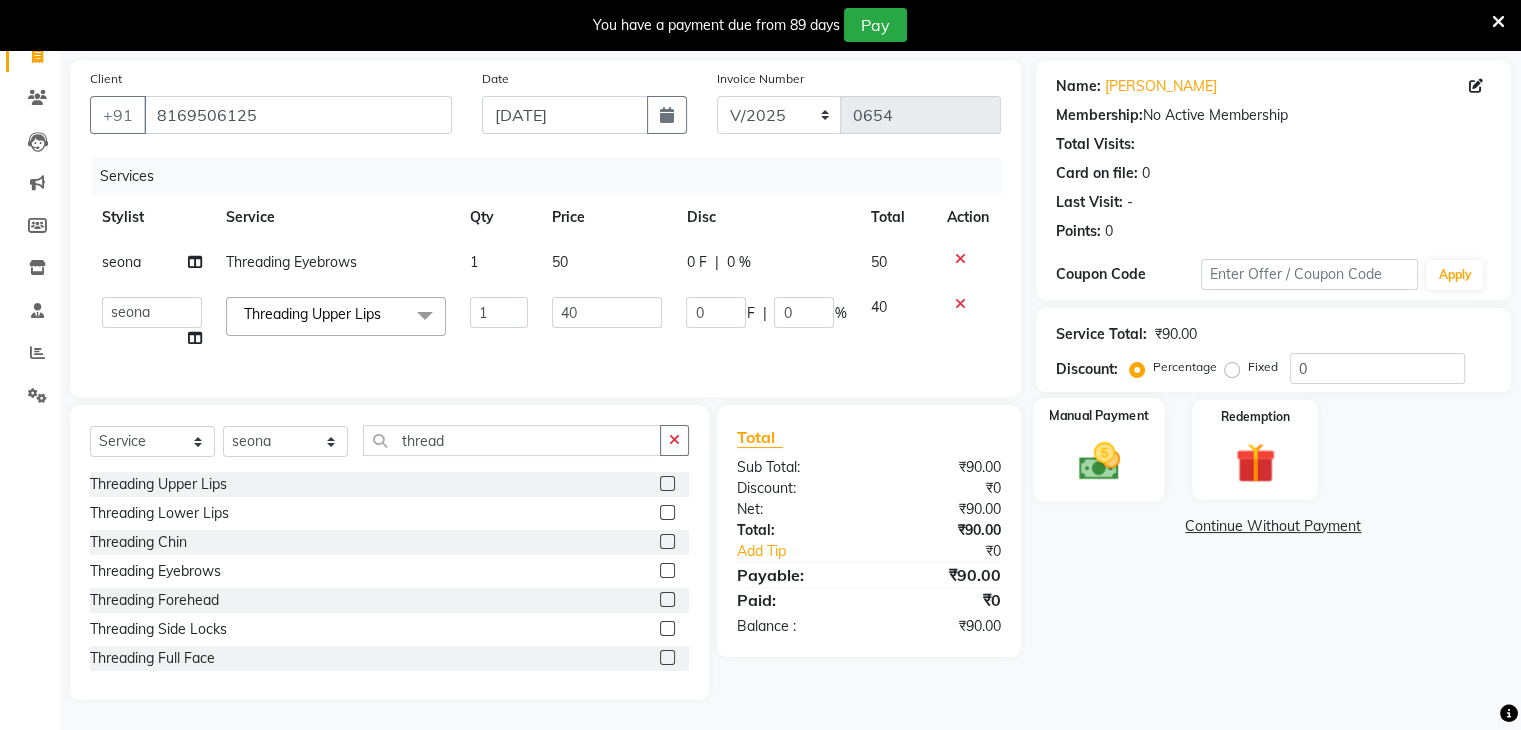 scroll, scrollTop: 156, scrollLeft: 0, axis: vertical 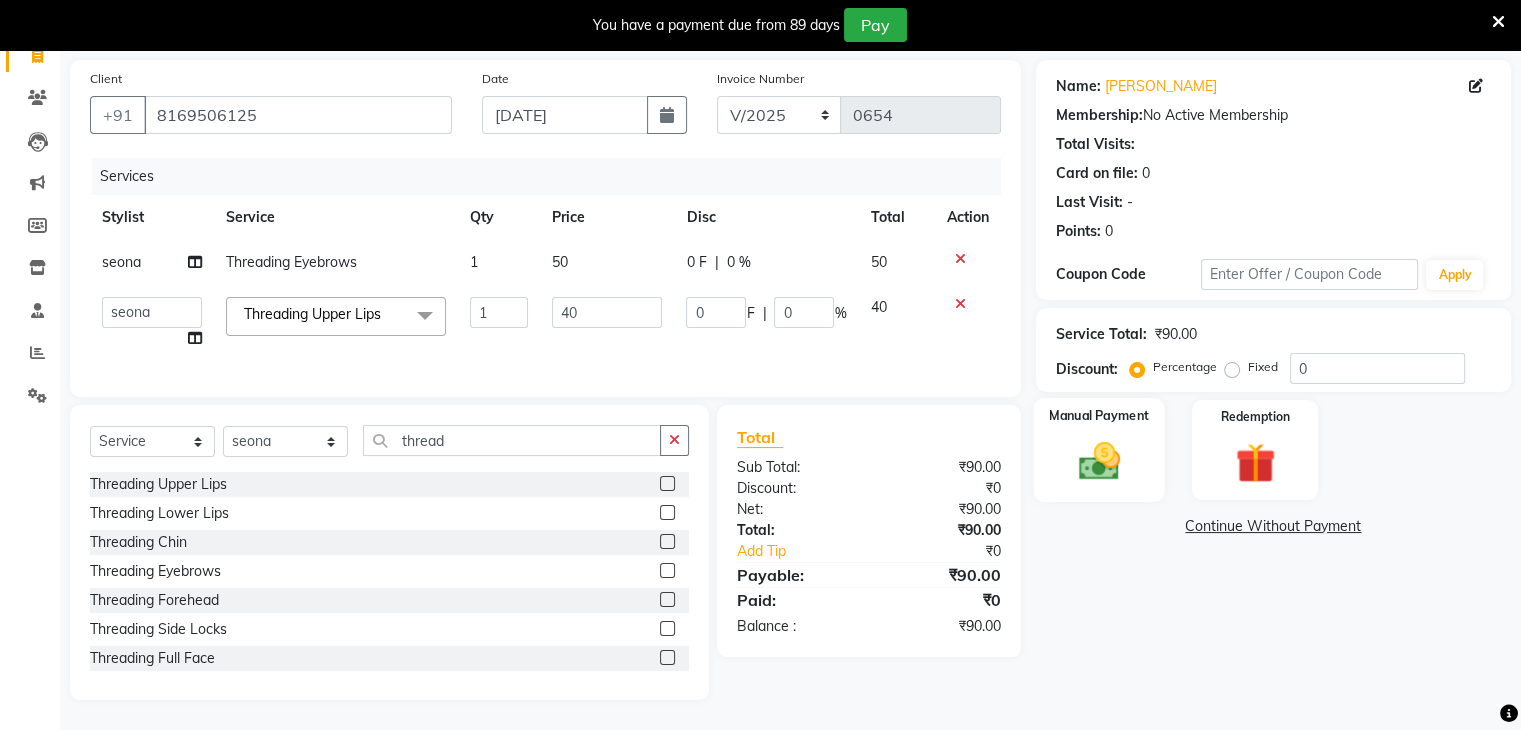 click 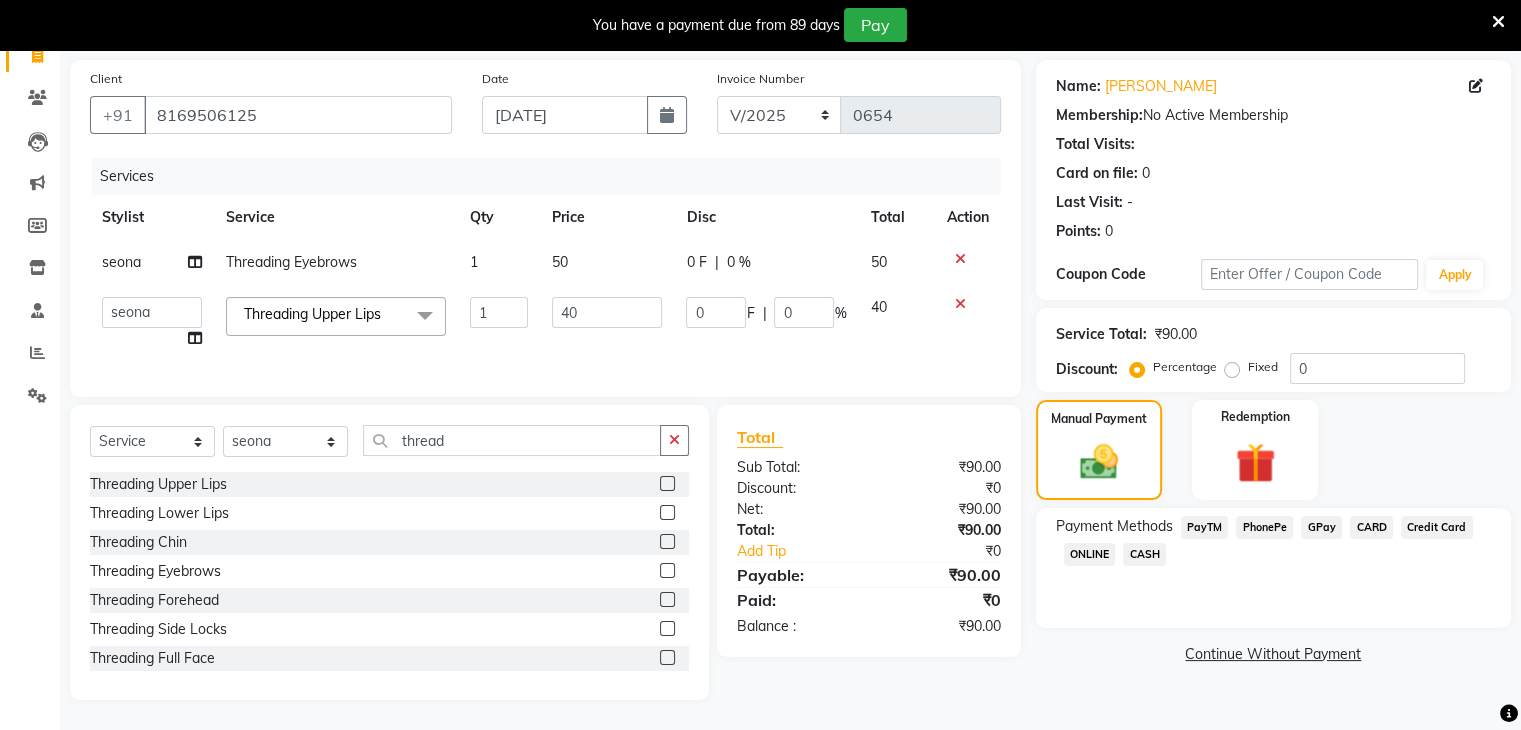 click on "GPay" 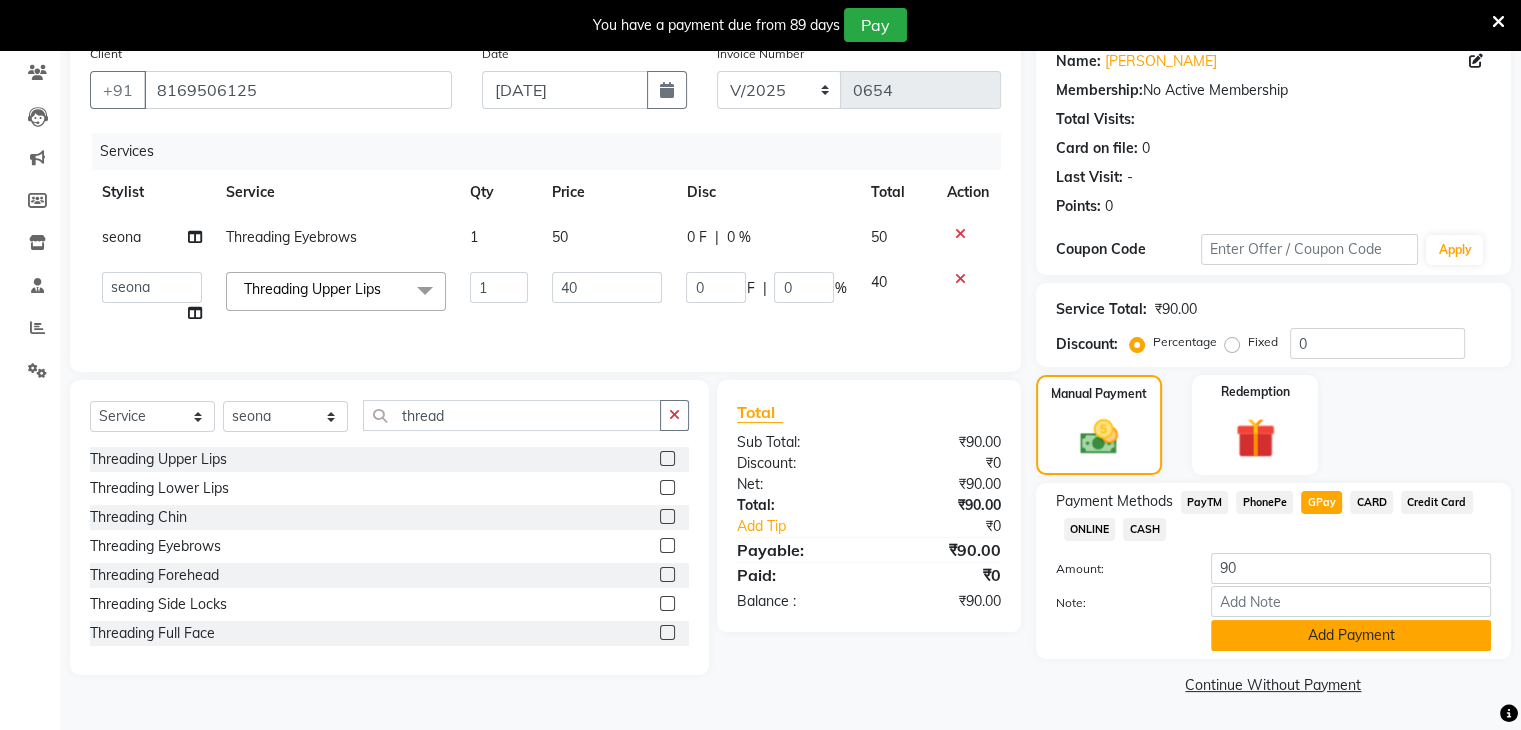 click on "Add Payment" 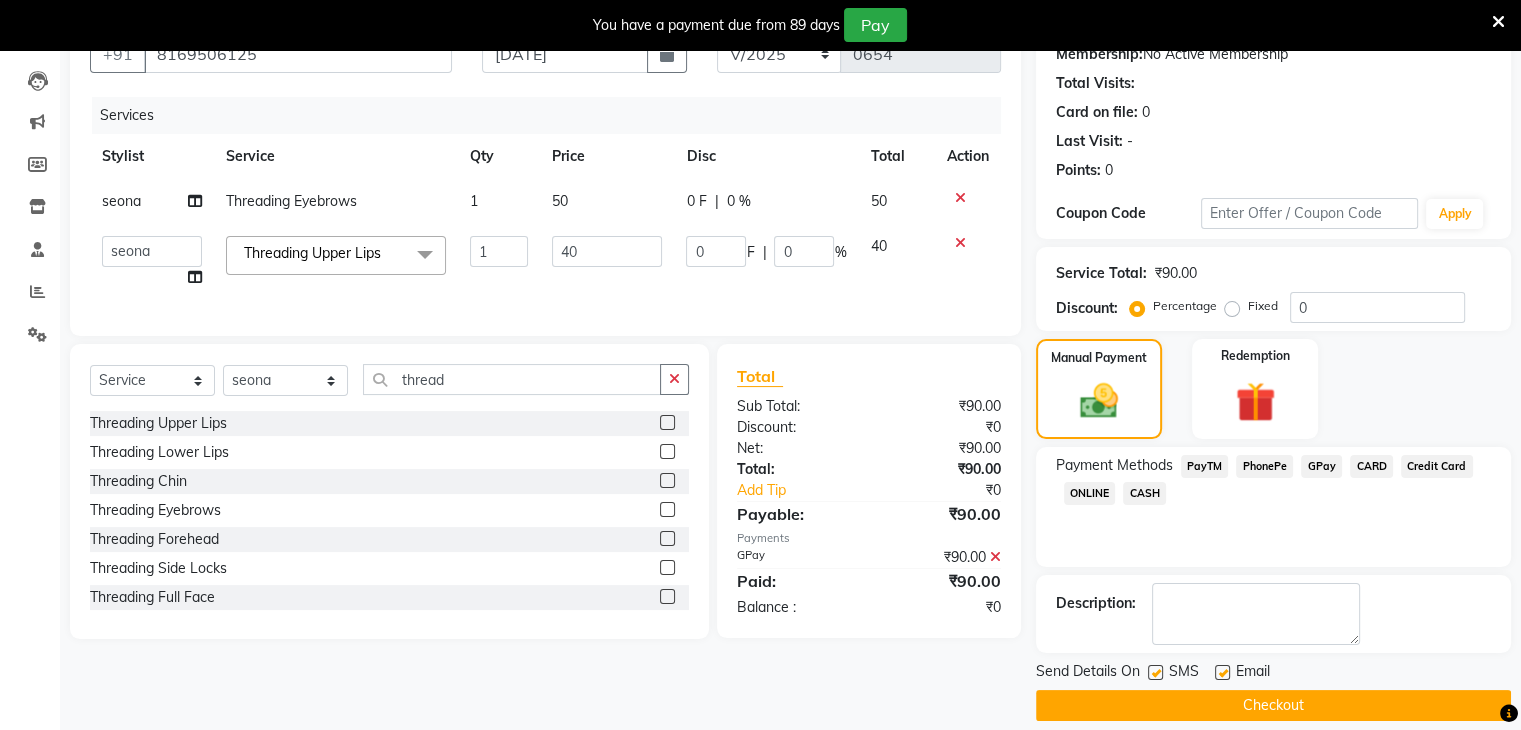 scroll, scrollTop: 220, scrollLeft: 0, axis: vertical 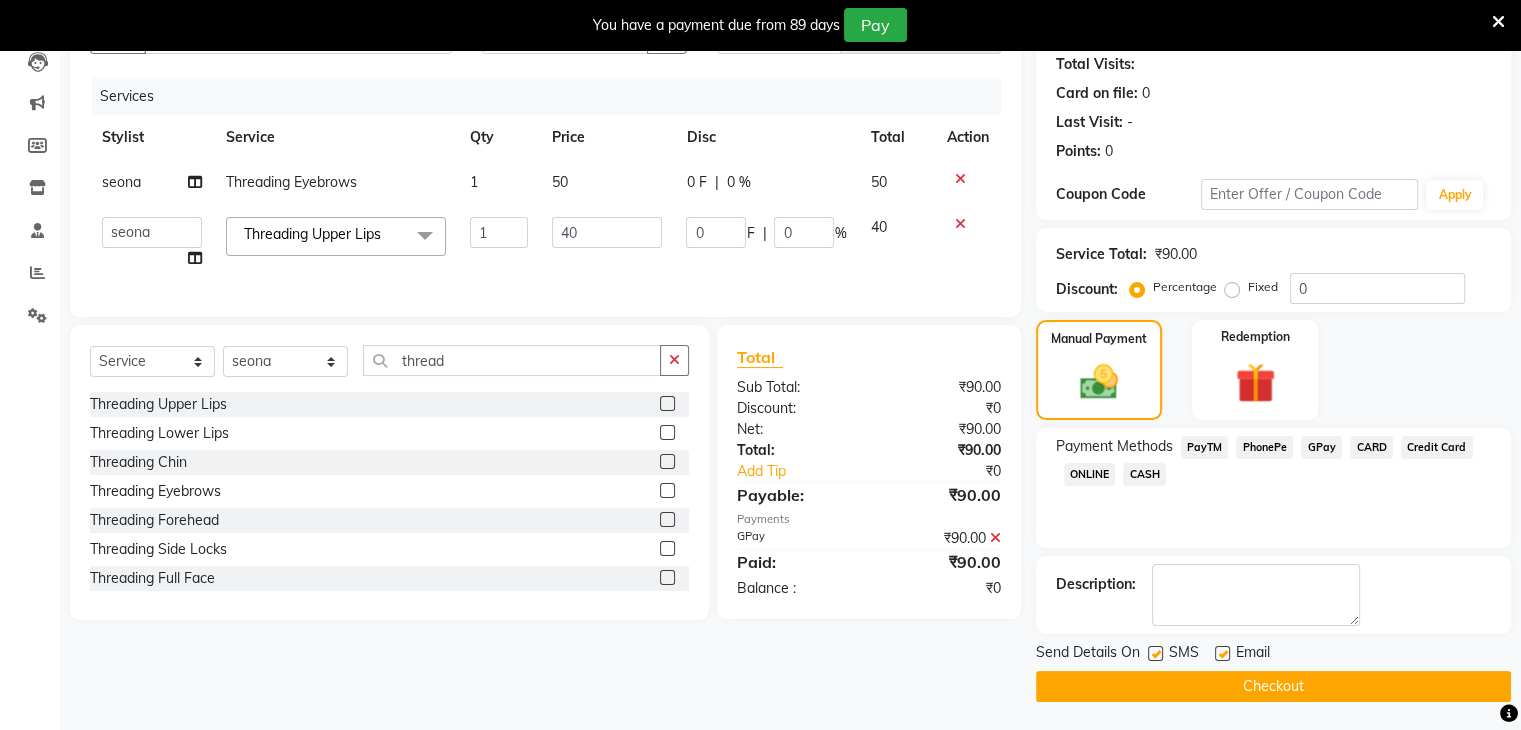 click 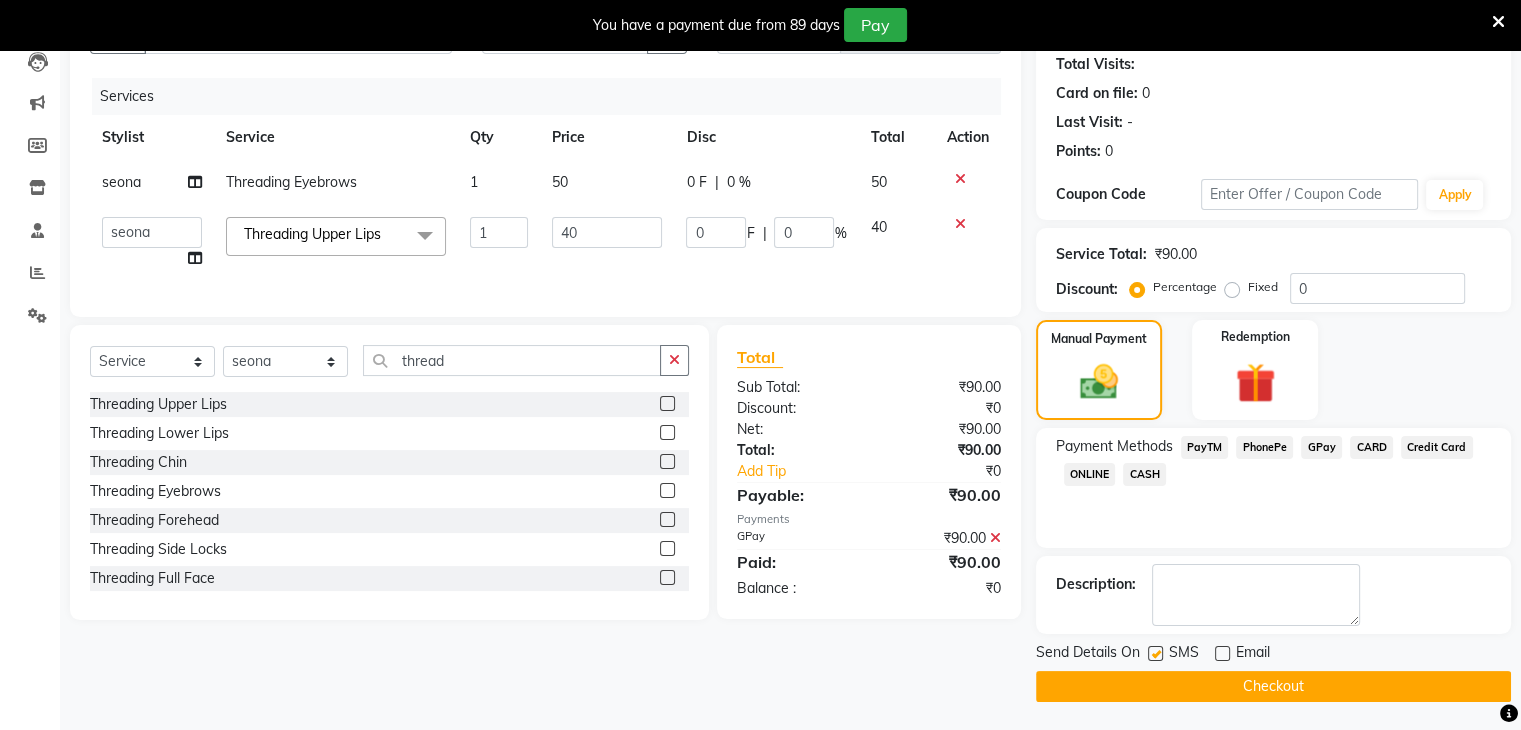 click 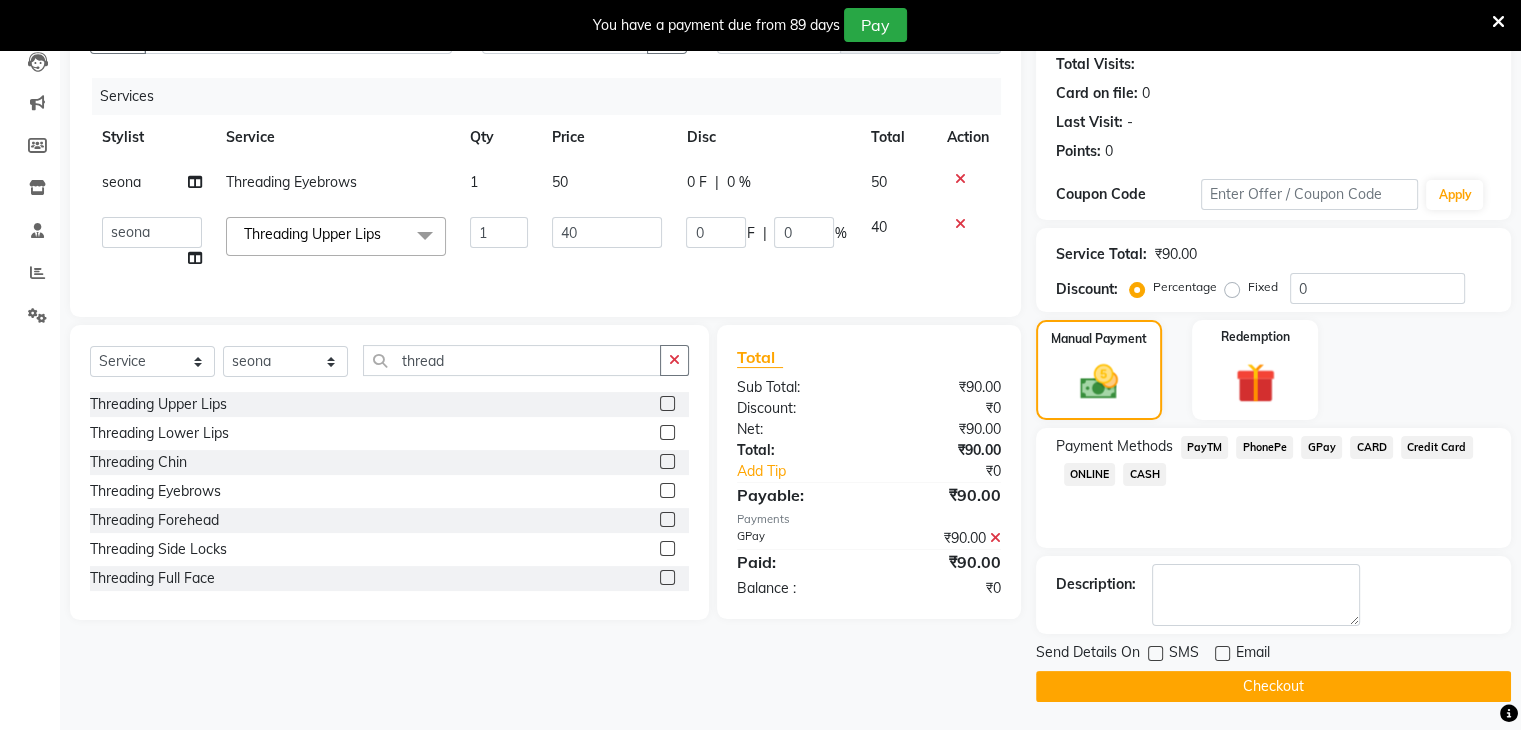 click on "Send Details On SMS Email  Checkout" 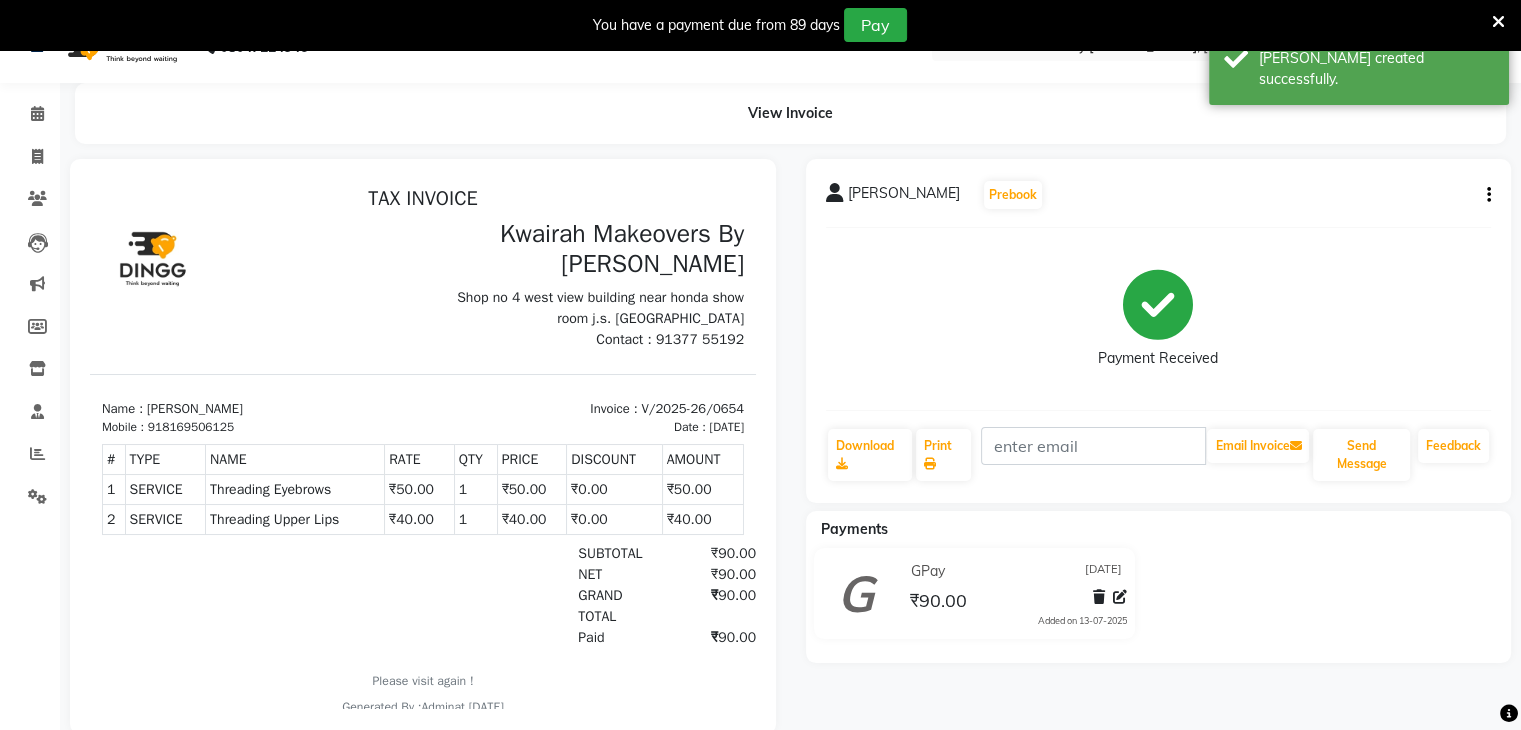 scroll, scrollTop: 0, scrollLeft: 0, axis: both 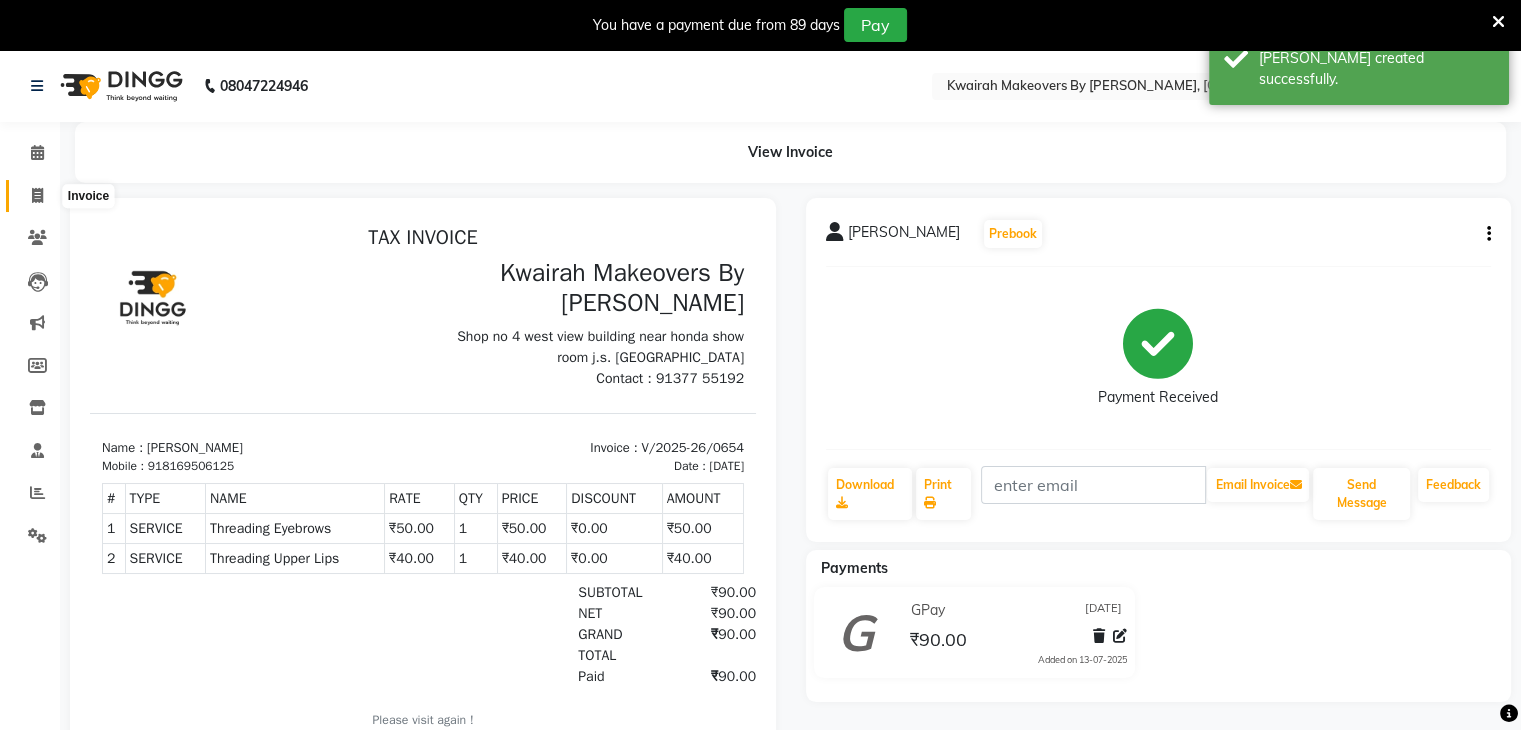 click 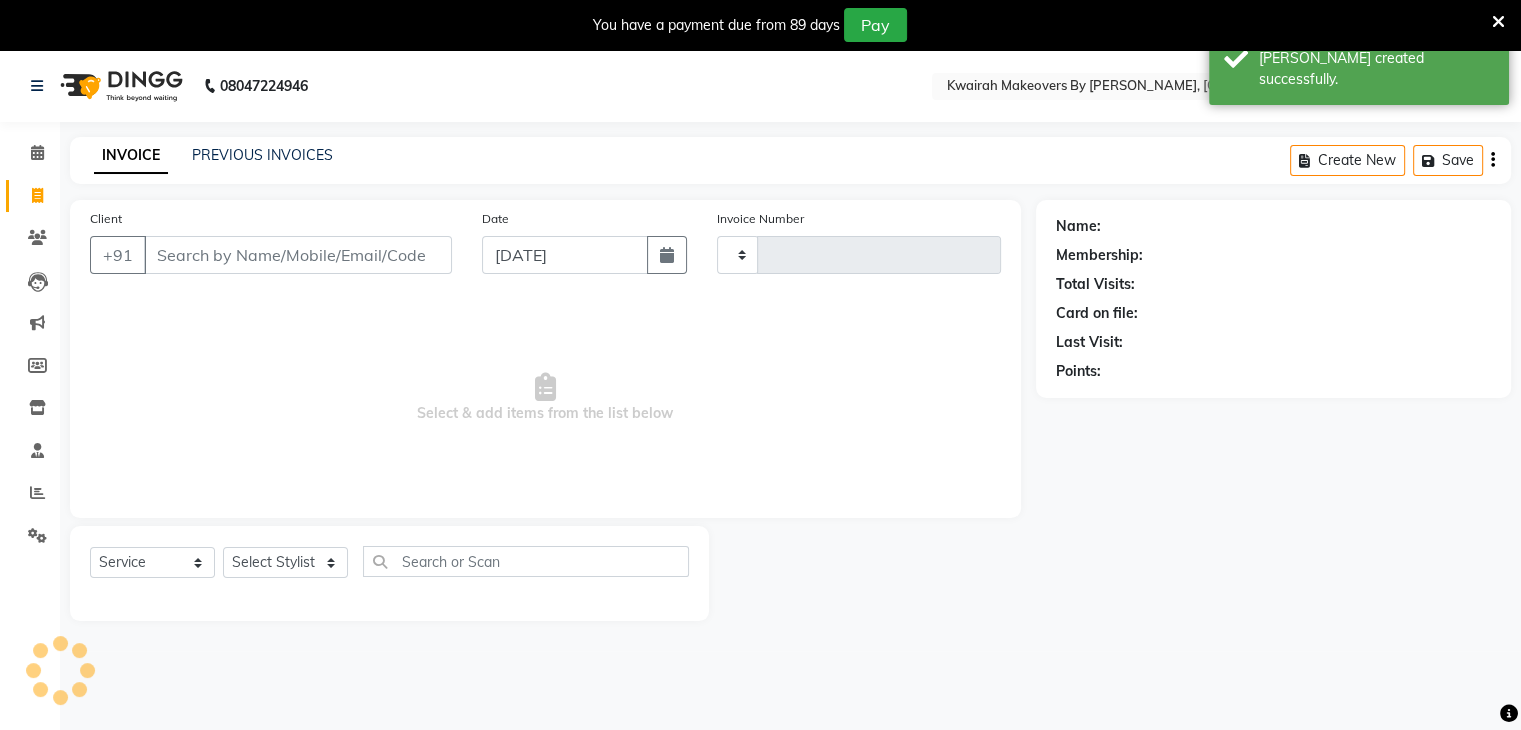scroll, scrollTop: 50, scrollLeft: 0, axis: vertical 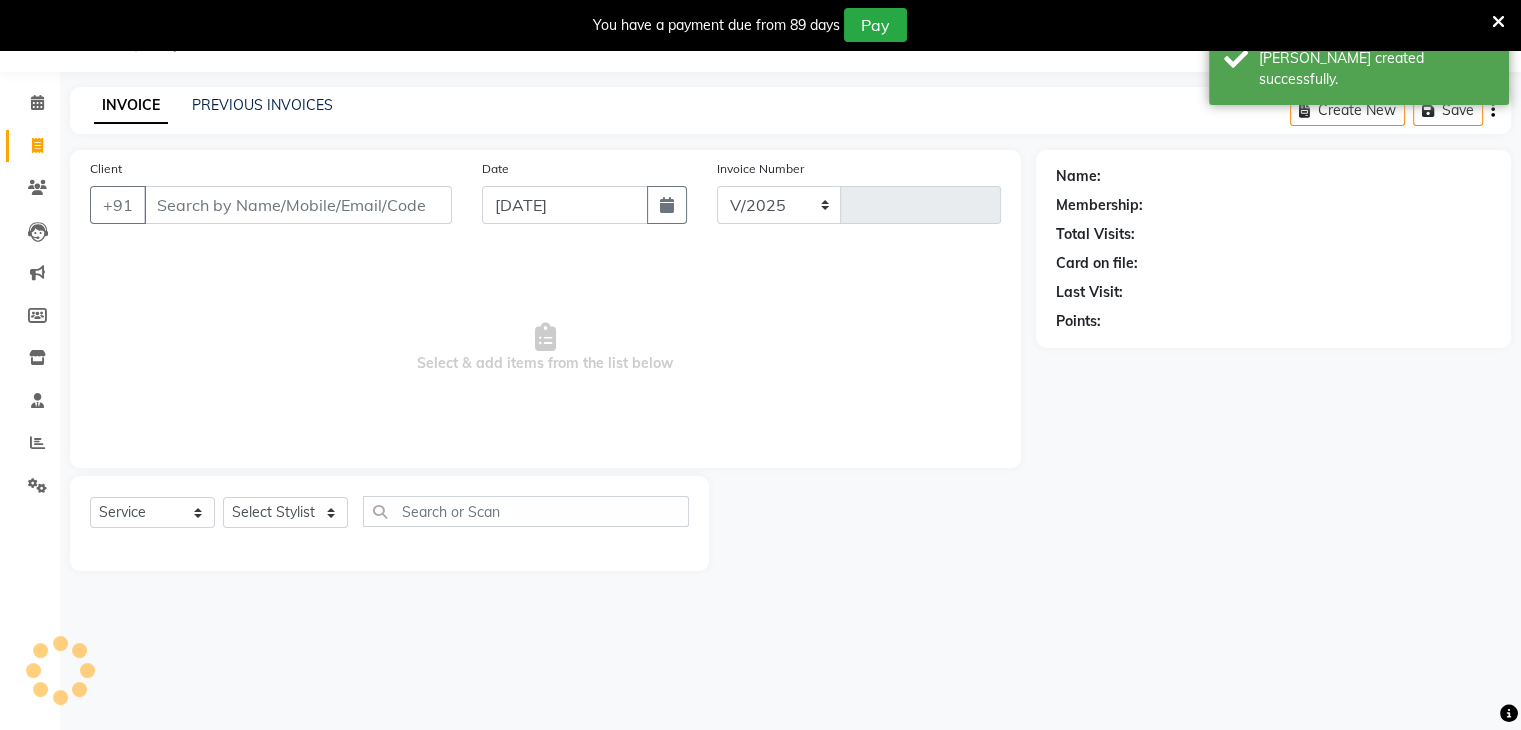 select on "3832" 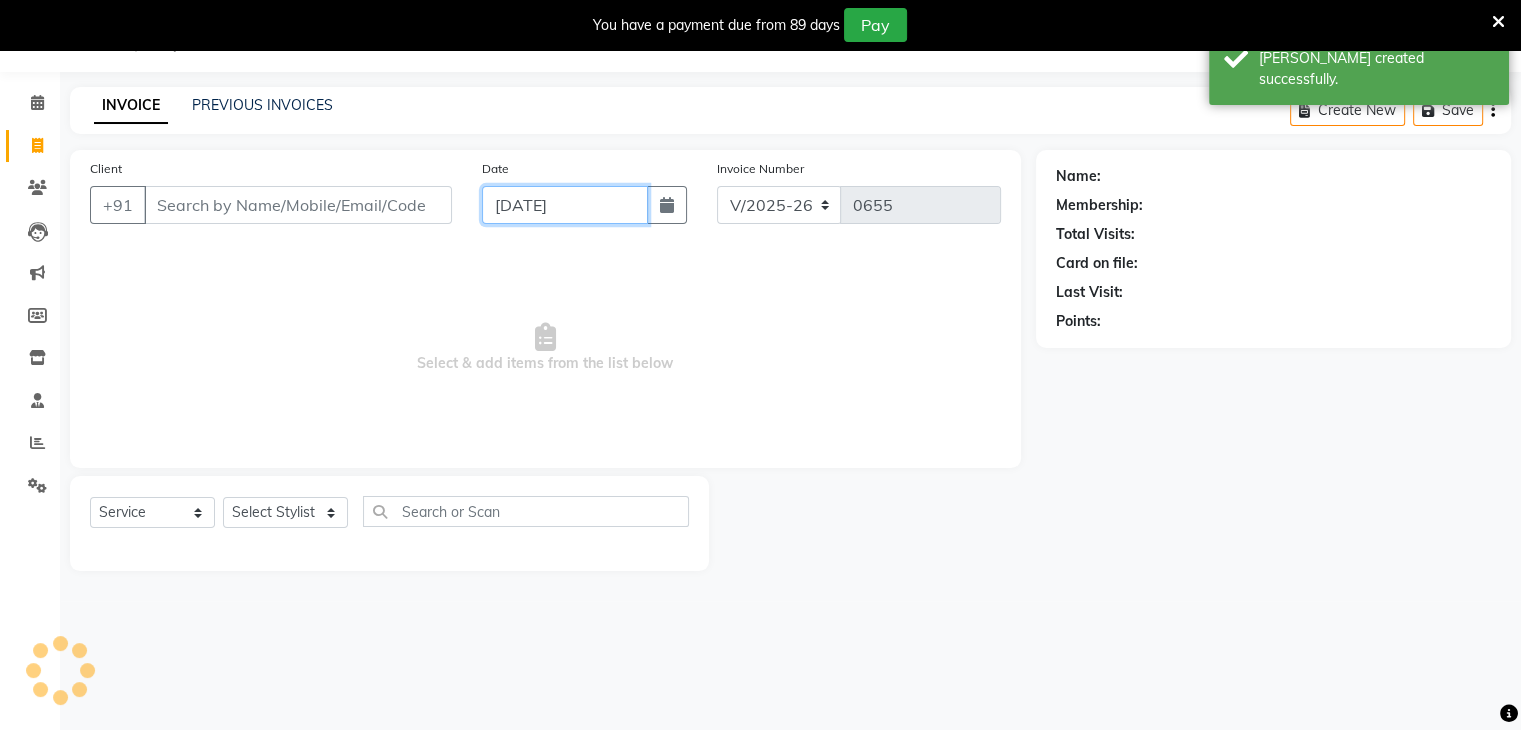 click on "[DATE]" 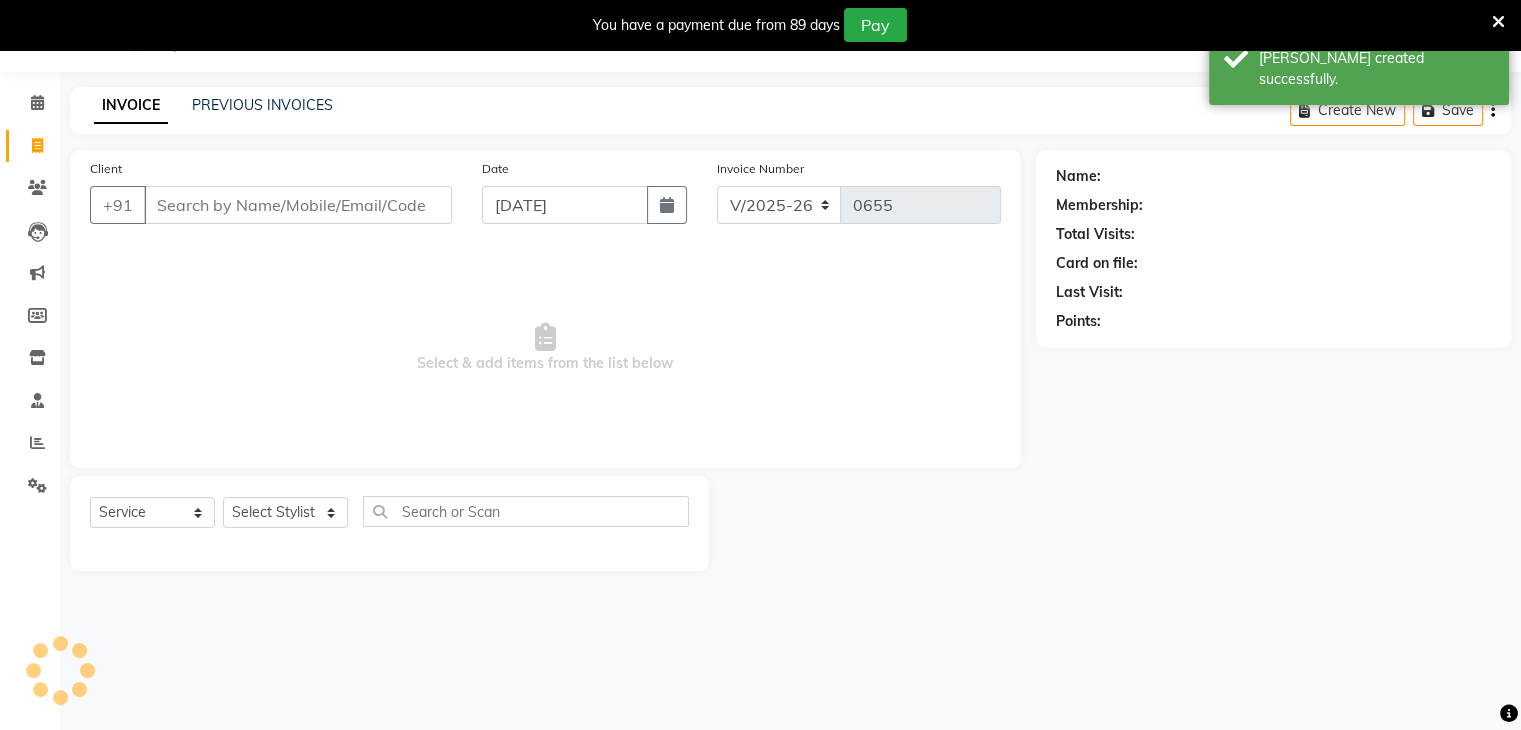 select on "7" 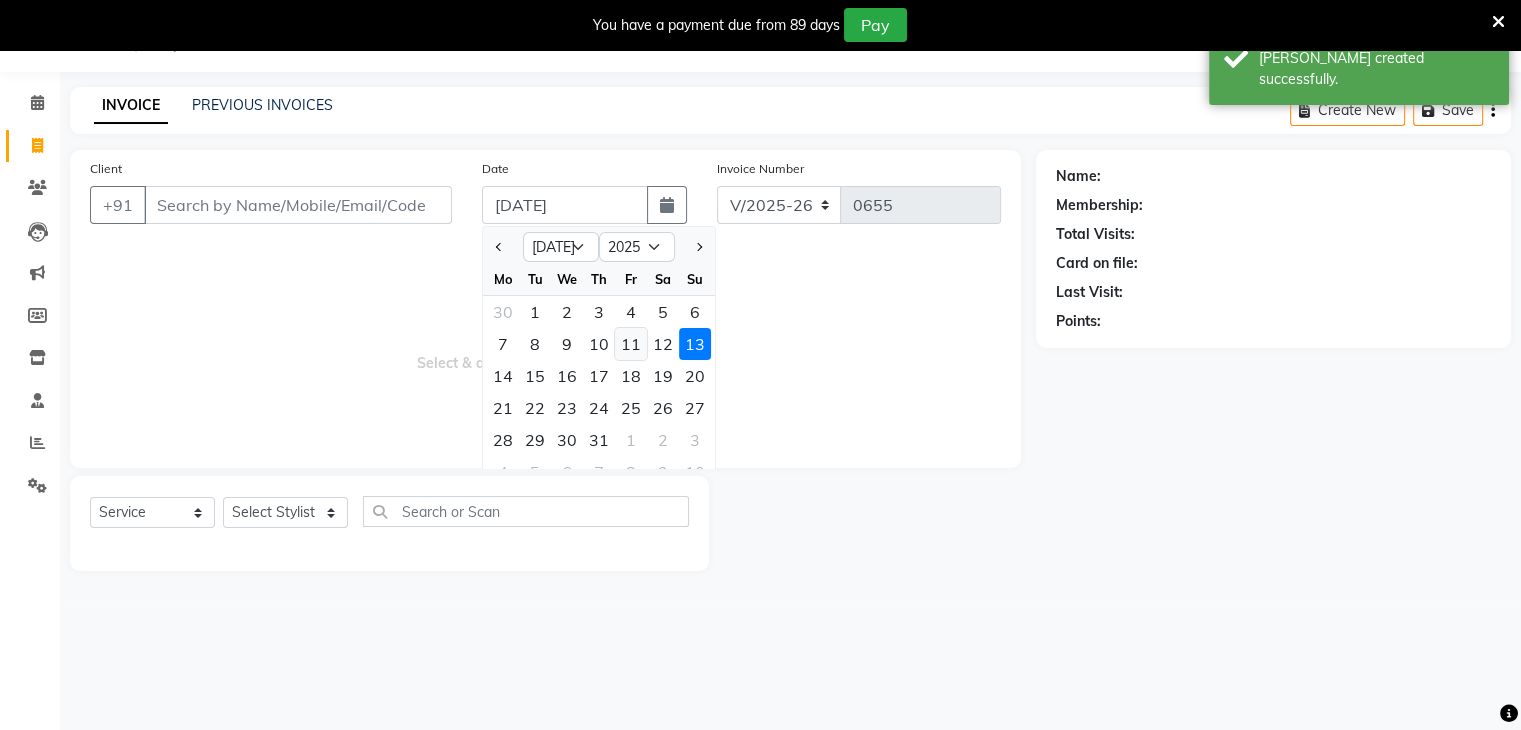 click on "11" 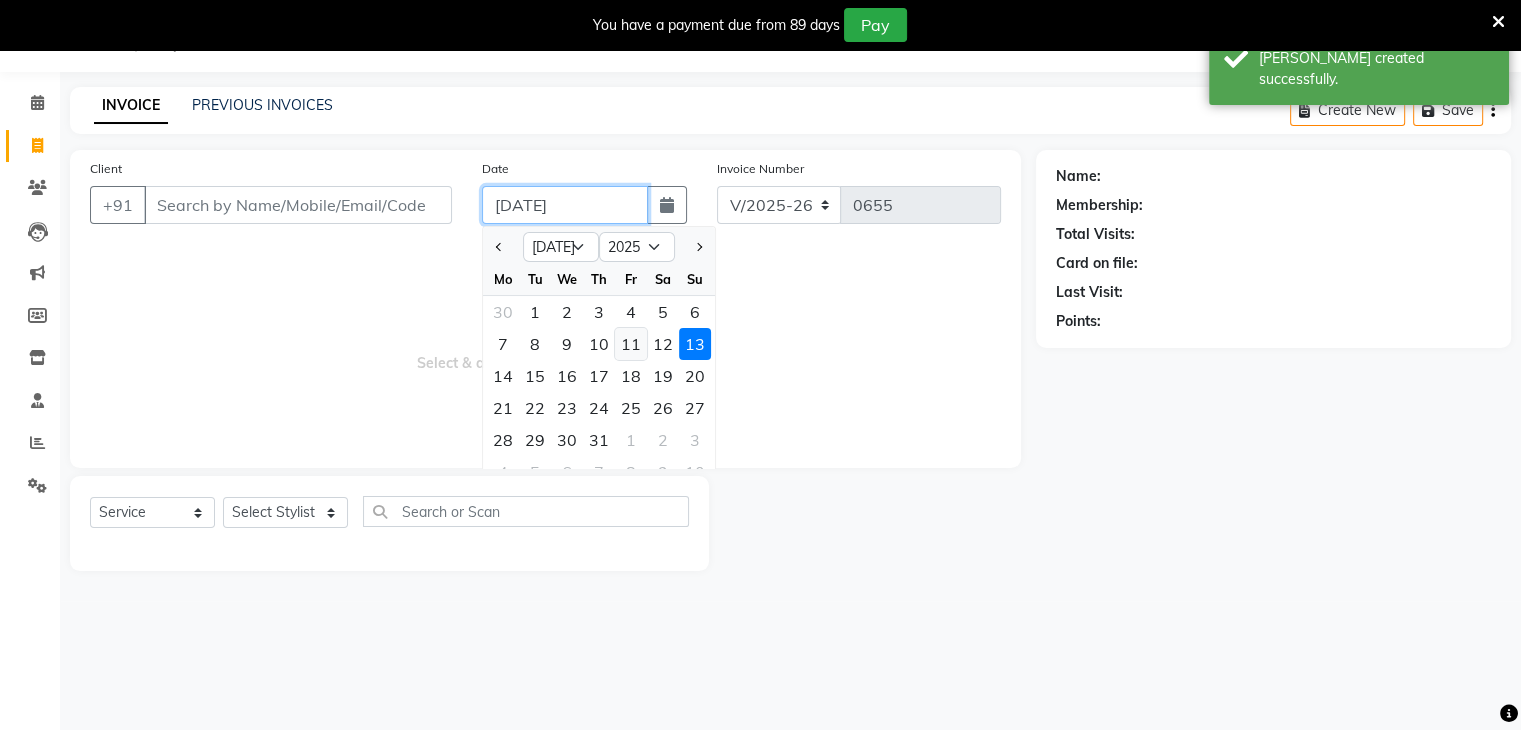 type on "[DATE]" 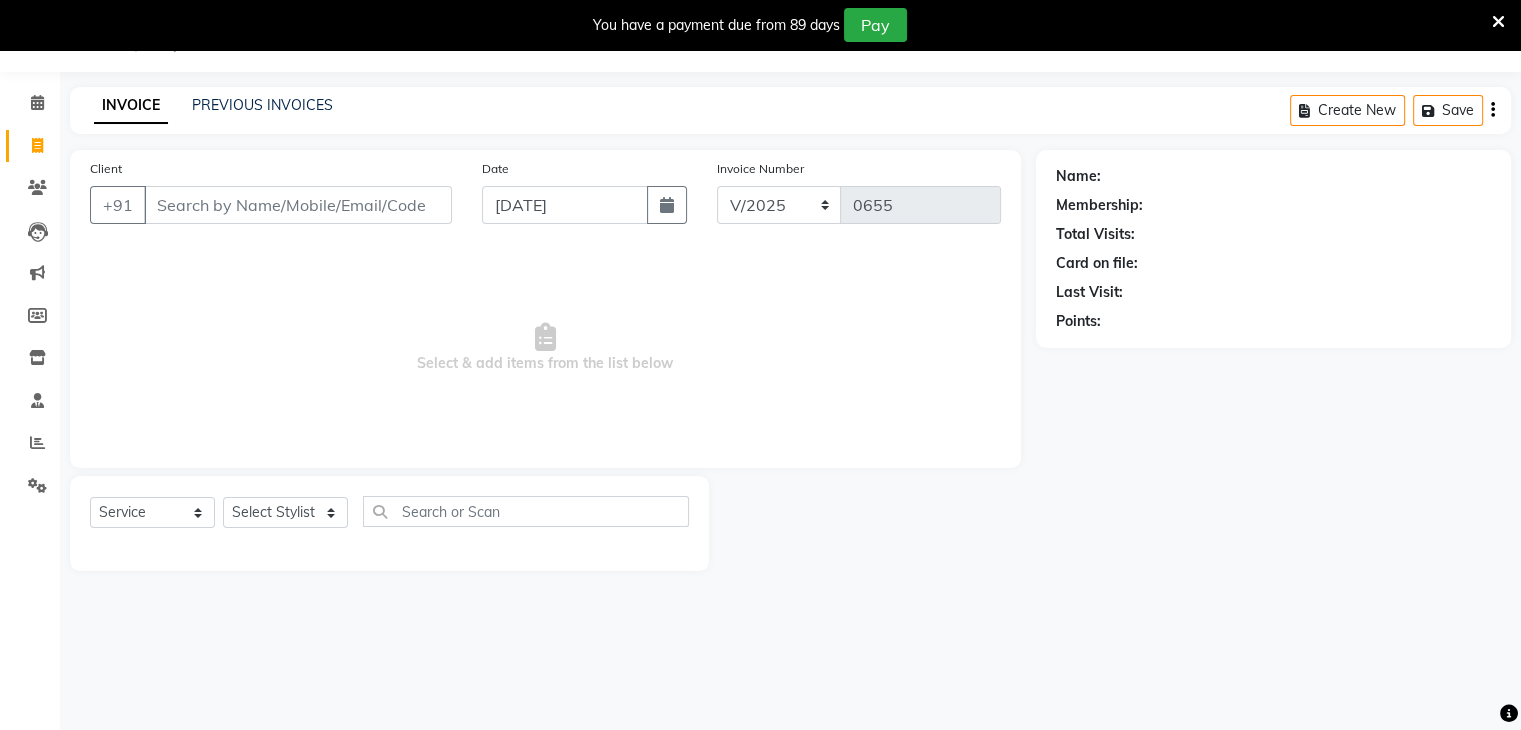 click on "Client +91" 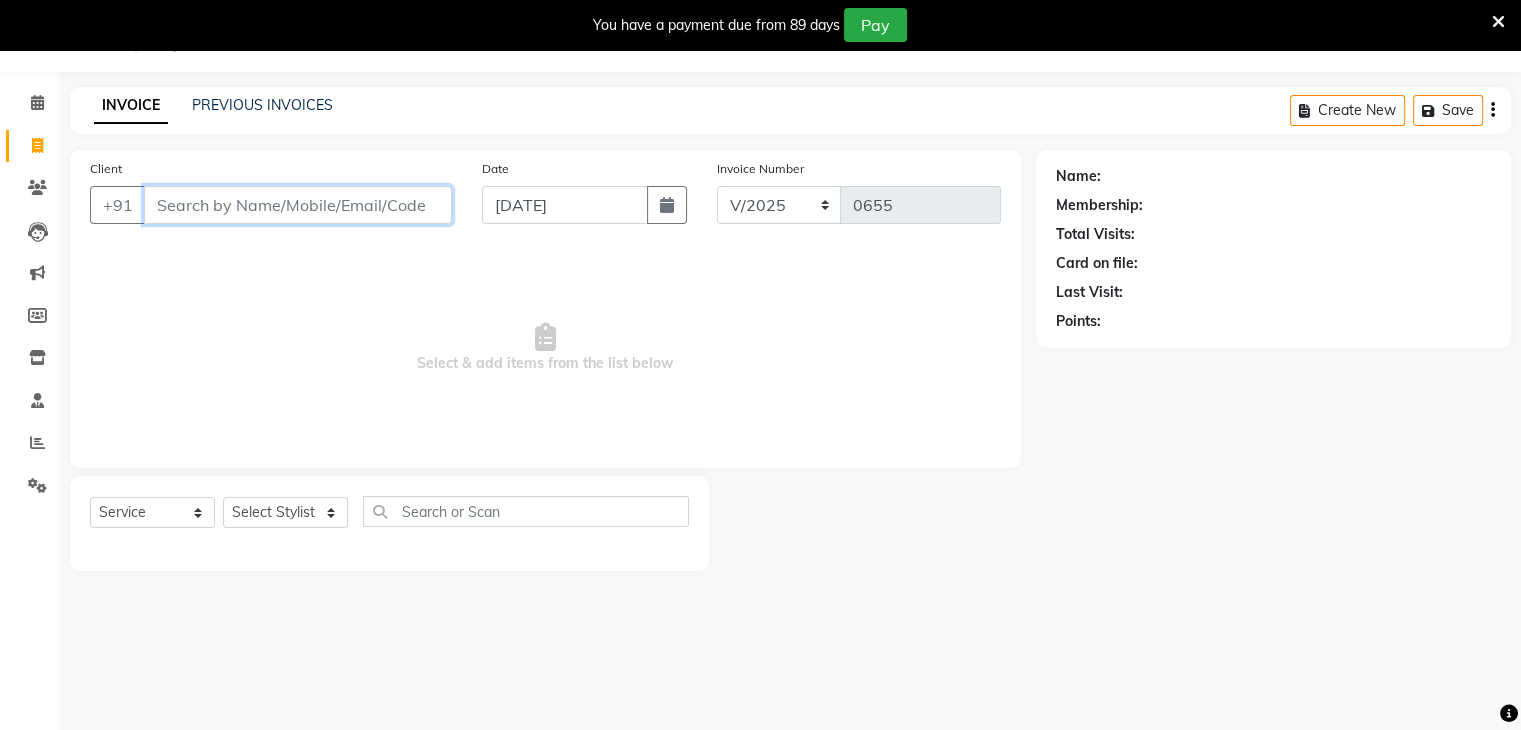 click on "Client" at bounding box center (298, 205) 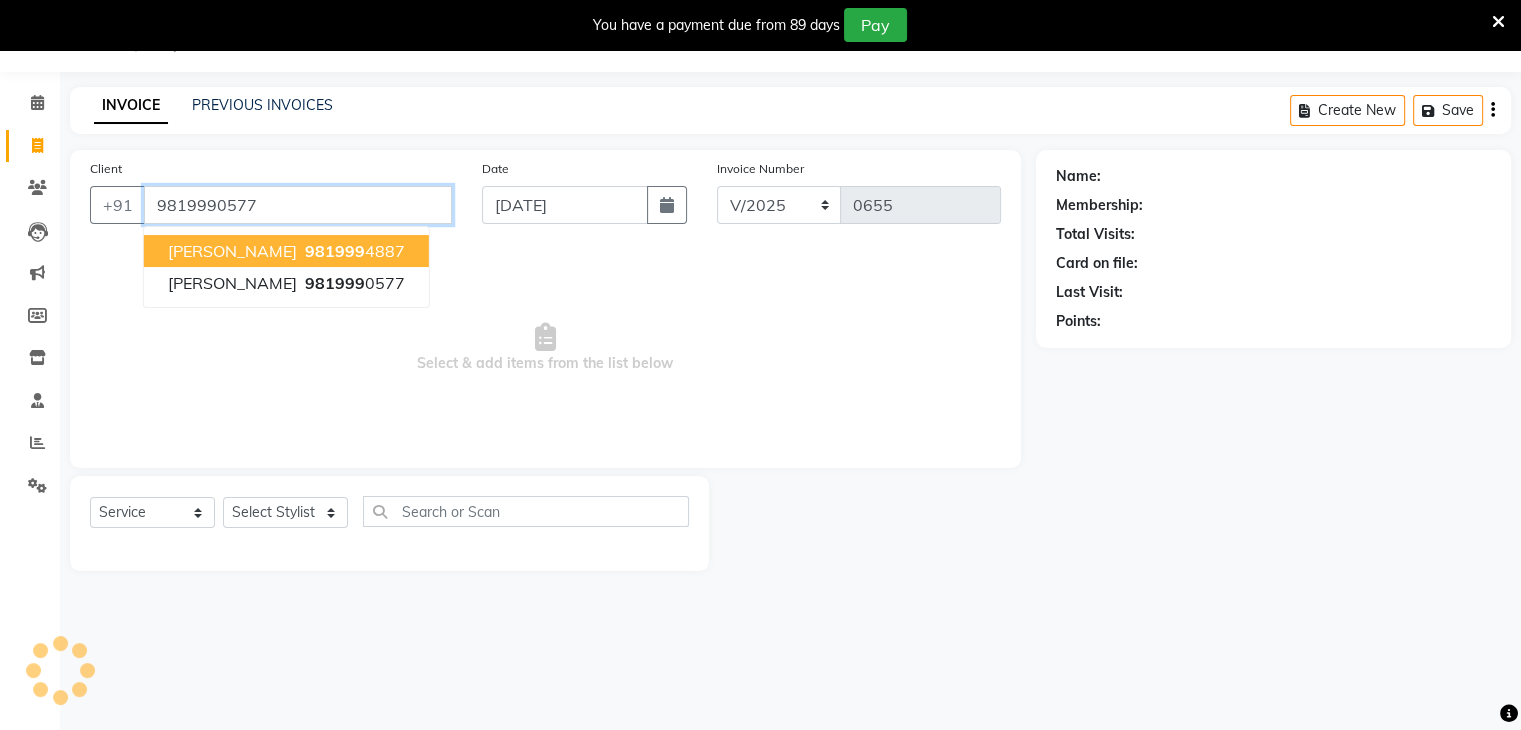 type on "9819990577" 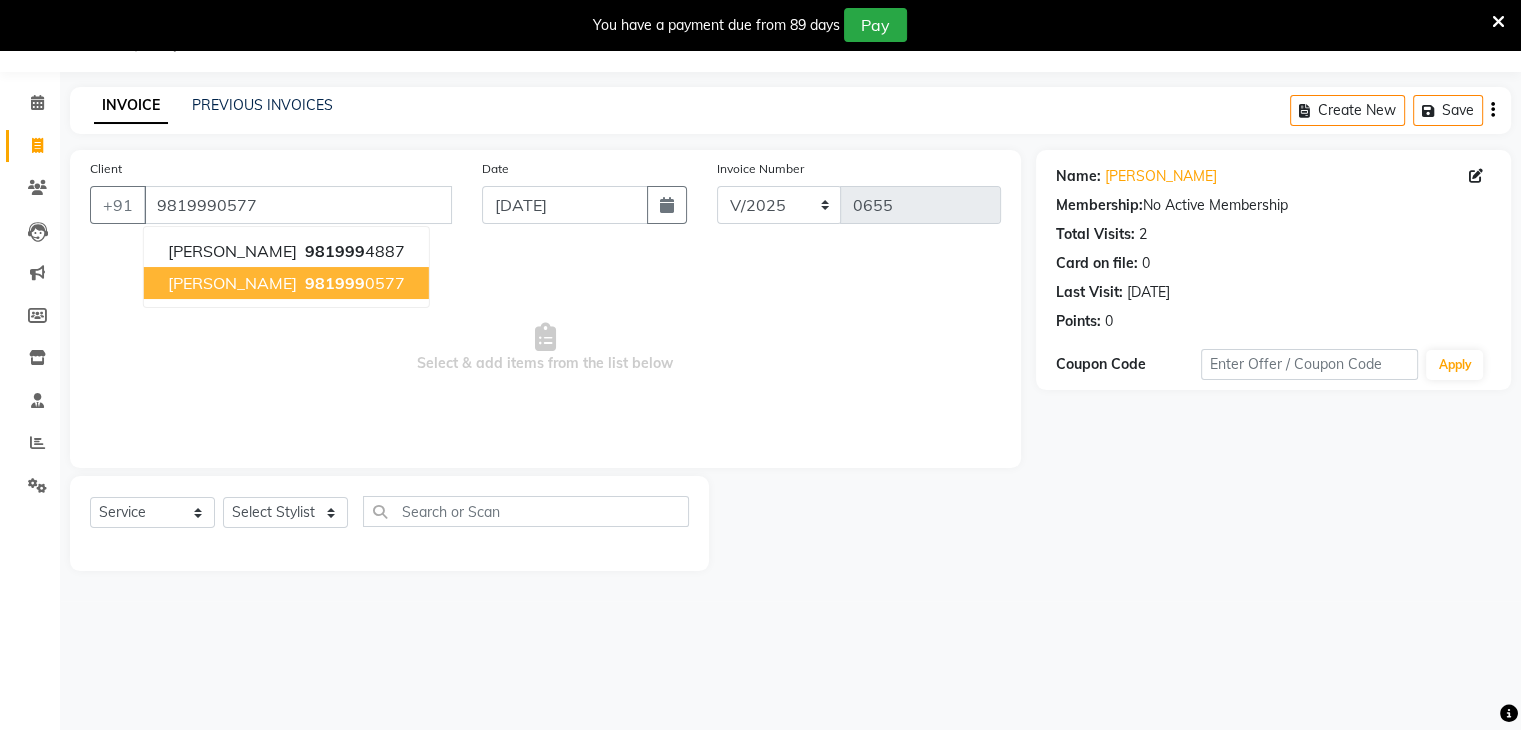 click on "[PERSON_NAME]   981999 0577" at bounding box center [286, 283] 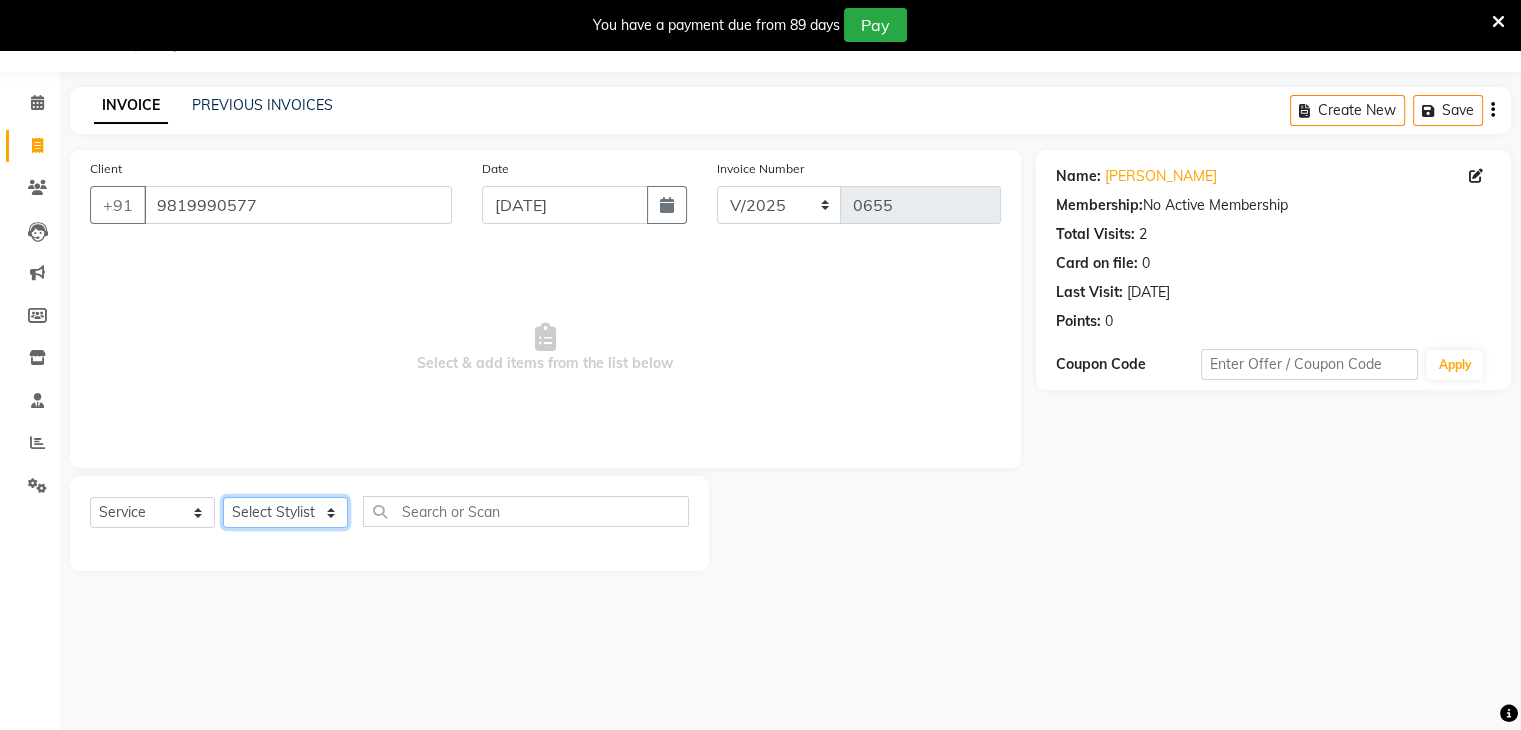 click on "Select Stylist [PERSON_NAME] [PERSON_NAME] Neha More Rakhi [PERSON_NAME] [PERSON_NAME]" 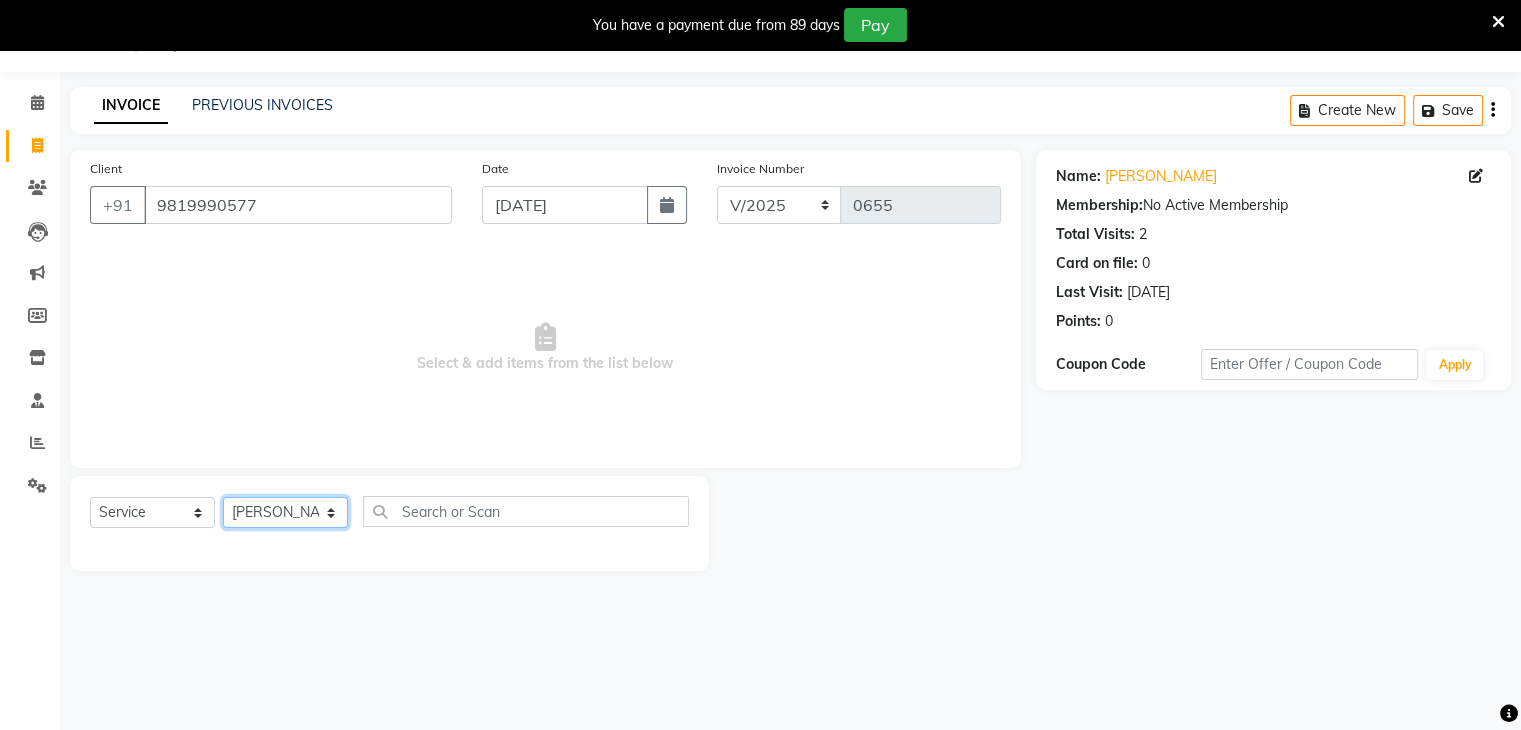 click on "Select Stylist [PERSON_NAME] [PERSON_NAME] Neha More Rakhi [PERSON_NAME] [PERSON_NAME]" 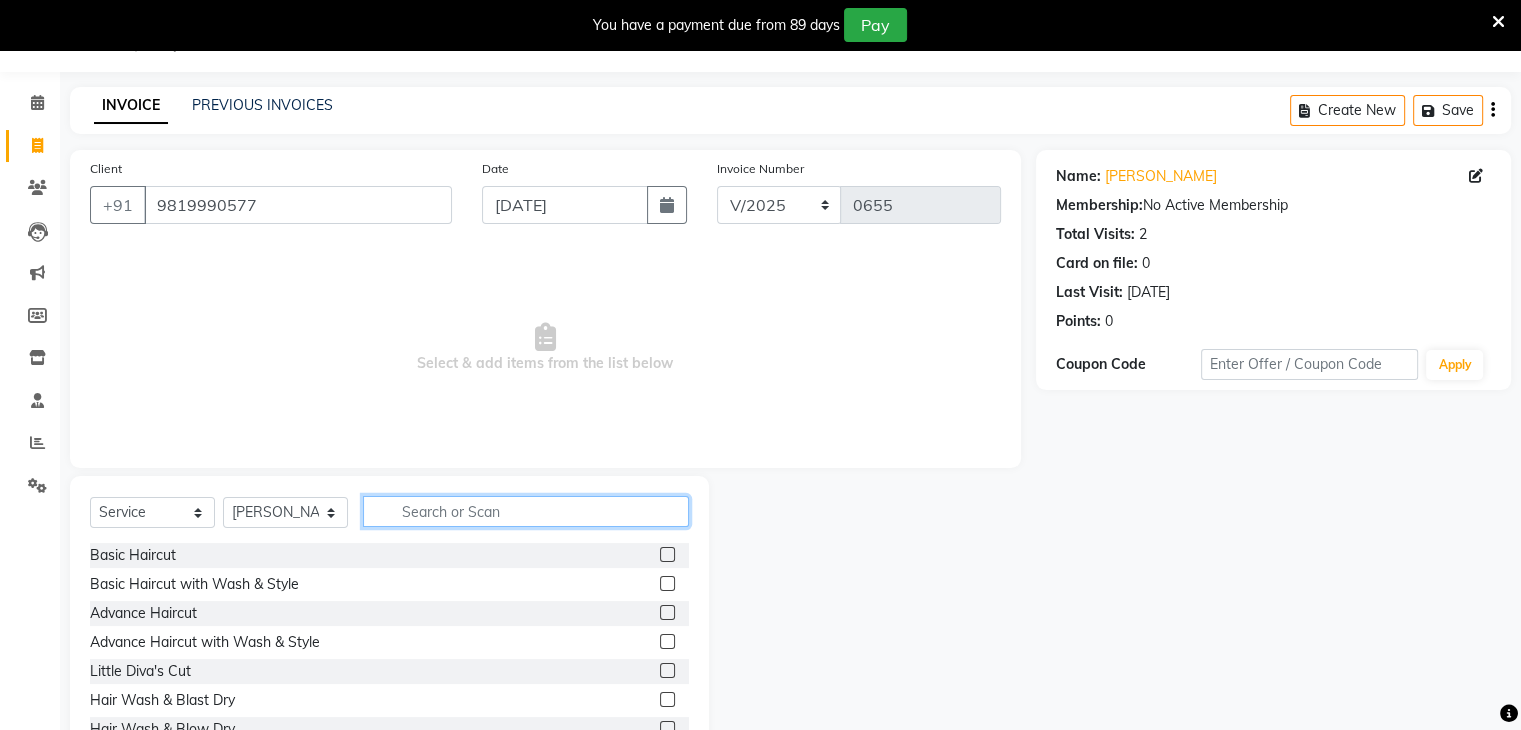 click 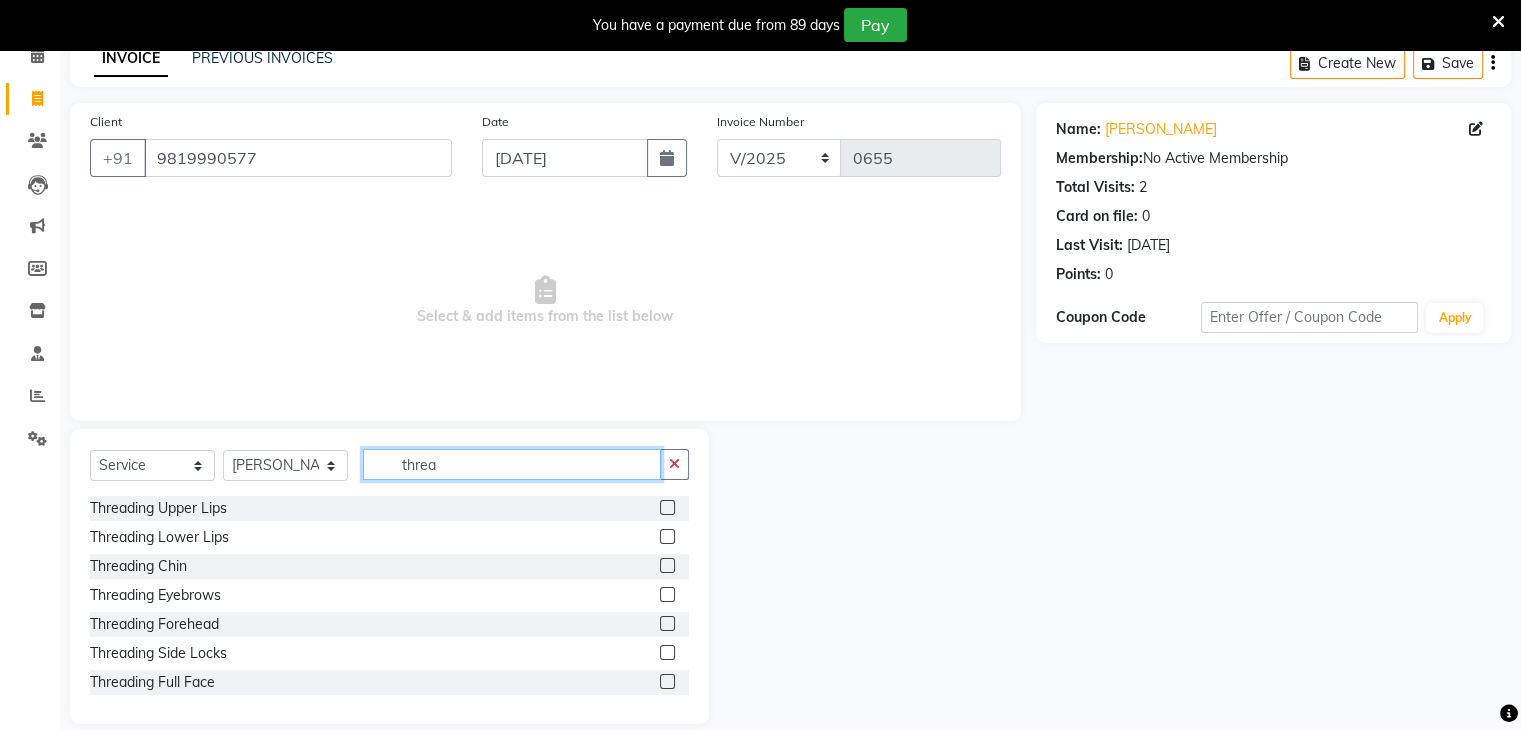 scroll, scrollTop: 122, scrollLeft: 0, axis: vertical 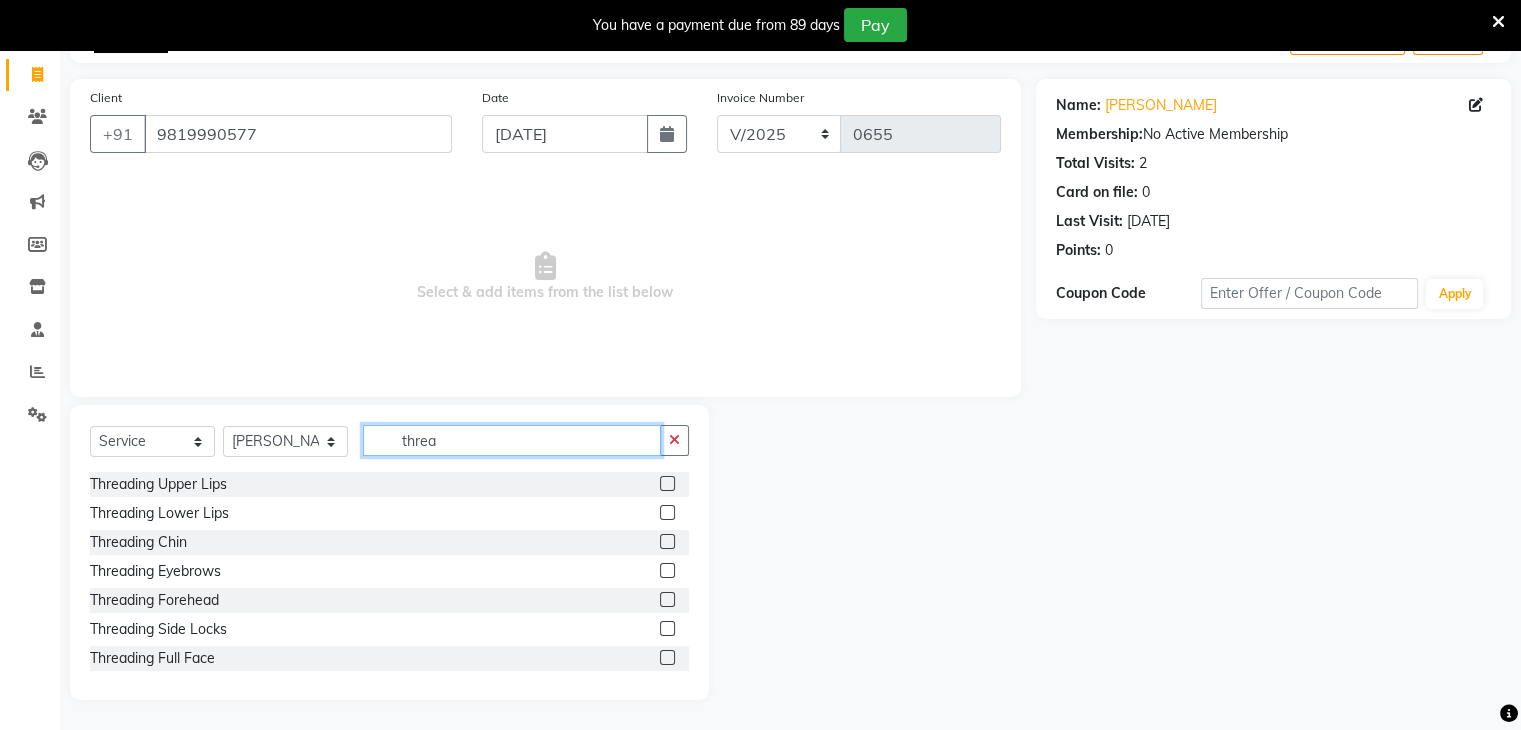 type on "threa" 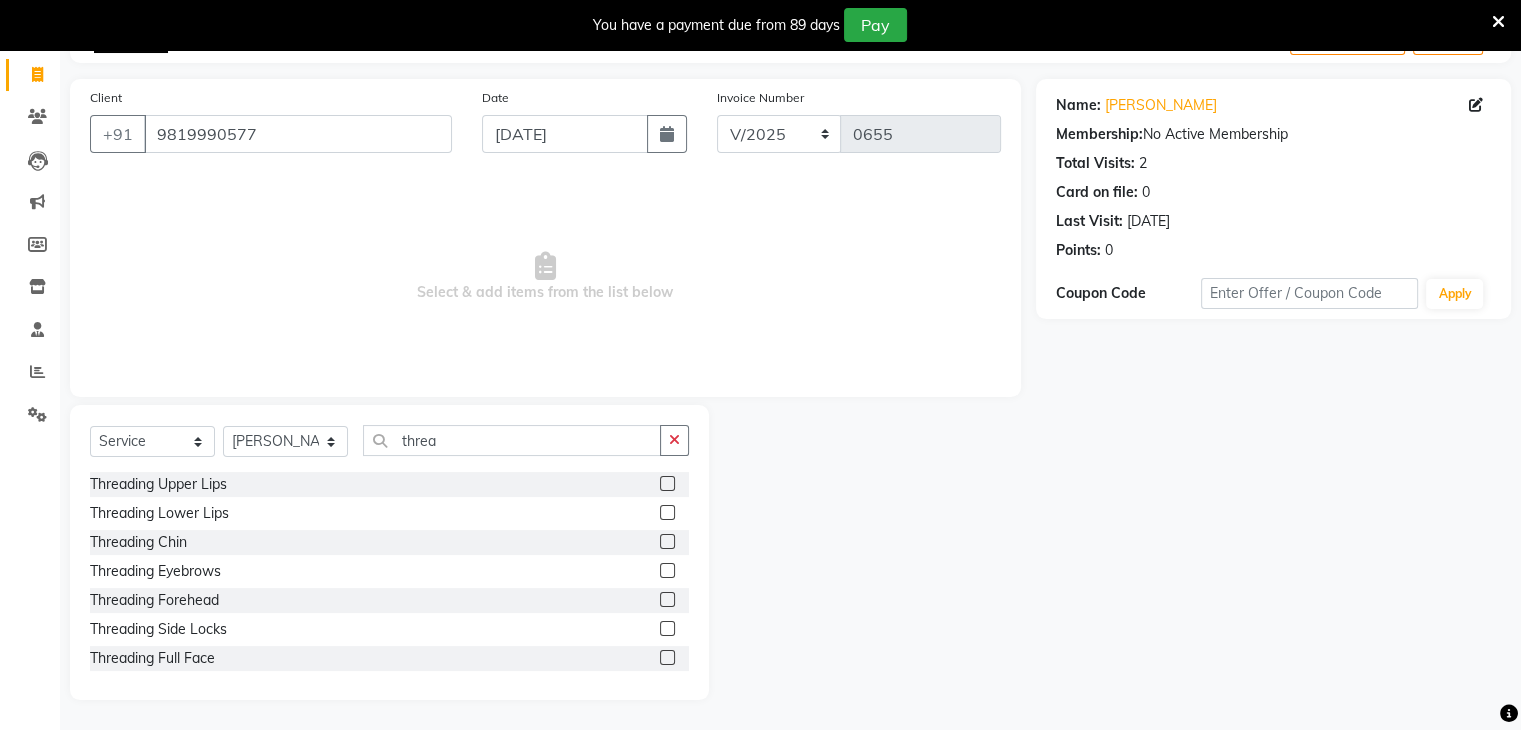 click 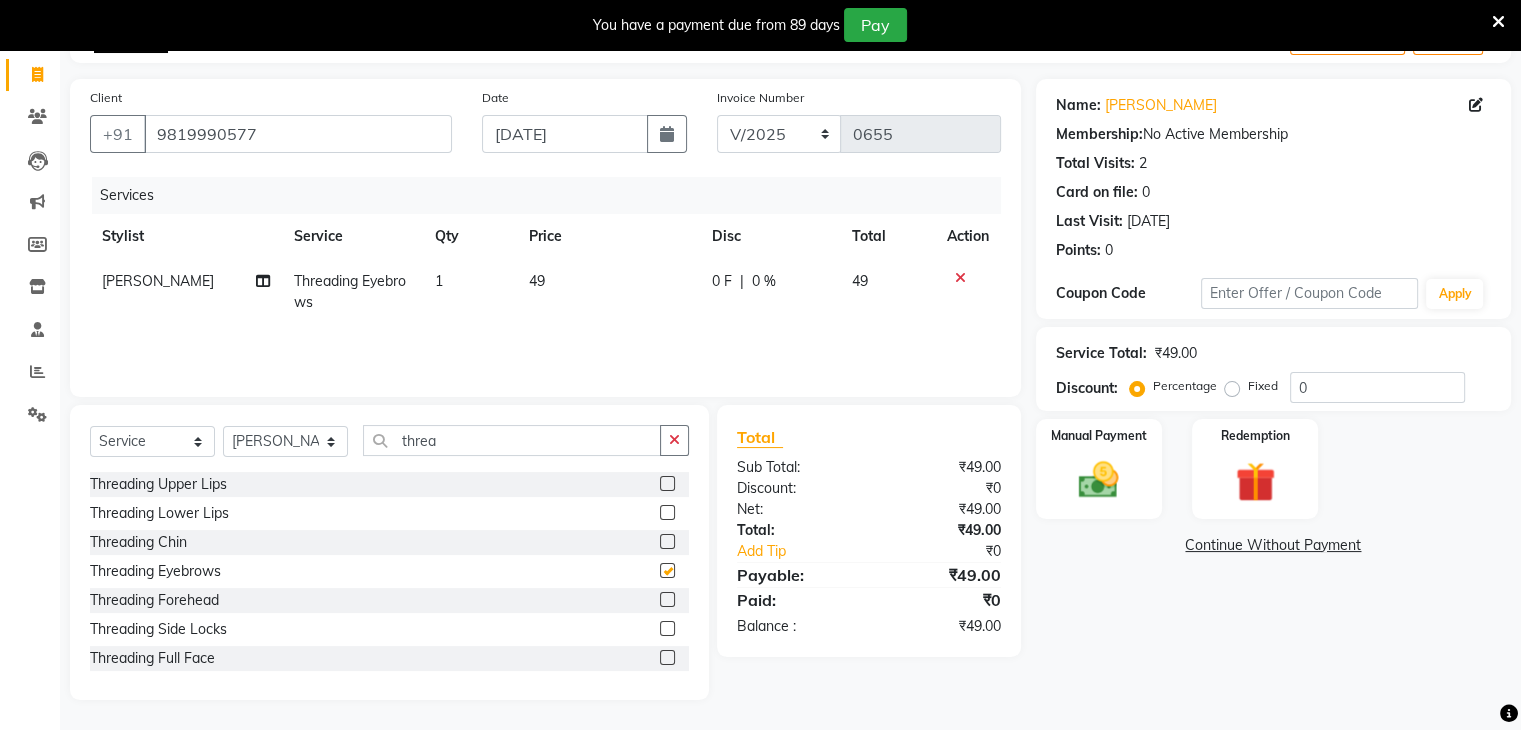 checkbox on "false" 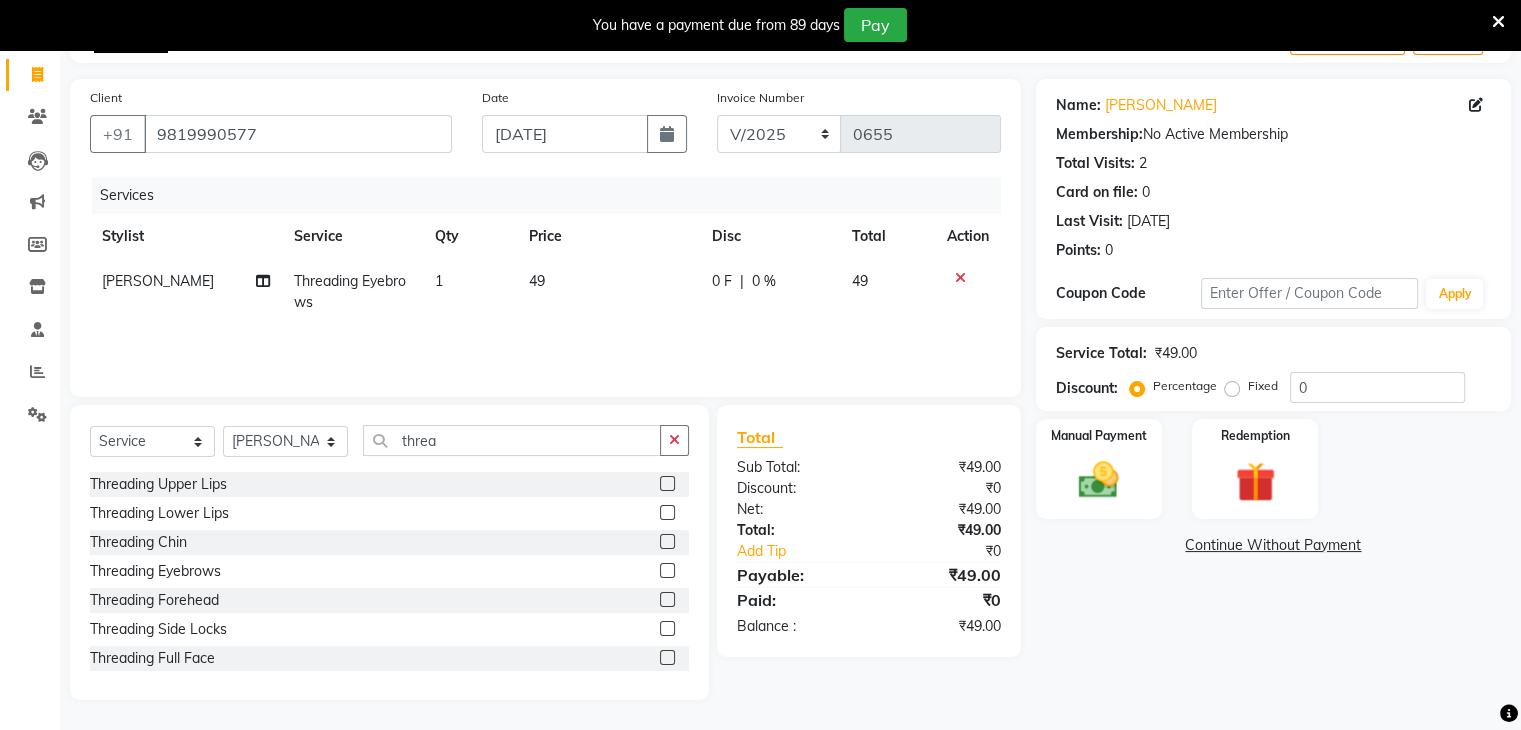 click 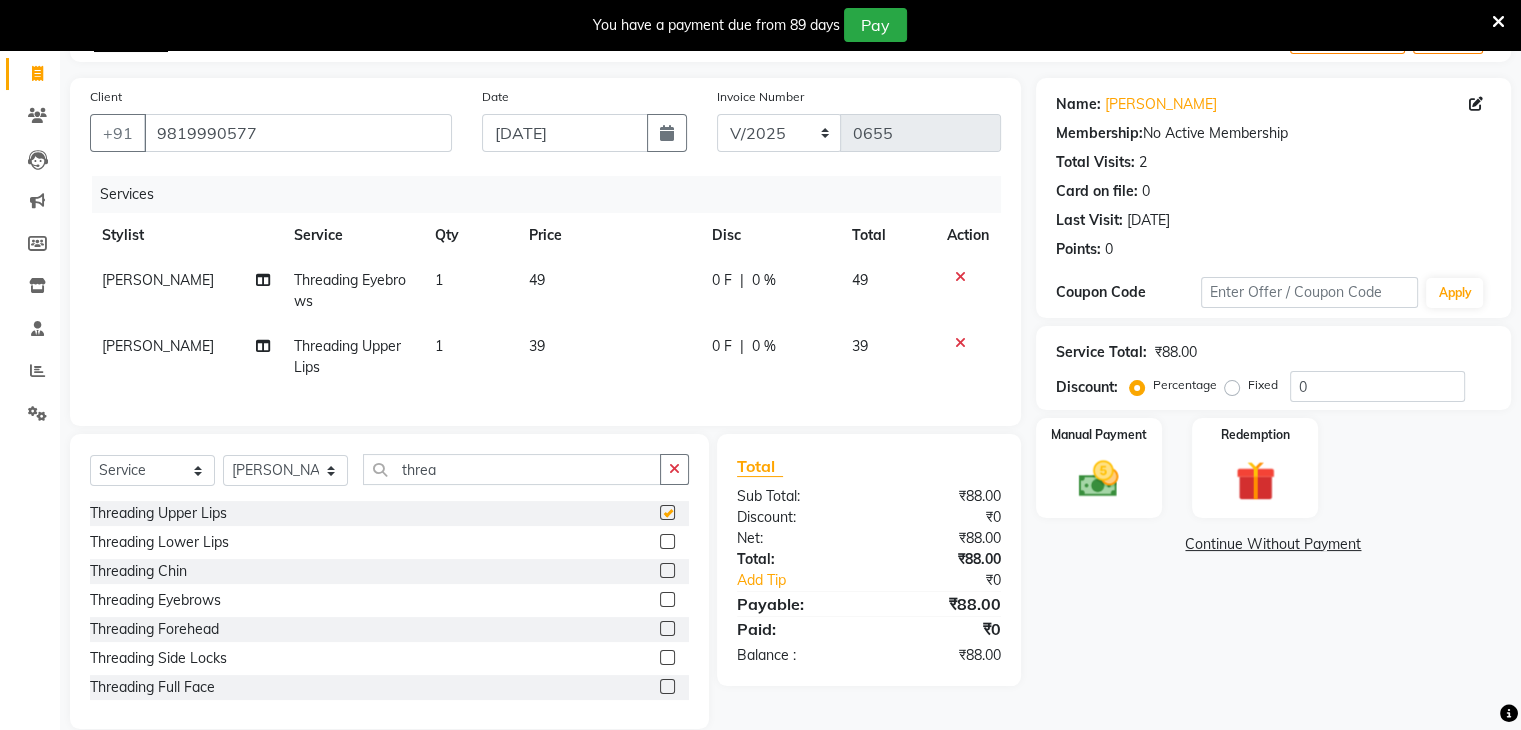 checkbox on "false" 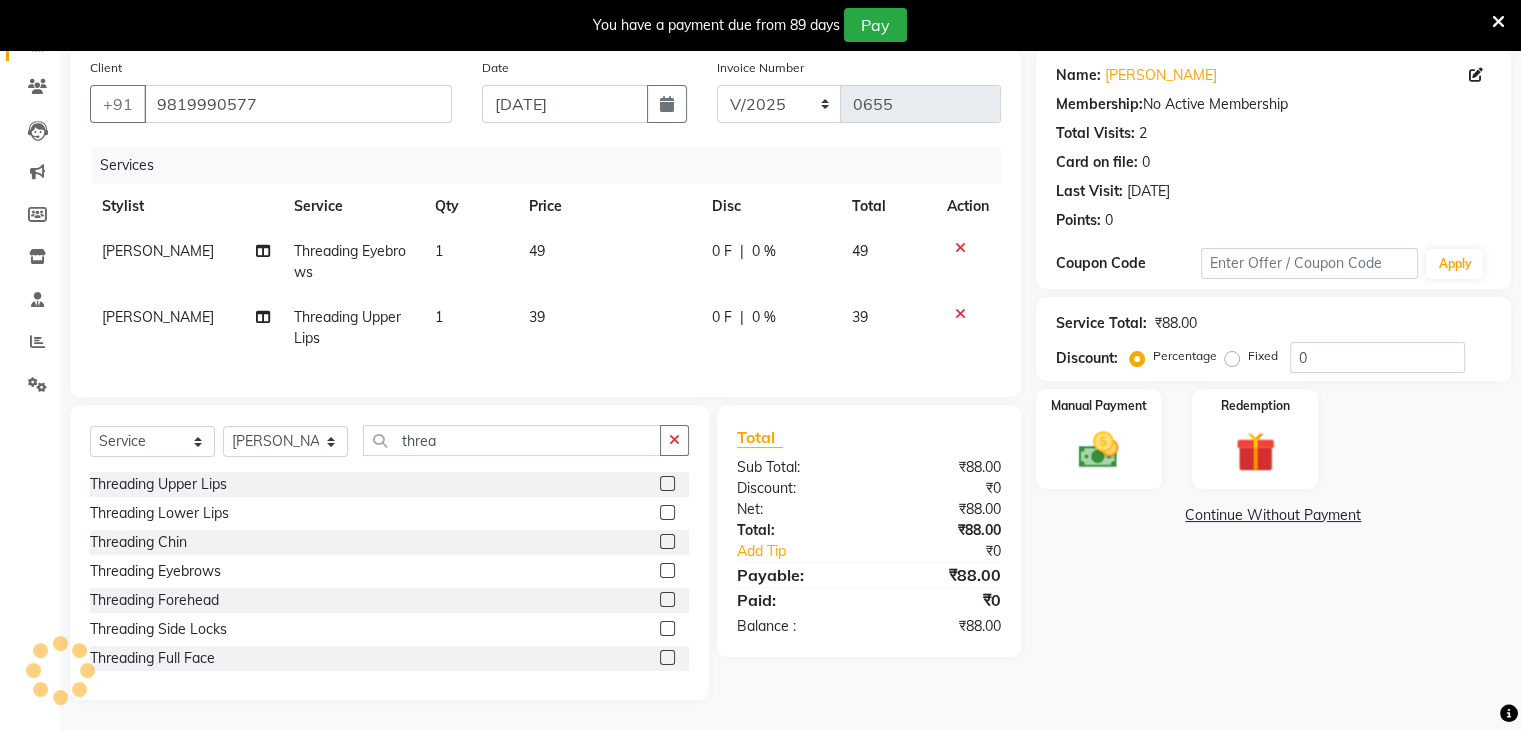 scroll, scrollTop: 167, scrollLeft: 0, axis: vertical 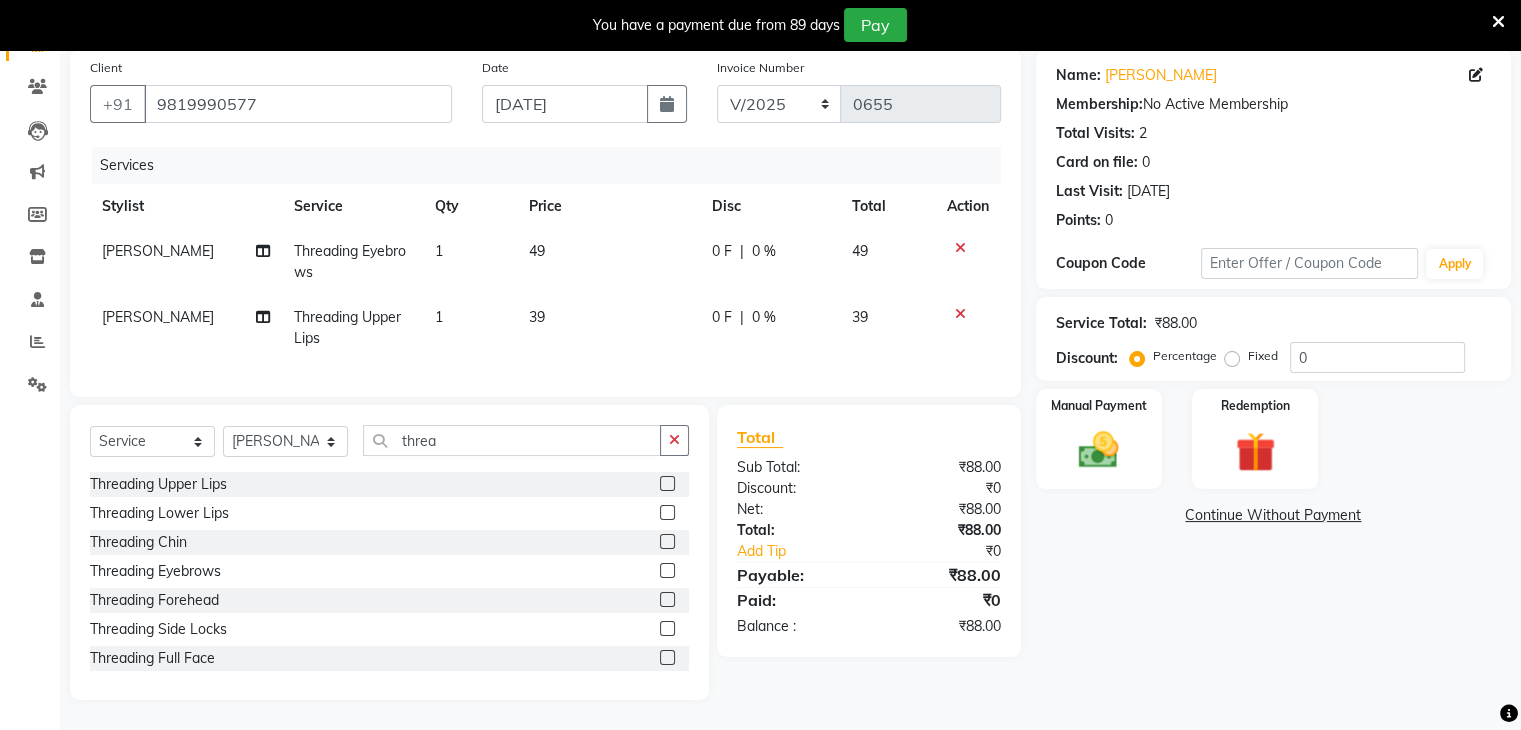 click 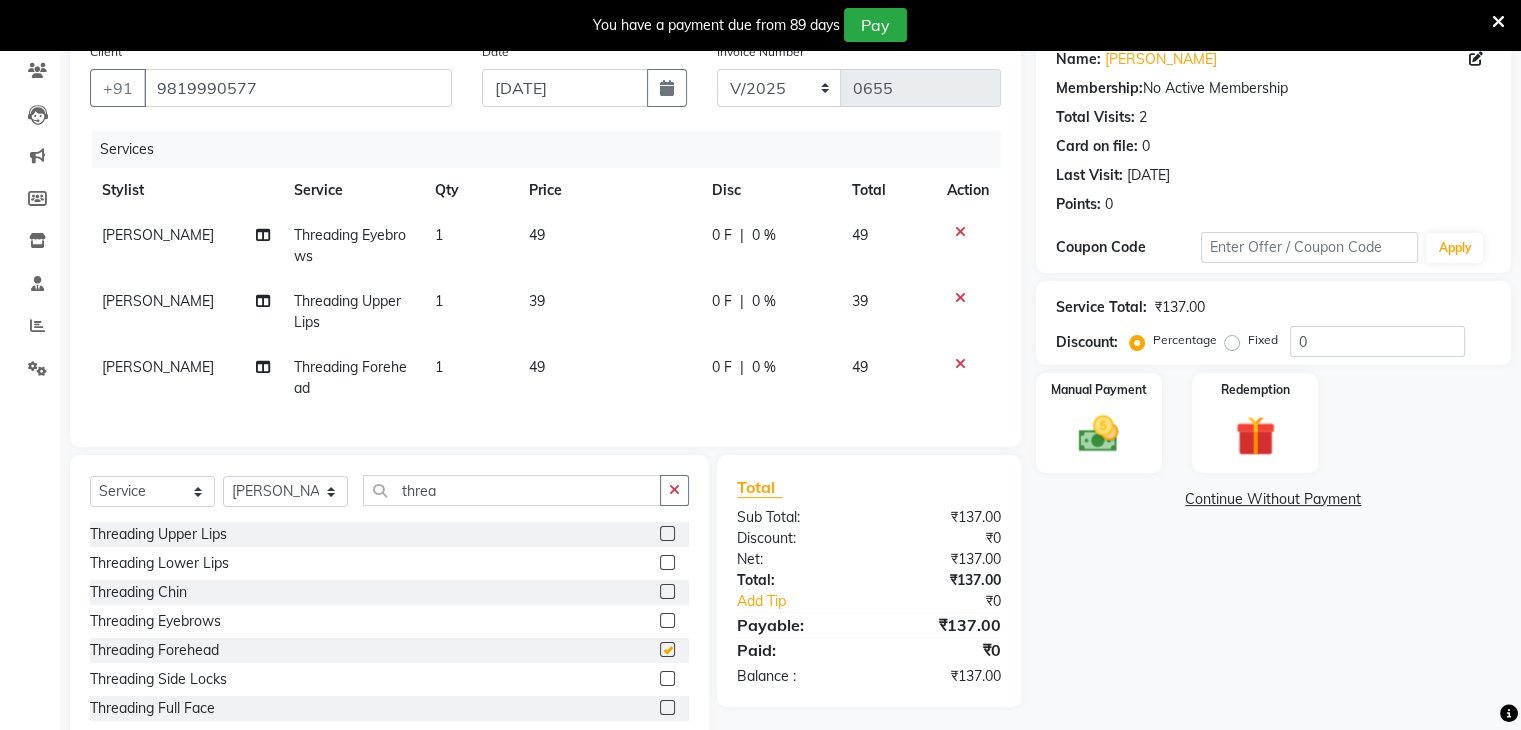 checkbox on "false" 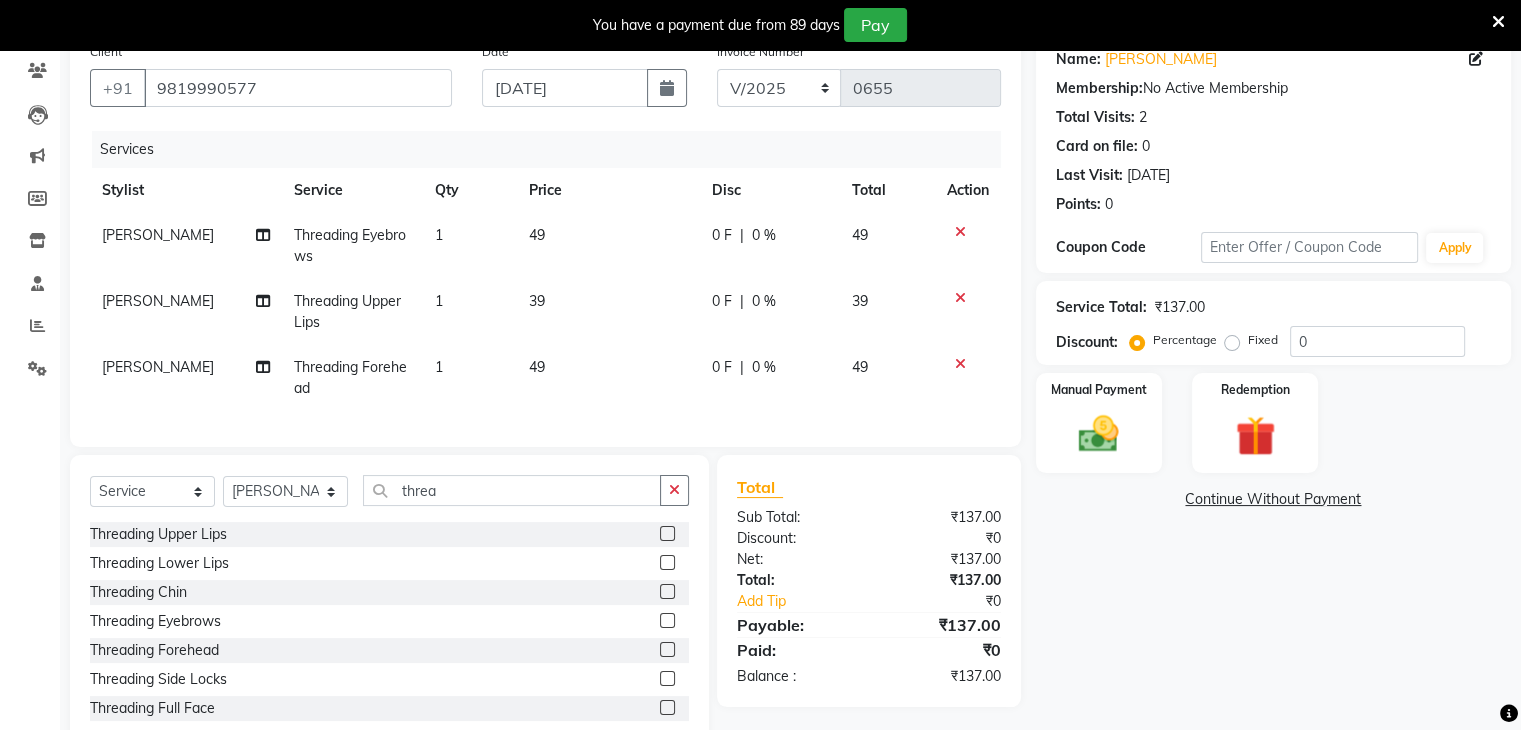 click on "49" 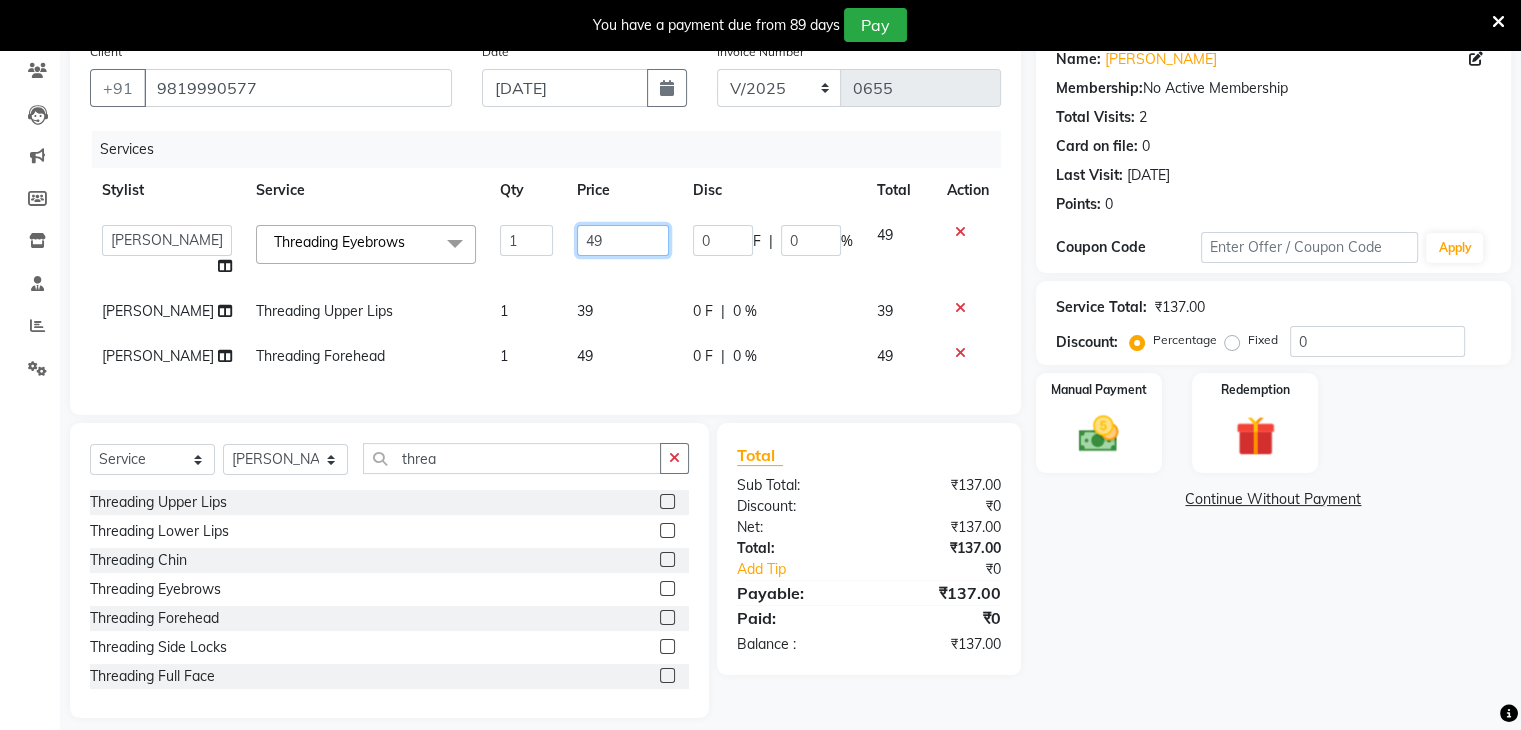 drag, startPoint x: 592, startPoint y: 238, endPoint x: 513, endPoint y: 238, distance: 79 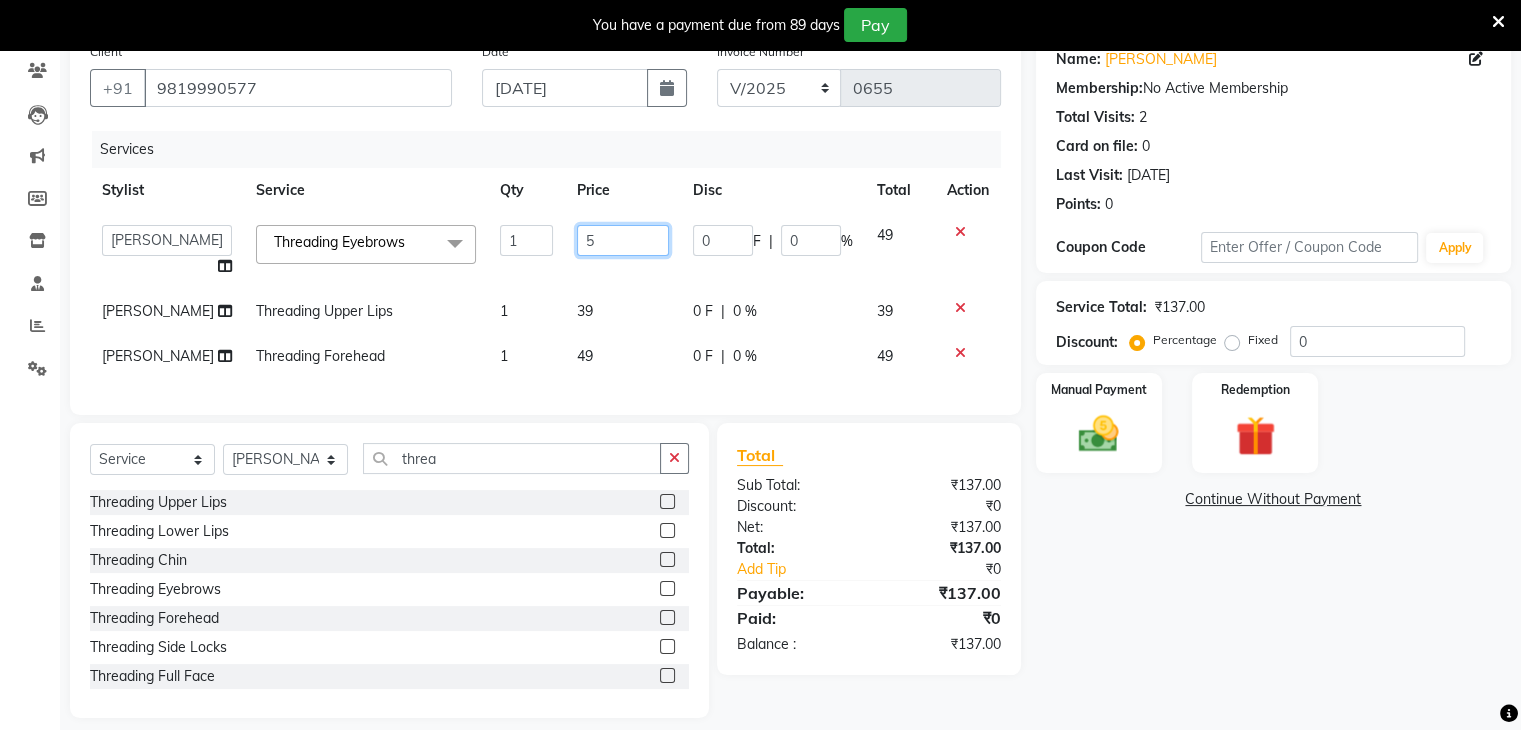 type on "50" 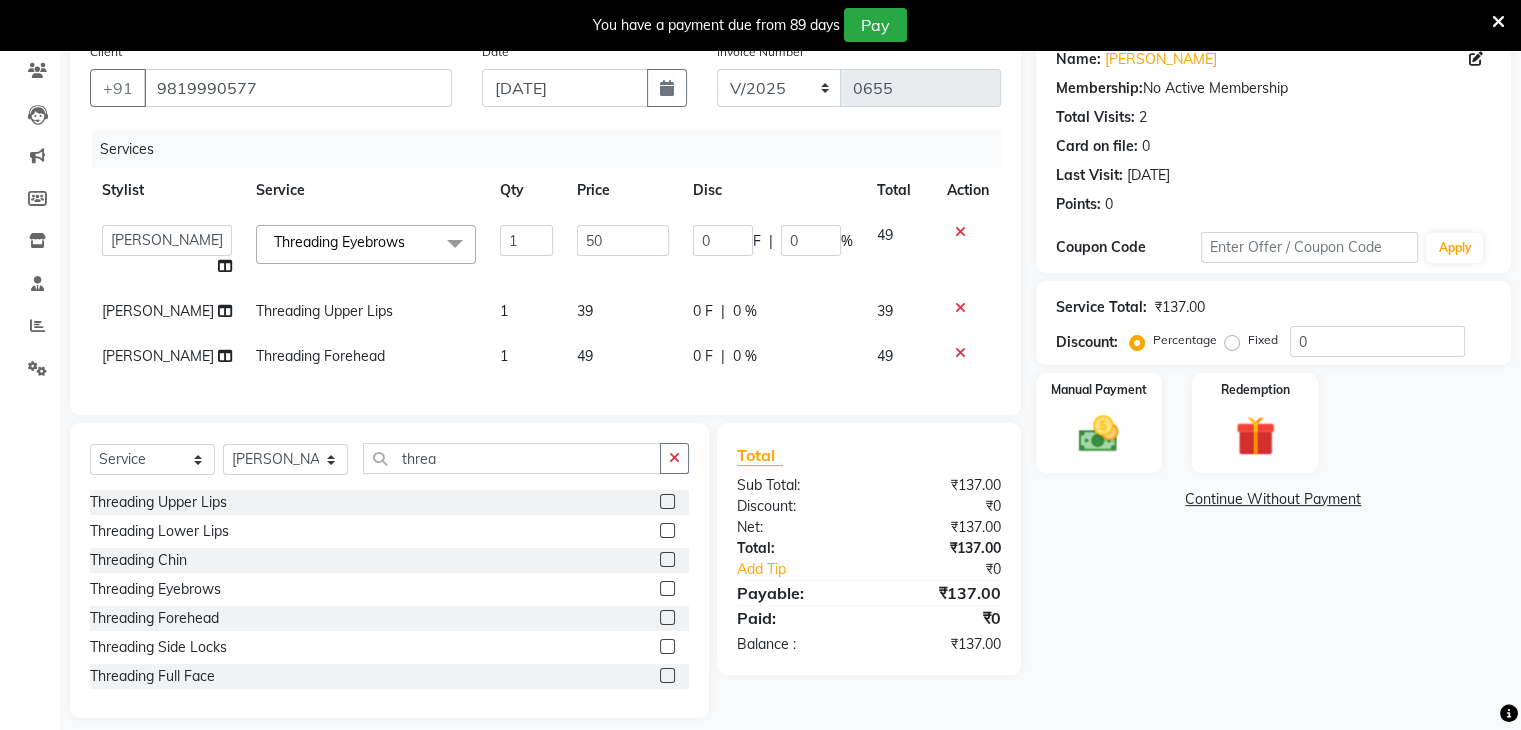 click on "39" 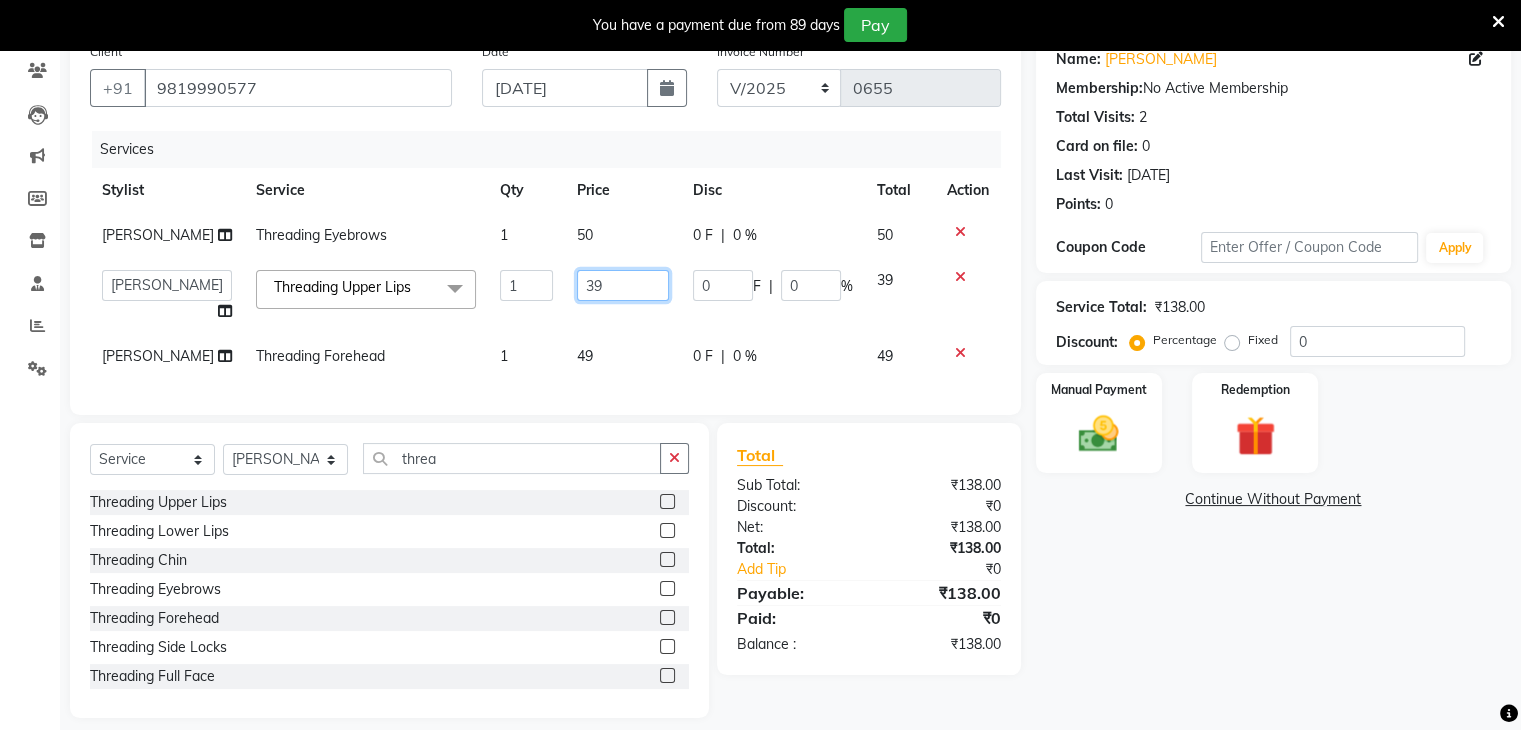drag, startPoint x: 594, startPoint y: 297, endPoint x: 490, endPoint y: 300, distance: 104.04326 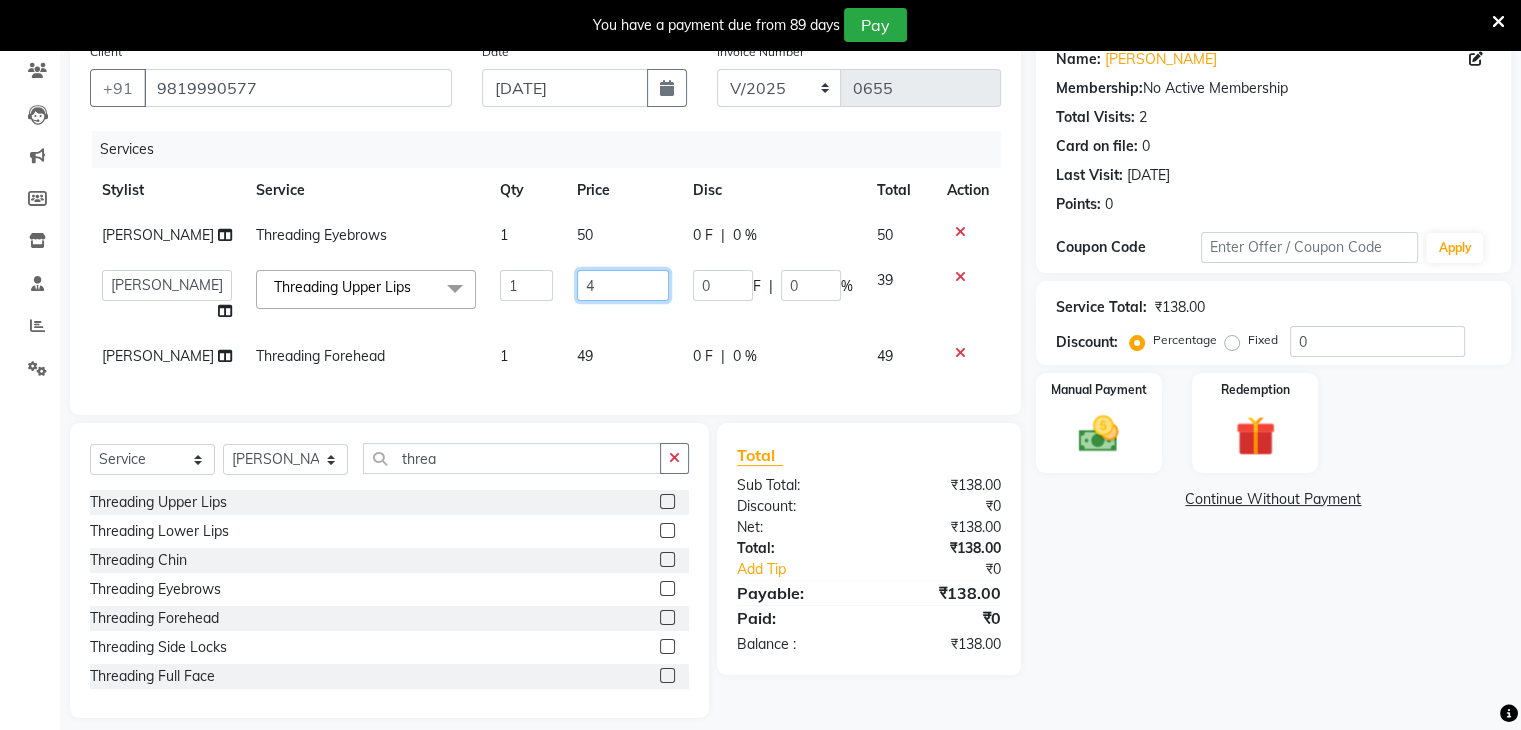 type on "40" 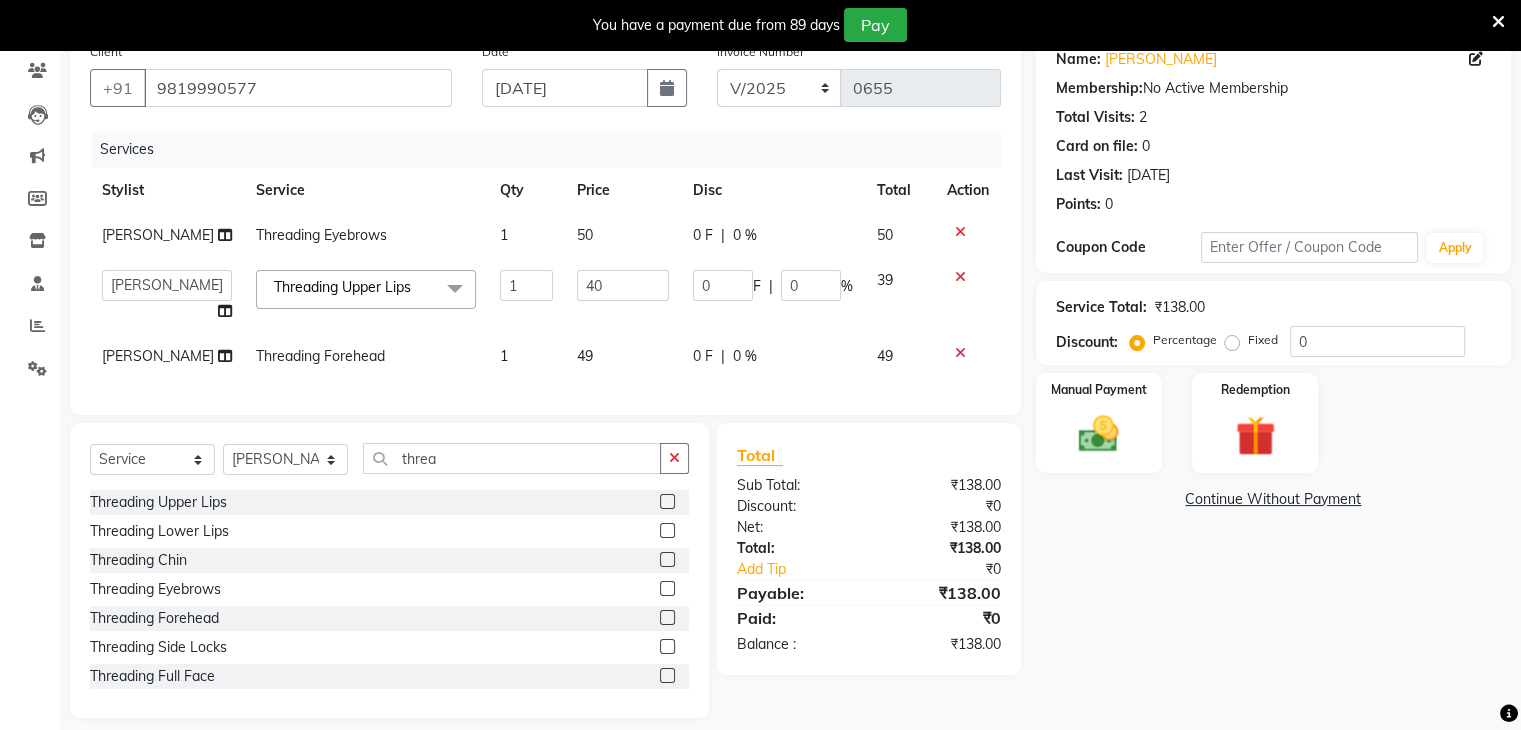 click on "49" 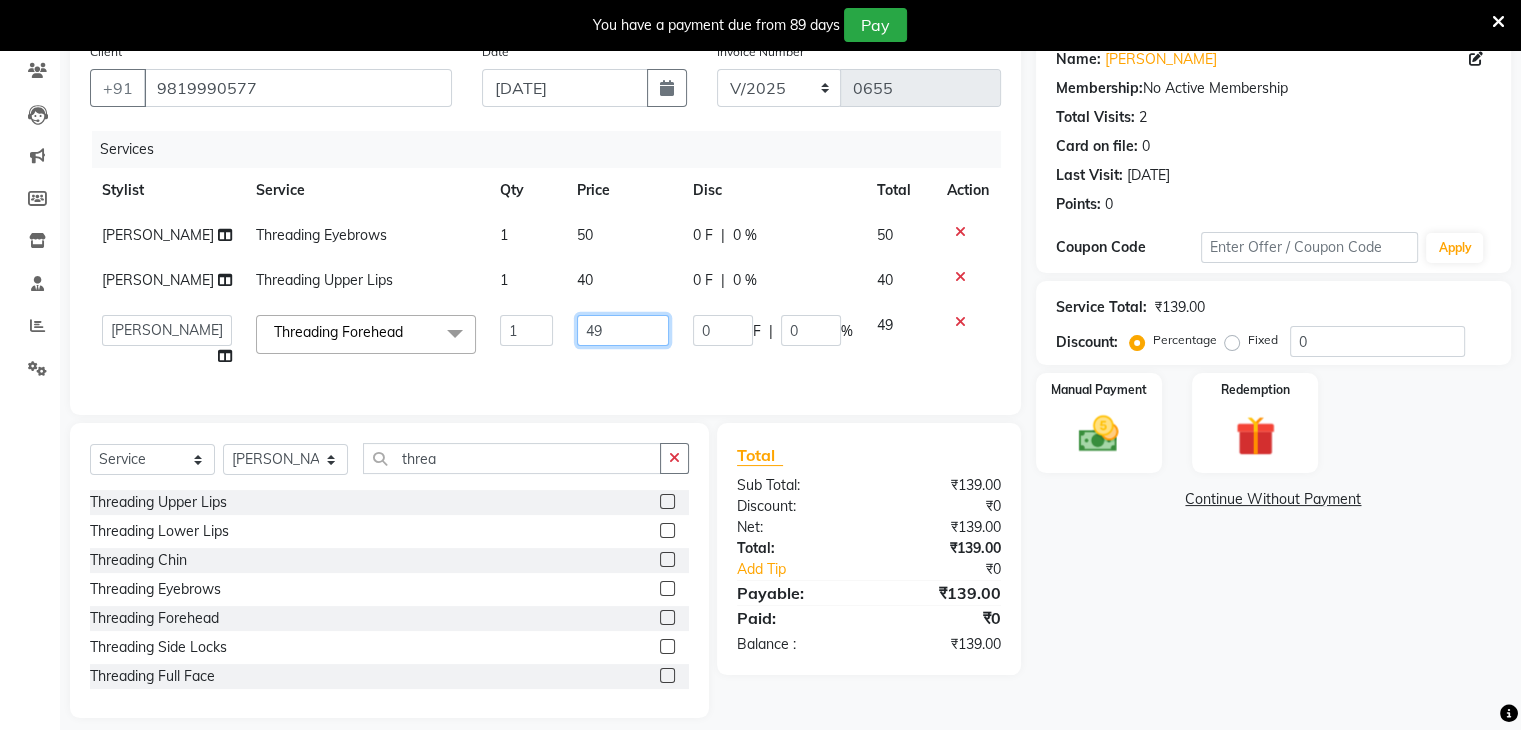 drag, startPoint x: 590, startPoint y: 358, endPoint x: 503, endPoint y: 374, distance: 88.45903 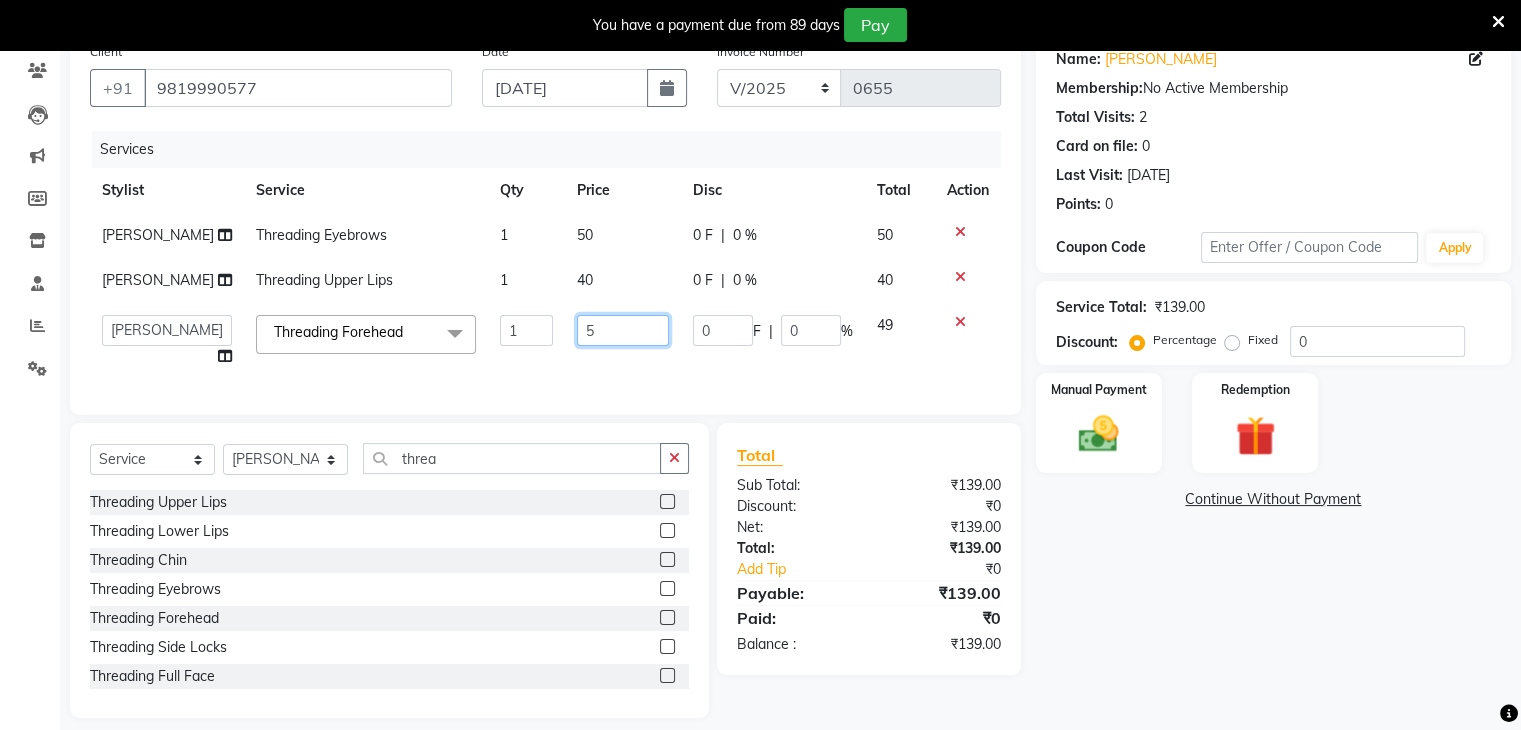 type on "50" 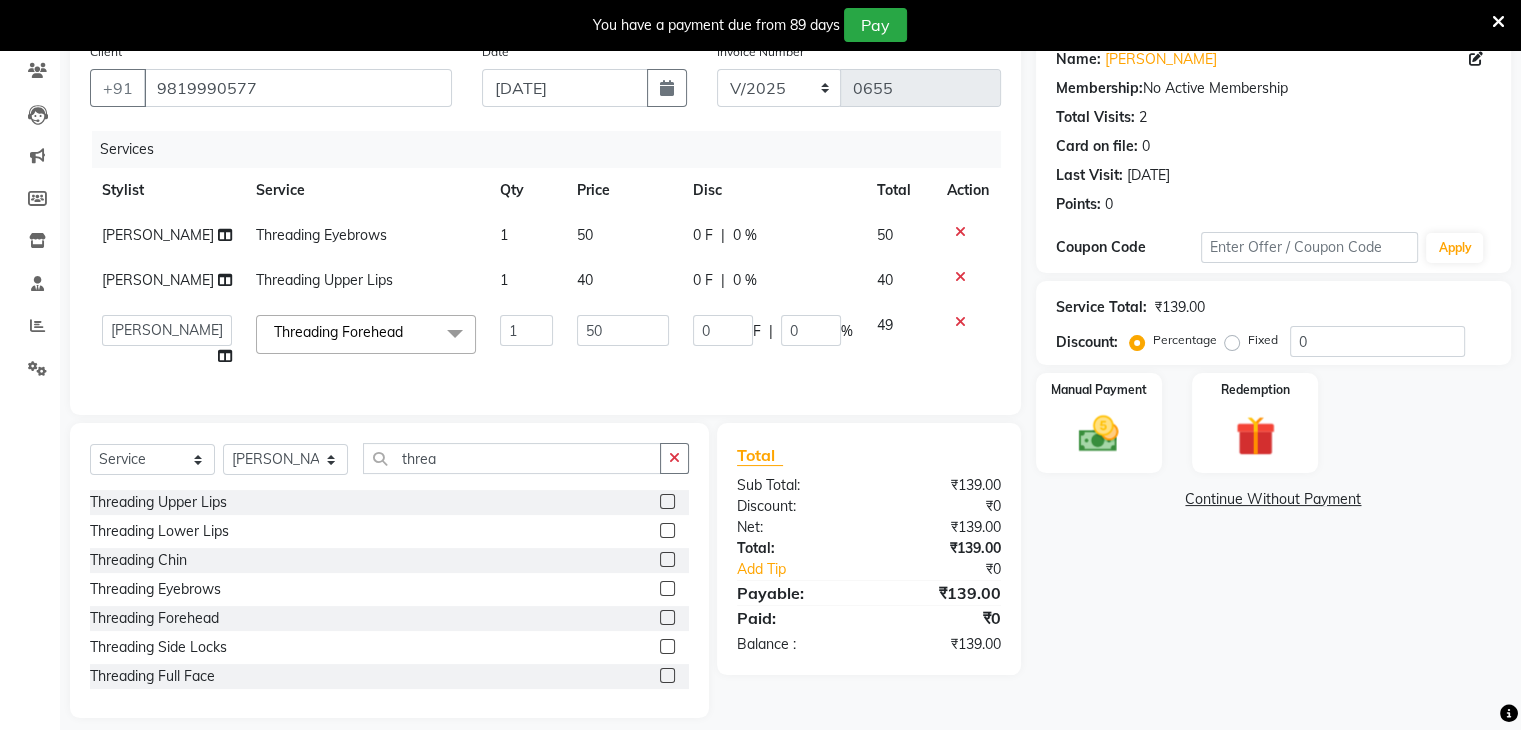 click on "50" 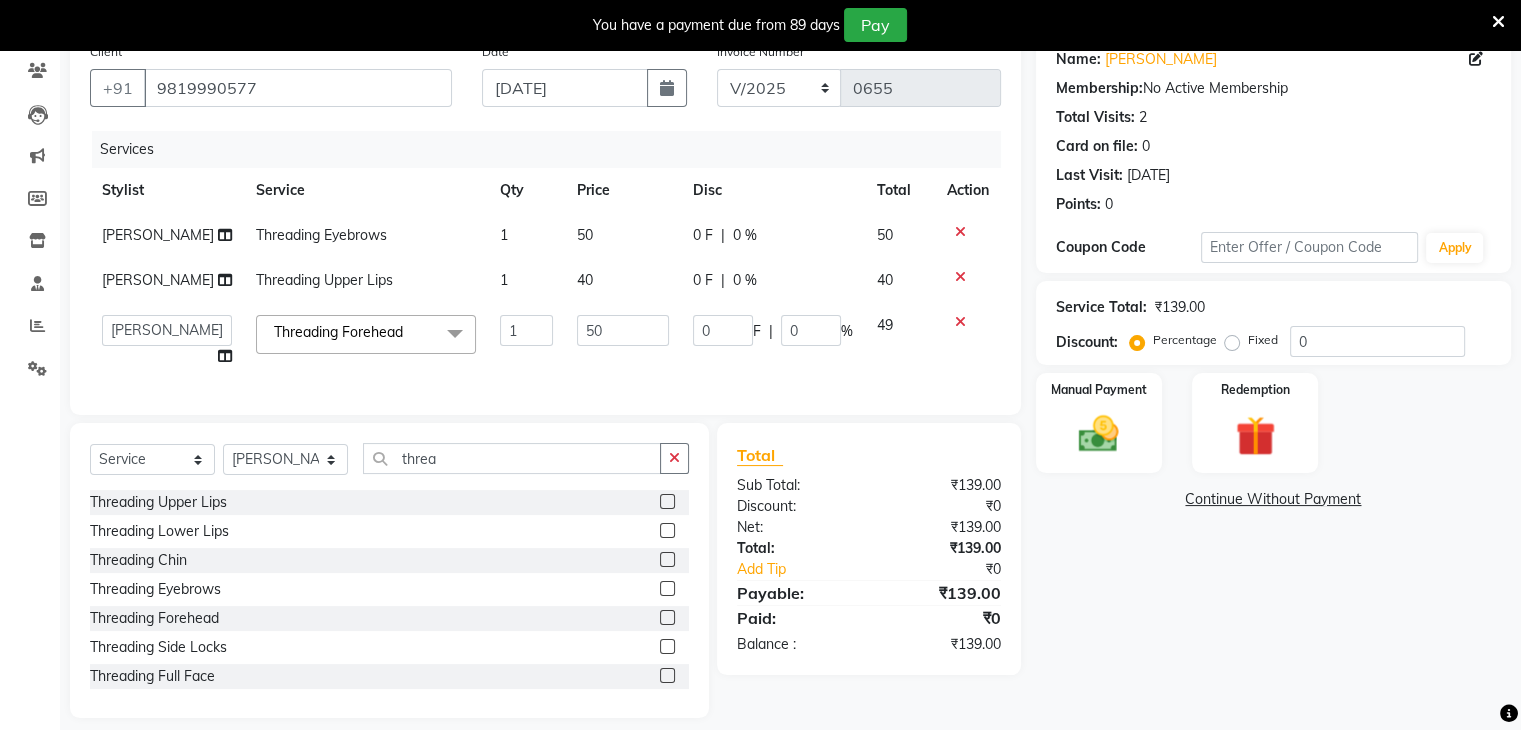 select on "78253" 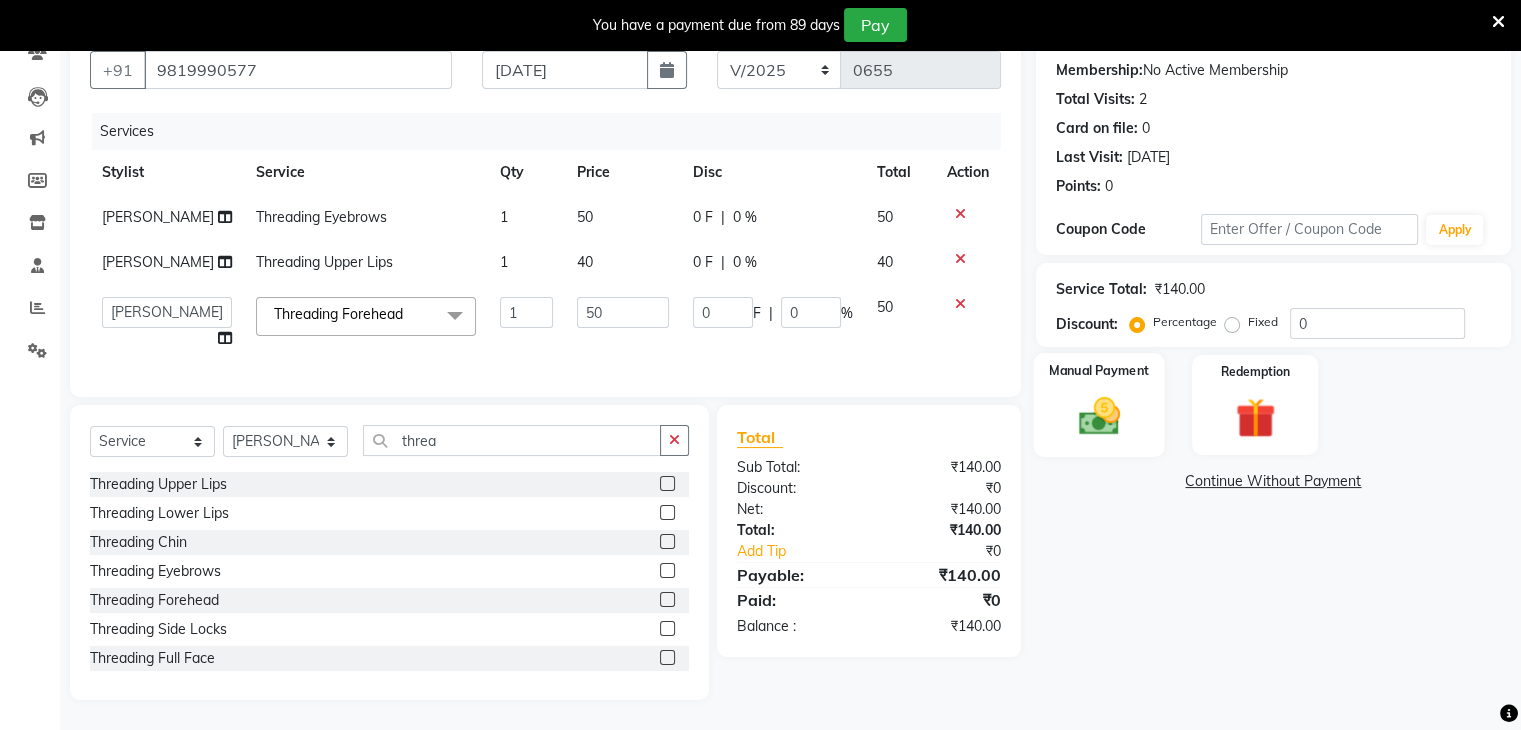 scroll, scrollTop: 243, scrollLeft: 0, axis: vertical 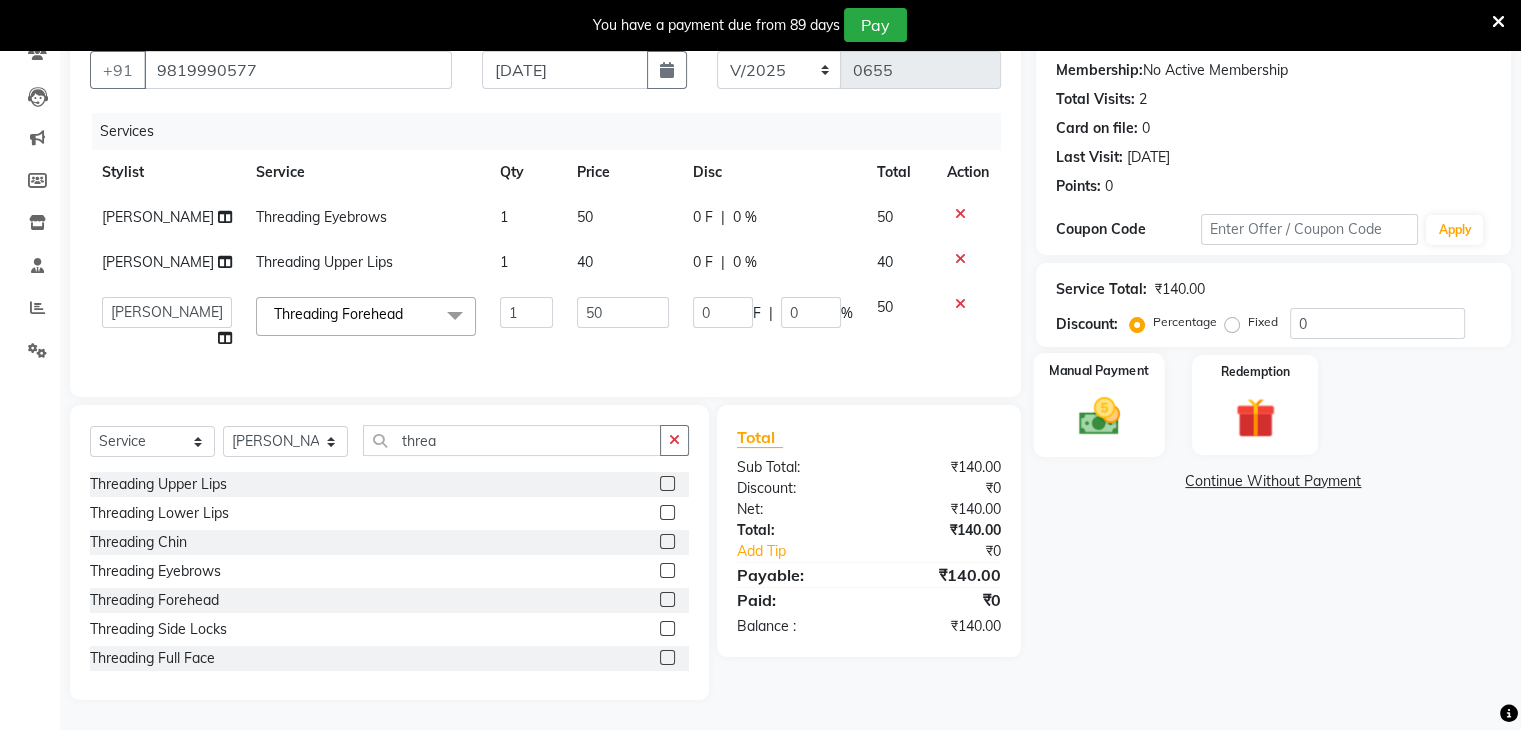 click 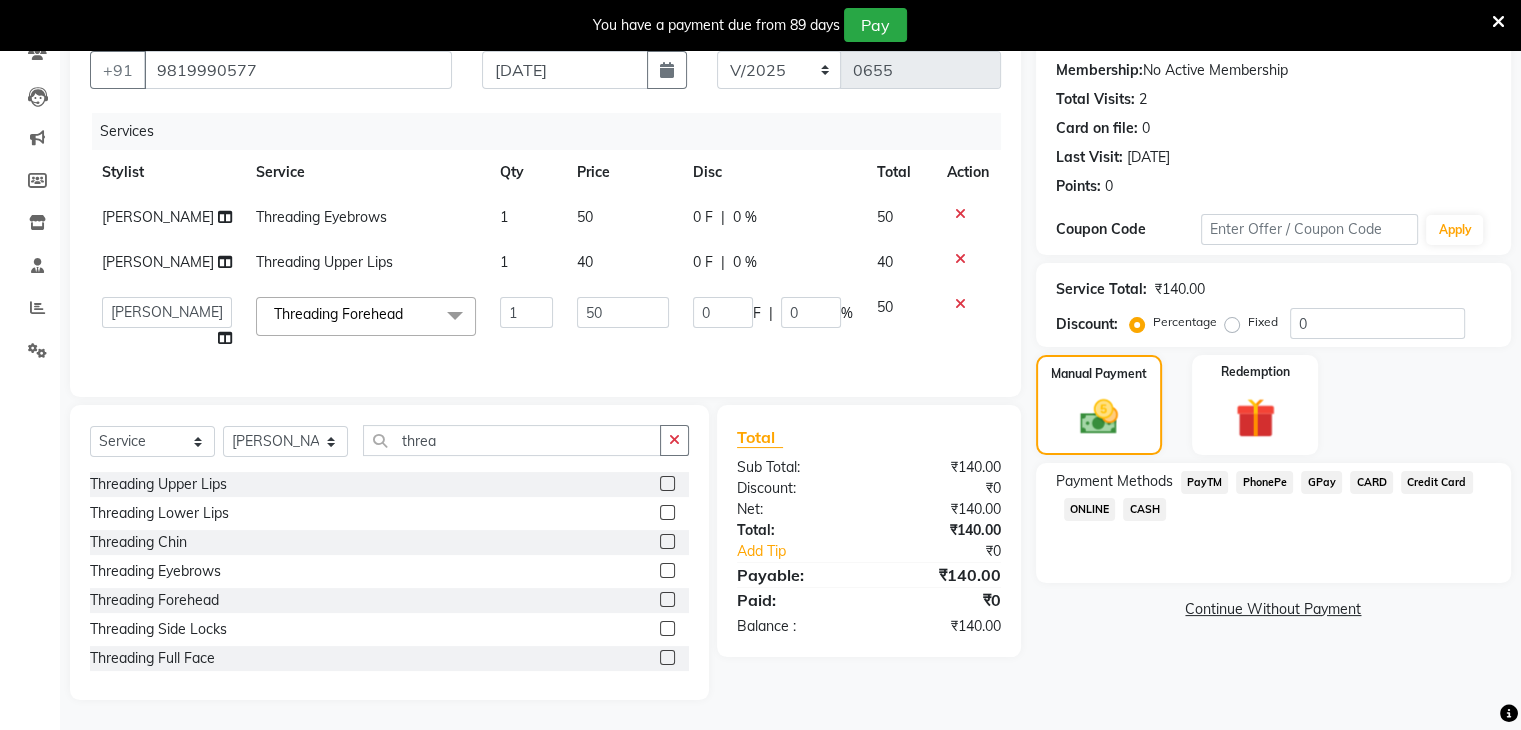 click on "CASH" 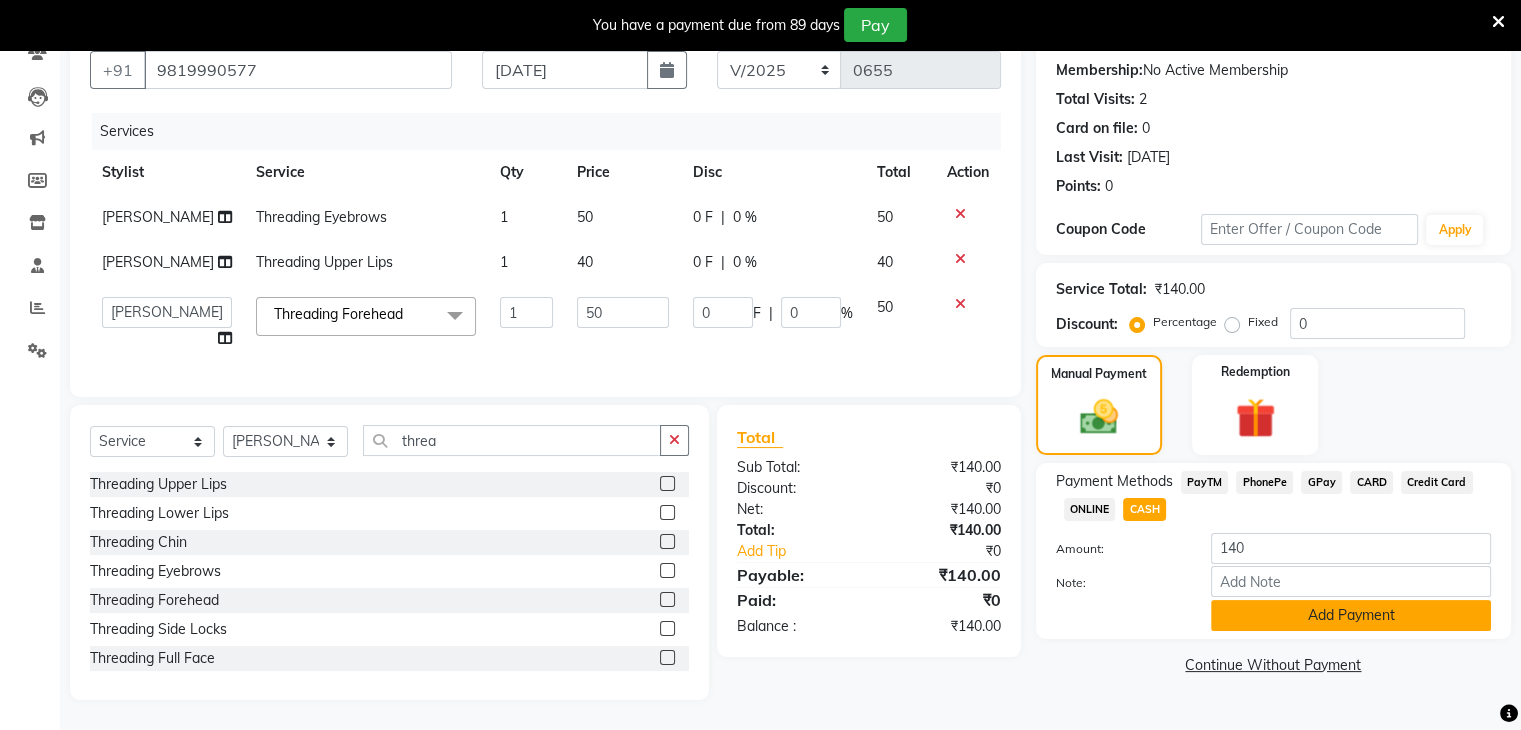 click on "Add Payment" 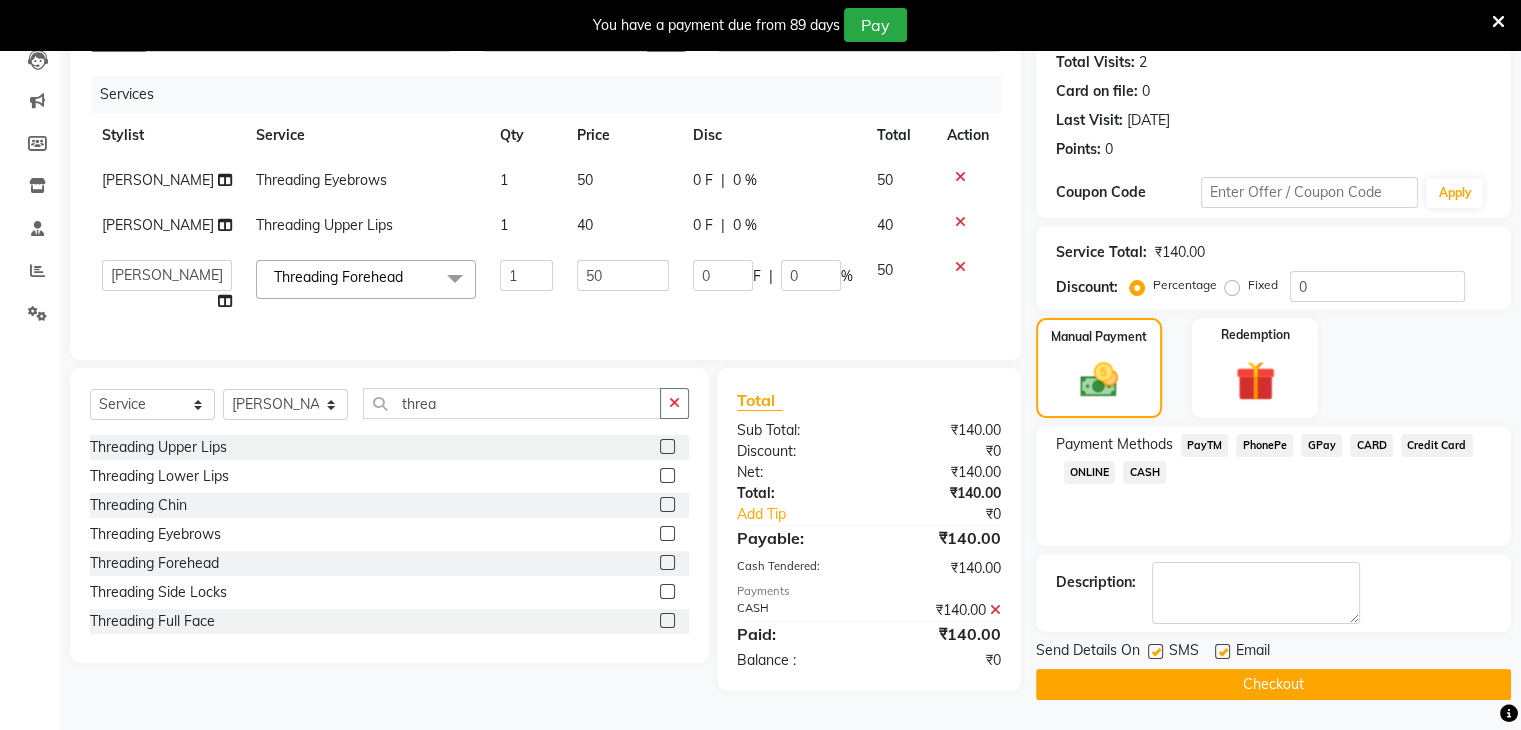 scroll, scrollTop: 271, scrollLeft: 0, axis: vertical 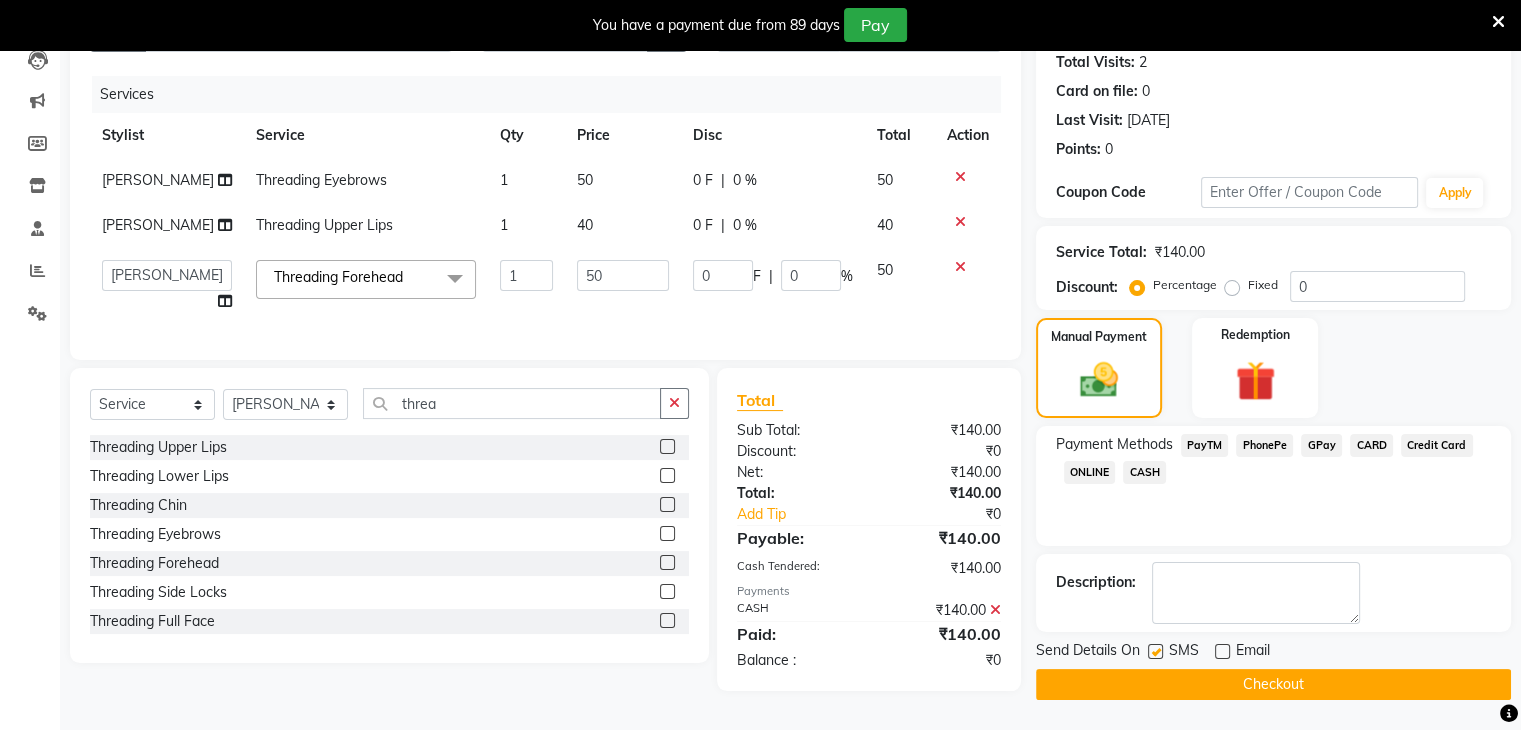 click 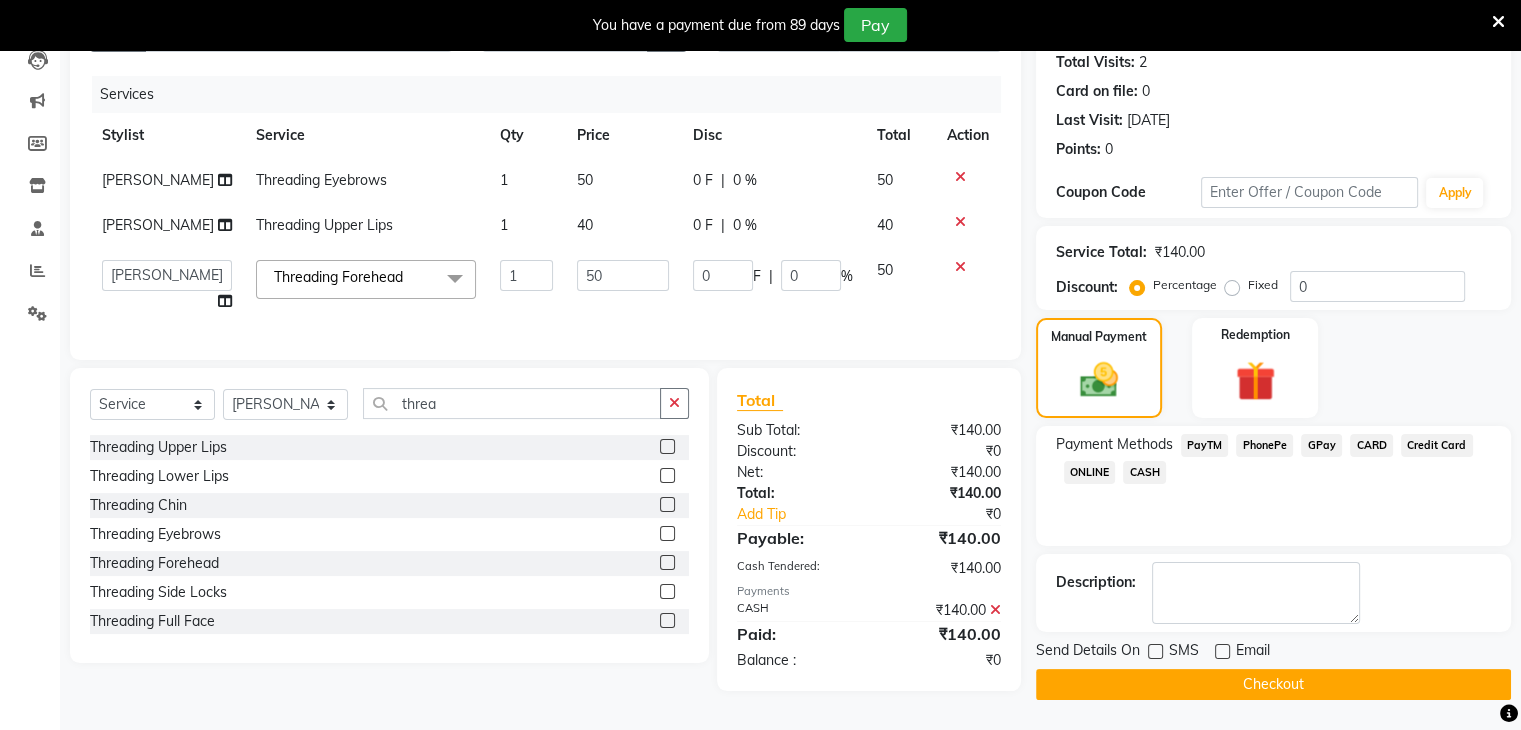 click on "Checkout" 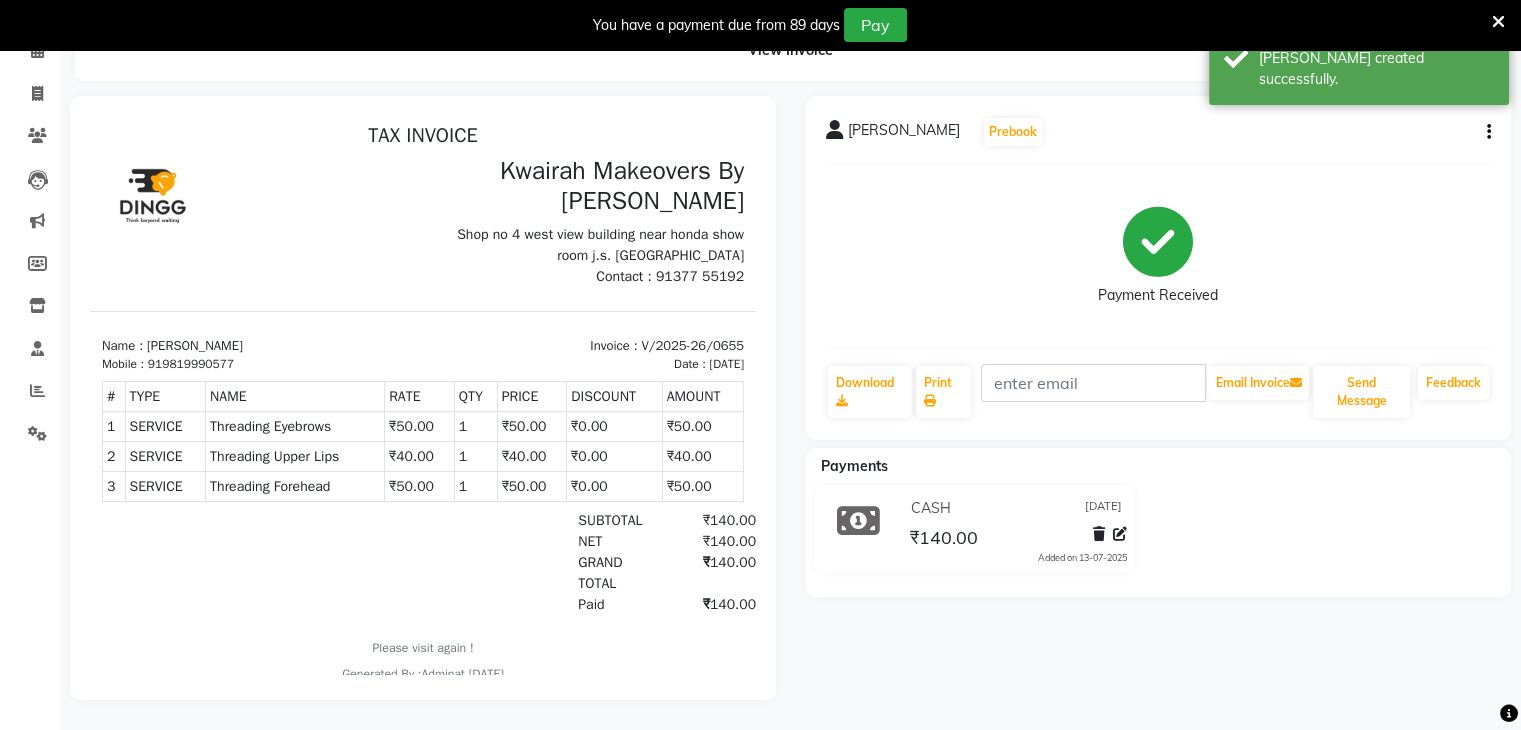 scroll, scrollTop: 0, scrollLeft: 0, axis: both 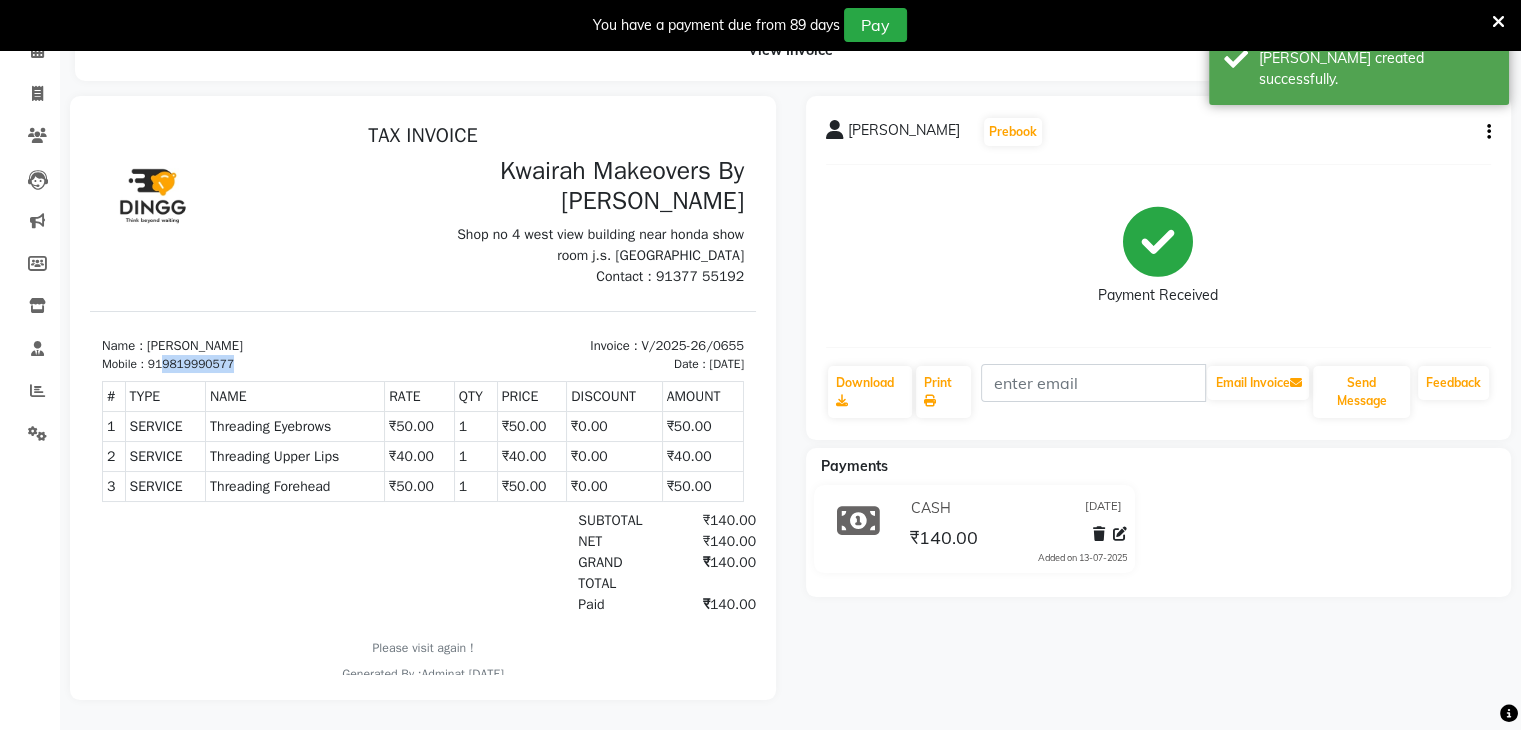 drag, startPoint x: 163, startPoint y: 363, endPoint x: 231, endPoint y: 362, distance: 68.007355 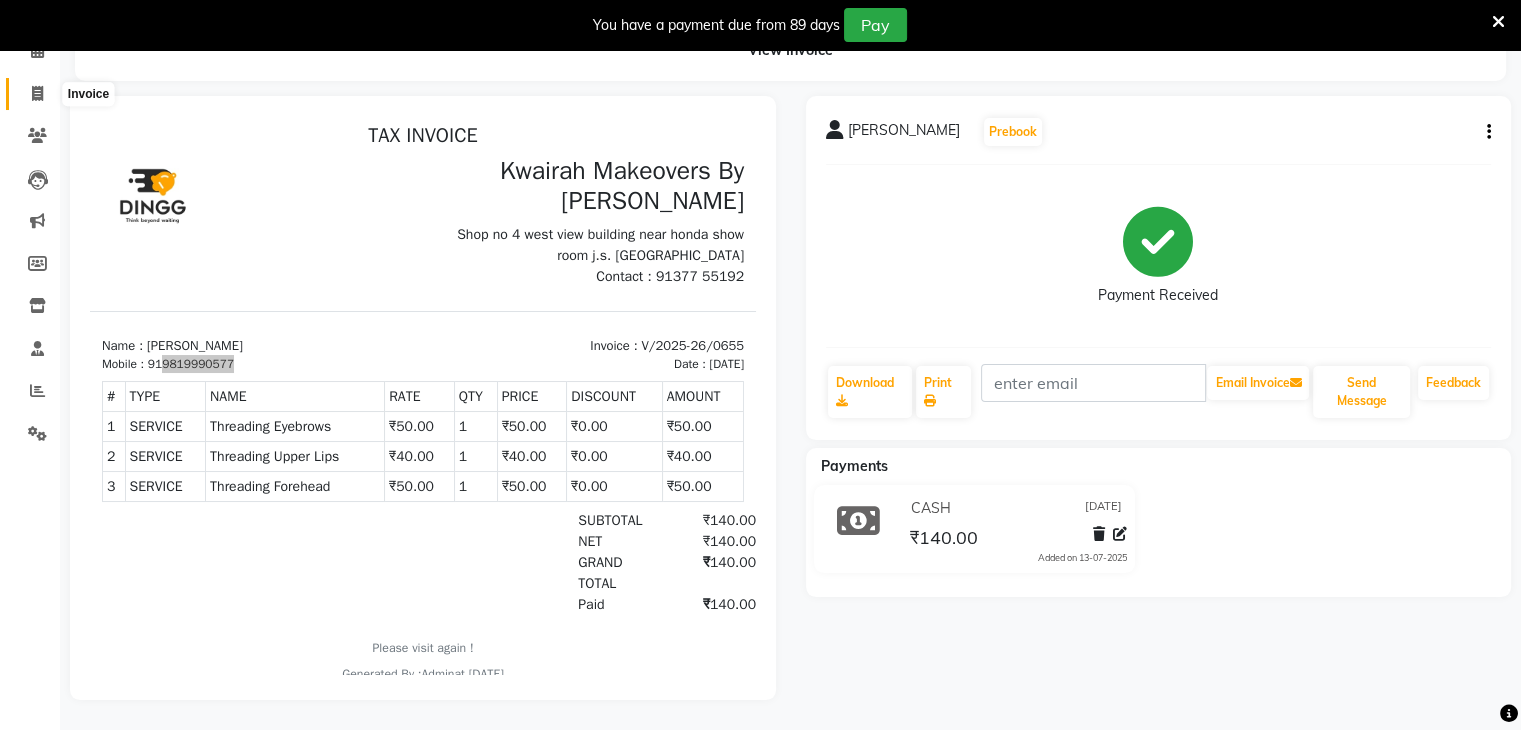 click 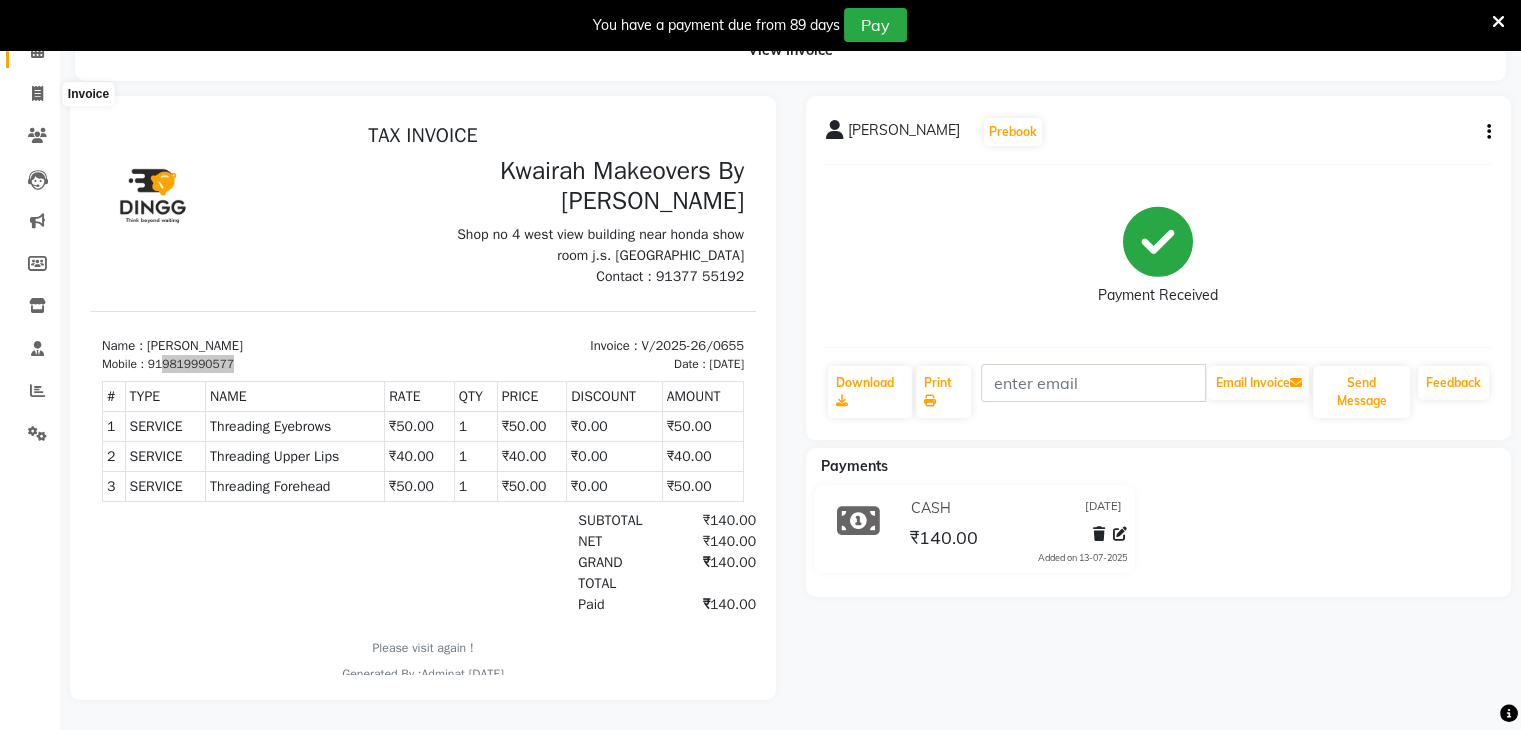 select on "service" 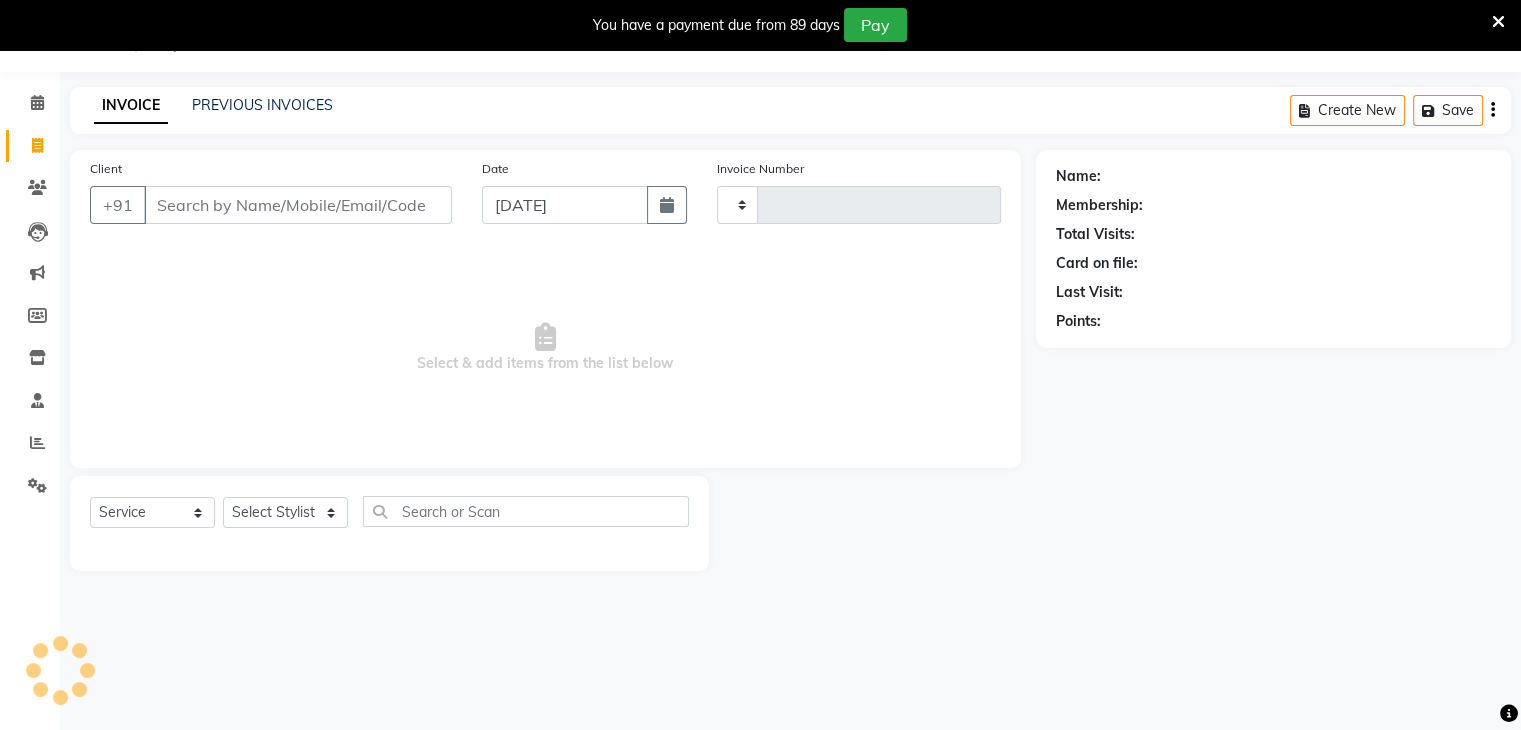 type on "0656" 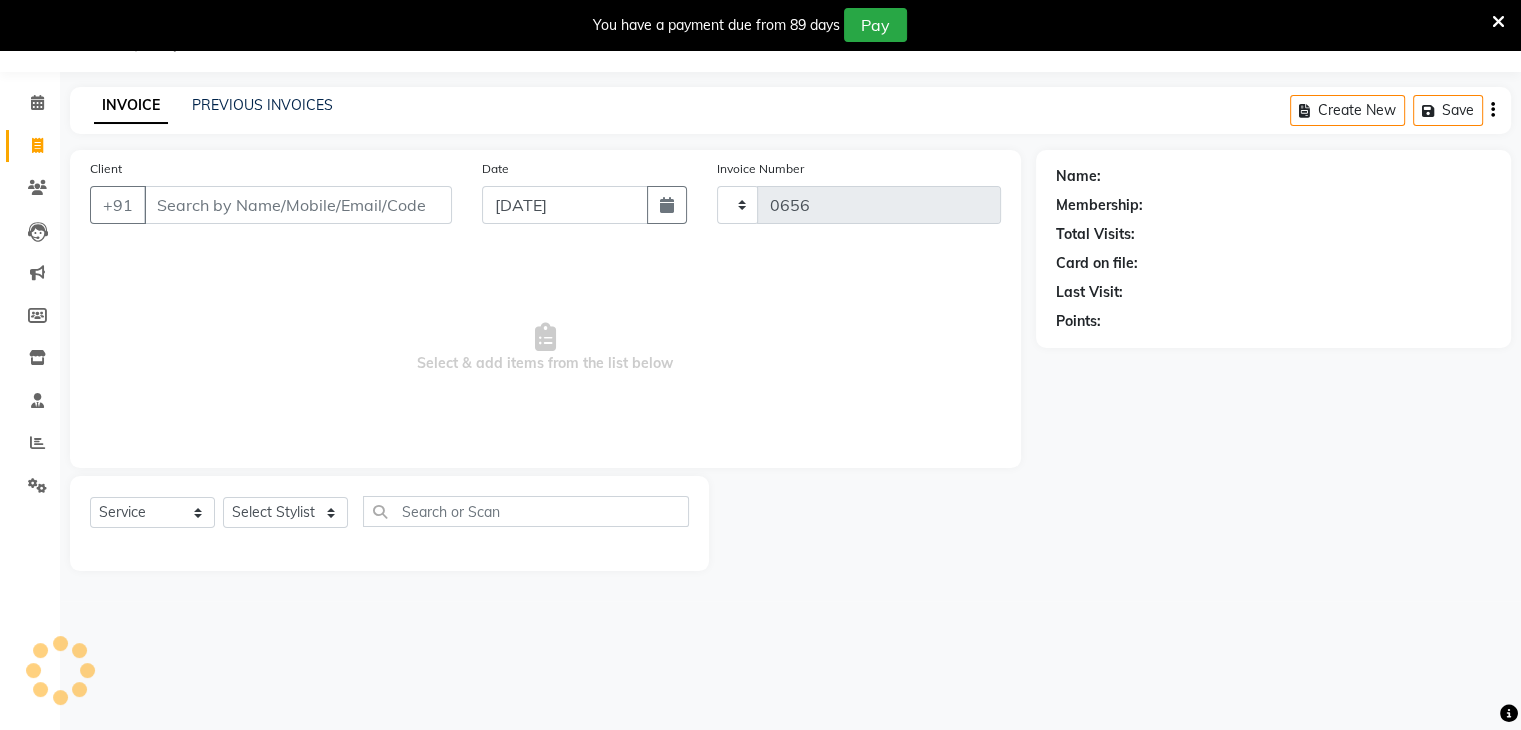 scroll, scrollTop: 50, scrollLeft: 0, axis: vertical 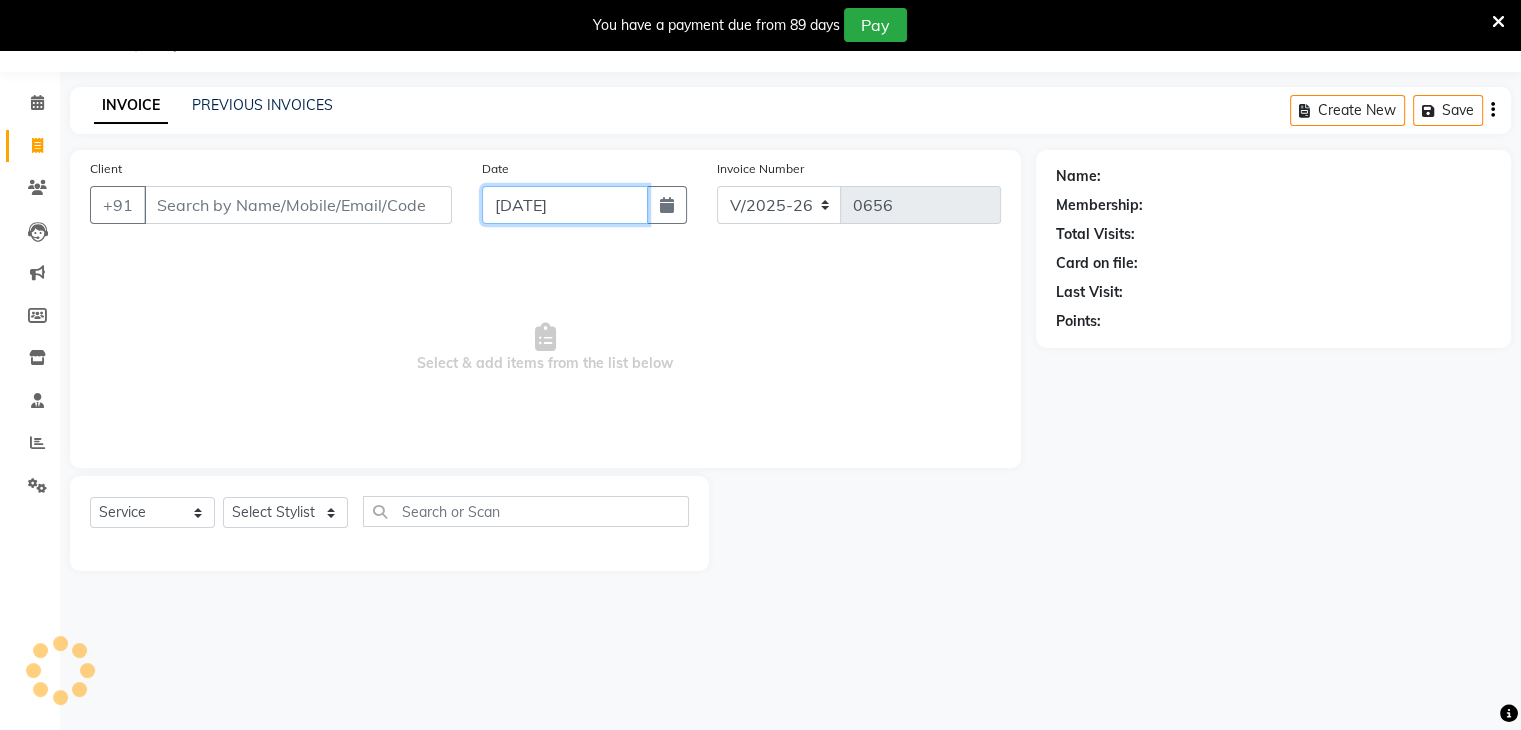 click on "[DATE]" 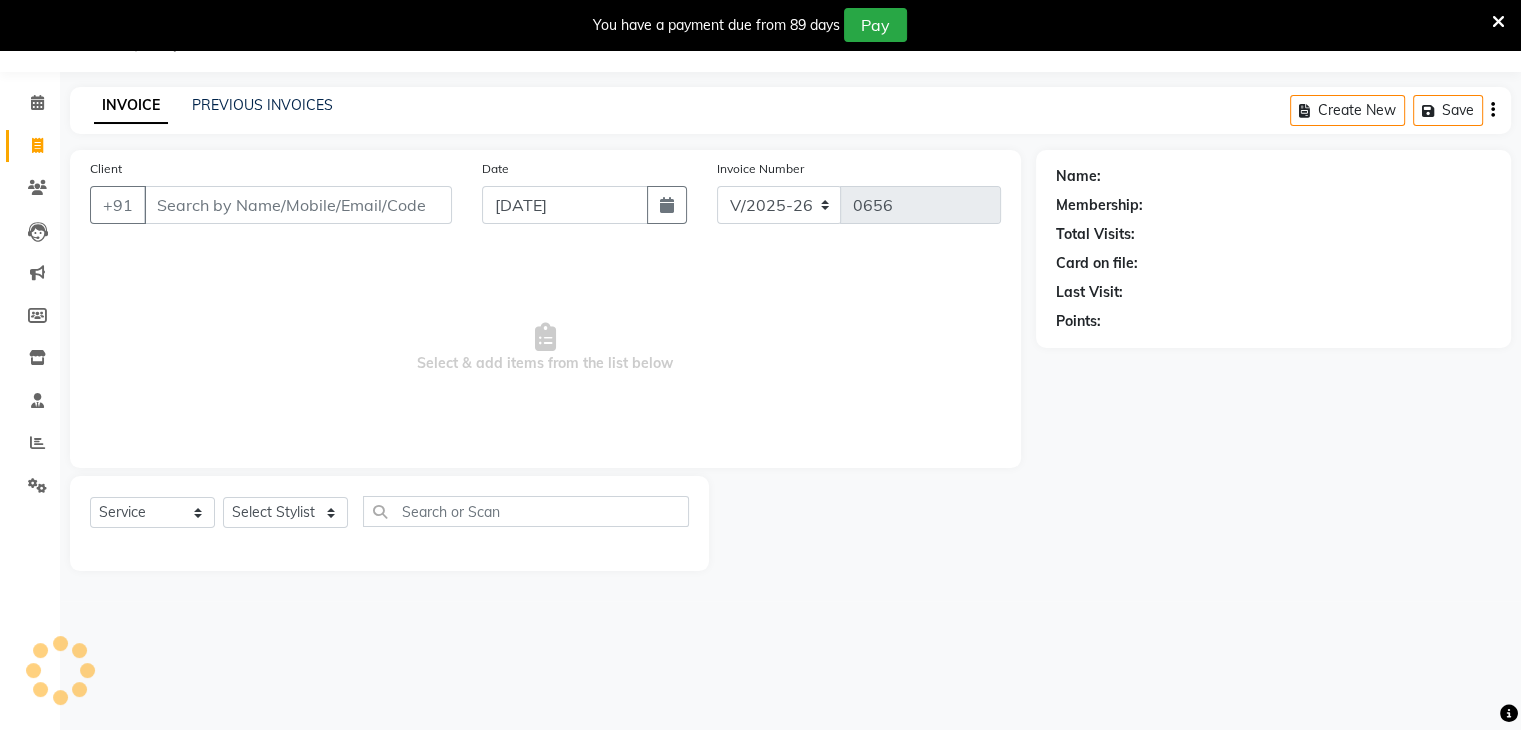 select on "7" 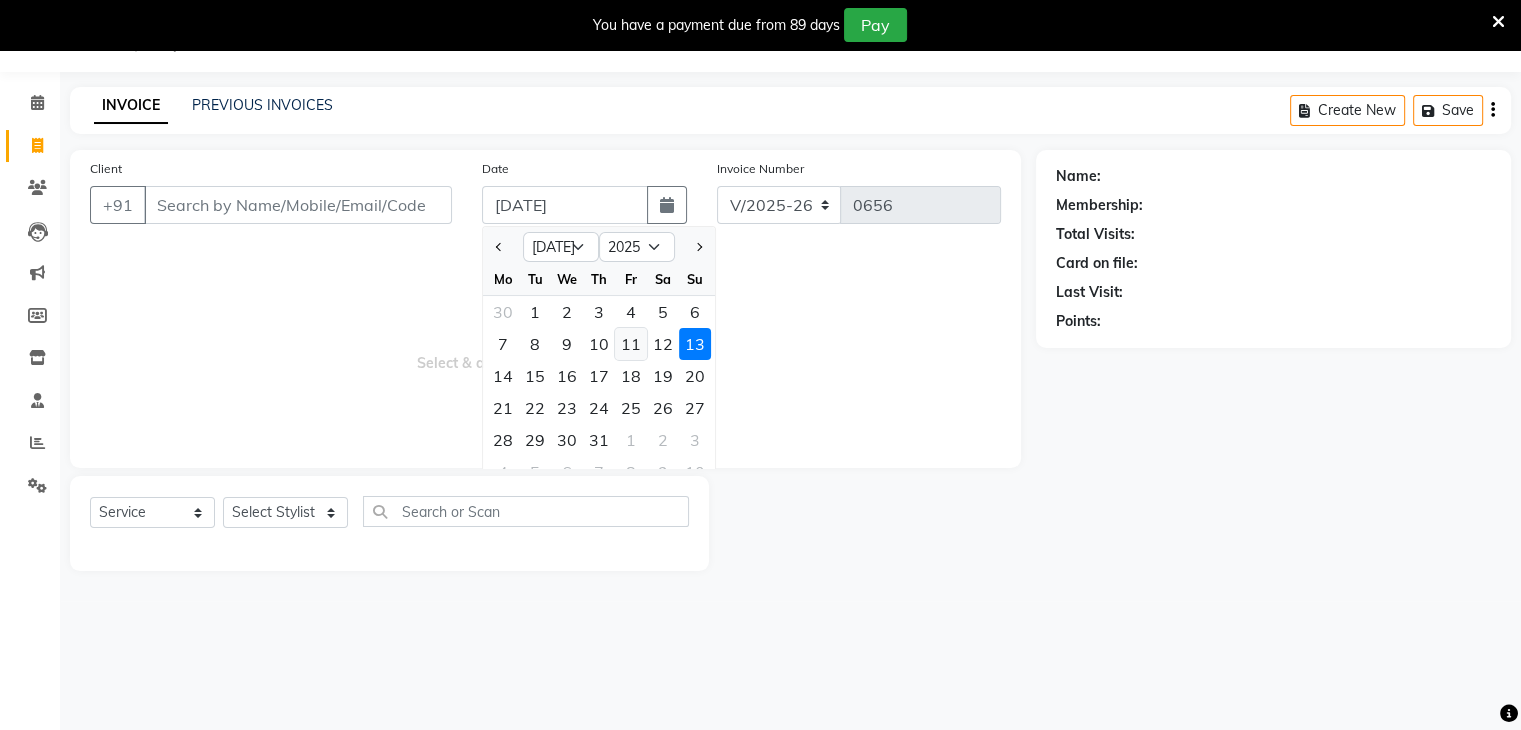 click on "11" 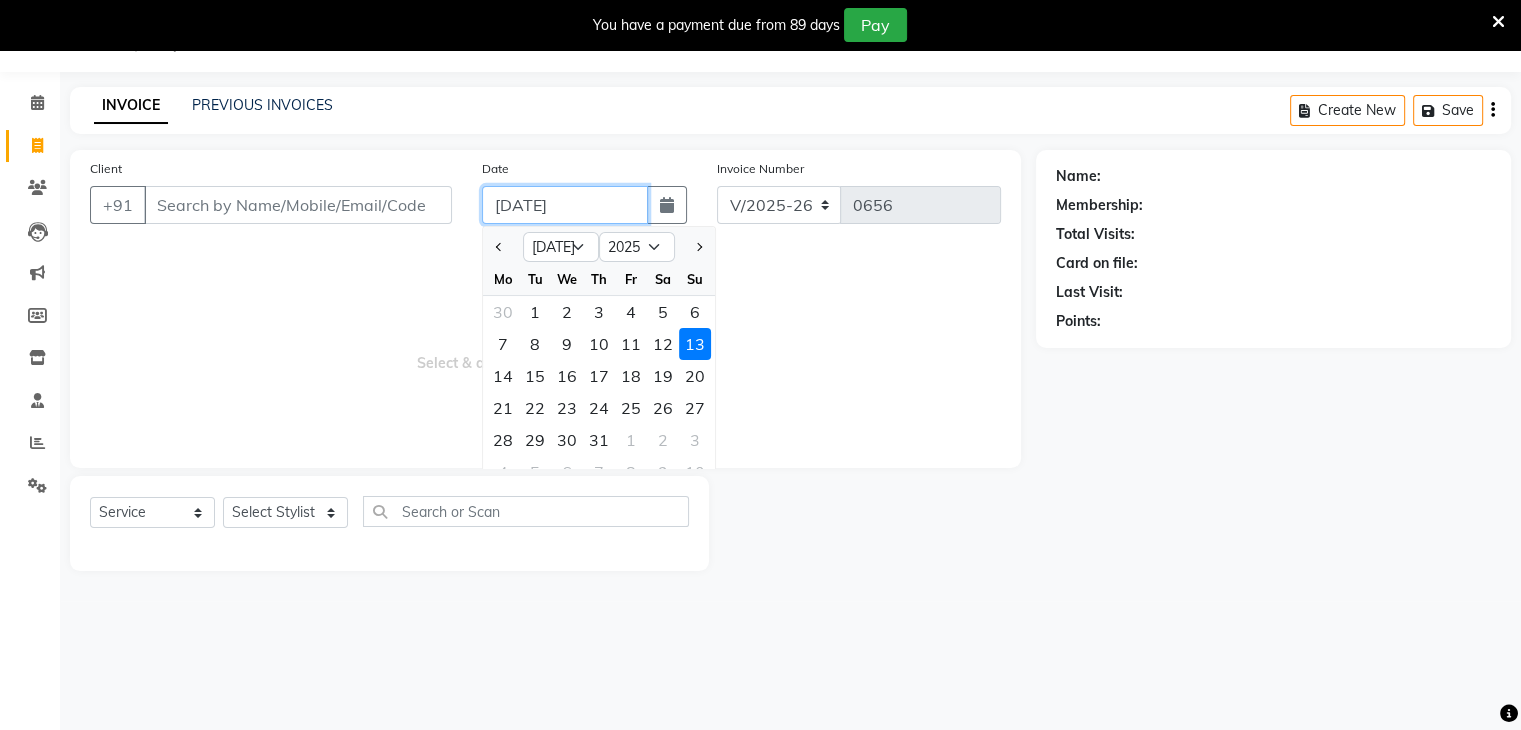 type on "[DATE]" 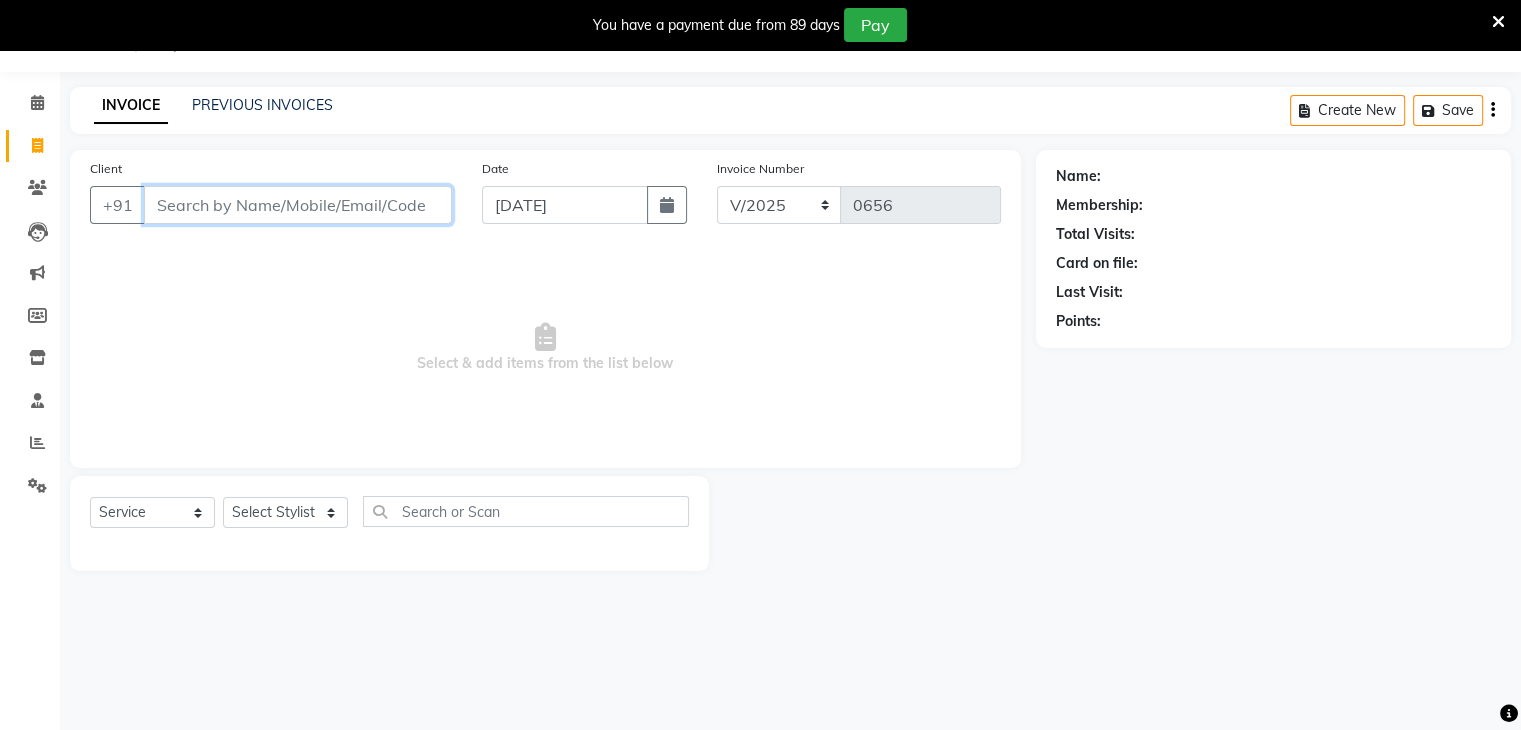 click on "Client" at bounding box center (298, 205) 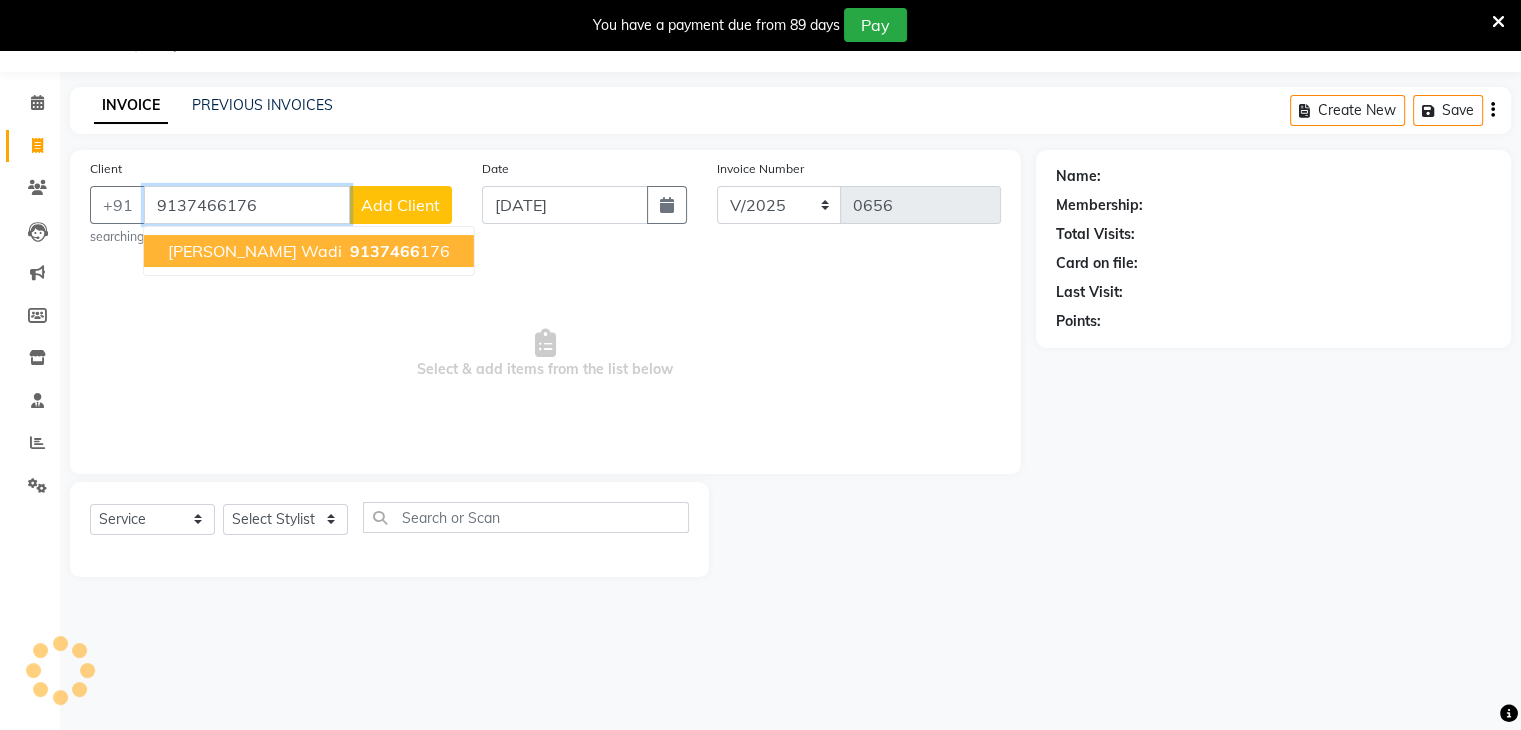 type on "9137466176" 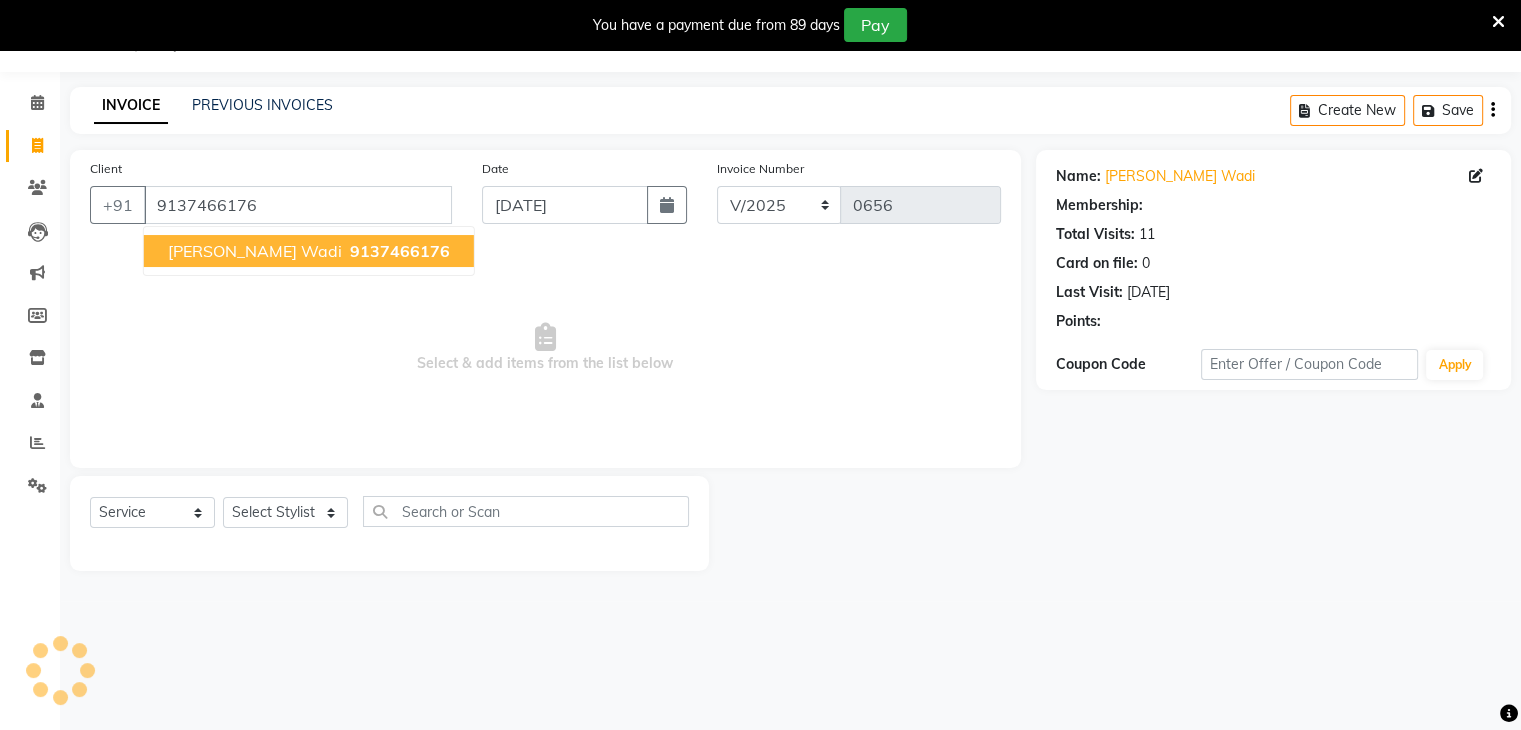 select on "1: Object" 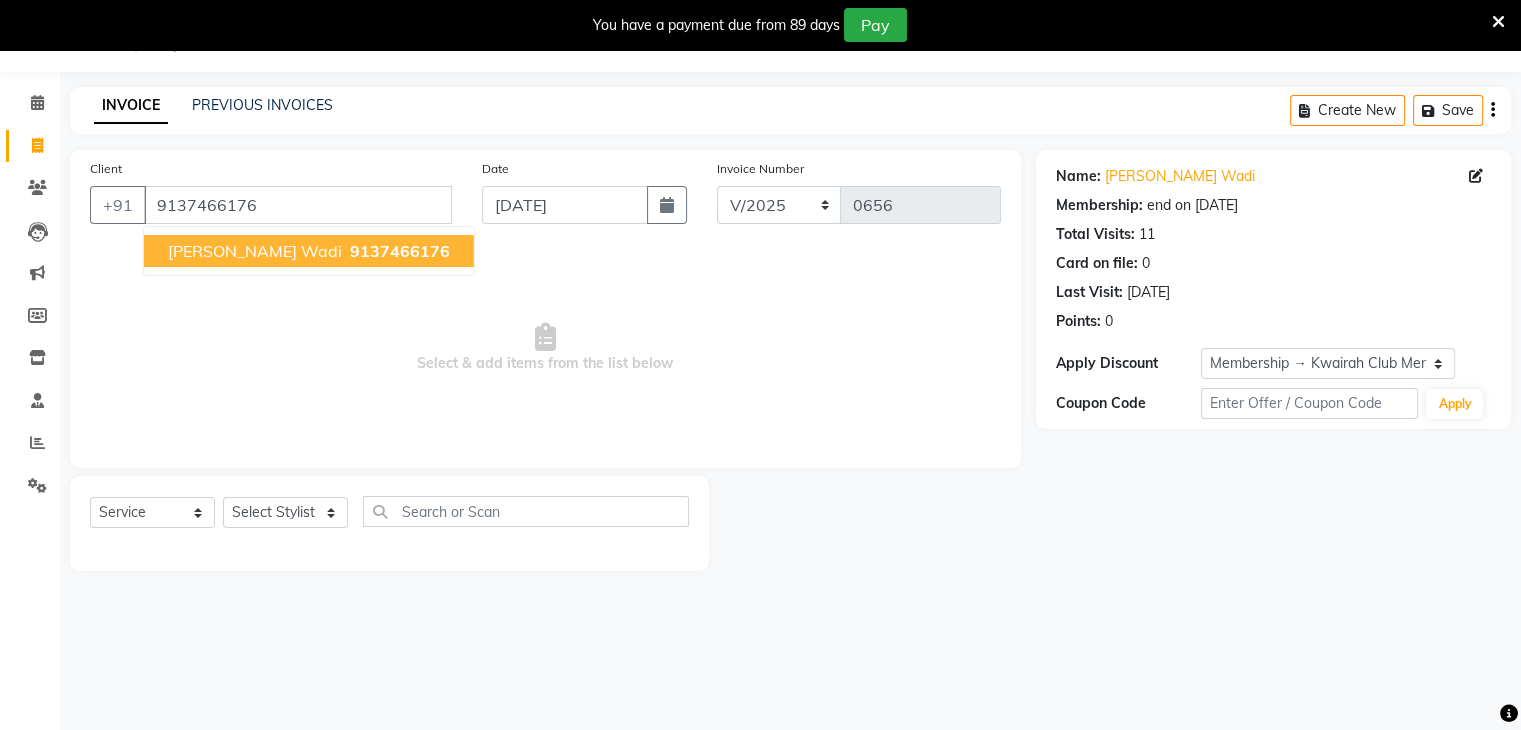 click on "[PERSON_NAME] Wadi   9137466176" at bounding box center [309, 251] 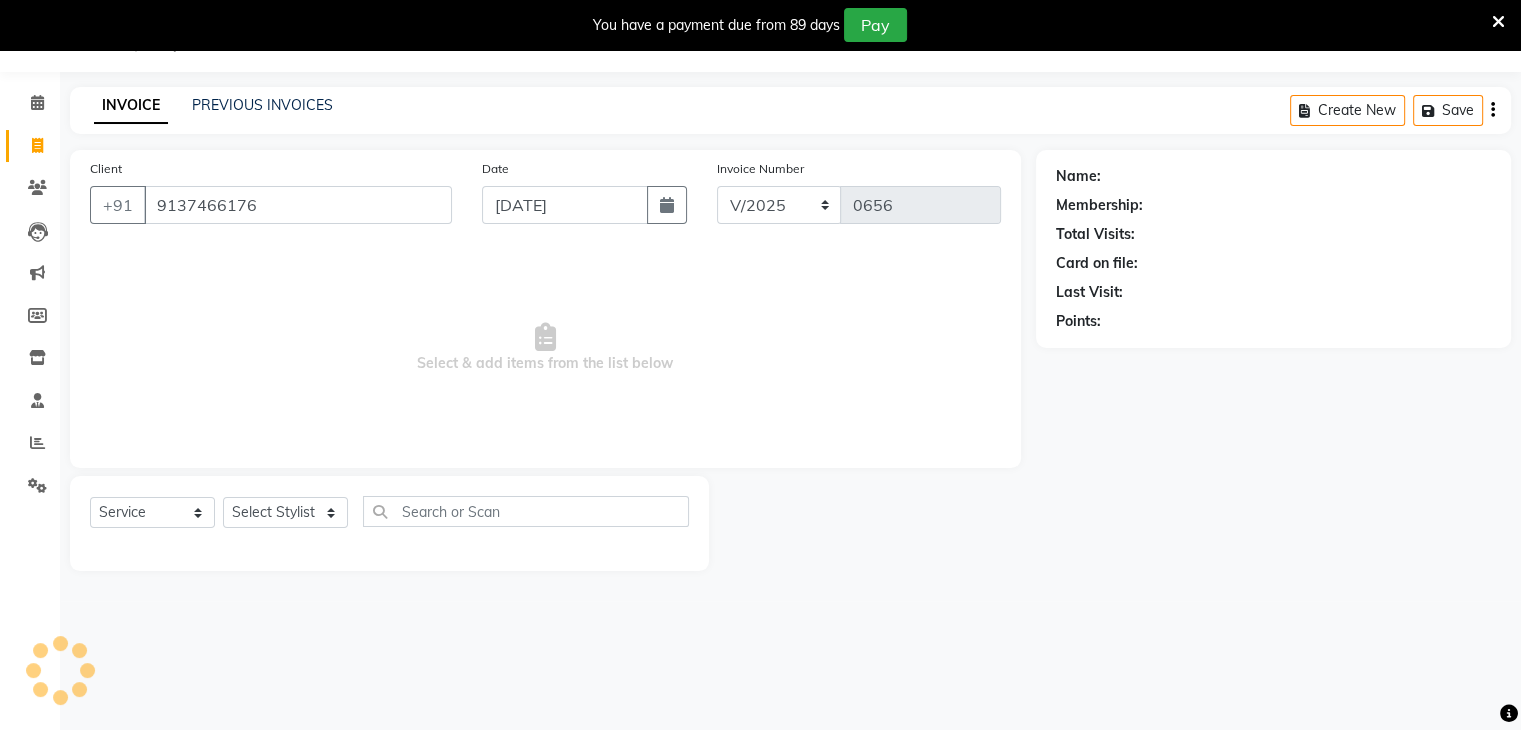 select on "1: Object" 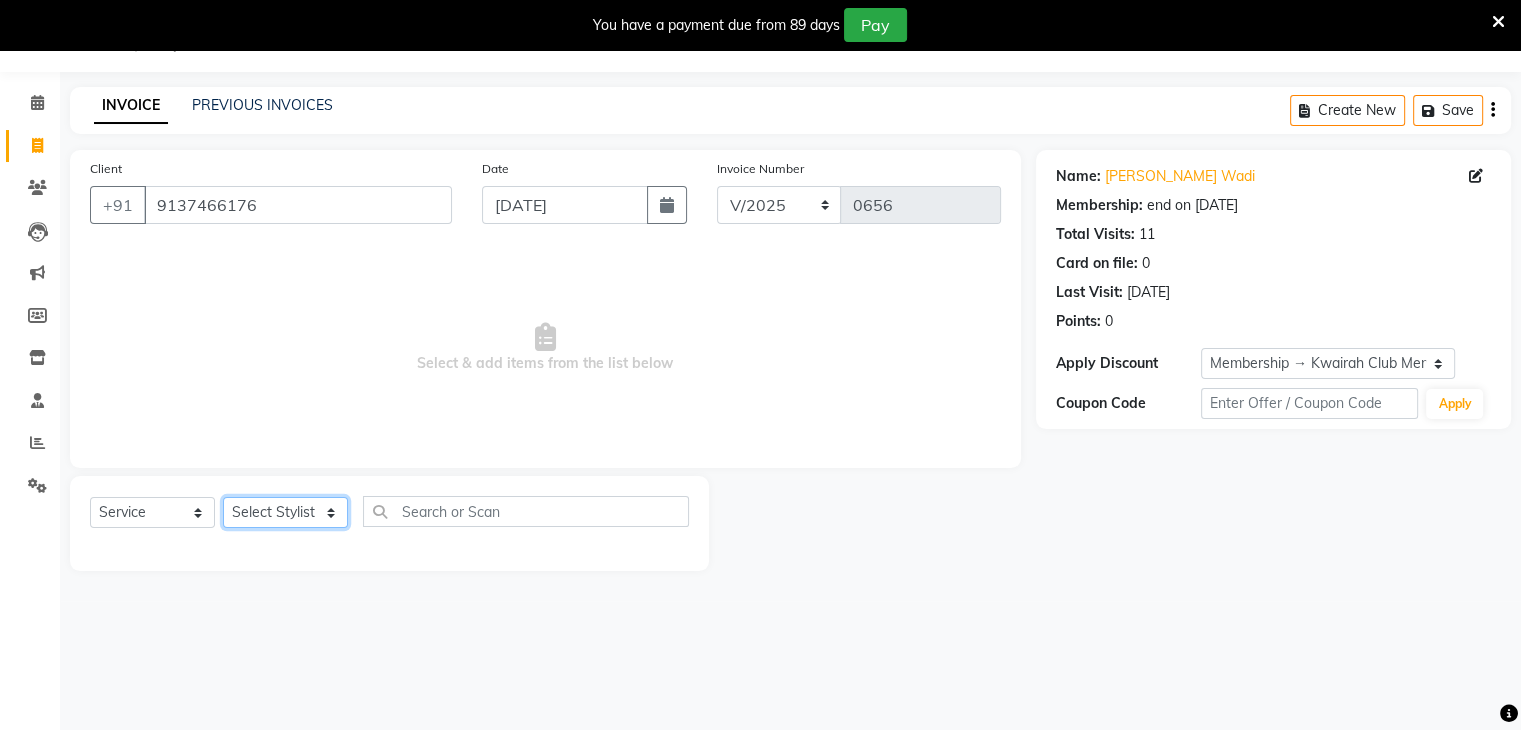 click on "Select Stylist [PERSON_NAME] [PERSON_NAME] Neha More Rakhi [PERSON_NAME] [PERSON_NAME]" 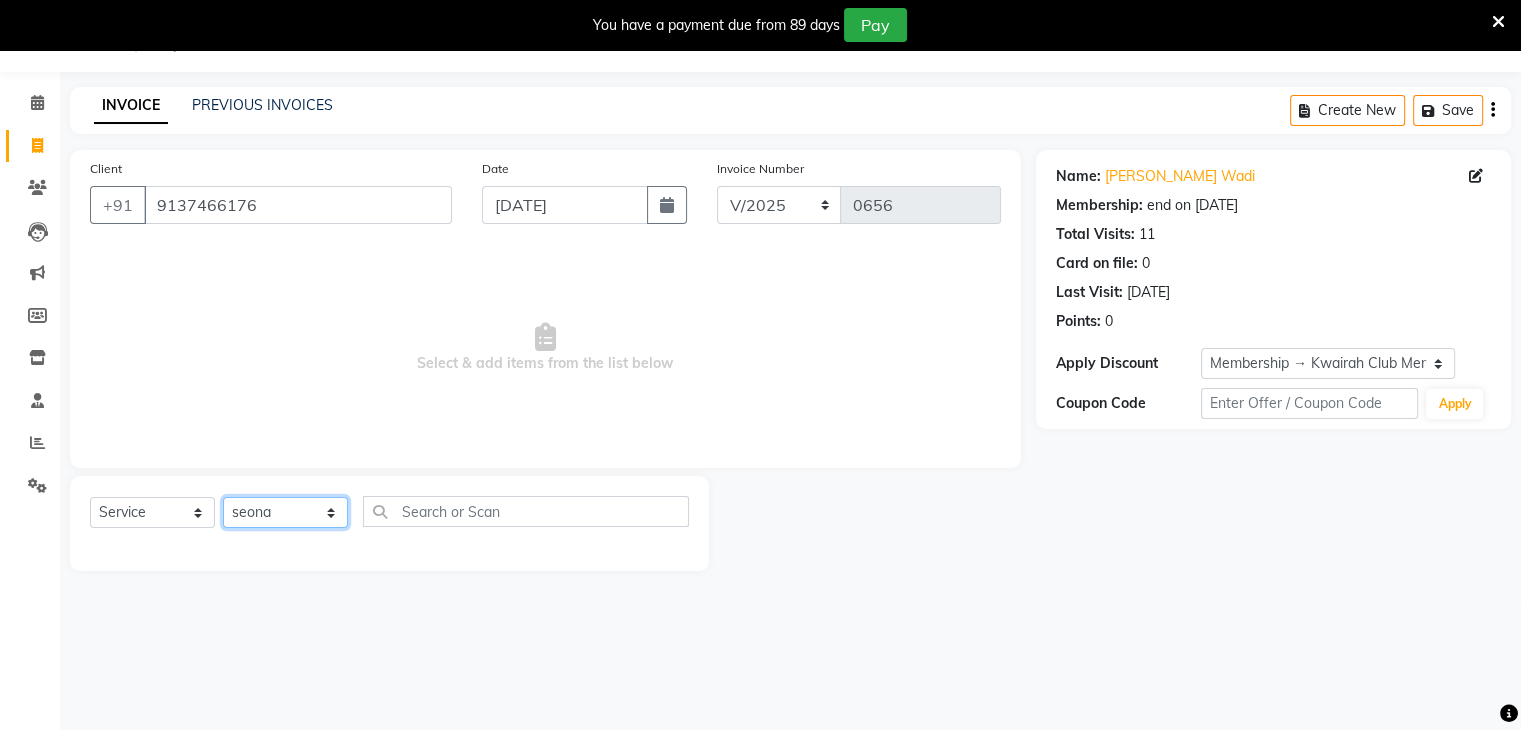 click on "Select Stylist [PERSON_NAME] [PERSON_NAME] Neha More Rakhi [PERSON_NAME] [PERSON_NAME]" 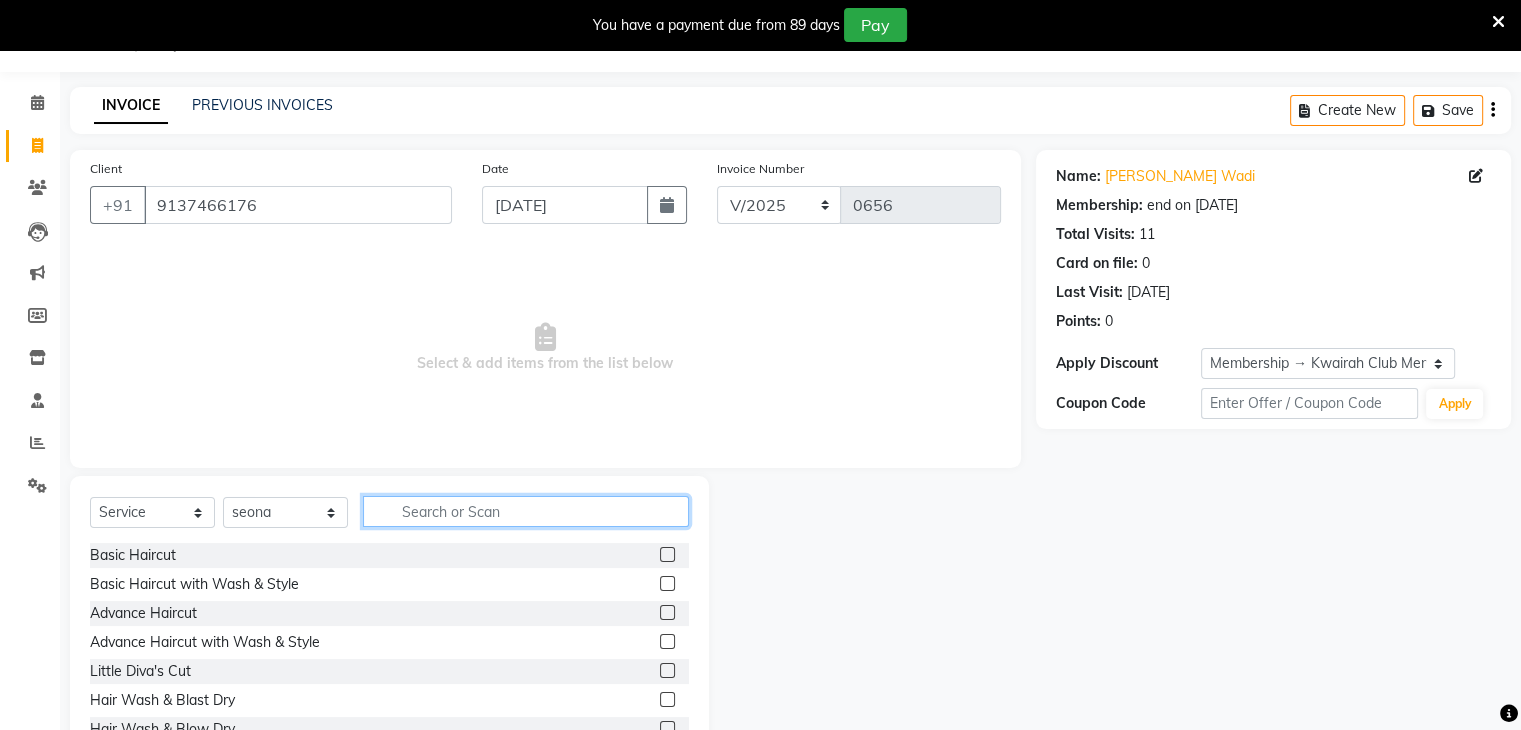 click 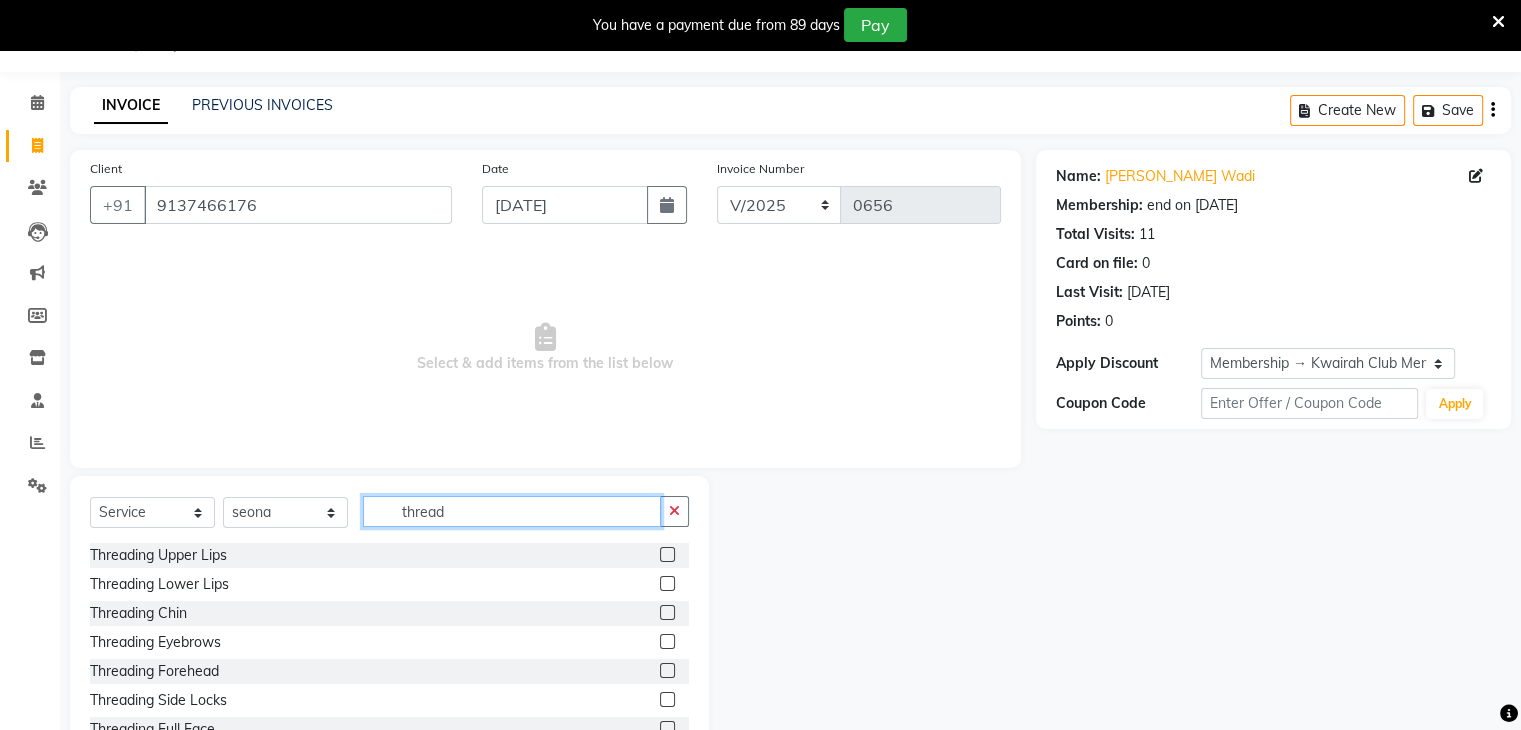 type on "thread" 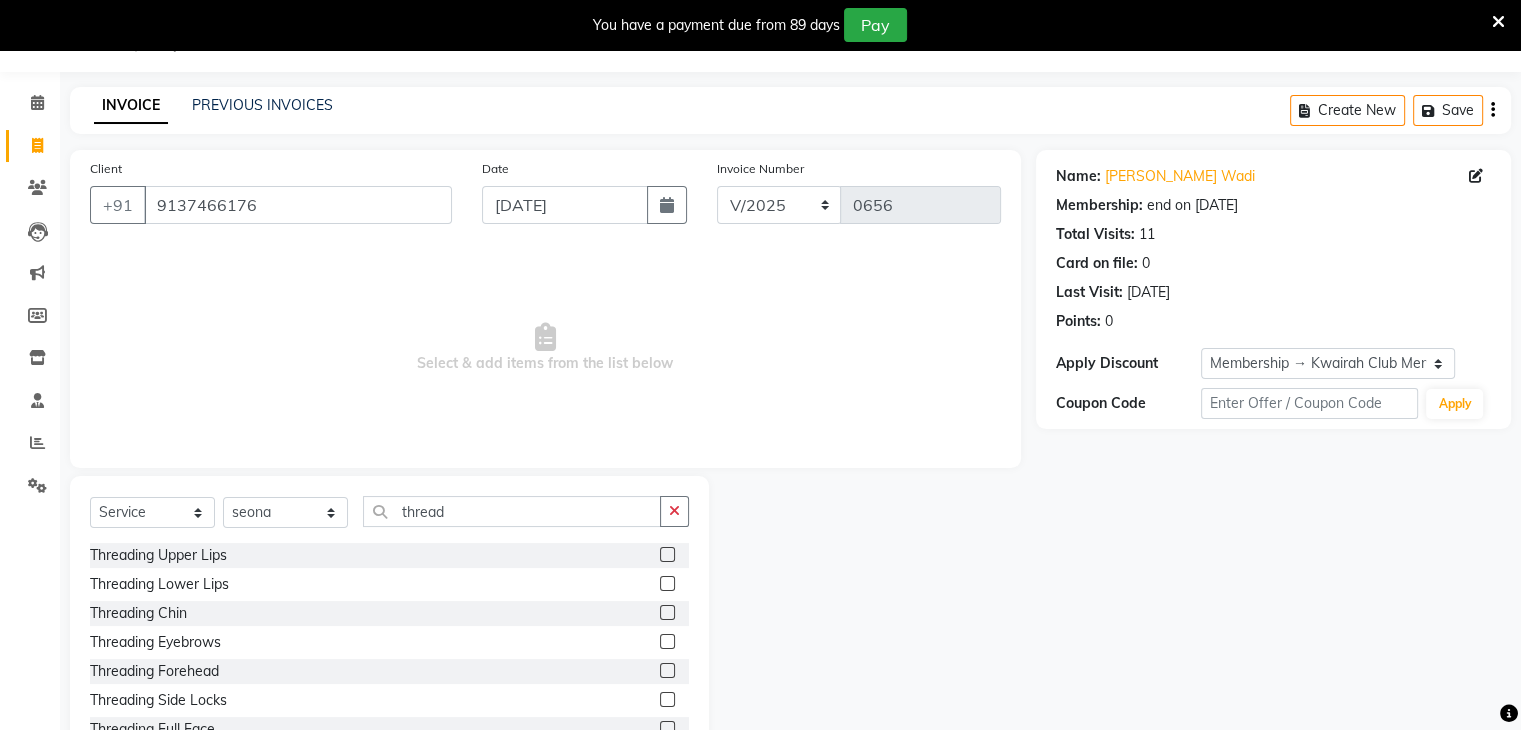 click 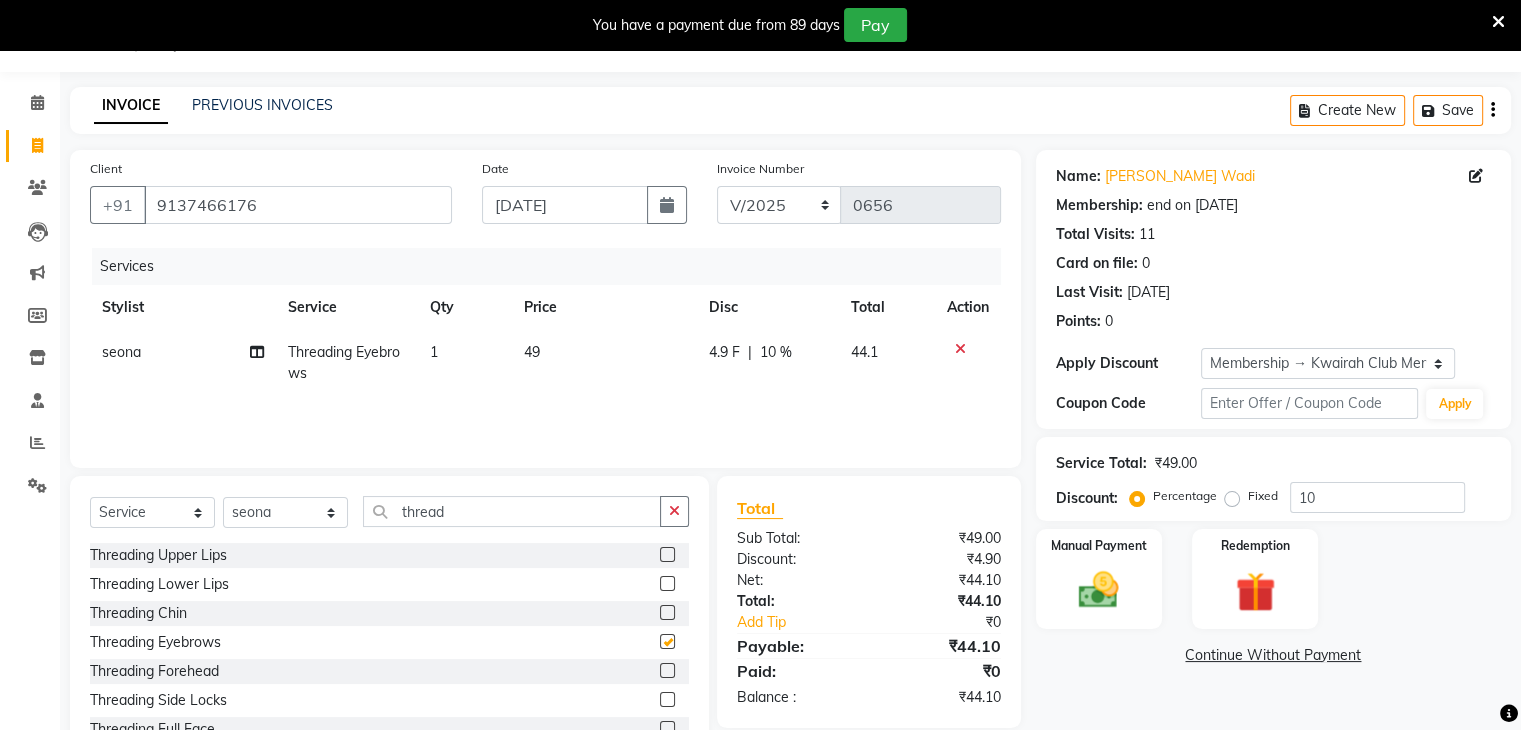 checkbox on "false" 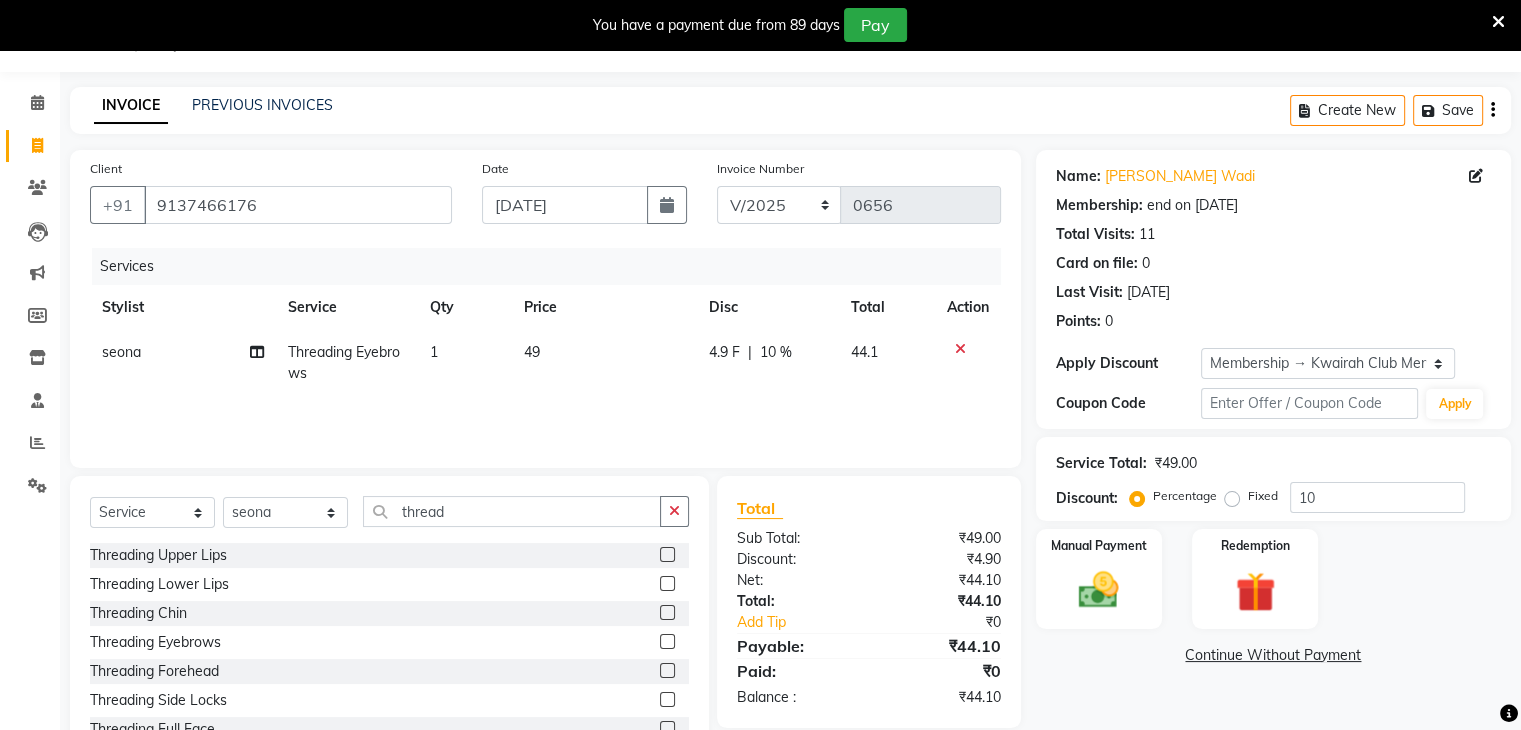 click on "49" 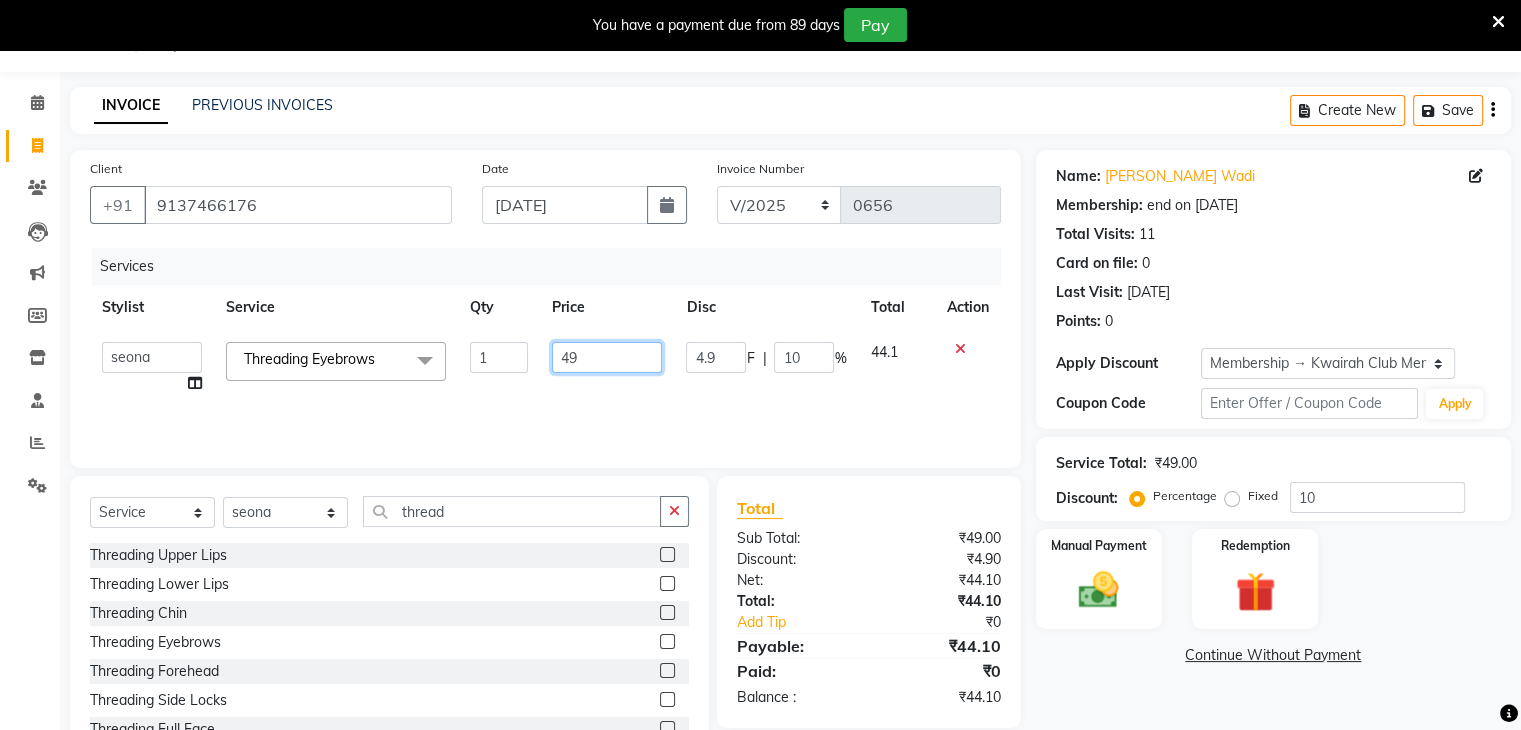 drag, startPoint x: 598, startPoint y: 341, endPoint x: 456, endPoint y: 347, distance: 142.12671 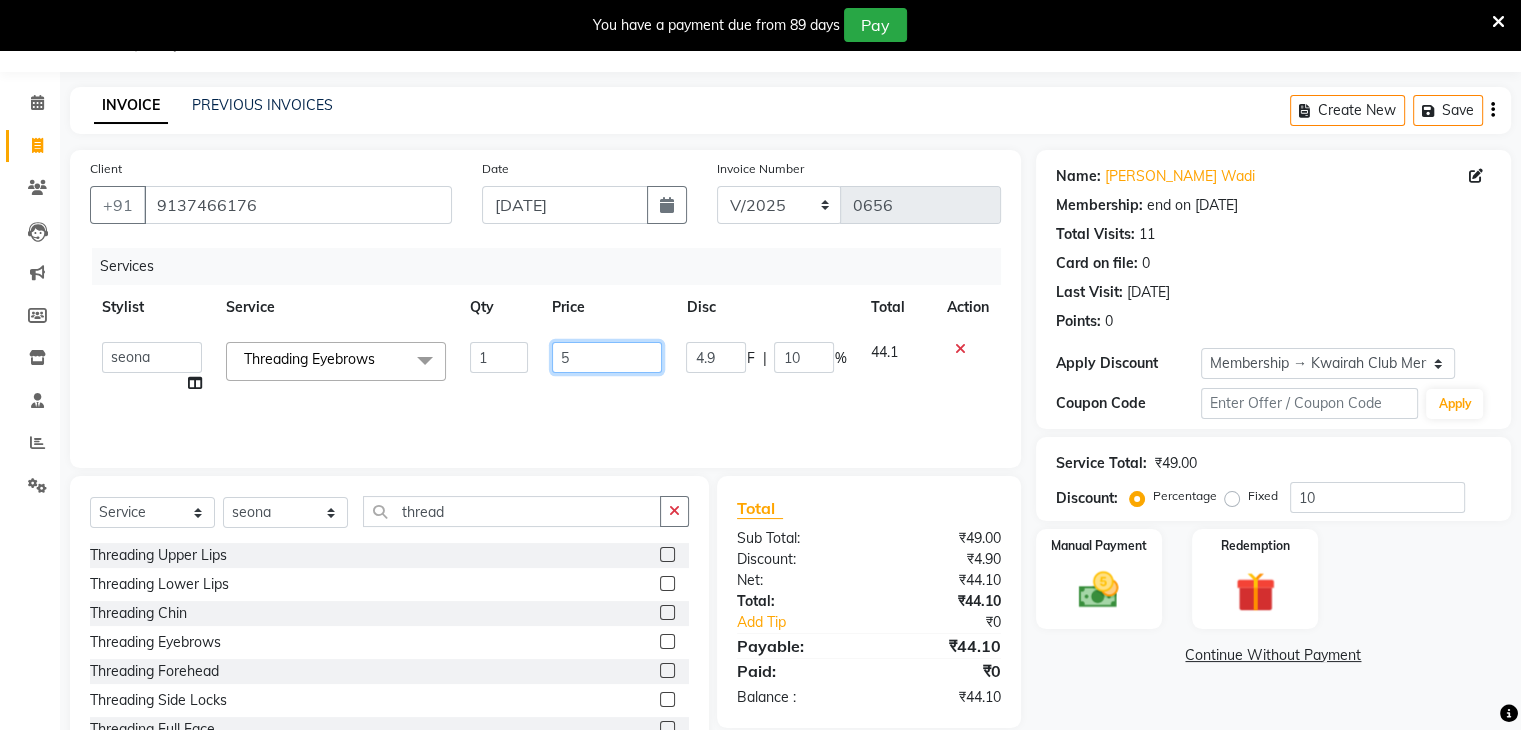 type on "50" 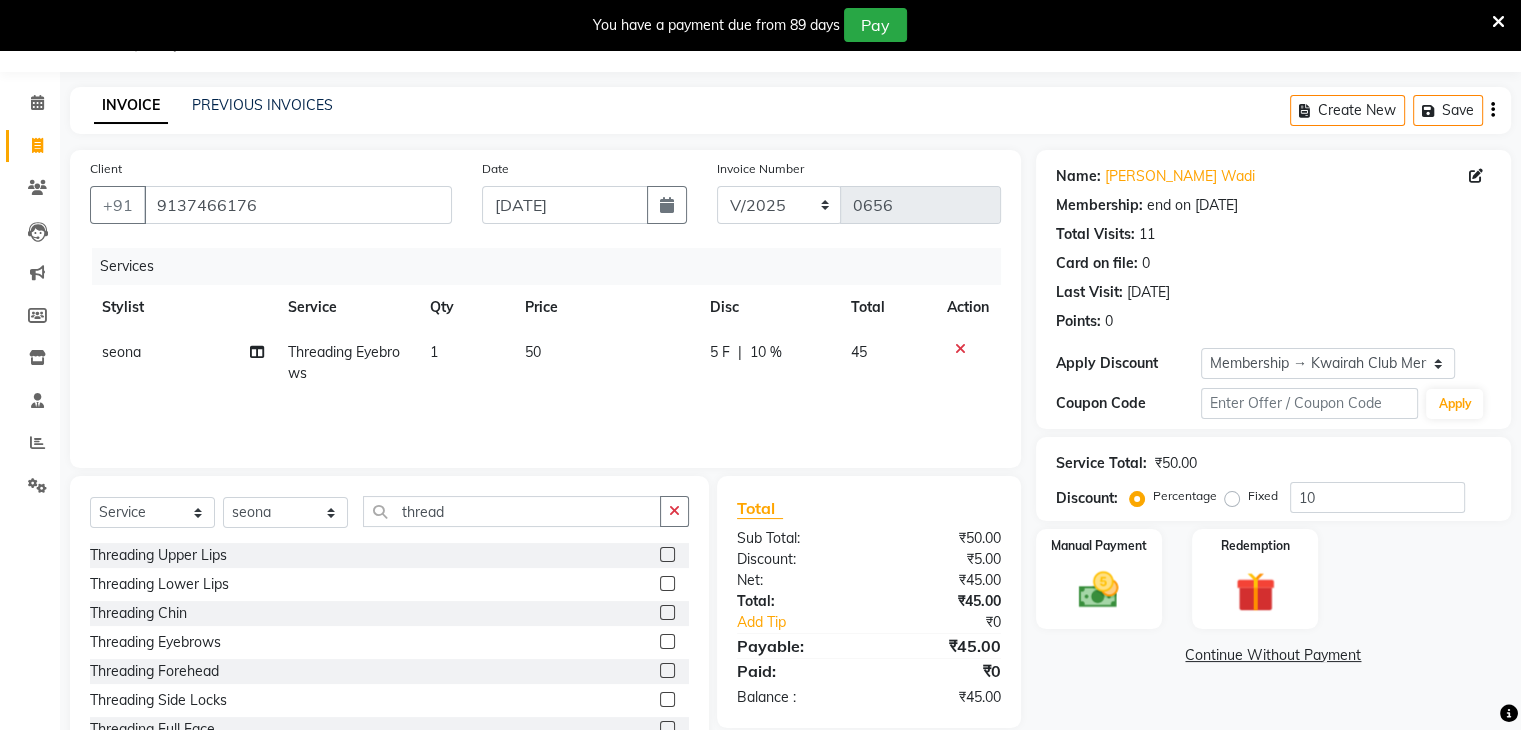 click on "Services Stylist Service Qty Price Disc Total Action seona Threading Eyebrows 1 50 5 F | 10 % 45" 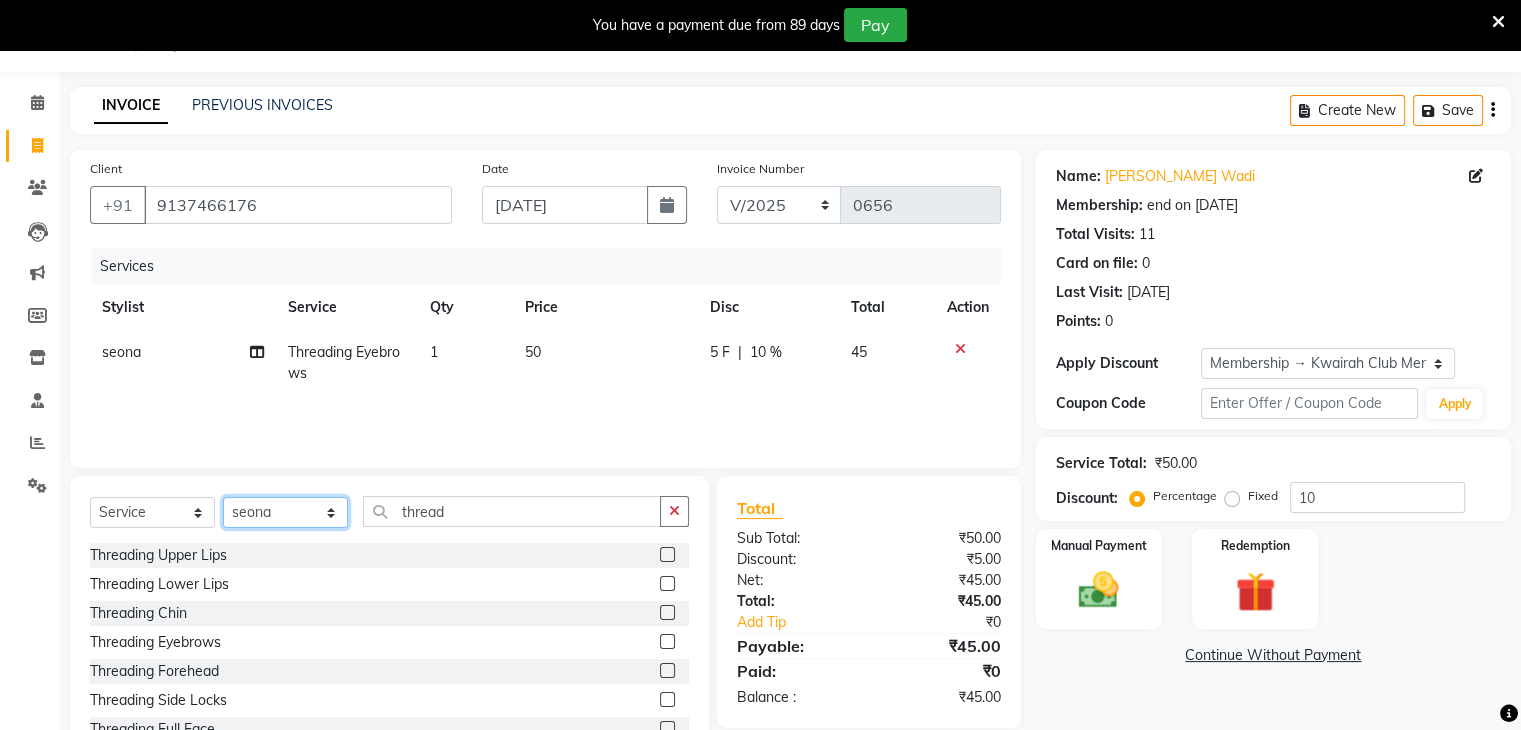 click on "Select Stylist [PERSON_NAME] [PERSON_NAME] Neha More Rakhi [PERSON_NAME] [PERSON_NAME]" 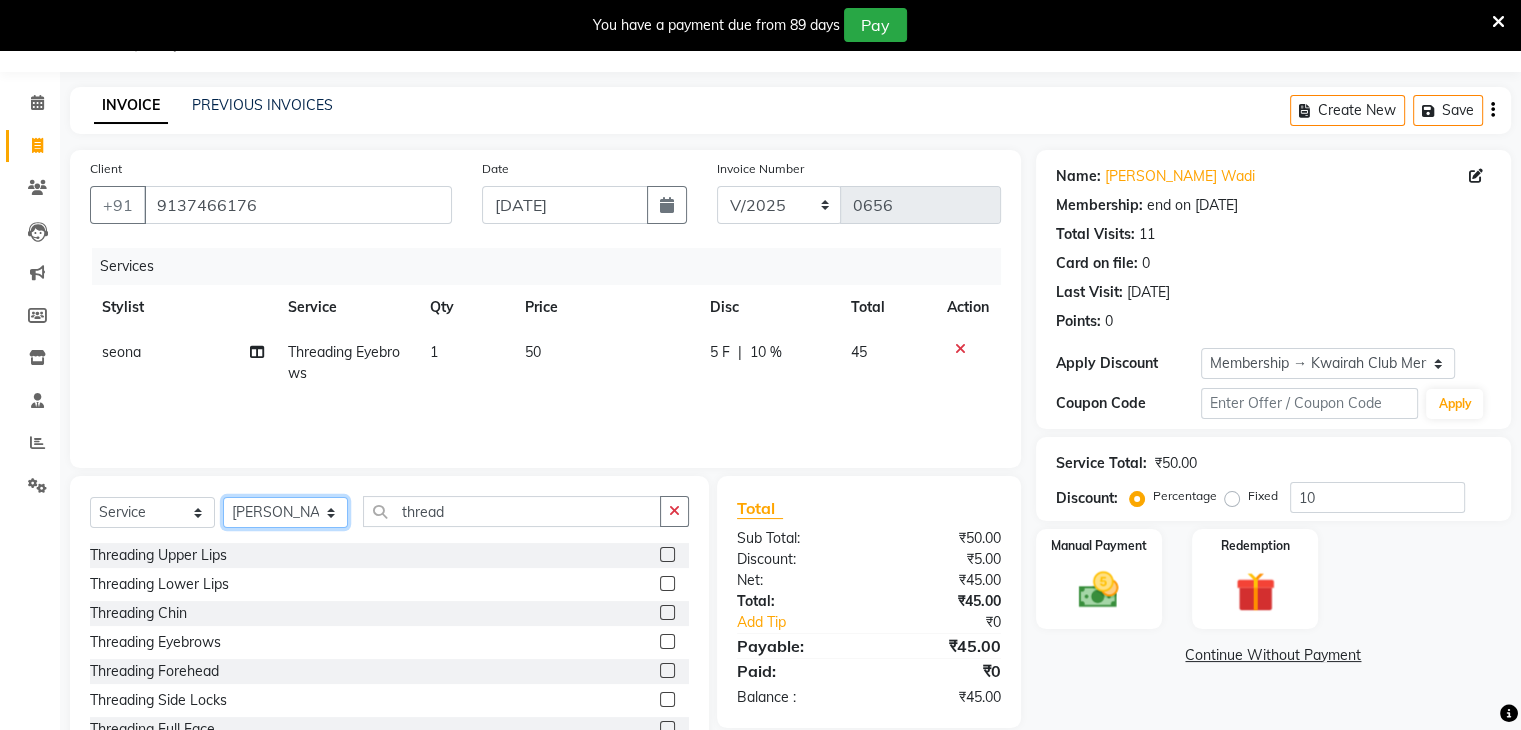 click on "Select Stylist [PERSON_NAME] [PERSON_NAME] Neha More Rakhi [PERSON_NAME] [PERSON_NAME]" 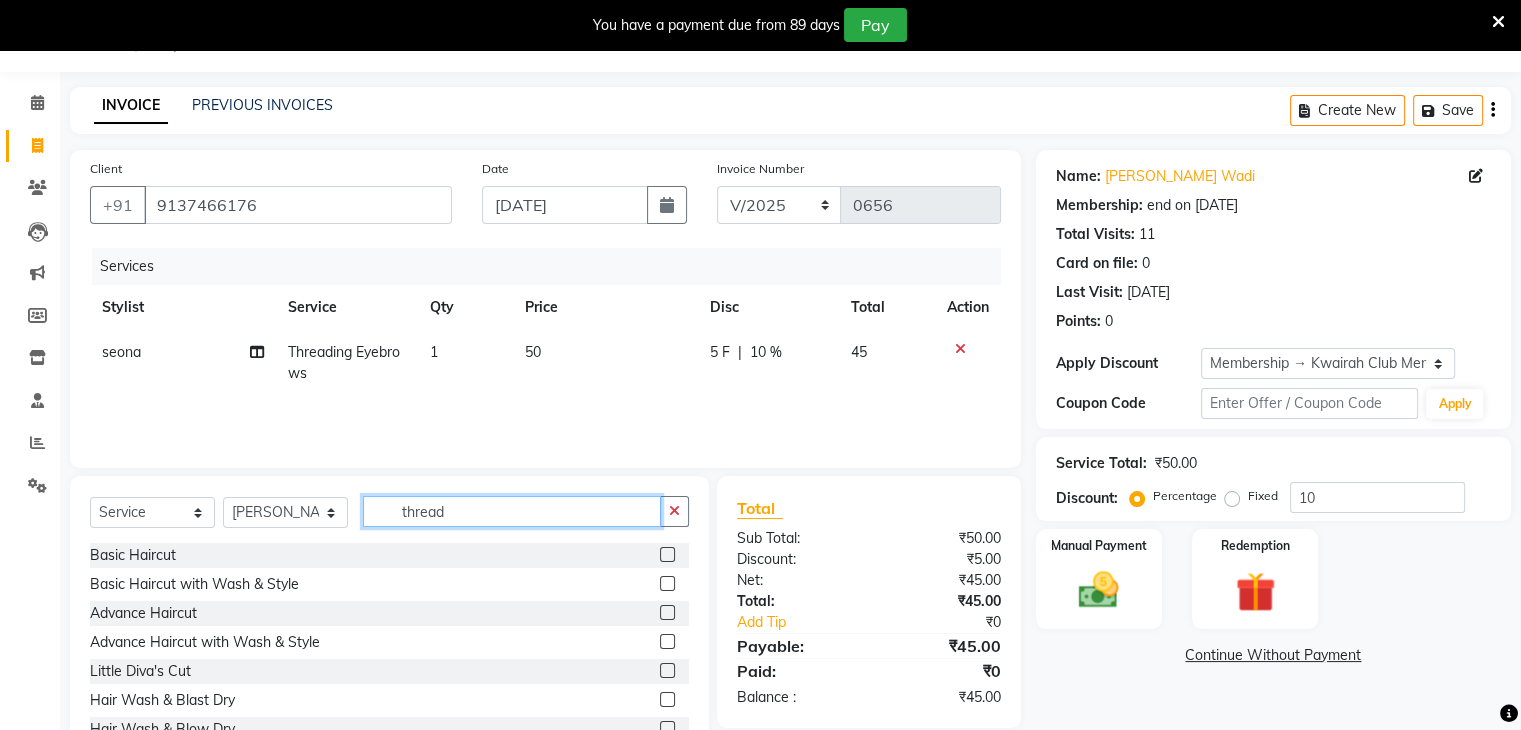 click on "thread" 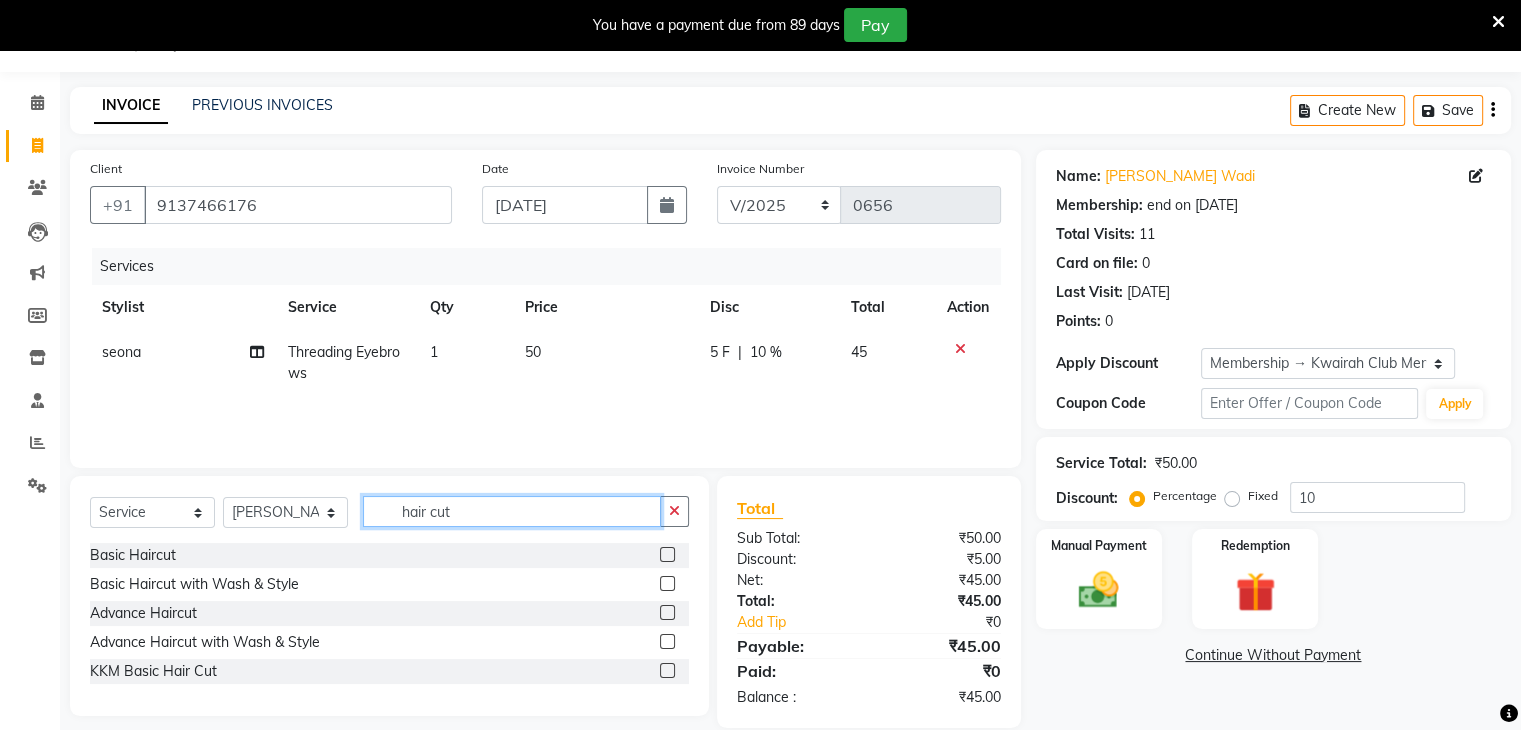 type on "hair cut" 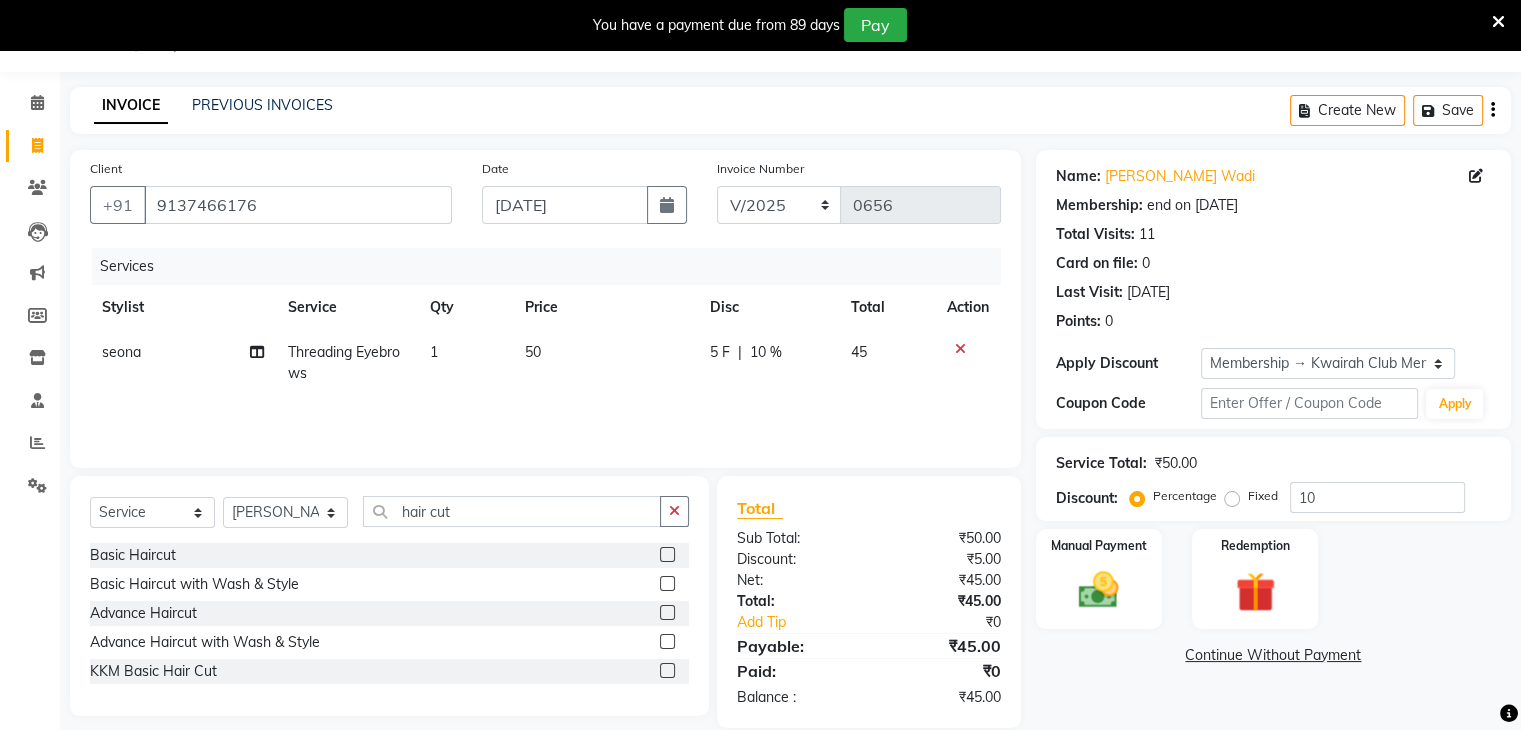 click 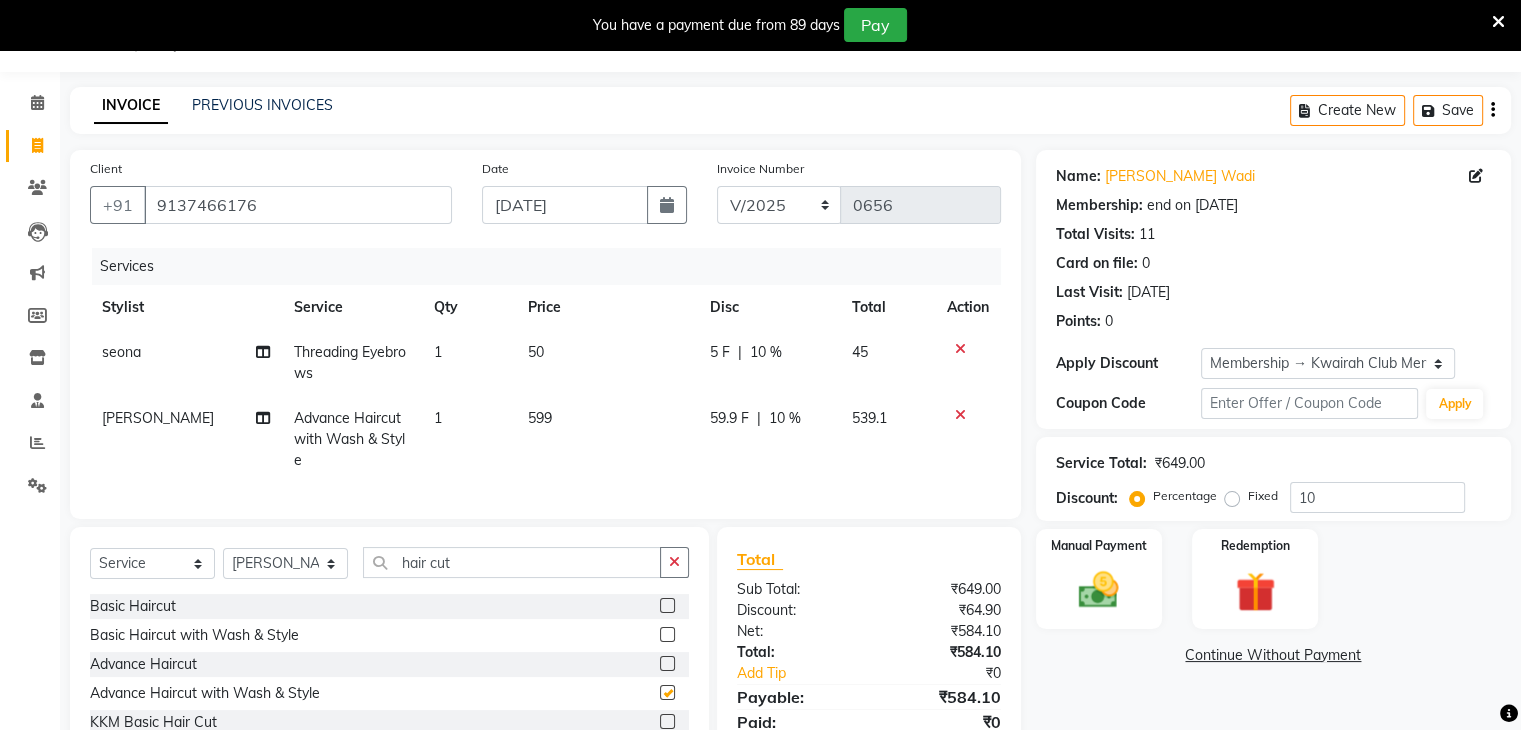 checkbox on "false" 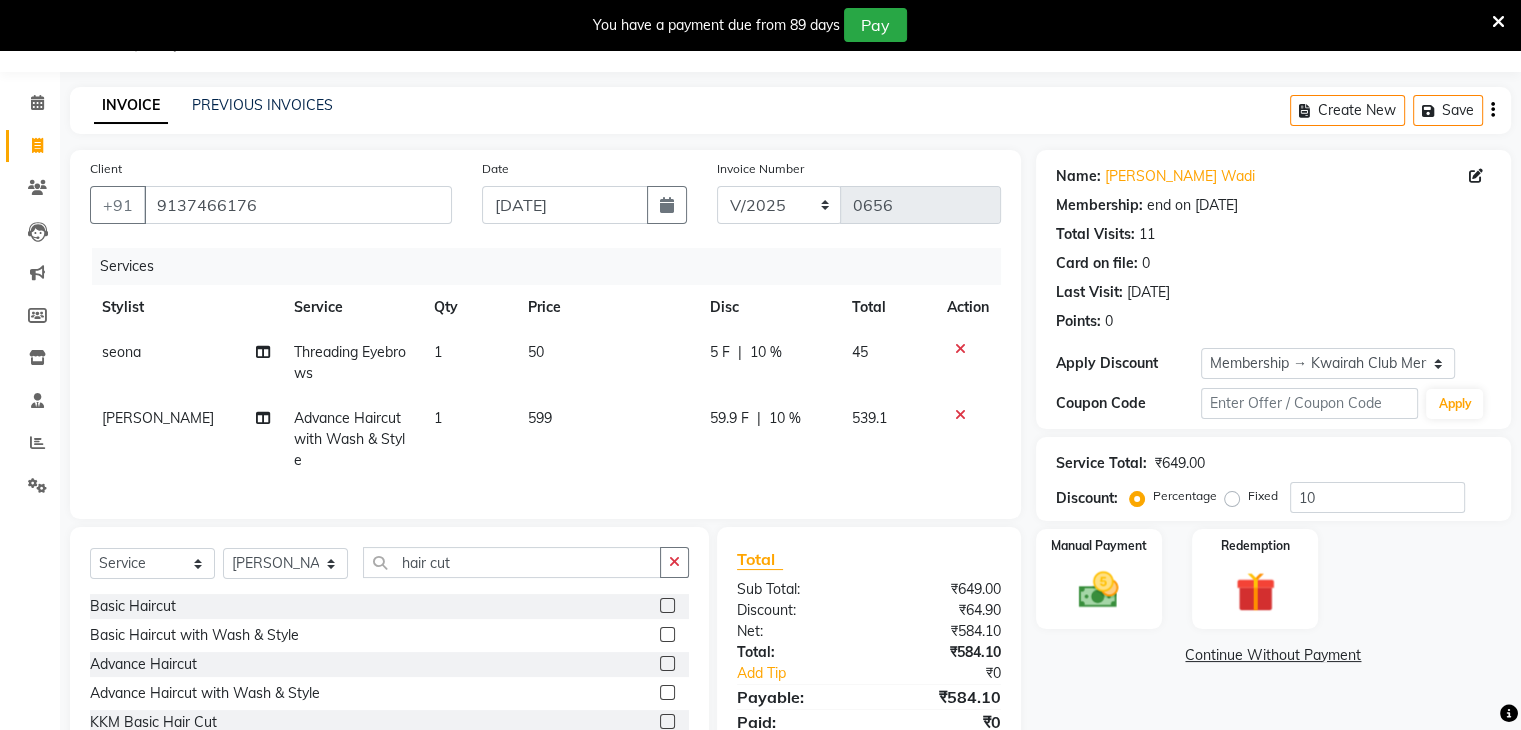 click on "599" 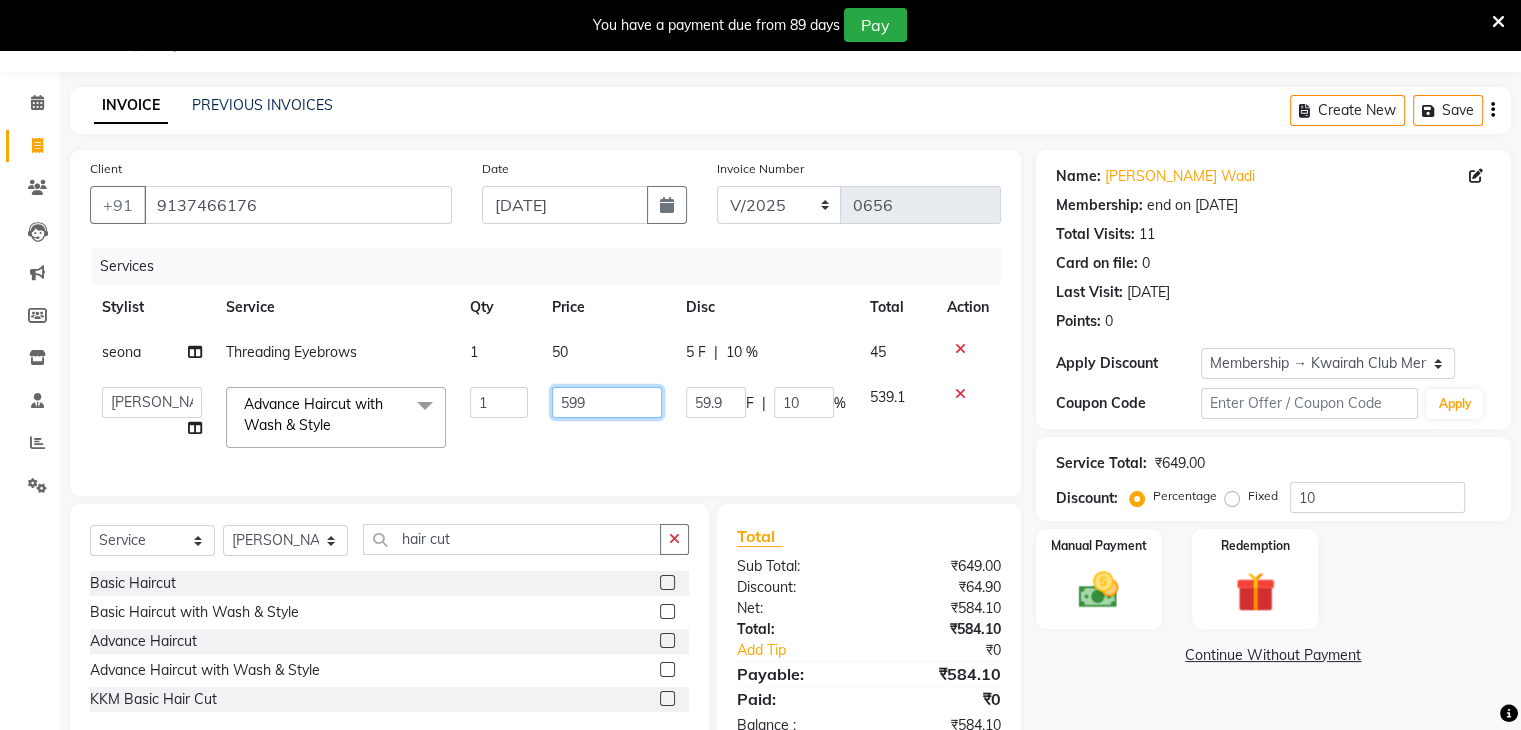 drag, startPoint x: 598, startPoint y: 404, endPoint x: 503, endPoint y: 400, distance: 95.084175 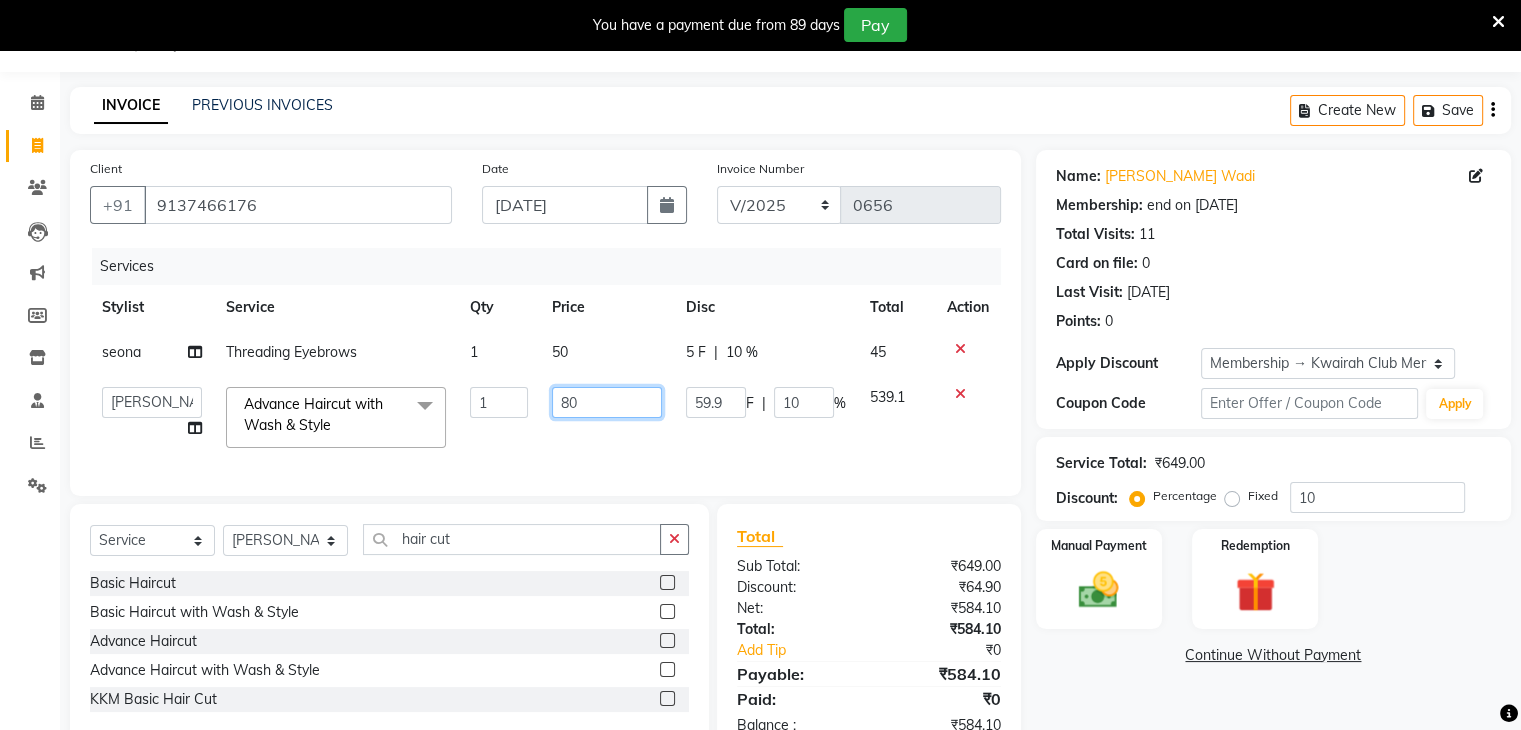 type on "800" 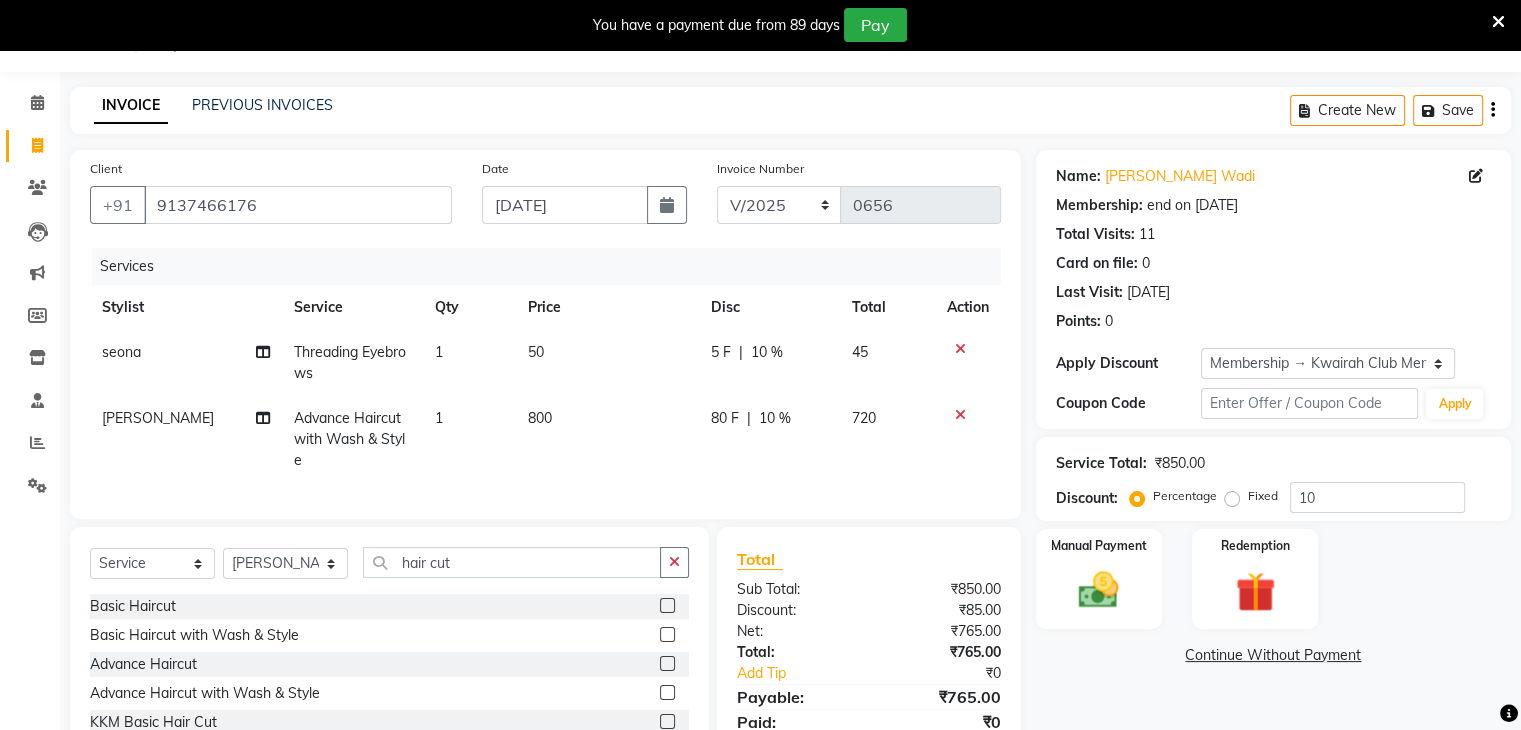 click on "[PERSON_NAME] Advance Haircut with Wash & Style 1 800 80 F | 10 % 720" 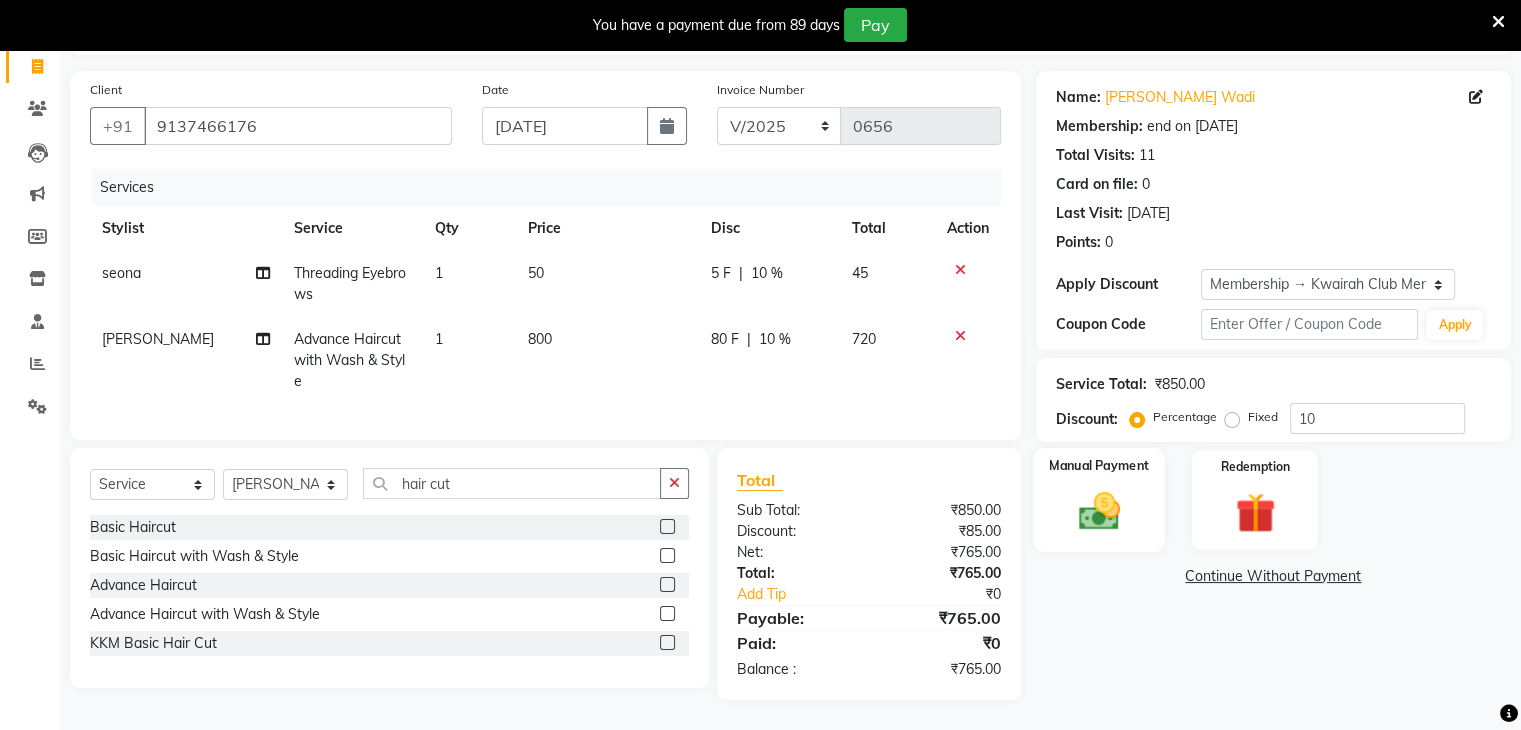 click 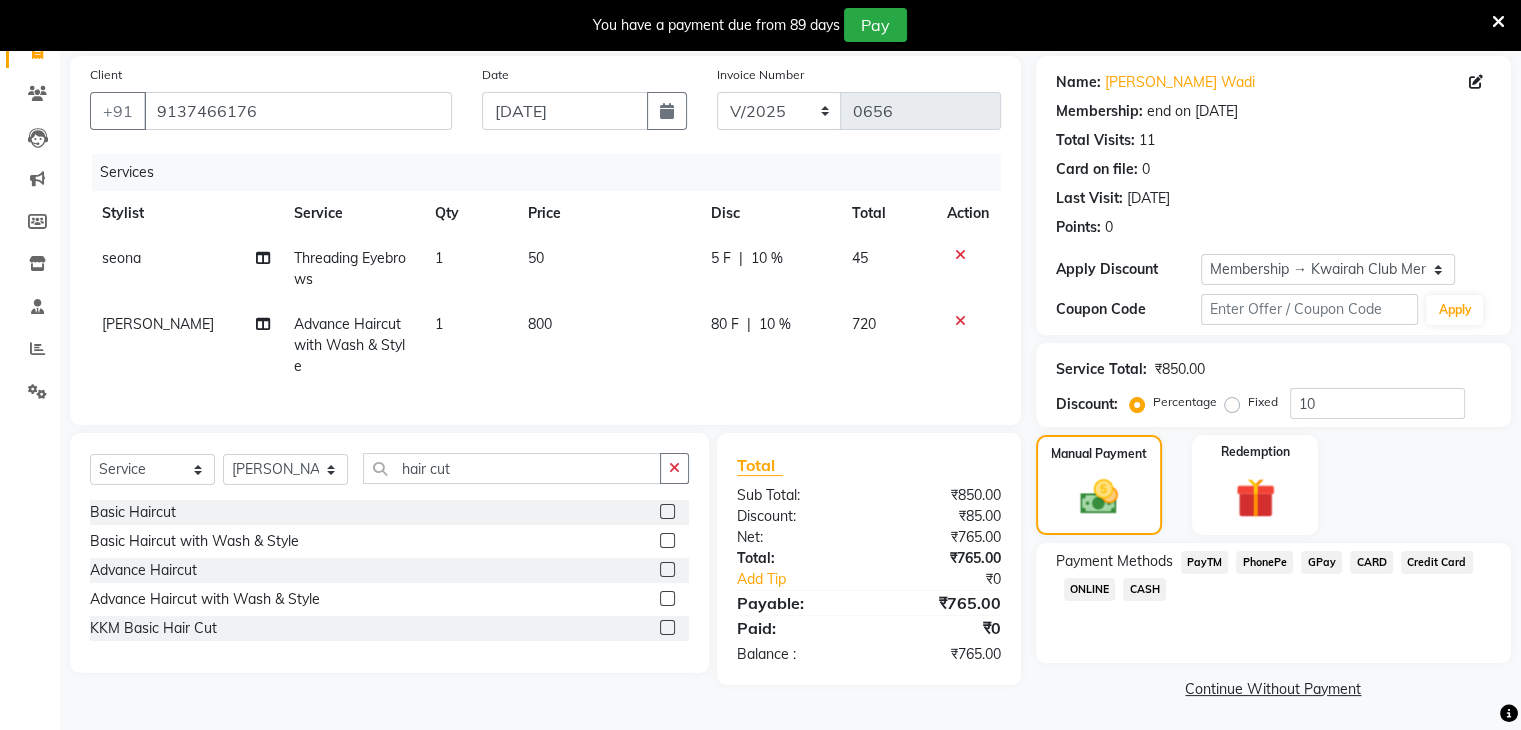 click on "GPay" 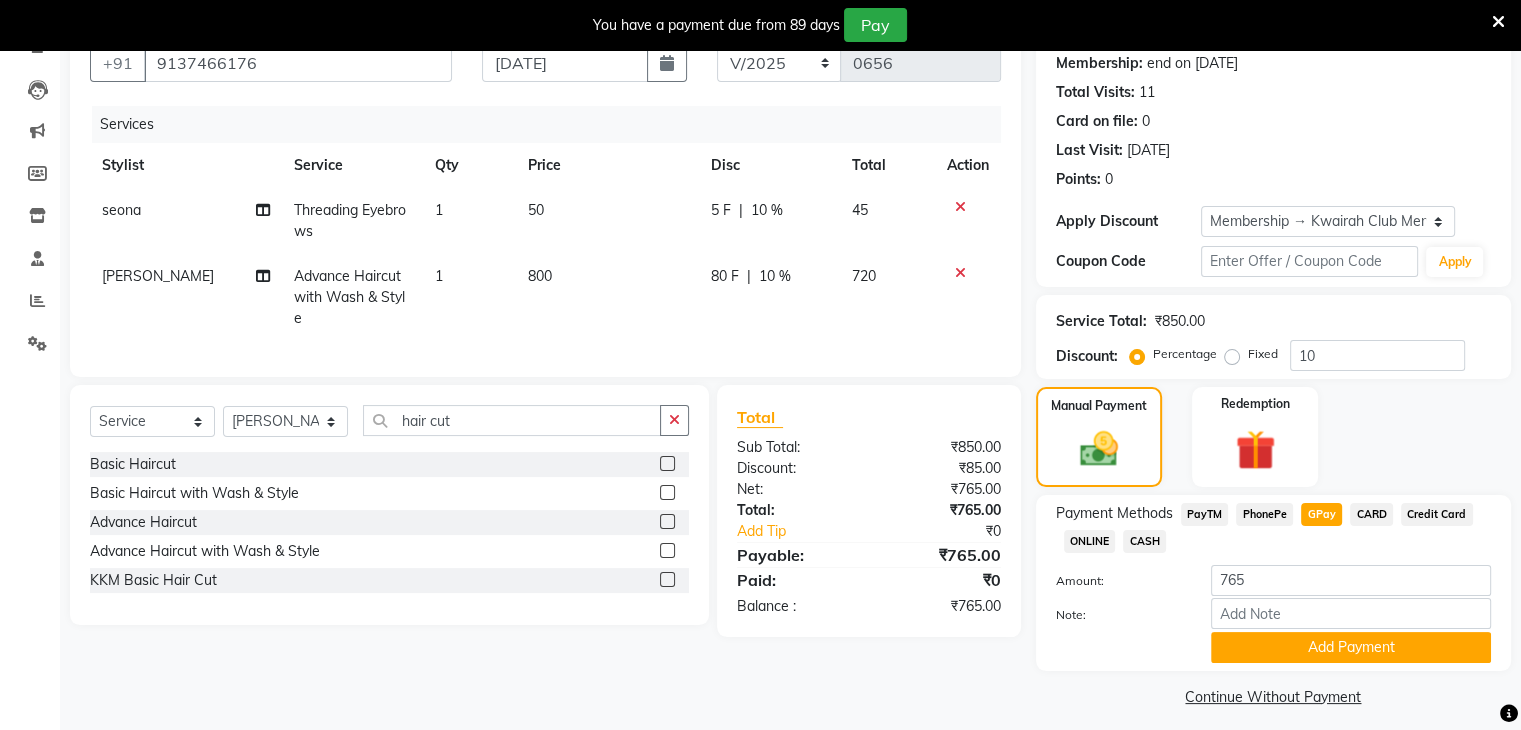 scroll, scrollTop: 206, scrollLeft: 0, axis: vertical 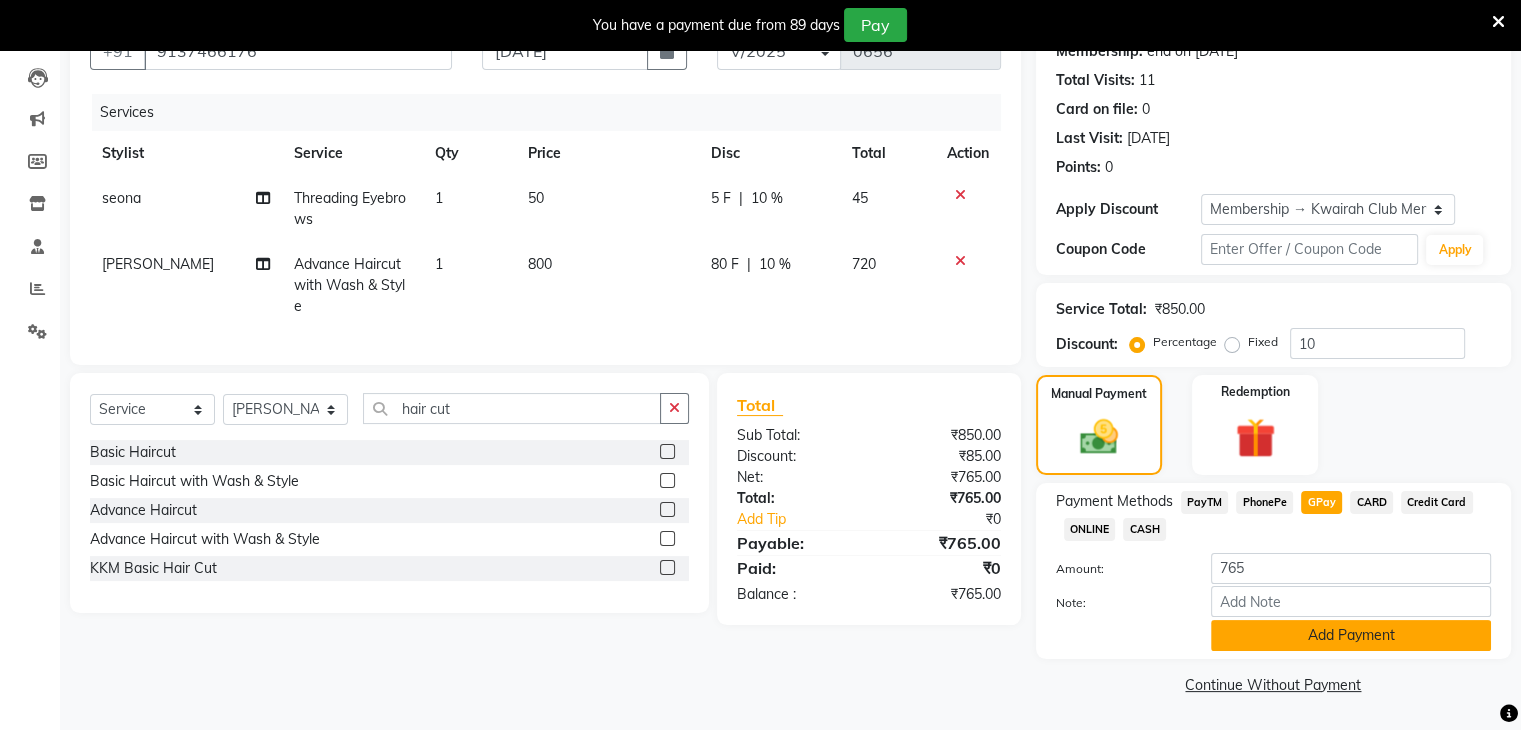 click on "Add Payment" 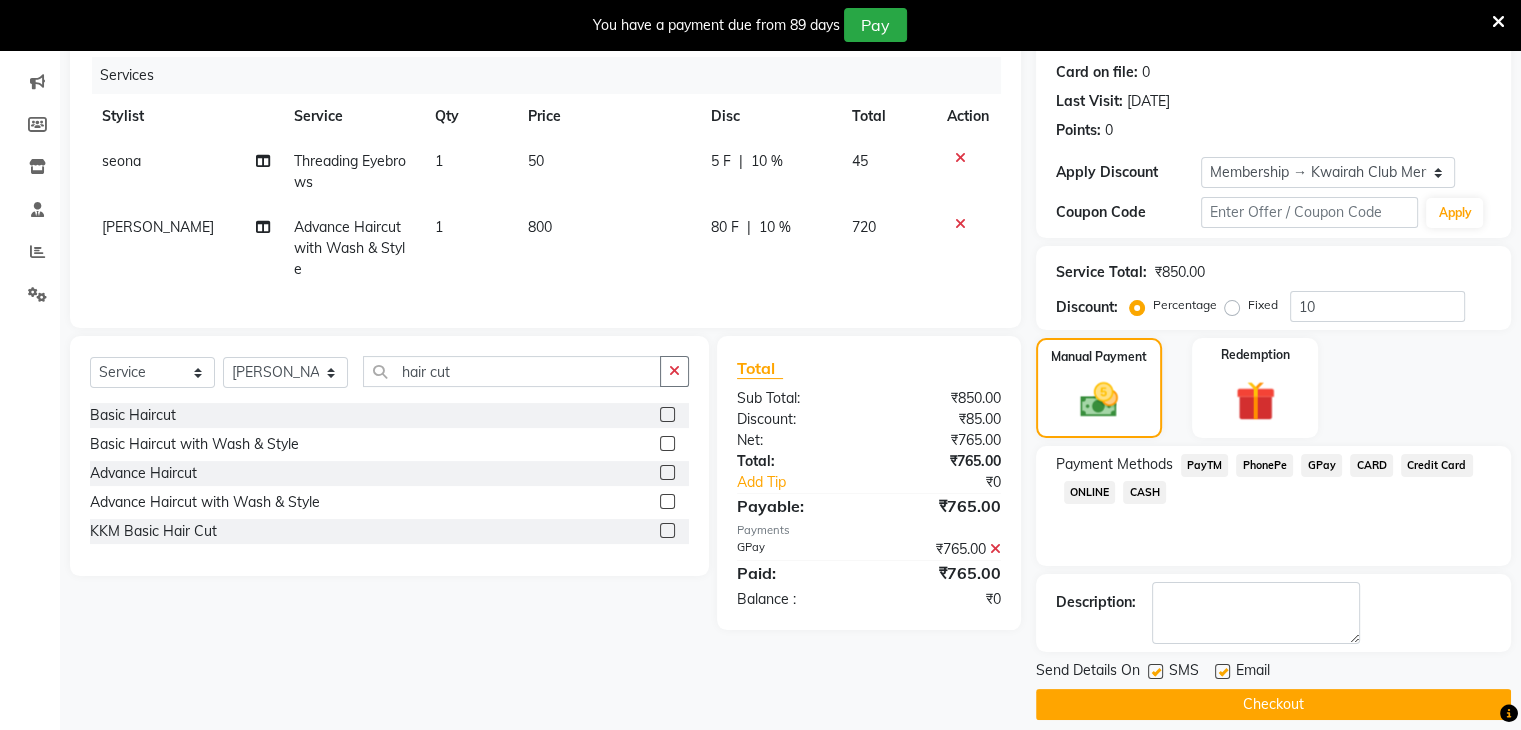 scroll, scrollTop: 260, scrollLeft: 0, axis: vertical 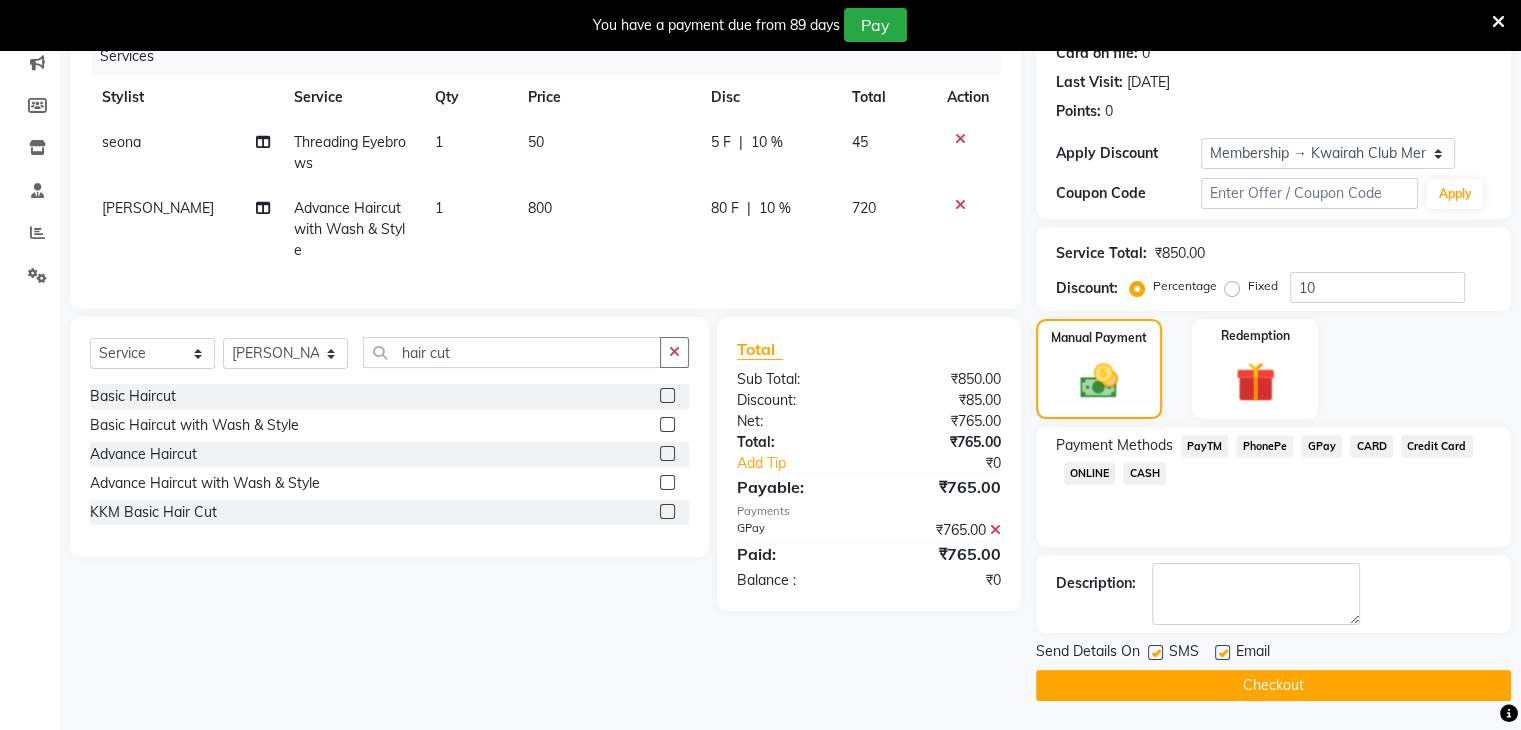 click 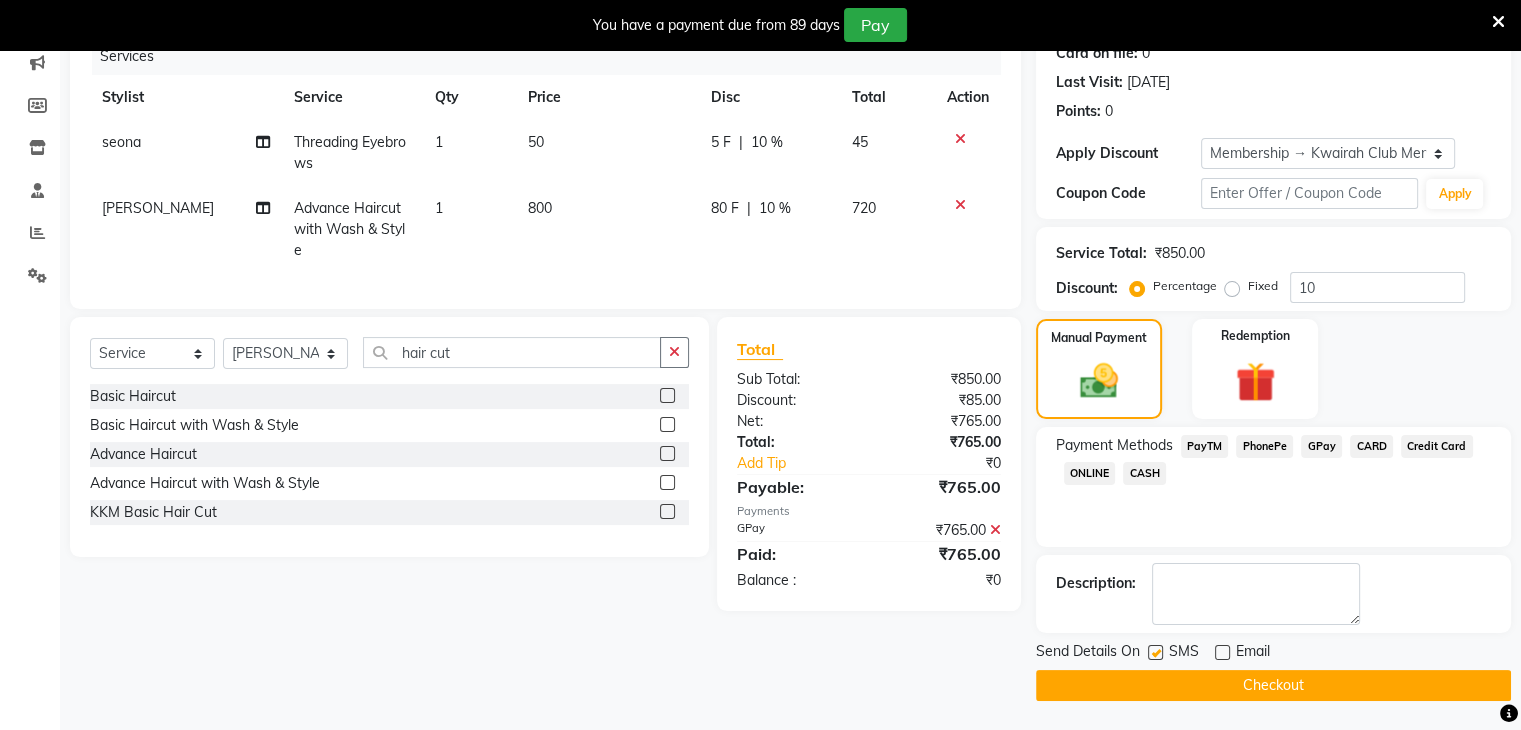 click on "Send Details On SMS Email" 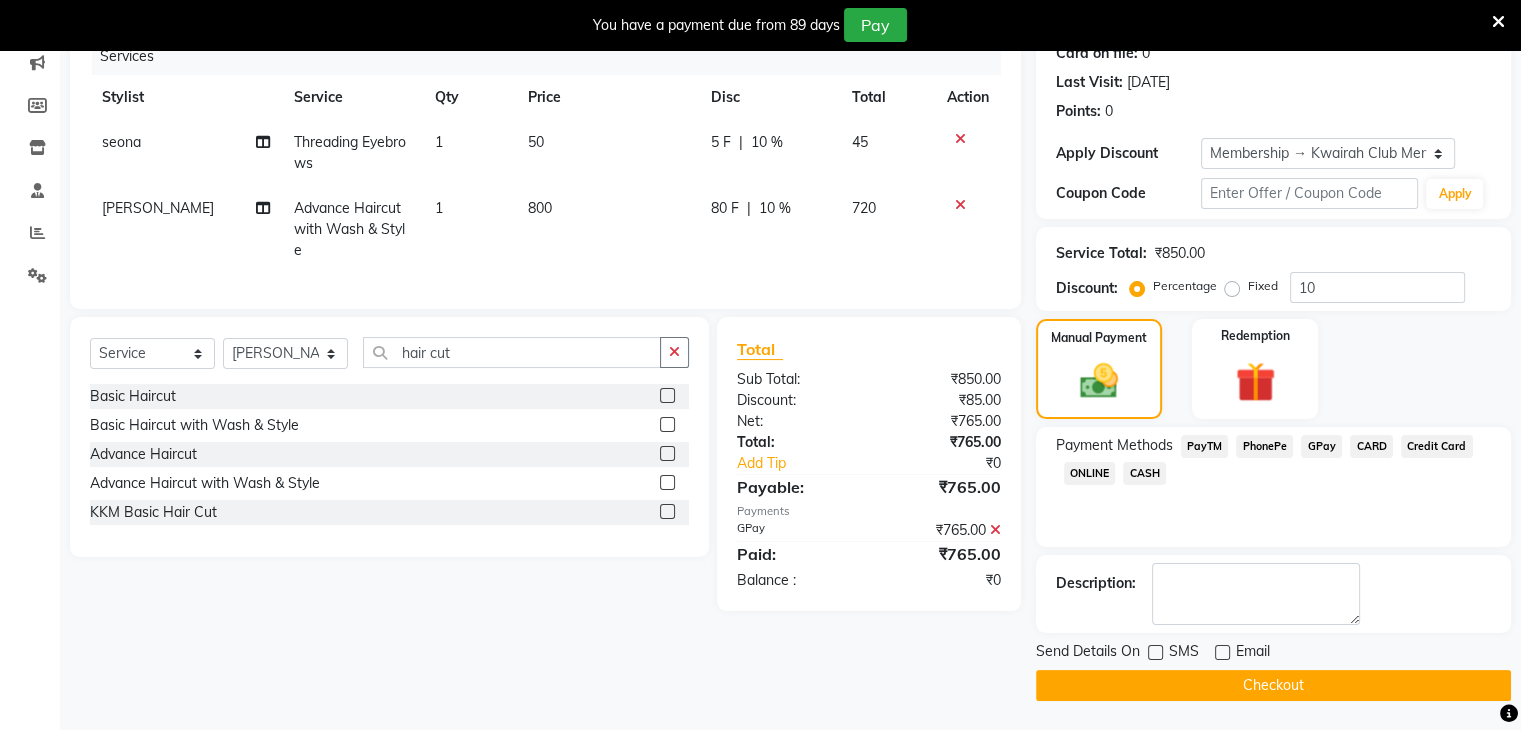 click on "Checkout" 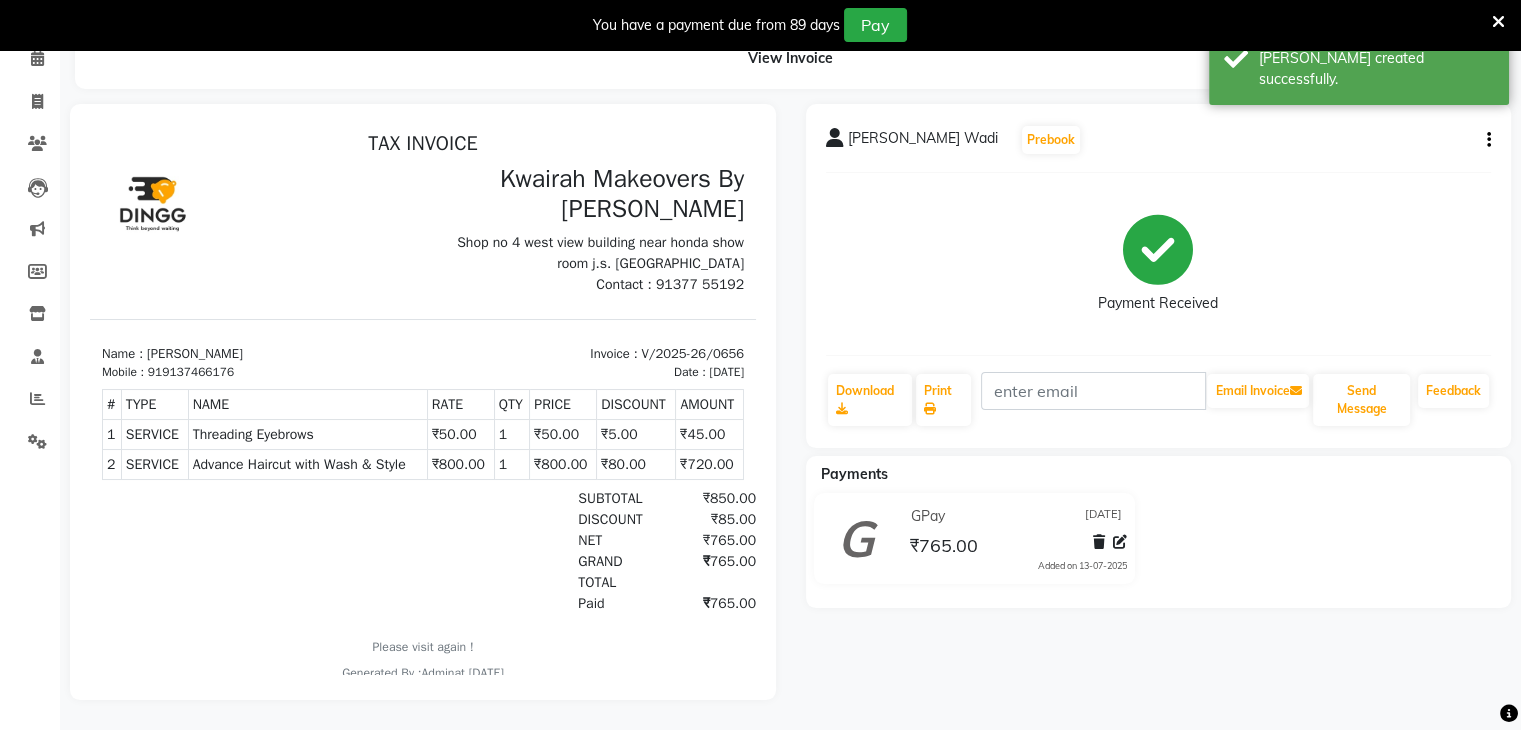 scroll, scrollTop: 0, scrollLeft: 0, axis: both 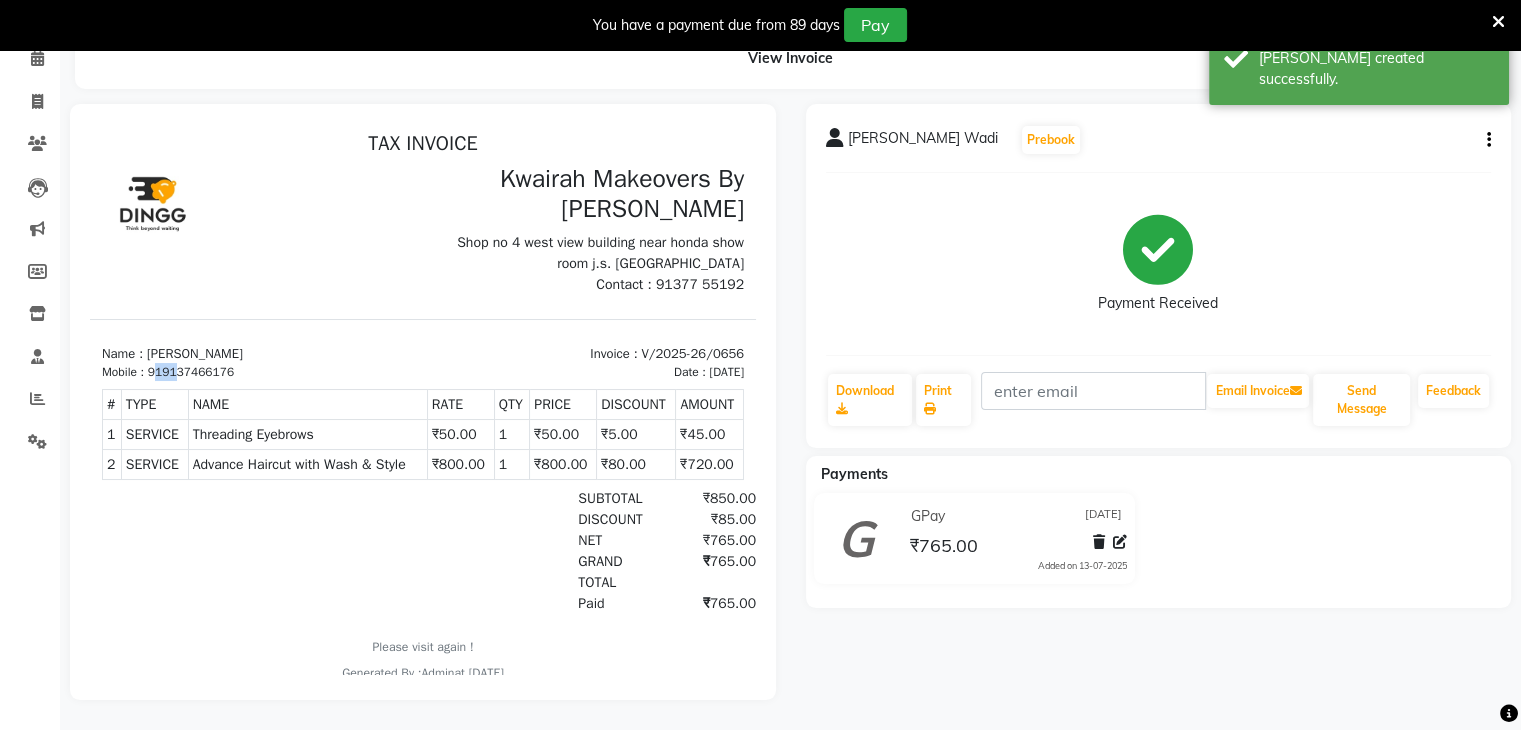 drag, startPoint x: 160, startPoint y: 372, endPoint x: 182, endPoint y: 374, distance: 22.090721 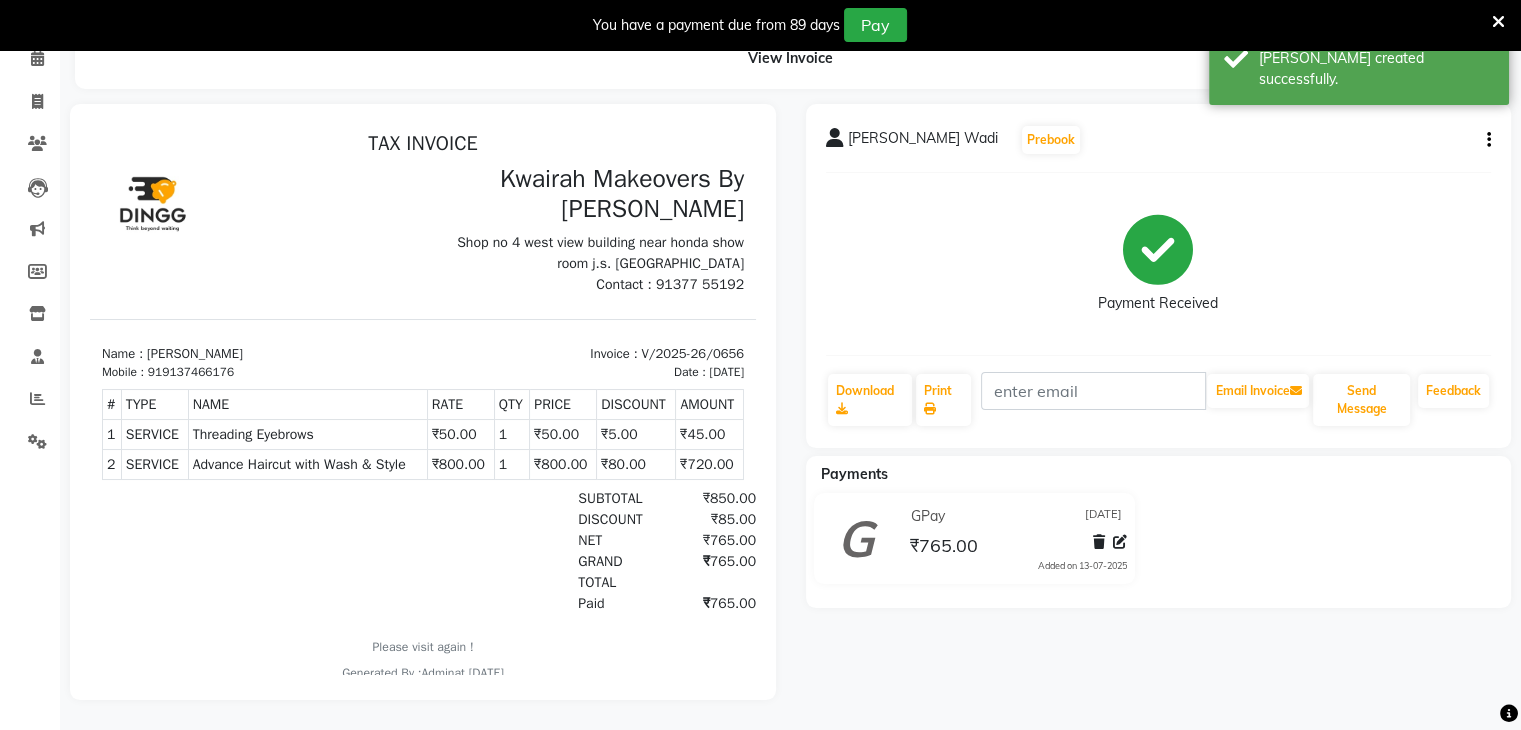 click on "919137466176" at bounding box center (191, 372) 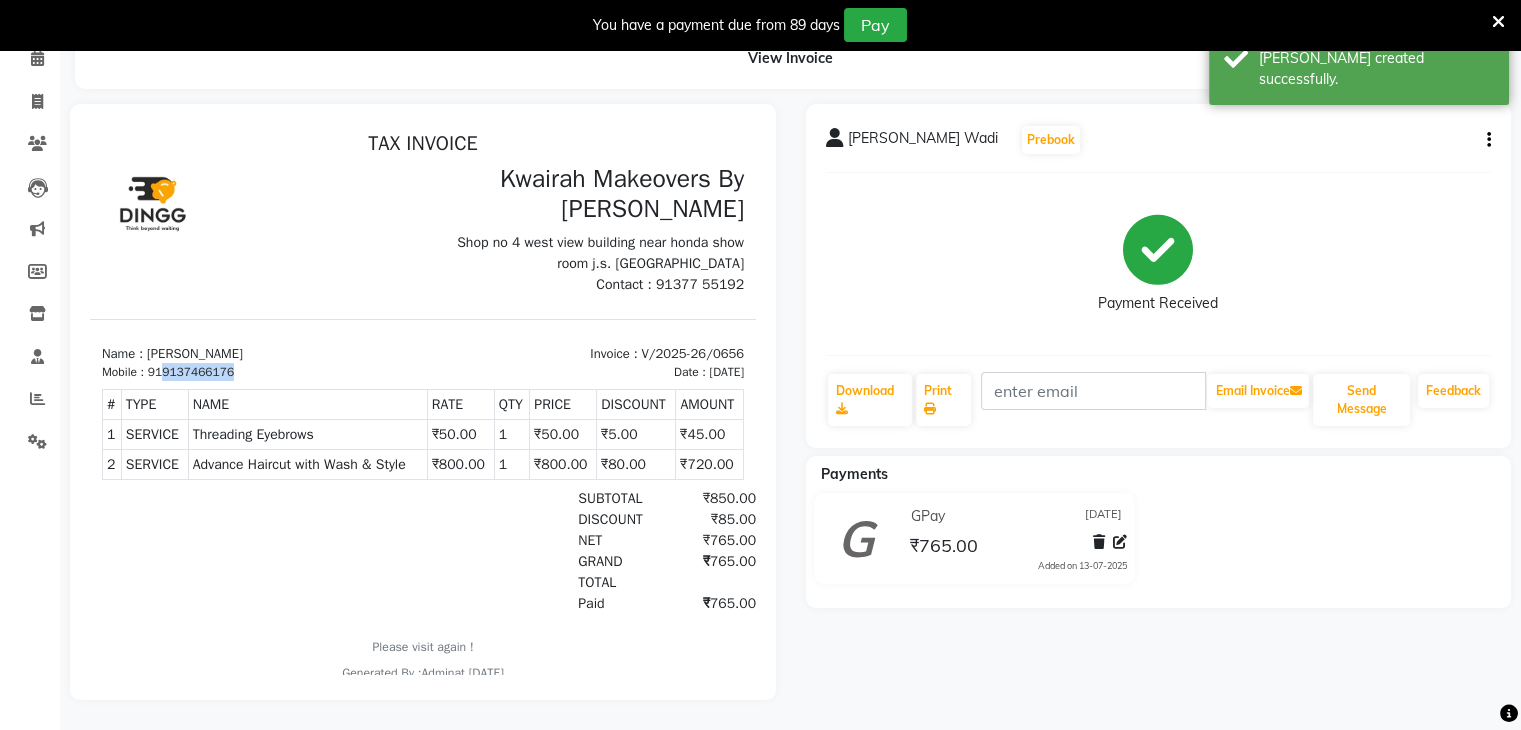 drag, startPoint x: 167, startPoint y: 374, endPoint x: 233, endPoint y: 372, distance: 66.0303 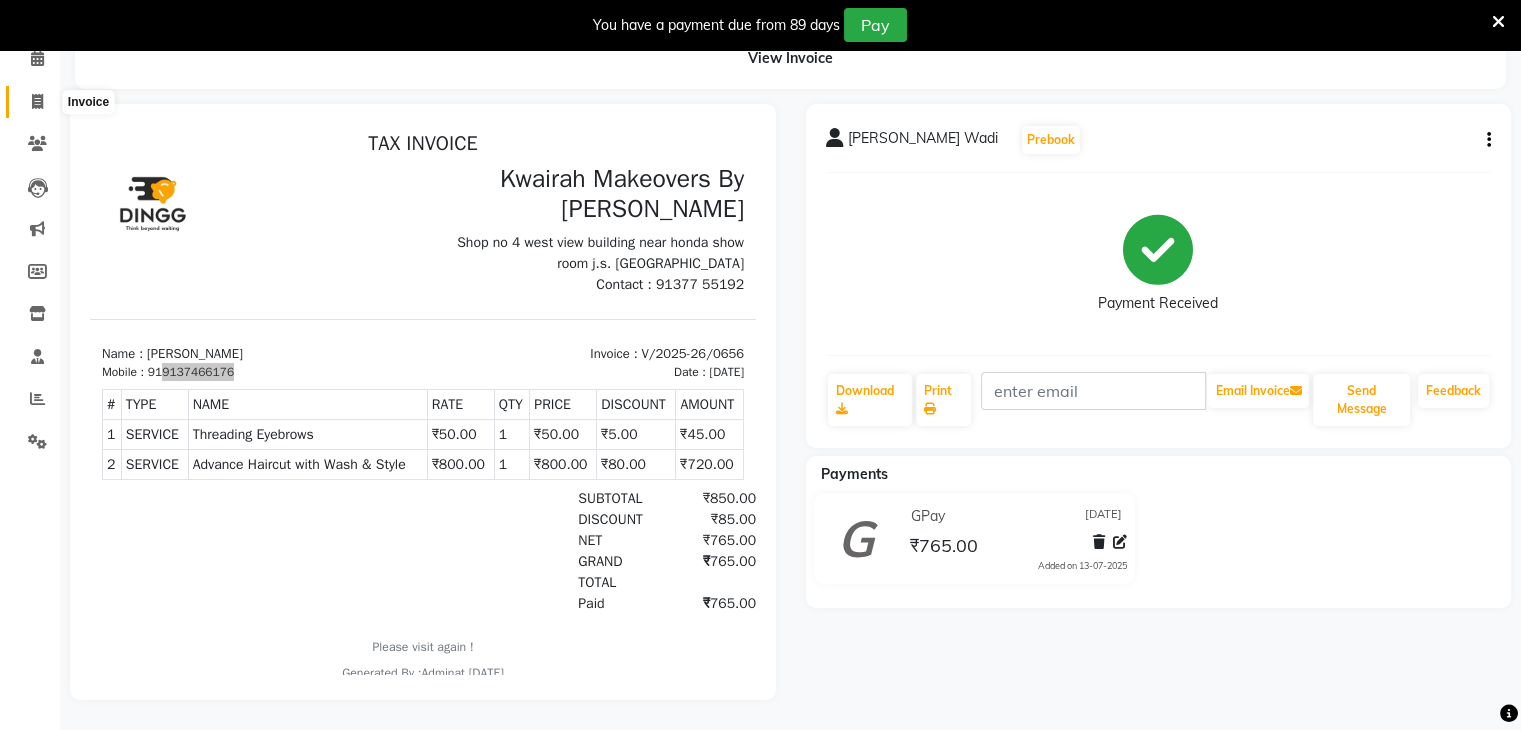 click 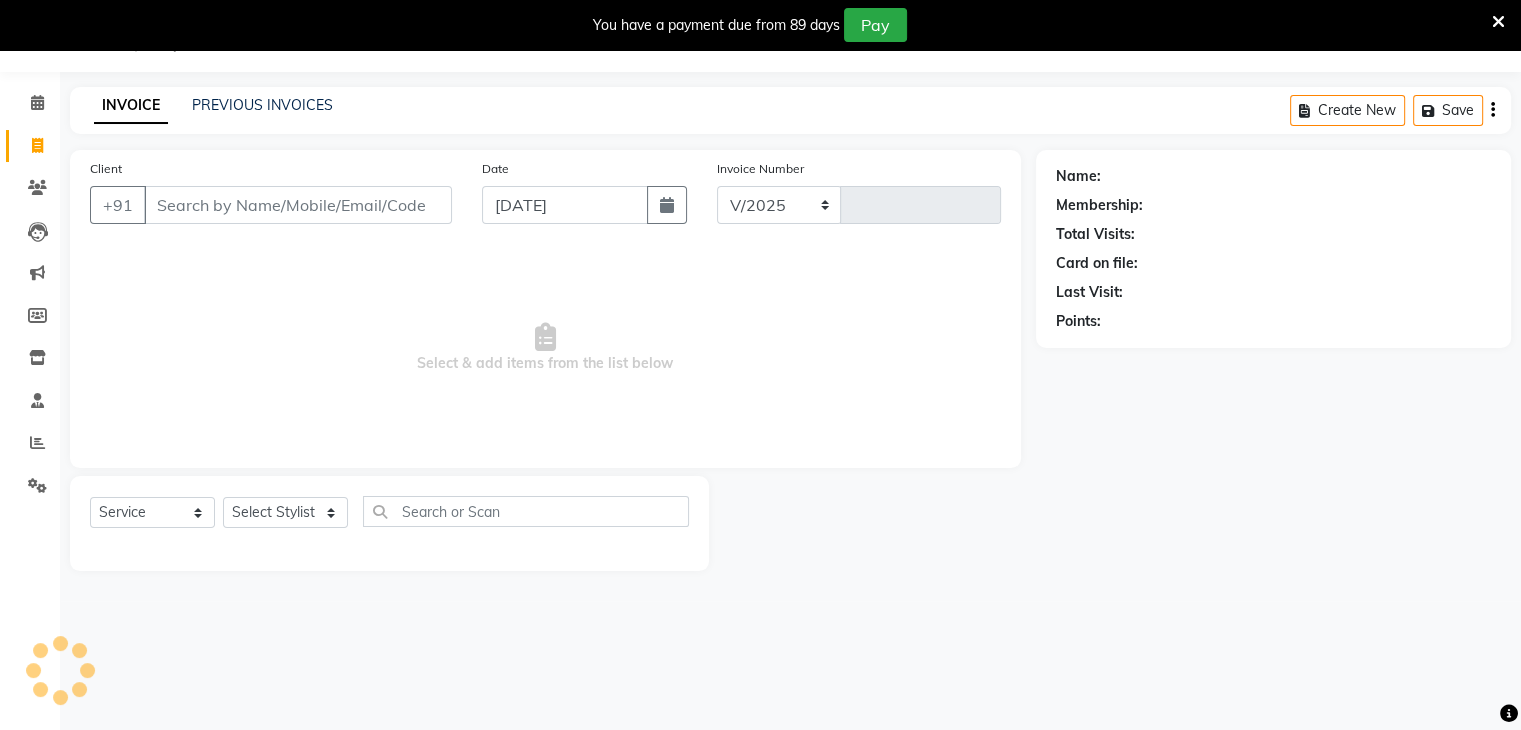scroll, scrollTop: 50, scrollLeft: 0, axis: vertical 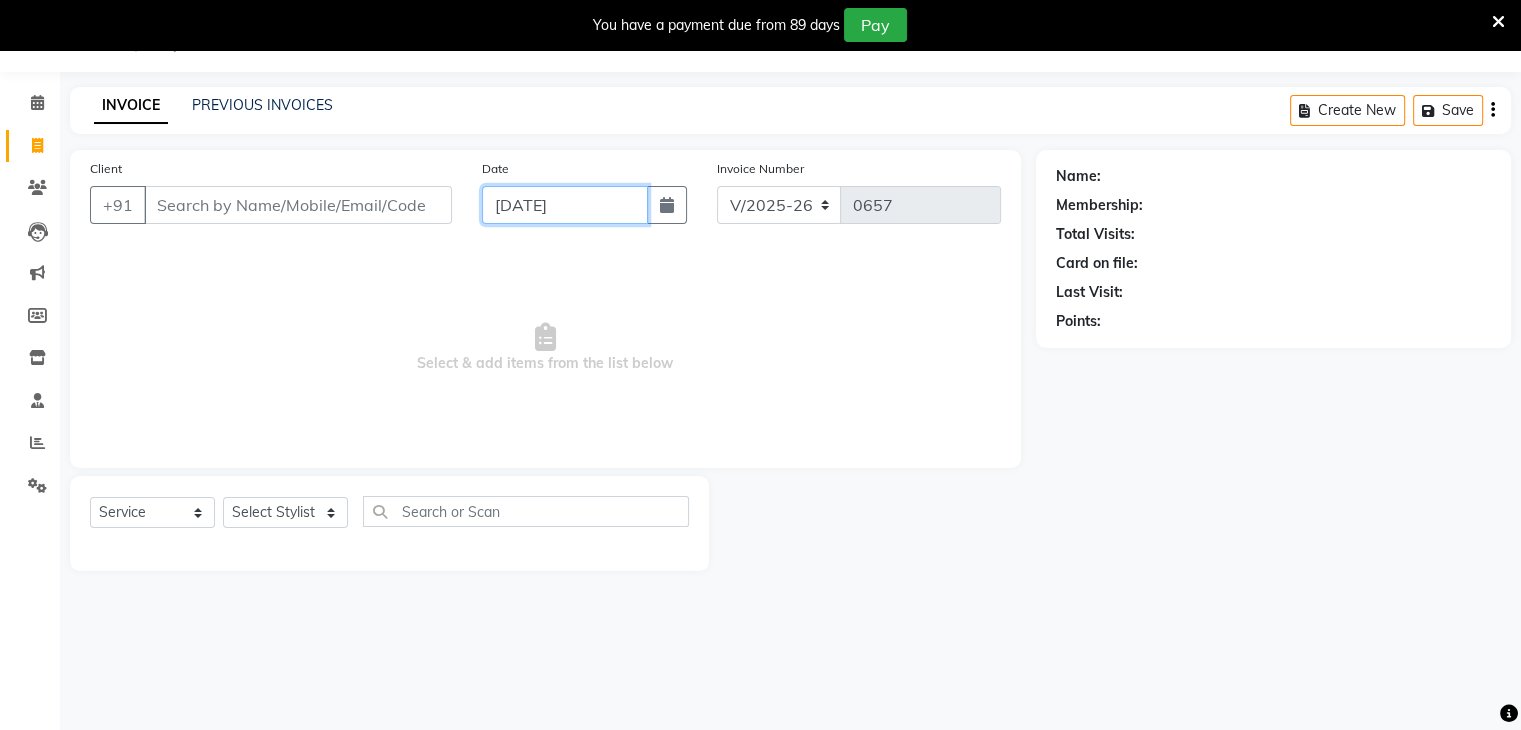 click on "[DATE]" 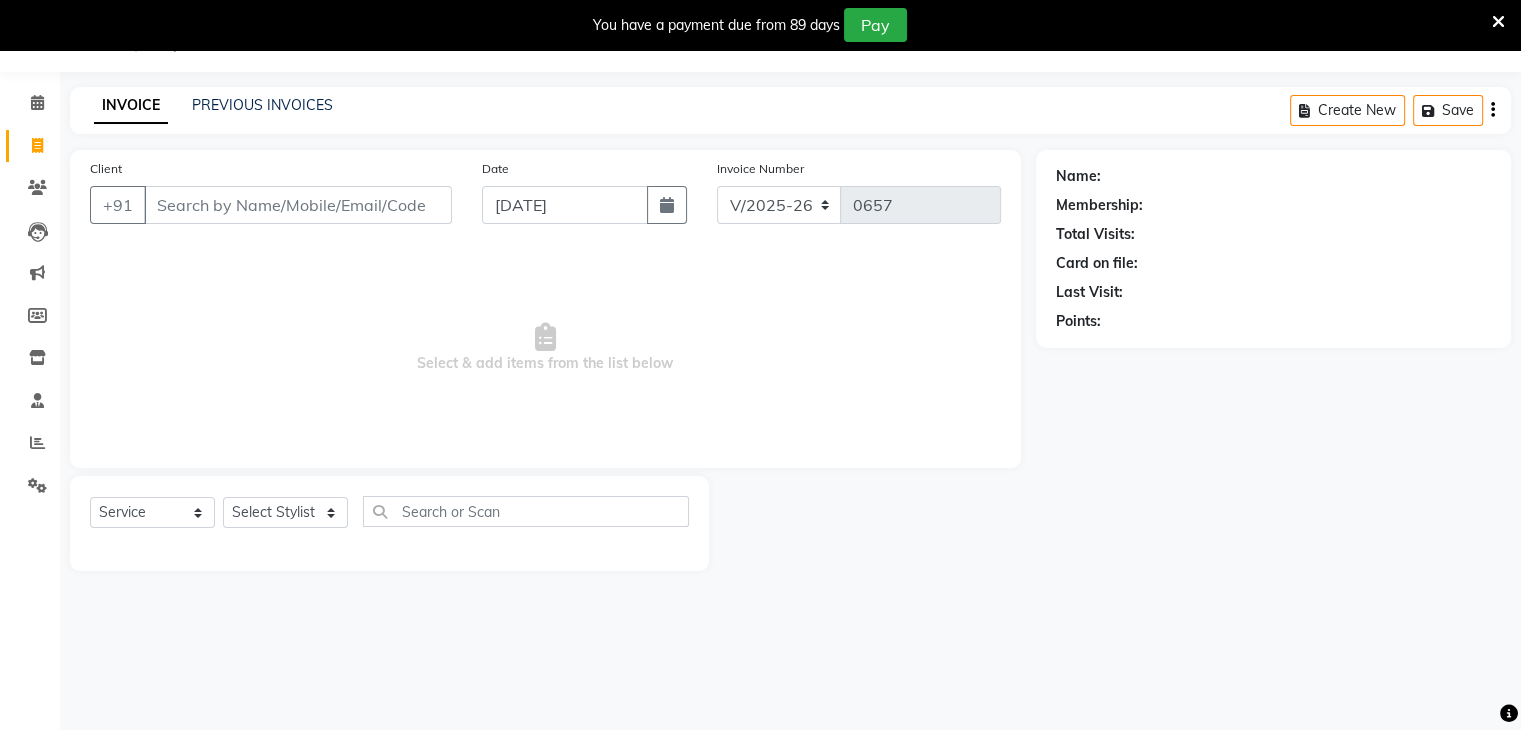 select on "7" 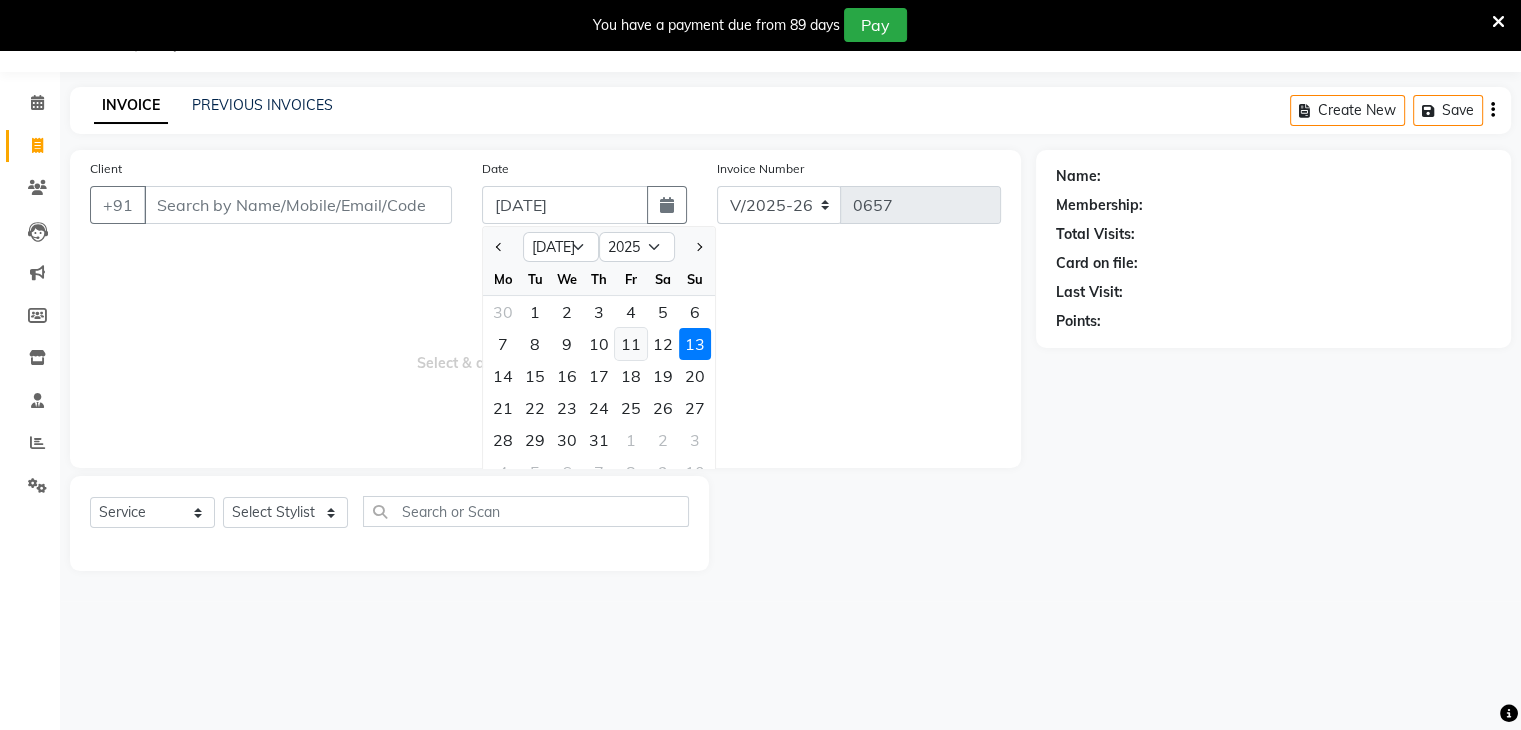 click on "11" 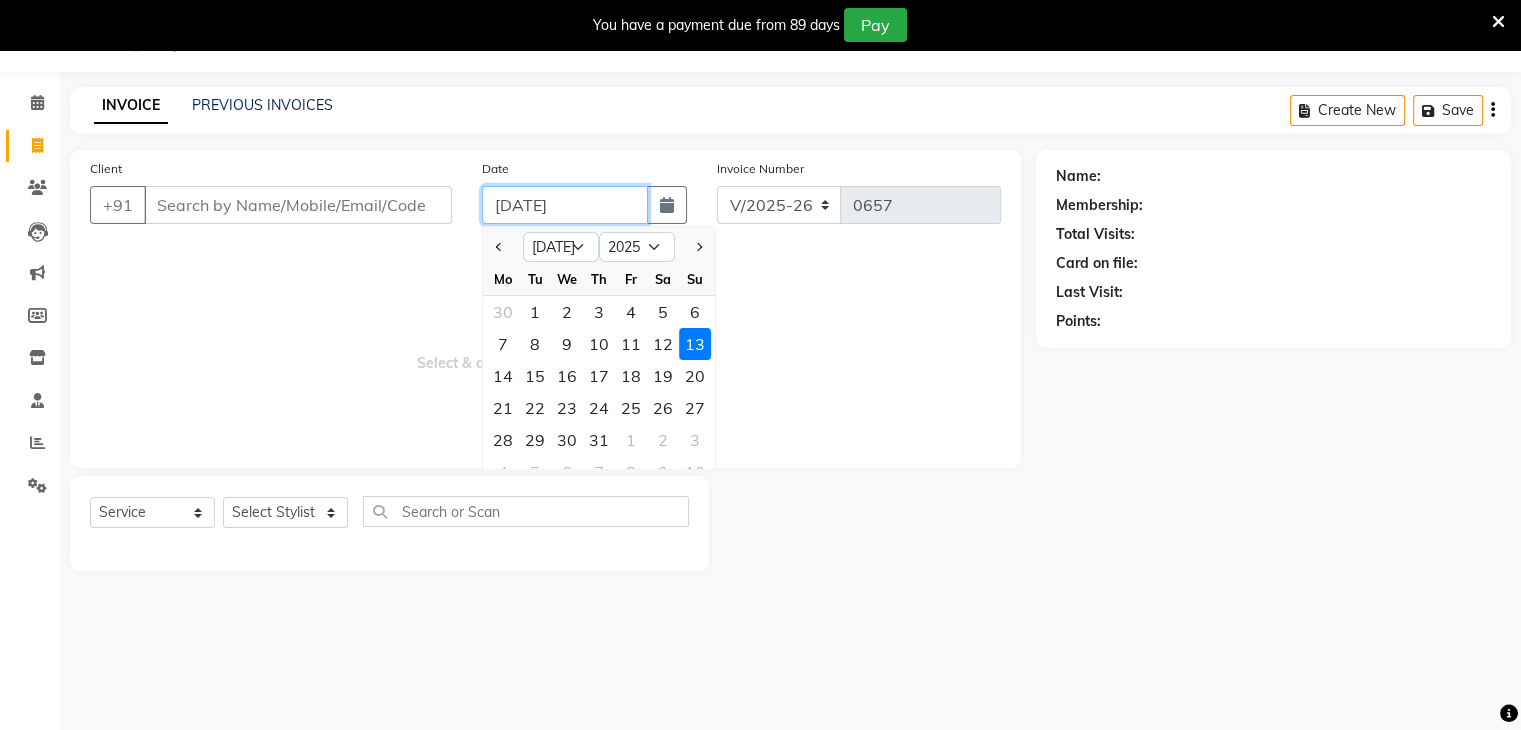 type on "[DATE]" 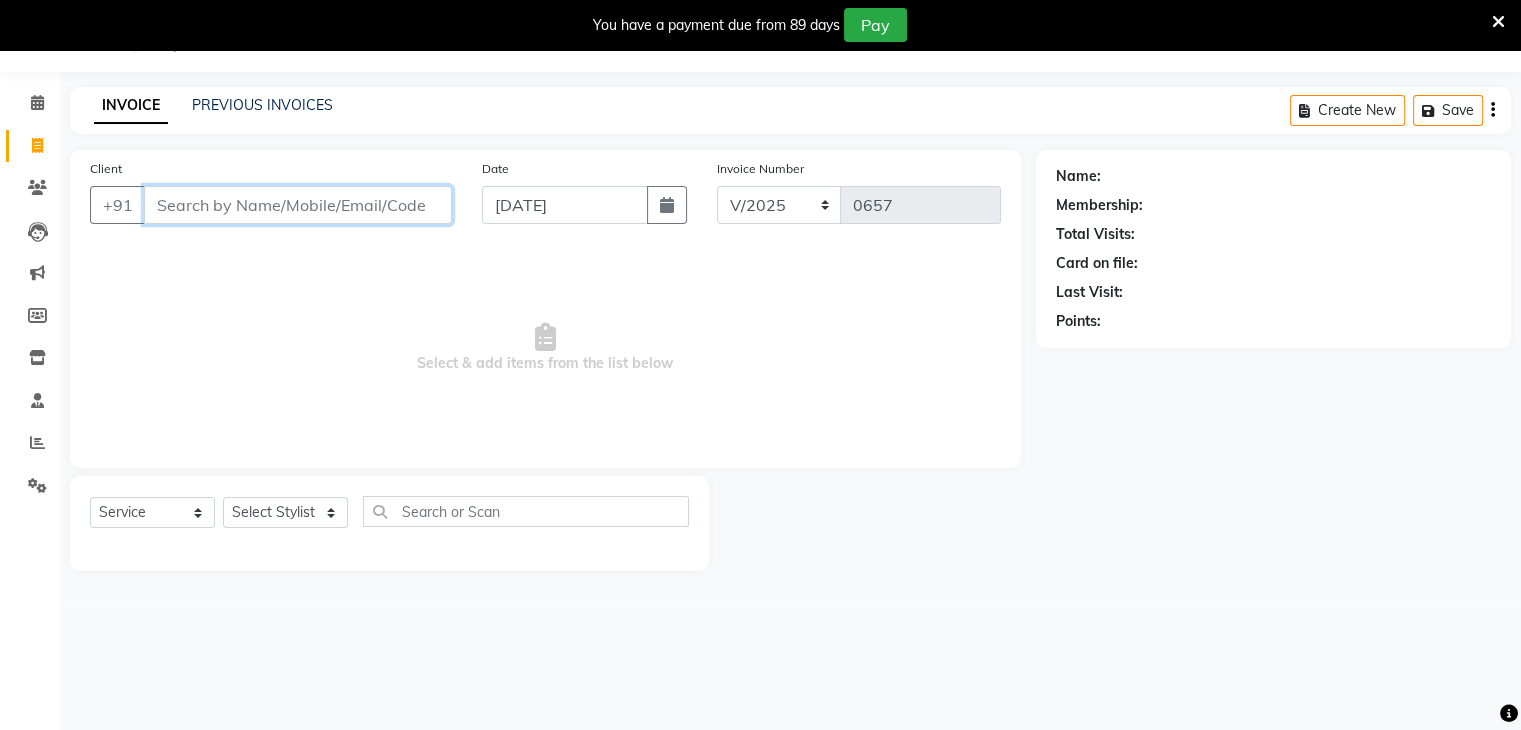 click on "Client" at bounding box center [298, 205] 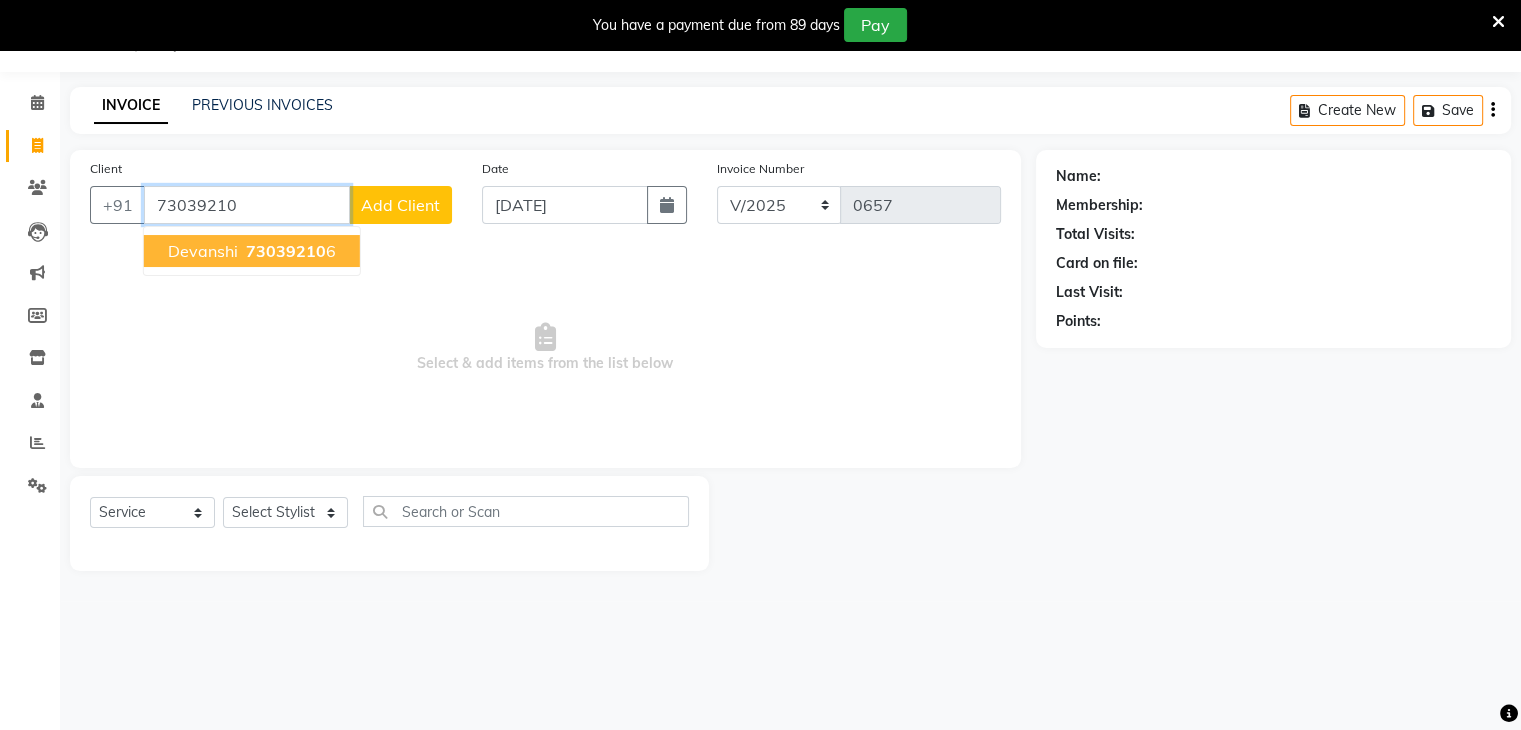 click on "73039210 6" at bounding box center (289, 251) 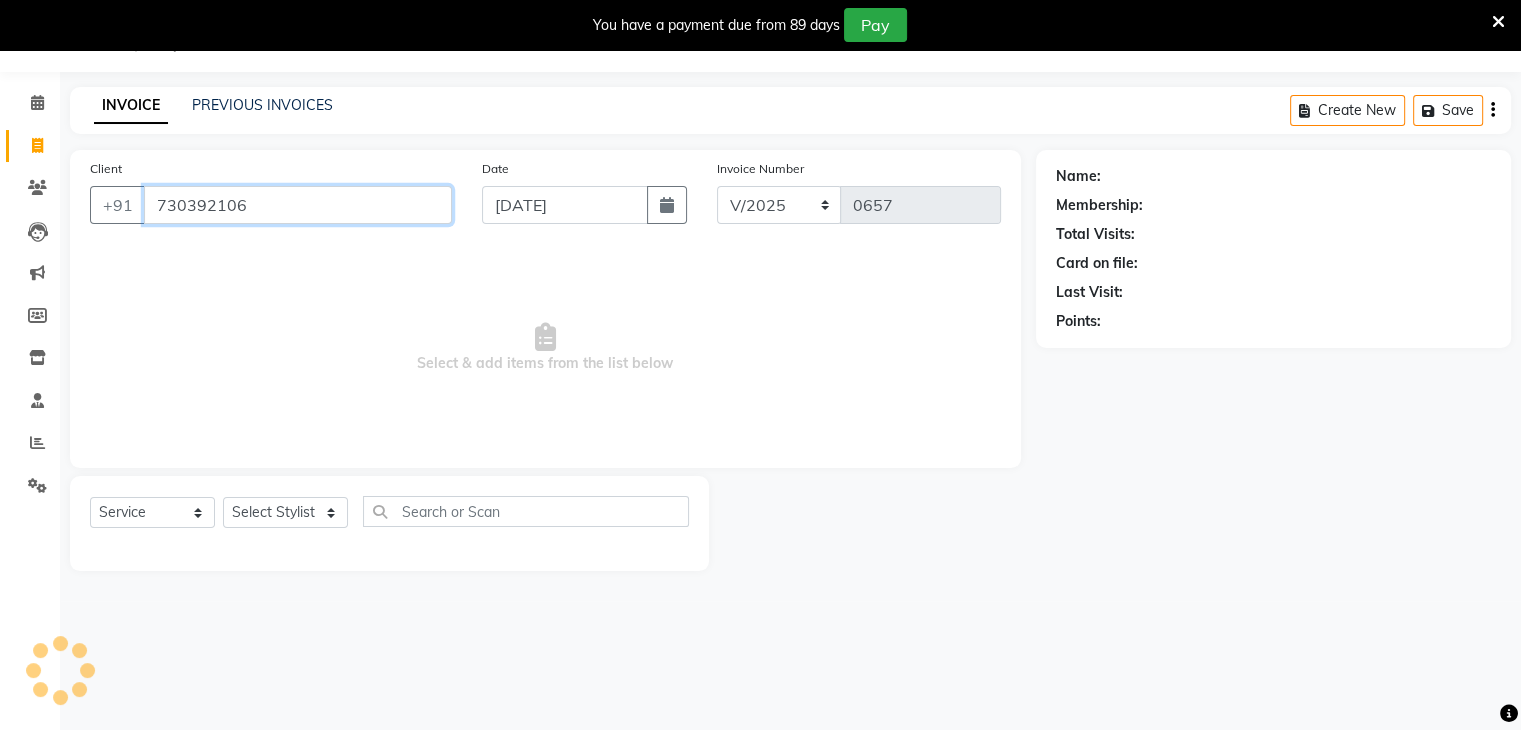 type on "730392106" 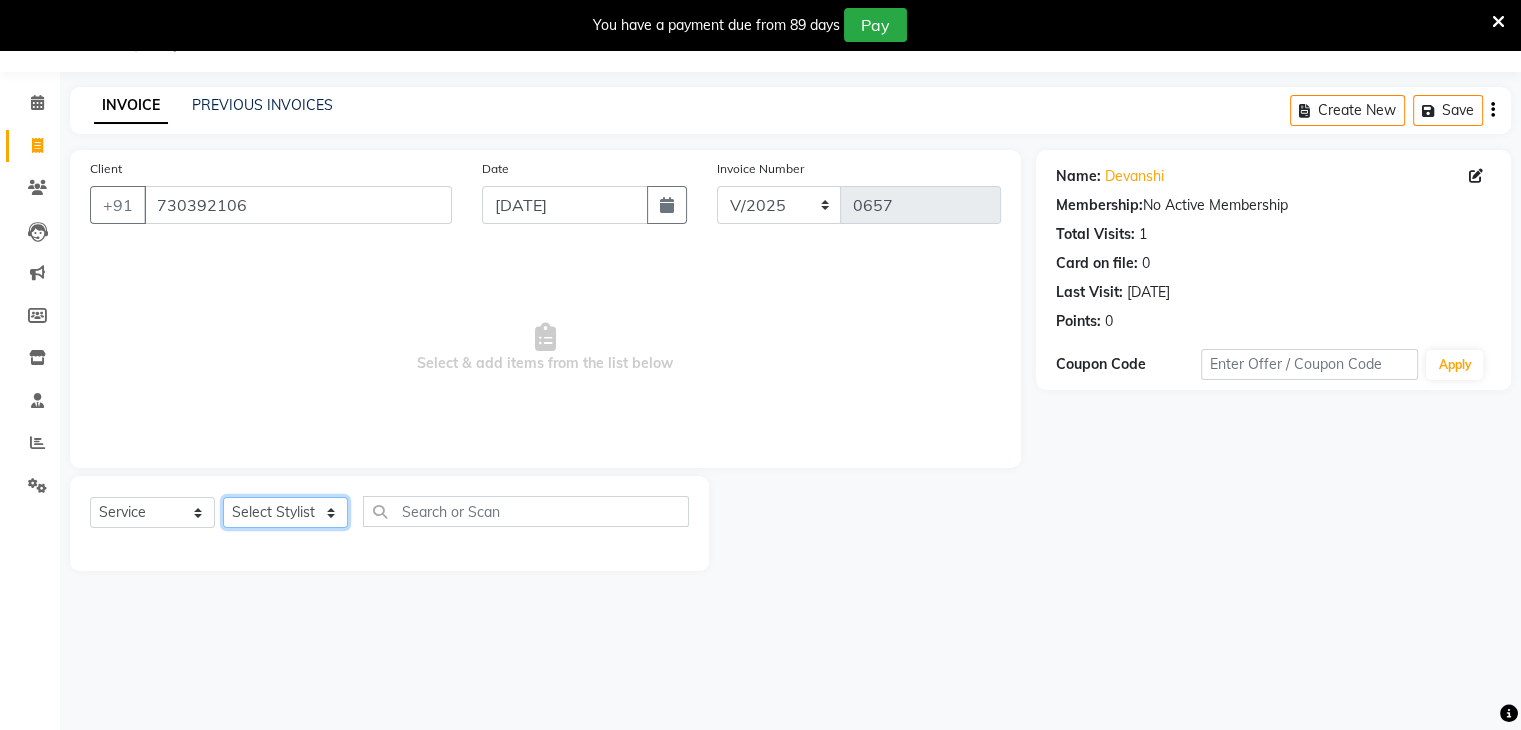 click on "Select Stylist [PERSON_NAME] [PERSON_NAME] Neha More Rakhi [PERSON_NAME] [PERSON_NAME]" 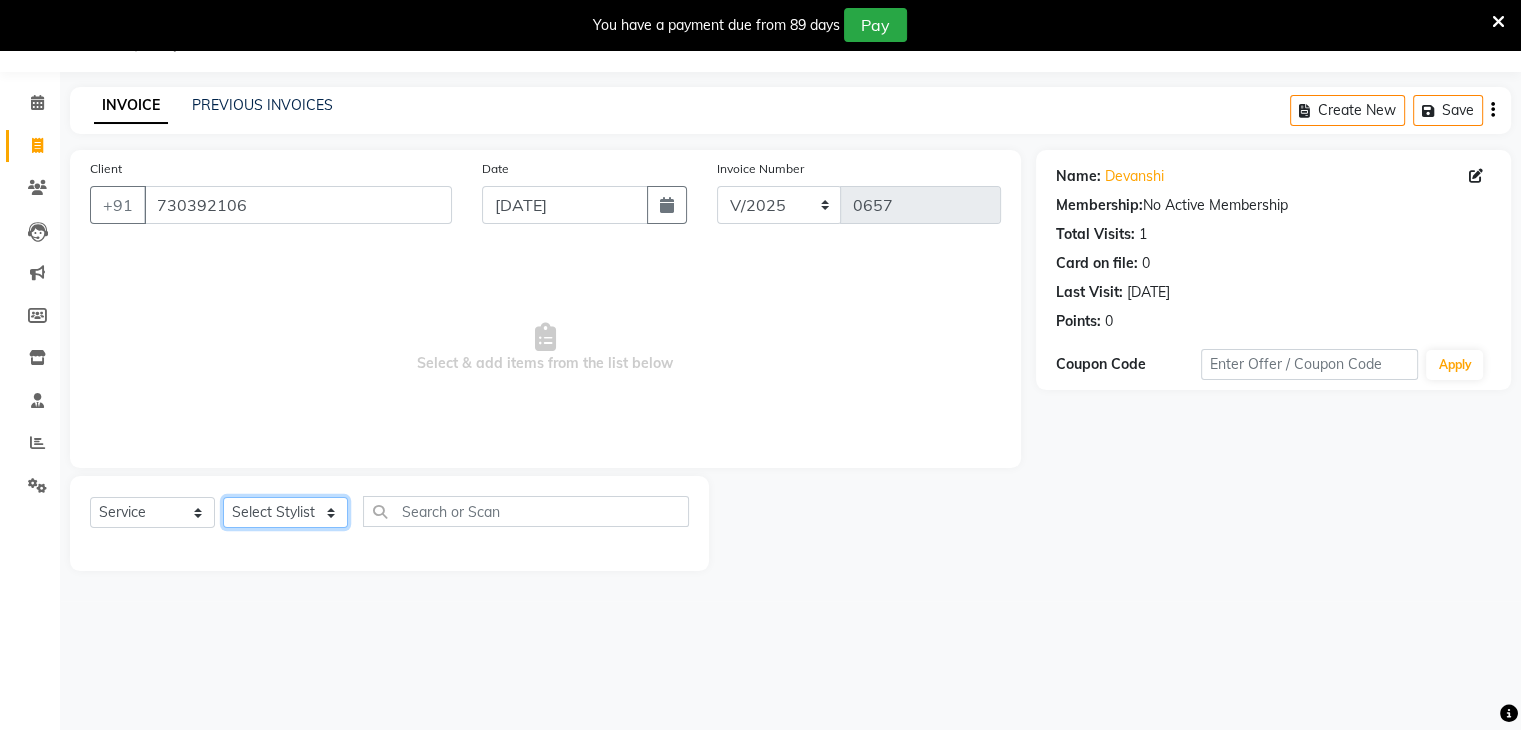 select on "82011" 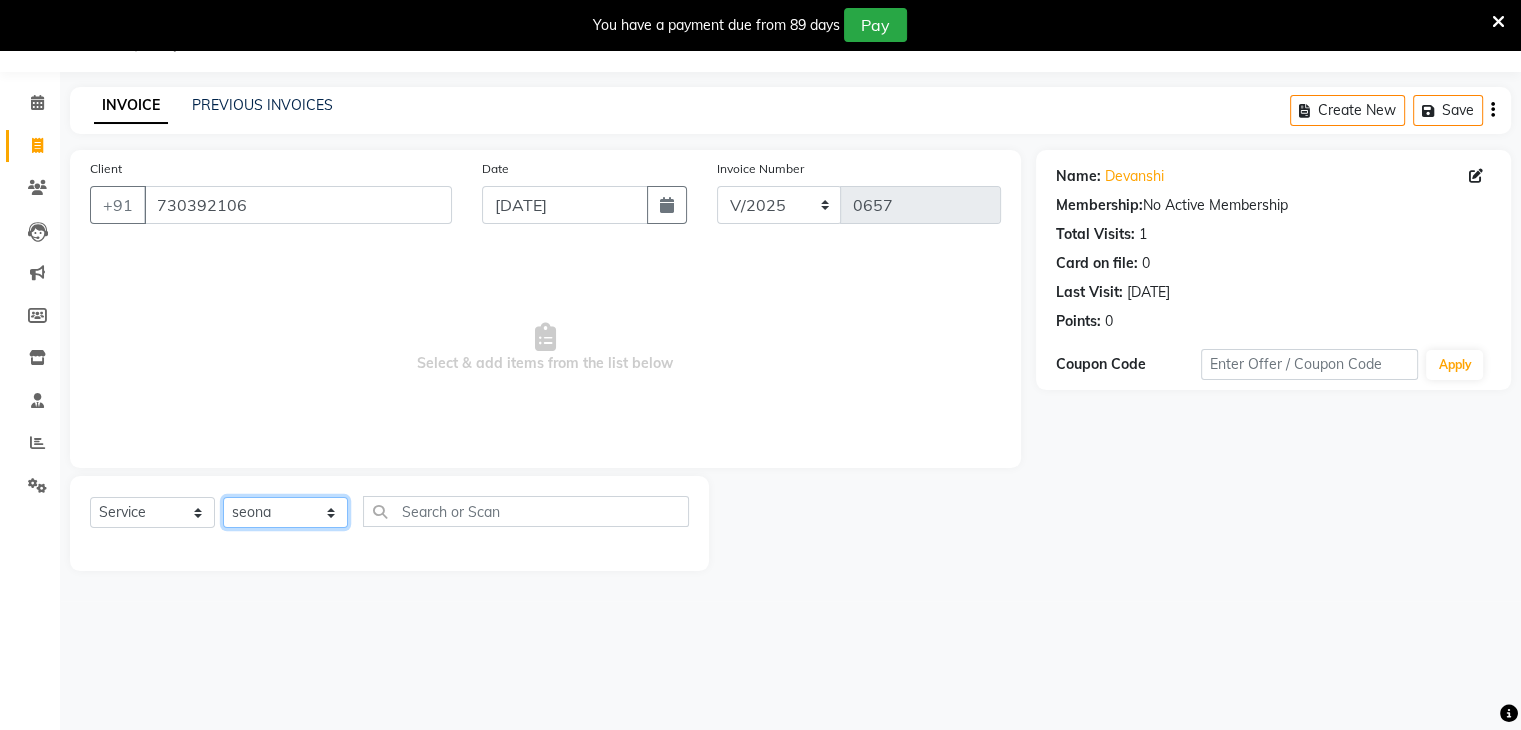 click on "Select Stylist [PERSON_NAME] [PERSON_NAME] Neha More Rakhi [PERSON_NAME] [PERSON_NAME]" 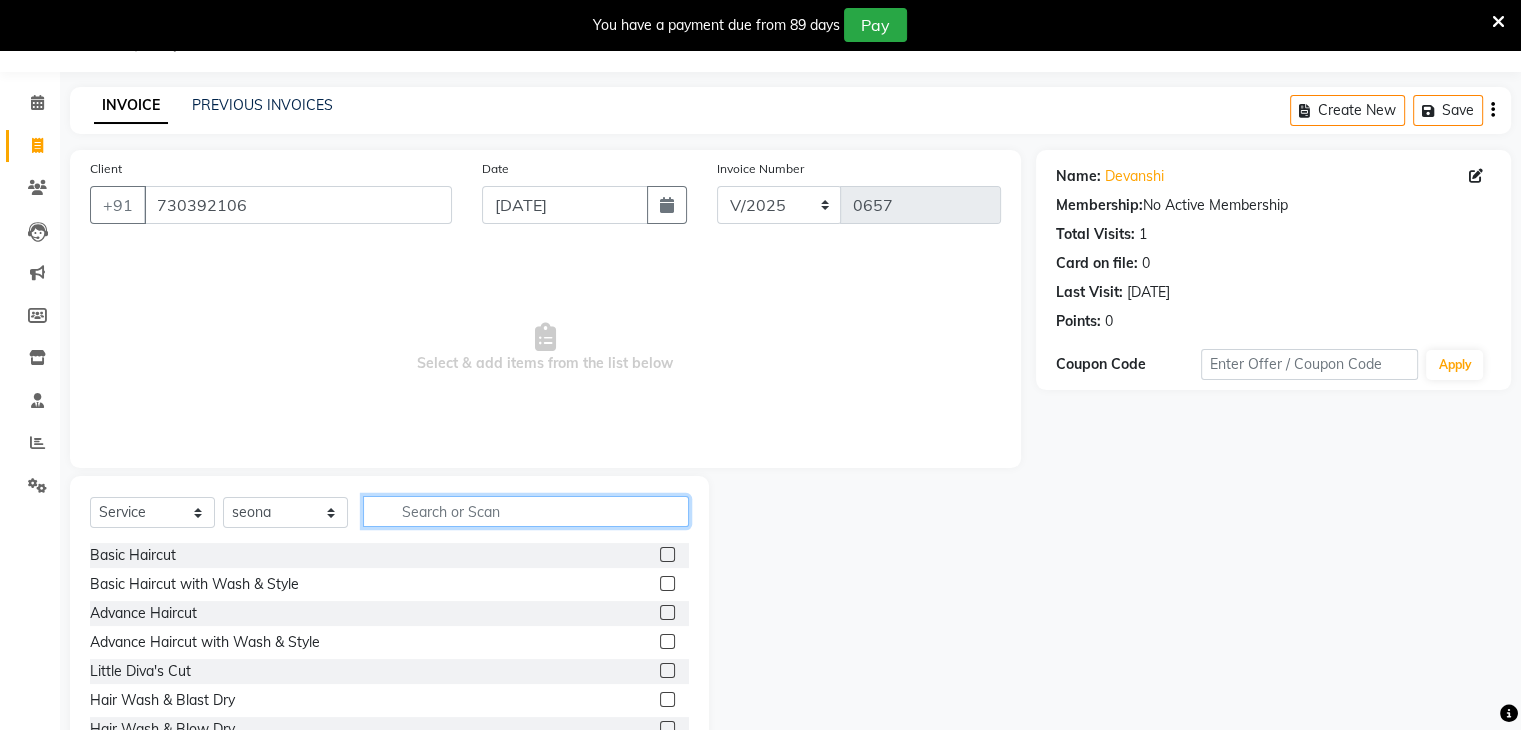 click 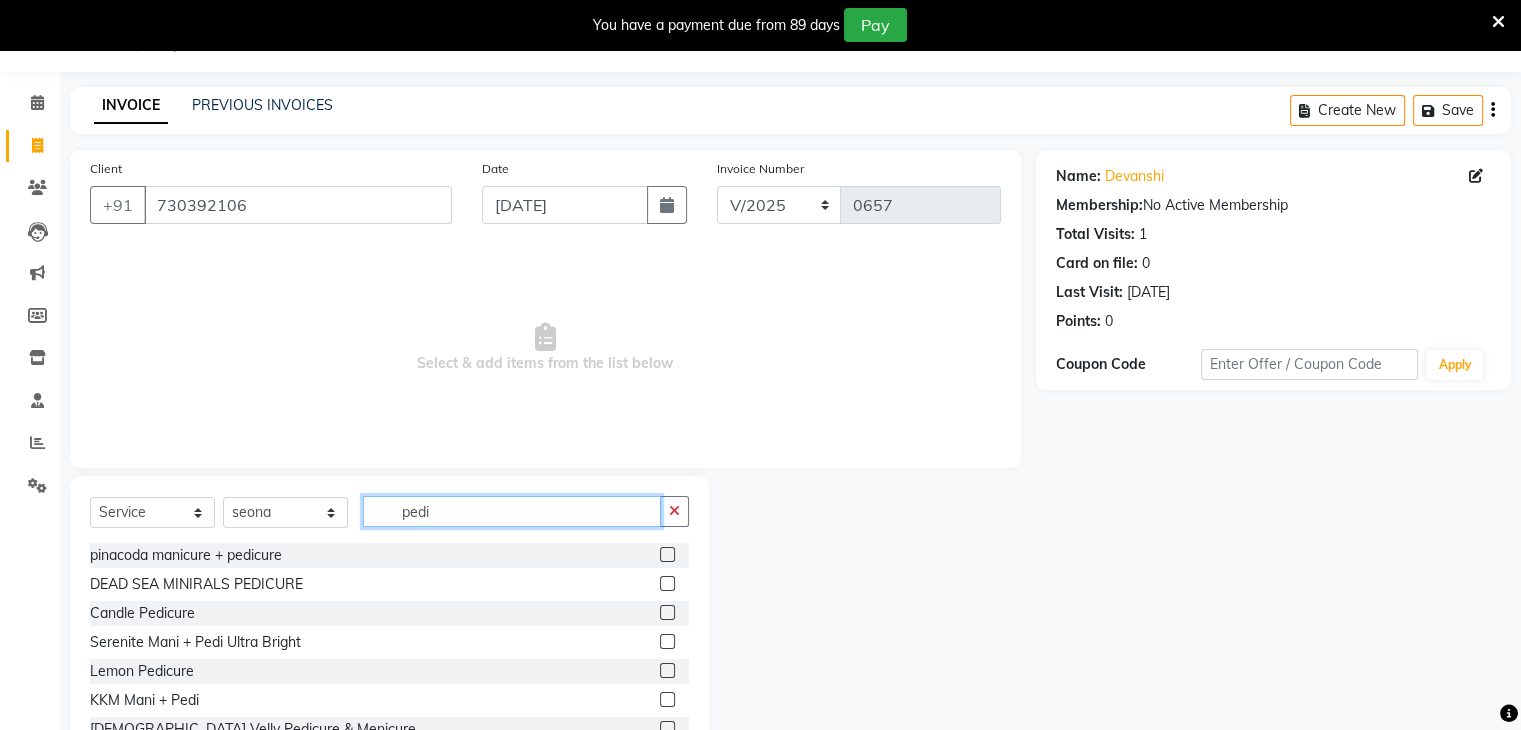 scroll, scrollTop: 122, scrollLeft: 0, axis: vertical 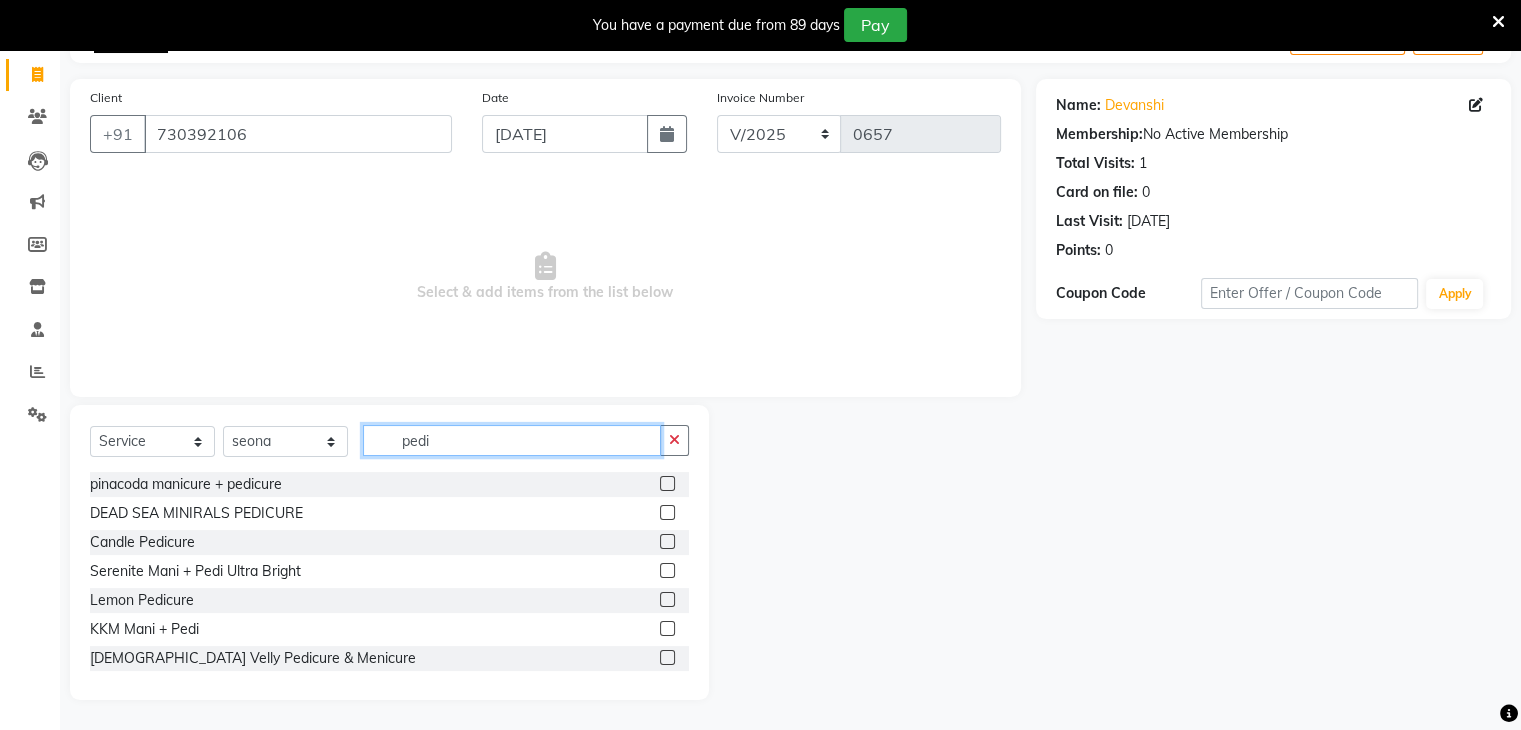 click on "Select  Service  Product  Membership  Package Voucher Prepaid Gift Card  Select Stylist [PERSON_NAME] Anjali [PERSON_NAME] Neha More Rakhi [PERSON_NAME] seona [PERSON_NAME]" 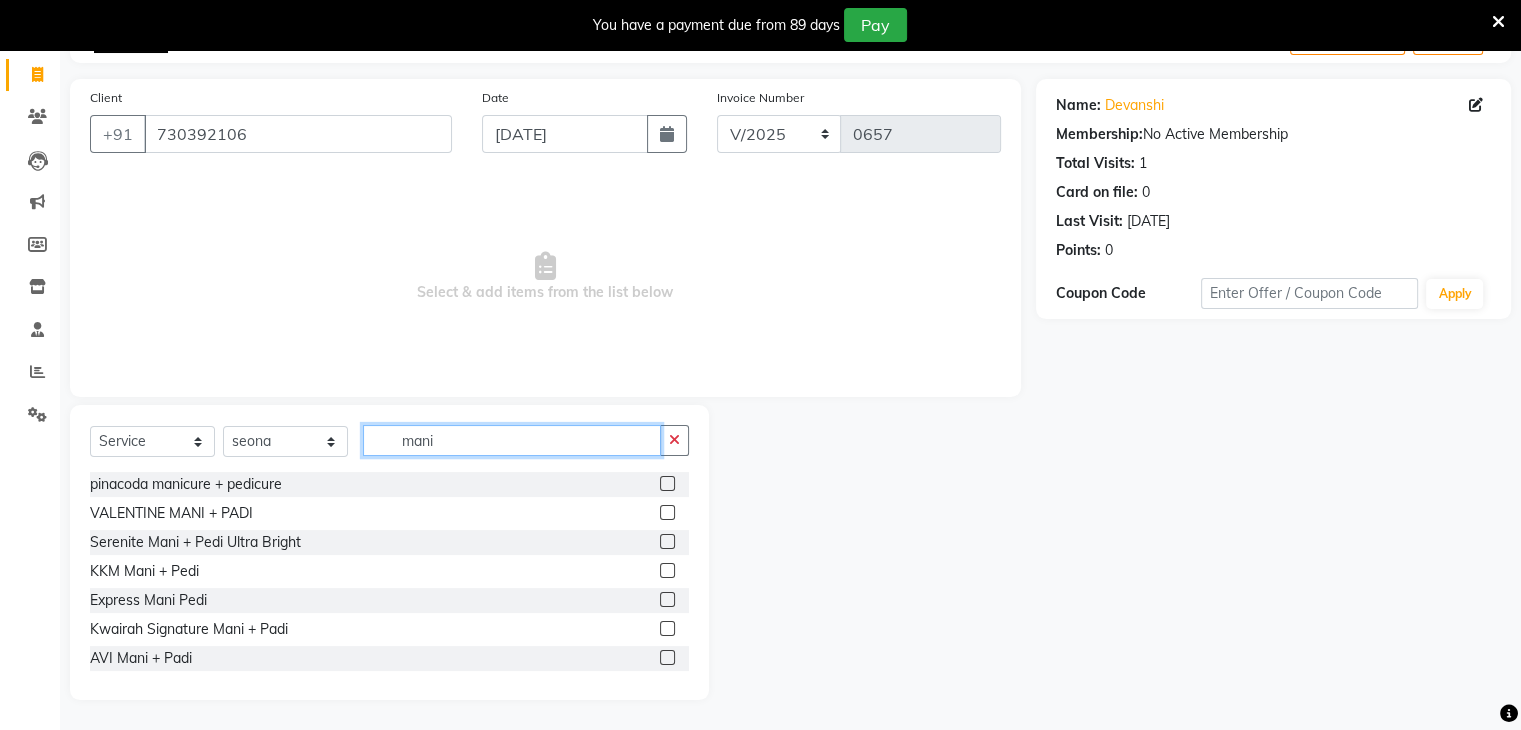 type on "mani" 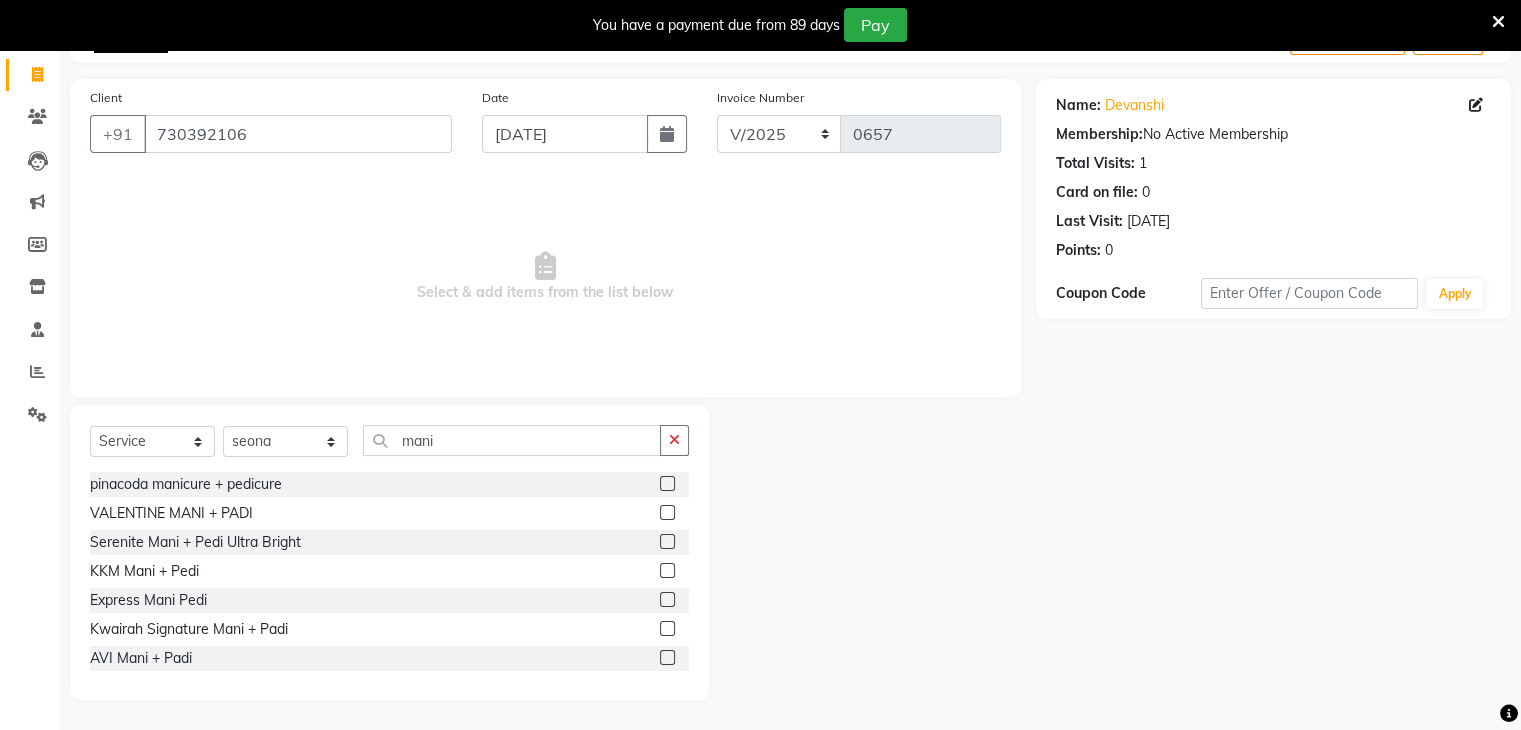 click 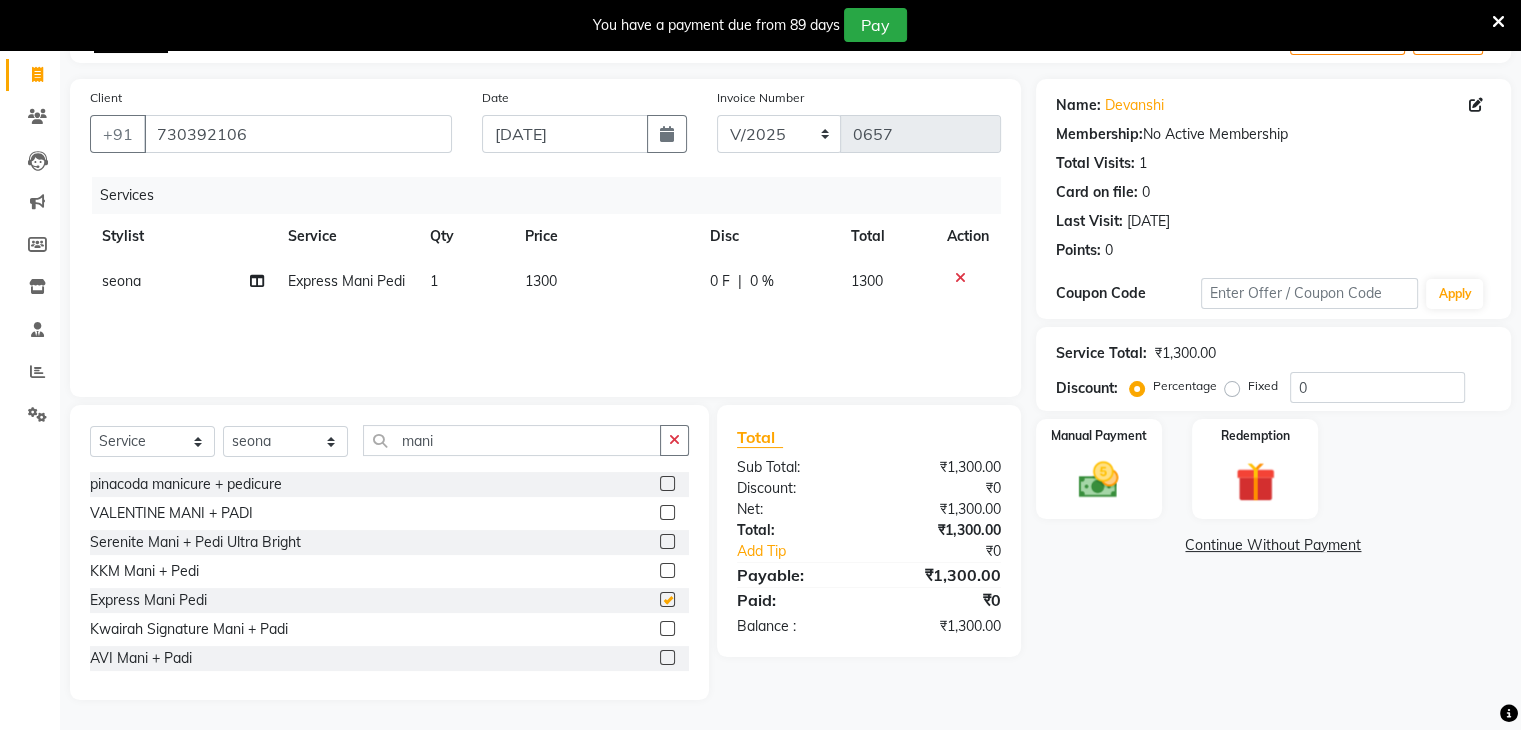 checkbox on "false" 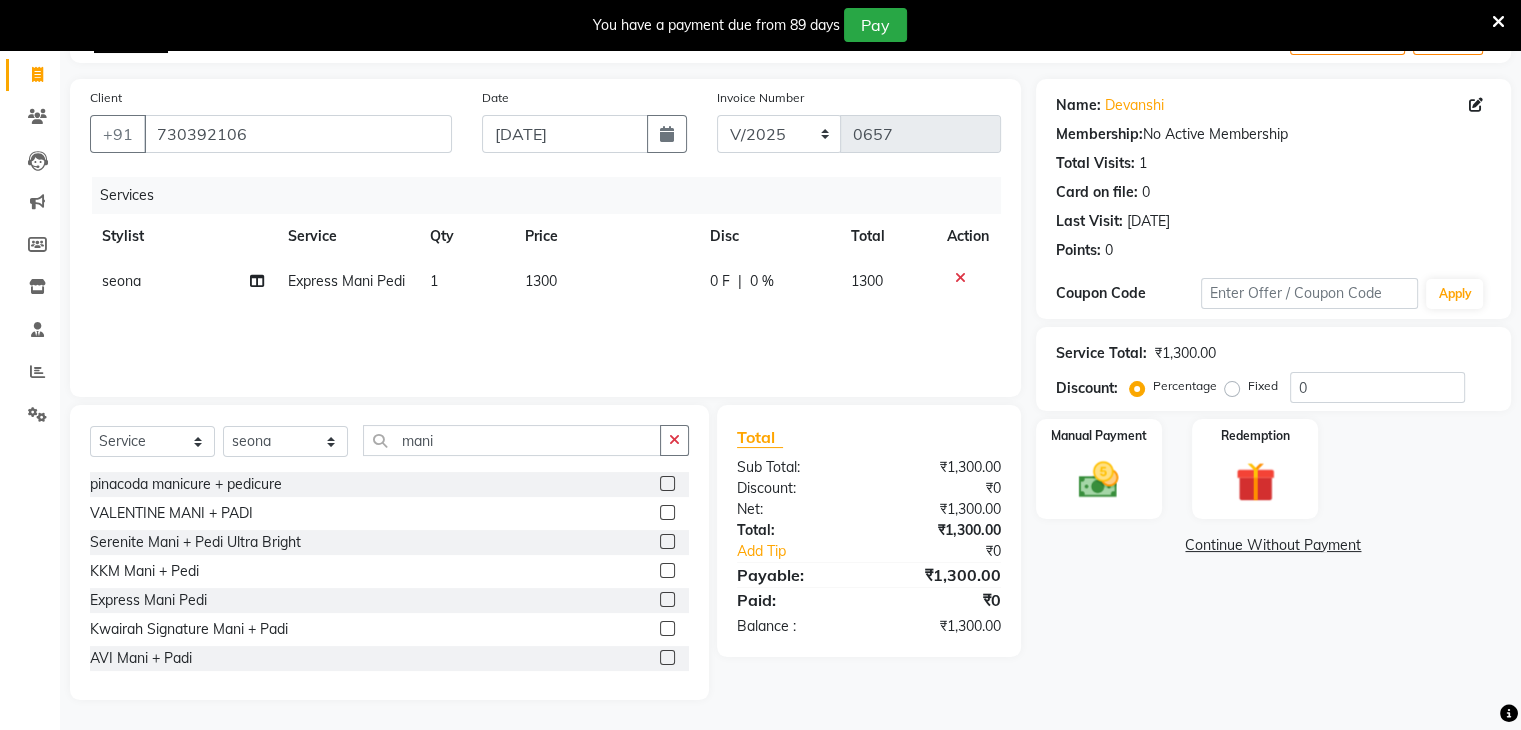 click on "1300" 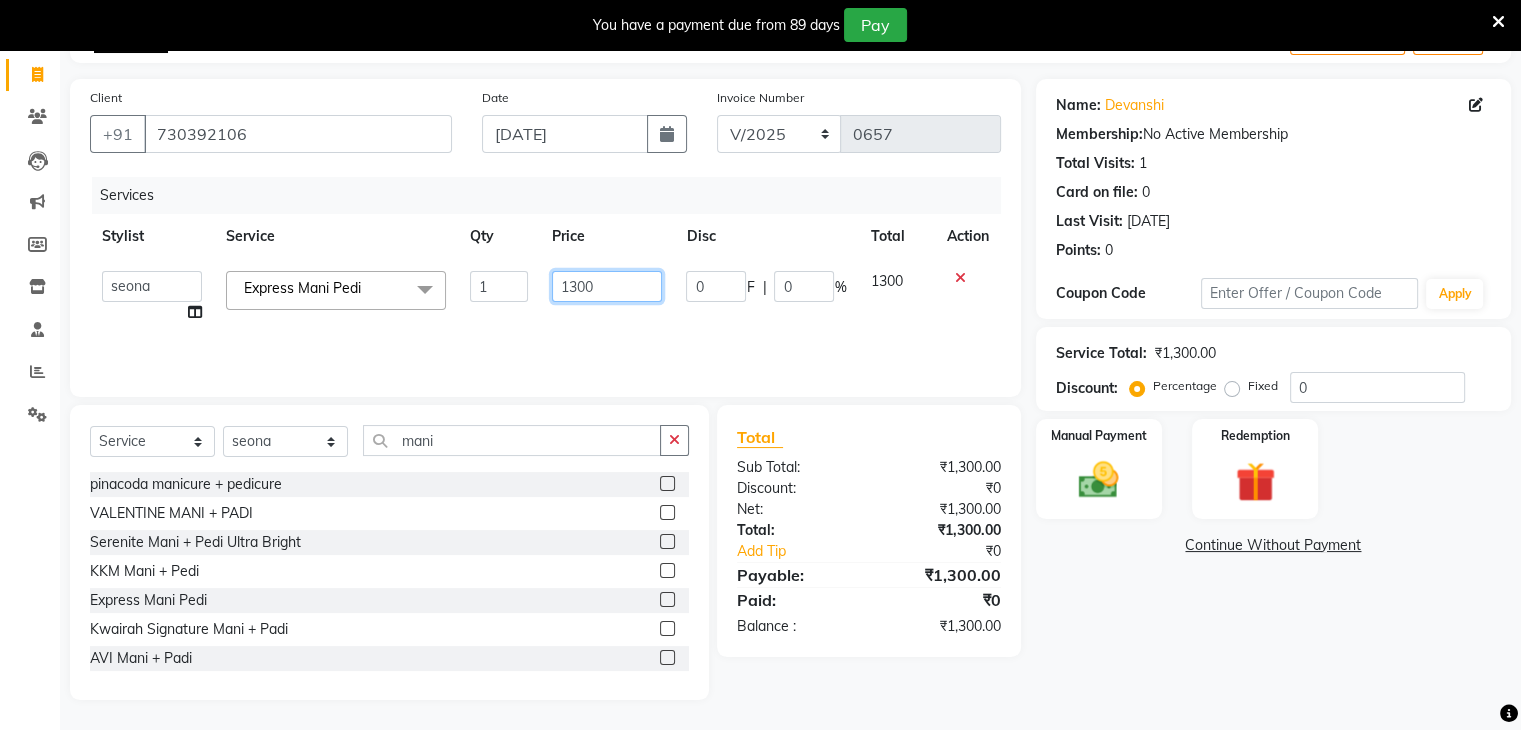 drag, startPoint x: 595, startPoint y: 289, endPoint x: 454, endPoint y: 297, distance: 141.22676 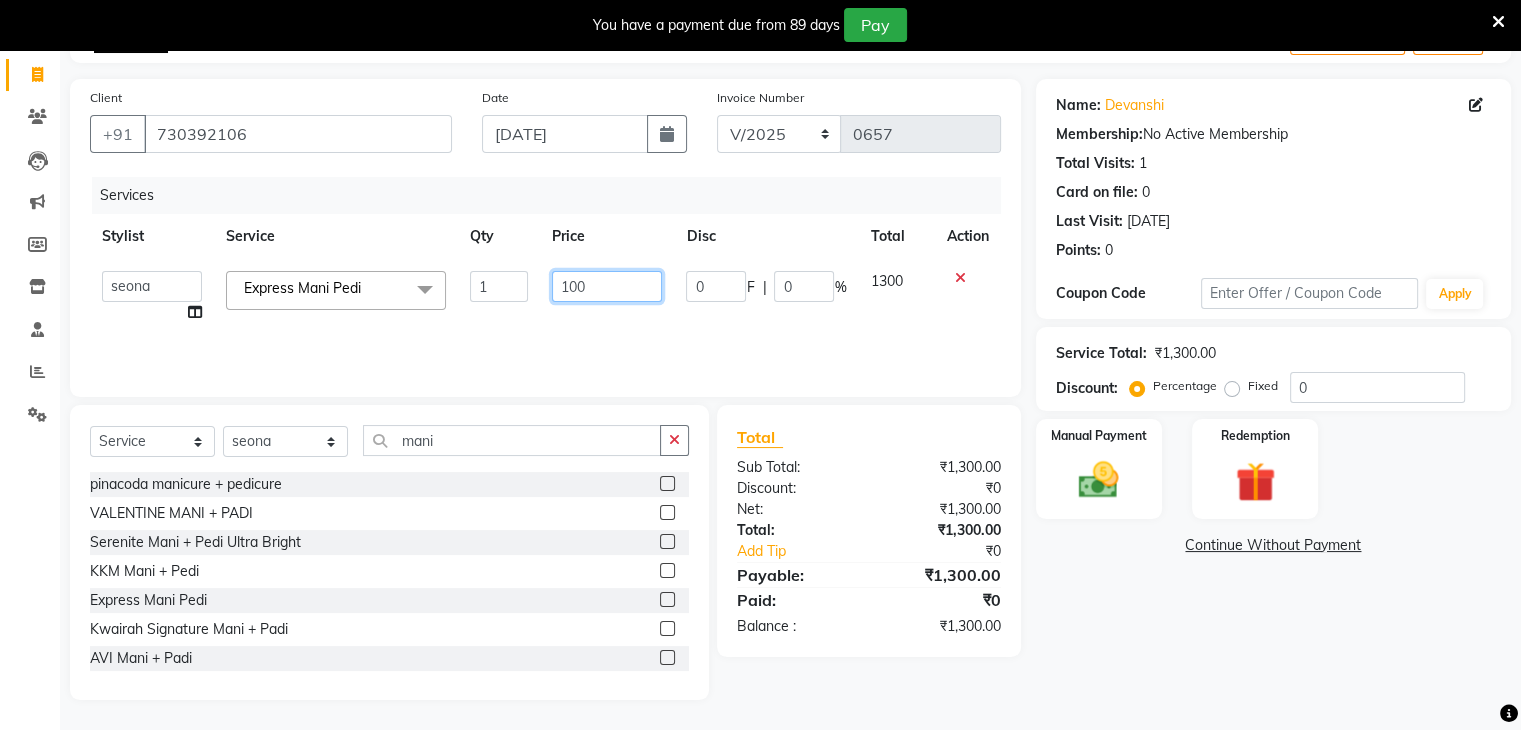 type on "1000" 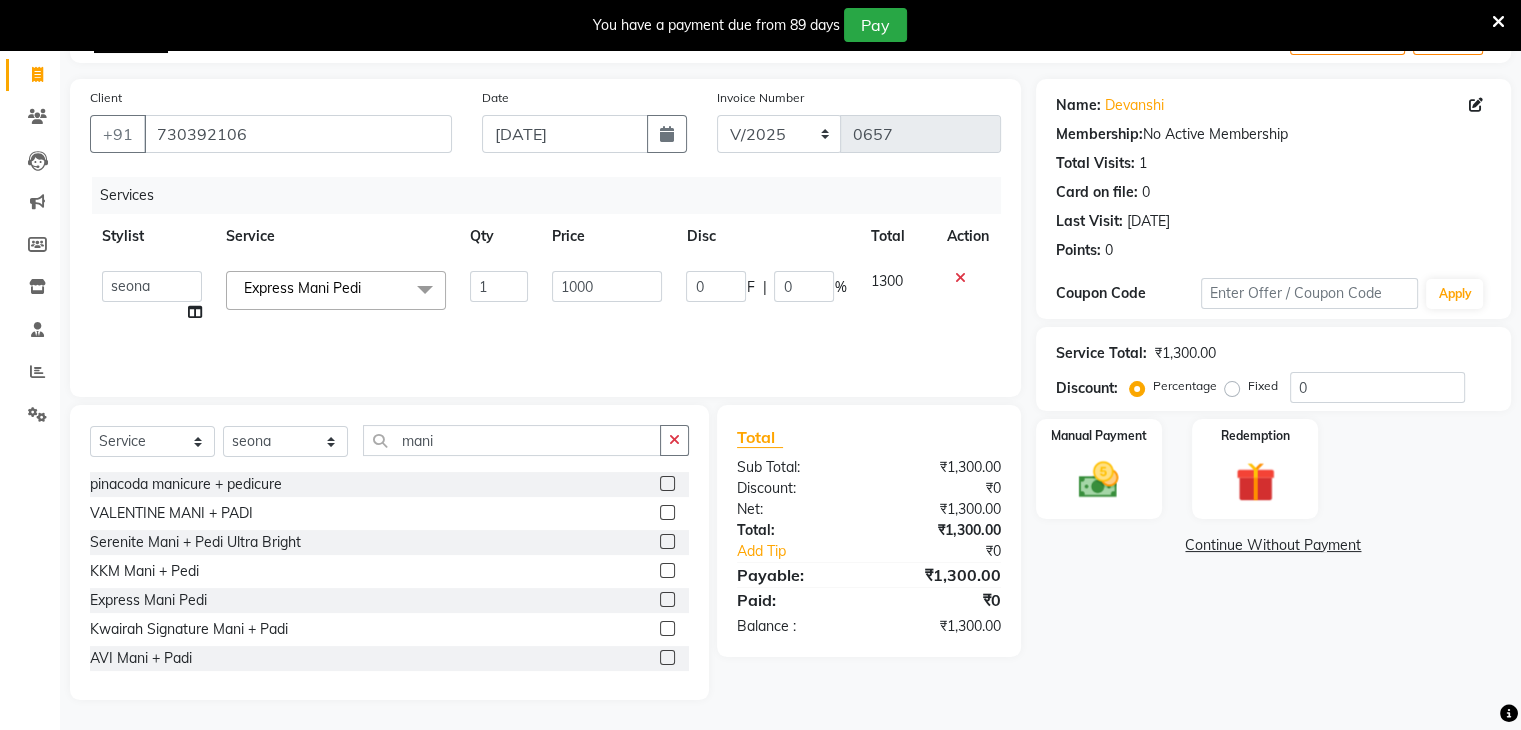 click on "Services Stylist Service Qty Price Disc Total Action  [PERSON_NAME]   Anjali   [PERSON_NAME]   Neha More   Rakhi [PERSON_NAME]   [PERSON_NAME]  Express Mani Pedi  x Basic Haircut Basic Haircut with Wash & Style Advance Haircut Advance Haircut with Wash & Style Little Diva's Cut Hair Wash & Blast Dry Hair Wash & Blow Dry Blow Dry (Upto Midwaist) Blow Dry Waist Ironing (Upto Midwaist) Ironing Waist Curls/Waves/Styling (Upto Midwaist) Curls/Waves/Styling Waist Basic Hair Spa Schwarzkopf Spa Hair Gloss Treatment (Upto Midwaist) Hair Gloss Treatment Waist Fibre Clinix (Kwairah Signature Treatment) Express Head Massage 20 Mins Head Massage 30 Mins Oil Massage + Wash Keratin Treatment Smoothening/Rebonding Treatment [MEDICAL_DATA] Treatment Root Touchup Igora 1 inch Root Touchup Igora 2 inch Root Touchup Essencity 1 inch Root Touchup Essencity 2 inch Half Head Streaks (15-16 strips) Full Head Streaks 3D Colors Global Hair Color Dual Global Hair Color Balayage/Ombre/Free Hand/Low Lights/ Baby Lights Prelightening Pre-wash TRIM" 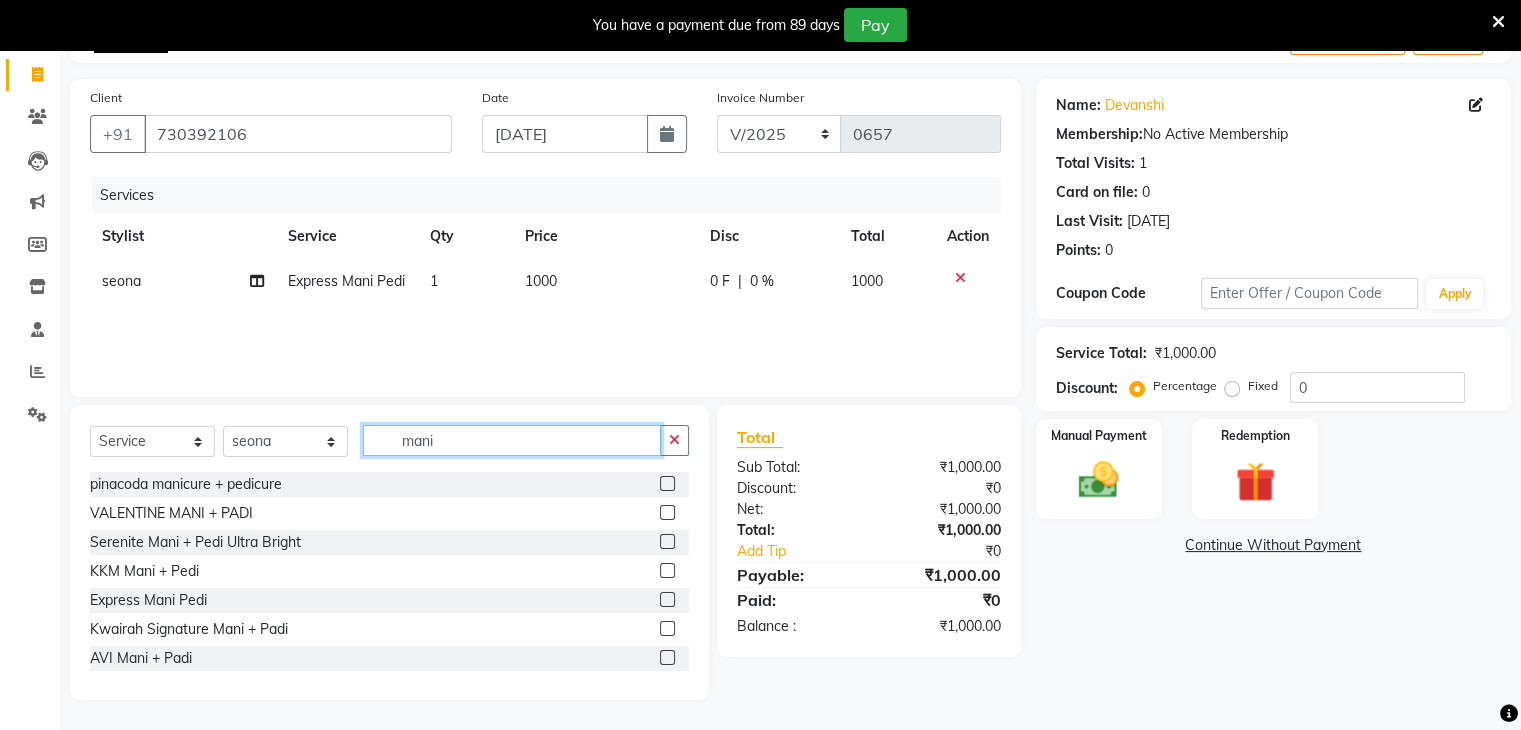 drag, startPoint x: 464, startPoint y: 434, endPoint x: 380, endPoint y: 438, distance: 84.095184 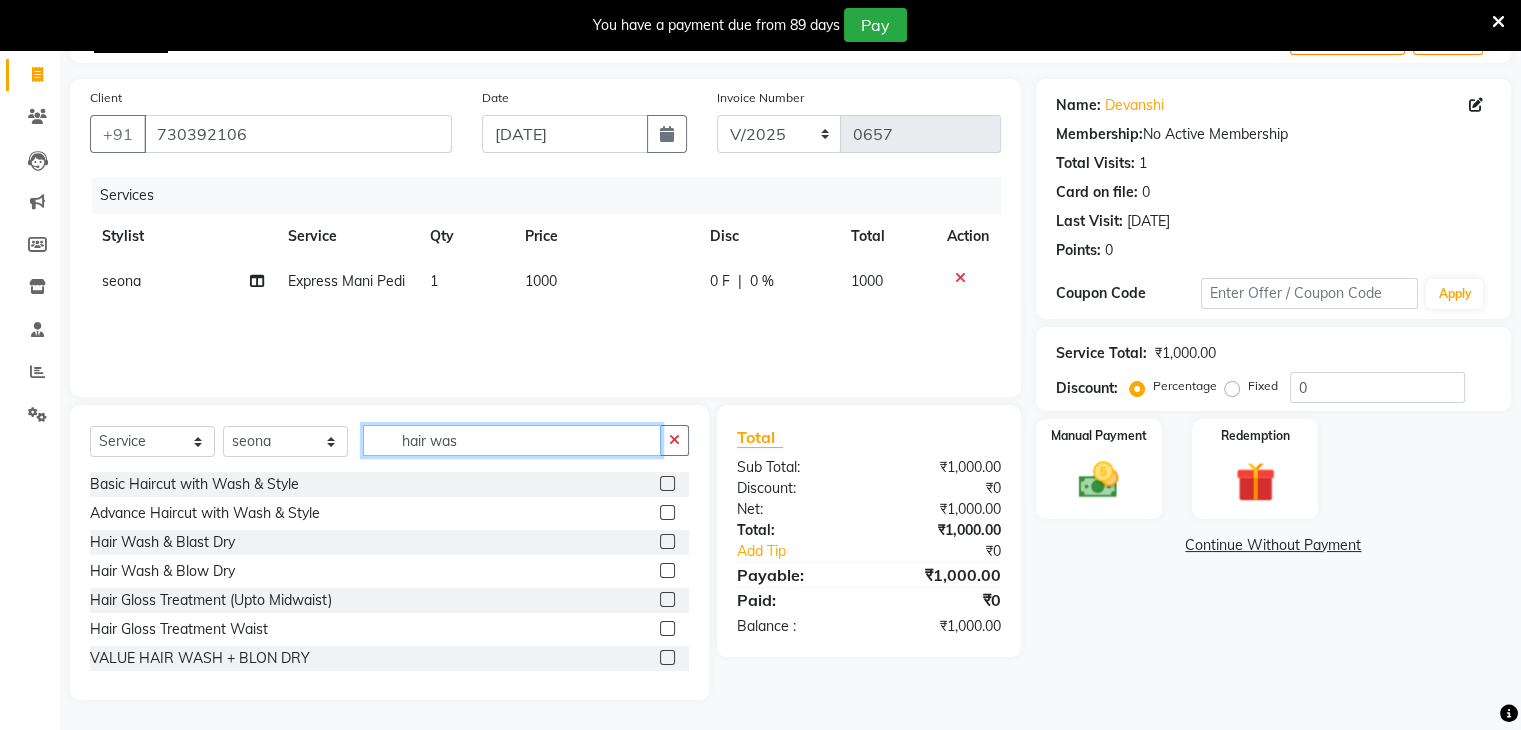scroll, scrollTop: 96, scrollLeft: 0, axis: vertical 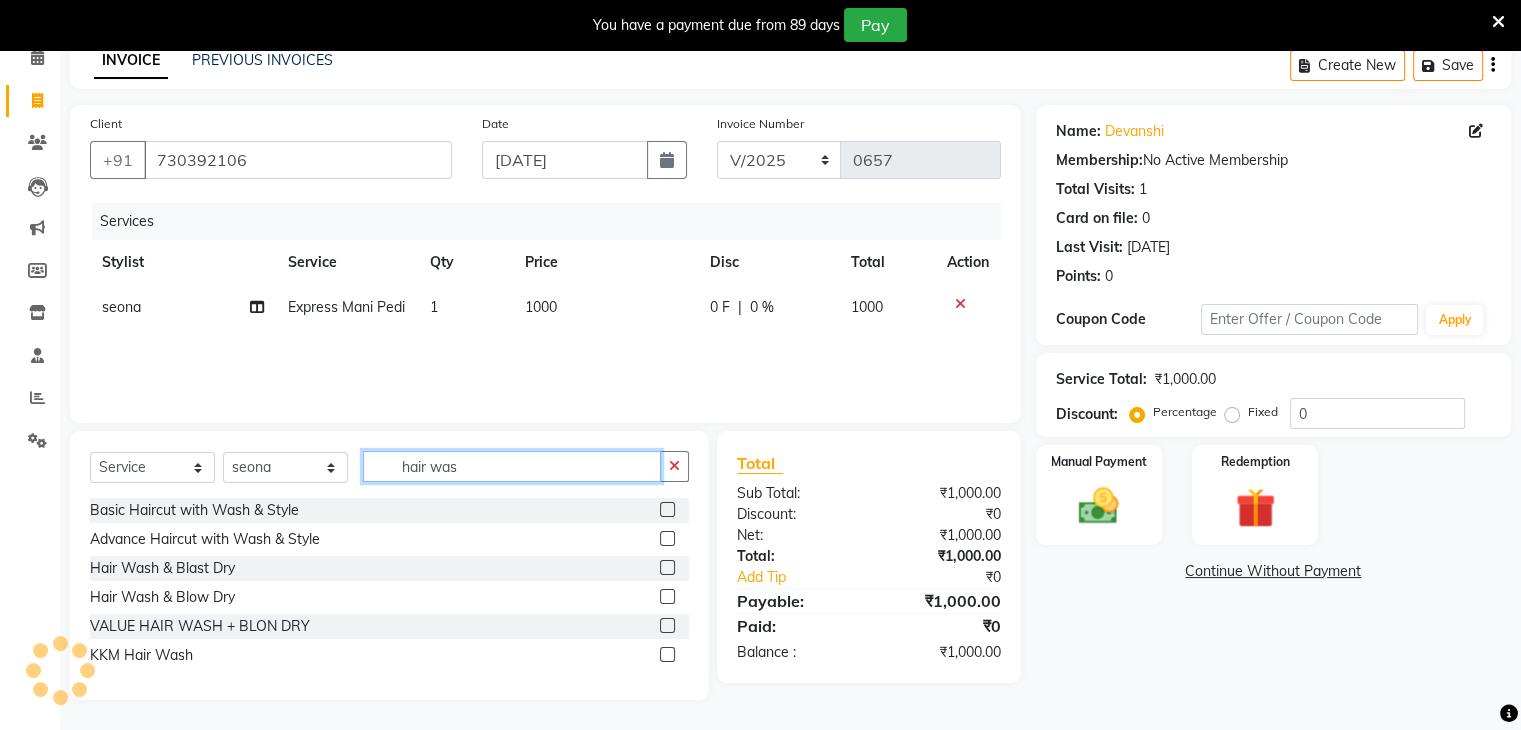 type on "hair was" 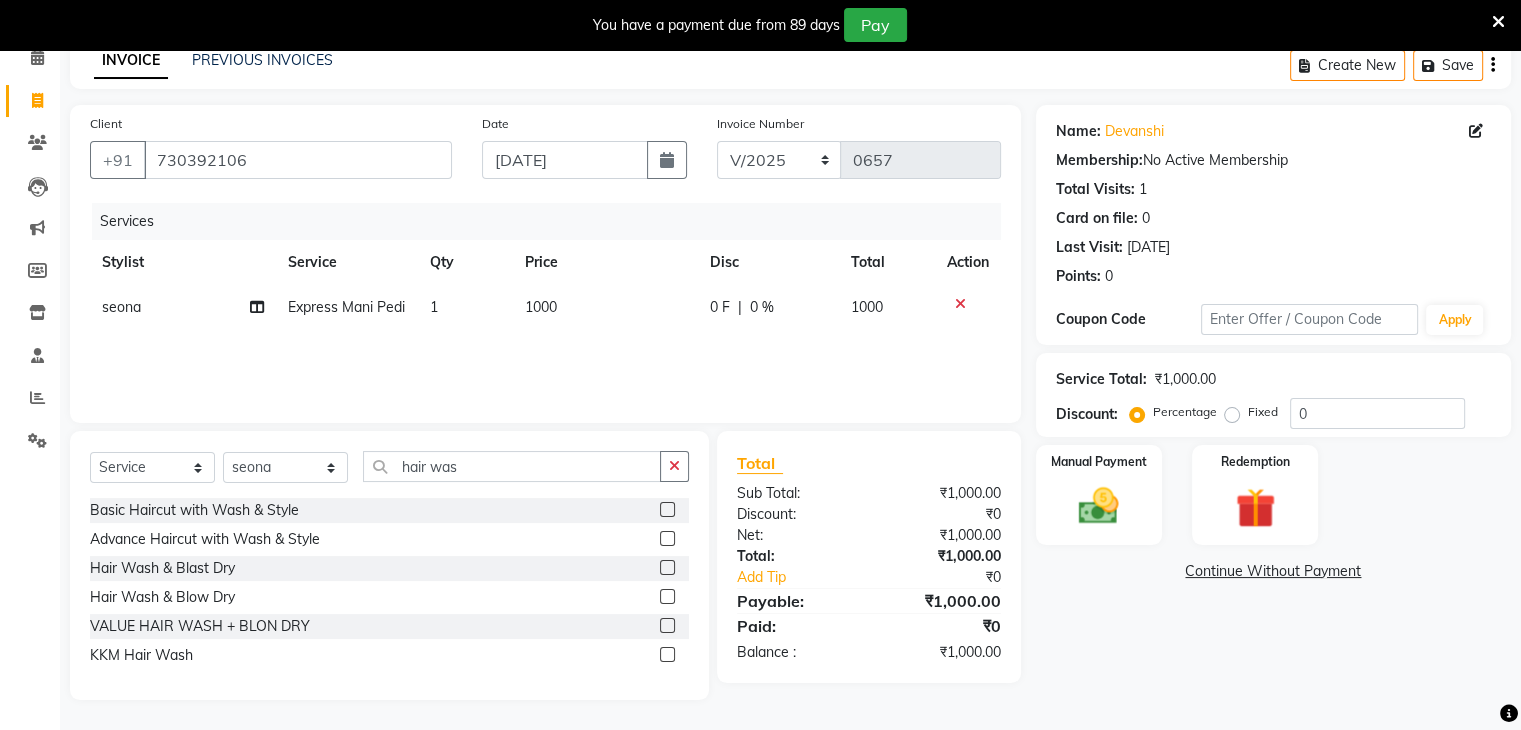 click 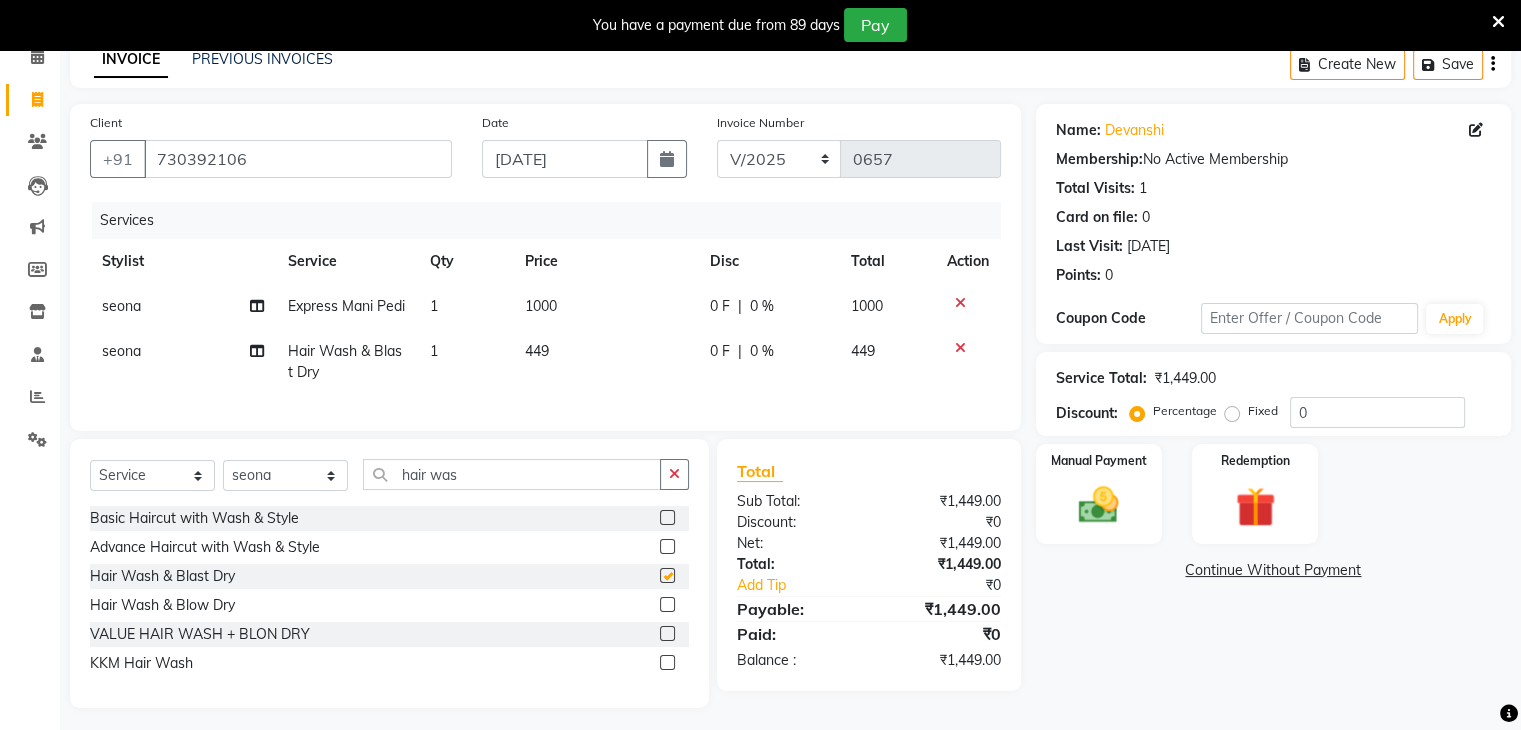 checkbox on "false" 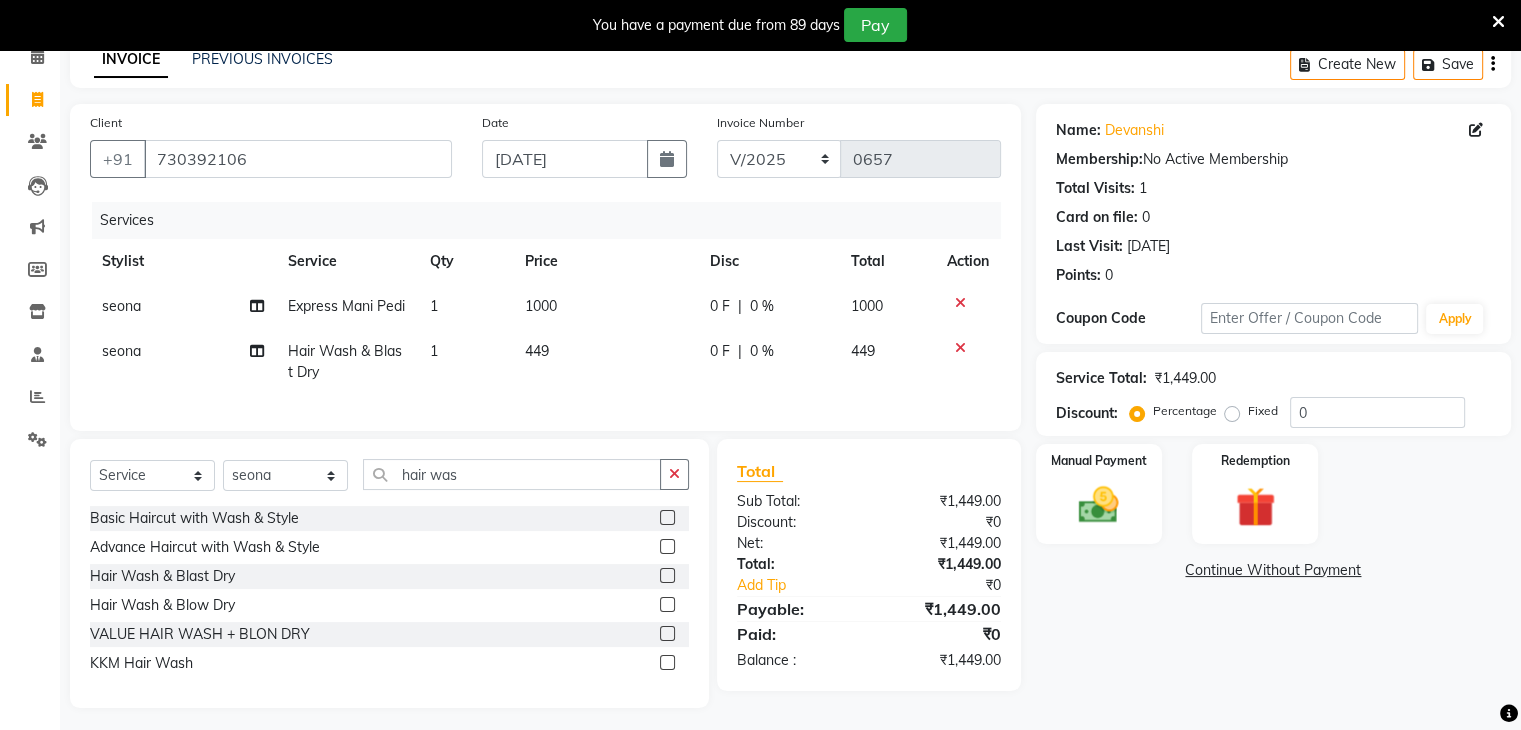 click on "449" 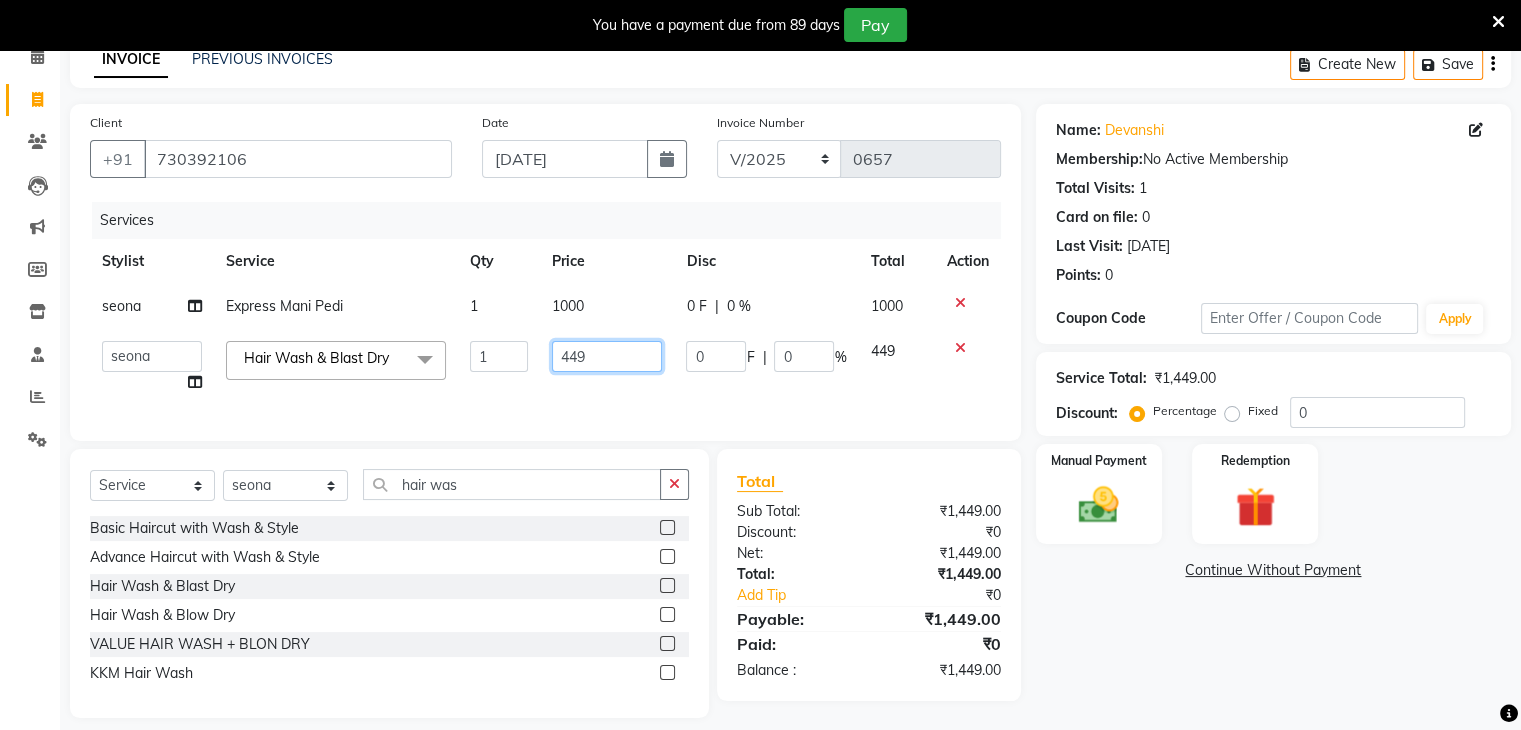 drag, startPoint x: 617, startPoint y: 372, endPoint x: 521, endPoint y: 361, distance: 96.62815 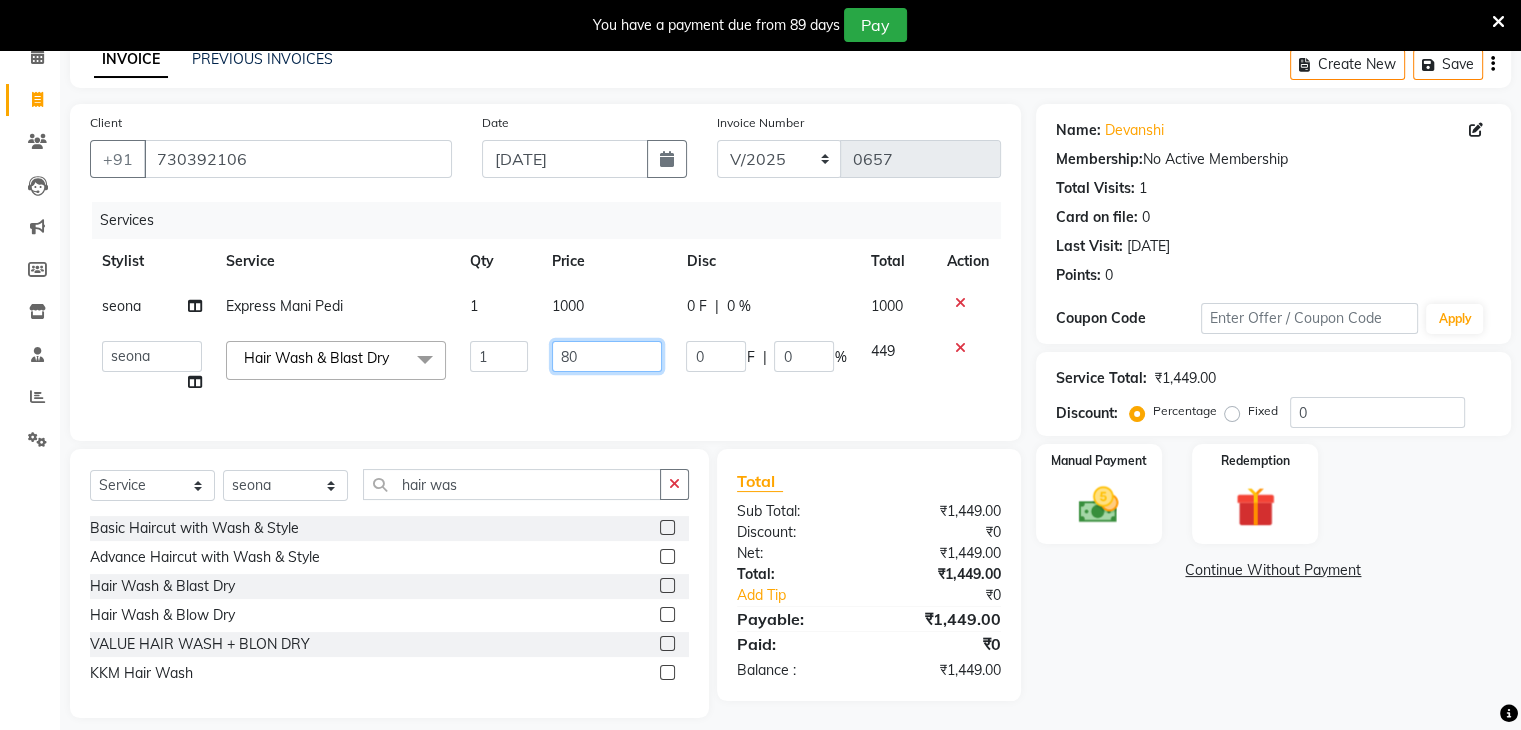 type on "800" 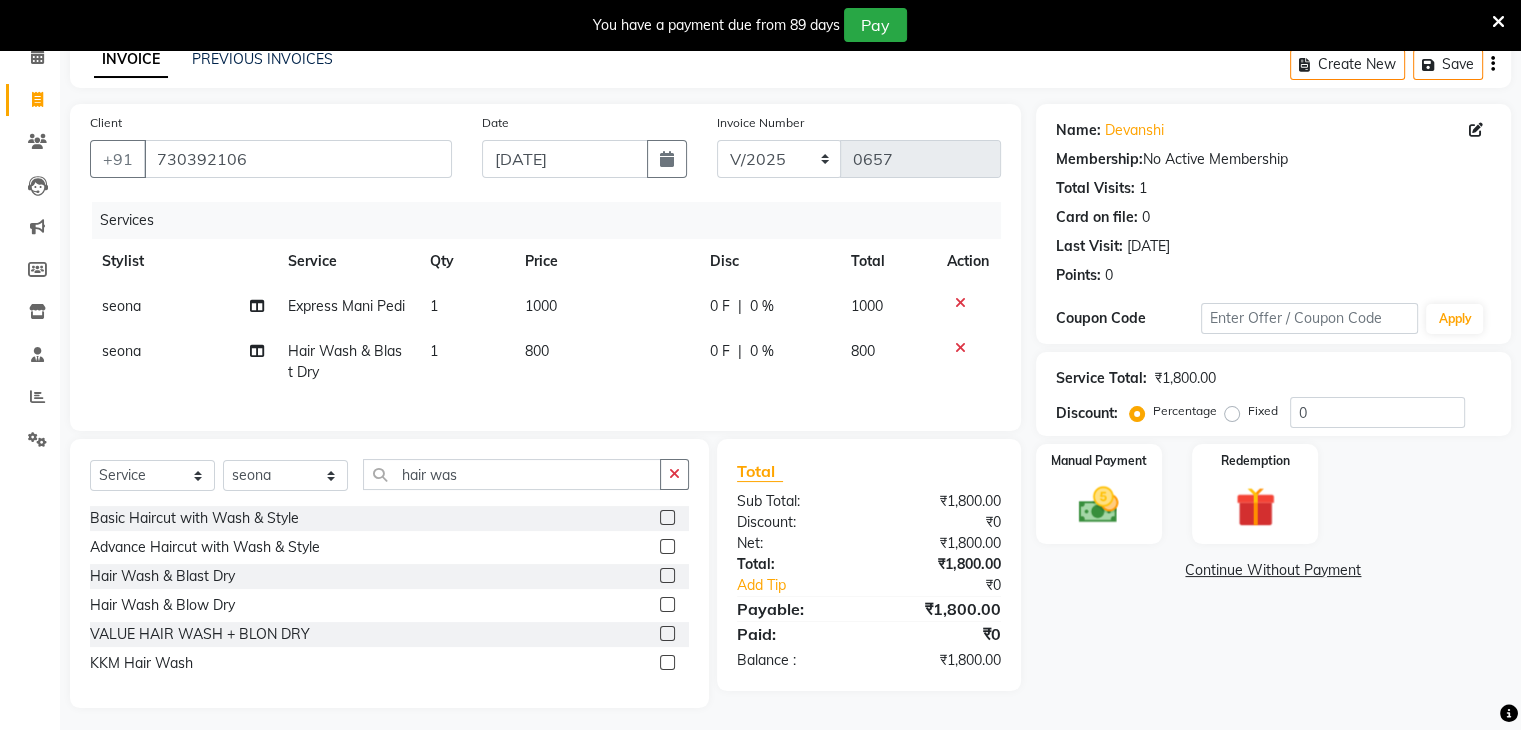 click on "800" 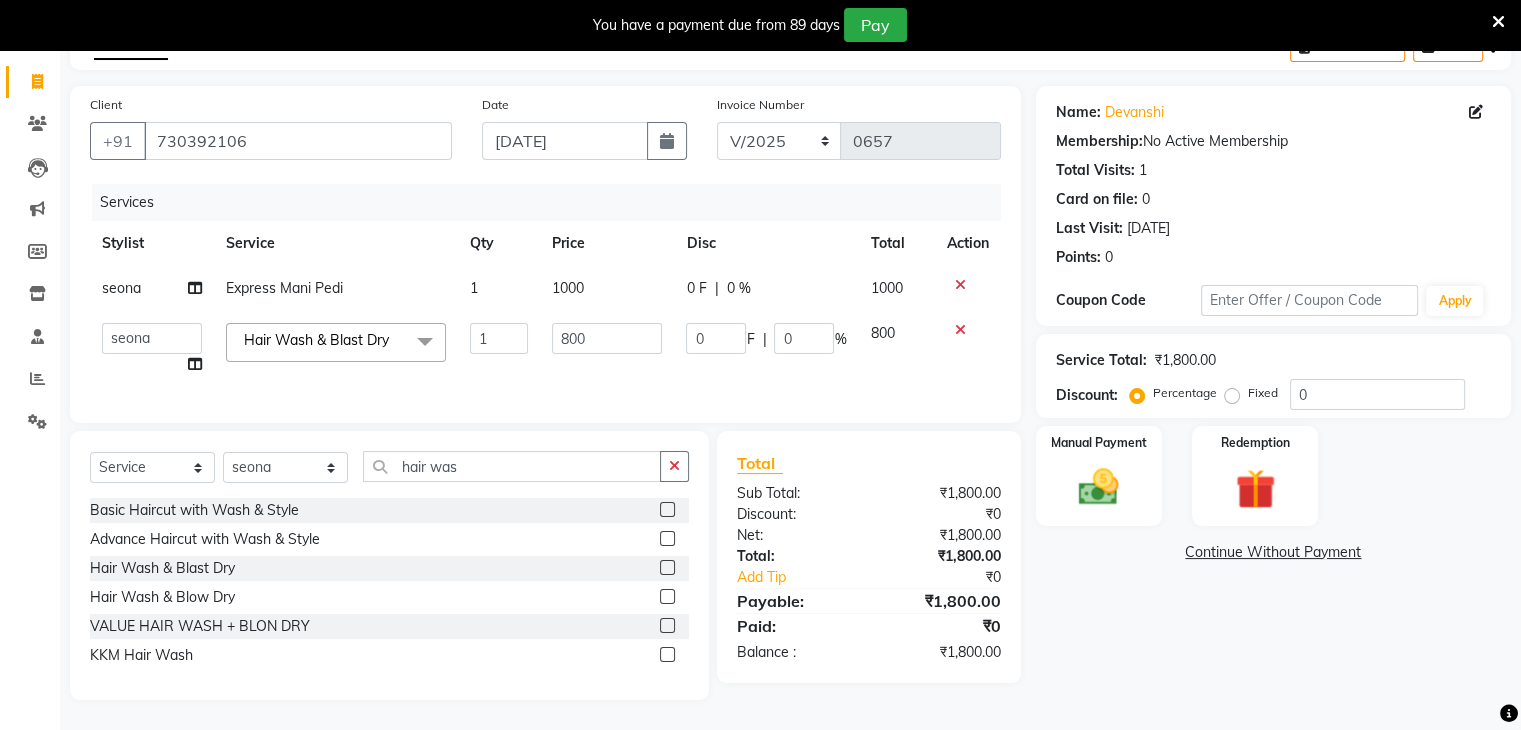 scroll, scrollTop: 130, scrollLeft: 0, axis: vertical 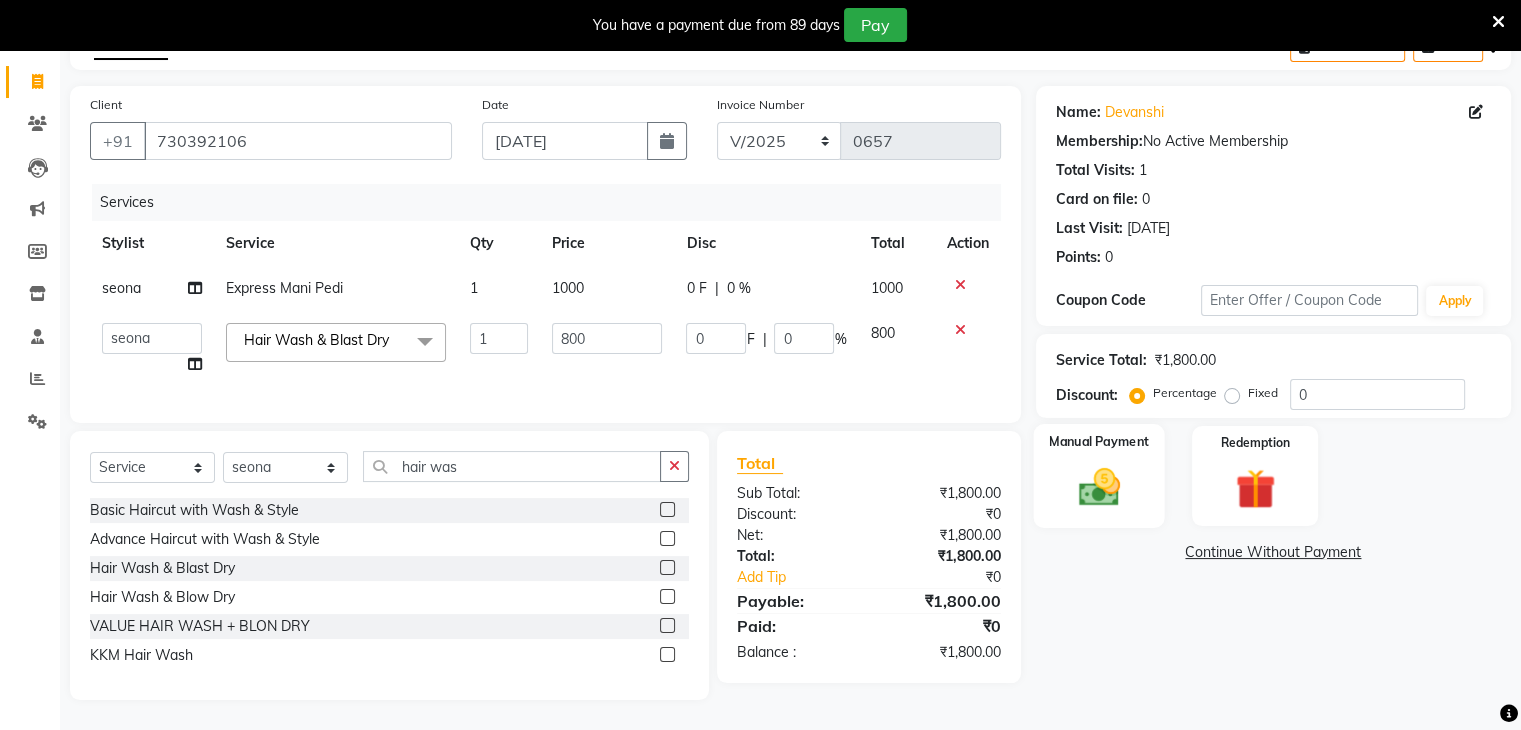 click on "Manual Payment" 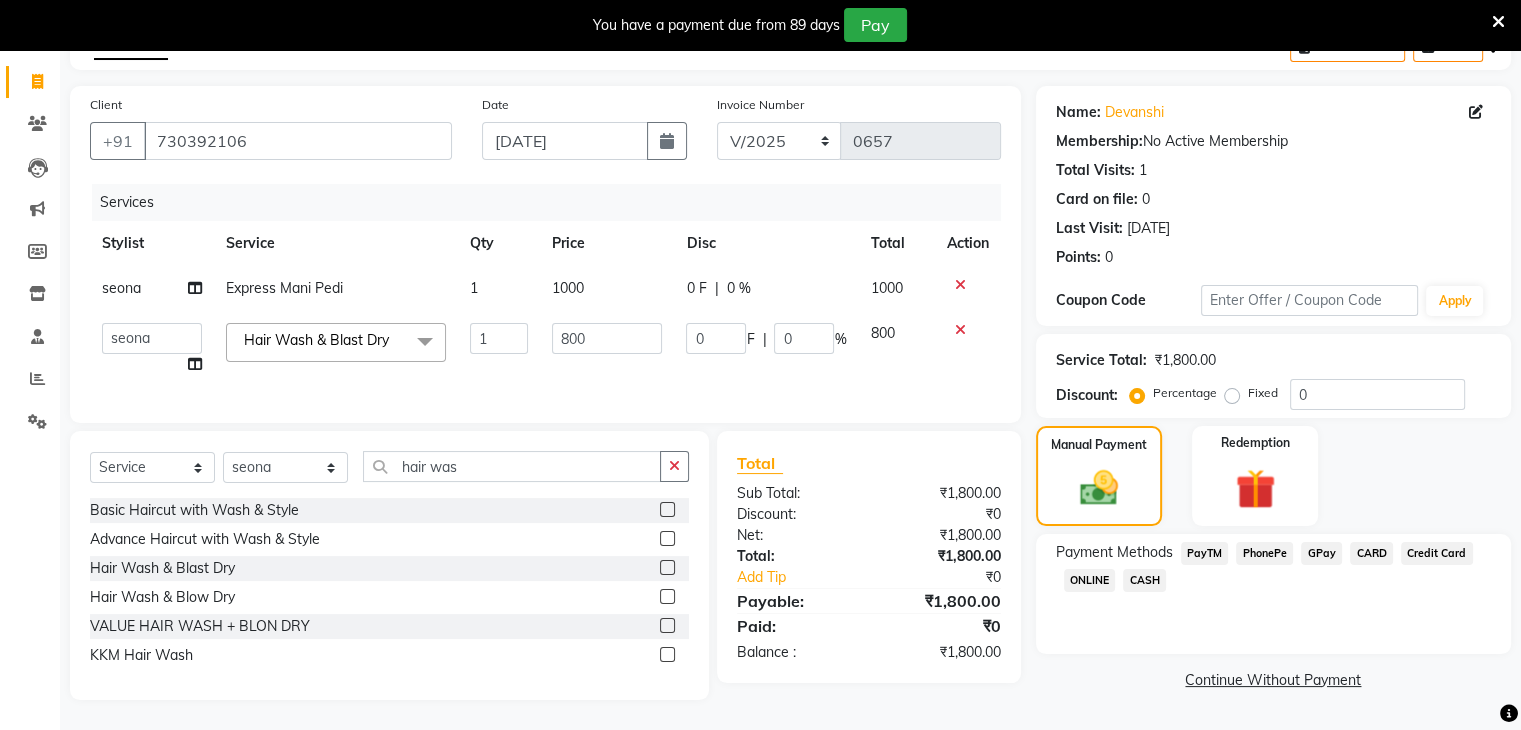 click on "GPay" 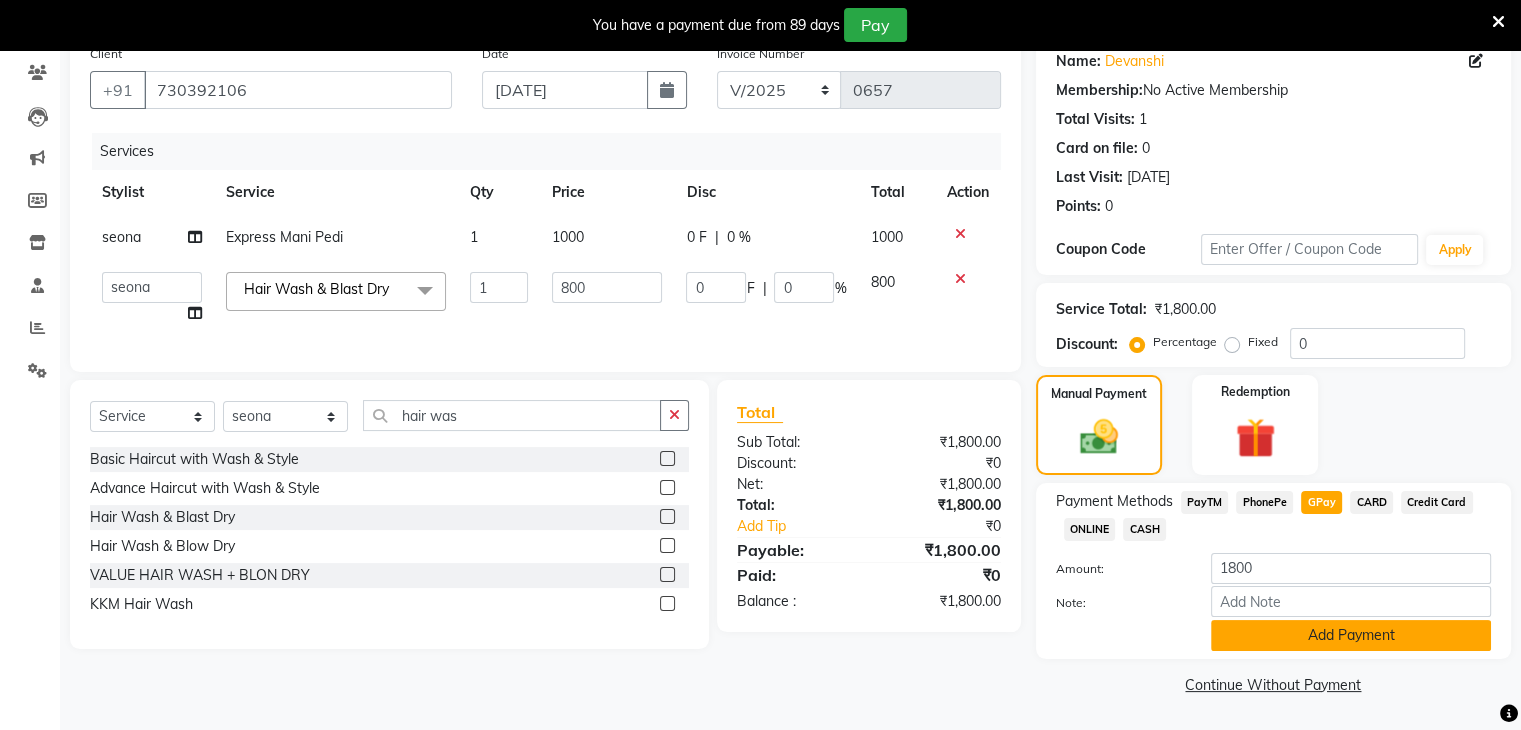 scroll, scrollTop: 167, scrollLeft: 0, axis: vertical 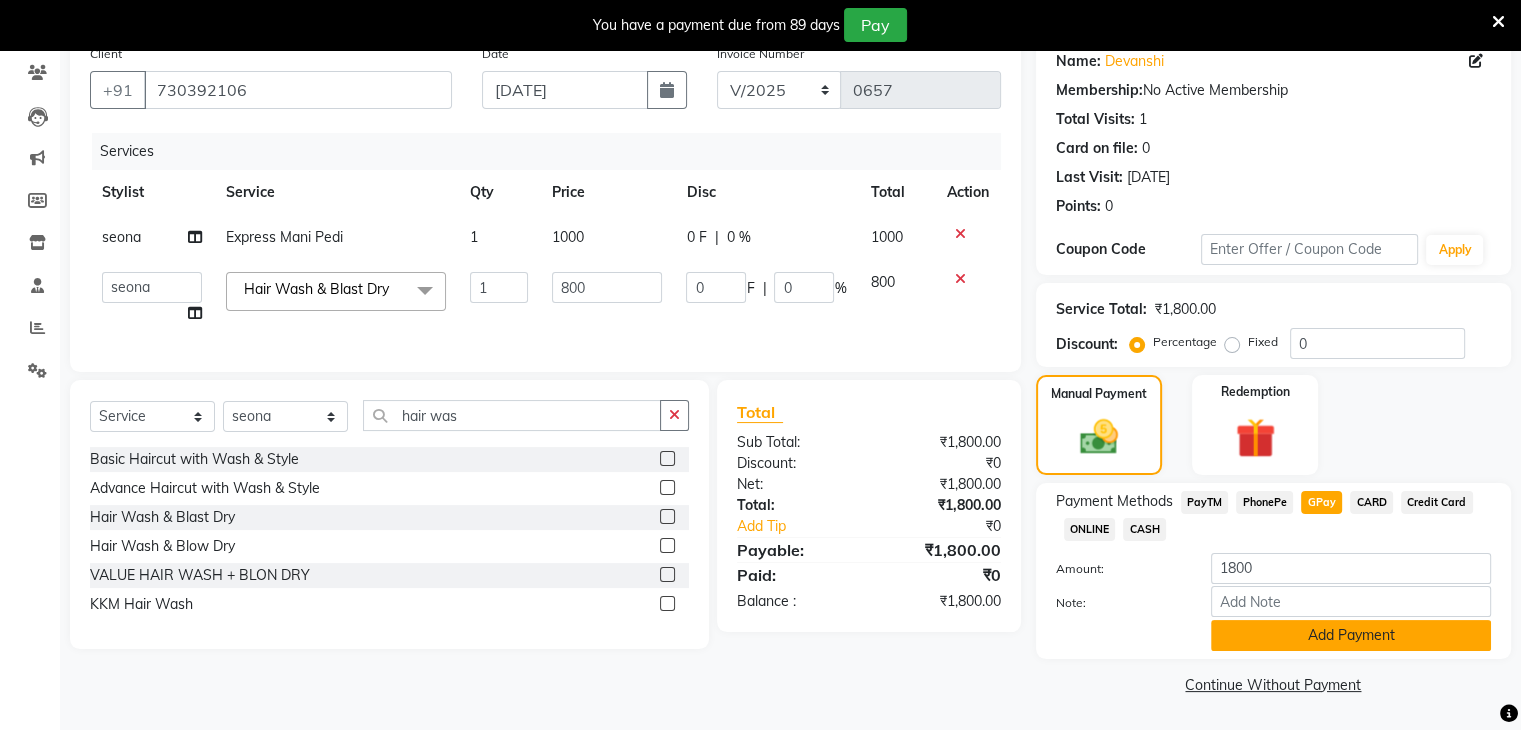 click on "Add Payment" 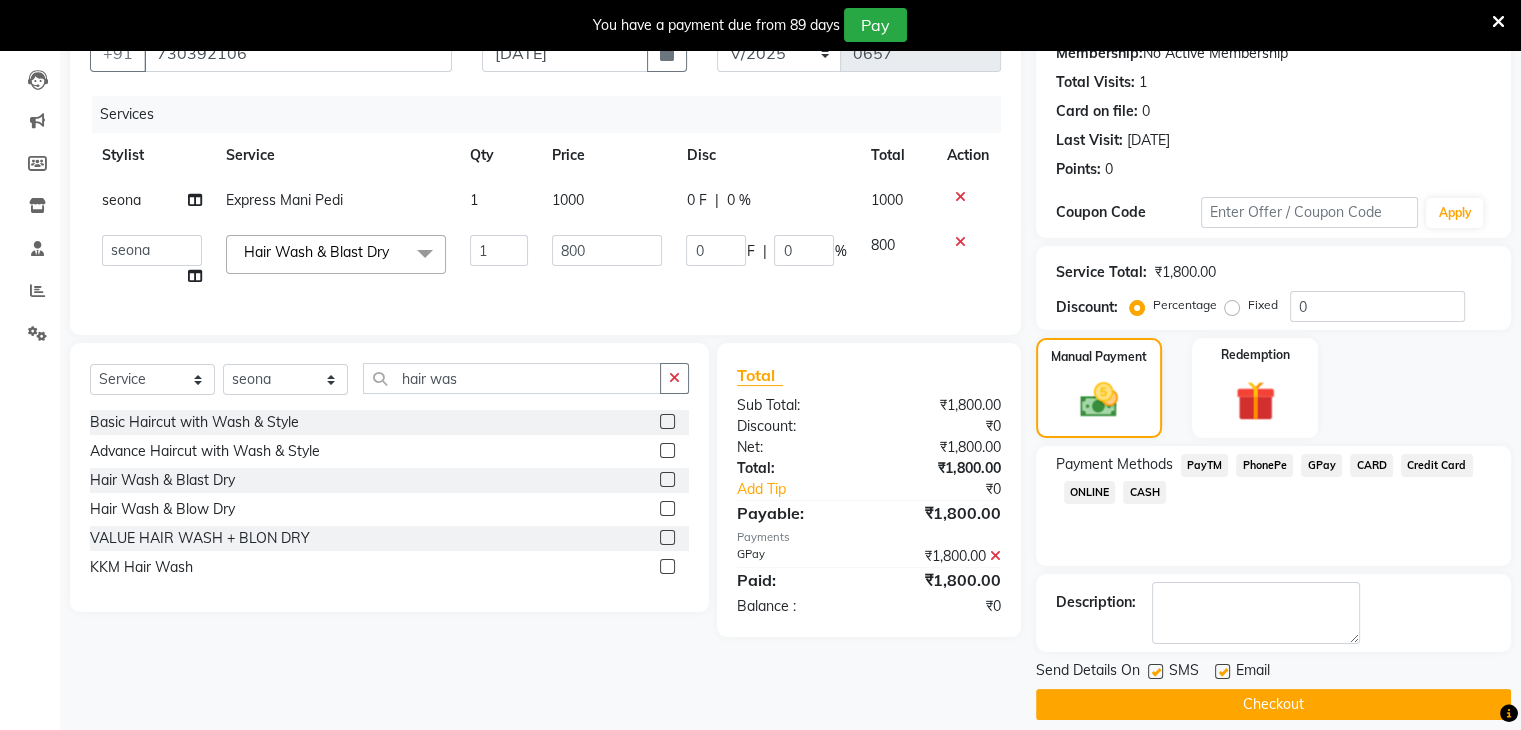 scroll, scrollTop: 220, scrollLeft: 0, axis: vertical 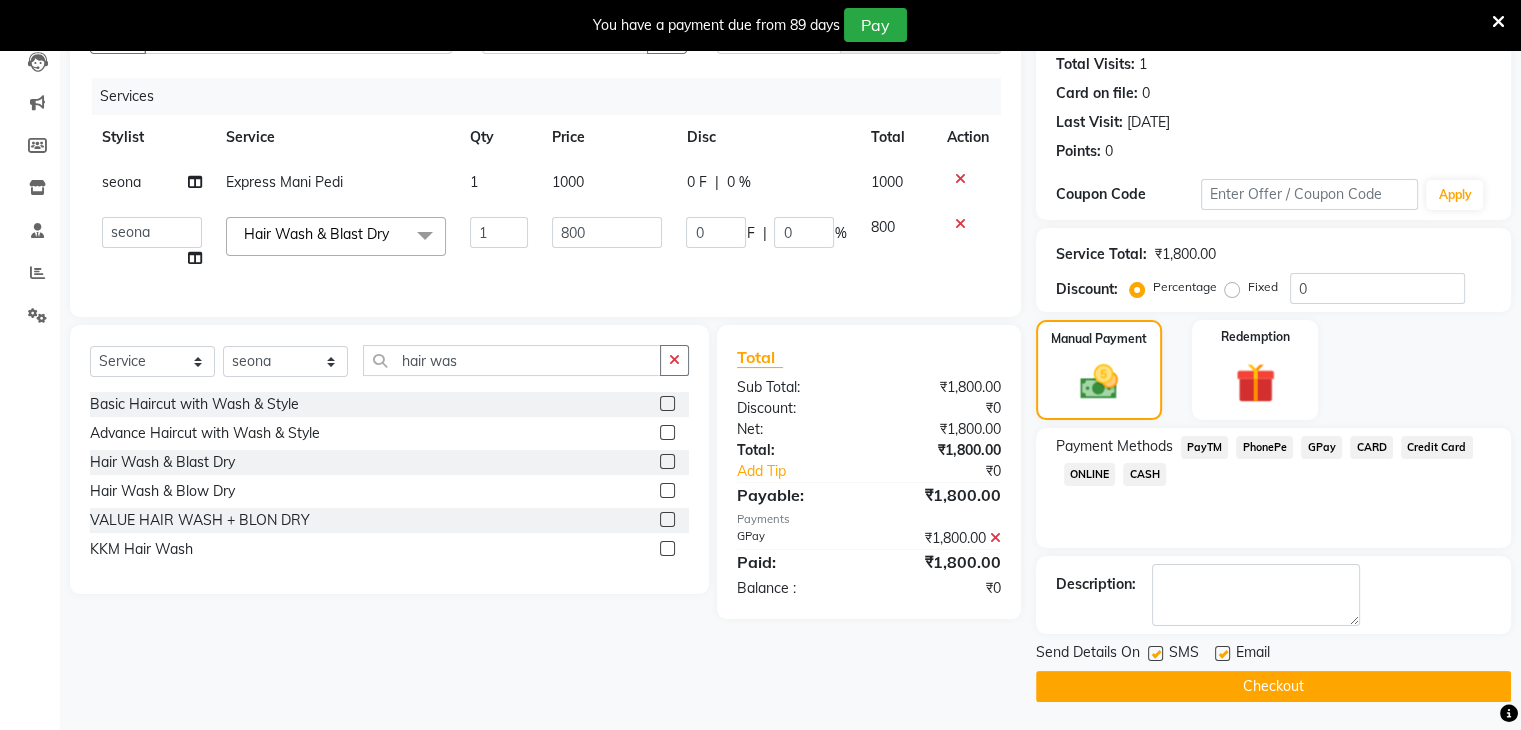 click 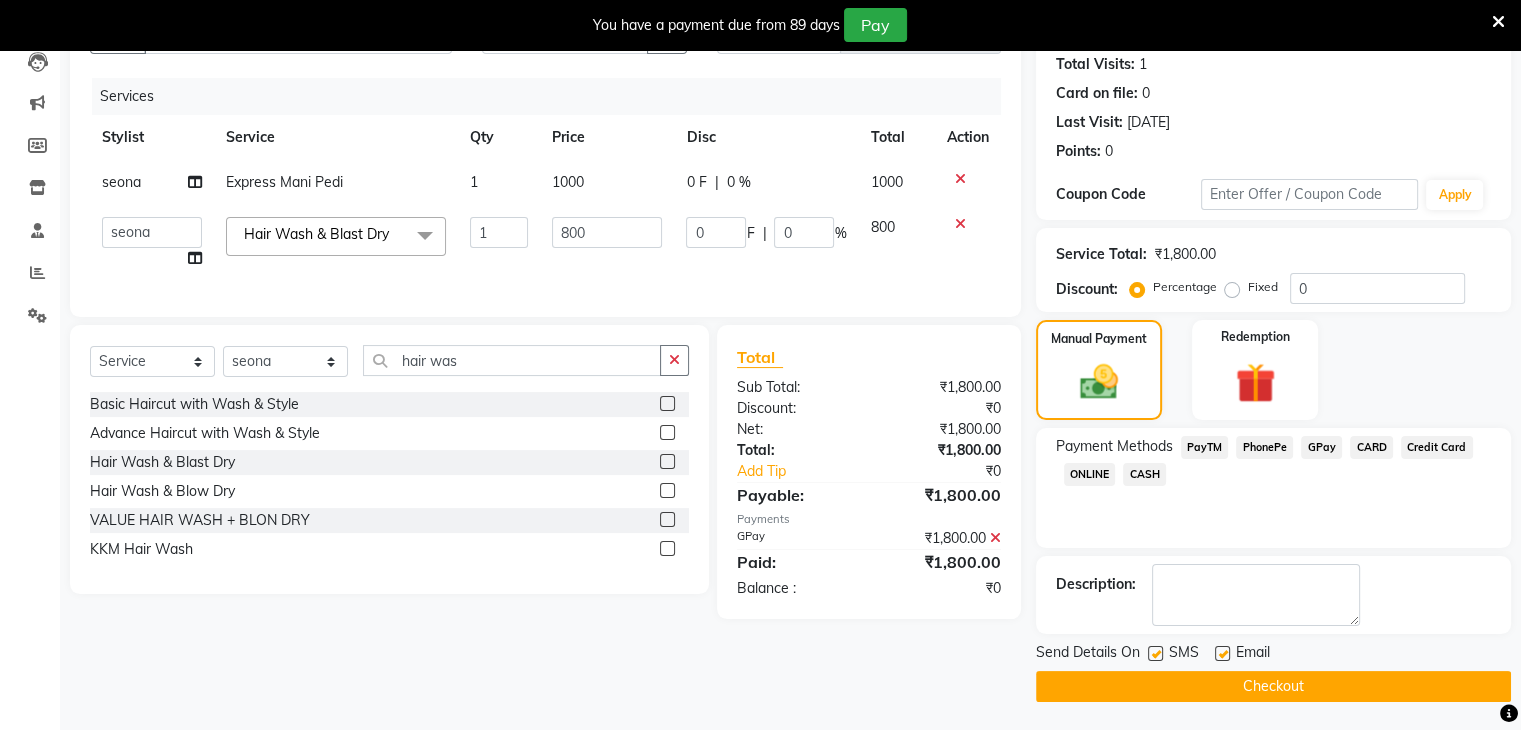 click at bounding box center [1221, 654] 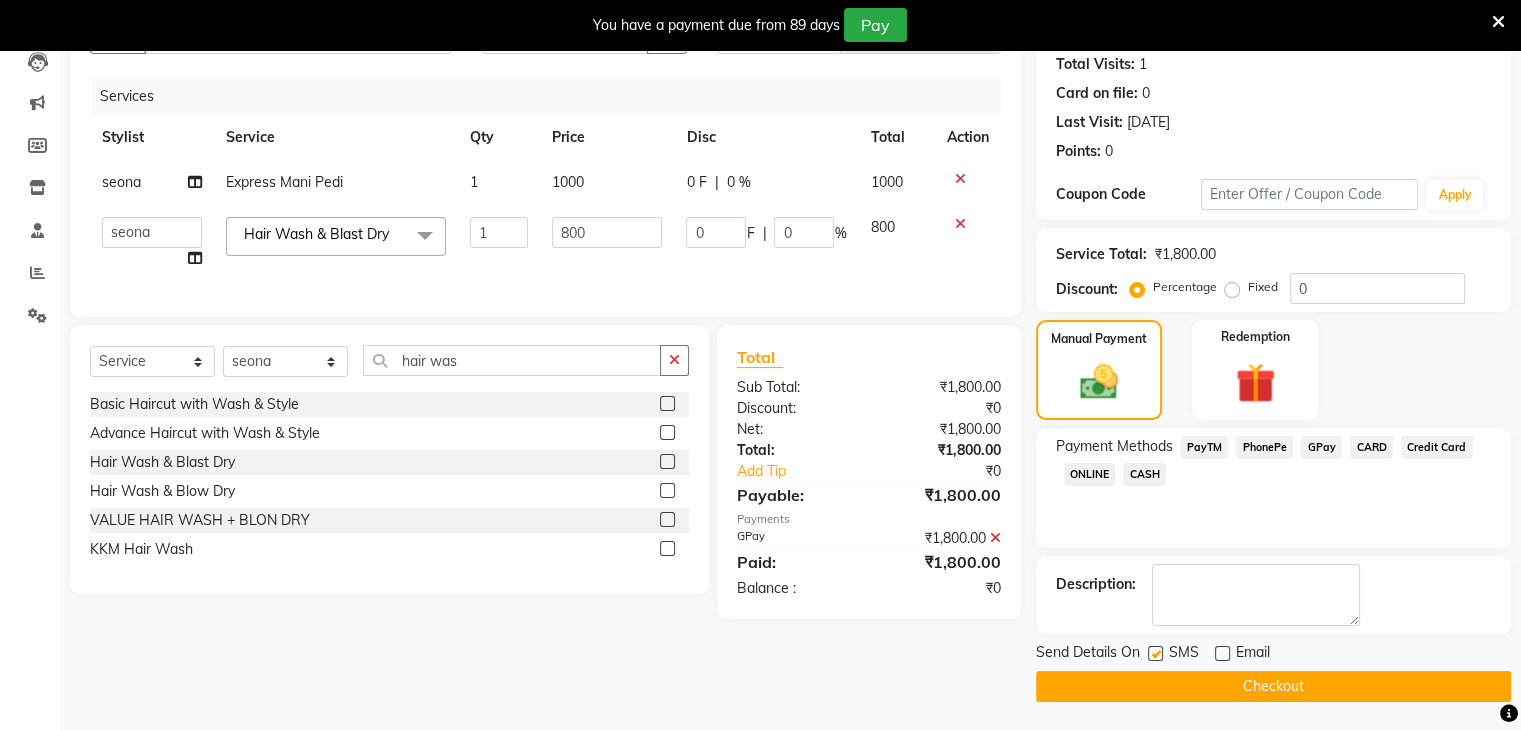 click 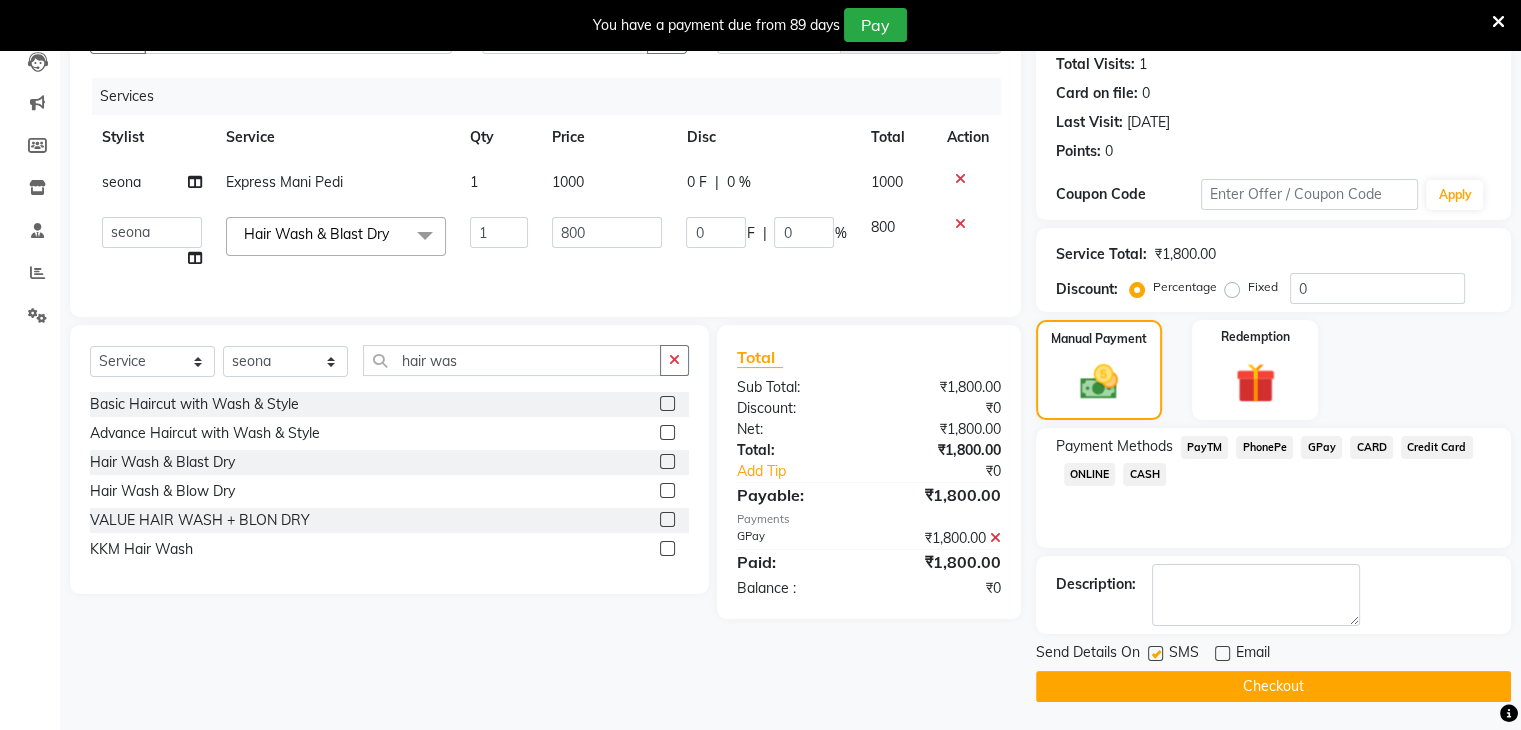click at bounding box center (1154, 654) 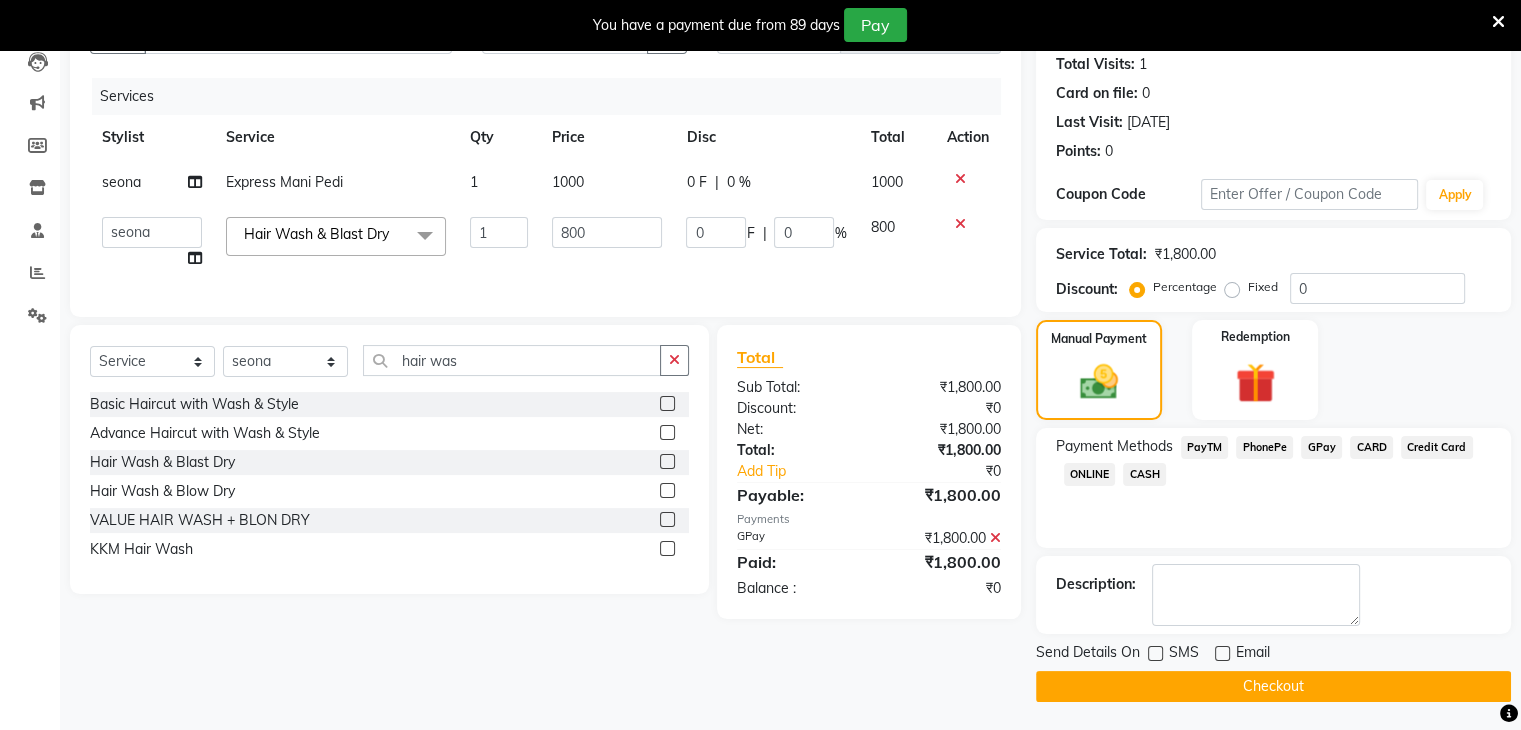 click on "Checkout" 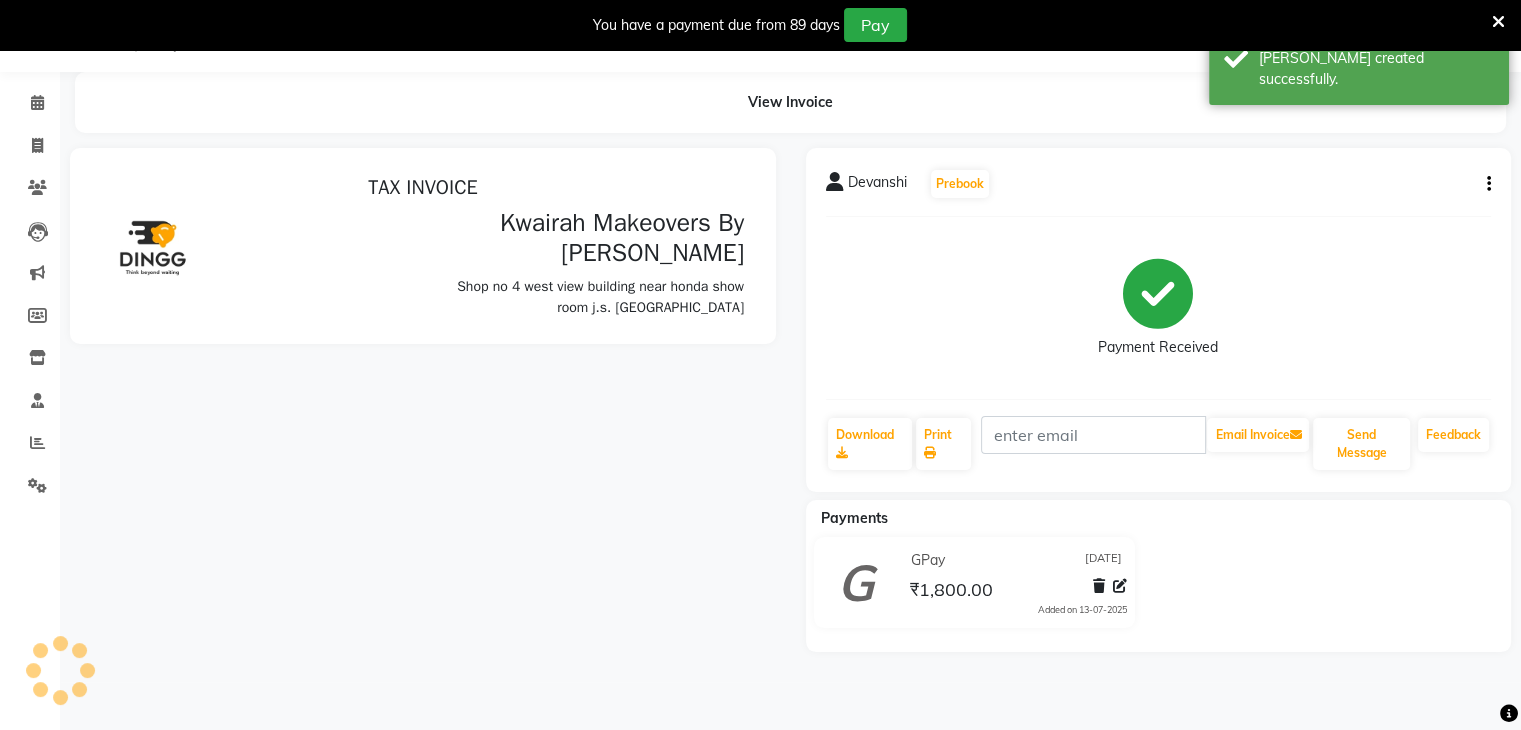scroll, scrollTop: 0, scrollLeft: 0, axis: both 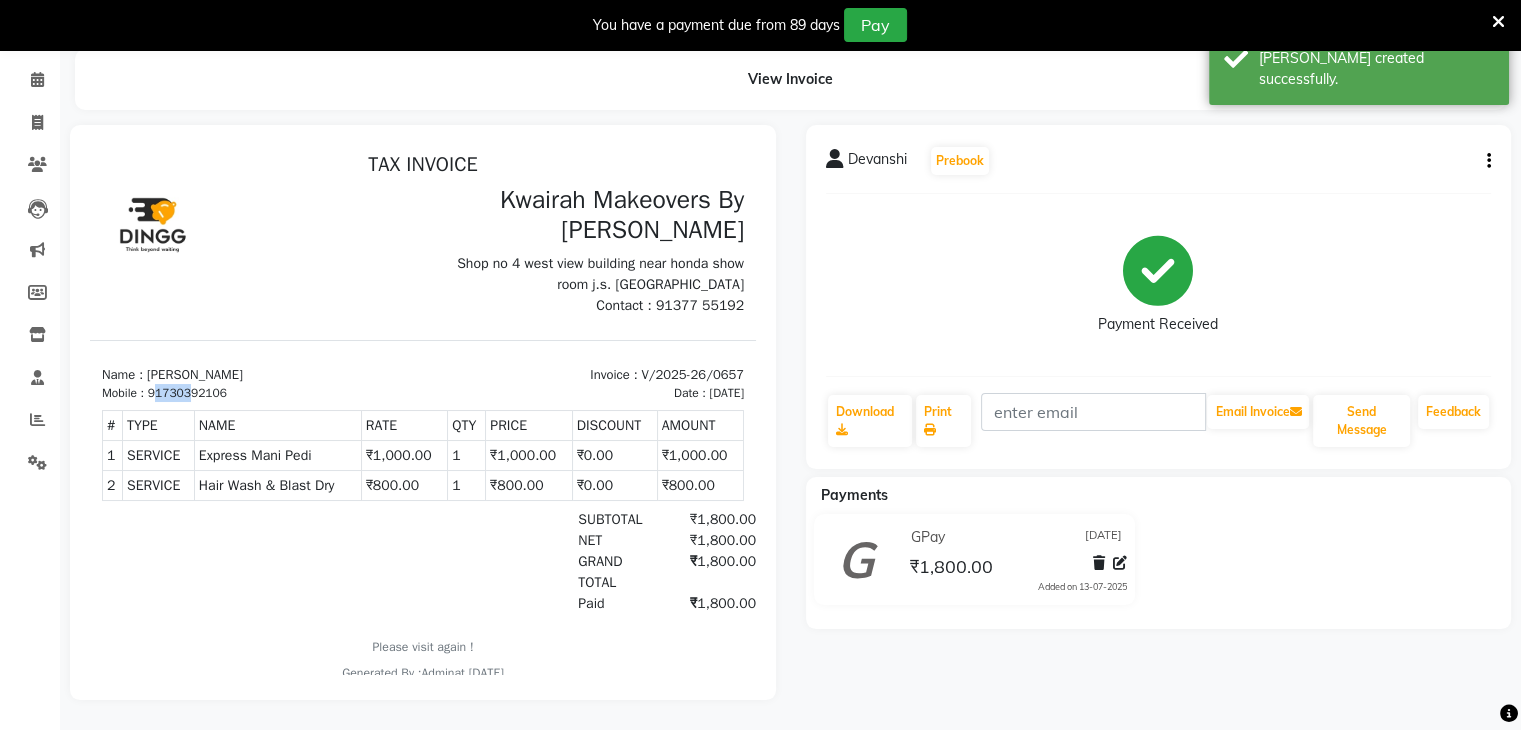 drag, startPoint x: 160, startPoint y: 392, endPoint x: 190, endPoint y: 396, distance: 30.265491 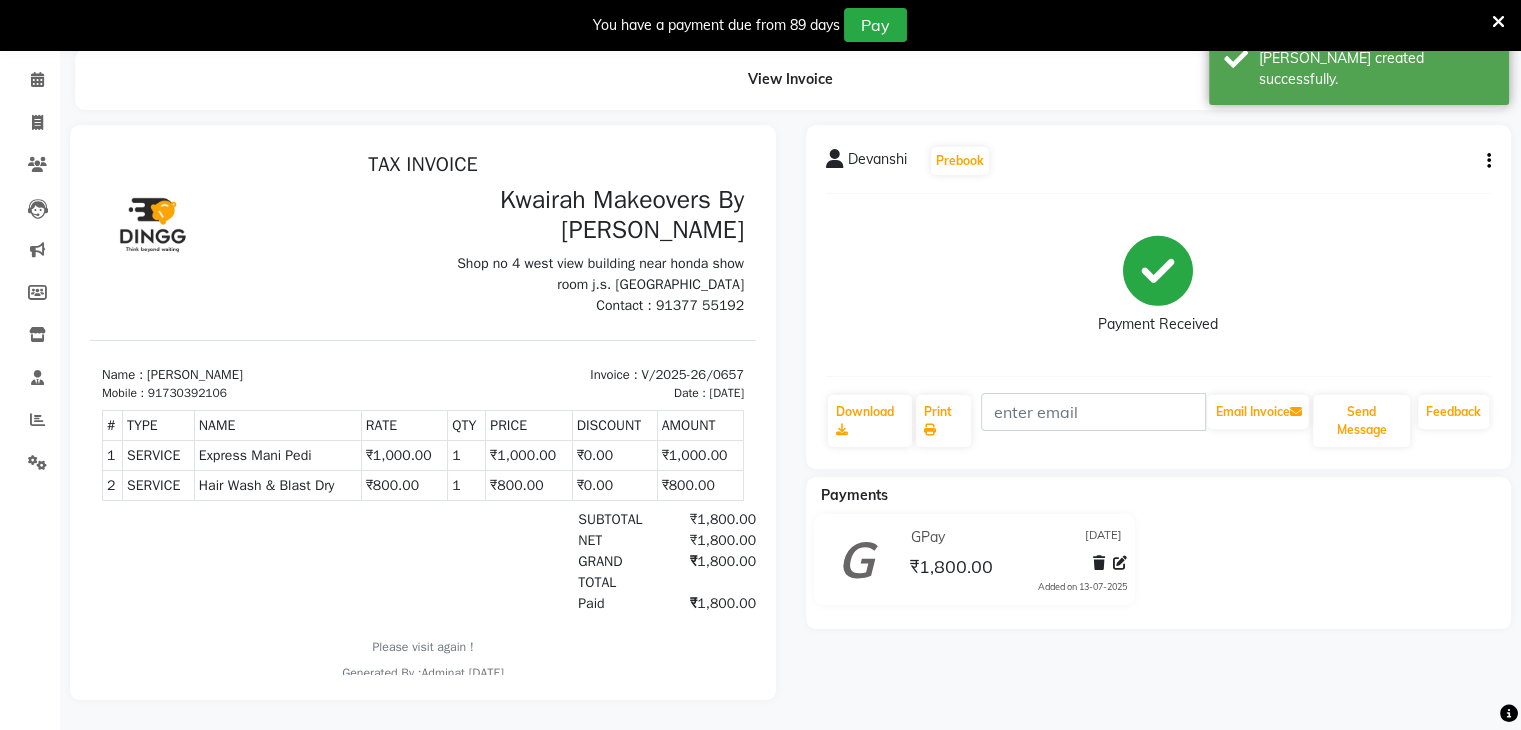 click on "Mobile :
91730392106" at bounding box center (256, 393) 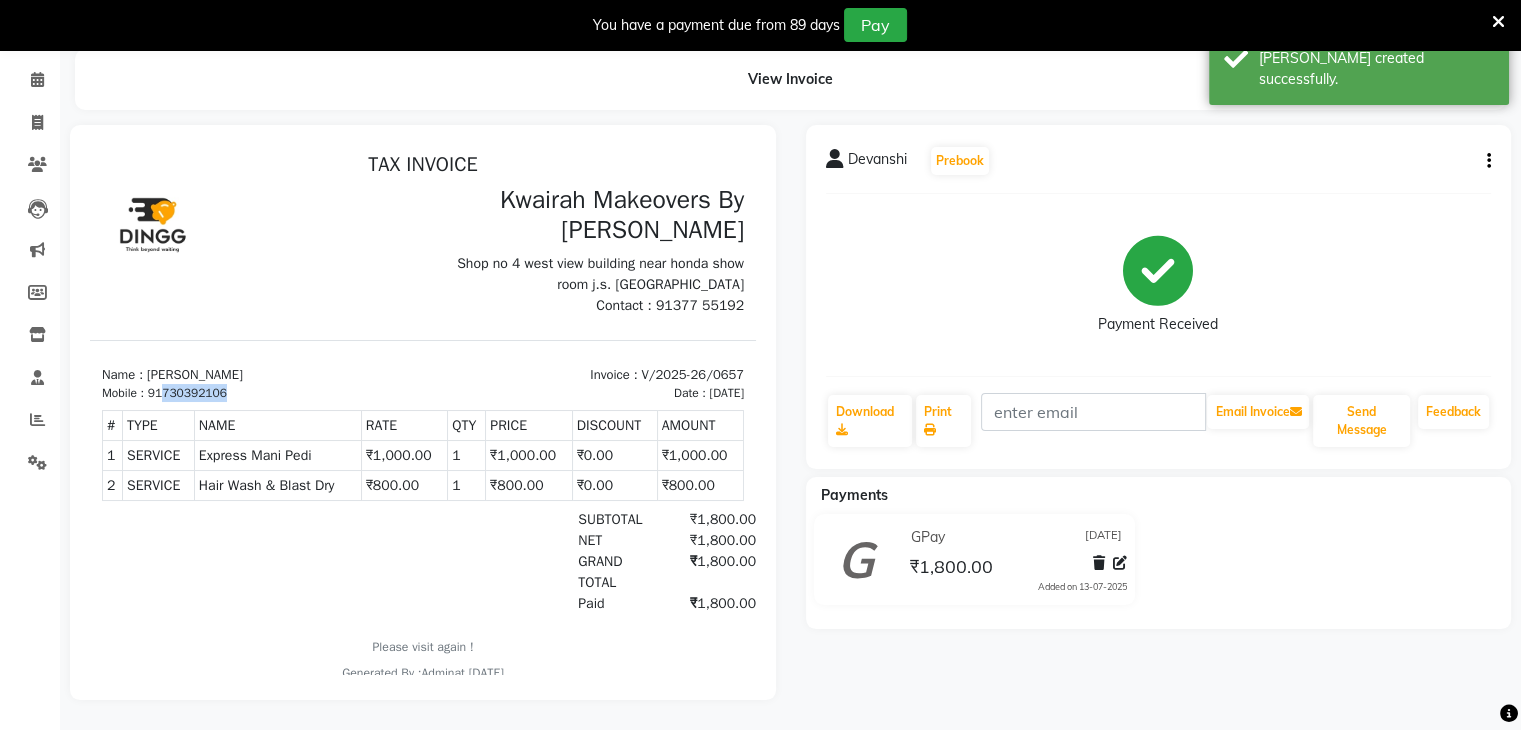 drag, startPoint x: 166, startPoint y: 392, endPoint x: 243, endPoint y: 396, distance: 77.10383 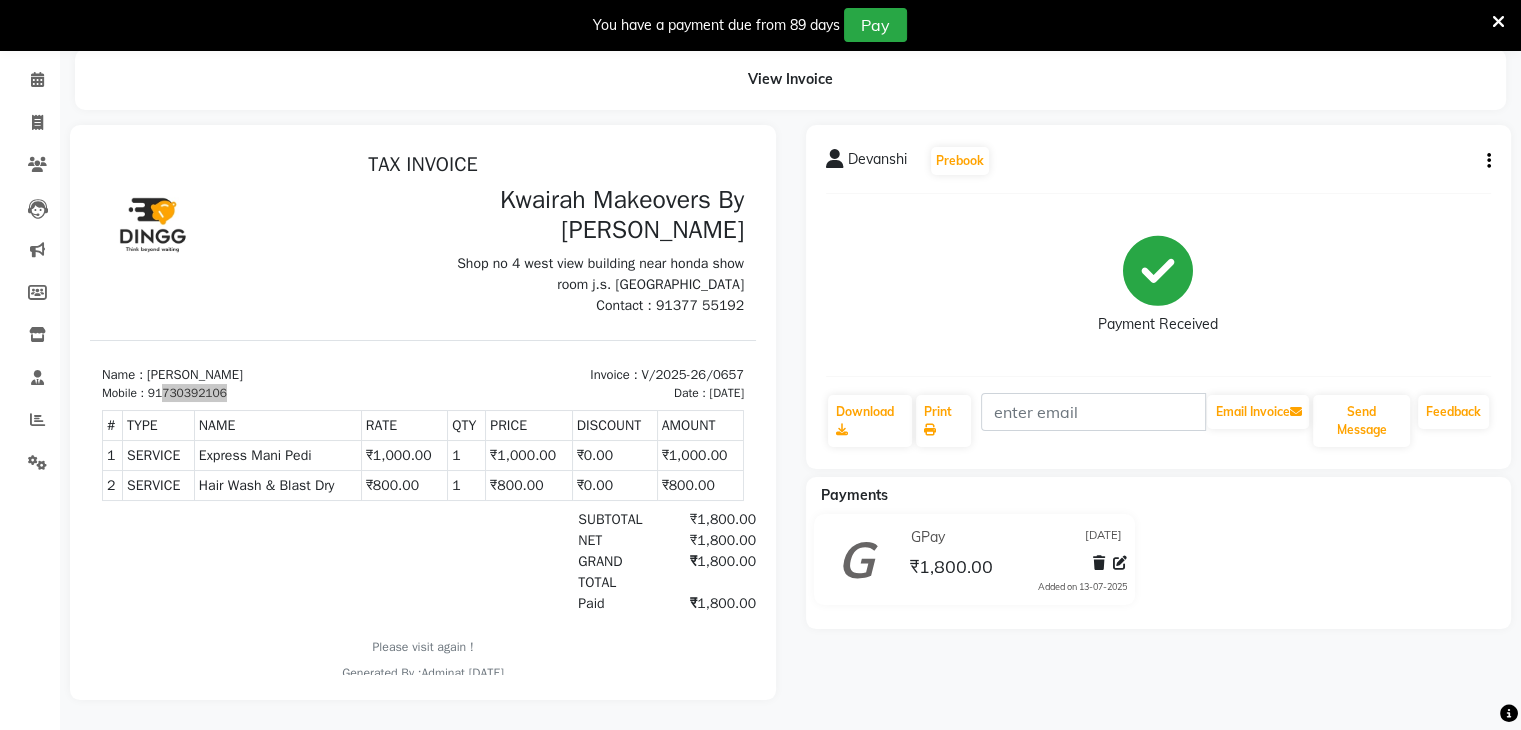 click 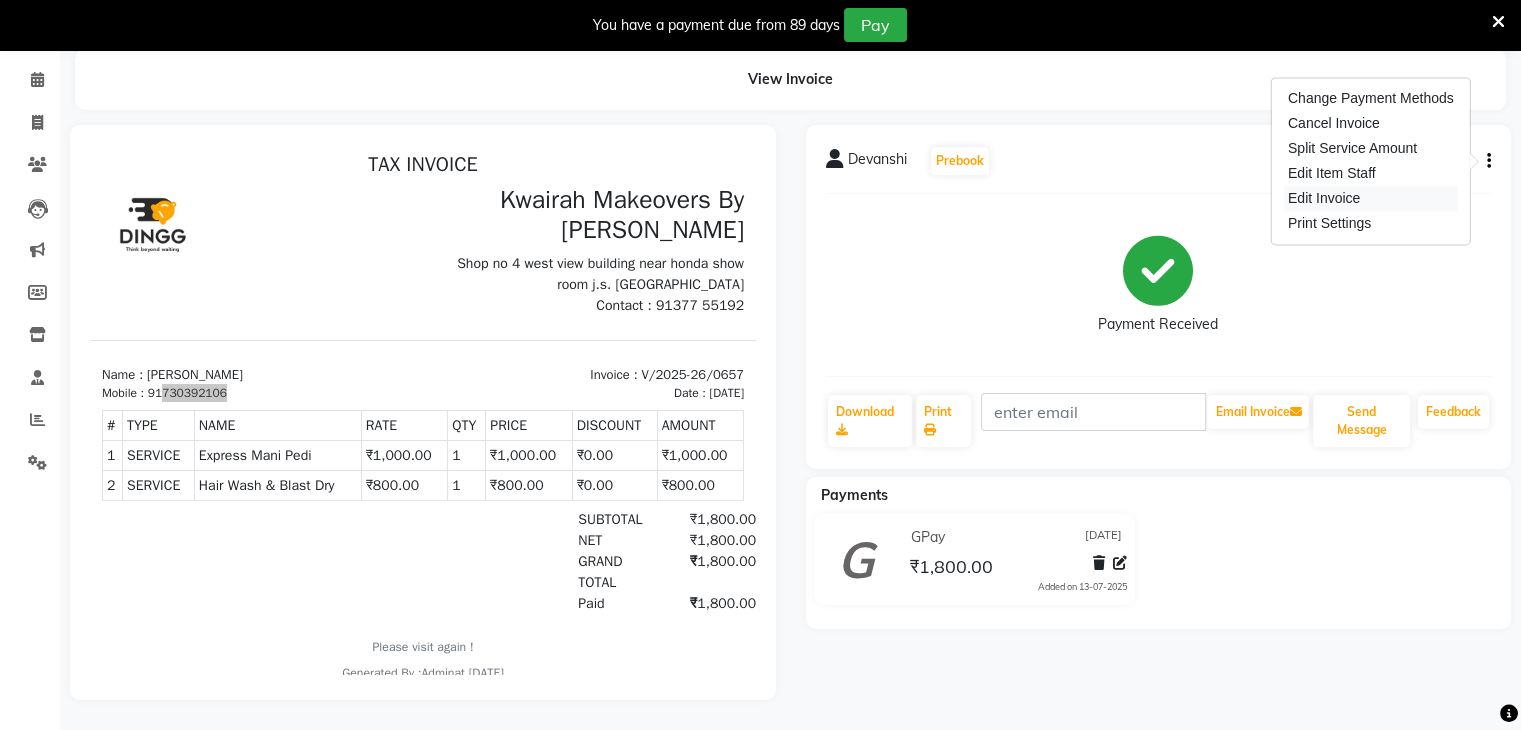 click on "Edit Invoice" at bounding box center [1371, 198] 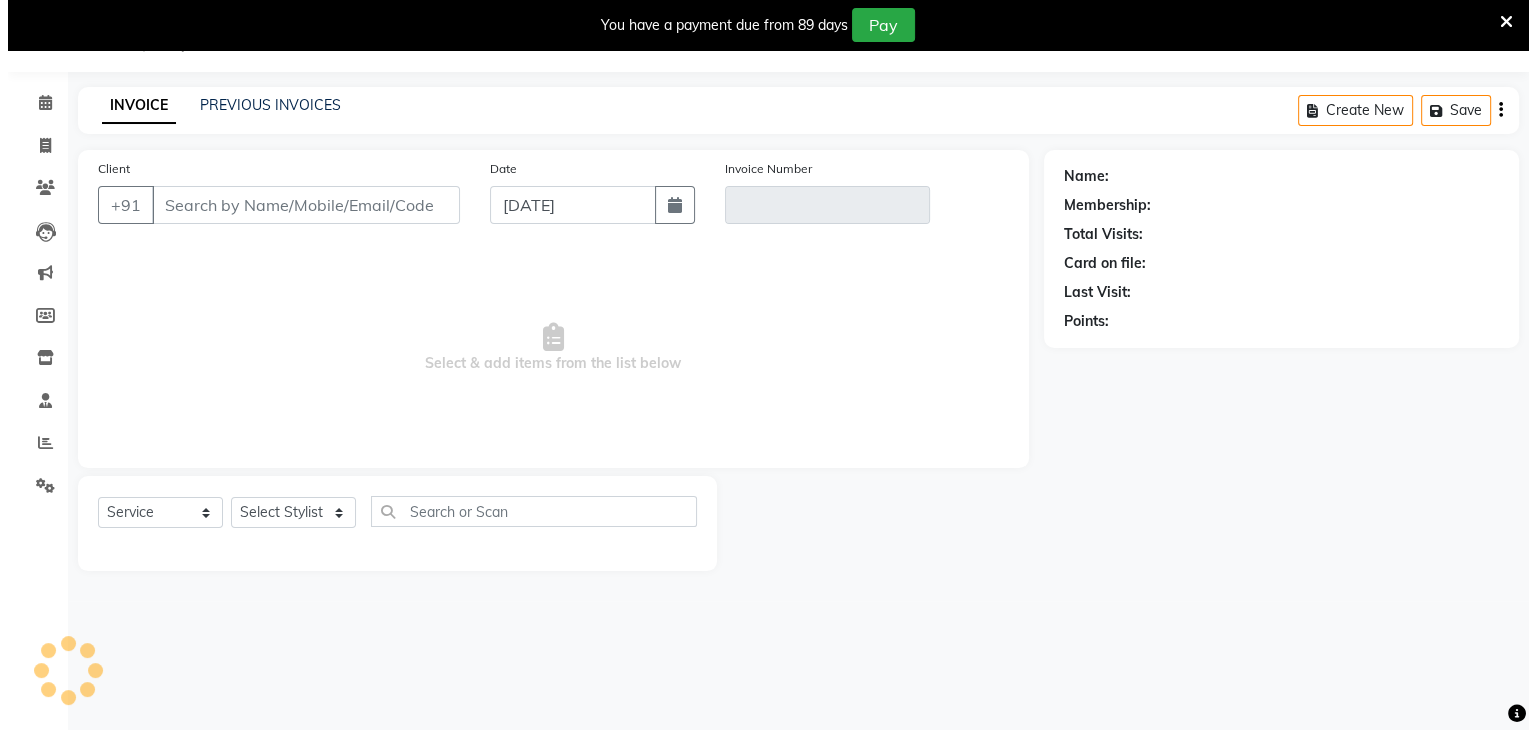 scroll, scrollTop: 50, scrollLeft: 0, axis: vertical 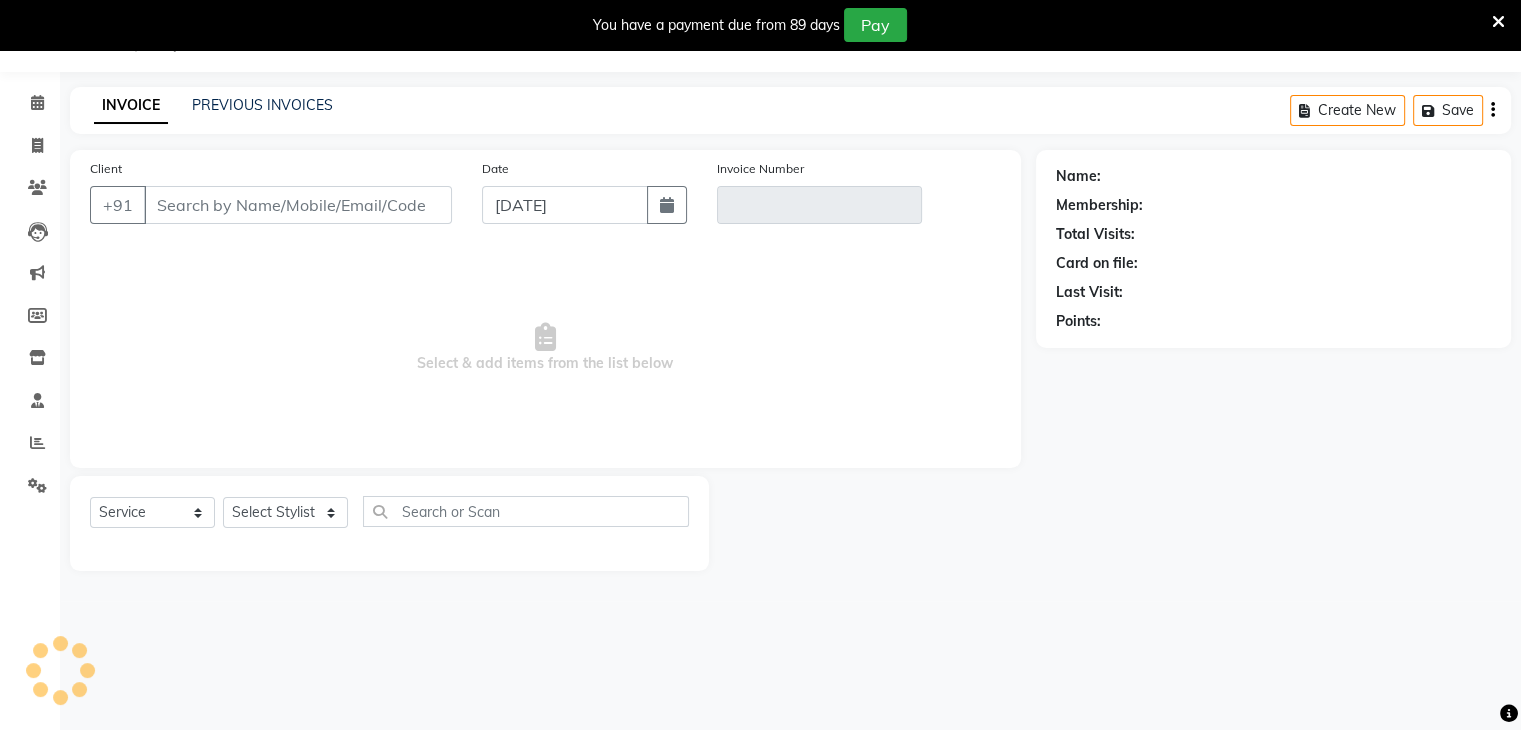 type on "730392106" 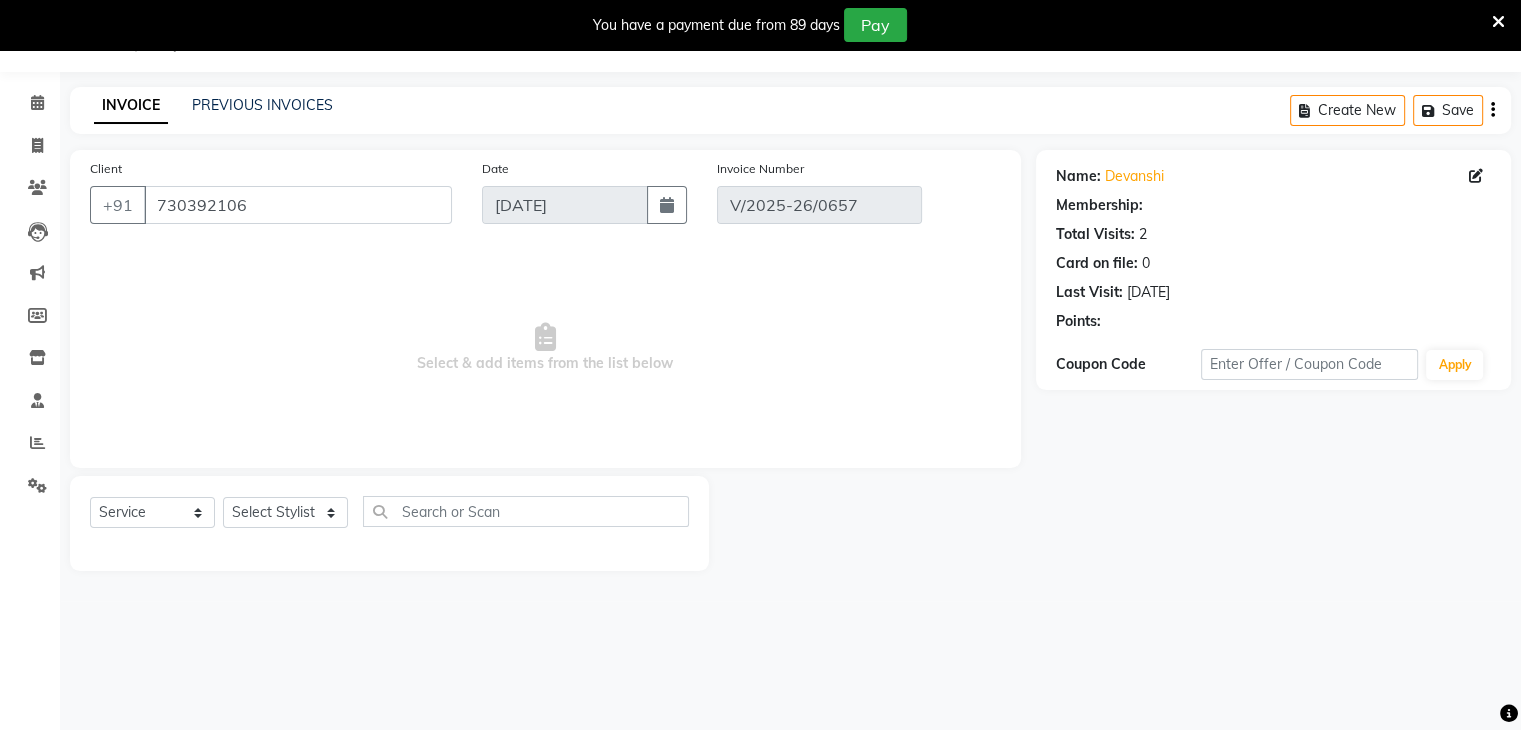type on "[DATE]" 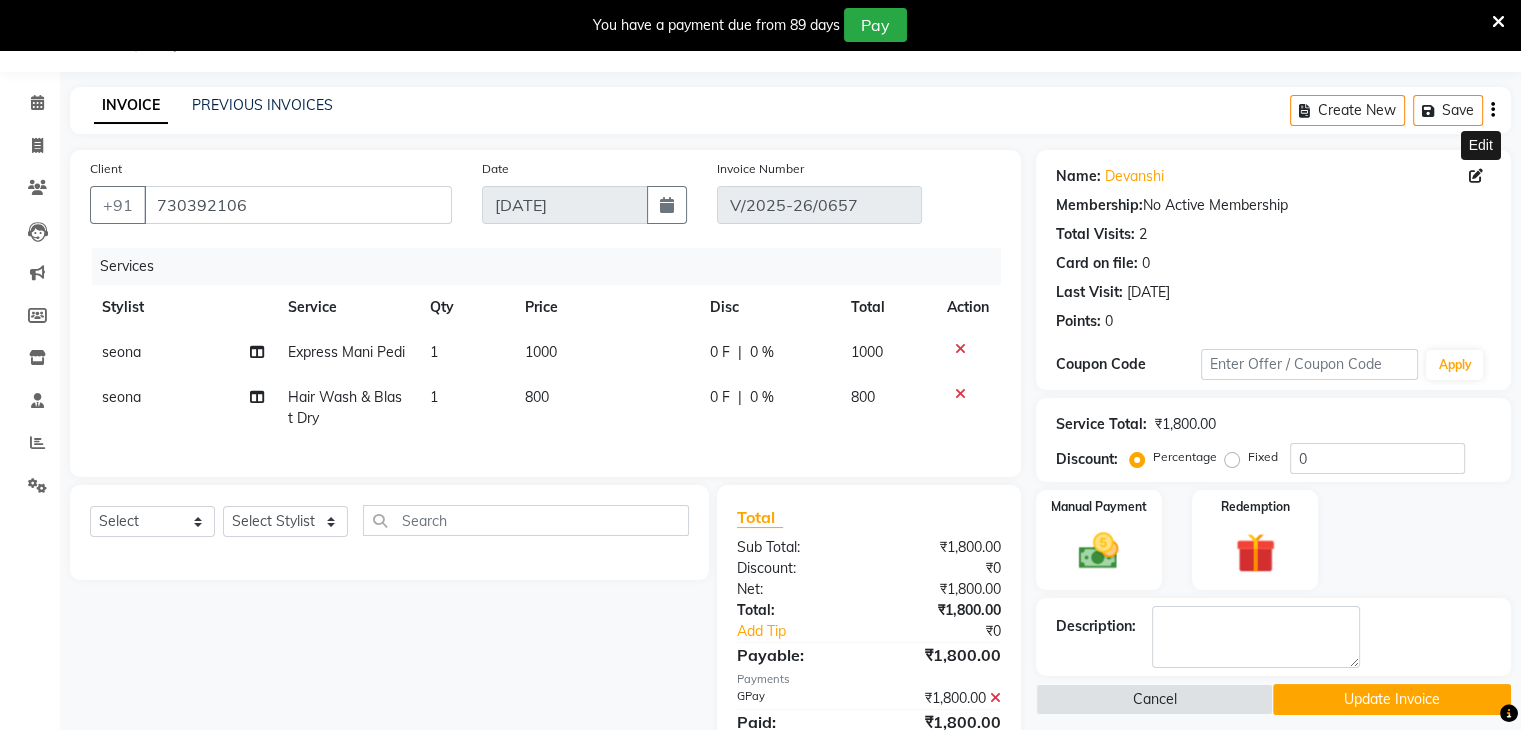 click 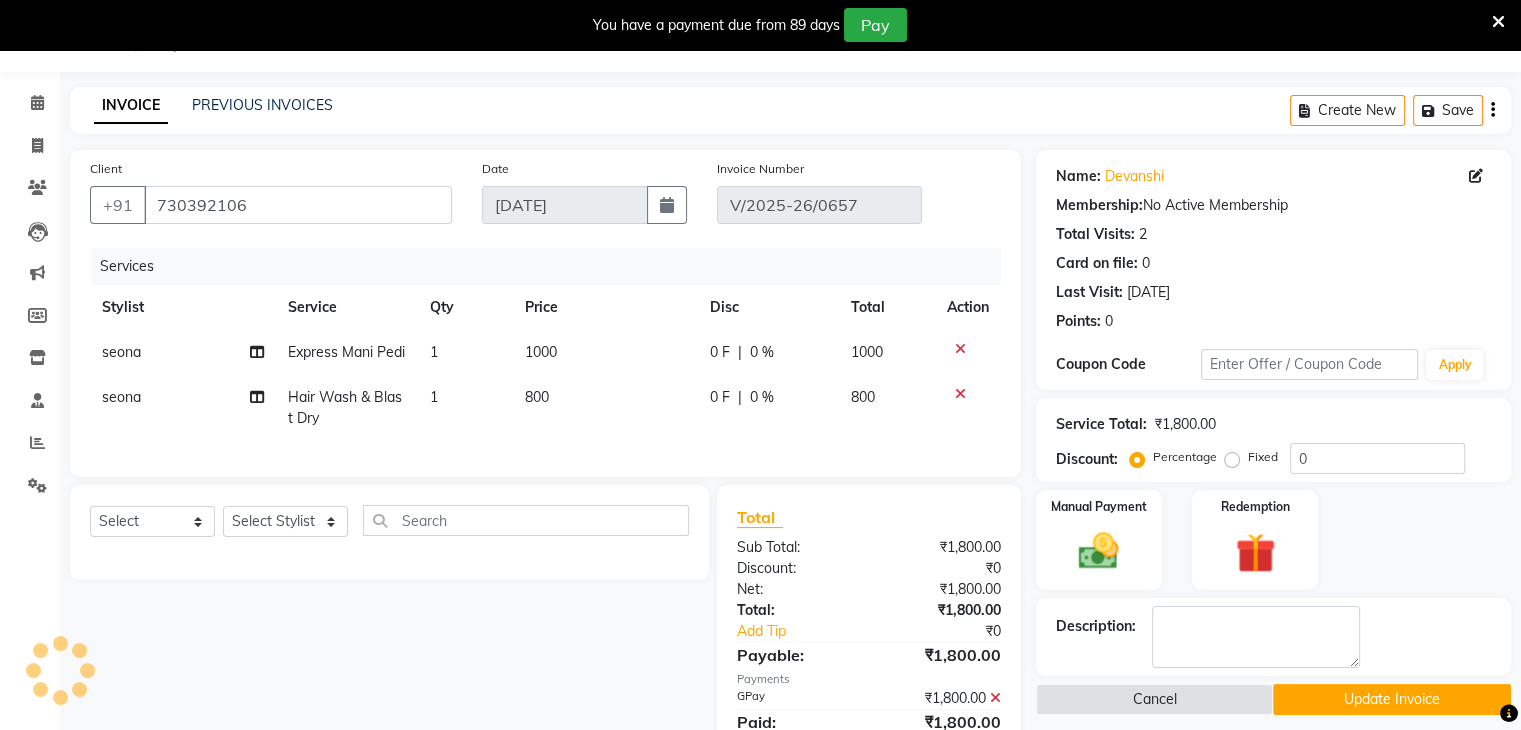 select on "[DEMOGRAPHIC_DATA]" 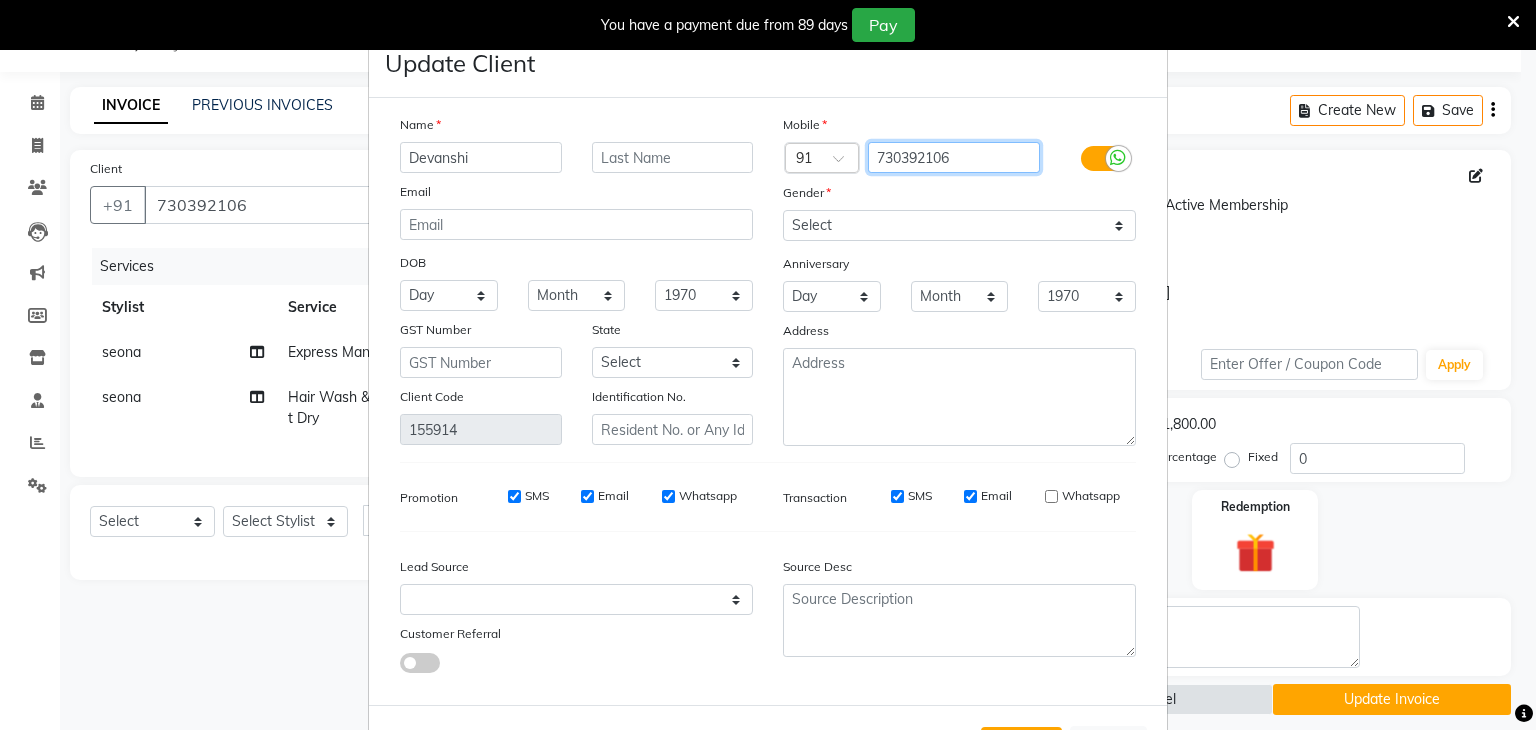 click on "730392106" at bounding box center [954, 157] 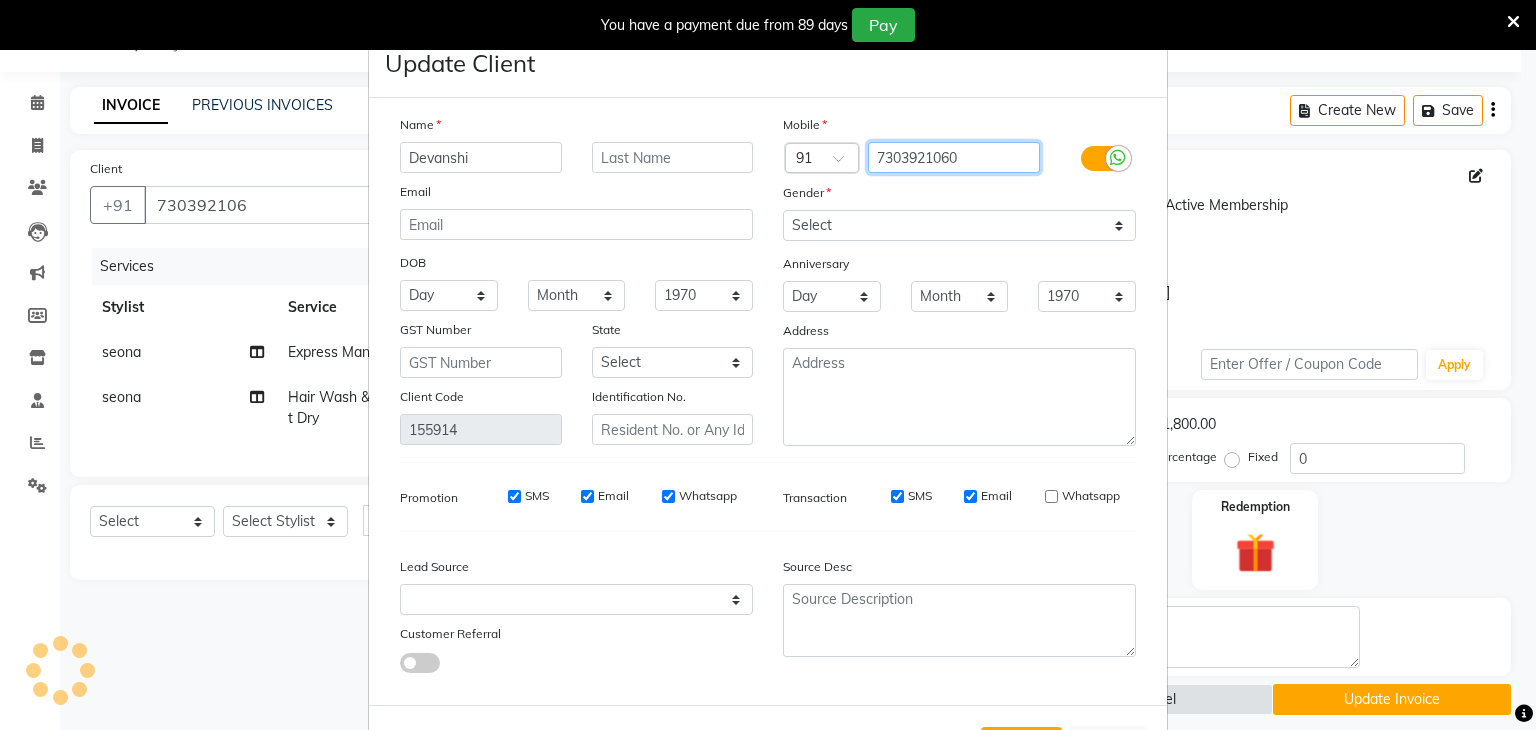 type on "7303921060" 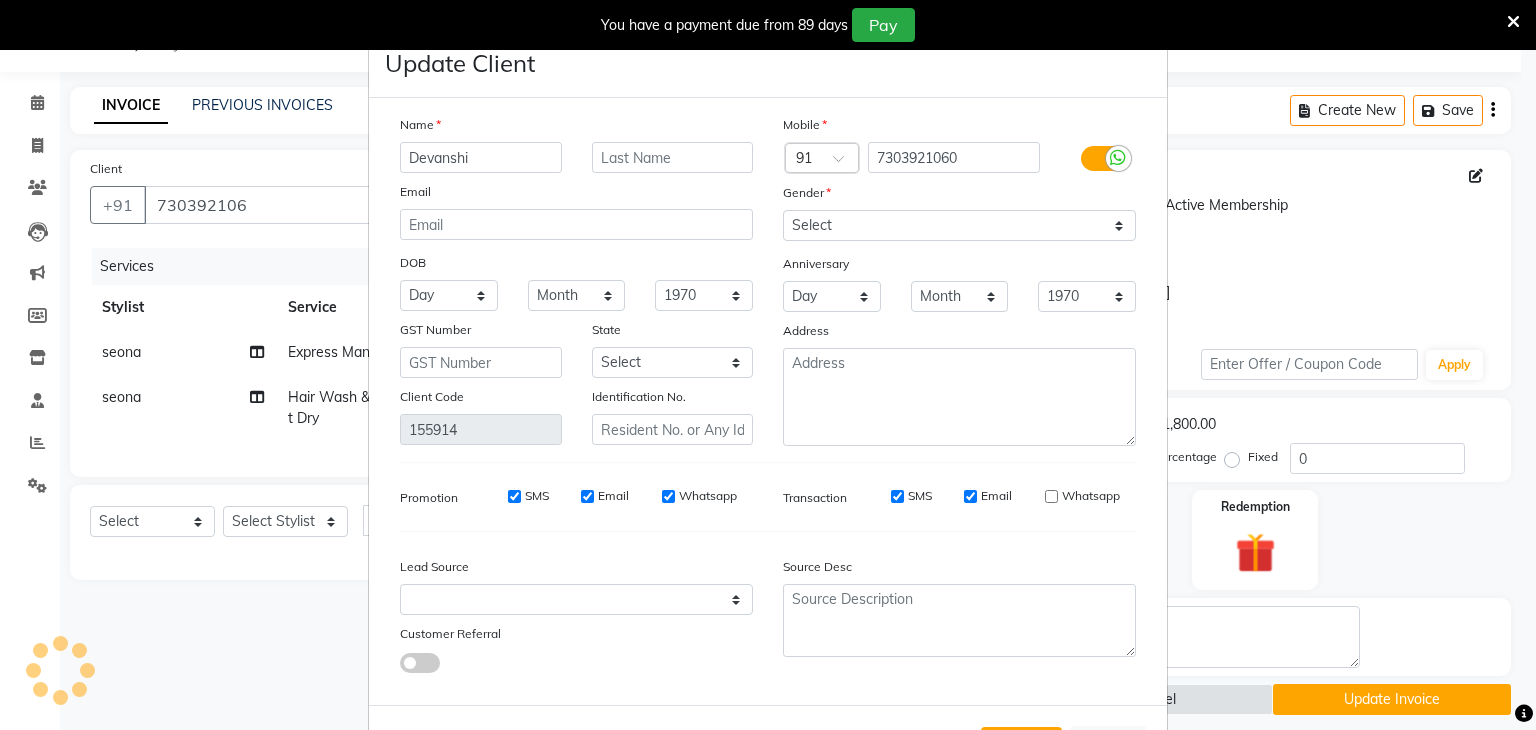 click on "Gender" at bounding box center (959, 196) 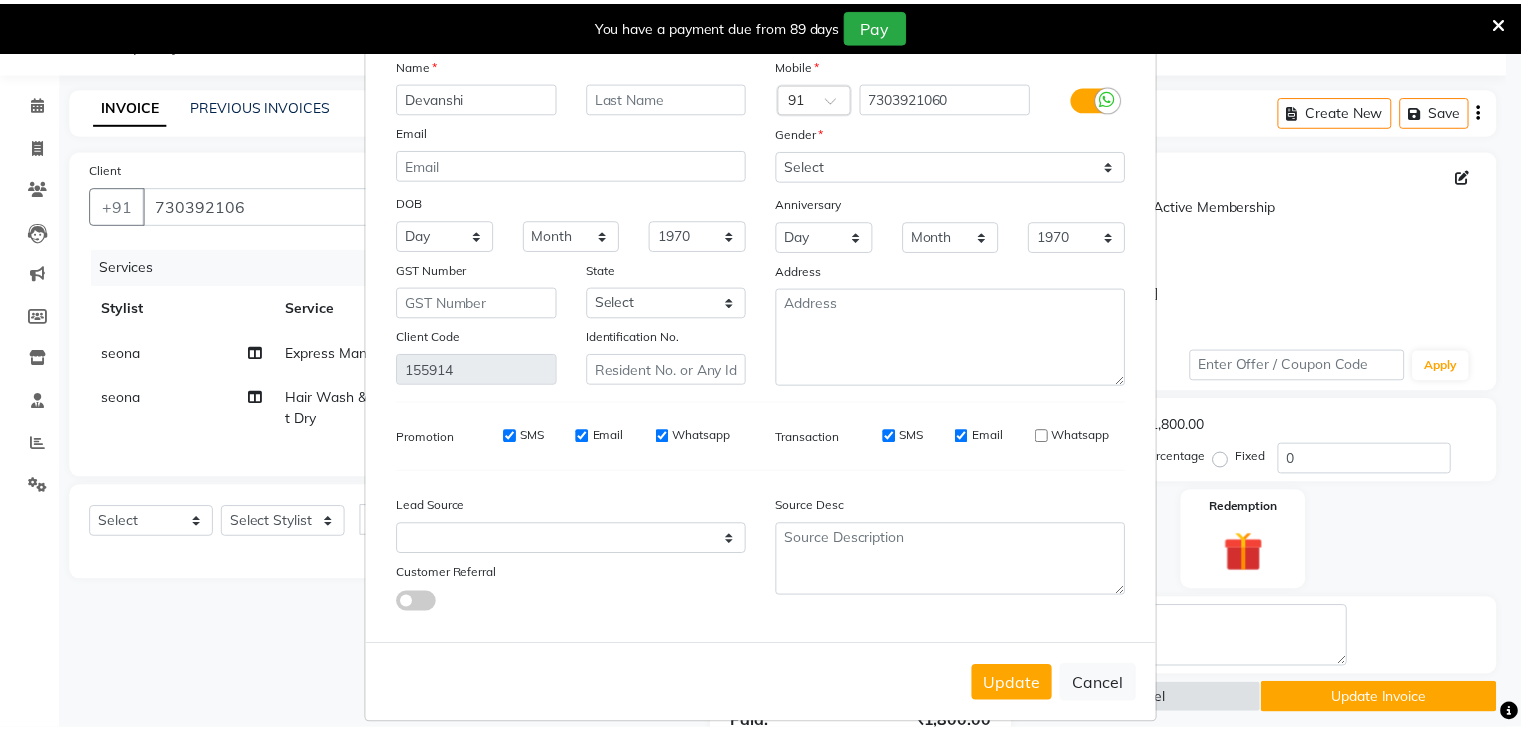 scroll, scrollTop: 92, scrollLeft: 0, axis: vertical 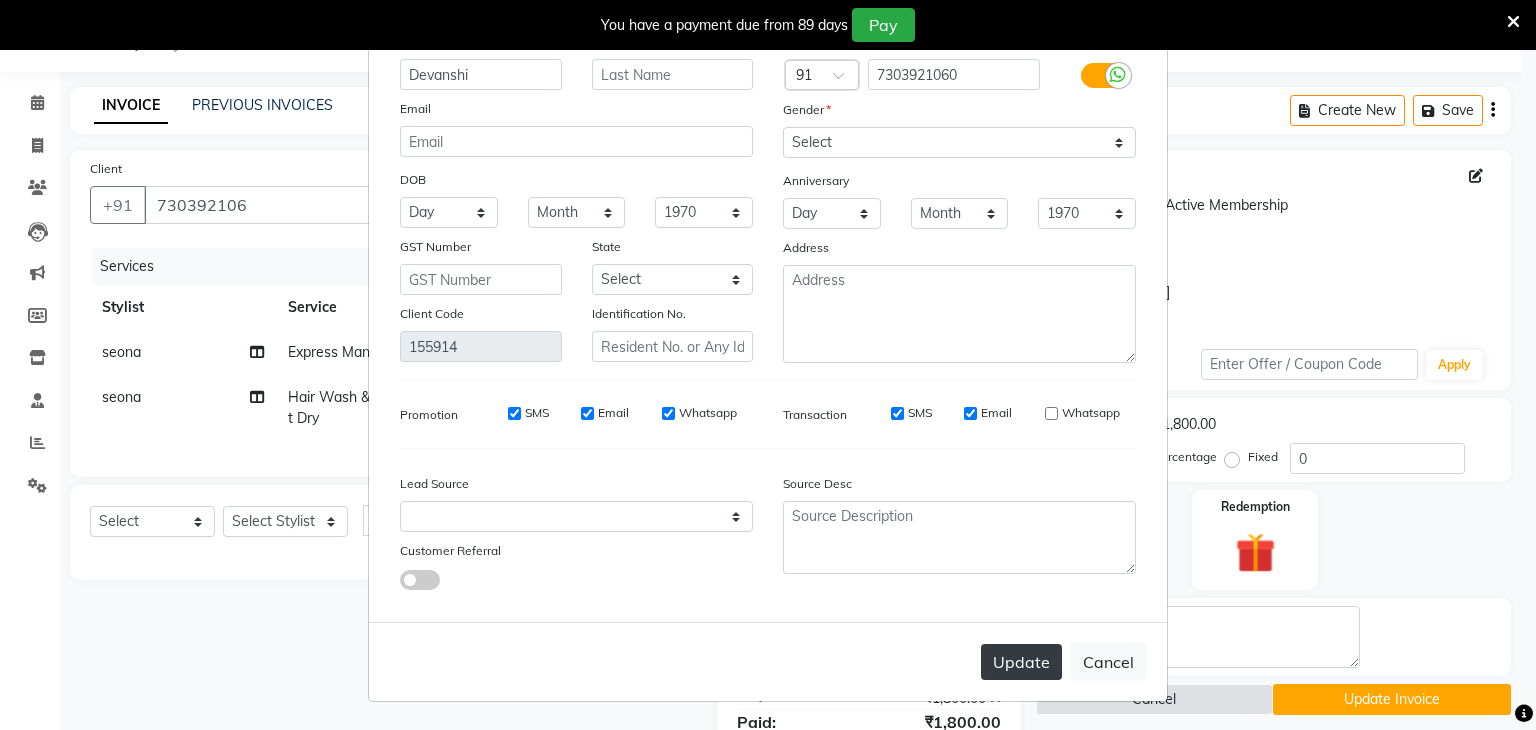 click on "Update" at bounding box center [1021, 662] 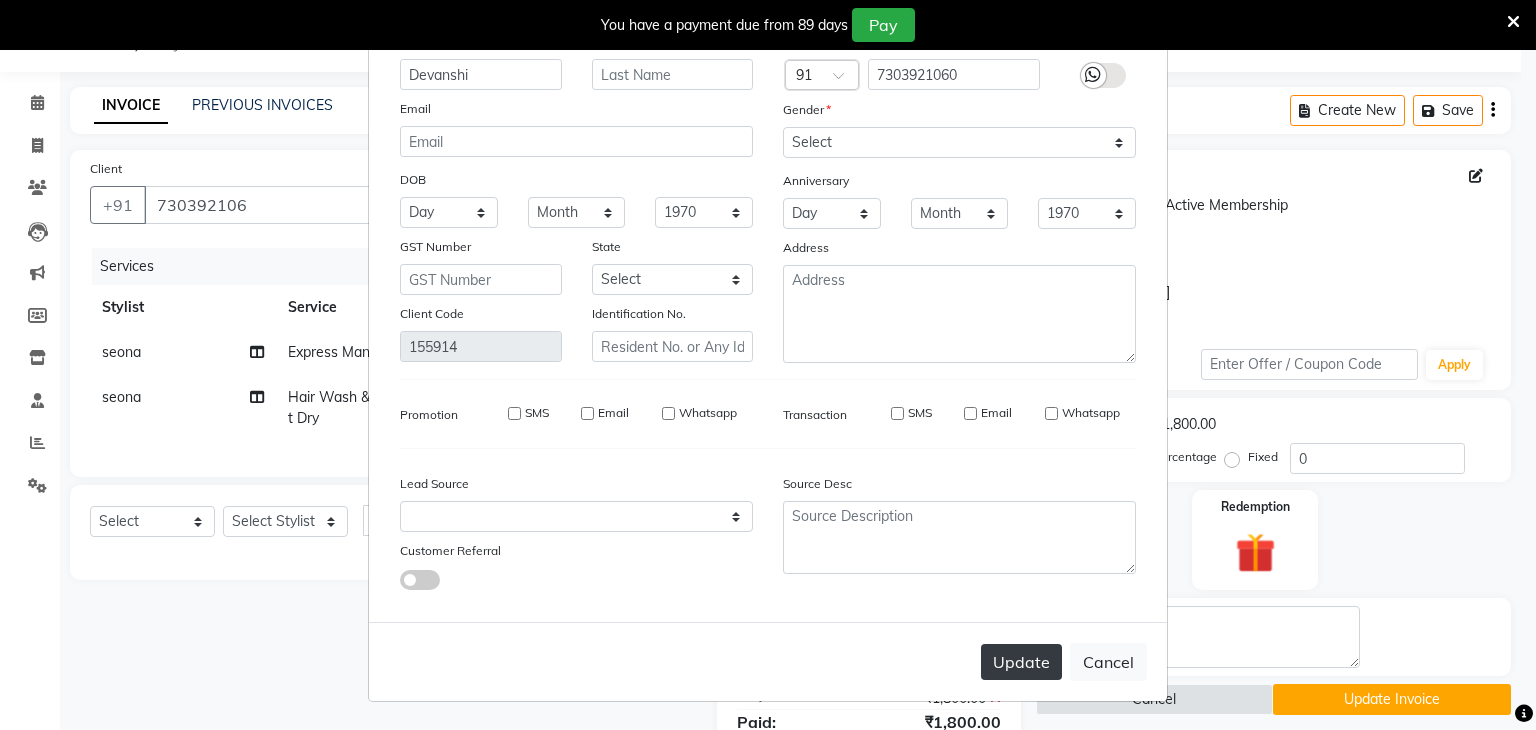 type on "7303921060" 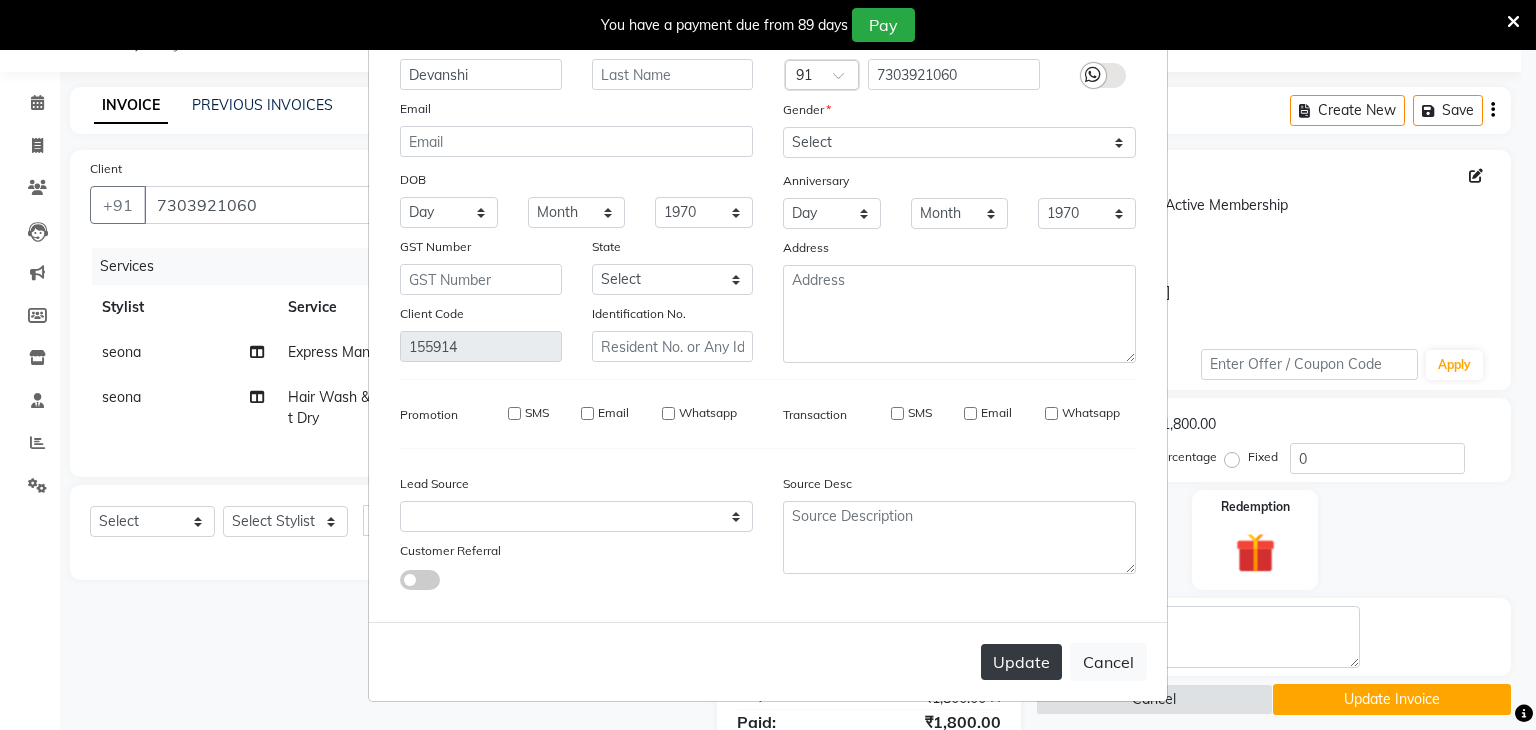 type 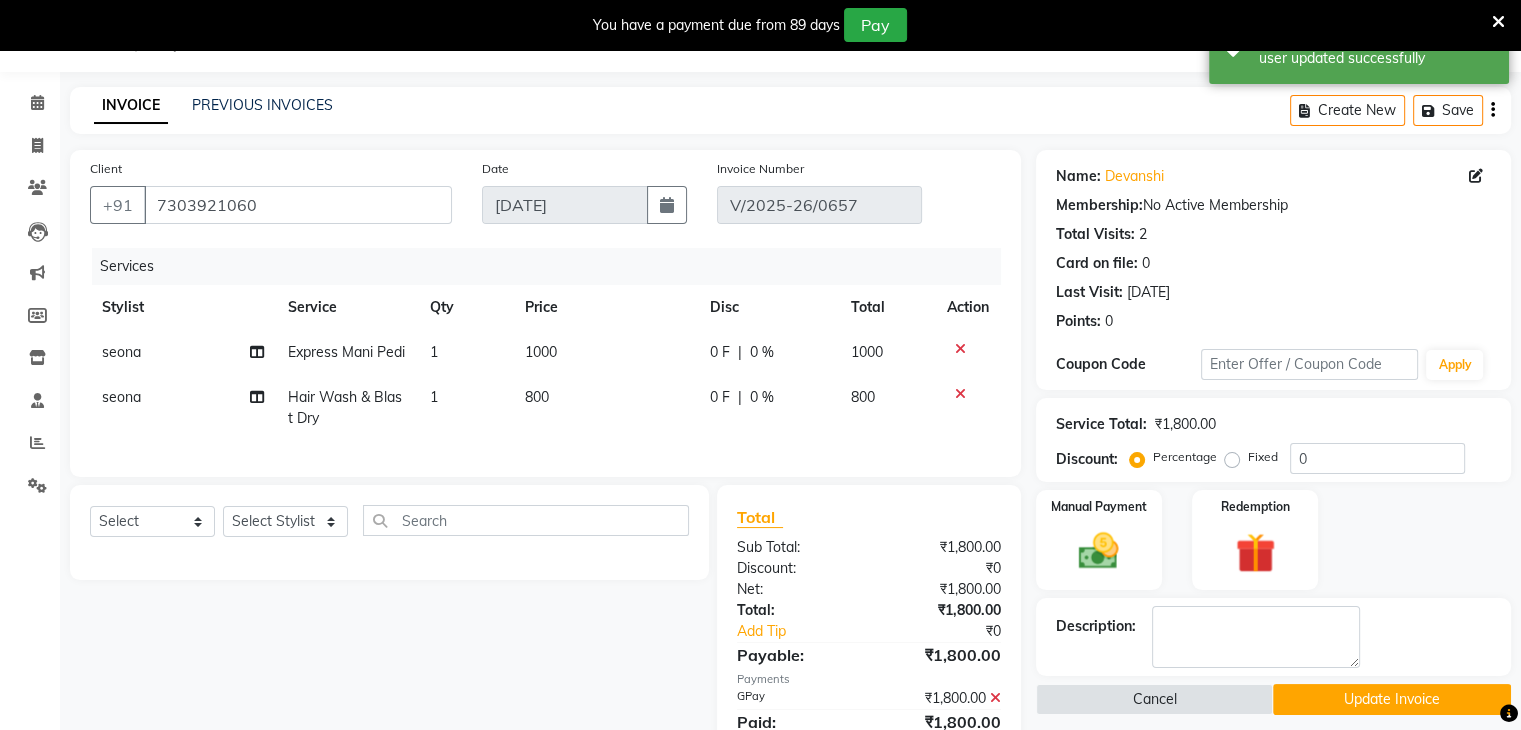 click on "Update Invoice" 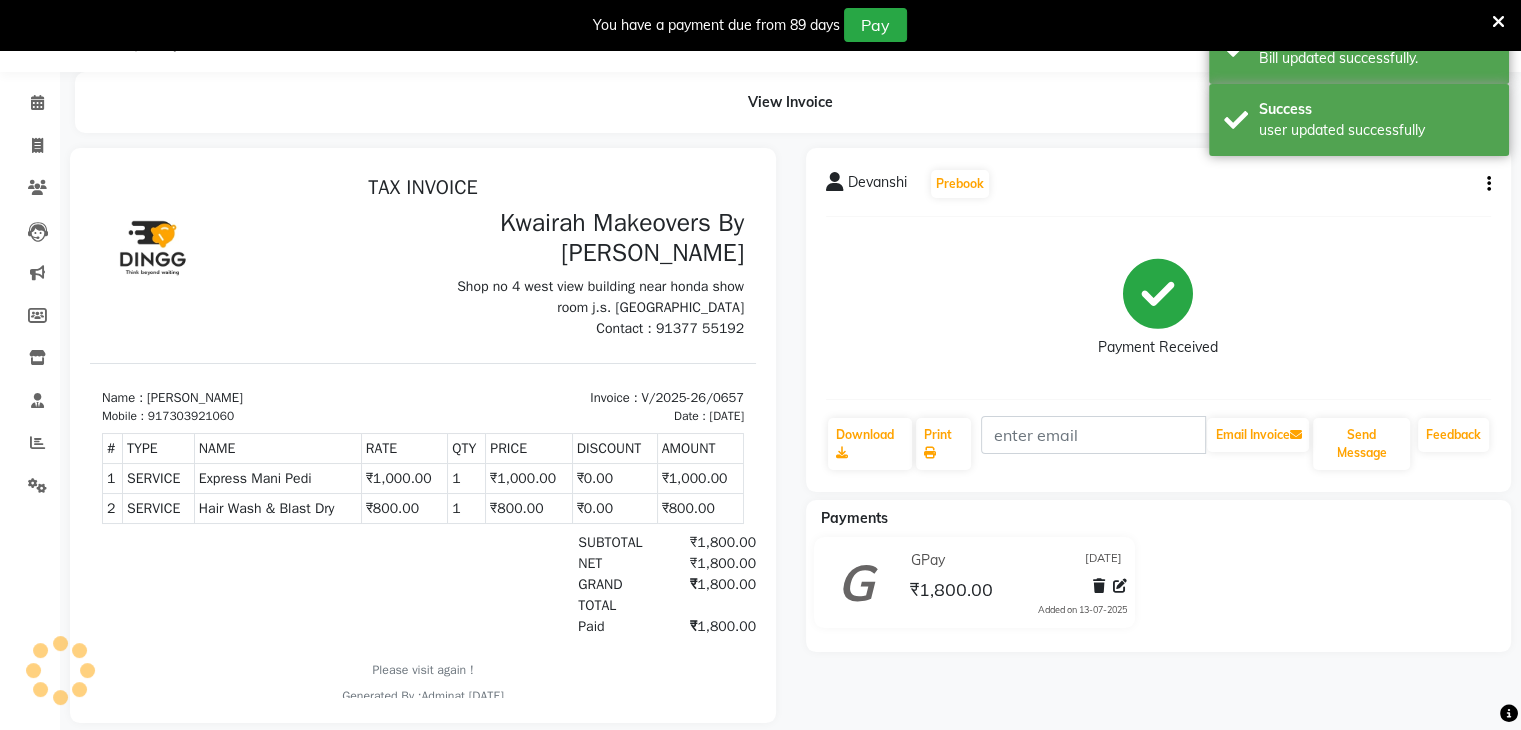scroll, scrollTop: 0, scrollLeft: 0, axis: both 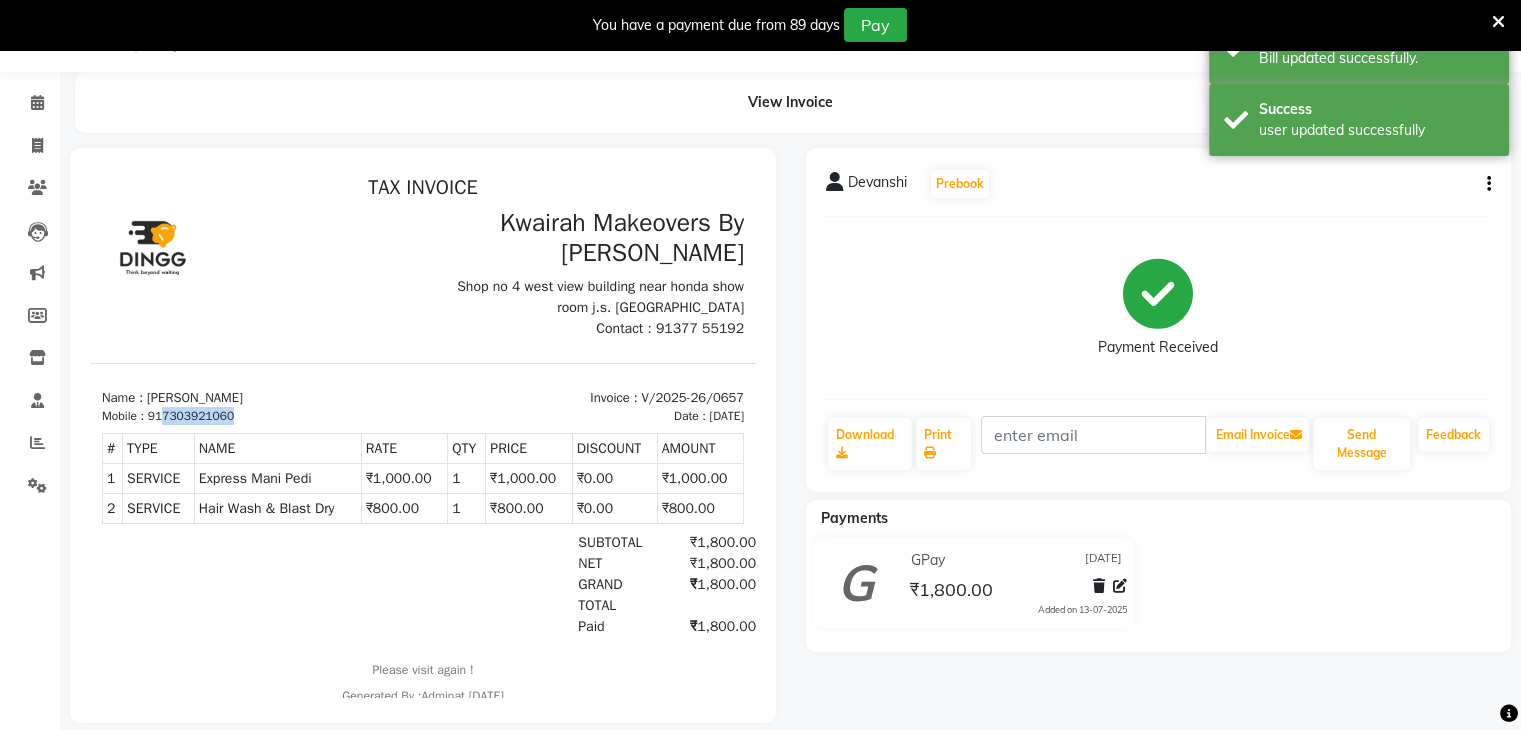 drag, startPoint x: 166, startPoint y: 414, endPoint x: 243, endPoint y: 416, distance: 77.02597 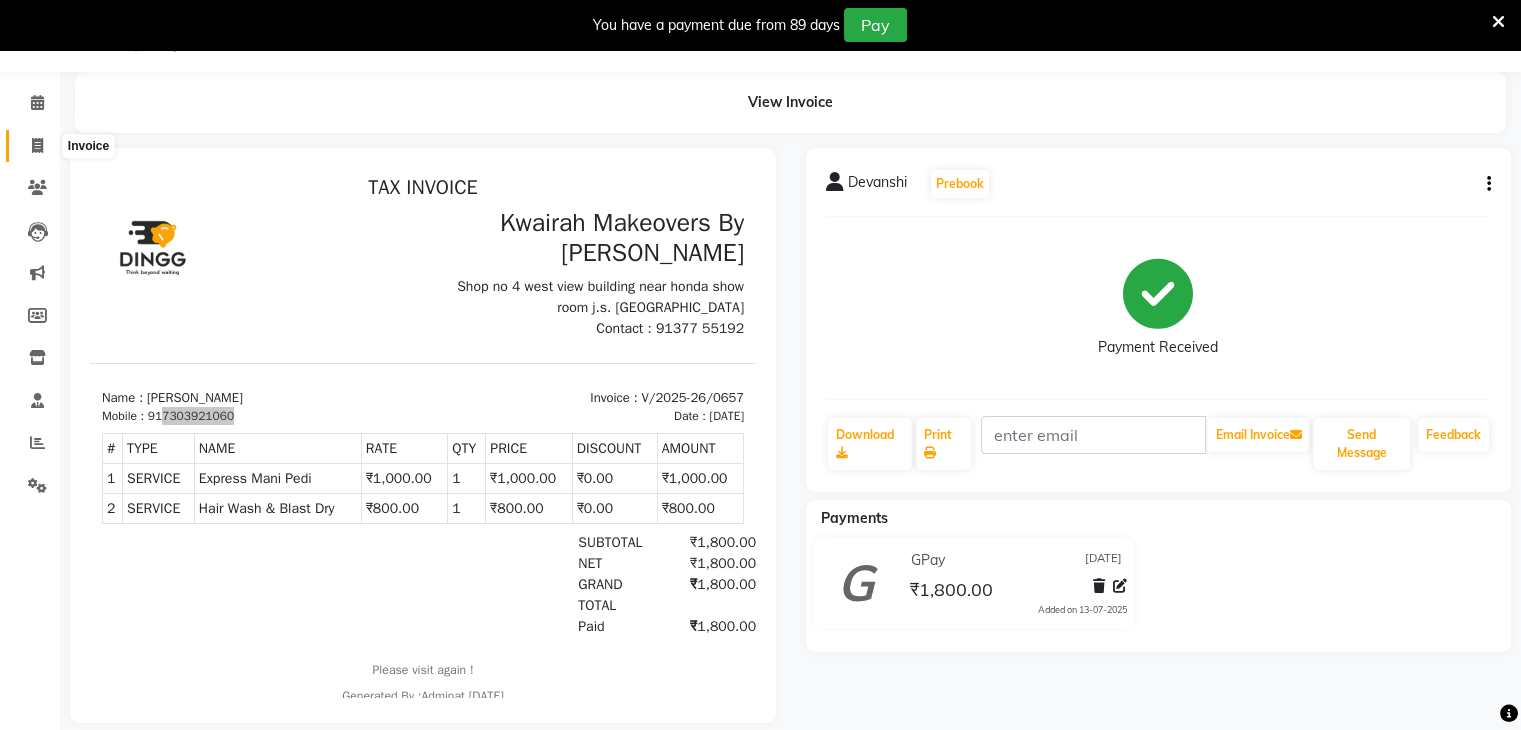 click 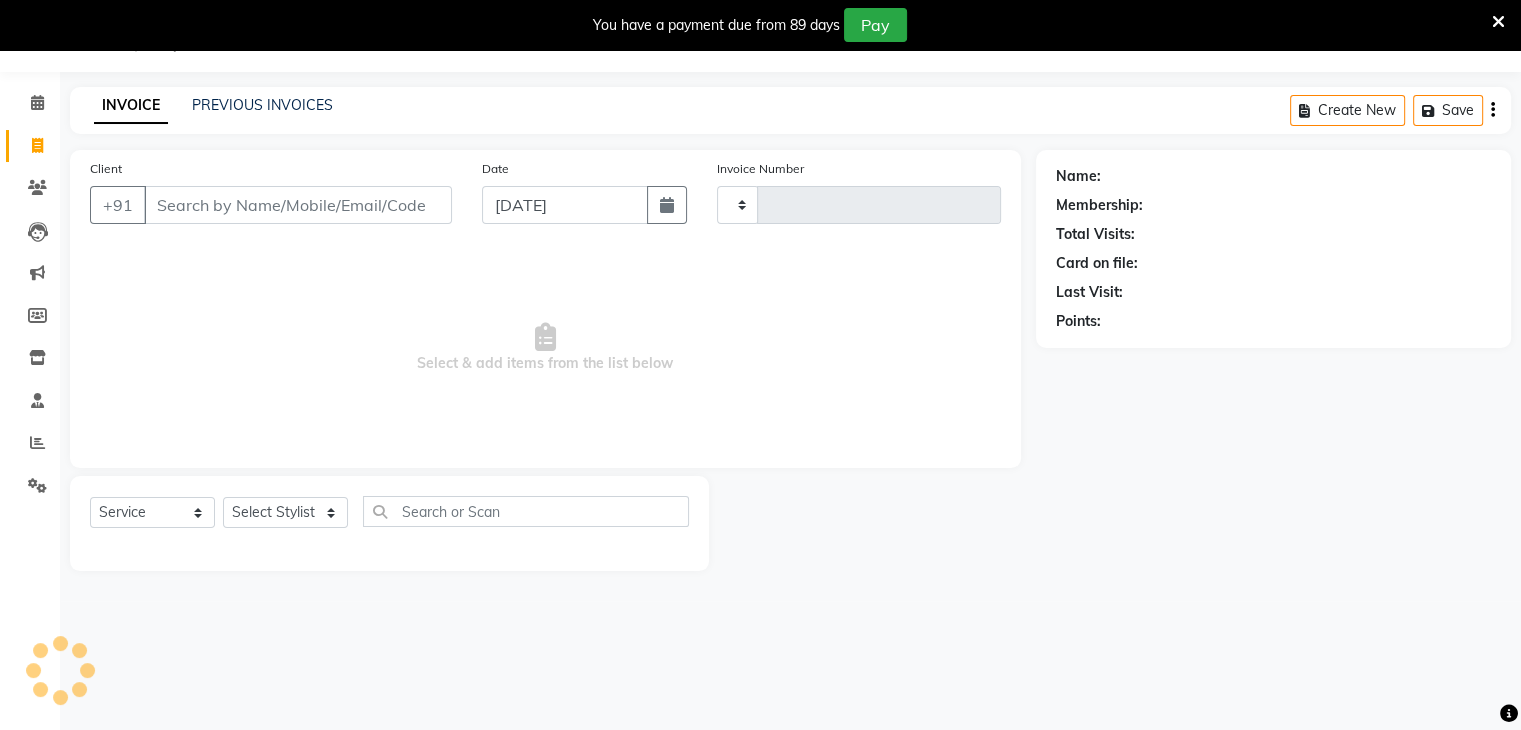 type on "0658" 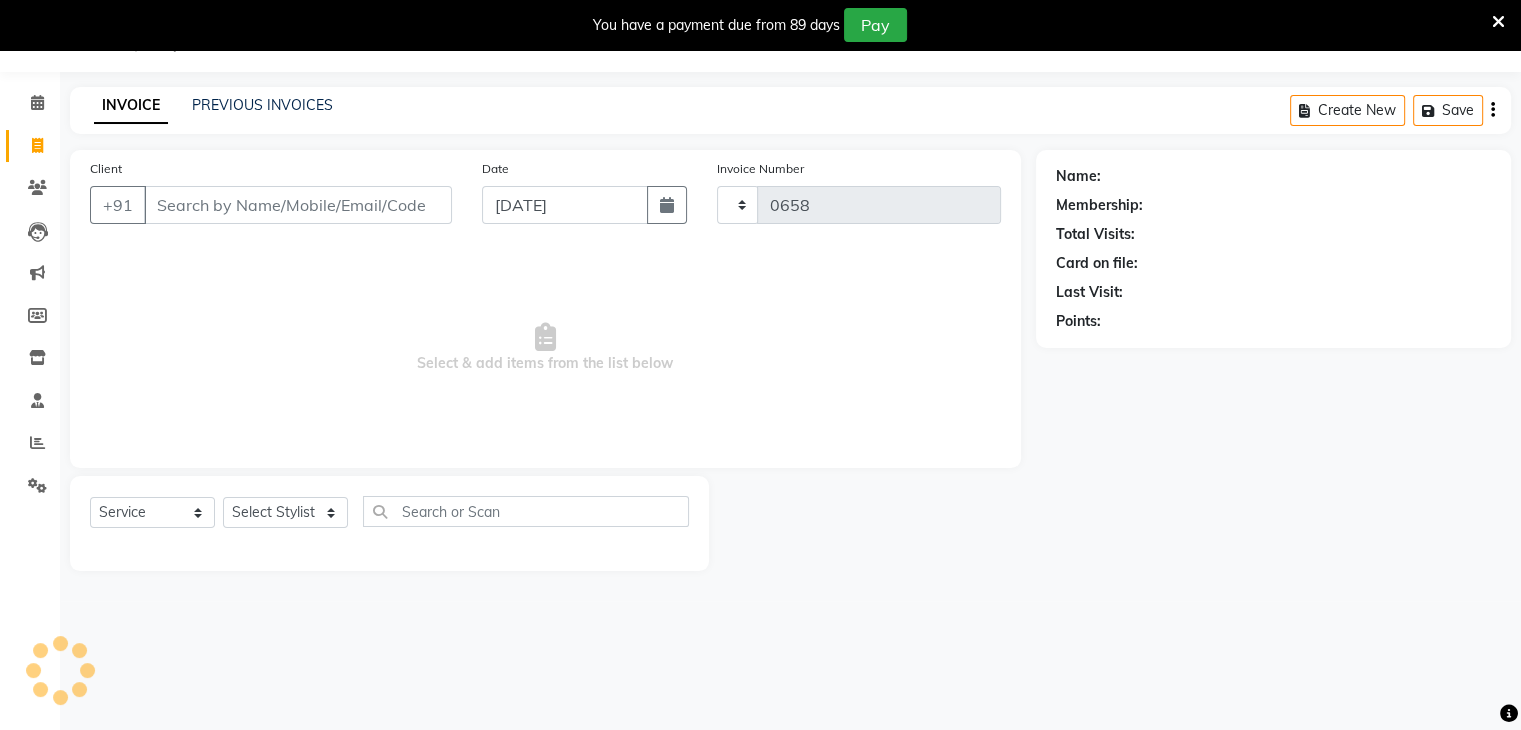 select on "3832" 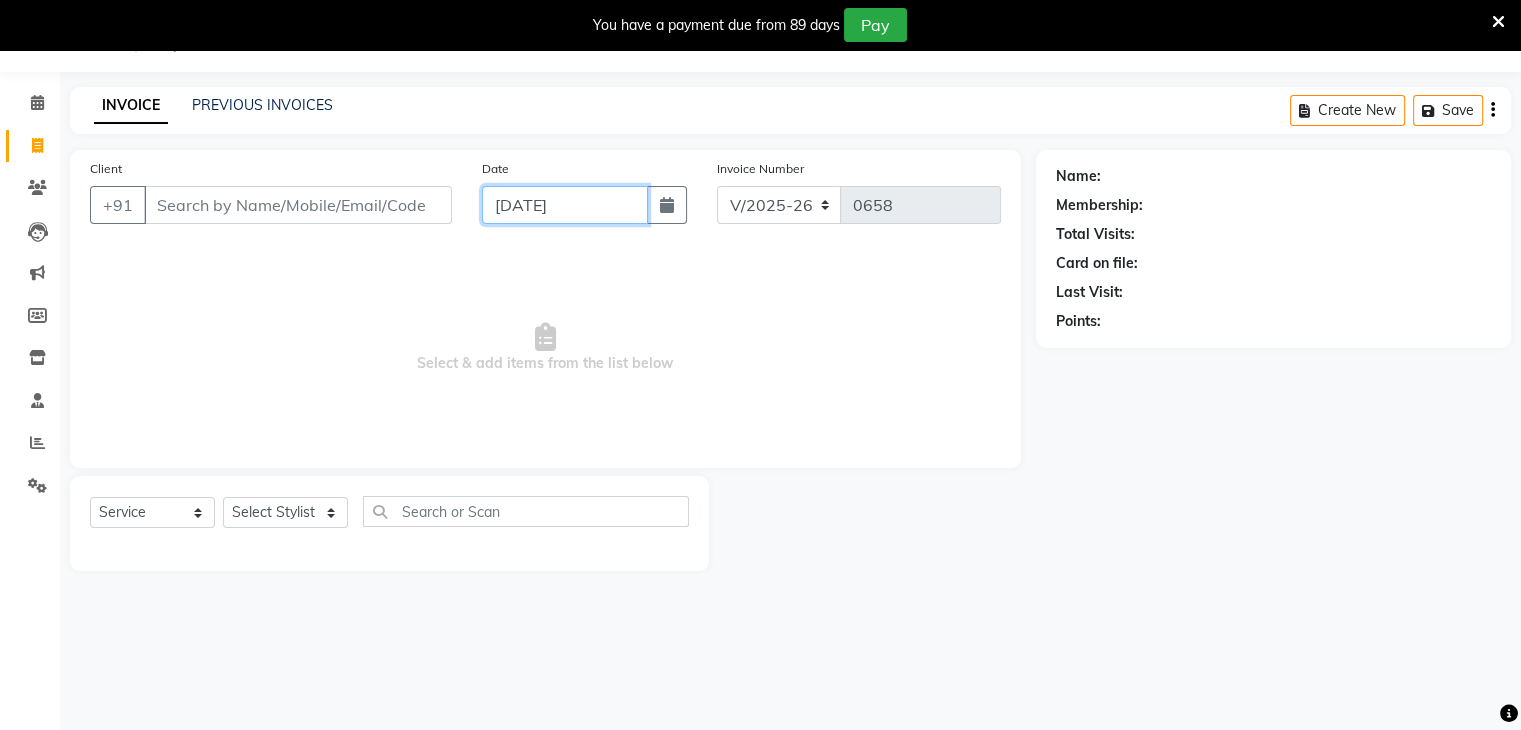 click on "[DATE]" 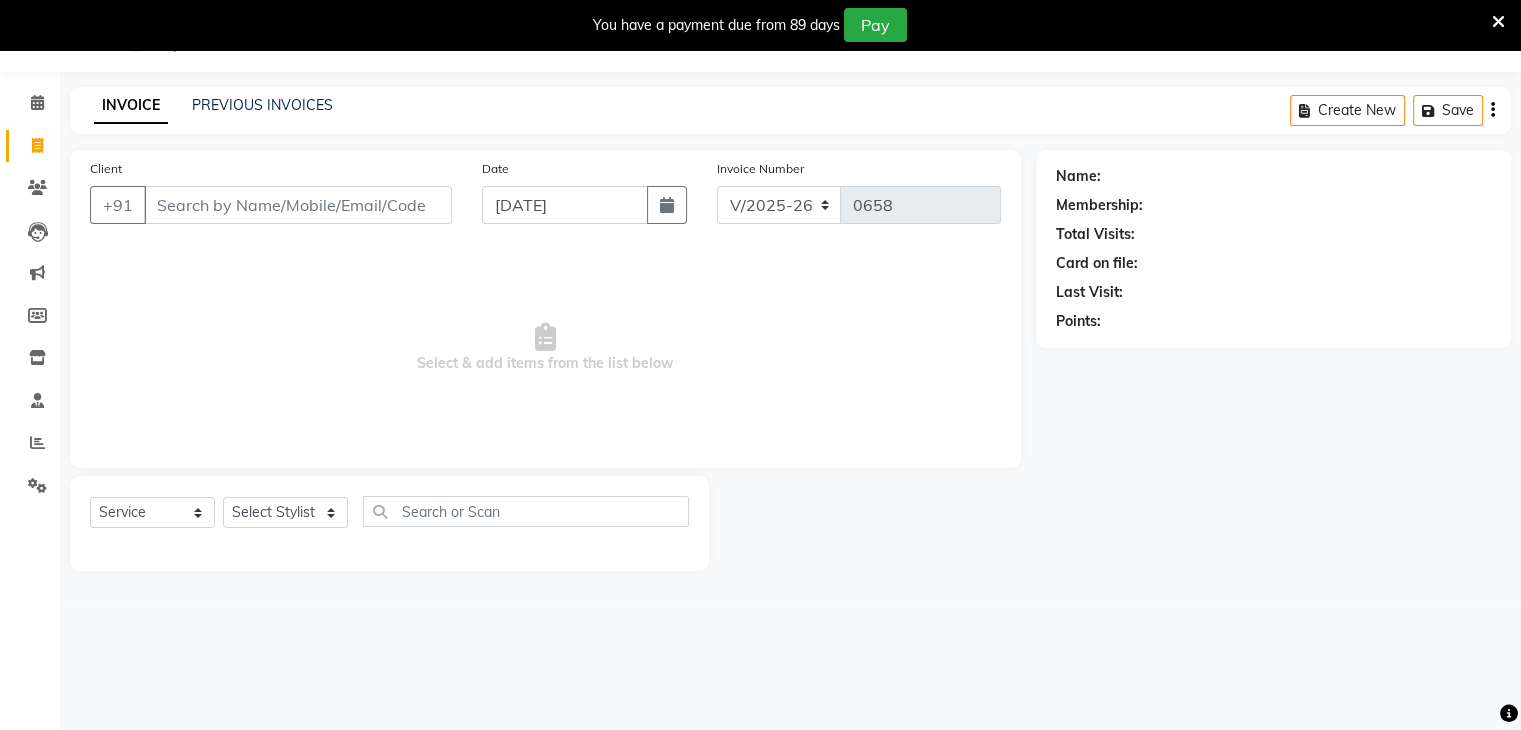 select on "7" 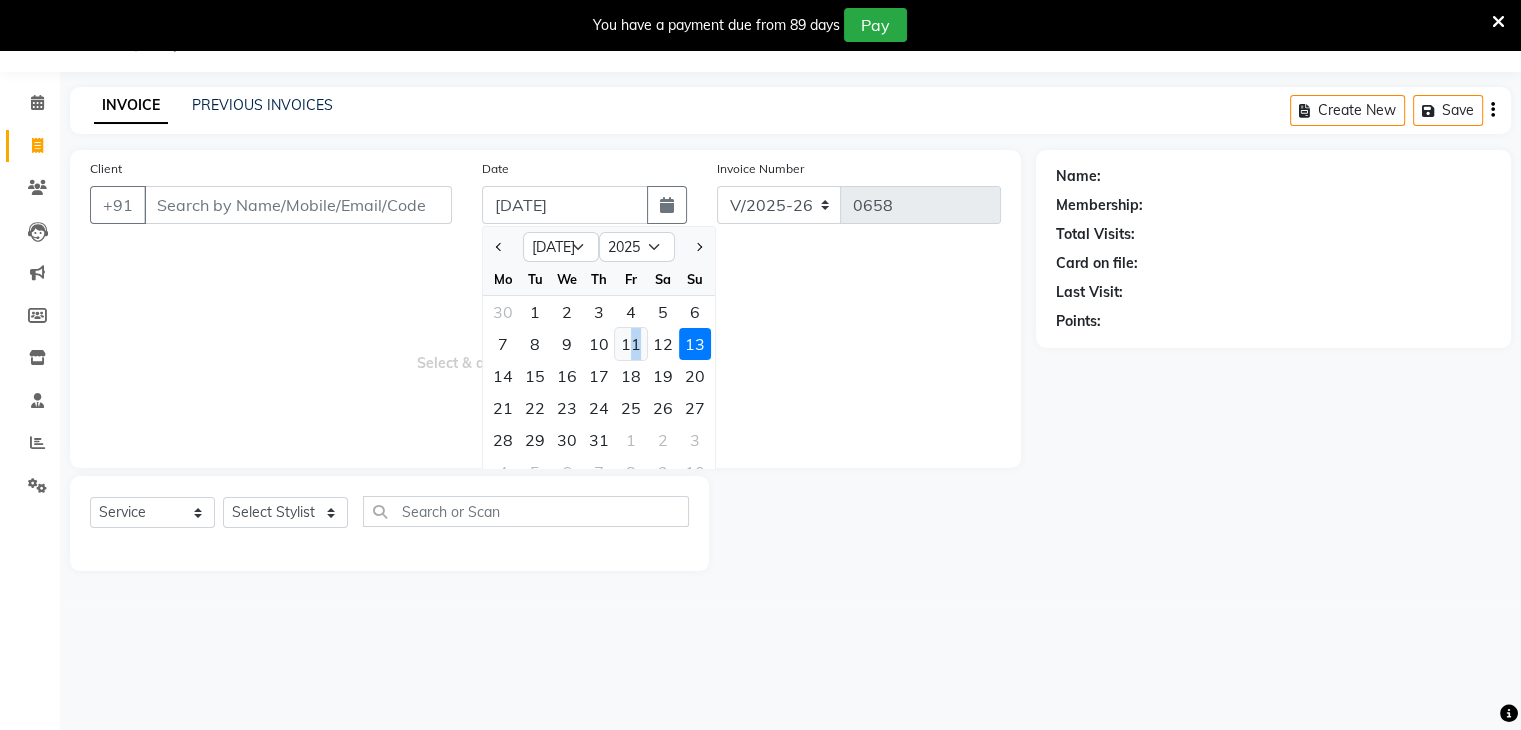 drag, startPoint x: 644, startPoint y: 347, endPoint x: 634, endPoint y: 345, distance: 10.198039 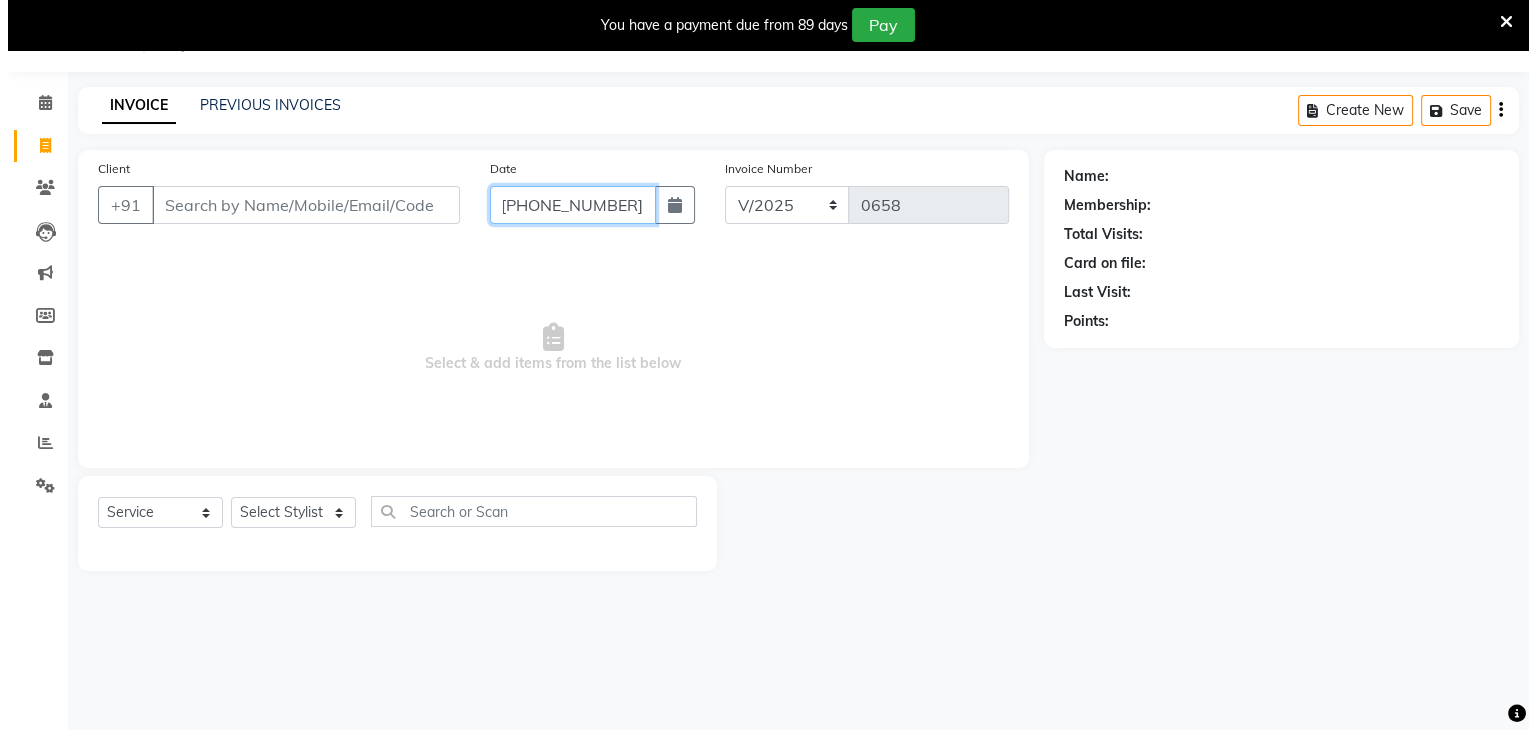 scroll, scrollTop: 0, scrollLeft: 0, axis: both 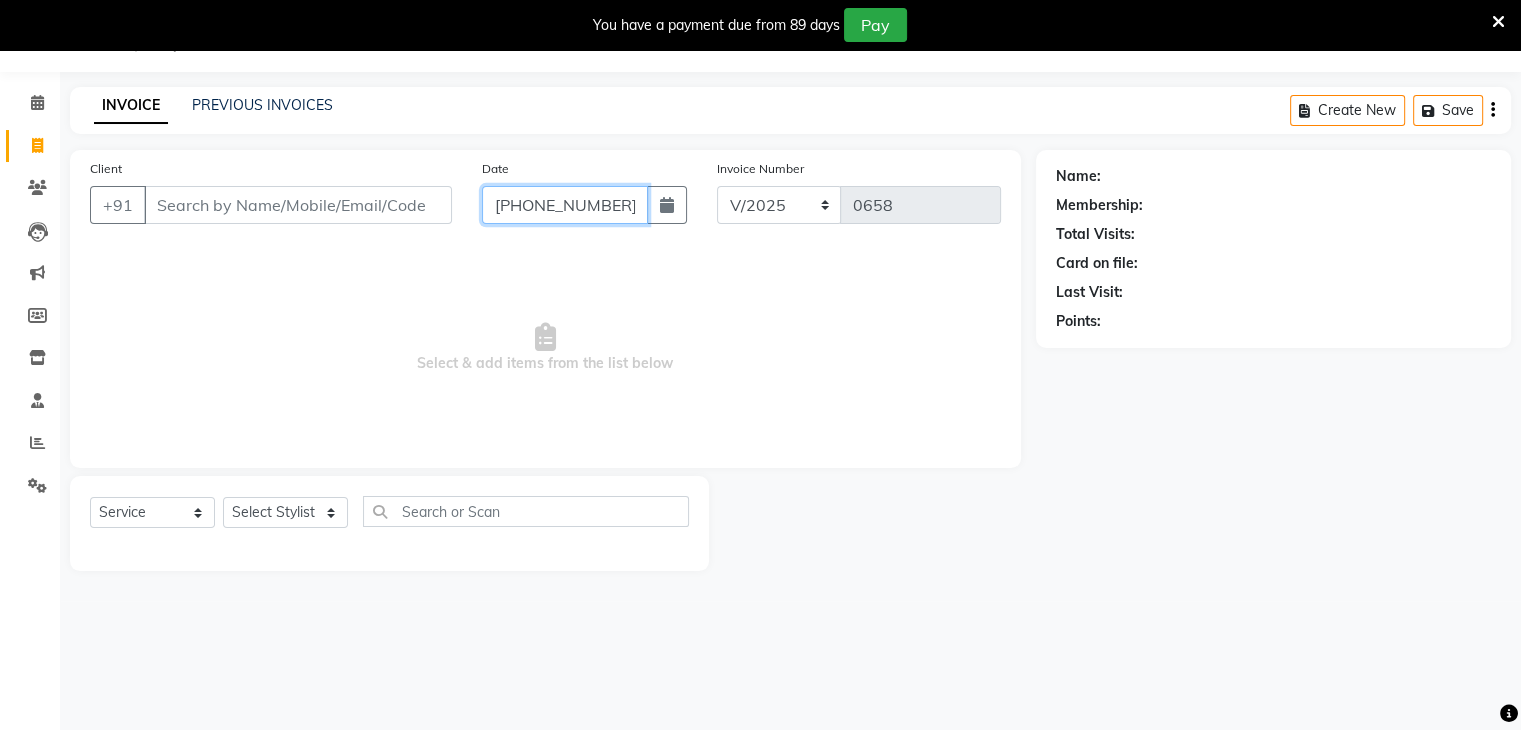 type on "[DATE]" 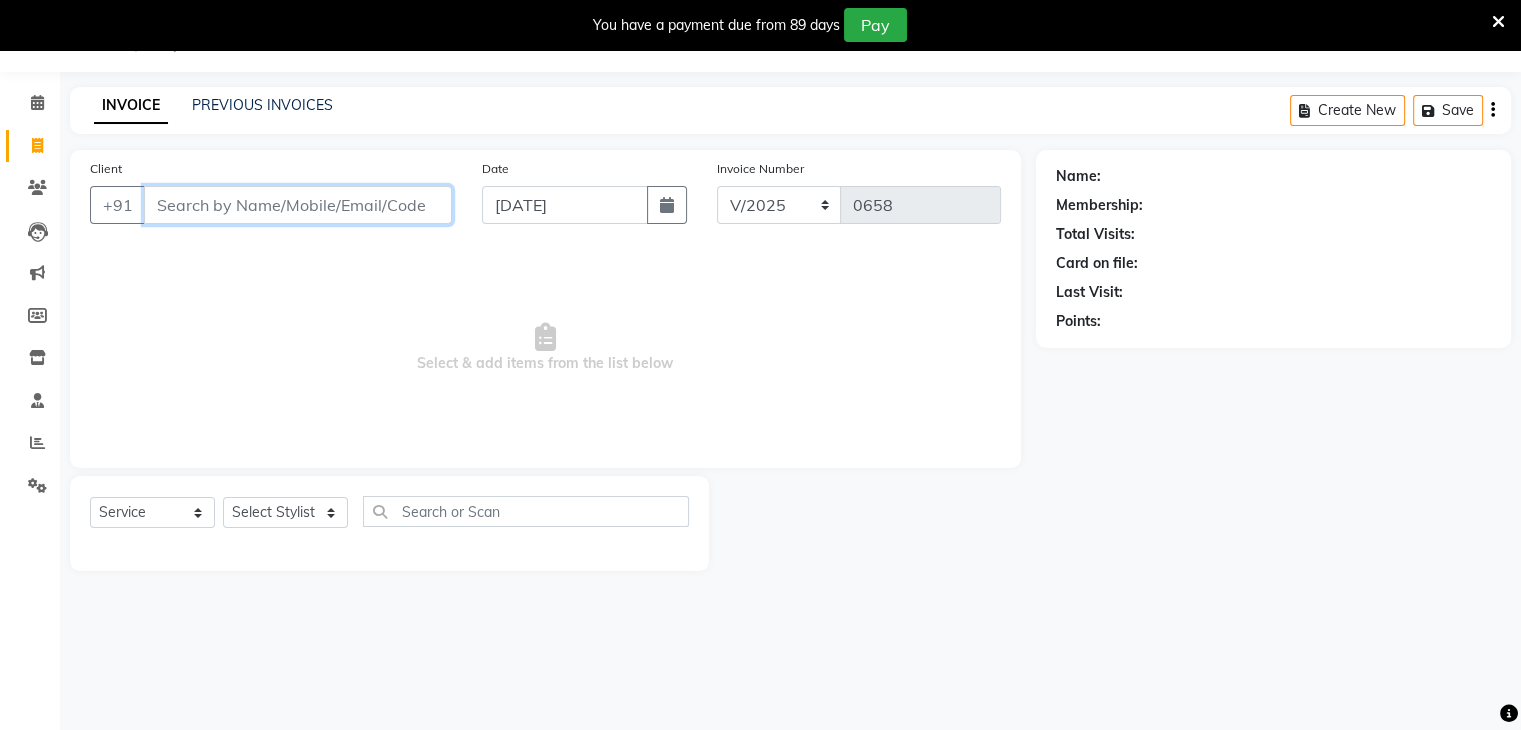 click on "Client" at bounding box center [298, 205] 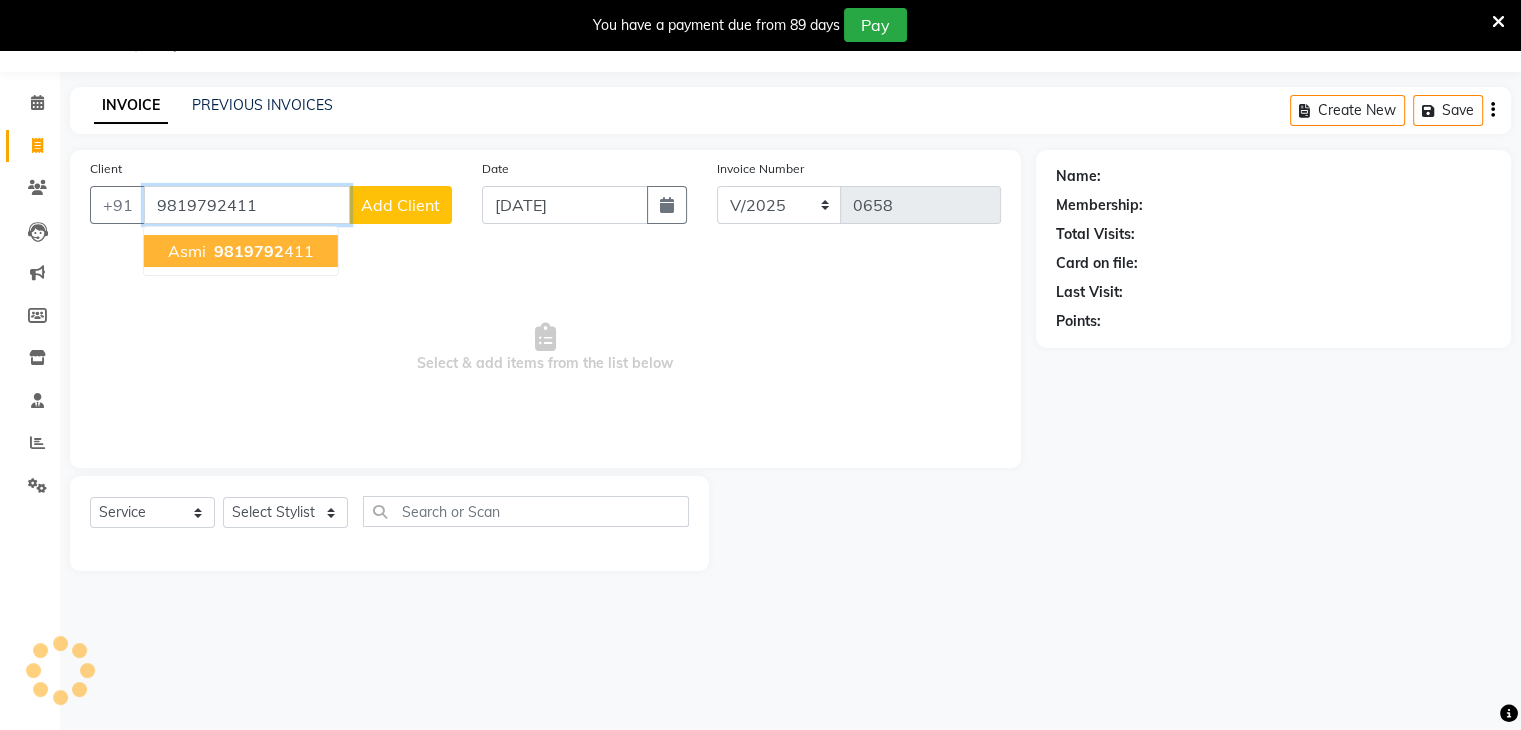 type on "9819792411" 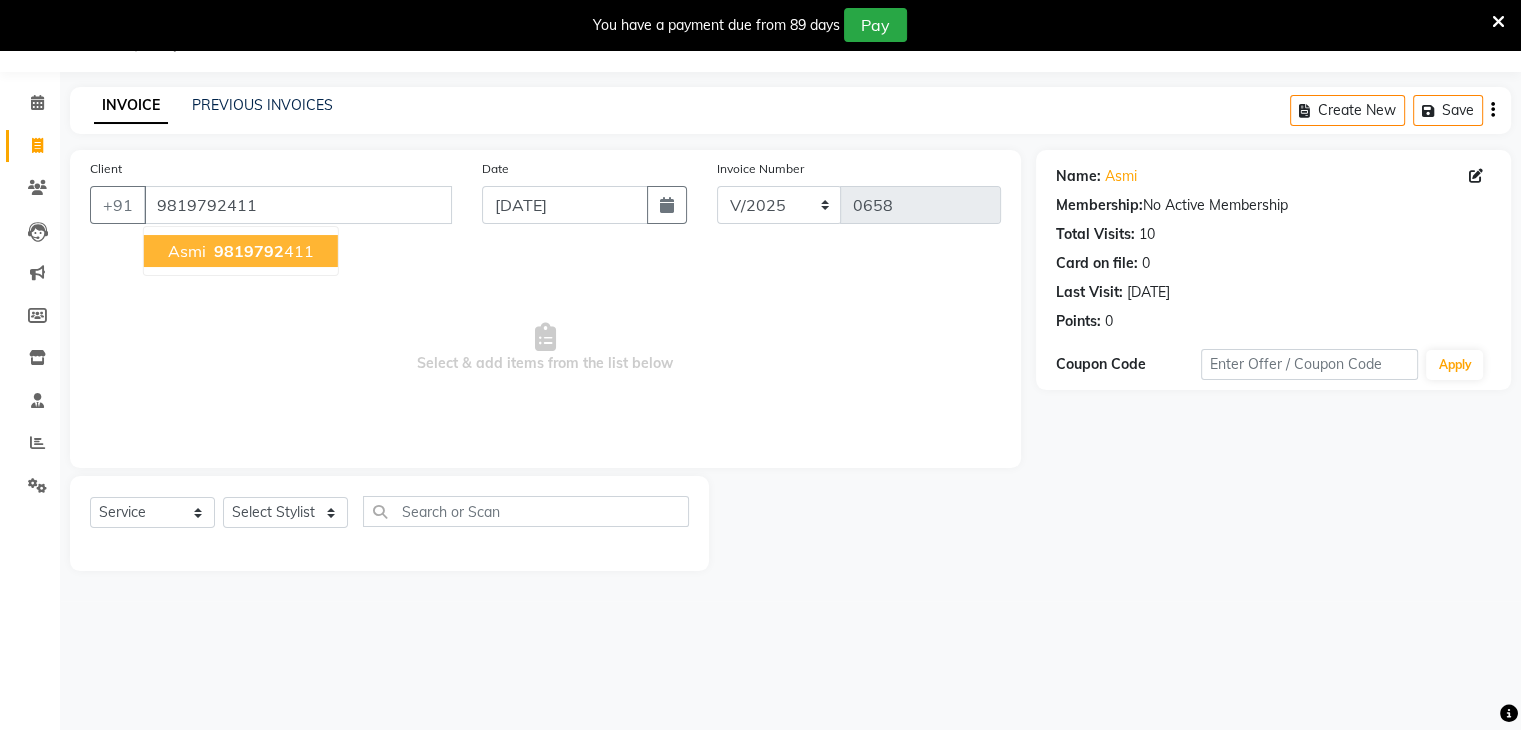 click on "9819792 411" at bounding box center [262, 251] 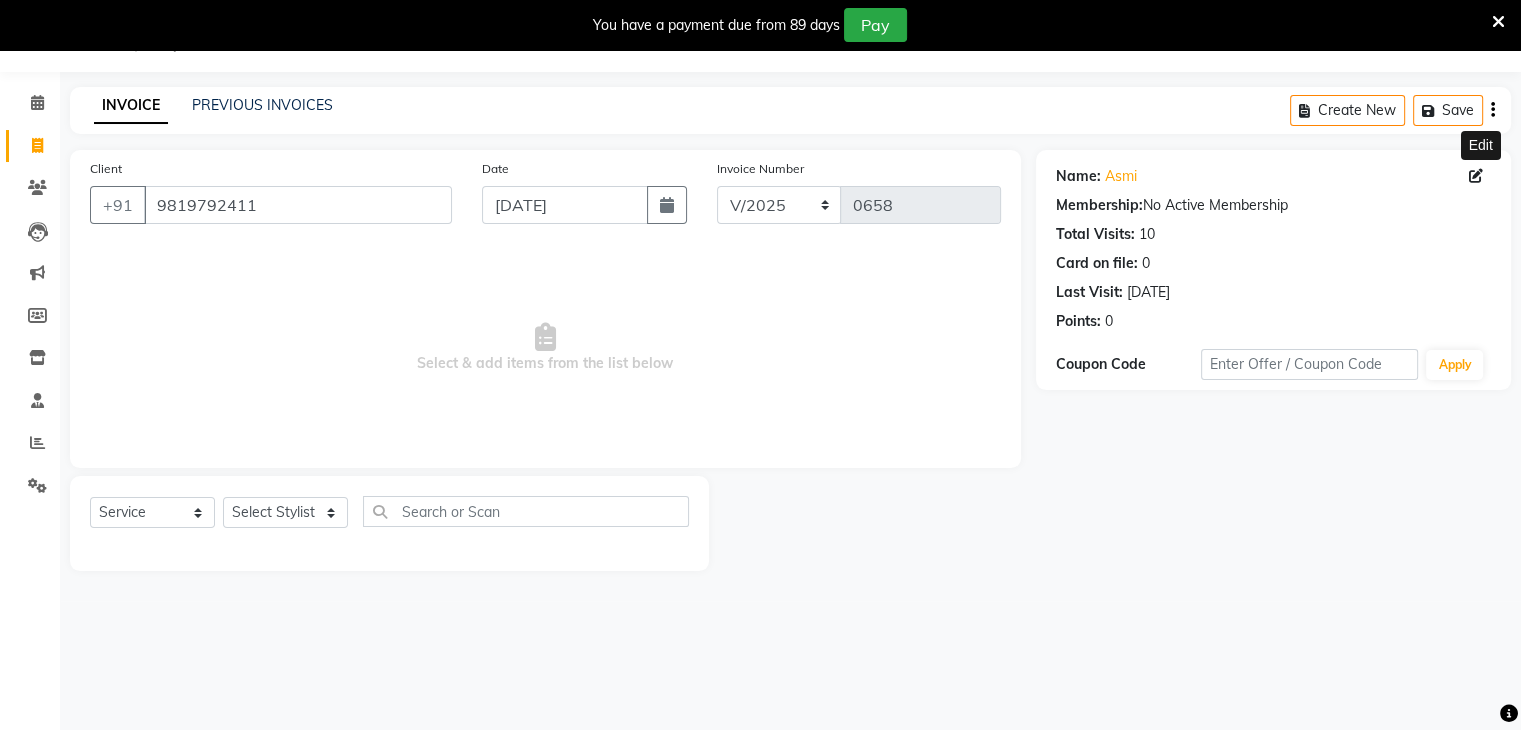 click 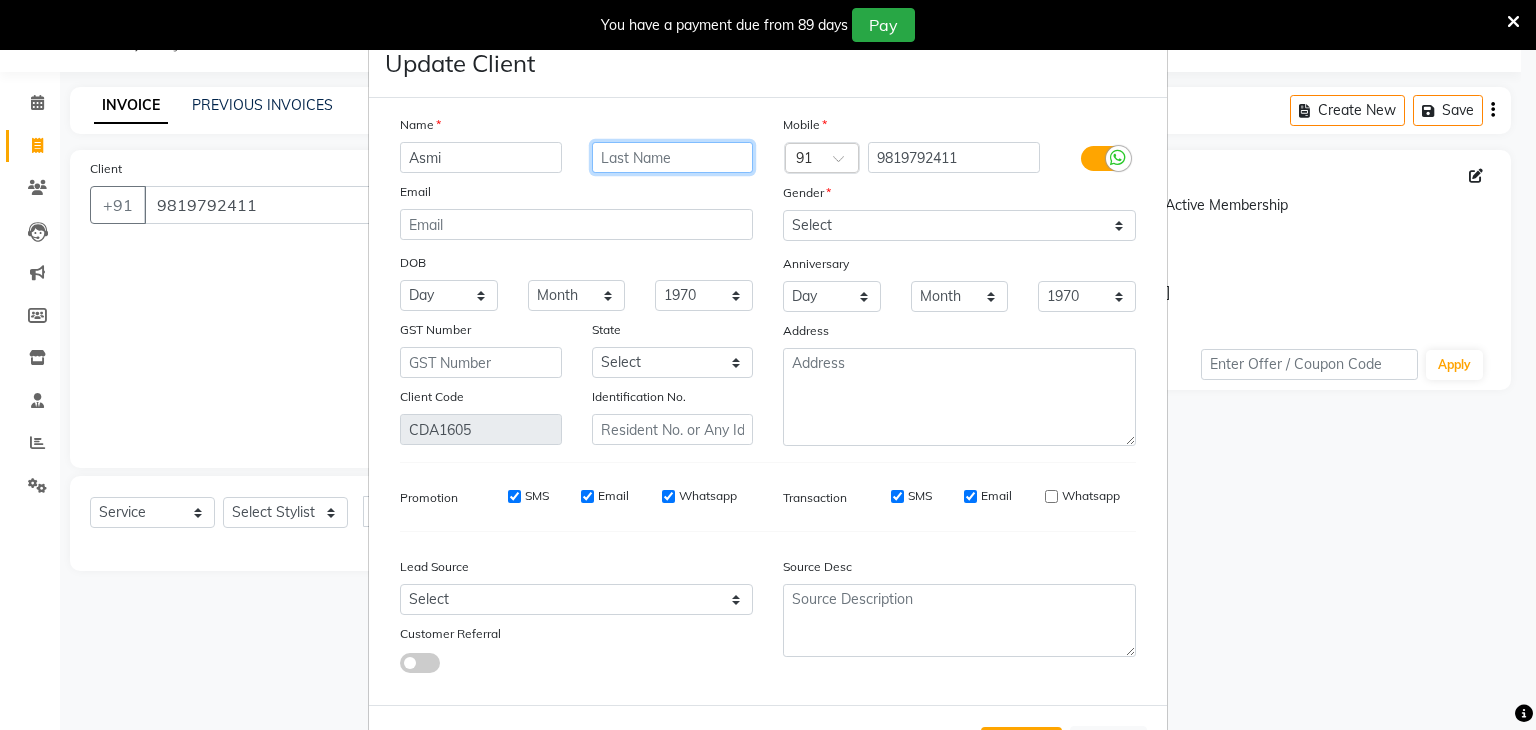click at bounding box center (673, 157) 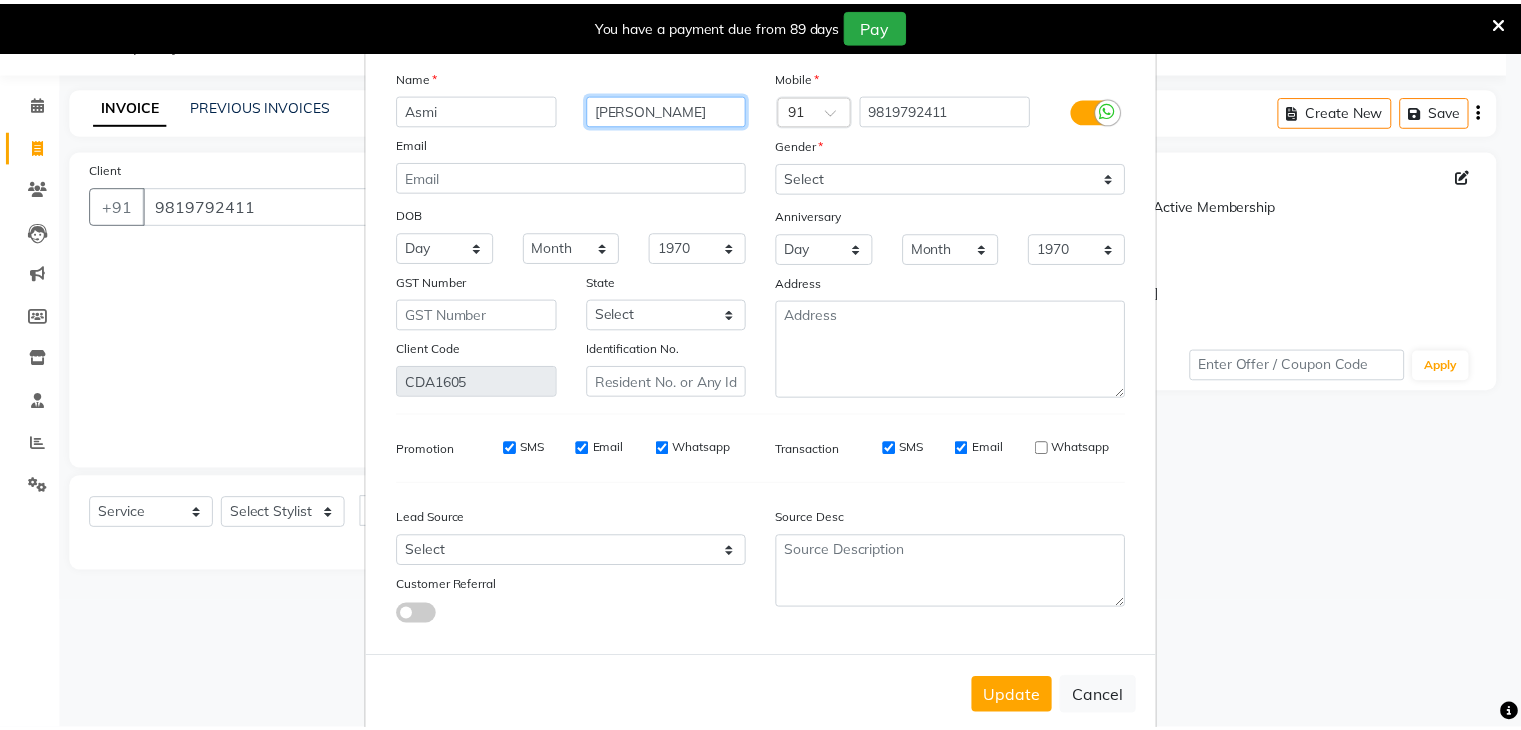 scroll, scrollTop: 92, scrollLeft: 0, axis: vertical 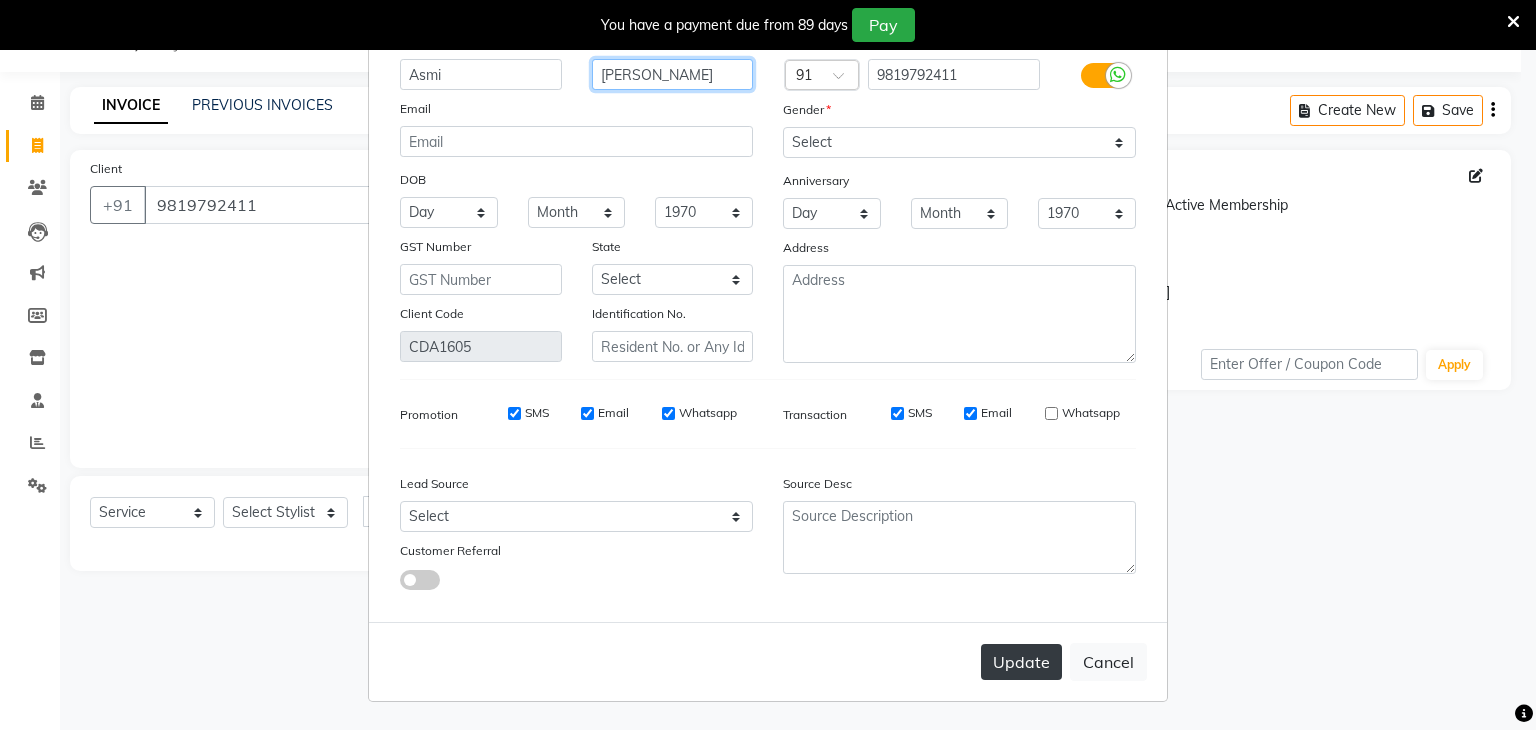 type on "[PERSON_NAME]" 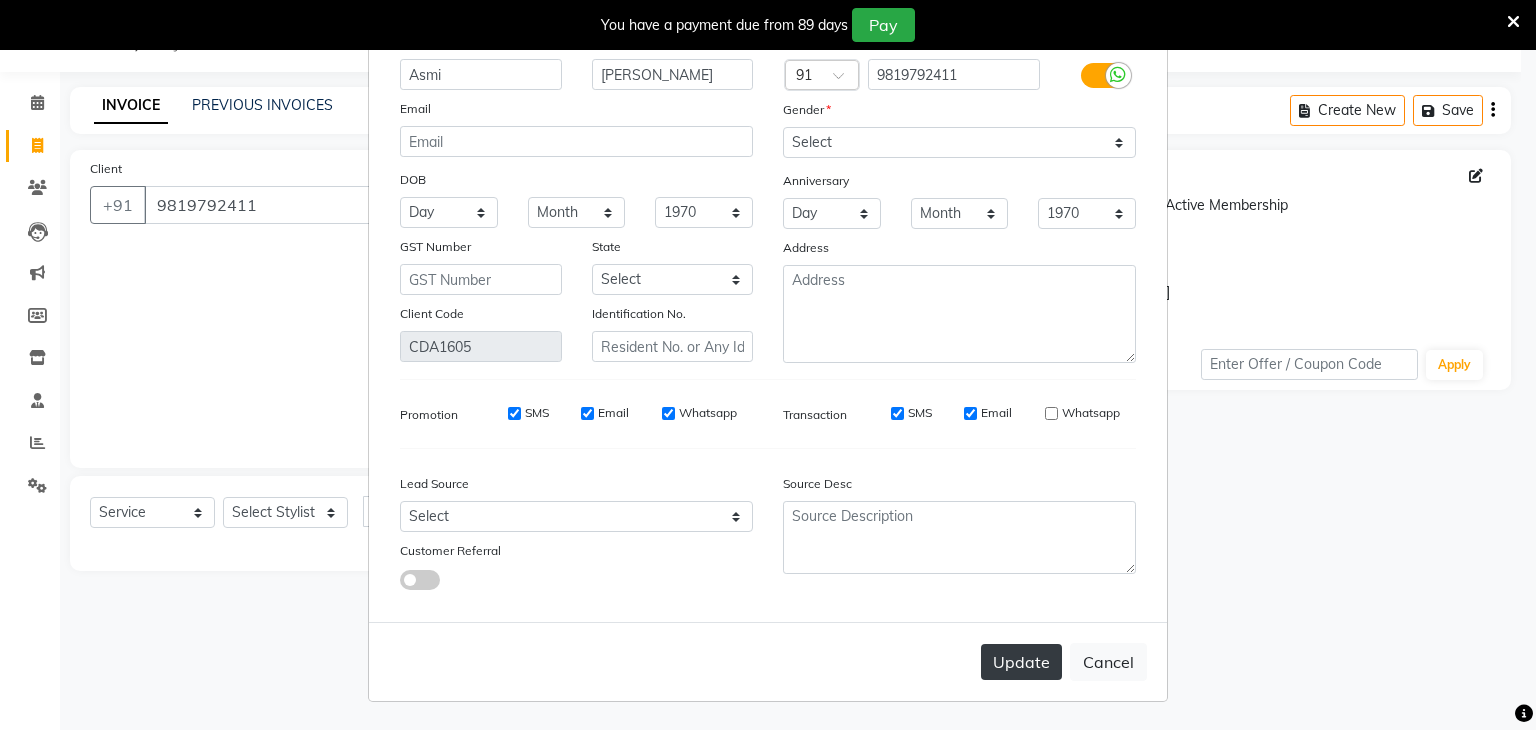 click on "Update" at bounding box center (1021, 662) 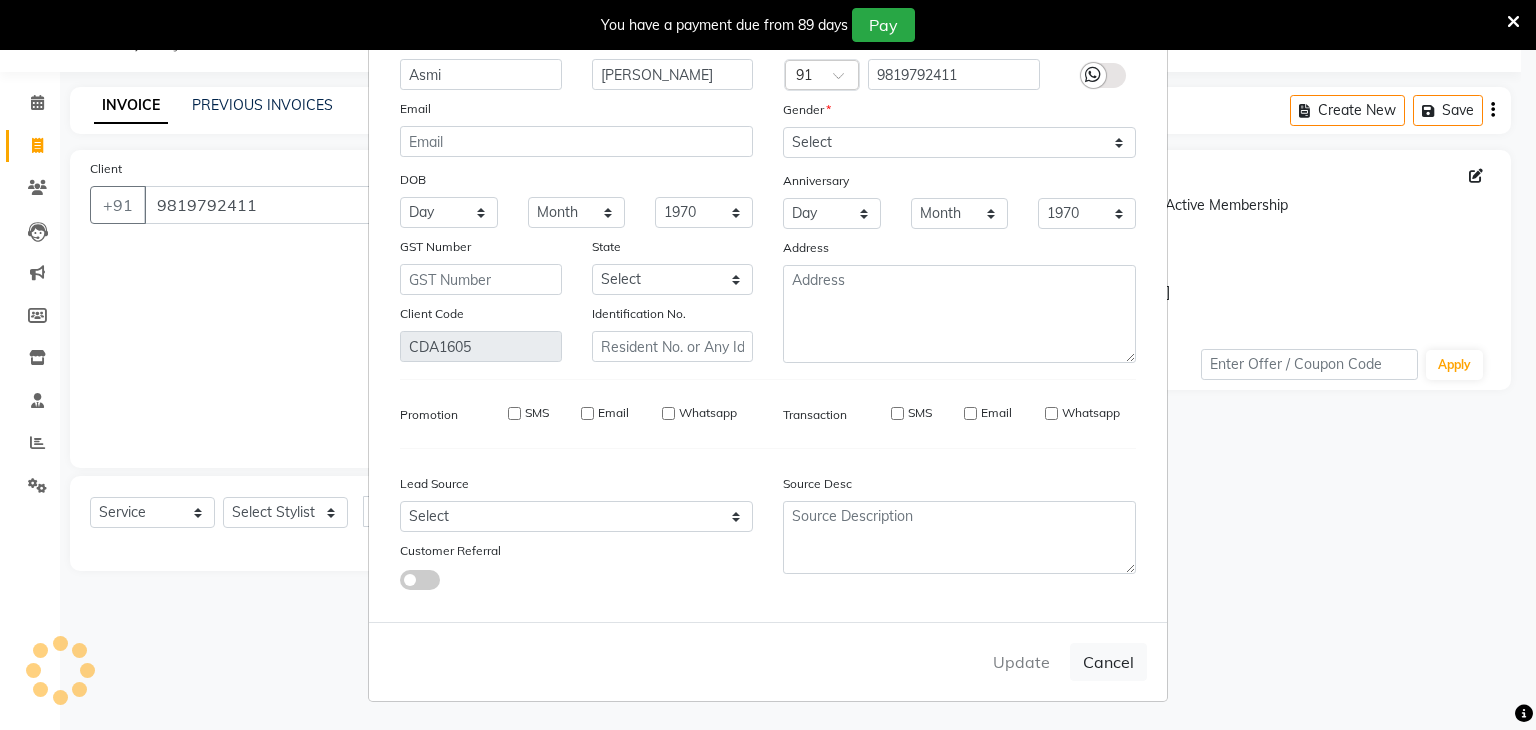 type 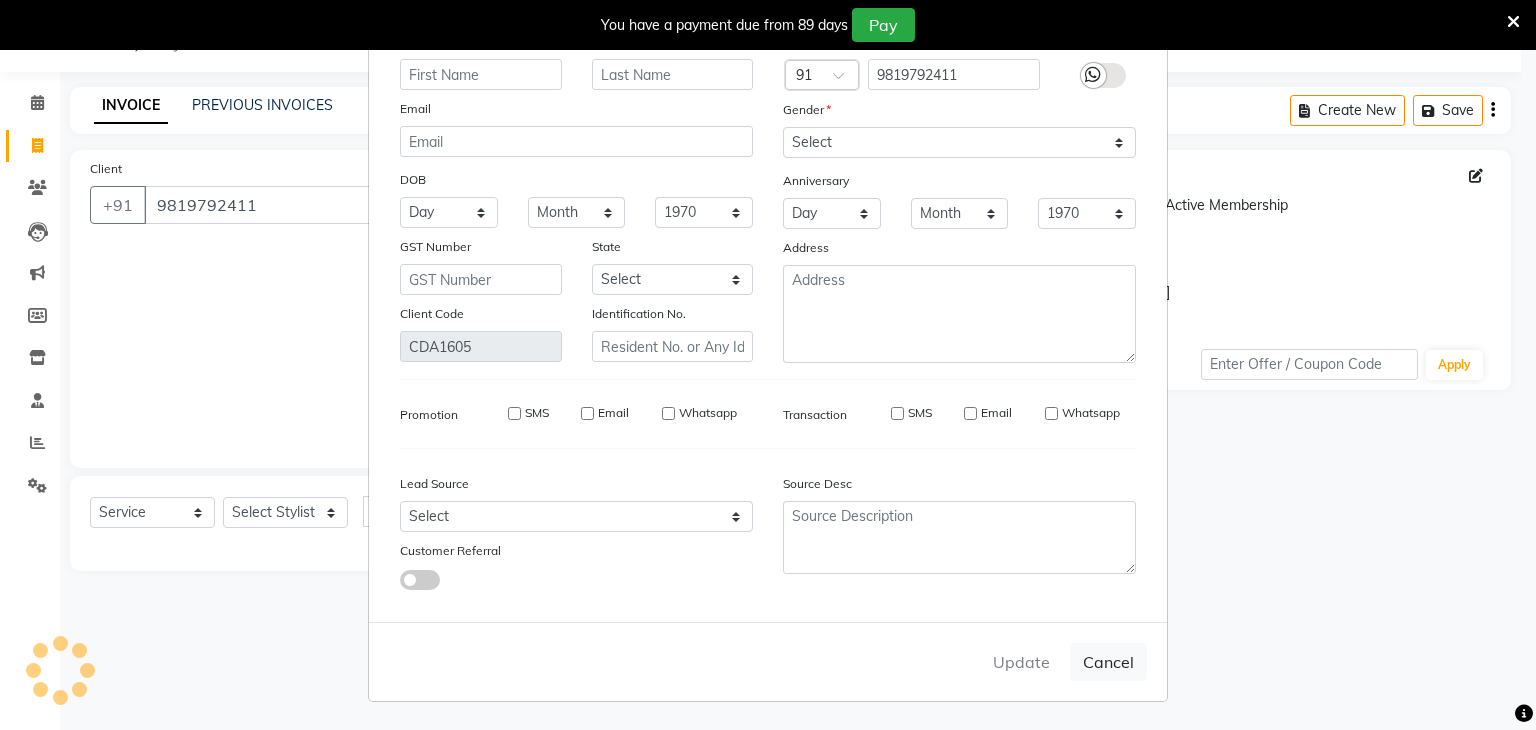 select 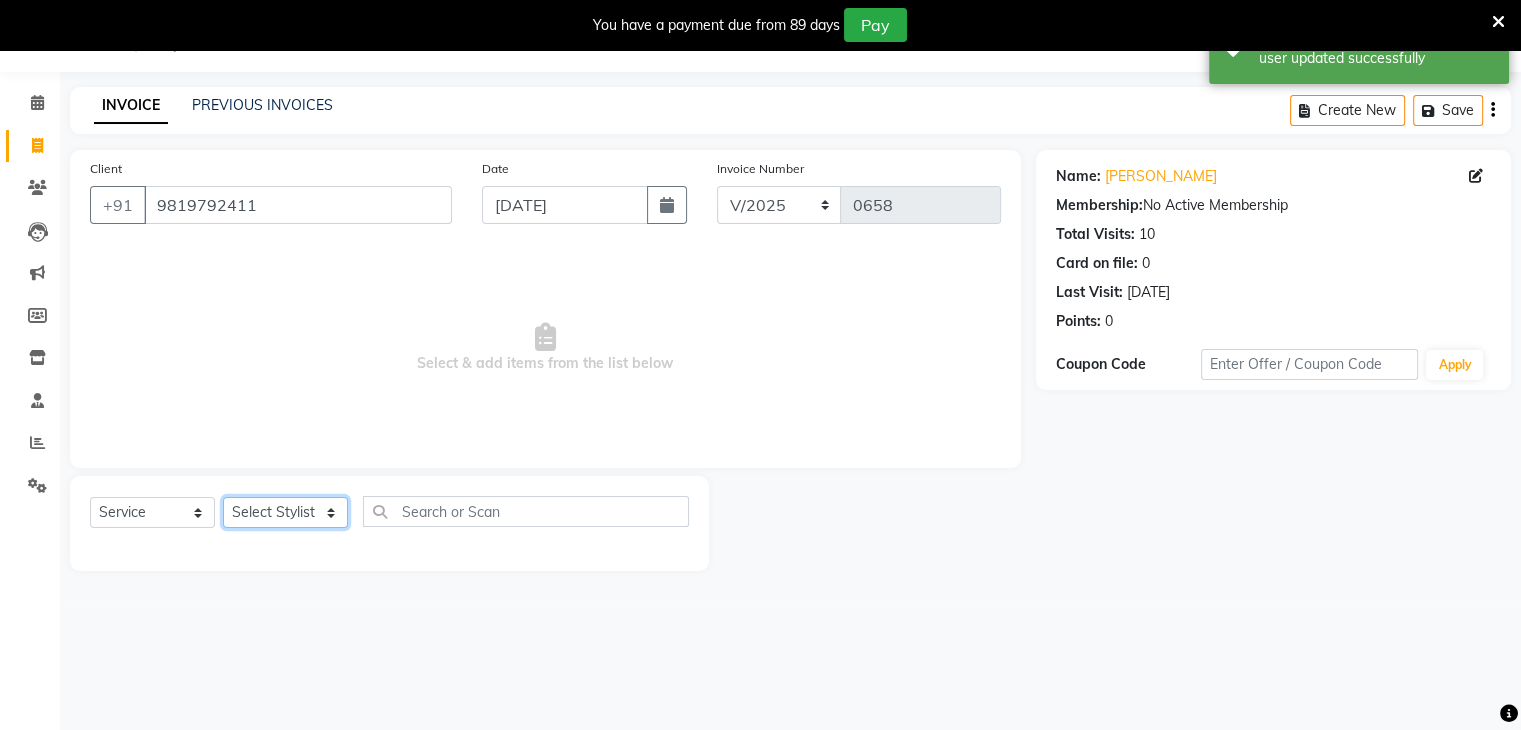 click on "Select Stylist [PERSON_NAME] [PERSON_NAME] Neha More Rakhi [PERSON_NAME] [PERSON_NAME]" 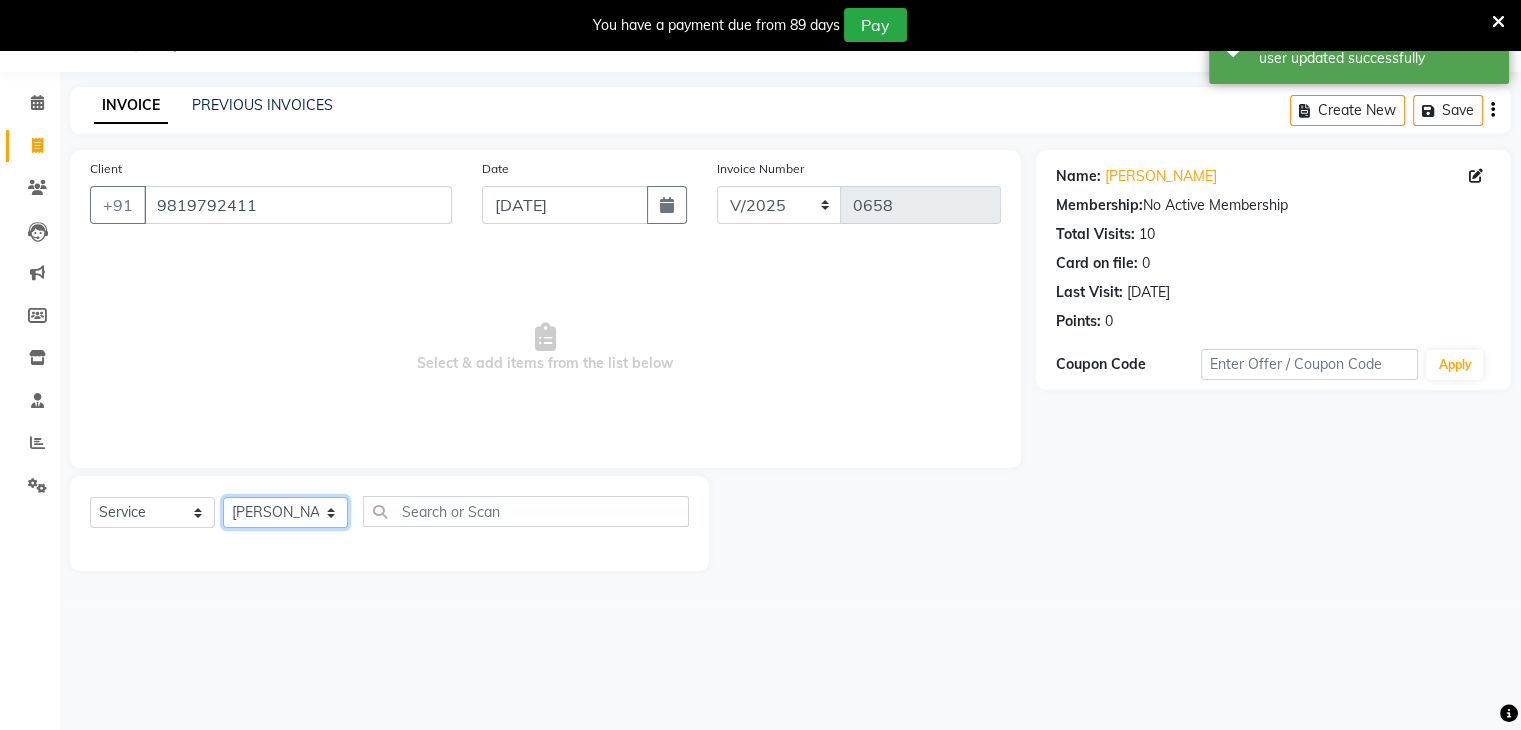 click on "Select Stylist [PERSON_NAME] [PERSON_NAME] Neha More Rakhi [PERSON_NAME] [PERSON_NAME]" 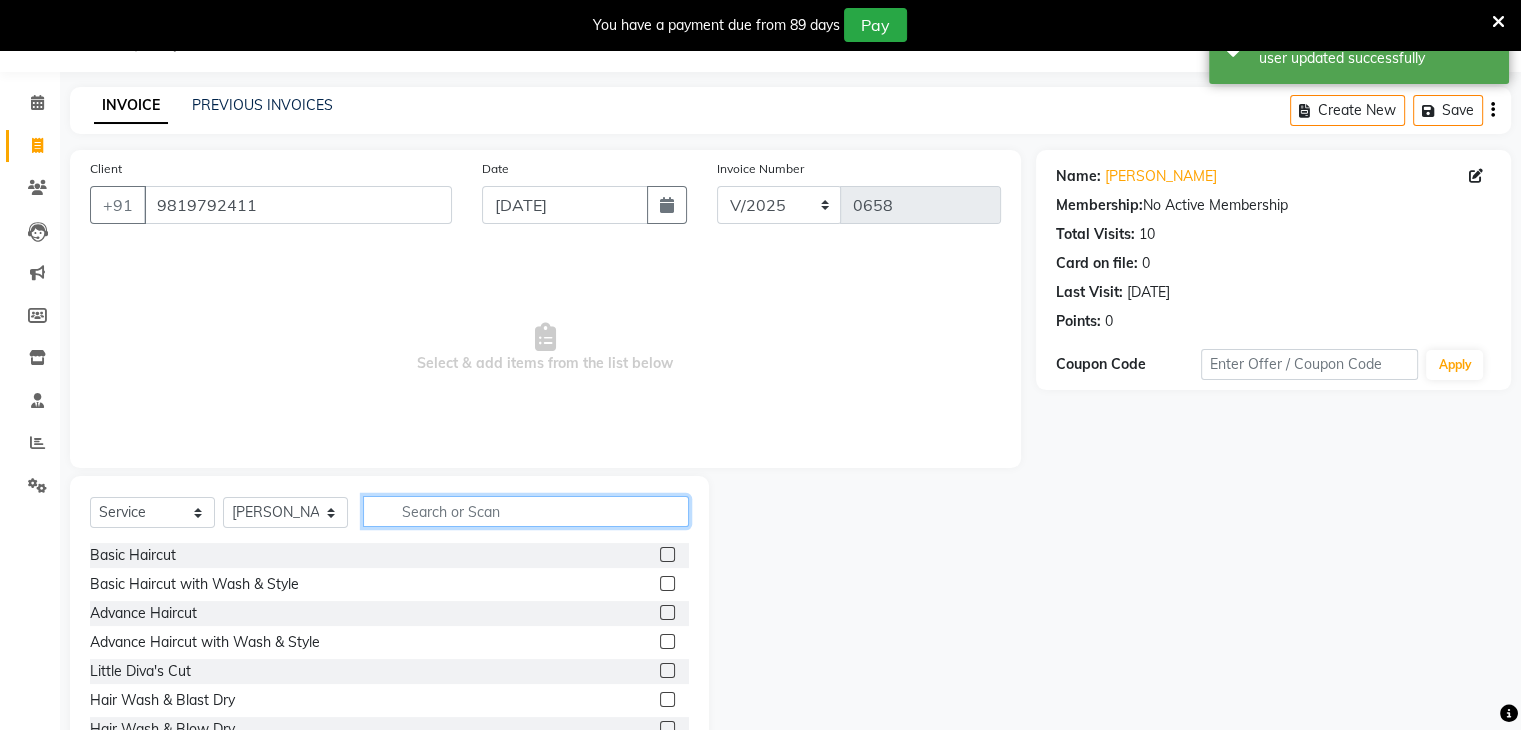 click 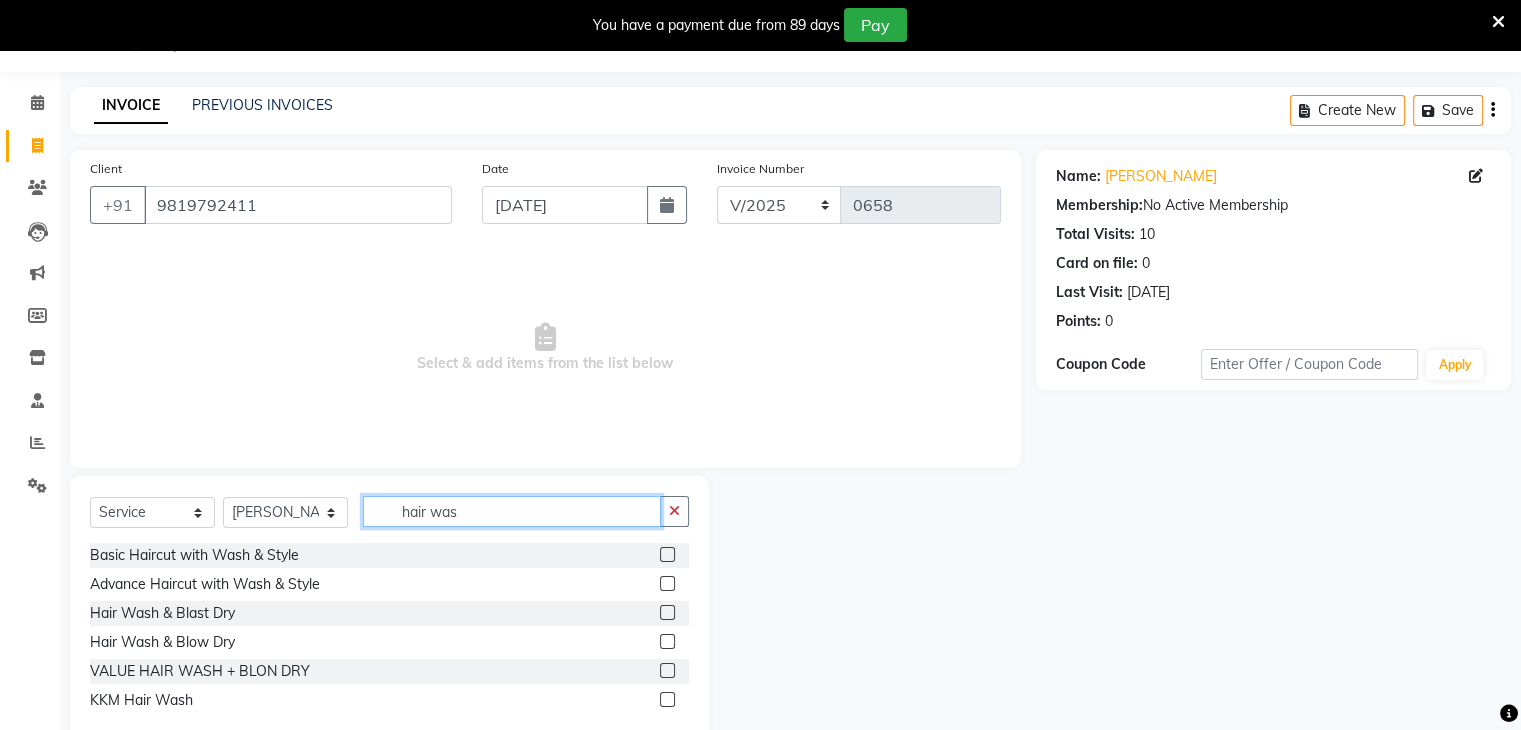 type on "hair was" 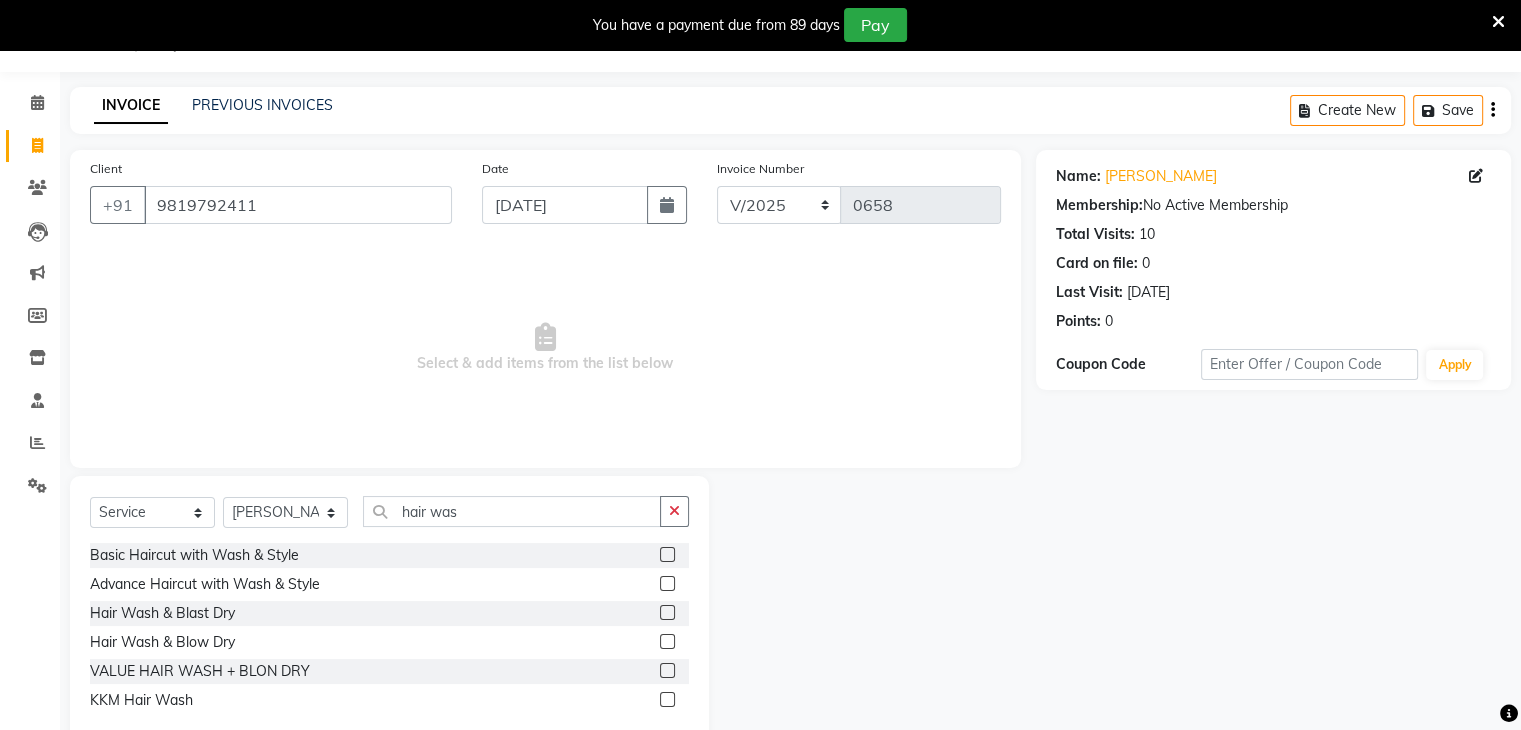 click 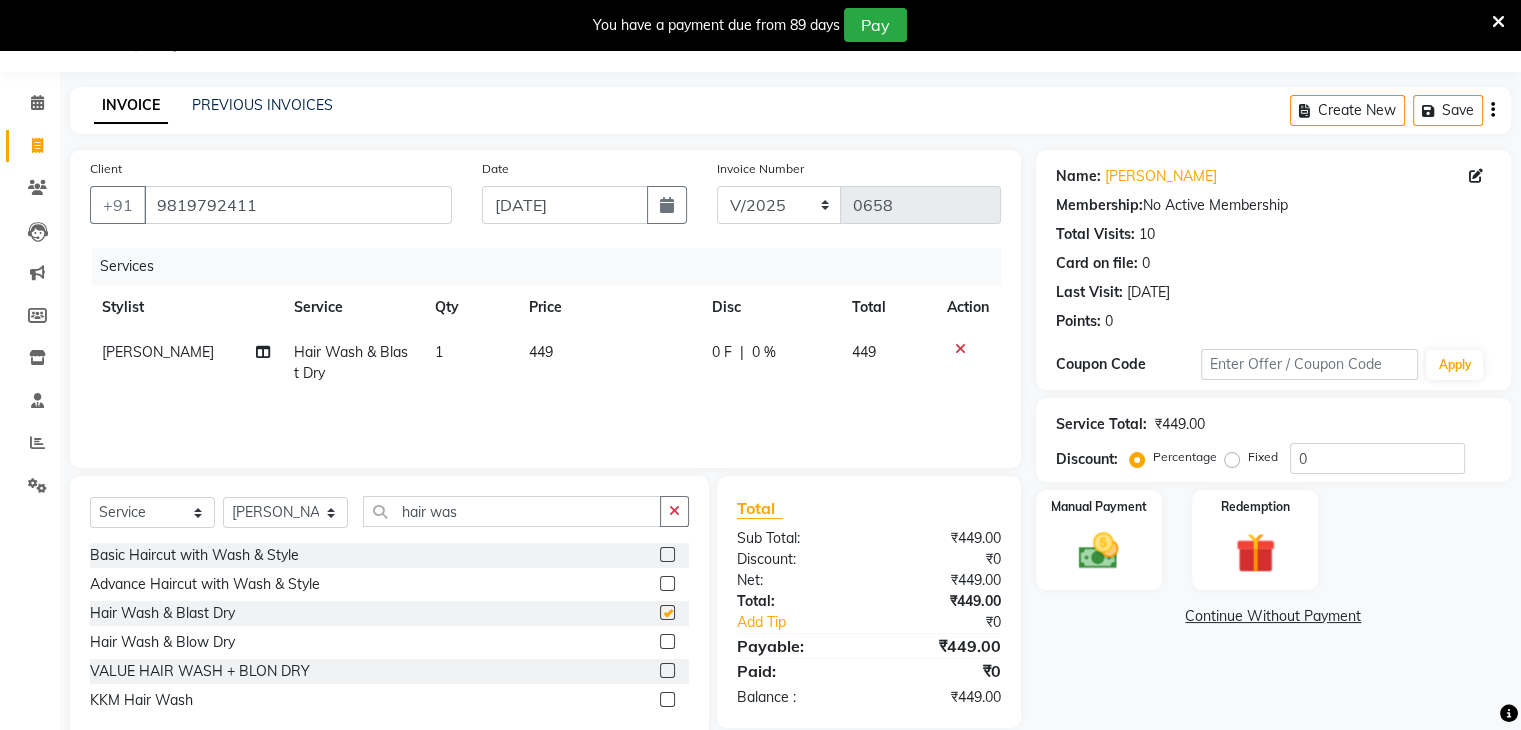checkbox on "false" 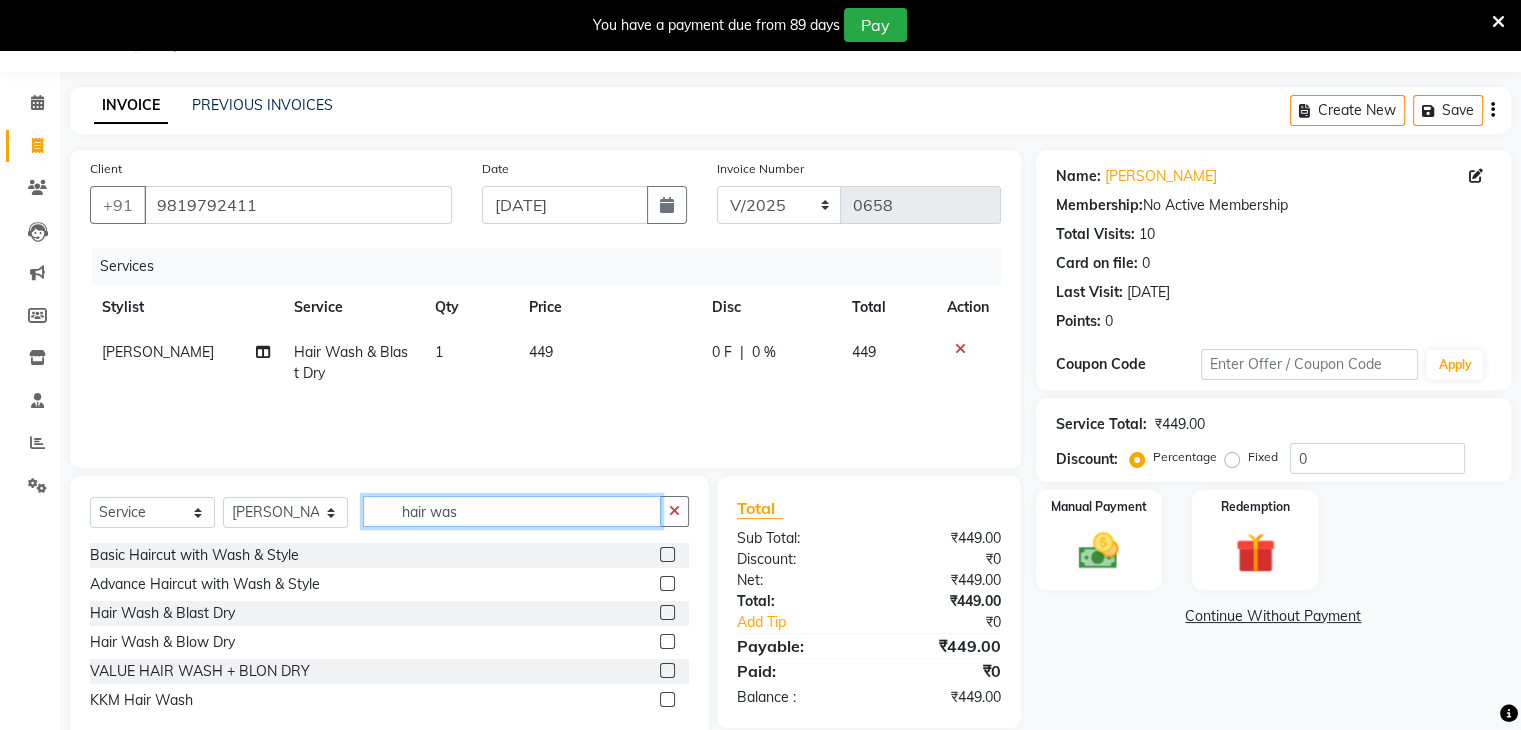drag, startPoint x: 476, startPoint y: 507, endPoint x: 305, endPoint y: 521, distance: 171.57214 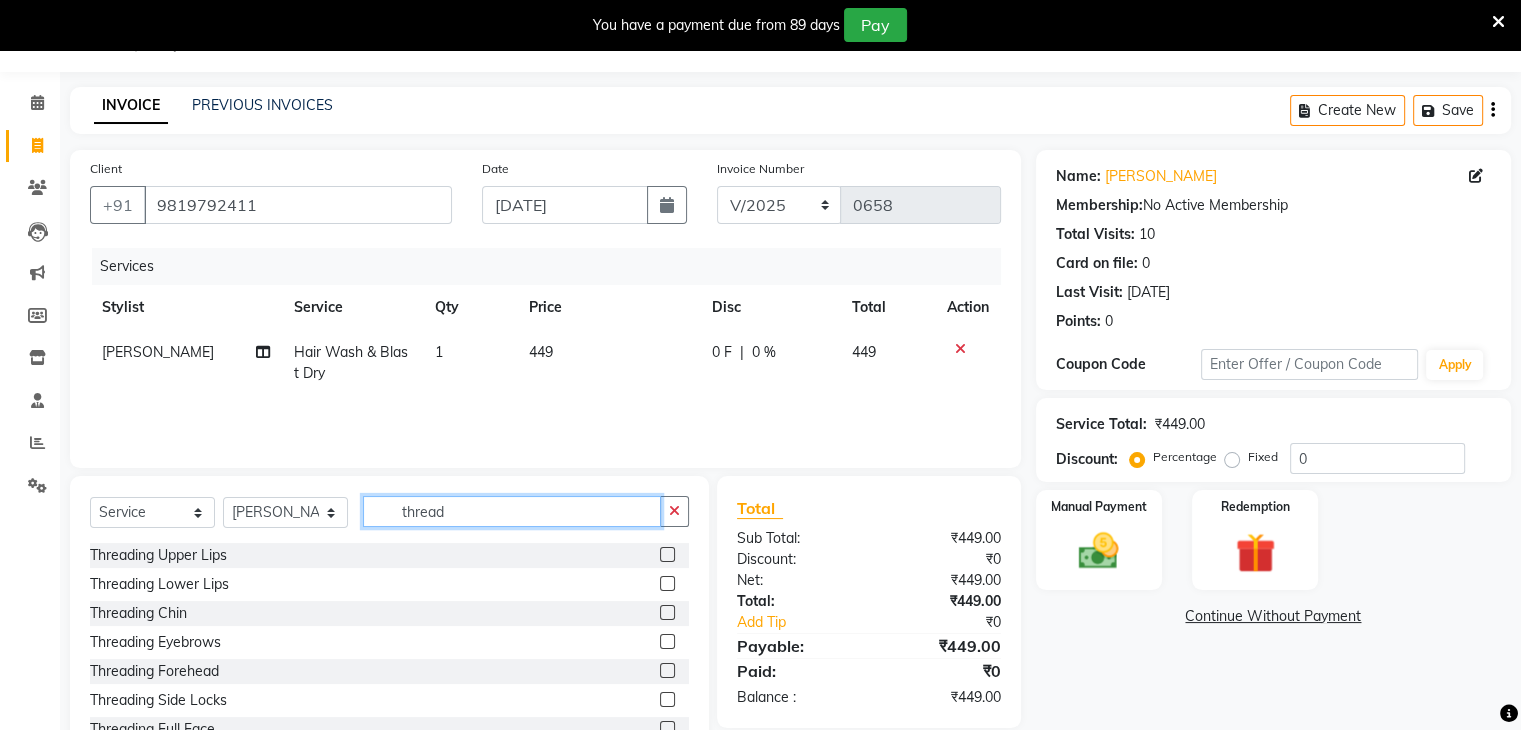 type on "thread" 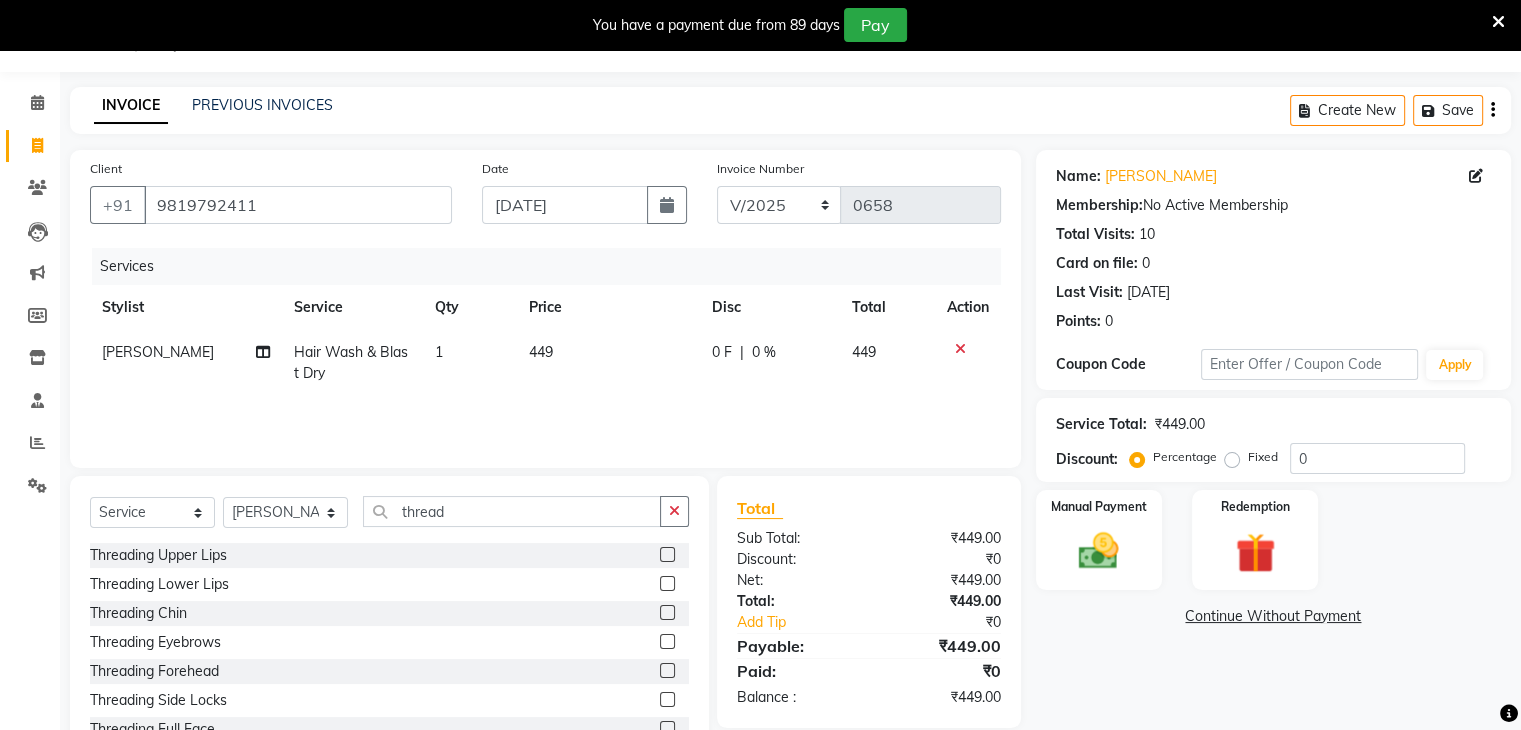 click 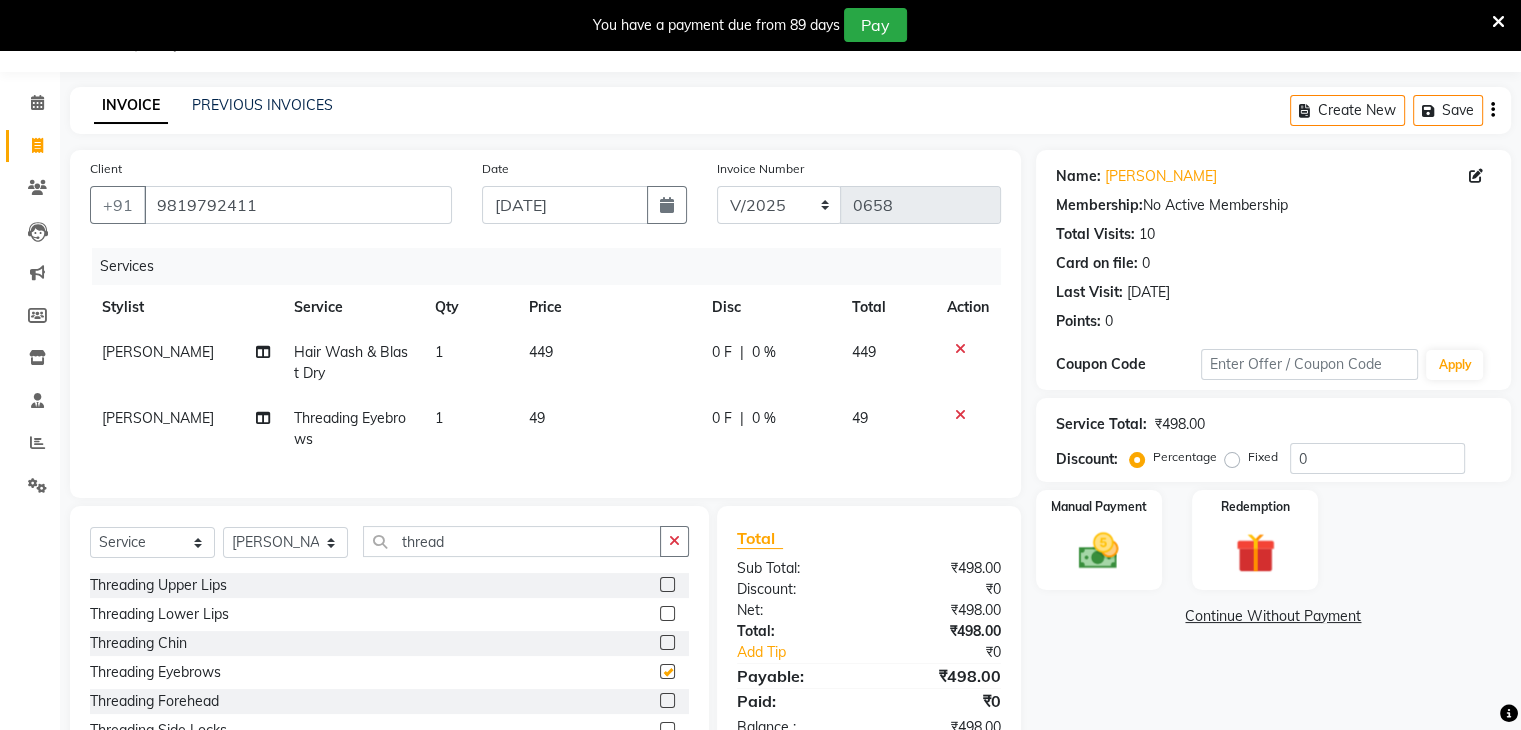 checkbox on "false" 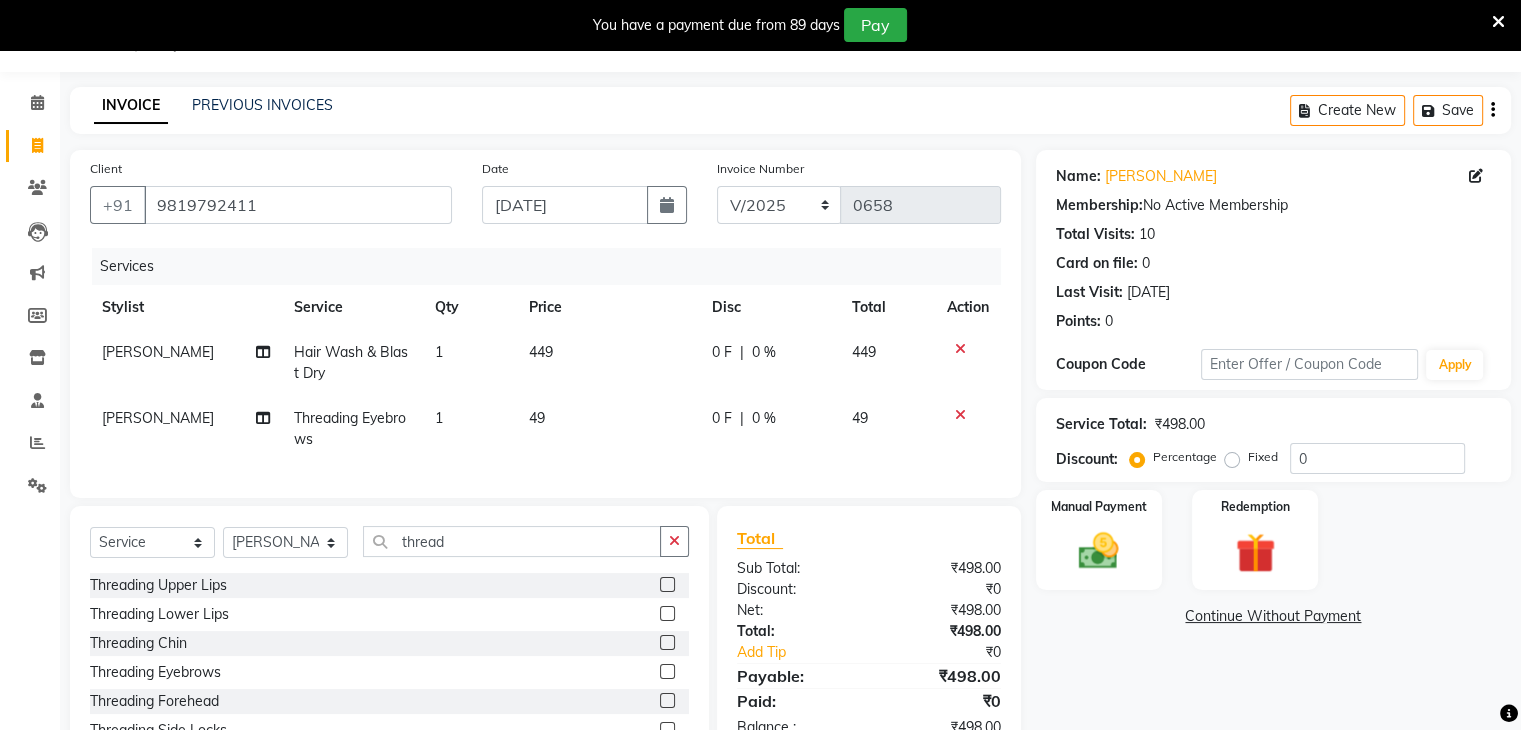 click on "49" 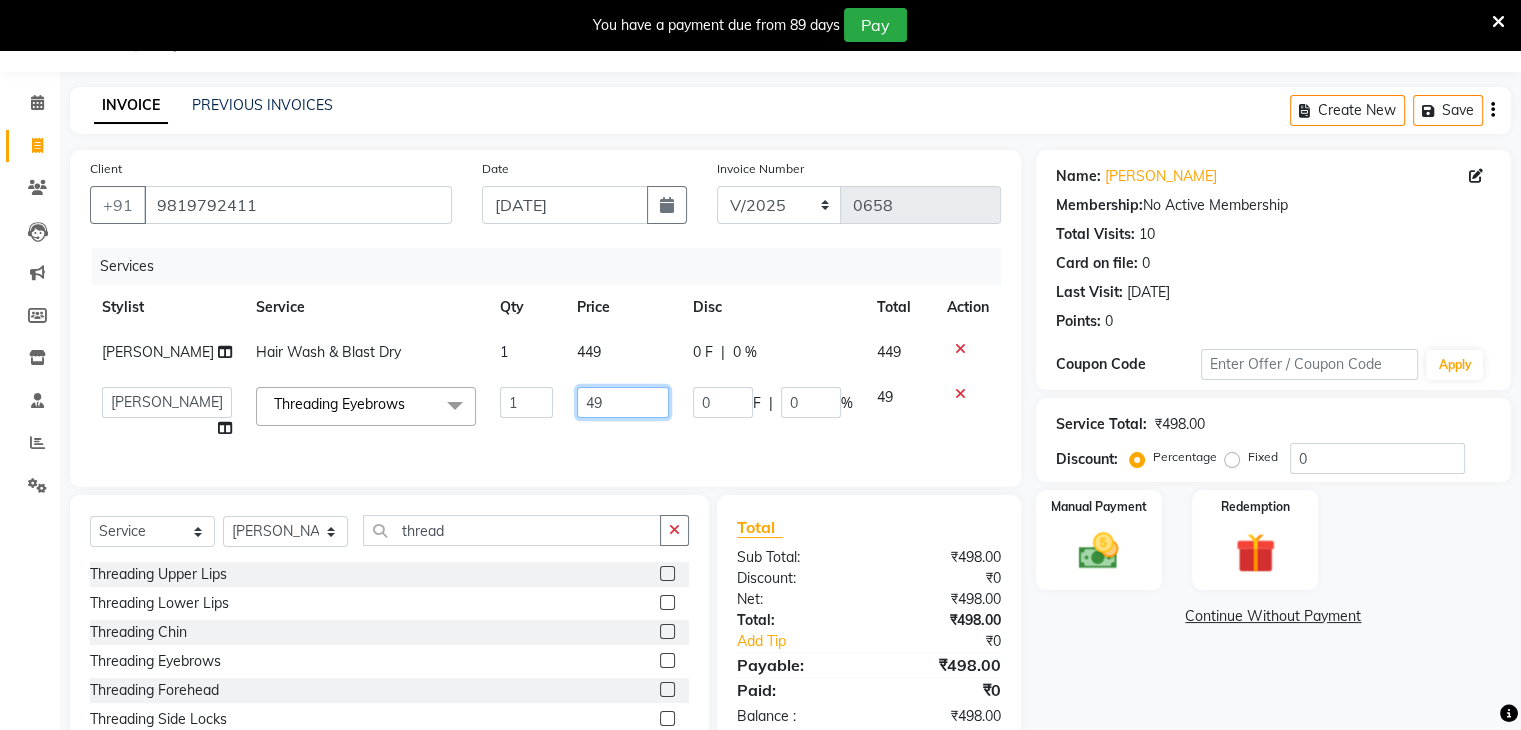drag, startPoint x: 582, startPoint y: 426, endPoint x: 517, endPoint y: 428, distance: 65.03076 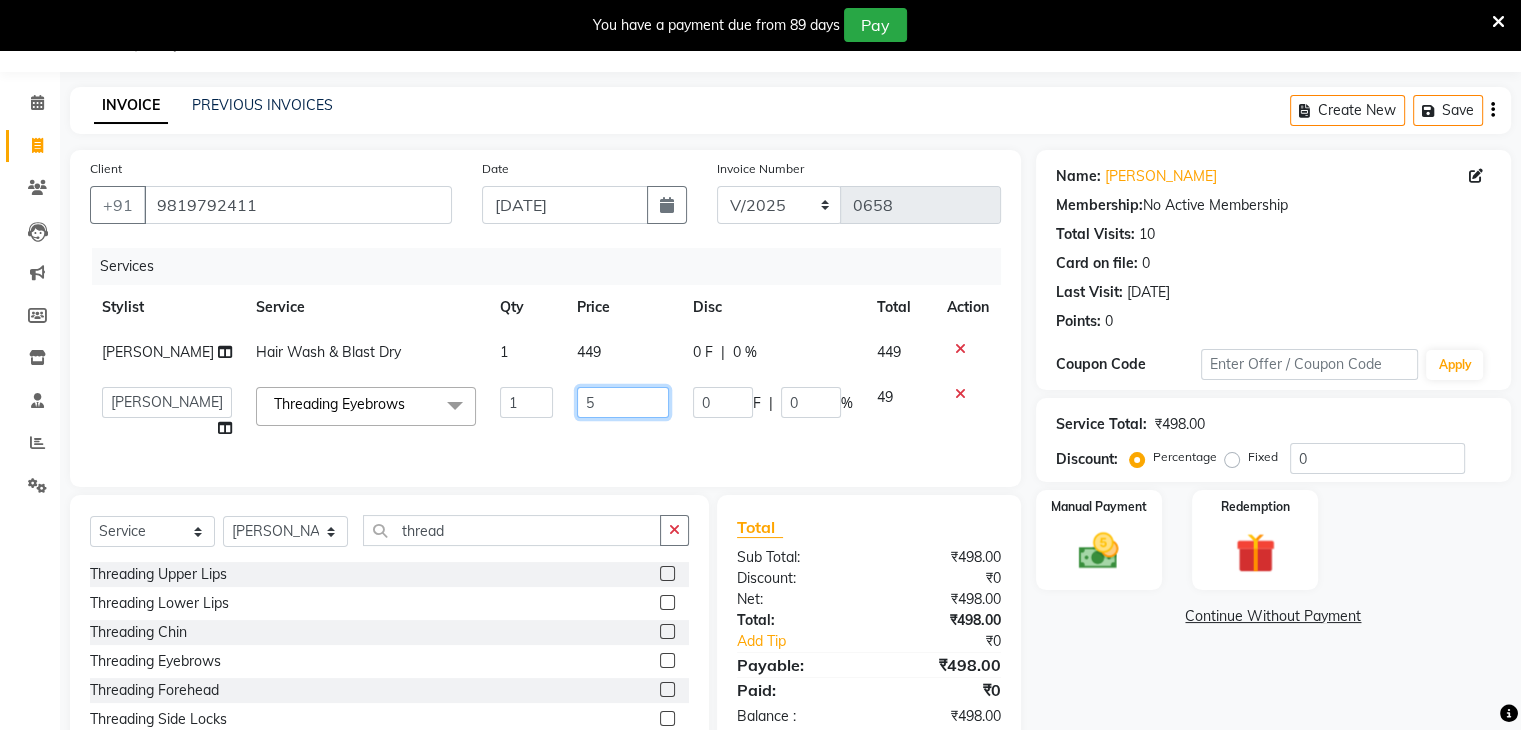 type on "50" 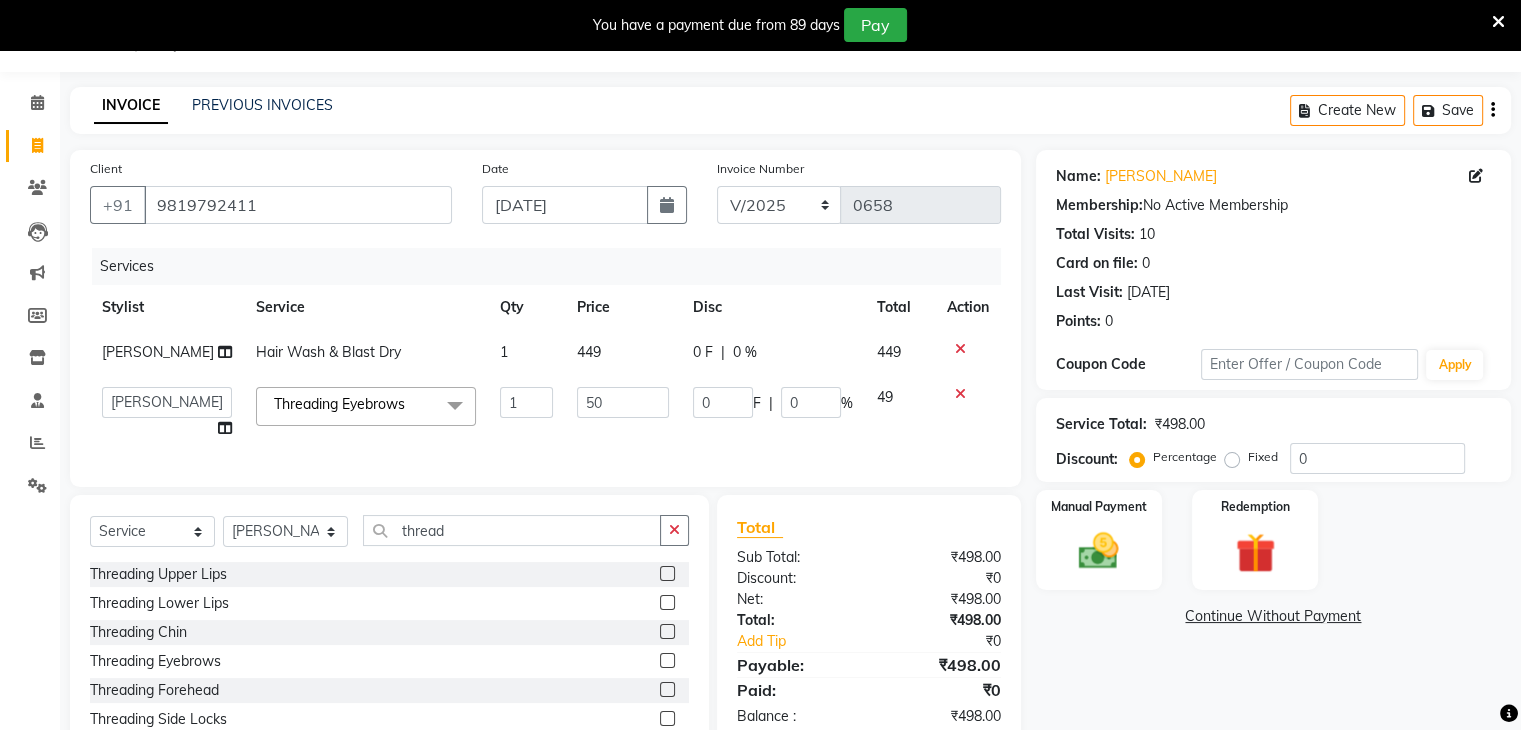 click on "449" 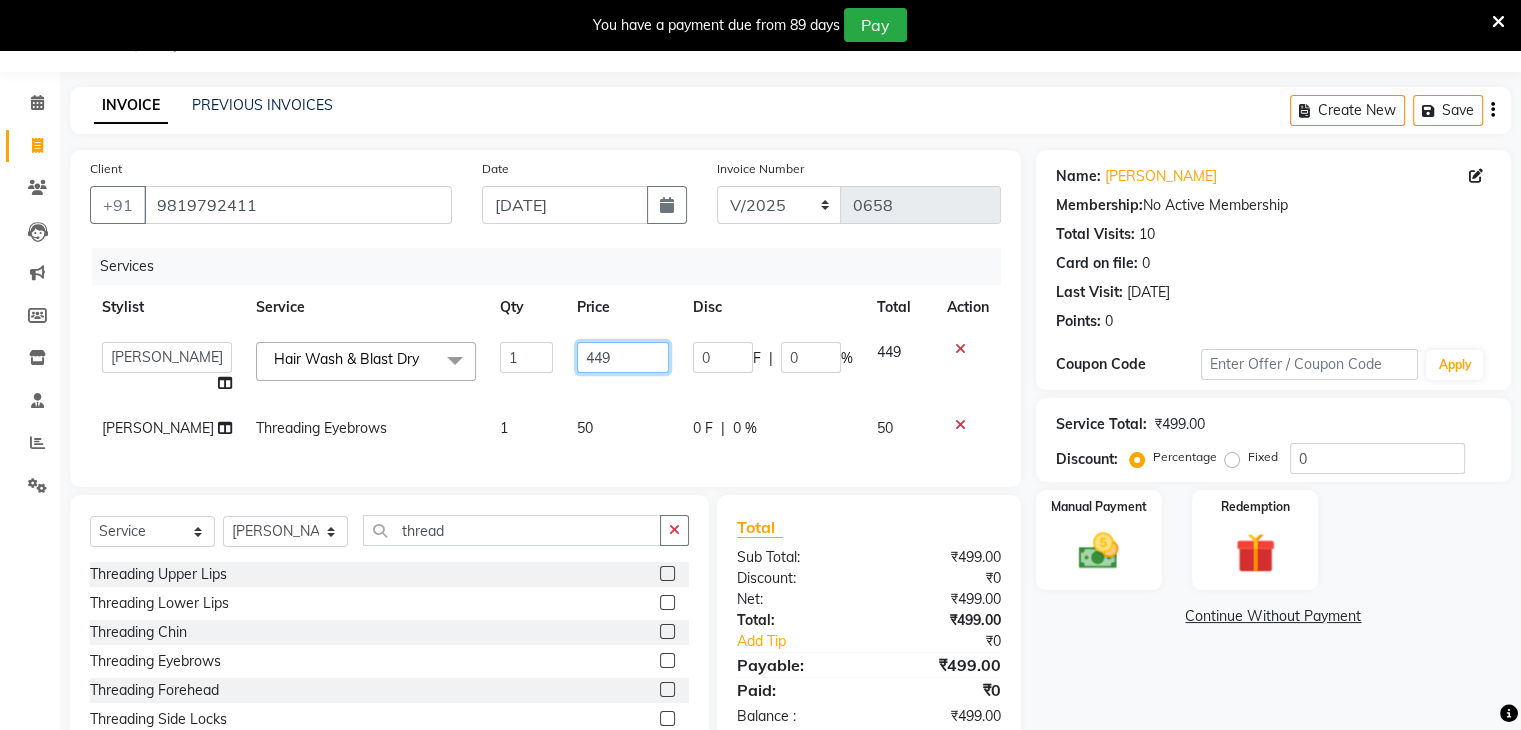 drag, startPoint x: 587, startPoint y: 364, endPoint x: 557, endPoint y: 361, distance: 30.149628 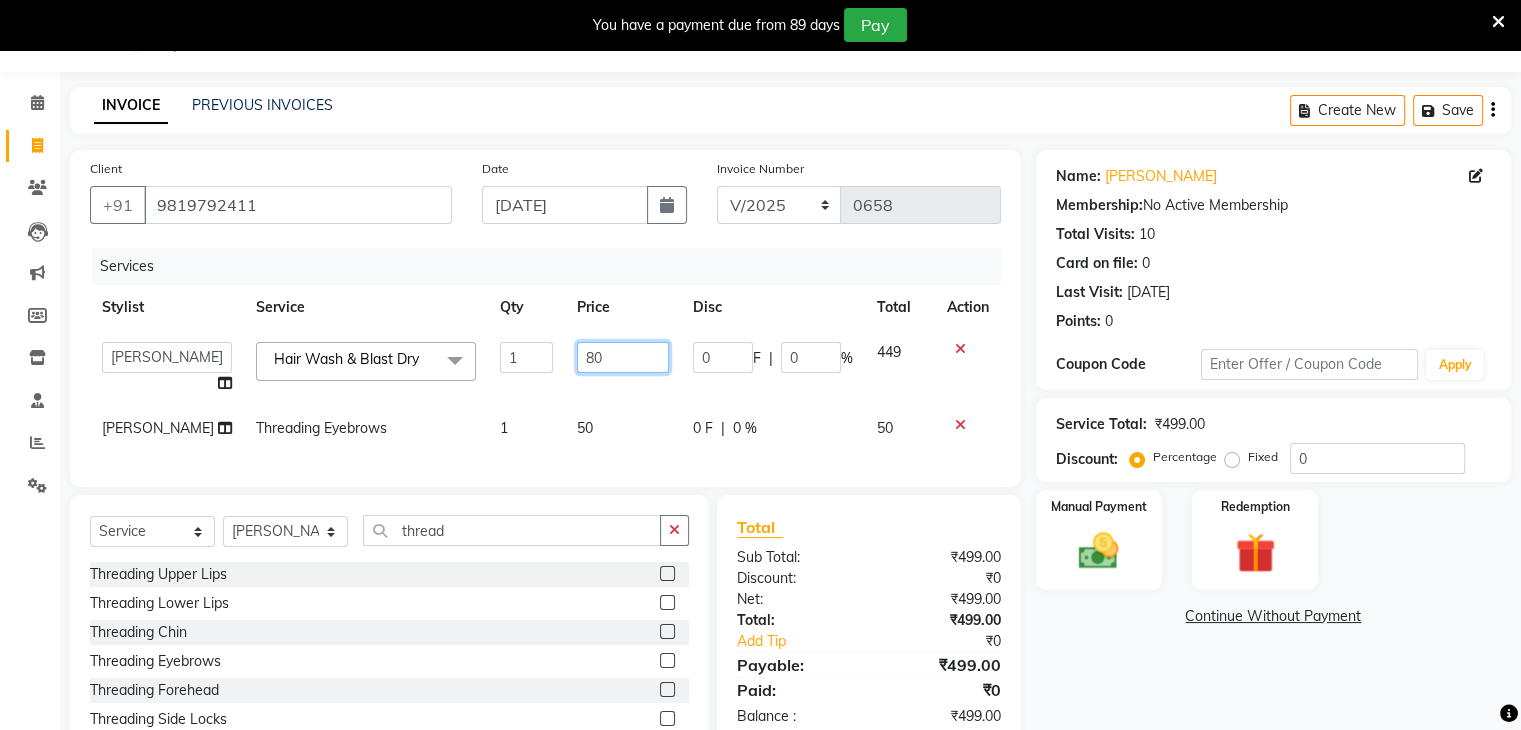 type on "800" 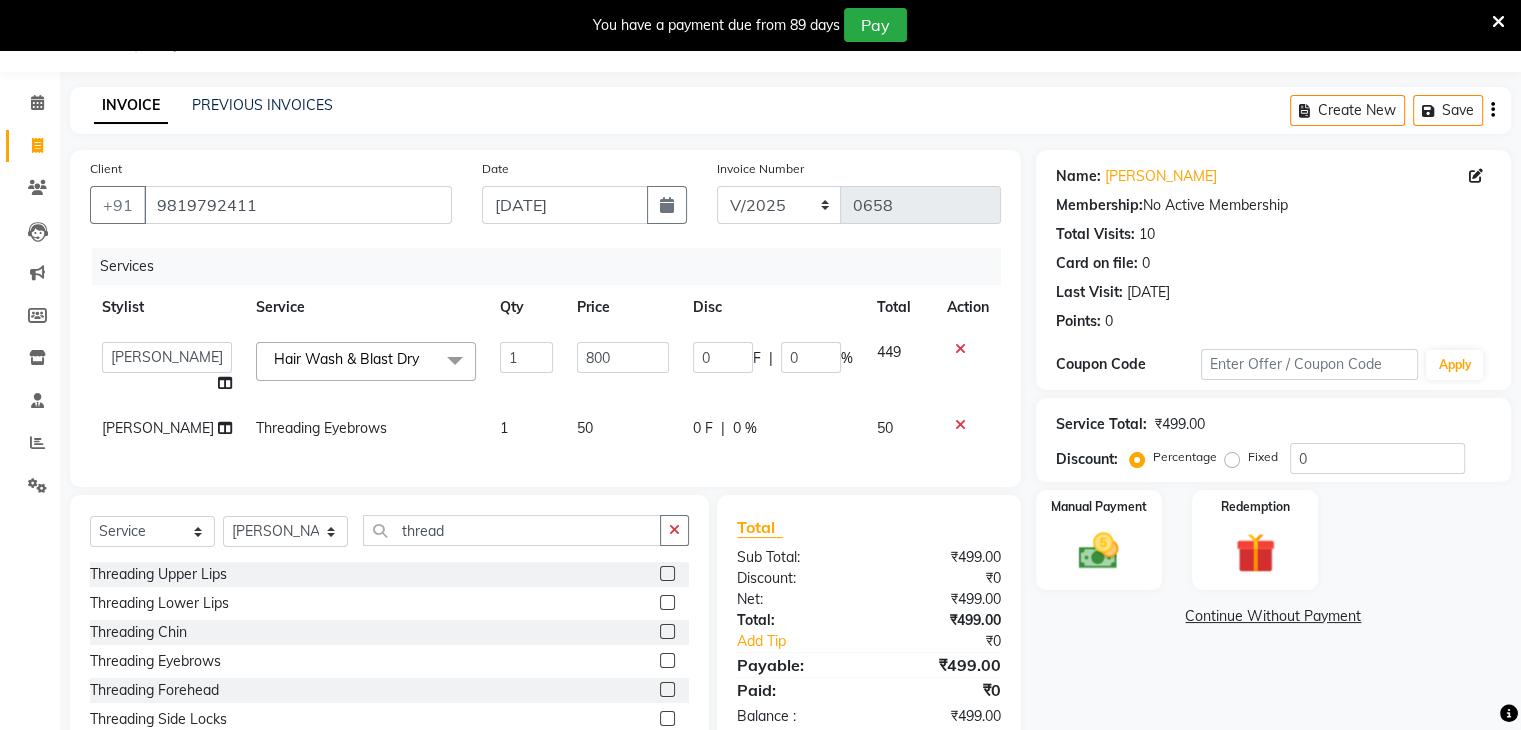 click on "800" 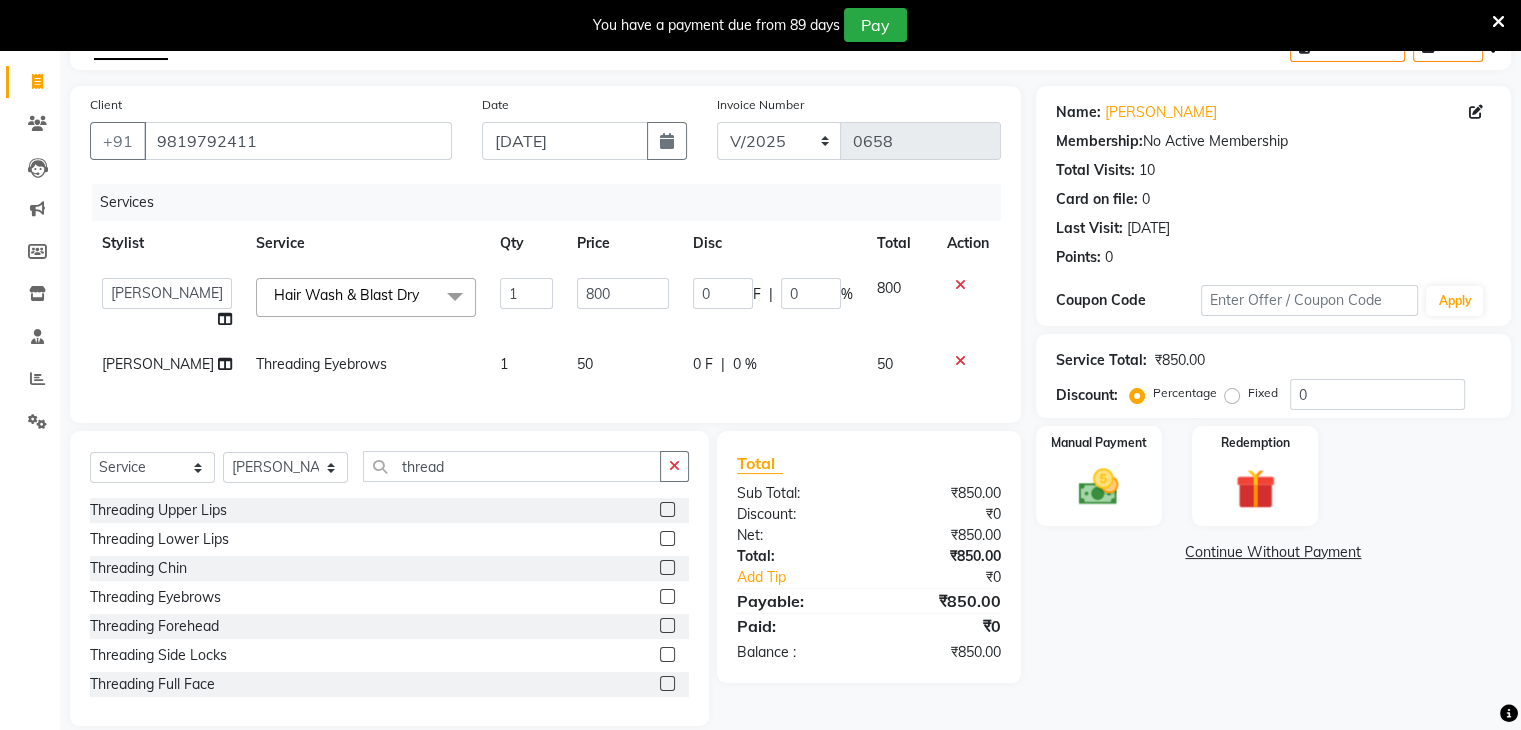 scroll, scrollTop: 177, scrollLeft: 0, axis: vertical 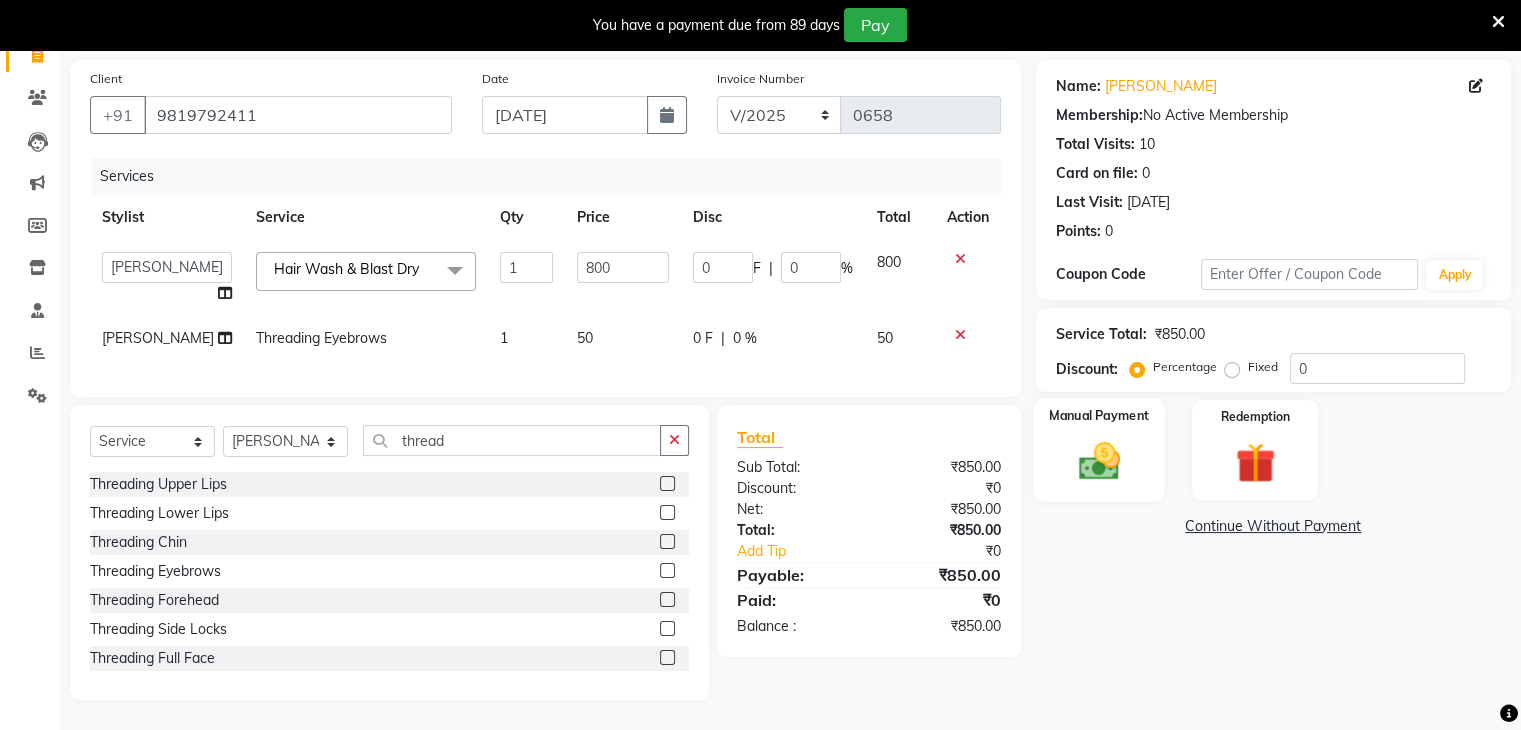click on "Manual Payment" 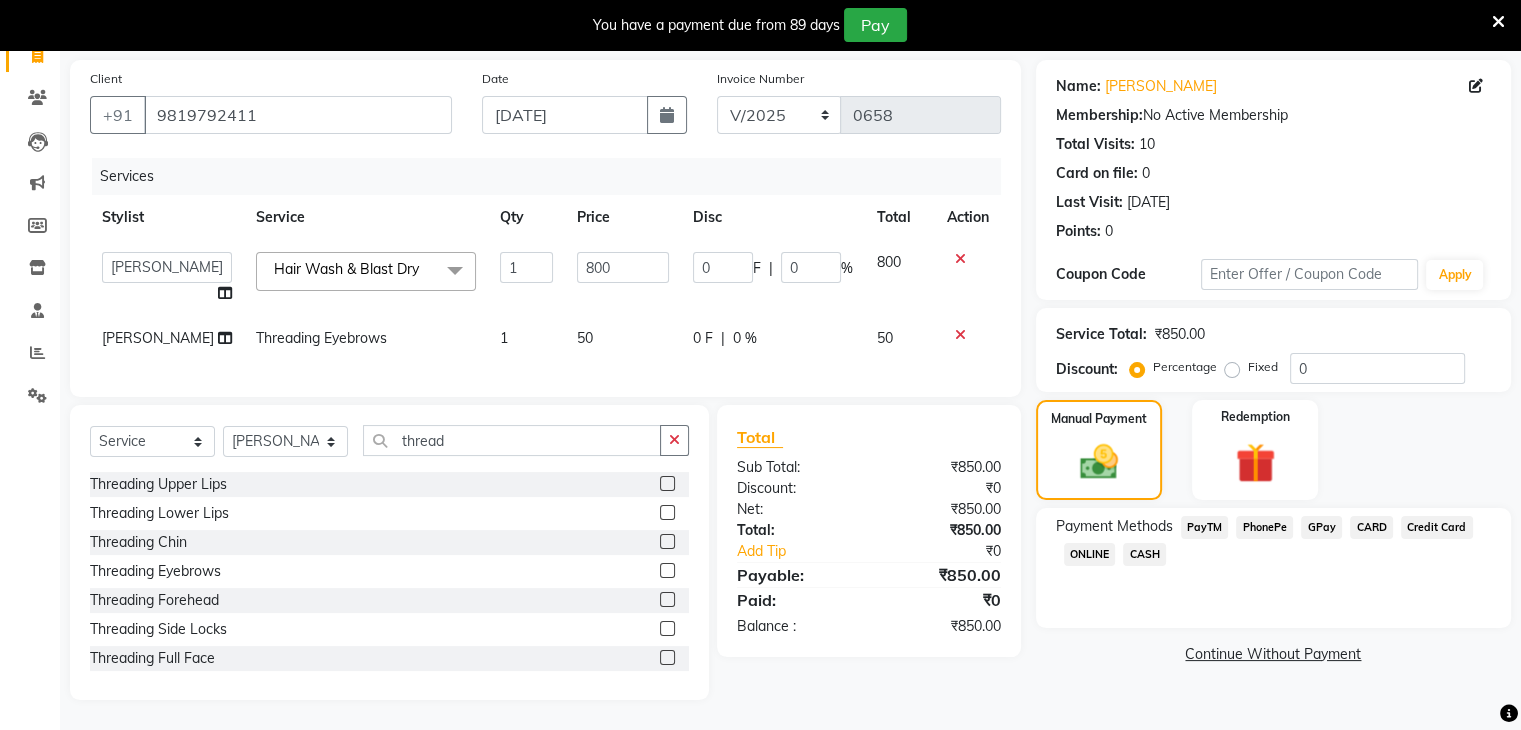 click on "GPay" 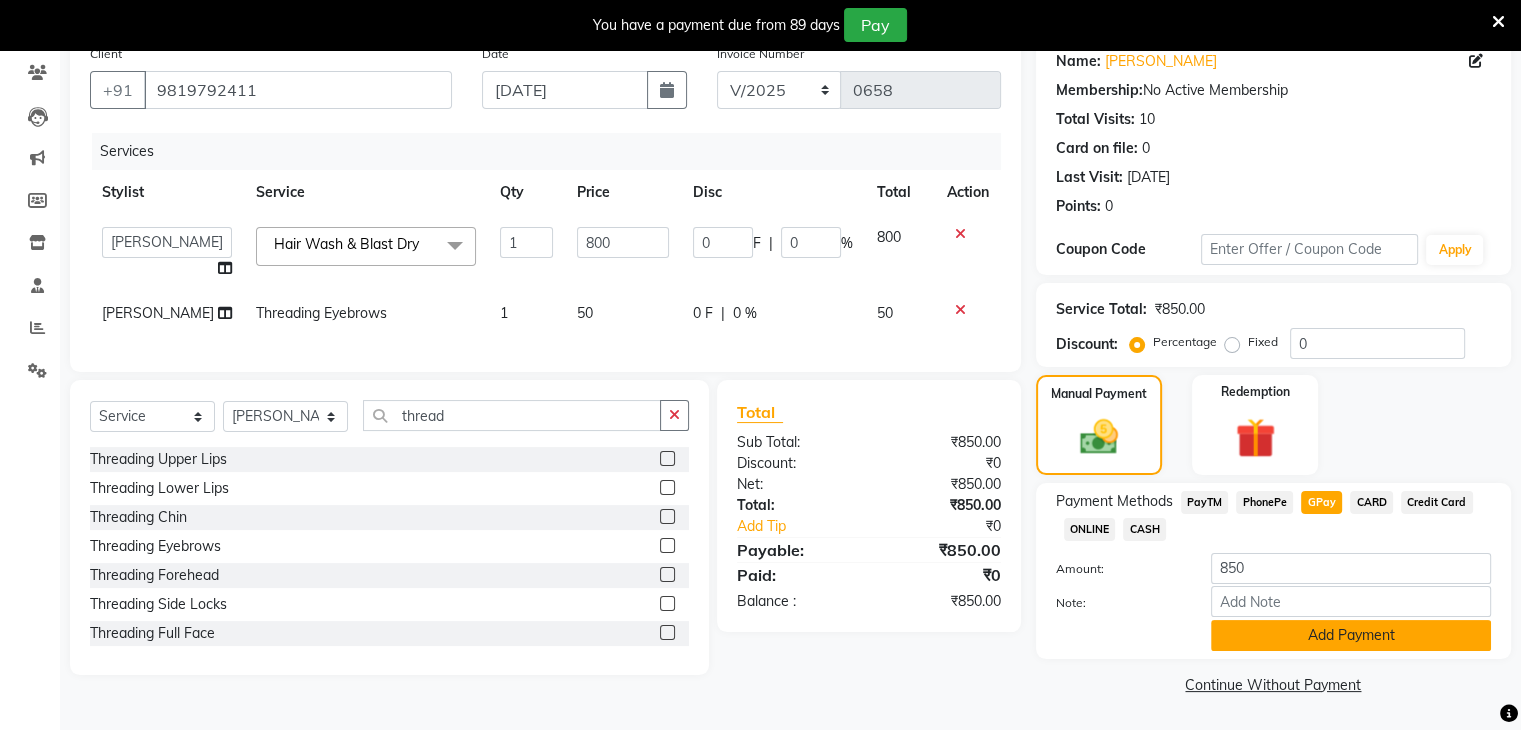 click on "Add Payment" 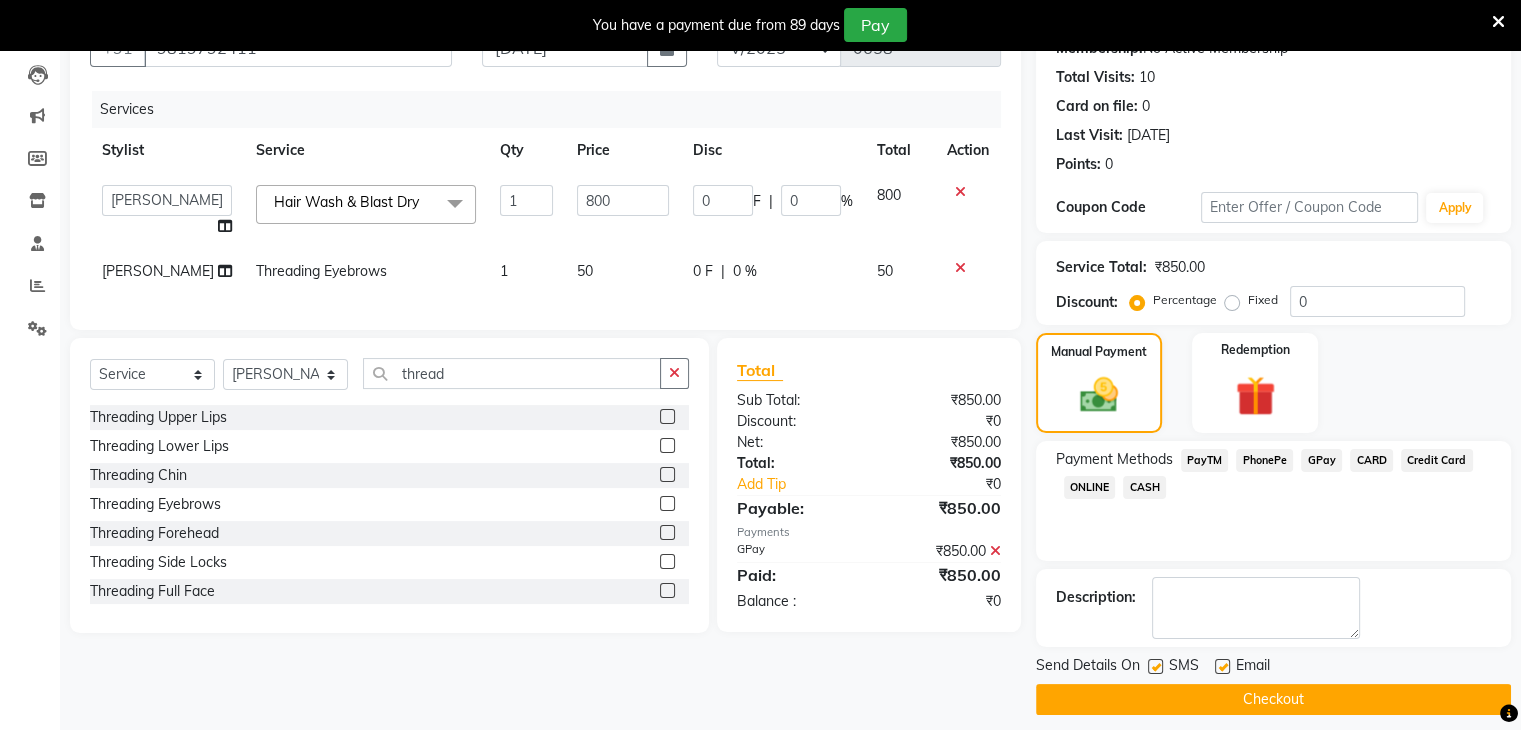 scroll, scrollTop: 220, scrollLeft: 0, axis: vertical 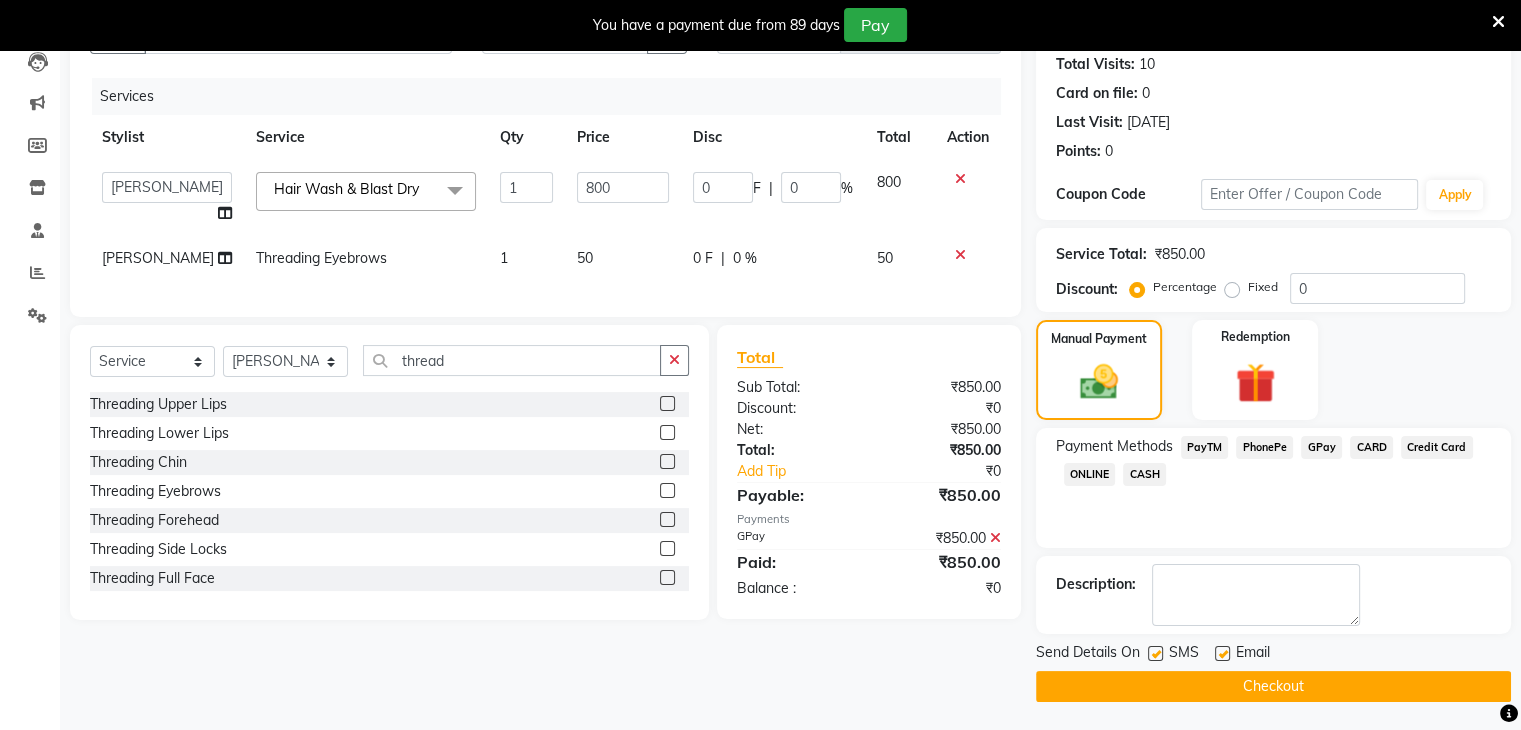 click 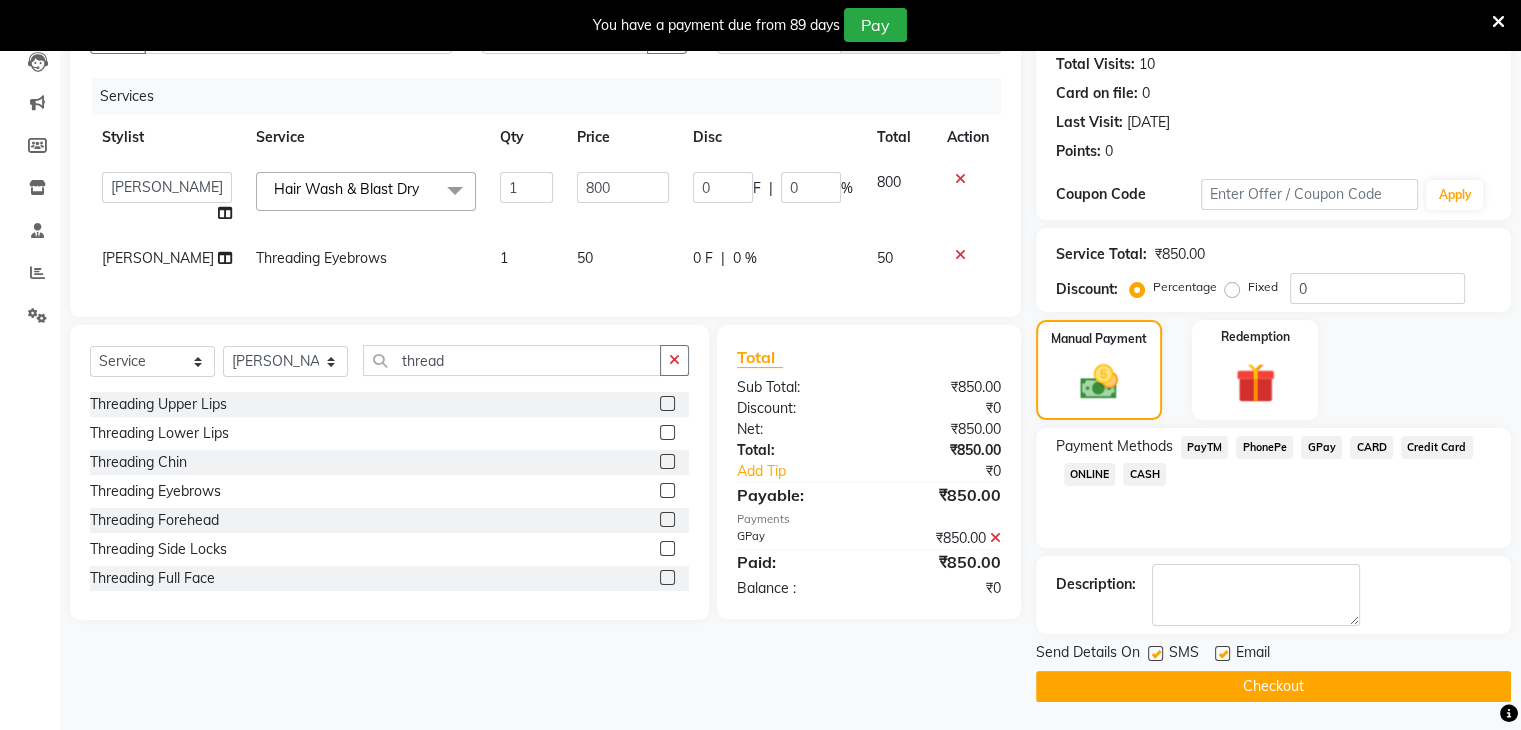click at bounding box center [1221, 654] 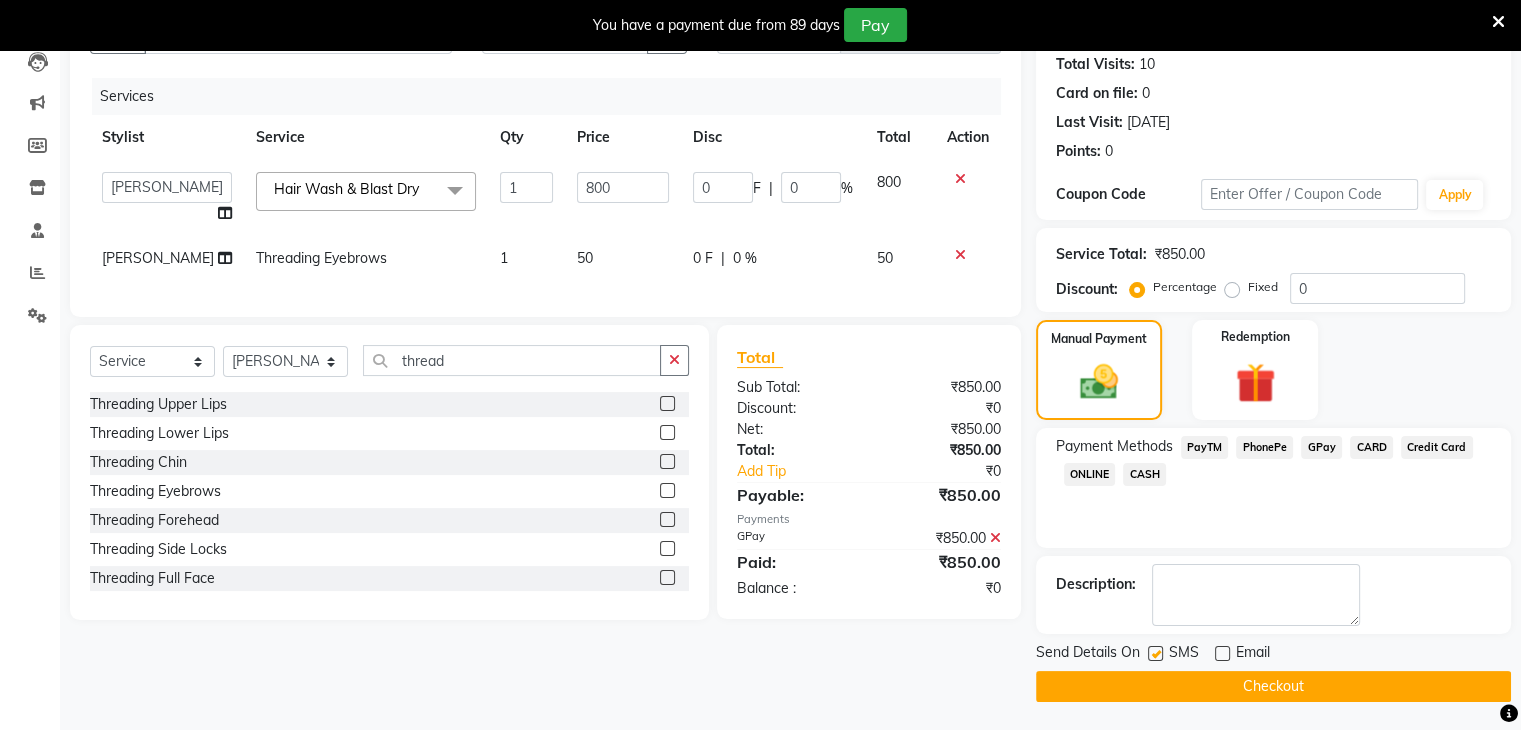 click 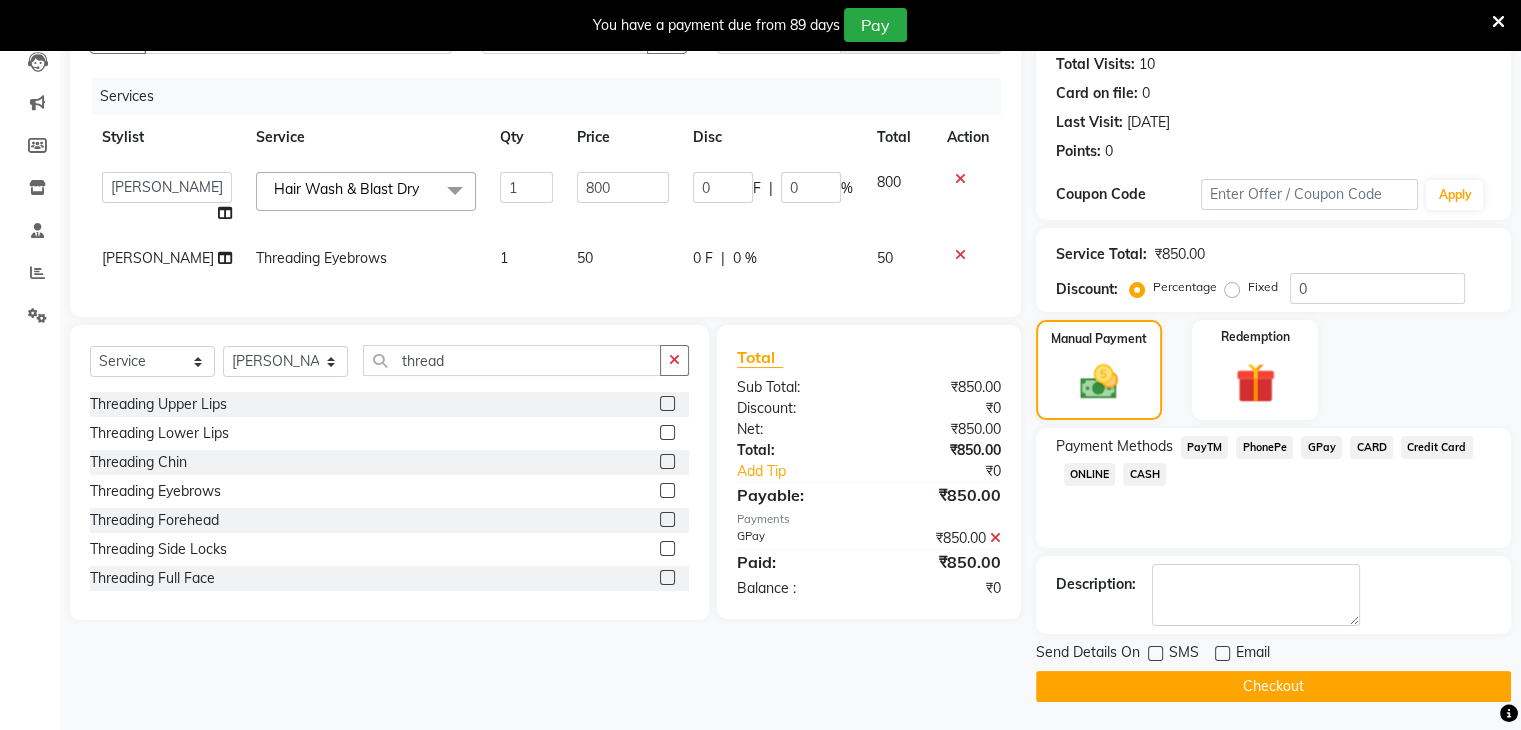 click on "Checkout" 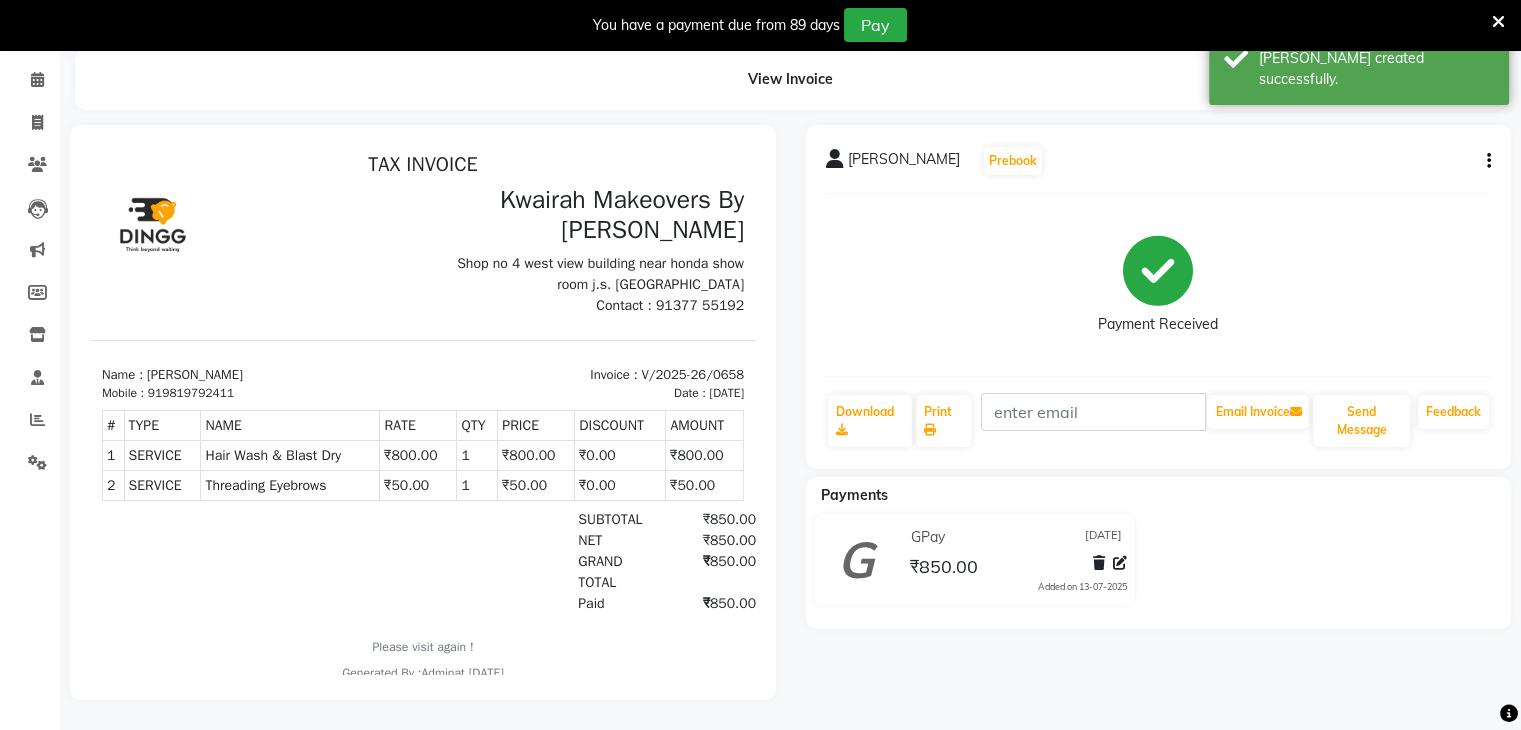 scroll, scrollTop: 0, scrollLeft: 0, axis: both 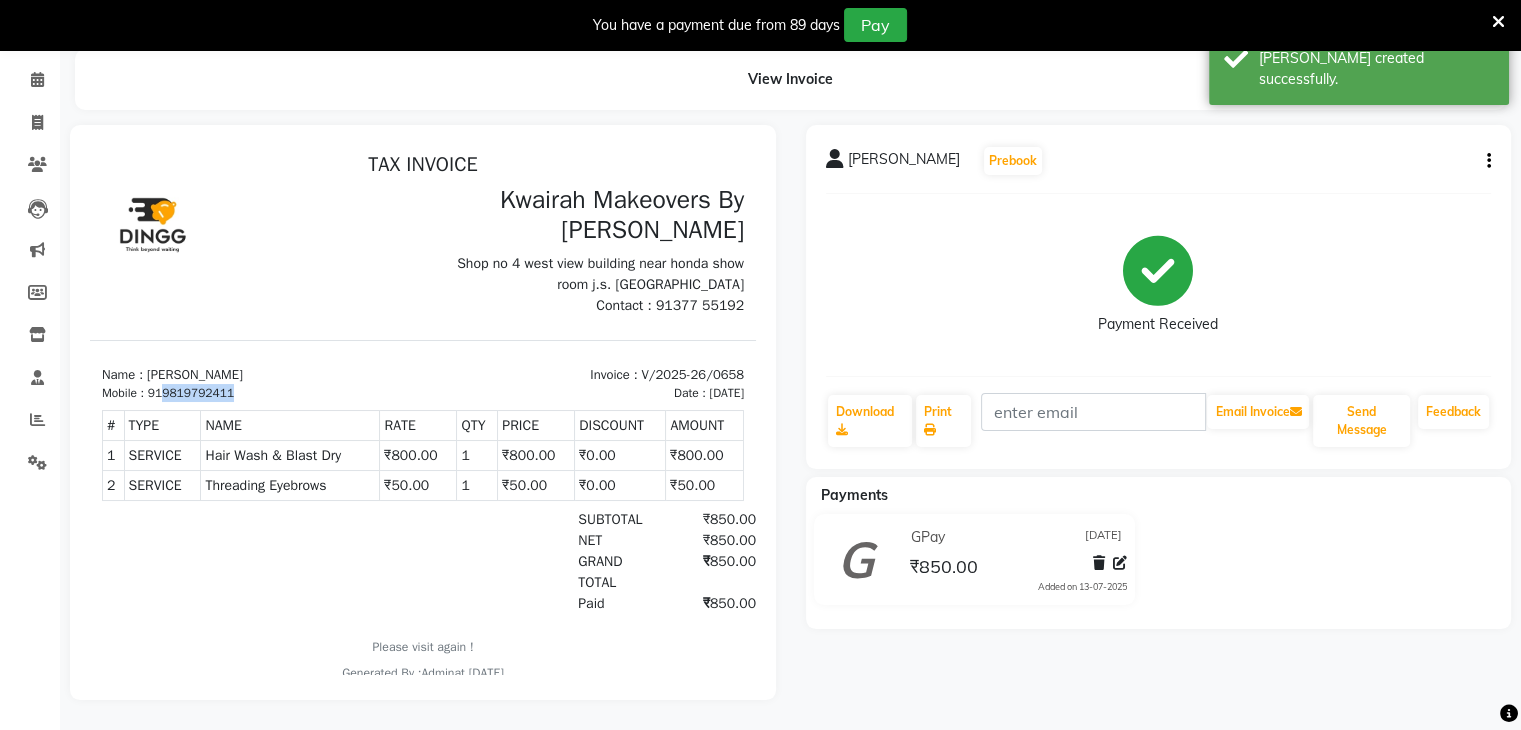 drag, startPoint x: 162, startPoint y: 393, endPoint x: 252, endPoint y: 392, distance: 90.005554 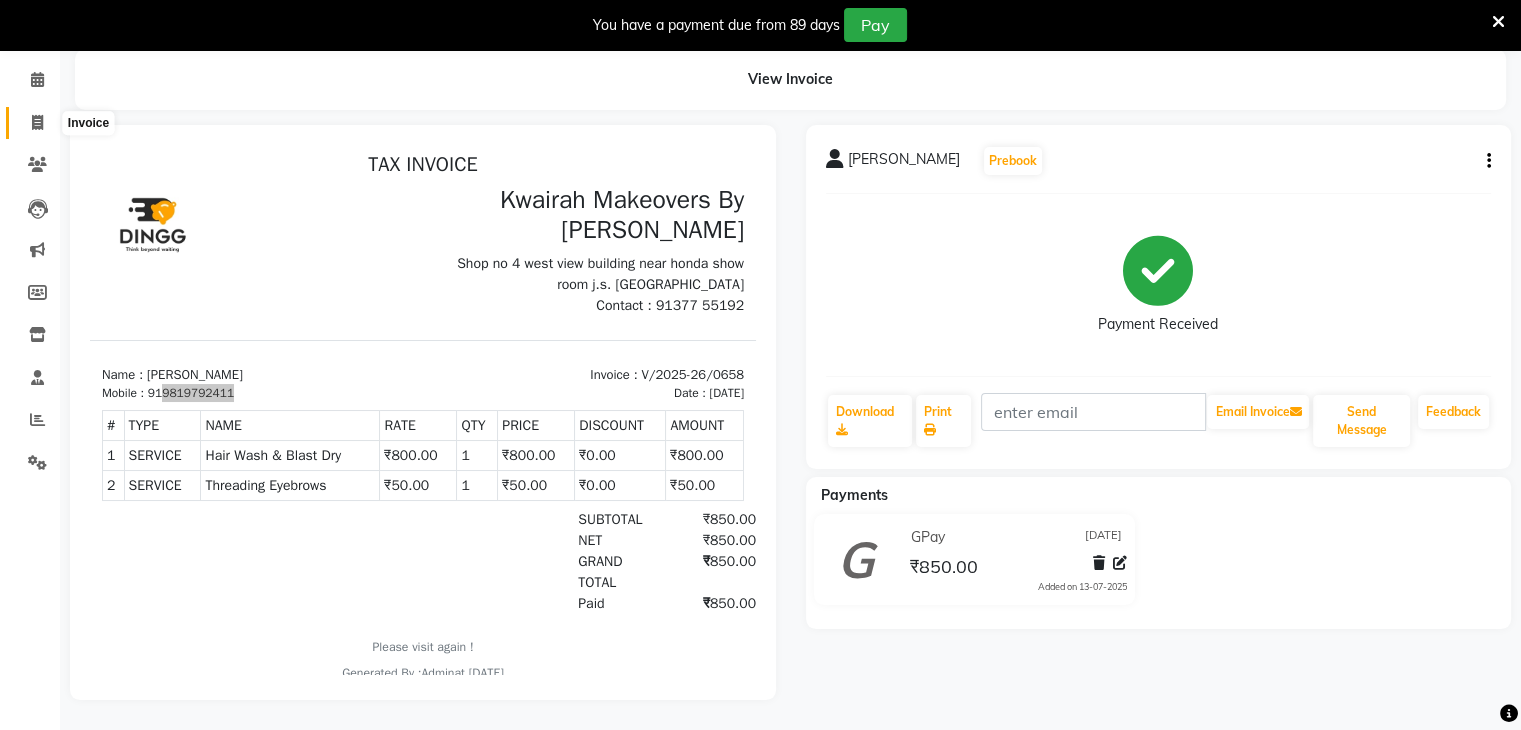click 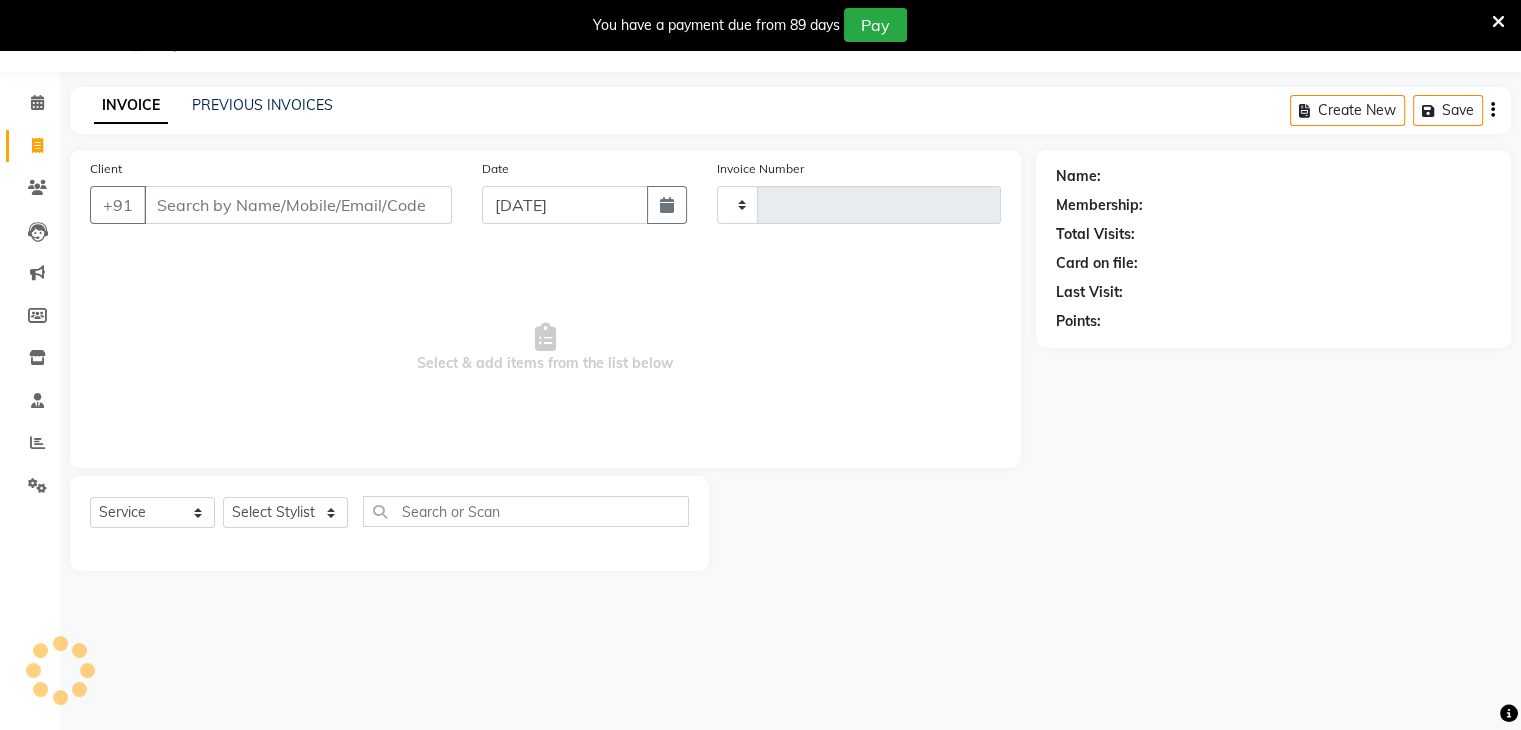 type on "0659" 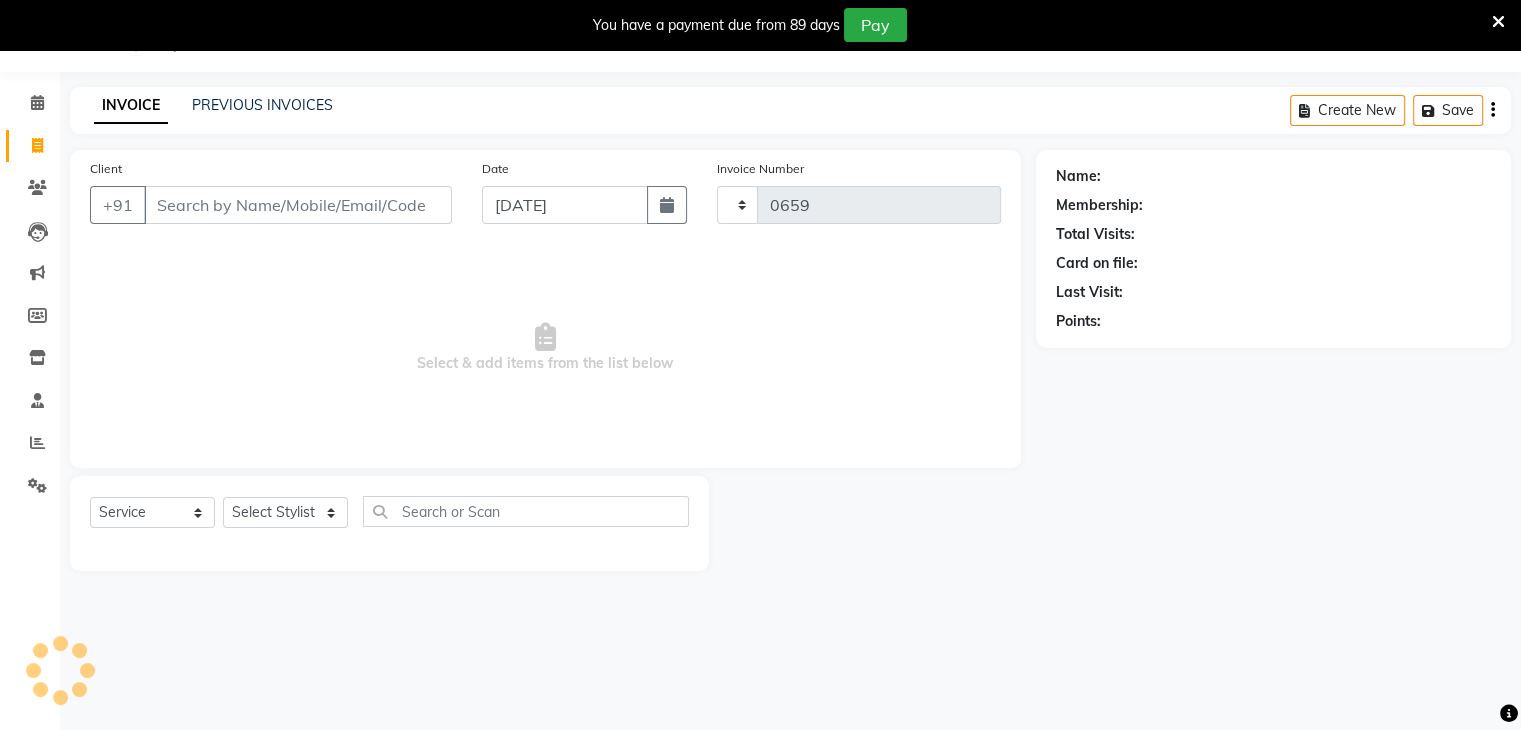 scroll, scrollTop: 50, scrollLeft: 0, axis: vertical 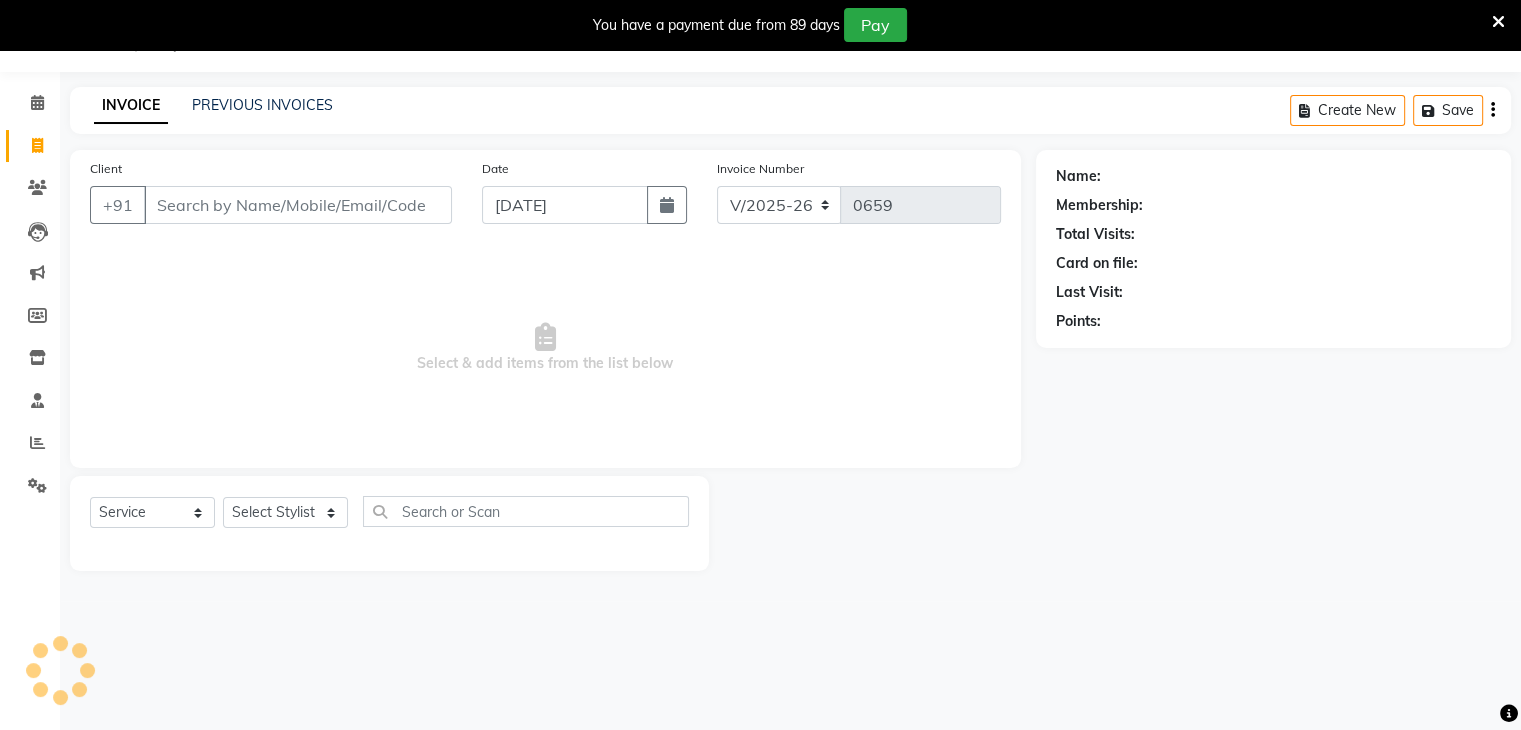 click on "Date [DATE]" 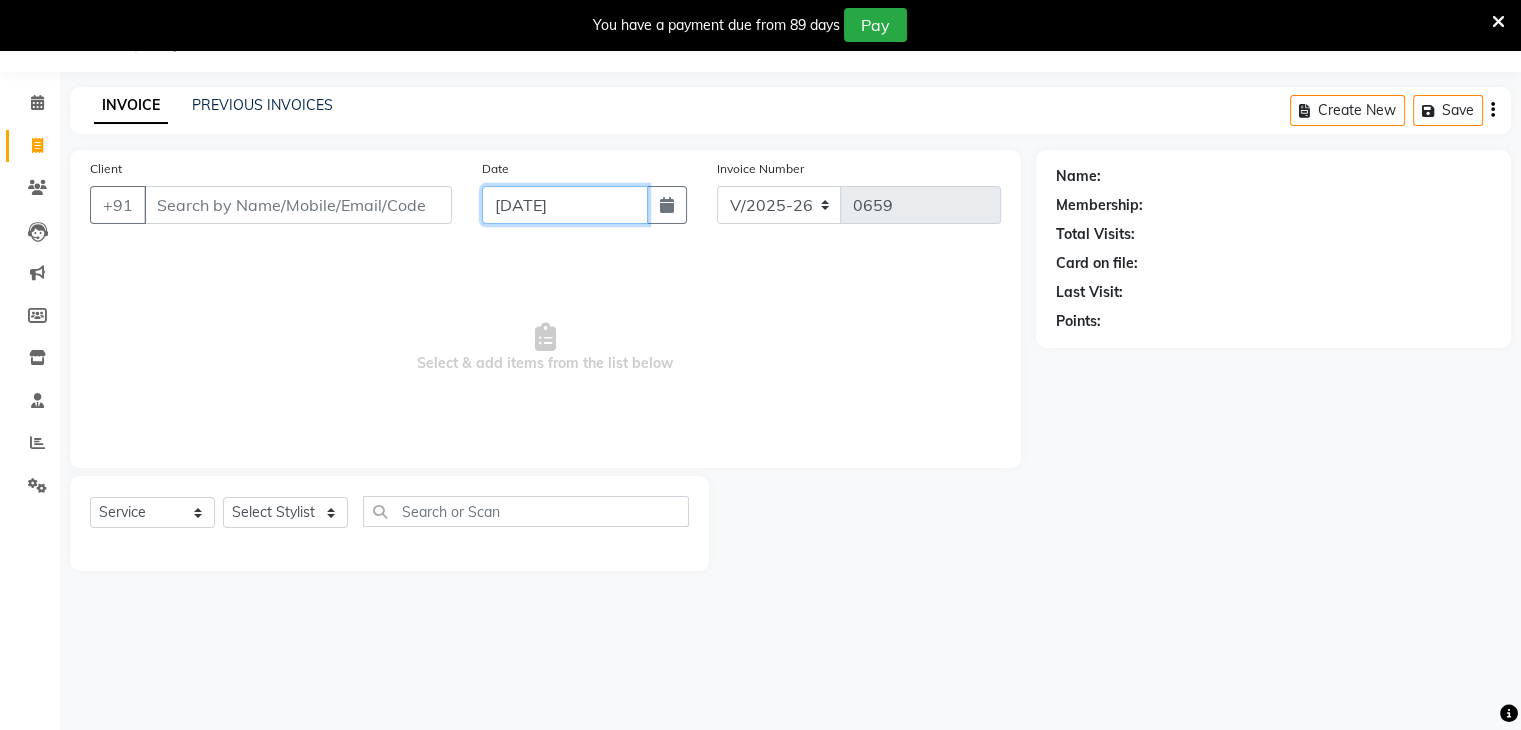 click on "[DATE]" 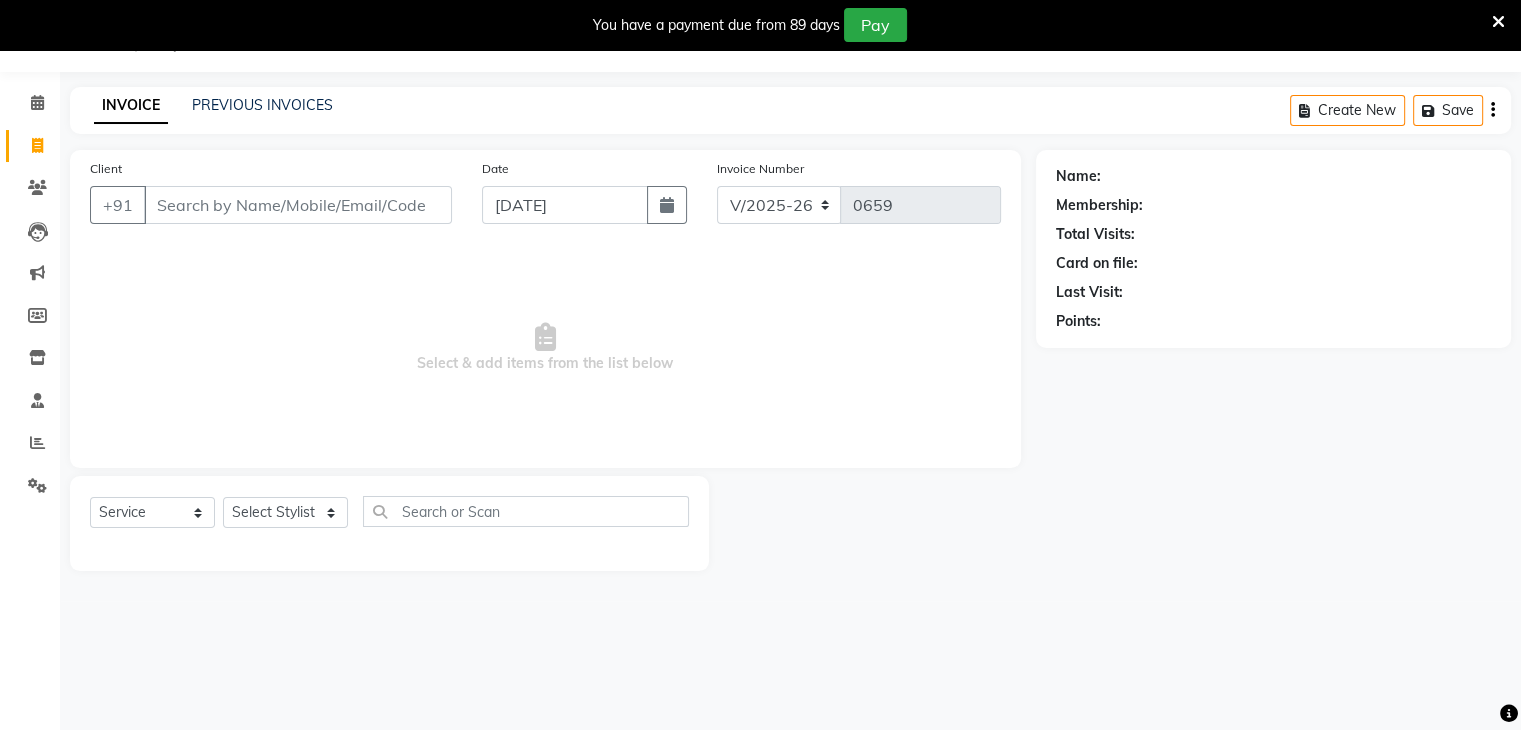 select on "7" 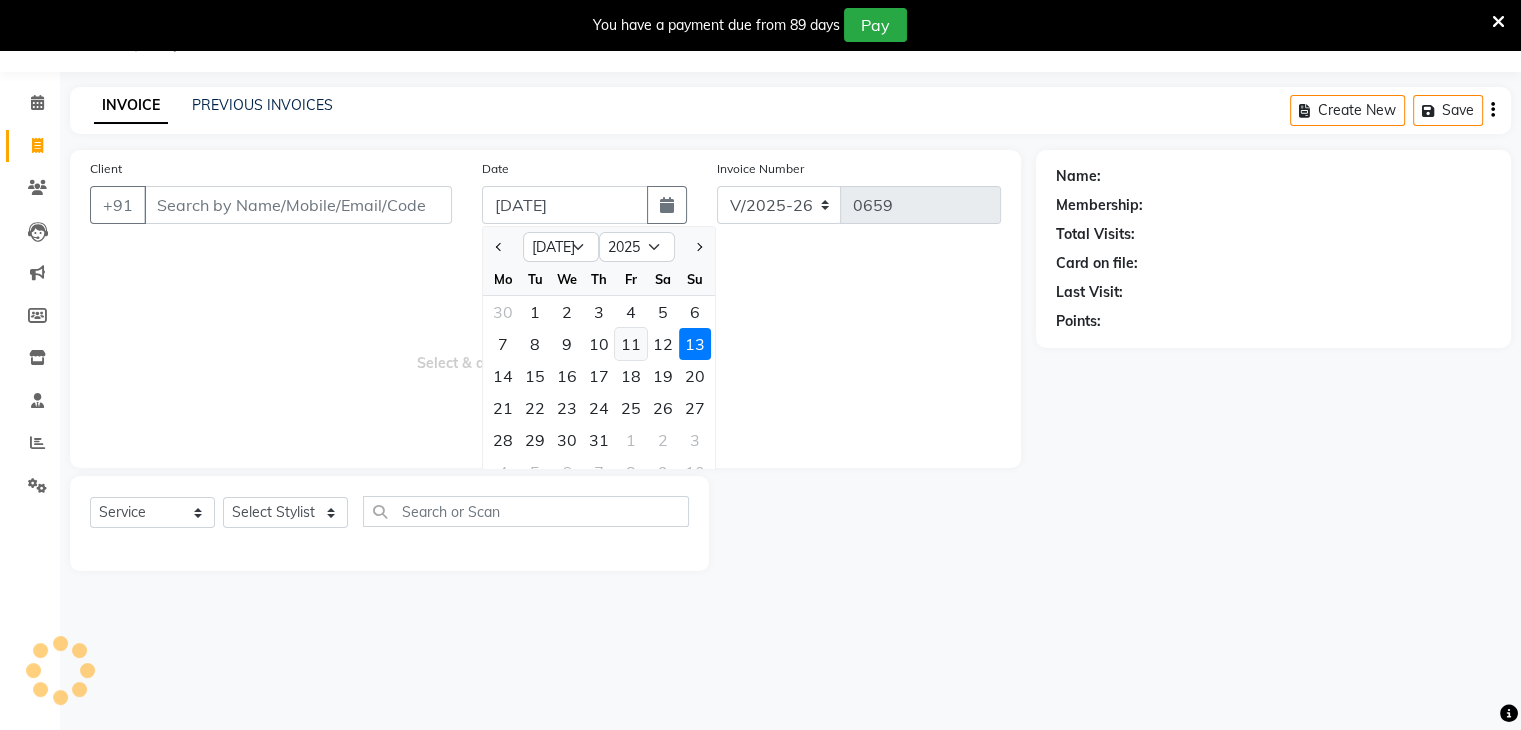 click on "11" 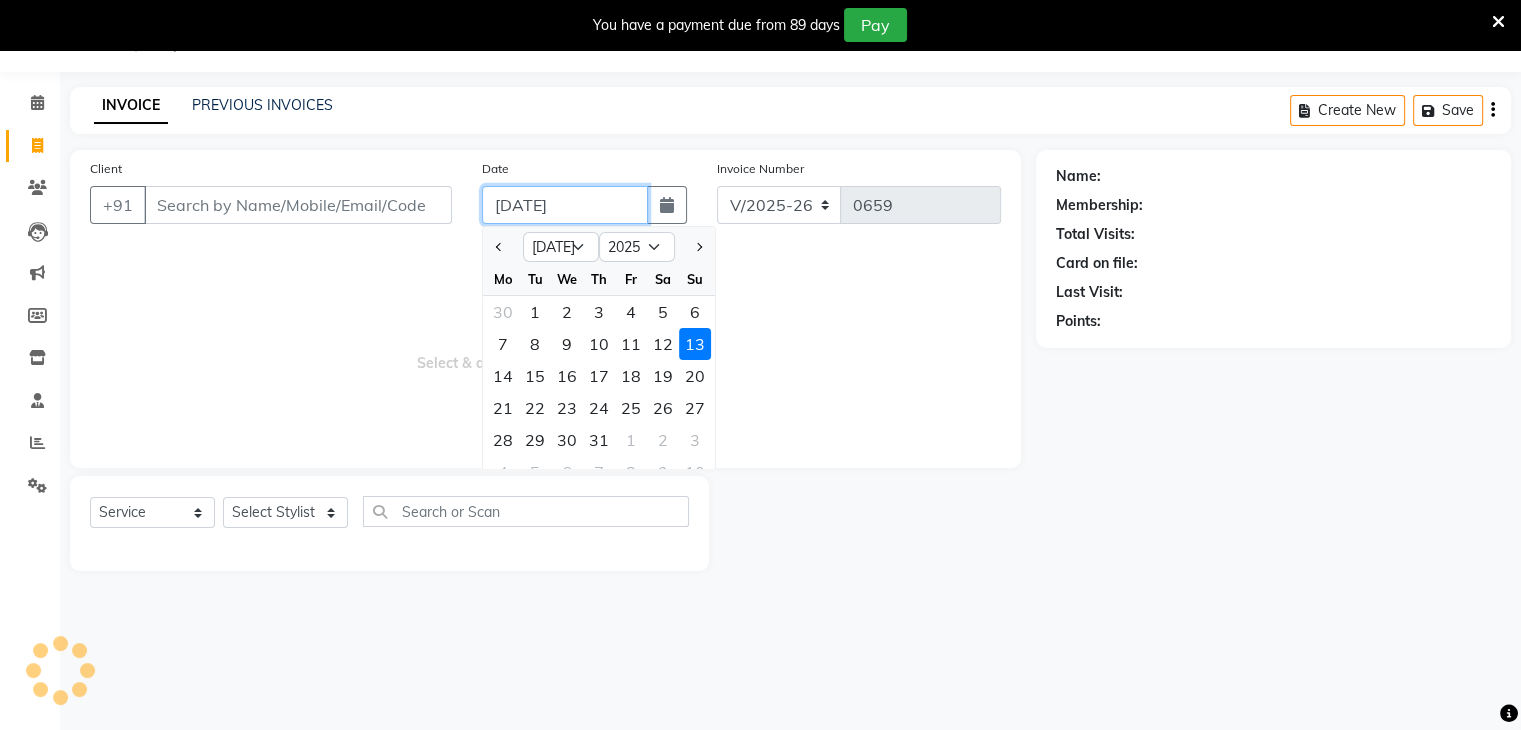 type on "[DATE]" 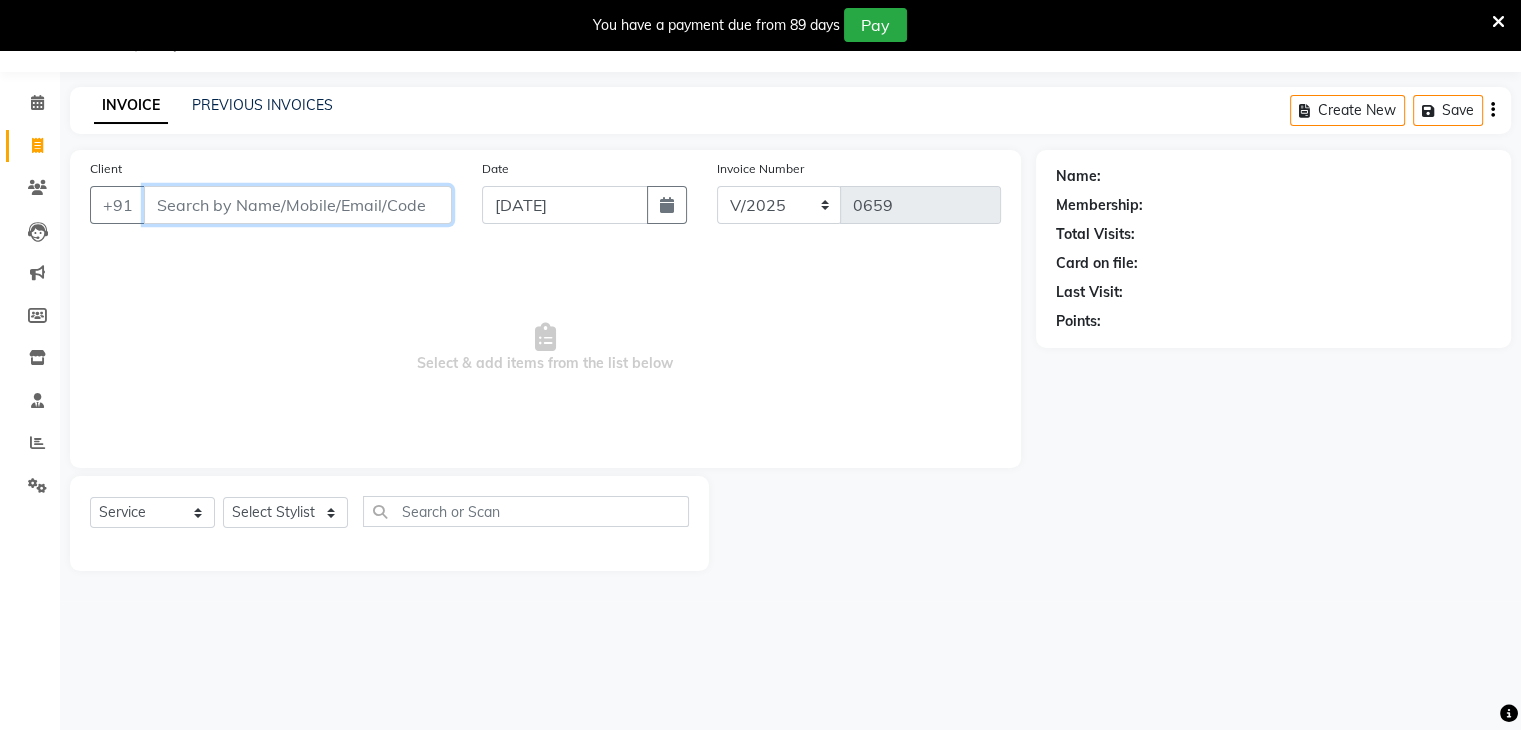 click on "Client" at bounding box center (298, 205) 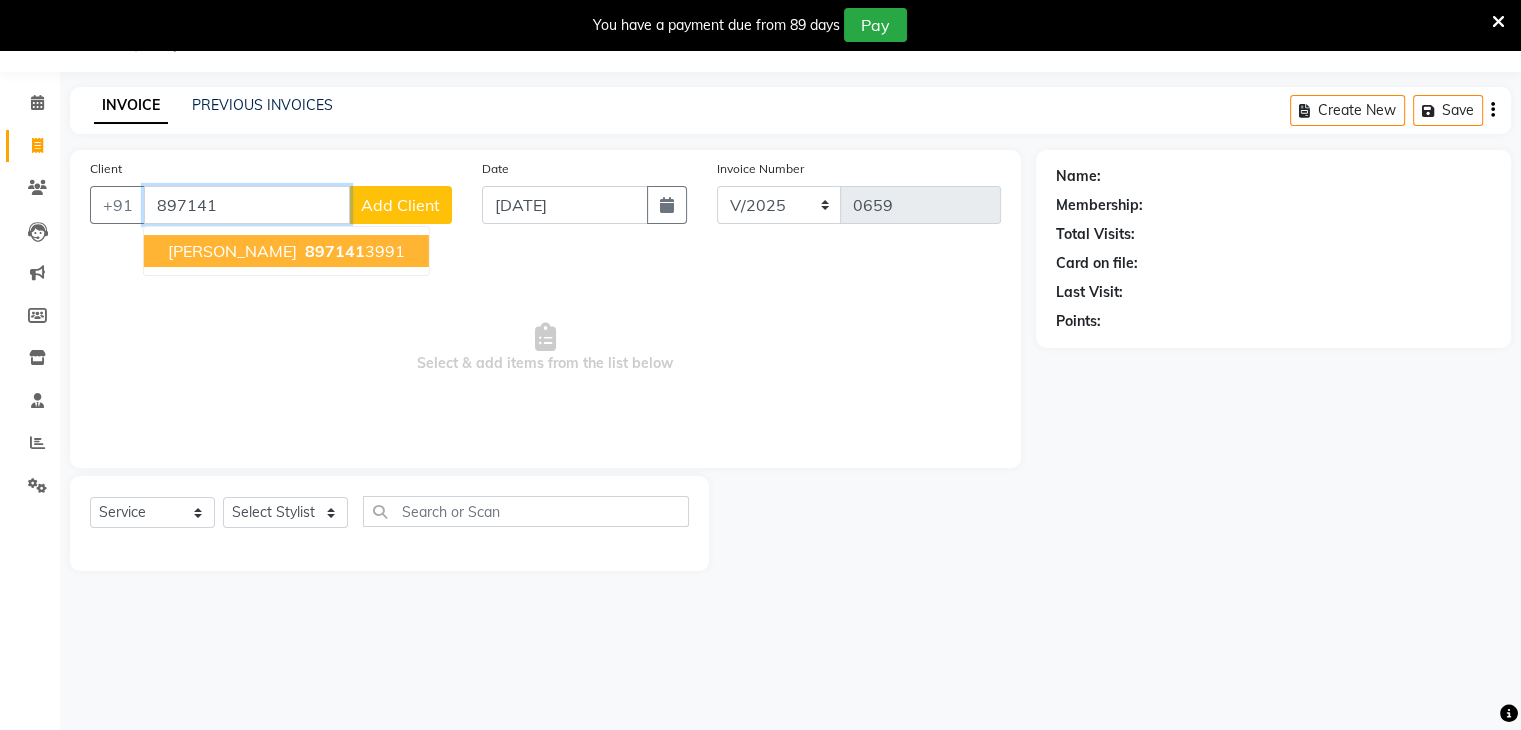click on "897141" at bounding box center [335, 251] 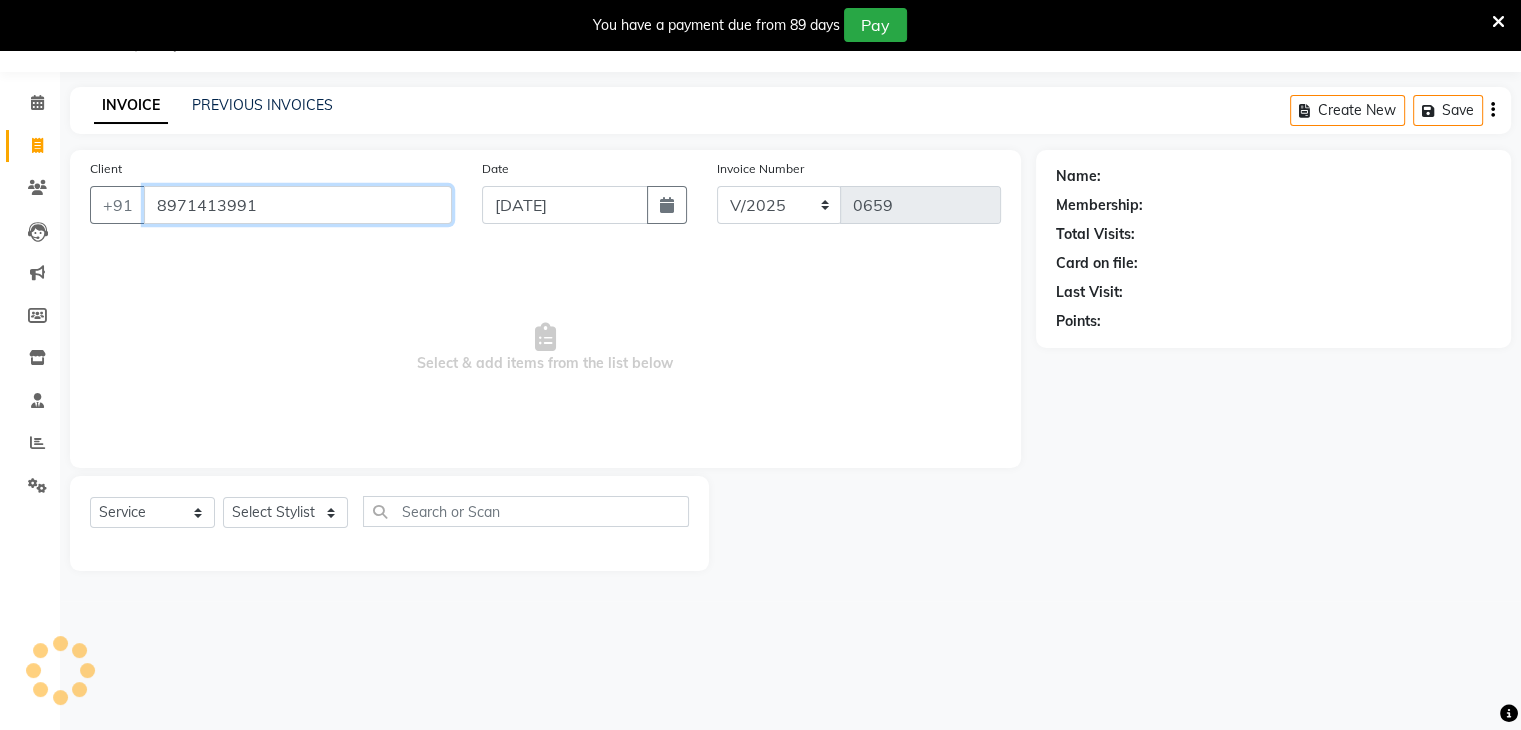 type on "8971413991" 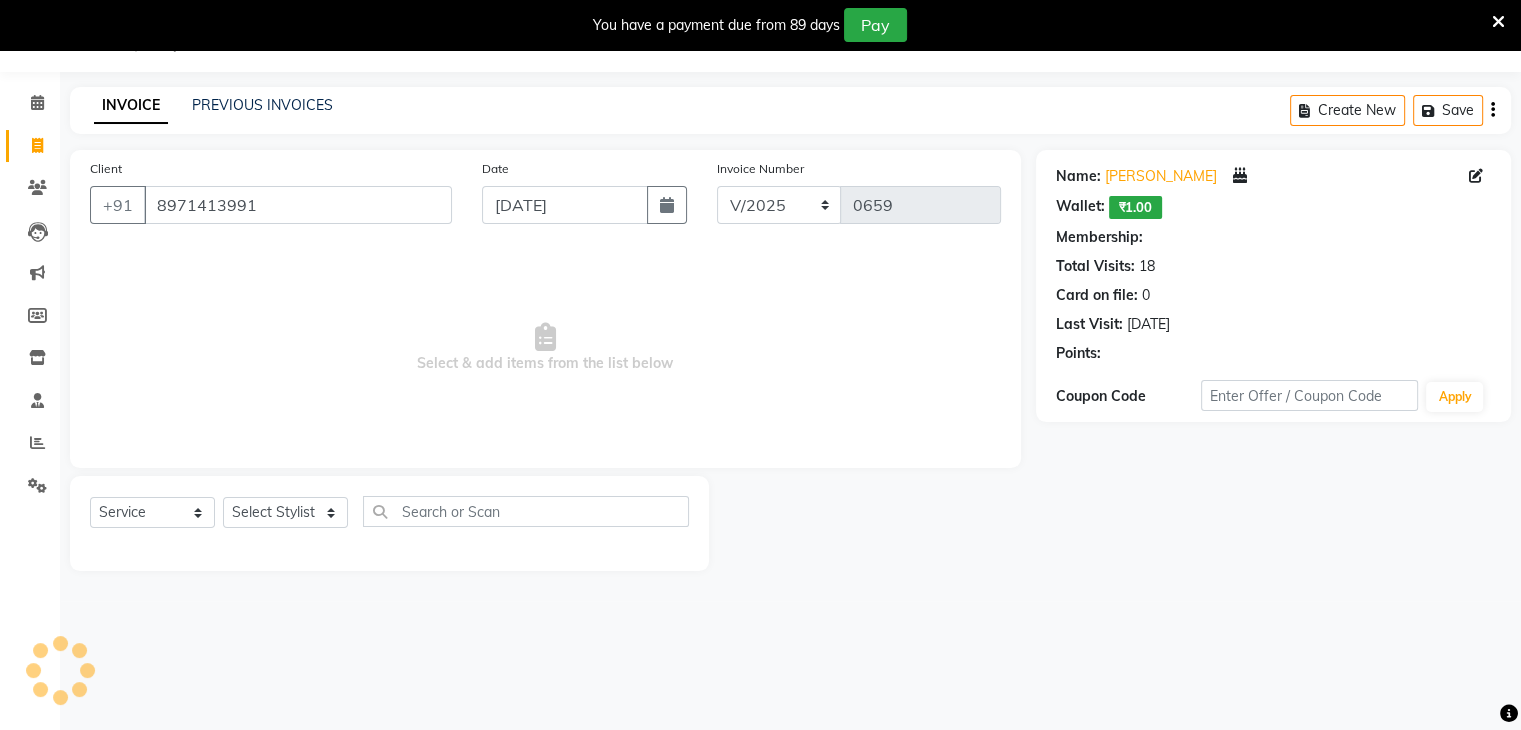 select on "1: Object" 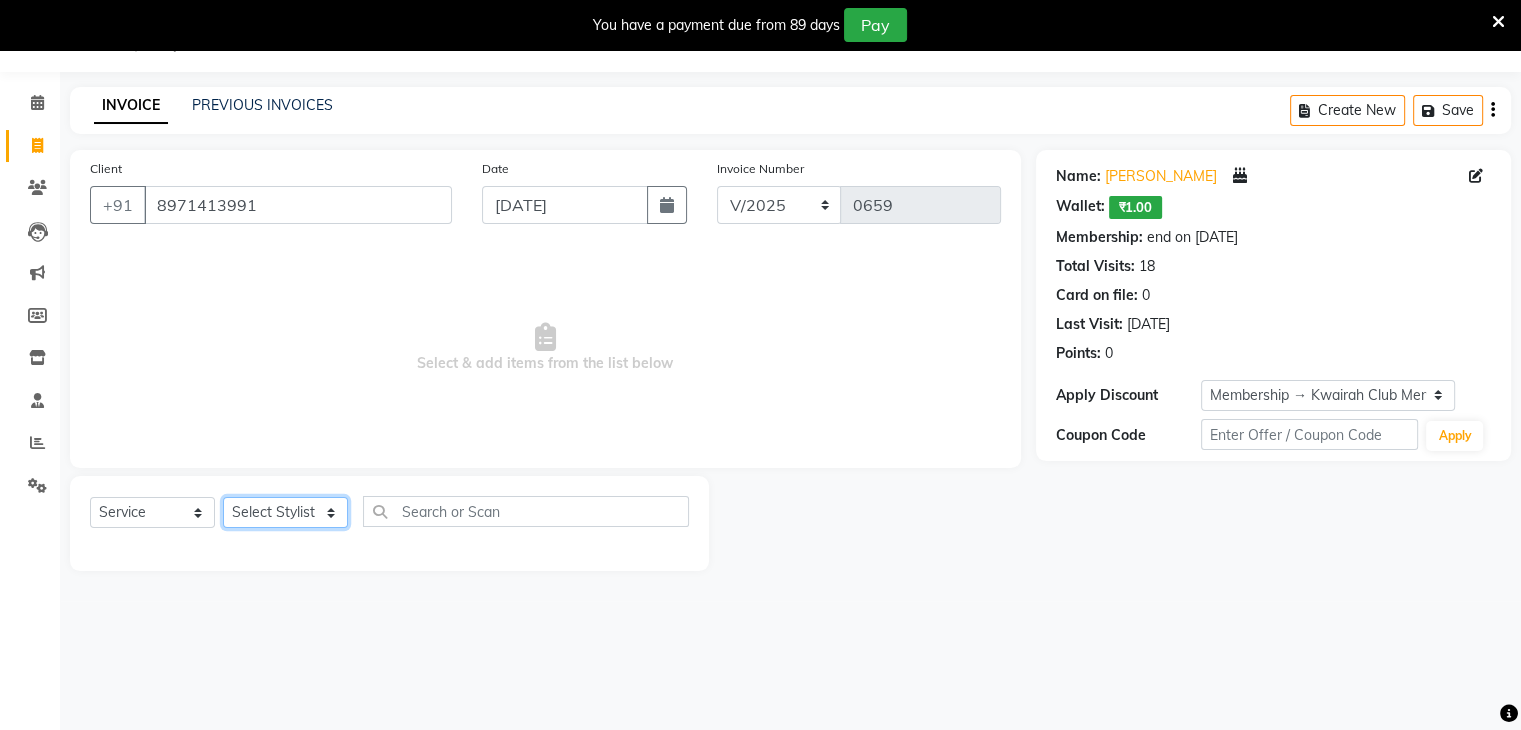 click on "Select Stylist [PERSON_NAME] [PERSON_NAME] Neha More Rakhi [PERSON_NAME] [PERSON_NAME]" 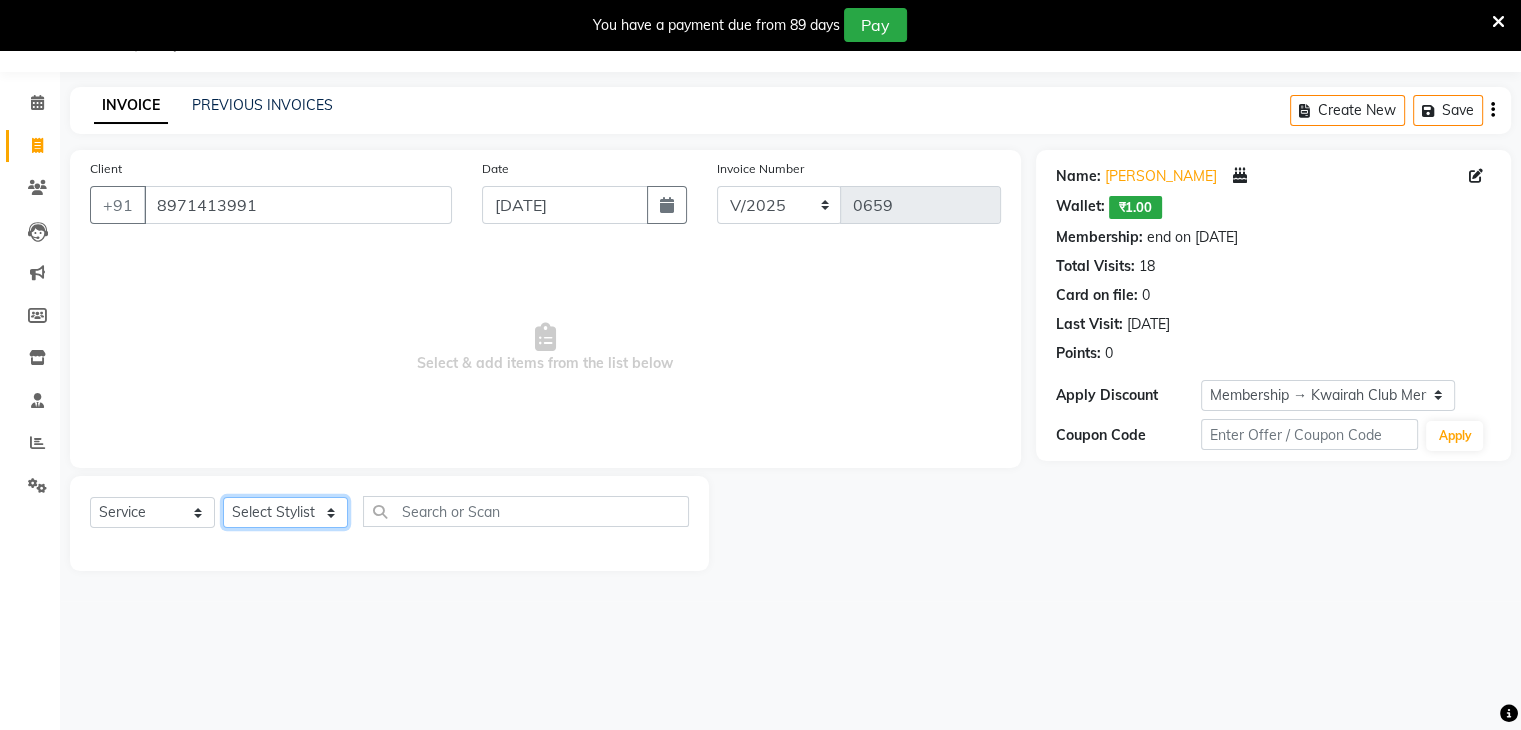 select on "76786" 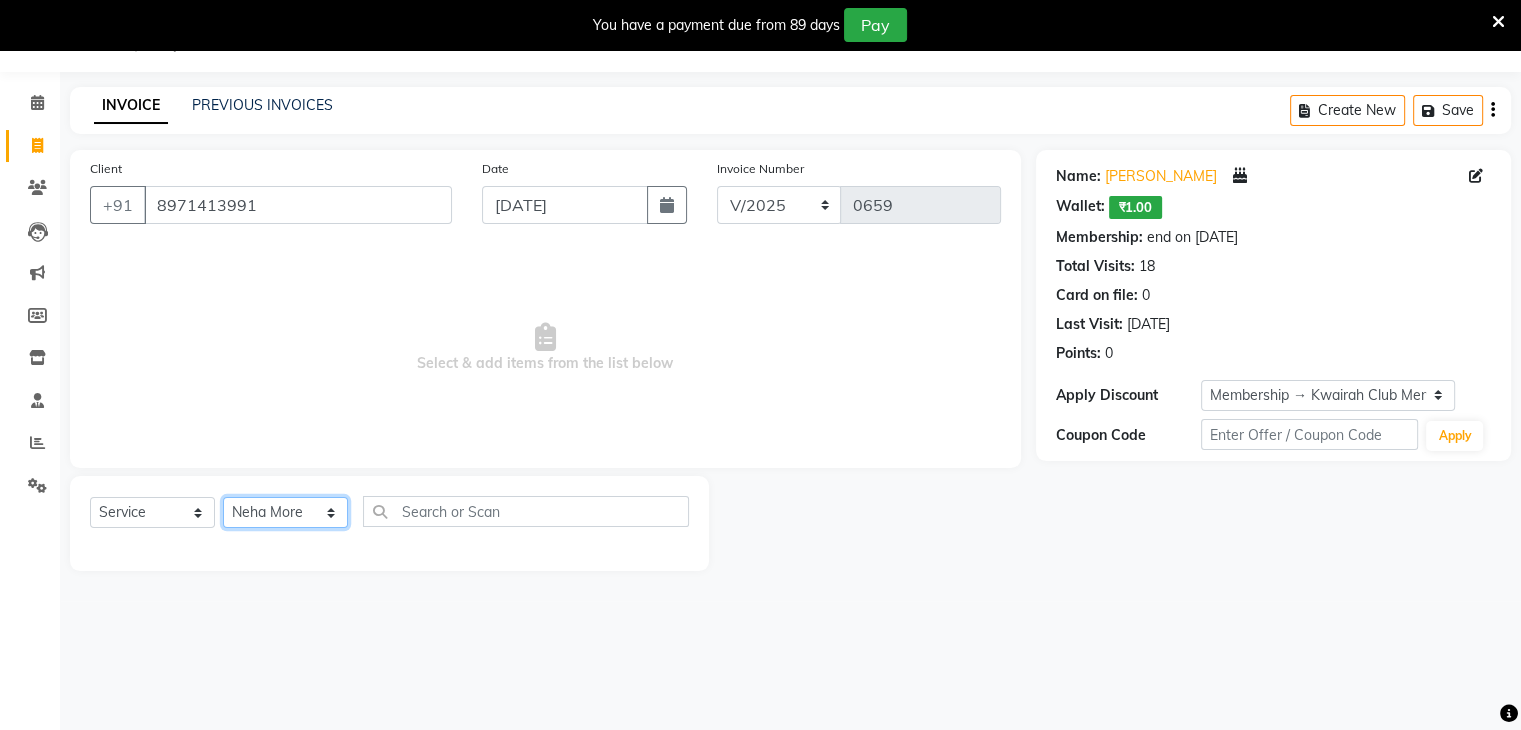 click on "Select Stylist [PERSON_NAME] [PERSON_NAME] Neha More Rakhi [PERSON_NAME] [PERSON_NAME]" 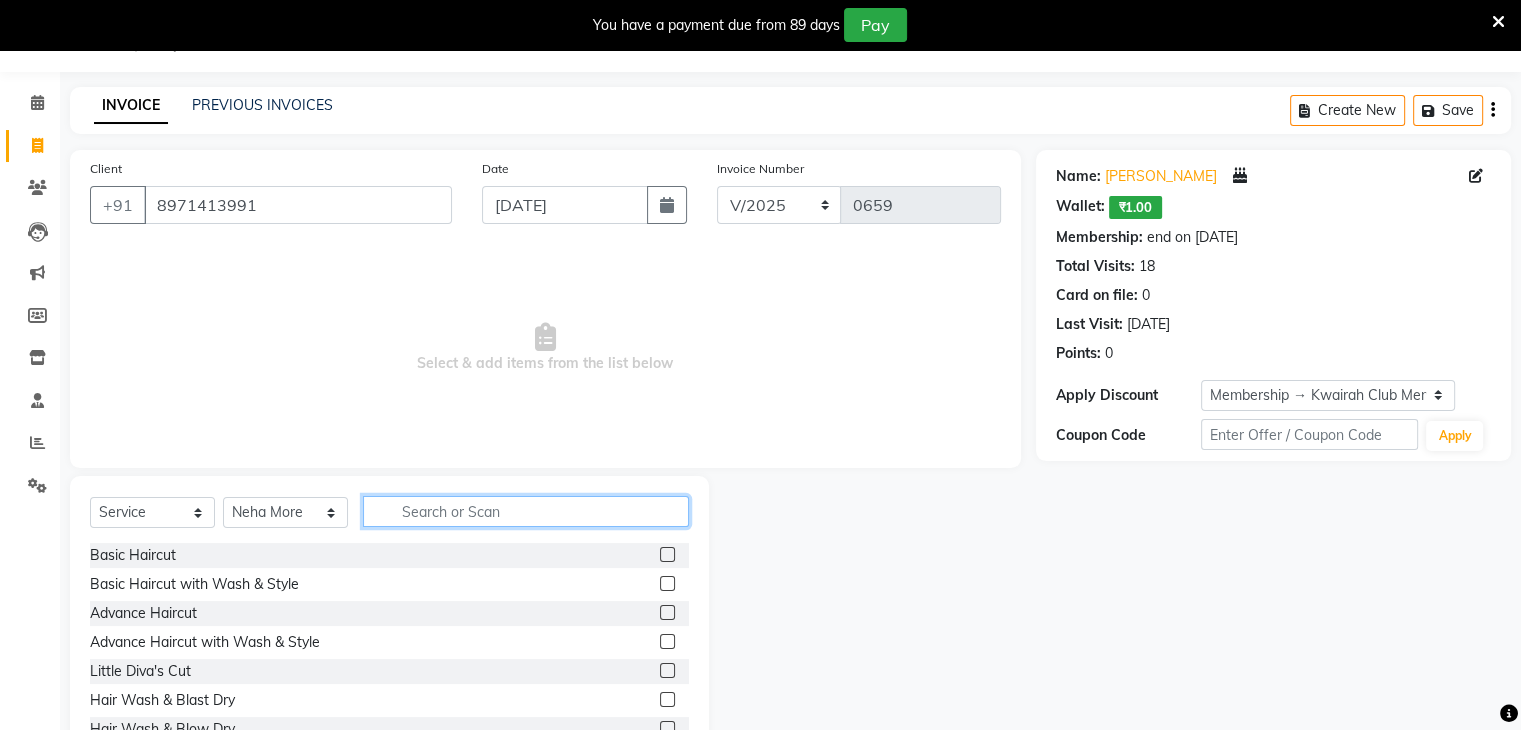 click 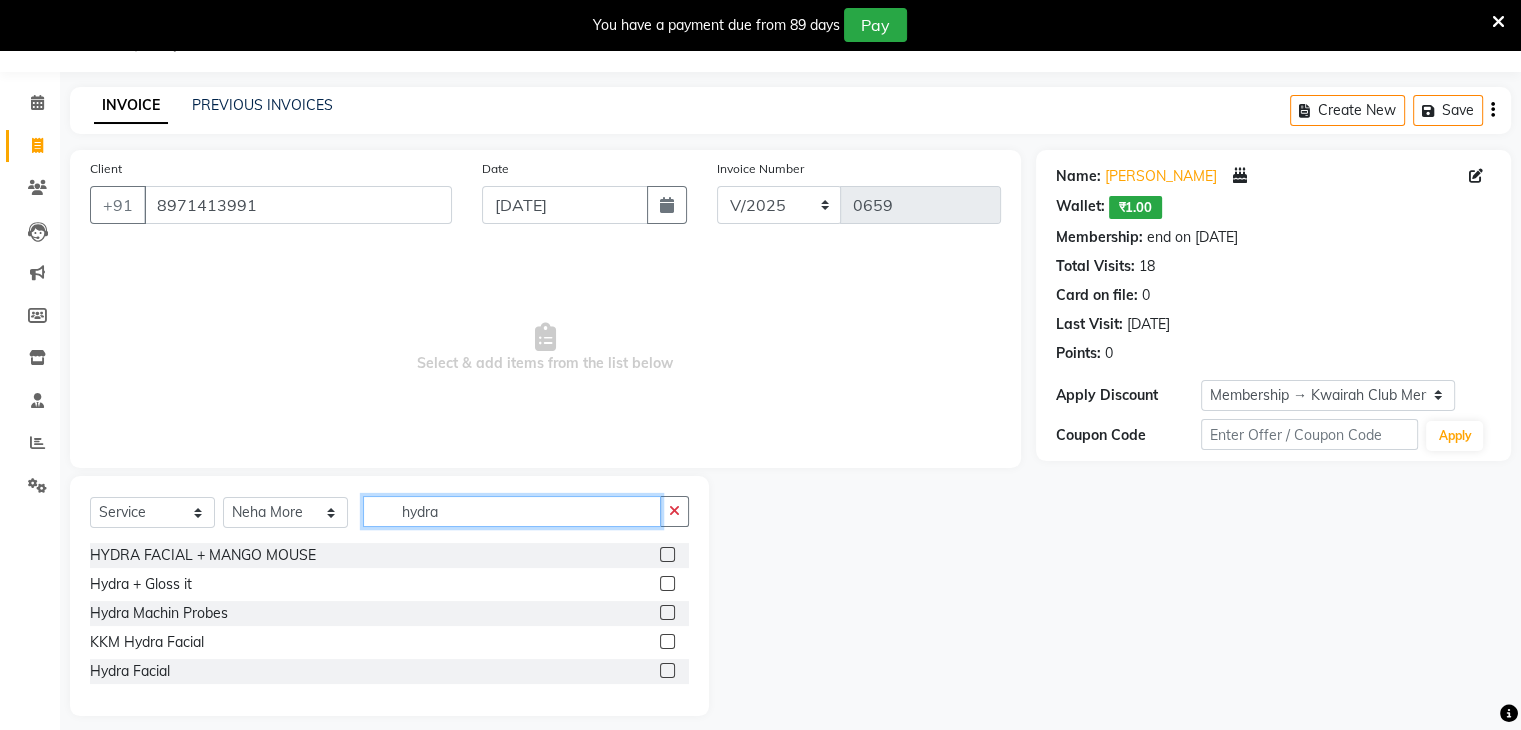 type on "hydra" 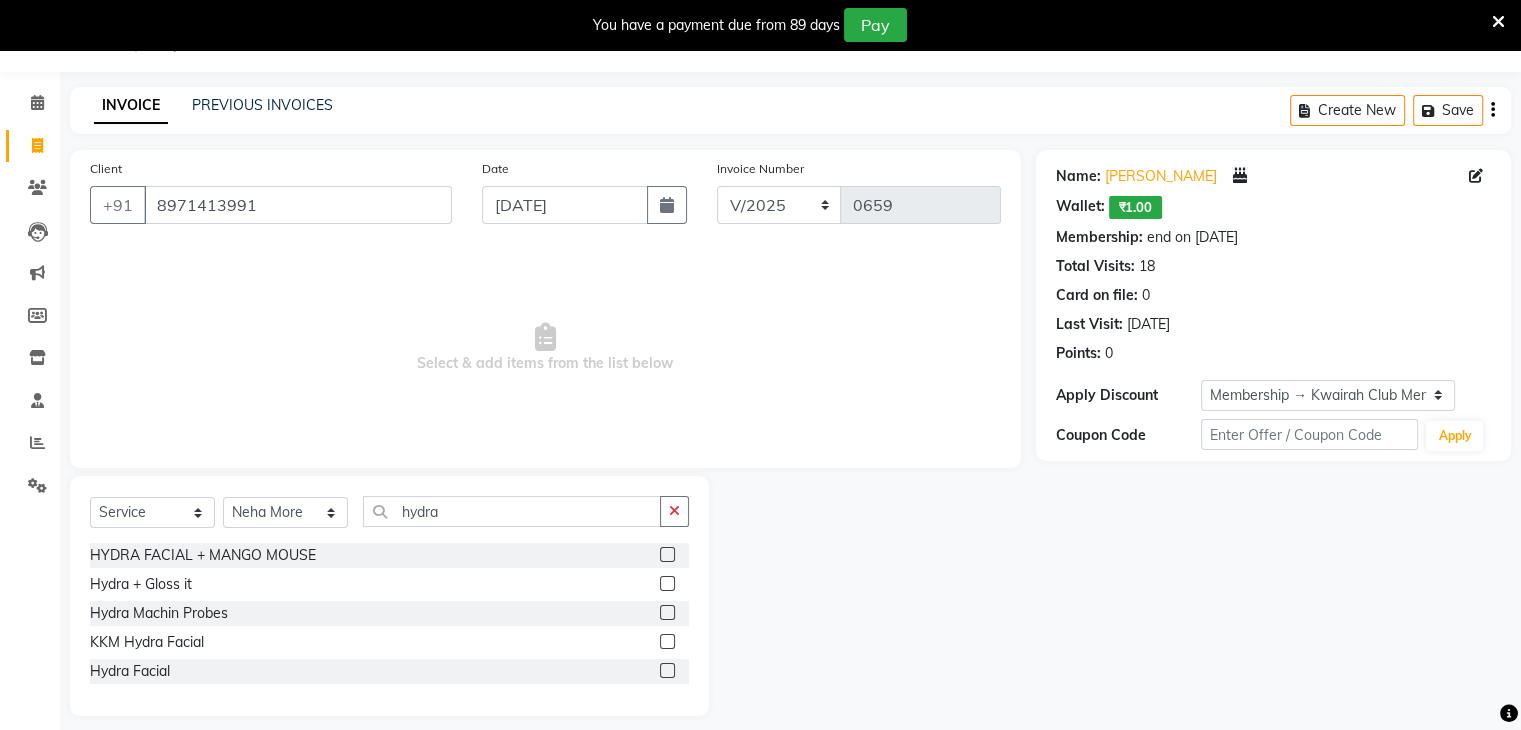 click 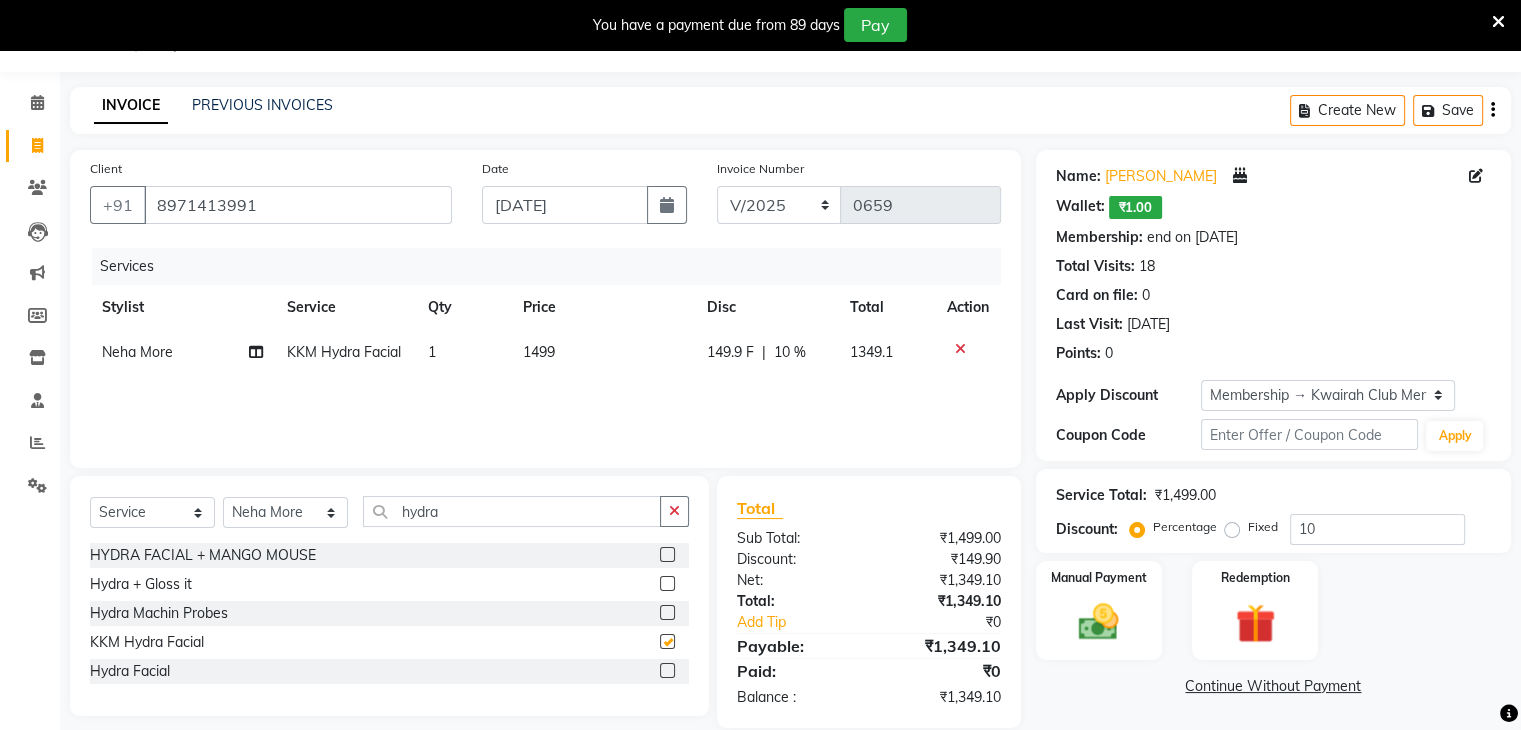 checkbox on "false" 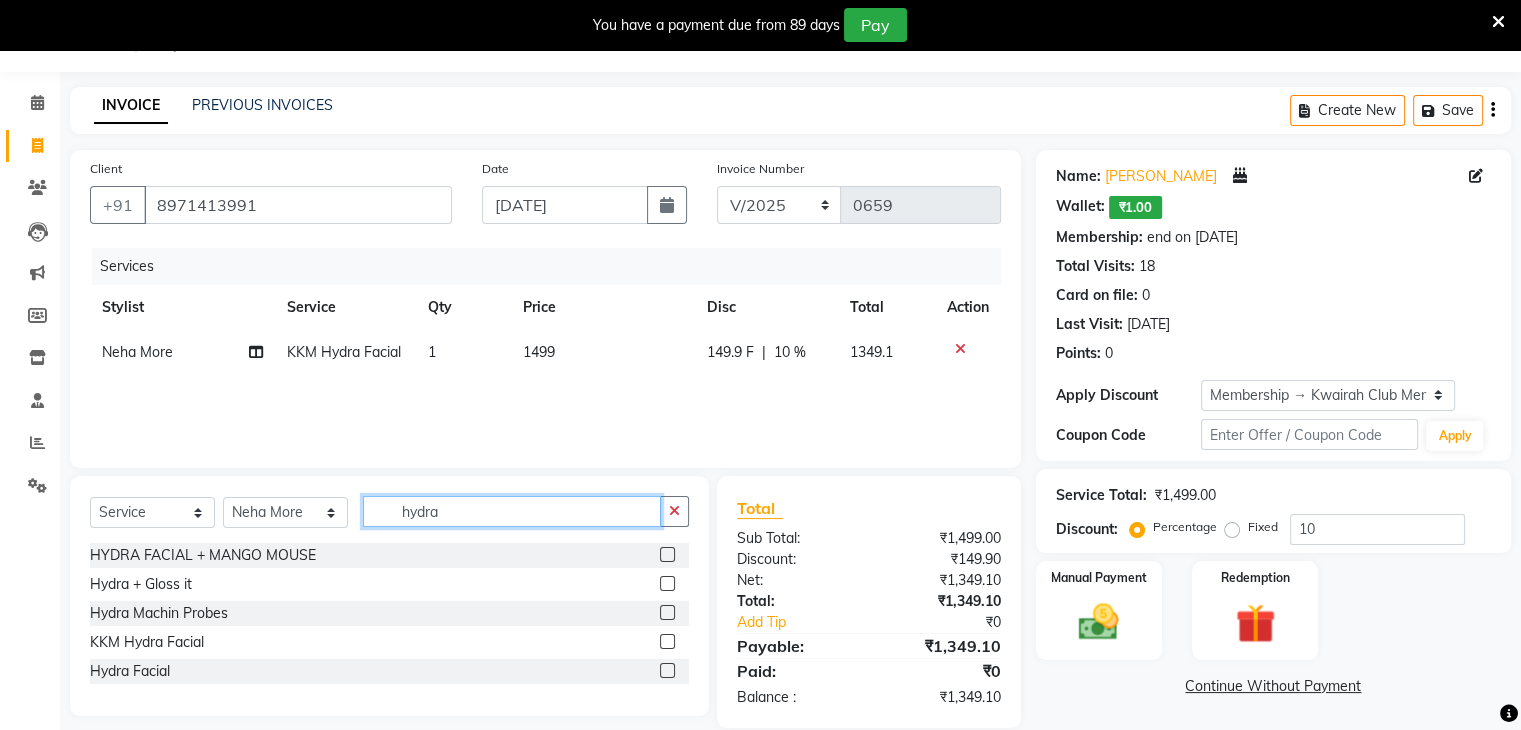 drag, startPoint x: 464, startPoint y: 514, endPoint x: 358, endPoint y: 515, distance: 106.004715 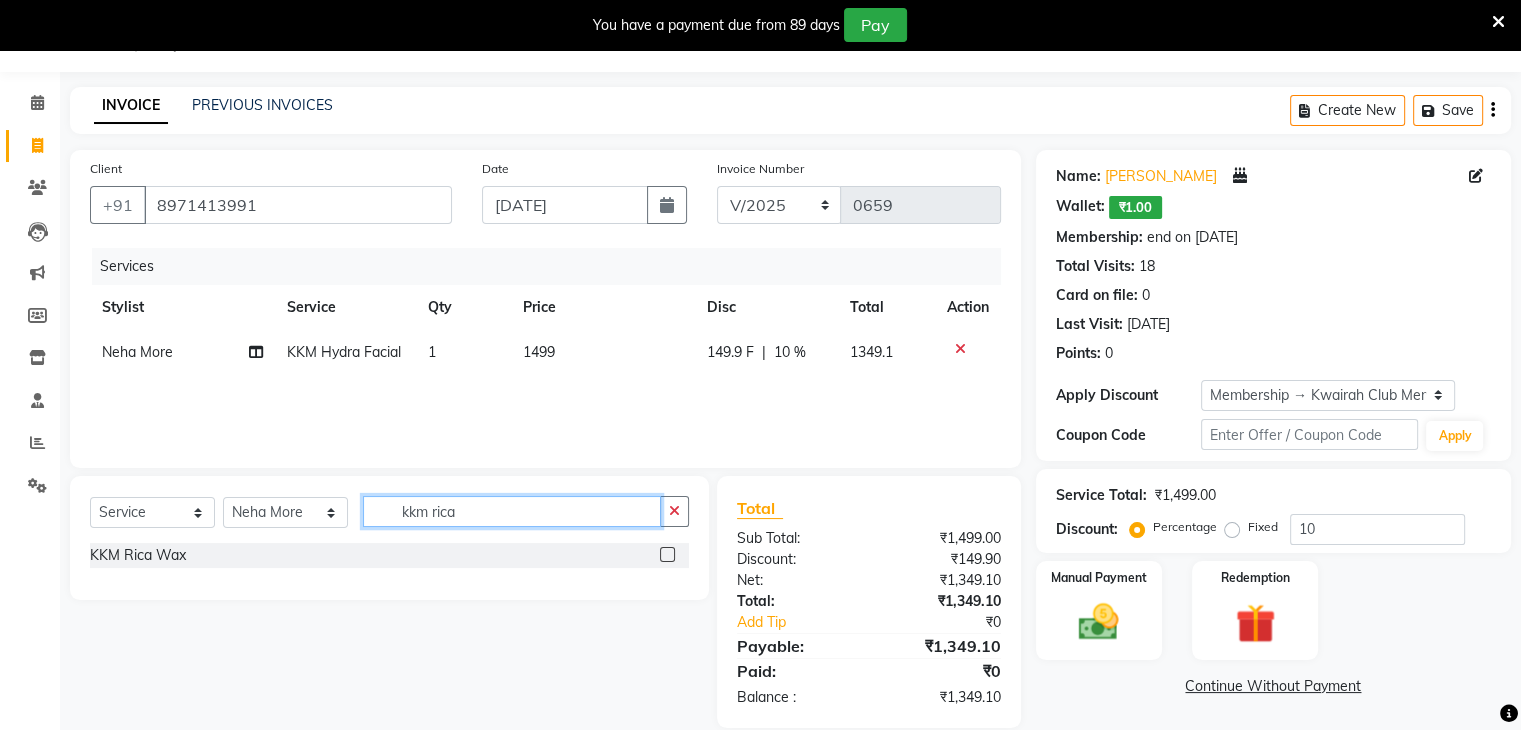 type on "kkm rica" 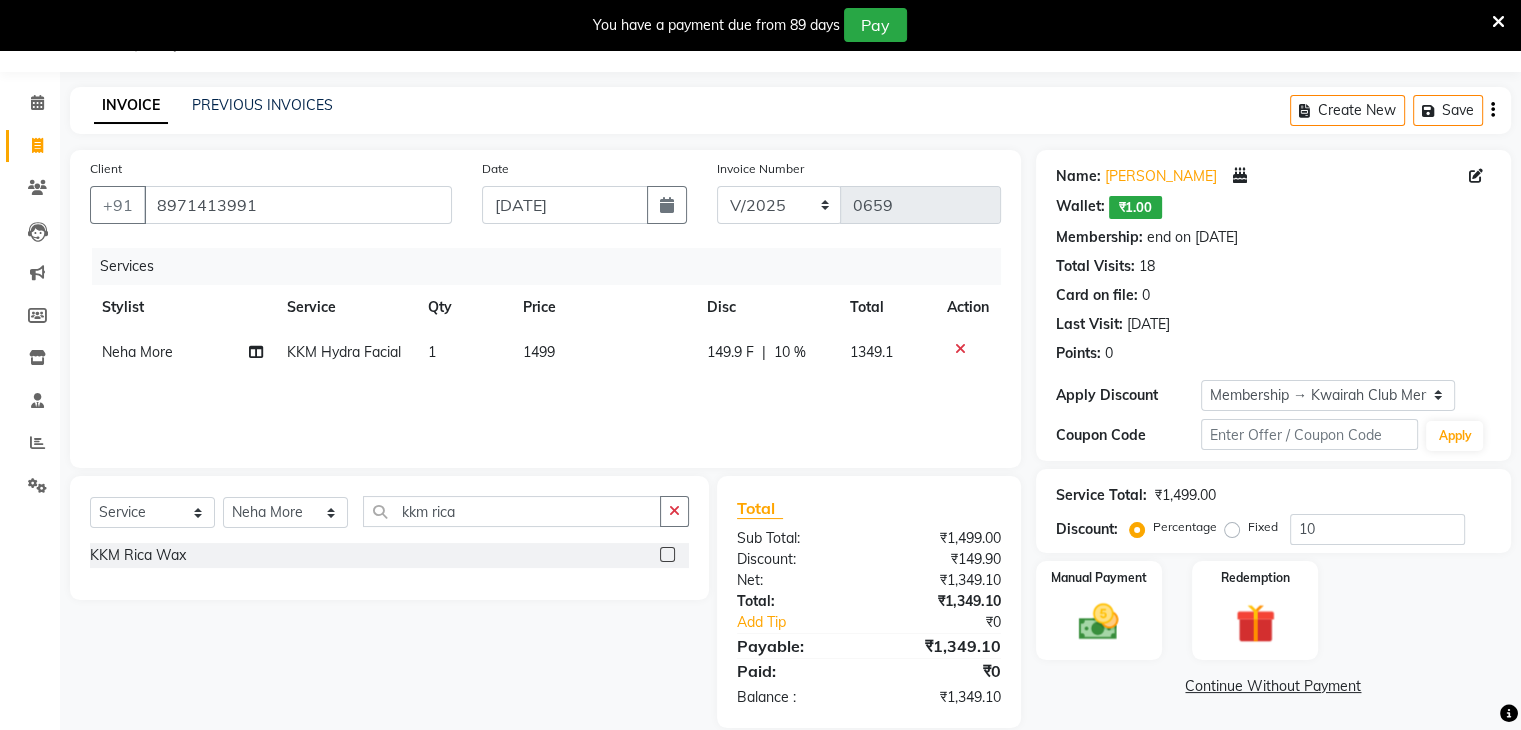 click 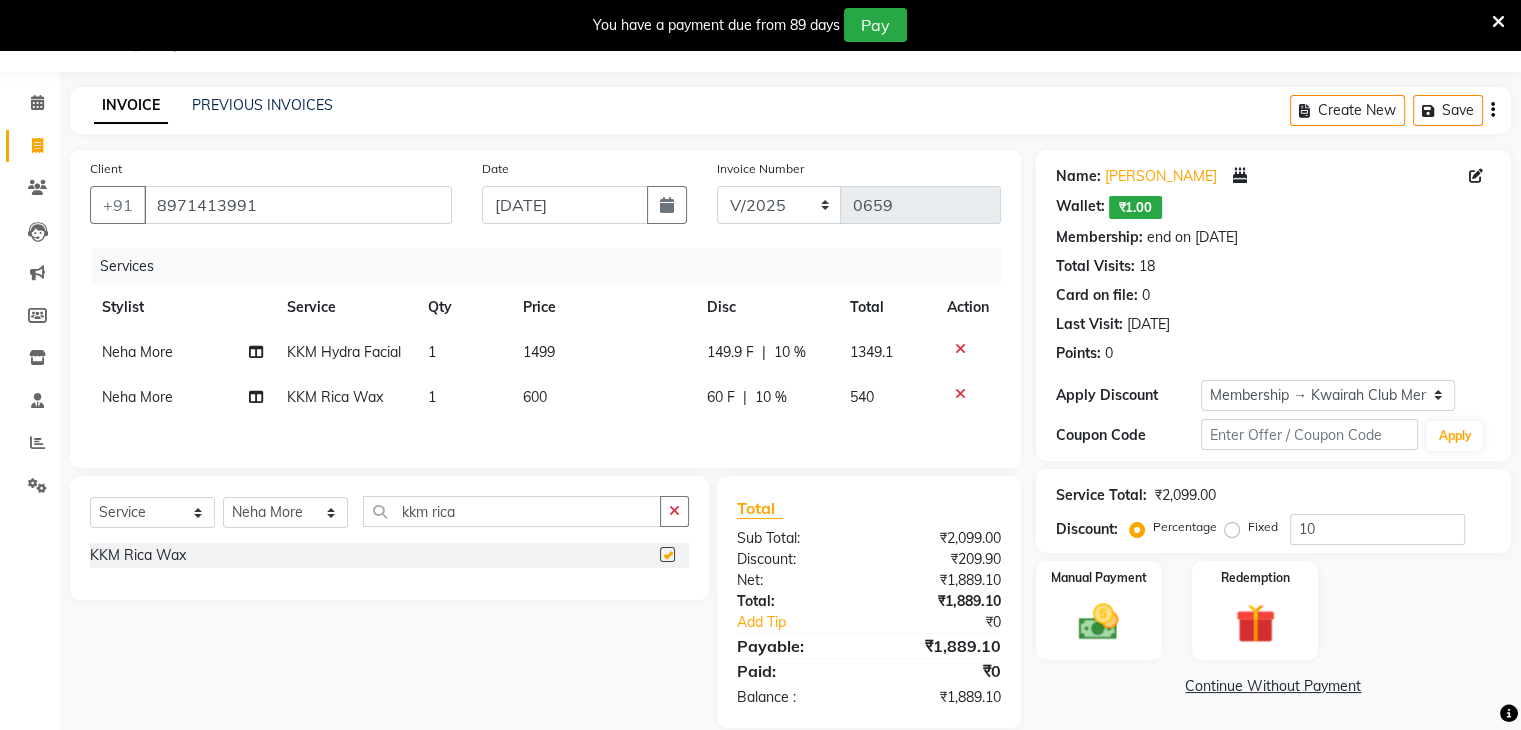 checkbox on "false" 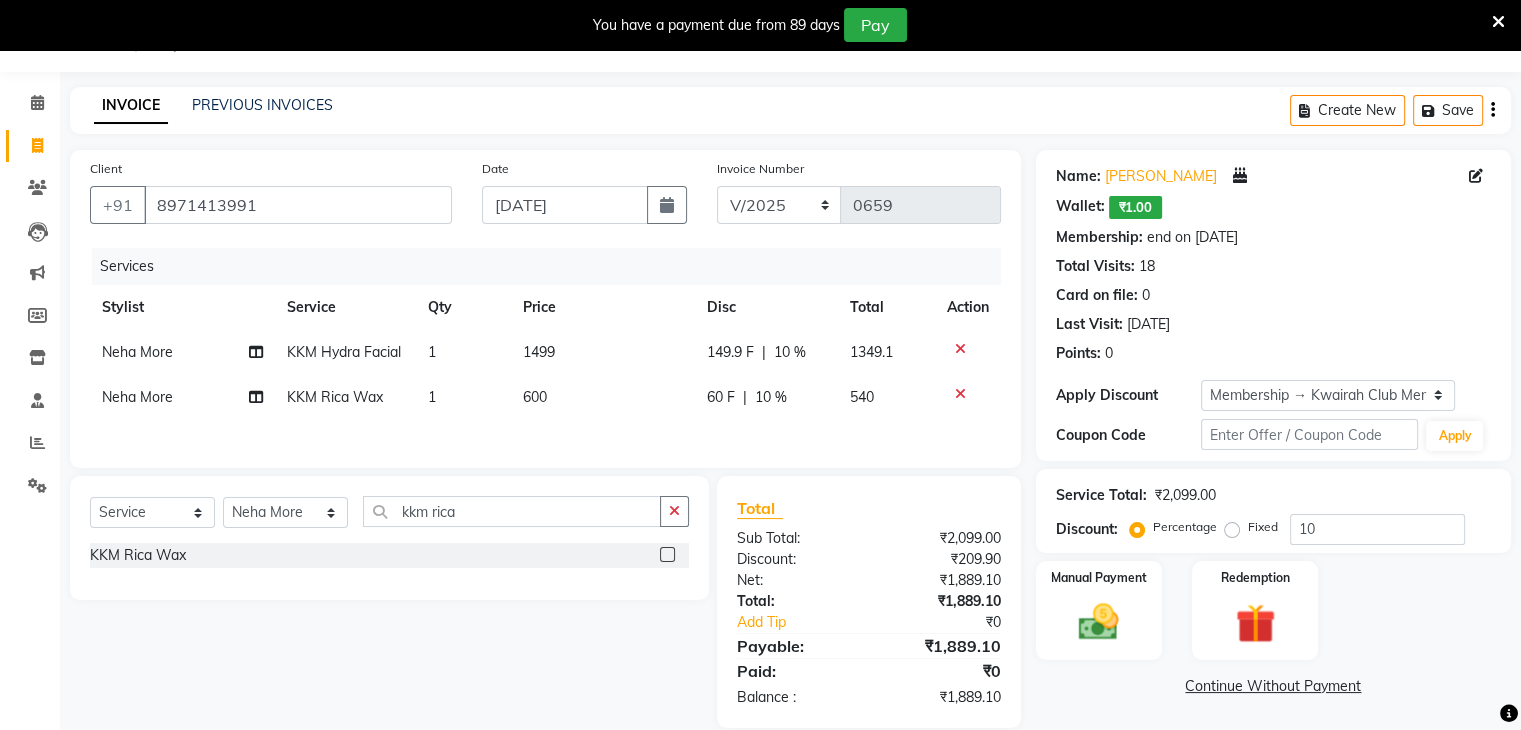 click on "KKM Hydra Facial" 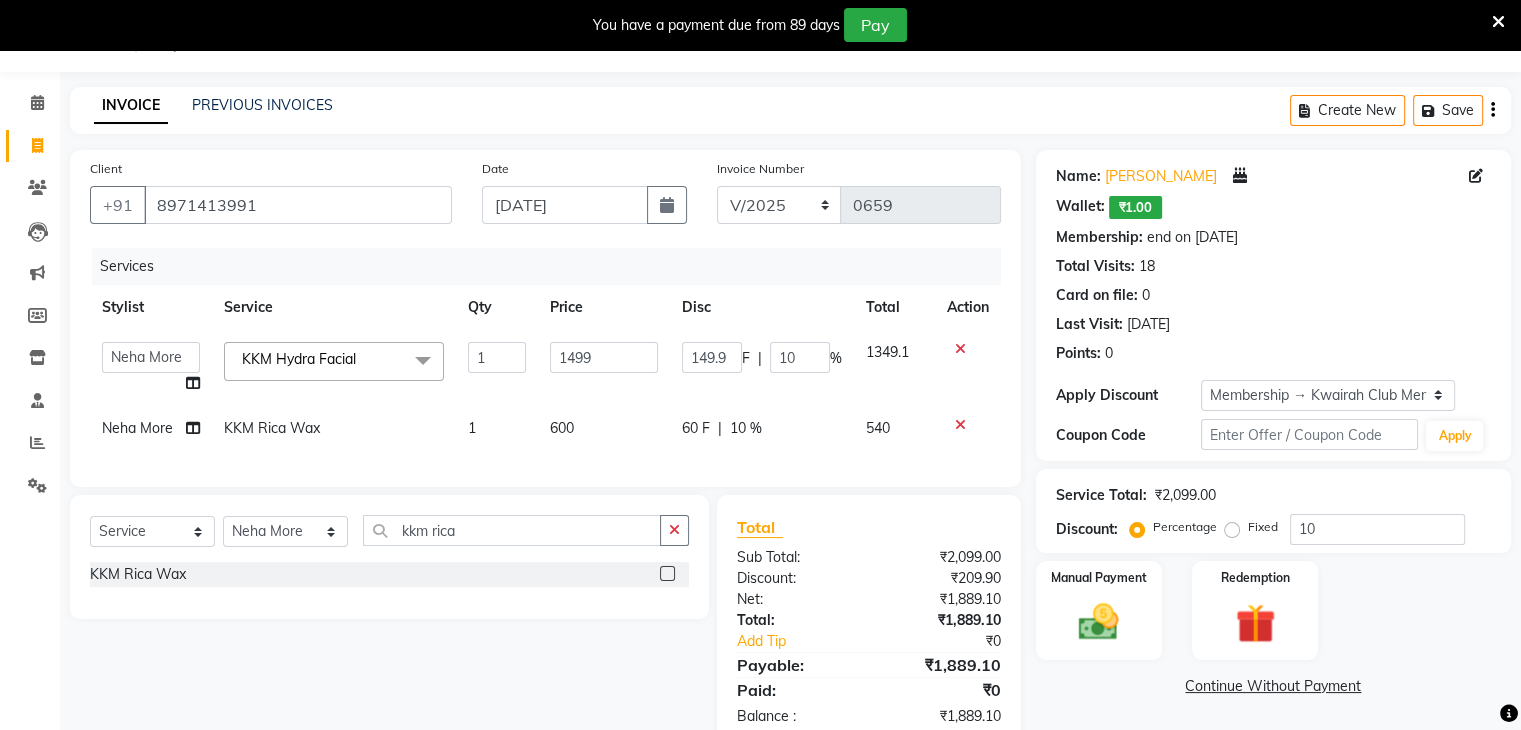 click 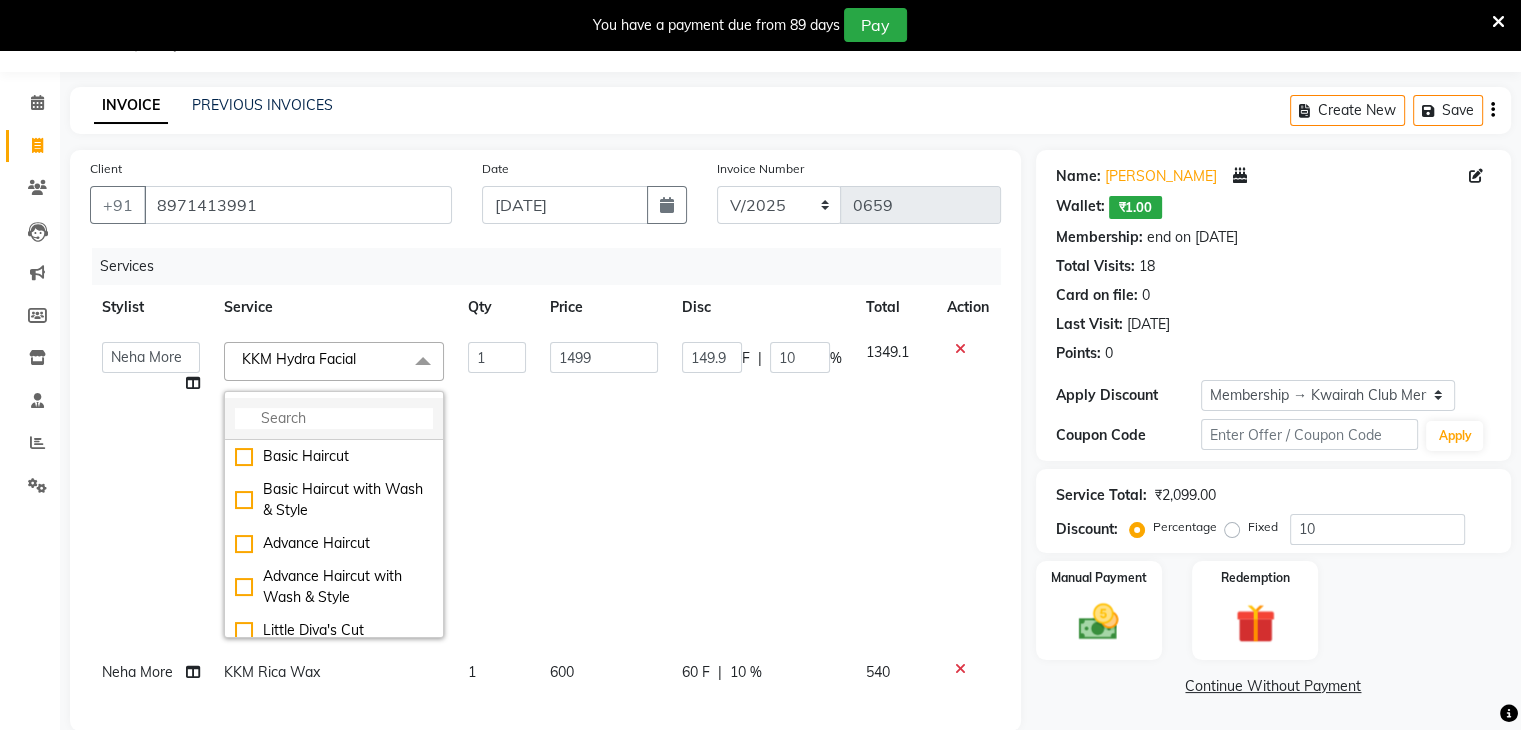 click 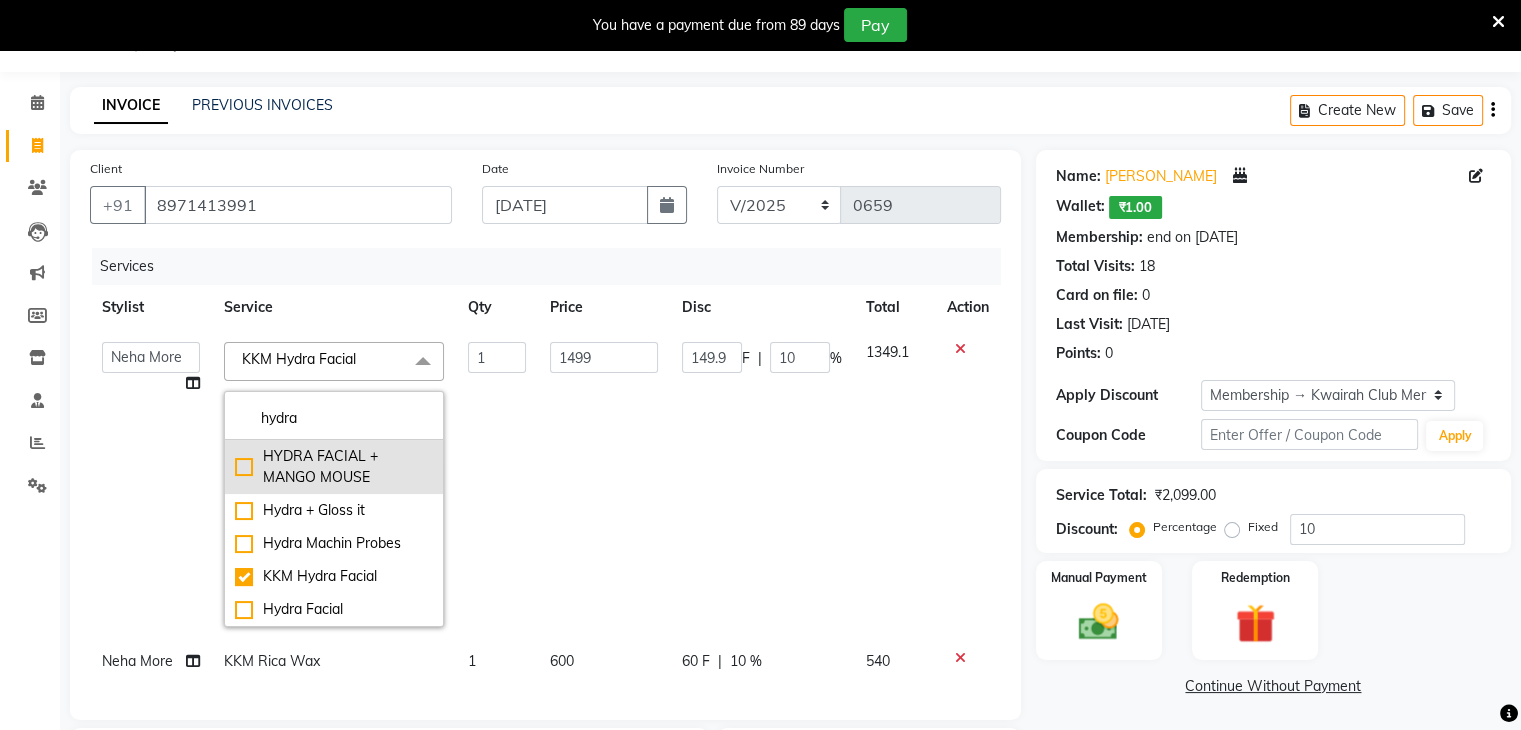 type on "hydra" 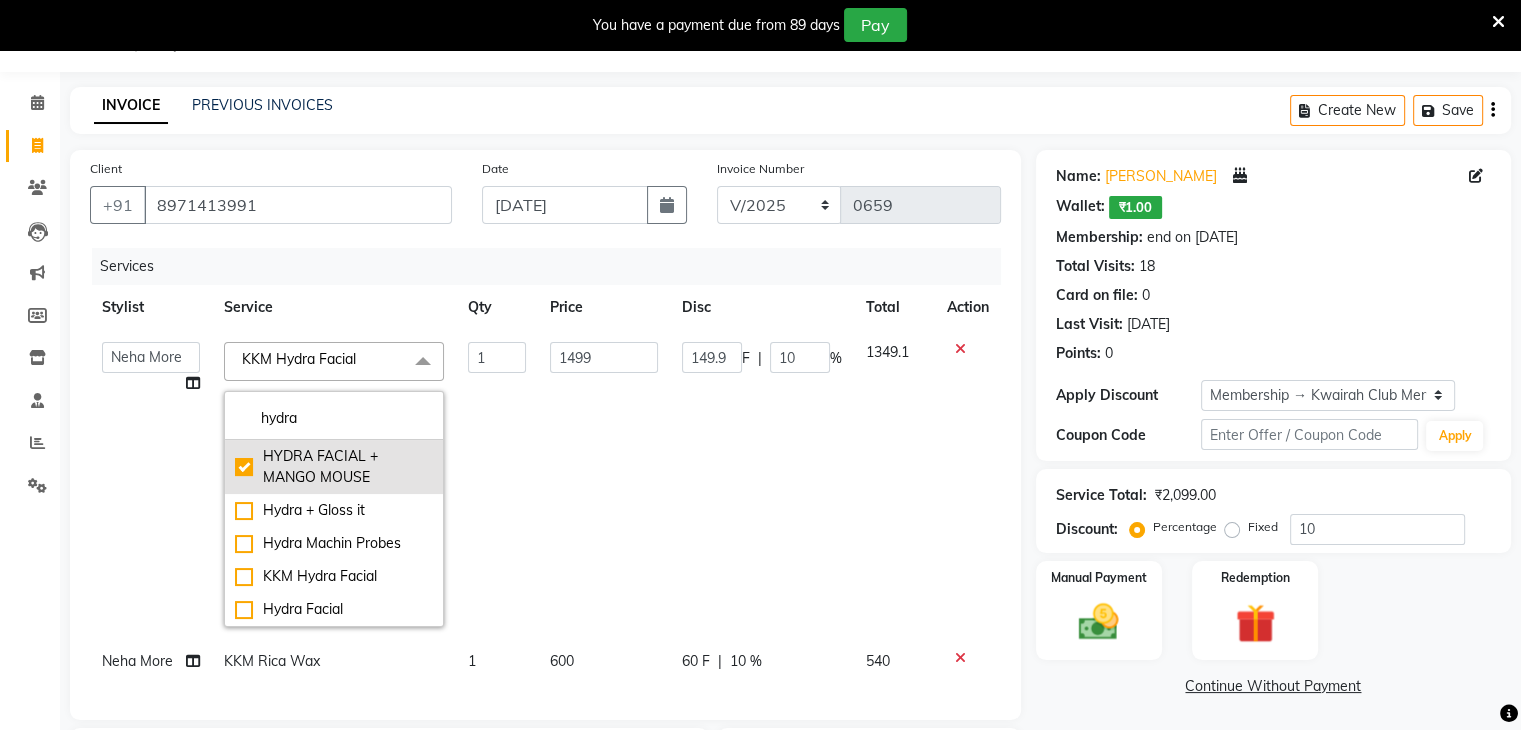 checkbox on "true" 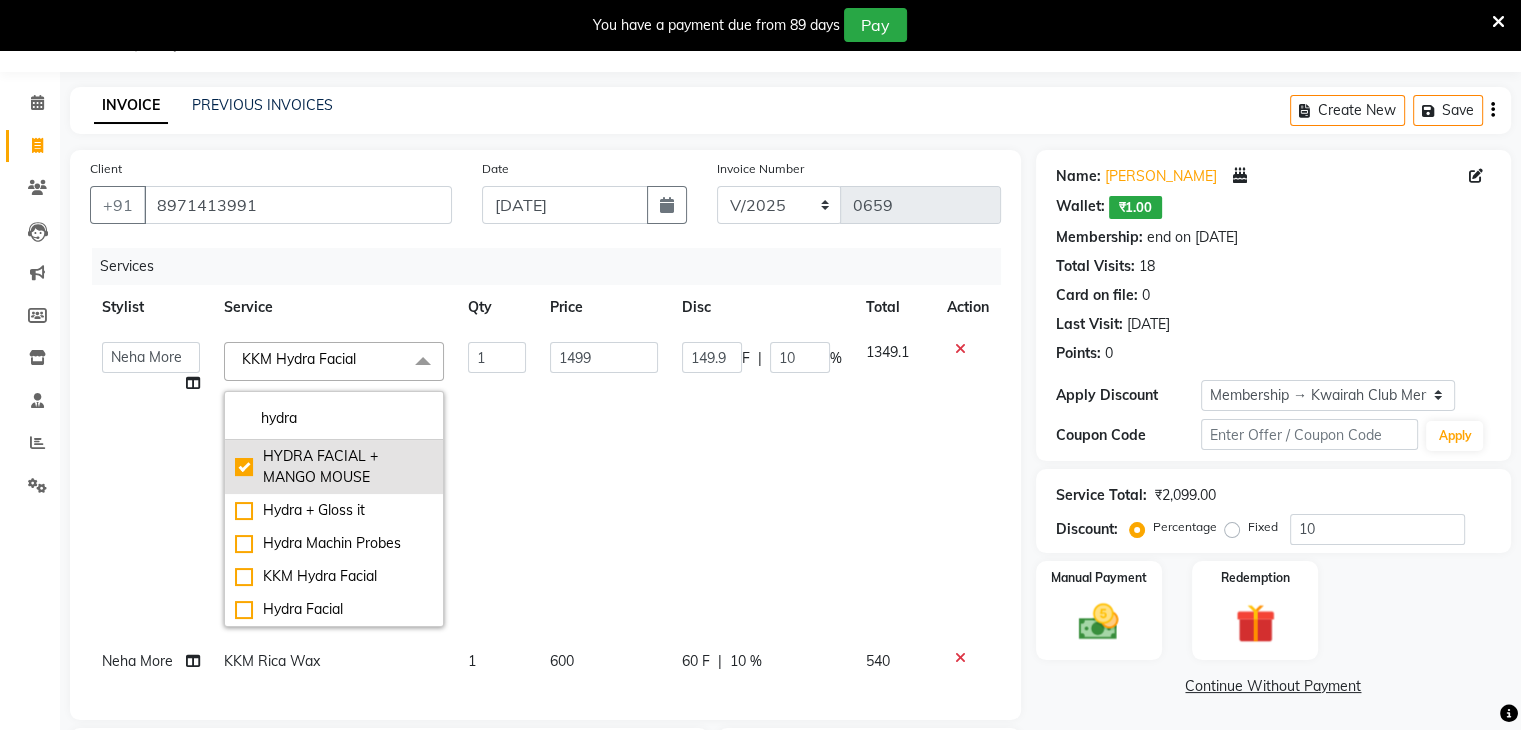 checkbox on "false" 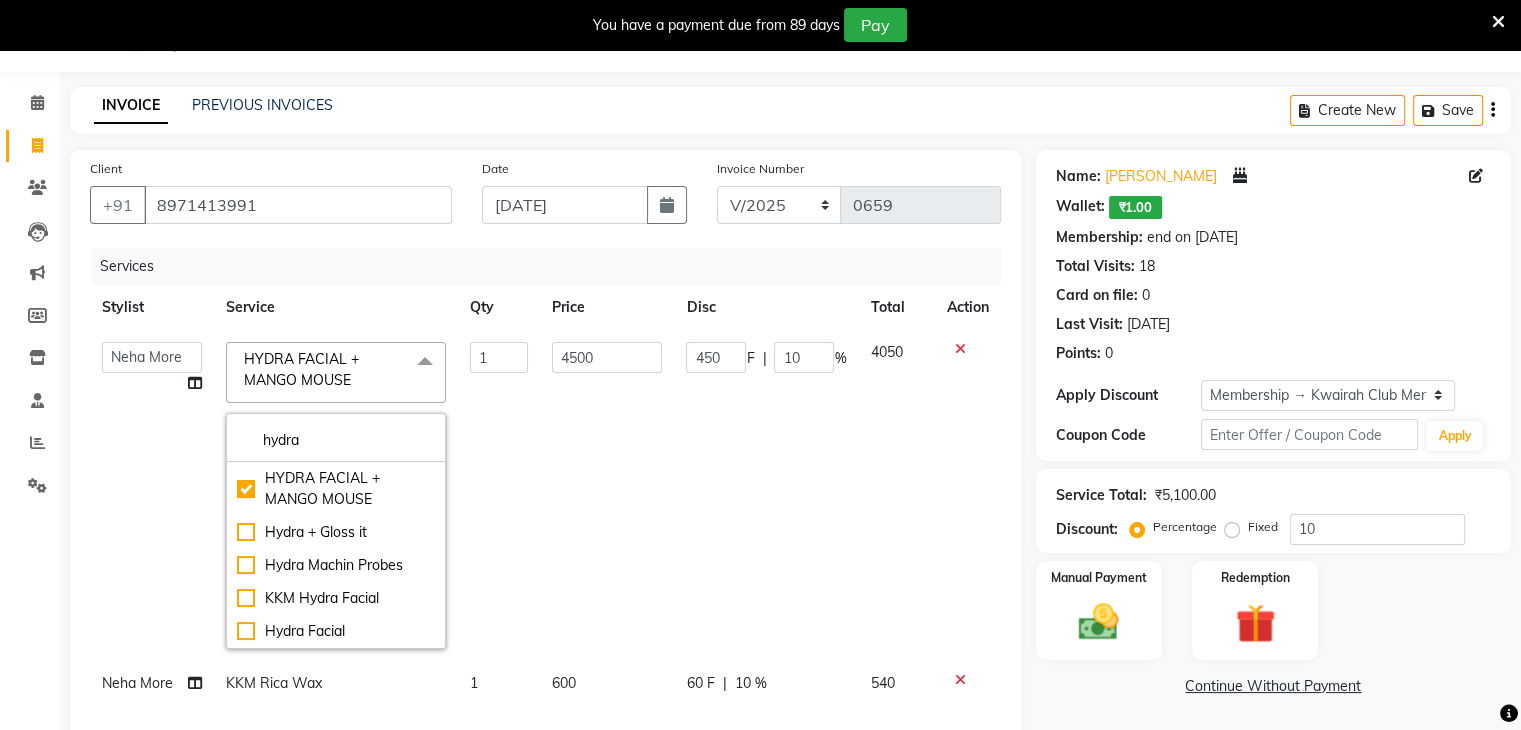 click on "4500" 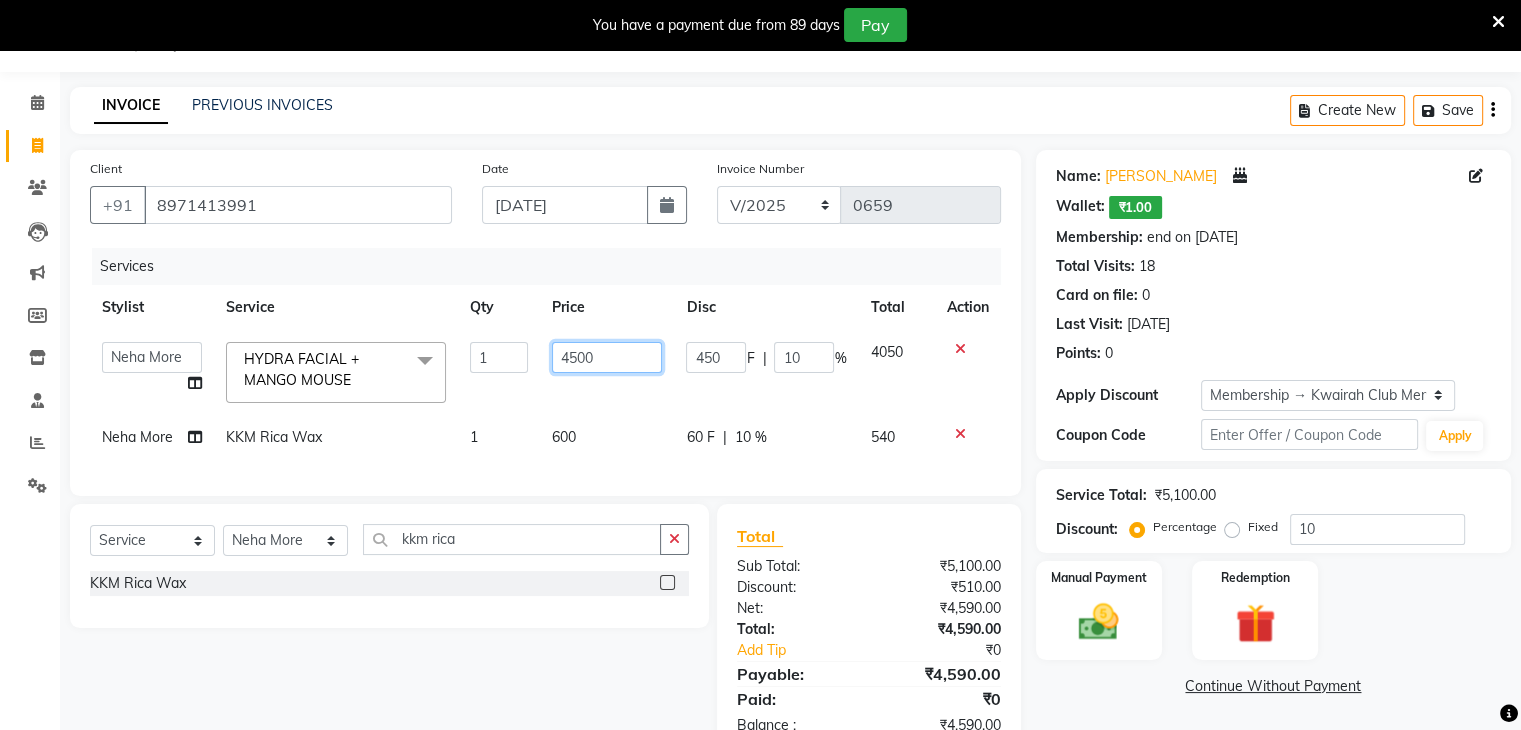 click on "4500" 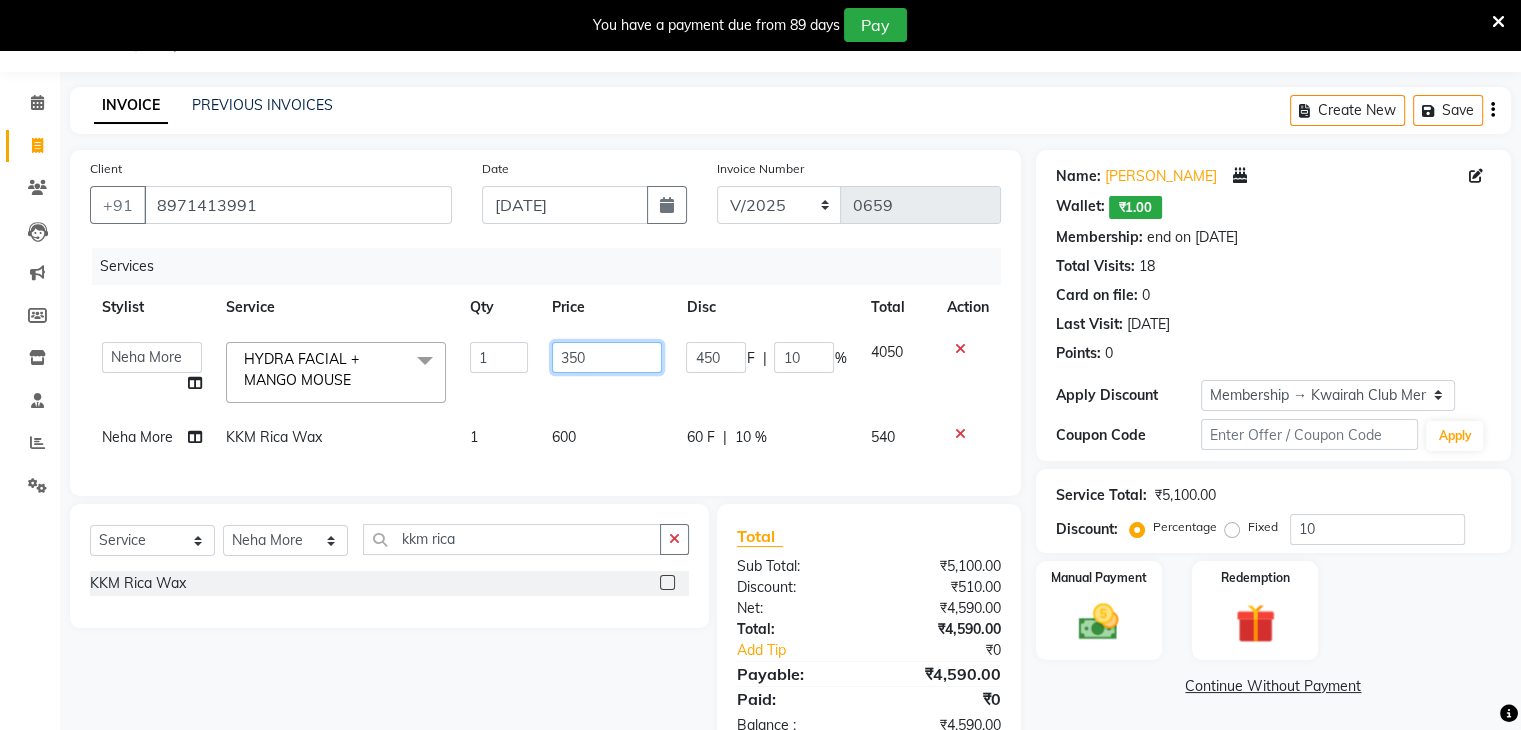 type on "3500" 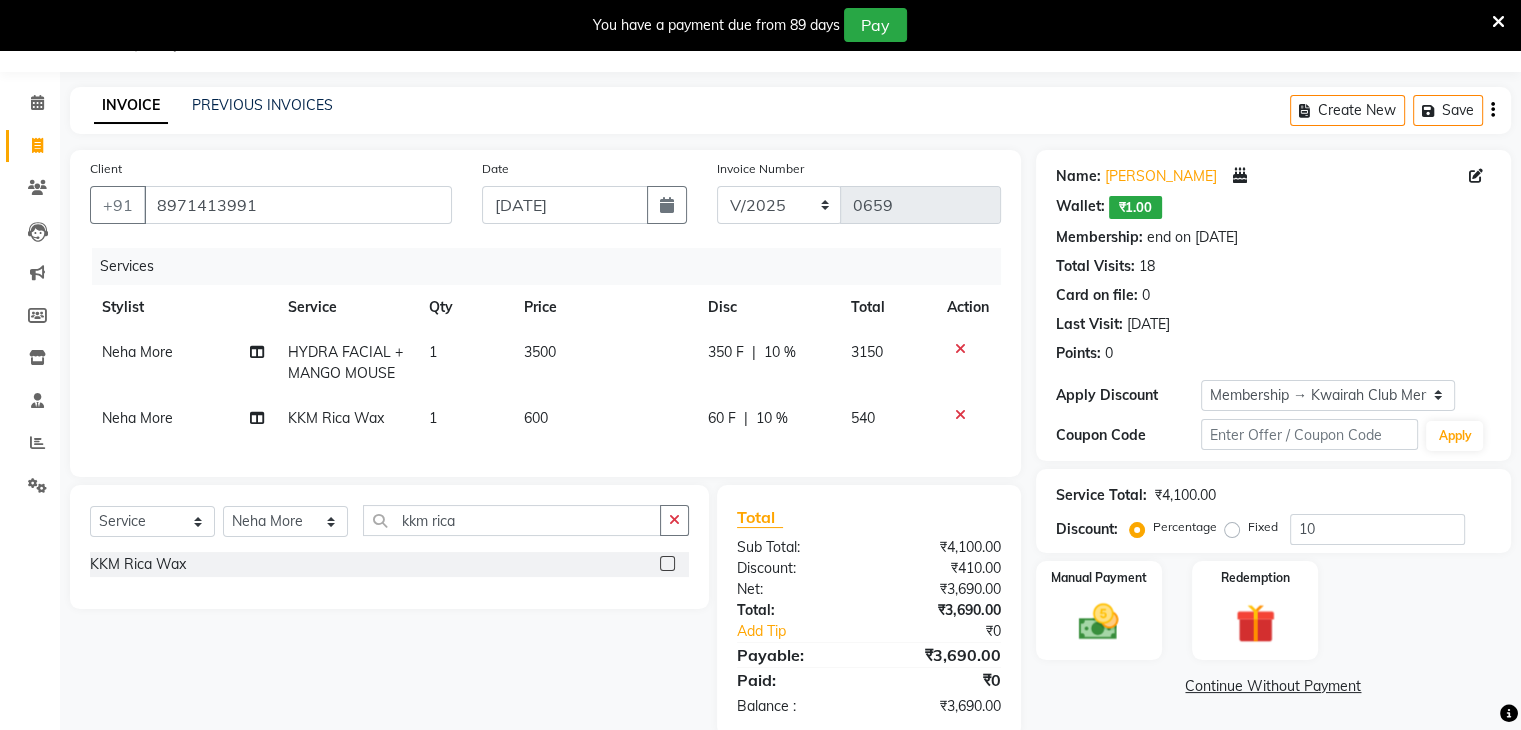click on "350 F | 10 %" 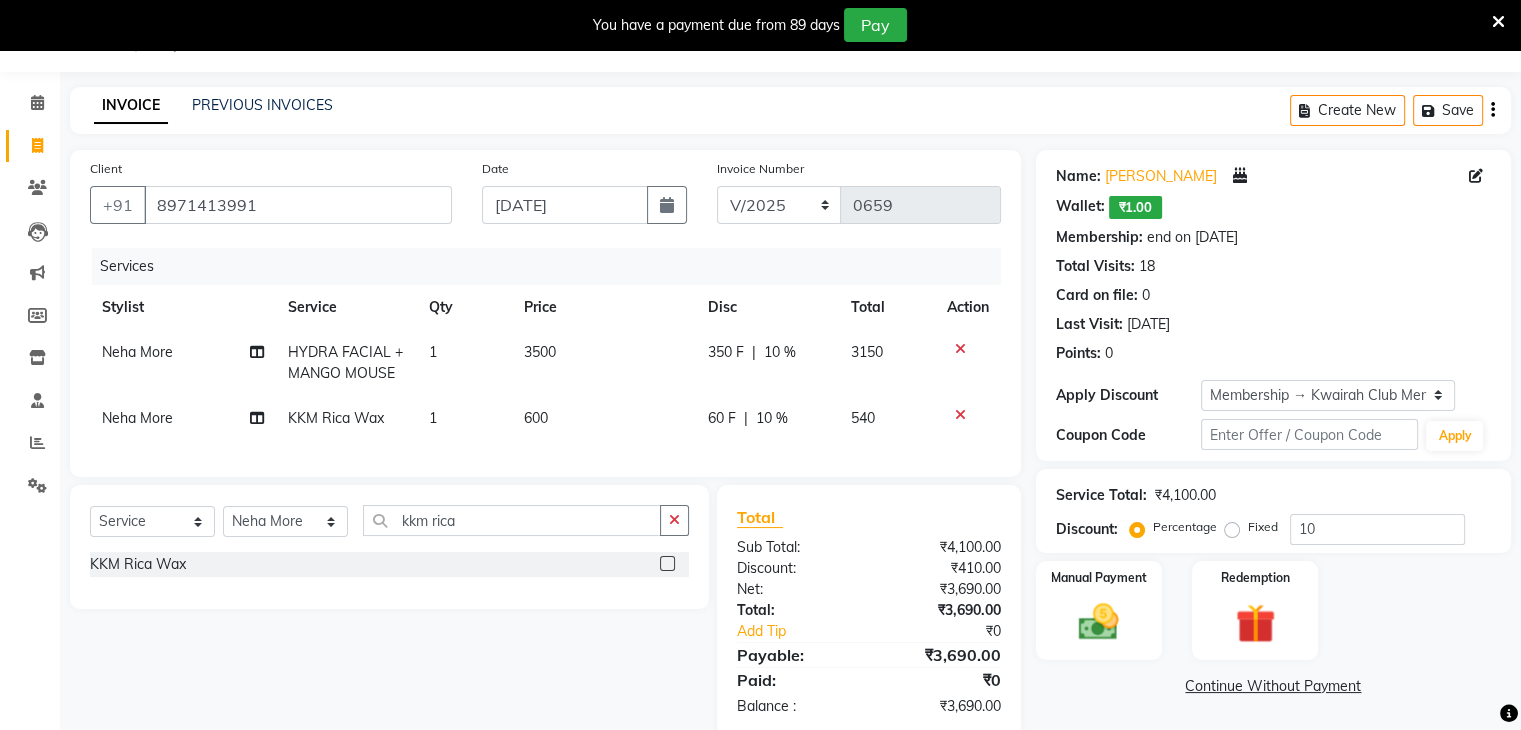 select on "76786" 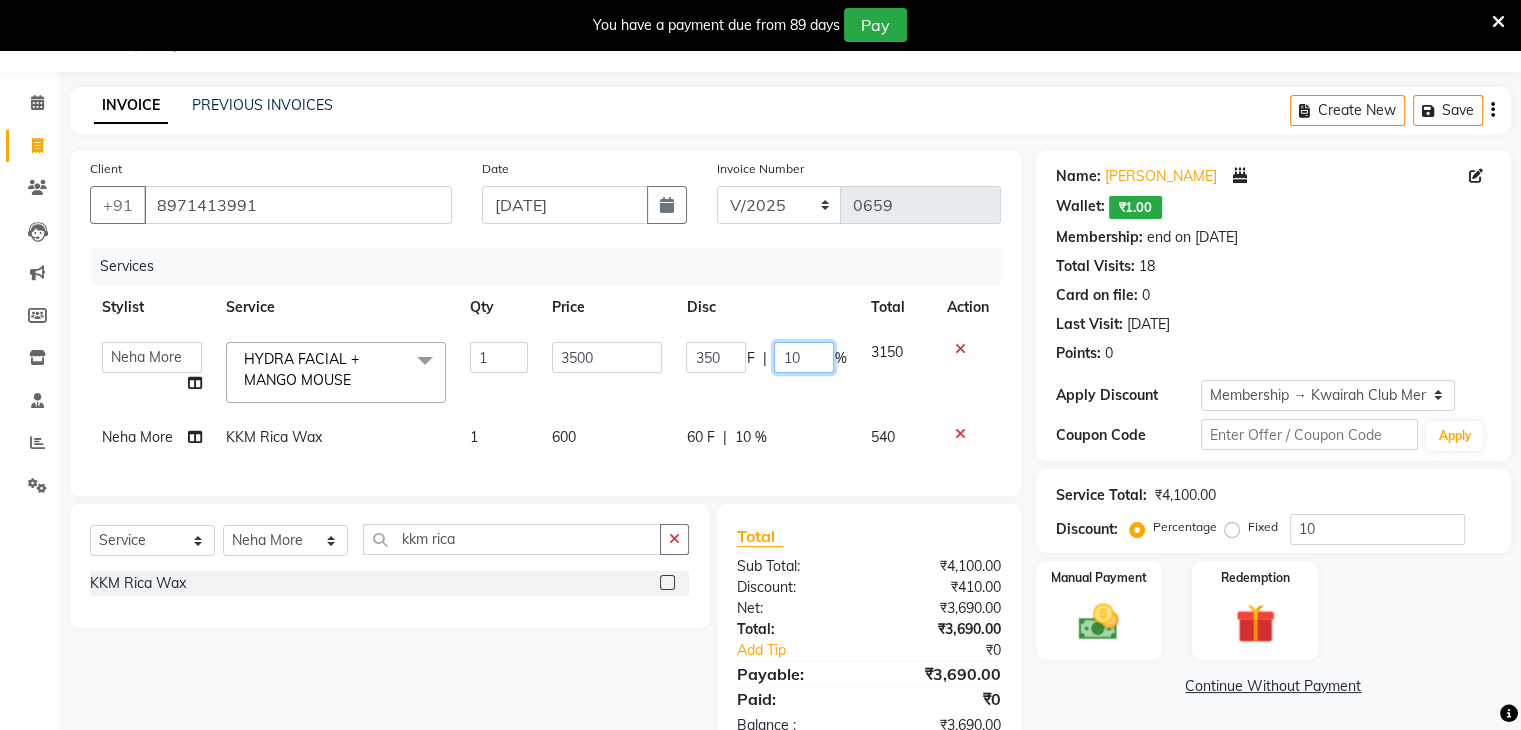 drag, startPoint x: 801, startPoint y: 353, endPoint x: 760, endPoint y: 354, distance: 41.01219 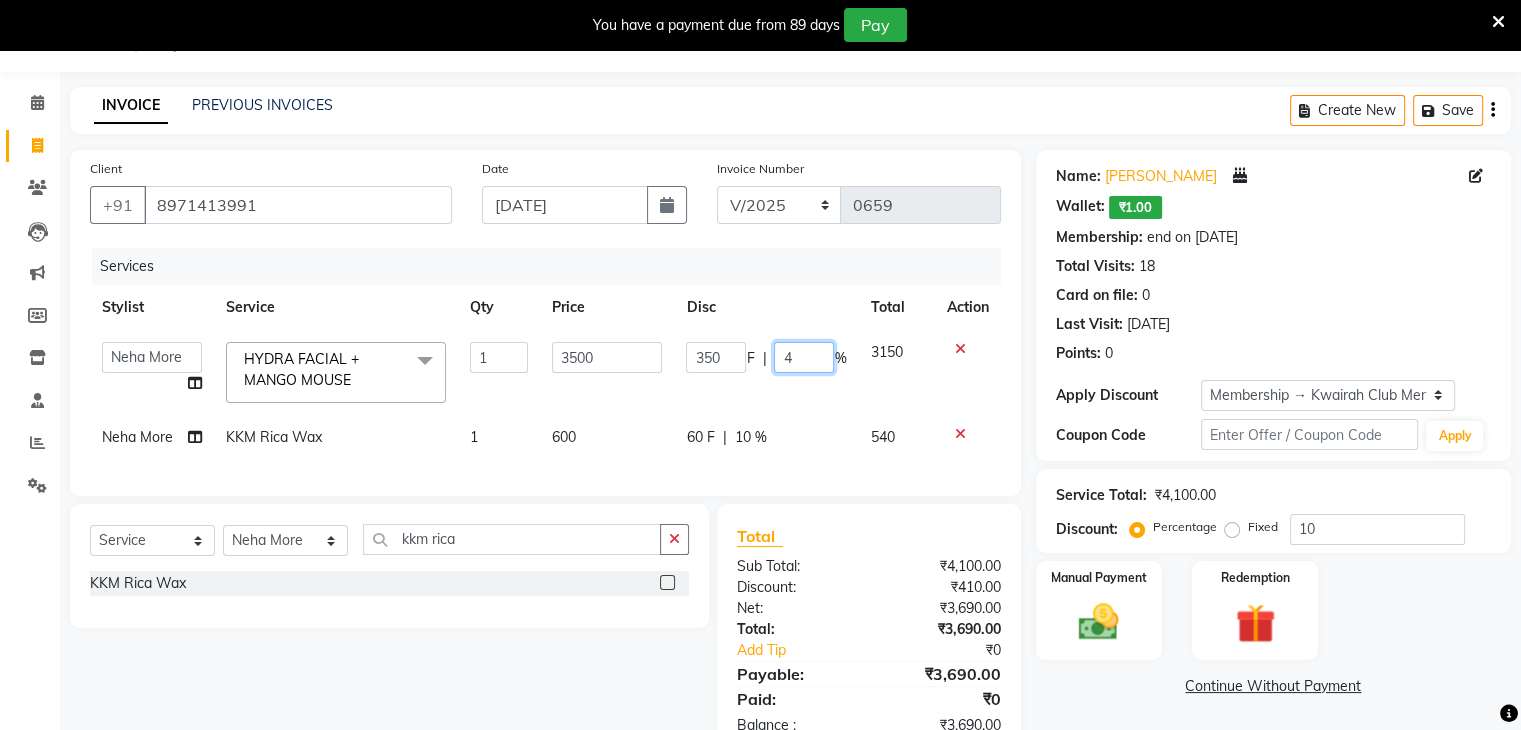 type on "40" 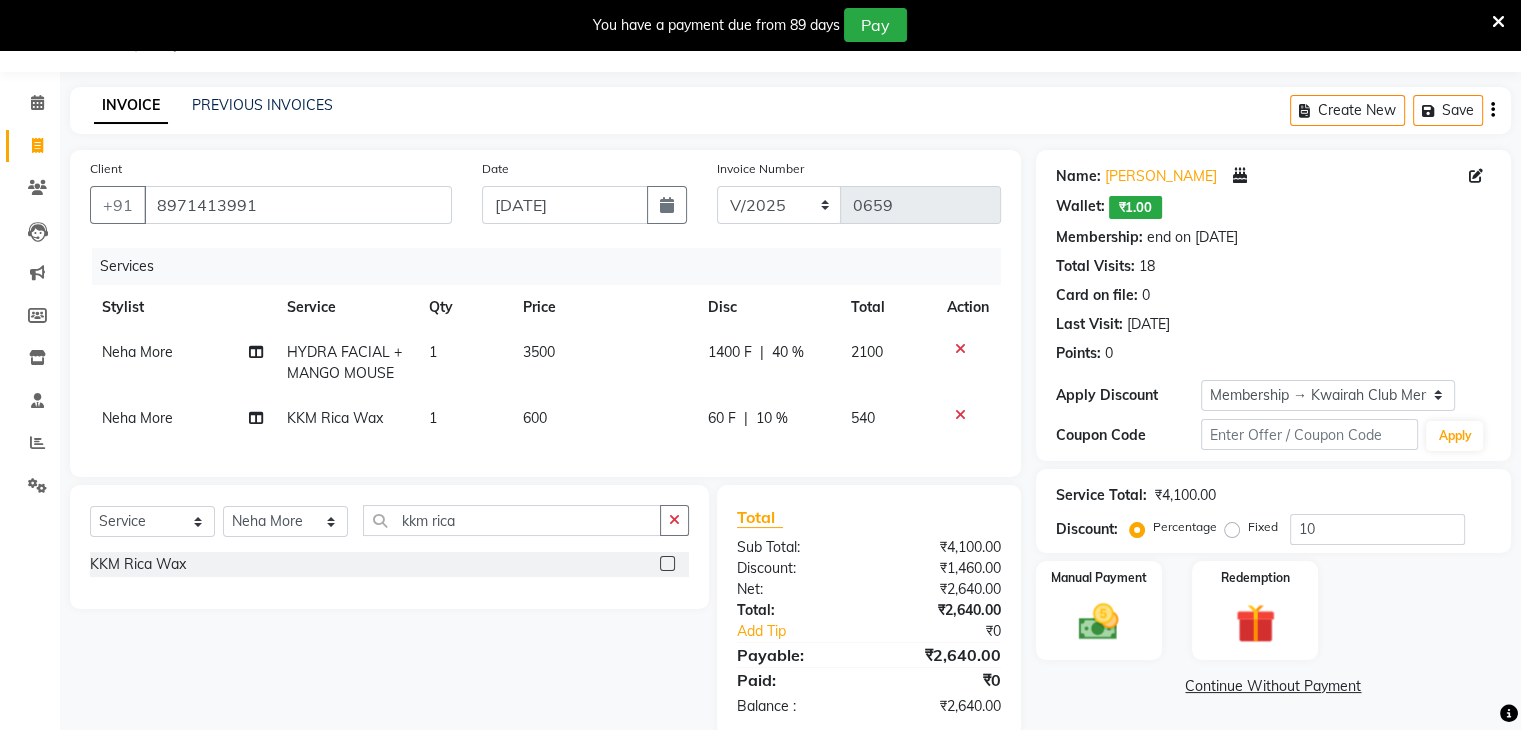 click on "Neha More HYDRA FACIAL + MANGO MOUSE 1 3500 1400 F | 40 % 2100 Neha More KKM Rica Wax 1 600 60 F | 10 % 540" 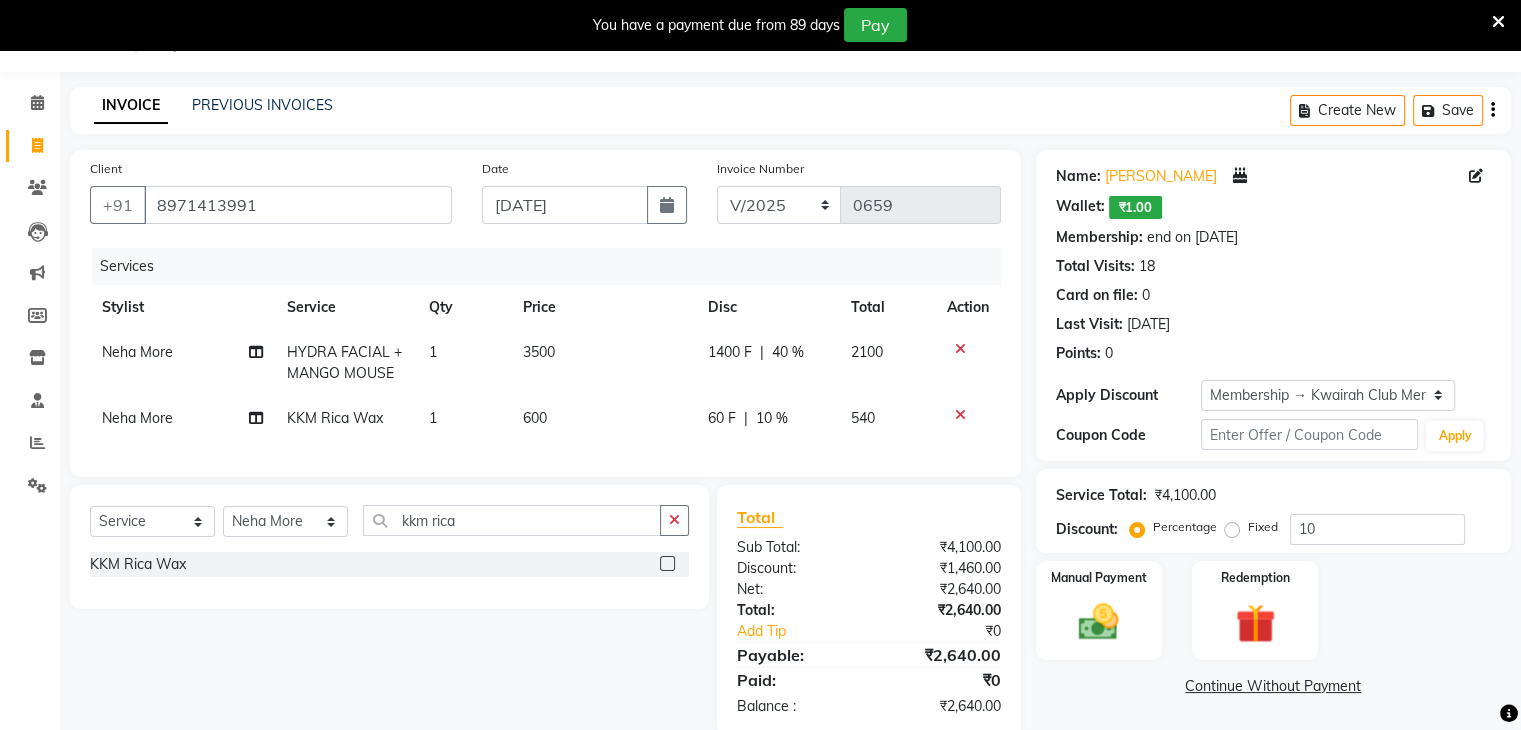 click on "60 F | 10 %" 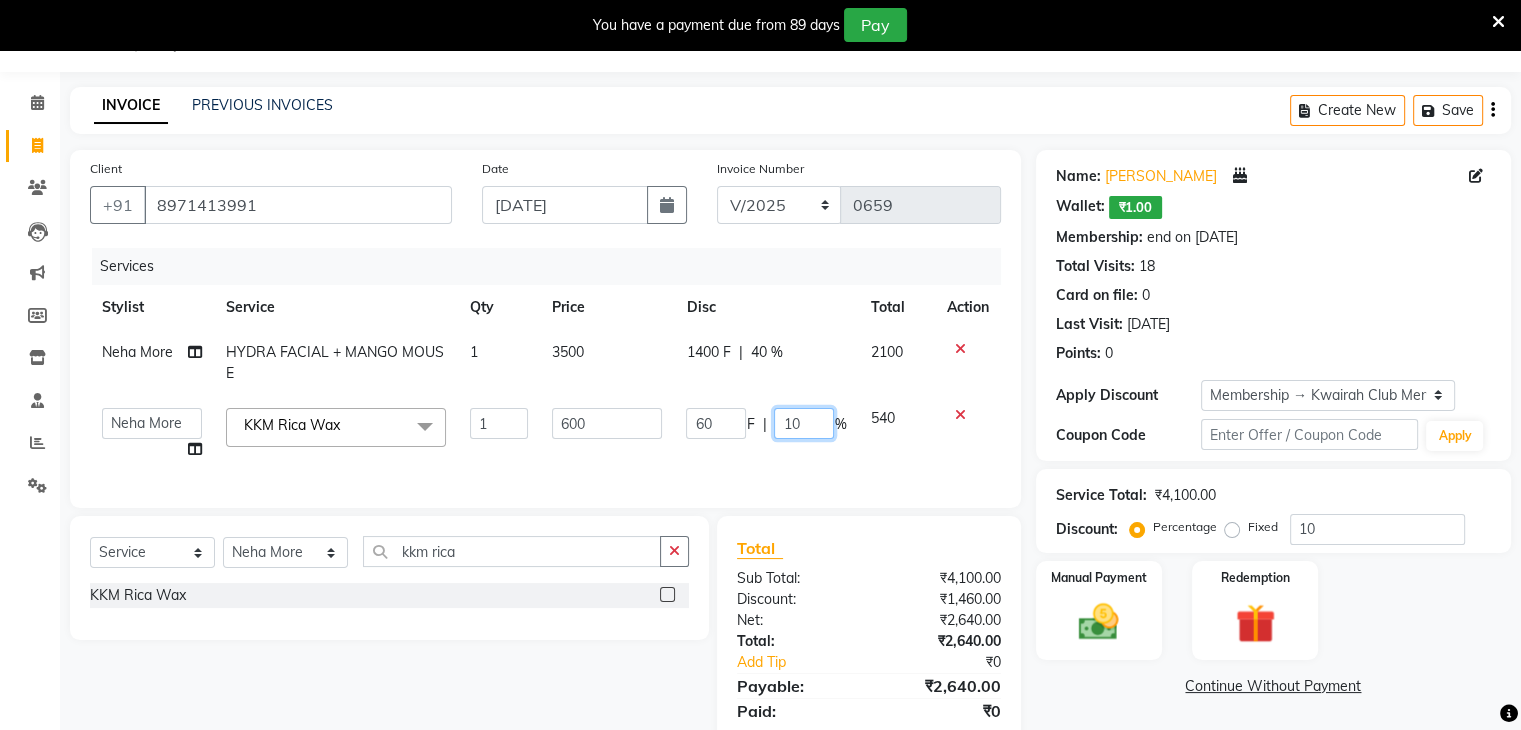 drag, startPoint x: 808, startPoint y: 413, endPoint x: 768, endPoint y: 417, distance: 40.1995 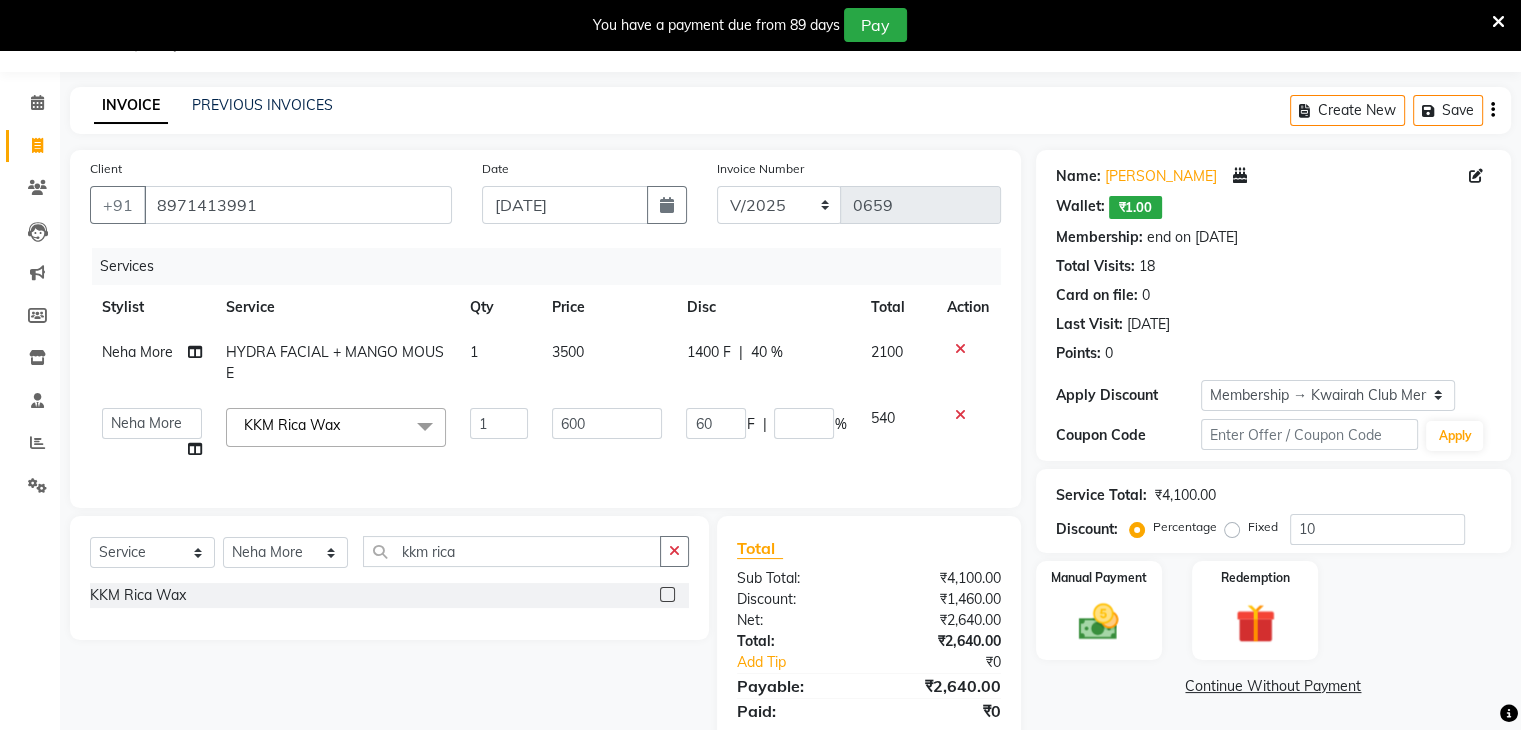 click on "Services Stylist Service Qty Price Disc Total Action Neha More HYDRA FACIAL + MANGO MOUSE 1 3500 1400 F | 40 % 2100  [PERSON_NAME]   Anjali   [PERSON_NAME]   Neha More   Rakhi [PERSON_NAME]   [PERSON_NAME]  KKM Rica Wax  x Basic Haircut Basic Haircut with Wash & Style Advance Haircut Advance Haircut with Wash & Style Little Diva's Cut Hair Wash & Blast Dry Hair Wash & Blow Dry Blow Dry (Upto Midwaist) Blow Dry Waist Ironing (Upto Midwaist) Ironing Waist Curls/Waves/Styling (Upto Midwaist) Curls/Waves/Styling Waist Basic Hair Spa Schwarzkopf Spa Hair Gloss Treatment (Upto Midwaist) Hair Gloss Treatment Waist Fibre Clinix (Kwairah Signature Treatment) Express Head Massage 20 Mins Head Massage 30 Mins Oil Massage + Wash Keratin Treatment Smoothening/Rebonding Treatment [MEDICAL_DATA] Treatment Root Touchup Igora 1 inch Root Touchup Igora 2 inch Root Touchup Essencity 1 inch Root Touchup Essencity 2 inch Half Head Streaks (15-16 strips) Full Head Streaks 3D Colors Global Hair Color Dual Global Hair Color Prelightening TRIM" 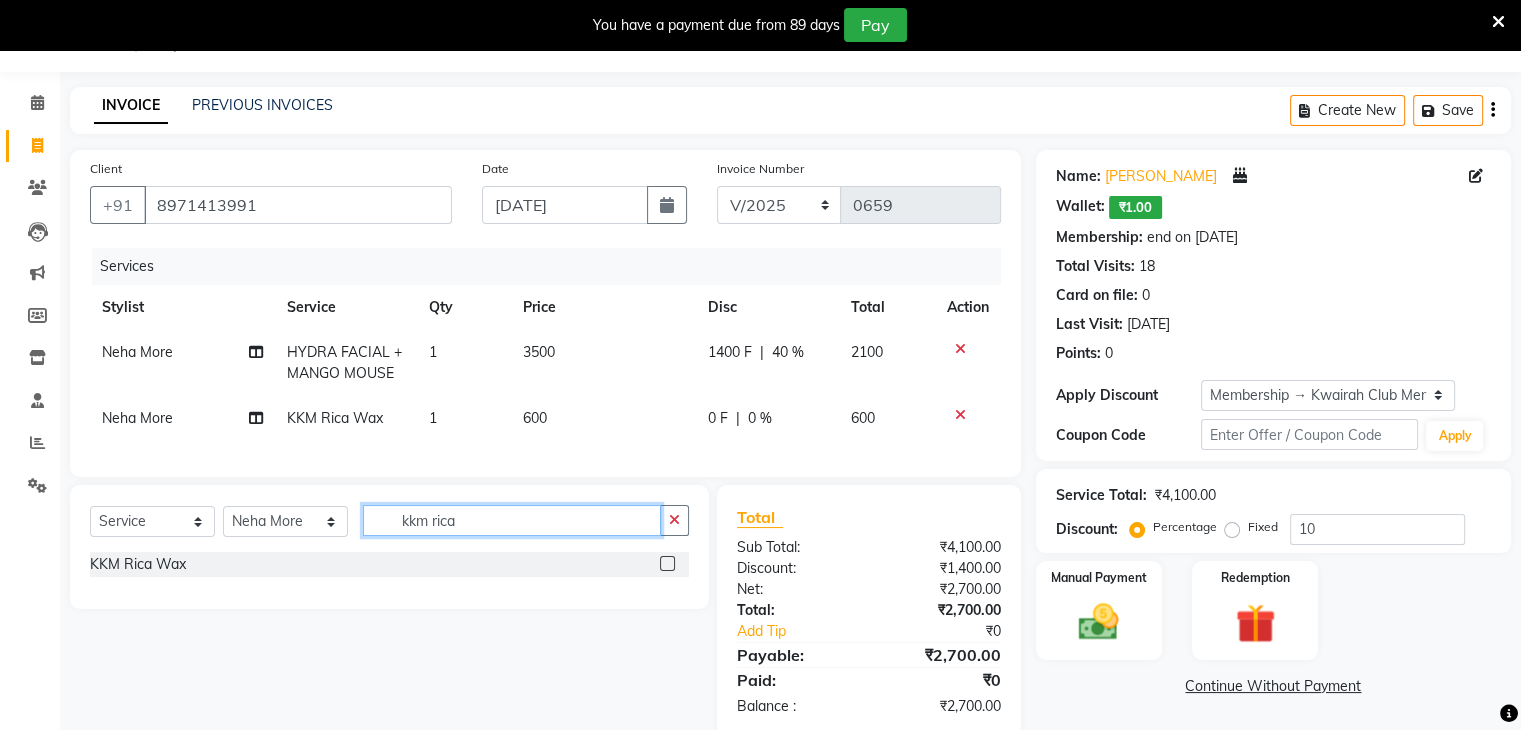 drag, startPoint x: 472, startPoint y: 542, endPoint x: 327, endPoint y: 534, distance: 145.22052 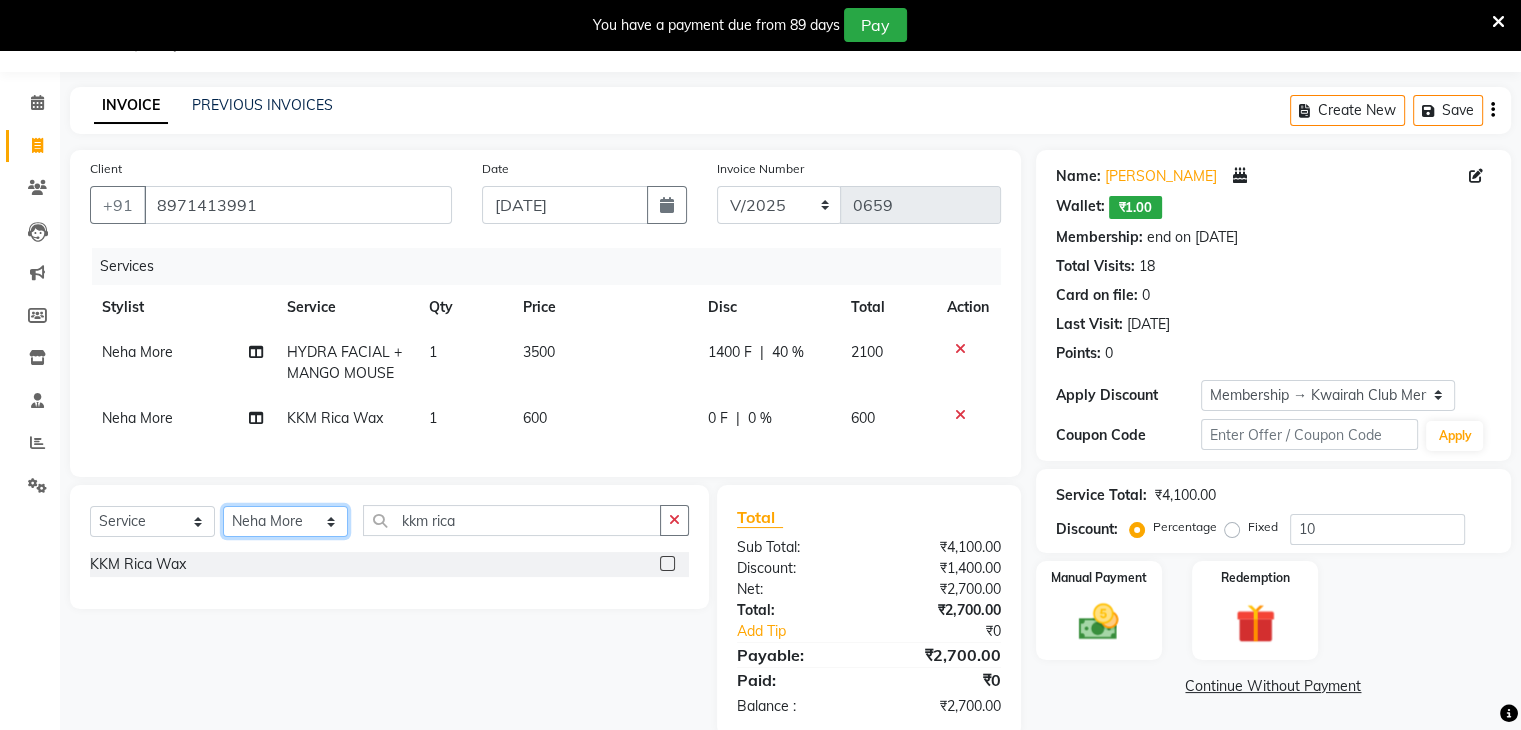 click on "Select Stylist [PERSON_NAME] [PERSON_NAME] Neha More Rakhi [PERSON_NAME] [PERSON_NAME]" 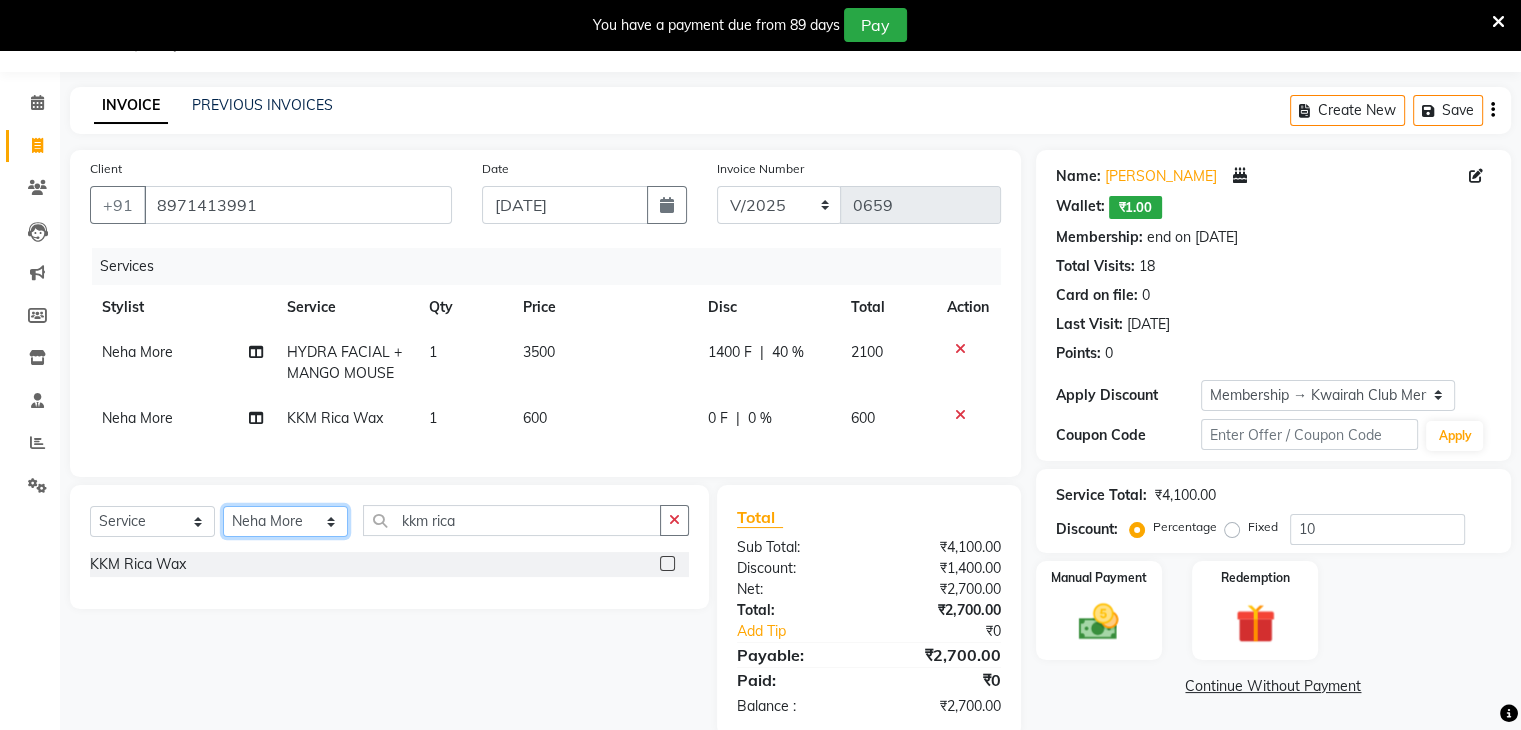 select on "78253" 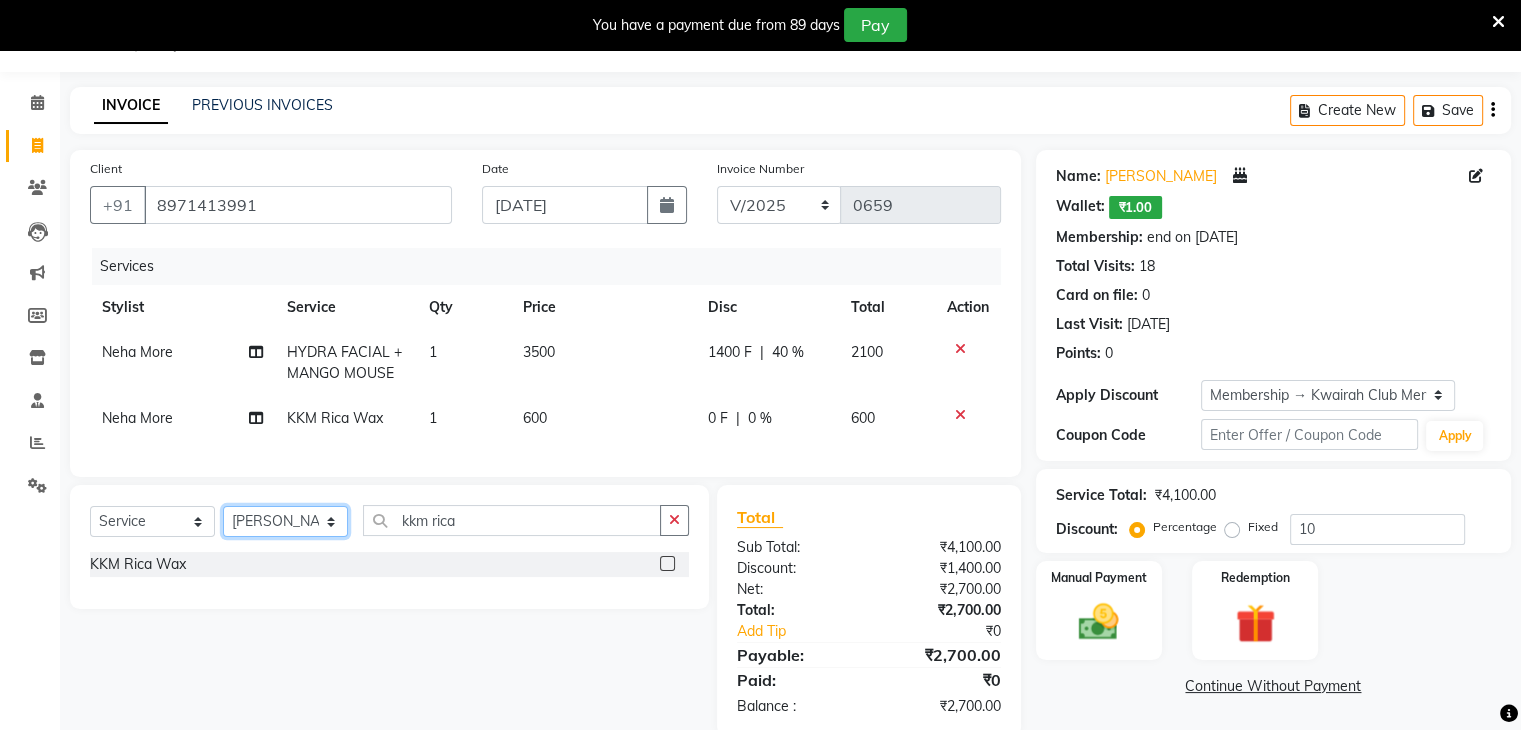 click on "Select Stylist [PERSON_NAME] [PERSON_NAME] Neha More Rakhi [PERSON_NAME] [PERSON_NAME]" 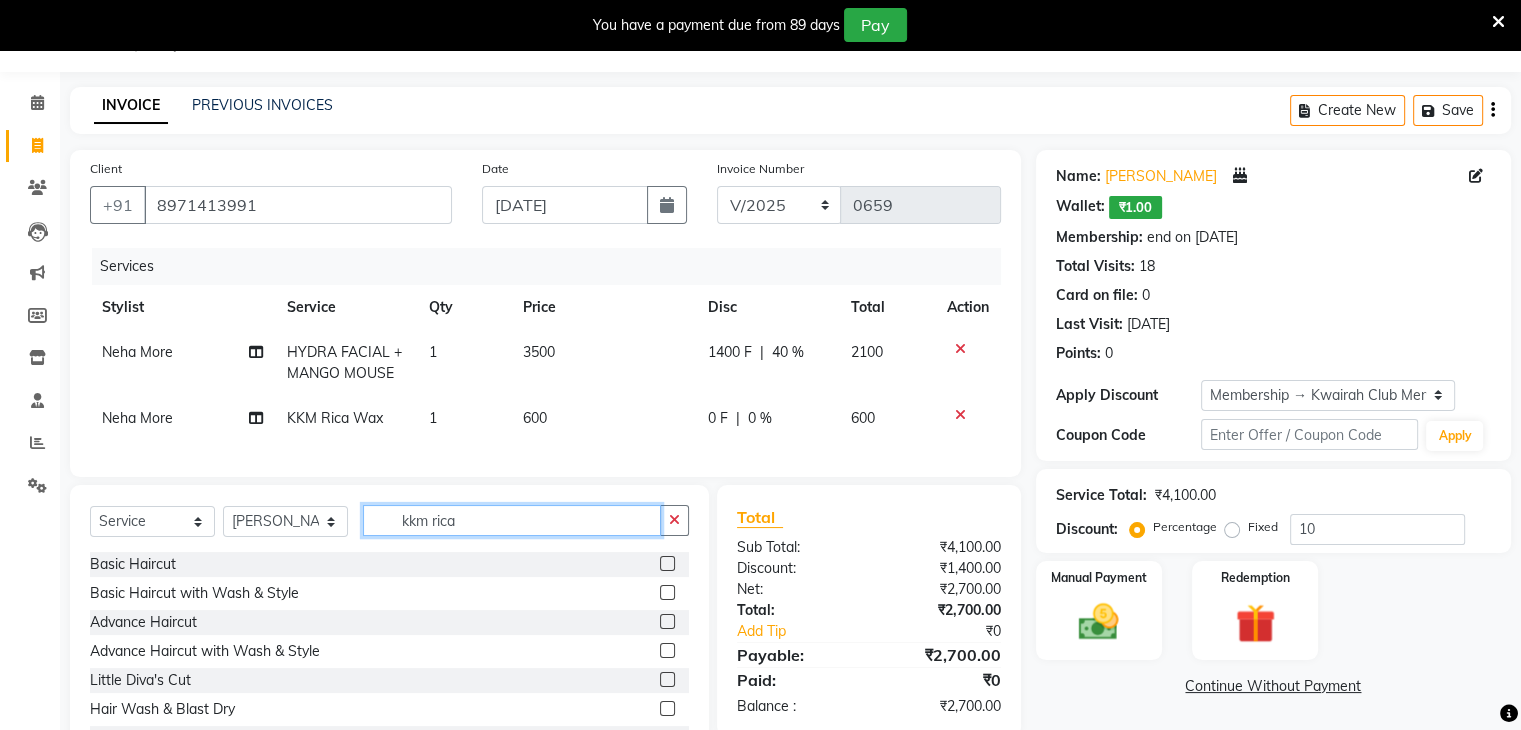 type on "t" 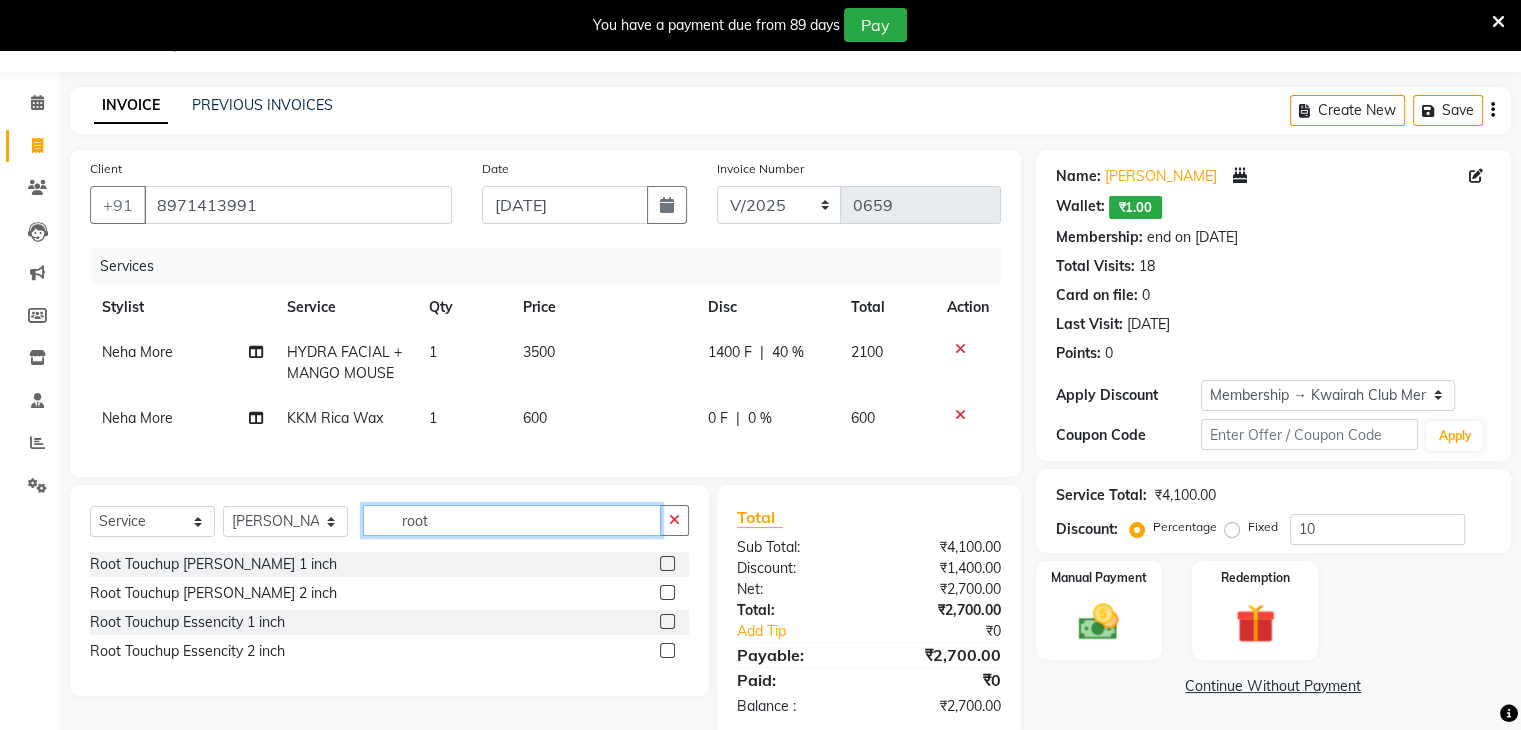 type on "root" 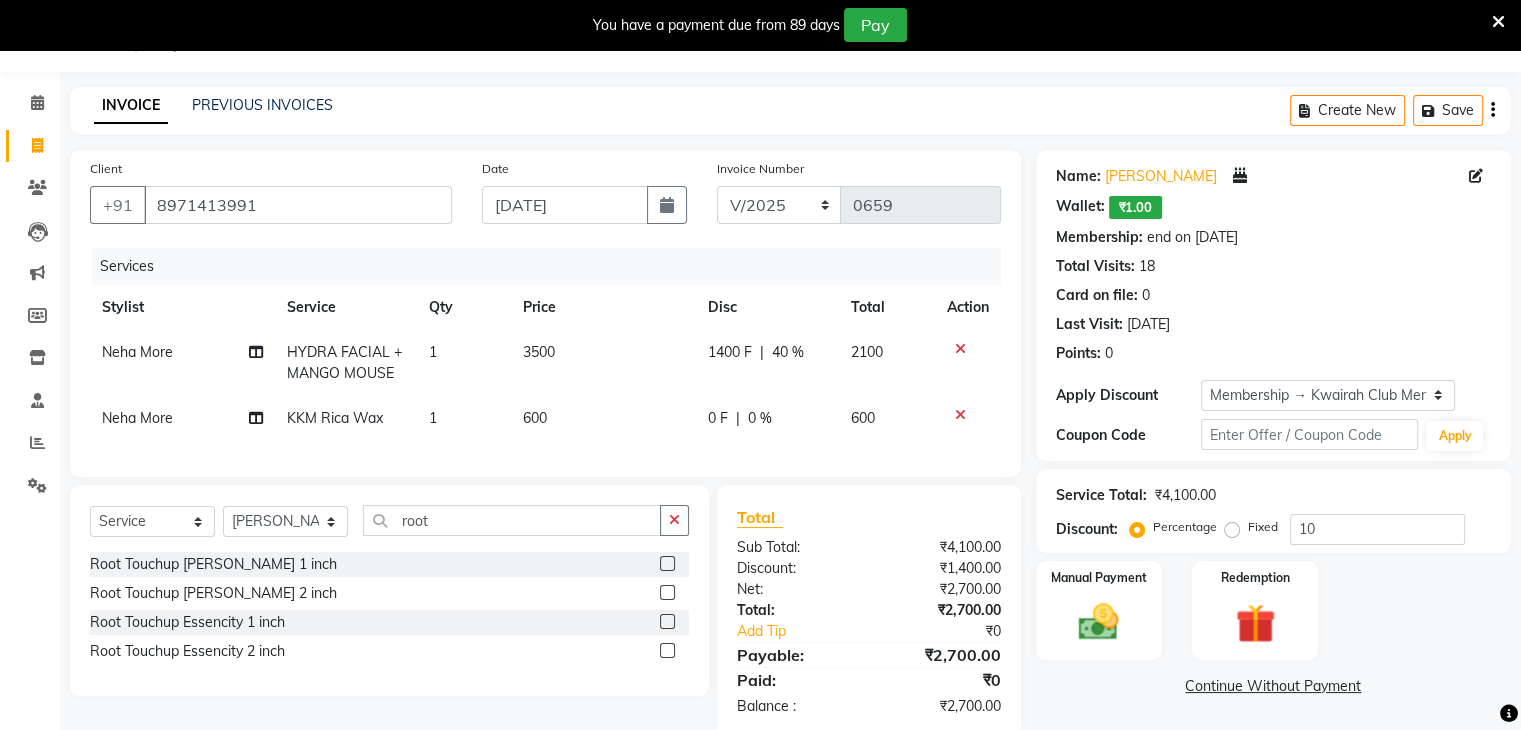 click 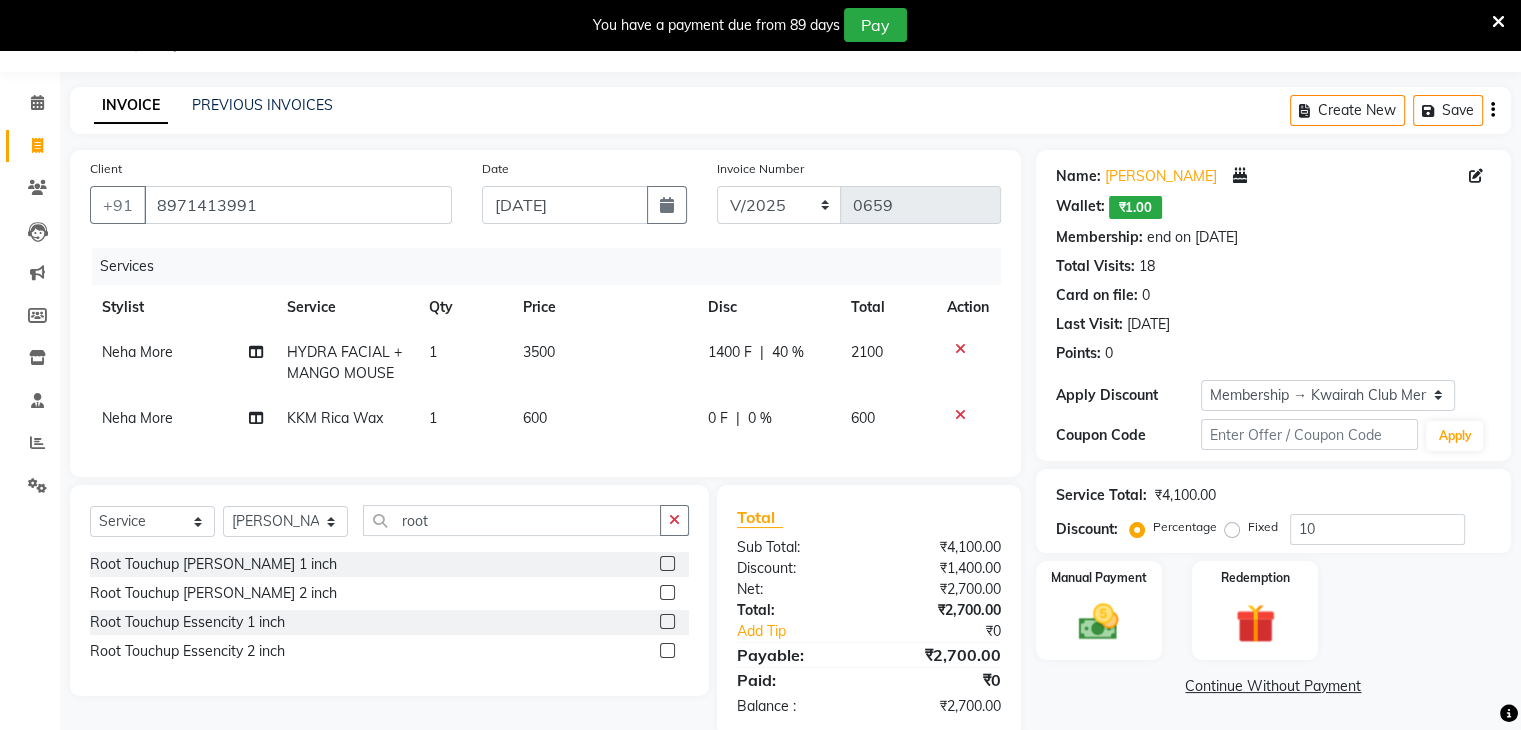 click at bounding box center [666, 564] 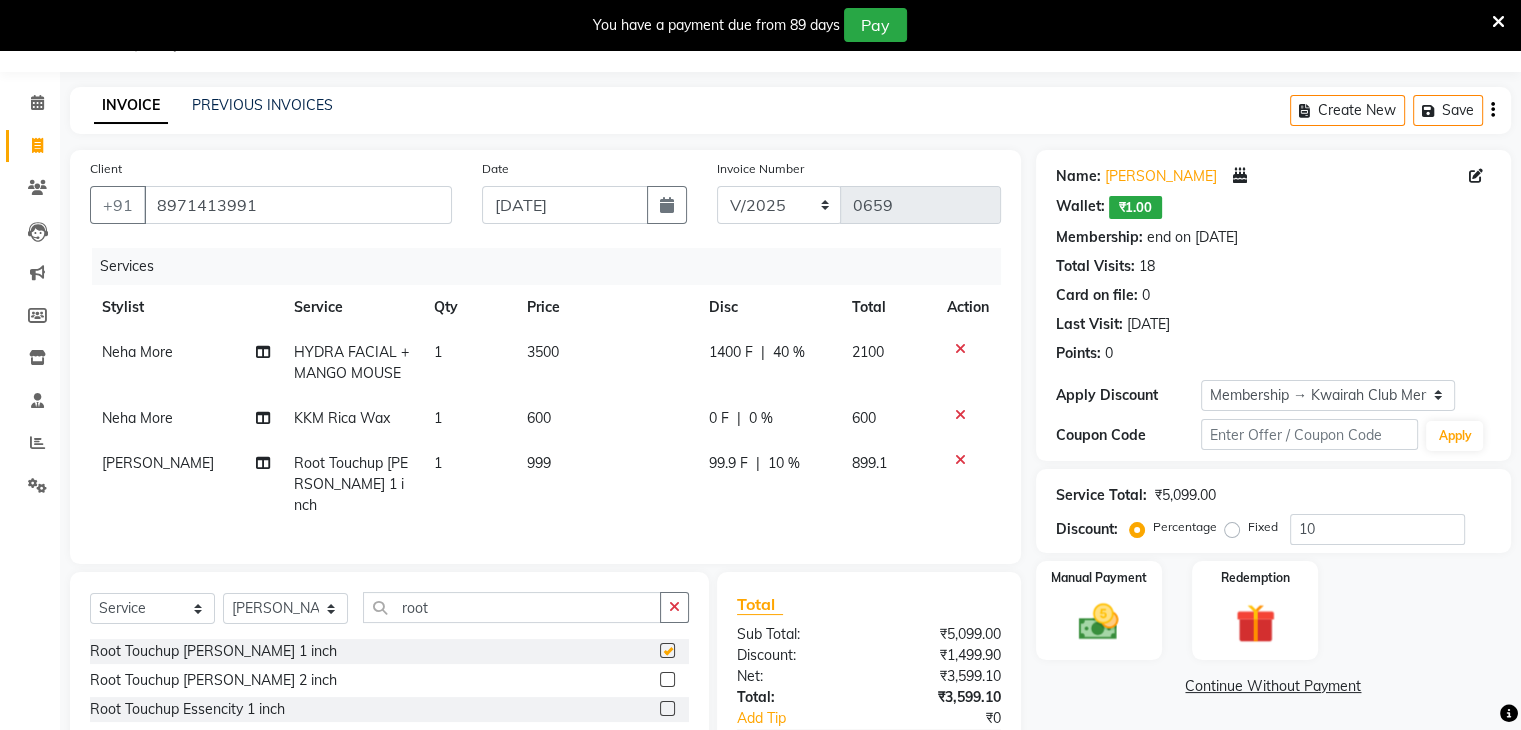 checkbox on "false" 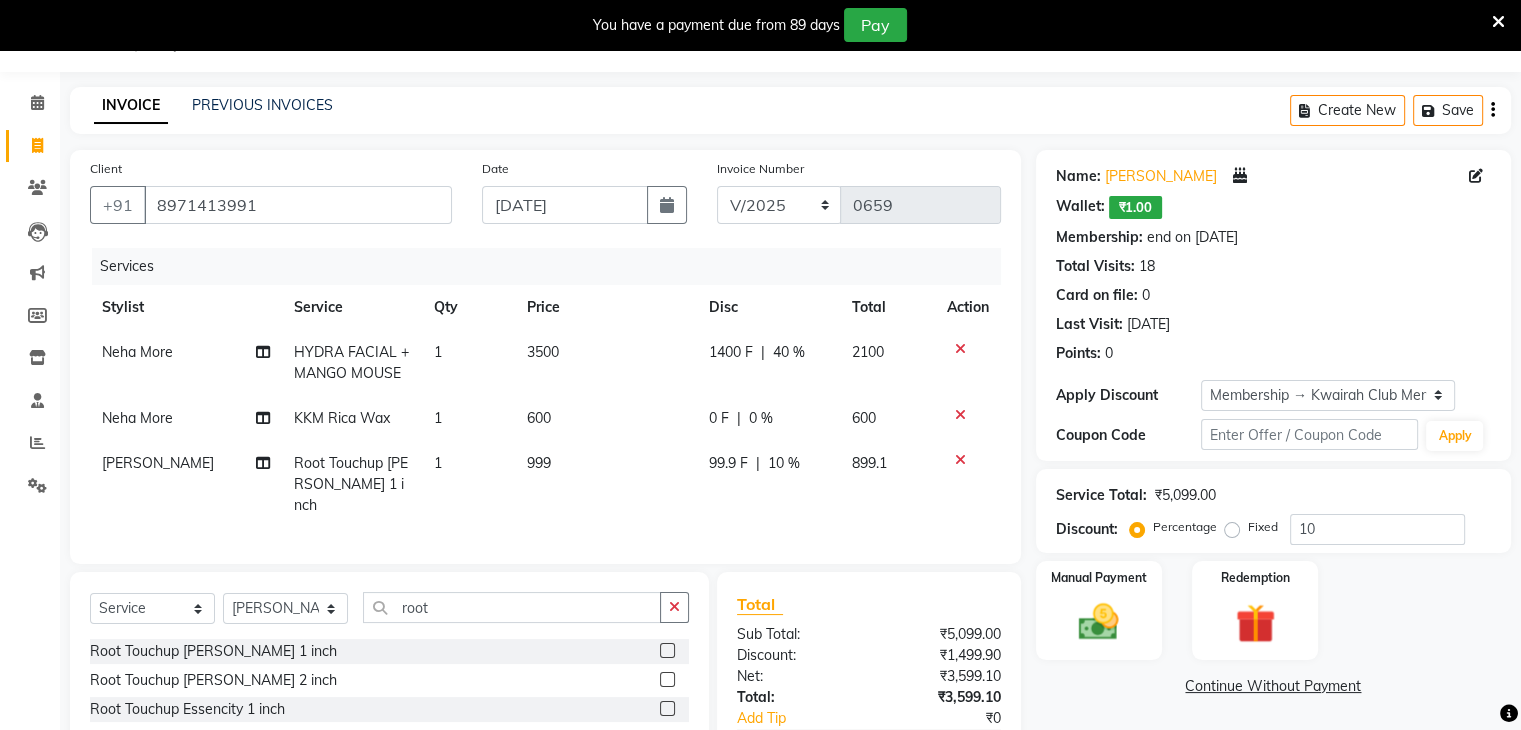 click on "999" 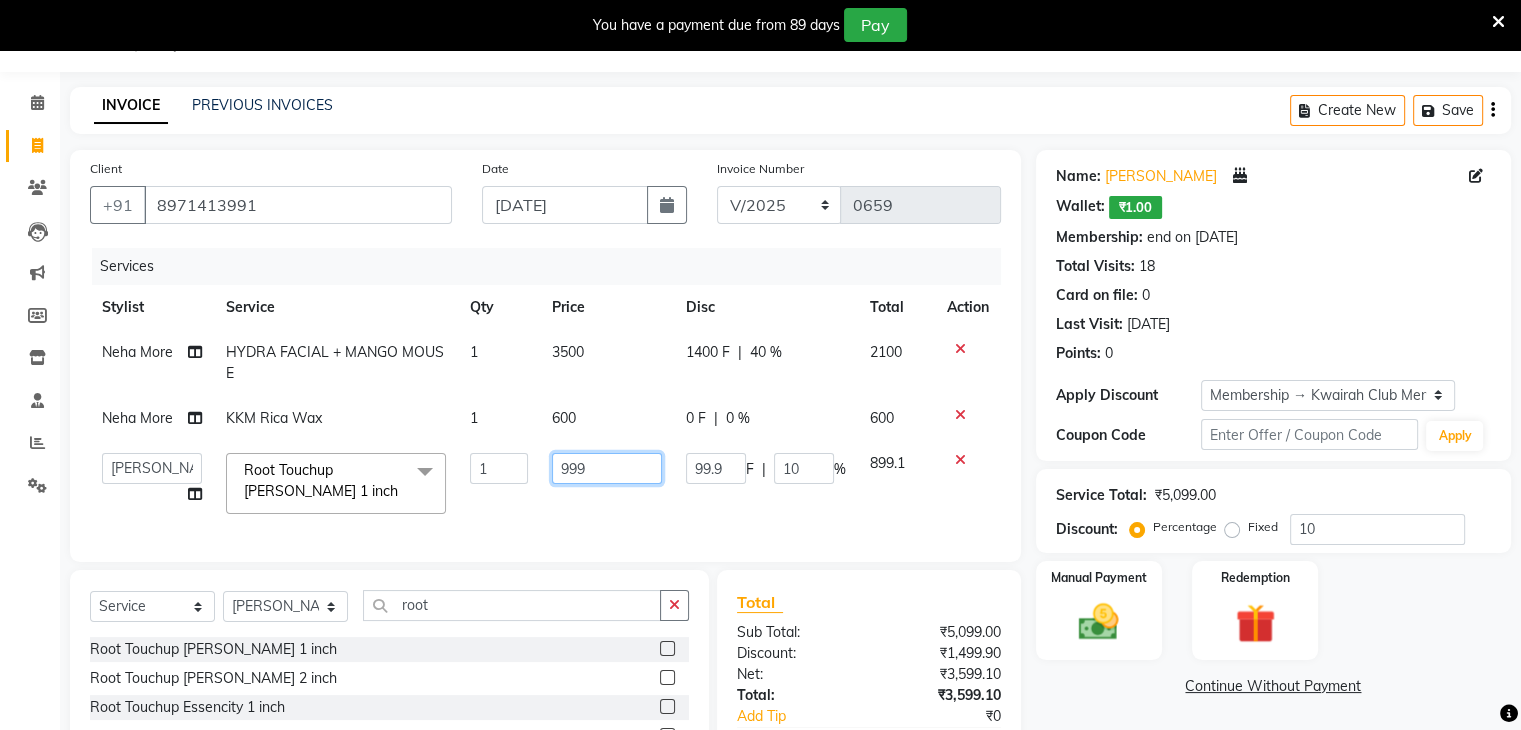 drag, startPoint x: 595, startPoint y: 473, endPoint x: 530, endPoint y: 473, distance: 65 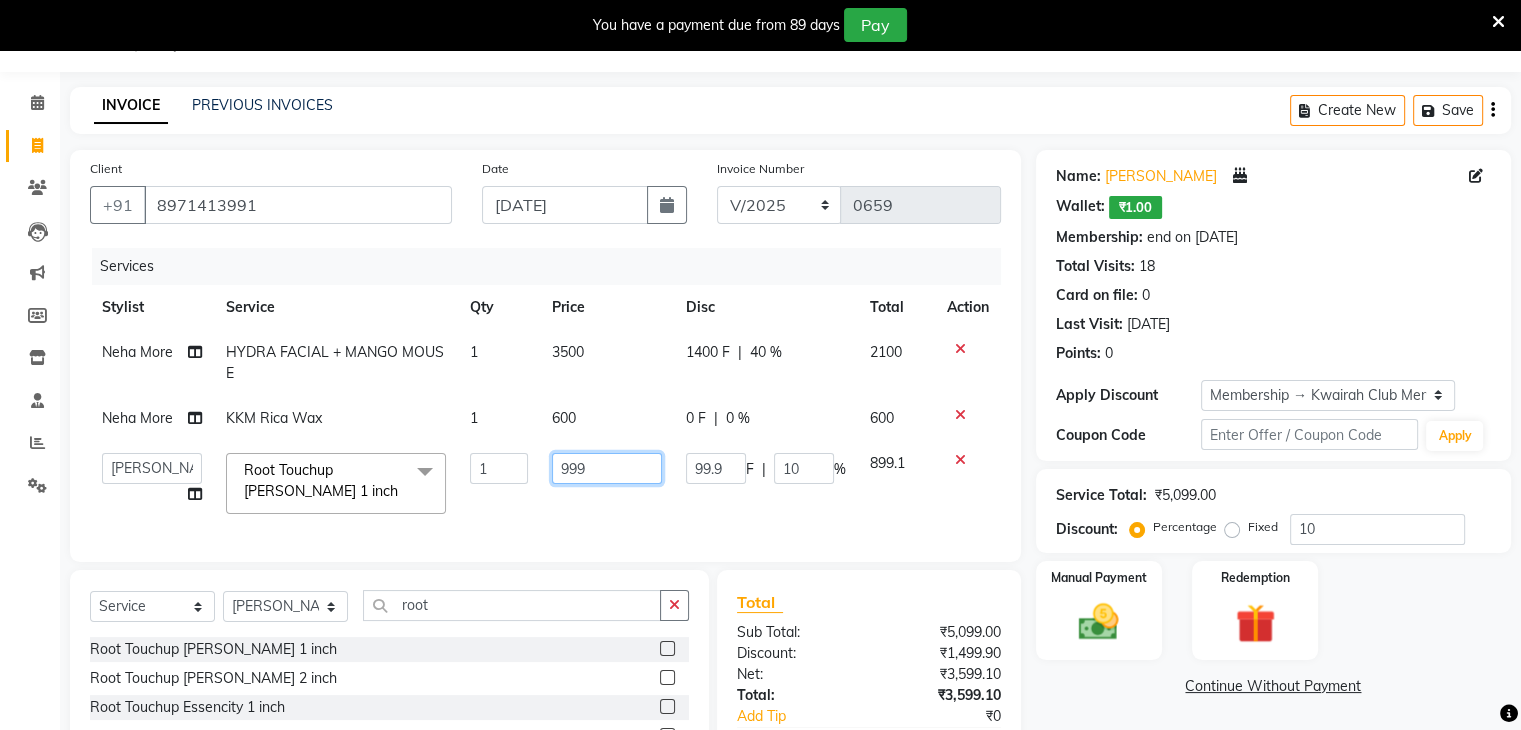 click on "[PERSON_NAME]   Anjali   [PERSON_NAME]   Neha More   Rakhi [PERSON_NAME]   seona   [PERSON_NAME] Touchup Igora 1 inch  x Basic Haircut Basic Haircut with Wash & Style Advance Haircut Advance Haircut with Wash & Style Little Diva's Cut Hair Wash & Blast Dry Hair Wash & Blow Dry Blow Dry (Upto Midwaist) Blow Dry Waist Ironing (Upto Midwaist) Ironing Waist Curls/Waves/Styling (Upto Midwaist) Curls/Waves/Styling Waist Basic Hair Spa Schwarzkopf Spa Hair Gloss Treatment (Upto Midwaist) Hair Gloss Treatment Waist Fibre Clinix (Kwairah Signature Treatment) Express Head Massage 20 Mins Head Massage 30 Mins Oil Massage + Wash Keratin Treatment Smoothening/Rebonding Treatment [MEDICAL_DATA] Treatment Root Touchup Igora 1 inch Root Touchup Igora 2 inch Root Touchup Essencity 1 inch Root Touchup Essencity 2 inch Half Head Streaks (15-16 strips) Full Head Streaks 3D Colors Global Hair Color Dual Global Hair Color Balayage/Ombre/Free Hand/Low Lights/ Baby Lights Prelightening Density Charges Color Application Pre-wash Igora Product 1" 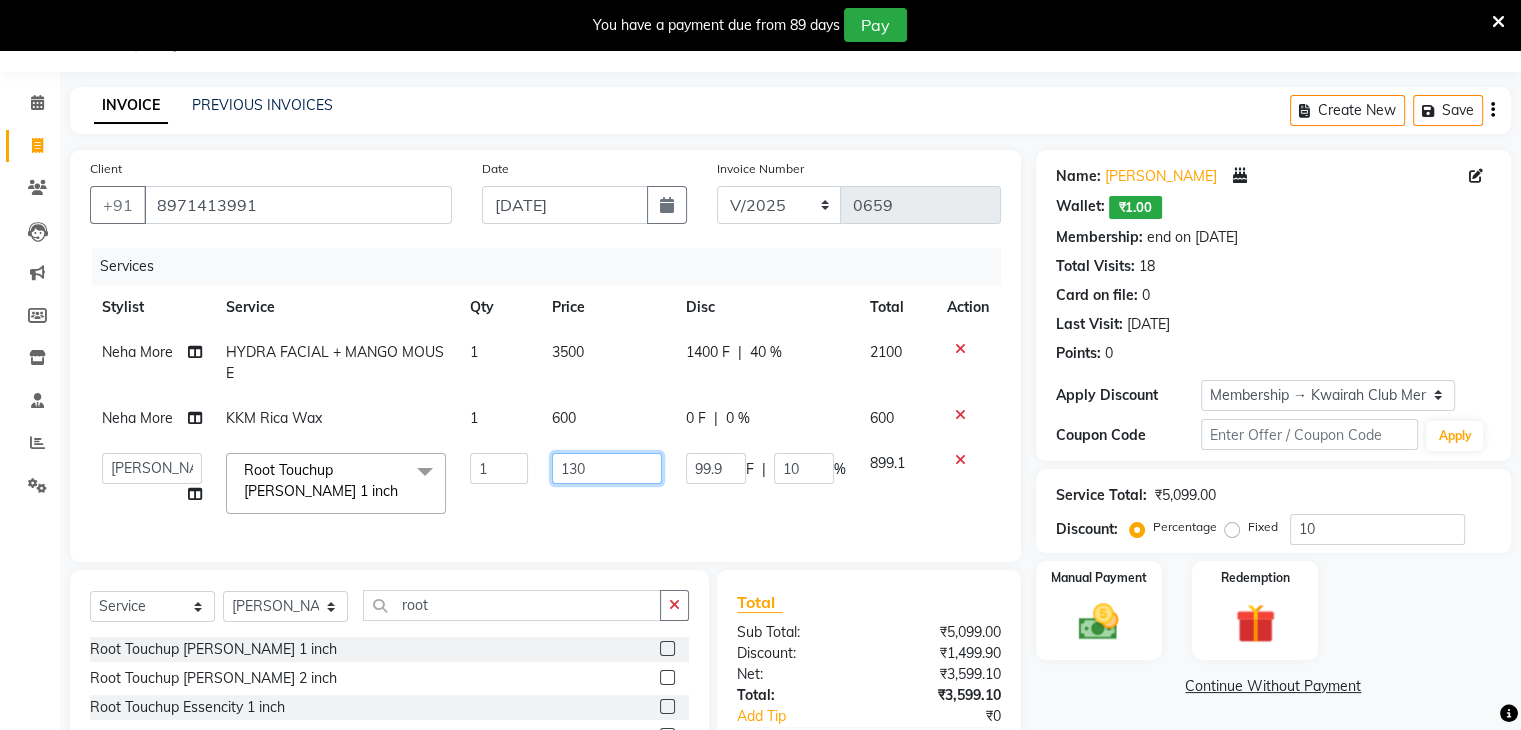 type on "1300" 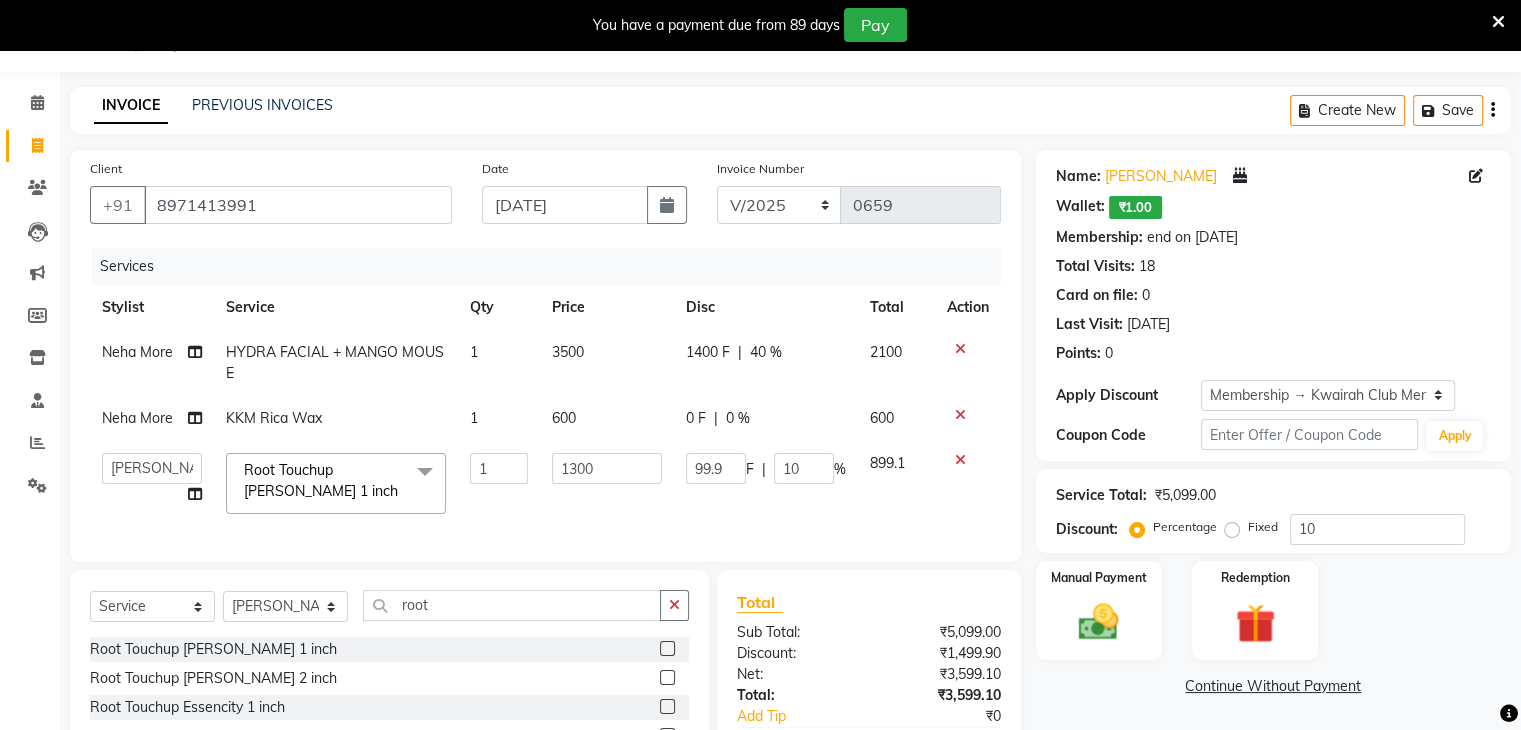 click on "99.9 F | 10 %" 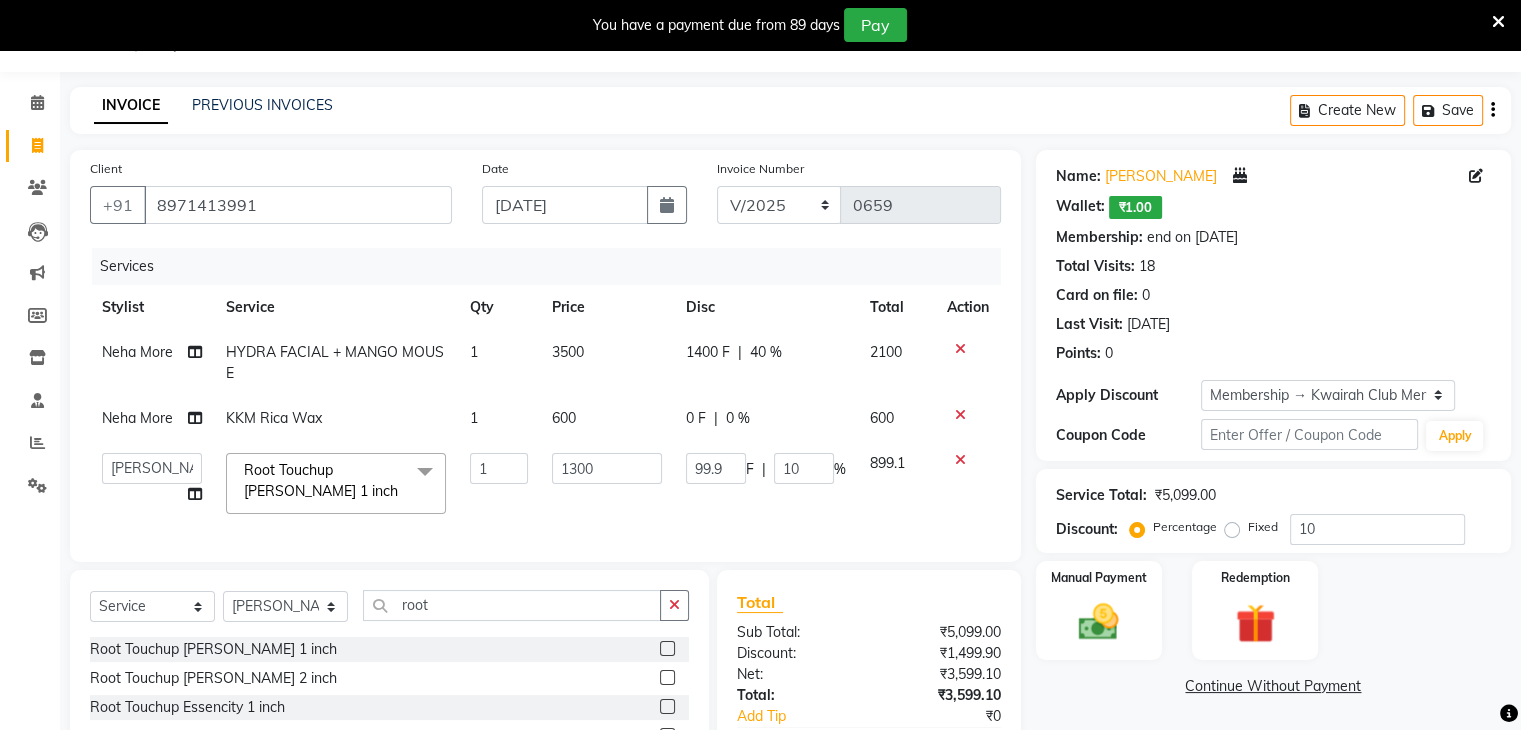 type 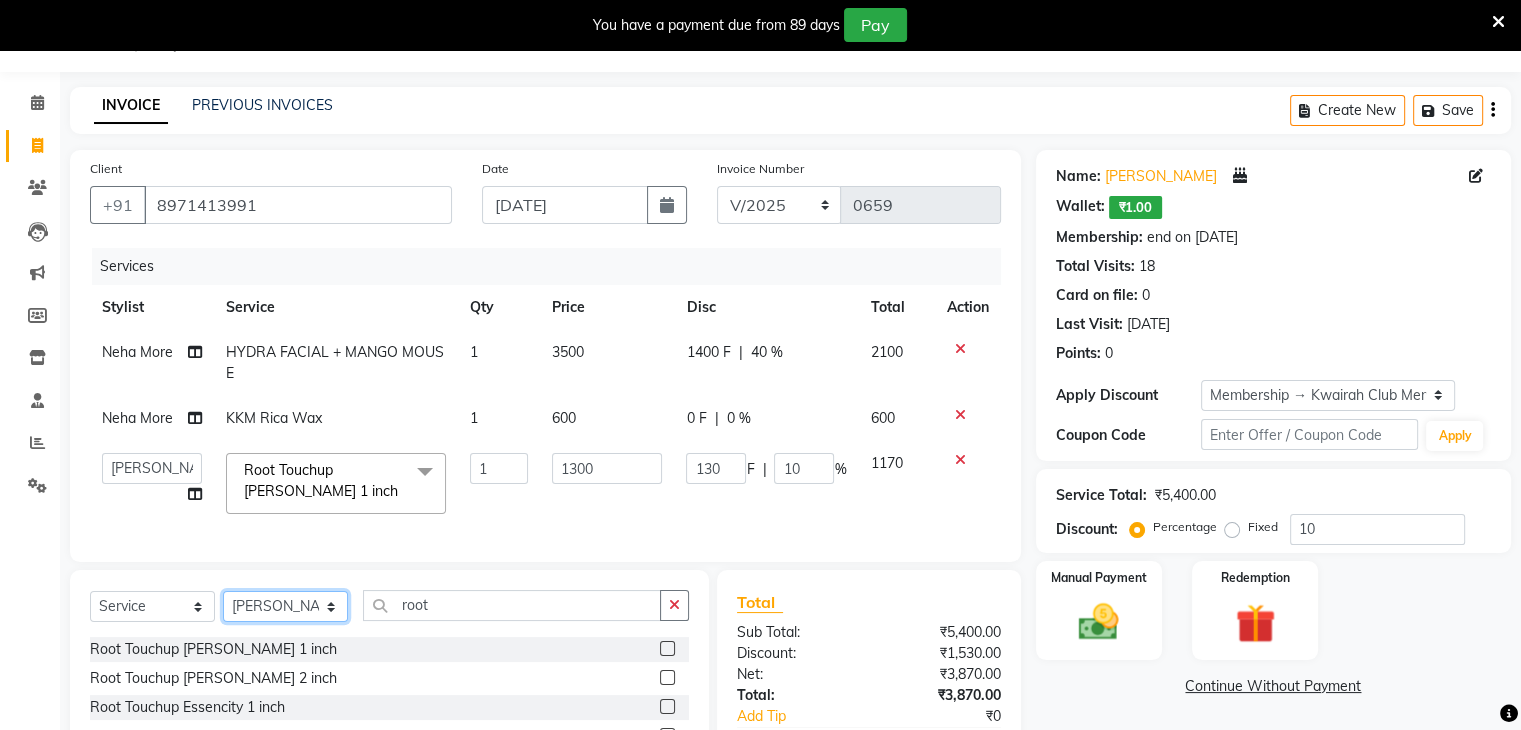 click on "Select Stylist [PERSON_NAME] [PERSON_NAME] Neha More Rakhi [PERSON_NAME] [PERSON_NAME]" 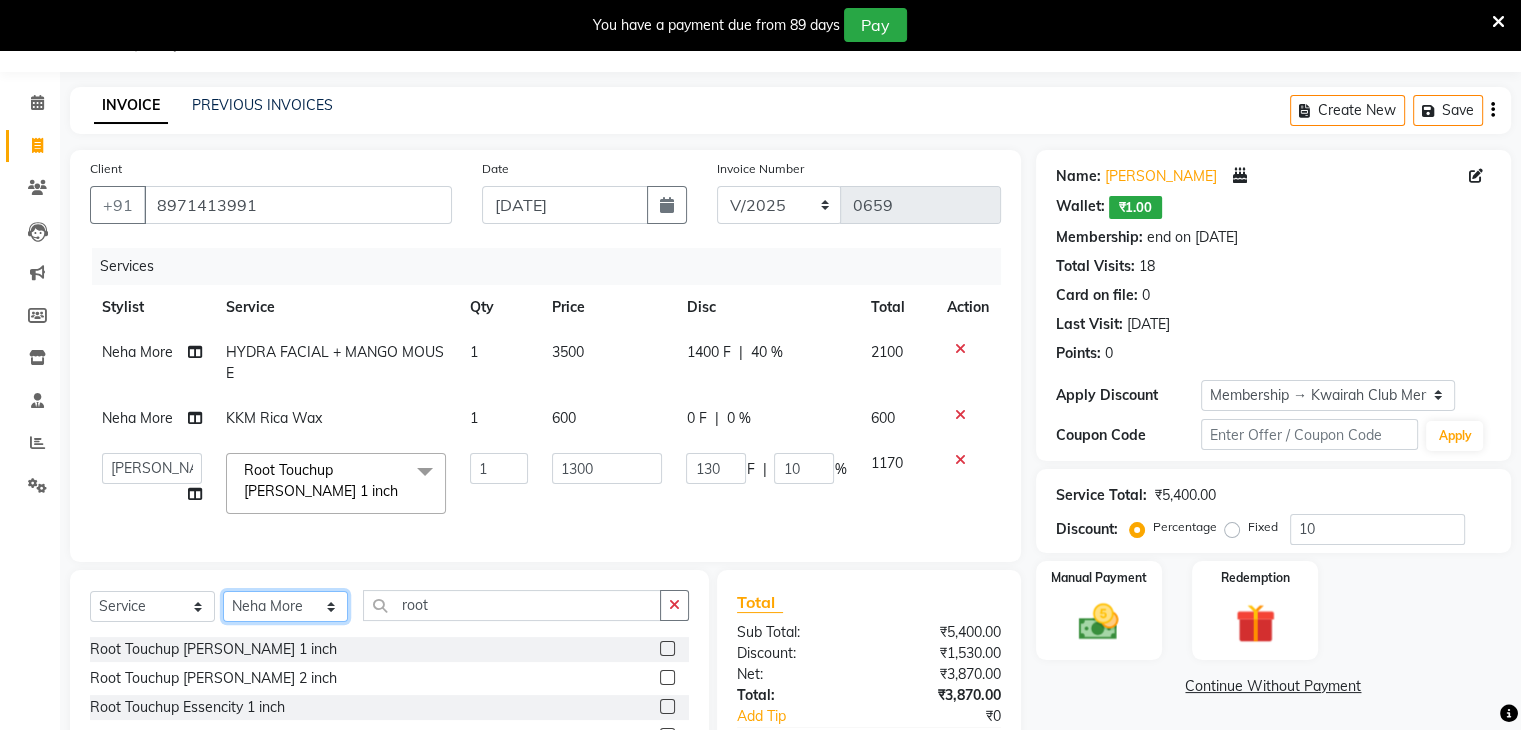 click on "Select Stylist [PERSON_NAME] [PERSON_NAME] Neha More Rakhi [PERSON_NAME] [PERSON_NAME]" 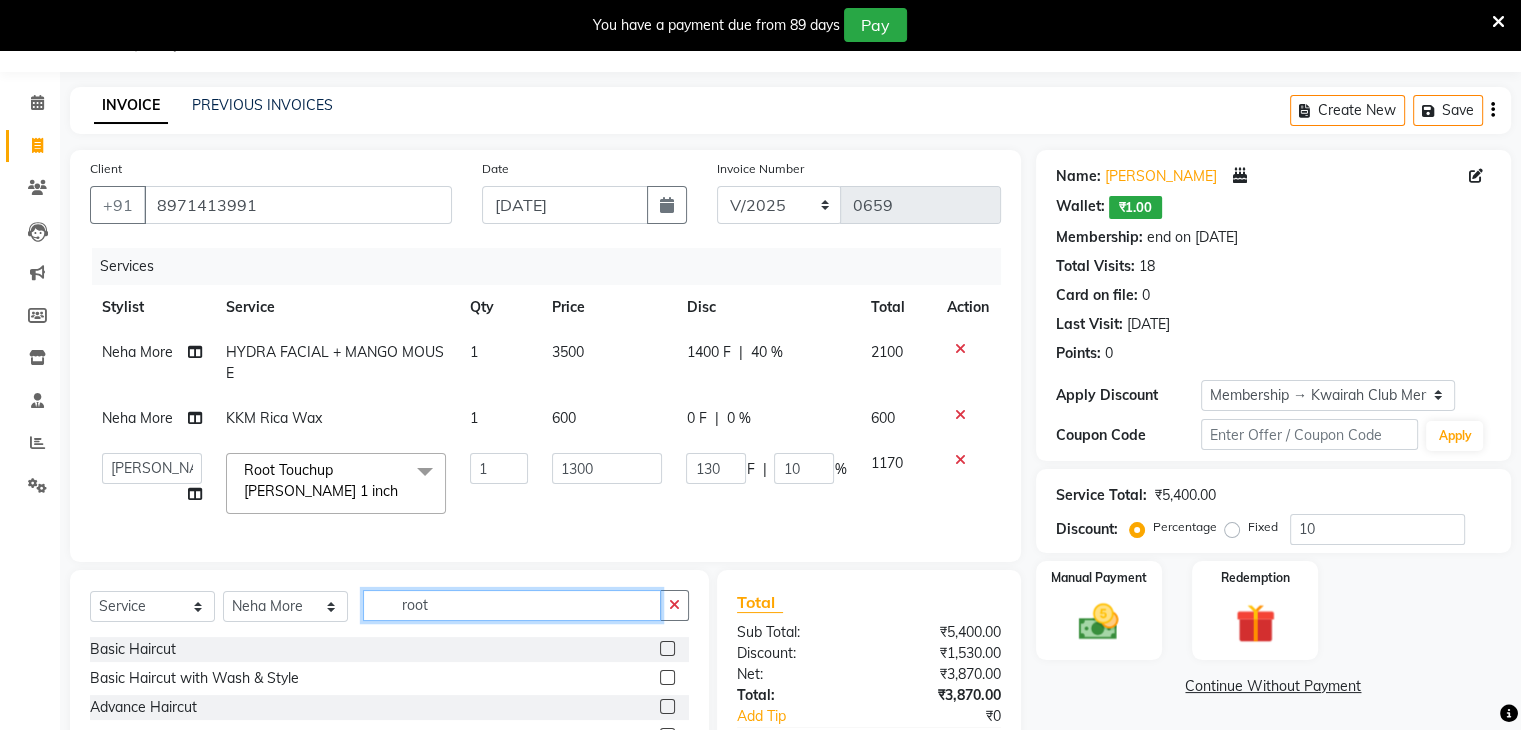 drag, startPoint x: 427, startPoint y: 611, endPoint x: 348, endPoint y: 601, distance: 79.630394 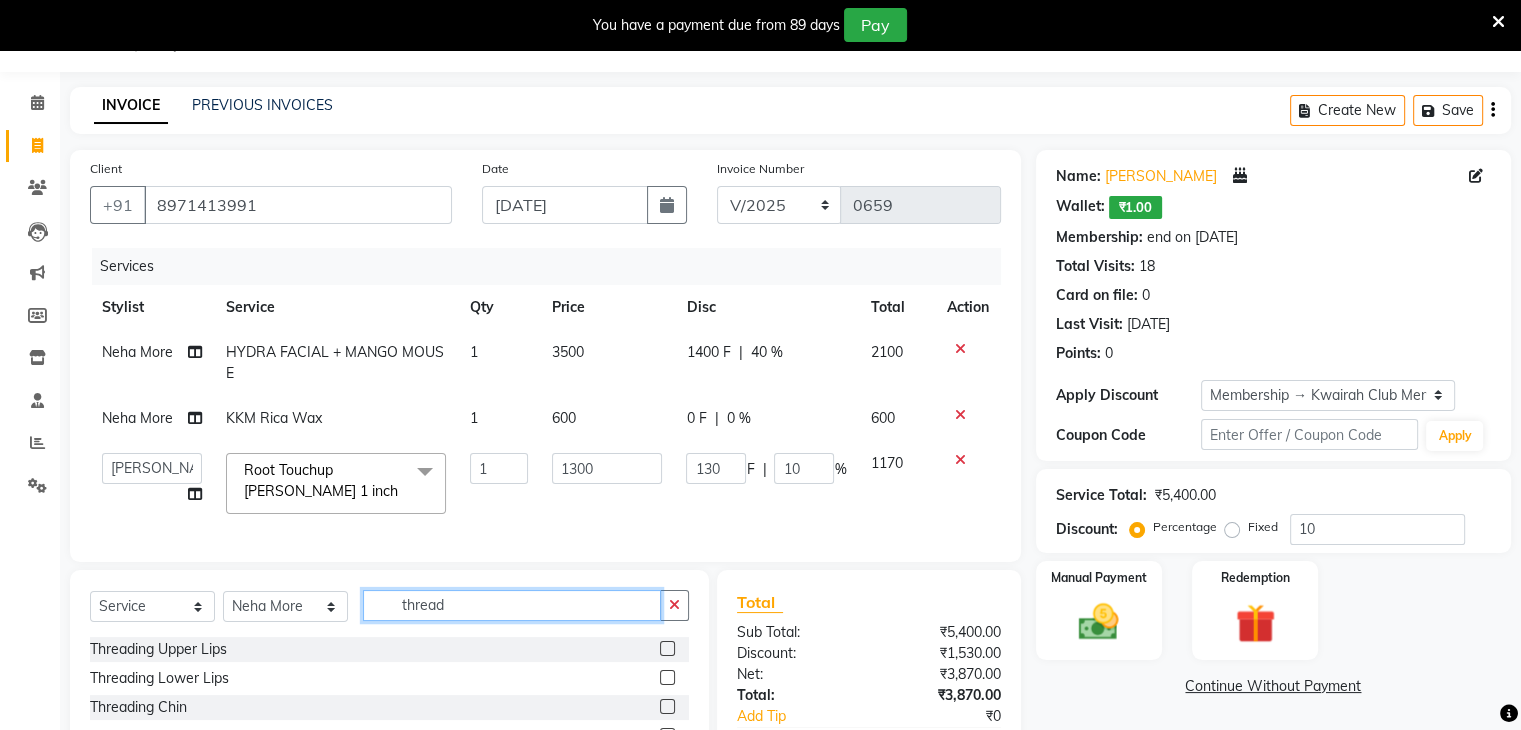scroll, scrollTop: 231, scrollLeft: 0, axis: vertical 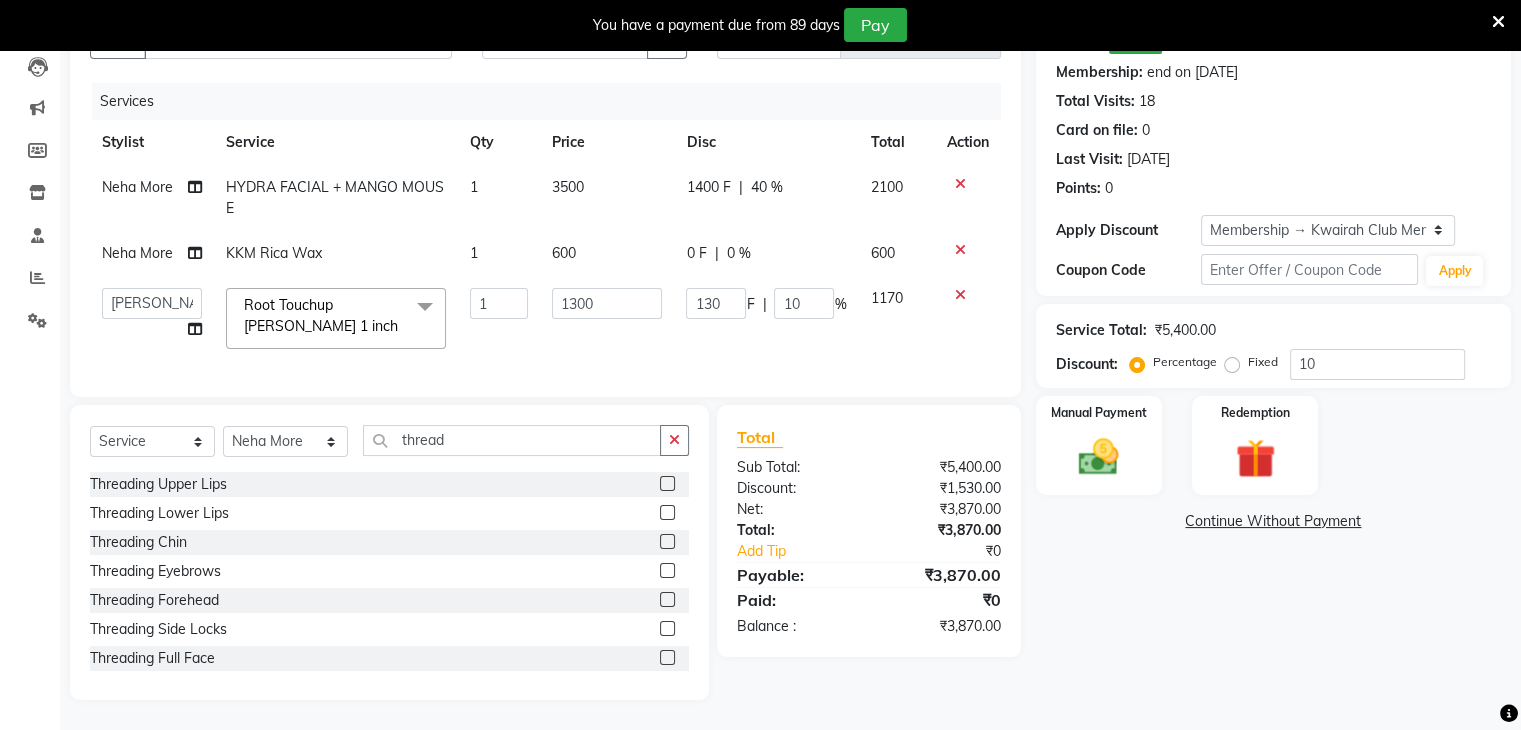 click 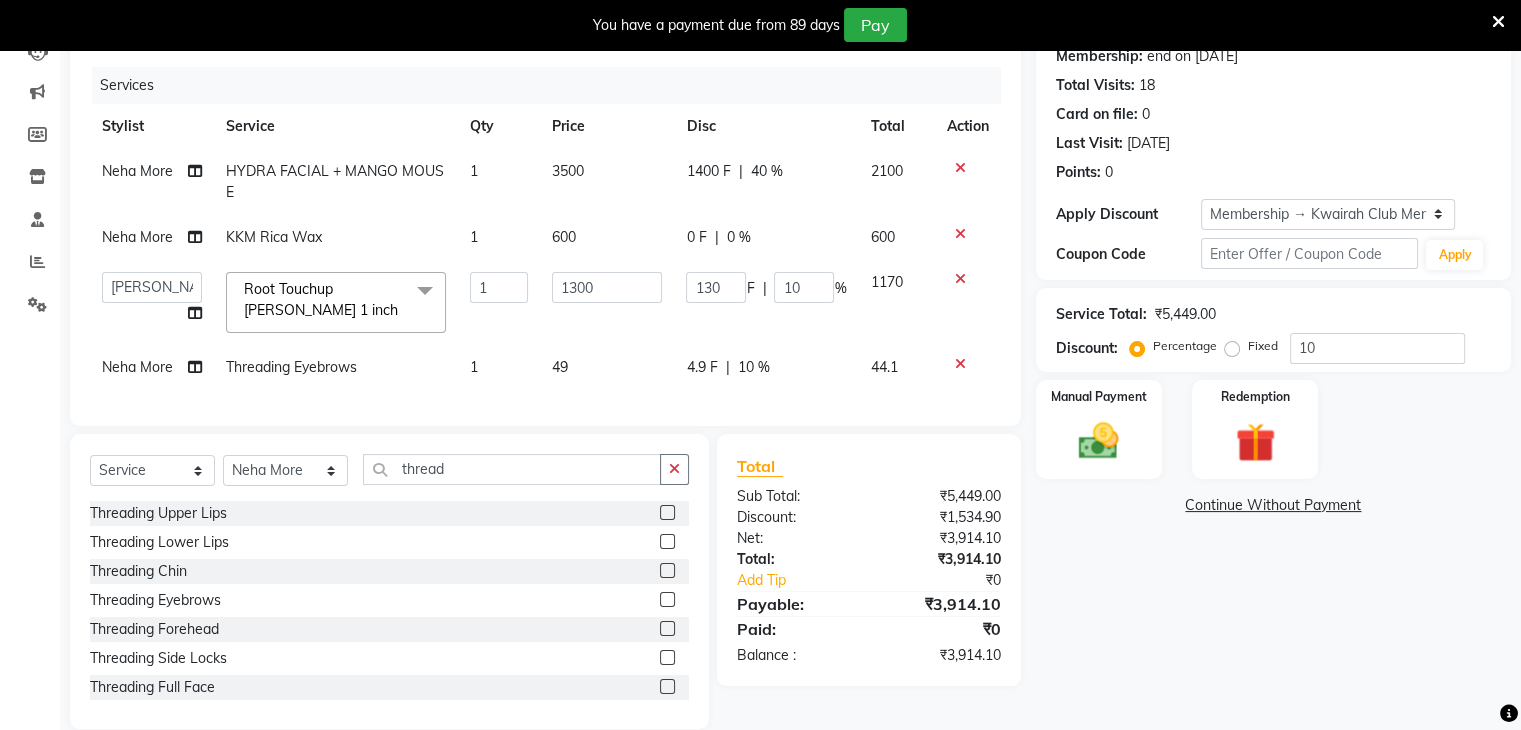 click 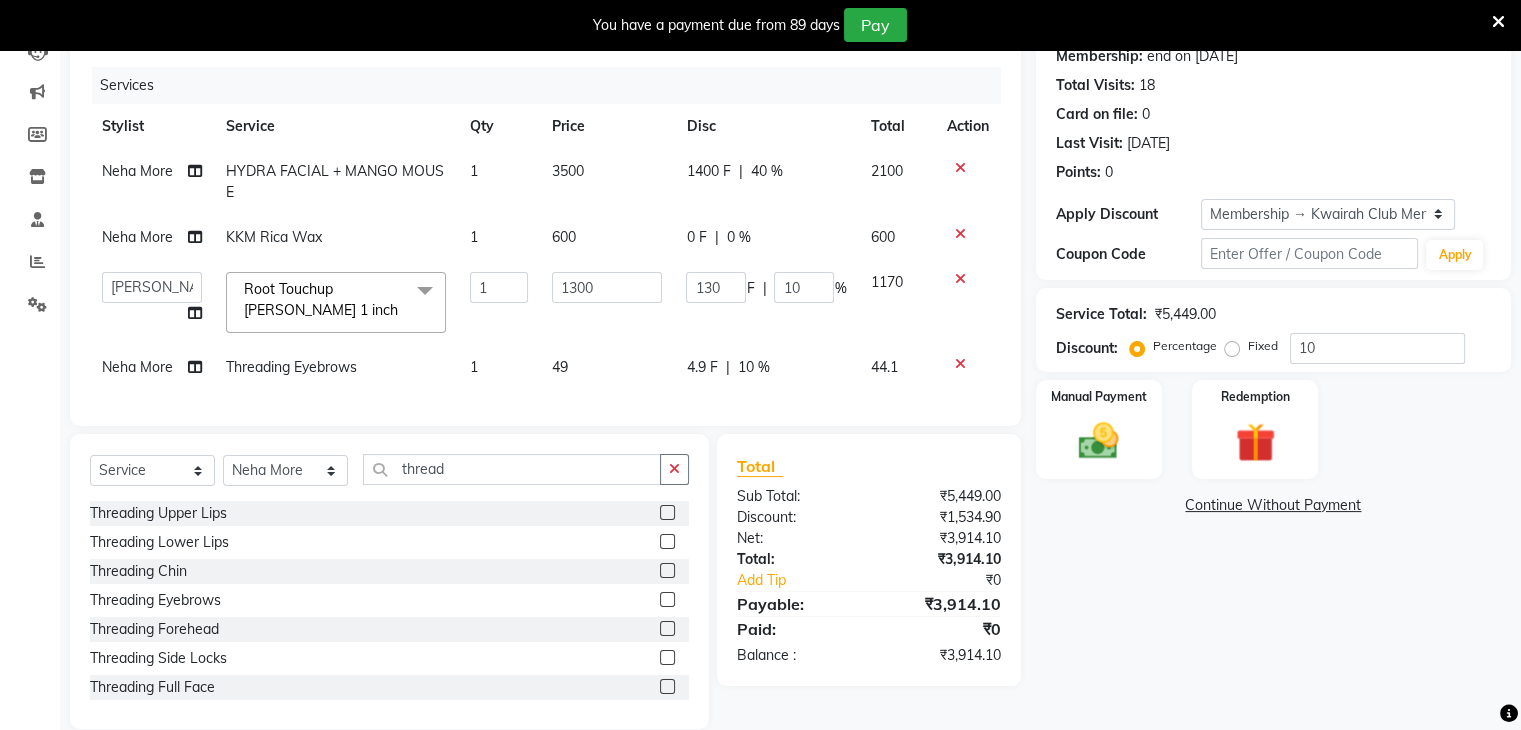 click at bounding box center (666, 513) 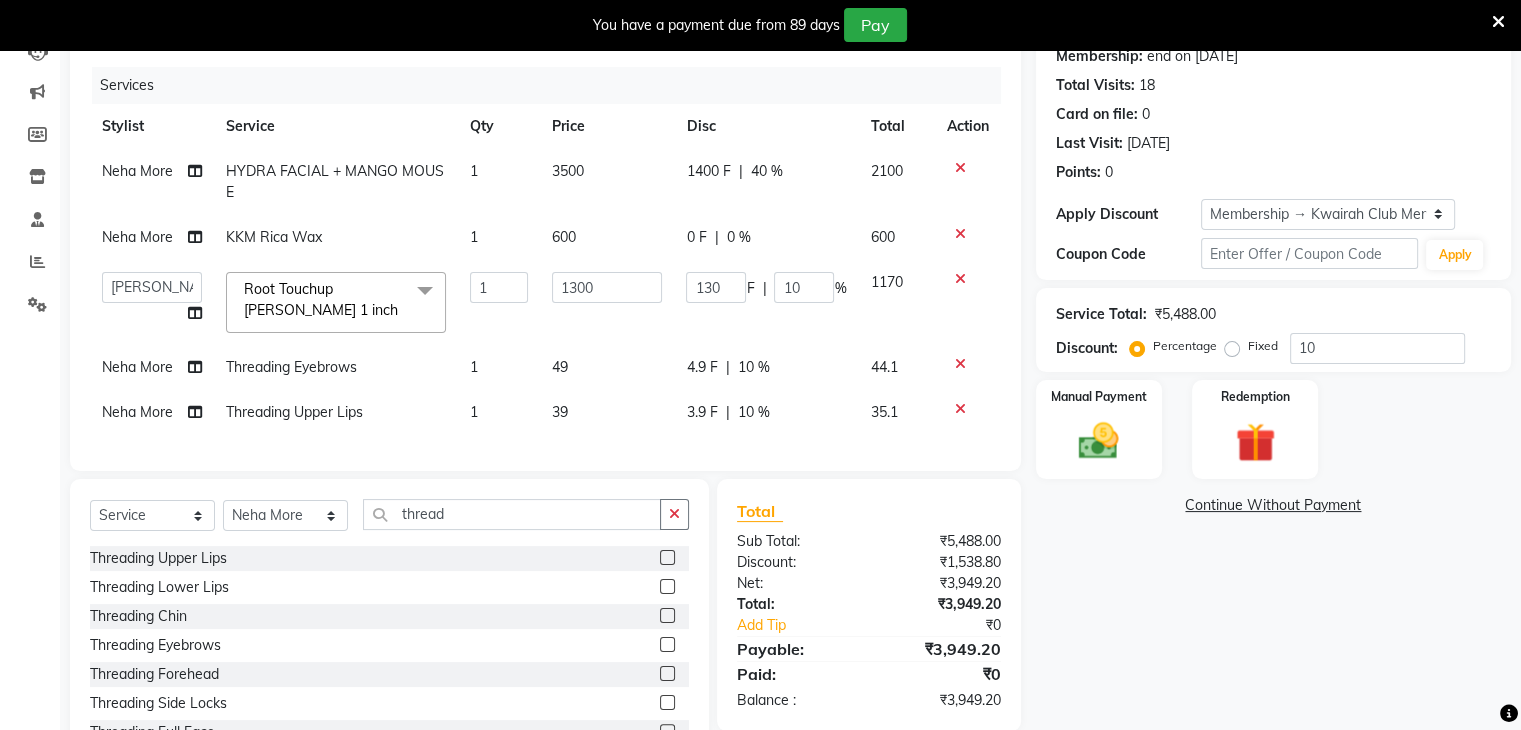 click on "49" 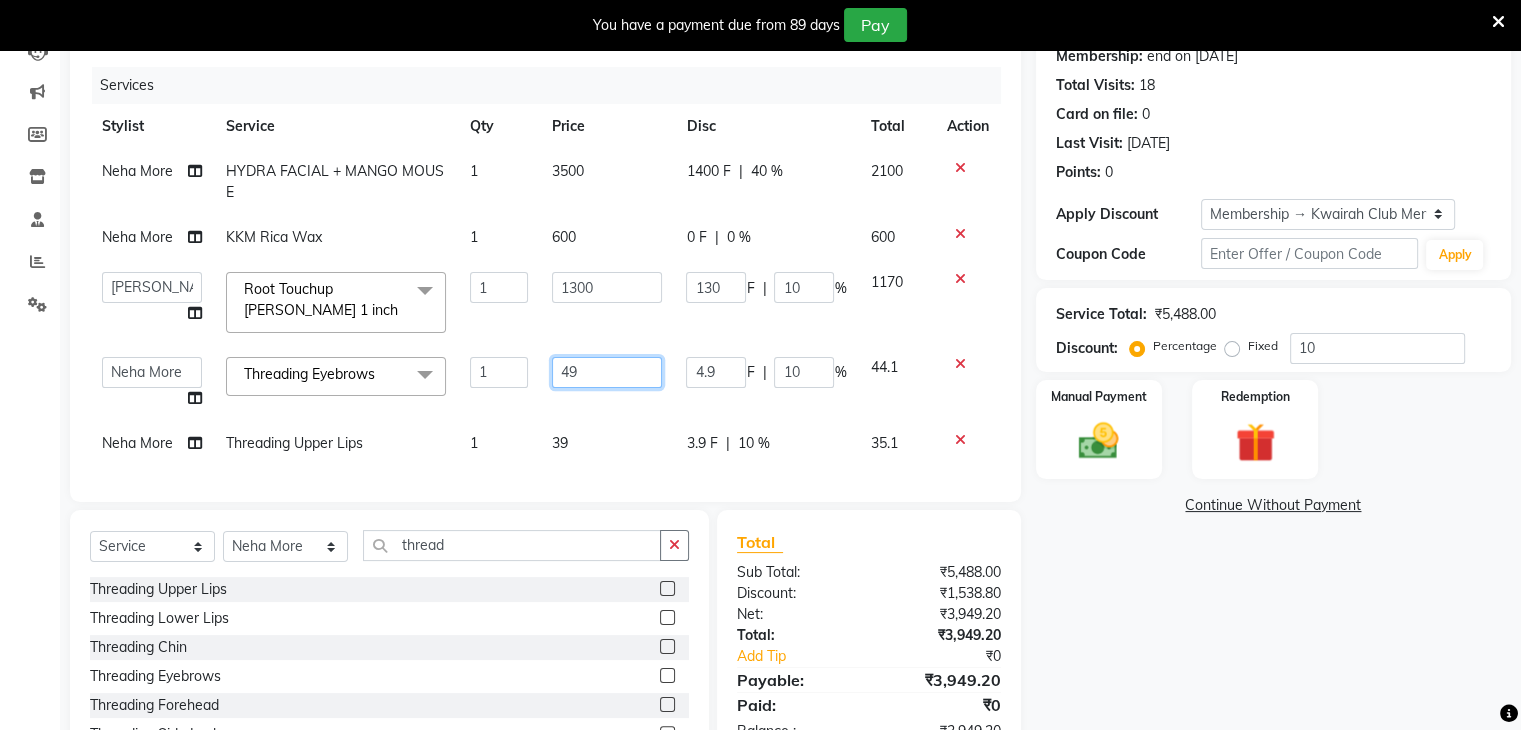 drag, startPoint x: 618, startPoint y: 365, endPoint x: 480, endPoint y: 367, distance: 138.0145 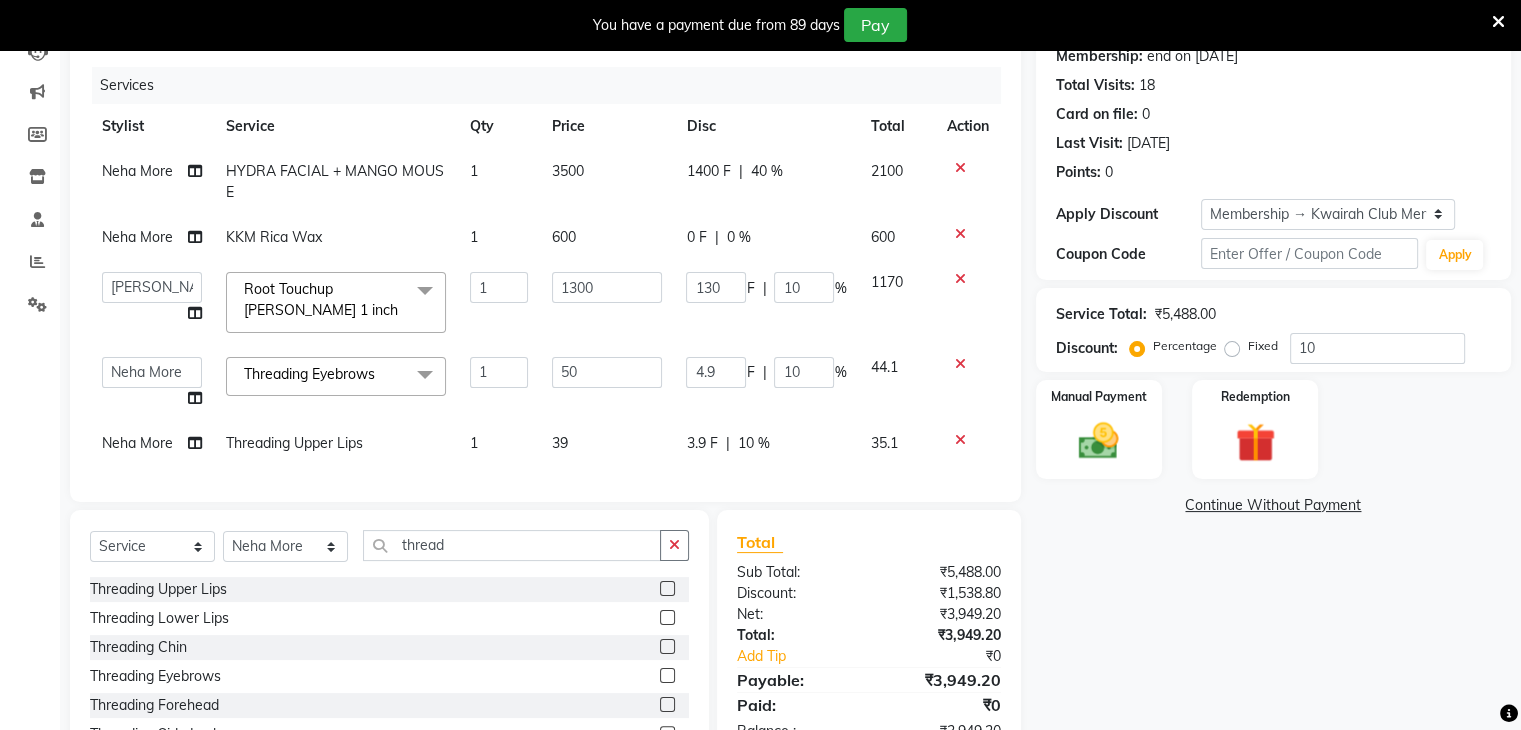 click on "Services Stylist Service Qty Price Disc Total Action Neha More HYDRA FACIAL + MANGO MOUSE 1 3500 1400 F | 40 % 2100 Neha More KKM Rica Wax 1 600 0 F | 0 % 600  [PERSON_NAME]   Anjali   [PERSON_NAME]   Neha More   Rakhi [PERSON_NAME]   seona   [PERSON_NAME] Touchup Igora 1 inch  x Basic Haircut Basic Haircut with Wash & Style Advance Haircut Advance Haircut with Wash & Style Little Diva's Cut Hair Wash & Blast Dry Hair Wash & Blow Dry Blow Dry (Upto Midwaist) Blow Dry Waist Ironing (Upto Midwaist) Ironing Waist Curls/Waves/Styling (Upto Midwaist) Curls/Waves/Styling Waist Basic Hair Spa Schwarzkopf Spa Hair Gloss Treatment (Upto Midwaist) Hair Gloss Treatment Waist Fibre Clinix (Kwairah Signature Treatment) Express Head Massage 20 Mins Head Massage 30 Mins Oil Massage + Wash Keratin Treatment Smoothening/Rebonding Treatment [MEDICAL_DATA] Treatment Root Touchup Igora 1 inch Root Touchup Igora 2 inch Root Touchup Essencity 1 inch Root Touchup Essencity 2 inch Half Head Streaks (15-16 strips) Full Head Streaks 3D Colors 1 F" 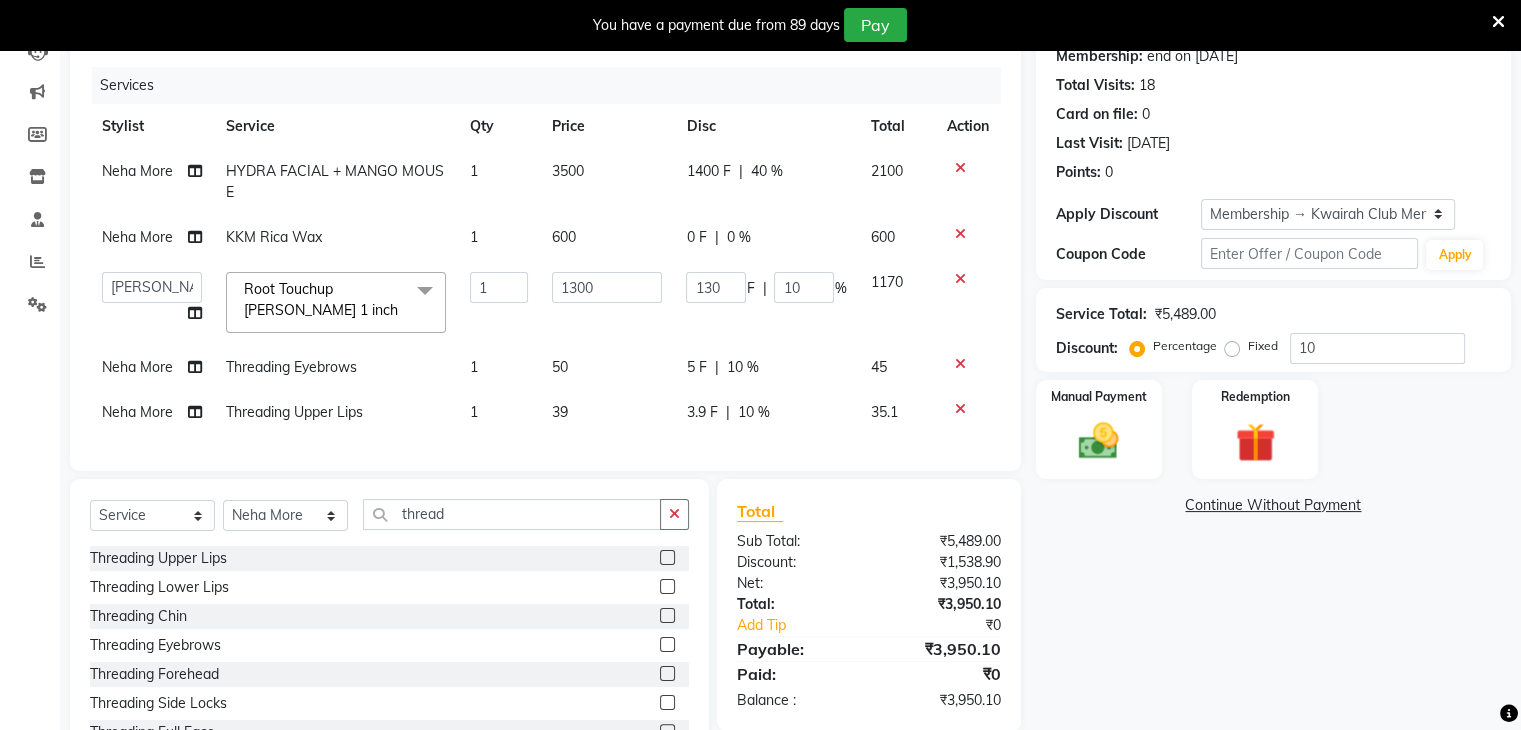 click on "39" 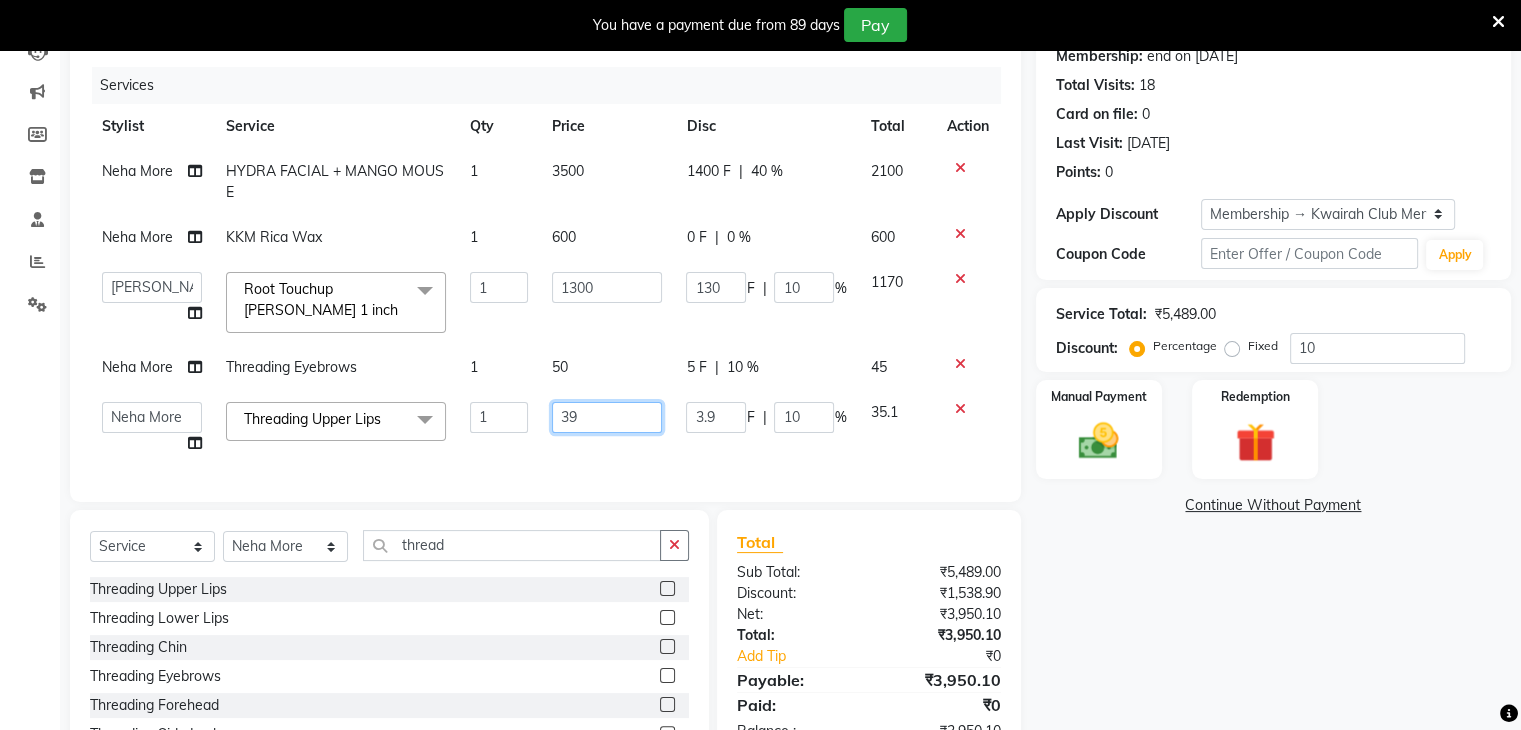 drag, startPoint x: 602, startPoint y: 411, endPoint x: 508, endPoint y: 413, distance: 94.02127 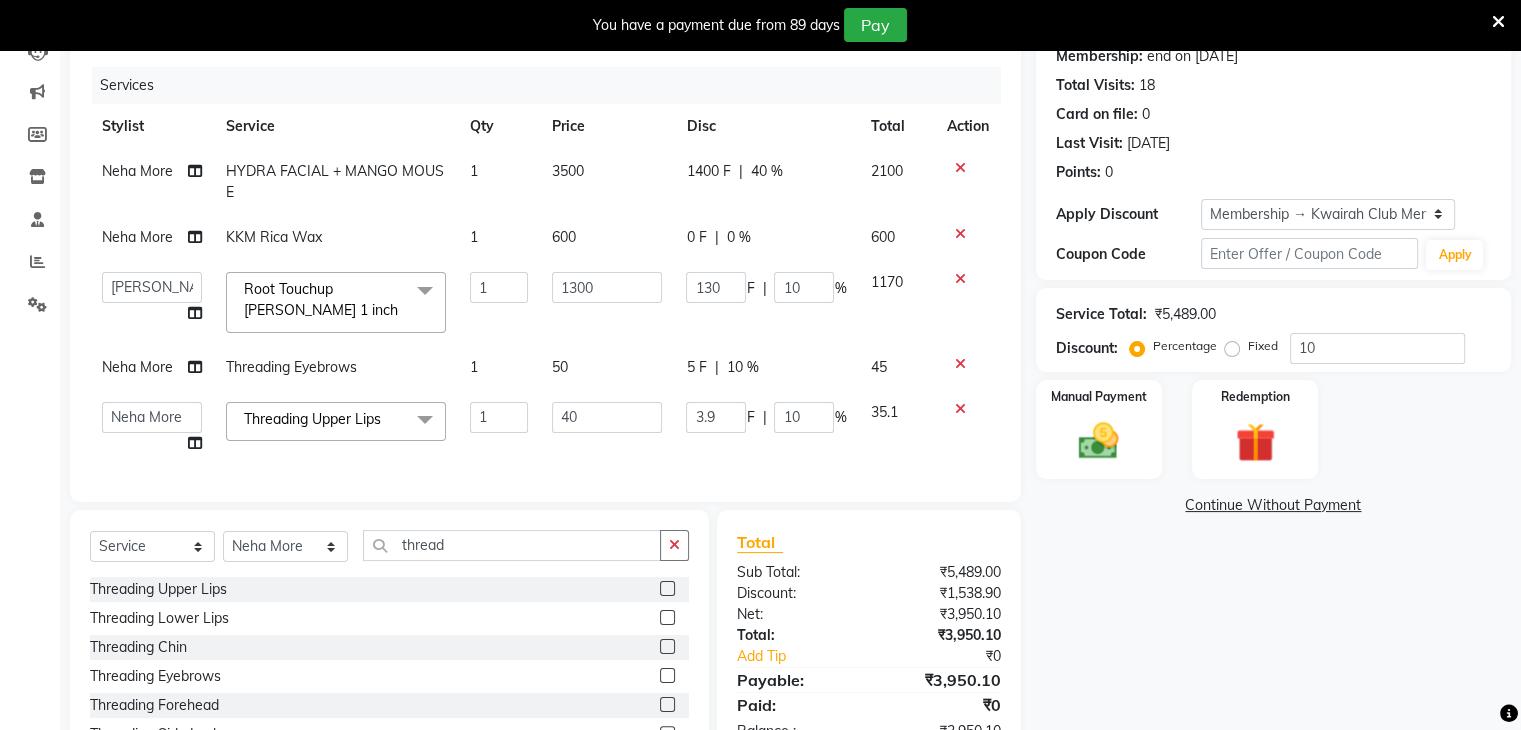 click on "Services Stylist Service Qty Price Disc Total Action Neha More HYDRA FACIAL + MANGO MOUSE 1 3500 1400 F | 40 % 2100 Neha More KKM Rica Wax 1 600 0 F | 0 % 600  [PERSON_NAME]   Anjali   [PERSON_NAME]   Neha More   Rakhi [PERSON_NAME]   seona   [PERSON_NAME] Touchup Igora 1 inch  x Basic Haircut Basic Haircut with Wash & Style Advance Haircut Advance Haircut with Wash & Style Little Diva's Cut Hair Wash & Blast Dry Hair Wash & Blow Dry Blow Dry (Upto Midwaist) Blow Dry Waist Ironing (Upto Midwaist) Ironing Waist Curls/Waves/Styling (Upto Midwaist) Curls/Waves/Styling Waist Basic Hair Spa Schwarzkopf Spa Hair Gloss Treatment (Upto Midwaist) Hair Gloss Treatment Waist Fibre Clinix (Kwairah Signature Treatment) Express Head Massage 20 Mins Head Massage 30 Mins Oil Massage + Wash Keratin Treatment Smoothening/Rebonding Treatment [MEDICAL_DATA] Treatment Root Touchup Igora 1 inch Root Touchup Igora 2 inch Root Touchup Essencity 1 inch Root Touchup Essencity 2 inch Half Head Streaks (15-16 strips) Full Head Streaks 3D Colors 1 F" 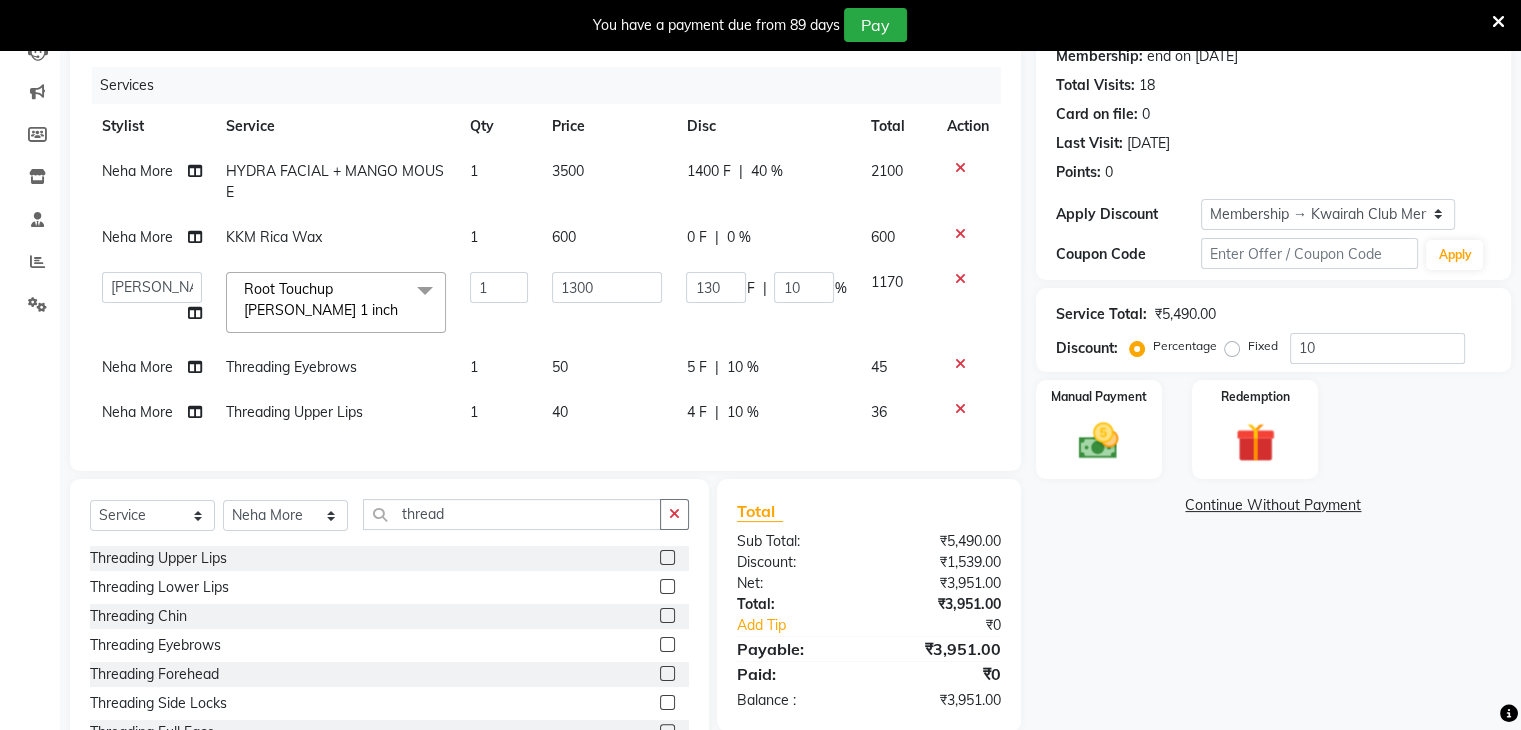 click on "Continue Without Payment" 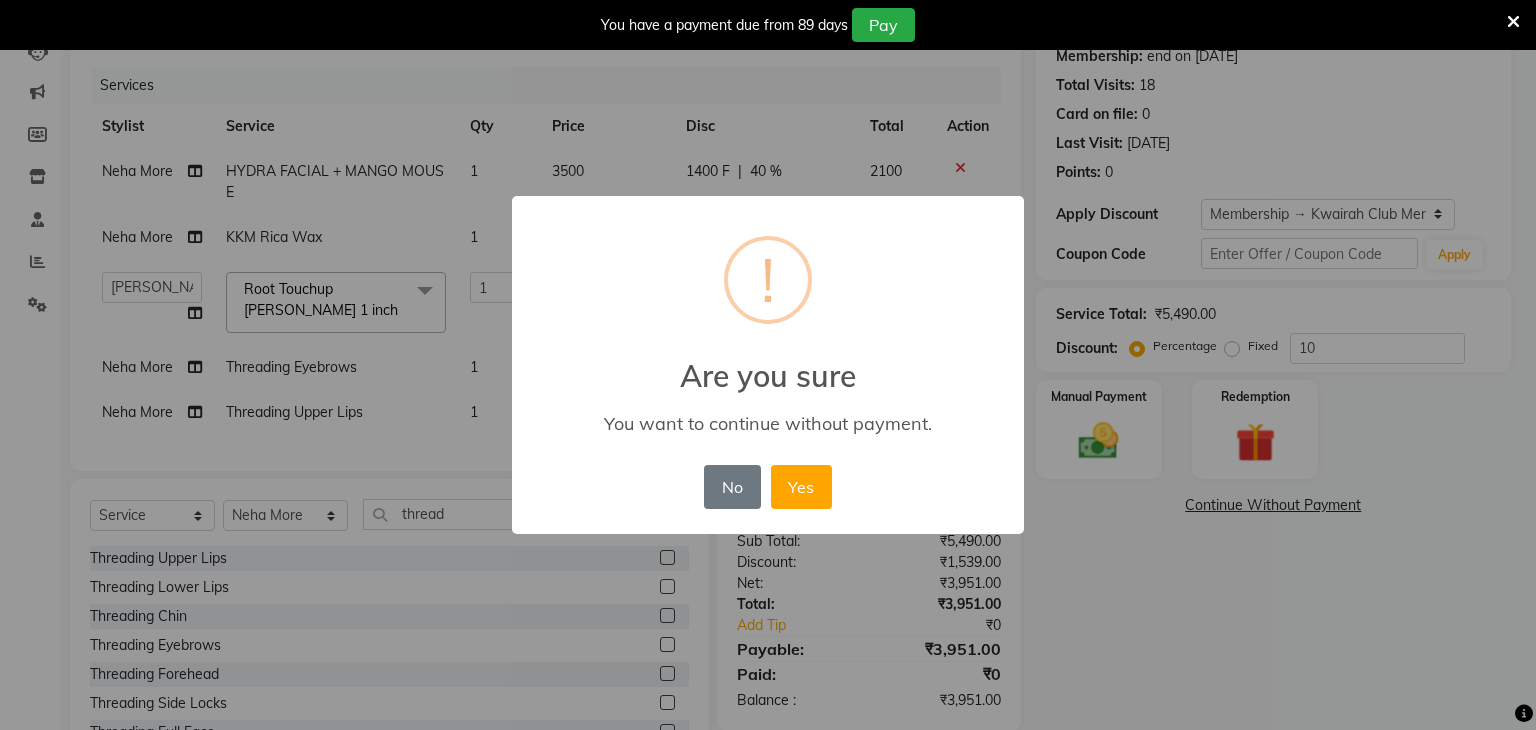 click on "× ! Are you sure You want to continue without payment. No No Yes" at bounding box center (768, 365) 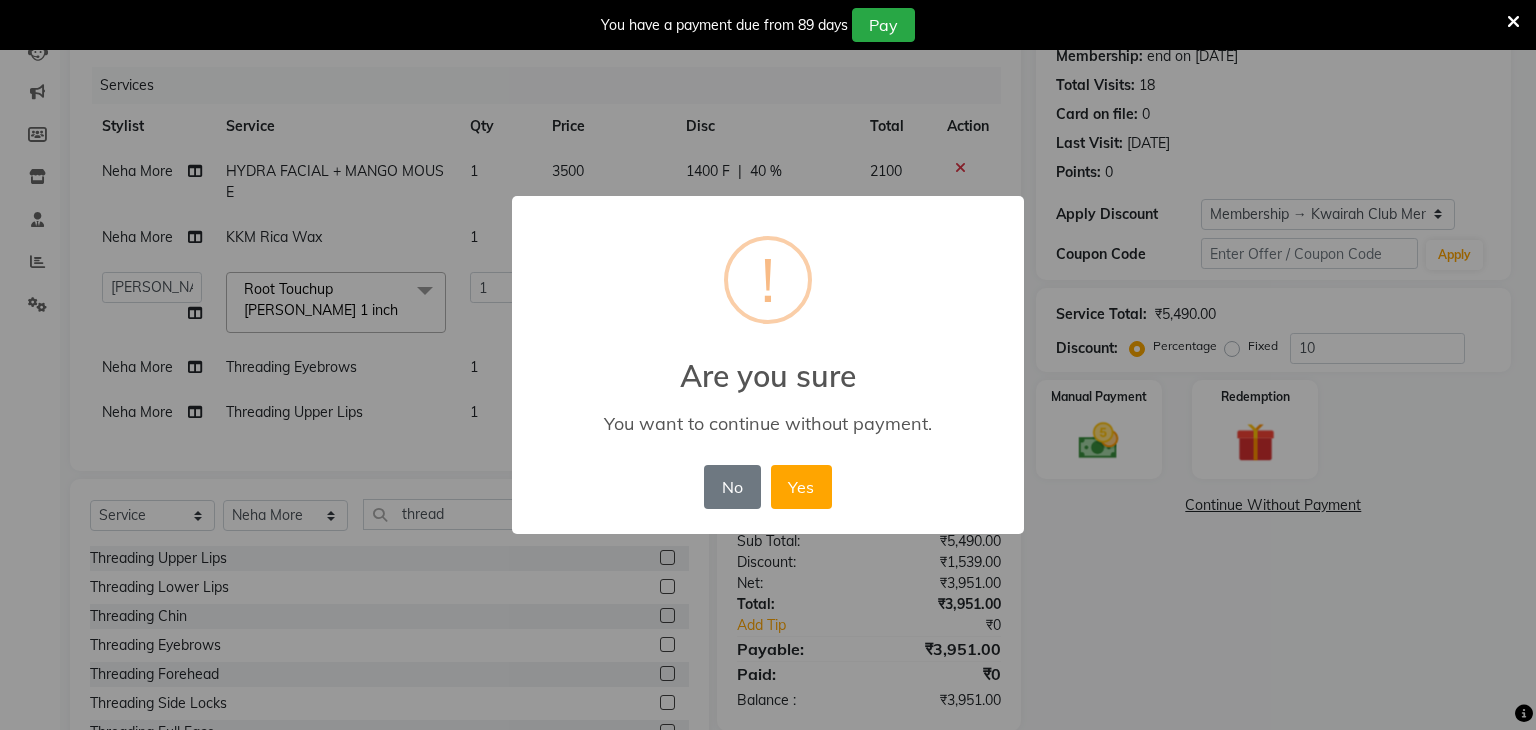 click on "× ! Are you sure You want to continue without payment. No No Yes" at bounding box center [768, 365] 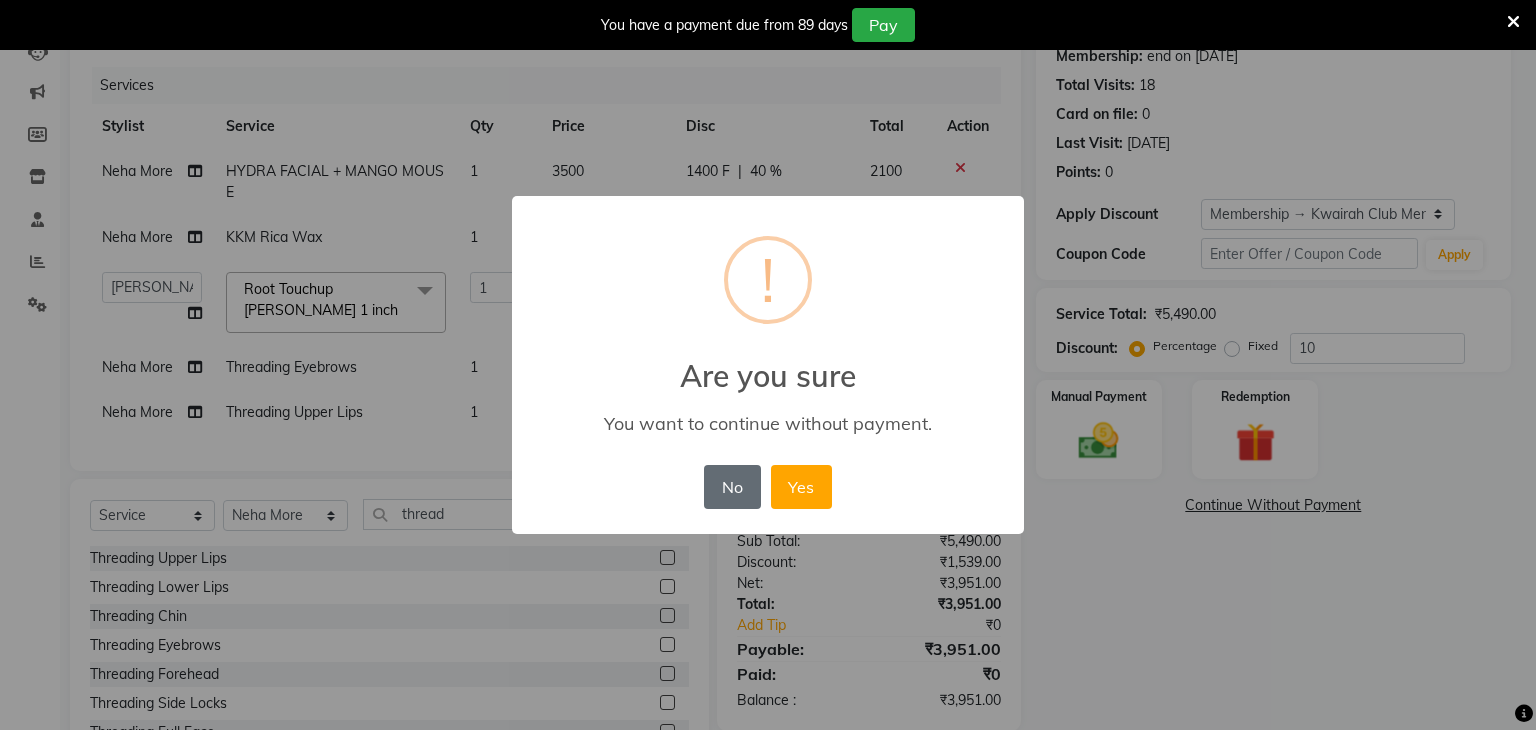 click on "No" at bounding box center (732, 487) 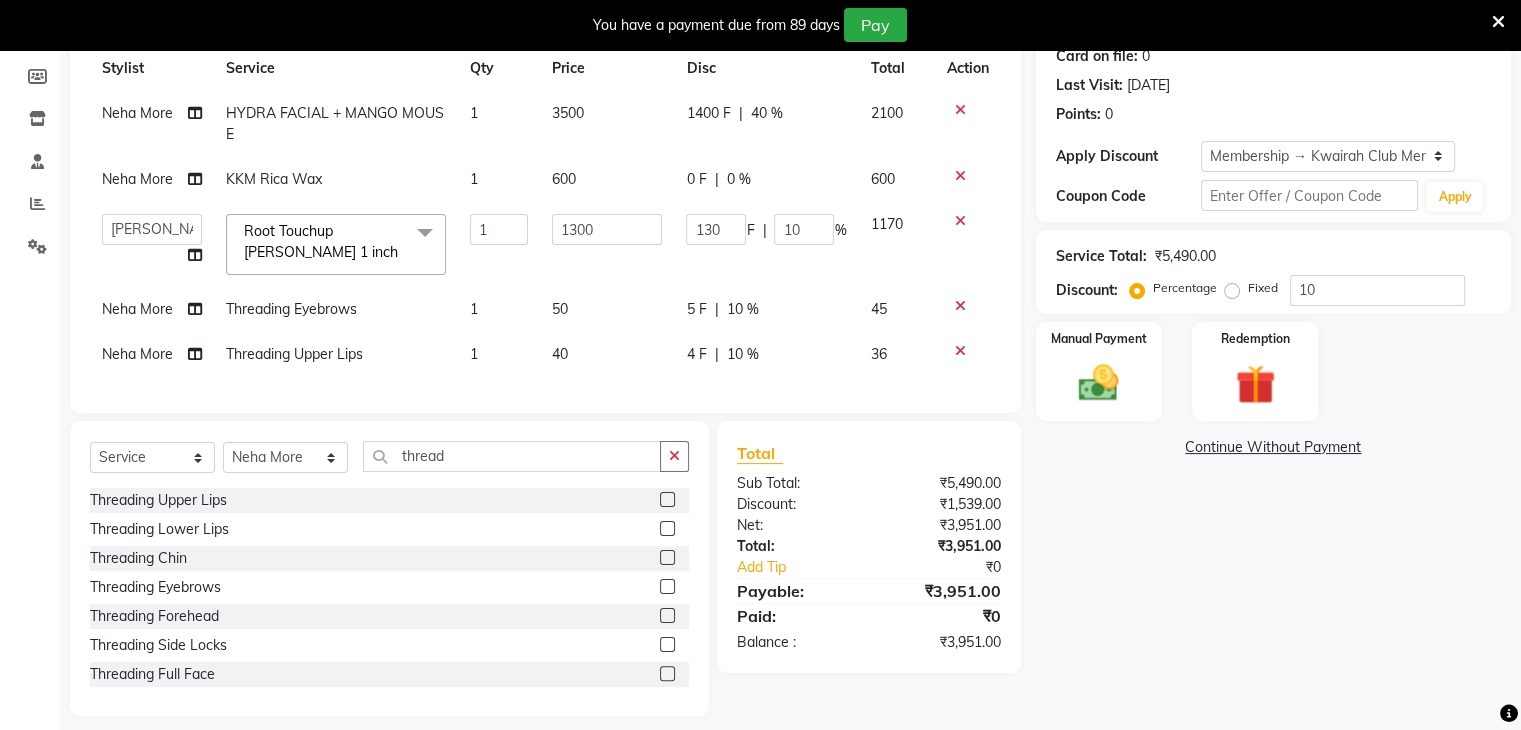 scroll, scrollTop: 320, scrollLeft: 0, axis: vertical 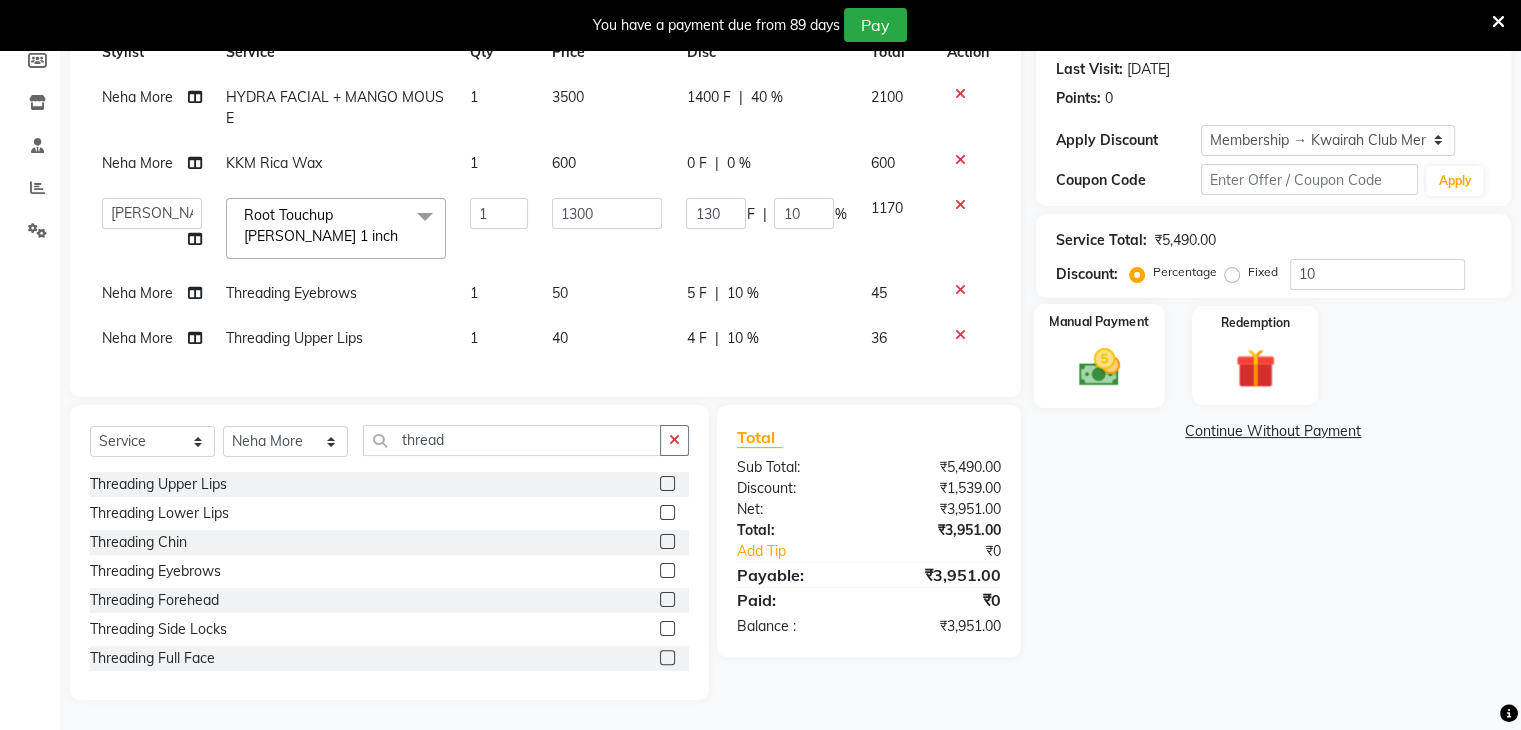 click on "Manual Payment" 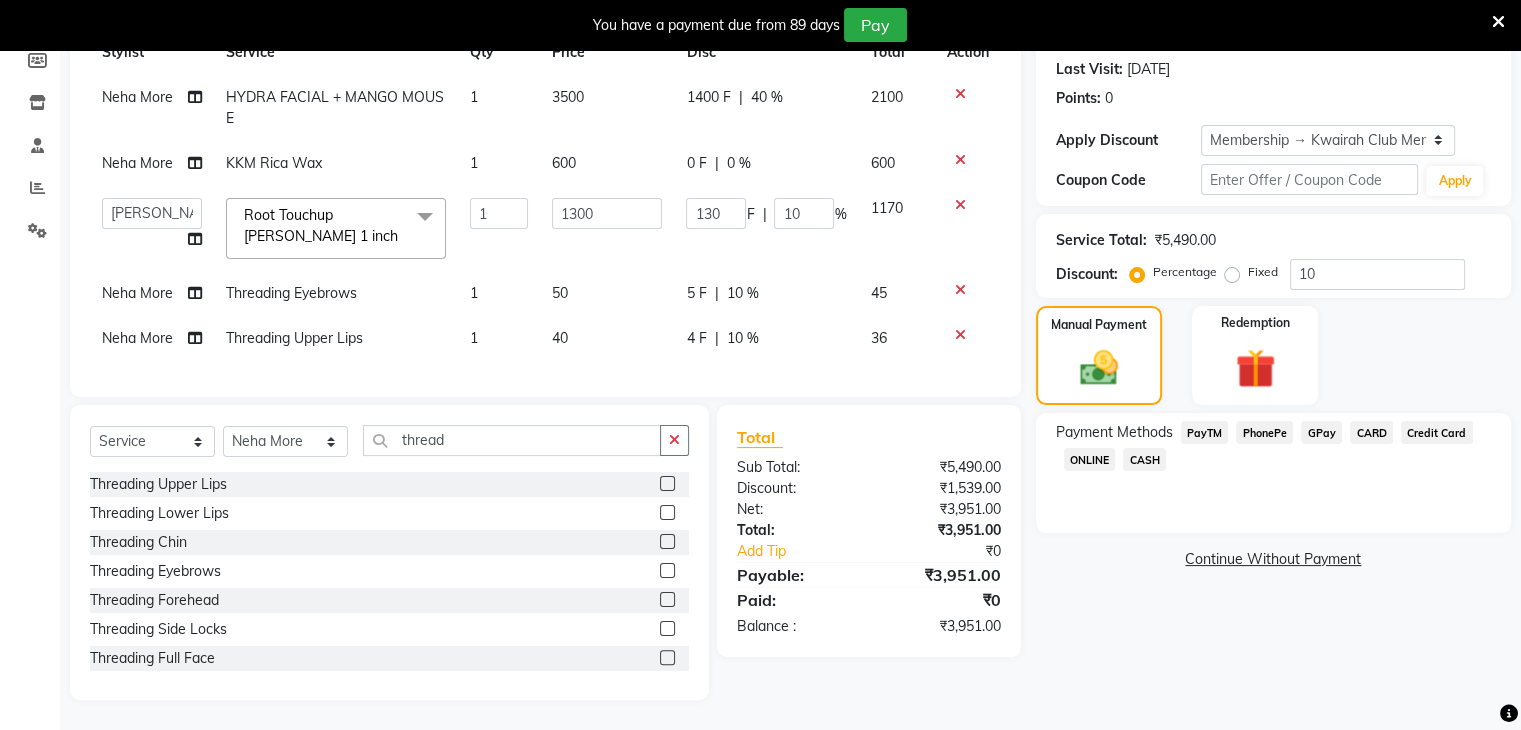 click on "CASH" 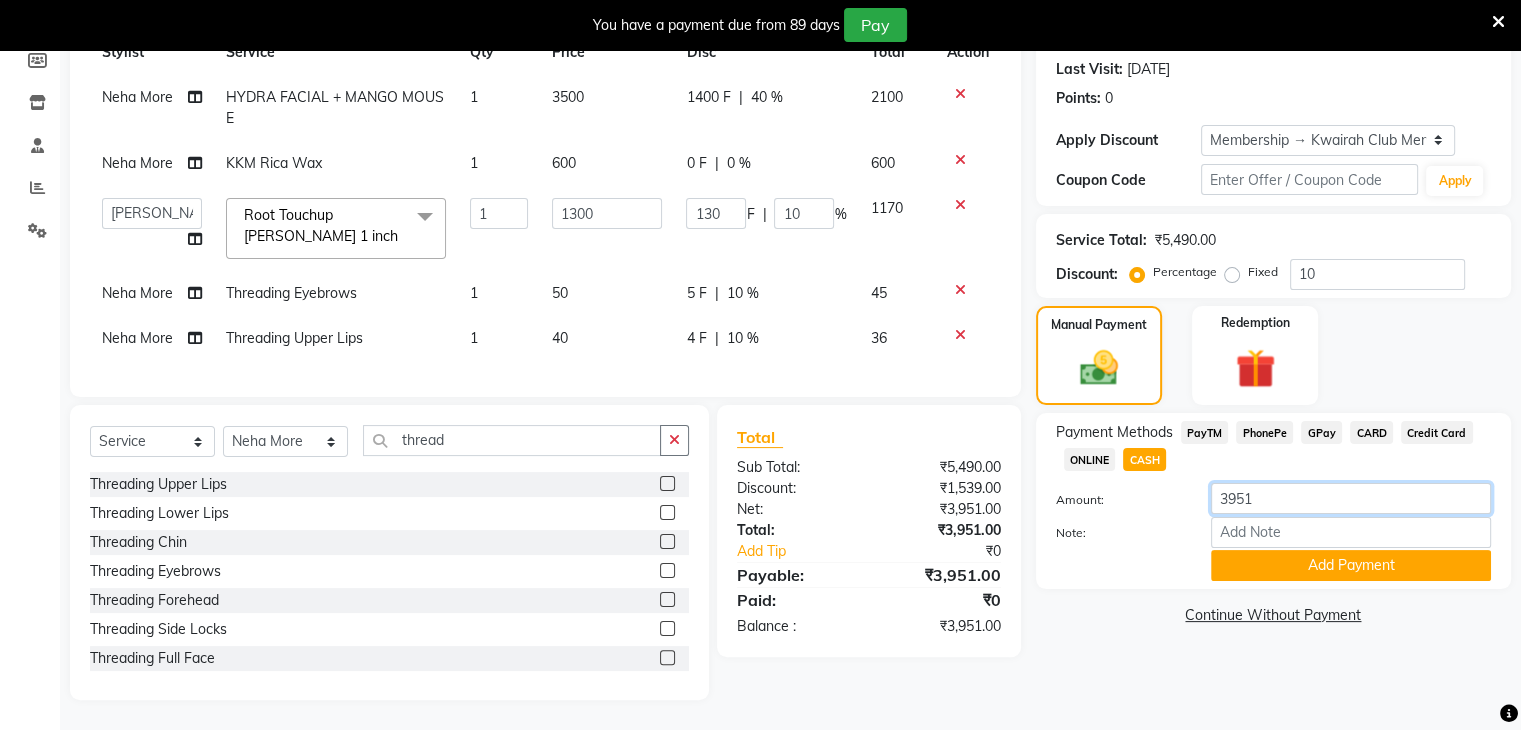 drag, startPoint x: 1234, startPoint y: 493, endPoint x: 1171, endPoint y: 492, distance: 63.007935 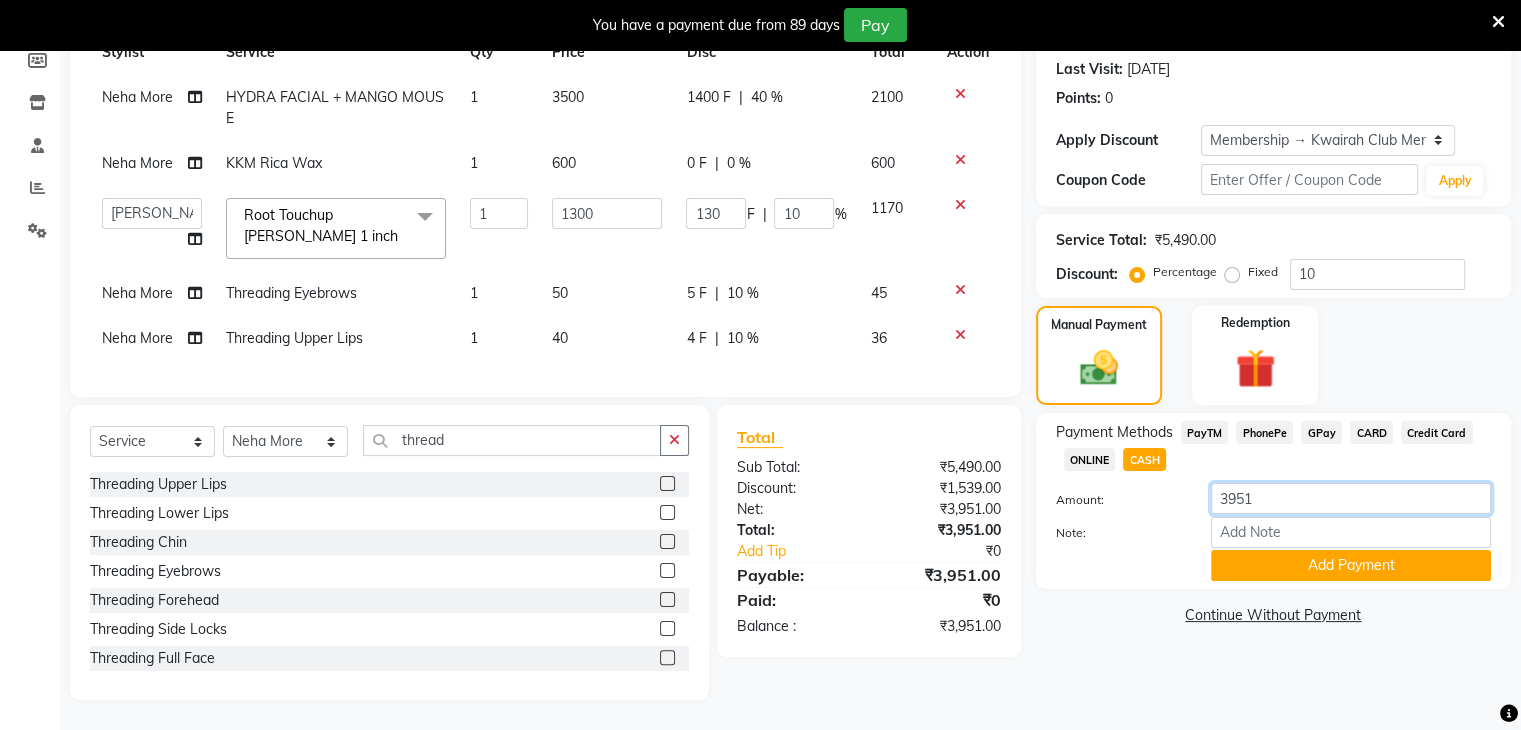 click on "Amount: 3951" 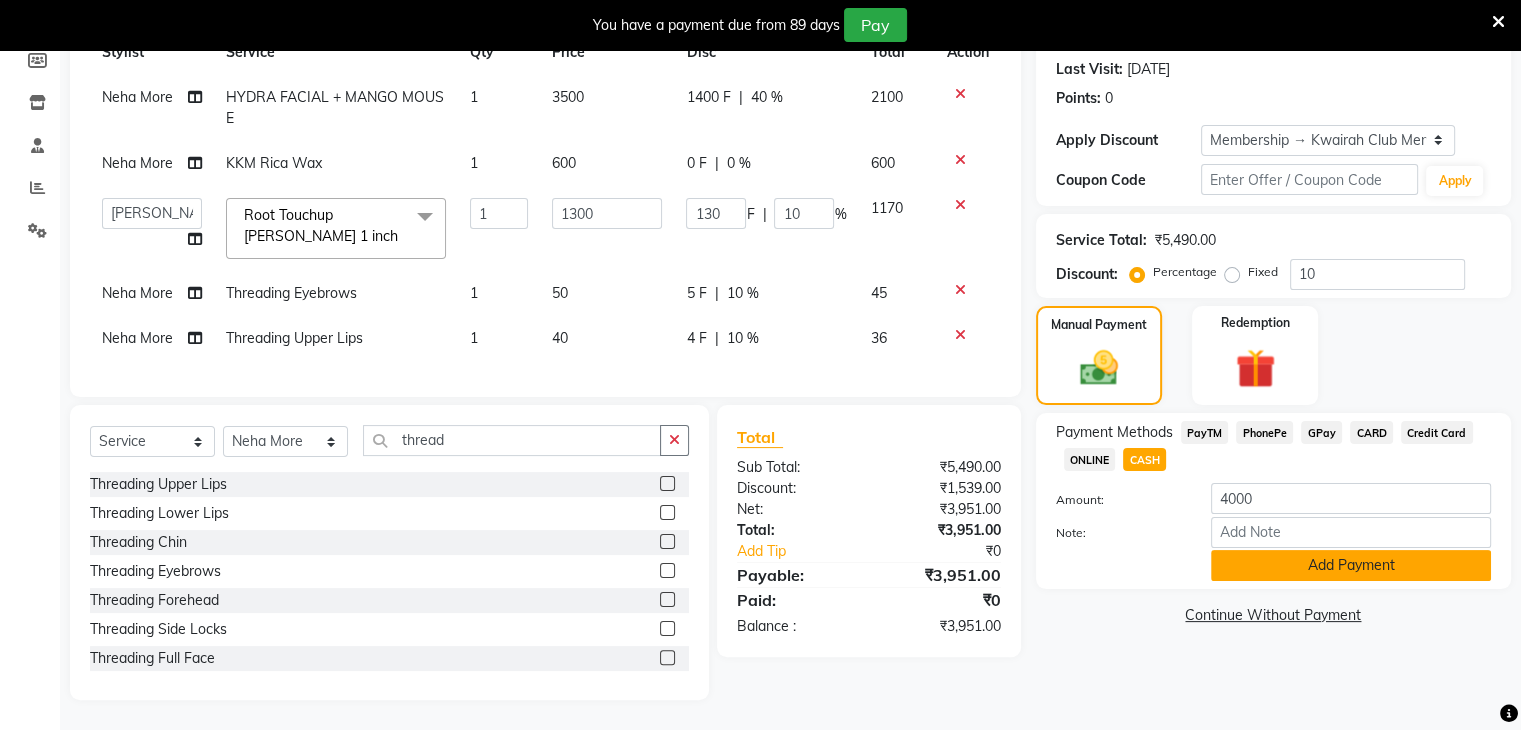 click on "Add Payment" 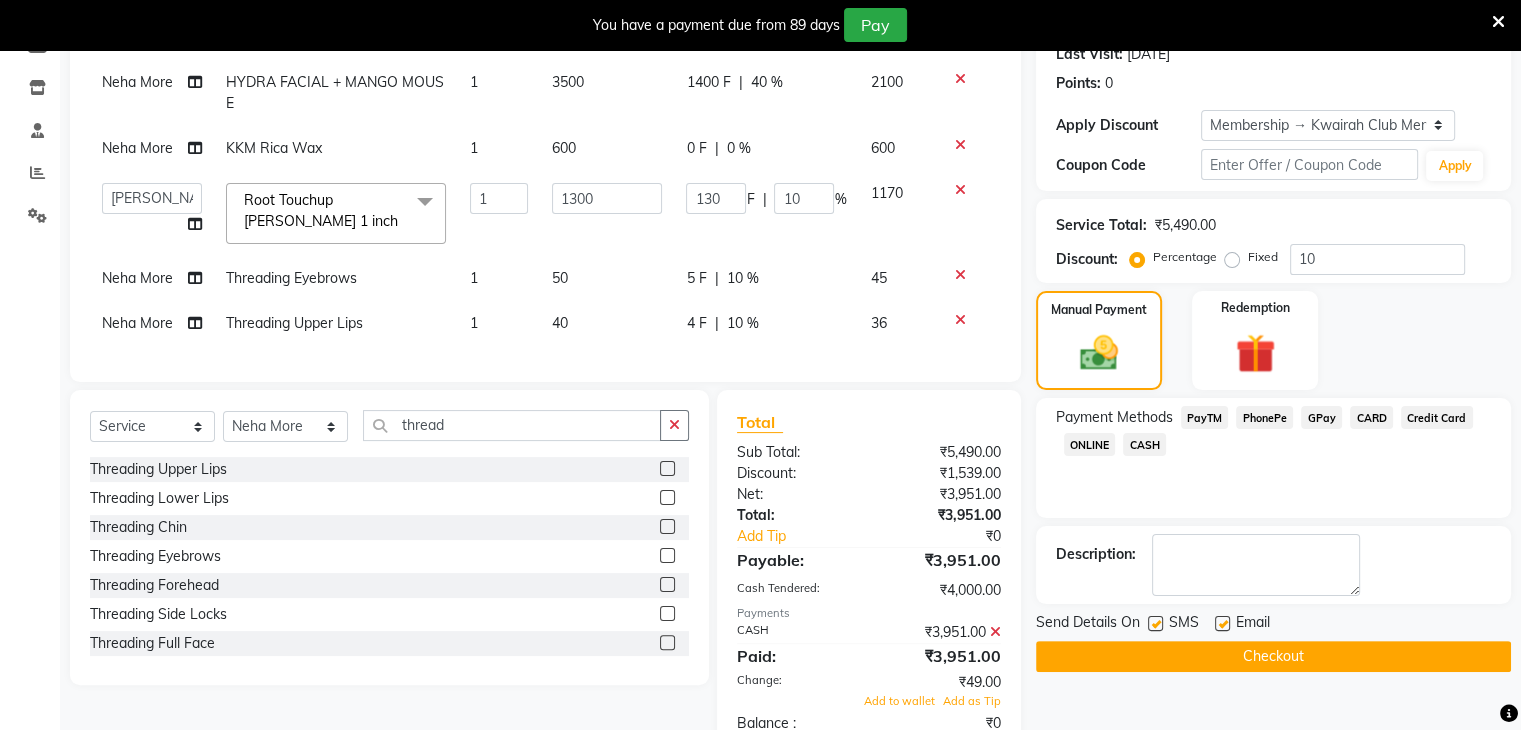 click 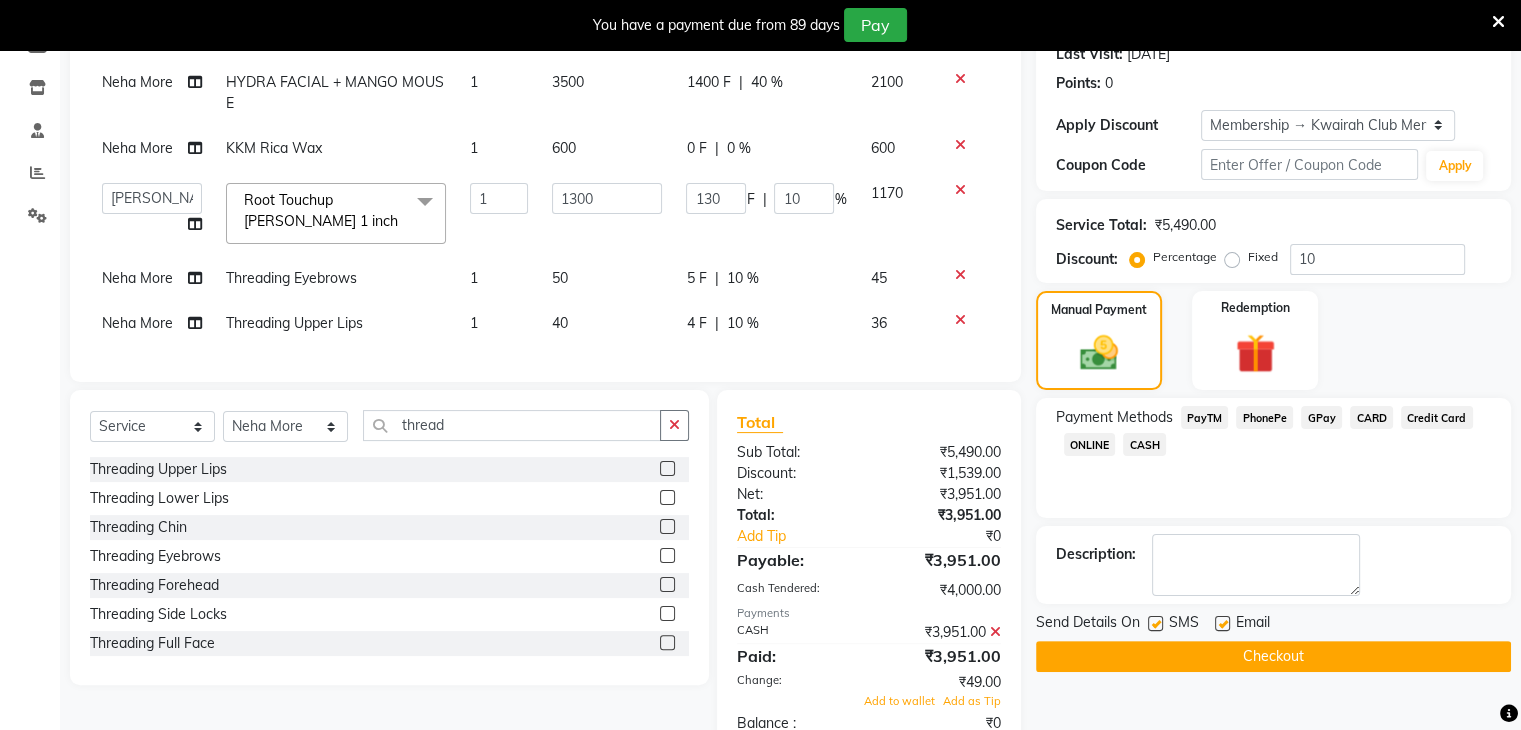 click at bounding box center (1221, 624) 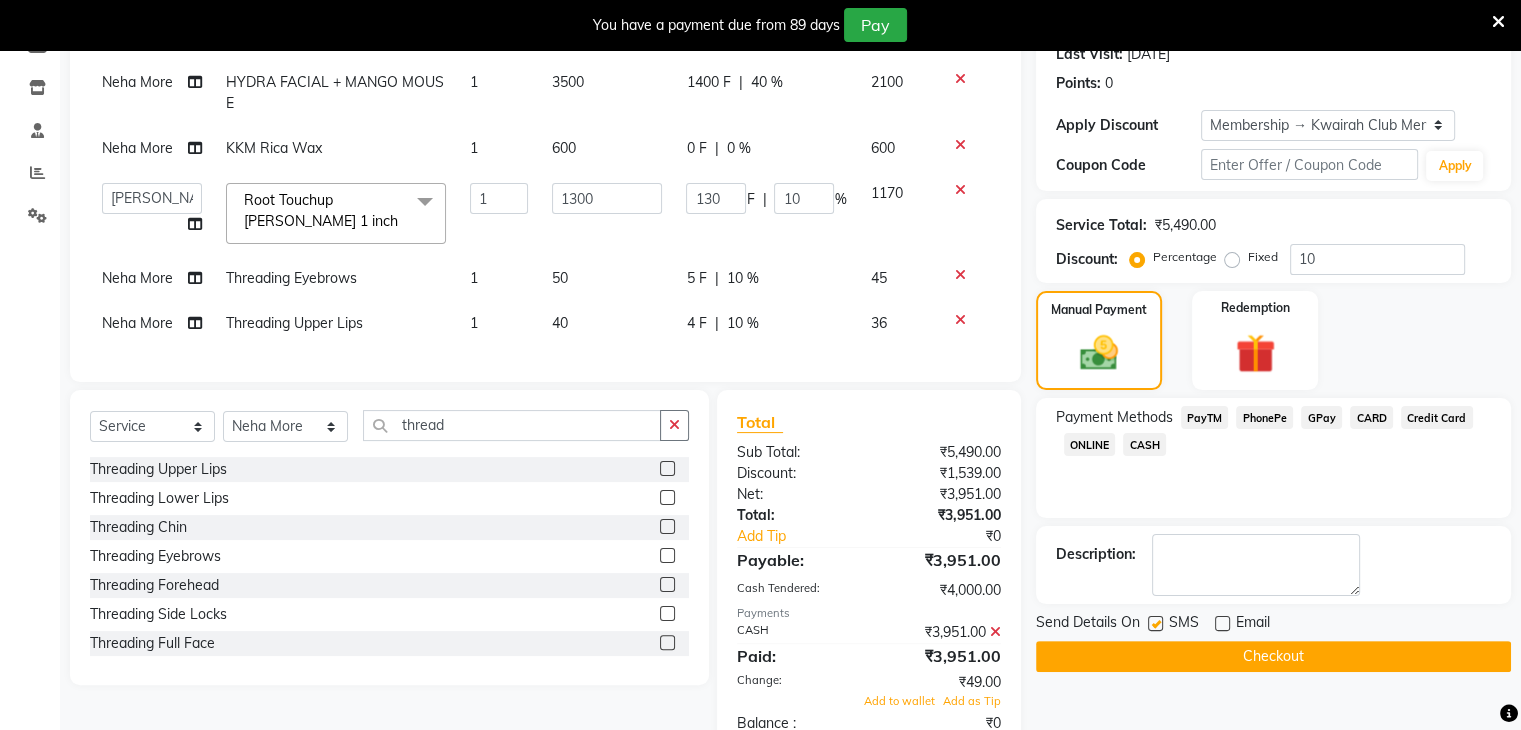 click on "SMS" 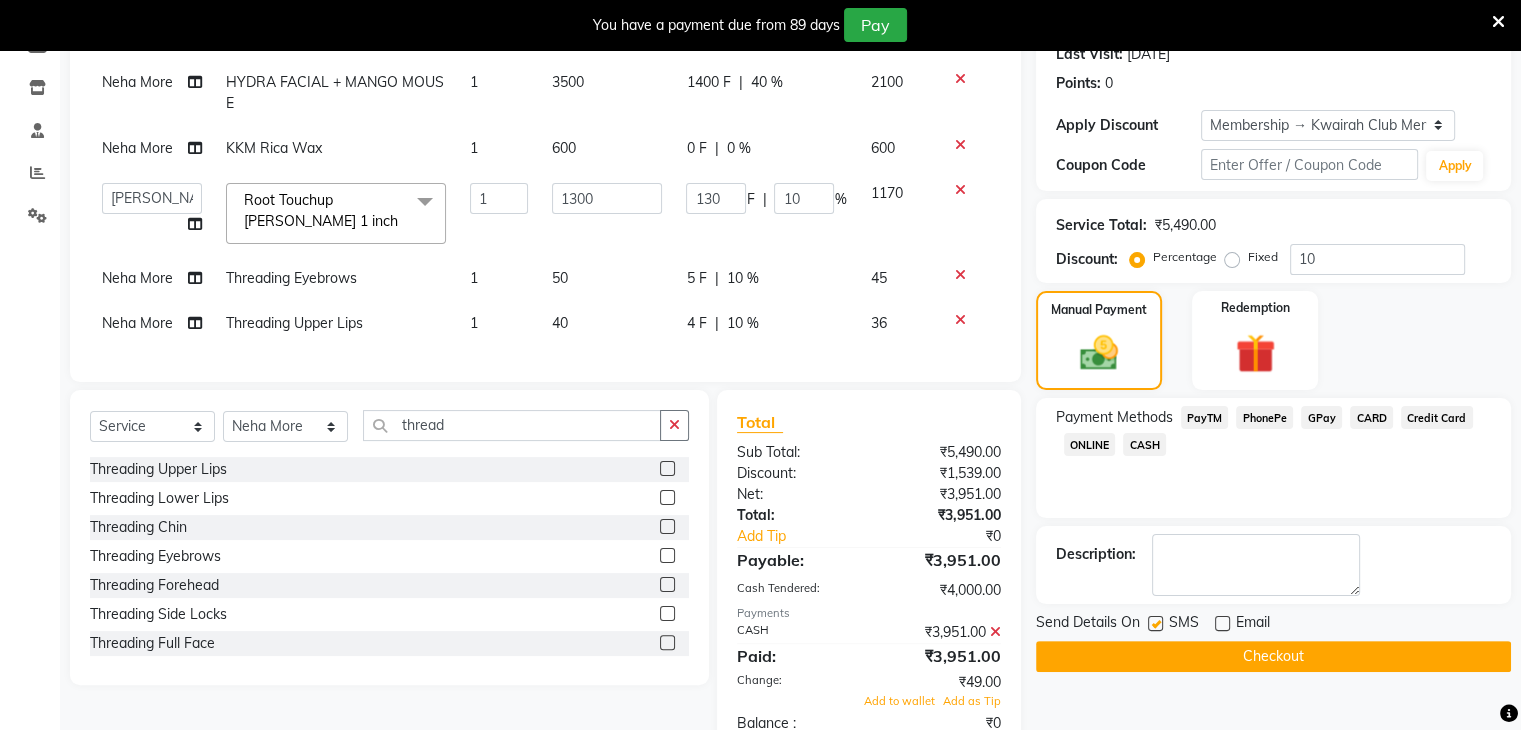 click 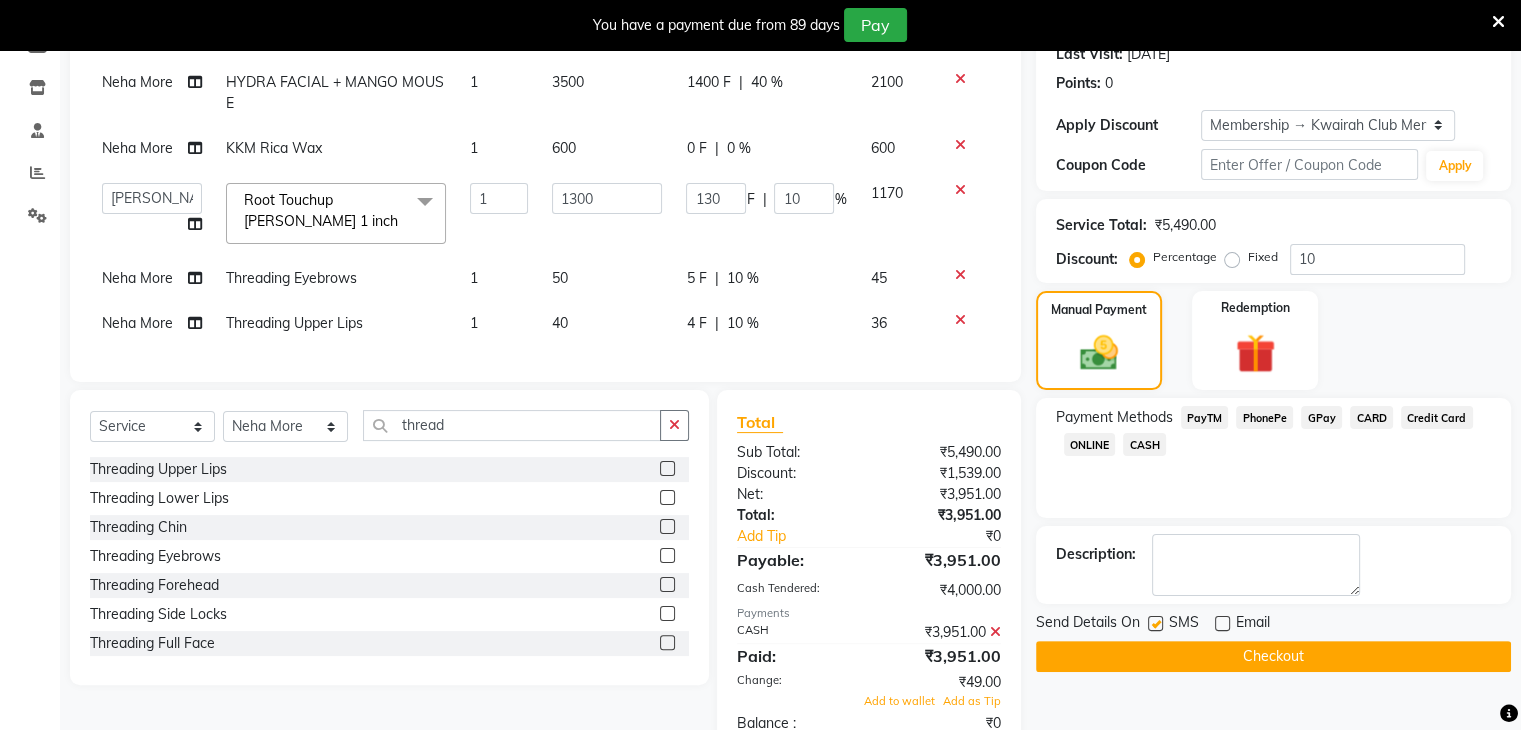 click at bounding box center (1154, 624) 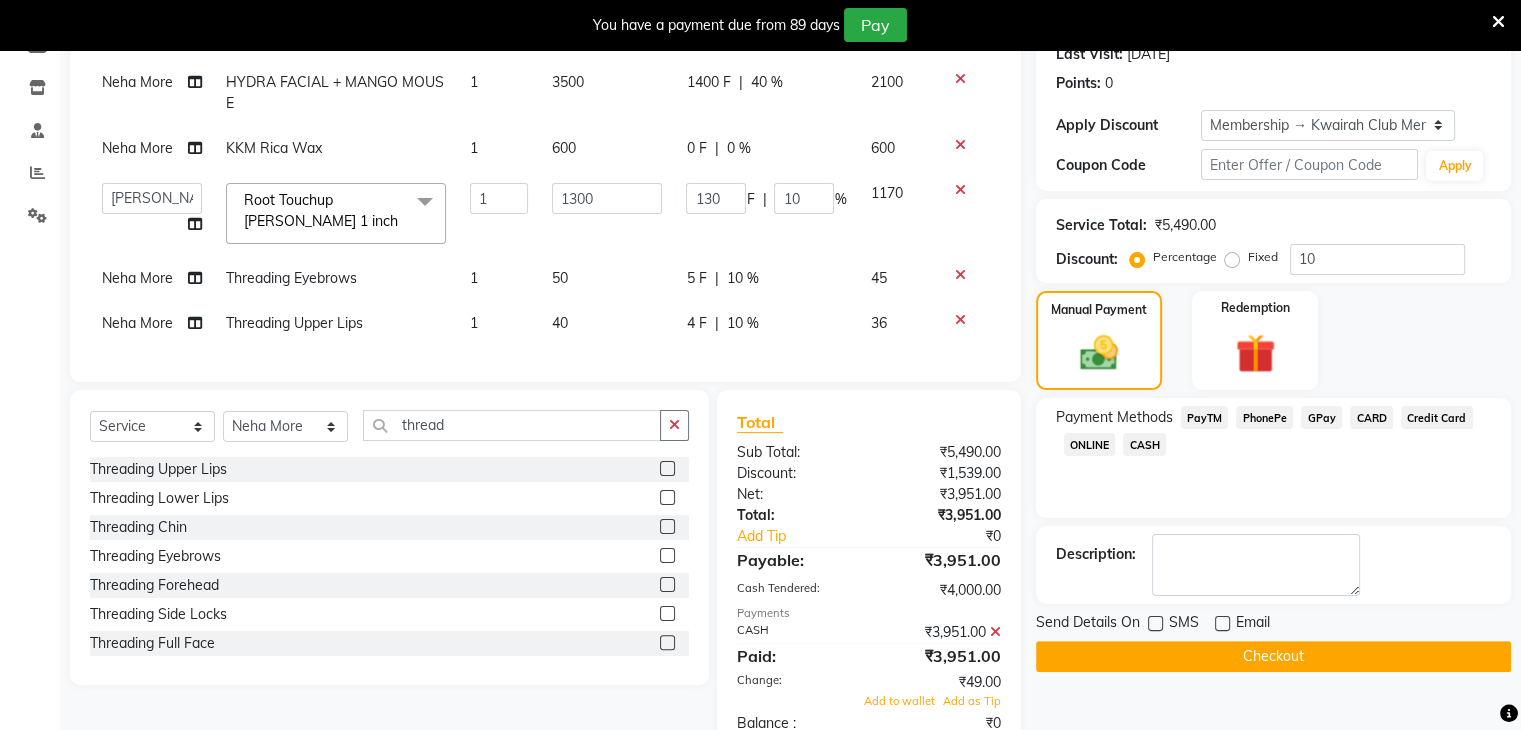 click on "Checkout" 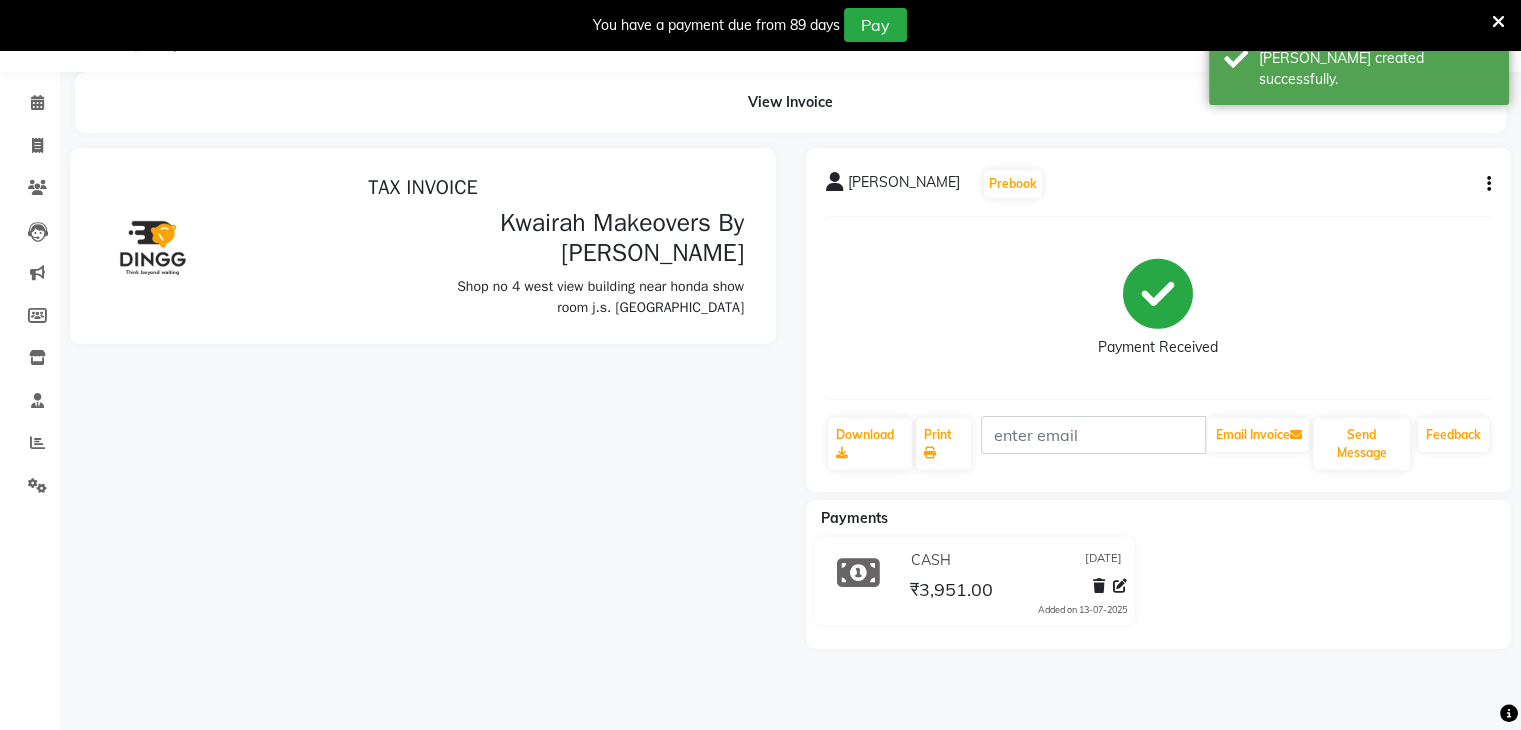 scroll, scrollTop: 0, scrollLeft: 0, axis: both 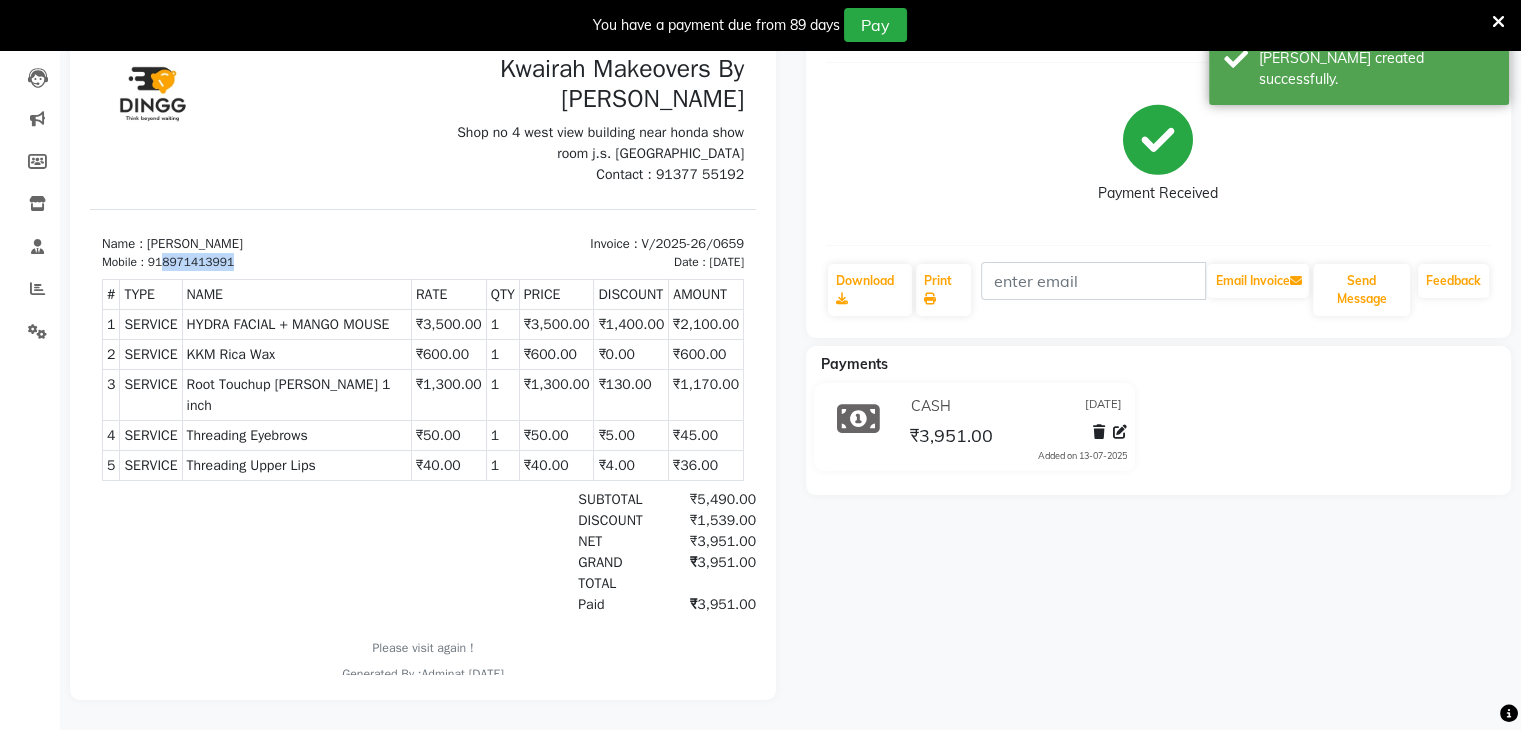 drag, startPoint x: 162, startPoint y: 257, endPoint x: 256, endPoint y: 261, distance: 94.08507 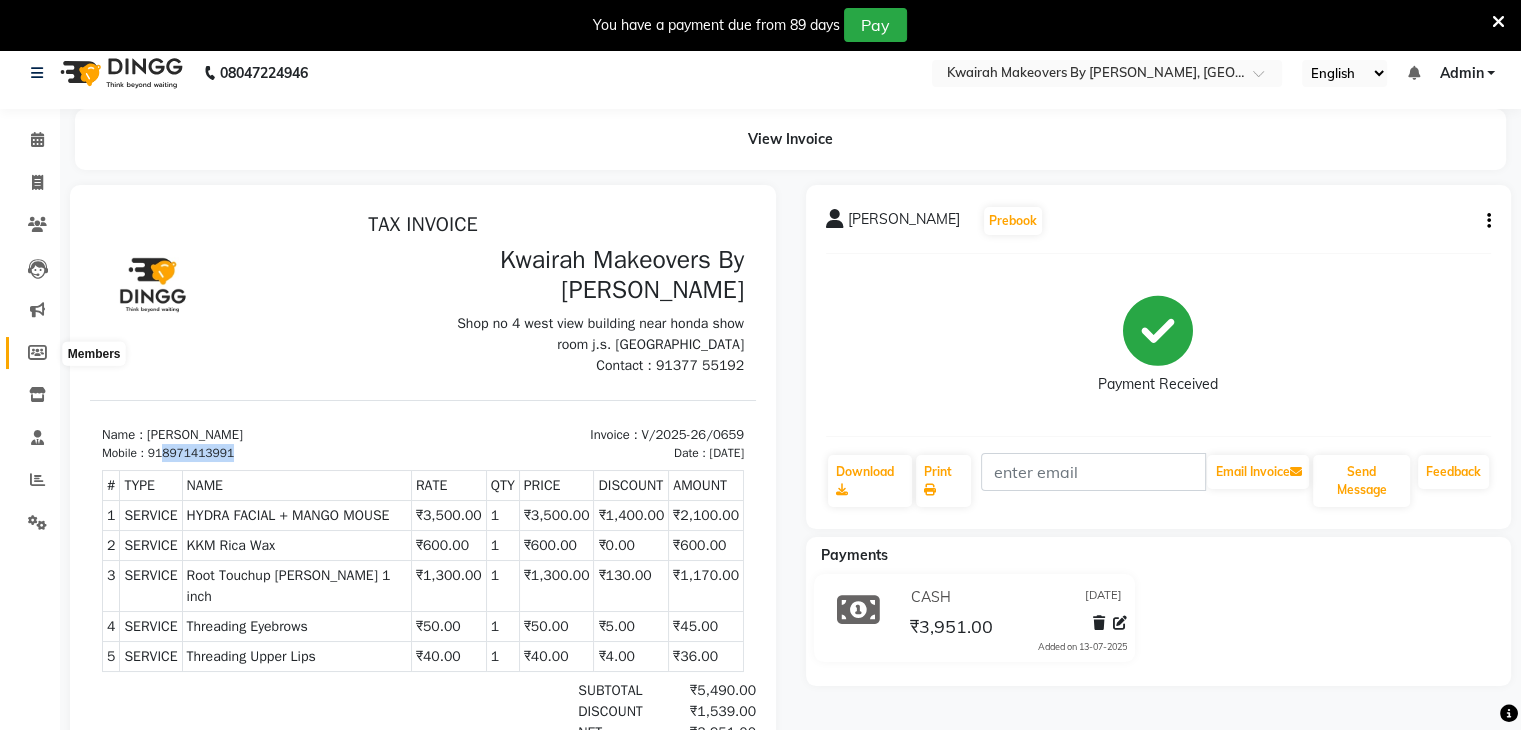scroll, scrollTop: 0, scrollLeft: 0, axis: both 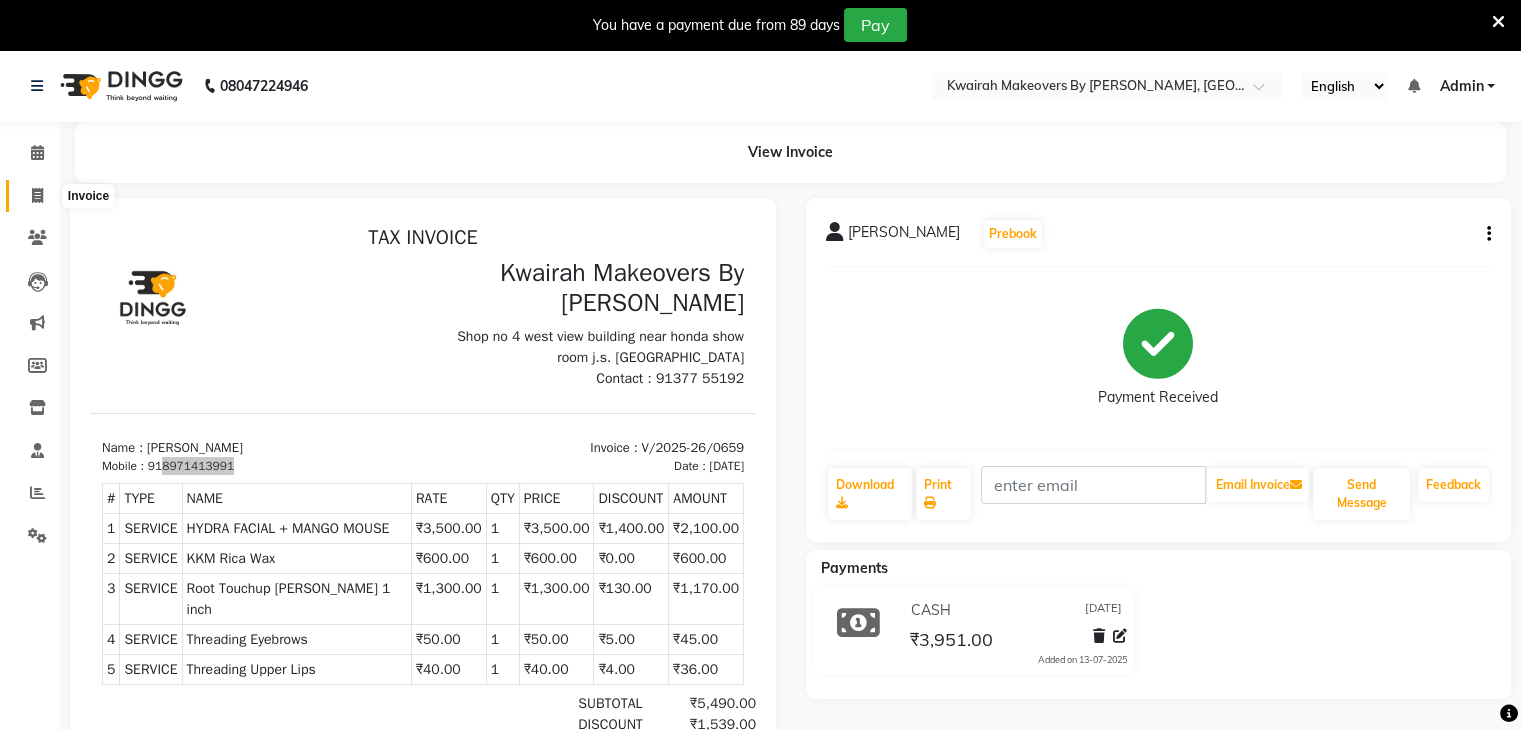 click 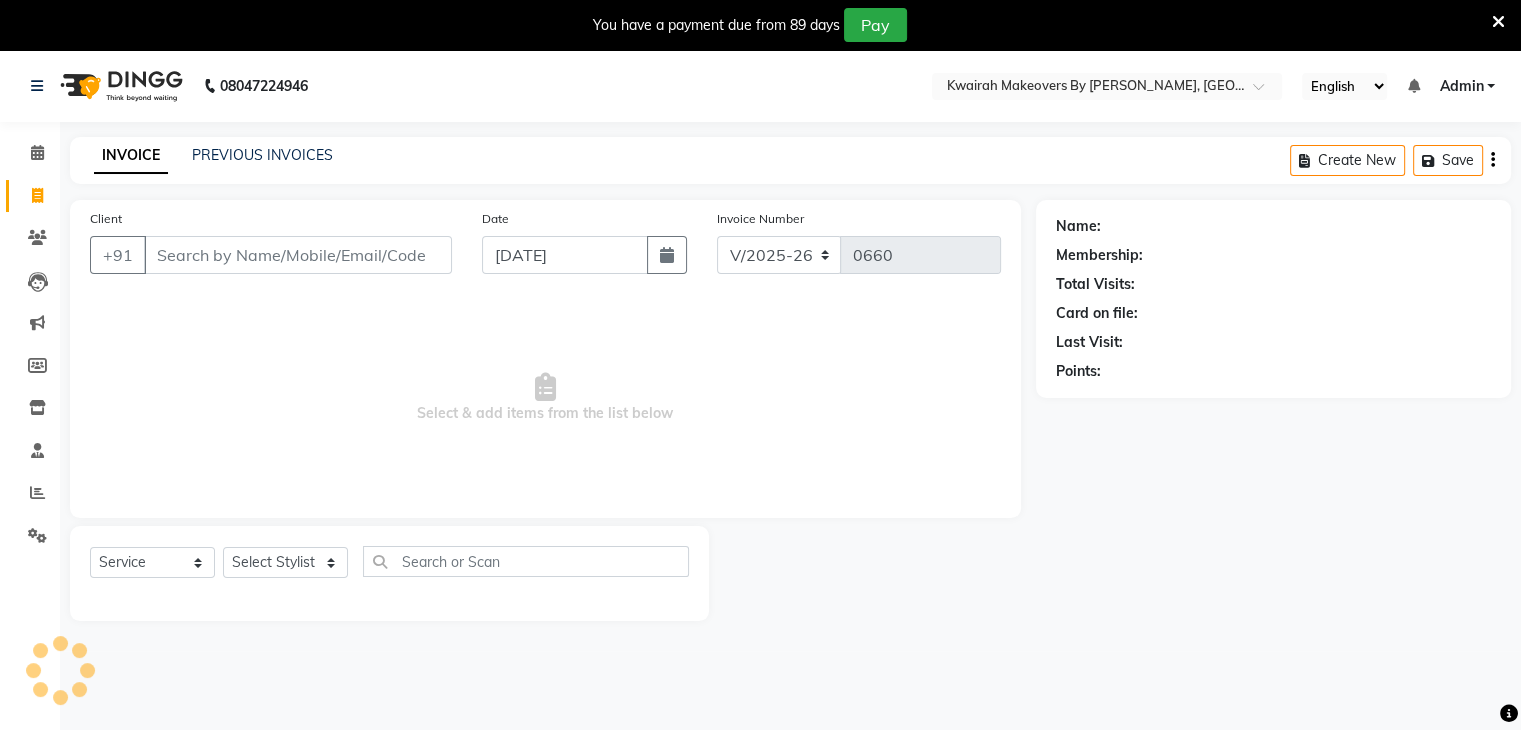 scroll, scrollTop: 50, scrollLeft: 0, axis: vertical 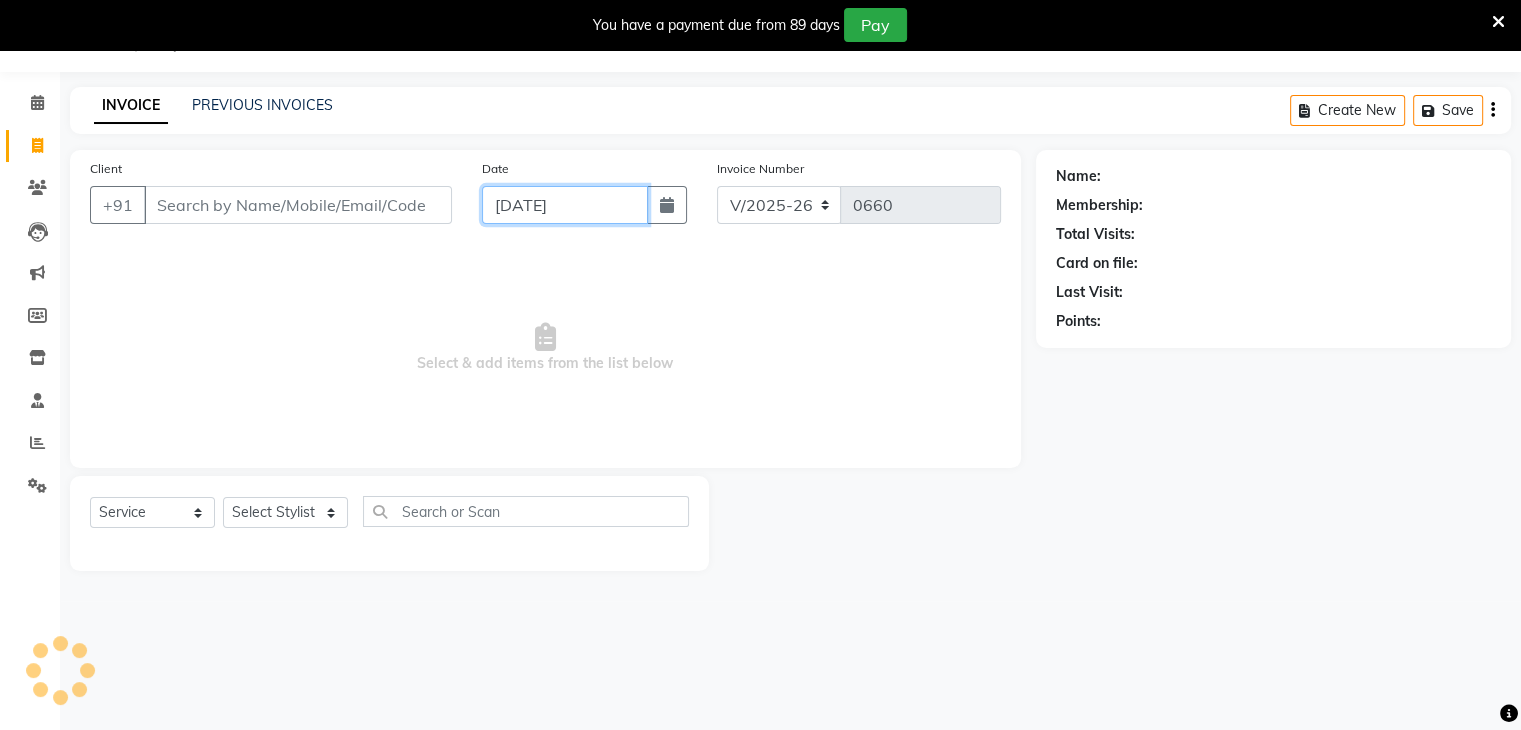 click on "[DATE]" 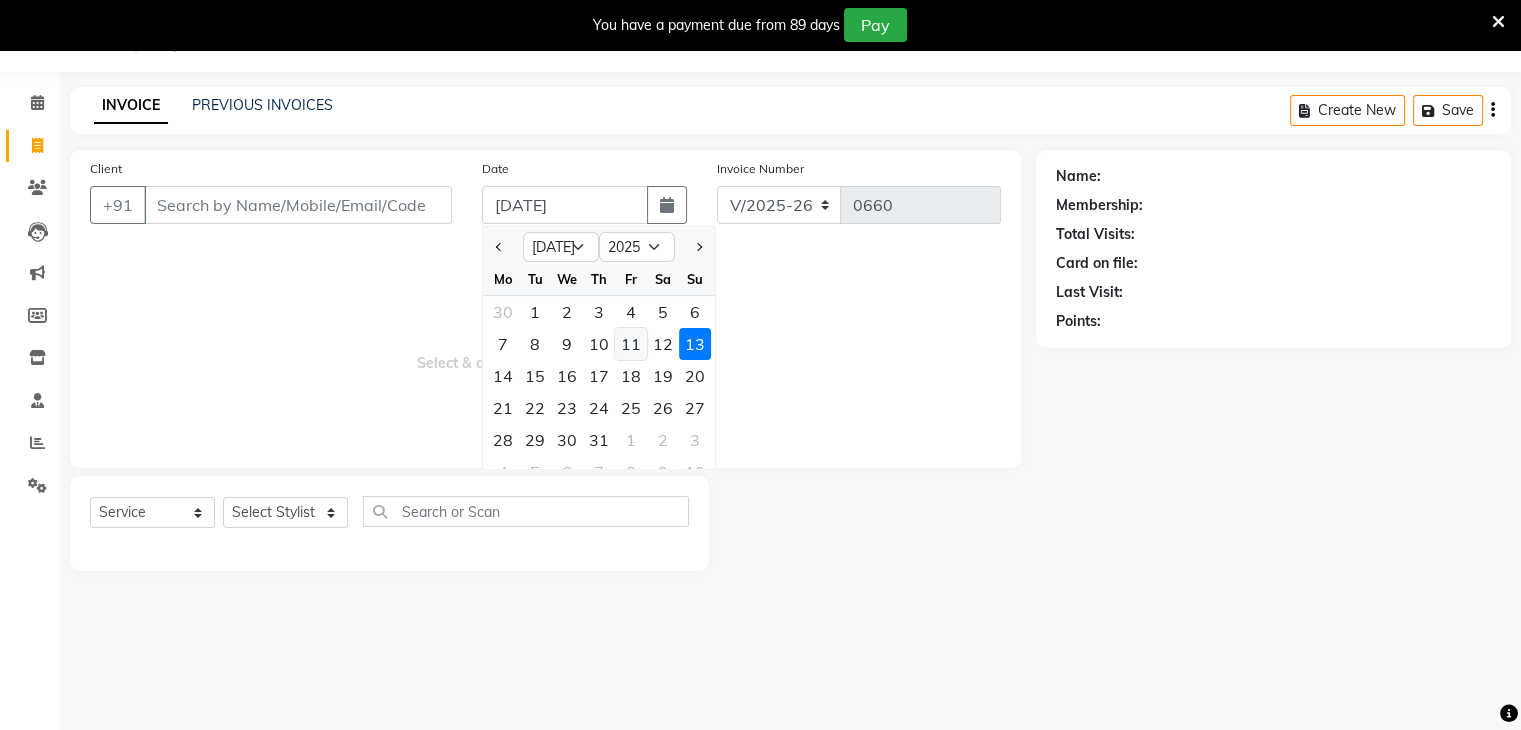 click on "11" 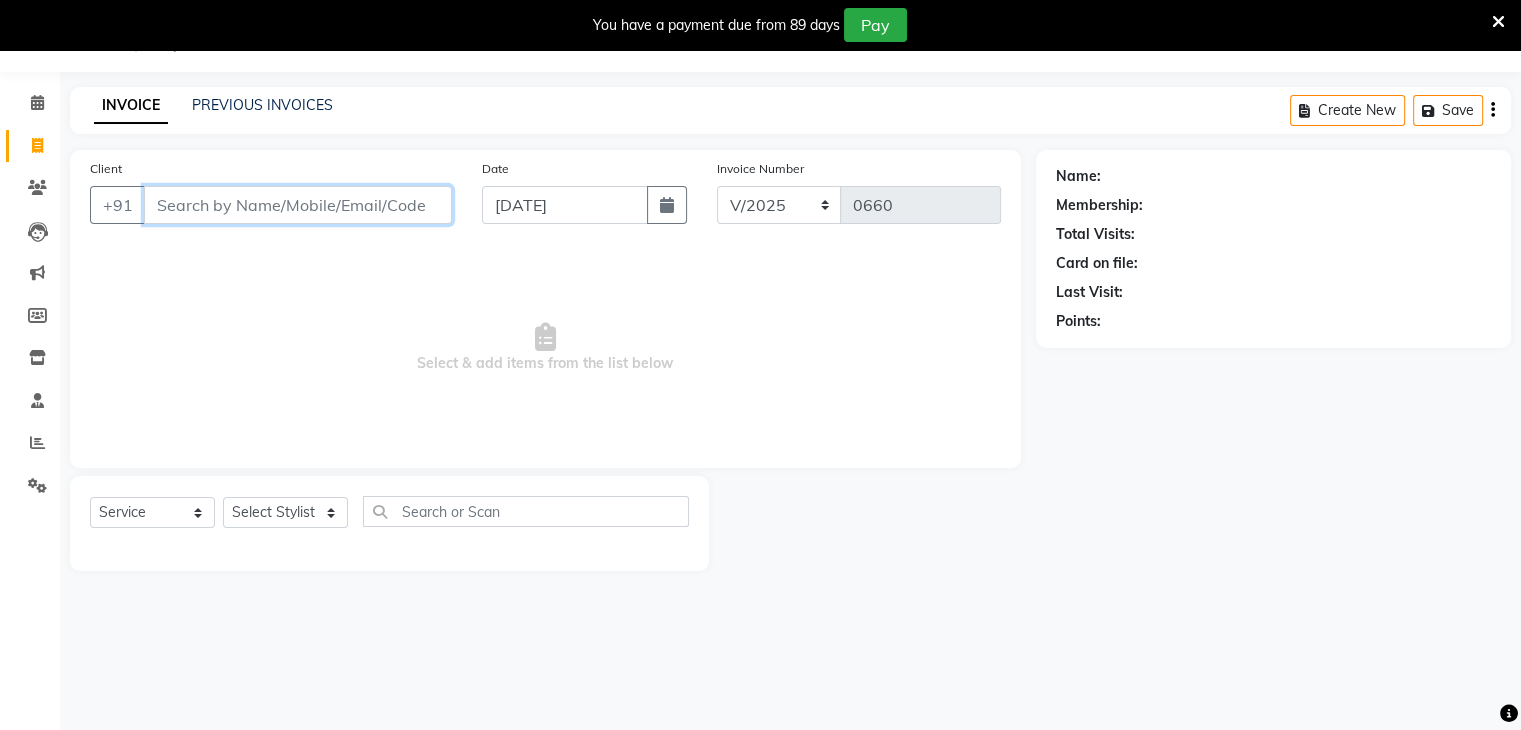 drag, startPoint x: 395, startPoint y: 204, endPoint x: 376, endPoint y: 202, distance: 19.104973 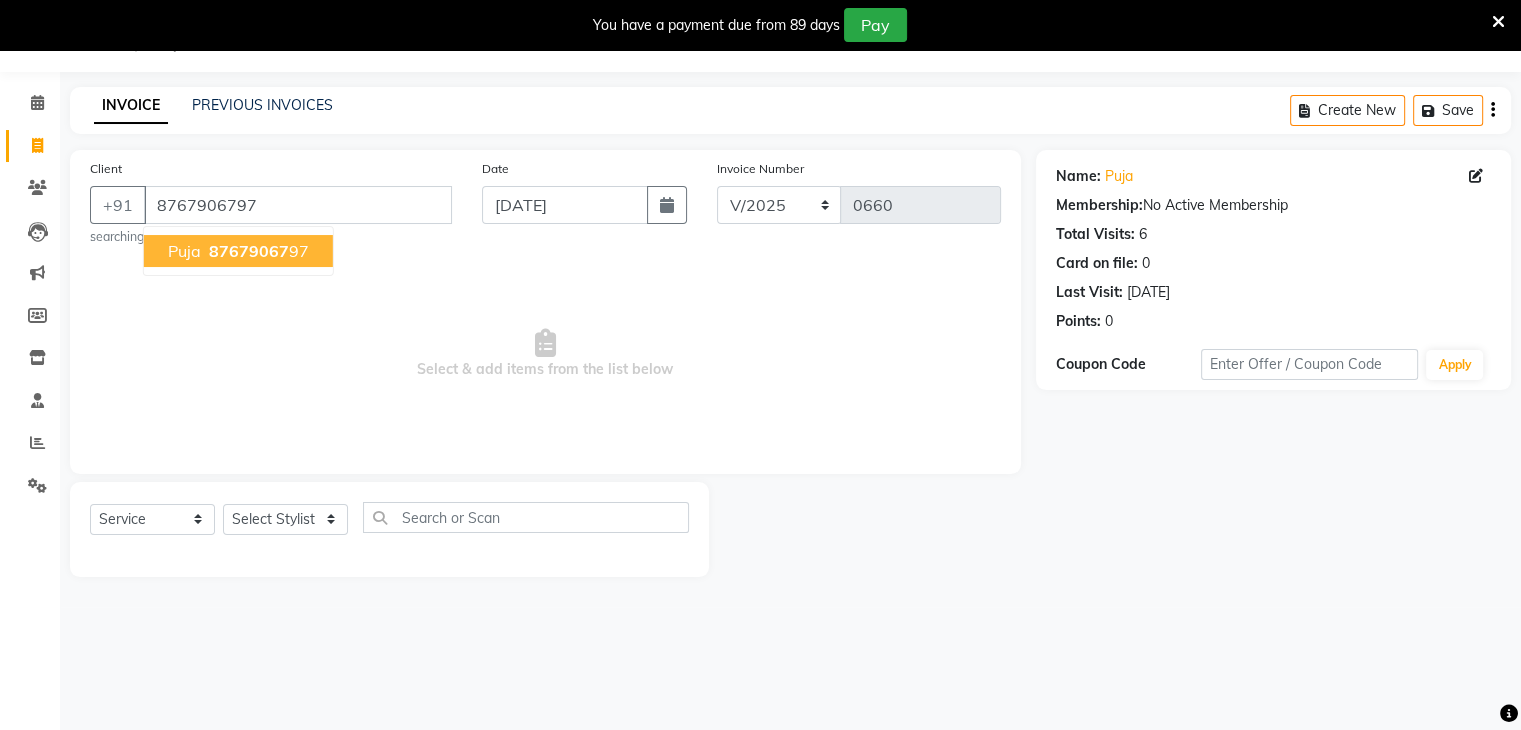click on "Puja   87679067 97" at bounding box center [238, 251] 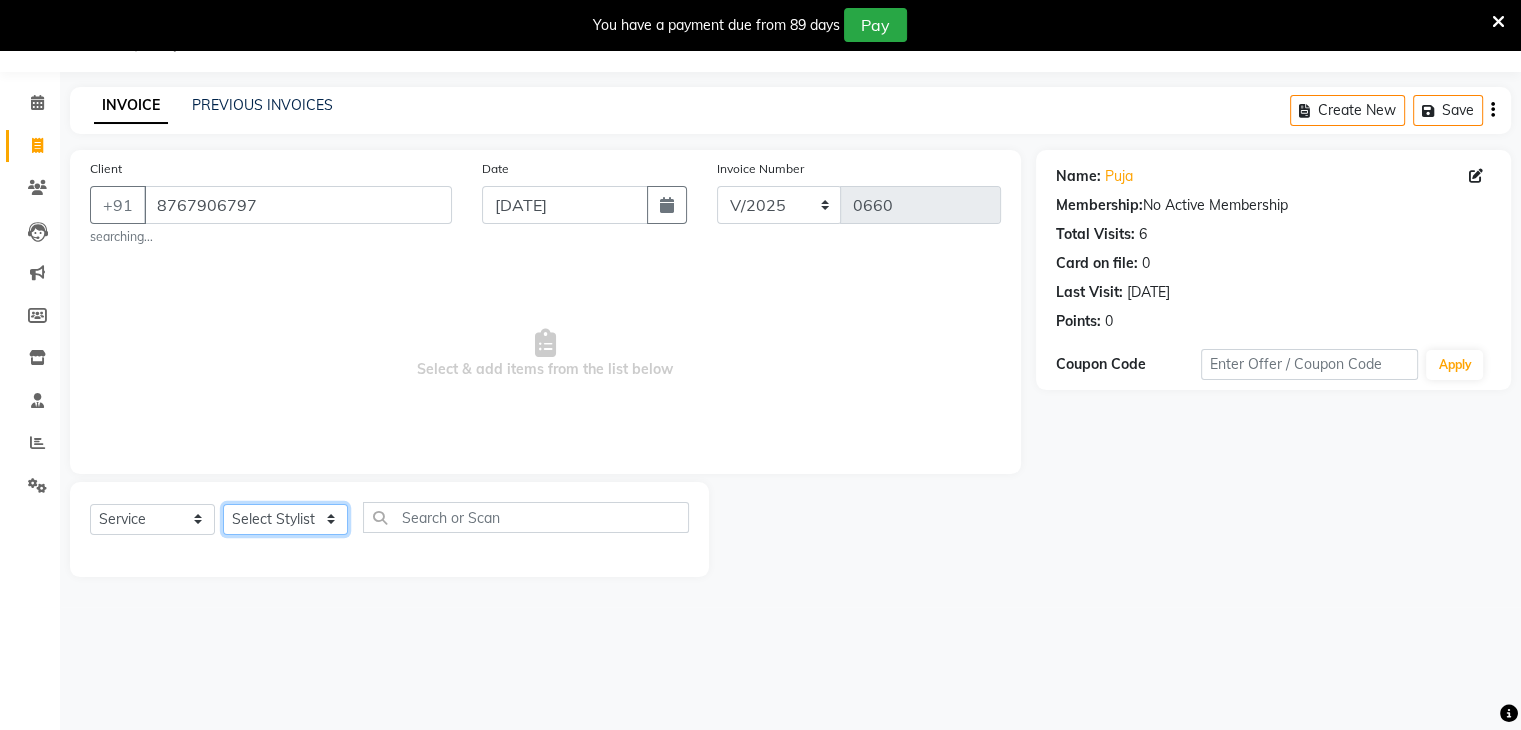 click on "Select Stylist [PERSON_NAME] [PERSON_NAME] Neha More Rakhi [PERSON_NAME] [PERSON_NAME]" 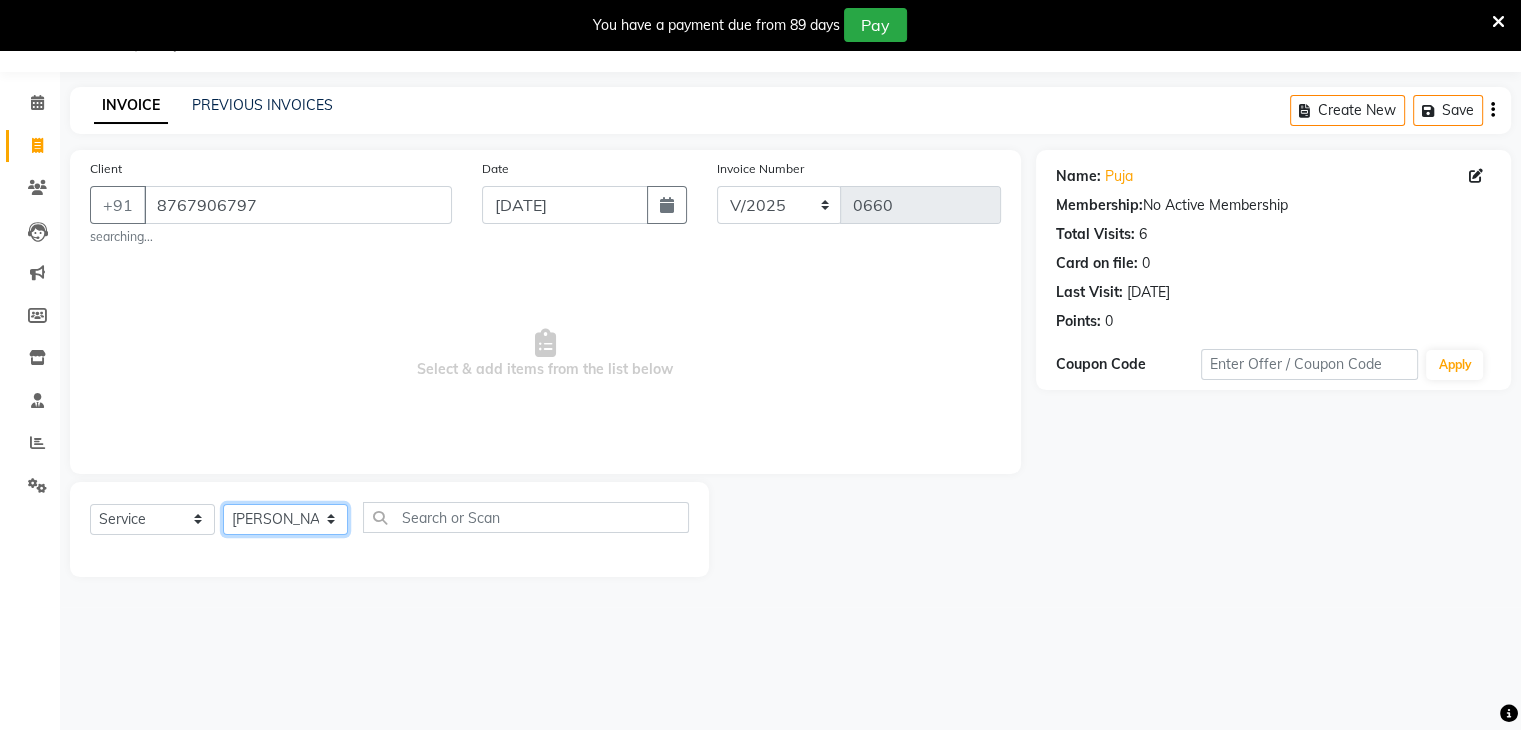click on "Select Stylist [PERSON_NAME] [PERSON_NAME] Neha More Rakhi [PERSON_NAME] [PERSON_NAME]" 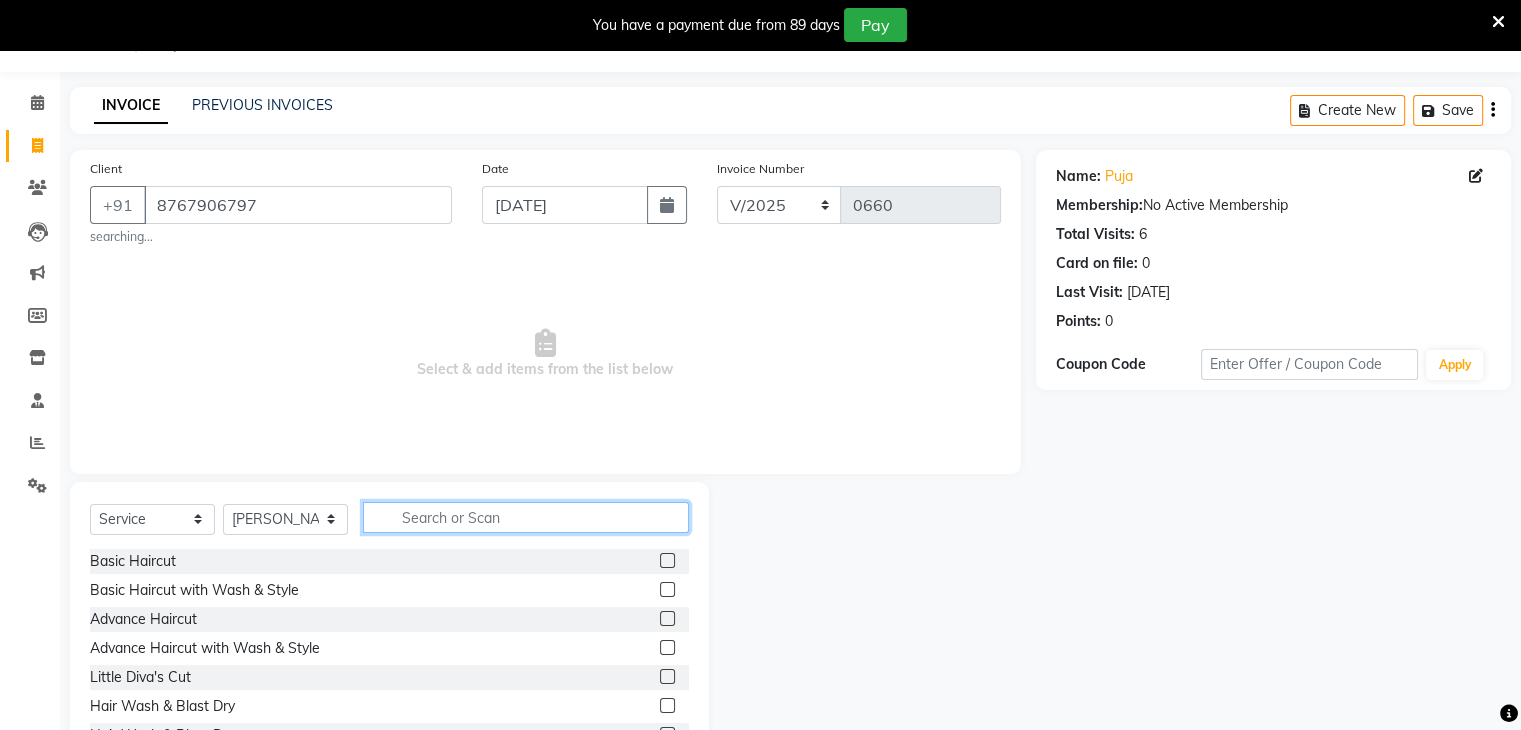 click 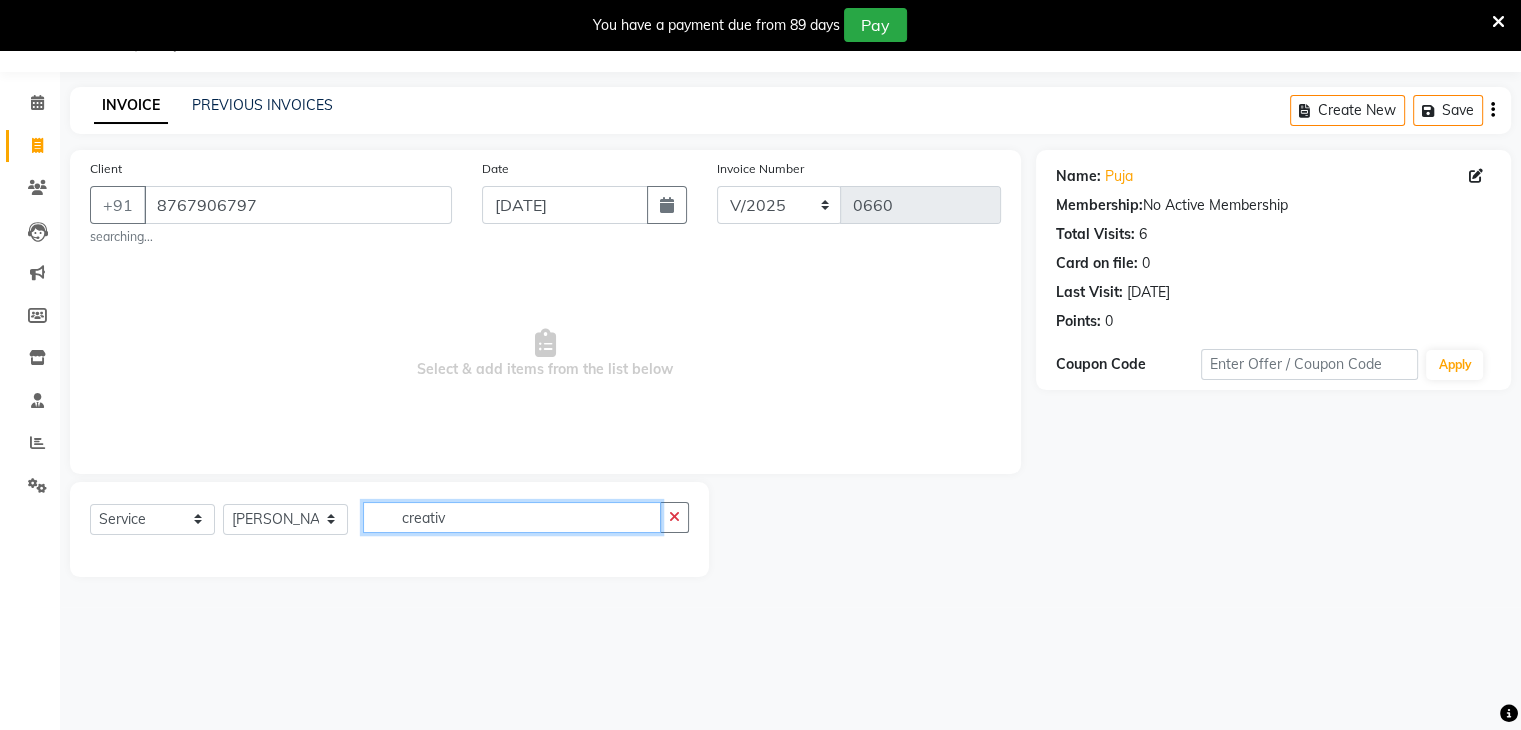 click on "creativ" 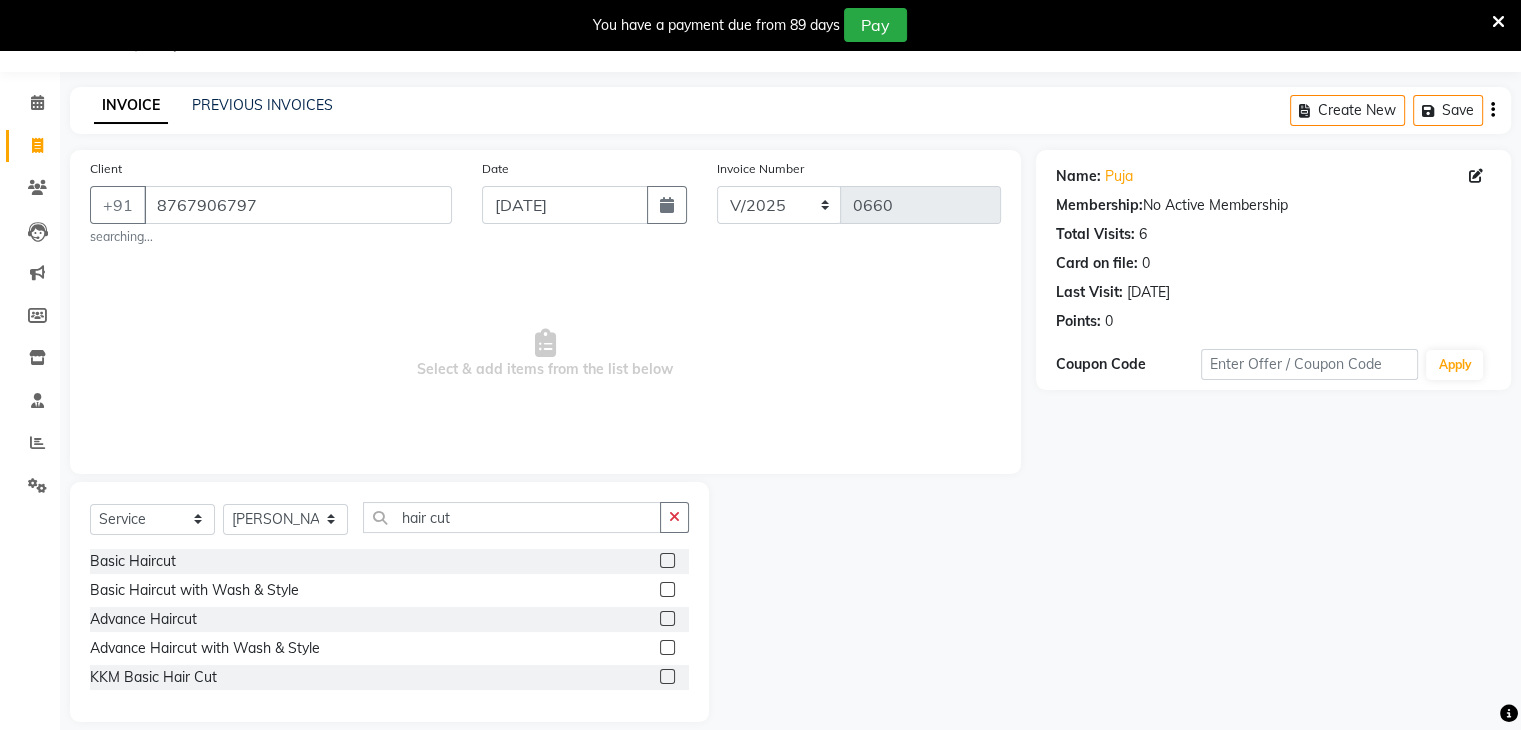 click 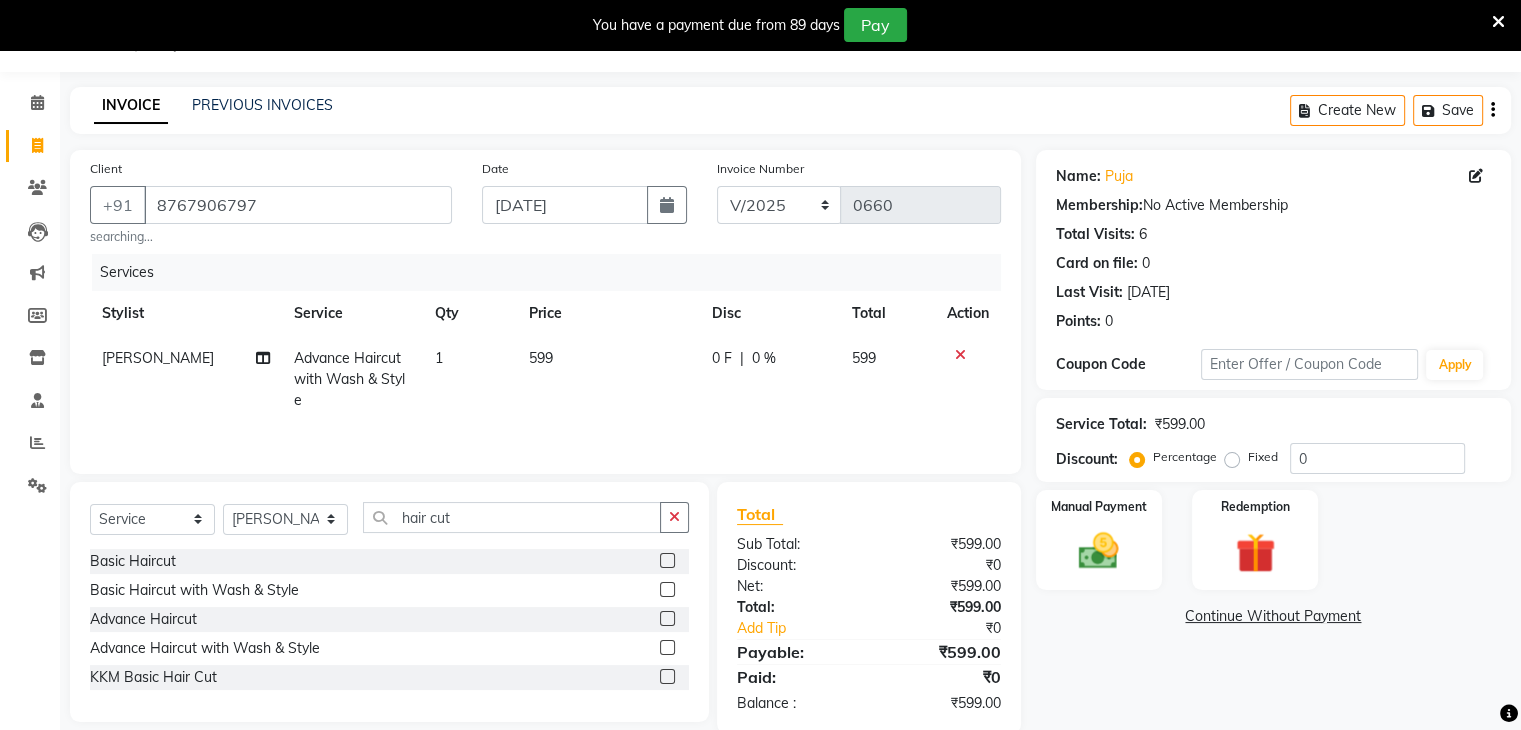 click on "599" 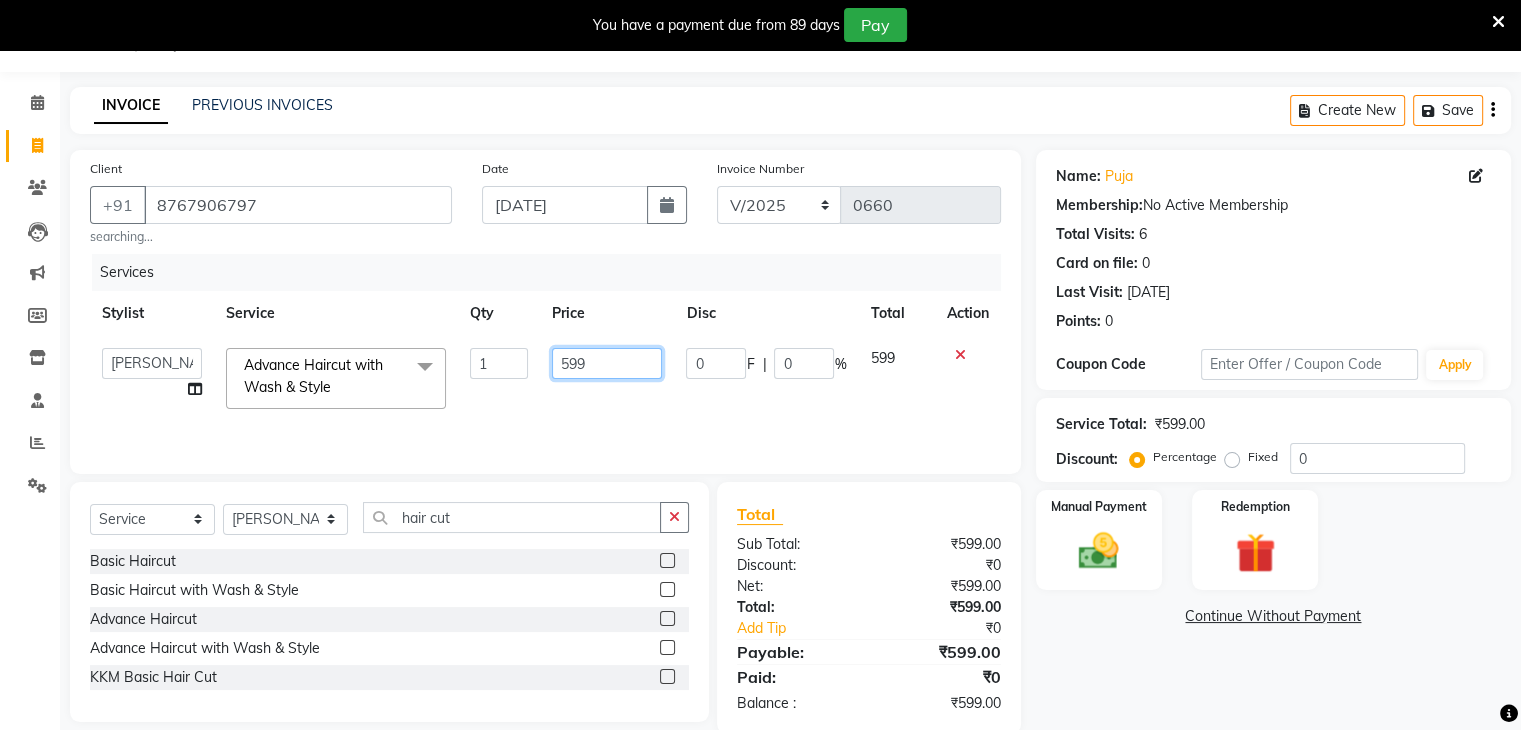 drag, startPoint x: 580, startPoint y: 355, endPoint x: 612, endPoint y: 360, distance: 32.38827 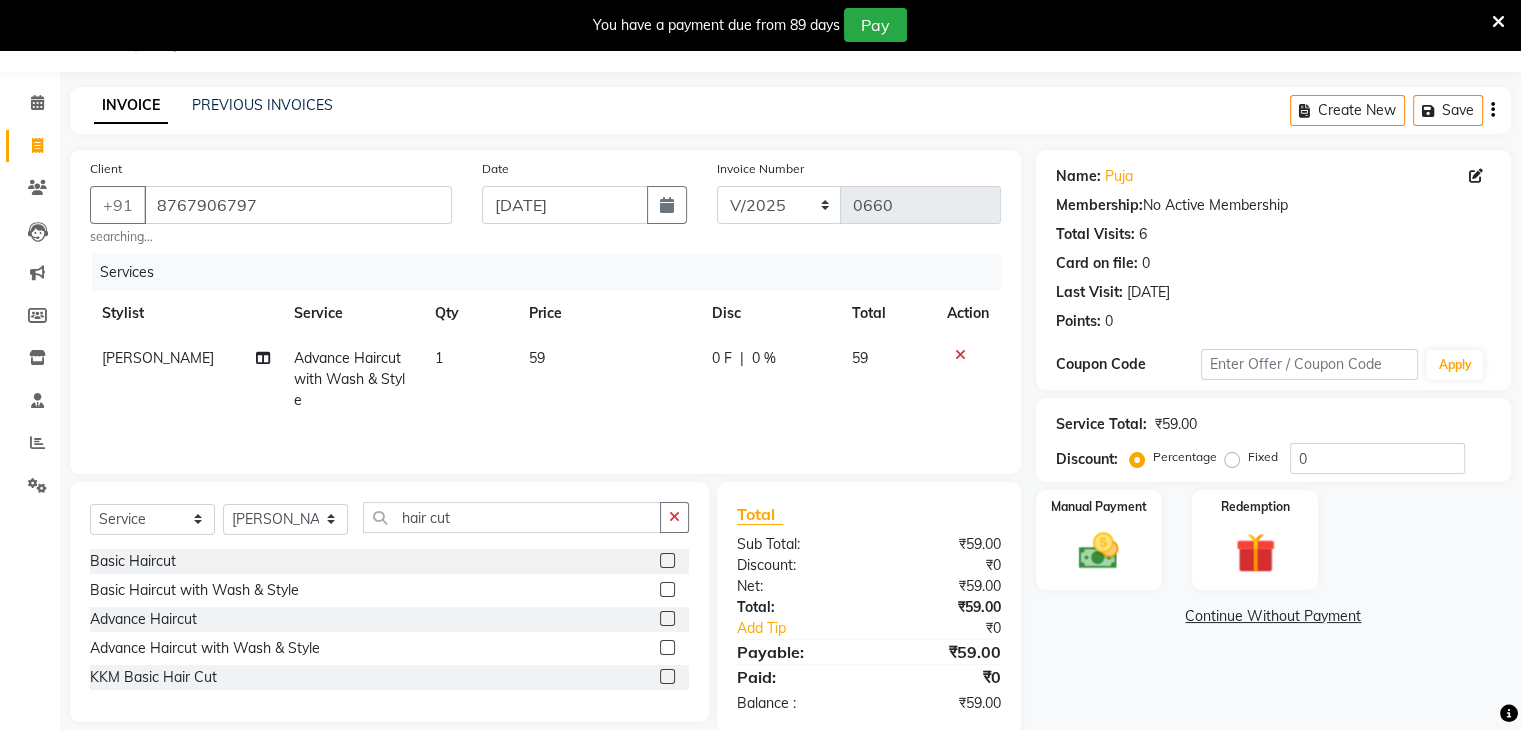 click on "59" 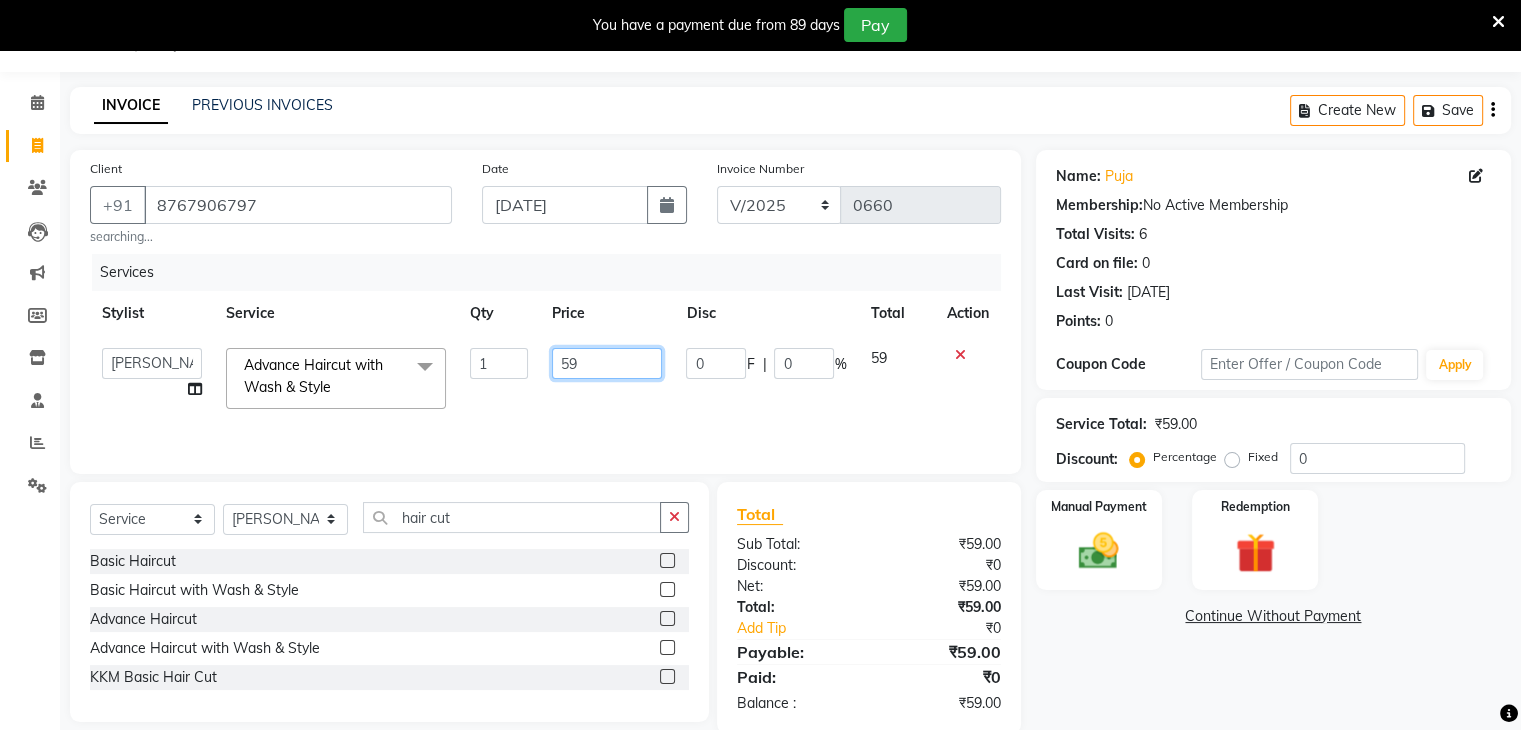 drag, startPoint x: 601, startPoint y: 356, endPoint x: 504, endPoint y: 356, distance: 97 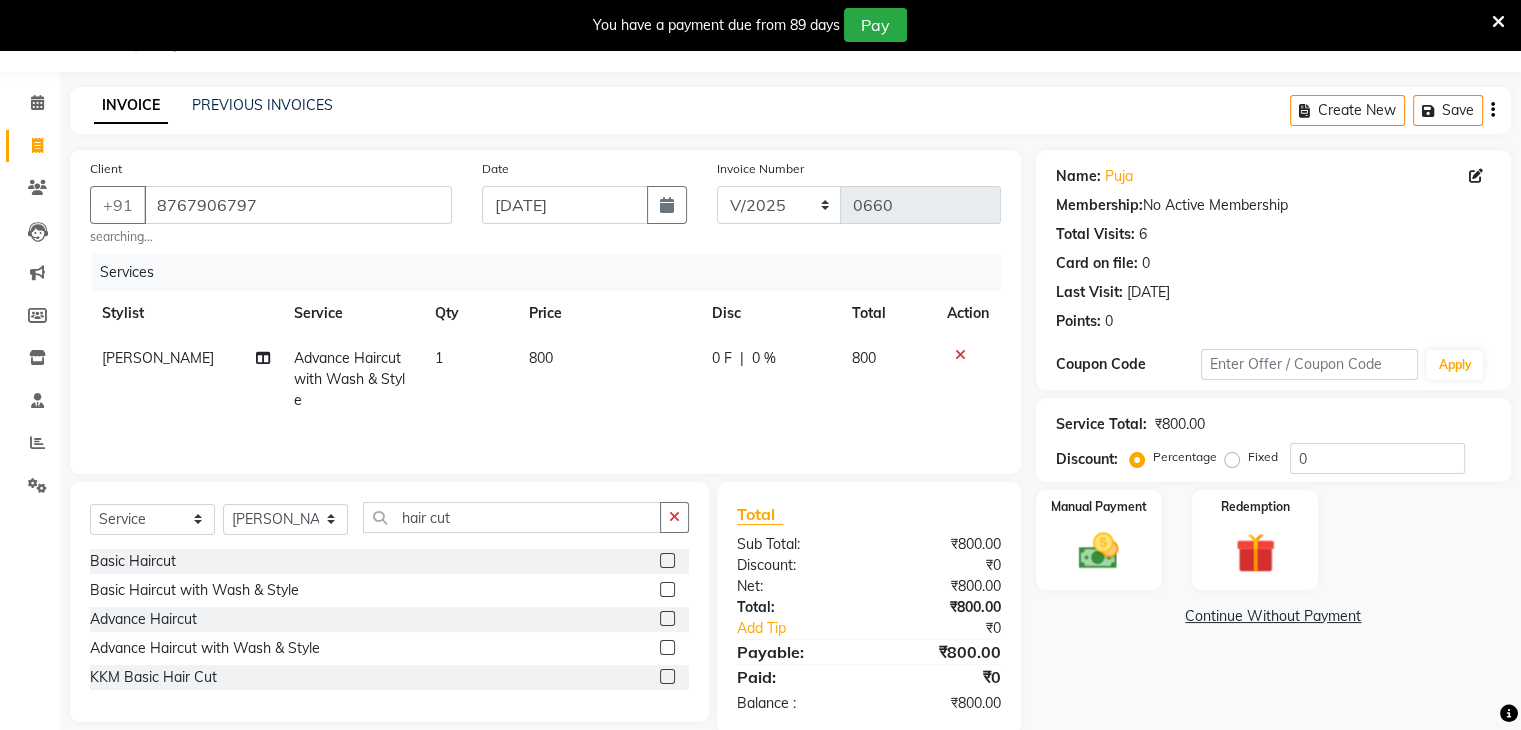 click on "800" 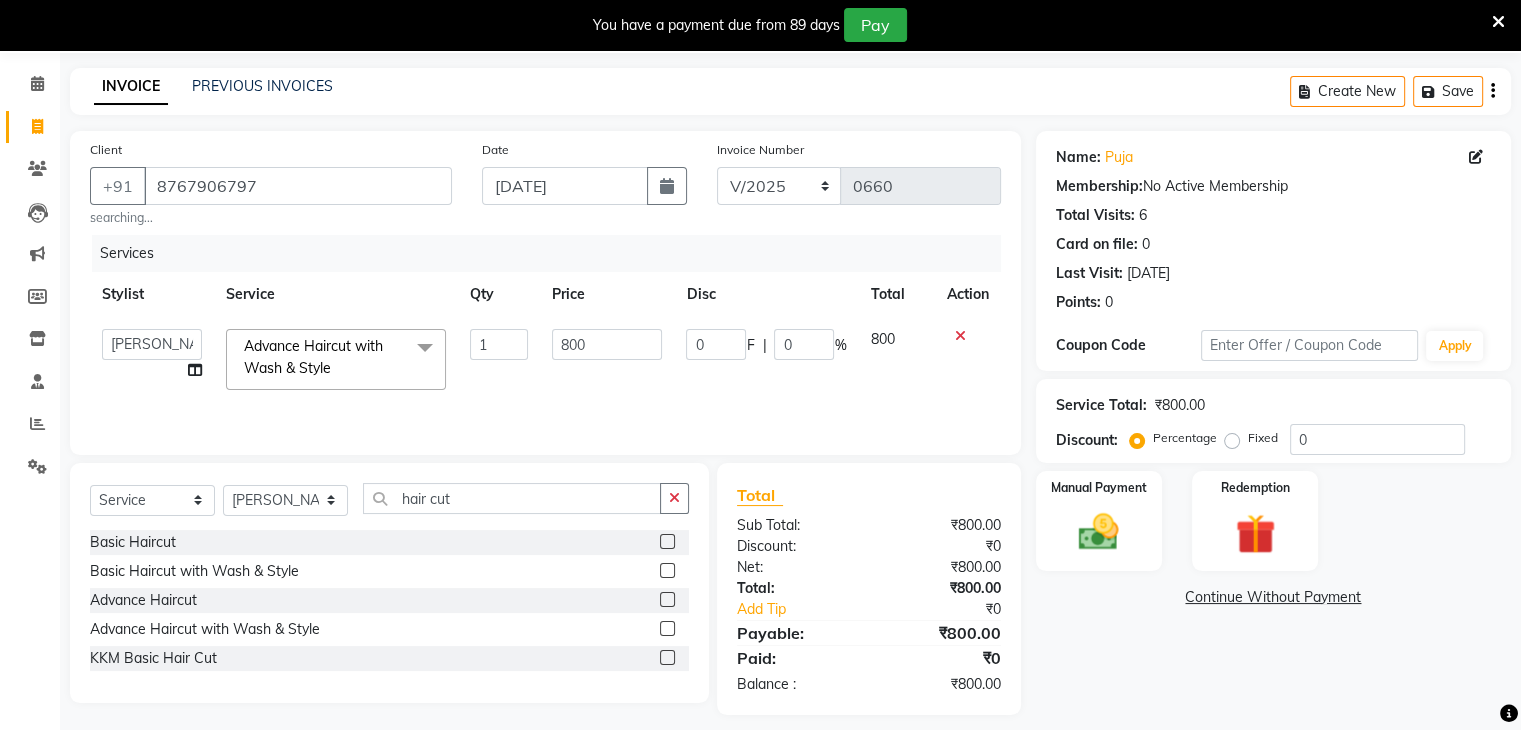 scroll, scrollTop: 84, scrollLeft: 0, axis: vertical 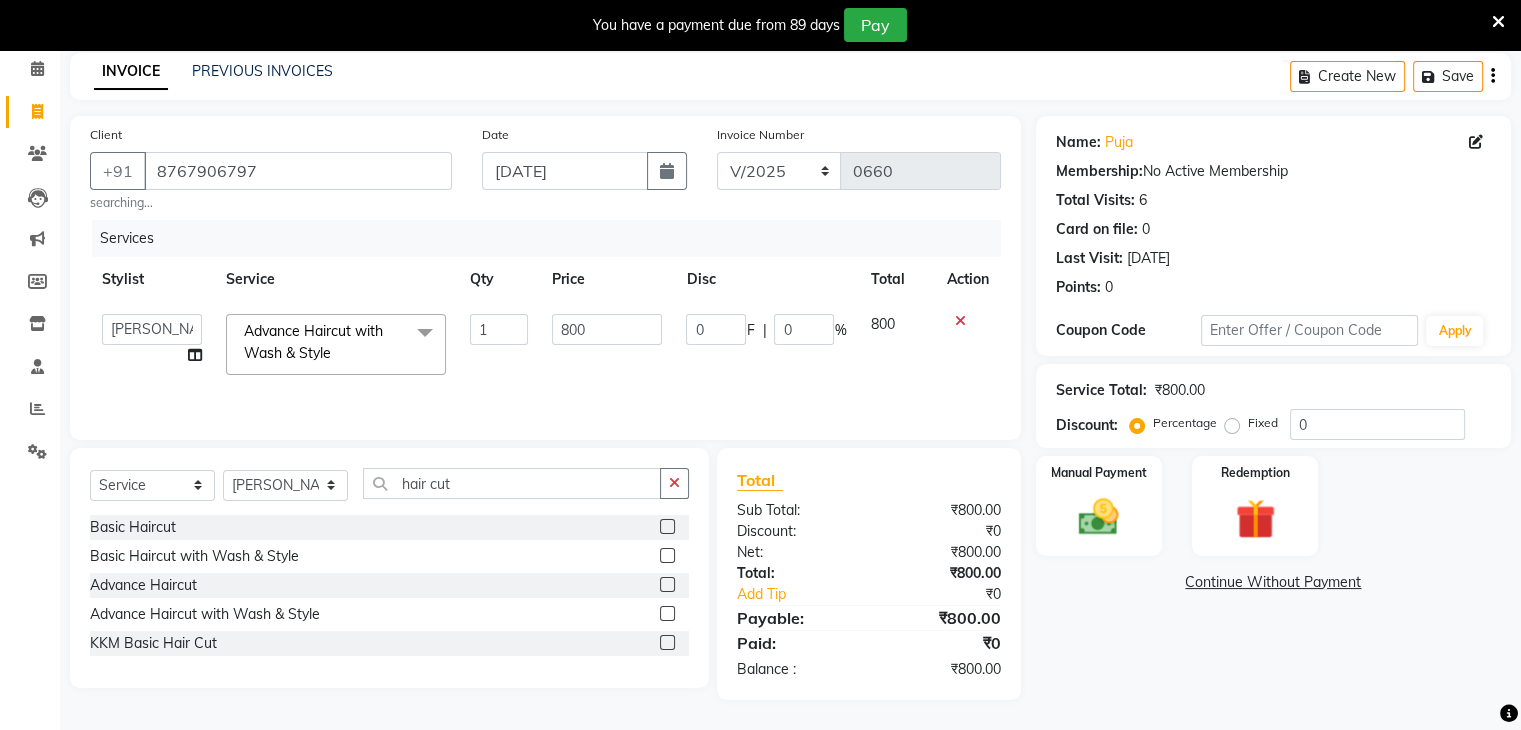 drag, startPoint x: 1270, startPoint y: 418, endPoint x: 1284, endPoint y: 413, distance: 14.866069 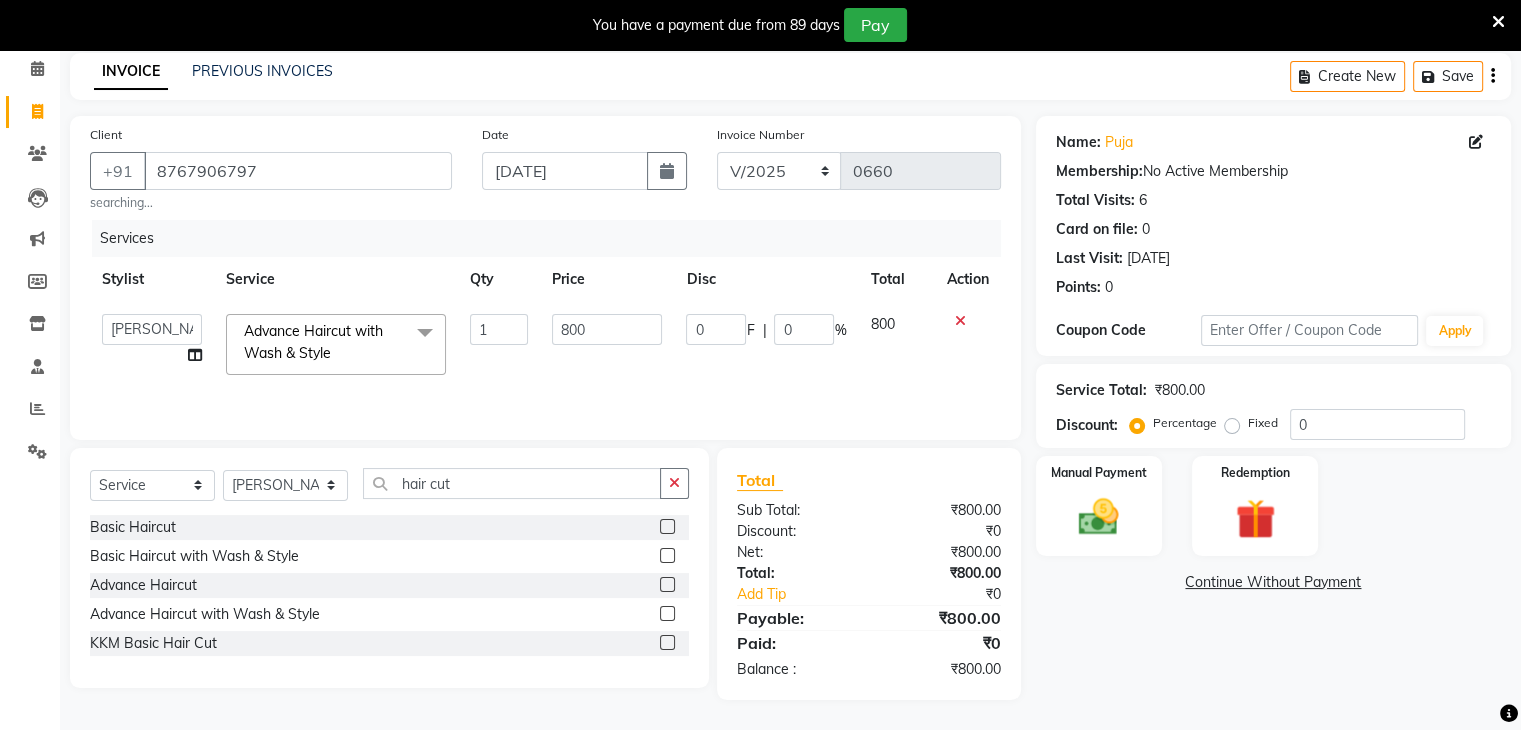 click on "Fixed" 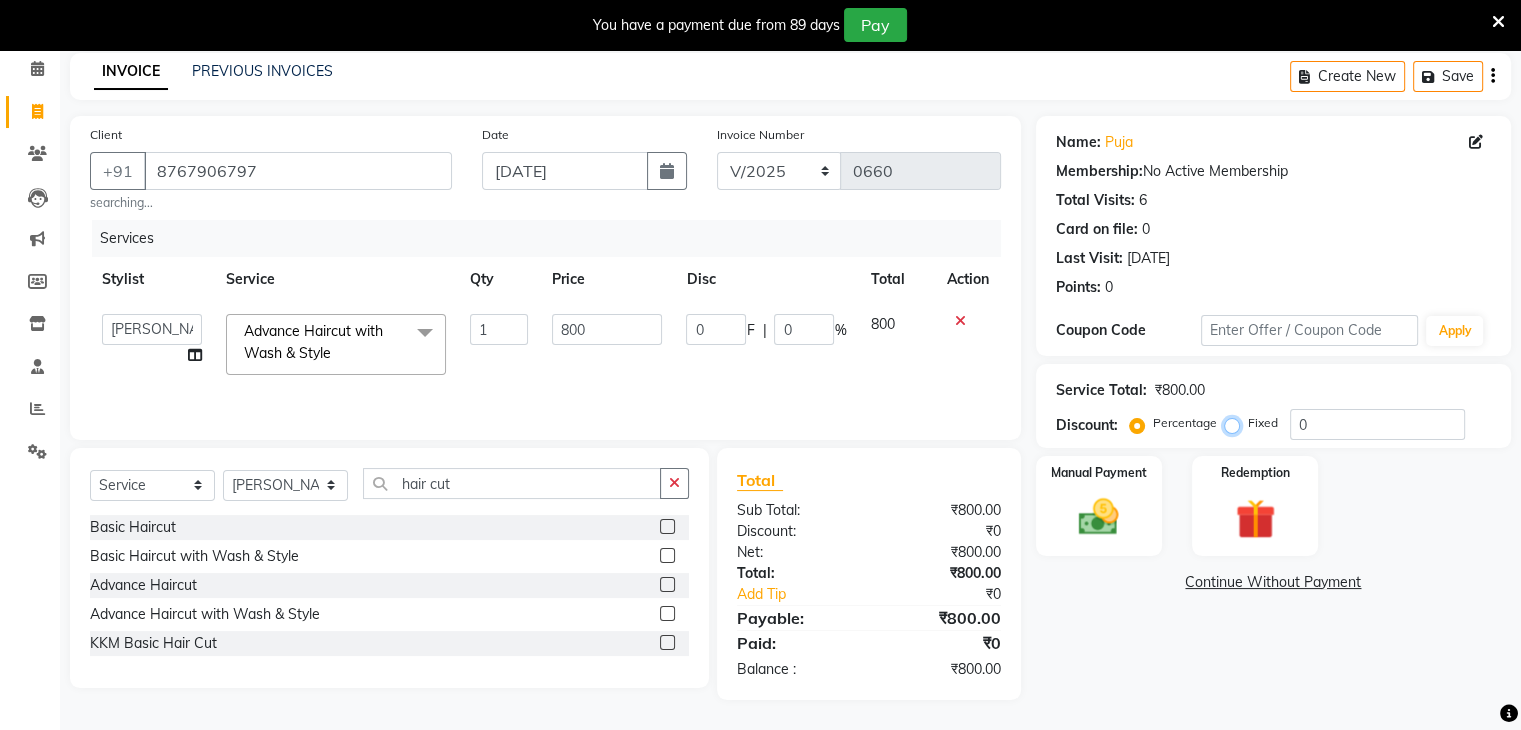 click on "Fixed" at bounding box center (1236, 423) 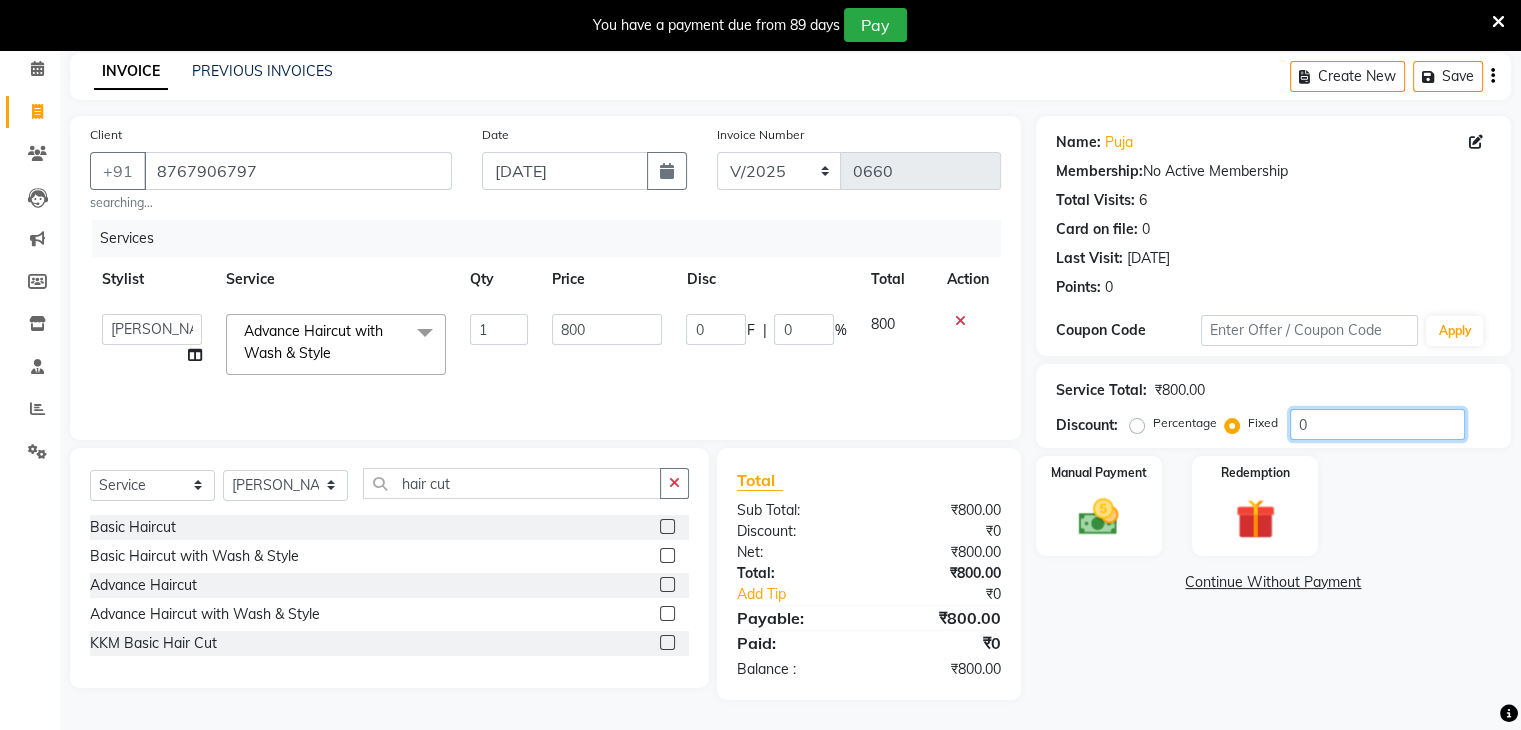 drag, startPoint x: 1316, startPoint y: 429, endPoint x: 1283, endPoint y: 426, distance: 33.13608 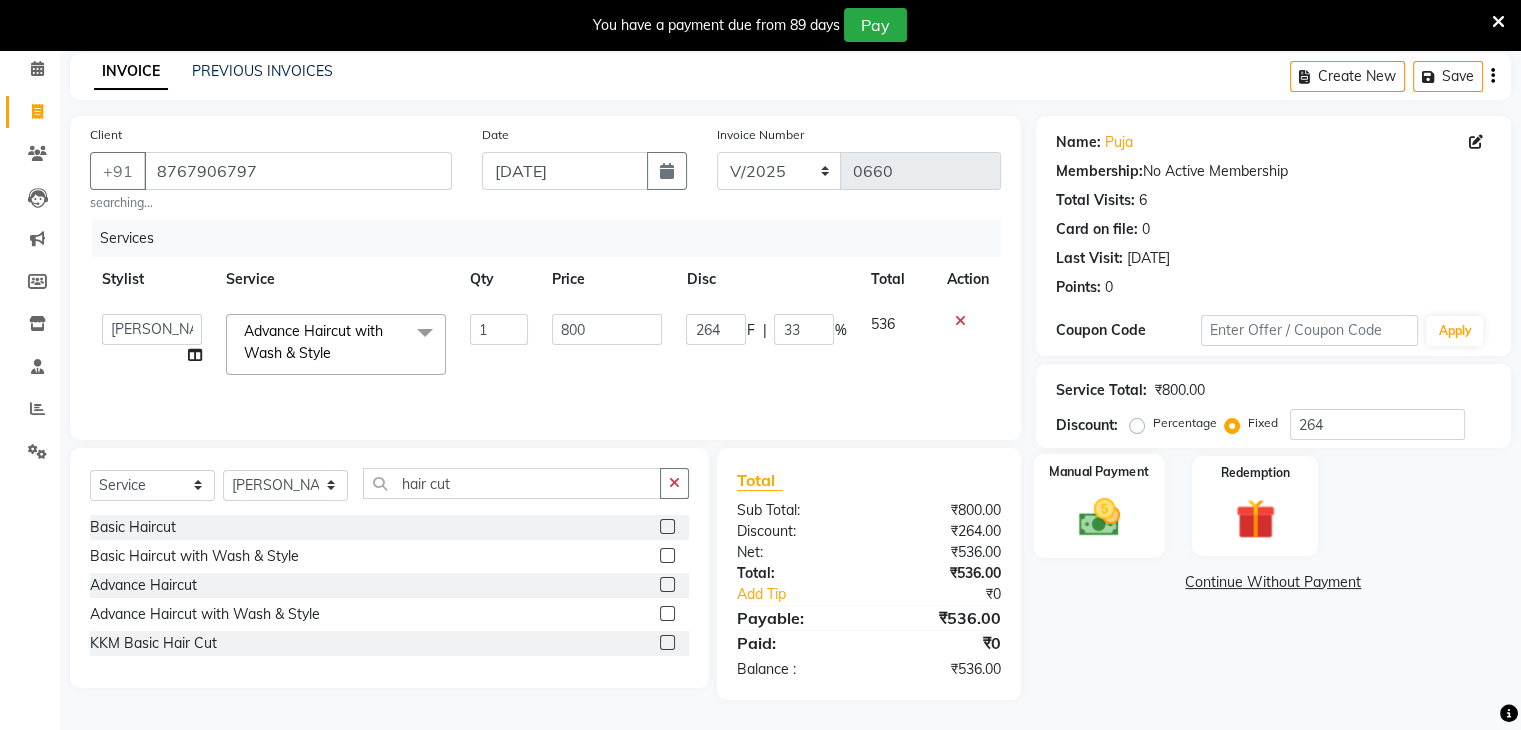 click 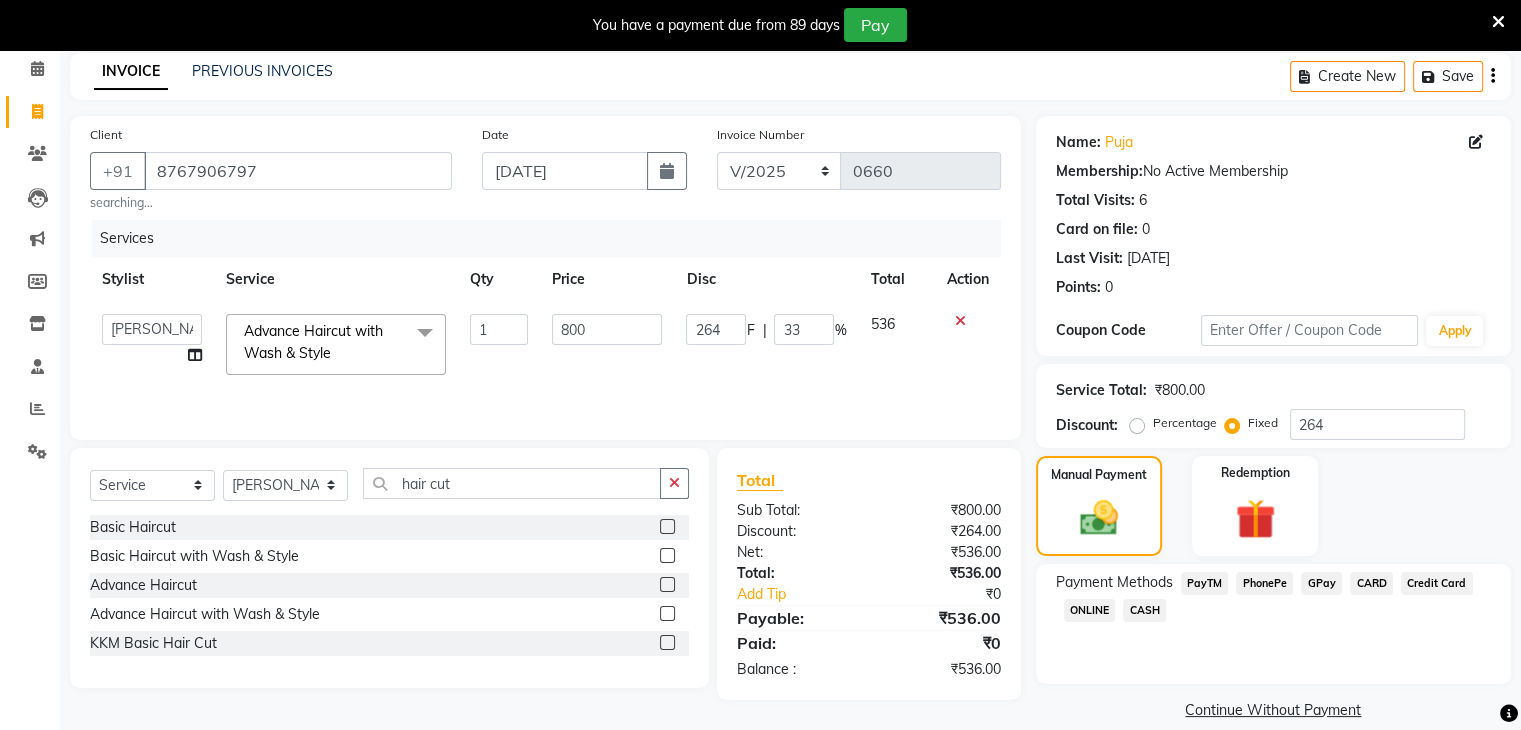 click on "CASH" 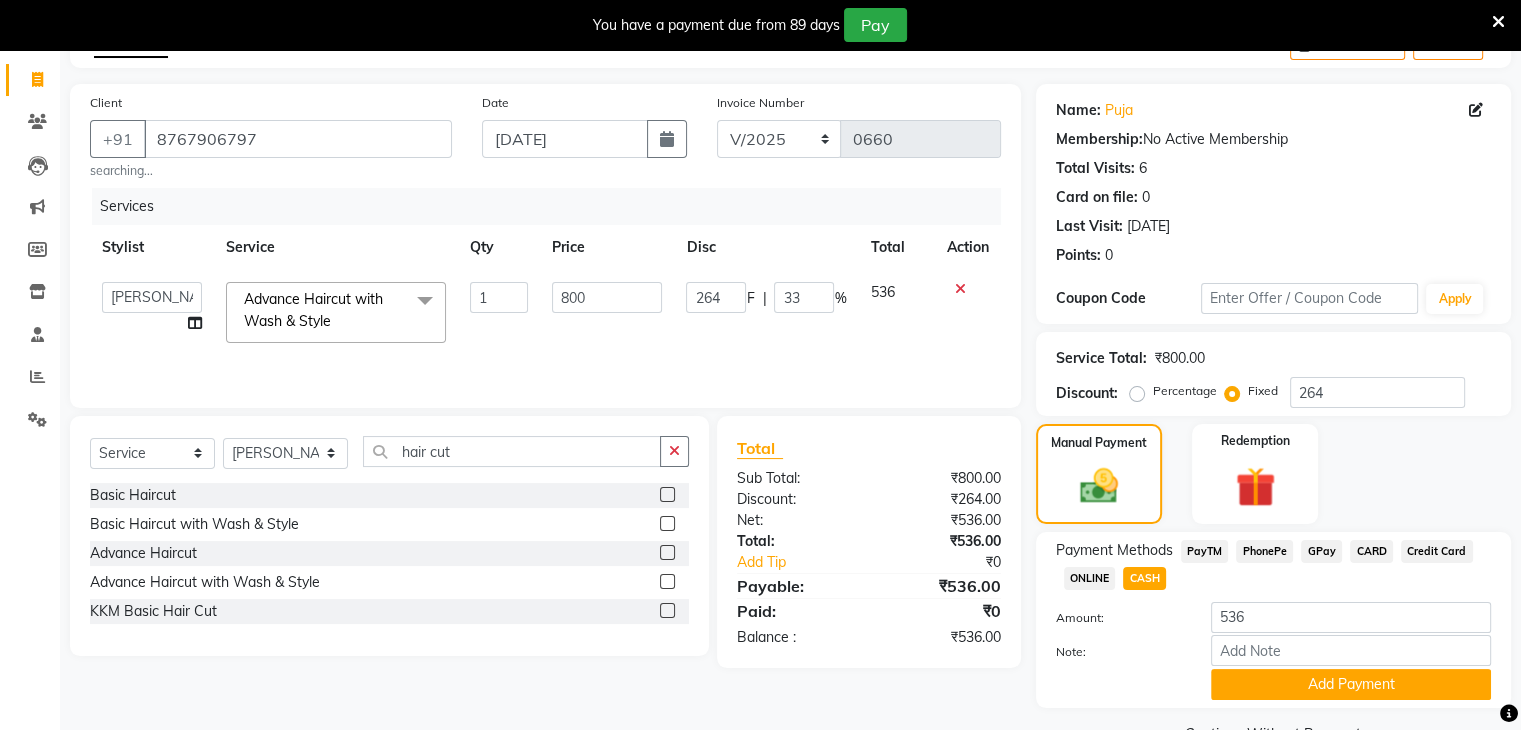 scroll, scrollTop: 167, scrollLeft: 0, axis: vertical 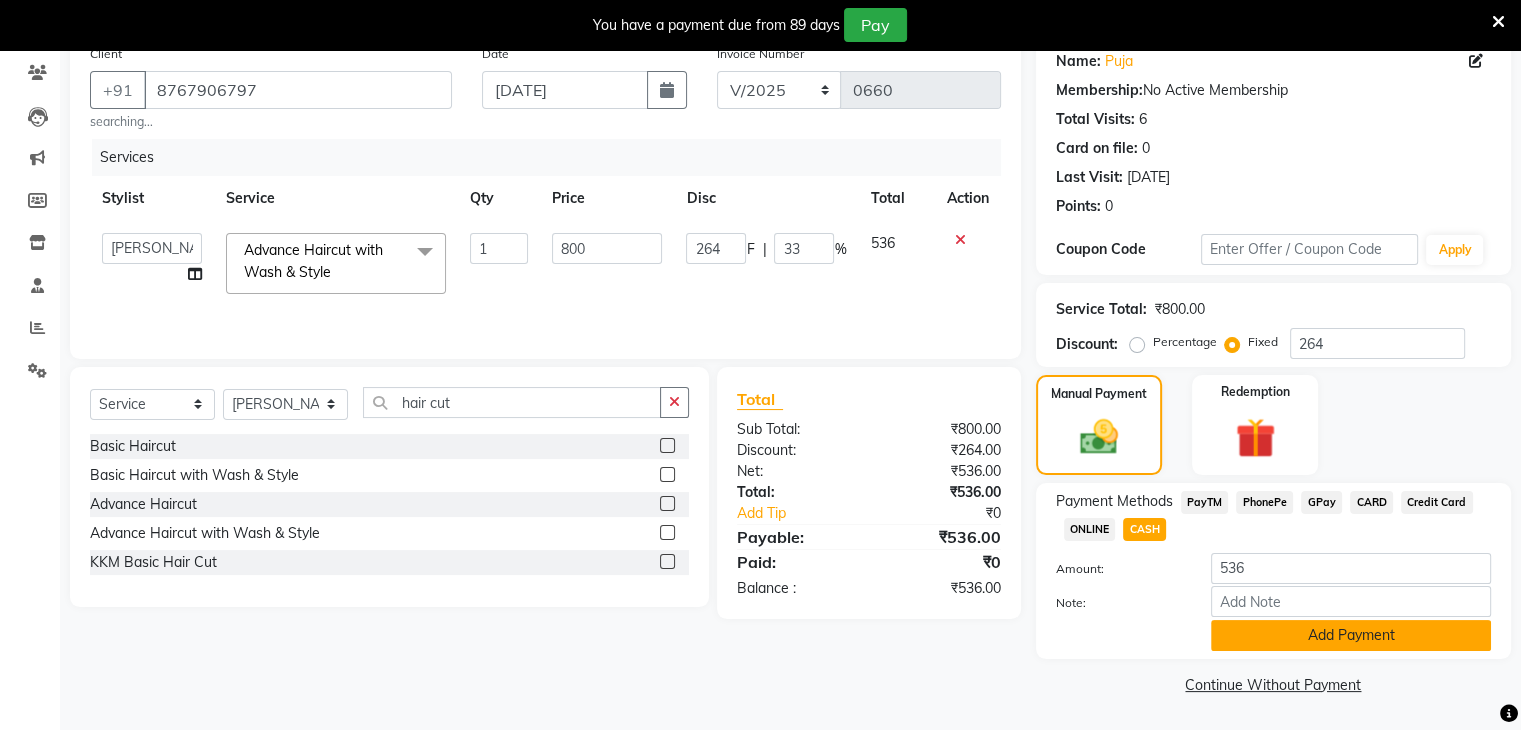 click on "Add Payment" 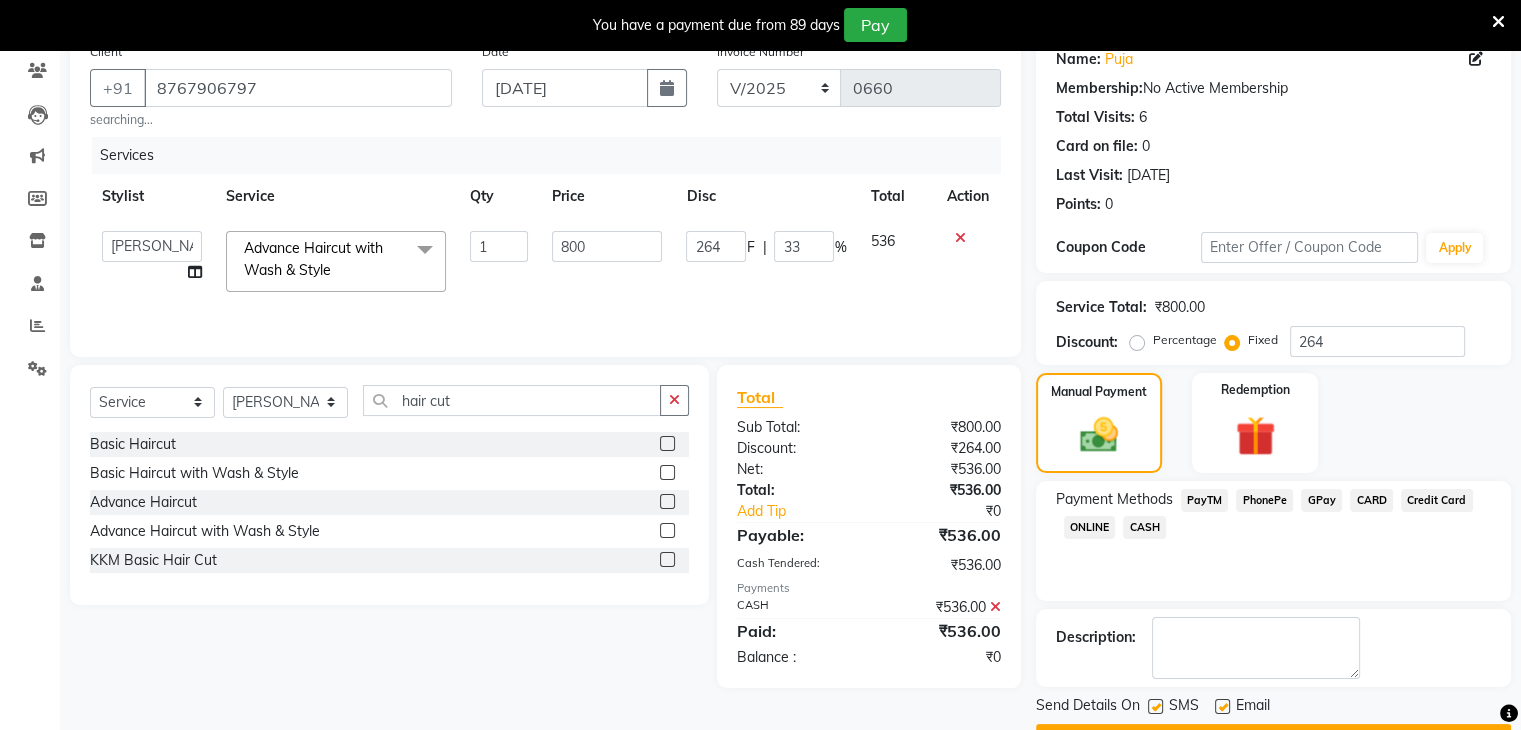 click on "Email" 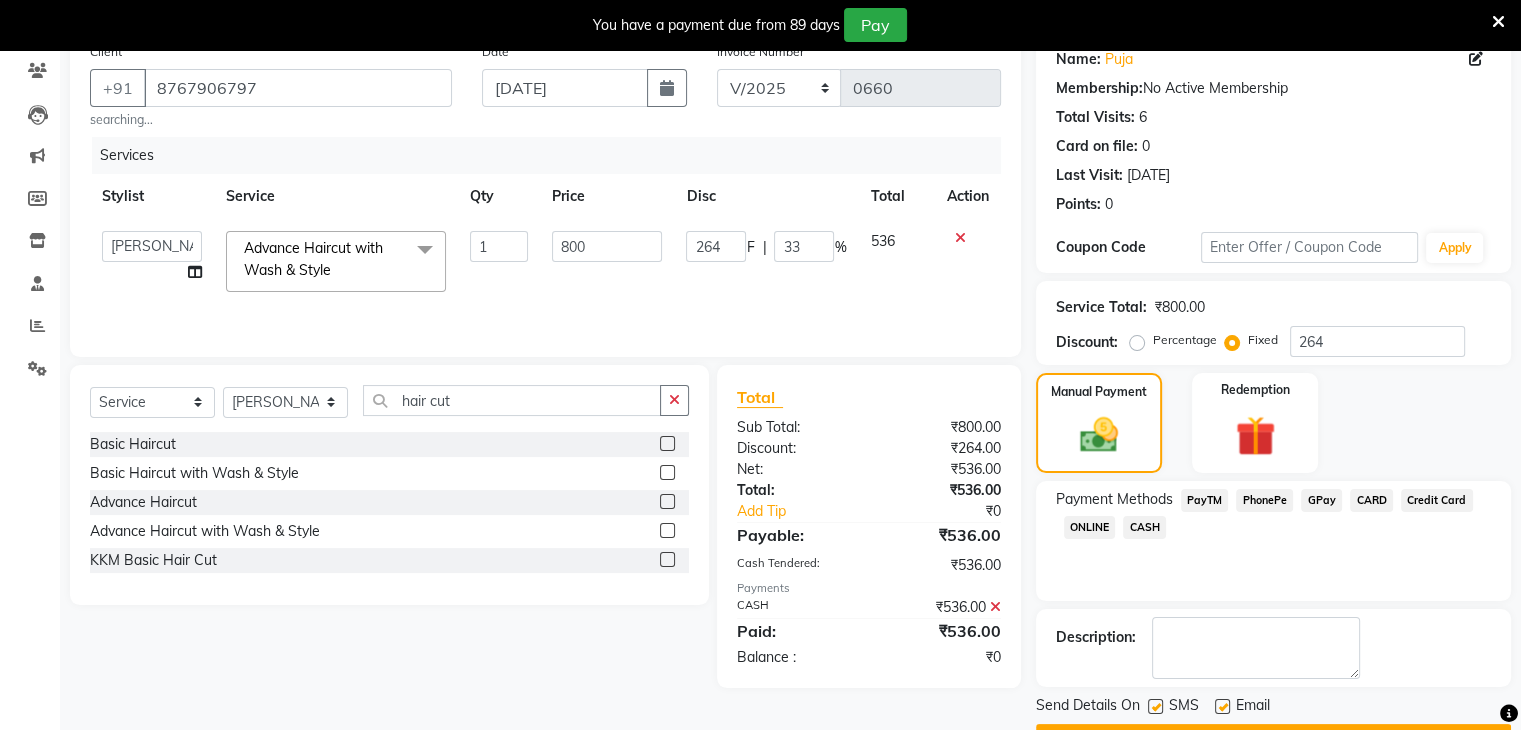 click on "SMS" 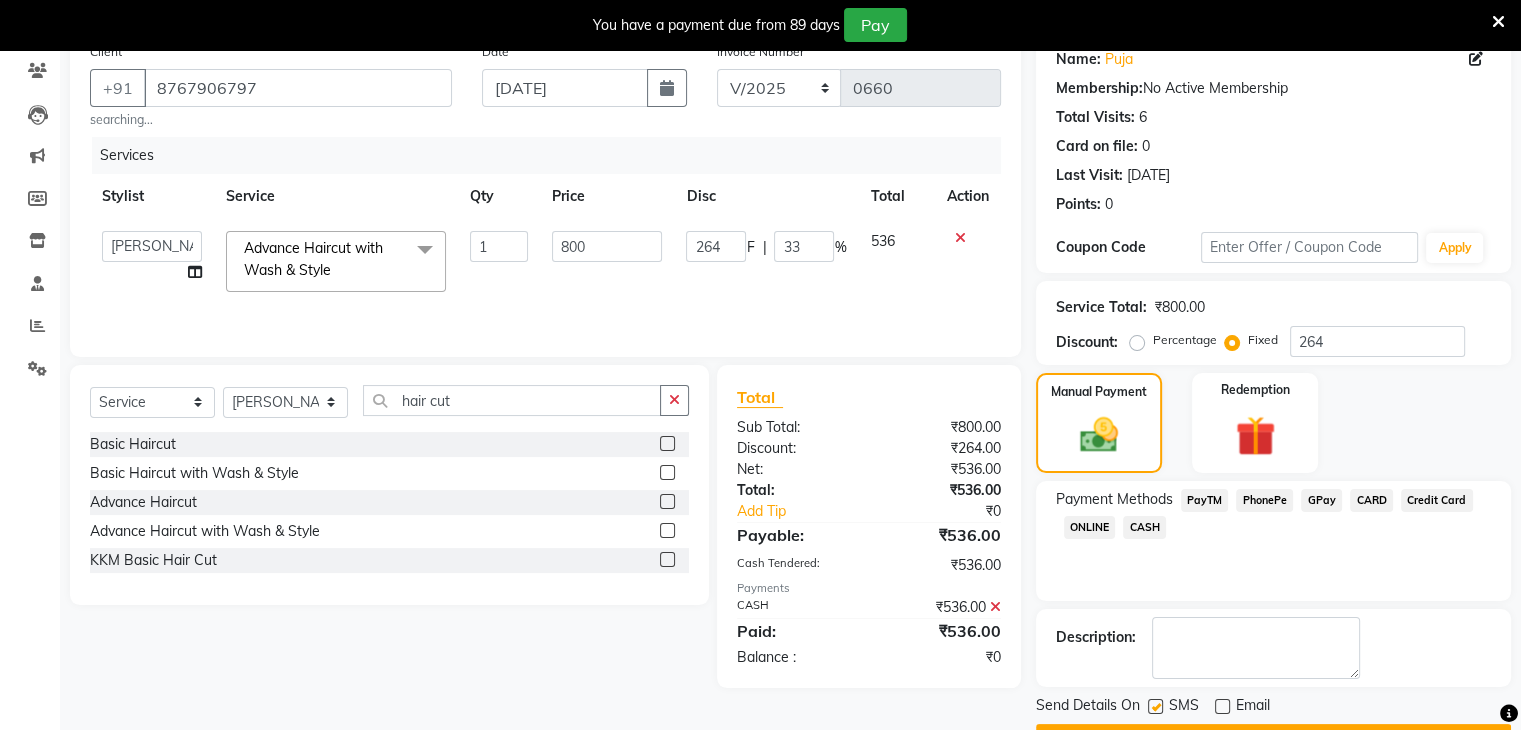 click on "Send Details On SMS Email" 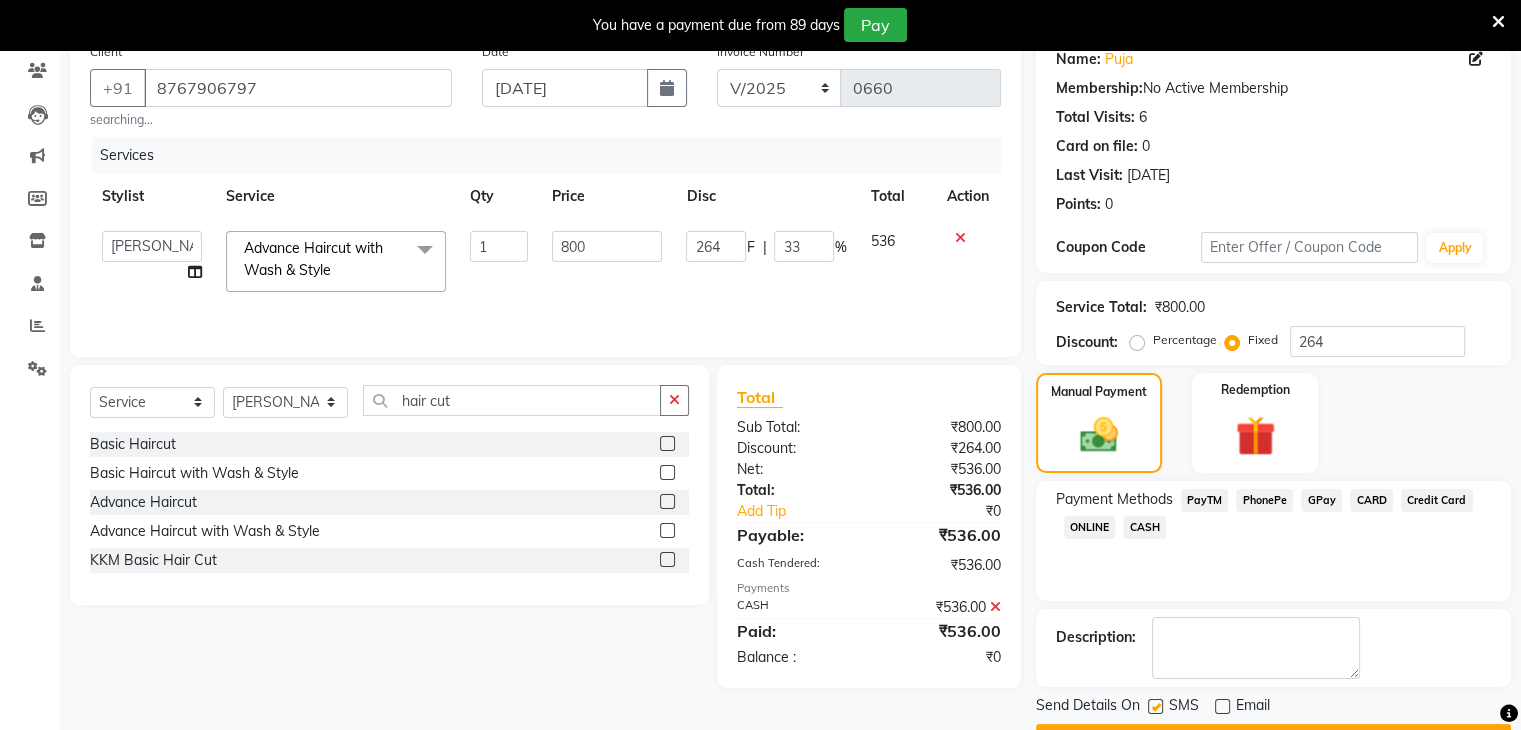click 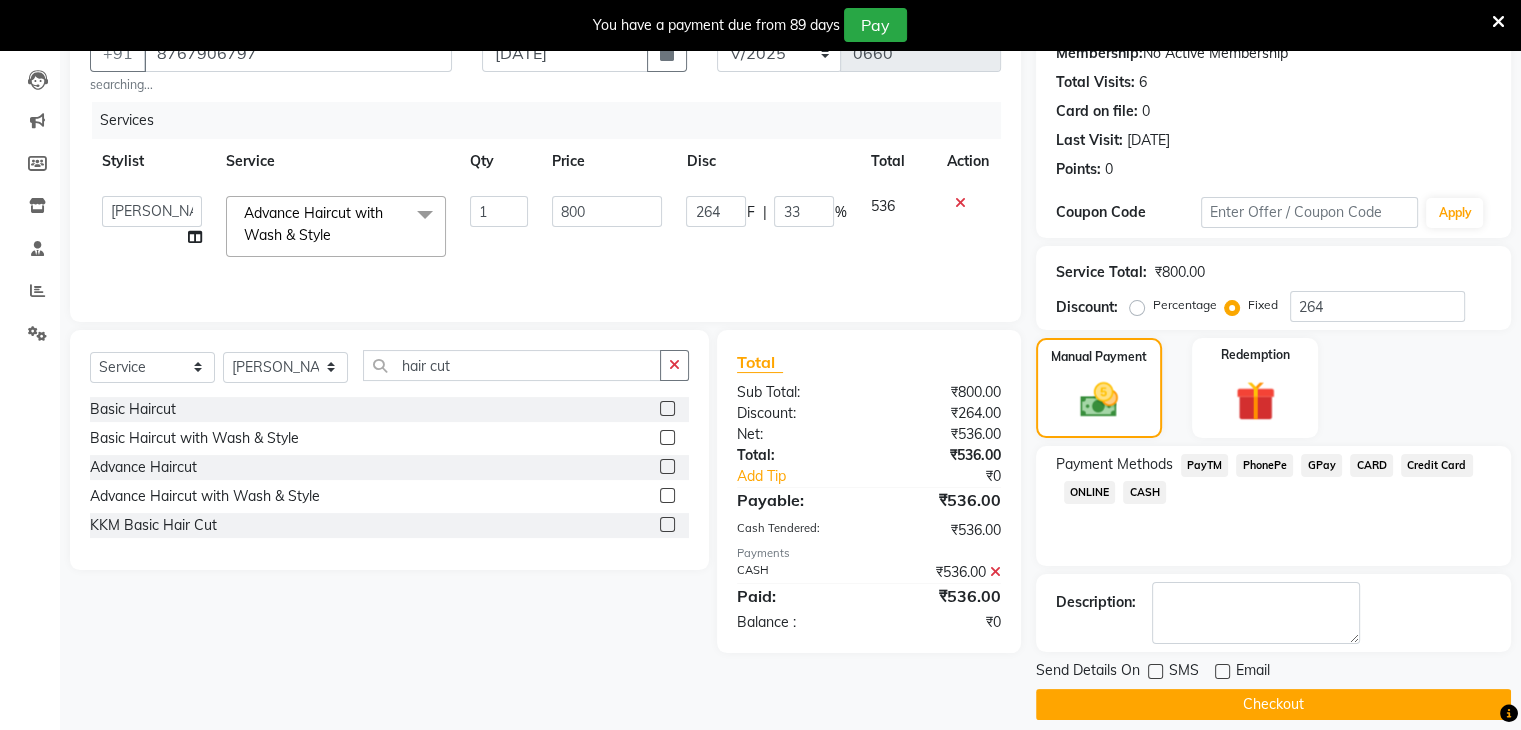scroll, scrollTop: 220, scrollLeft: 0, axis: vertical 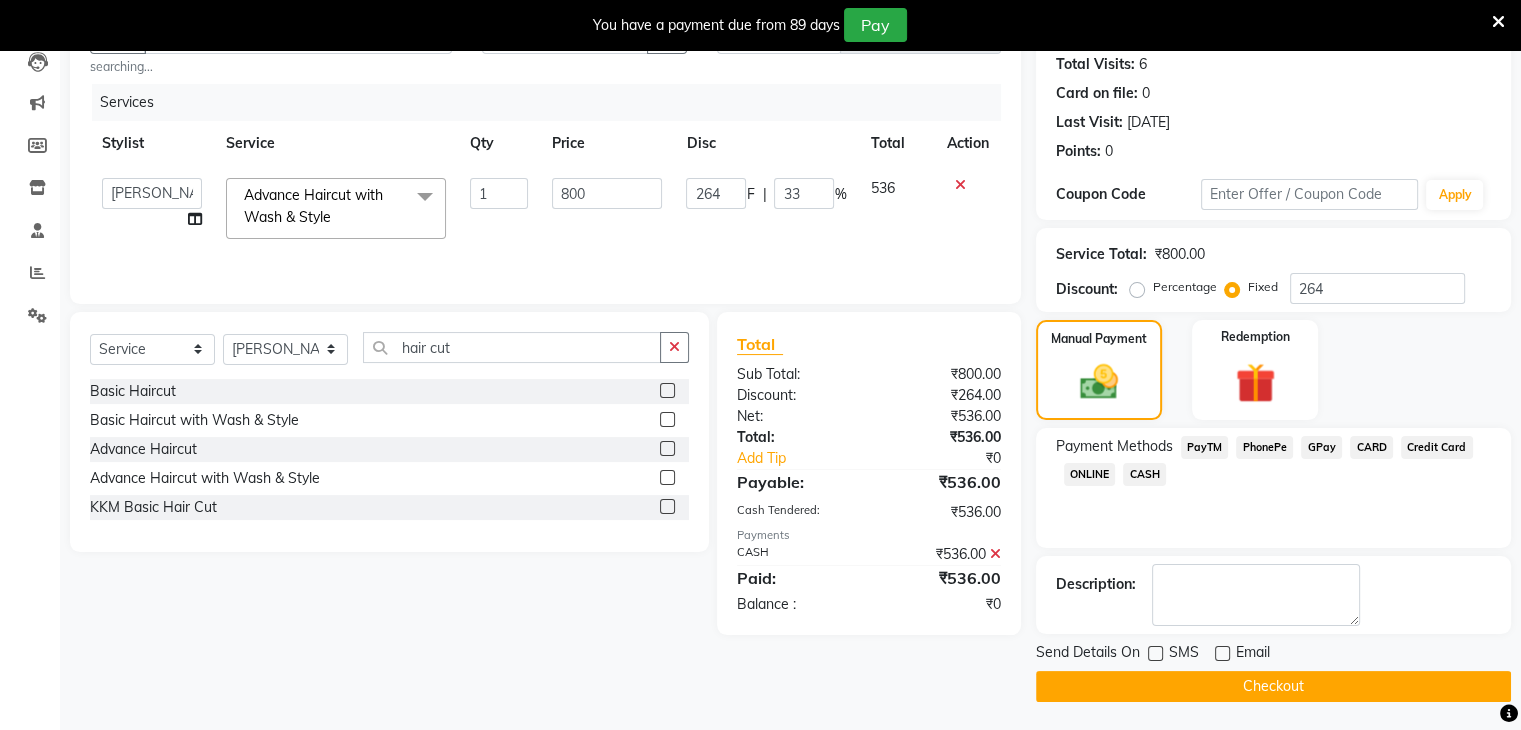 click on "Send Details On SMS Email  Checkout" 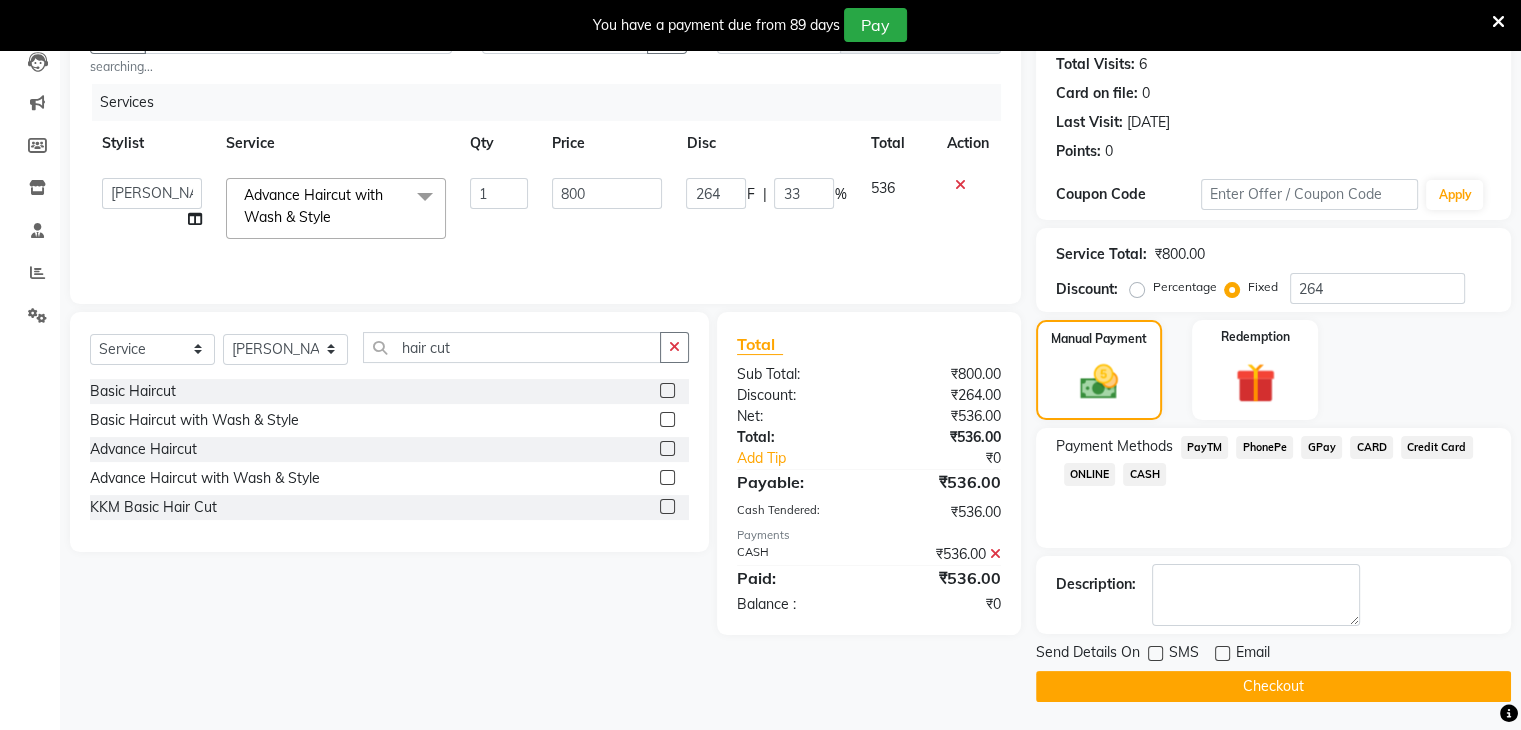 click on "Checkout" 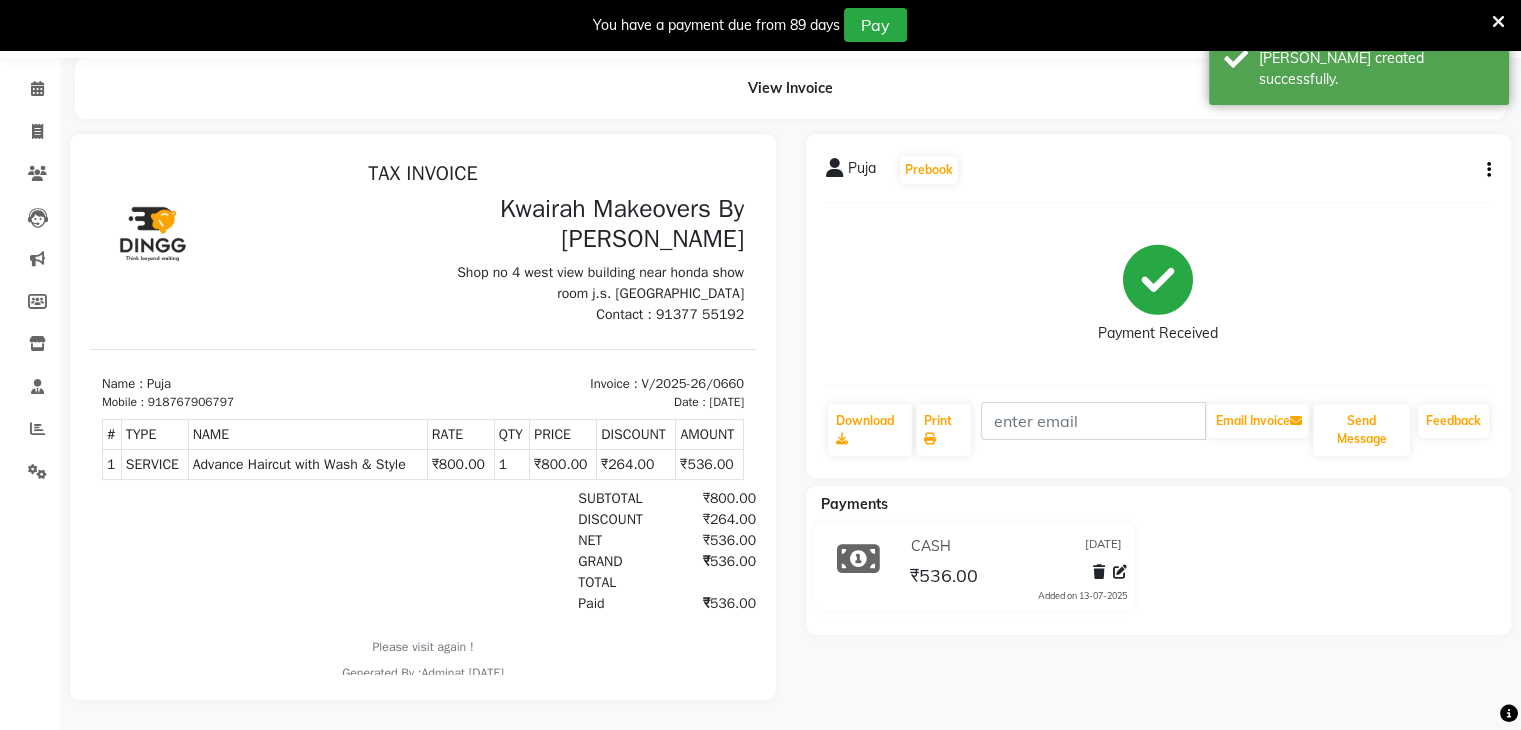 scroll, scrollTop: 0, scrollLeft: 0, axis: both 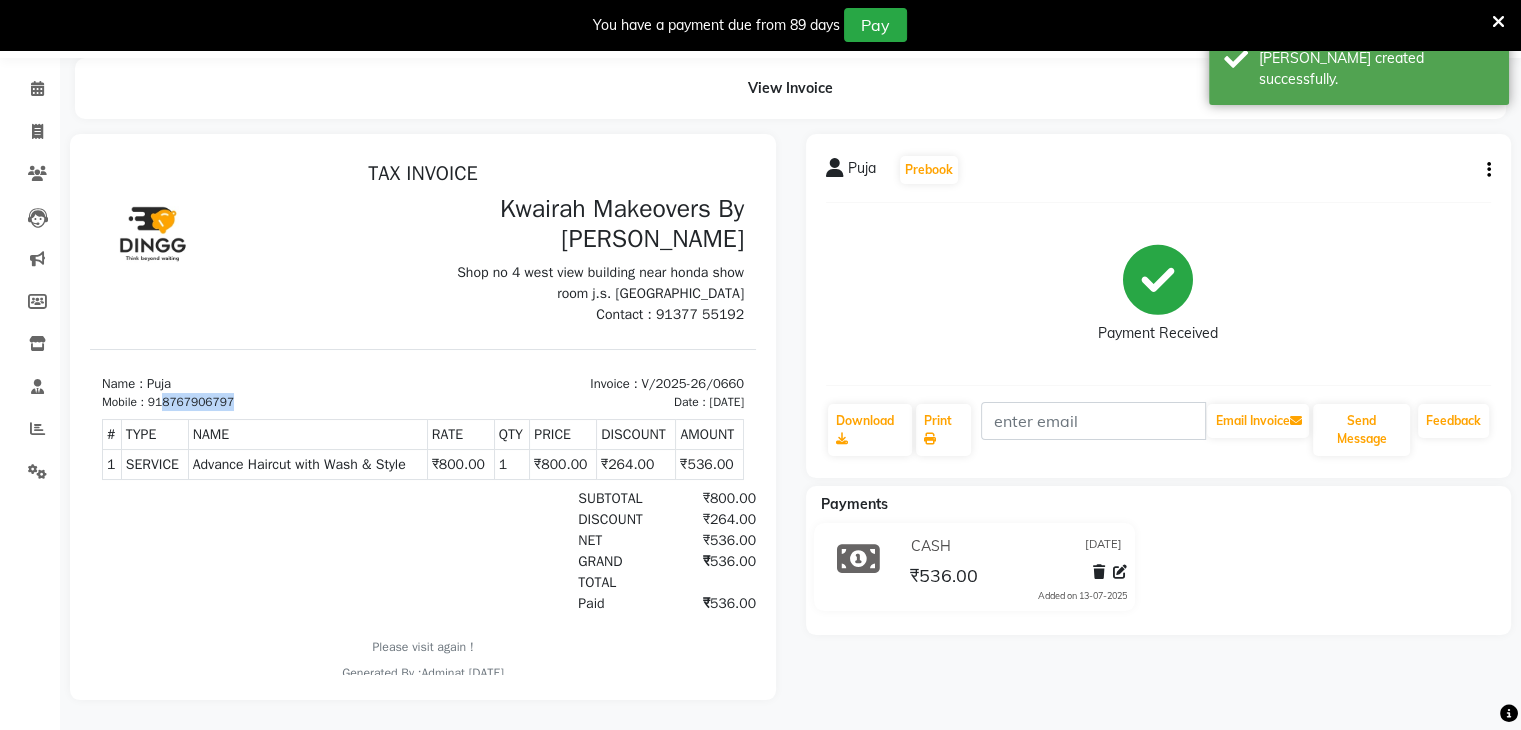 drag, startPoint x: 163, startPoint y: 403, endPoint x: 252, endPoint y: 409, distance: 89.20202 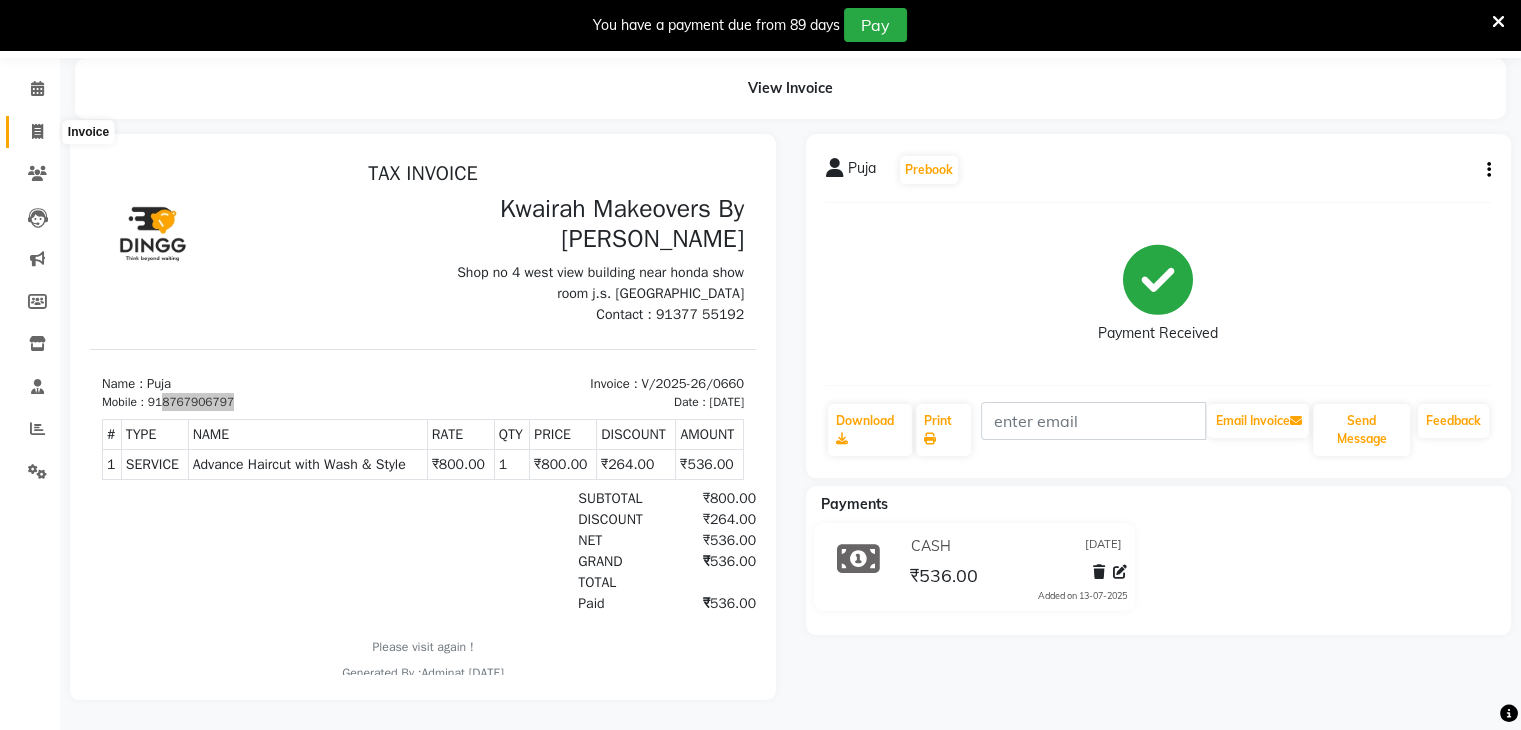 click 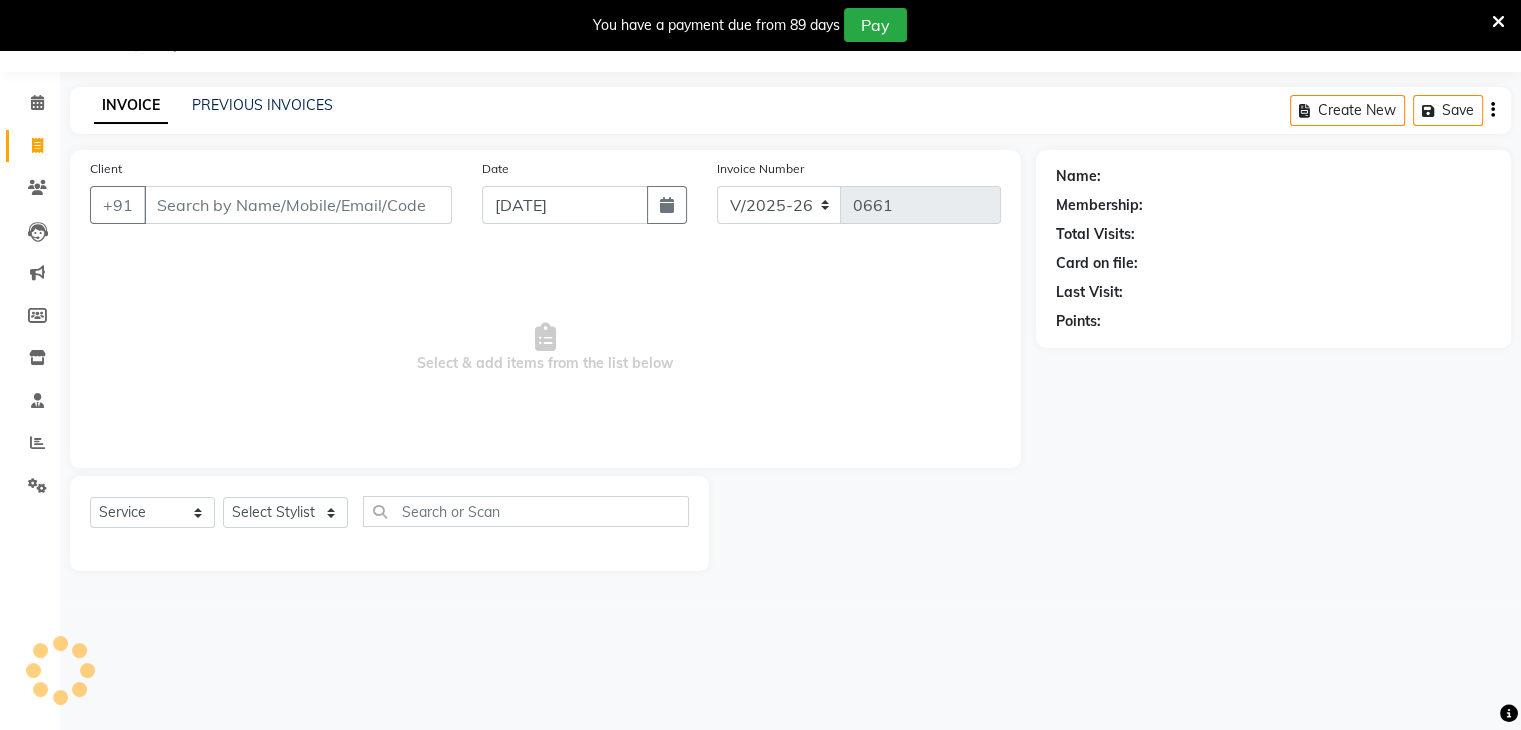 scroll, scrollTop: 50, scrollLeft: 0, axis: vertical 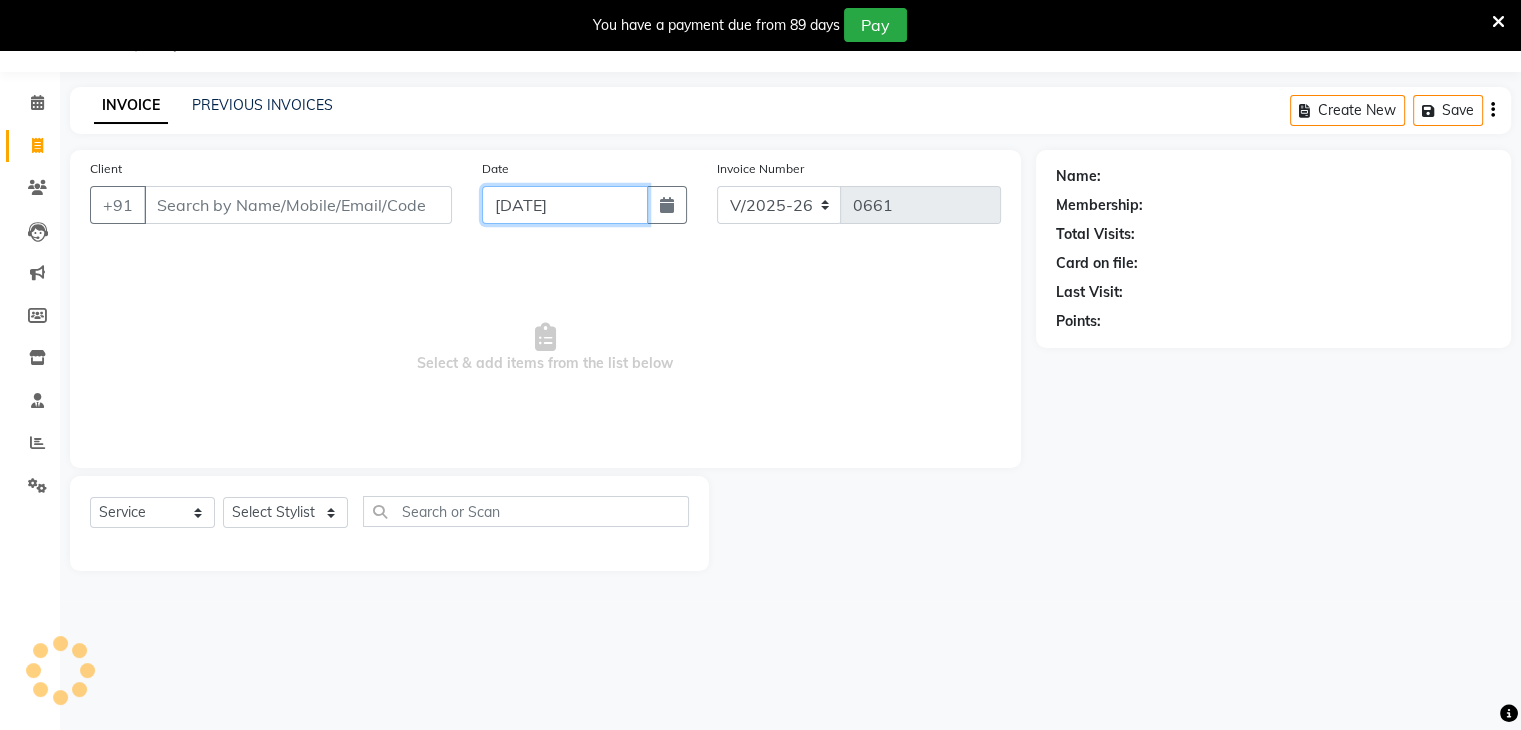 click on "[DATE]" 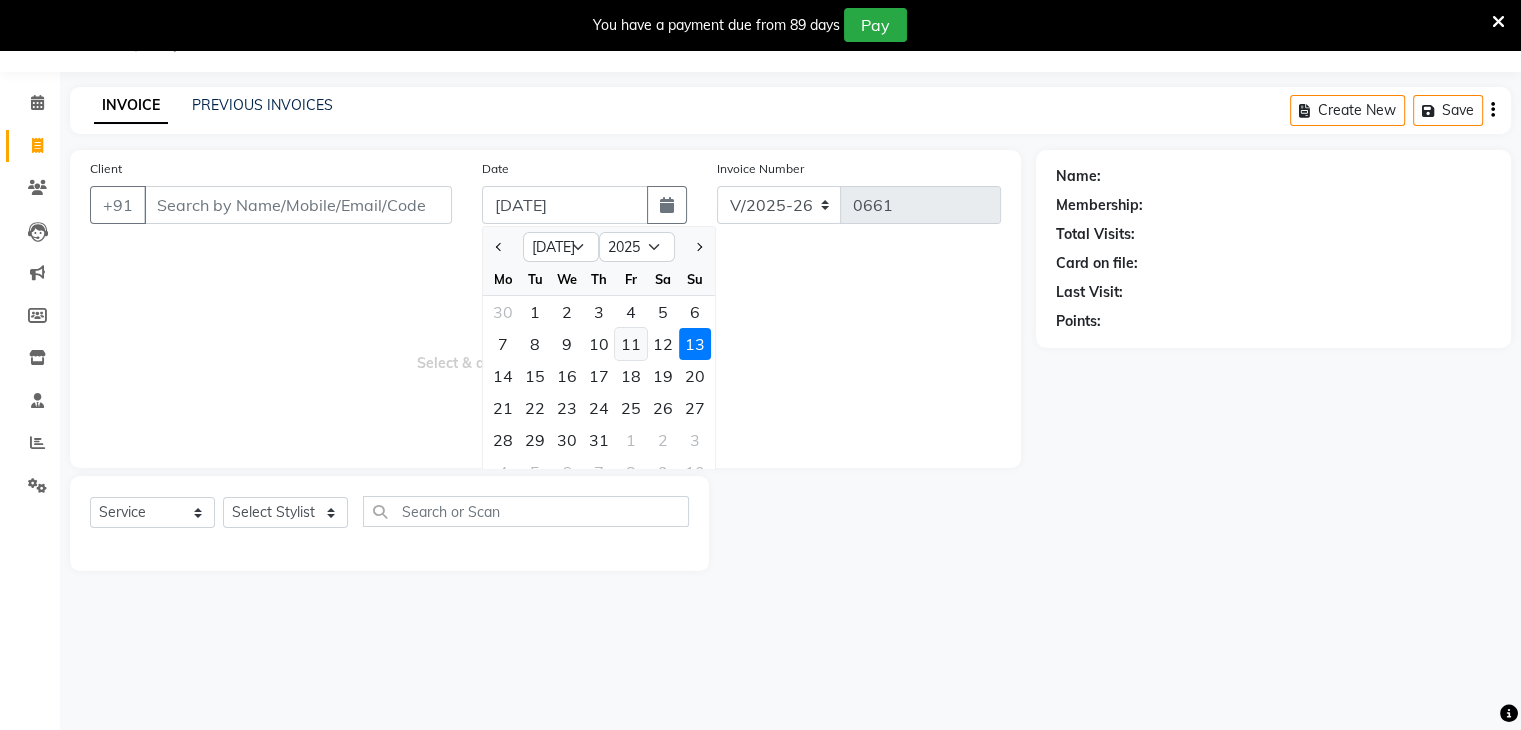 click on "11" 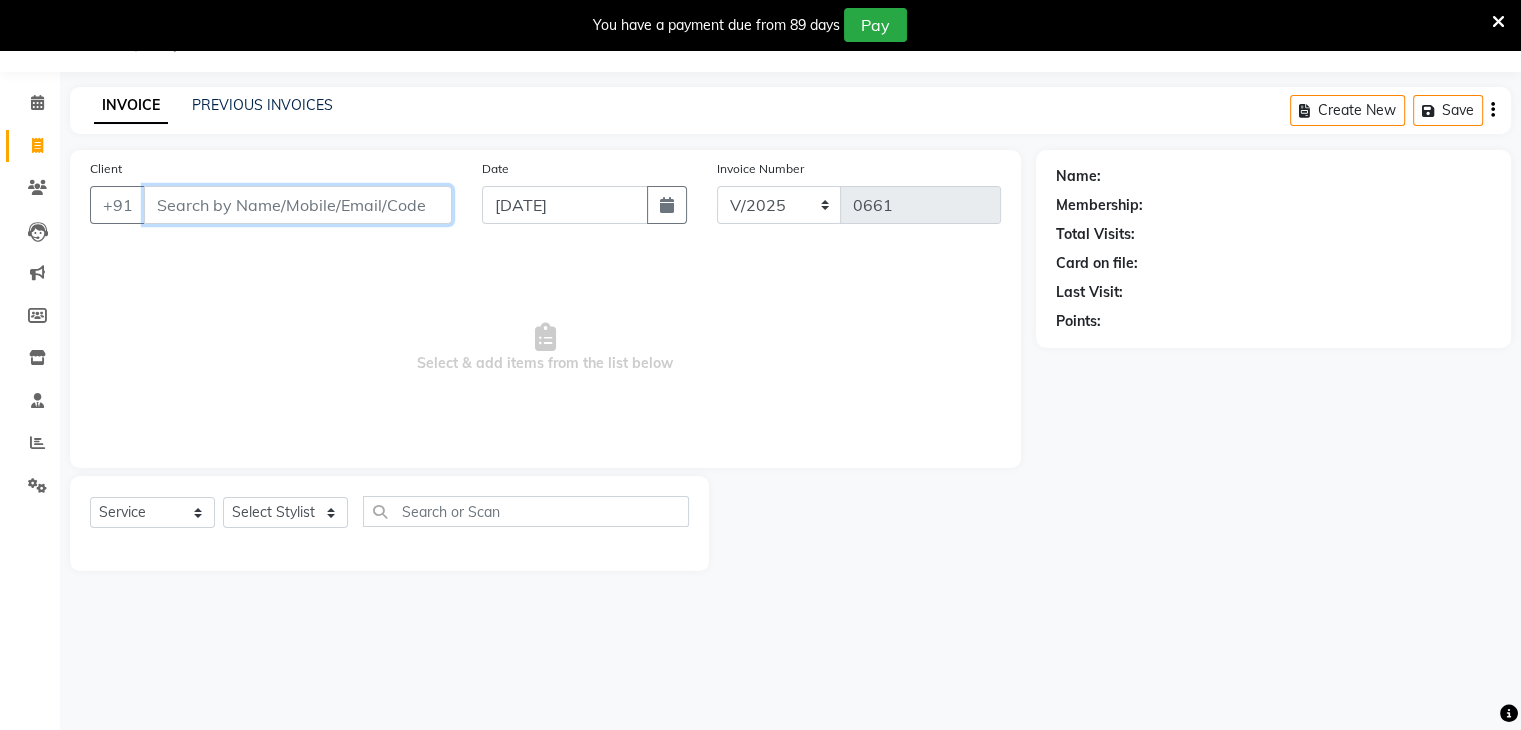 click on "Client" at bounding box center (298, 205) 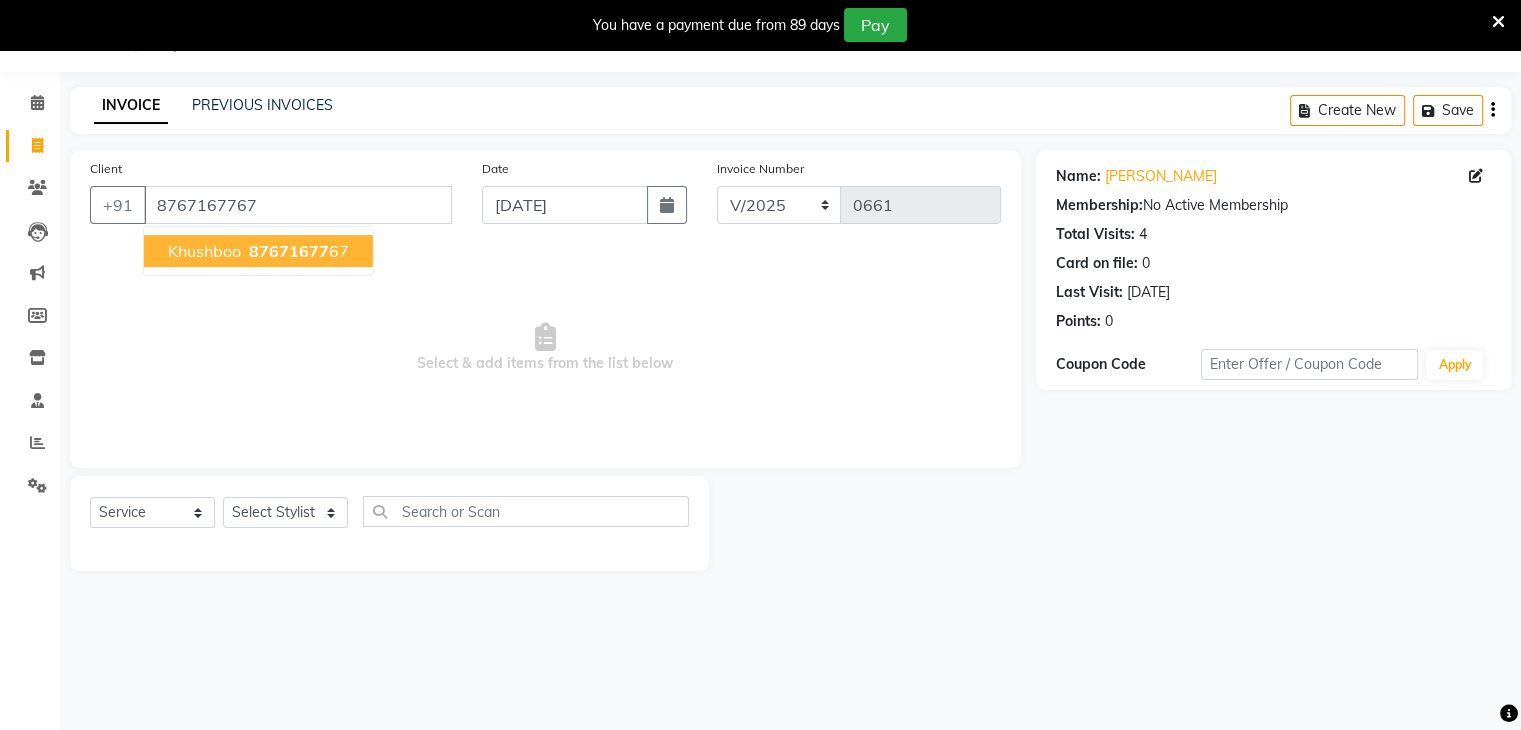 click on "[PERSON_NAME]   87671677 67" at bounding box center [258, 251] 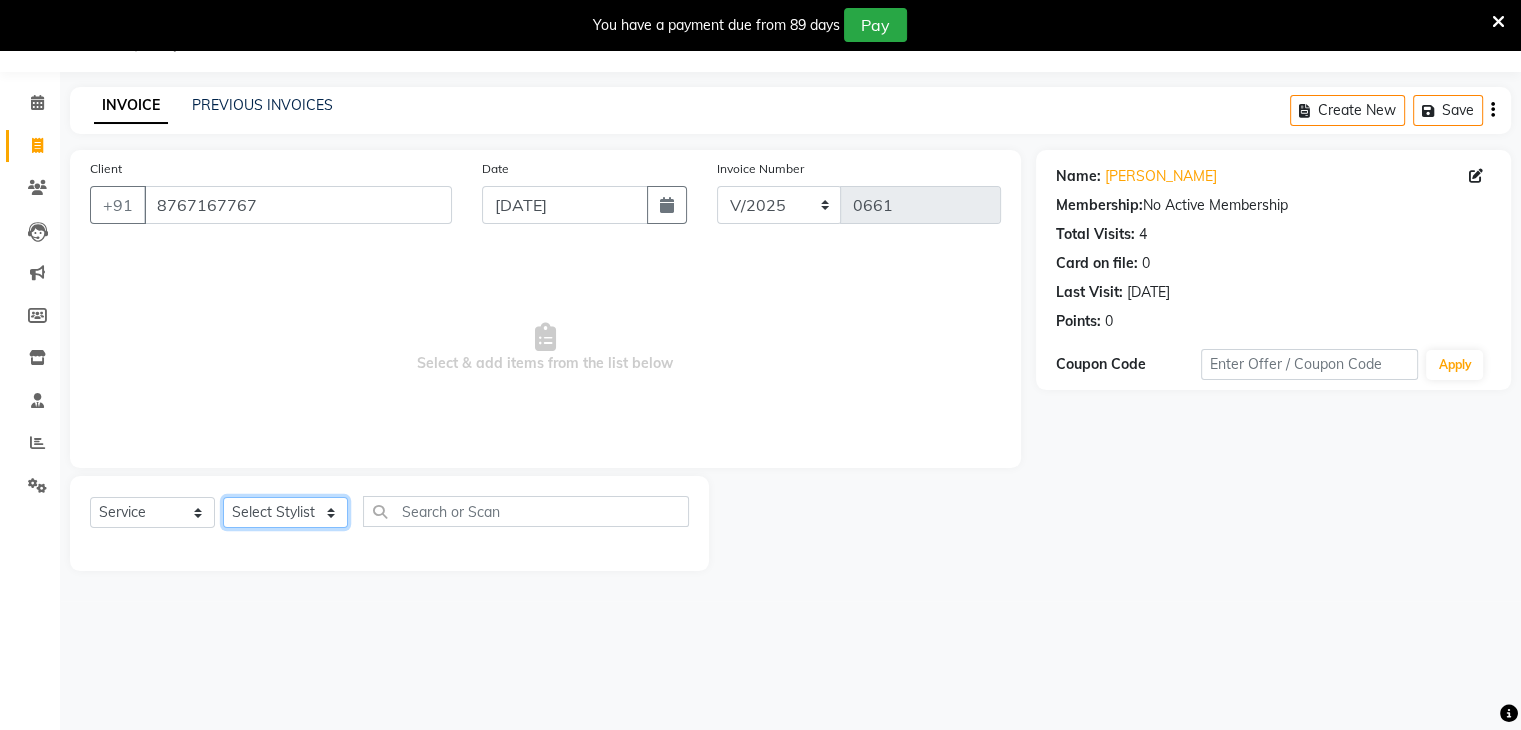 click on "Select Stylist [PERSON_NAME] [PERSON_NAME] Neha More Rakhi [PERSON_NAME] [PERSON_NAME]" 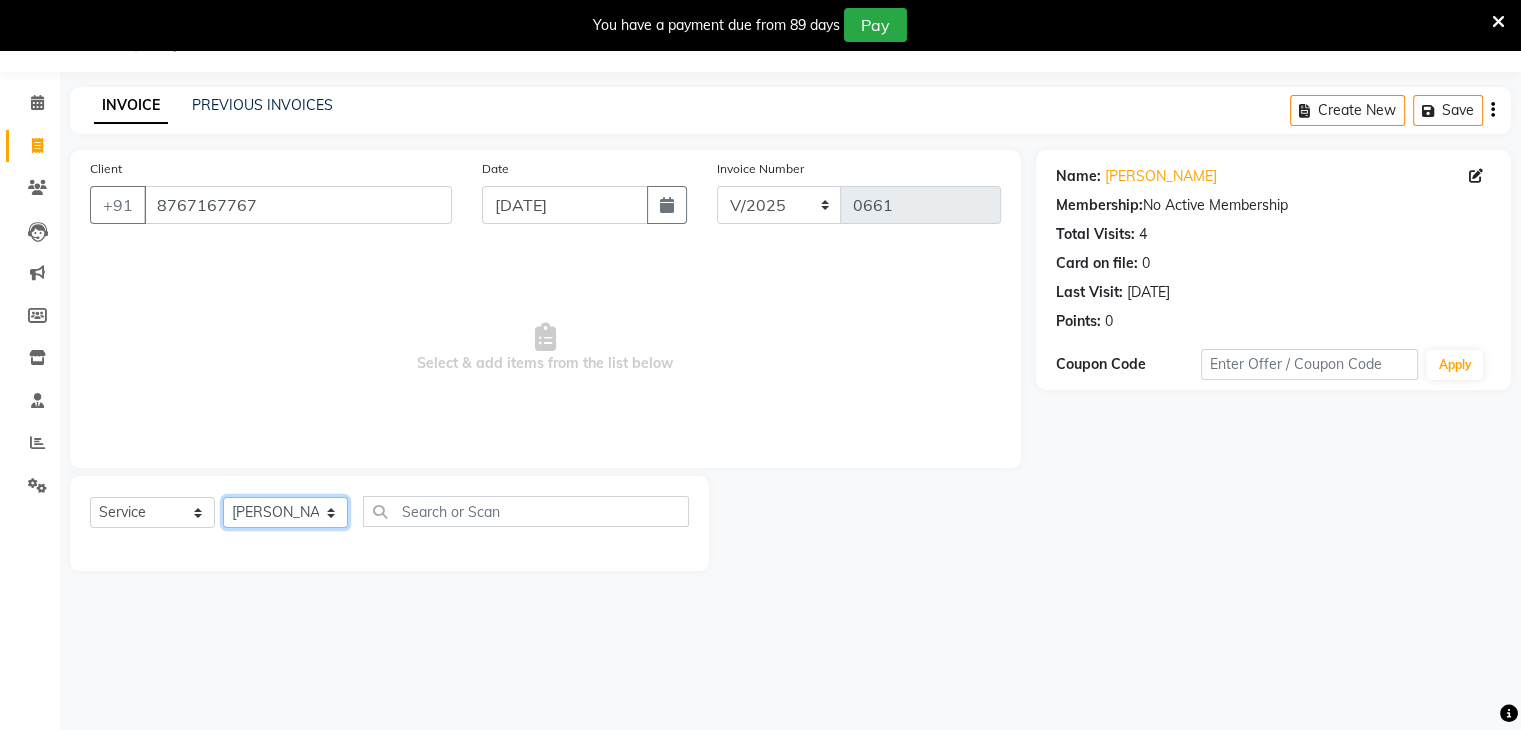 click on "Select Stylist [PERSON_NAME] [PERSON_NAME] Neha More Rakhi [PERSON_NAME] [PERSON_NAME]" 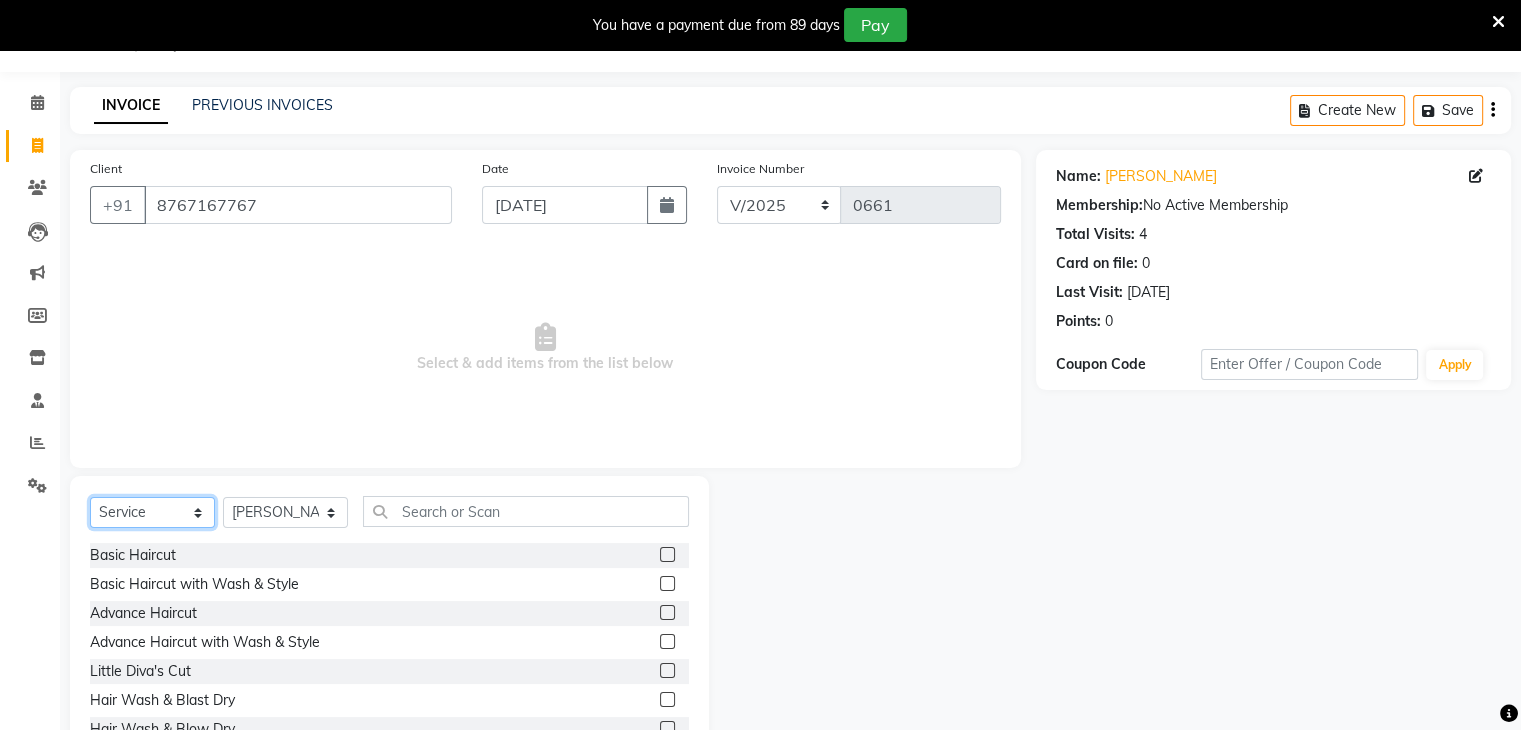 click on "Select  Service  Product  Membership  Package Voucher Prepaid Gift Card" 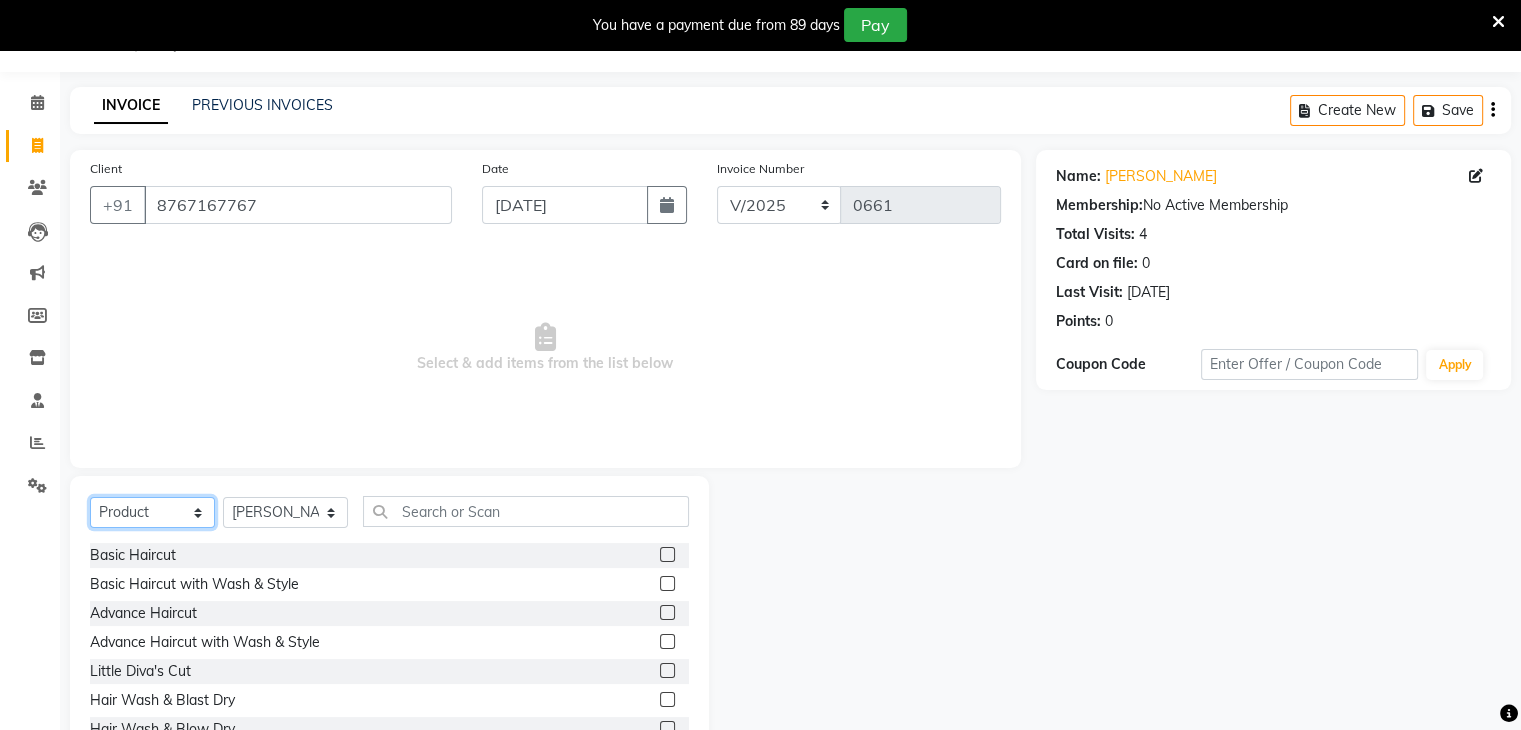 click on "Select  Service  Product  Membership  Package Voucher Prepaid Gift Card" 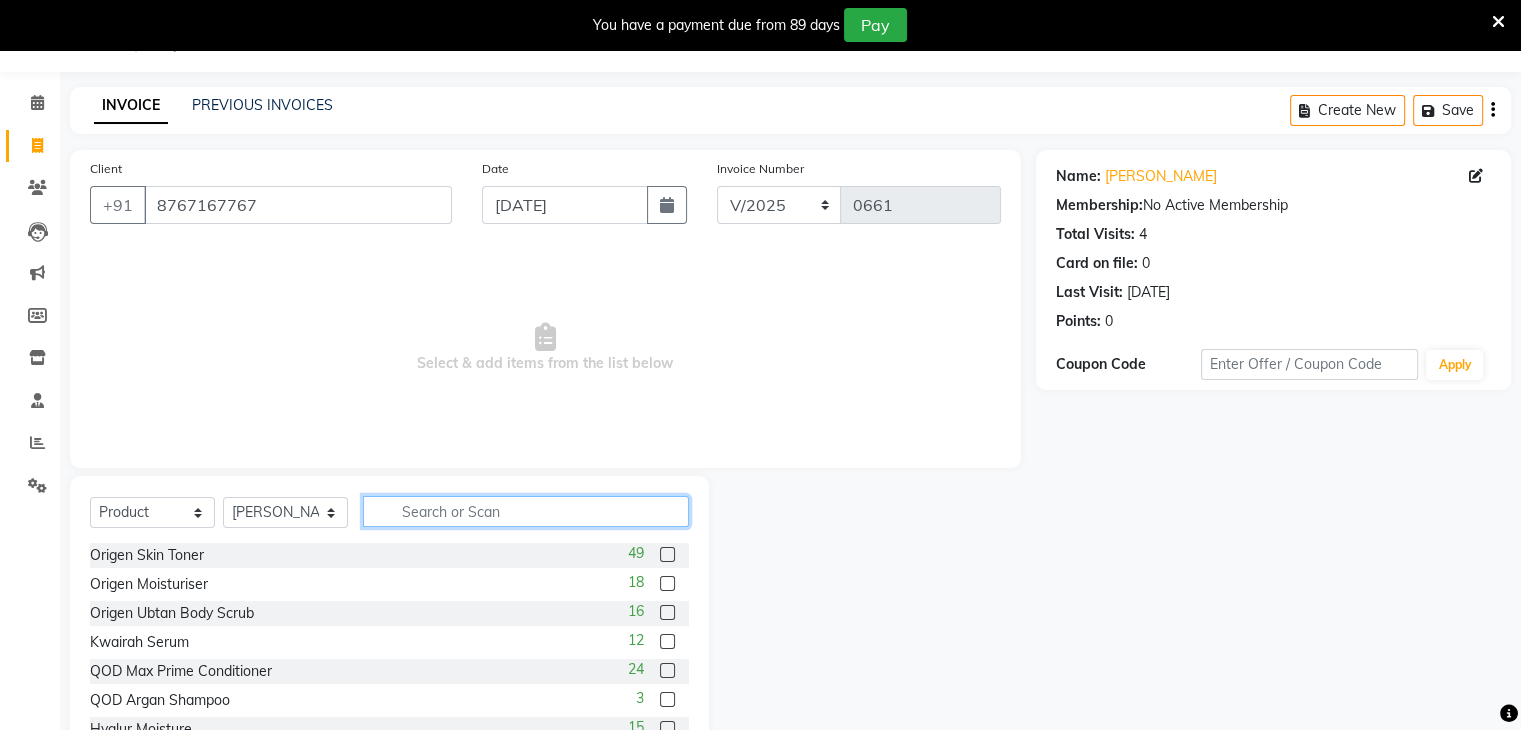 click 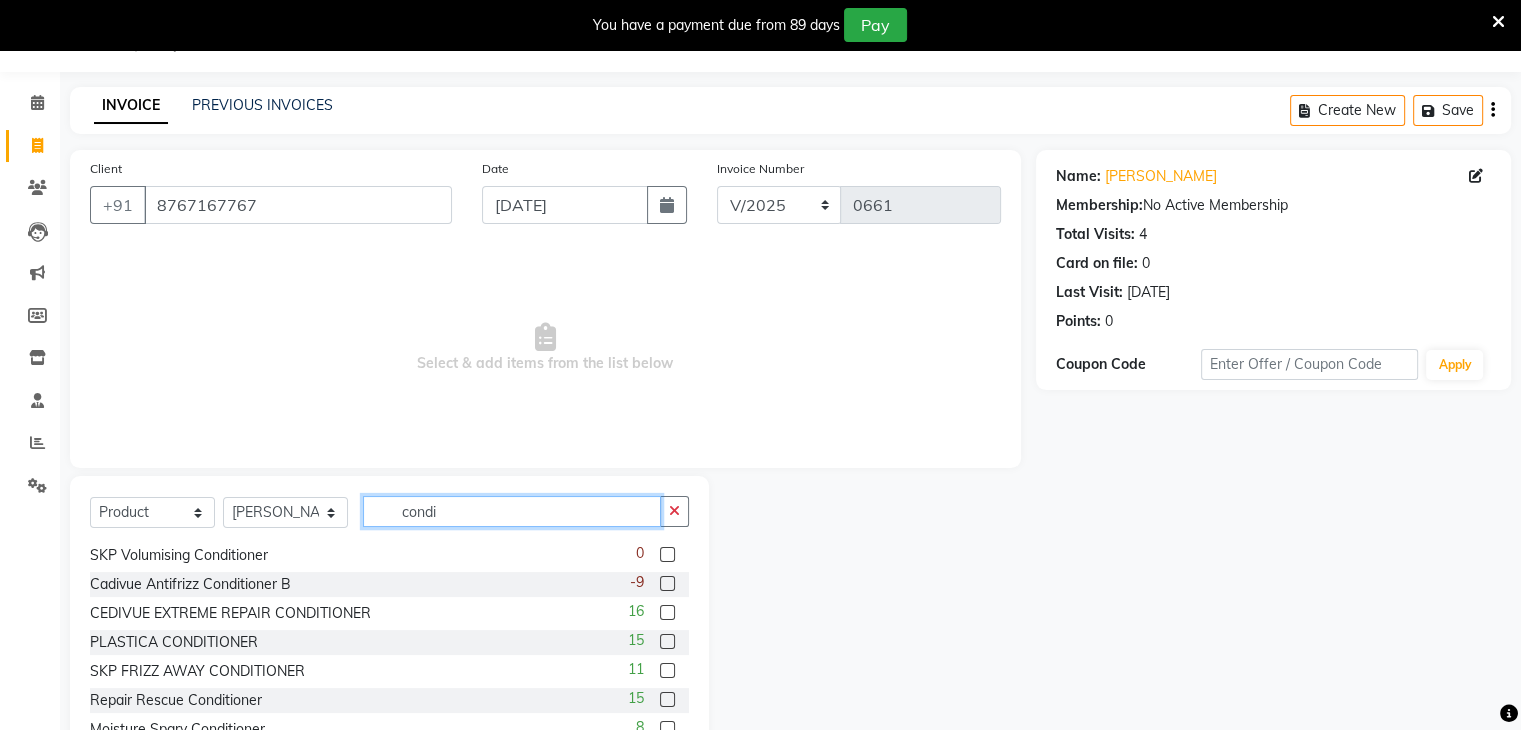 scroll, scrollTop: 292, scrollLeft: 0, axis: vertical 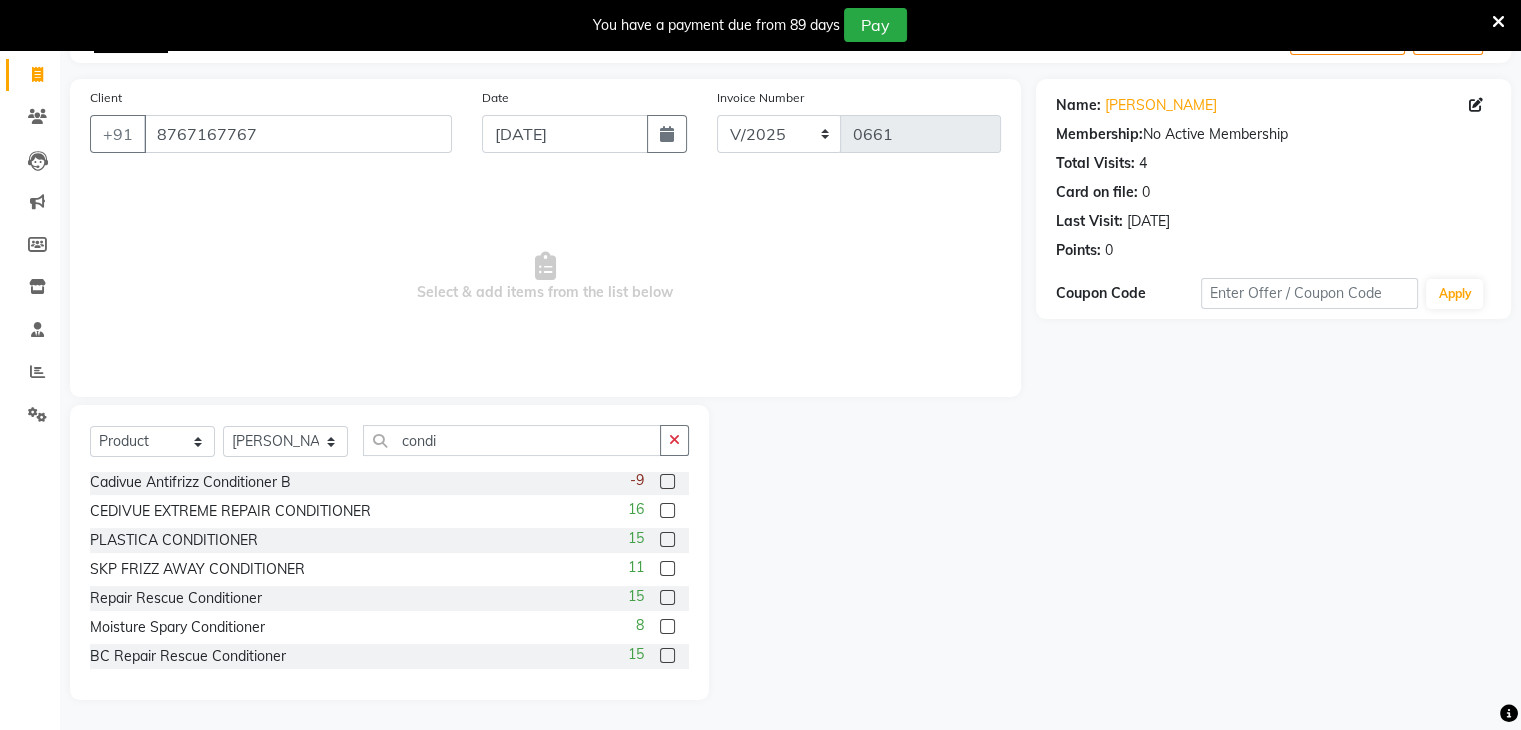 click 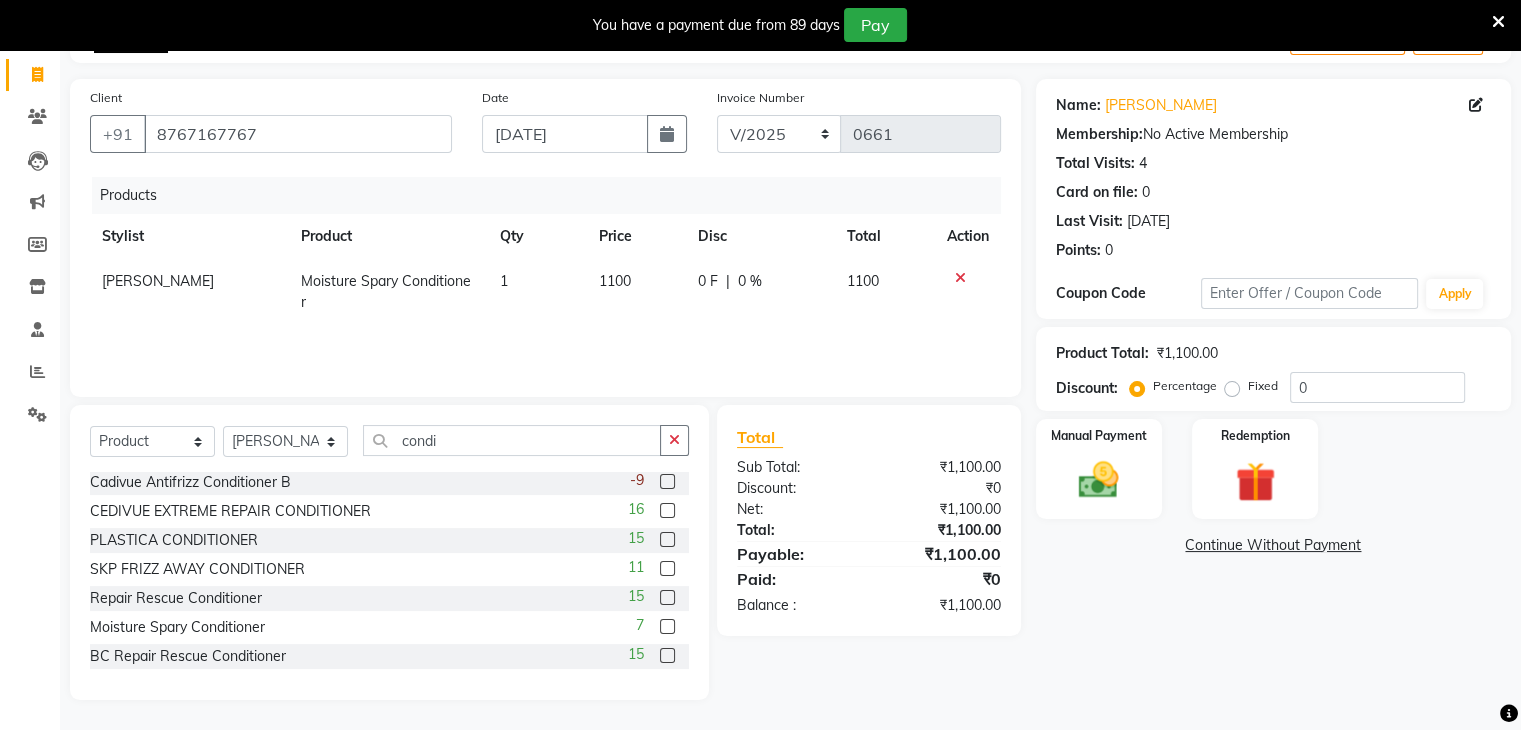 click on "1" 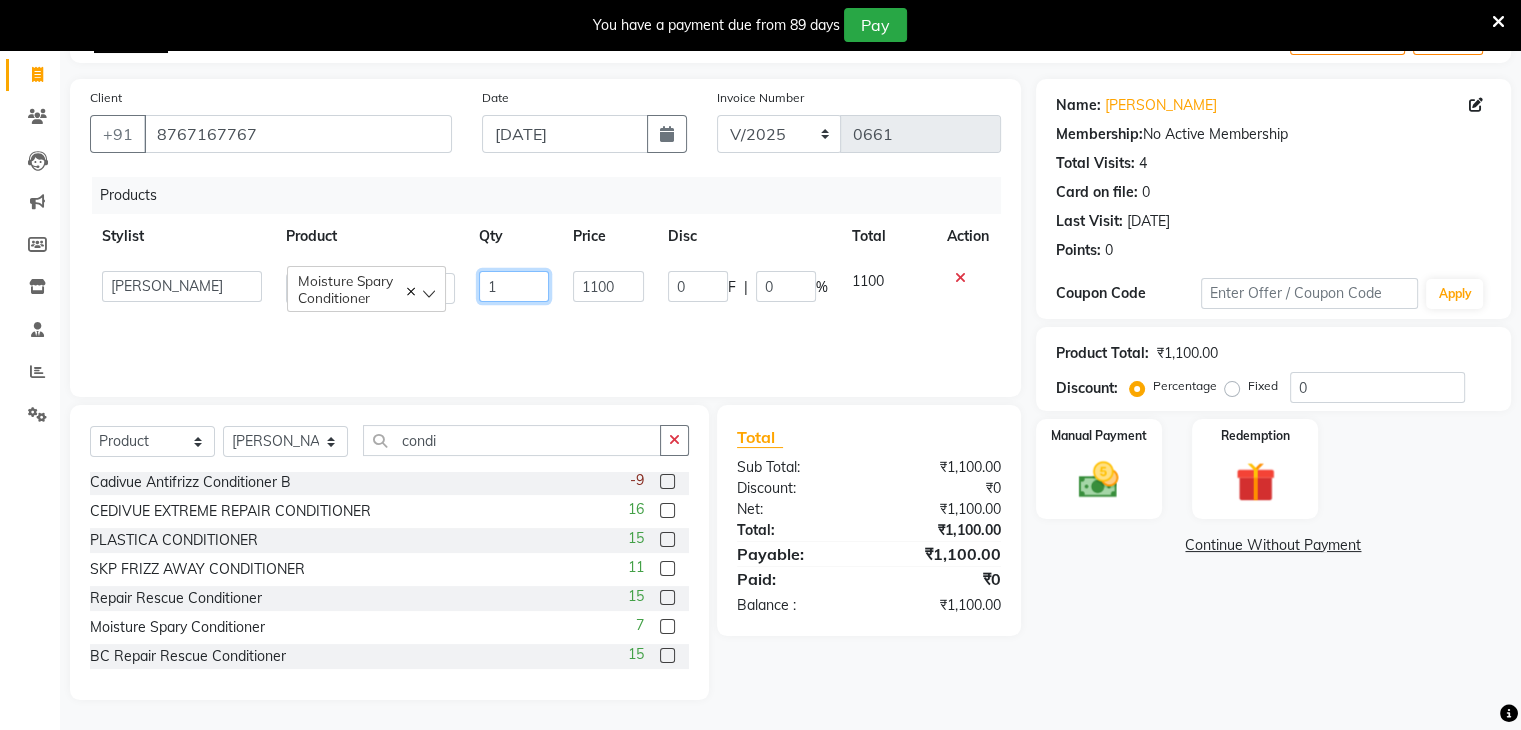 drag, startPoint x: 549, startPoint y: 275, endPoint x: 464, endPoint y: 282, distance: 85.28775 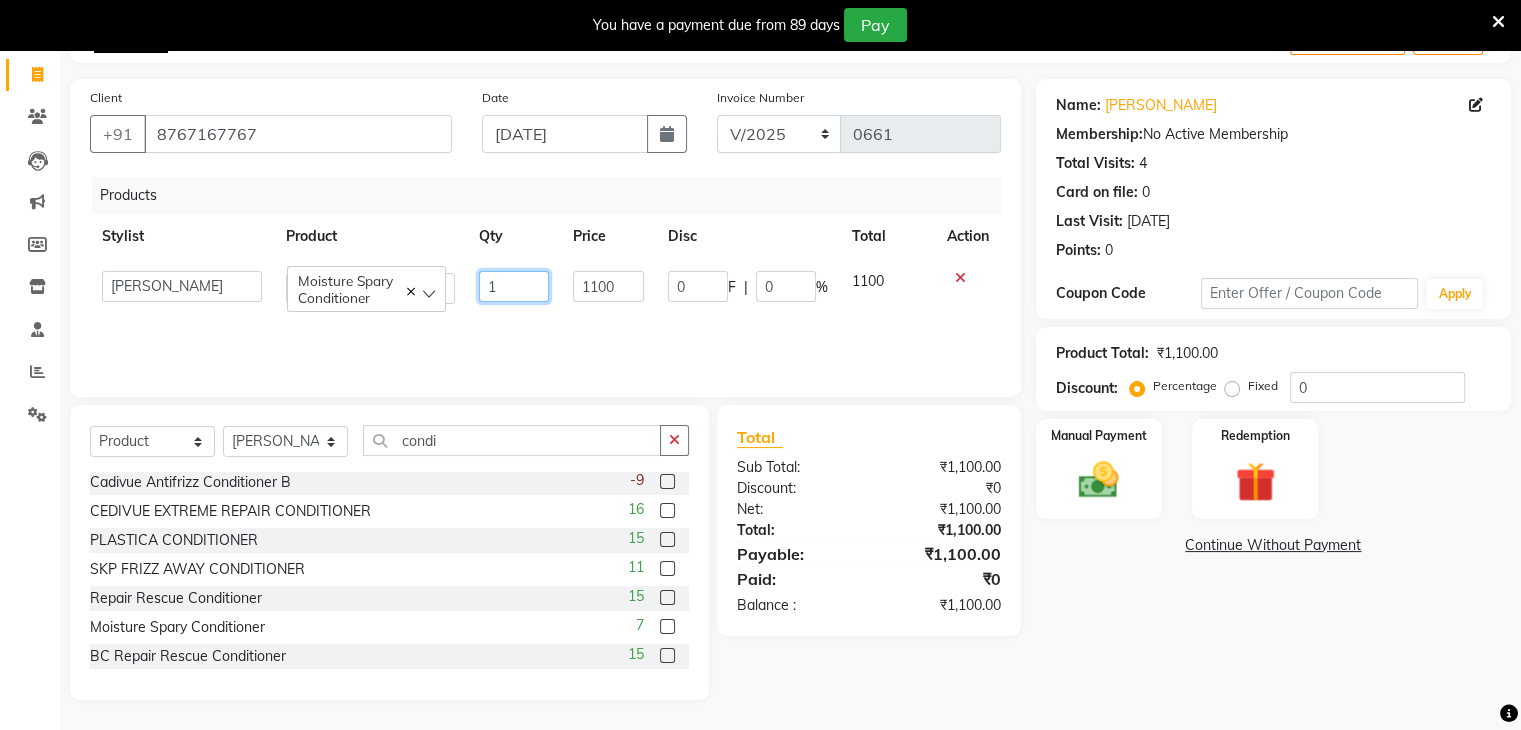 click on "[PERSON_NAME]   [PERSON_NAME]   Neha More   Rakhi [PERSON_NAME]   [PERSON_NAME]   Moisture Spary Conditioner  1 1100 0 F | 0 % 1100" 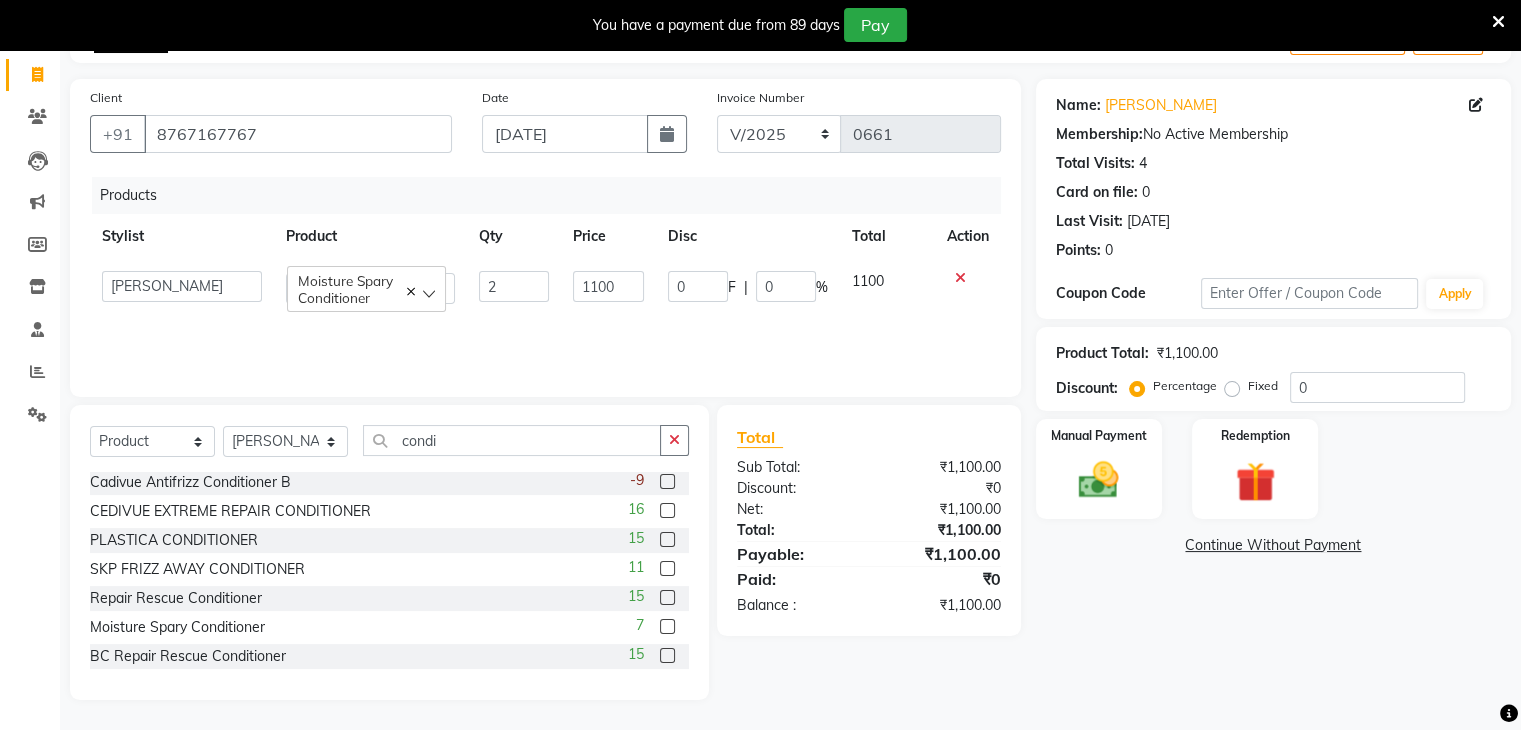 click on "Products Stylist Product Qty Price Disc Total Action  [PERSON_NAME]   Anjali   [PERSON_NAME]   Neha More   Rakhi [PERSON_NAME]   [PERSON_NAME]   Moisture Spary Conditioner  2 1100 0 F | 0 % 1100" 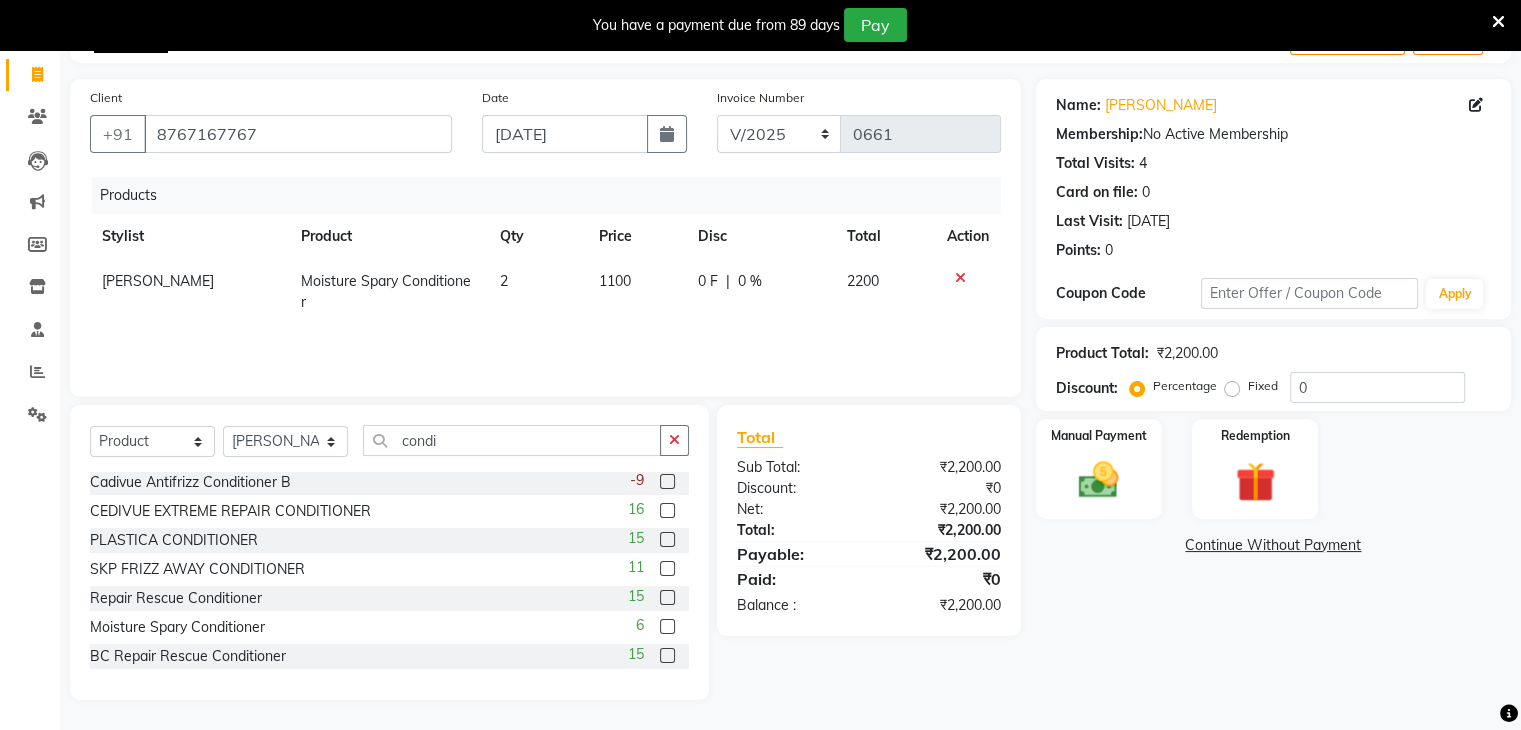 click on "1100" 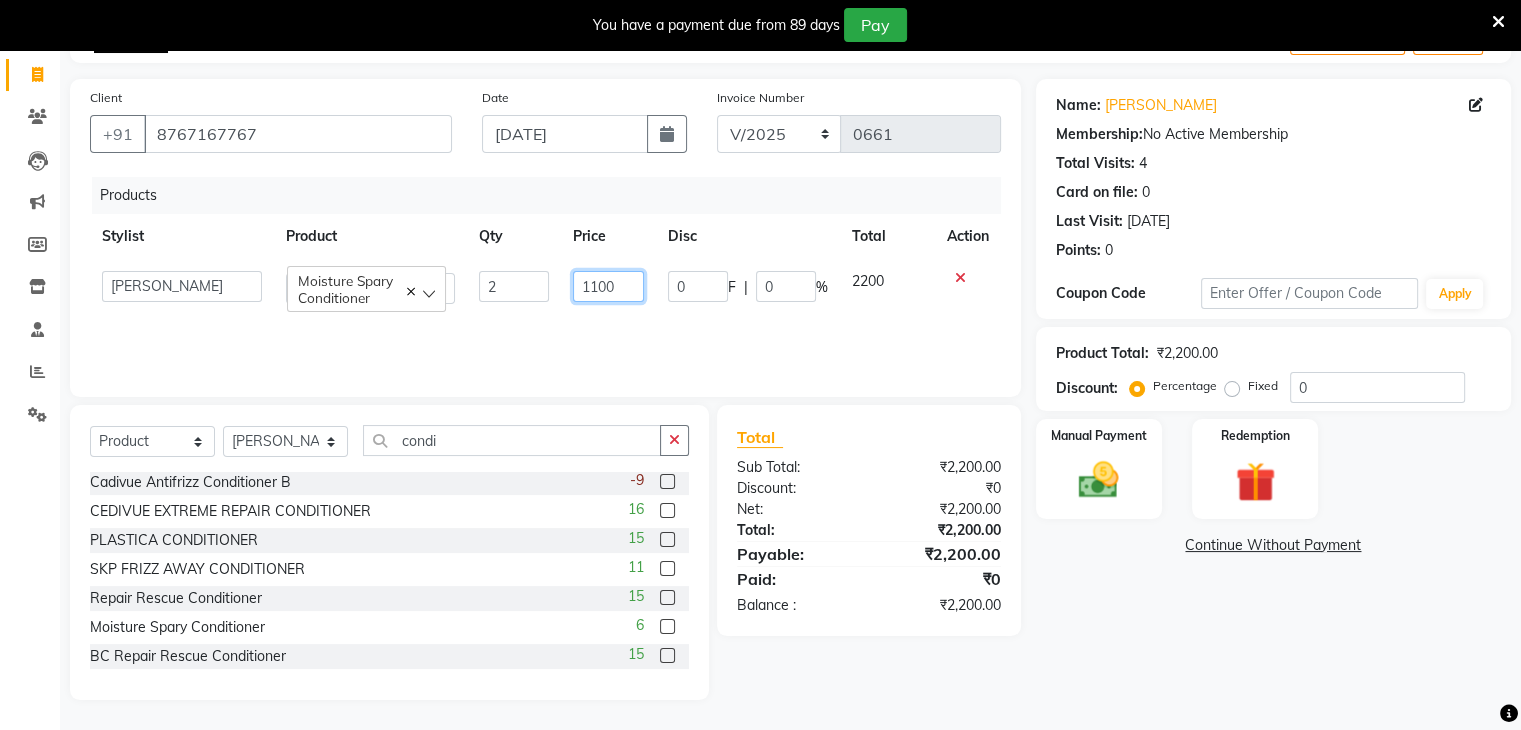 drag, startPoint x: 626, startPoint y: 285, endPoint x: 596, endPoint y: 277, distance: 31.04835 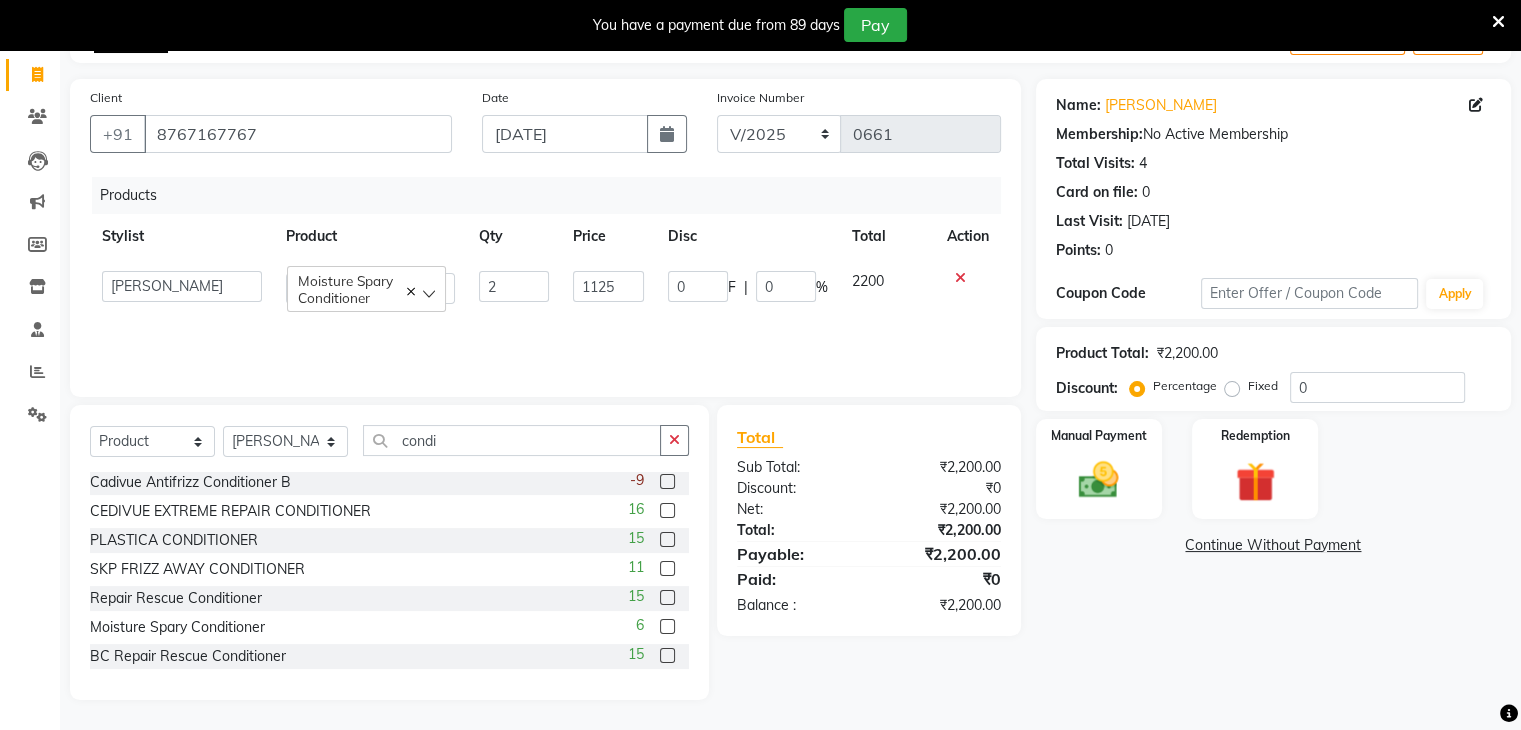 click on "Products Stylist Product Qty Price Disc Total Action  [PERSON_NAME]   [PERSON_NAME]   Neha More   Rakhi [PERSON_NAME]   [PERSON_NAME]   Moisture Spary Conditioner  2 1125 0 F | 0 % 2200" 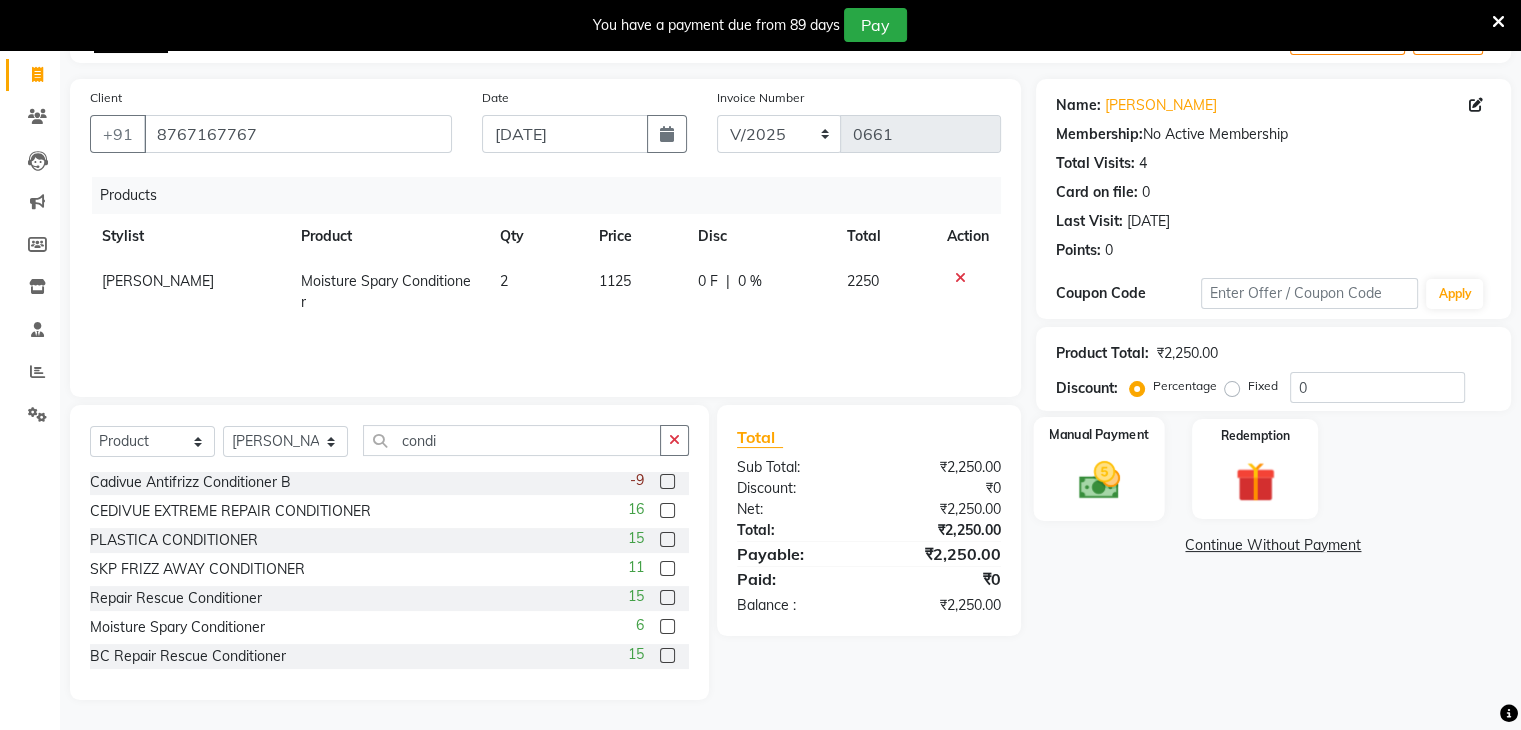 click on "Manual Payment" 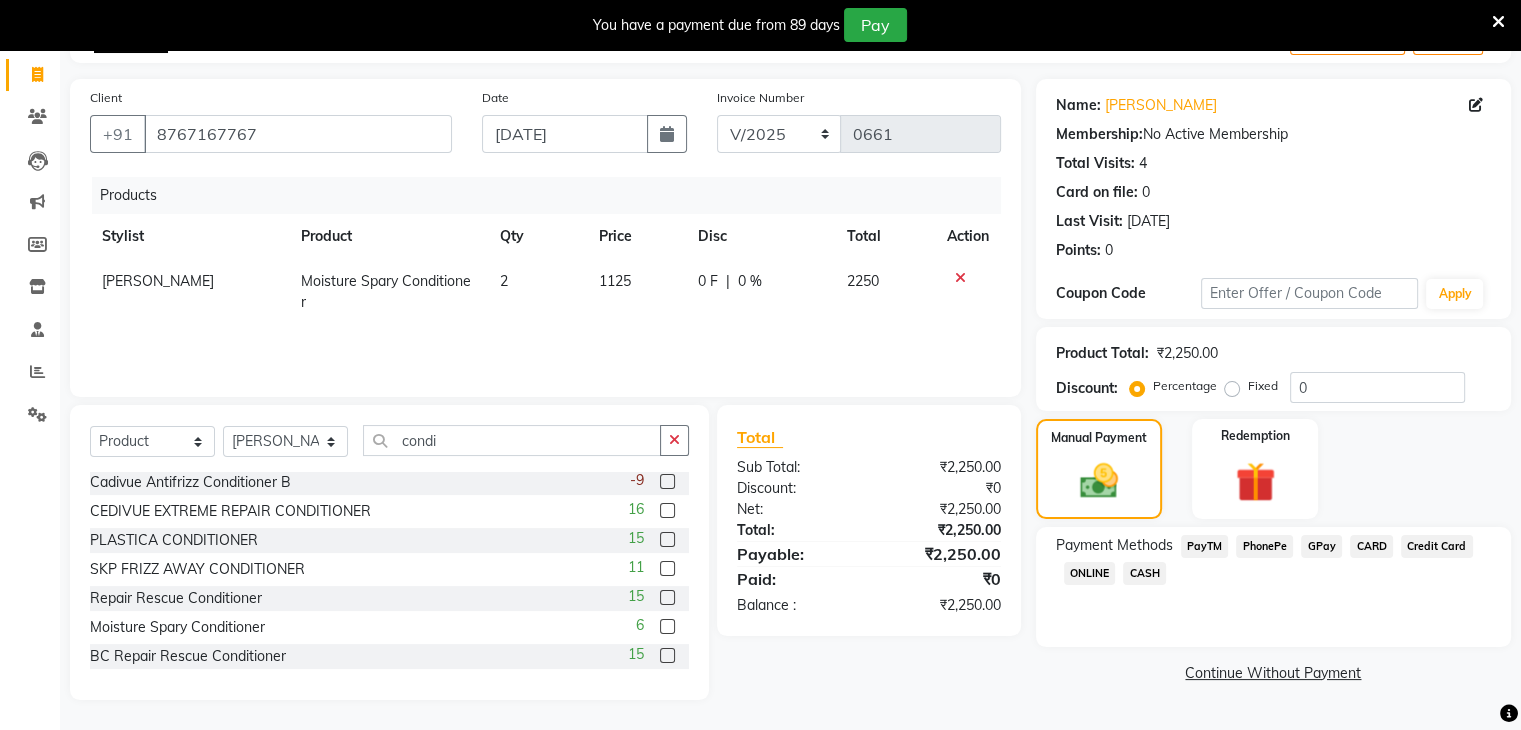 click on "GPay" 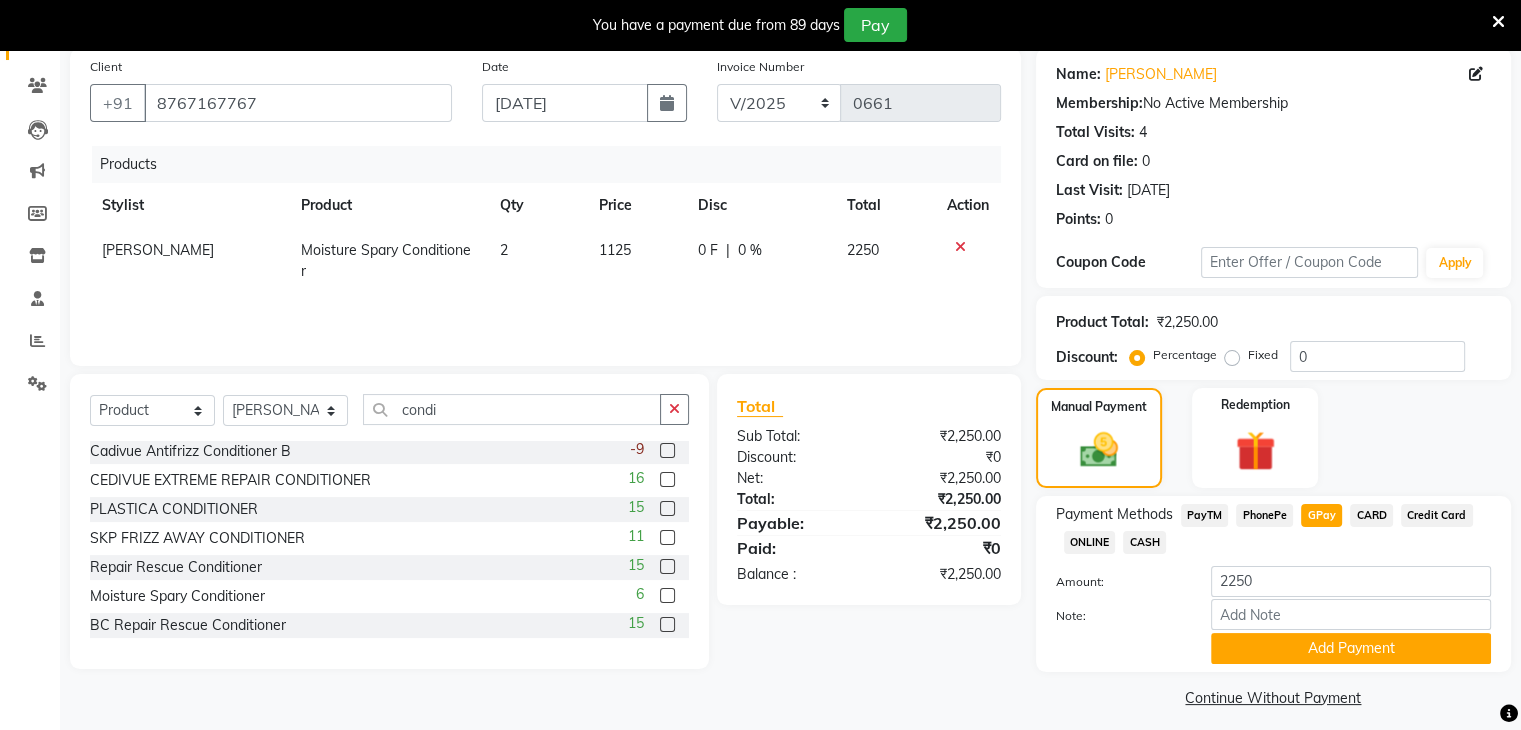 scroll, scrollTop: 167, scrollLeft: 0, axis: vertical 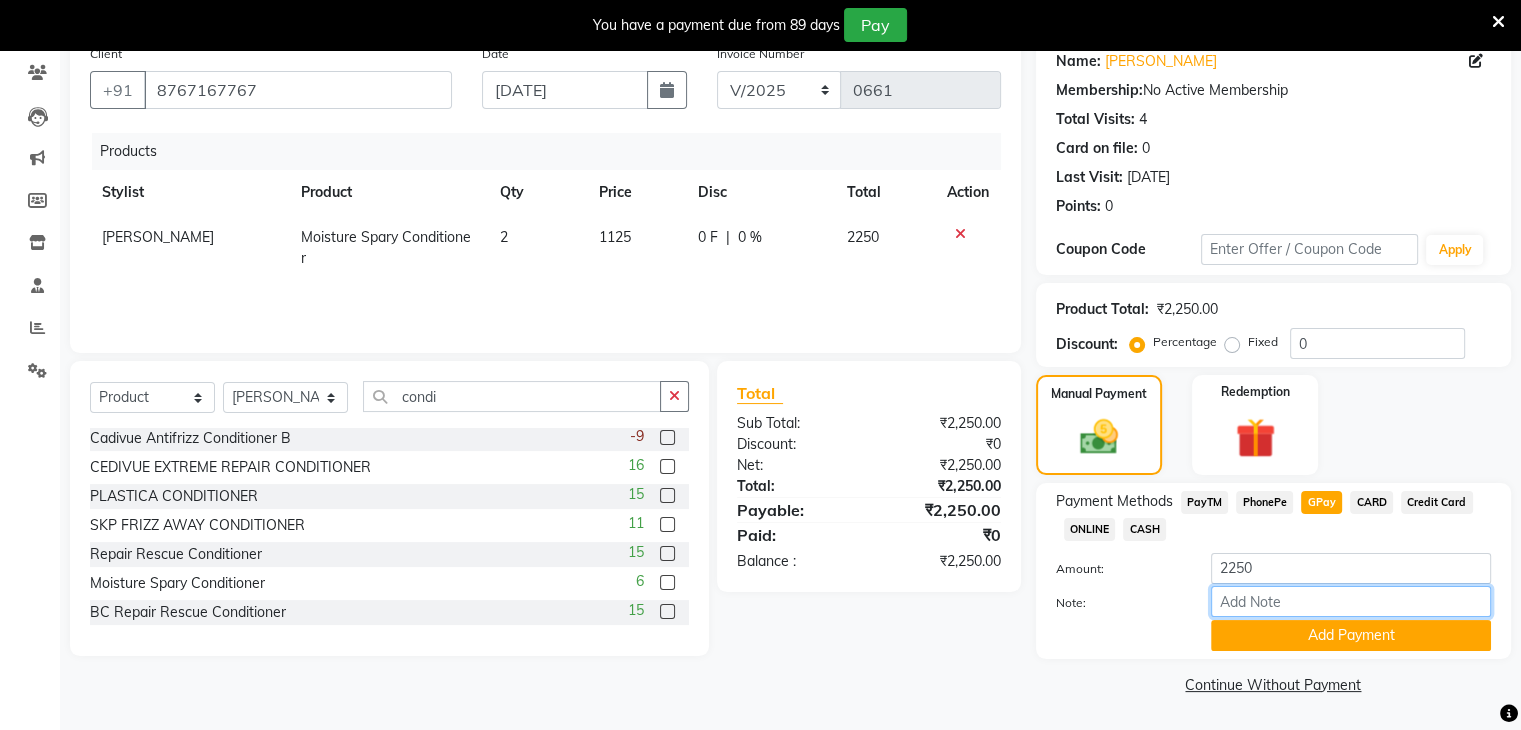 click on "Note:" at bounding box center [1351, 601] 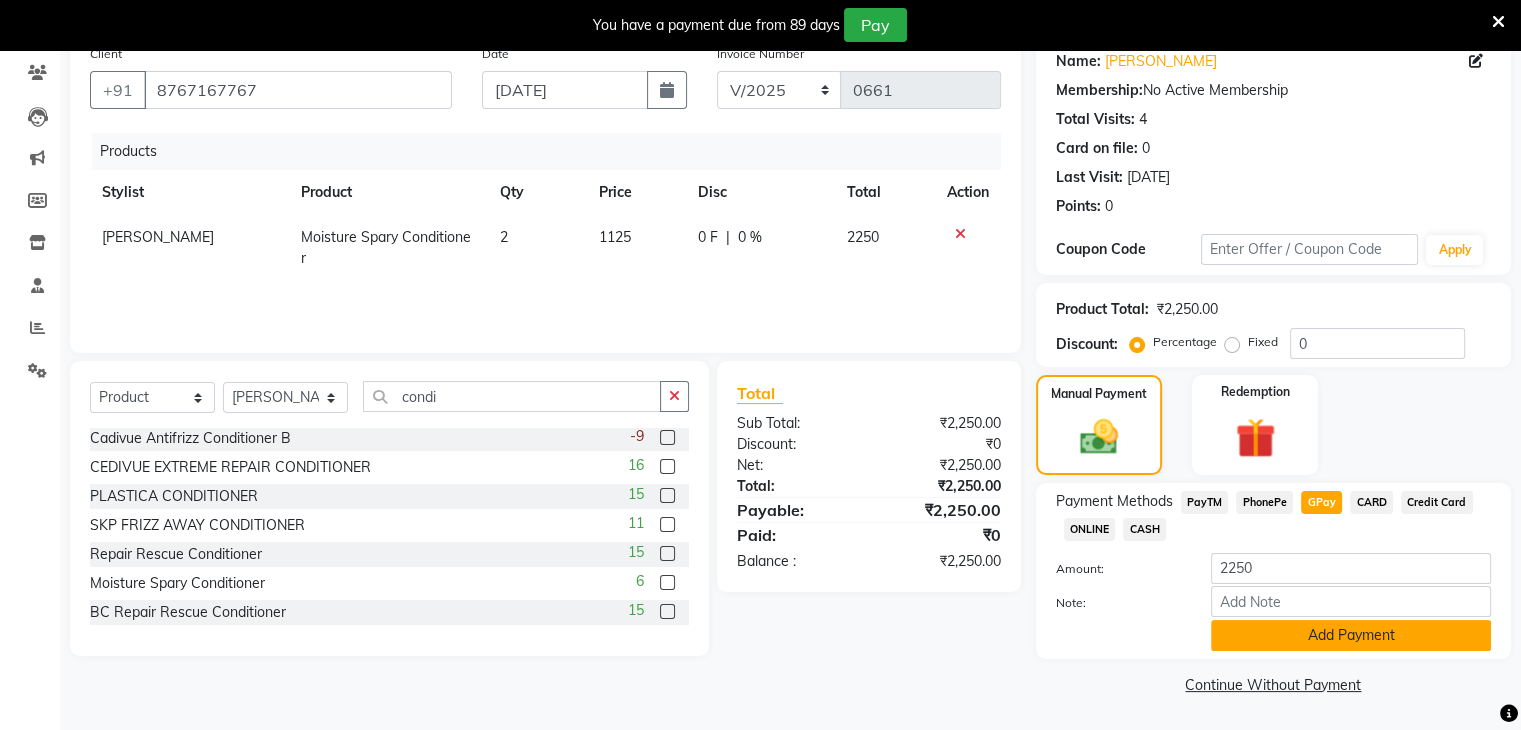 click on "Add Payment" 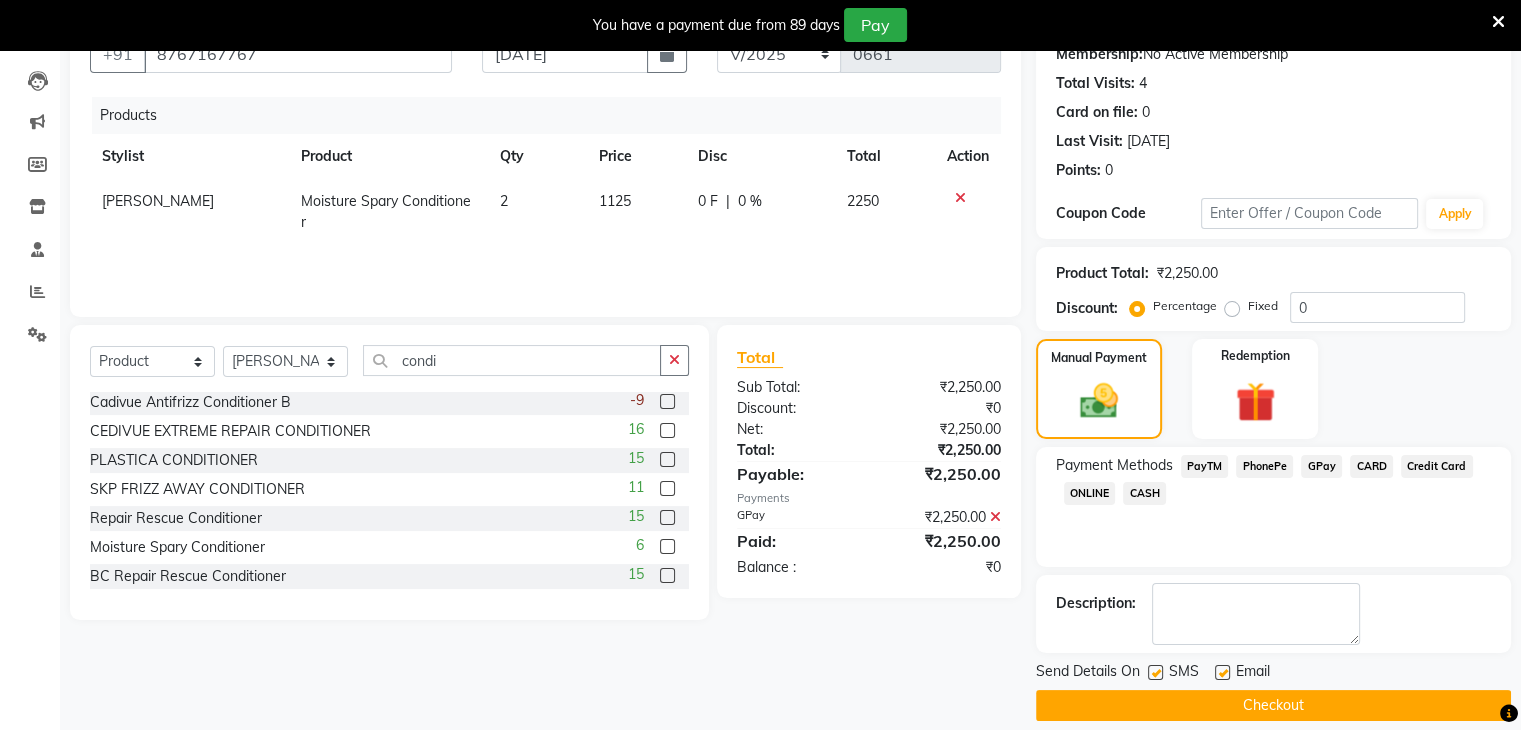 scroll, scrollTop: 220, scrollLeft: 0, axis: vertical 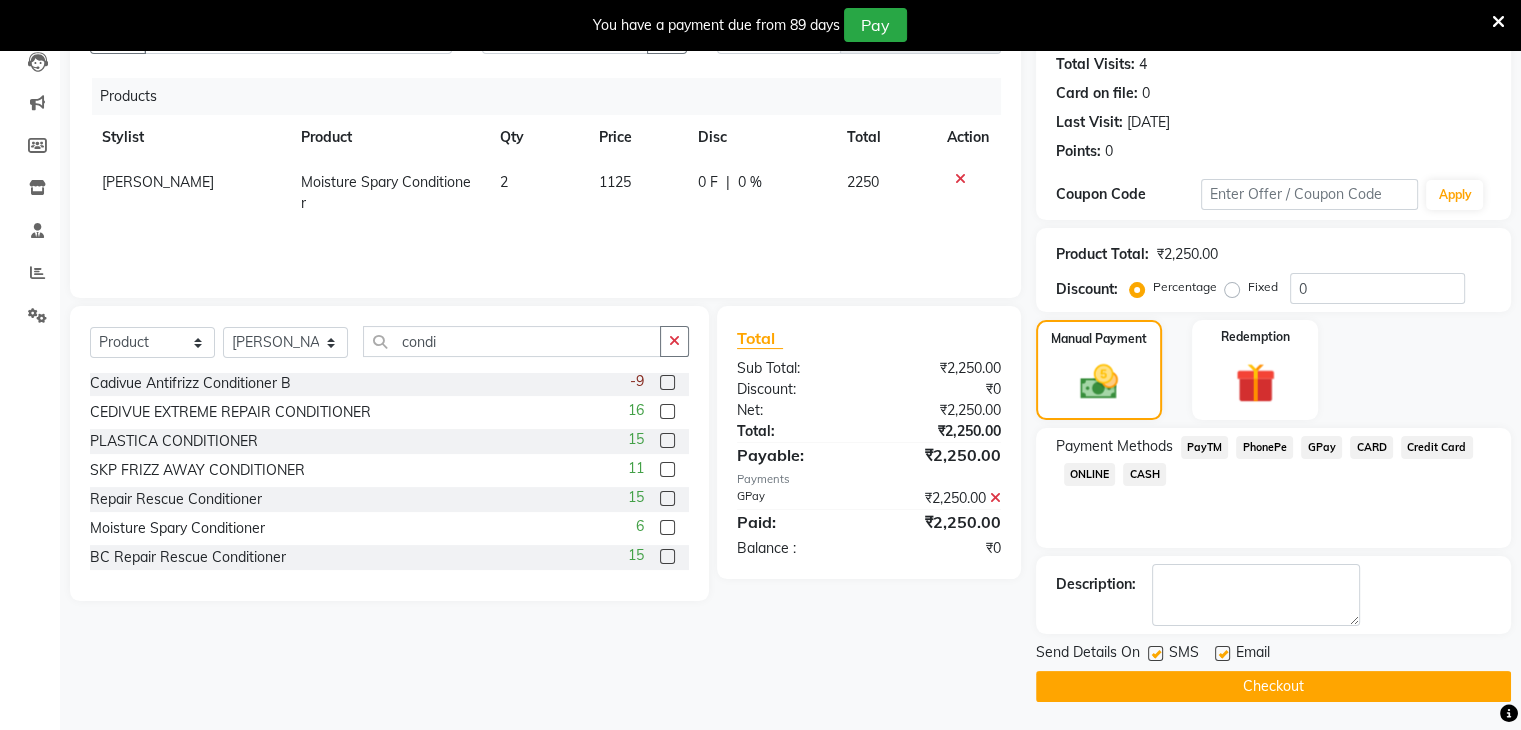 click 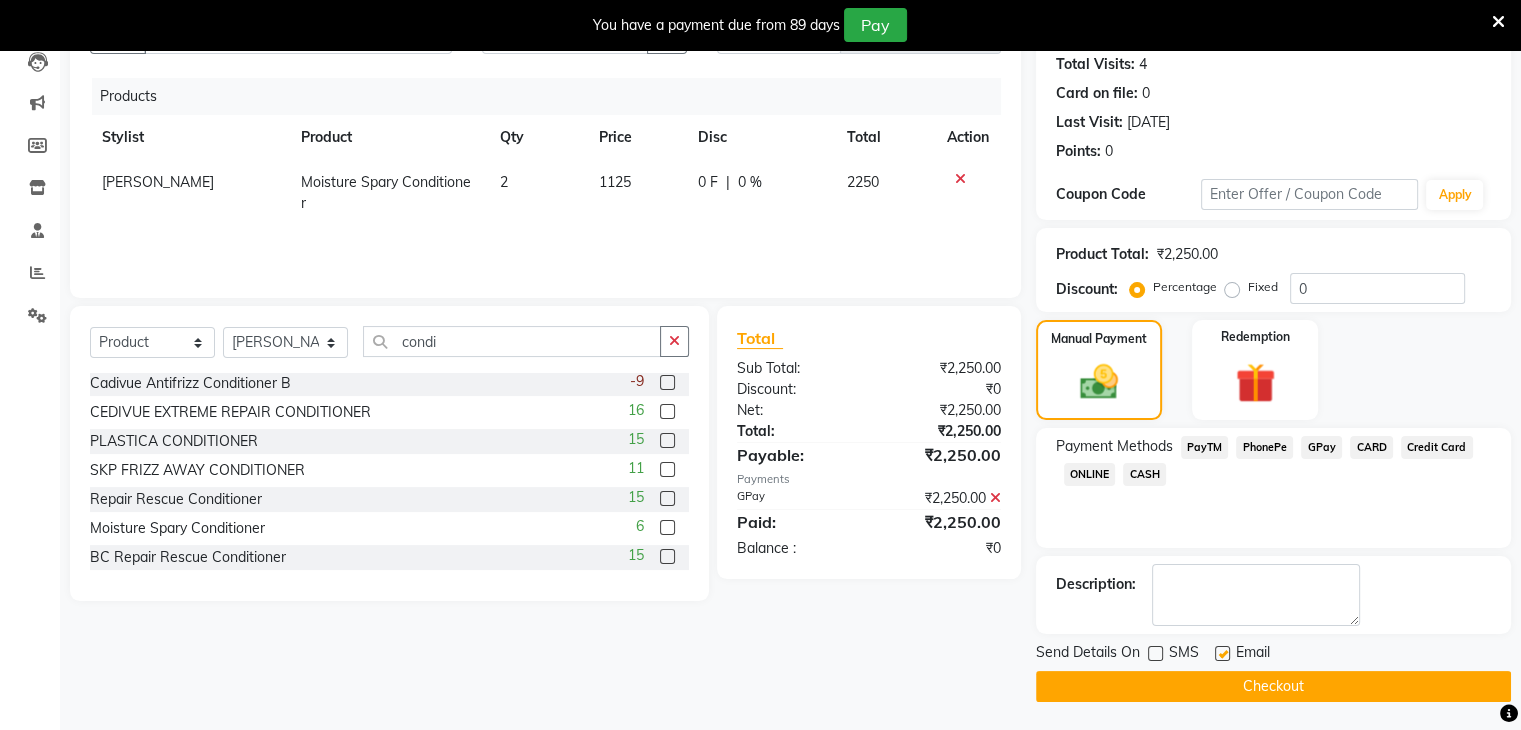 click on "Email" 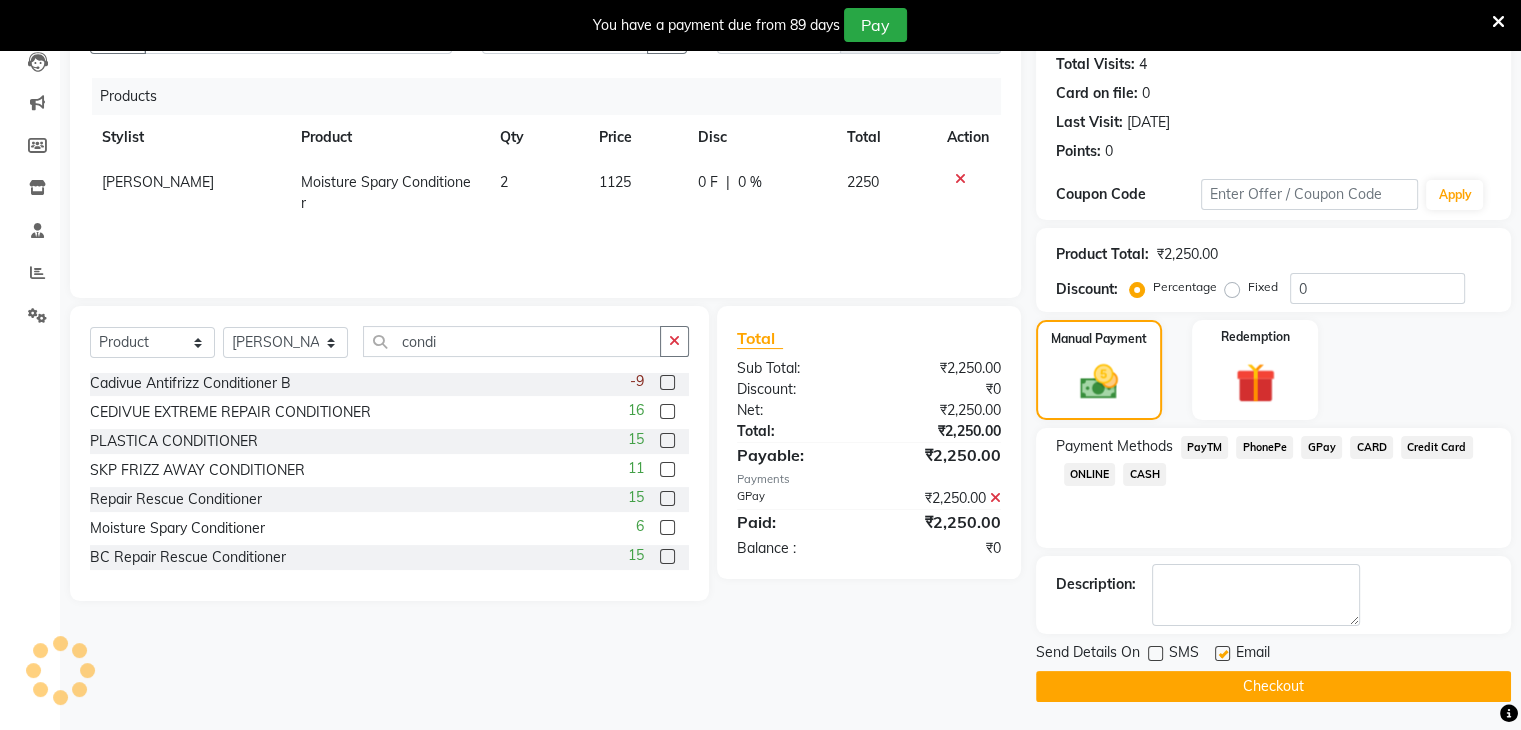 click 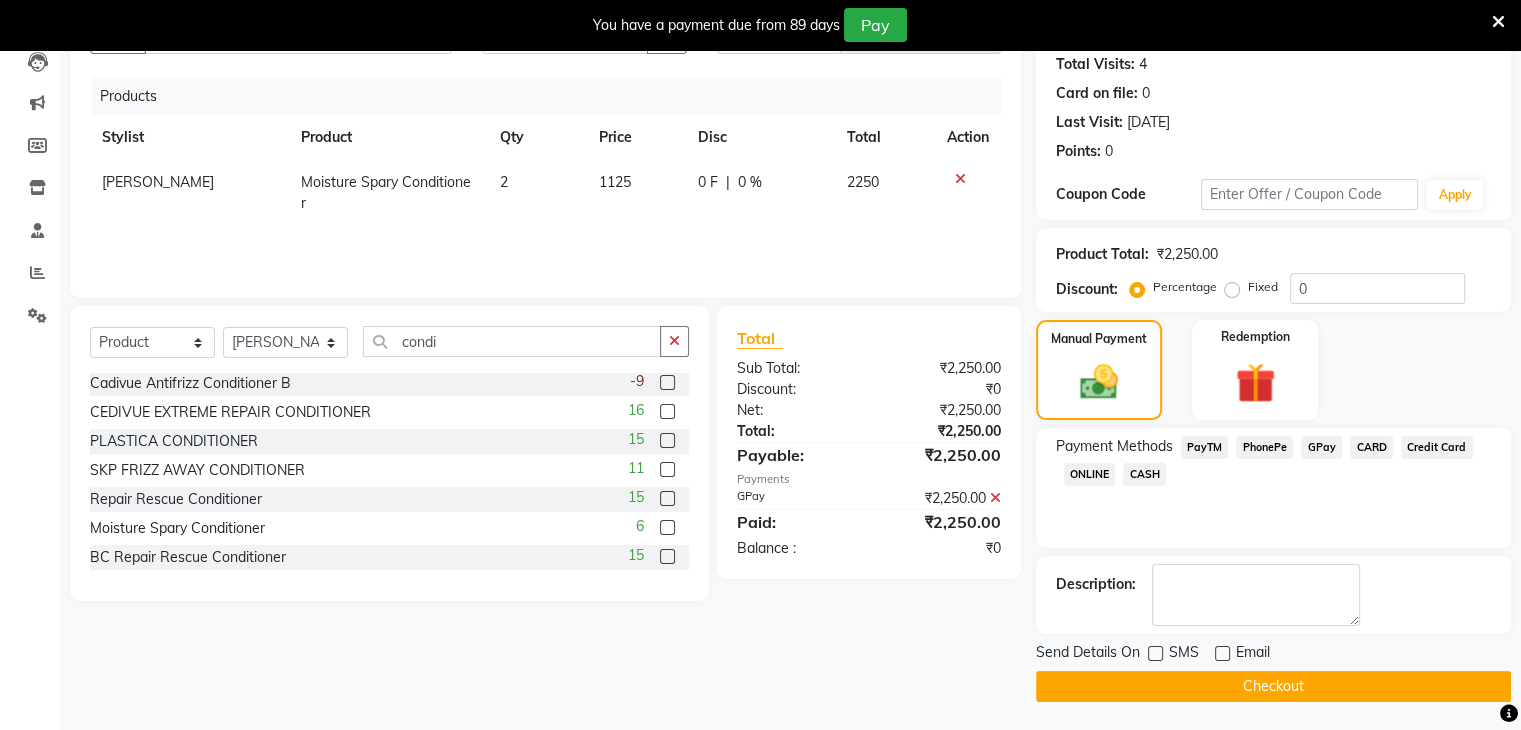 click on "Checkout" 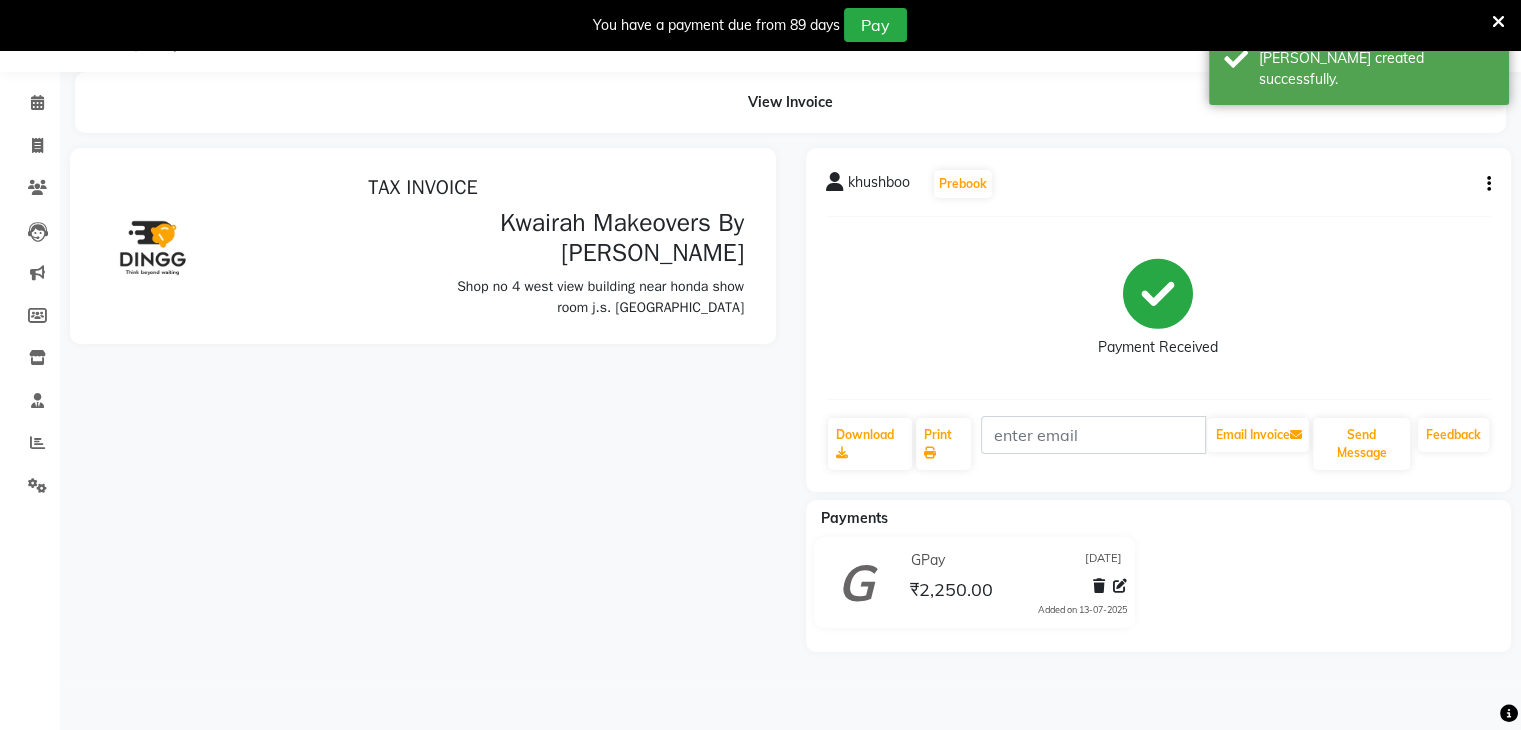 scroll, scrollTop: 0, scrollLeft: 0, axis: both 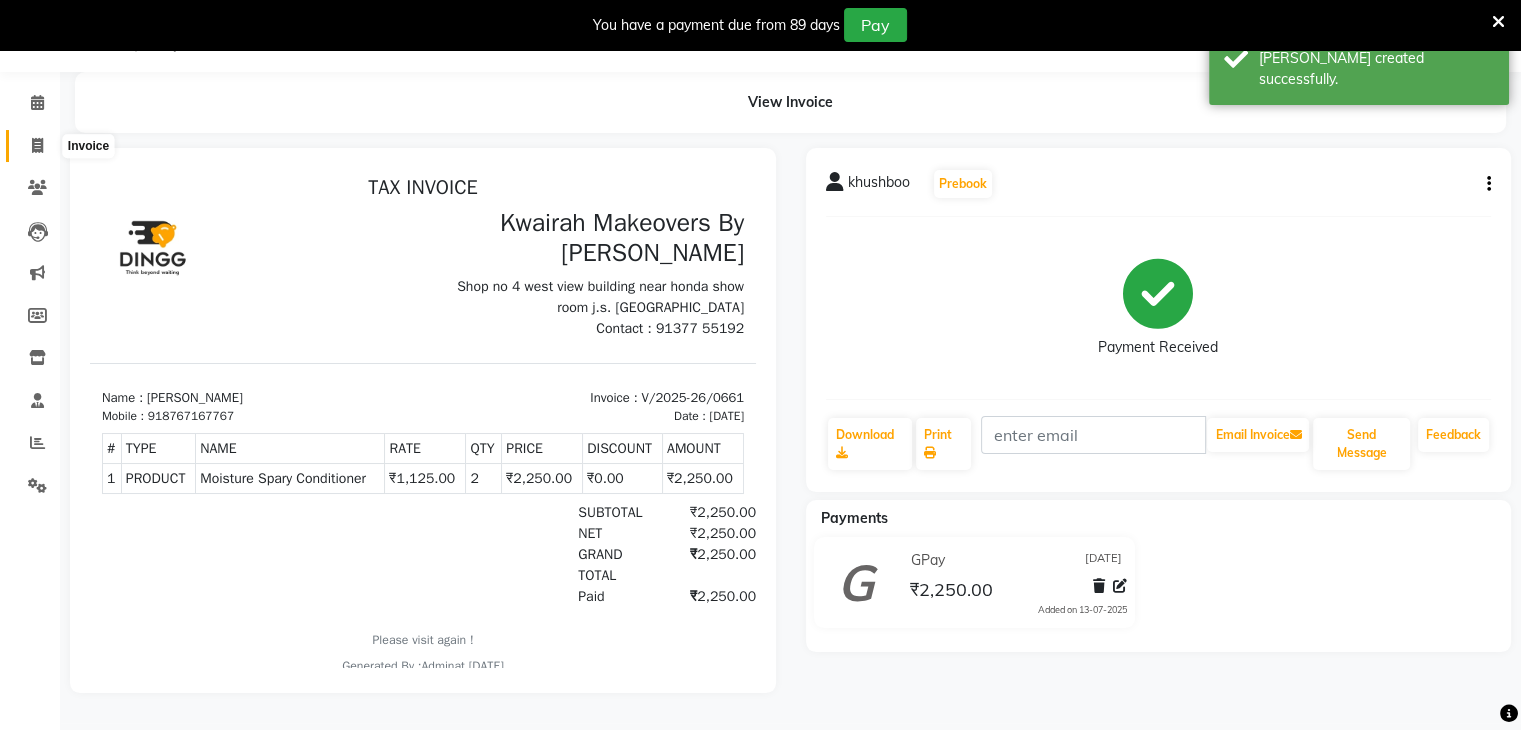 click 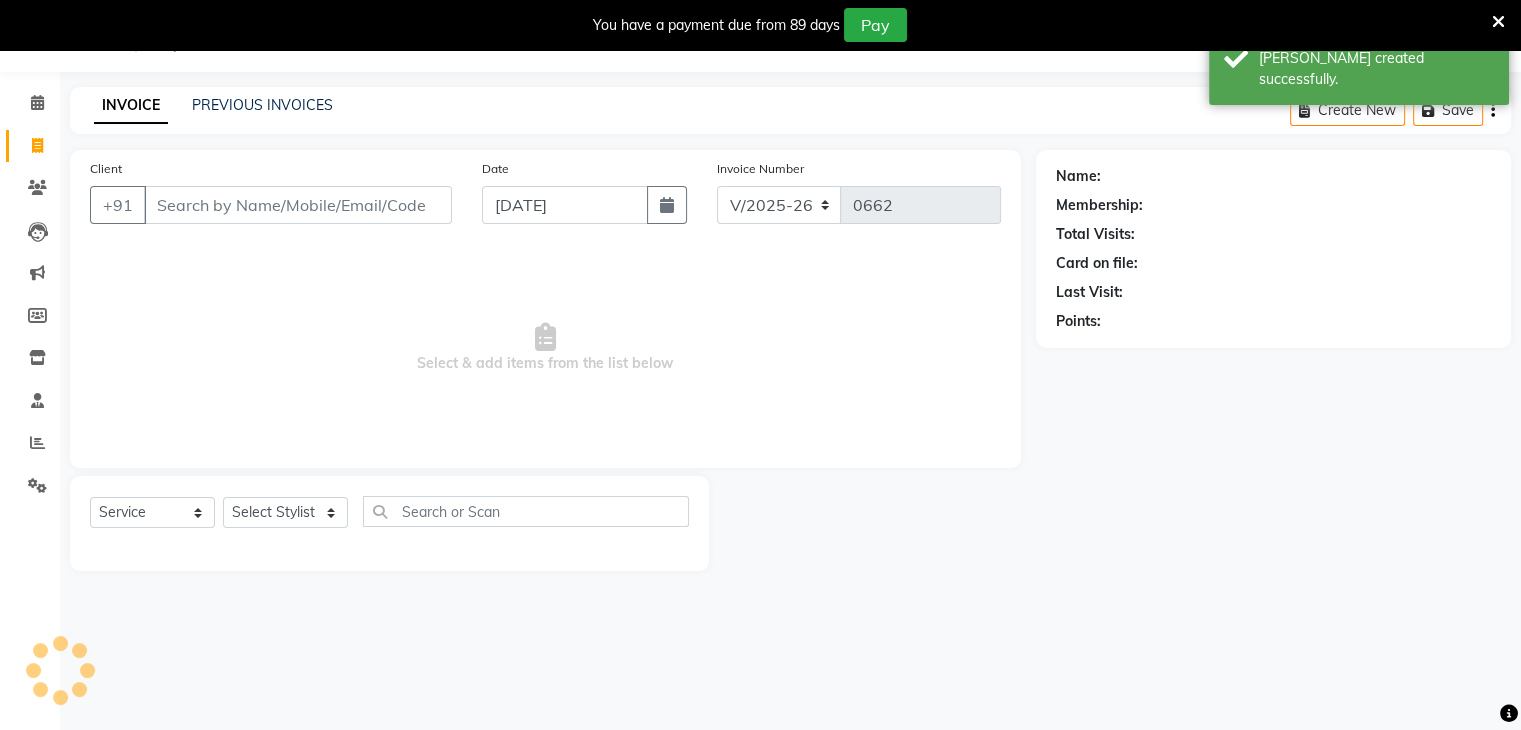 scroll, scrollTop: 50, scrollLeft: 0, axis: vertical 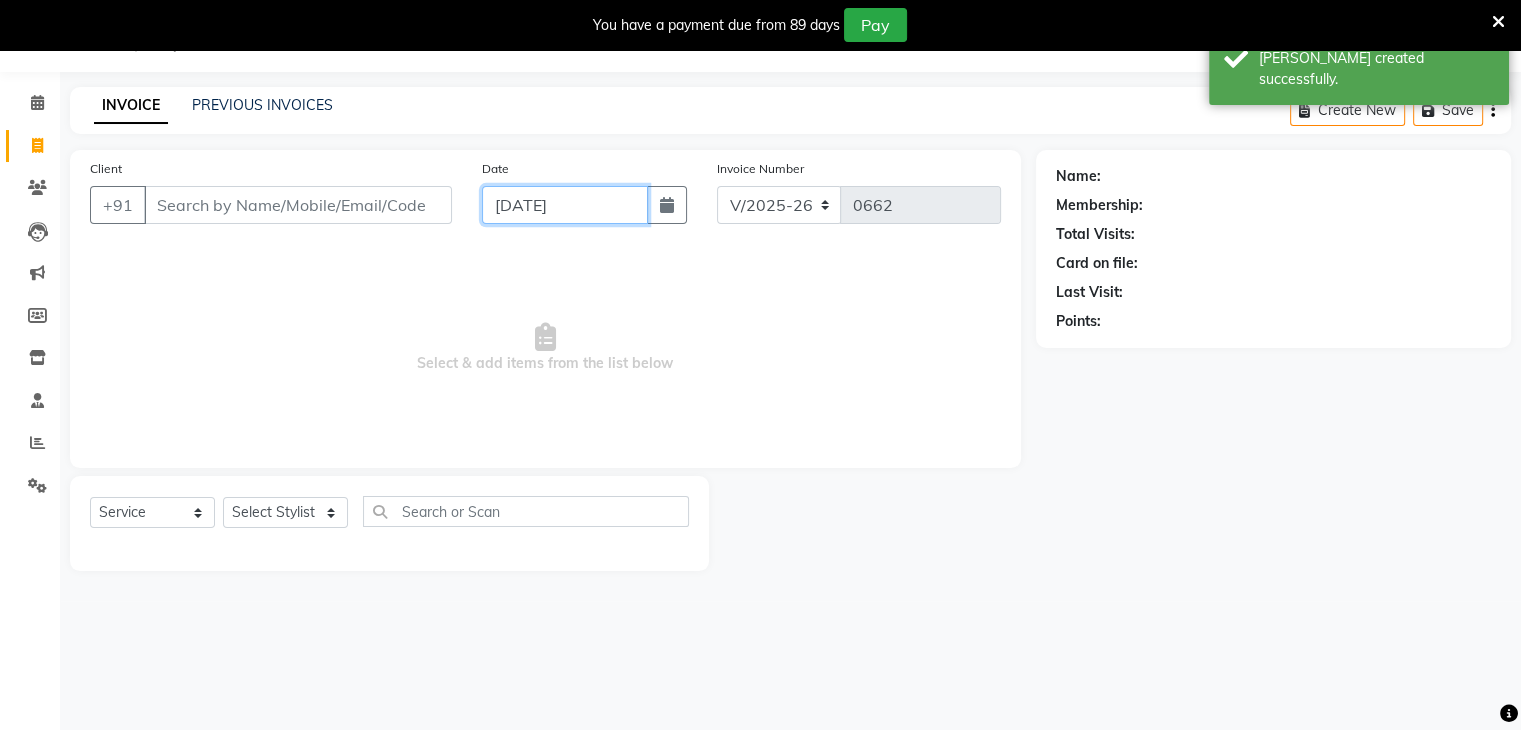 click on "[DATE]" 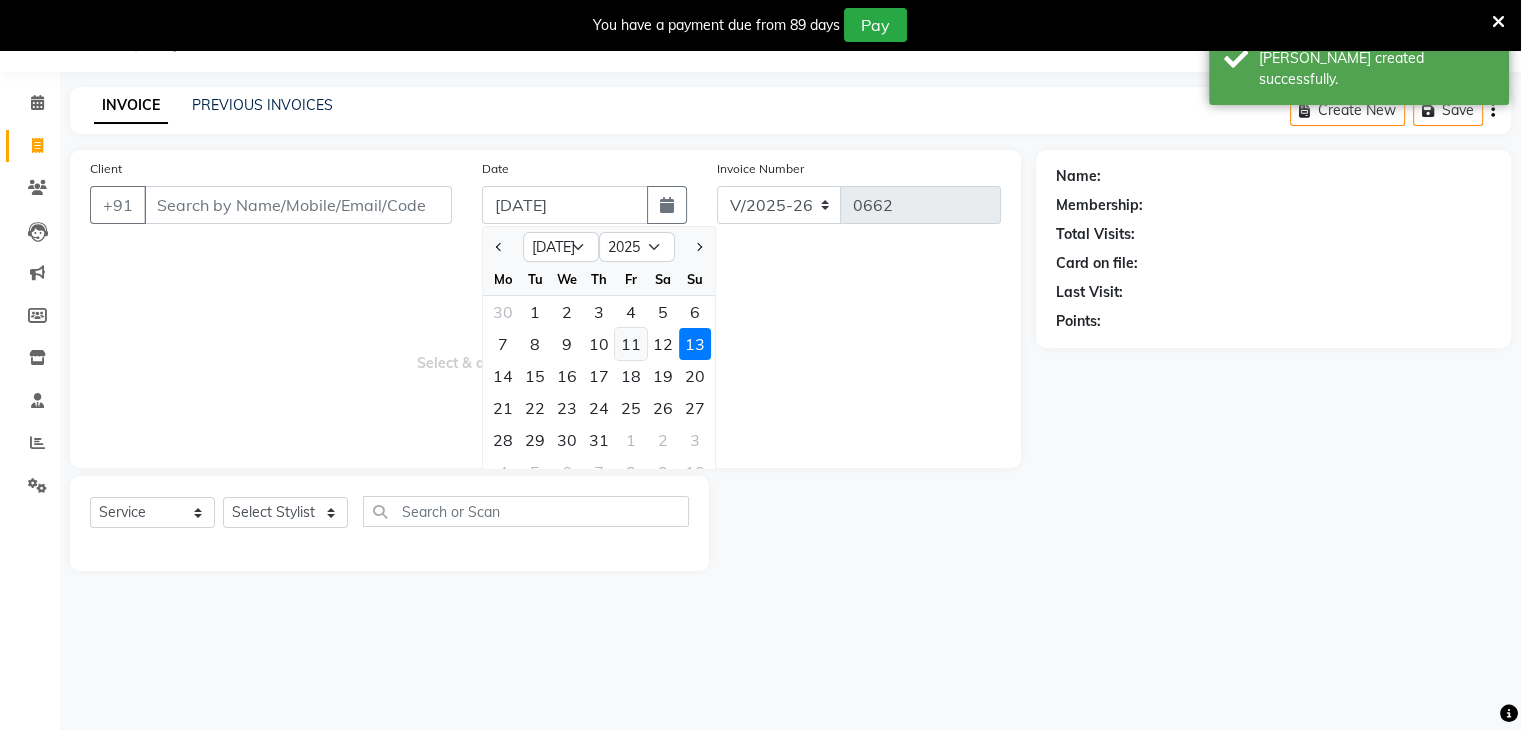 click on "11" 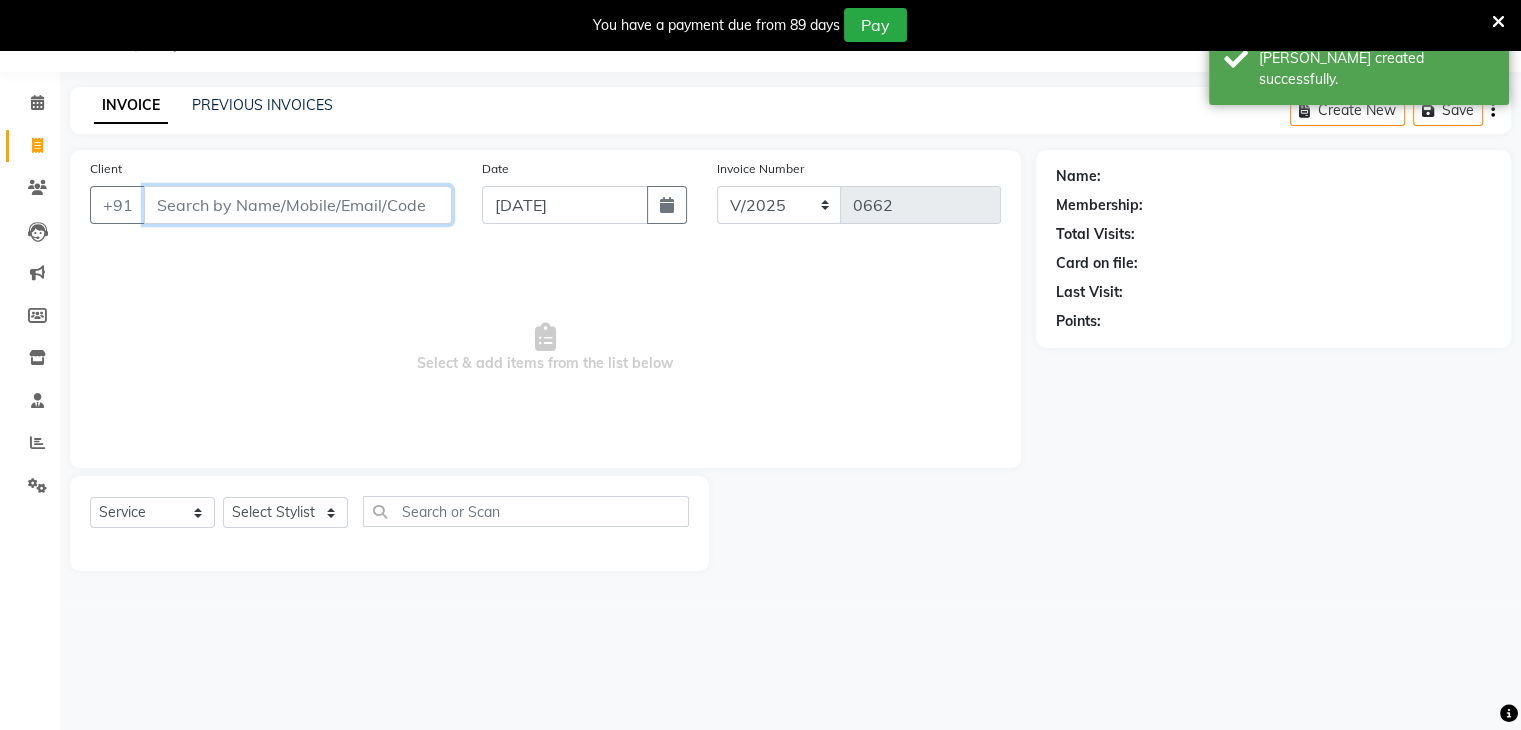 click on "Client" at bounding box center [298, 205] 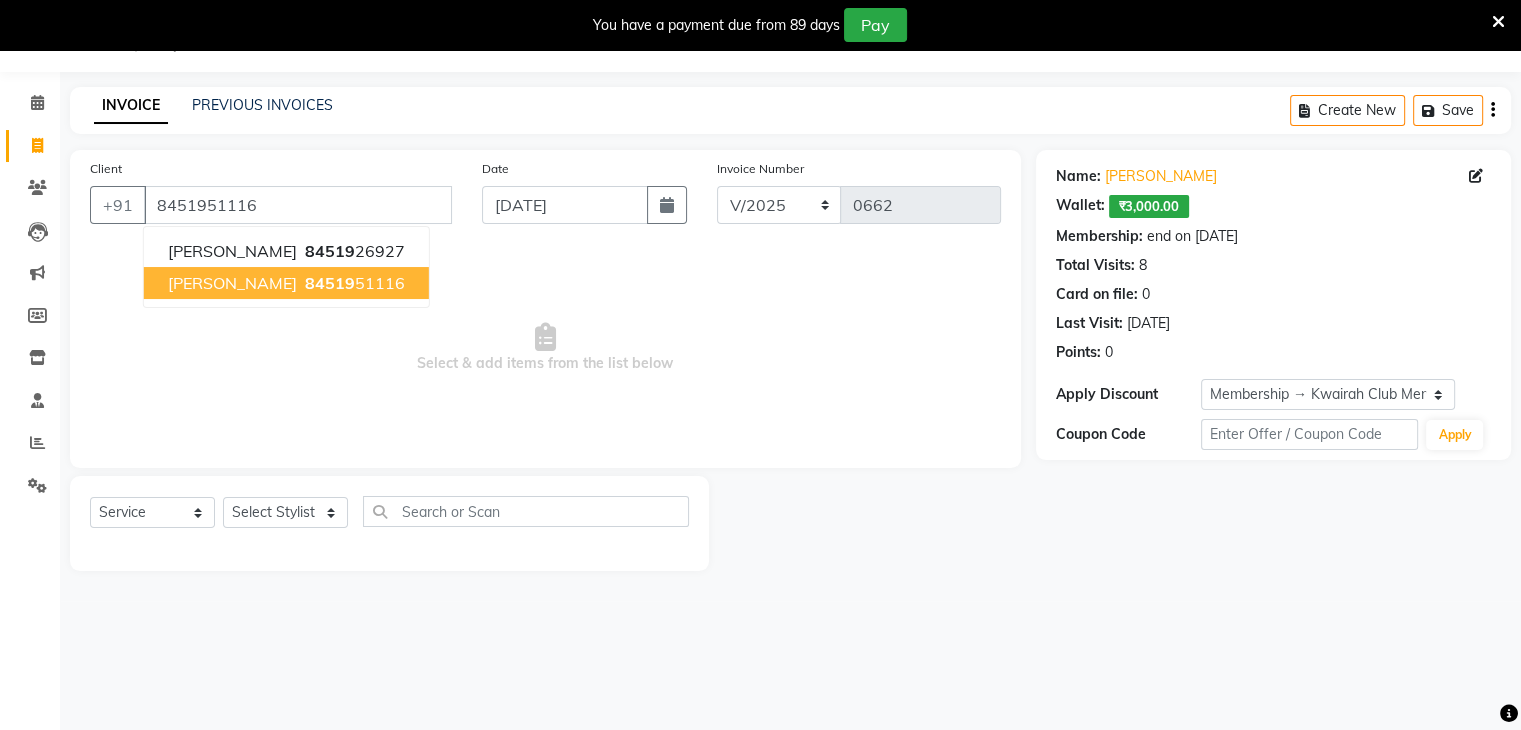 click on "84519 51116" at bounding box center [353, 283] 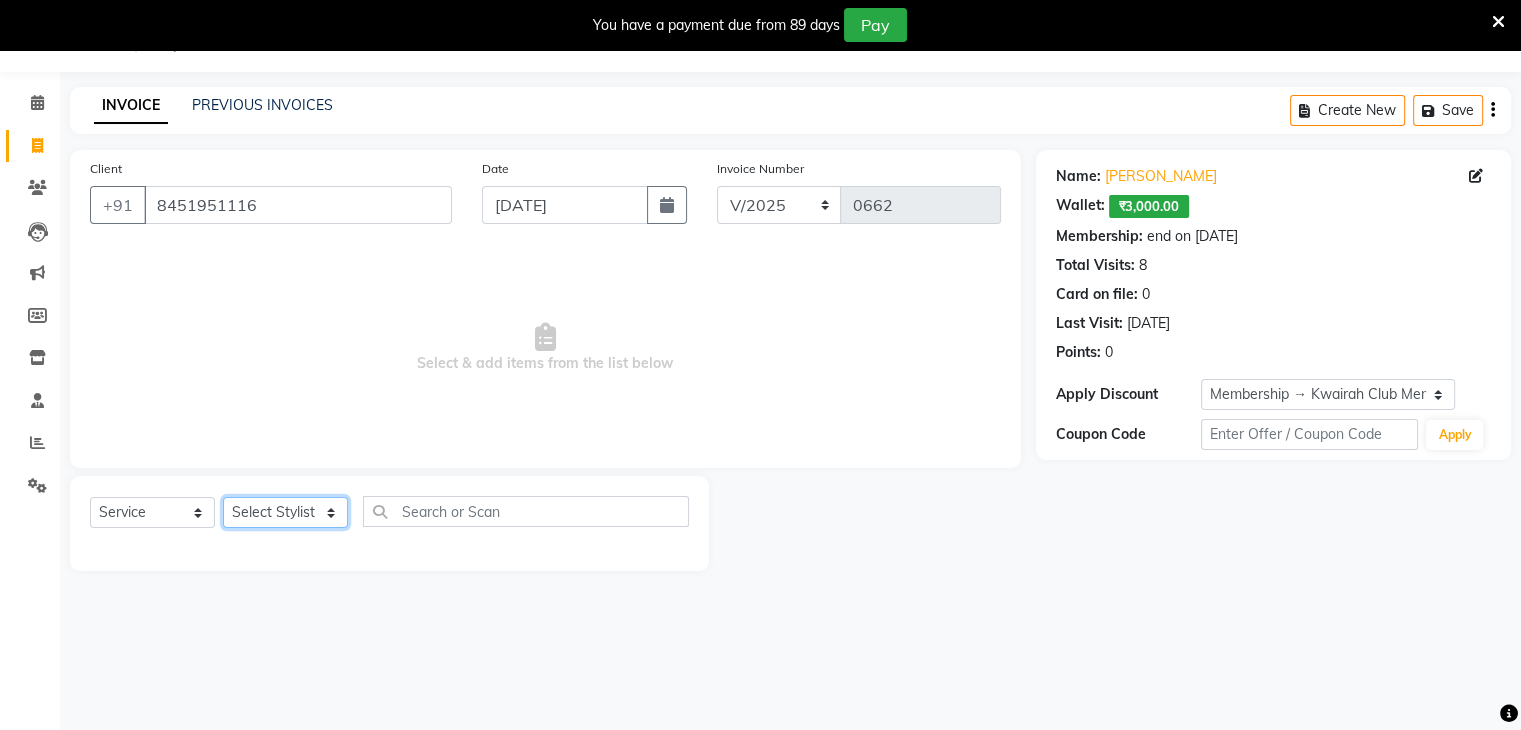 click on "Select Stylist [PERSON_NAME] [PERSON_NAME] Neha More Rakhi [PERSON_NAME] [PERSON_NAME]" 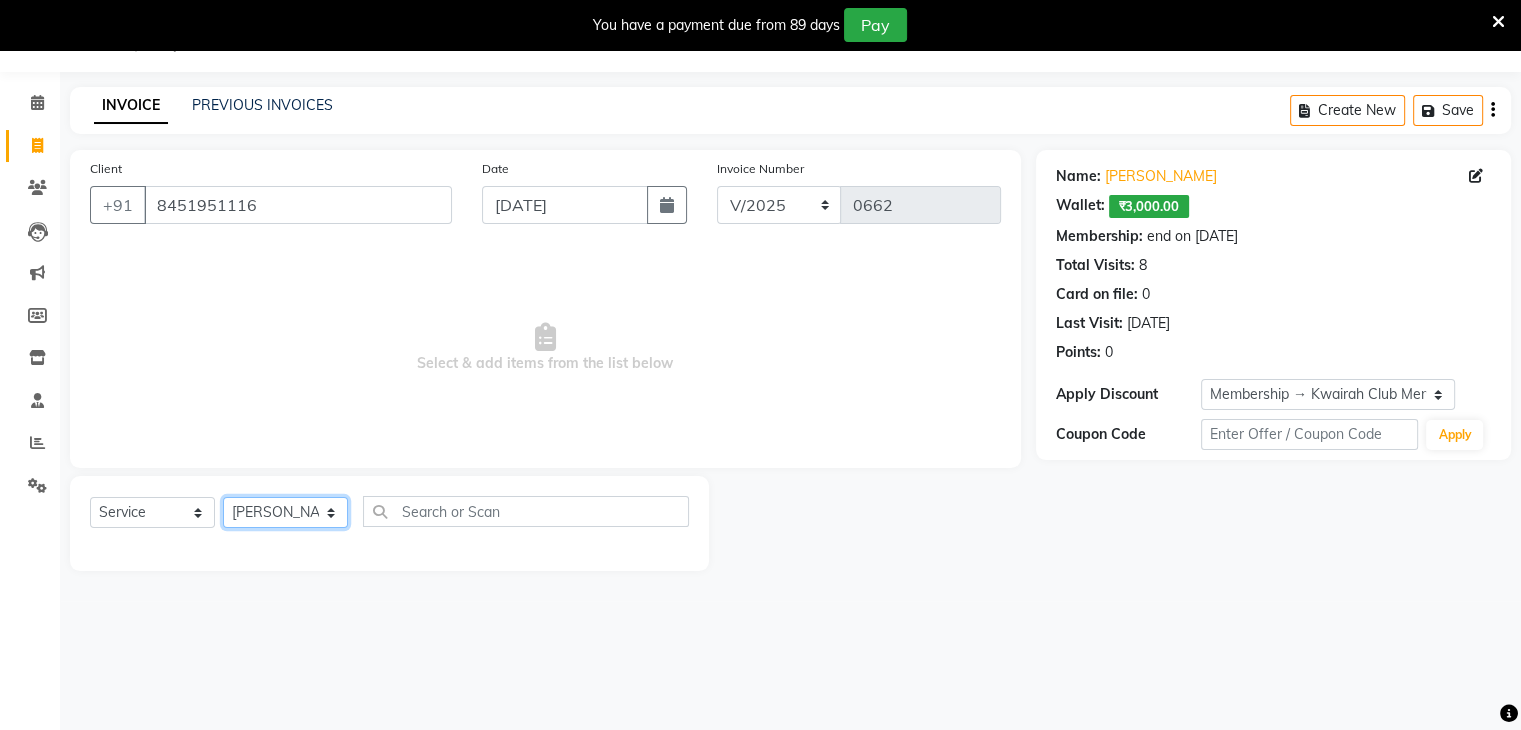click on "Select Stylist [PERSON_NAME] [PERSON_NAME] Neha More Rakhi [PERSON_NAME] [PERSON_NAME]" 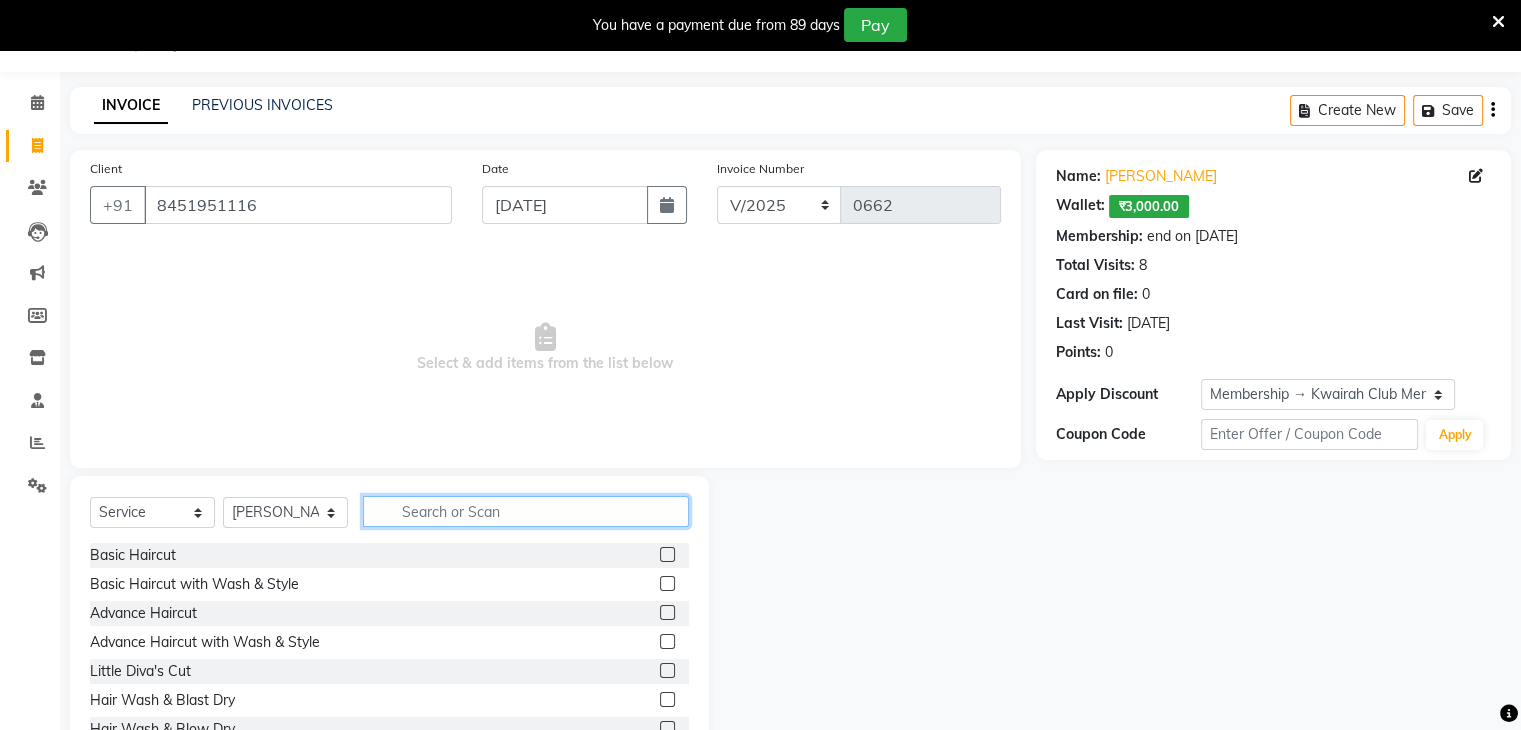 click on "Select  Service  Product  Membership  Package Voucher Prepaid Gift Card  Select Stylist [PERSON_NAME] Anjali [PERSON_NAME] Neha More Rakhi [PERSON_NAME] [PERSON_NAME]" 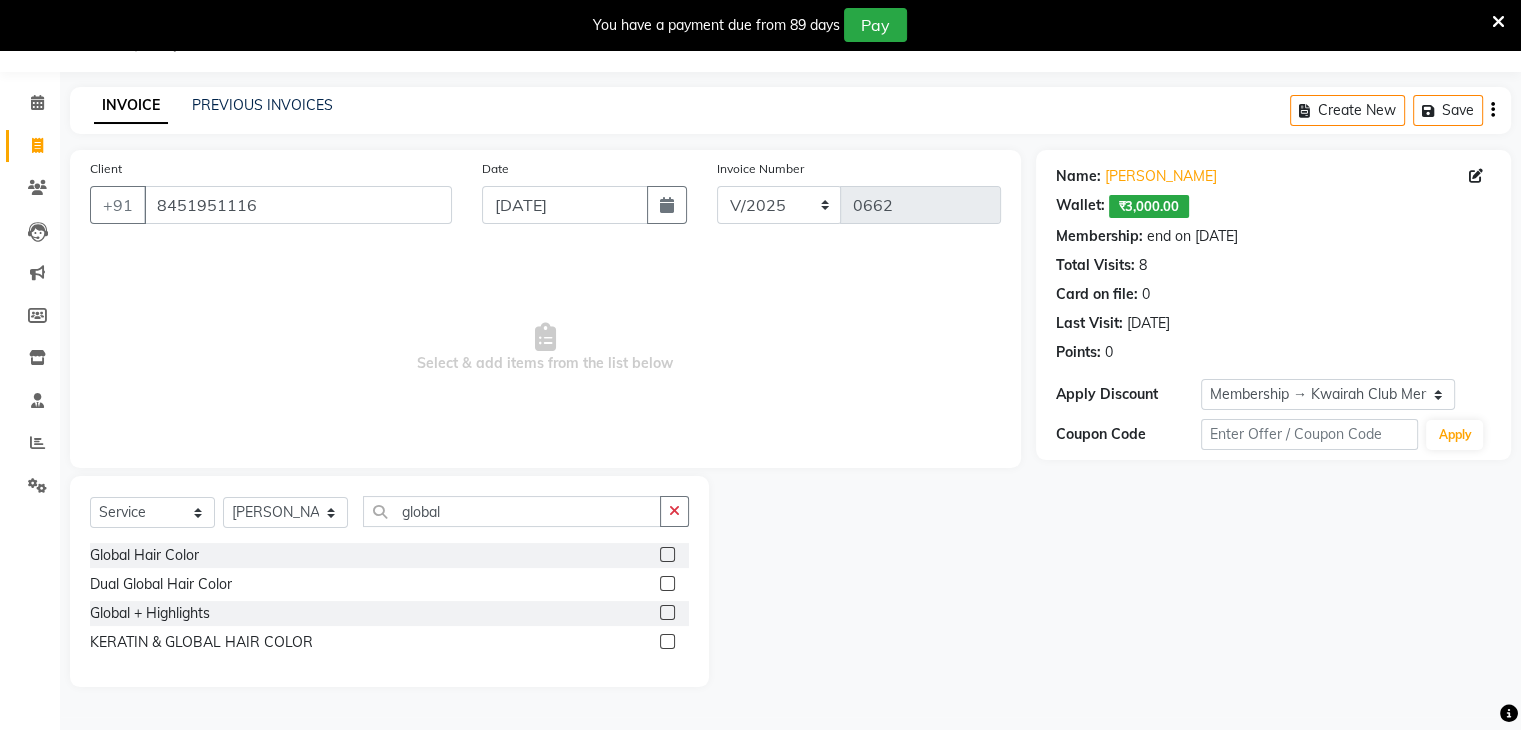 click 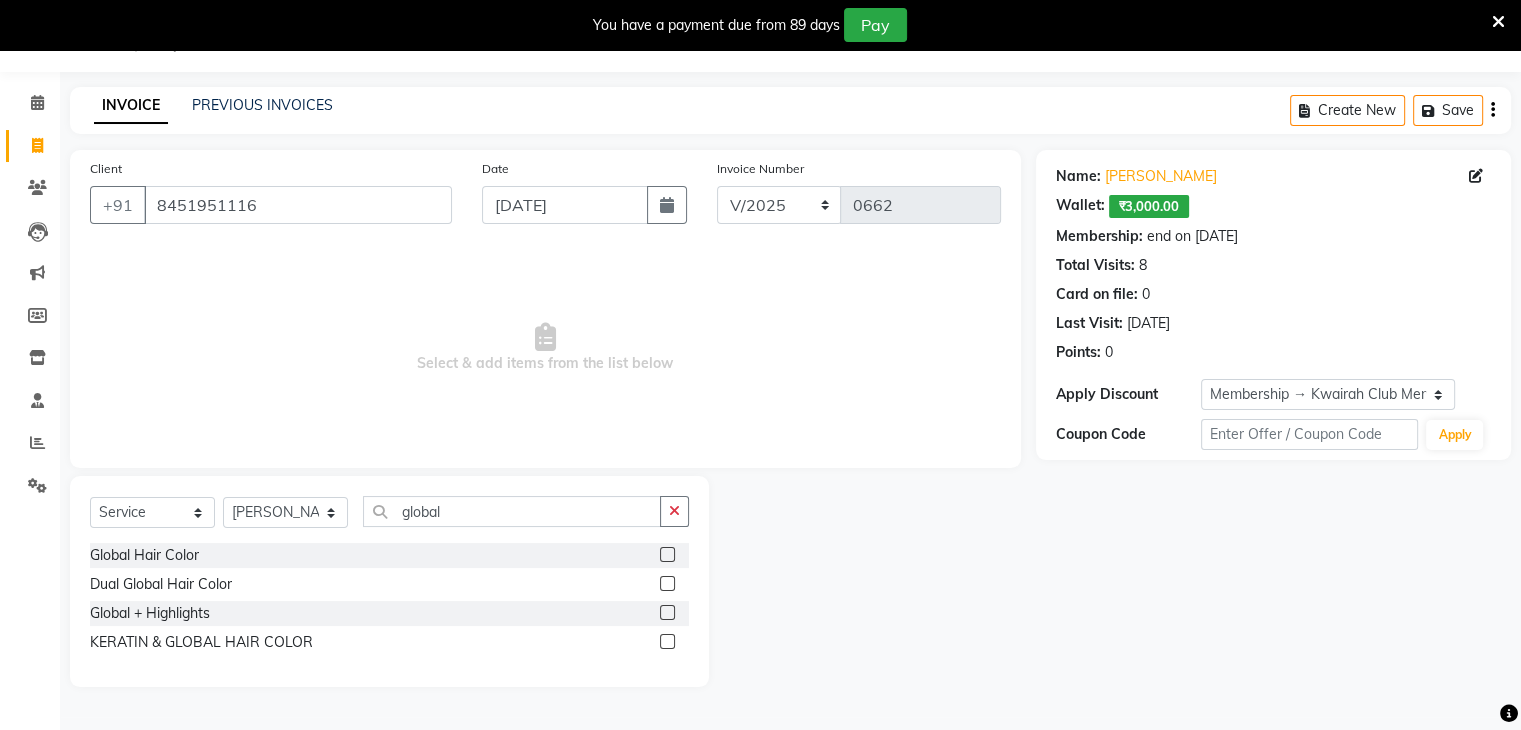 click at bounding box center (666, 613) 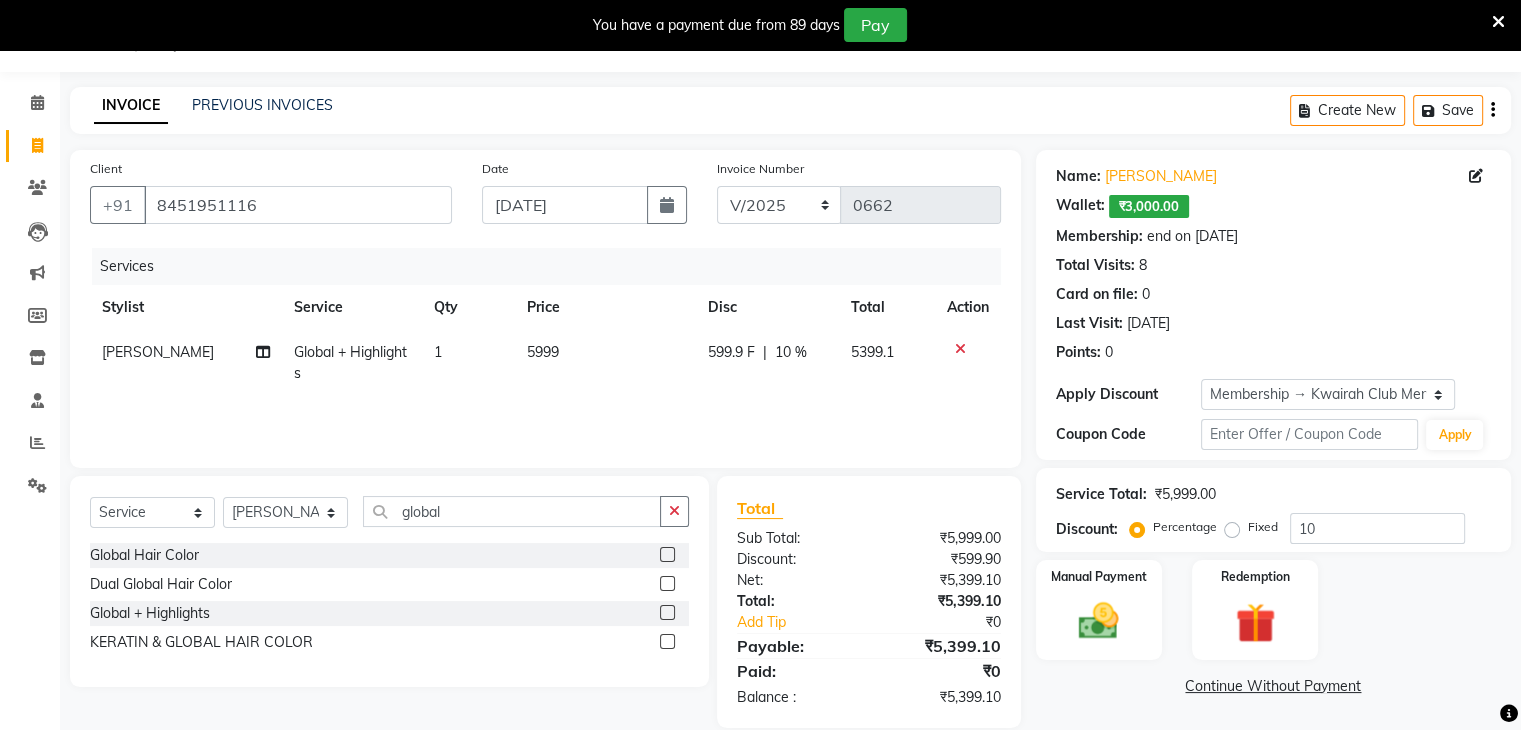 click on "5999" 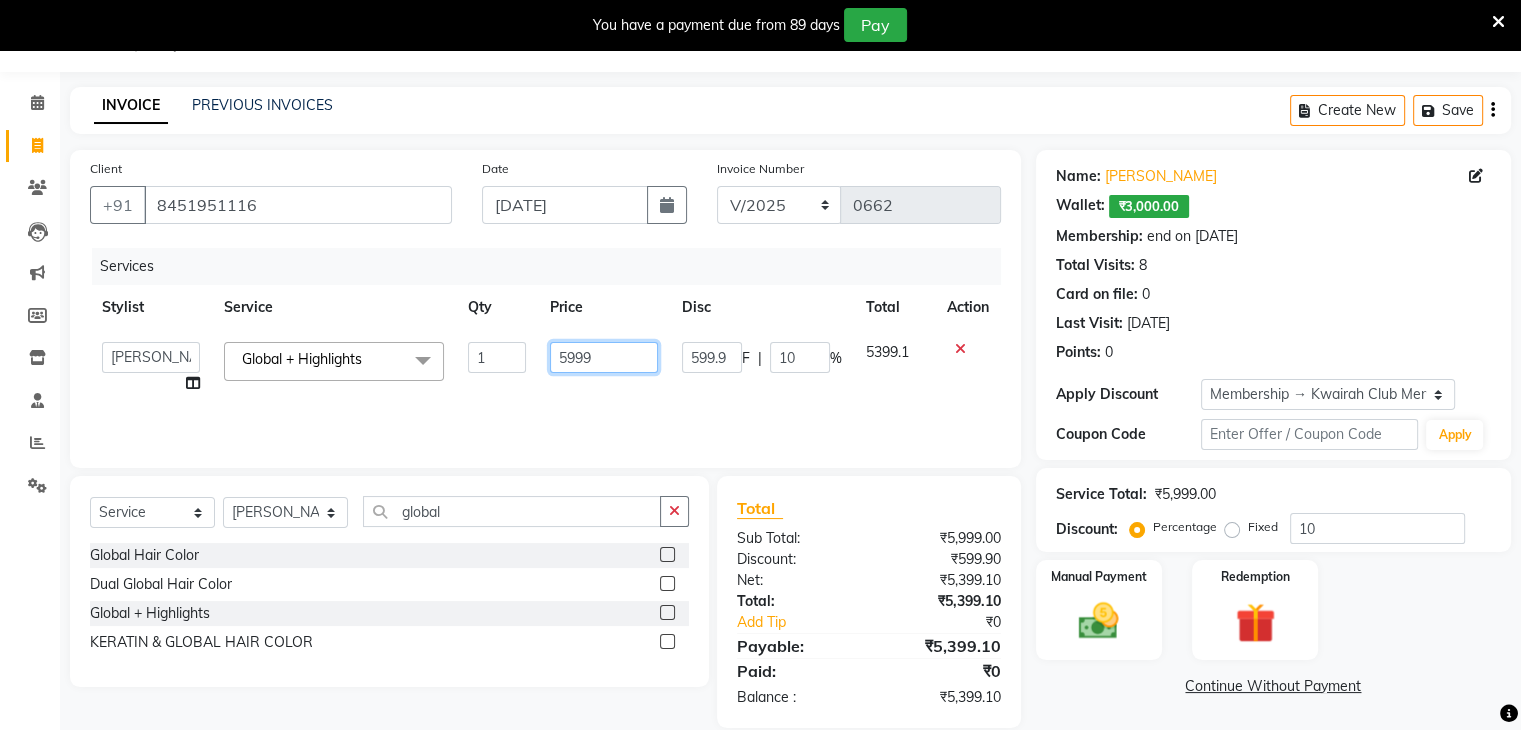 drag, startPoint x: 606, startPoint y: 354, endPoint x: 491, endPoint y: 335, distance: 116.559 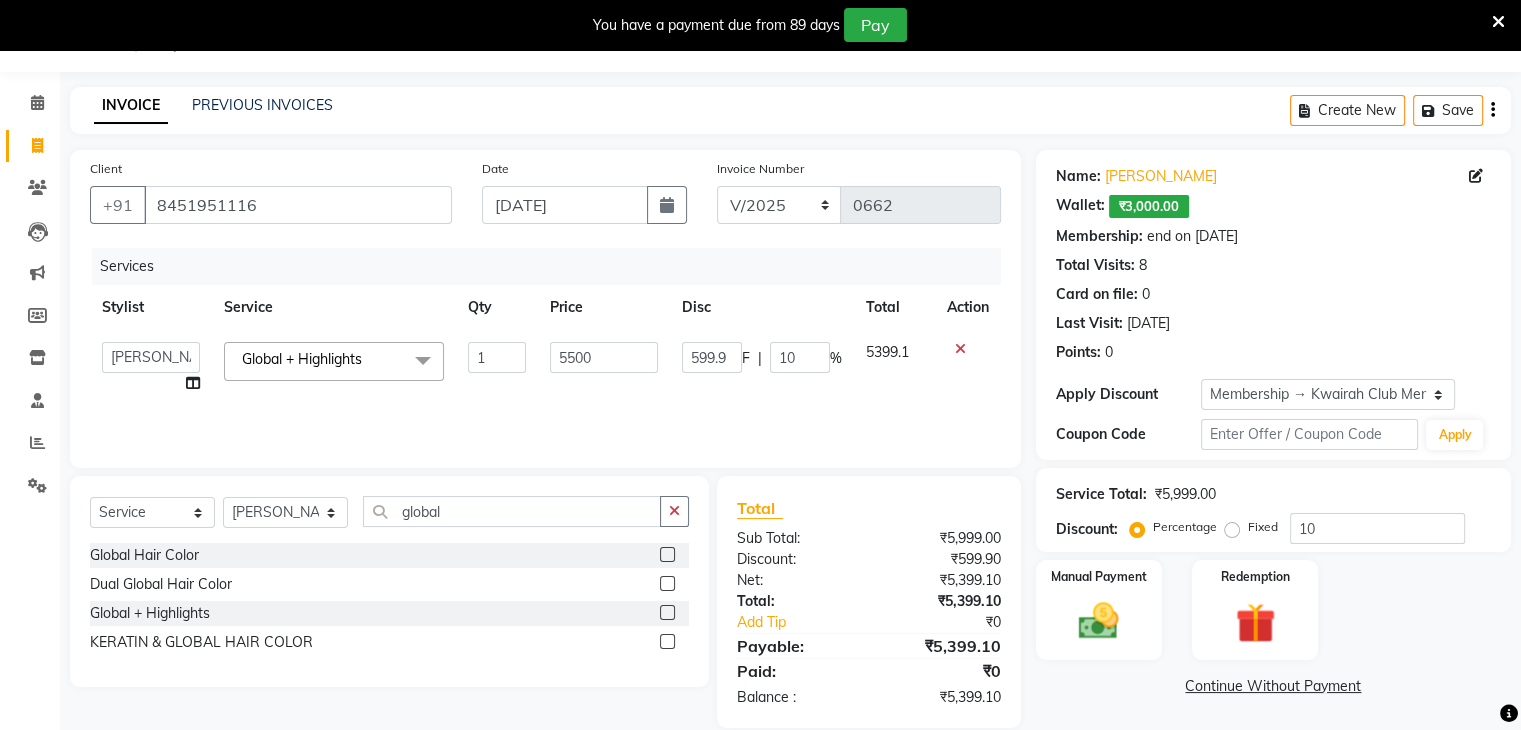 click on "[PERSON_NAME]   Anjali   [PERSON_NAME]   Neha More   Rakhi [PERSON_NAME]   [PERSON_NAME]  Global + Highlights  x Basic Haircut Basic Haircut with Wash & Style Advance Haircut Advance Haircut with Wash & Style Little Diva's Cut Hair Wash & Blast Dry Hair Wash & Blow Dry Blow Dry (Upto Midwaist) Blow Dry Waist Ironing (Upto Midwaist) Ironing Waist Curls/Waves/Styling (Upto Midwaist) Curls/Waves/Styling Waist Basic Hair Spa Schwarzkopf Spa Hair Gloss Treatment (Upto Midwaist) Hair Gloss Treatment Waist Fibre Clinix (Kwairah Signature Treatment) Express Head Massage 20 Mins Head Massage 30 Mins Oil Massage + Wash Keratin Treatment Smoothening/Rebonding Treatment [MEDICAL_DATA] Treatment Root Touchup Igora 1 inch Root Touchup Igora 2 inch Root Touchup Essencity 1 inch Root Touchup Essencity 2 inch Half Head Streaks (15-16 strips) Full Head Streaks 3D Colors Global Hair Color Dual Global Hair Color Balayage/Ombre/Free Hand/Low Lights/ Baby Lights Prelightening Density Charges Color Application Color Application With Wash 1" 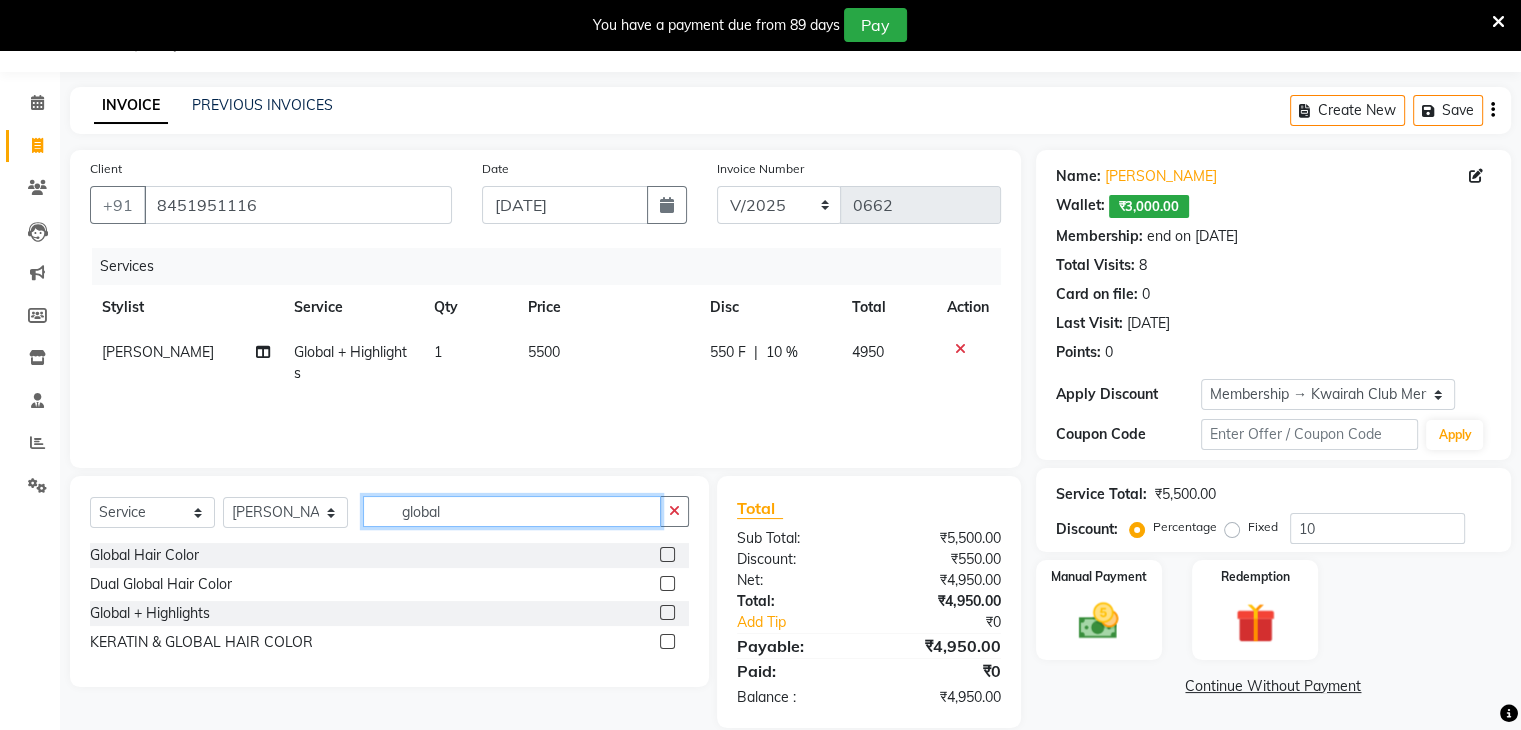 drag, startPoint x: 480, startPoint y: 517, endPoint x: 347, endPoint y: 493, distance: 135.14807 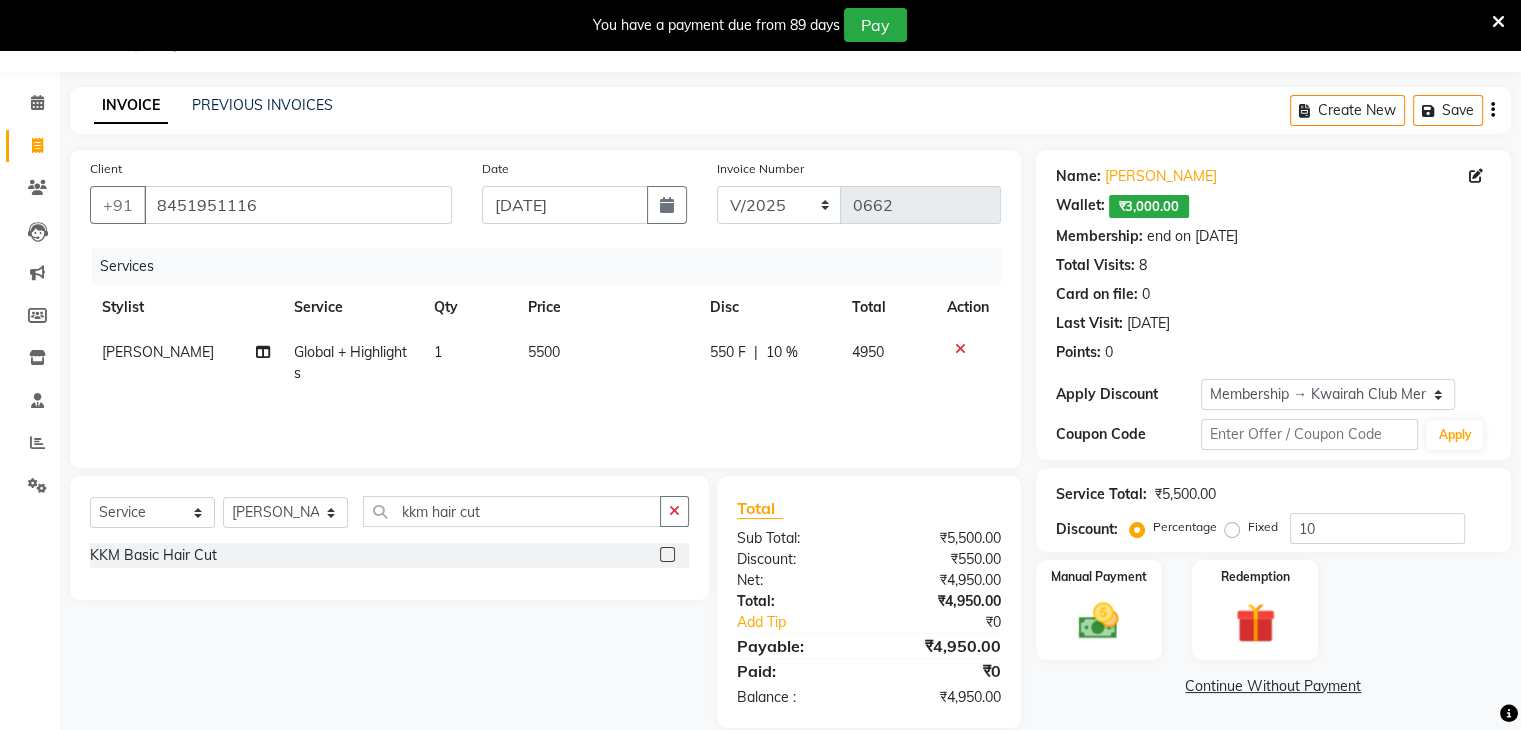 click 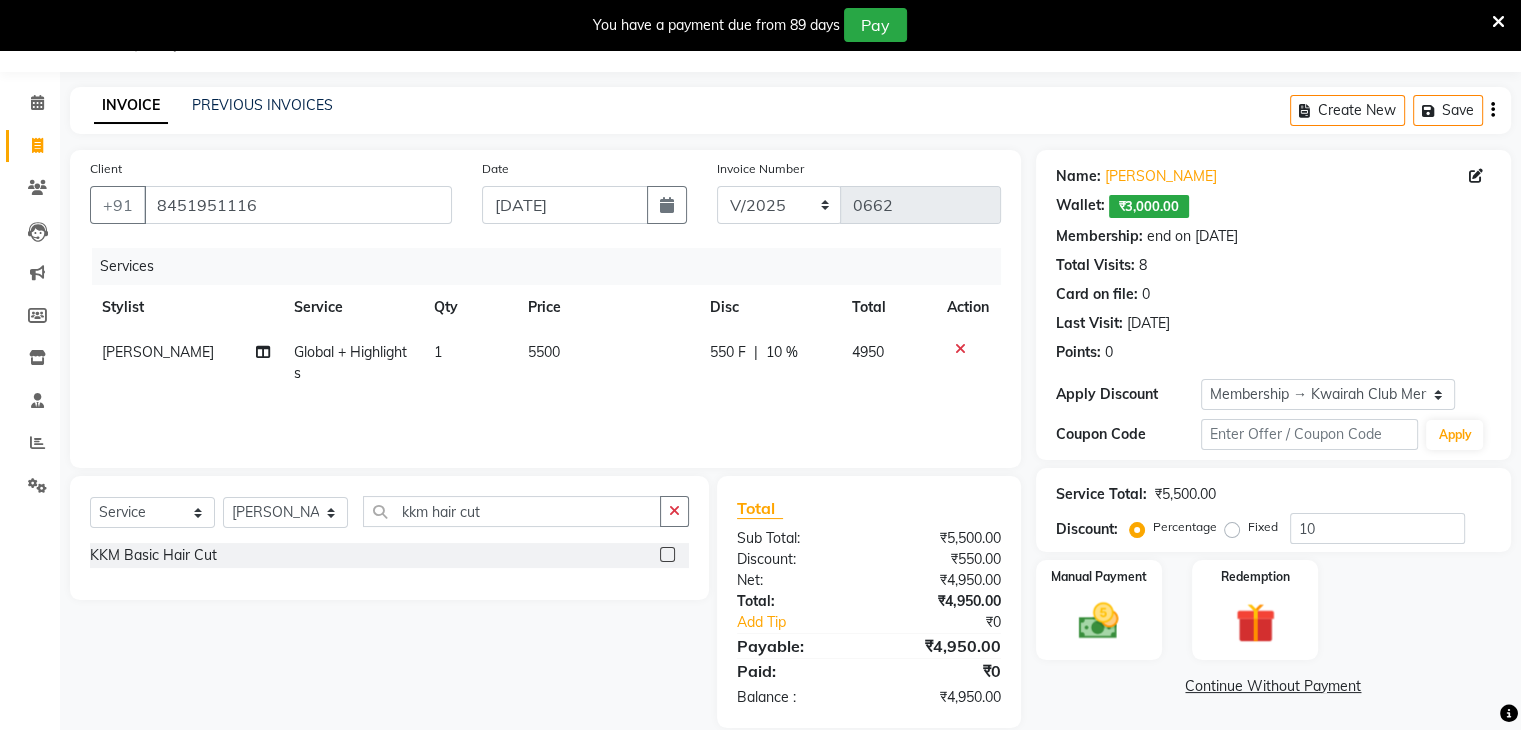click at bounding box center [666, 555] 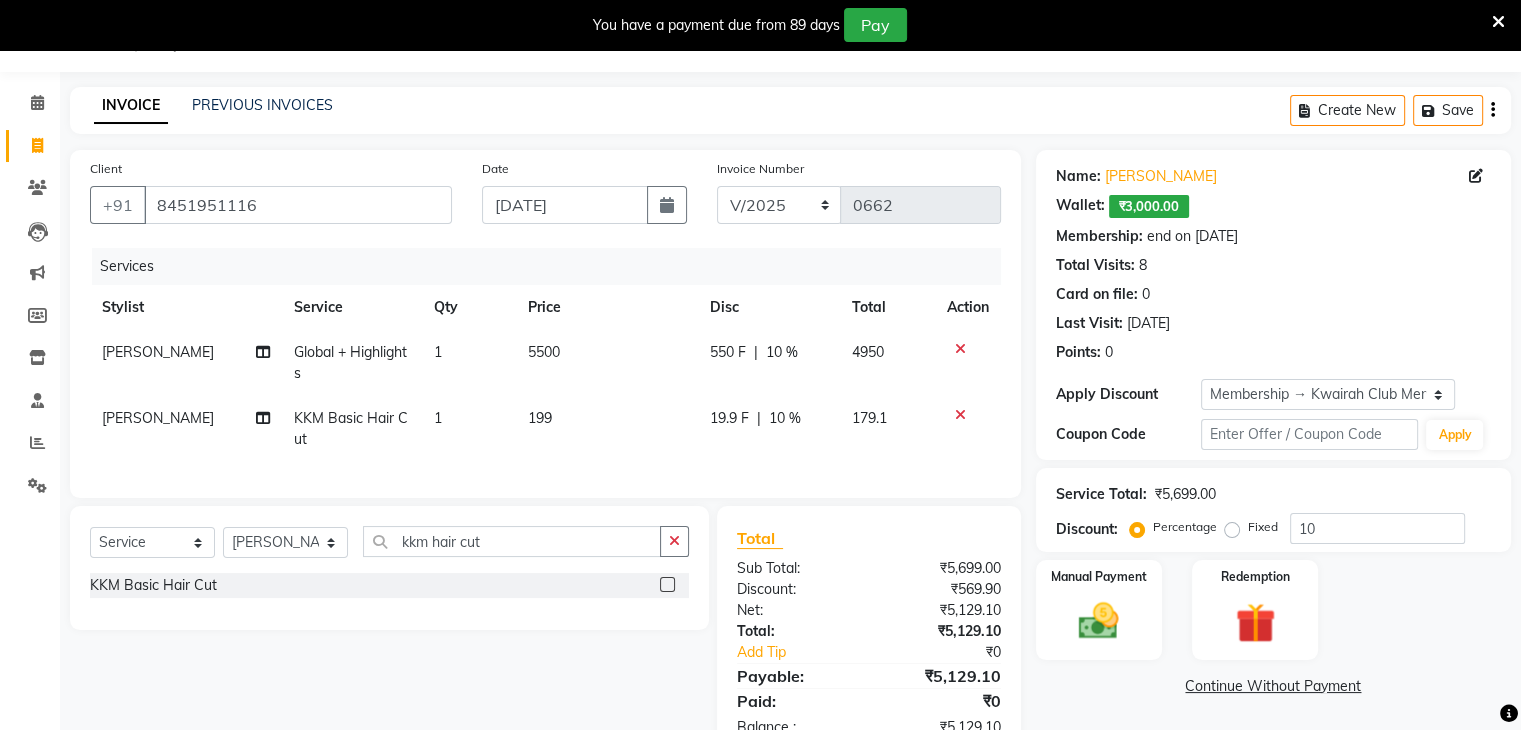 click on "199" 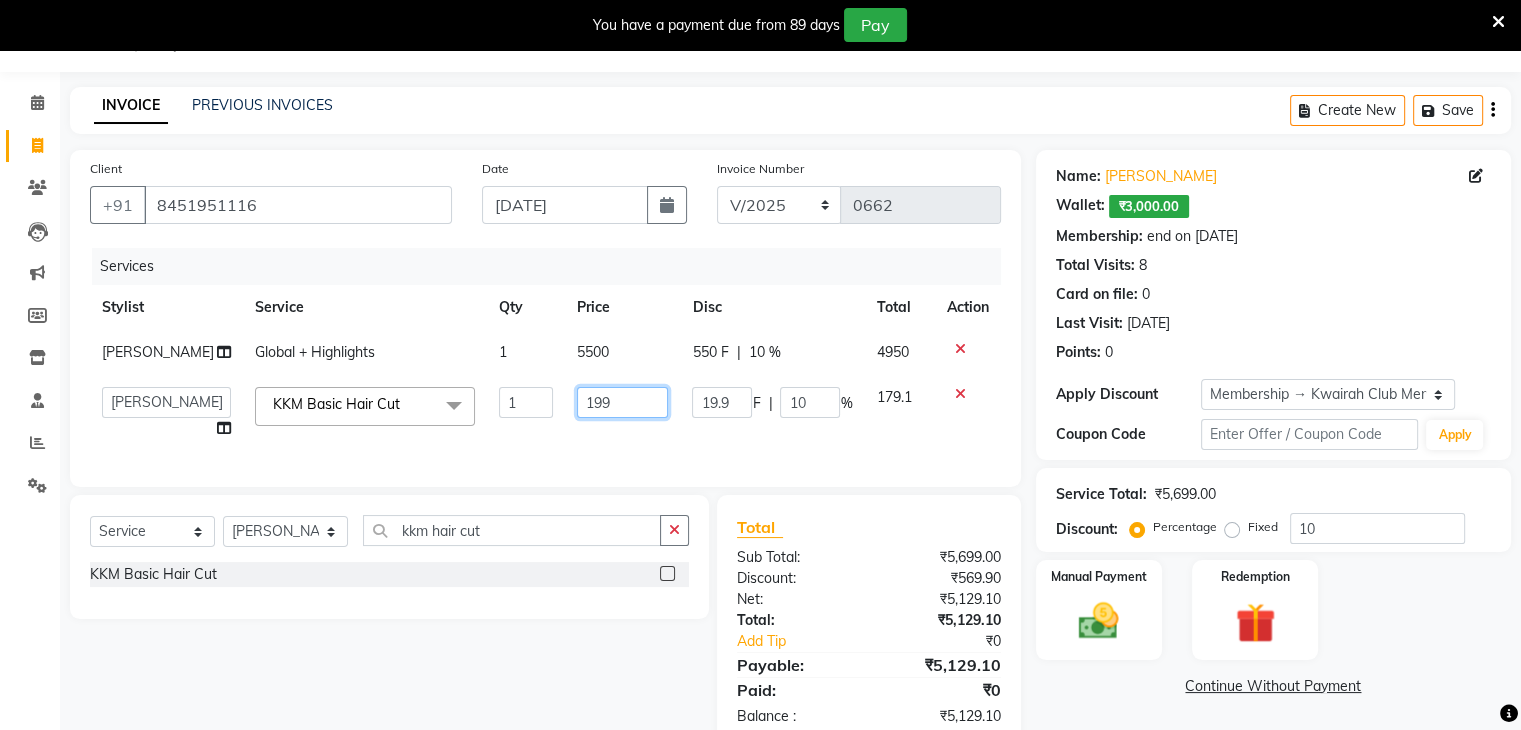 click on "[PERSON_NAME]   Anjali   [PERSON_NAME]   Neha More   Rakhi [PERSON_NAME]   [PERSON_NAME]  KKM Basic Hair Cut  x Basic Haircut Basic Haircut with Wash & Style Advance Haircut Advance Haircut with Wash & Style Little Diva's Cut Hair Wash & Blast Dry Hair Wash & Blow Dry Blow Dry (Upto Midwaist) Blow Dry Waist Ironing (Upto Midwaist) Ironing Waist Curls/Waves/Styling (Upto Midwaist) Curls/Waves/Styling Waist Basic Hair Spa Schwarzkopf Spa Hair Gloss Treatment (Upto Midwaist) Hair Gloss Treatment Waist Fibre Clinix (Kwairah Signature Treatment) Express Head Massage 20 Mins Head Massage 30 Mins Oil Massage + Wash Keratin Treatment Smoothening/Rebonding Treatment [MEDICAL_DATA] Treatment Root Touchup Igora 1 inch Root Touchup Igora 2 inch Root Touchup Essencity 1 inch Root Touchup Essencity 2 inch Half Head Streaks (15-16 strips) Full Head Streaks 3D Colors Global Hair Color Dual Global Hair Color Balayage/Ombre/Free Hand/Low Lights/ Baby Lights Prelightening Density Charges Color Application Color Application With Wash 1 F" 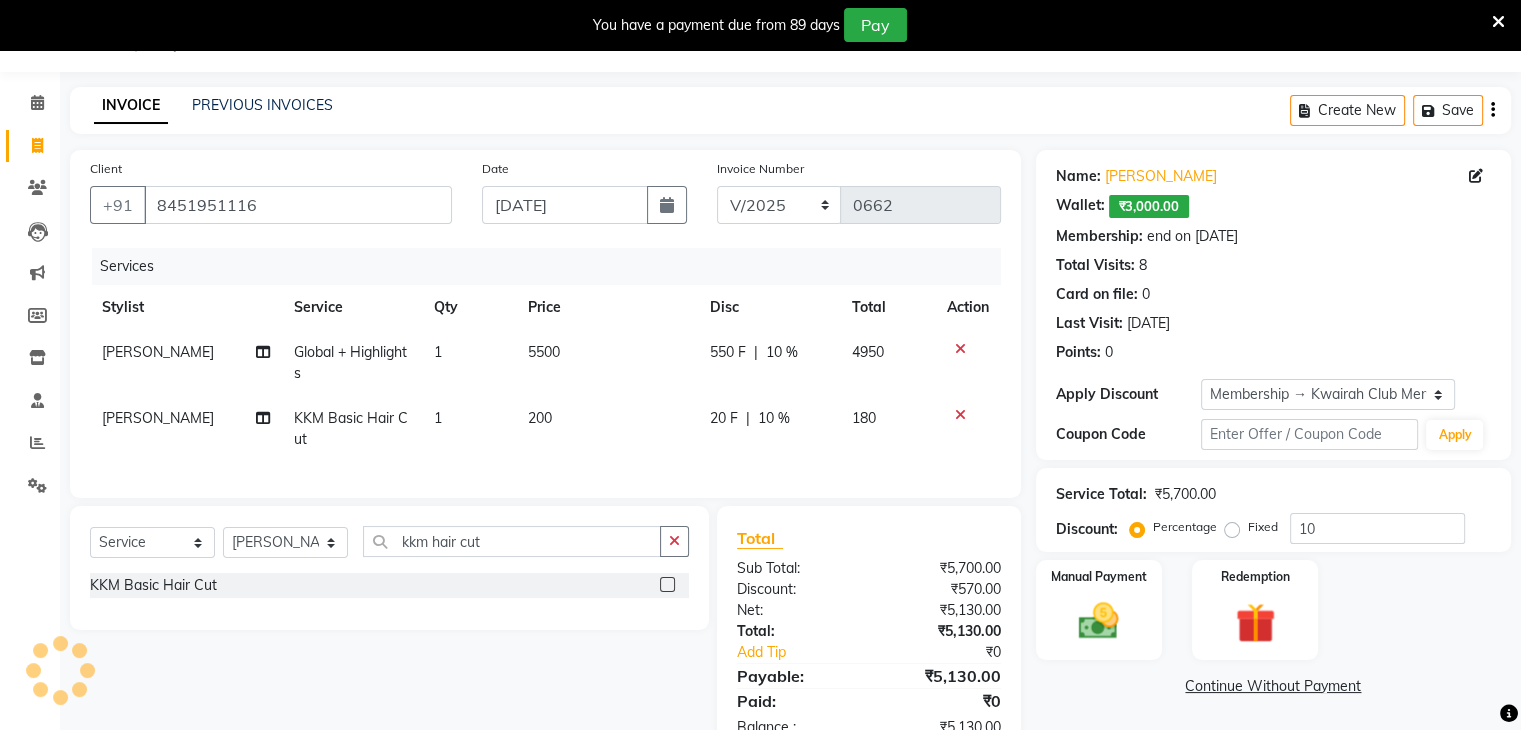 click on "200" 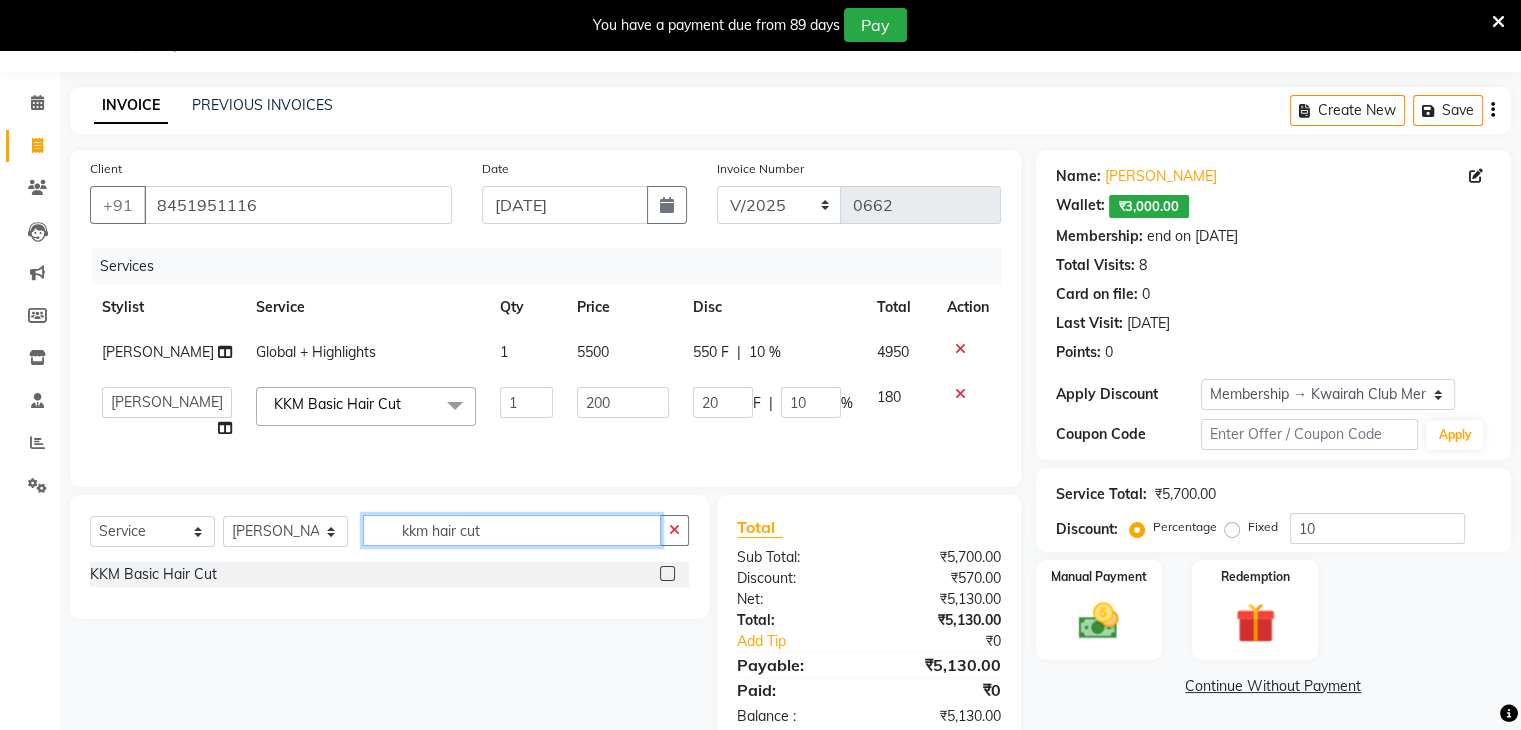 drag, startPoint x: 504, startPoint y: 563, endPoint x: 336, endPoint y: 565, distance: 168.0119 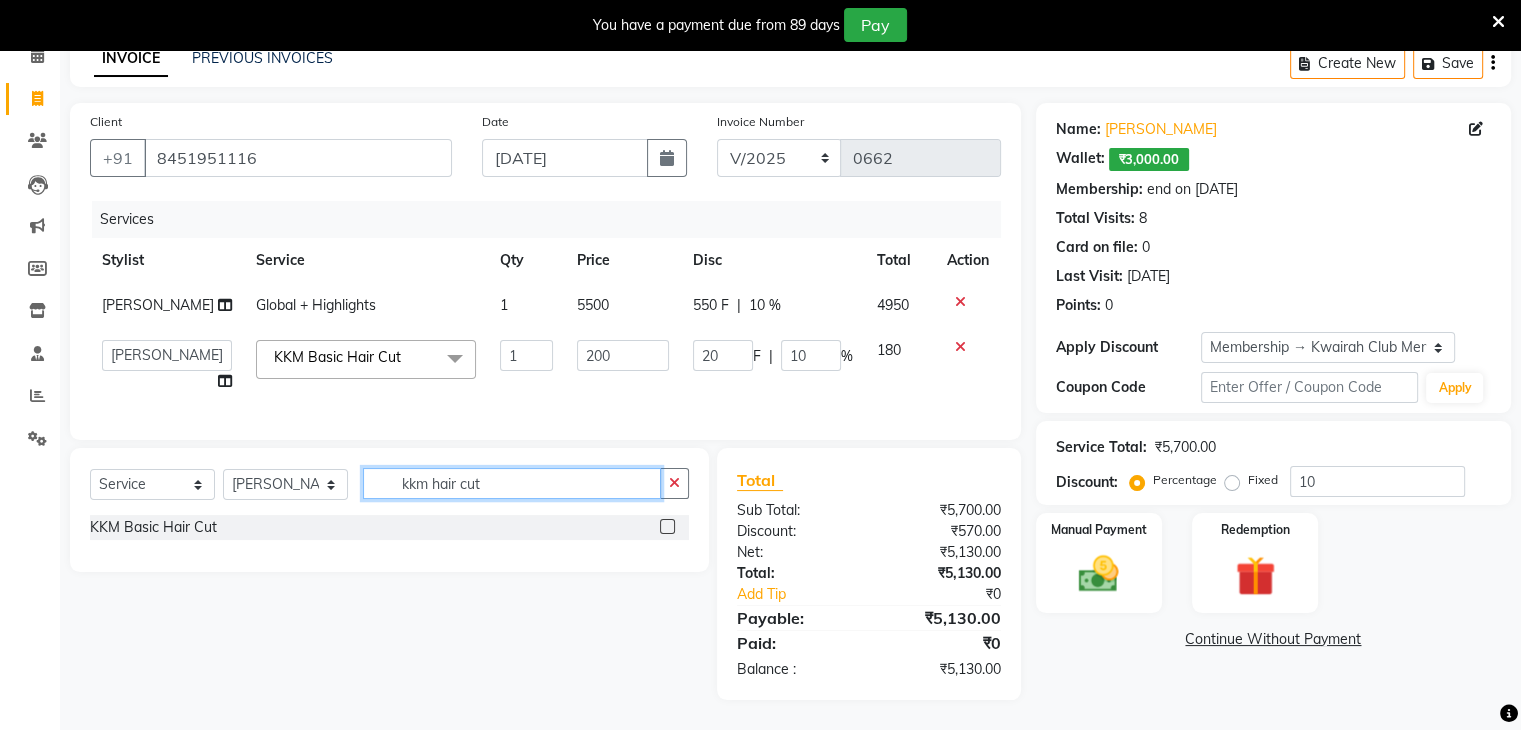 scroll, scrollTop: 134, scrollLeft: 0, axis: vertical 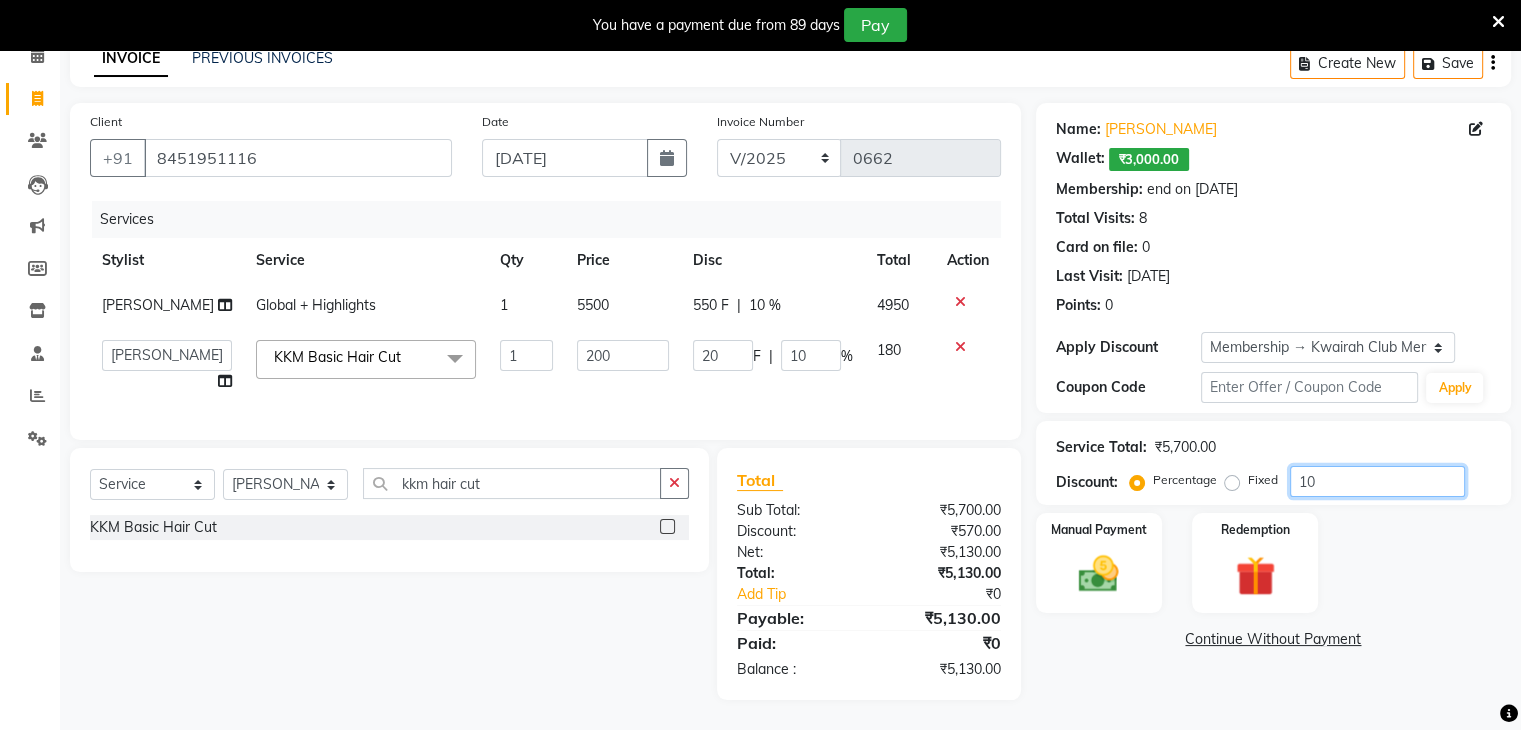 drag, startPoint x: 1321, startPoint y: 445, endPoint x: 1256, endPoint y: 442, distance: 65.06919 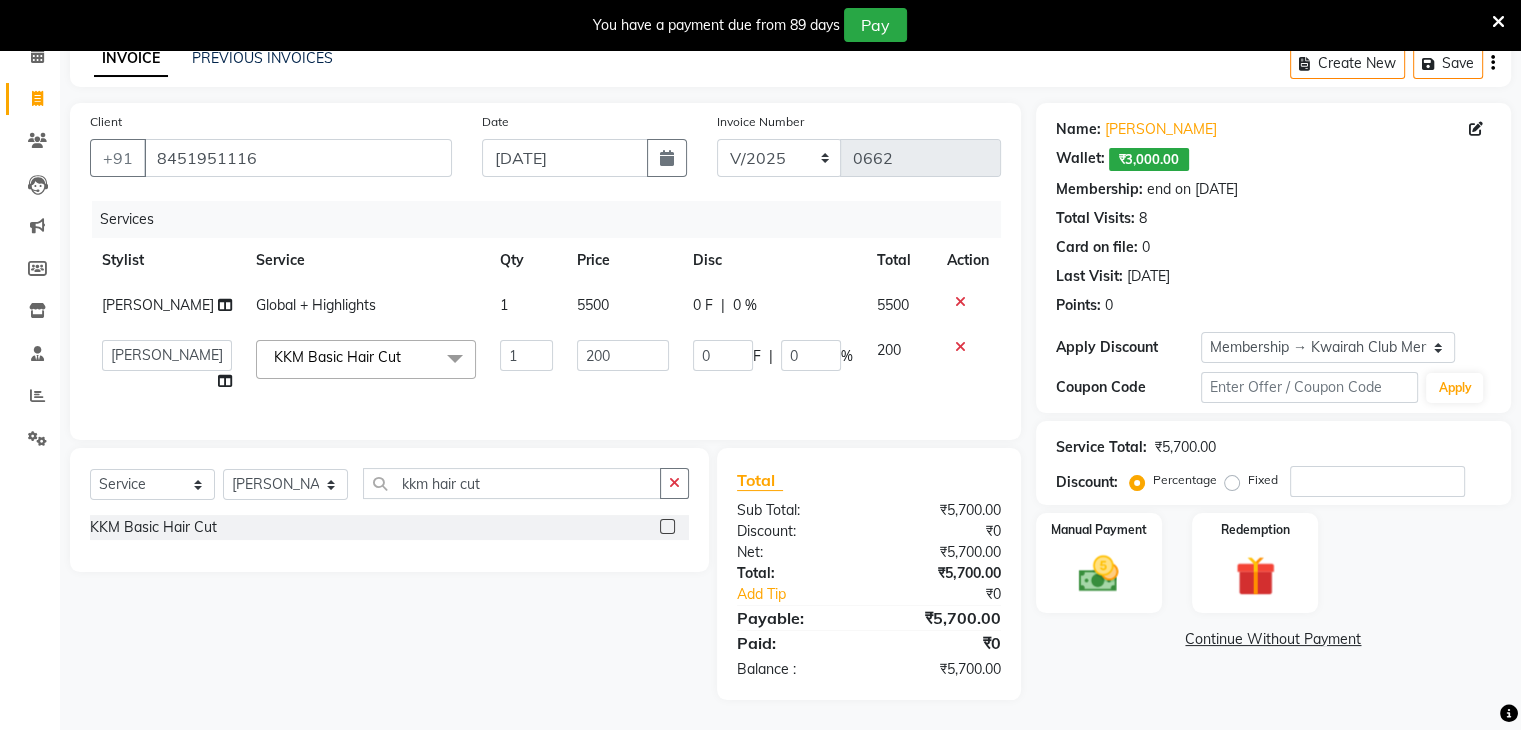 click on "Manual Payment Redemption" 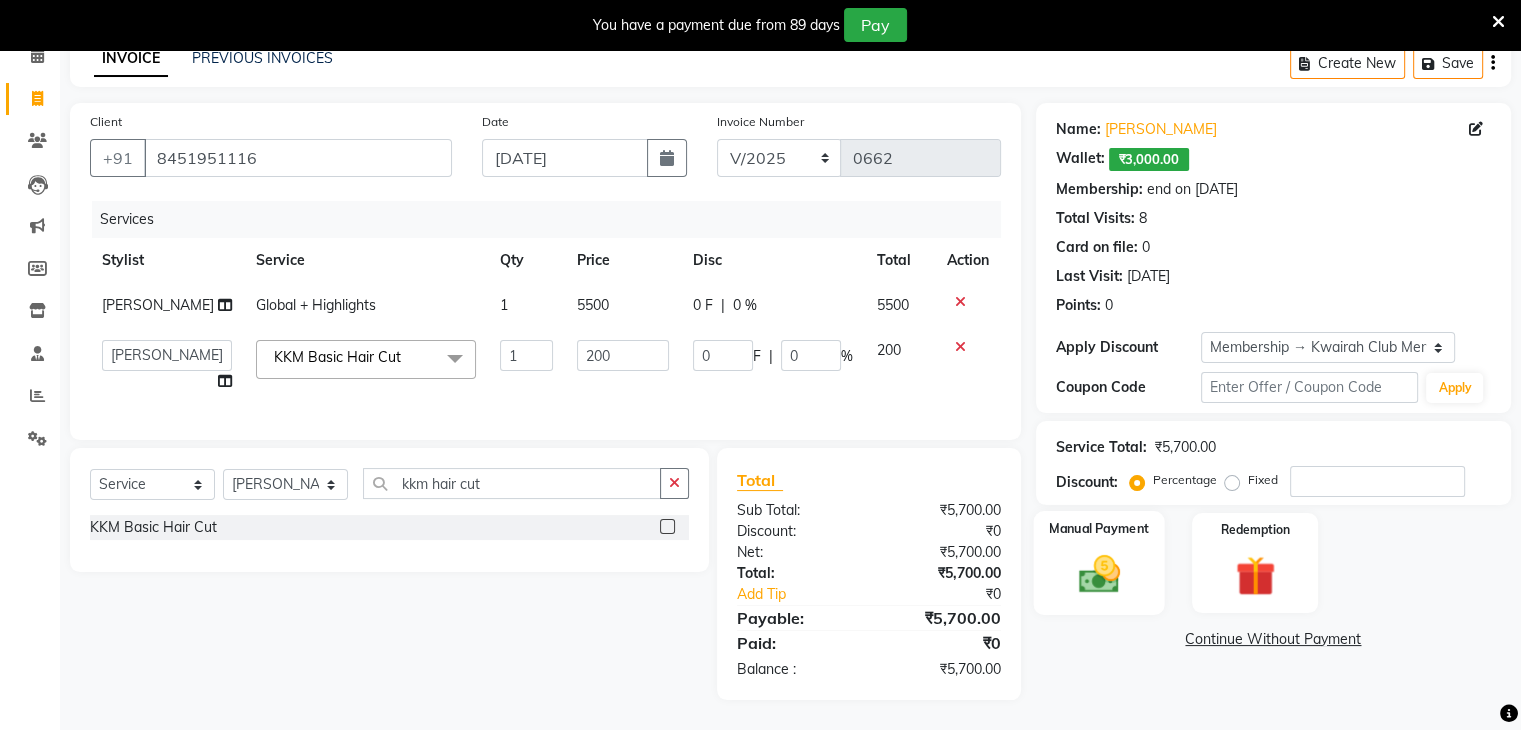 click on "Manual Payment" 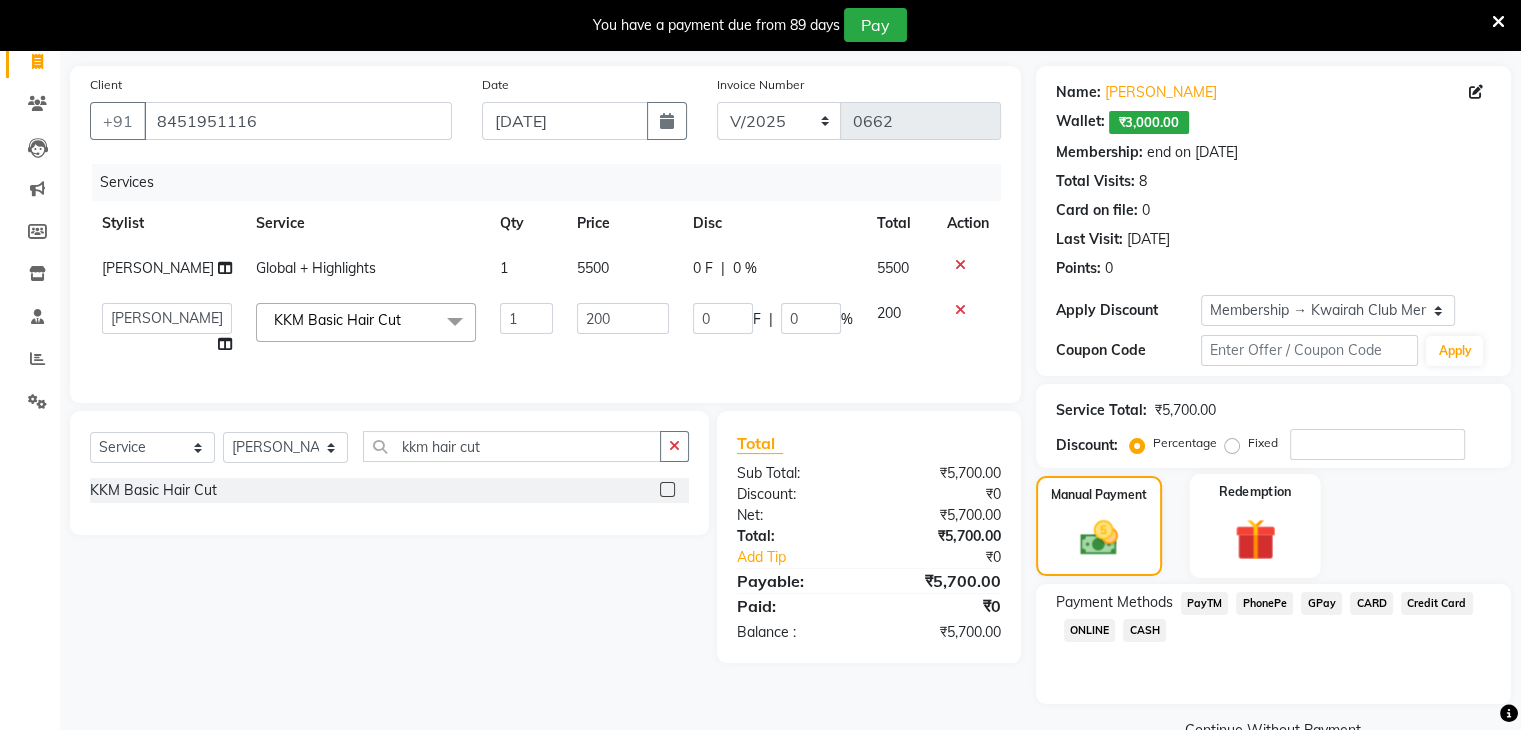 scroll, scrollTop: 178, scrollLeft: 0, axis: vertical 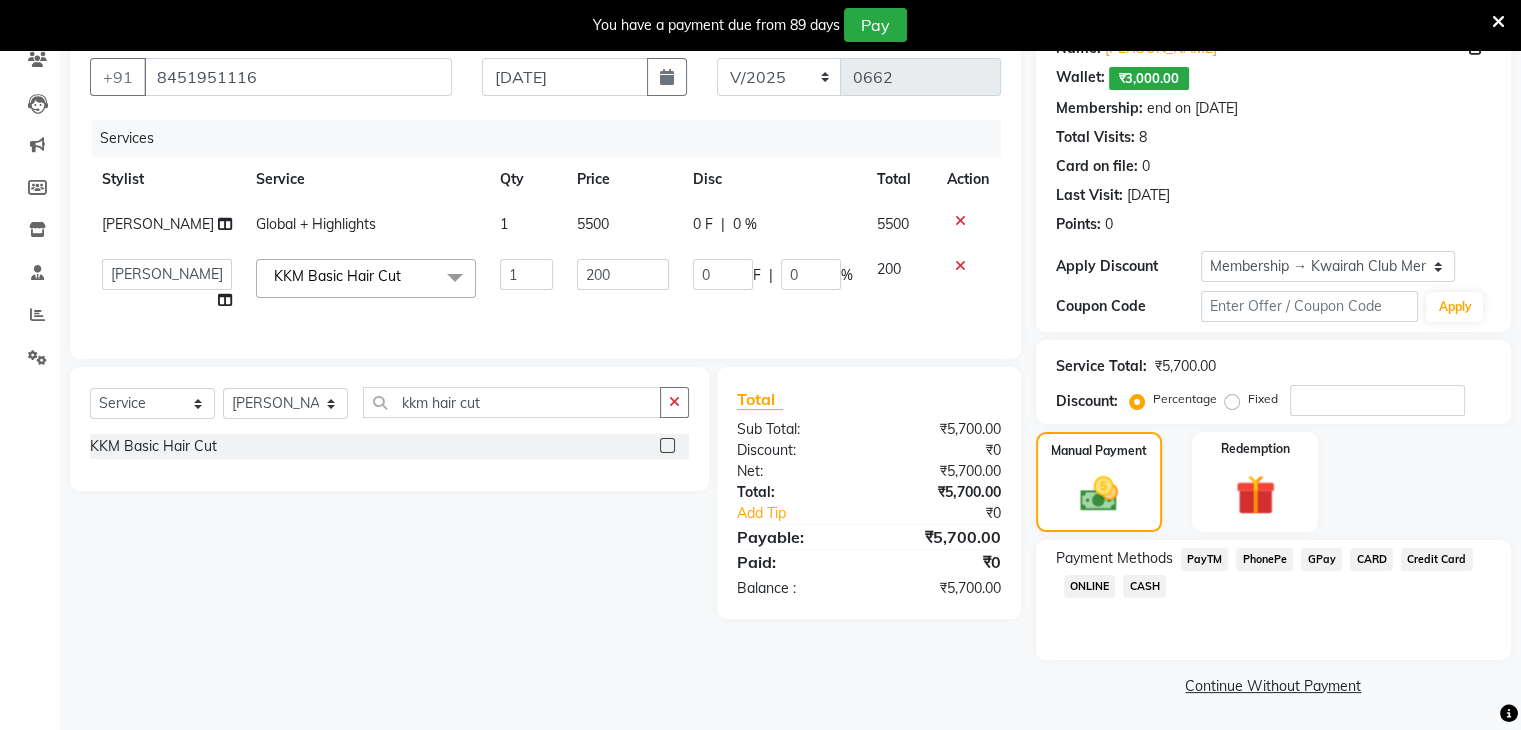 click on "CARD" 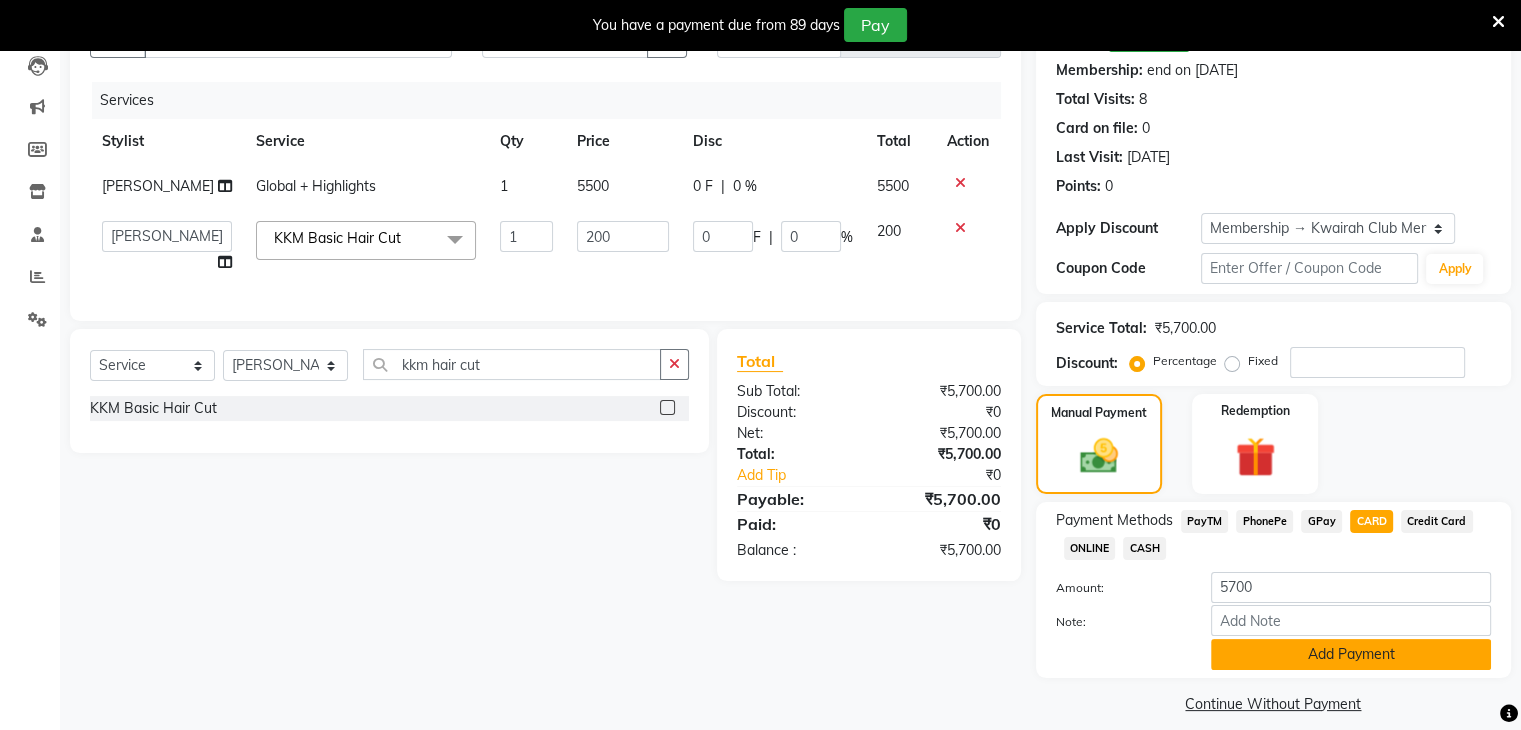 scroll, scrollTop: 237, scrollLeft: 0, axis: vertical 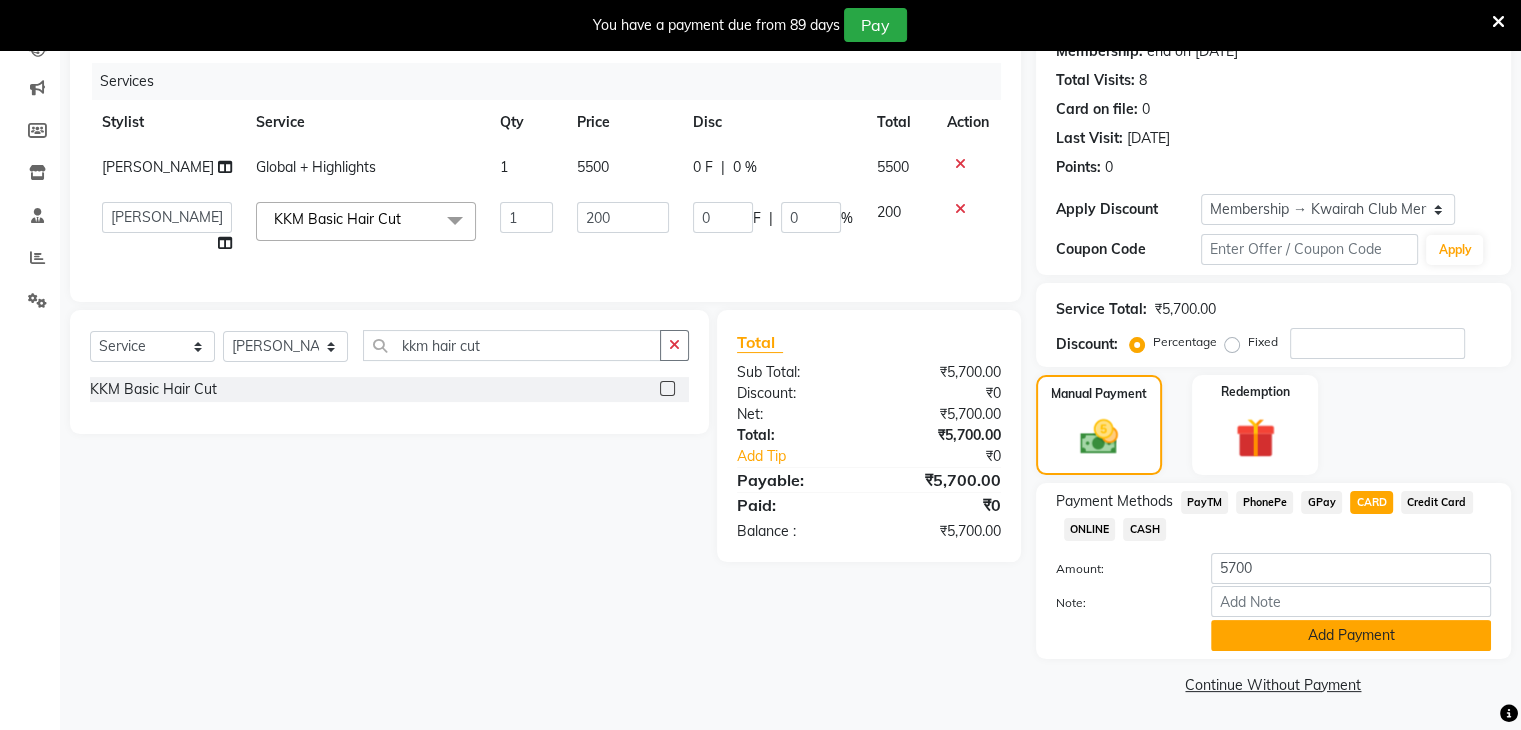 click on "Add Payment" 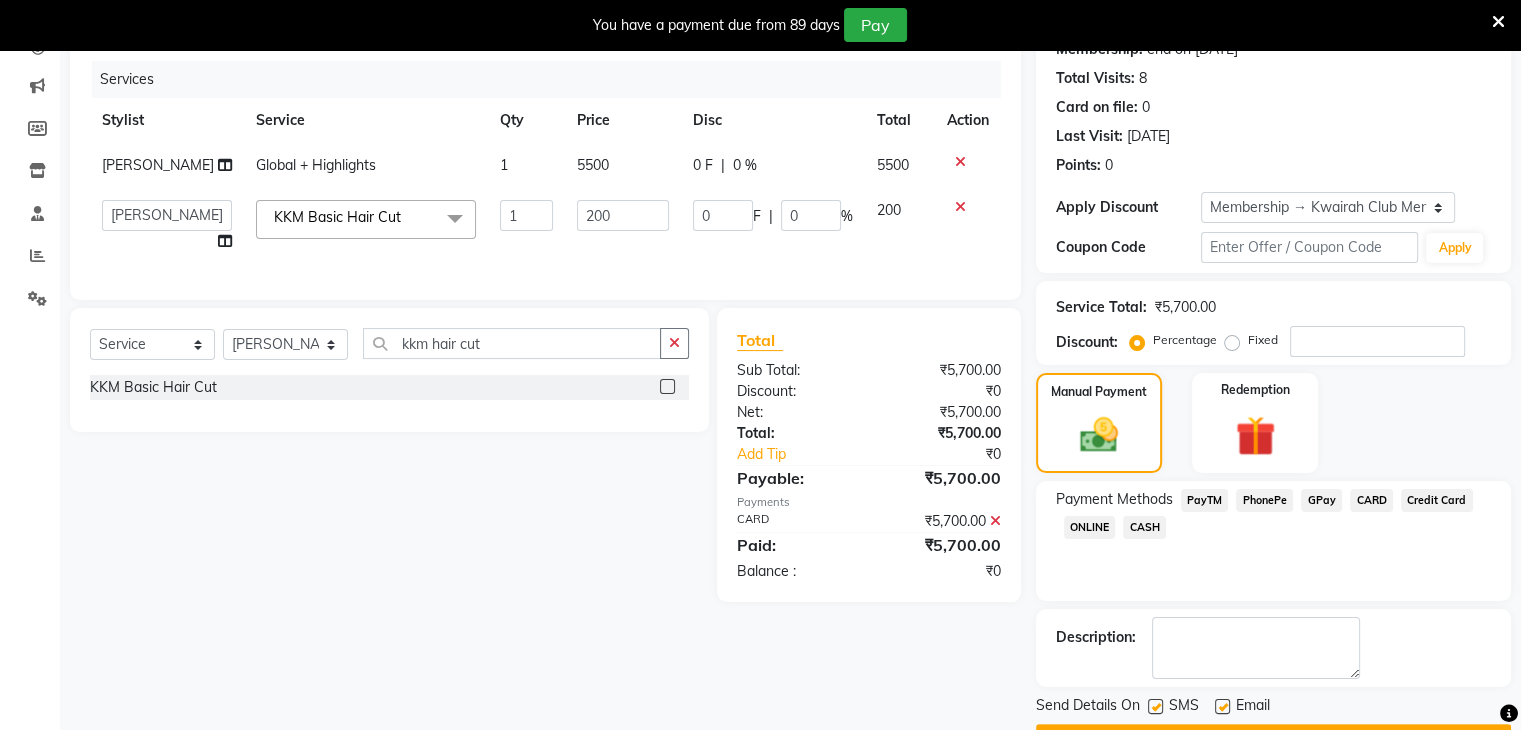 click 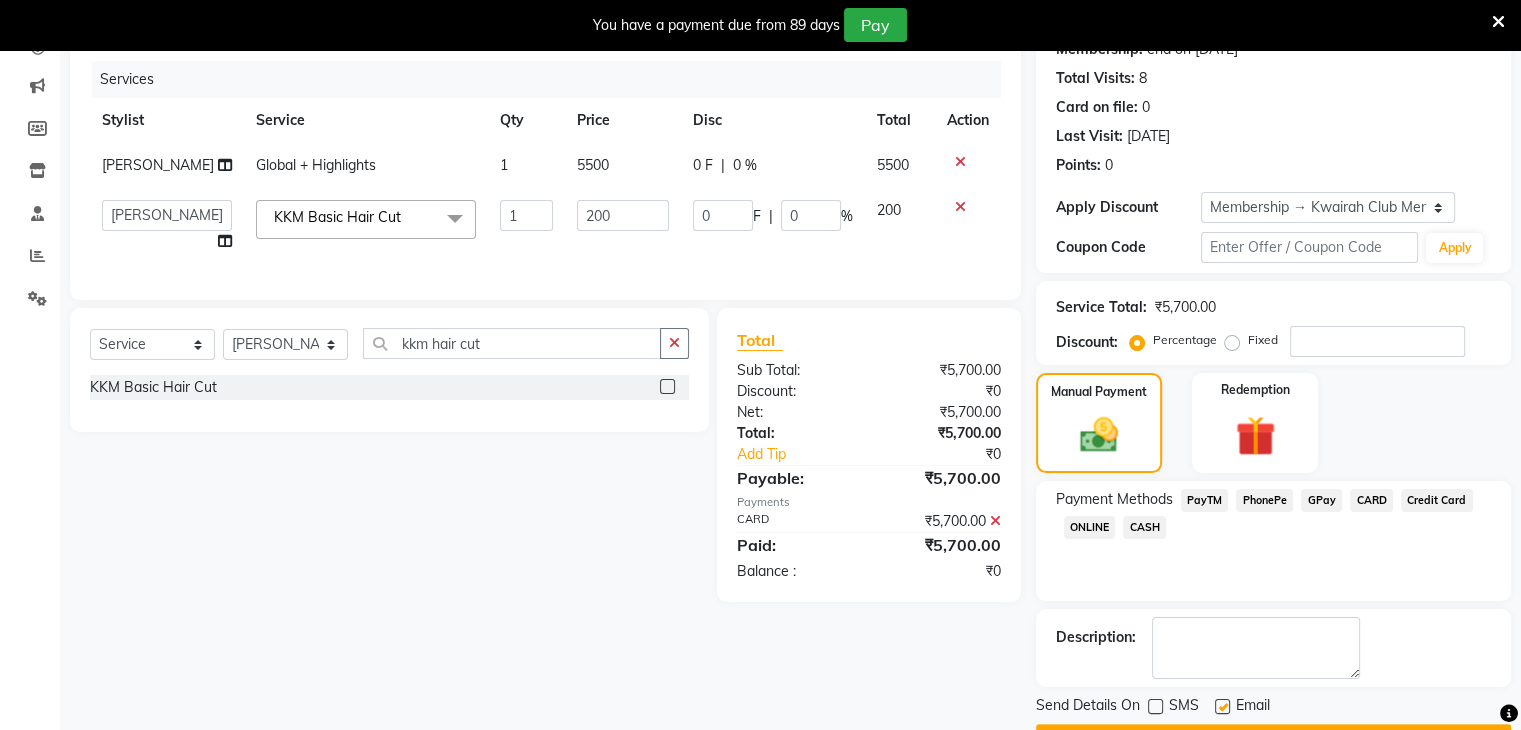 click 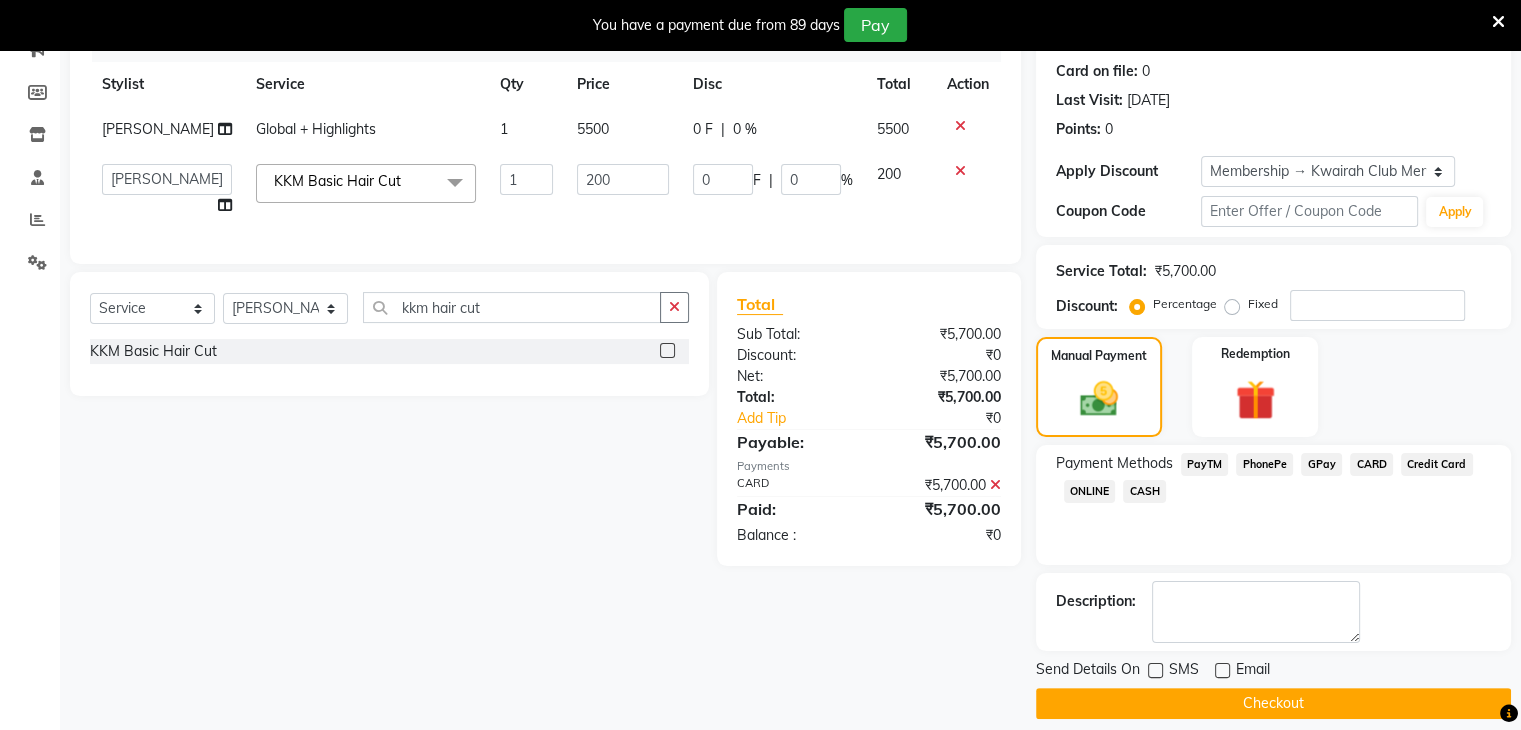 scroll, scrollTop: 291, scrollLeft: 0, axis: vertical 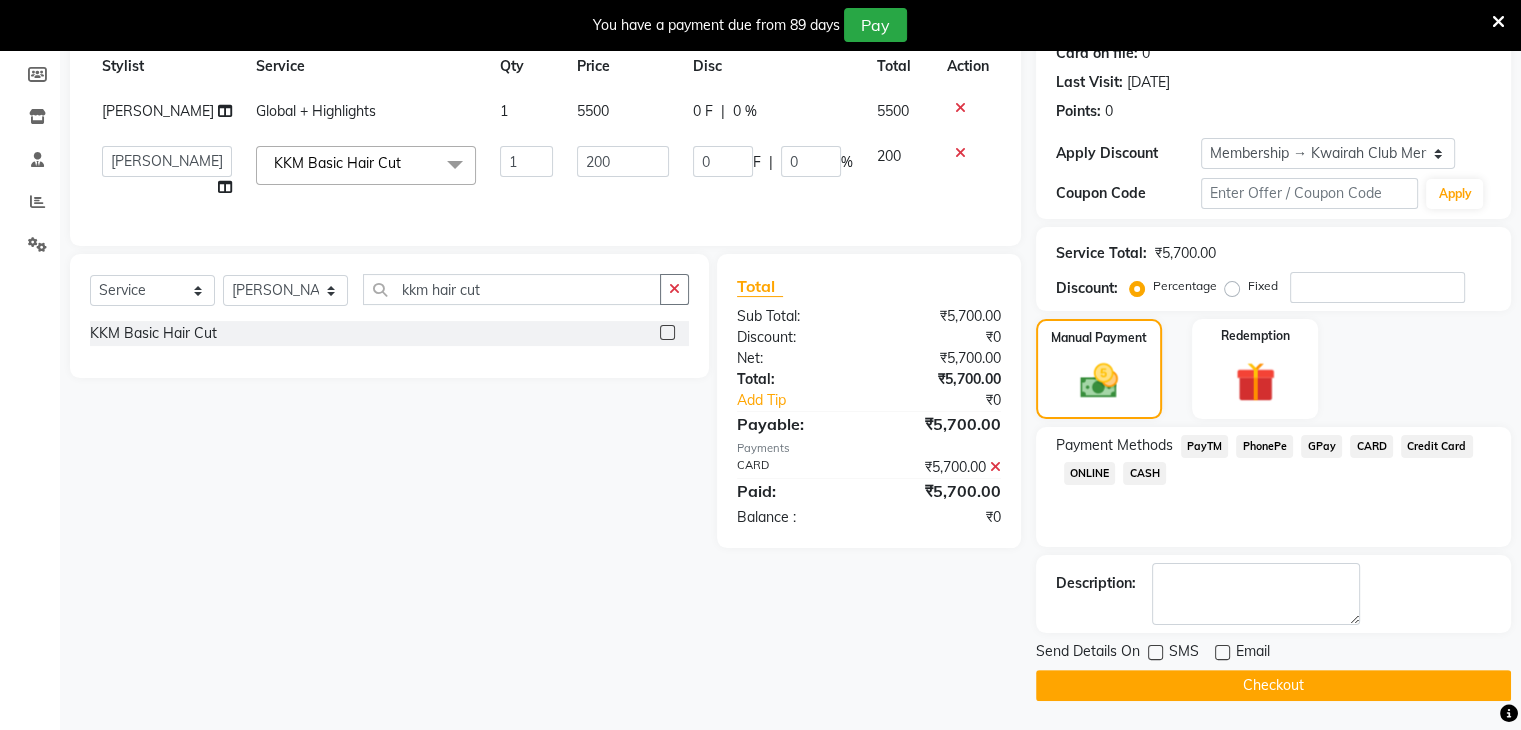 click on "Checkout" 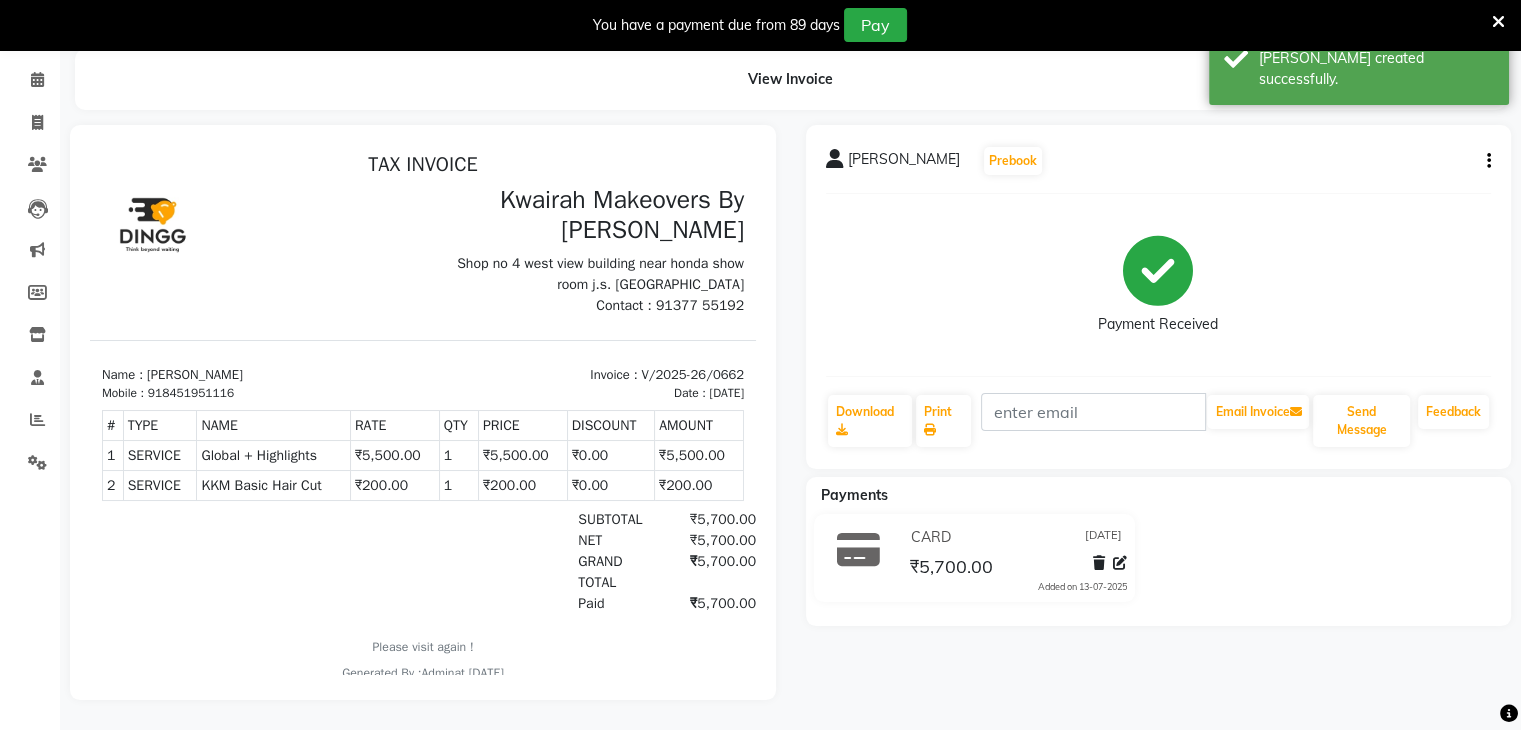 scroll, scrollTop: 0, scrollLeft: 0, axis: both 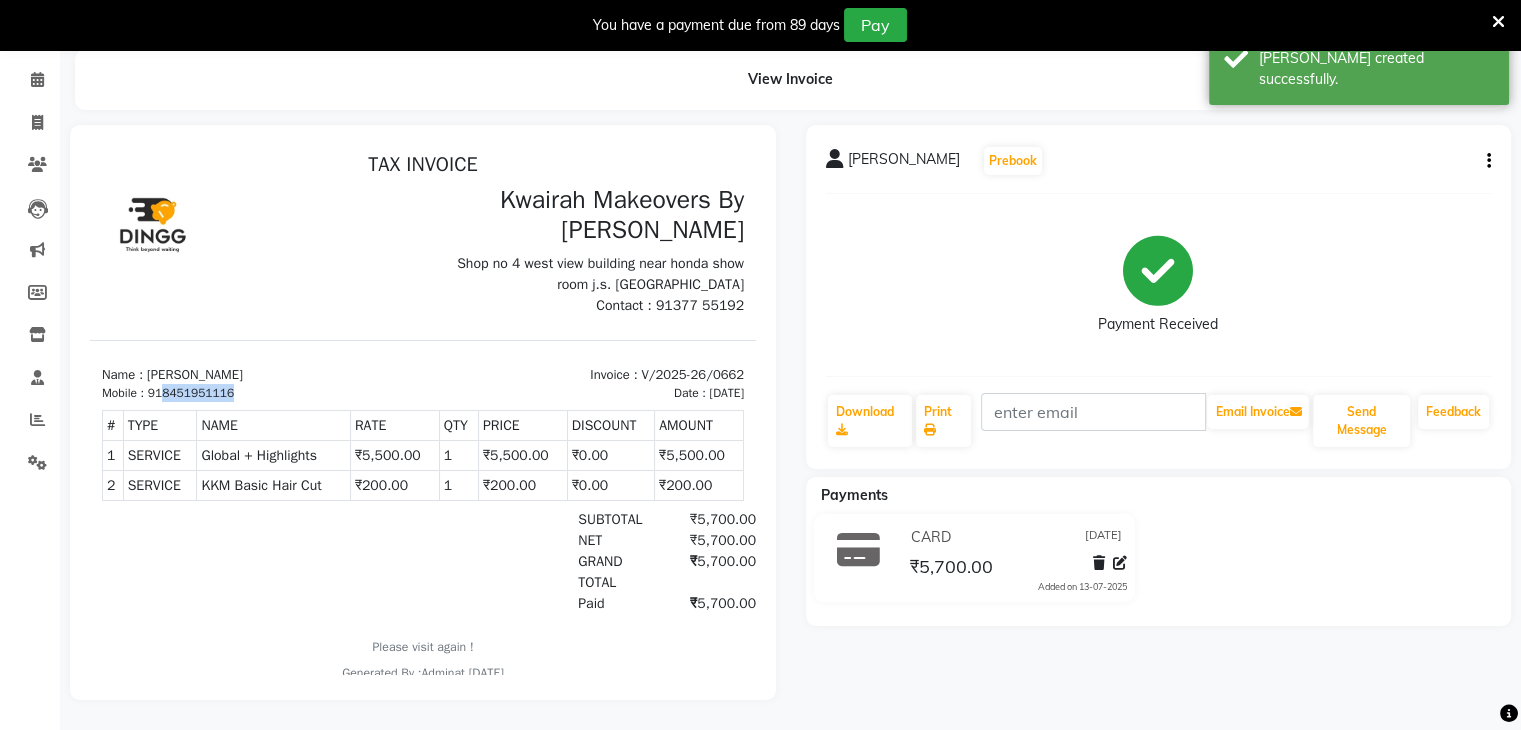 drag, startPoint x: 166, startPoint y: 394, endPoint x: 260, endPoint y: 393, distance: 94.00532 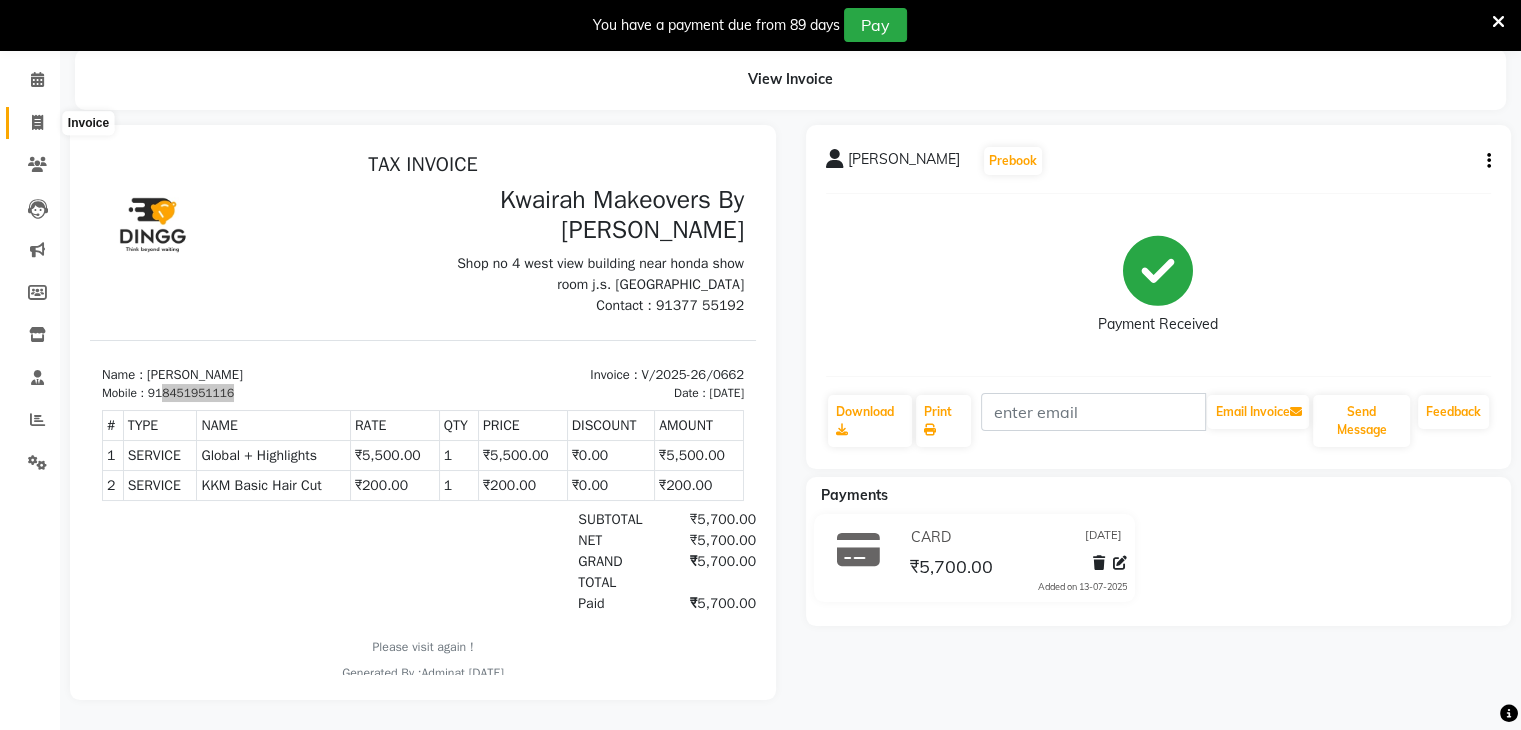 click 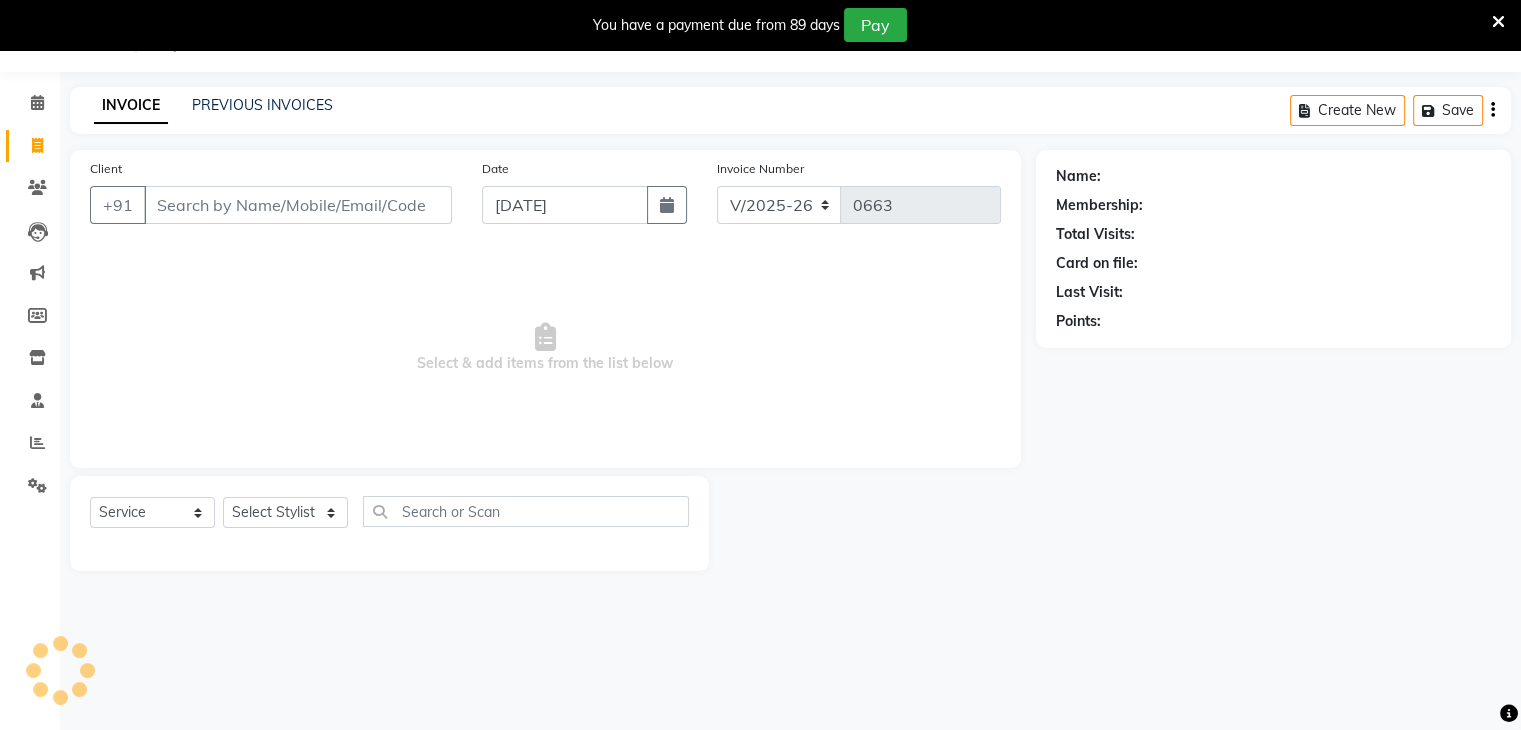 scroll, scrollTop: 50, scrollLeft: 0, axis: vertical 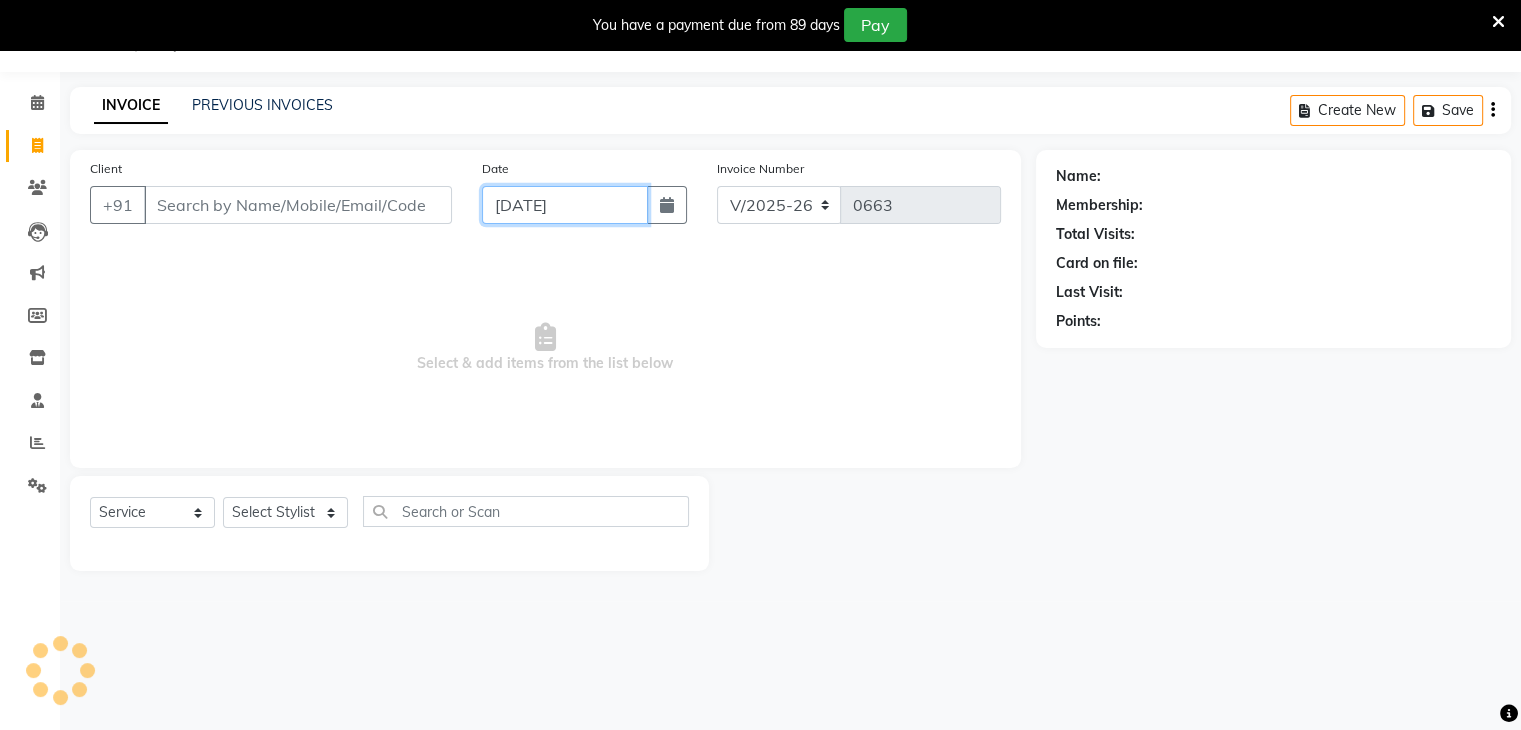 click on "[DATE]" 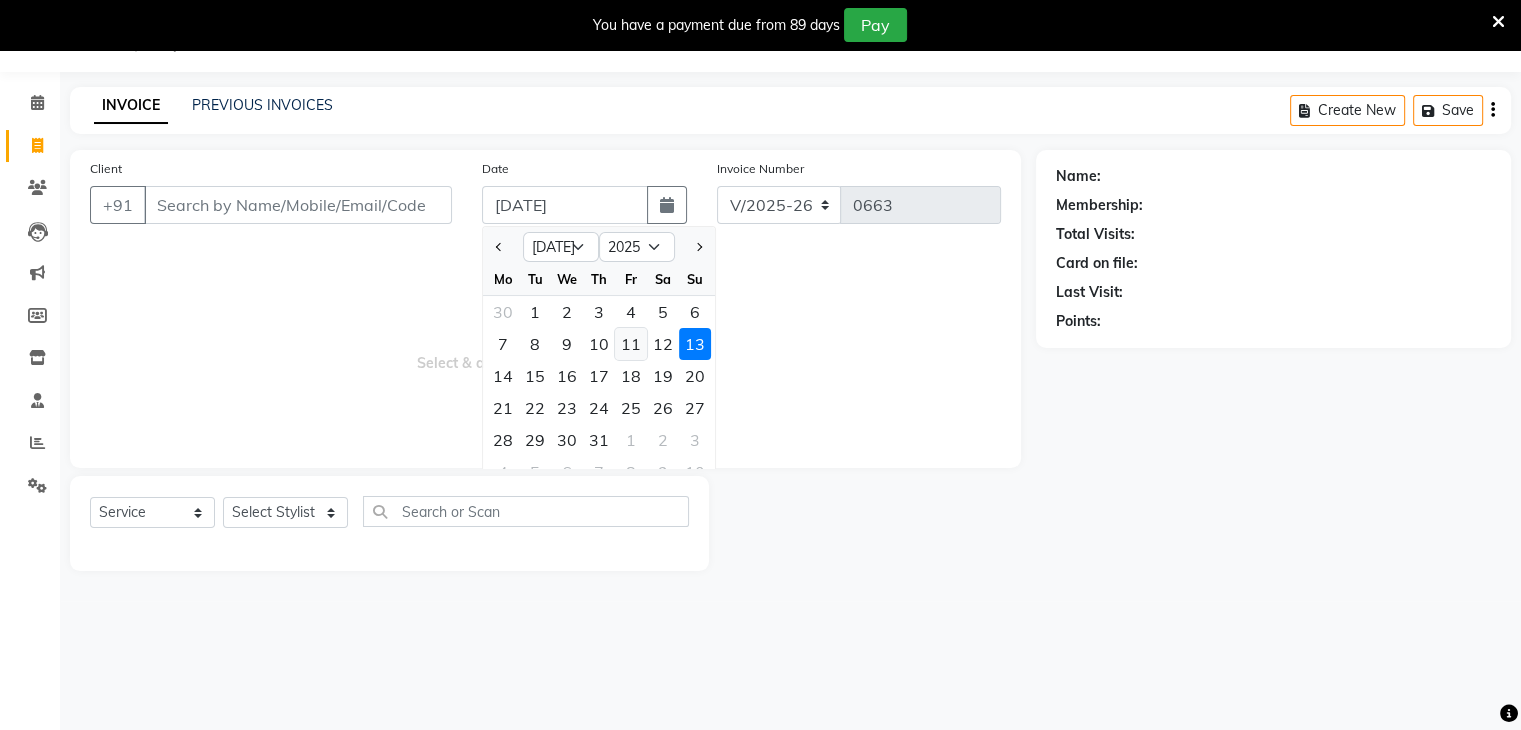 click on "11" 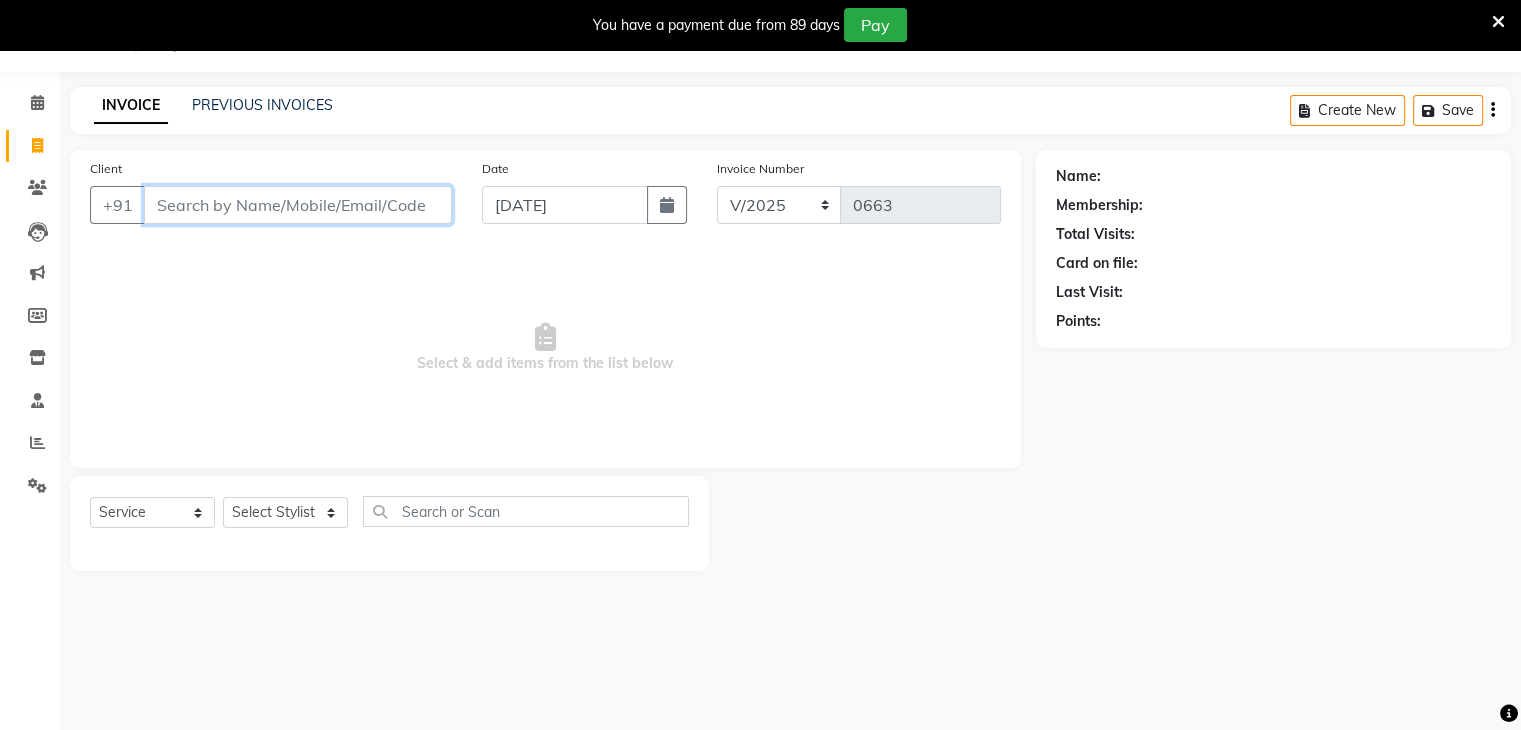 click on "Client" at bounding box center (298, 205) 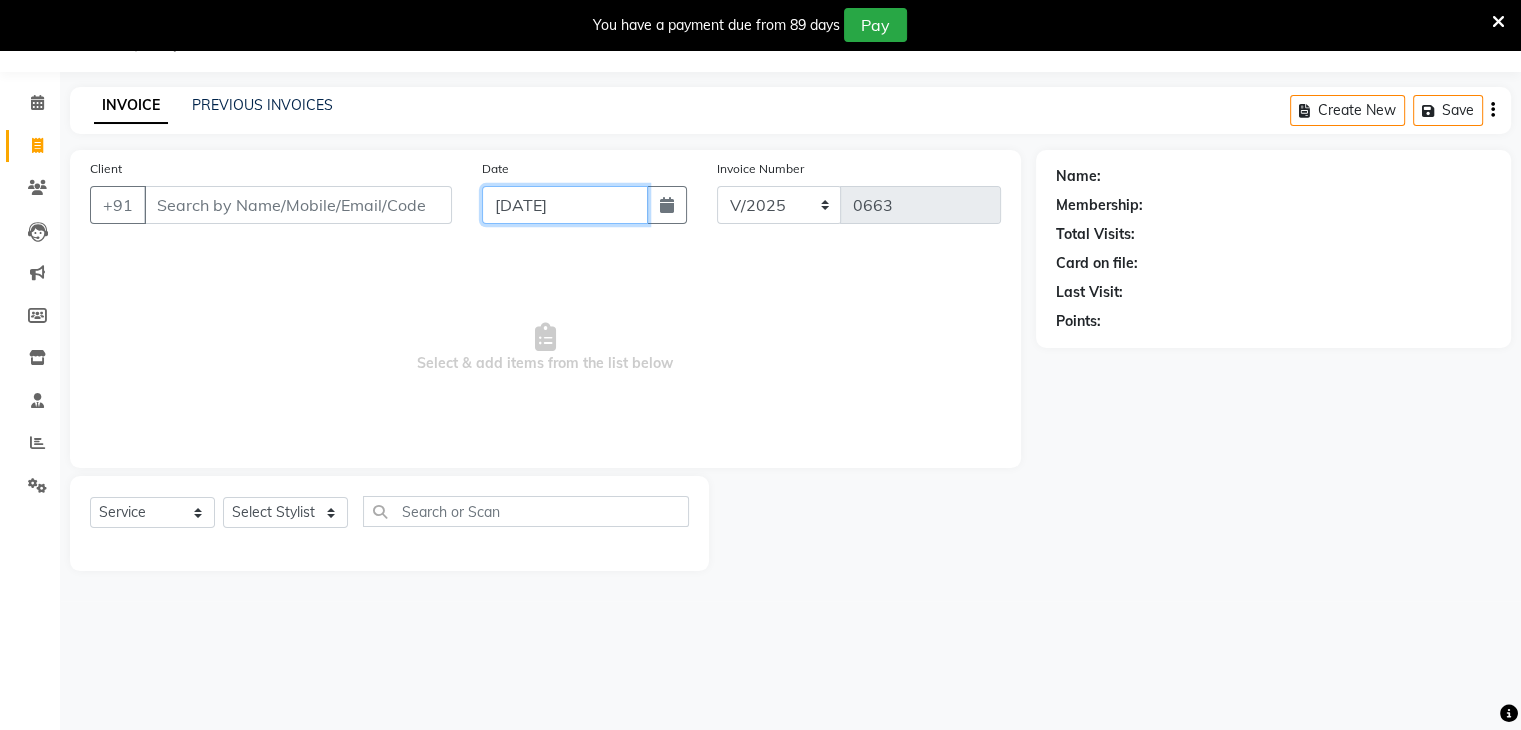 click on "[DATE]" 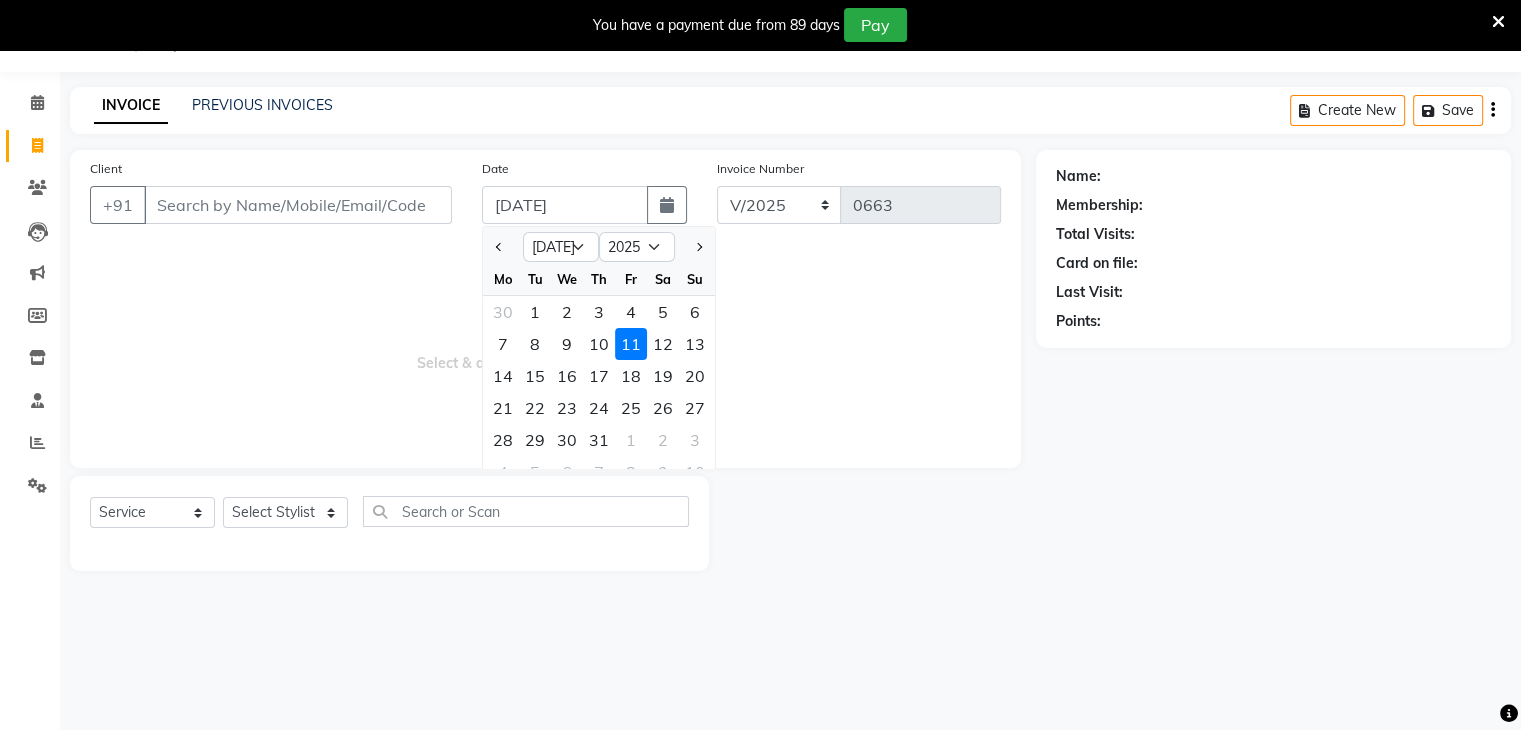 click on "11" 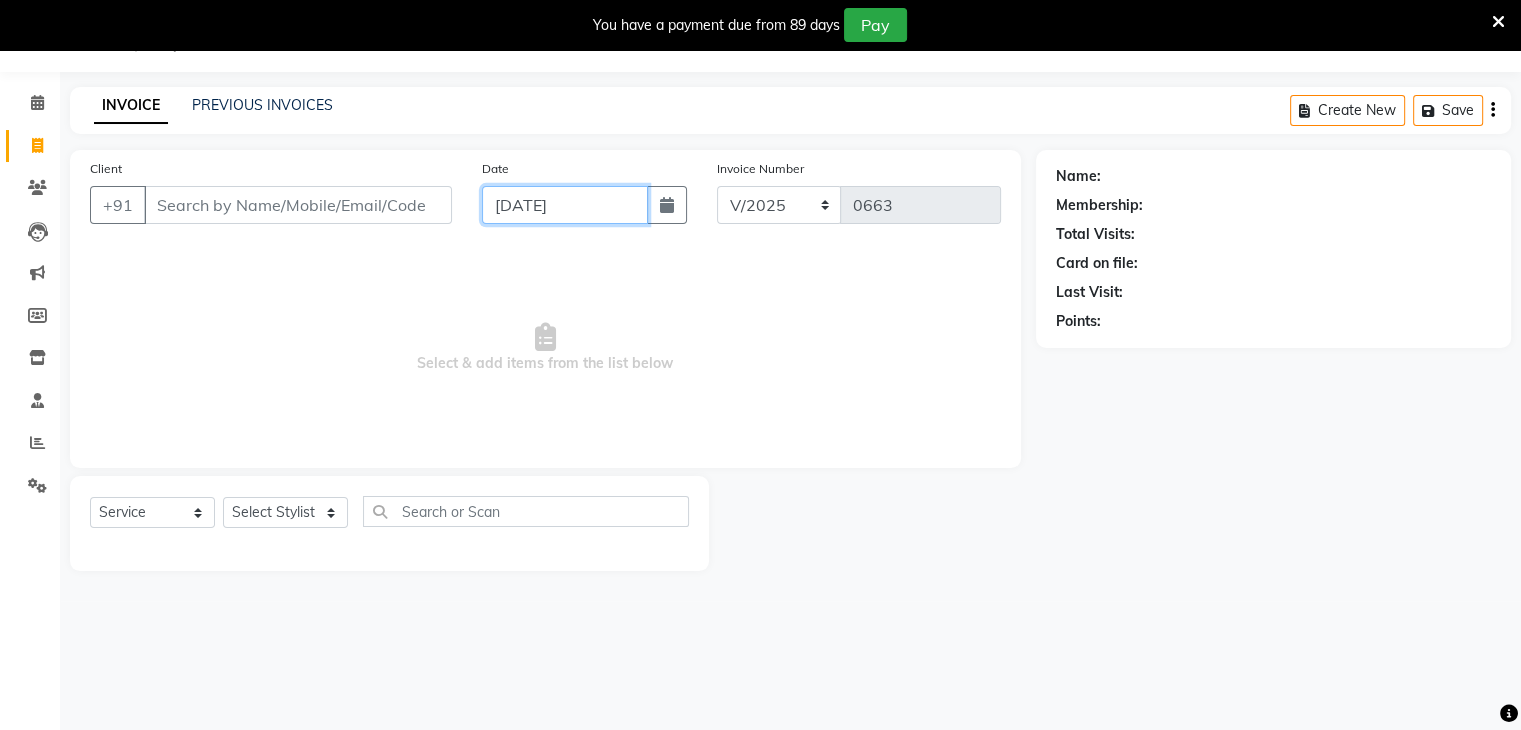 click on "[DATE]" 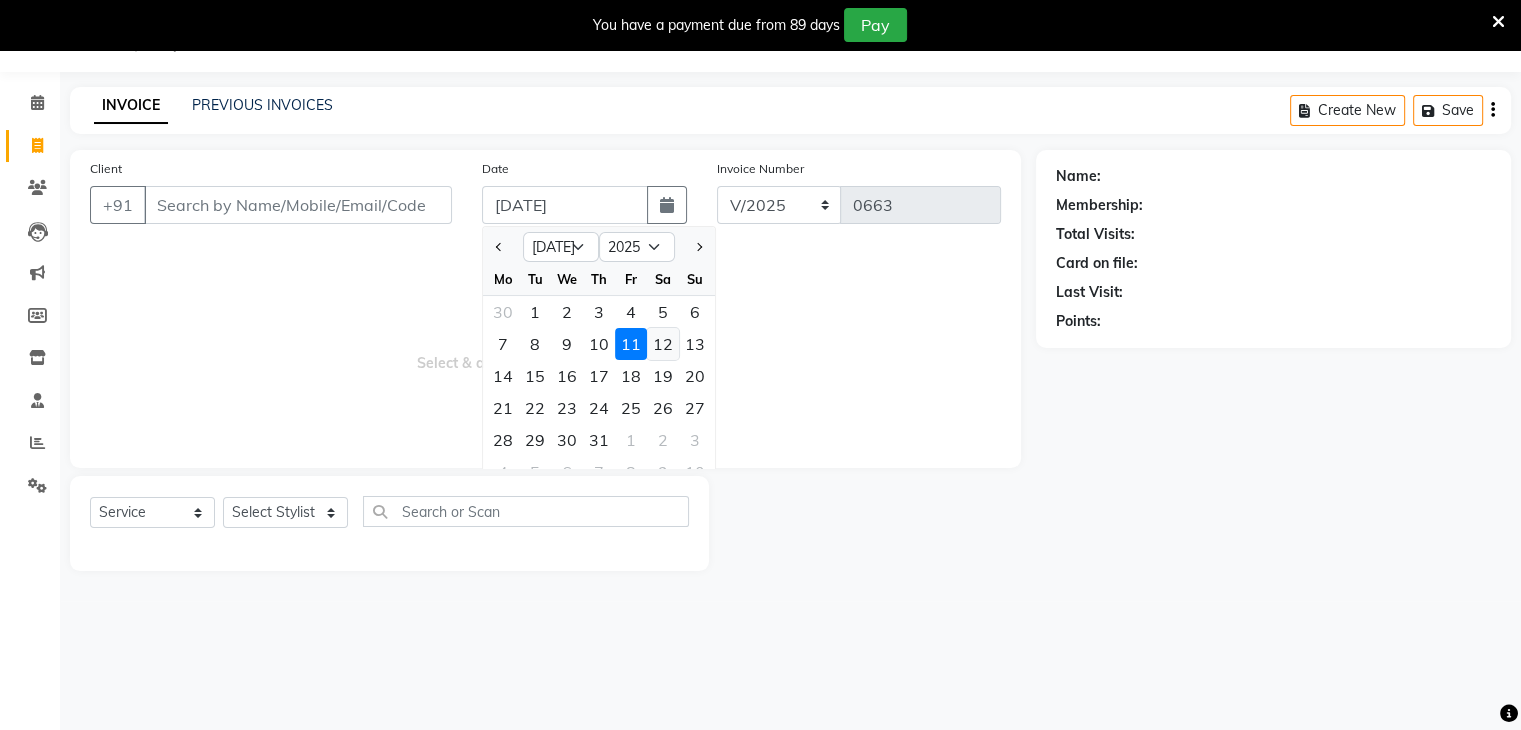 click on "12" 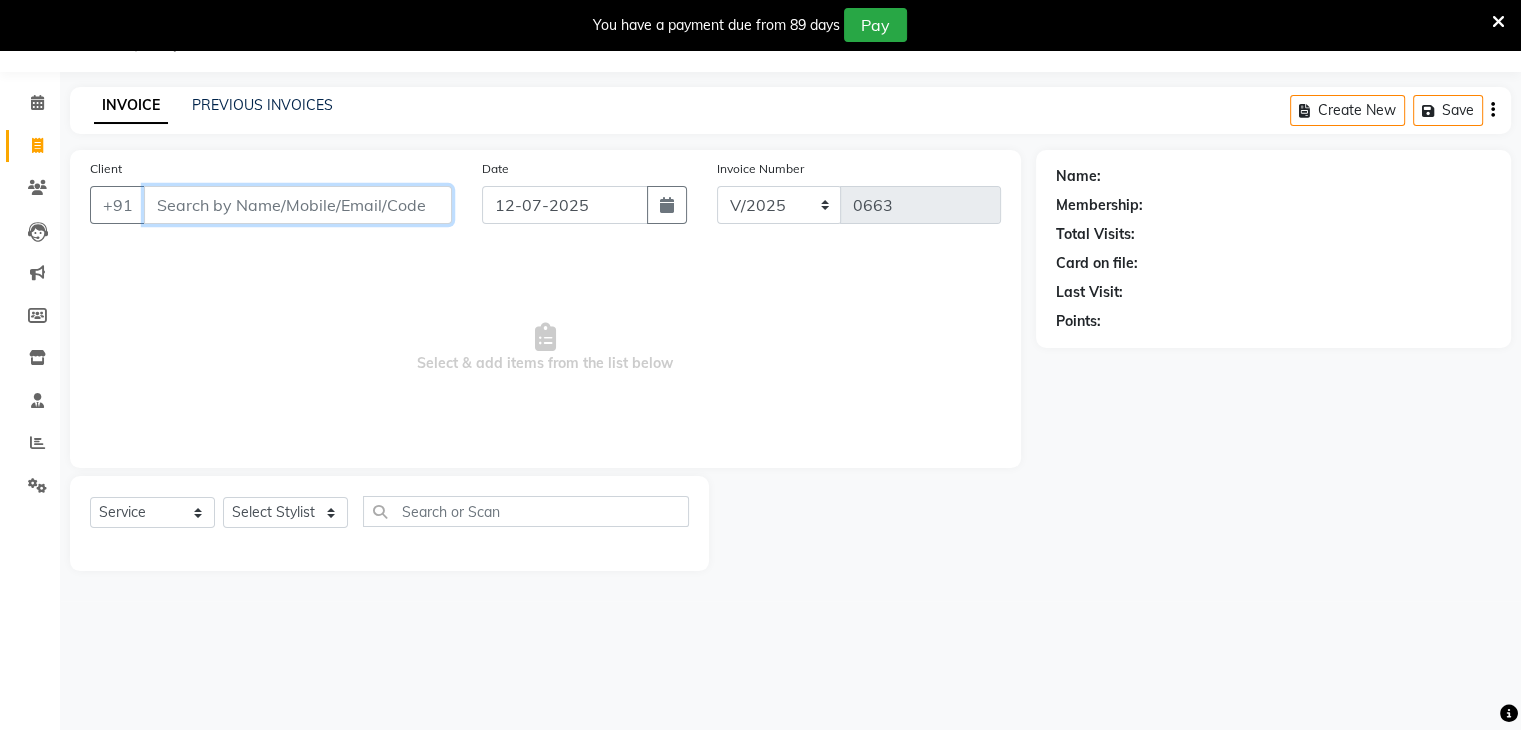 click on "Client" at bounding box center [298, 205] 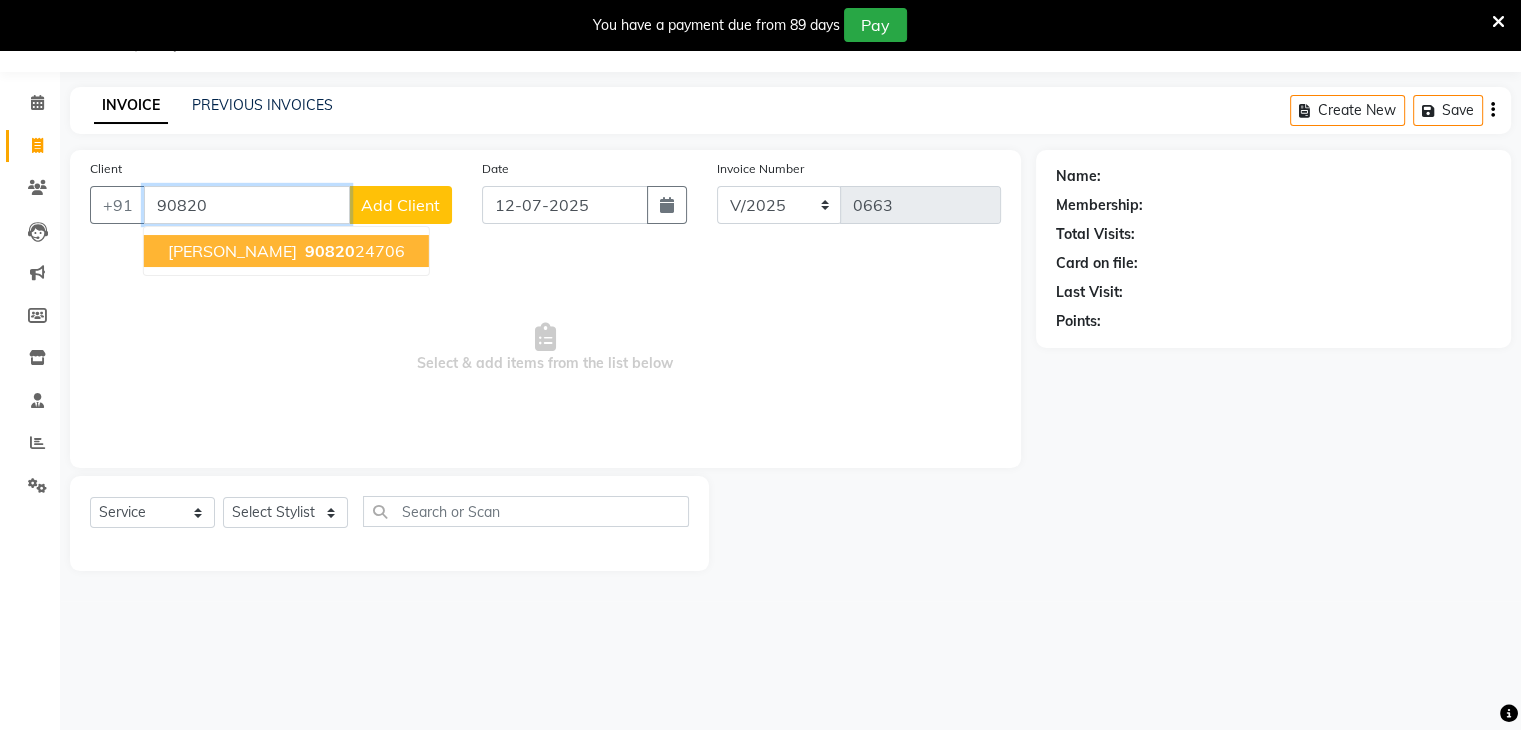 click on "90820 24706" at bounding box center [353, 251] 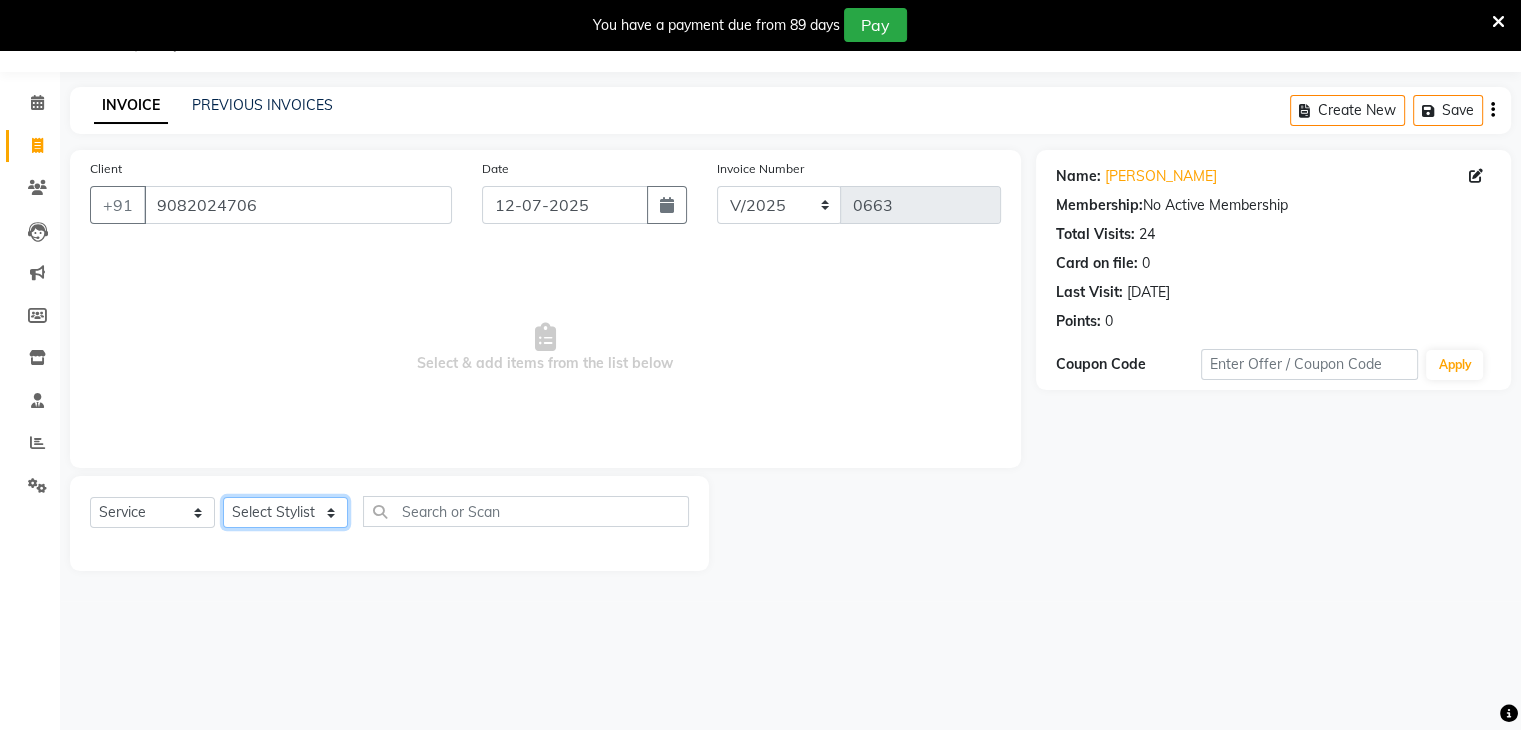 click on "Select Stylist [PERSON_NAME] [PERSON_NAME] Neha More Rakhi [PERSON_NAME] [PERSON_NAME]" 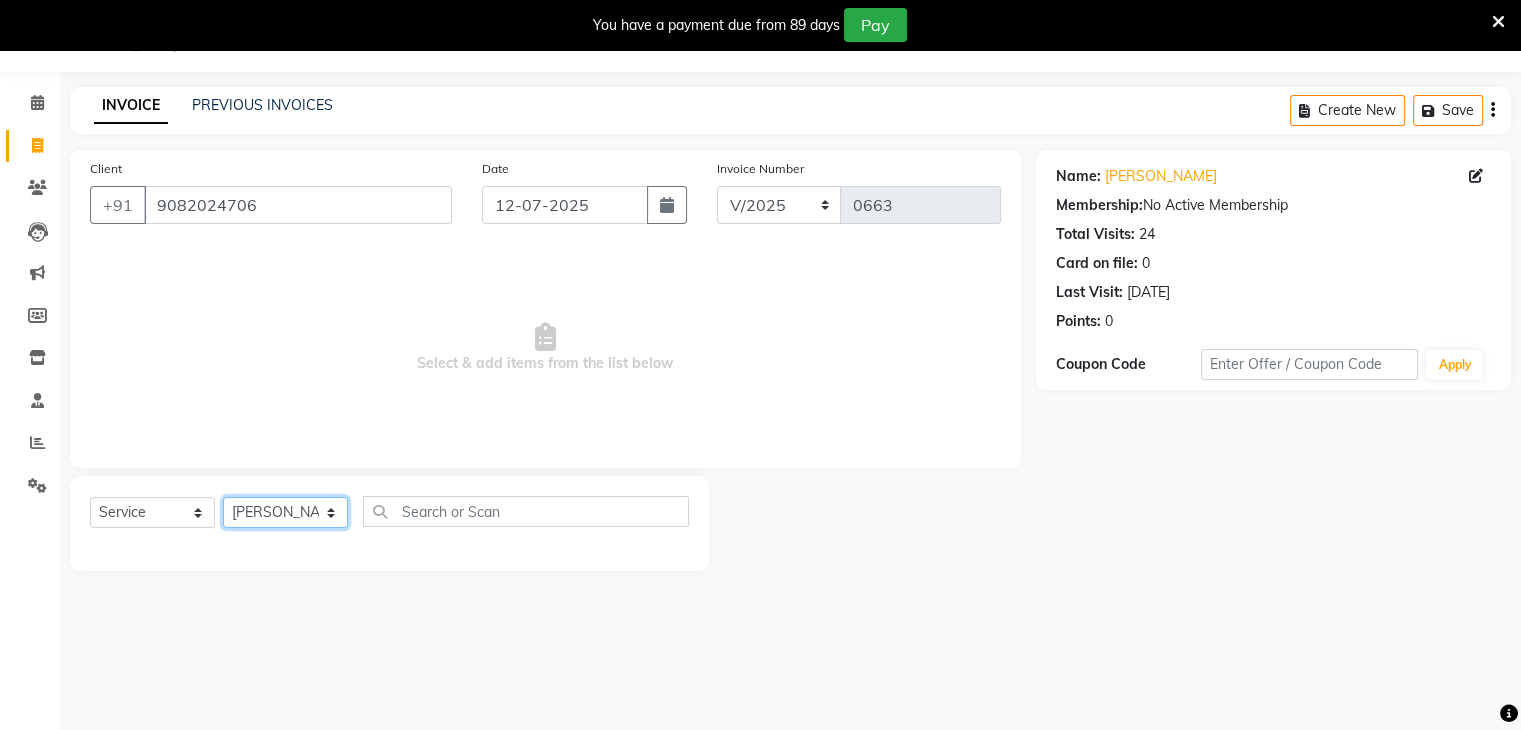 click on "Select Stylist [PERSON_NAME] [PERSON_NAME] Neha More Rakhi [PERSON_NAME] [PERSON_NAME]" 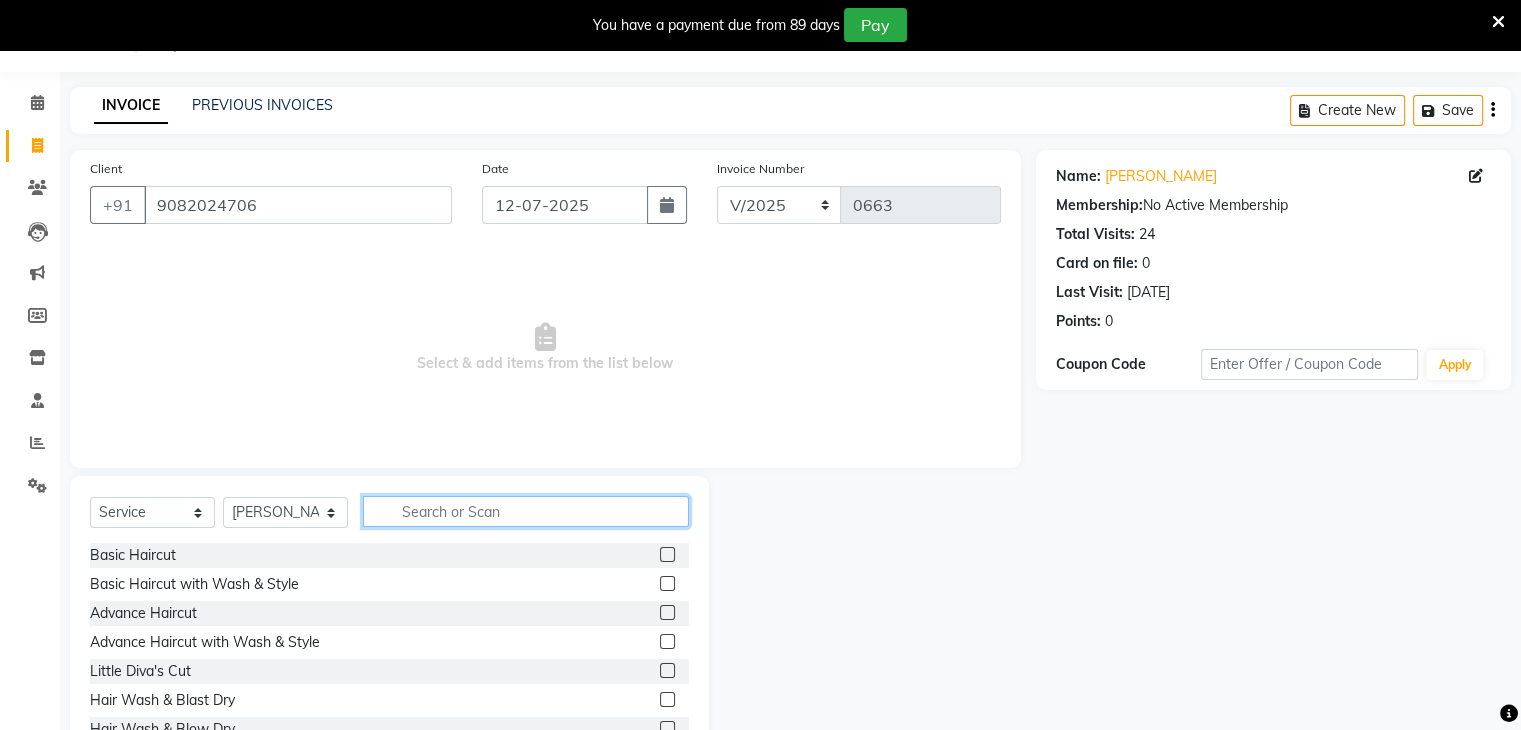 click 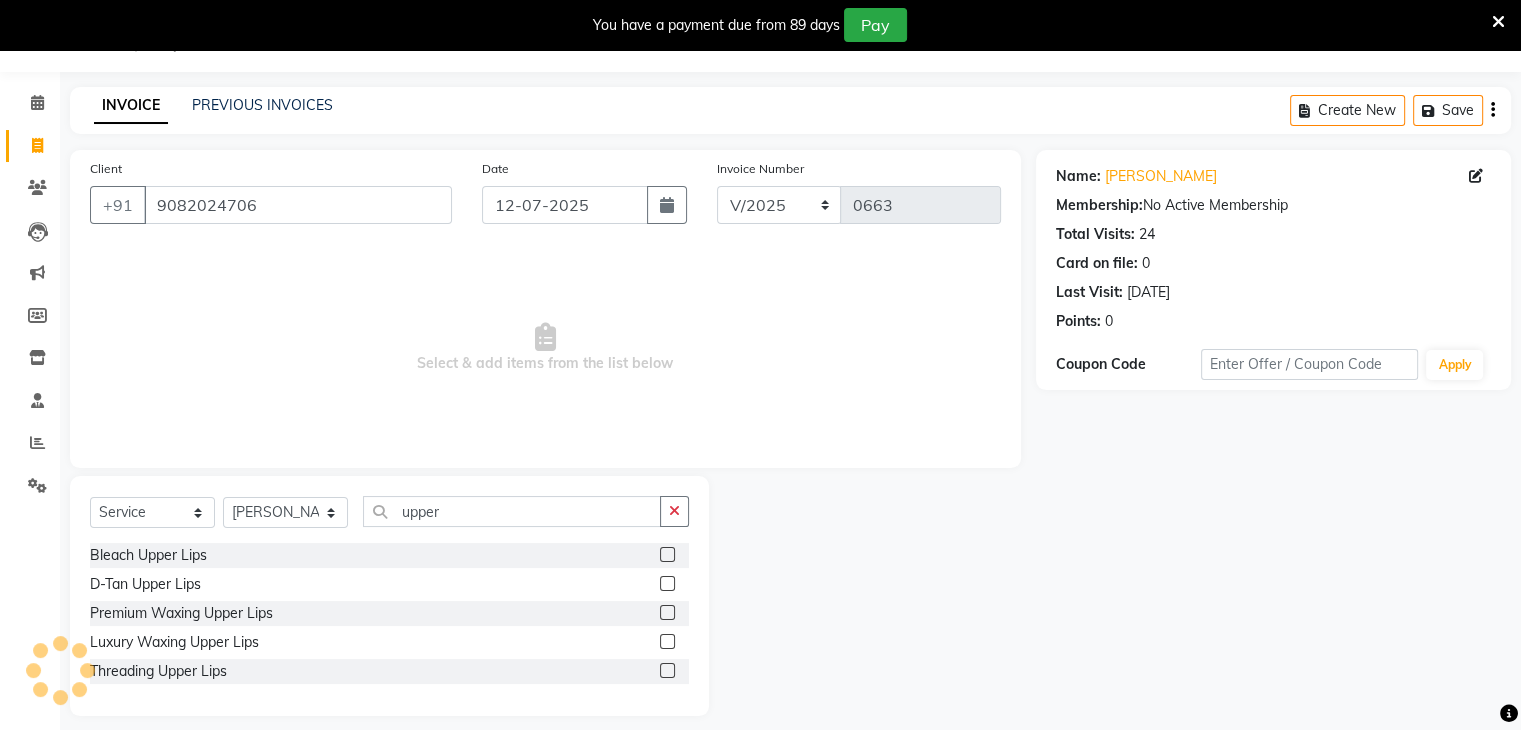 click 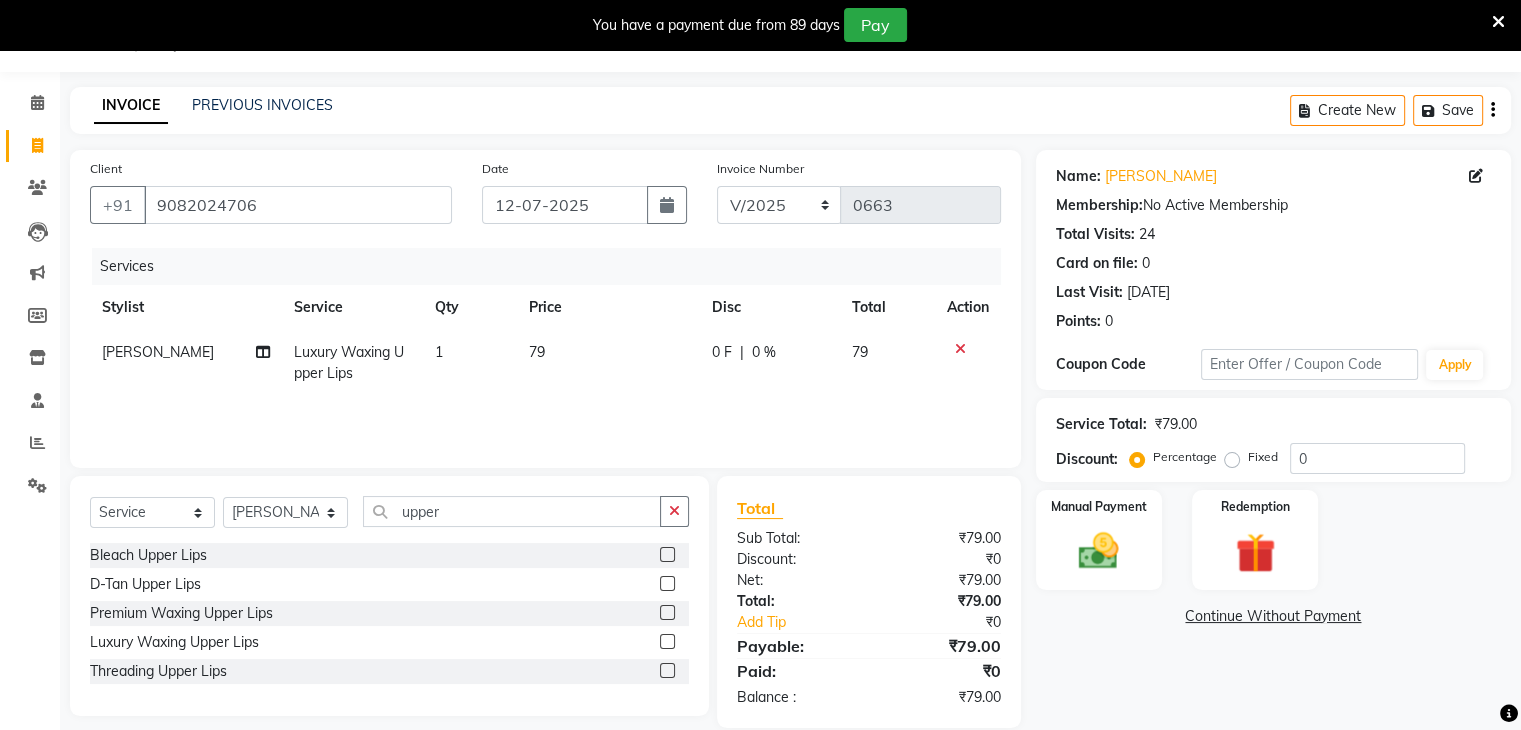 click on "79" 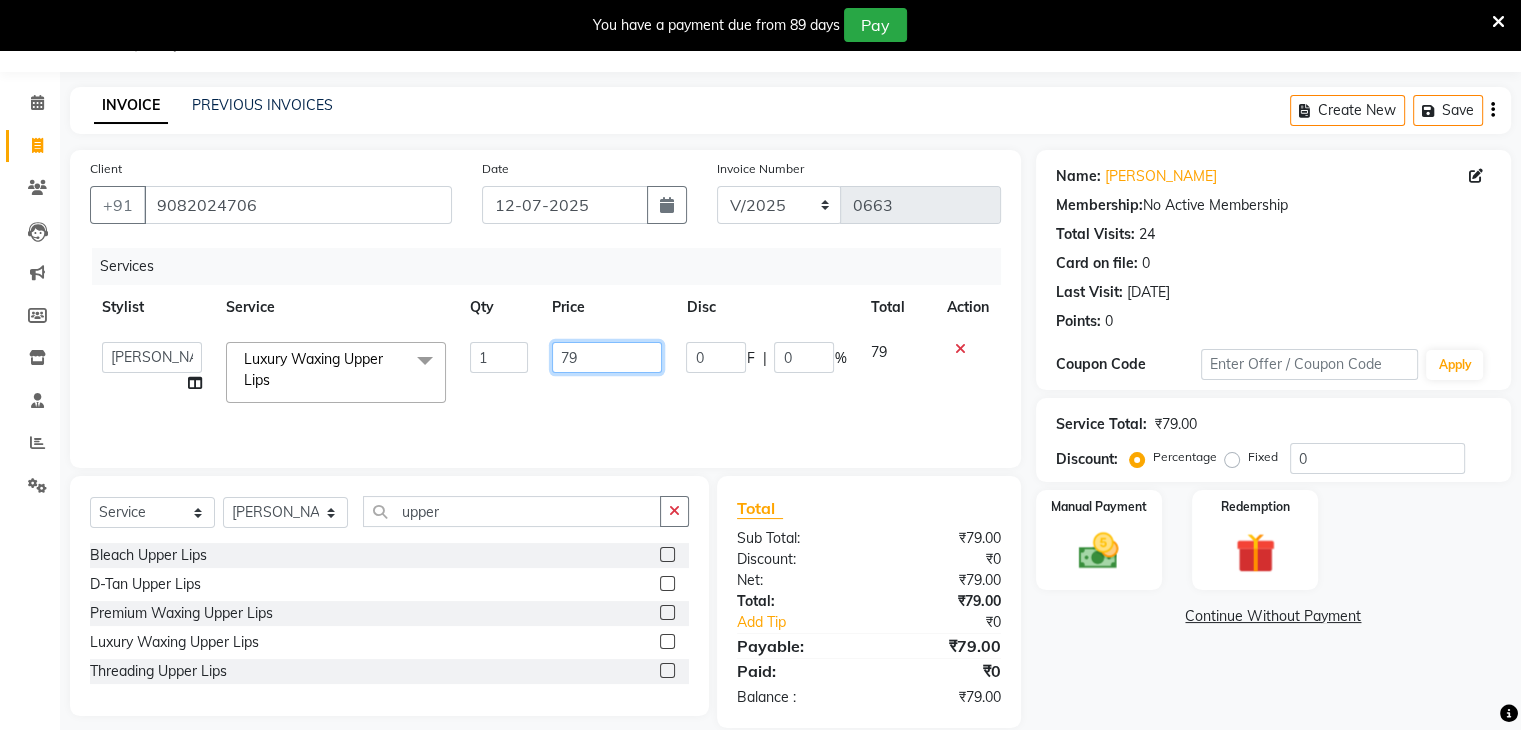 drag, startPoint x: 621, startPoint y: 356, endPoint x: 515, endPoint y: 353, distance: 106.04244 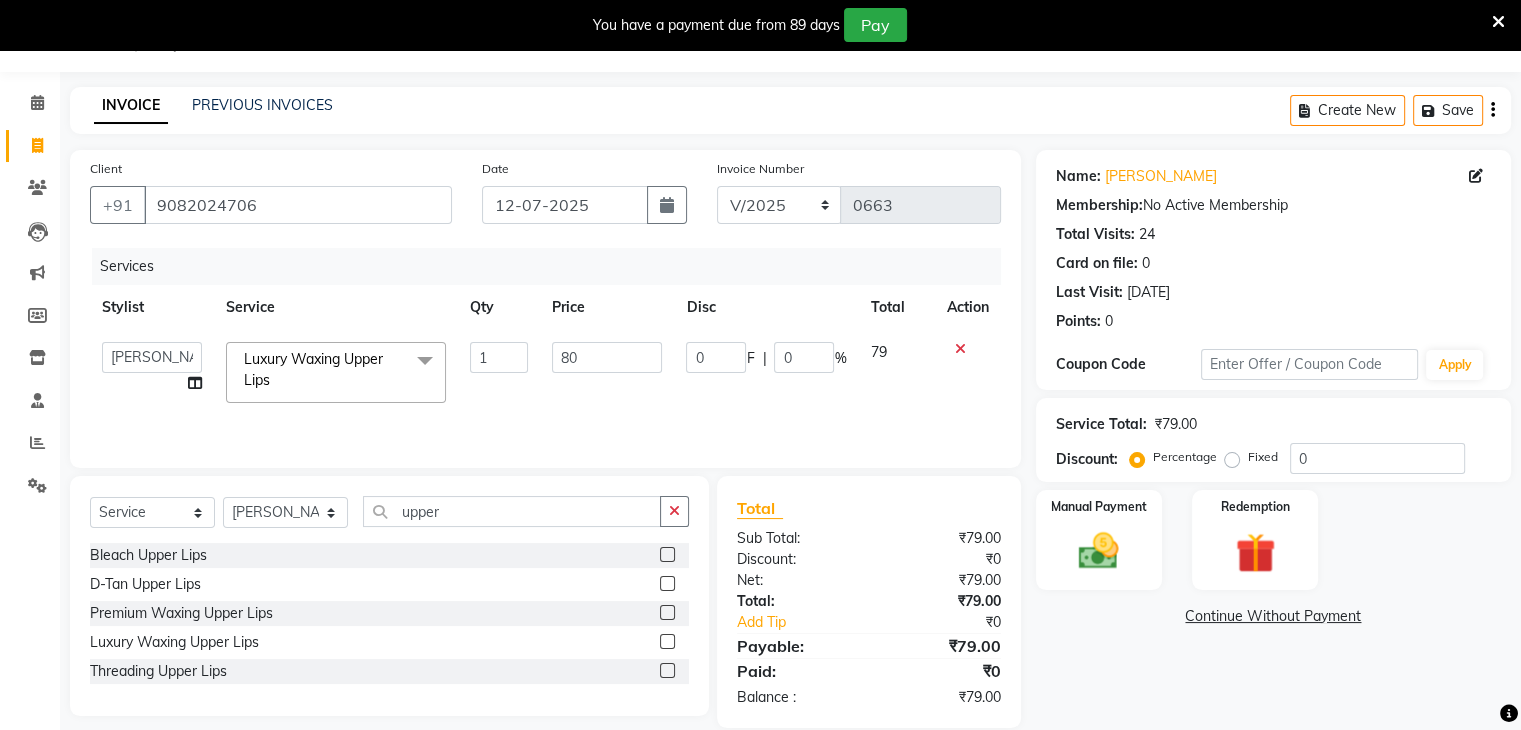 click on "[PERSON_NAME]   Anjali   [PERSON_NAME]   Neha More   Rakhi [PERSON_NAME]   [PERSON_NAME]  Luxury Waxing Upper Lips  x Basic Haircut Basic Haircut with Wash & Style Advance Haircut Advance Haircut with Wash & Style Little Diva's Cut Hair Wash & Blast Dry Hair Wash & Blow Dry Blow Dry (Upto Midwaist) Blow Dry Waist Ironing (Upto Midwaist) Ironing Waist Curls/Waves/Styling (Upto Midwaist) Curls/Waves/Styling Waist Basic Hair Spa Schwarzkopf Spa Hair Gloss Treatment (Upto Midwaist) Hair Gloss Treatment Waist Fibre Clinix (Kwairah Signature Treatment) Express Head Massage 20 Mins Head Massage 30 Mins Oil Massage + Wash Keratin Treatment Smoothening/Rebonding Treatment [MEDICAL_DATA] Treatment Root Touchup Igora 1 inch Root Touchup Igora 2 inch Root Touchup Essencity 1 inch Root Touchup Essencity 2 inch Half Head Streaks (15-16 strips) Full Head Streaks 3D Colors Global Hair Color Dual Global Hair Color Balayage/Ombre/Free Hand/Low Lights/ Baby Lights Prelightening Density Charges Color Application Pre-wash Igora Product 1" 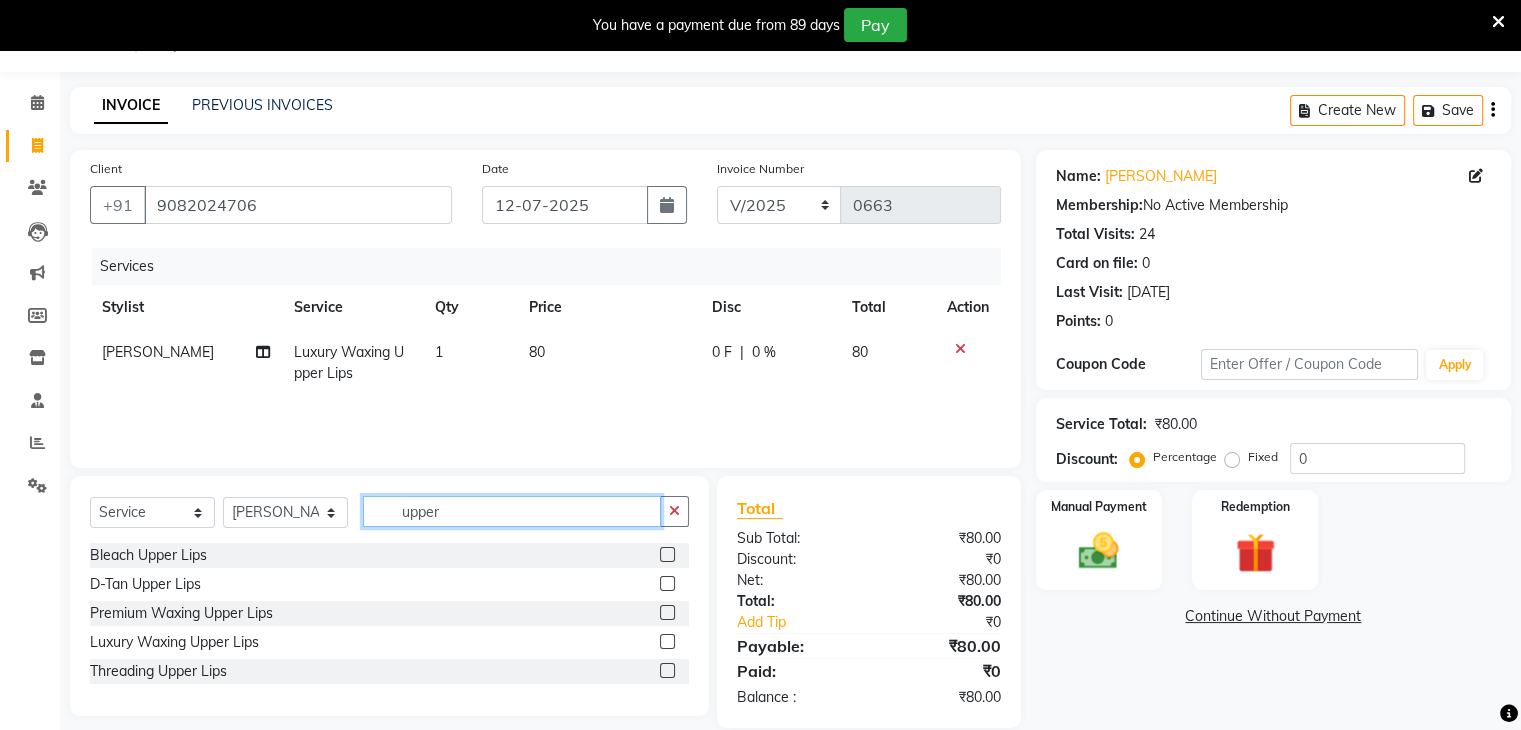 drag, startPoint x: 424, startPoint y: 508, endPoint x: 370, endPoint y: 505, distance: 54.08327 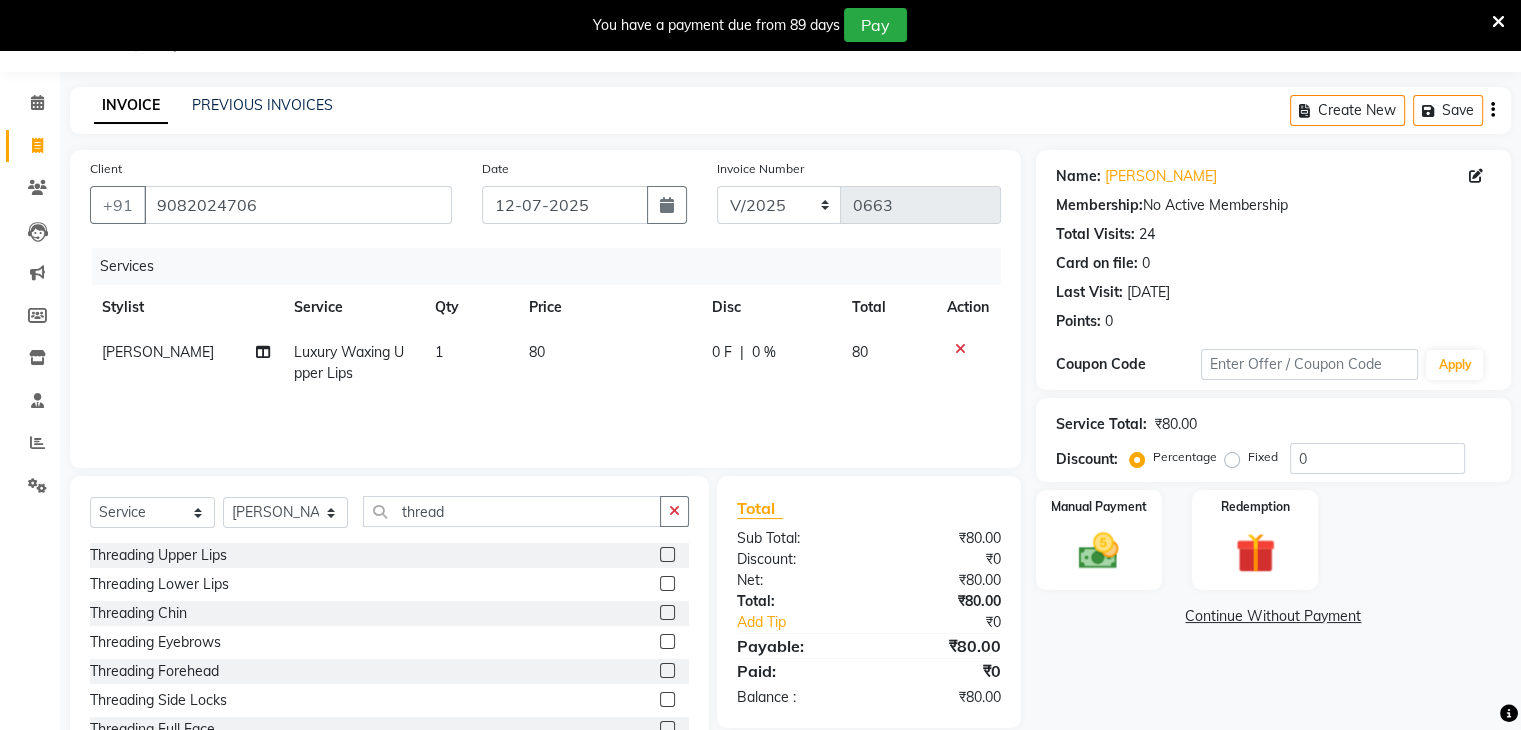 click 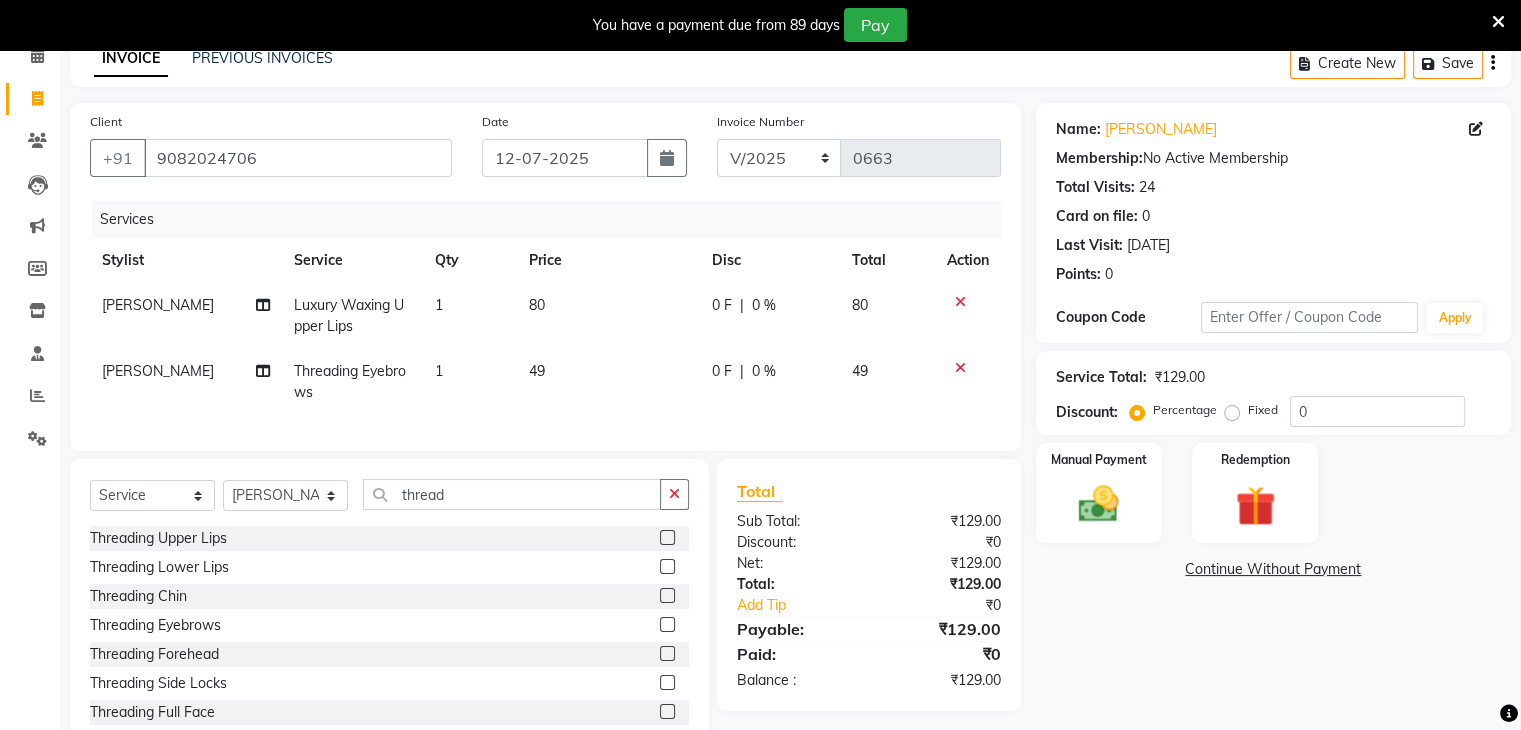 scroll, scrollTop: 167, scrollLeft: 0, axis: vertical 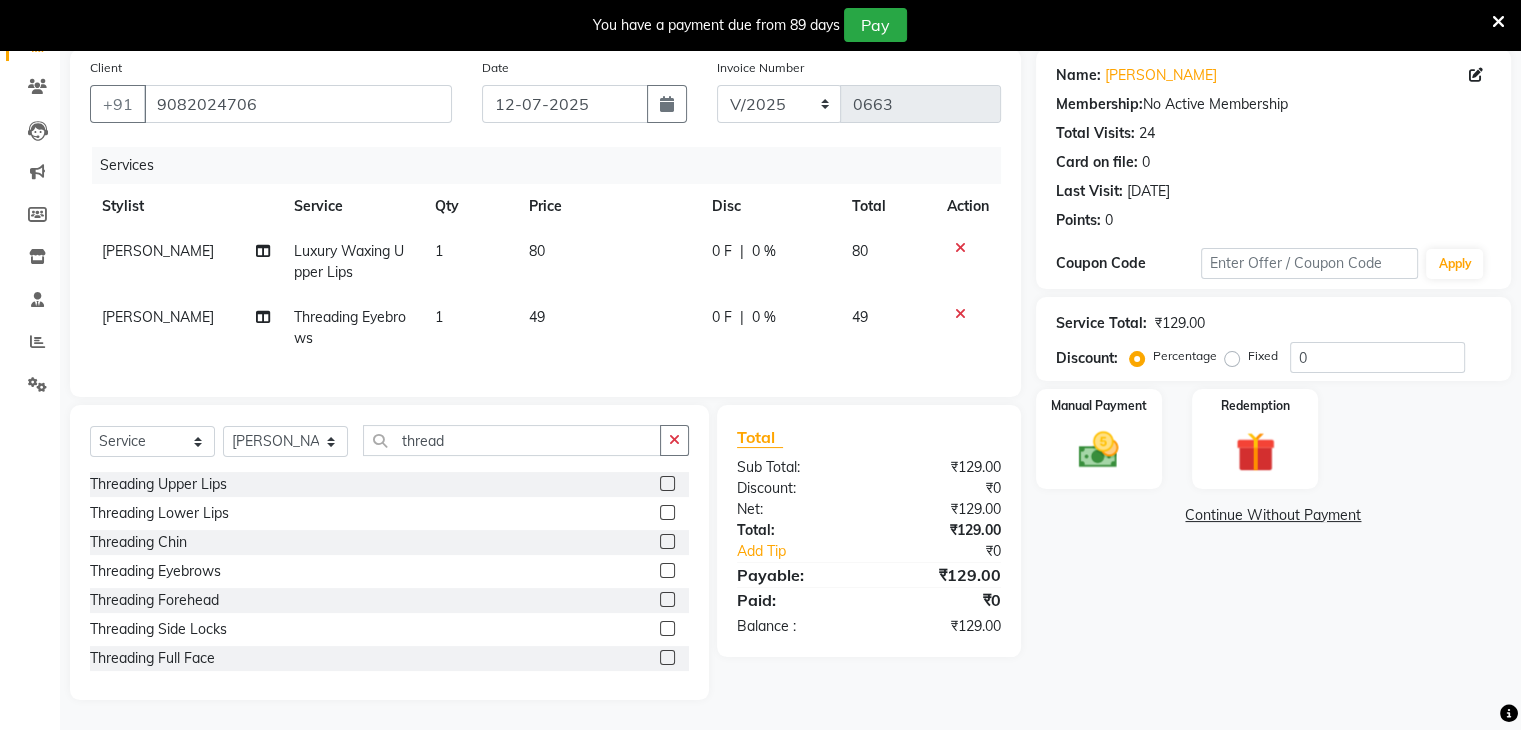 click 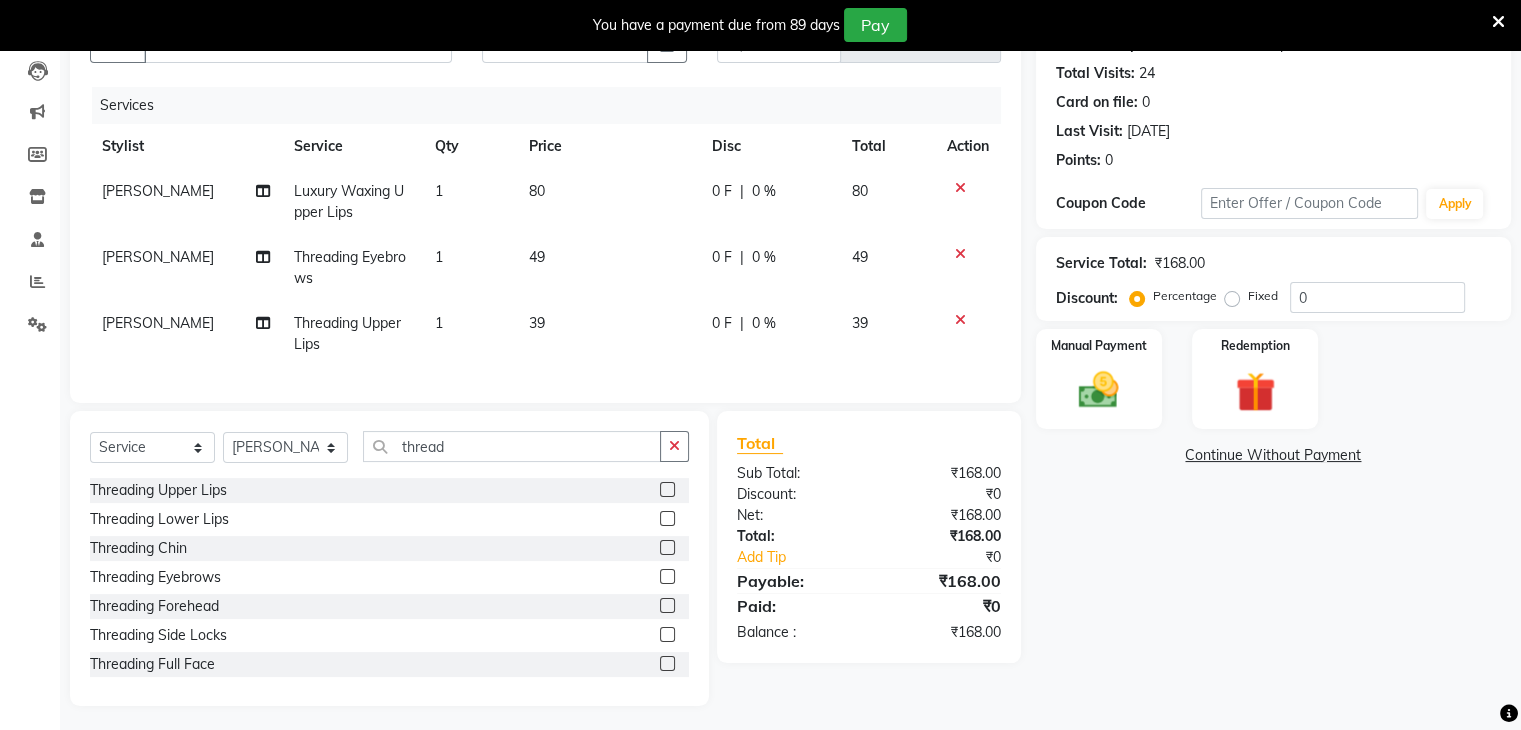 scroll, scrollTop: 233, scrollLeft: 0, axis: vertical 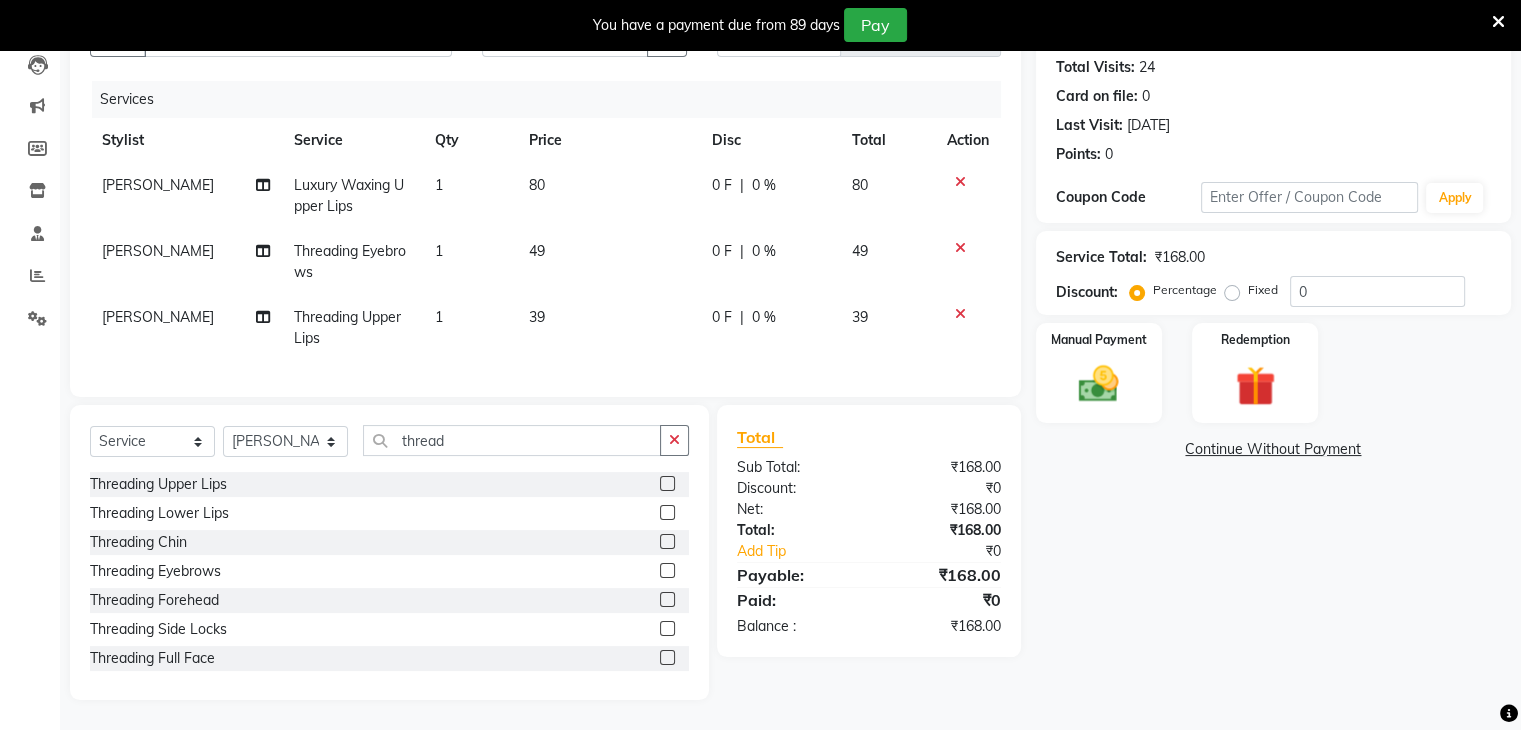 click 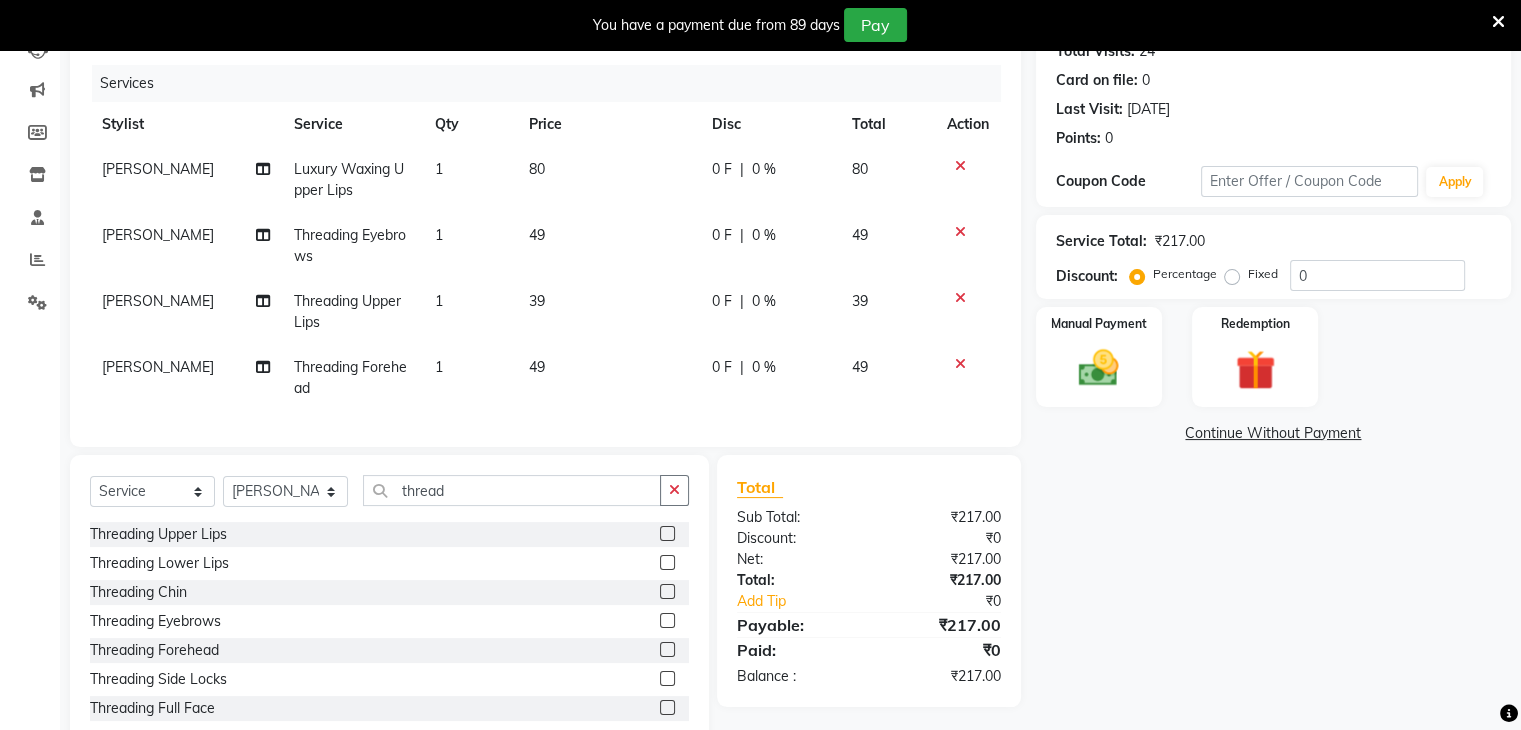 click on "49" 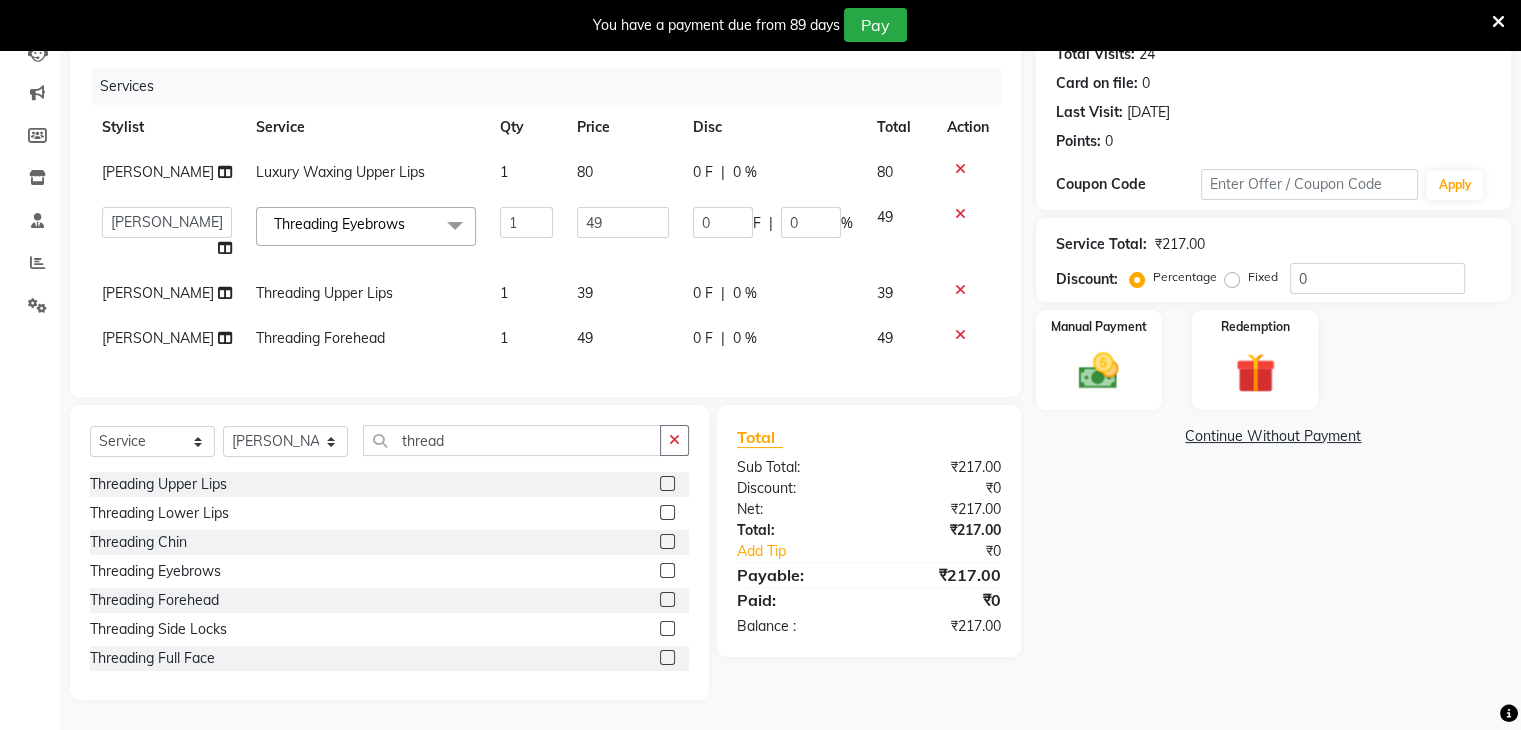 click on "[PERSON_NAME]   Anjali   [PERSON_NAME]   Neha More   Rakhi [PERSON_NAME]   [PERSON_NAME]  Threading Eyebrows  x Basic Haircut Basic Haircut with Wash & Style Advance Haircut Advance Haircut with Wash & Style Little Diva's Cut Hair Wash & Blast Dry Hair Wash & Blow Dry Blow Dry (Upto Midwaist) Blow Dry Waist Ironing (Upto Midwaist) Ironing Waist Curls/Waves/Styling (Upto Midwaist) Curls/Waves/Styling Waist Basic Hair Spa Schwarzkopf Spa Hair Gloss Treatment (Upto Midwaist) Hair Gloss Treatment Waist Fibre Clinix (Kwairah Signature Treatment) Express Head Massage 20 Mins Head Massage 30 Mins Oil Massage + Wash Keratin Treatment Smoothening/Rebonding Treatment [MEDICAL_DATA] Treatment Root Touchup Igora 1 inch Root Touchup Igora 2 inch Root Touchup Essencity 1 inch Root Touchup Essencity 2 inch Half Head Streaks (15-16 strips) Full Head Streaks 3D Colors Global Hair Color Dual Global Hair Color Balayage/Ombre/Free Hand/Low Lights/ Baby Lights Prelightening Density Charges Color Application Color Application With Wash 1 0" 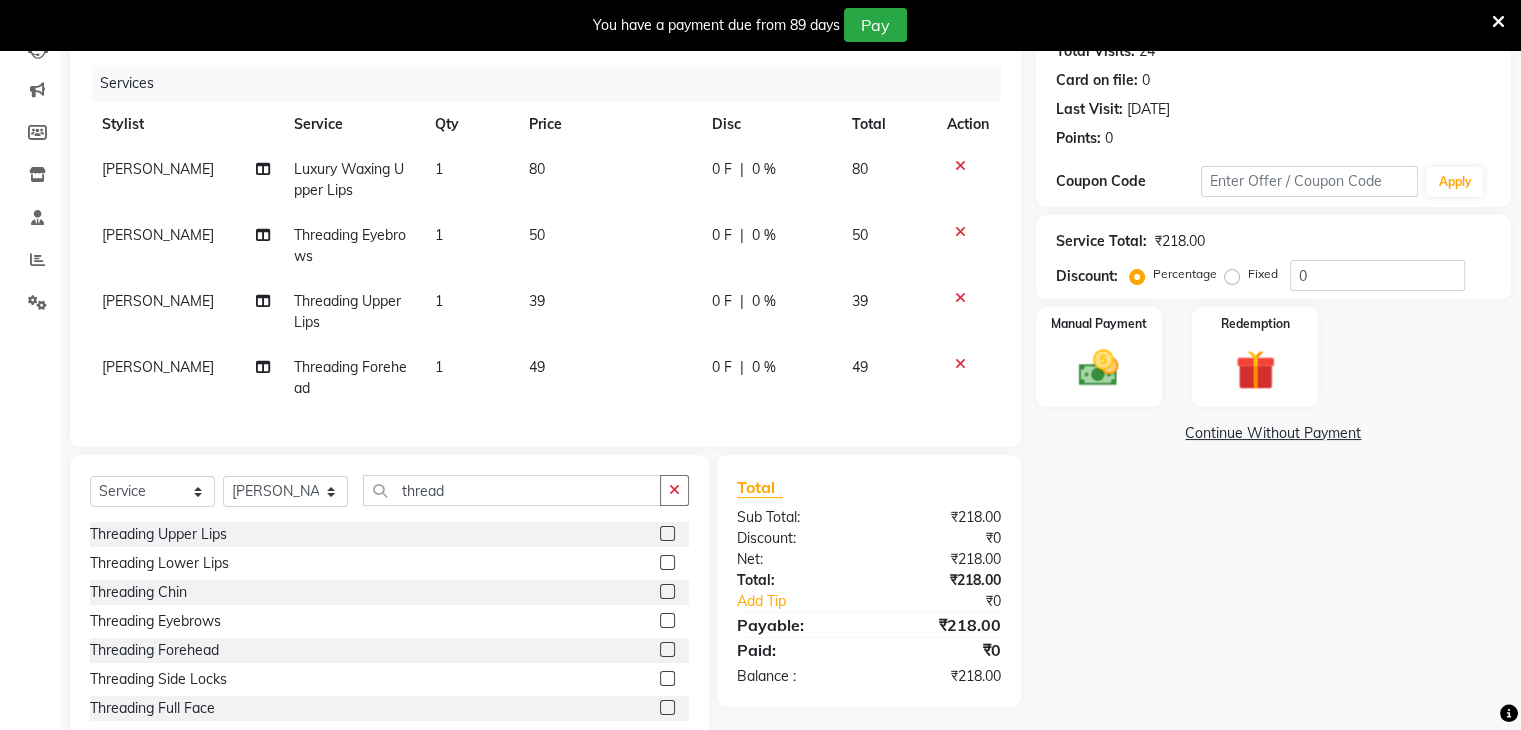 click on "39" 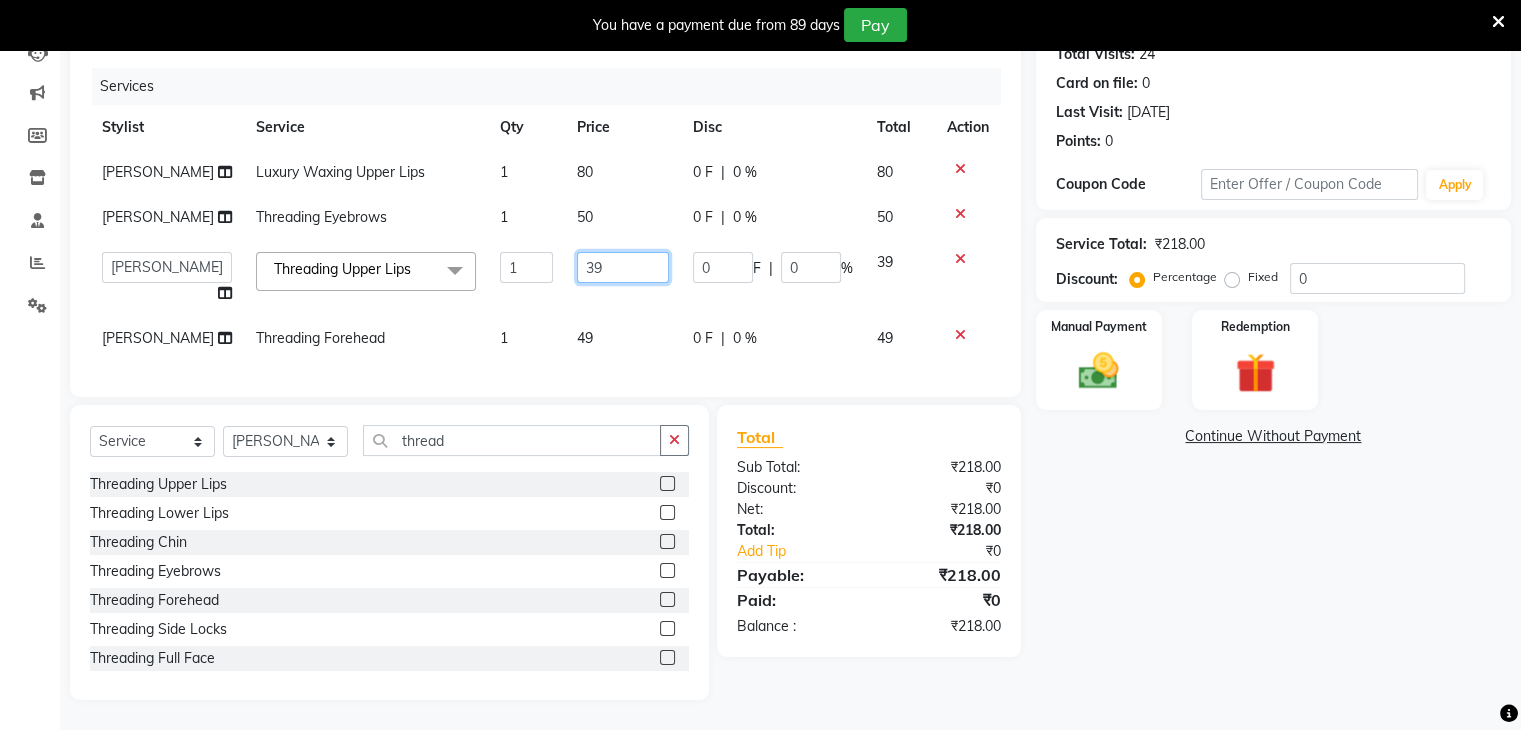 drag, startPoint x: 611, startPoint y: 305, endPoint x: 498, endPoint y: 289, distance: 114.12712 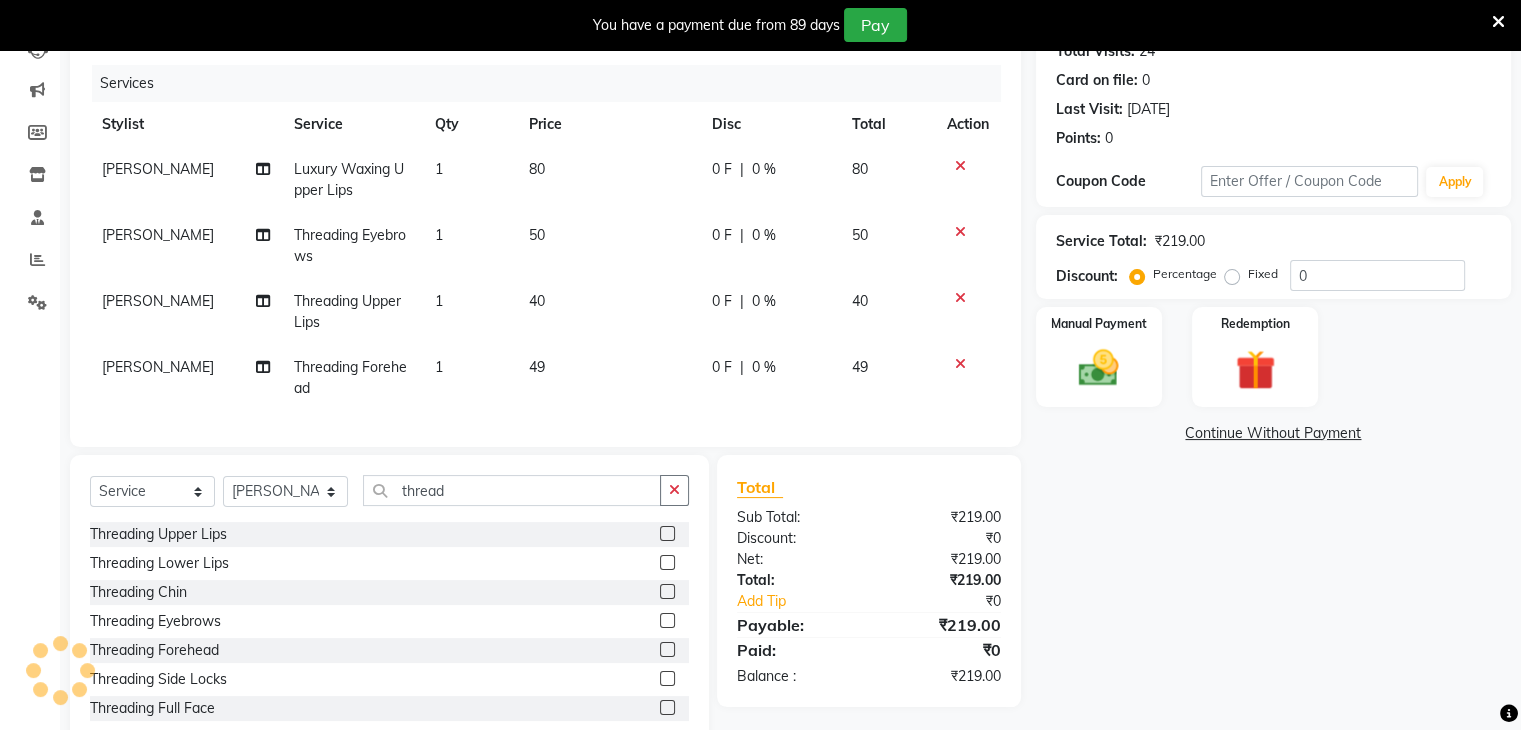 click on "[PERSON_NAME] Threading Forehead 1 49 0 F | 0 % 49" 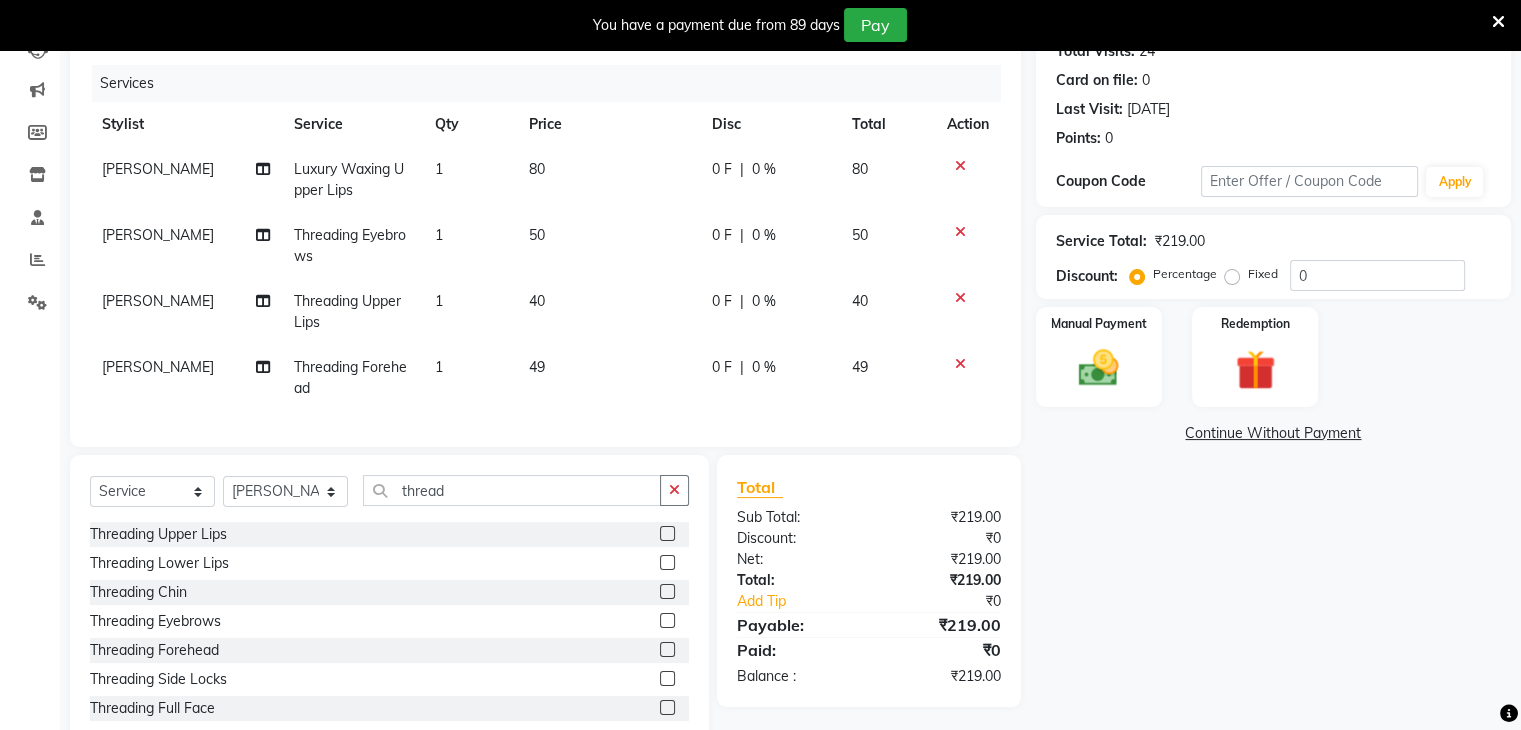 click on "49" 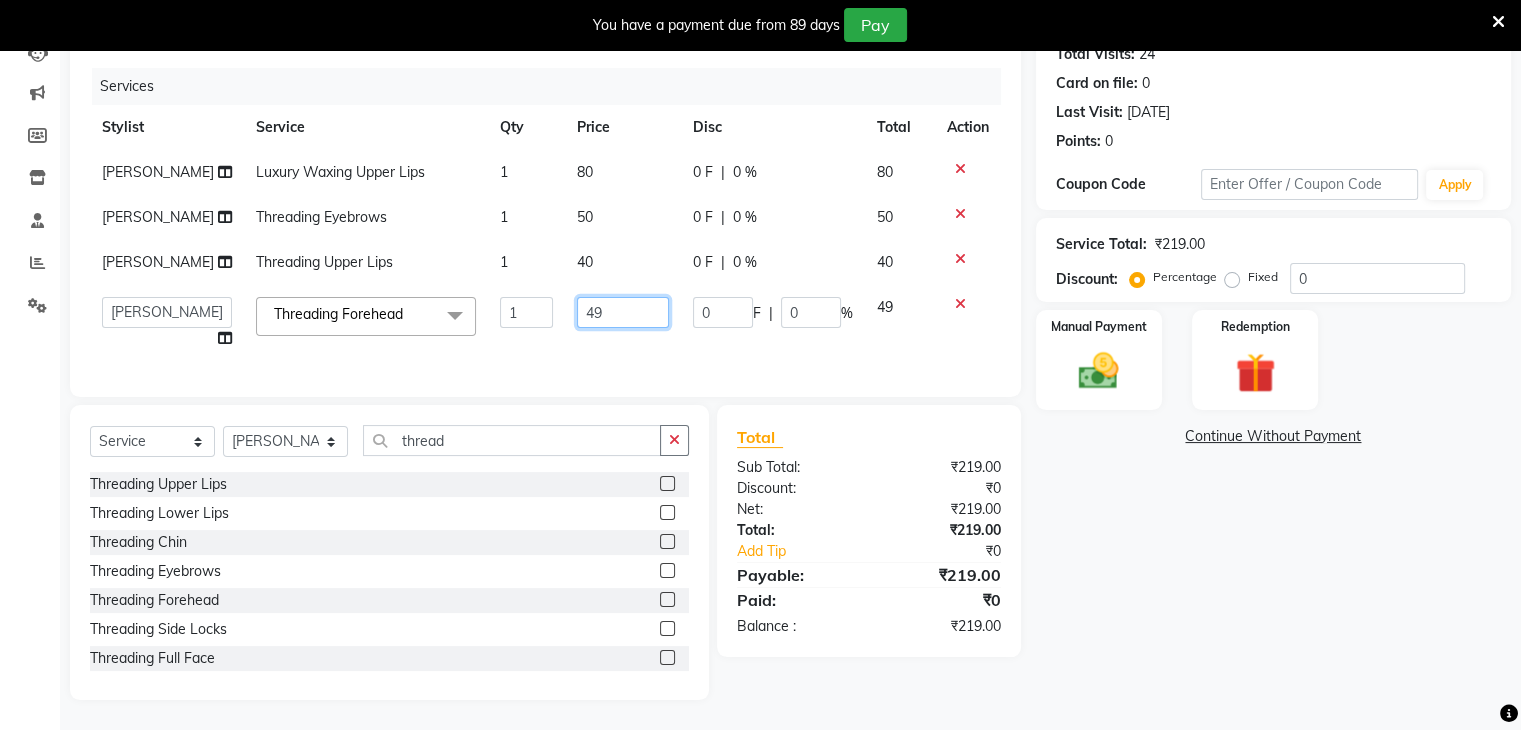 drag, startPoint x: 592, startPoint y: 369, endPoint x: 496, endPoint y: 365, distance: 96.0833 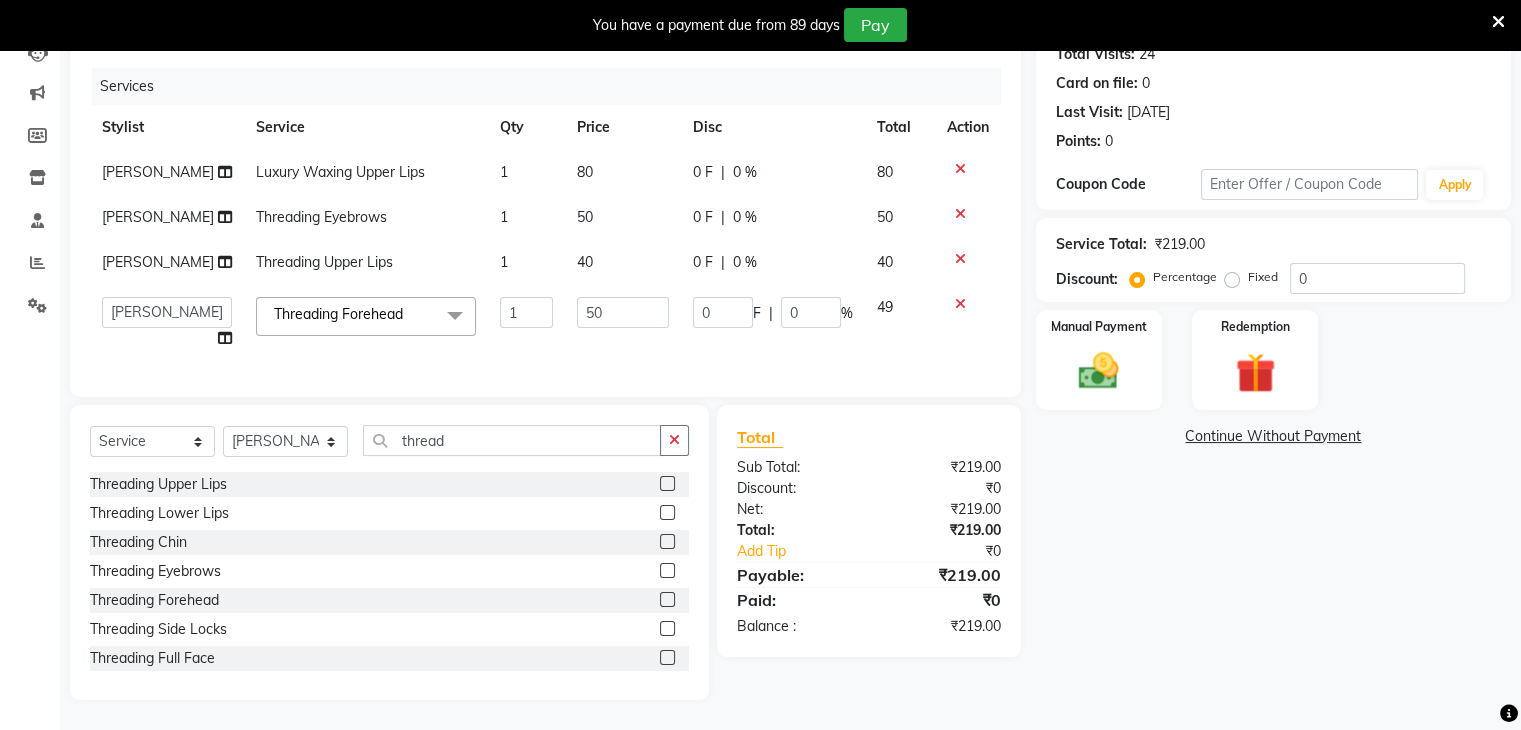 click on "Services Stylist Service Qty Price Disc Total Action [PERSON_NAME] Luxury Waxing Upper Lips 1 80 0 F | 0 % 80 [PERSON_NAME] Threading Eyebrows 1 50 0 F | 0 % 50 [PERSON_NAME] Threading Upper Lips 1 40 0 F | 0 % 40  [PERSON_NAME]   Anjali   [PERSON_NAME]   Neha More   Rakhi [PERSON_NAME]   [PERSON_NAME]  Threading Forehead  x Basic Haircut Basic Haircut with Wash & Style Advance Haircut Advance Haircut with Wash & Style Little Diva's Cut Hair Wash & Blast Dry Hair Wash & Blow Dry Blow Dry (Upto Midwaist) Blow Dry Waist Ironing (Upto Midwaist) Ironing Waist Curls/Waves/Styling (Upto Midwaist) Curls/Waves/Styling Waist Basic Hair Spa Schwarzkopf Spa Hair Gloss Treatment (Upto Midwaist) Hair Gloss Treatment Waist Fibre Clinix (Kwairah Signature Treatment) Express Head Massage 20 Mins Head Massage 30 Mins Oil Massage + Wash Keratin Treatment Smoothening/Rebonding Treatment [MEDICAL_DATA] Treatment Root Touchup Igora 1 inch Root Touchup Igora 2 inch Root Touchup Essencity 1 inch Root Touchup Essencity 2 inch 3D Colors" 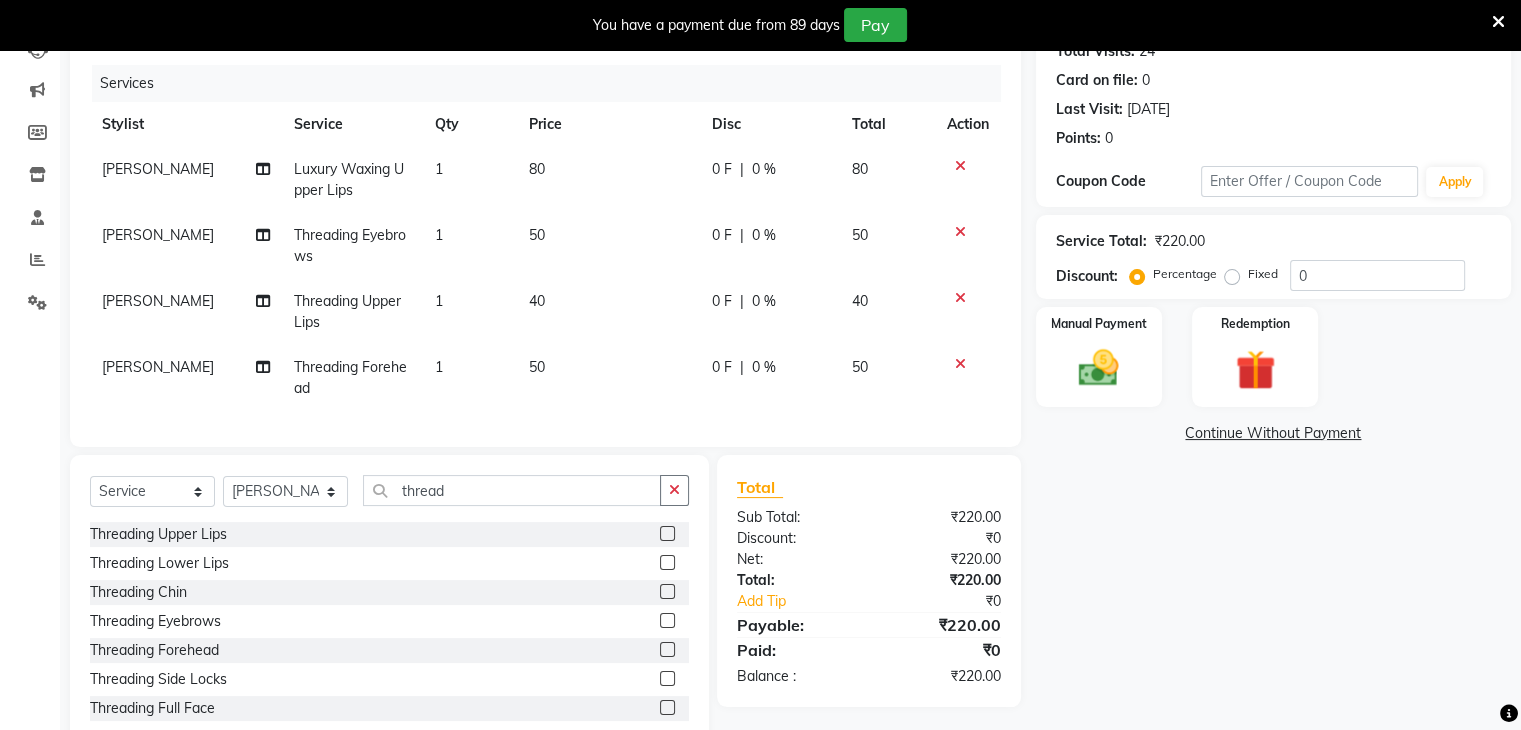 click on "80" 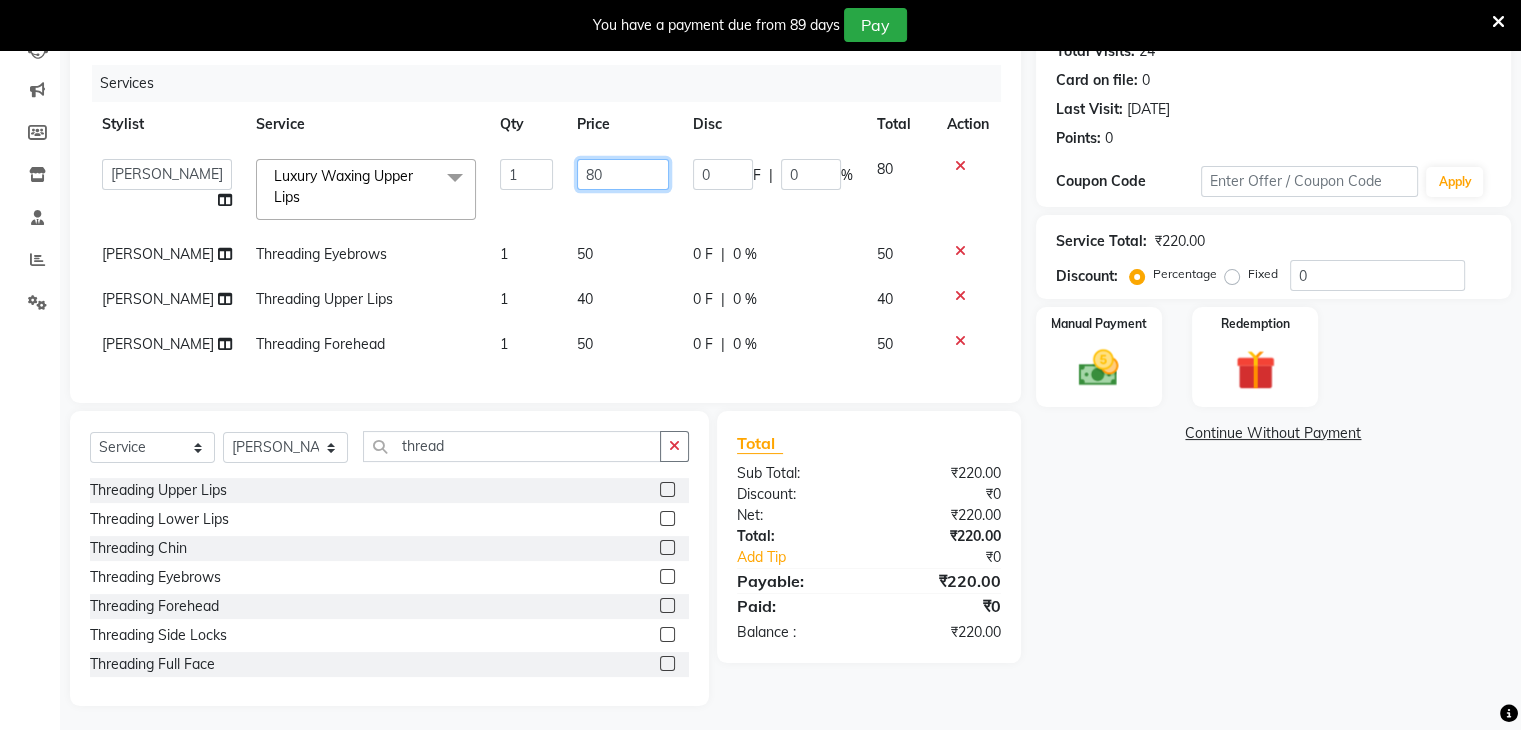 drag, startPoint x: 591, startPoint y: 180, endPoint x: 485, endPoint y: 177, distance: 106.04244 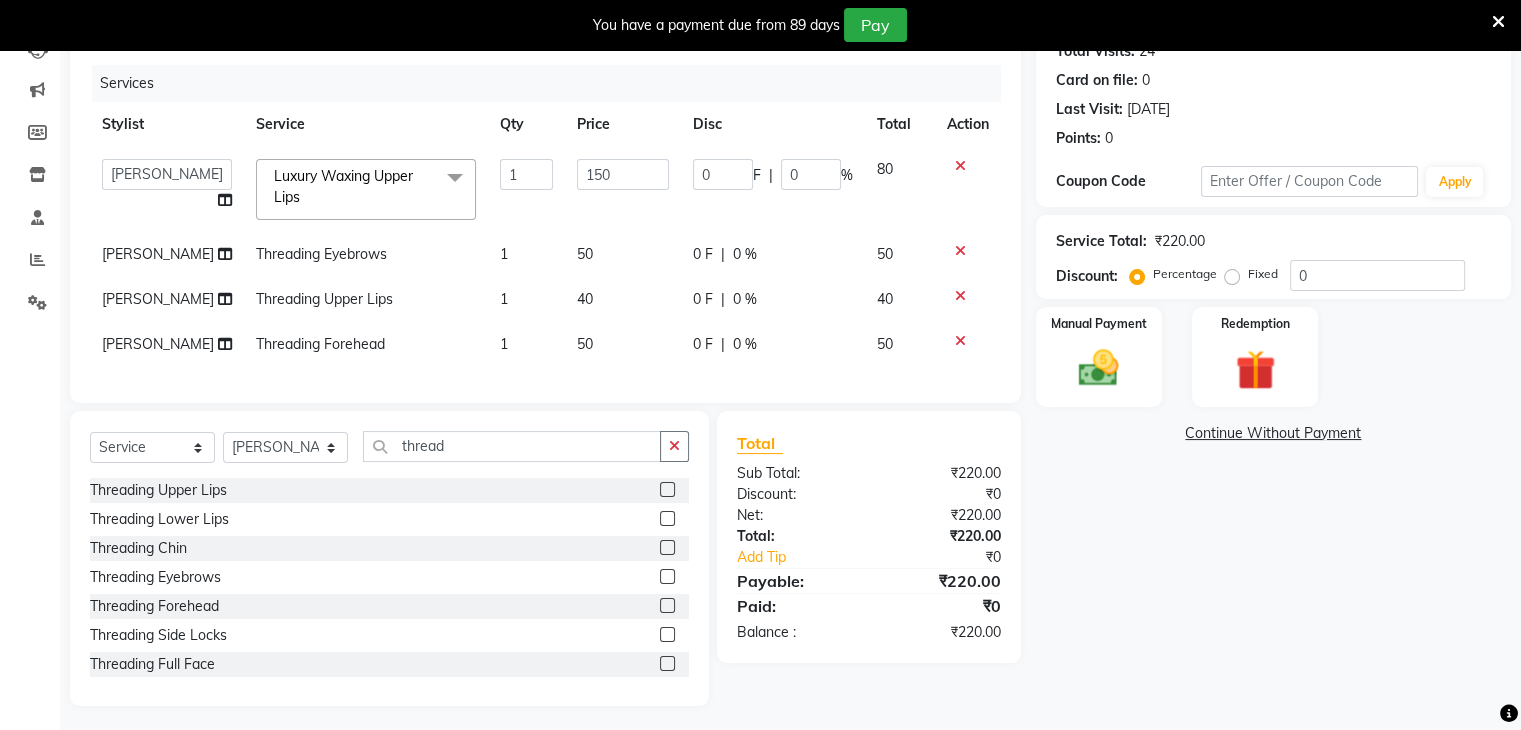 click on "1" 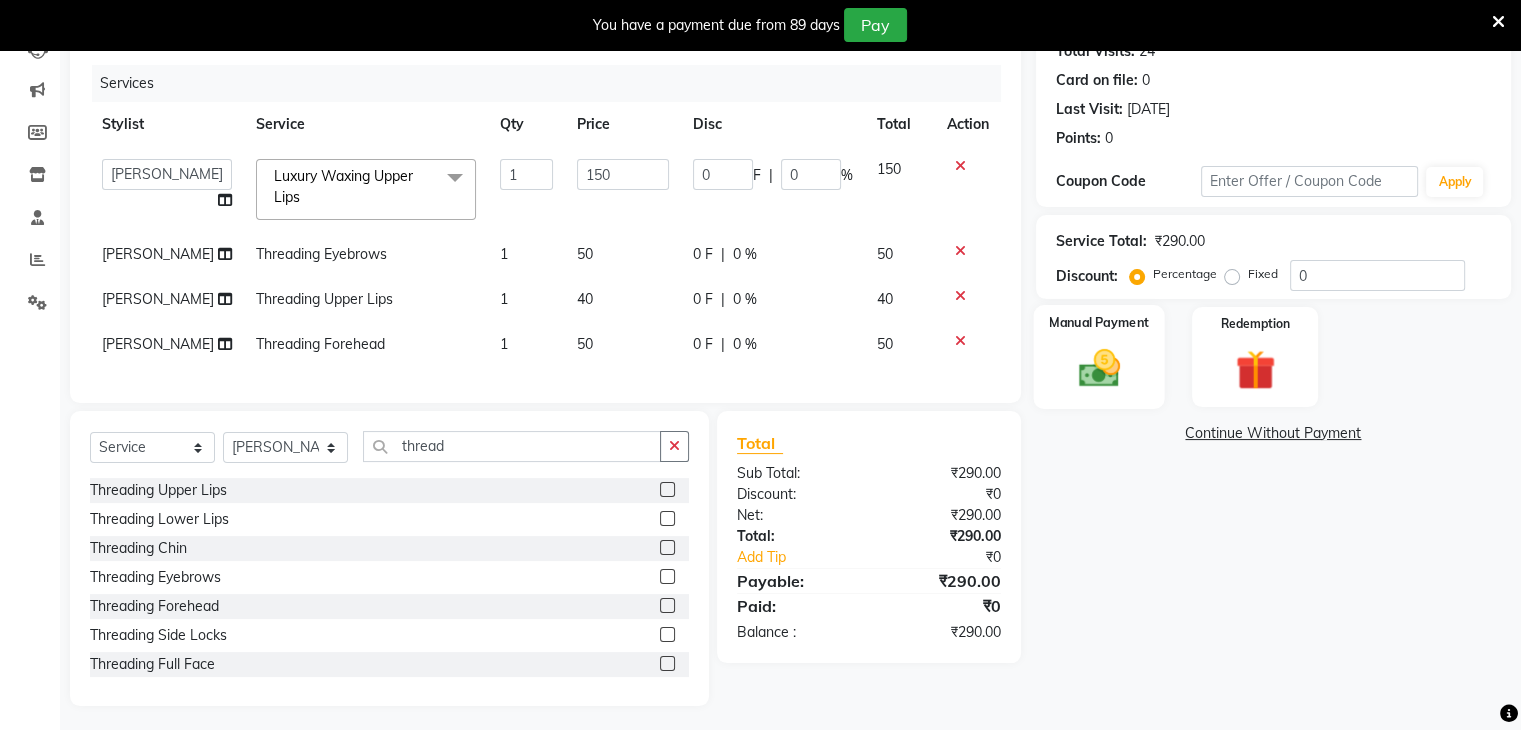 click on "Manual Payment" 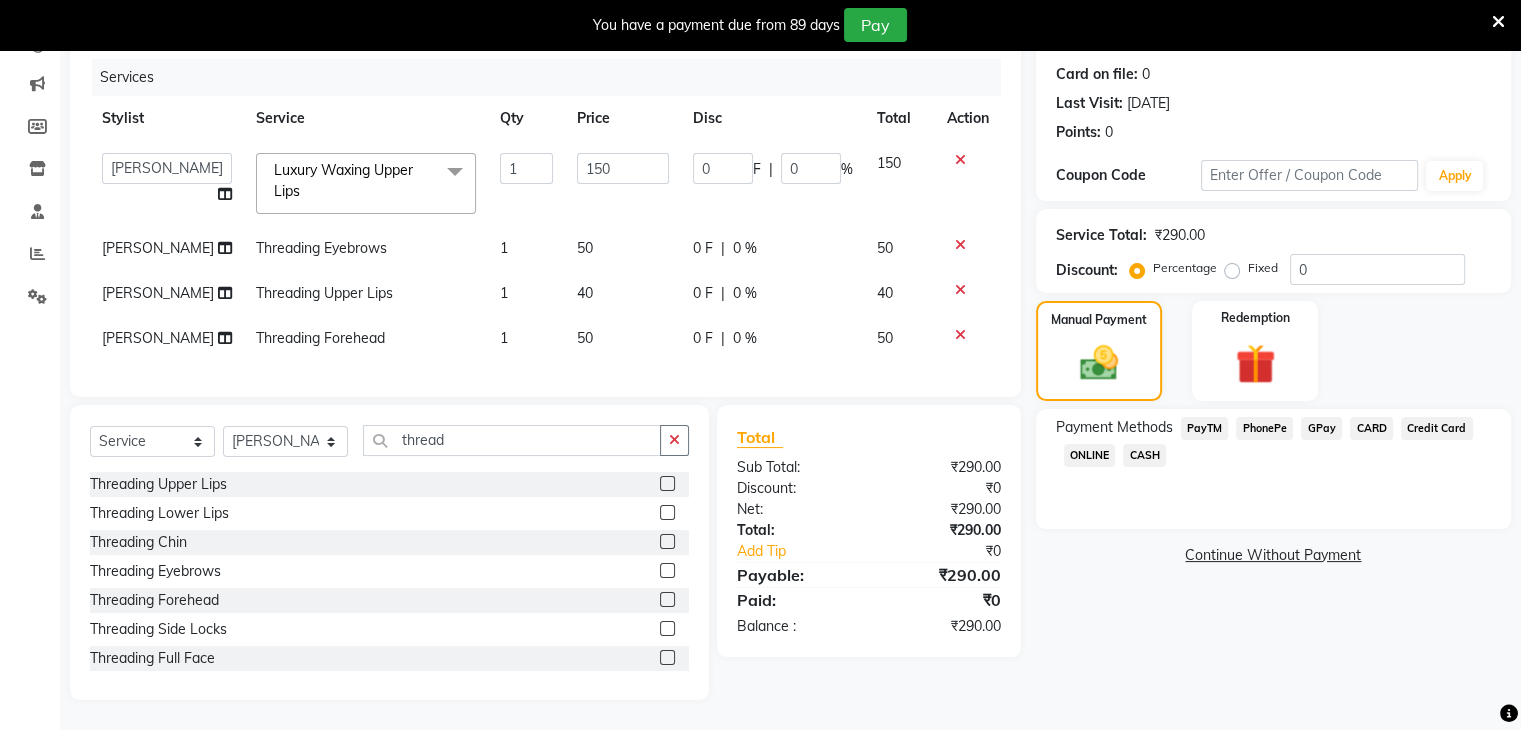 scroll, scrollTop: 317, scrollLeft: 0, axis: vertical 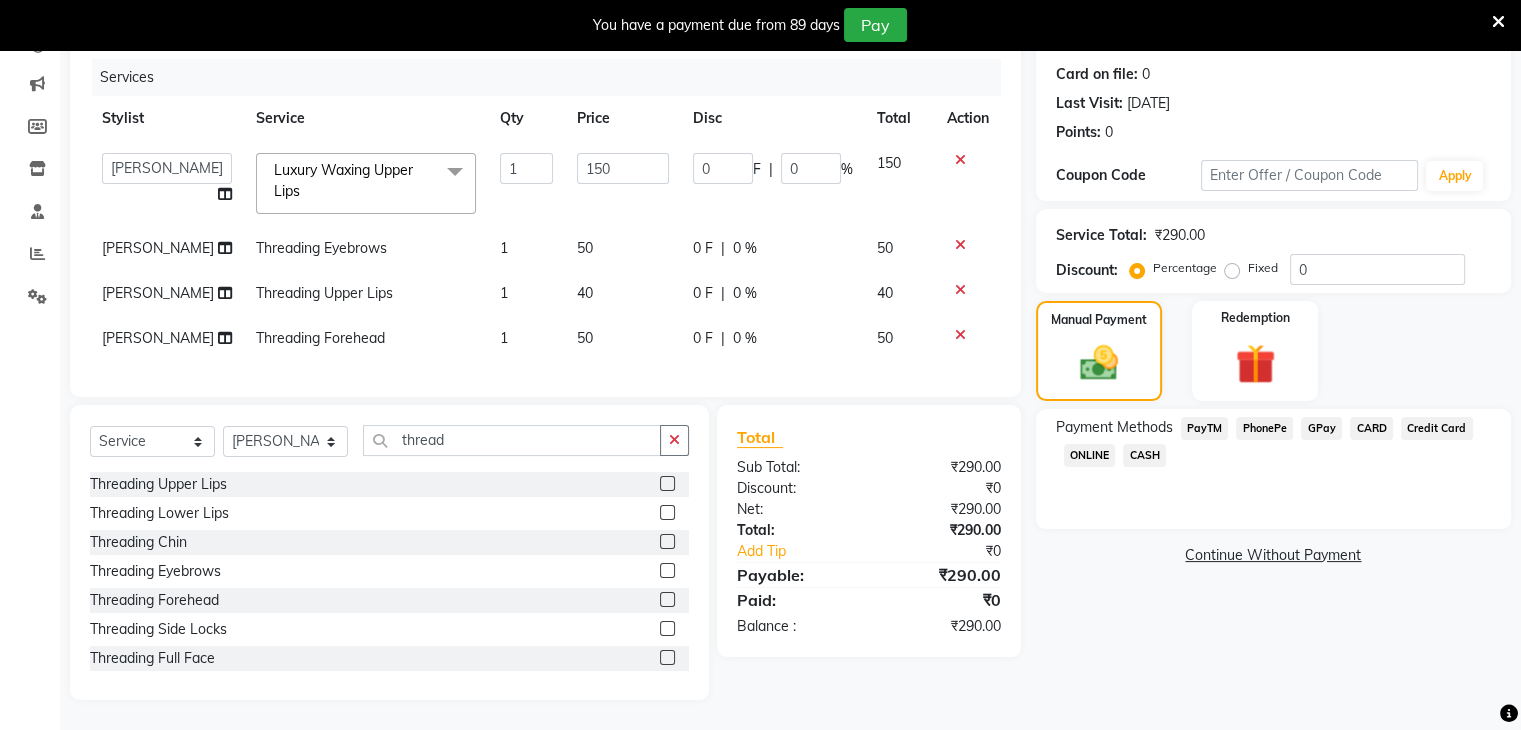 click on "GPay" 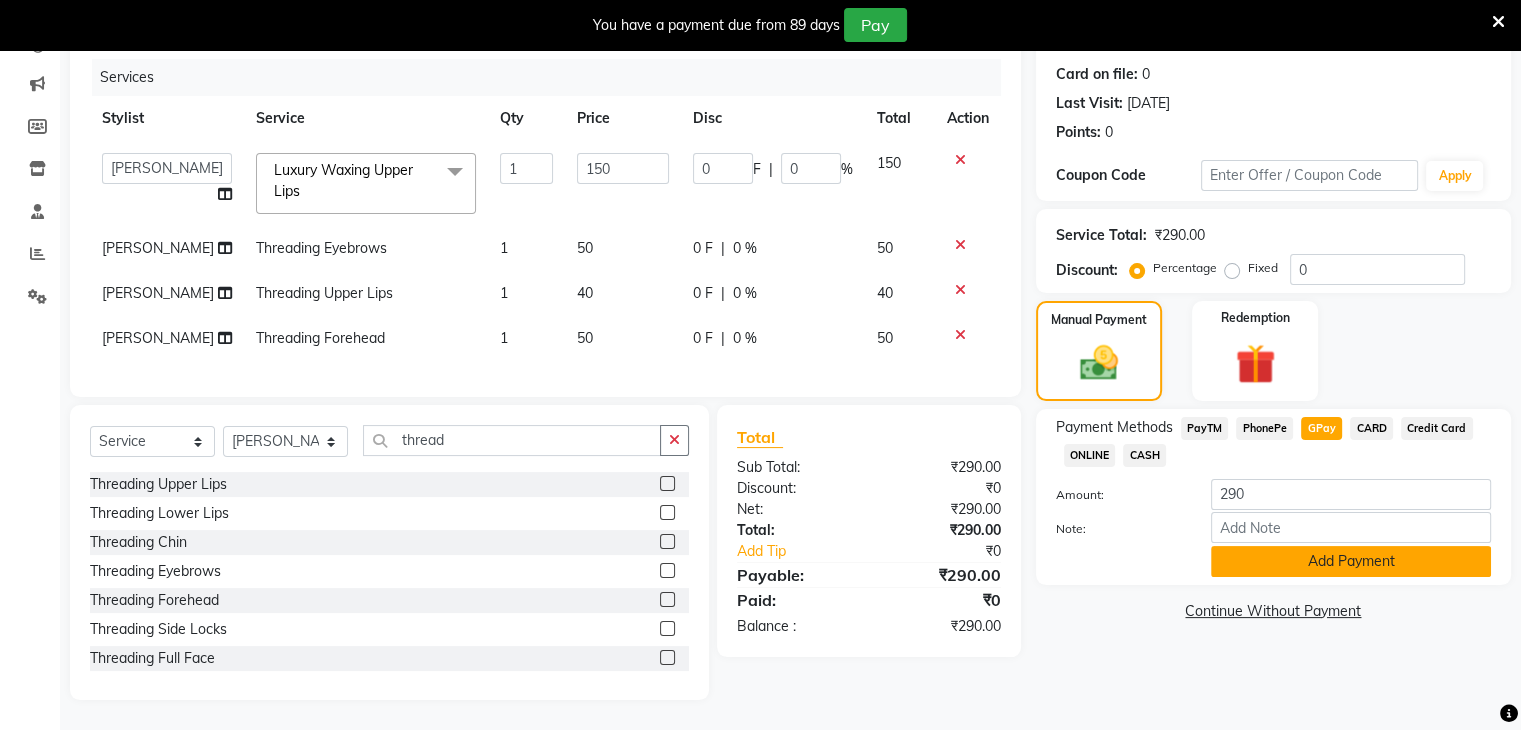 click on "Add Payment" 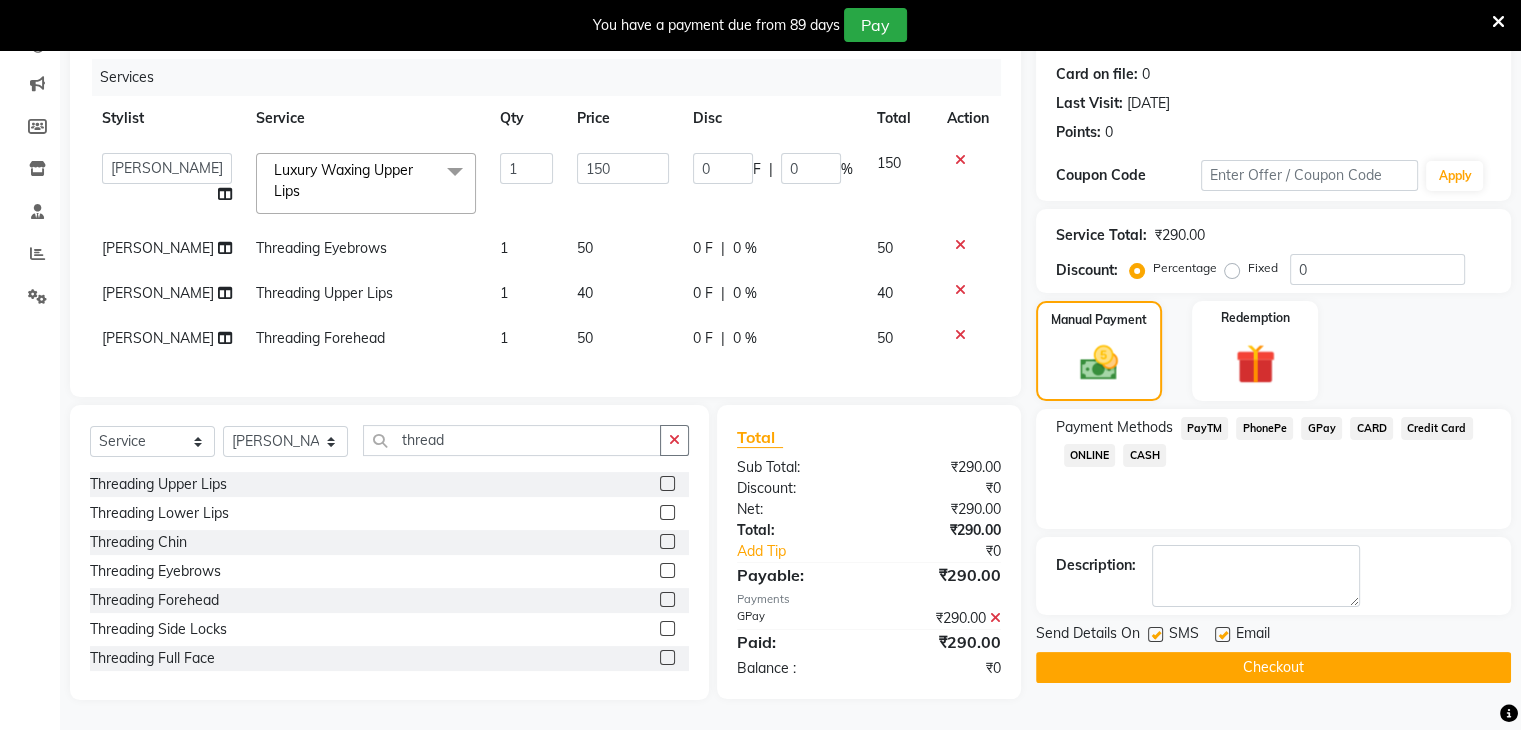 click 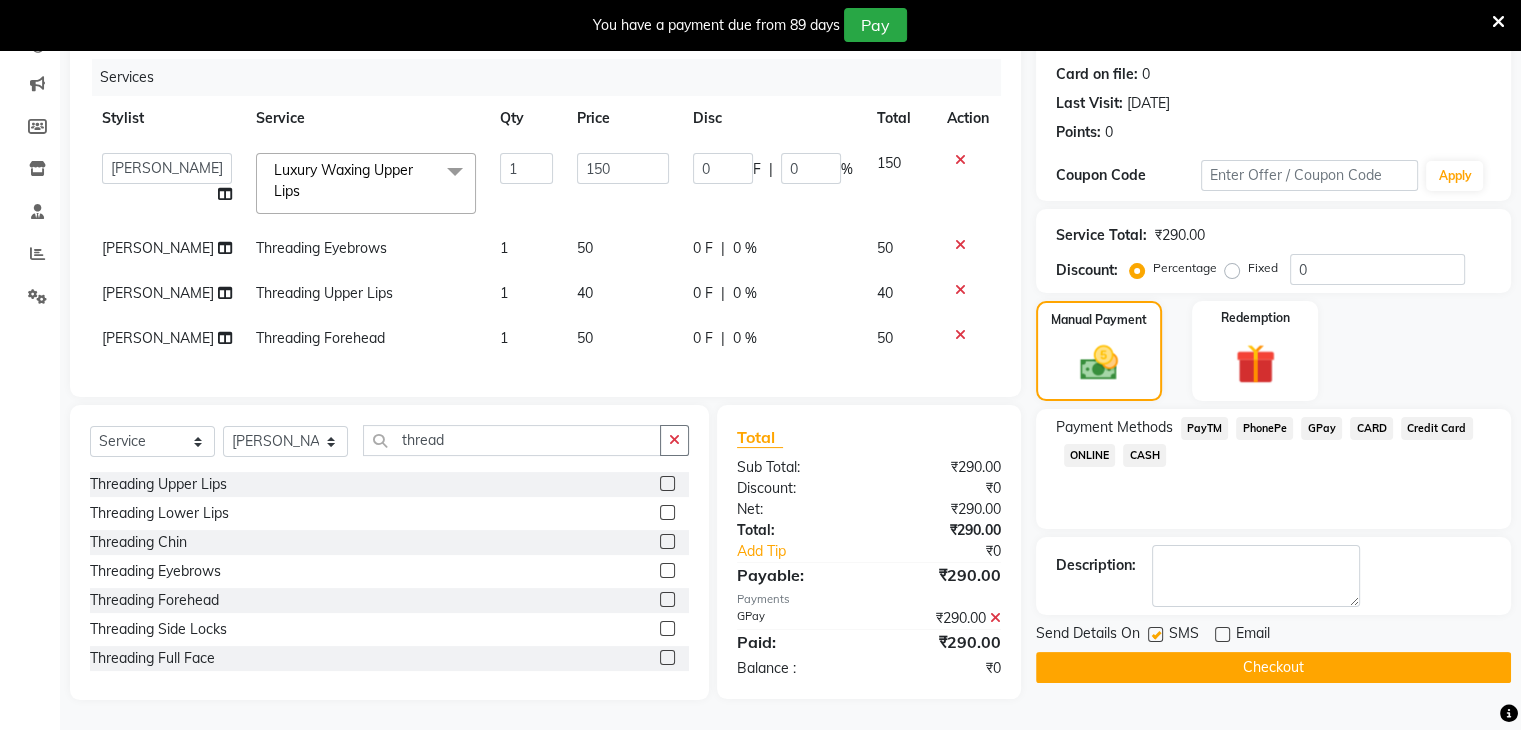 click 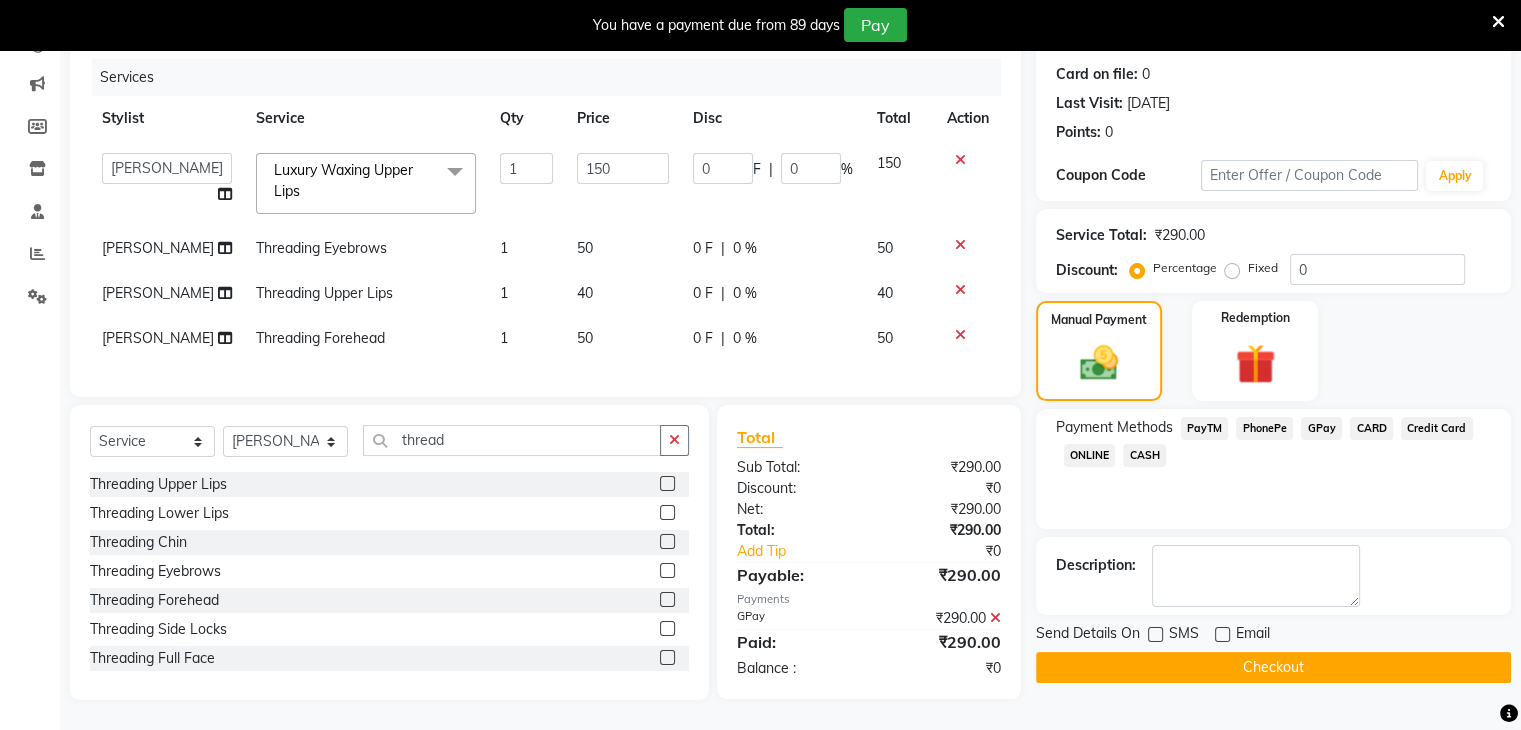click on "Checkout" 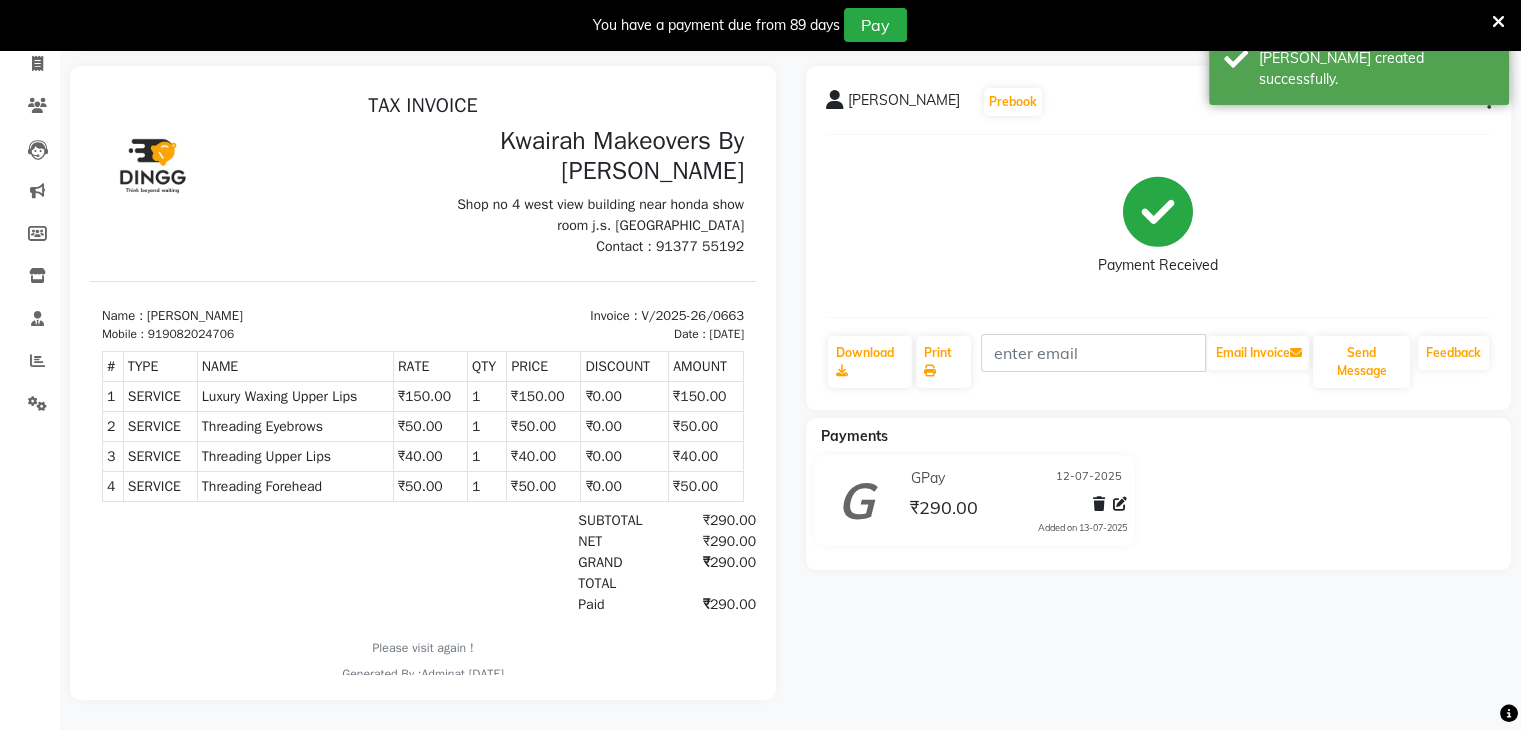 scroll, scrollTop: 0, scrollLeft: 0, axis: both 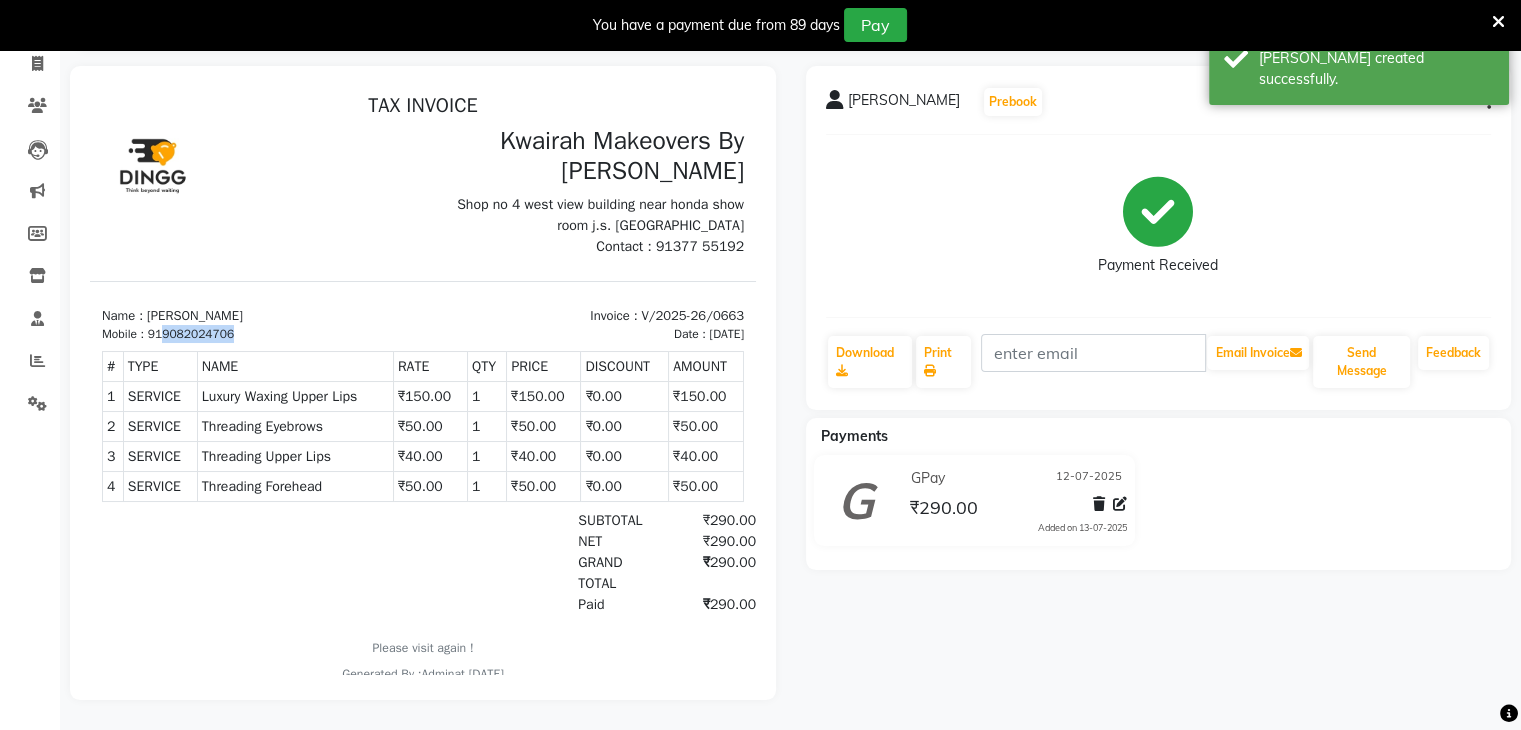 drag, startPoint x: 164, startPoint y: 332, endPoint x: 255, endPoint y: 329, distance: 91.04944 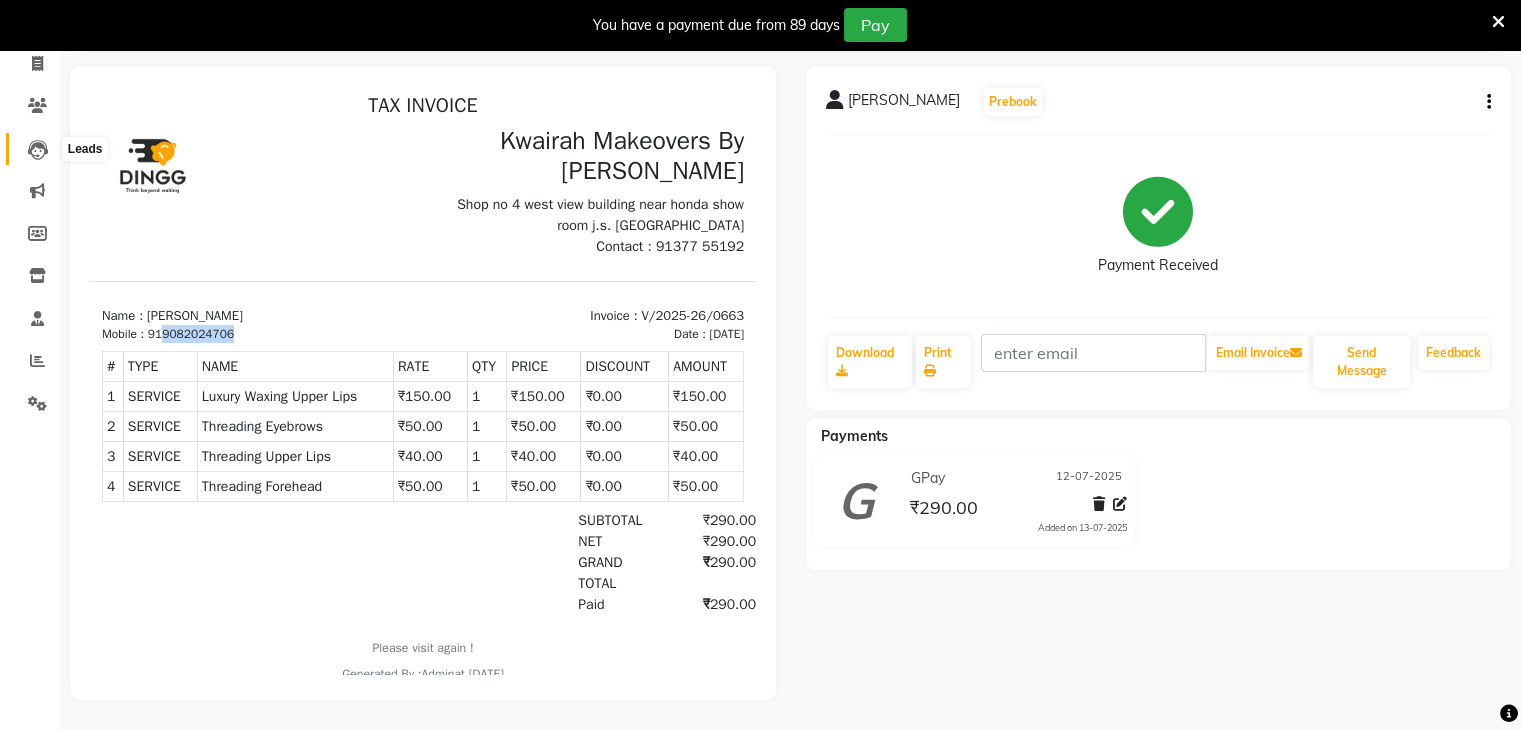 scroll, scrollTop: 0, scrollLeft: 0, axis: both 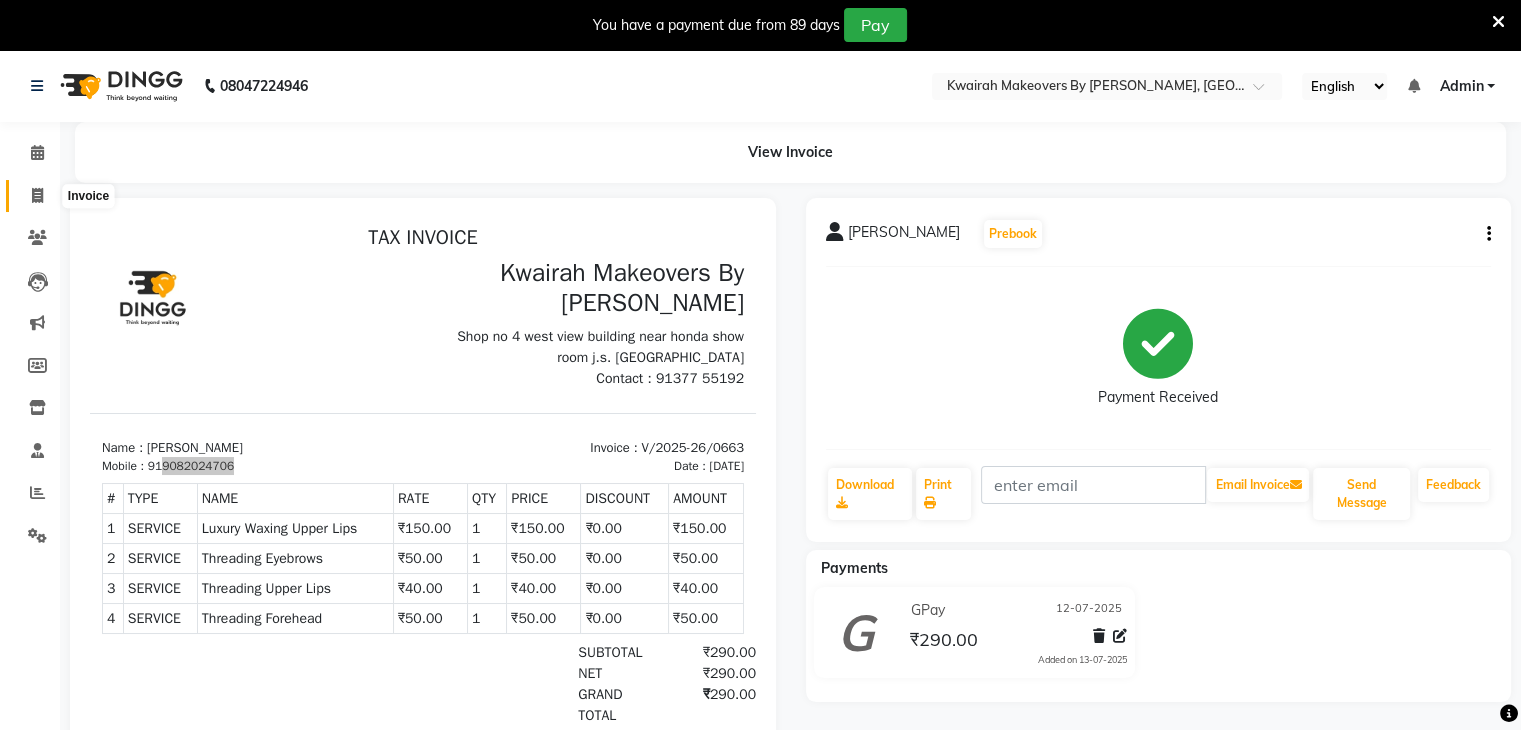 click 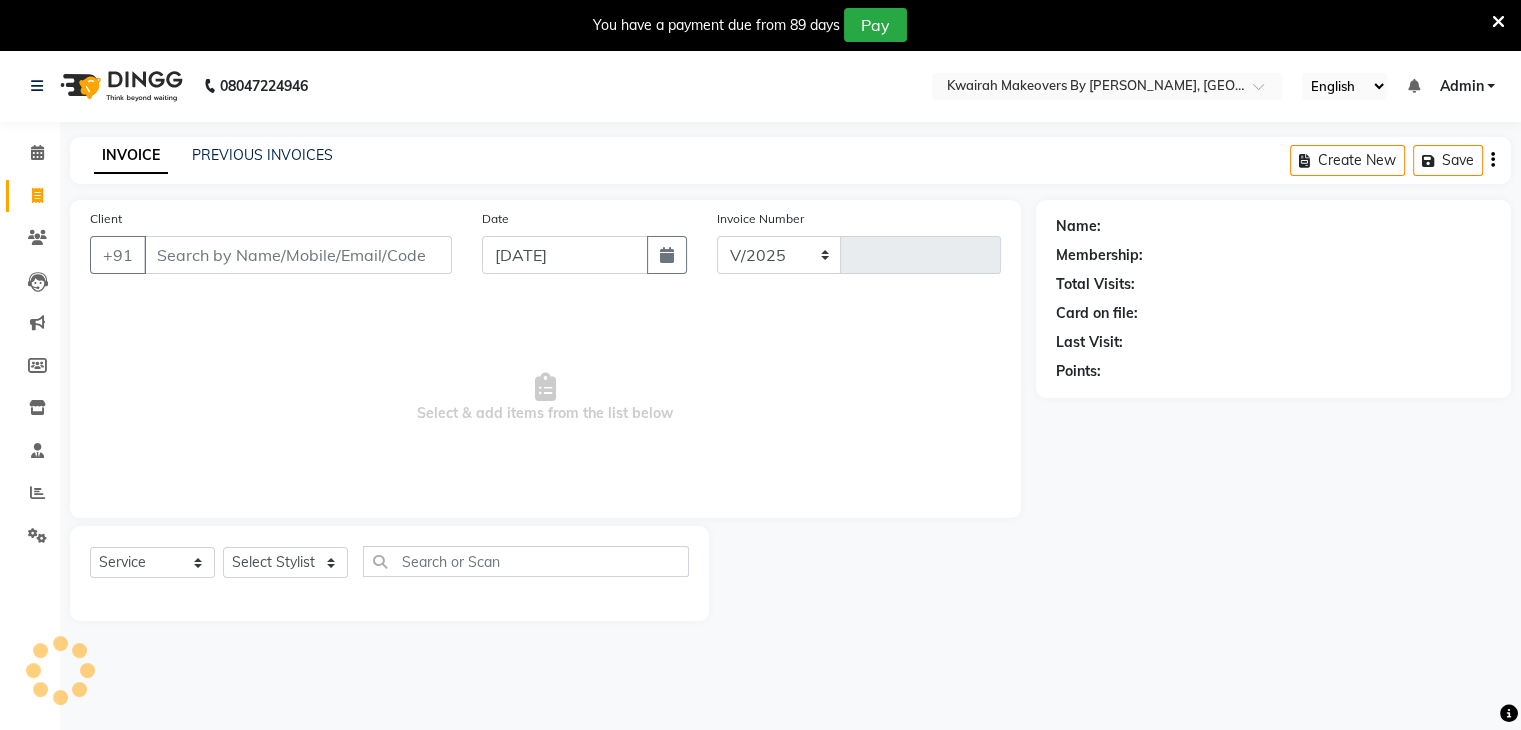 scroll, scrollTop: 50, scrollLeft: 0, axis: vertical 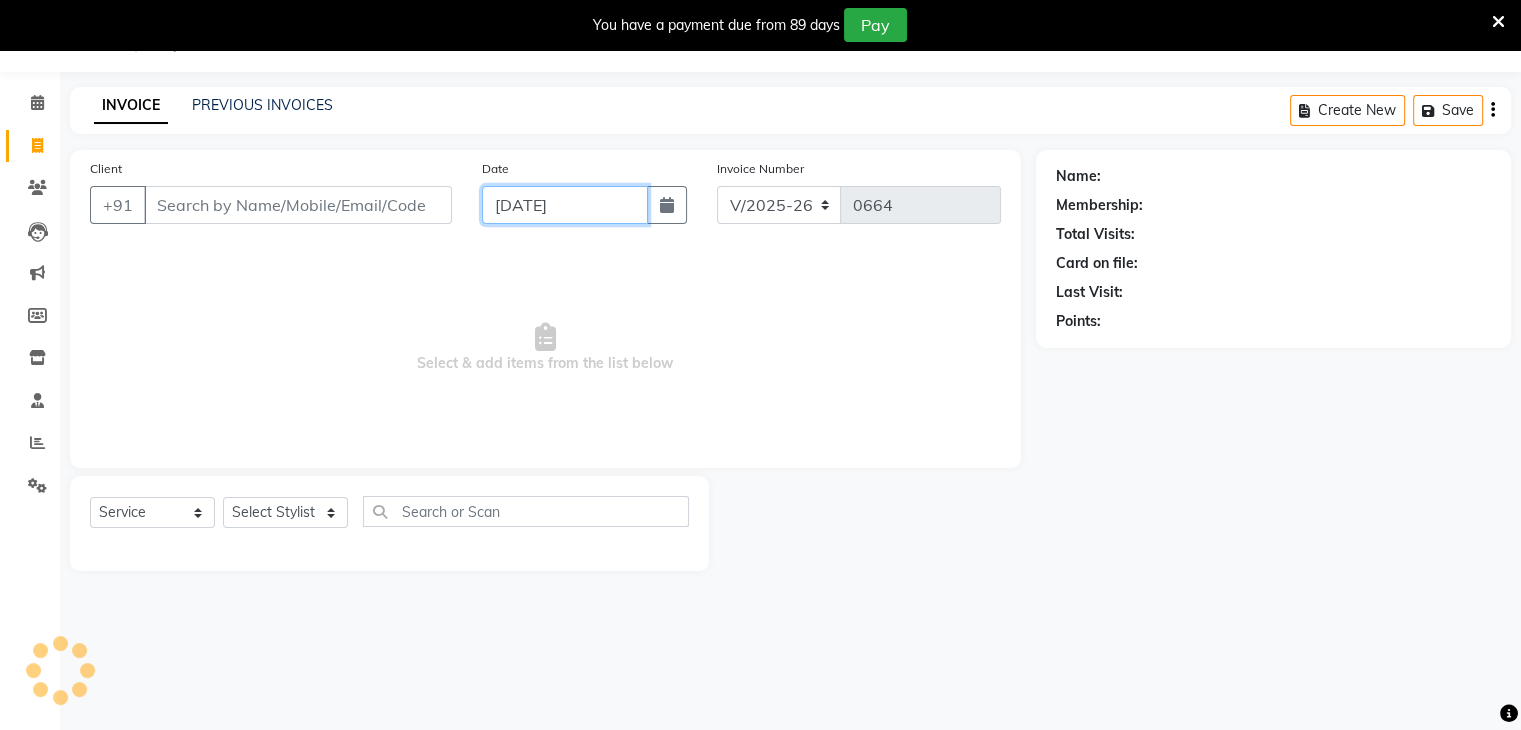 click on "[DATE]" 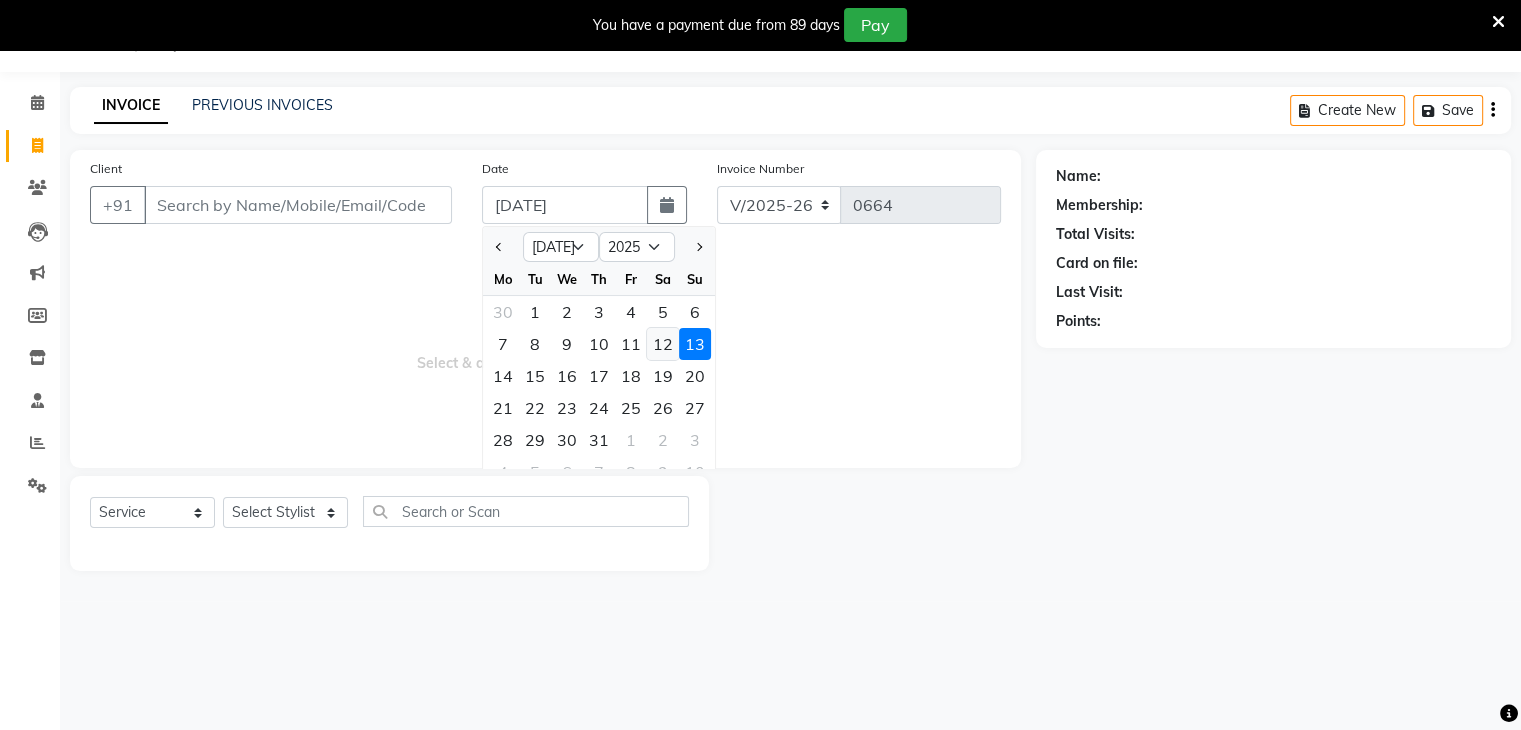 click on "12" 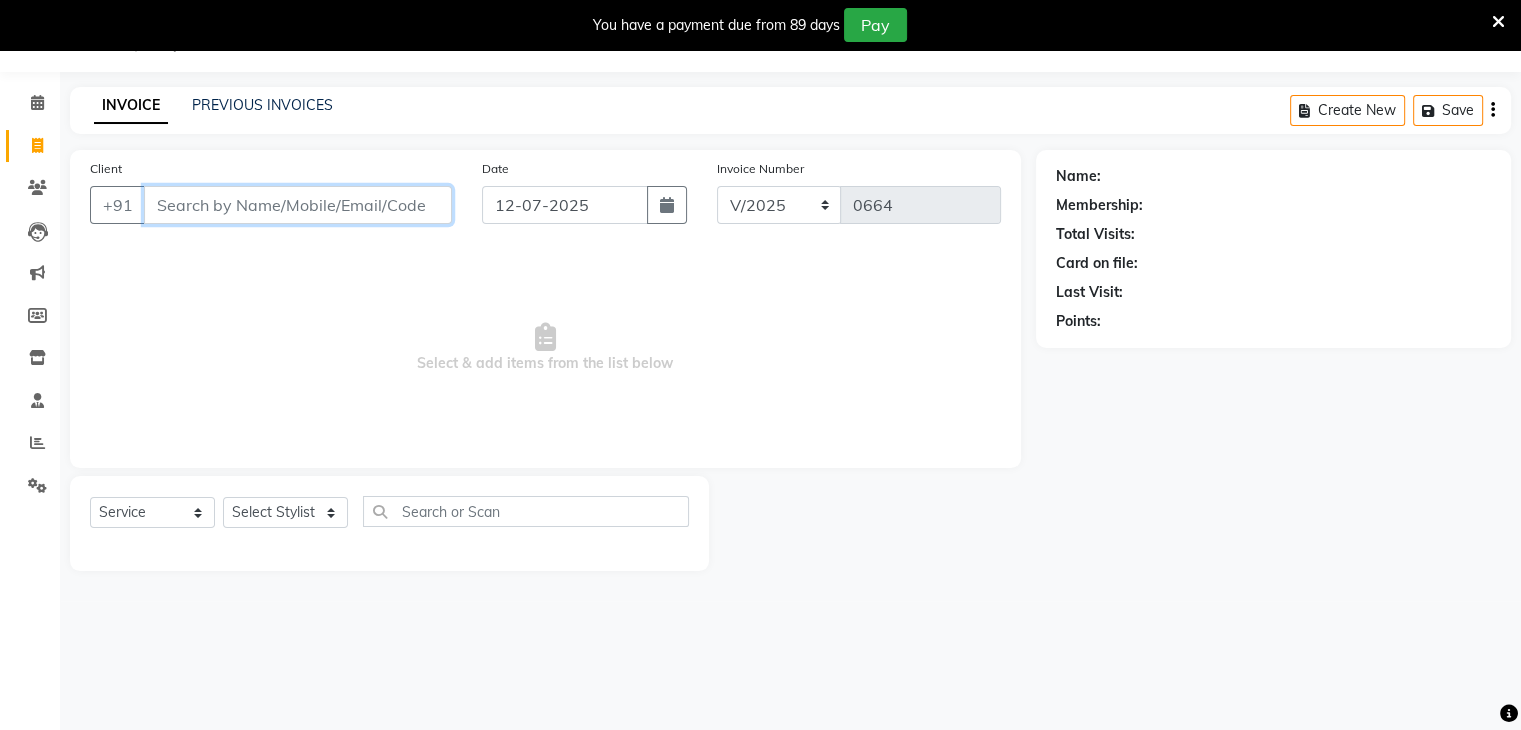 click on "Client" at bounding box center (298, 205) 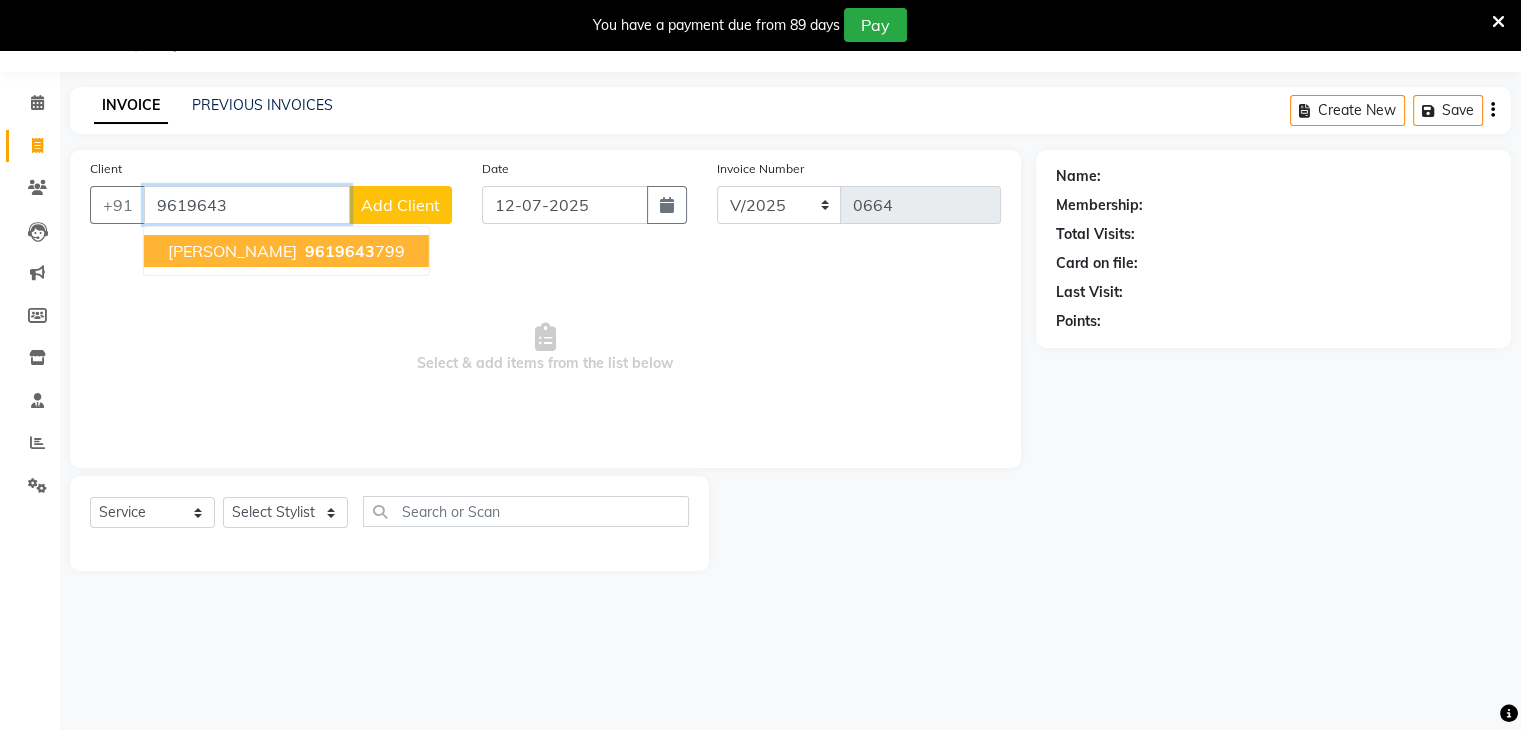 click on "[PERSON_NAME]   9619643 799" at bounding box center [286, 251] 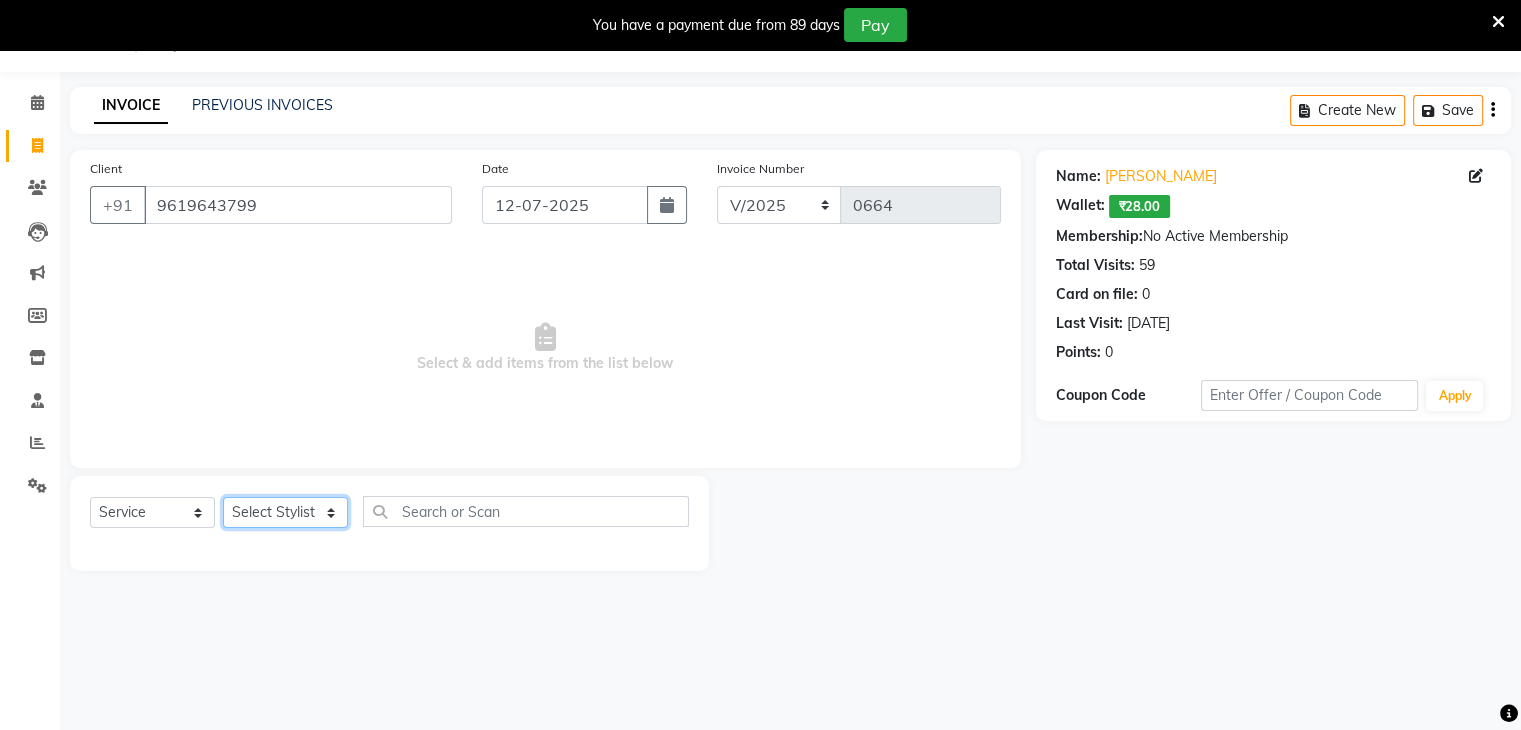 click on "Select Stylist [PERSON_NAME] [PERSON_NAME] Neha More Rakhi [PERSON_NAME] [PERSON_NAME]" 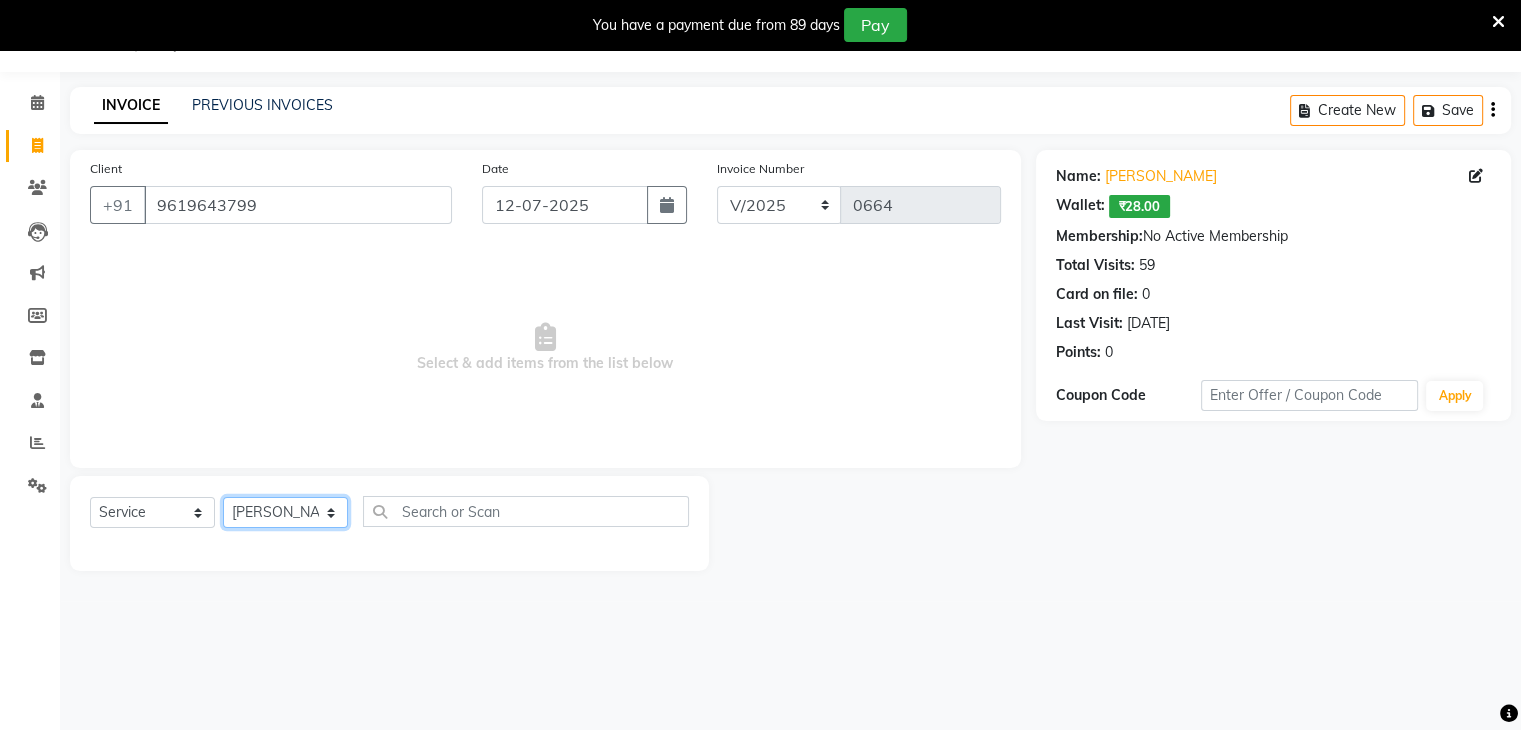 click on "Select Stylist [PERSON_NAME] [PERSON_NAME] Neha More Rakhi [PERSON_NAME] [PERSON_NAME]" 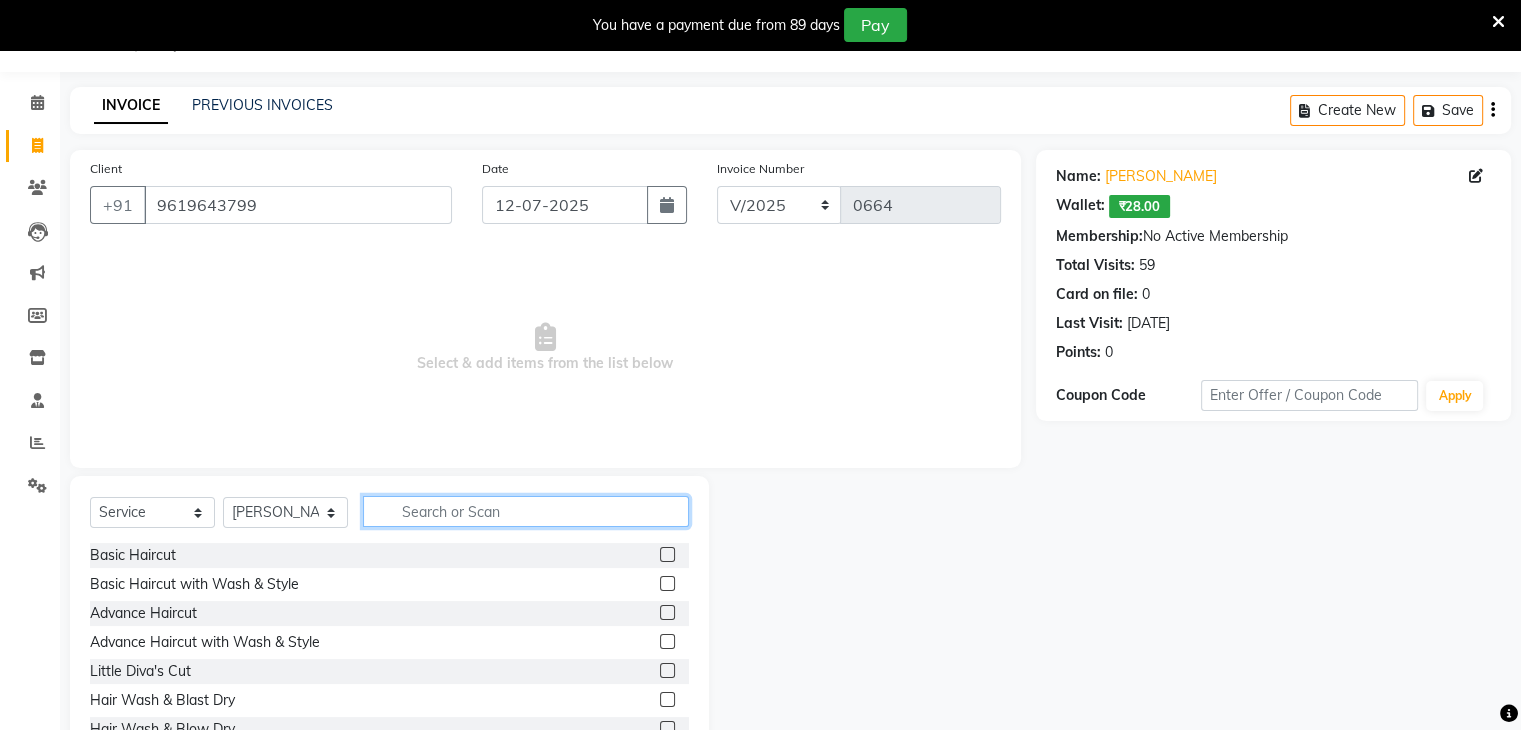 click 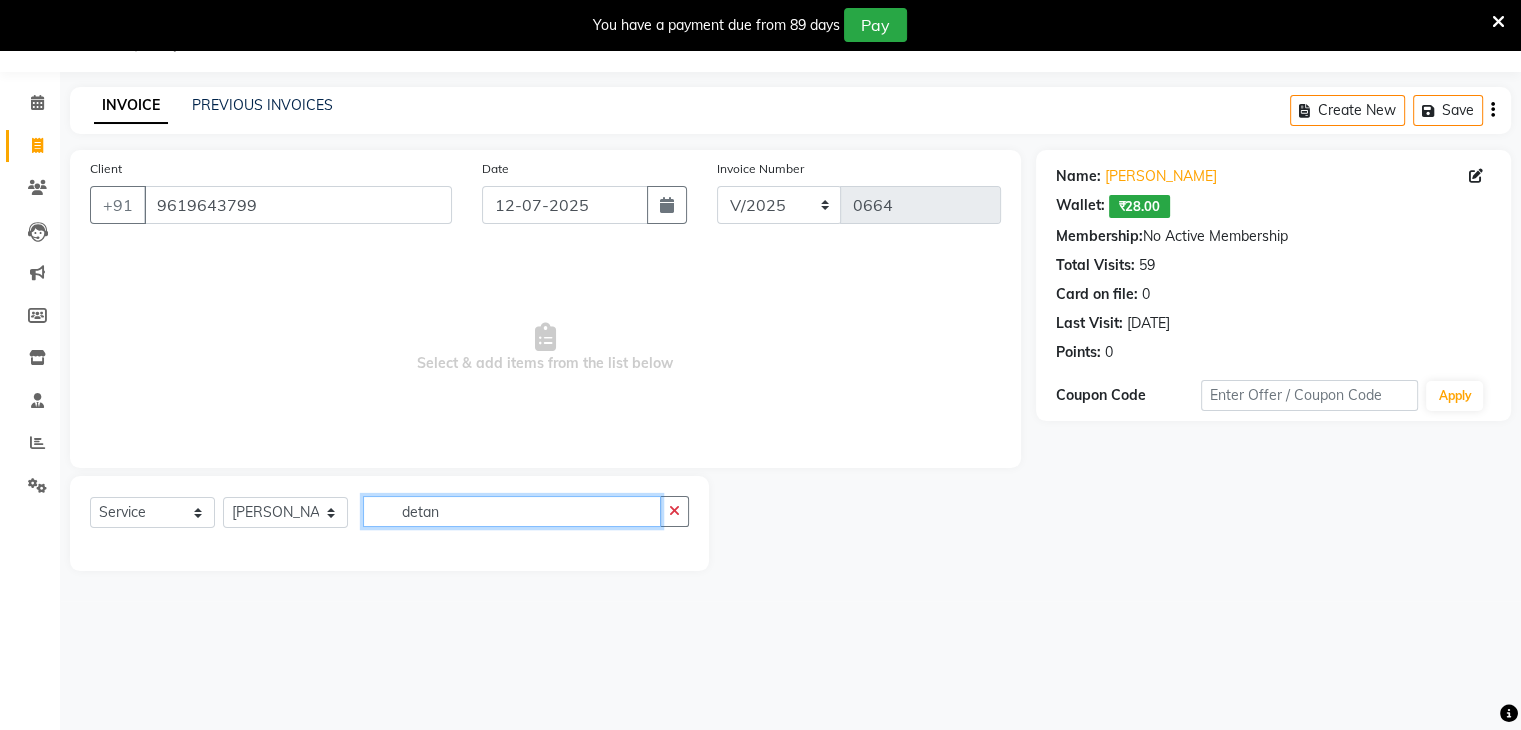 click on "detan" 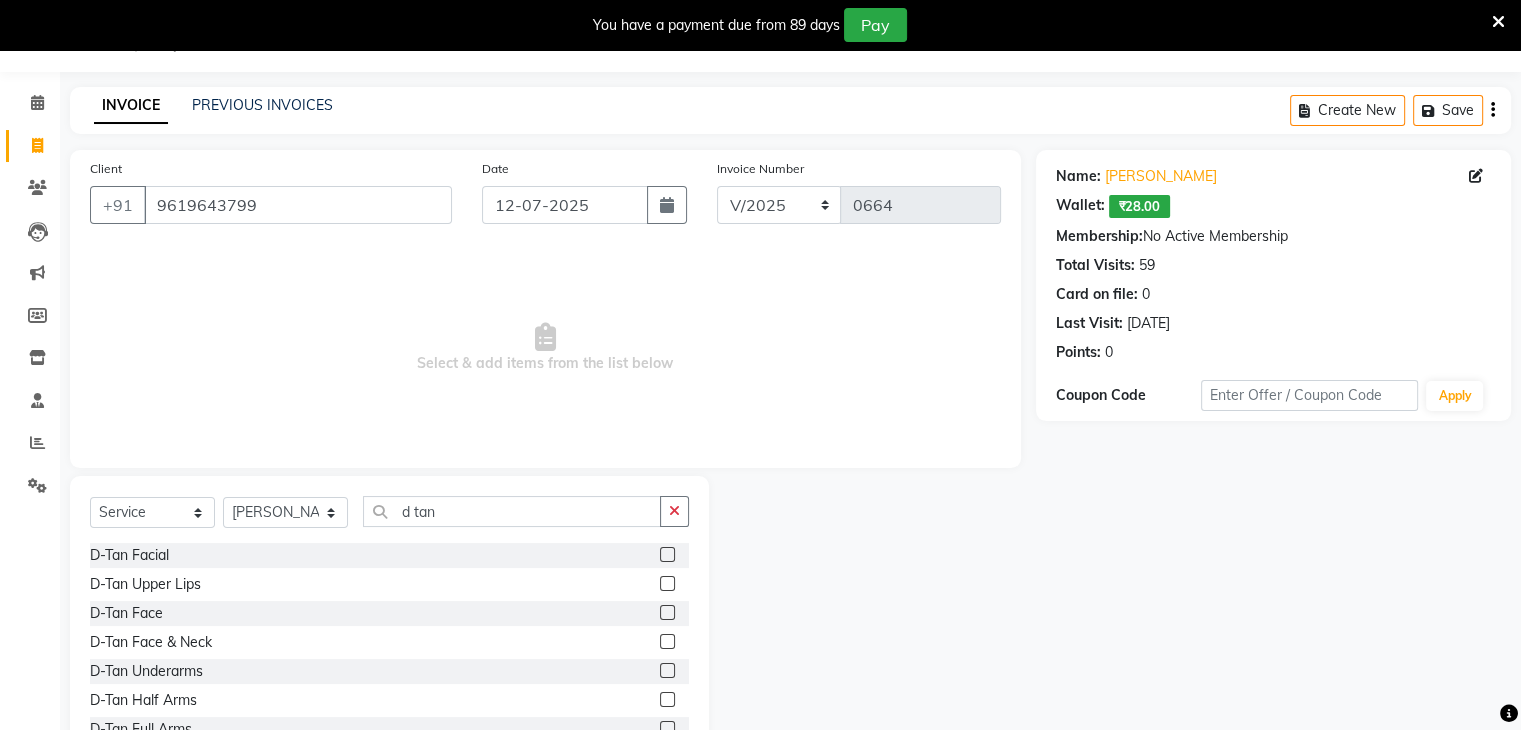 click 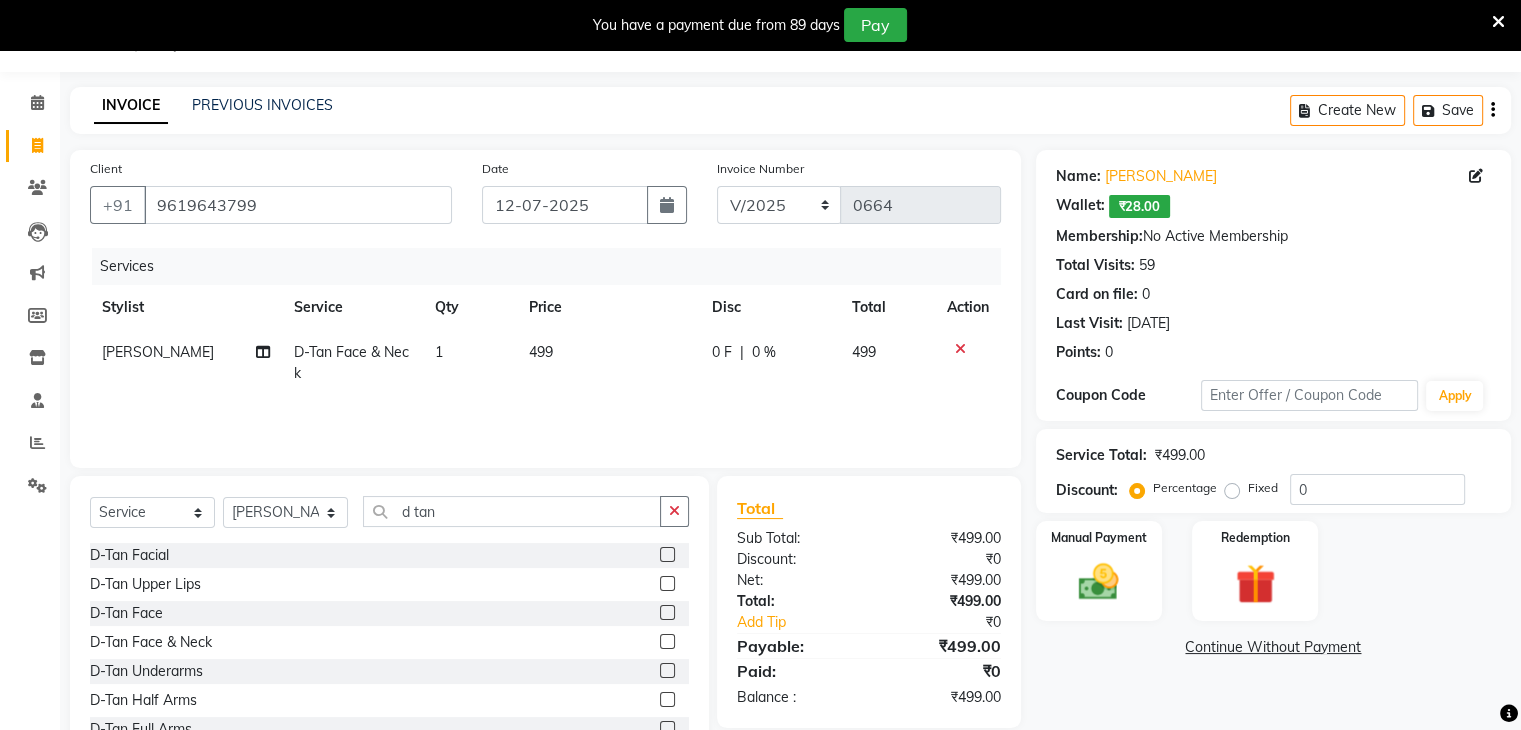 click on "499" 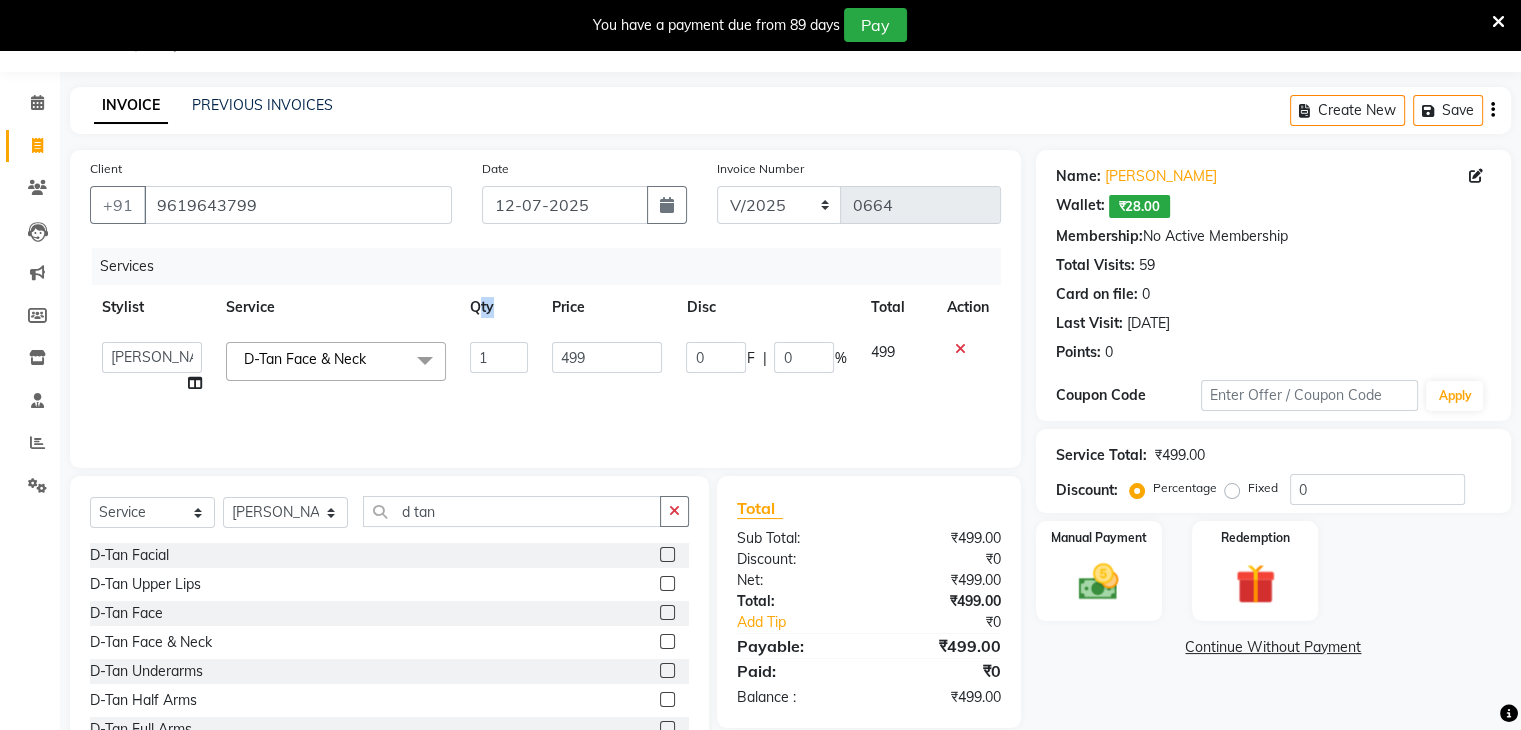 drag, startPoint x: 602, startPoint y: 330, endPoint x: 481, endPoint y: 306, distance: 123.35721 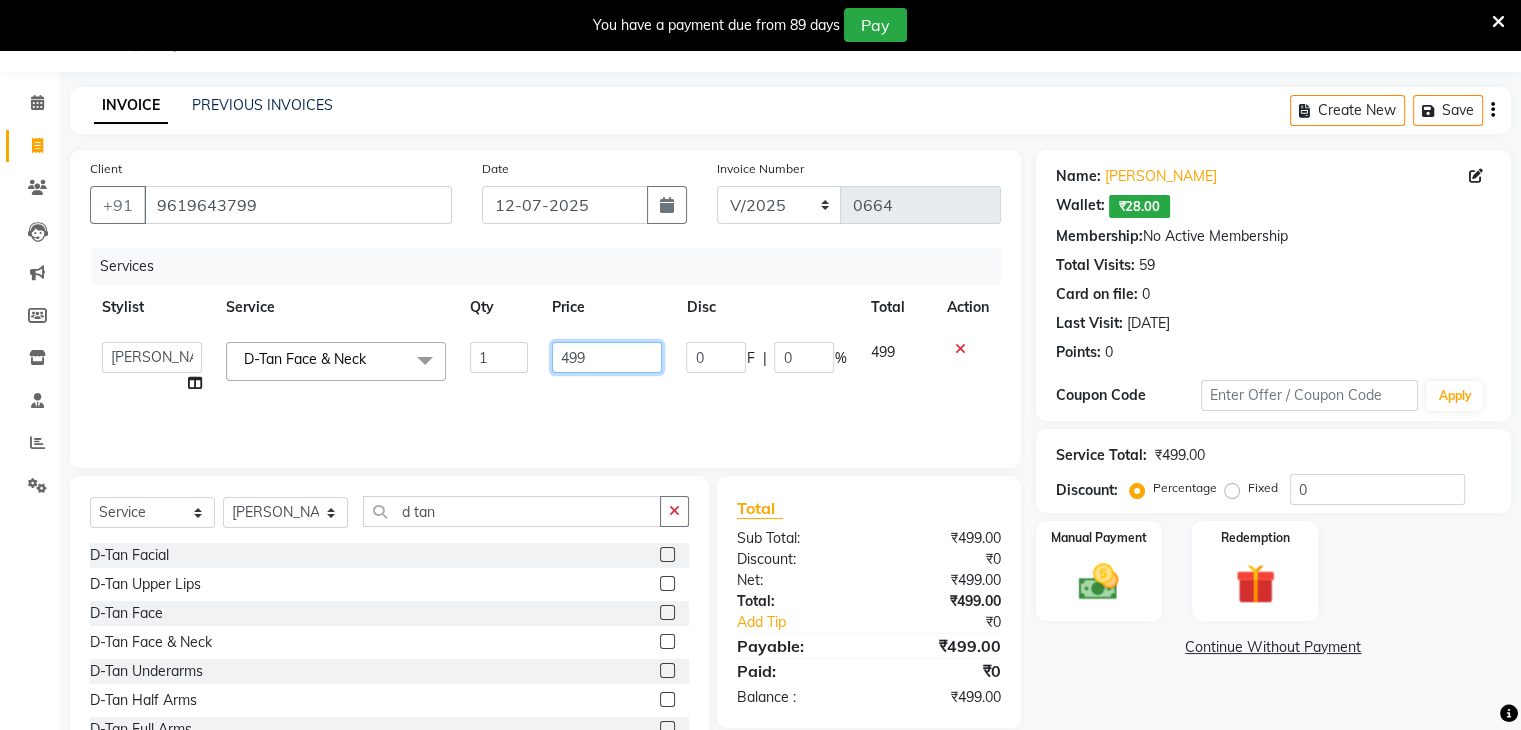 click on "499" 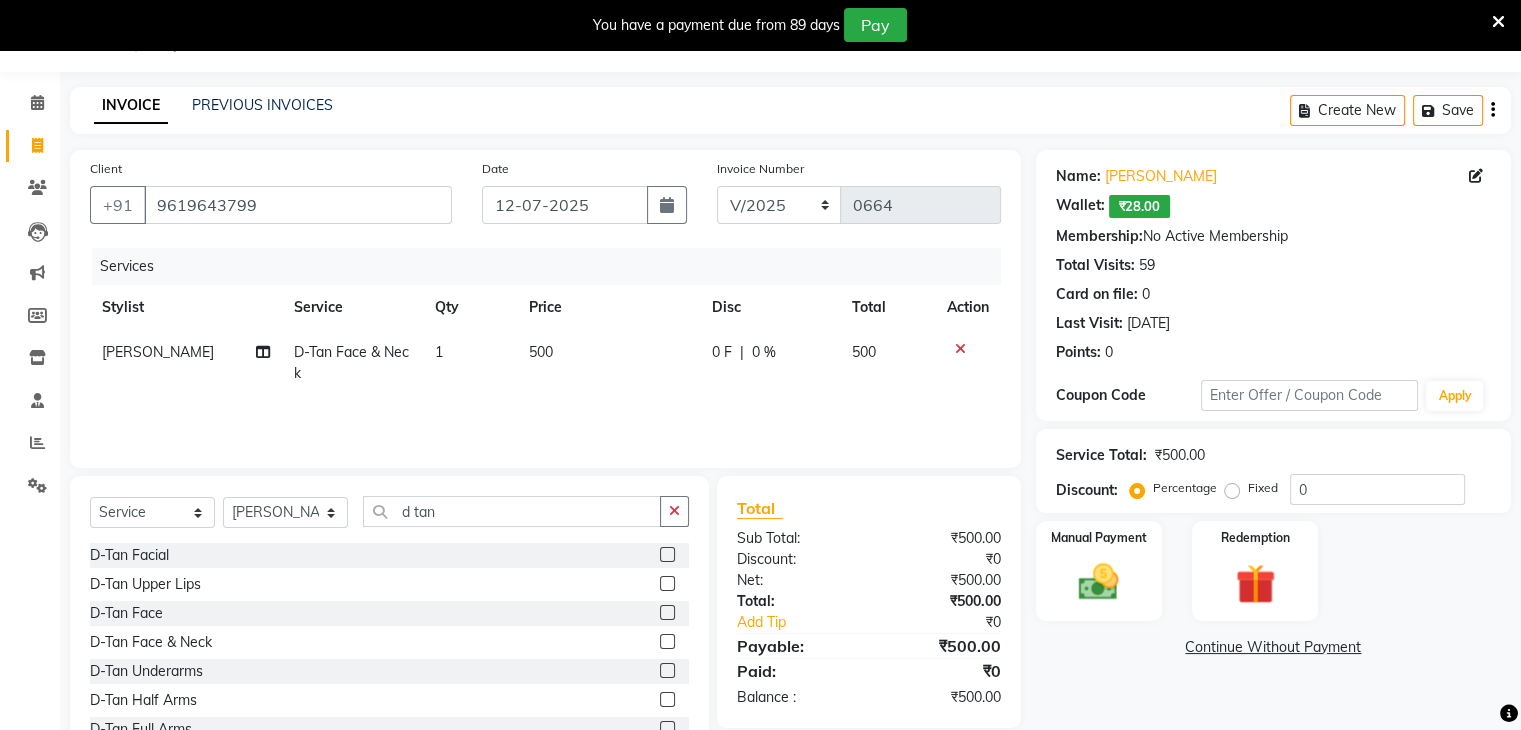 click on "500" 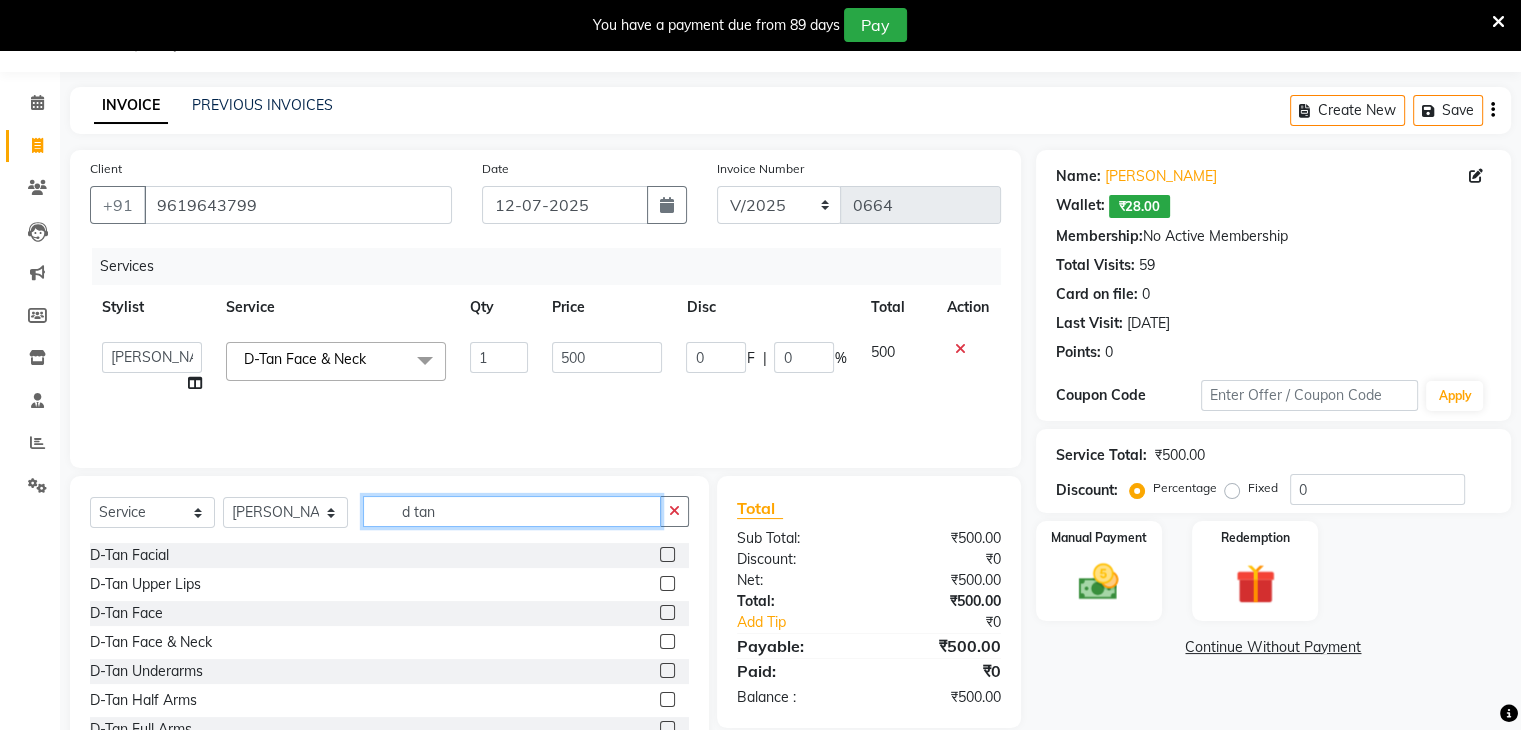 drag, startPoint x: 438, startPoint y: 503, endPoint x: 386, endPoint y: 499, distance: 52.153618 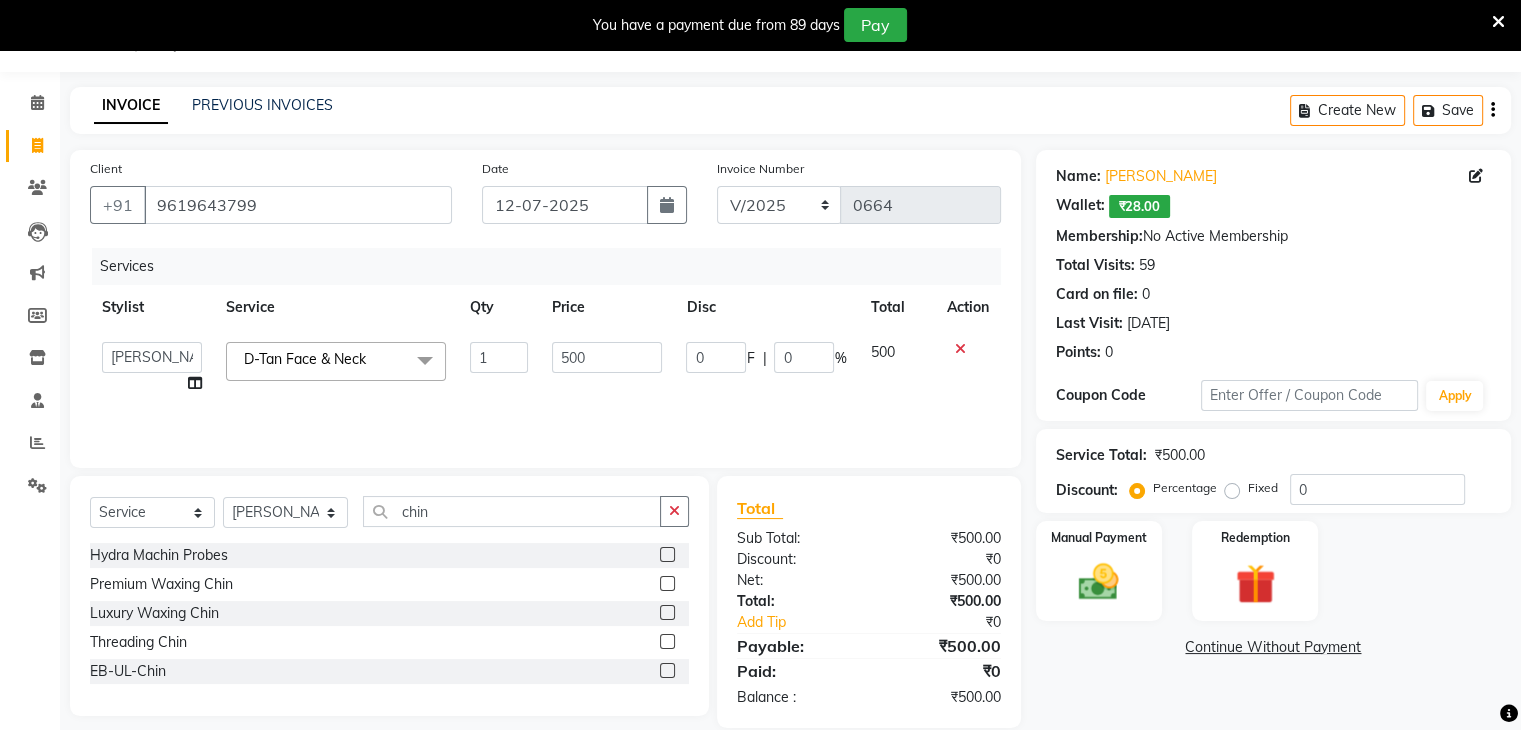 click 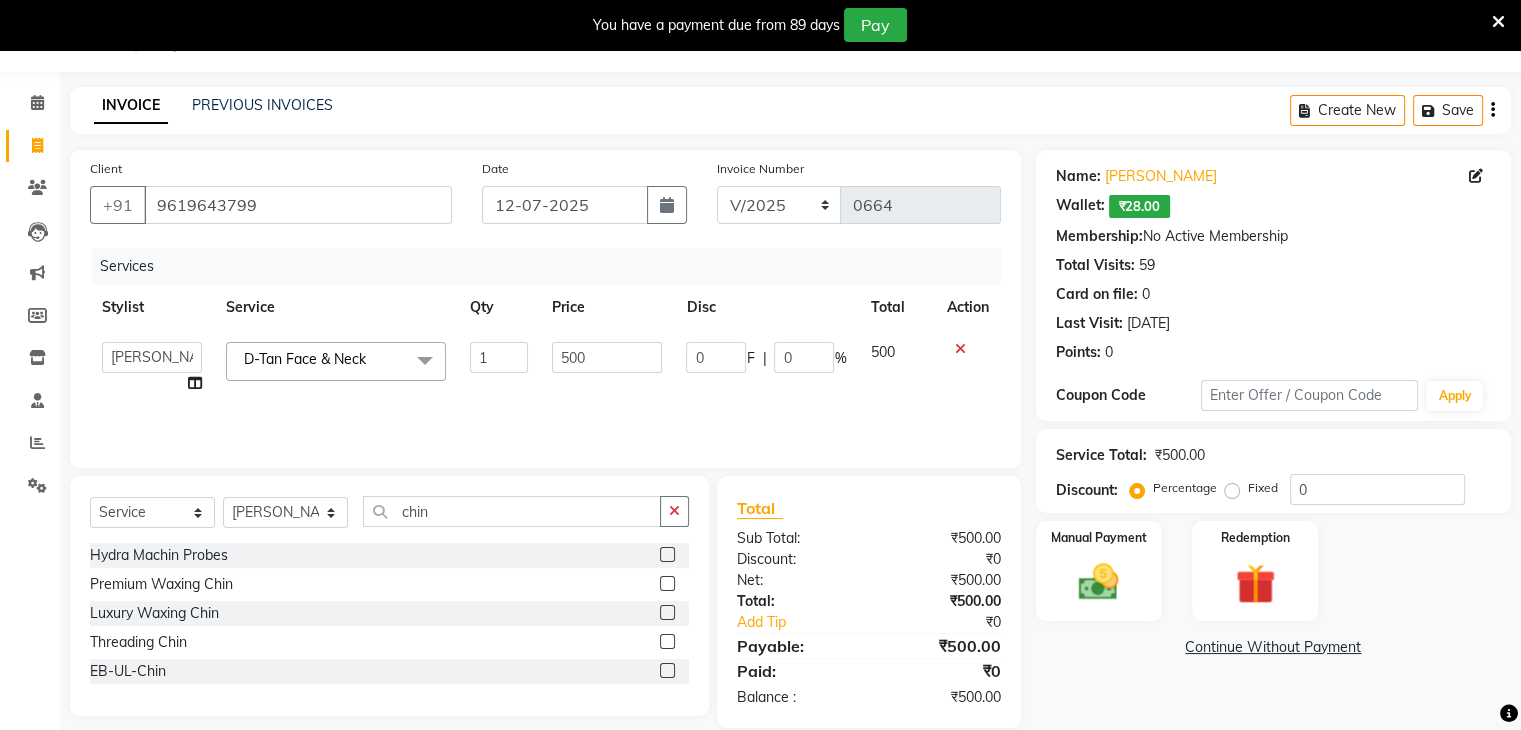 click at bounding box center (666, 613) 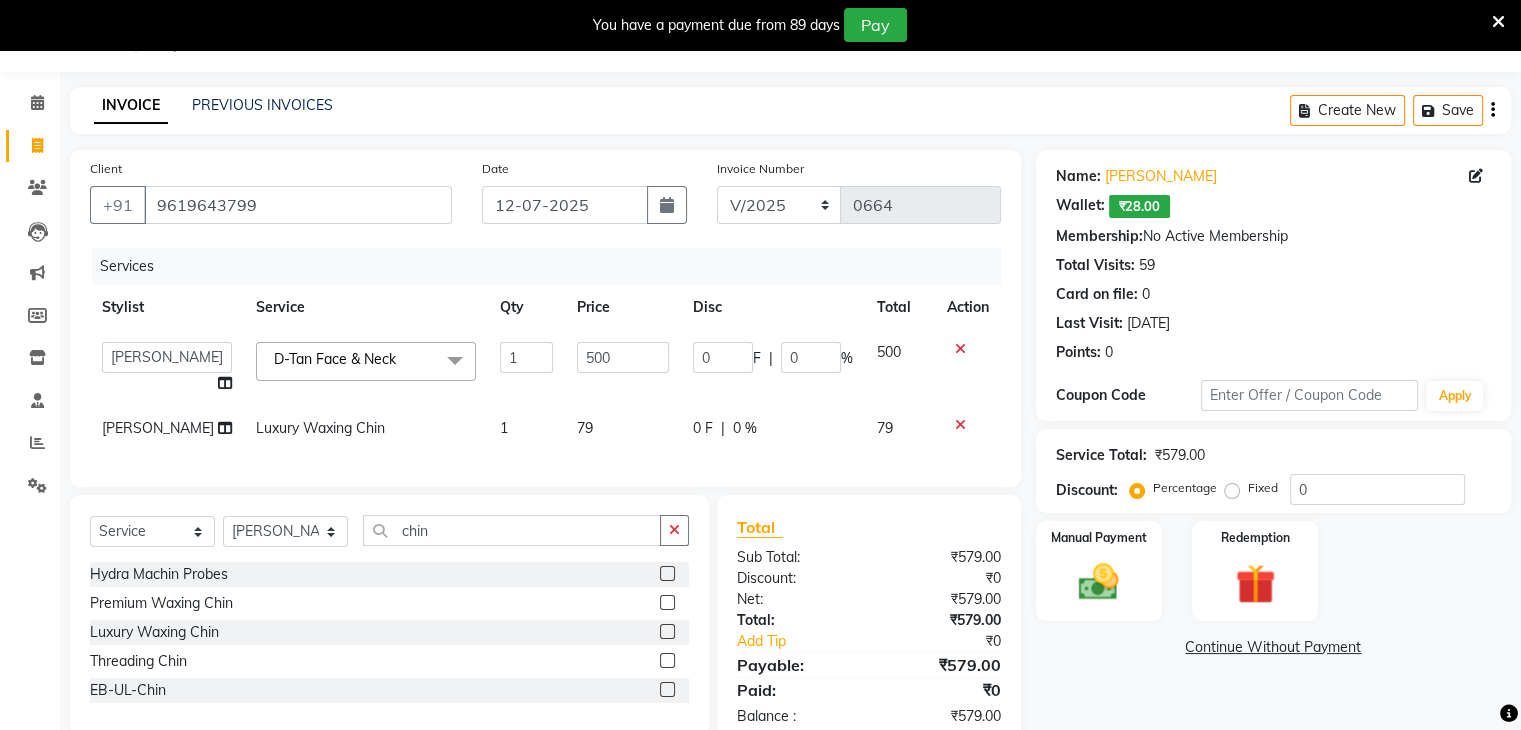 click on "79" 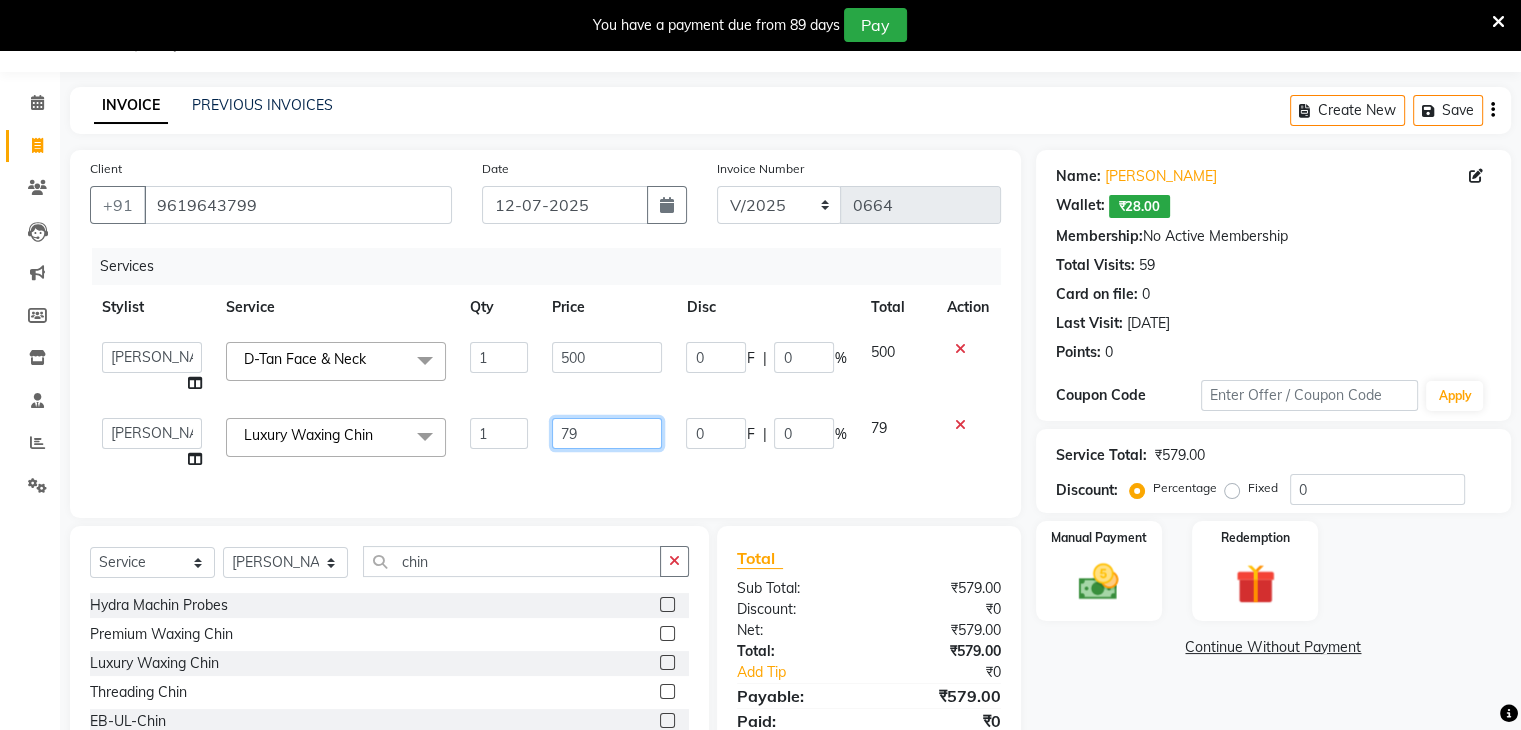 drag, startPoint x: 615, startPoint y: 421, endPoint x: 530, endPoint y: 426, distance: 85.146935 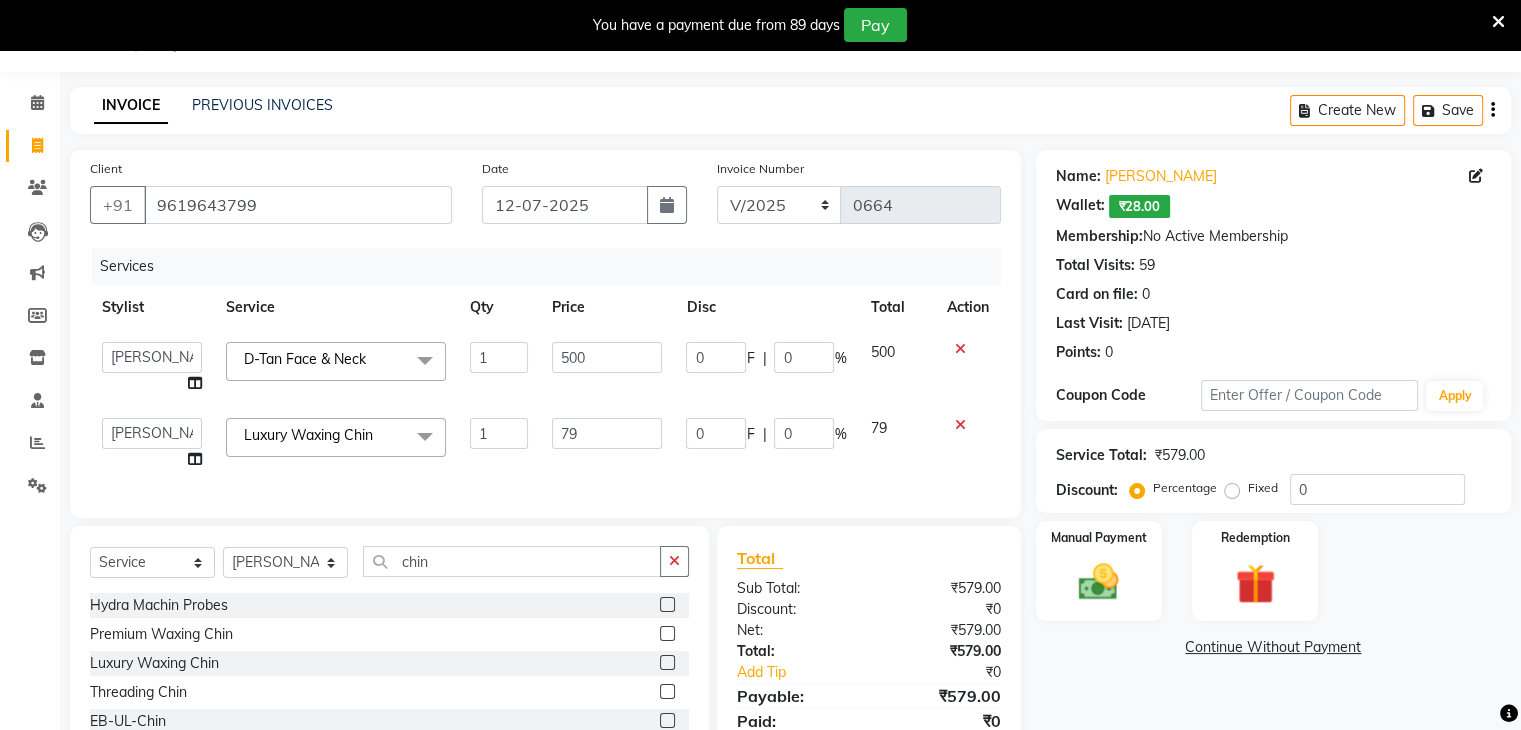 click on "Hydra Machin Probes  Premium Waxing Chin  Luxury Waxing Chin  Threading [PERSON_NAME]-UL-[PERSON_NAME]" 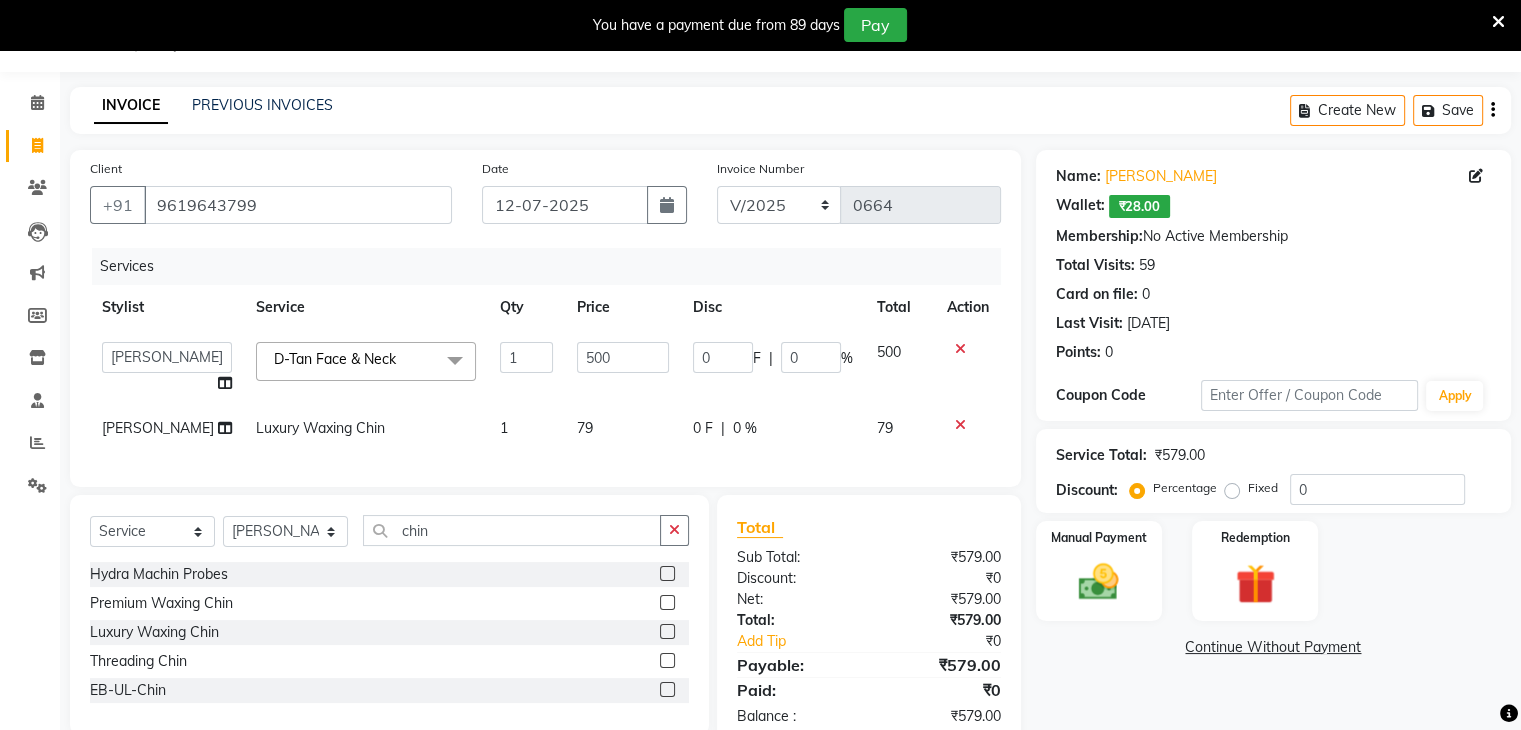 click 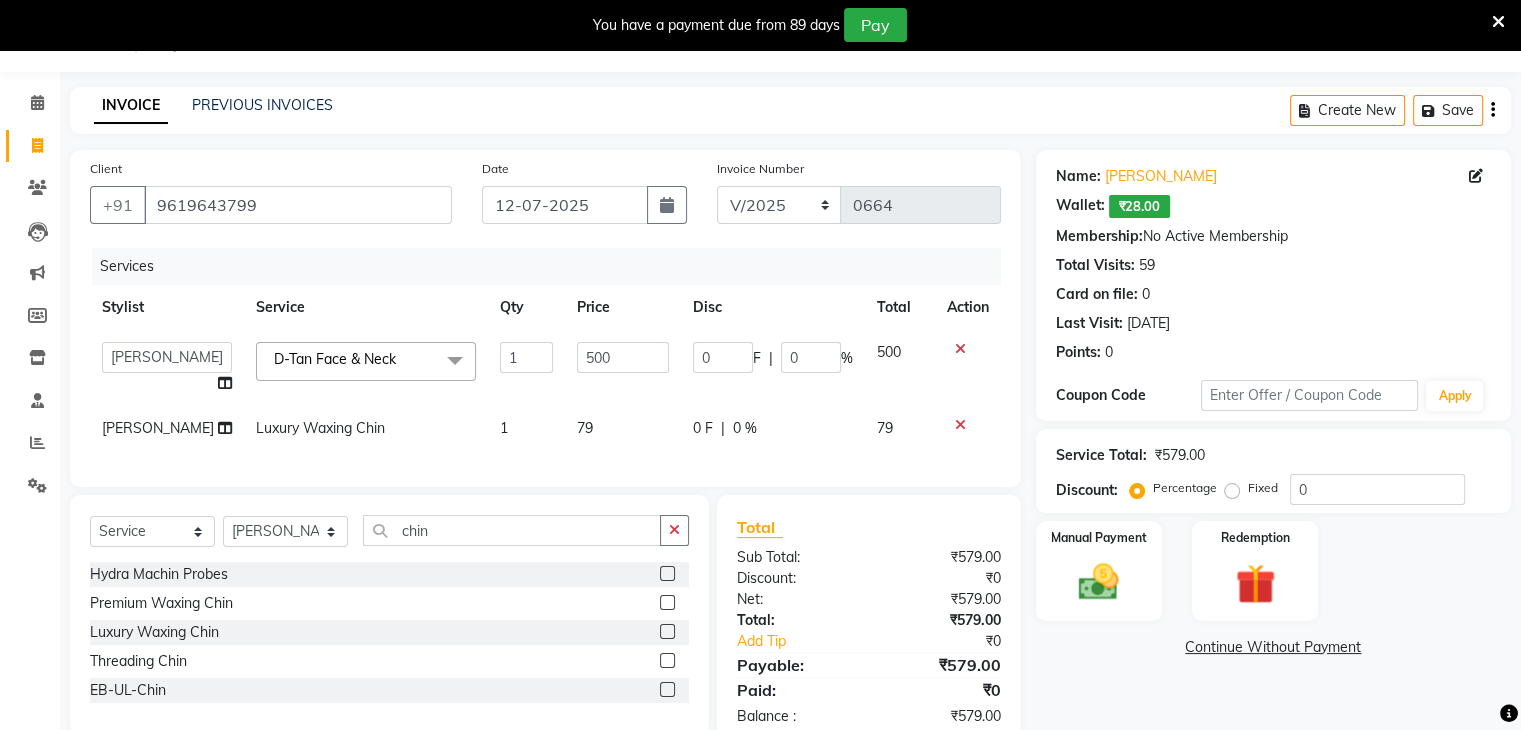 click at bounding box center (666, 690) 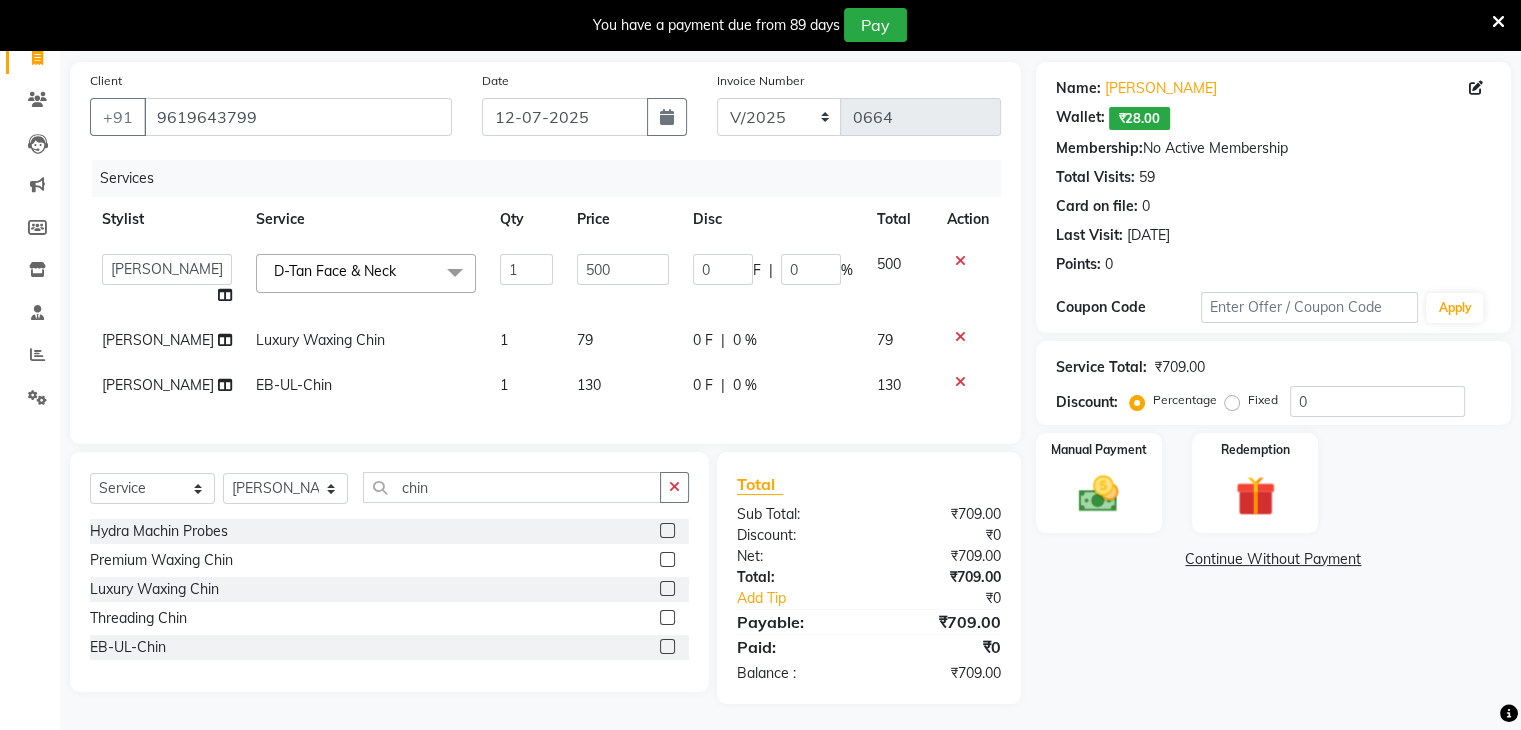 scroll, scrollTop: 158, scrollLeft: 0, axis: vertical 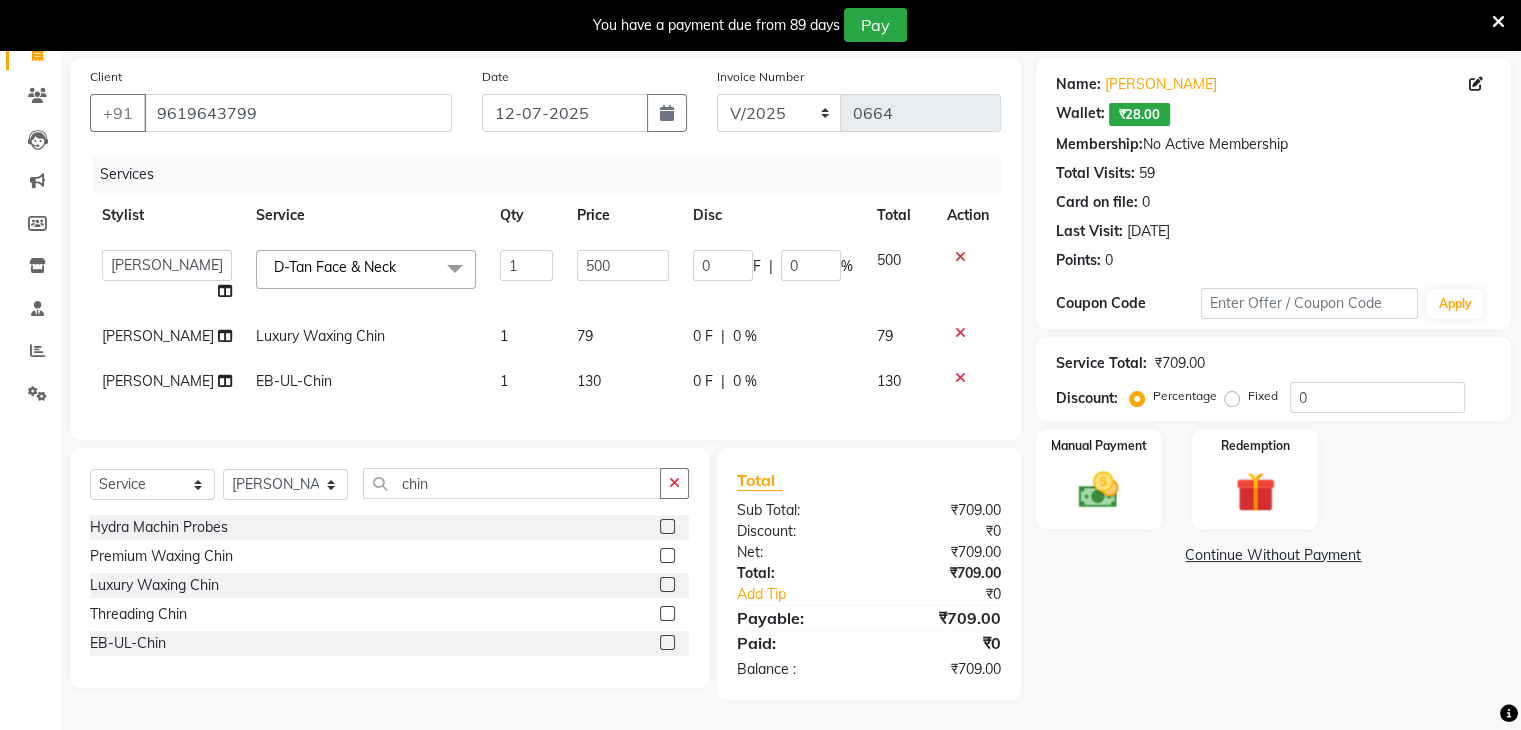 click 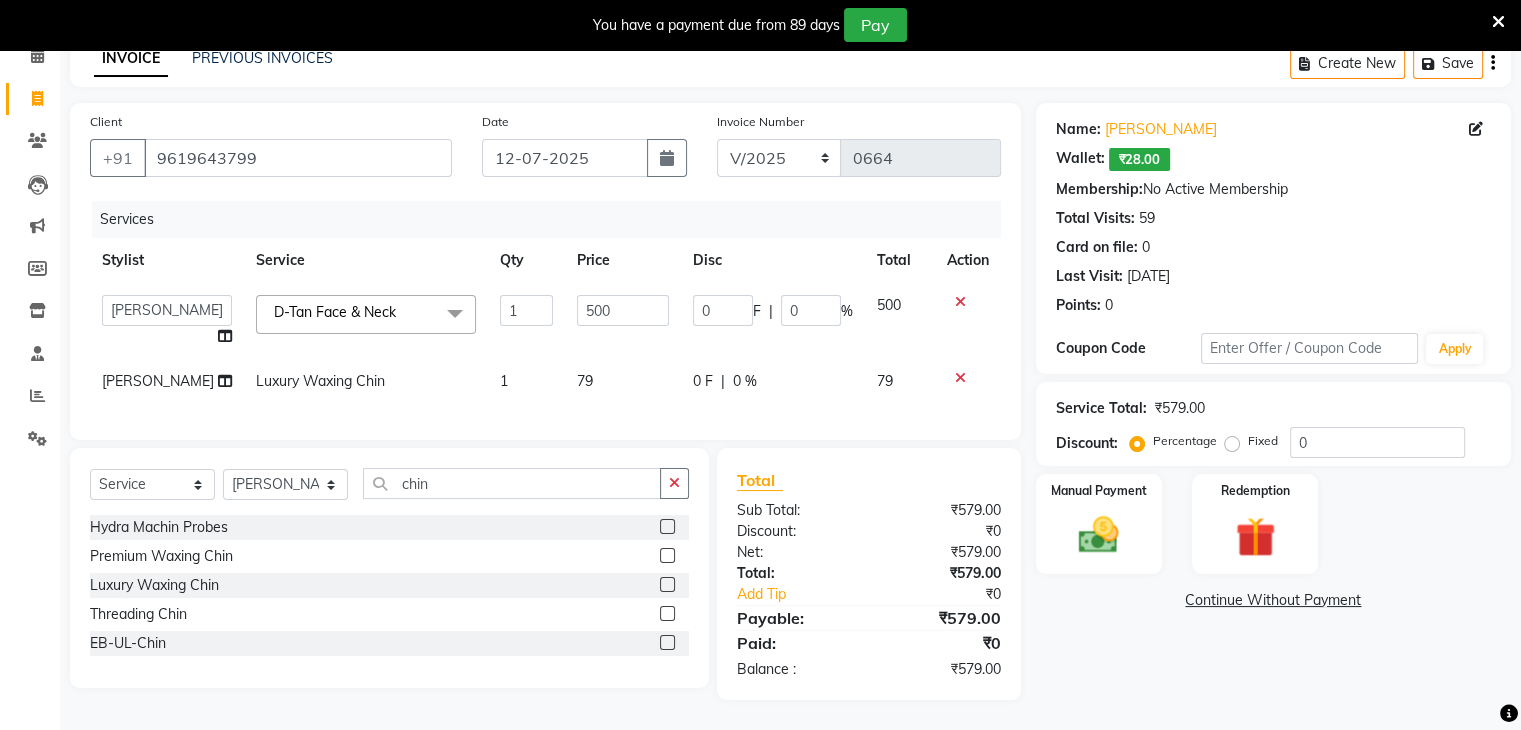 scroll, scrollTop: 112, scrollLeft: 0, axis: vertical 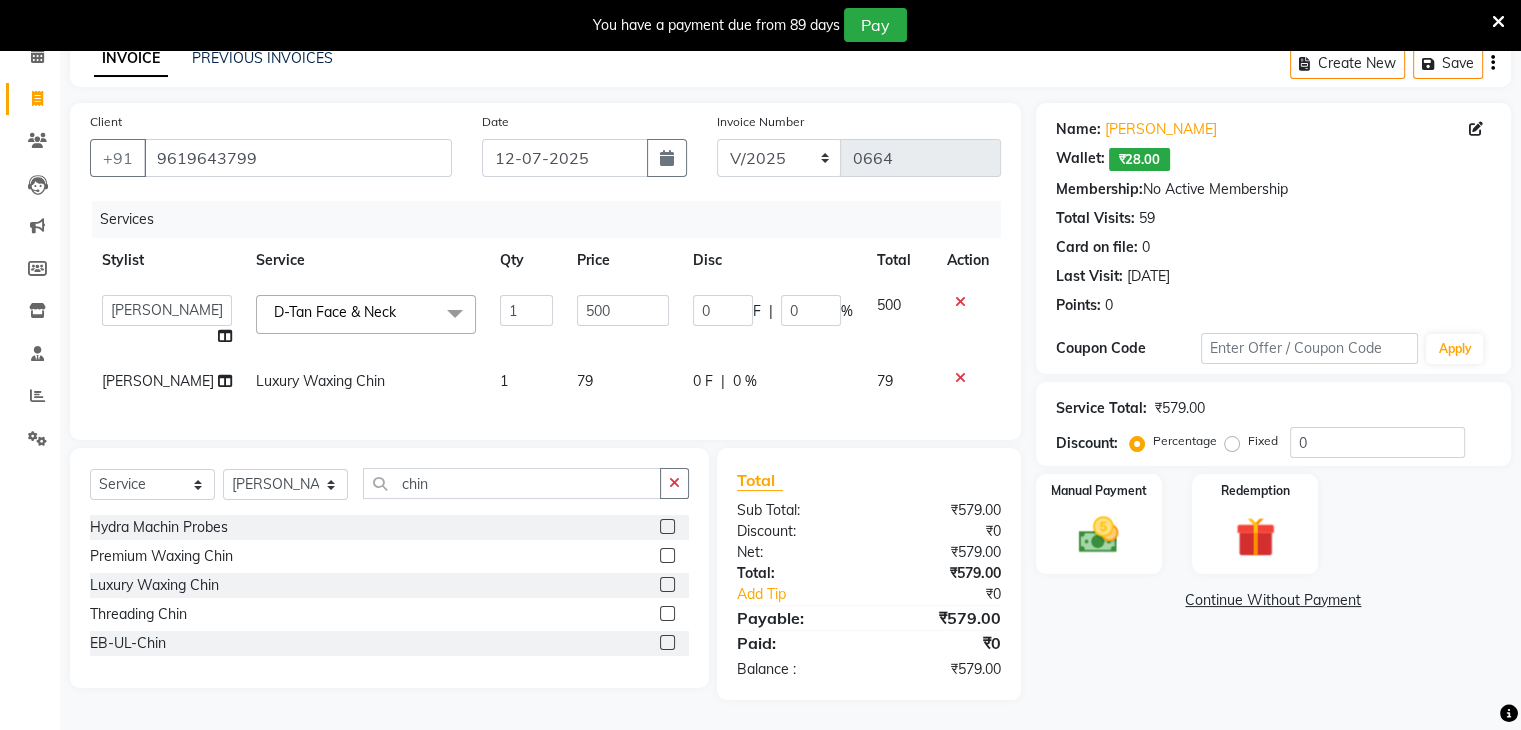click 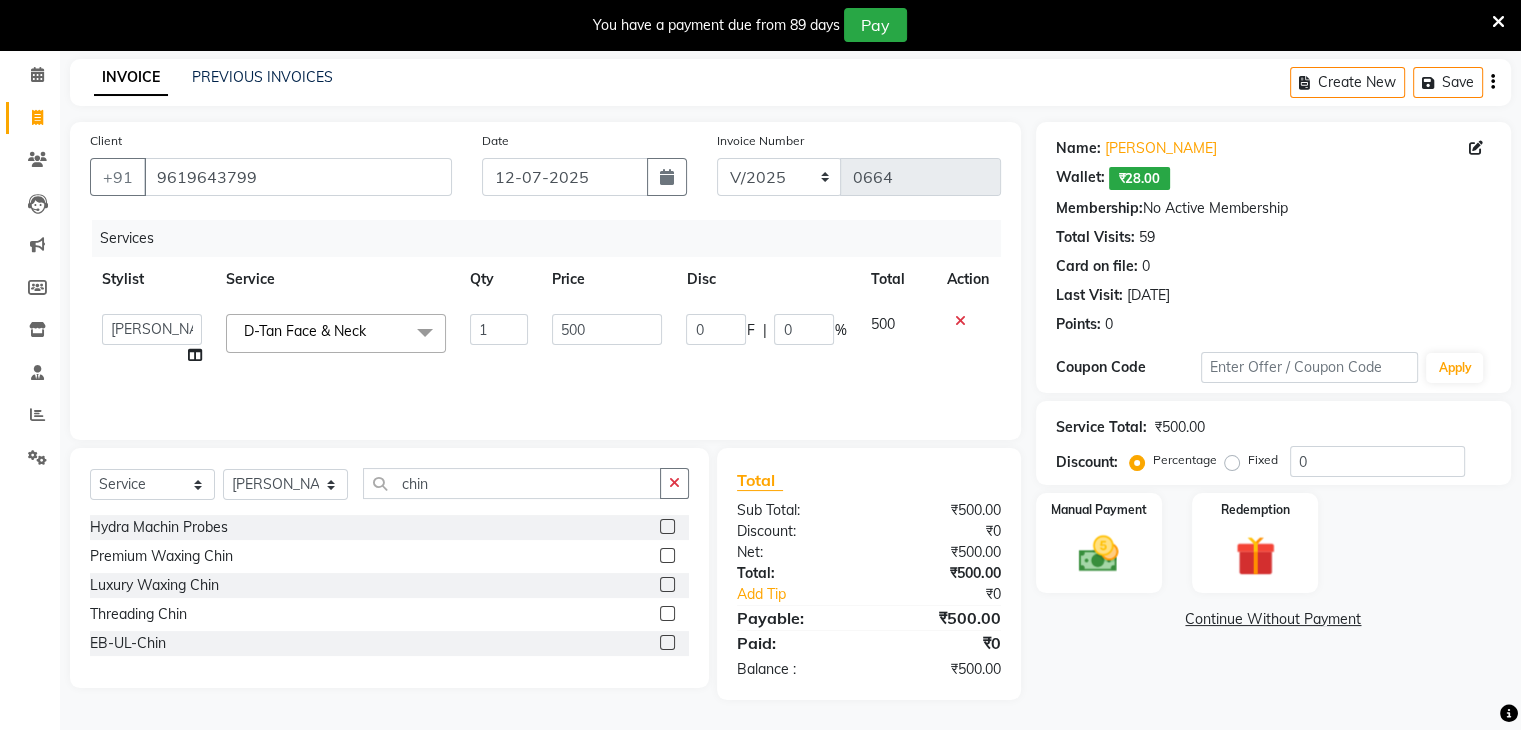 scroll, scrollTop: 79, scrollLeft: 0, axis: vertical 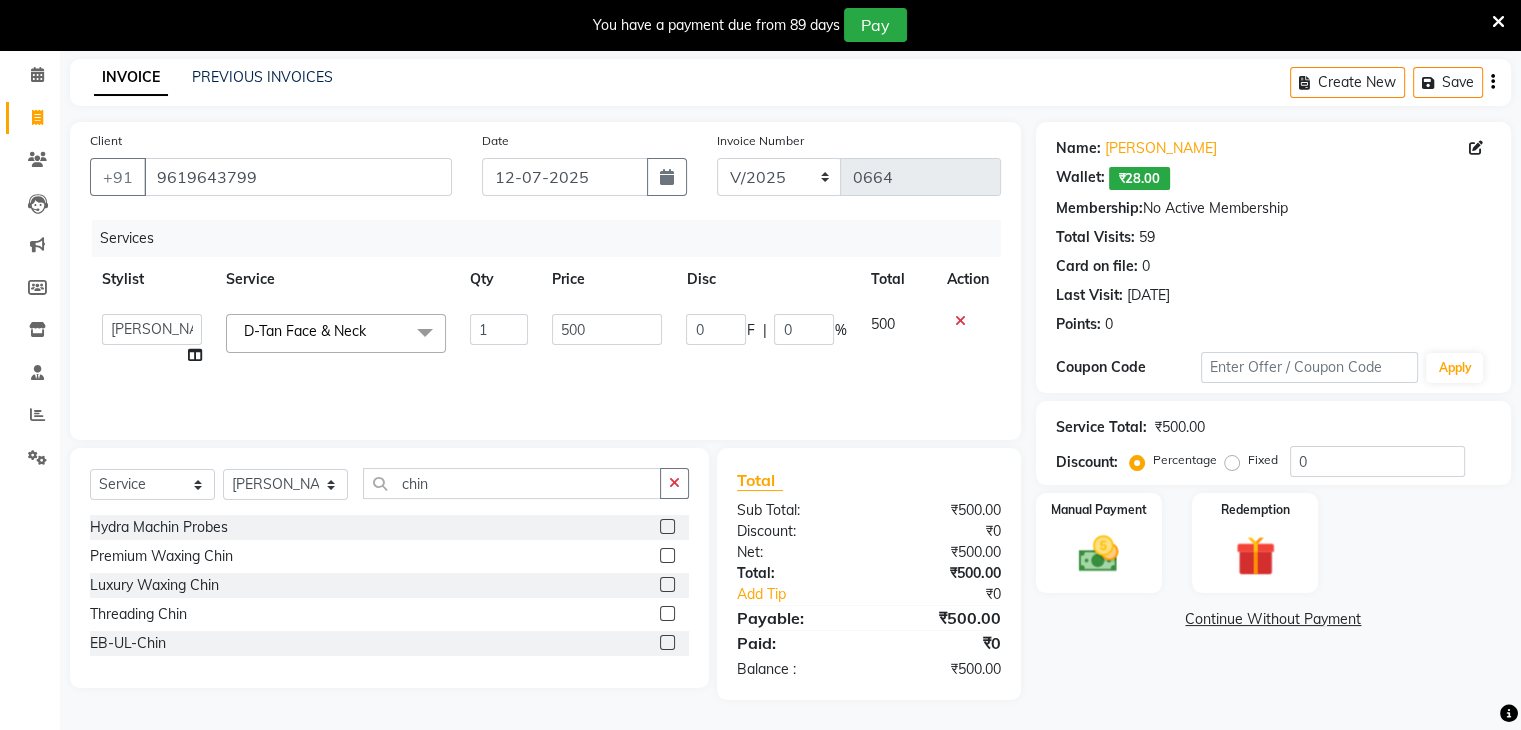 click 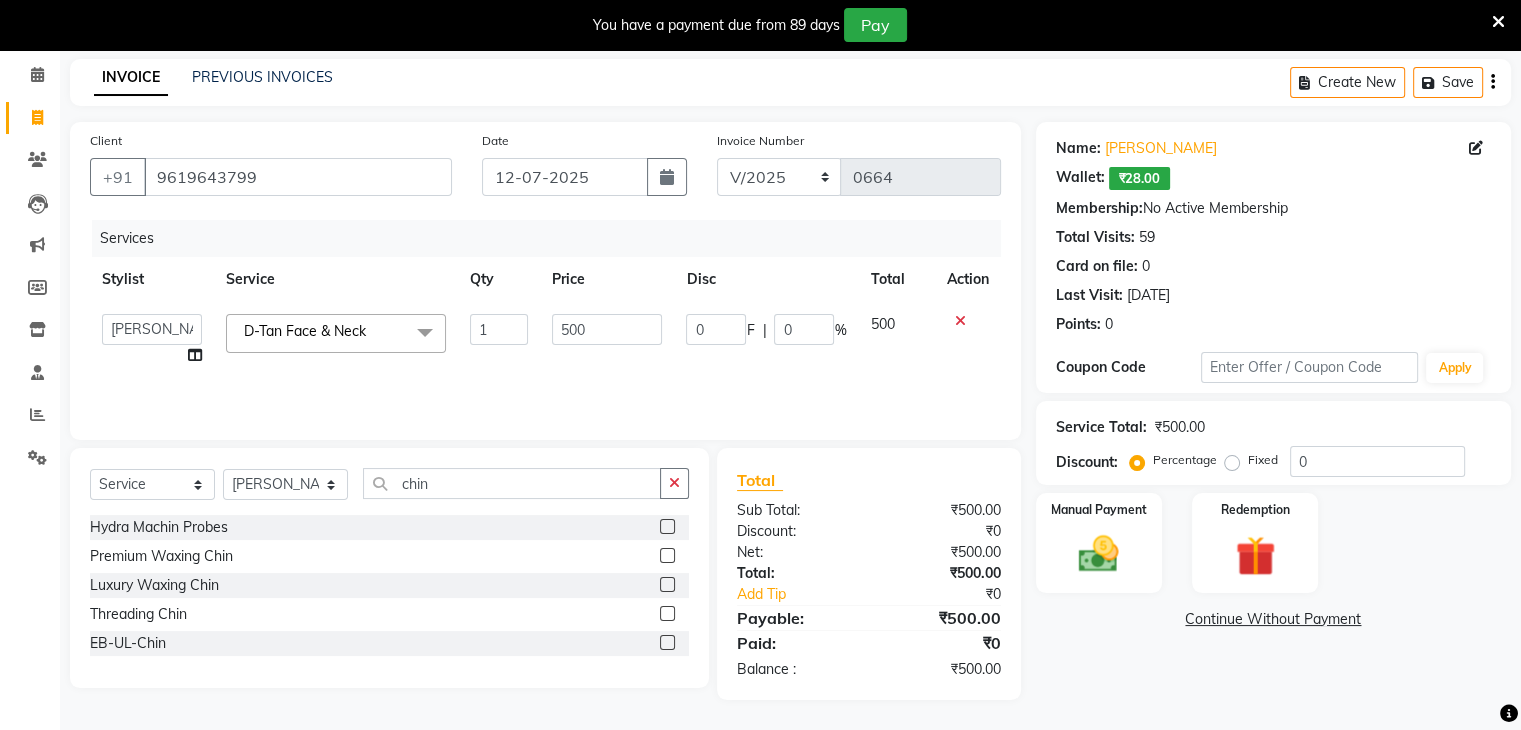 click at bounding box center (666, 614) 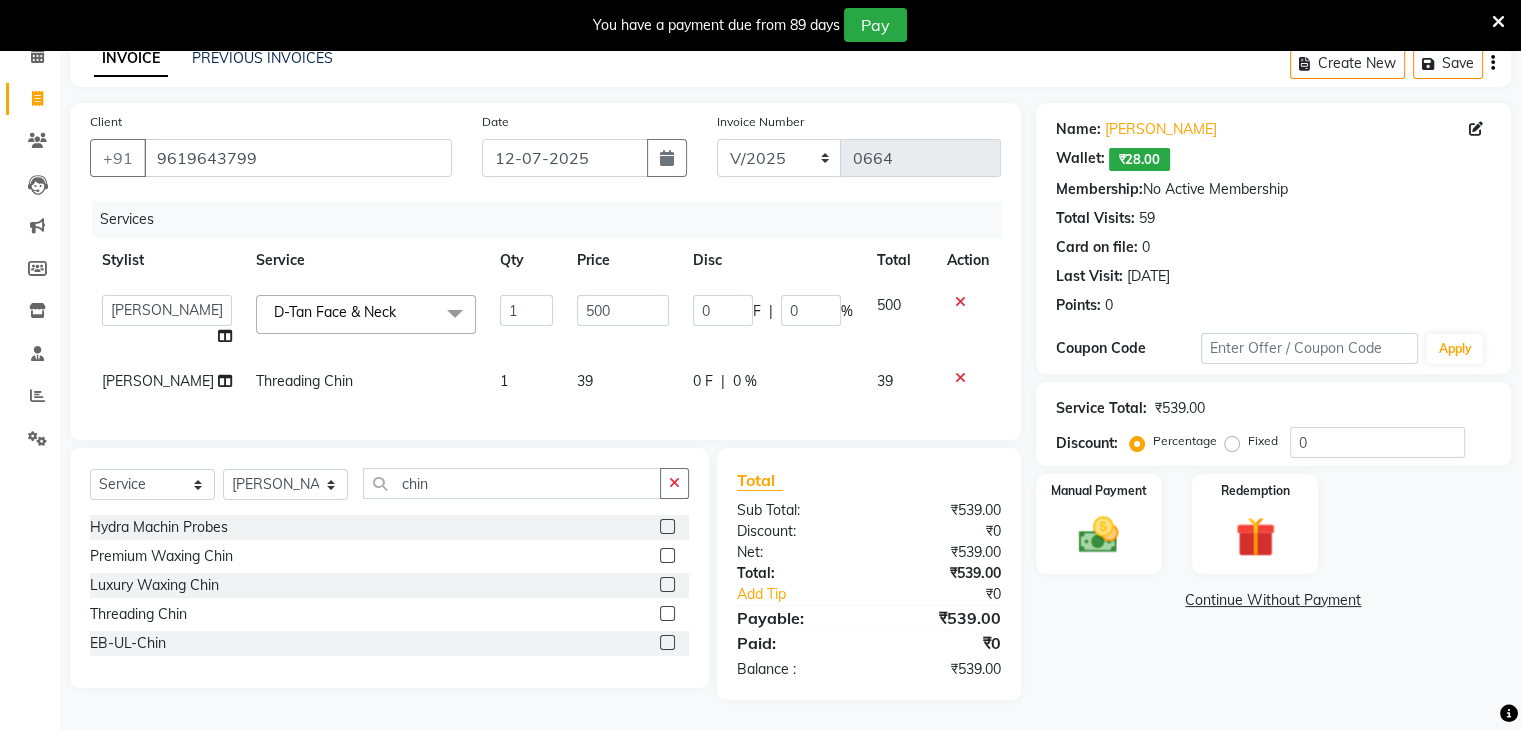 click on "39" 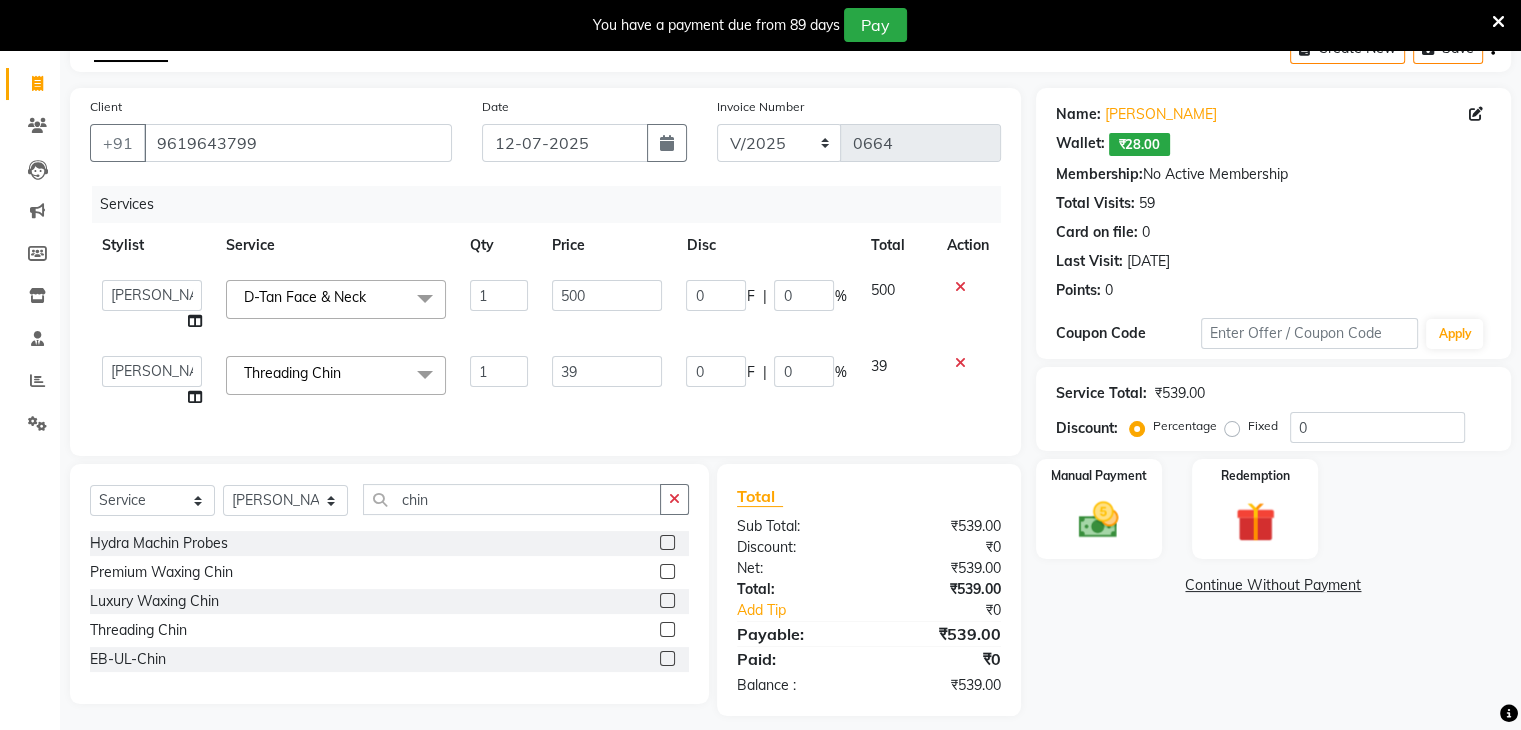 scroll, scrollTop: 144, scrollLeft: 0, axis: vertical 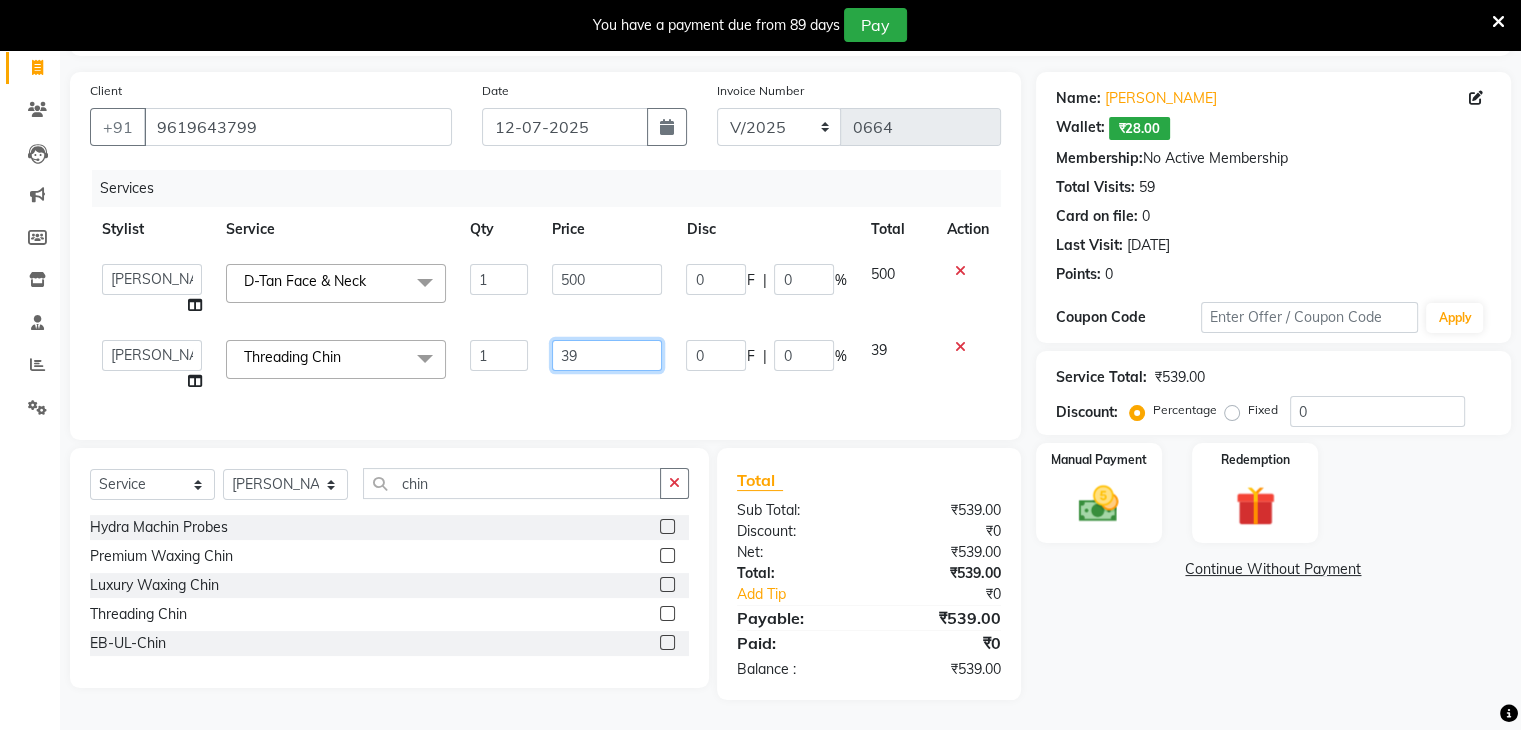 drag, startPoint x: 560, startPoint y: 334, endPoint x: 520, endPoint y: 328, distance: 40.4475 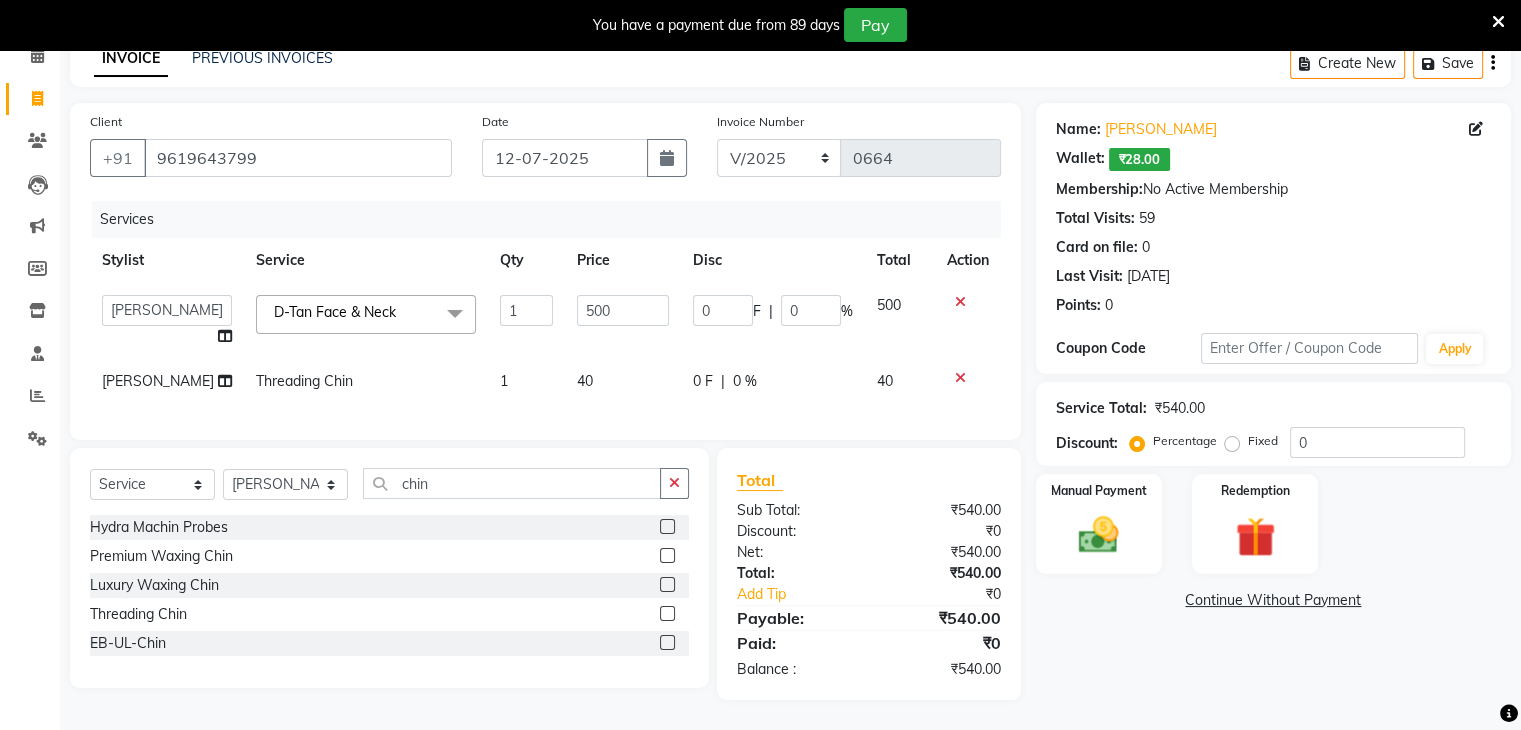 scroll, scrollTop: 112, scrollLeft: 0, axis: vertical 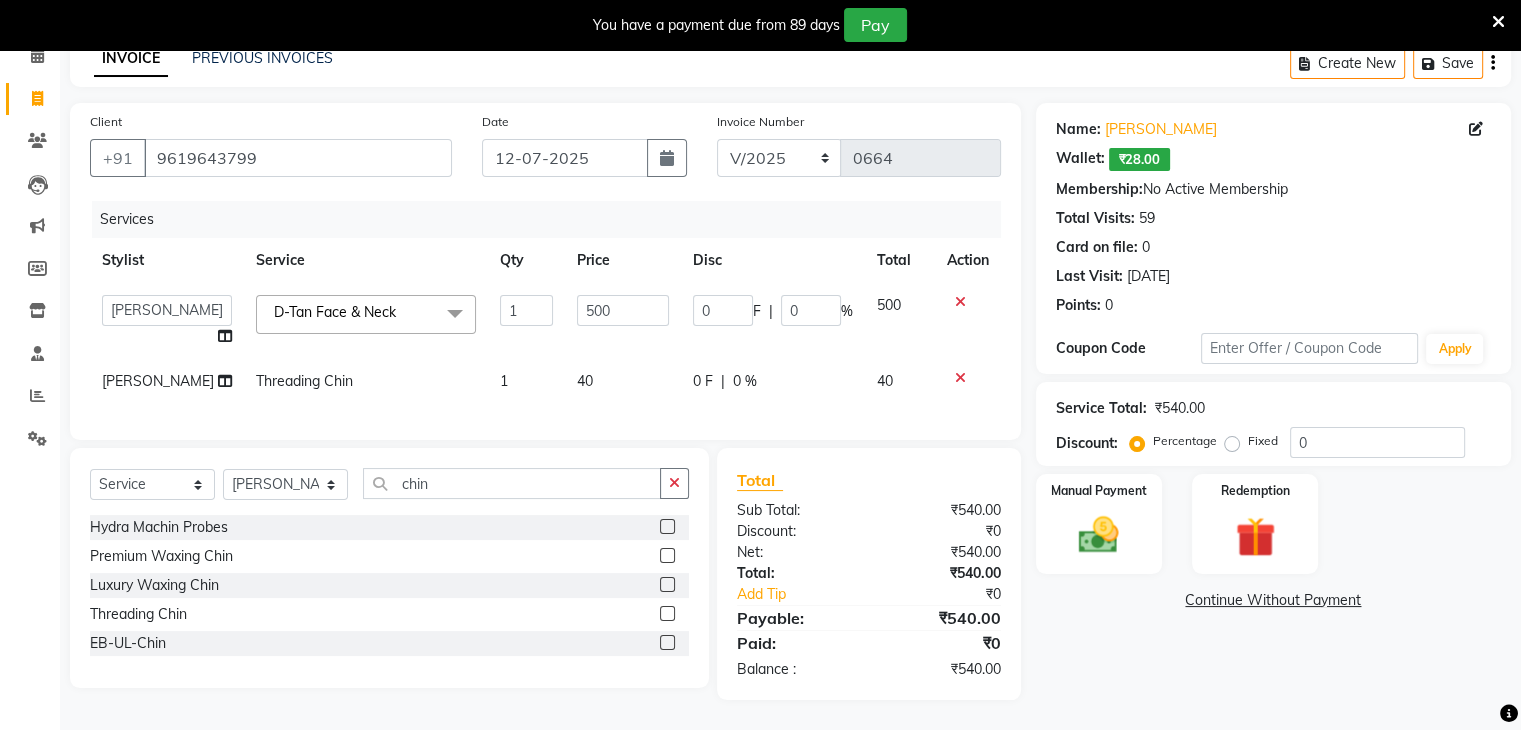 click on "Services Stylist Service Qty Price Disc Total Action  [PERSON_NAME]   Anjali   [PERSON_NAME]   Neha More   Rakhi [PERSON_NAME]   seona   [PERSON_NAME] Face & Neck  x Basic Haircut Basic Haircut with Wash & Style Advance Haircut Advance Haircut with Wash & Style Little Diva's Cut Hair Wash & Blast Dry Hair Wash & Blow Dry Blow Dry (Upto Midwaist) Blow Dry Waist Ironing (Upto Midwaist) Ironing Waist Curls/Waves/Styling (Upto Midwaist) Curls/Waves/Styling Waist Basic Hair Spa Schwarzkopf Spa Hair Gloss Treatment (Upto Midwaist) Hair Gloss Treatment Waist Fibre Clinix (Kwairah Signature Treatment) Express Head Massage 20 Mins Head Massage 30 Mins Oil Massage + Wash Keratin Treatment Smoothening/Rebonding Treatment [MEDICAL_DATA] Treatment Root Touchup Igora 1 inch Root Touchup Igora 2 inch Root Touchup Essencity 1 inch Root Touchup Essencity 2 inch Half Head Streaks (15-16 strips) Full Head Streaks 3D Colors Global Hair Color Dual Global Hair Color Balayage/Ombre/Free Hand/Low Lights/ Baby Lights Prelightening Pre-wash TRIM" 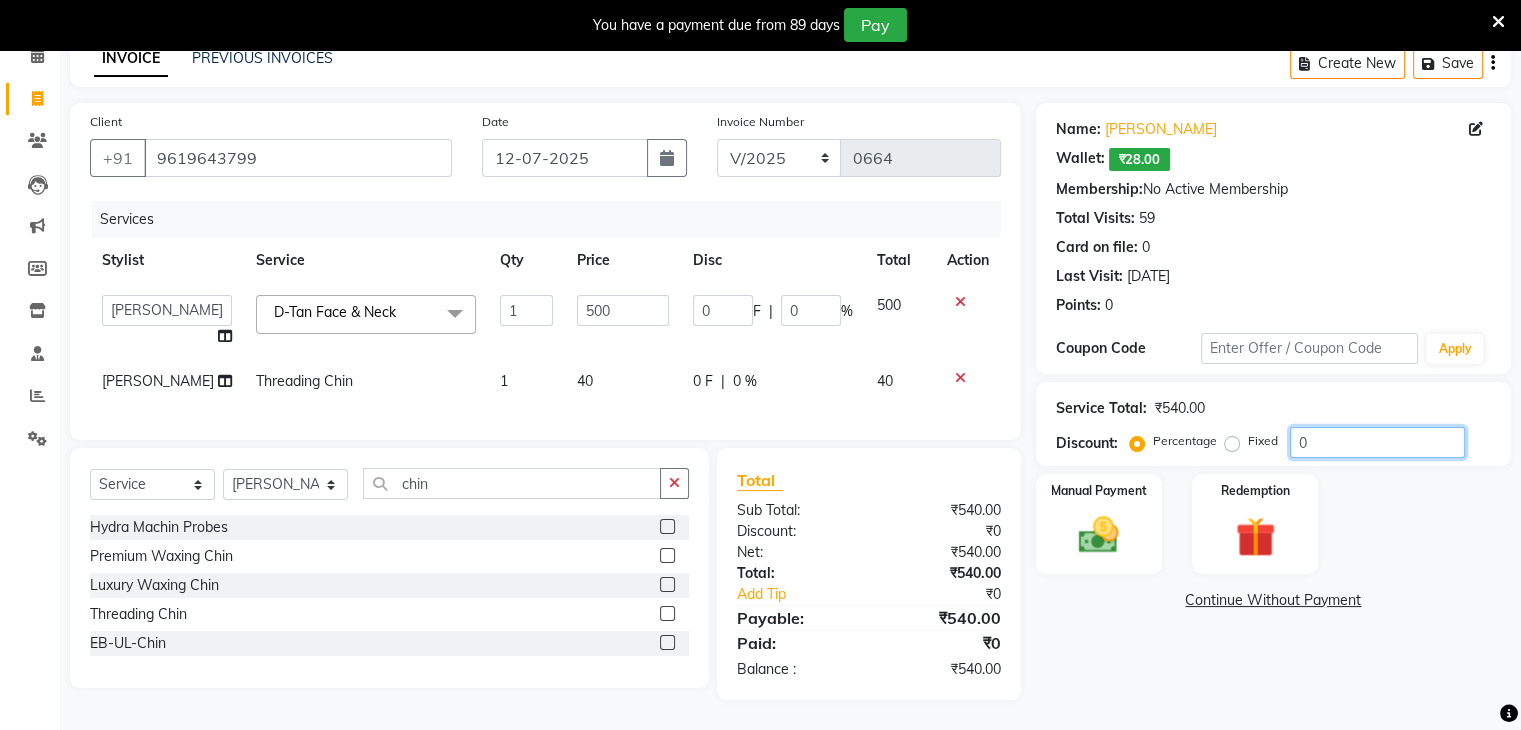 drag, startPoint x: 1284, startPoint y: 437, endPoint x: 1200, endPoint y: 429, distance: 84.38009 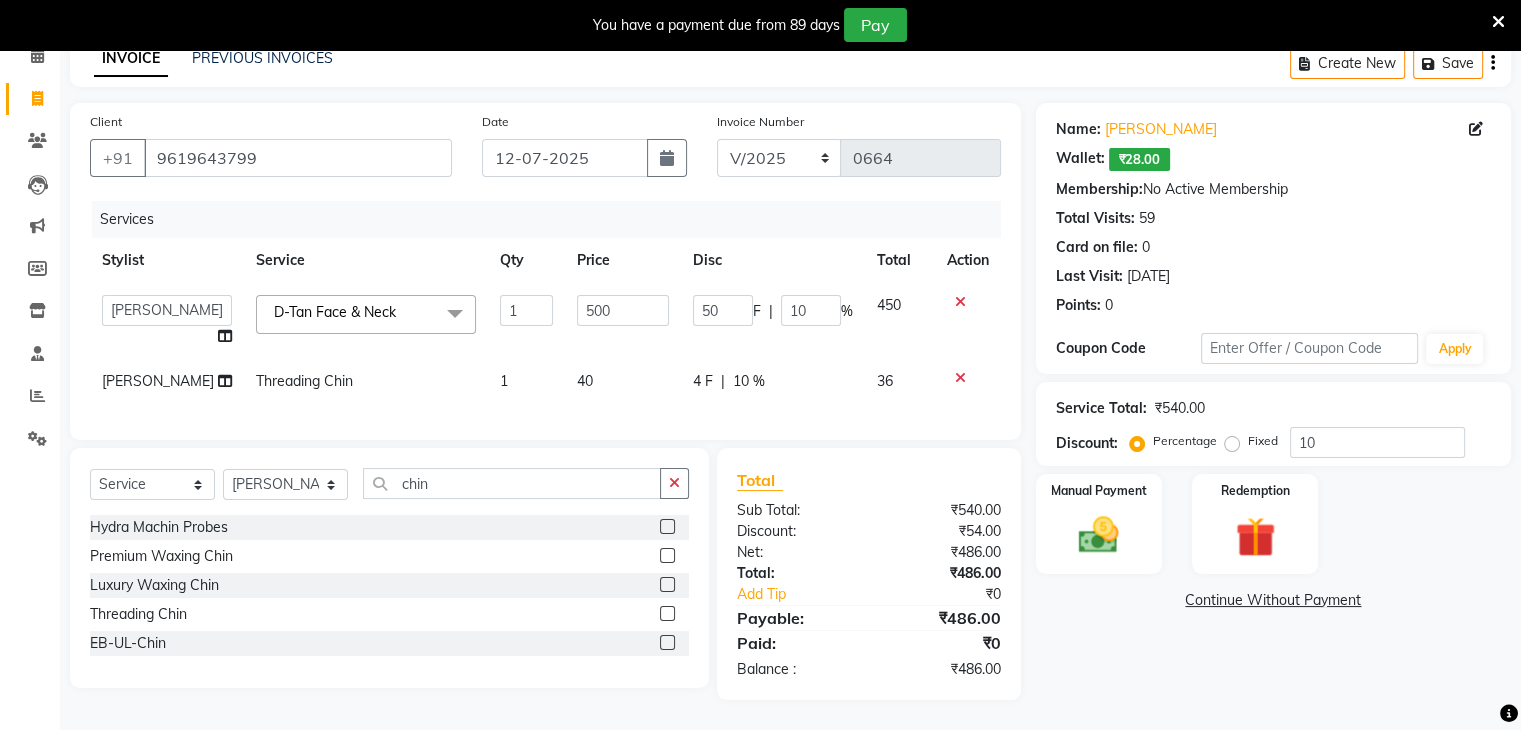 click on "Continue Without Payment" 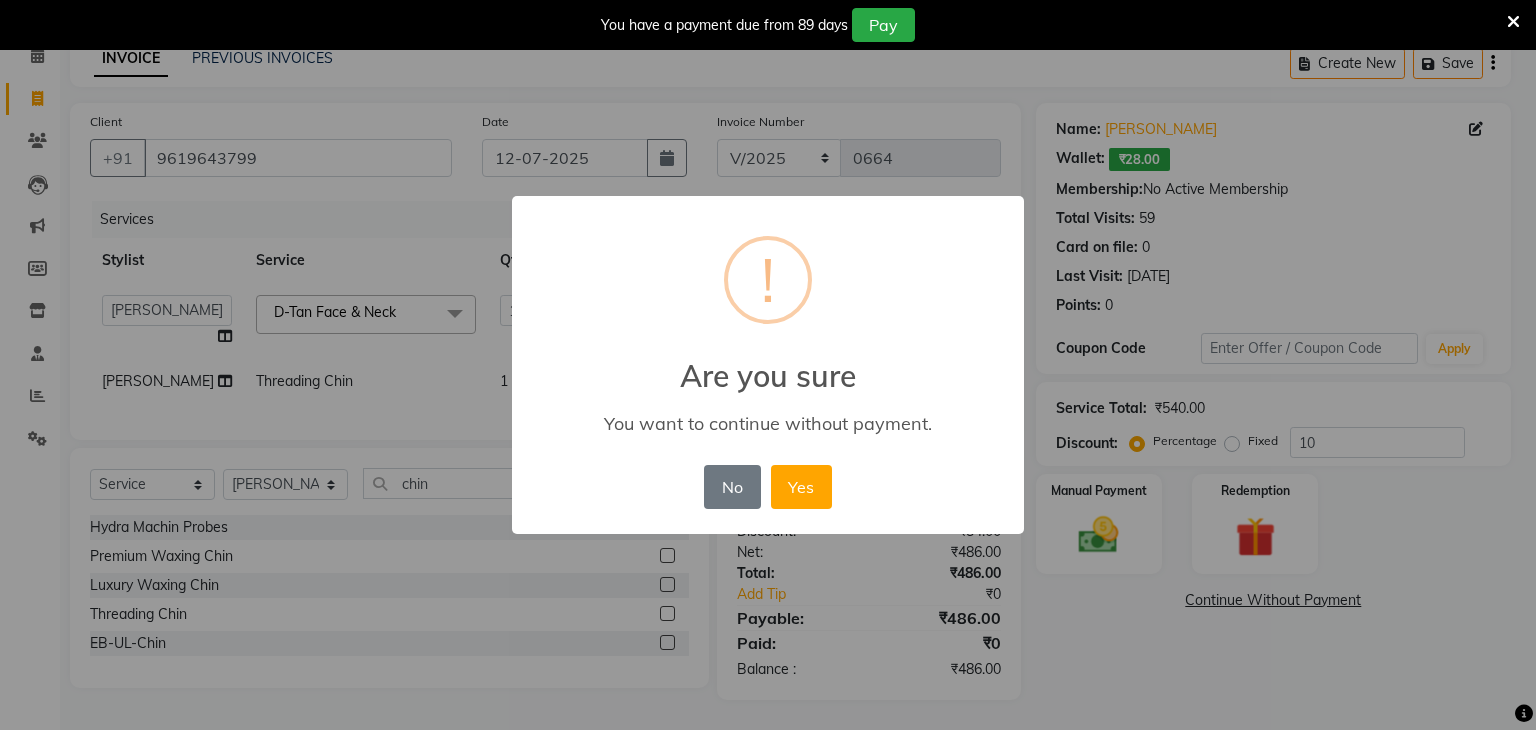 click on "× ! Are you sure You want to continue without payment. No No Yes" at bounding box center (768, 365) 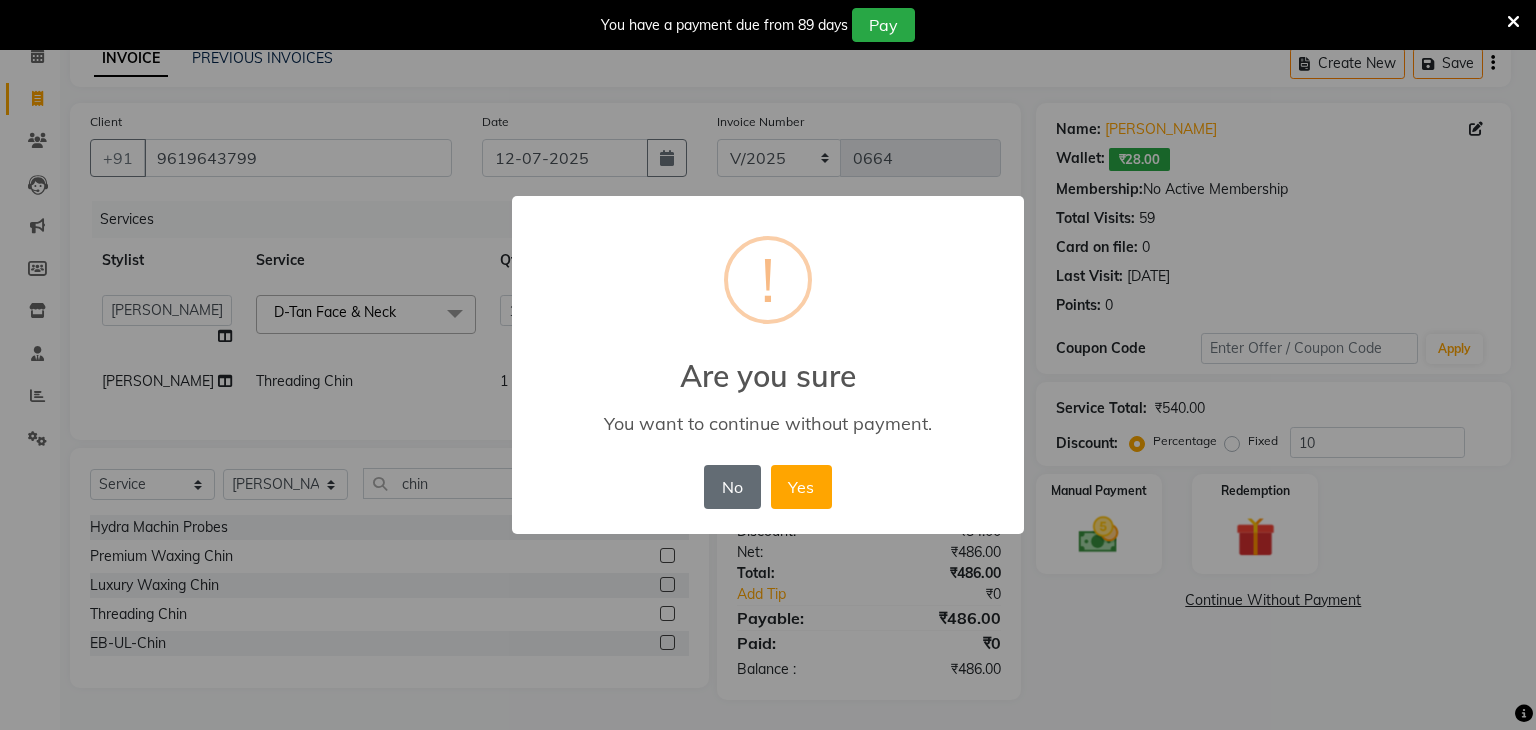 click on "No" at bounding box center (732, 487) 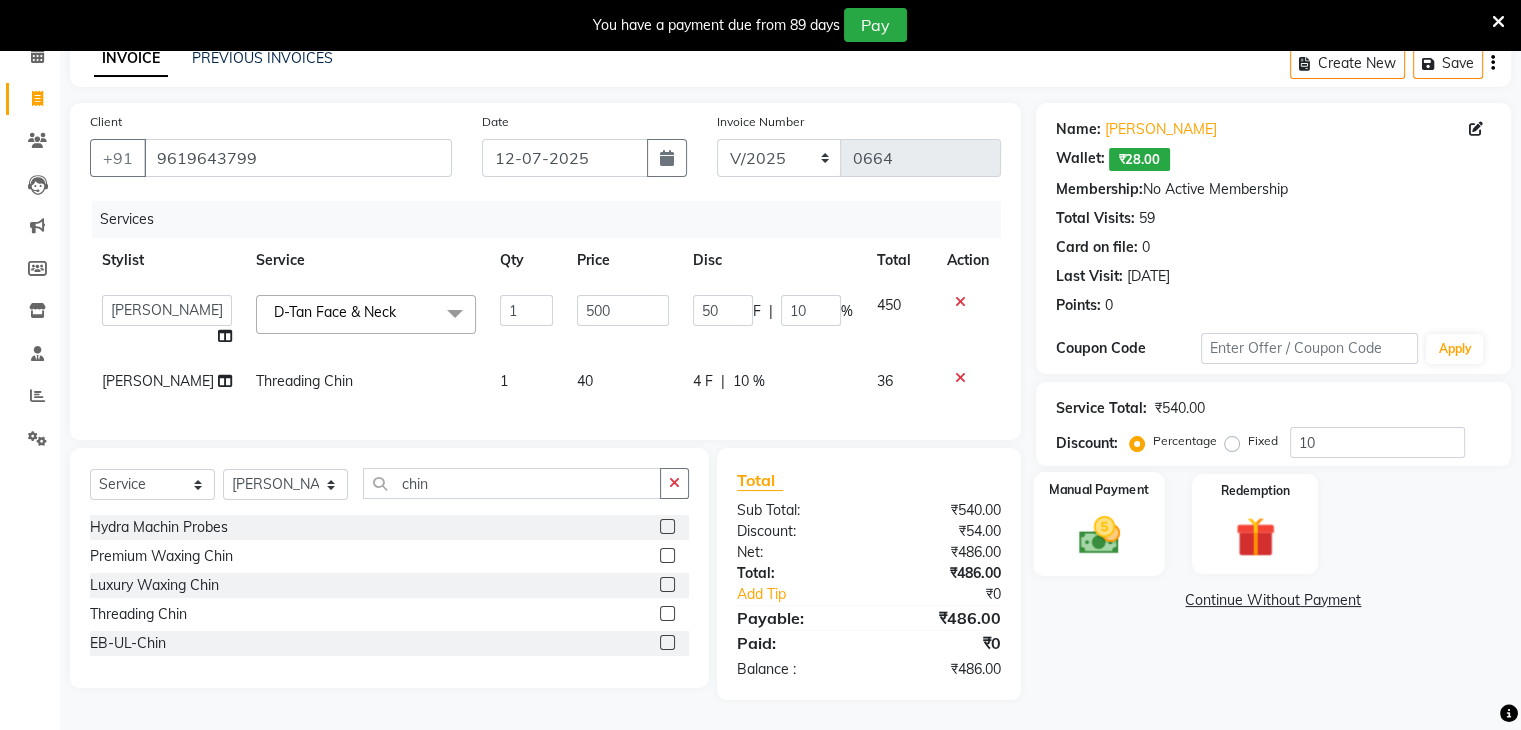click 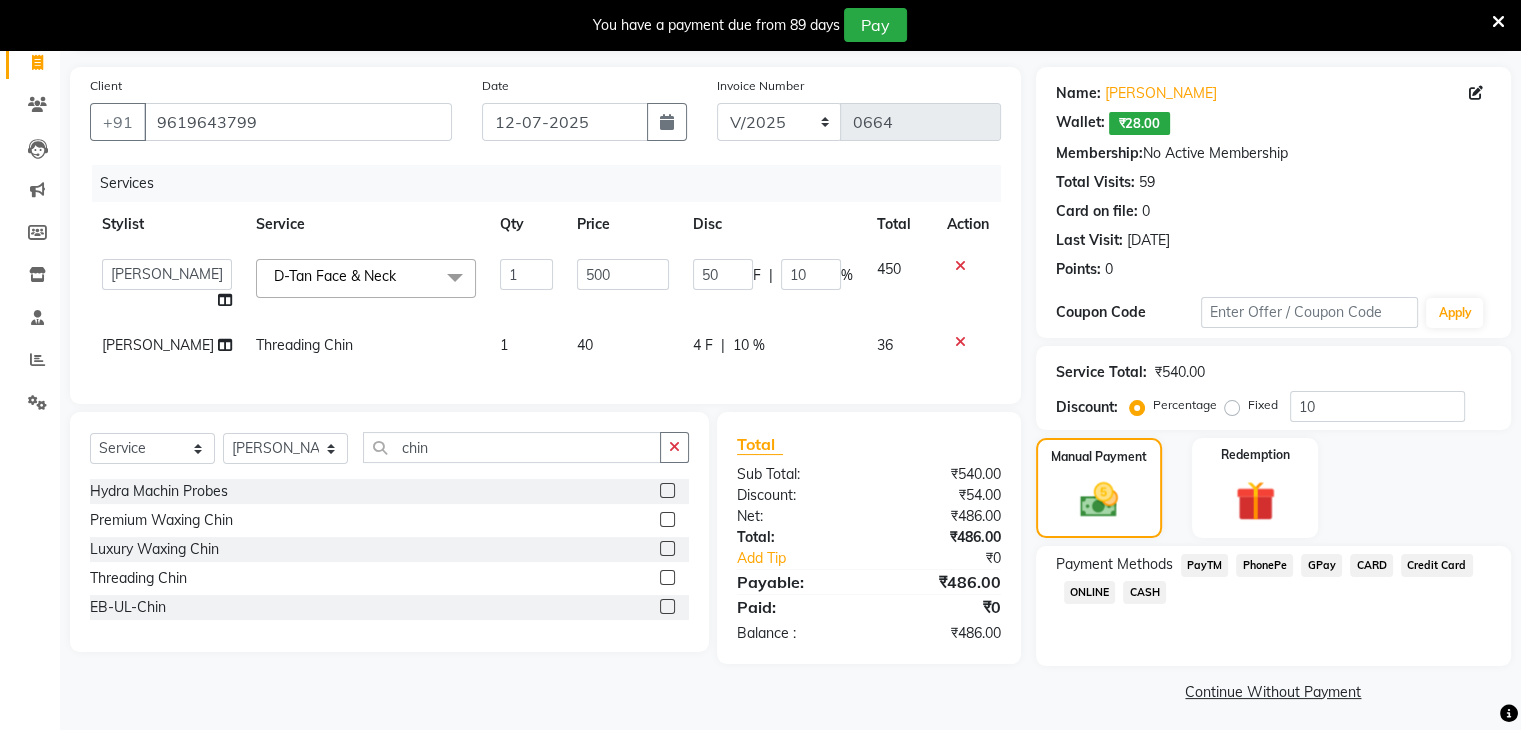 scroll, scrollTop: 140, scrollLeft: 0, axis: vertical 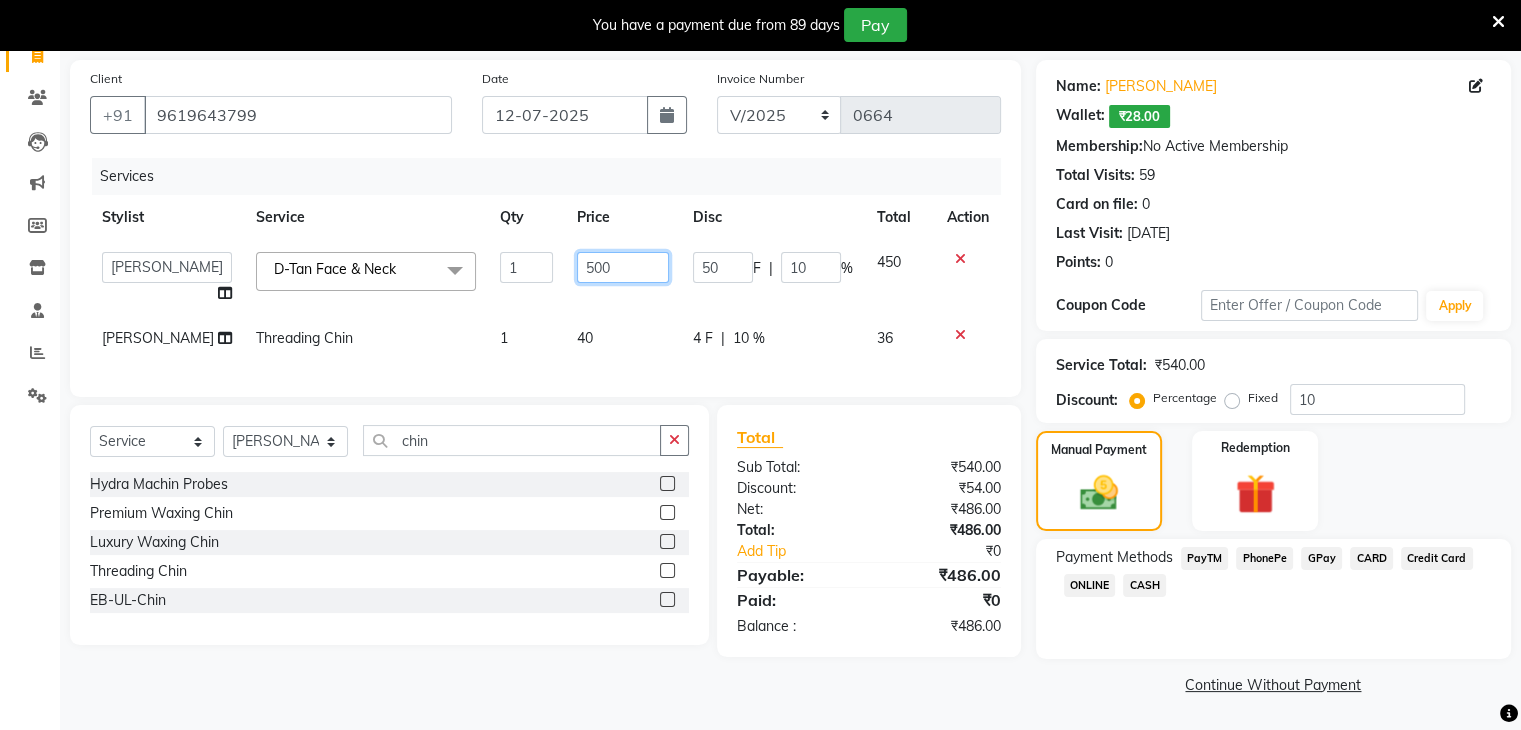 click on "500" 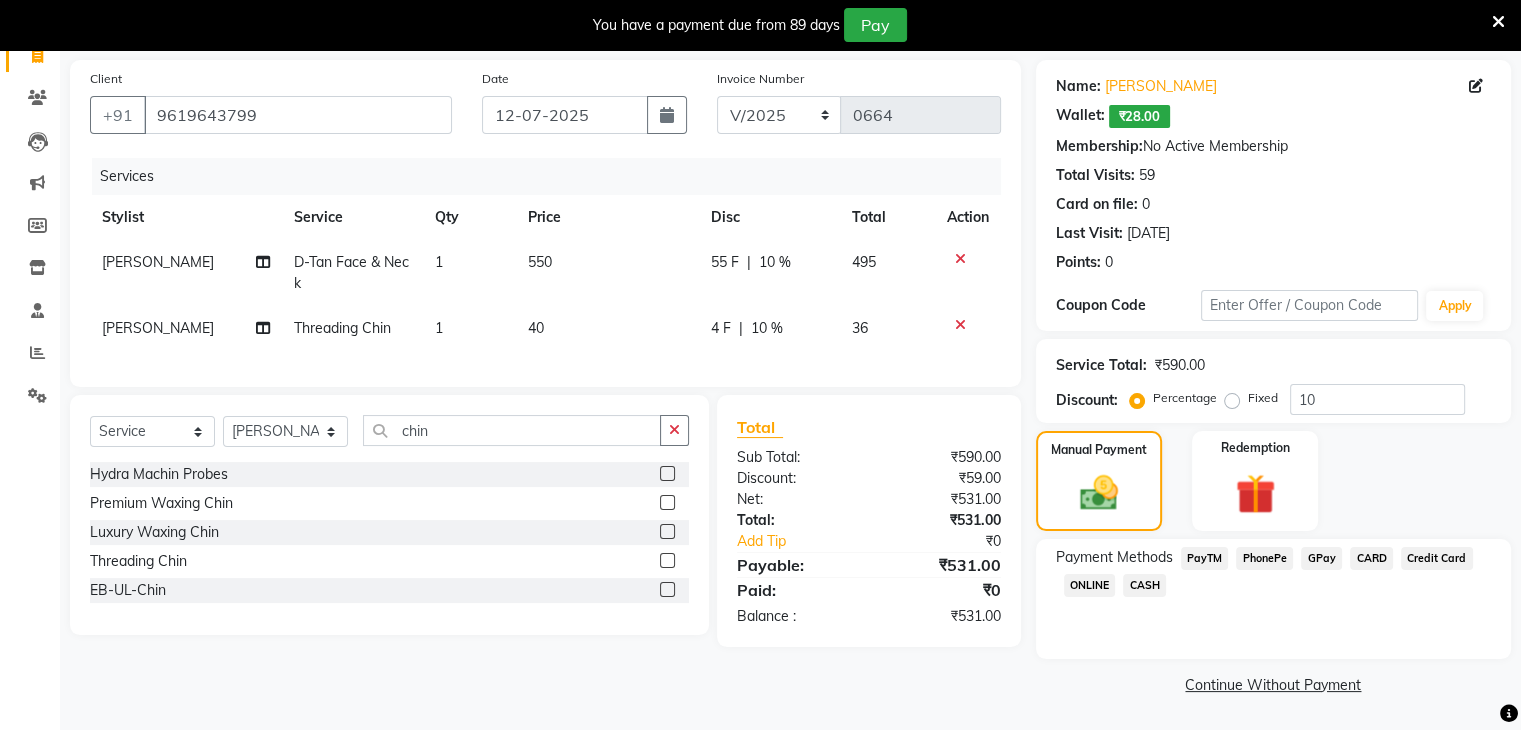 click on "550" 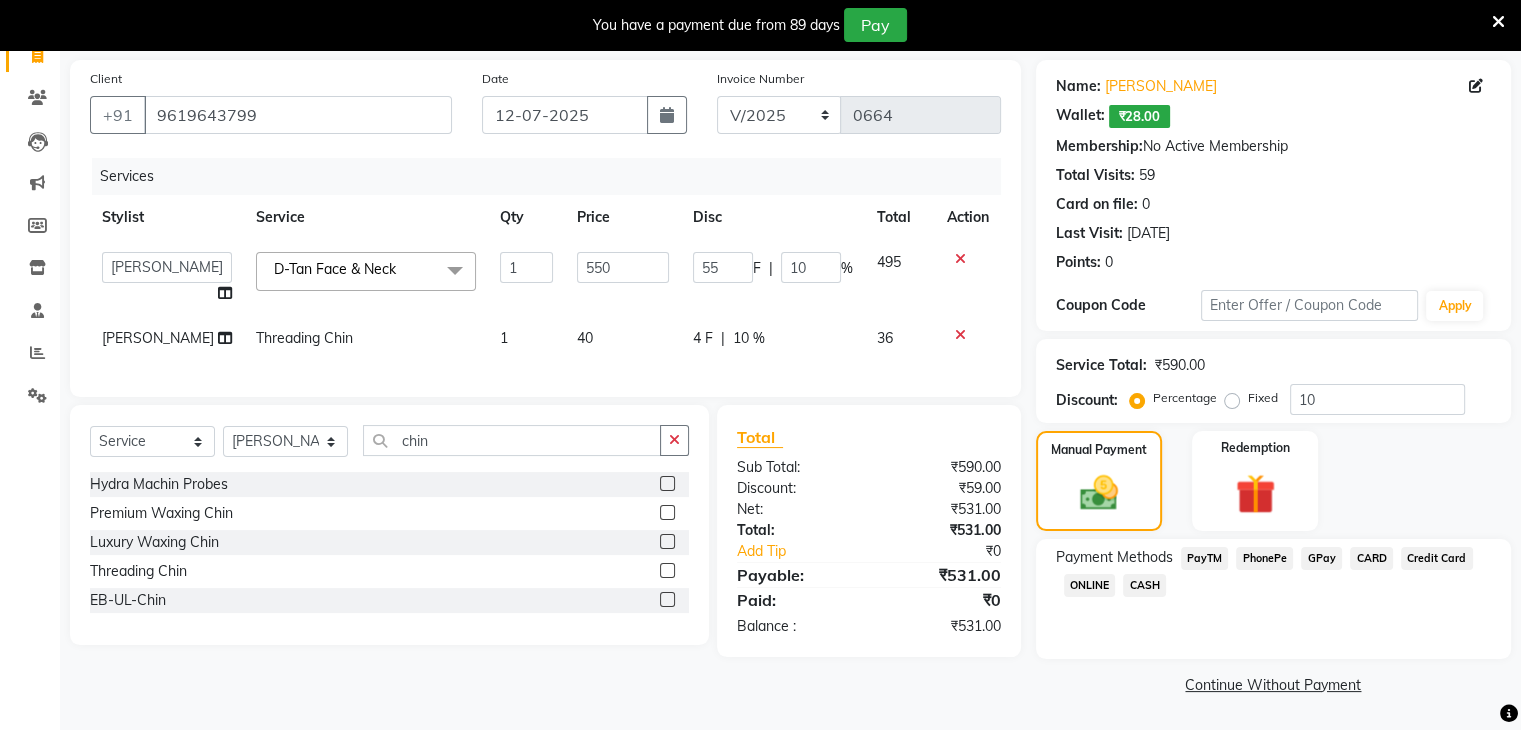 click on "GPay" 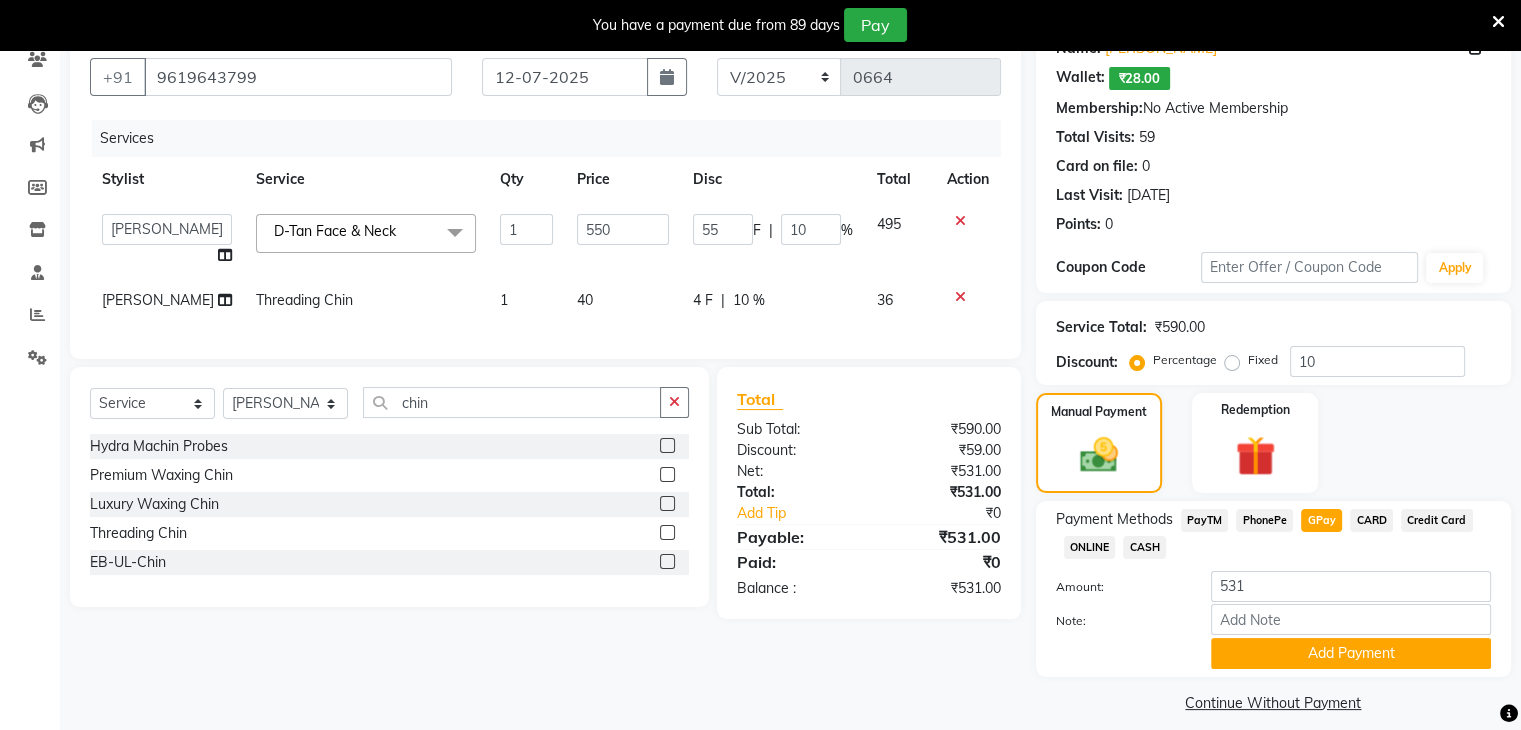 scroll, scrollTop: 198, scrollLeft: 0, axis: vertical 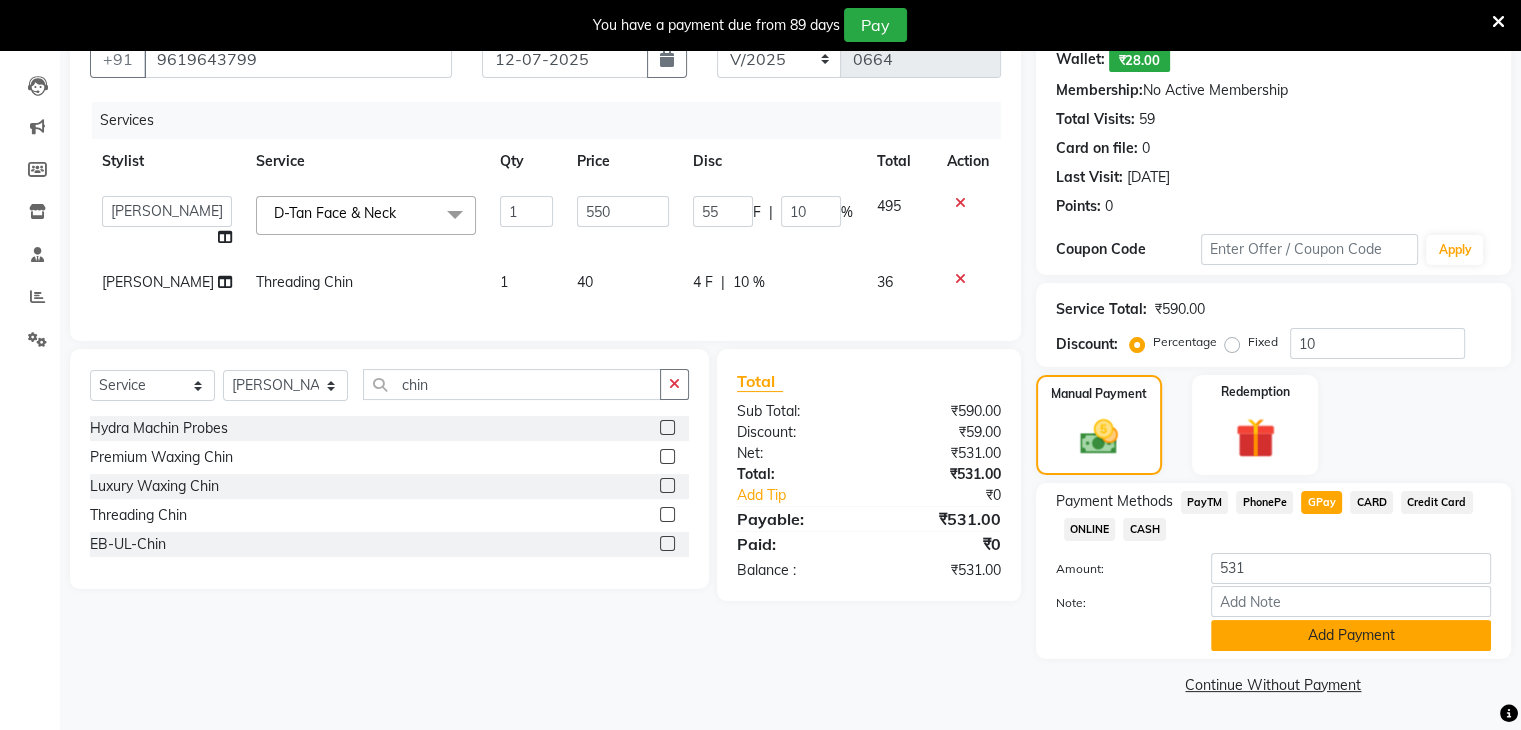 click on "Add Payment" 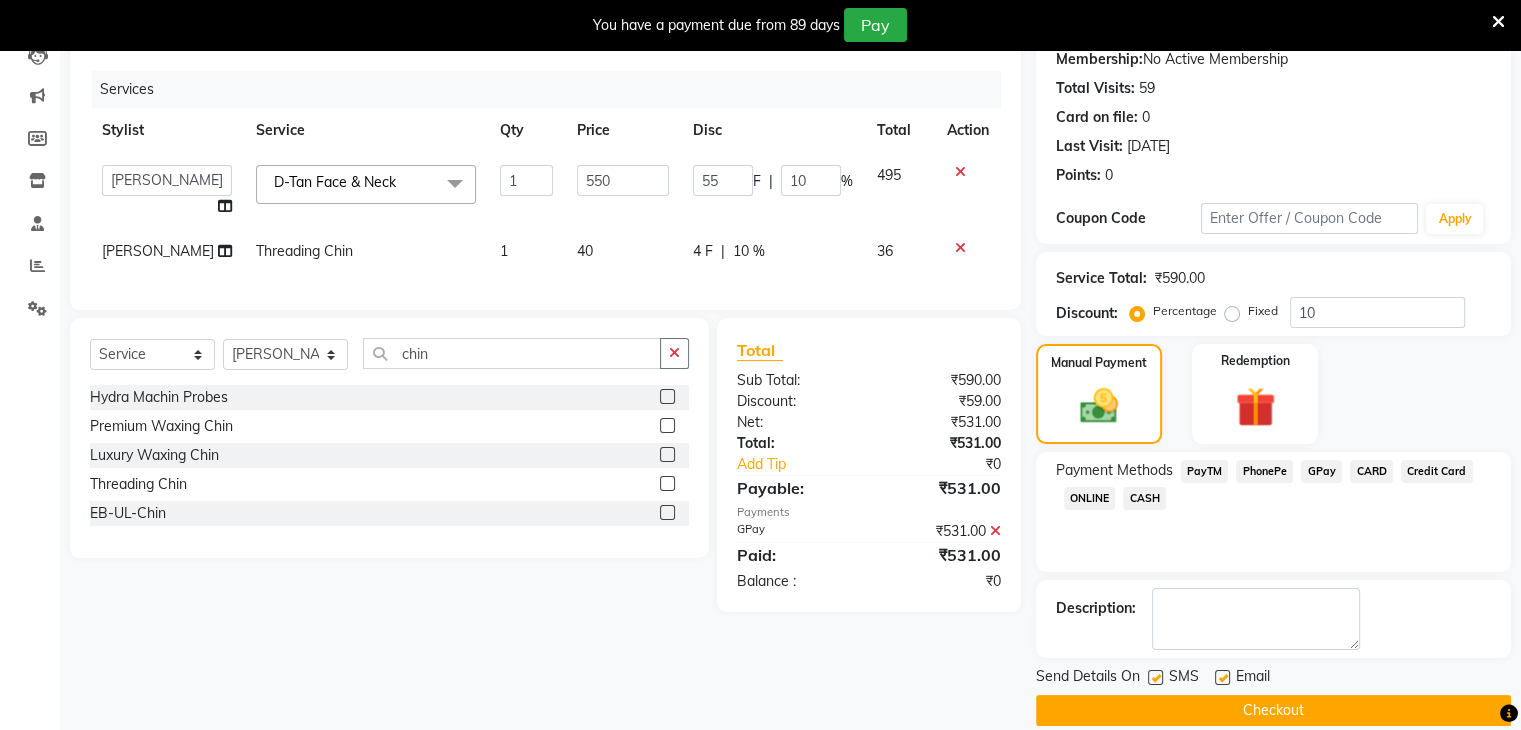 scroll, scrollTop: 252, scrollLeft: 0, axis: vertical 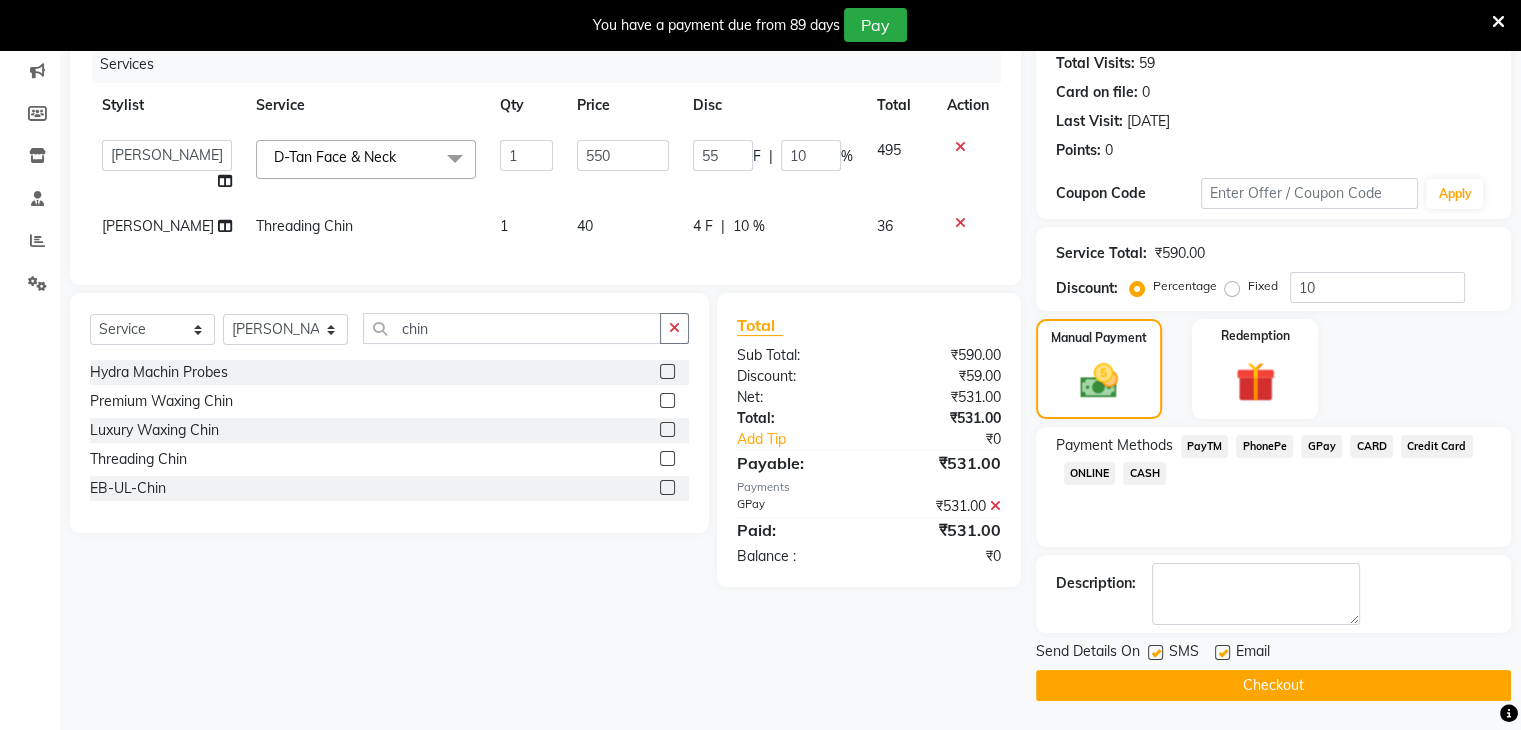 click 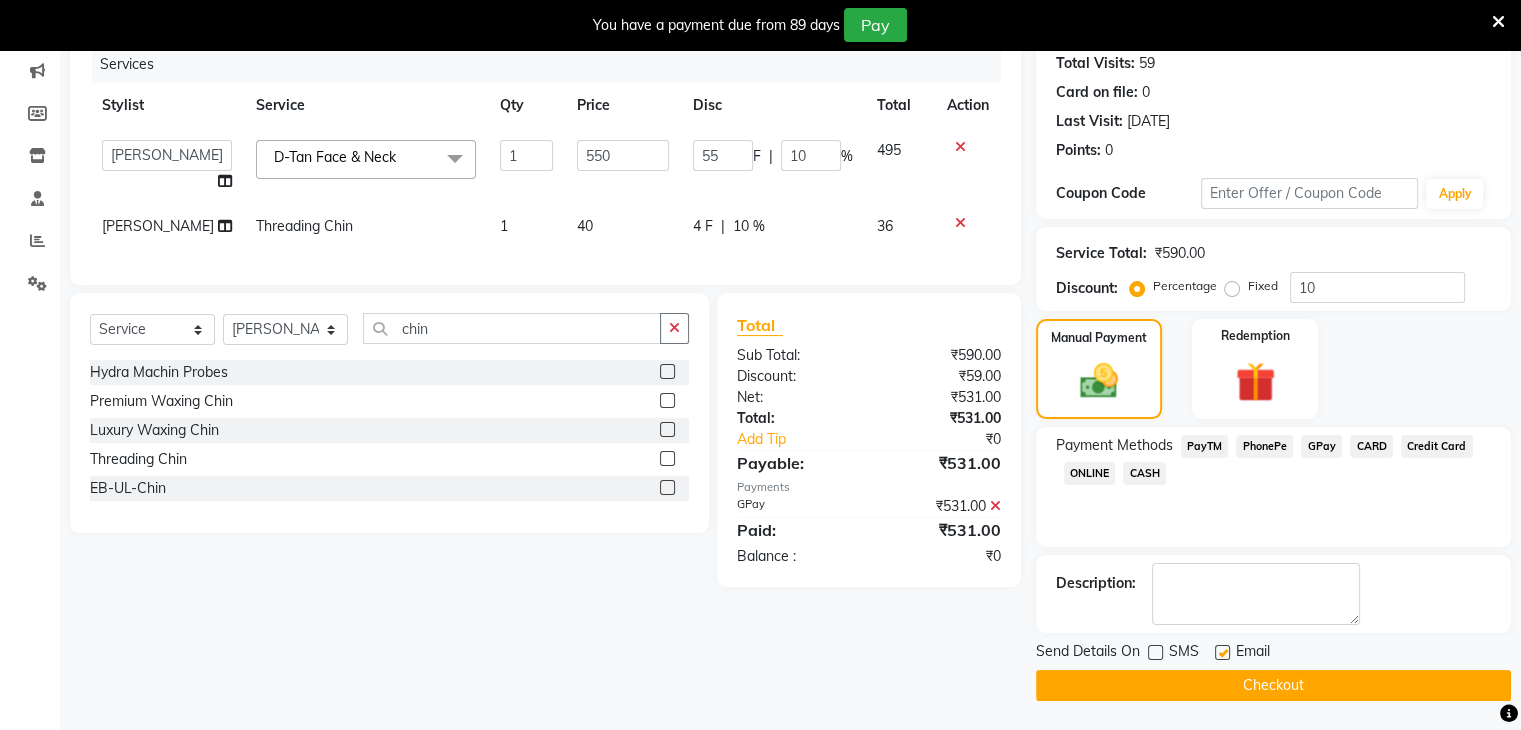 click 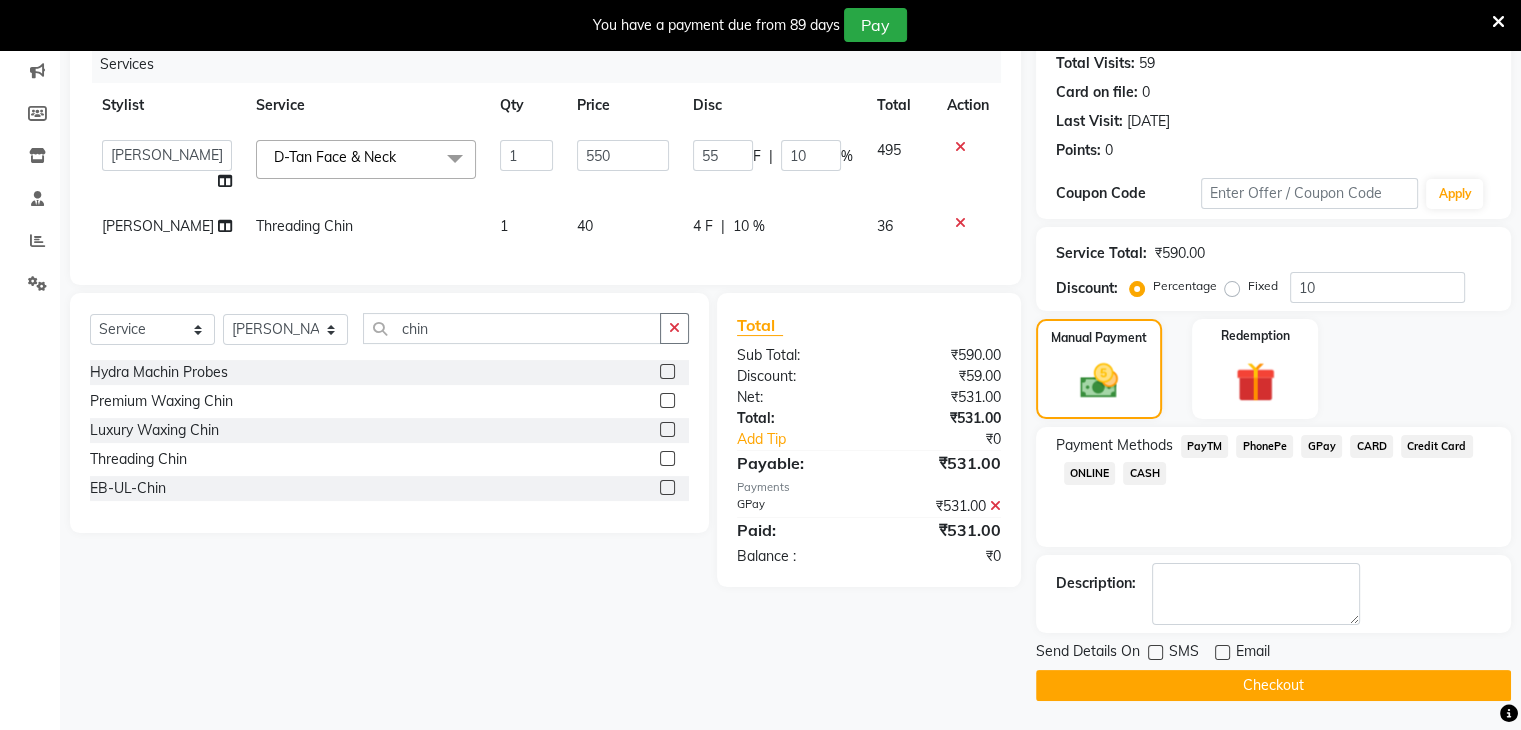 click on "Checkout" 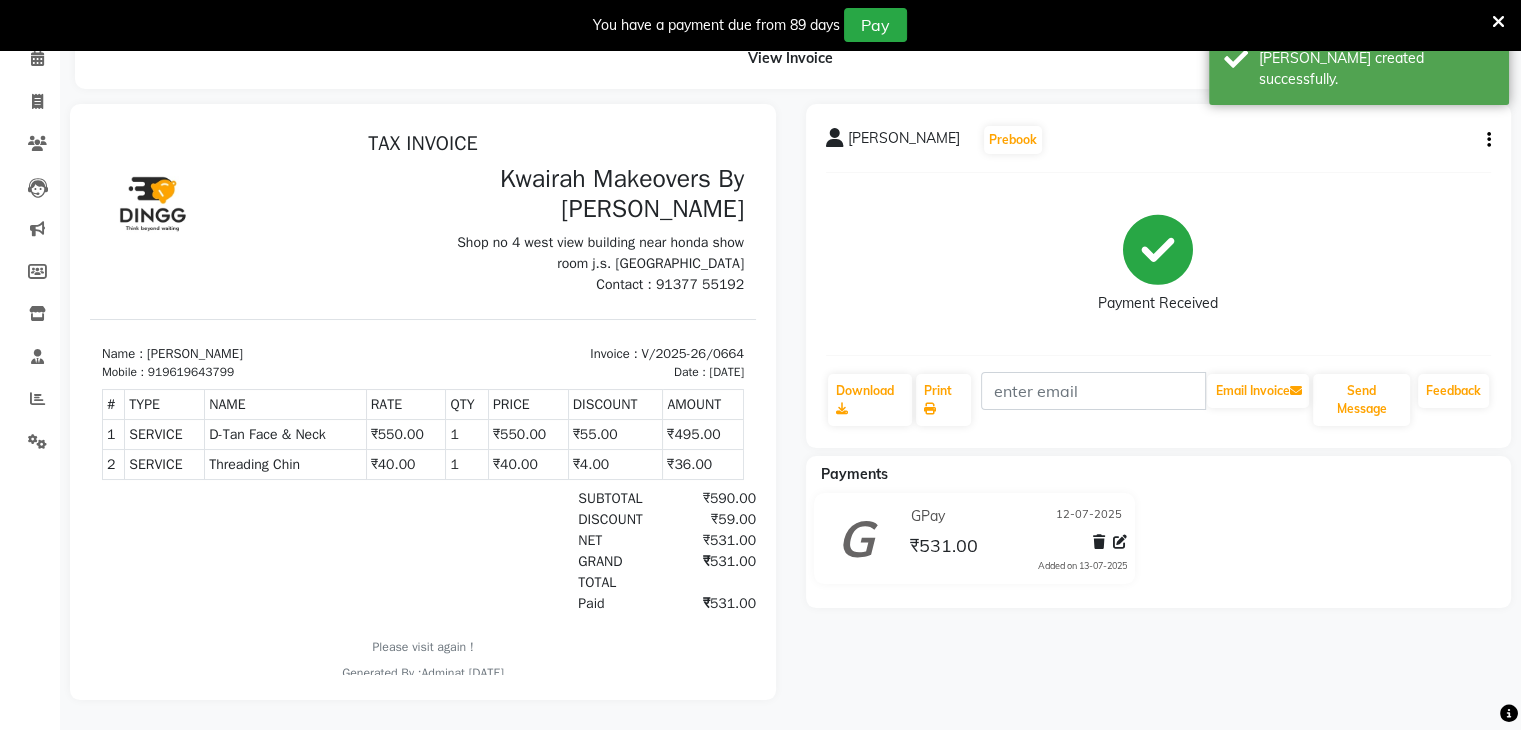 scroll, scrollTop: 0, scrollLeft: 0, axis: both 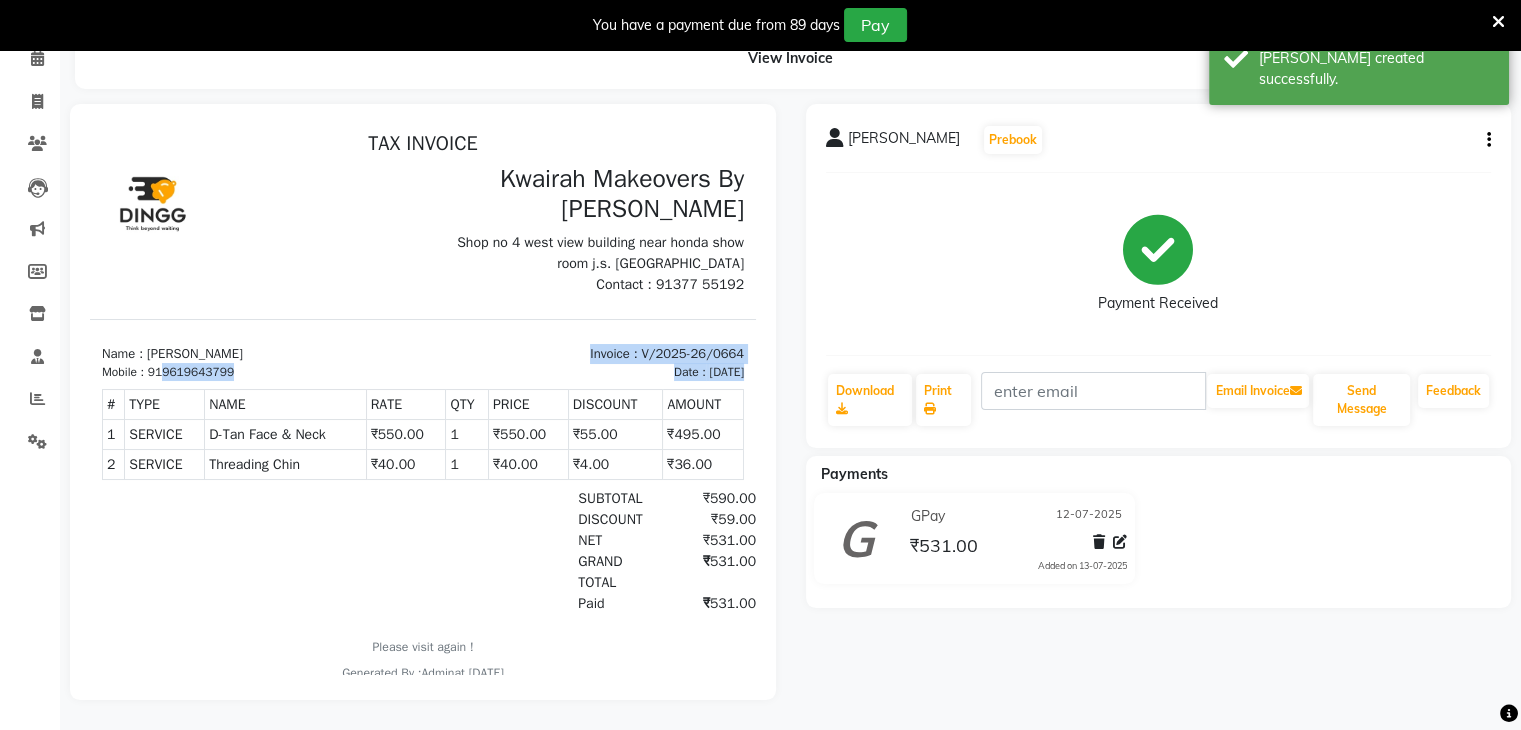 drag, startPoint x: 166, startPoint y: 369, endPoint x: 286, endPoint y: 387, distance: 121.34249 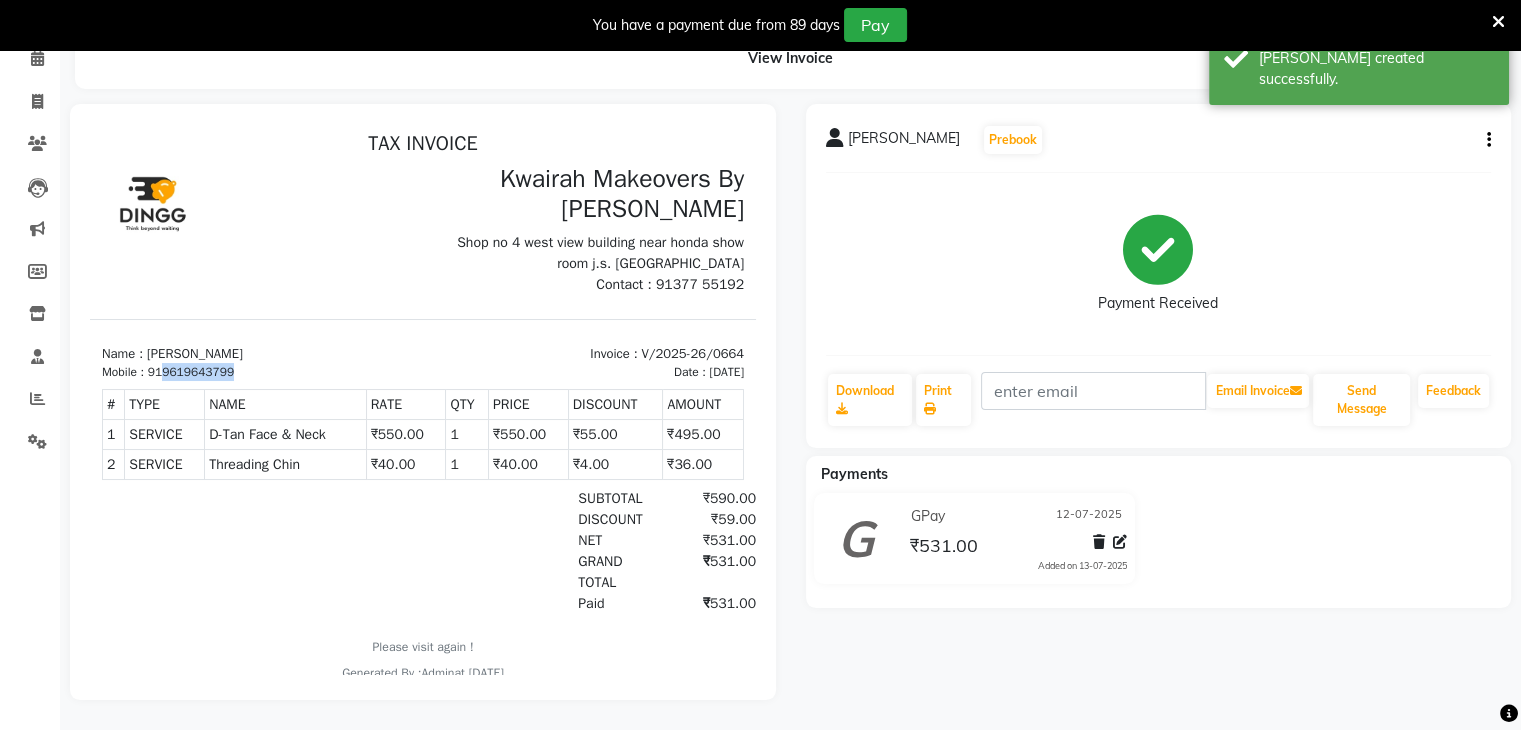 drag, startPoint x: 165, startPoint y: 369, endPoint x: 244, endPoint y: 375, distance: 79.22752 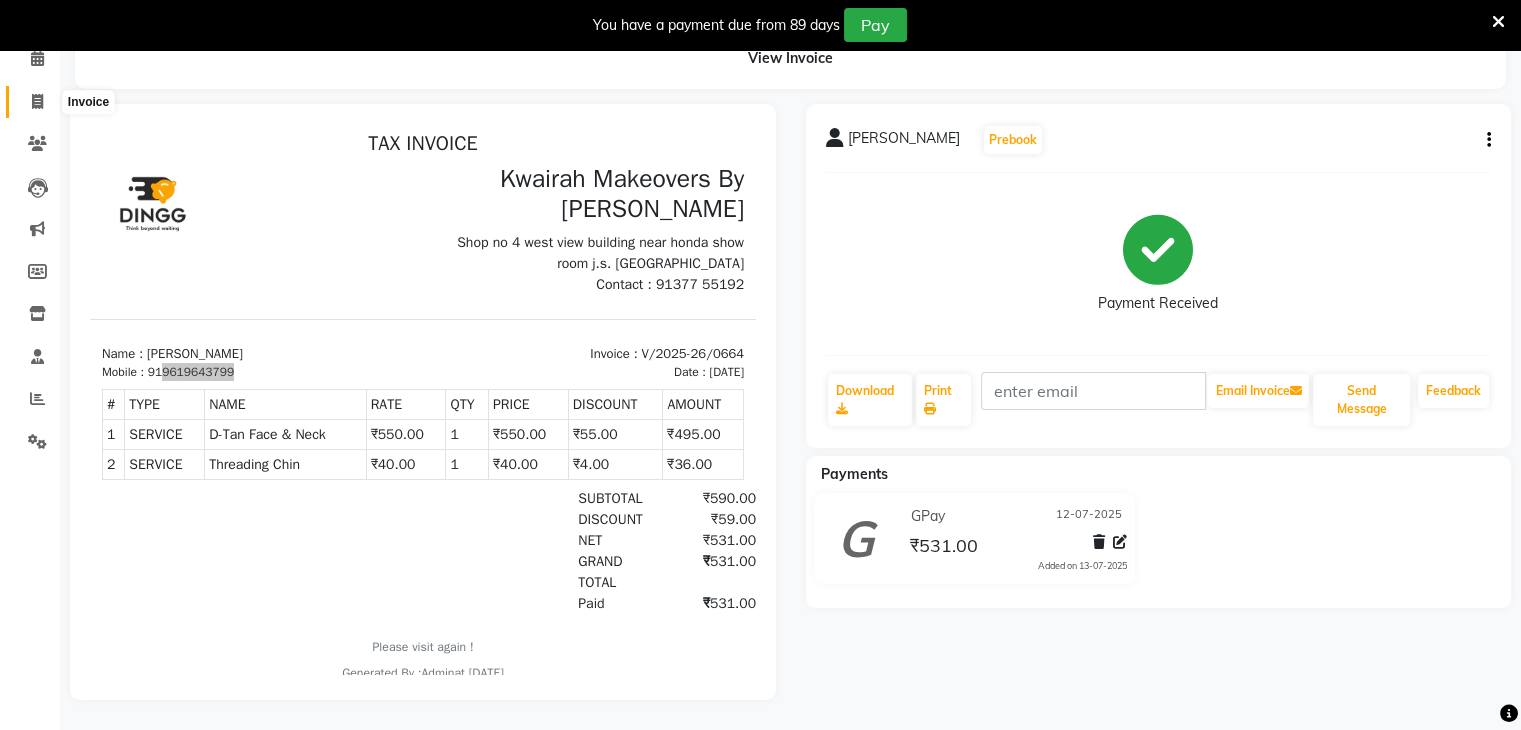 click 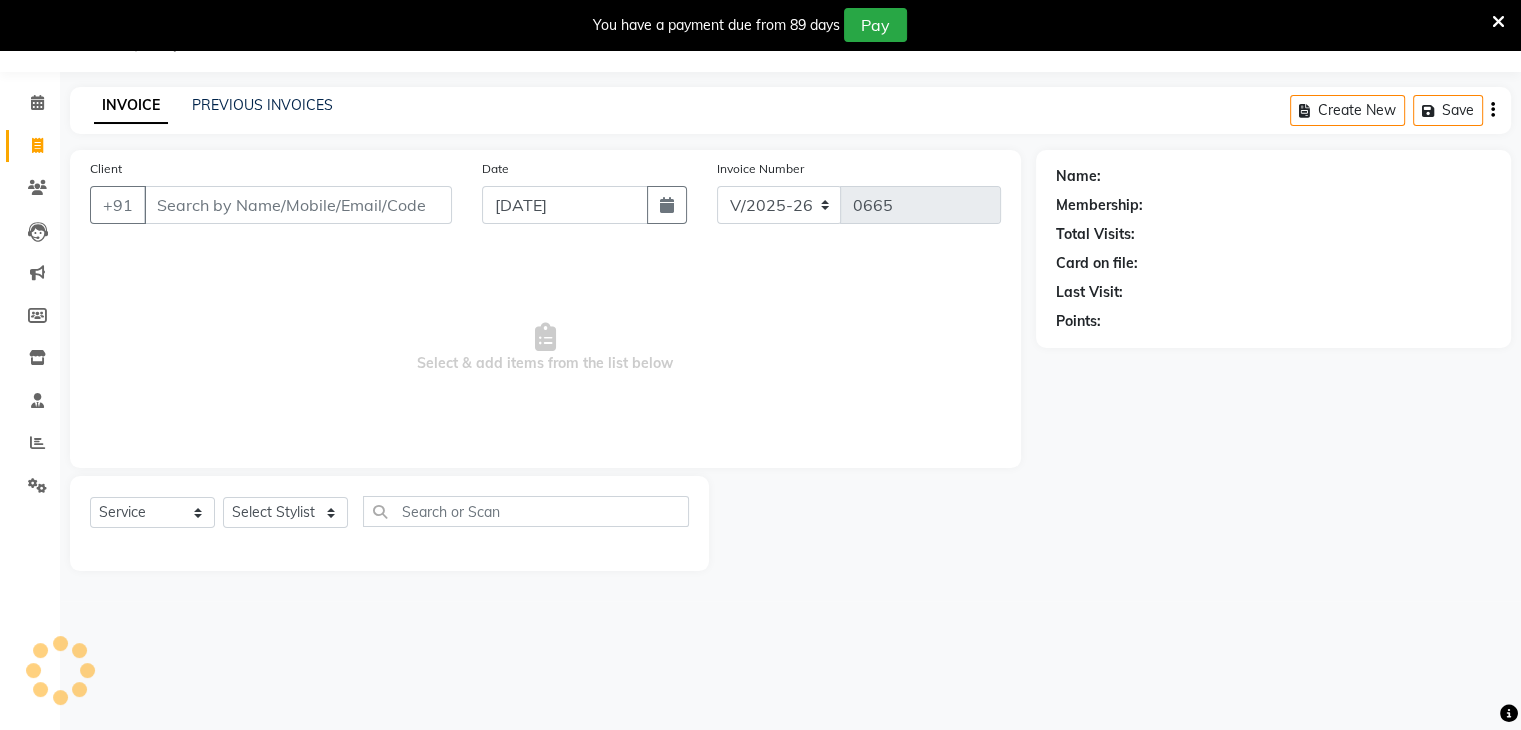 scroll, scrollTop: 50, scrollLeft: 0, axis: vertical 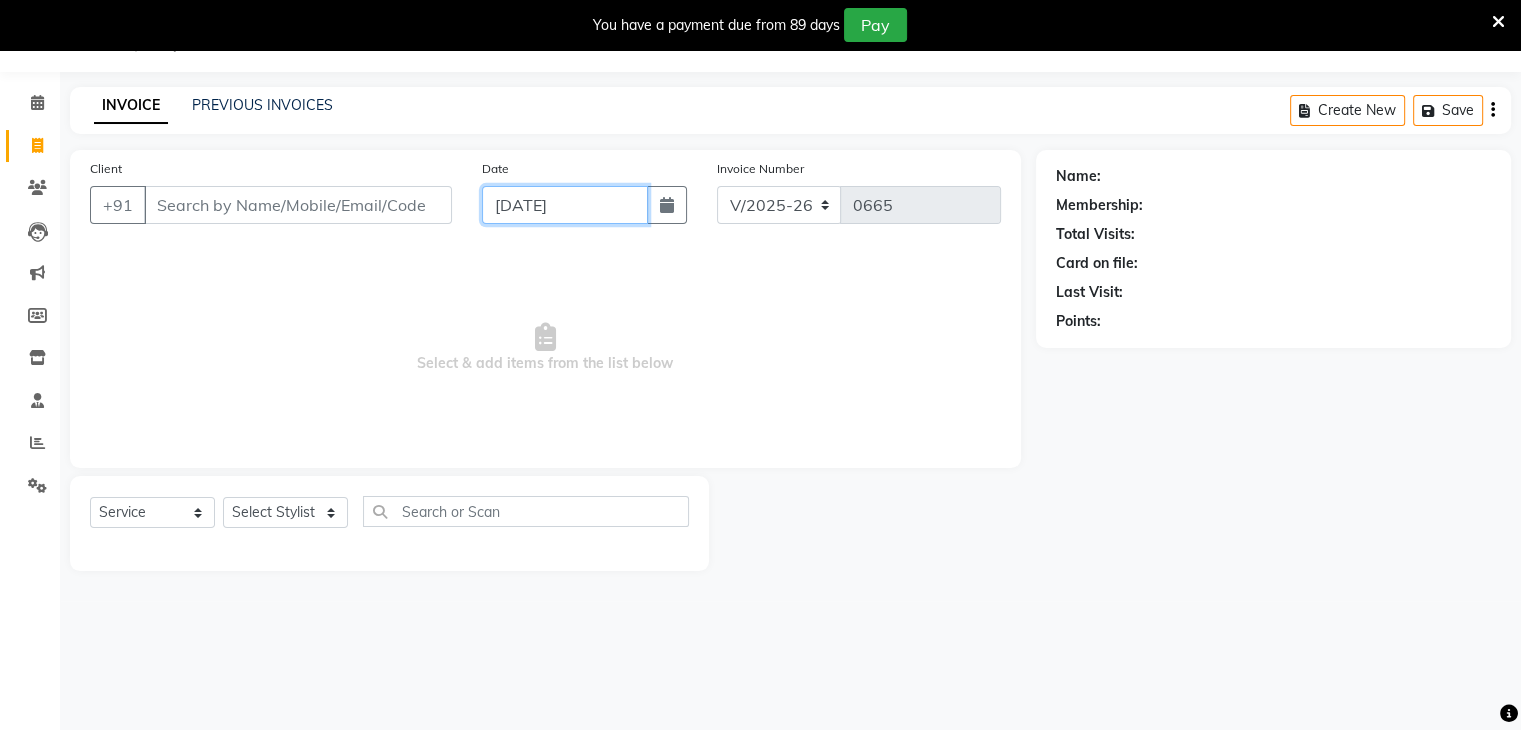 click on "[DATE]" 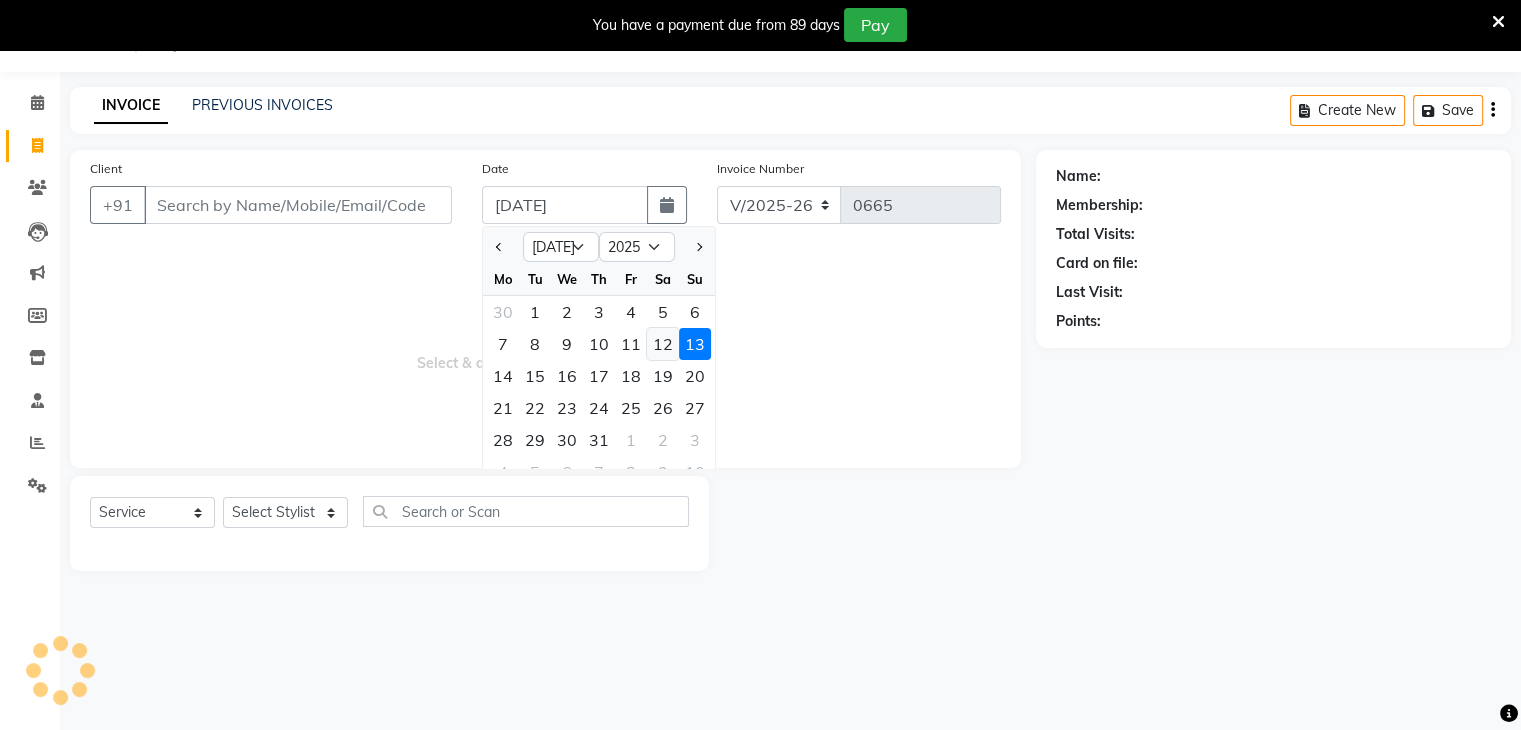 click on "12" 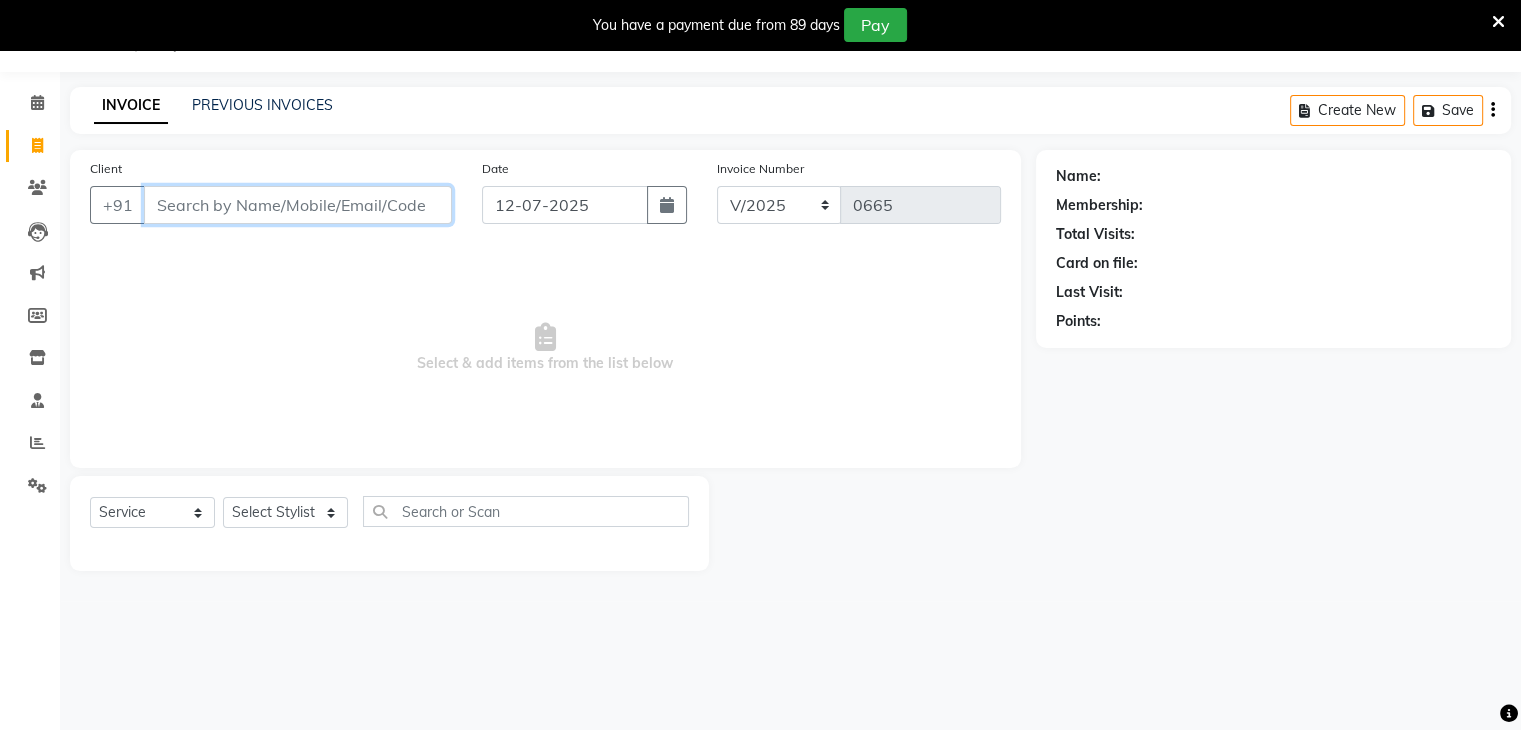 click on "Client" at bounding box center [298, 205] 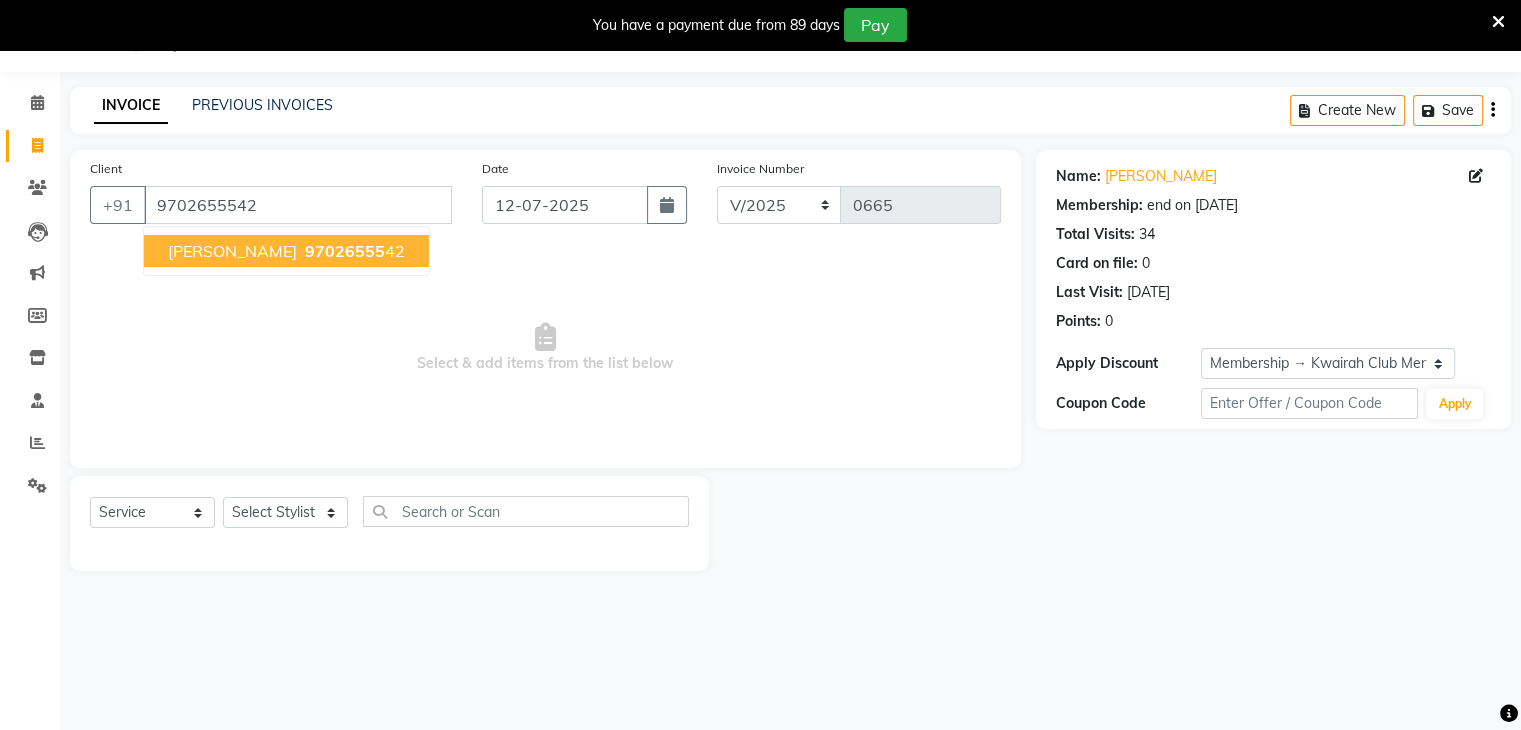 click on "97026555" at bounding box center [345, 251] 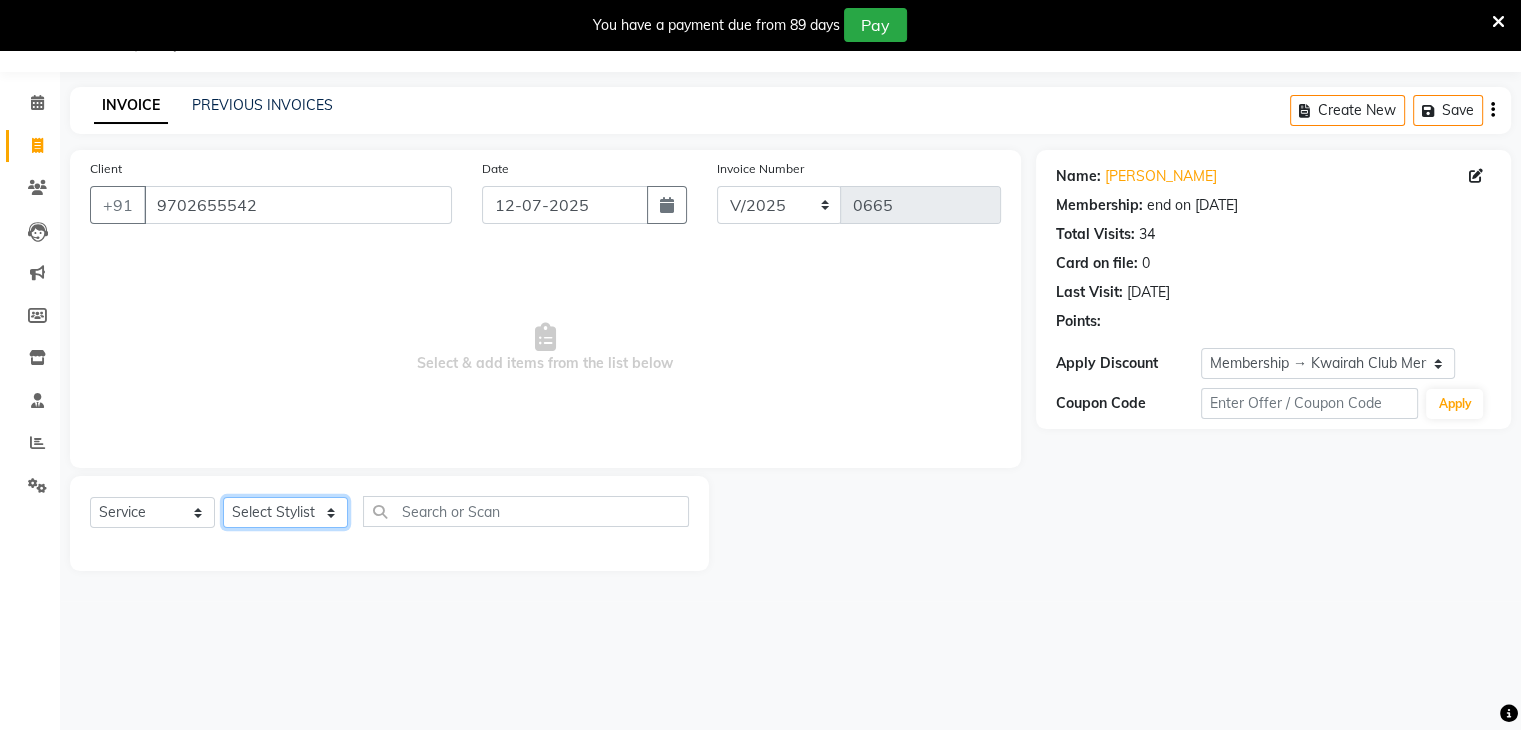 click on "Select Stylist [PERSON_NAME] [PERSON_NAME] Neha More Rakhi [PERSON_NAME] [PERSON_NAME]" 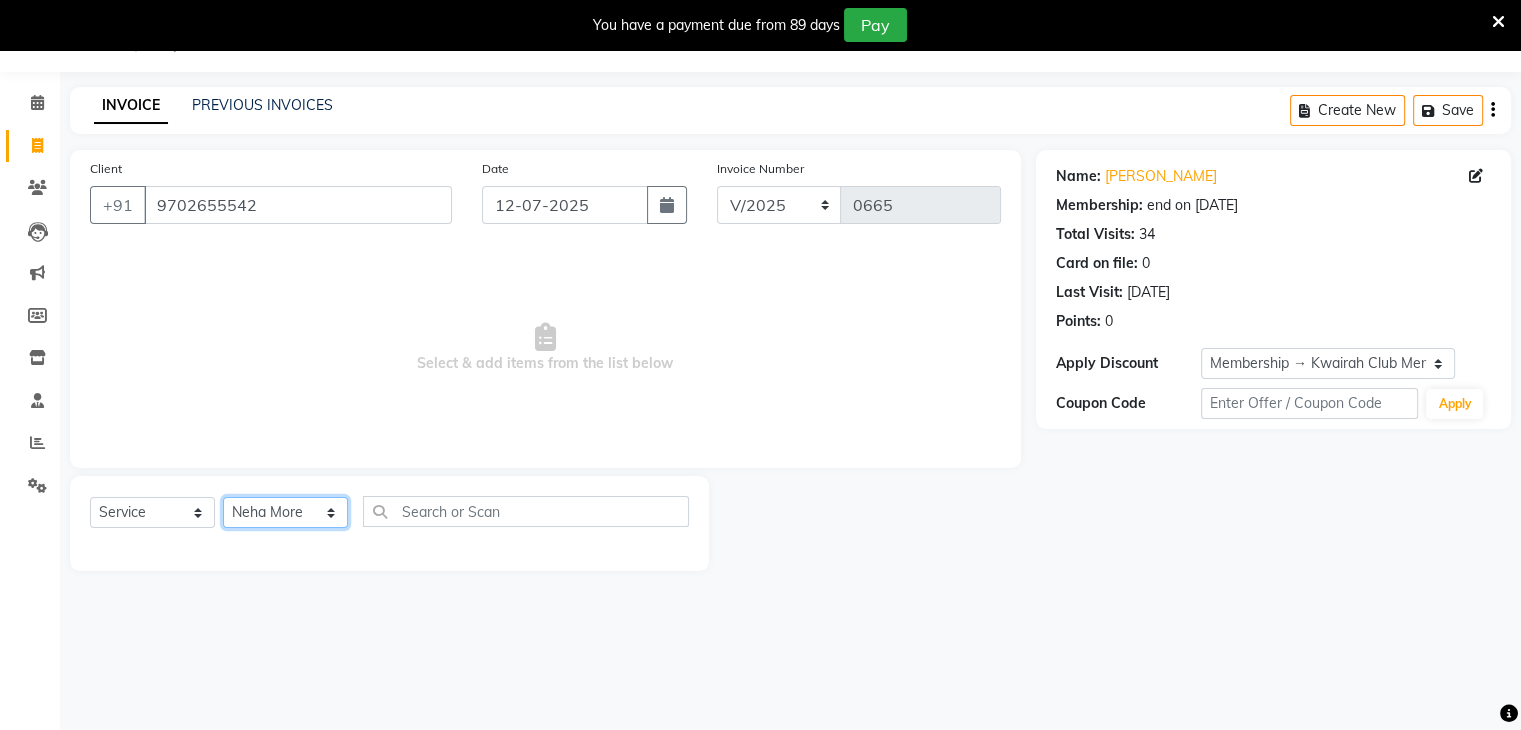 click on "Select Stylist [PERSON_NAME] [PERSON_NAME] Neha More Rakhi [PERSON_NAME] [PERSON_NAME]" 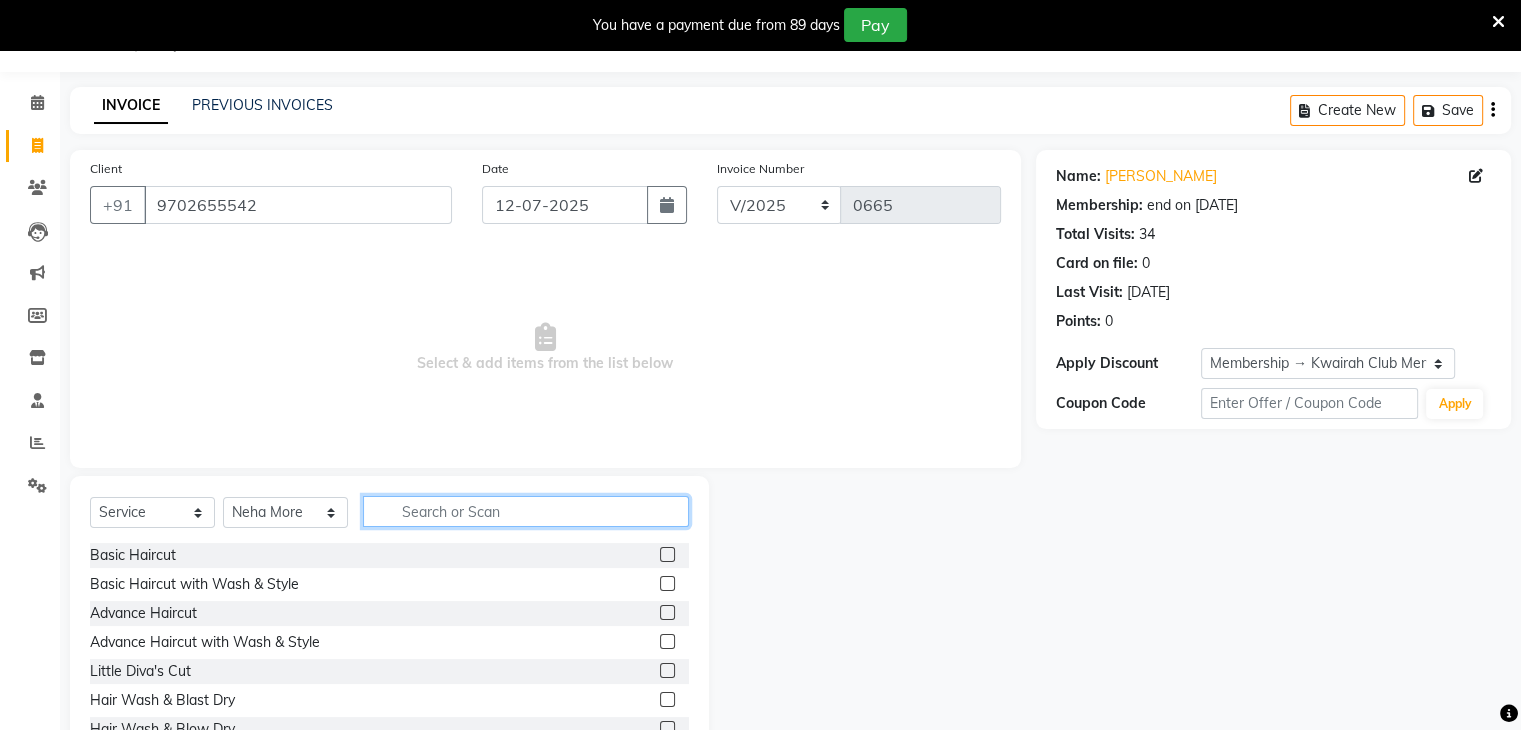click 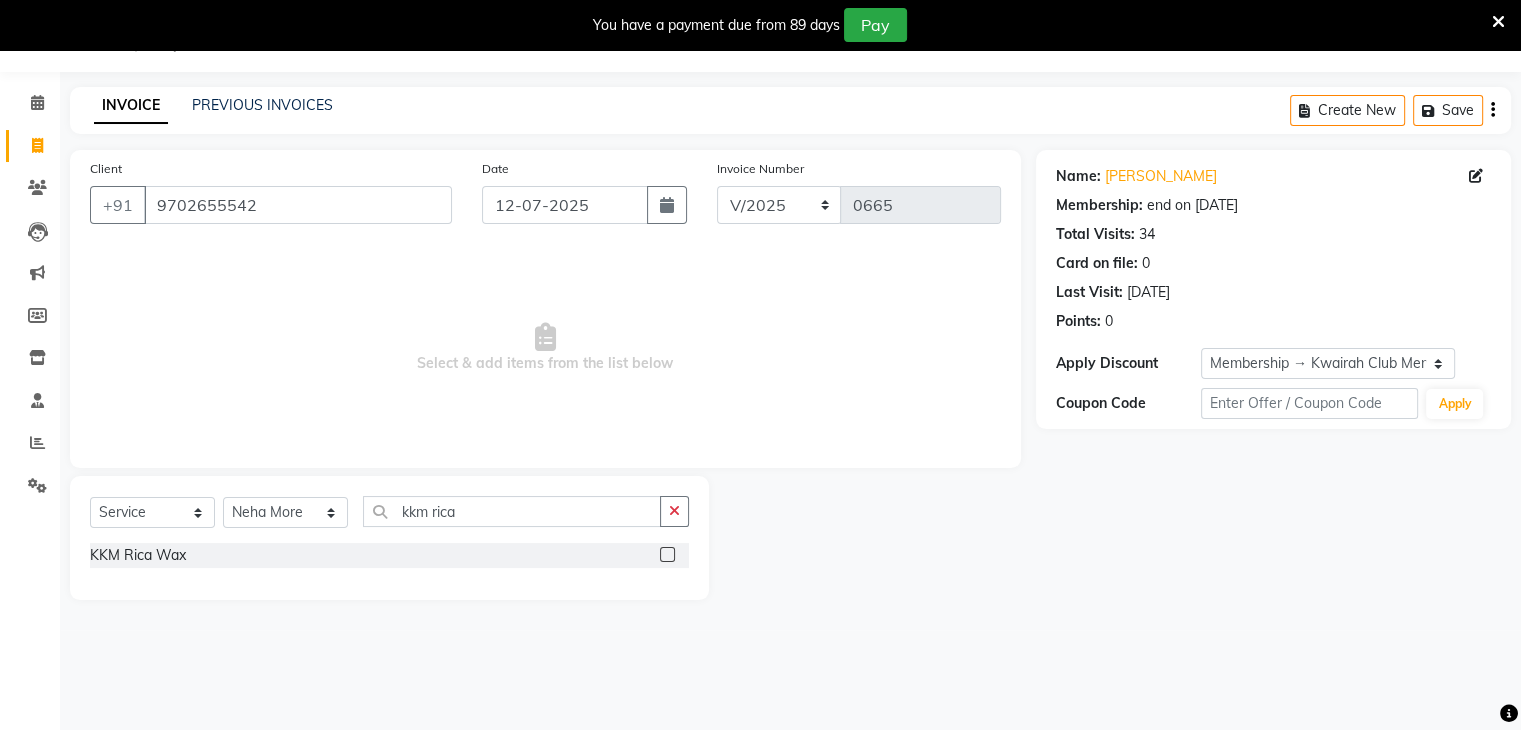 click 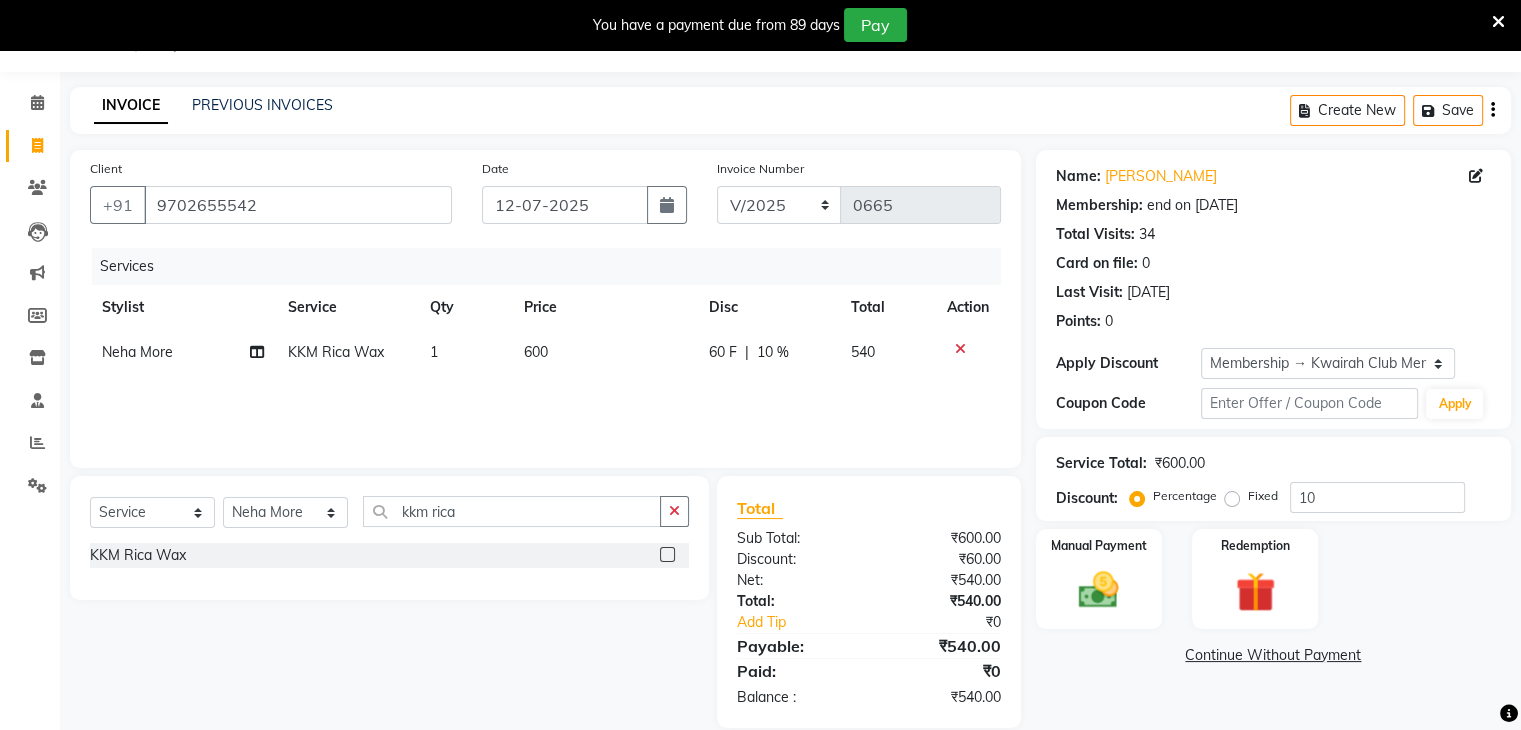 click 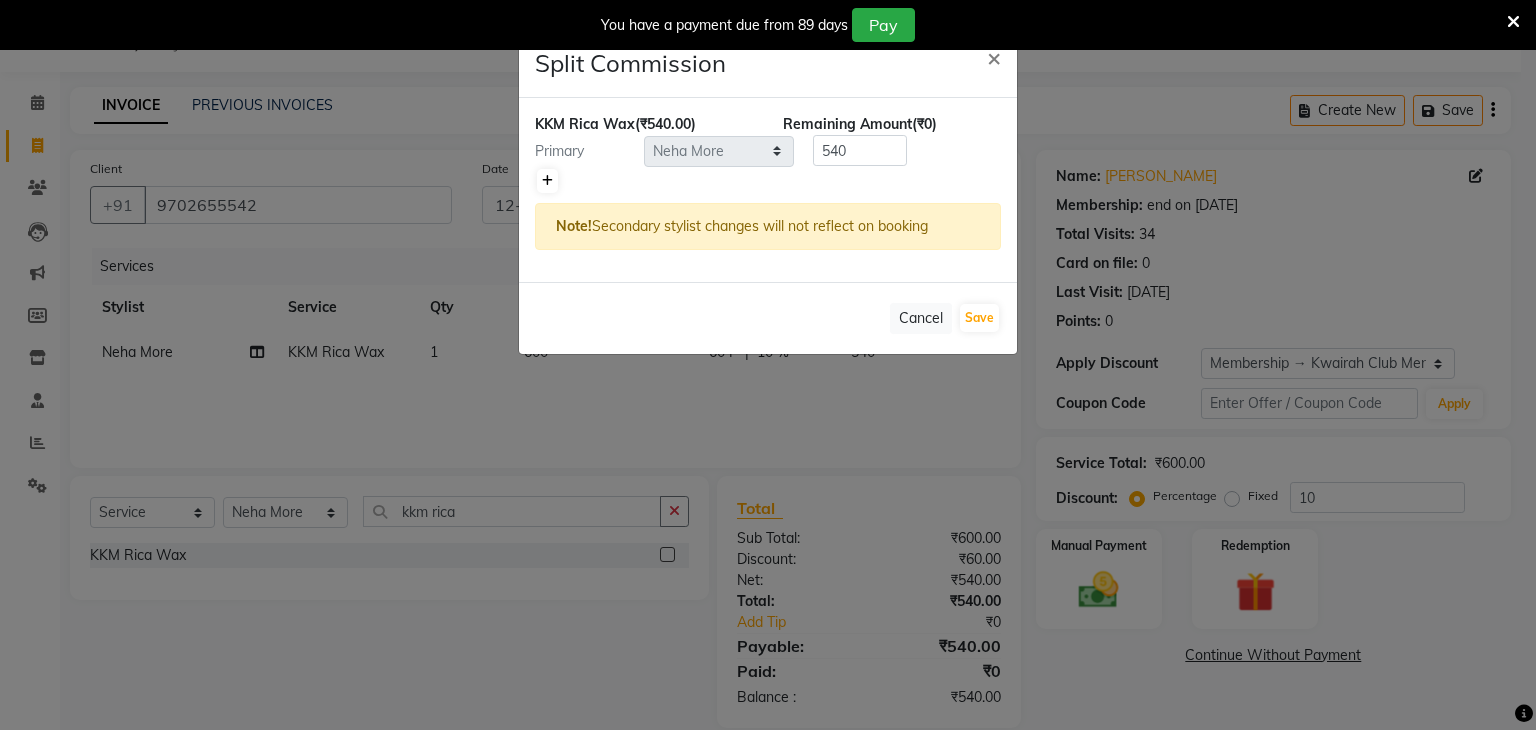 click 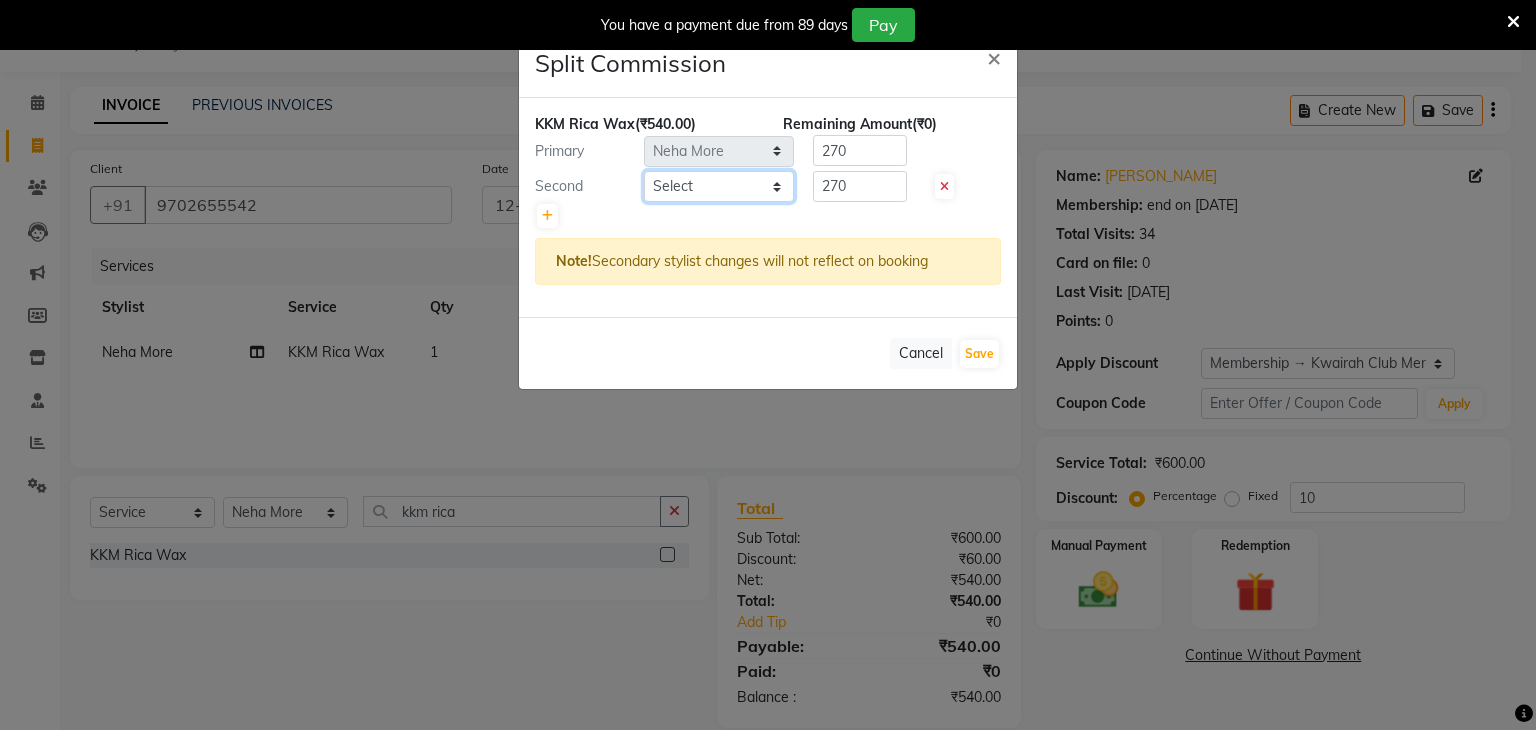click on "Select  [PERSON_NAME]   [PERSON_NAME]   Neha More   Rakhi [PERSON_NAME]   [PERSON_NAME]" 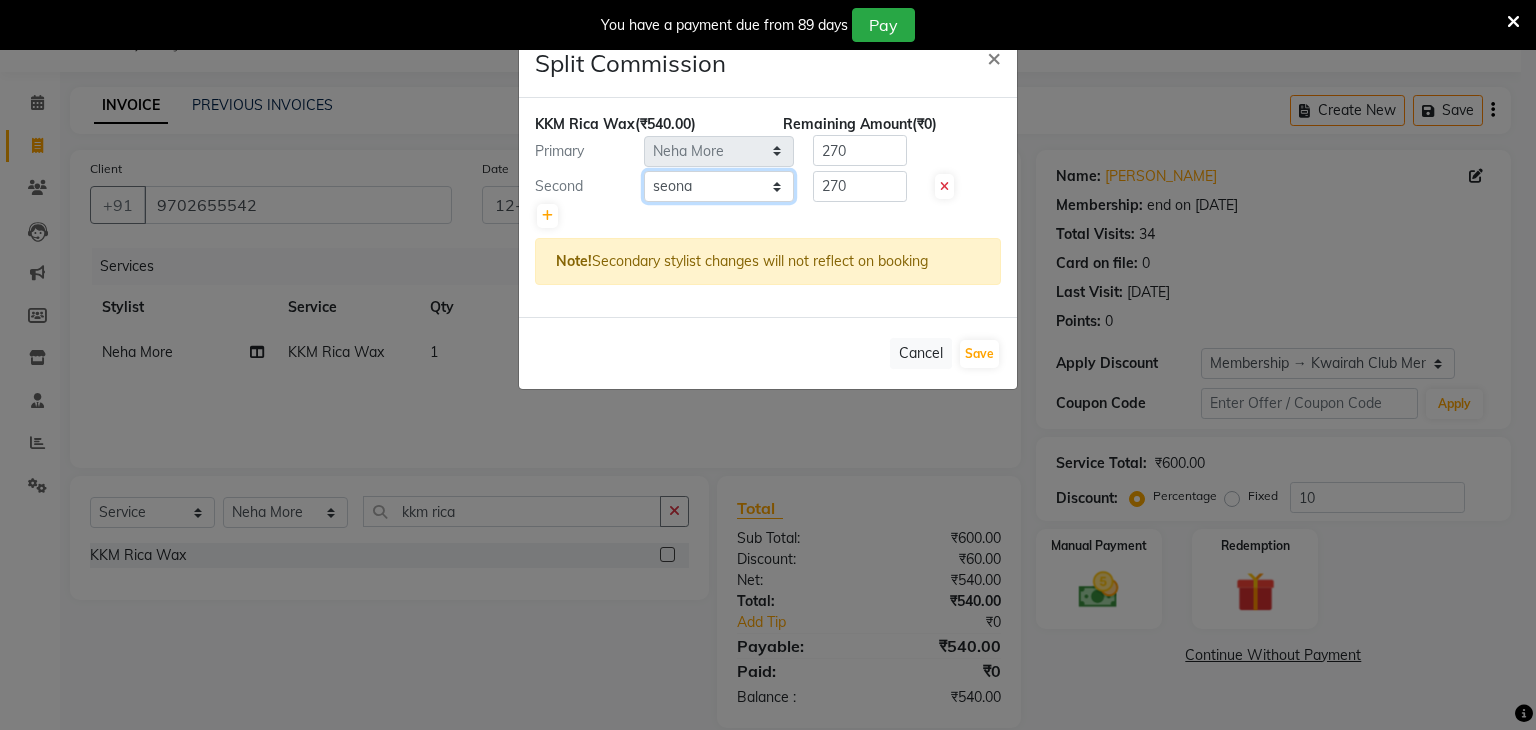 click on "Select  [PERSON_NAME]   [PERSON_NAME]   Neha More   Rakhi [PERSON_NAME]   [PERSON_NAME]" 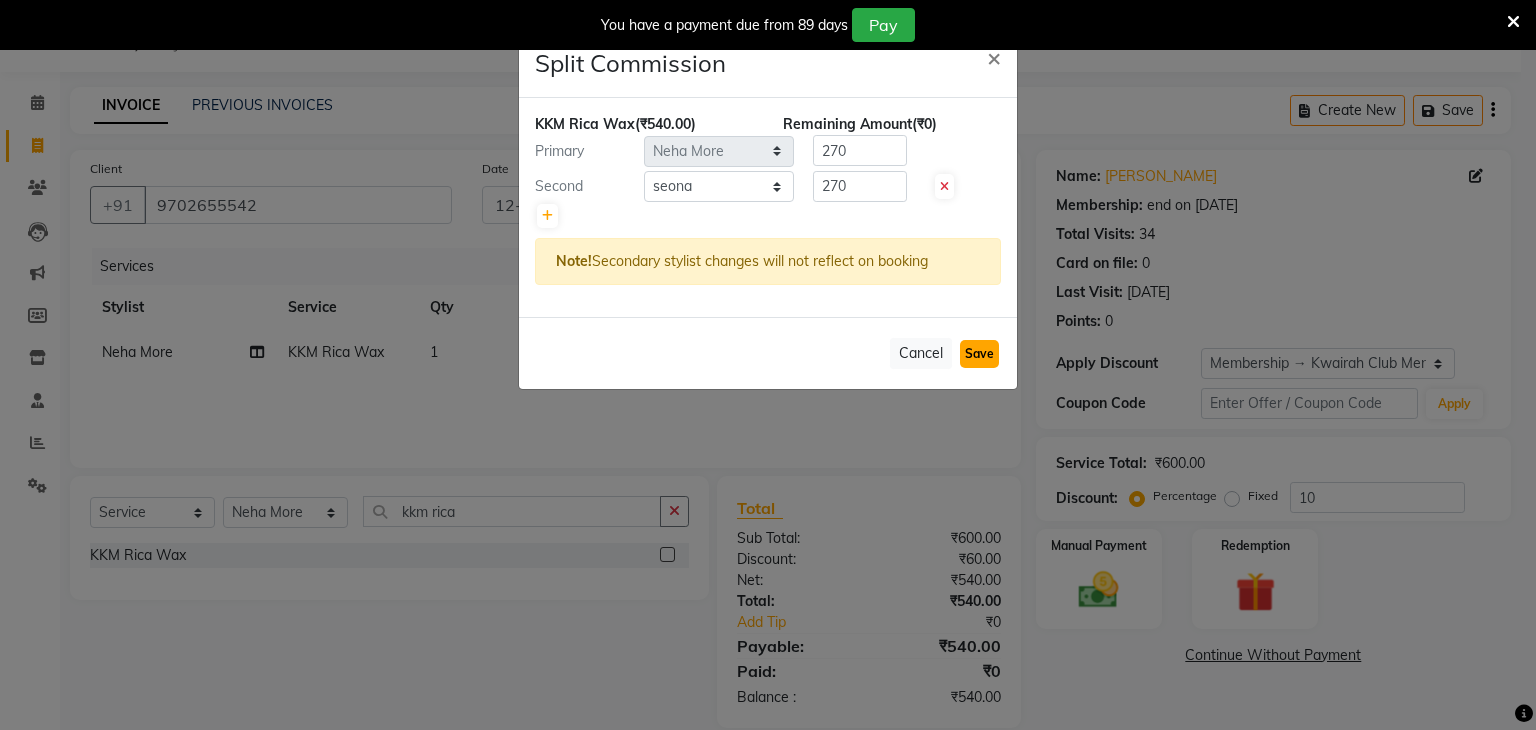 click on "Save" 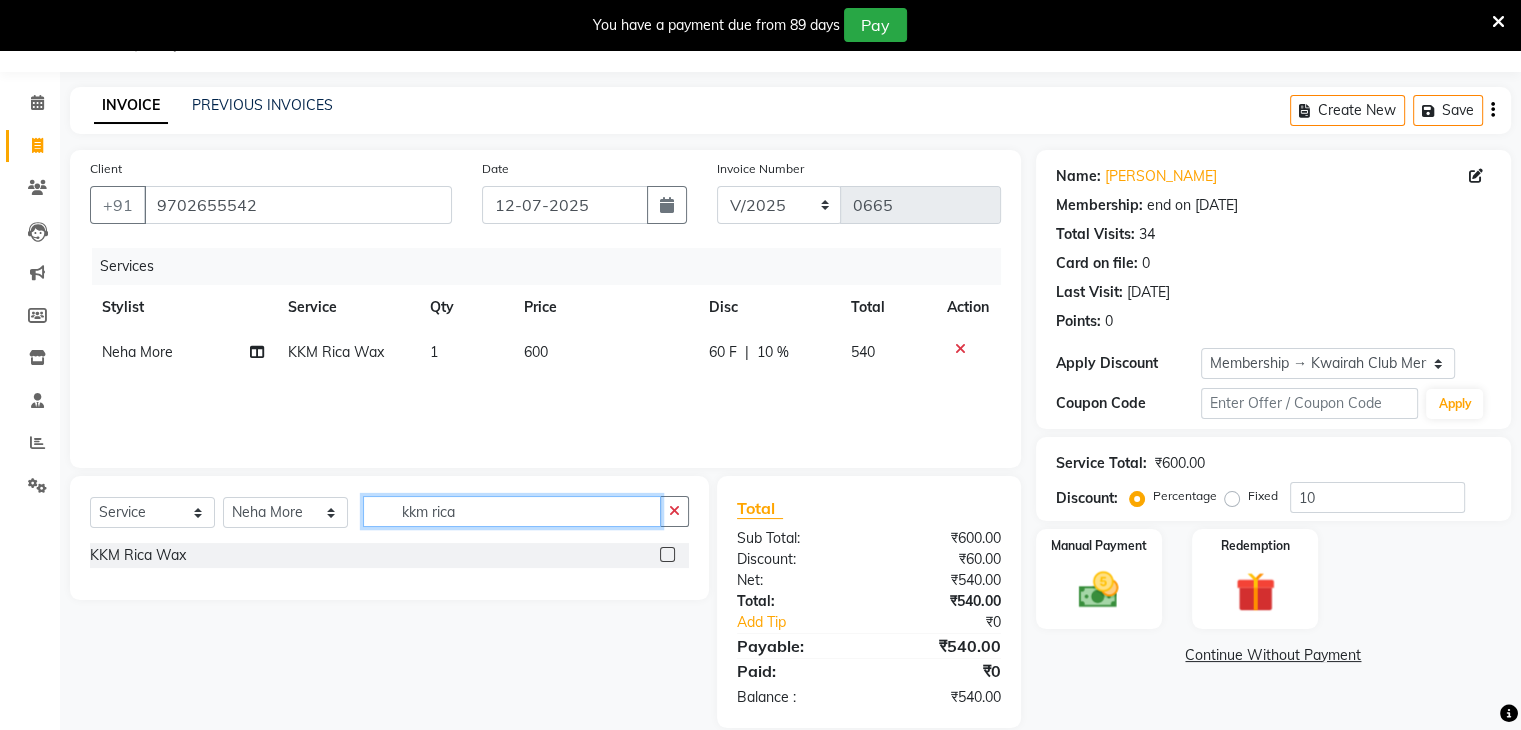 drag, startPoint x: 496, startPoint y: 512, endPoint x: 271, endPoint y: 481, distance: 227.12552 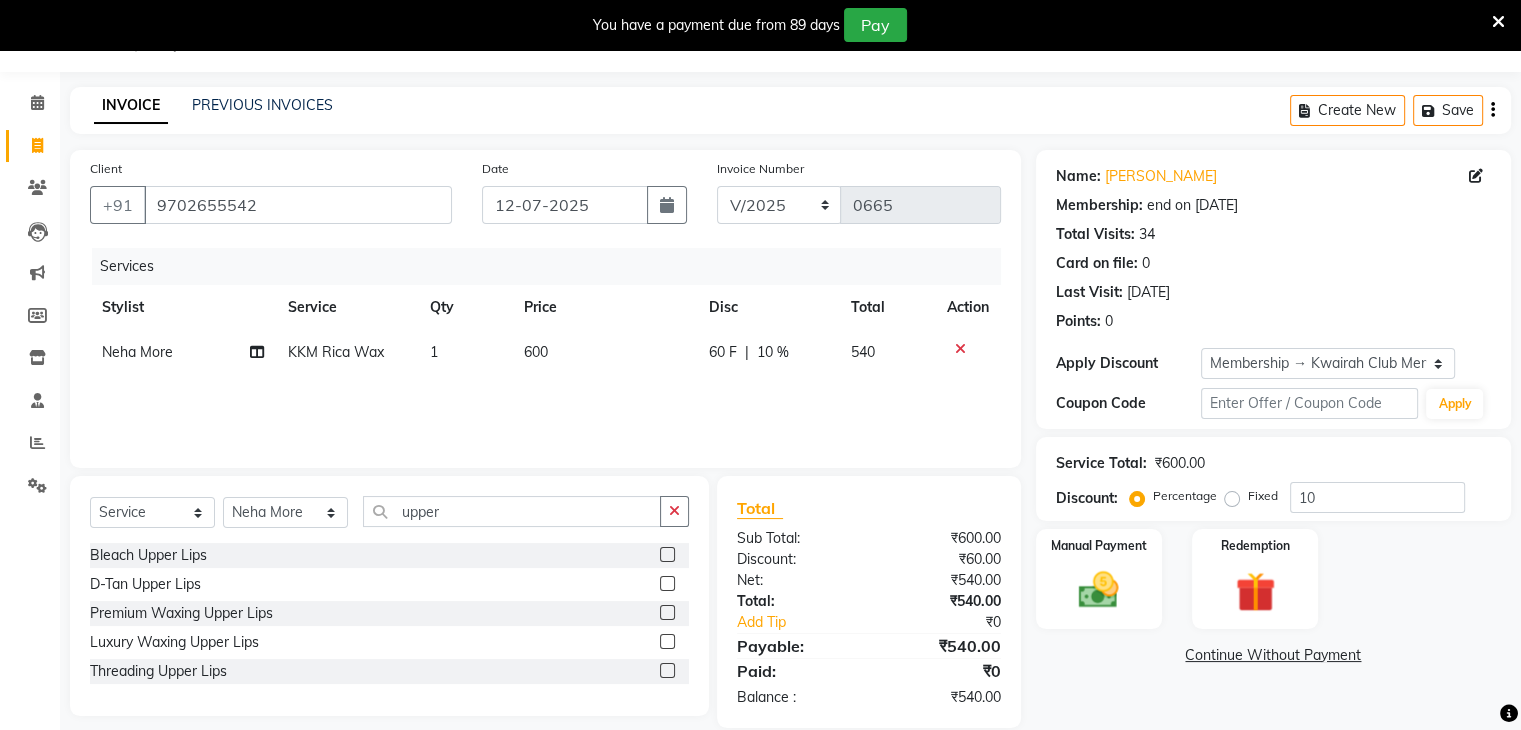 click 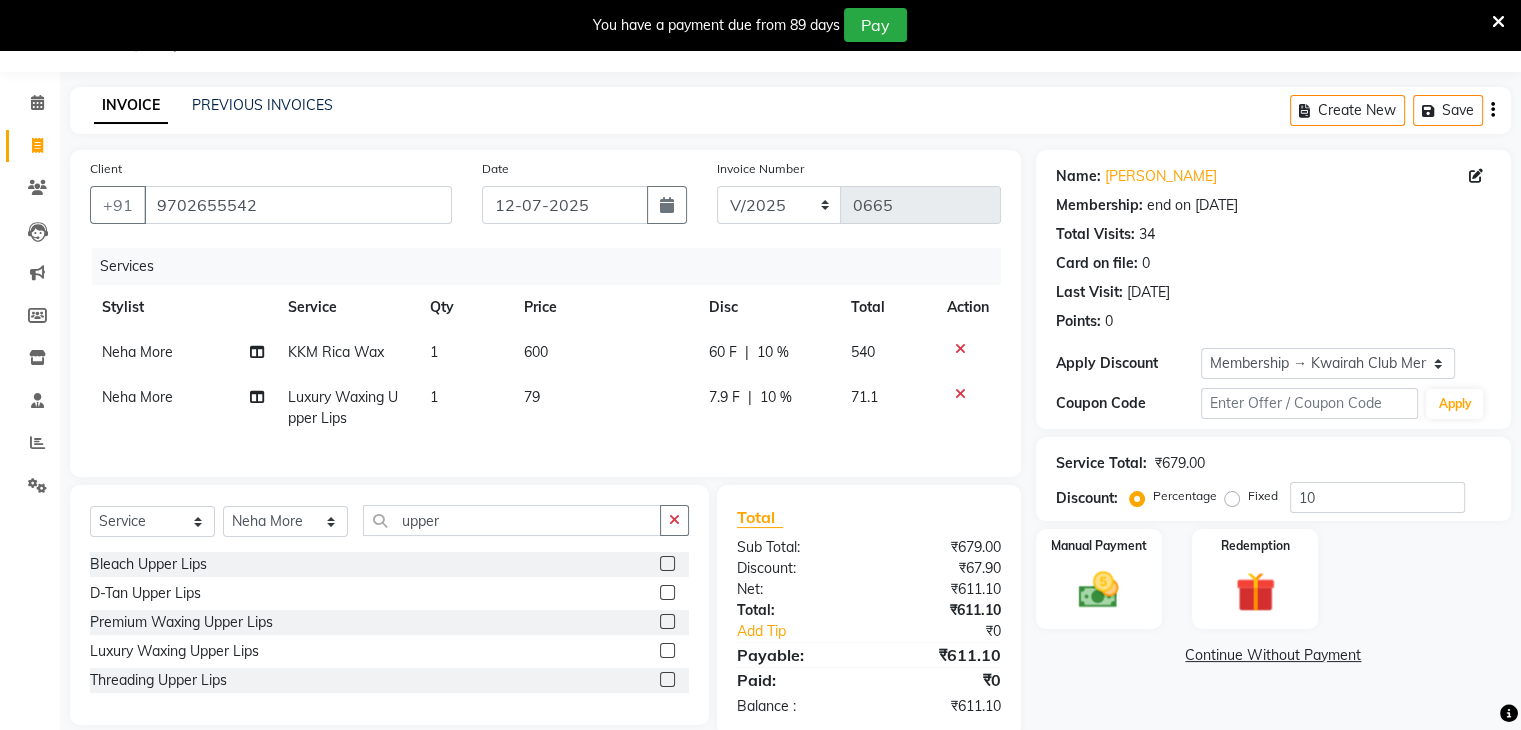 click on "79" 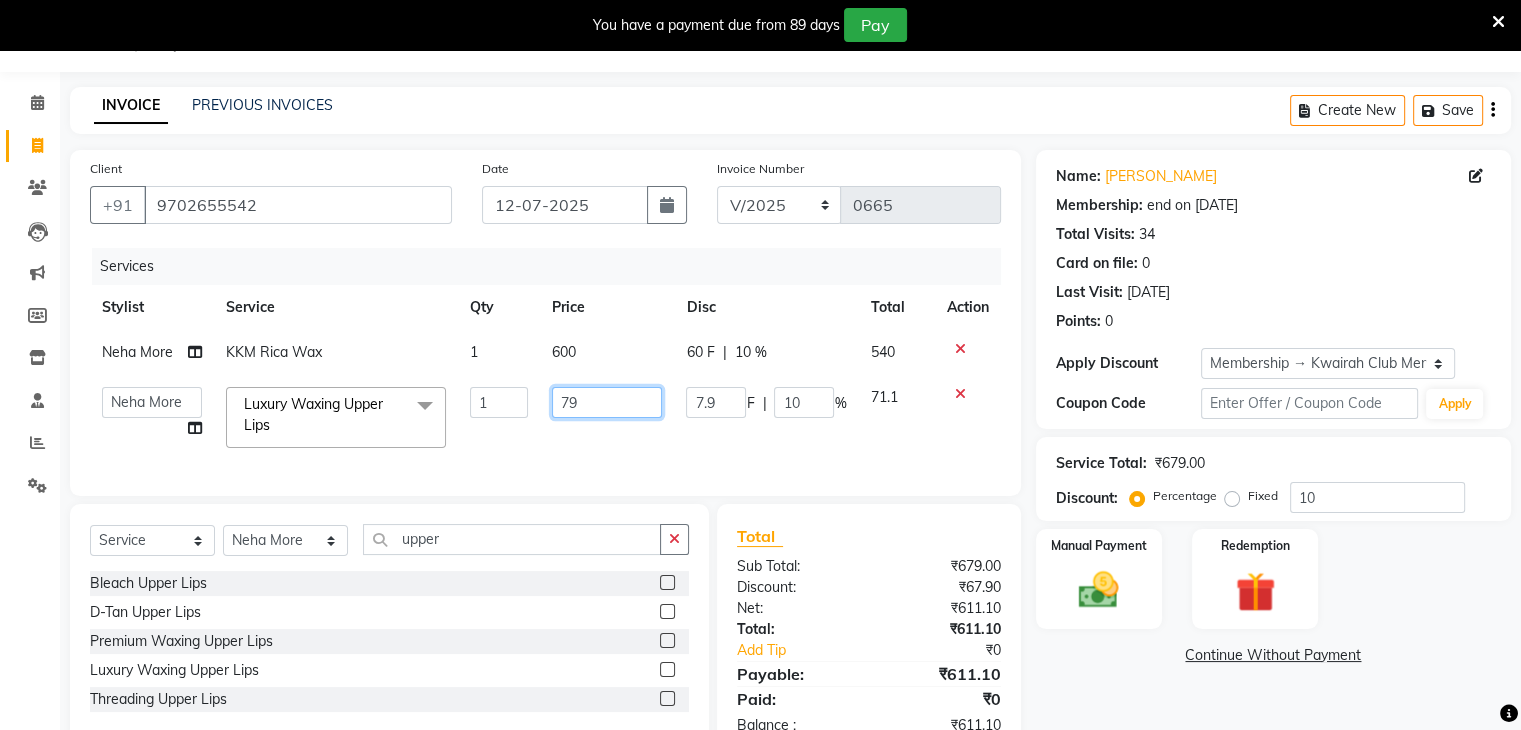 drag, startPoint x: 577, startPoint y: 401, endPoint x: 520, endPoint y: 401, distance: 57 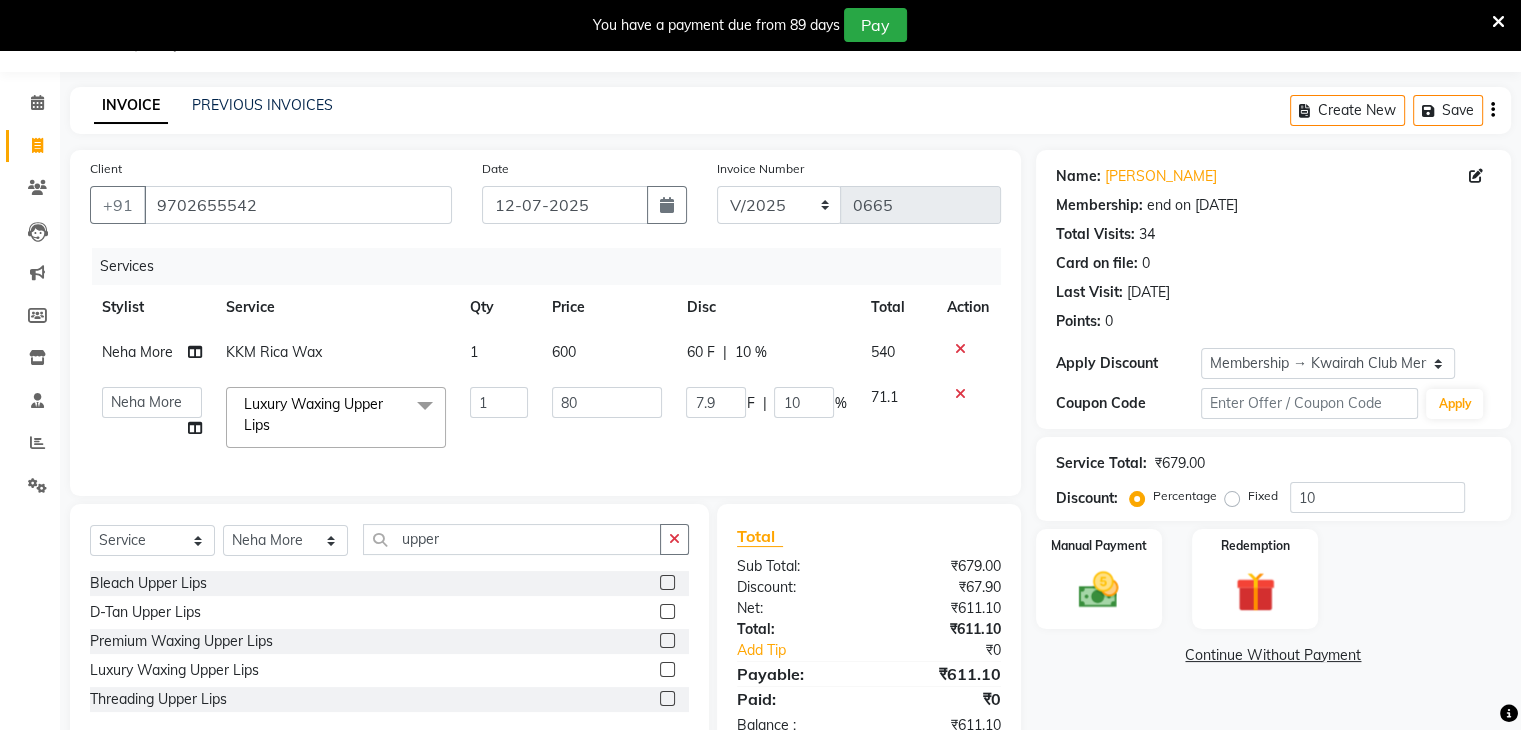 click on "60 F | 10 %" 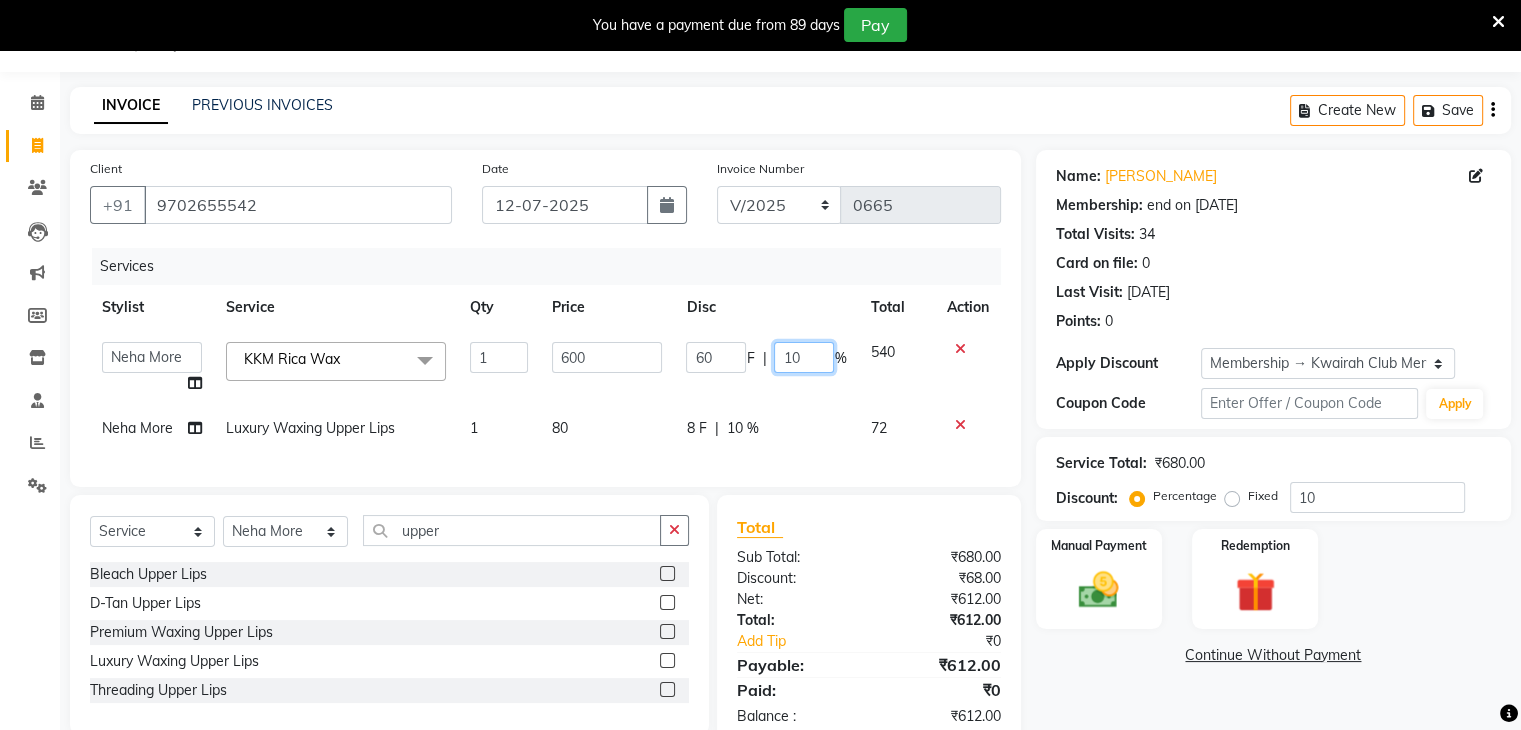drag, startPoint x: 783, startPoint y: 353, endPoint x: 803, endPoint y: 358, distance: 20.615528 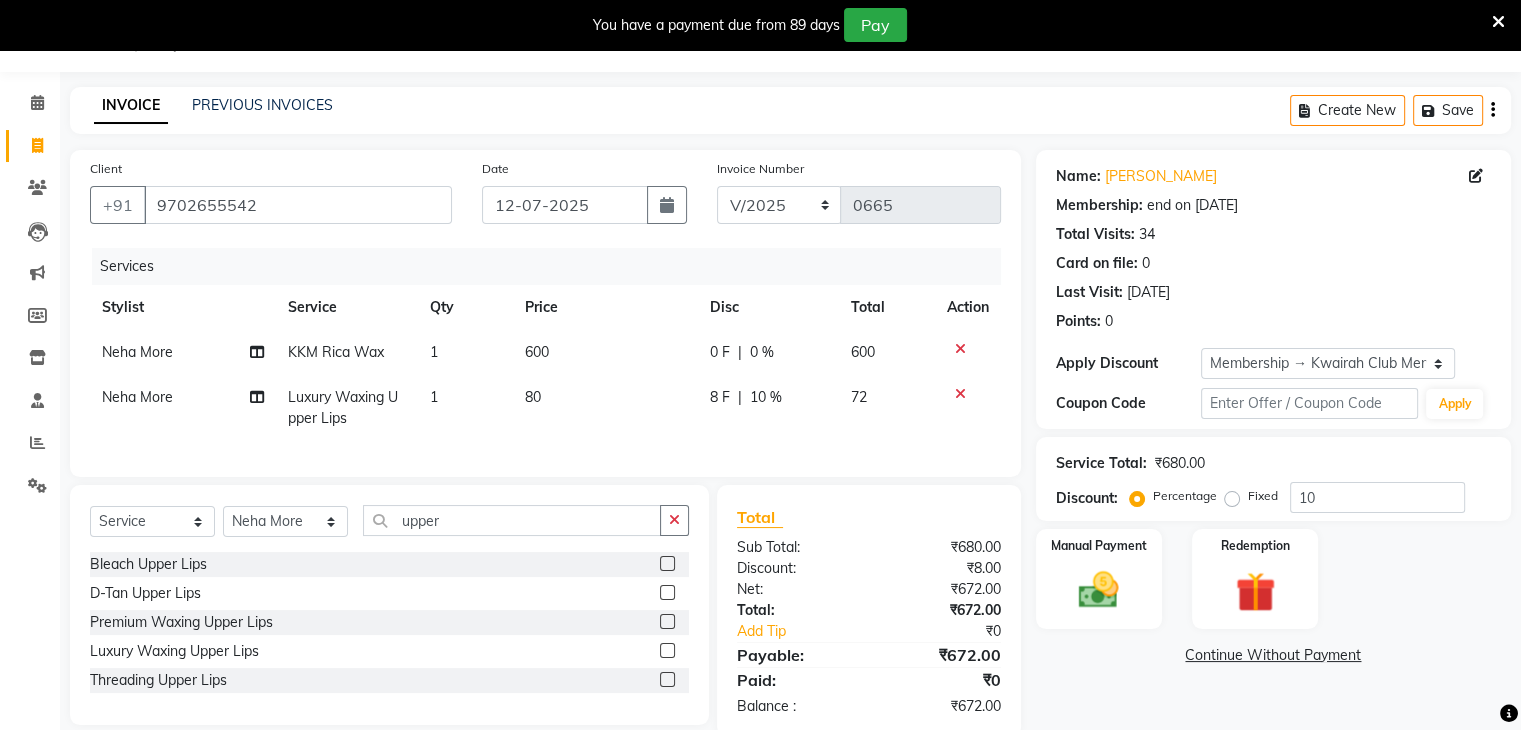 click on "Neha More KKM Rica Wax 1 600 0 F | 0 % 600 Neha More Luxury Waxing Upper Lips 1 80 8 F | 10 % 72" 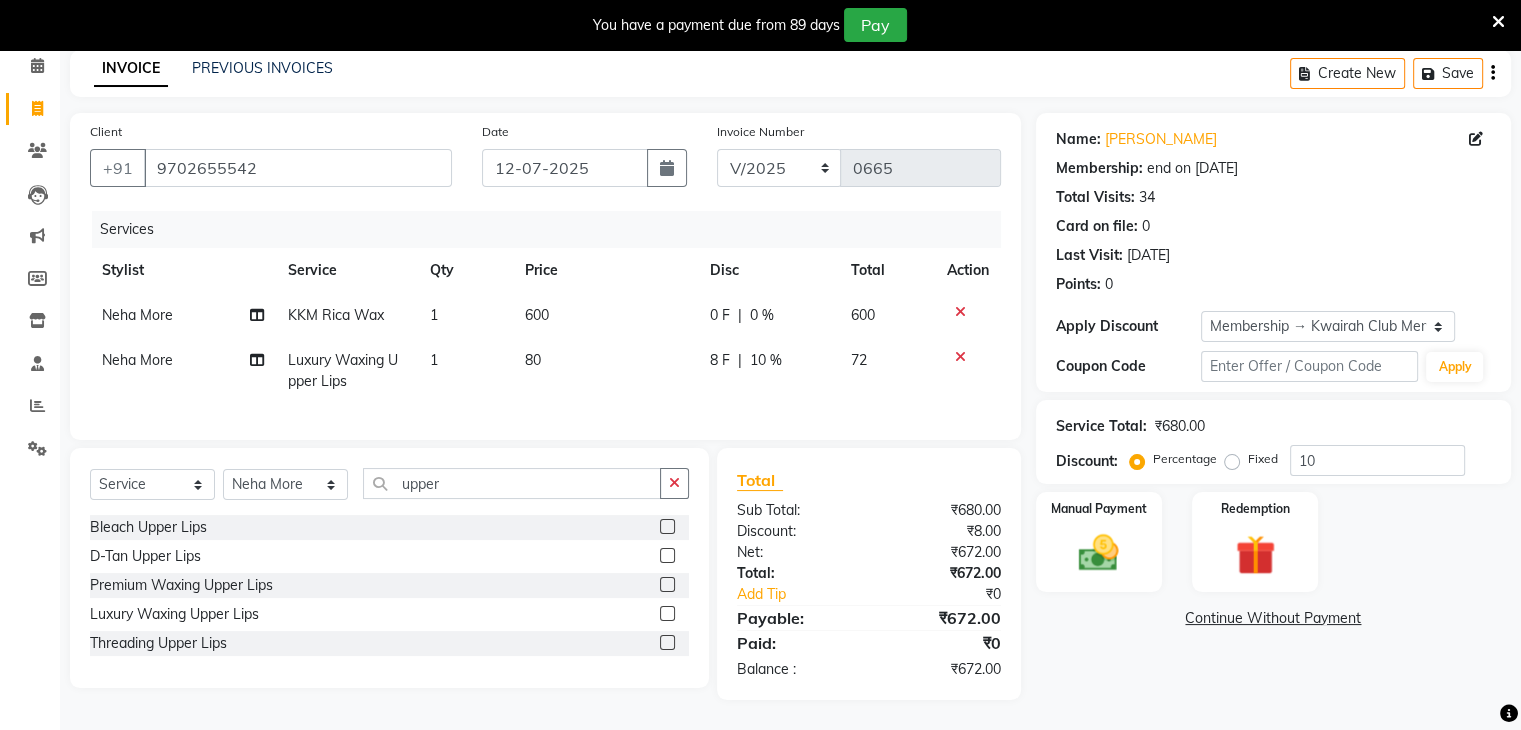 scroll, scrollTop: 103, scrollLeft: 0, axis: vertical 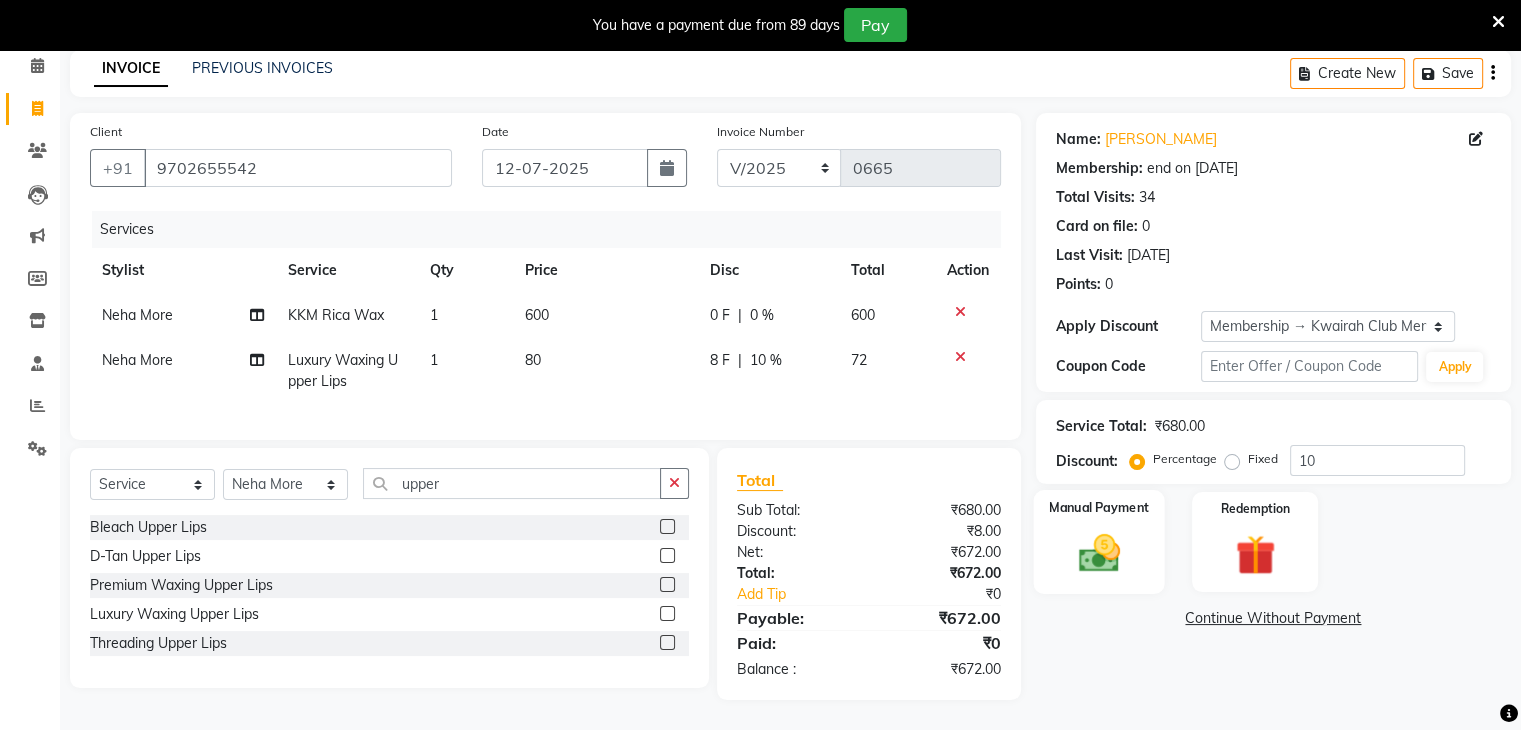 click on "Manual Payment" 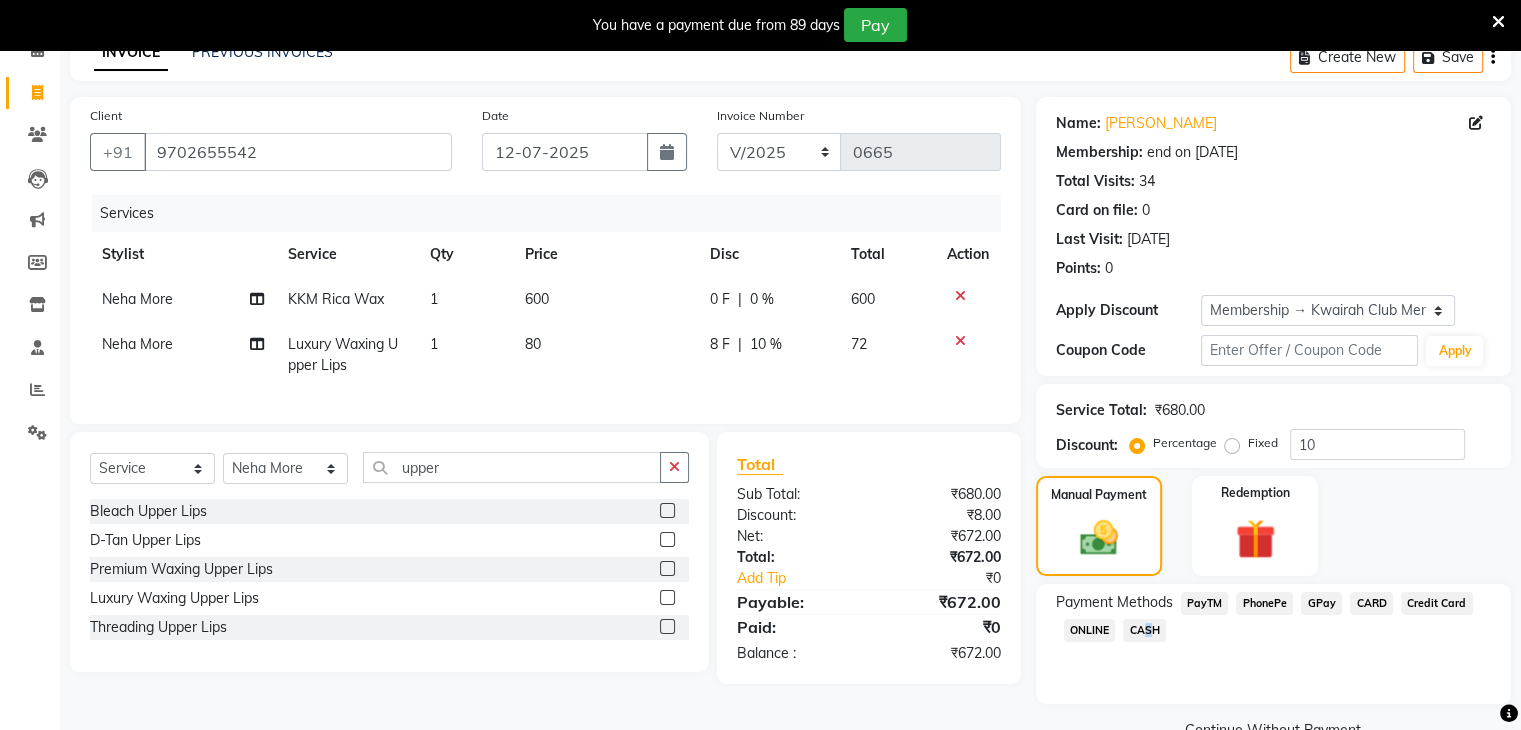 click on "CASH" 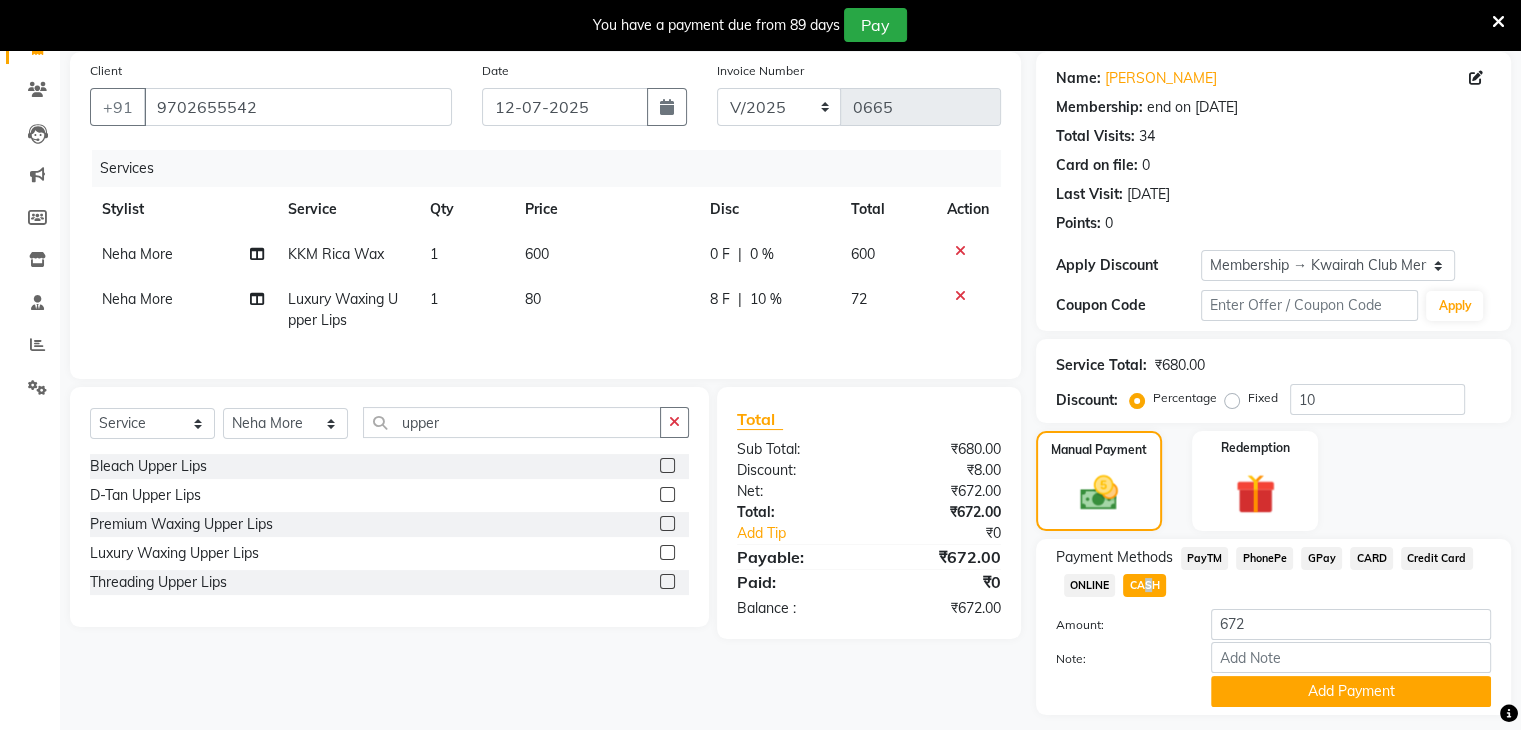 scroll, scrollTop: 206, scrollLeft: 0, axis: vertical 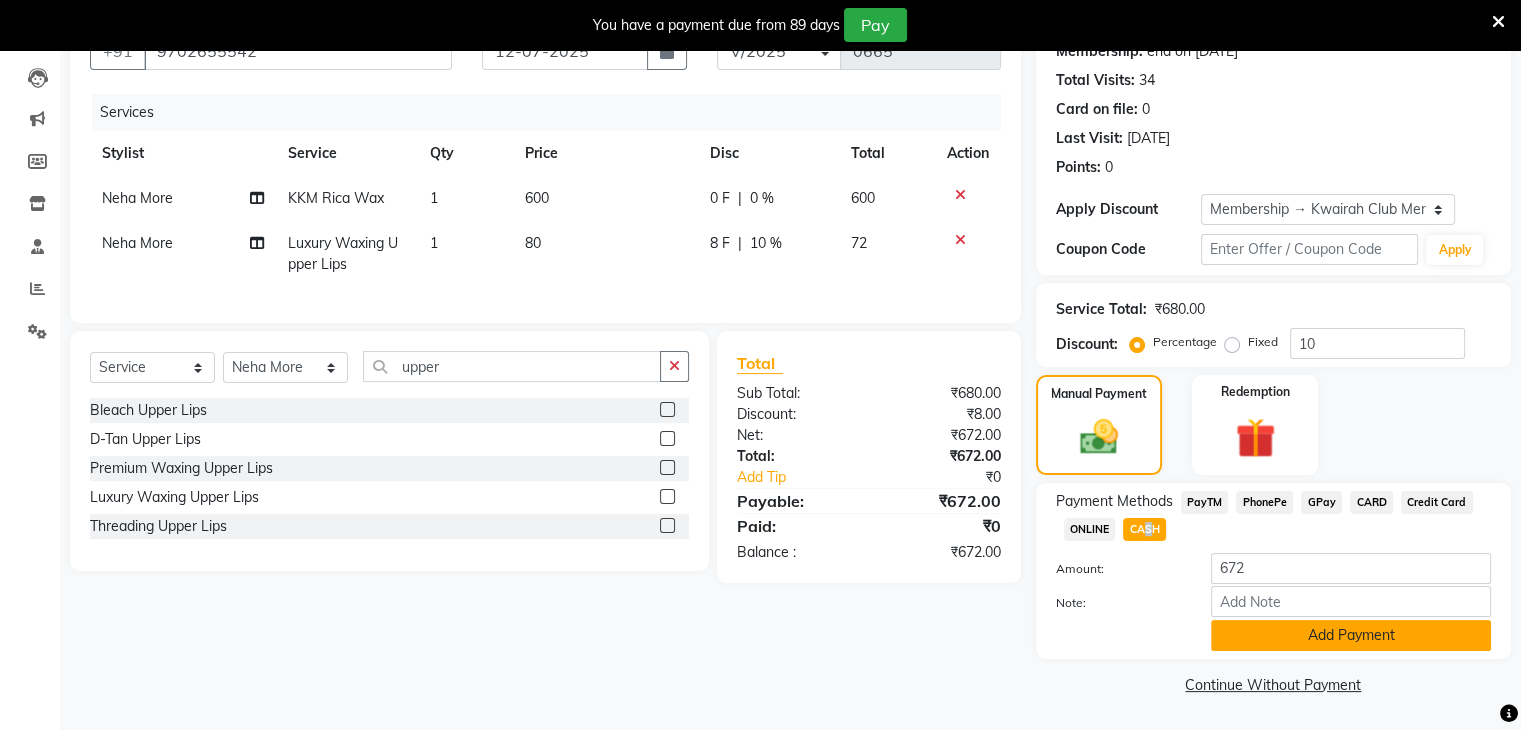 click on "Add Payment" 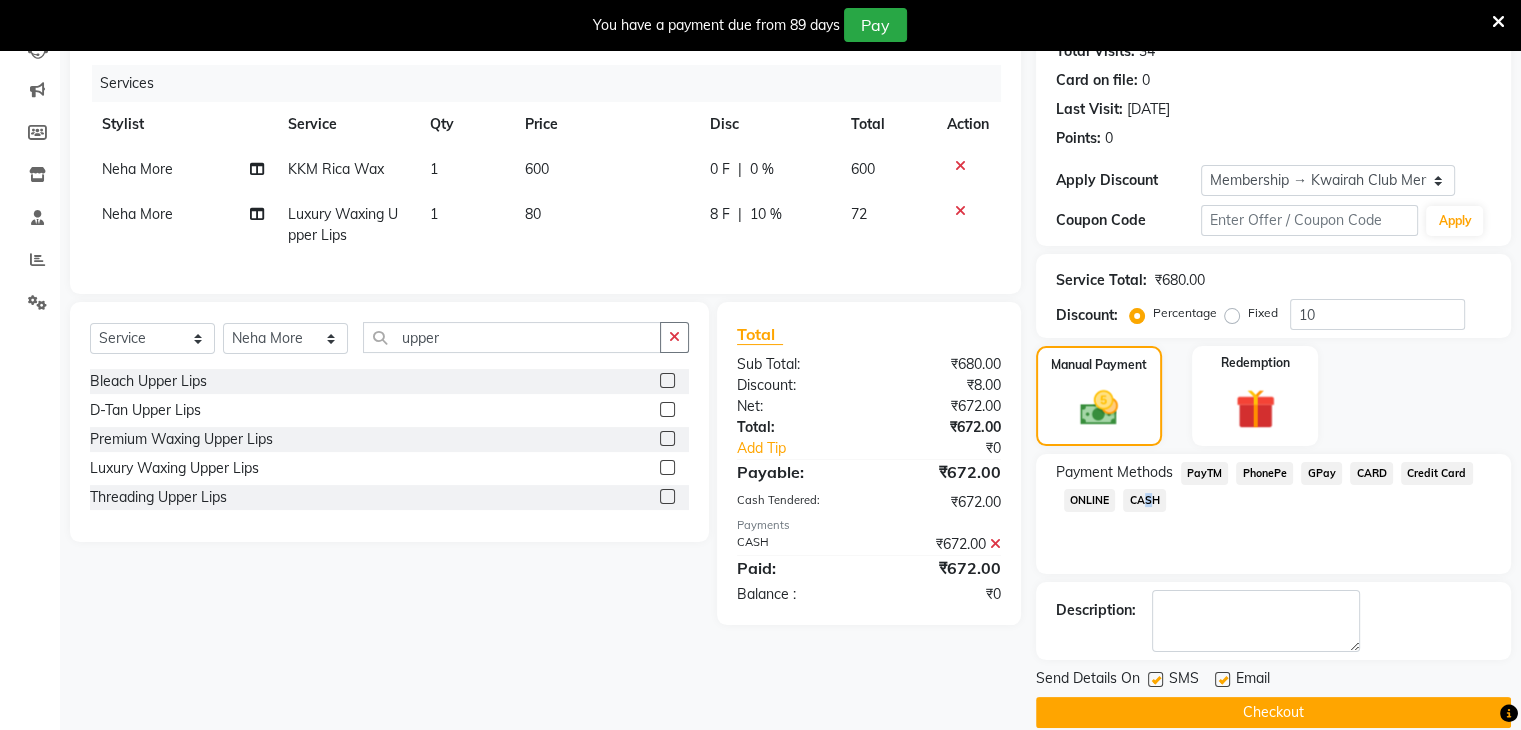 scroll, scrollTop: 260, scrollLeft: 0, axis: vertical 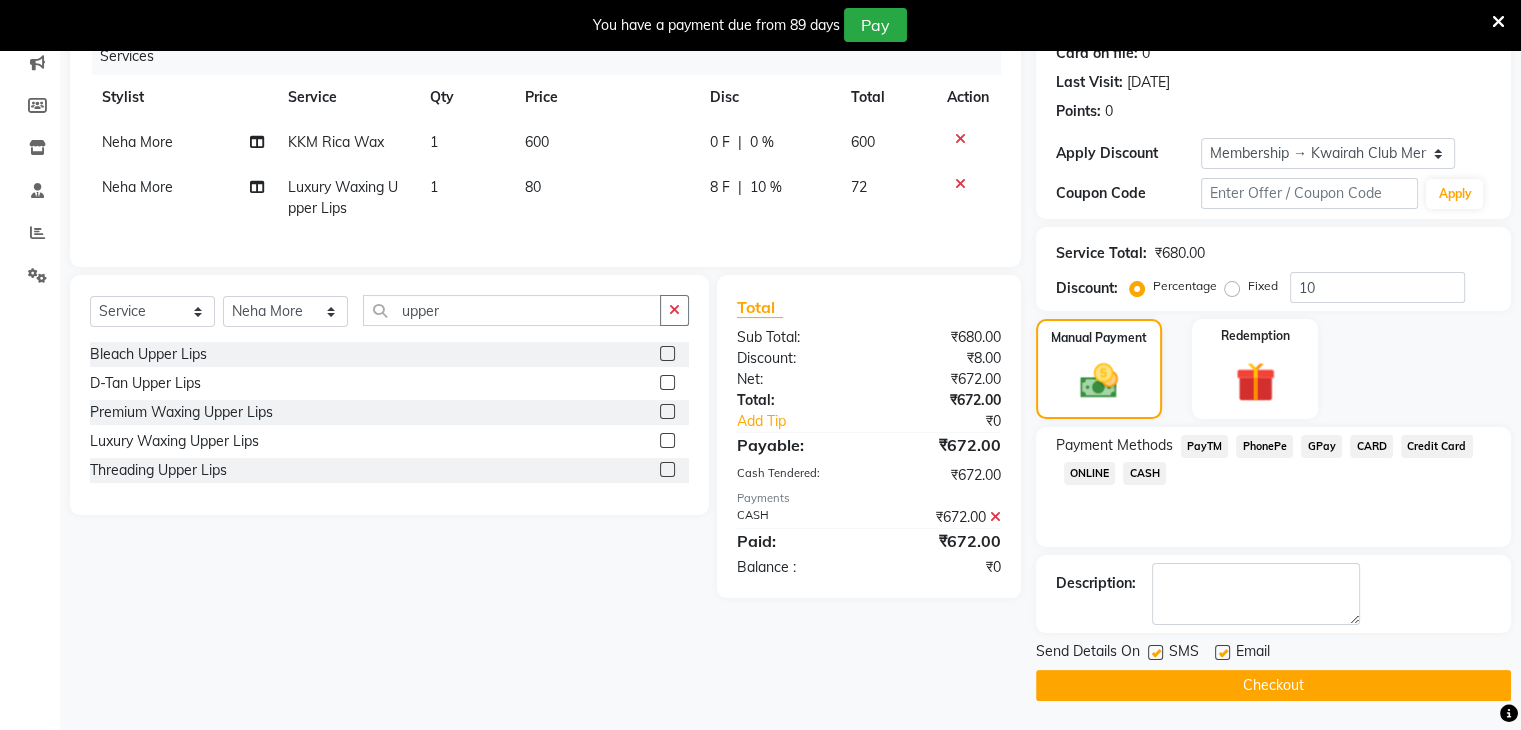click 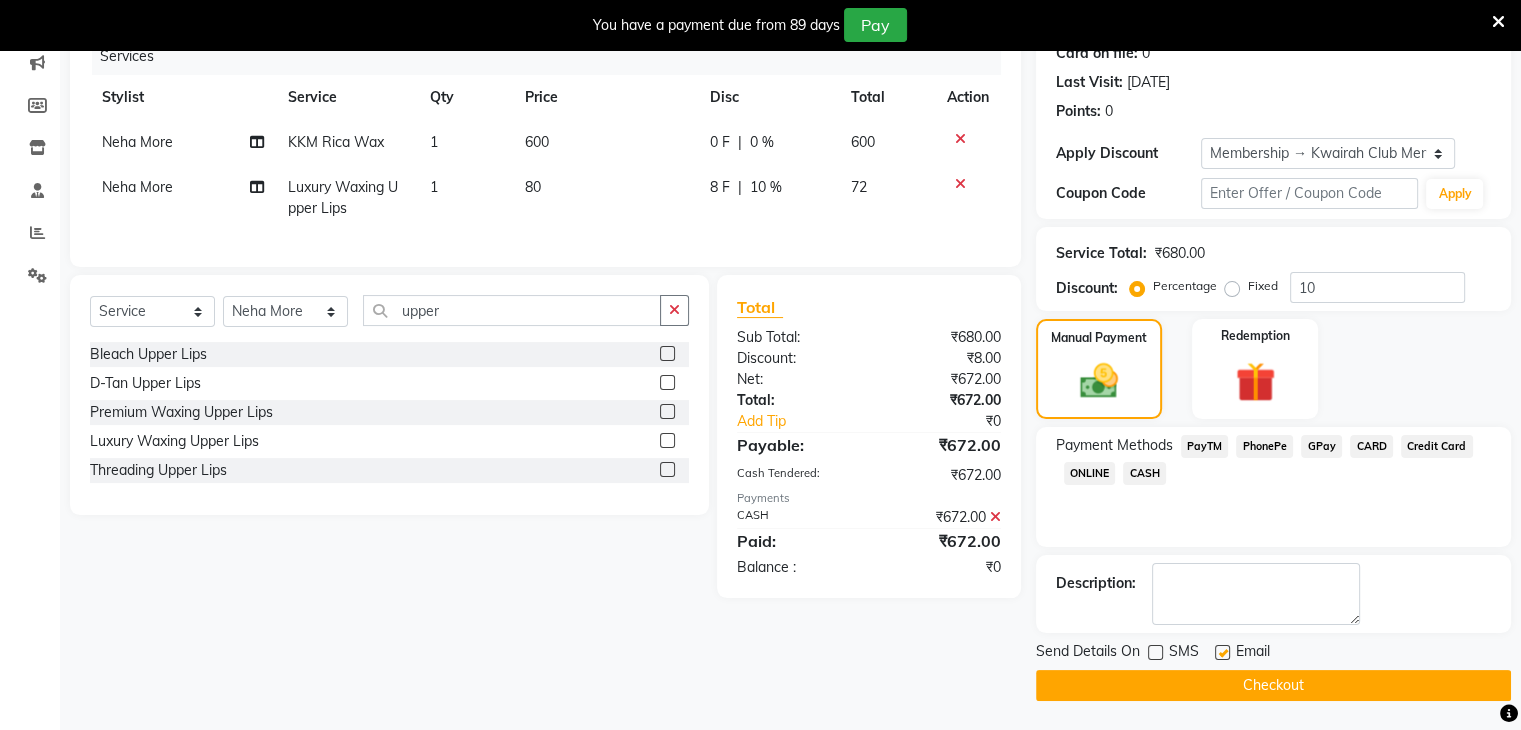 click 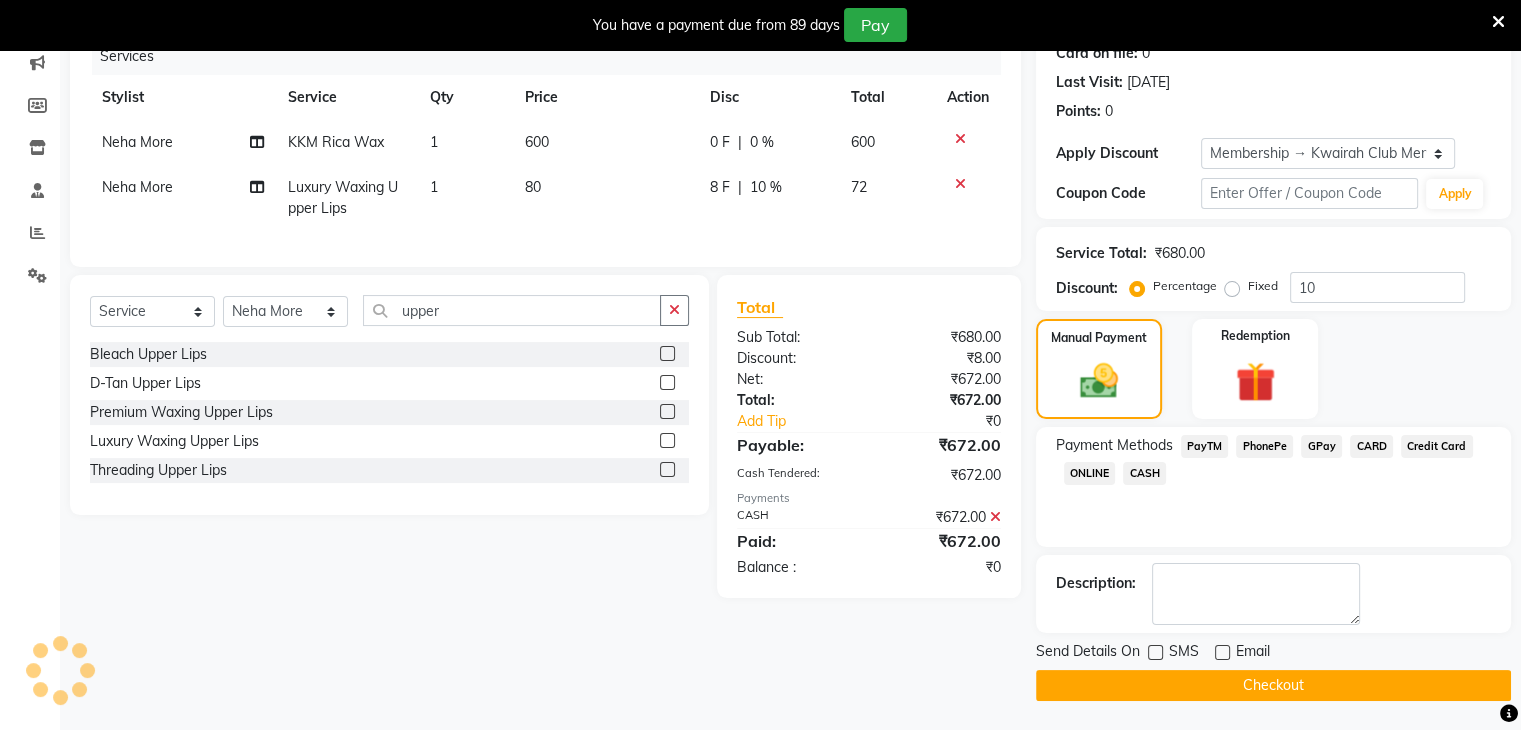 click on "Checkout" 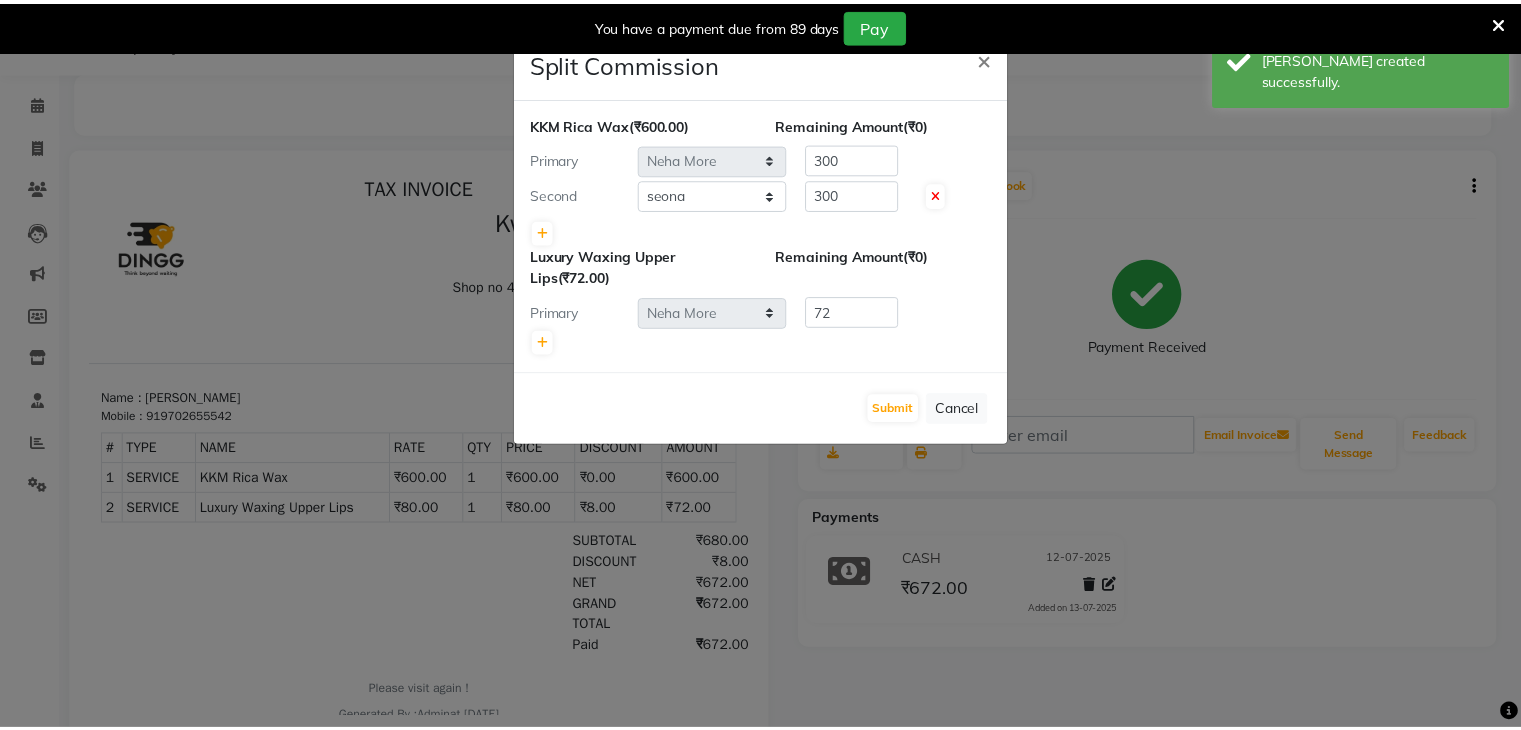 scroll, scrollTop: 0, scrollLeft: 0, axis: both 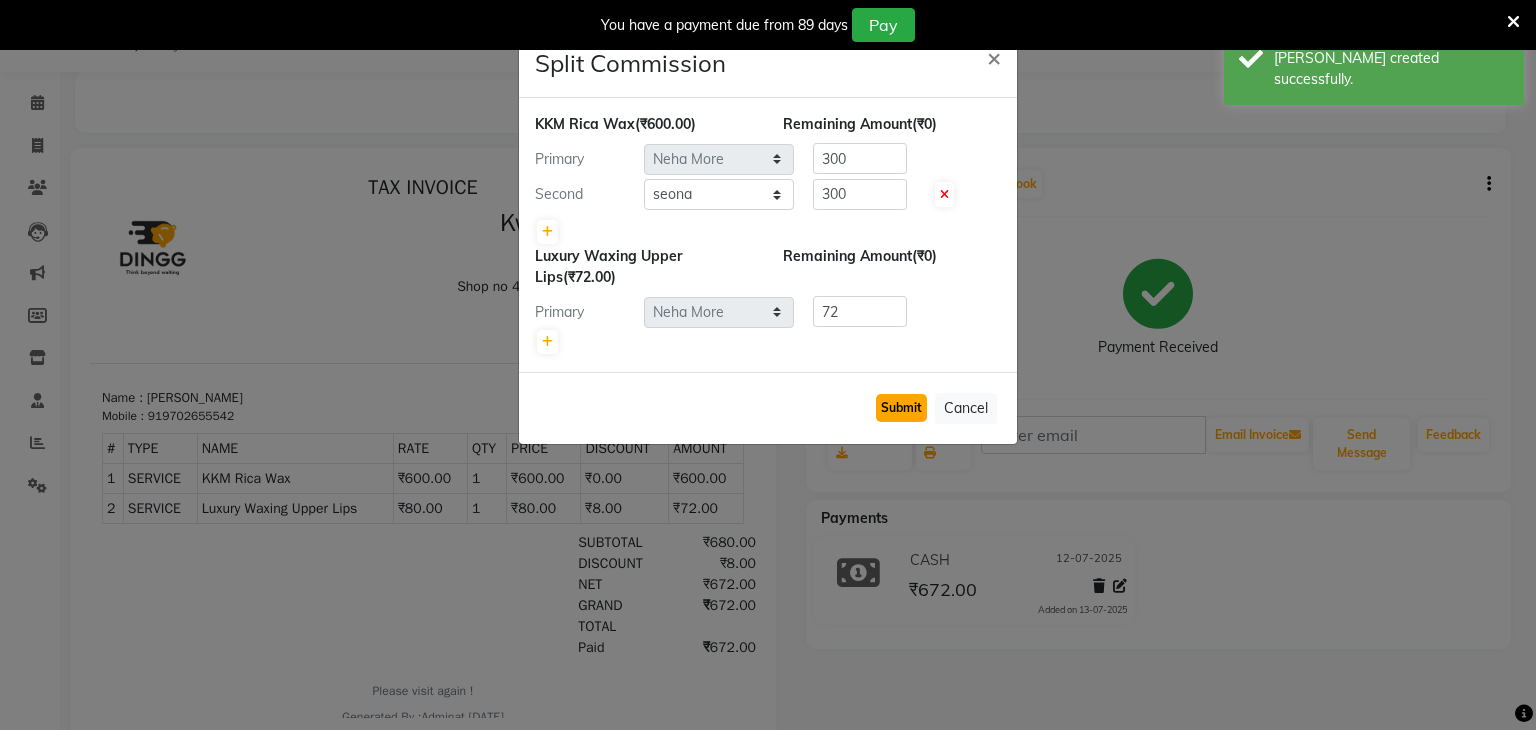 click on "Submit" 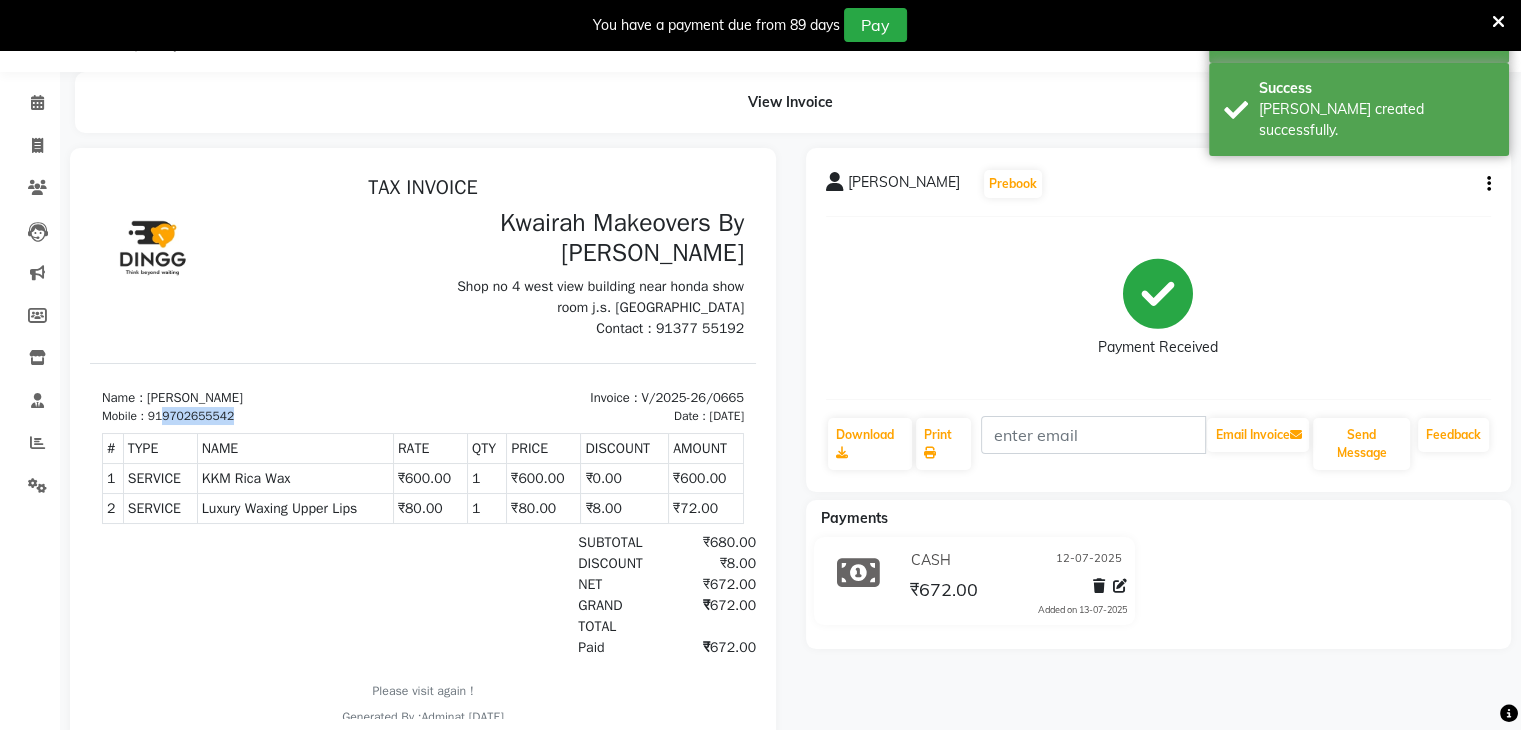 drag, startPoint x: 167, startPoint y: 415, endPoint x: 240, endPoint y: 416, distance: 73.00685 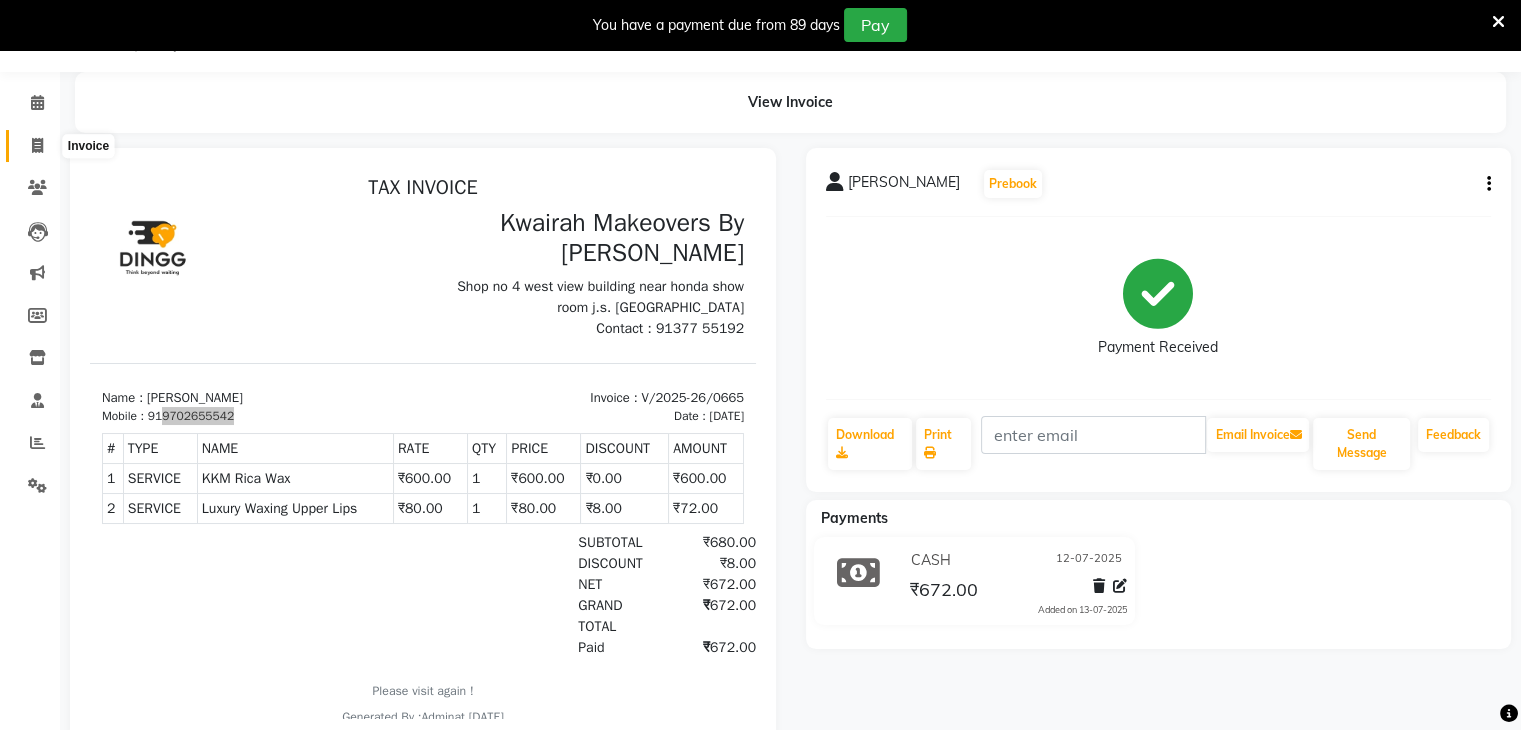 click 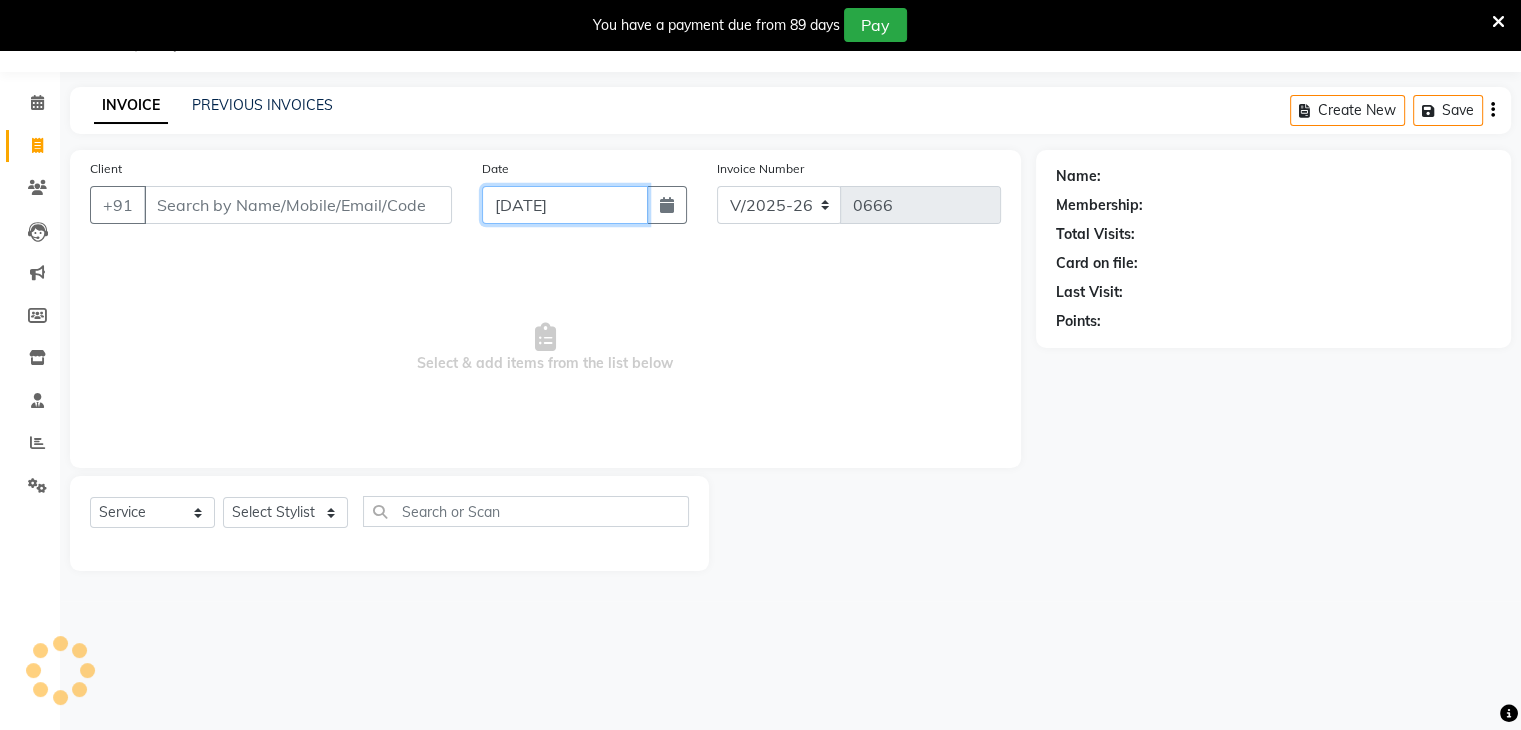 click on "[DATE]" 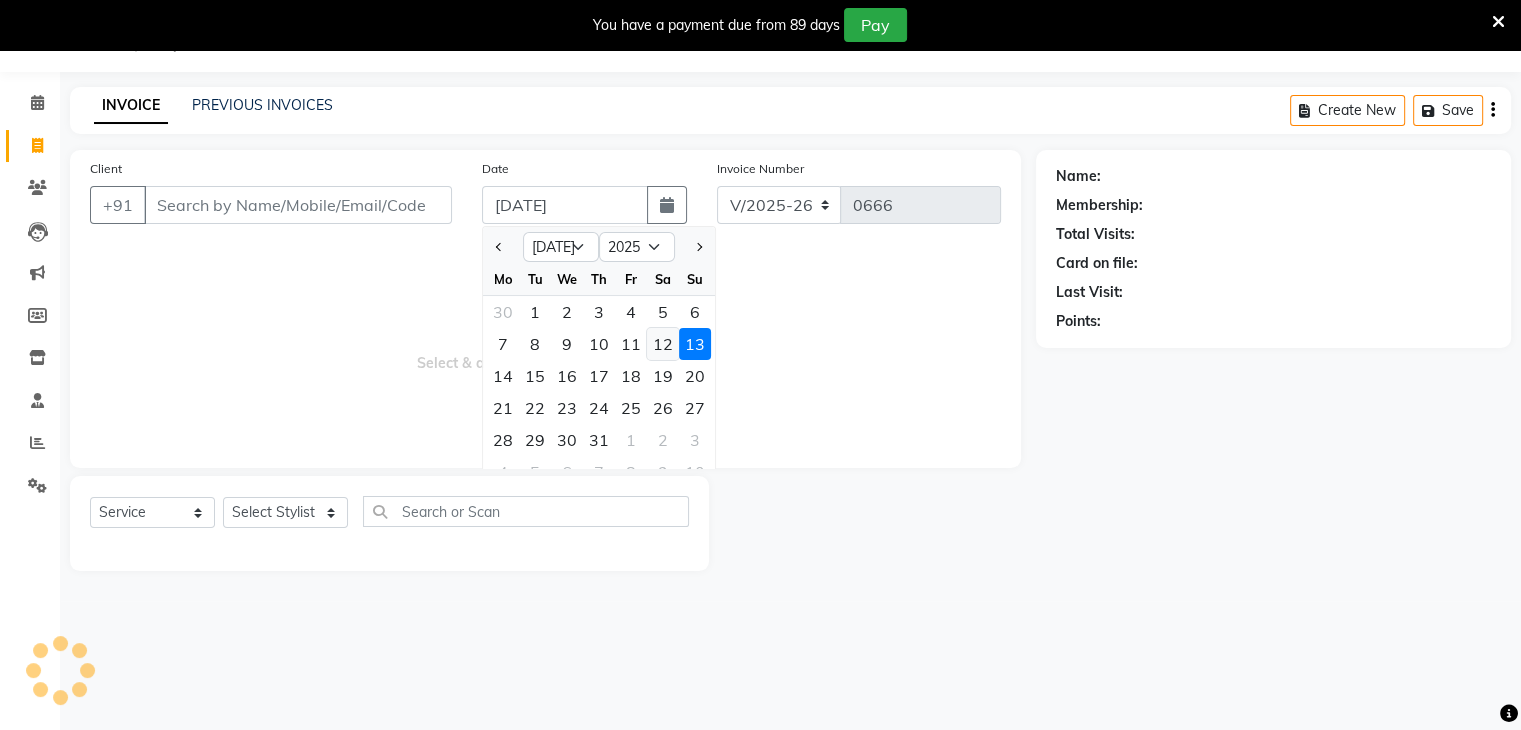 click on "12" 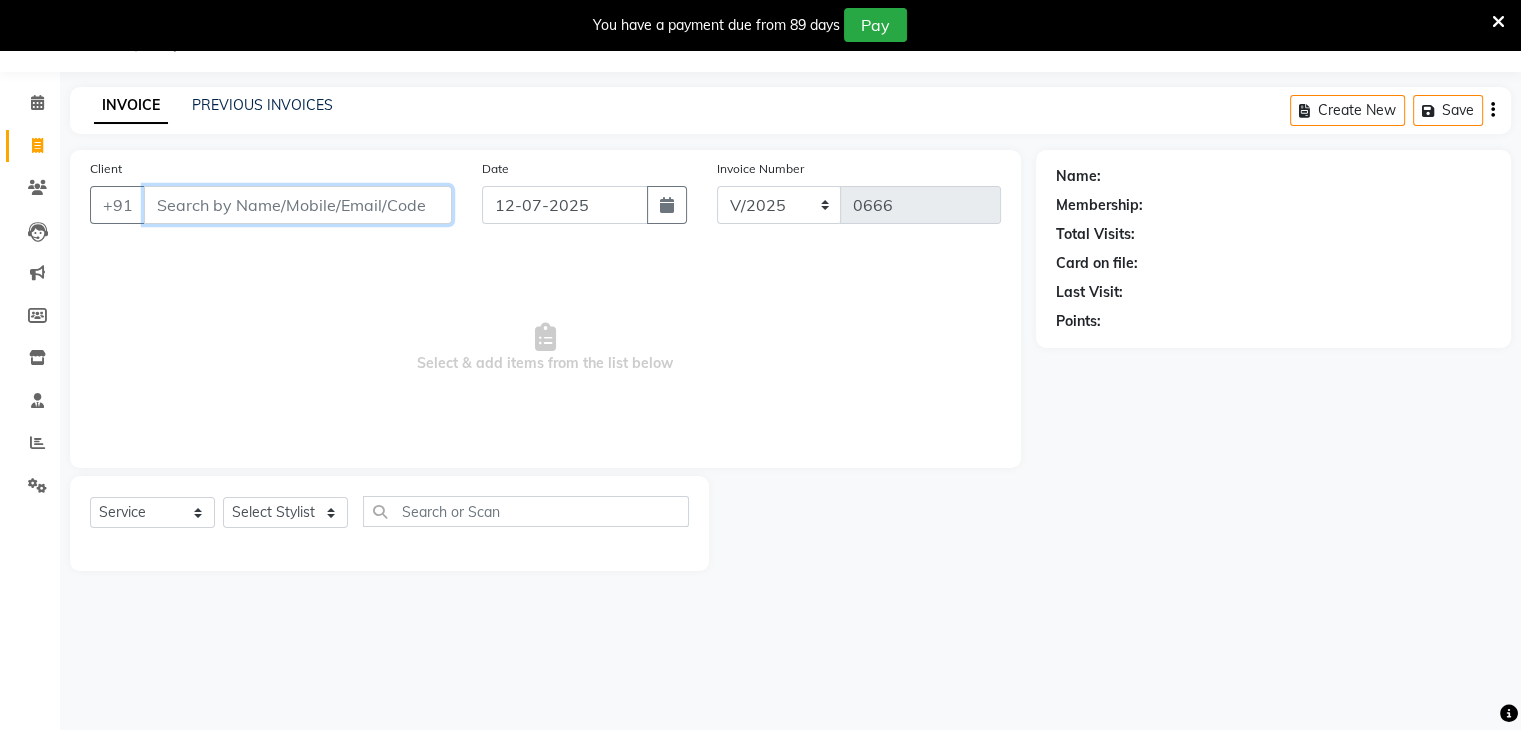 click on "Client" at bounding box center (298, 205) 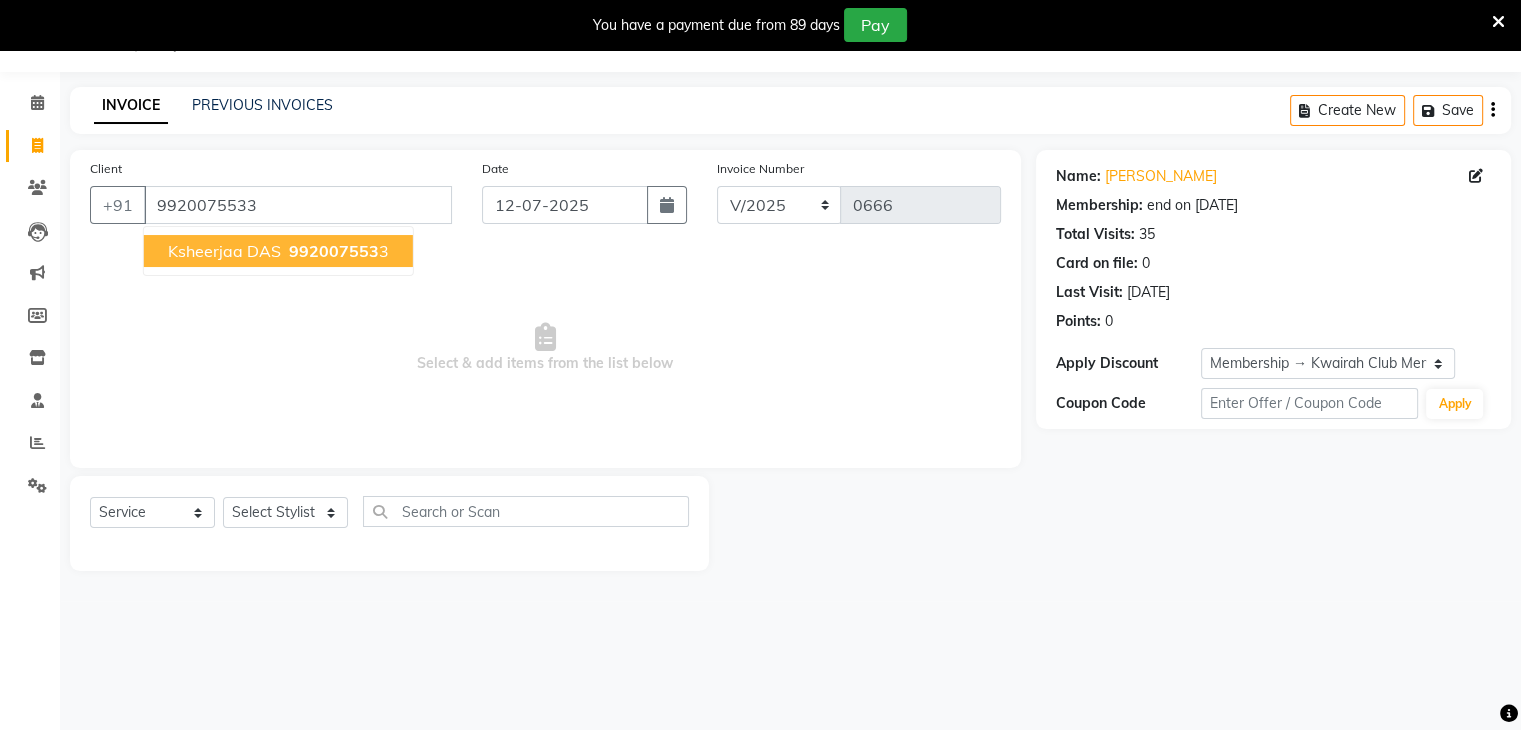 click on "992007553 3" at bounding box center (337, 251) 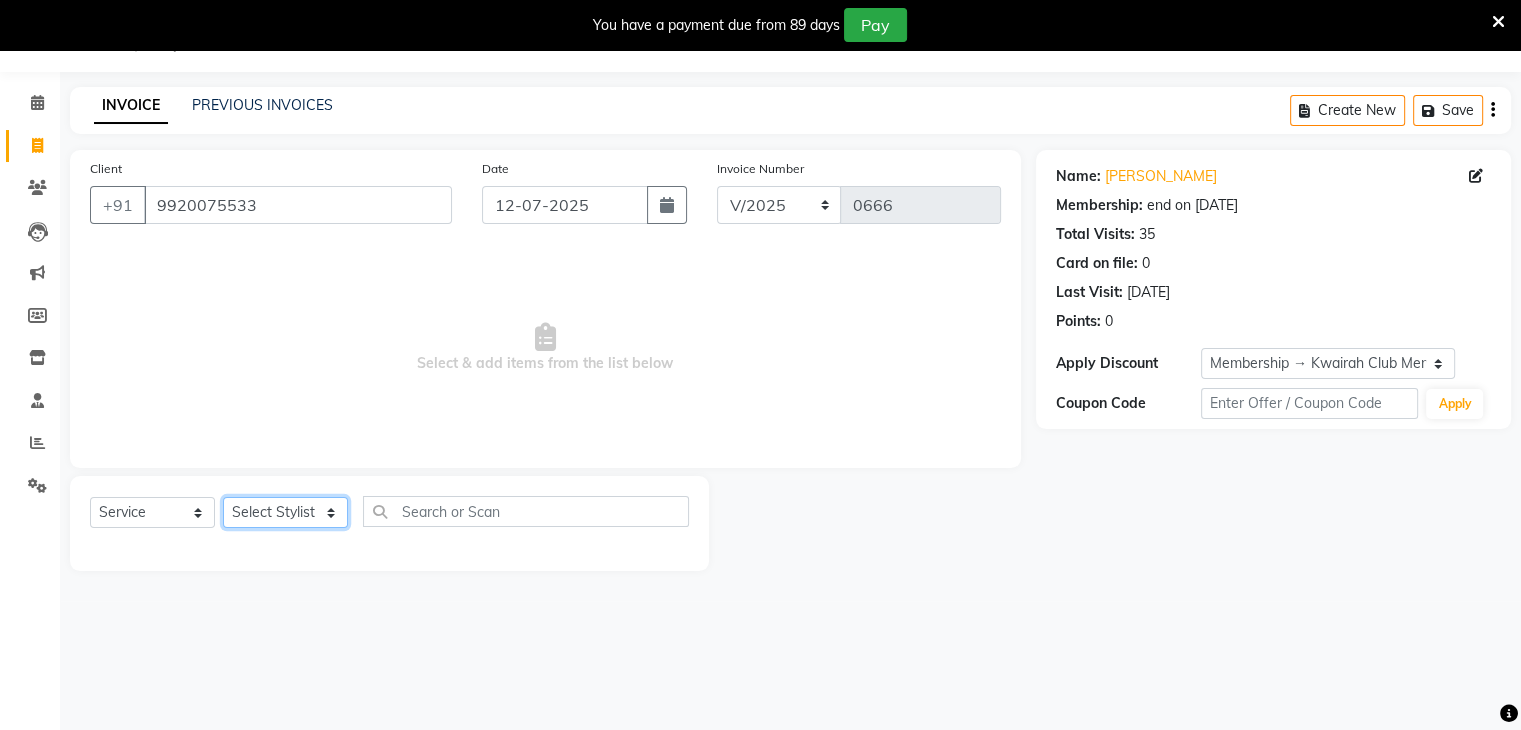 click on "Select Stylist [PERSON_NAME] [PERSON_NAME] Neha More Rakhi [PERSON_NAME] [PERSON_NAME]" 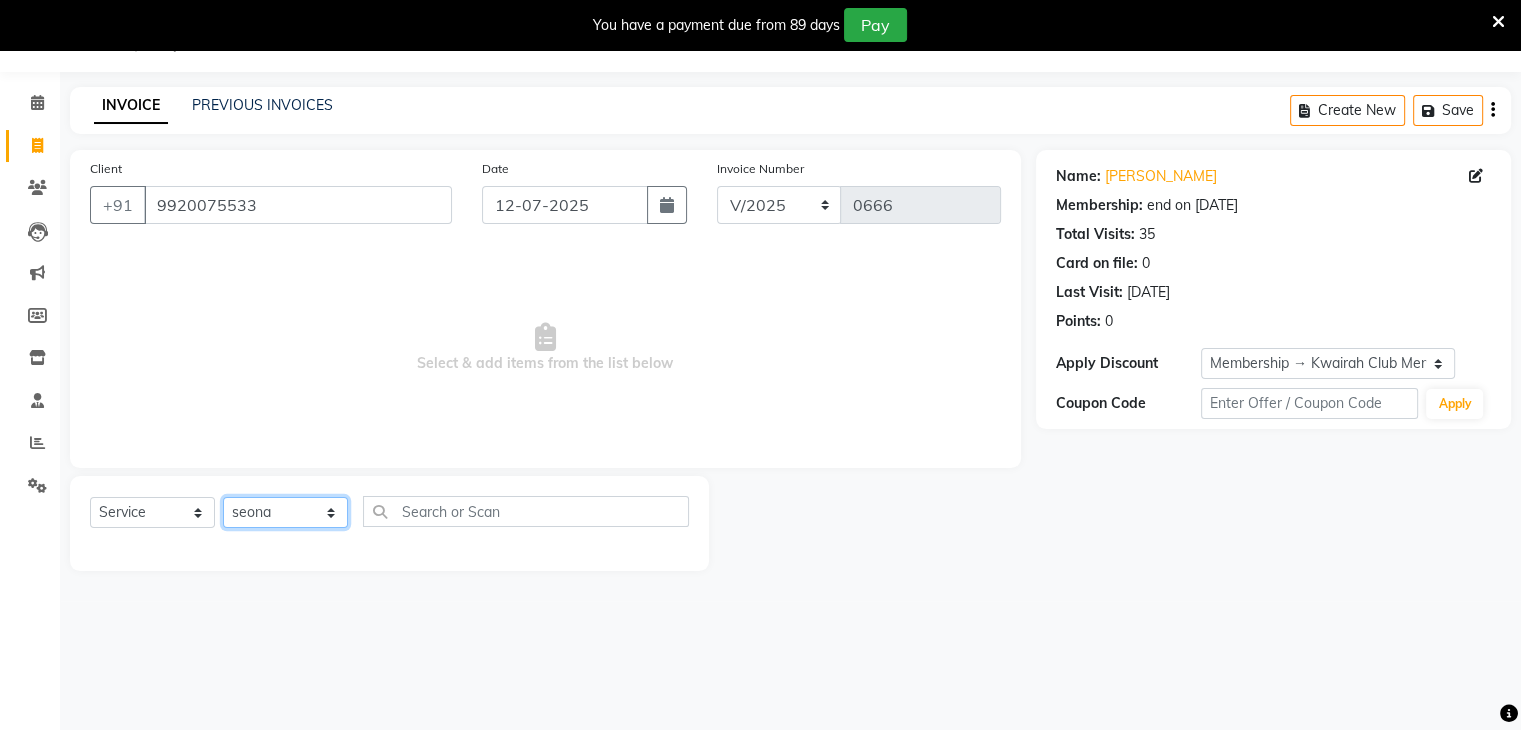 click on "Select Stylist [PERSON_NAME] [PERSON_NAME] Neha More Rakhi [PERSON_NAME] [PERSON_NAME]" 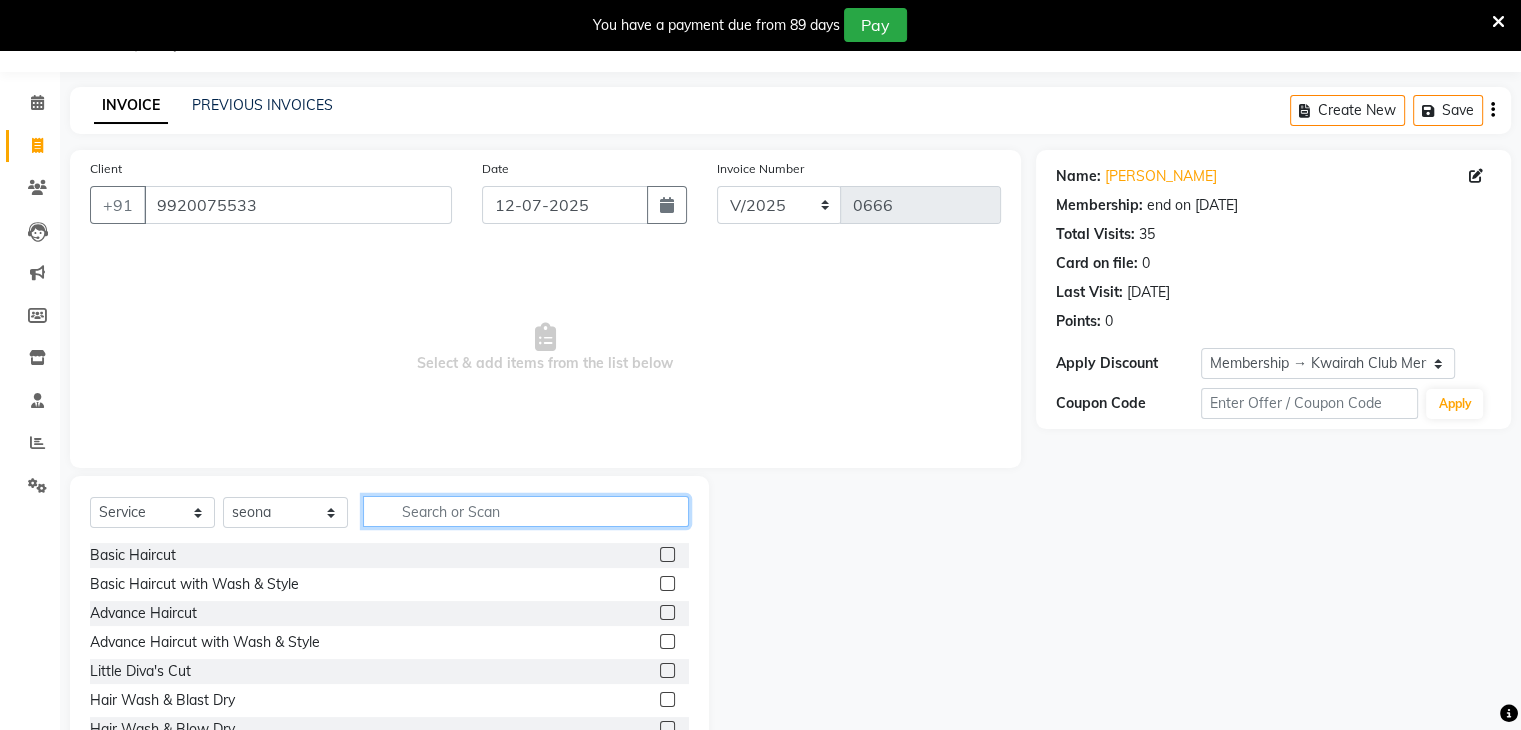 click 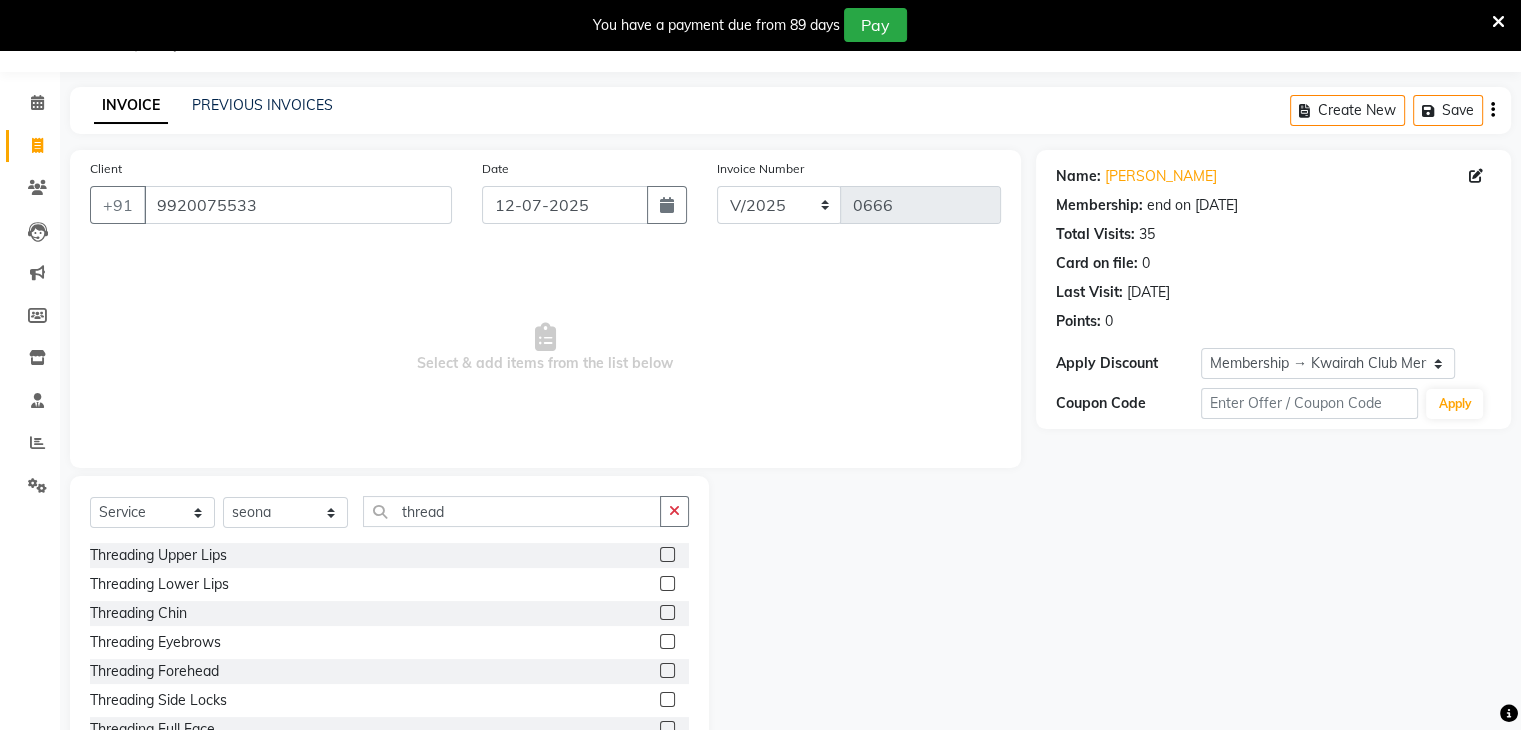 click 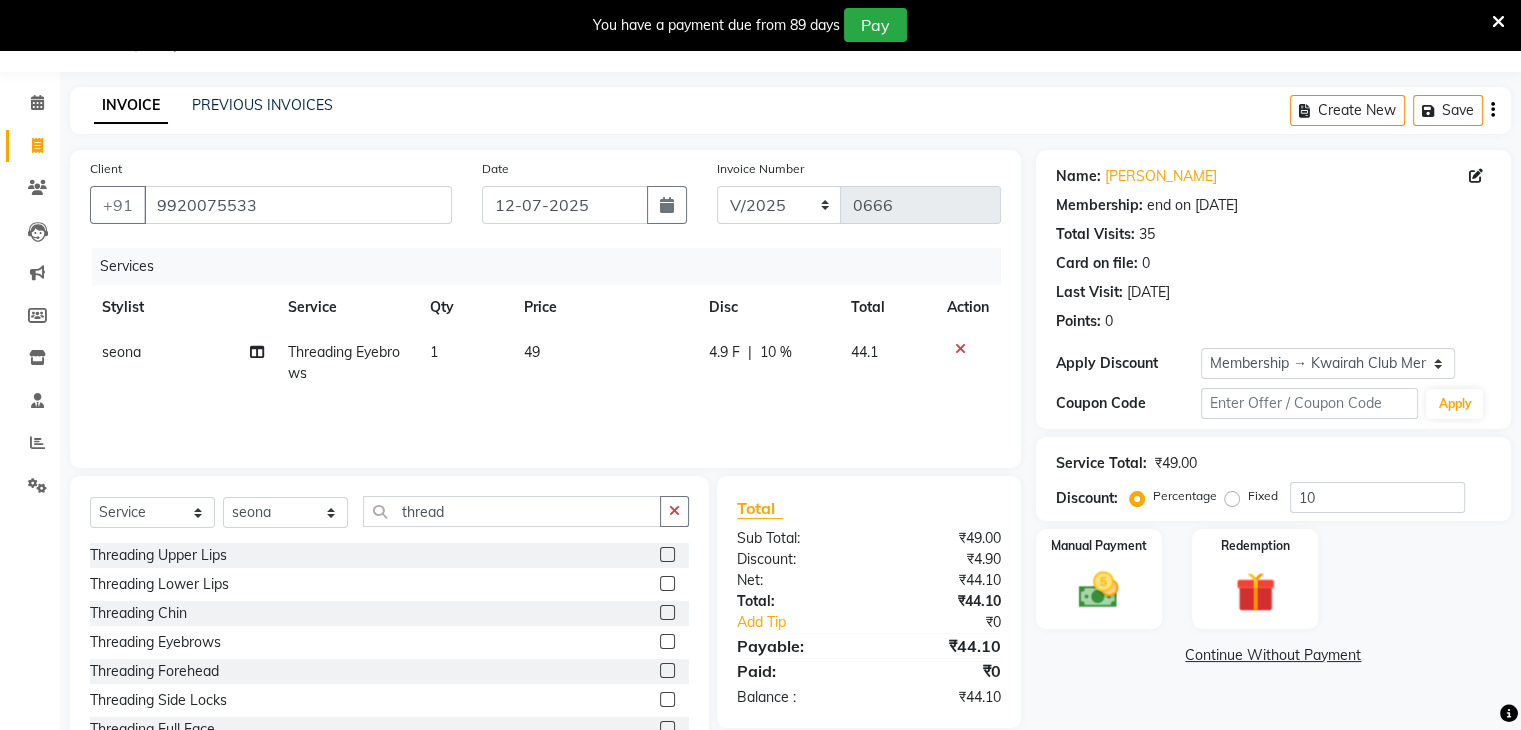 click on "49" 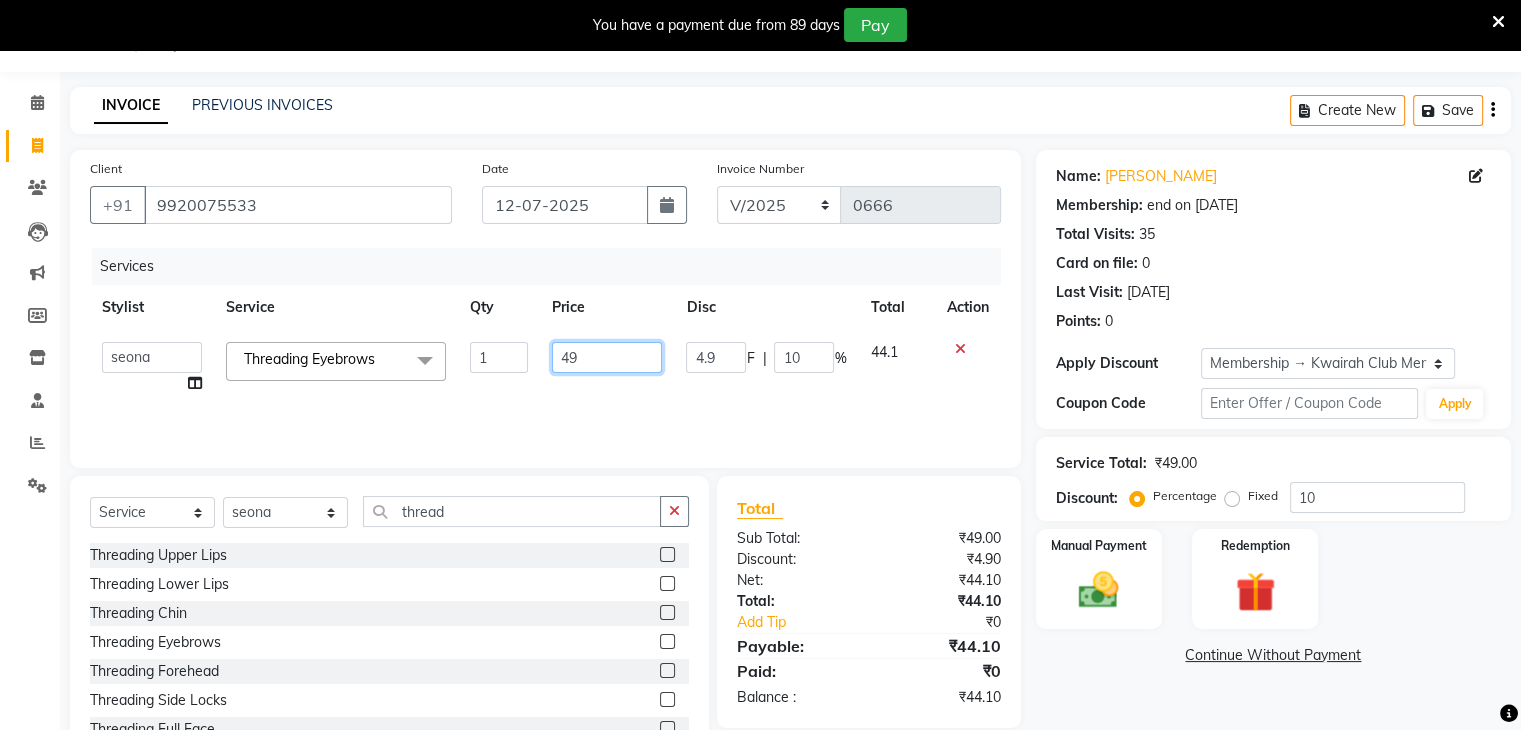 drag, startPoint x: 582, startPoint y: 353, endPoint x: 512, endPoint y: 351, distance: 70.028564 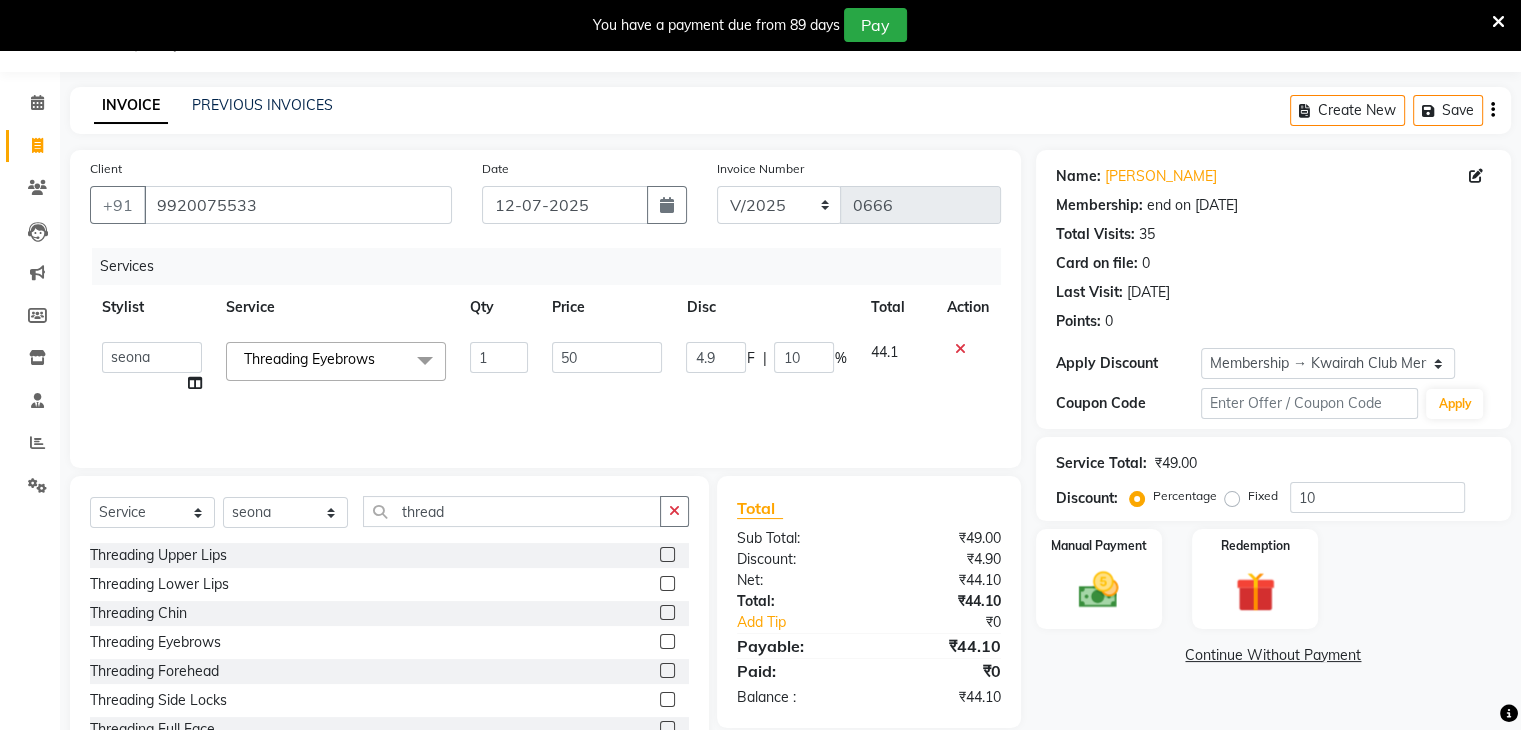 click on "[PERSON_NAME]   Anjali   [PERSON_NAME]   Neha More   Rakhi [PERSON_NAME]   [PERSON_NAME]  Threading Eyebrows  x Basic Haircut Basic Haircut with Wash & Style Advance Haircut Advance Haircut with Wash & Style Little Diva's Cut Hair Wash & Blast Dry Hair Wash & Blow Dry Blow Dry (Upto Midwaist) Blow Dry Waist Ironing (Upto Midwaist) Ironing Waist Curls/Waves/Styling (Upto Midwaist) Curls/Waves/Styling Waist Basic Hair Spa Schwarzkopf Spa Hair Gloss Treatment (Upto Midwaist) Hair Gloss Treatment Waist Fibre Clinix (Kwairah Signature Treatment) Express Head Massage 20 Mins Head Massage 30 Mins Oil Massage + Wash Keratin Treatment Smoothening/Rebonding Treatment [MEDICAL_DATA] Treatment Root Touchup Igora 1 inch Root Touchup Igora 2 inch Root Touchup Essencity 1 inch Root Touchup Essencity 2 inch Half Head Streaks (15-16 strips) Full Head Streaks 3D Colors Global Hair Color Dual Global Hair Color Balayage/Ombre/Free Hand/Low Lights/ Baby Lights Prelightening Density Charges Color Application Color Application With Wash 1 F" 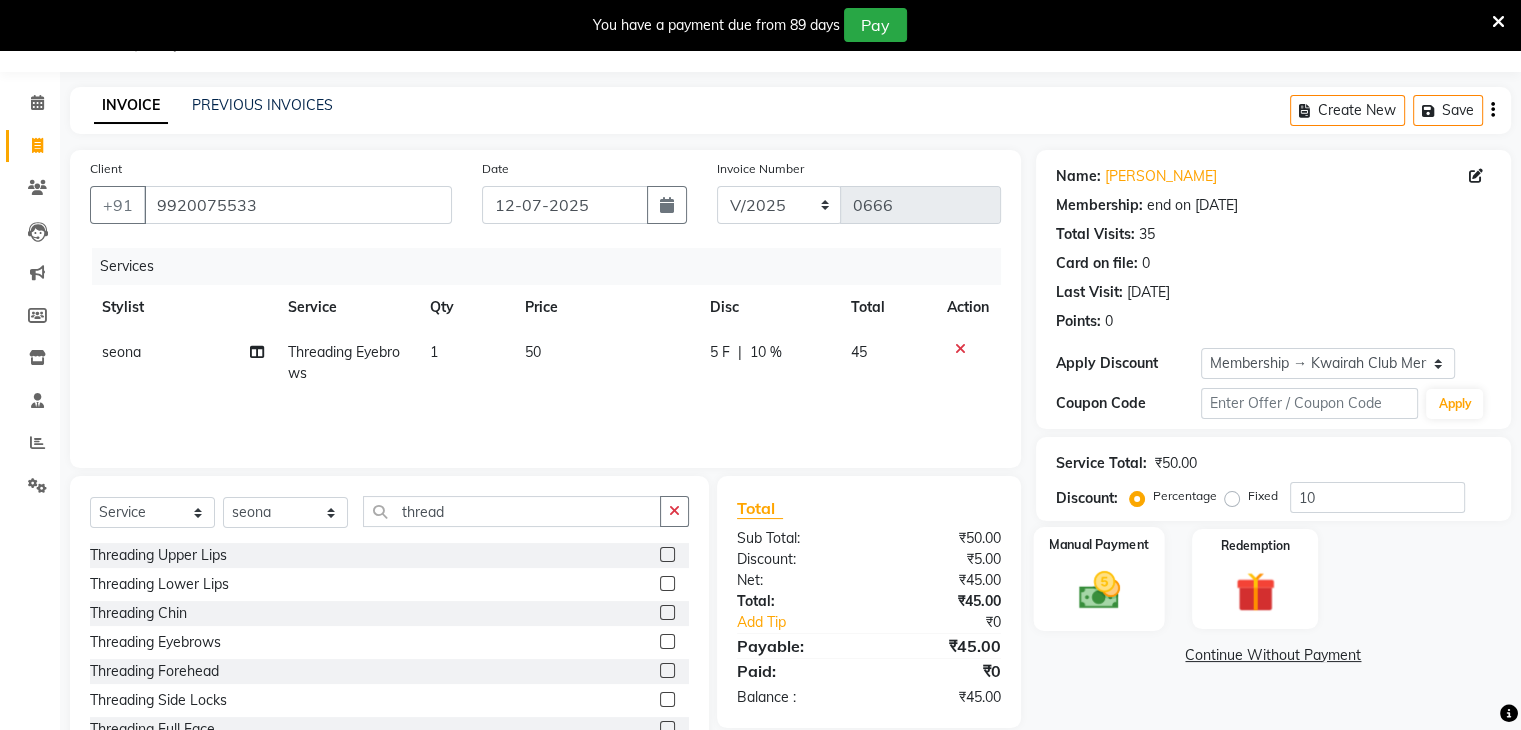 click 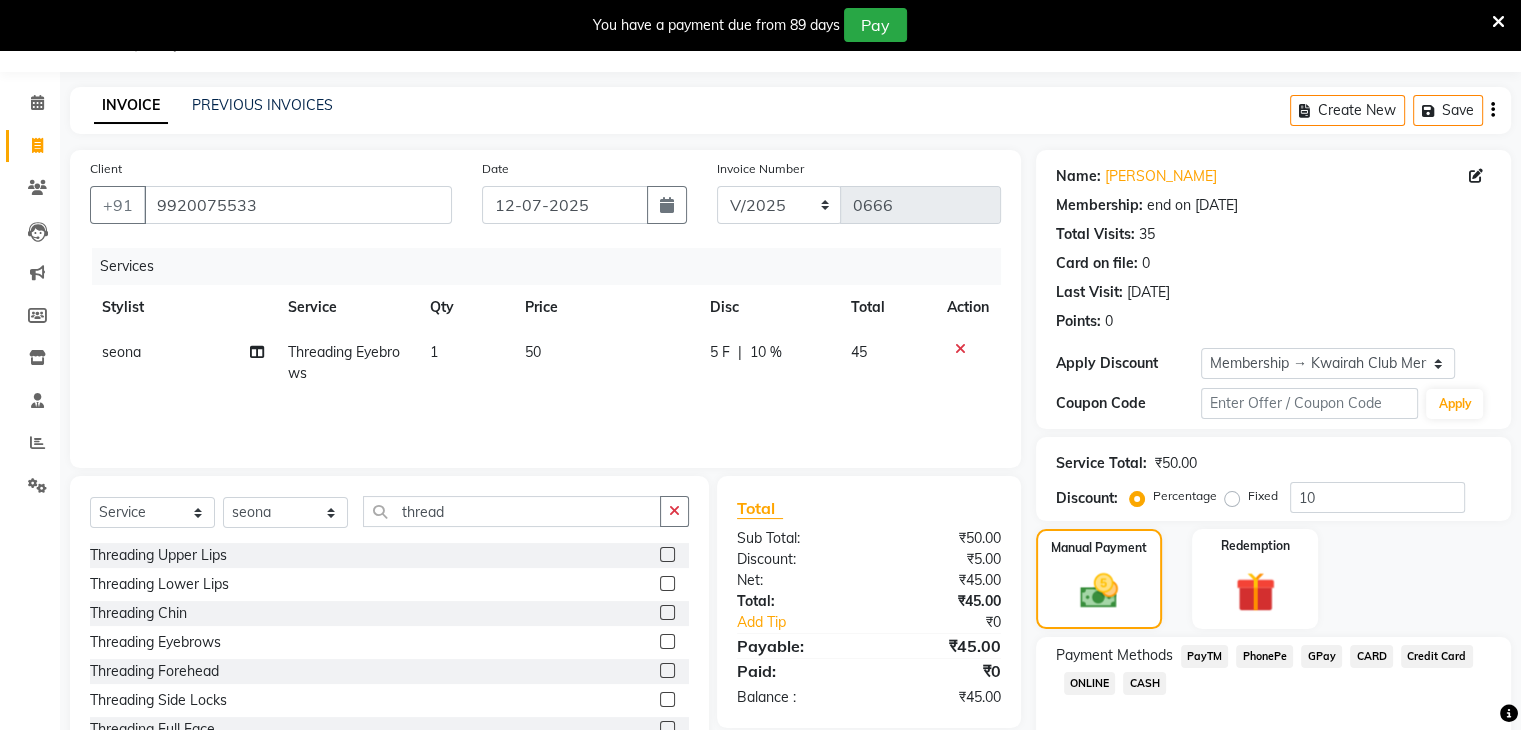 scroll, scrollTop: 148, scrollLeft: 0, axis: vertical 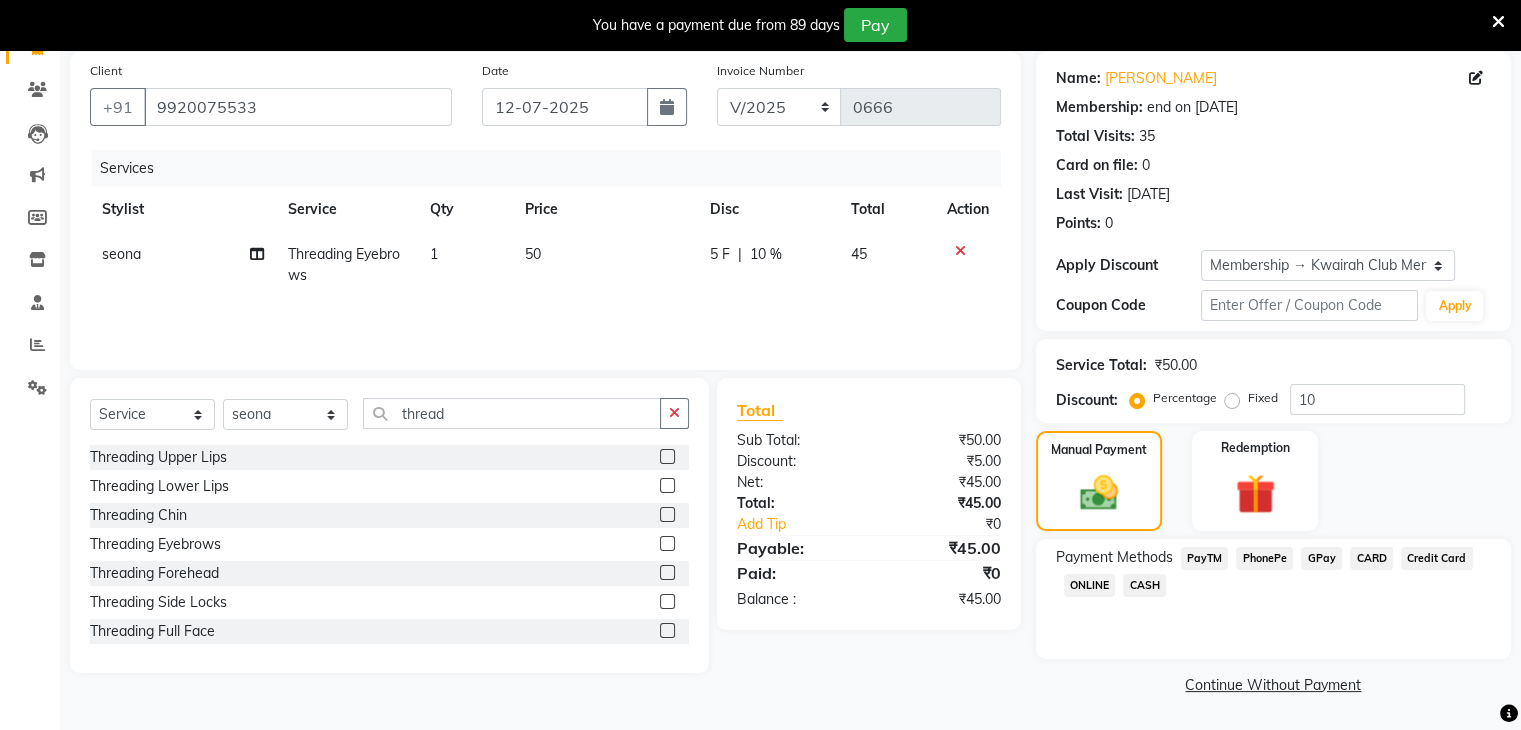 click on "CASH" 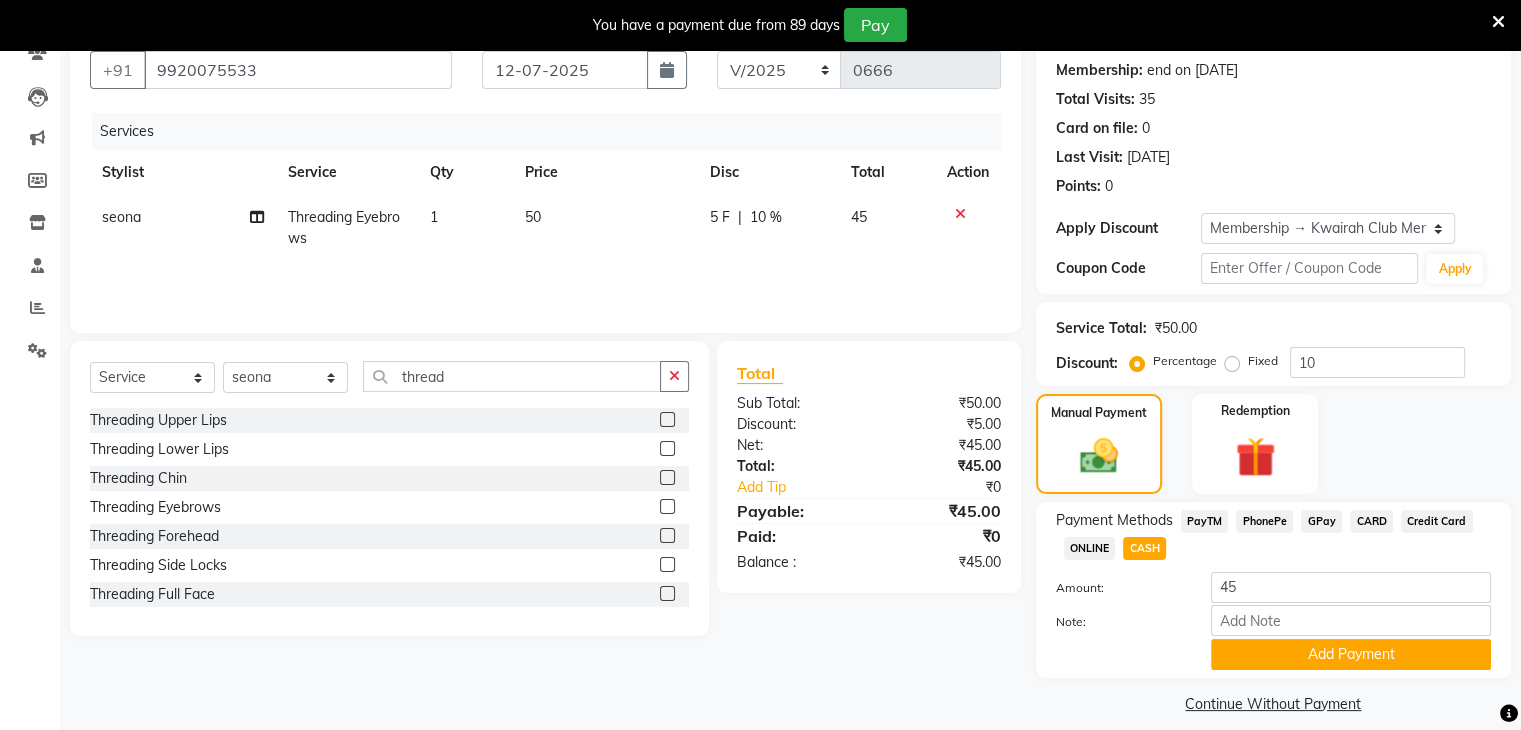 scroll, scrollTop: 206, scrollLeft: 0, axis: vertical 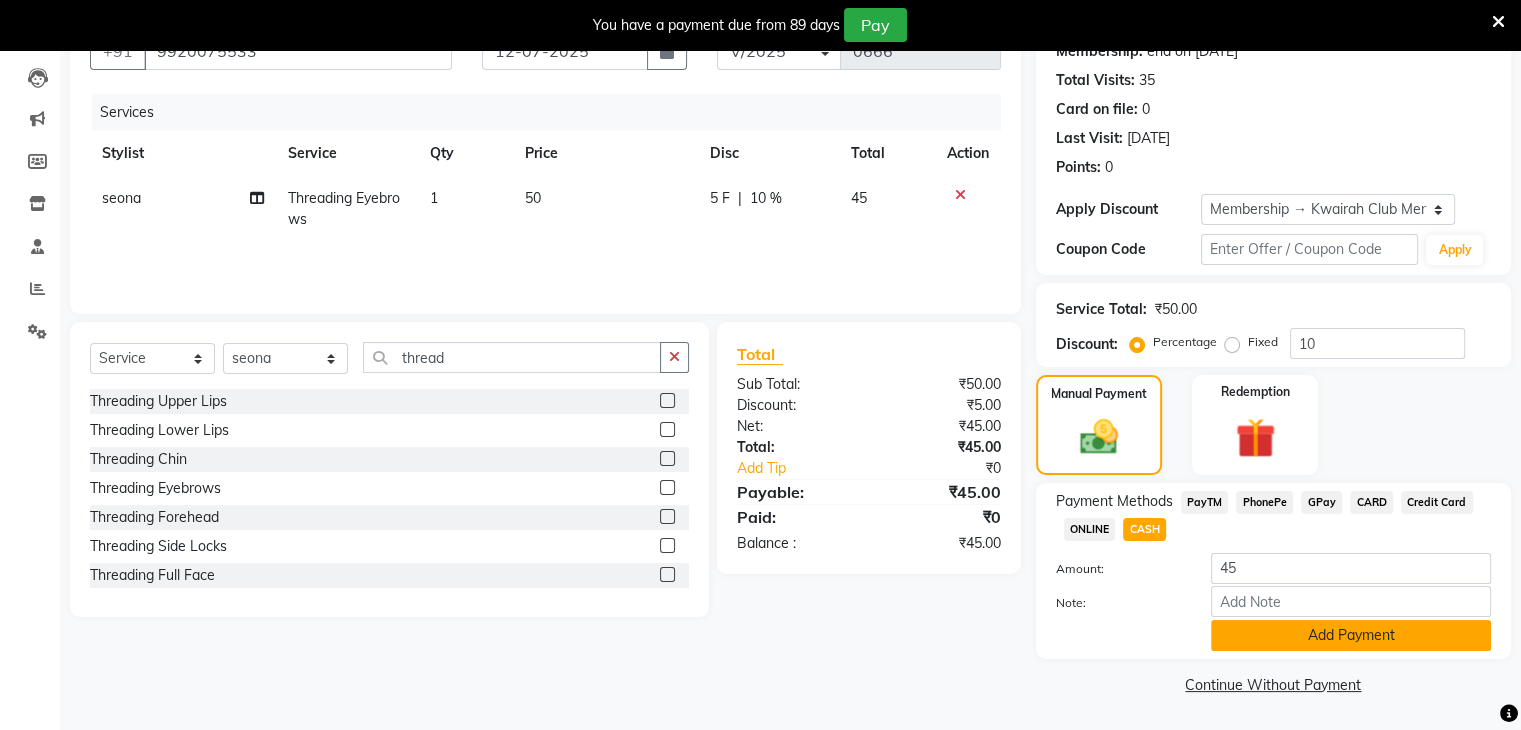 click on "Add Payment" 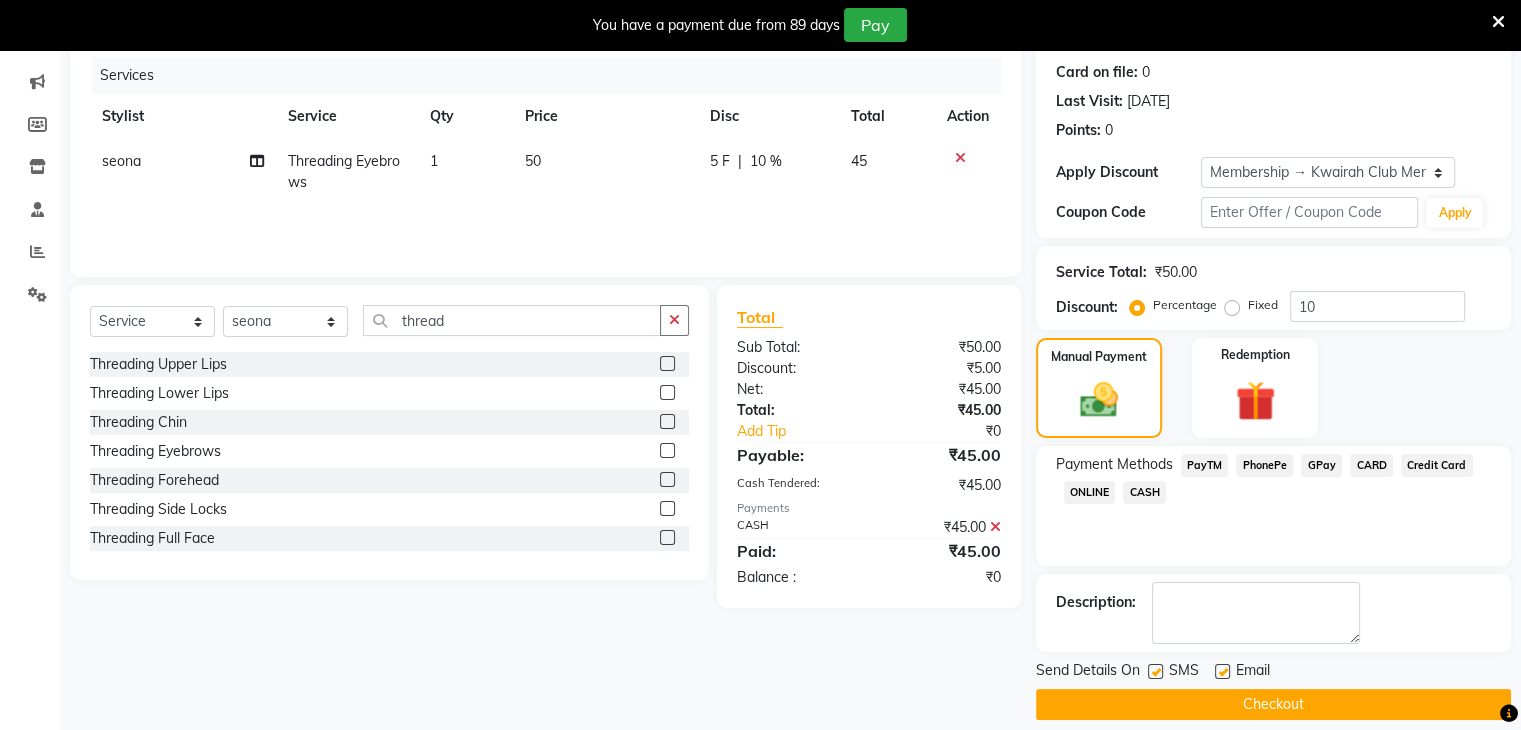 scroll, scrollTop: 260, scrollLeft: 0, axis: vertical 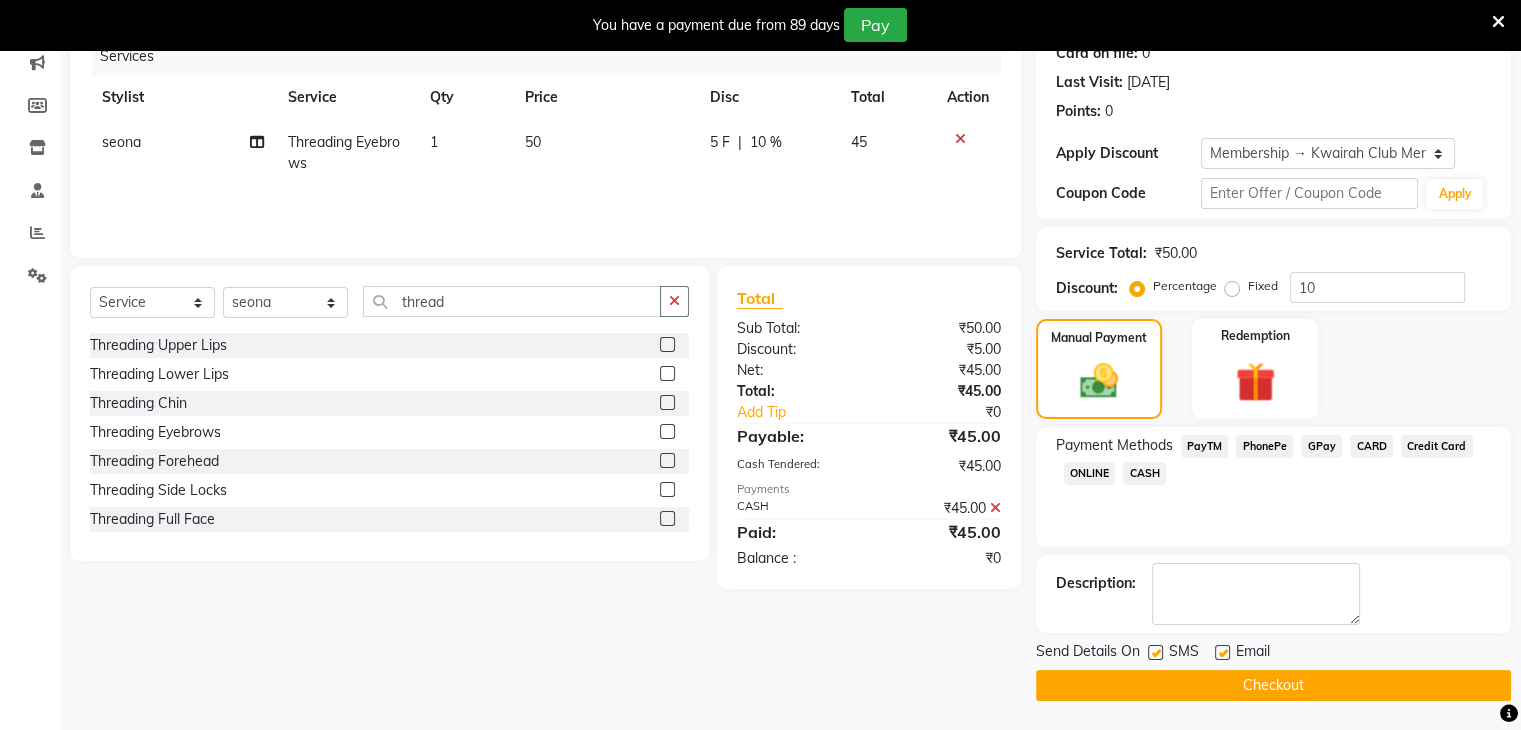 drag, startPoint x: 1153, startPoint y: 638, endPoint x: 1165, endPoint y: 643, distance: 13 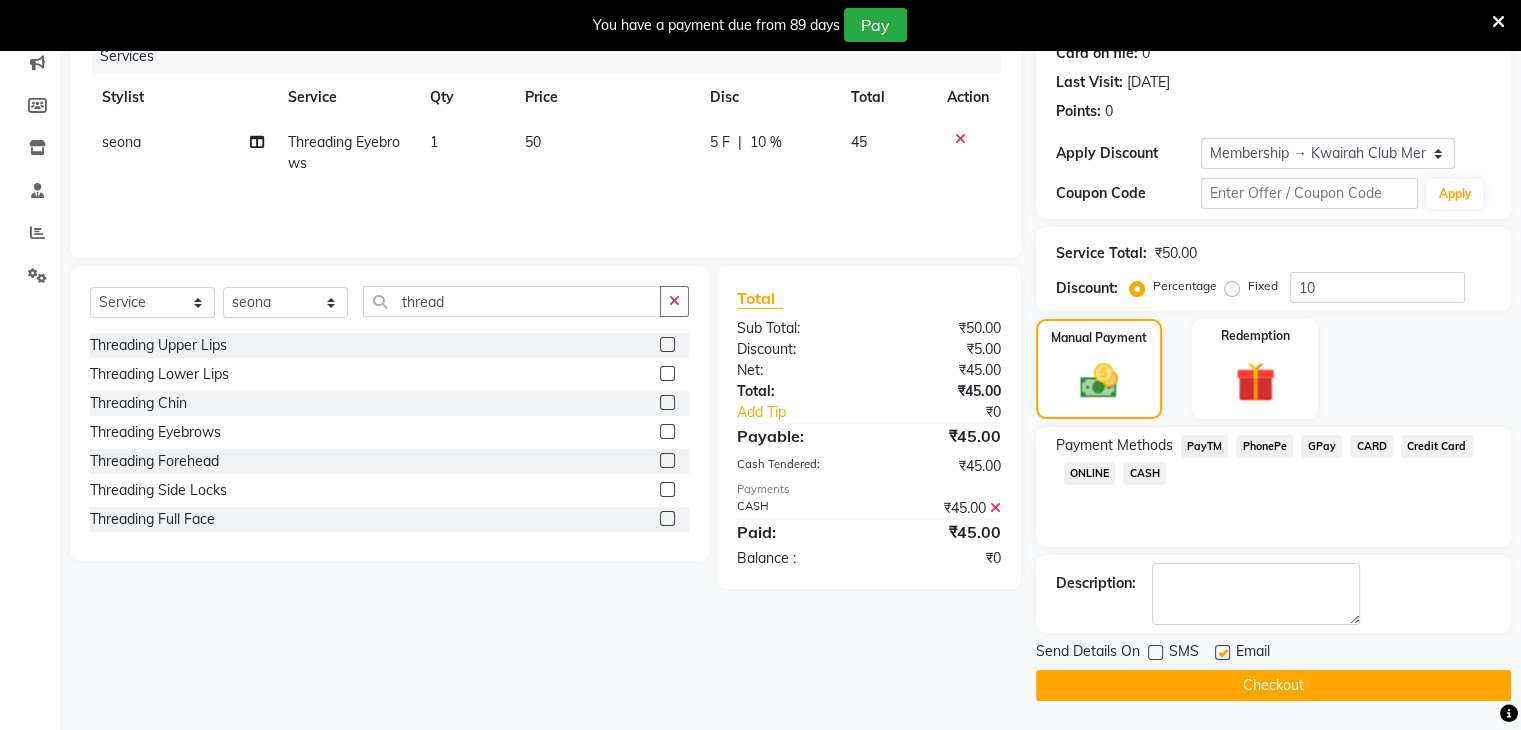 click 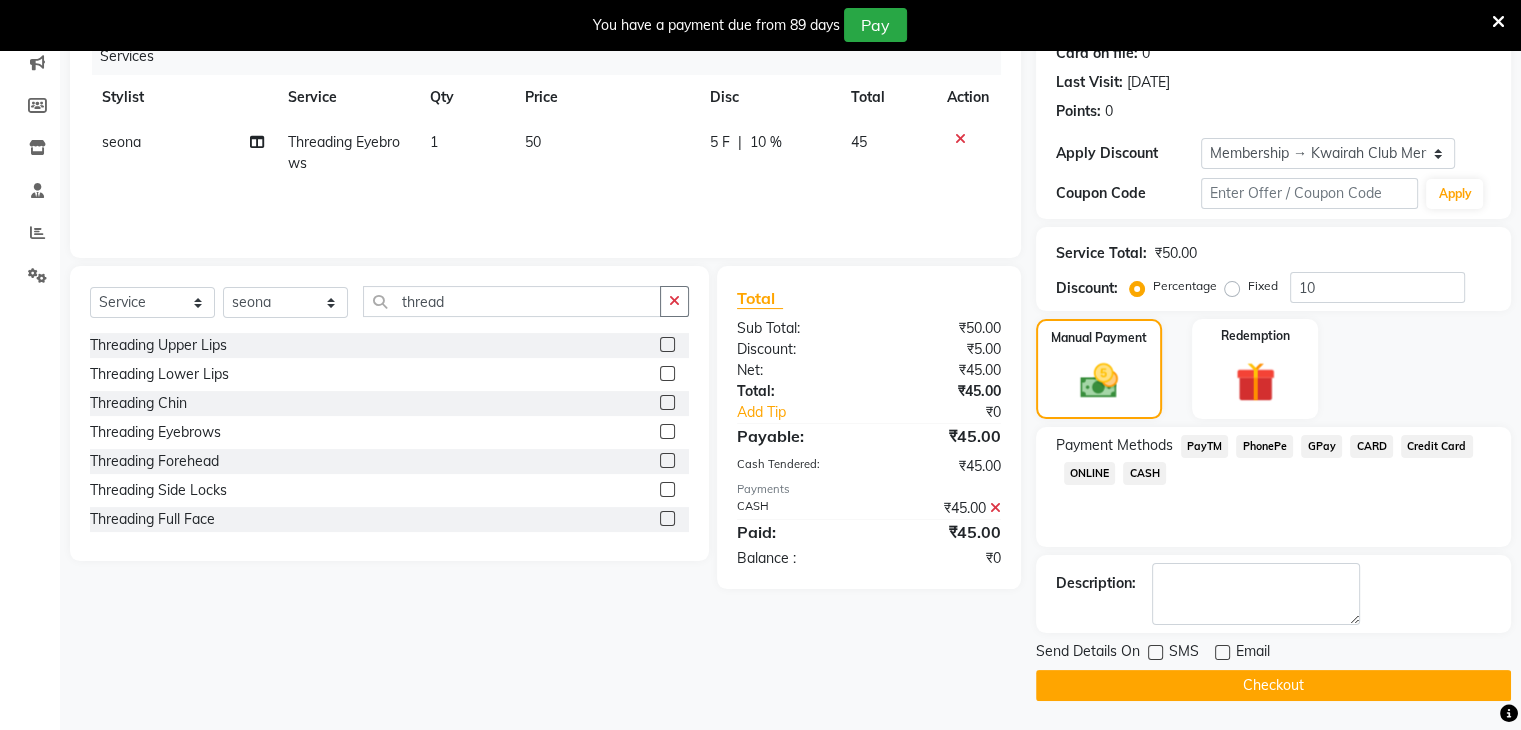 click on "Checkout" 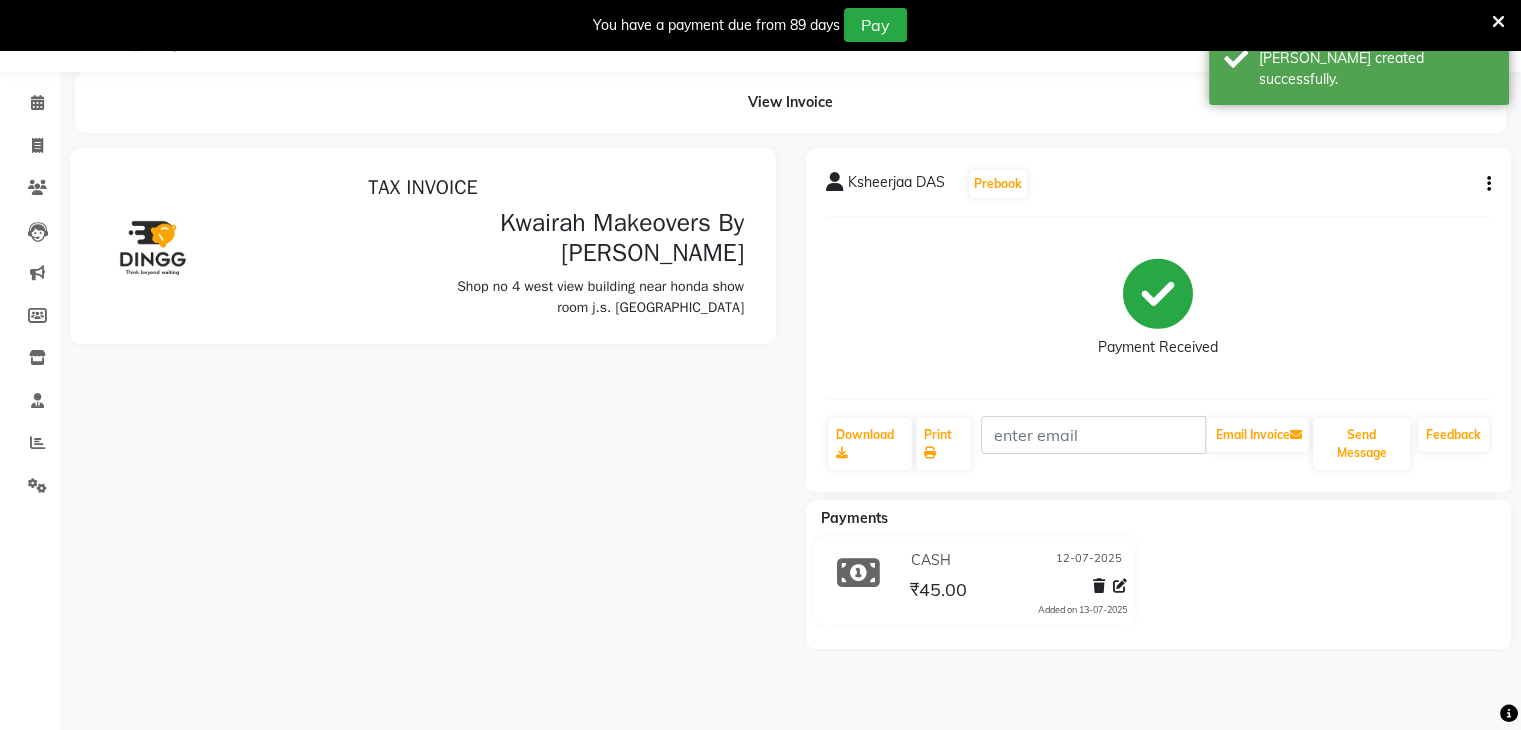 scroll, scrollTop: 0, scrollLeft: 0, axis: both 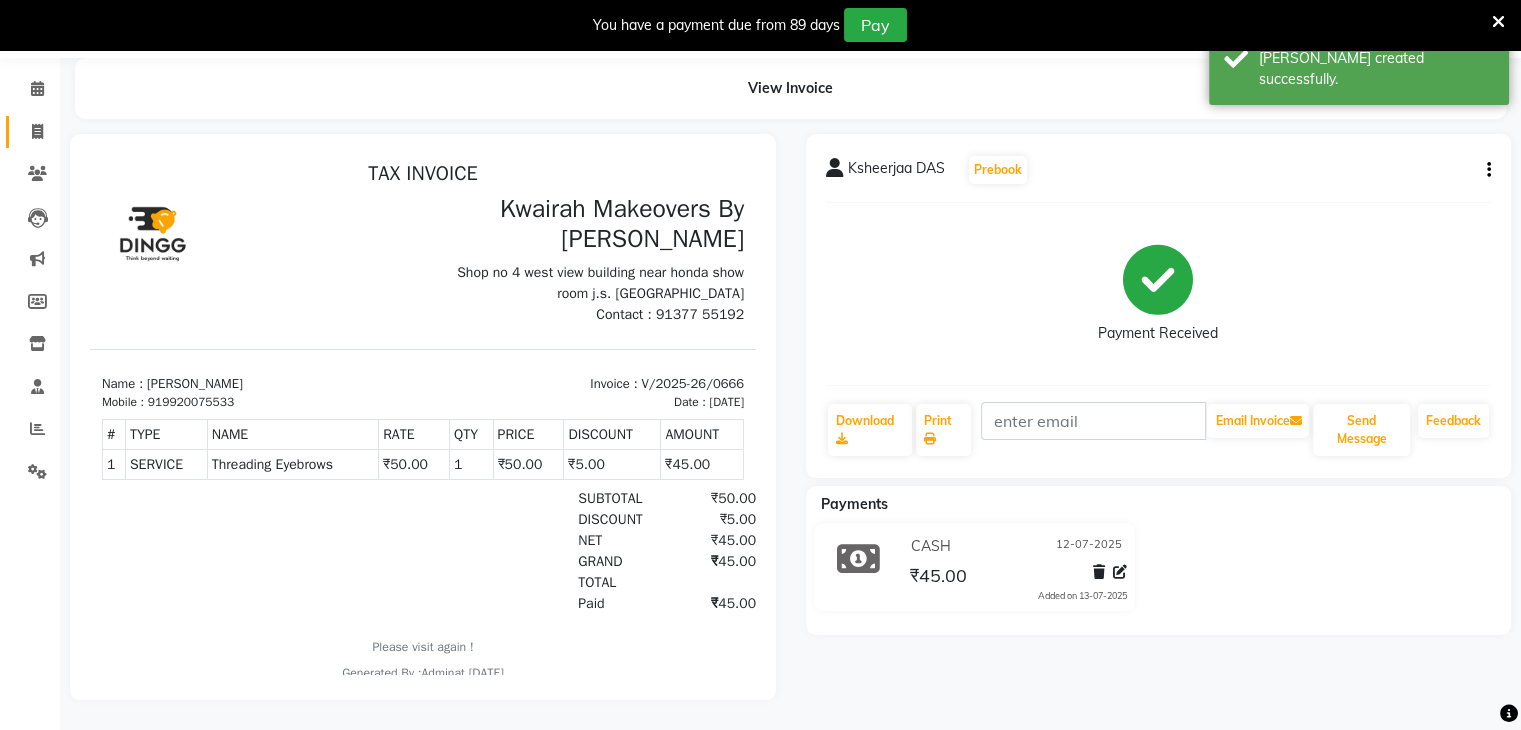 click on "Invoice" 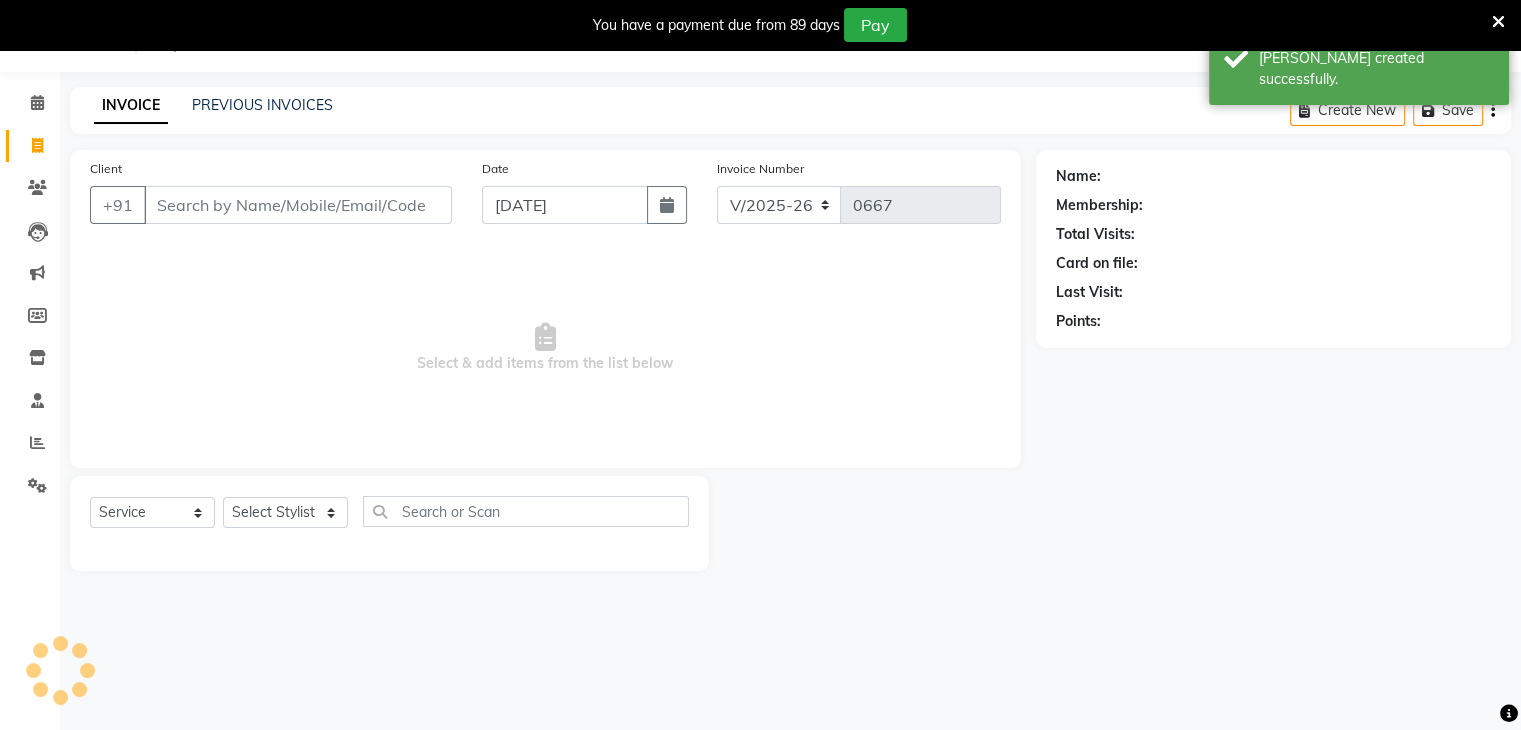 scroll, scrollTop: 50, scrollLeft: 0, axis: vertical 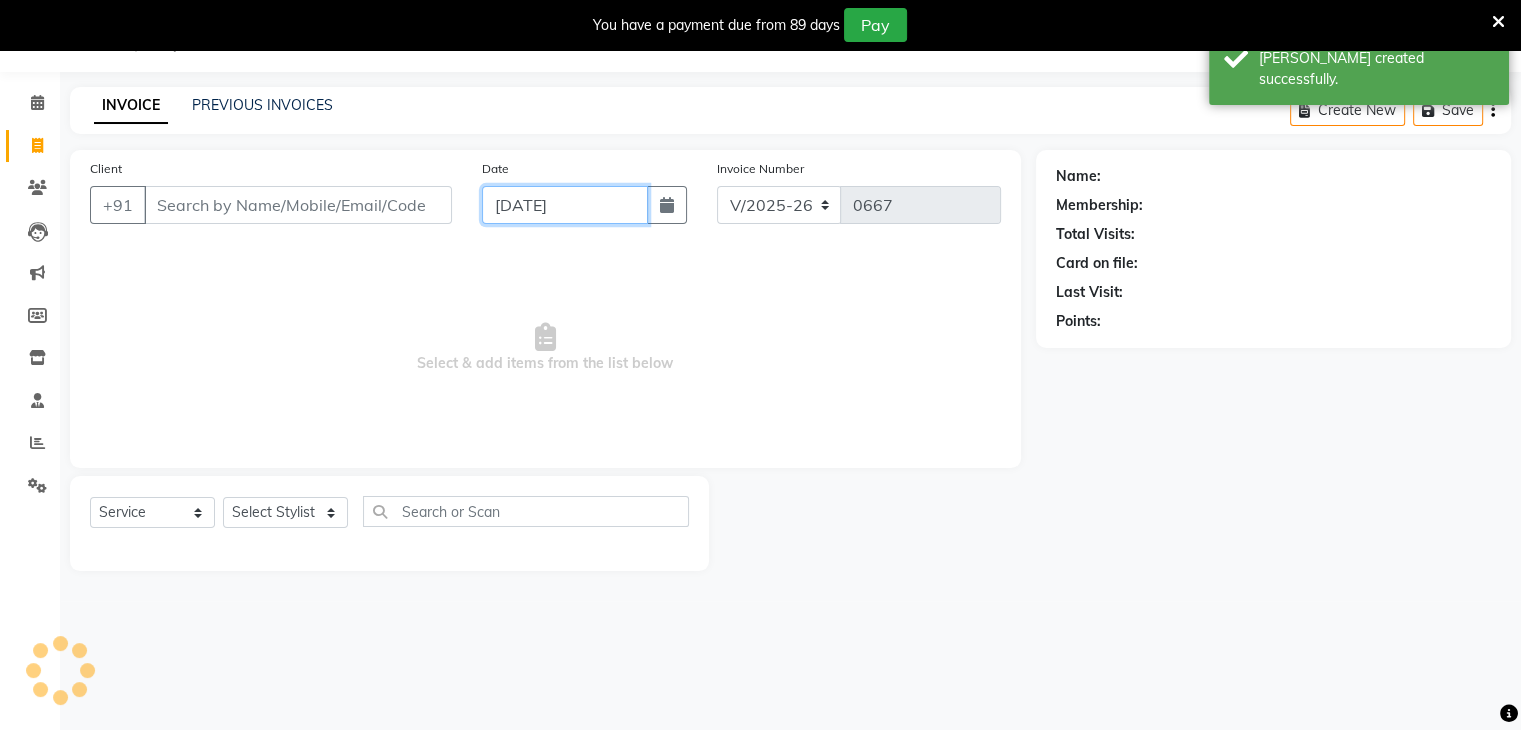click on "[DATE]" 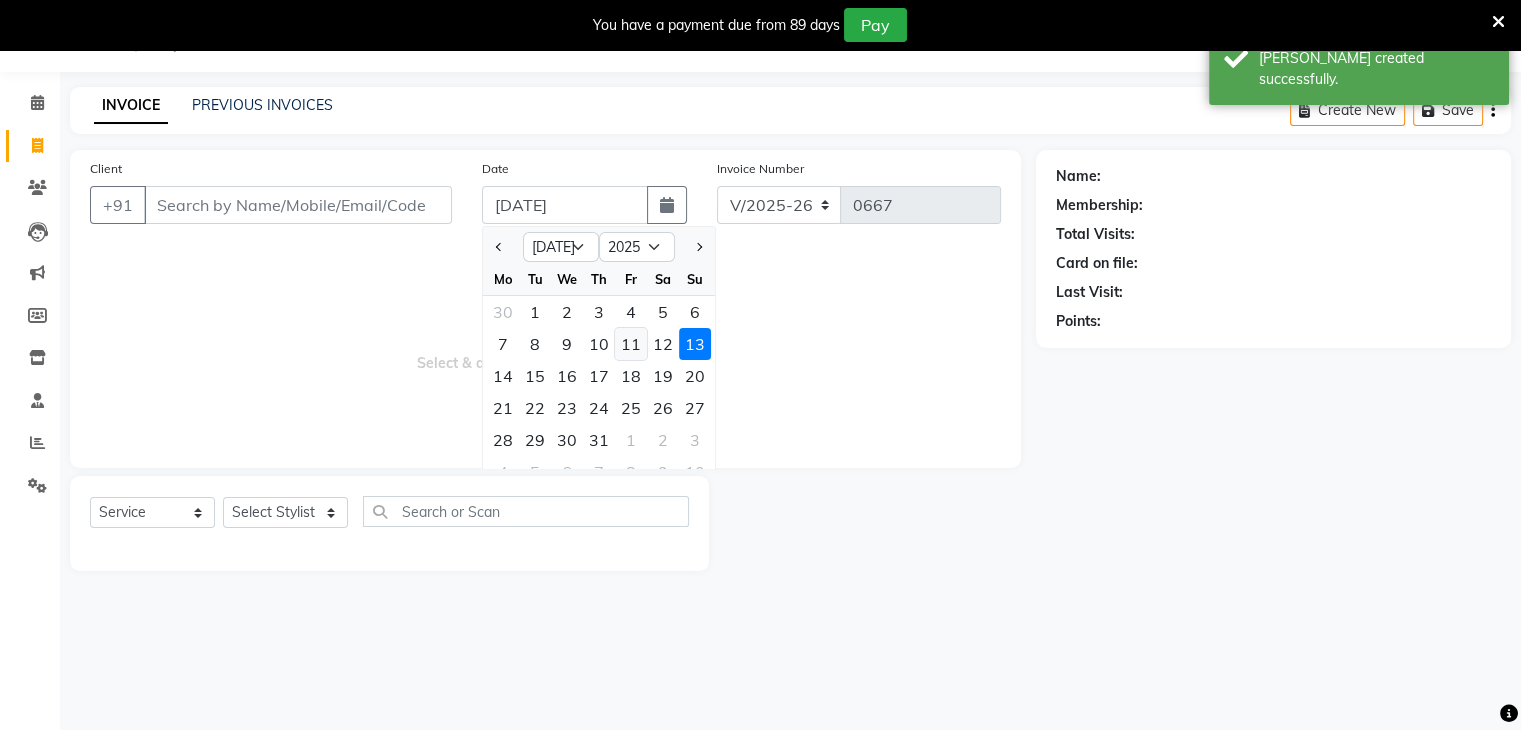 click on "11" 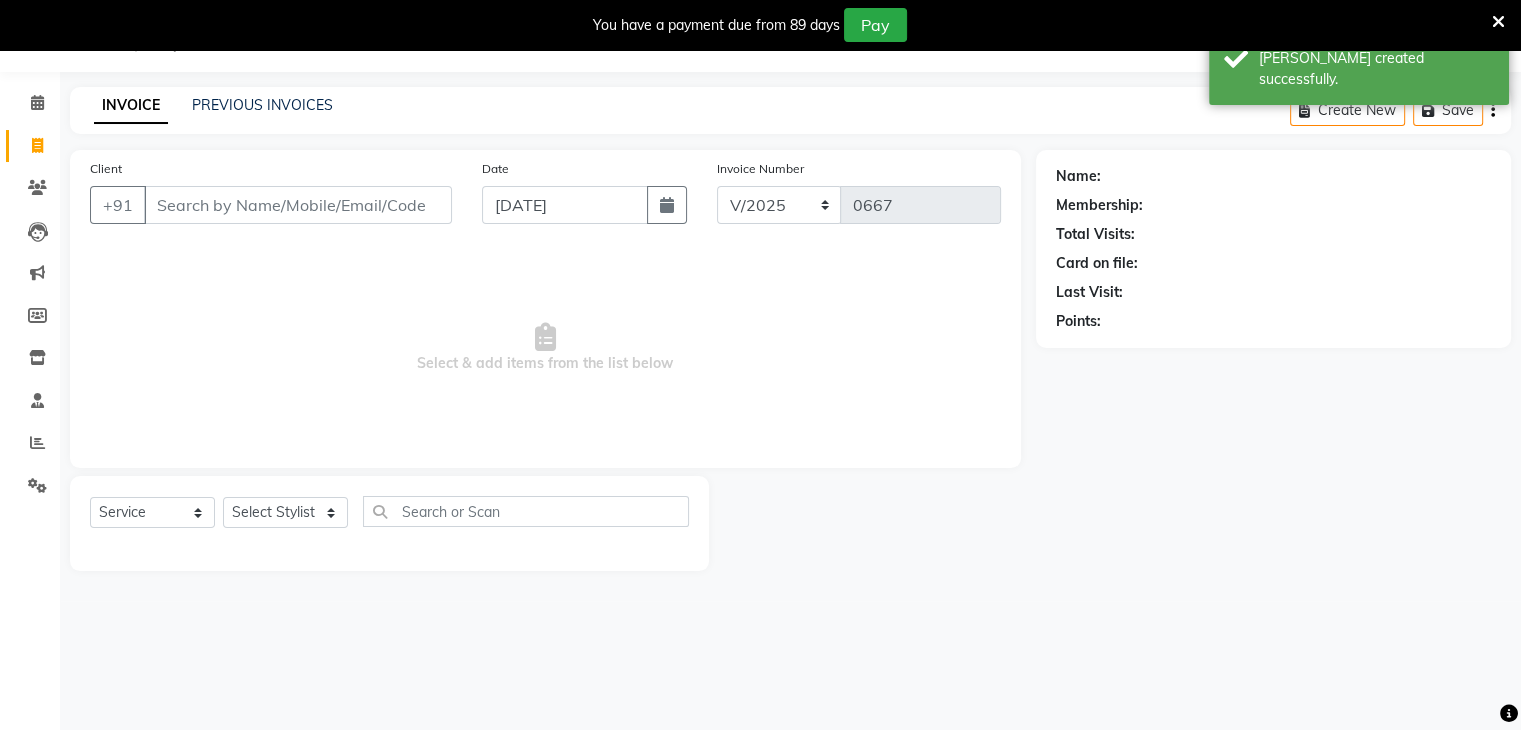click on "Date [DATE]" 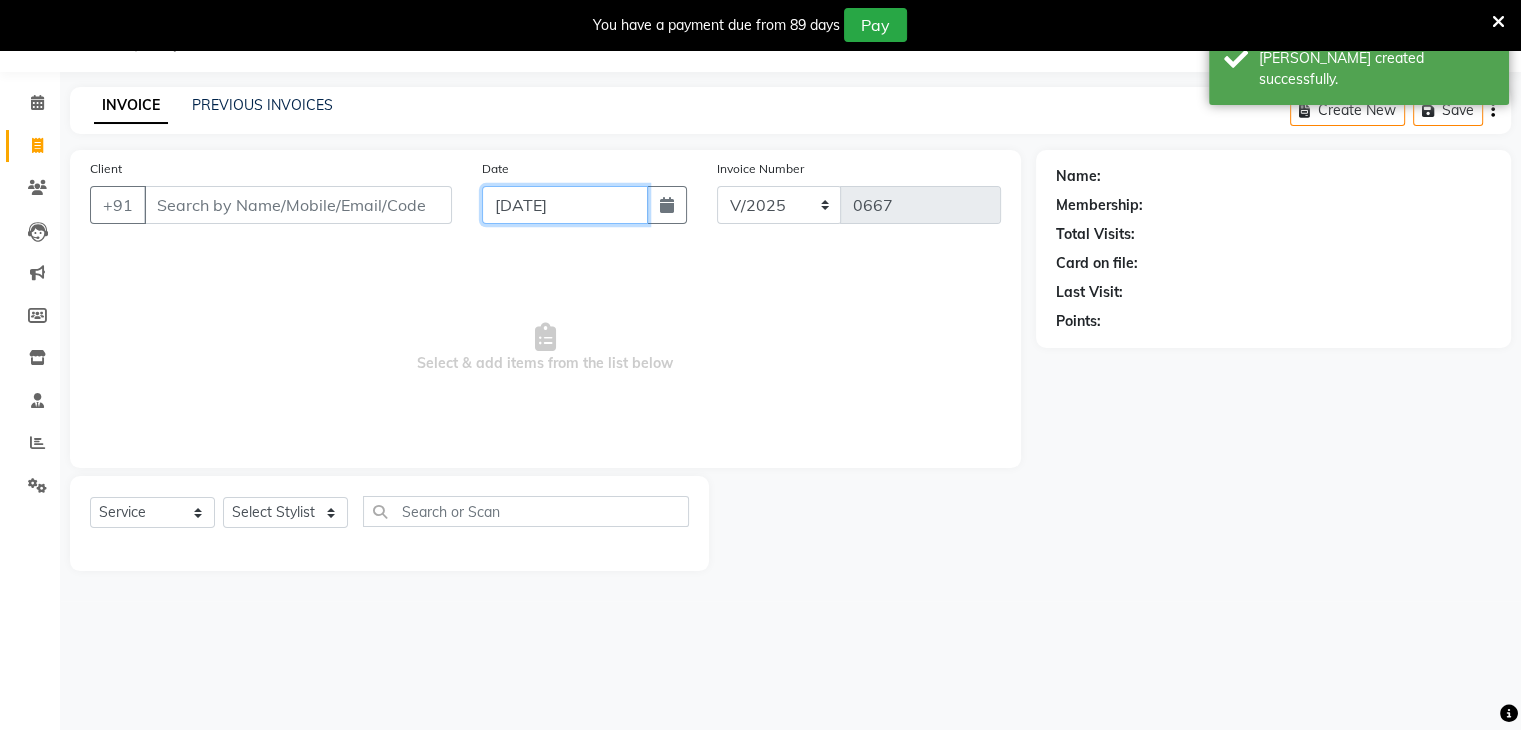click on "[DATE]" 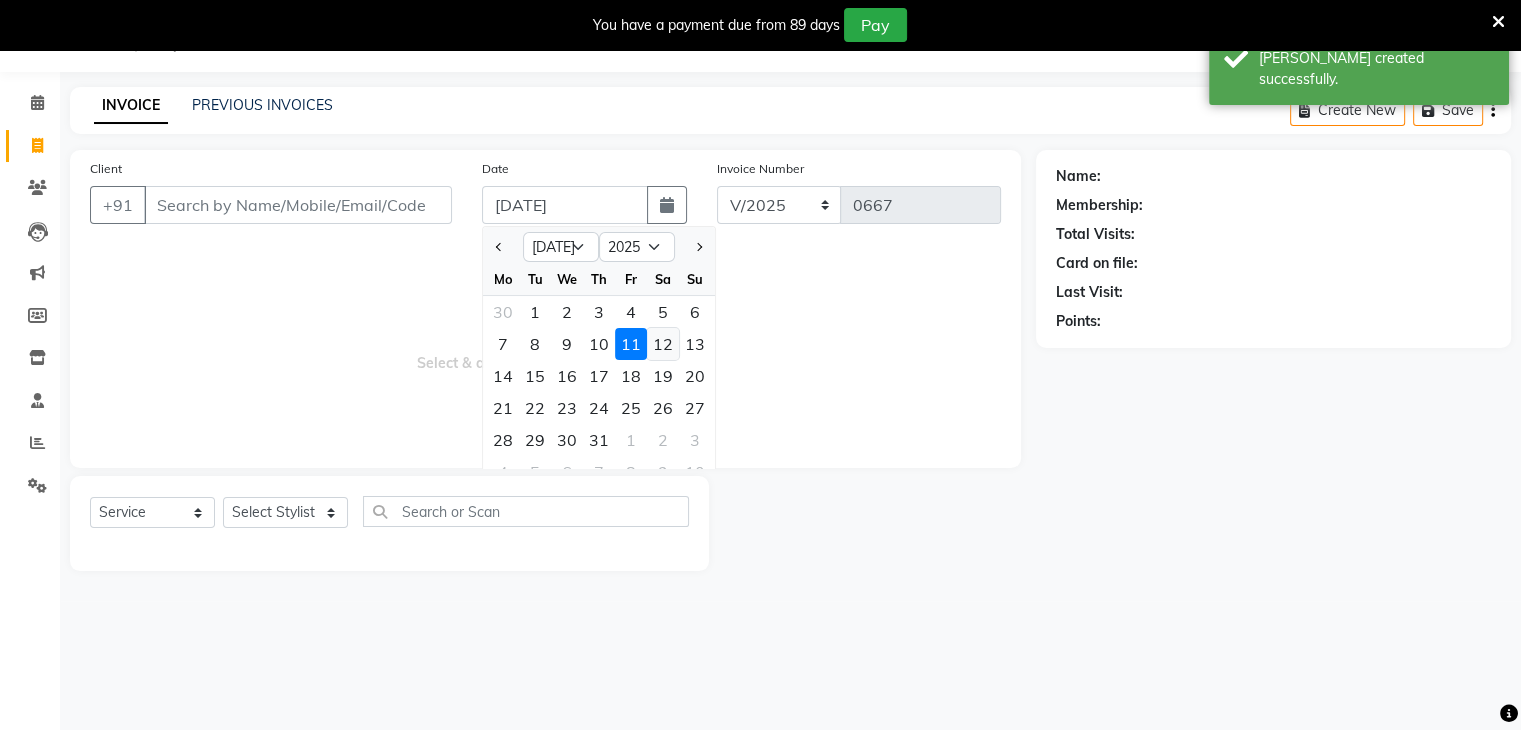 click on "12" 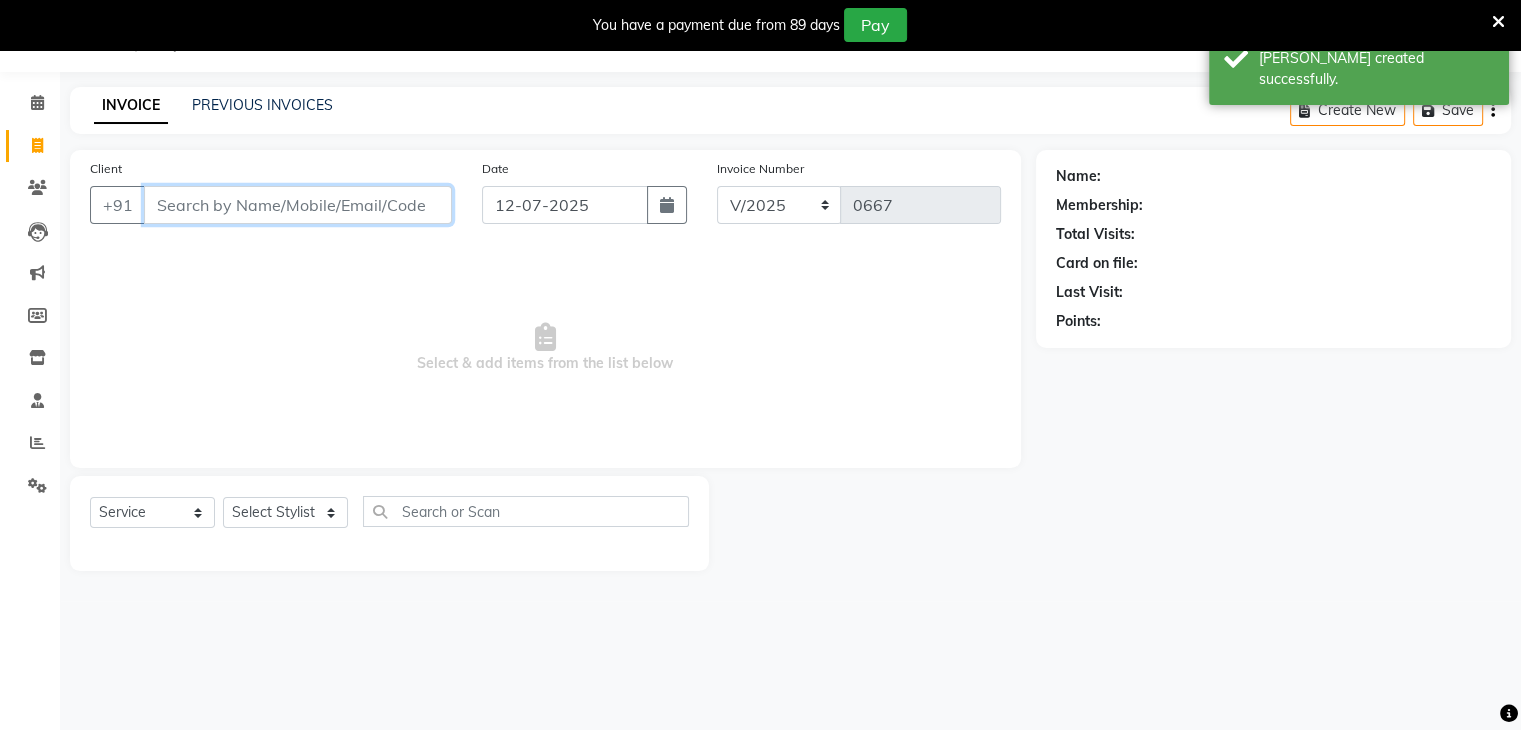 drag, startPoint x: 417, startPoint y: 186, endPoint x: 416, endPoint y: 198, distance: 12.0415945 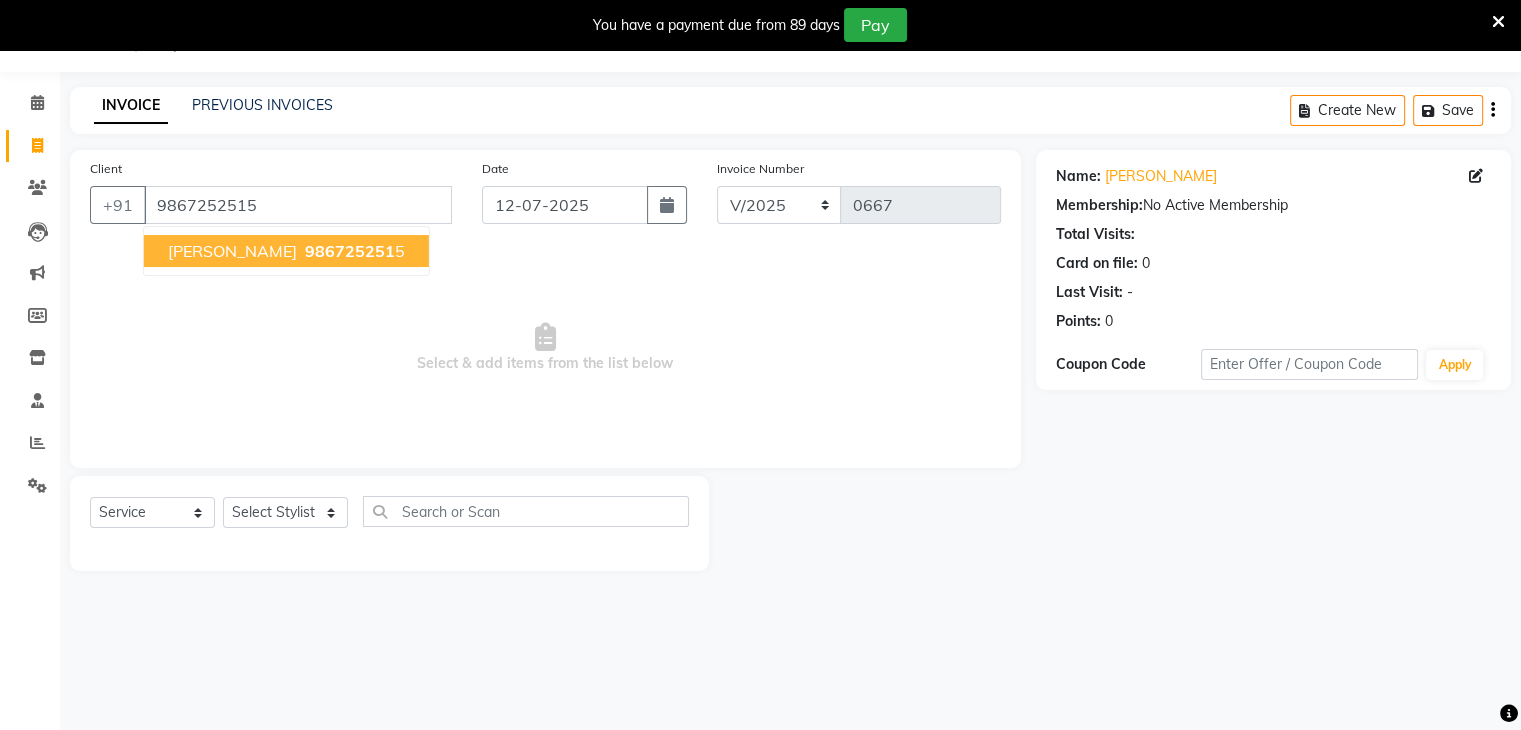 click on "[PERSON_NAME]   986725251 5" at bounding box center (286, 251) 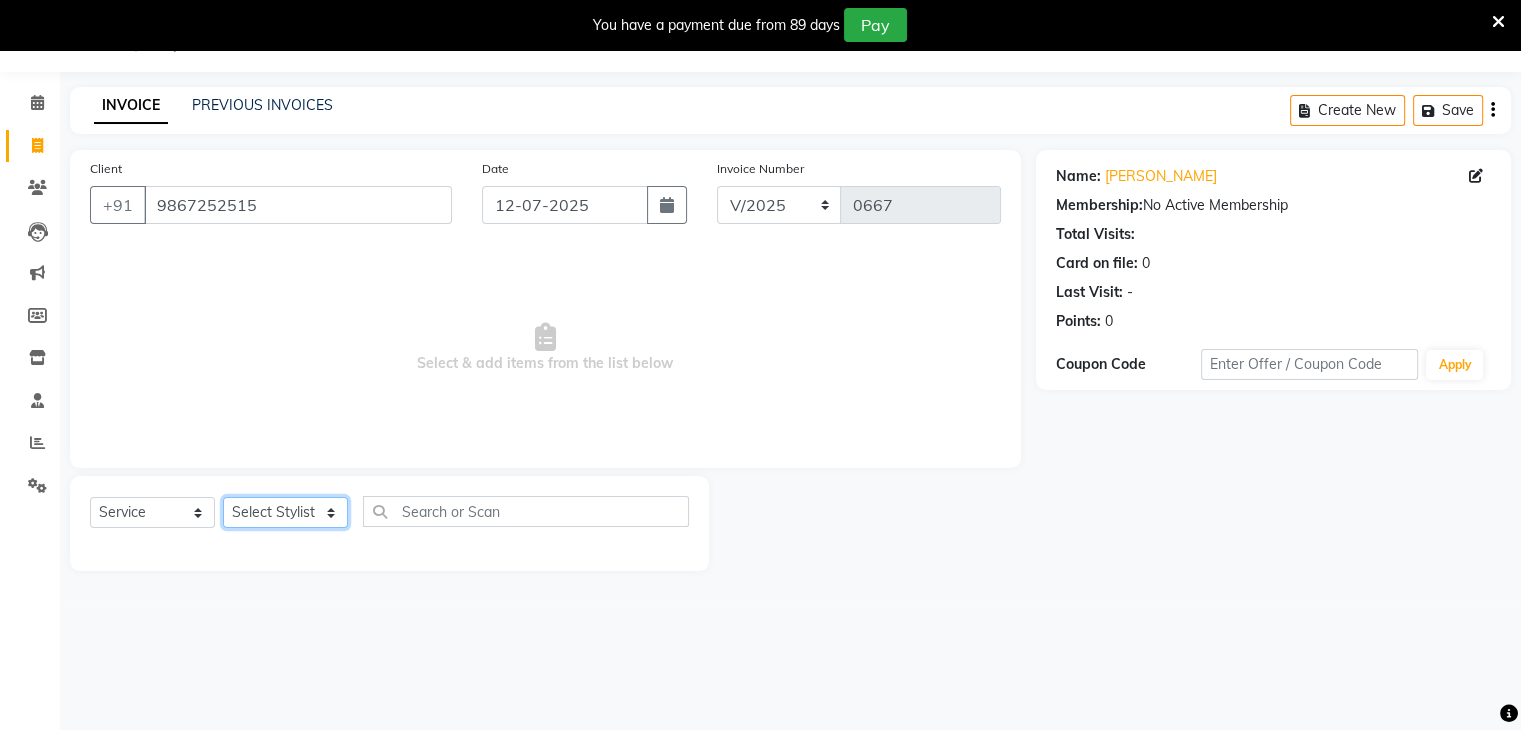 click on "Select Stylist [PERSON_NAME] [PERSON_NAME] Neha More Rakhi [PERSON_NAME] [PERSON_NAME]" 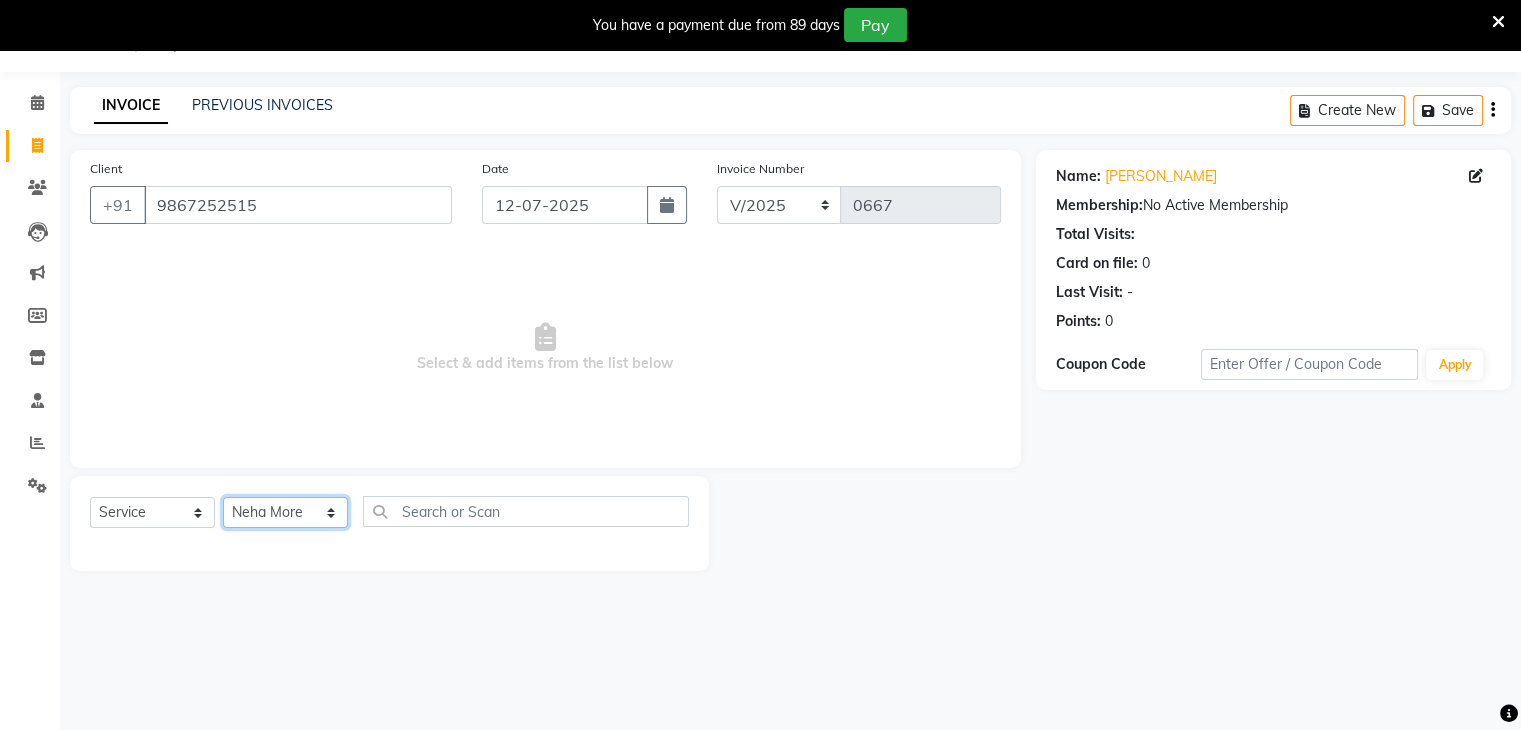 click on "Select Stylist [PERSON_NAME] [PERSON_NAME] Neha More Rakhi [PERSON_NAME] [PERSON_NAME]" 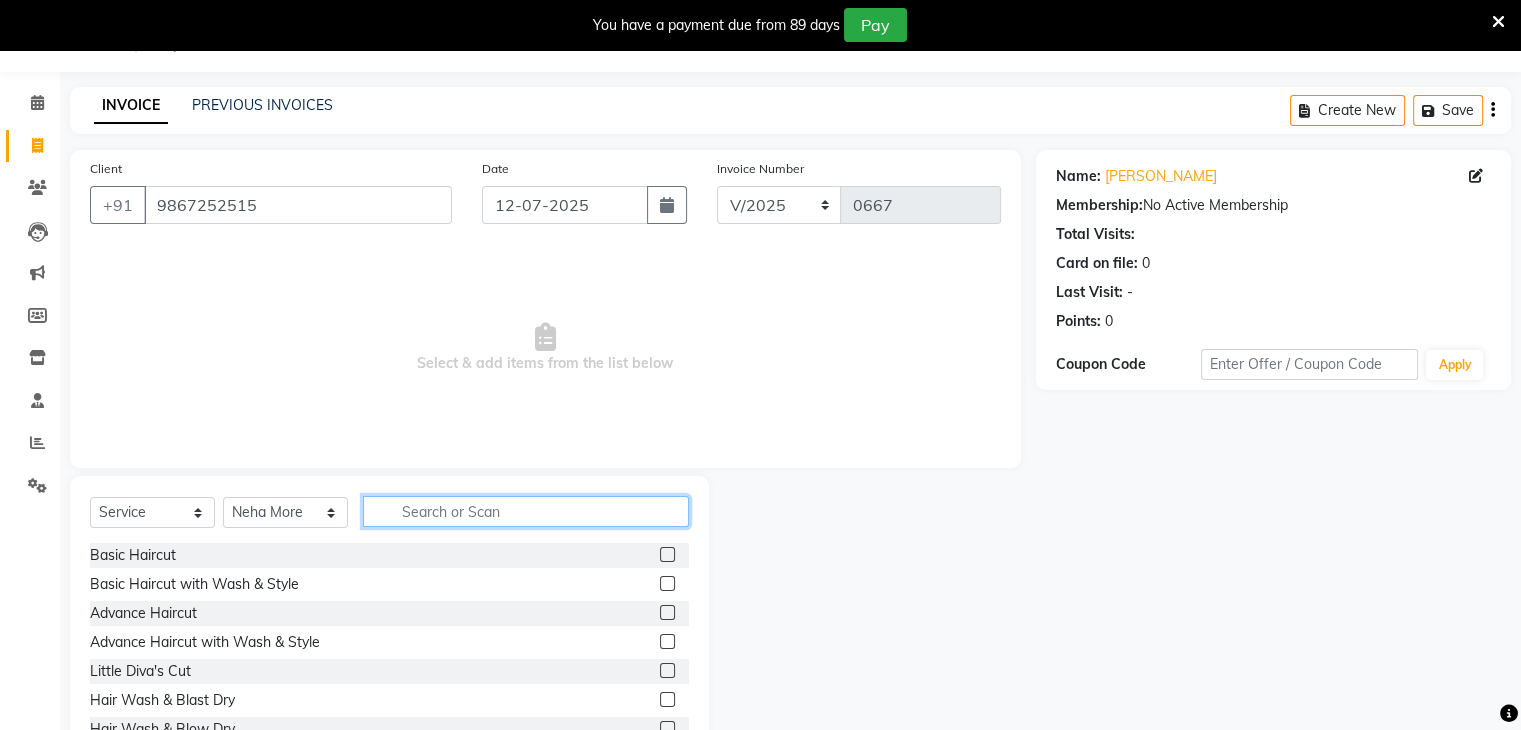 click 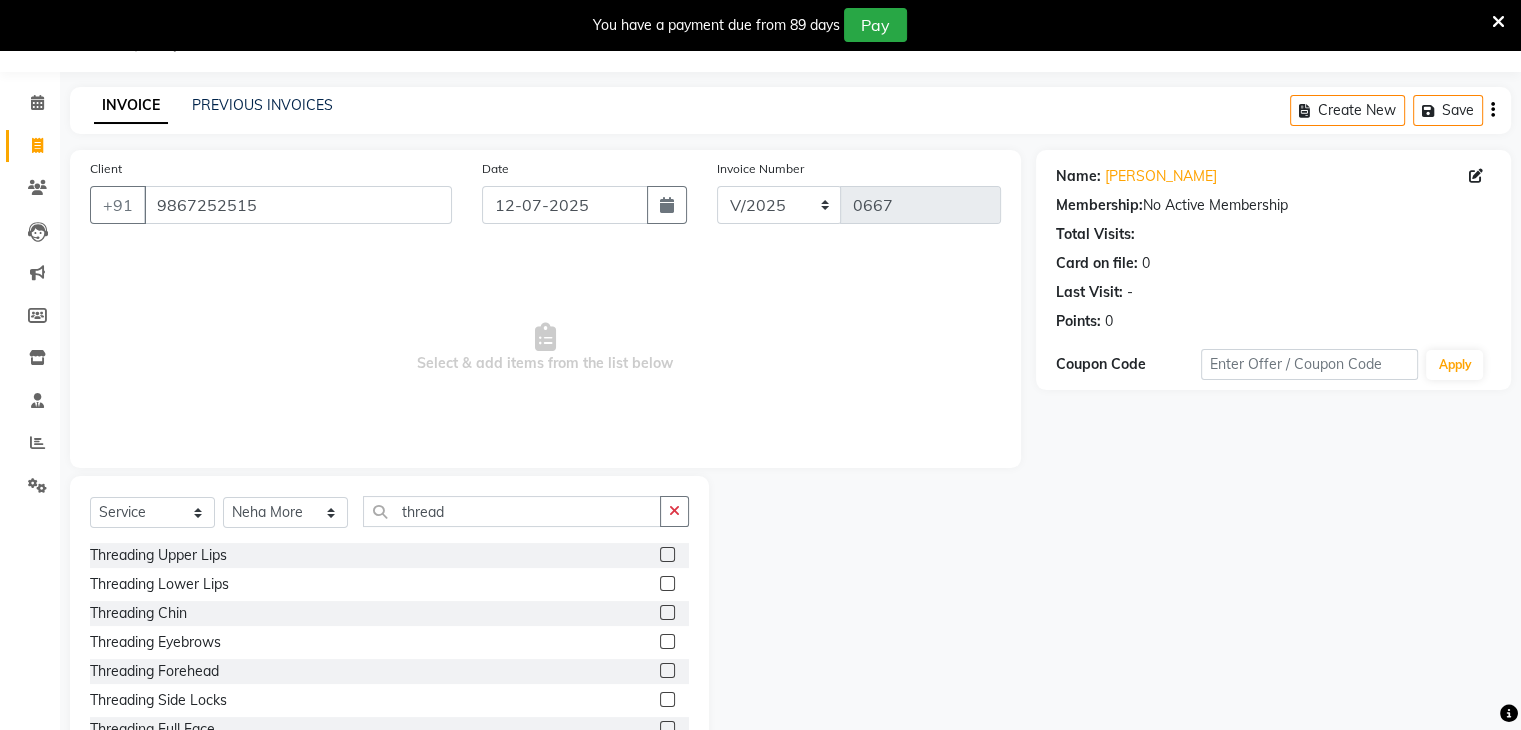click 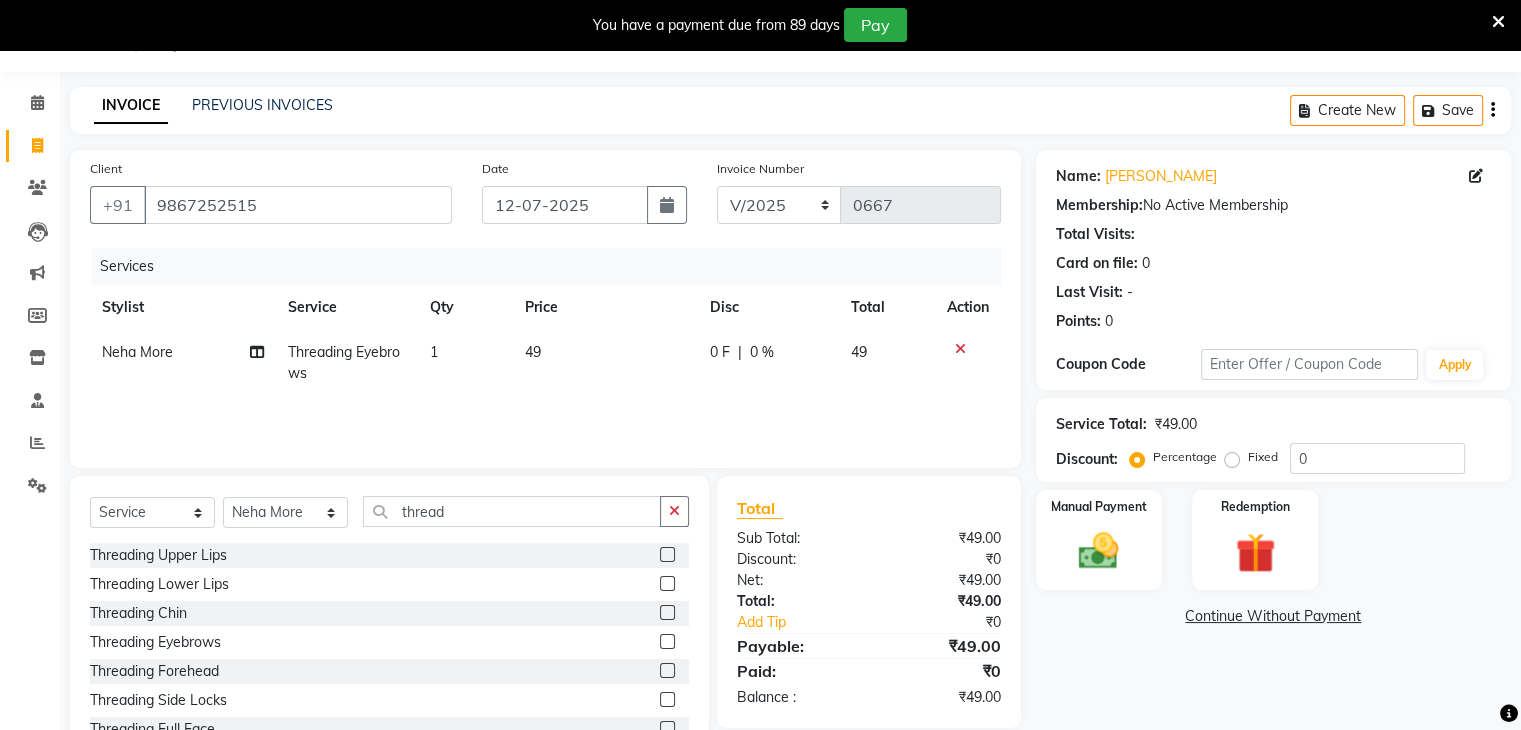click 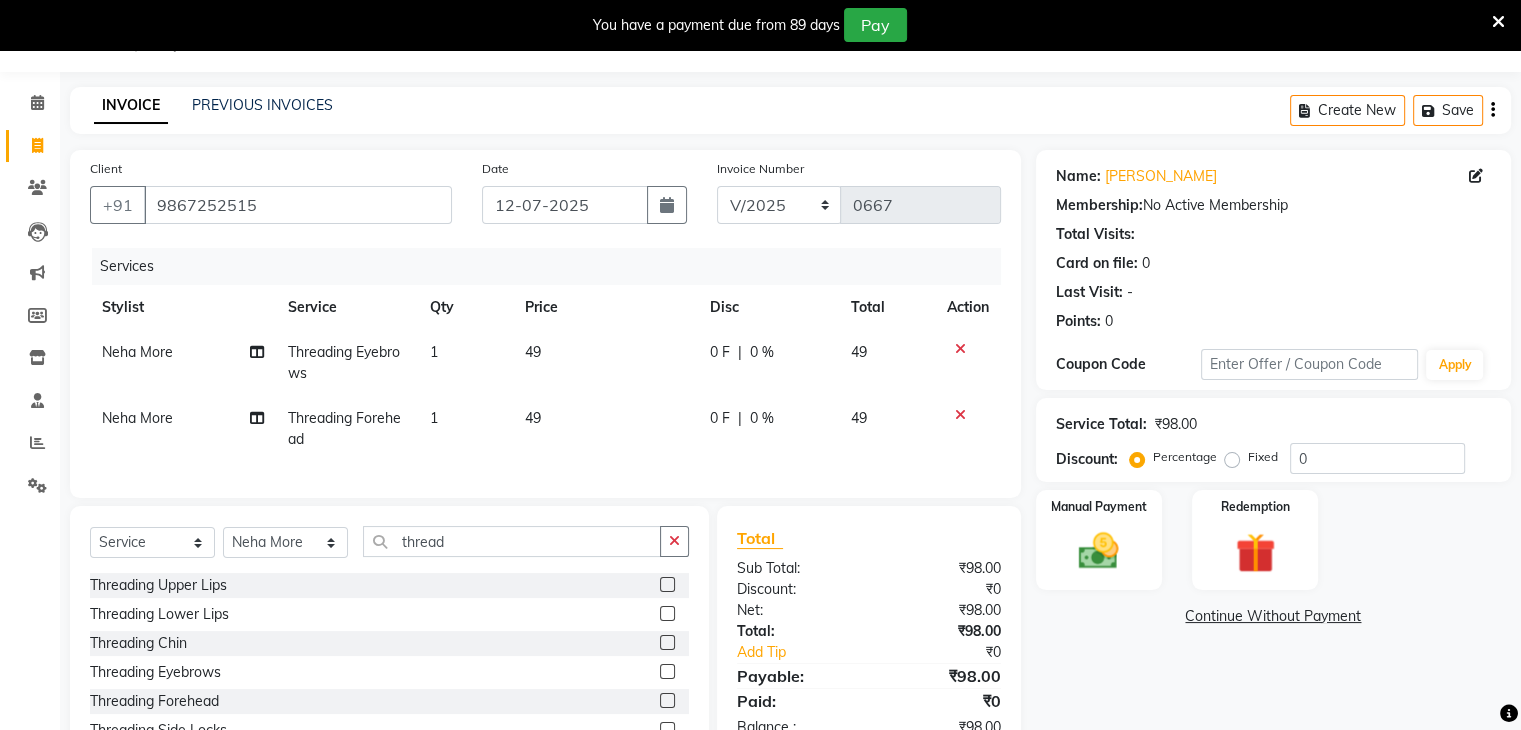 click 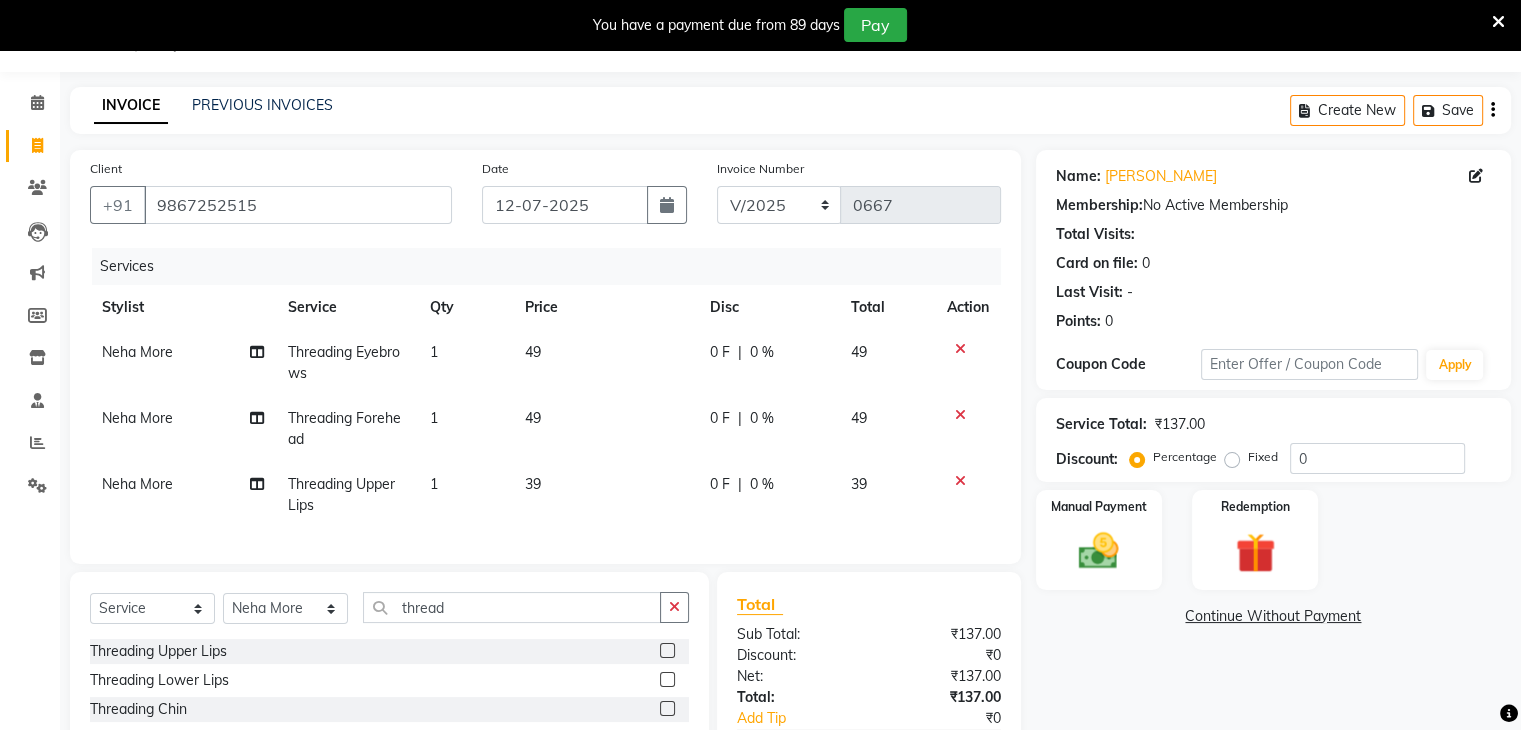 click on "49" 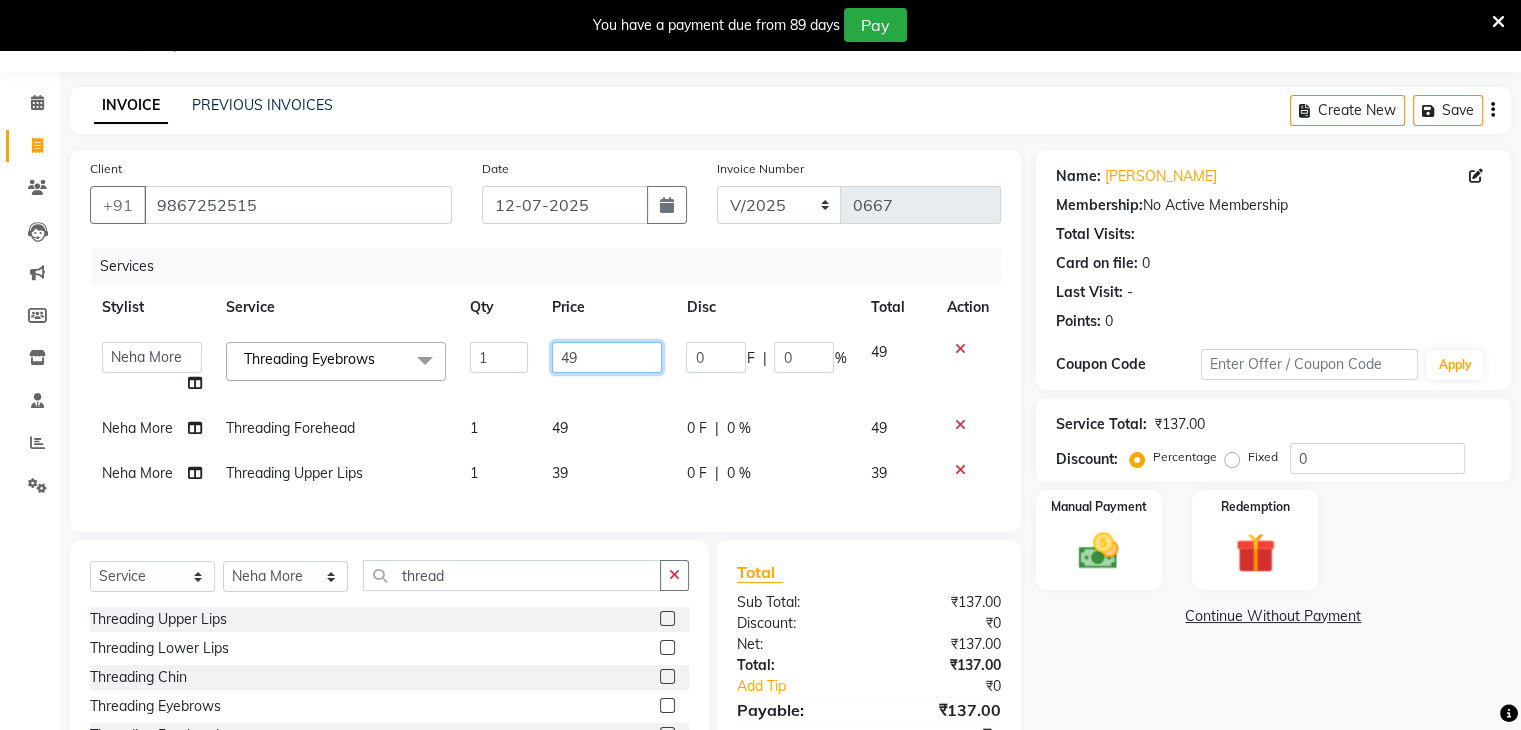 drag, startPoint x: 583, startPoint y: 352, endPoint x: 520, endPoint y: 350, distance: 63.03174 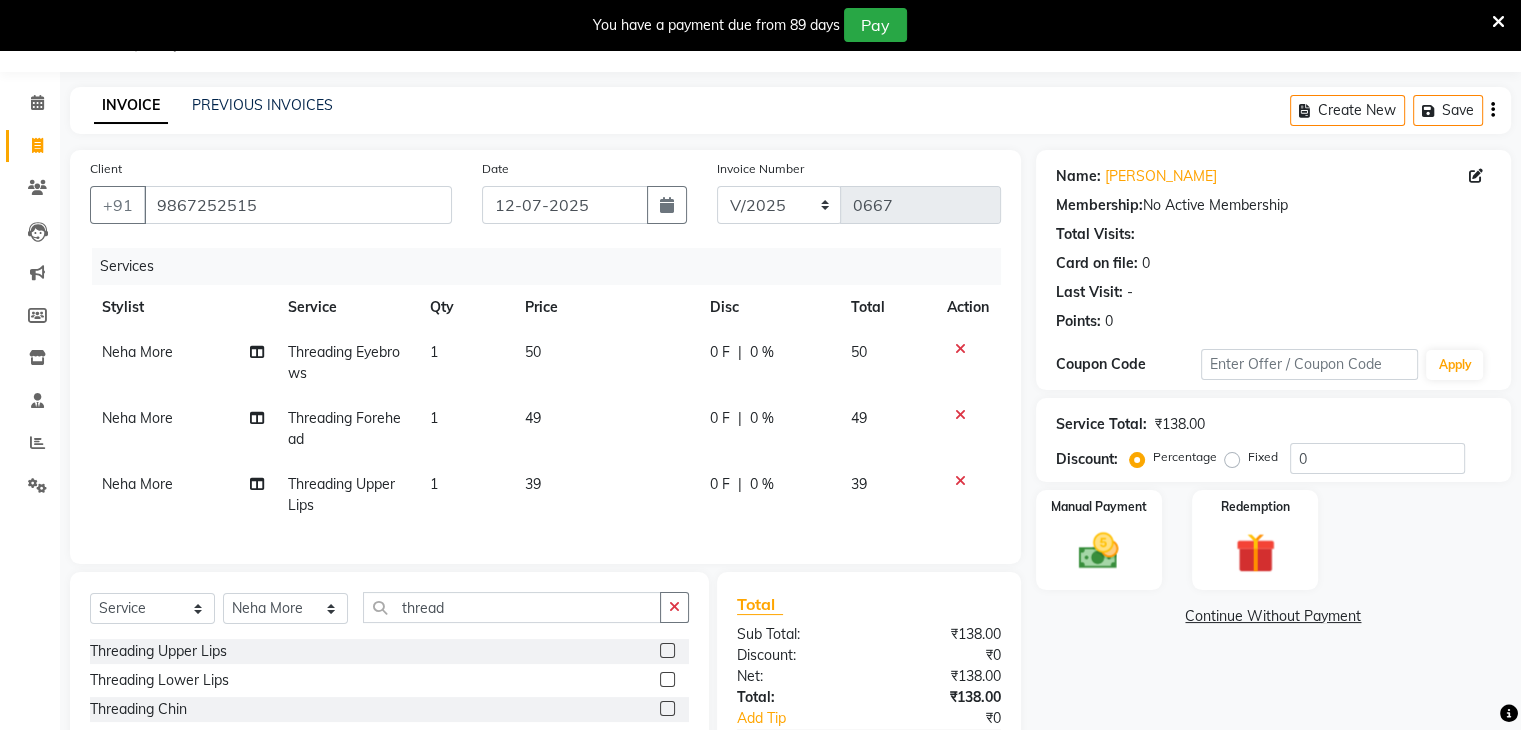 click on "49" 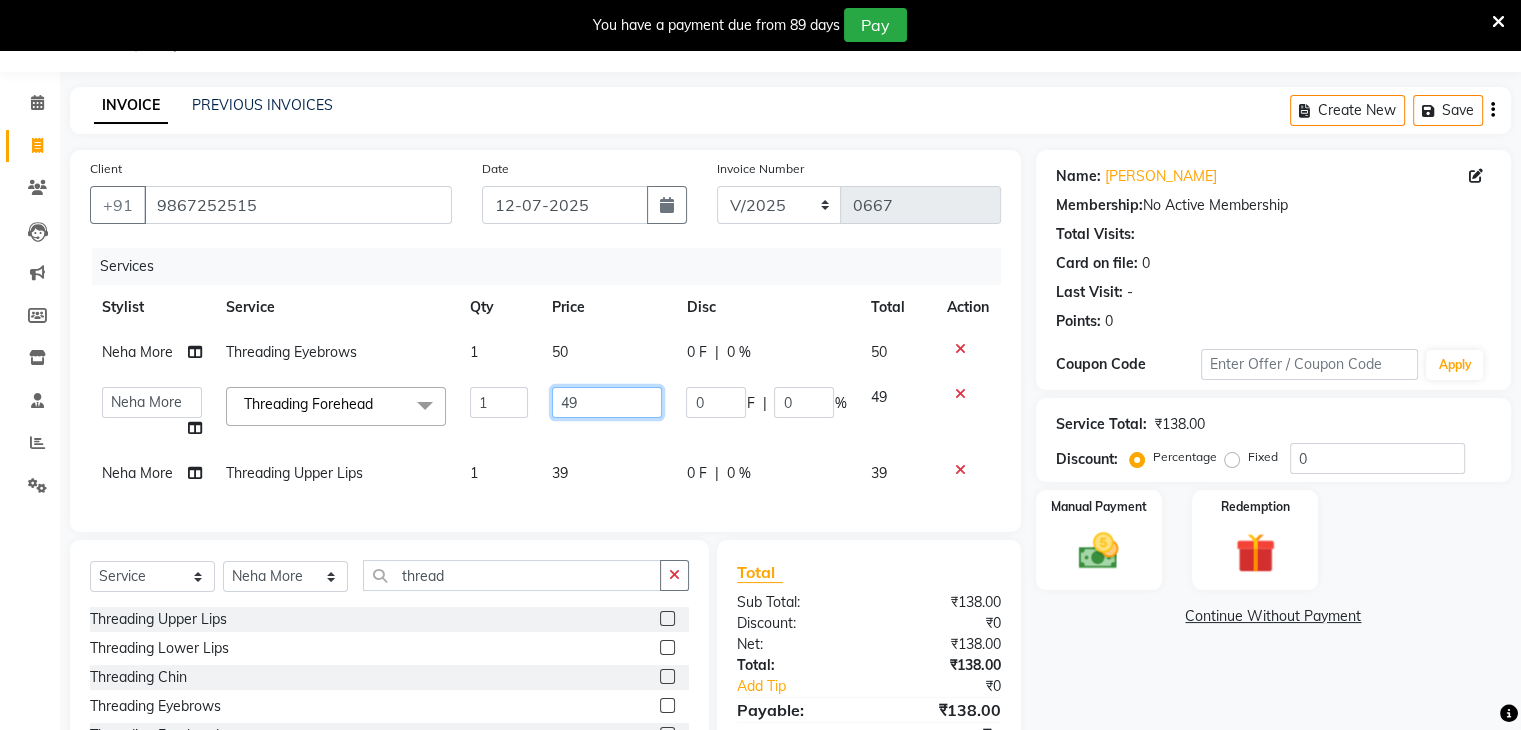 drag, startPoint x: 592, startPoint y: 409, endPoint x: 530, endPoint y: 406, distance: 62.072536 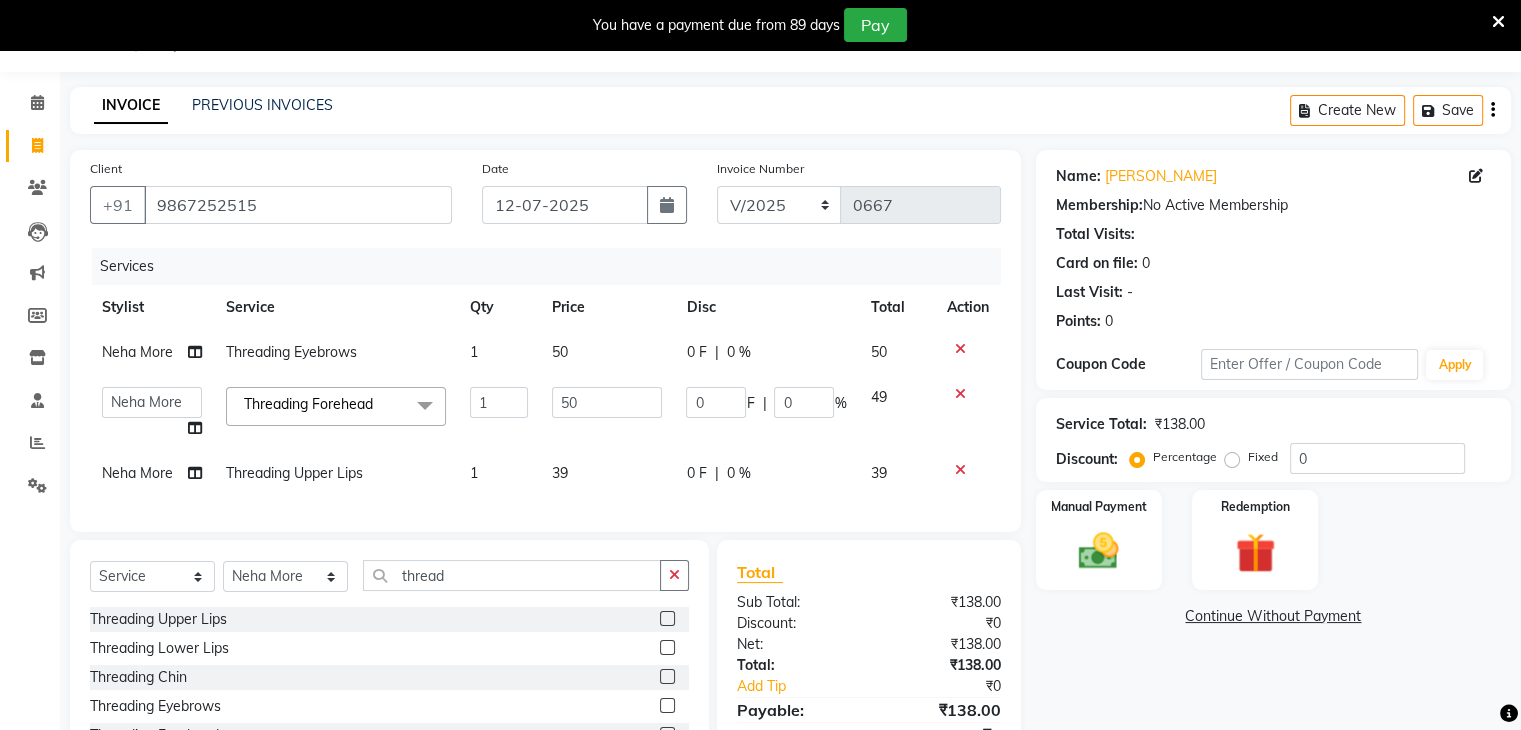 click on "39" 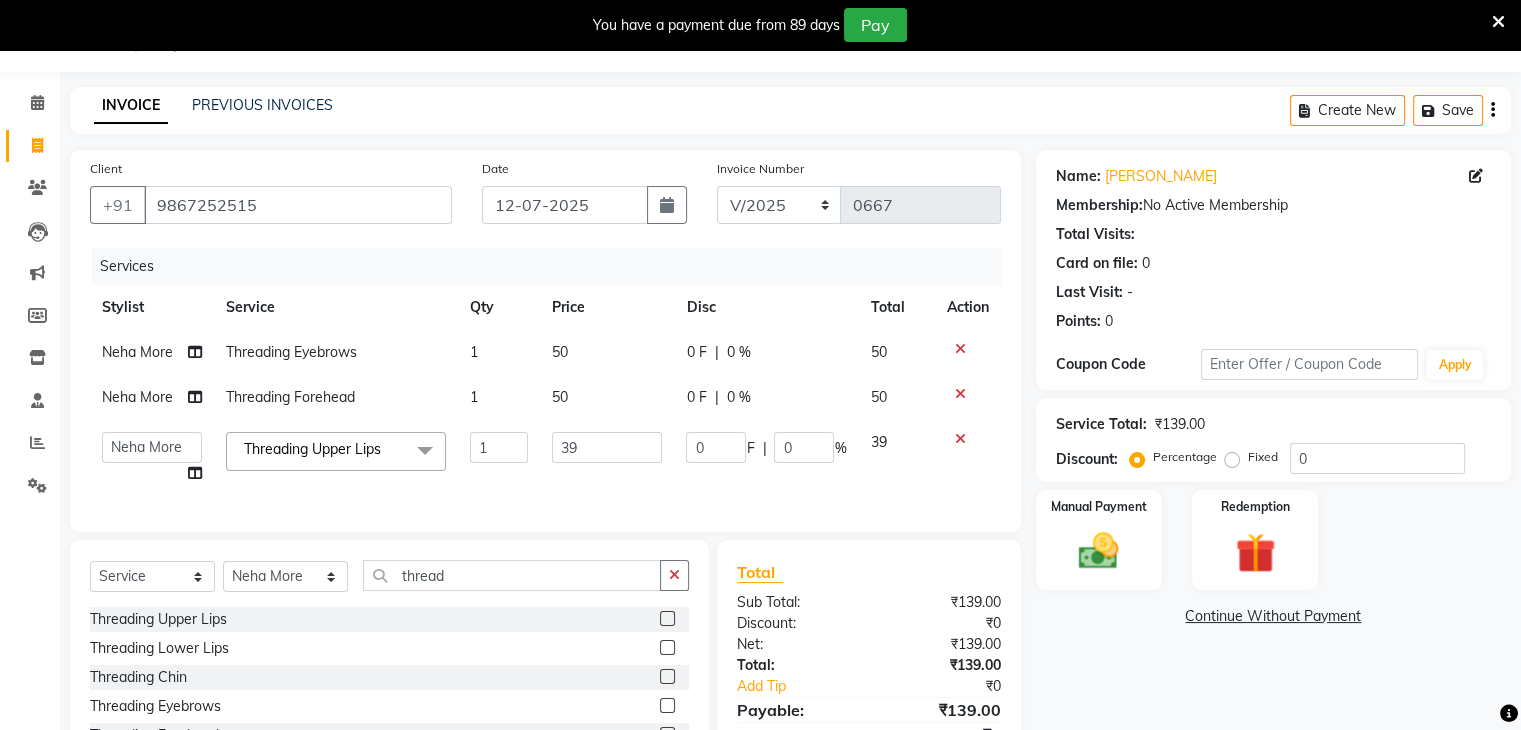 click on "39" 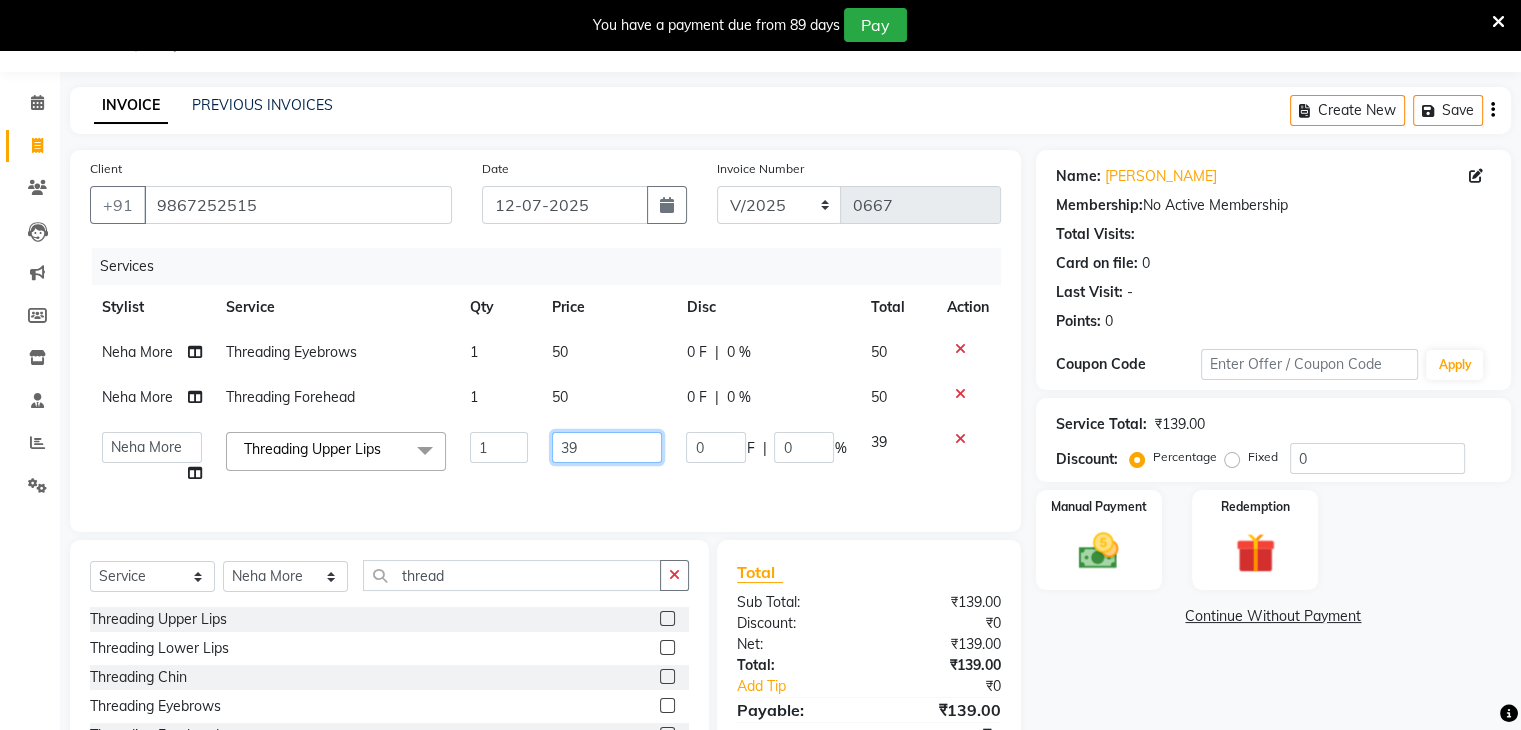drag, startPoint x: 592, startPoint y: 448, endPoint x: 561, endPoint y: 446, distance: 31.06445 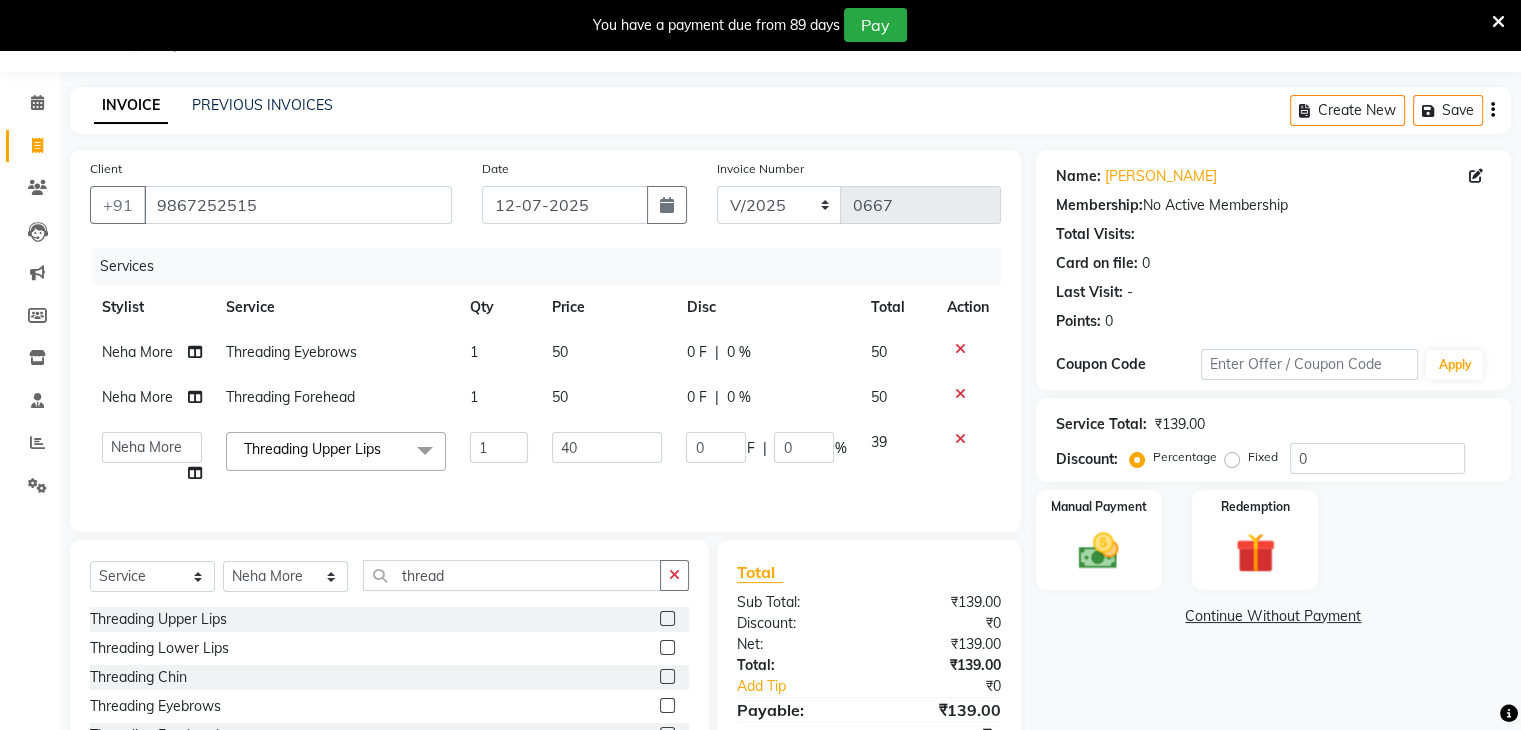 click on "40" 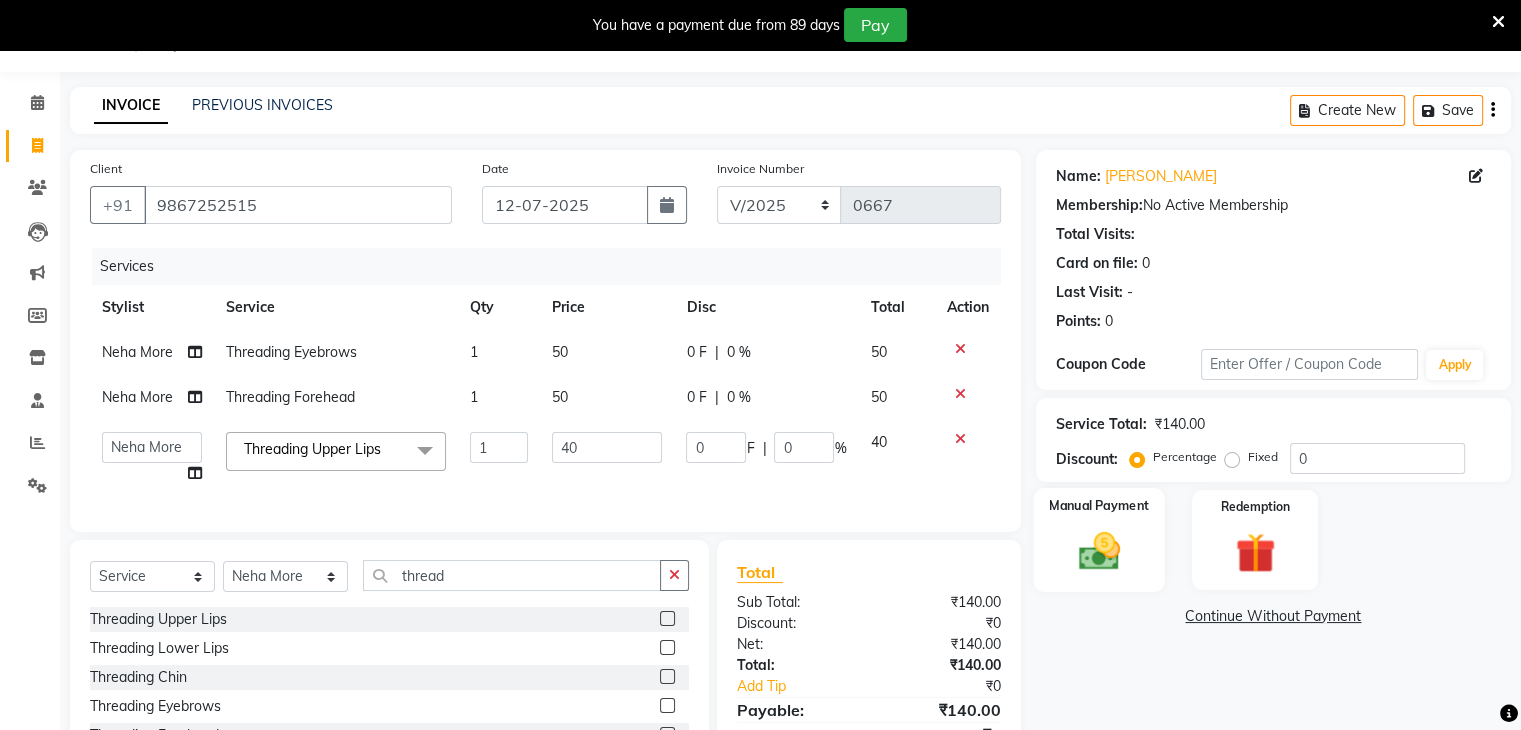 click 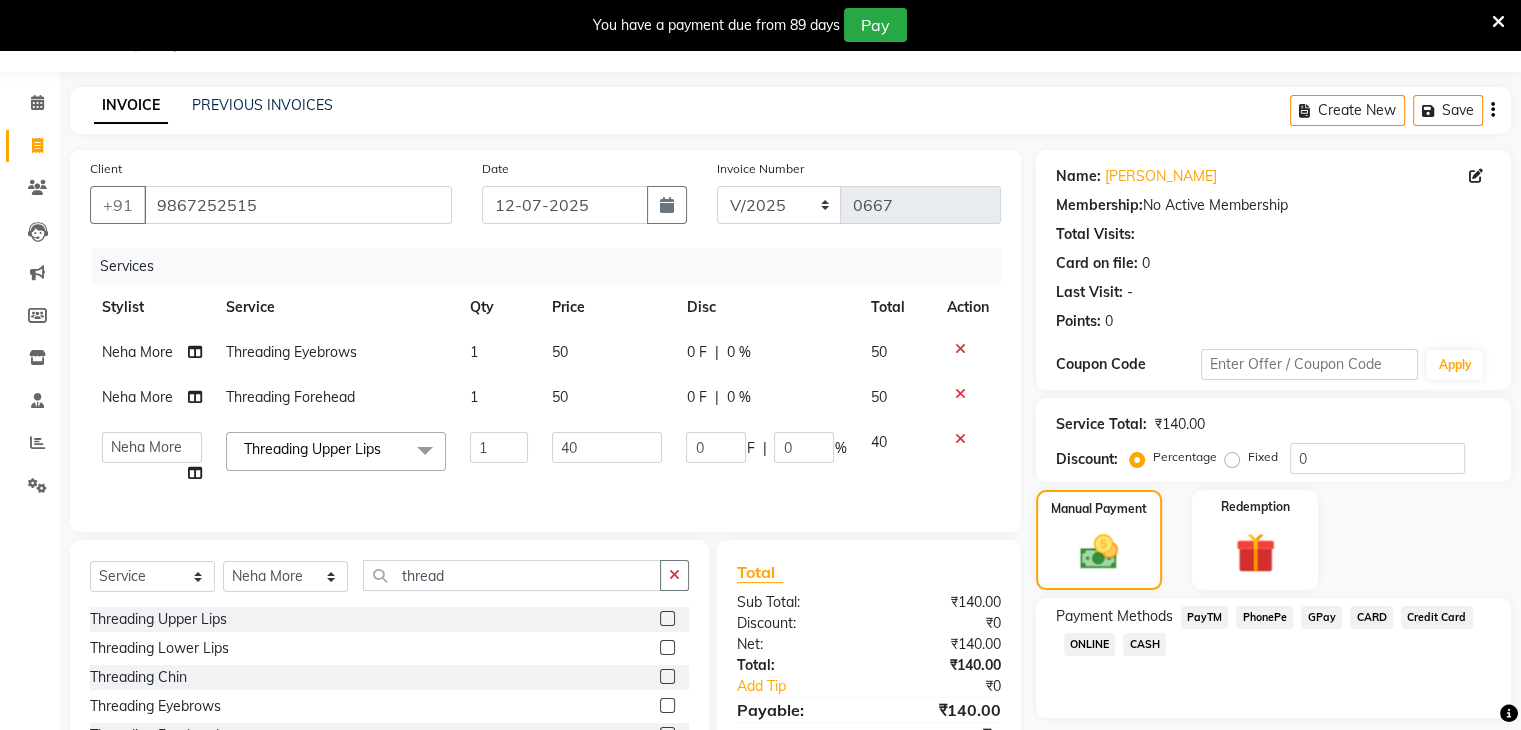 click on "CASH" 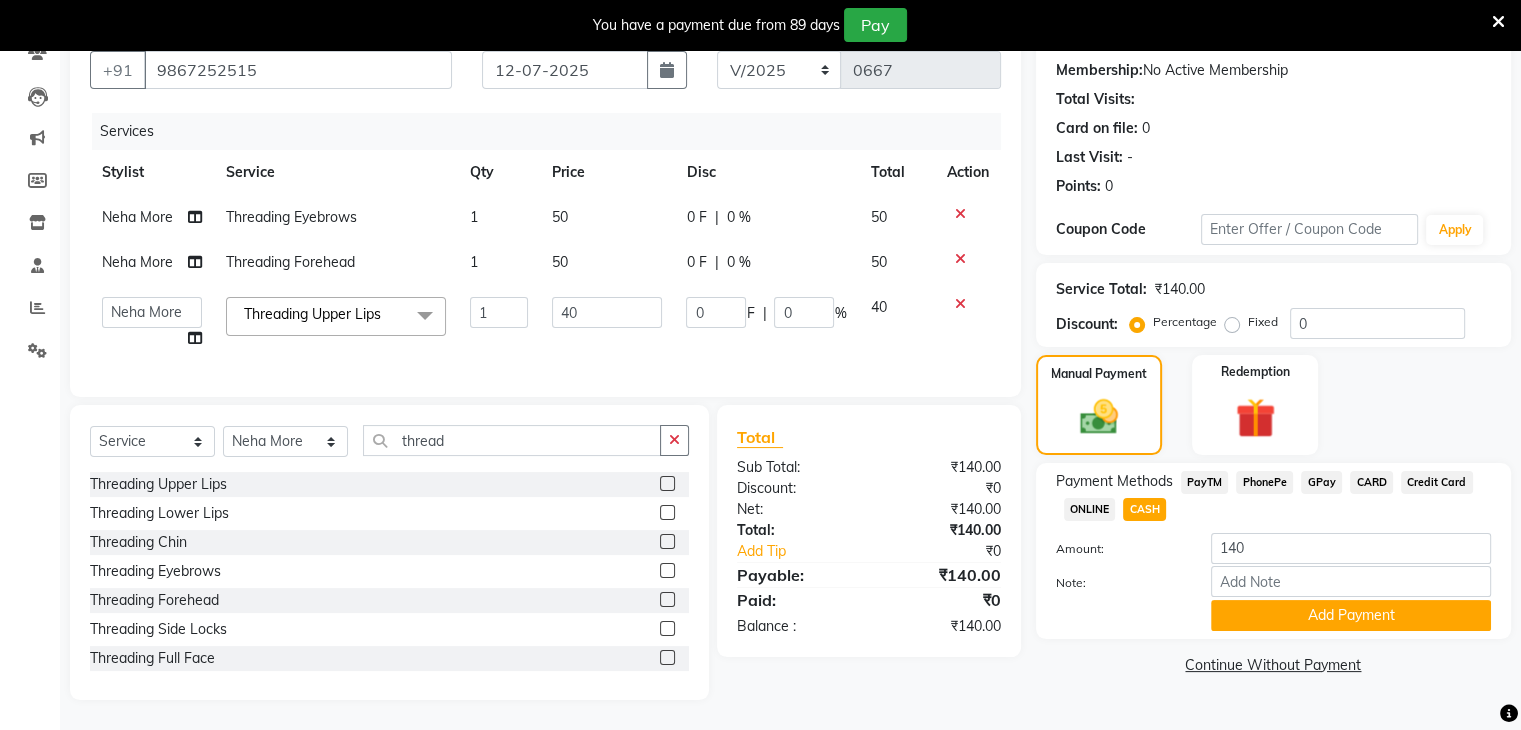 scroll, scrollTop: 201, scrollLeft: 0, axis: vertical 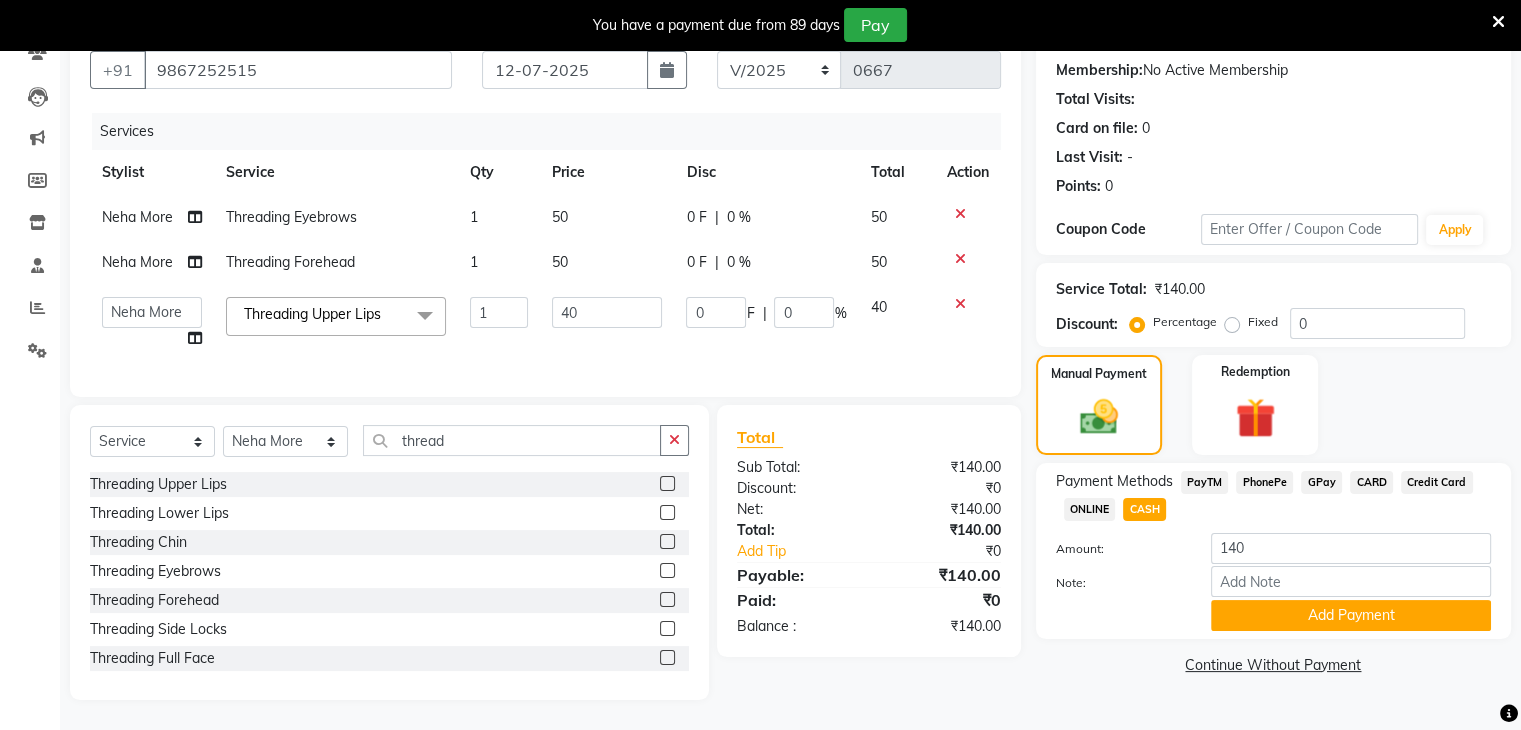 click on "Note:" 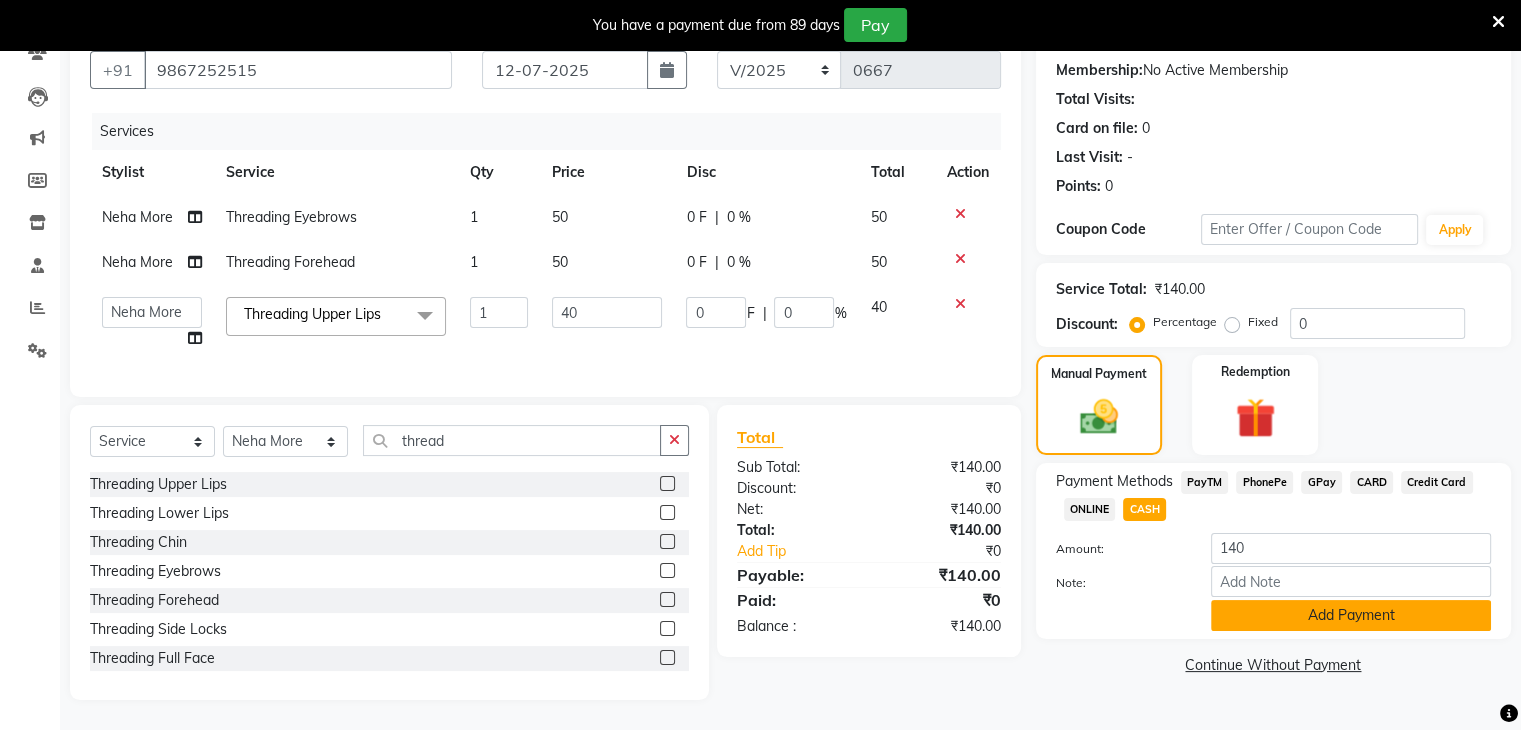 click on "Add Payment" 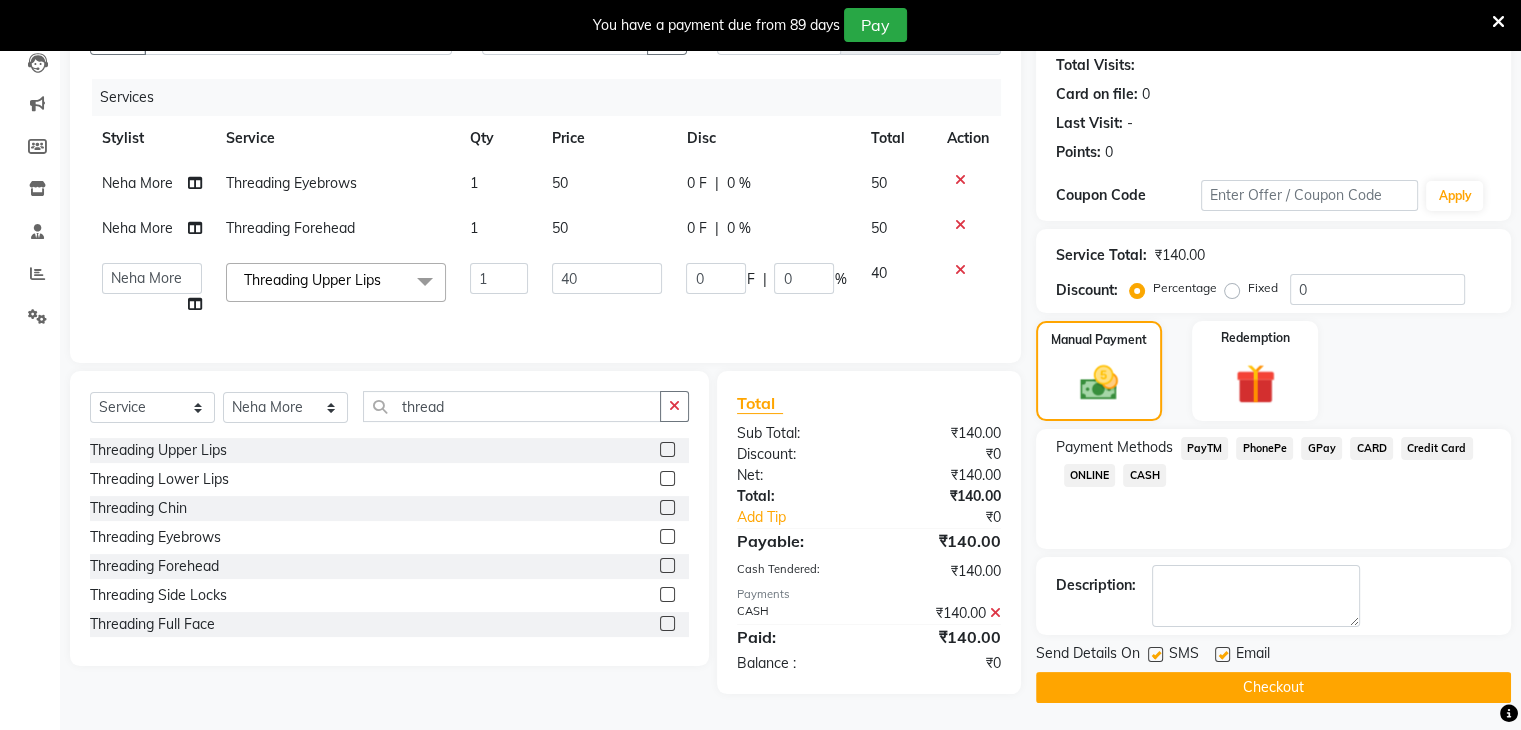scroll, scrollTop: 228, scrollLeft: 0, axis: vertical 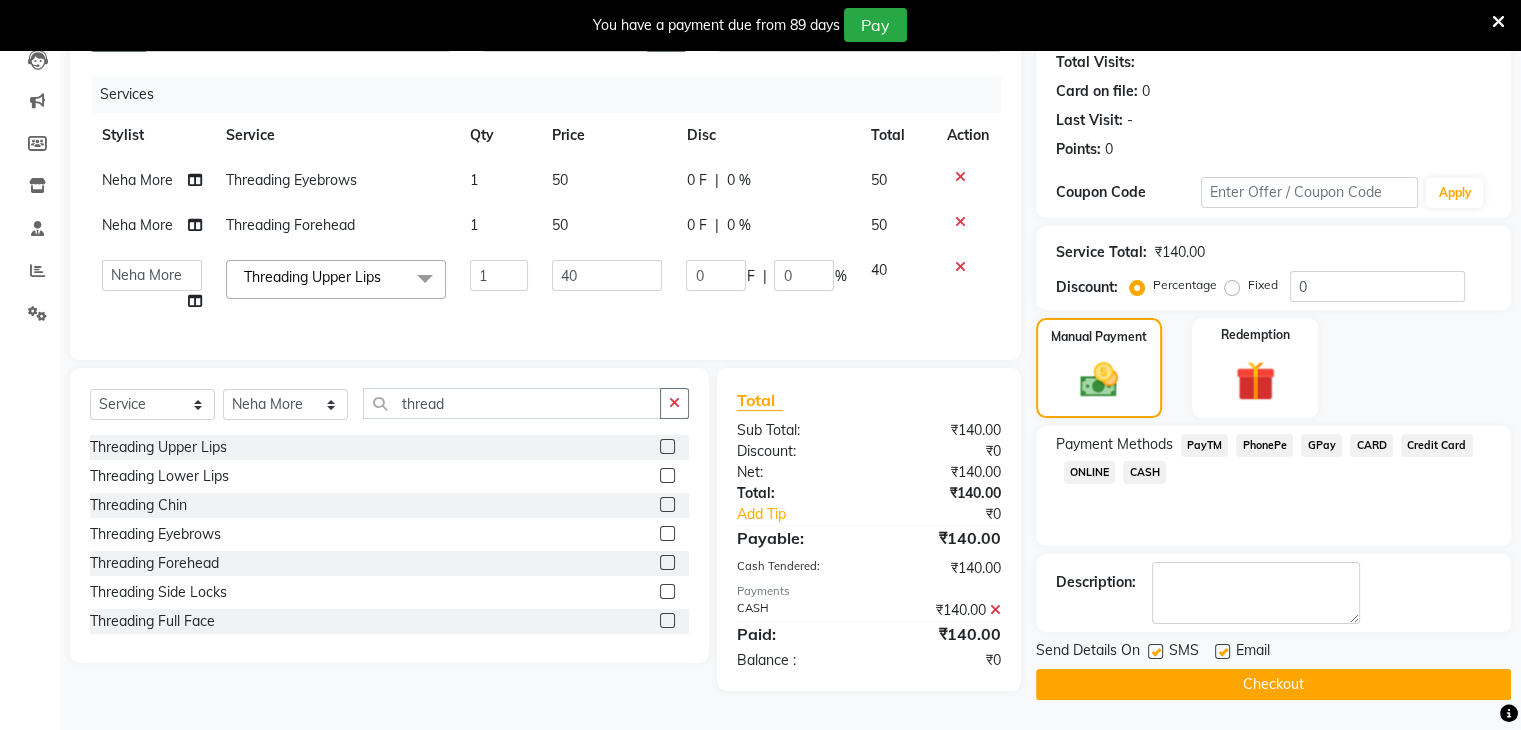 drag, startPoint x: 1156, startPoint y: 640, endPoint x: 1172, endPoint y: 649, distance: 18.35756 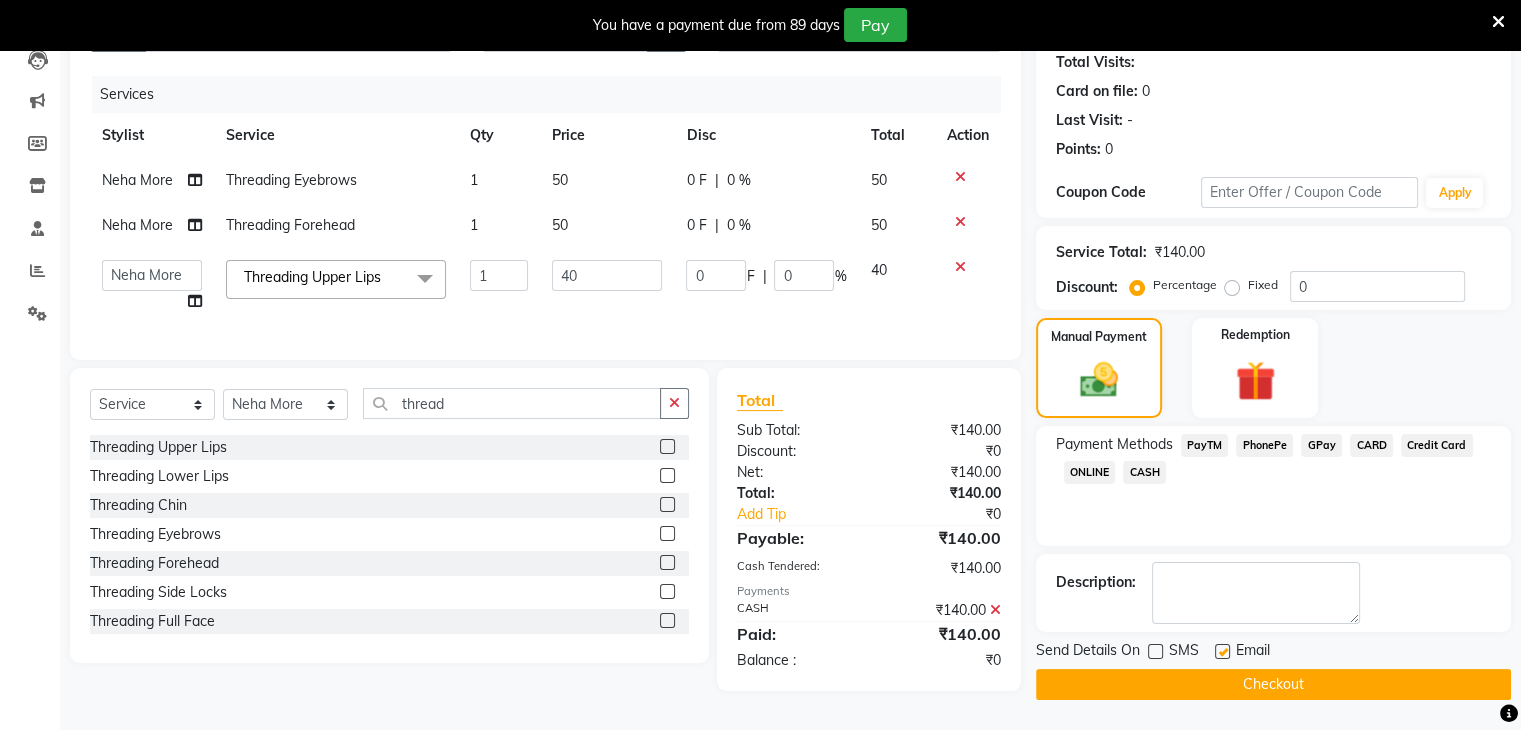 click 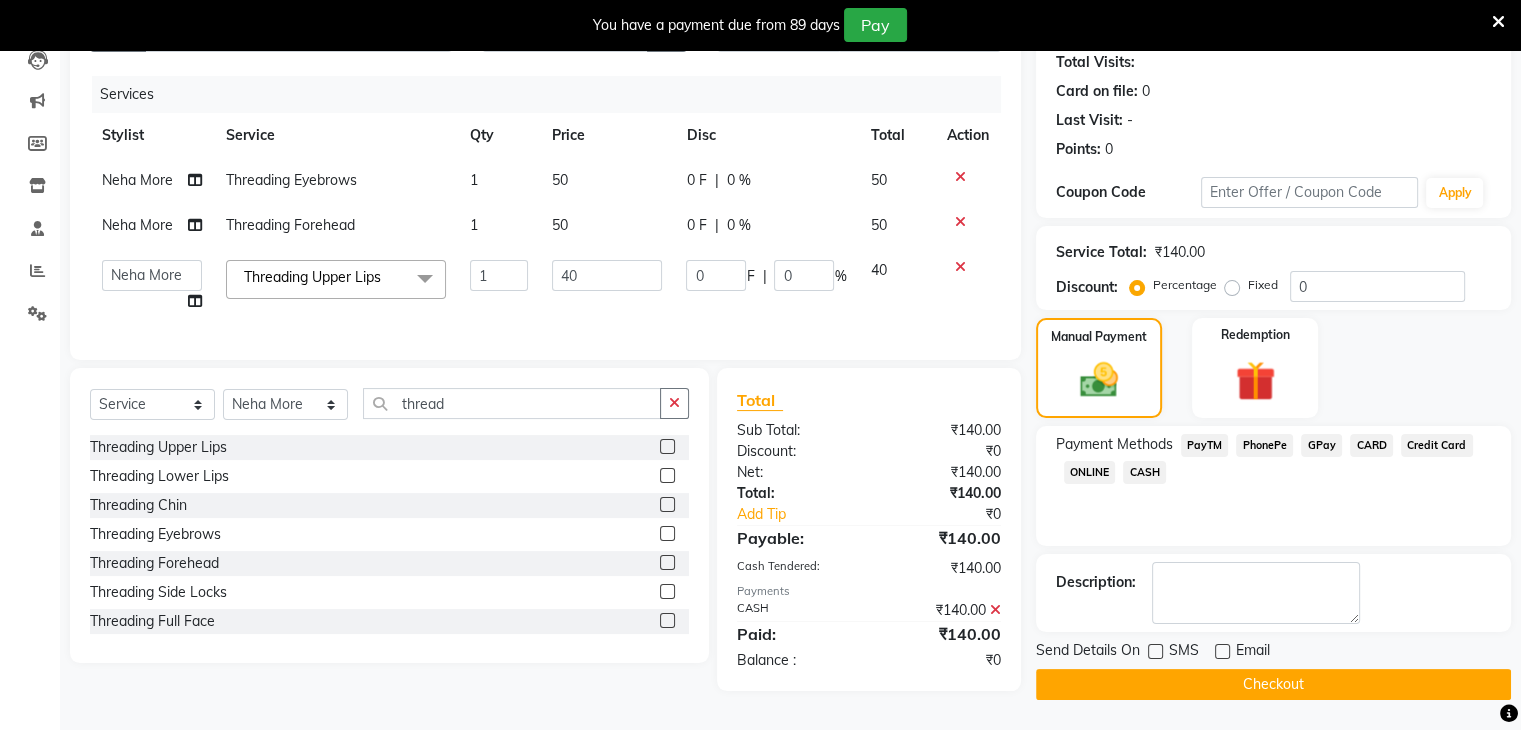 click on "Checkout" 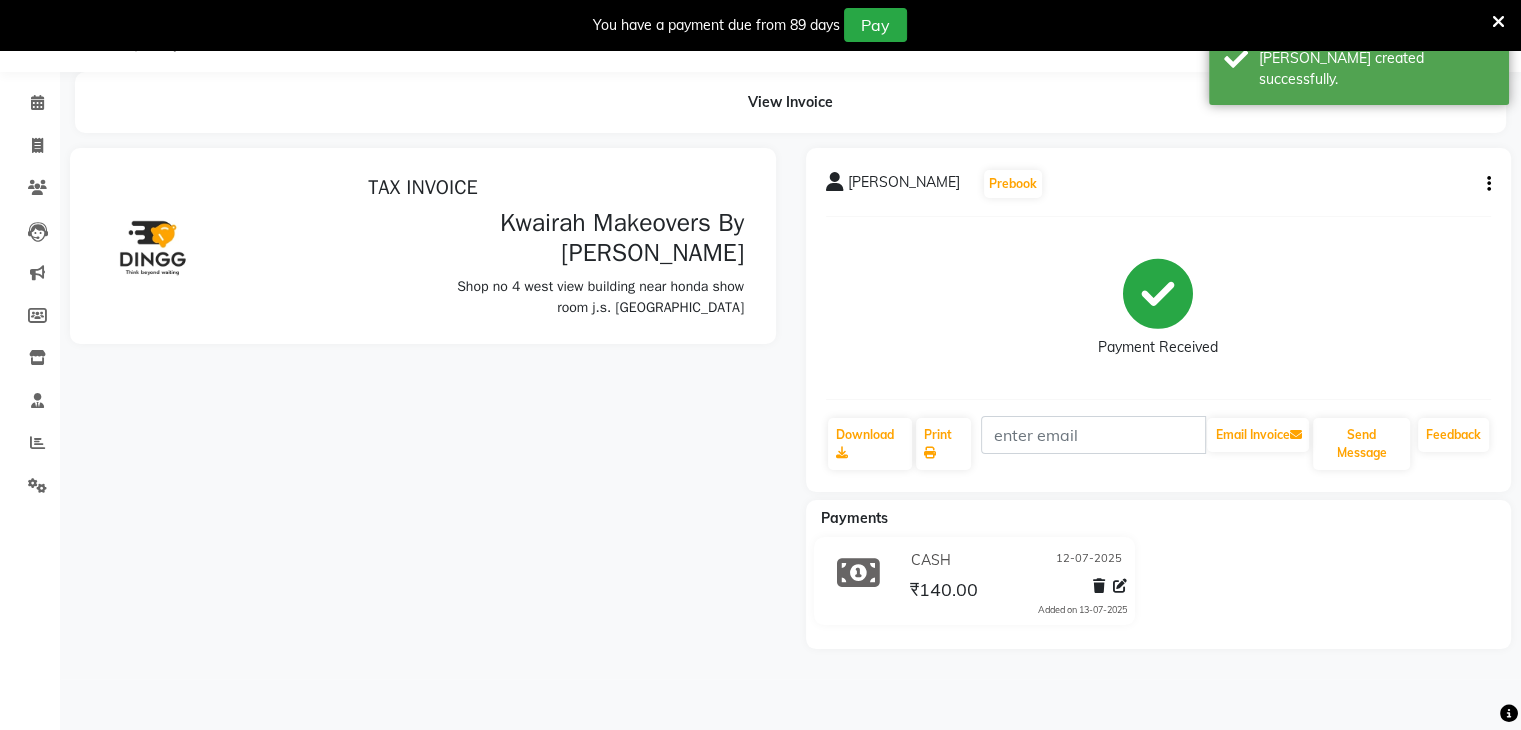 scroll, scrollTop: 0, scrollLeft: 0, axis: both 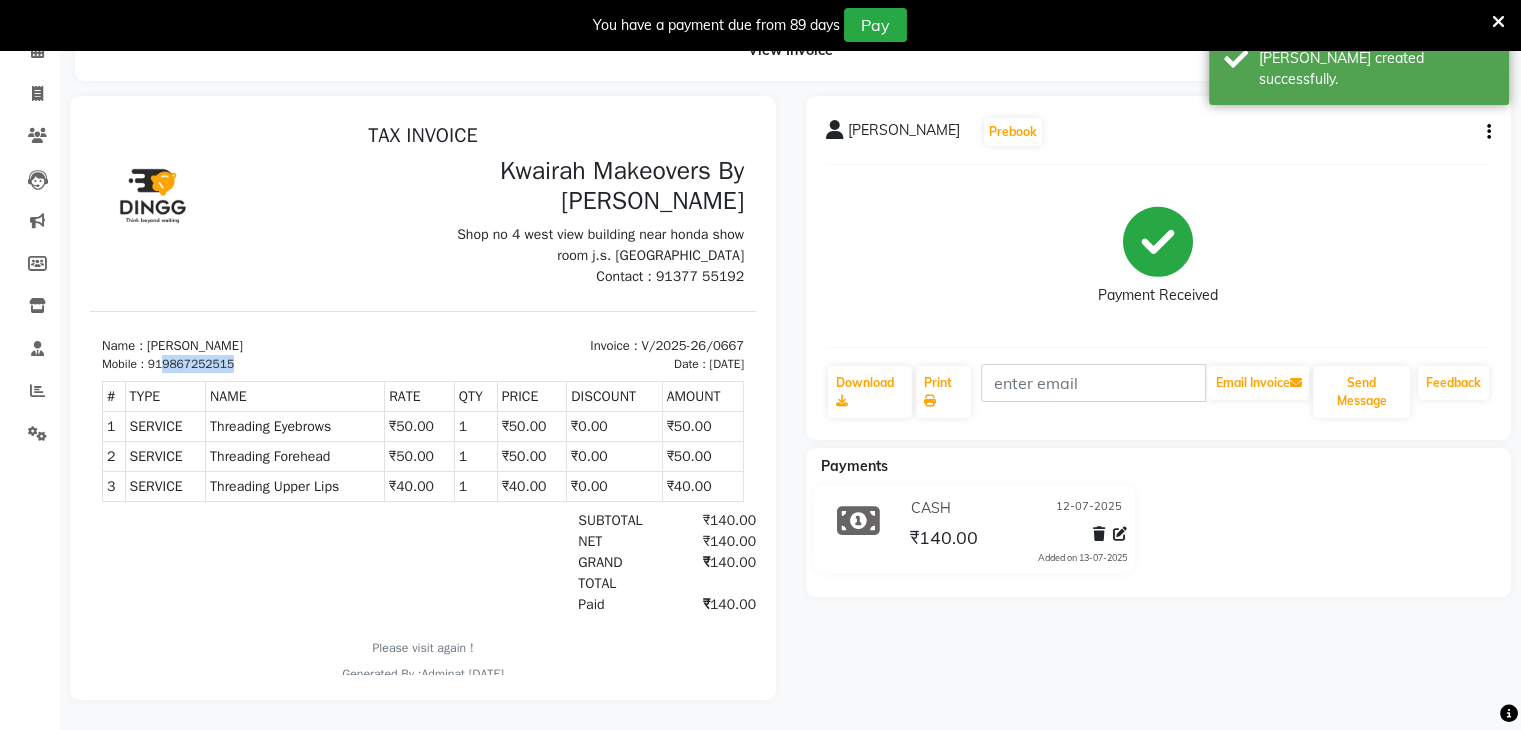drag, startPoint x: 164, startPoint y: 364, endPoint x: 242, endPoint y: 371, distance: 78.31347 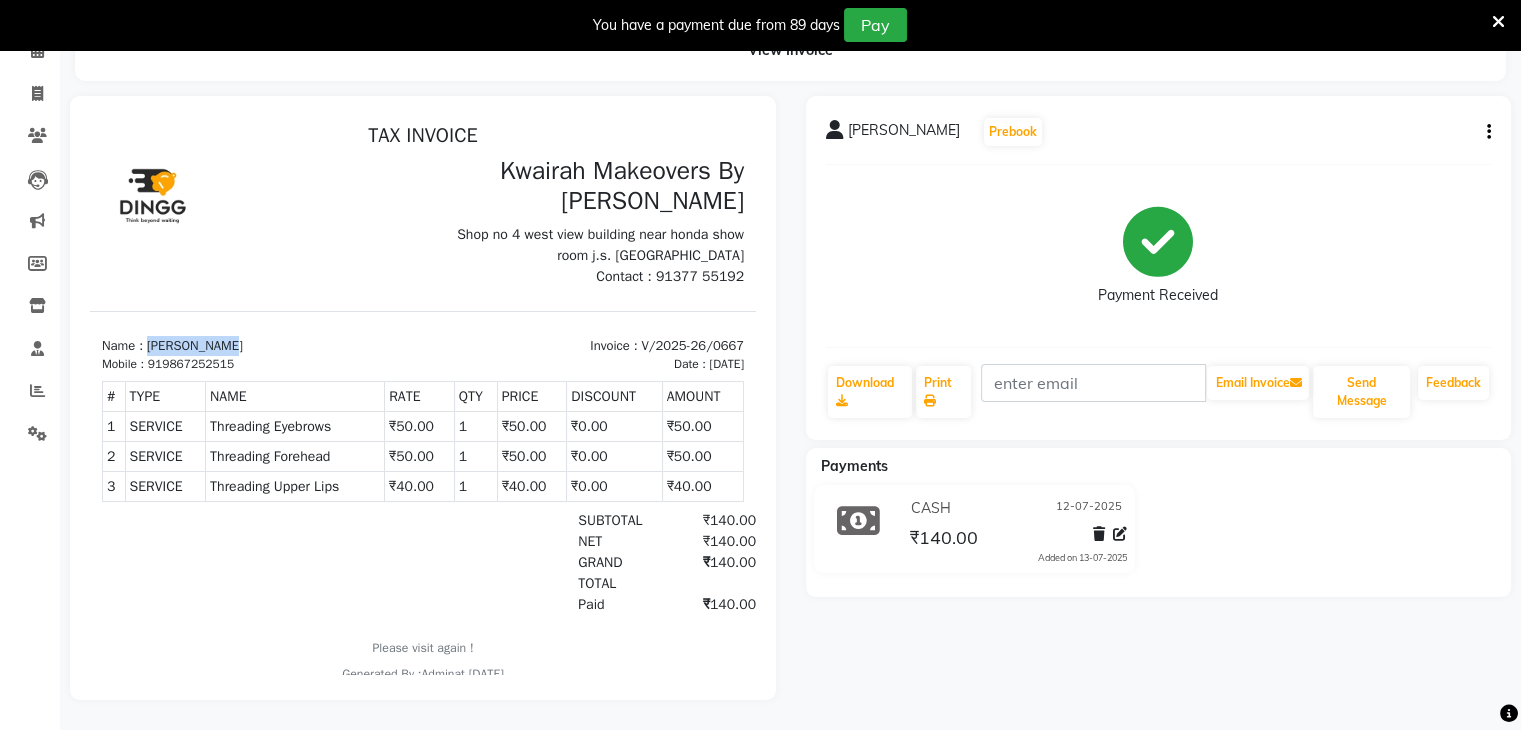 drag, startPoint x: 147, startPoint y: 347, endPoint x: 250, endPoint y: 346, distance: 103.00485 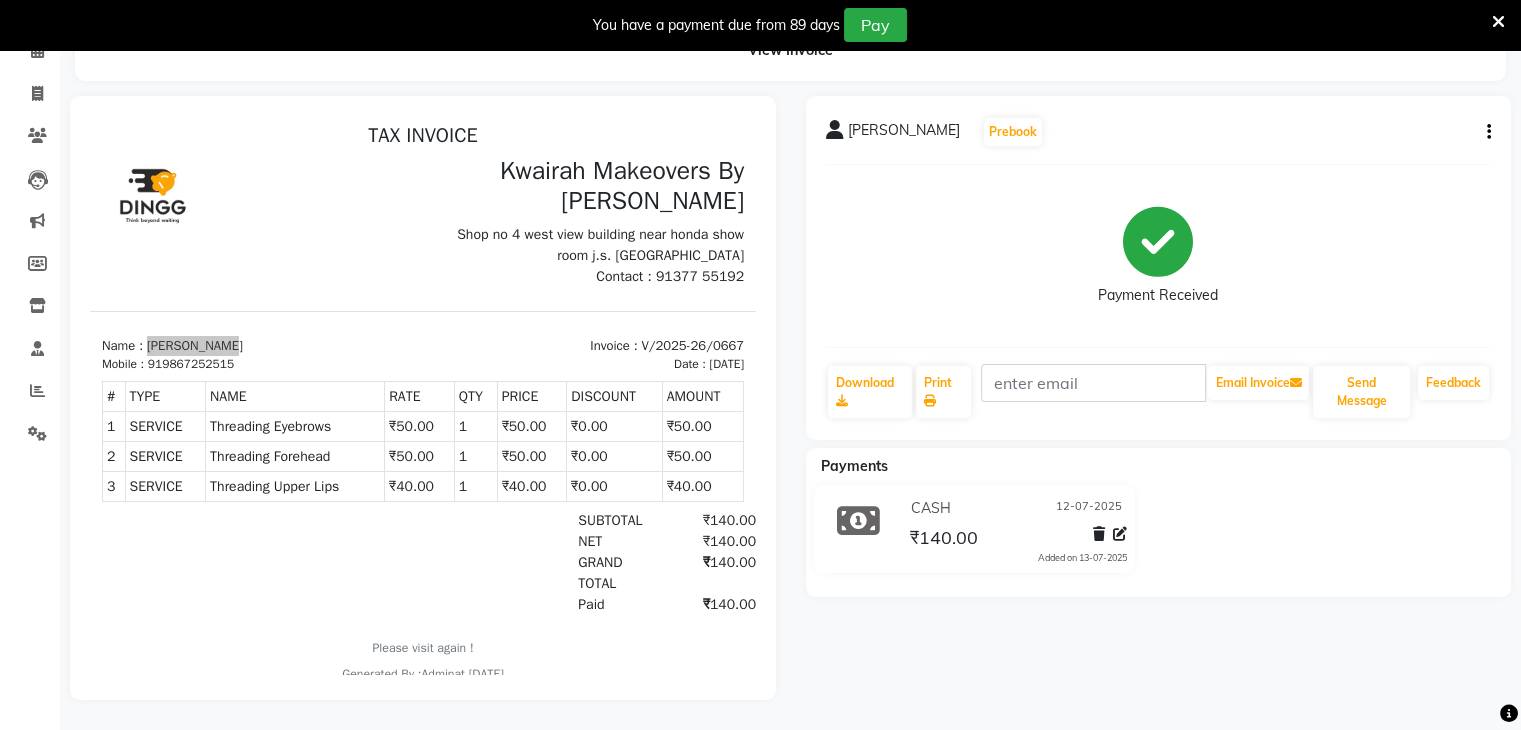 click on "Invoice" 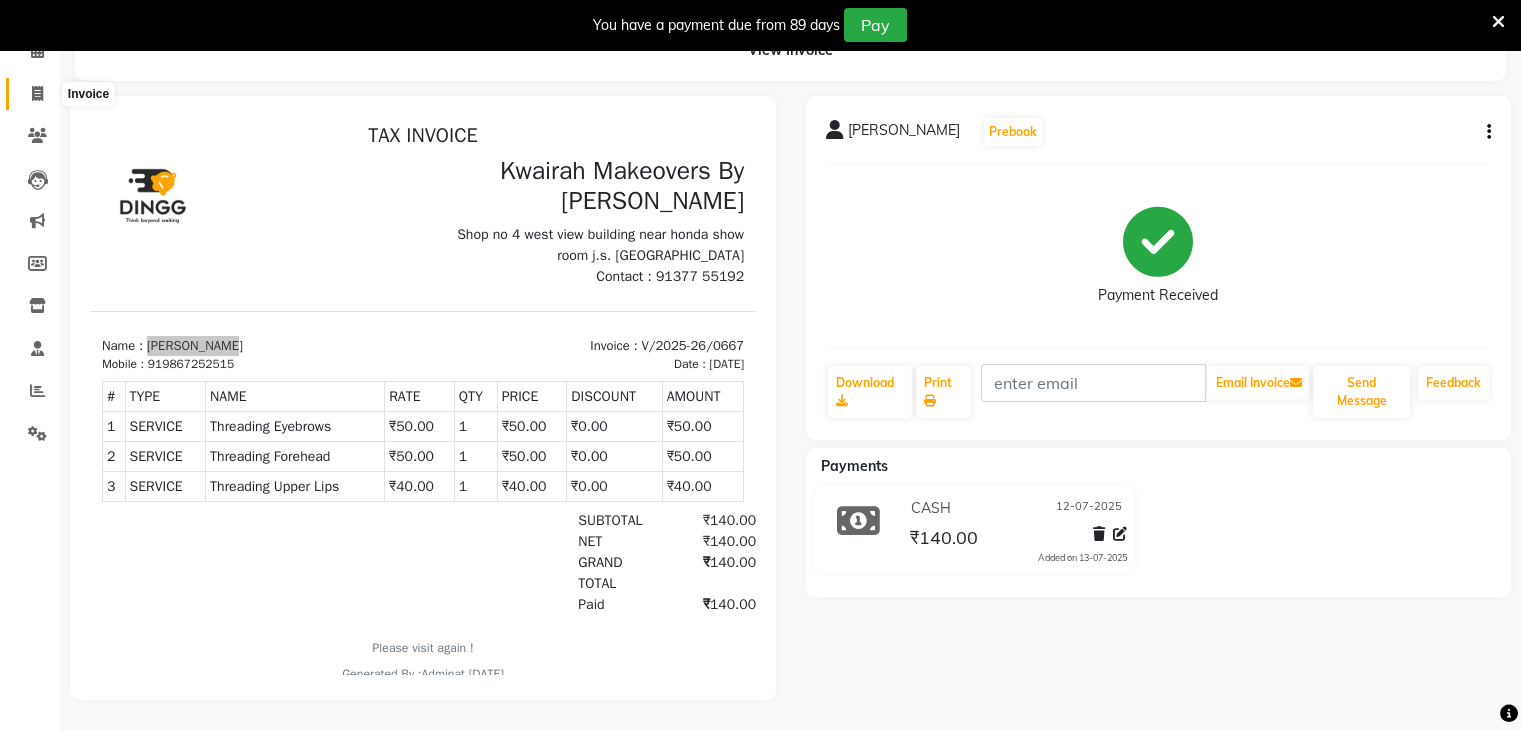 click 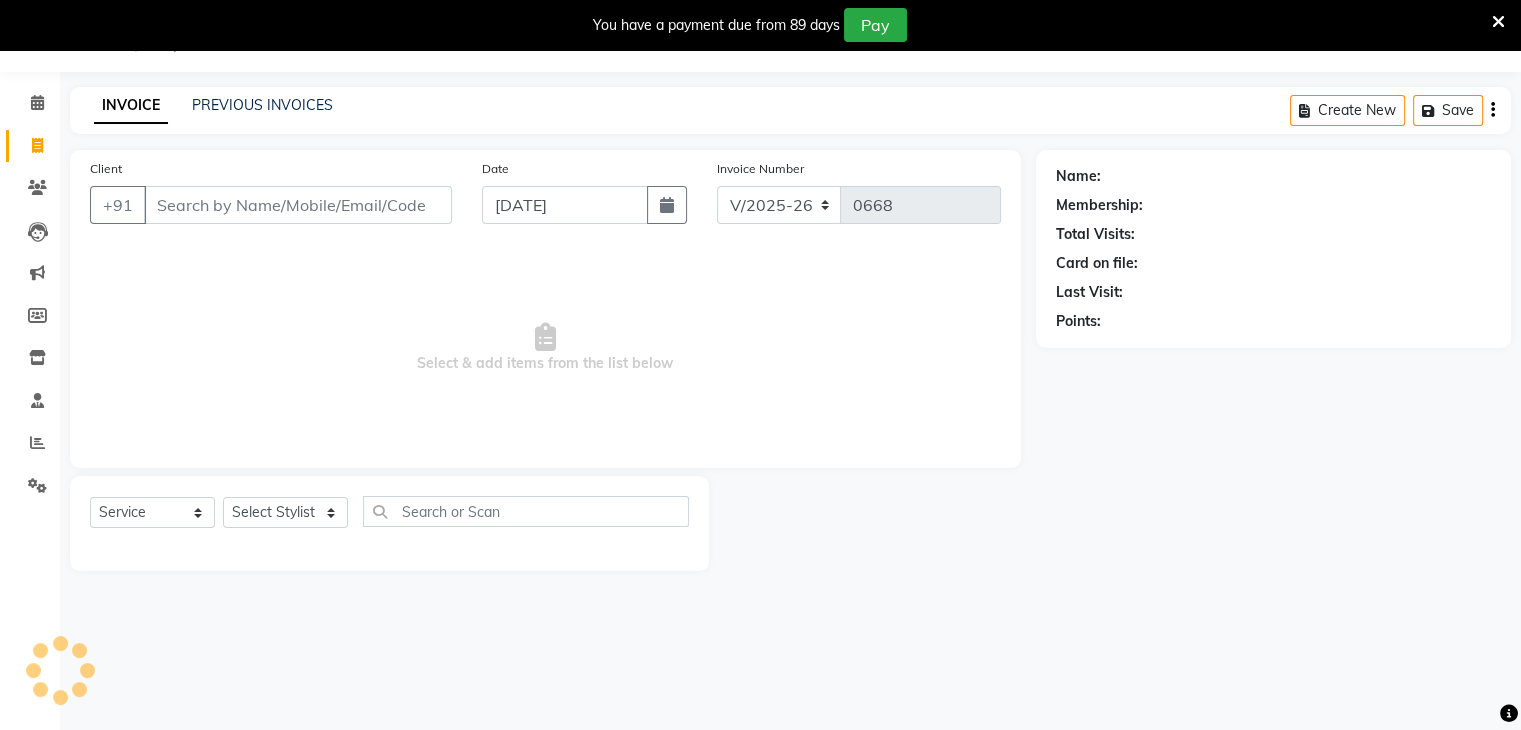 scroll, scrollTop: 50, scrollLeft: 0, axis: vertical 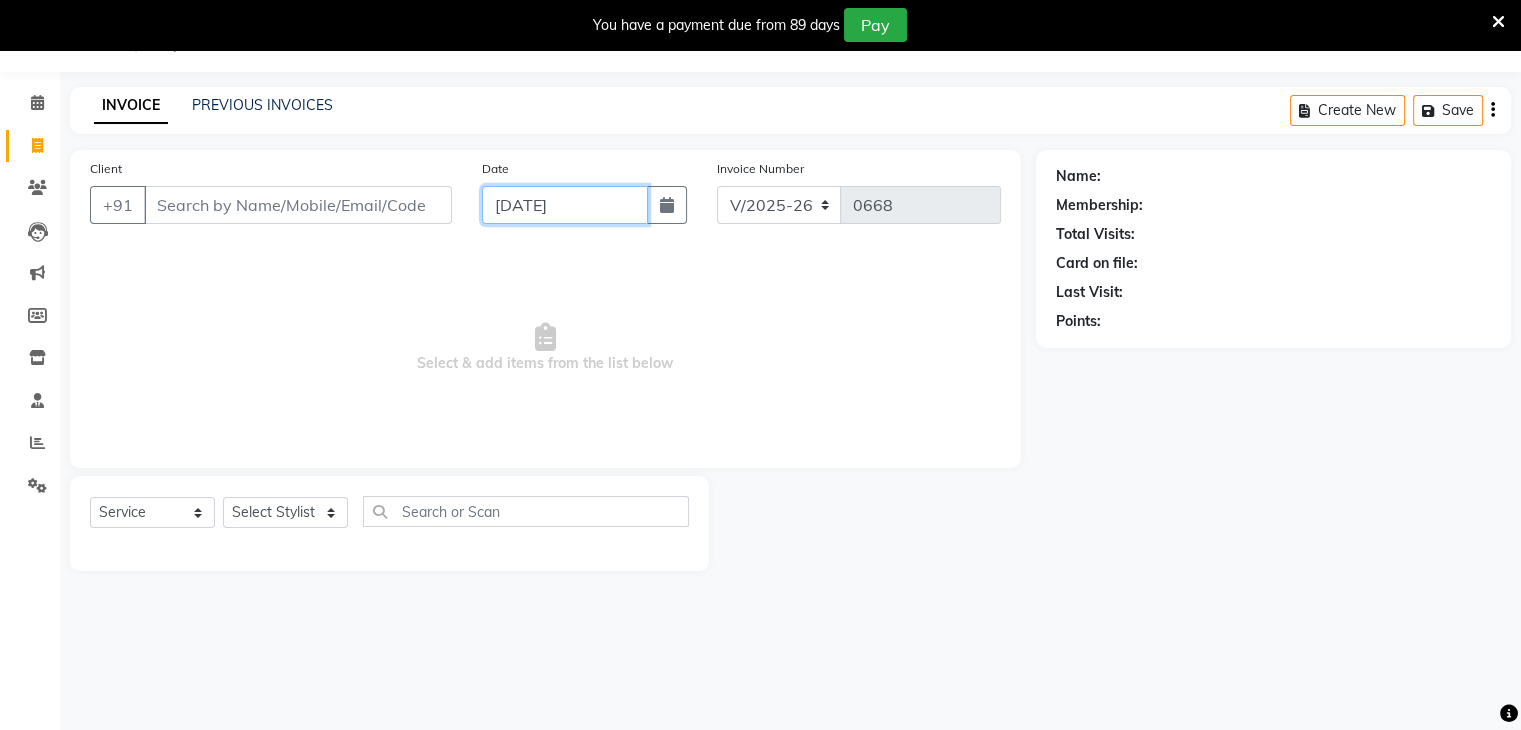 click on "[DATE]" 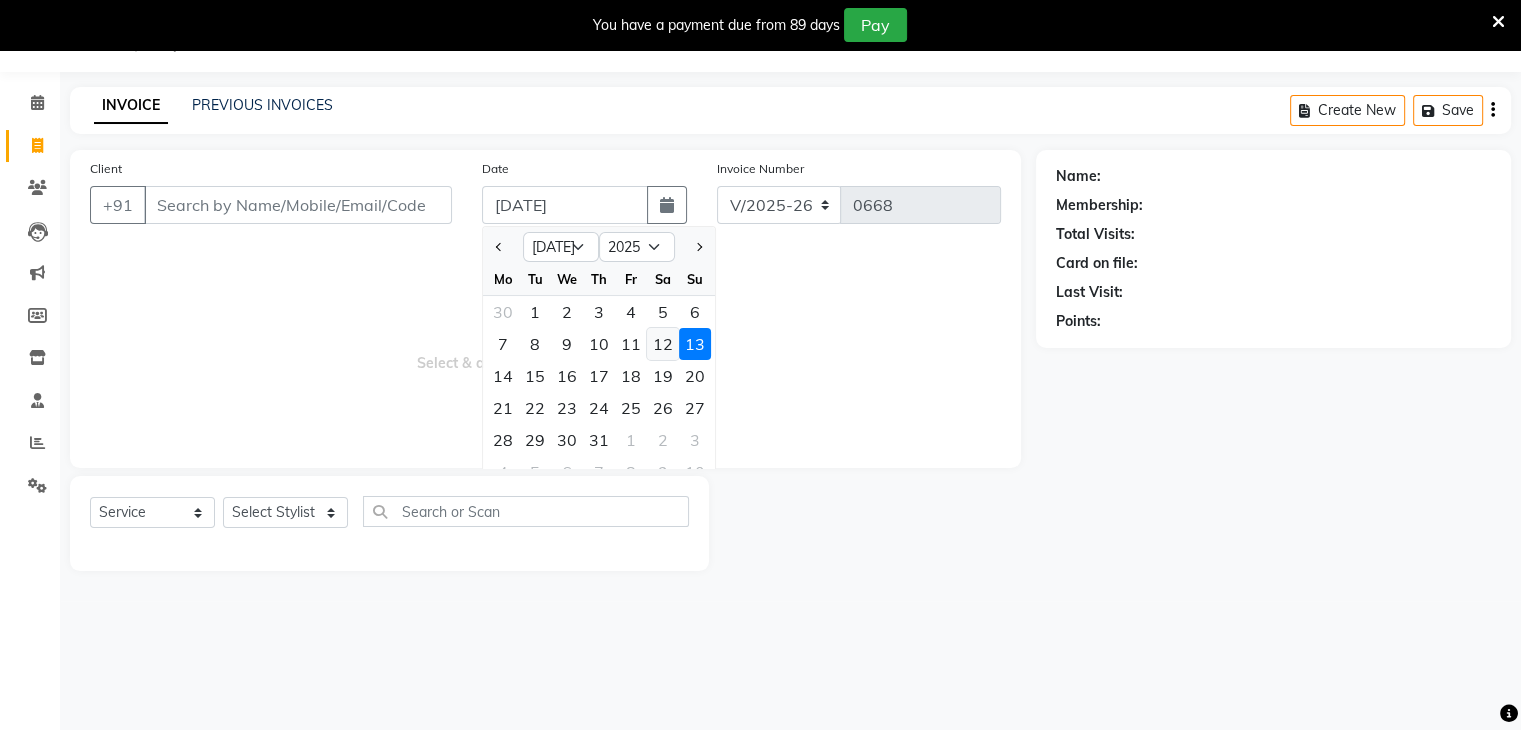 click on "12" 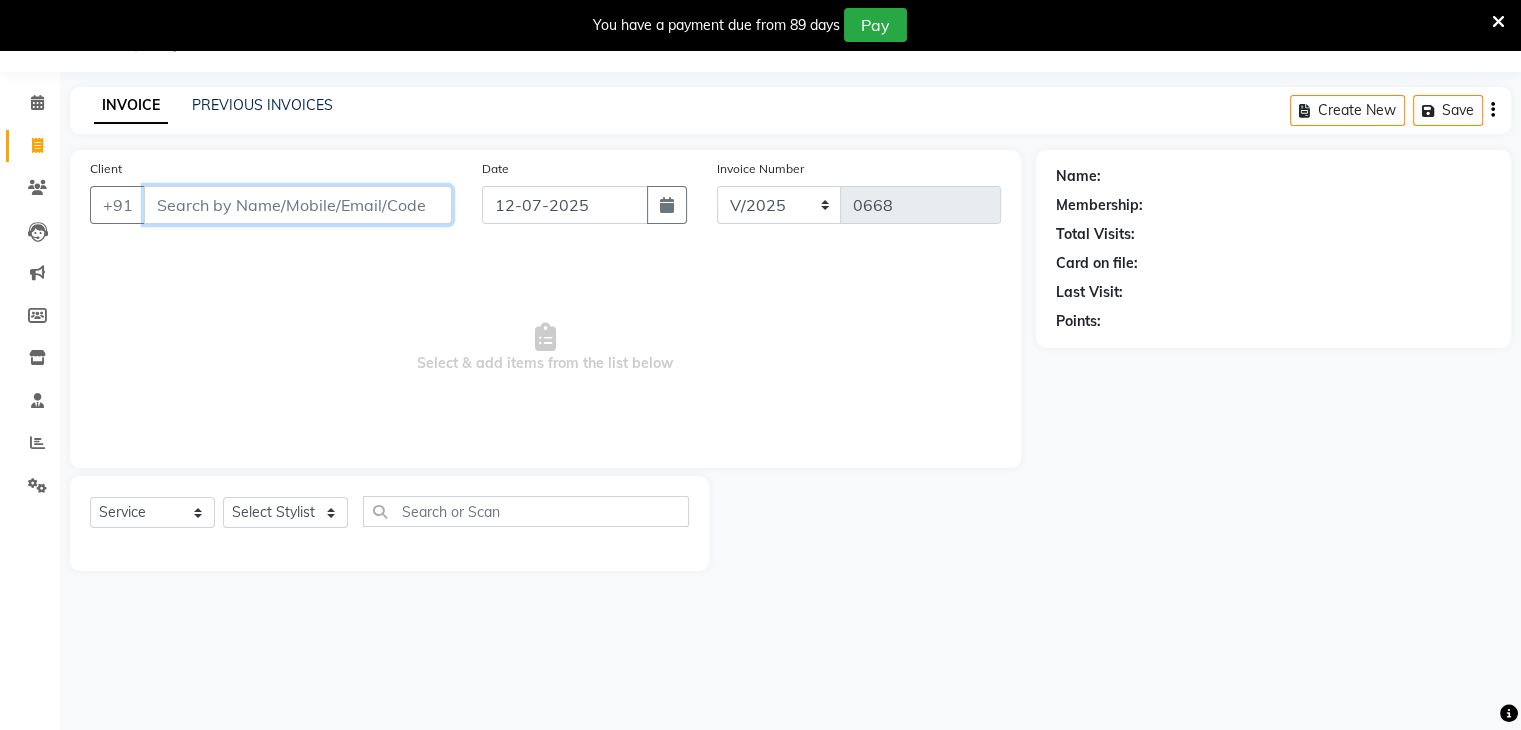 click on "Client" at bounding box center (298, 205) 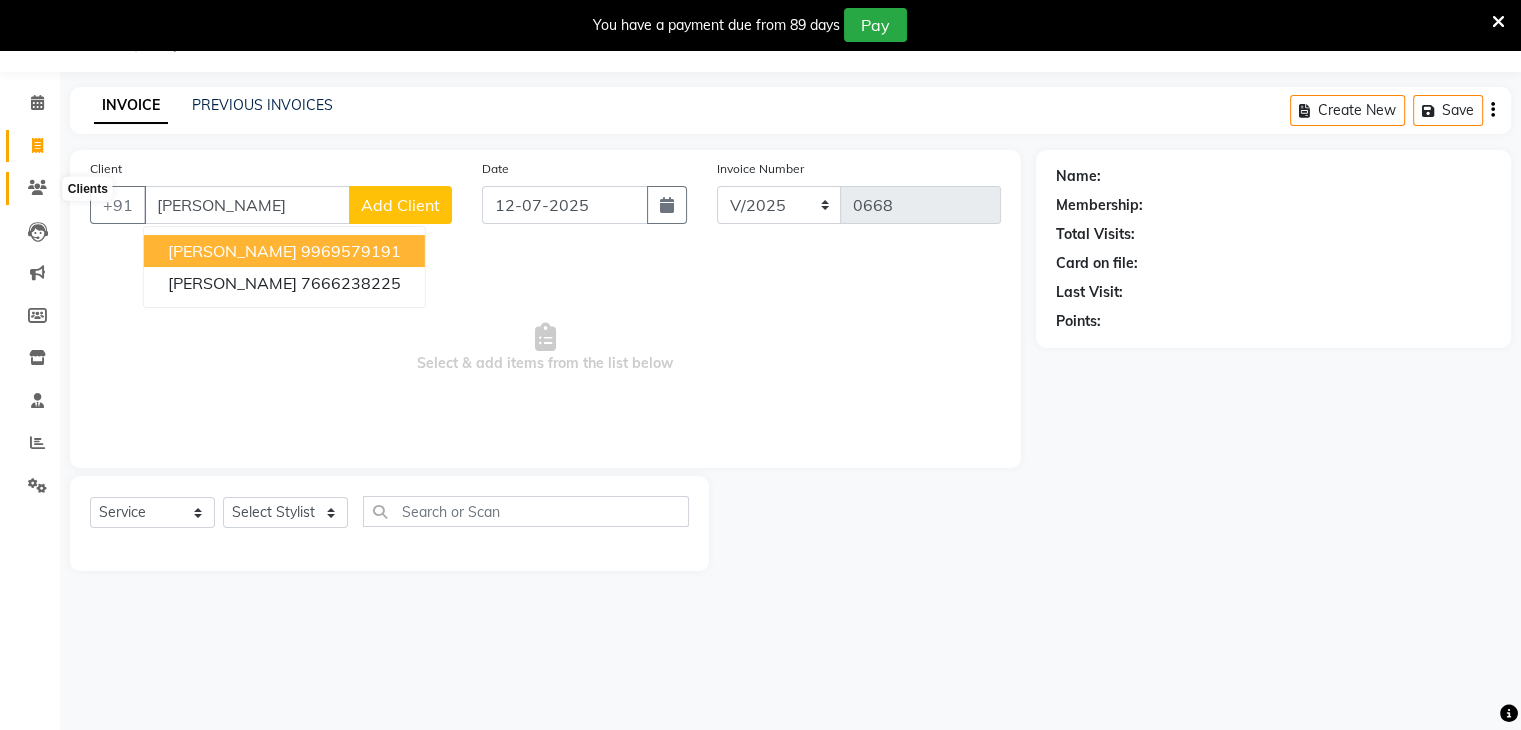 click 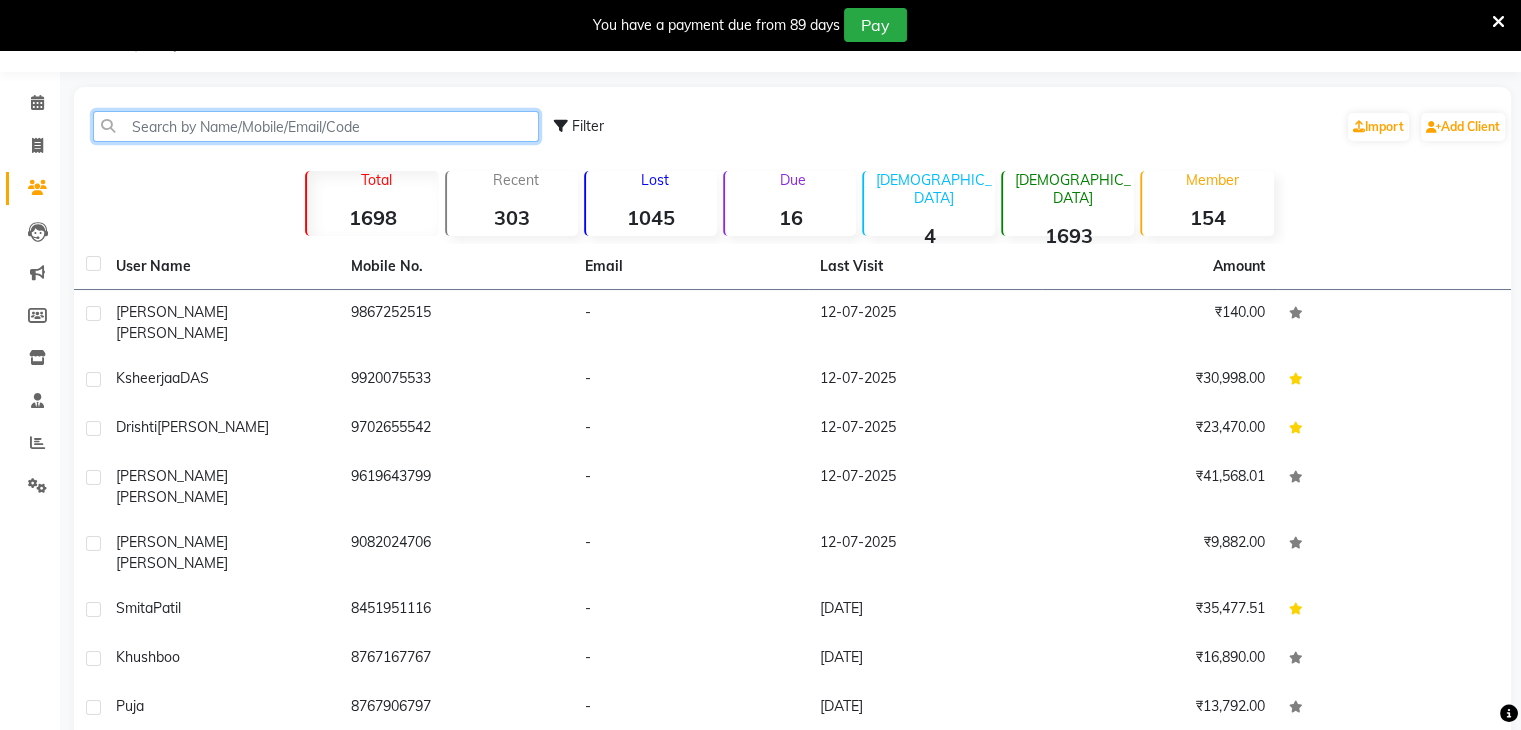 click 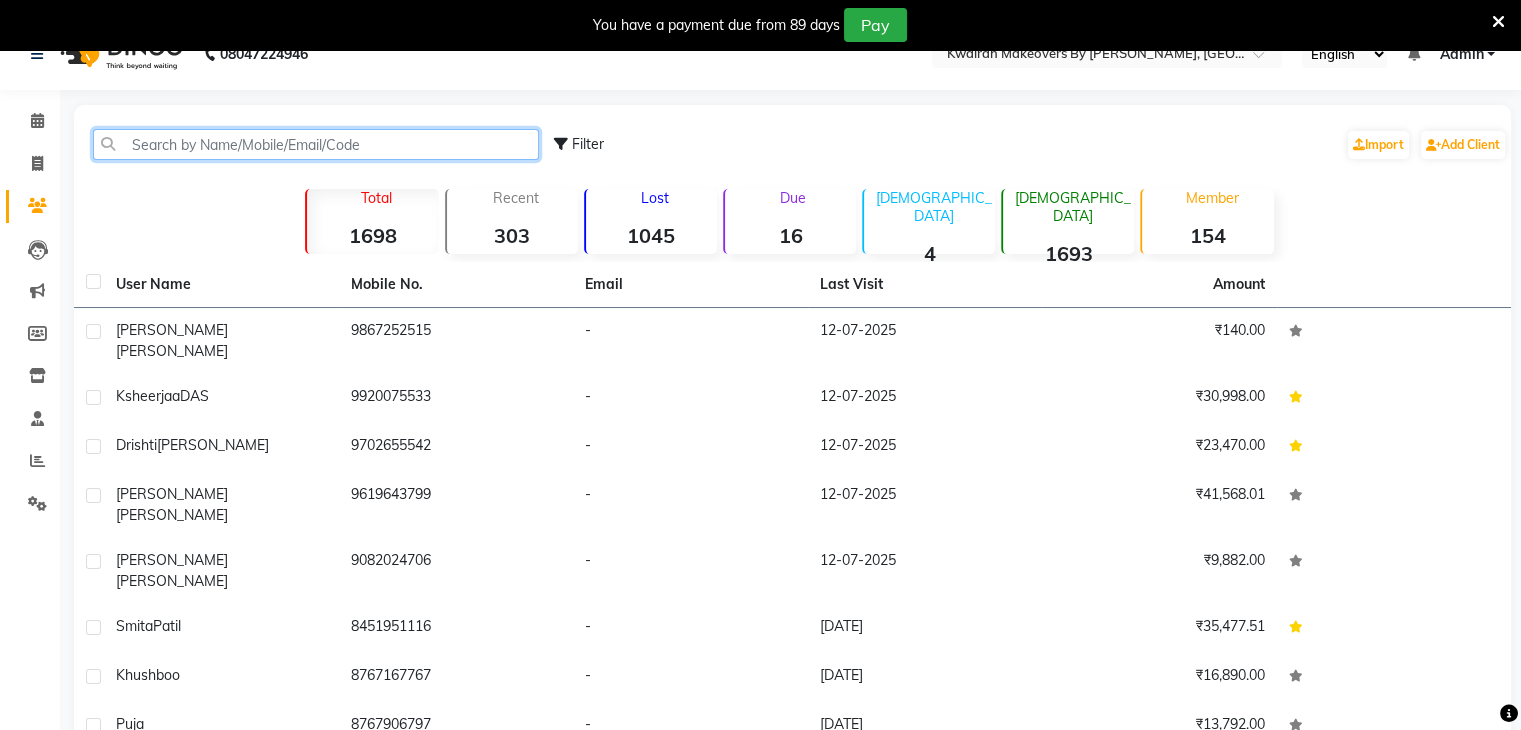 scroll, scrollTop: 0, scrollLeft: 0, axis: both 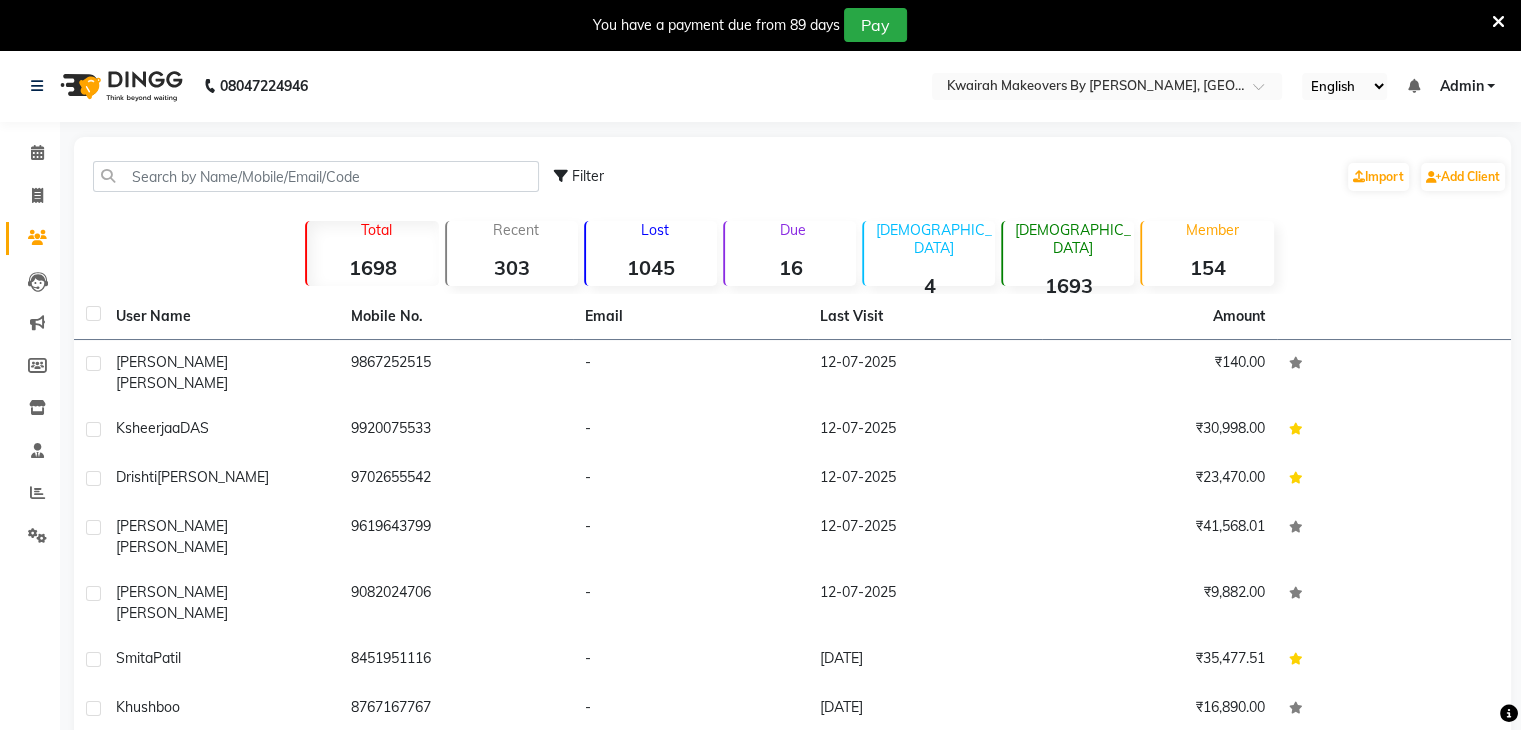 click on "08047224946 Select Location ×  Kwairah Makeovers By [PERSON_NAME], Dahisar West English ENGLISH Español العربية मराठी हिंदी ગુજરાતી தமிழ் 中文 Notifications nothing to show Admin Manage Profile Change Password Sign out  Version:3.15.4" 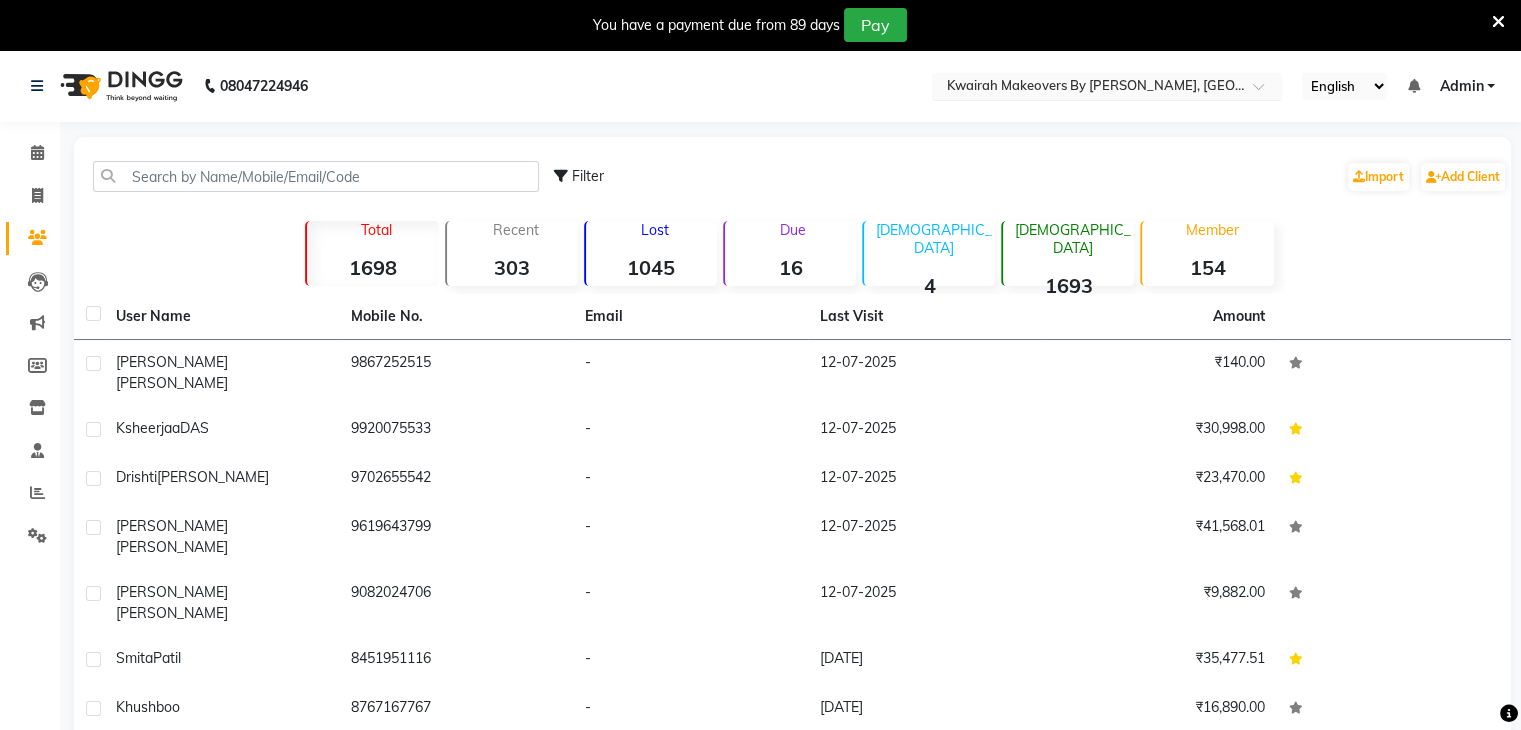 click on "Select Location ×  [GEOGRAPHIC_DATA] Makeovers By [GEOGRAPHIC_DATA], [GEOGRAPHIC_DATA]" at bounding box center (1107, 86) 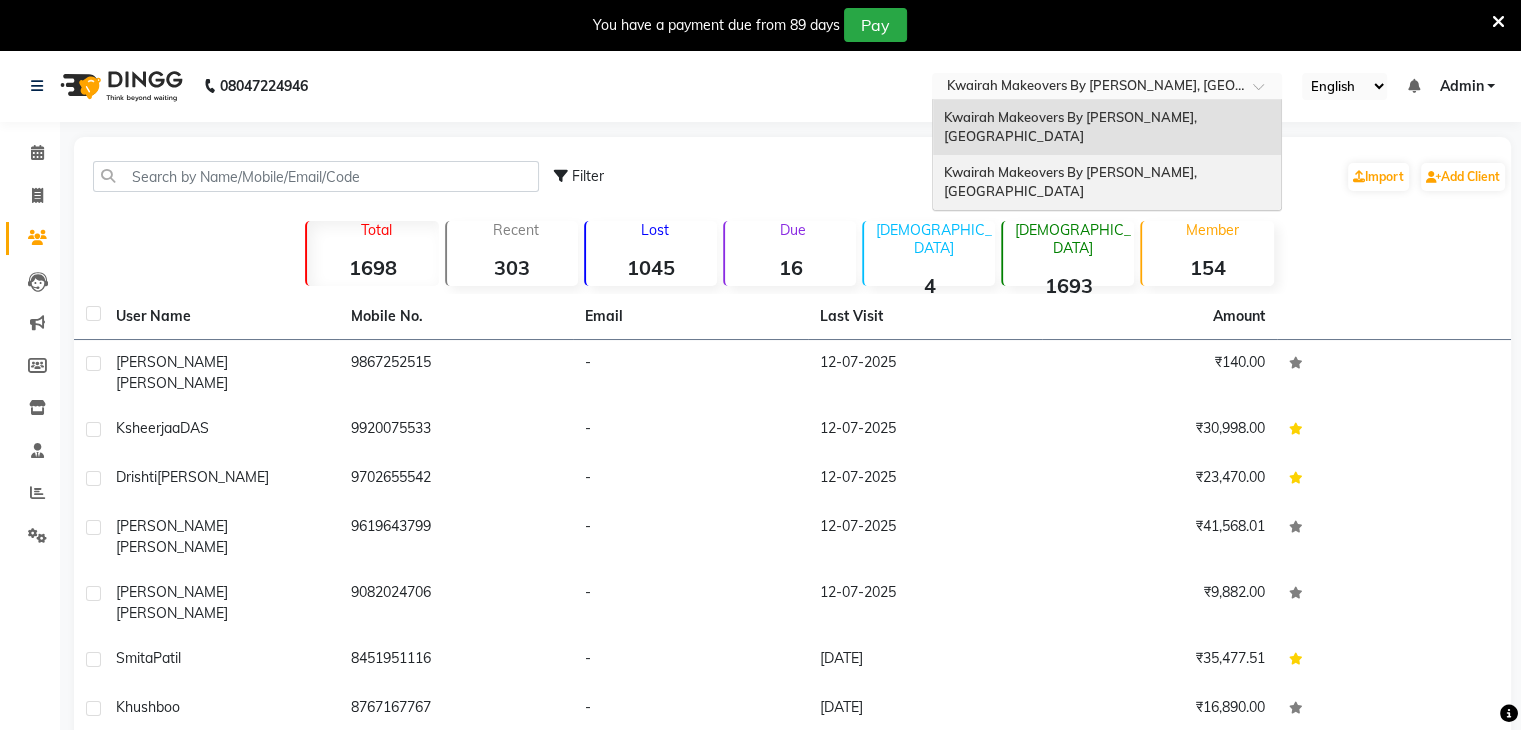 click on "Kwairah Makeovers By [PERSON_NAME], [GEOGRAPHIC_DATA]" at bounding box center [1071, 182] 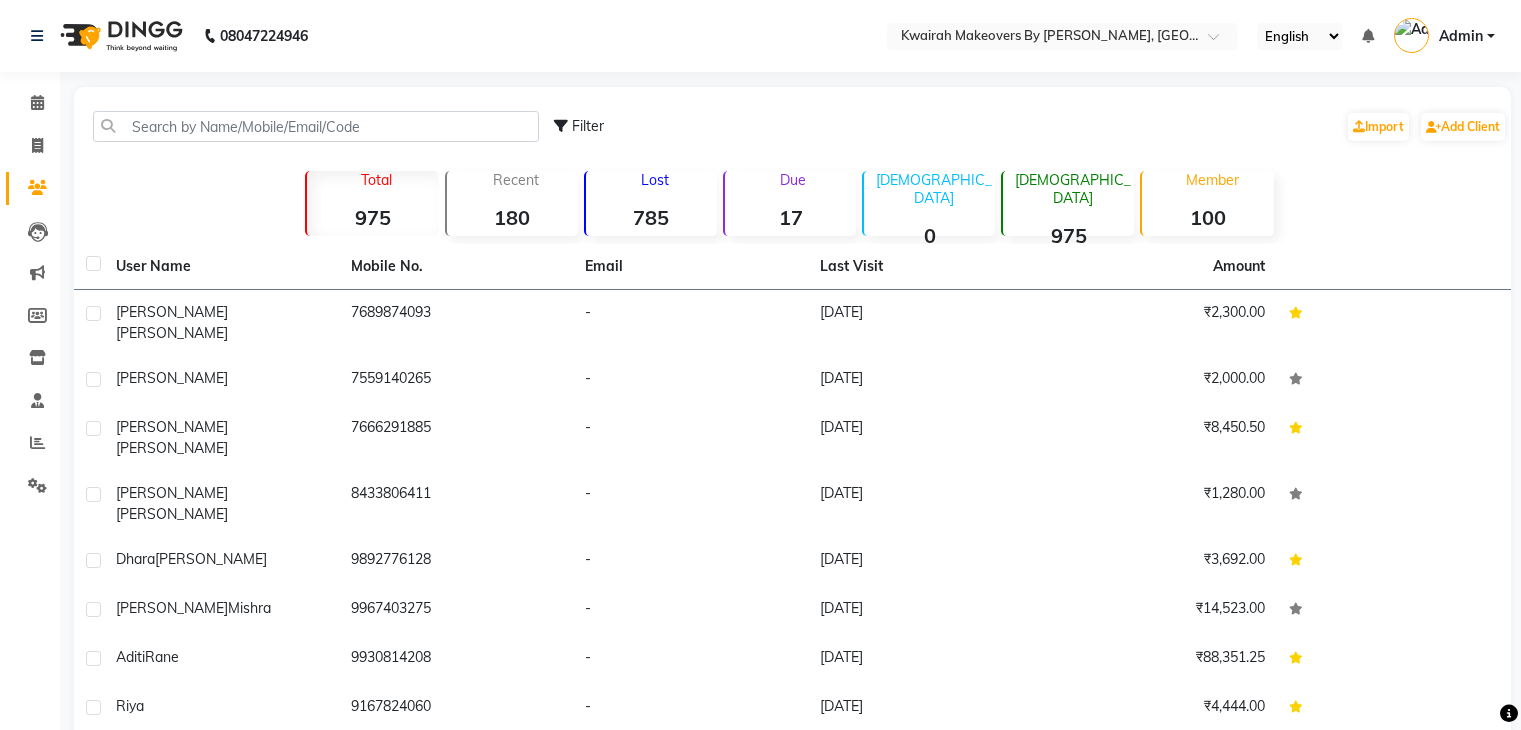 scroll, scrollTop: 0, scrollLeft: 0, axis: both 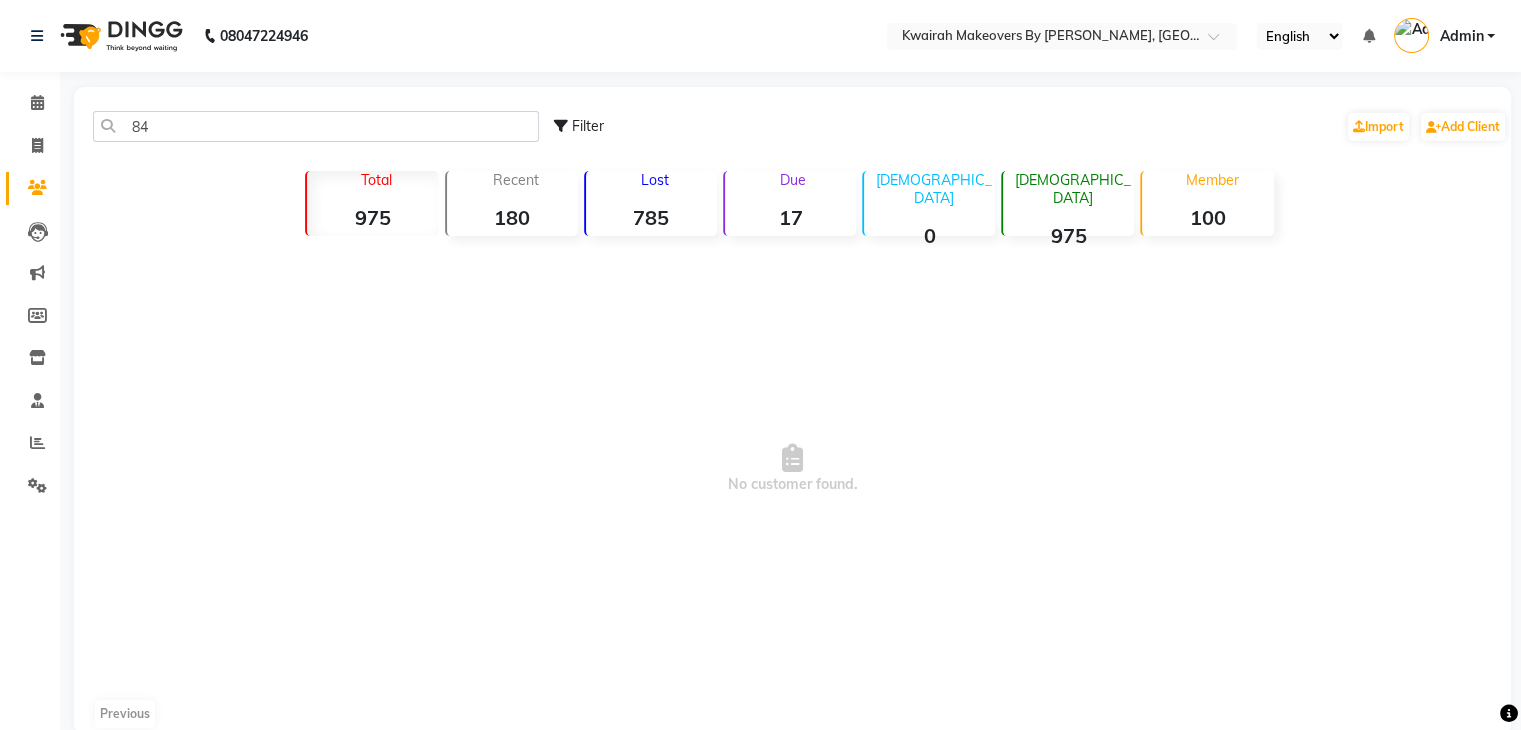 type on "8" 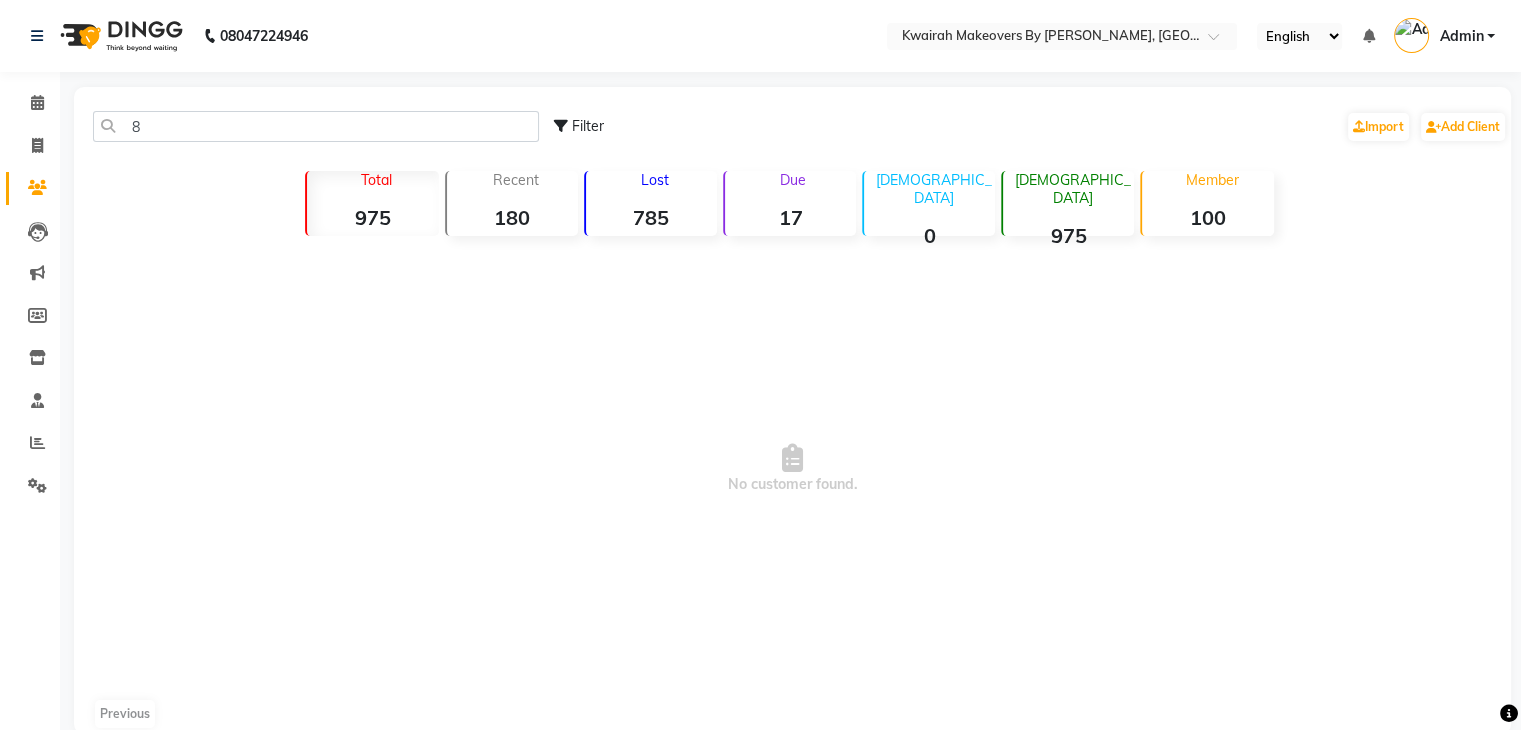 type 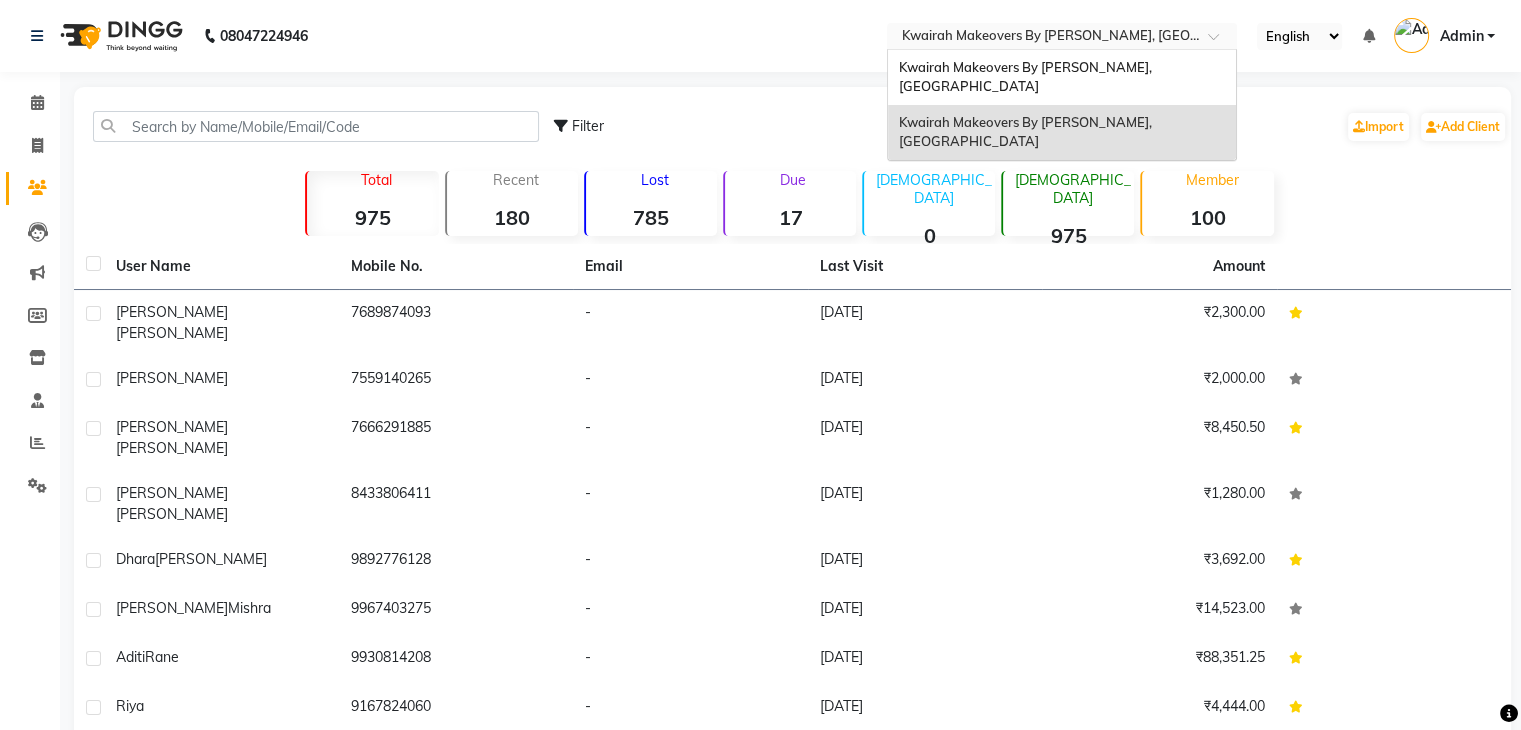 click at bounding box center [1042, 38] 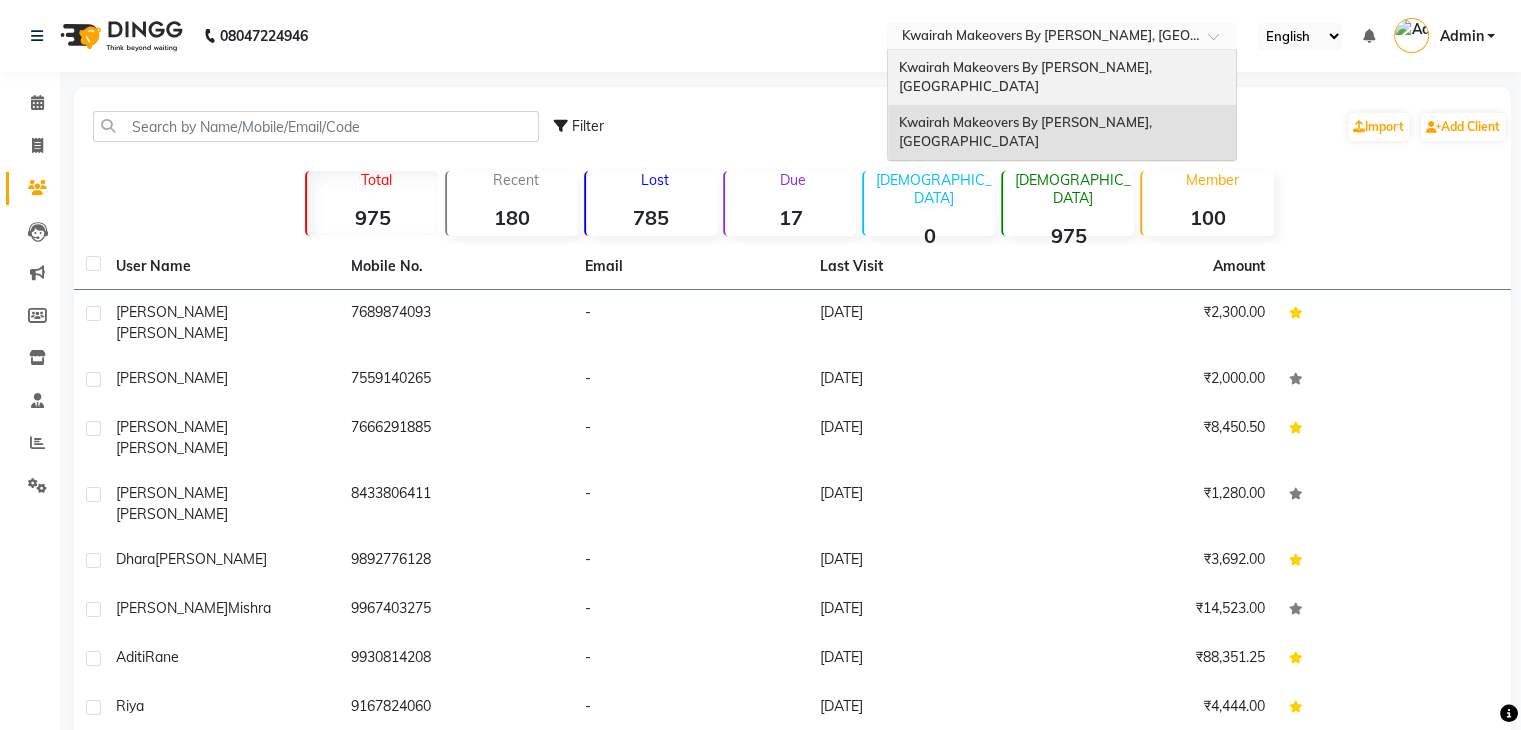 click on "Kwairah Makeovers By [PERSON_NAME], [GEOGRAPHIC_DATA]" at bounding box center [1062, 77] 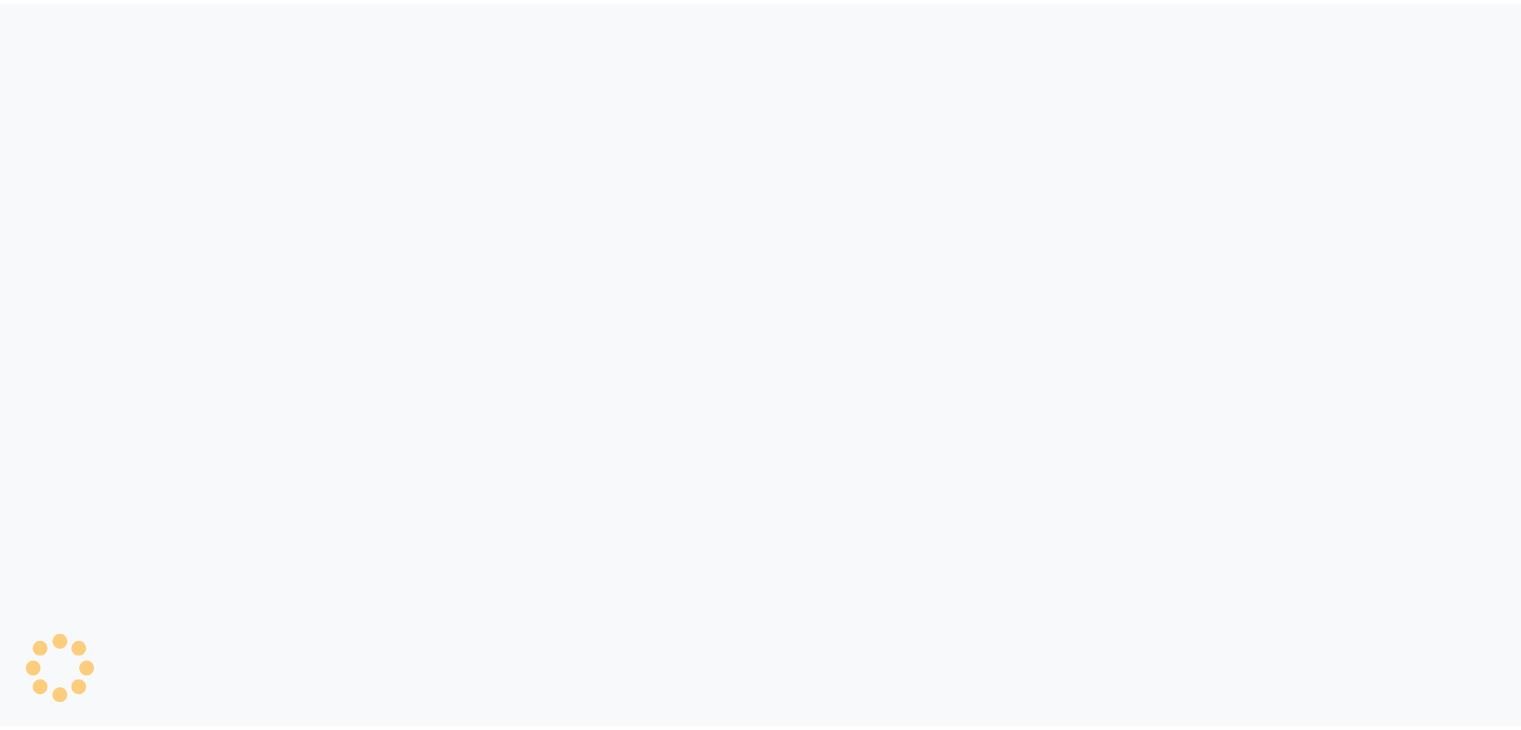 scroll, scrollTop: 0, scrollLeft: 0, axis: both 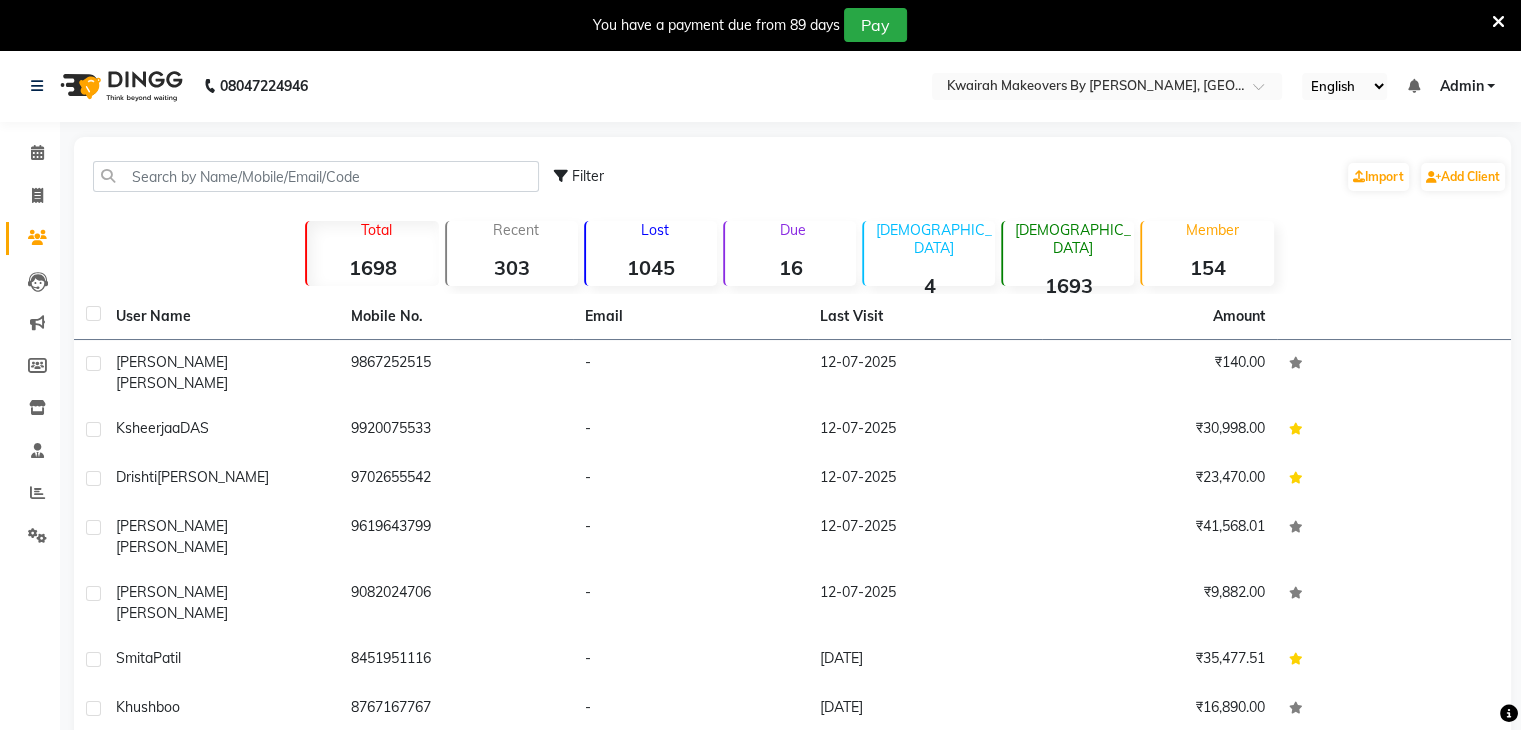 click on "Filter  Import   Add Client" 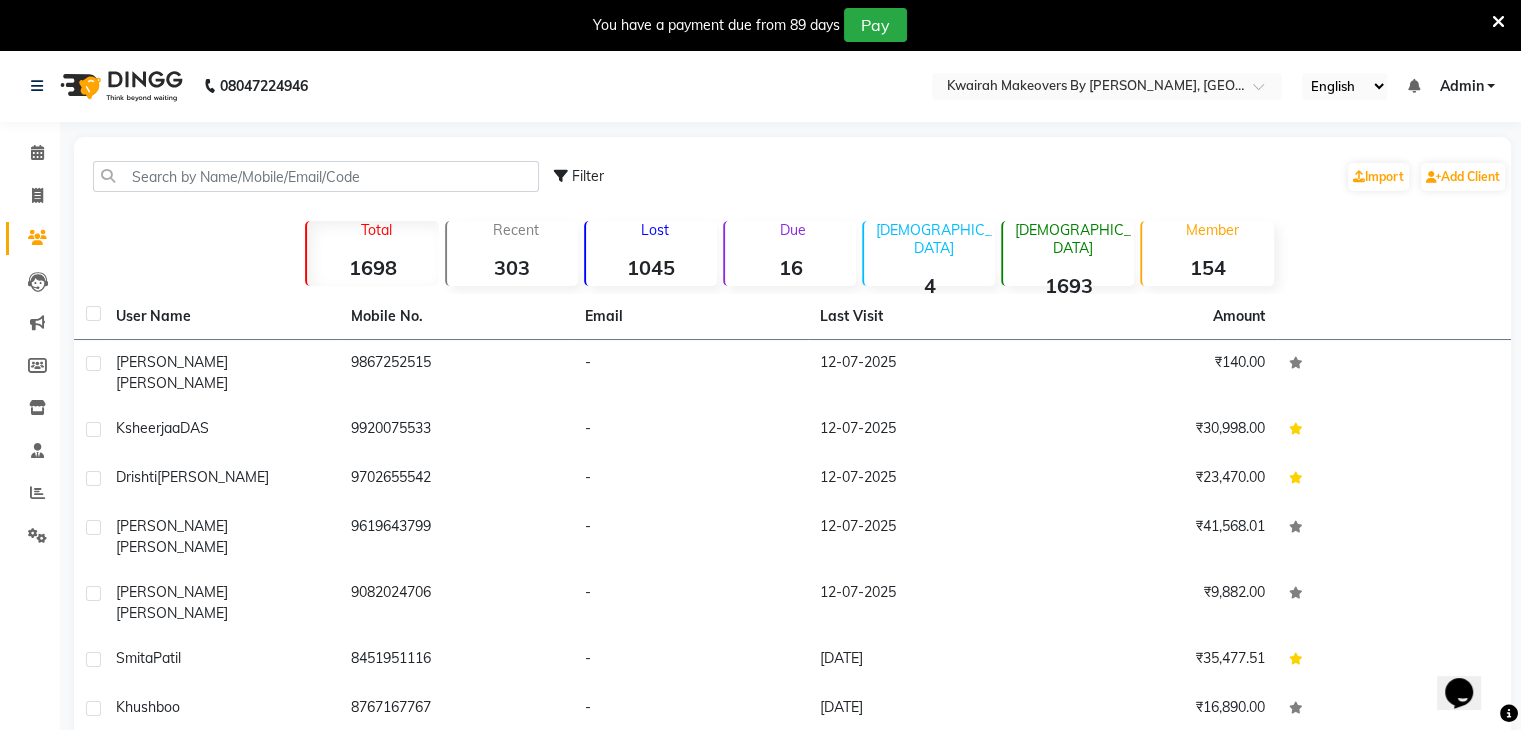 scroll, scrollTop: 0, scrollLeft: 0, axis: both 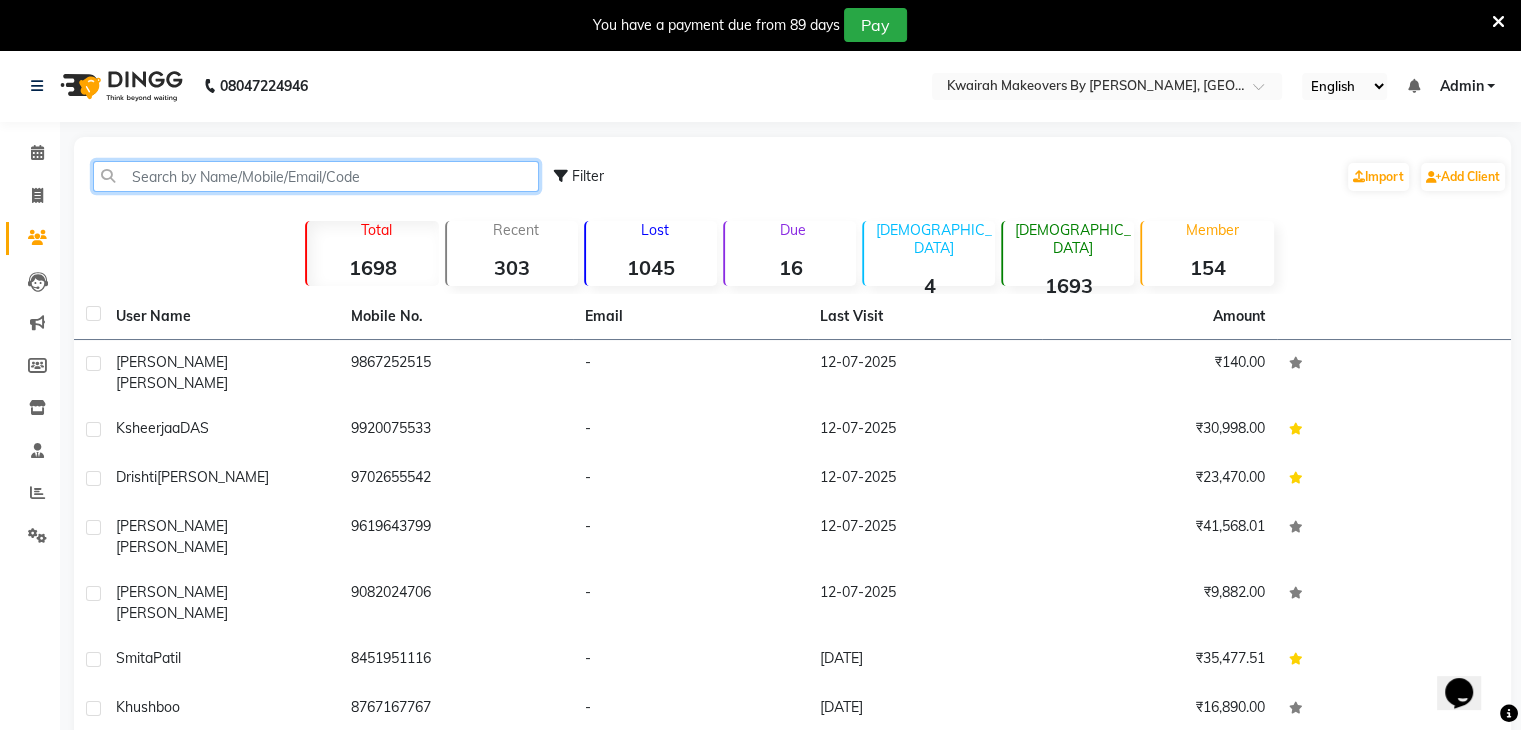click 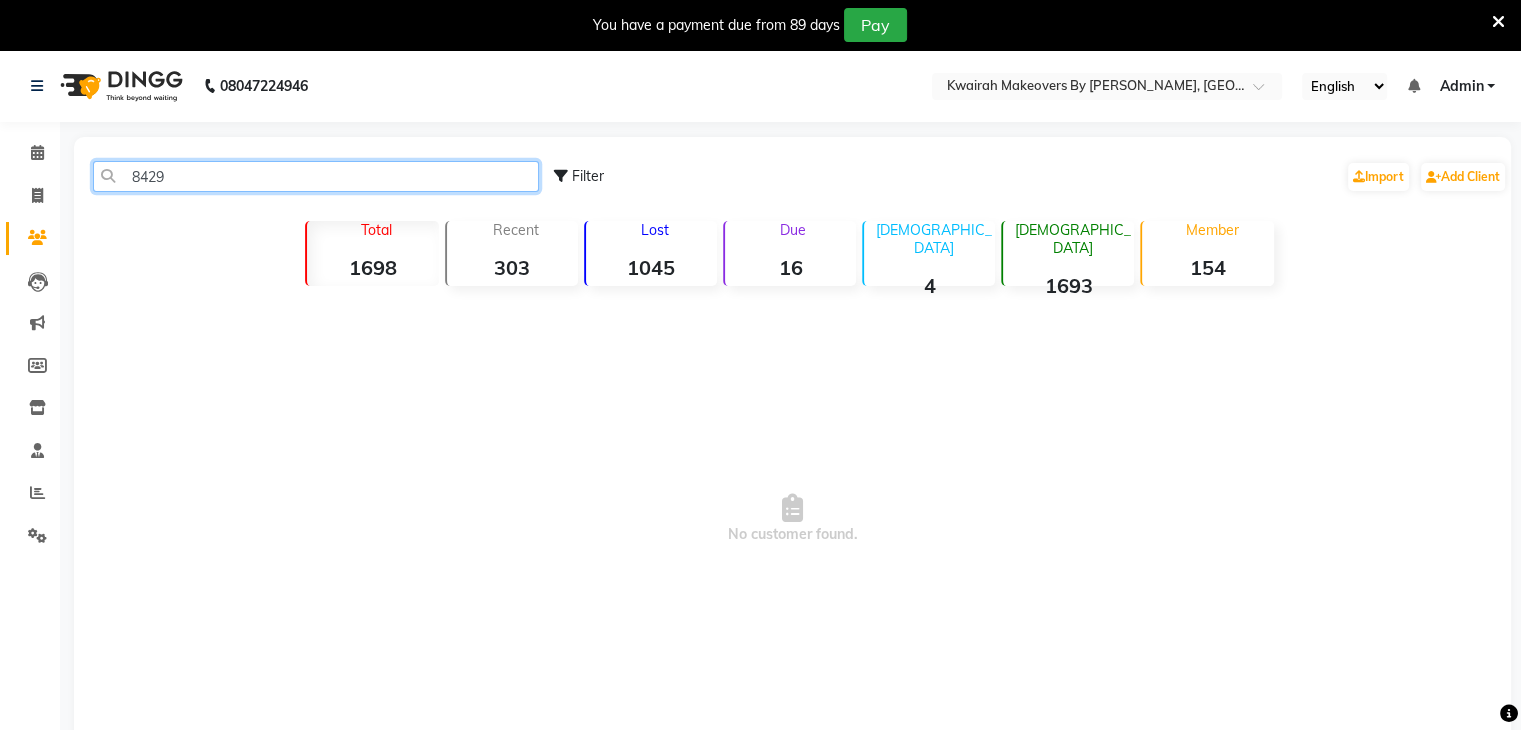 type on "8429" 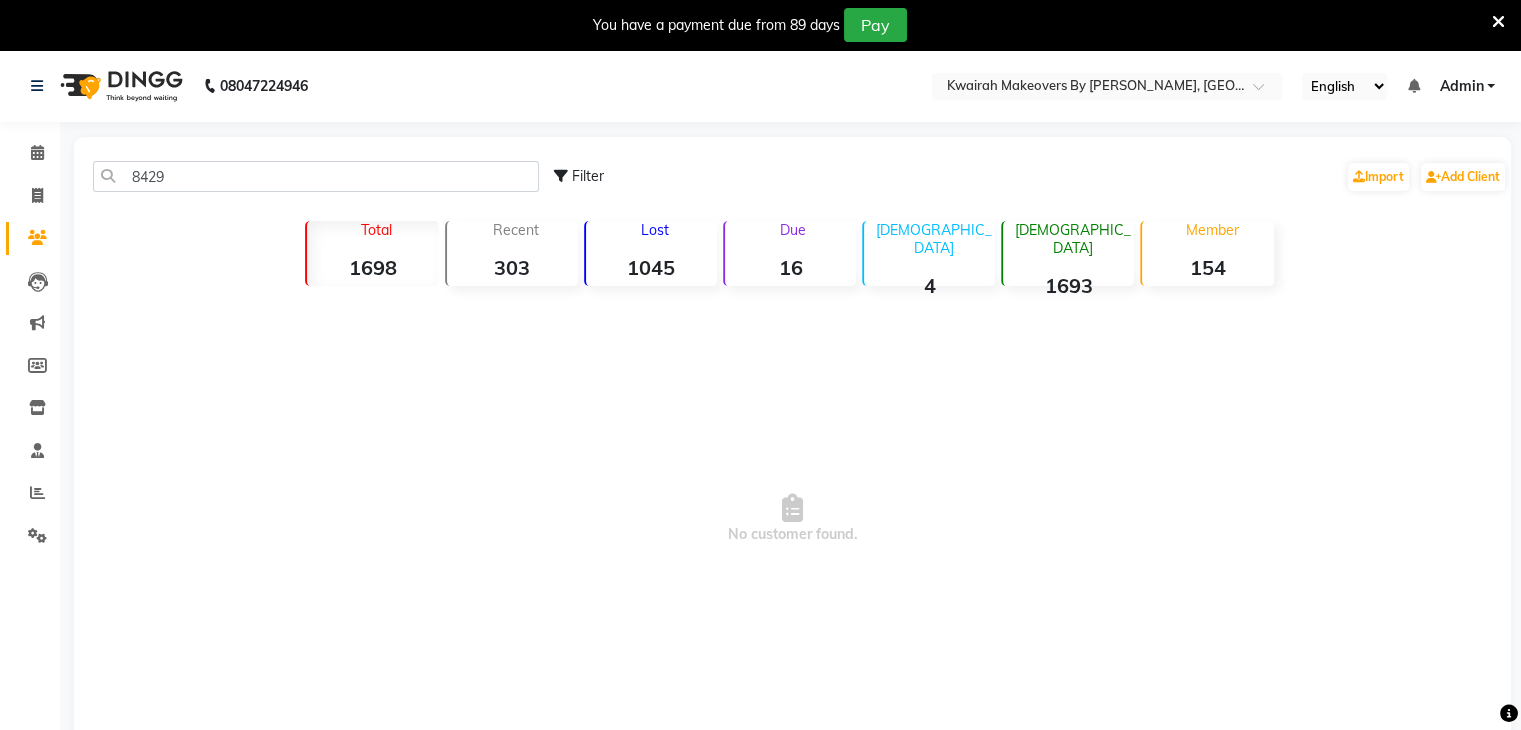 click on "8429 Filter  Import   Add Client   Total  1698  Recent  303  Lost  1045  Due  16  Male  4  Female  1693  Member  154  No customer found.   Previous" 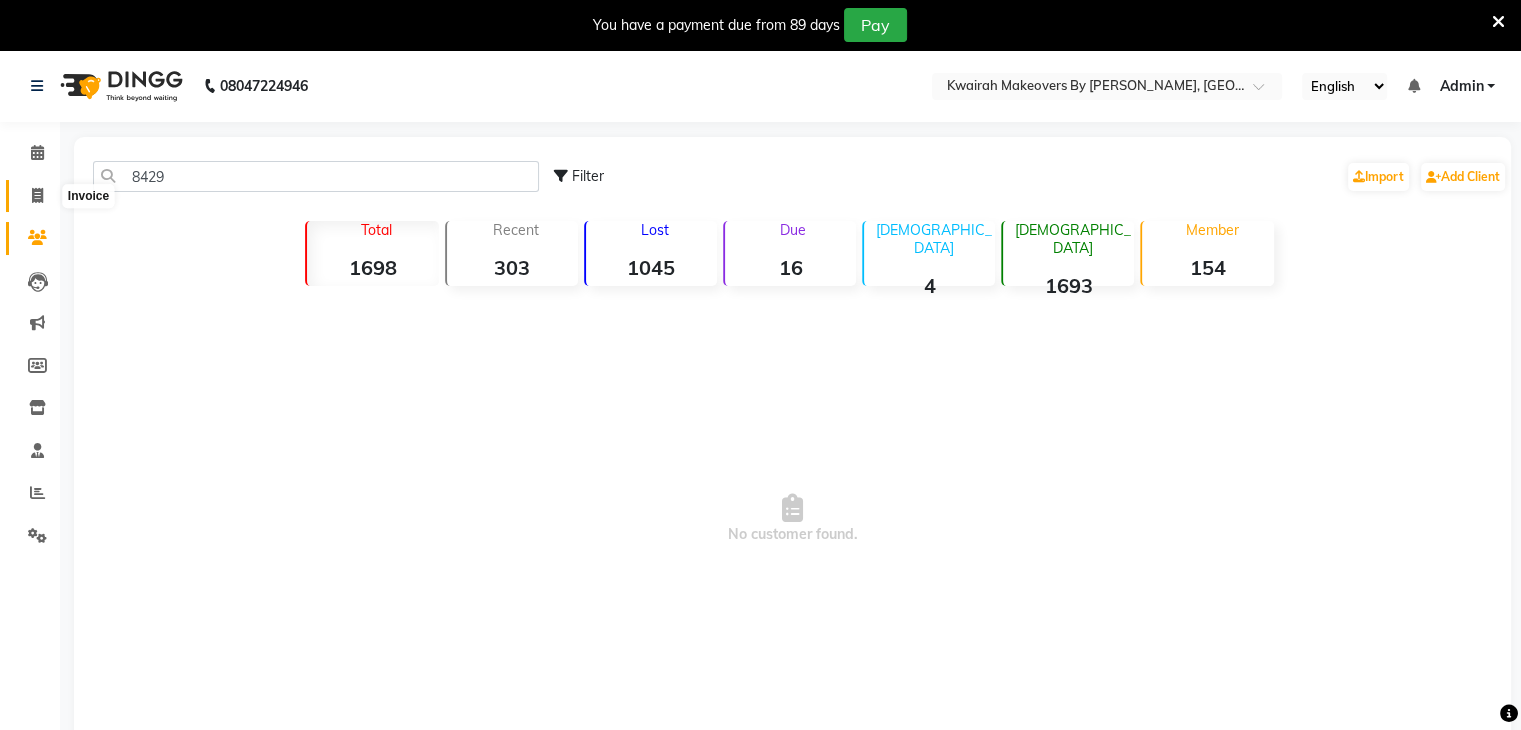click 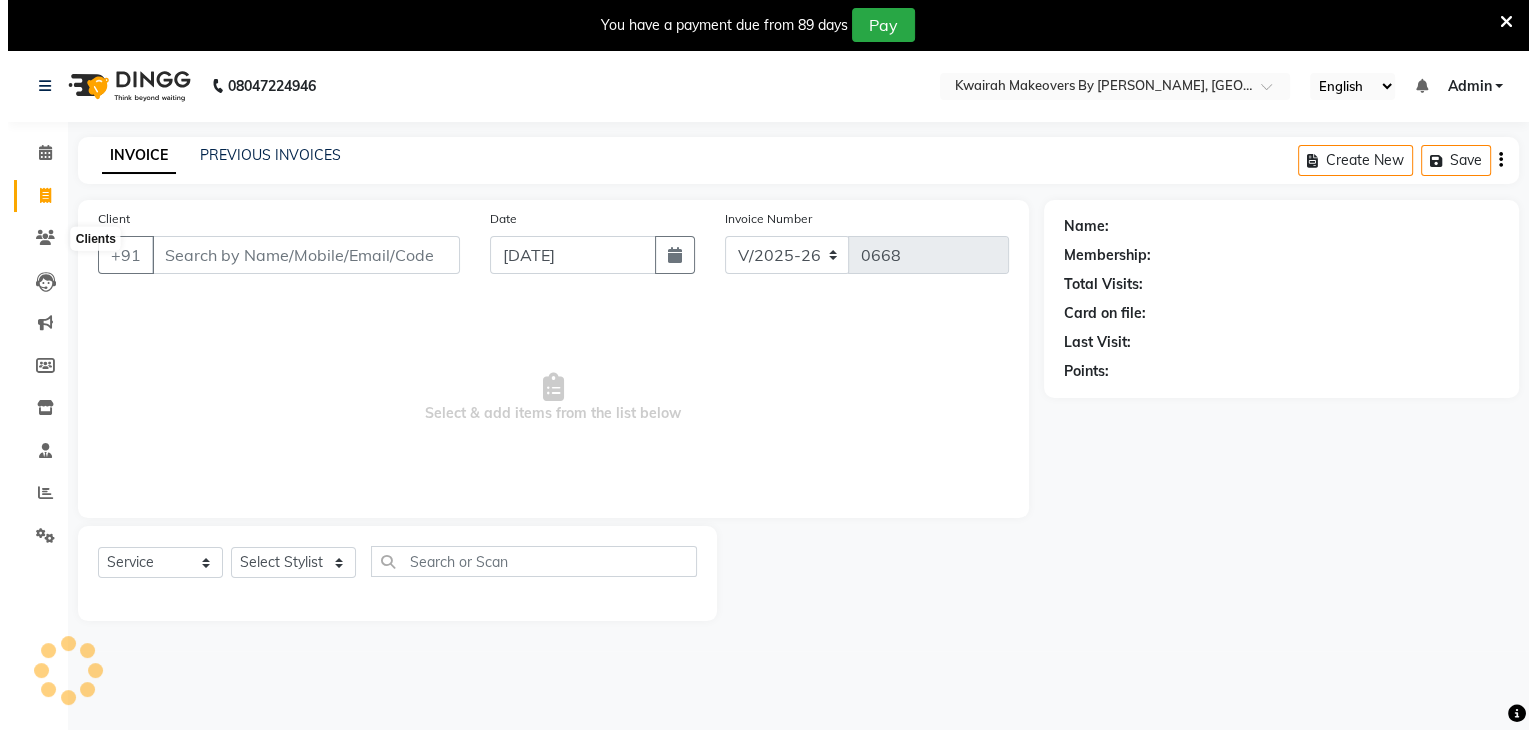 scroll, scrollTop: 50, scrollLeft: 0, axis: vertical 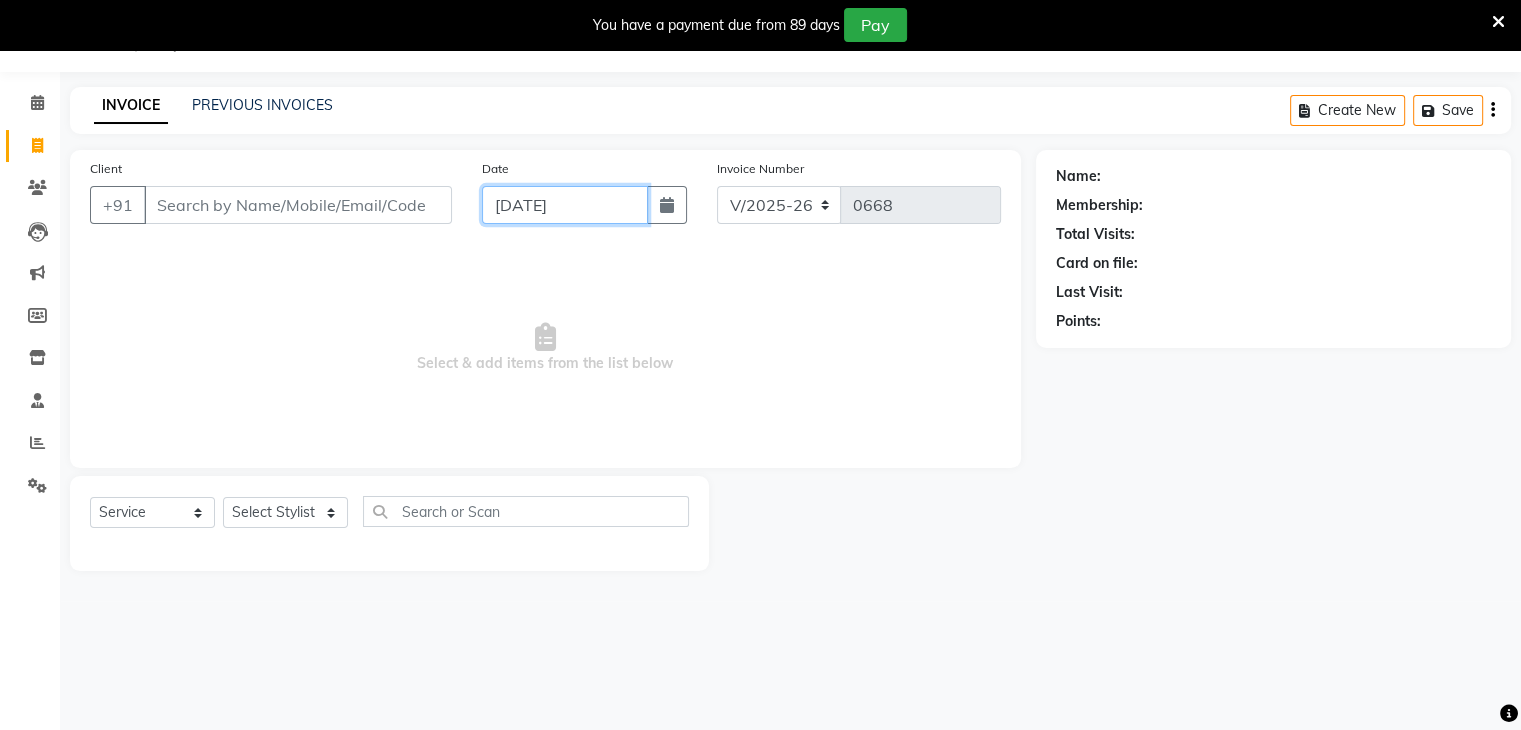click on "[DATE]" 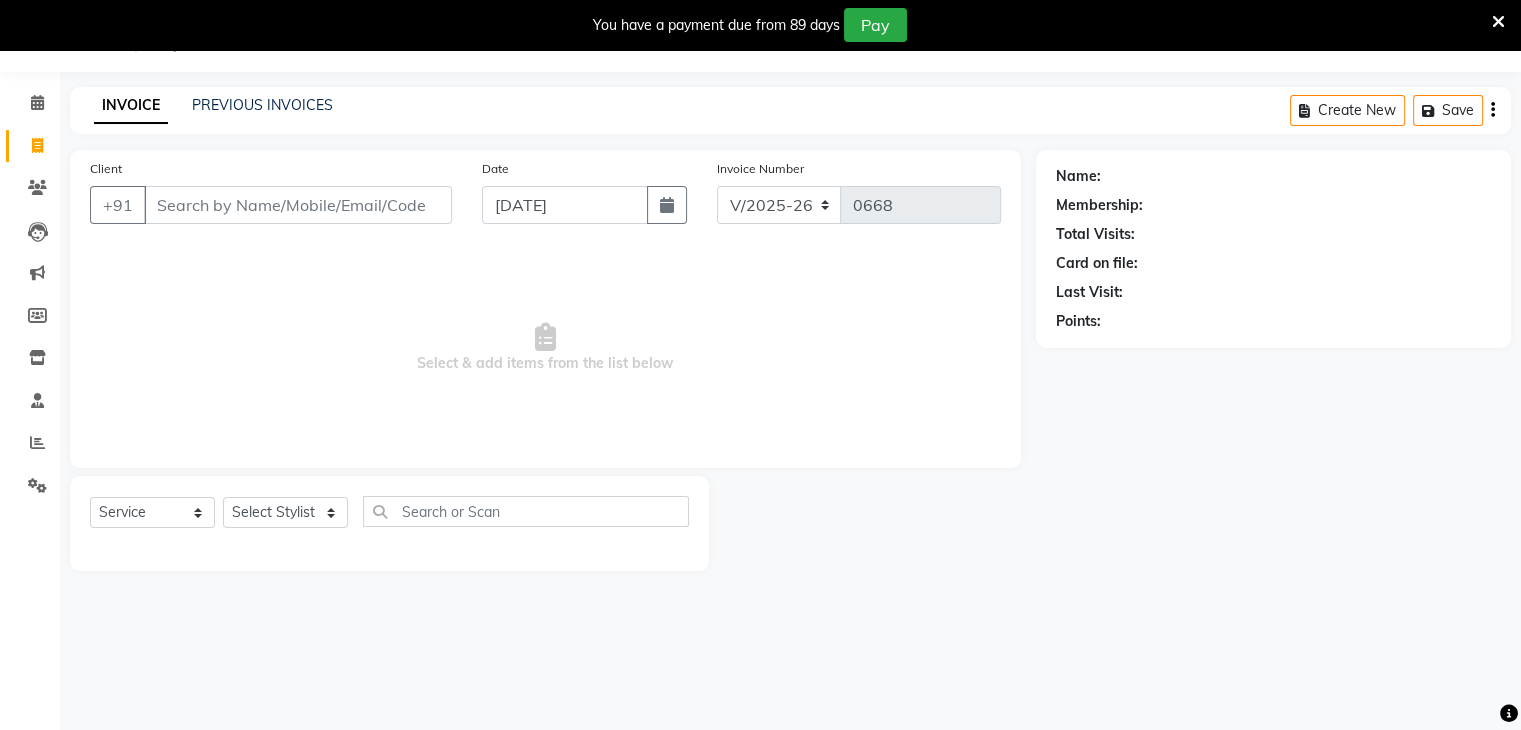 select on "7" 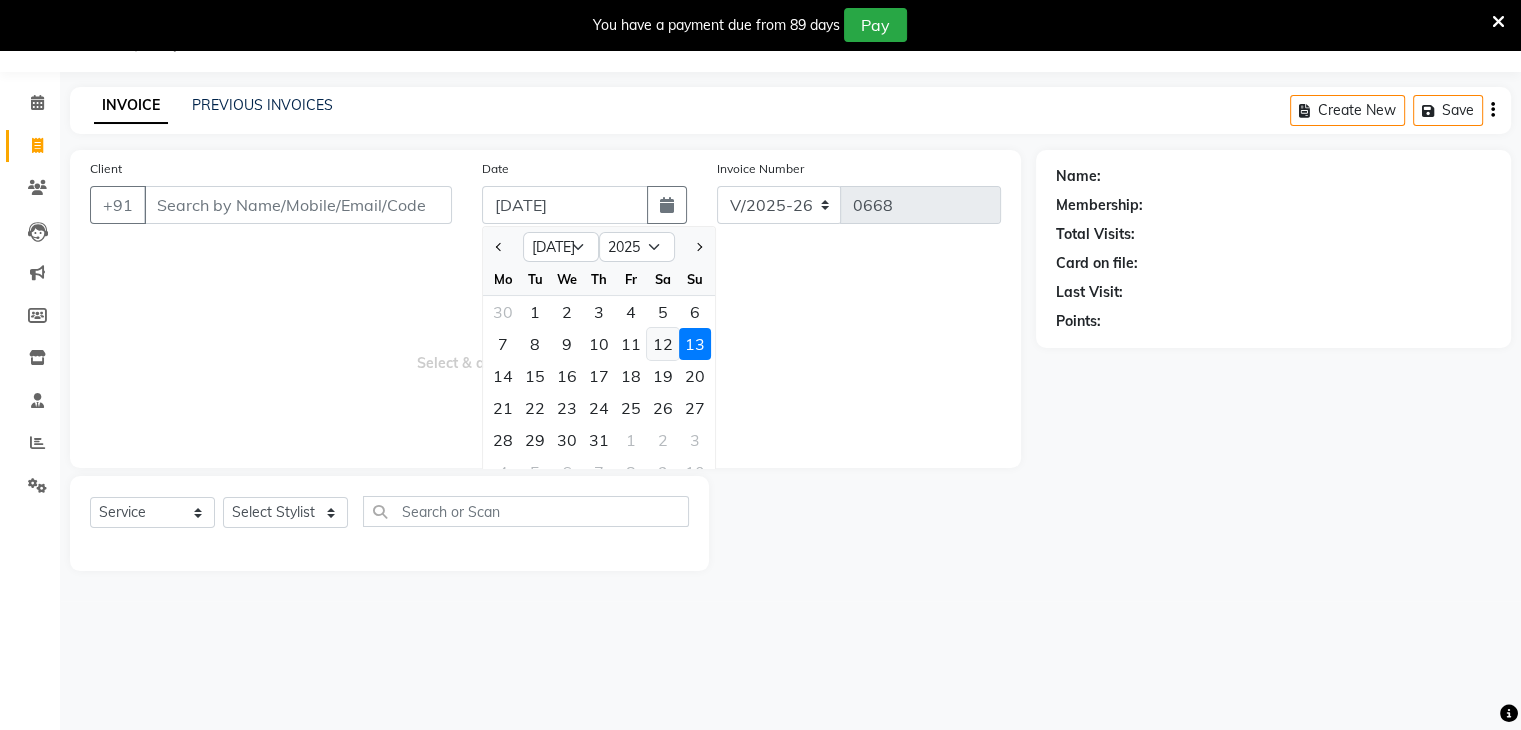 click on "12" 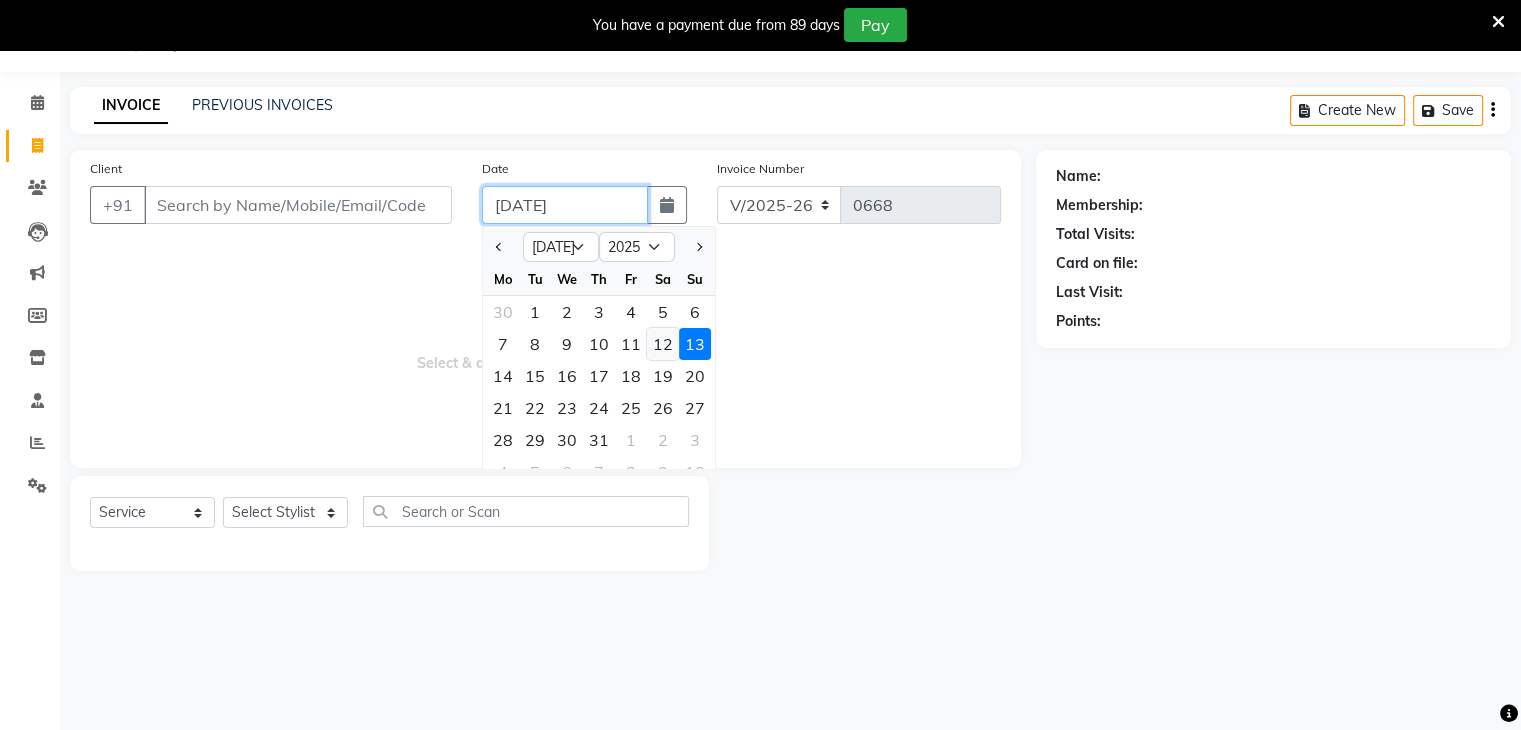 type on "12-07-2025" 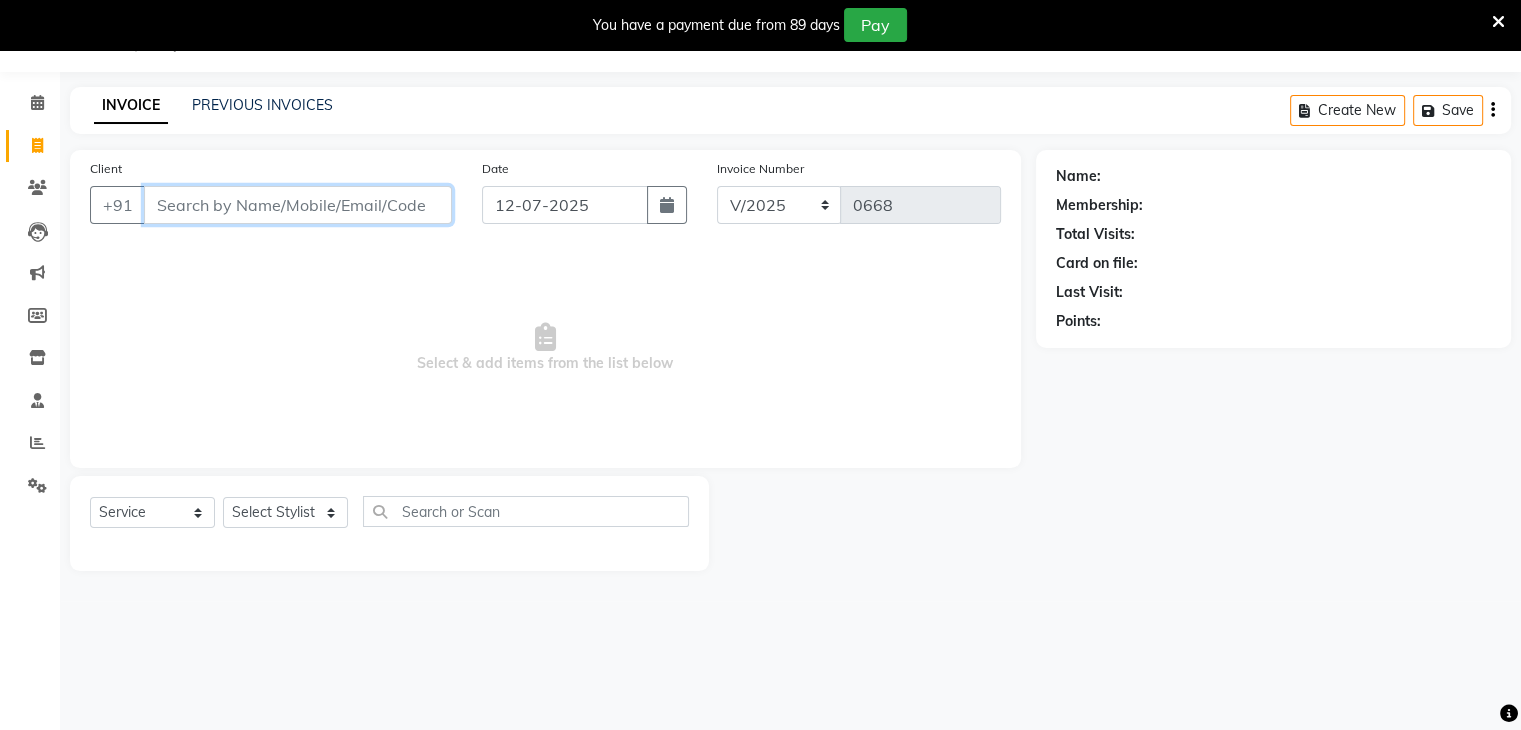 click on "Client" at bounding box center (298, 205) 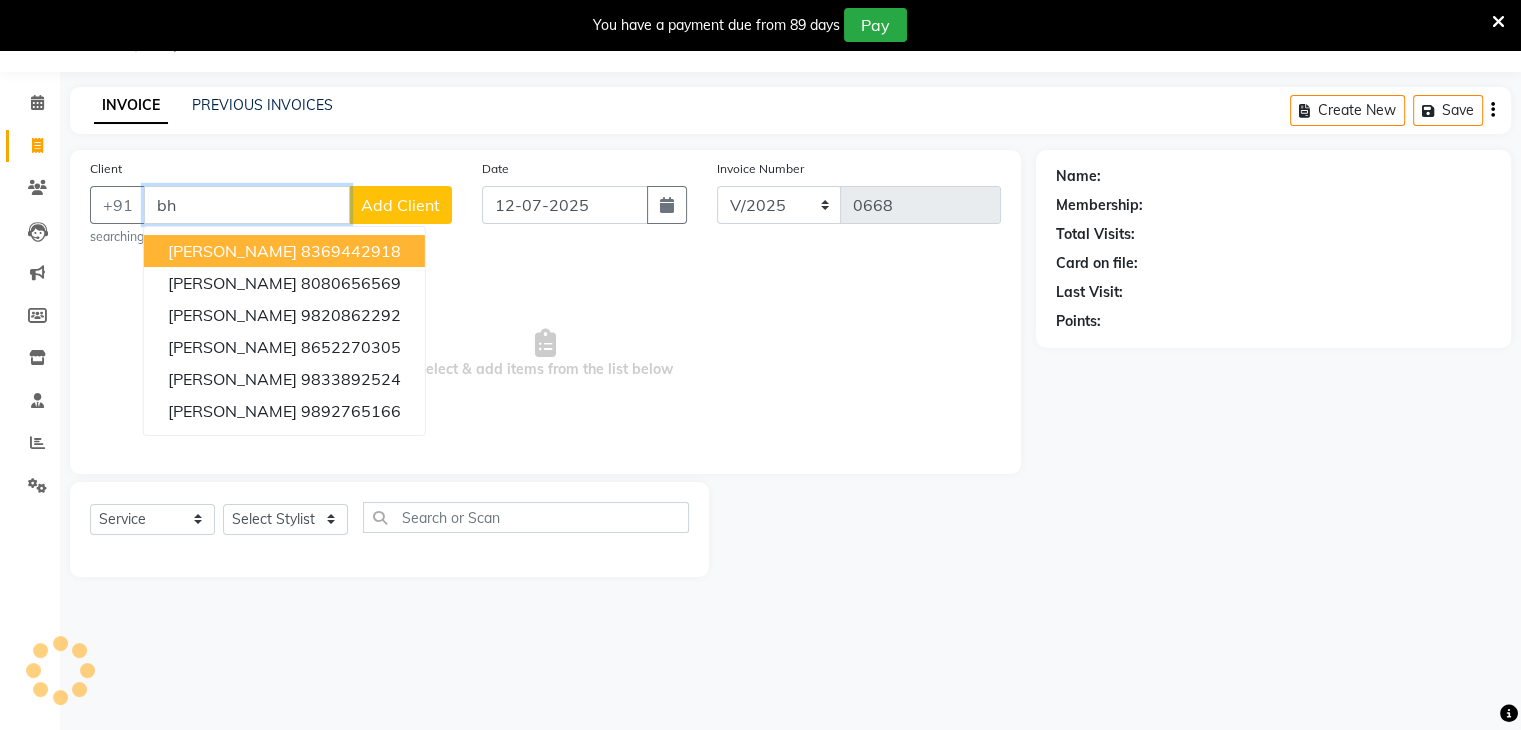 type on "b" 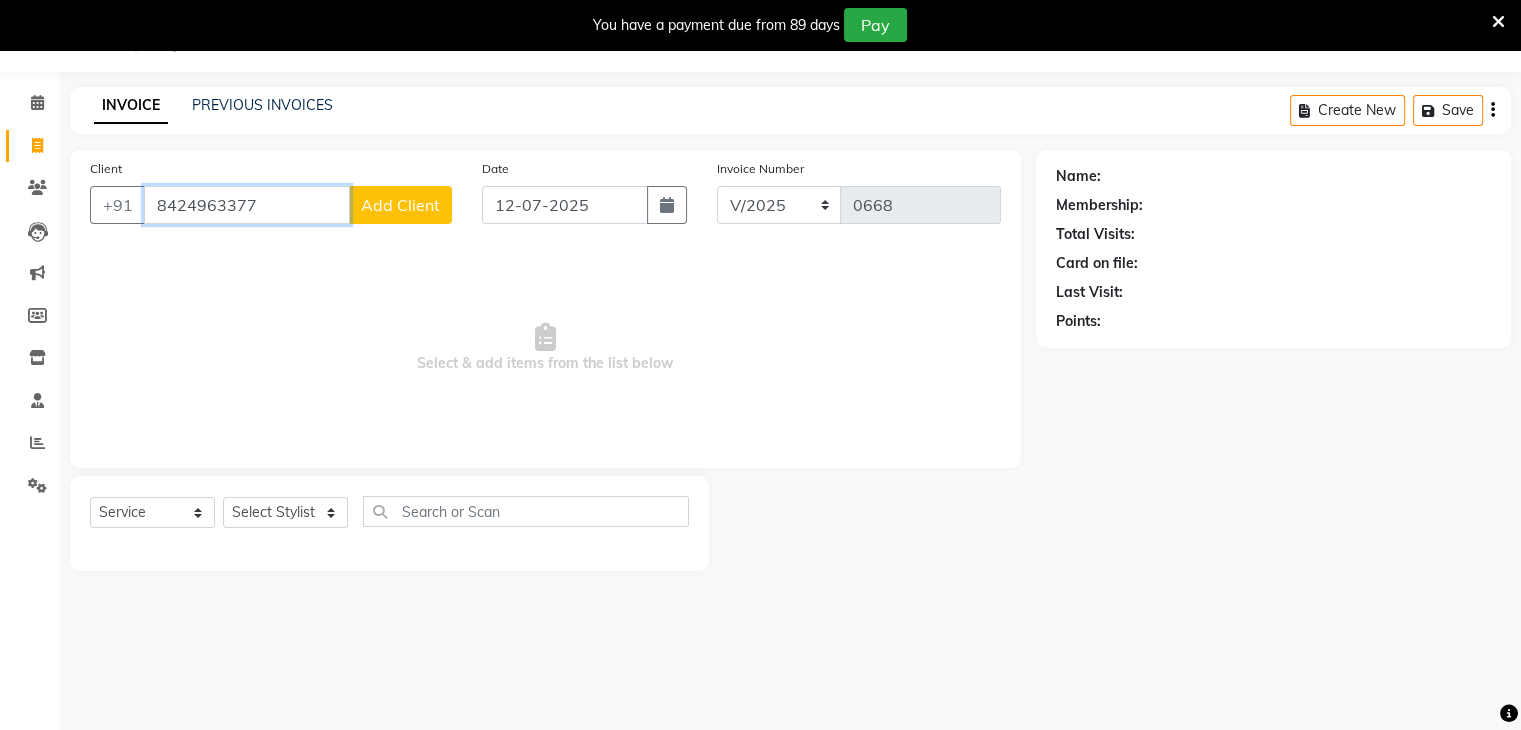 type on "8424963377" 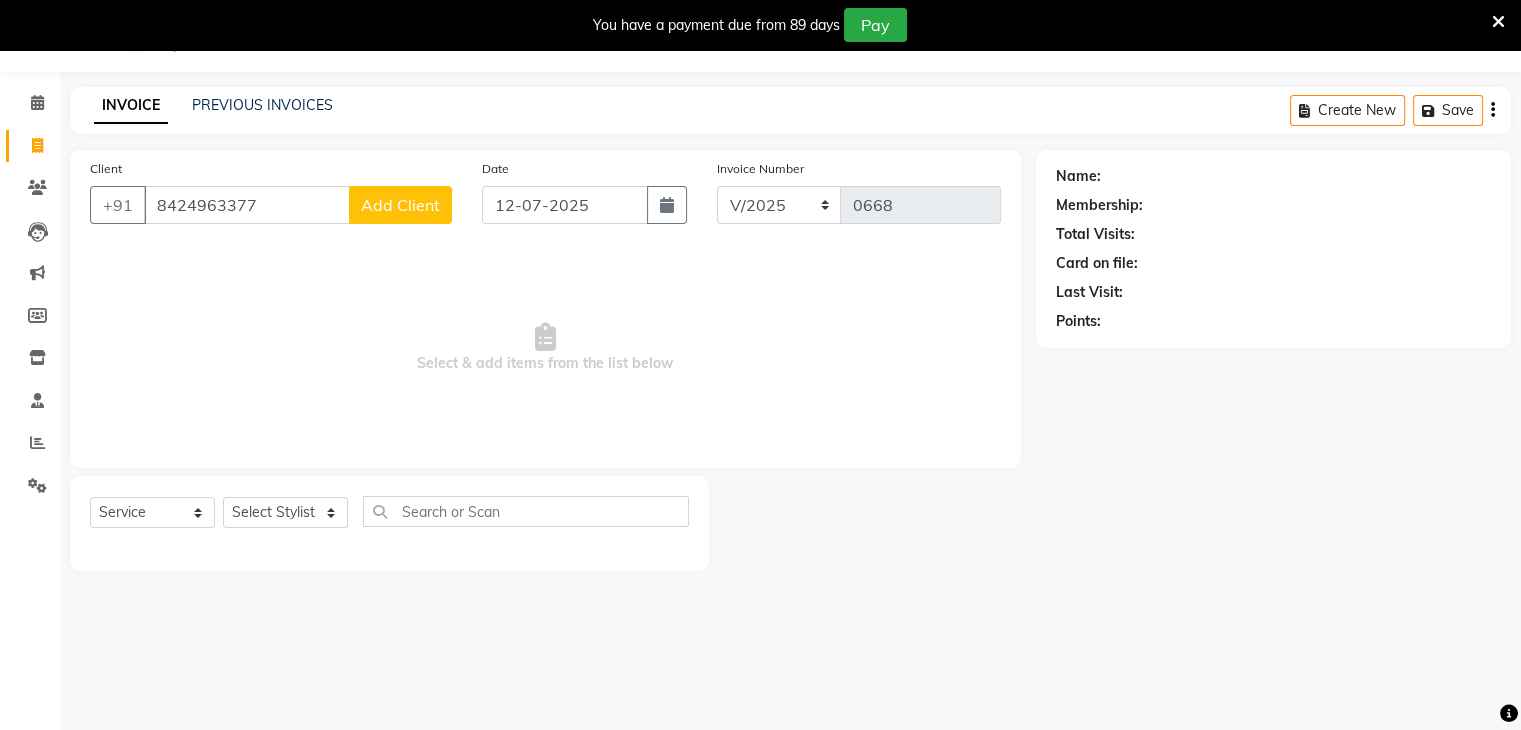 click on "Add Client" 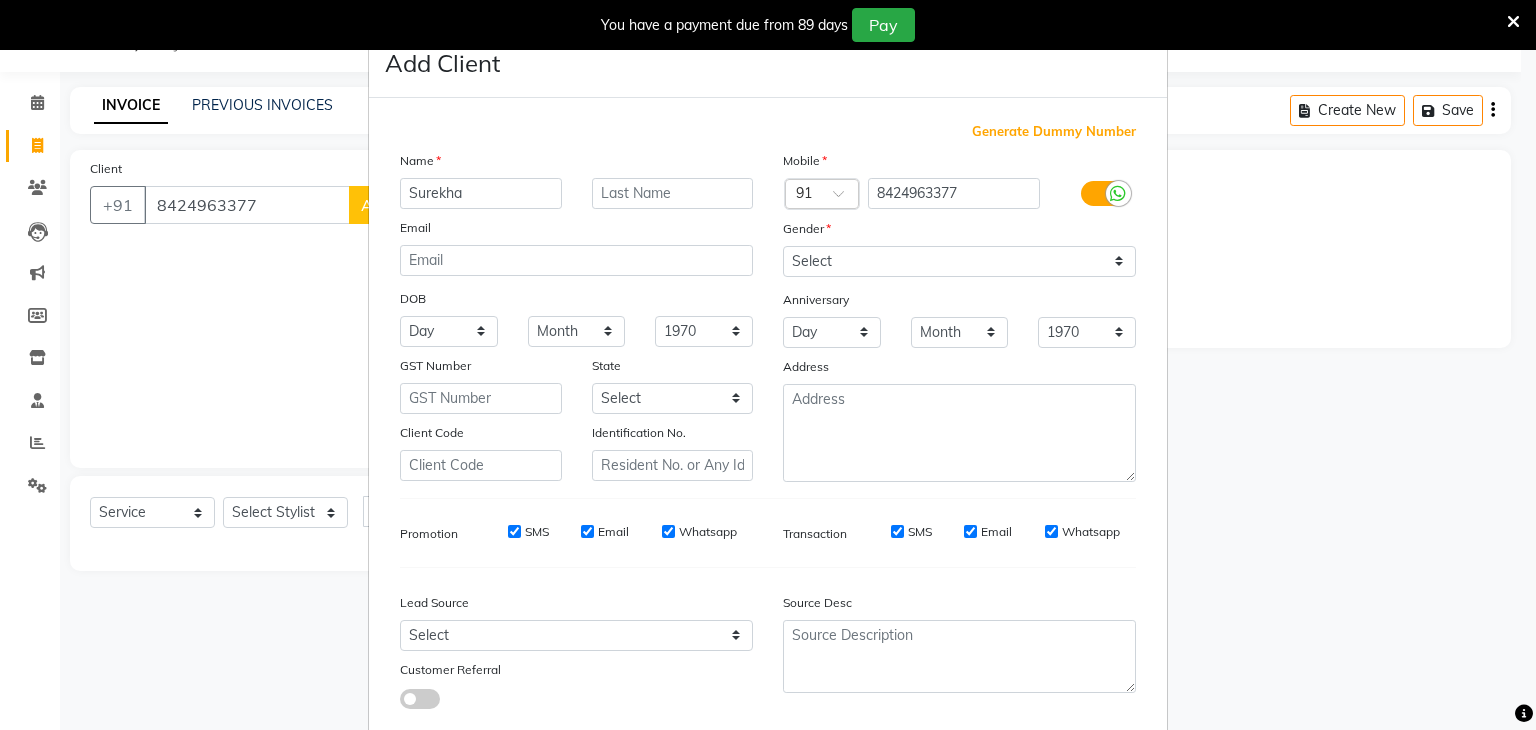 type on "Surekha" 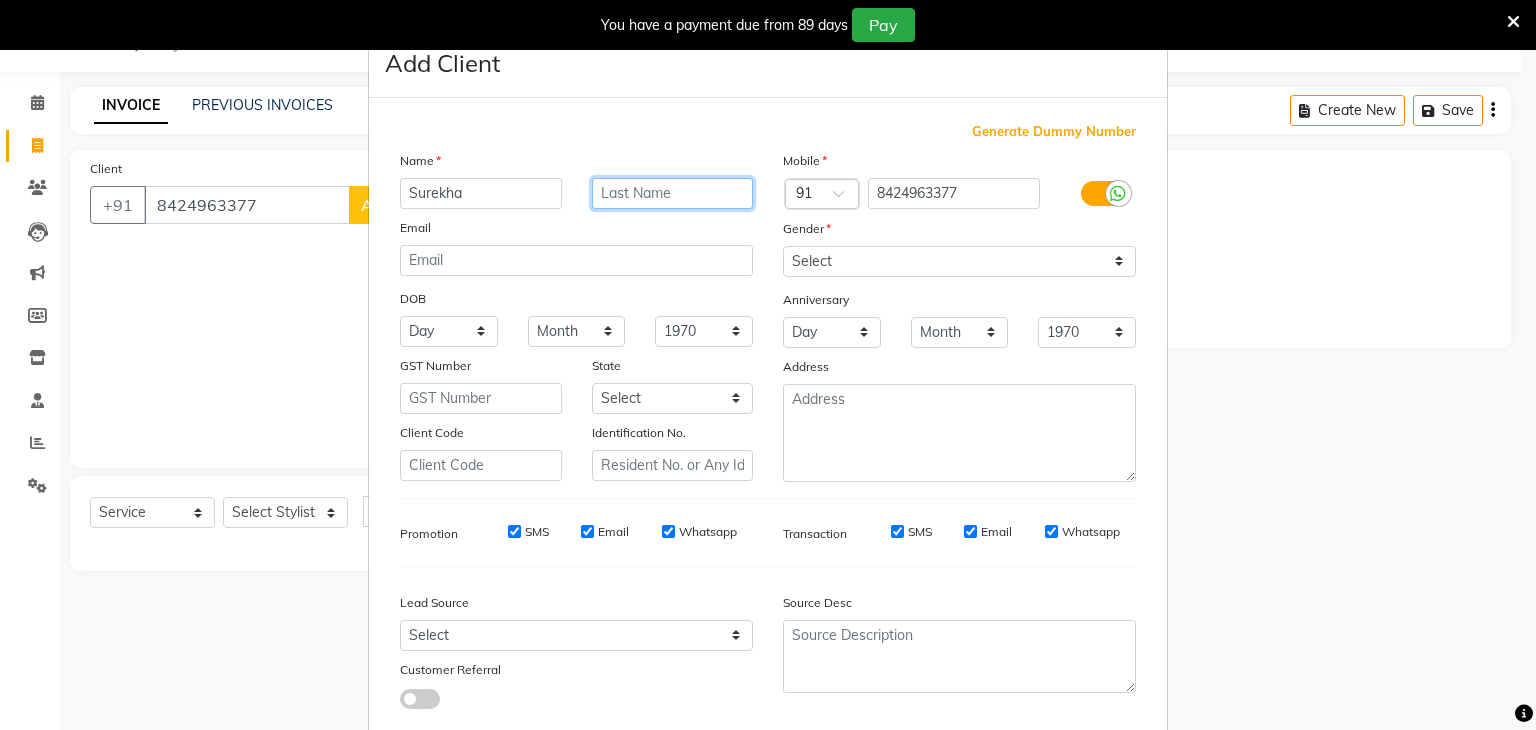 click at bounding box center (673, 193) 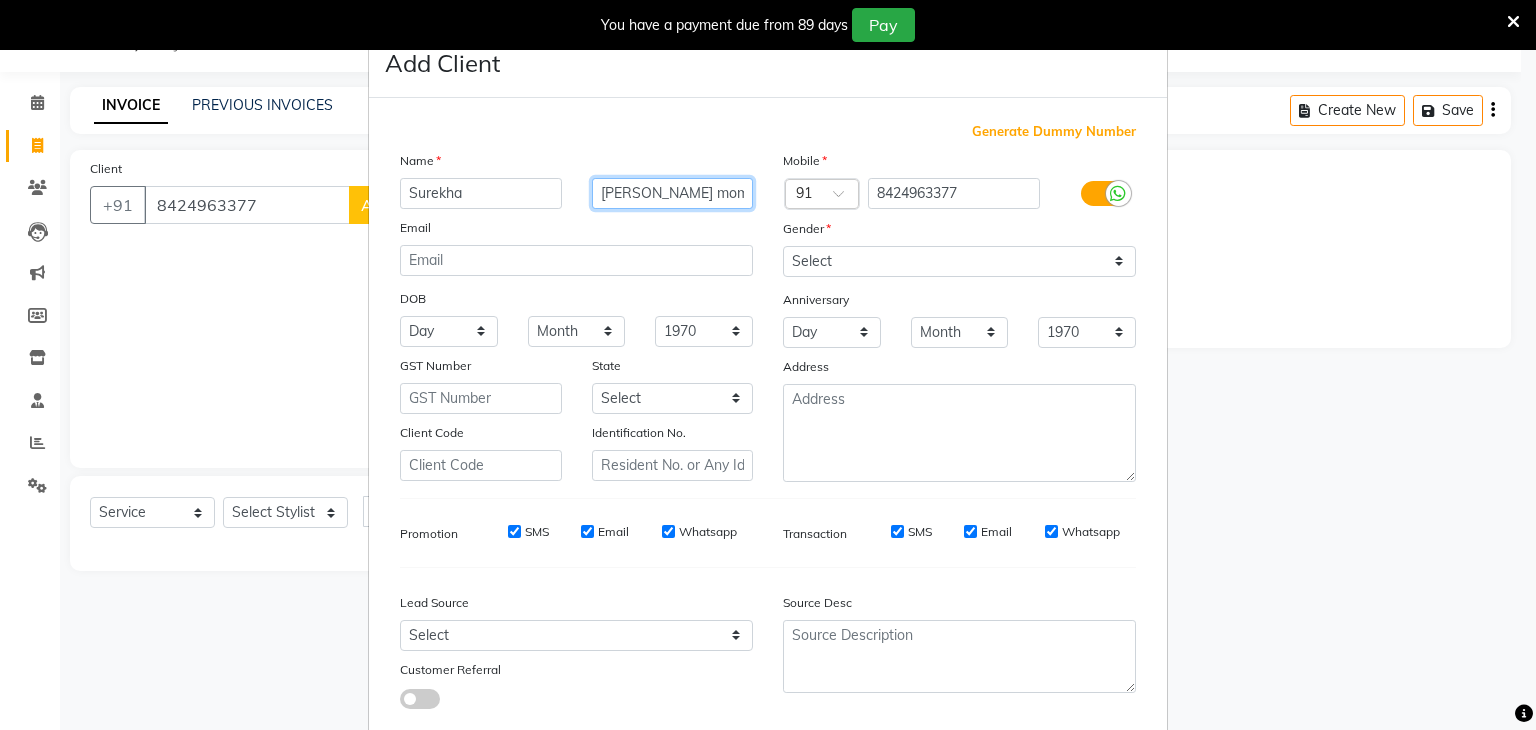 type on "bhavika mom" 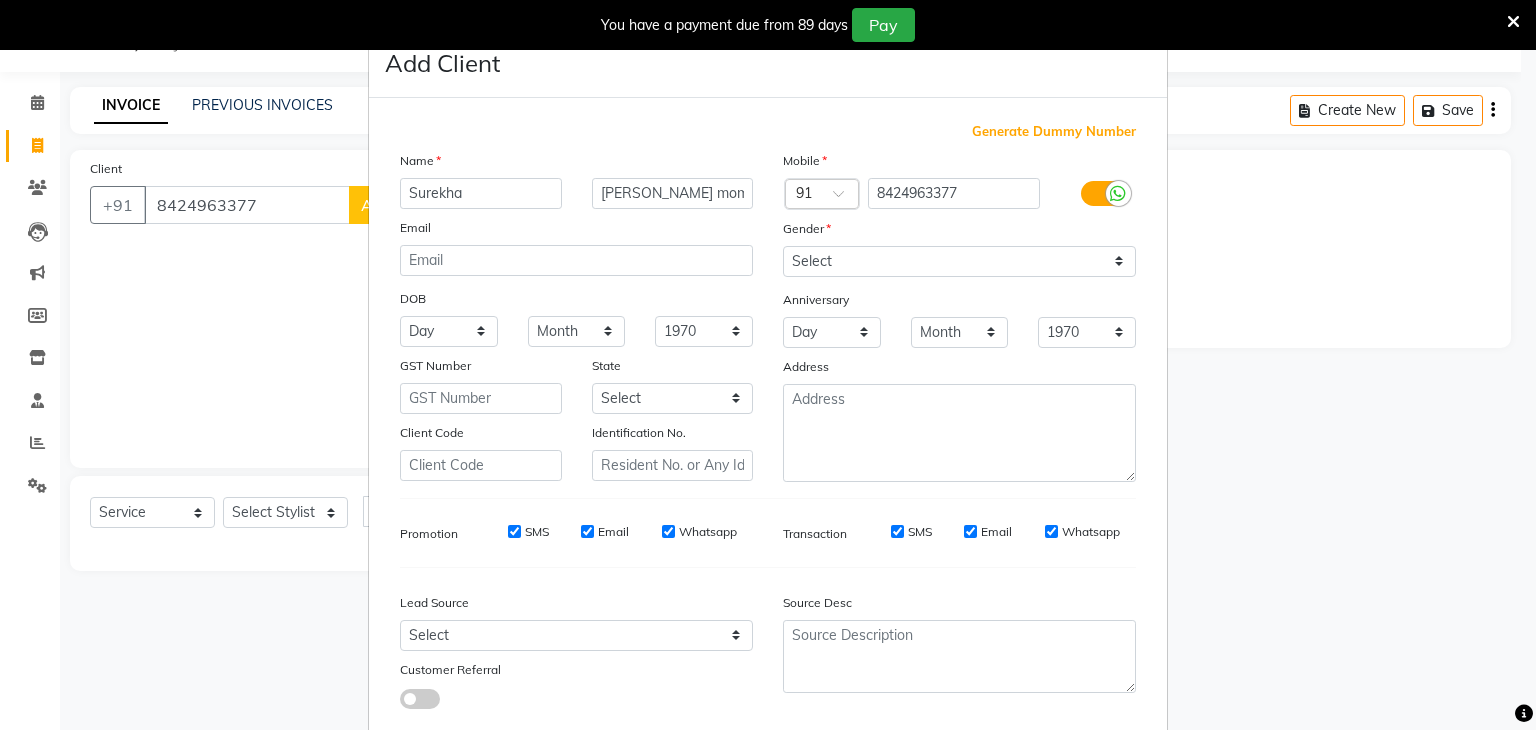 click on "Gender" at bounding box center [959, 232] 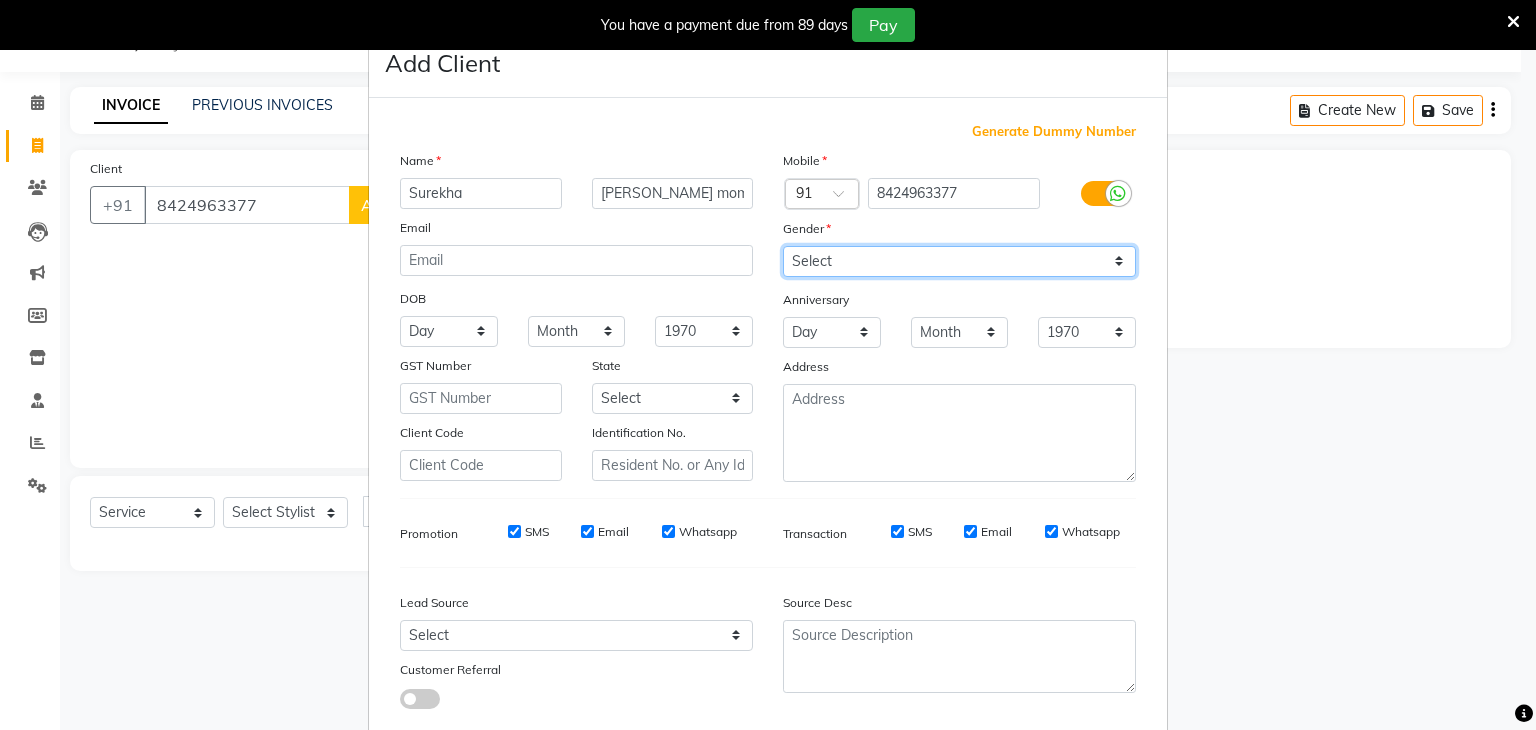 click on "Select [DEMOGRAPHIC_DATA] [DEMOGRAPHIC_DATA] Other Prefer Not To Say" at bounding box center [959, 261] 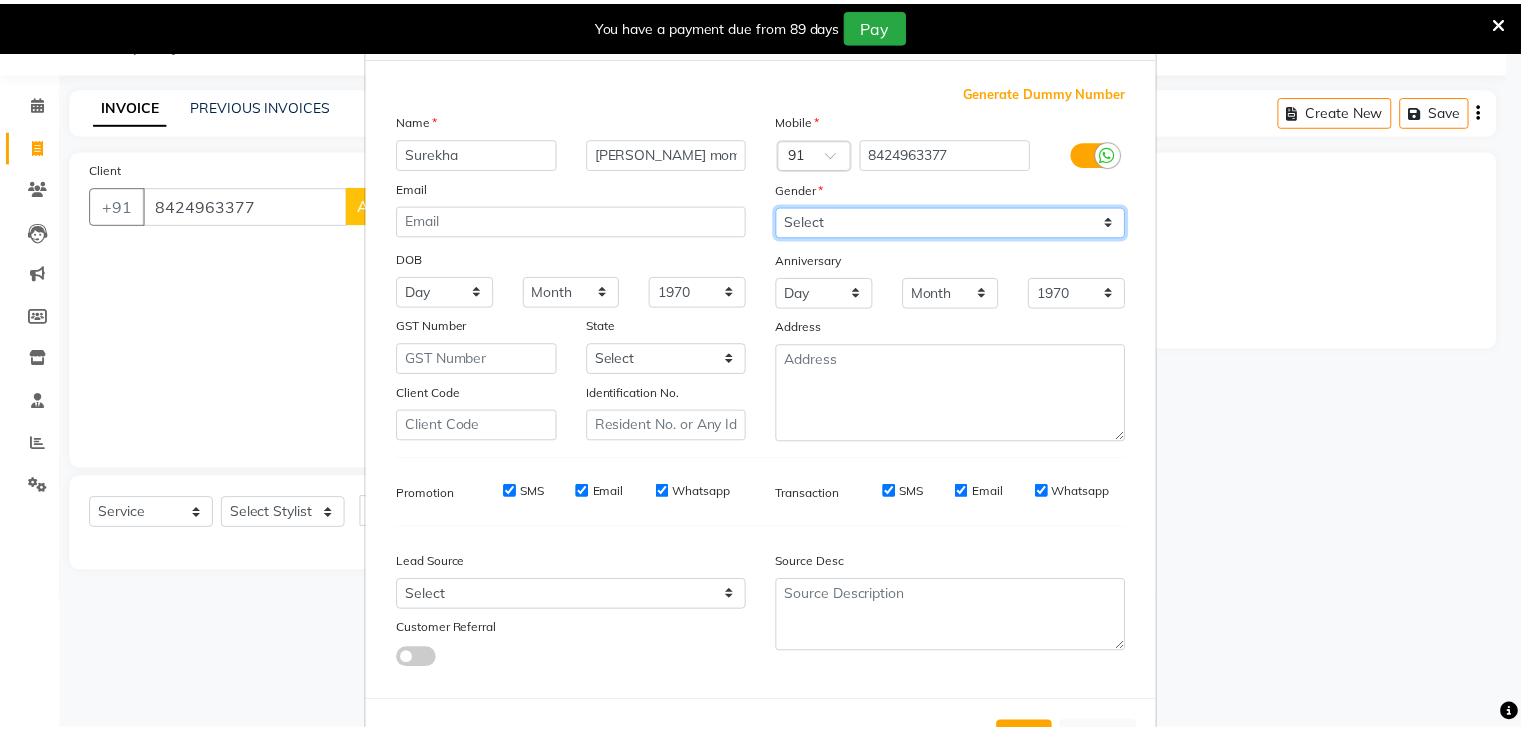 scroll, scrollTop: 127, scrollLeft: 0, axis: vertical 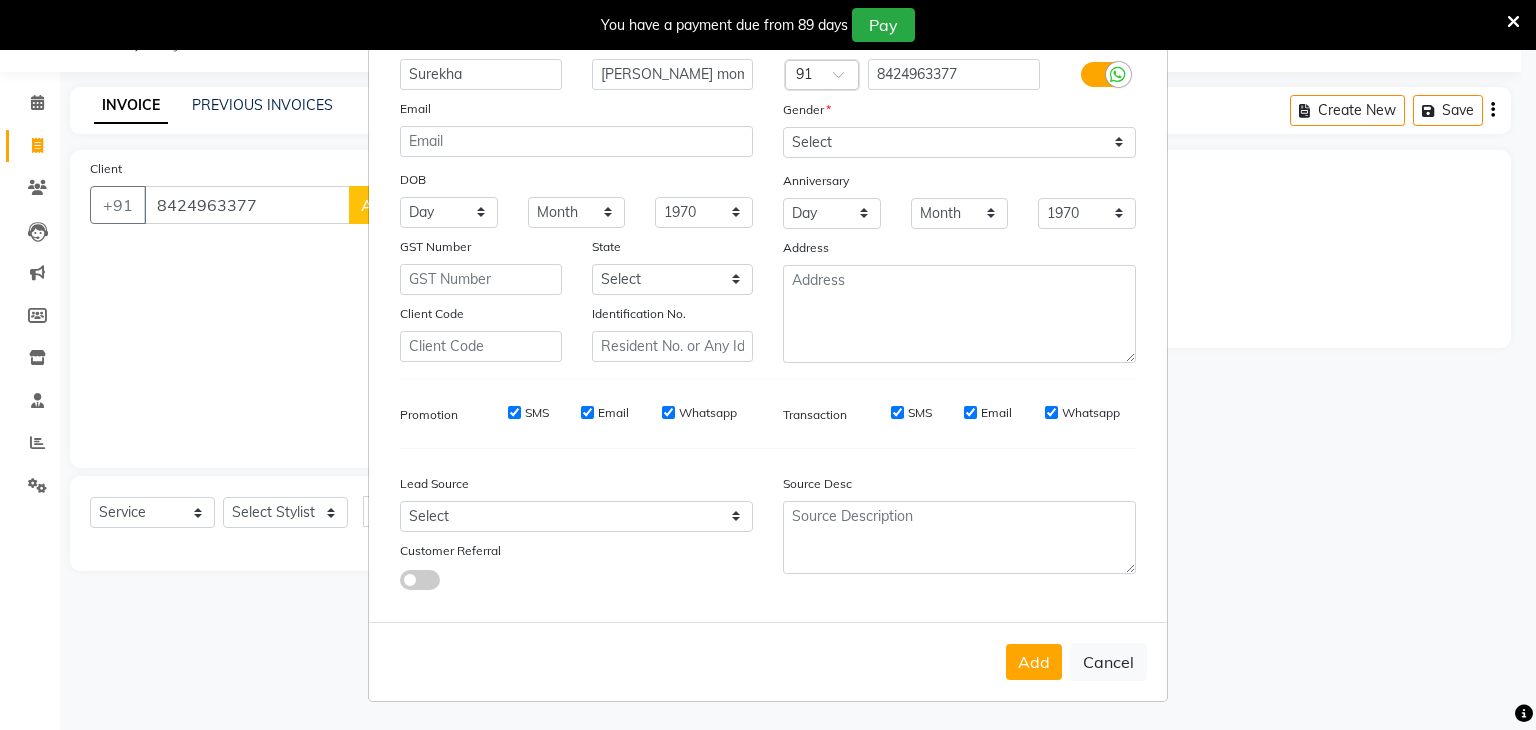 click on "Add   Cancel" at bounding box center [768, 661] 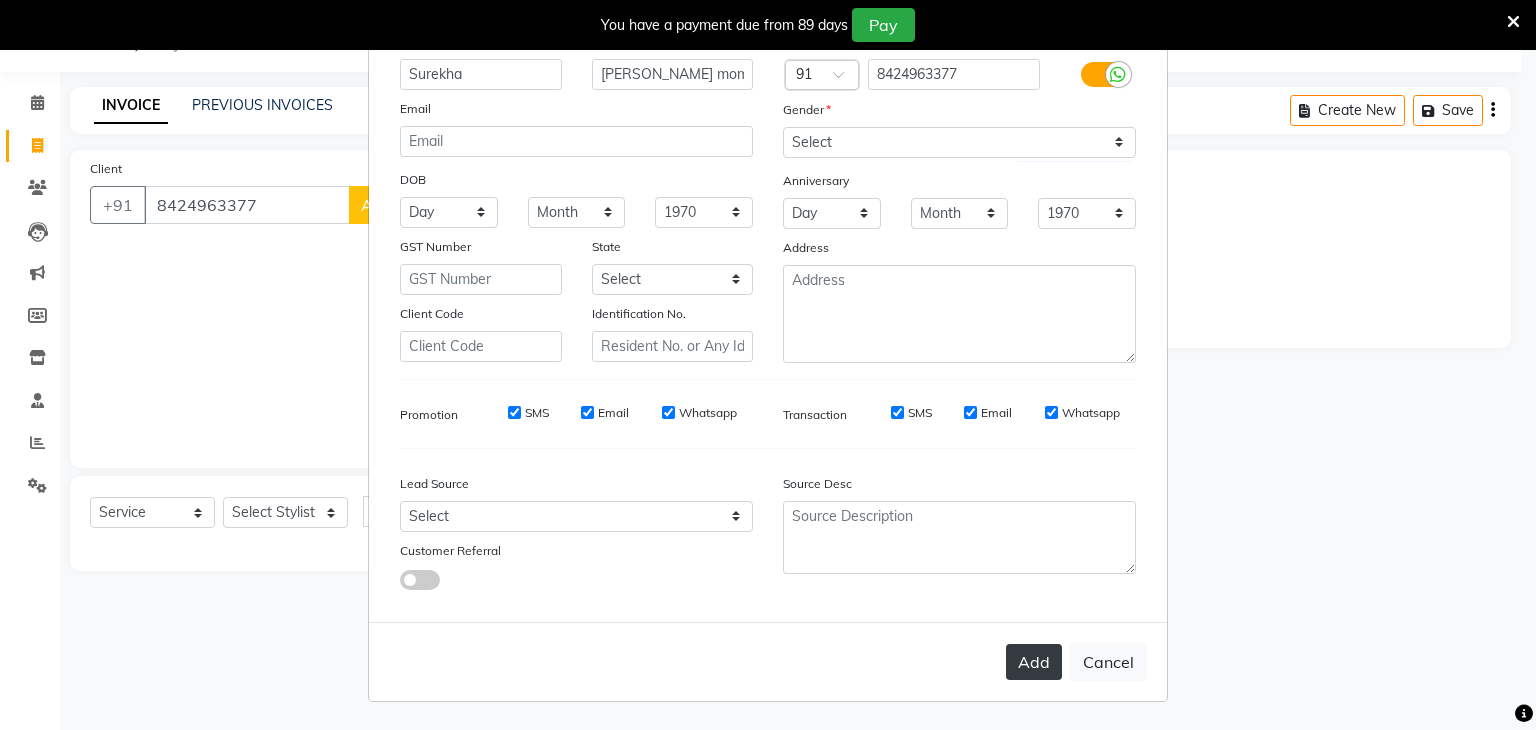 click on "Add" at bounding box center (1034, 662) 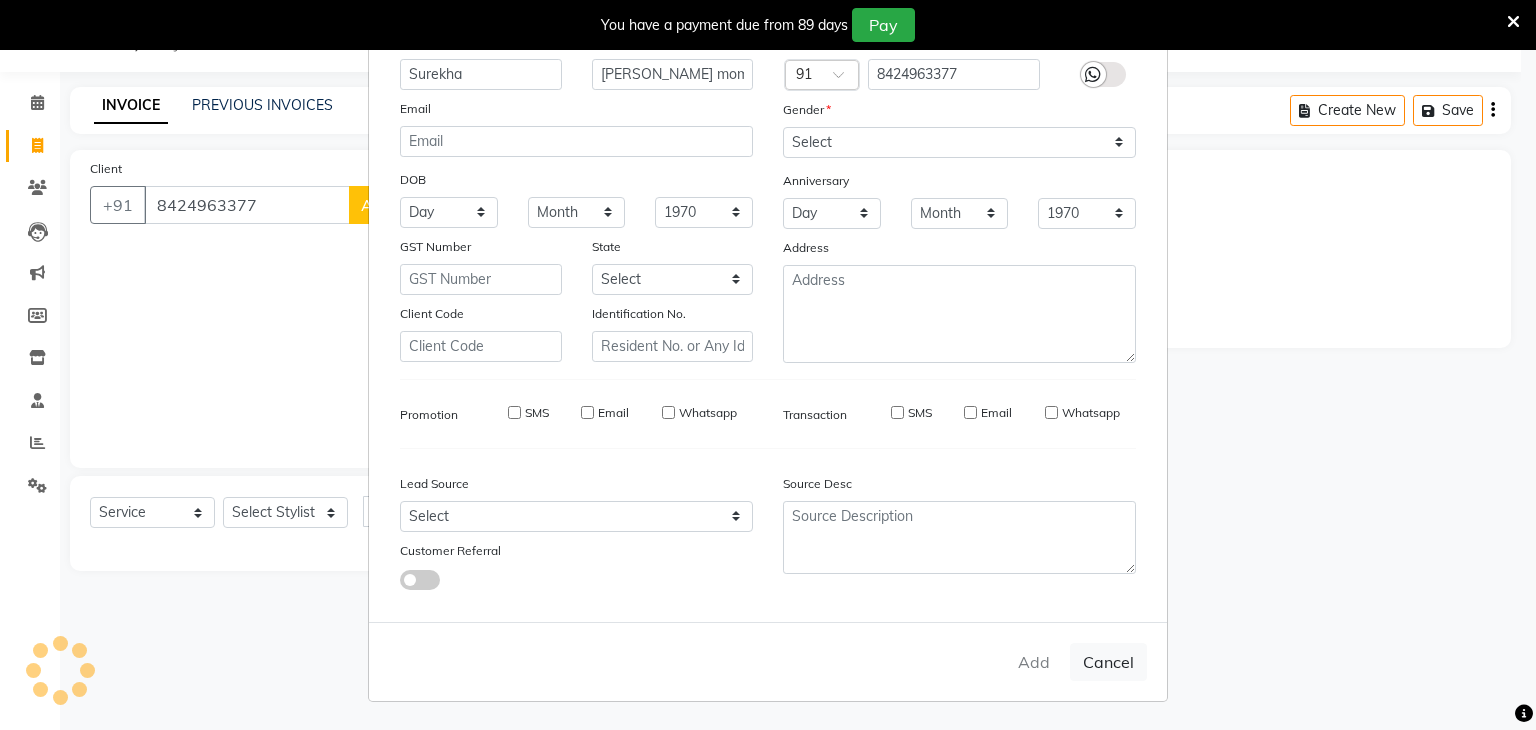 type 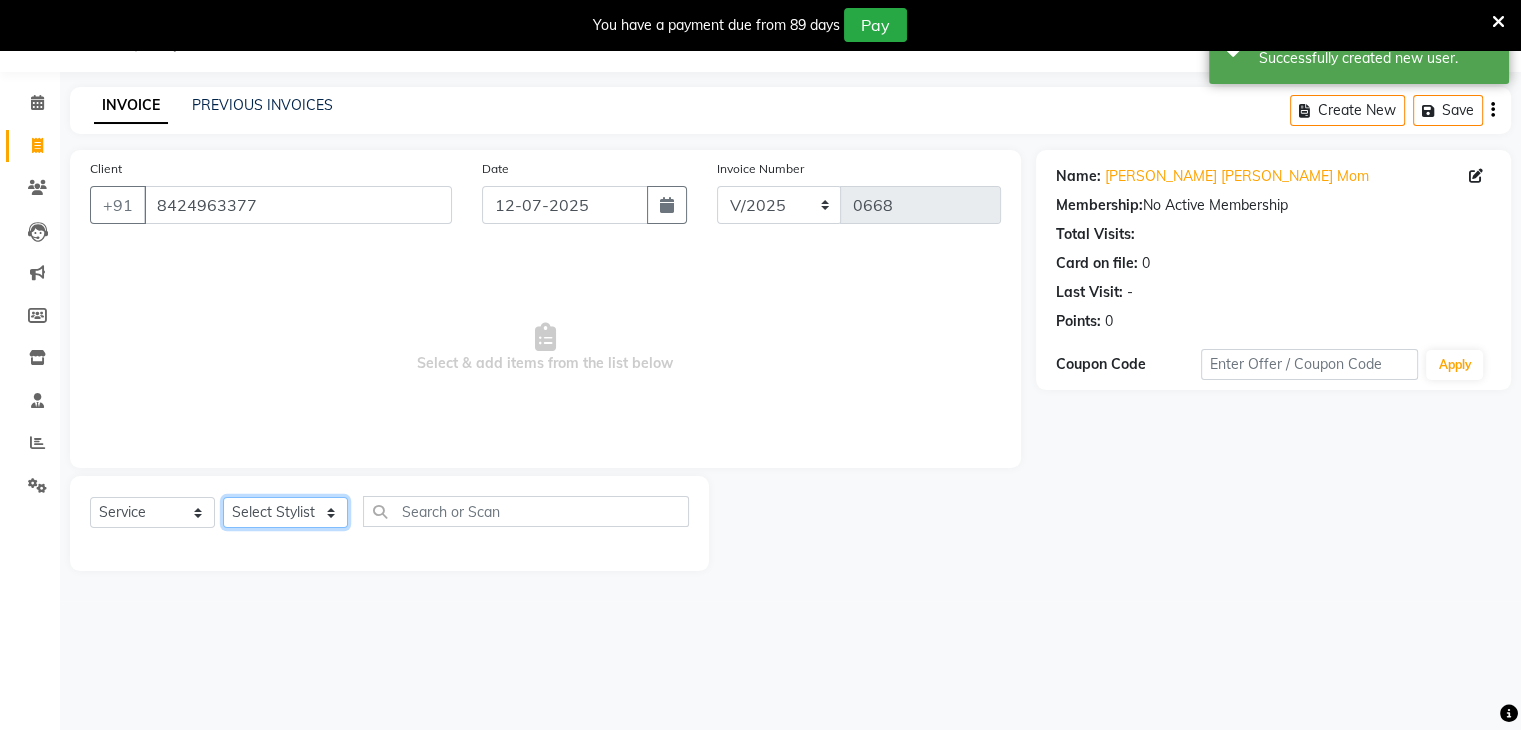 click on "Select Stylist [PERSON_NAME] [PERSON_NAME] Neha More Rakhi [PERSON_NAME] [PERSON_NAME]" 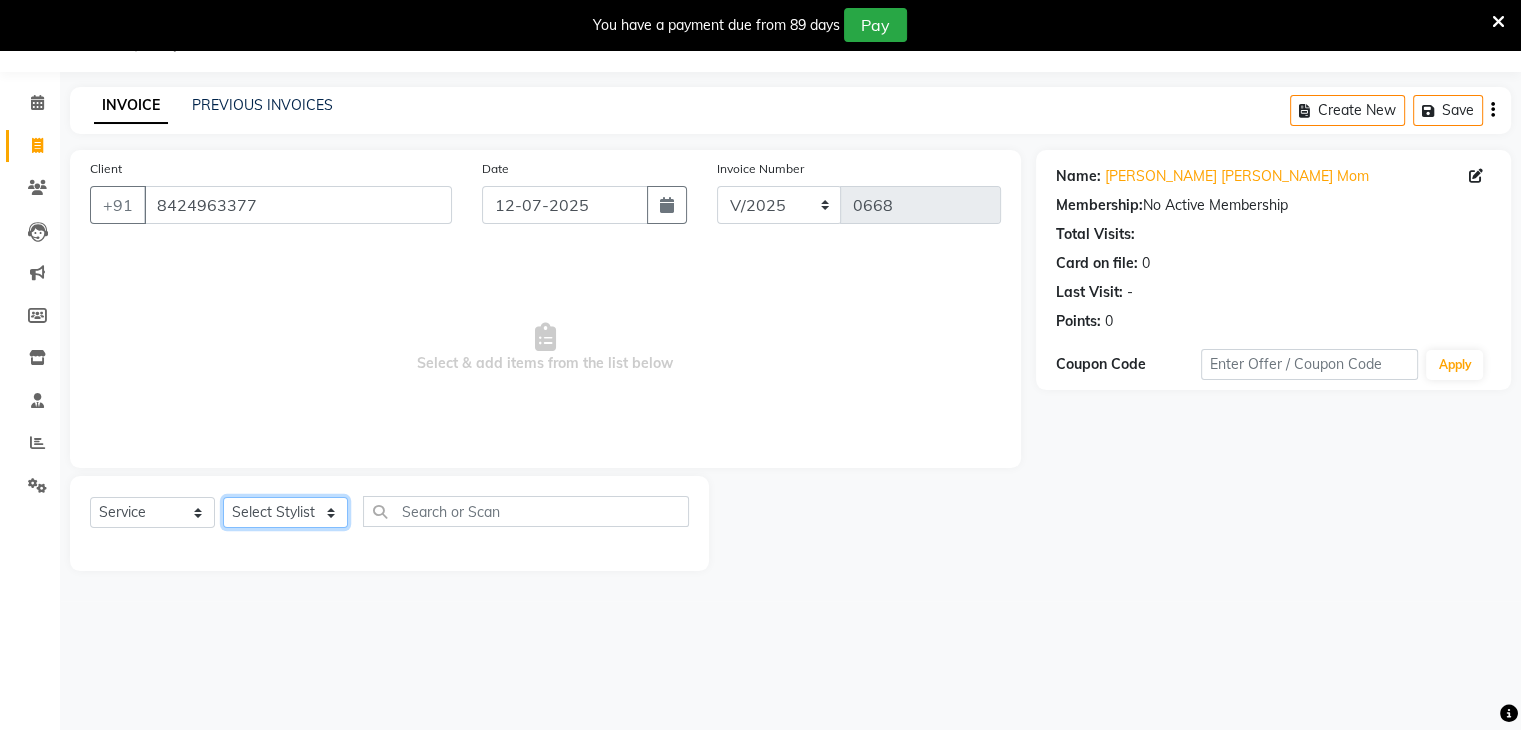 select on "20091" 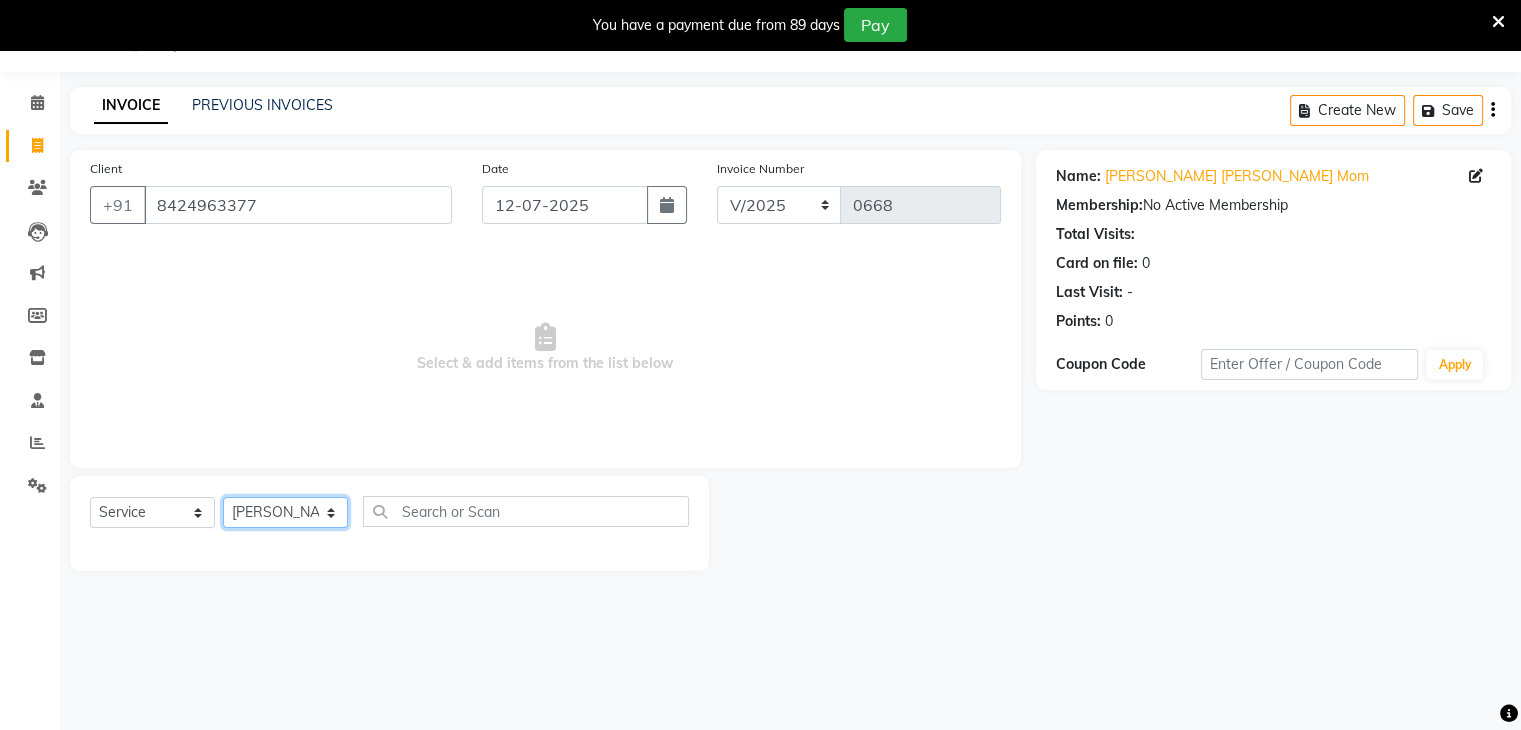 click on "Select Stylist [PERSON_NAME] [PERSON_NAME] Neha More Rakhi [PERSON_NAME] [PERSON_NAME]" 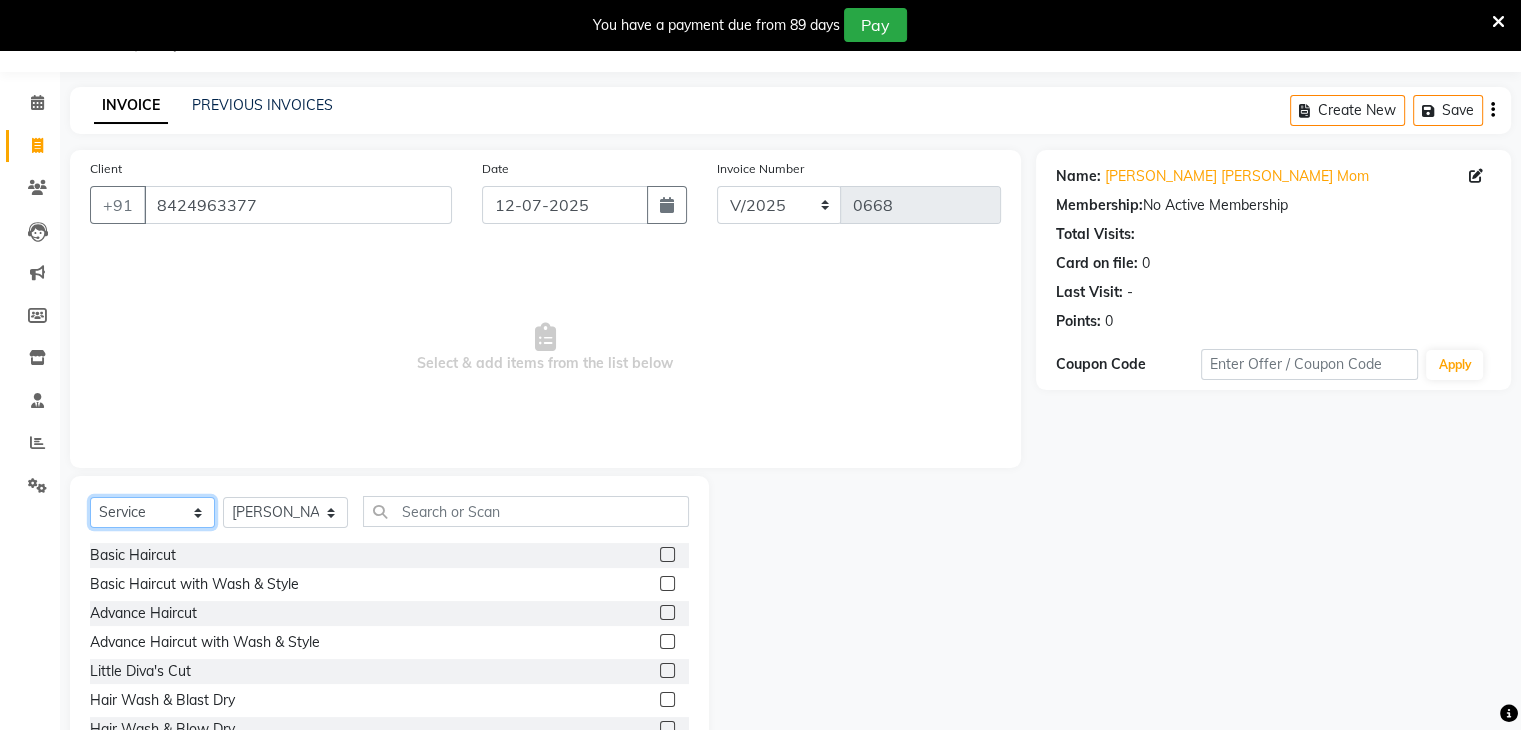 click on "Select  Service  Product  Membership  Package Voucher Prepaid Gift Card" 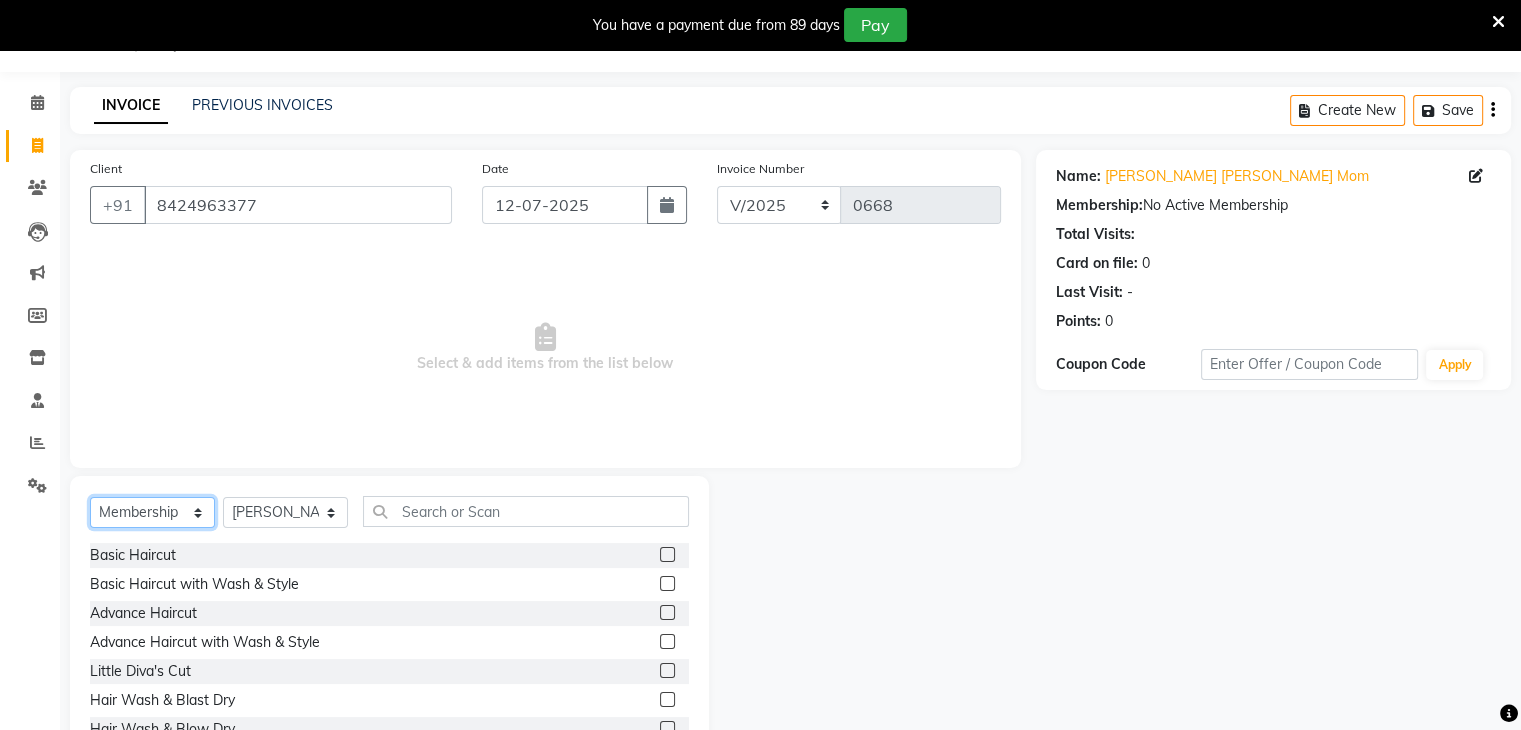 click on "Select  Service  Product  Membership  Package Voucher Prepaid Gift Card" 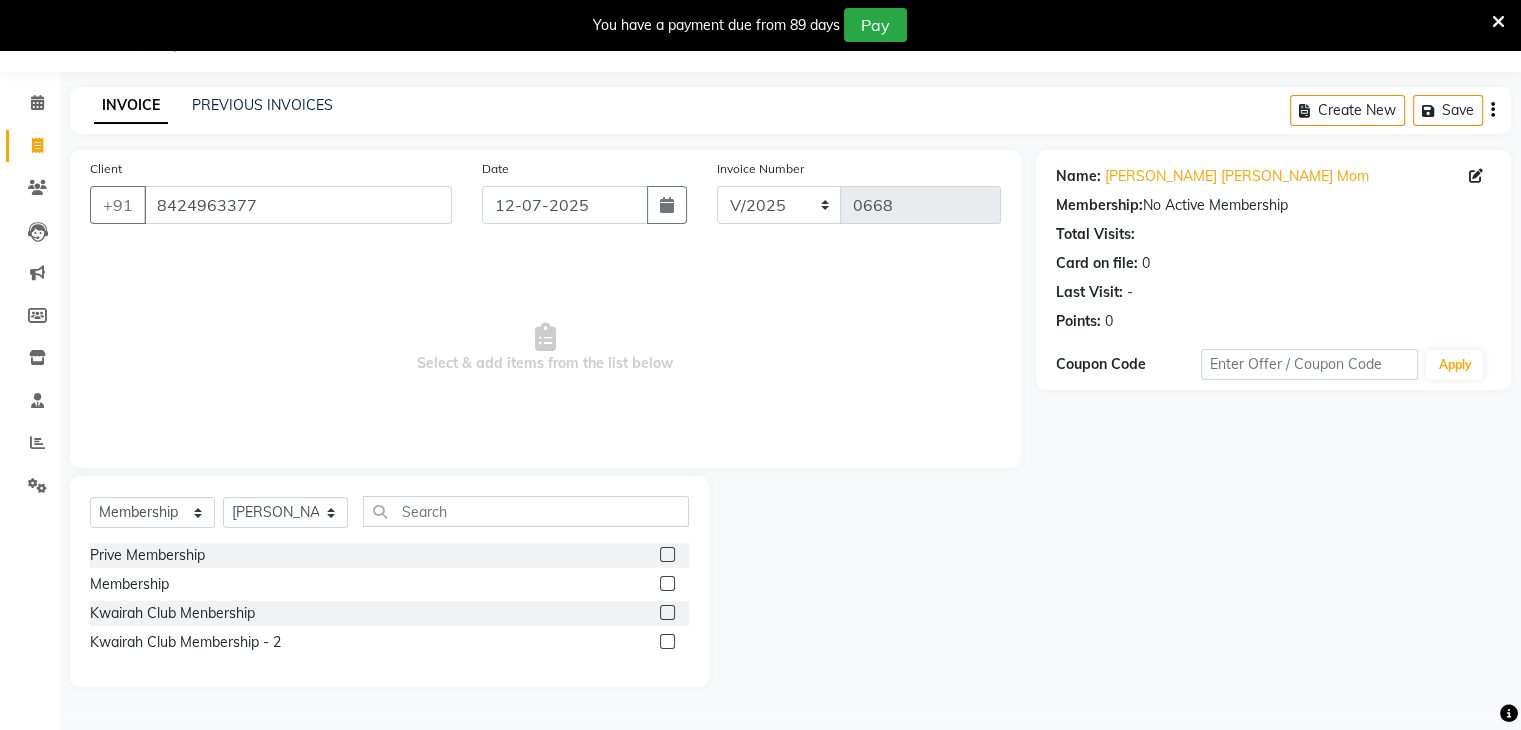 click 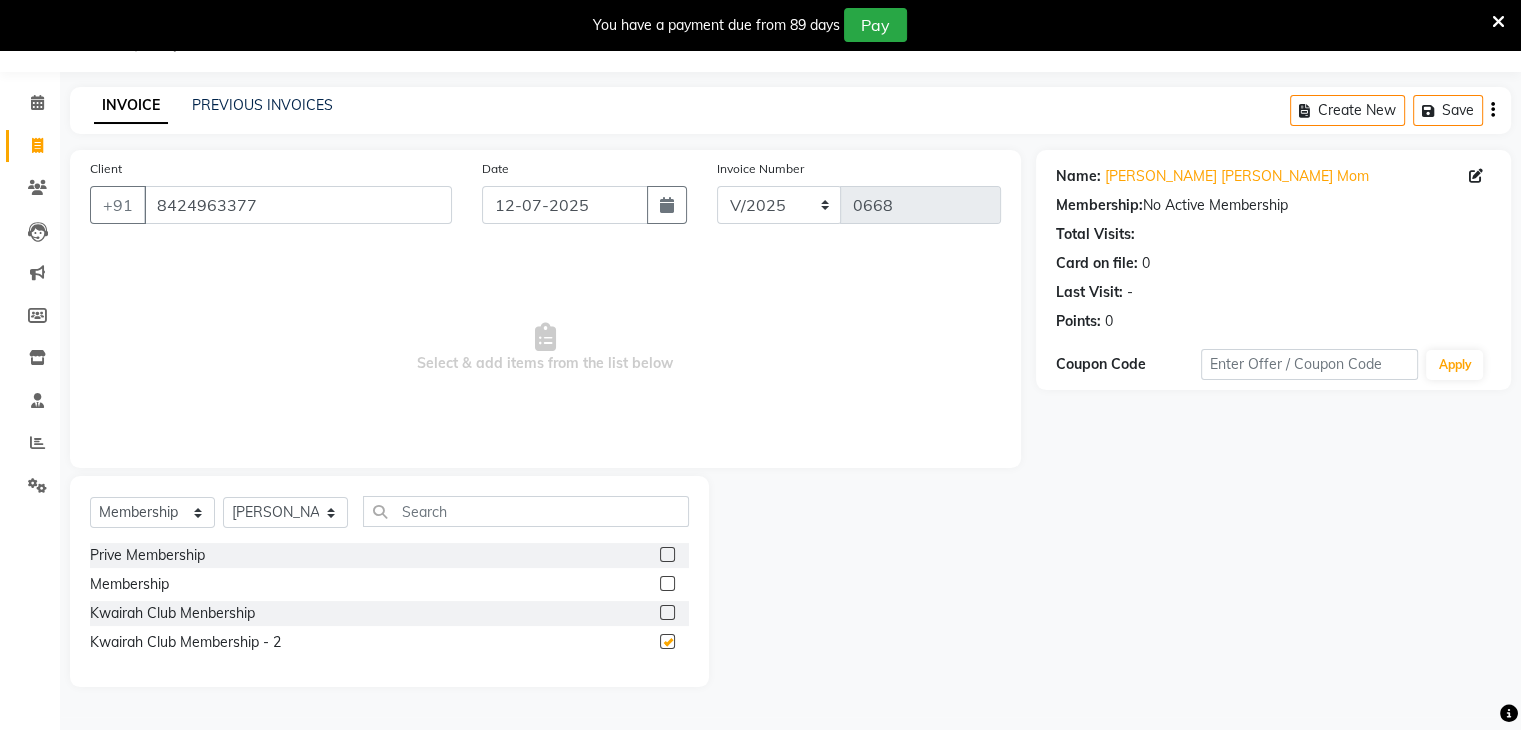select on "select" 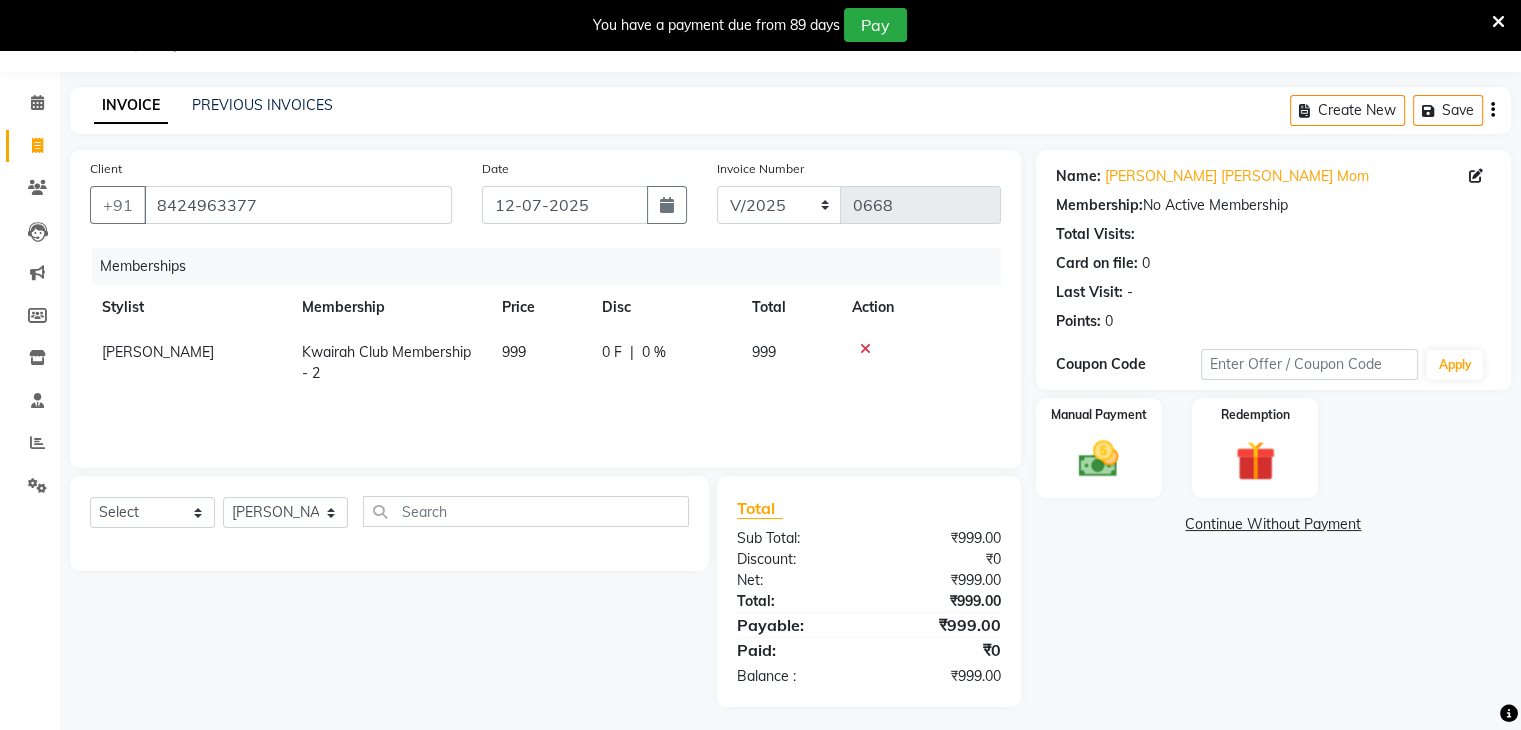 click on "999" 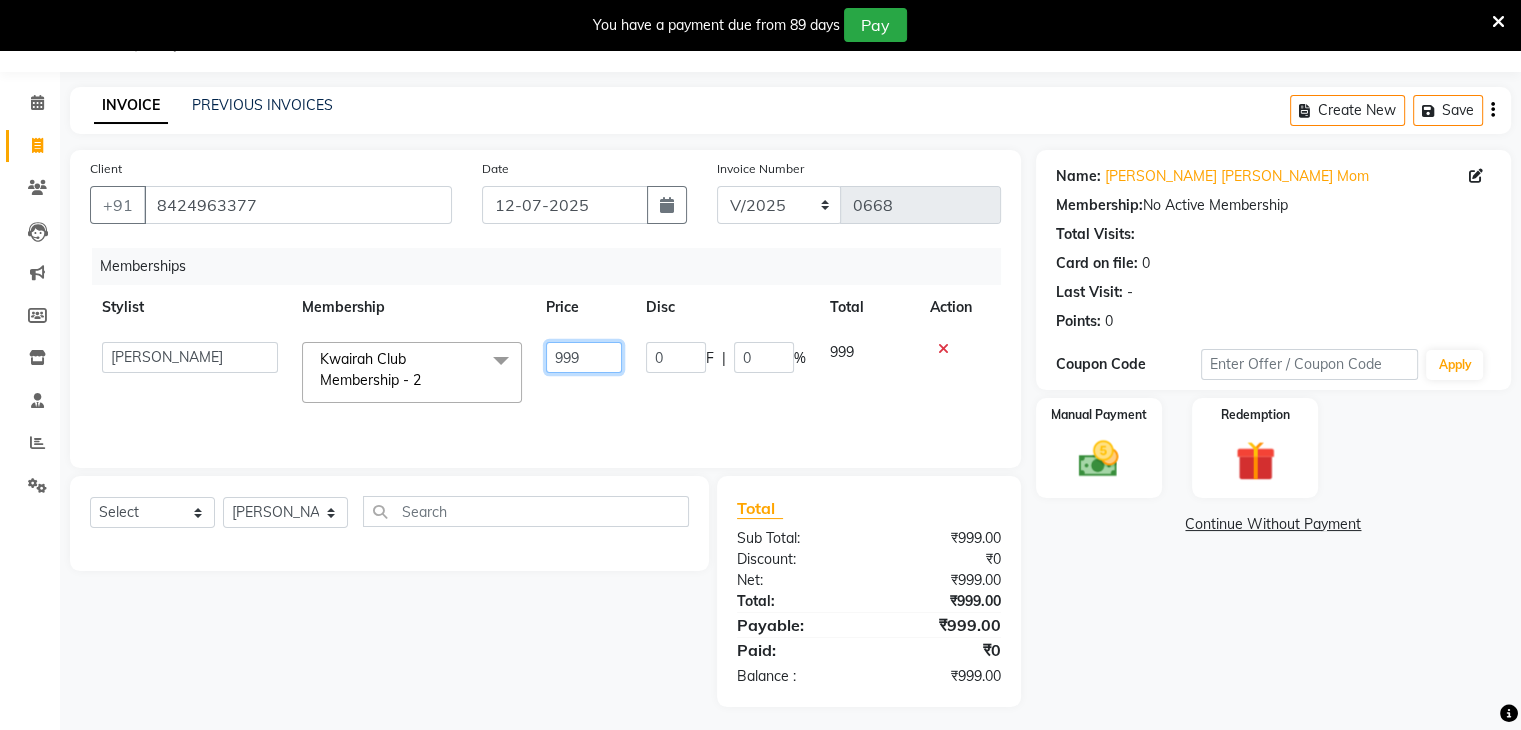 drag, startPoint x: 566, startPoint y: 347, endPoint x: 601, endPoint y: 369, distance: 41.340054 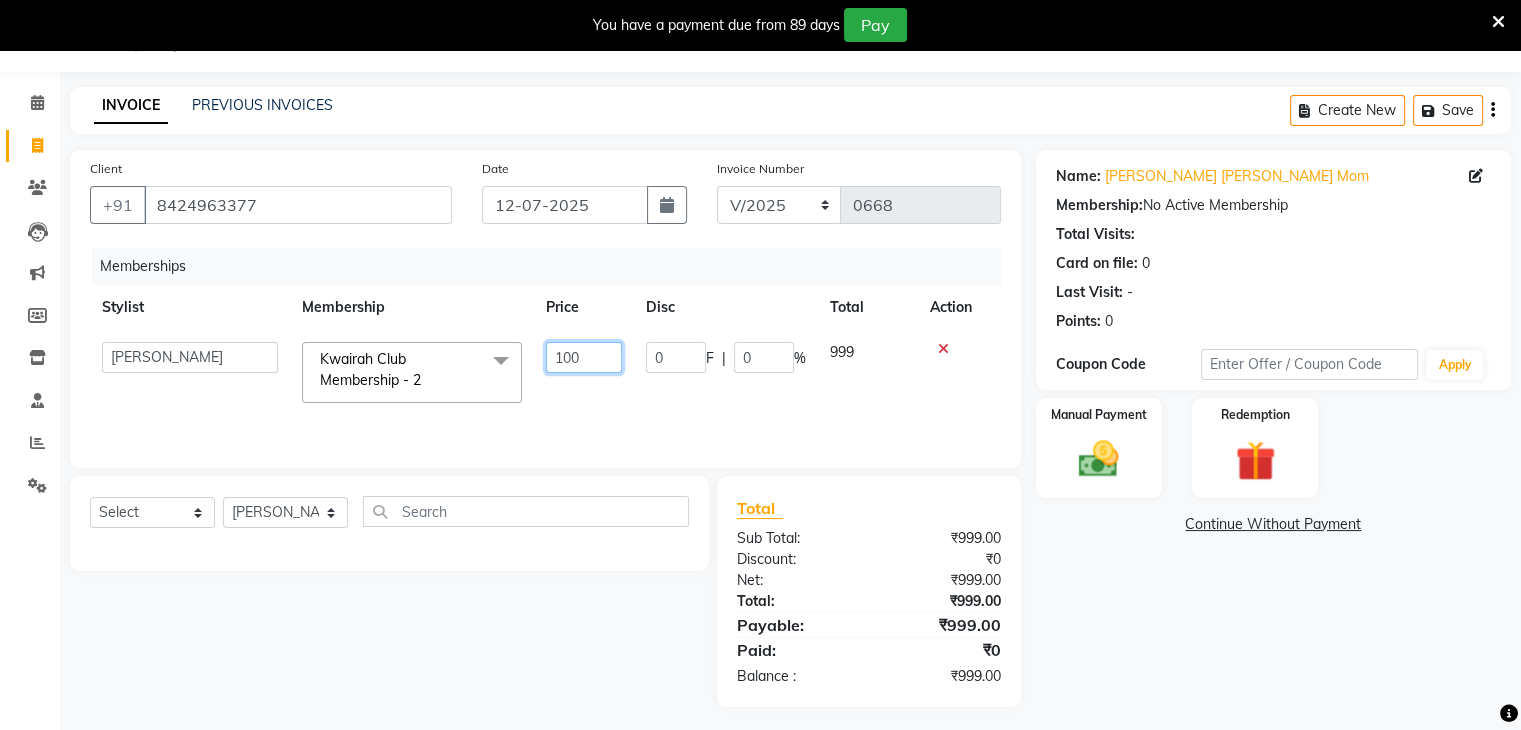 type on "1000" 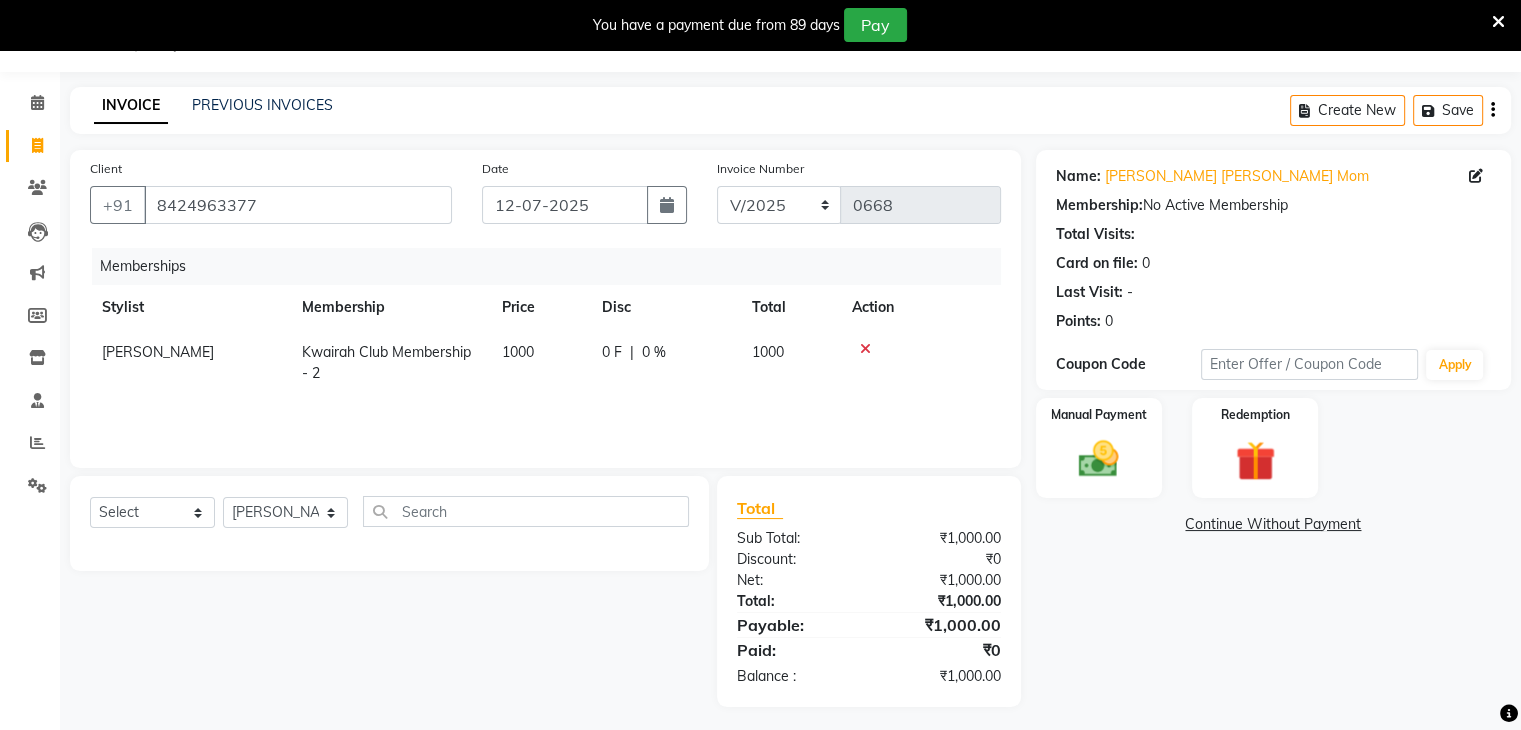 click on "Memberships Stylist Membership Price Disc Total Action Ketki Somani Kwairah Club Membership - 2 1000 0 F | 0 % 1000" 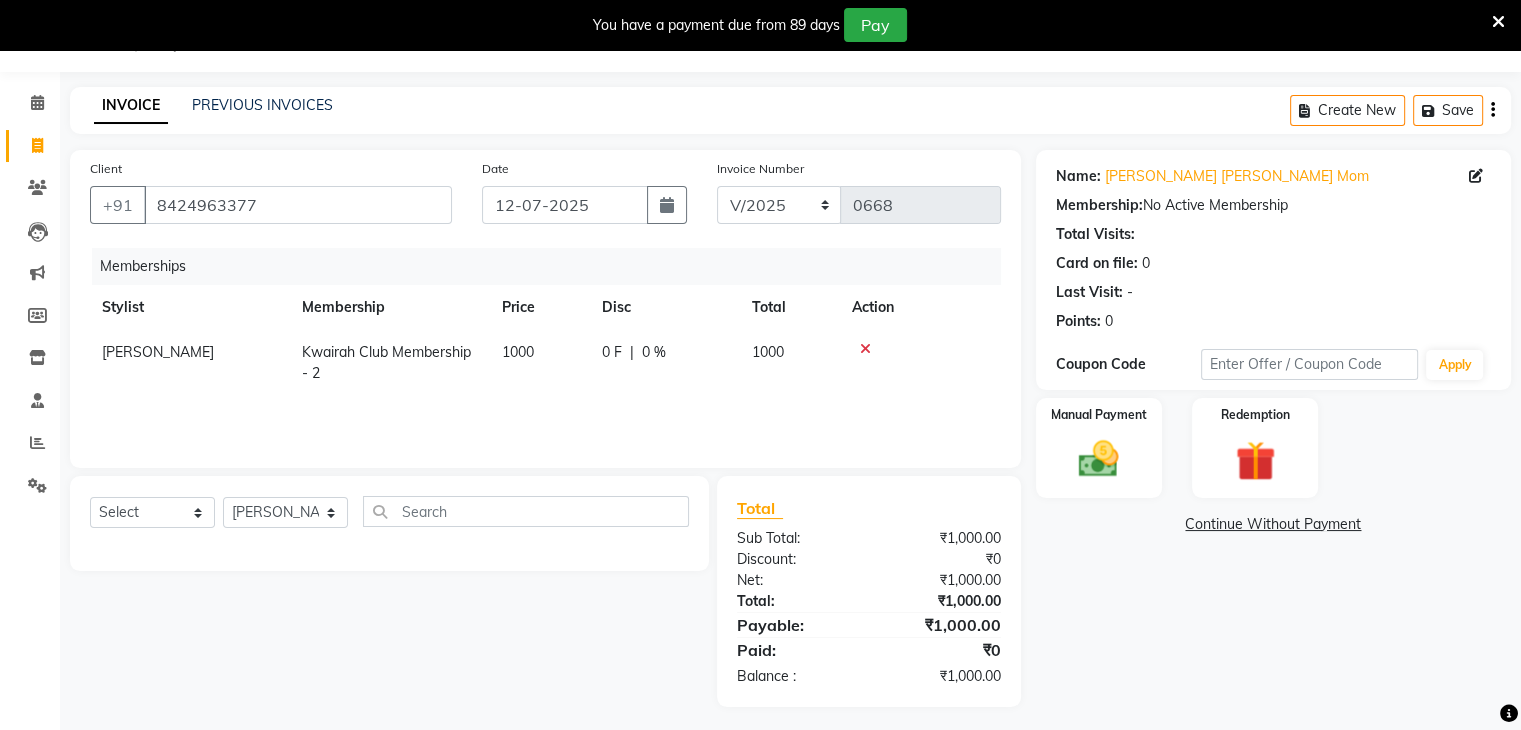 scroll, scrollTop: 57, scrollLeft: 0, axis: vertical 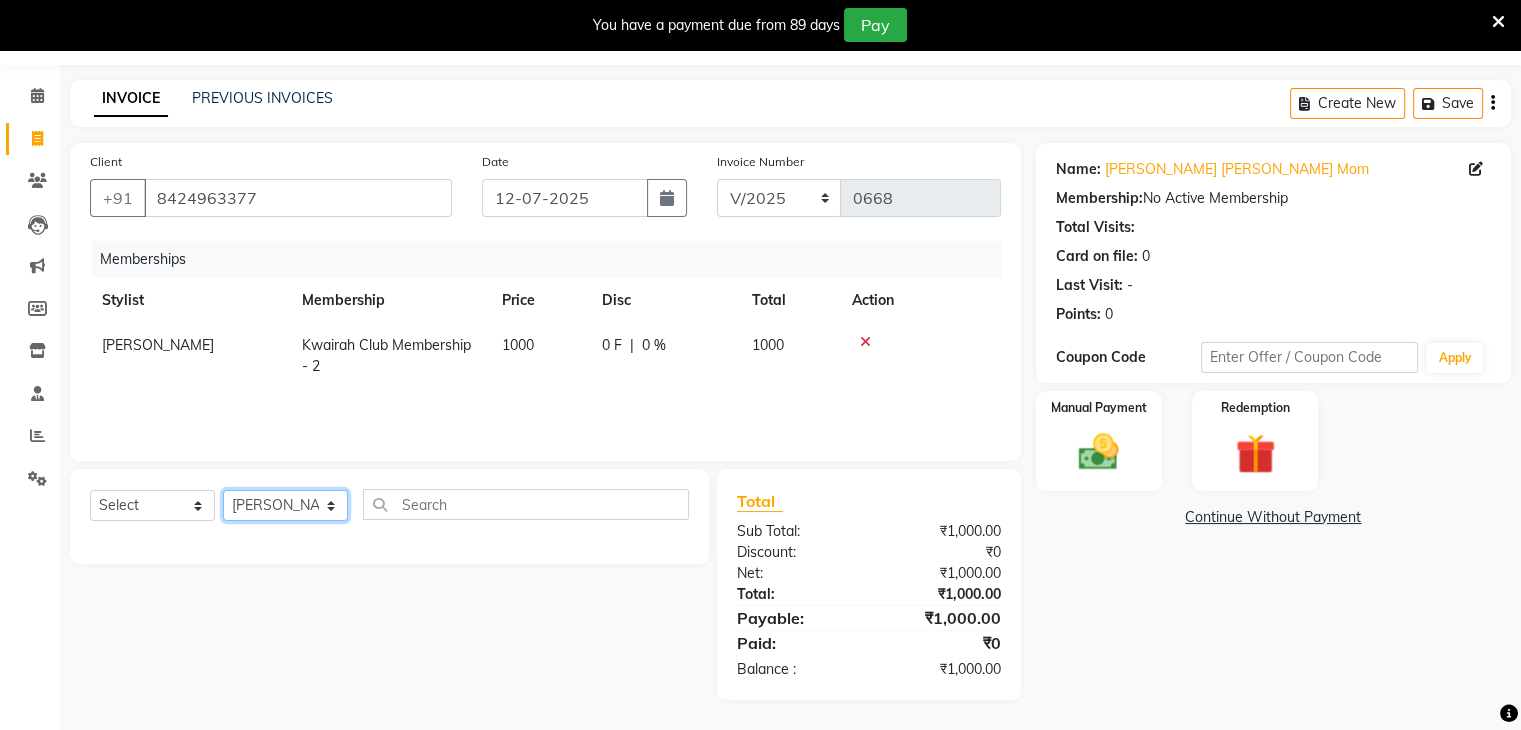 click on "Select Stylist [PERSON_NAME] [PERSON_NAME] Neha More Rakhi [PERSON_NAME] [PERSON_NAME]" 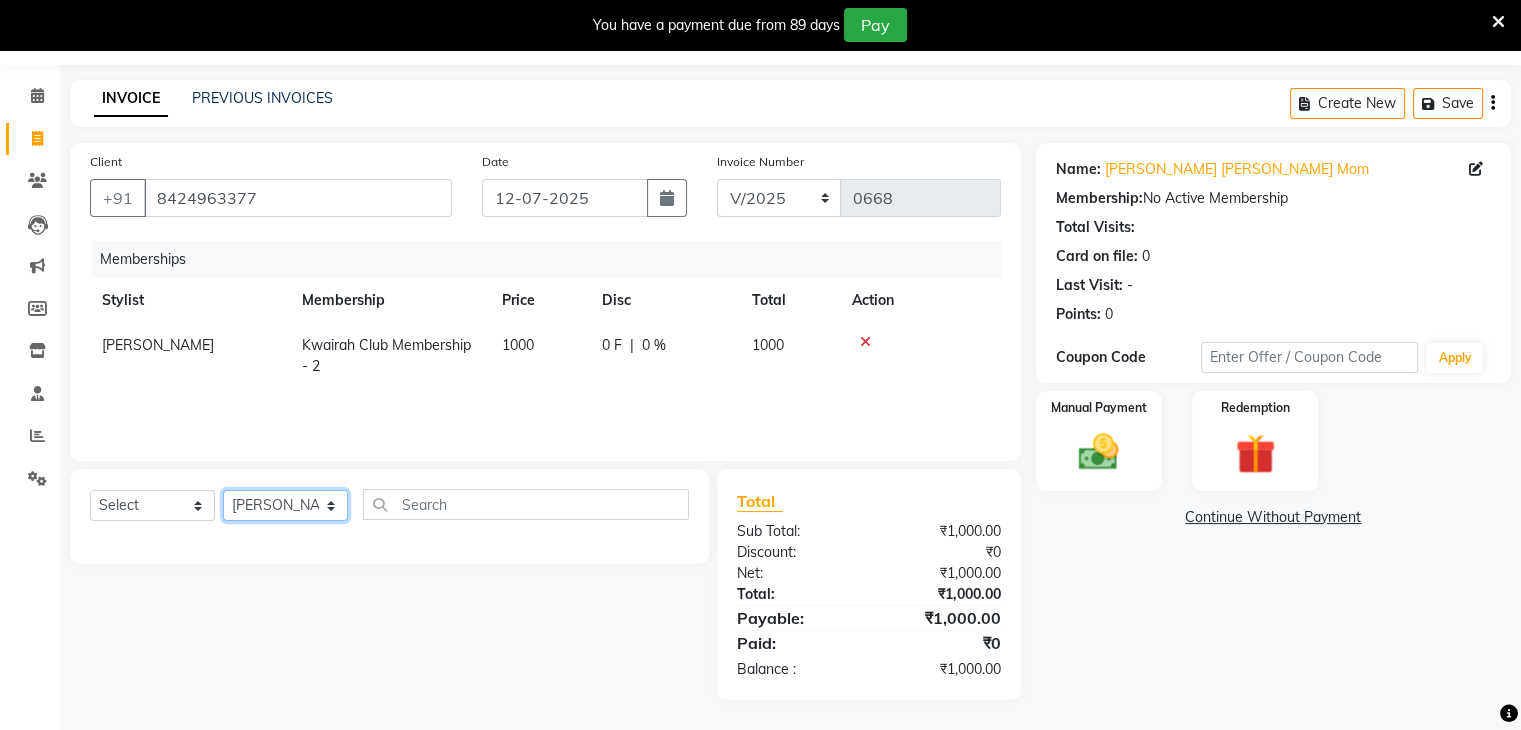 select on "71137" 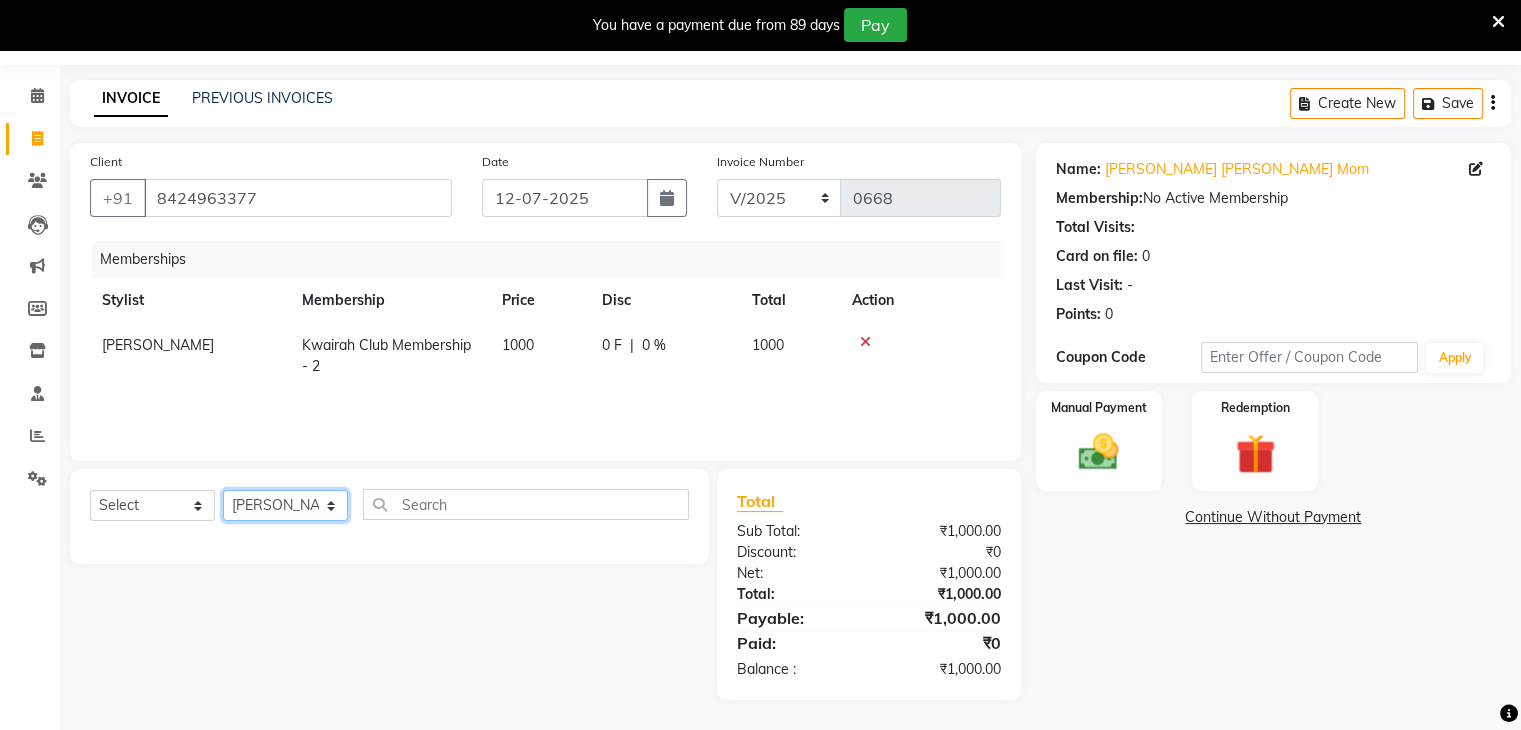 click on "Select Stylist [PERSON_NAME] [PERSON_NAME] Neha More Rakhi [PERSON_NAME] [PERSON_NAME]" 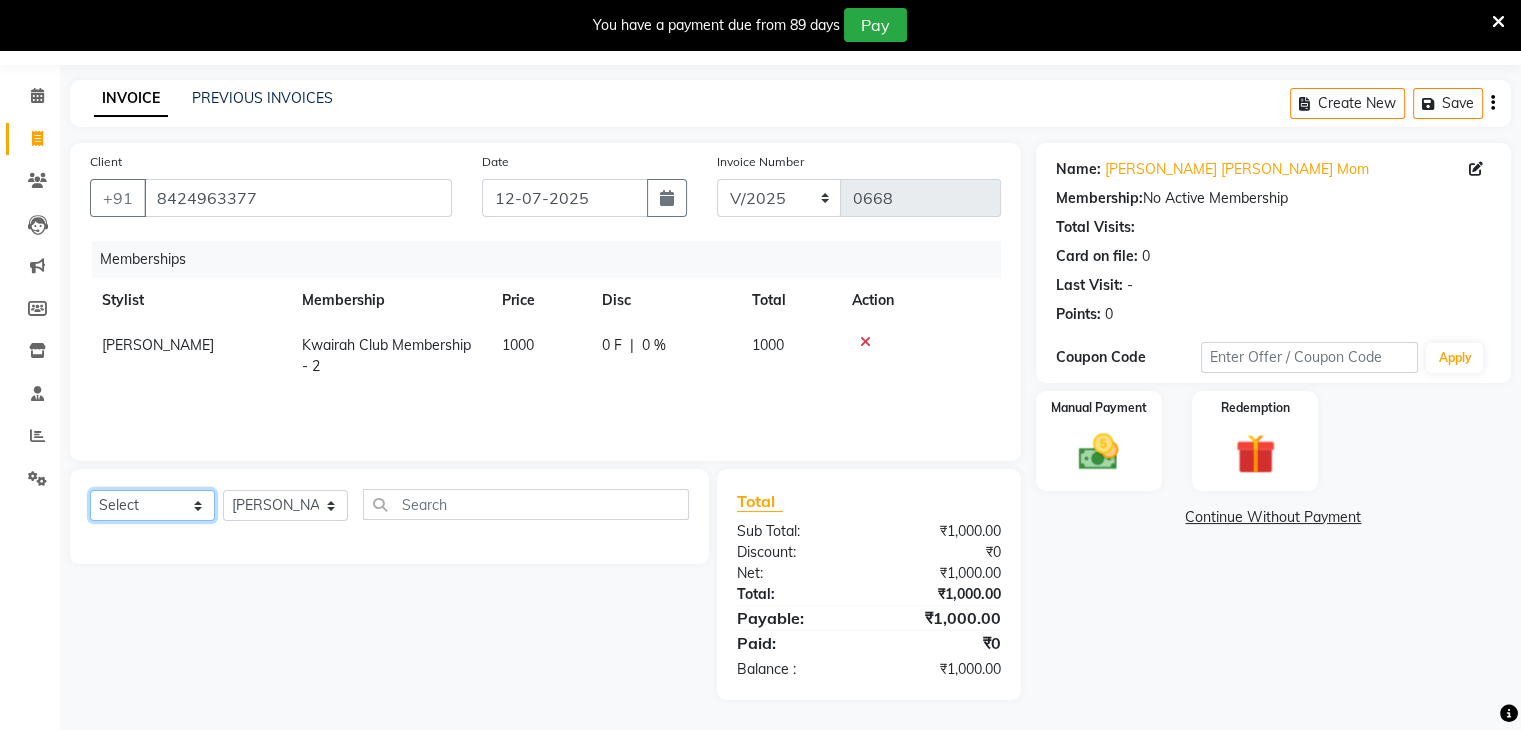 click on "Select  Service  Product  Package Voucher Prepaid Gift Card" 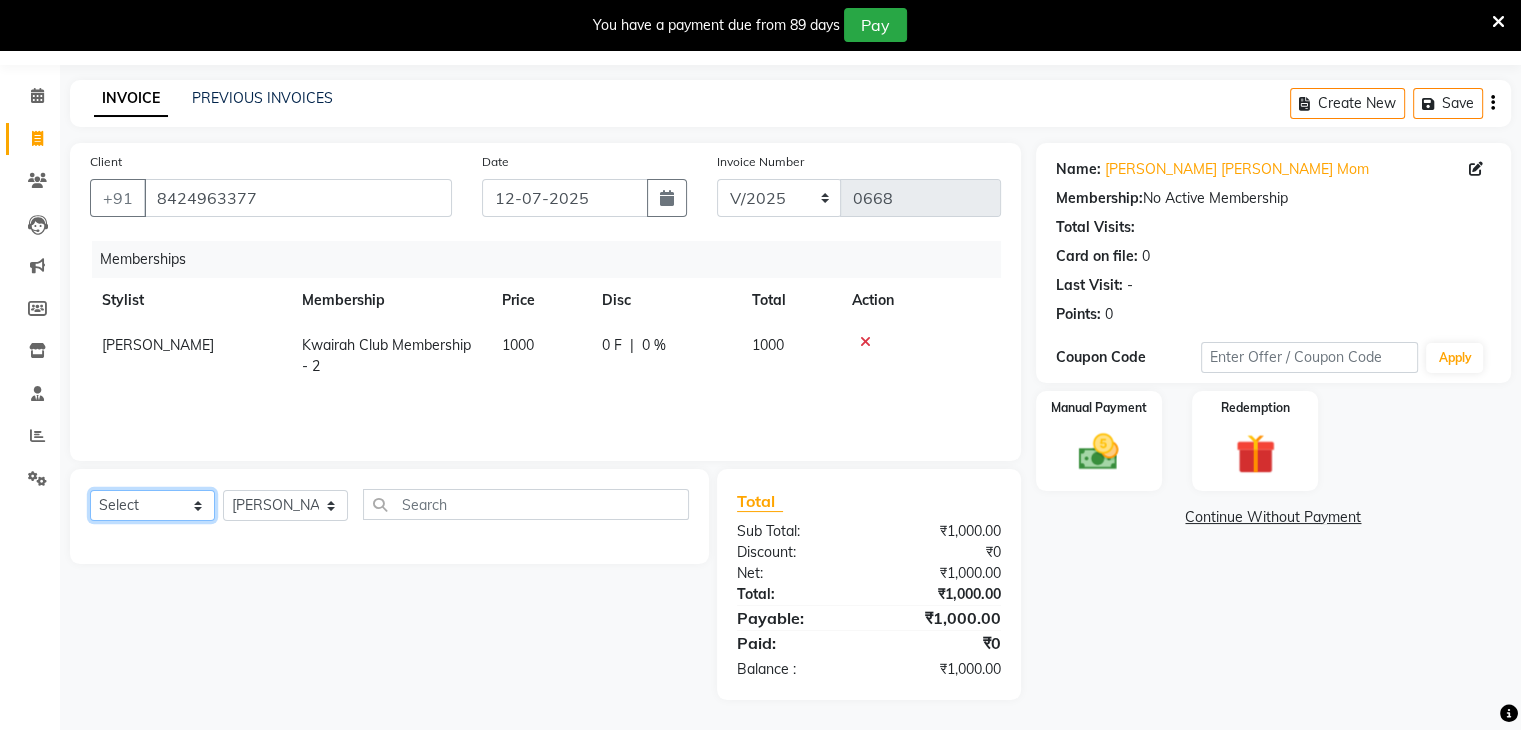 select on "service" 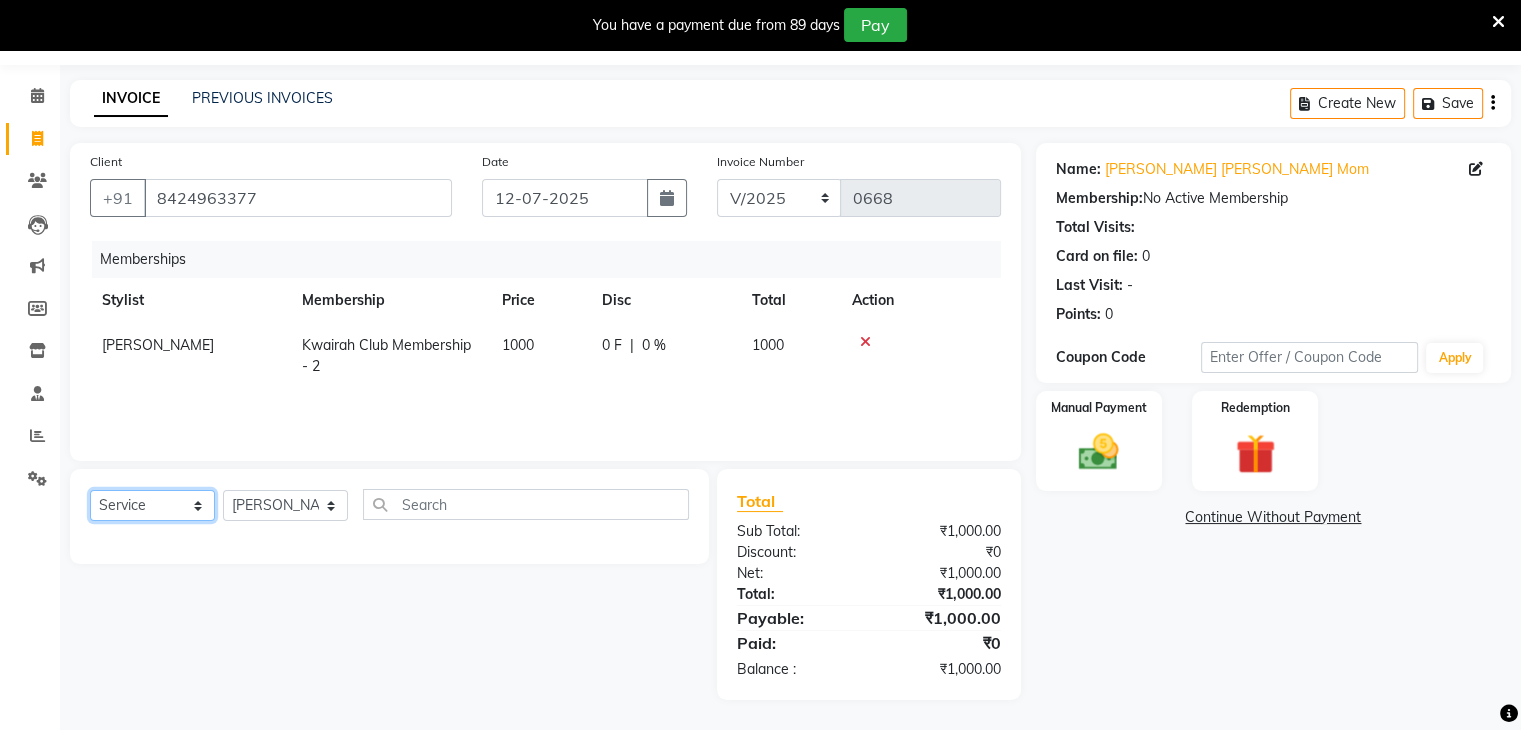 click on "Select  Service  Product  Package Voucher Prepaid Gift Card" 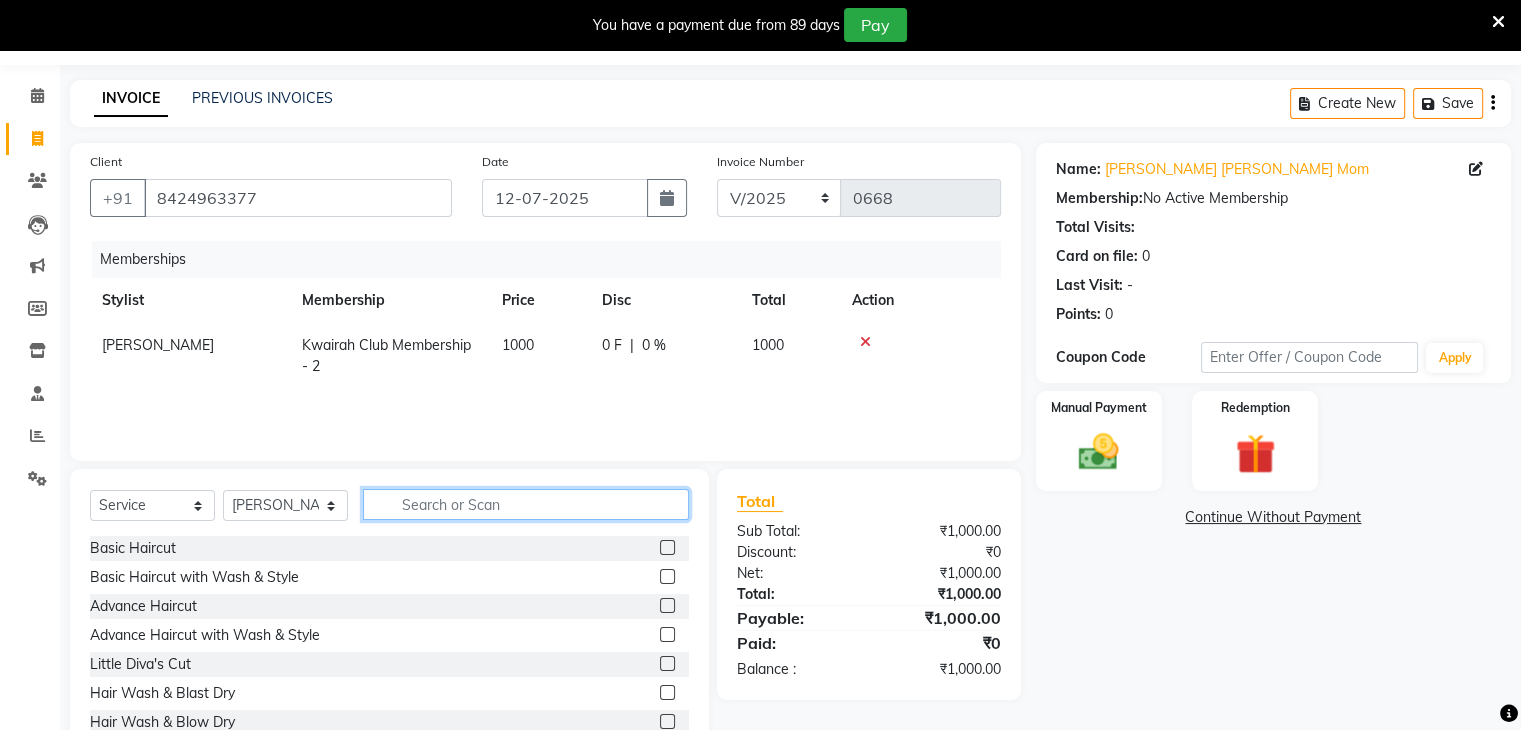 click 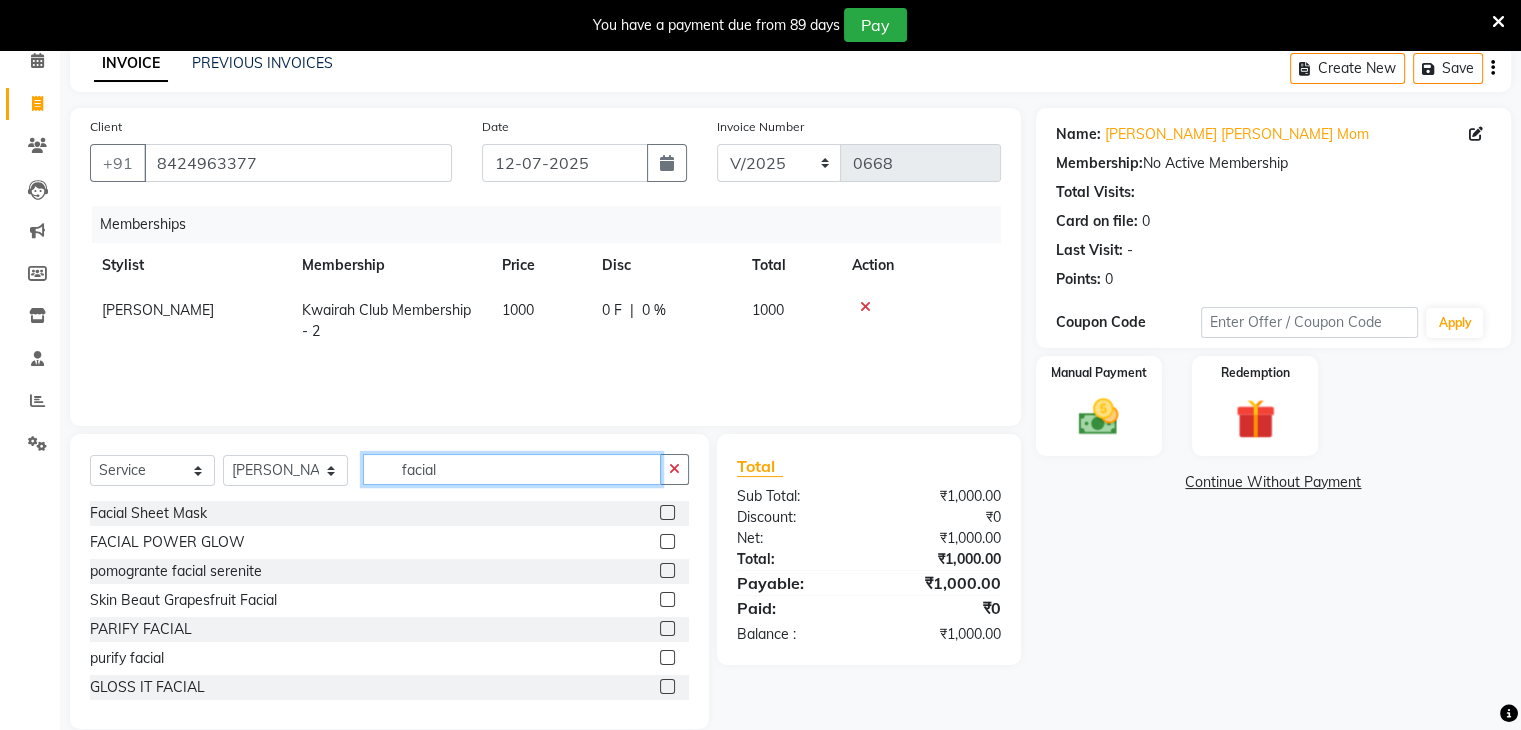 scroll, scrollTop: 122, scrollLeft: 0, axis: vertical 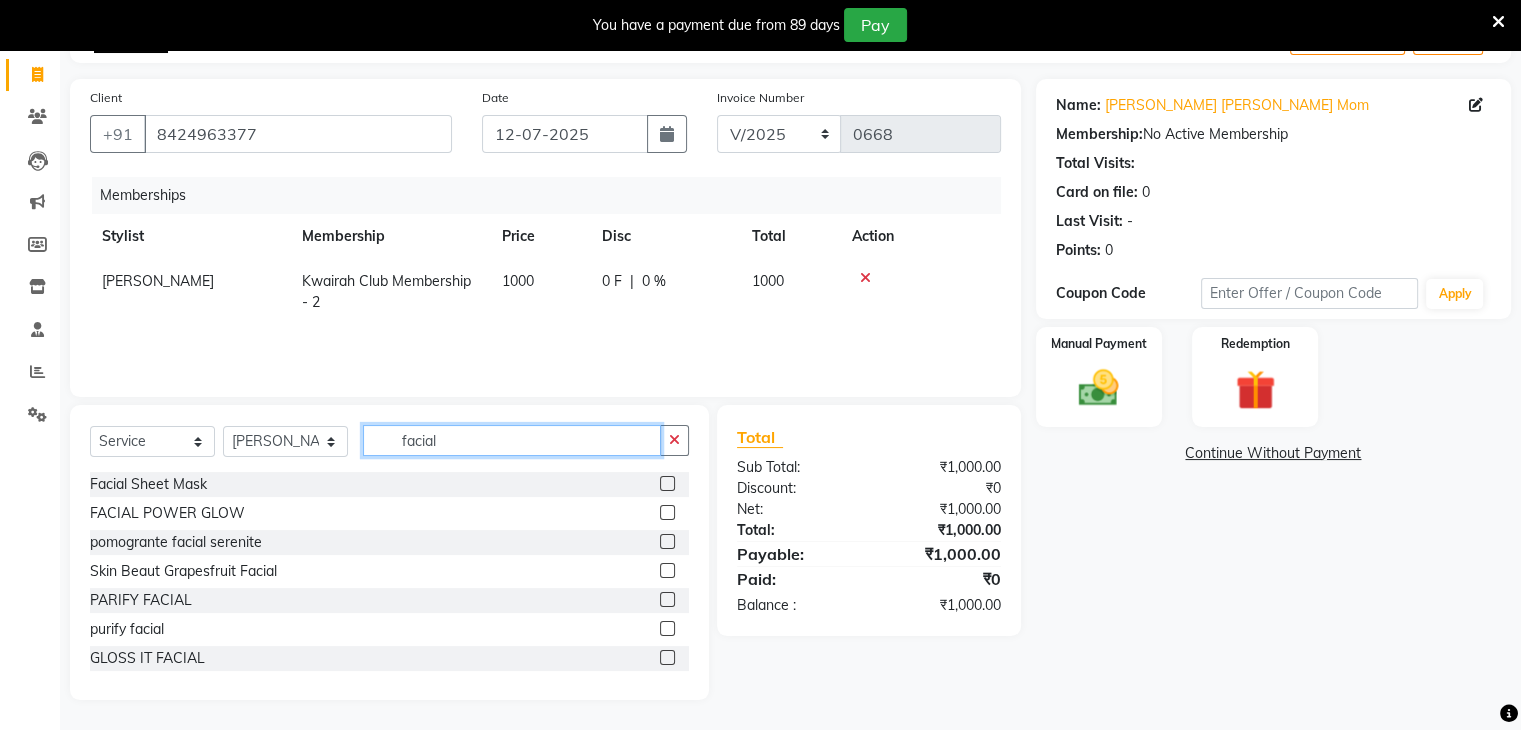 type on "facial" 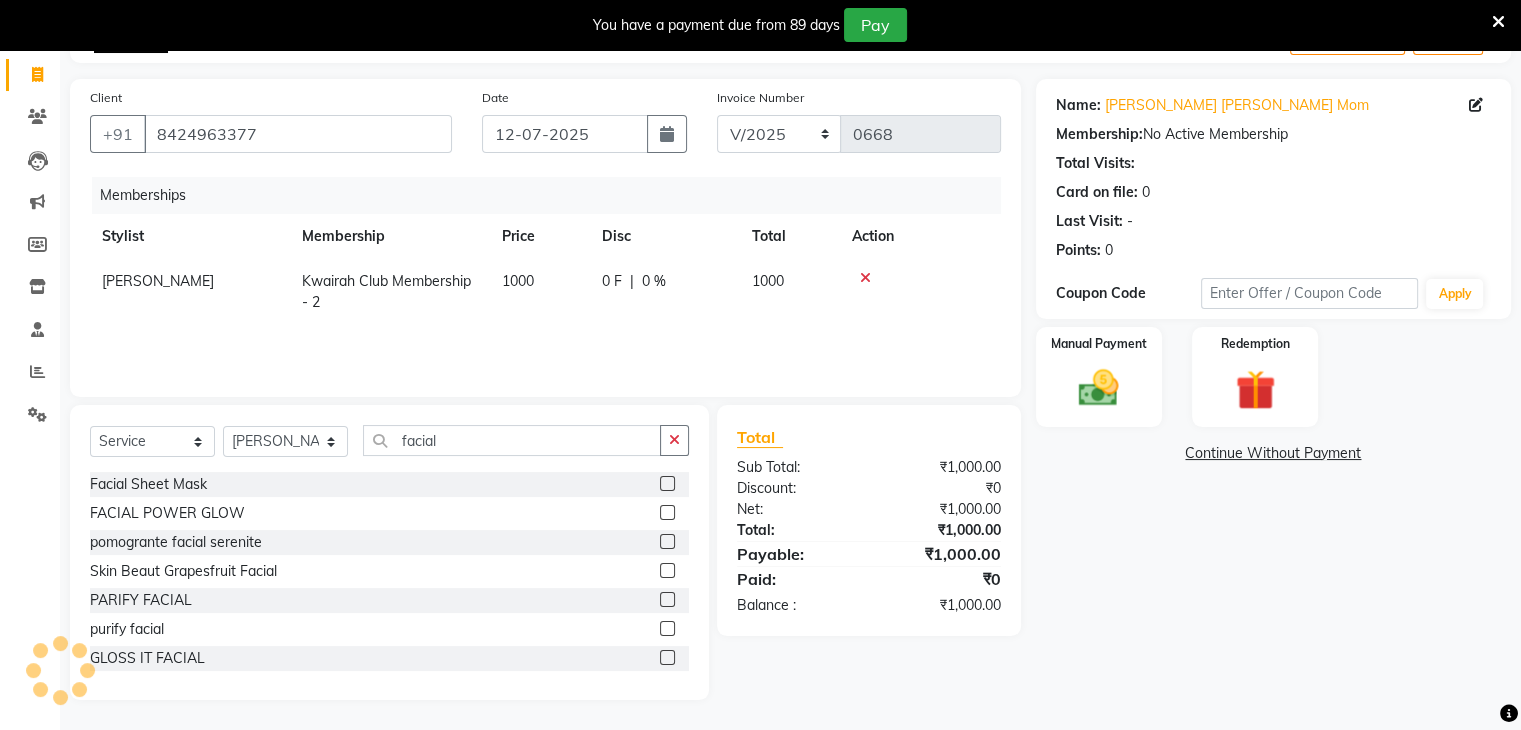 click 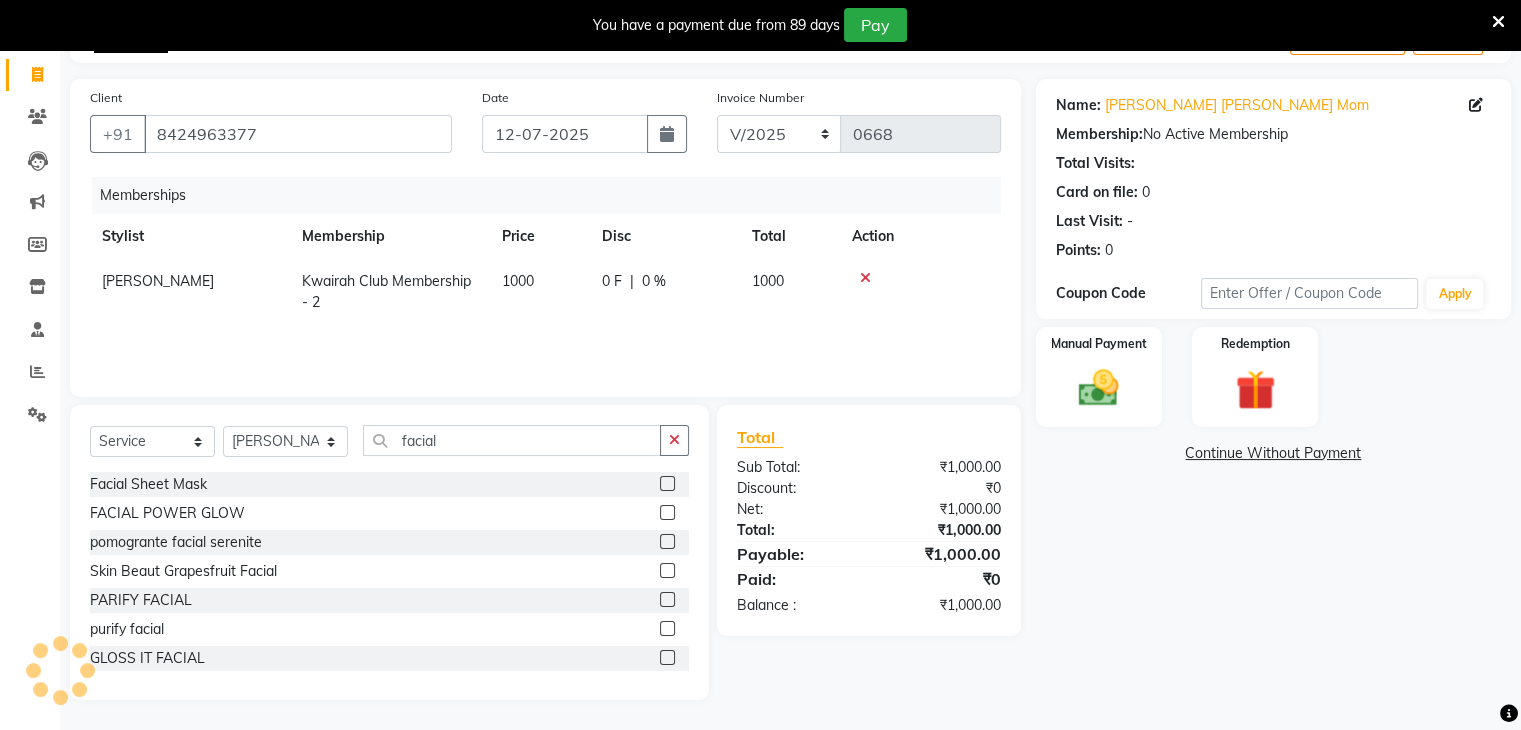 click at bounding box center [666, 600] 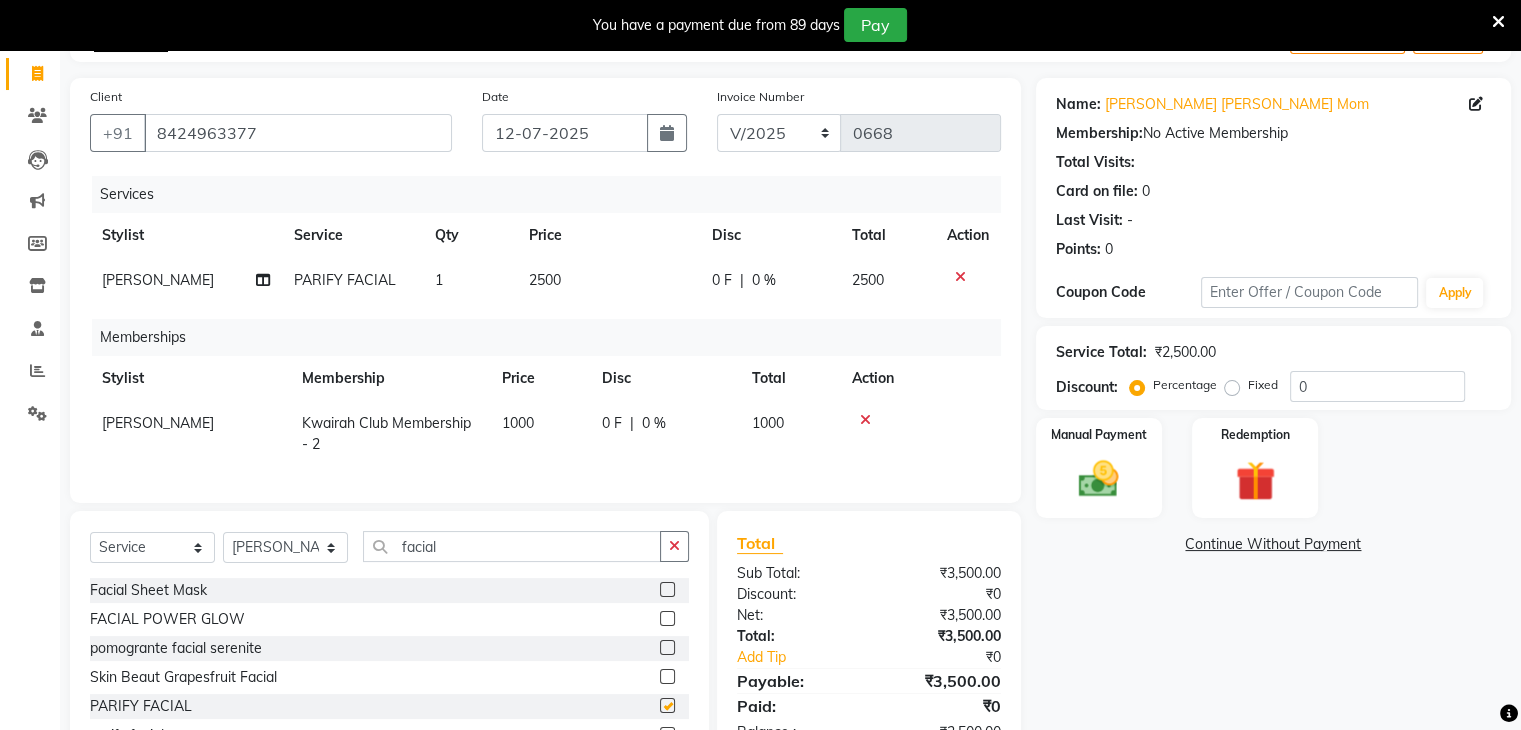 checkbox on "false" 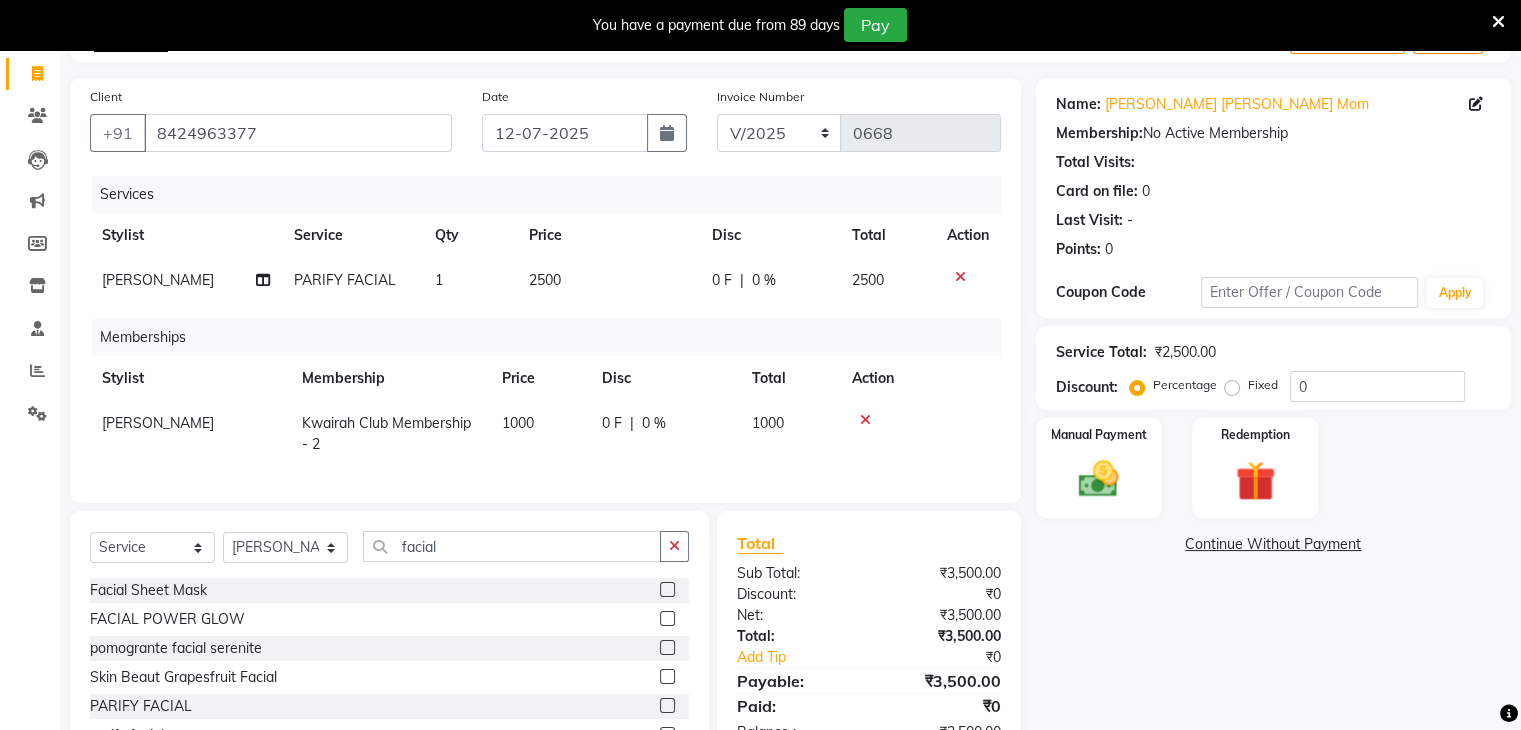 click on "2500" 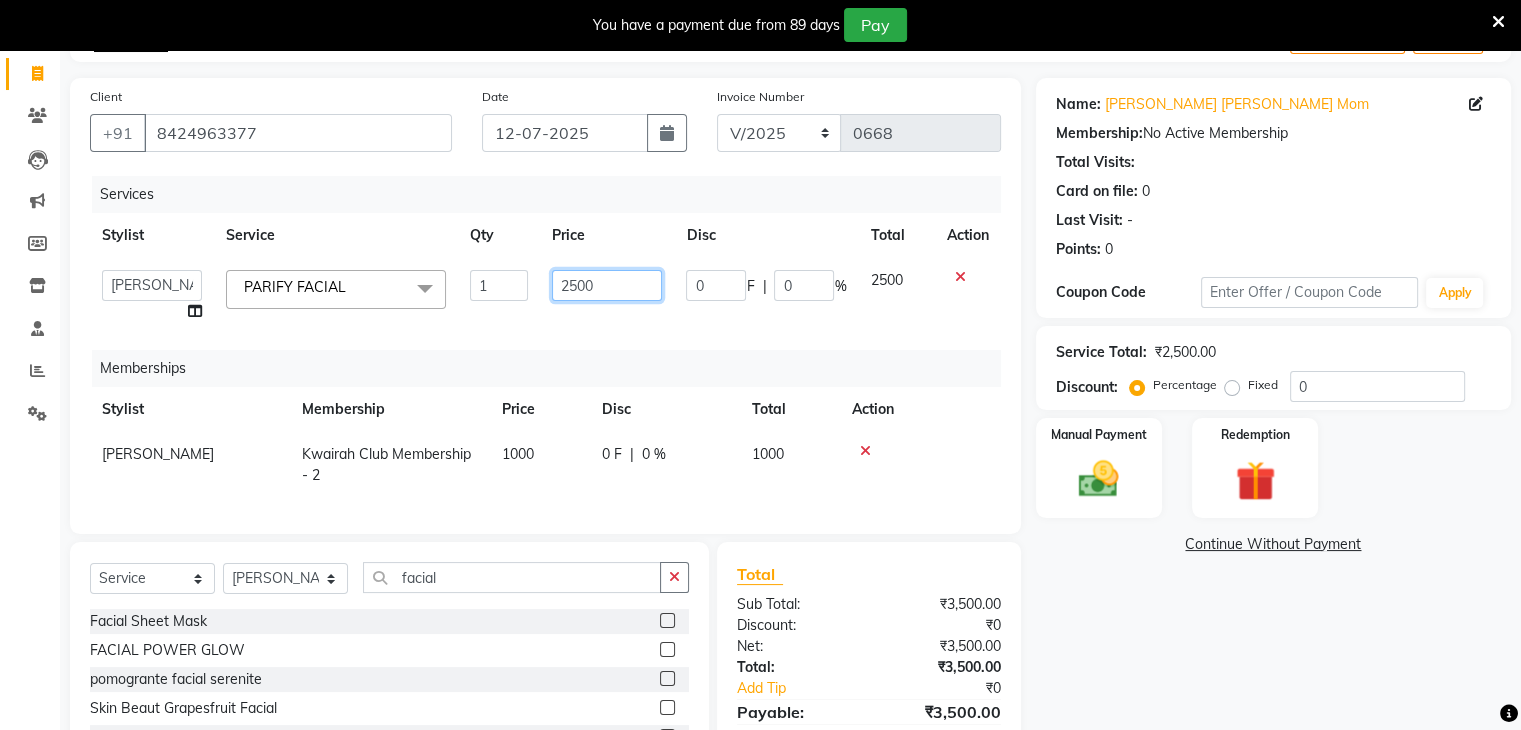 drag, startPoint x: 615, startPoint y: 281, endPoint x: 562, endPoint y: 281, distance: 53 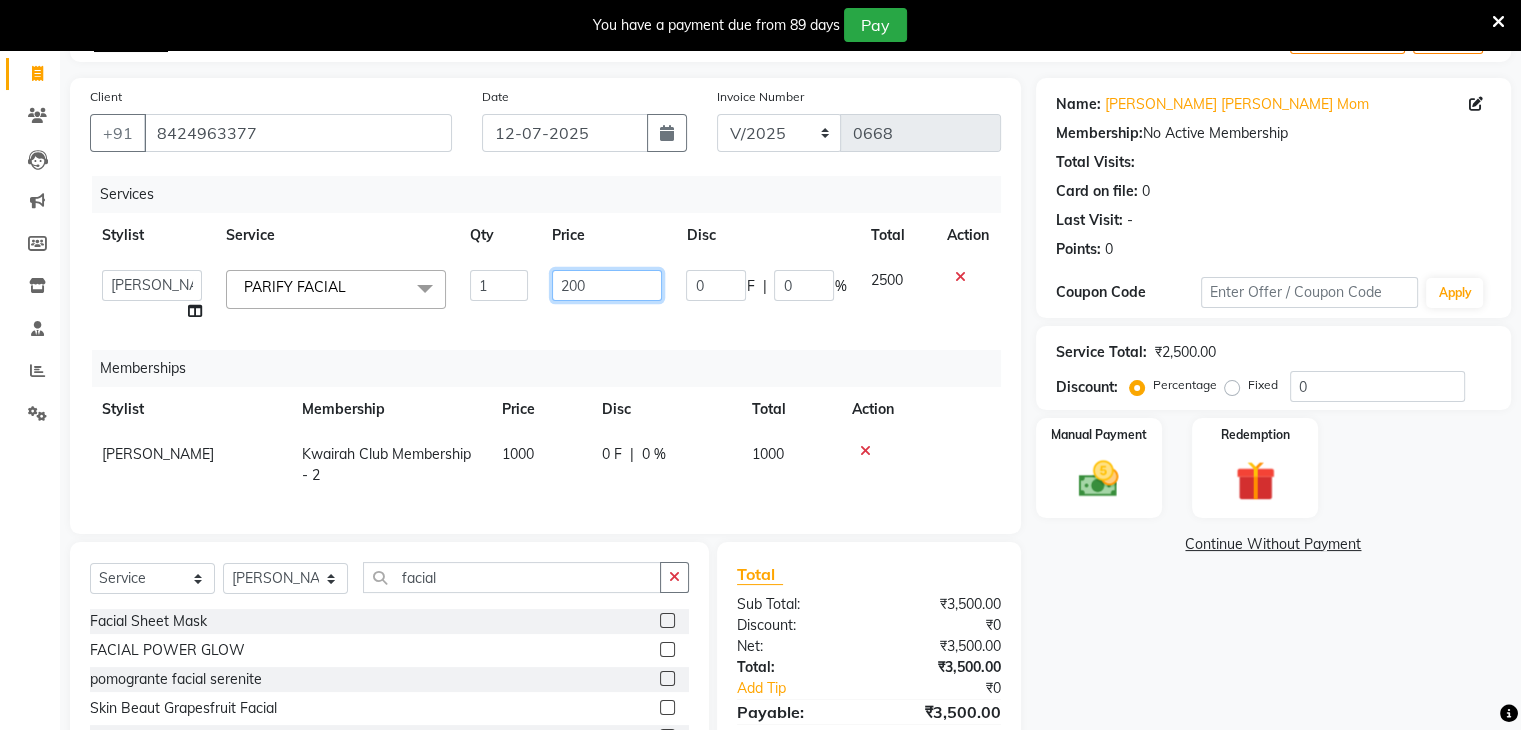 type on "2000" 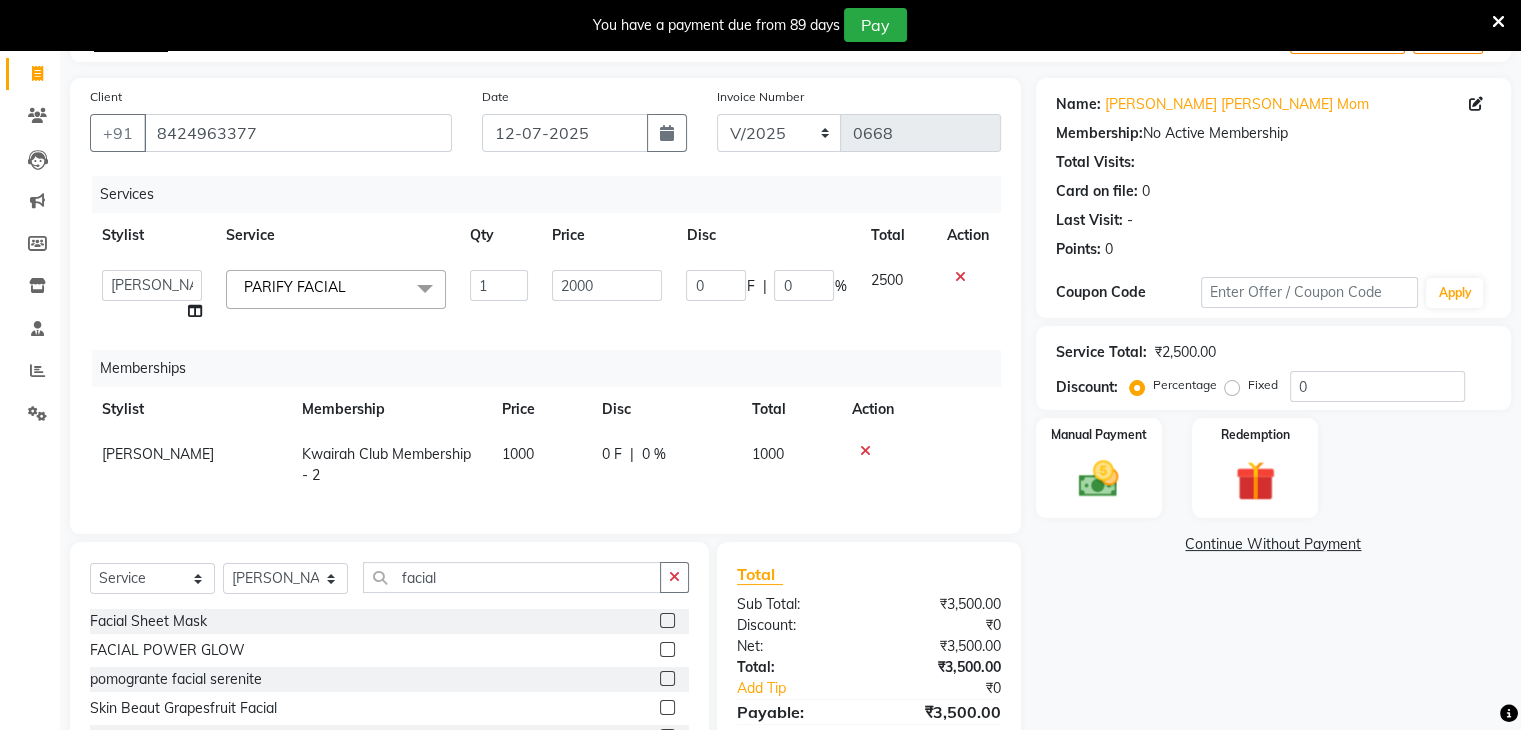 click on "Services Stylist Service Qty Price Disc Total Action  Amruta   Anjali   Ketki Somani   Neha More   Rakhi Chaurasia   Ranu   seona   Shrushti  PARIFY FACIAL   x Basic Haircut Basic Haircut with Wash & Style Advance Haircut Advance Haircut with Wash & Style Little Diva's Cut Hair Wash & Blast Dry Hair Wash & Blow Dry Blow Dry (Upto Midwaist) Blow Dry Waist Ironing (Upto Midwaist) Ironing Waist Curls/Waves/Styling (Upto Midwaist) Curls/Waves/Styling Waist Basic Hair Spa Schwarzkopf Spa Hair Gloss Treatment (Upto Midwaist) Hair Gloss Treatment Waist Fibre Clinix (Kwairah Signature Treatment) Express Head Massage 20 Mins Head Massage 30 Mins Oil Massage + Wash Keratin Treatment Smoothening/Rebonding Treatment Botox Treatment Root Touchup Igora 1 inch Root Touchup Igora 2 inch Root Touchup Essencity 1 inch Root Touchup Essencity 2 inch Half Head Streaks (15-16 strips) Full Head Streaks 3D Colors Global Hair Color Dual Global Hair Color Balayage/Ombre/Free Hand/Low Lights/ Baby Lights Prelightening Density Charges" 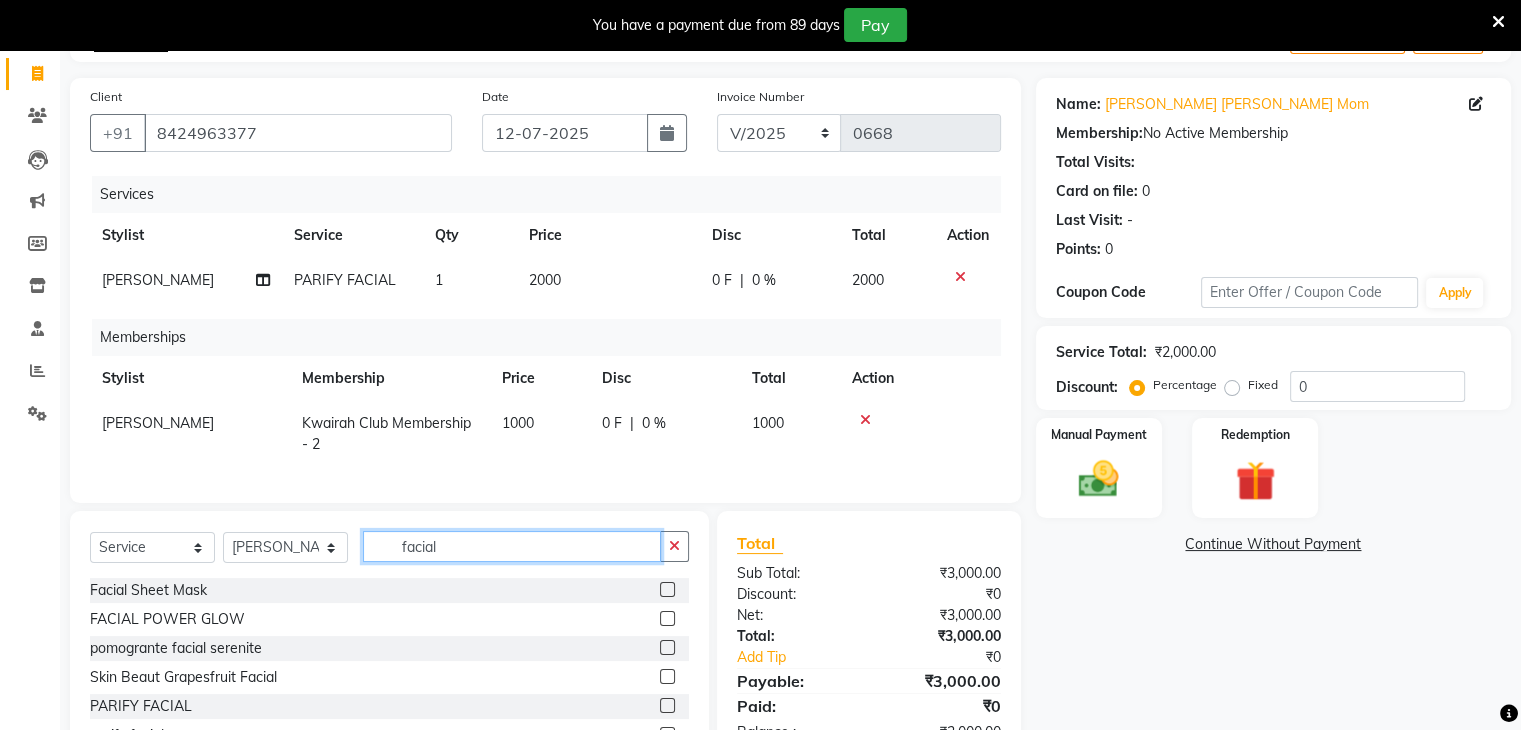 drag, startPoint x: 488, startPoint y: 571, endPoint x: 323, endPoint y: 546, distance: 166.8832 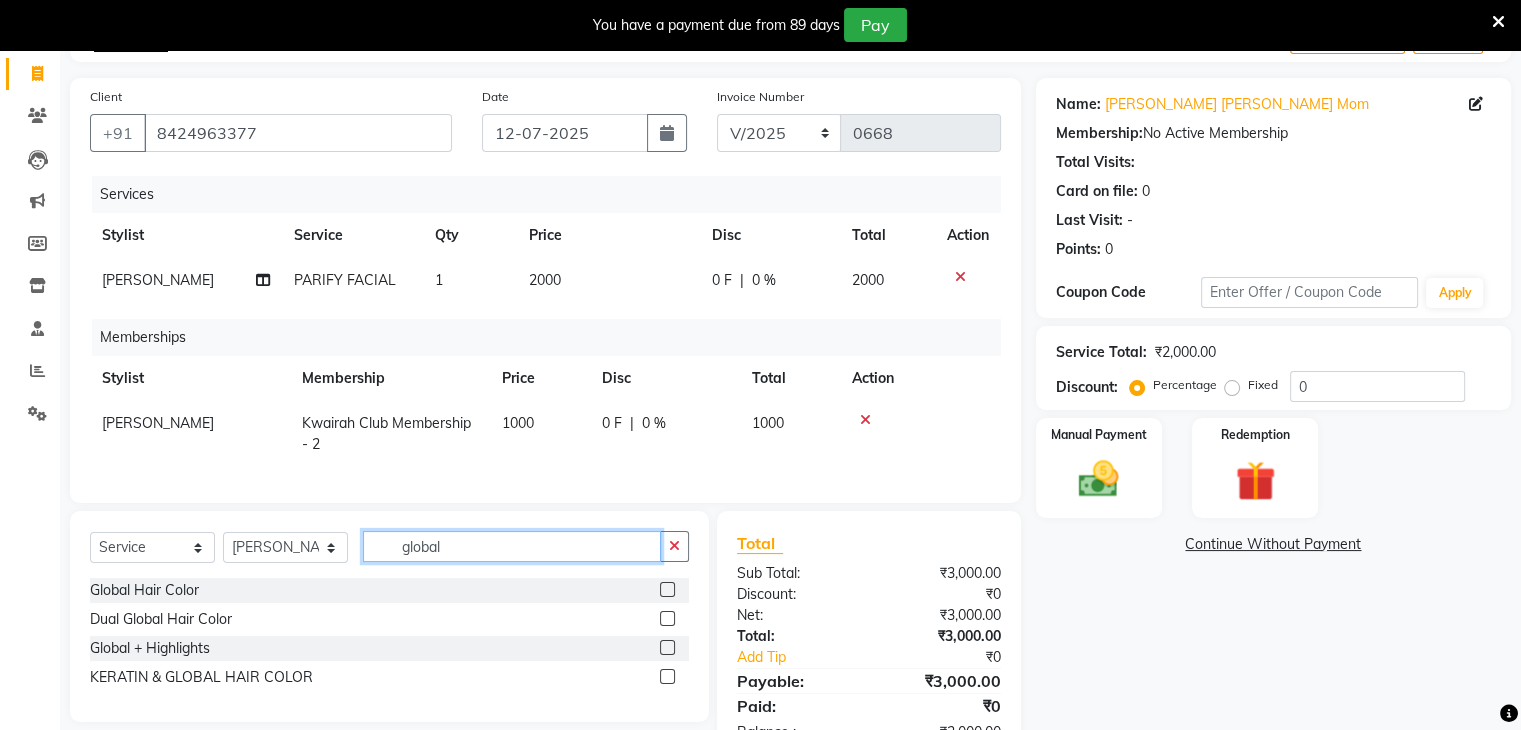 type on "global" 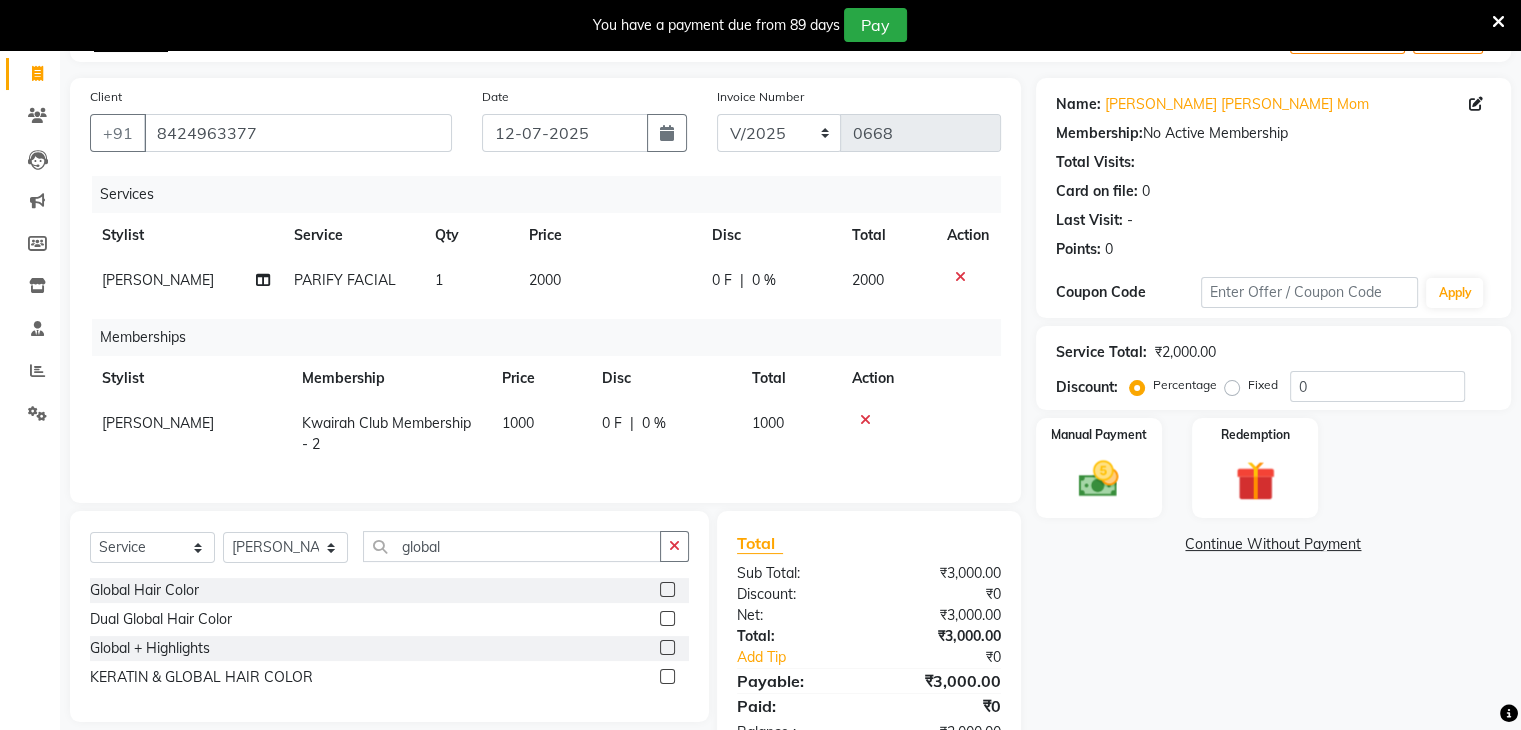 click 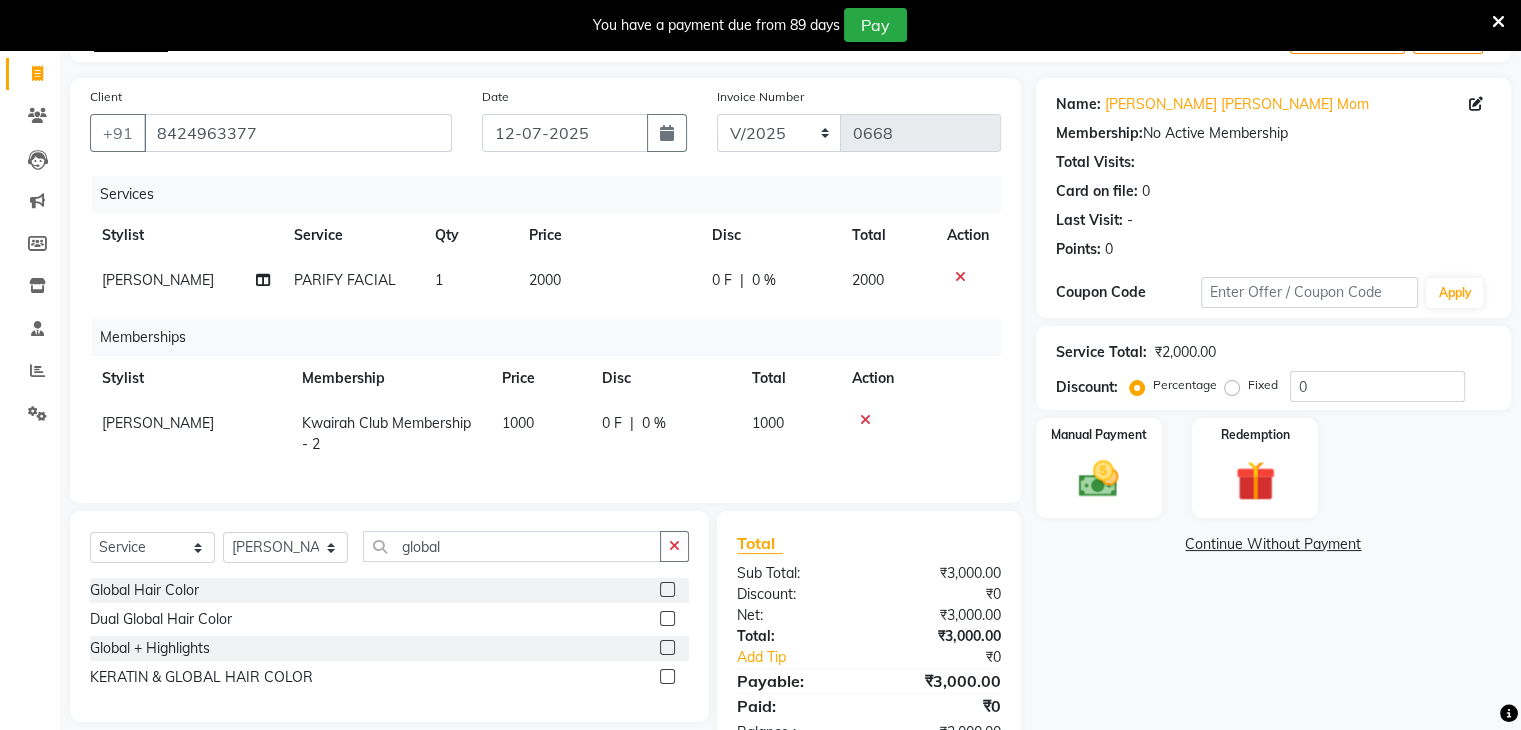 click at bounding box center [666, 590] 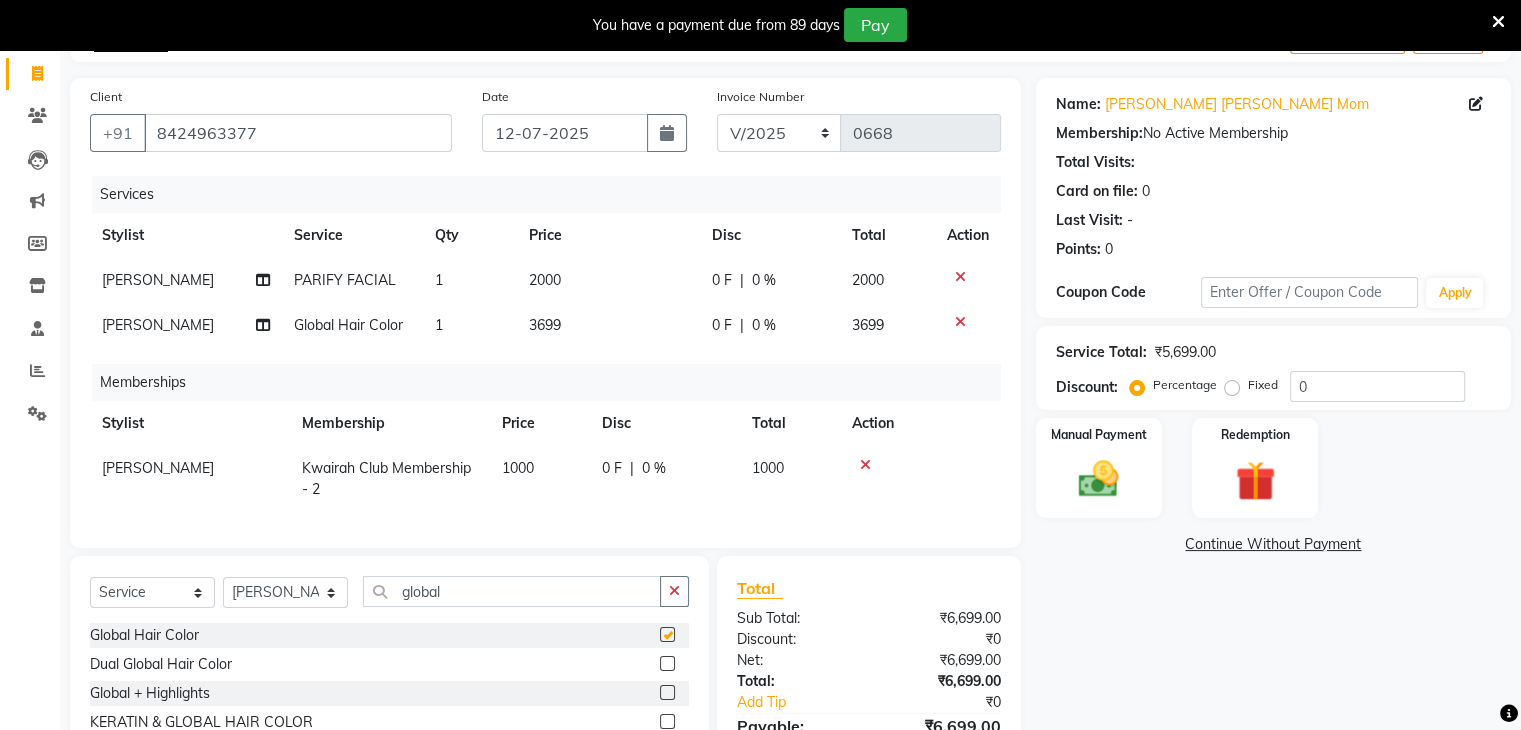 checkbox on "false" 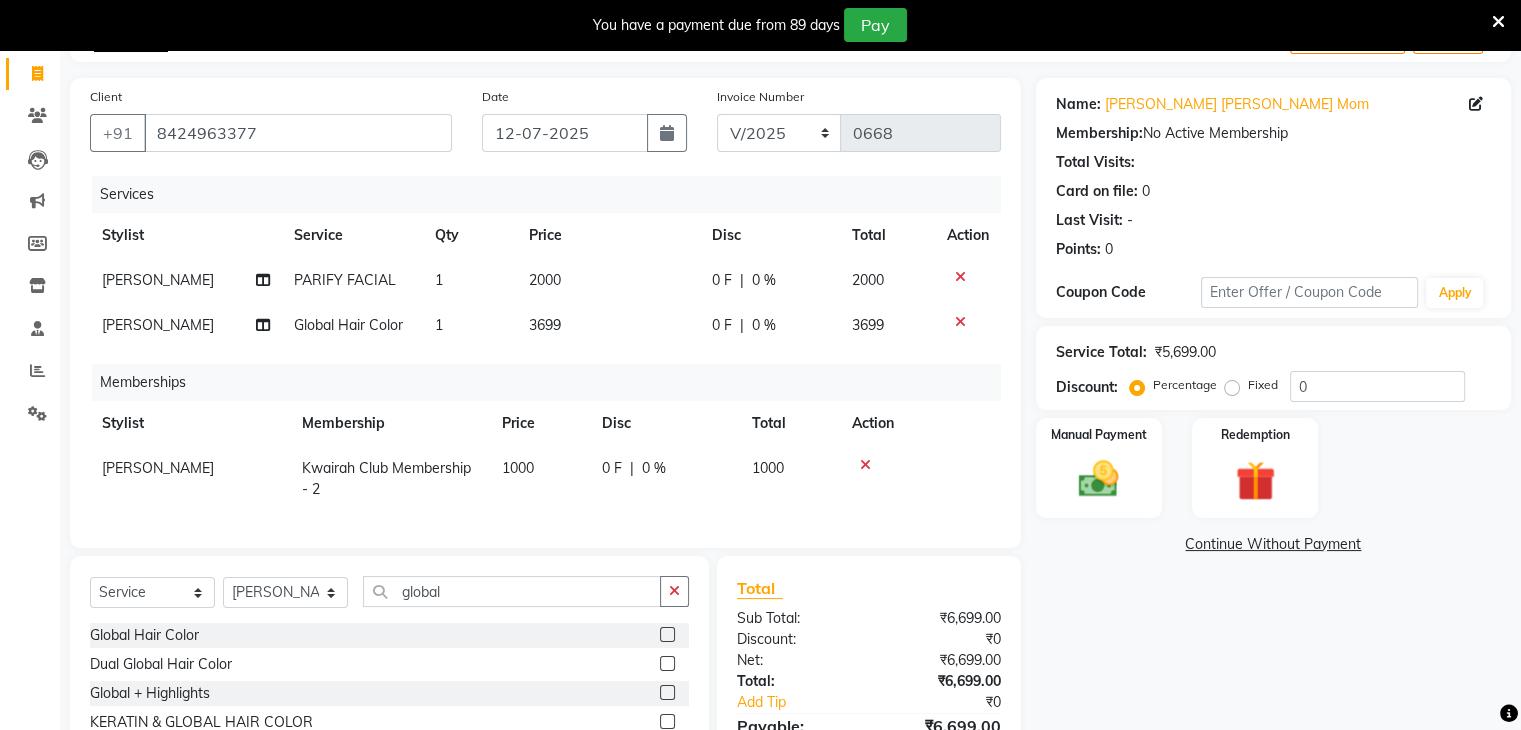 click on "3699" 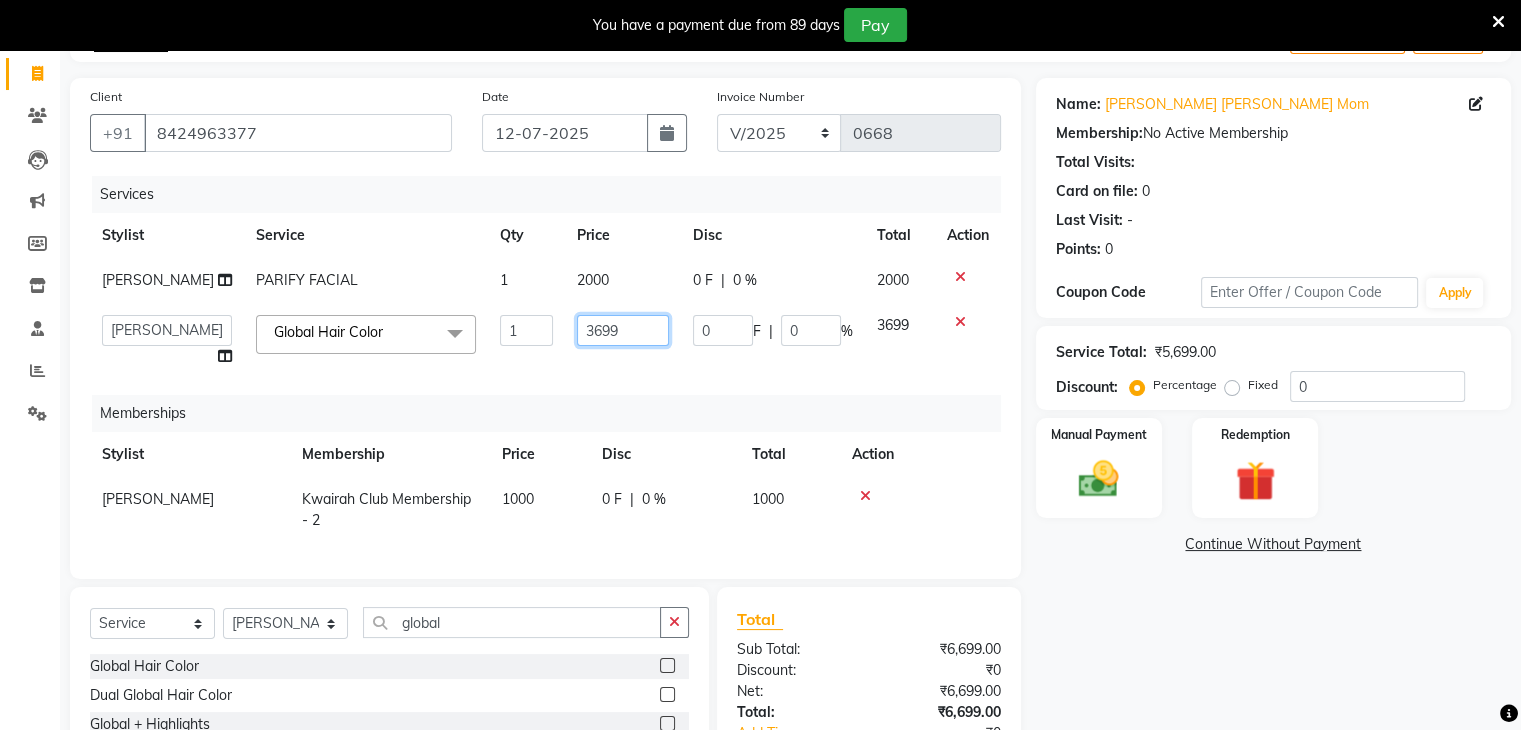 drag, startPoint x: 612, startPoint y: 319, endPoint x: 524, endPoint y: 320, distance: 88.005684 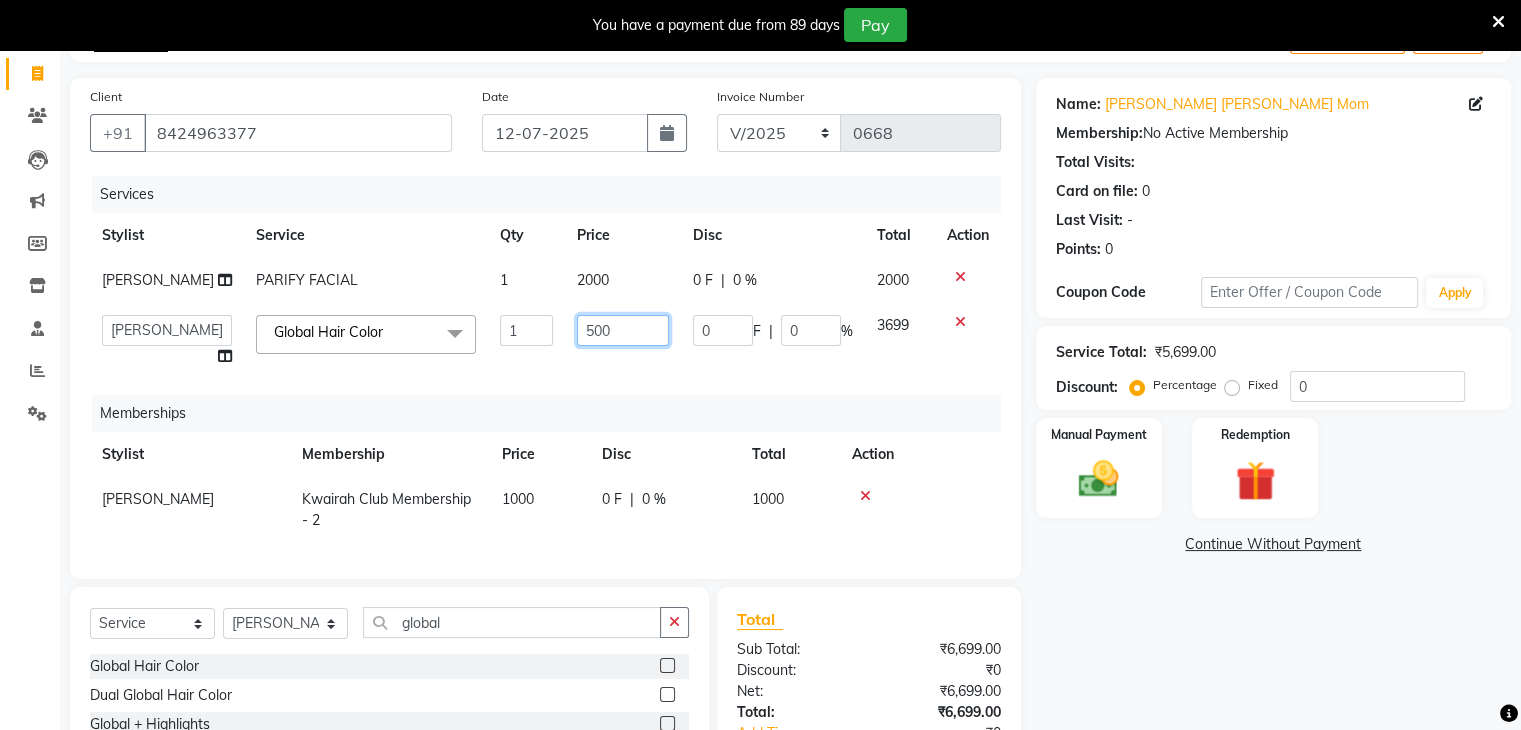 type on "5000" 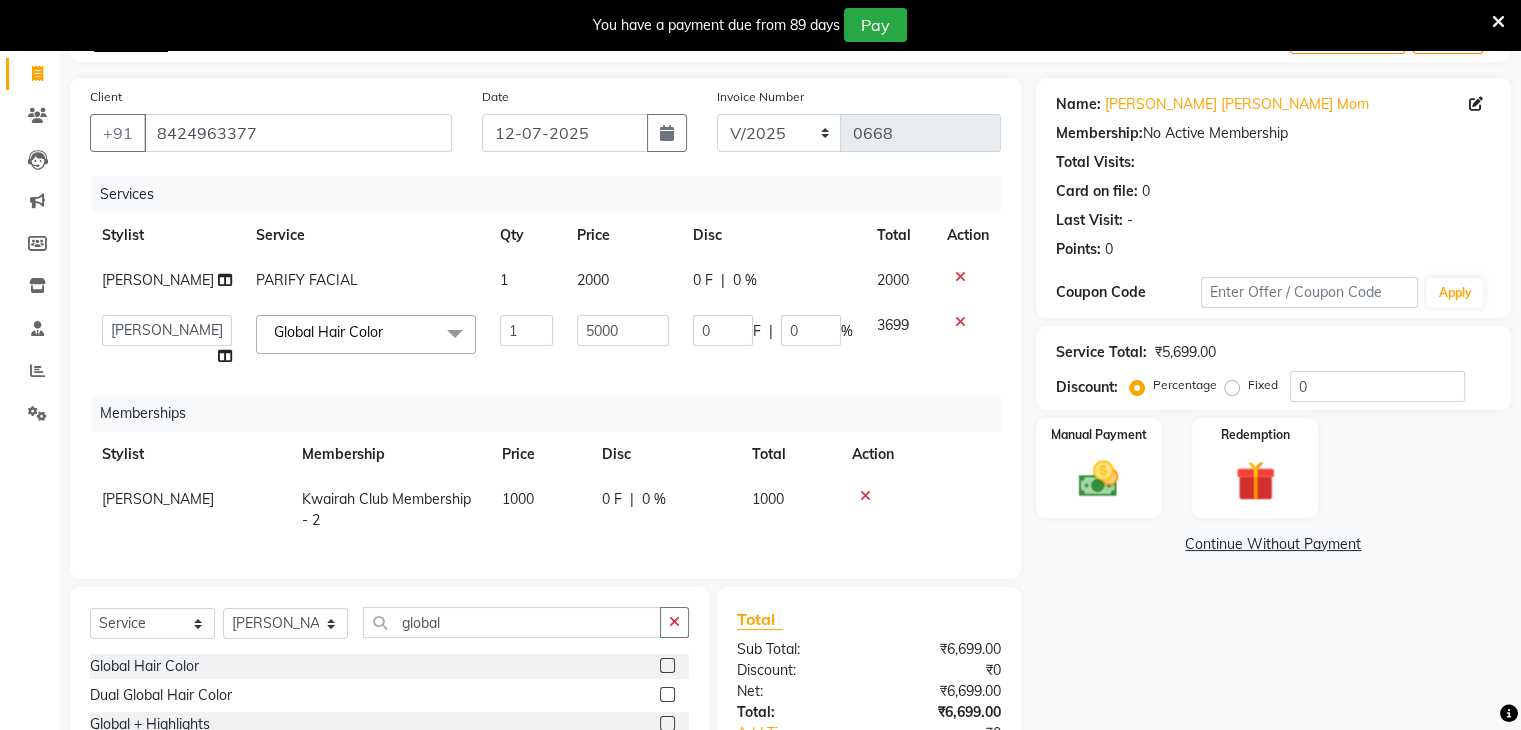 click on "Services Stylist Service Qty Price Disc Total Action Amruta PARIFY FACIAL  1 2000 0 F | 0 % 2000  Amruta   Anjali   Ketki Somani   Neha More   Rakhi Chaurasia   Ranu   seona   Shrushti  Global Hair Color  x Basic Haircut Basic Haircut with Wash & Style Advance Haircut Advance Haircut with Wash & Style Little Diva's Cut Hair Wash & Blast Dry Hair Wash & Blow Dry Blow Dry (Upto Midwaist) Blow Dry Waist Ironing (Upto Midwaist) Ironing Waist Curls/Waves/Styling (Upto Midwaist) Curls/Waves/Styling Waist Basic Hair Spa Schwarzkopf Spa Hair Gloss Treatment (Upto Midwaist) Hair Gloss Treatment Waist Fibre Clinix (Kwairah Signature Treatment) Express Head Massage 20 Mins Head Massage 30 Mins Oil Massage + Wash Keratin Treatment Smoothening/Rebonding Treatment Botox Treatment Root Touchup Igora 1 inch Root Touchup Igora 2 inch Root Touchup Essencity 1 inch Root Touchup Essencity 2 inch Half Head Streaks (15-16 strips) Full Head Streaks 3D Colors Global Hair Color Dual Global Hair Color Prelightening Density Charges 1" 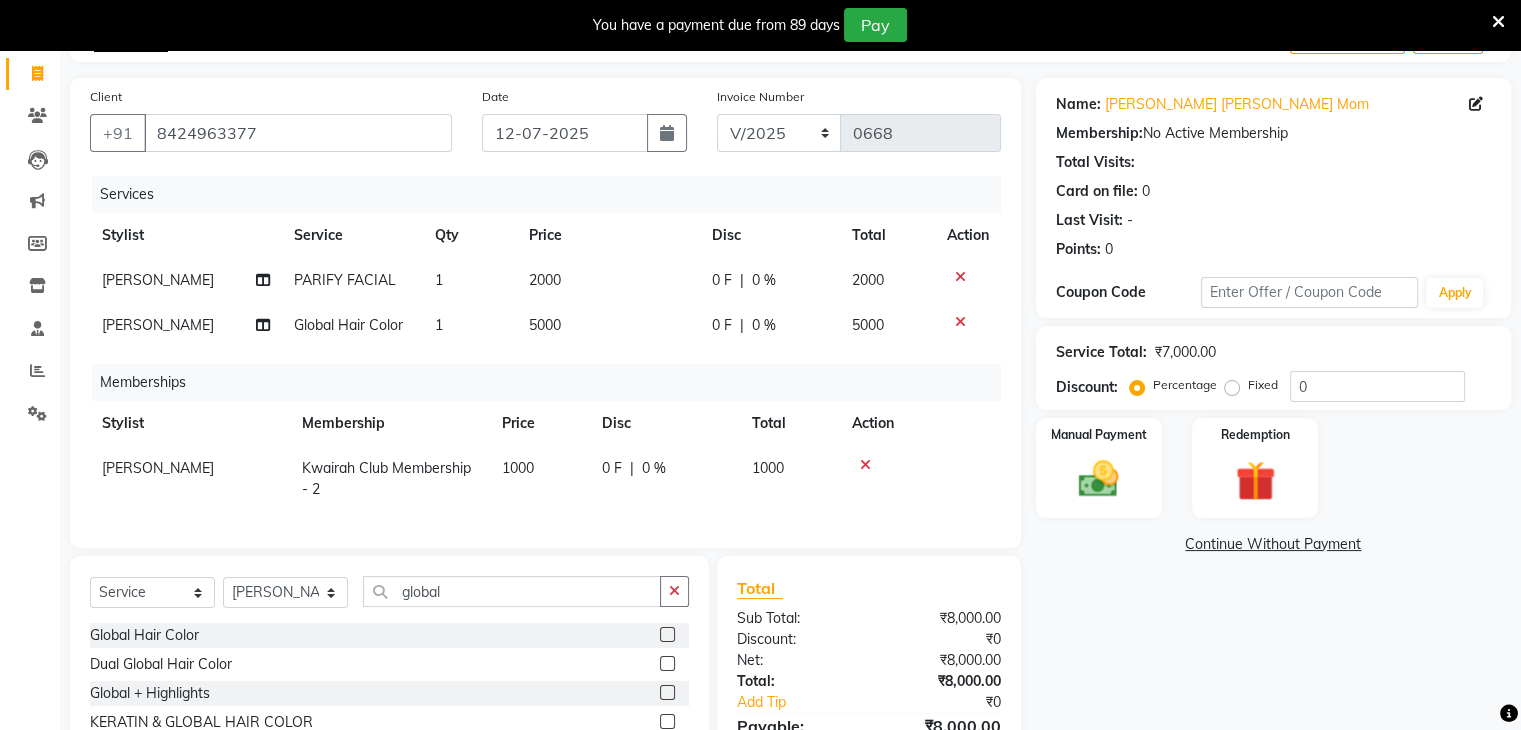 click on "[PERSON_NAME]" 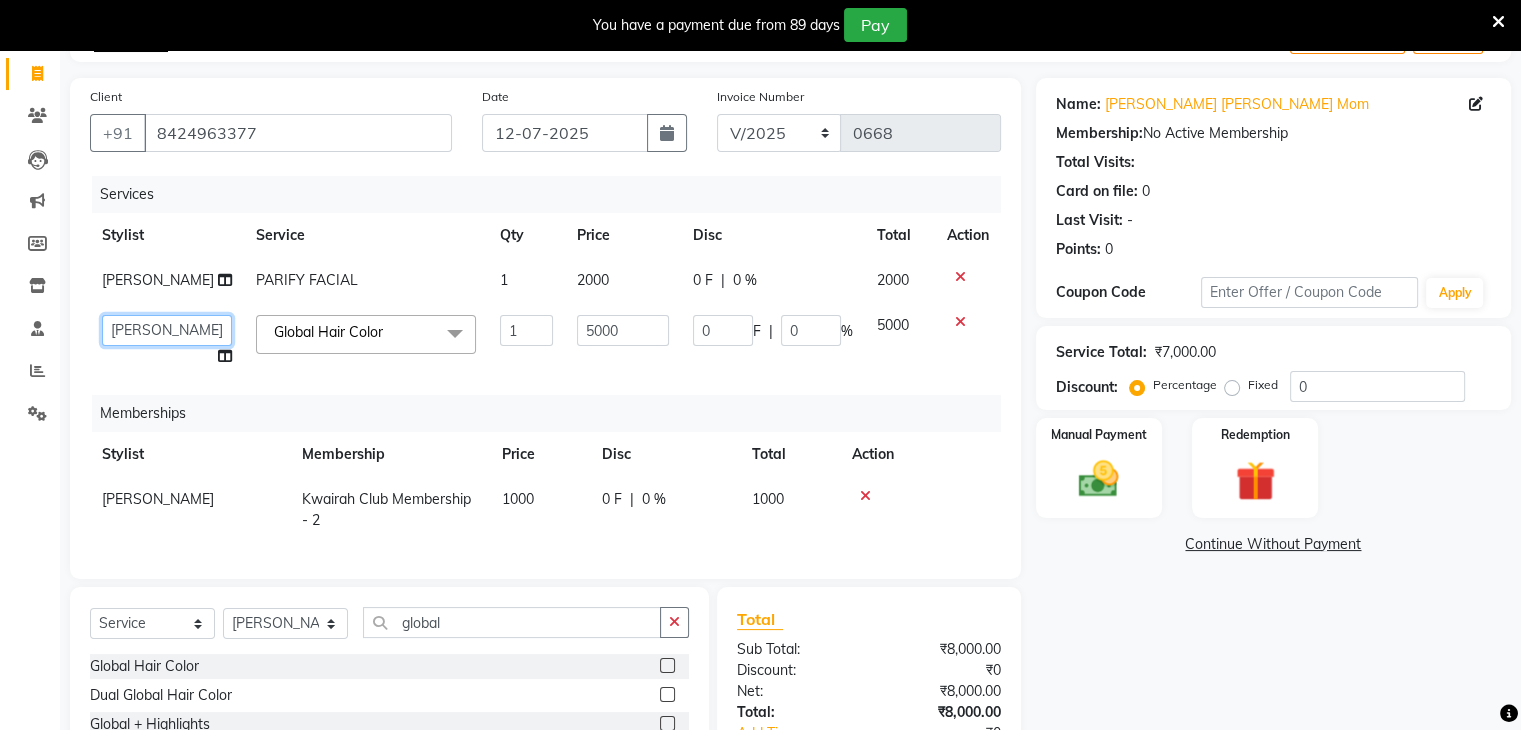 click on "Amruta   Anjali   Ketki Somani   Neha More   Rakhi Chaurasia   Ranu   seona   Shrushti" 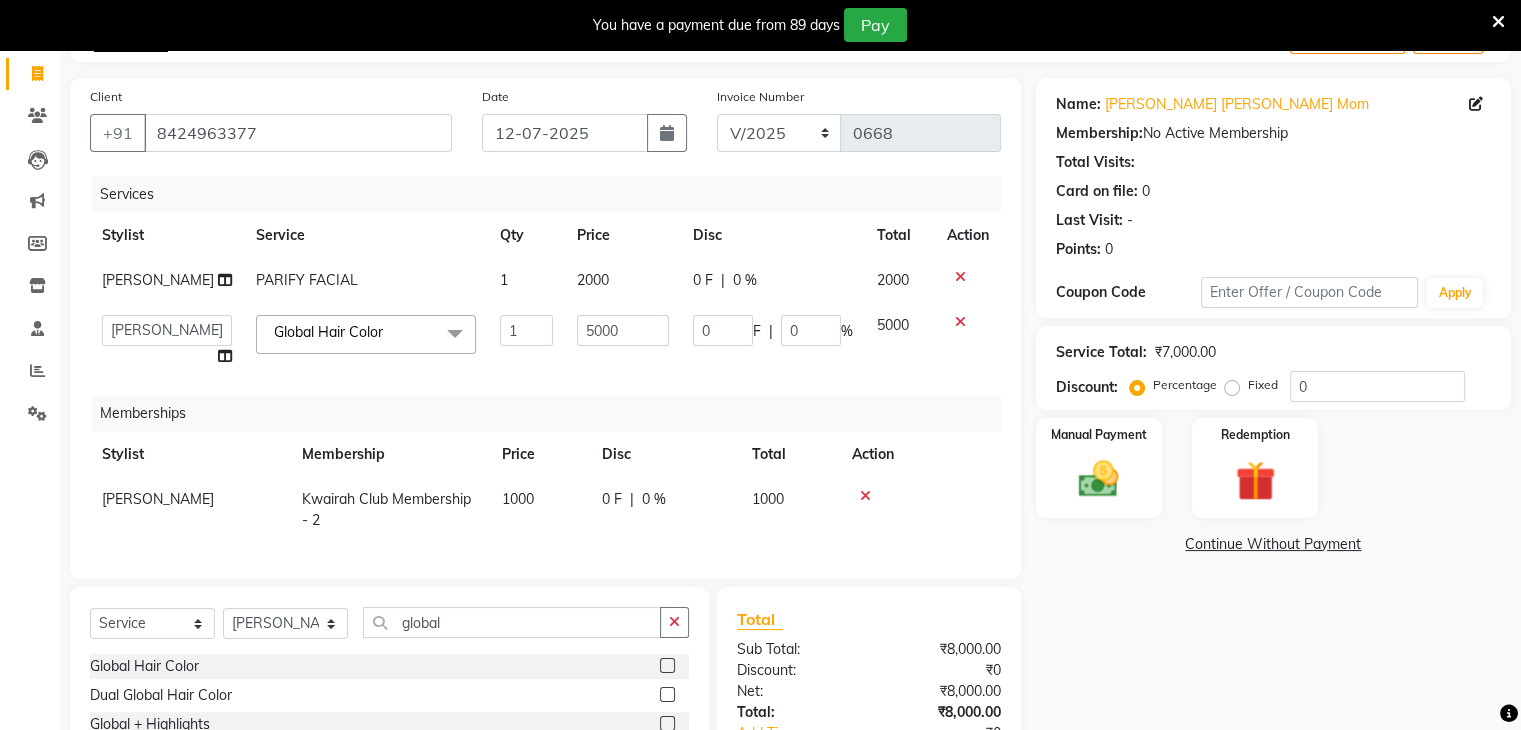 select on "78253" 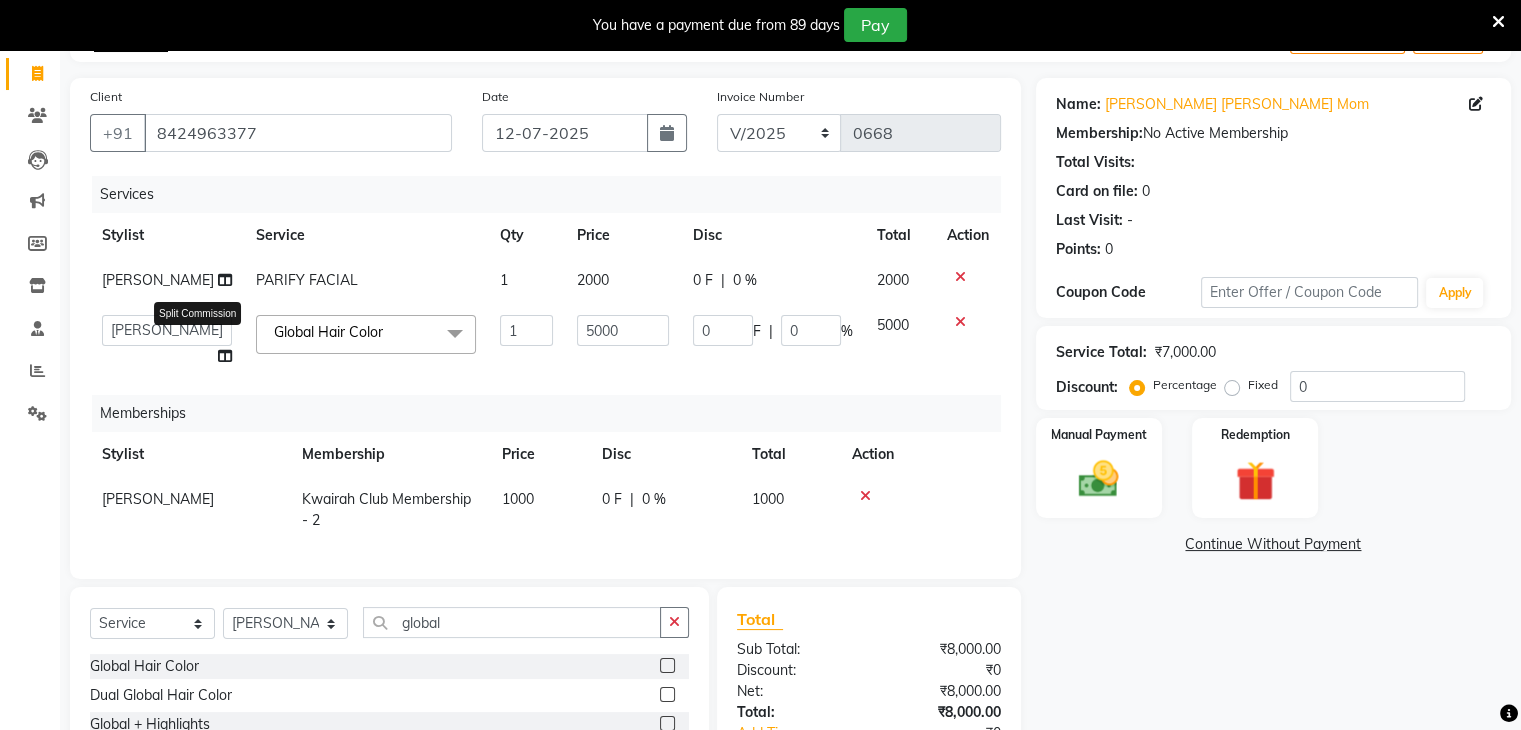 click 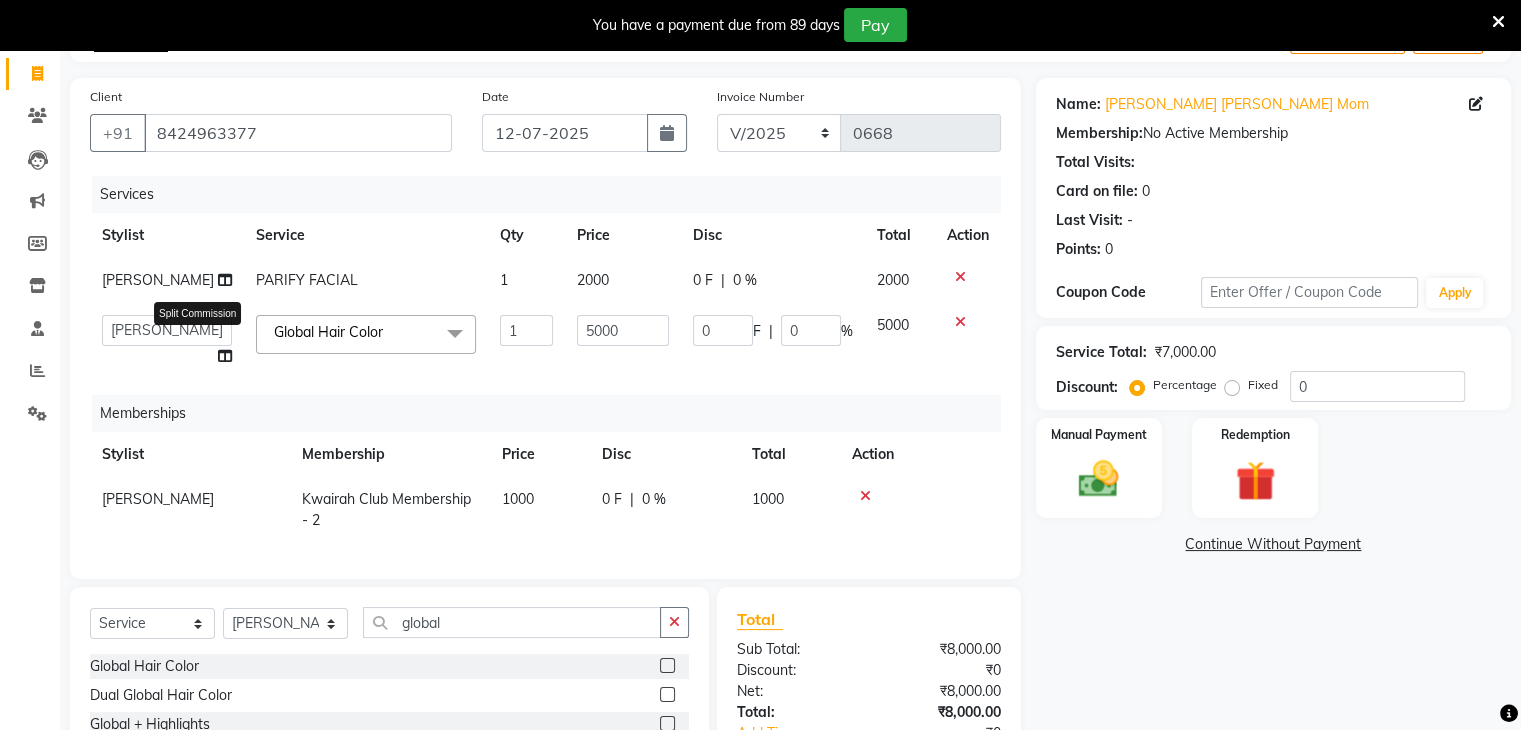 select on "78253" 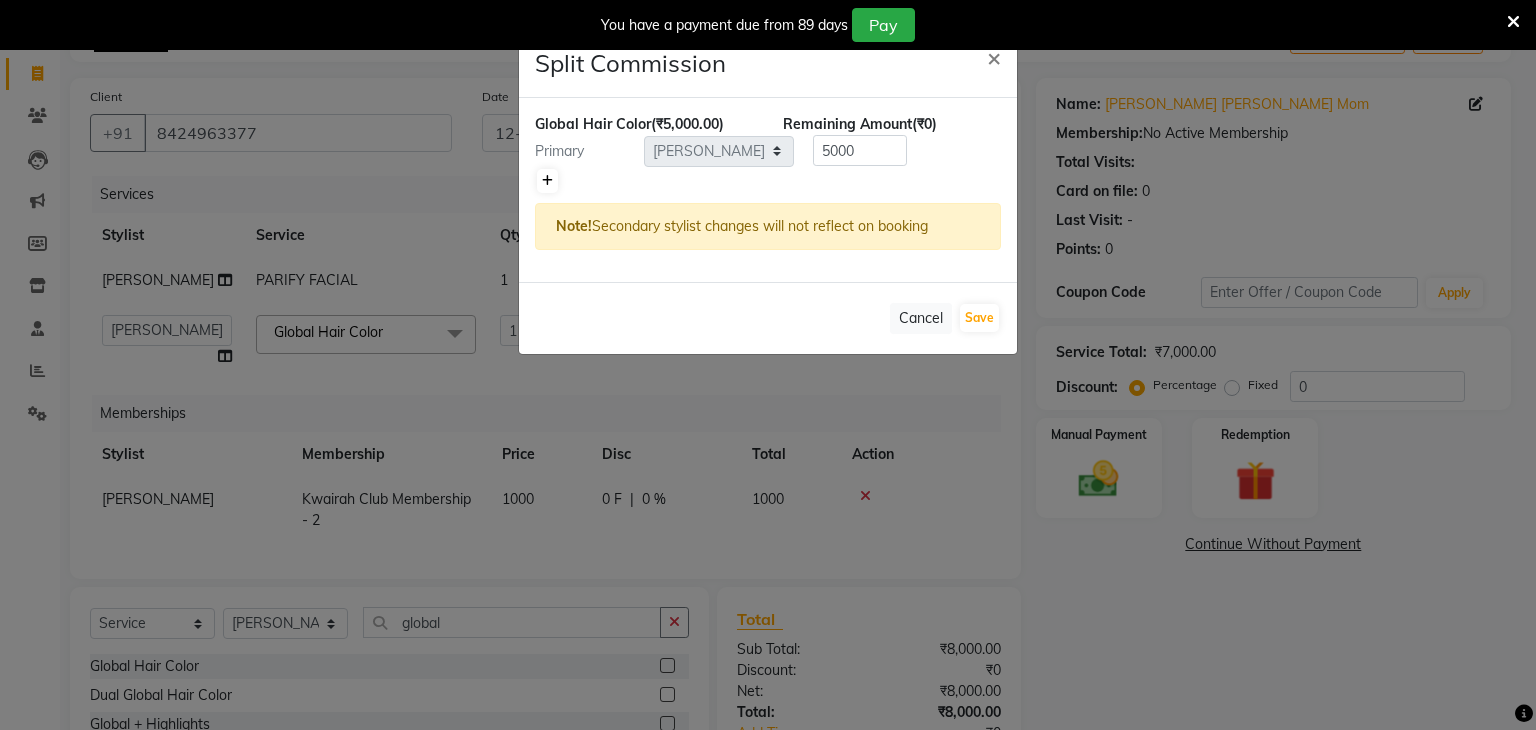click 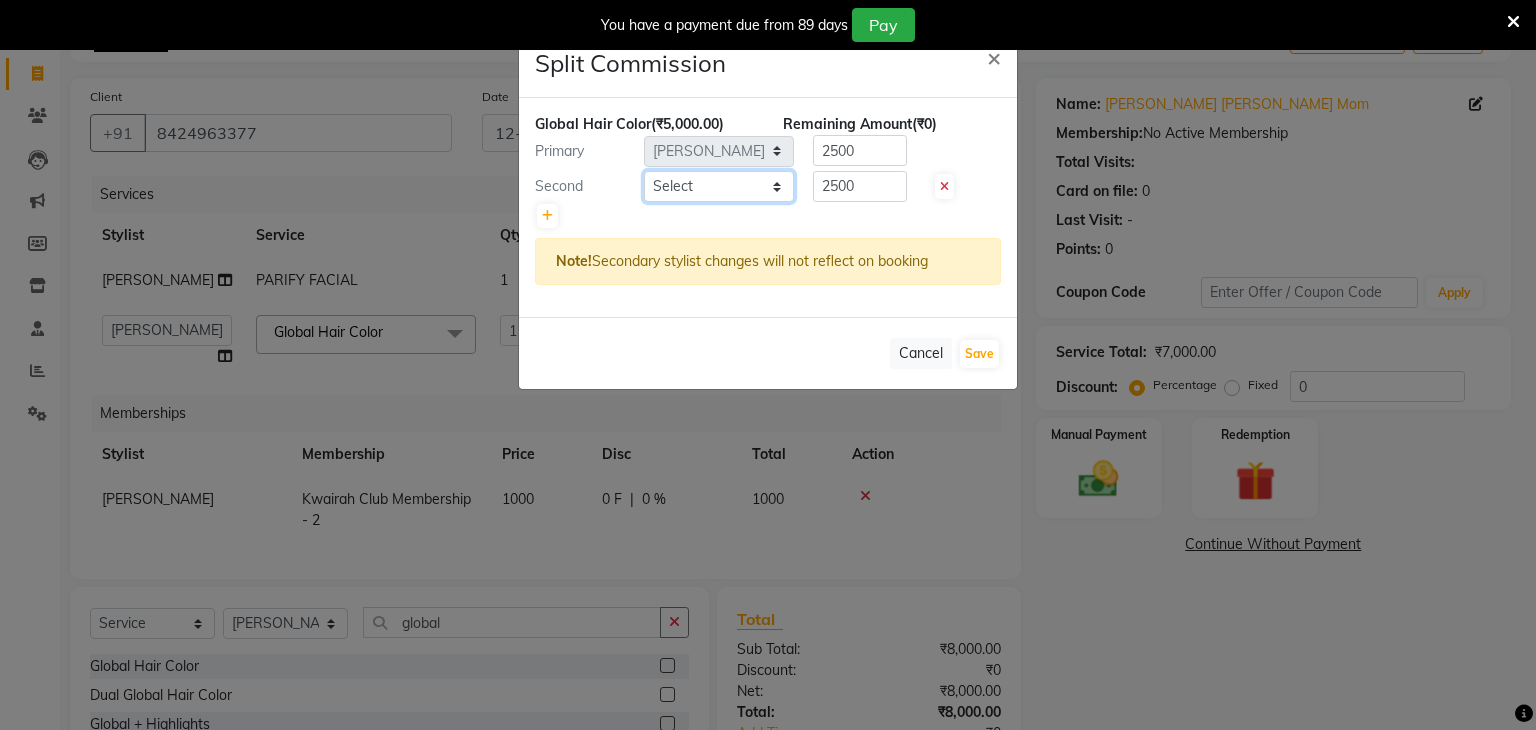 click on "Select  [PERSON_NAME]   [PERSON_NAME]   Neha More   Rakhi [PERSON_NAME]   [PERSON_NAME]" 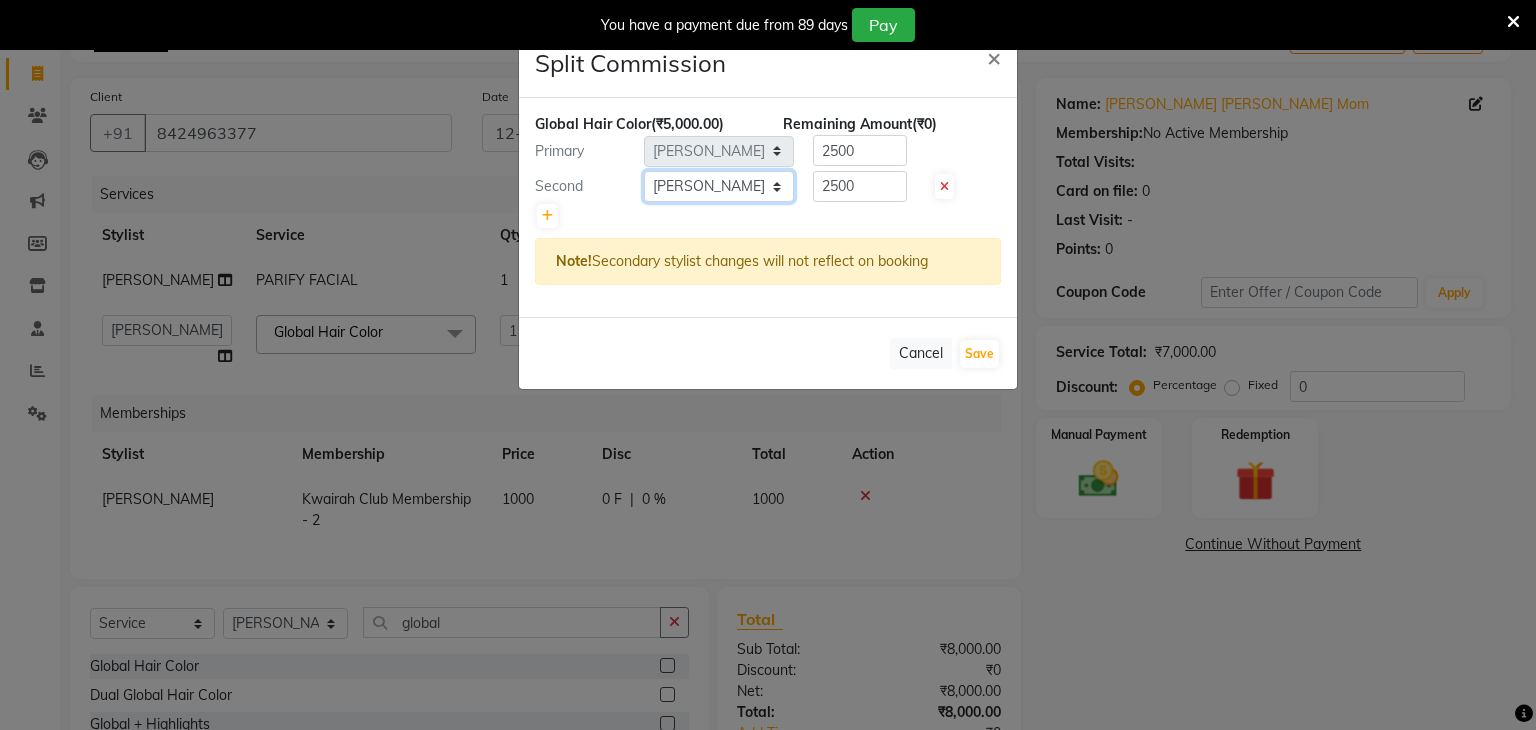 click on "Select  [PERSON_NAME]   [PERSON_NAME]   Neha More   Rakhi [PERSON_NAME]   [PERSON_NAME]" 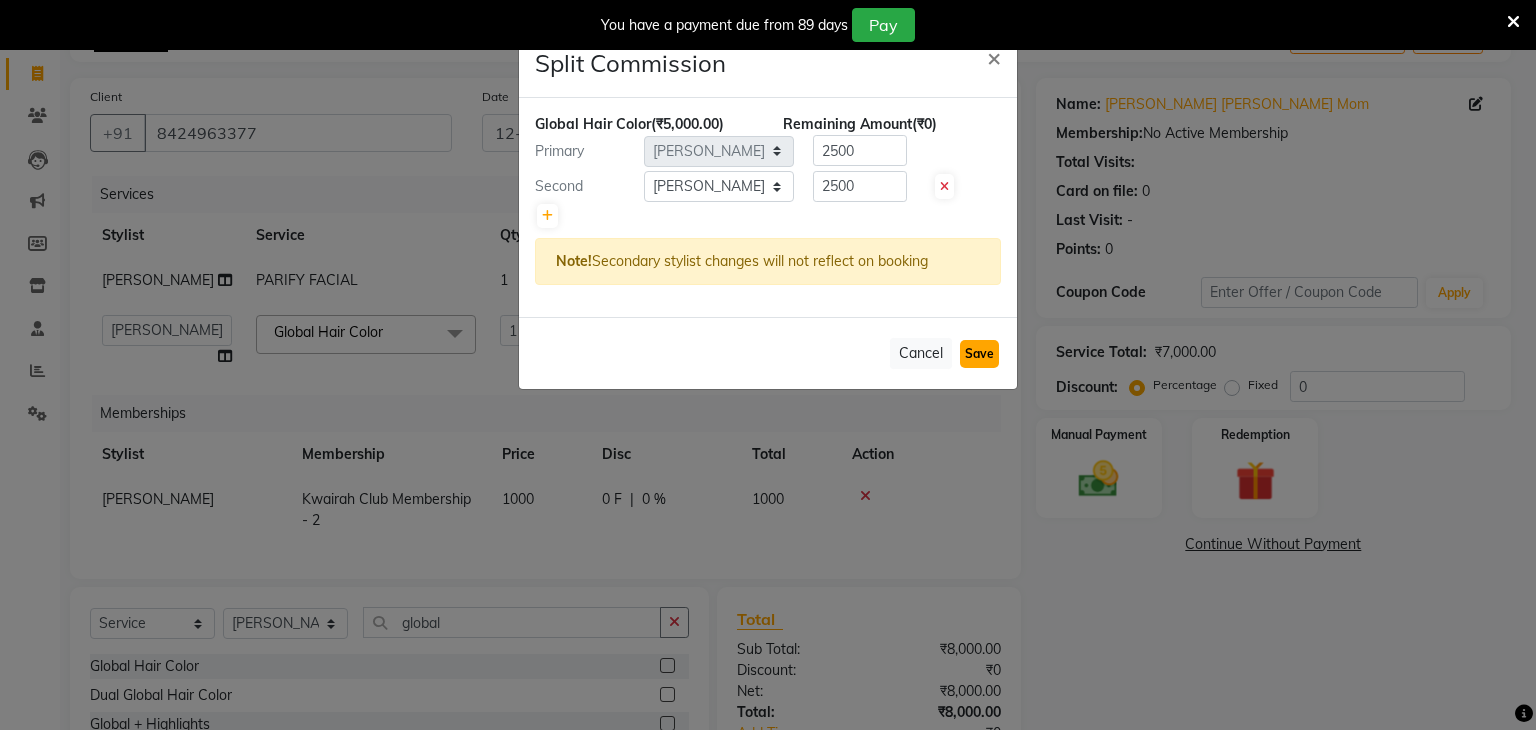 click on "Save" 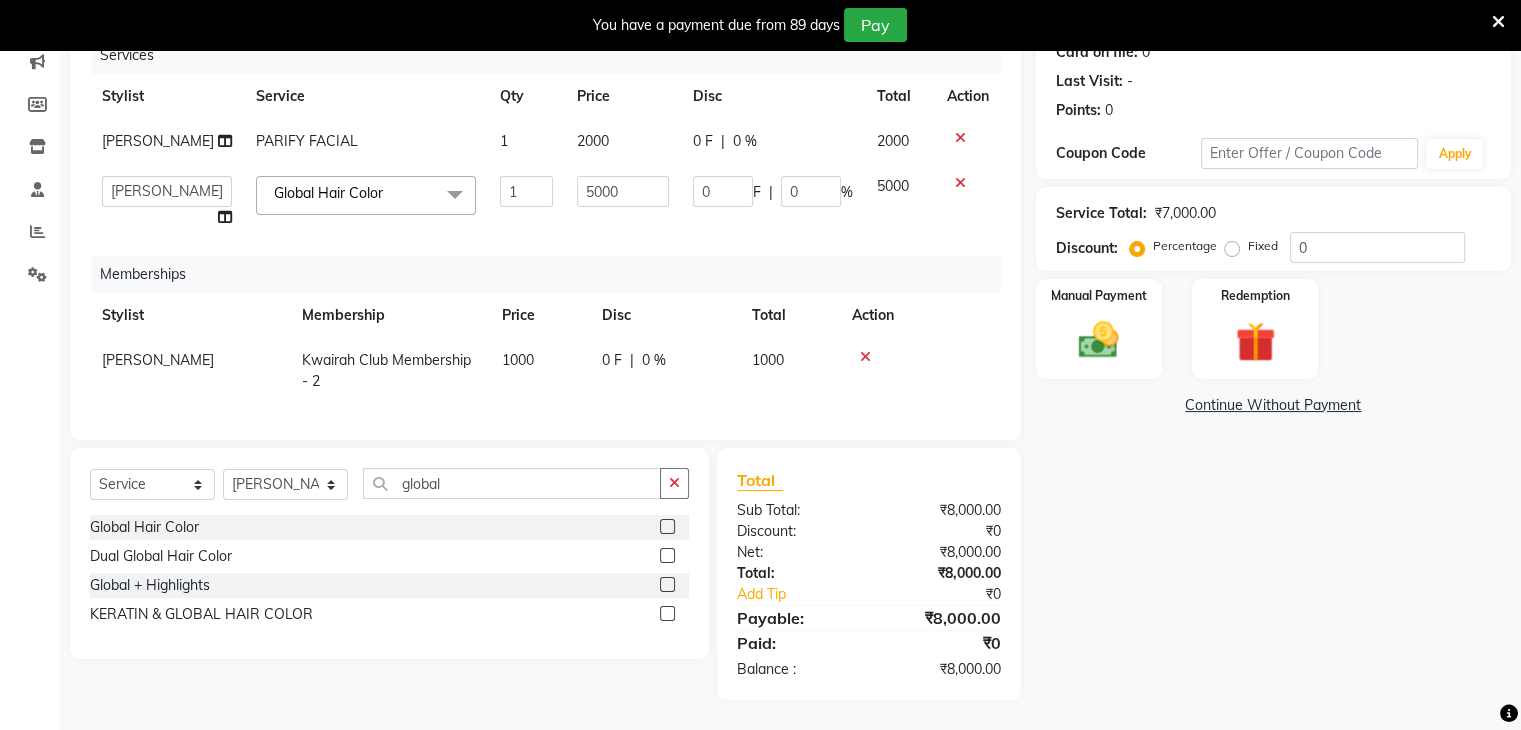 scroll, scrollTop: 276, scrollLeft: 0, axis: vertical 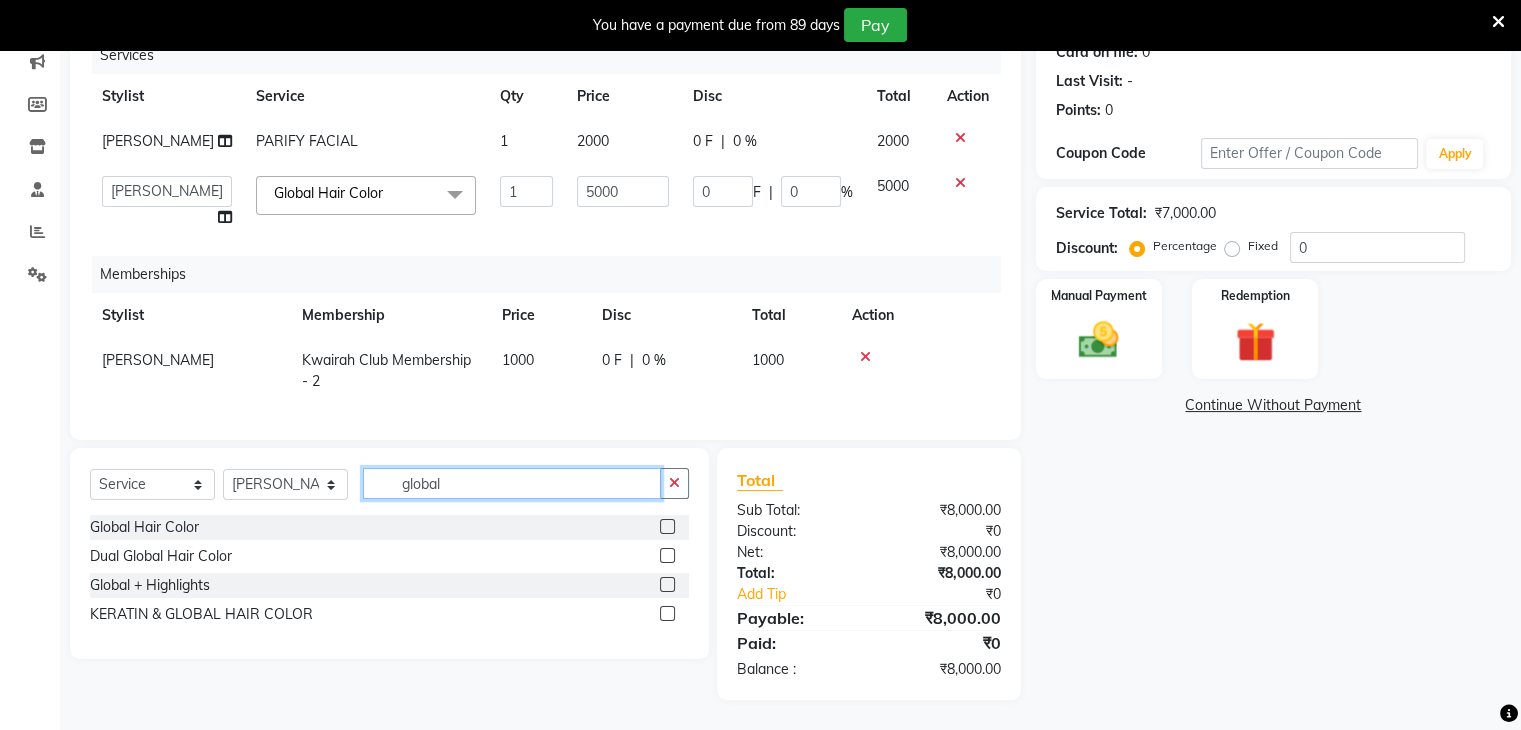 drag, startPoint x: 444, startPoint y: 488, endPoint x: 360, endPoint y: 488, distance: 84 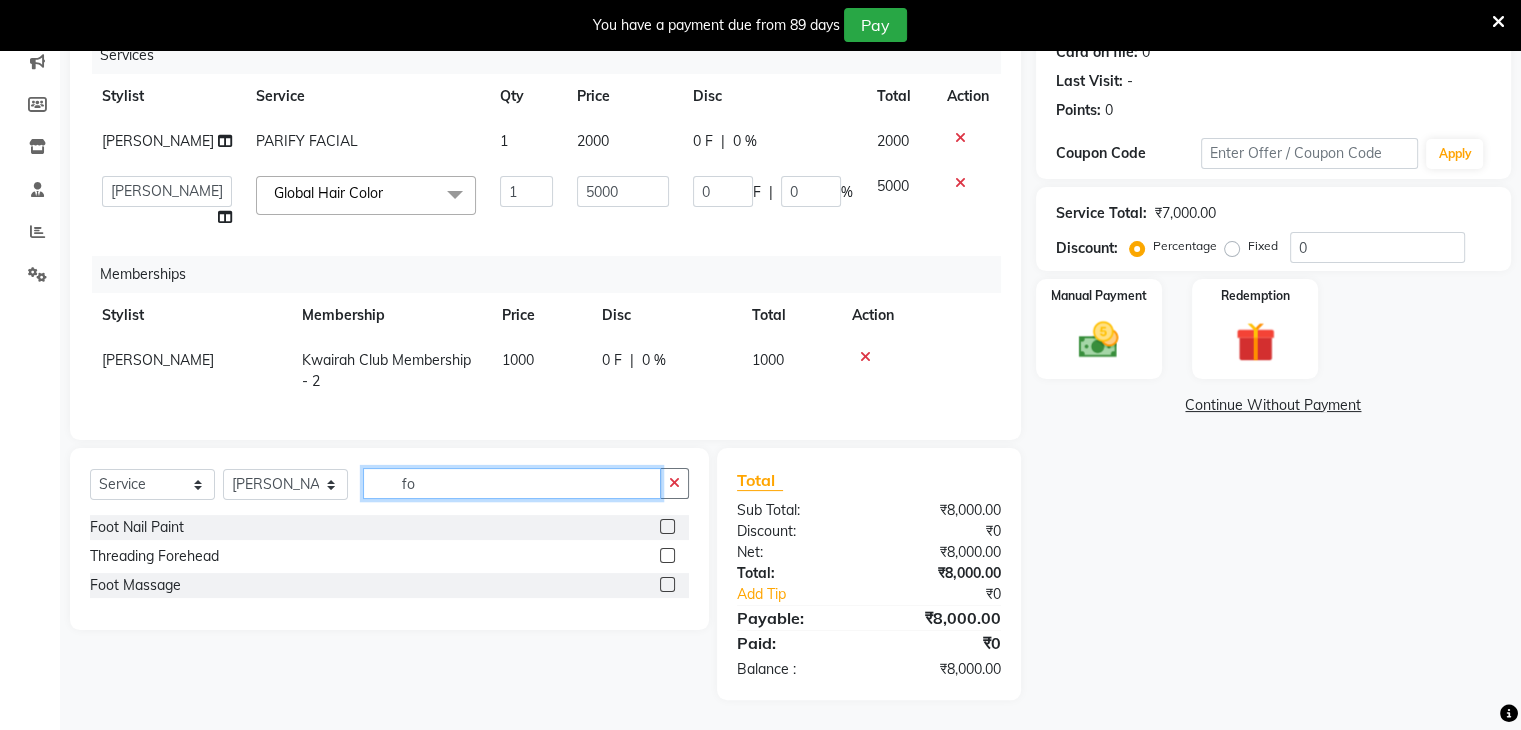 type on "f" 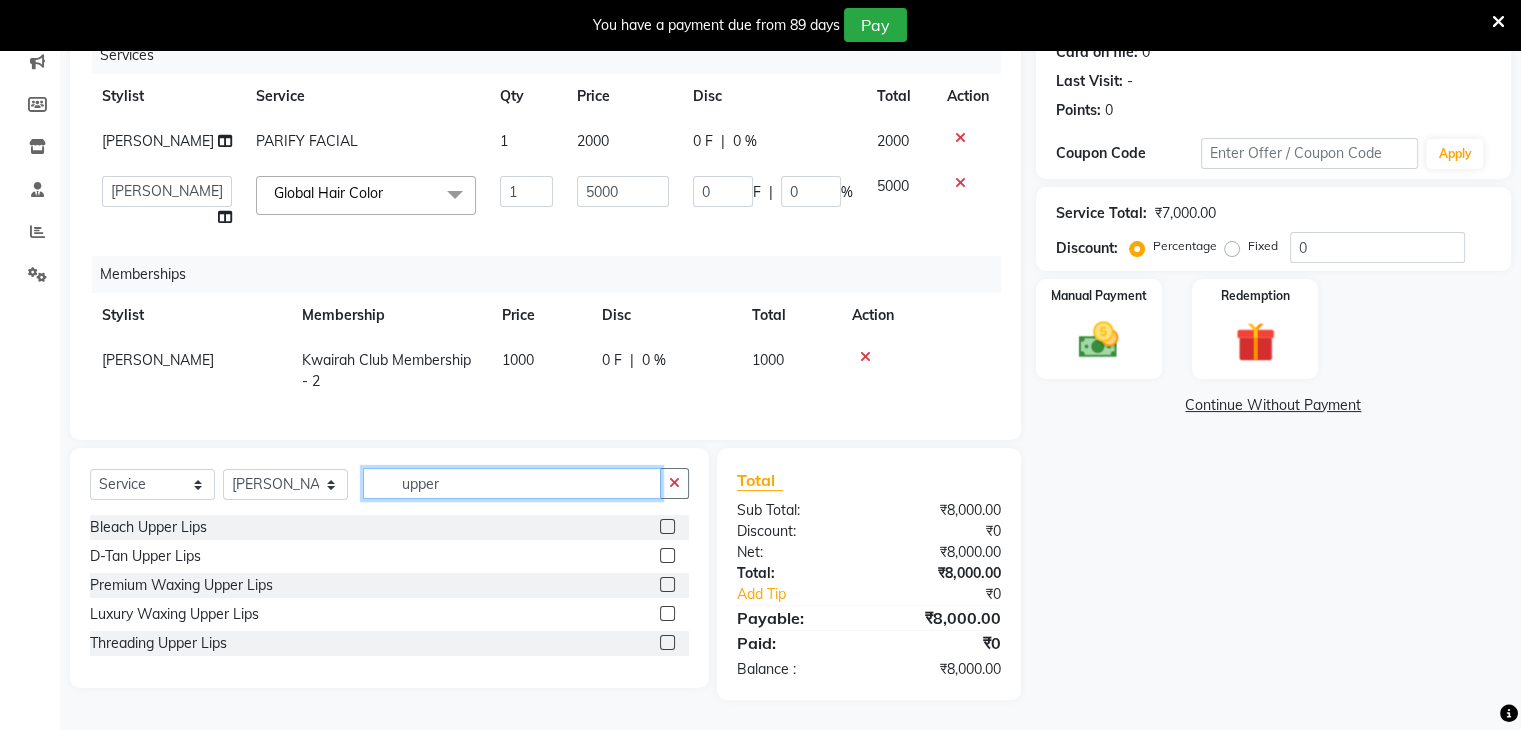 type on "upper" 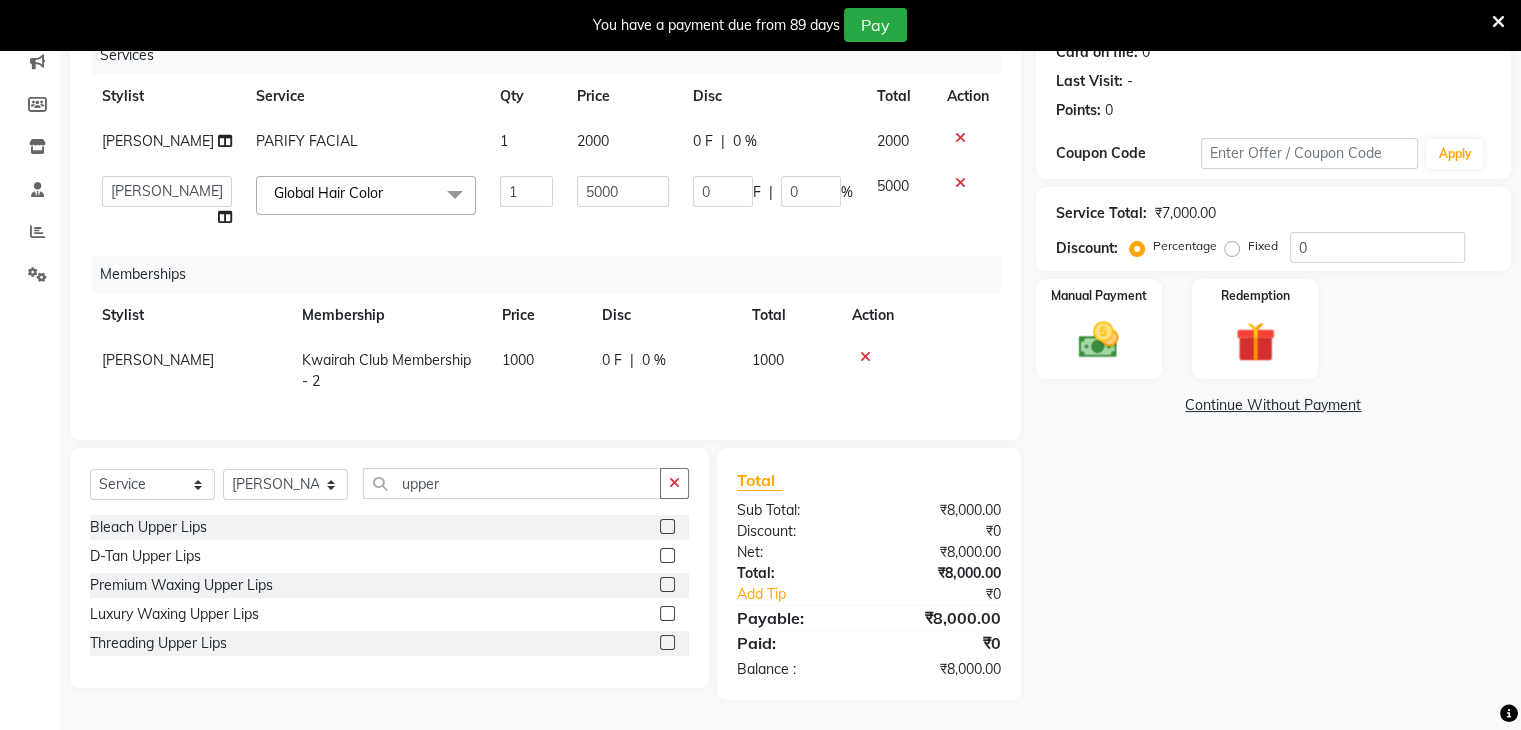 click 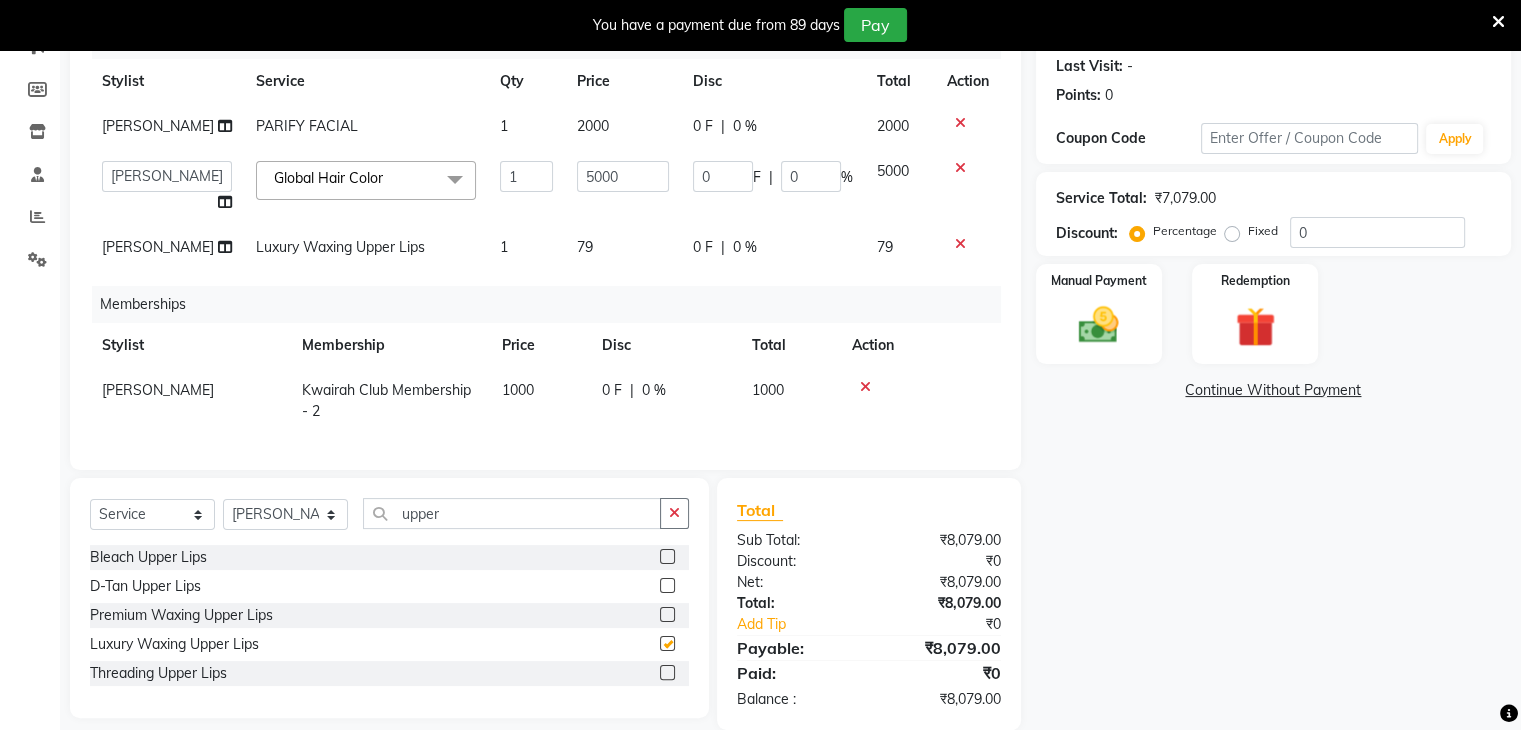 checkbox on "false" 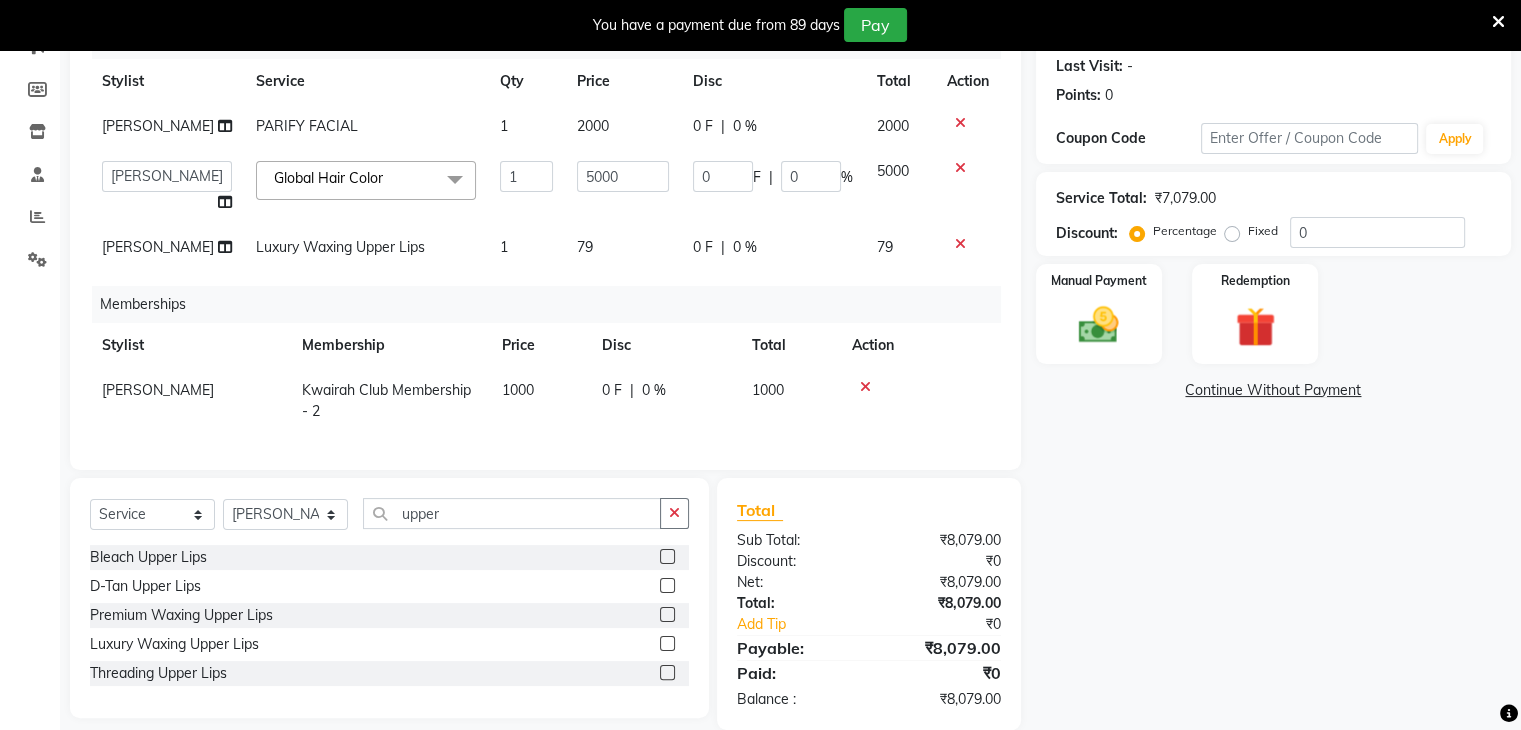 click on "79" 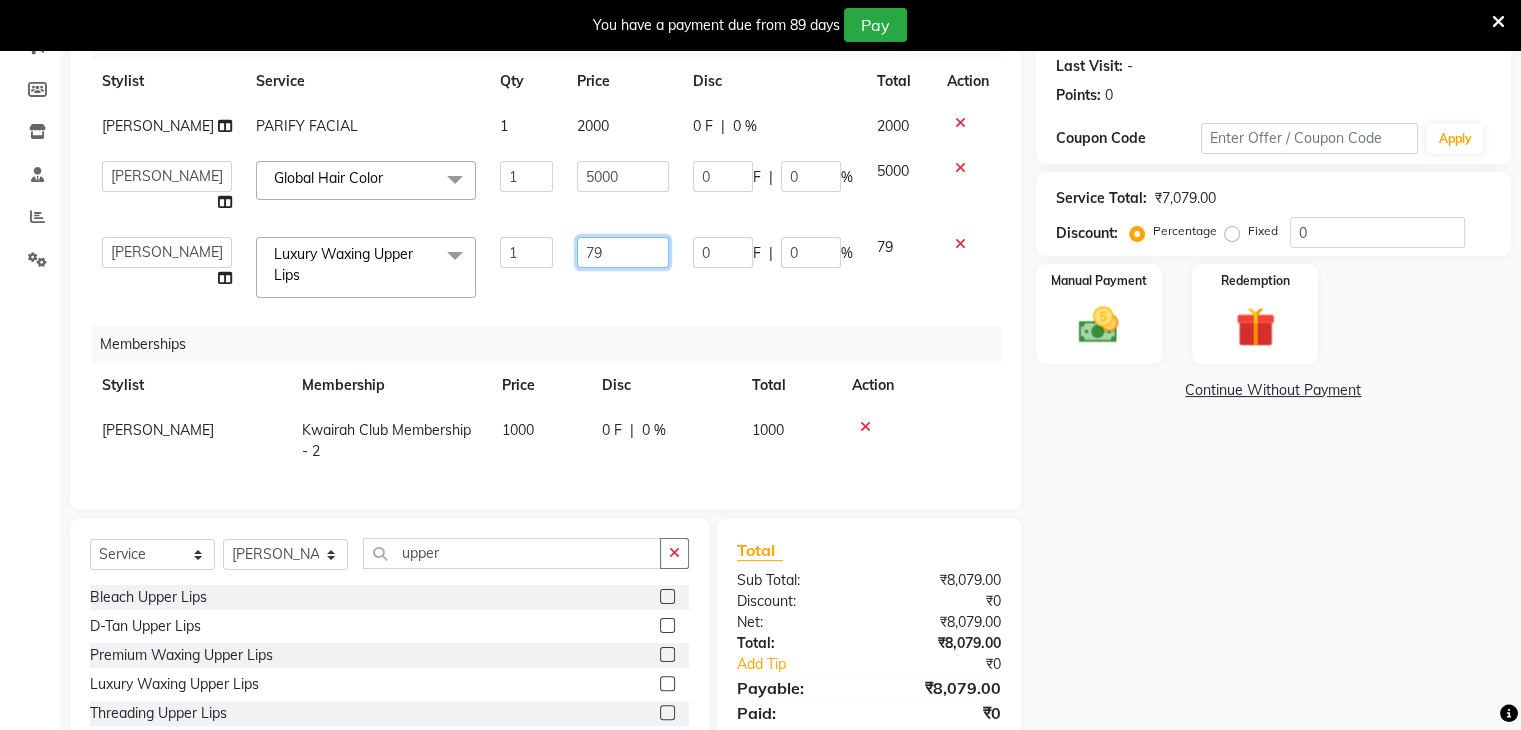 drag, startPoint x: 589, startPoint y: 256, endPoint x: 572, endPoint y: 251, distance: 17.720045 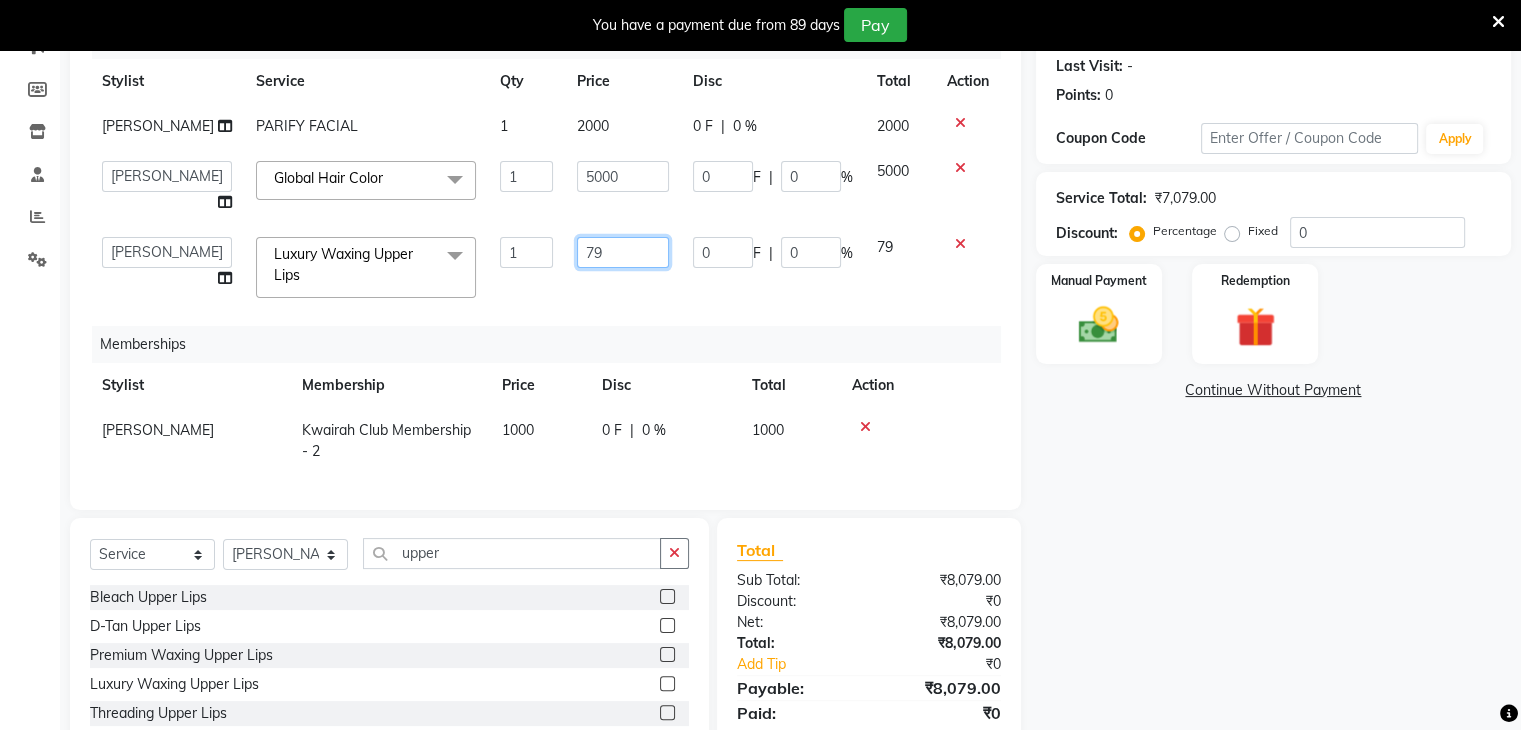 click on "79" 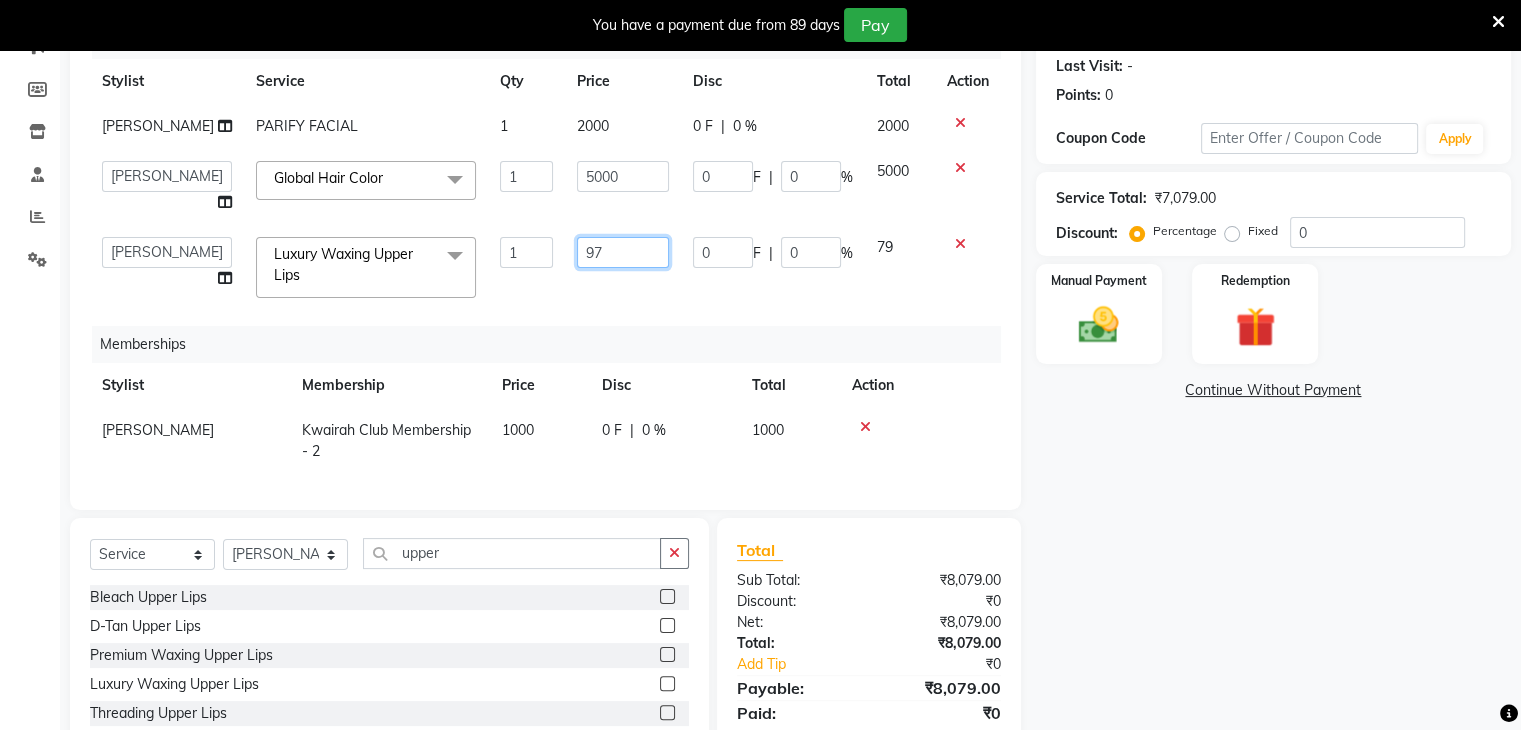 click on "97" 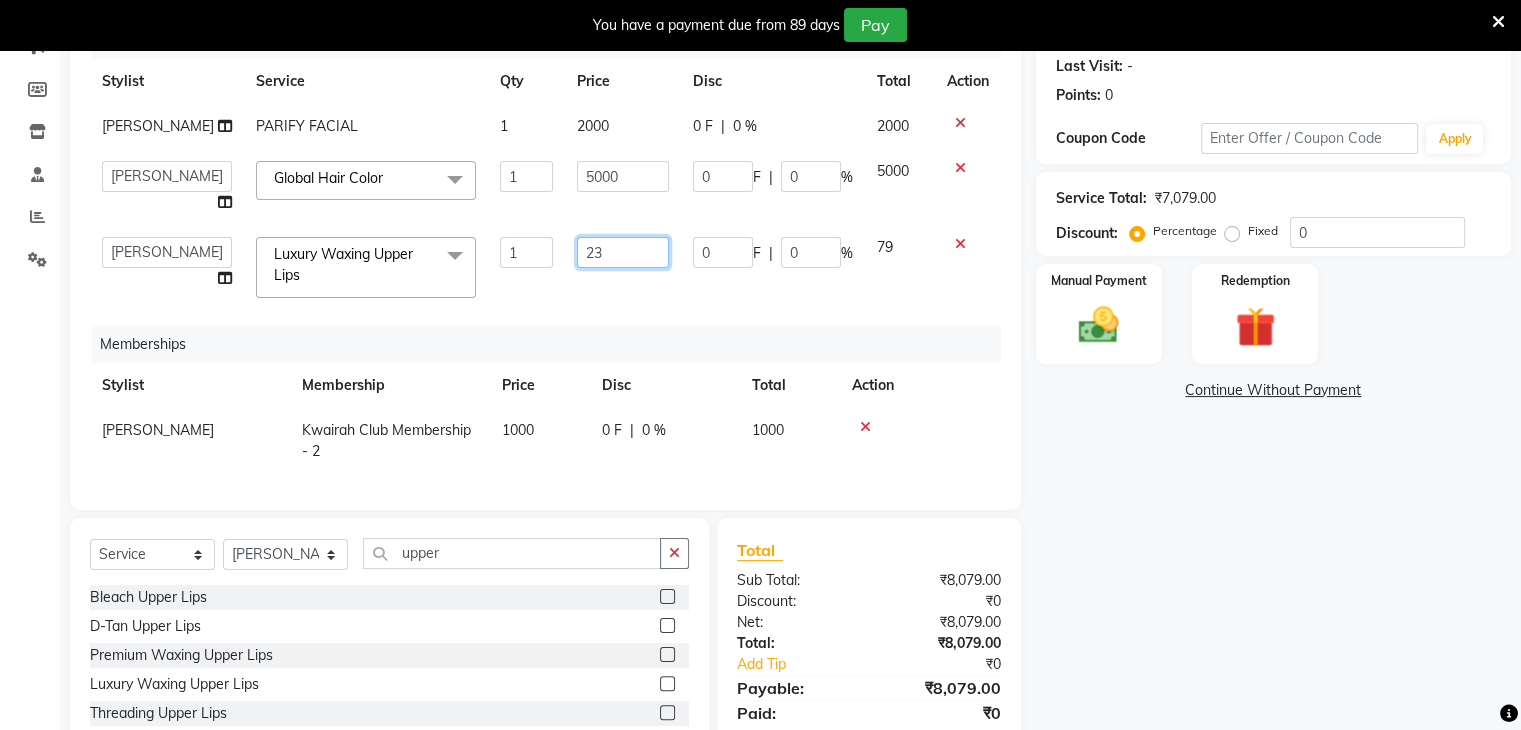 type on "230" 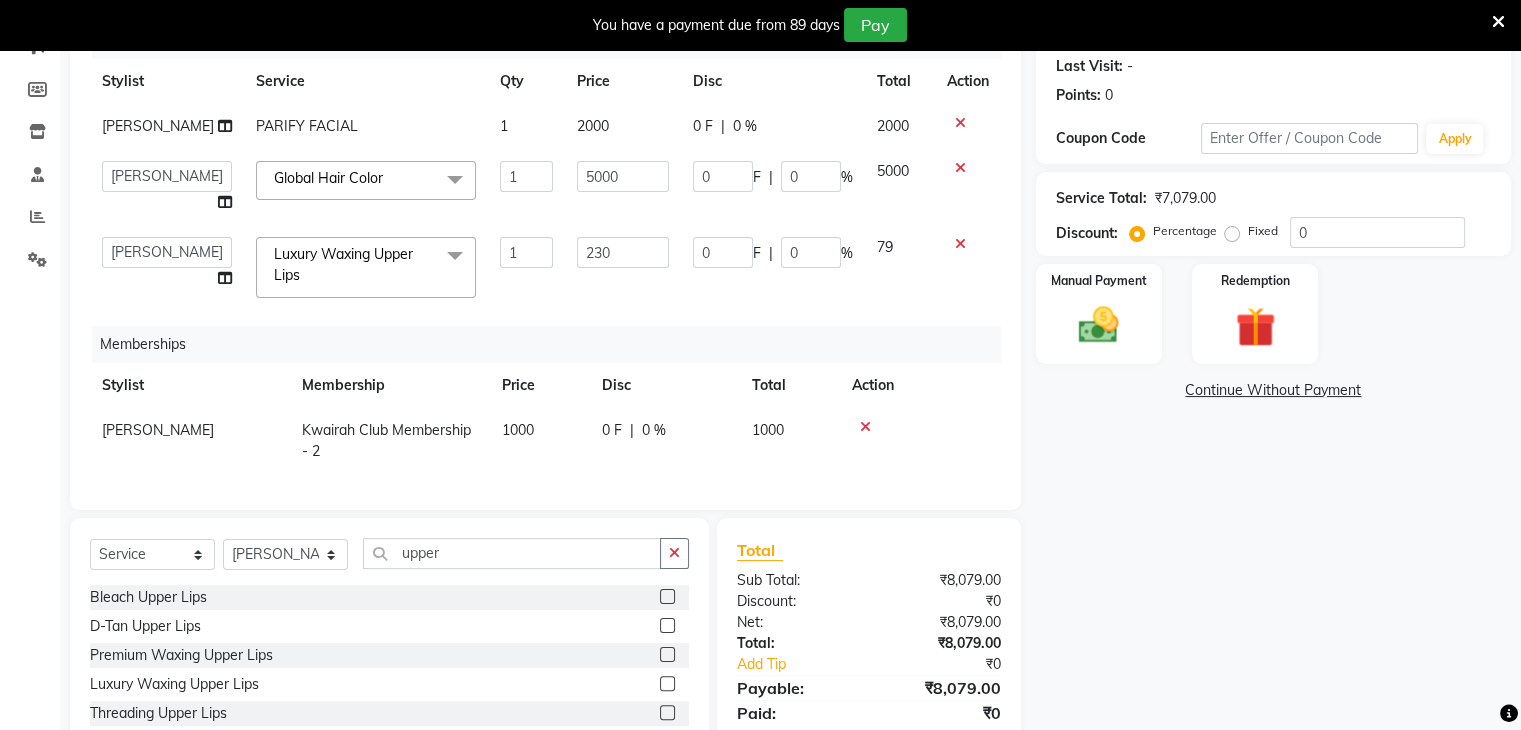 click on "Services Stylist Service Qty Price Disc Total Action Amruta PARIFY FACIAL  1 2000 0 F | 0 % 2000  Amruta   Anjali   Ketki Somani   Neha More   Rakhi Chaurasia   Ranu   seona   Shrushti  Global Hair Color  x Basic Haircut Basic Haircut with Wash & Style Advance Haircut Advance Haircut with Wash & Style Little Diva's Cut Hair Wash & Blast Dry Hair Wash & Blow Dry Blow Dry (Upto Midwaist) Blow Dry Waist Ironing (Upto Midwaist) Ironing Waist Curls/Waves/Styling (Upto Midwaist) Curls/Waves/Styling Waist Basic Hair Spa Schwarzkopf Spa Hair Gloss Treatment (Upto Midwaist) Hair Gloss Treatment Waist Fibre Clinix (Kwairah Signature Treatment) Express Head Massage 20 Mins Head Massage 30 Mins Oil Massage + Wash Keratin Treatment Smoothening/Rebonding Treatment Botox Treatment Root Touchup Igora 1 inch Root Touchup Igora 2 inch Root Touchup Essencity 1 inch Root Touchup Essencity 2 inch Half Head Streaks (15-16 strips) Full Head Streaks 3D Colors Global Hair Color Dual Global Hair Color Prelightening Density Charges 1" 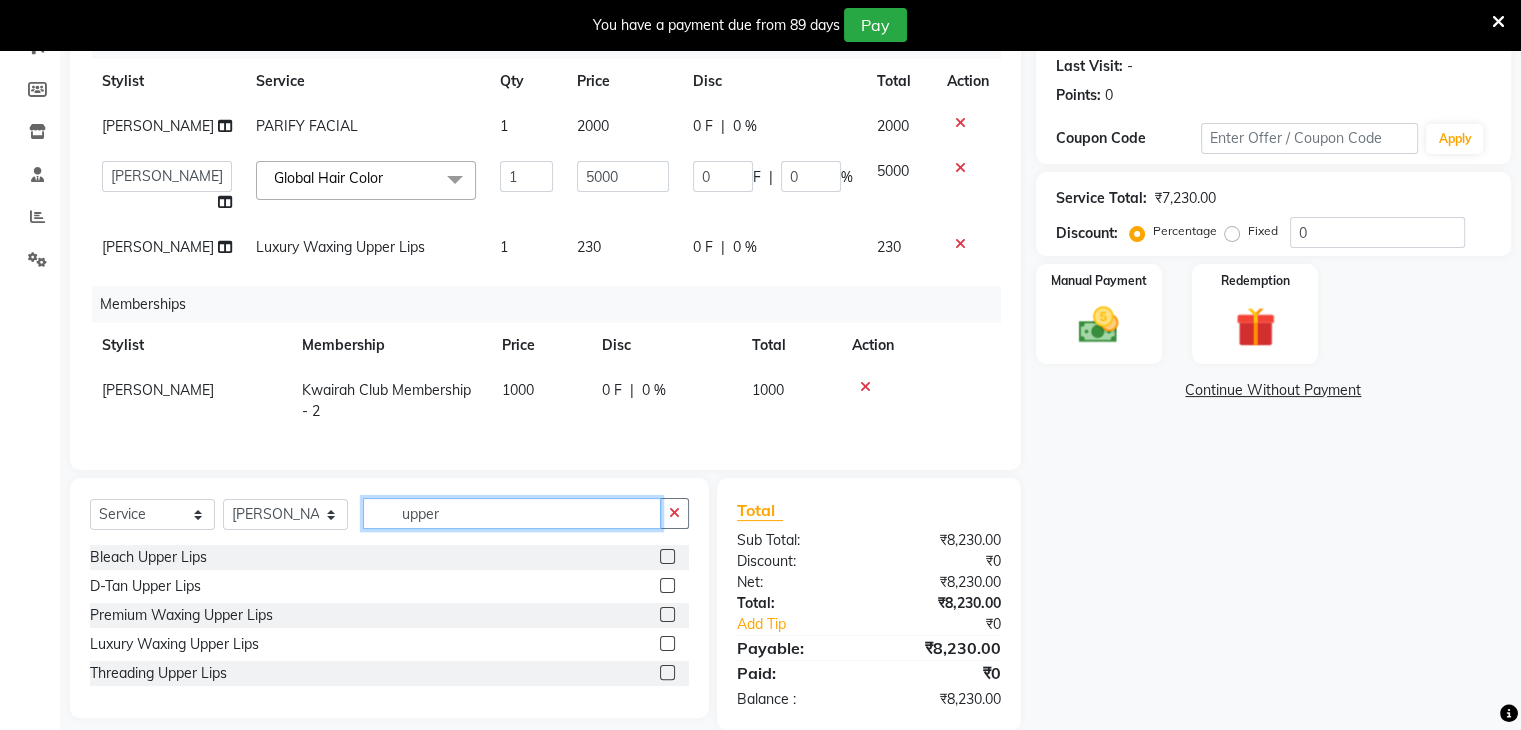 drag, startPoint x: 472, startPoint y: 519, endPoint x: 388, endPoint y: 528, distance: 84.48077 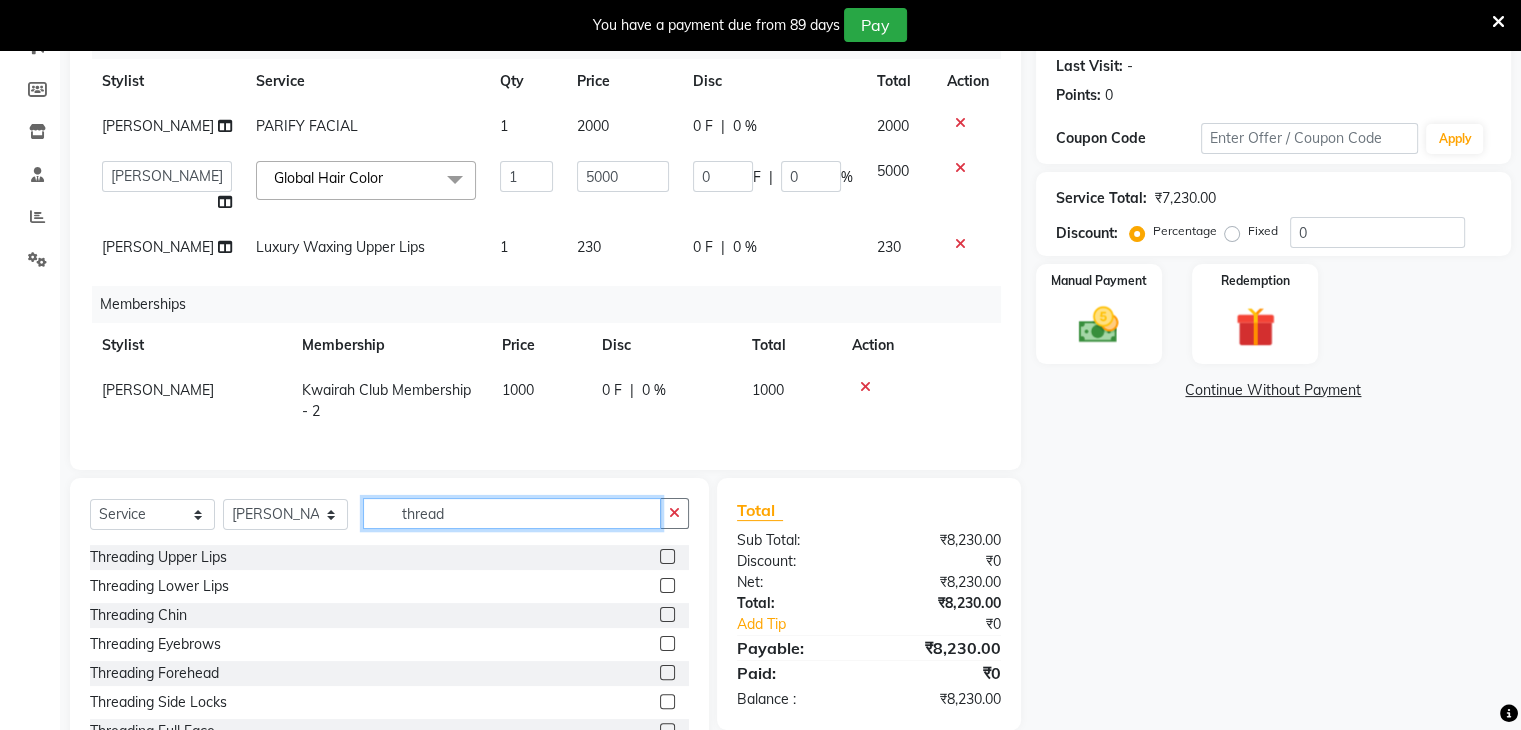 type on "thread" 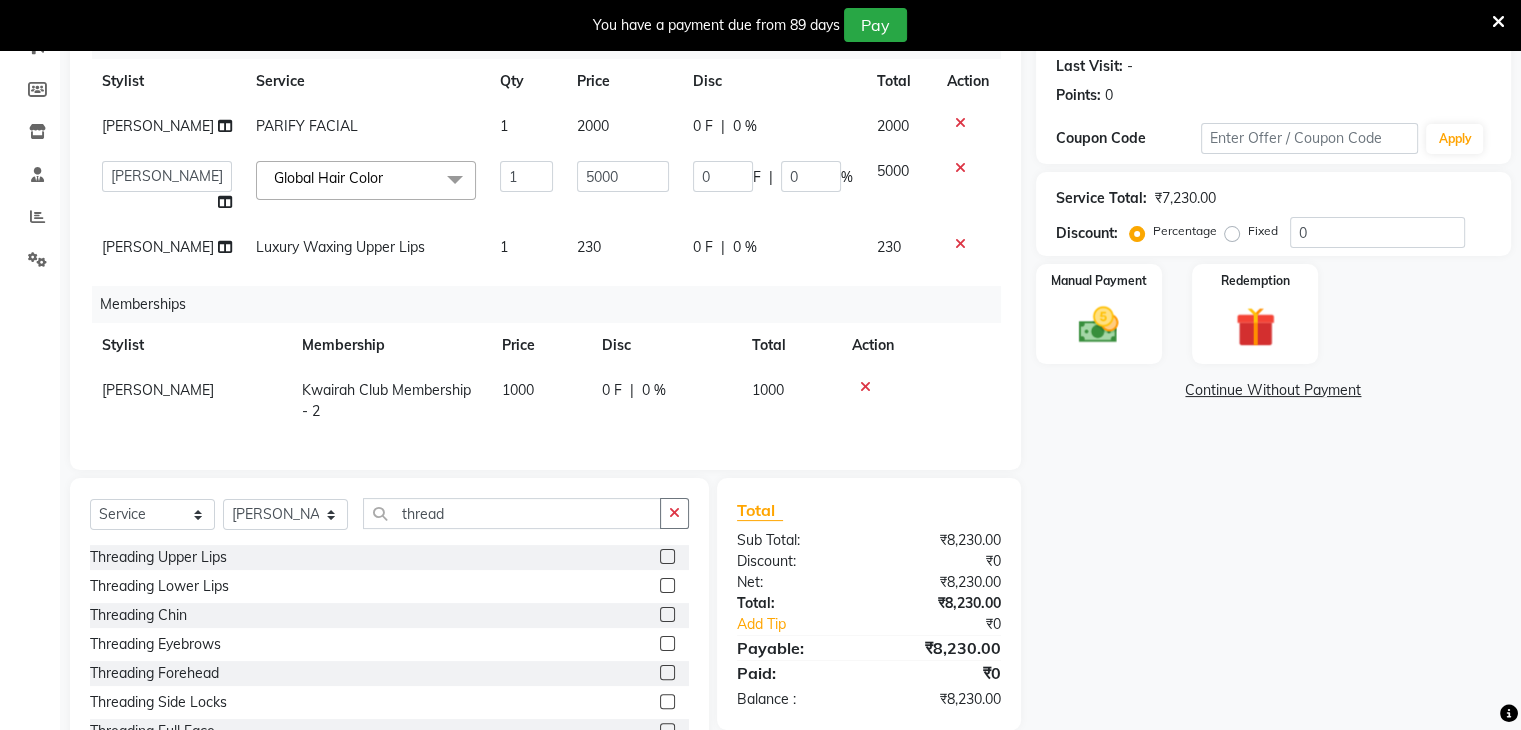 click 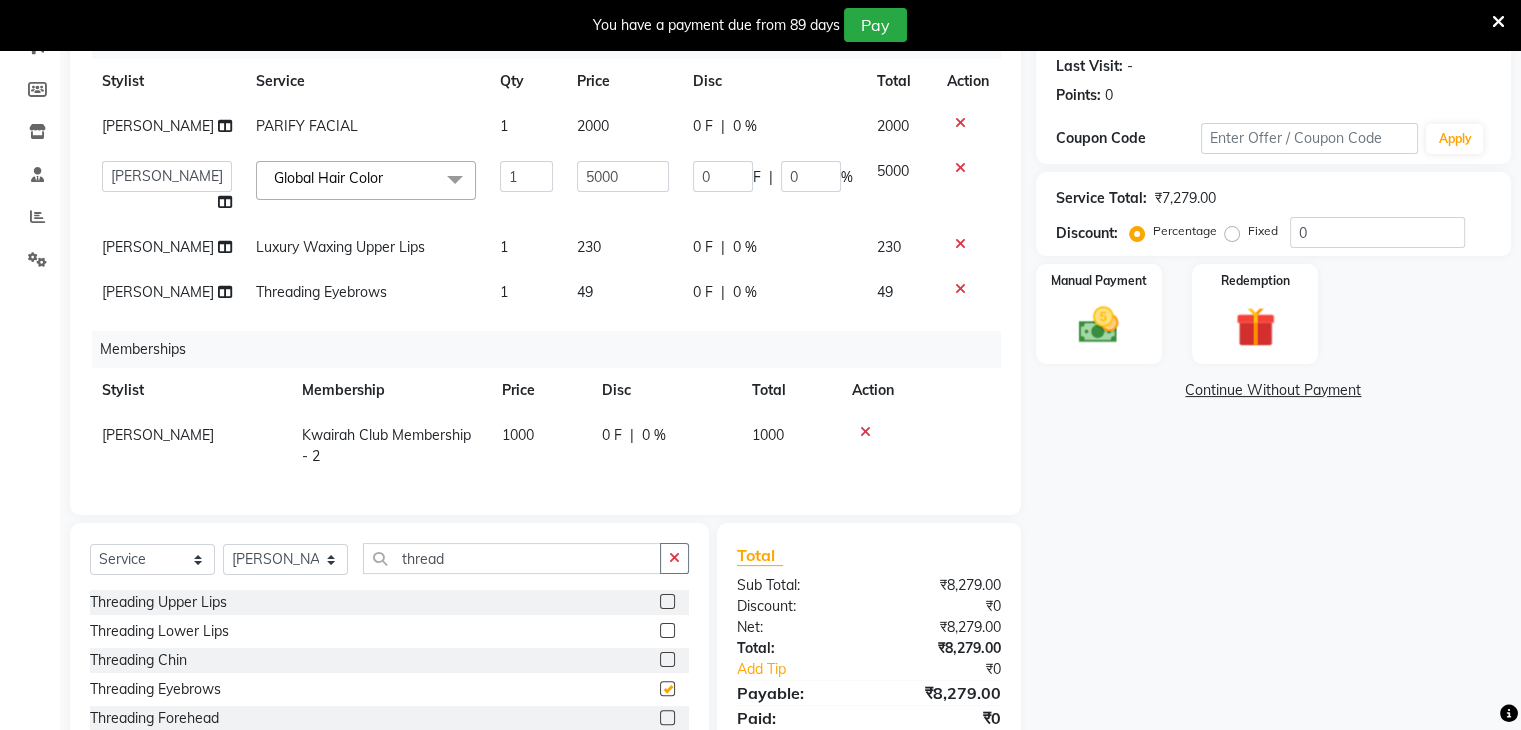 checkbox on "false" 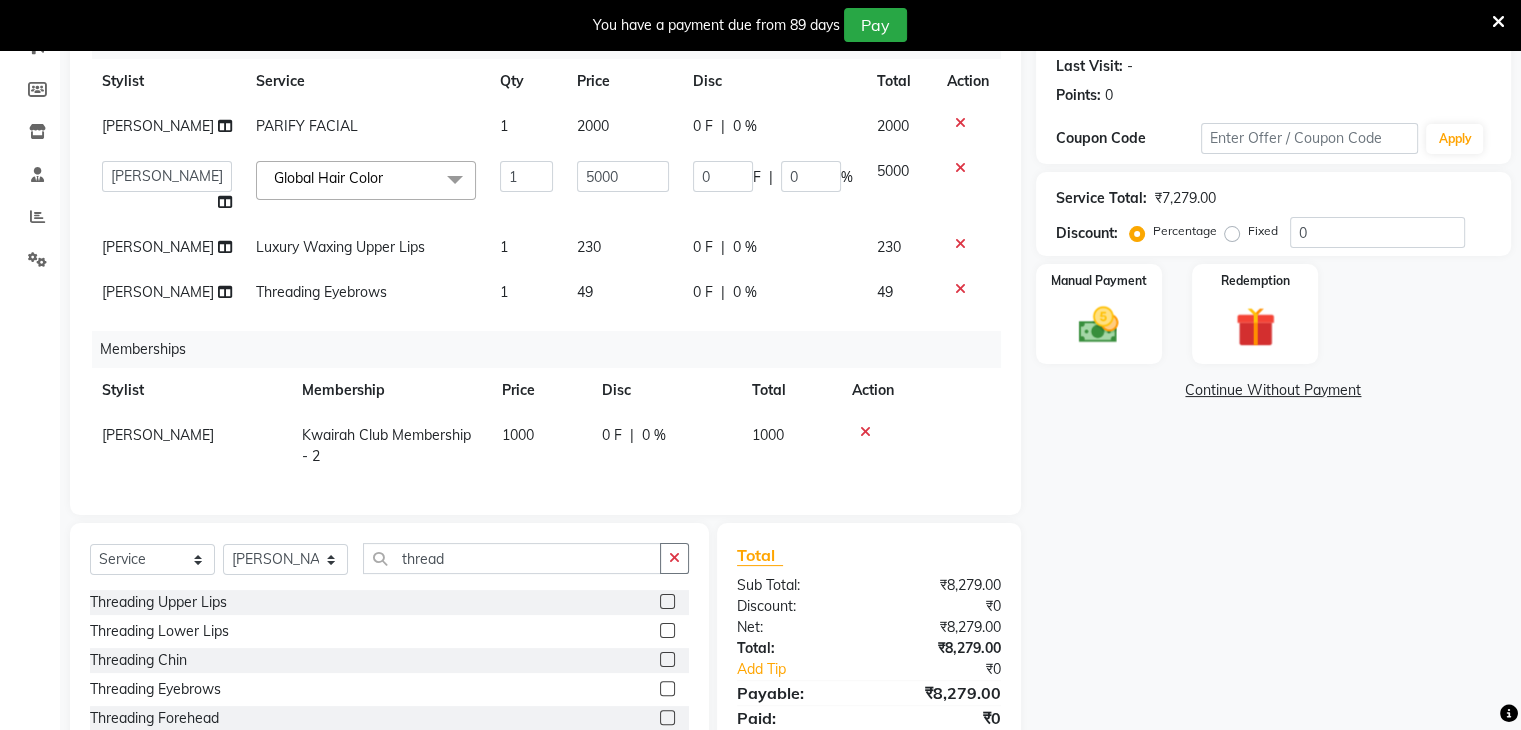 click on "49" 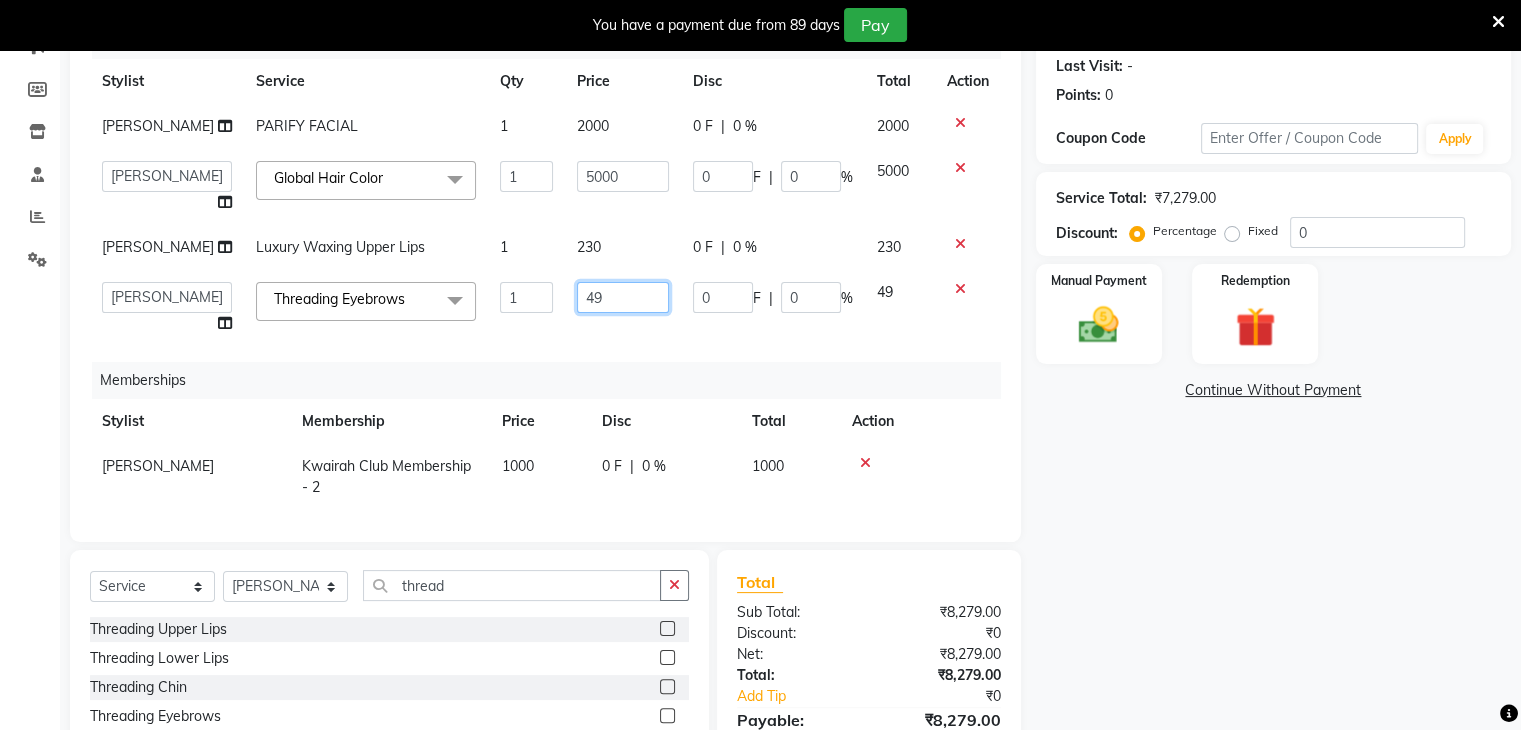drag, startPoint x: 589, startPoint y: 289, endPoint x: 489, endPoint y: 290, distance: 100.005 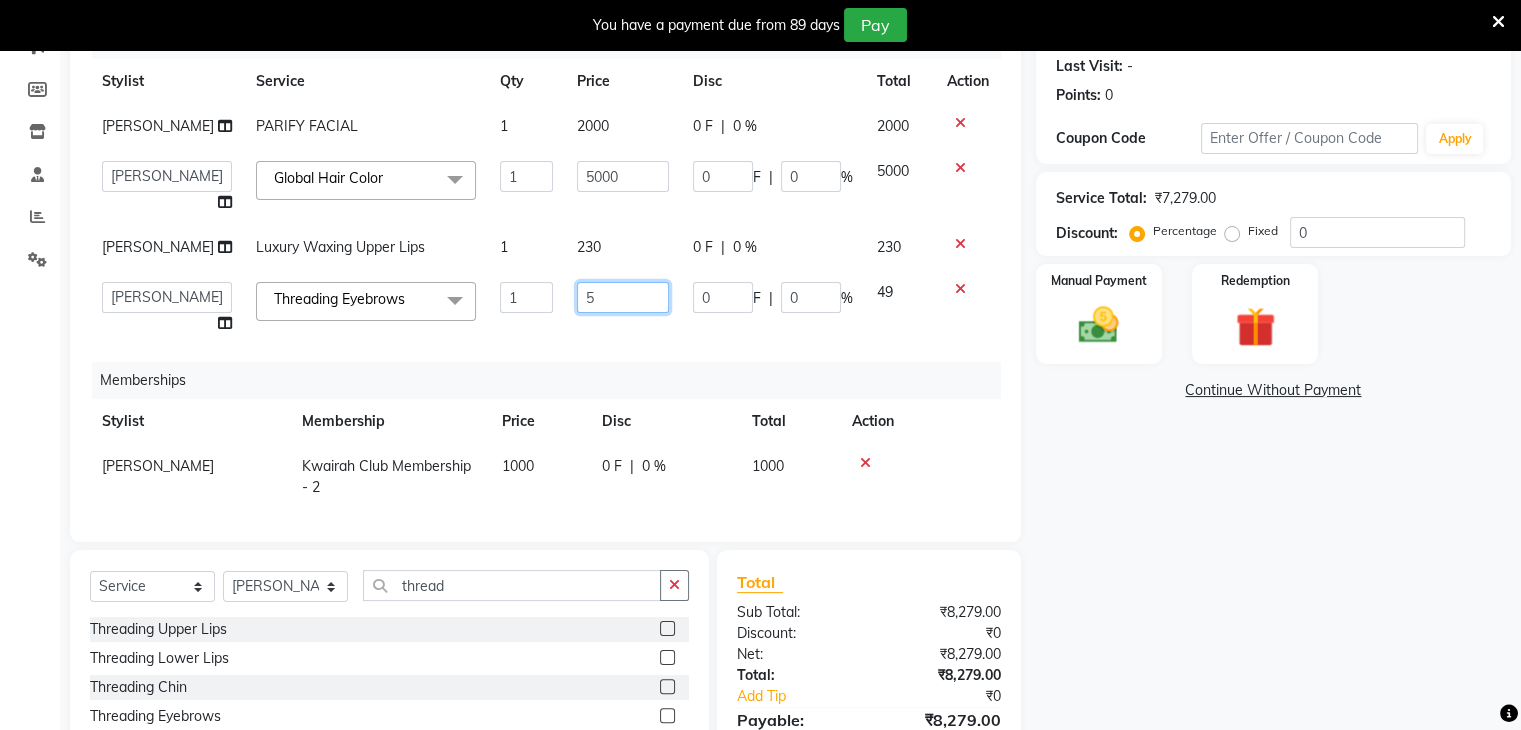 type on "50" 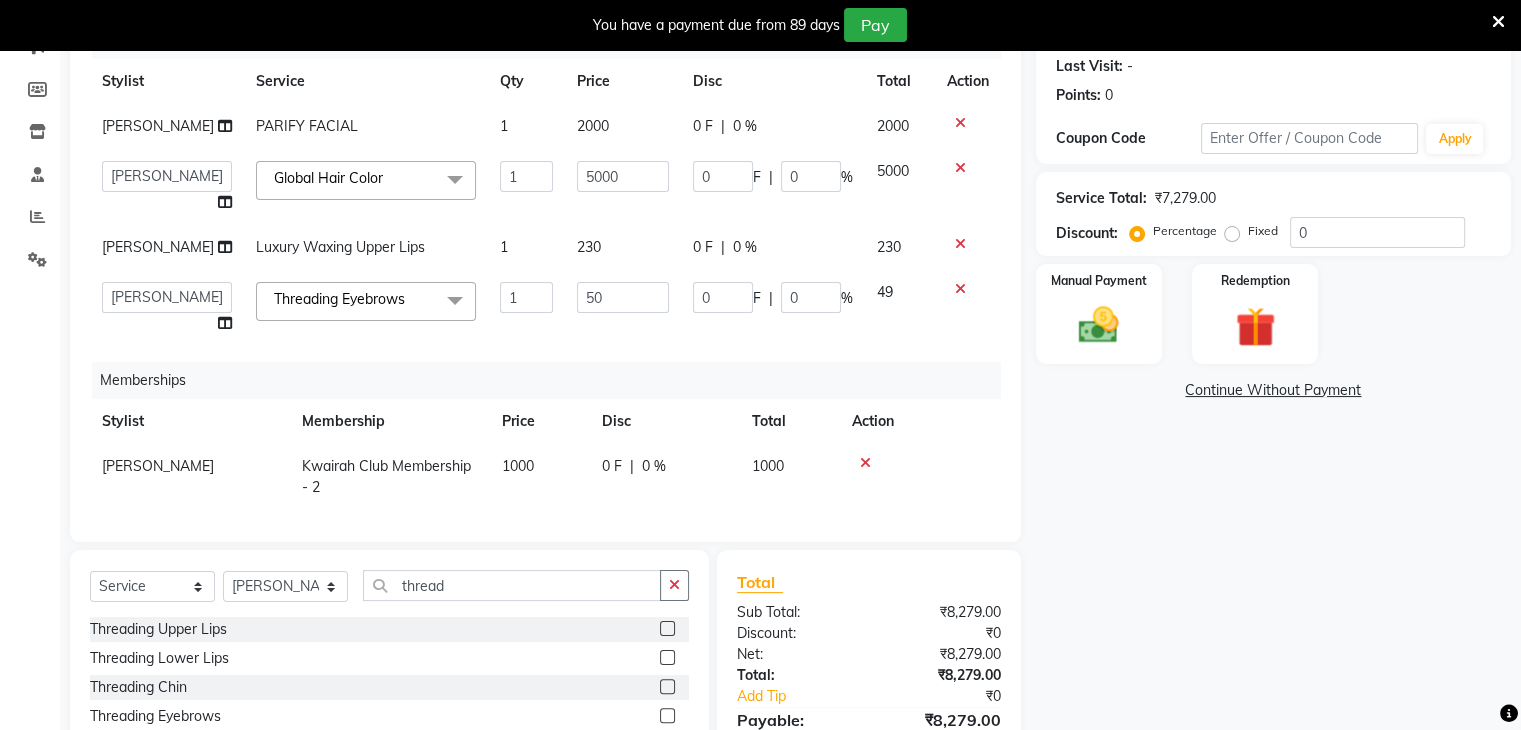 click on "Services Stylist Service Qty Price Disc Total Action Amruta PARIFY FACIAL  1 2000 0 F | 0 % 2000  Amruta   Anjali   Ketki Somani   Neha More   Rakhi Chaurasia   Ranu   seona   Shrushti  Global Hair Color  x Basic Haircut Basic Haircut with Wash & Style Advance Haircut Advance Haircut with Wash & Style Little Diva's Cut Hair Wash & Blast Dry Hair Wash & Blow Dry Blow Dry (Upto Midwaist) Blow Dry Waist Ironing (Upto Midwaist) Ironing Waist Curls/Waves/Styling (Upto Midwaist) Curls/Waves/Styling Waist Basic Hair Spa Schwarzkopf Spa Hair Gloss Treatment (Upto Midwaist) Hair Gloss Treatment Waist Fibre Clinix (Kwairah Signature Treatment) Express Head Massage 20 Mins Head Massage 30 Mins Oil Massage + Wash Keratin Treatment Smoothening/Rebonding Treatment Botox Treatment Root Touchup Igora 1 inch Root Touchup Igora 2 inch Root Touchup Essencity 1 inch Root Touchup Essencity 2 inch Half Head Streaks (15-16 strips) Full Head Streaks 3D Colors Global Hair Color Dual Global Hair Color Prelightening Density Charges 1" 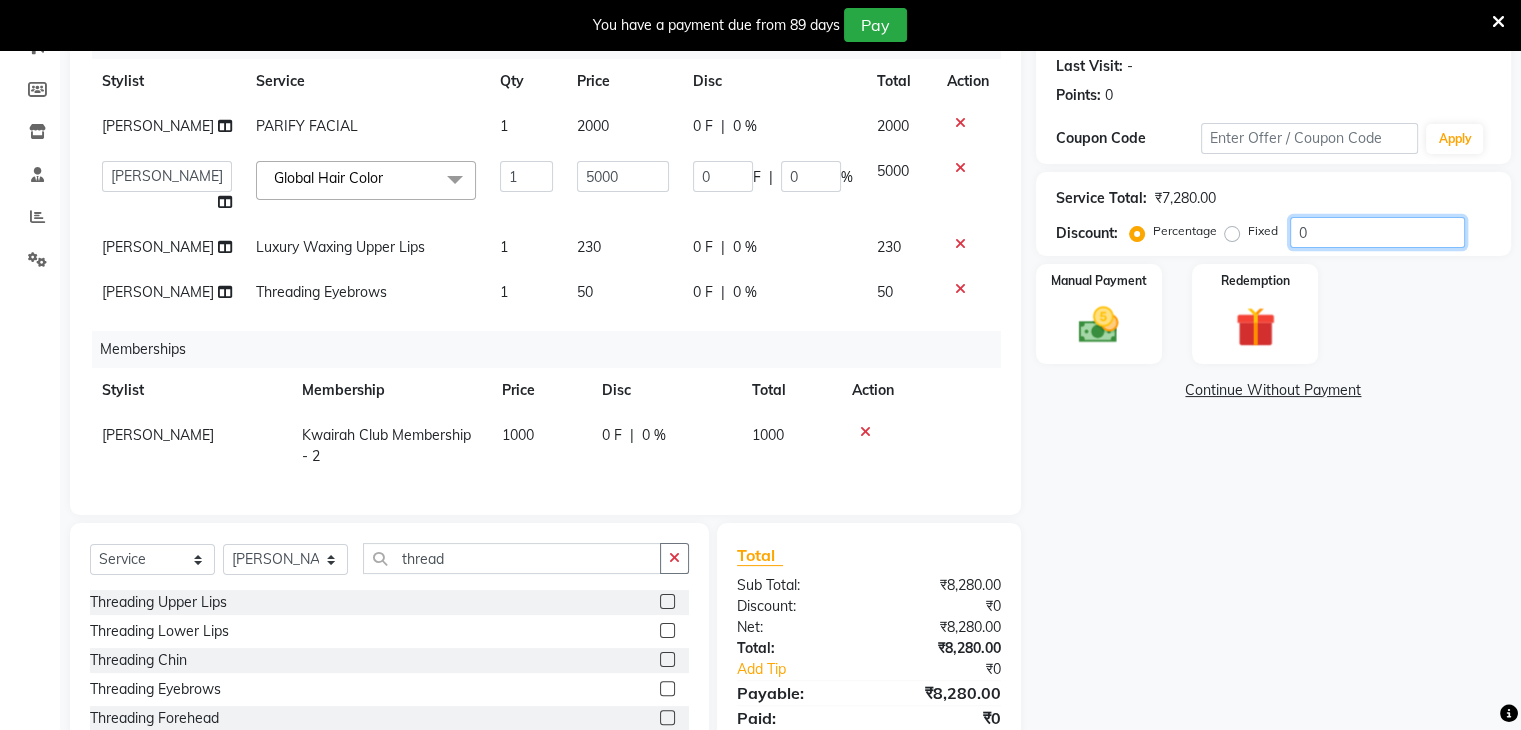 drag, startPoint x: 1307, startPoint y: 226, endPoint x: 1257, endPoint y: 224, distance: 50.039986 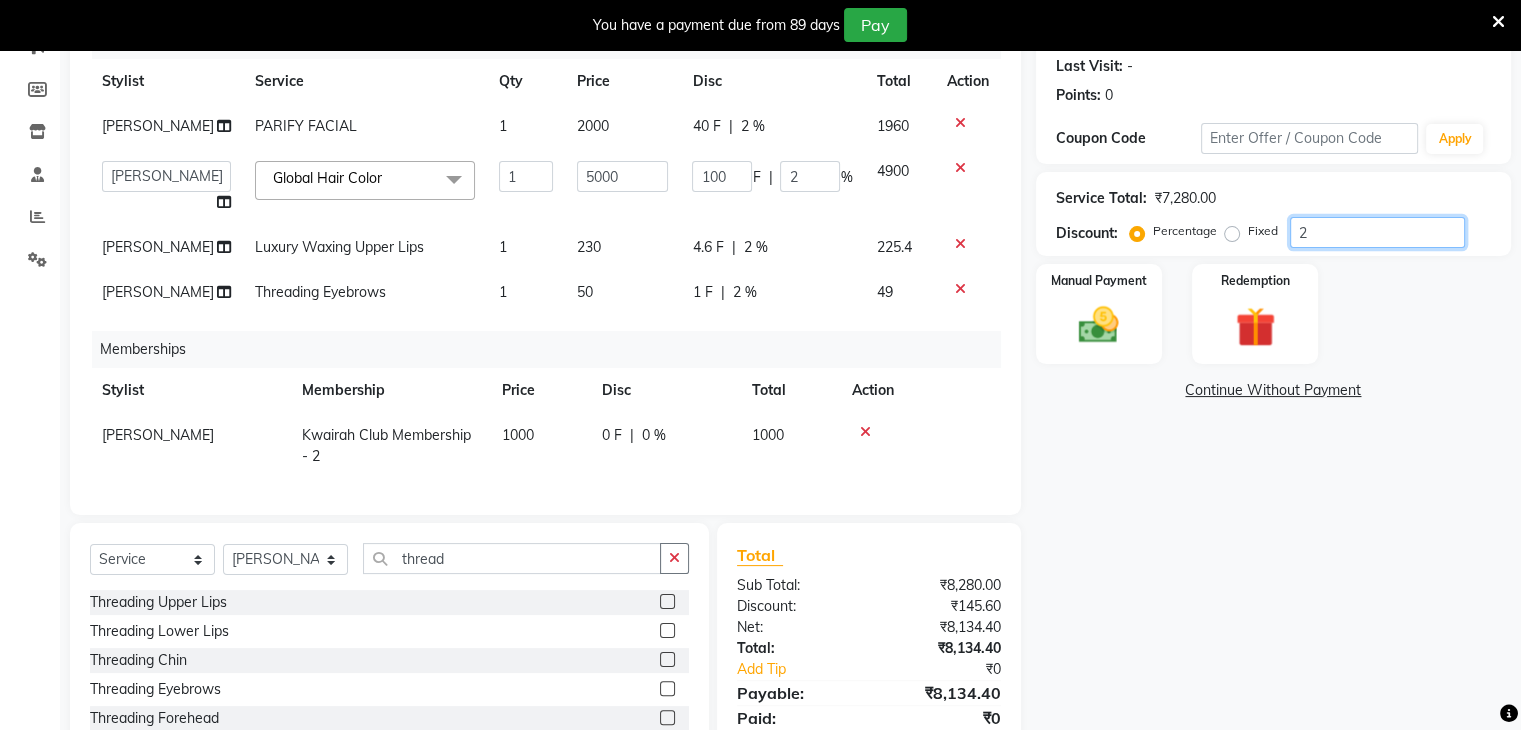 type on "25" 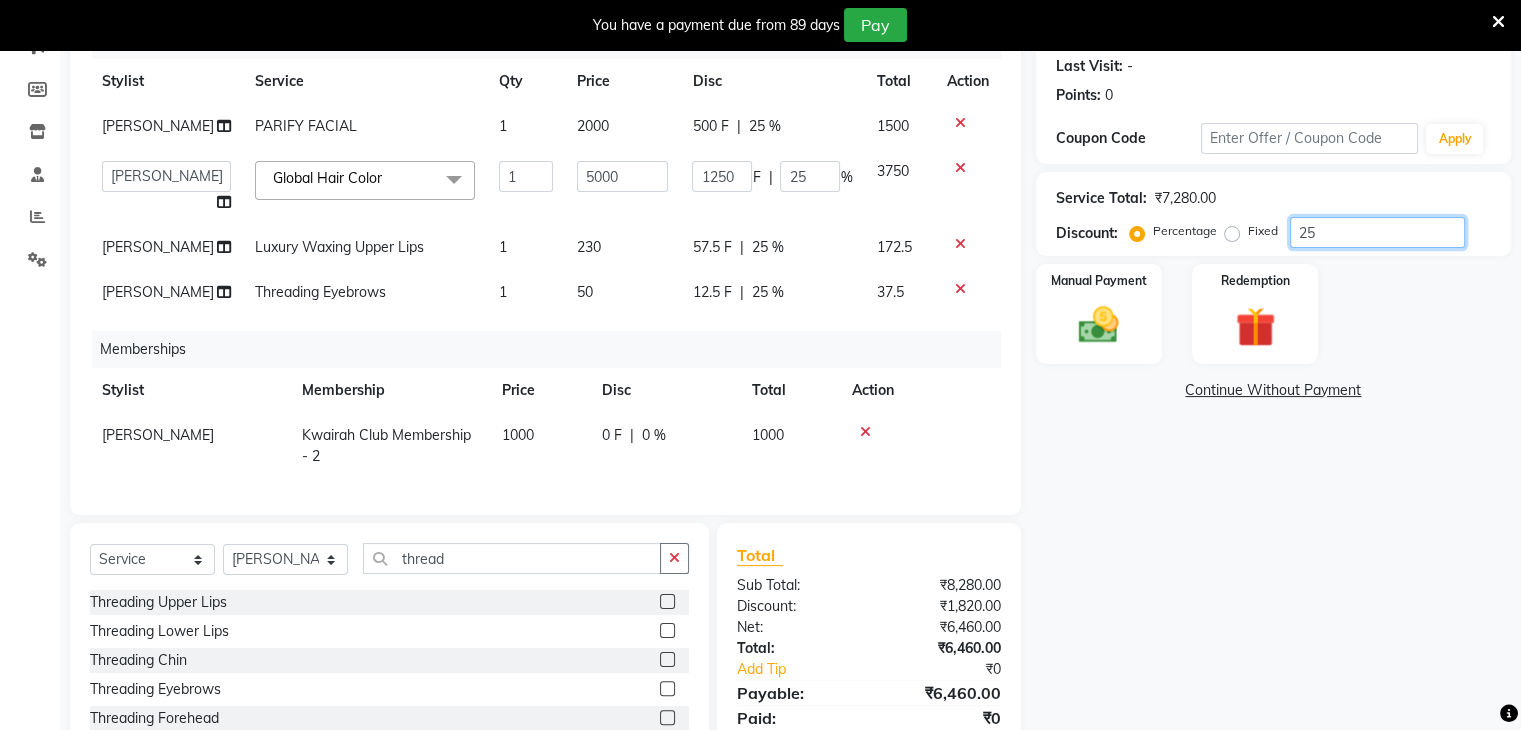 type on "25" 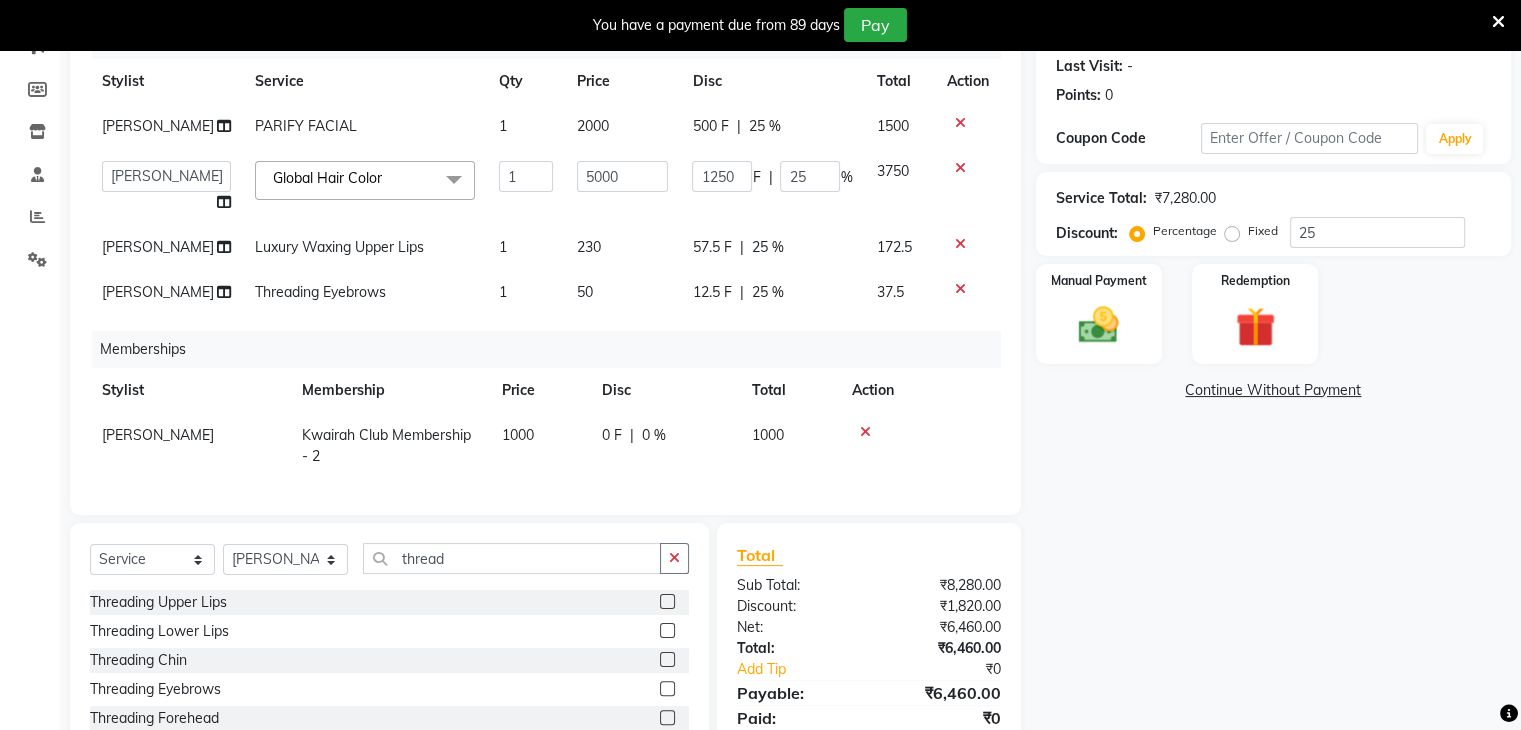 click on "Name: Surekha Bhavika Mom Membership:  No Active Membership  Total Visits:   Card on file:  0 Last Visit:   - Points:   0  Coupon Code Apply Service Total:  ₹7,280.00  Discount:  Percentage   Fixed  25 Manual Payment Redemption  Continue Without Payment" 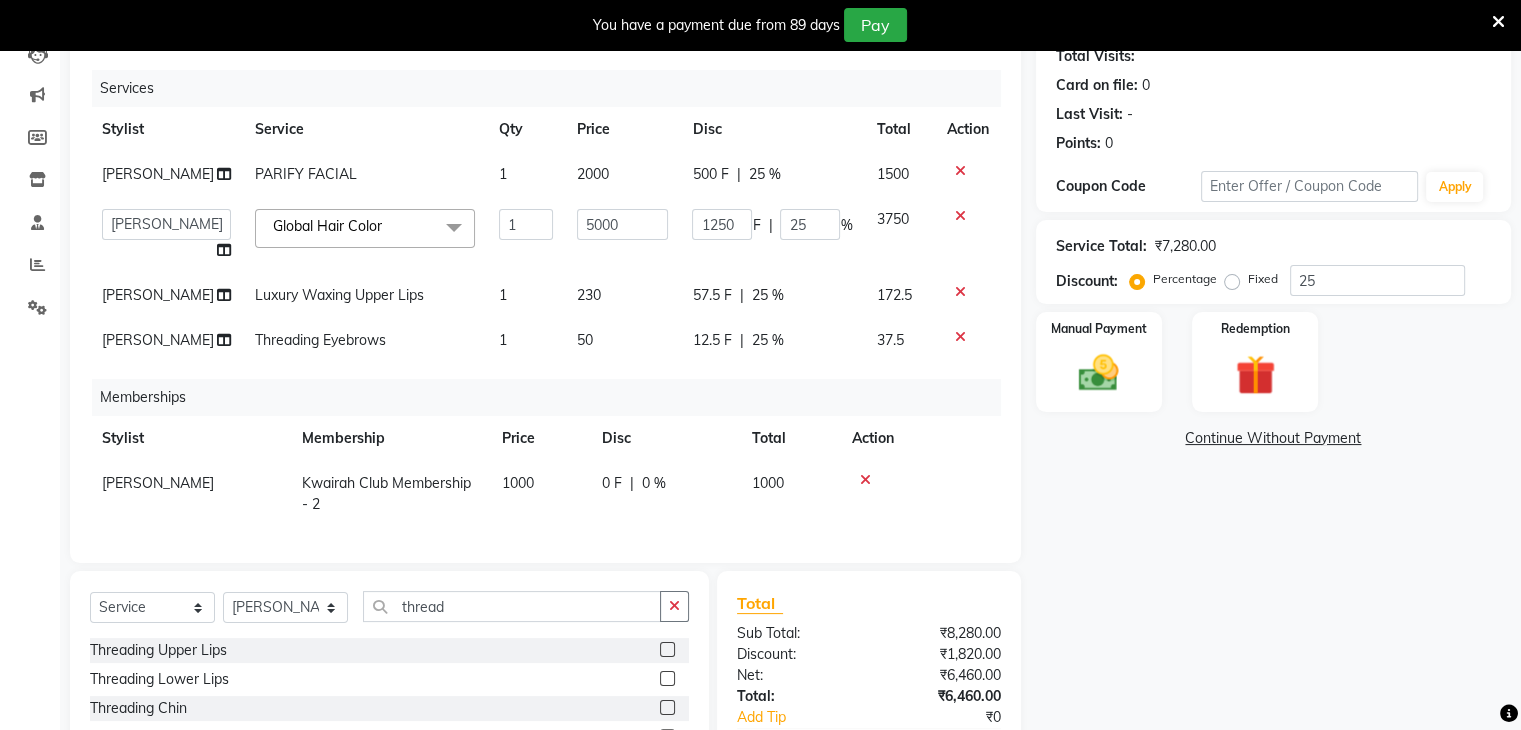 scroll, scrollTop: 210, scrollLeft: 0, axis: vertical 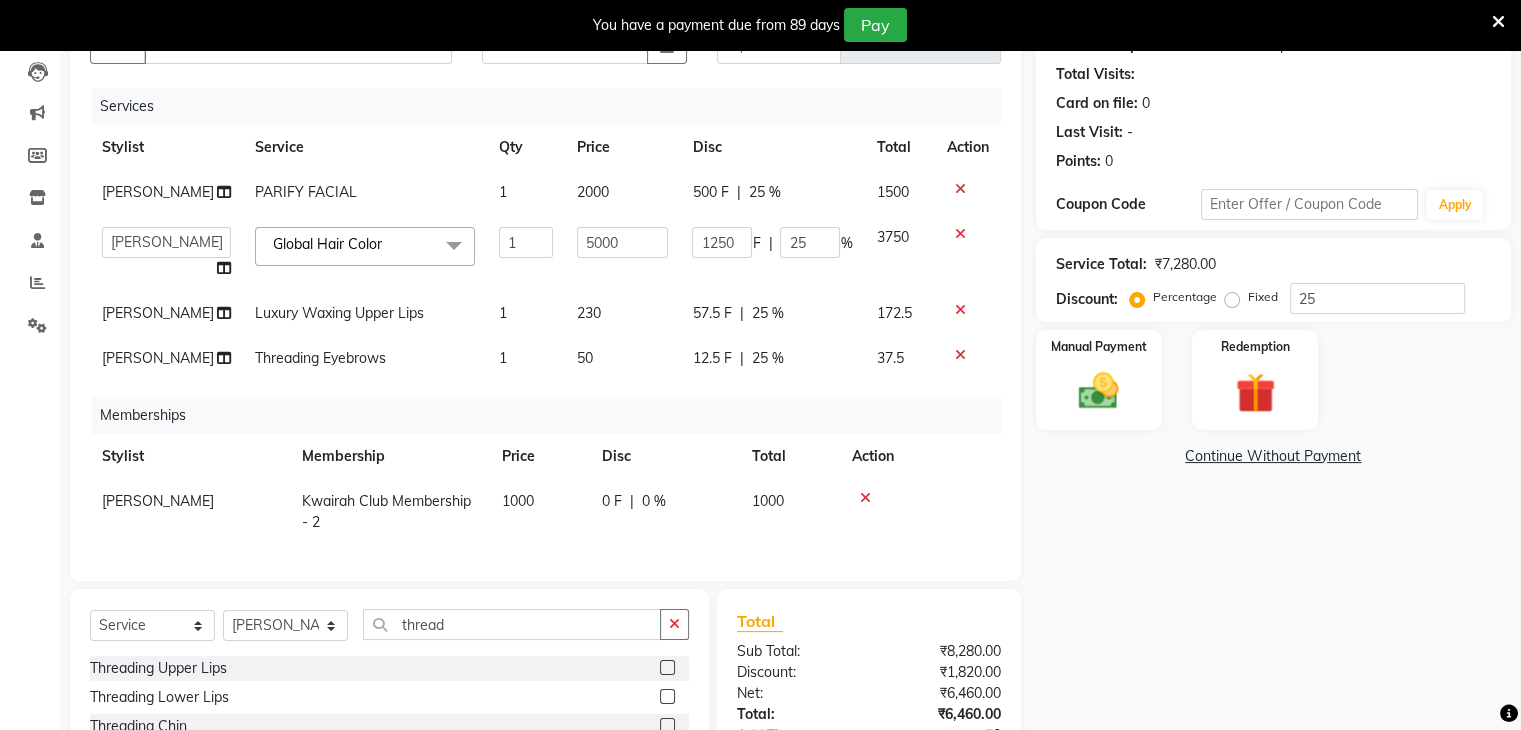 click on "12.5 F | 25 %" 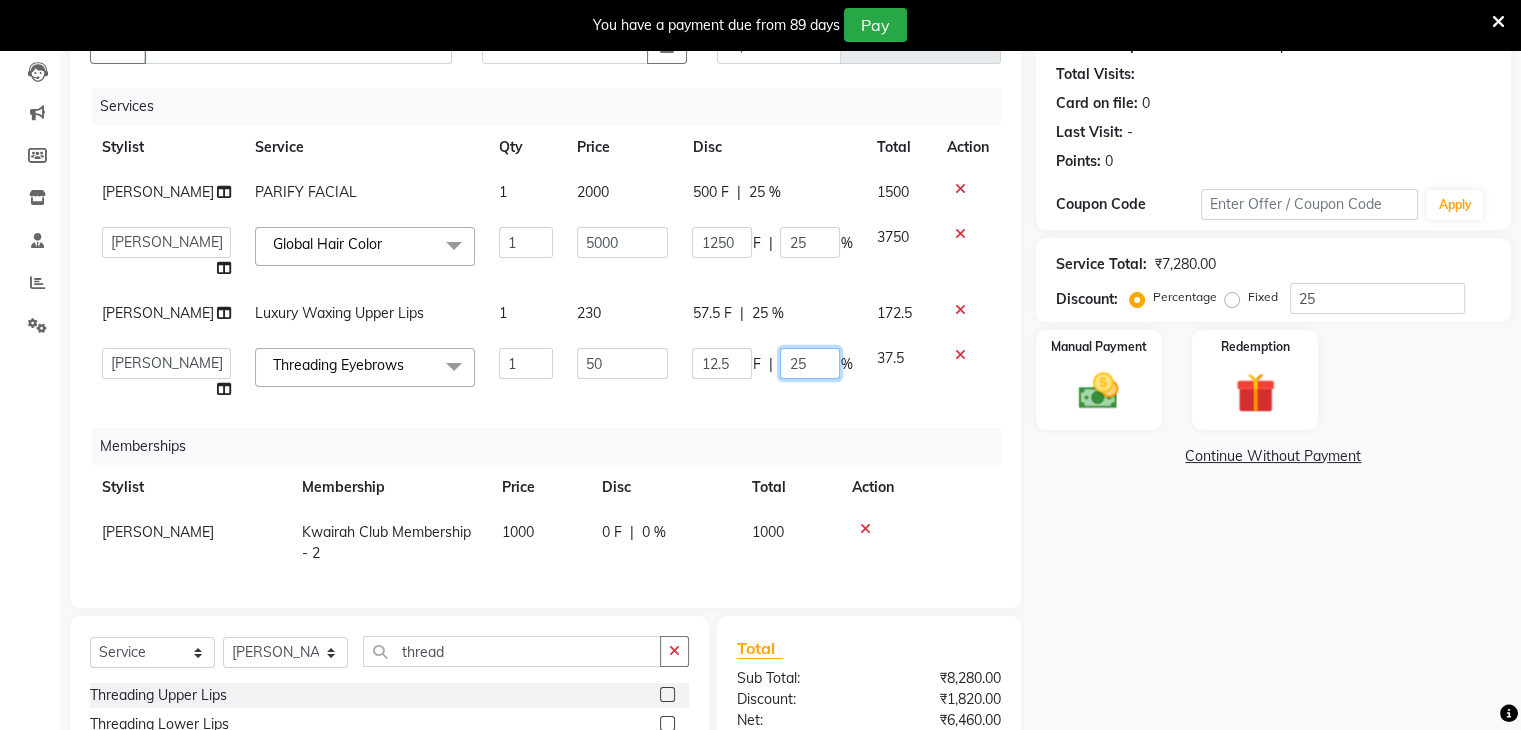 drag, startPoint x: 792, startPoint y: 360, endPoint x: 698, endPoint y: 361, distance: 94.00532 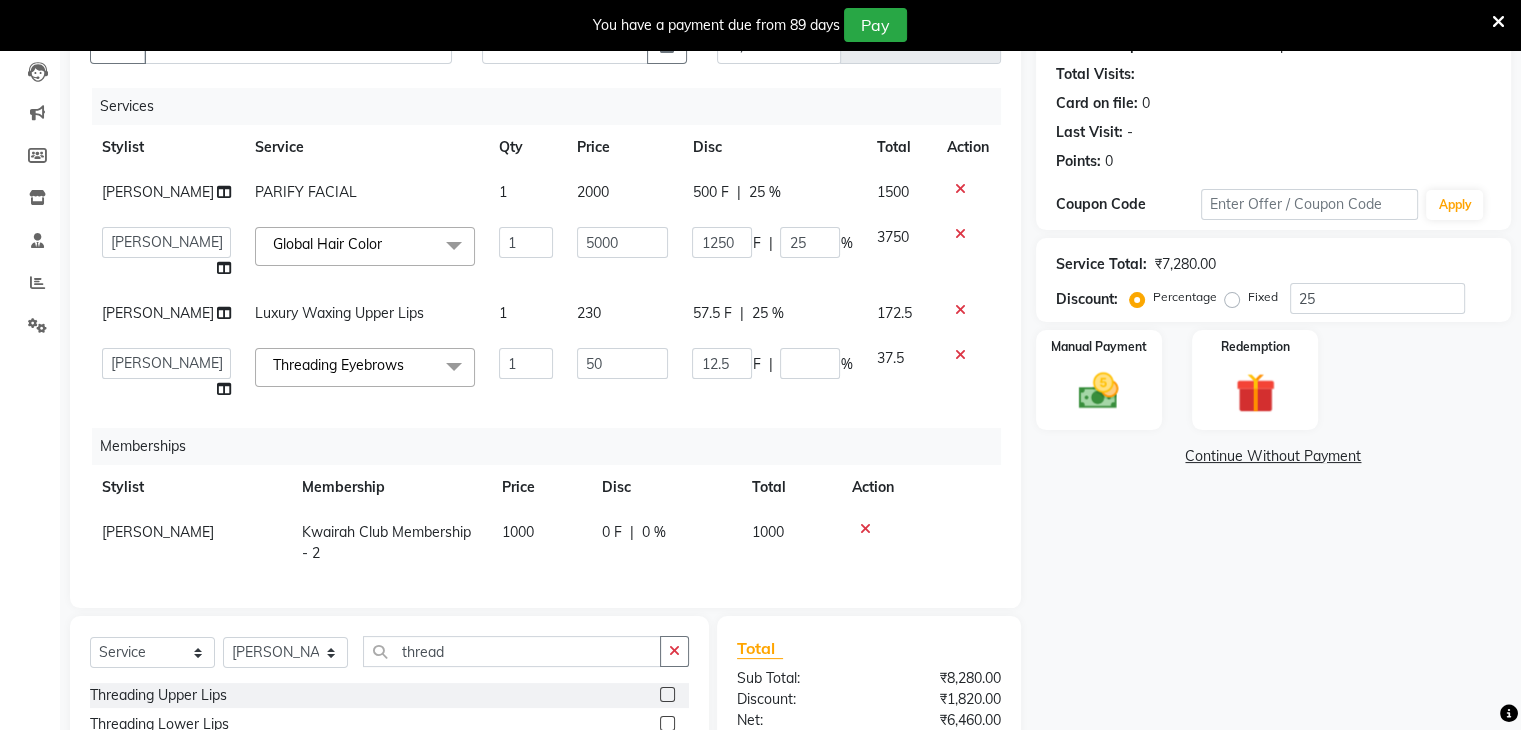 click on "Services Stylist Service Qty Price Disc Total Action Amruta PARIFY FACIAL  1 2000 500 F | 25 % 1500  Amruta   Anjali   Ketki Somani   Neha More   Rakhi Chaurasia   Ranu   seona   Shrushti  Global Hair Color  x Basic Haircut Basic Haircut with Wash & Style Advance Haircut Advance Haircut with Wash & Style Little Diva's Cut Hair Wash & Blast Dry Hair Wash & Blow Dry Blow Dry (Upto Midwaist) Blow Dry Waist Ironing (Upto Midwaist) Ironing Waist Curls/Waves/Styling (Upto Midwaist) Curls/Waves/Styling Waist Basic Hair Spa Schwarzkopf Spa Hair Gloss Treatment (Upto Midwaist) Hair Gloss Treatment Waist Fibre Clinix (Kwairah Signature Treatment) Express Head Massage 20 Mins Head Massage 30 Mins Oil Massage + Wash Keratin Treatment Smoothening/Rebonding Treatment Botox Treatment Root Touchup Igora 1 inch Root Touchup Igora 2 inch Root Touchup Essencity 1 inch Root Touchup Essencity 2 inch Half Head Streaks (15-16 strips) Full Head Streaks 3D Colors Global Hair Color Dual Global Hair Color Prelightening Density Charges" 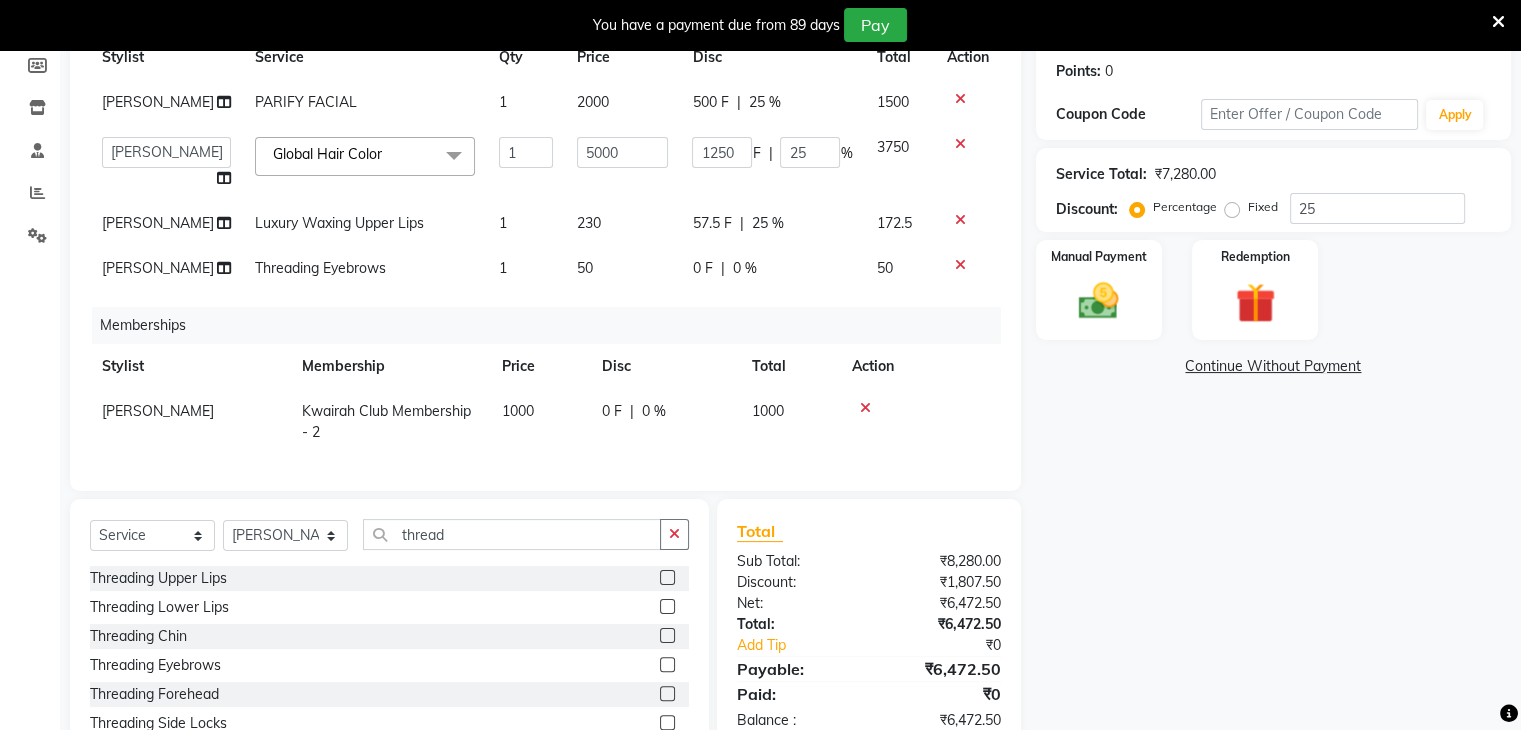 scroll, scrollTop: 395, scrollLeft: 0, axis: vertical 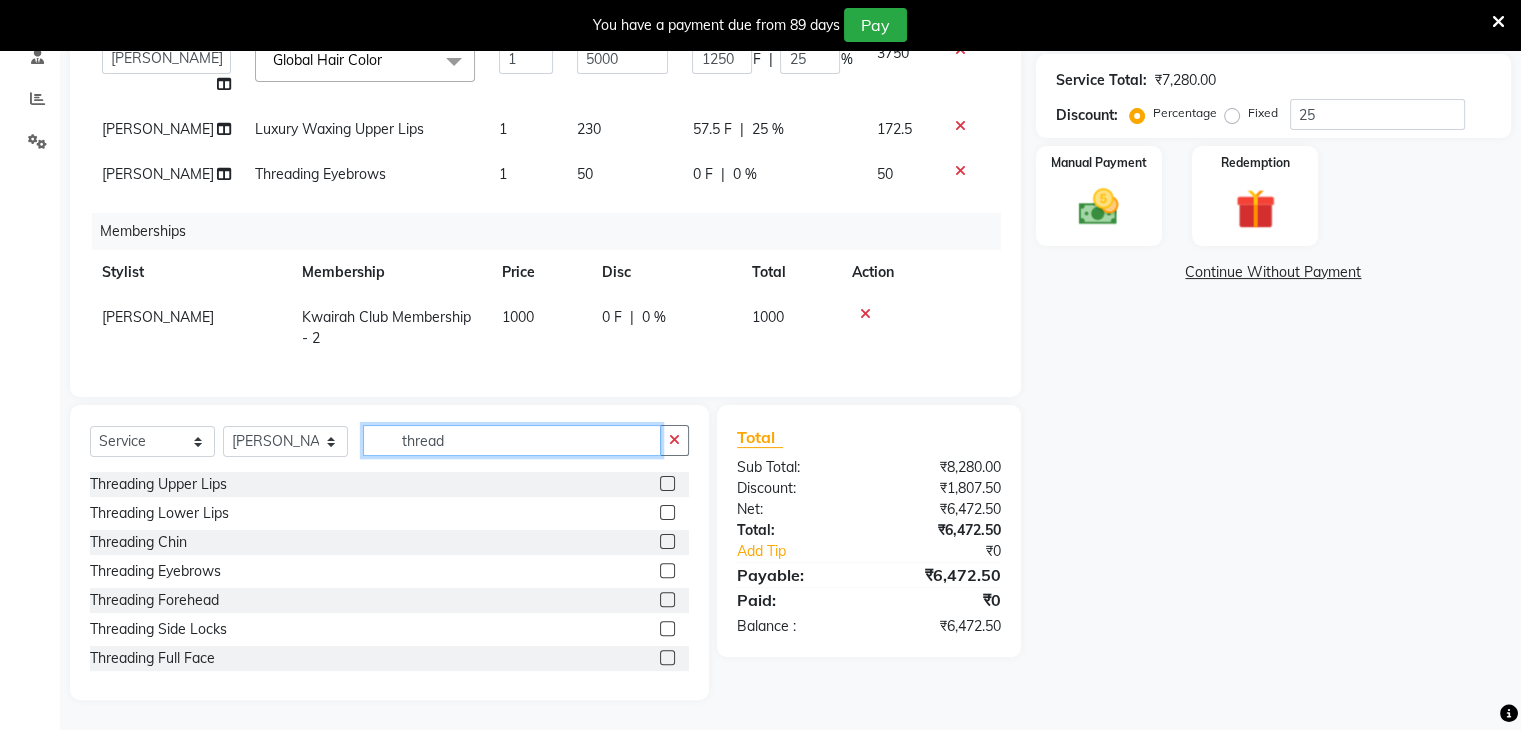 drag, startPoint x: 444, startPoint y: 441, endPoint x: 343, endPoint y: 441, distance: 101 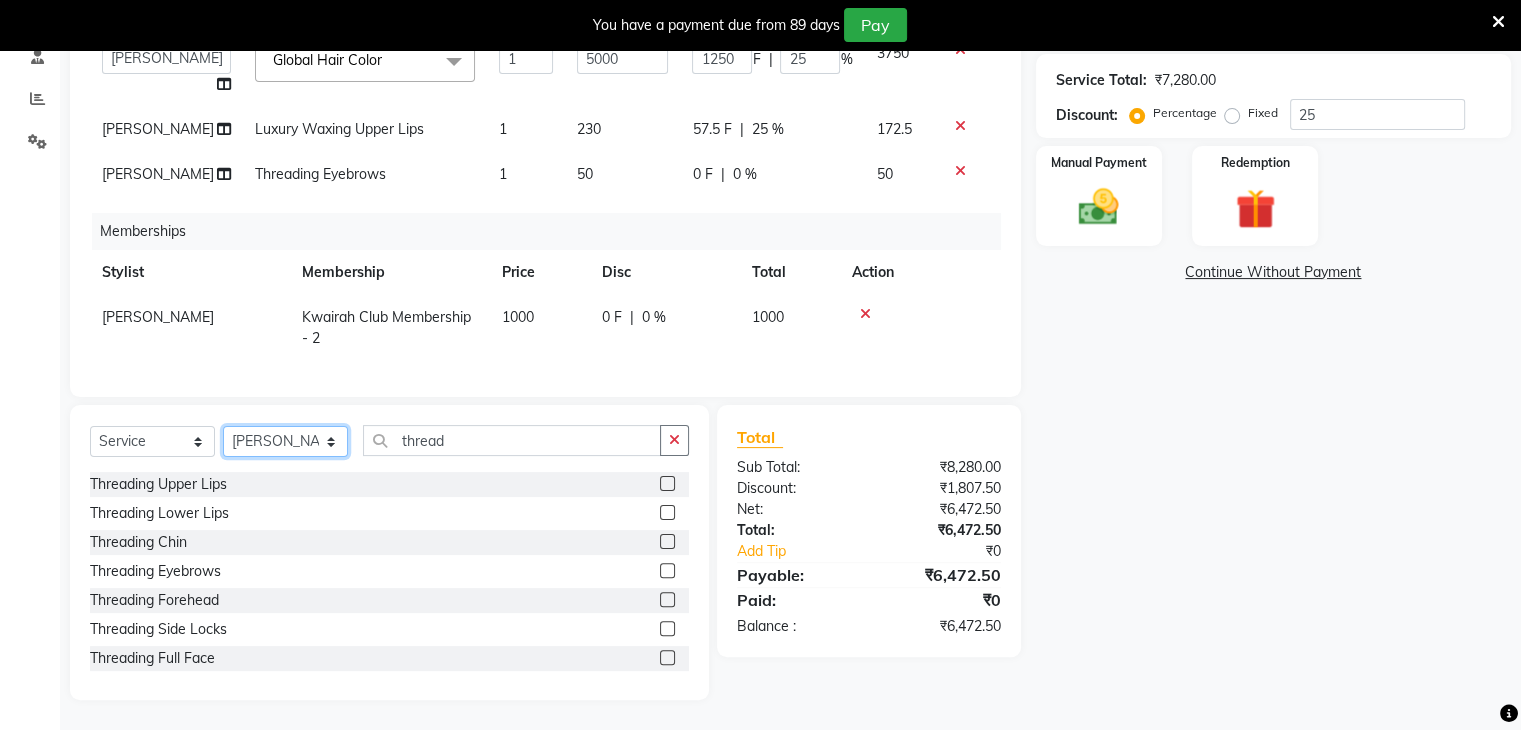 click on "Select Stylist [PERSON_NAME] [PERSON_NAME] Neha More Rakhi [PERSON_NAME] [PERSON_NAME]" 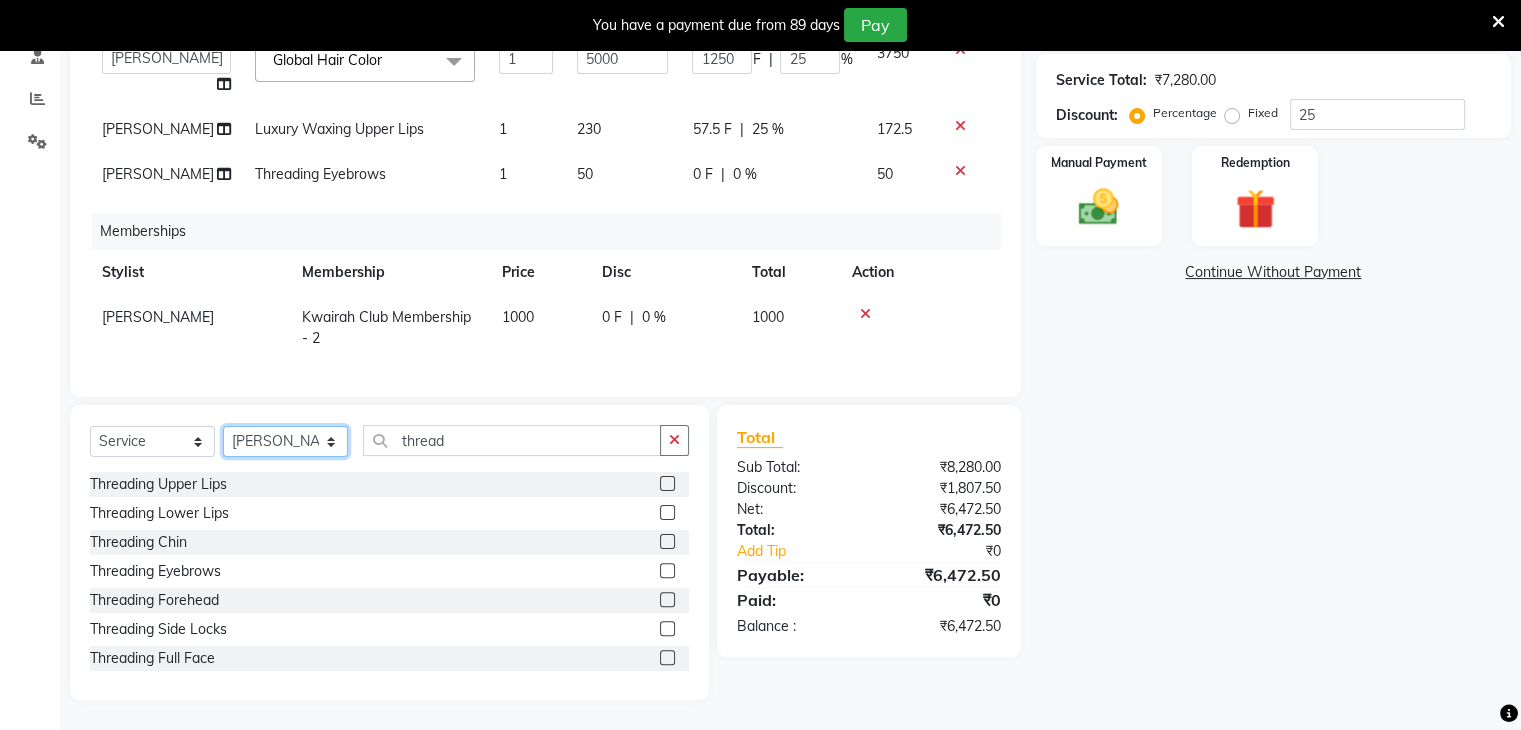 select on "78253" 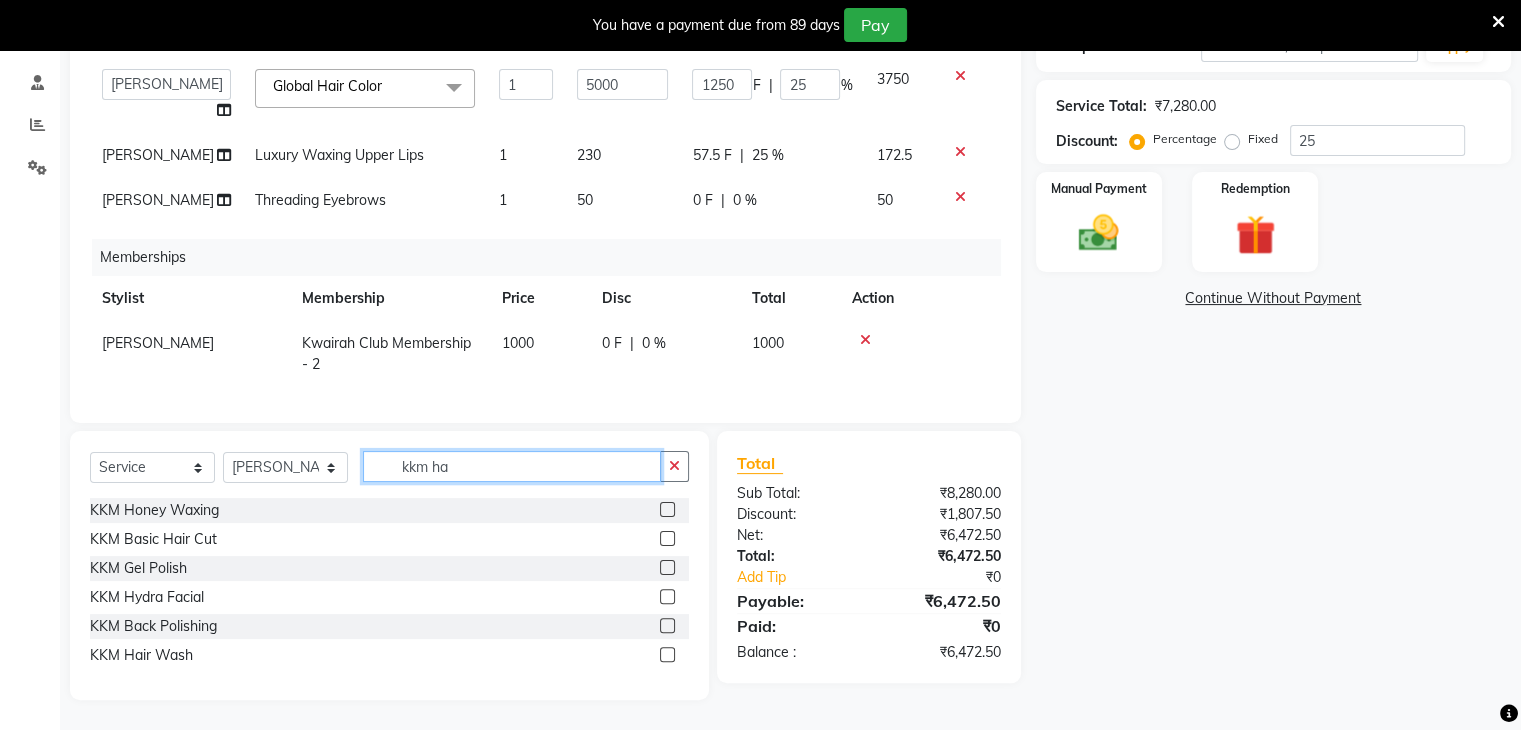 scroll, scrollTop: 352, scrollLeft: 0, axis: vertical 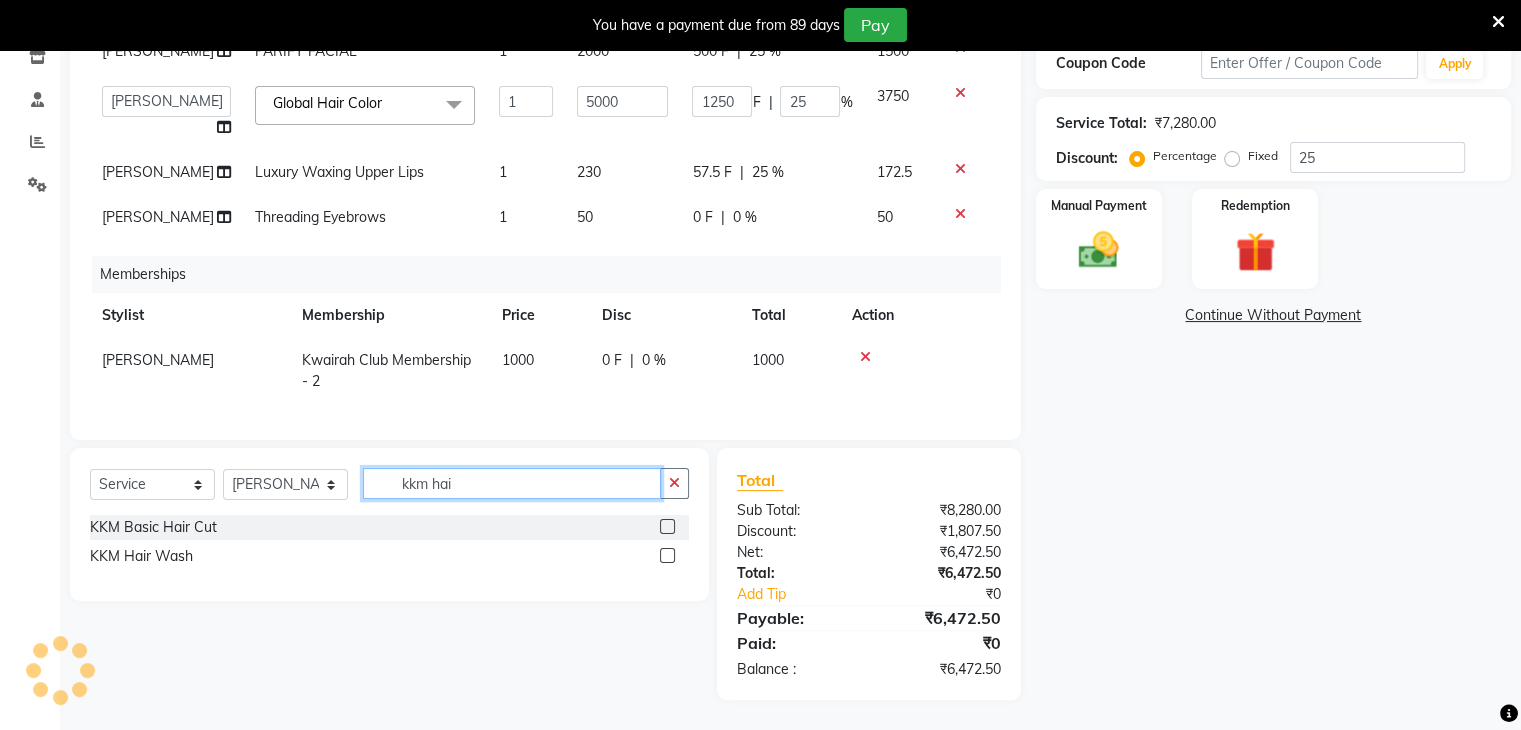 type on "kkm hai" 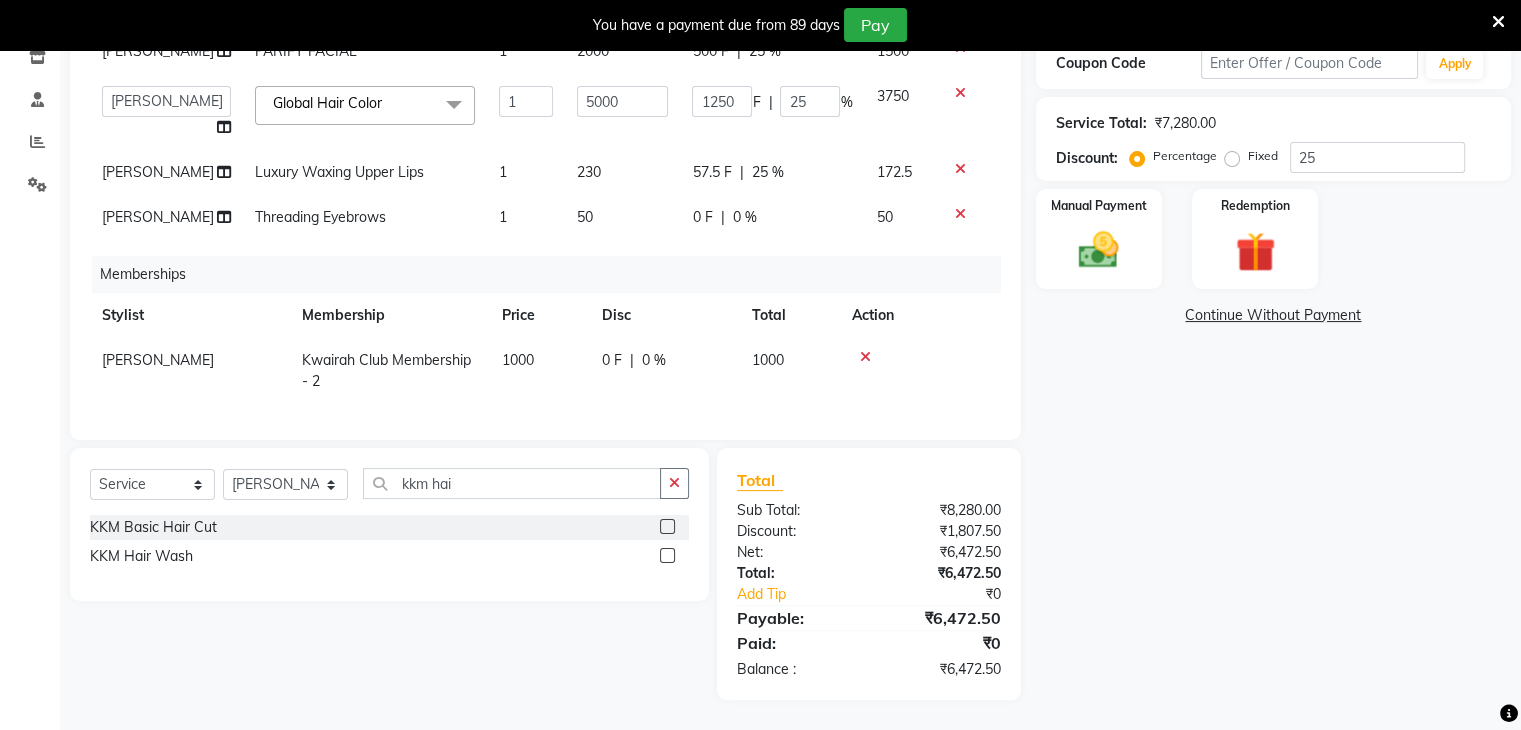 click 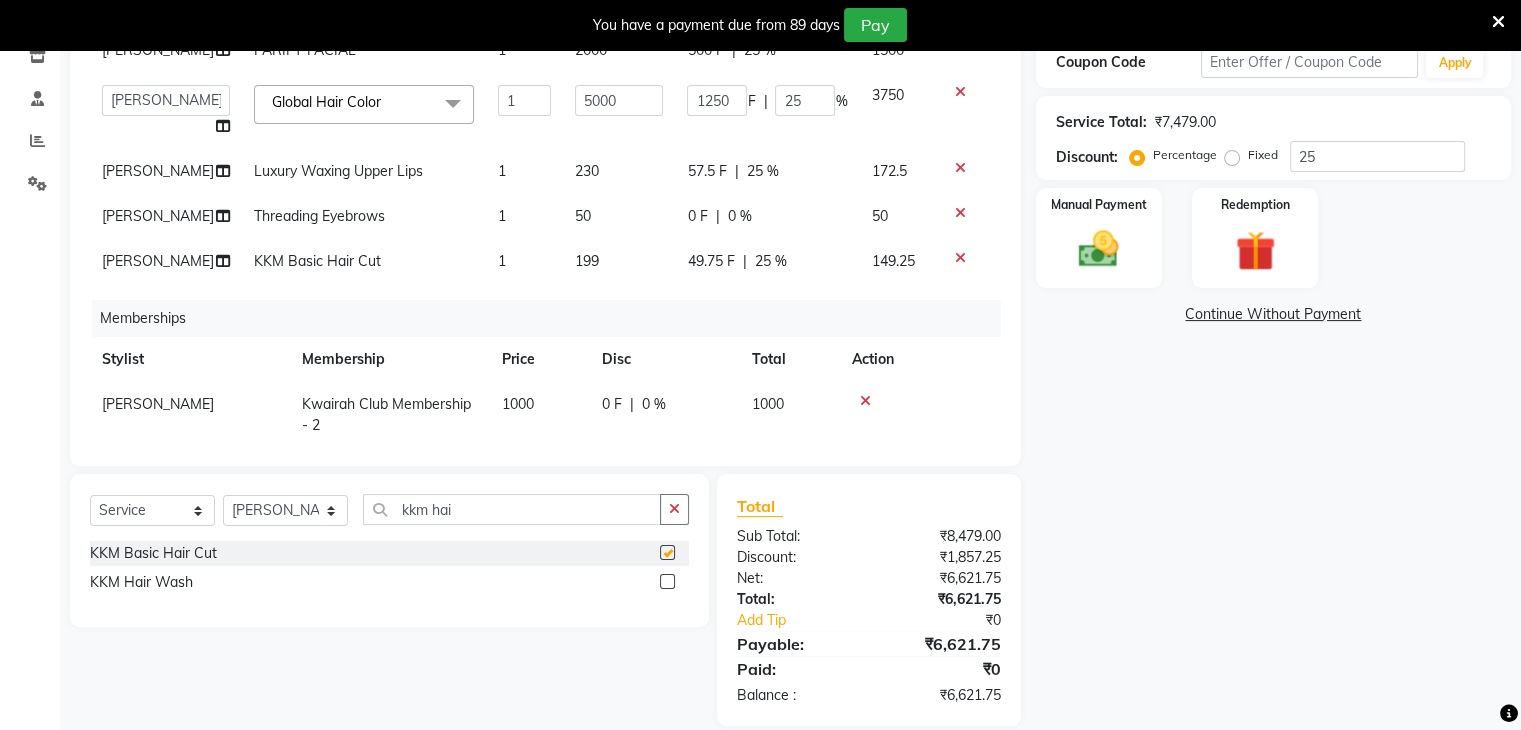checkbox on "false" 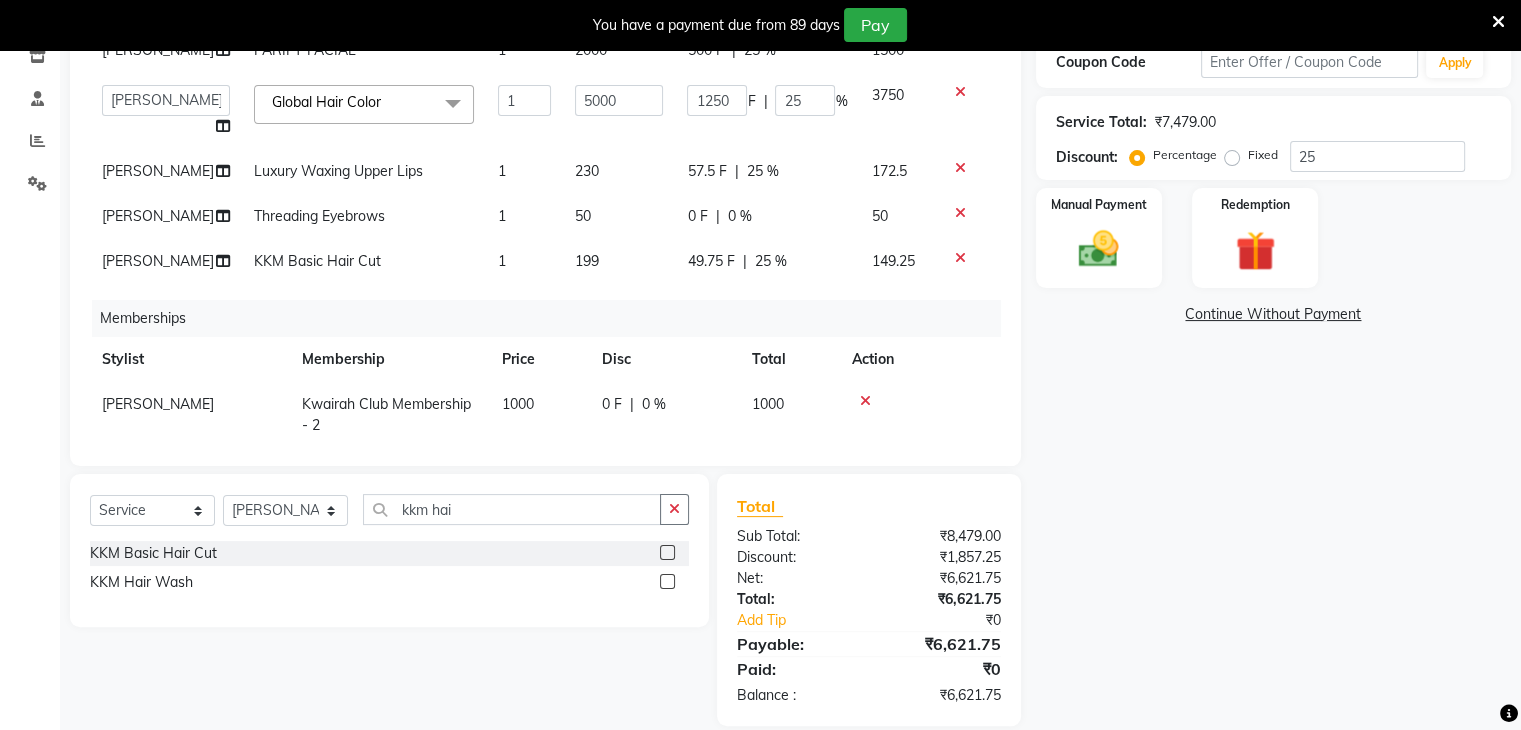 click on "199" 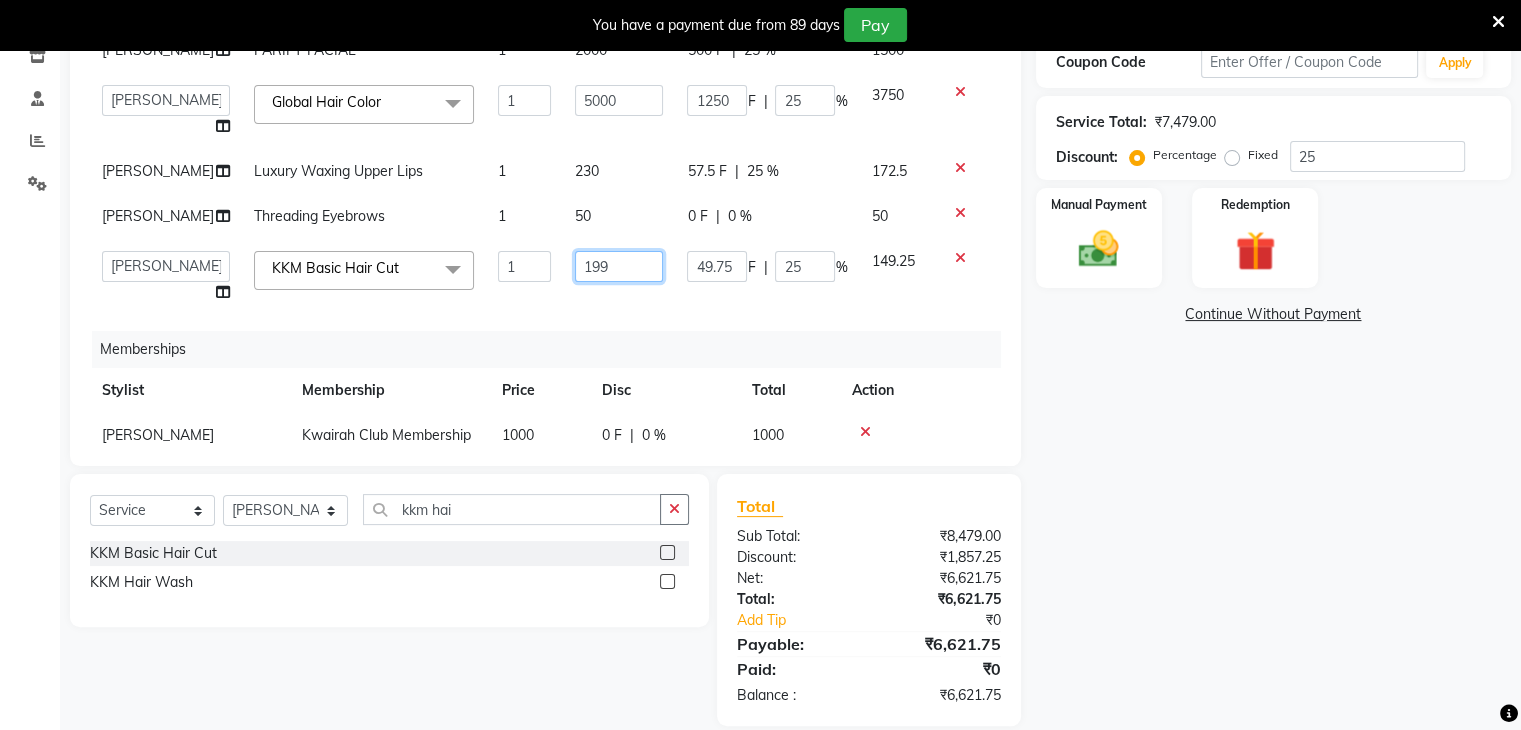 drag, startPoint x: 597, startPoint y: 254, endPoint x: 560, endPoint y: 271, distance: 40.718548 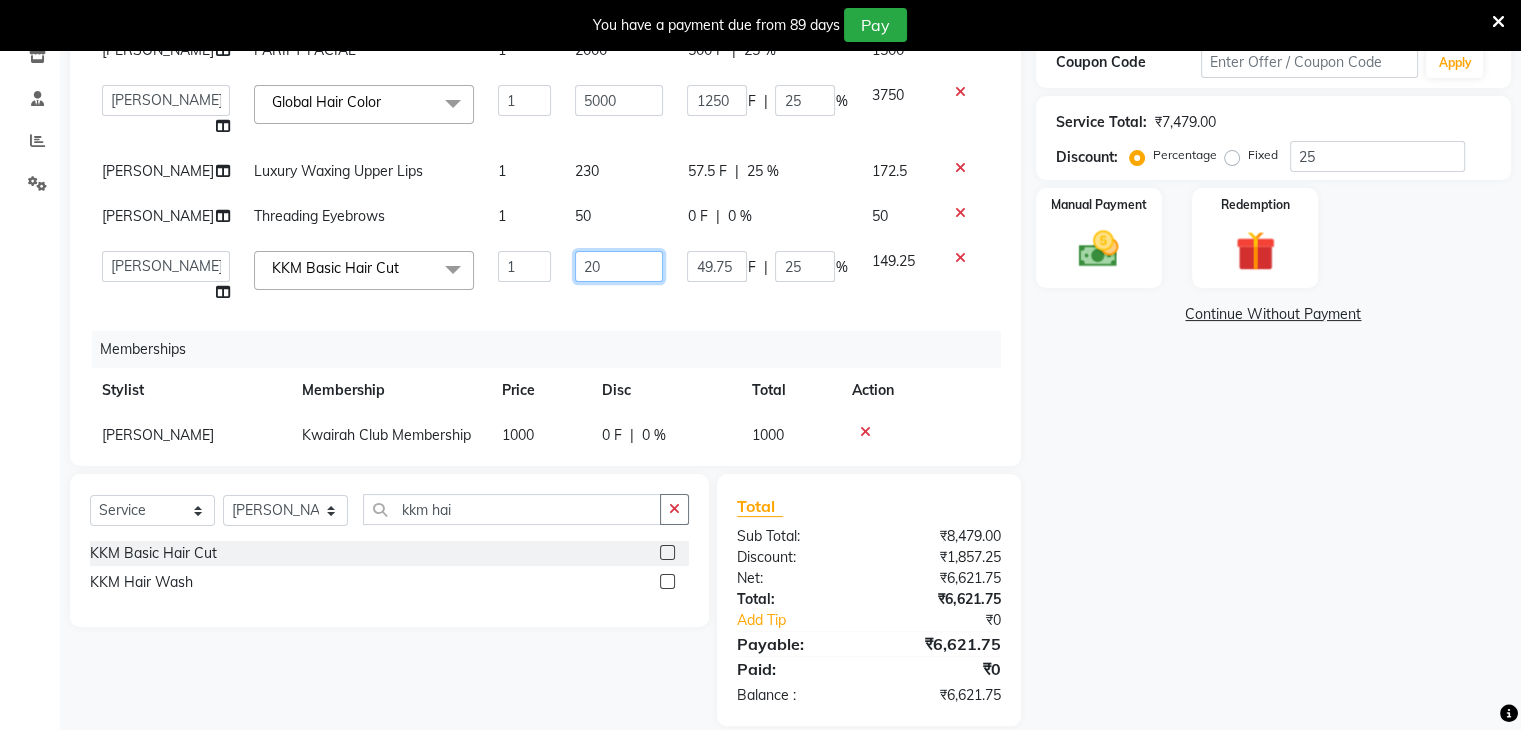 type on "200" 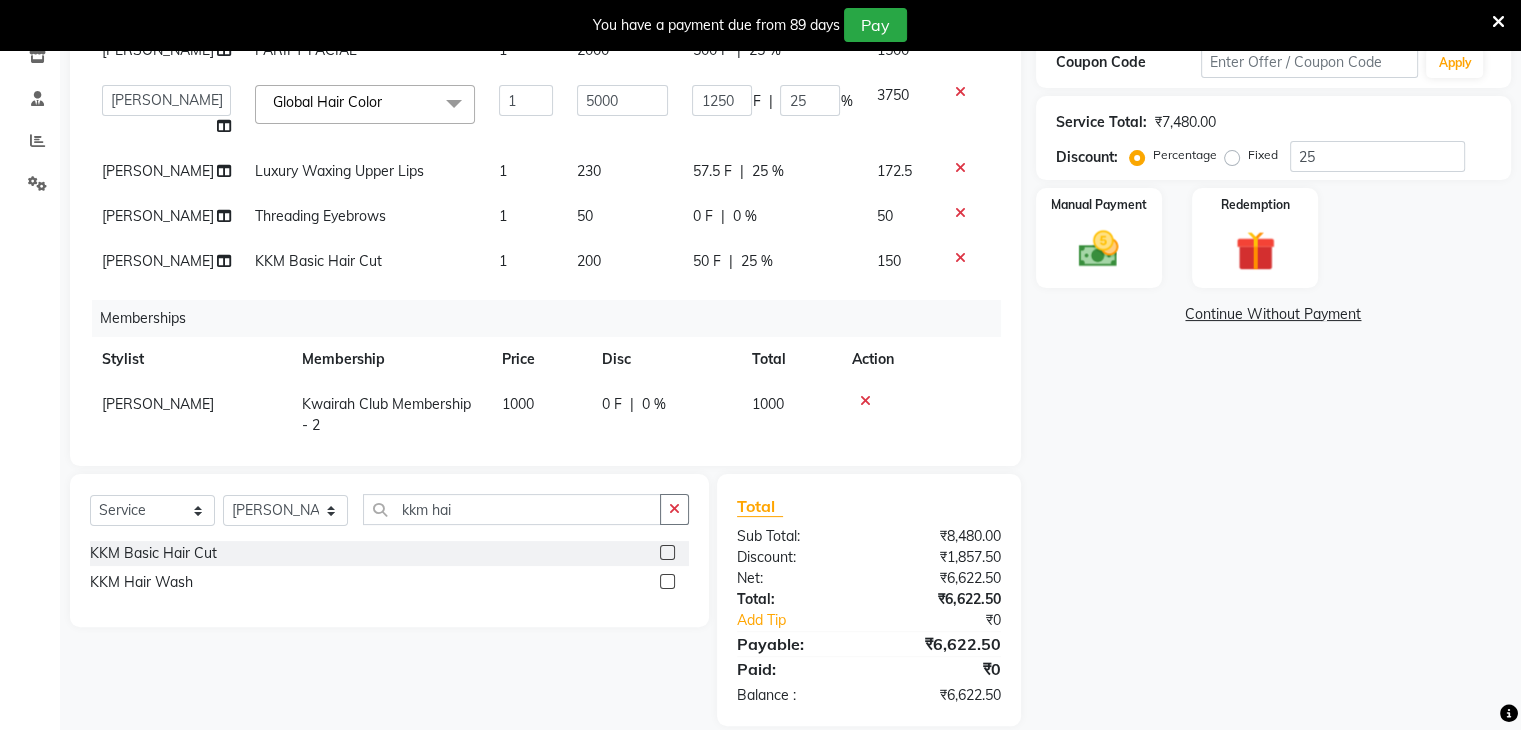 click on "50 F | 25 %" 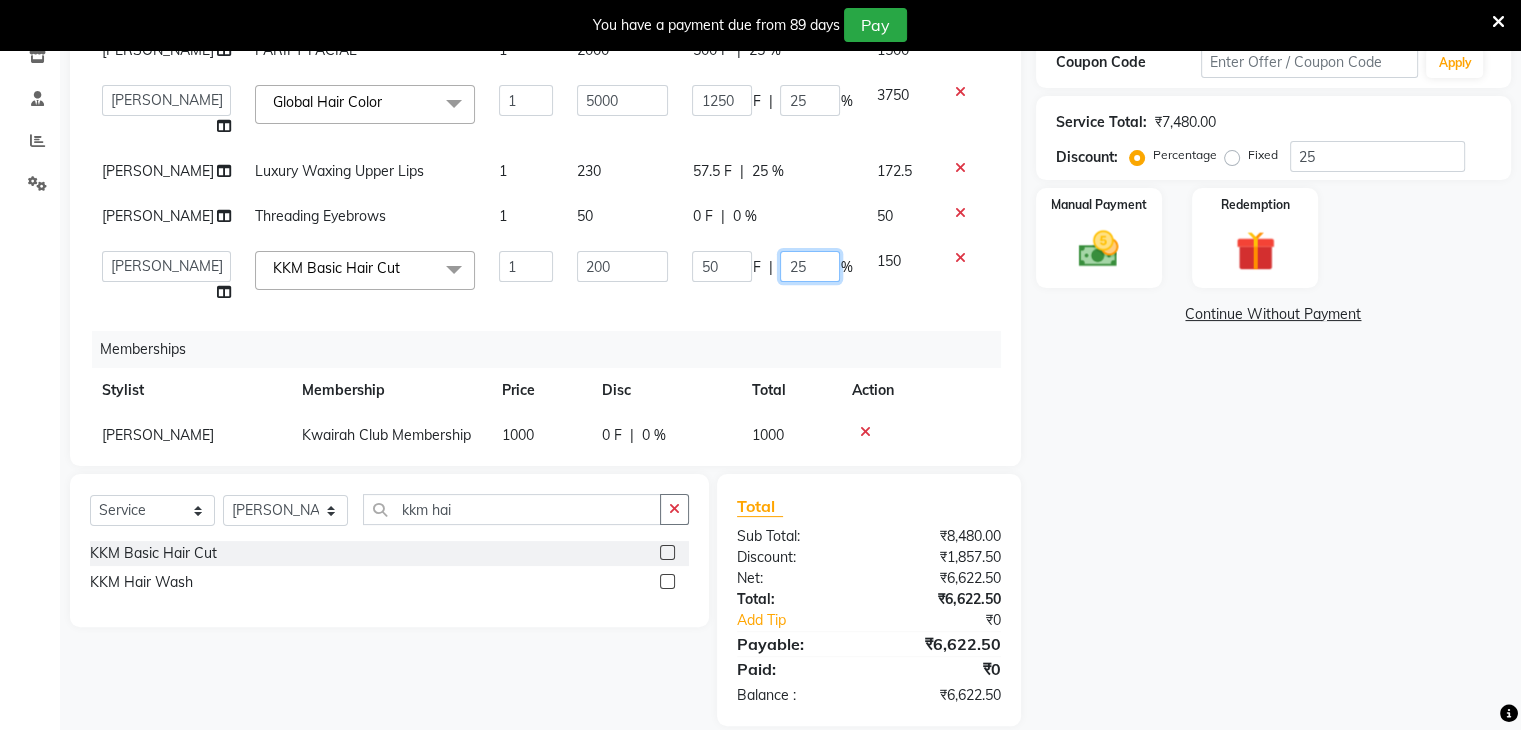 drag, startPoint x: 780, startPoint y: 257, endPoint x: 795, endPoint y: 261, distance: 15.524175 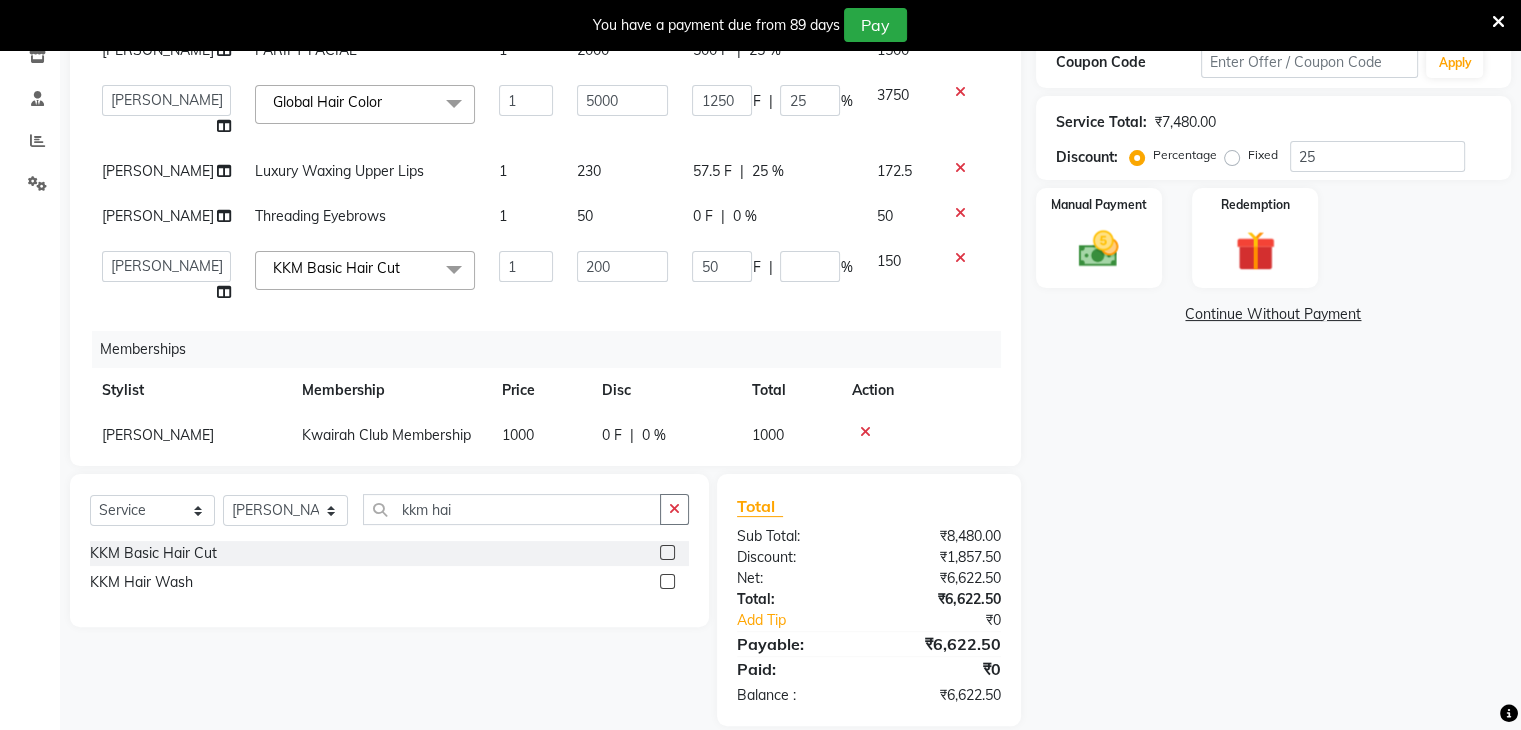 click on "0 F | 0 %" 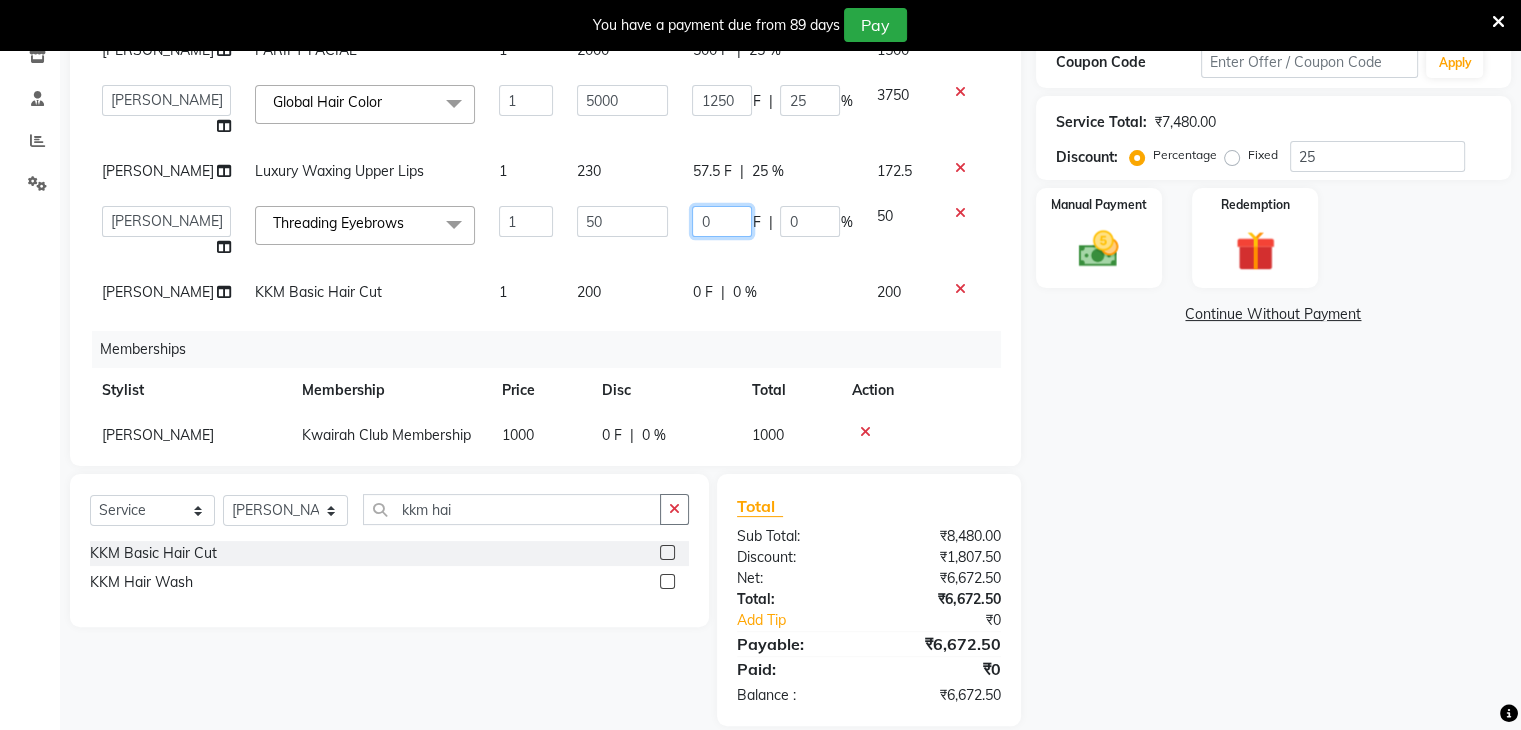 click on "0 F | 0 %" 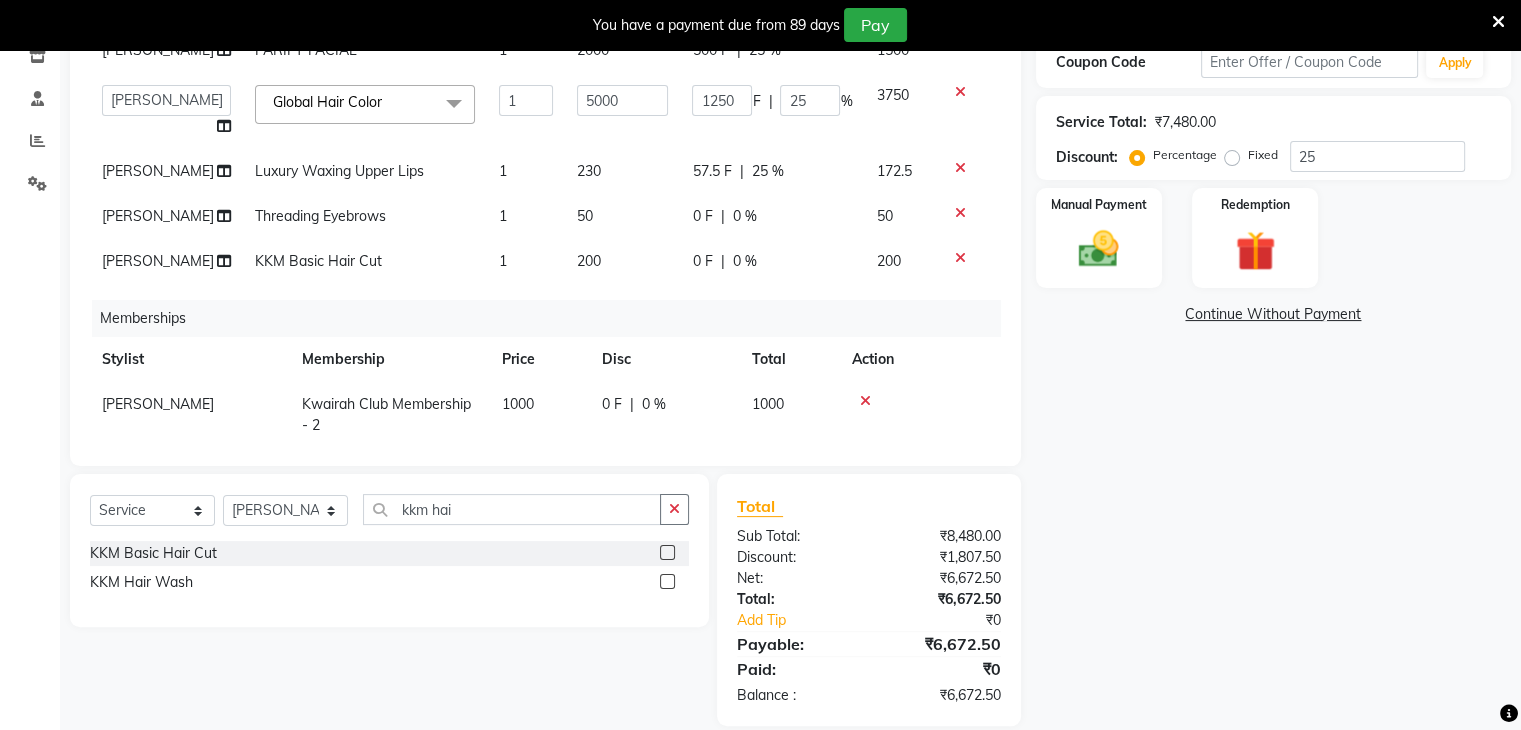 click on "0 F | 0 %" 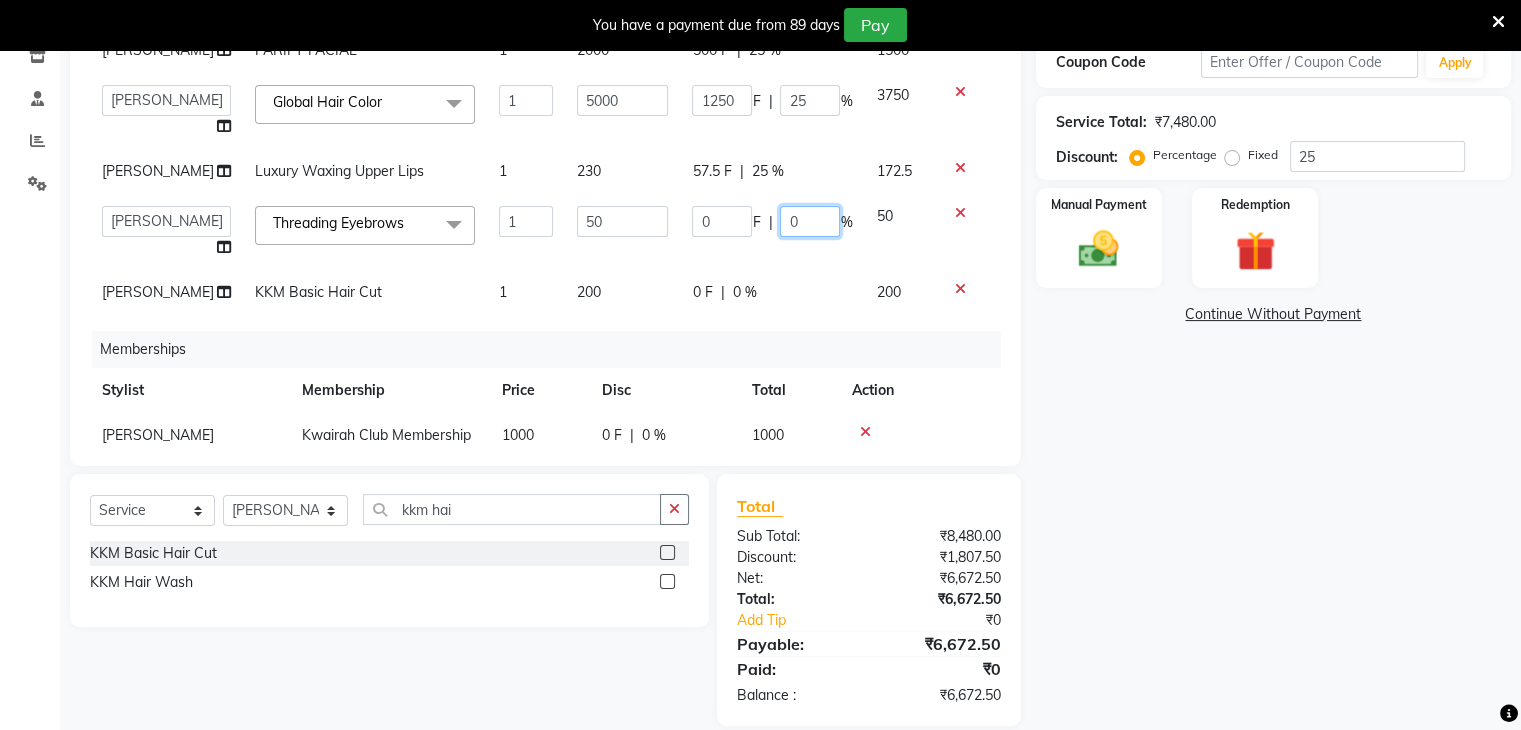 drag, startPoint x: 778, startPoint y: 216, endPoint x: 758, endPoint y: 221, distance: 20.615528 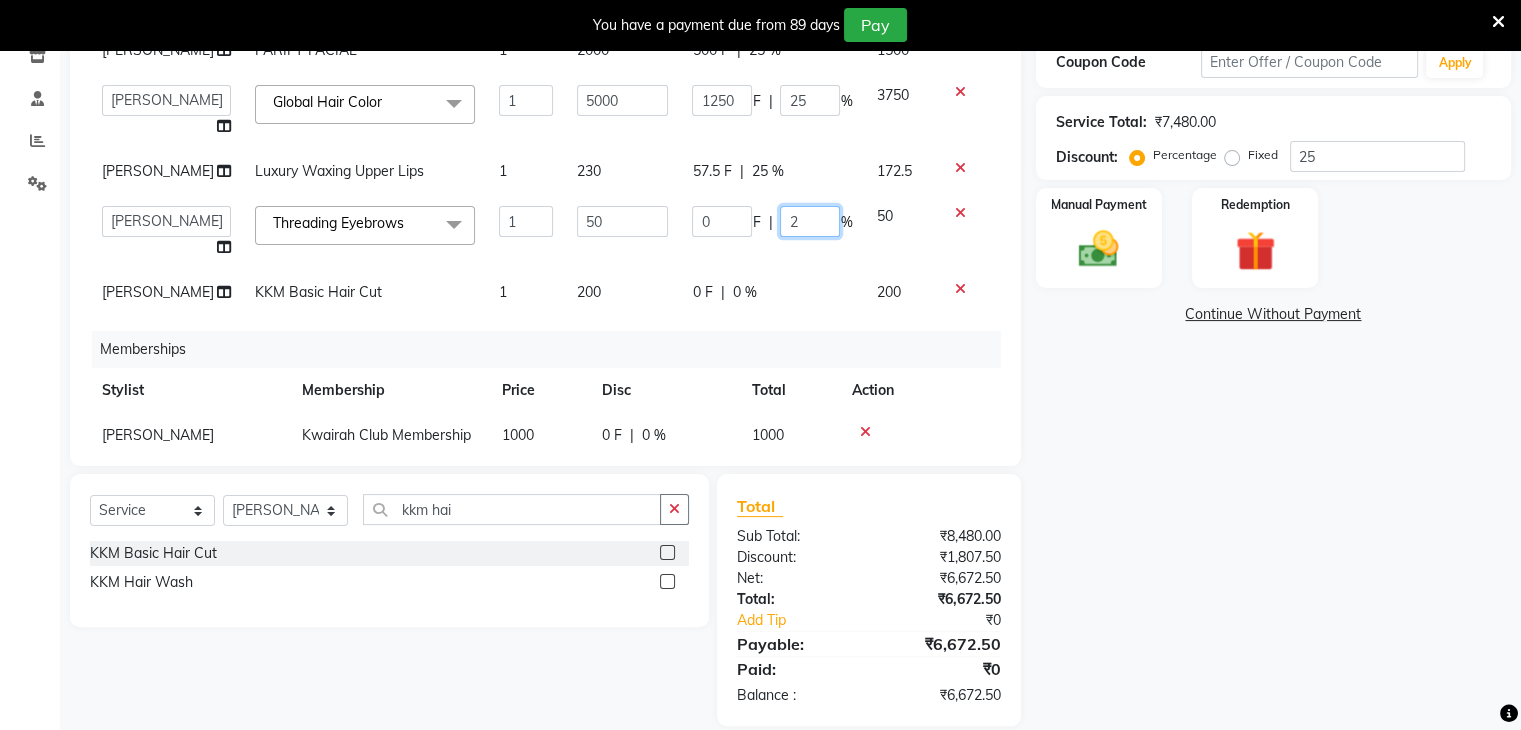 type on "25" 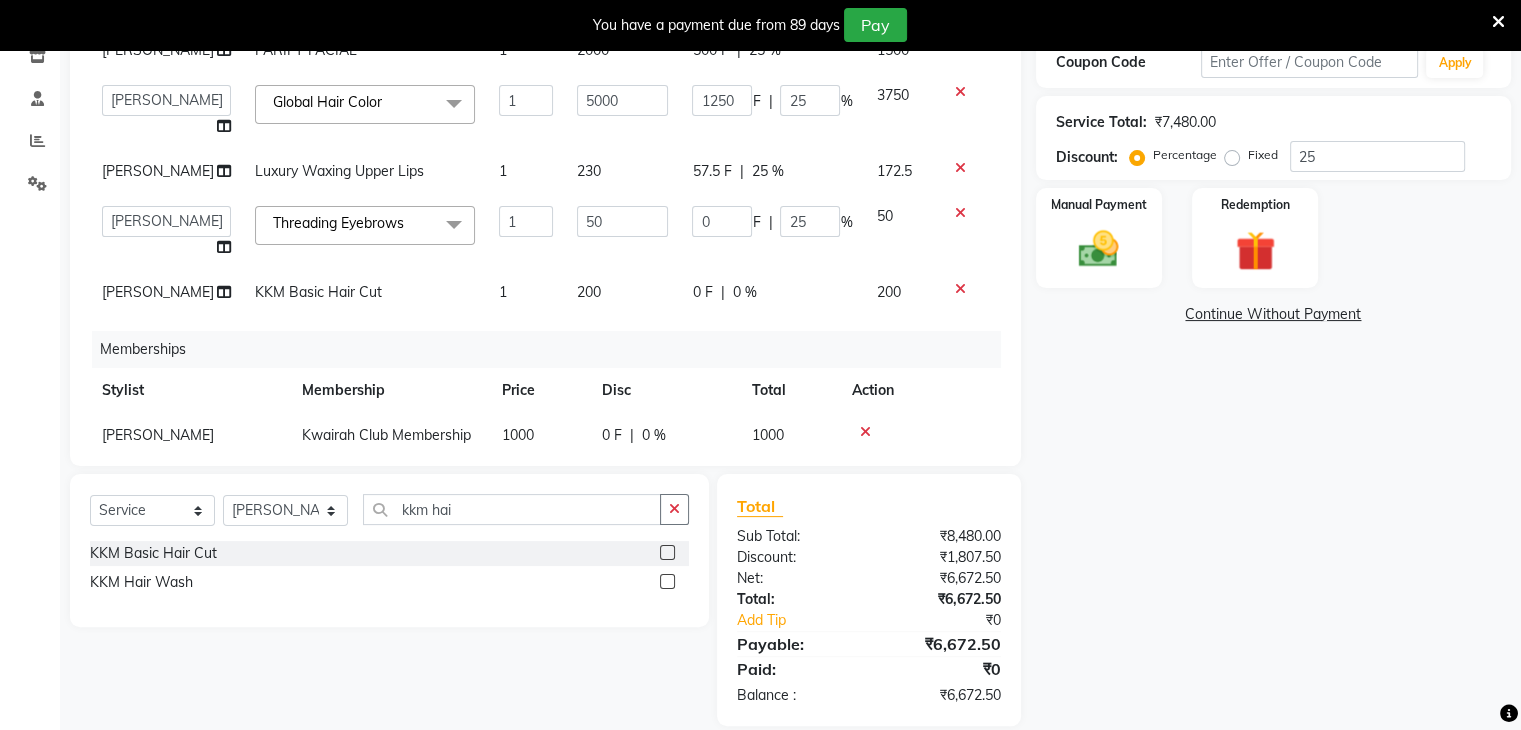 click on "Amruta PARIFY FACIAL  1 2000 500 F | 25 % 1500  Amruta   Anjali   Ketki Somani   Neha More   Rakhi Chaurasia   Ranu   seona   Shrushti  Global Hair Color  x Basic Haircut Basic Haircut with Wash & Style Advance Haircut Advance Haircut with Wash & Style Little Diva's Cut Hair Wash & Blast Dry Hair Wash & Blow Dry Blow Dry (Upto Midwaist) Blow Dry Waist Ironing (Upto Midwaist) Ironing Waist Curls/Waves/Styling (Upto Midwaist) Curls/Waves/Styling Waist Basic Hair Spa Schwarzkopf Spa Hair Gloss Treatment (Upto Midwaist) Hair Gloss Treatment Waist Fibre Clinix (Kwairah Signature Treatment) Express Head Massage 20 Mins Head Massage 30 Mins Oil Massage + Wash Keratin Treatment Smoothening/Rebonding Treatment Botox Treatment Root Touchup Igora 1 inch Root Touchup Igora 2 inch Root Touchup Essencity 1 inch Root Touchup Essencity 2 inch Half Head Streaks (15-16 strips) Full Head Streaks 3D Colors Global Hair Color Dual Global Hair Color Balayage/Ombre/Free Hand/Low Lights/ Baby Lights Prelightening Density Charges 1 F" 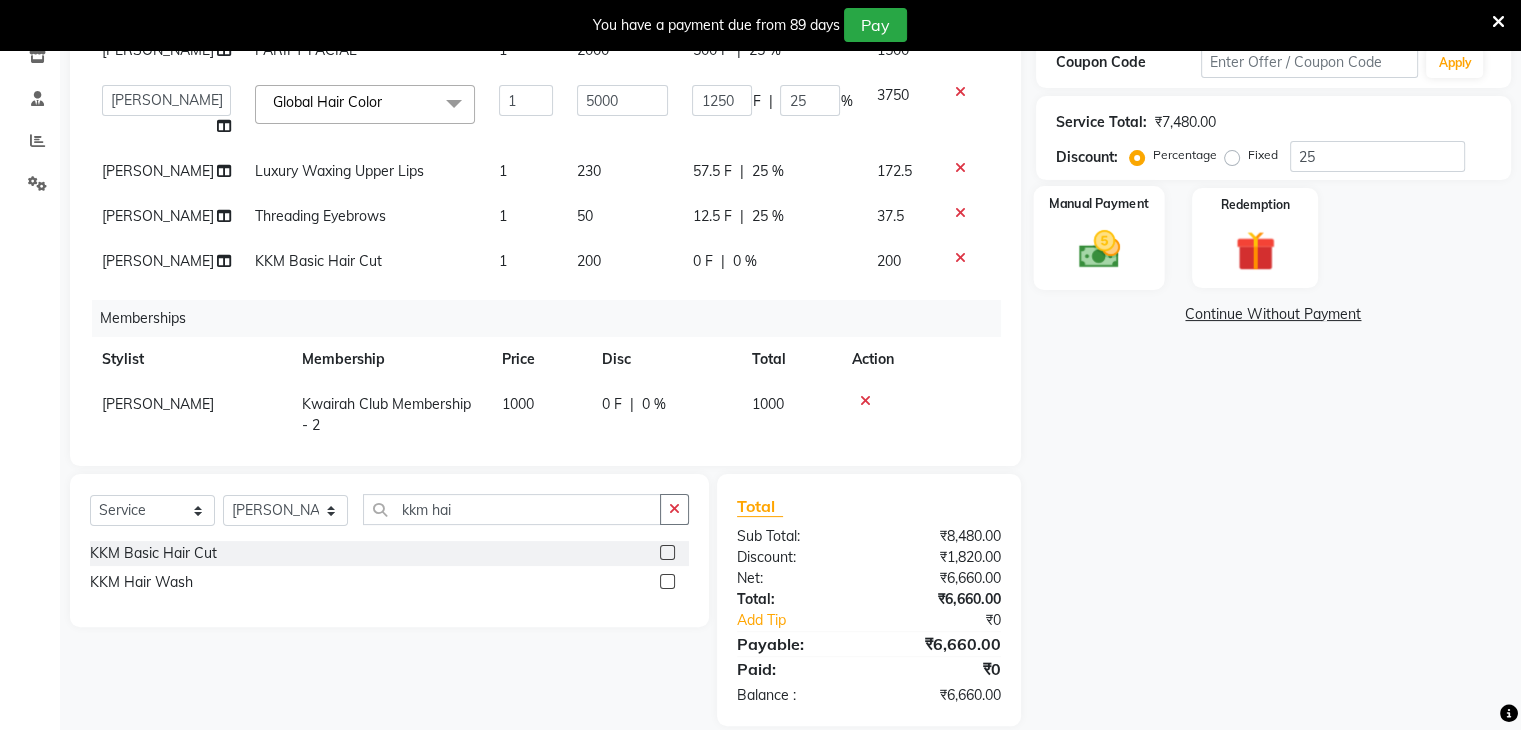 click 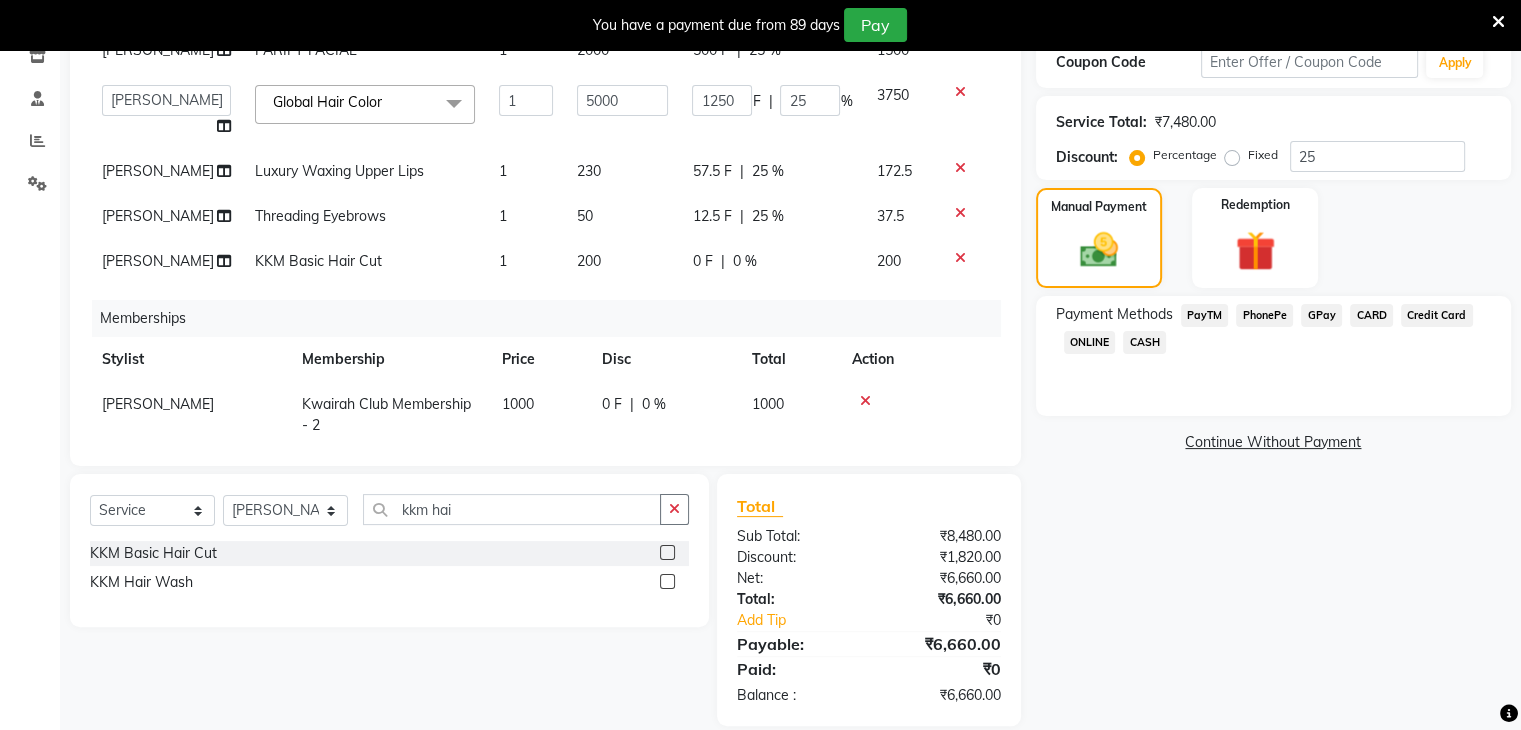 click on "GPay" 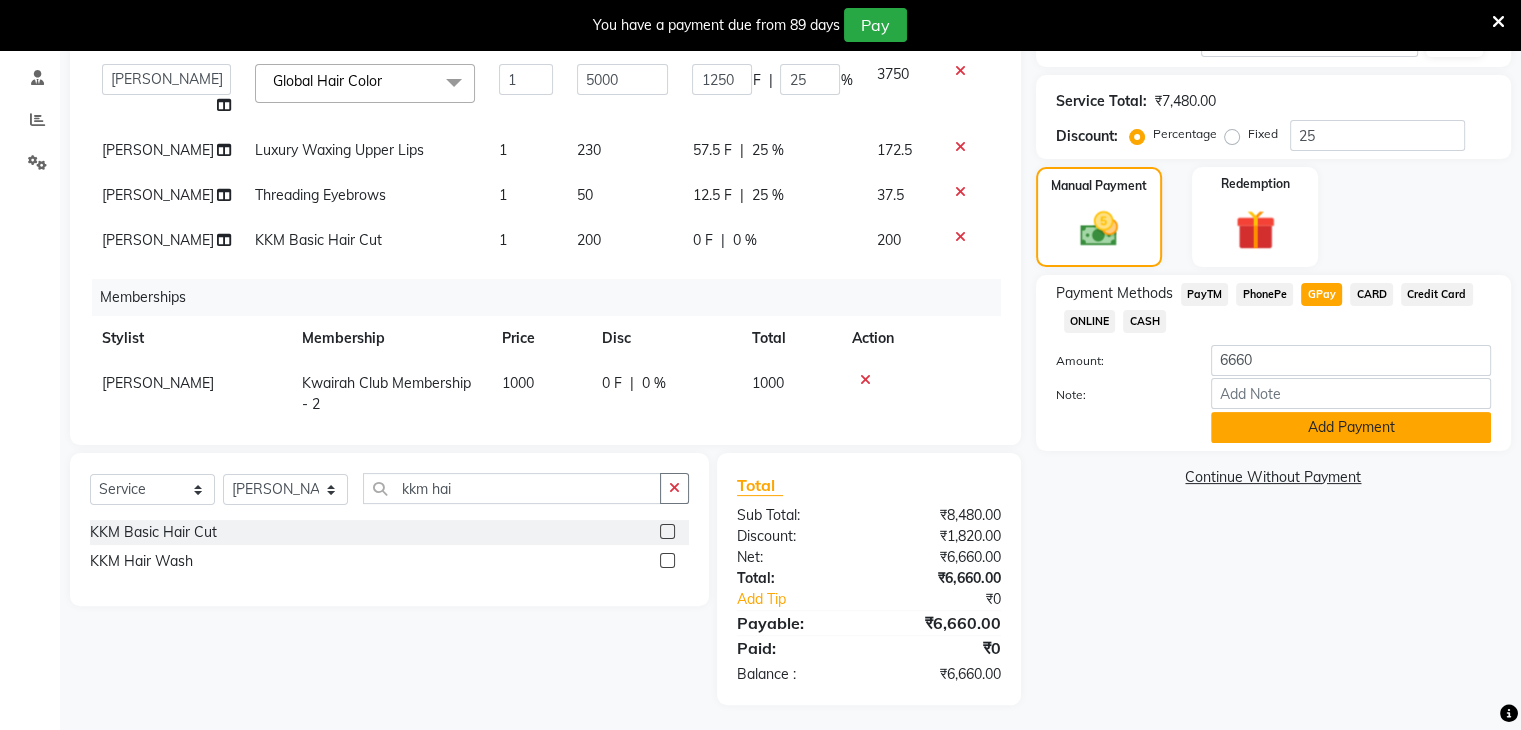 scroll, scrollTop: 379, scrollLeft: 0, axis: vertical 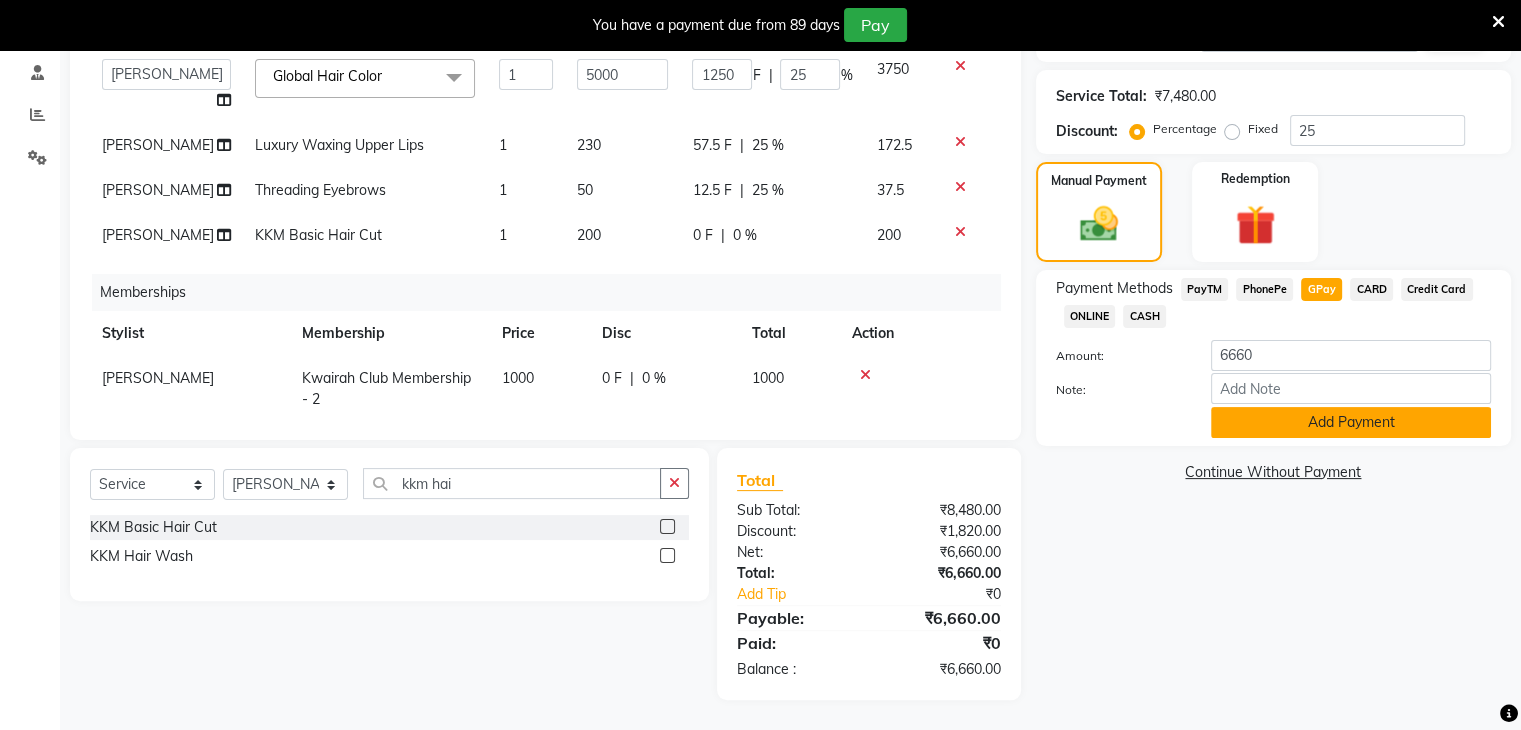 click on "Add Payment" 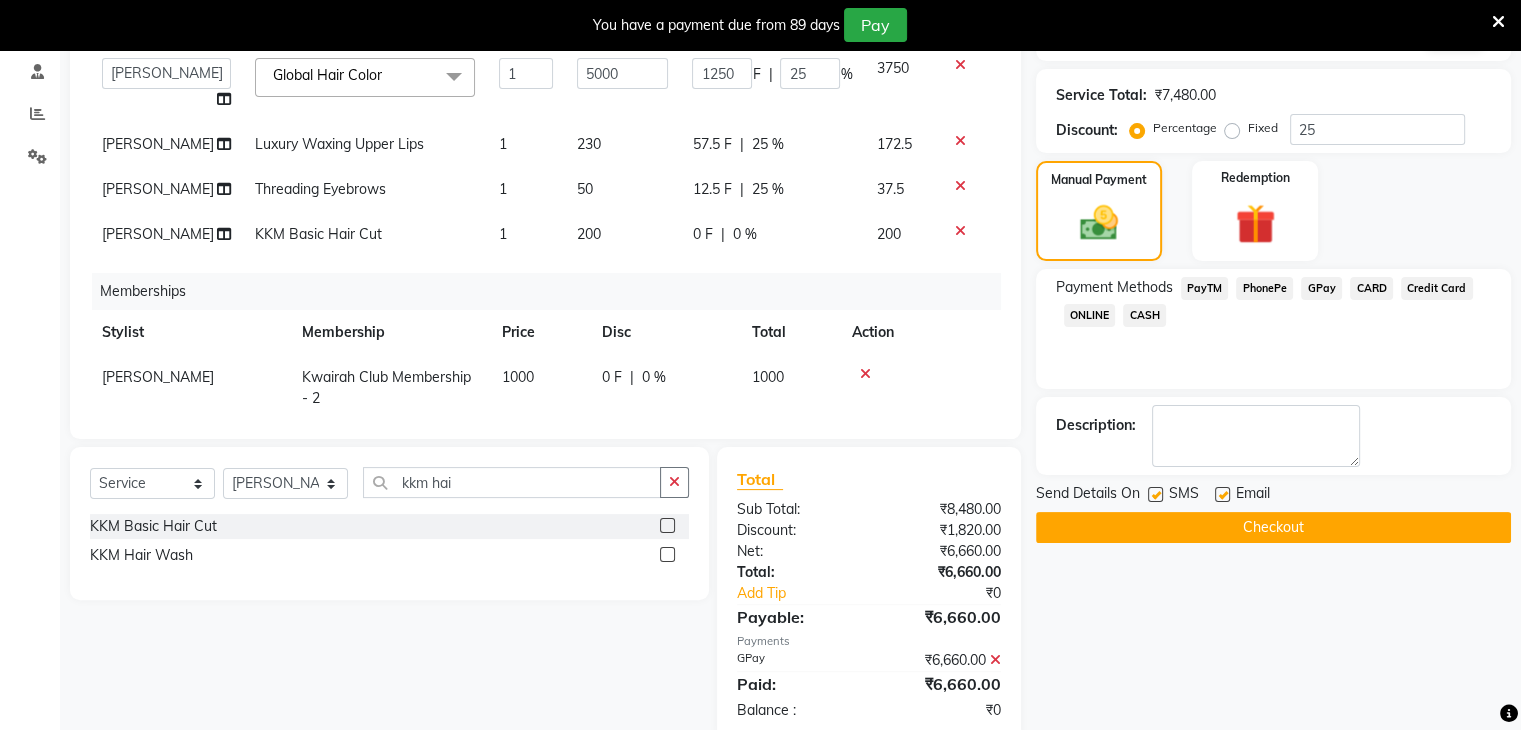 click 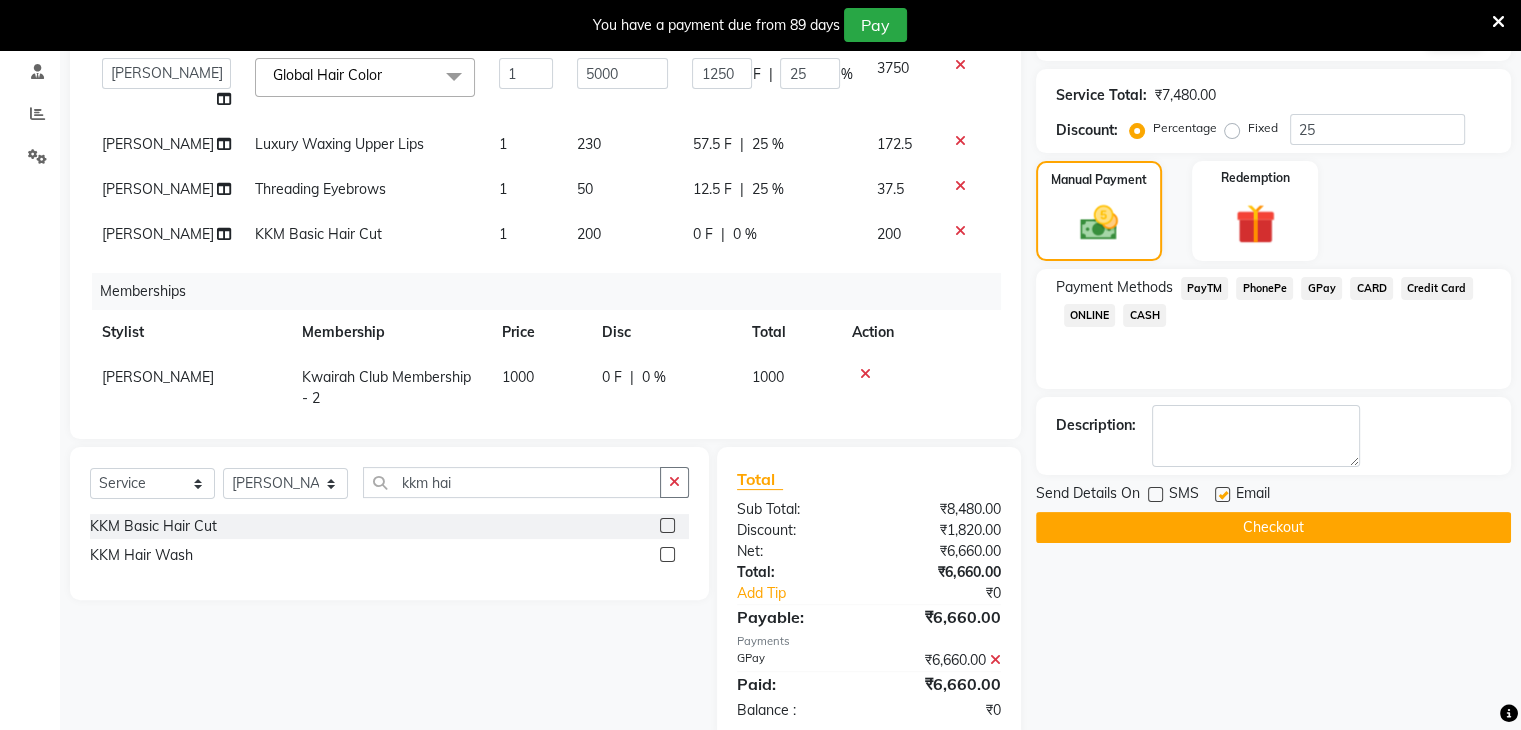 click 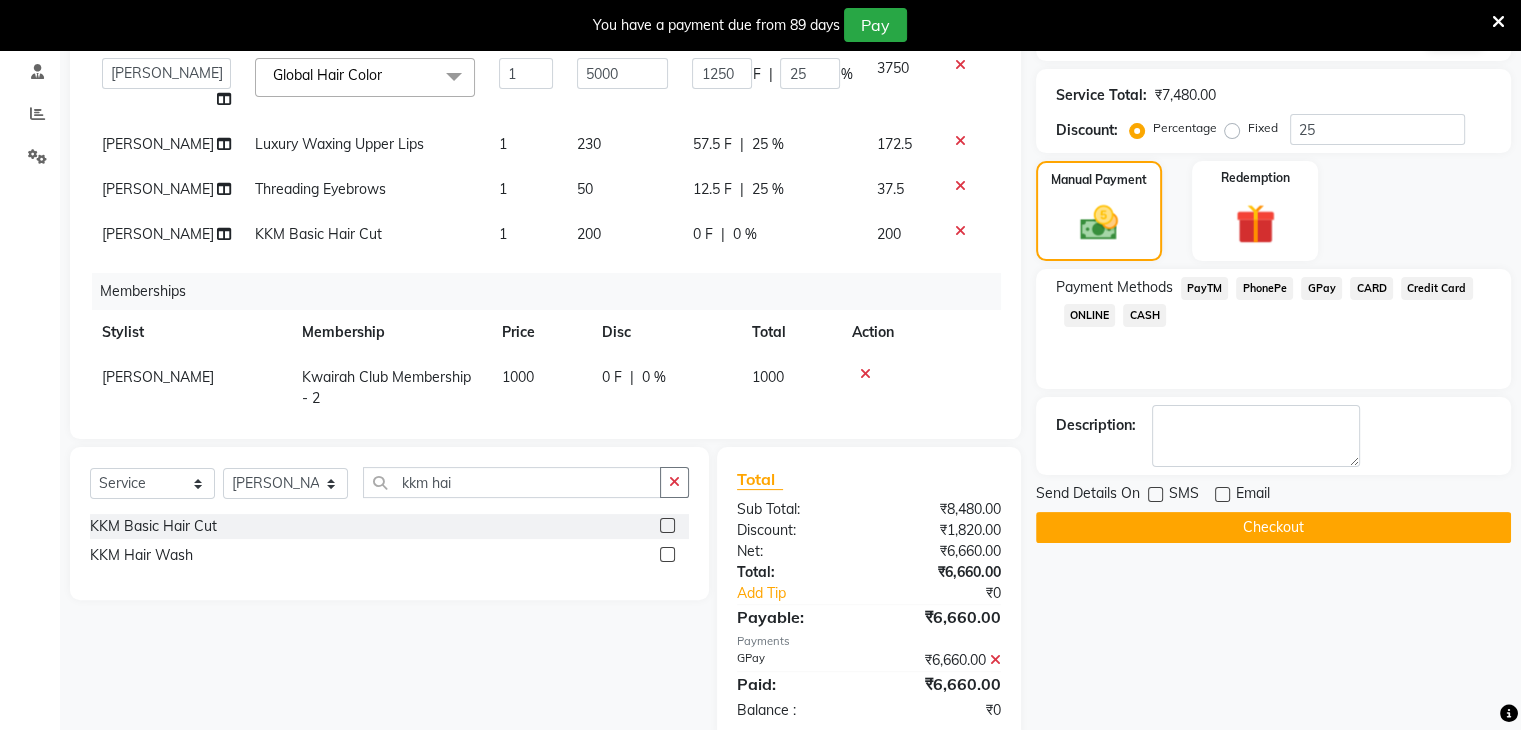 click on "Checkout" 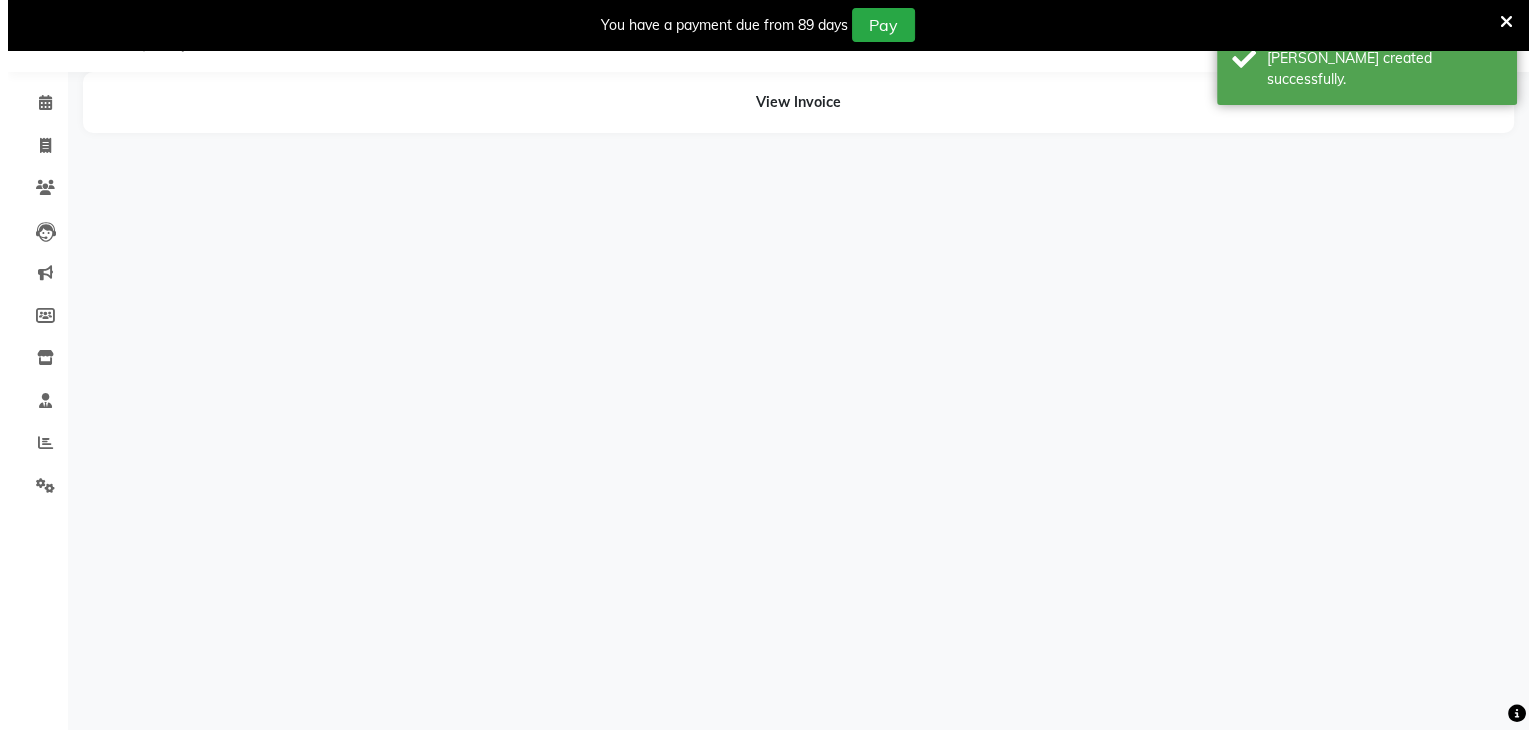 scroll, scrollTop: 50, scrollLeft: 0, axis: vertical 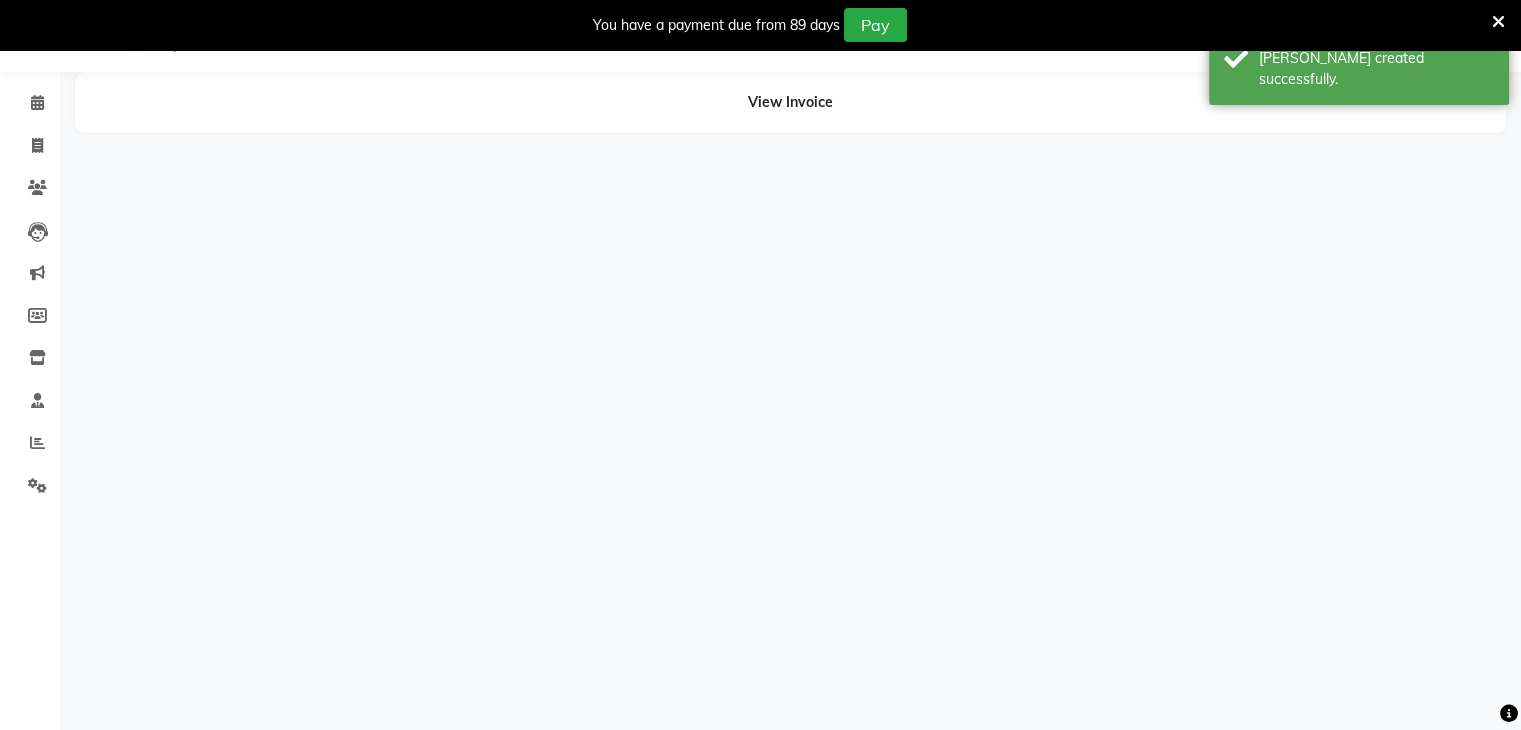 select on "71137" 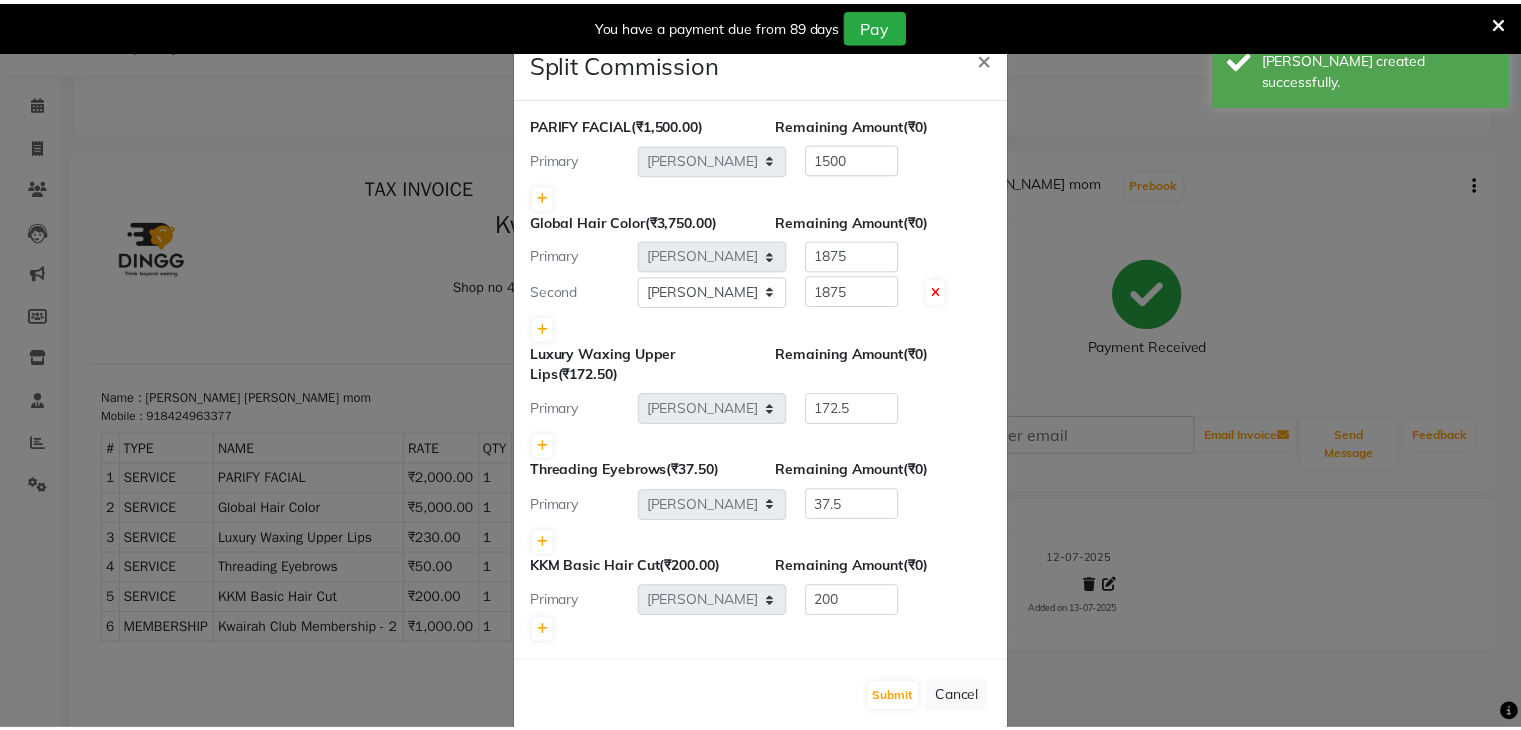 scroll, scrollTop: 0, scrollLeft: 0, axis: both 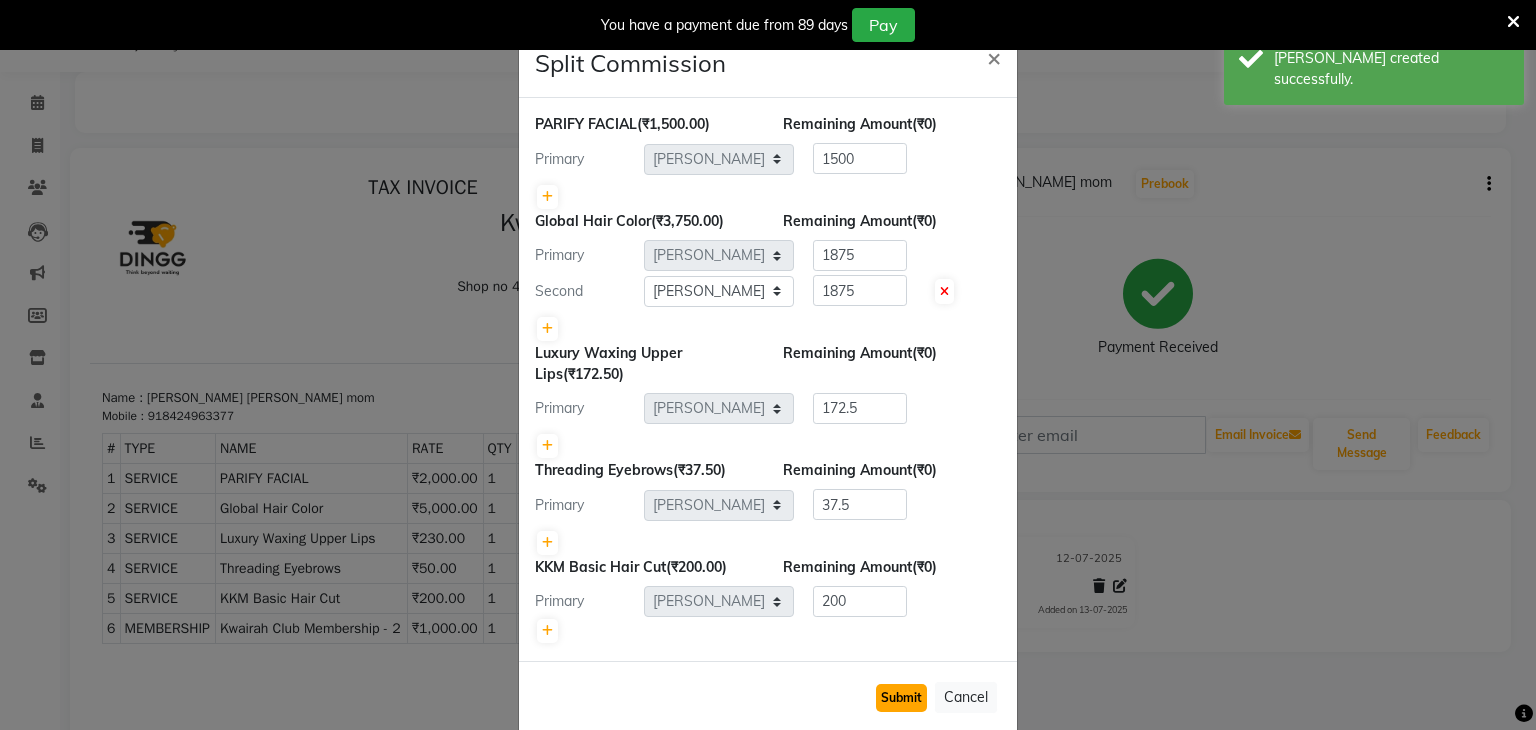 click on "Submit" 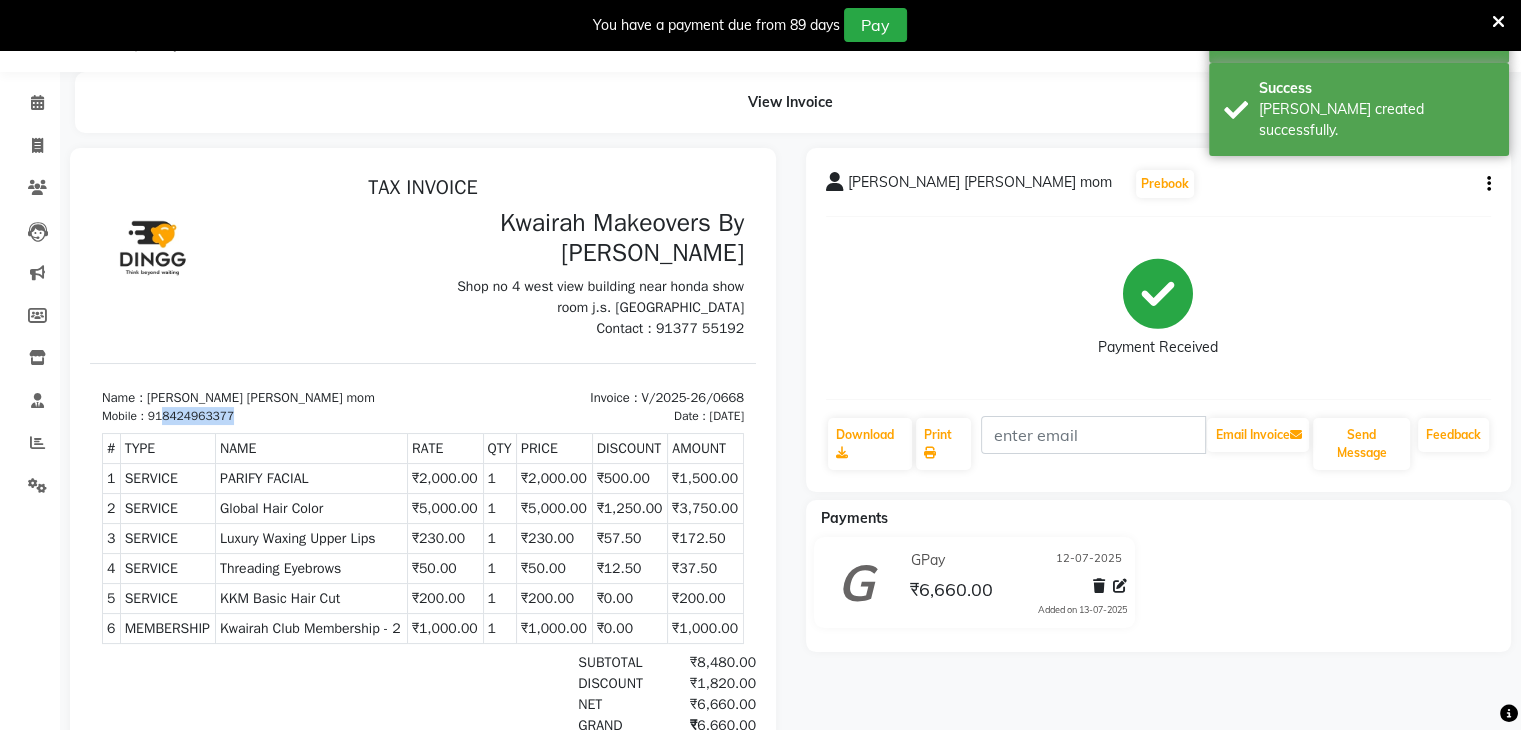 drag, startPoint x: 164, startPoint y: 417, endPoint x: 234, endPoint y: 413, distance: 70.11419 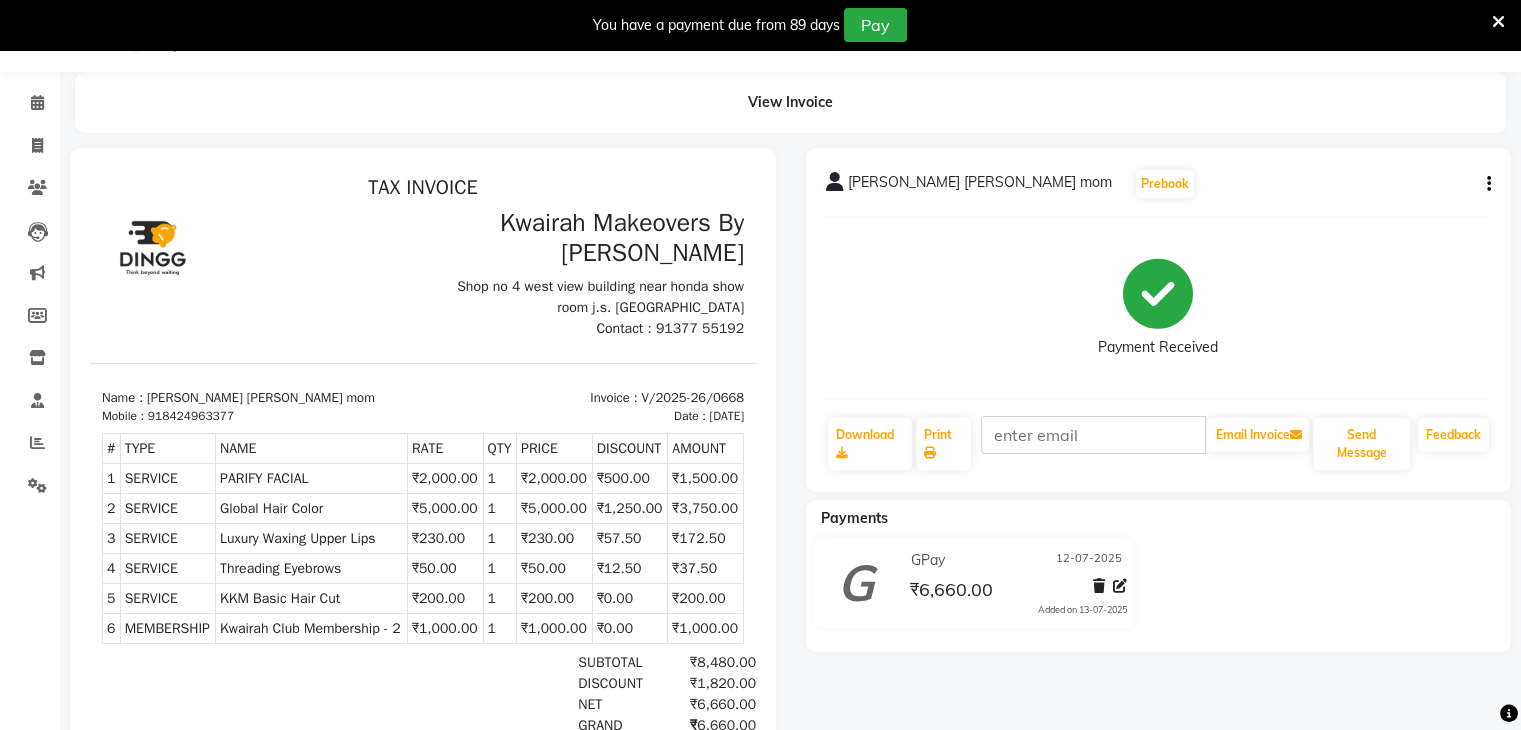 click on "Name  : Surekha bhavika mom" at bounding box center [256, 398] 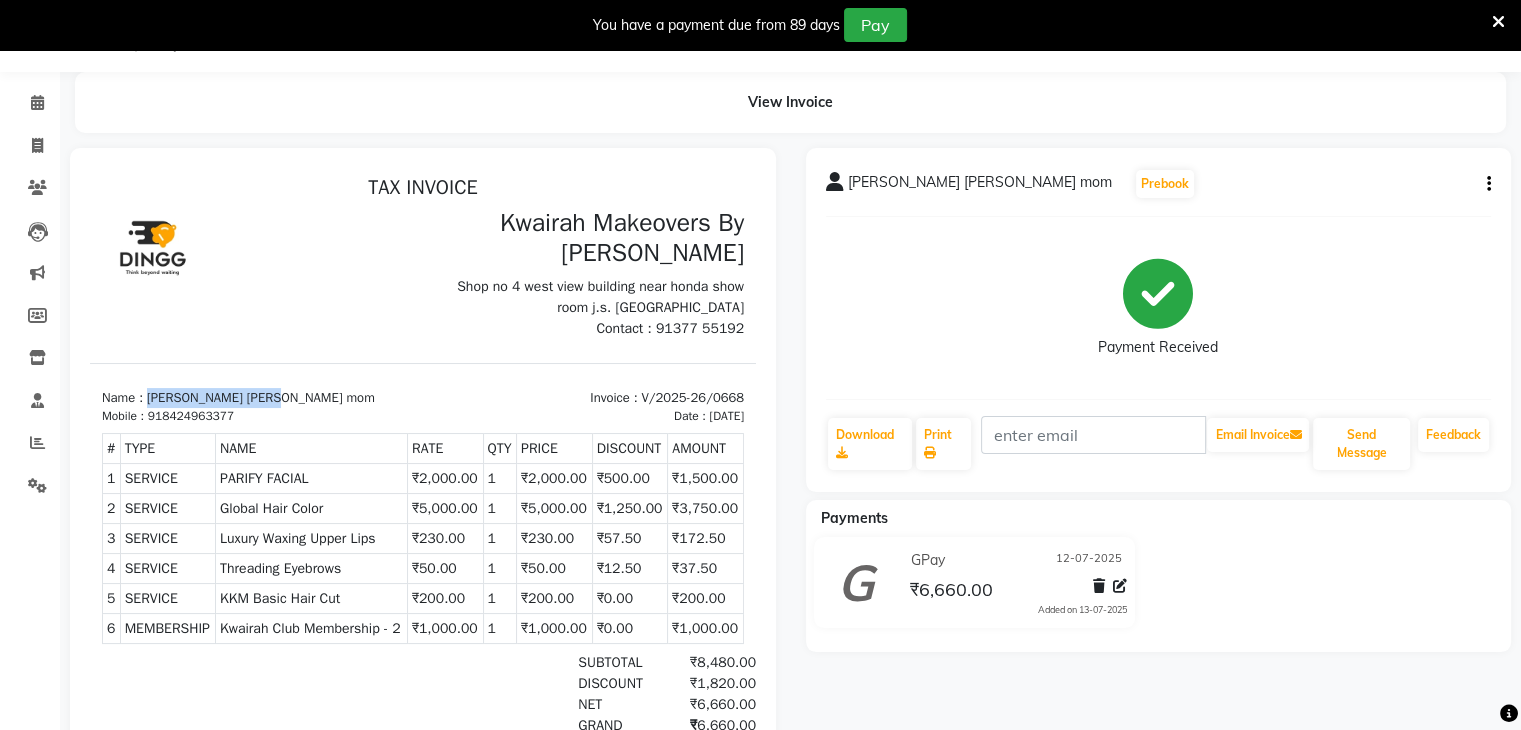 drag, startPoint x: 149, startPoint y: 393, endPoint x: 270, endPoint y: 391, distance: 121.016525 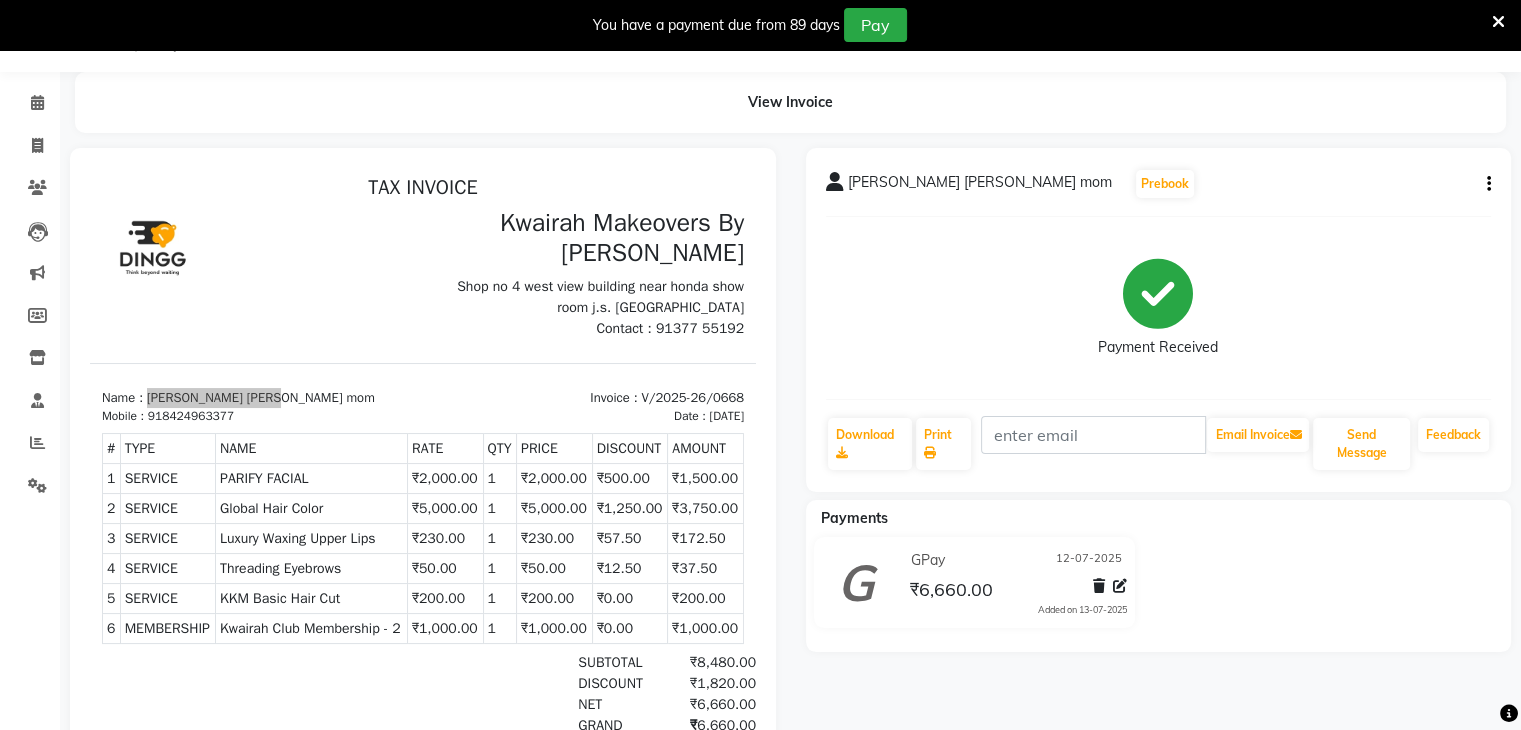 click at bounding box center [423, 516] 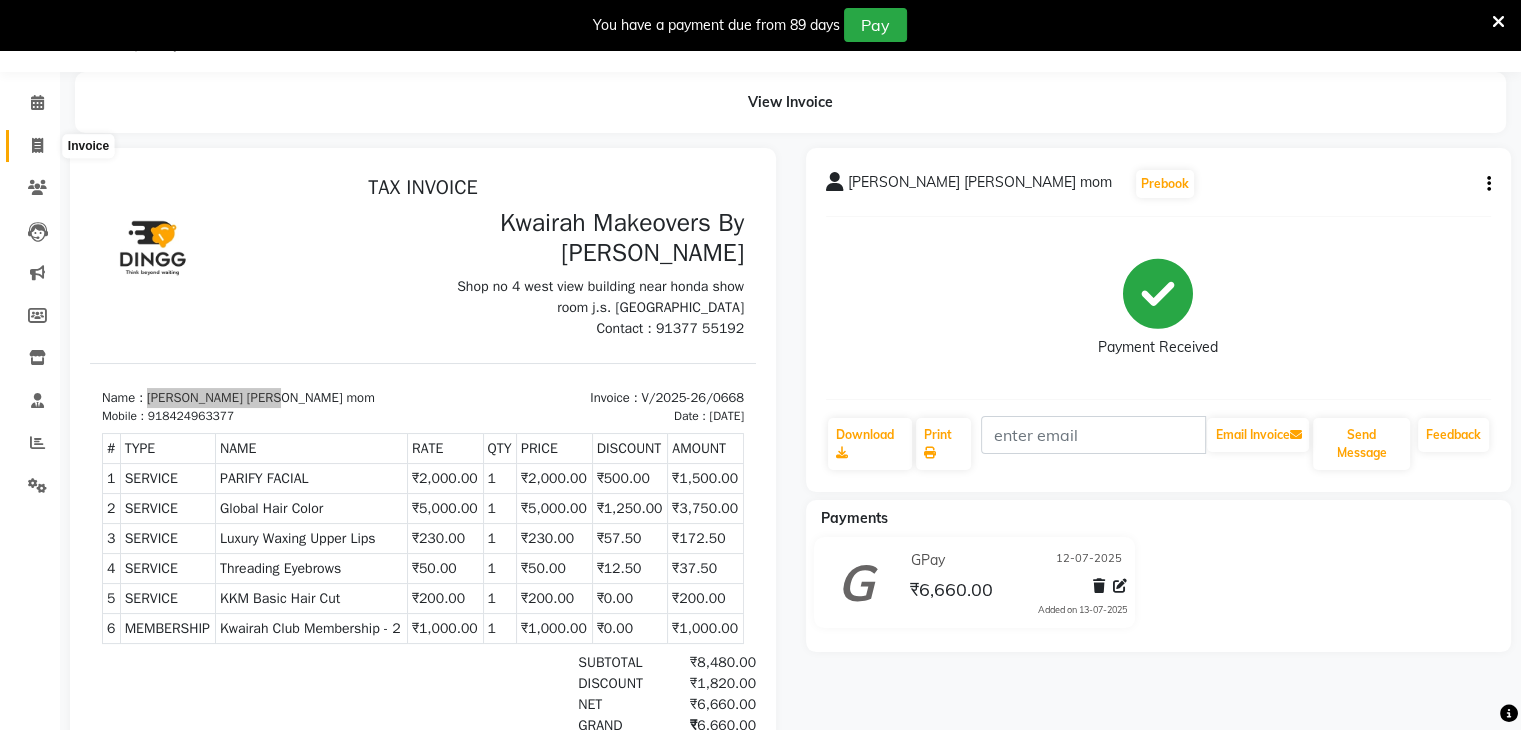 click 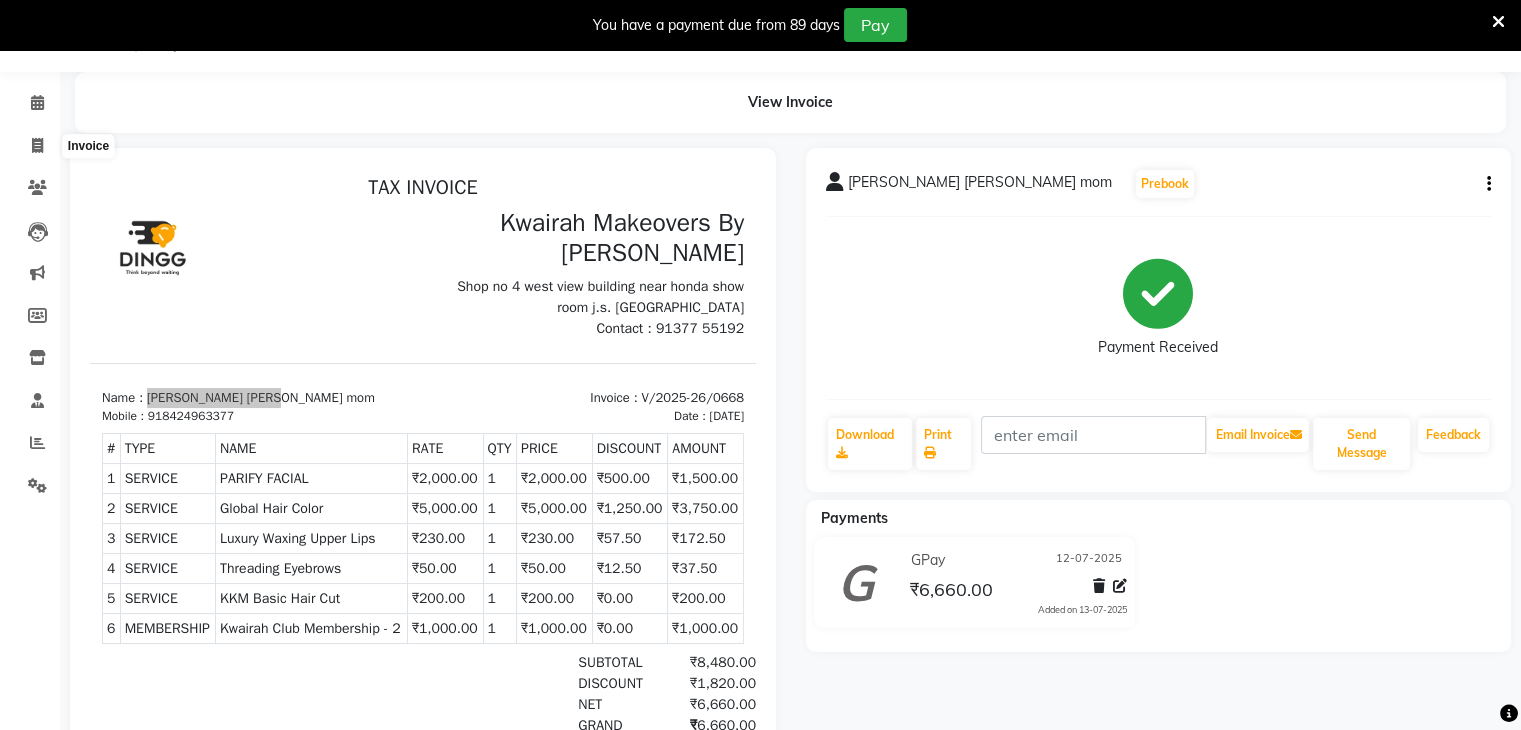 select on "service" 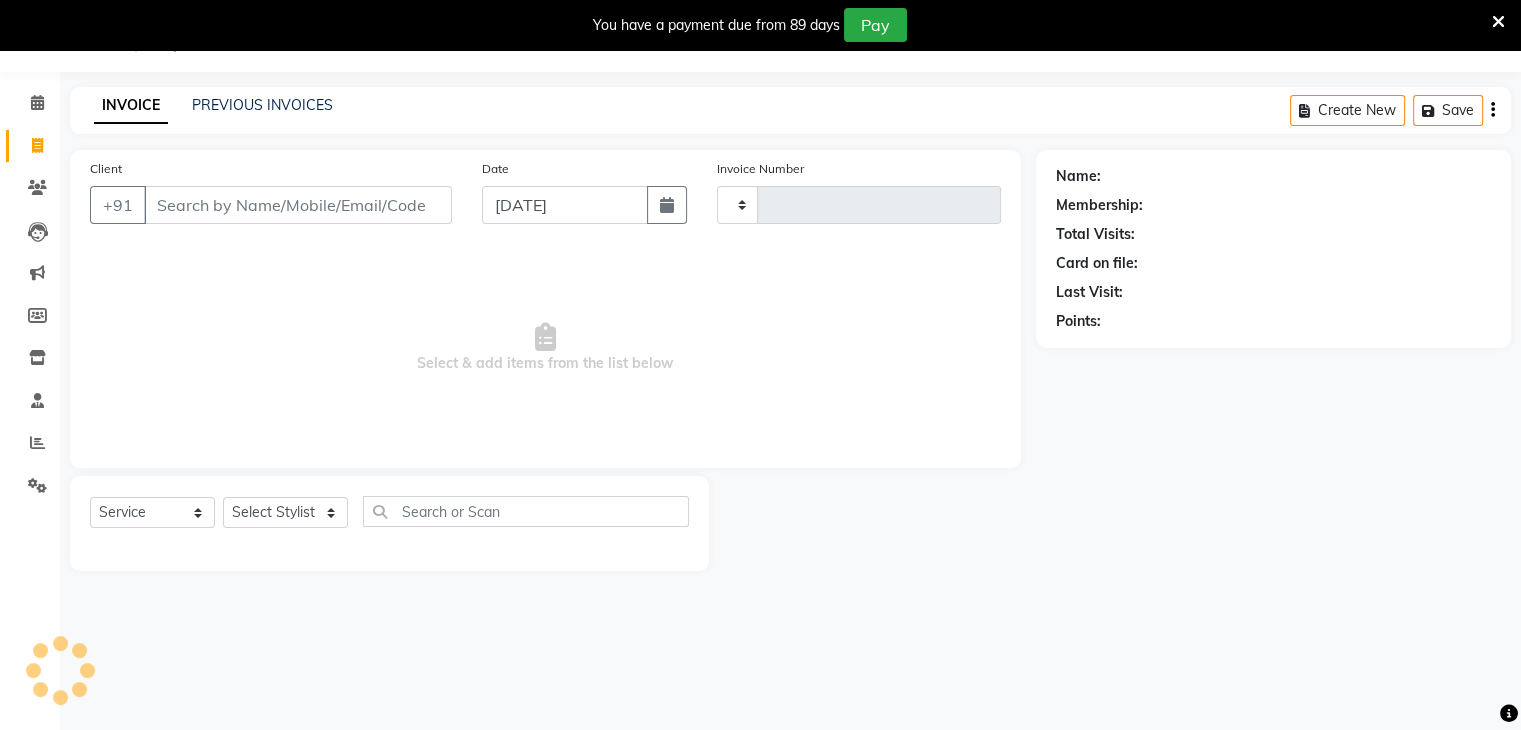 type on "0669" 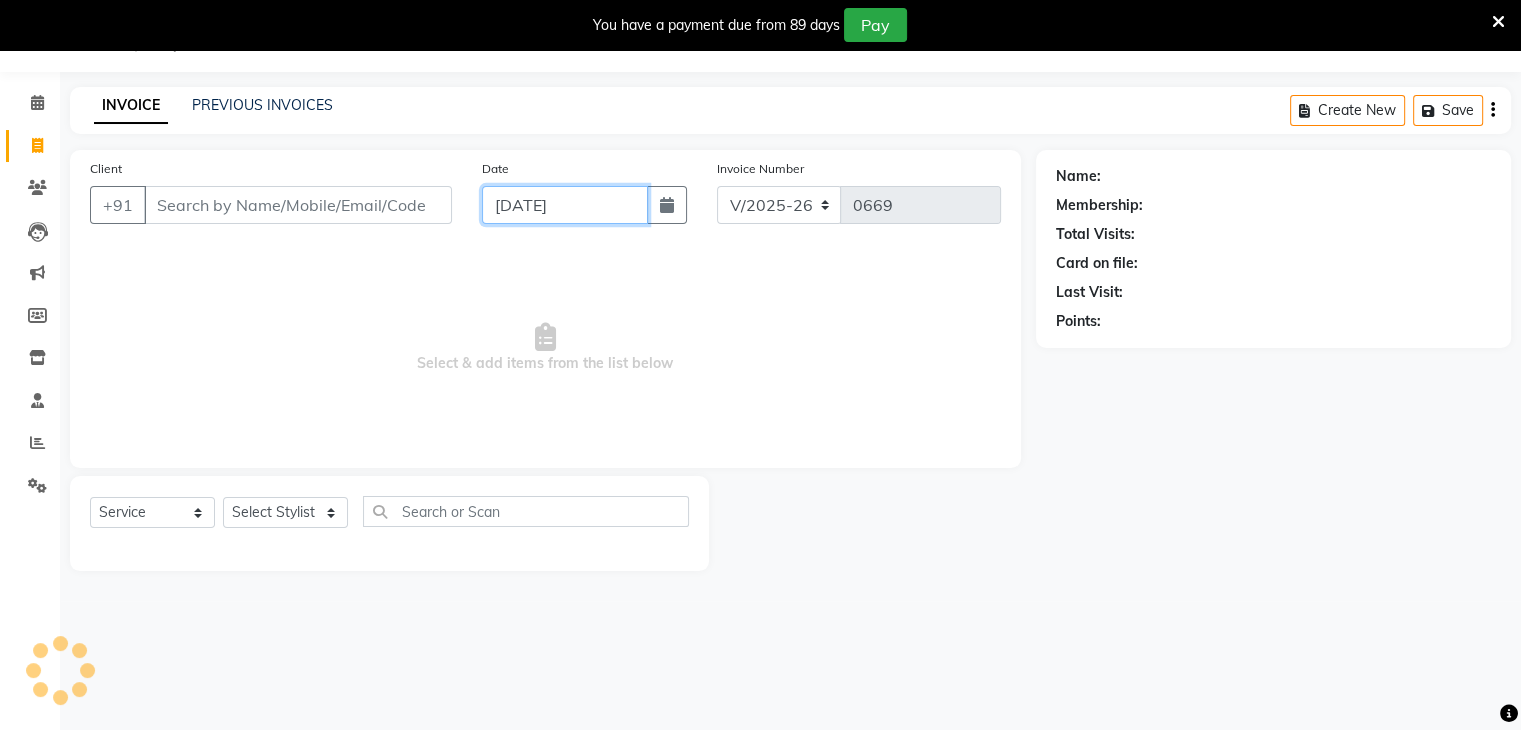 click on "[DATE]" 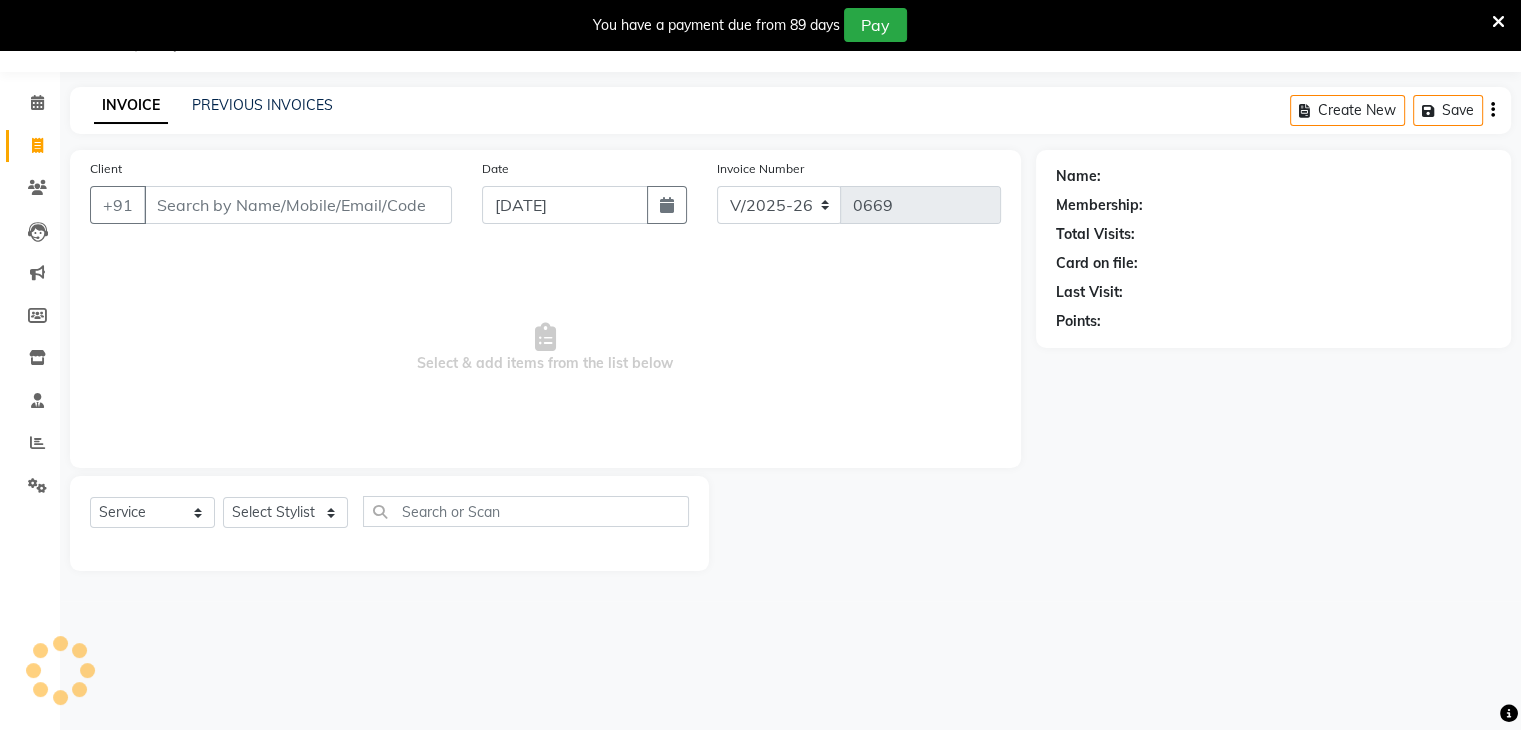 select on "7" 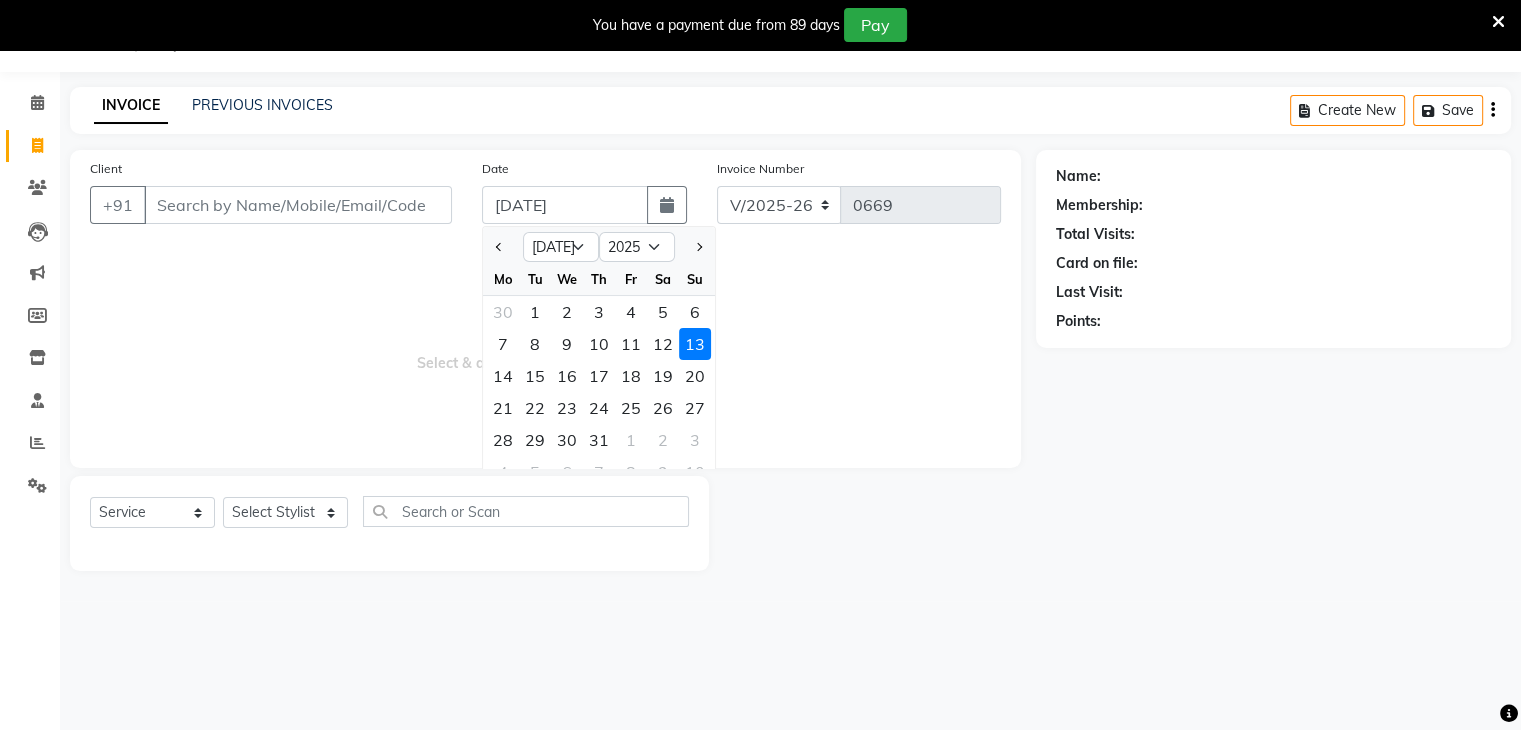 drag, startPoint x: 656, startPoint y: 341, endPoint x: 631, endPoint y: 333, distance: 26.24881 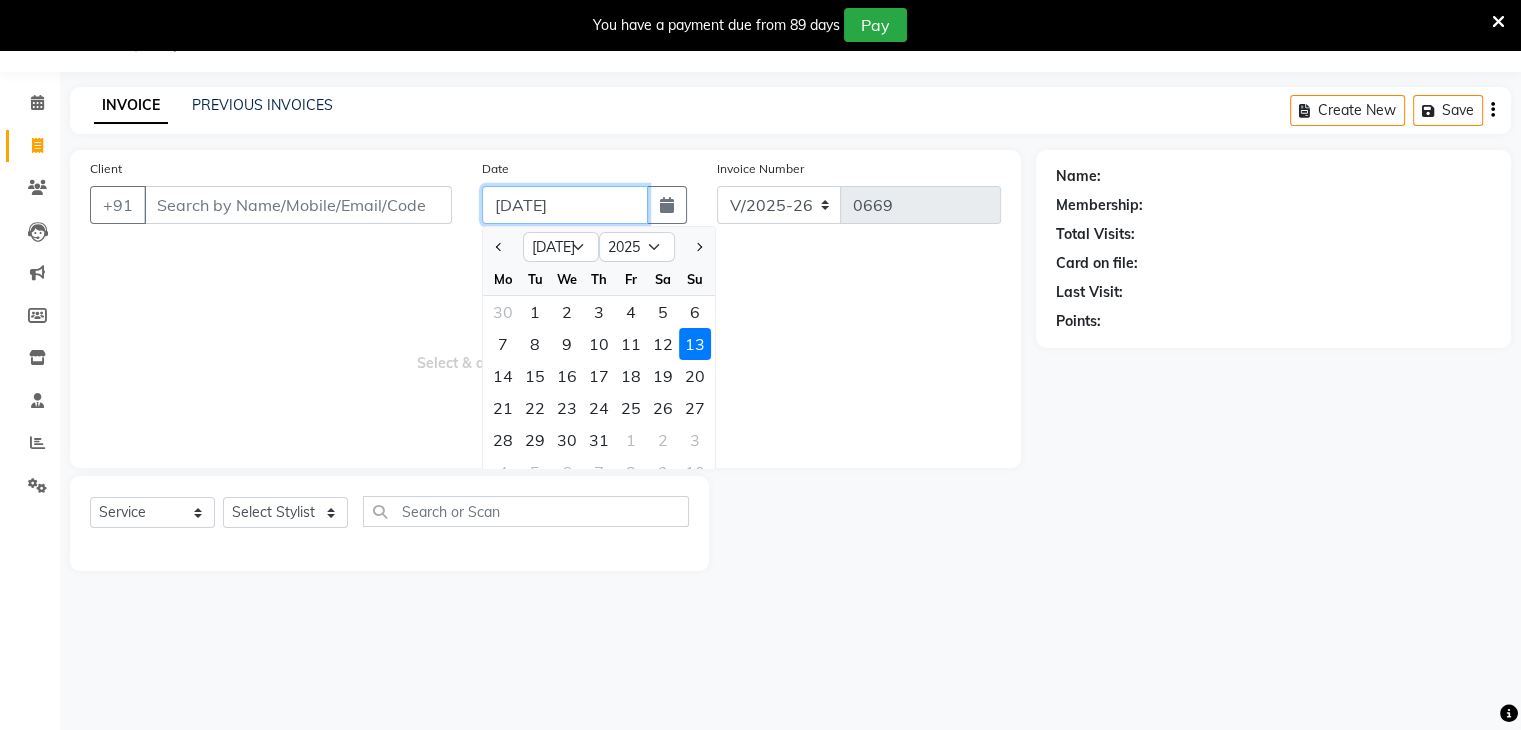 type on "12-07-2025" 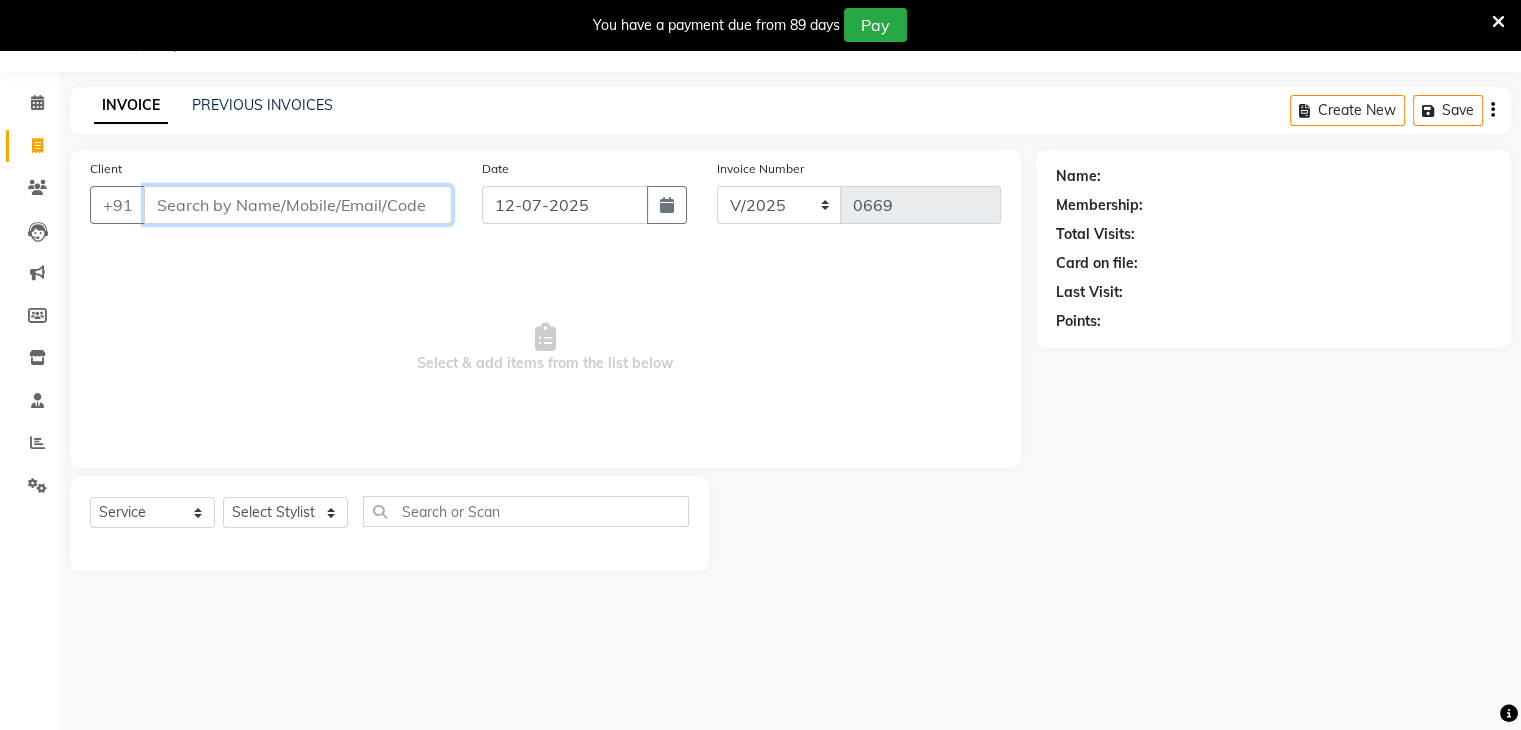 click on "Client" at bounding box center (298, 205) 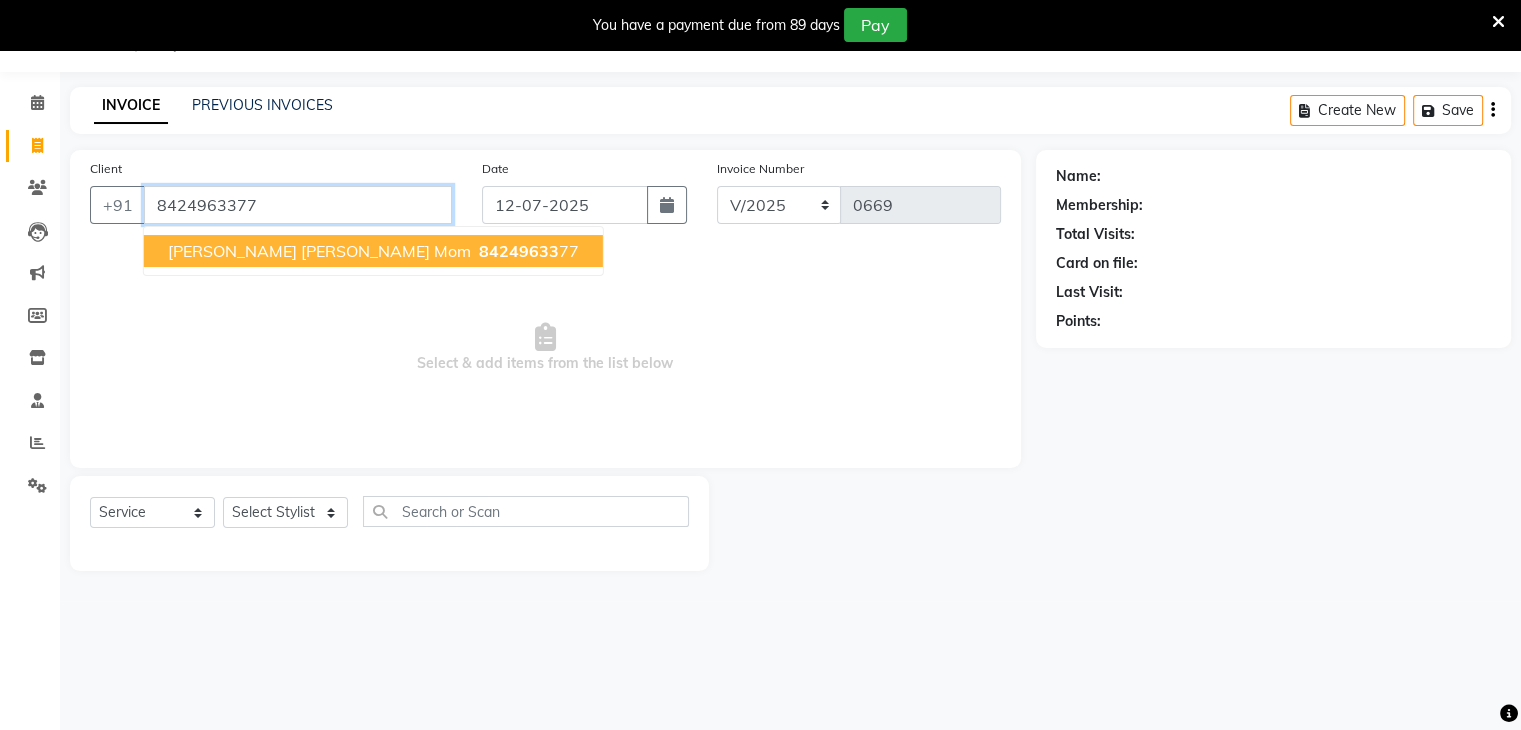 type on "8424963377" 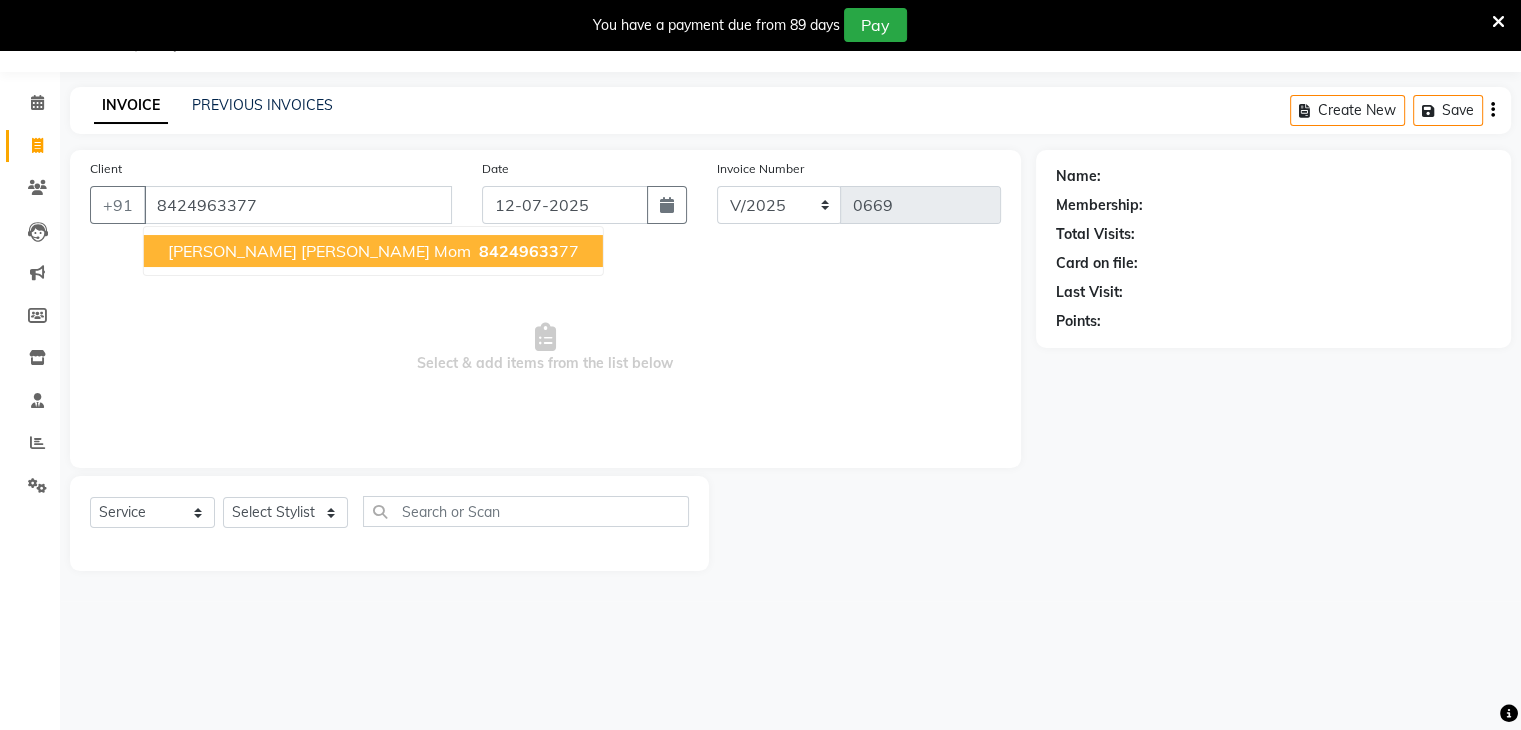 select on "1: Object" 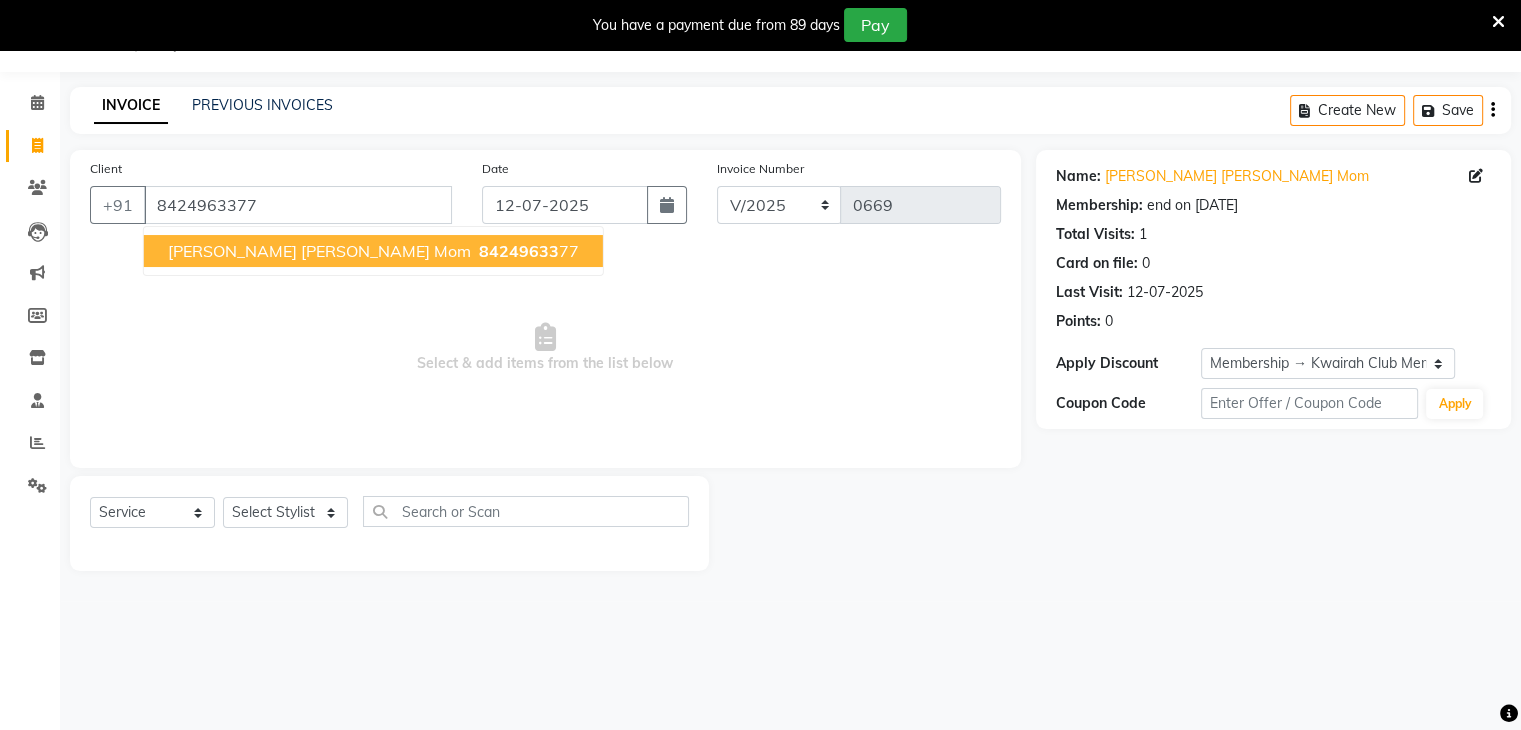 click on "84249633" at bounding box center (519, 251) 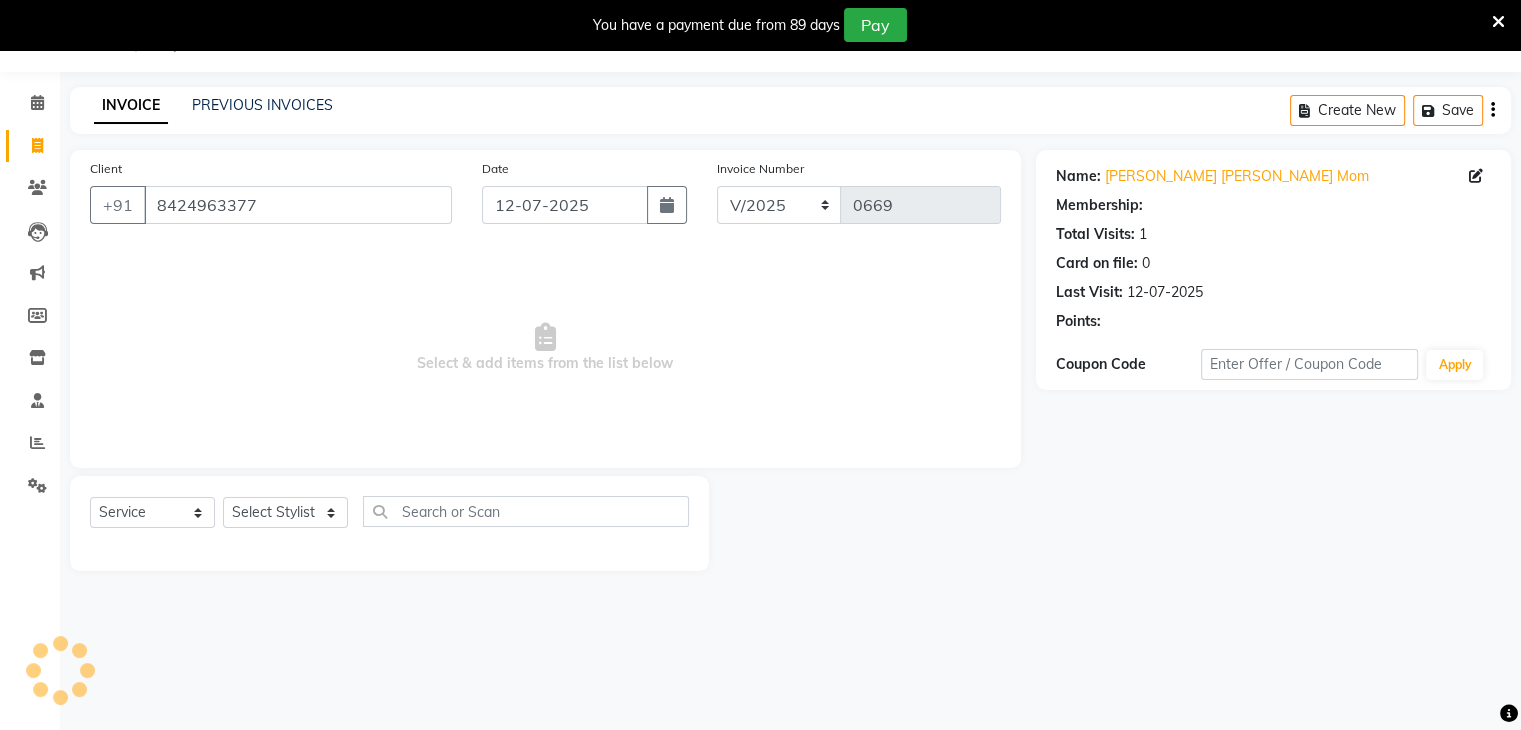 select on "1: Object" 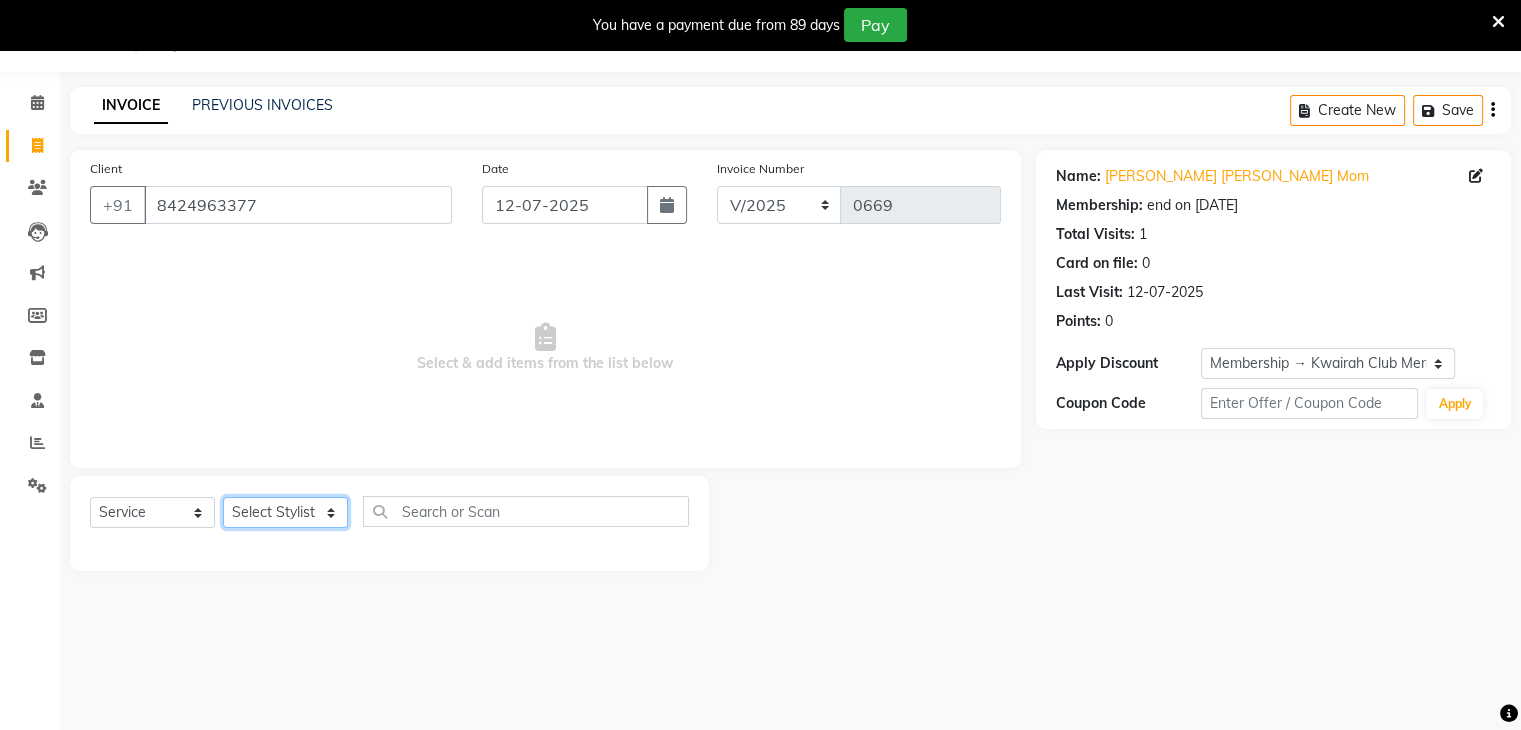 click on "Select Stylist [PERSON_NAME] [PERSON_NAME] Neha More Rakhi [PERSON_NAME] [PERSON_NAME]" 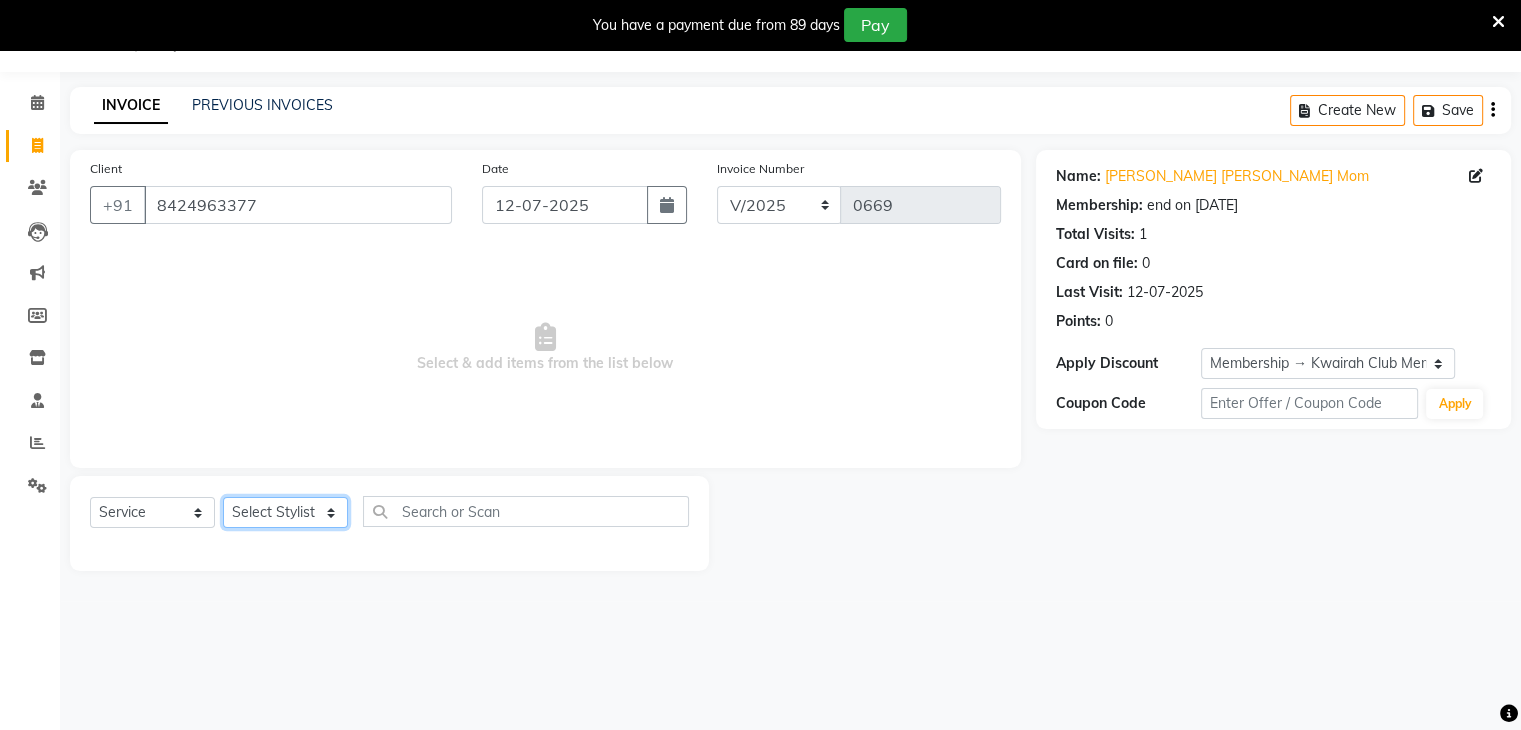 select on "20091" 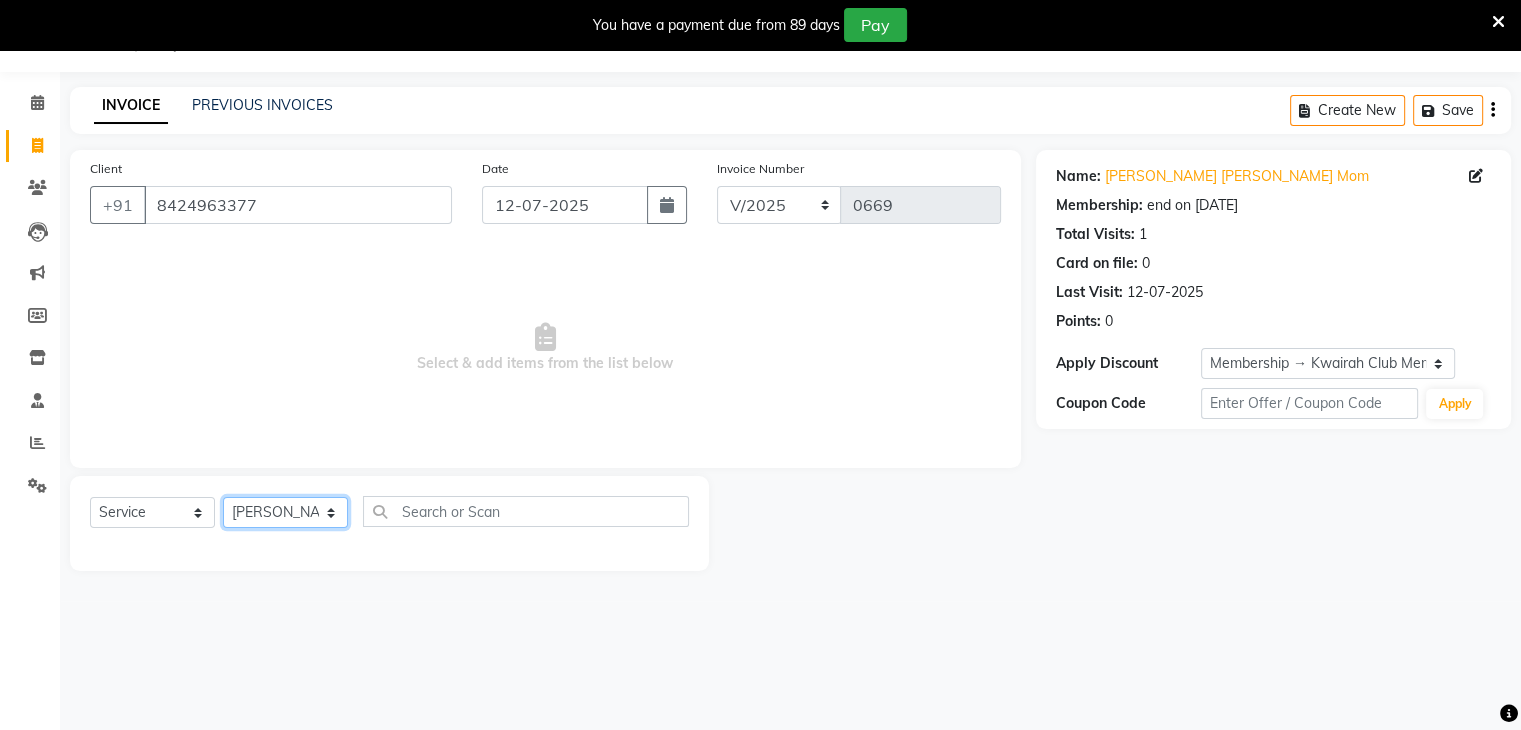 click on "Select Stylist [PERSON_NAME] [PERSON_NAME] Neha More Rakhi [PERSON_NAME] [PERSON_NAME]" 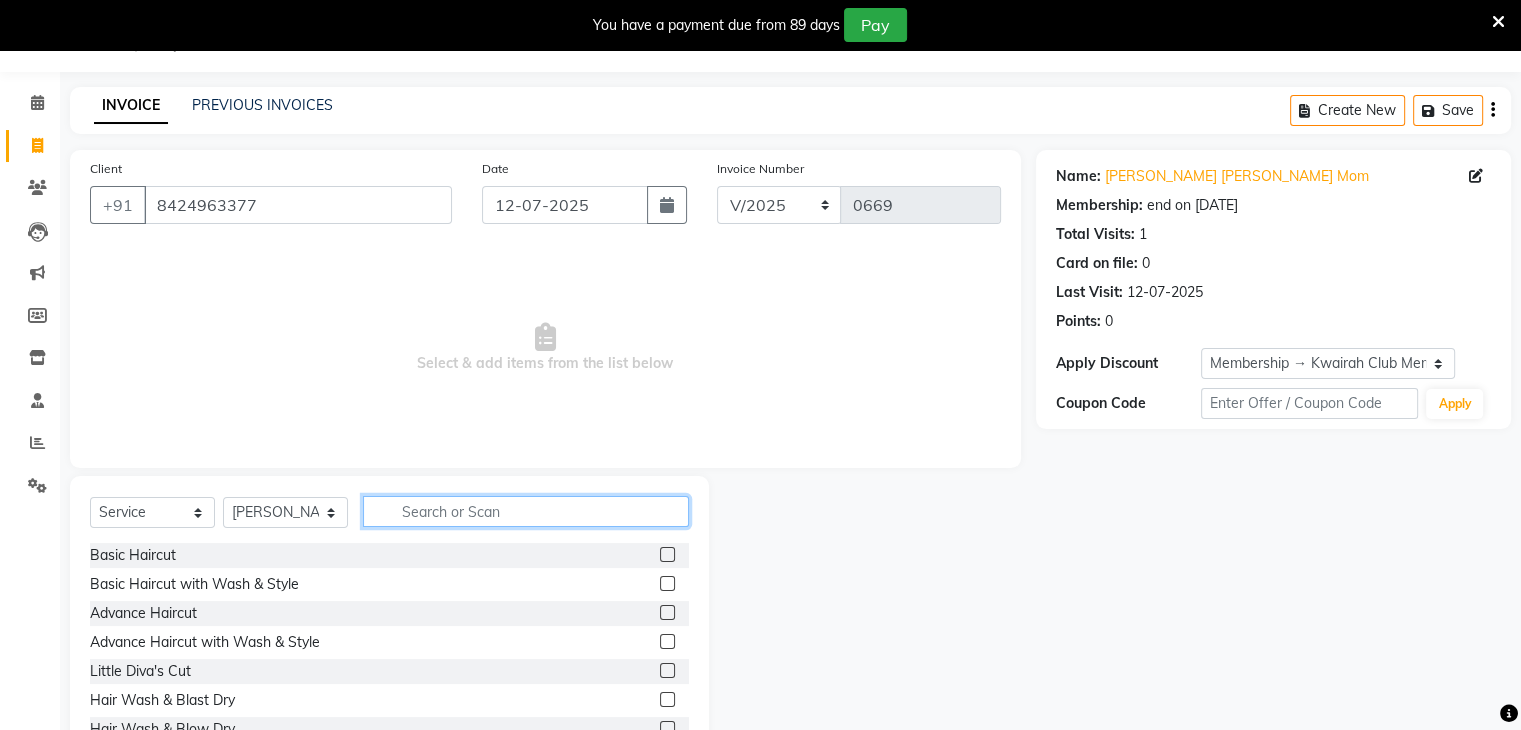 click 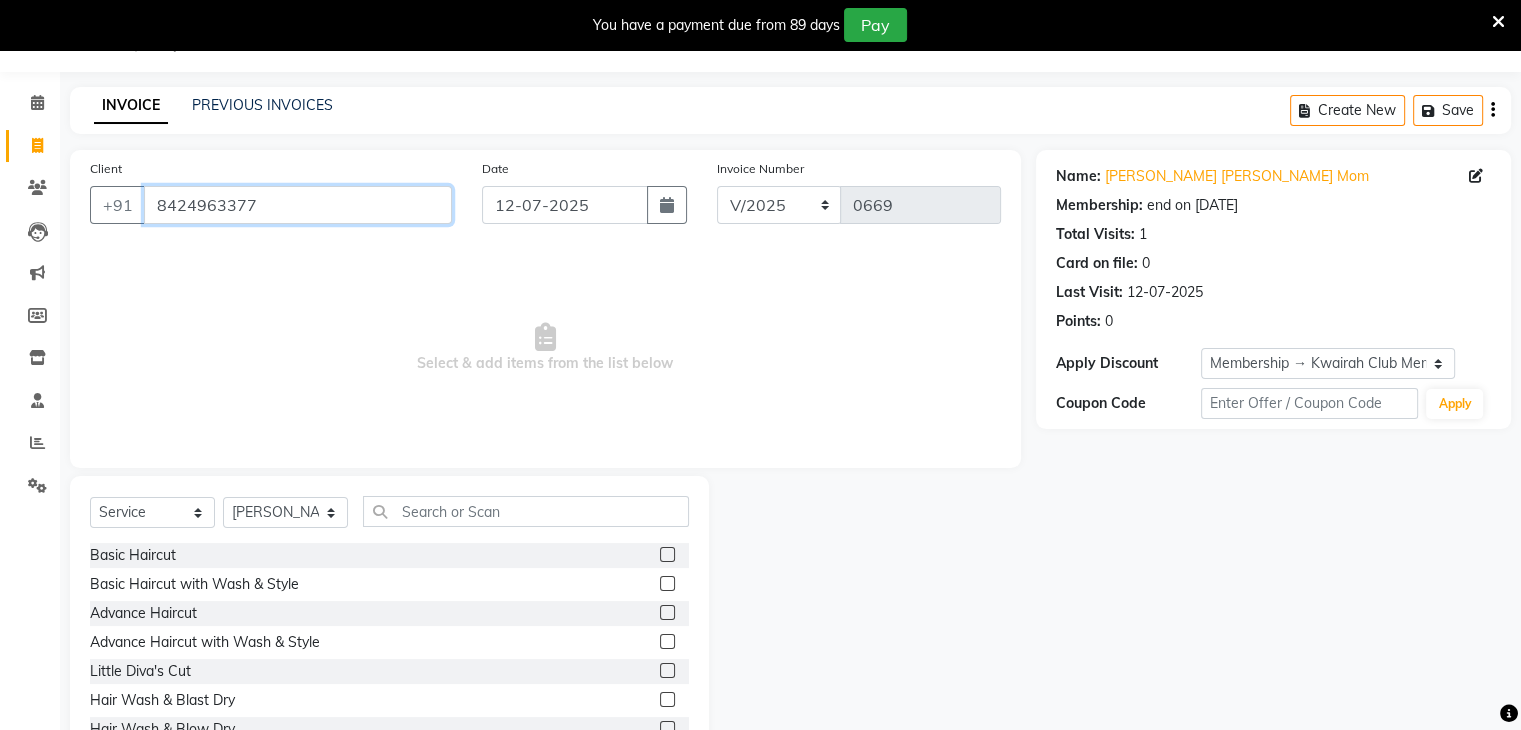 drag, startPoint x: 283, startPoint y: 217, endPoint x: 141, endPoint y: 241, distance: 144.01389 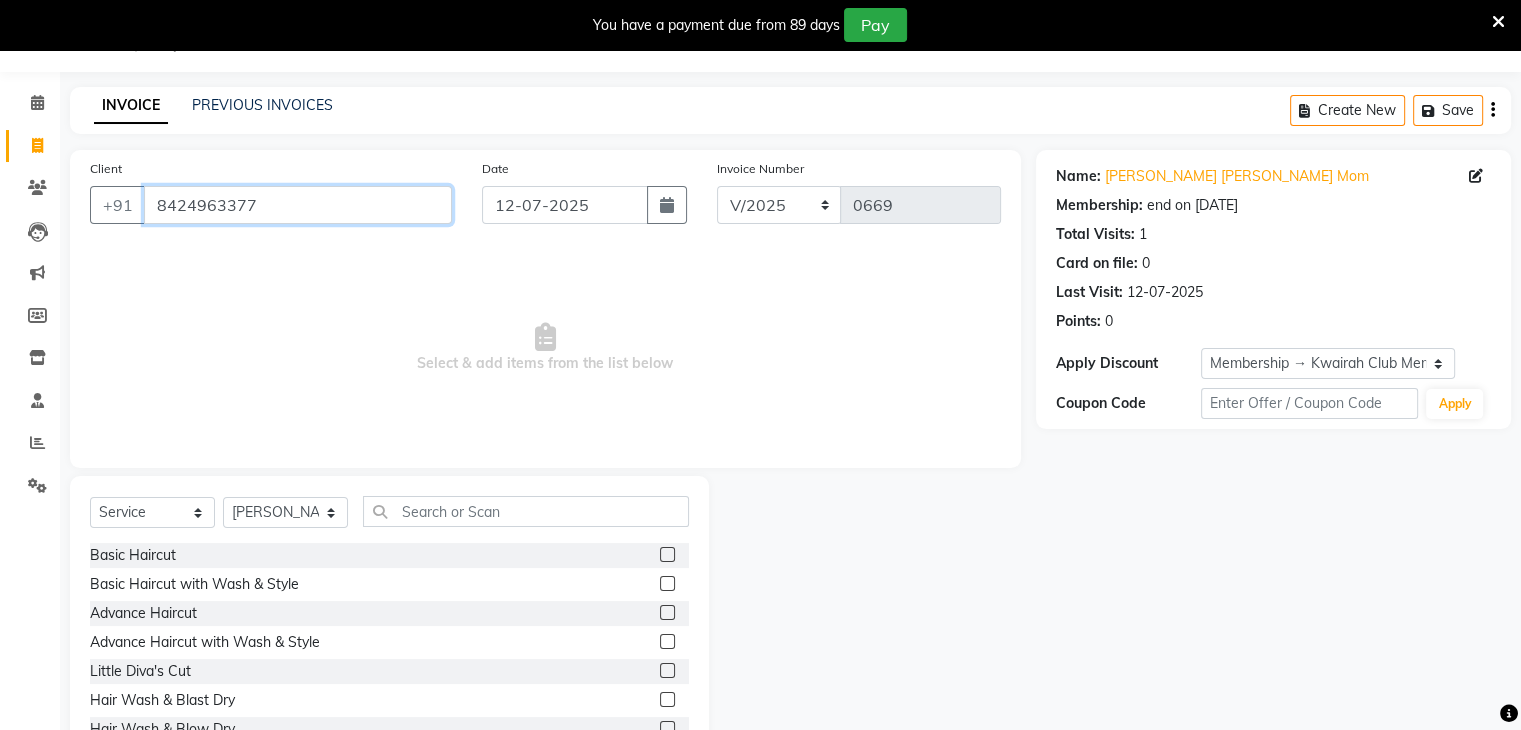 click on "Client +91 8424963377 Date 12-07-2025 Invoice Number V/2025 V/2025-26 0669  Select & add items from the list below" 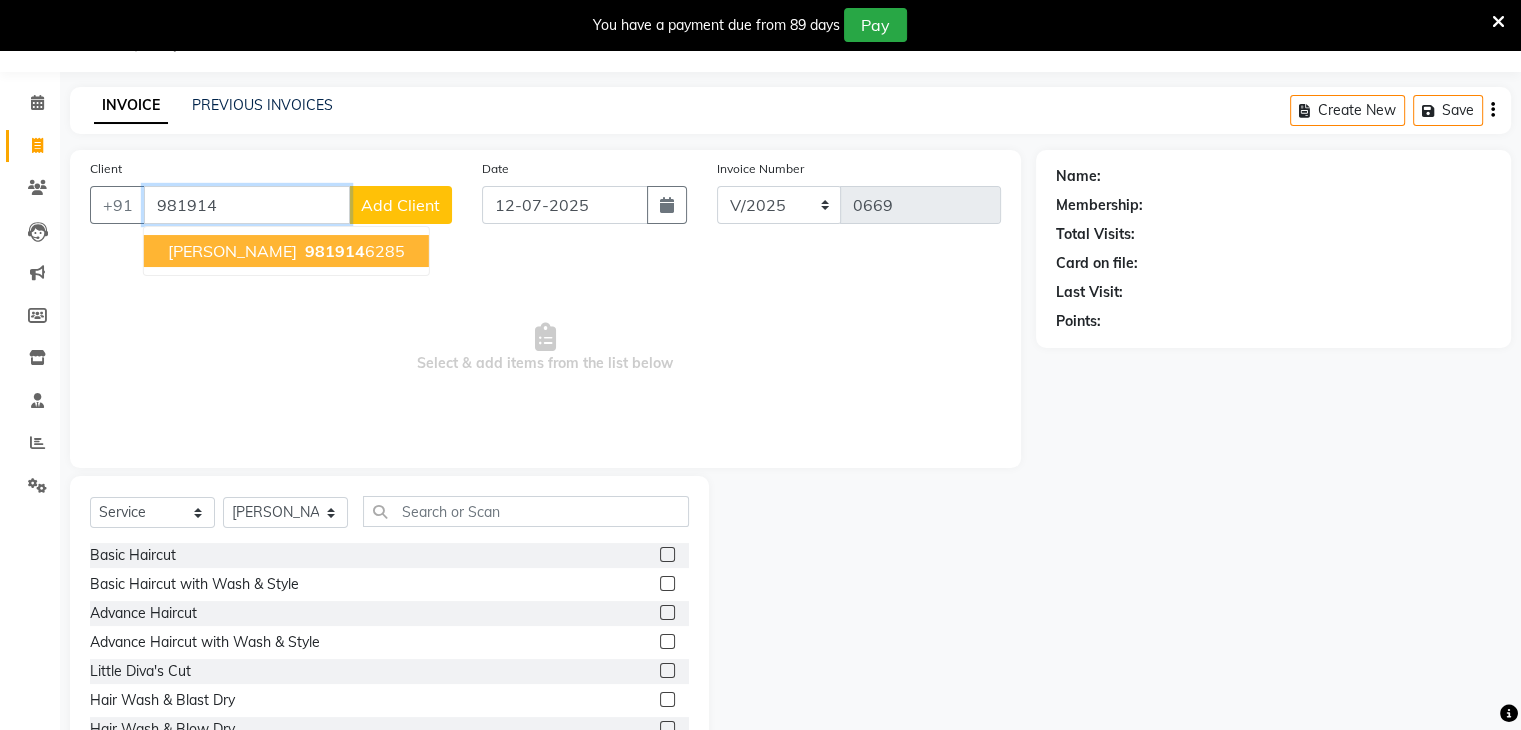 click on "aditi ghosh" at bounding box center (232, 251) 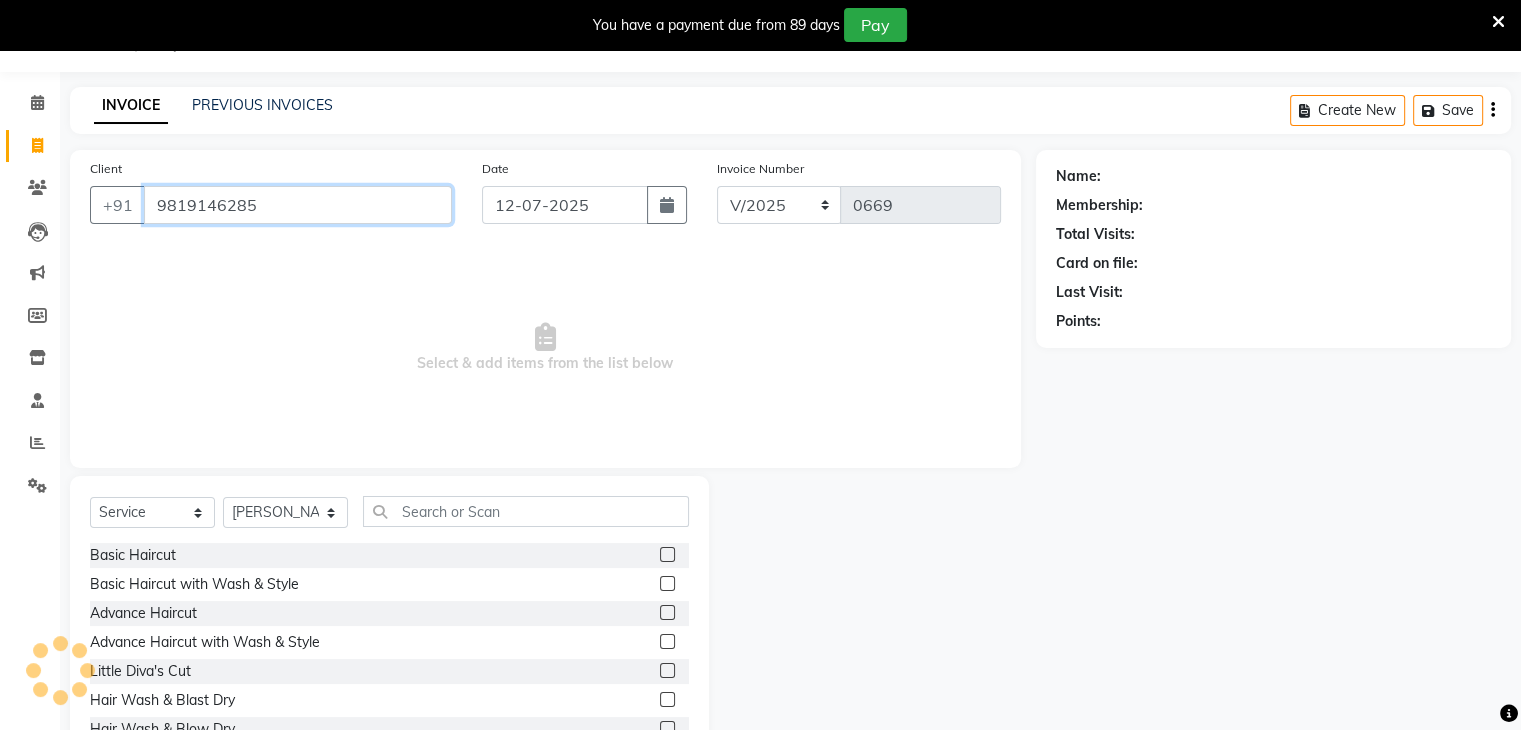 type on "9819146285" 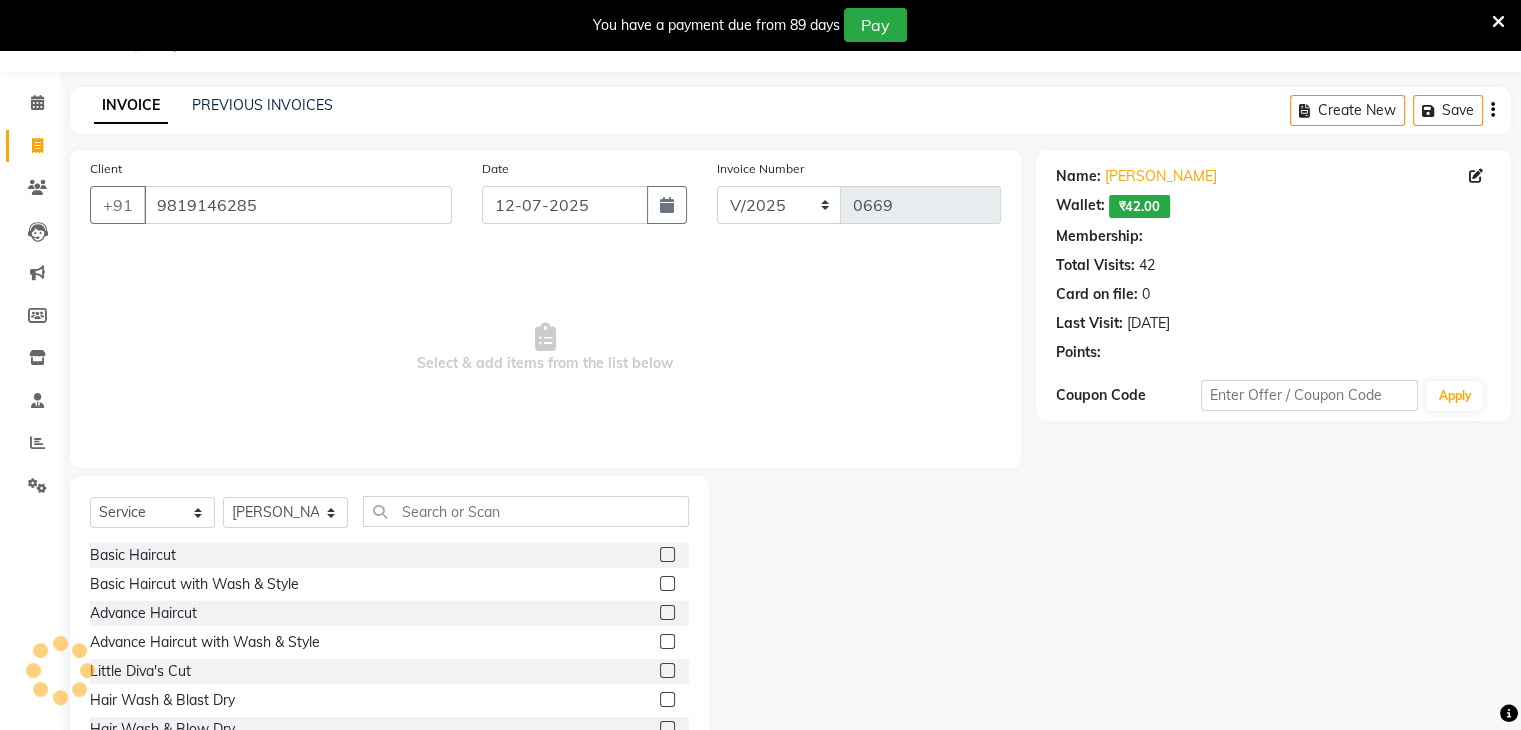 select on "1: Object" 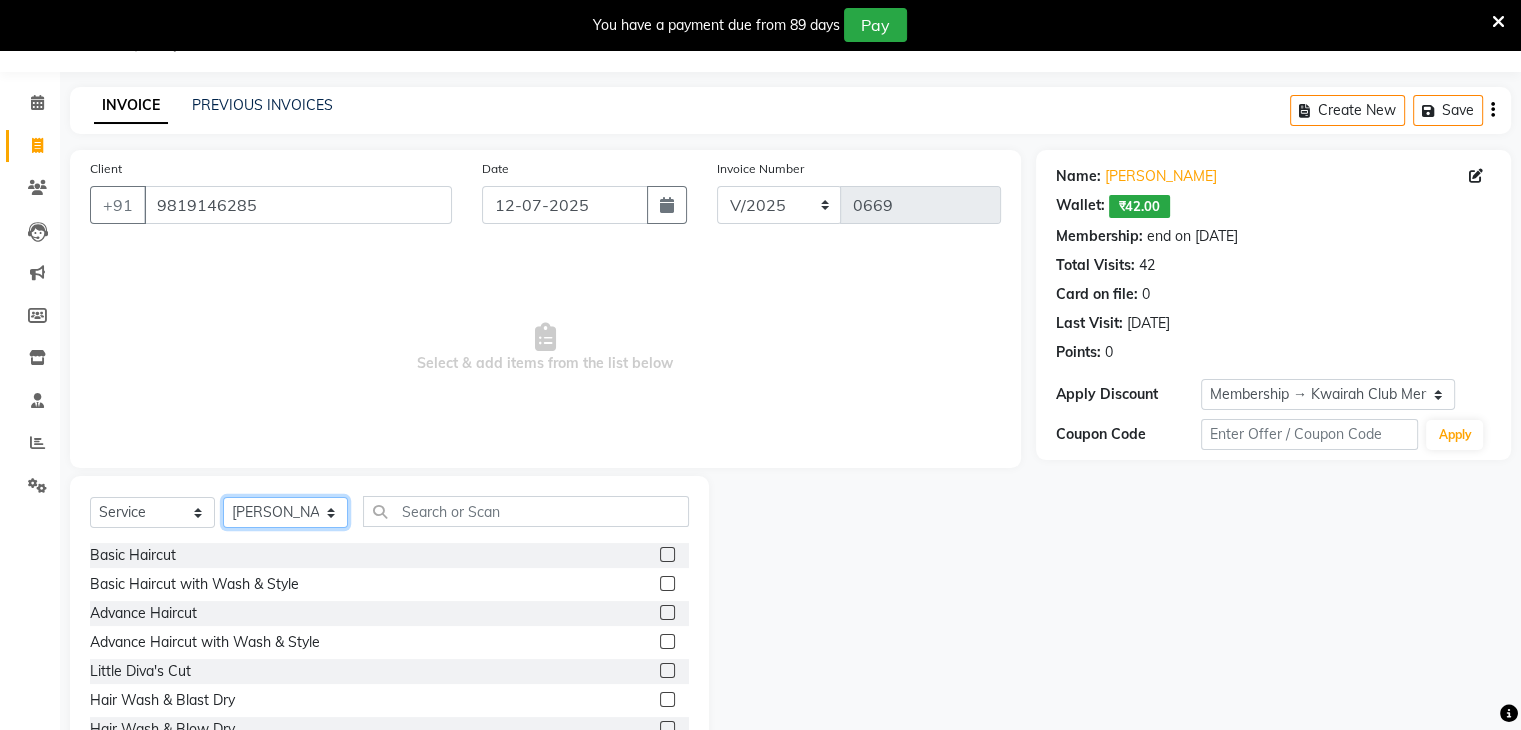 click on "Select Stylist [PERSON_NAME] [PERSON_NAME] Neha More Rakhi [PERSON_NAME] [PERSON_NAME]" 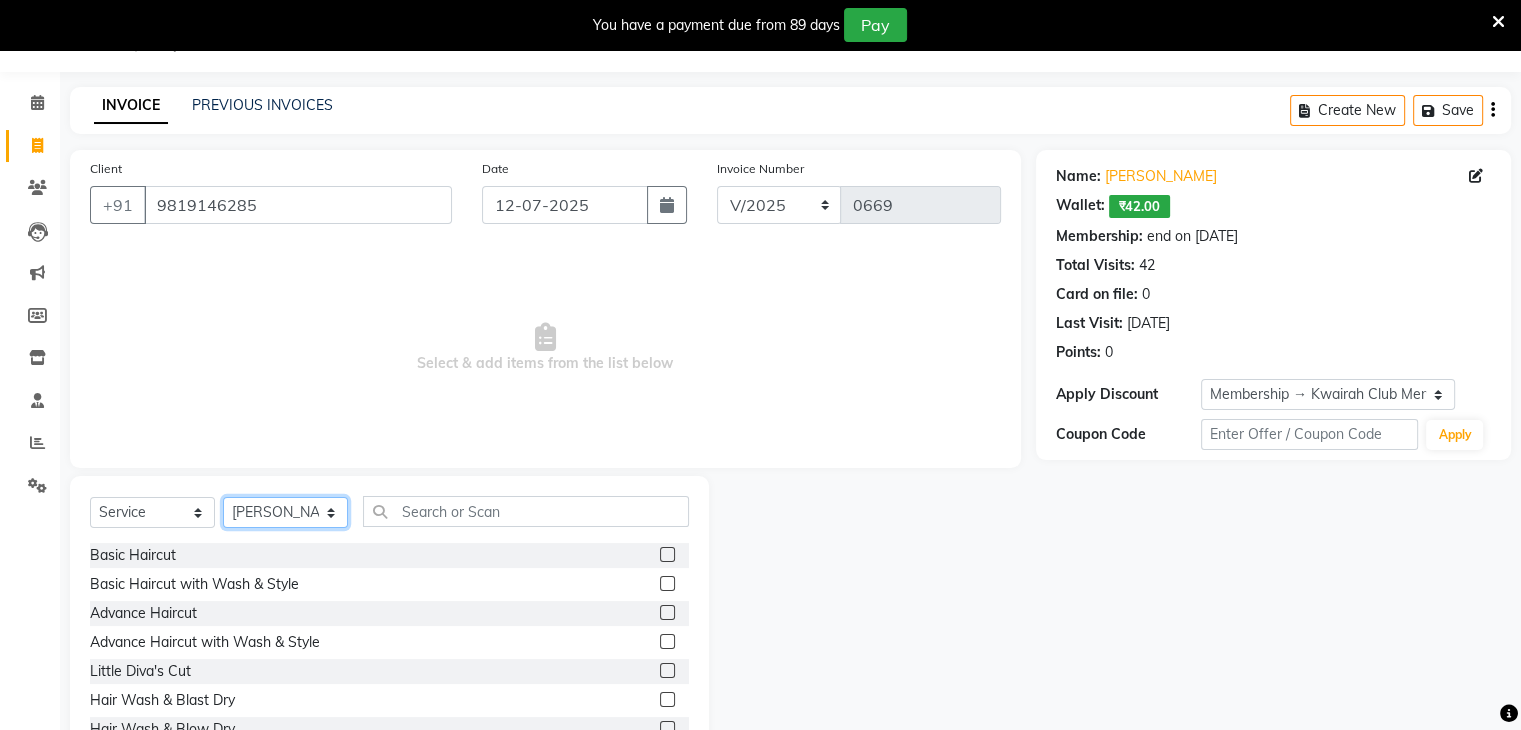 select on "78253" 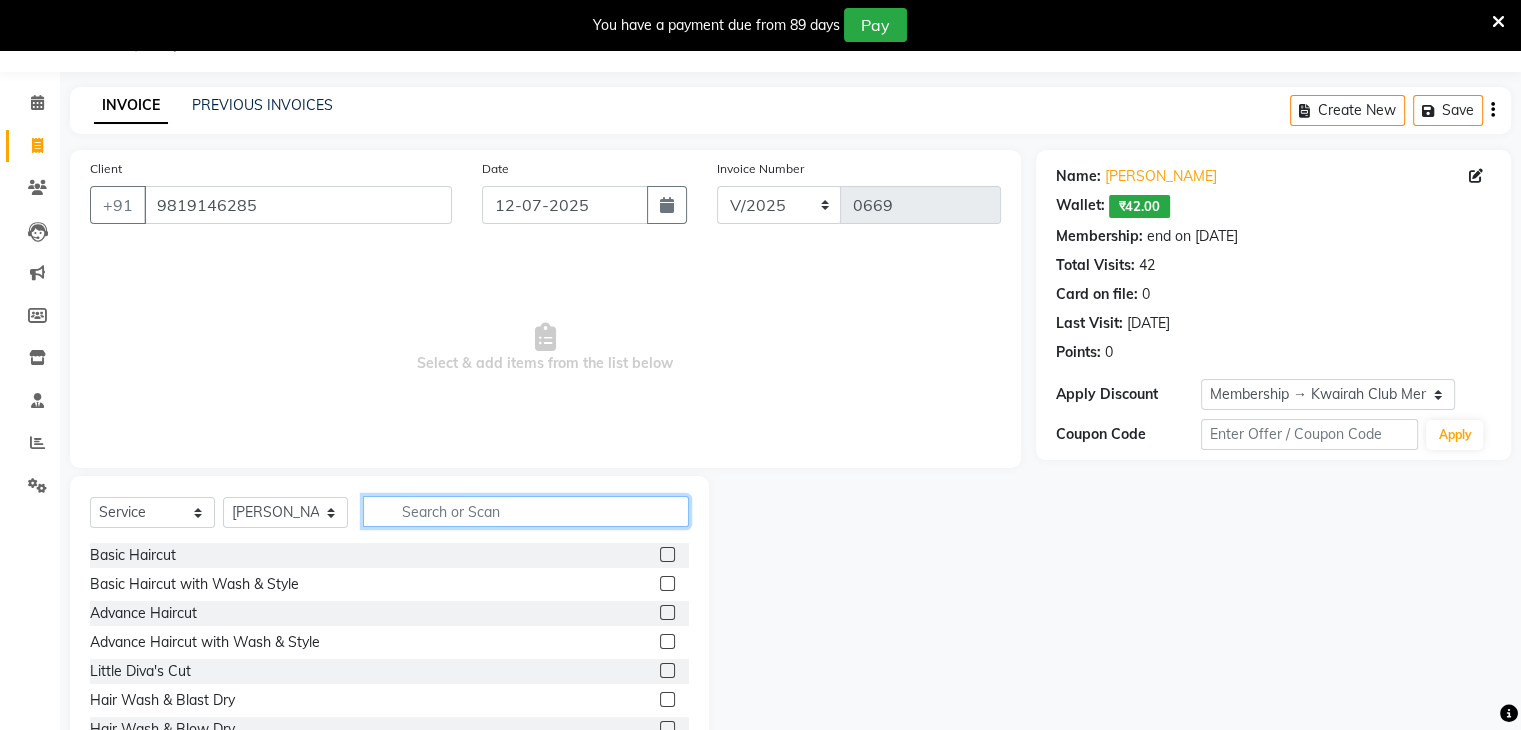 click 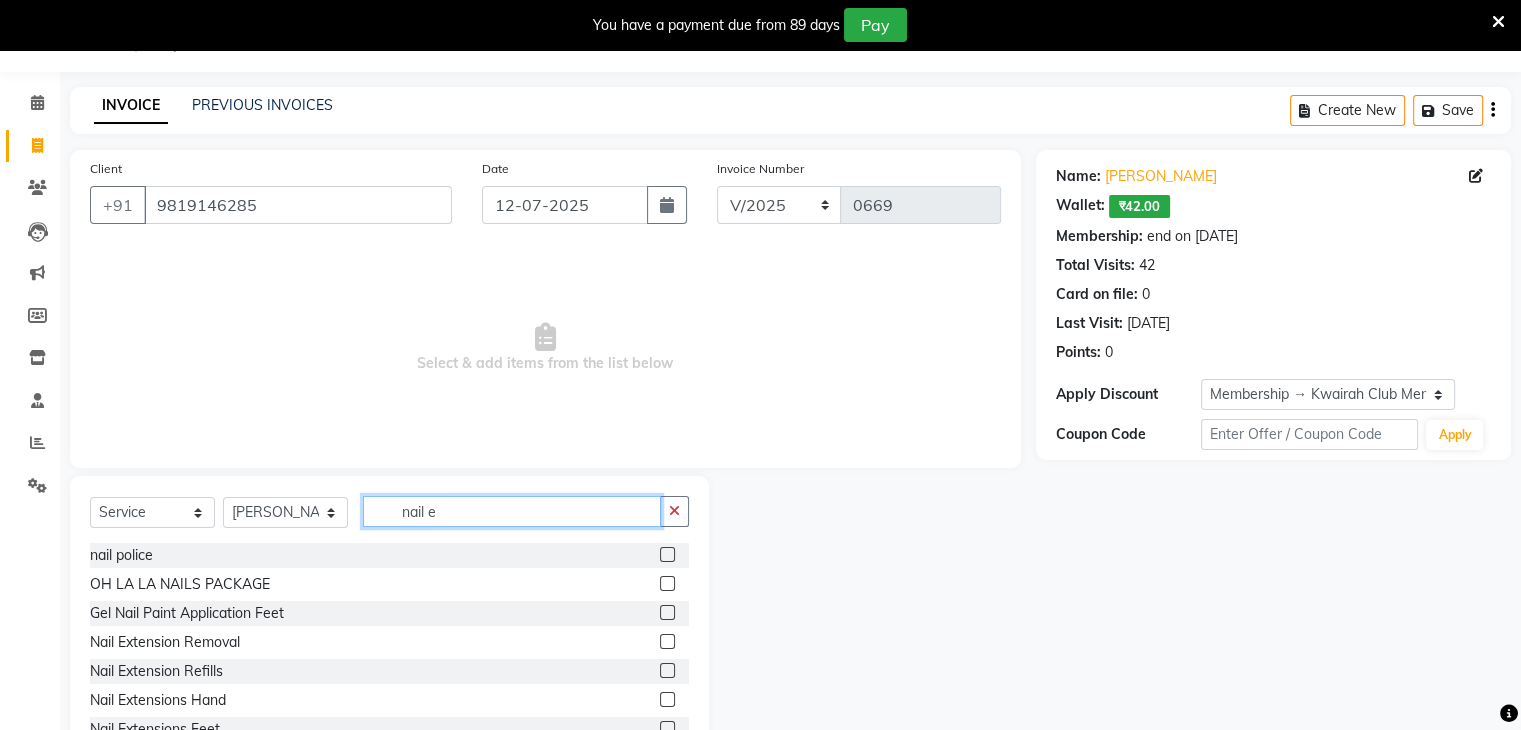 scroll, scrollTop: 122, scrollLeft: 0, axis: vertical 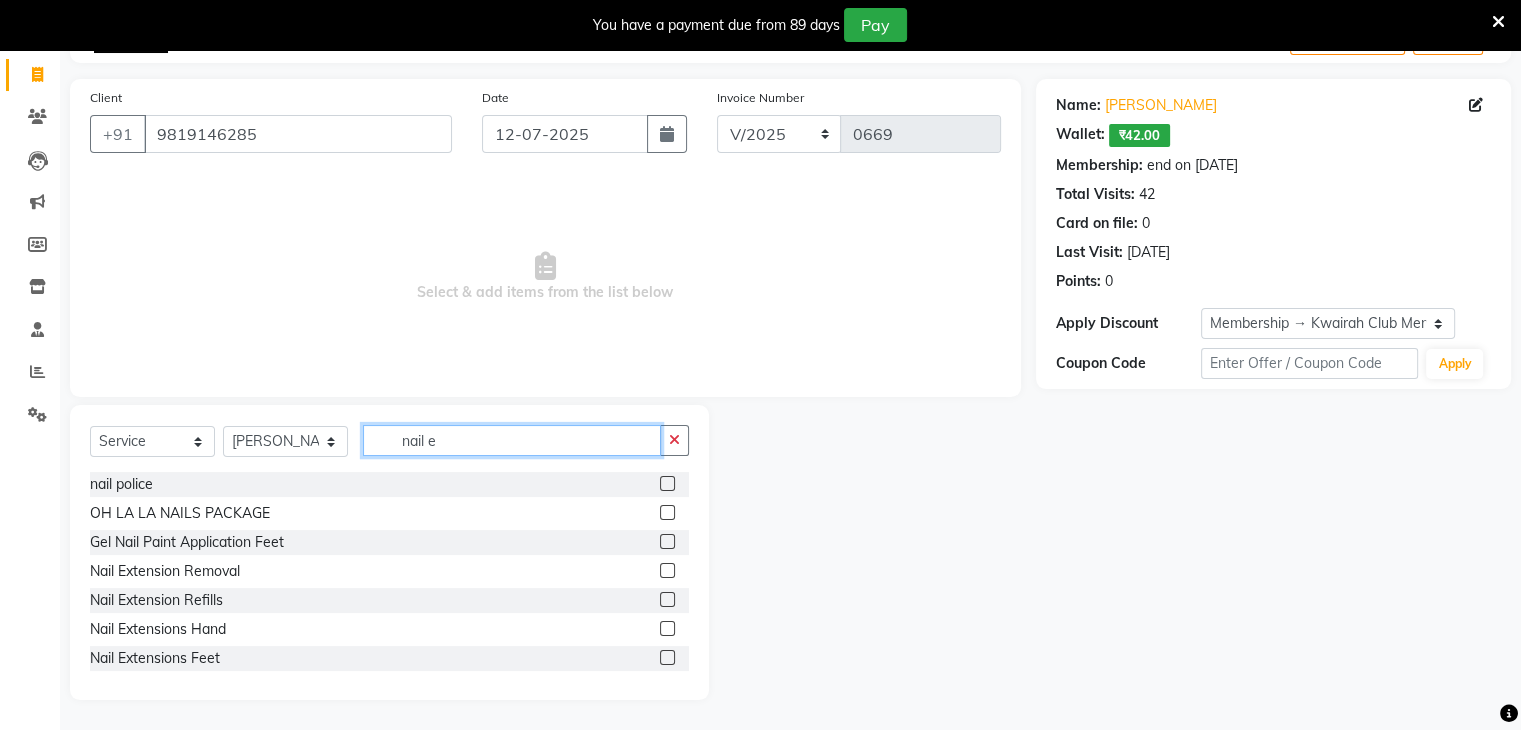 type on "nail e" 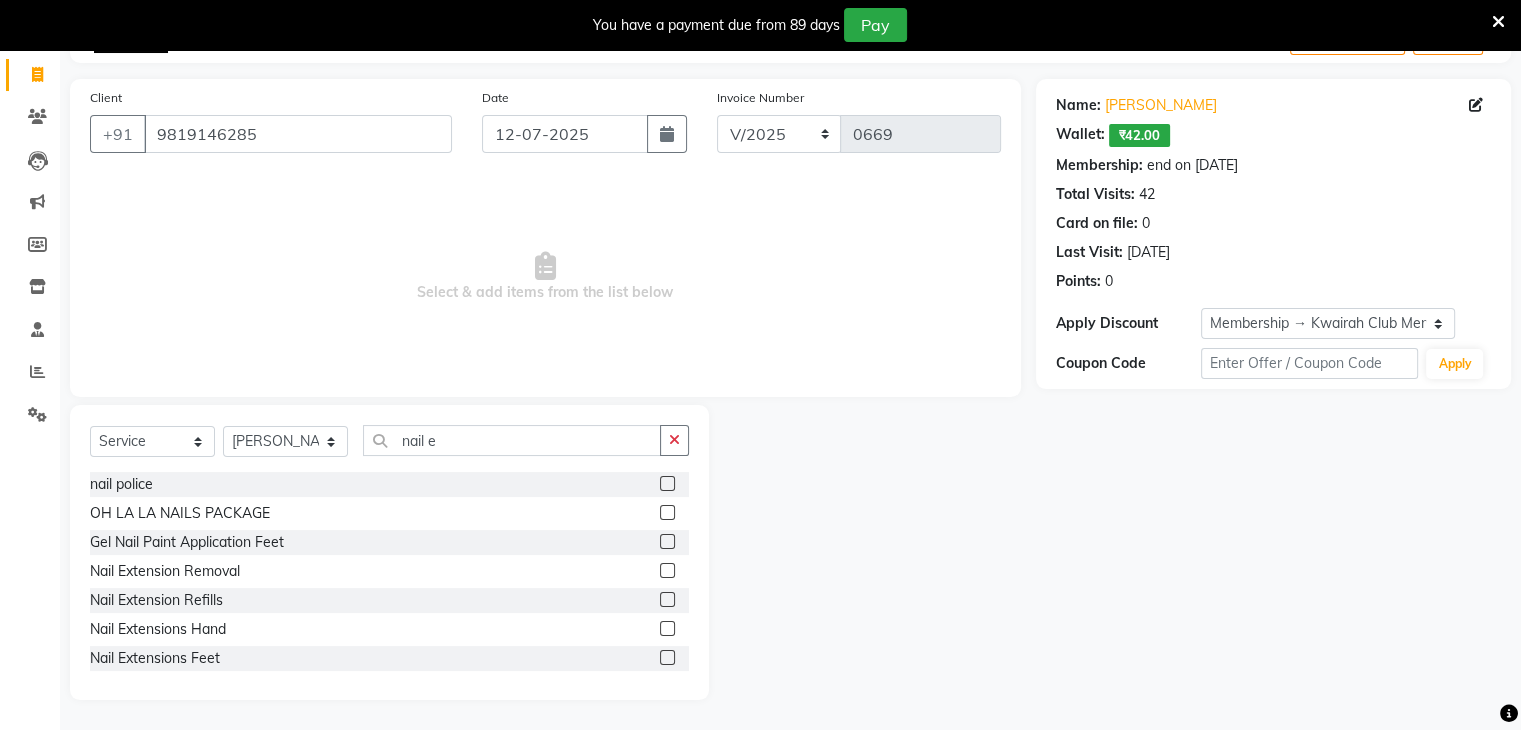 click 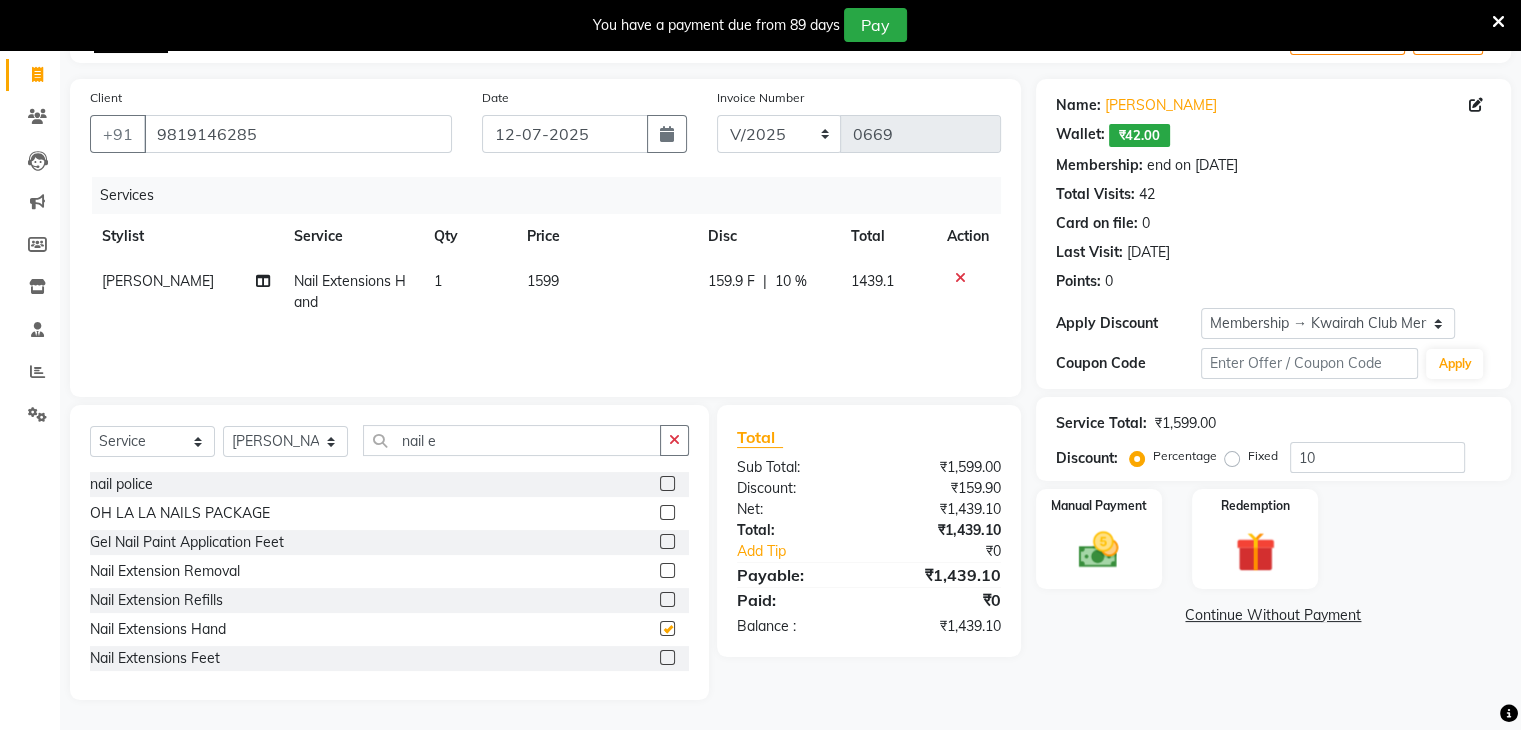 checkbox on "false" 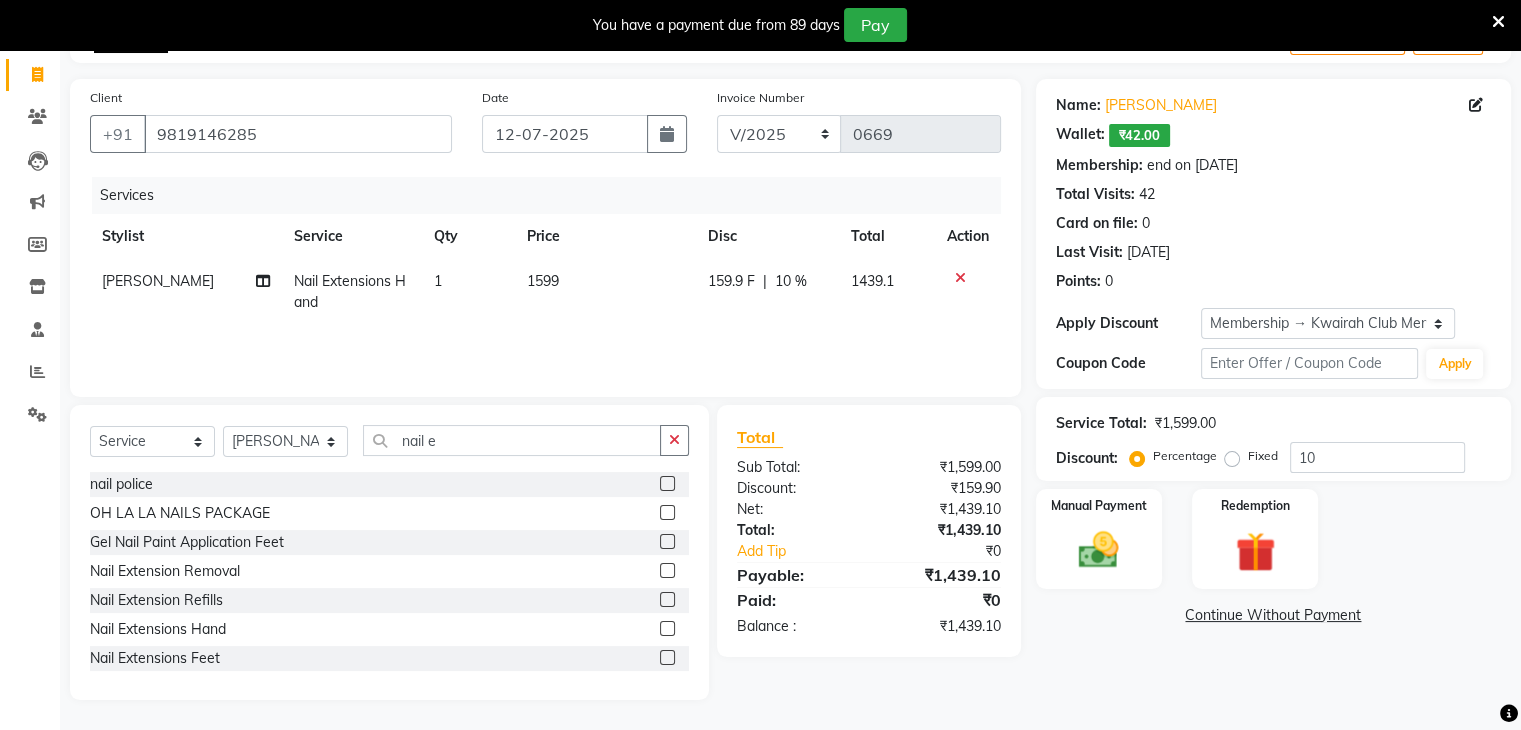 click on "1599" 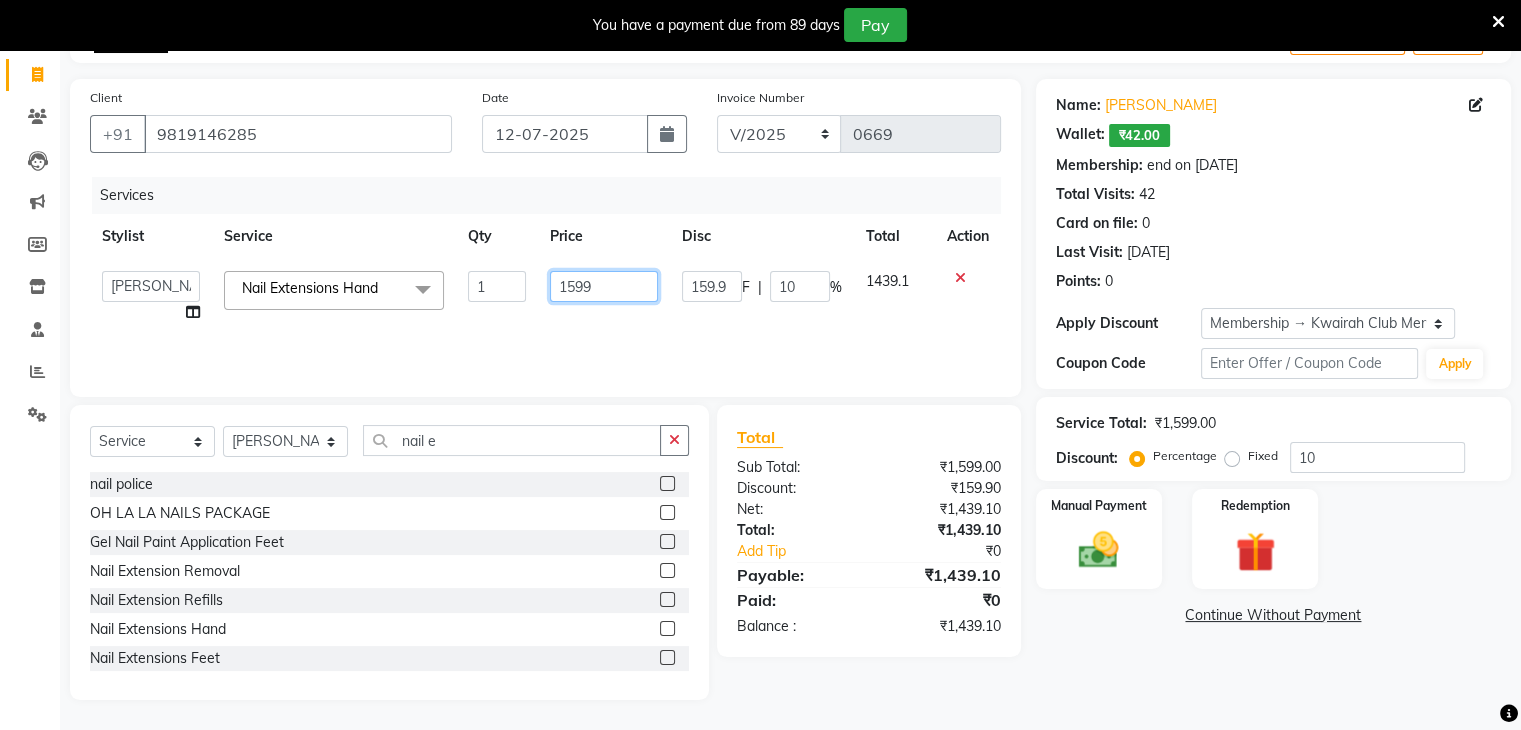 drag, startPoint x: 605, startPoint y: 277, endPoint x: 536, endPoint y: 287, distance: 69.72087 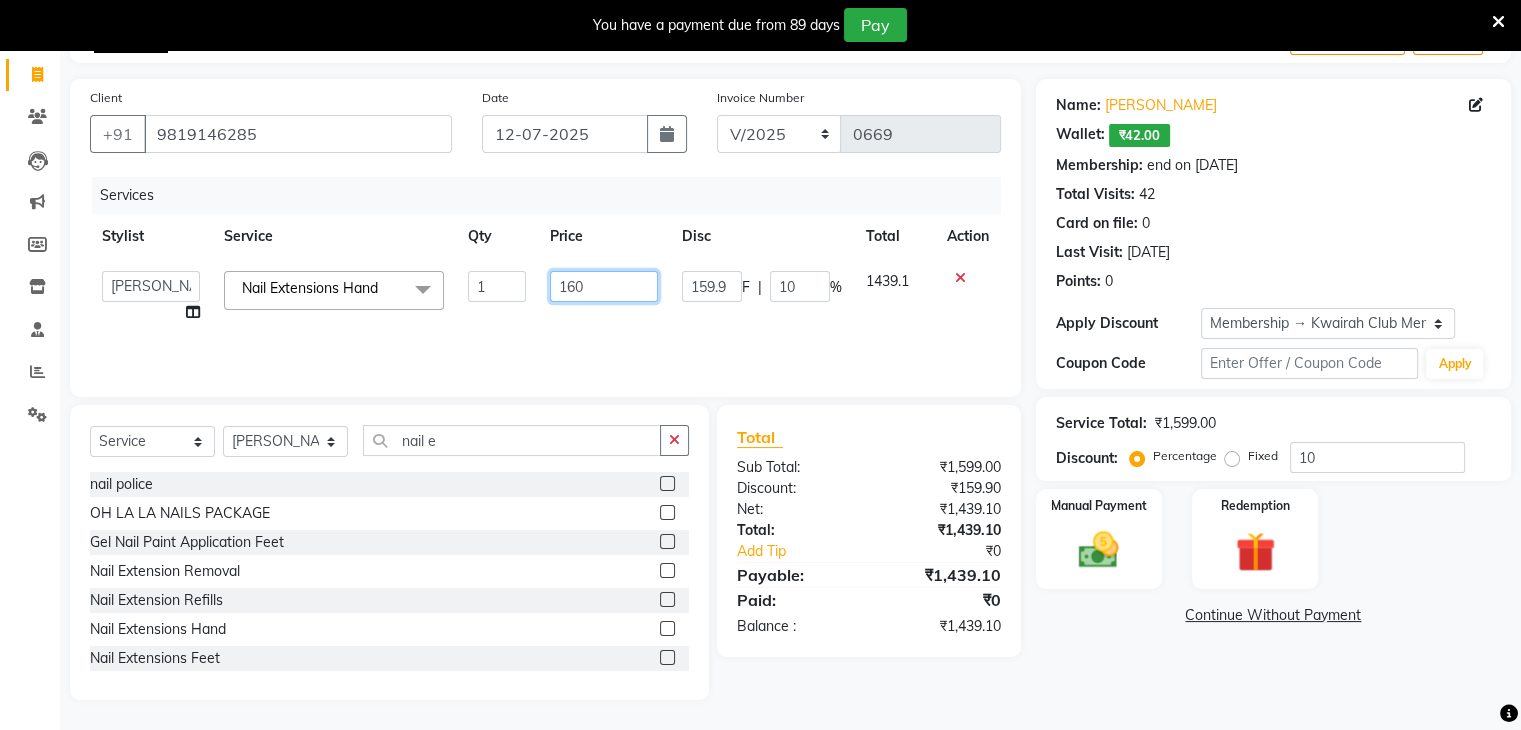 type on "1600" 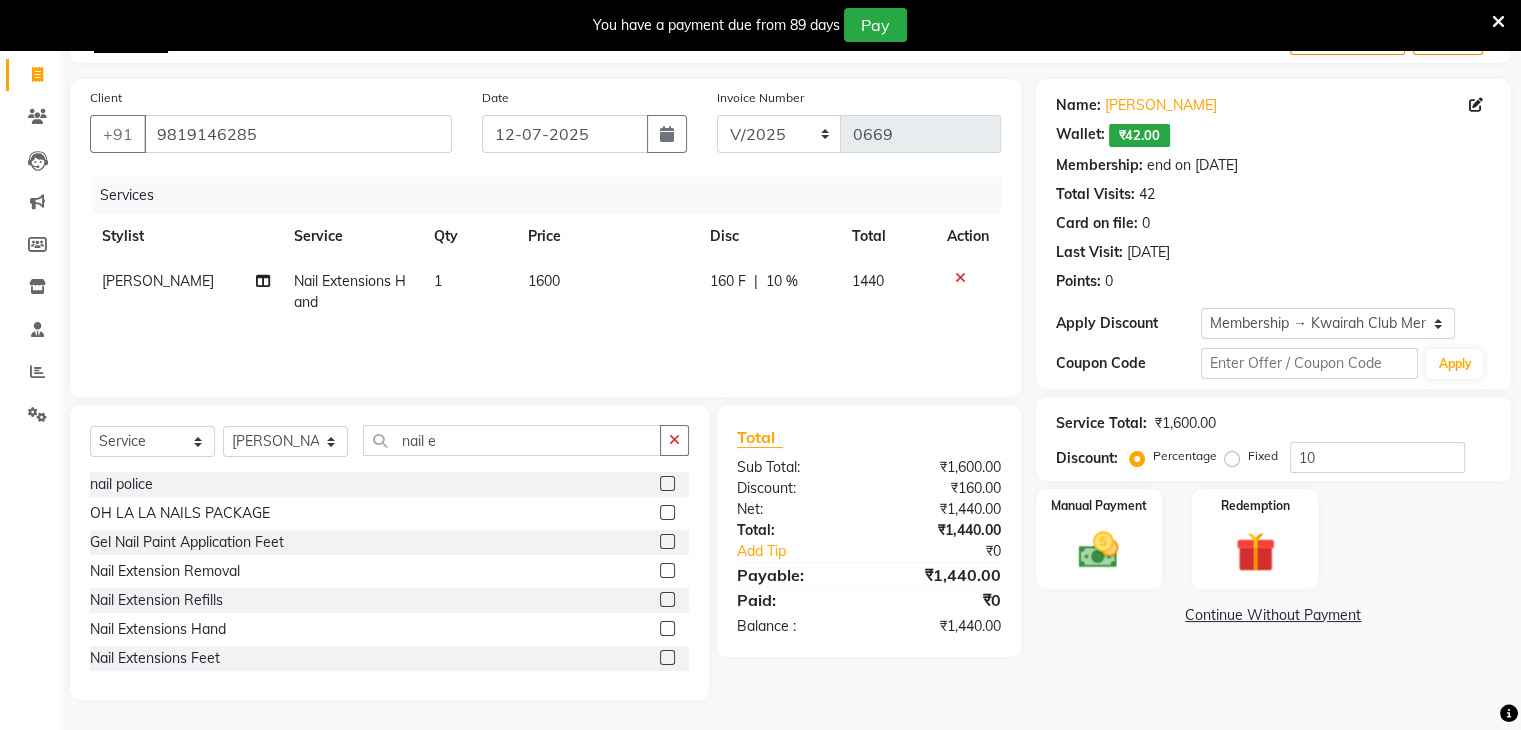 click on "Services Stylist Service Qty Price Disc Total Action Rakhi Chaurasia Nail Extensions Hand 1 1600 160 F | 10 % 1440" 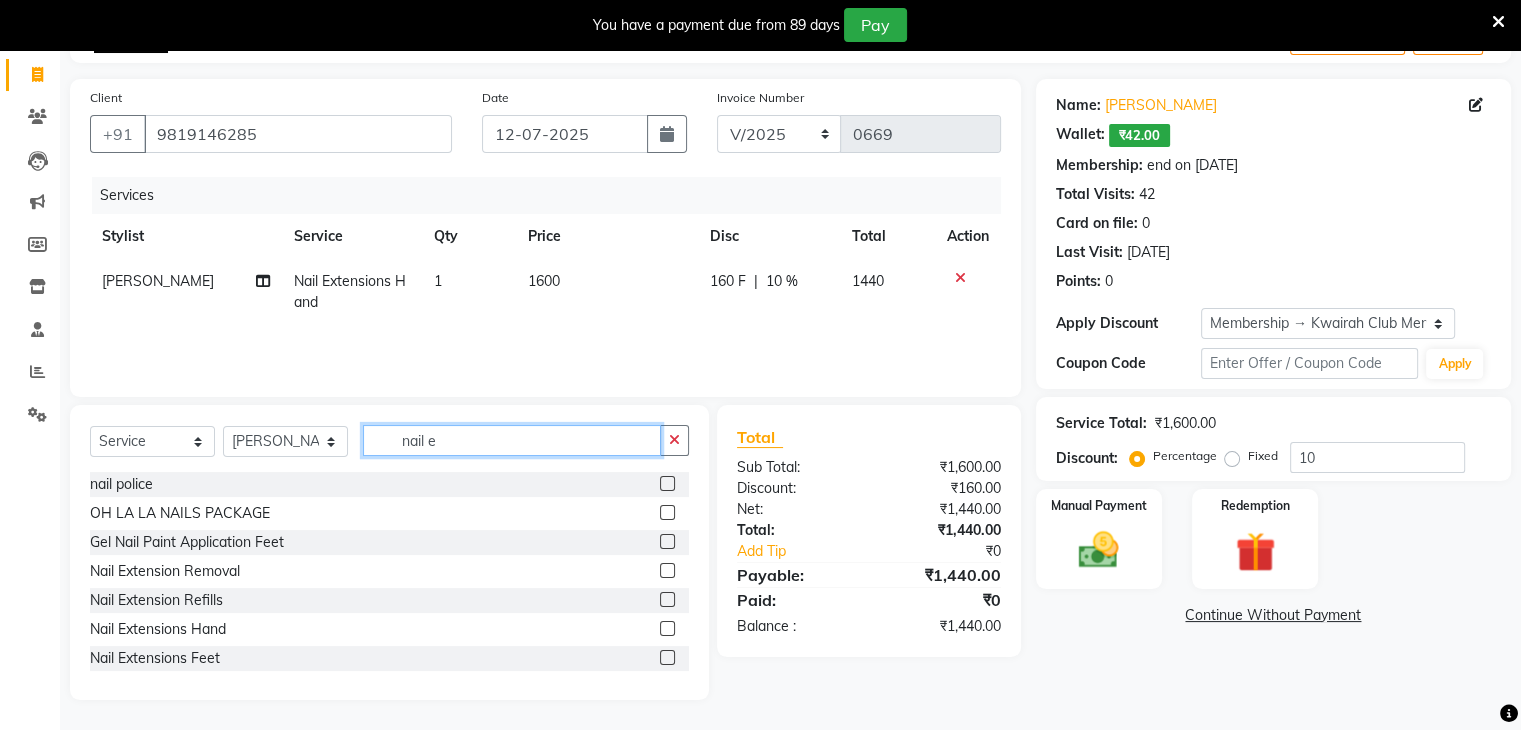 drag, startPoint x: 484, startPoint y: 434, endPoint x: 376, endPoint y: 434, distance: 108 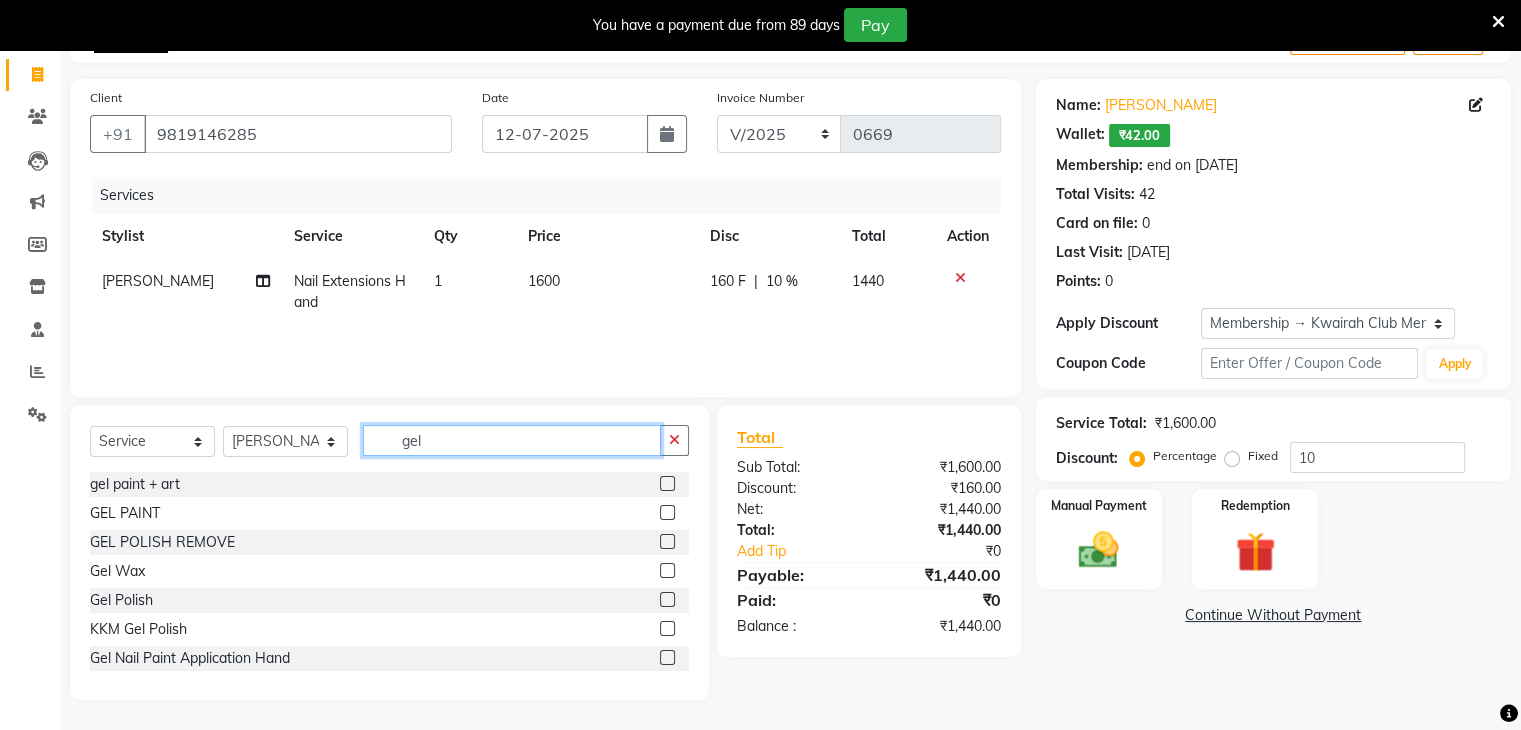 type on "gel" 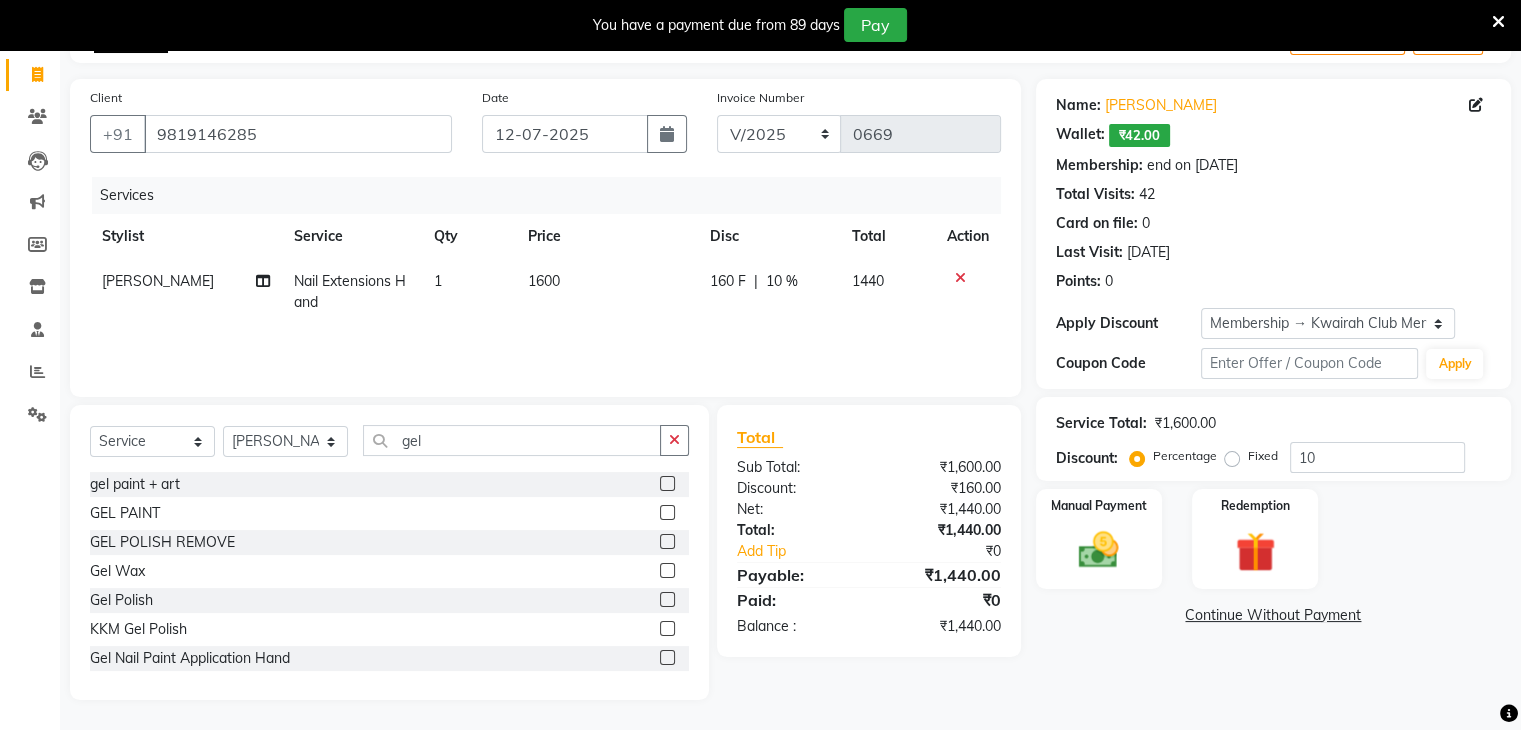 click 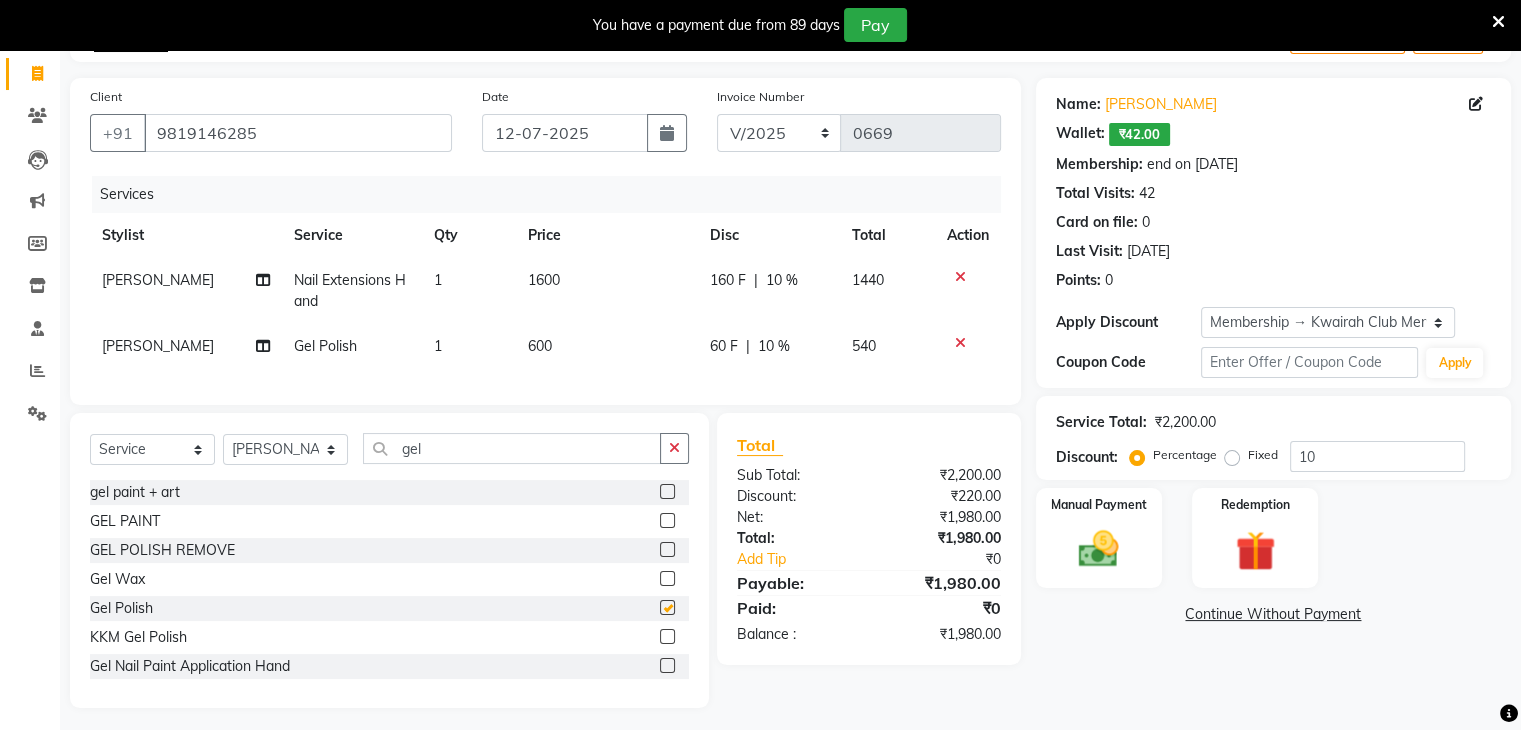 checkbox on "false" 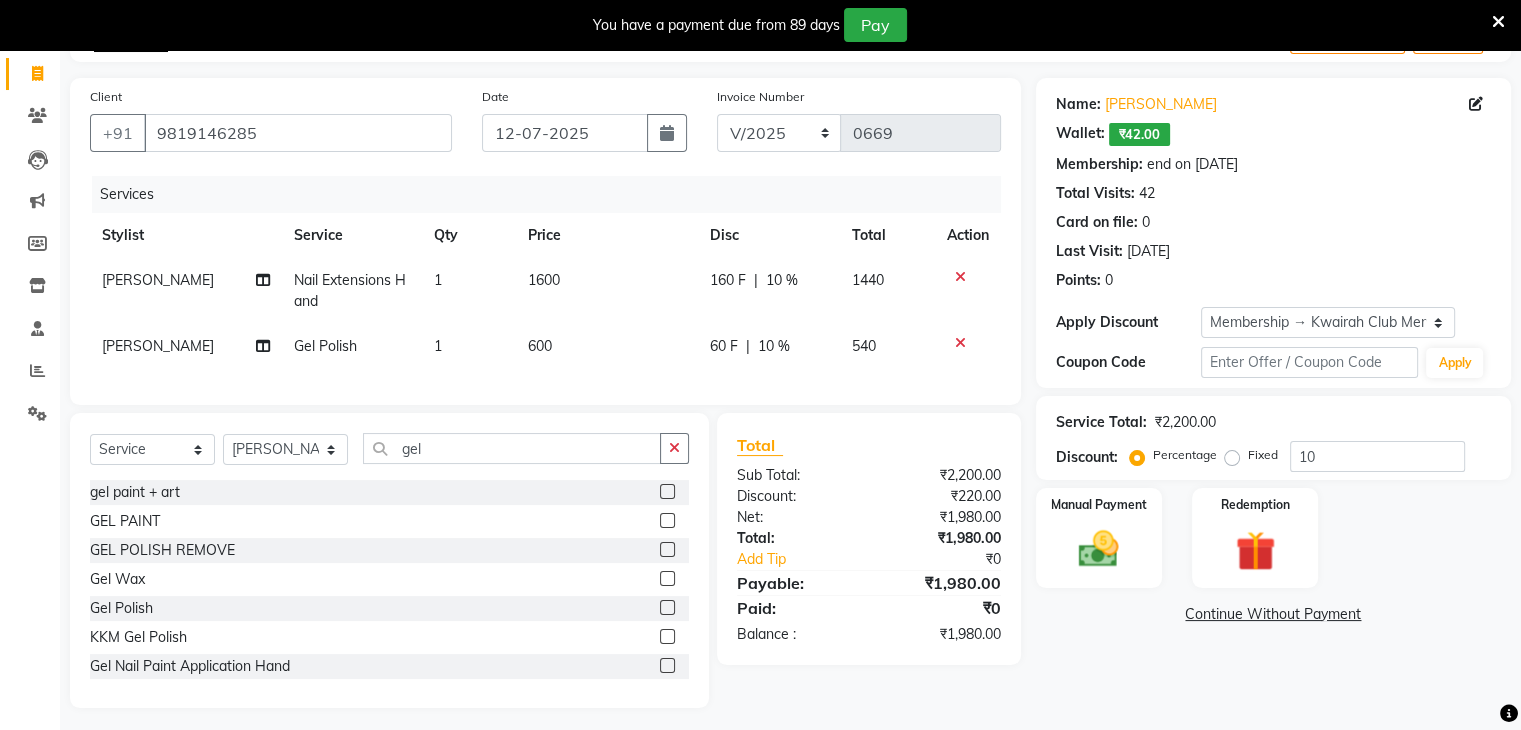 click 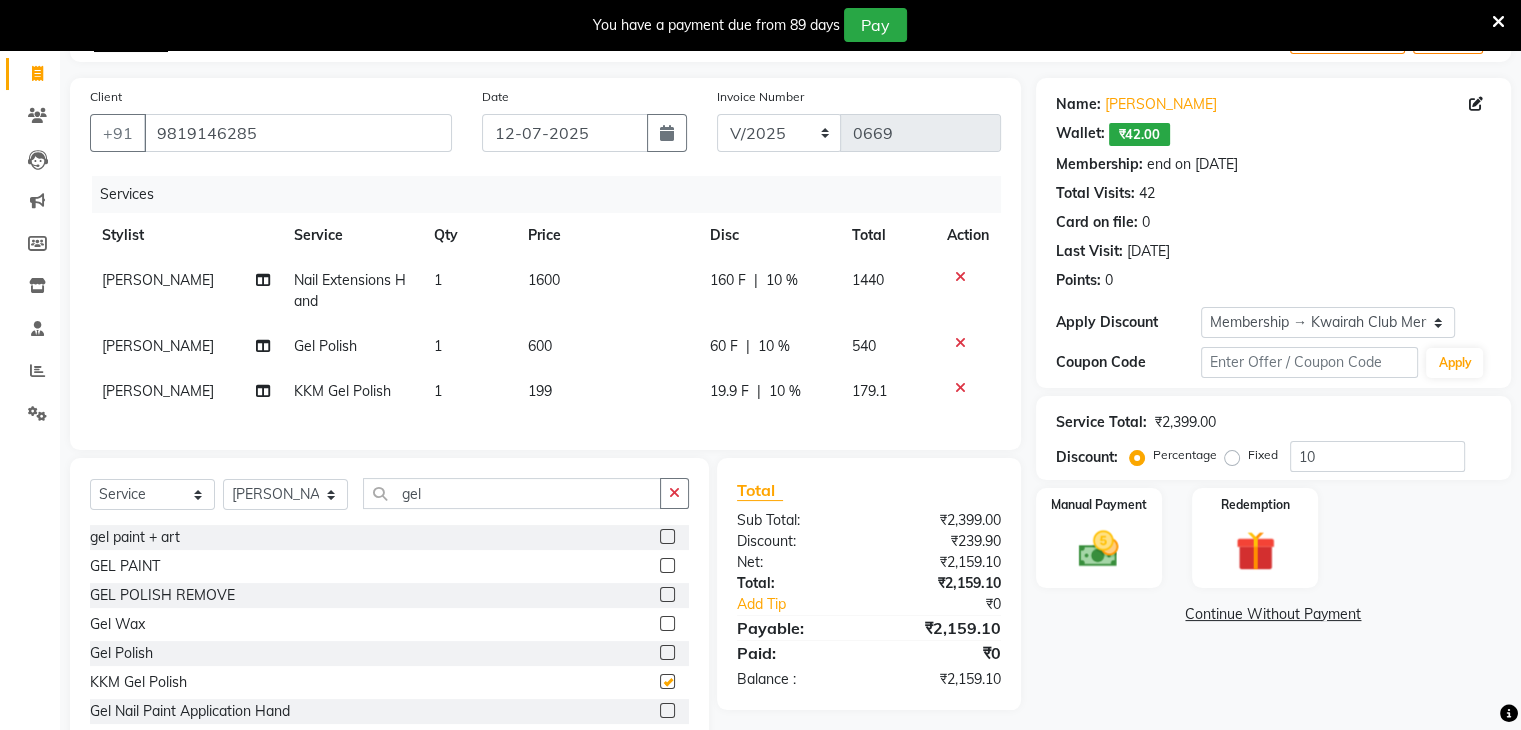 checkbox on "false" 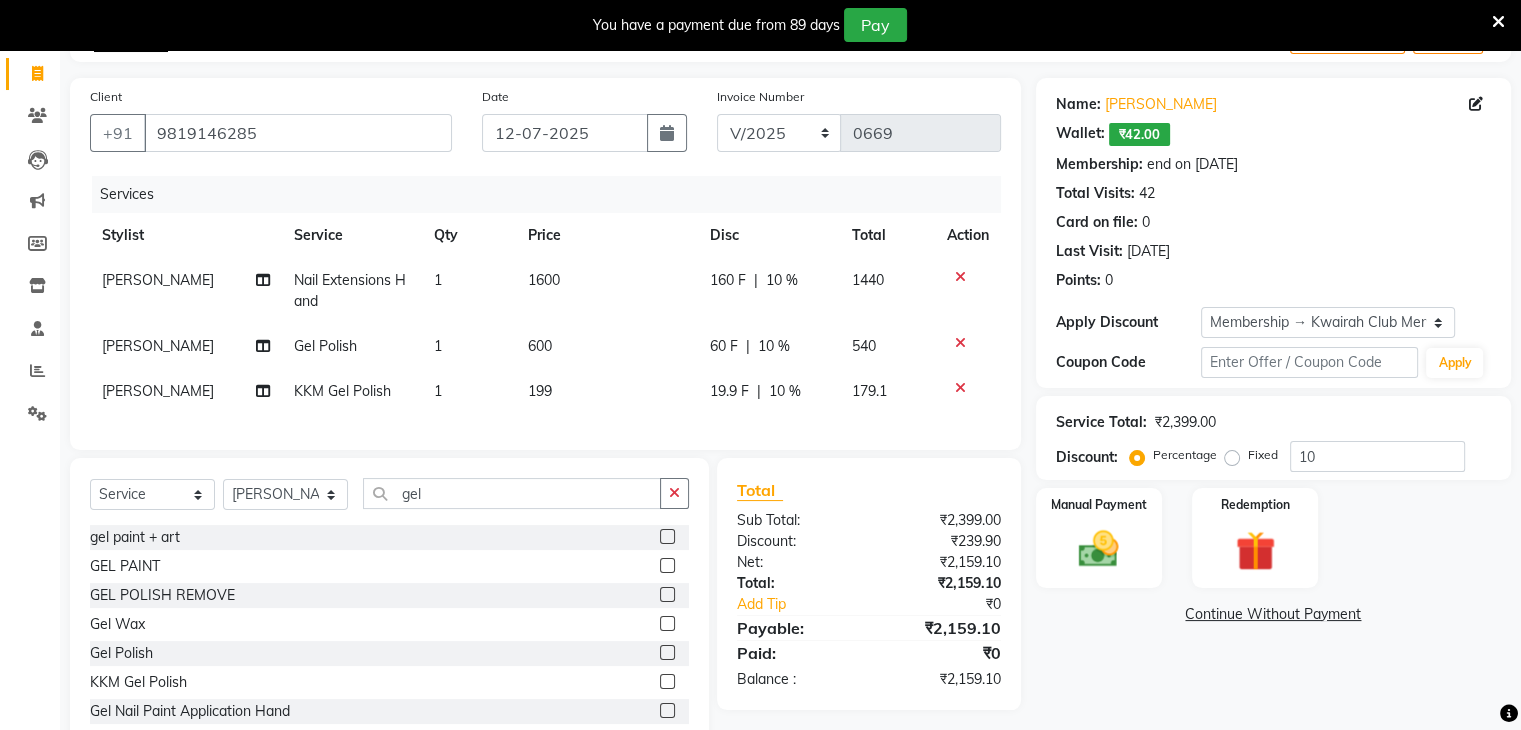 click 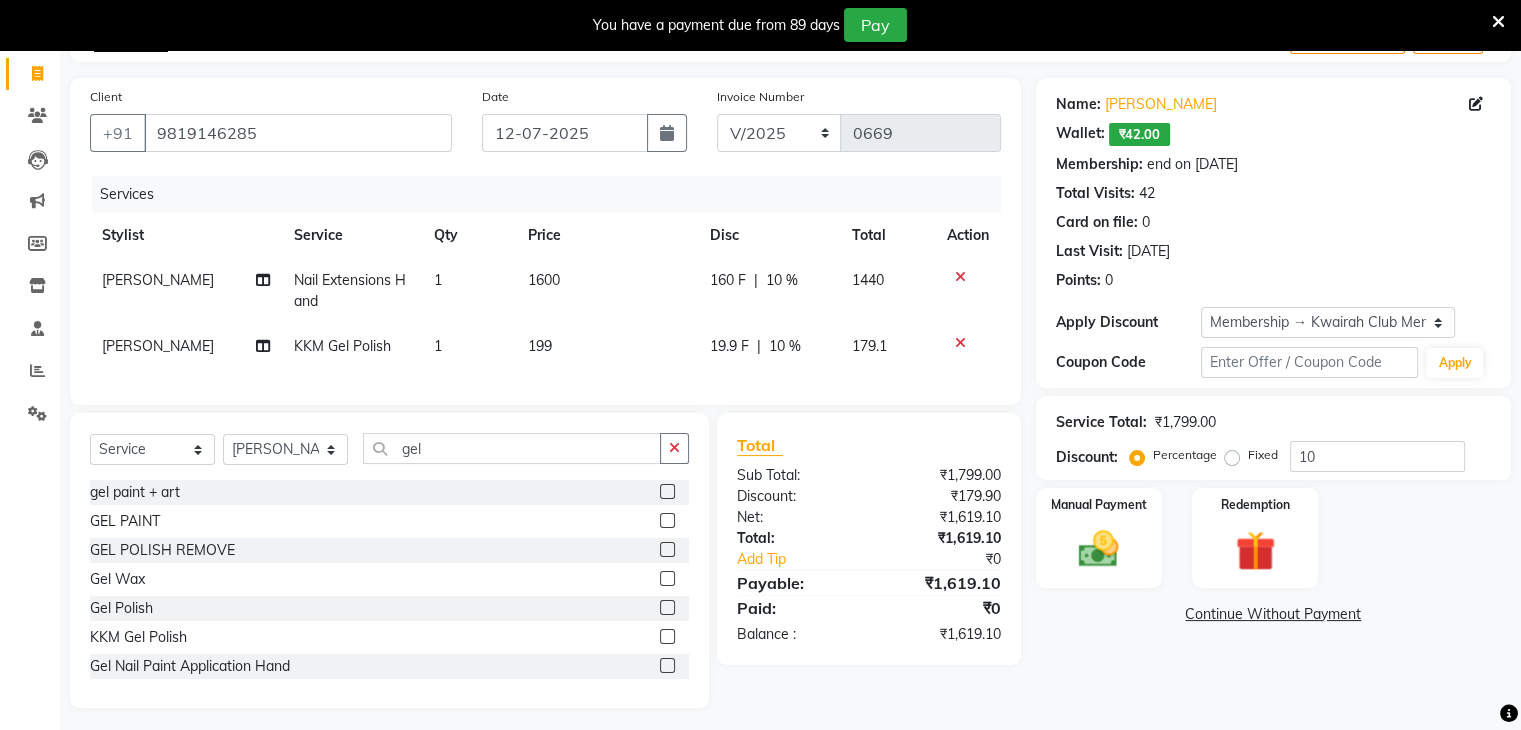 click on "1600" 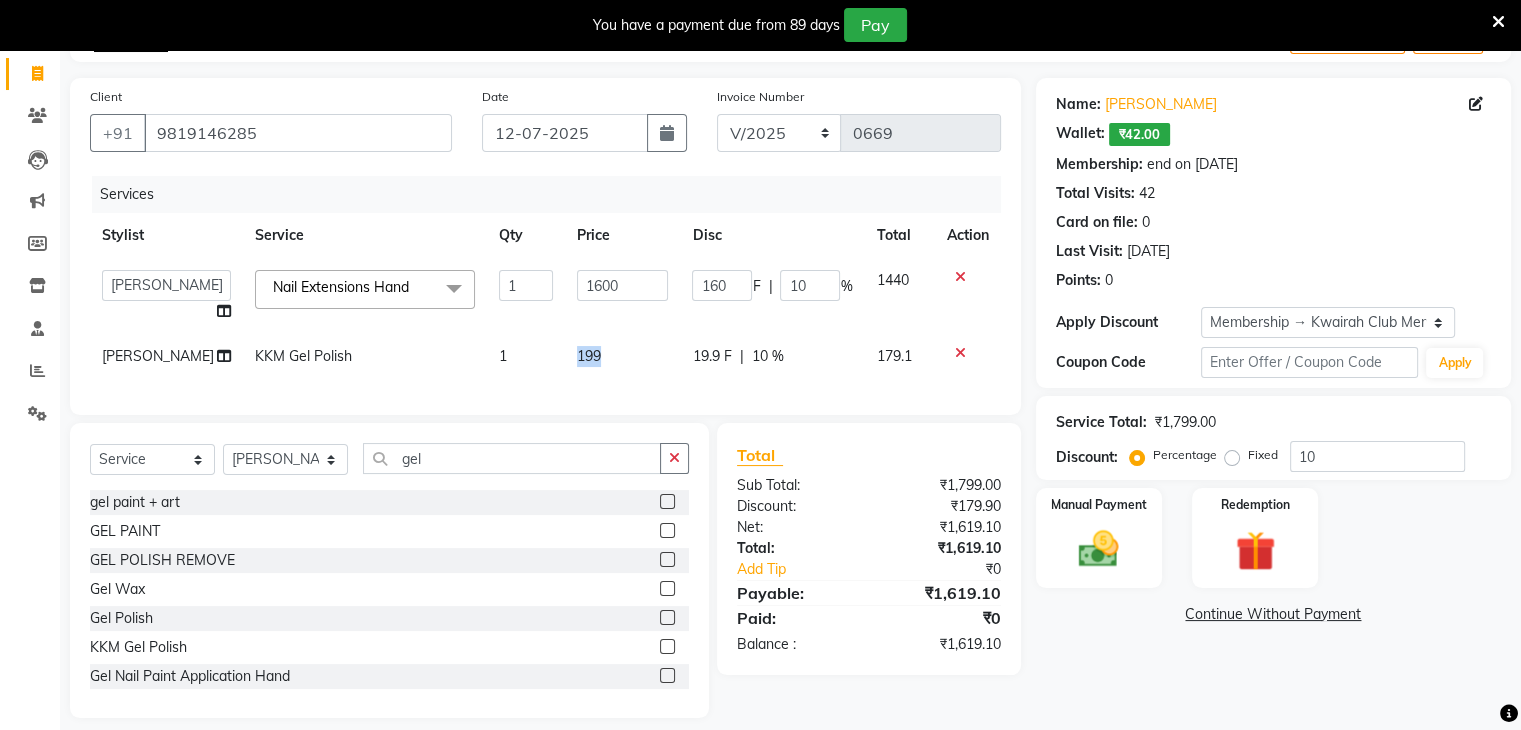 drag, startPoint x: 609, startPoint y: 339, endPoint x: 520, endPoint y: 343, distance: 89.08984 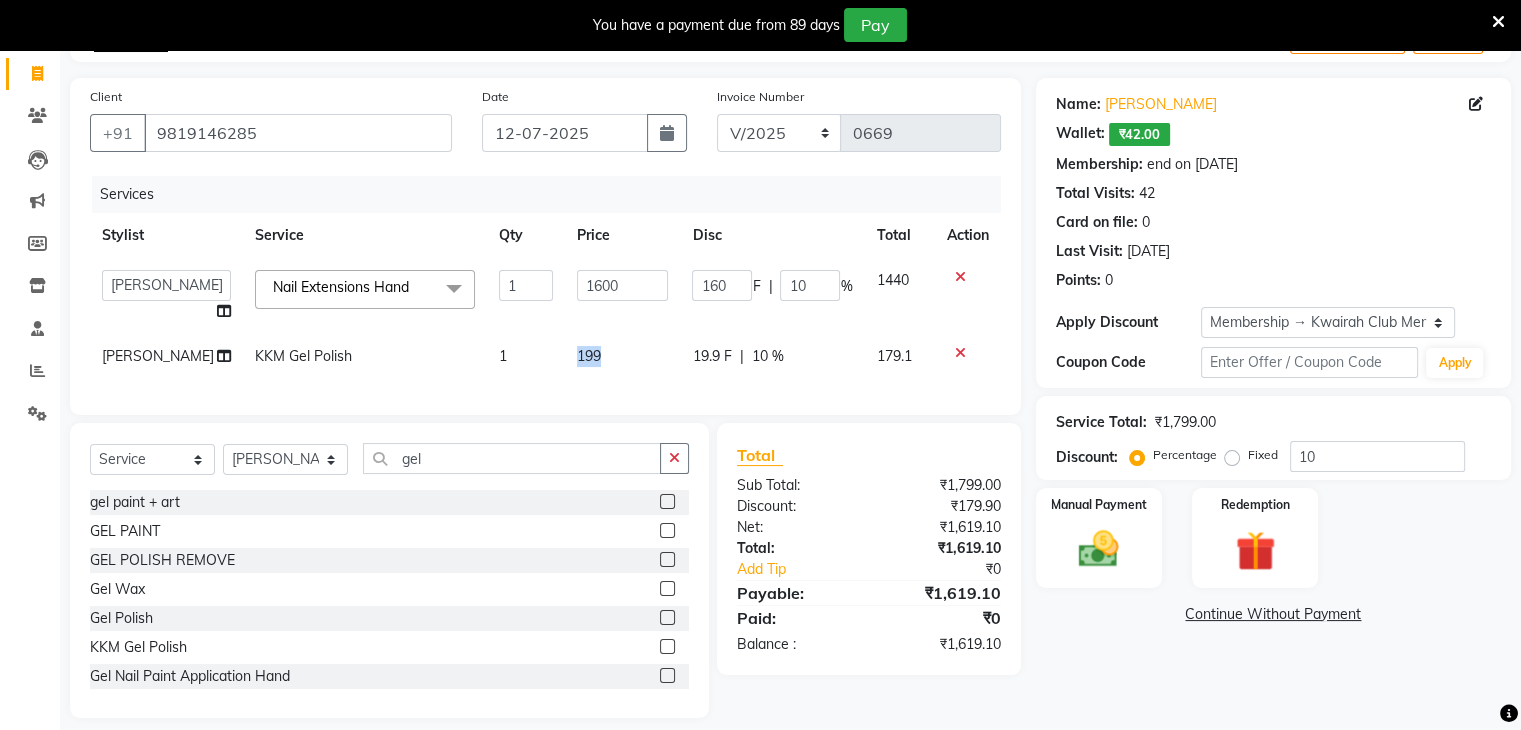 click on "Rakhi Chaurasia KKM Gel Polish 1 199 19.9 F | 10 % 179.1" 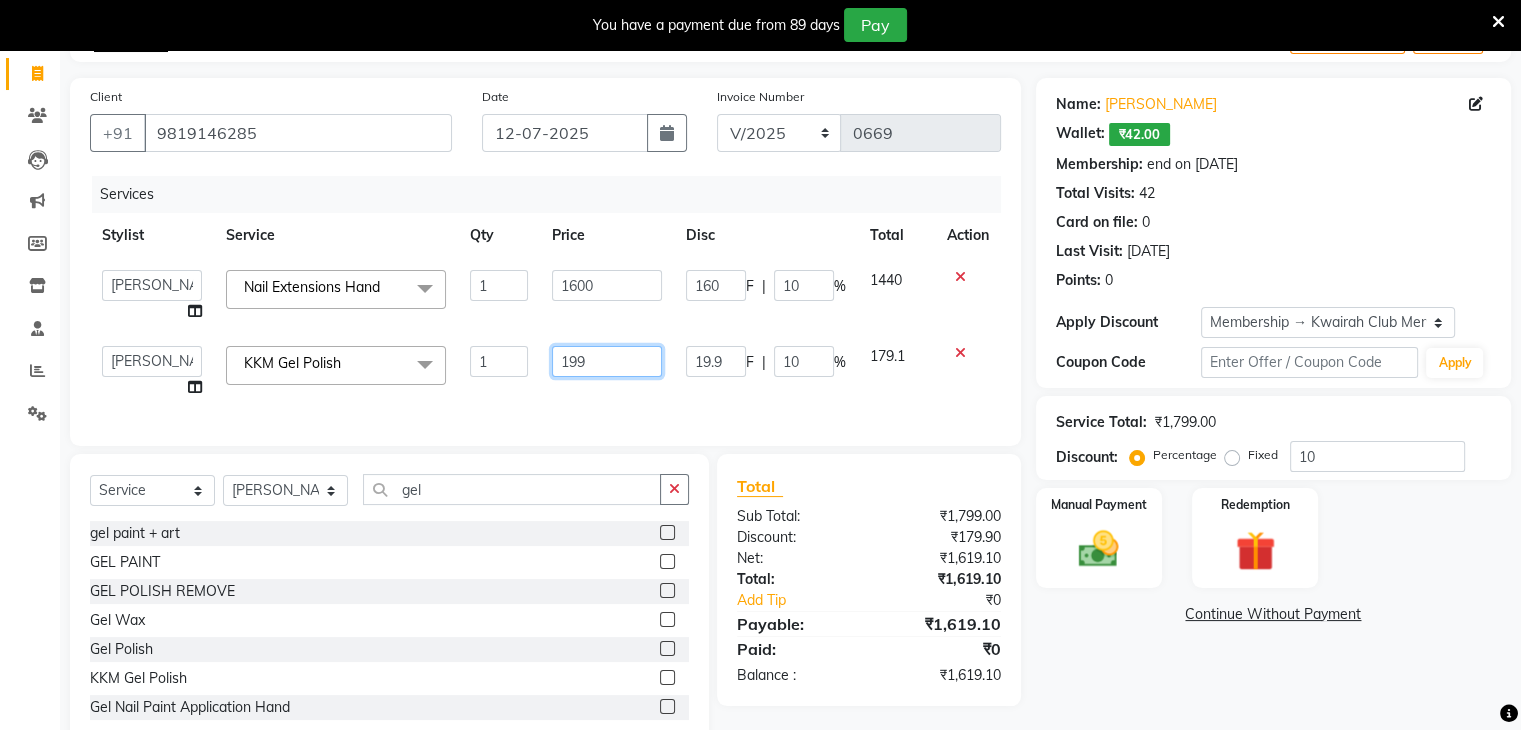 drag, startPoint x: 571, startPoint y: 360, endPoint x: 523, endPoint y: 357, distance: 48.09366 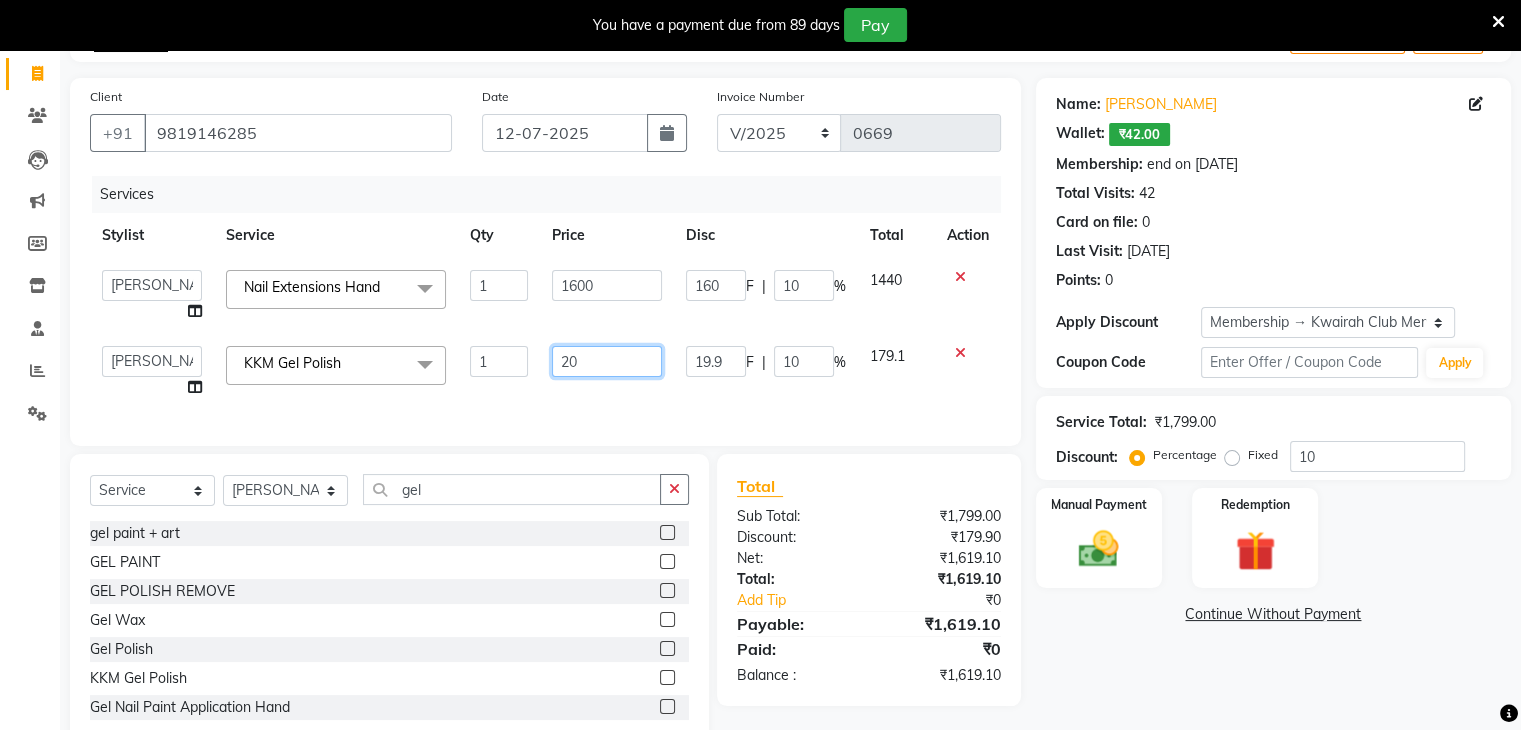 type on "200" 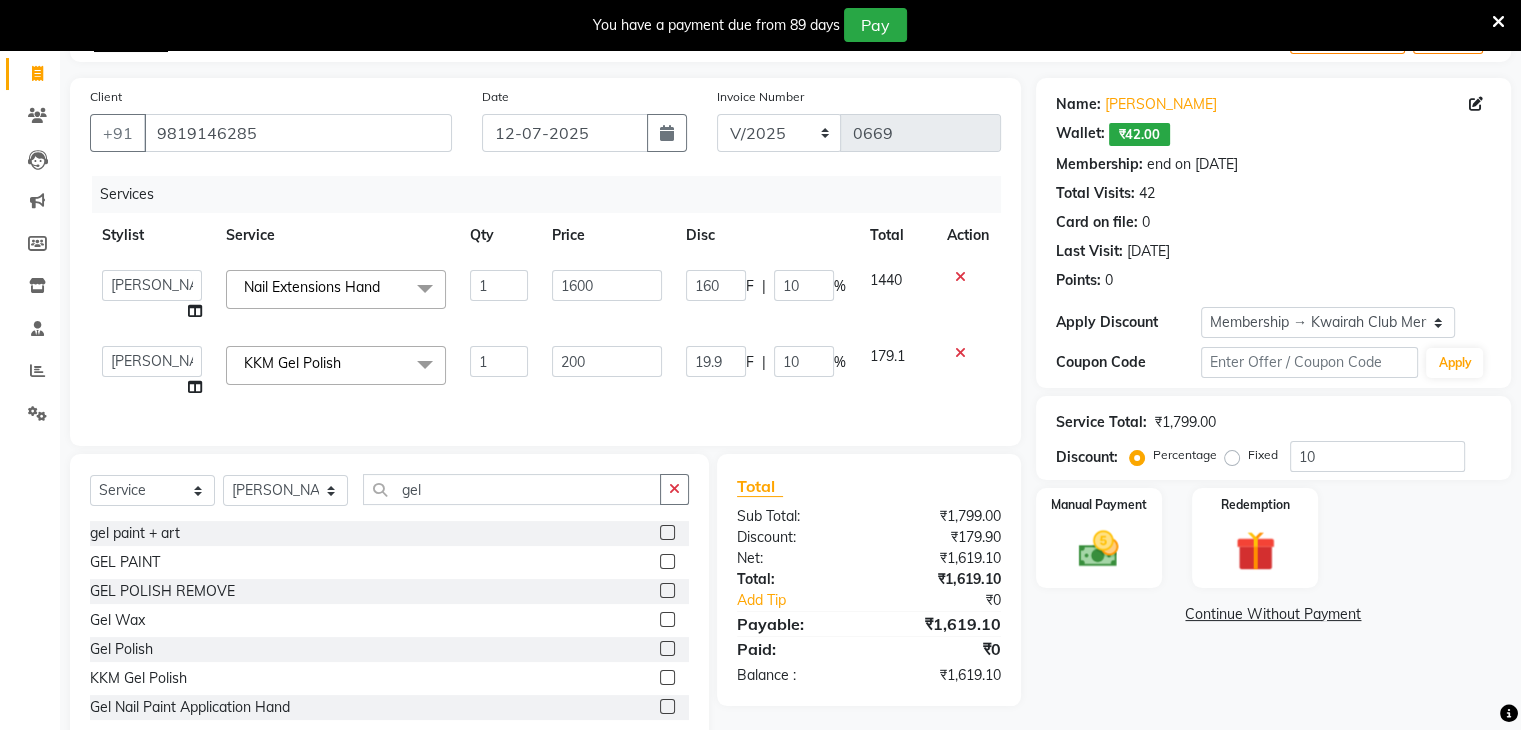 click on "Services Stylist Service Qty Price Disc Total Action  Amruta   Anjali   Ketki Somani   Neha More   Rakhi Chaurasia   Ranu   seona   Shrushti  Nail Extensions Hand  x Basic Haircut Basic Haircut with Wash & Style Advance Haircut Advance Haircut with Wash & Style Little Diva's Cut Hair Wash & Blast Dry Hair Wash & Blow Dry Blow Dry (Upto Midwaist) Blow Dry Waist Ironing (Upto Midwaist) Ironing Waist Curls/Waves/Styling (Upto Midwaist) Curls/Waves/Styling Waist Basic Hair Spa Schwarzkopf Spa Hair Gloss Treatment (Upto Midwaist) Hair Gloss Treatment Waist Fibre Clinix (Kwairah Signature Treatment) Express Head Massage 20 Mins Head Massage 30 Mins Oil Massage + Wash Keratin Treatment Smoothening/Rebonding Treatment Botox Treatment Root Touchup Igora 1 inch Root Touchup Igora 2 inch Root Touchup Essencity 1 inch Root Touchup Essencity 2 inch Half Head Streaks (15-16 strips) Full Head Streaks 3D Colors Global Hair Color Dual Global Hair Color Balayage/Ombre/Free Hand/Low Lights/ Baby Lights Prelightening Pre-wash 1" 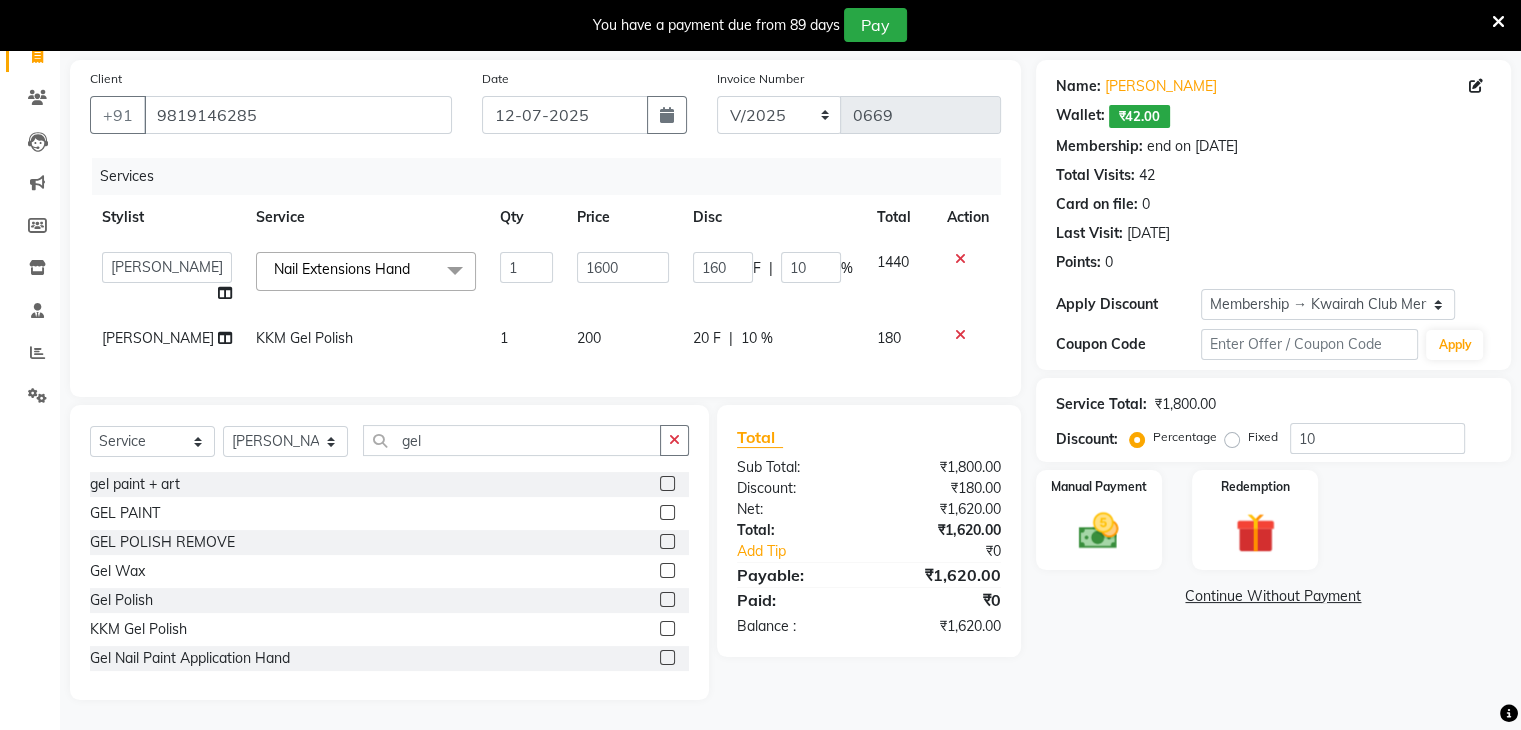 scroll, scrollTop: 177, scrollLeft: 0, axis: vertical 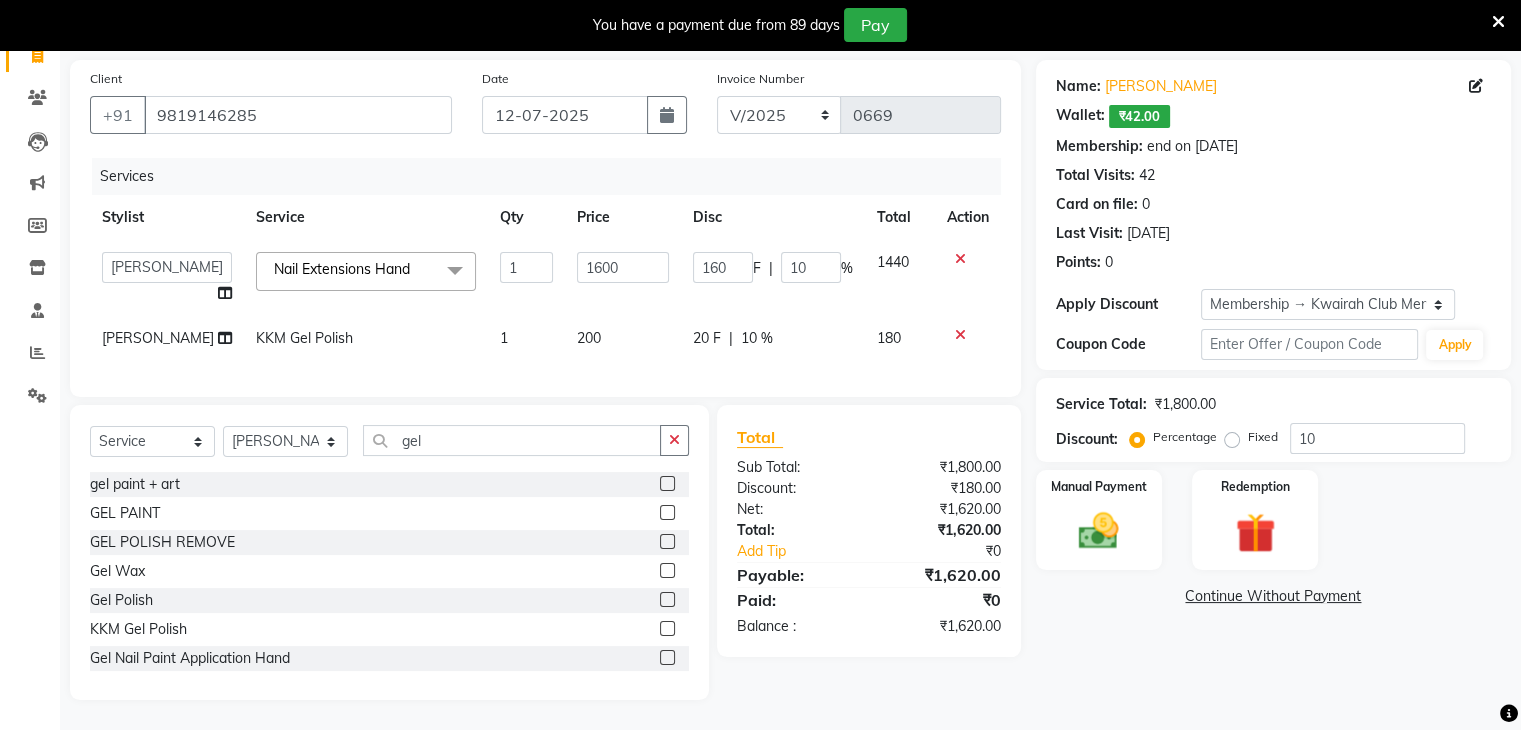 select on "78253" 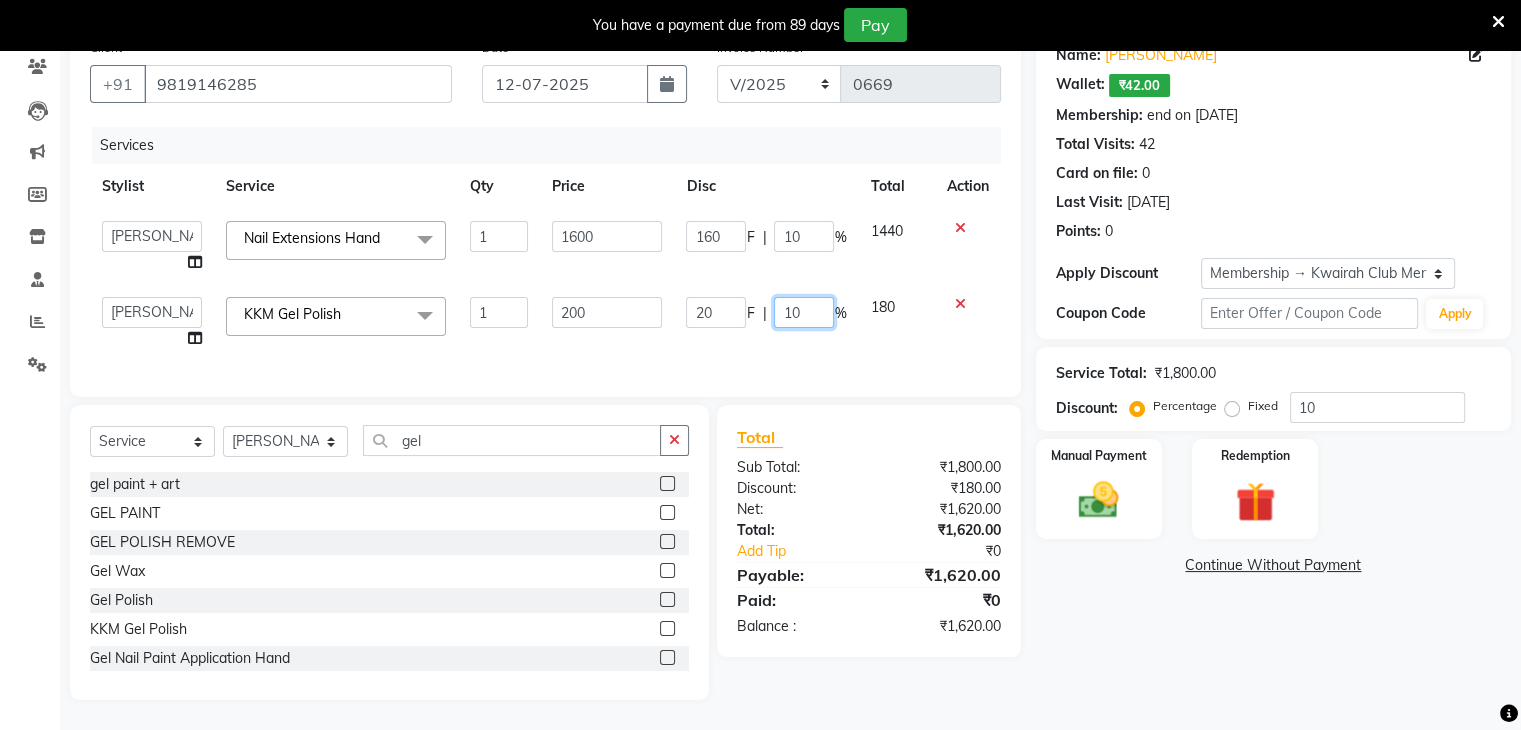 drag, startPoint x: 816, startPoint y: 322, endPoint x: 827, endPoint y: 324, distance: 11.18034 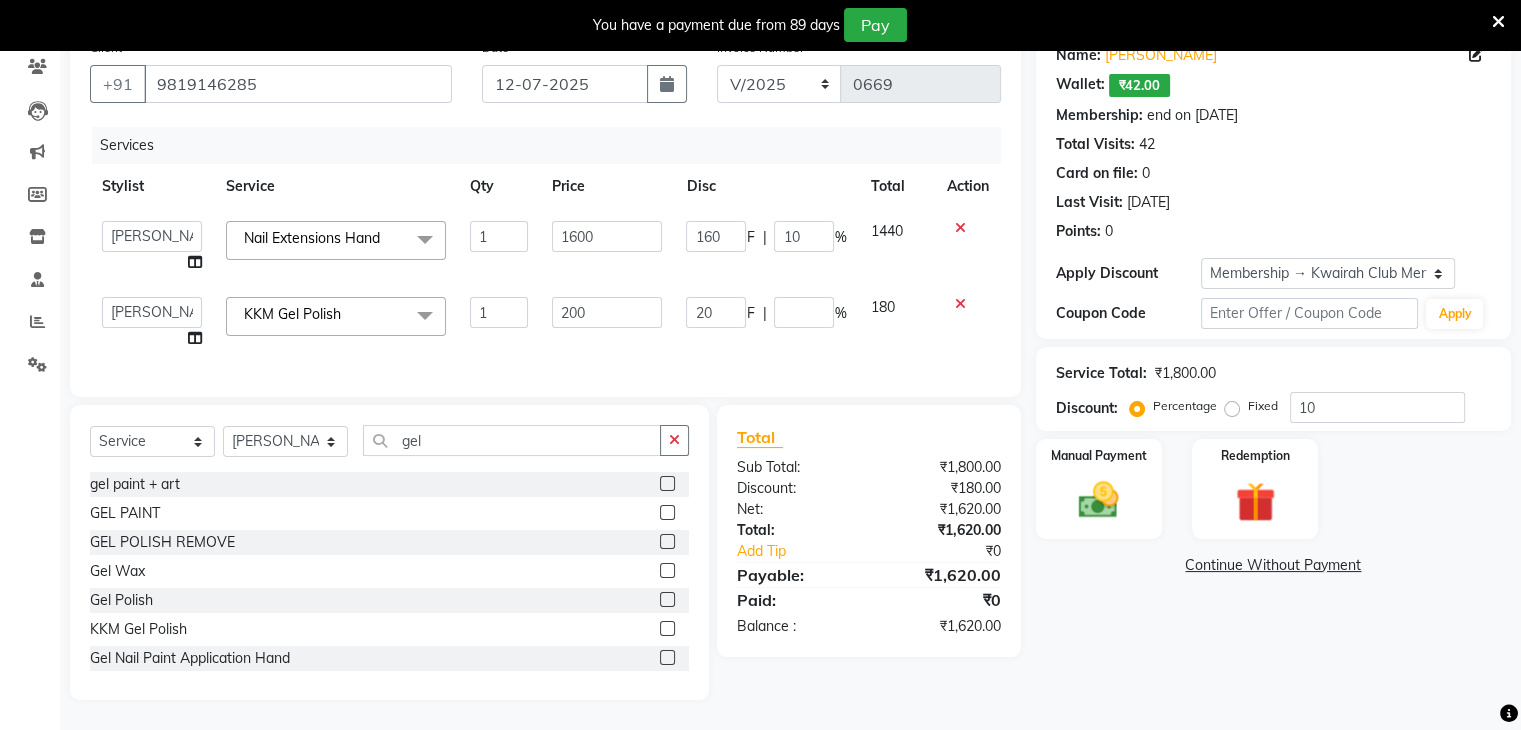 click on "Services Stylist Service Qty Price Disc Total Action  Amruta   Anjali   Ketki Somani   Neha More   Rakhi Chaurasia   Ranu   seona   Shrushti  Nail Extensions Hand  x Basic Haircut Basic Haircut with Wash & Style Advance Haircut Advance Haircut with Wash & Style Little Diva's Cut Hair Wash & Blast Dry Hair Wash & Blow Dry Blow Dry (Upto Midwaist) Blow Dry Waist Ironing (Upto Midwaist) Ironing Waist Curls/Waves/Styling (Upto Midwaist) Curls/Waves/Styling Waist Basic Hair Spa Schwarzkopf Spa Hair Gloss Treatment (Upto Midwaist) Hair Gloss Treatment Waist Fibre Clinix (Kwairah Signature Treatment) Express Head Massage 20 Mins Head Massage 30 Mins Oil Massage + Wash Keratin Treatment Smoothening/Rebonding Treatment Botox Treatment Root Touchup Igora 1 inch Root Touchup Igora 2 inch Root Touchup Essencity 1 inch Root Touchup Essencity 2 inch Half Head Streaks (15-16 strips) Full Head Streaks 3D Colors Global Hair Color Dual Global Hair Color Balayage/Ombre/Free Hand/Low Lights/ Baby Lights Prelightening Pre-wash 1" 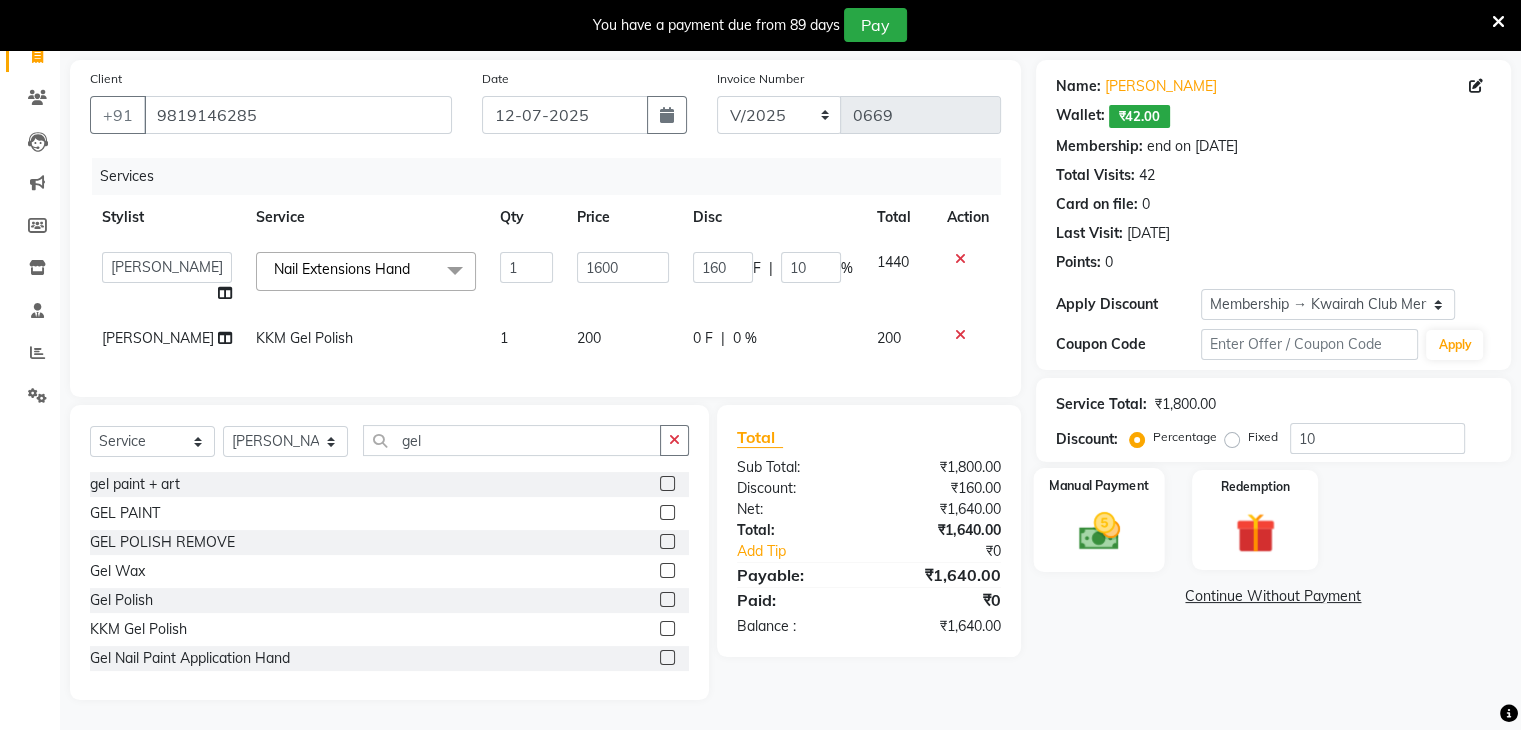 click on "Manual Payment" 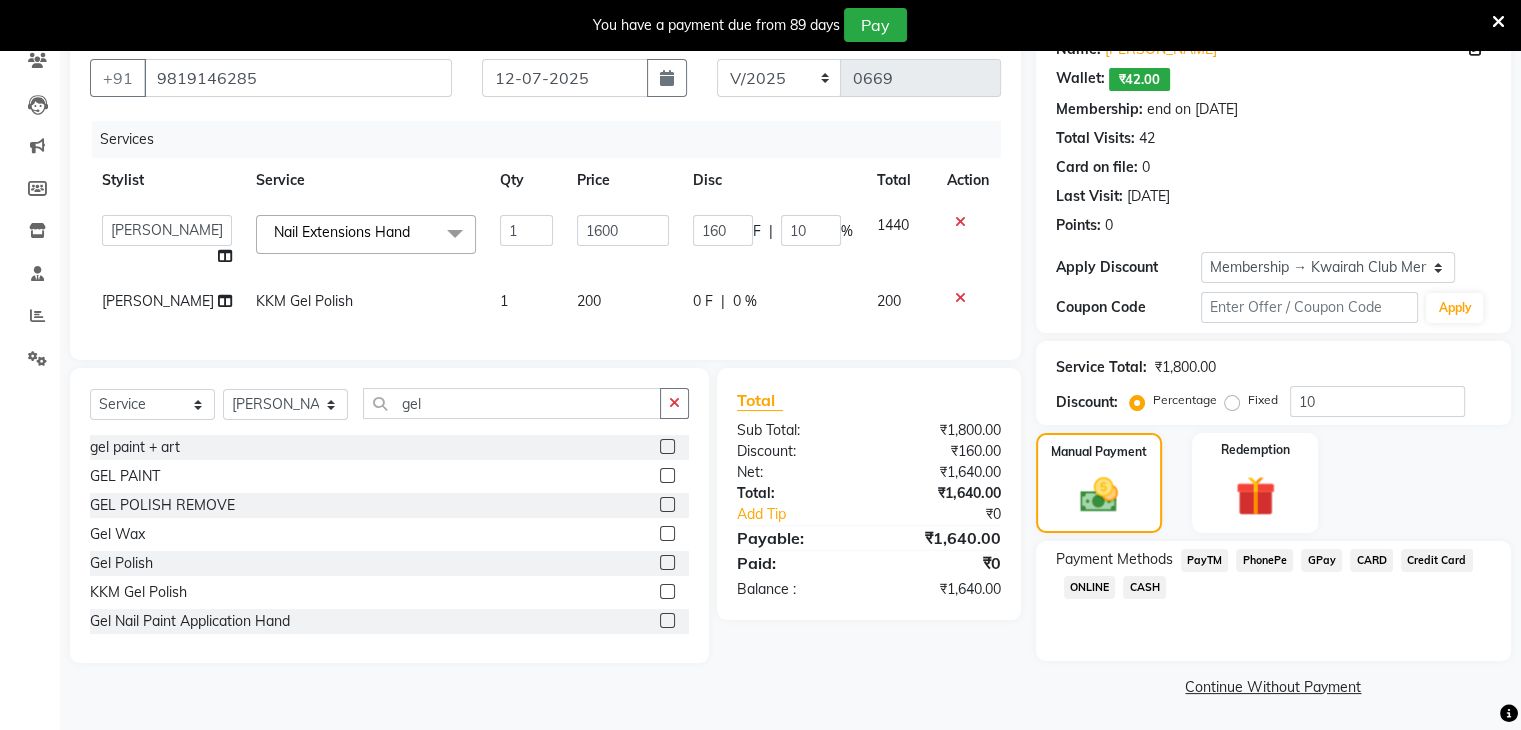 scroll, scrollTop: 178, scrollLeft: 0, axis: vertical 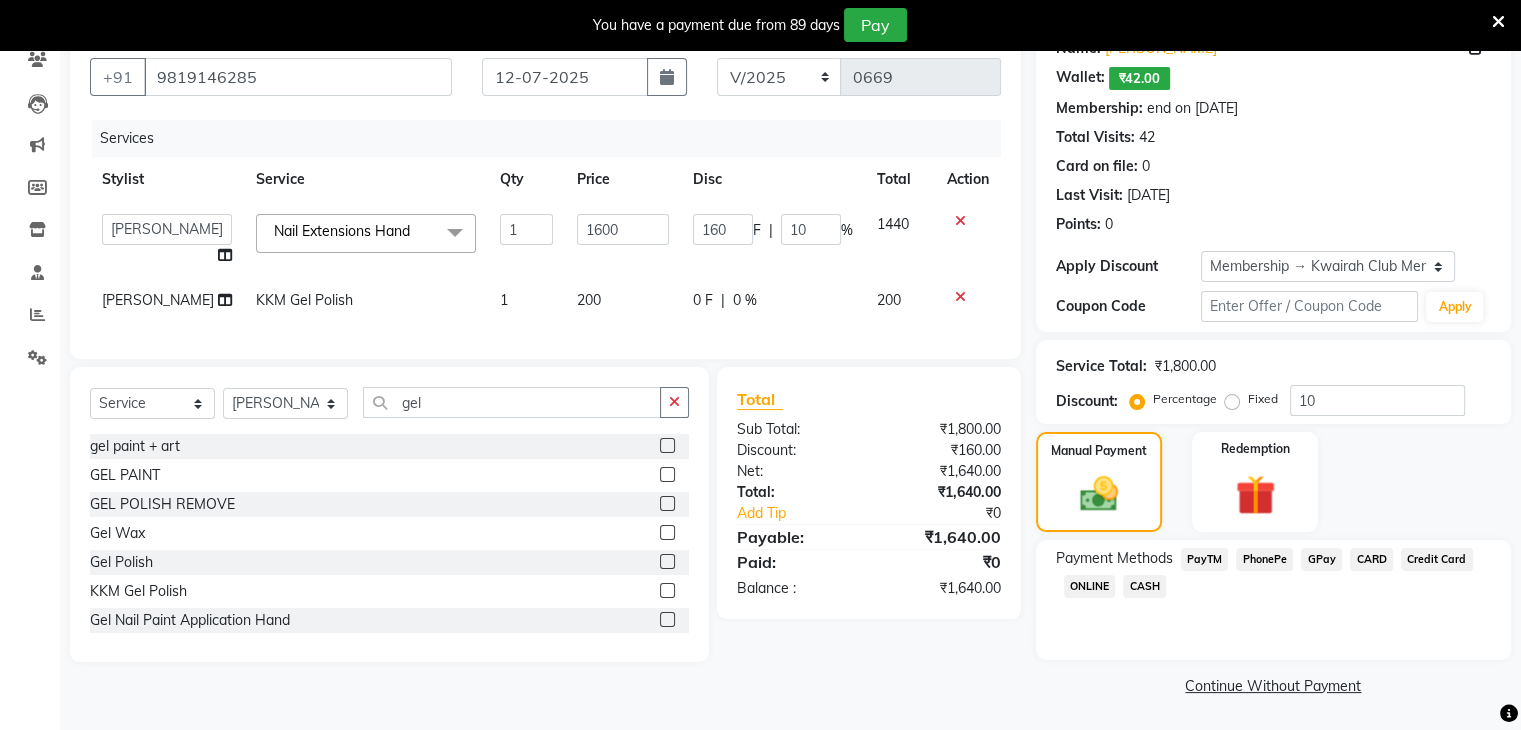 click on "CASH" 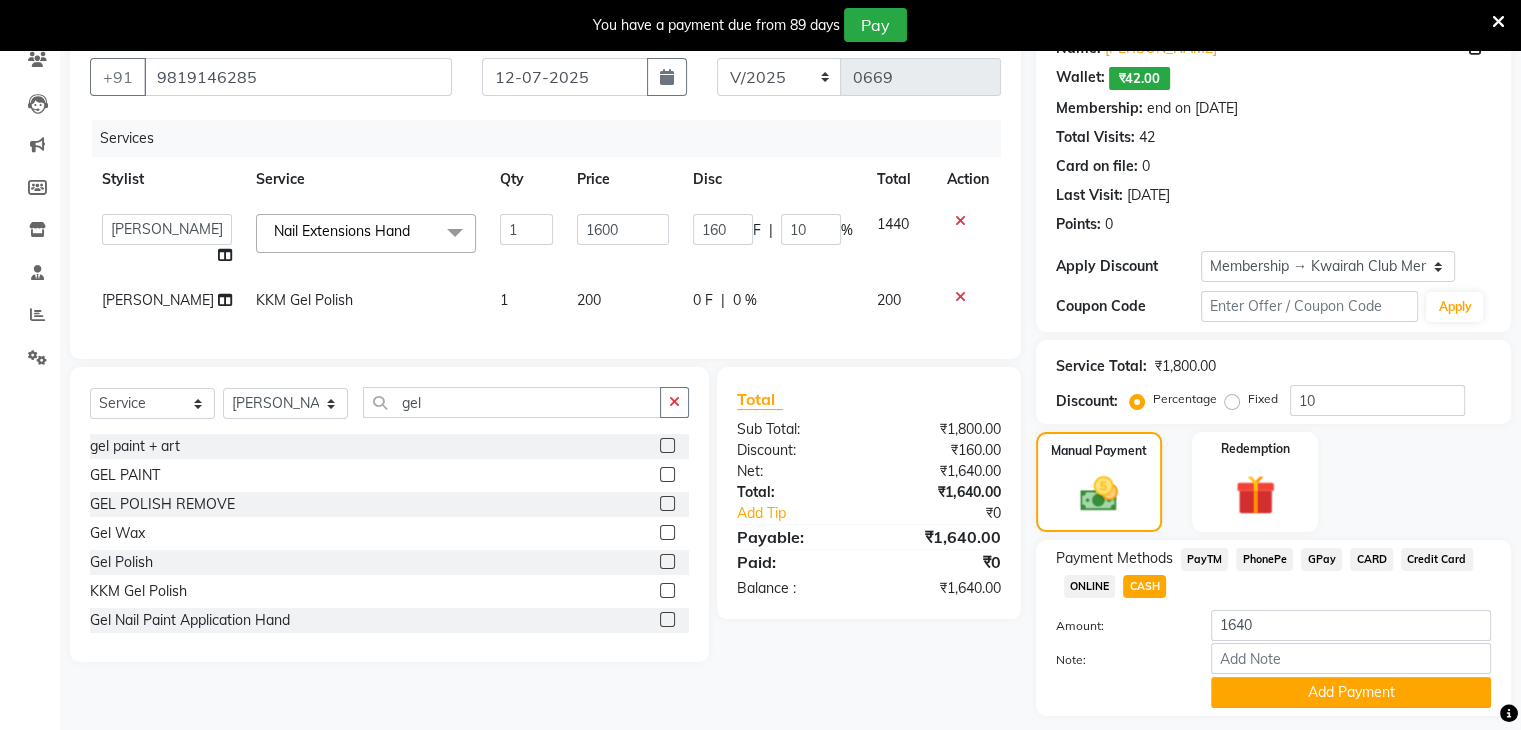 scroll, scrollTop: 237, scrollLeft: 0, axis: vertical 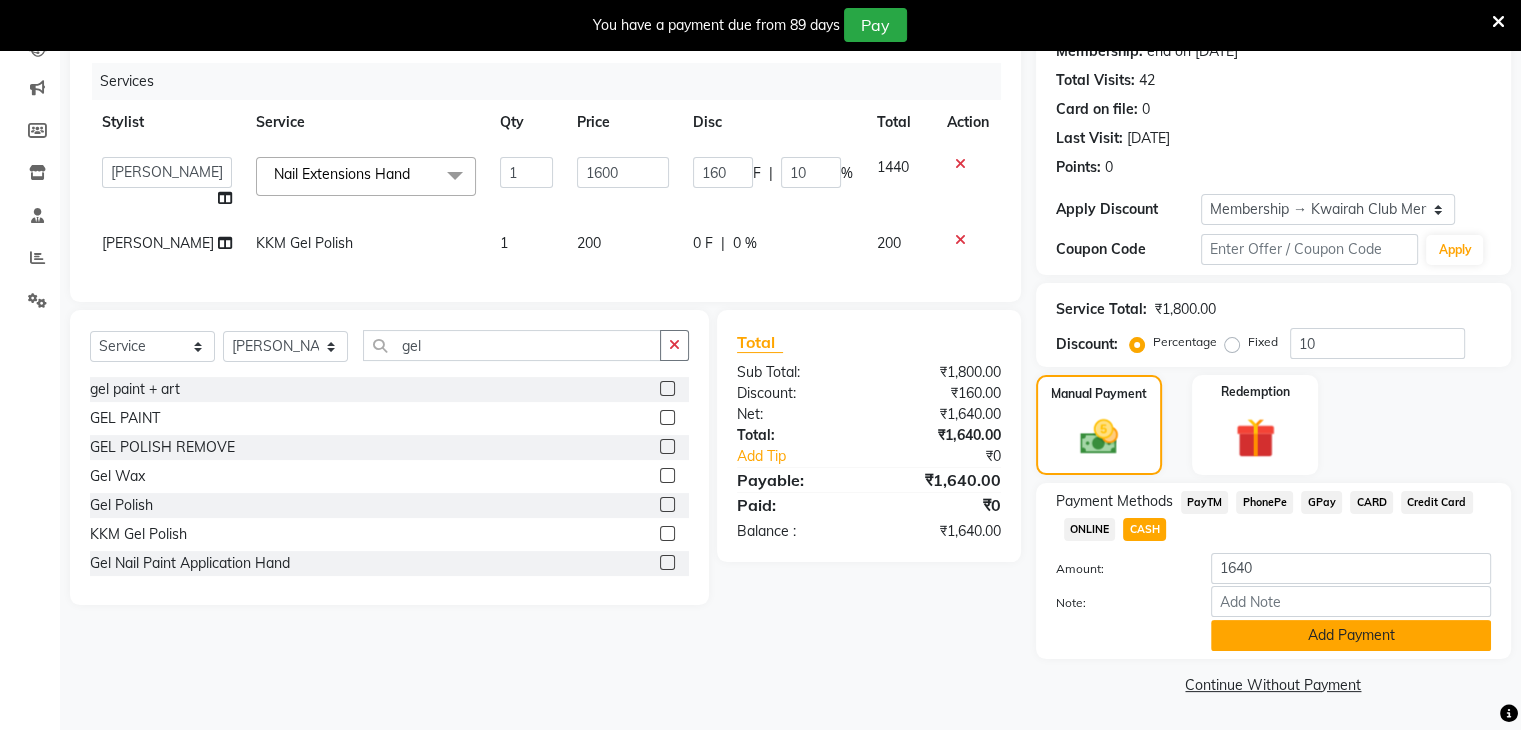 click on "Add Payment" 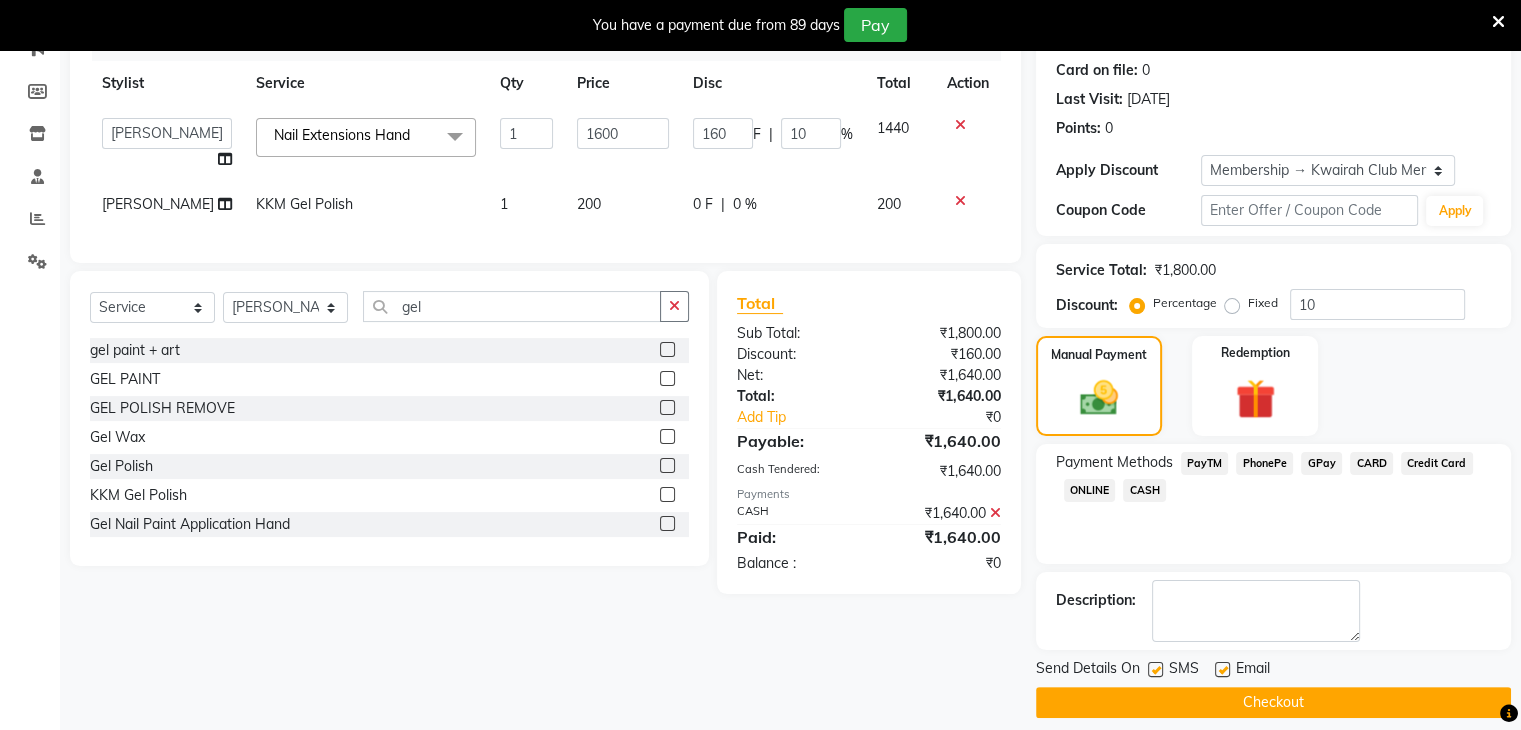 scroll, scrollTop: 291, scrollLeft: 0, axis: vertical 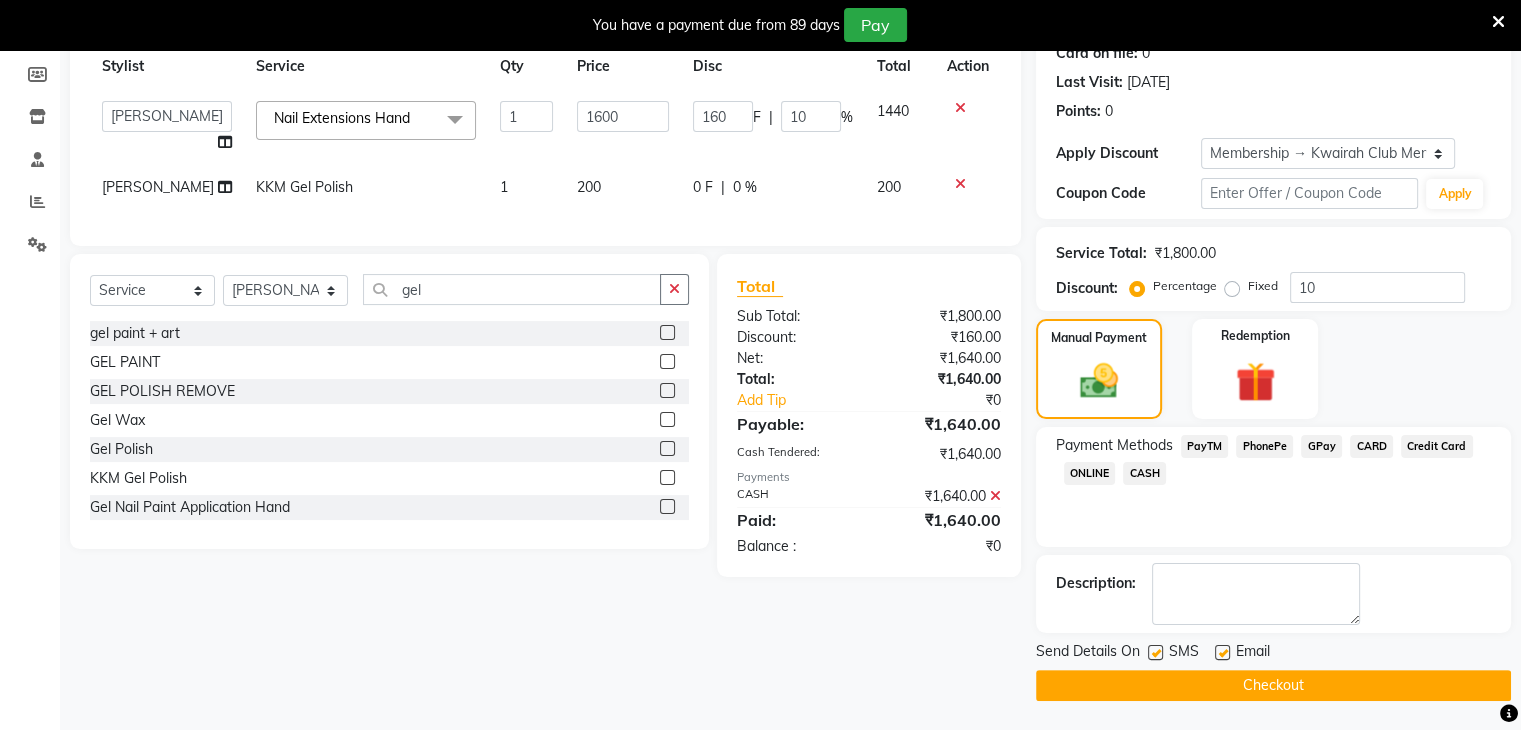 click 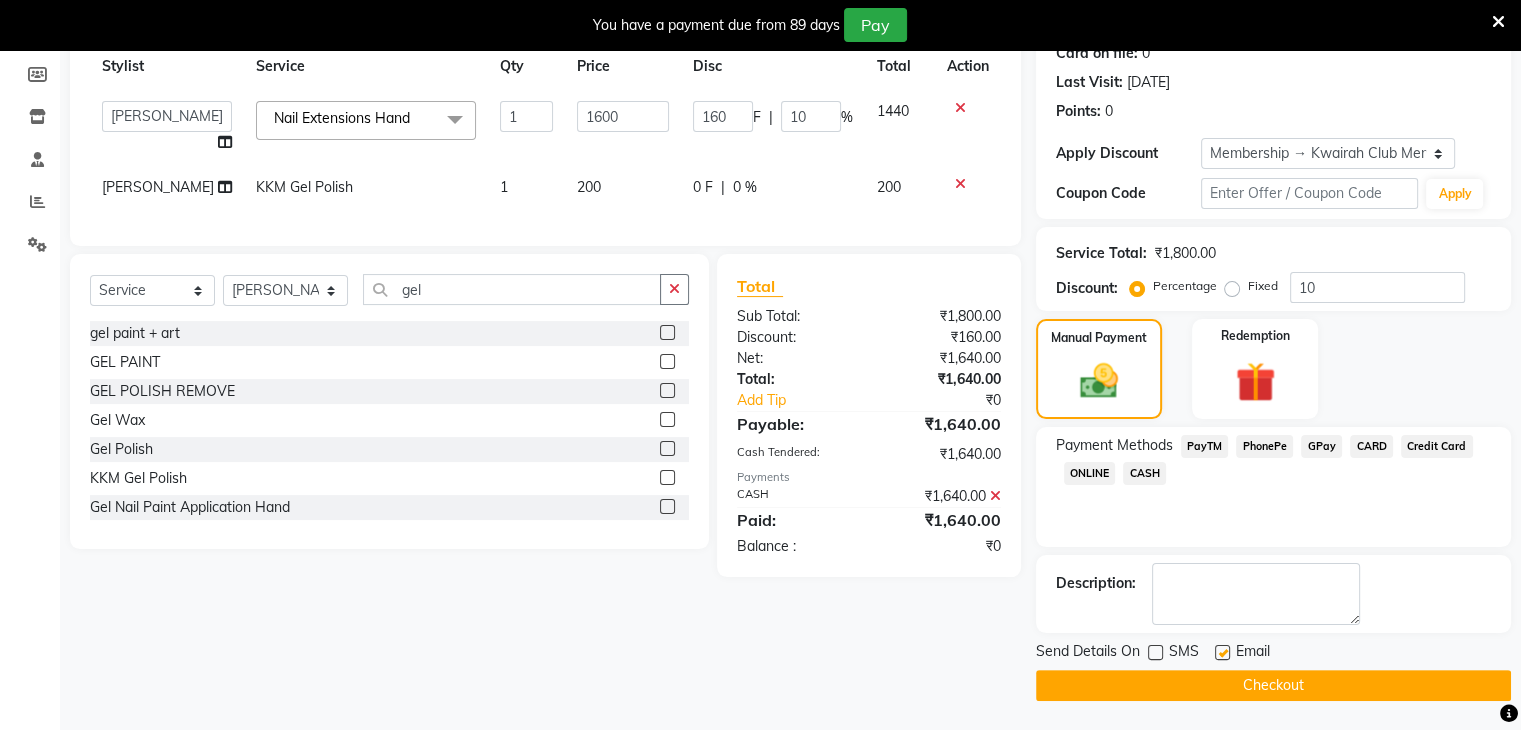 click on "Email" 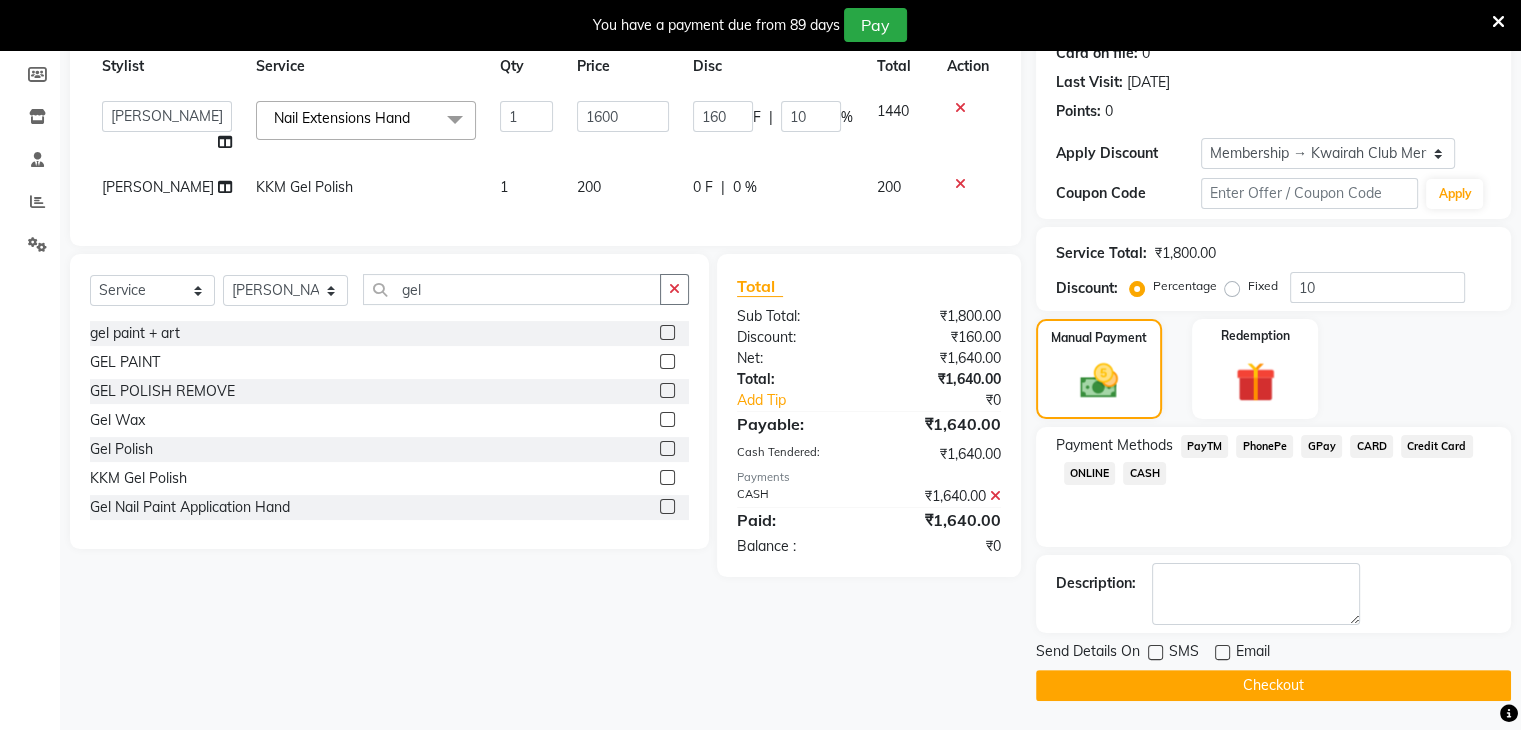 click on "Checkout" 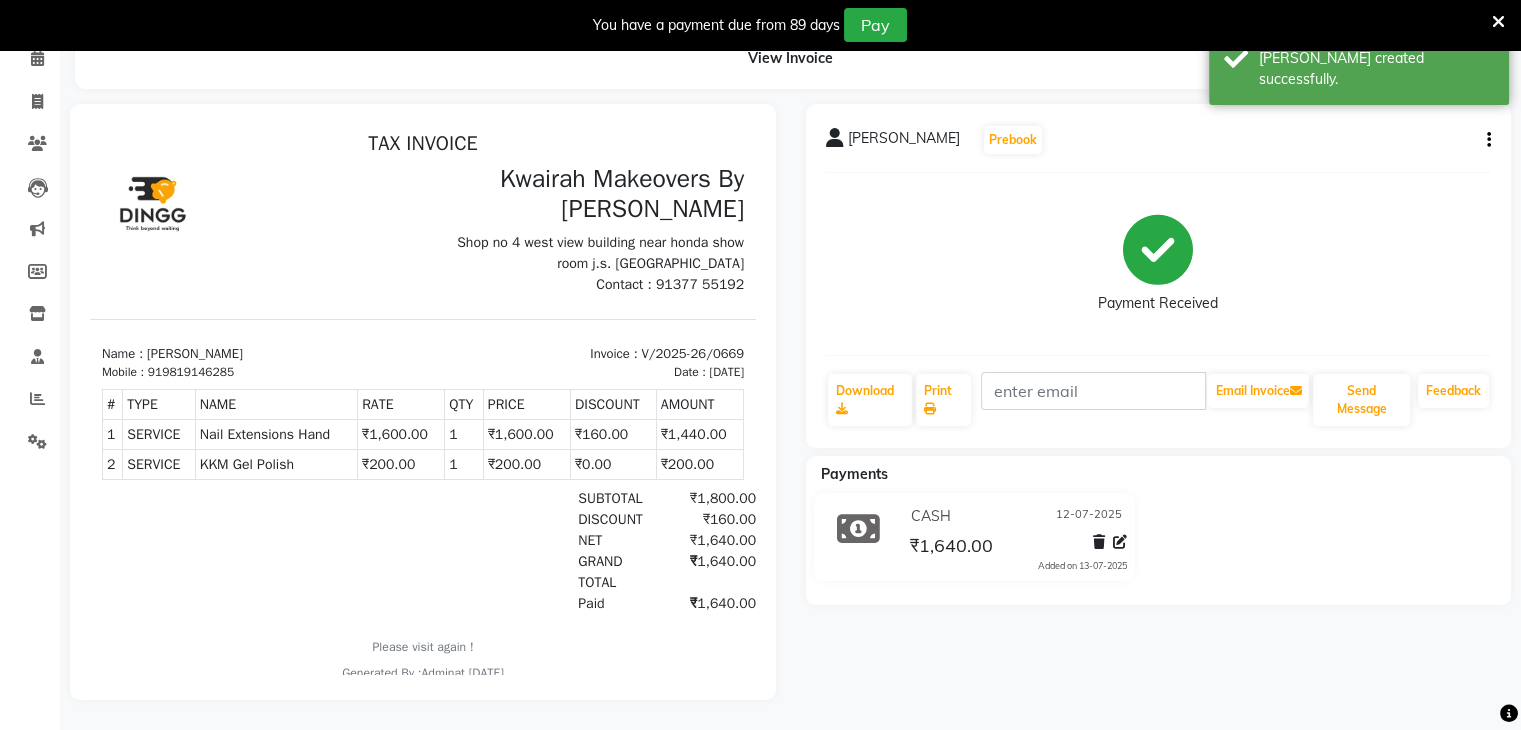 scroll, scrollTop: 0, scrollLeft: 0, axis: both 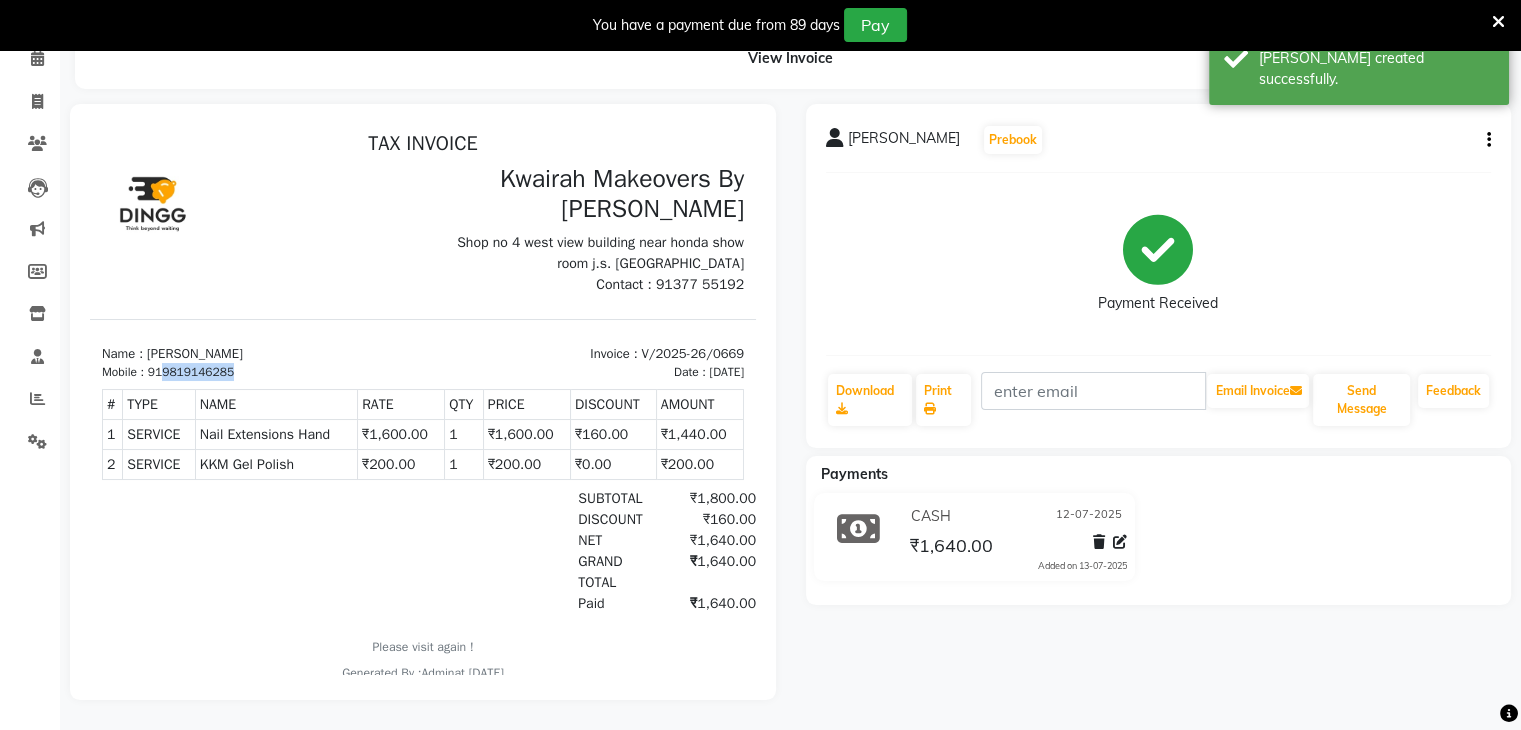 drag, startPoint x: 167, startPoint y: 371, endPoint x: 239, endPoint y: 367, distance: 72.11102 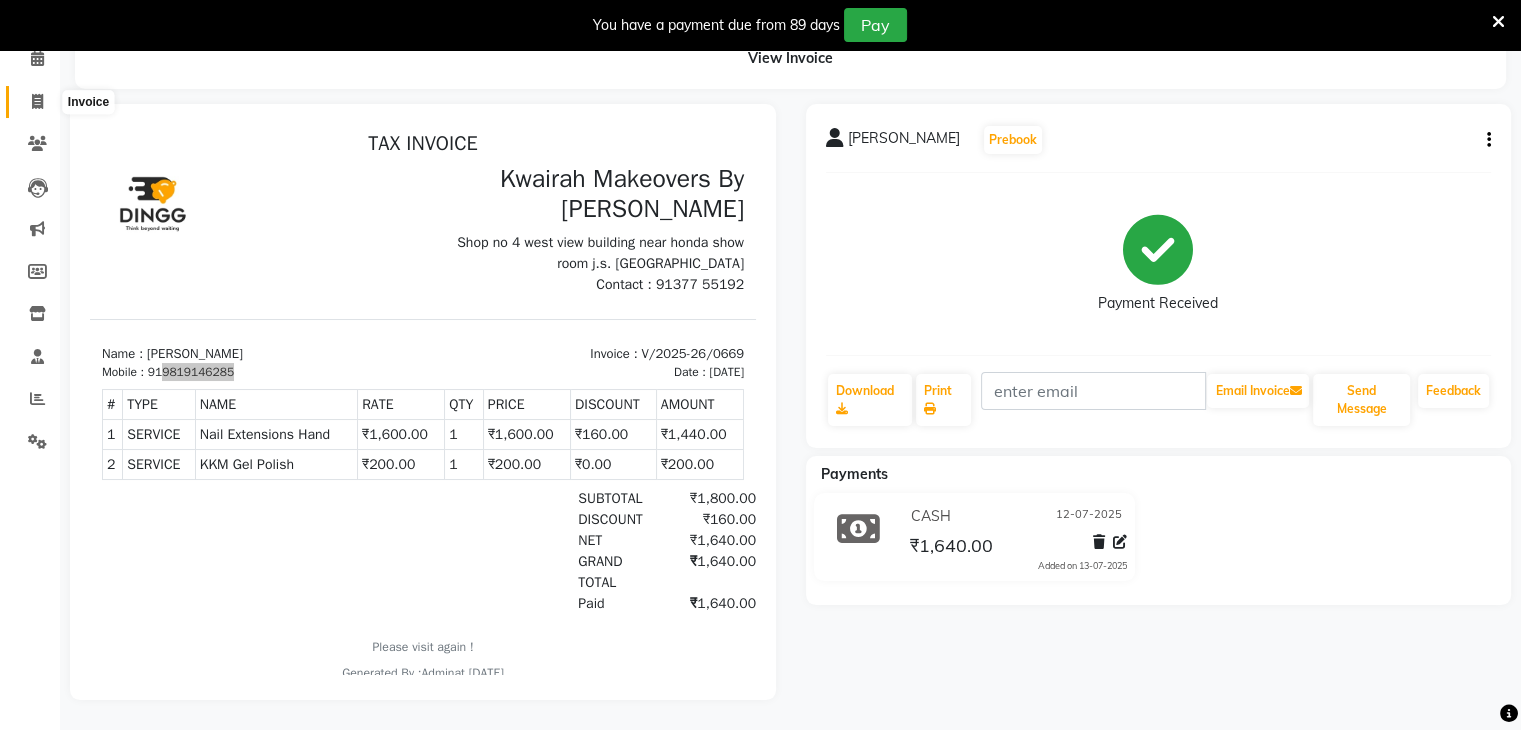click 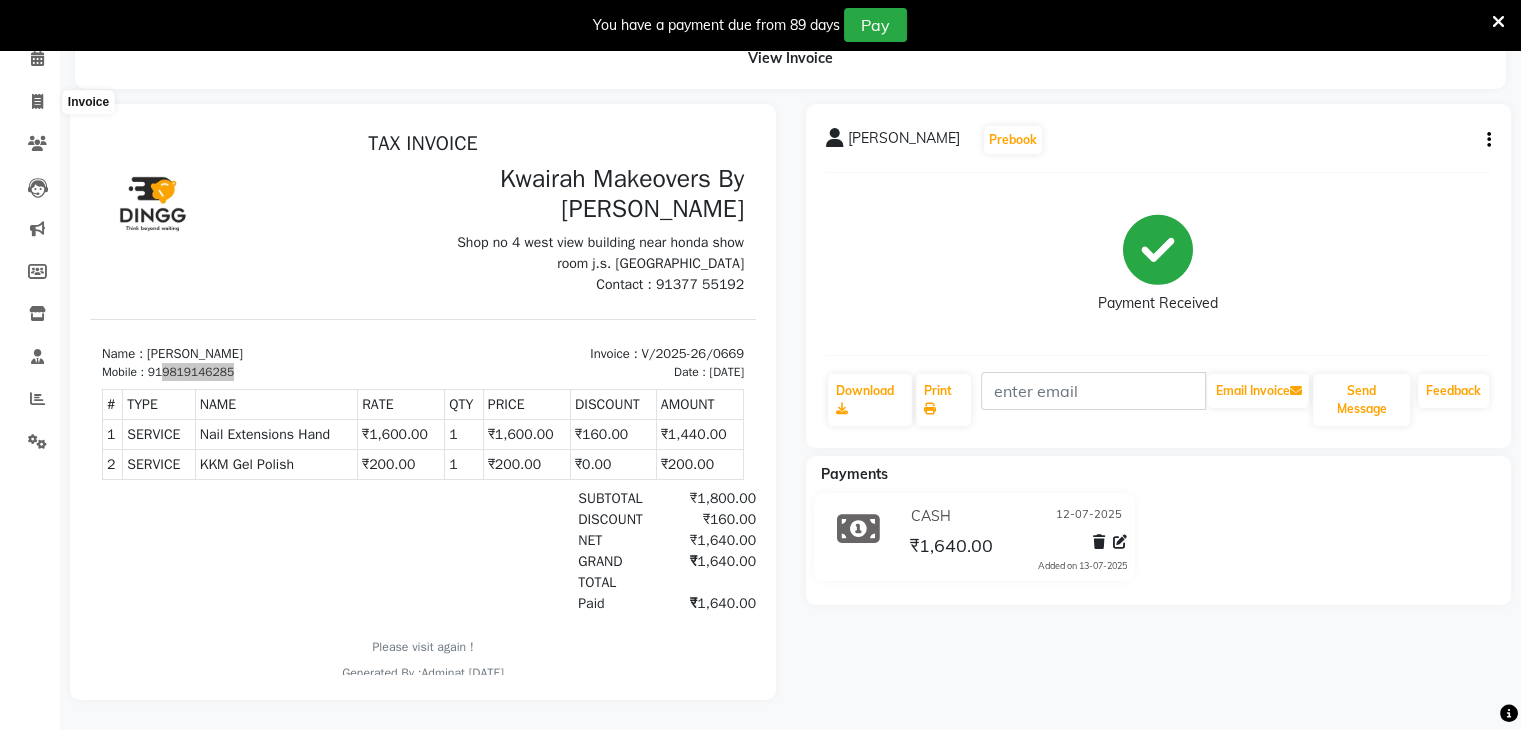 select on "service" 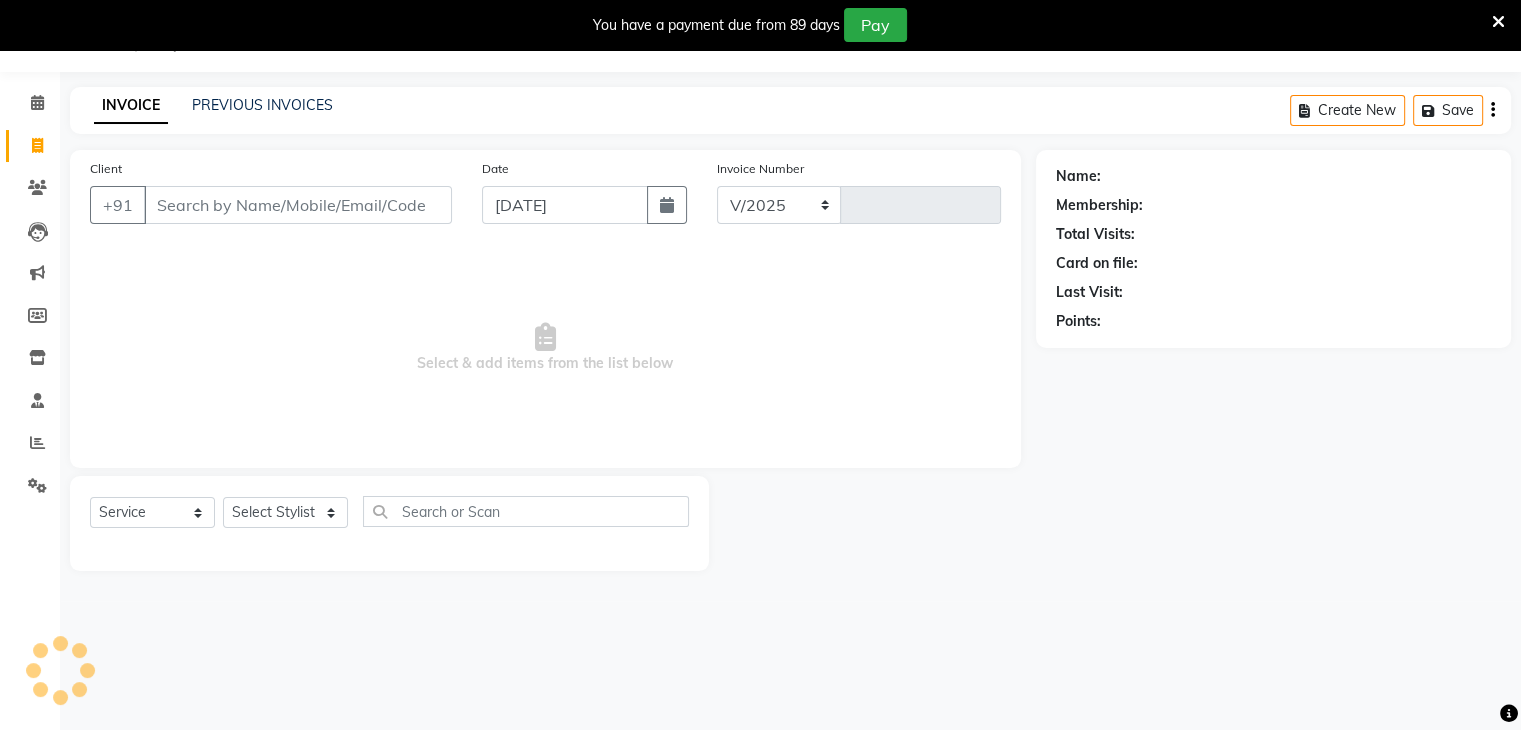 select on "3832" 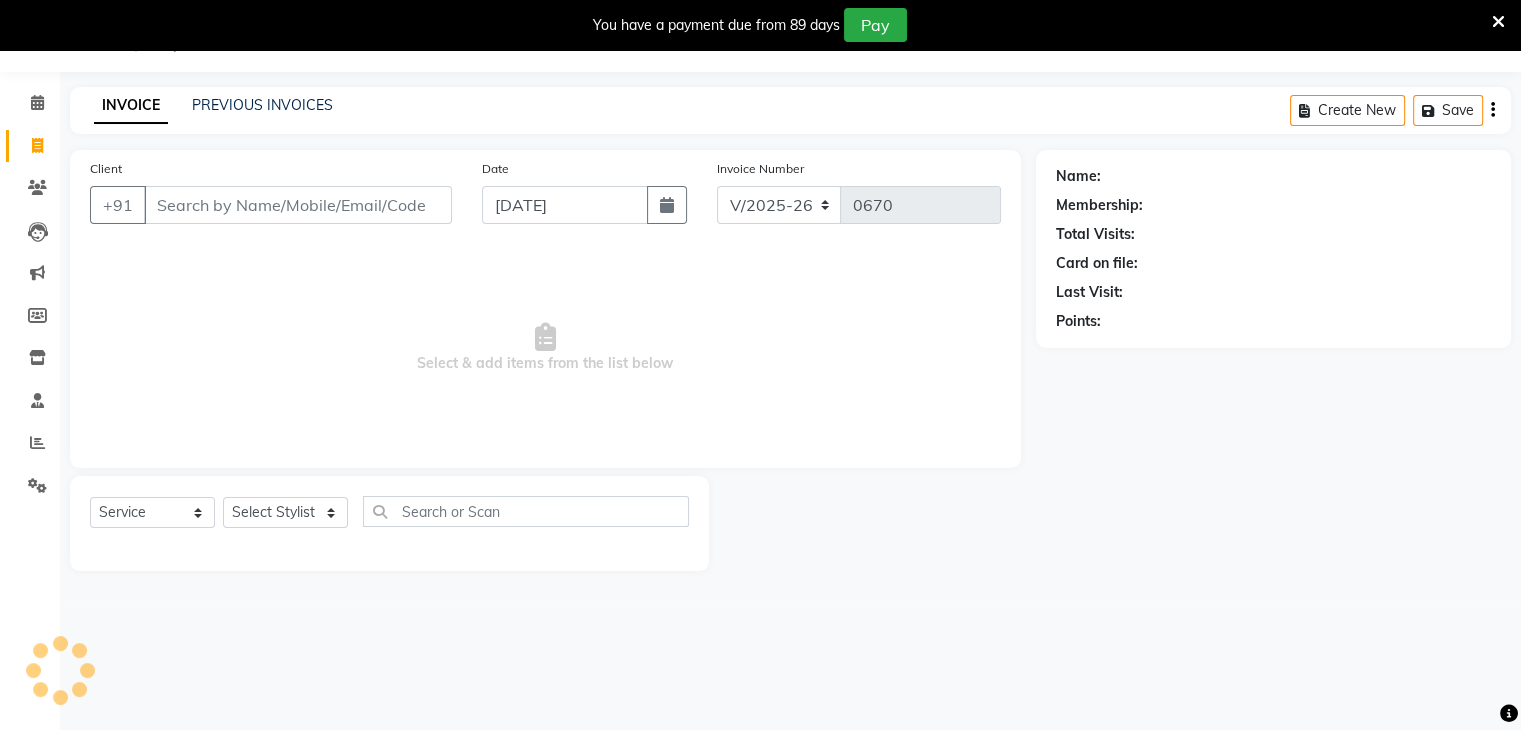 scroll, scrollTop: 50, scrollLeft: 0, axis: vertical 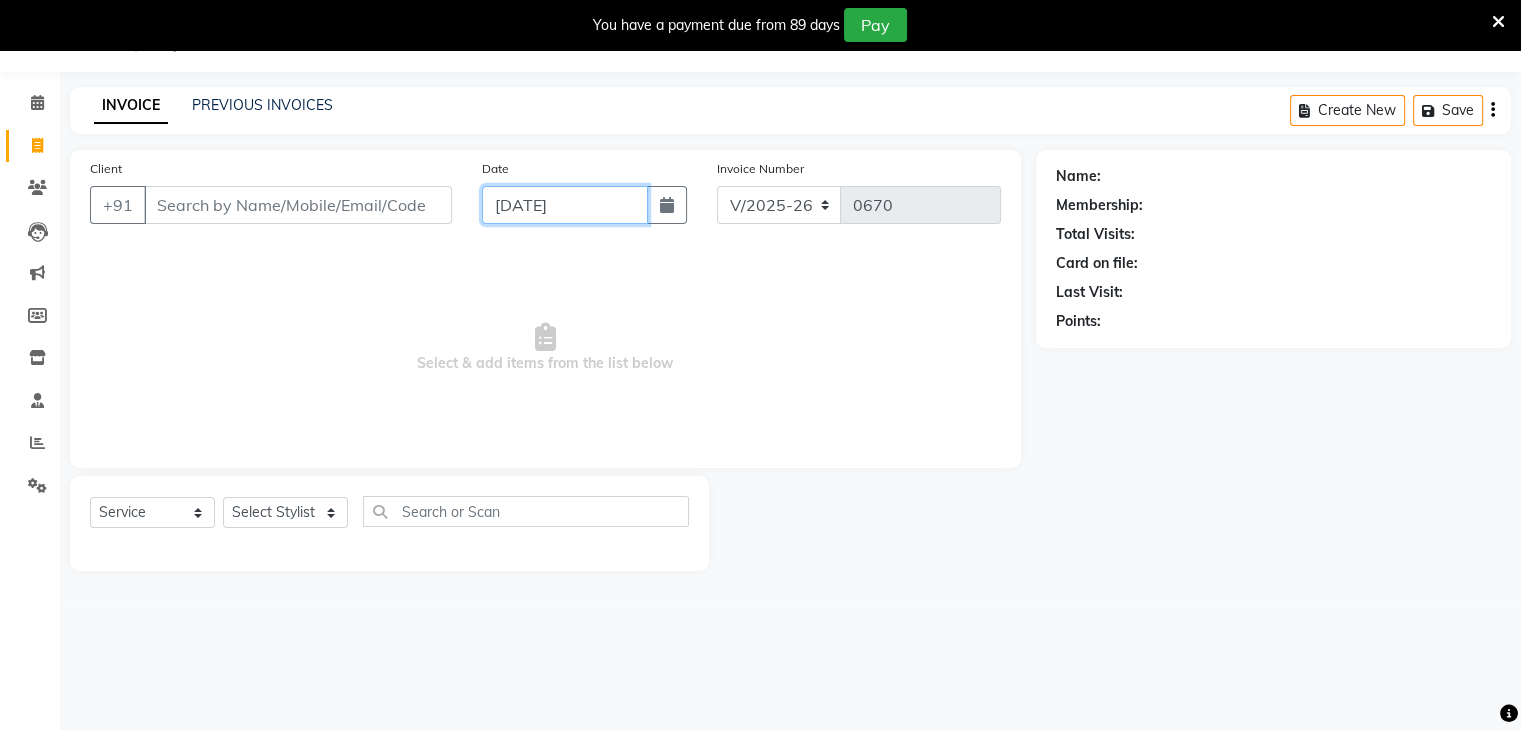 click on "[DATE]" 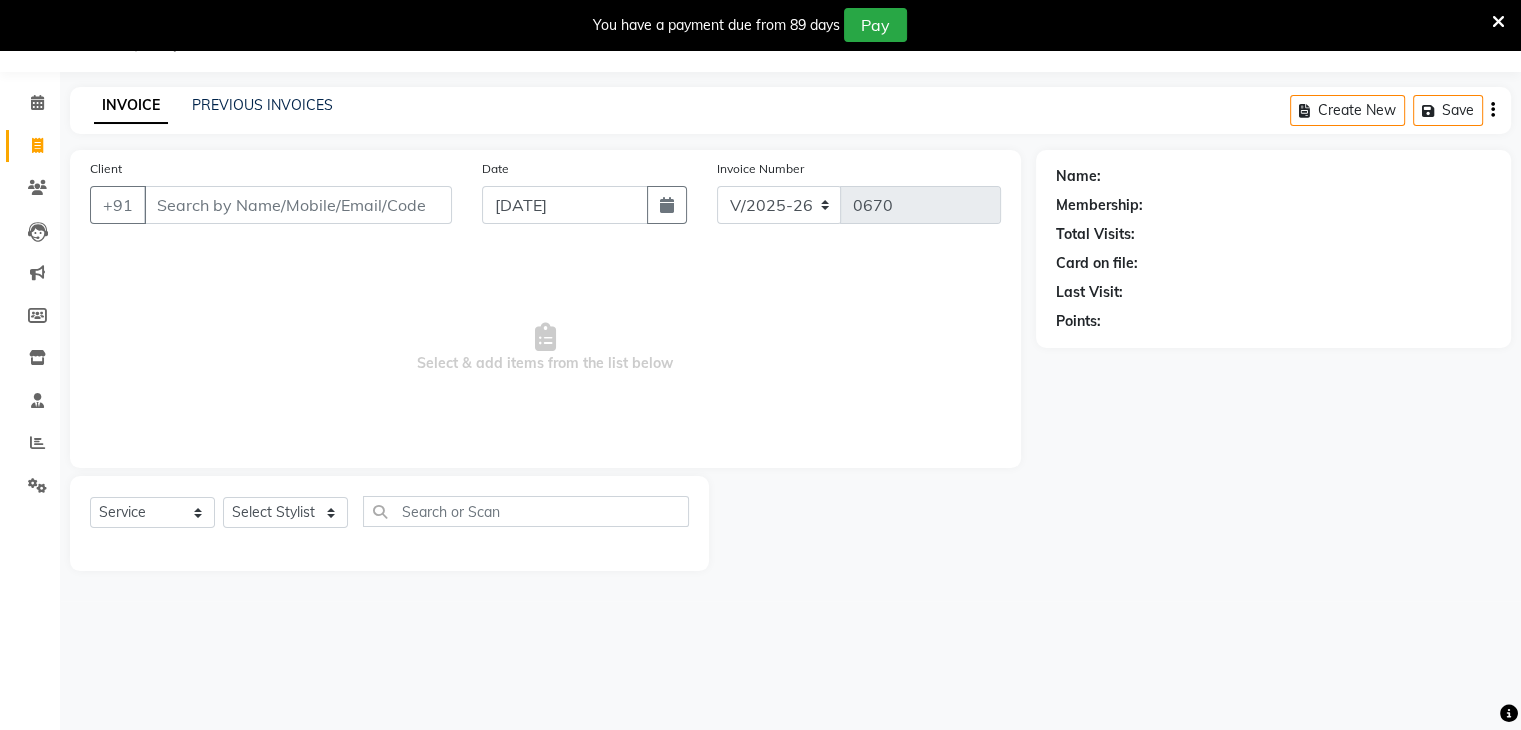 select on "7" 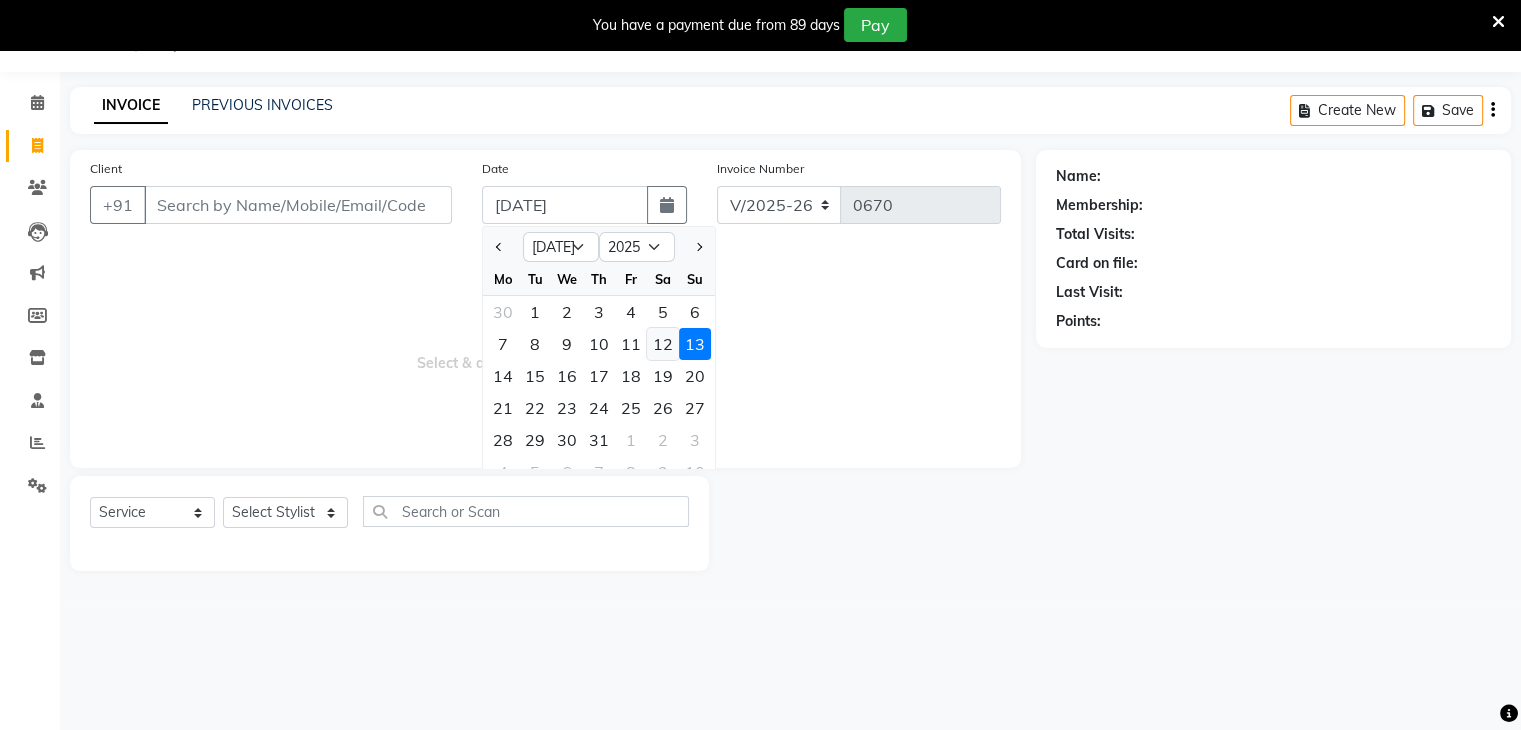 click on "12" 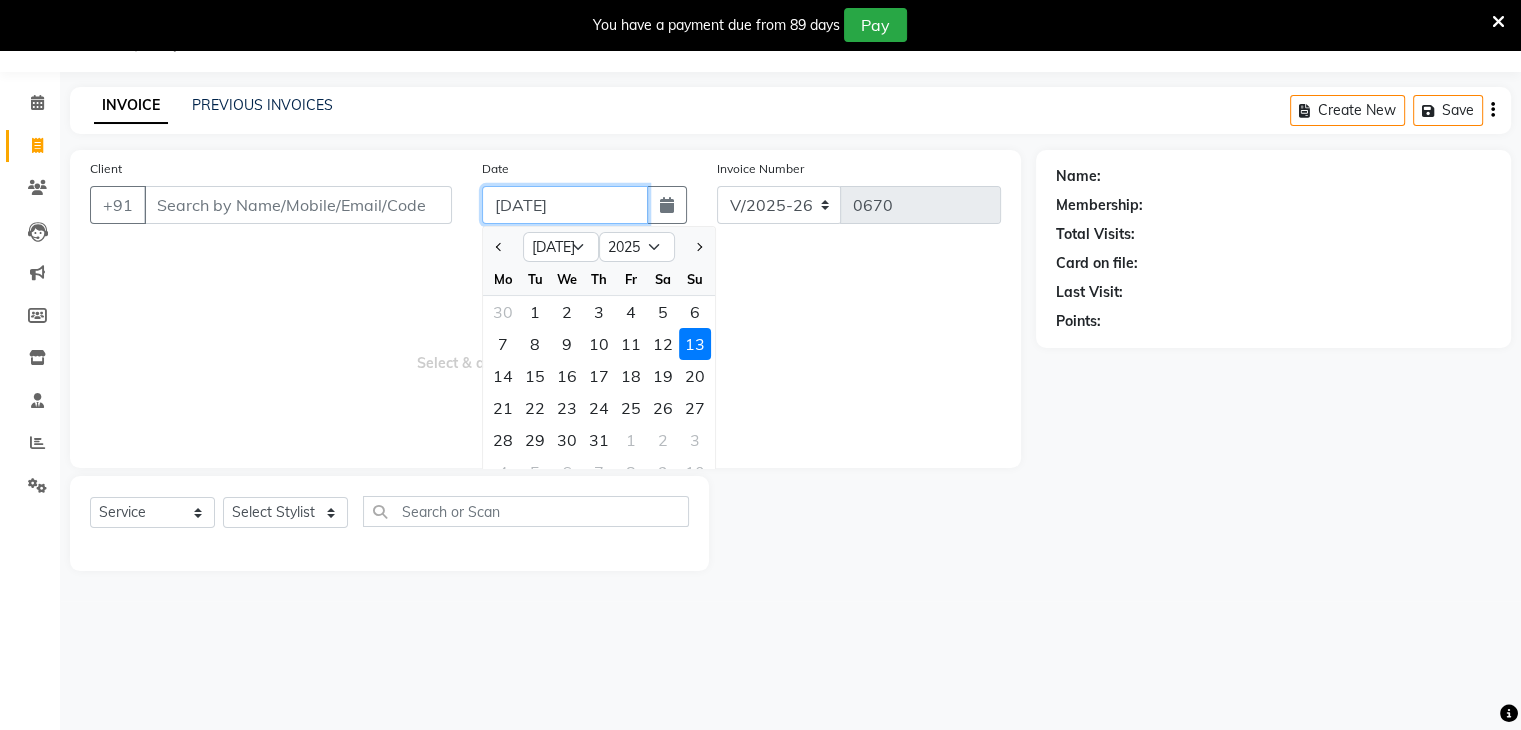 type on "12-07-2025" 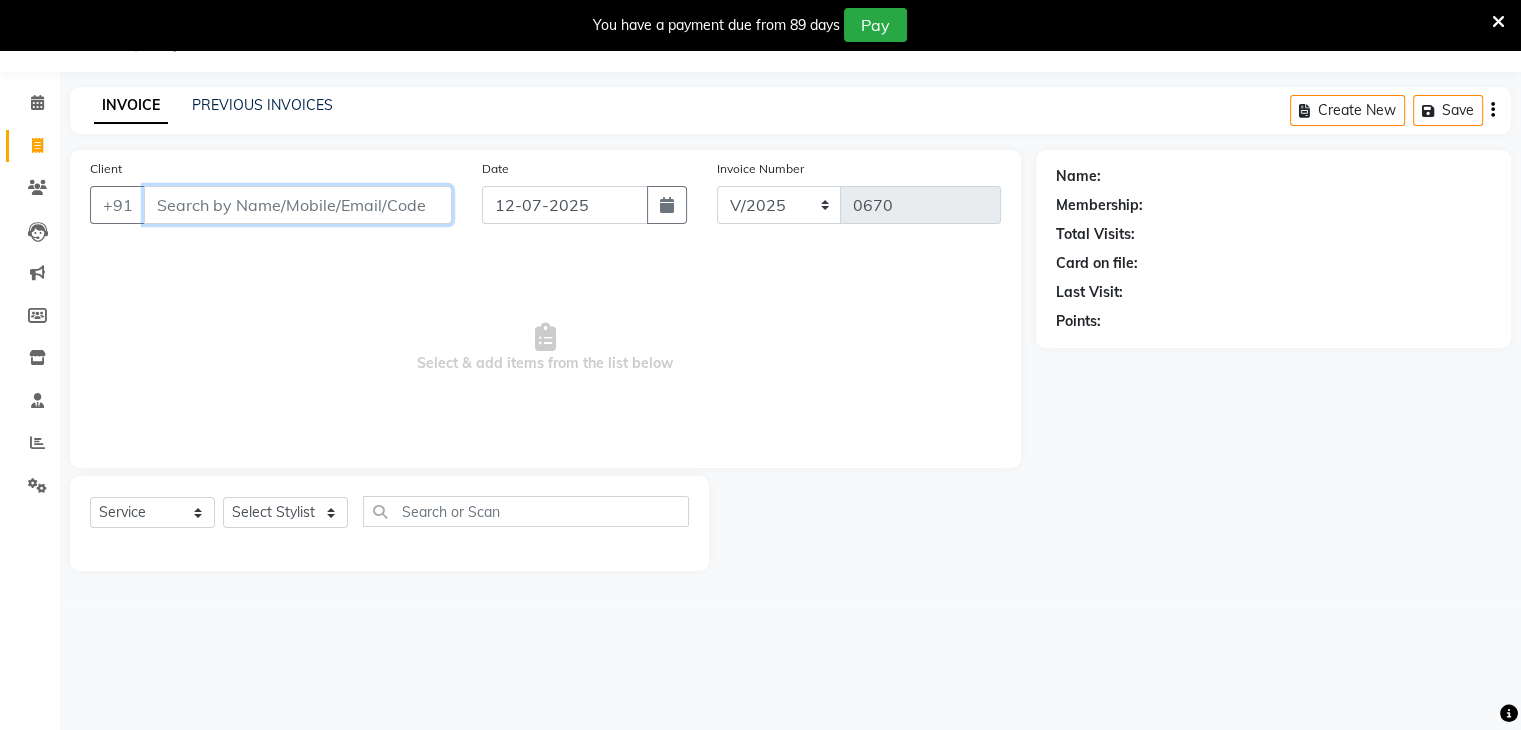 click on "Client" at bounding box center (298, 205) 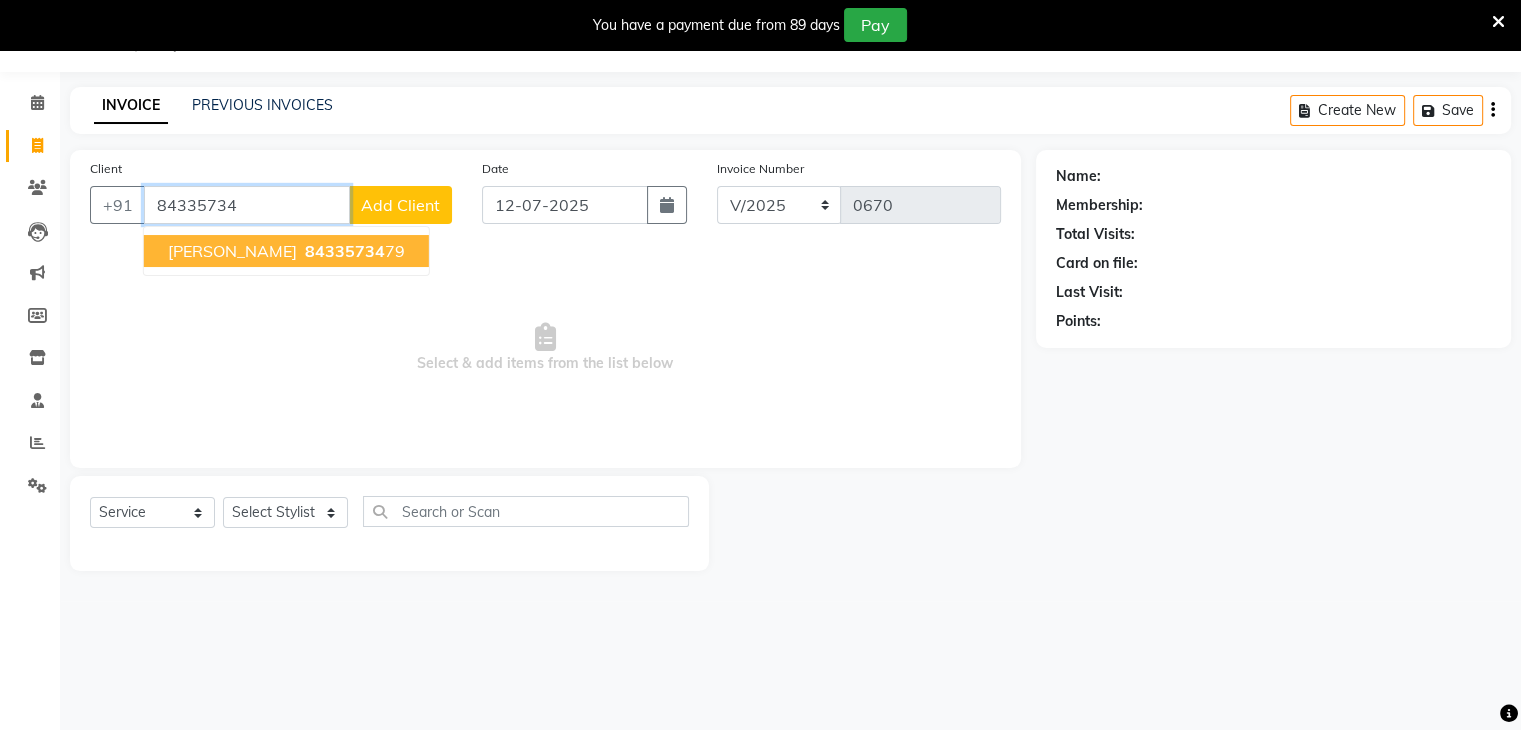 click on "84335734" at bounding box center (345, 251) 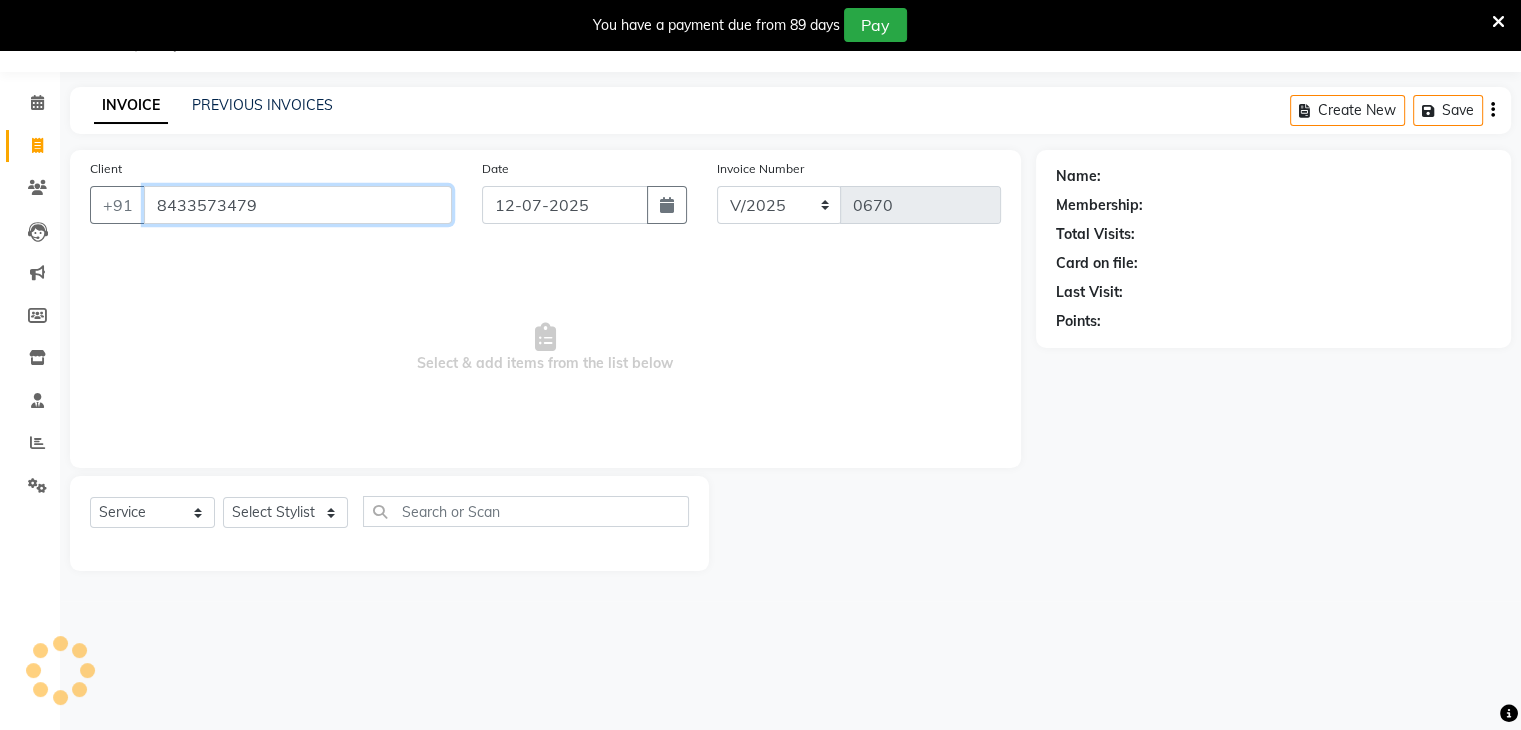 type on "8433573479" 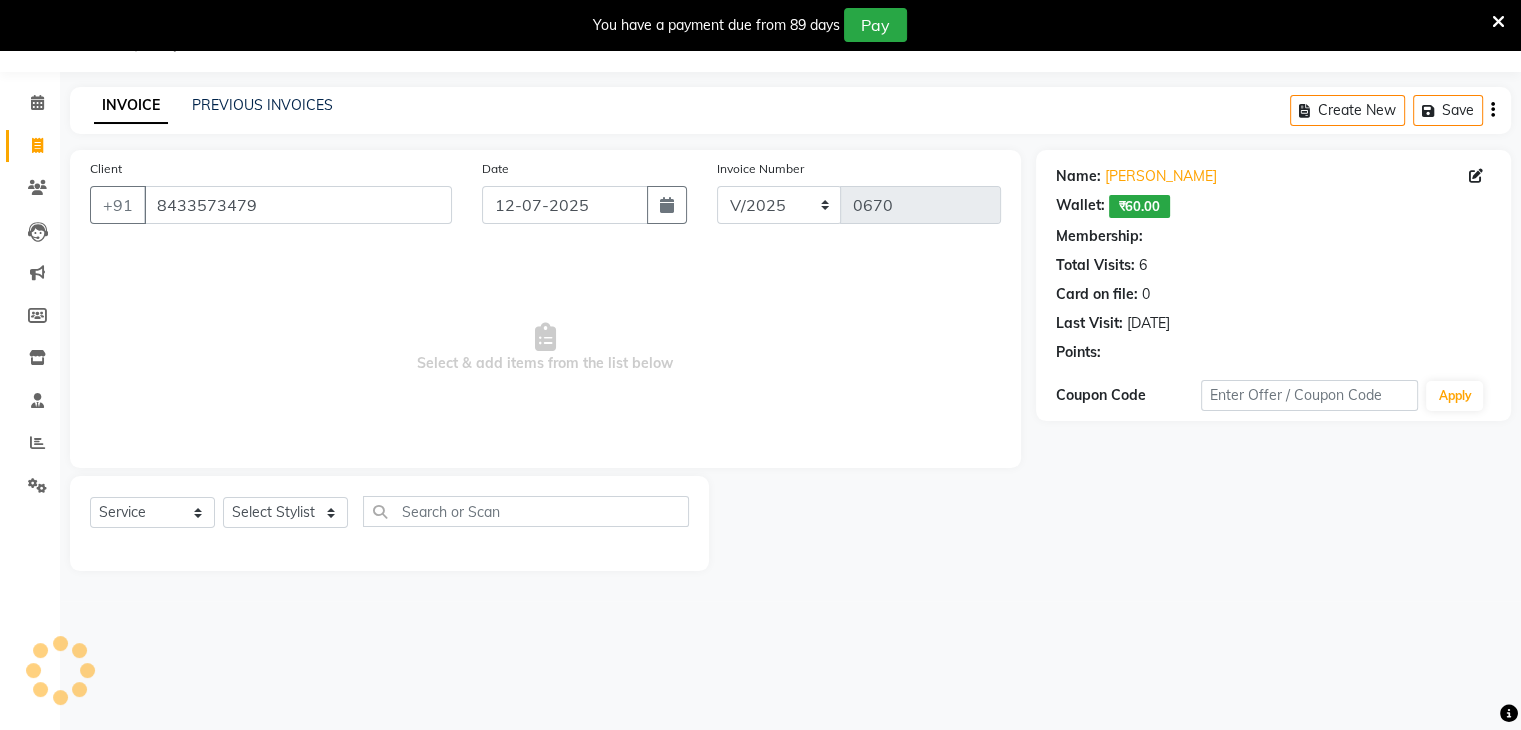 select on "1: Object" 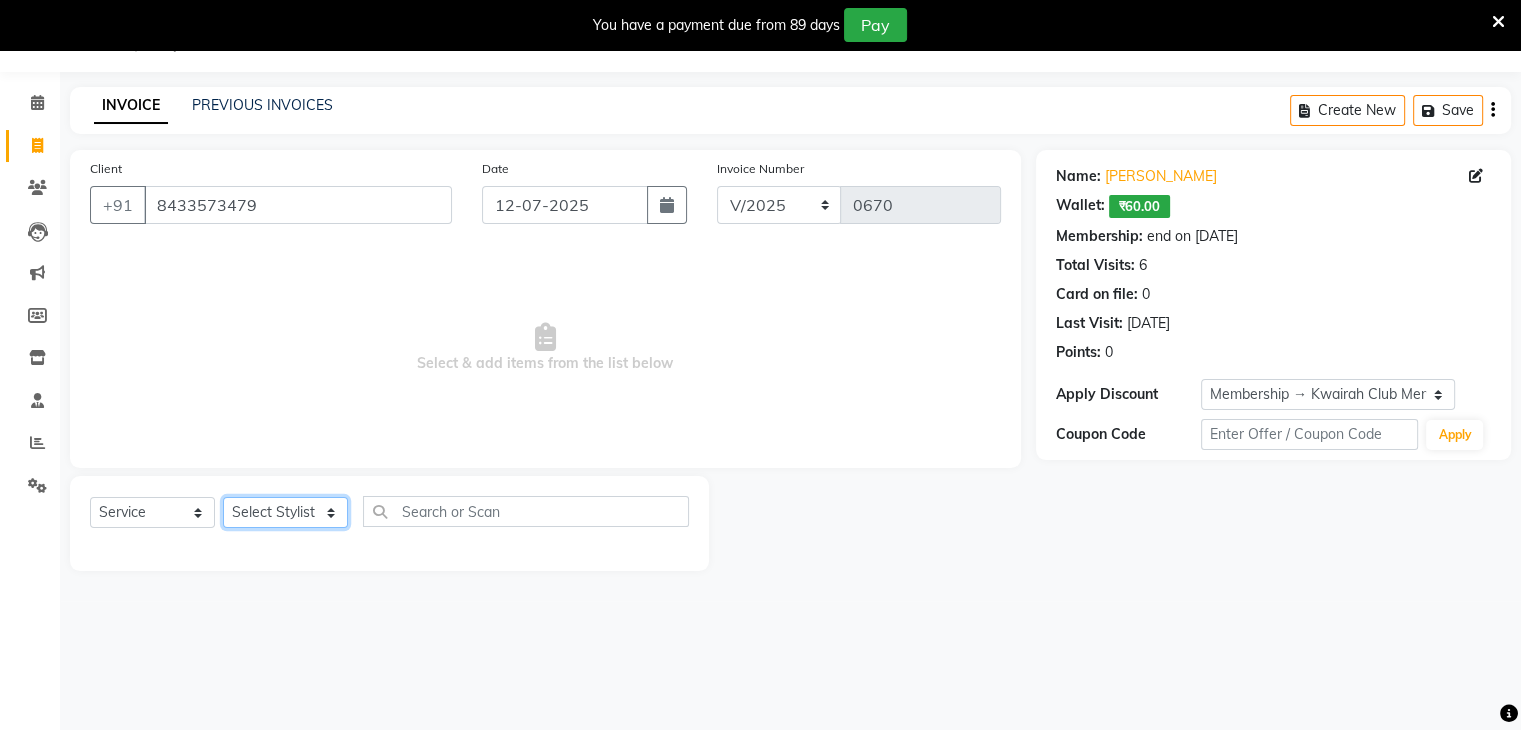 click on "Select Stylist [PERSON_NAME] [PERSON_NAME] Neha More Rakhi [PERSON_NAME] [PERSON_NAME]" 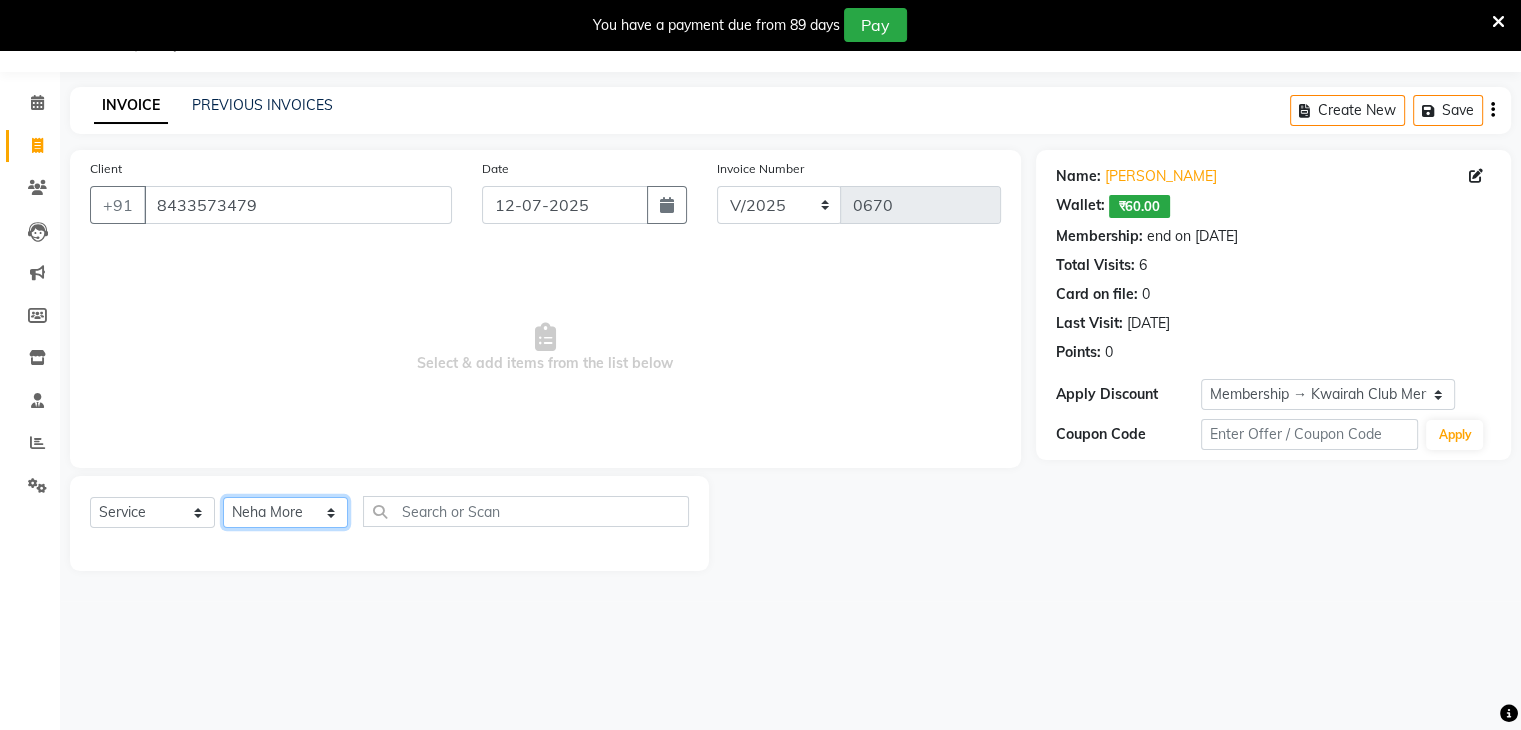 click on "Select Stylist [PERSON_NAME] [PERSON_NAME] Neha More Rakhi [PERSON_NAME] [PERSON_NAME]" 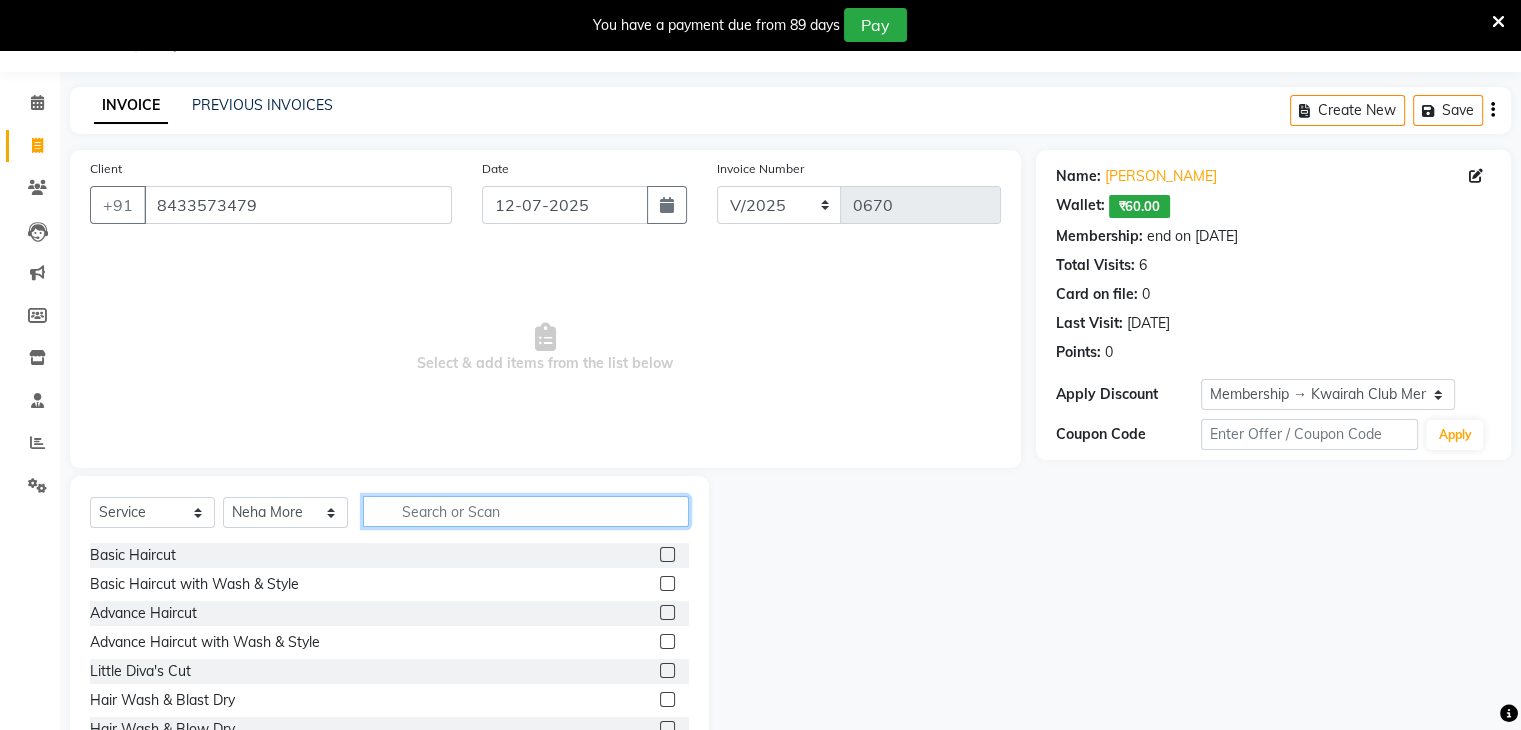 click 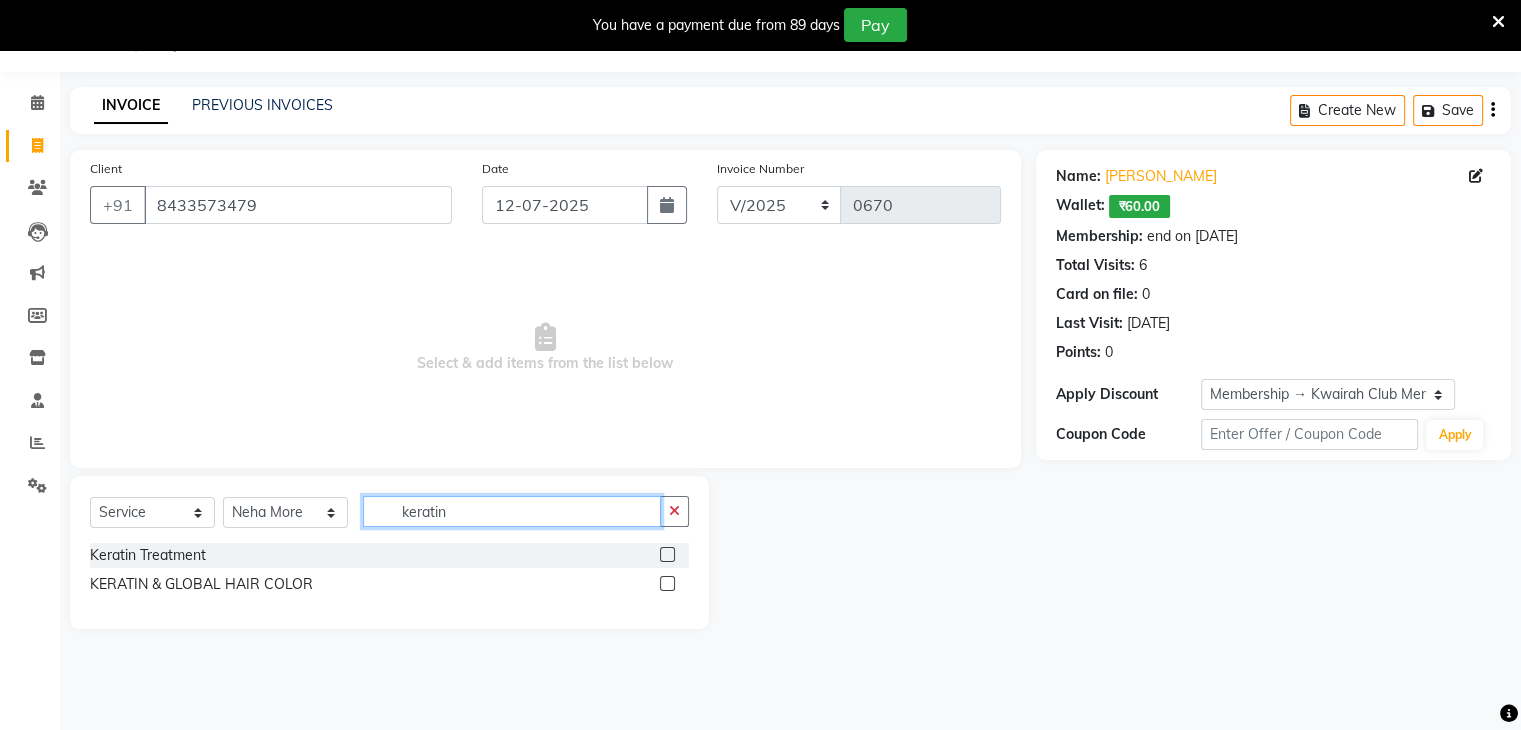 type on "keratin" 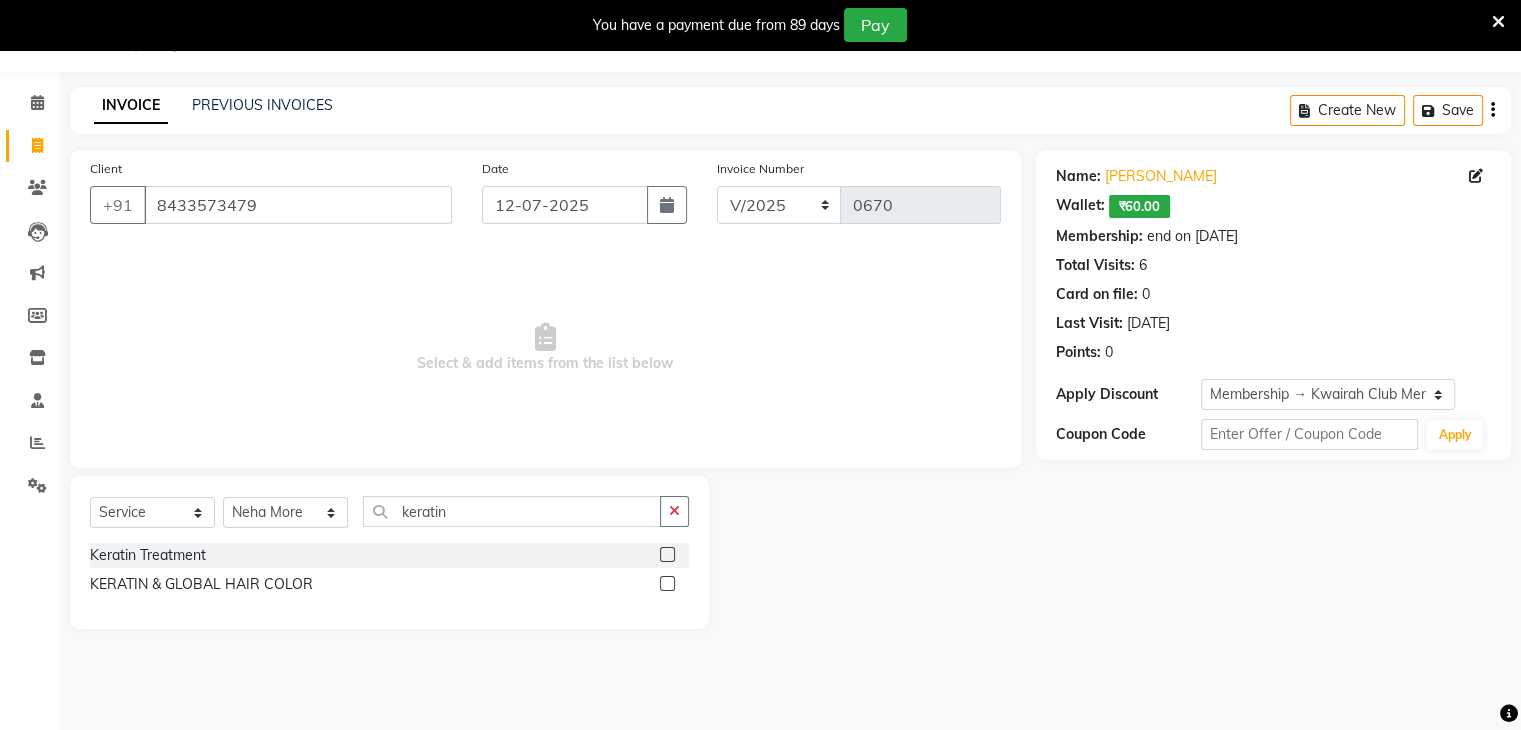 click 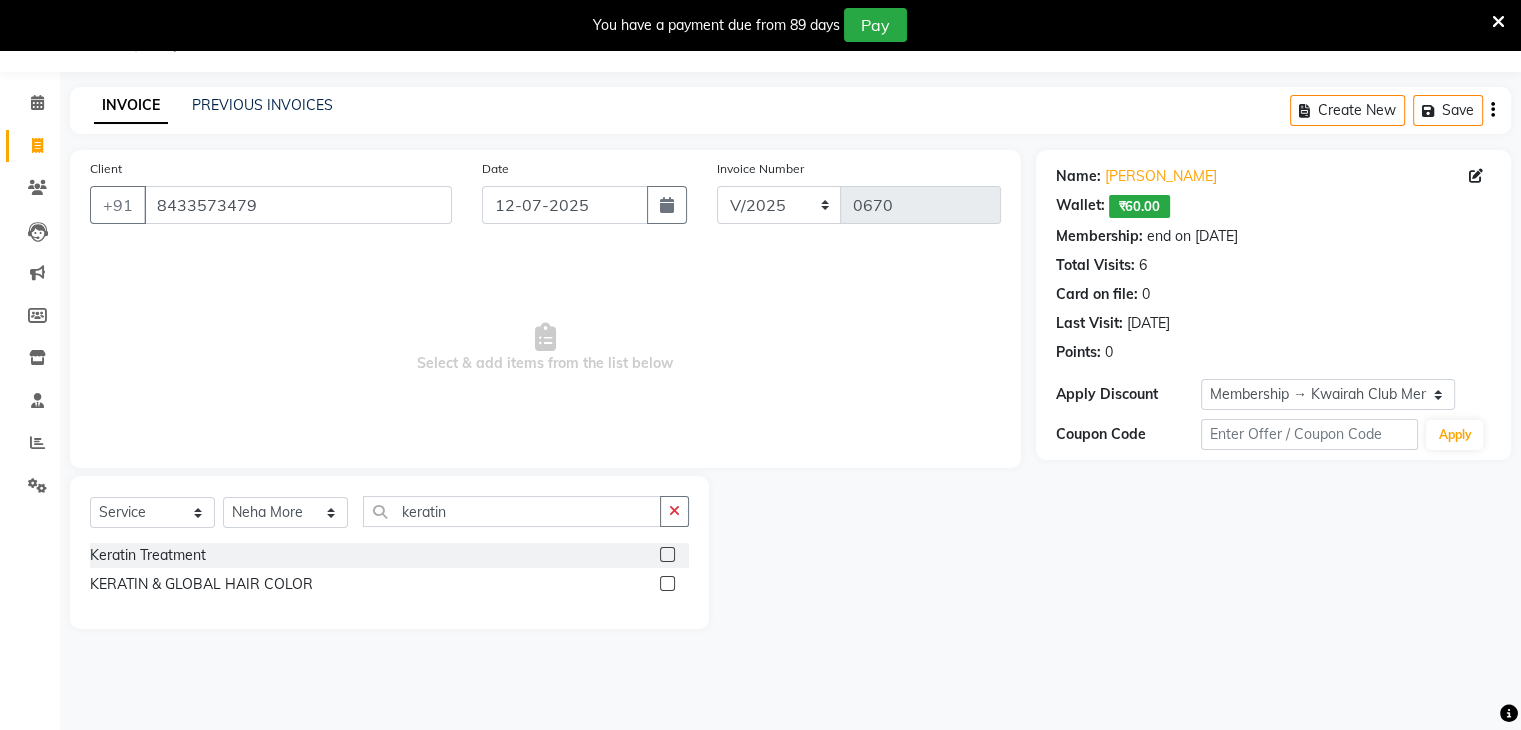 click at bounding box center [666, 555] 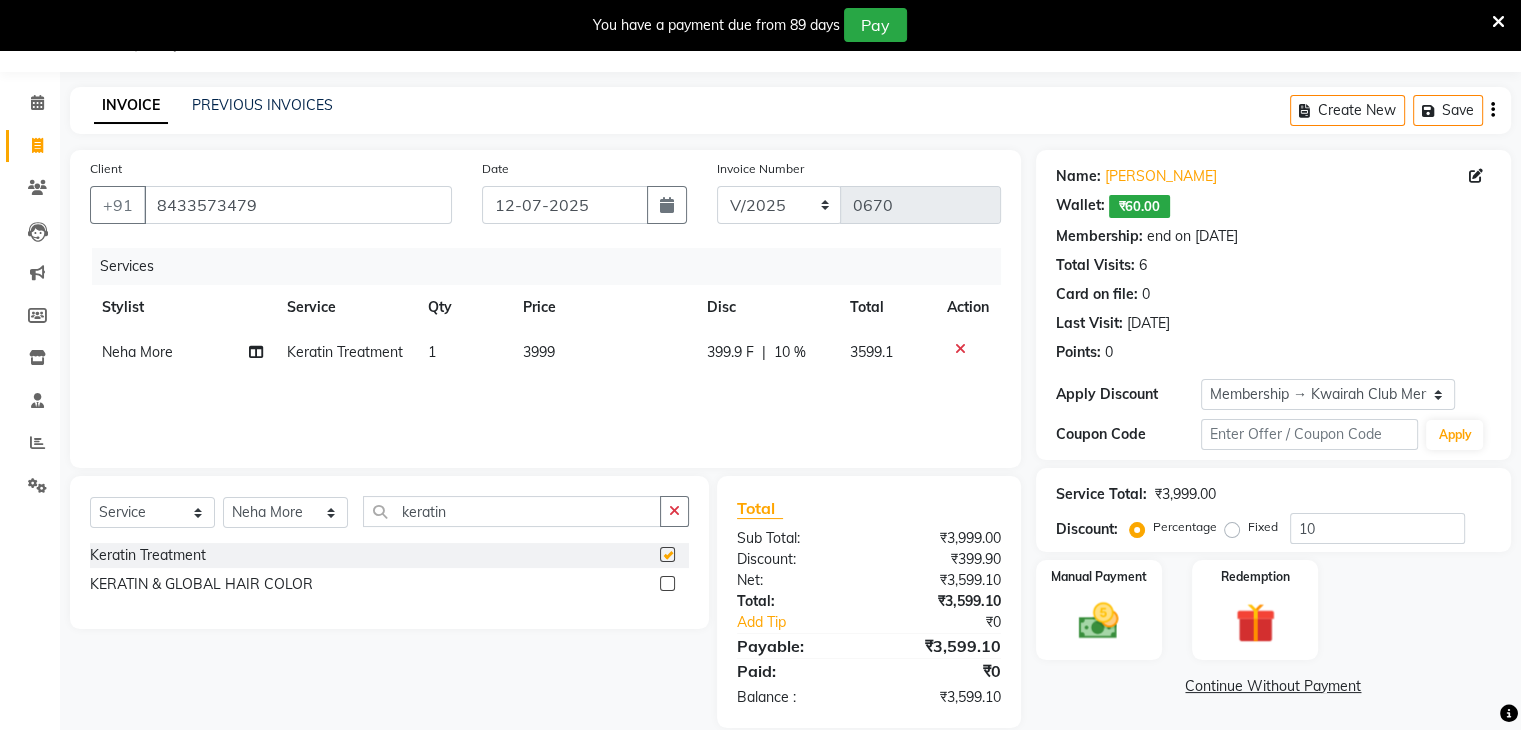 checkbox on "false" 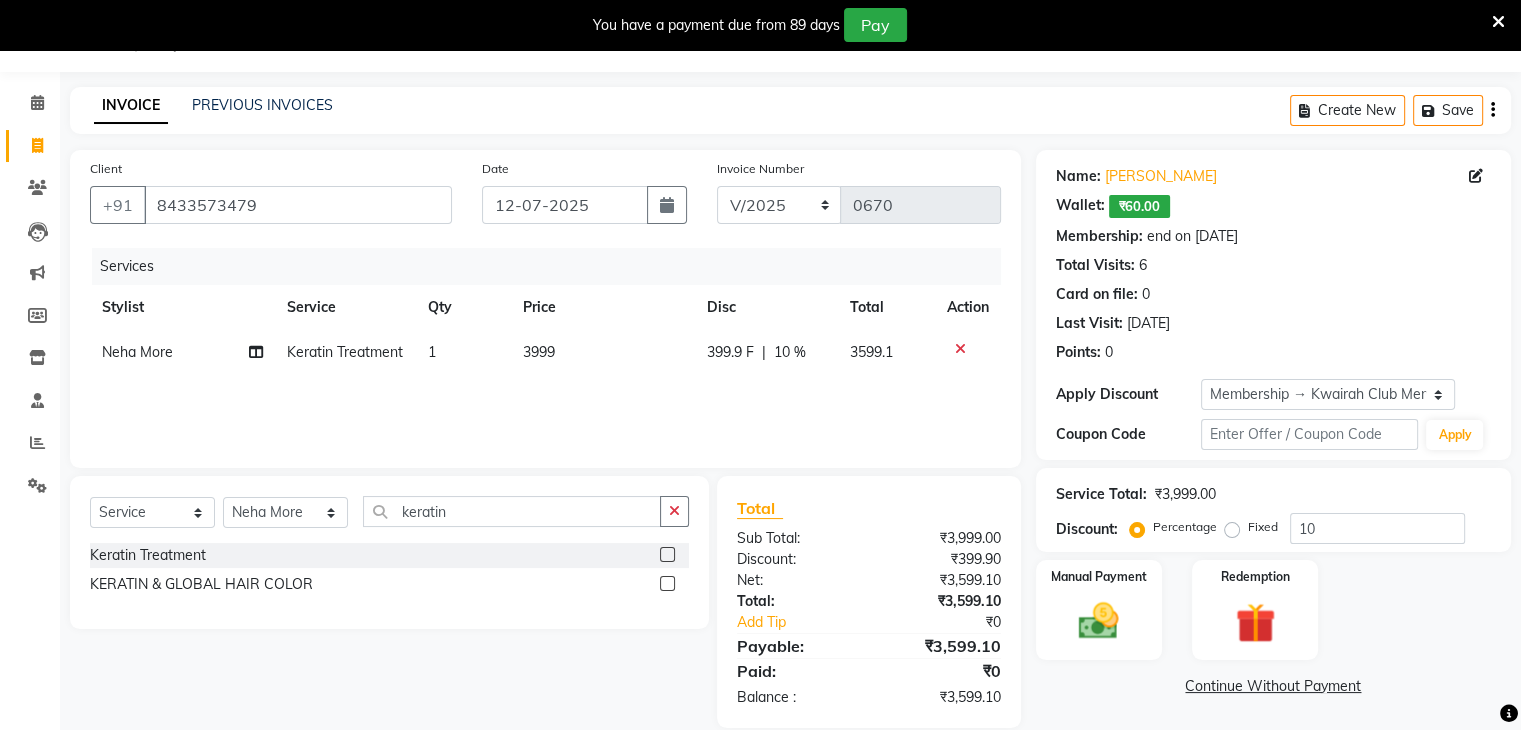 click on "3999" 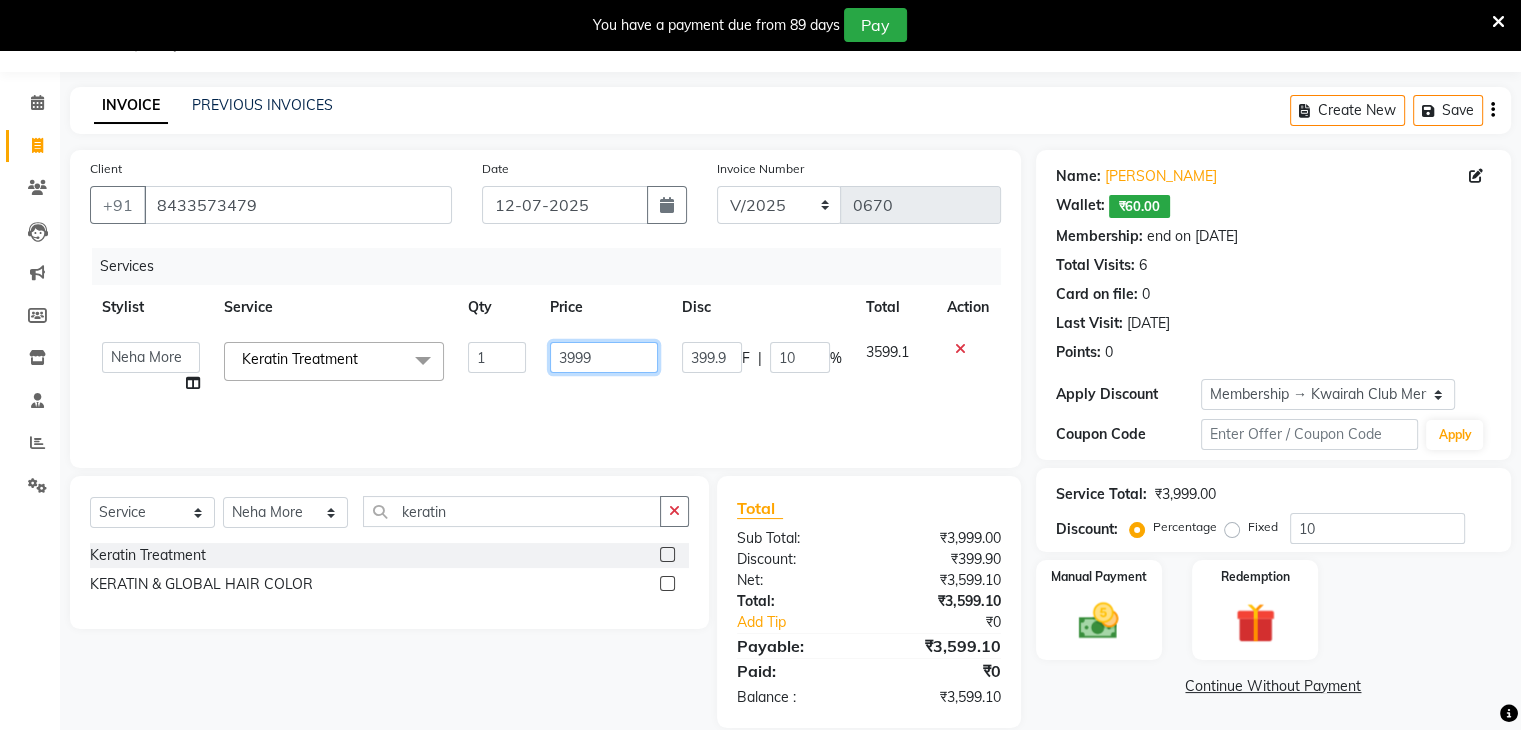 drag, startPoint x: 596, startPoint y: 351, endPoint x: 522, endPoint y: 352, distance: 74.00676 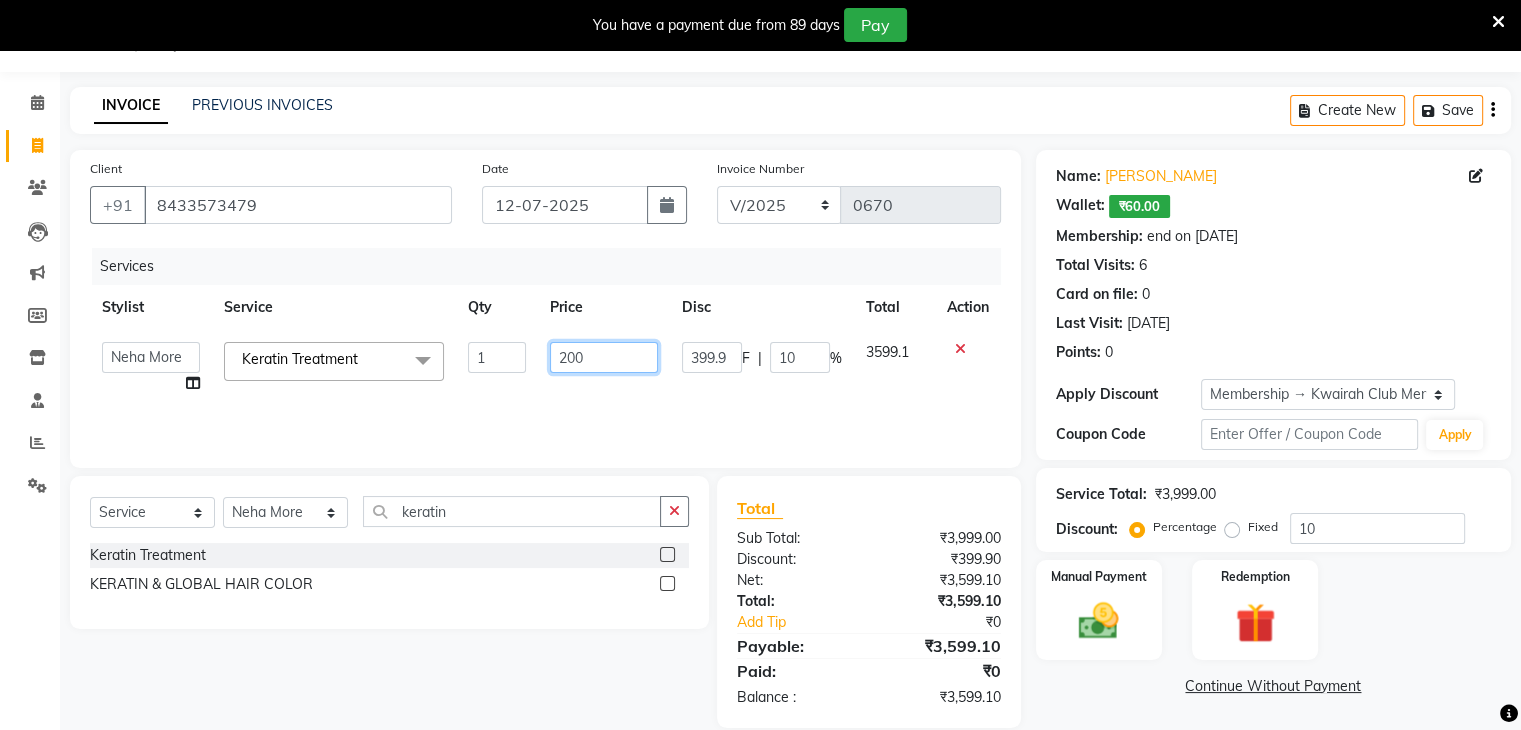 type on "2000" 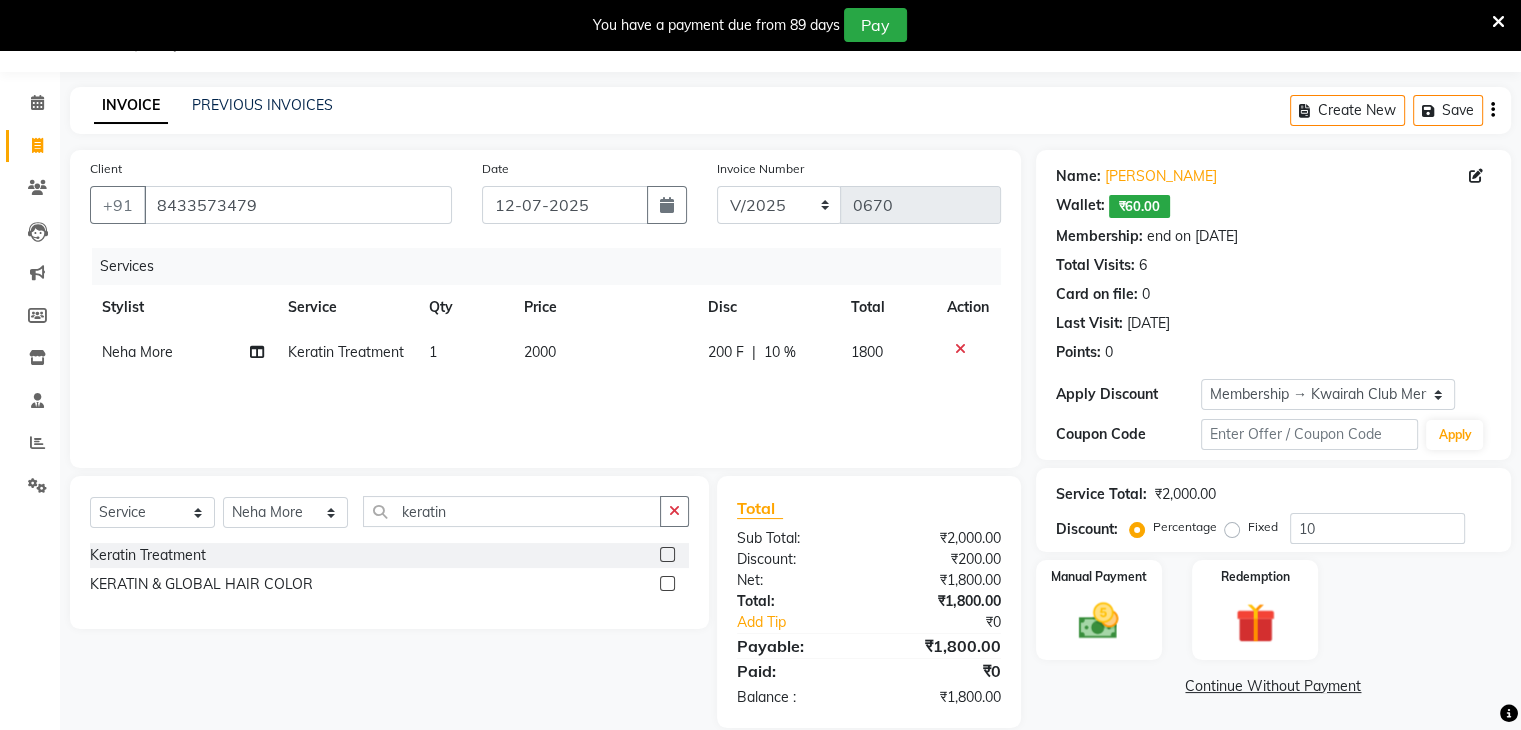 click on "10 %" 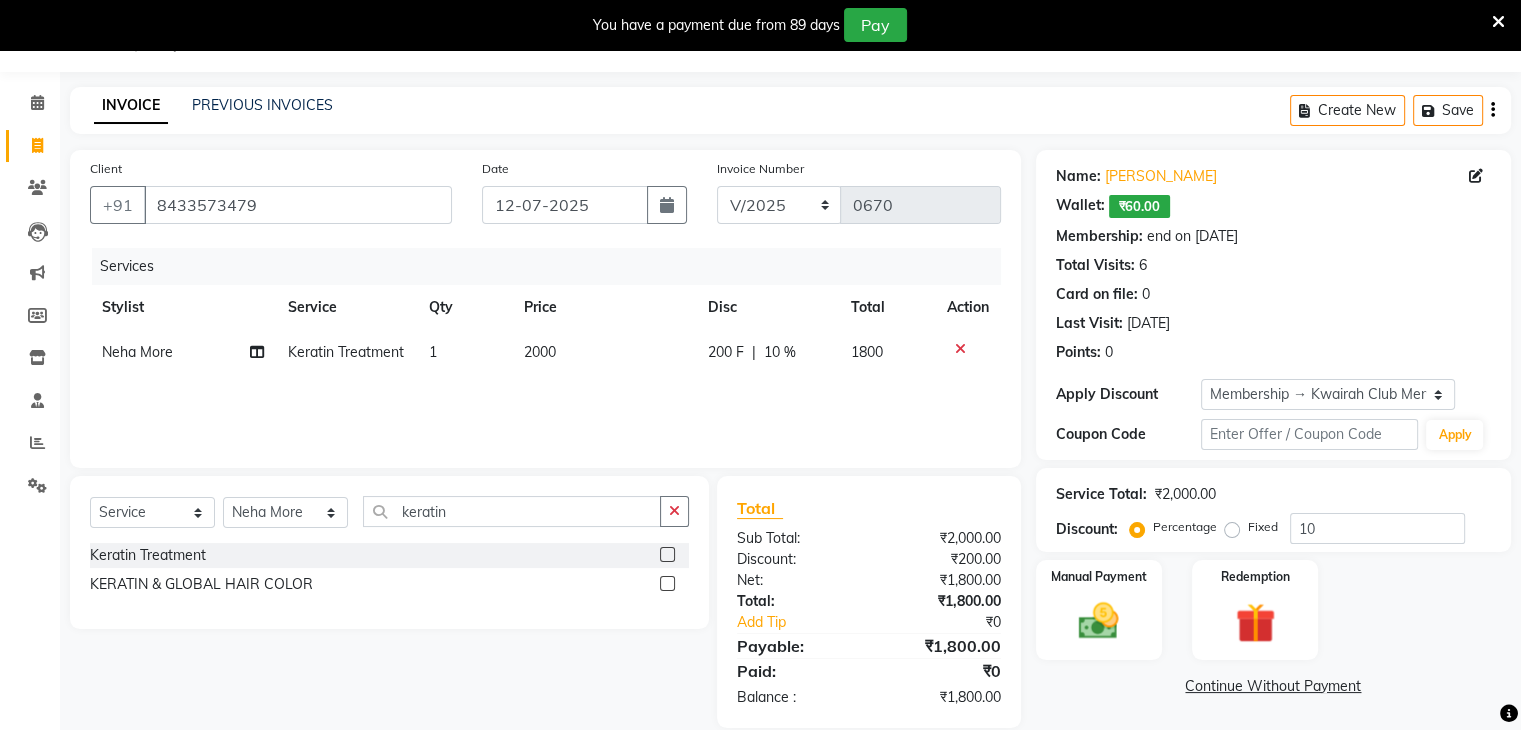 select on "76786" 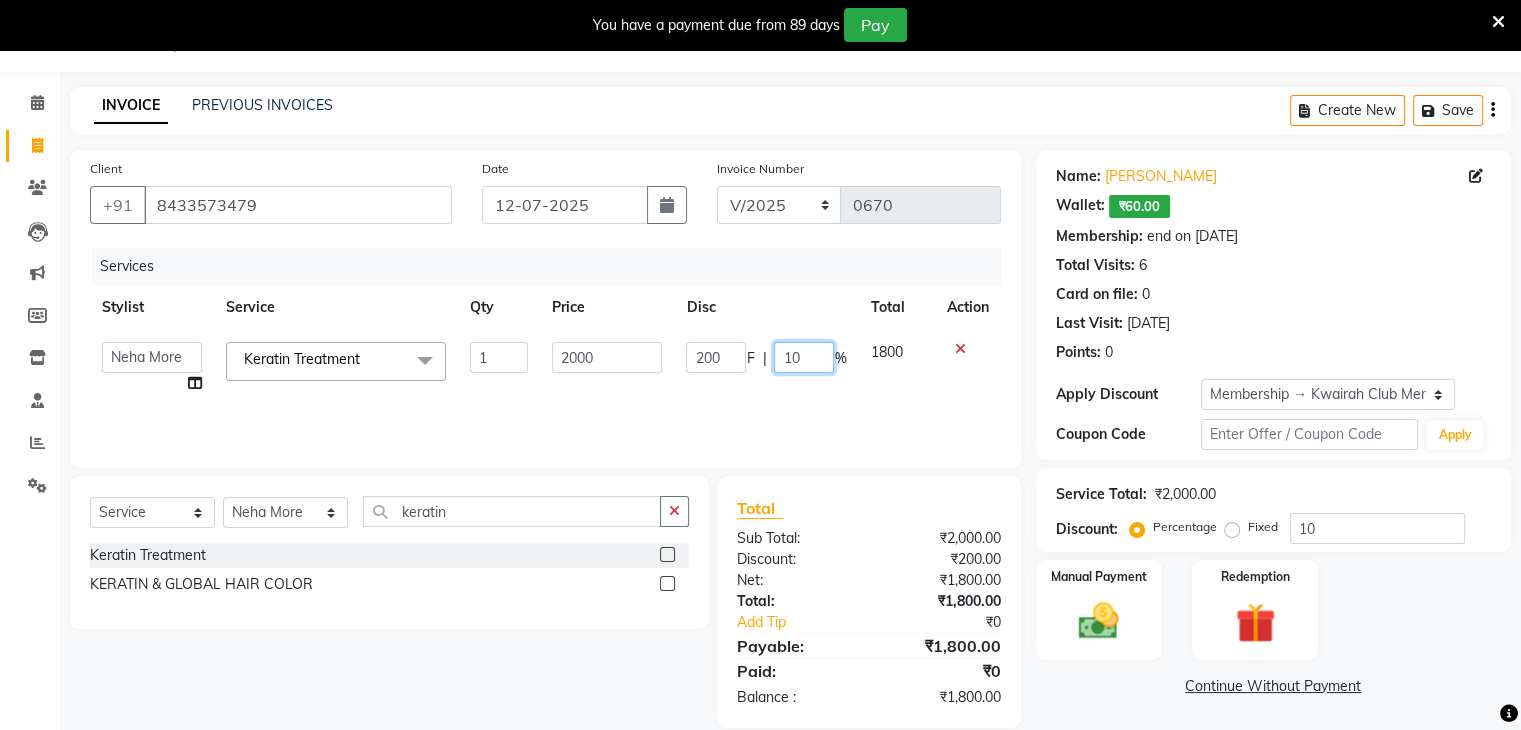 drag, startPoint x: 805, startPoint y: 351, endPoint x: 752, endPoint y: 353, distance: 53.037724 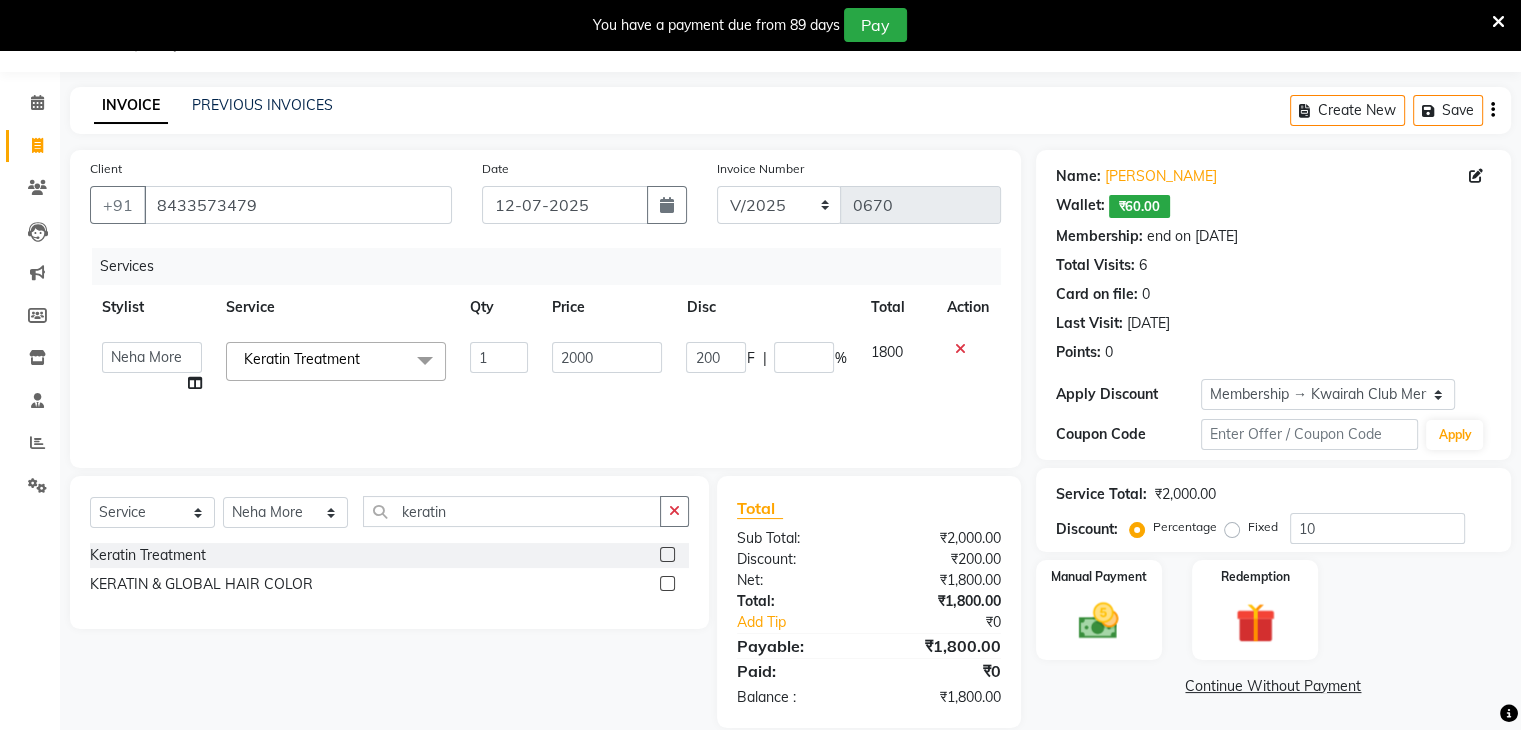 click on "Services Stylist Service Qty Price Disc Total Action  Amruta   Anjali   Ketki Somani   Neha More   Rakhi Chaurasia   Ranu   seona   Shrushti  Keratin Treatment  x Basic Haircut Basic Haircut with Wash & Style Advance Haircut Advance Haircut with Wash & Style Little Diva's Cut Hair Wash & Blast Dry Hair Wash & Blow Dry Blow Dry (Upto Midwaist) Blow Dry Waist Ironing (Upto Midwaist) Ironing Waist Curls/Waves/Styling (Upto Midwaist) Curls/Waves/Styling Waist Basic Hair Spa Schwarzkopf Spa Hair Gloss Treatment (Upto Midwaist) Hair Gloss Treatment Waist Fibre Clinix (Kwairah Signature Treatment) Express Head Massage 20 Mins Head Massage 30 Mins Oil Massage + Wash Keratin Treatment Smoothening/Rebonding Treatment Botox Treatment Root Touchup Igora 1 inch Root Touchup Igora 2 inch Root Touchup Essencity 1 inch Root Touchup Essencity 2 inch Half Head Streaks (15-16 strips) Full Head Streaks 3D Colors Global Hair Color Dual Global Hair Color Balayage/Ombre/Free Hand/Low Lights/ Baby Lights Prelightening Pre-wash TRIM" 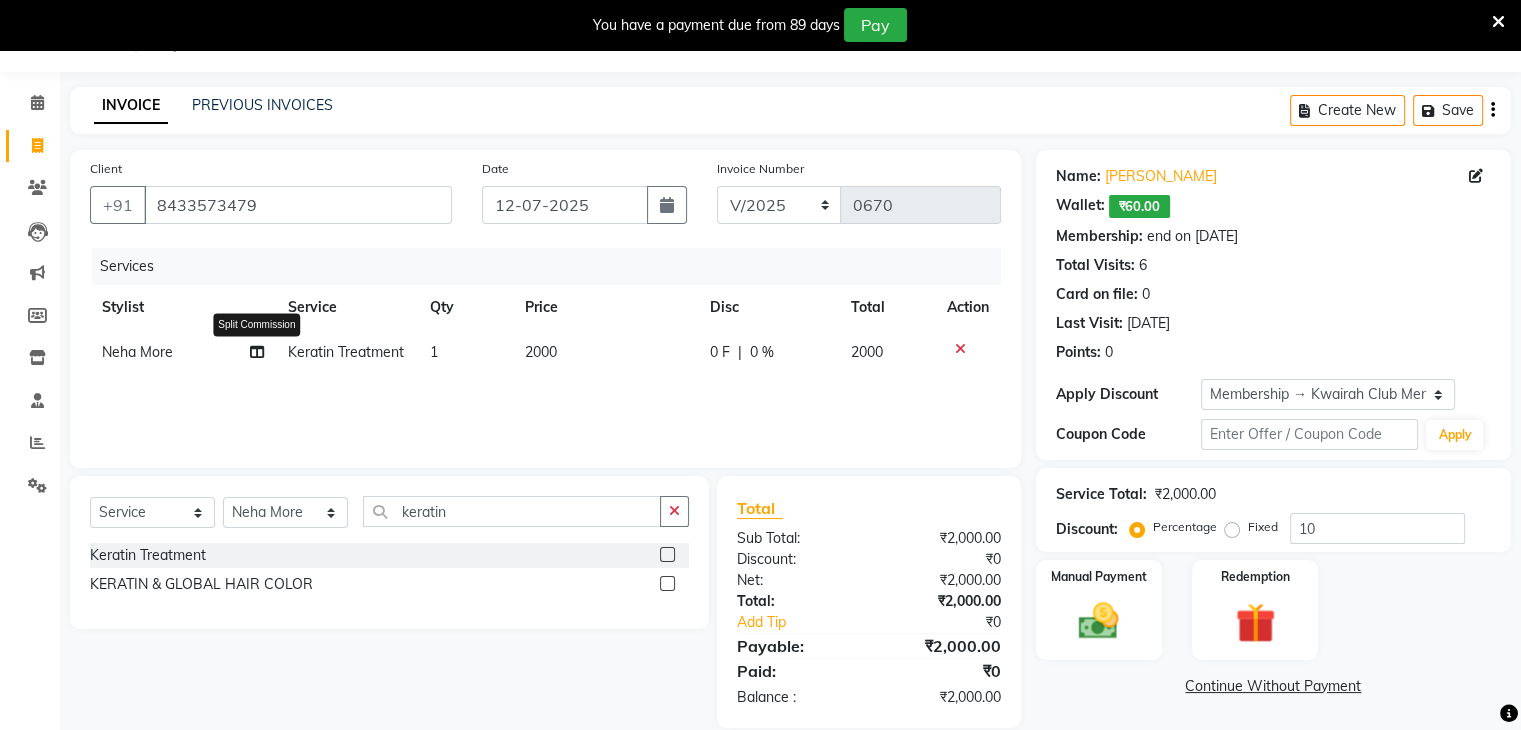 click 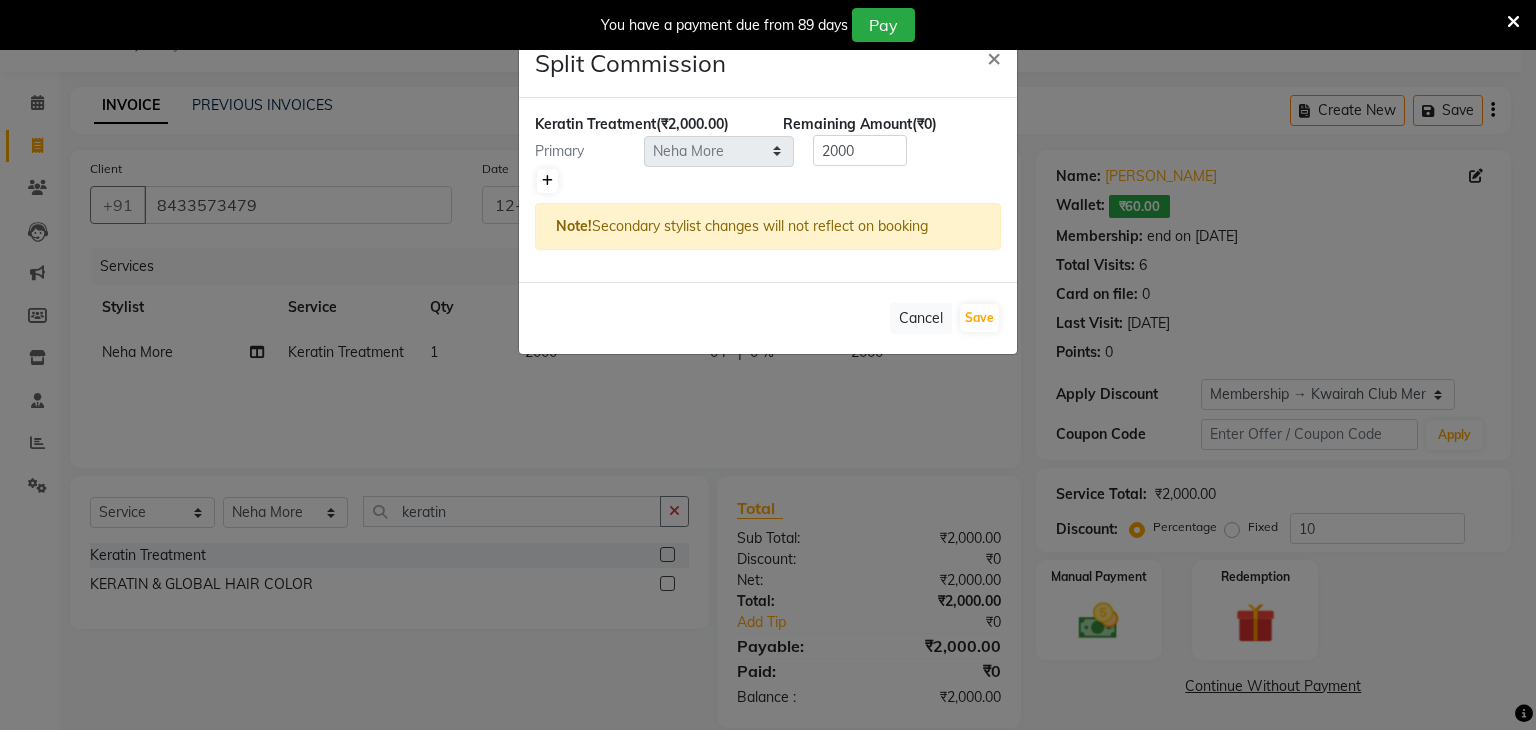 click 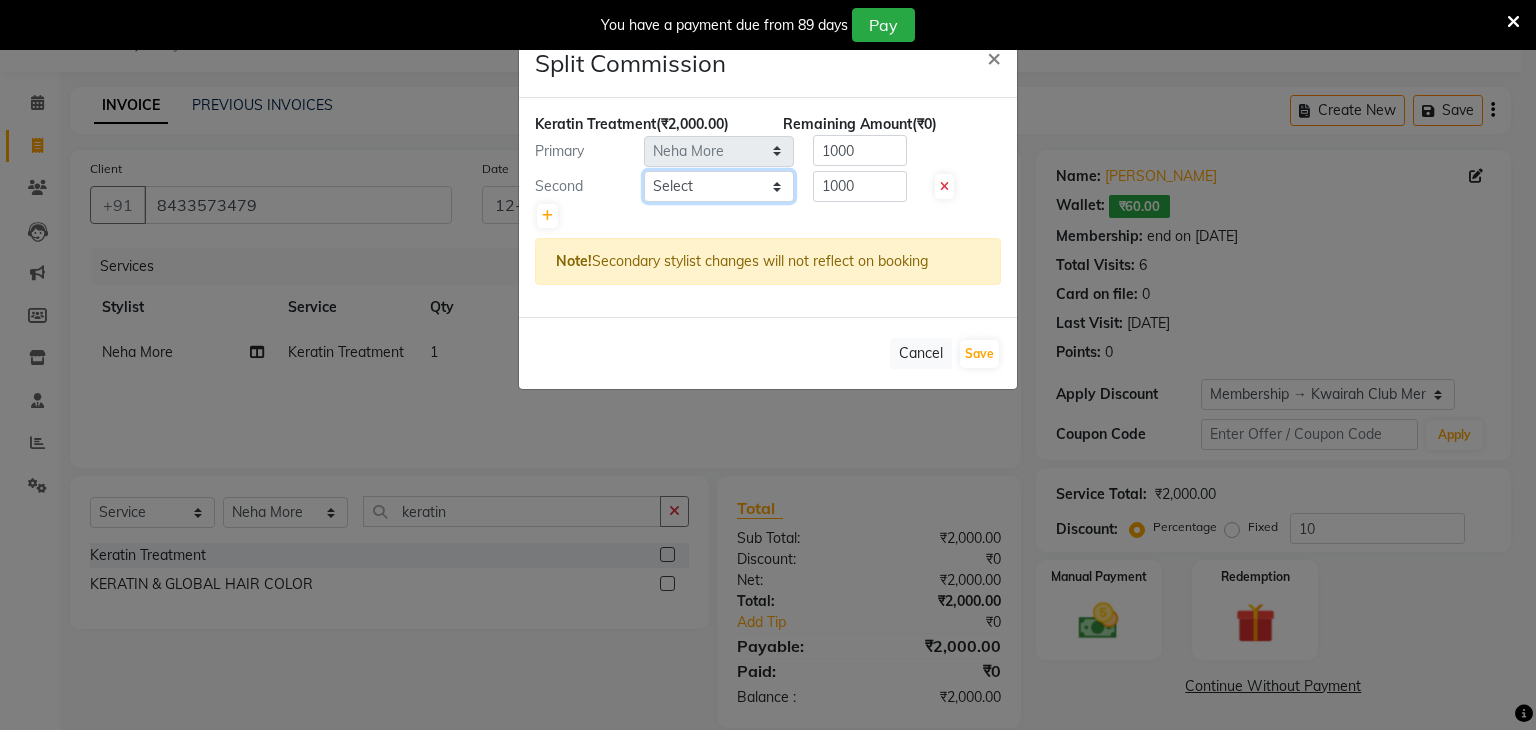 click on "Select  [PERSON_NAME]   [PERSON_NAME]   Neha More   Rakhi [PERSON_NAME]   [PERSON_NAME]" 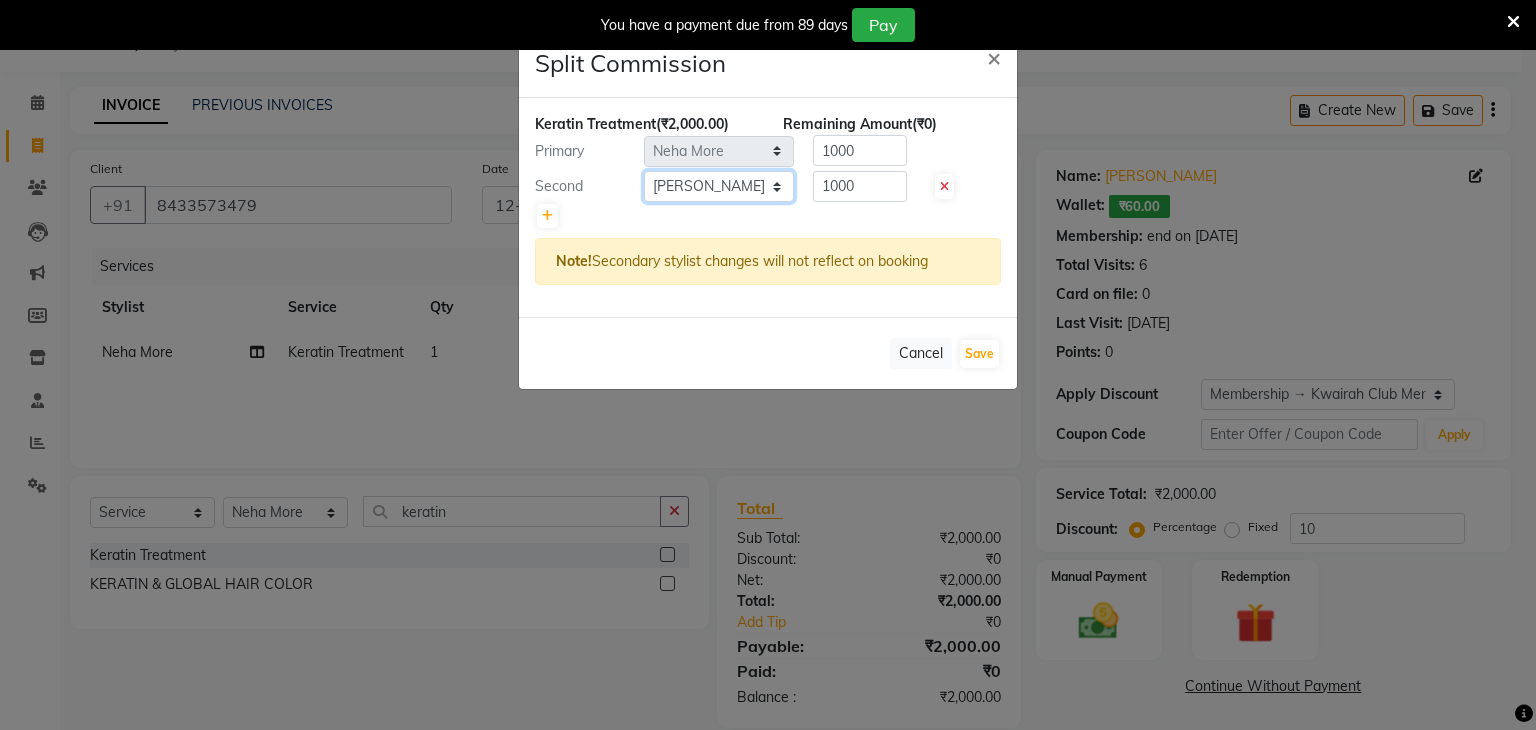 click on "Select  [PERSON_NAME]   [PERSON_NAME]   Neha More   Rakhi [PERSON_NAME]   [PERSON_NAME]" 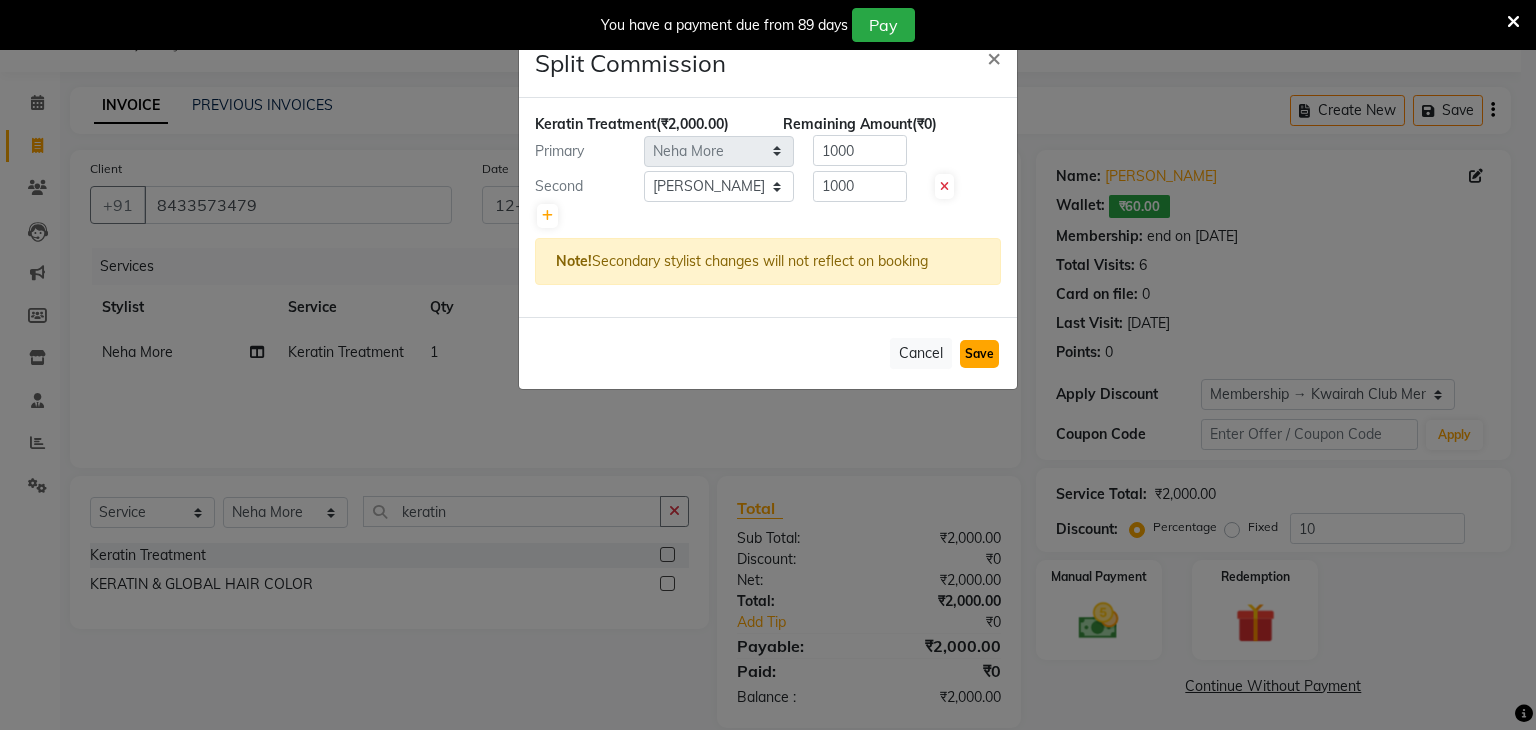 click on "Save" 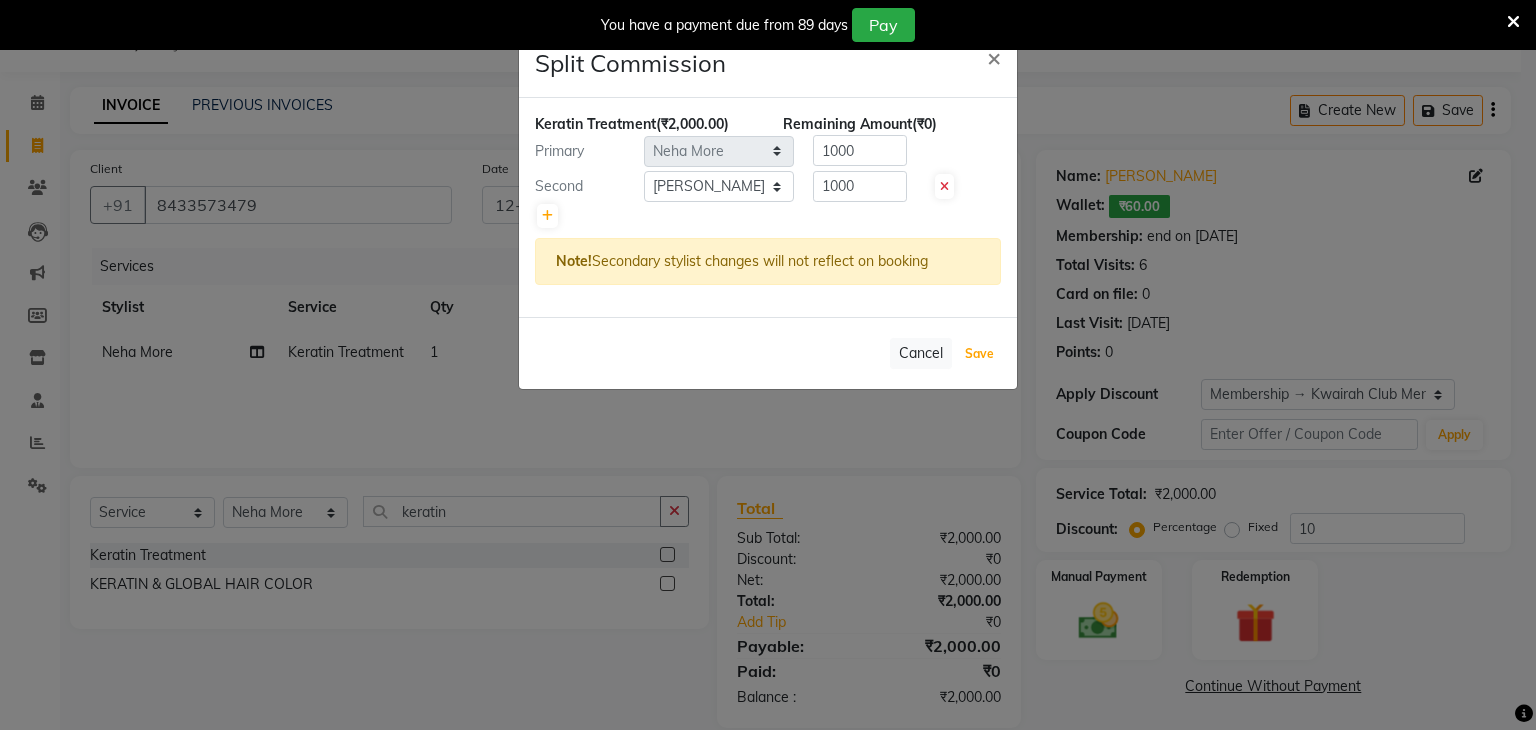 select on "Select" 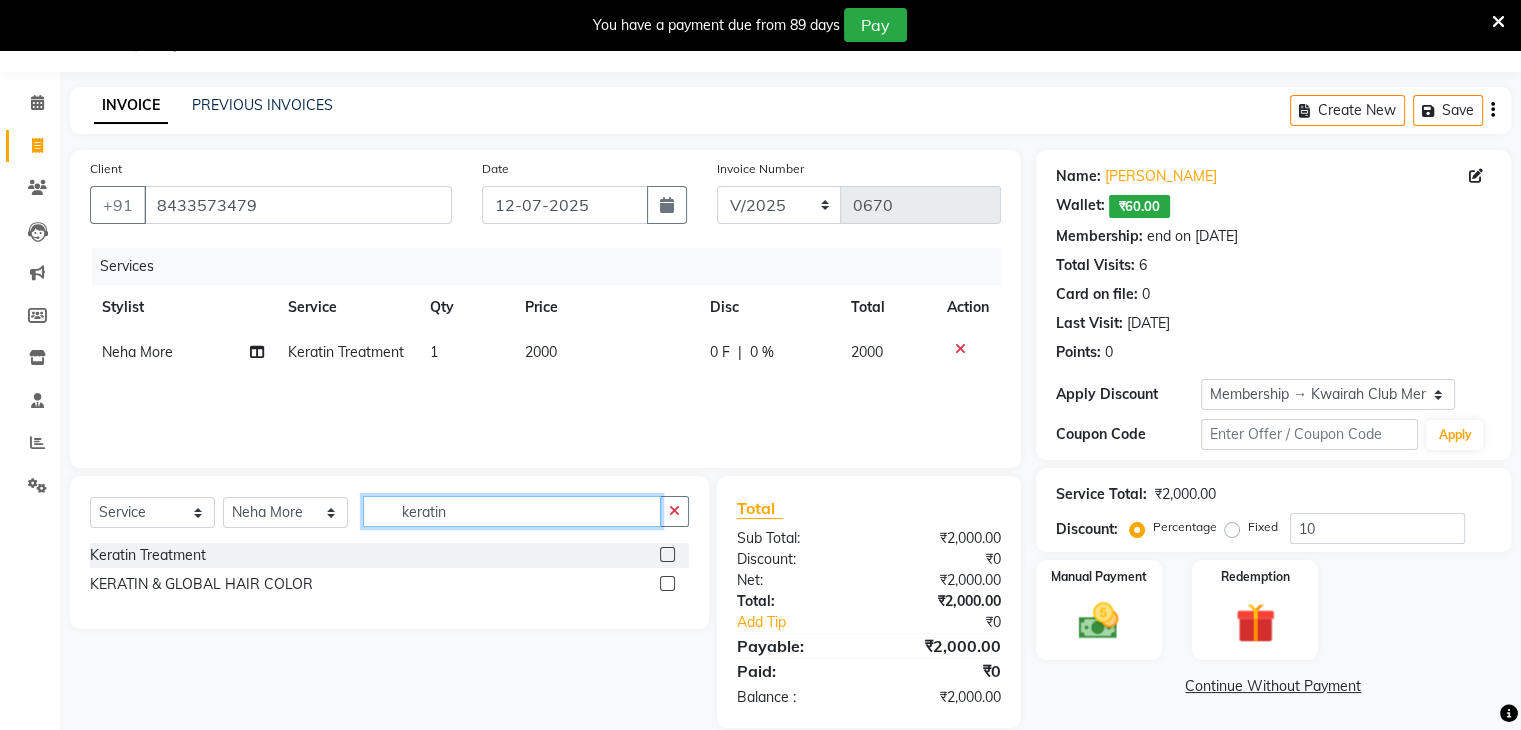 drag, startPoint x: 453, startPoint y: 513, endPoint x: 316, endPoint y: 489, distance: 139.0863 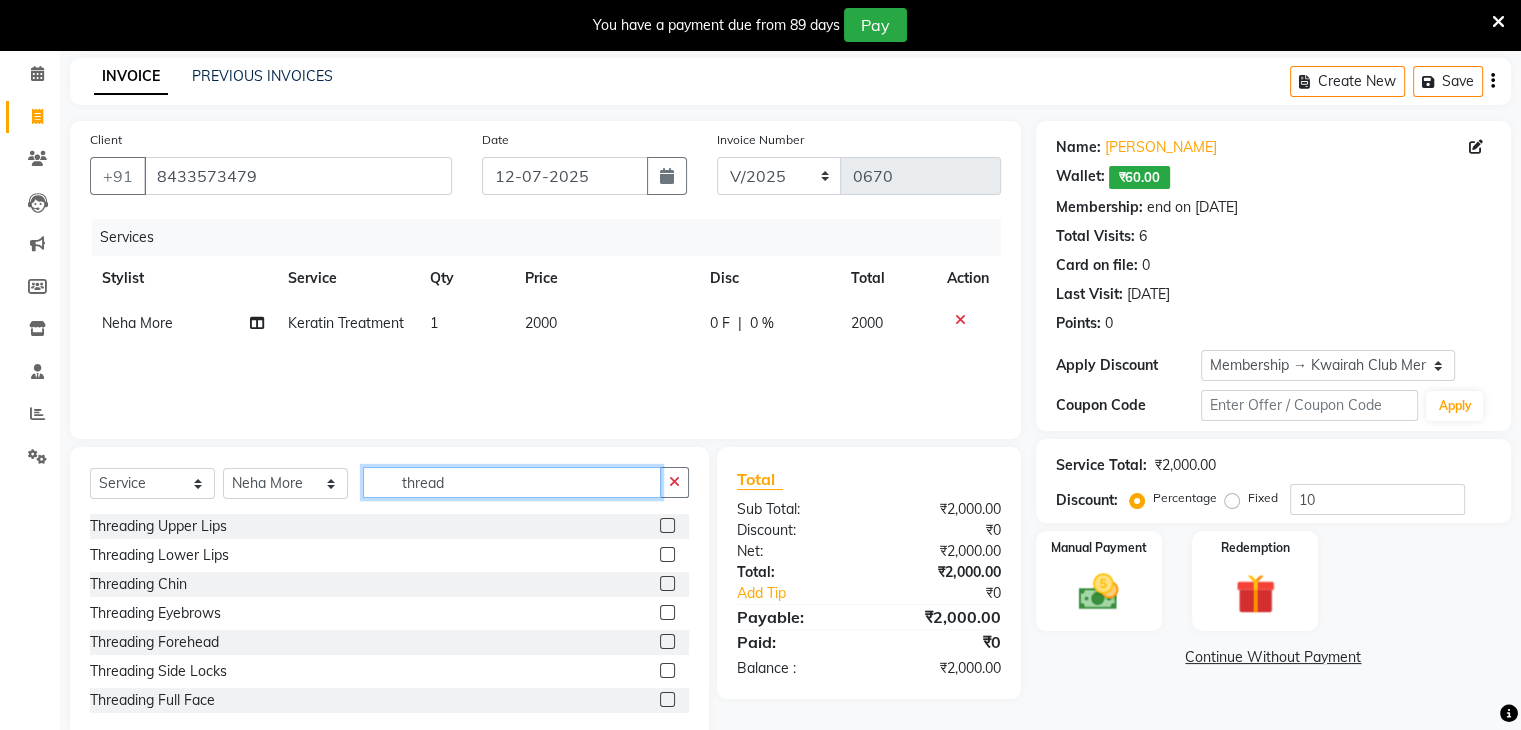 scroll, scrollTop: 122, scrollLeft: 0, axis: vertical 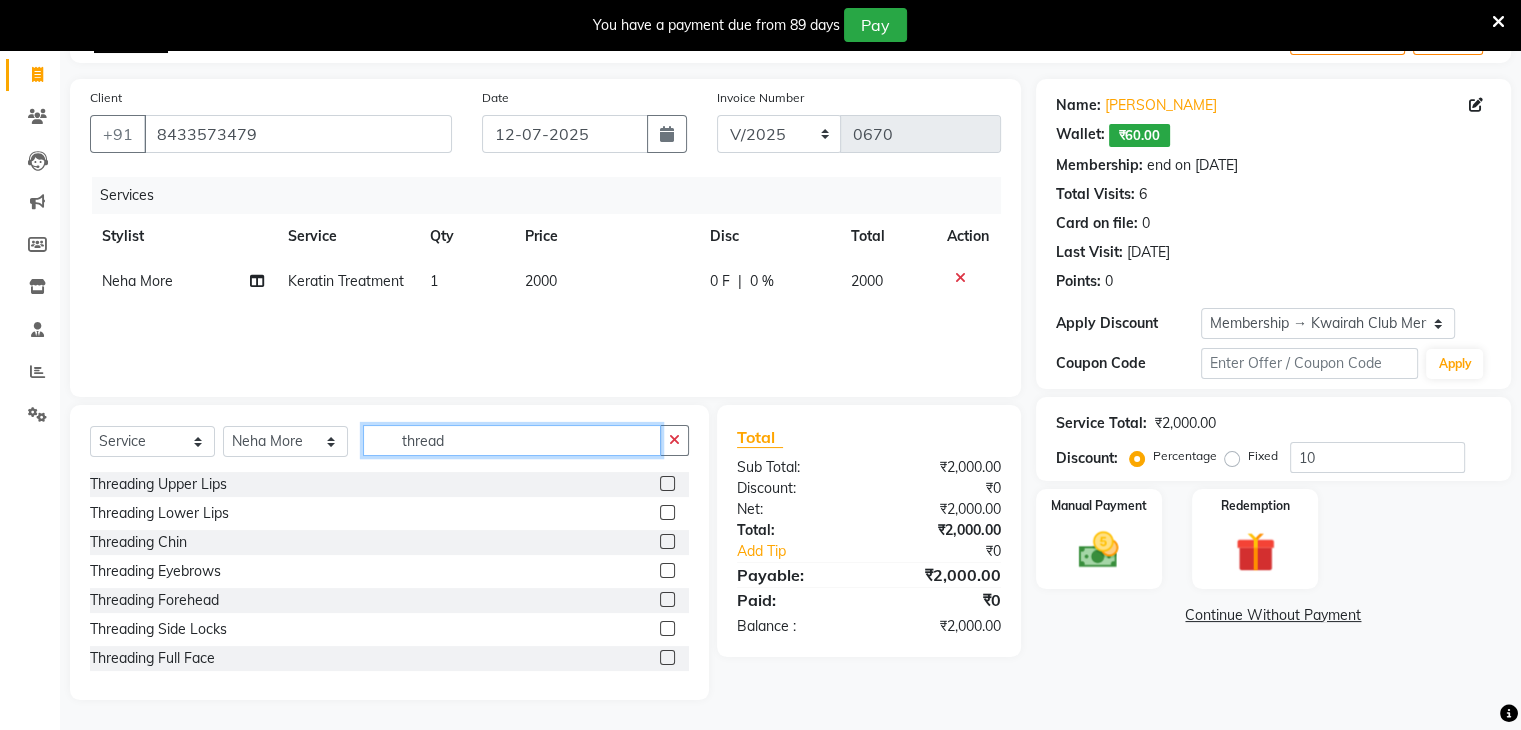 type on "thread" 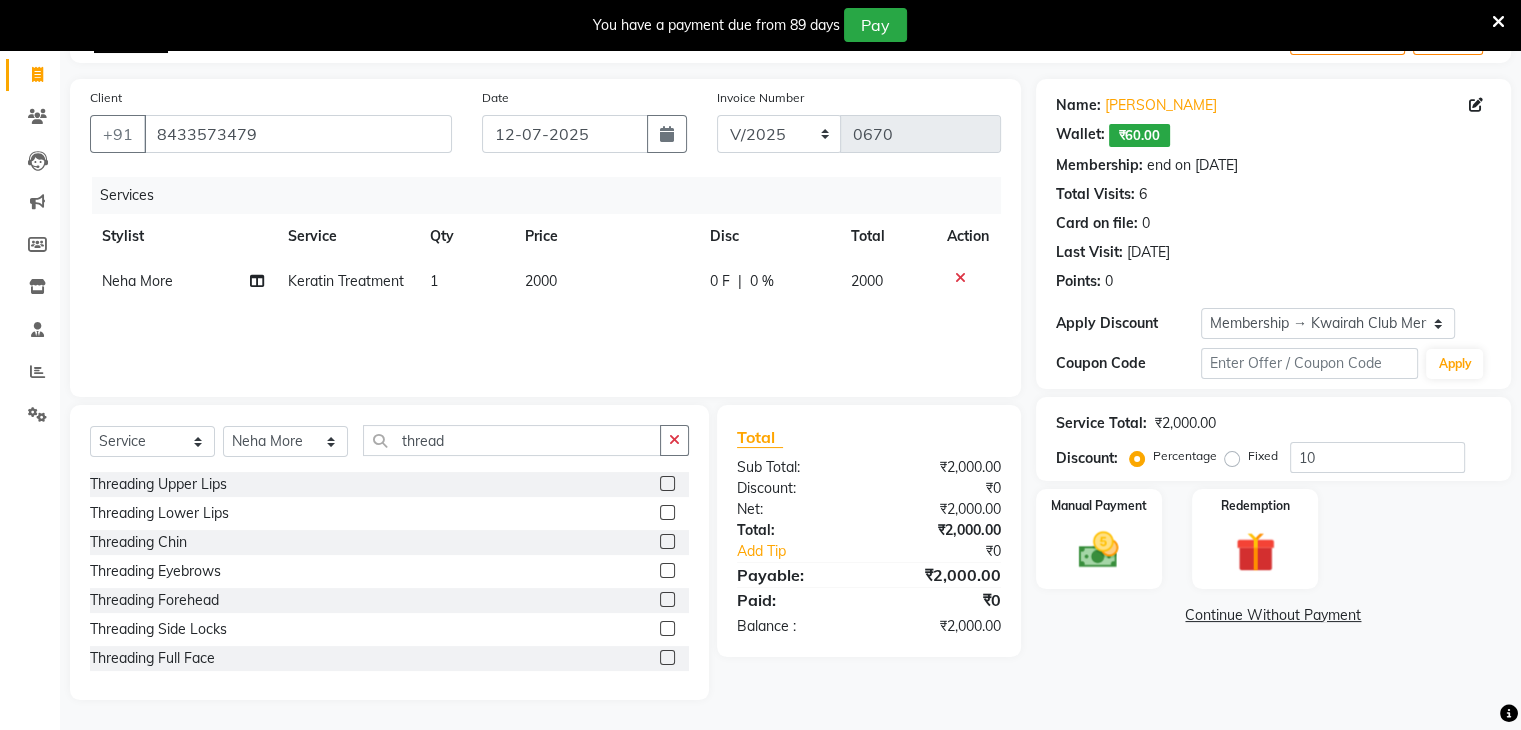 click 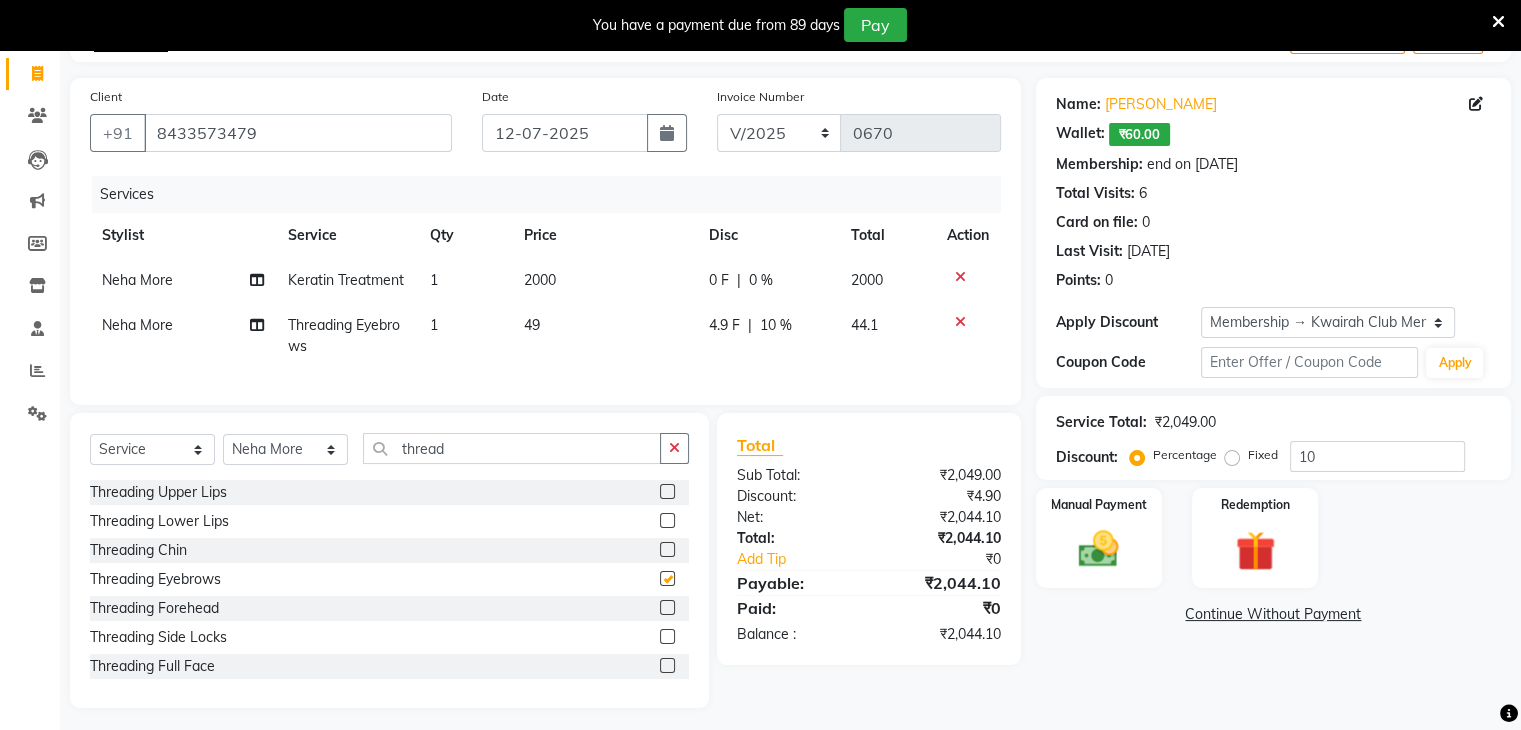 checkbox on "false" 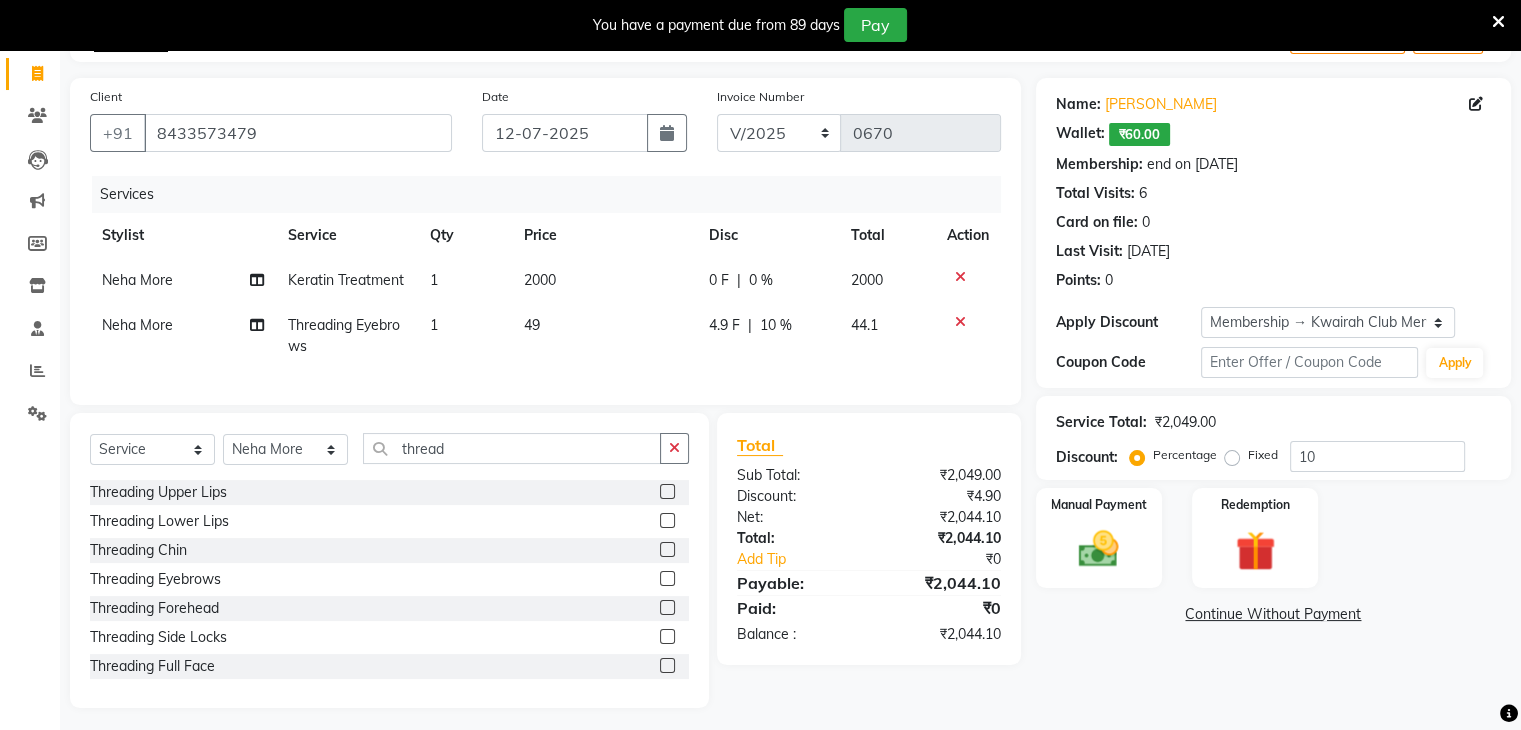 click 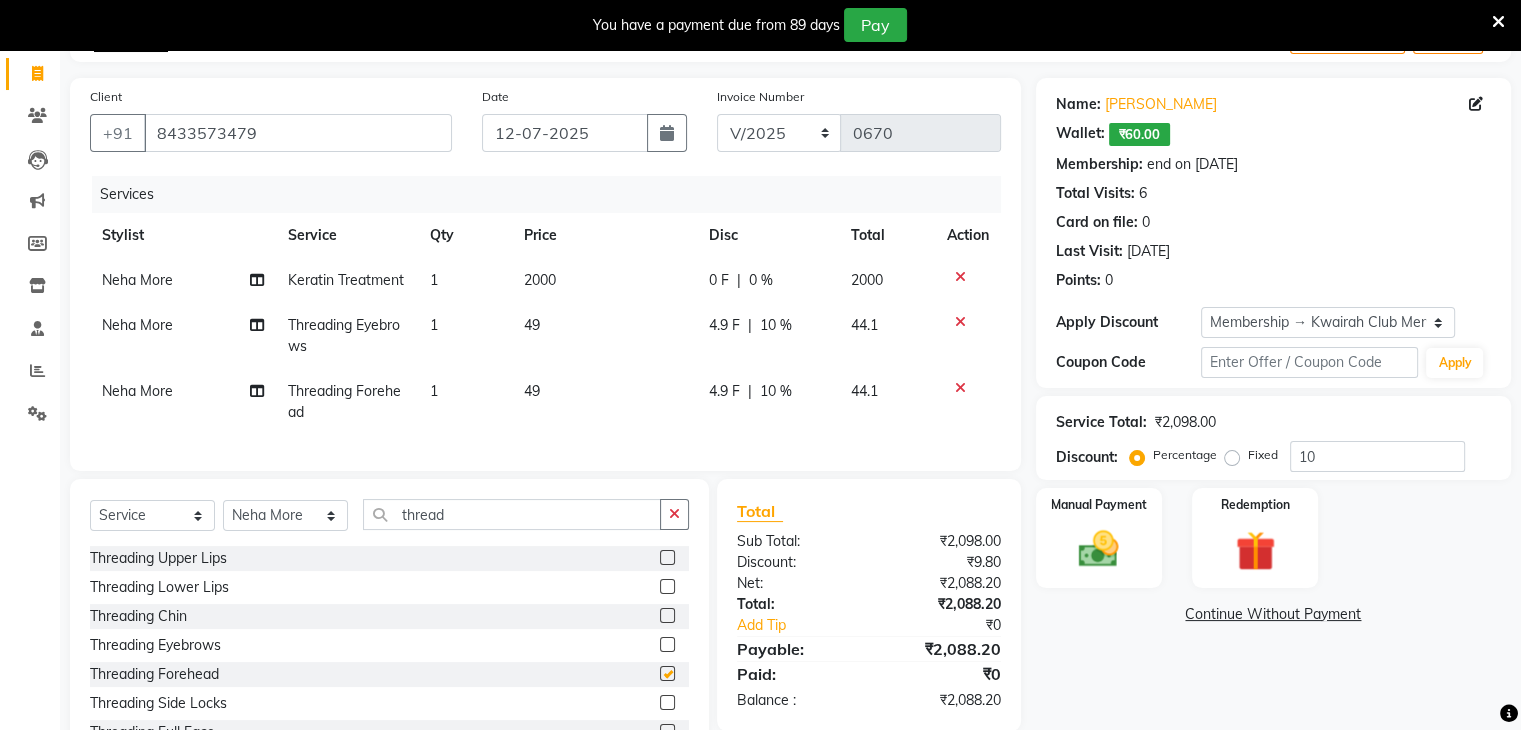 checkbox on "false" 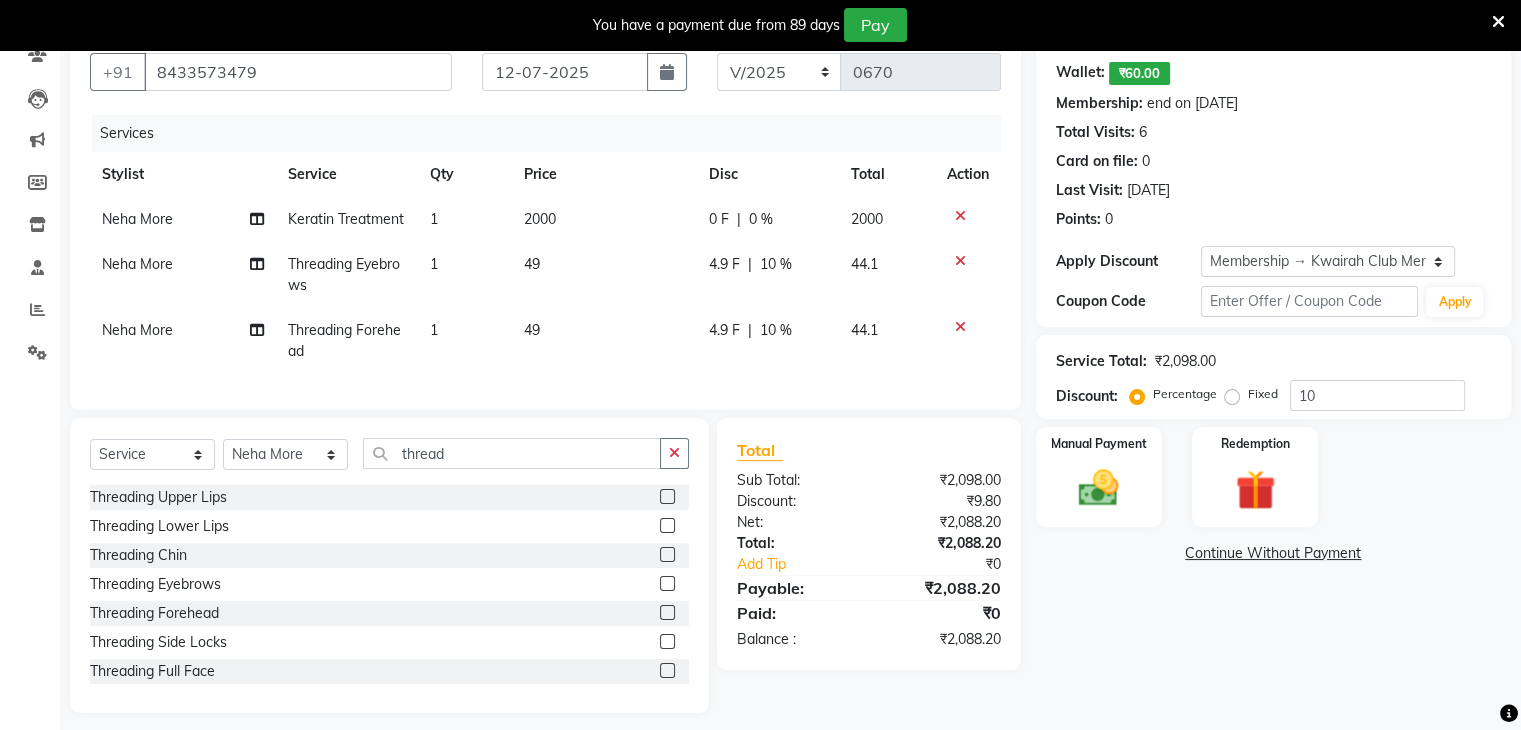 scroll, scrollTop: 212, scrollLeft: 0, axis: vertical 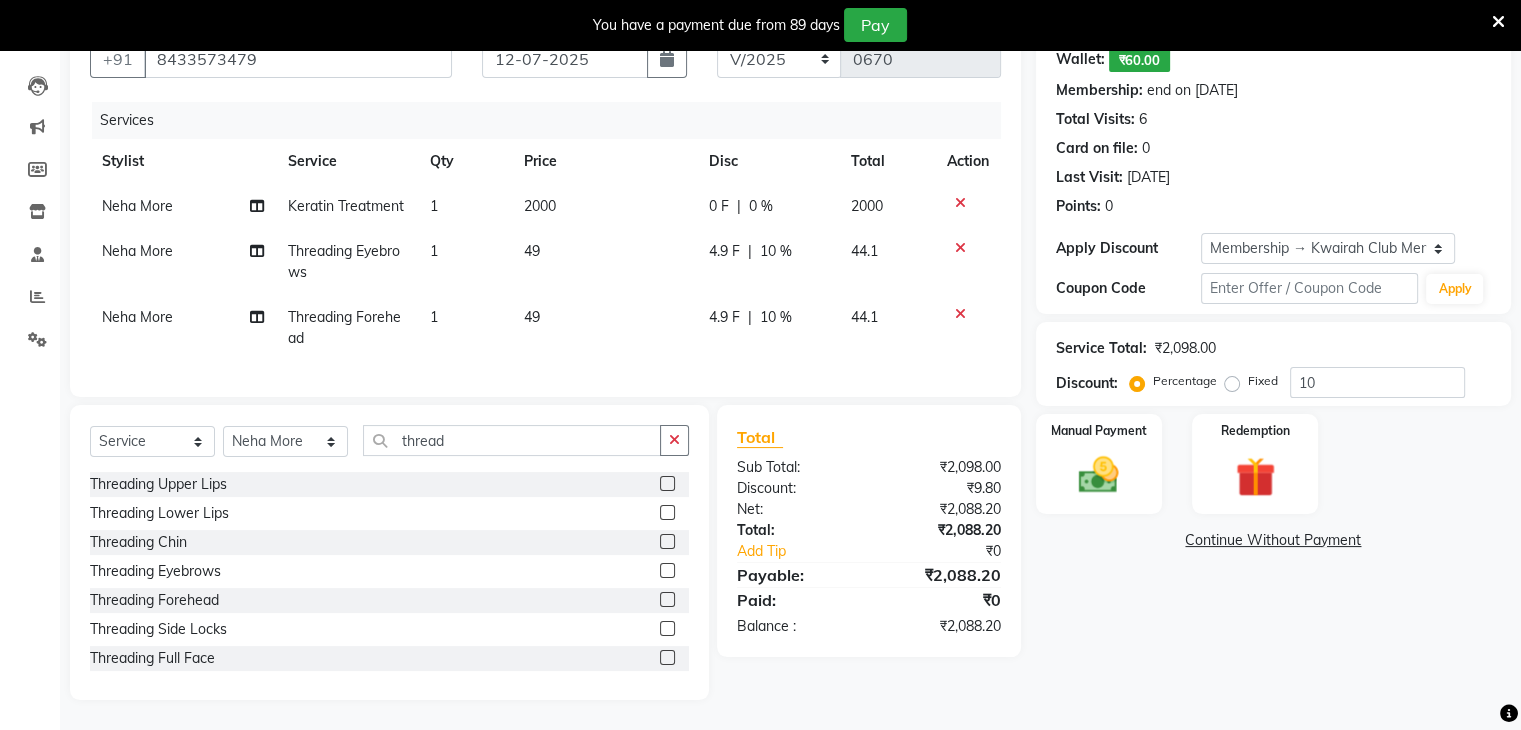 click 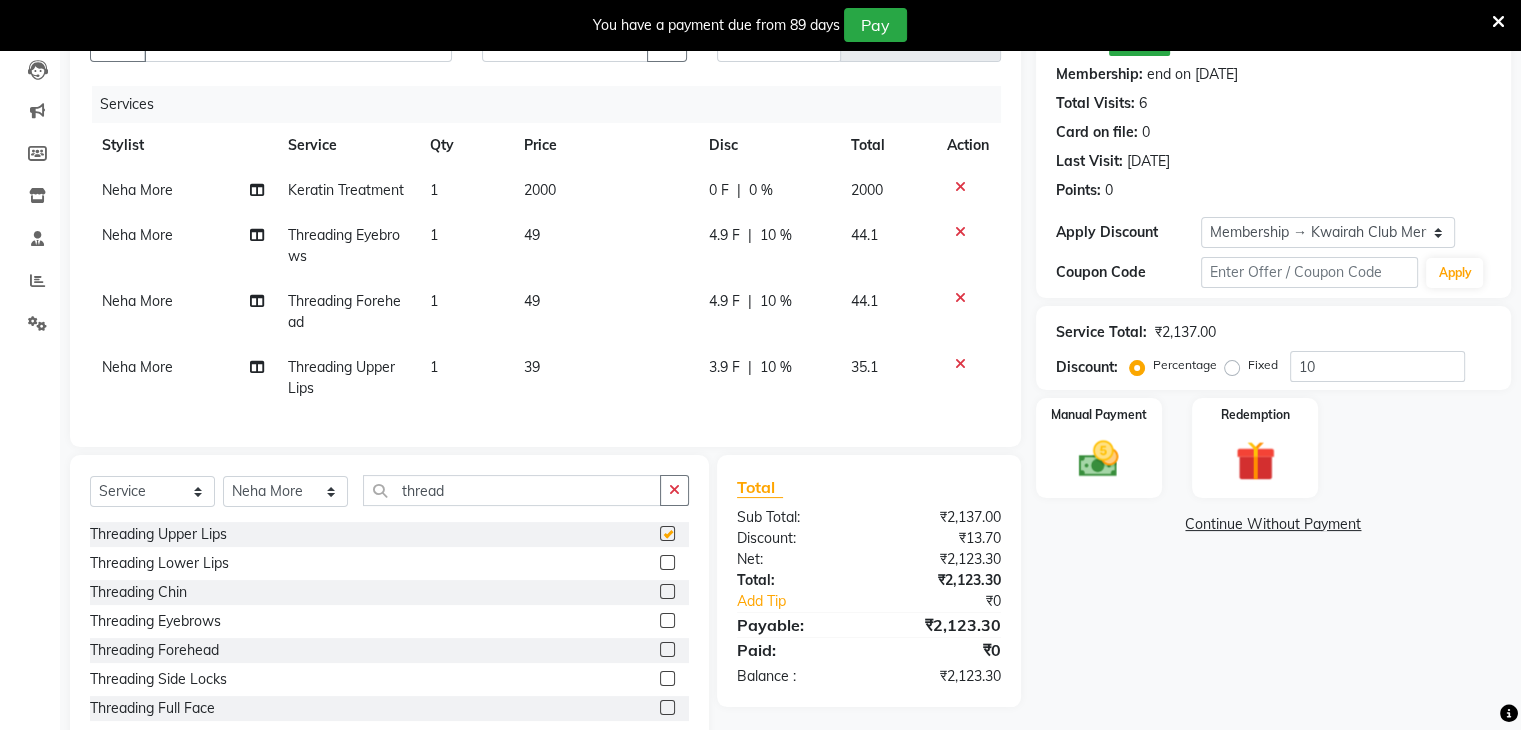 checkbox on "false" 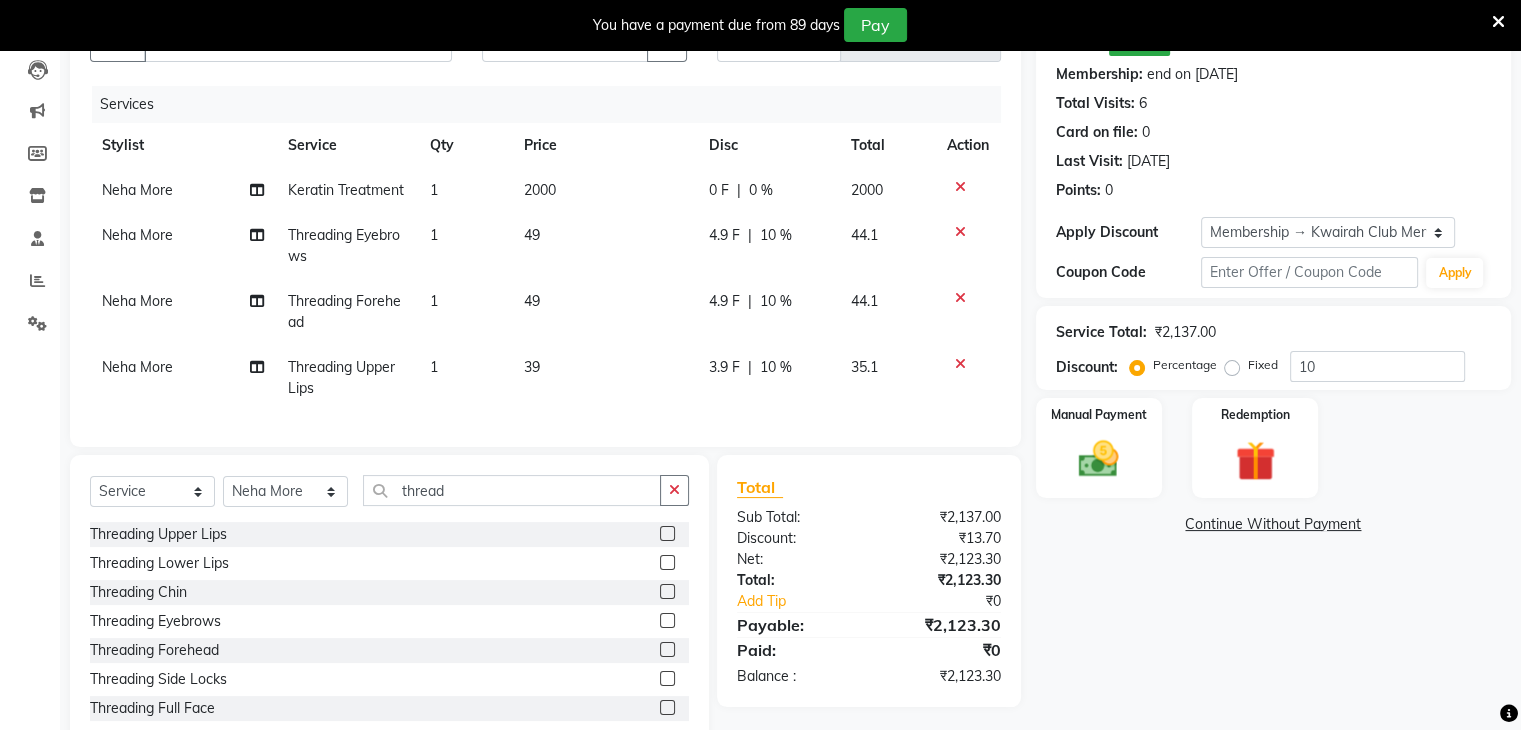 click on "39" 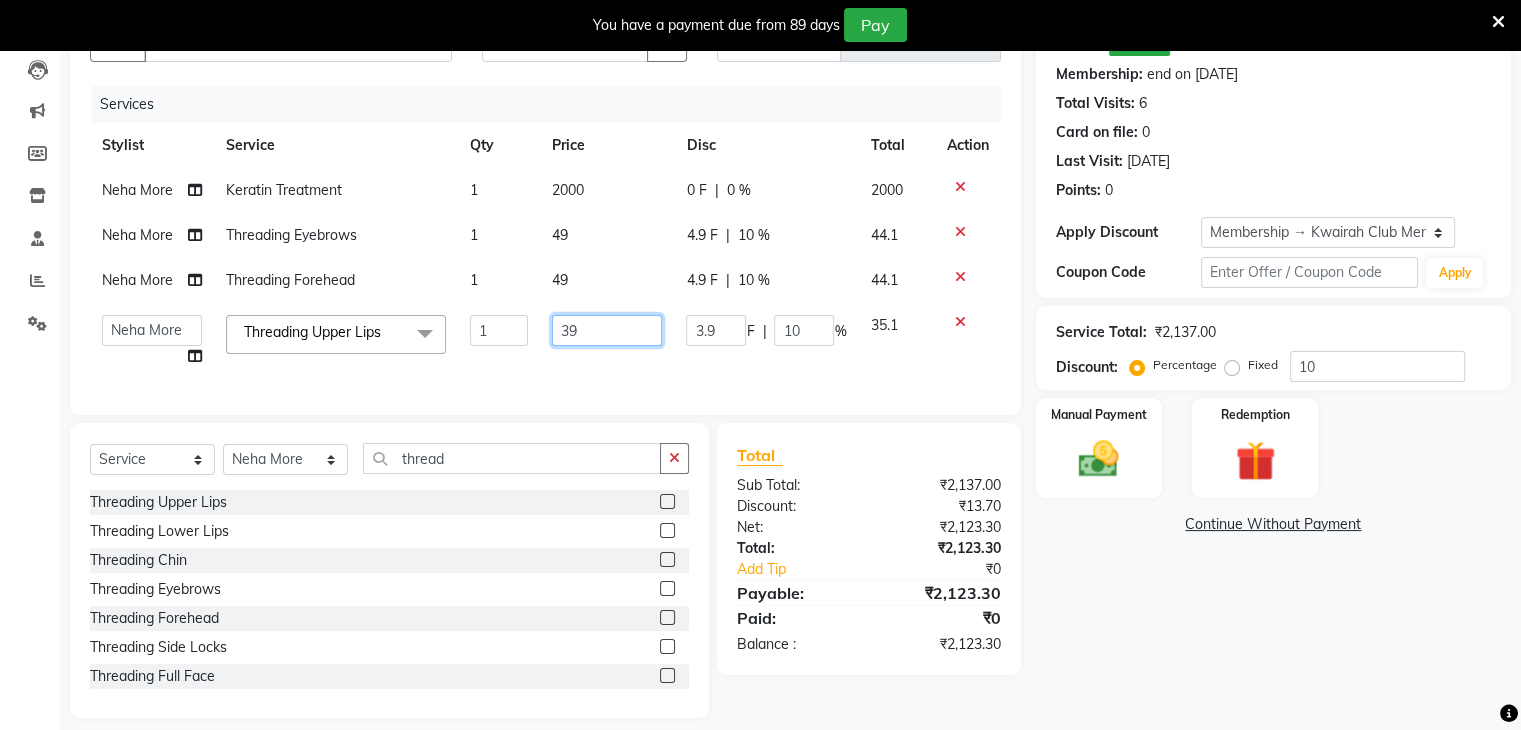 drag, startPoint x: 594, startPoint y: 333, endPoint x: 552, endPoint y: 335, distance: 42.047592 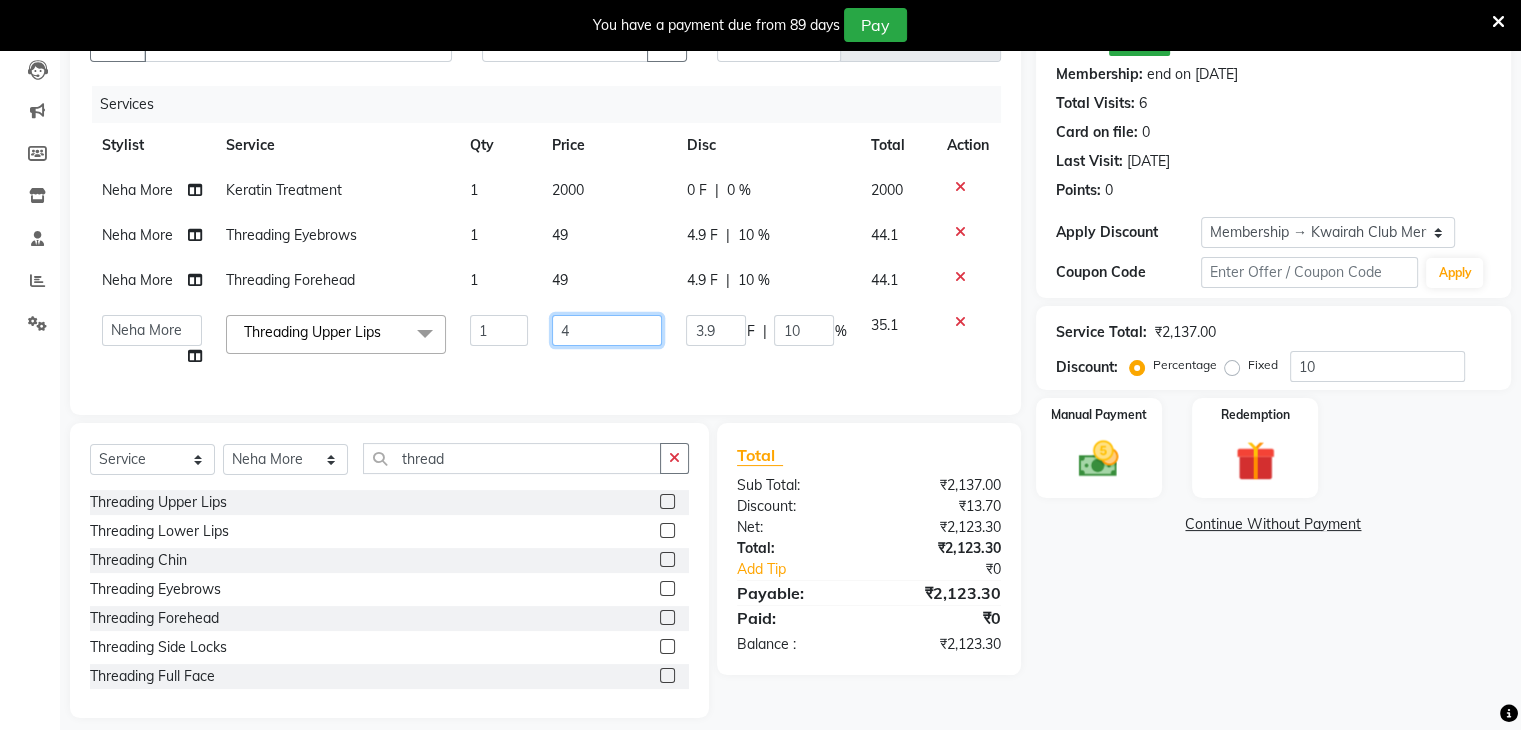 type on "40" 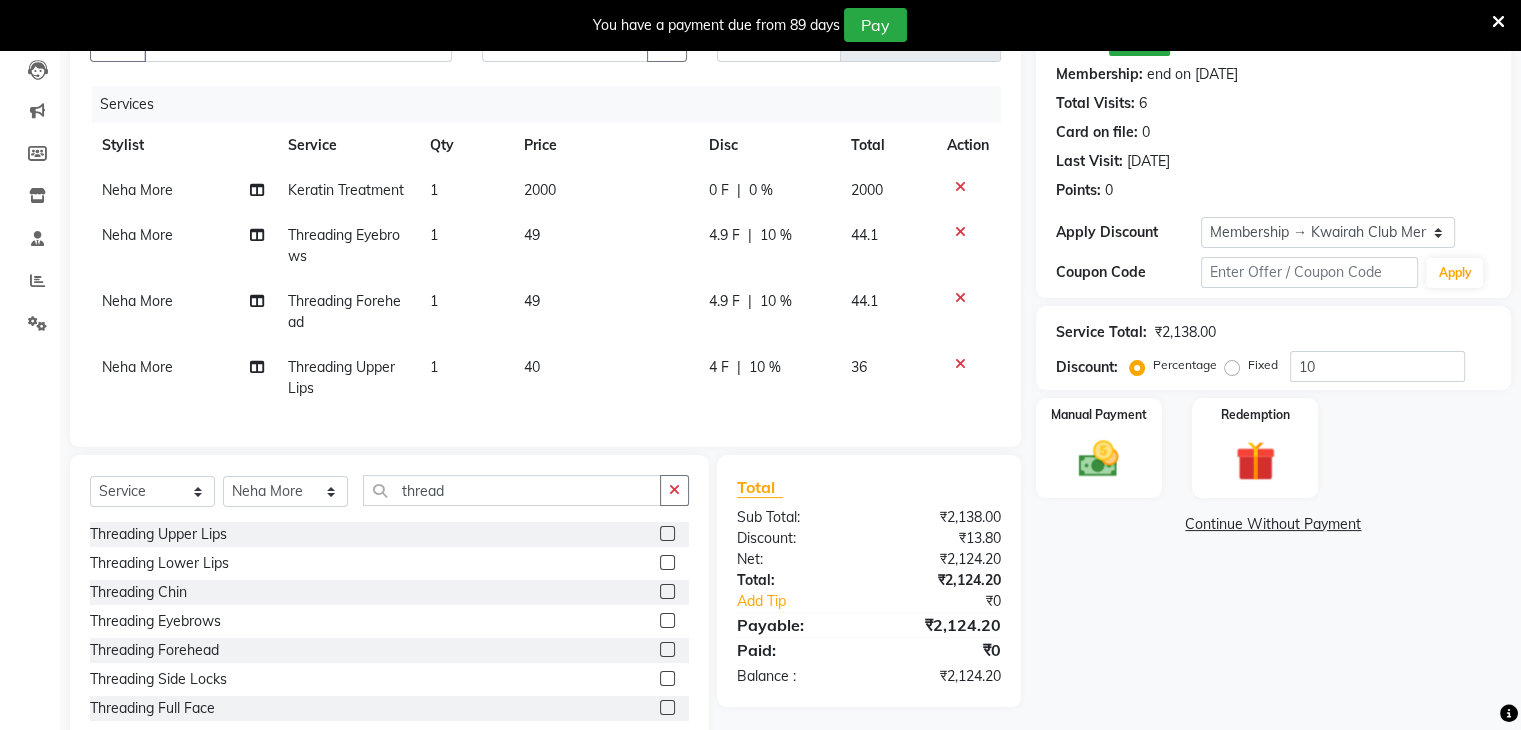 click on "Neha More Keratin Treatment 1 2000 0 F | 0 % 2000 Neha More Threading Eyebrows 1 49 4.9 F | 10 % 44.1 Neha More Threading Forehead 1 49 4.9 F | 10 % 44.1 Neha More Threading Upper Lips 1 40 4 F | 10 % 36" 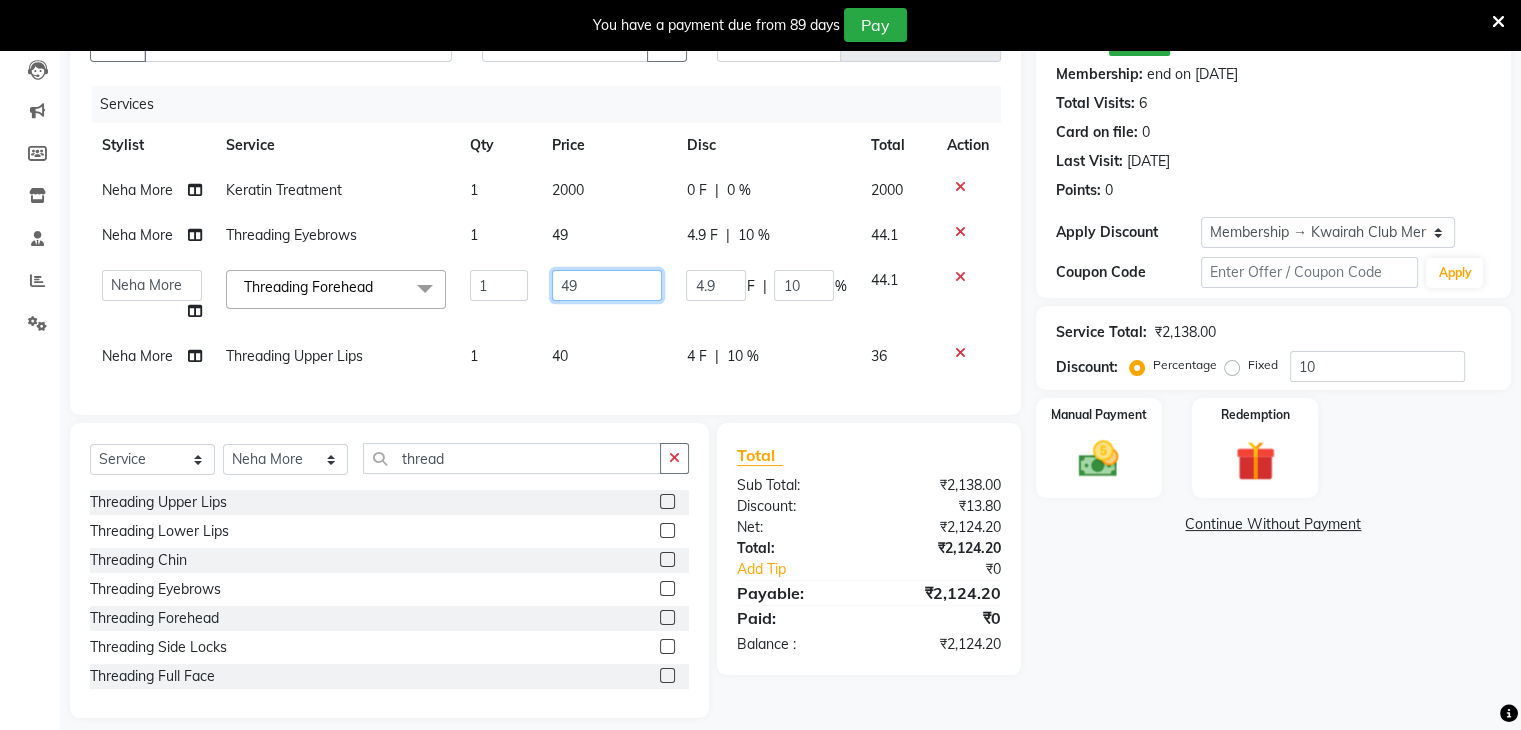 drag, startPoint x: 598, startPoint y: 292, endPoint x: 523, endPoint y: 289, distance: 75.059975 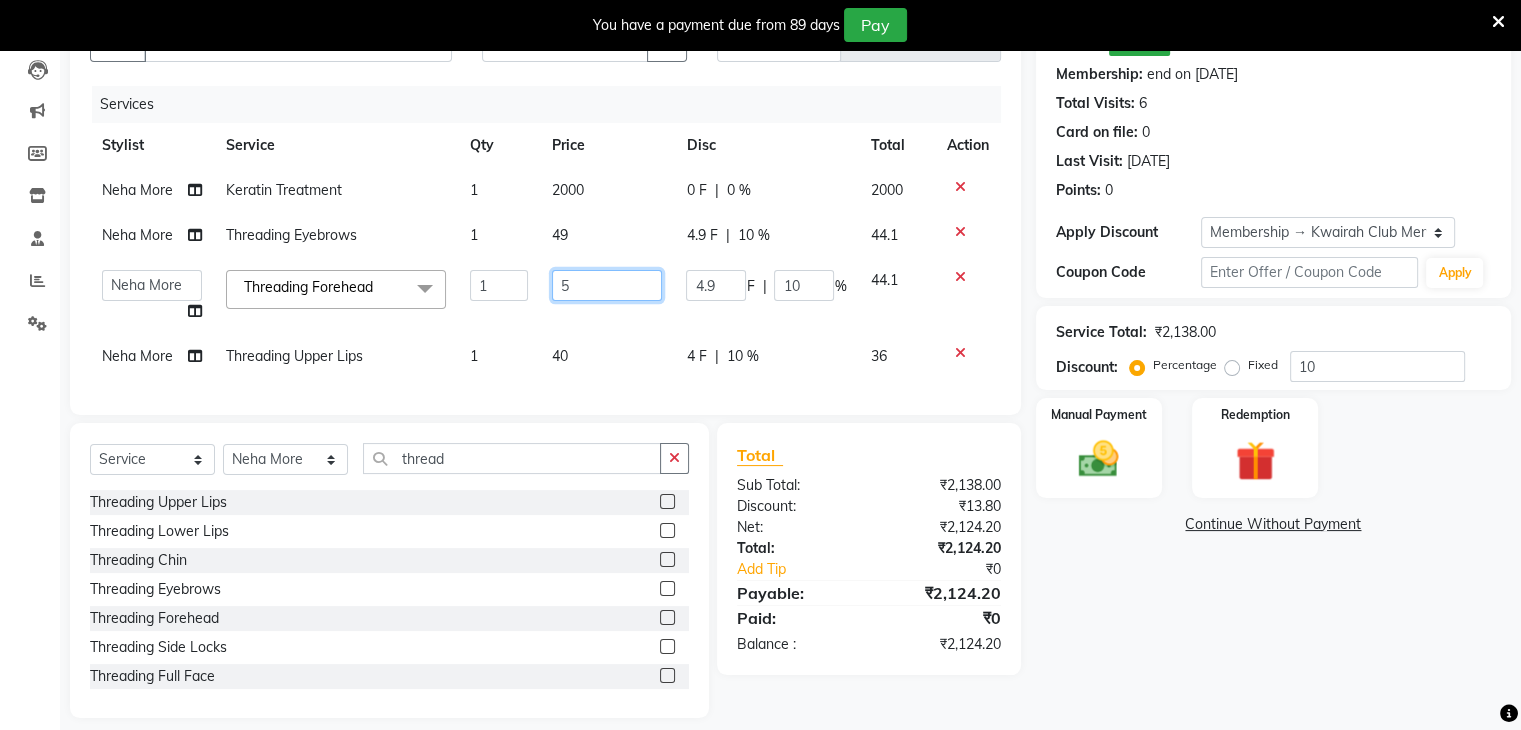 type on "50" 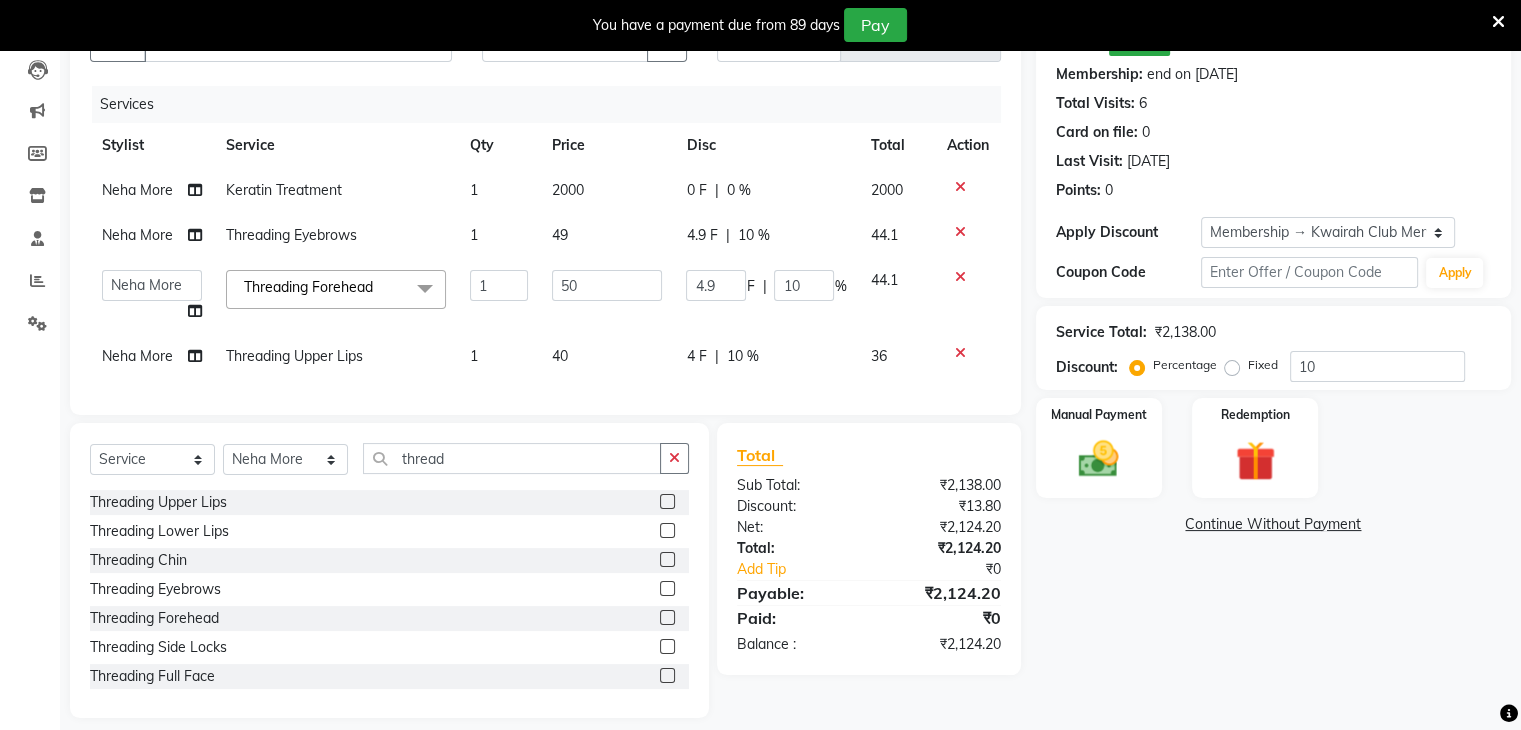 click on "49" 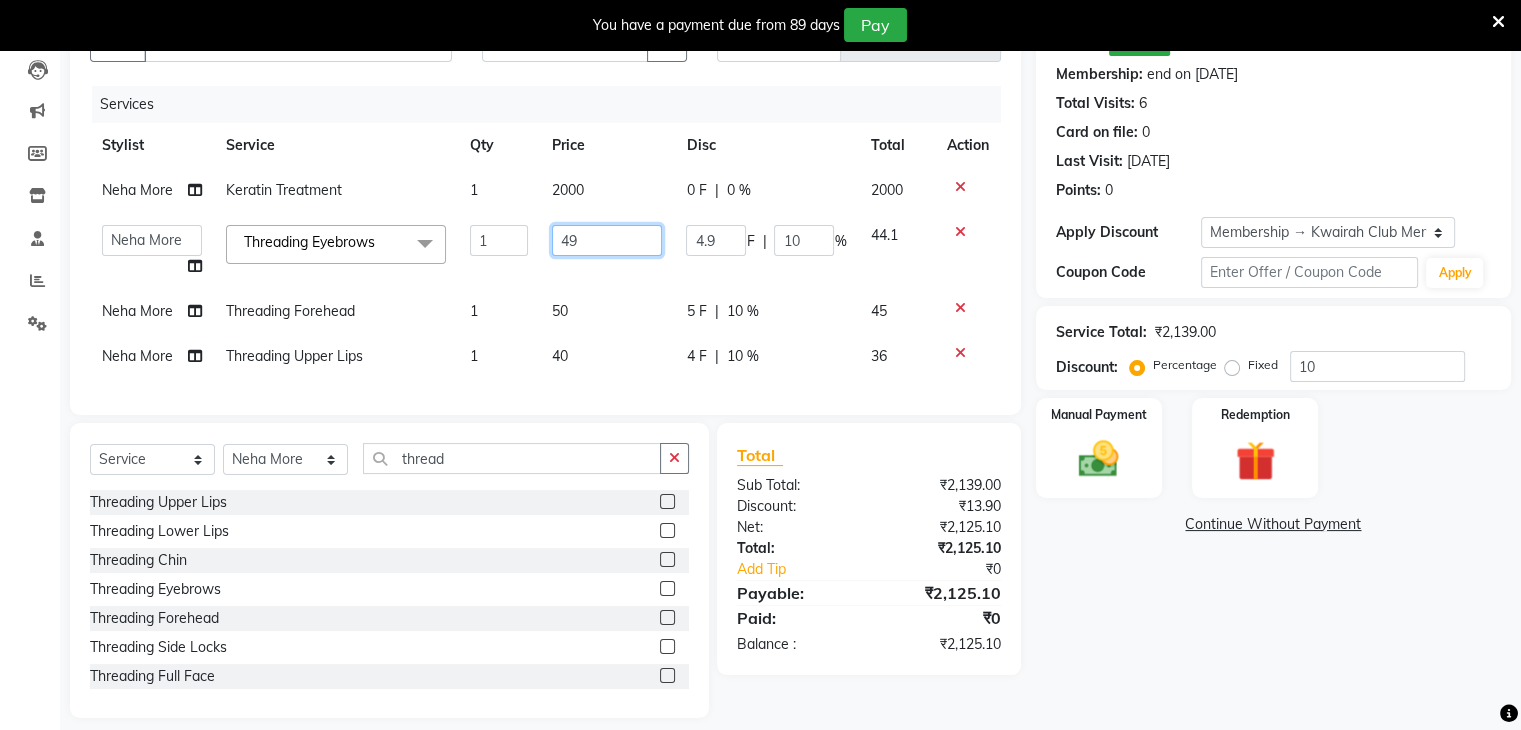 drag, startPoint x: 597, startPoint y: 225, endPoint x: 530, endPoint y: 237, distance: 68.06615 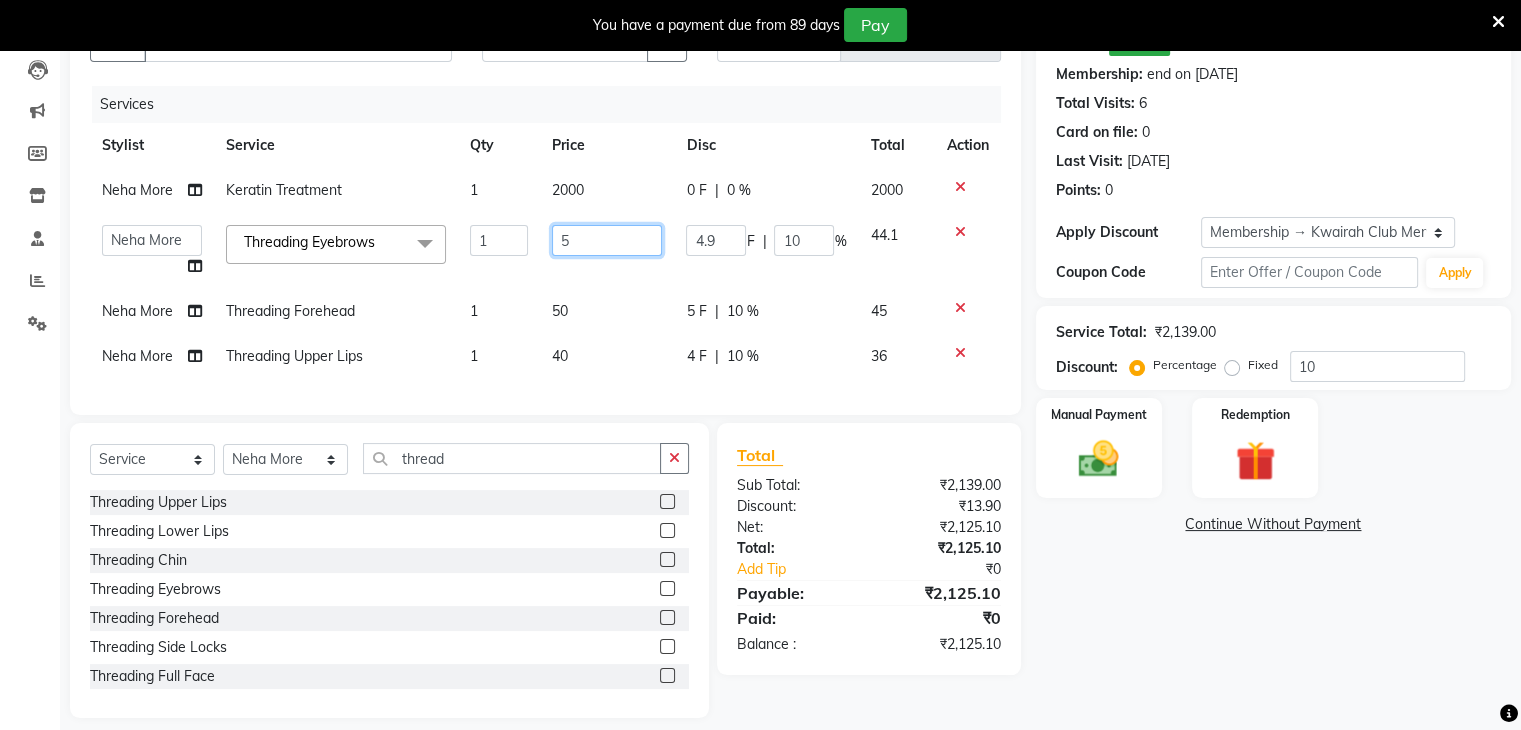 type on "50" 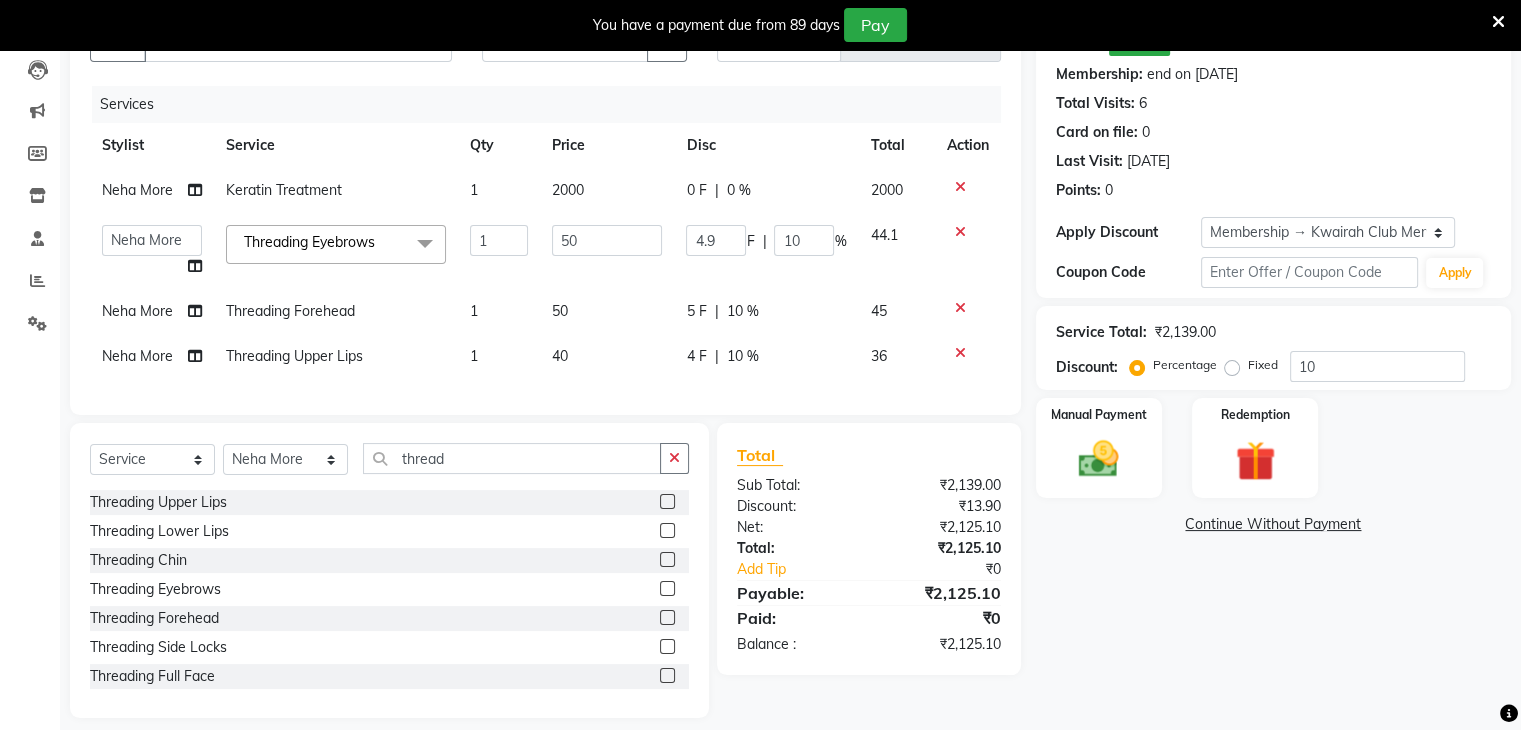 click on "Neha More Keratin Treatment 1 2000 0 F | 0 % 2000  Amruta   Anjali   Ketki Somani   Neha More   Rakhi Chaurasia   Ranu   seona   Shrushti  Threading Eyebrows  x Basic Haircut Basic Haircut with Wash & Style Advance Haircut Advance Haircut with Wash & Style Little Diva's Cut Hair Wash & Blast Dry Hair Wash & Blow Dry Blow Dry (Upto Midwaist) Blow Dry Waist Ironing (Upto Midwaist) Ironing Waist Curls/Waves/Styling (Upto Midwaist) Curls/Waves/Styling Waist Basic Hair Spa Schwarzkopf Spa Hair Gloss Treatment (Upto Midwaist) Hair Gloss Treatment Waist Fibre Clinix (Kwairah Signature Treatment) Express Head Massage 20 Mins Head Massage 30 Mins Oil Massage + Wash Keratin Treatment Smoothening/Rebonding Treatment Botox Treatment Root Touchup Igora 1 inch Root Touchup Igora 2 inch Root Touchup Essencity 1 inch Root Touchup Essencity 2 inch Half Head Streaks (15-16 strips) Full Head Streaks 3D Colors Global Hair Color Dual Global Hair Color Balayage/Ombre/Free Hand/Low Lights/ Baby Lights Prelightening Density Charges" 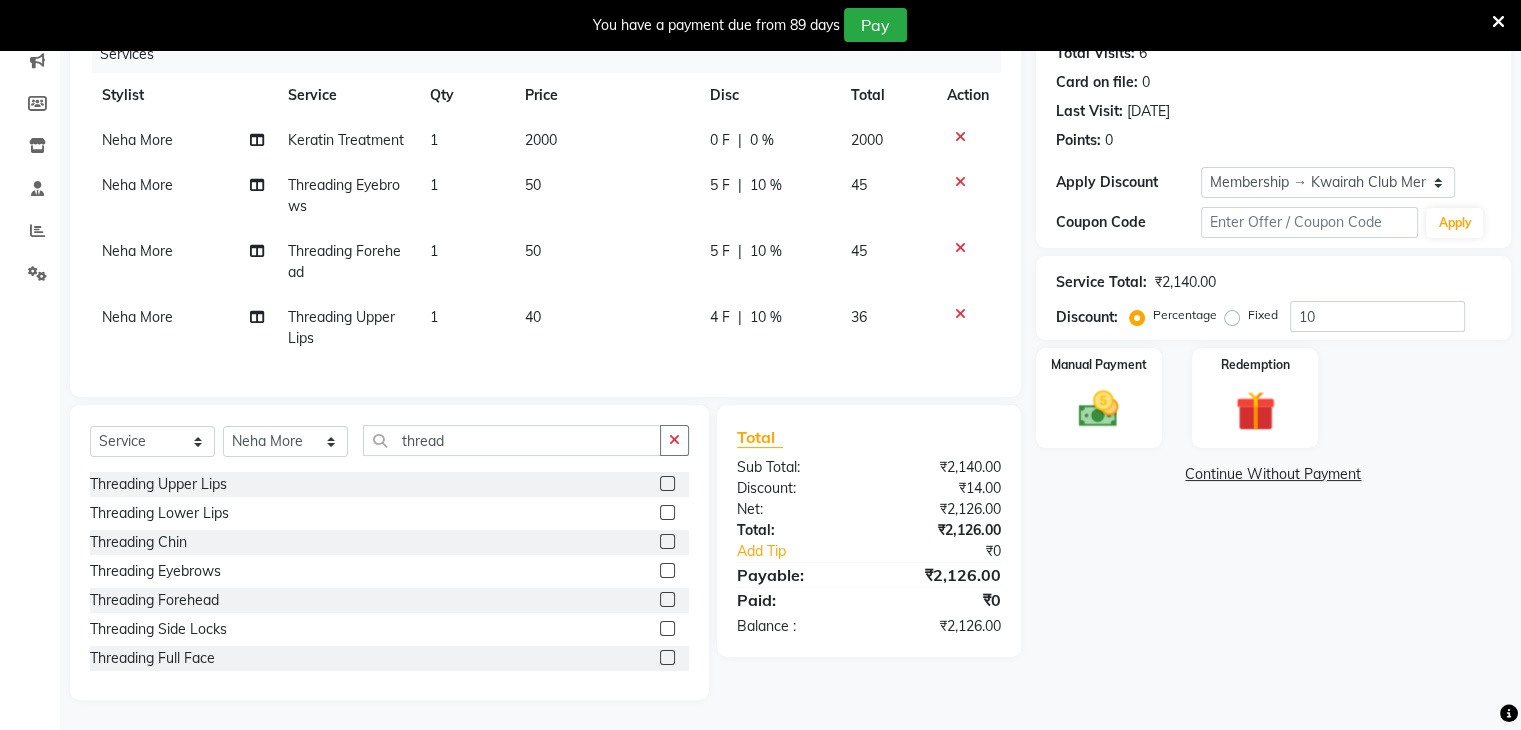 scroll, scrollTop: 278, scrollLeft: 0, axis: vertical 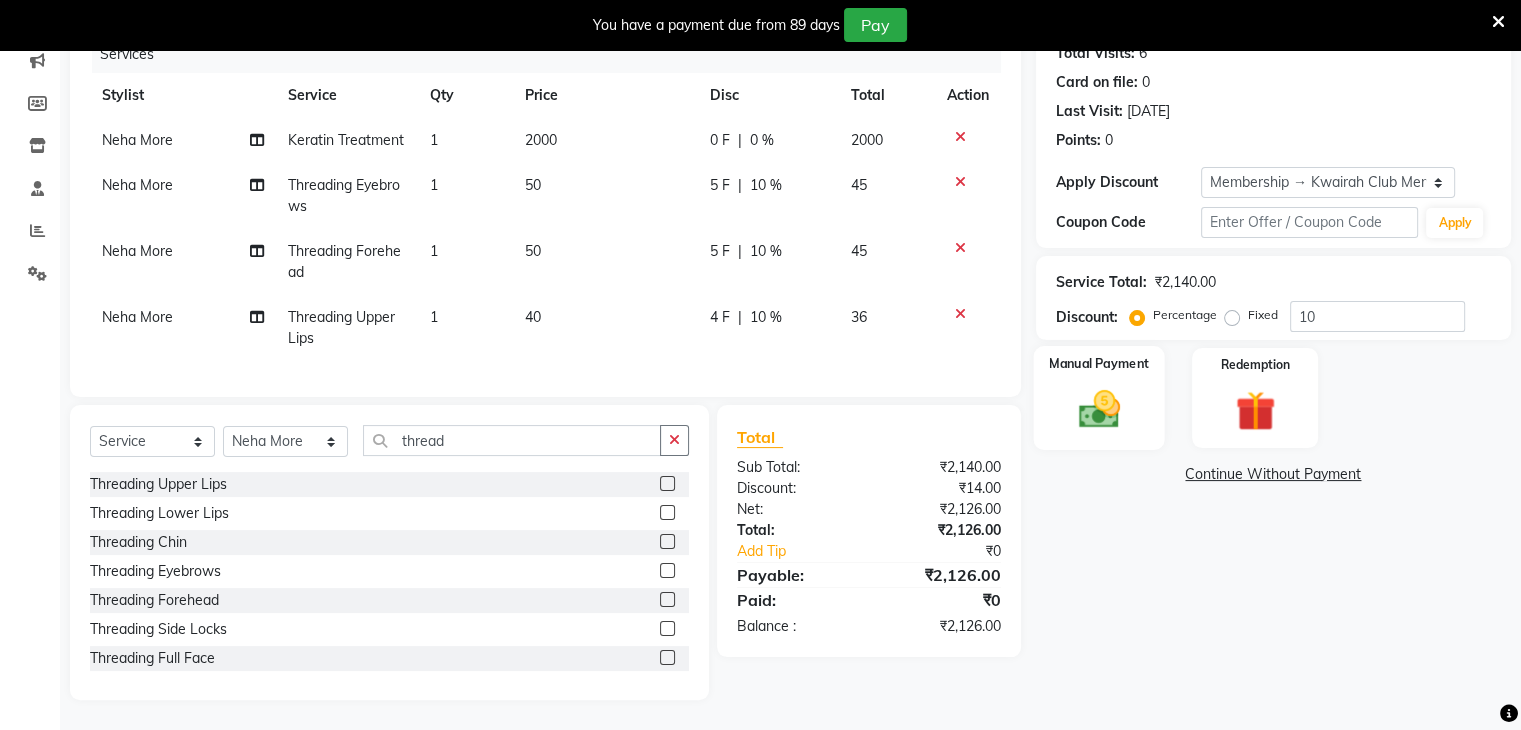 click on "Manual Payment" 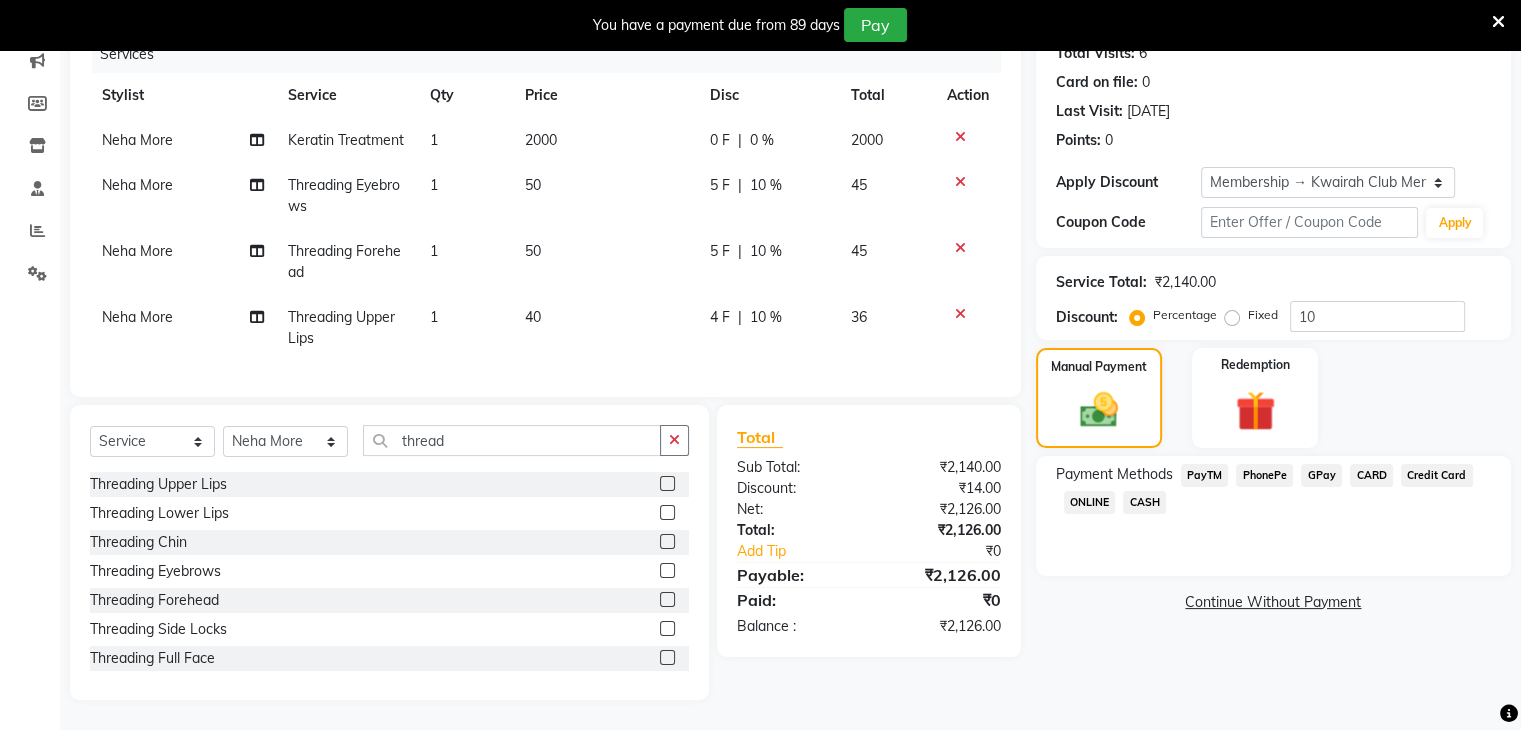 click on "GPay" 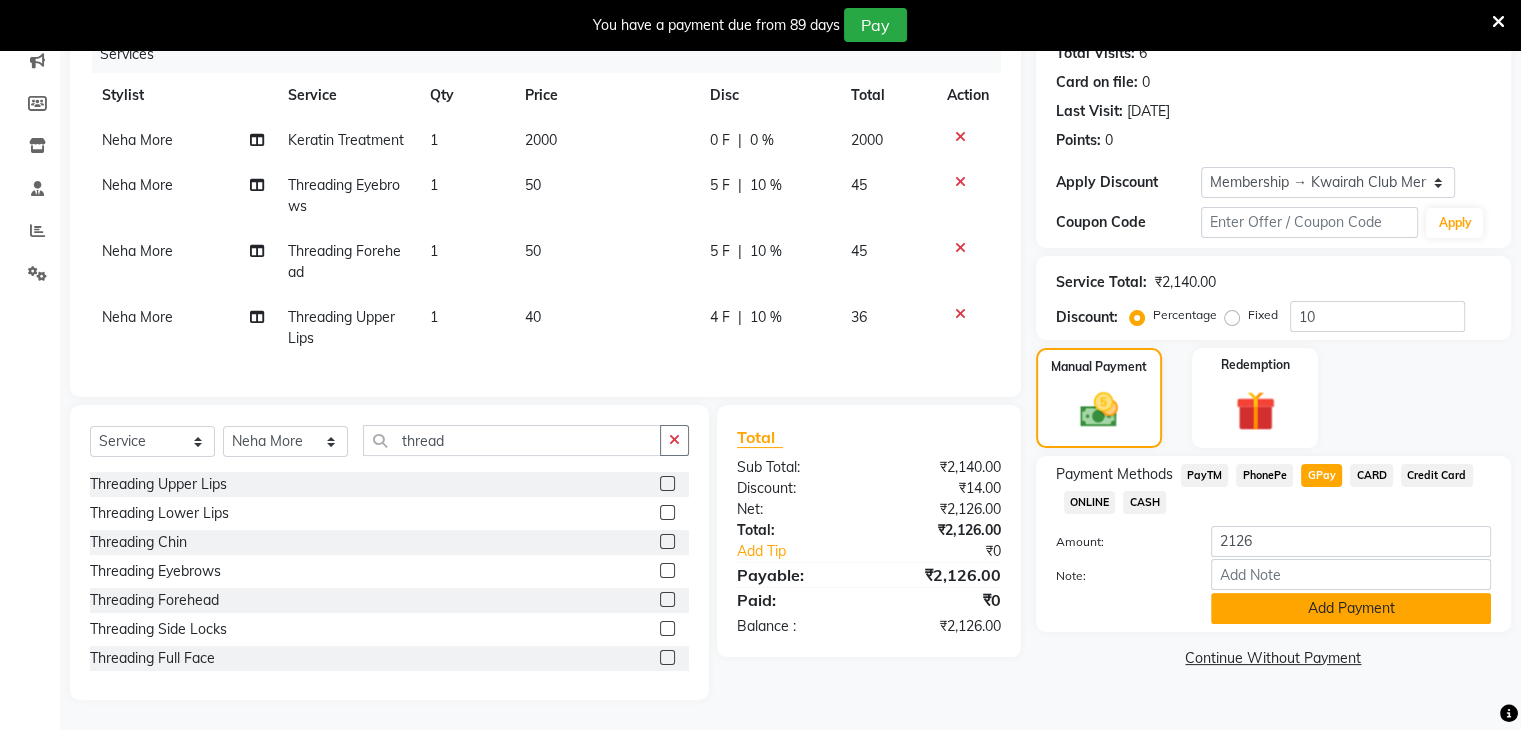 click on "Add Payment" 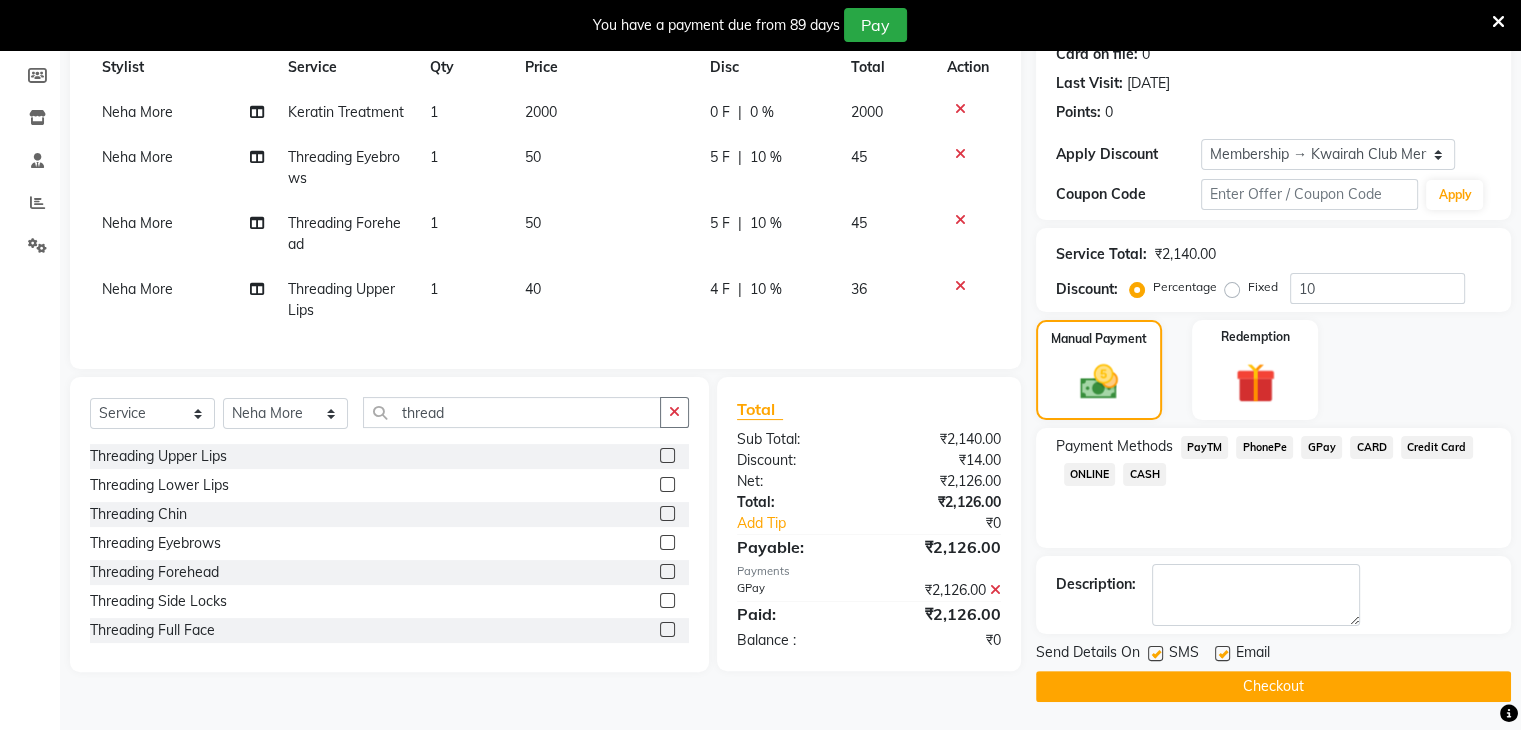 scroll, scrollTop: 291, scrollLeft: 0, axis: vertical 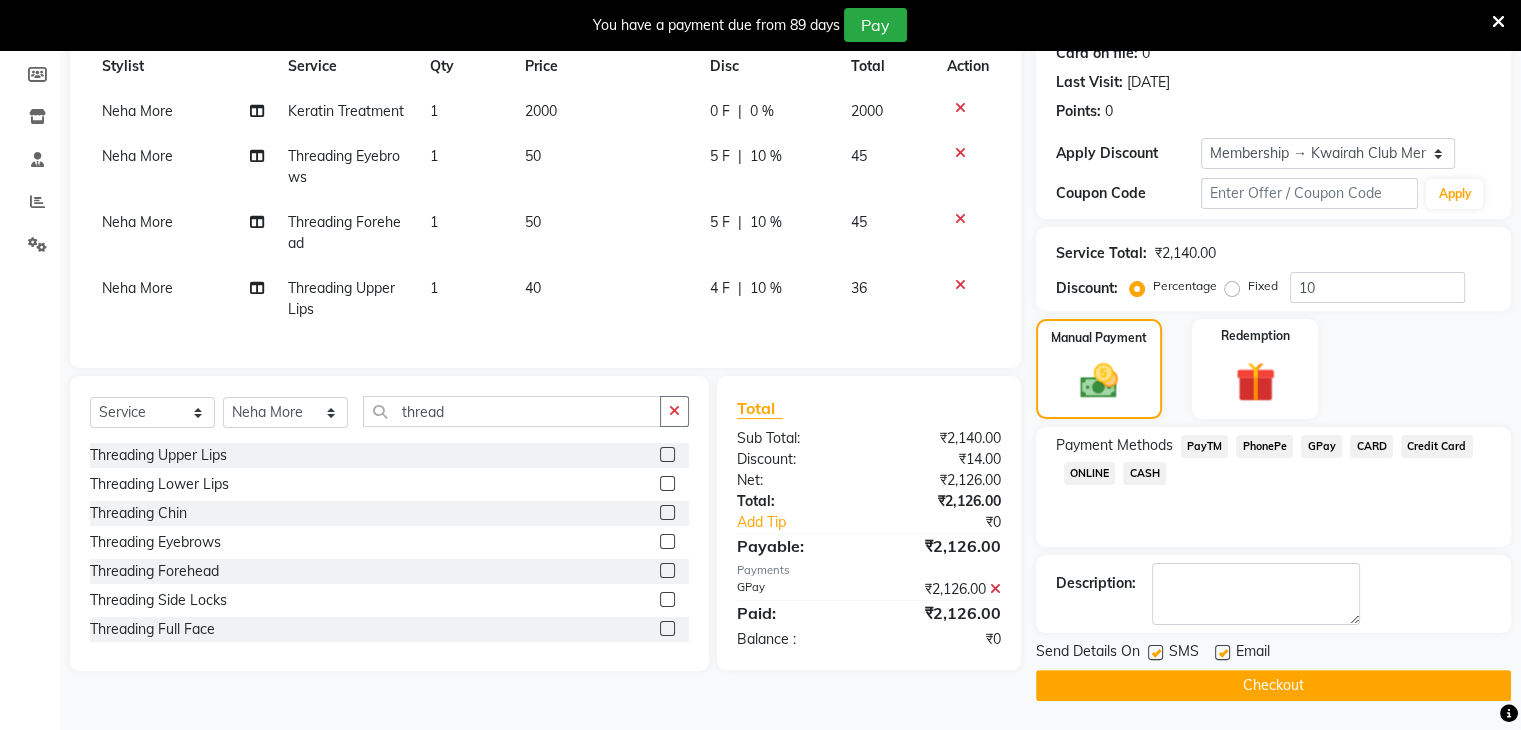click 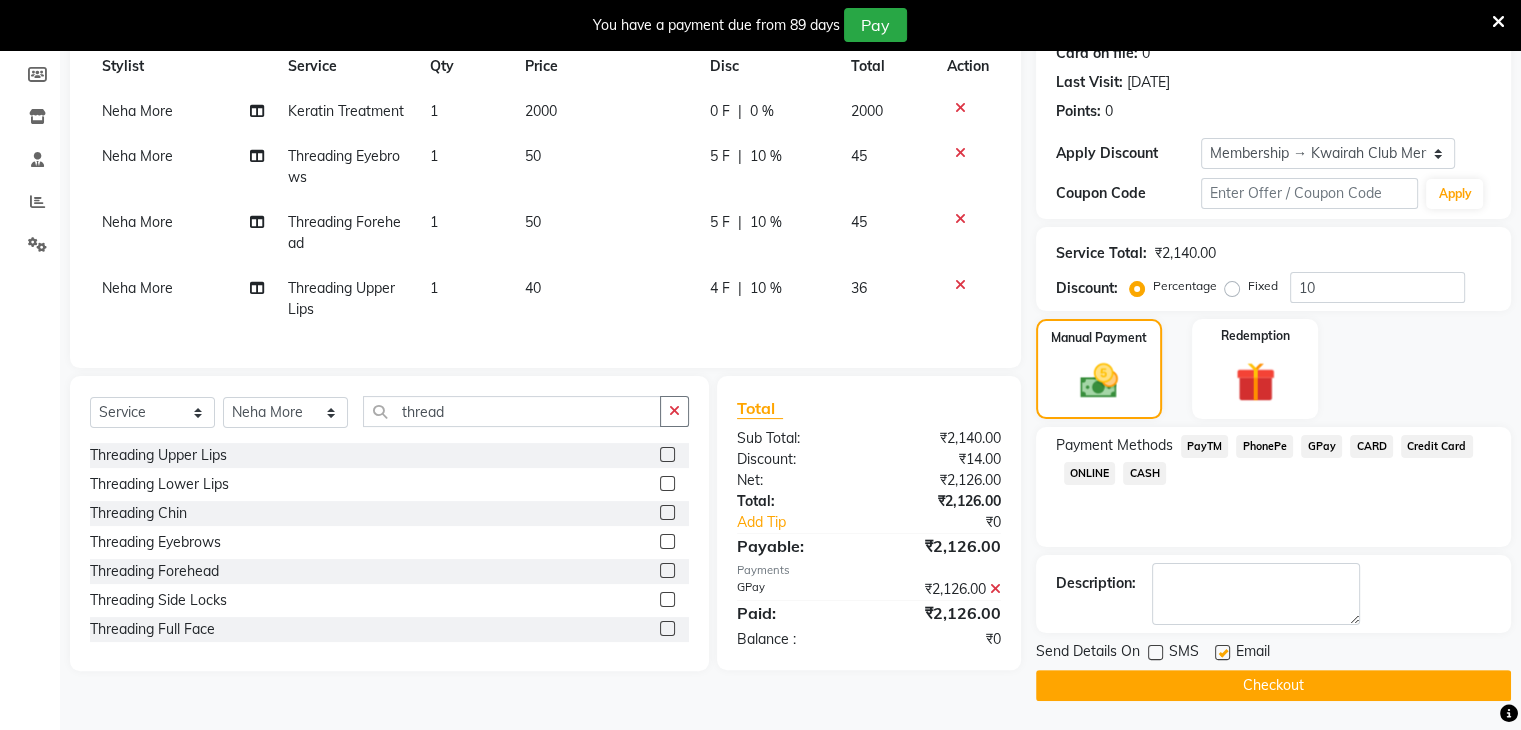 click 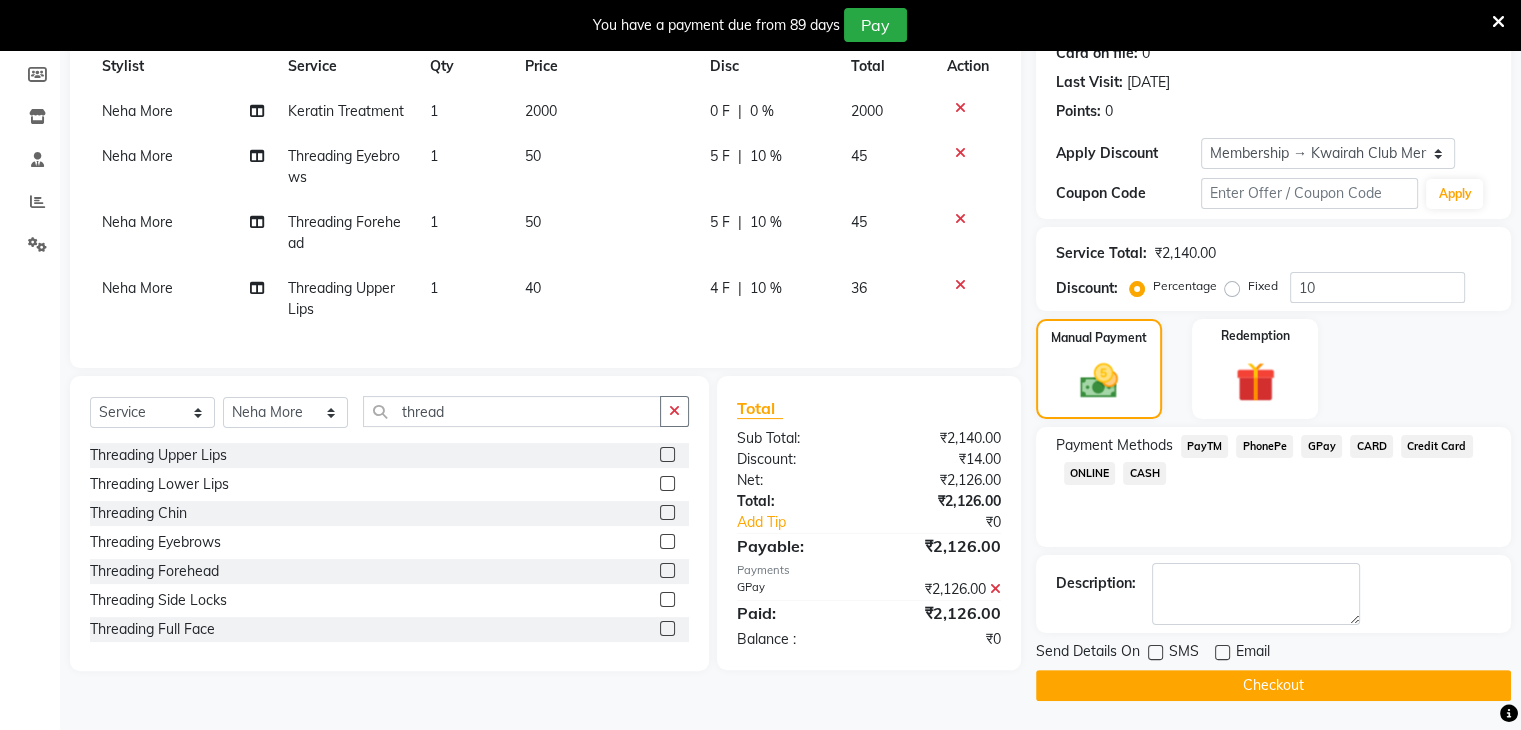 click on "Checkout" 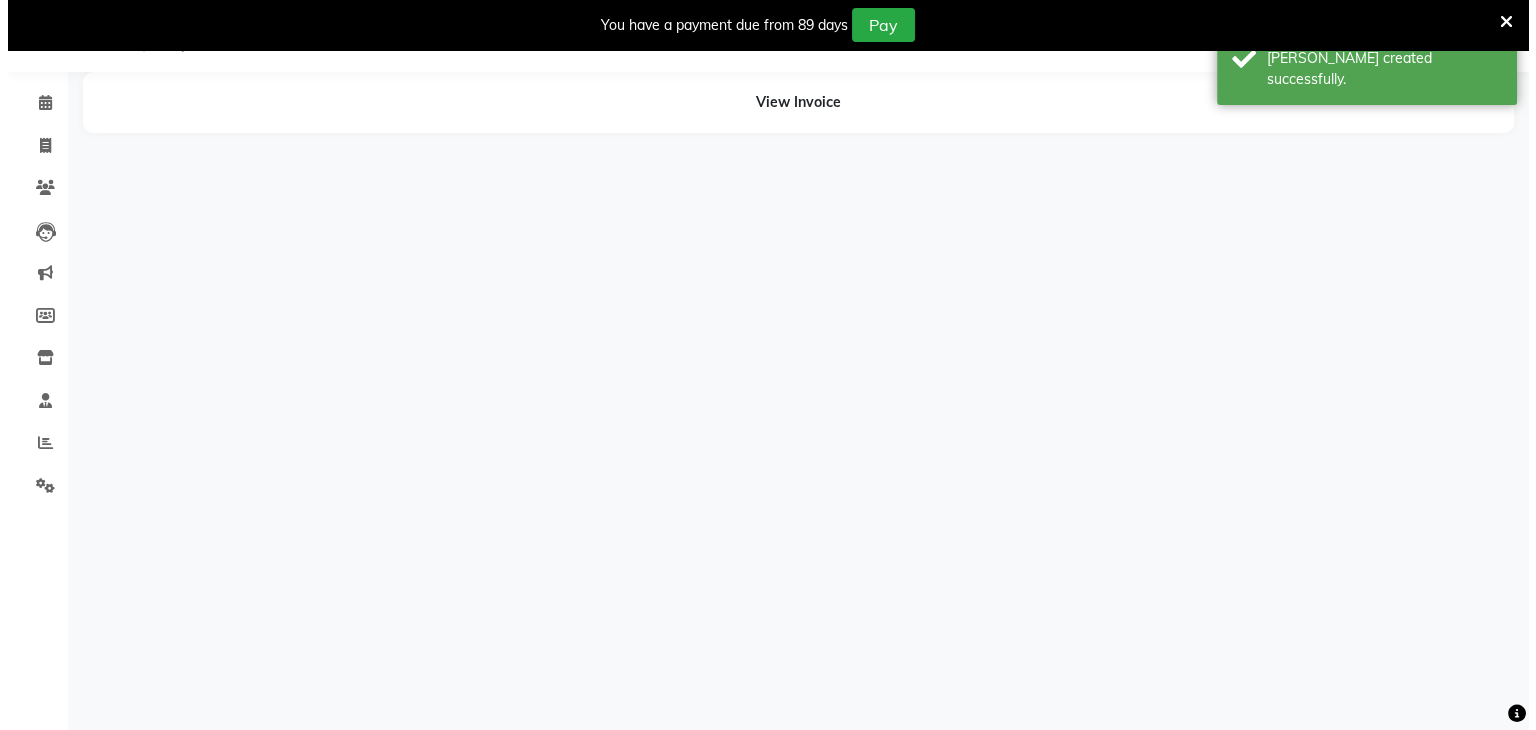 scroll, scrollTop: 50, scrollLeft: 0, axis: vertical 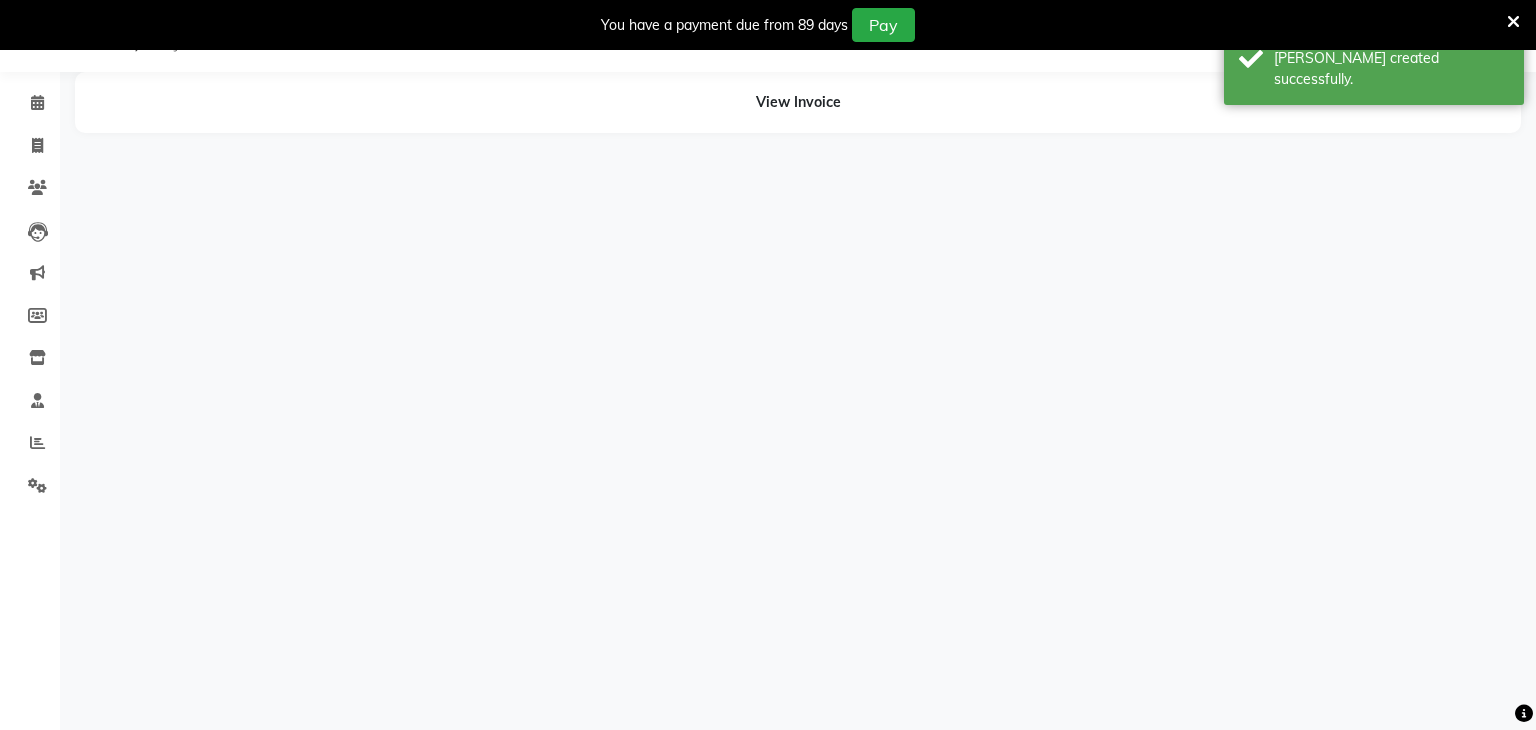 select on "76786" 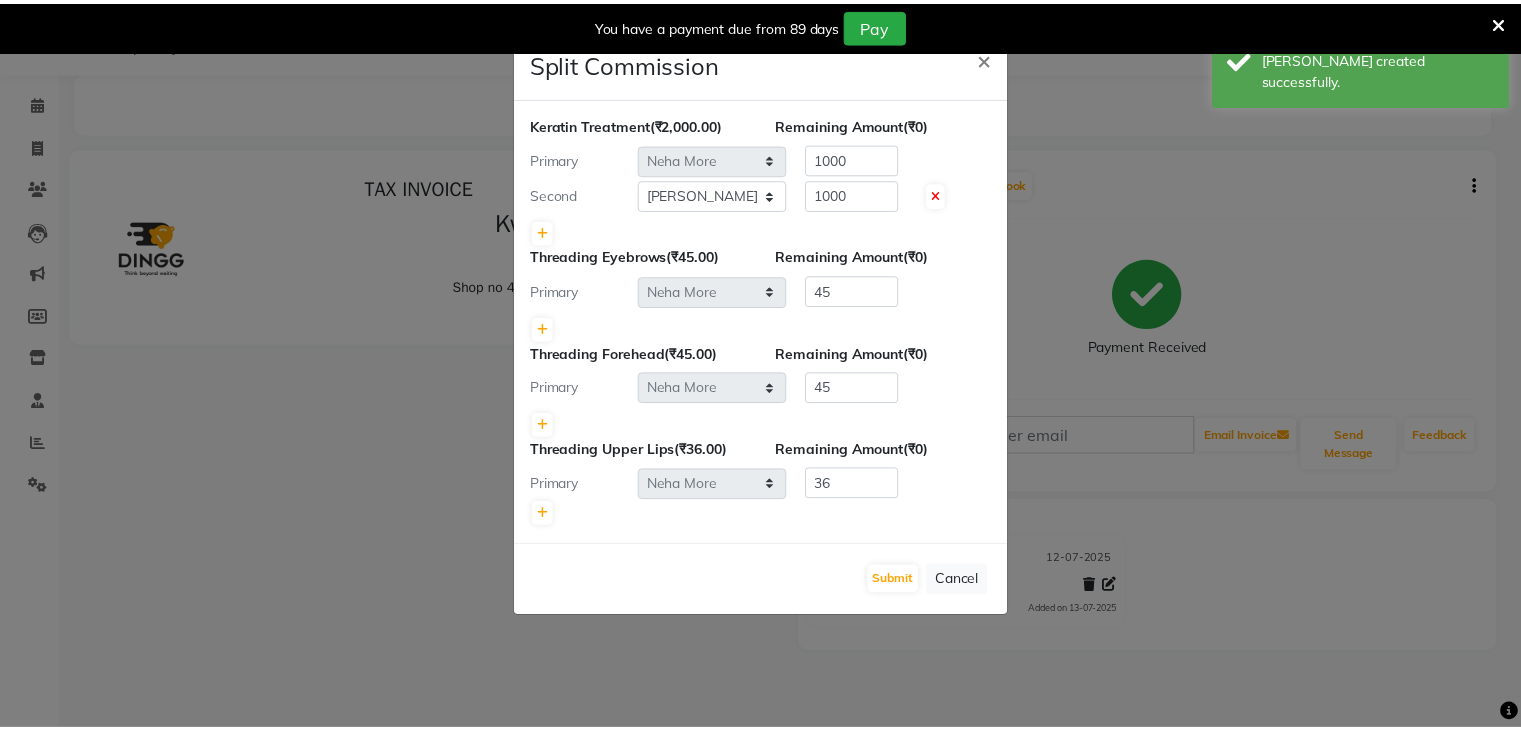 scroll, scrollTop: 0, scrollLeft: 0, axis: both 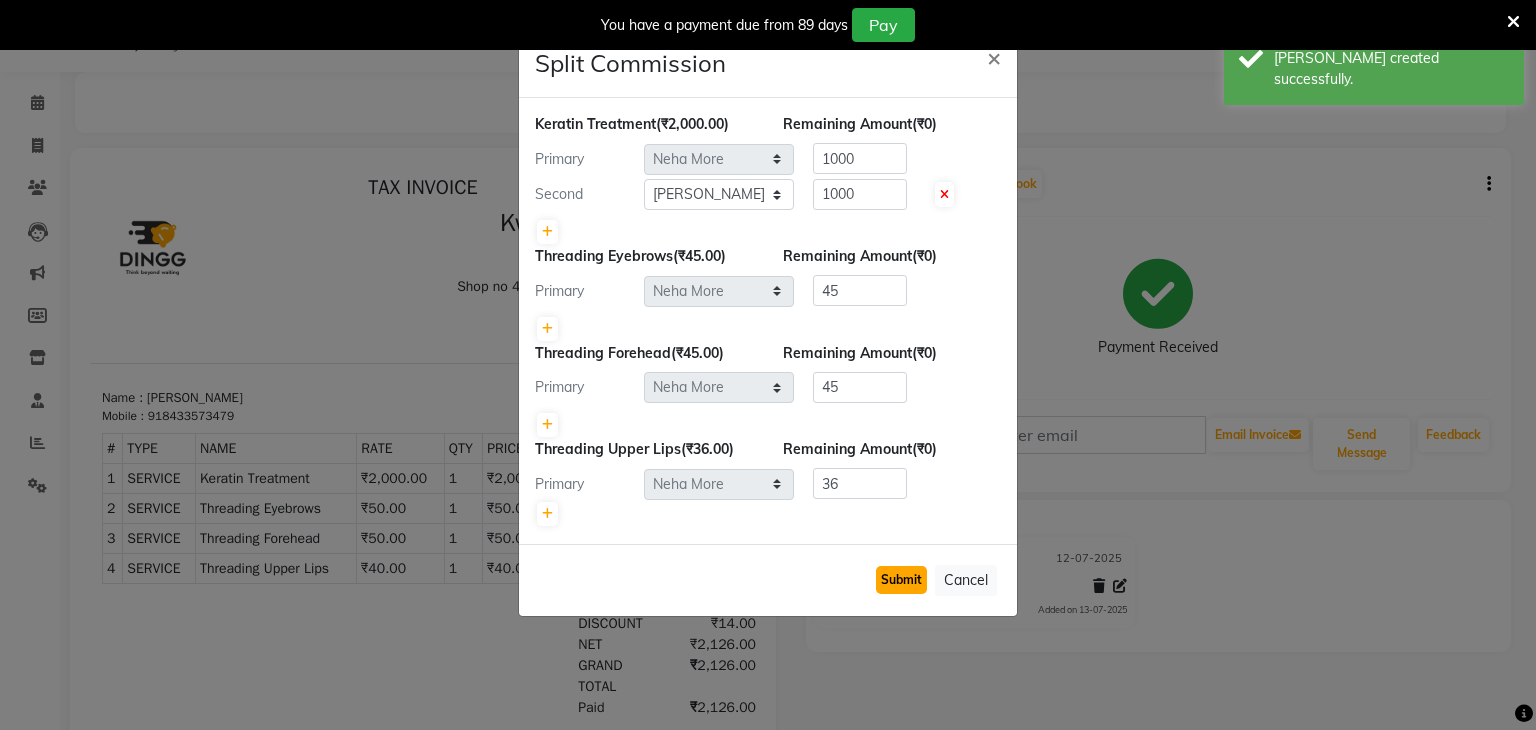 click on "Submit" 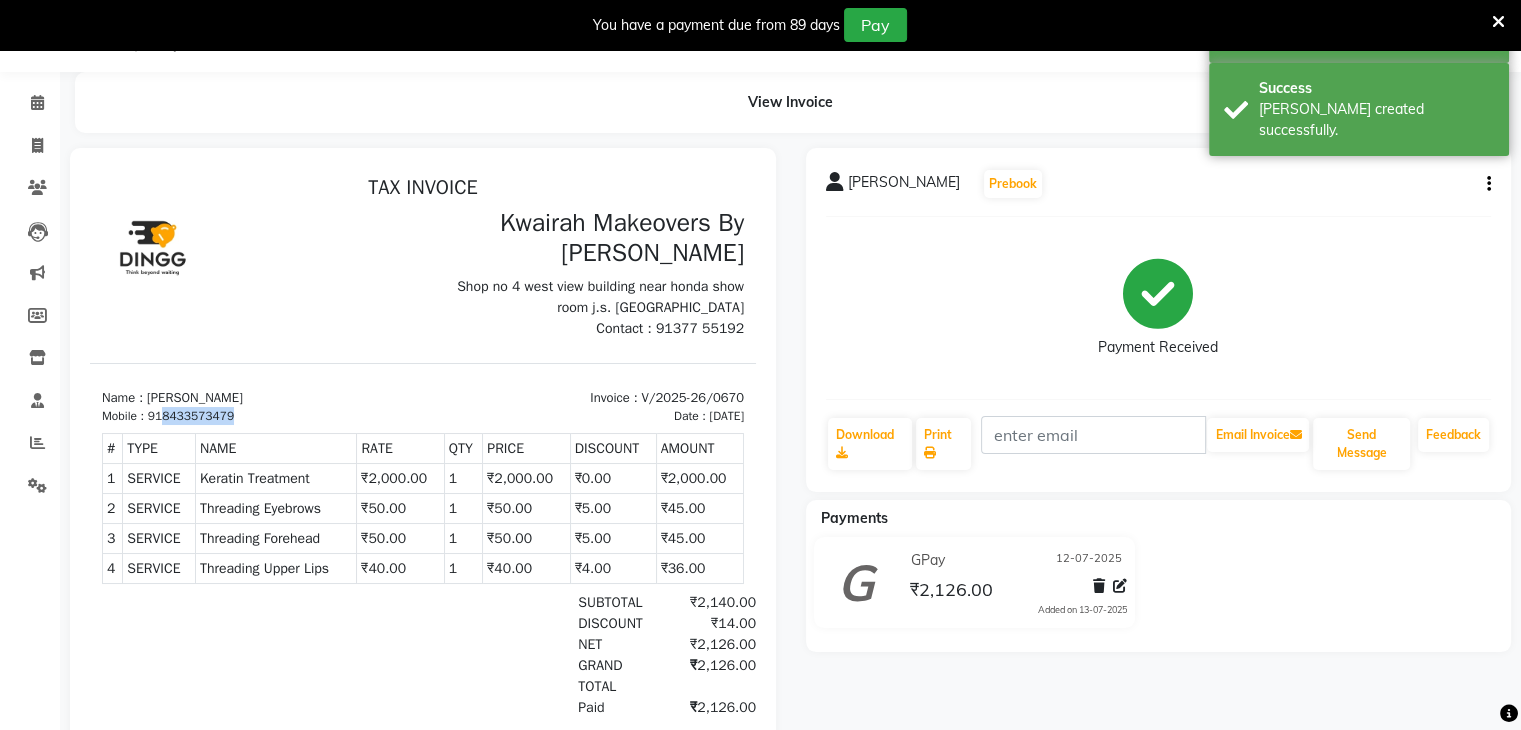 drag, startPoint x: 164, startPoint y: 416, endPoint x: 241, endPoint y: 419, distance: 77.05842 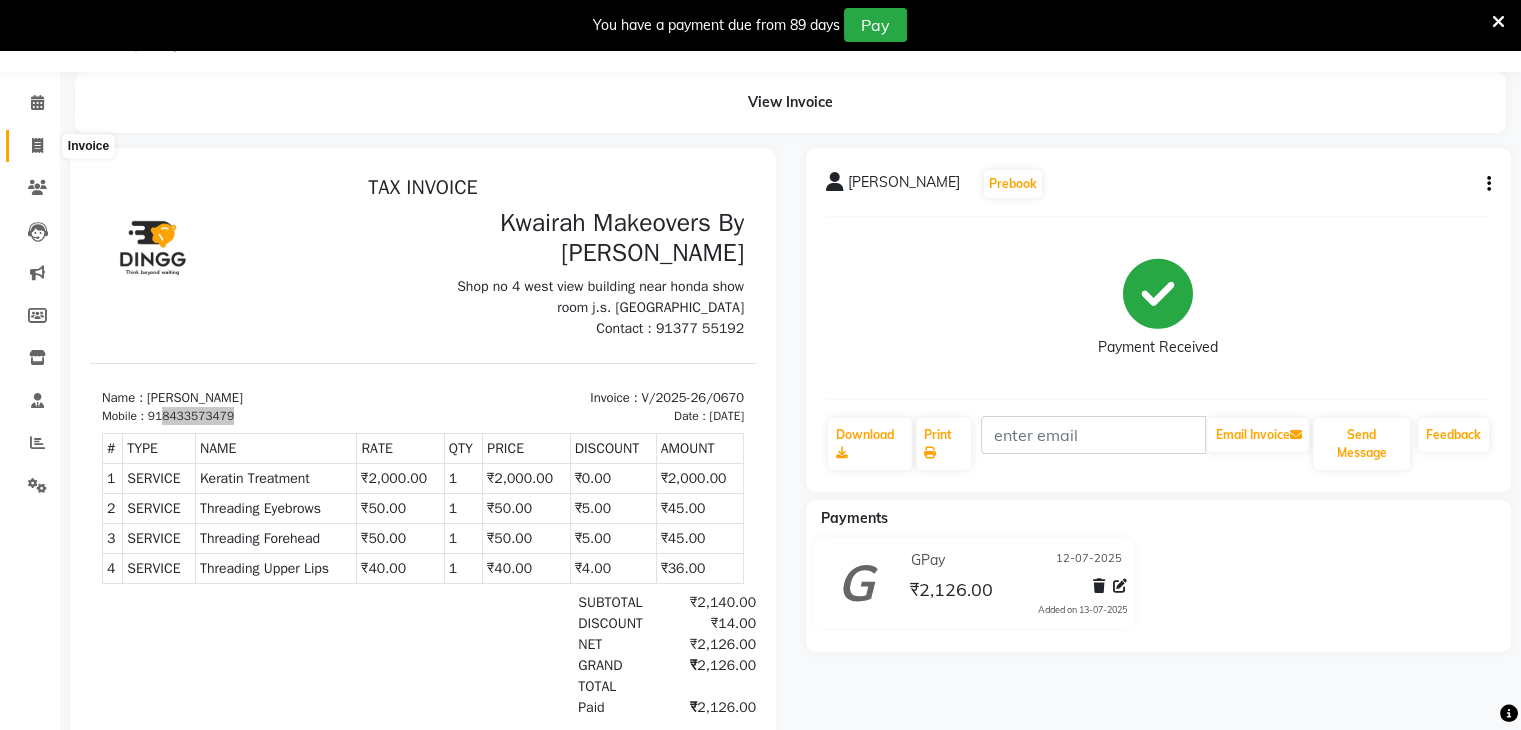 click 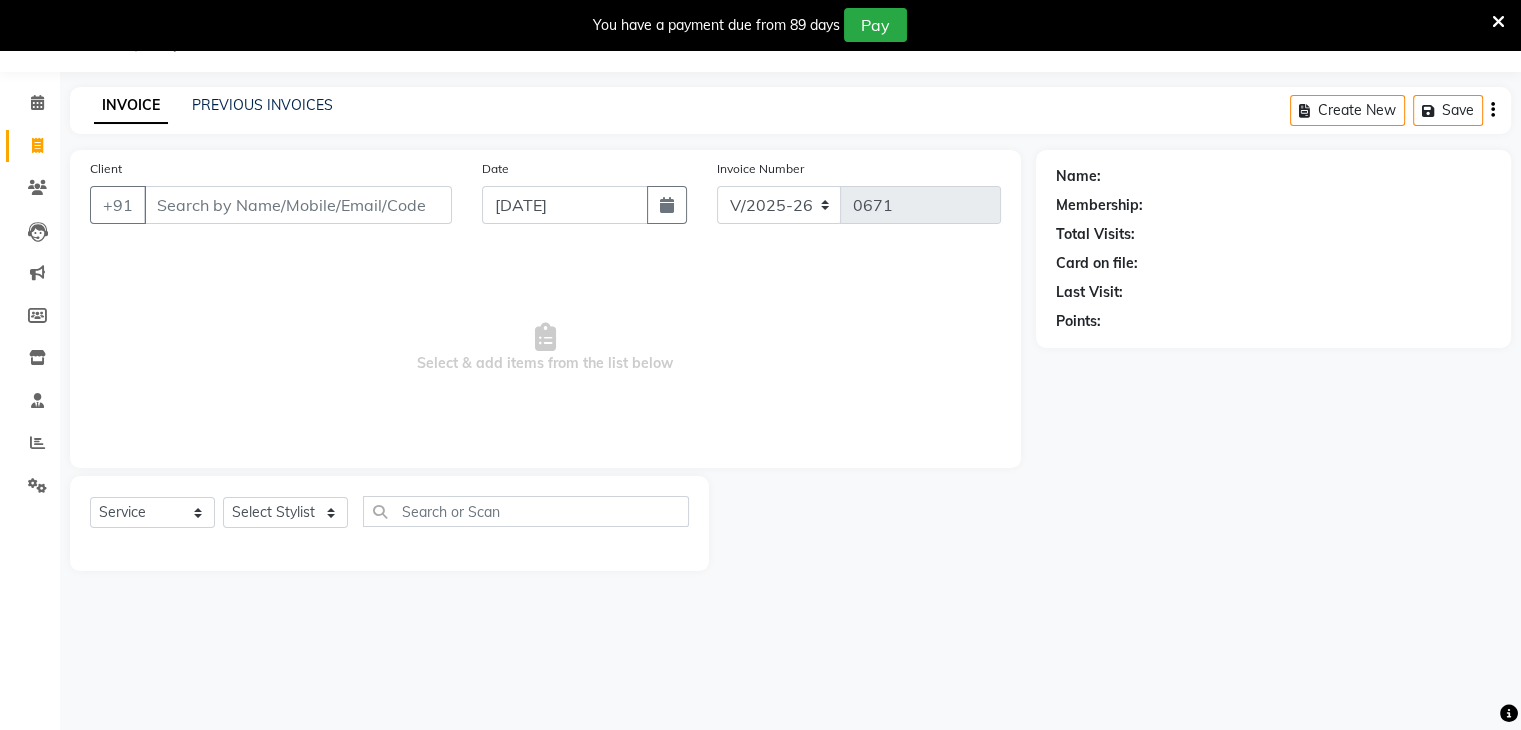click on "Client" at bounding box center [298, 205] 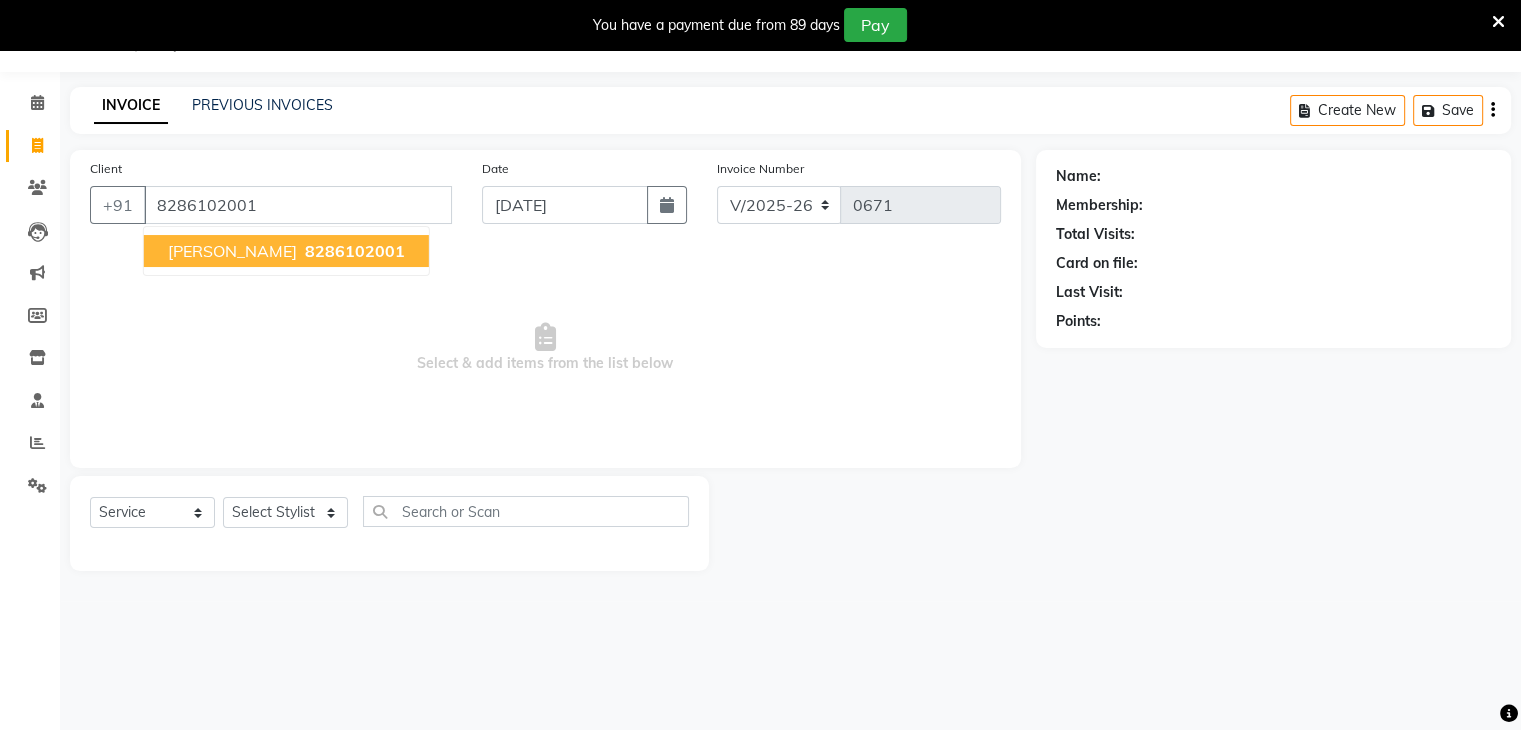 type on "8286102001" 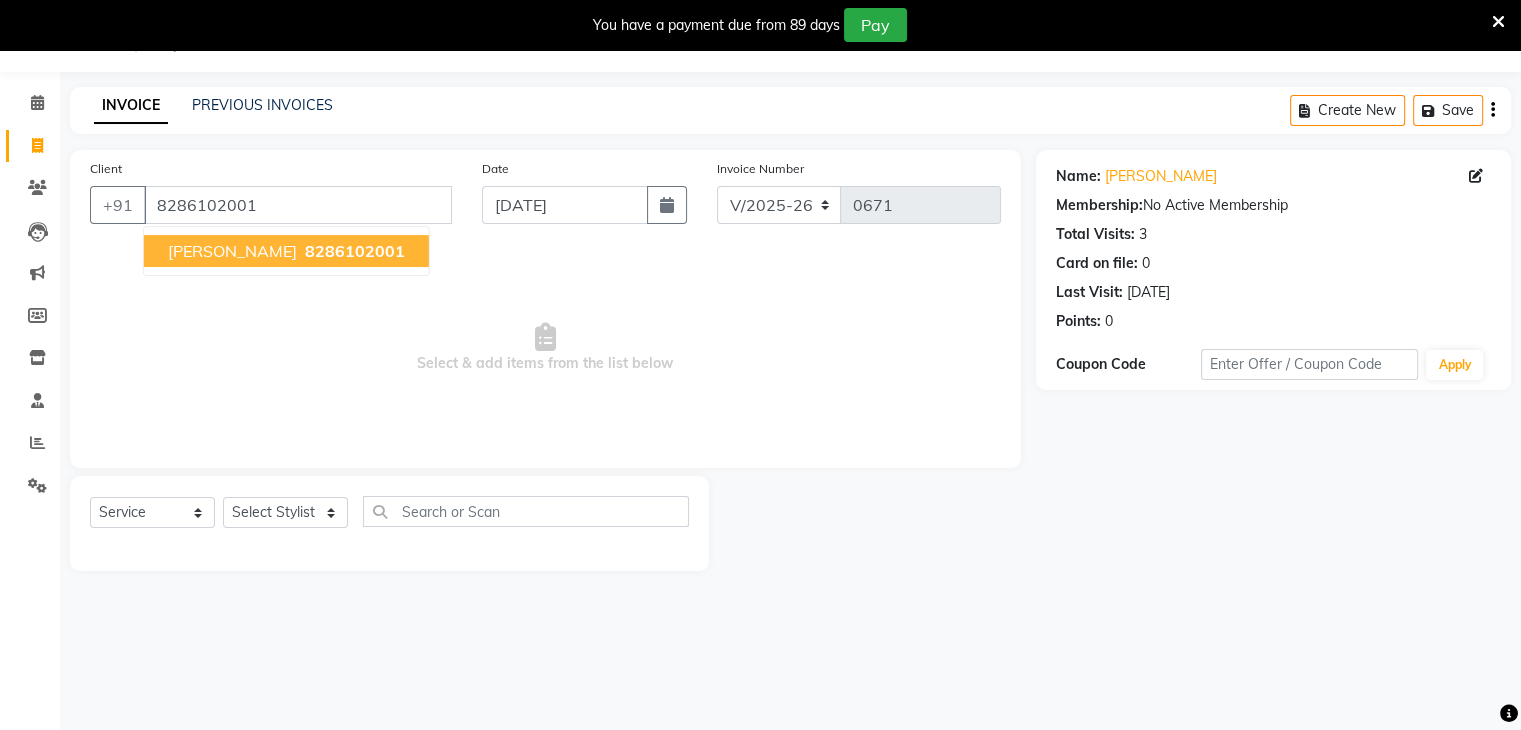 click on "8286102001" at bounding box center [355, 251] 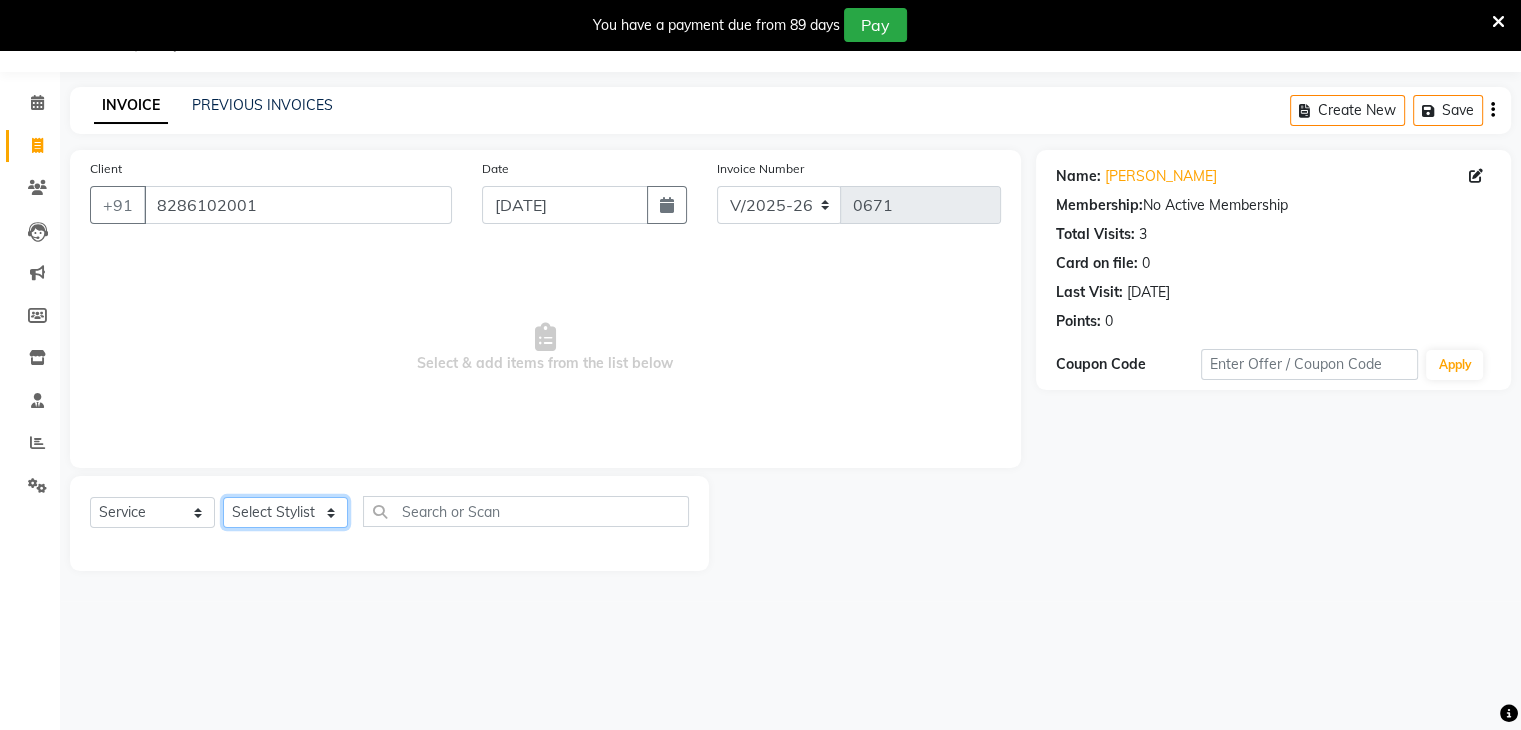 click on "Select Stylist [PERSON_NAME] [PERSON_NAME] Neha More Rakhi [PERSON_NAME] [PERSON_NAME]" 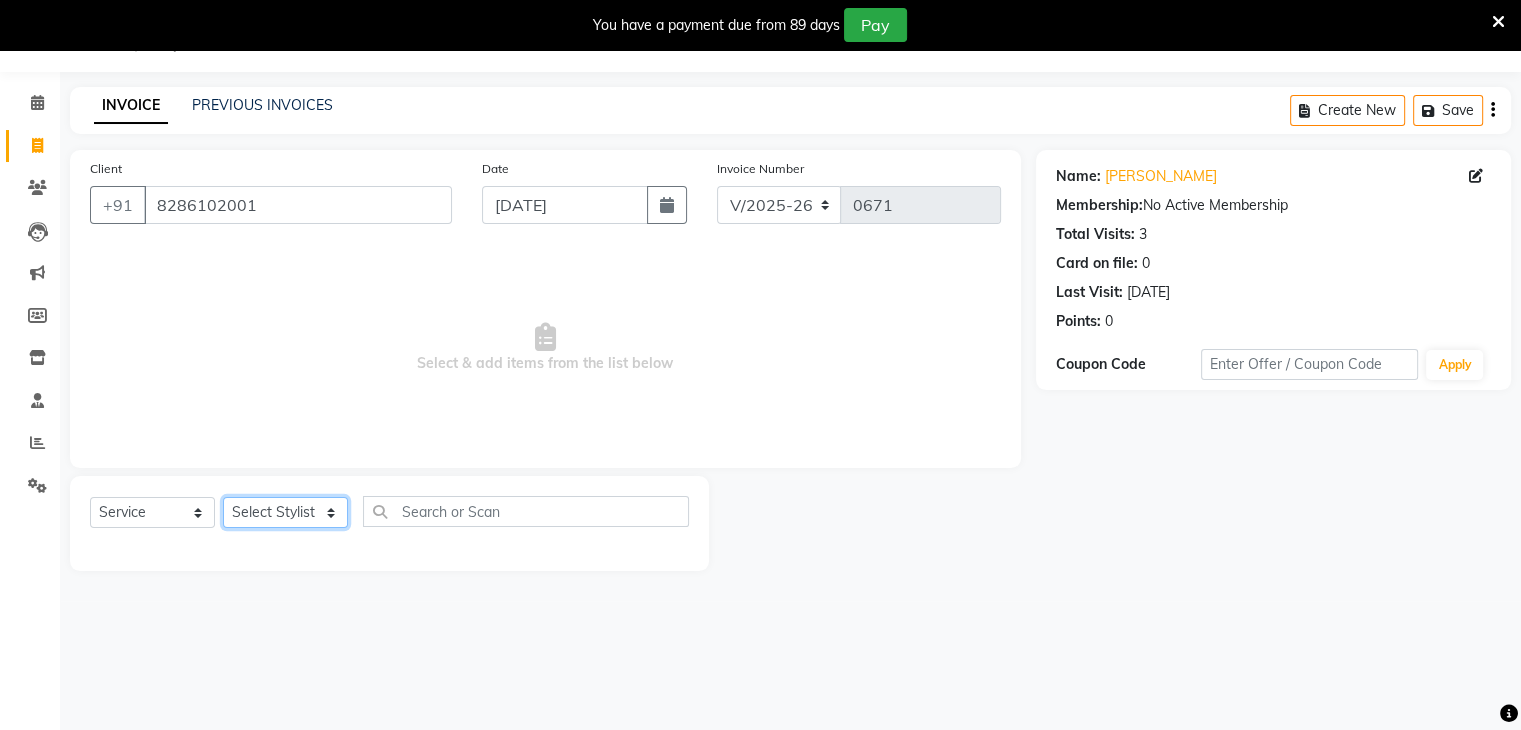 select on "82011" 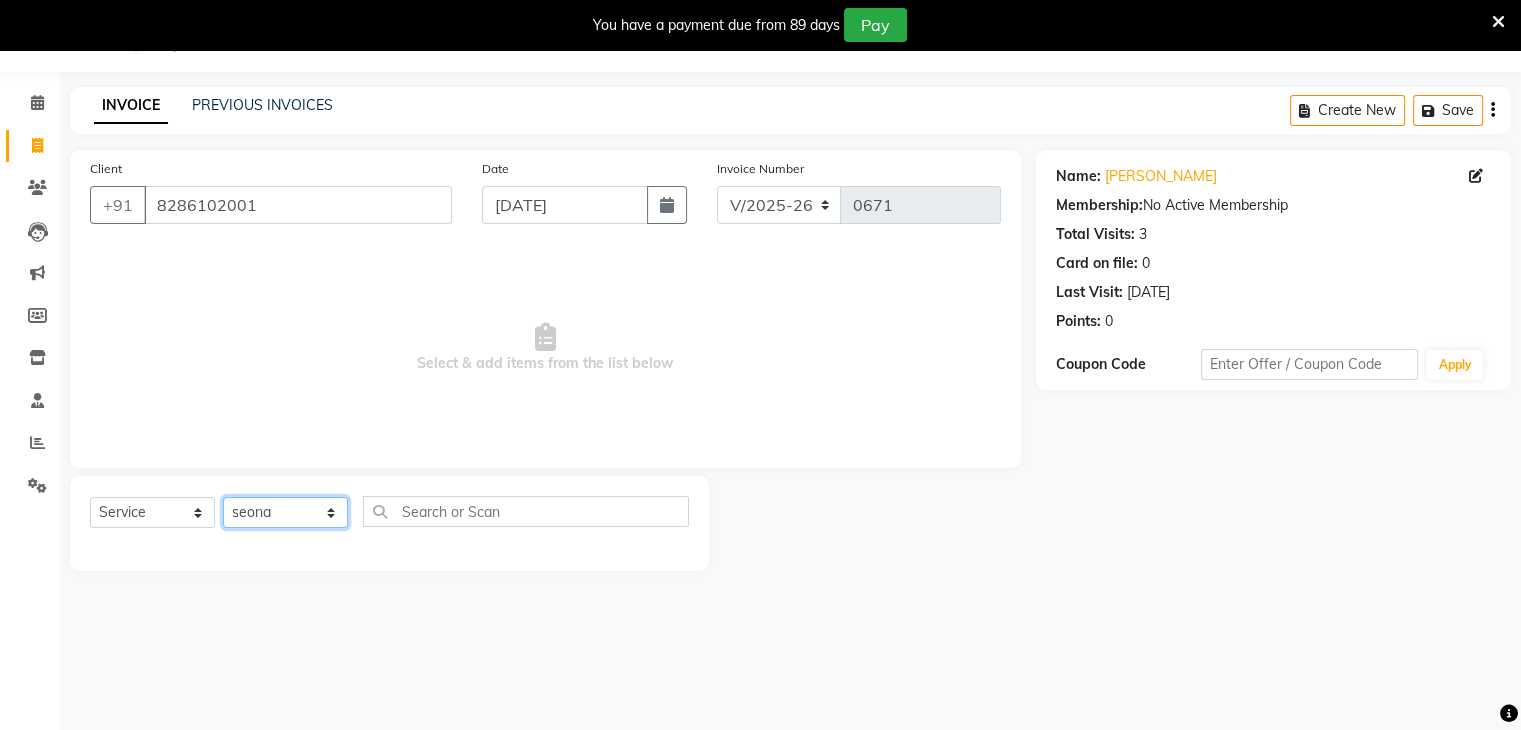 click on "Select Stylist [PERSON_NAME] [PERSON_NAME] Neha More Rakhi [PERSON_NAME] [PERSON_NAME]" 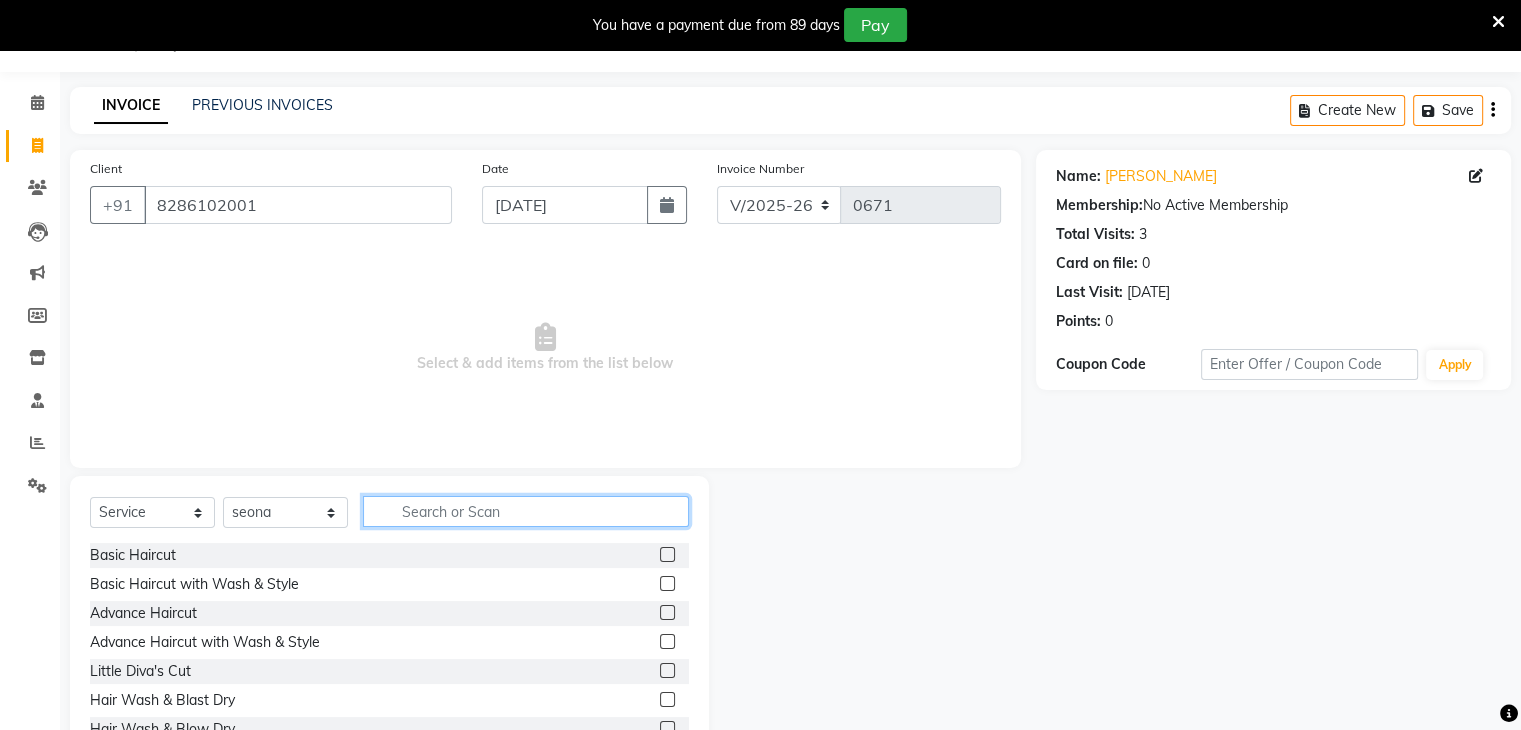 click 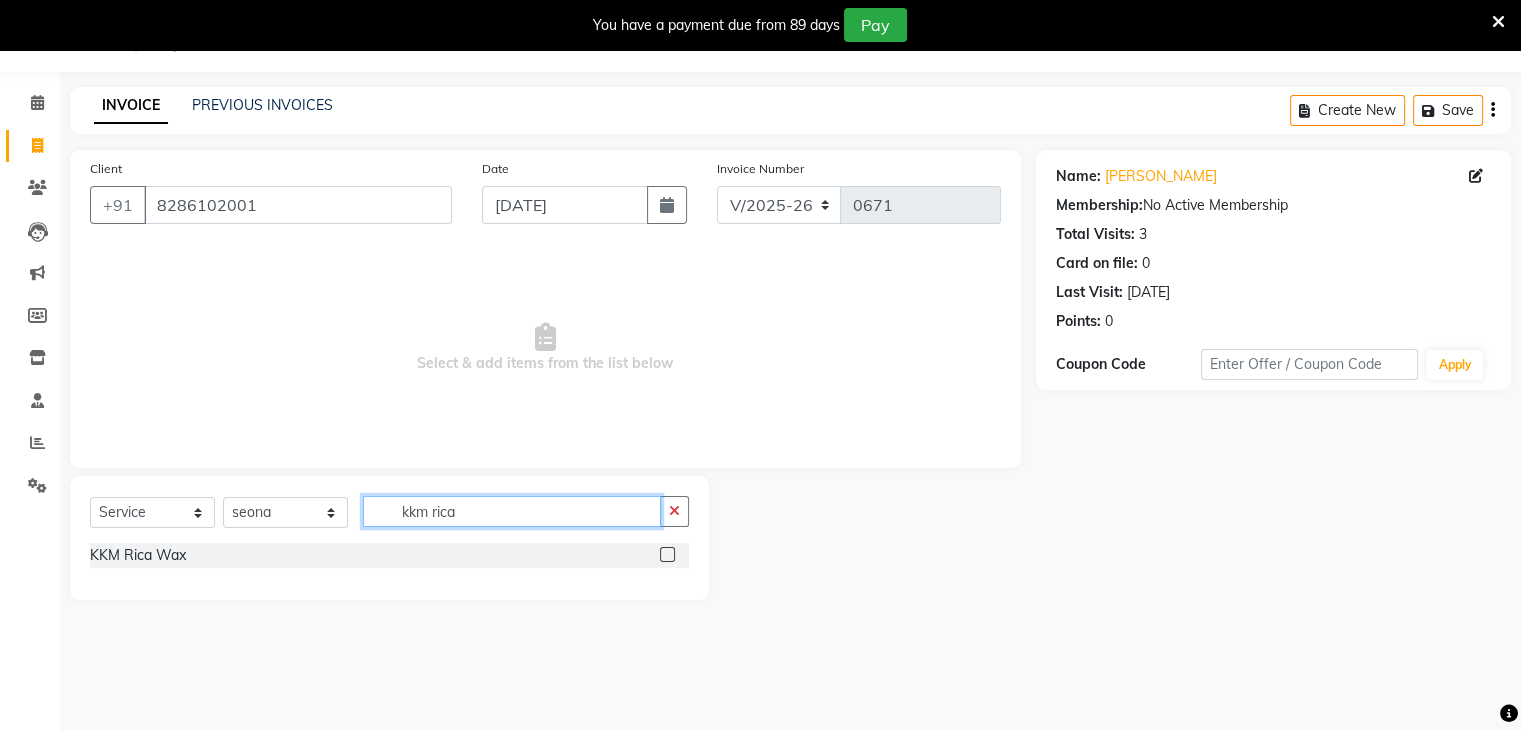 type on "kkm rica" 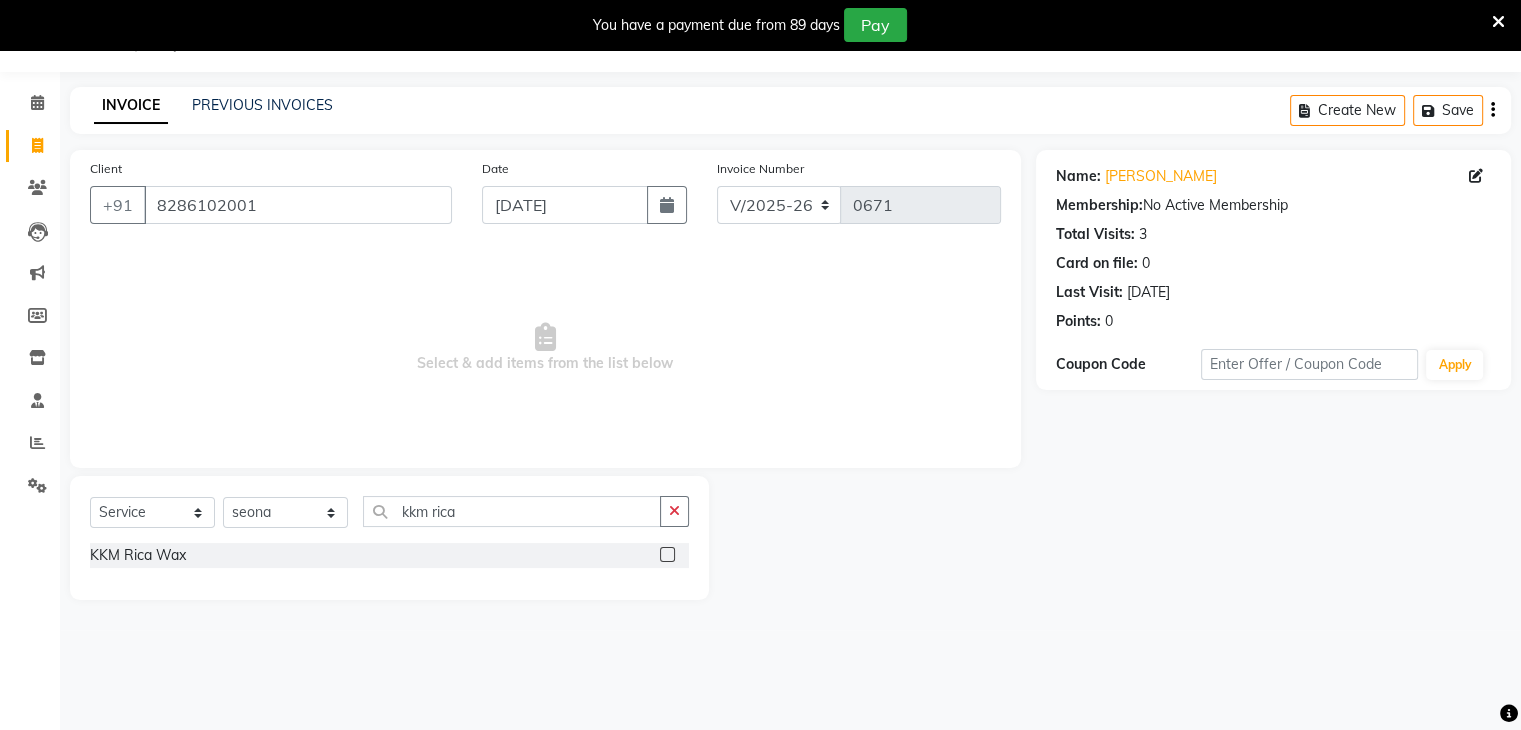 click 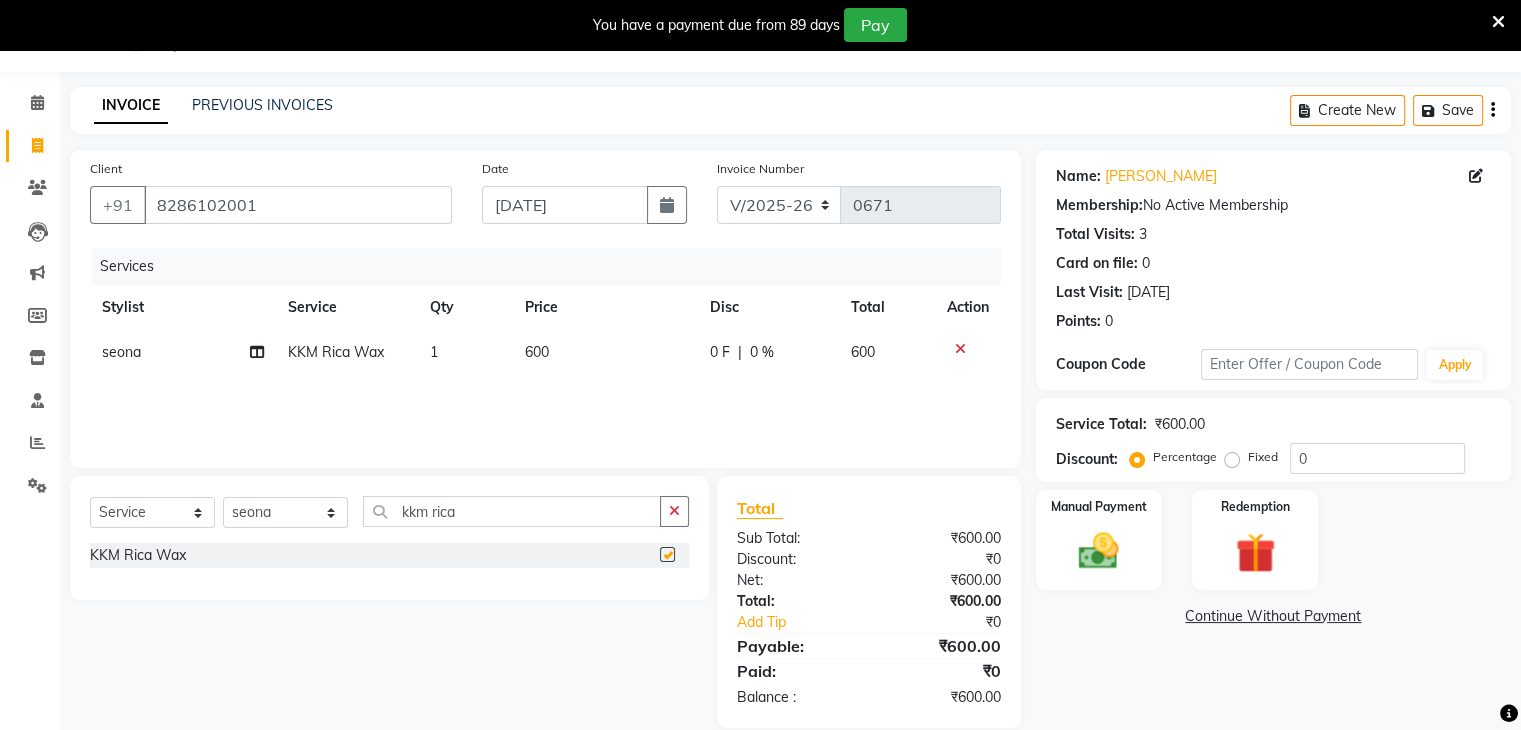 checkbox on "false" 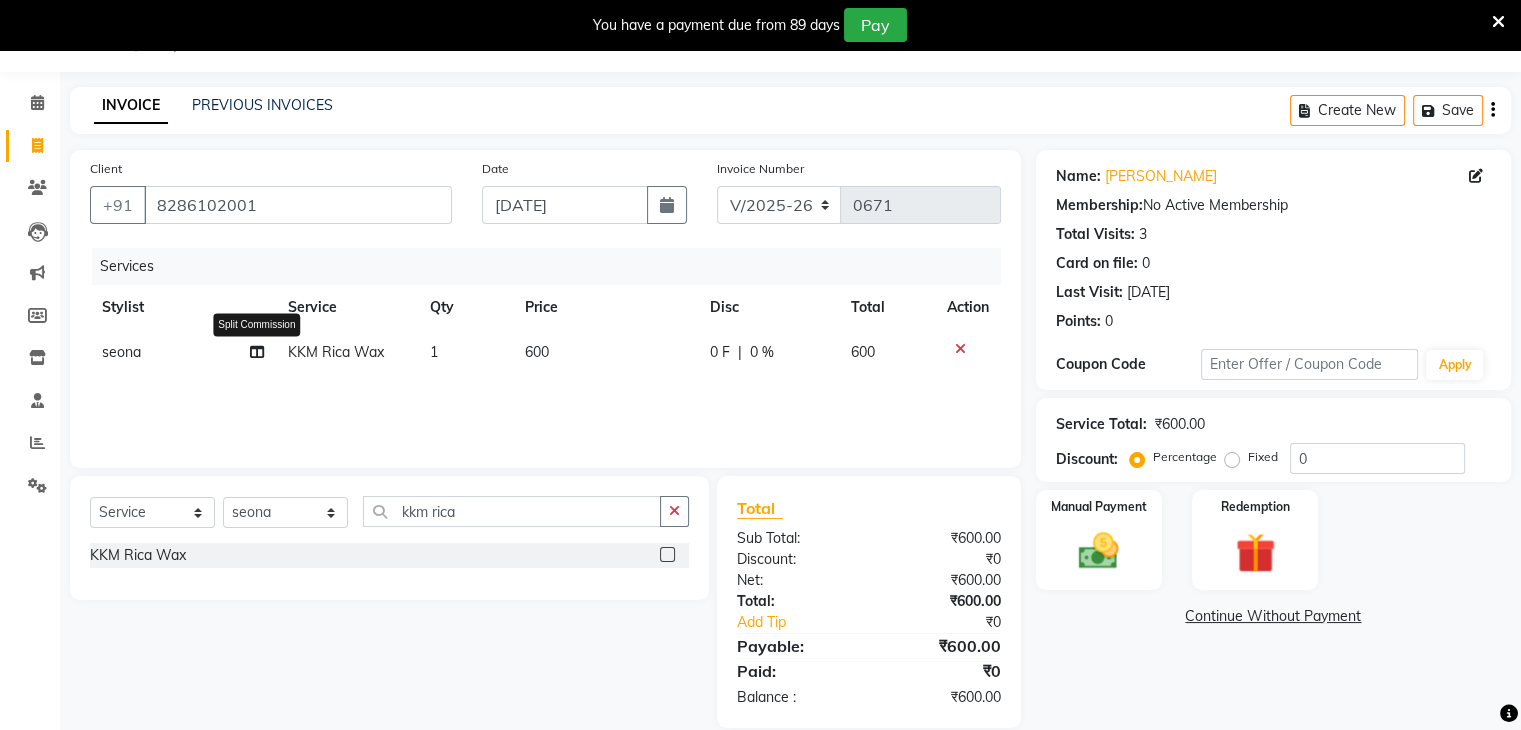 click 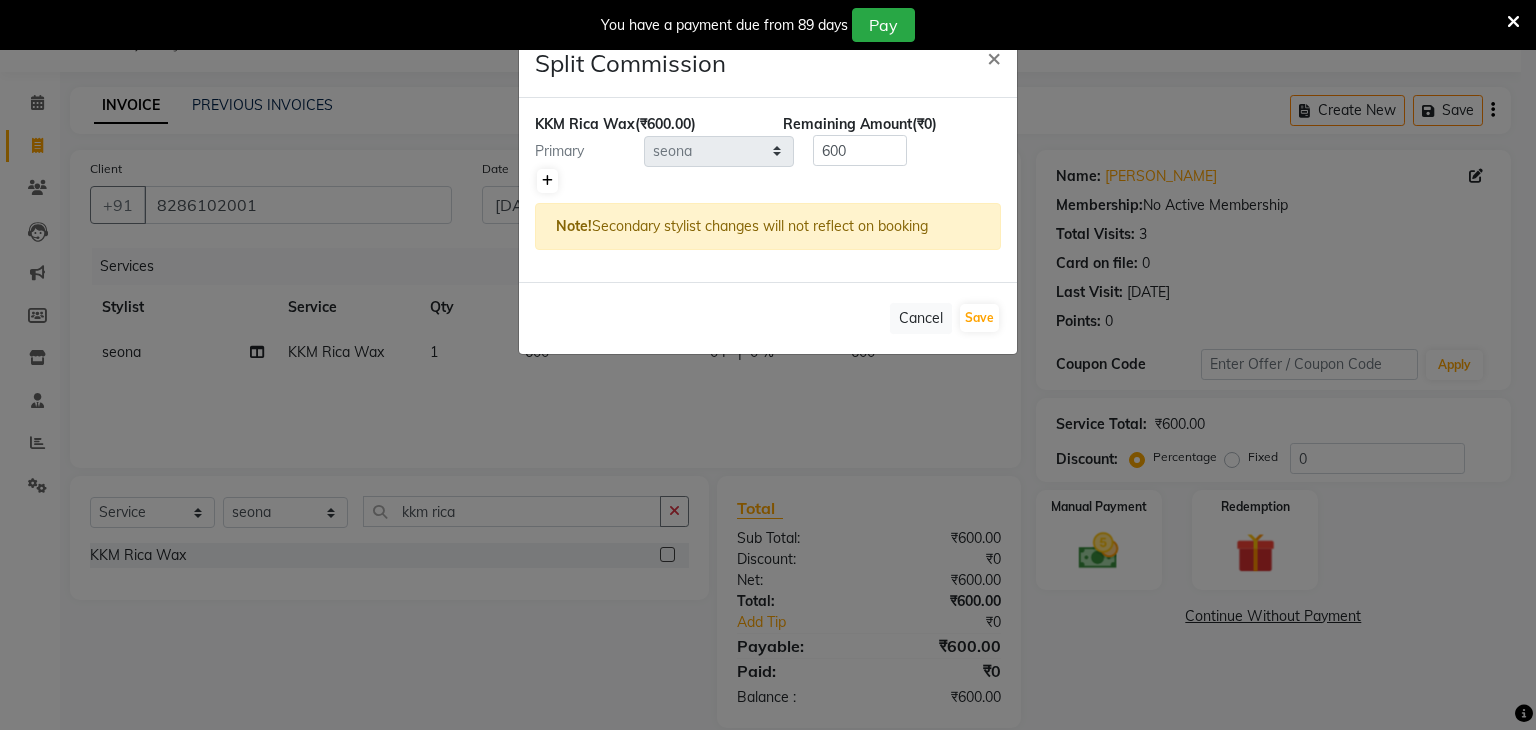 click 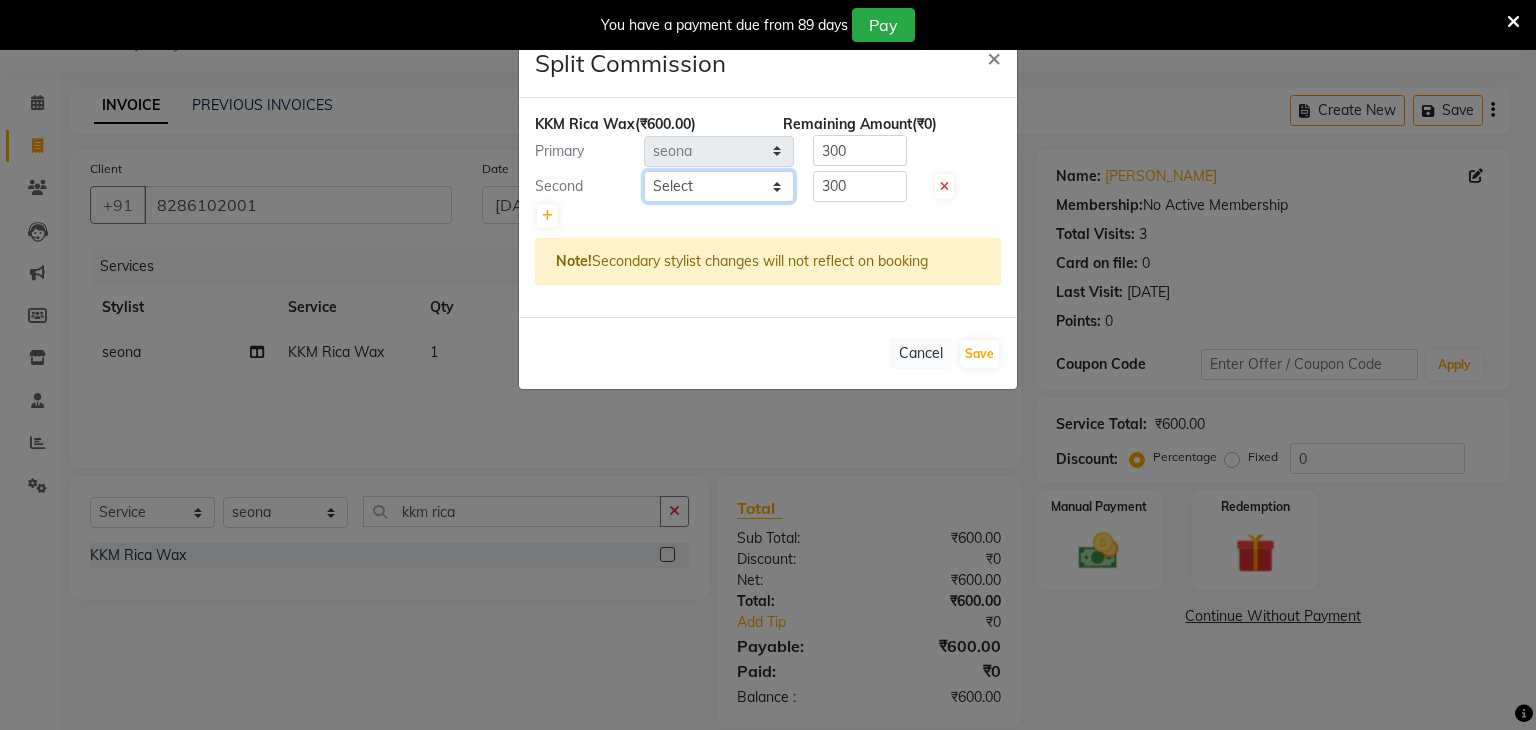 click on "Select  [PERSON_NAME]   [PERSON_NAME]   Neha More   Rakhi [PERSON_NAME]   [PERSON_NAME]" 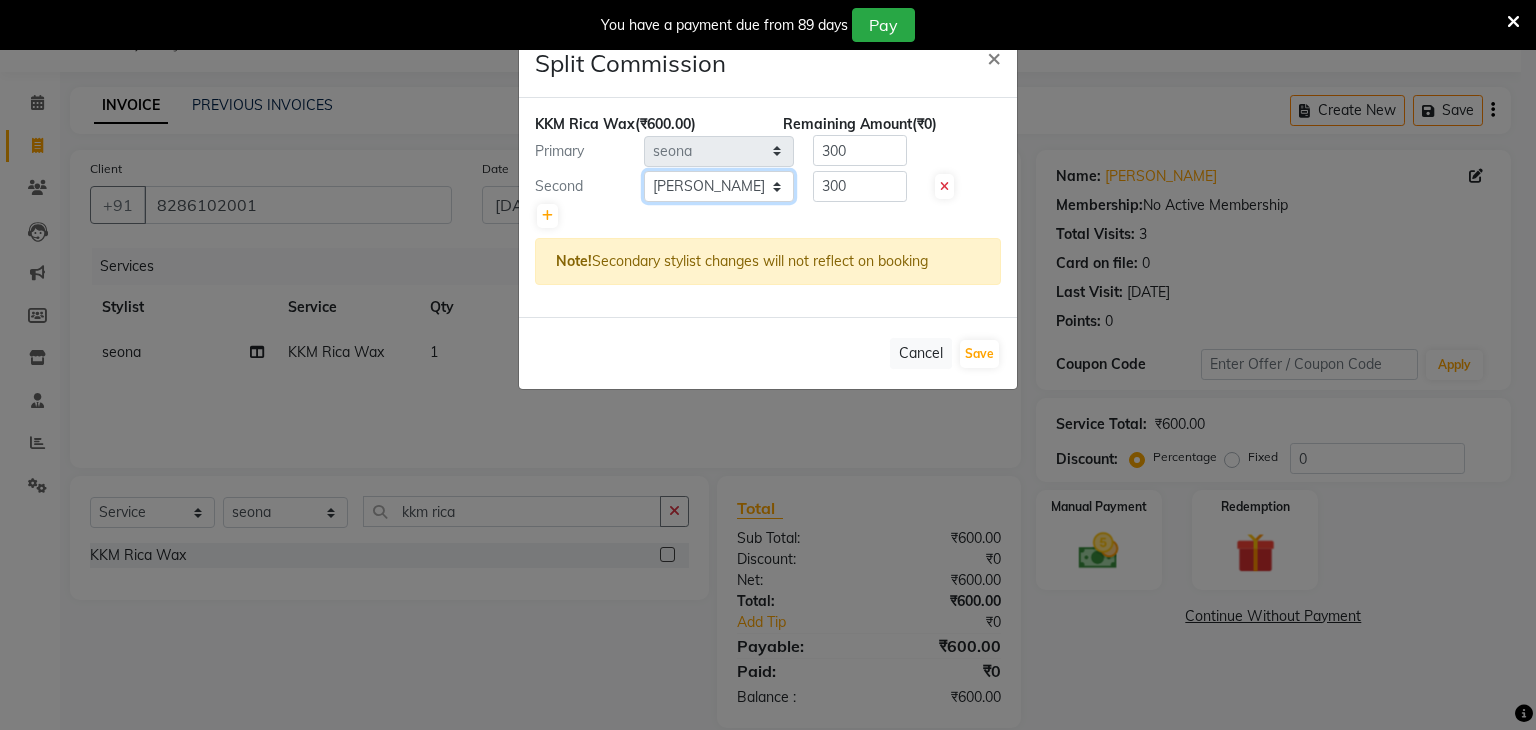click on "Select  [PERSON_NAME]   [PERSON_NAME]   Neha More   Rakhi [PERSON_NAME]   [PERSON_NAME]" 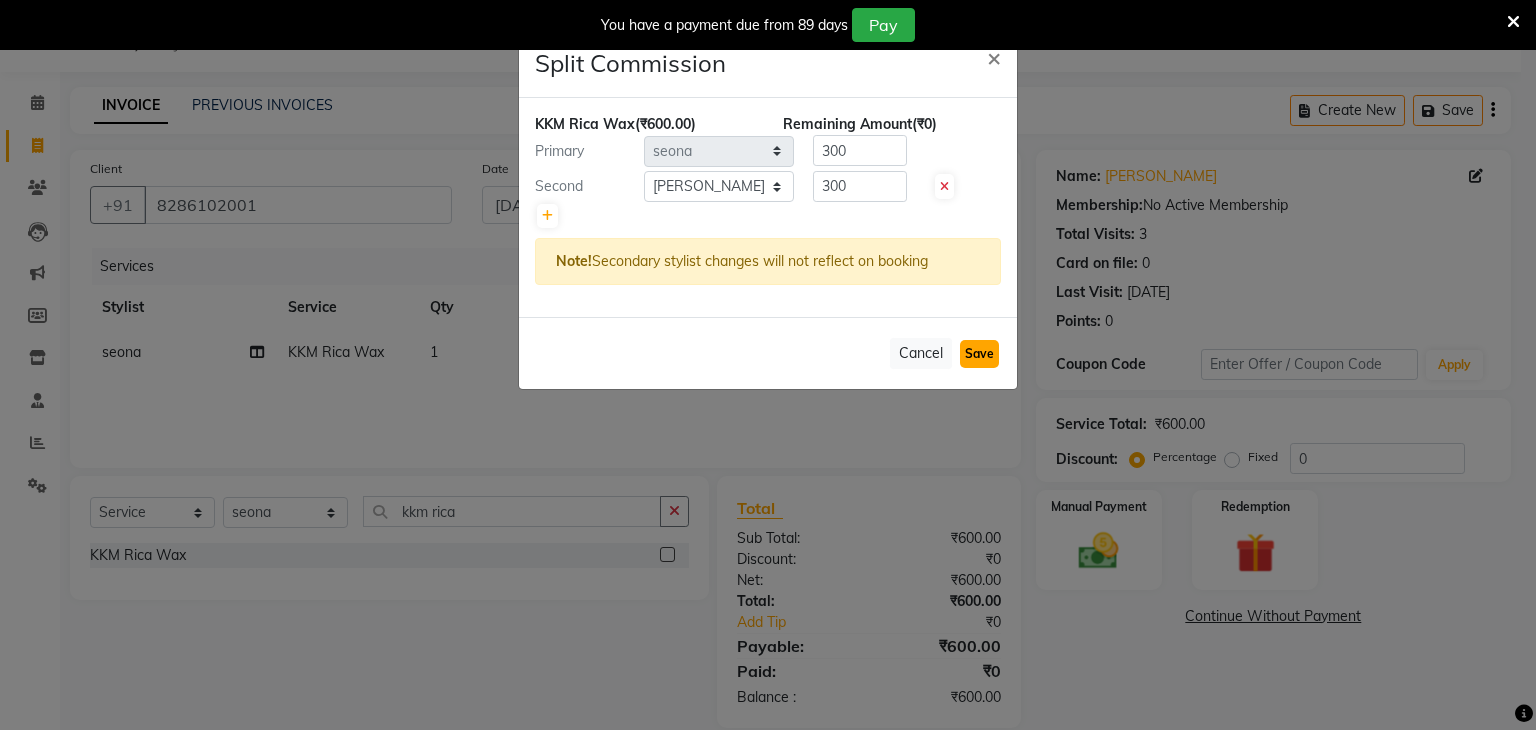 click on "Save" 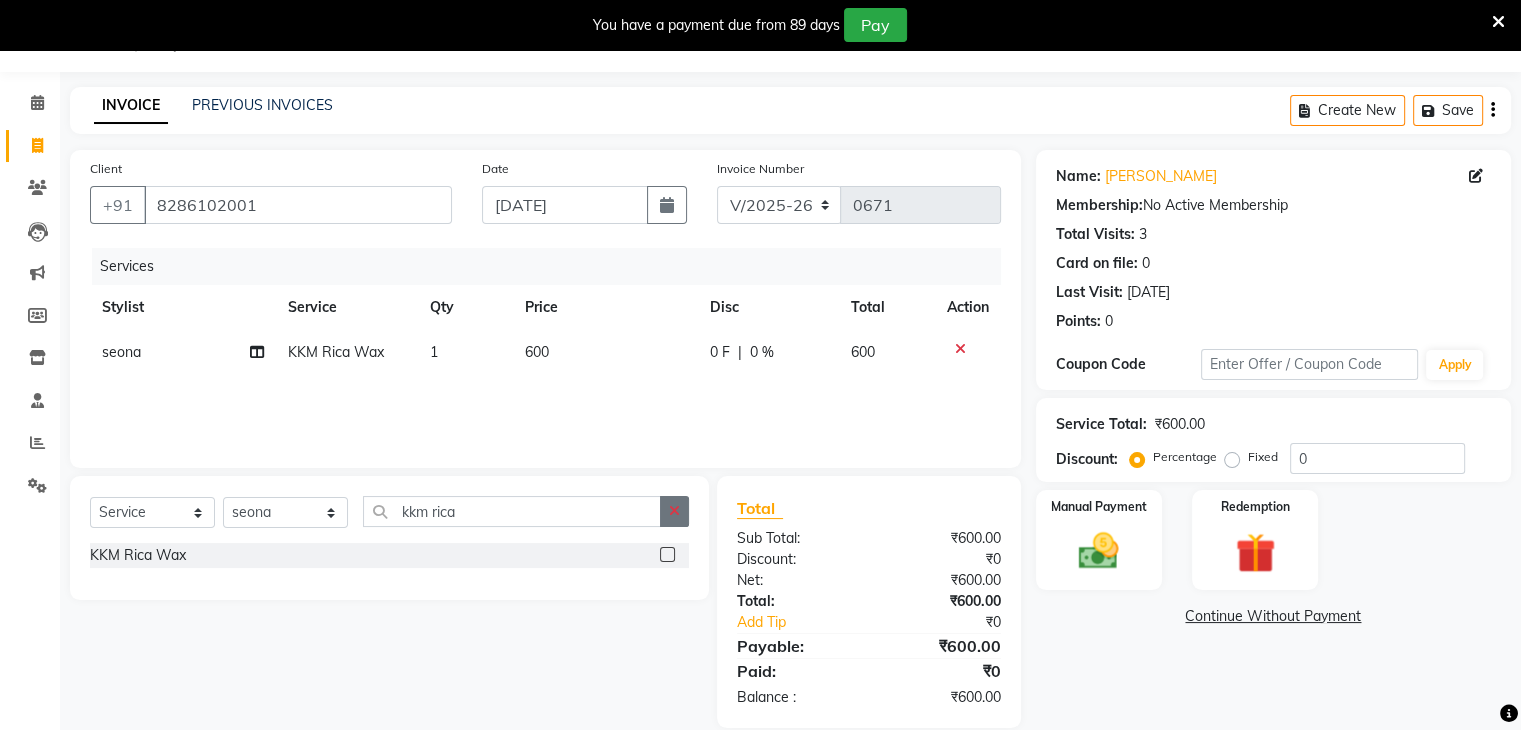click 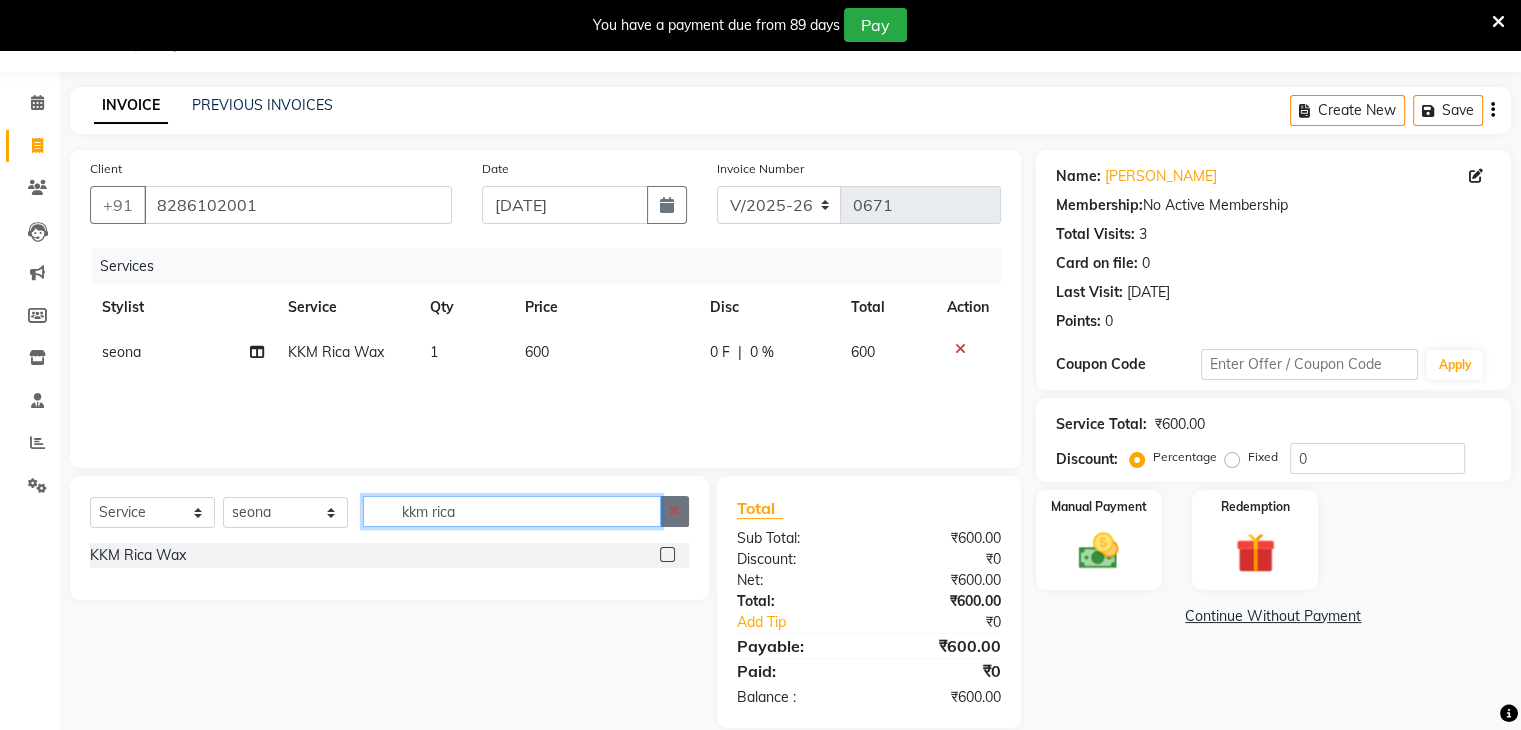 type 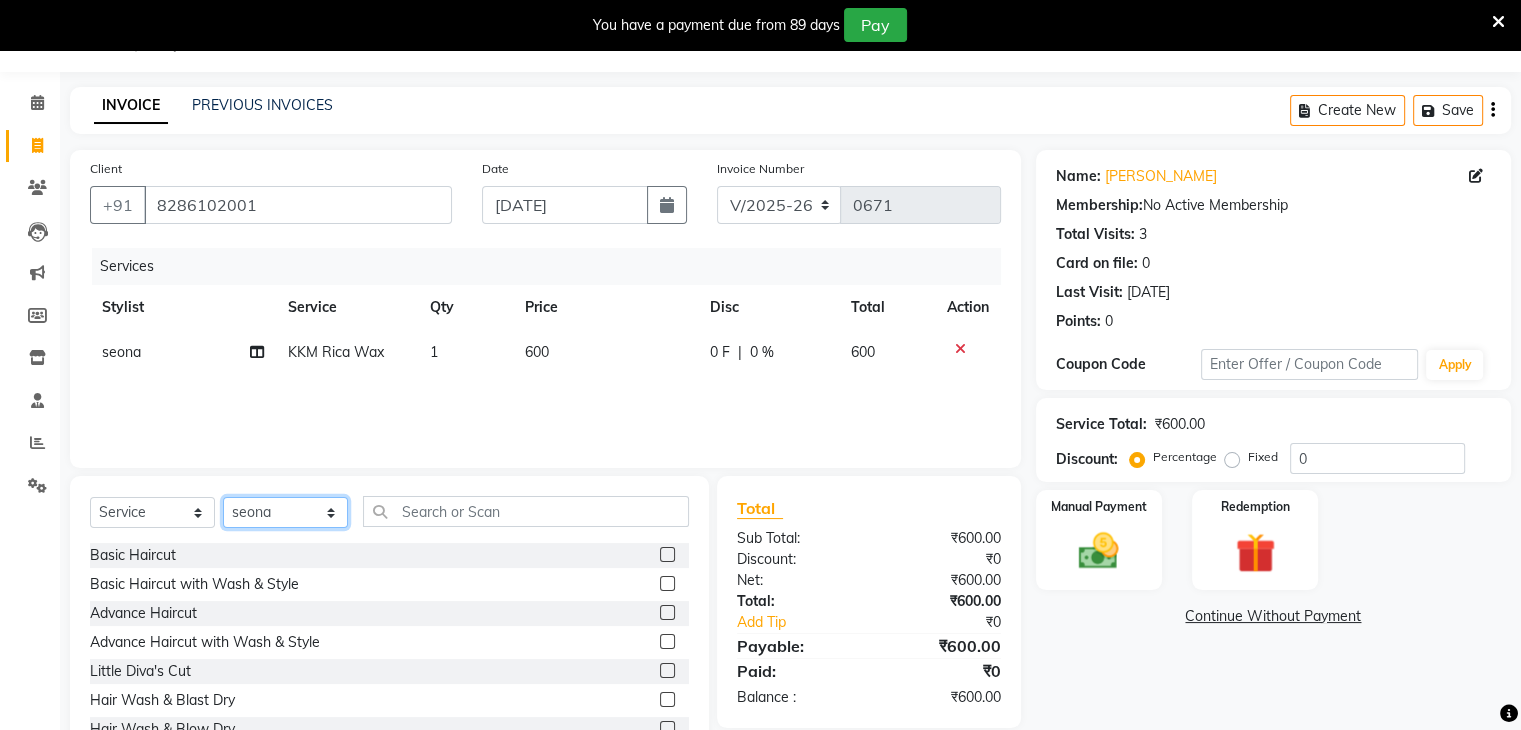 click on "Select Stylist [PERSON_NAME] [PERSON_NAME] Neha More Rakhi [PERSON_NAME] [PERSON_NAME]" 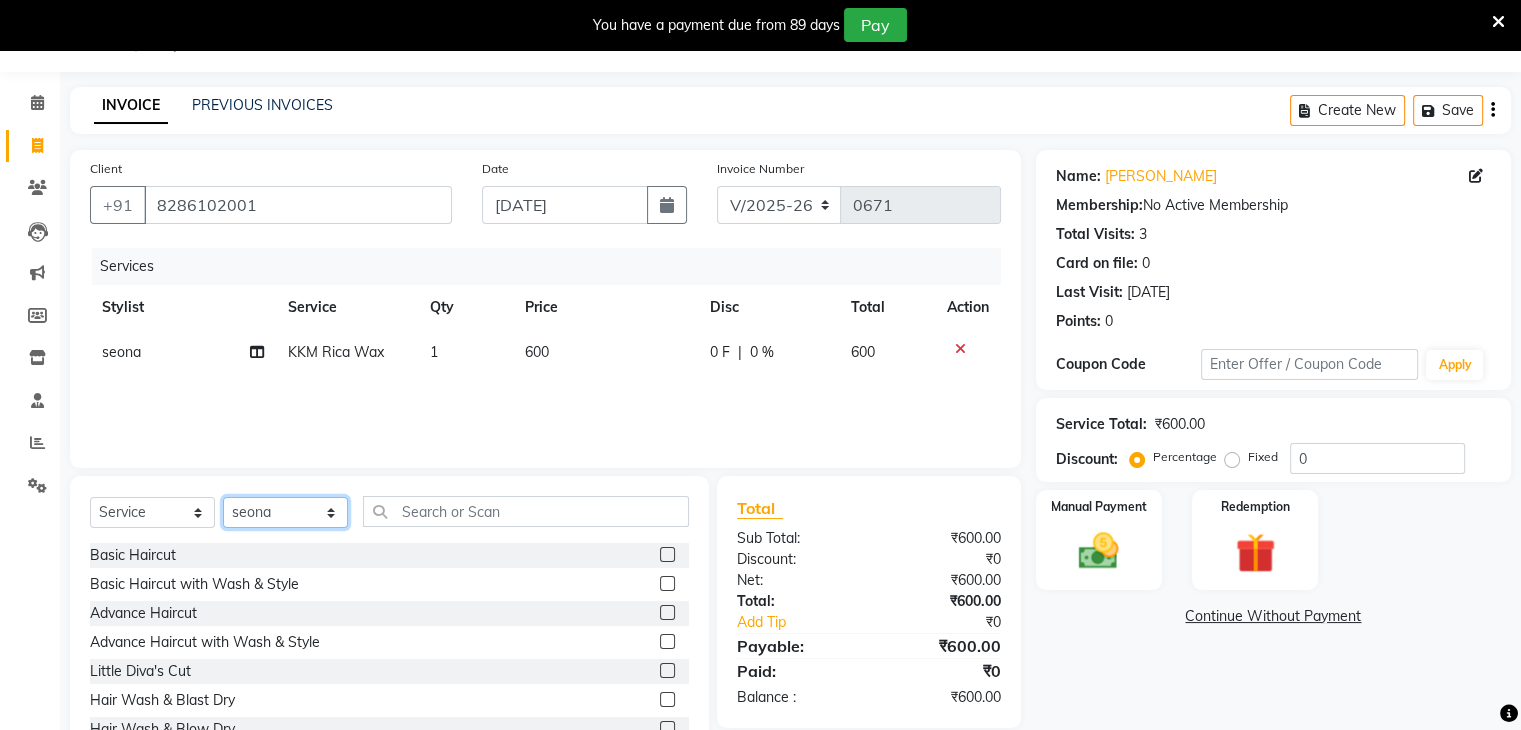 select on "76786" 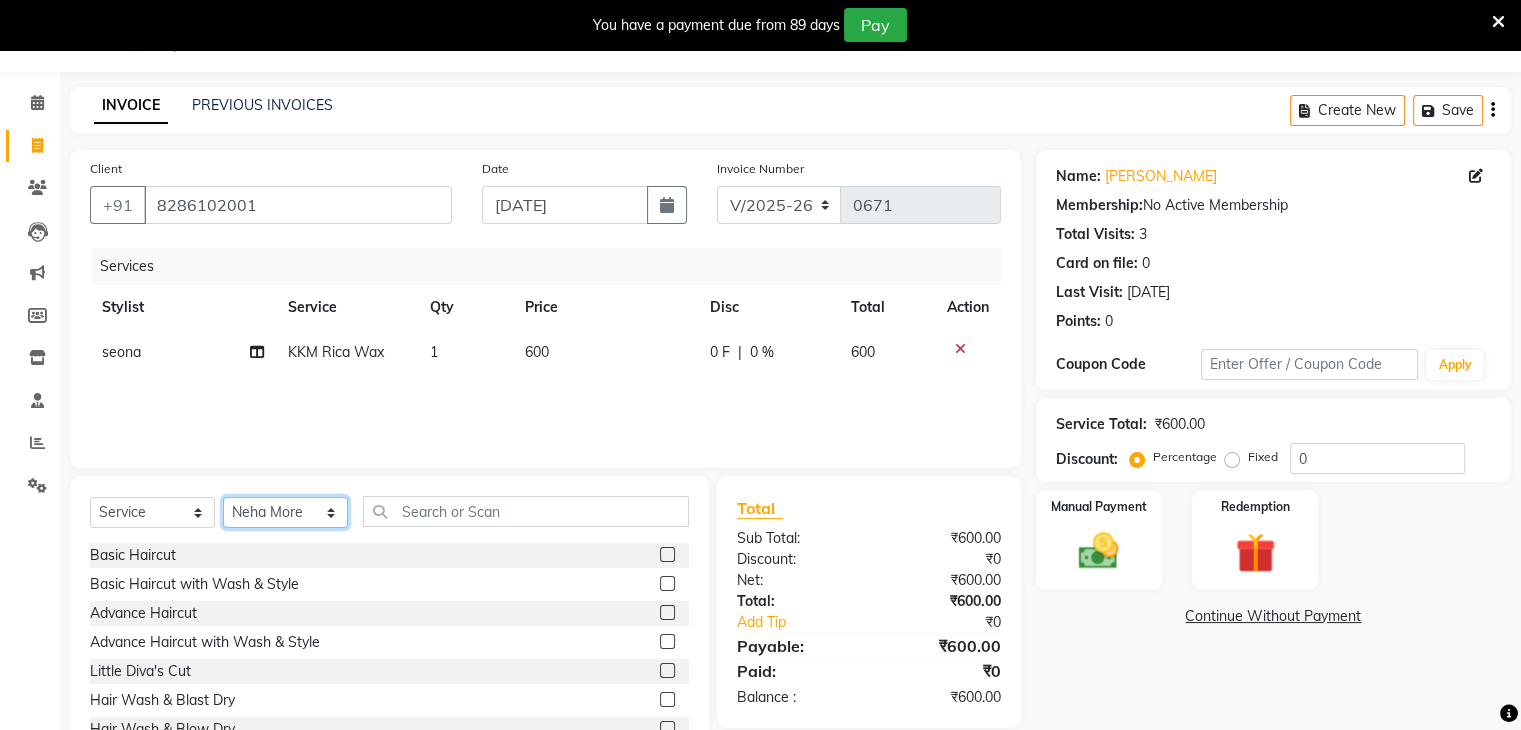 click on "Select Stylist [PERSON_NAME] [PERSON_NAME] Neha More Rakhi [PERSON_NAME] [PERSON_NAME]" 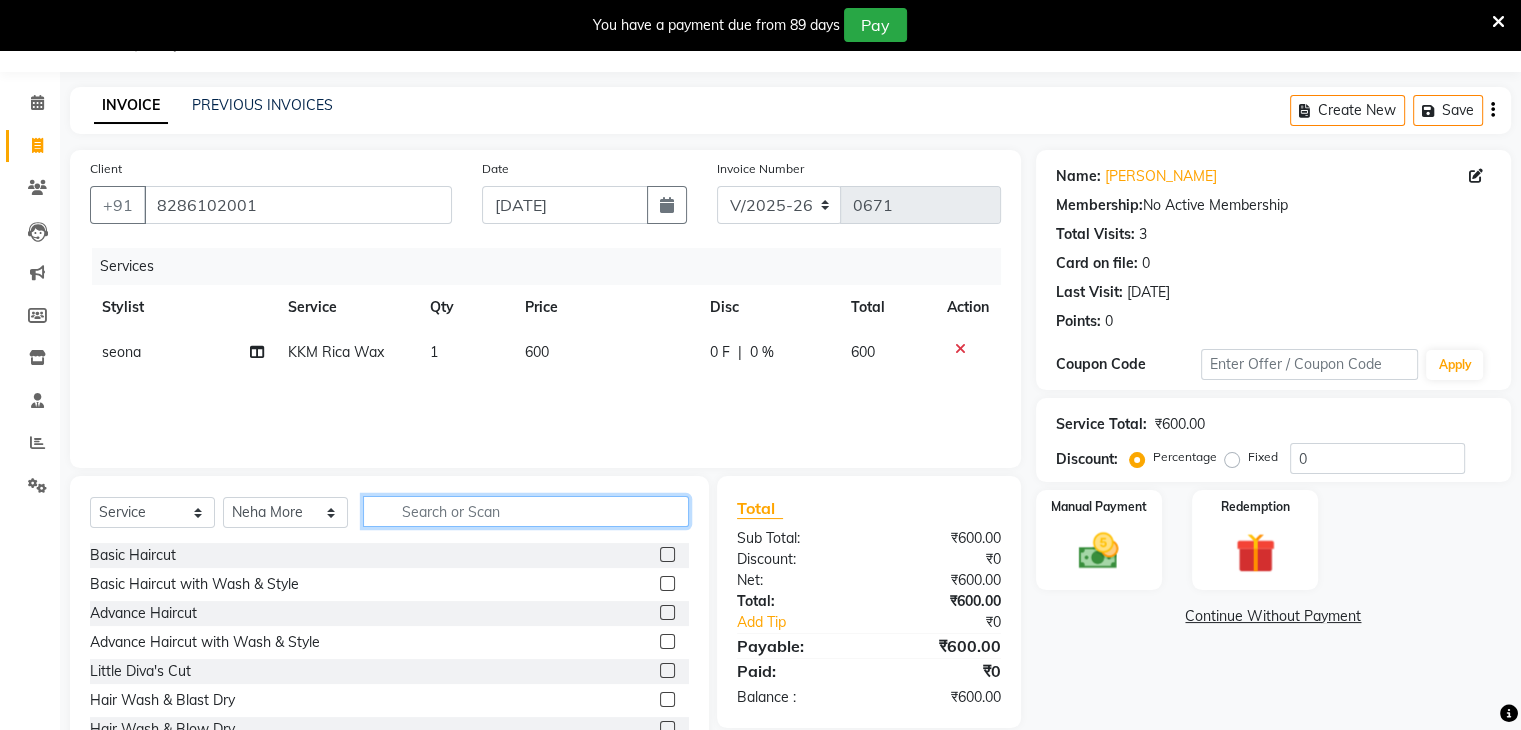 click 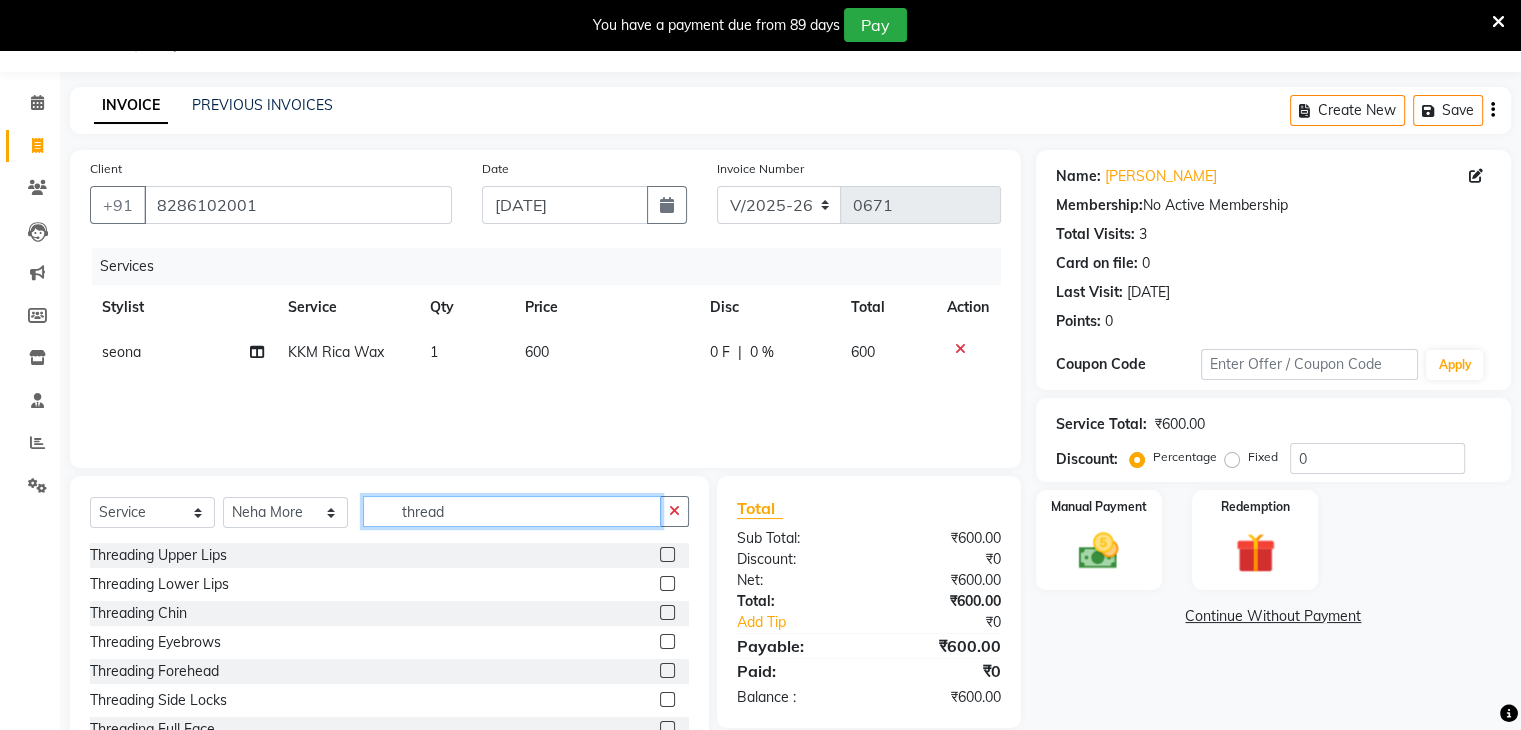 type on "thread" 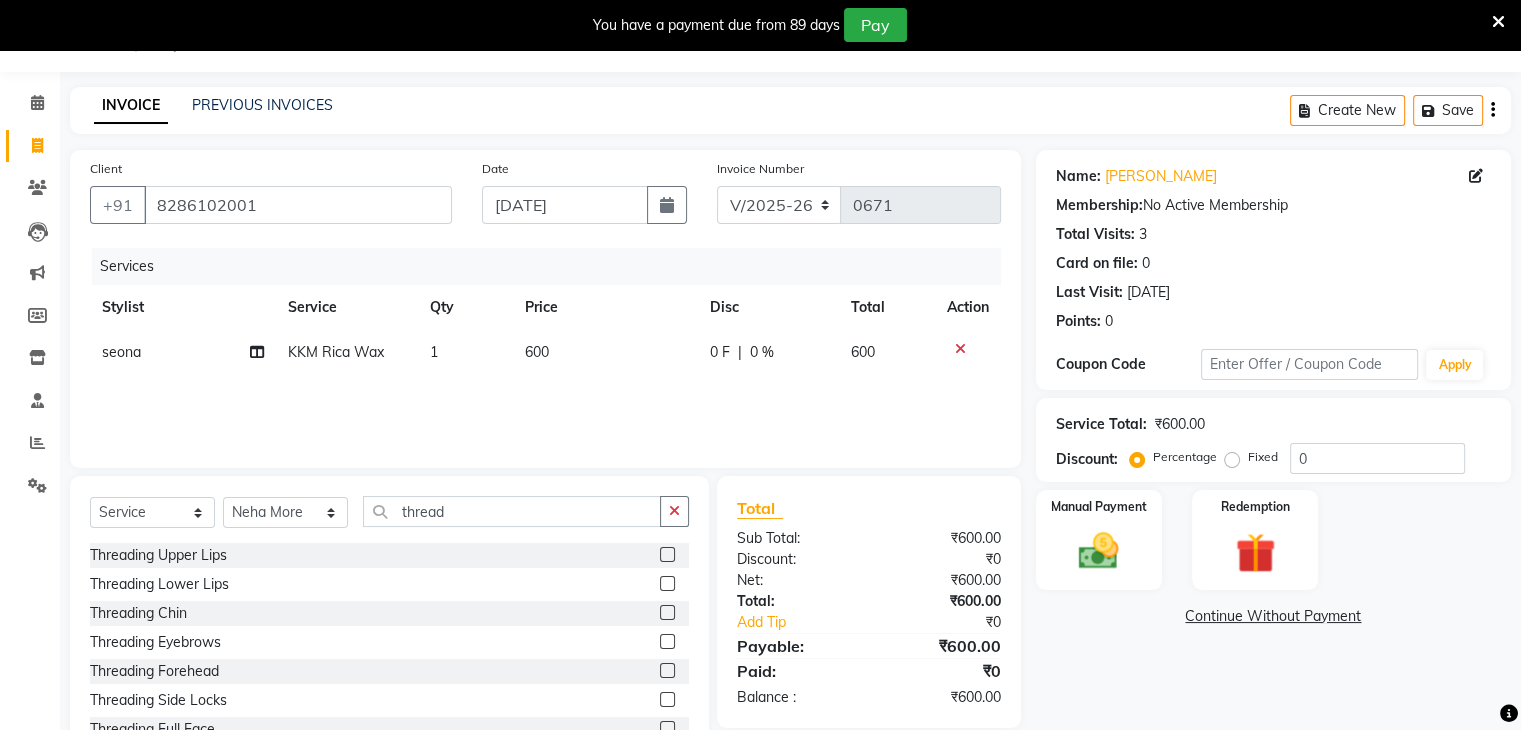click 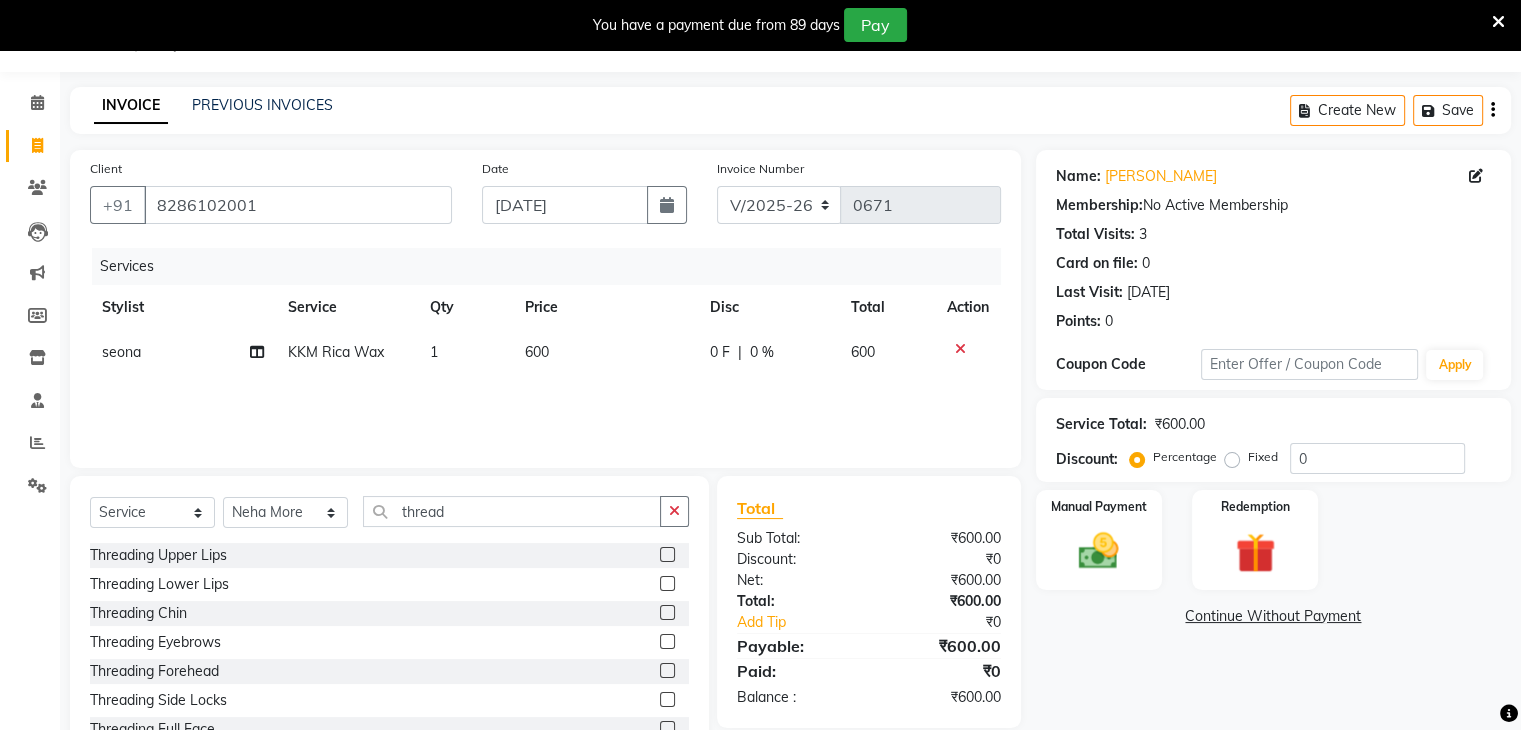 click at bounding box center (666, 642) 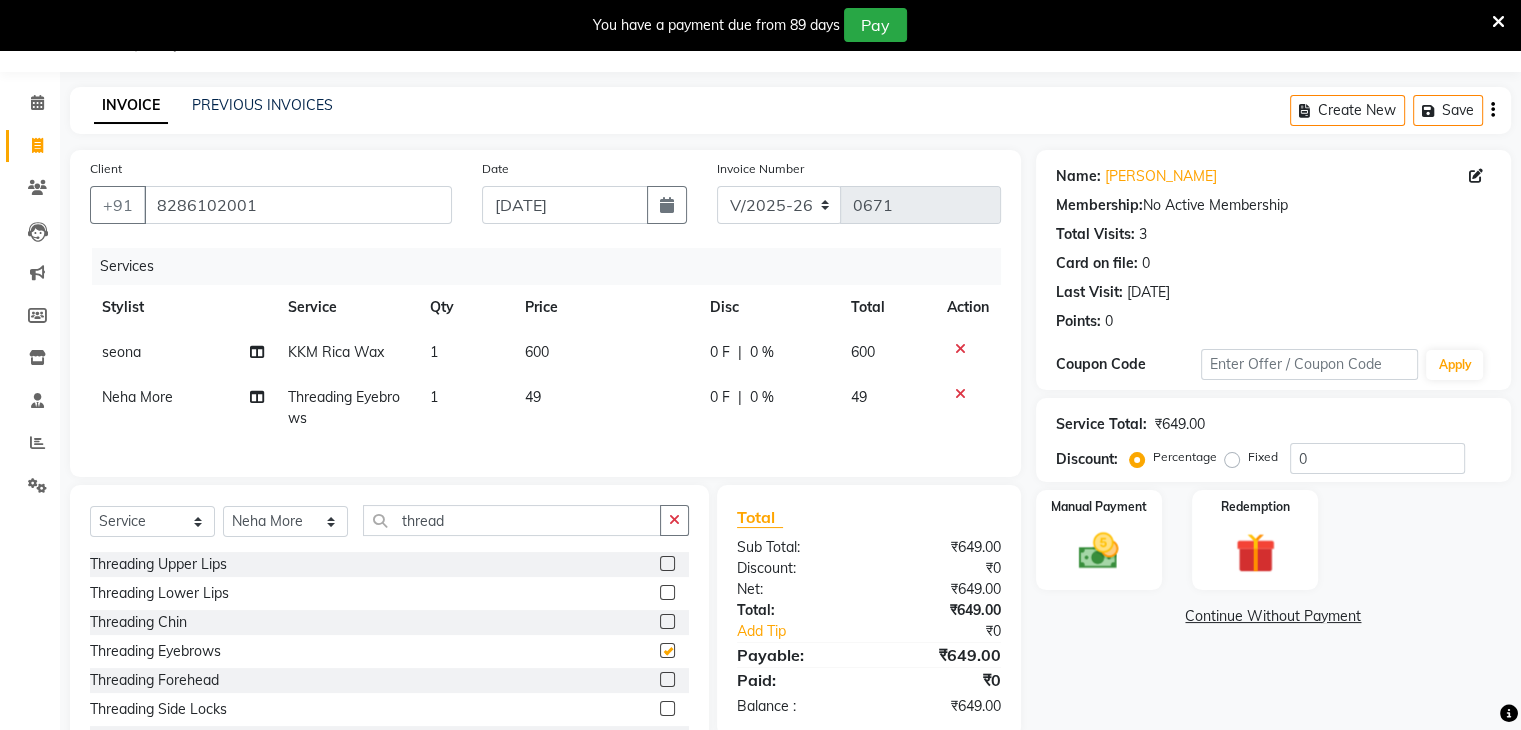 checkbox on "false" 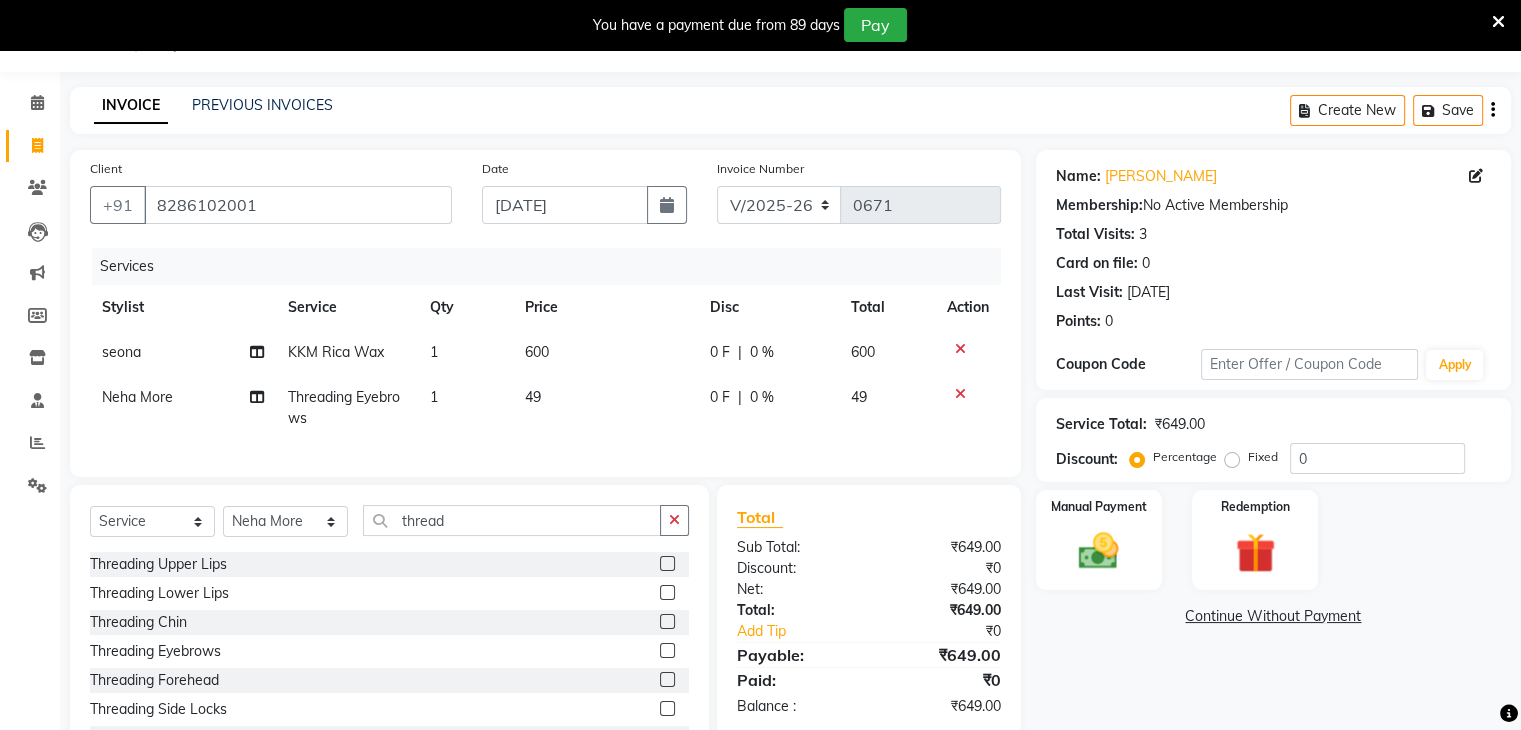 click 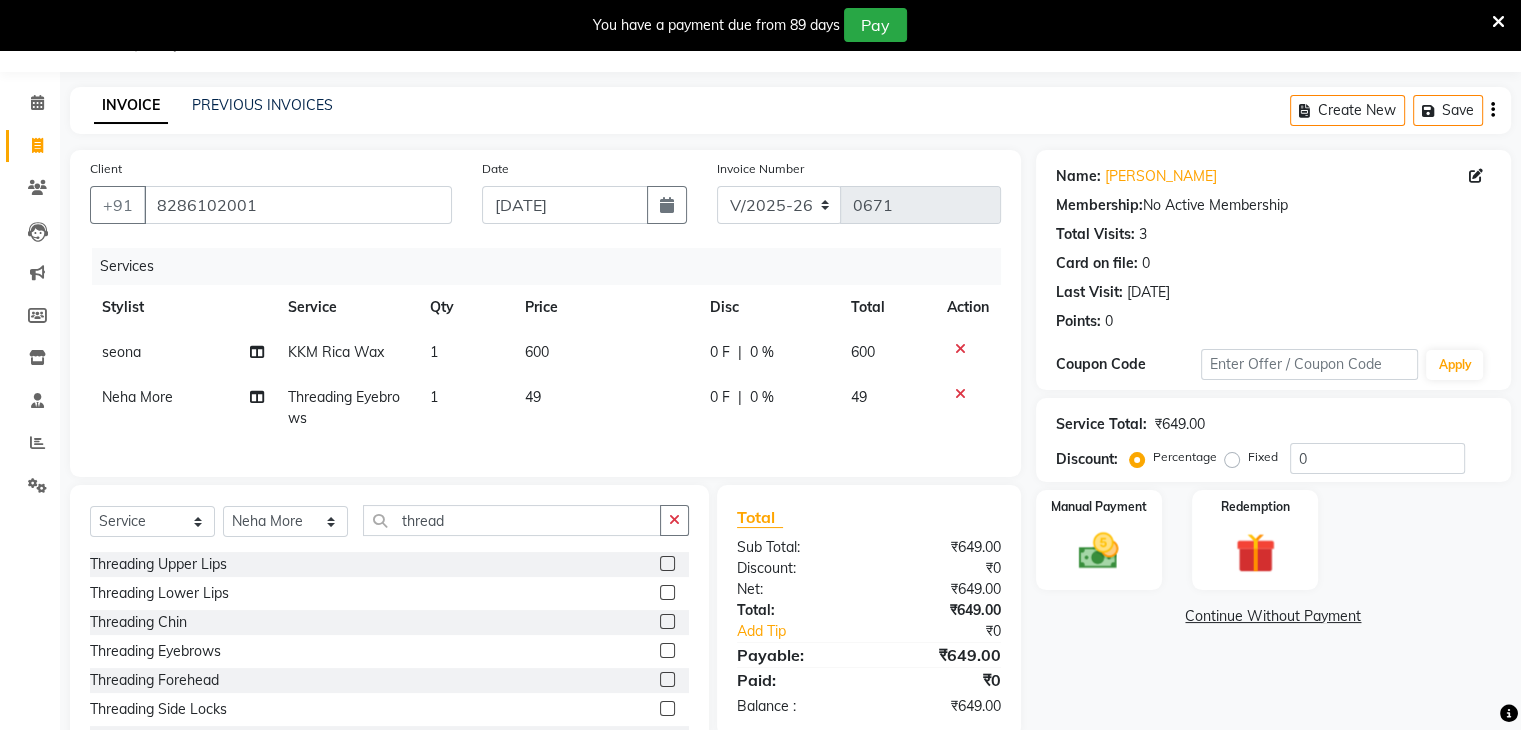 click at bounding box center (666, 564) 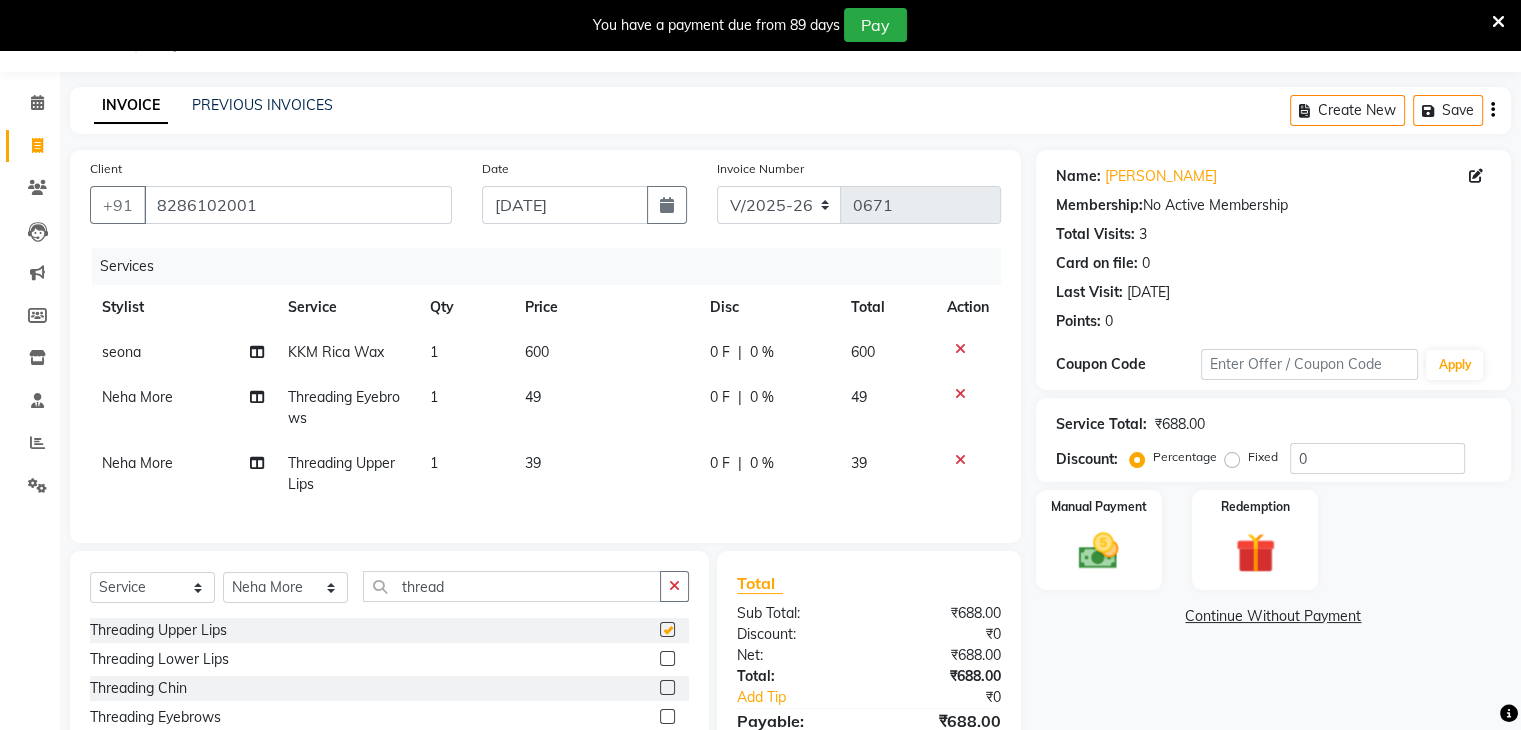 checkbox on "false" 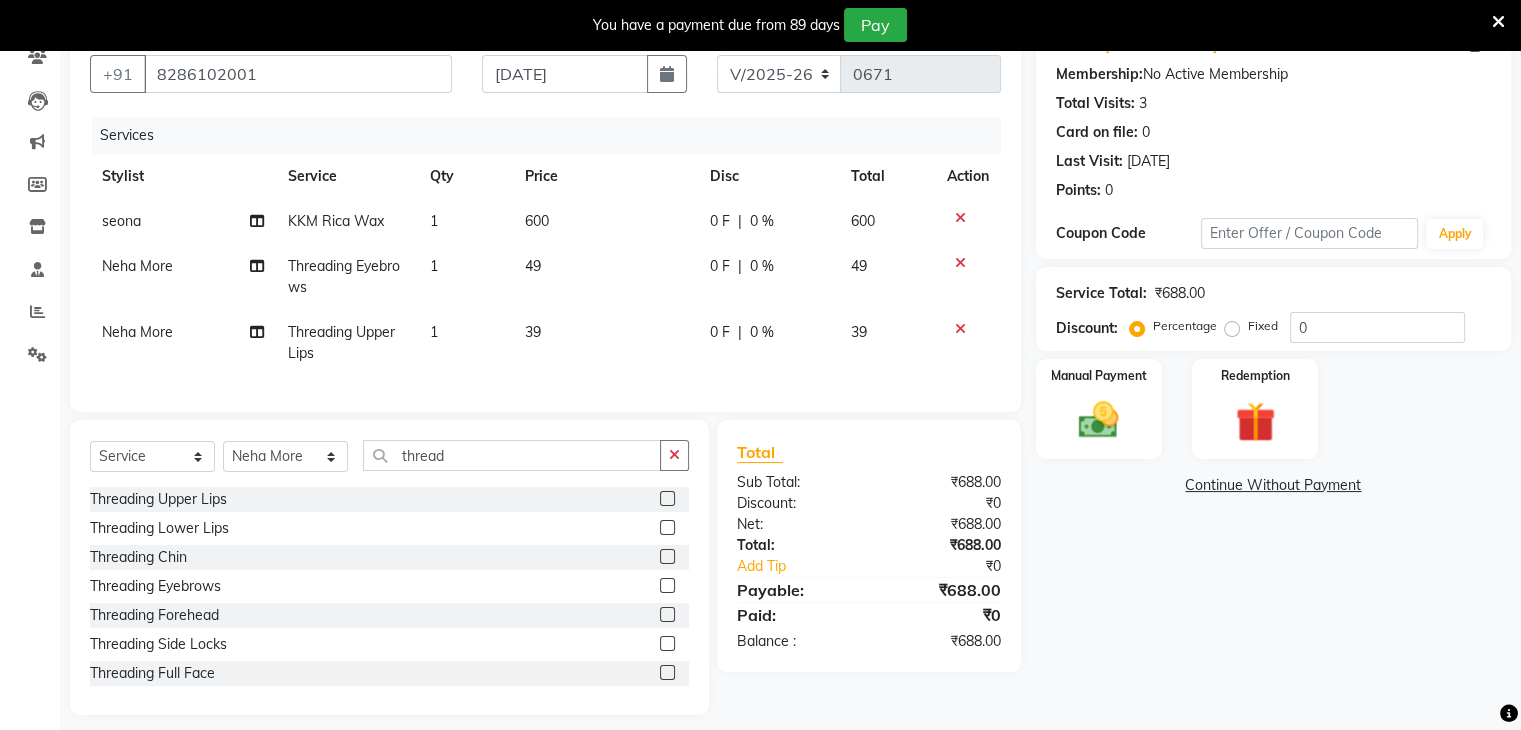 scroll, scrollTop: 212, scrollLeft: 0, axis: vertical 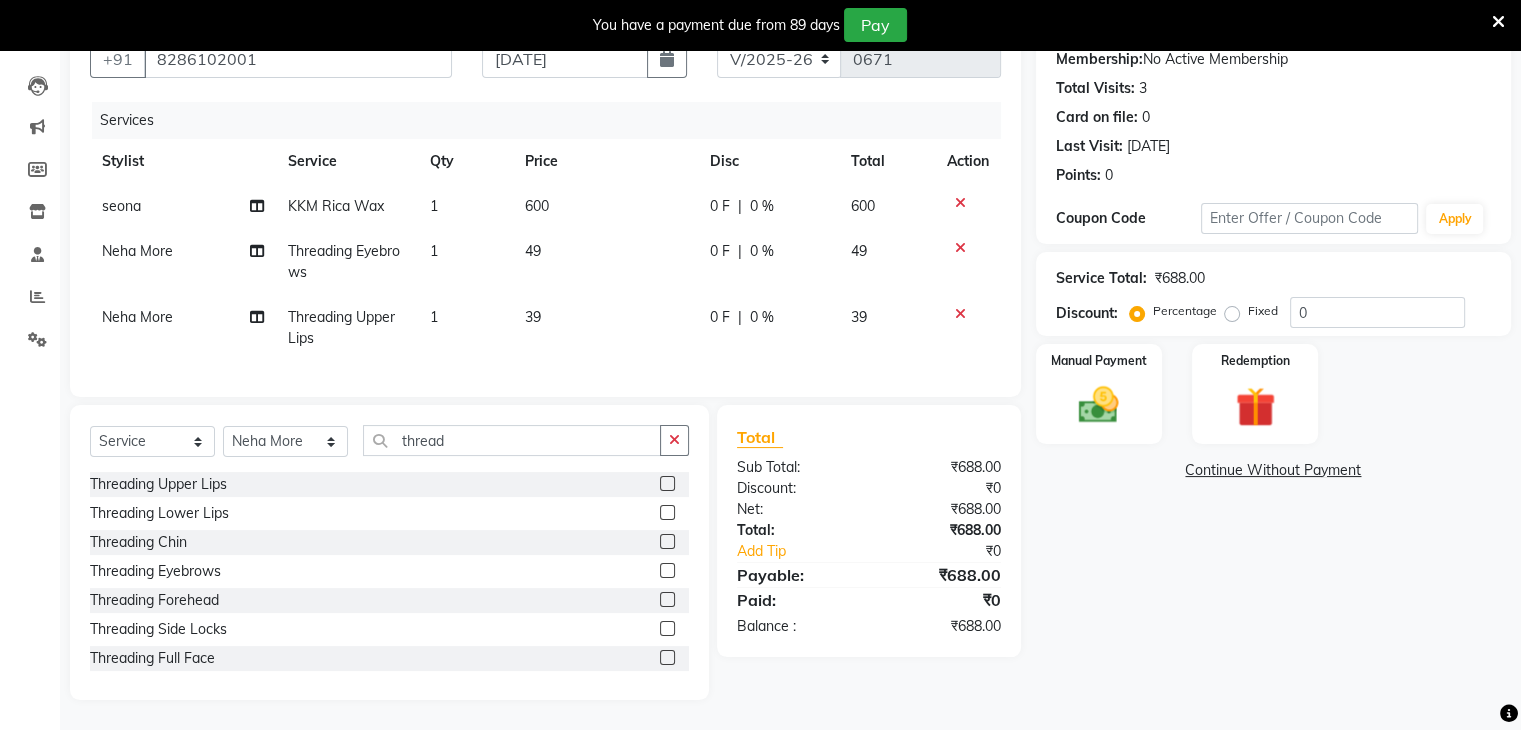 click 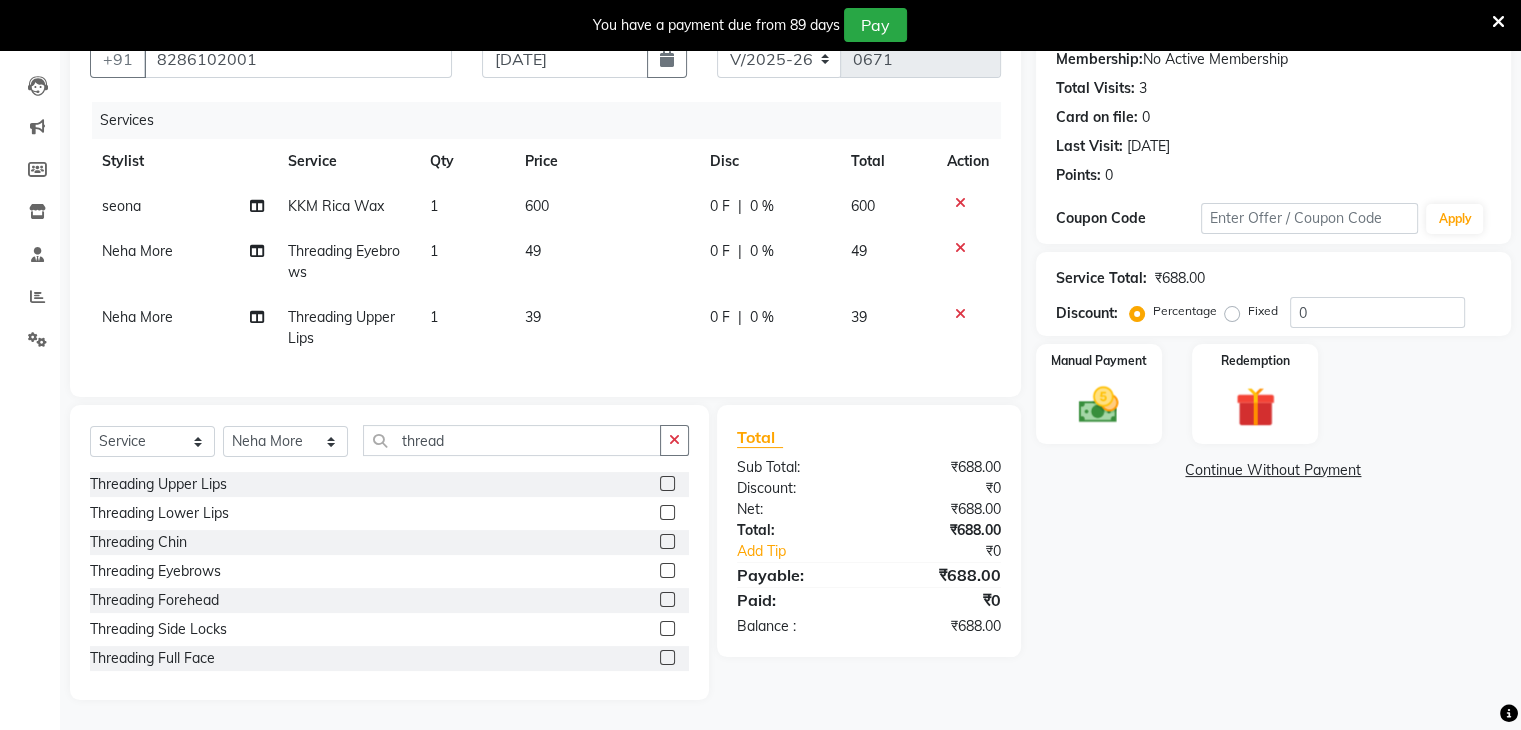 click at bounding box center (666, 600) 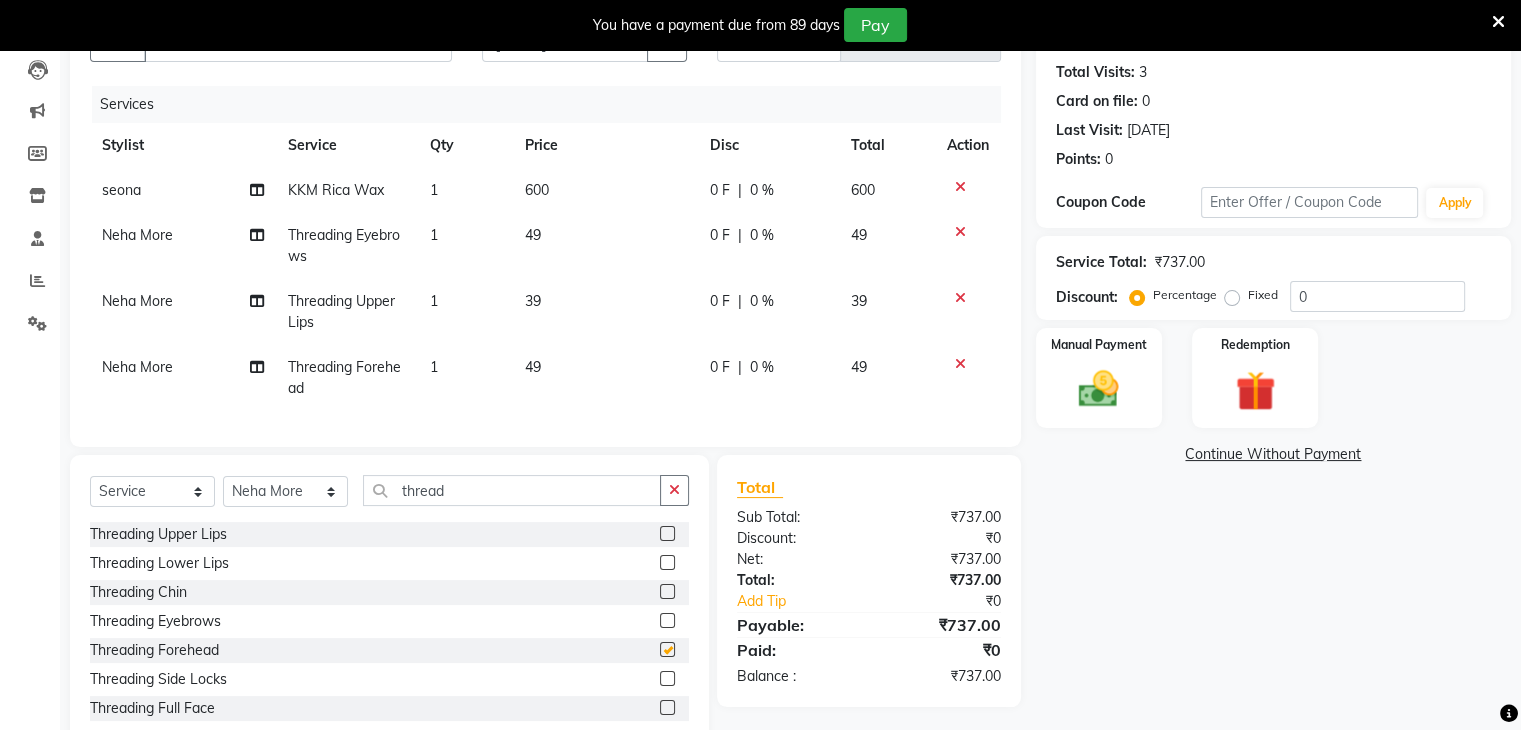 checkbox on "false" 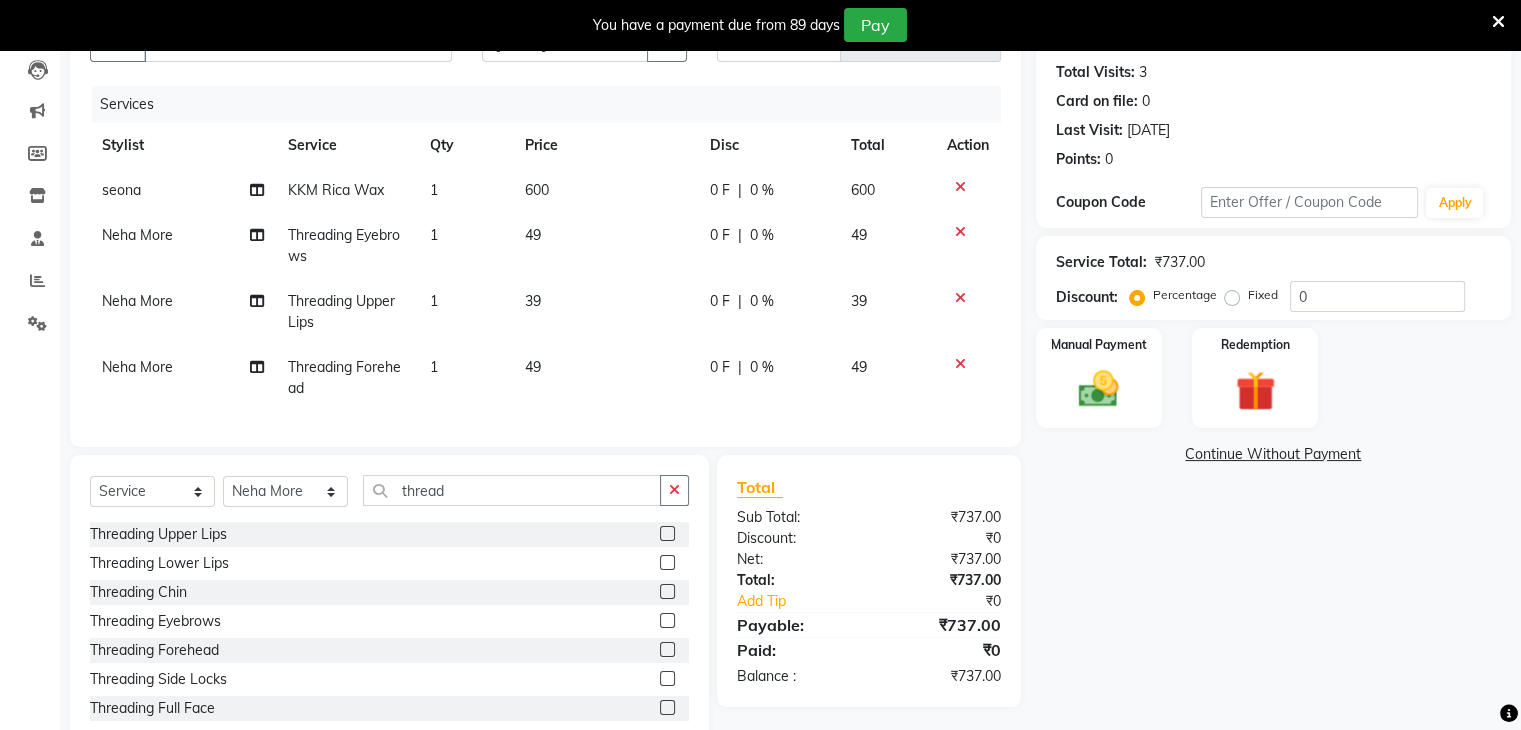 click on "49" 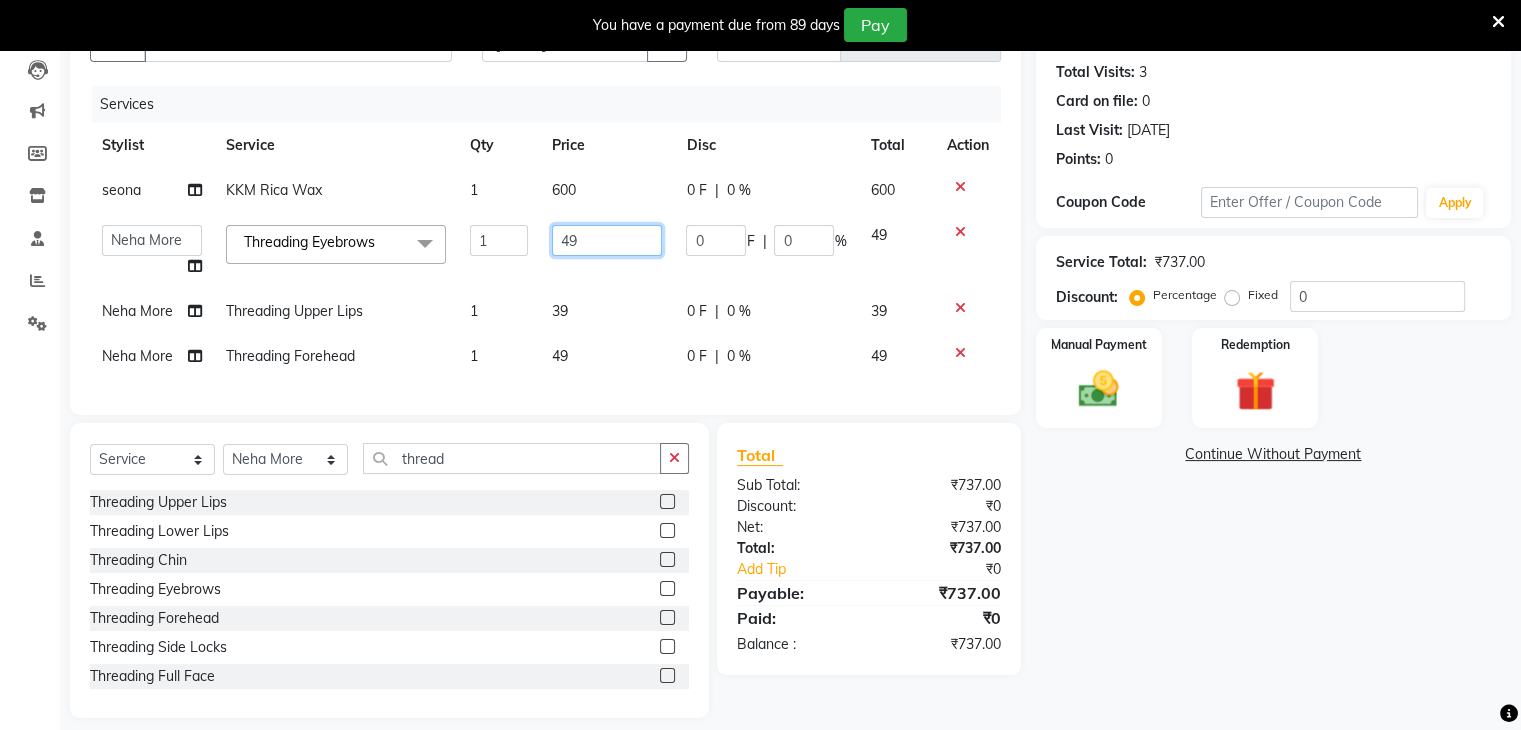 drag, startPoint x: 559, startPoint y: 245, endPoint x: 537, endPoint y: 247, distance: 22.090721 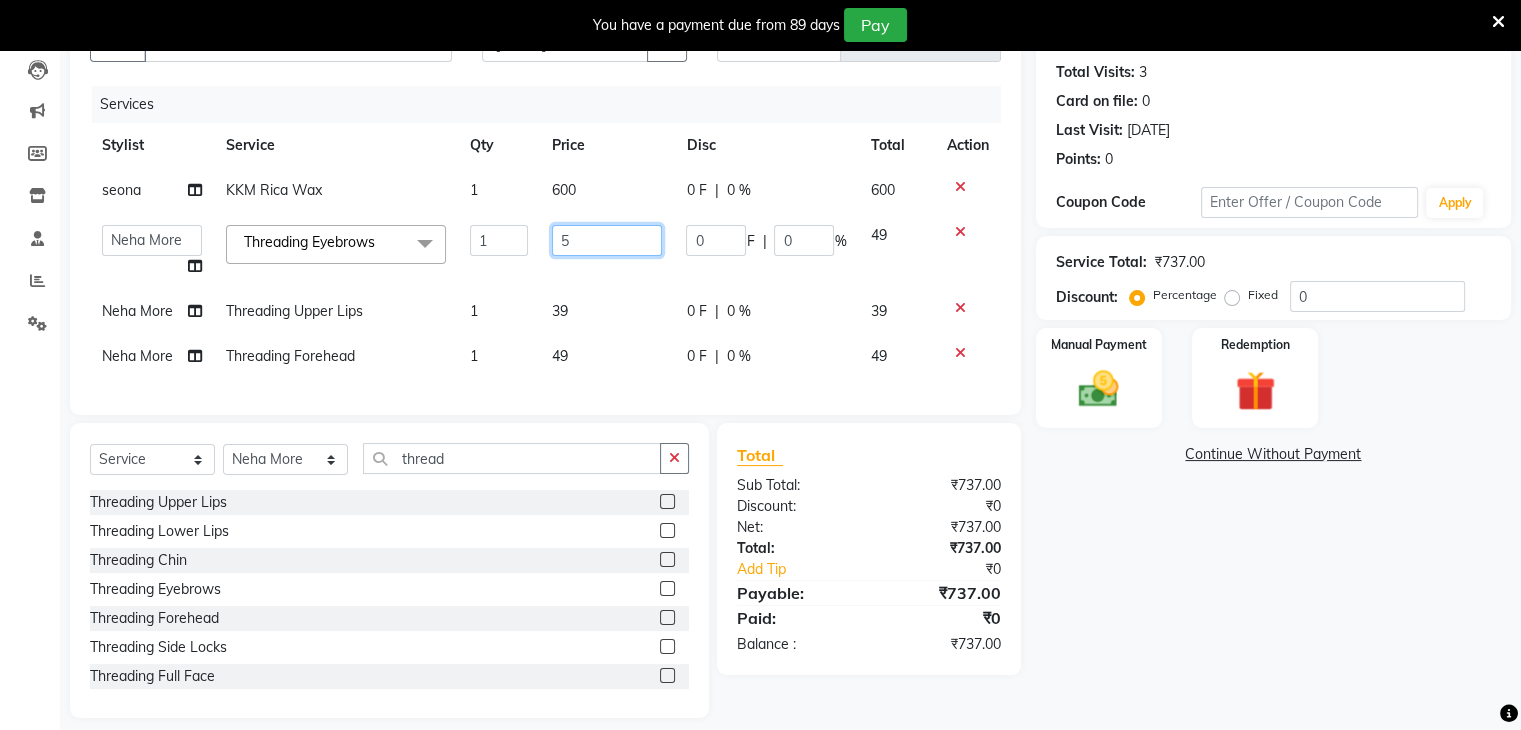type on "50" 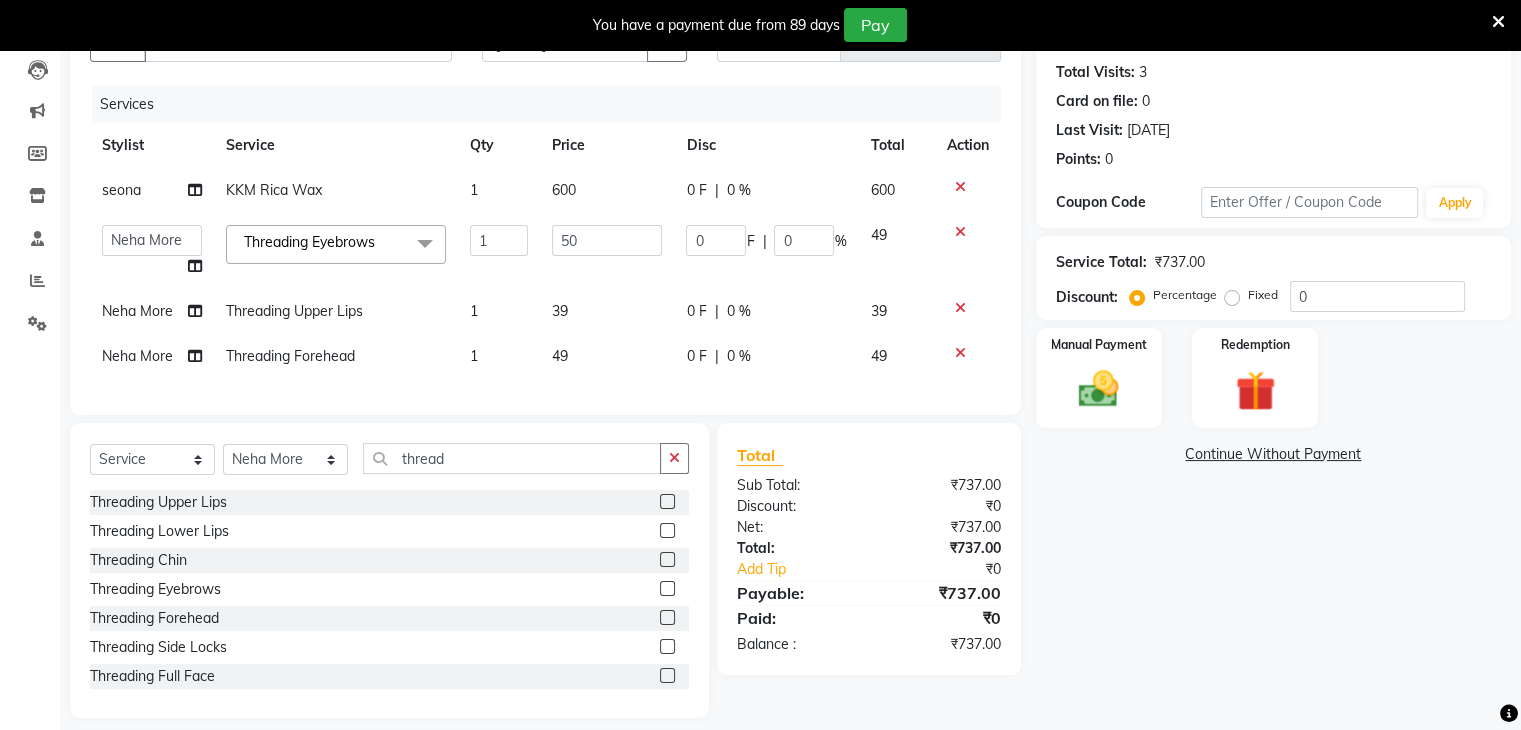 click on "39" 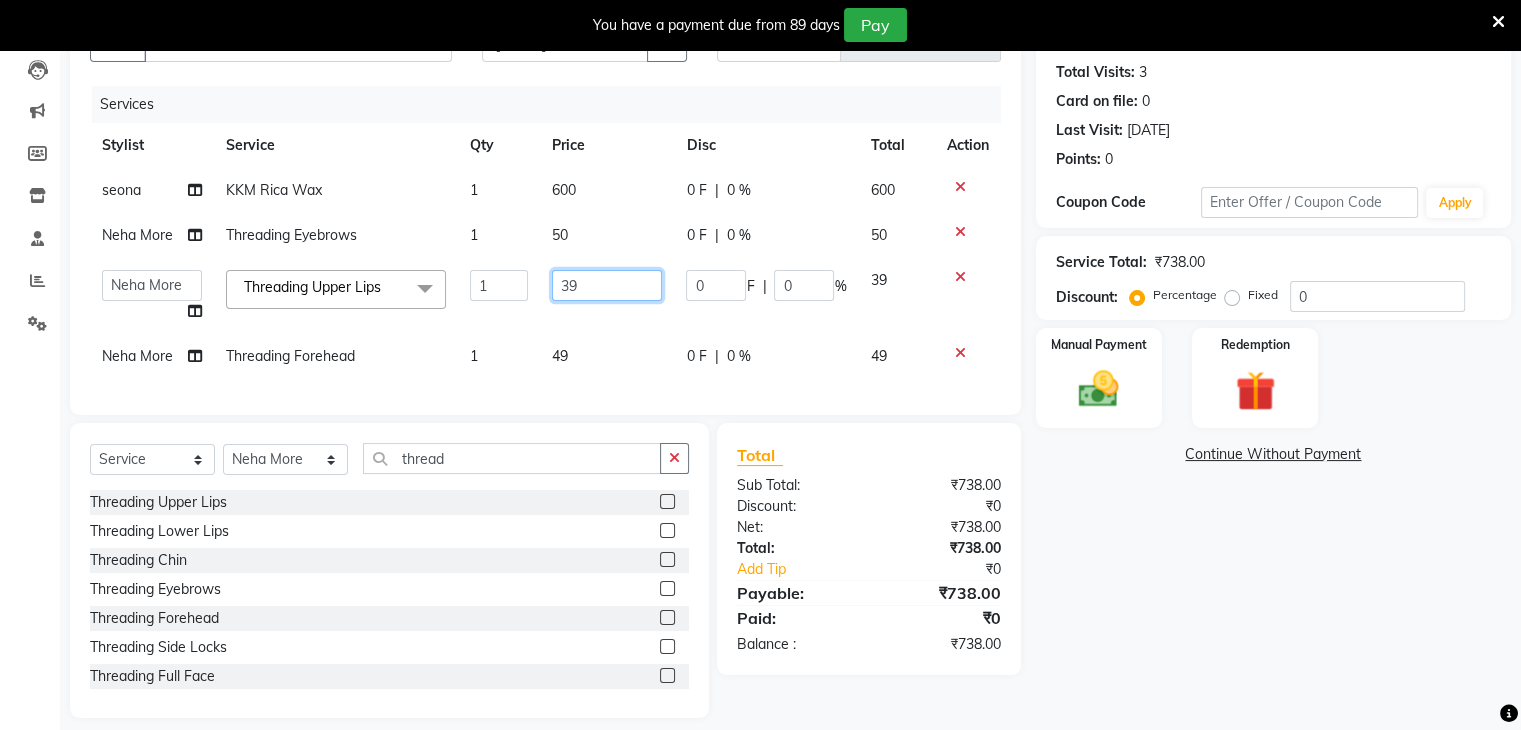 drag, startPoint x: 580, startPoint y: 297, endPoint x: 534, endPoint y: 293, distance: 46.173584 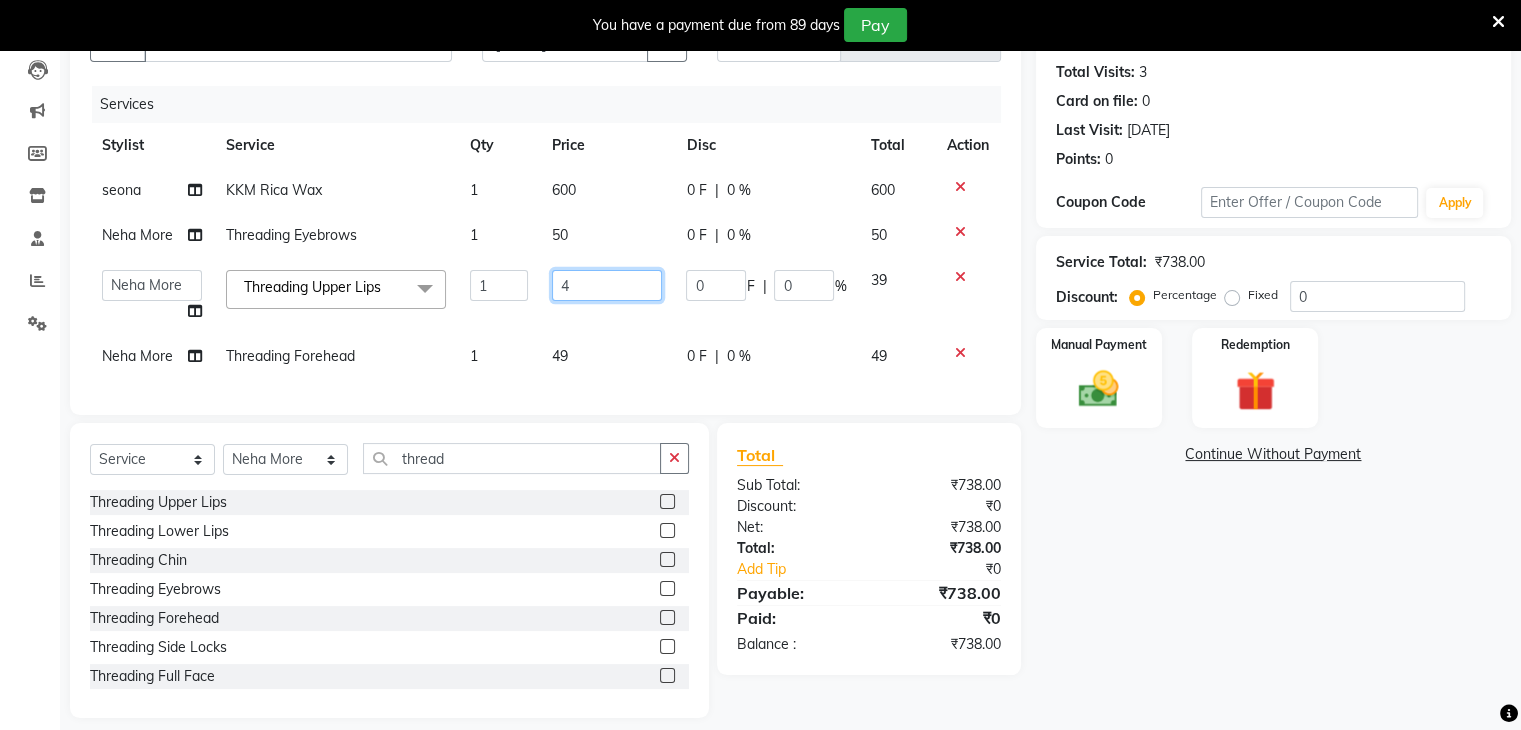 type on "40" 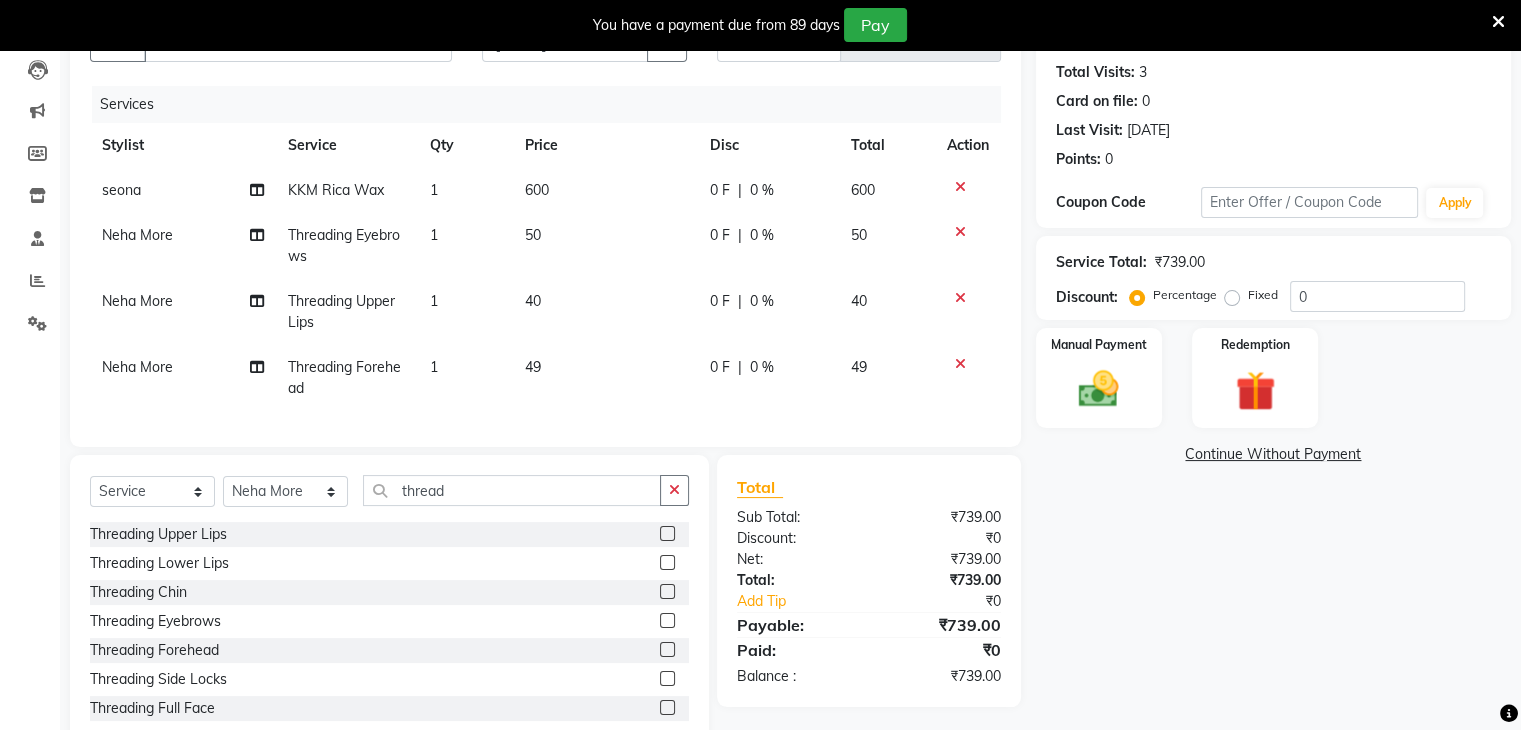 click on "49" 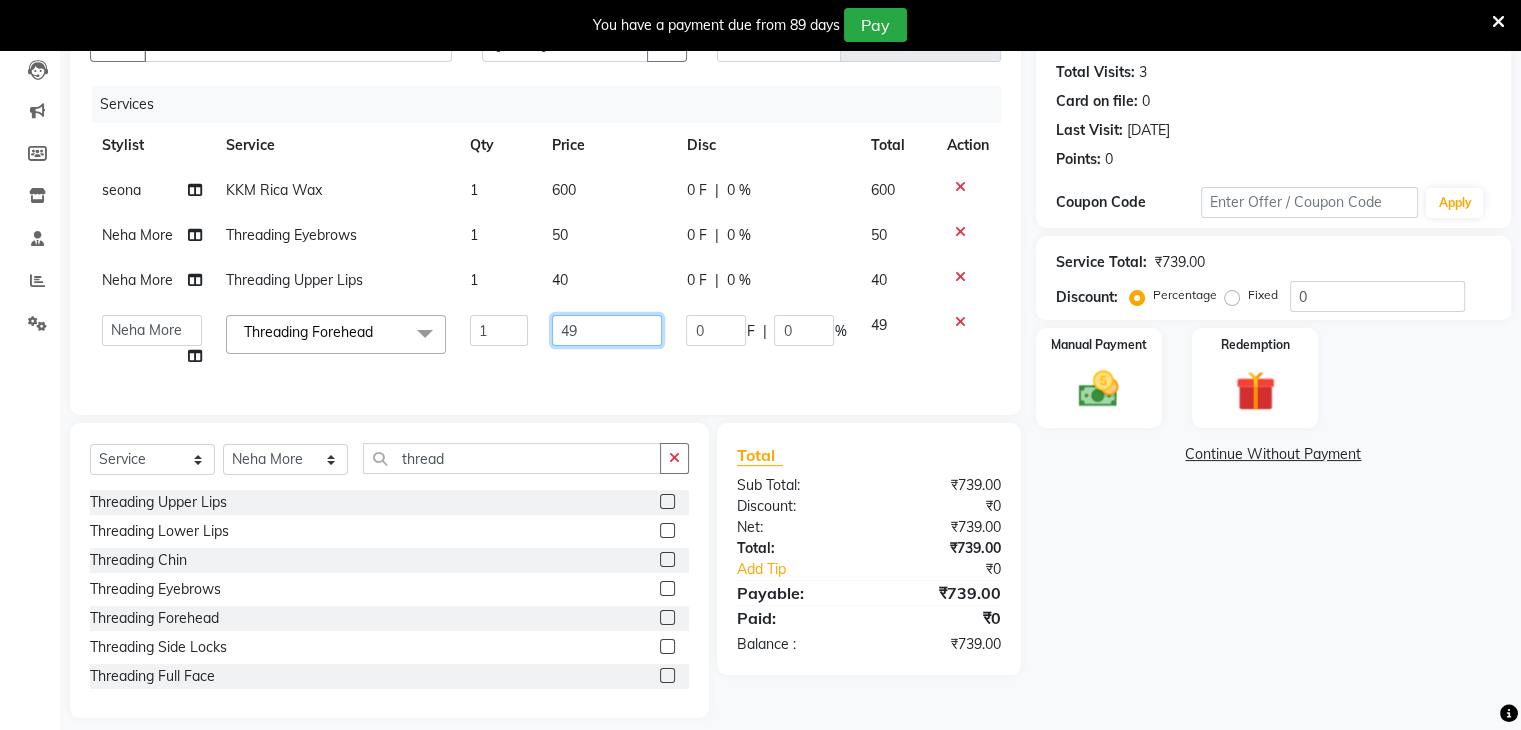 drag, startPoint x: 590, startPoint y: 317, endPoint x: 471, endPoint y: 322, distance: 119.104996 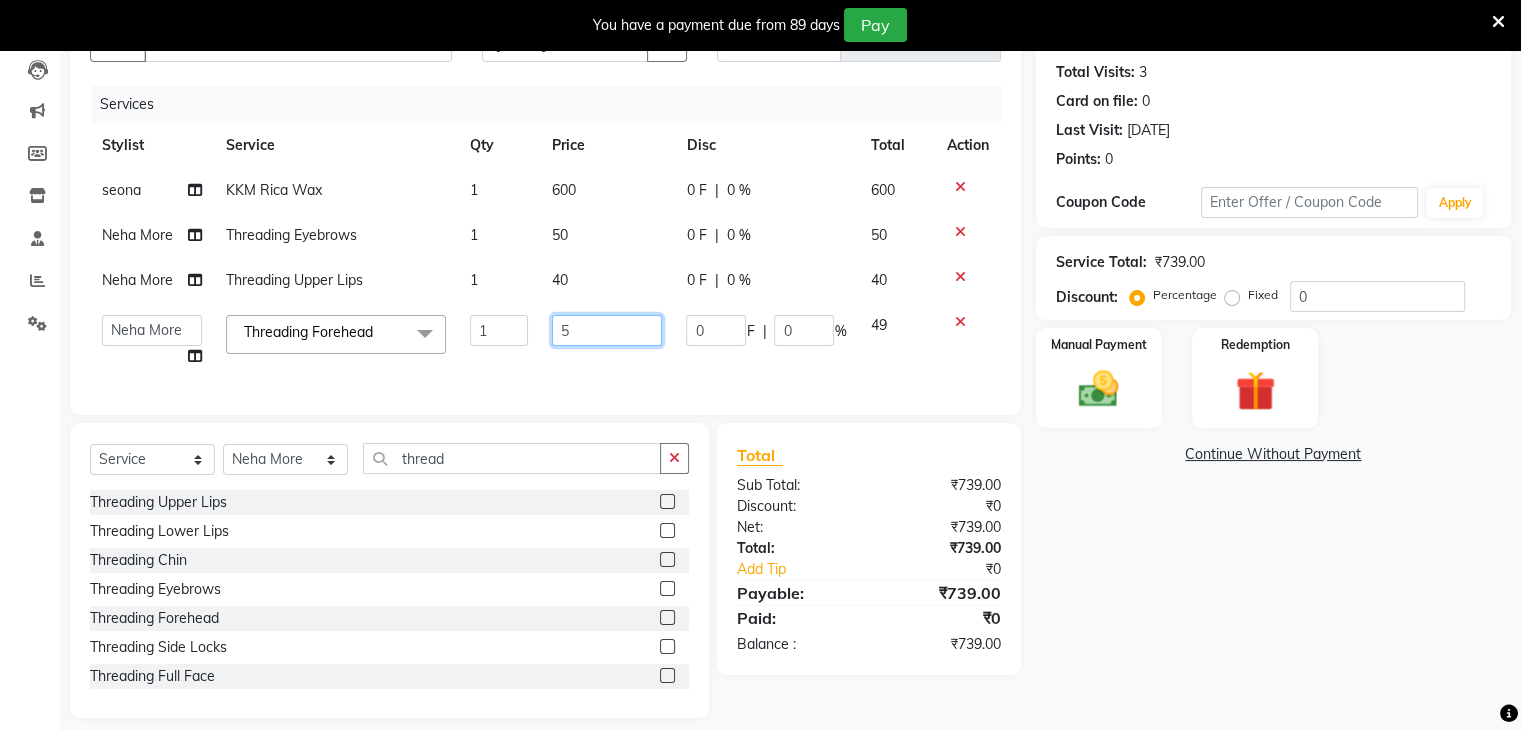 type on "50" 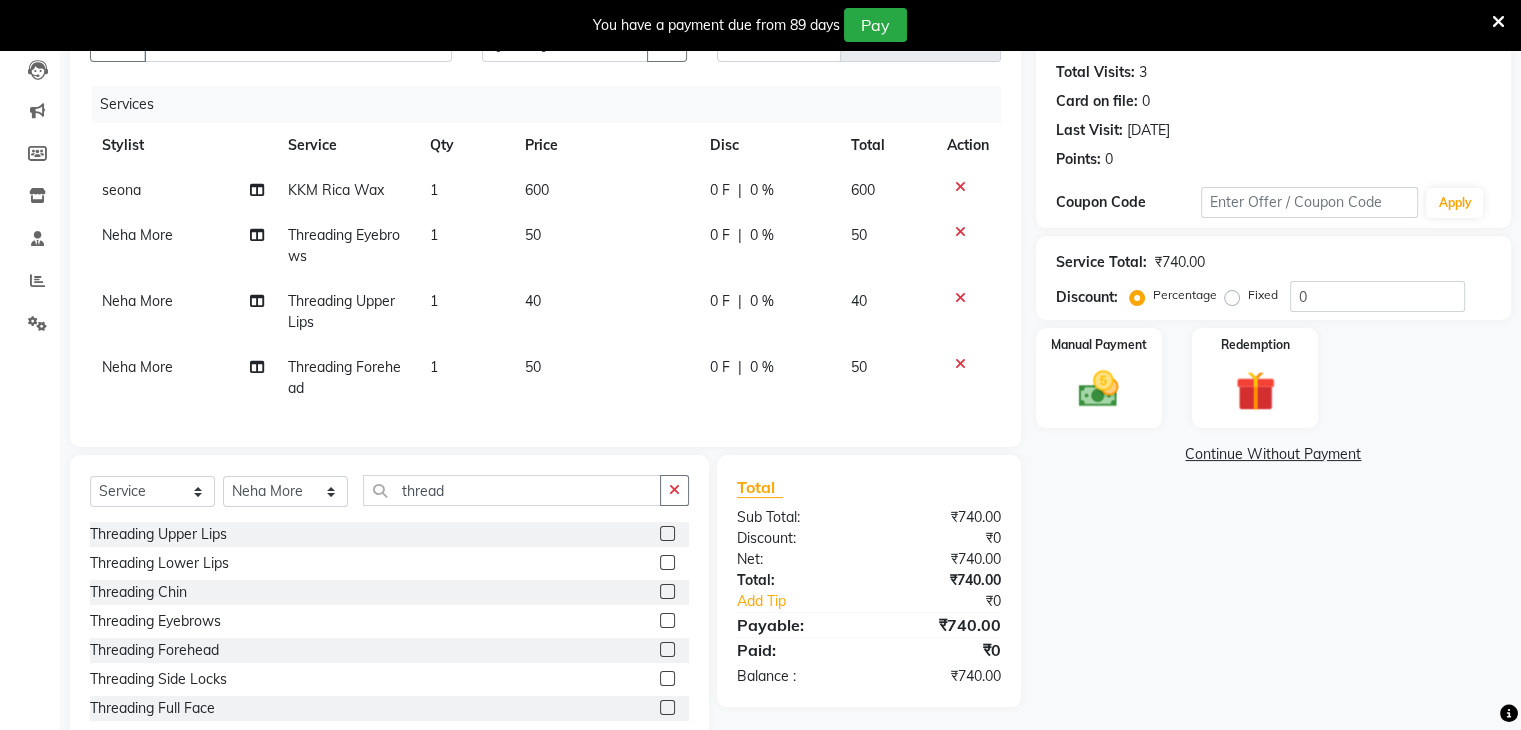 click on "Services Stylist Service Qty Price Disc Total Action seona KKM Rica Wax 1 600 0 F | 0 % 600 Neha More Threading Eyebrows 1 50 0 F | 0 % 50 Neha More Threading Upper Lips 1 40 0 F | 0 % 40 Neha More Threading Forehead 1 50 0 F | 0 % 50" 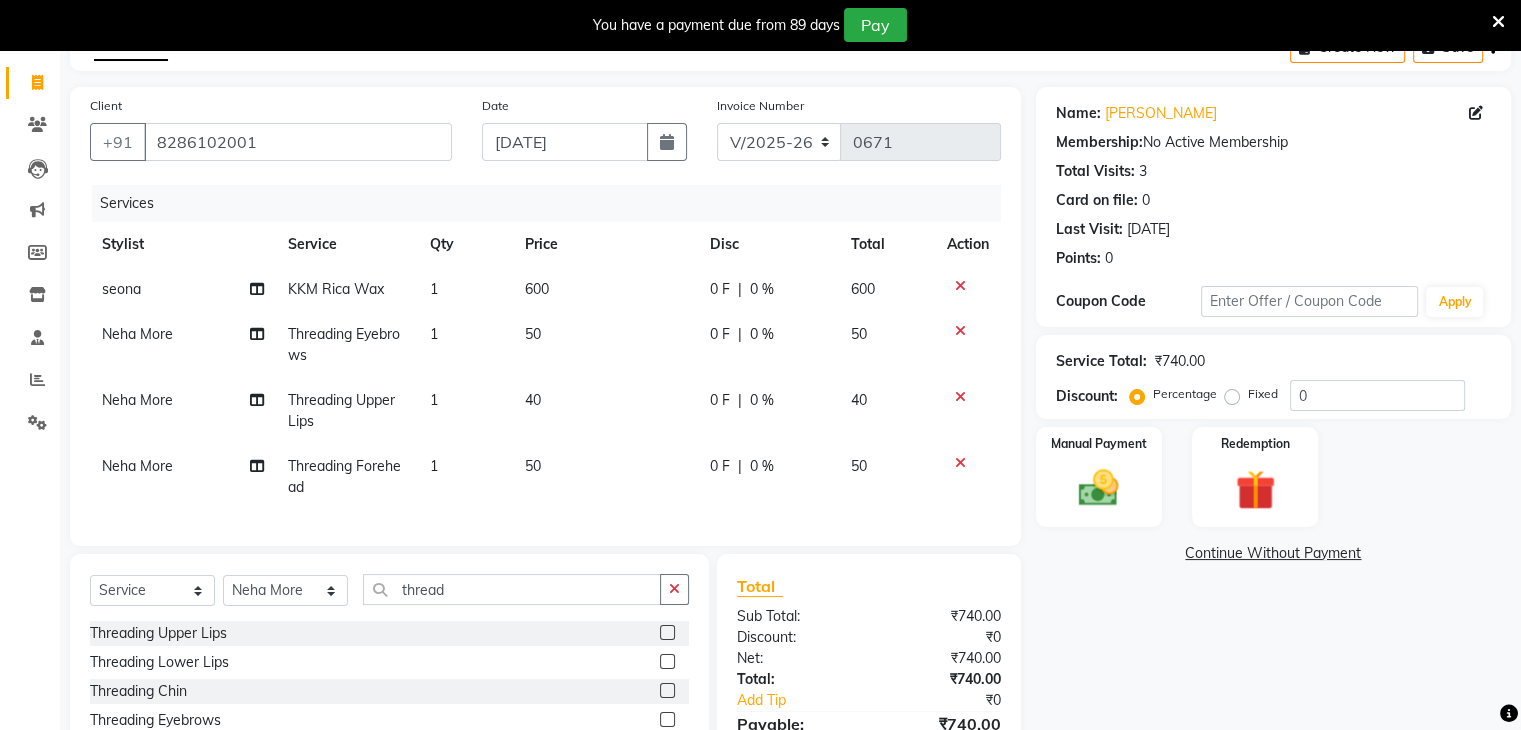 scroll, scrollTop: 112, scrollLeft: 0, axis: vertical 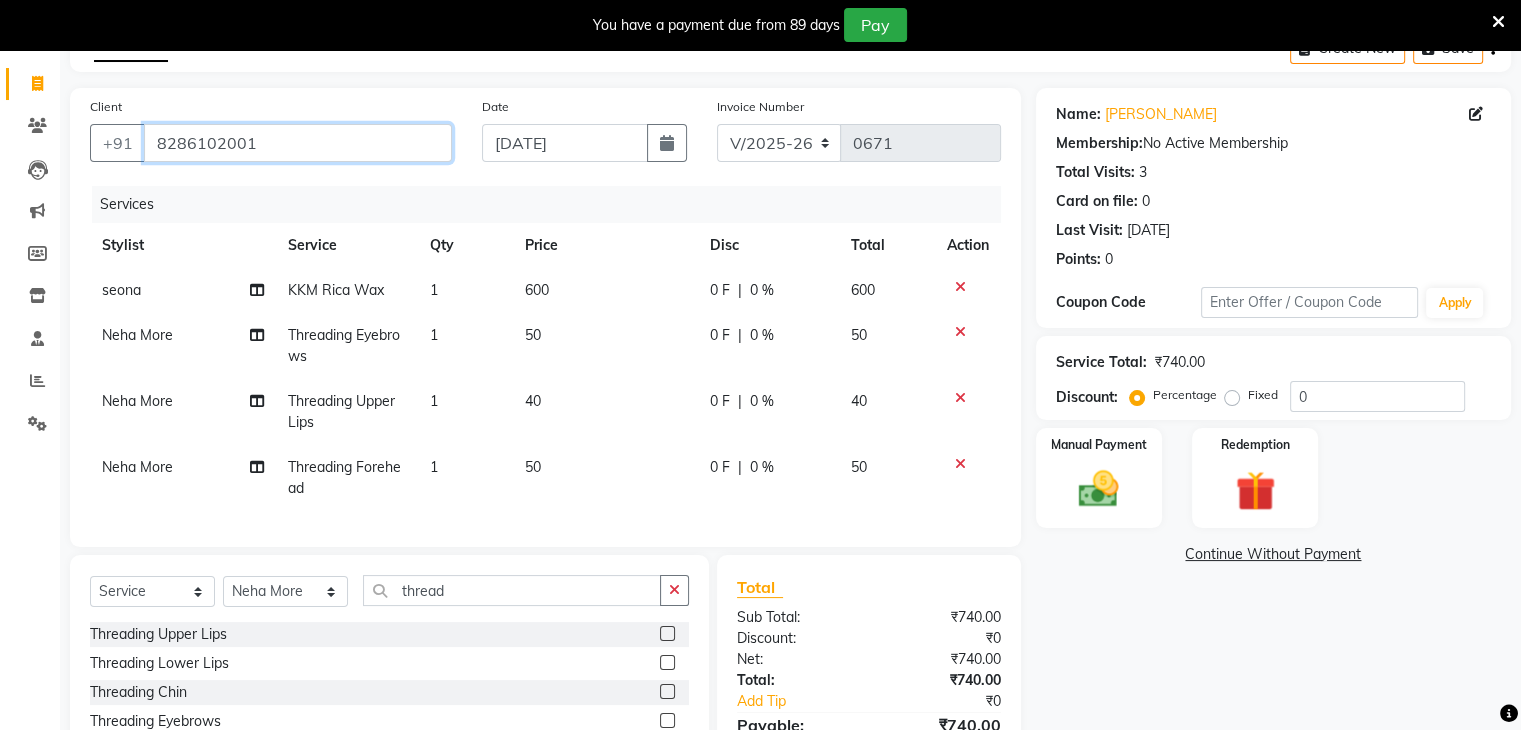 drag, startPoint x: 291, startPoint y: 138, endPoint x: 60, endPoint y: 149, distance: 231.26175 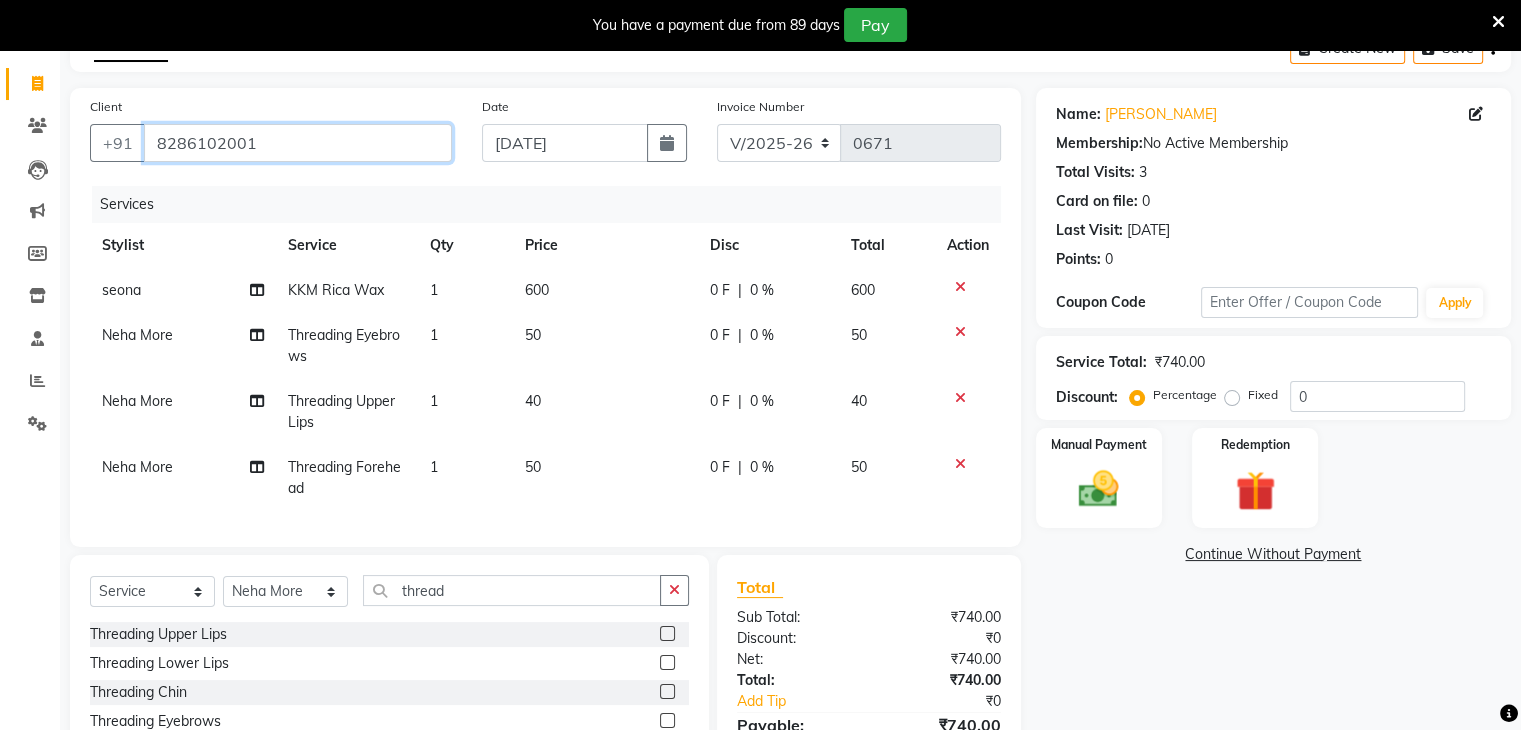 click on "Client +91 8286102001 Date 13-07-2025 Invoice Number V/2025 V/2025-26 0671 Services Stylist Service Qty Price Disc Total Action seona KKM Rica Wax 1 600 0 F | 0 % 600 Neha More Threading Eyebrows 1 50 0 F | 0 % 50 Neha More Threading Upper Lips 1 40 0 F | 0 % 40 Neha More Threading Forehead 1 50 0 F | 0 % 50 Select  Service  Product  Membership  Package Voucher Prepaid Gift Card  Select Stylist Amruta Anjali Ketki Somani Neha More Rakhi Chaurasia Ranu seona Shrushti thread Threading Upper Lips  Threading Lower Lips  Threading Chin  Threading Eyebrows  Threading Forehead  Threading Side Locks  Threading Full Face  Total Sub Total: ₹740.00 Discount: ₹0 Net: ₹740.00 Total: ₹740.00 Add Tip ₹0 Payable: ₹740.00 Paid: ₹0 Balance   : ₹740.00" 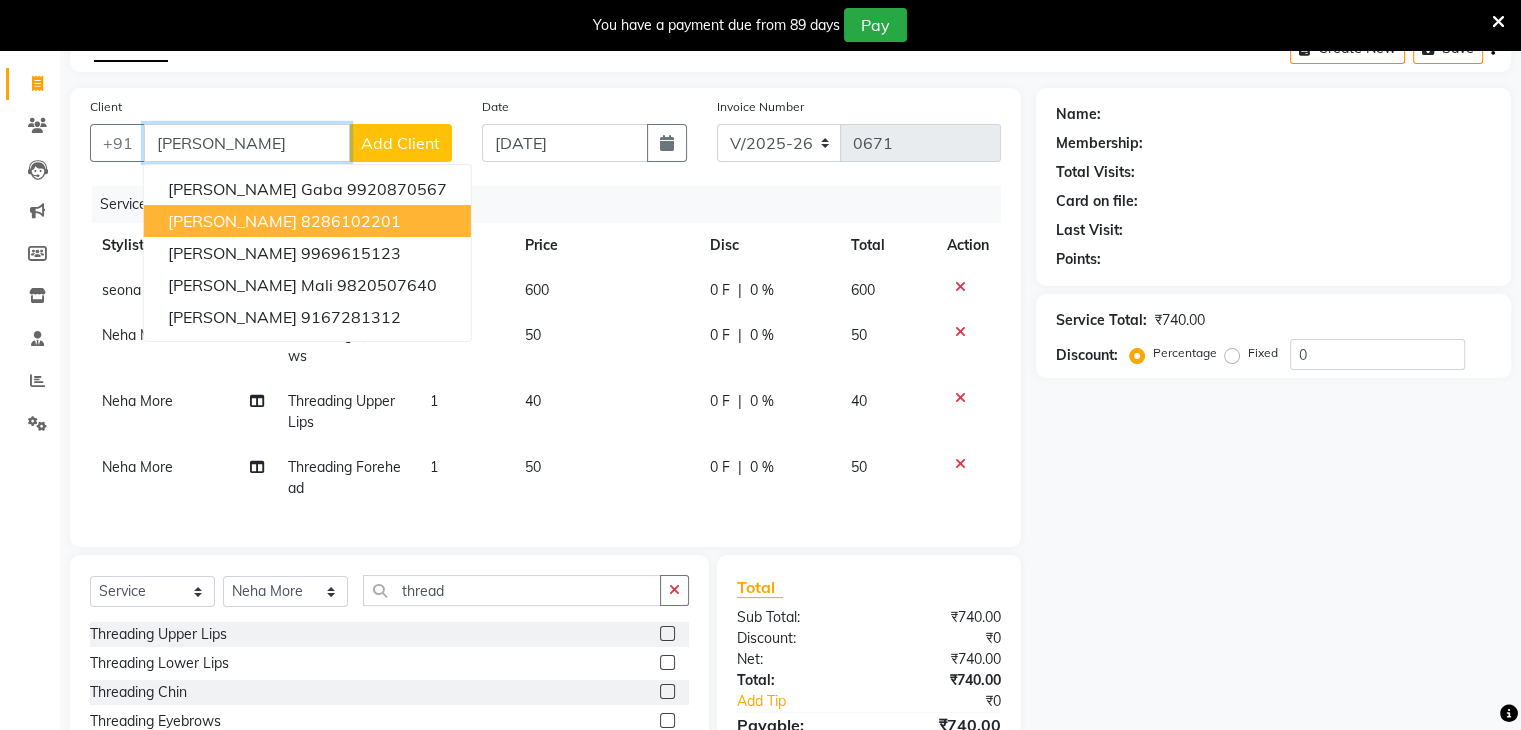 click on "Saloni Shah" at bounding box center [232, 221] 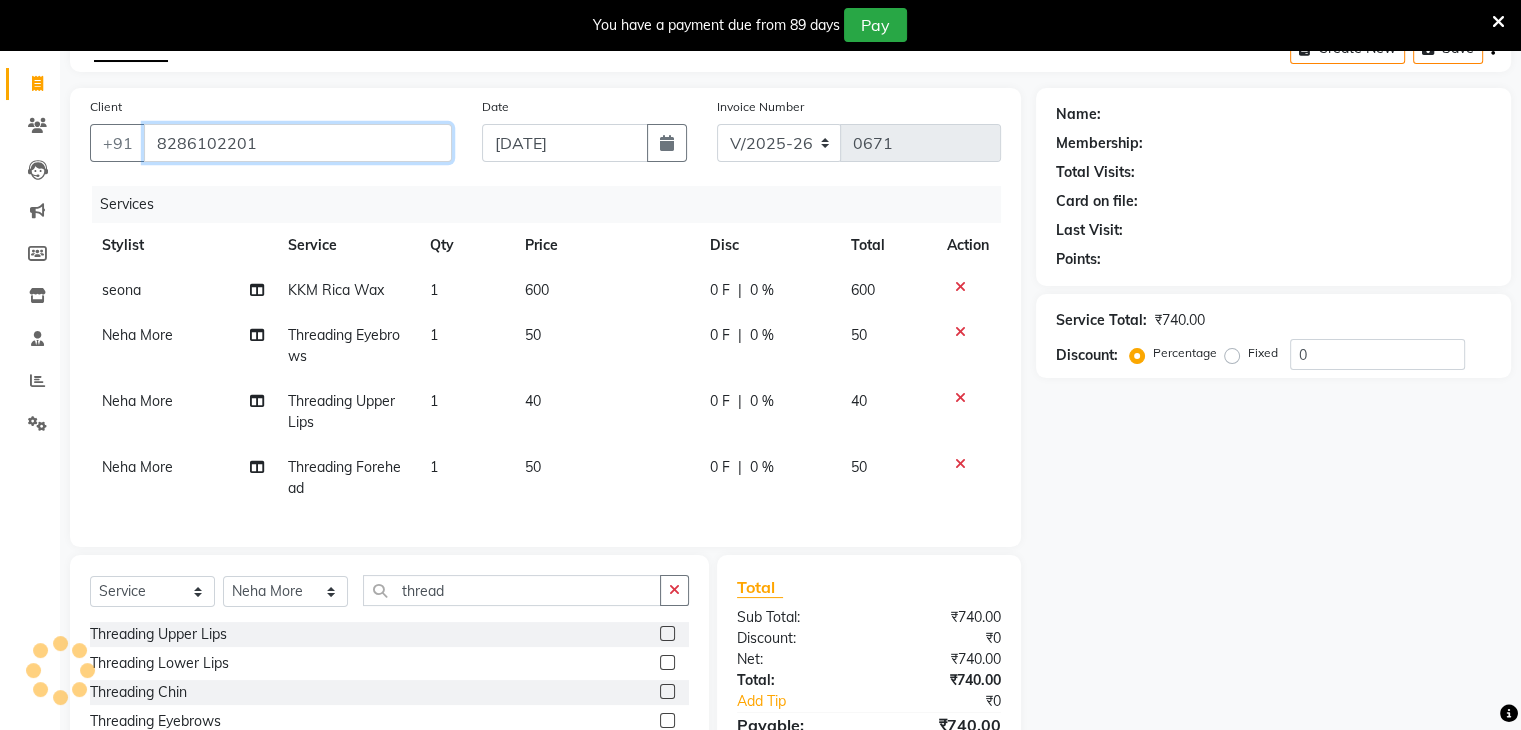 type on "8286102201" 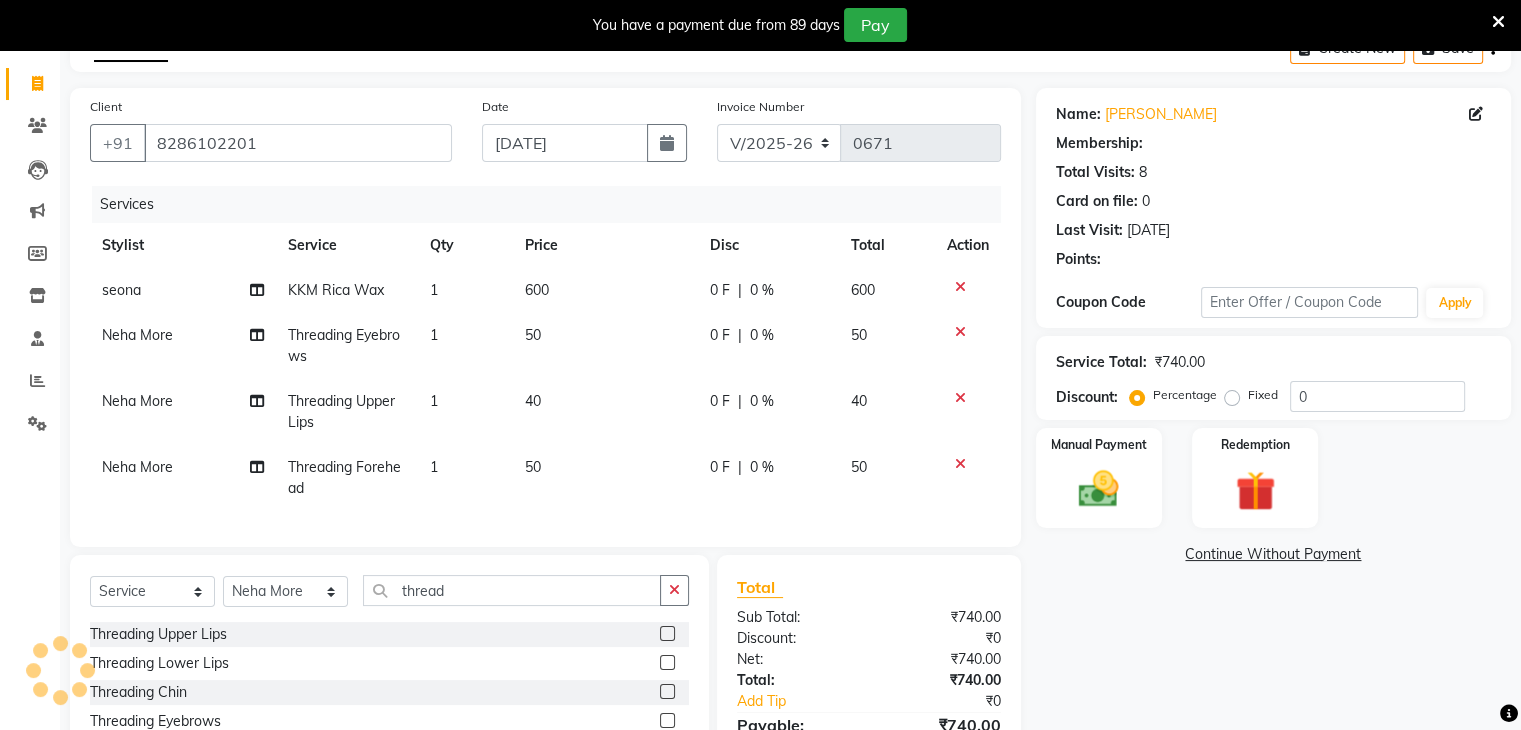 select on "1: Object" 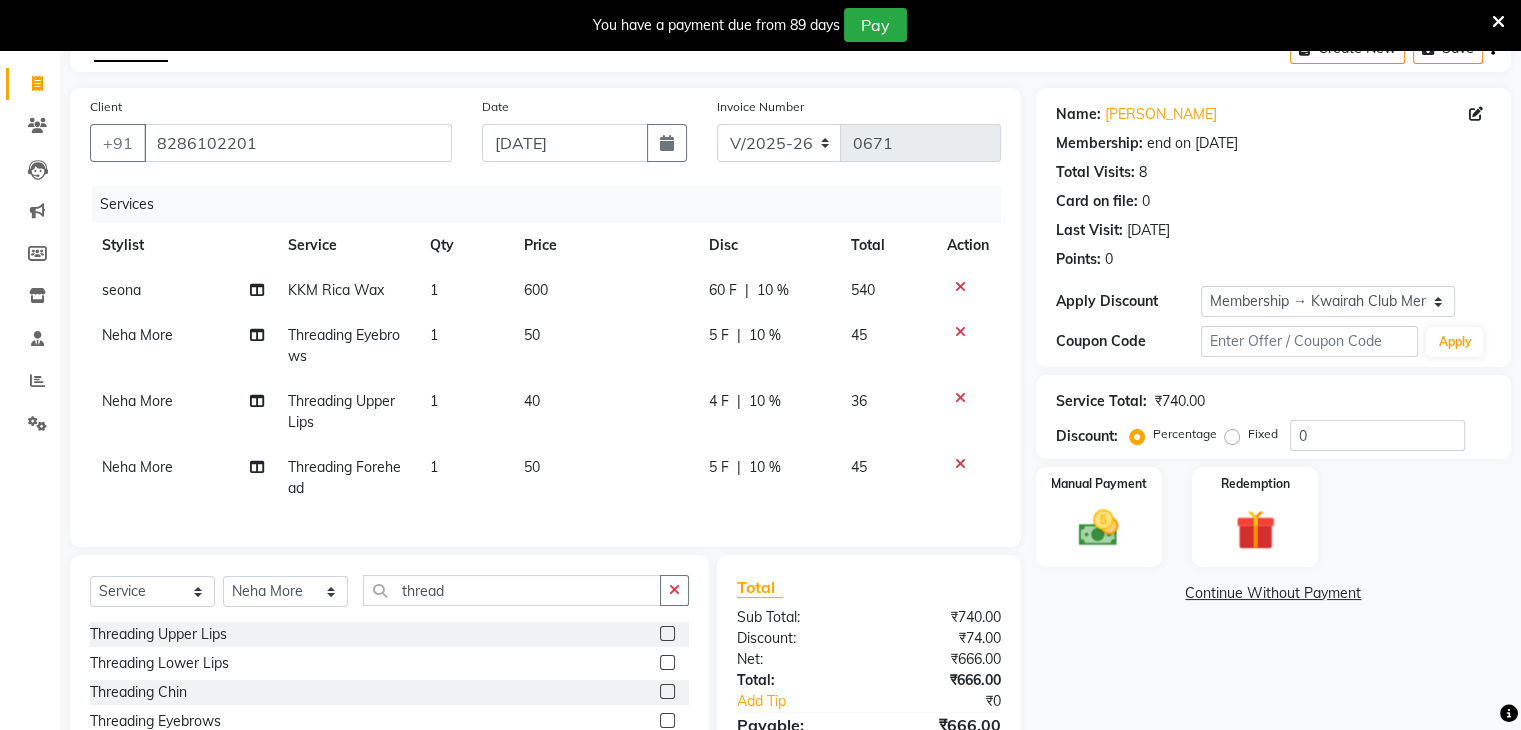 type on "10" 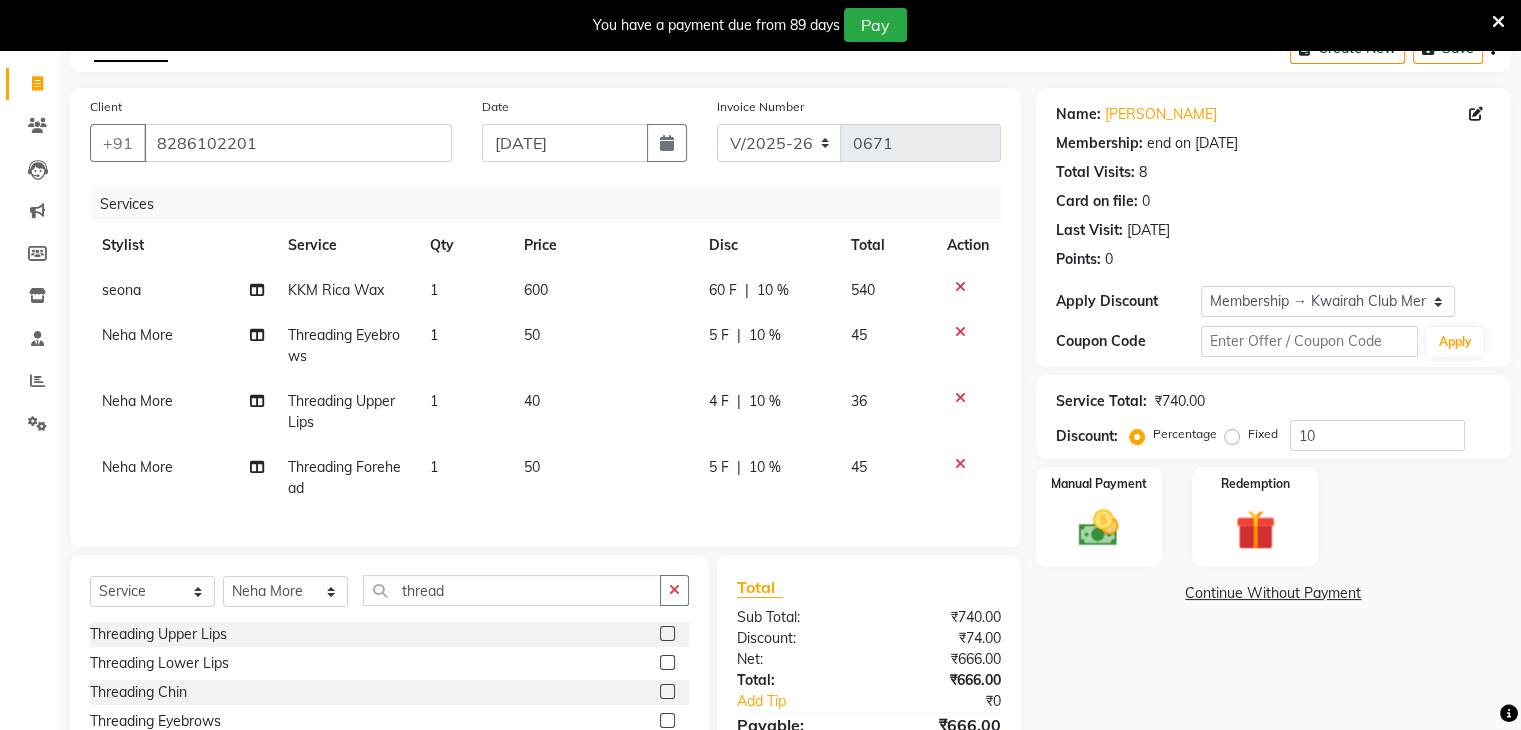 click on "Services" 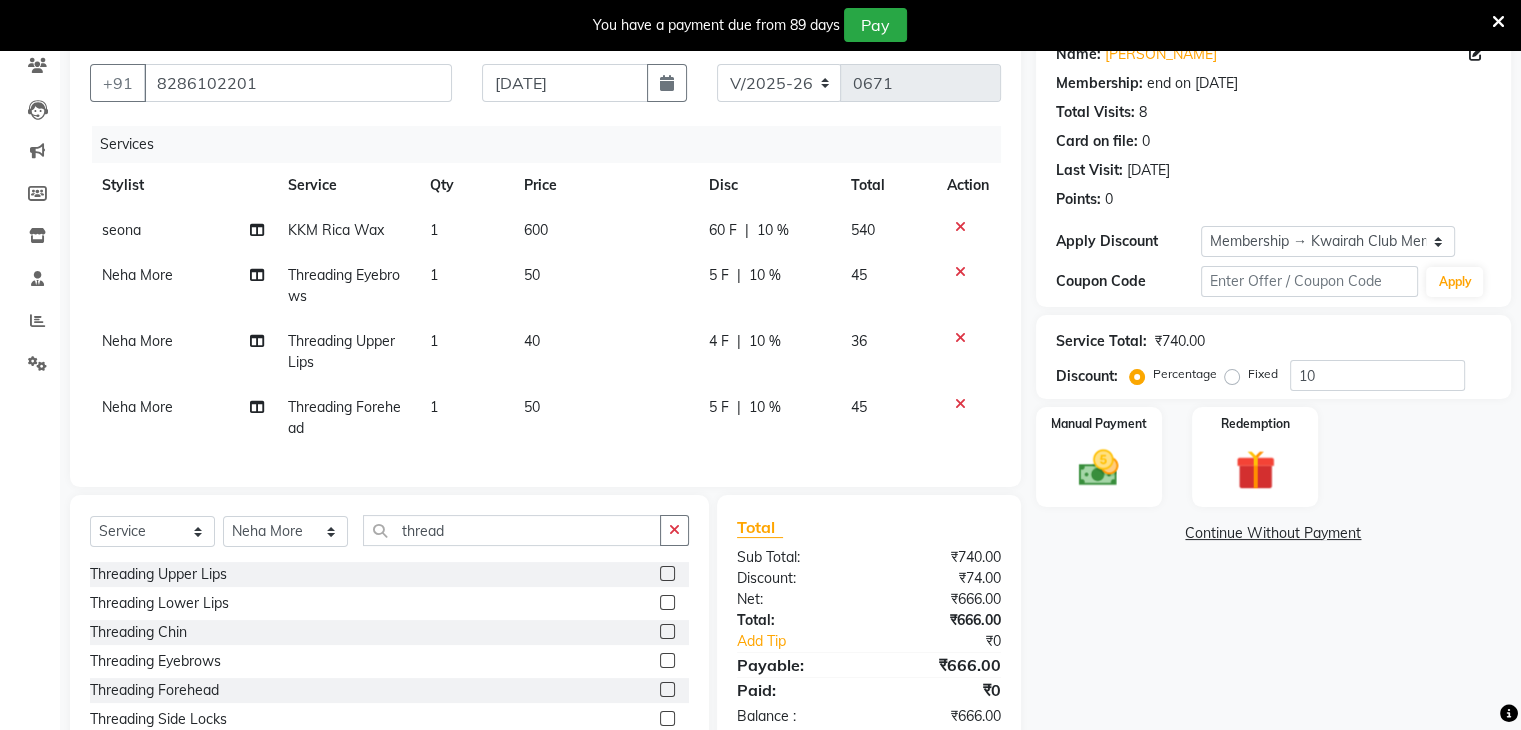 scroll, scrollTop: 278, scrollLeft: 0, axis: vertical 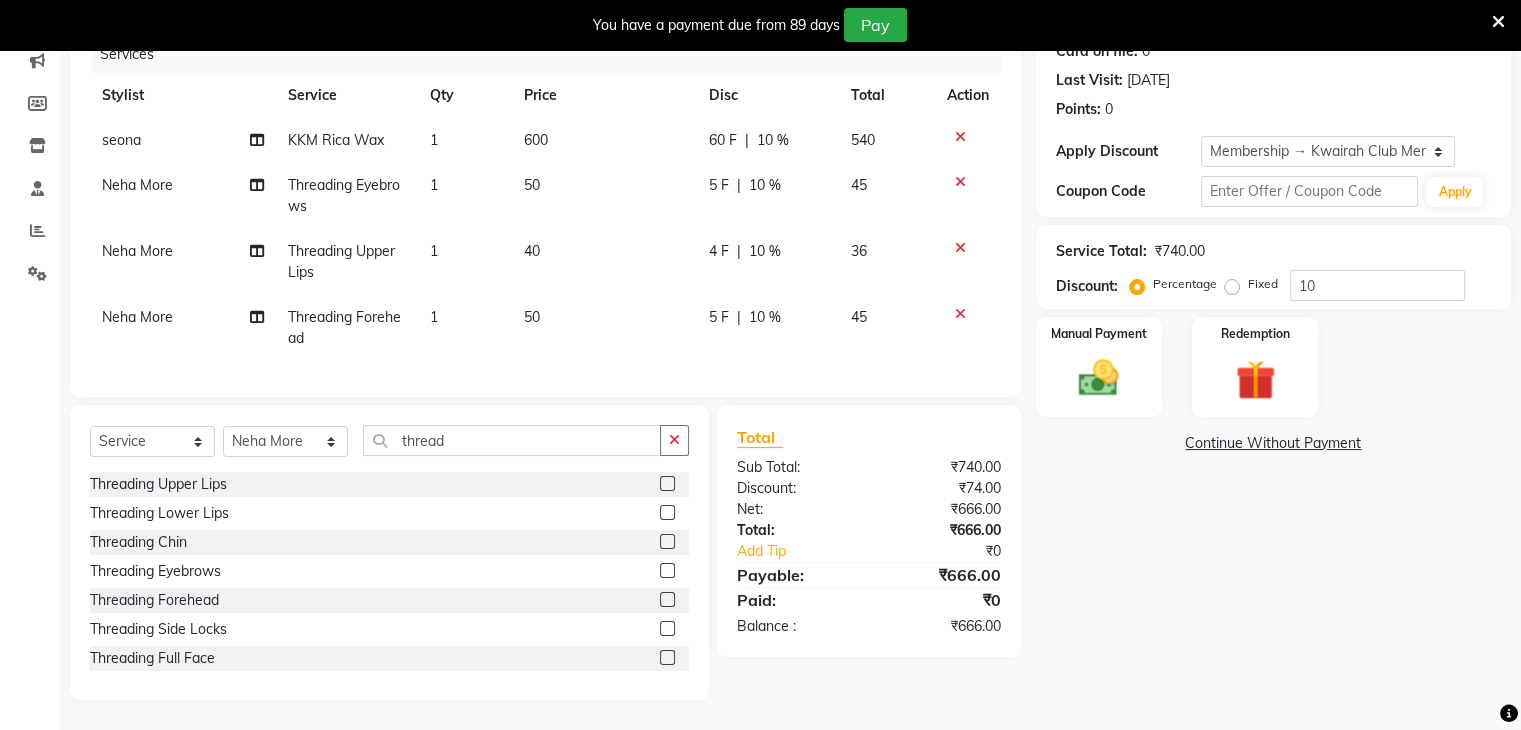 click on "60 F | 10 %" 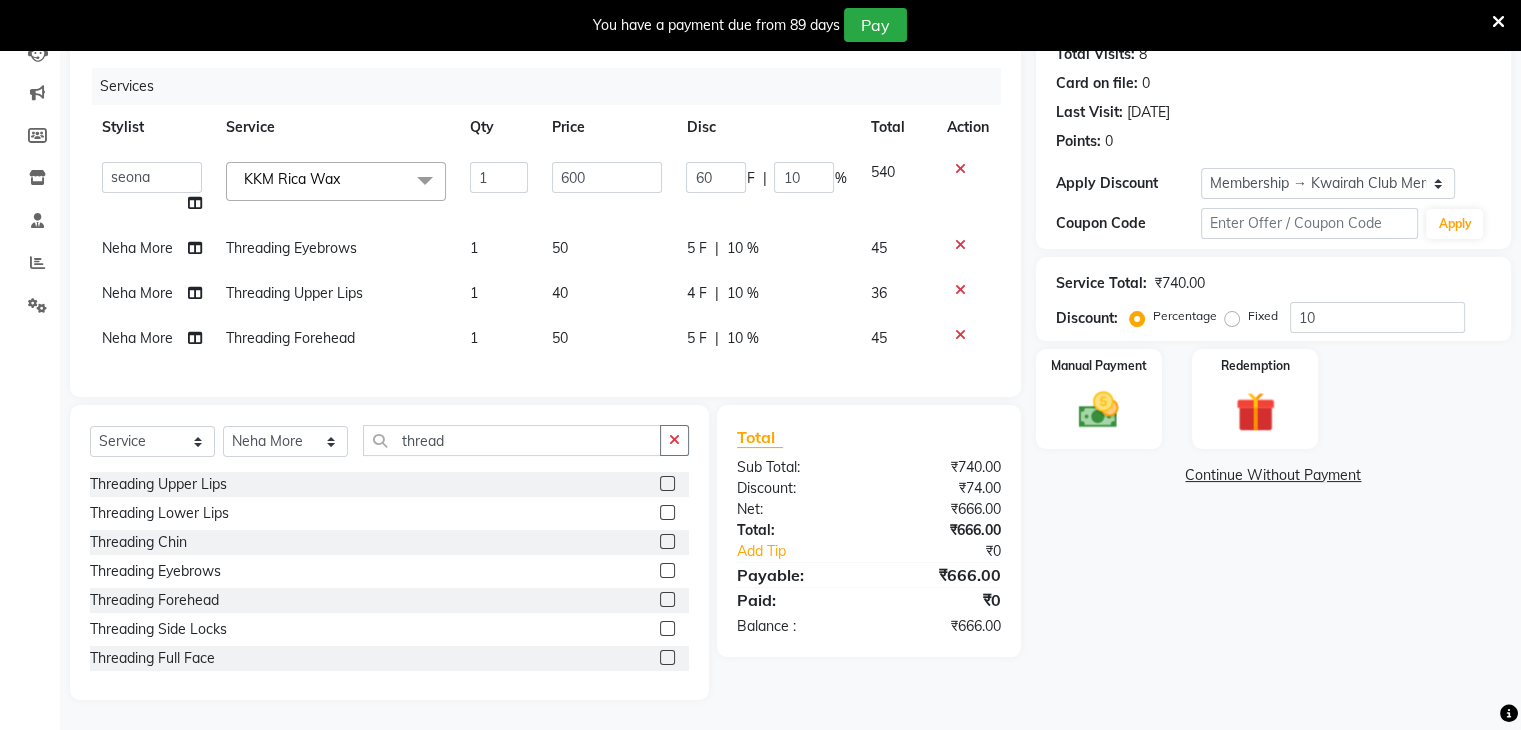 scroll, scrollTop: 246, scrollLeft: 0, axis: vertical 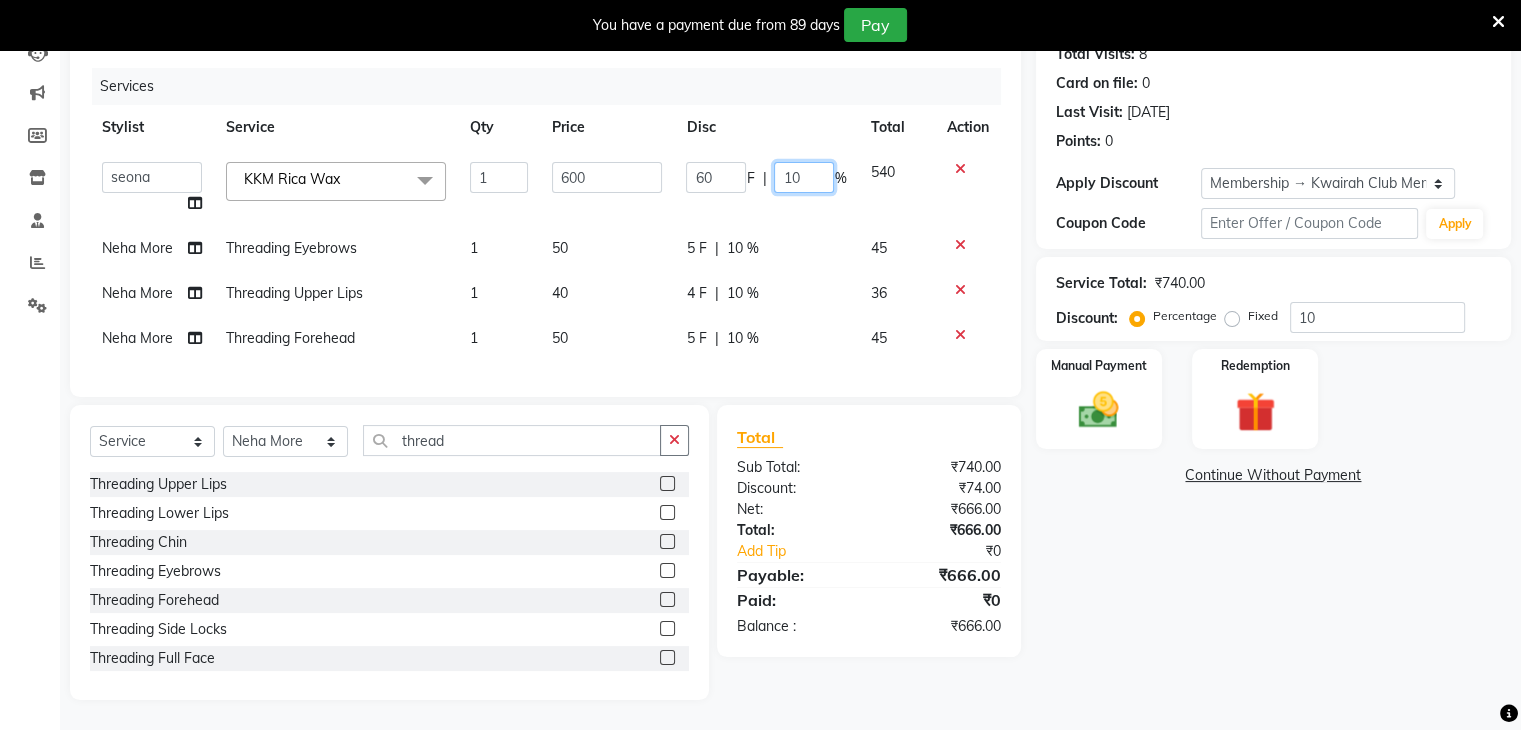 drag, startPoint x: 800, startPoint y: 153, endPoint x: 726, endPoint y: 161, distance: 74.431175 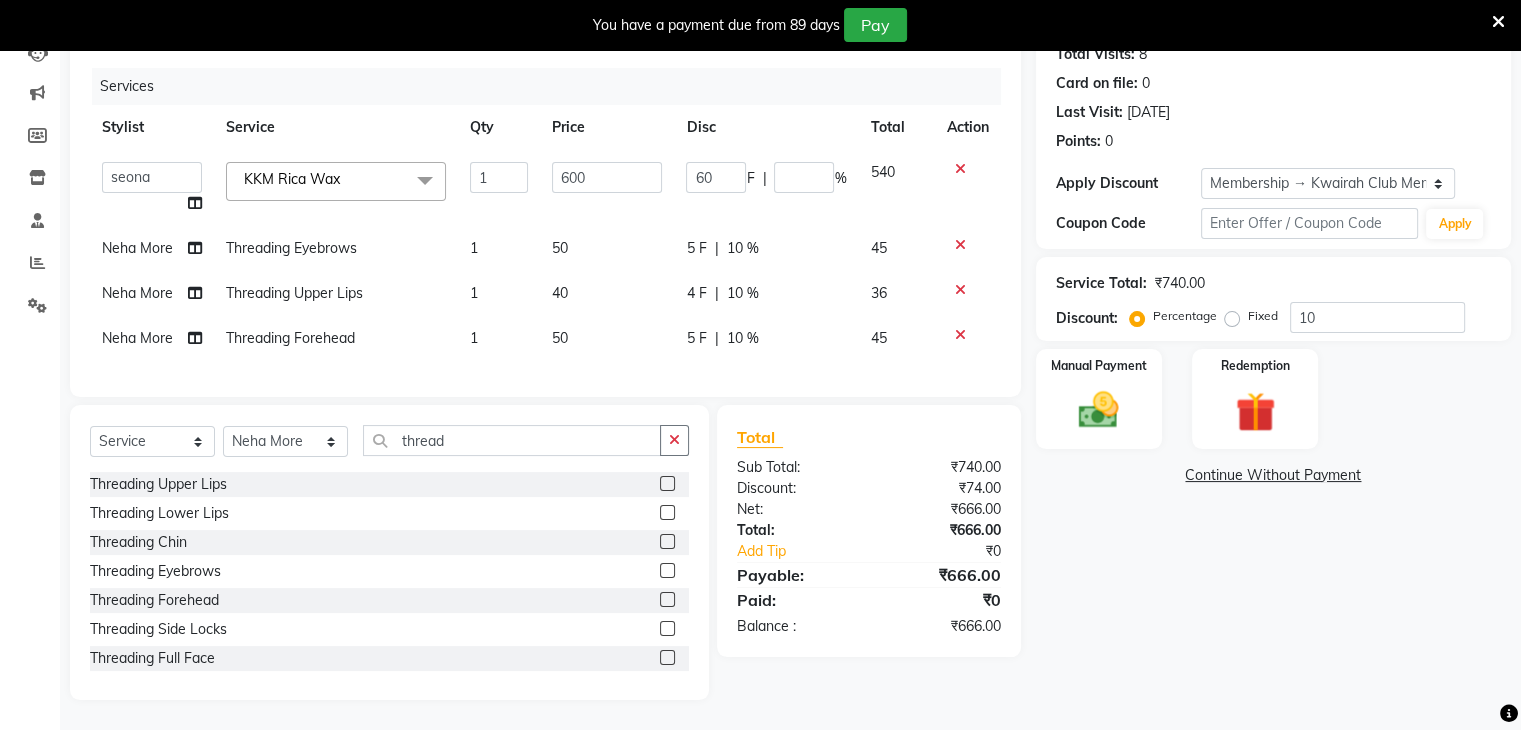click on "Amruta   Anjali   Ketki Somani   Neha More   Rakhi Chaurasia   Ranu   seona   Shrushti  KKM Rica Wax  x Basic Haircut Basic Haircut with Wash & Style Advance Haircut Advance Haircut with Wash & Style Little Diva's Cut Hair Wash & Blast Dry Hair Wash & Blow Dry Blow Dry (Upto Midwaist) Blow Dry Waist Ironing (Upto Midwaist) Ironing Waist Curls/Waves/Styling (Upto Midwaist) Curls/Waves/Styling Waist Basic Hair Spa Schwarzkopf Spa Hair Gloss Treatment (Upto Midwaist) Hair Gloss Treatment Waist Fibre Clinix (Kwairah Signature Treatment) Express Head Massage 20 Mins Head Massage 30 Mins Oil Massage + Wash Keratin Treatment Smoothening/Rebonding Treatment Botox Treatment Root Touchup Igora 1 inch Root Touchup Igora 2 inch Root Touchup Essencity 1 inch Root Touchup Essencity 2 inch Half Head Streaks (15-16 strips) Full Head Streaks 3D Colors Global Hair Color Dual Global Hair Color Balayage/Ombre/Free Hand/Low Lights/ Baby Lights Prelightening Density Charges Color Application Color Application With Wash Pre-wash" 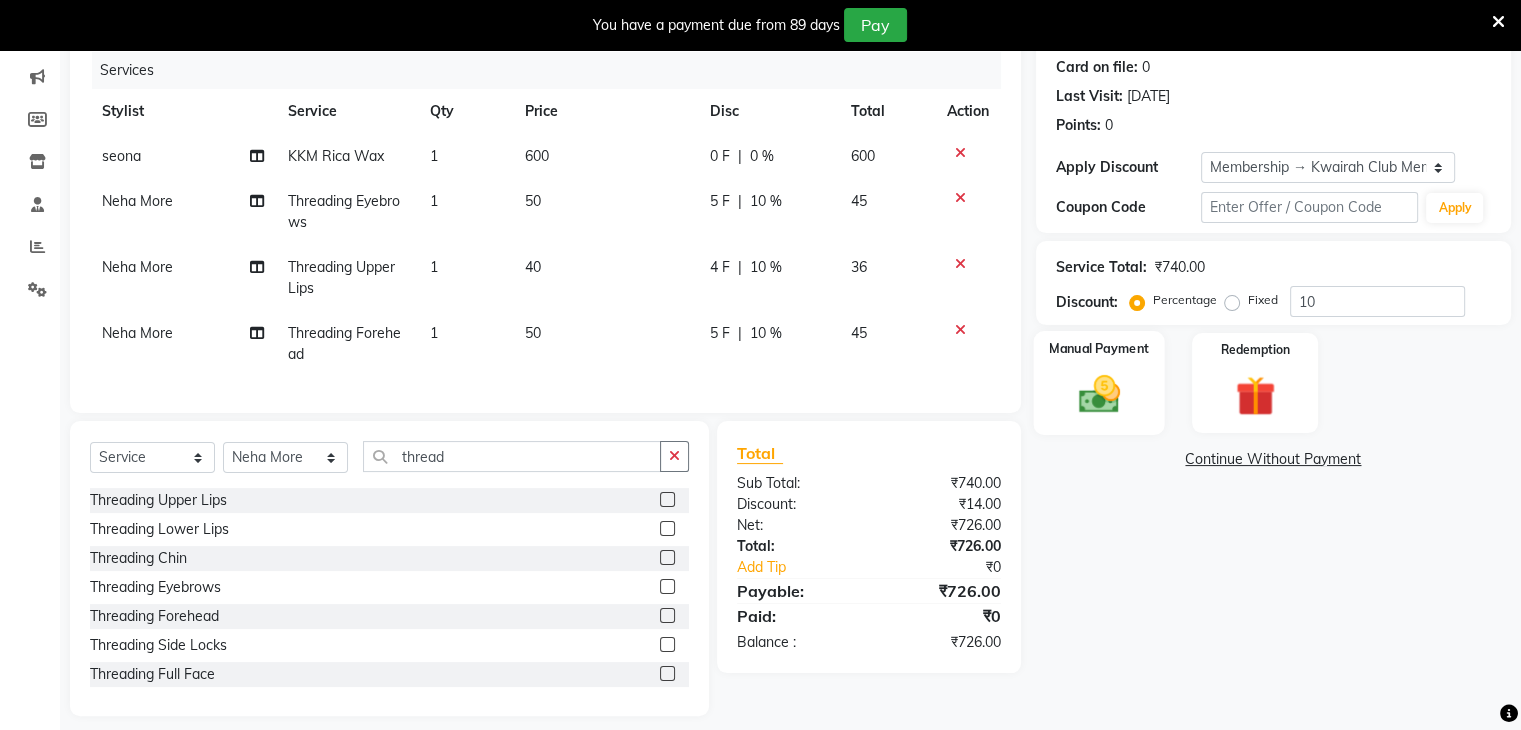 click 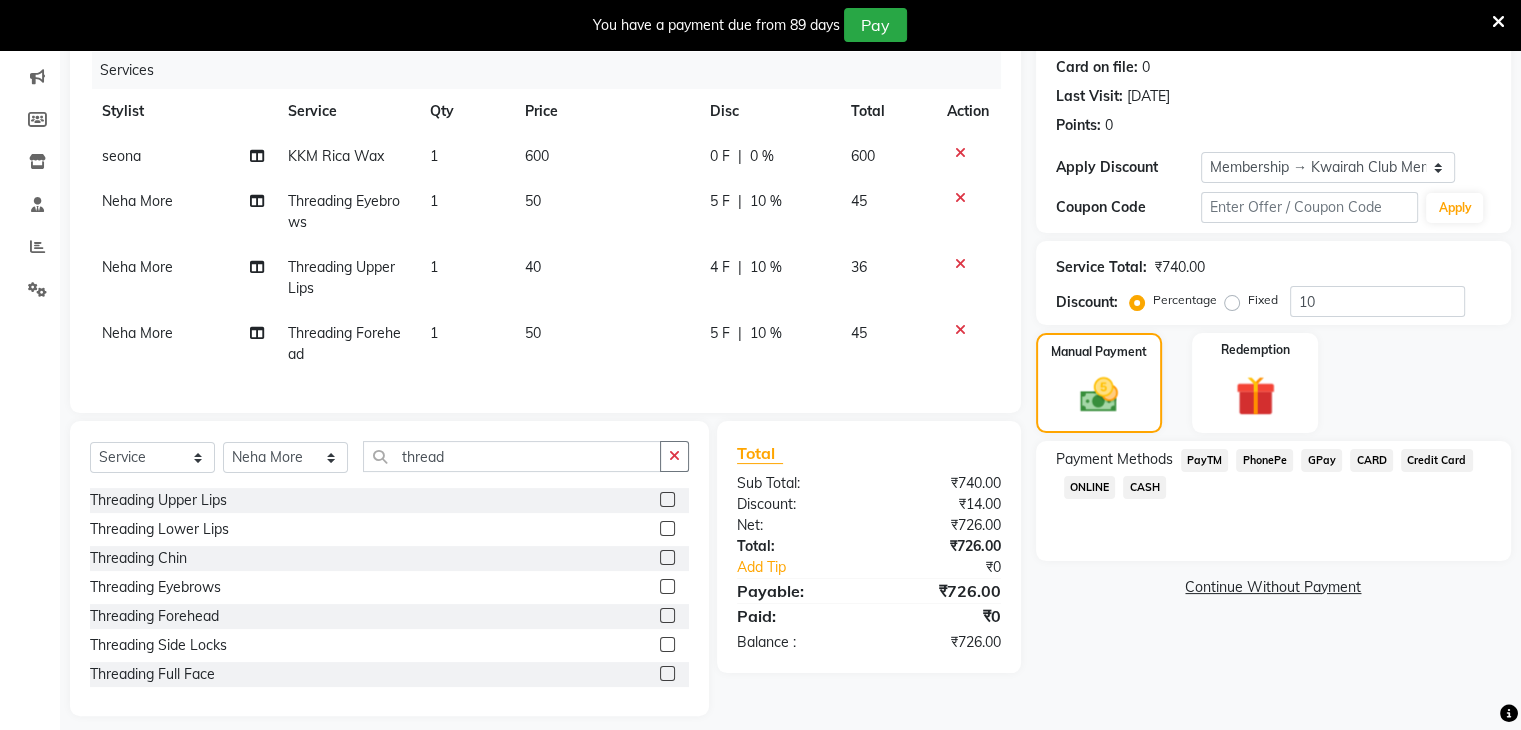 click on "GPay" 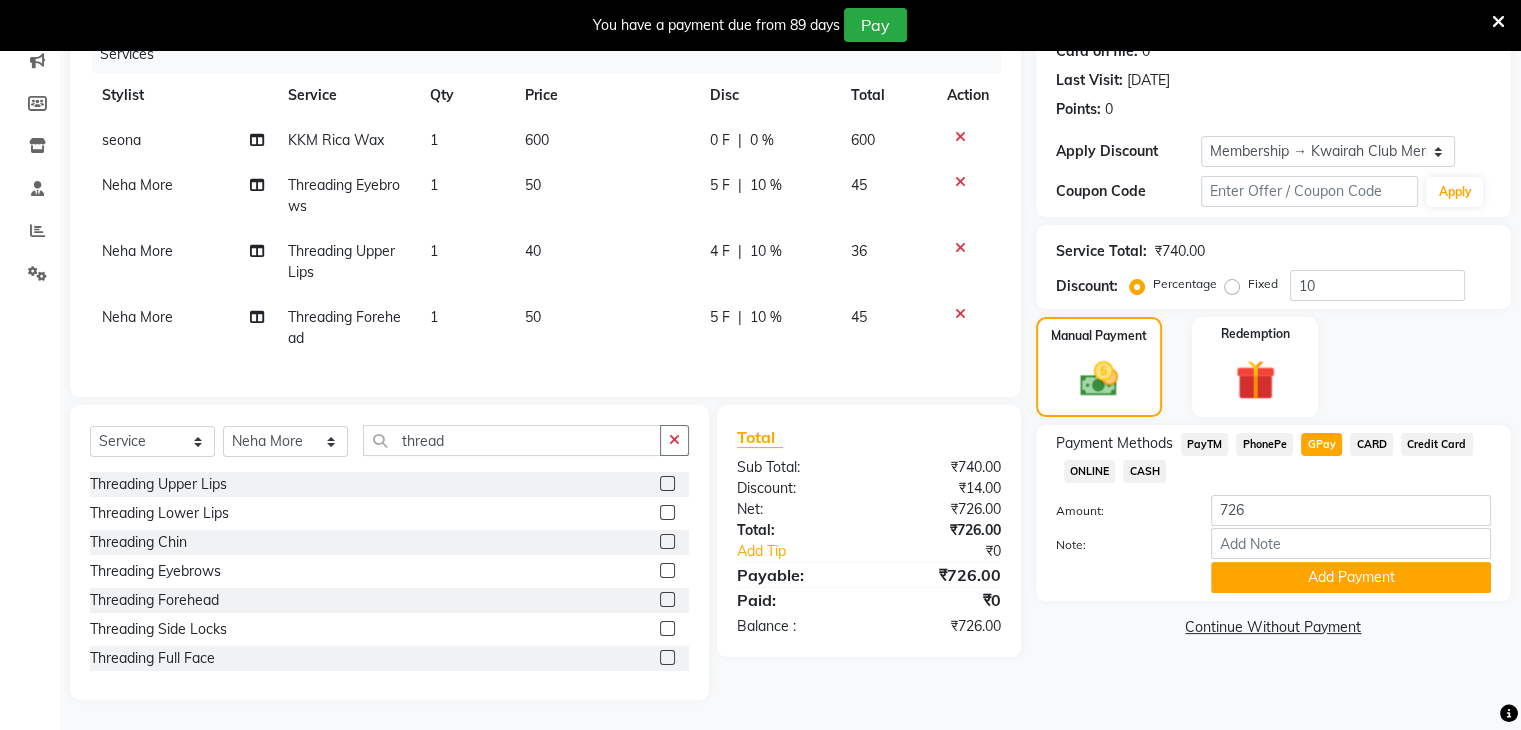 scroll, scrollTop: 278, scrollLeft: 0, axis: vertical 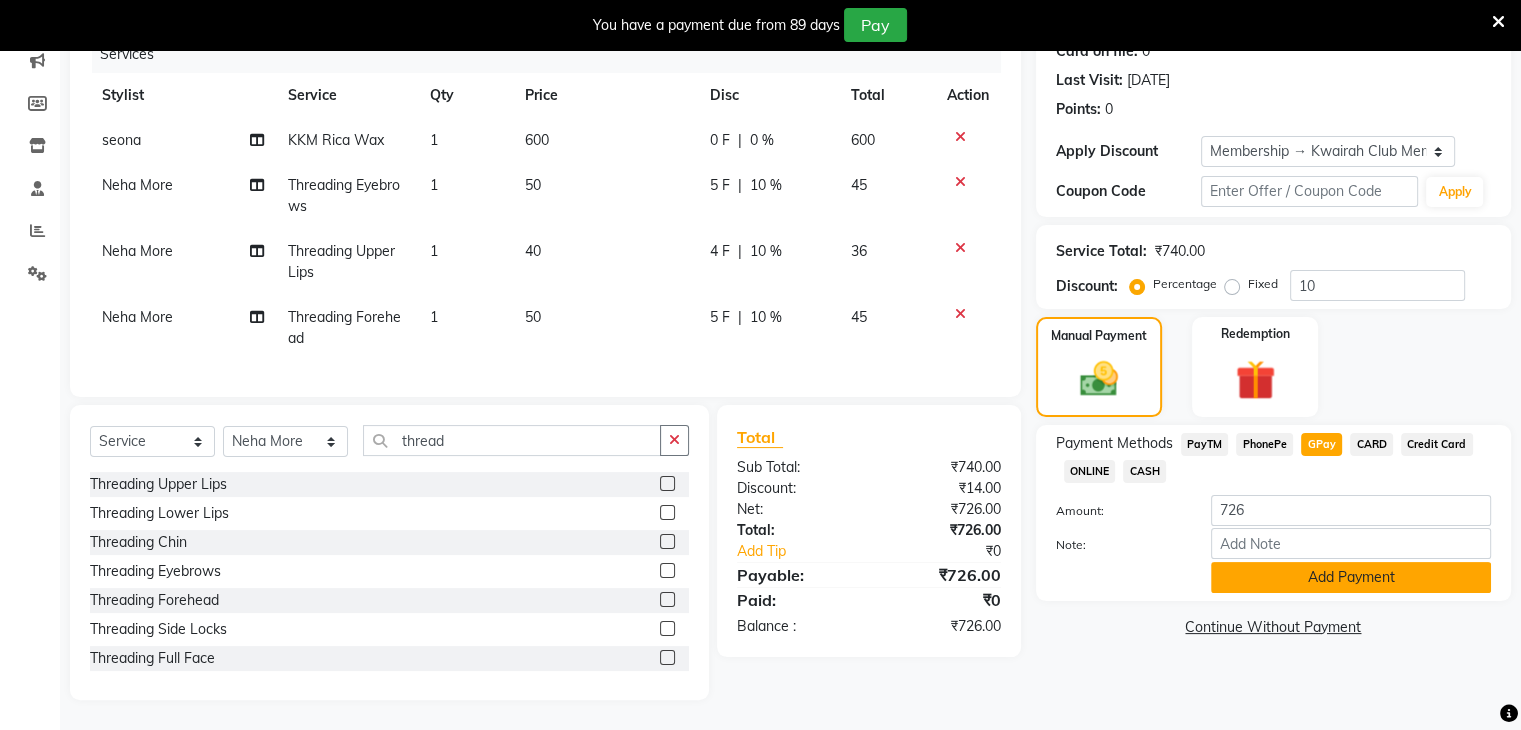 click on "Add Payment" 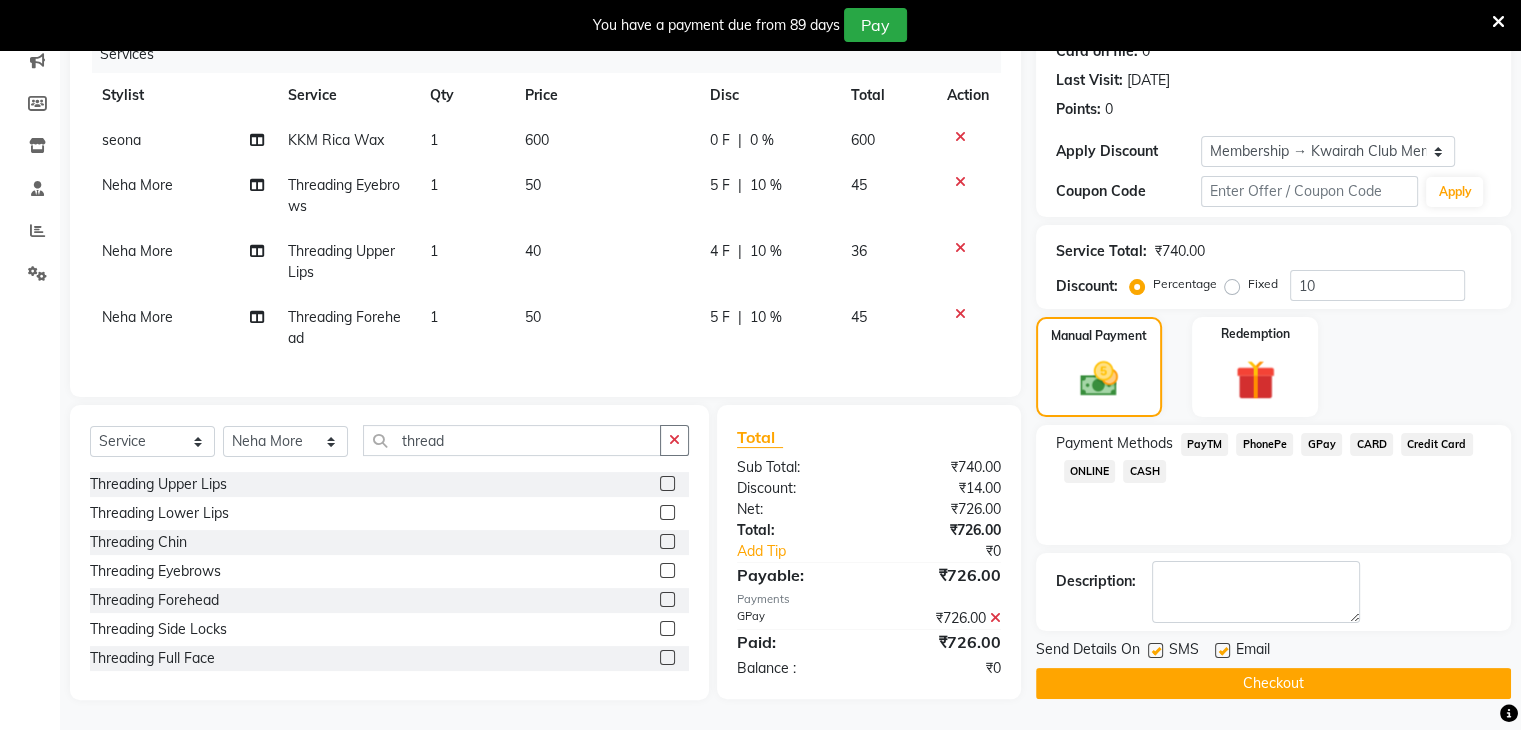 drag, startPoint x: 1220, startPoint y: 633, endPoint x: 1183, endPoint y: 629, distance: 37.215588 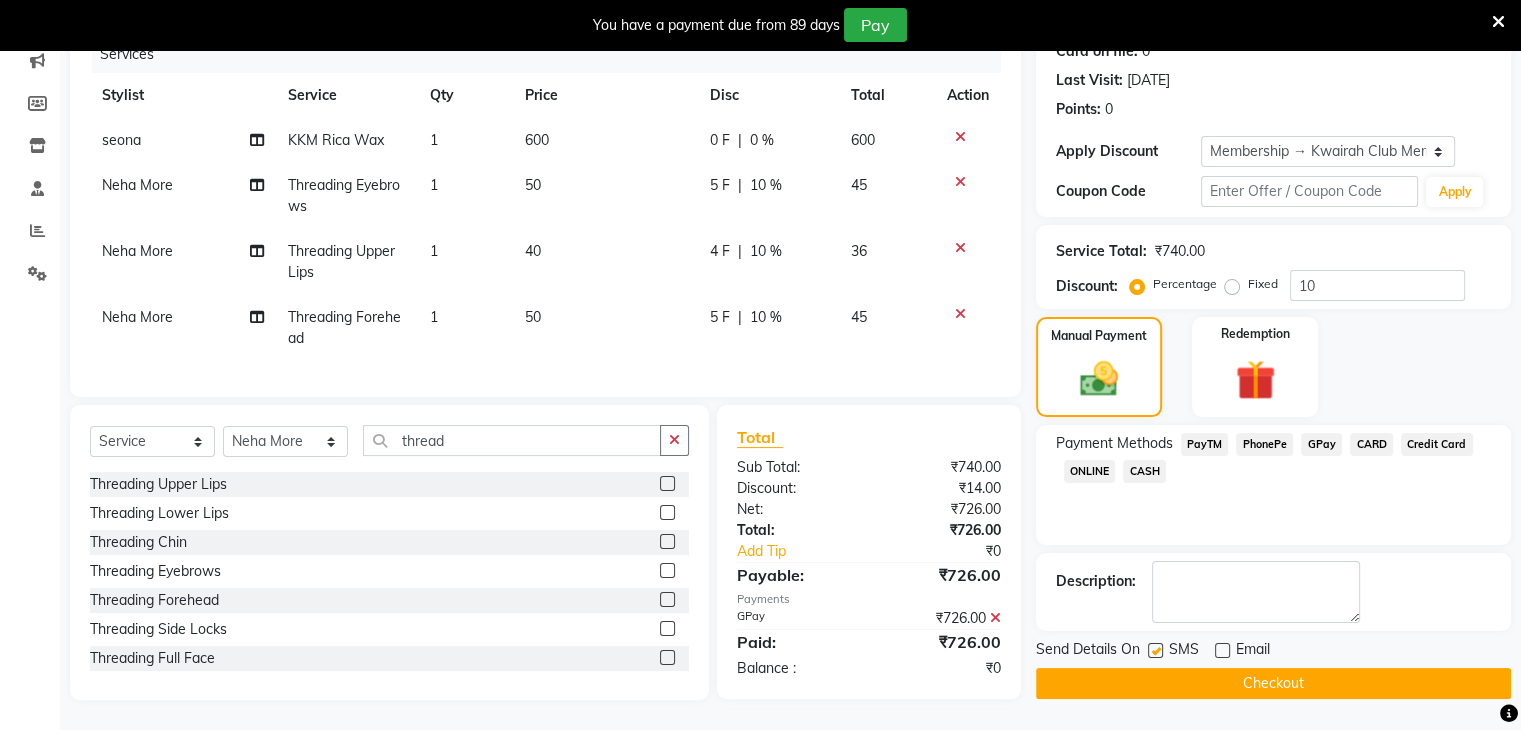 click 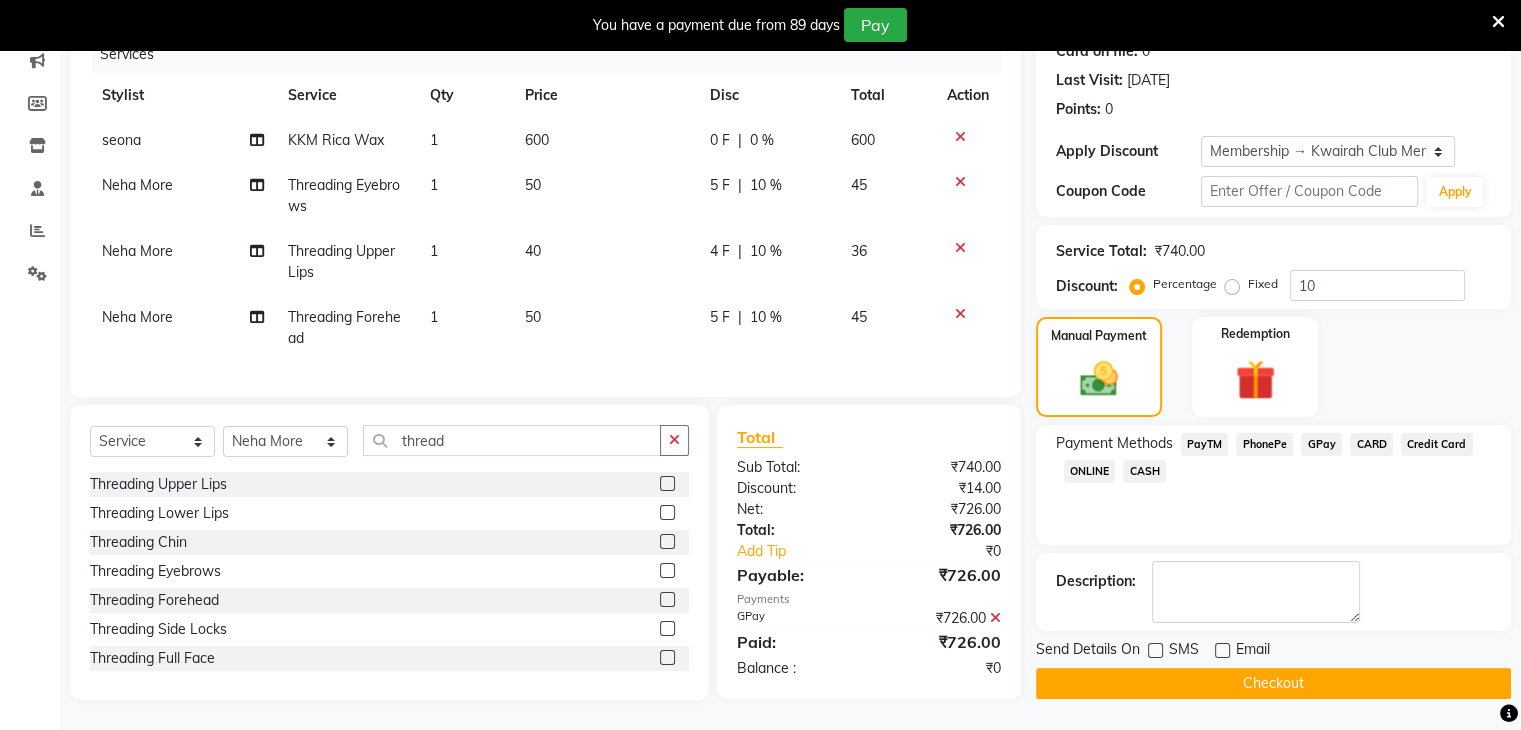 click on "Checkout" 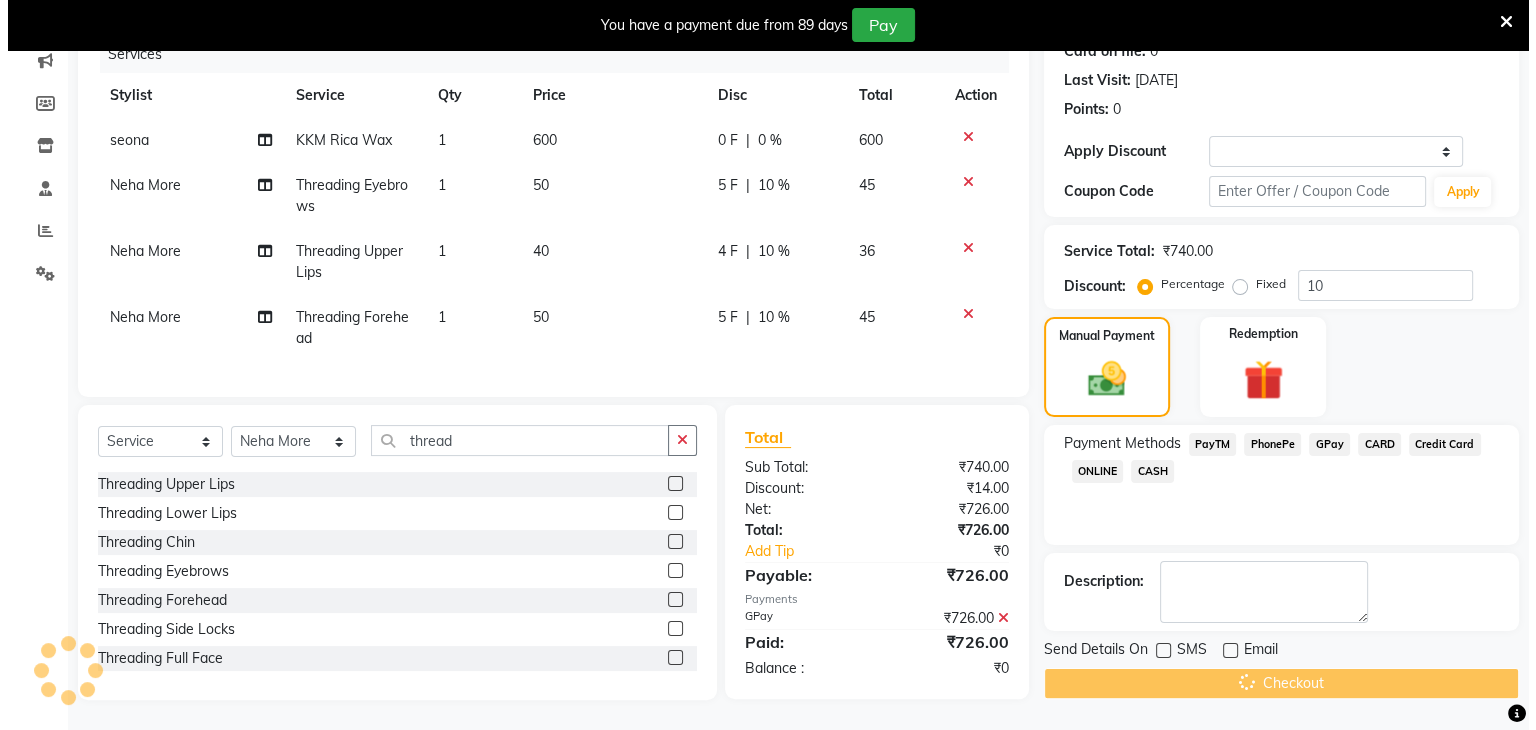 scroll, scrollTop: 50, scrollLeft: 0, axis: vertical 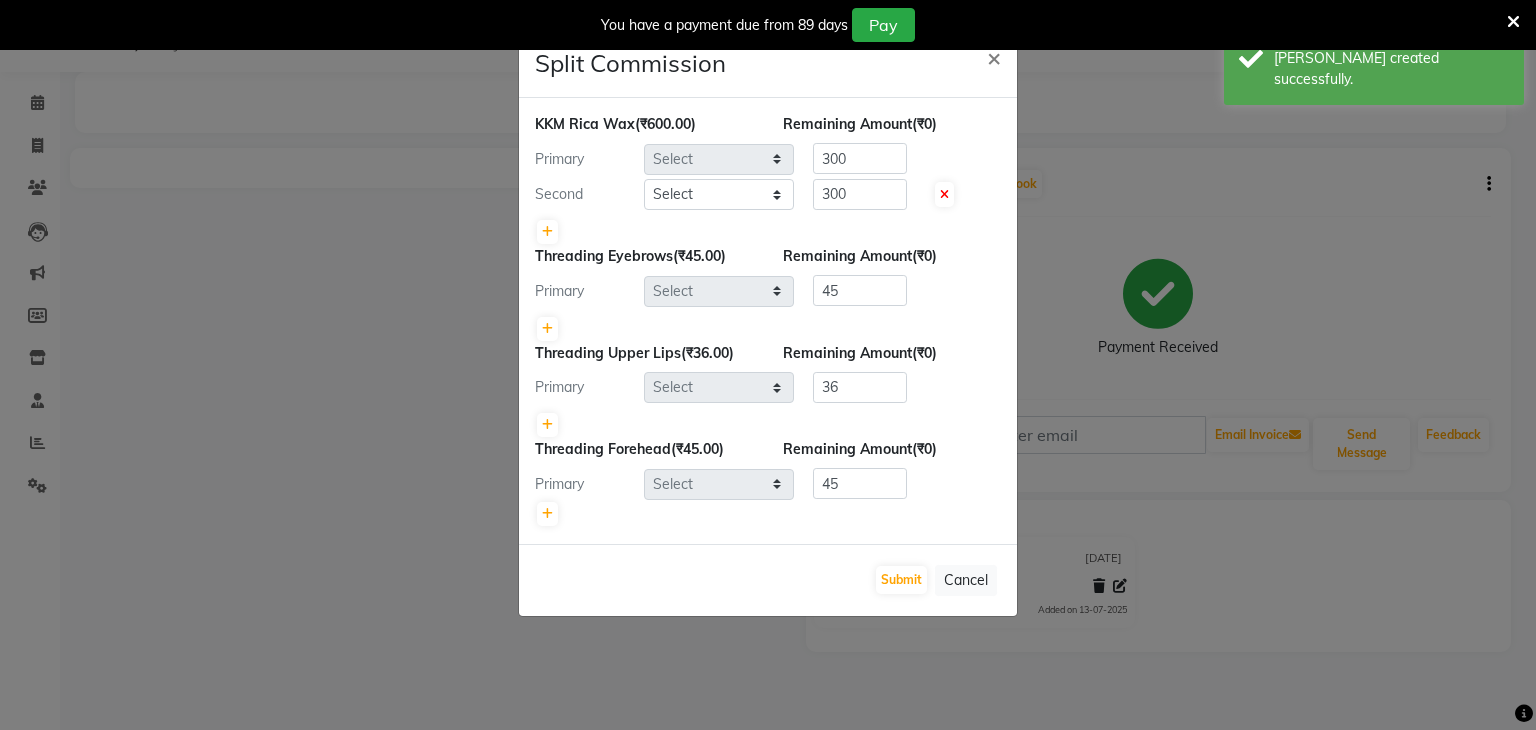 select on "82011" 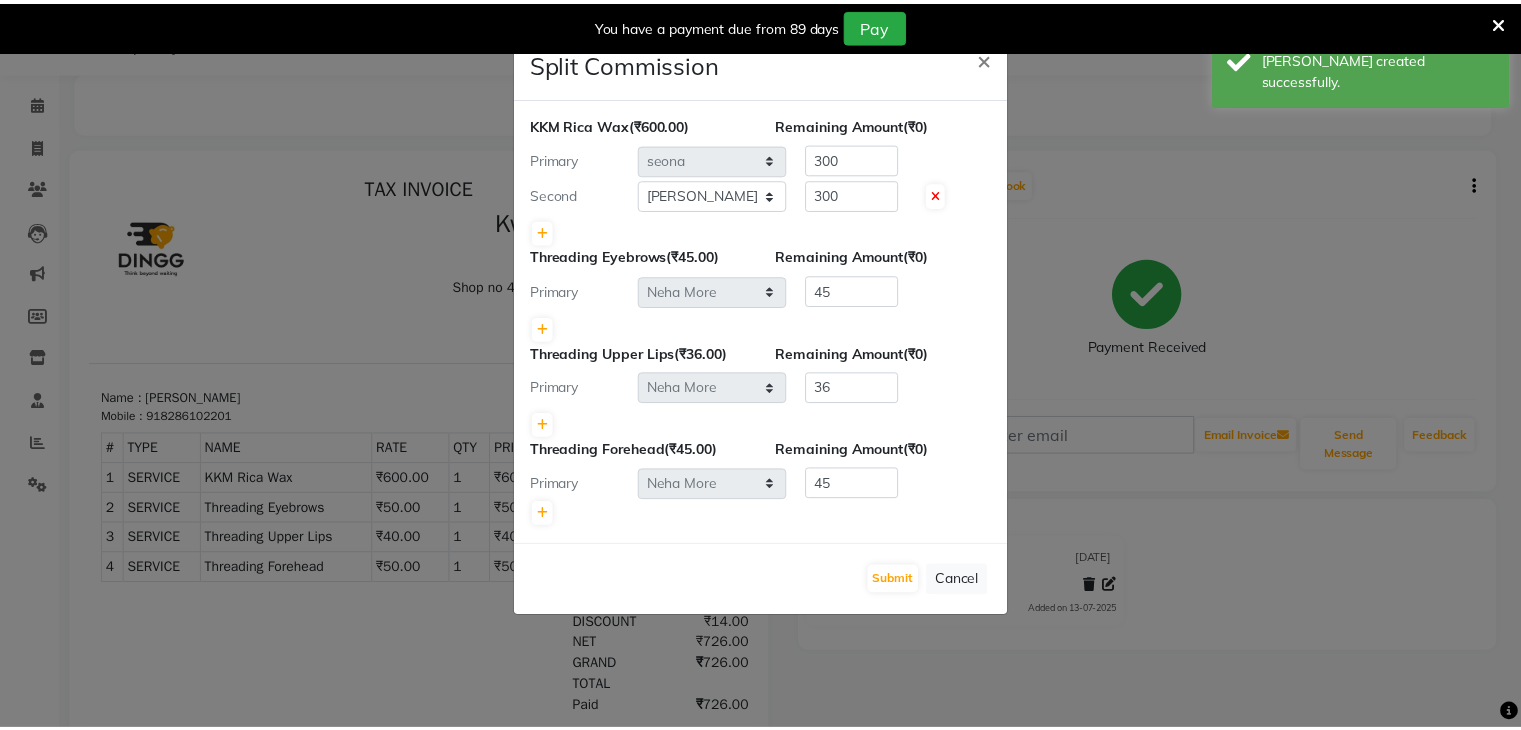 scroll, scrollTop: 0, scrollLeft: 0, axis: both 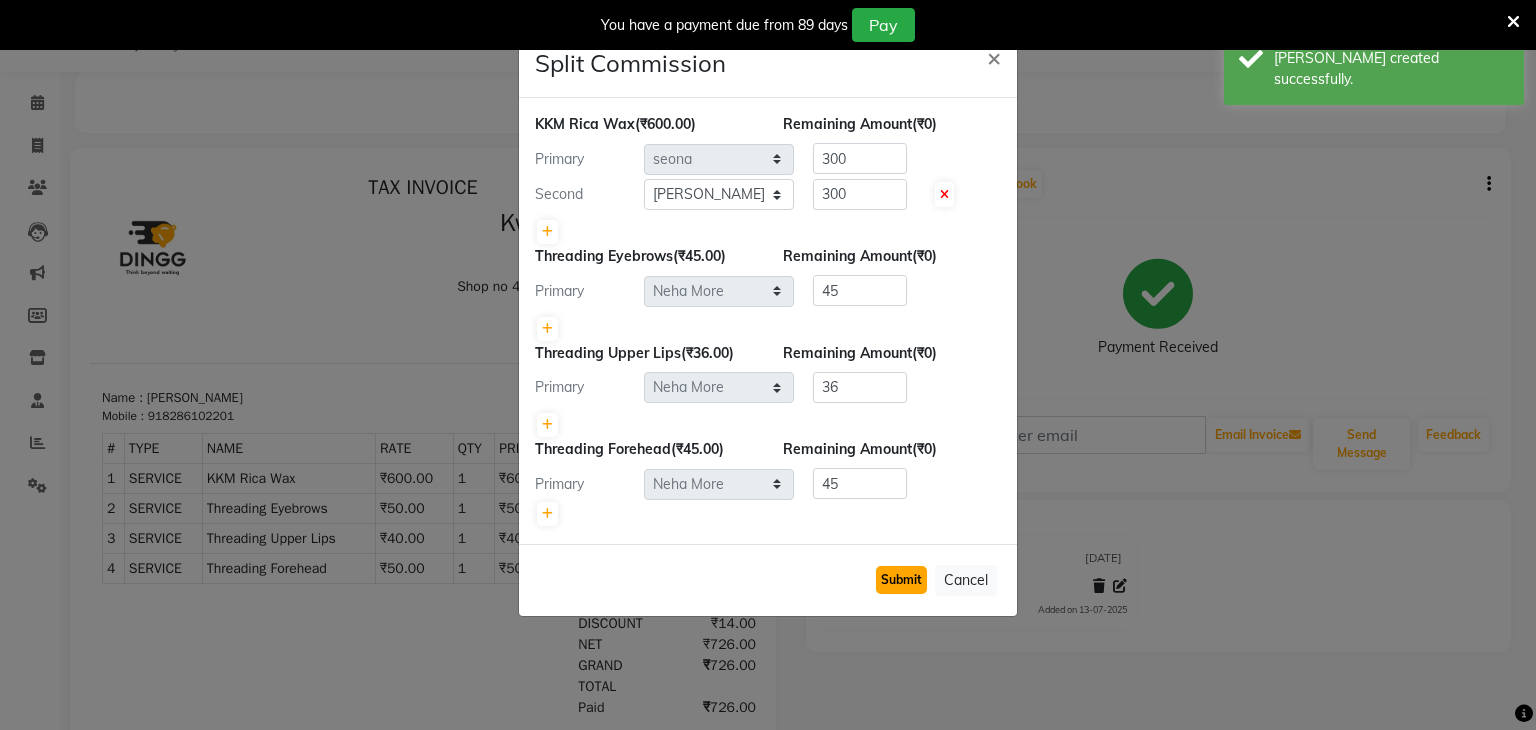 click on "Submit" 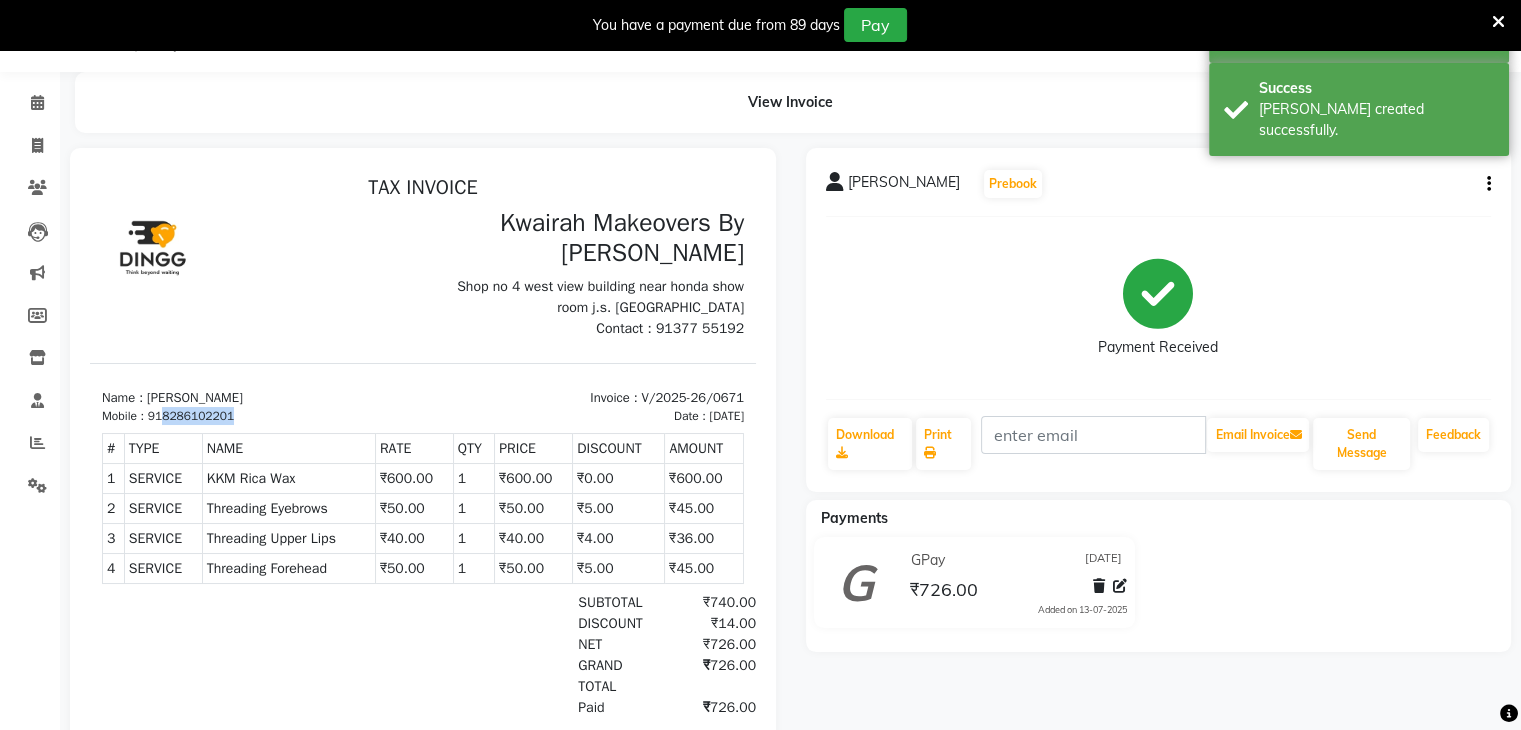 drag, startPoint x: 163, startPoint y: 415, endPoint x: 237, endPoint y: 418, distance: 74.06078 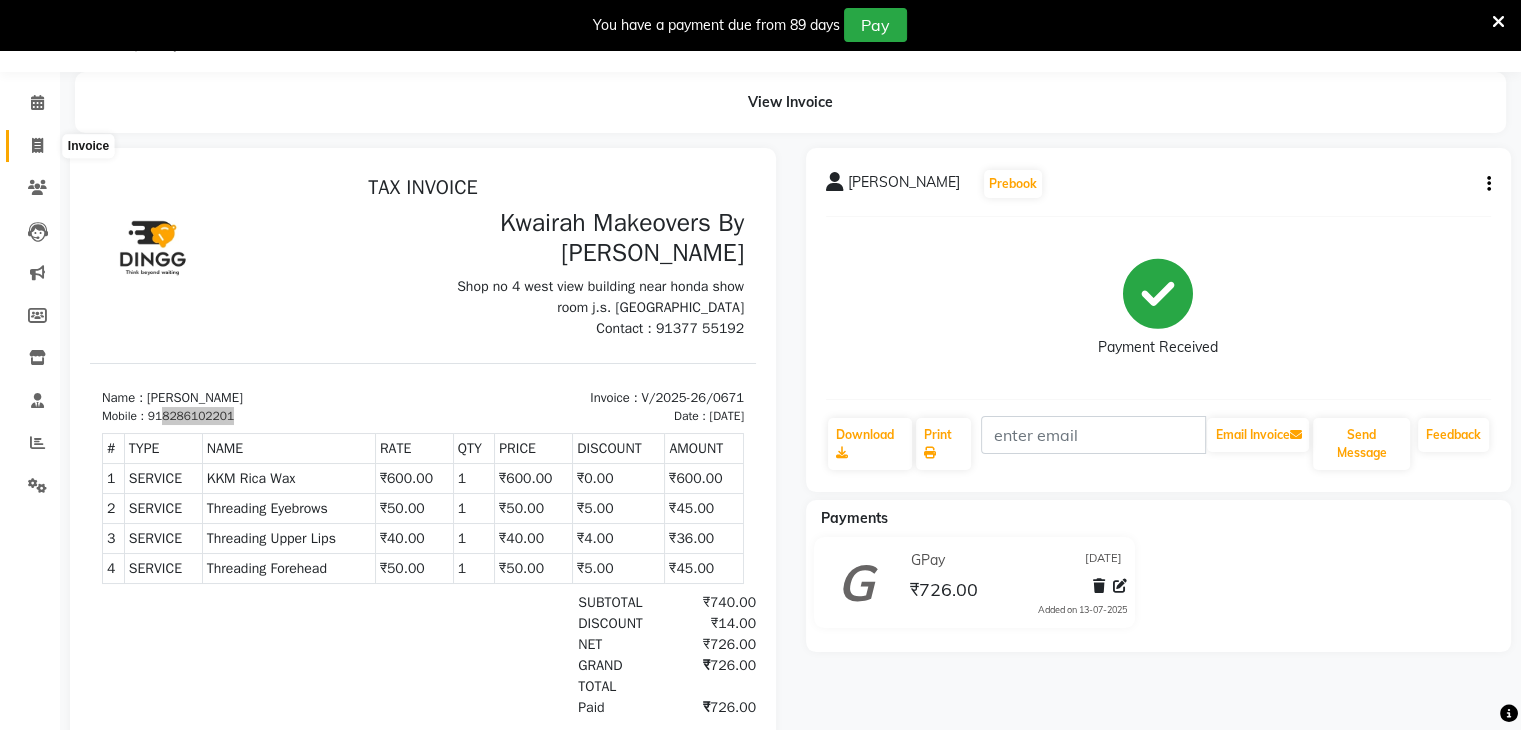 click 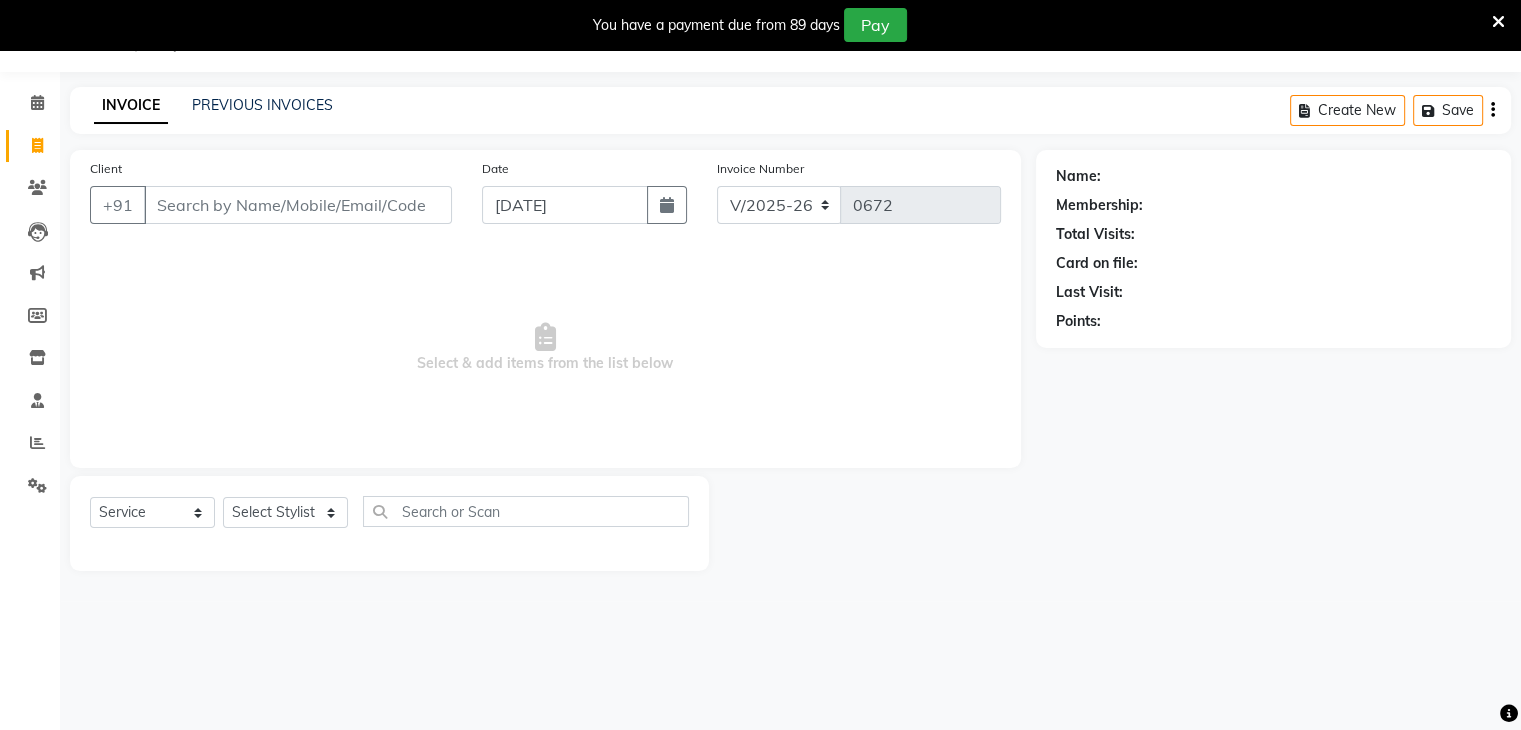 click on "Client" at bounding box center (298, 205) 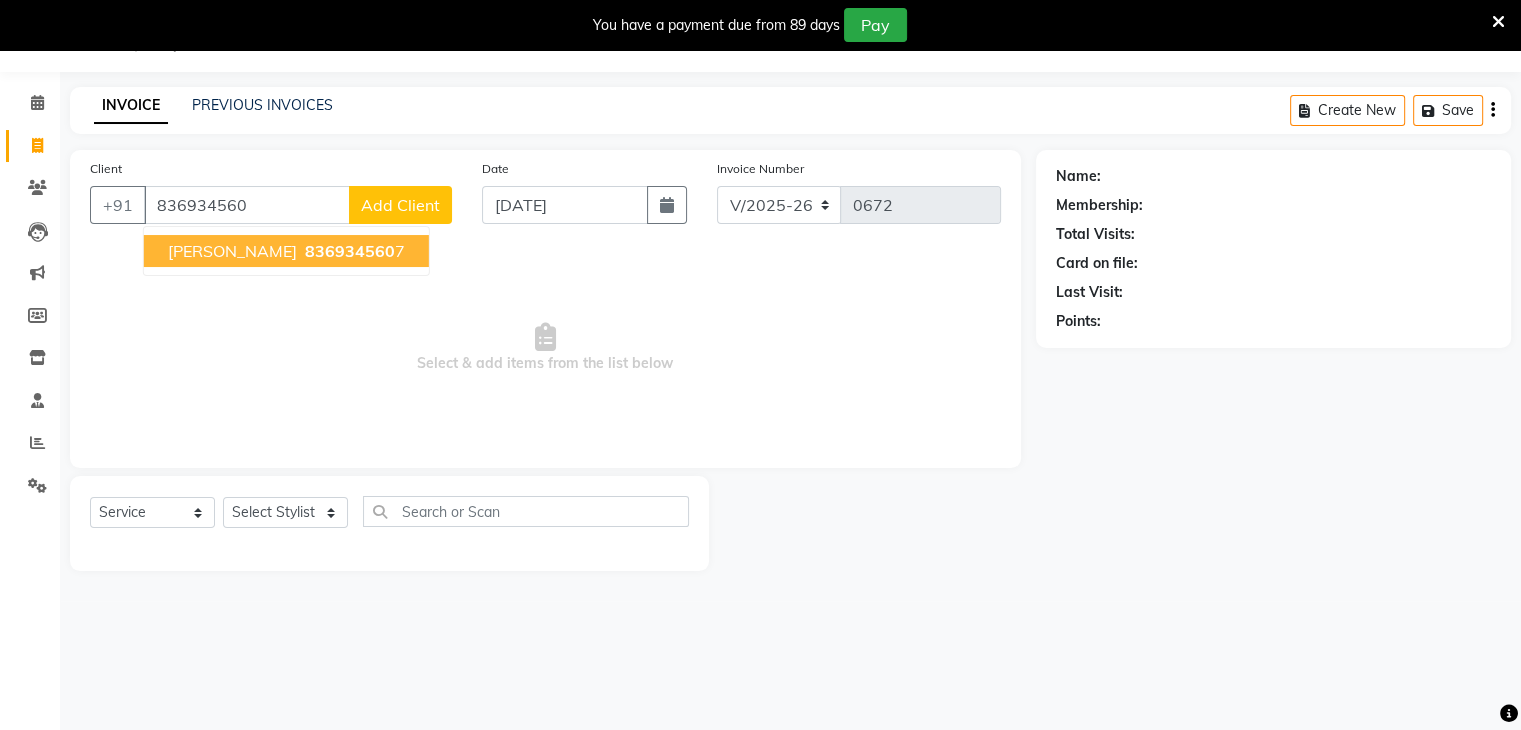 click on "836934560" at bounding box center [350, 251] 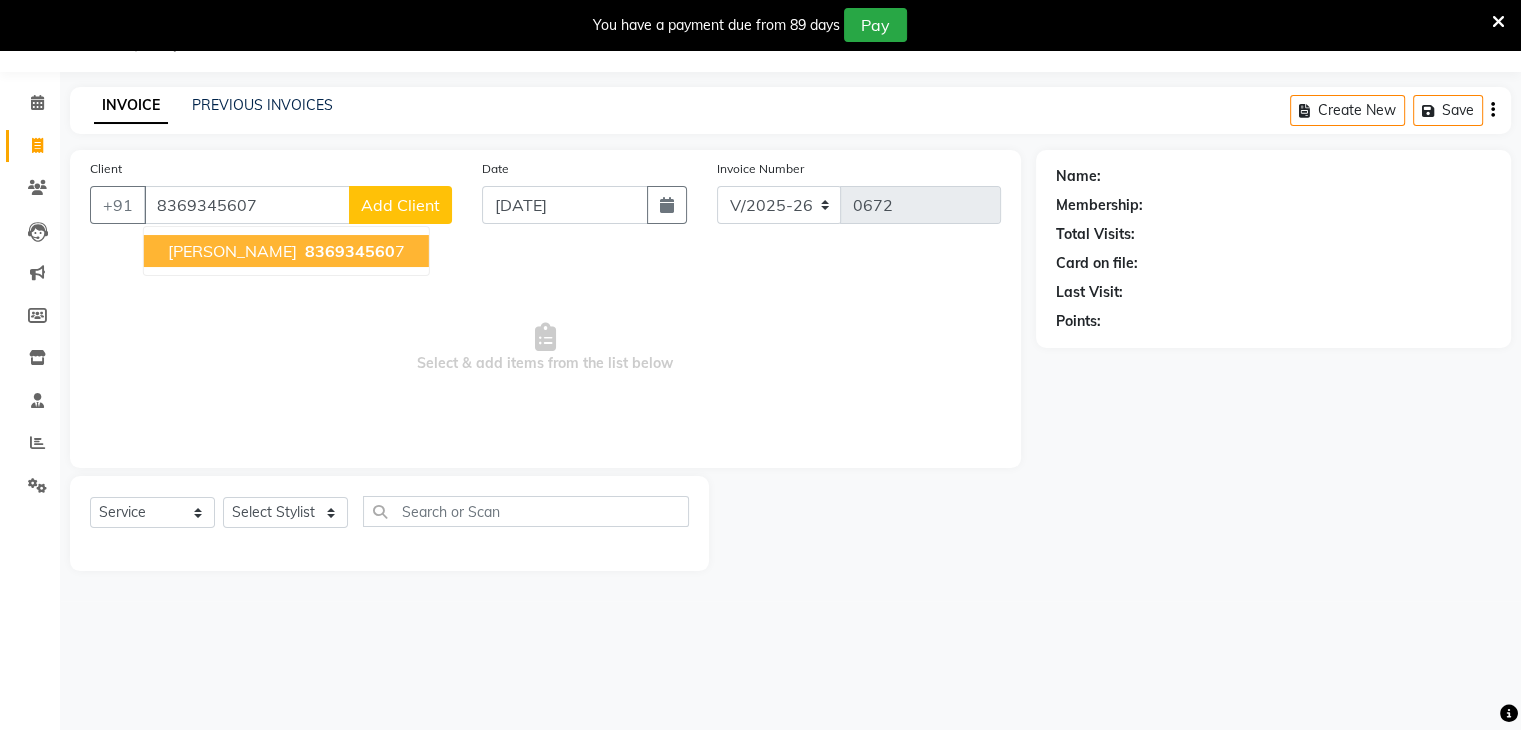type on "8369345607" 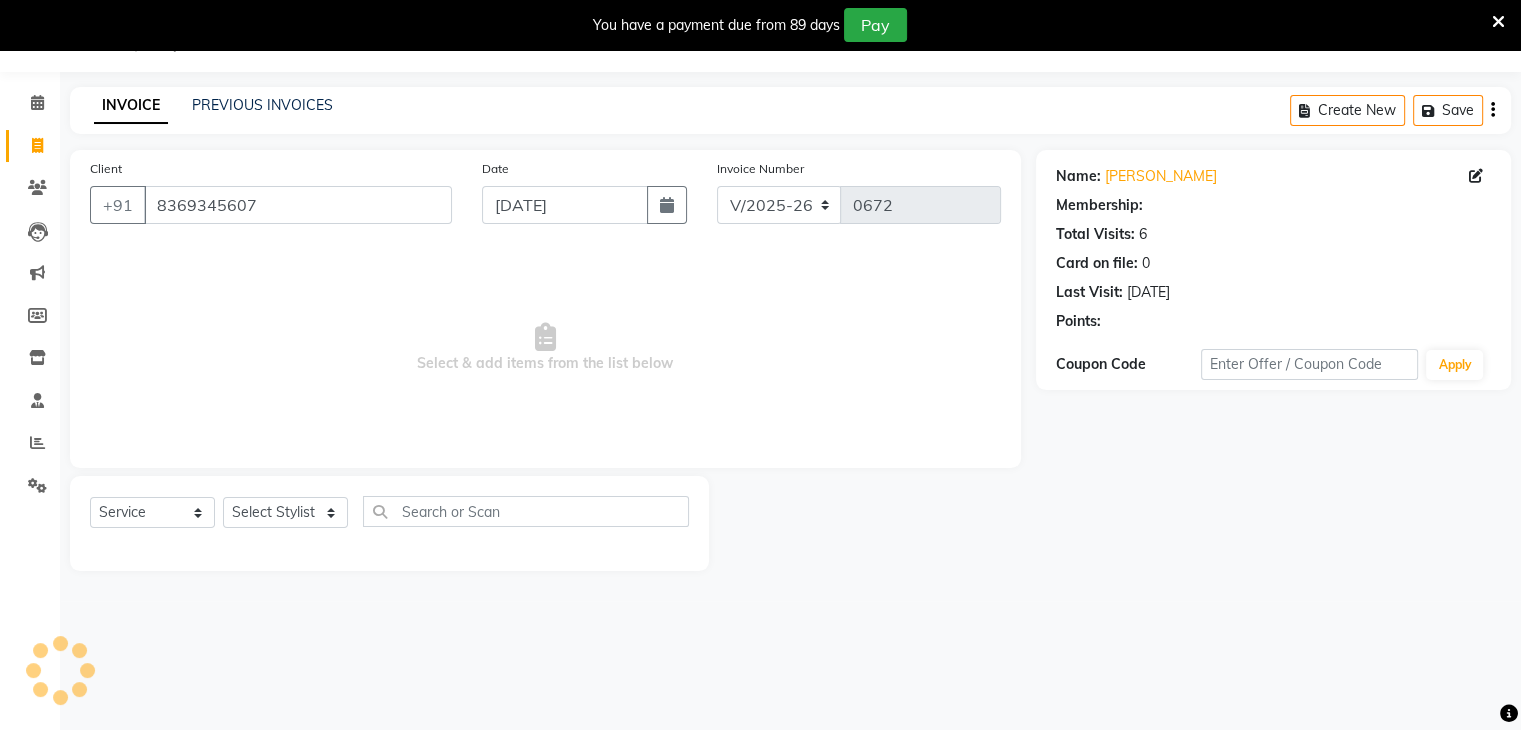 select on "1: Object" 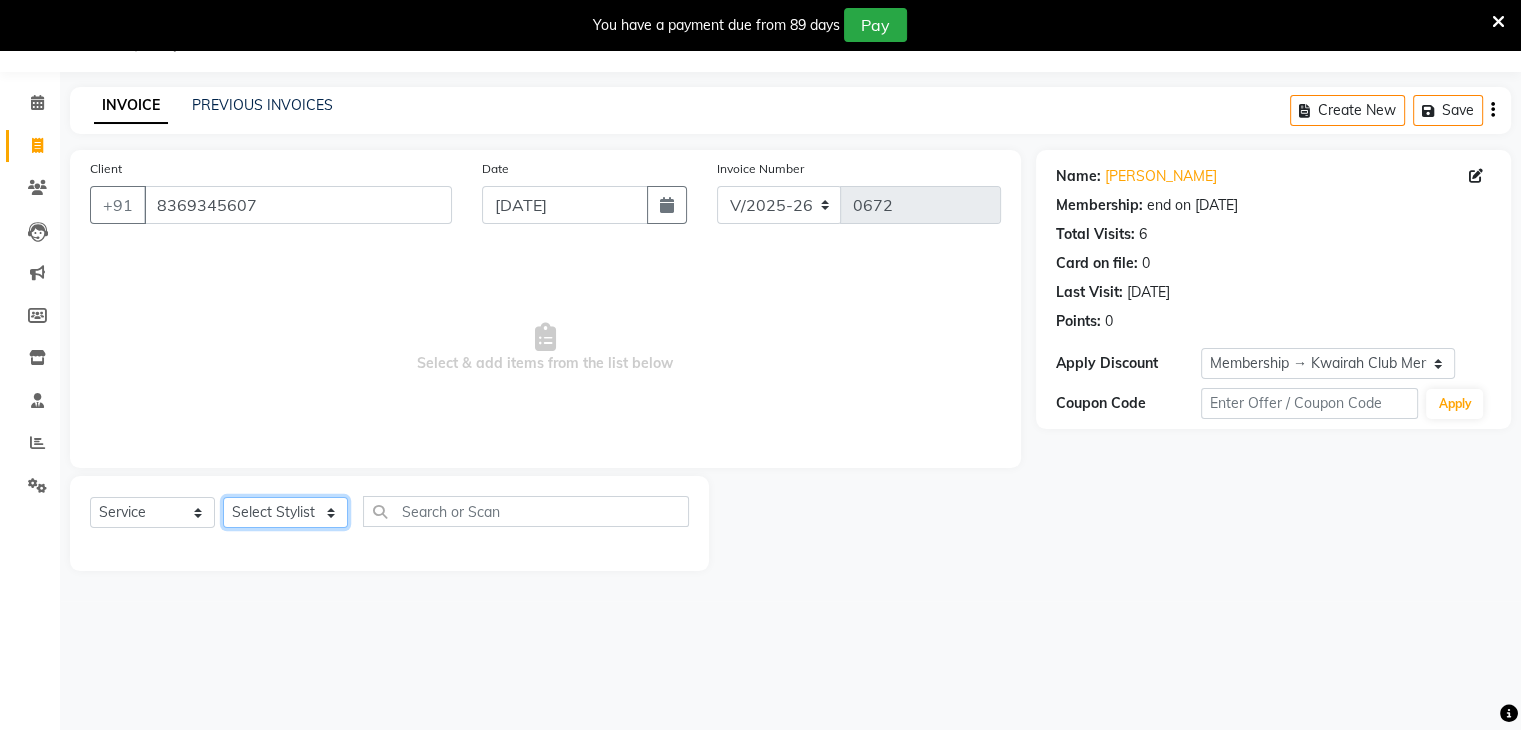 click on "Select Stylist [PERSON_NAME] [PERSON_NAME] Neha More Rakhi [PERSON_NAME] [PERSON_NAME]" 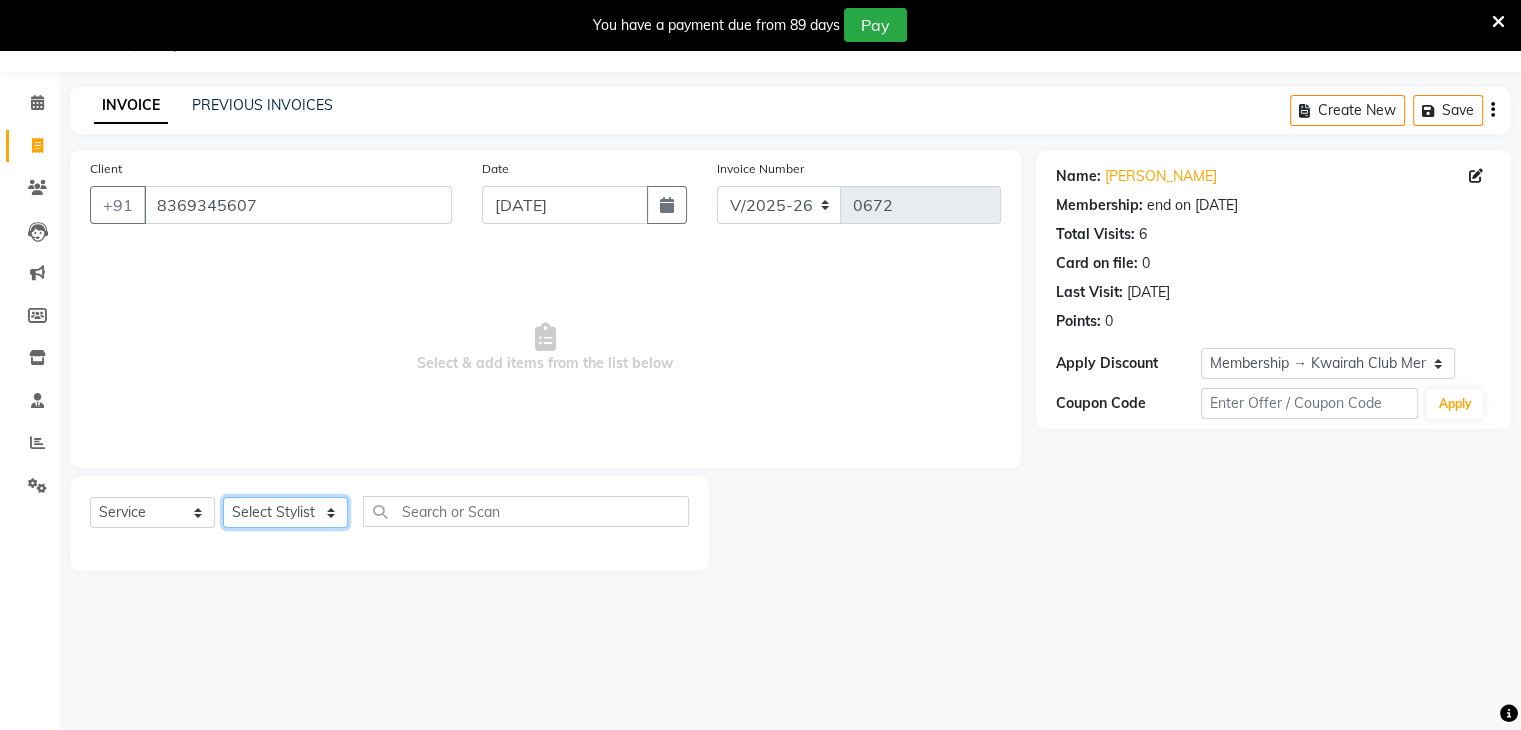 select on "76786" 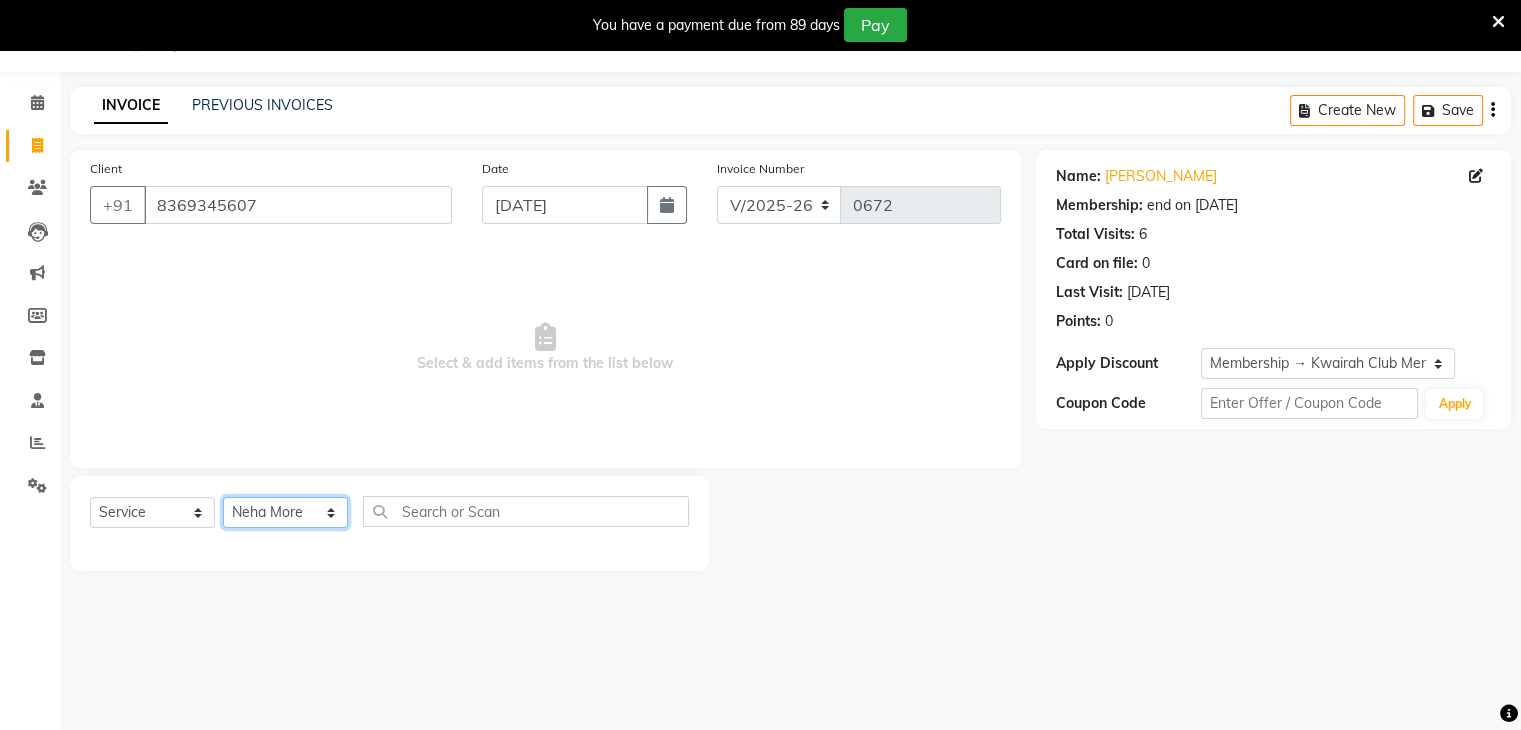 click on "Select Stylist [PERSON_NAME] [PERSON_NAME] Neha More Rakhi [PERSON_NAME] [PERSON_NAME]" 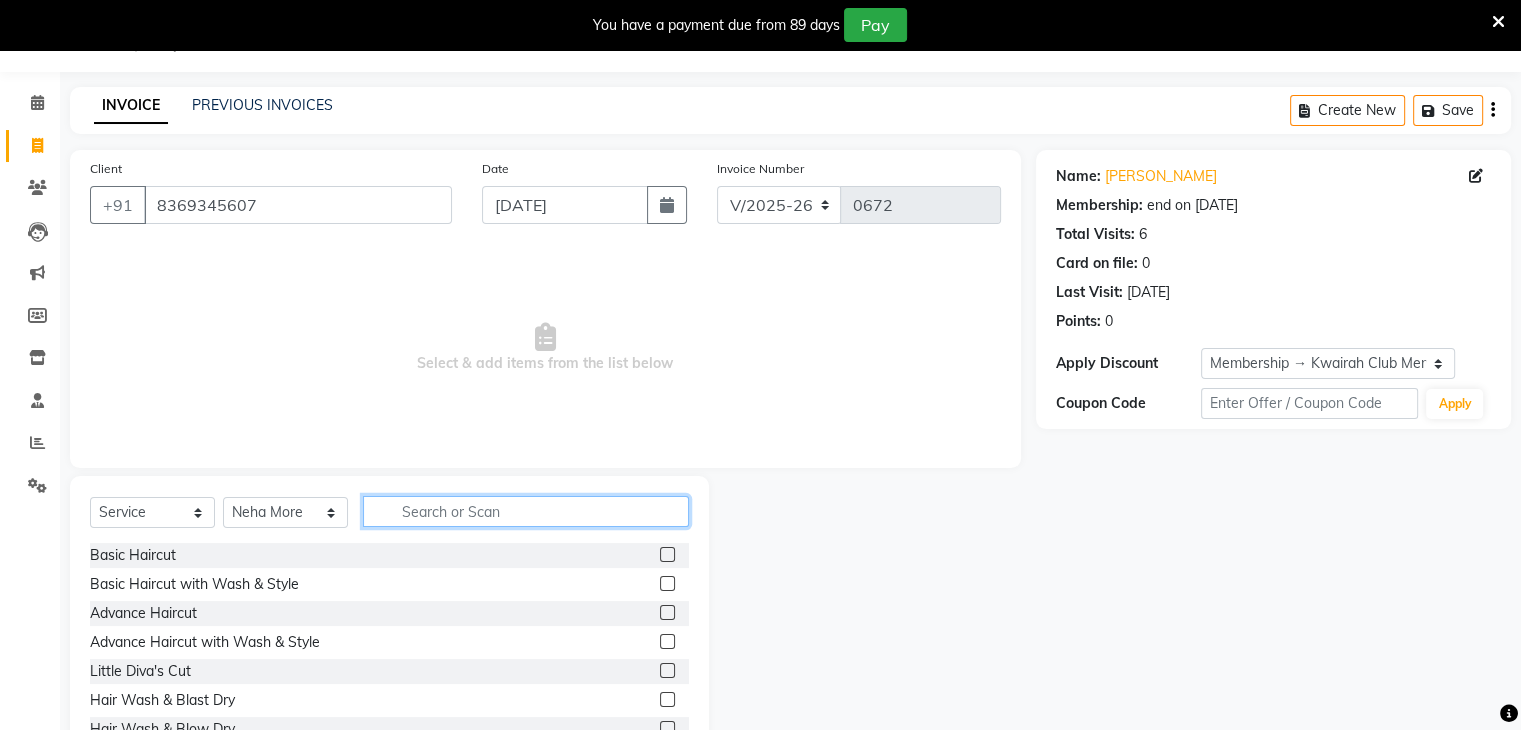 click 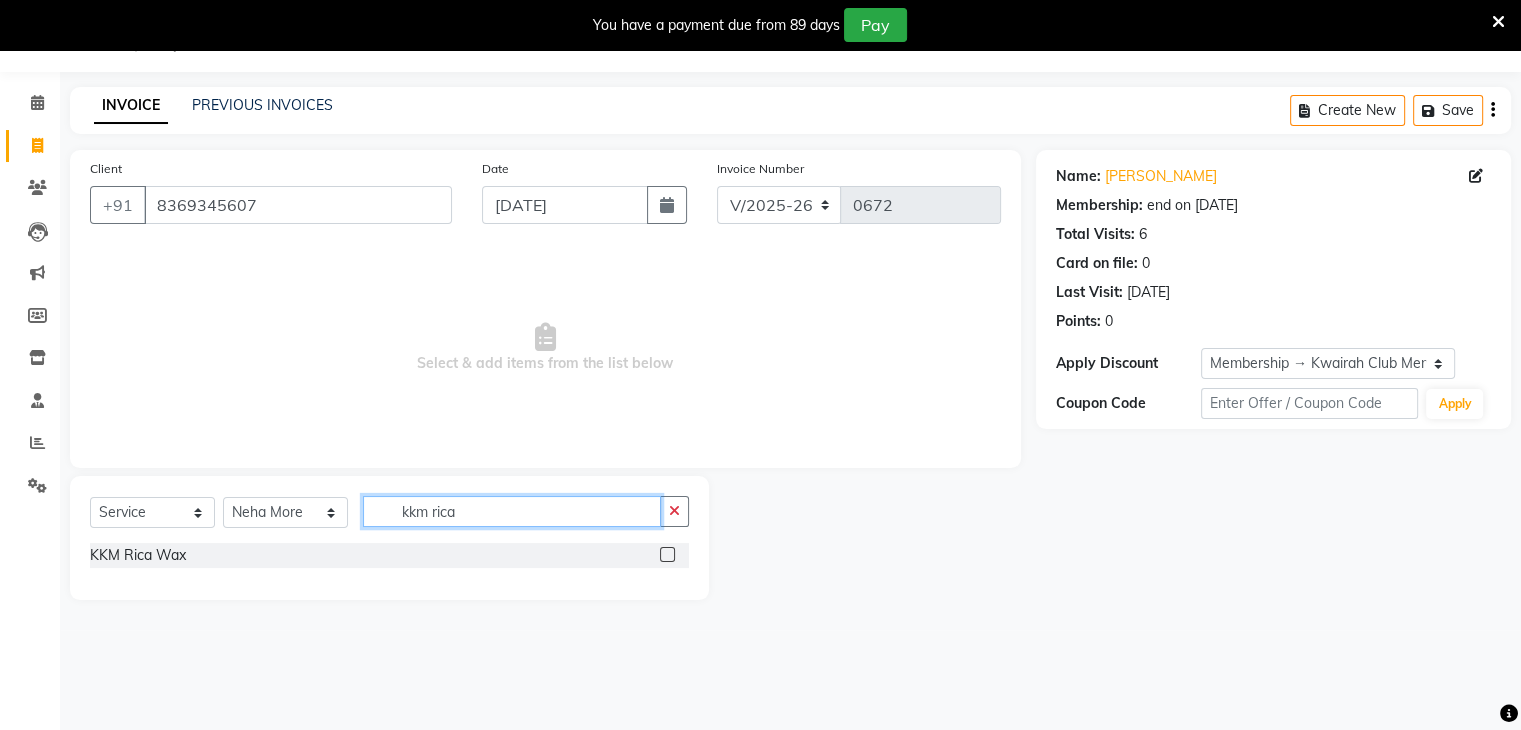 type on "kkm rica" 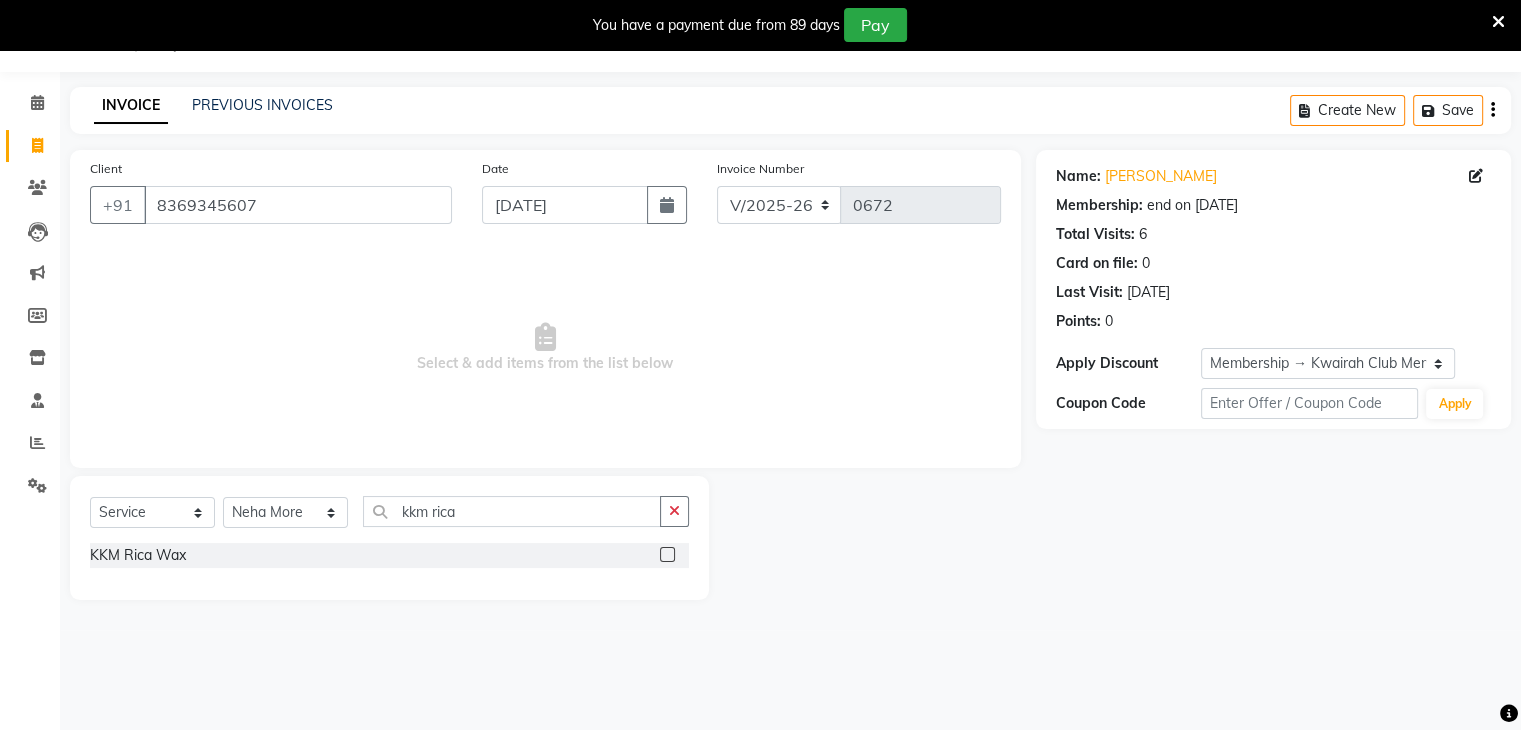 click 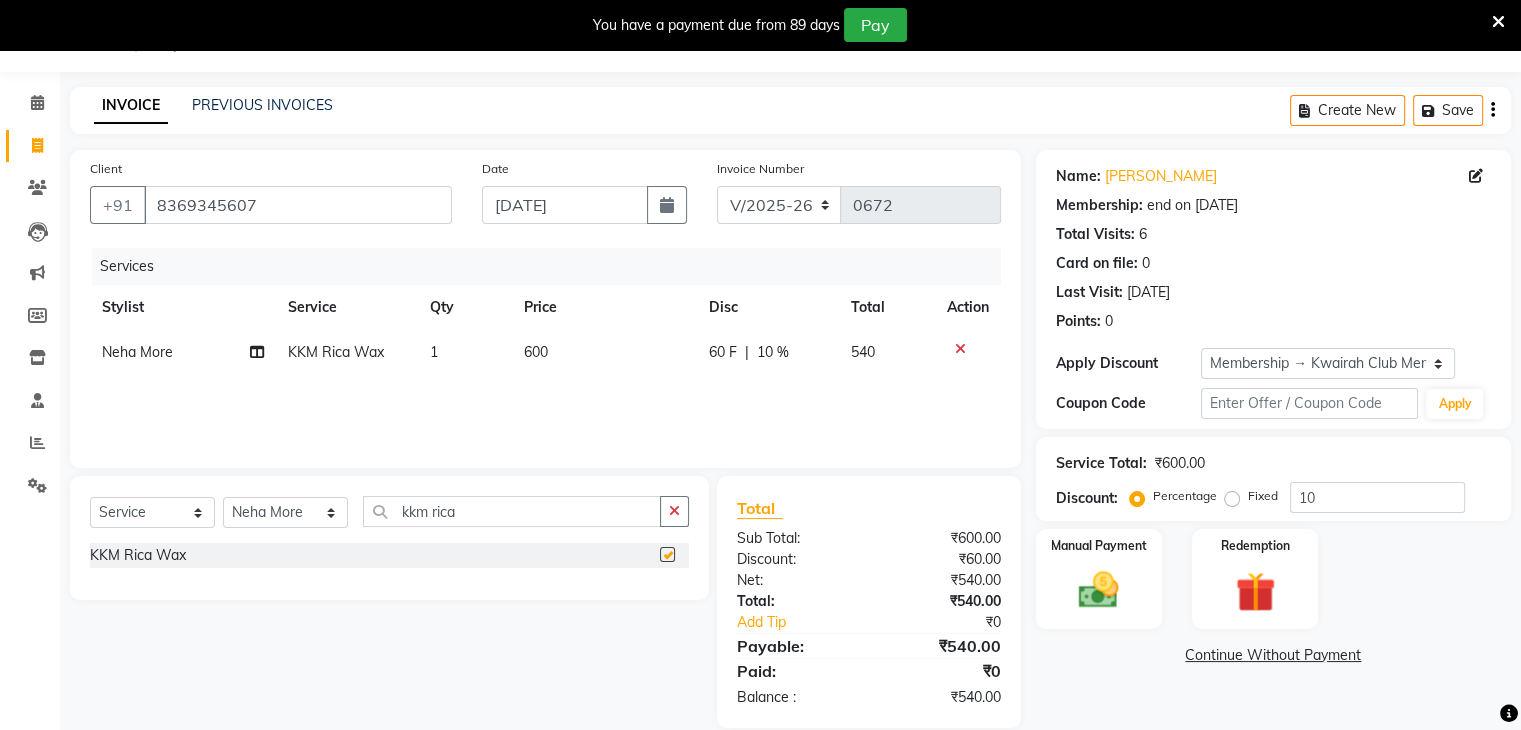 checkbox on "false" 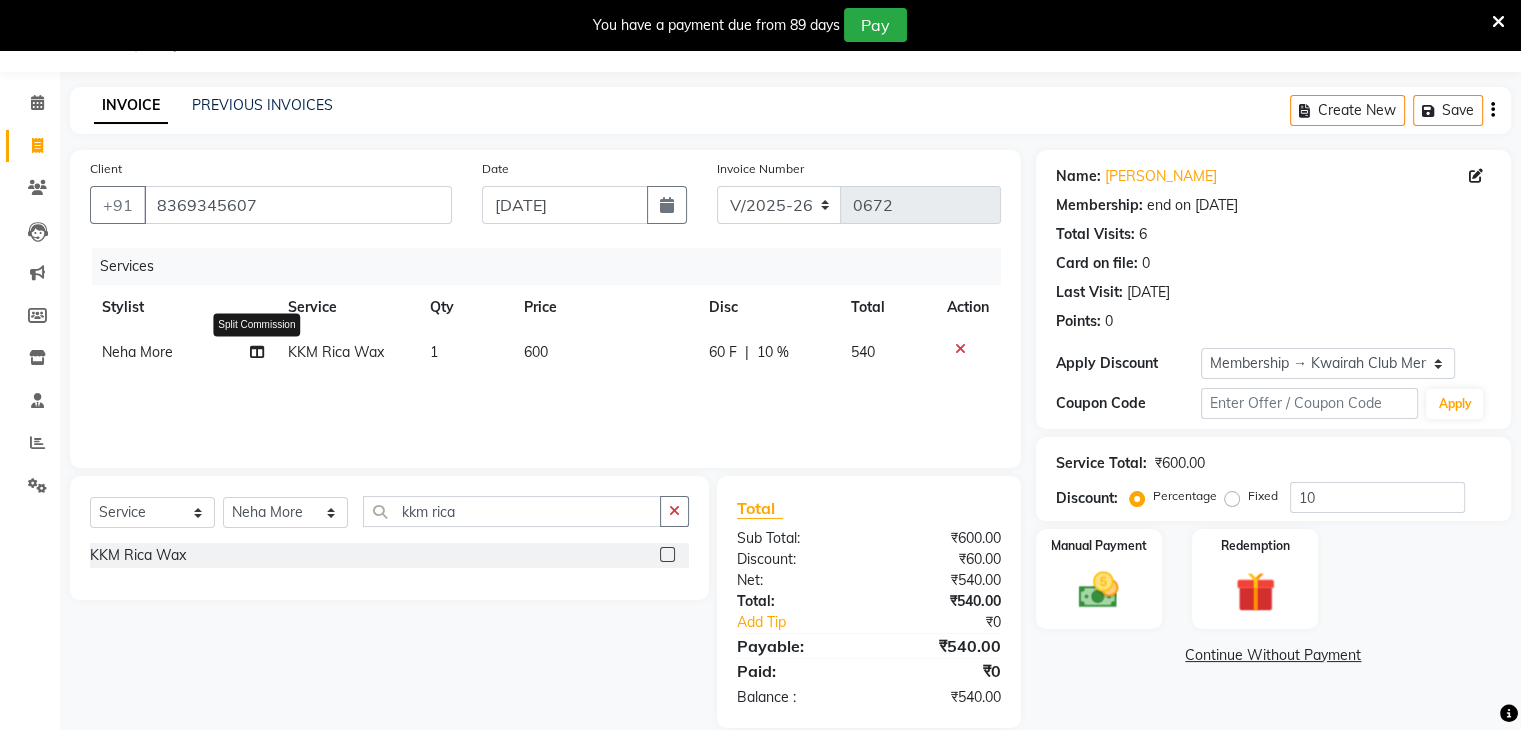click 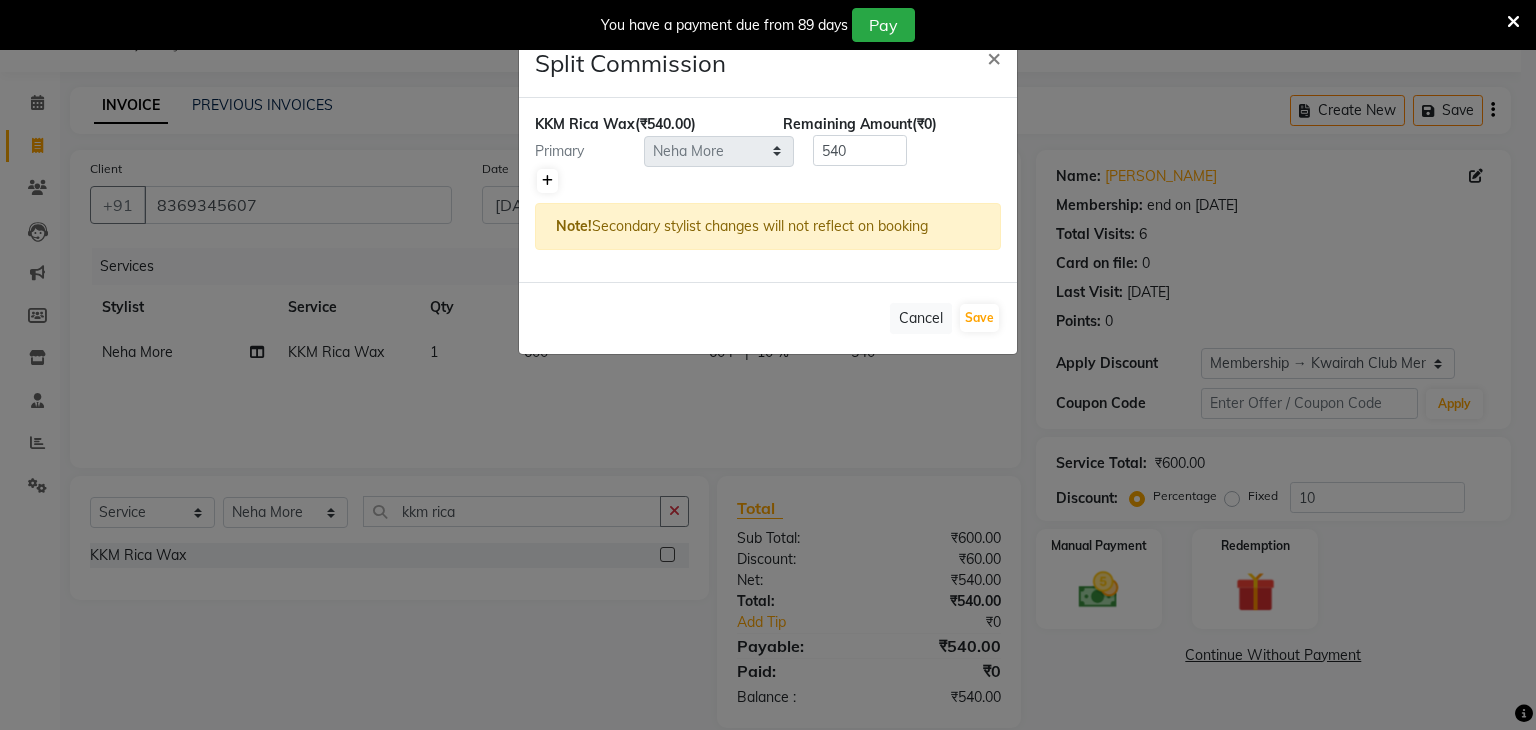 click 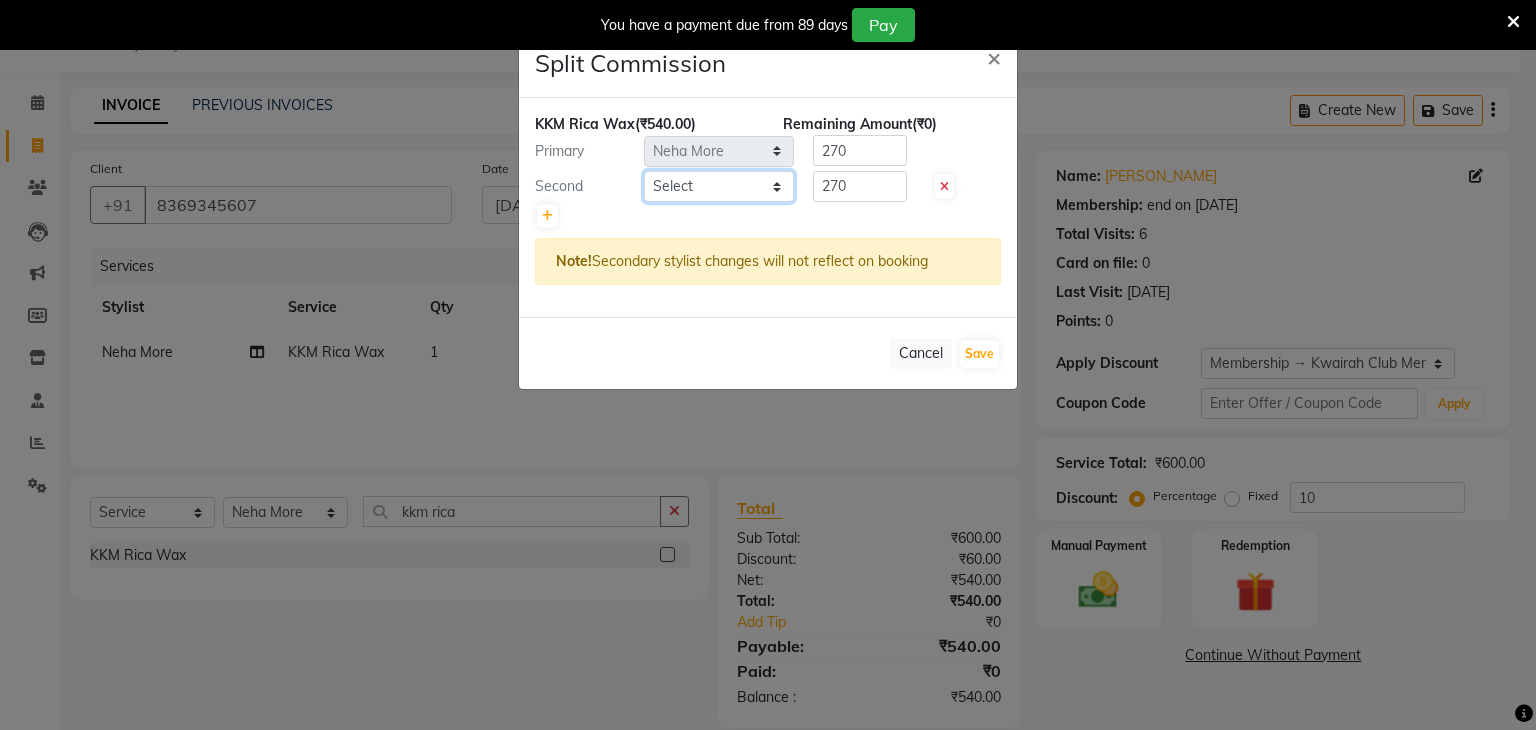 click on "Select  [PERSON_NAME]   [PERSON_NAME]   Neha More   Rakhi [PERSON_NAME]   [PERSON_NAME]" 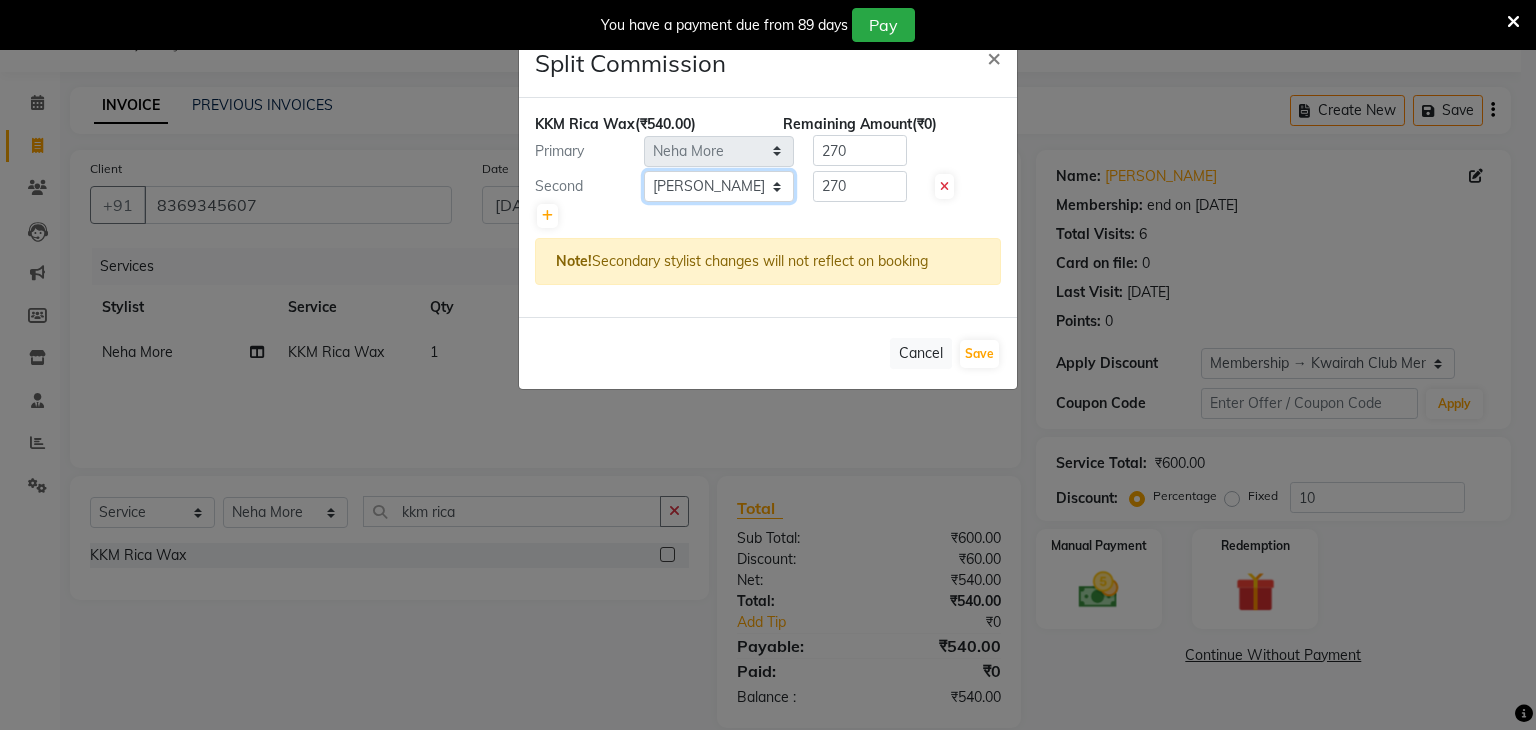 click on "Select  [PERSON_NAME]   [PERSON_NAME]   Neha More   Rakhi [PERSON_NAME]   [PERSON_NAME]" 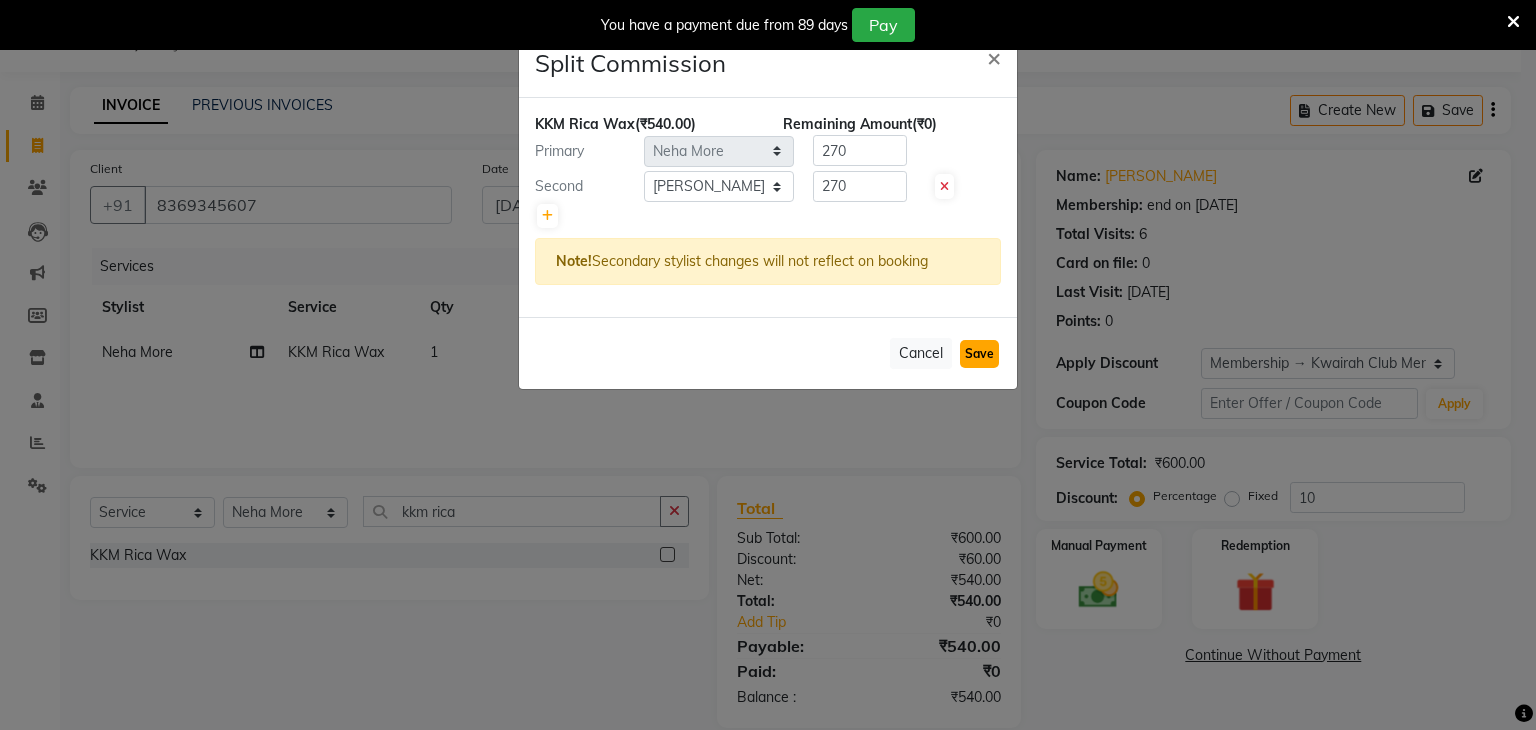 click on "Save" 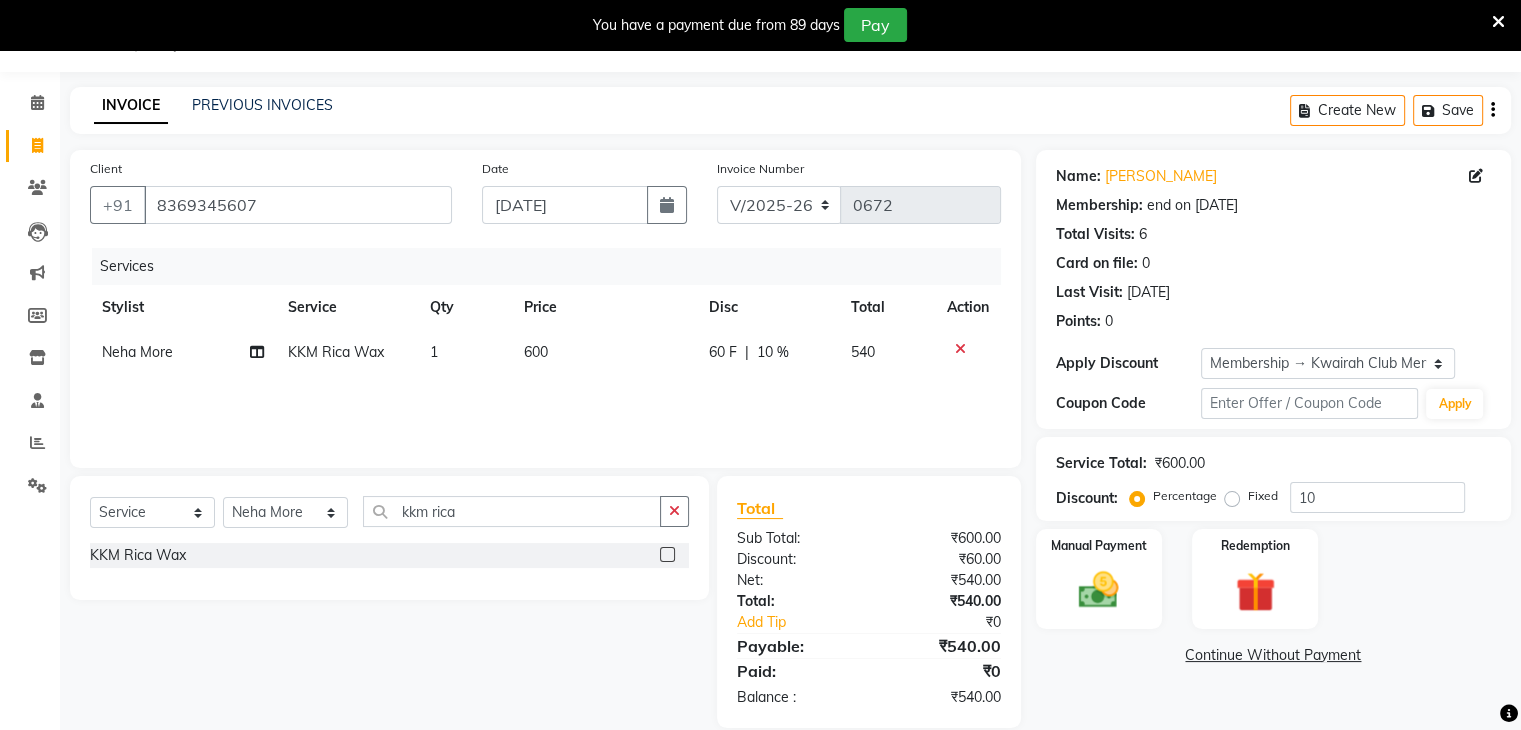 click on "10 %" 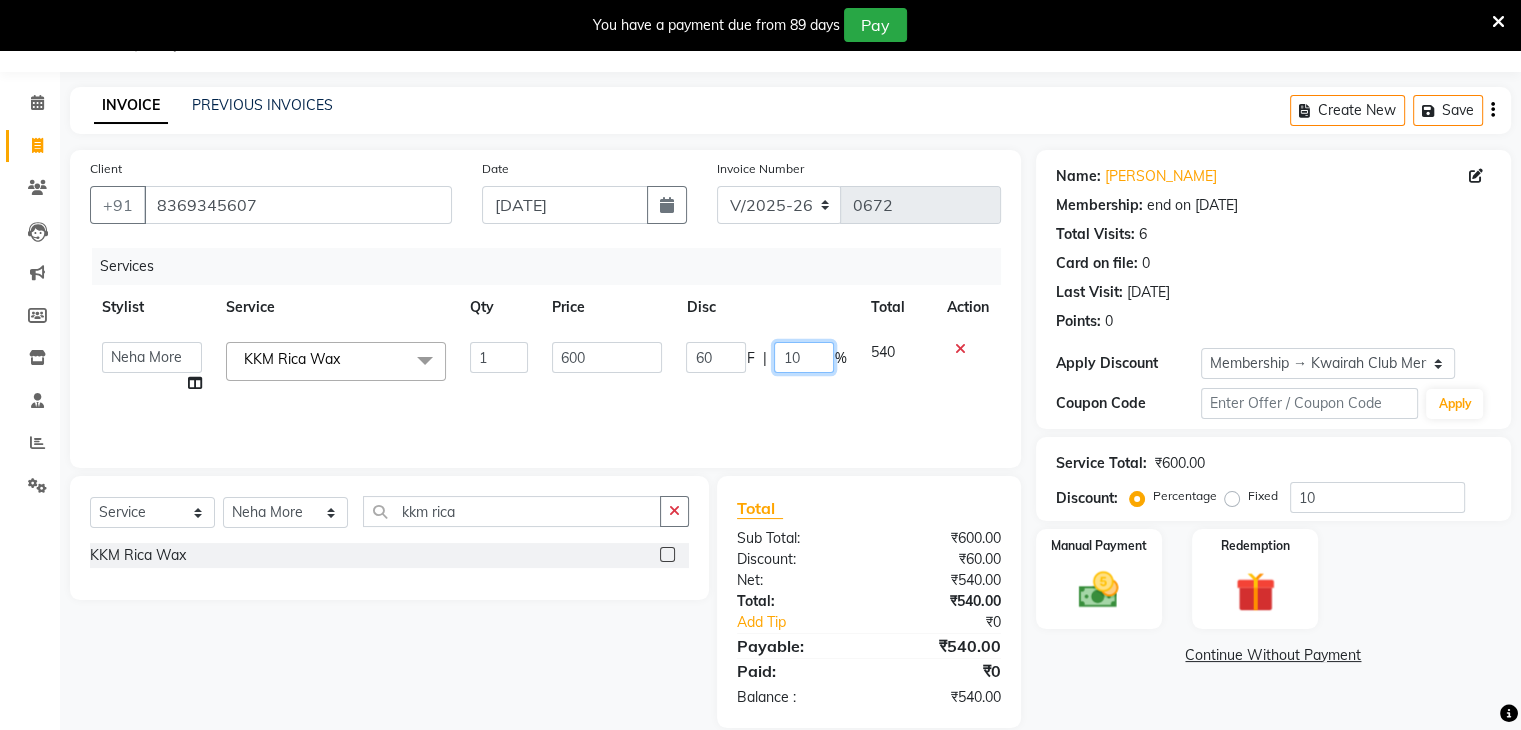 click on "60 F | 10 %" 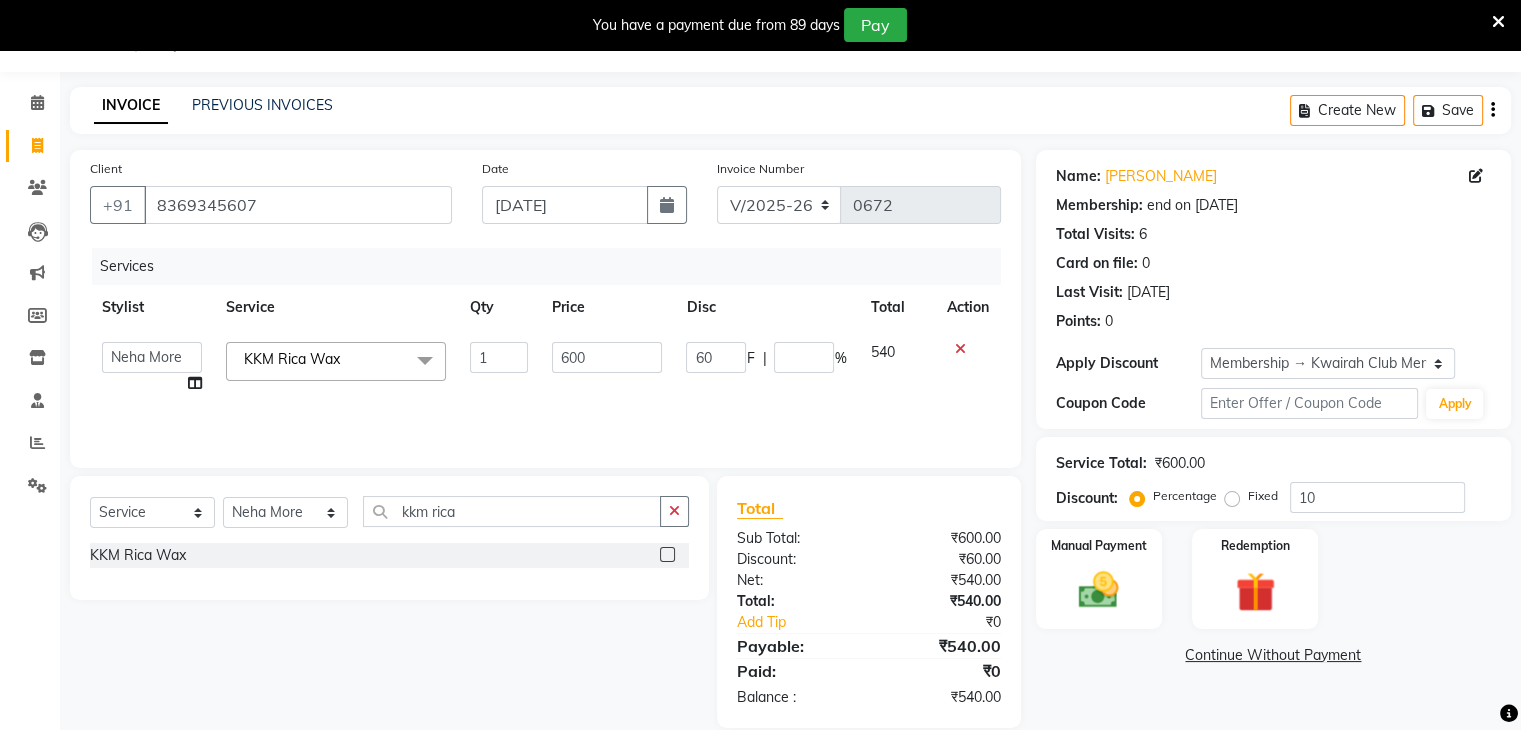 click on "Services Stylist Service Qty Price Disc Total Action  Amruta   Anjali   Ketki Somani   Neha More   Rakhi Chaurasia   Ranu   seona   Shrushti  KKM Rica Wax  x Basic Haircut Basic Haircut with Wash & Style Advance Haircut Advance Haircut with Wash & Style Little Diva's Cut Hair Wash & Blast Dry Hair Wash & Blow Dry Blow Dry (Upto Midwaist) Blow Dry Waist Ironing (Upto Midwaist) Ironing Waist Curls/Waves/Styling (Upto Midwaist) Curls/Waves/Styling Waist Basic Hair Spa Schwarzkopf Spa Hair Gloss Treatment (Upto Midwaist) Hair Gloss Treatment Waist Fibre Clinix (Kwairah Signature Treatment) Express Head Massage 20 Mins Head Massage 30 Mins Oil Massage + Wash Keratin Treatment Smoothening/Rebonding Treatment Botox Treatment Root Touchup Igora 1 inch Root Touchup Igora 2 inch Root Touchup Essencity 1 inch Root Touchup Essencity 2 inch Half Head Streaks (15-16 strips) Full Head Streaks 3D Colors Global Hair Color Dual Global Hair Color Balayage/Ombre/Free Hand/Low Lights/ Baby Lights Prelightening Density Charges 1" 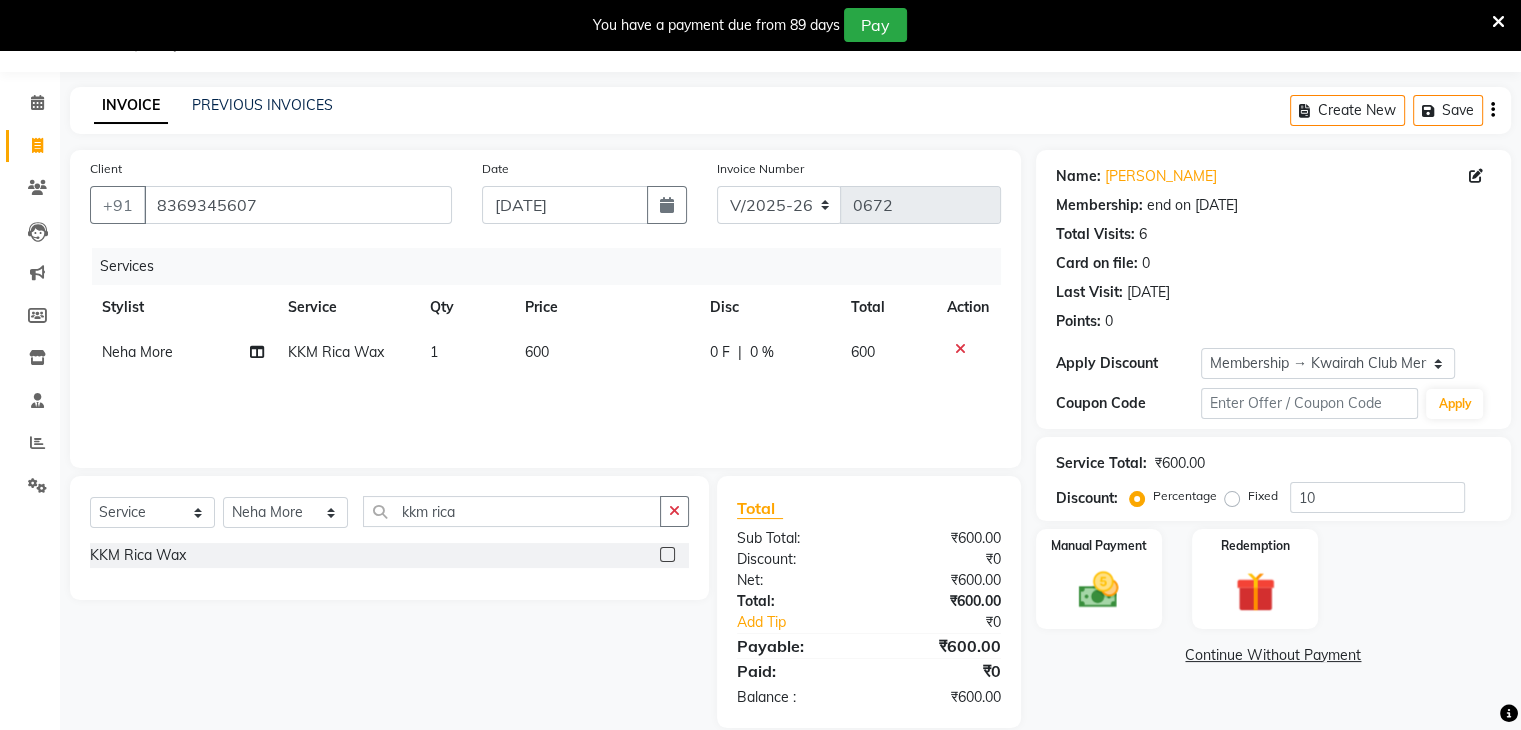 scroll, scrollTop: 79, scrollLeft: 0, axis: vertical 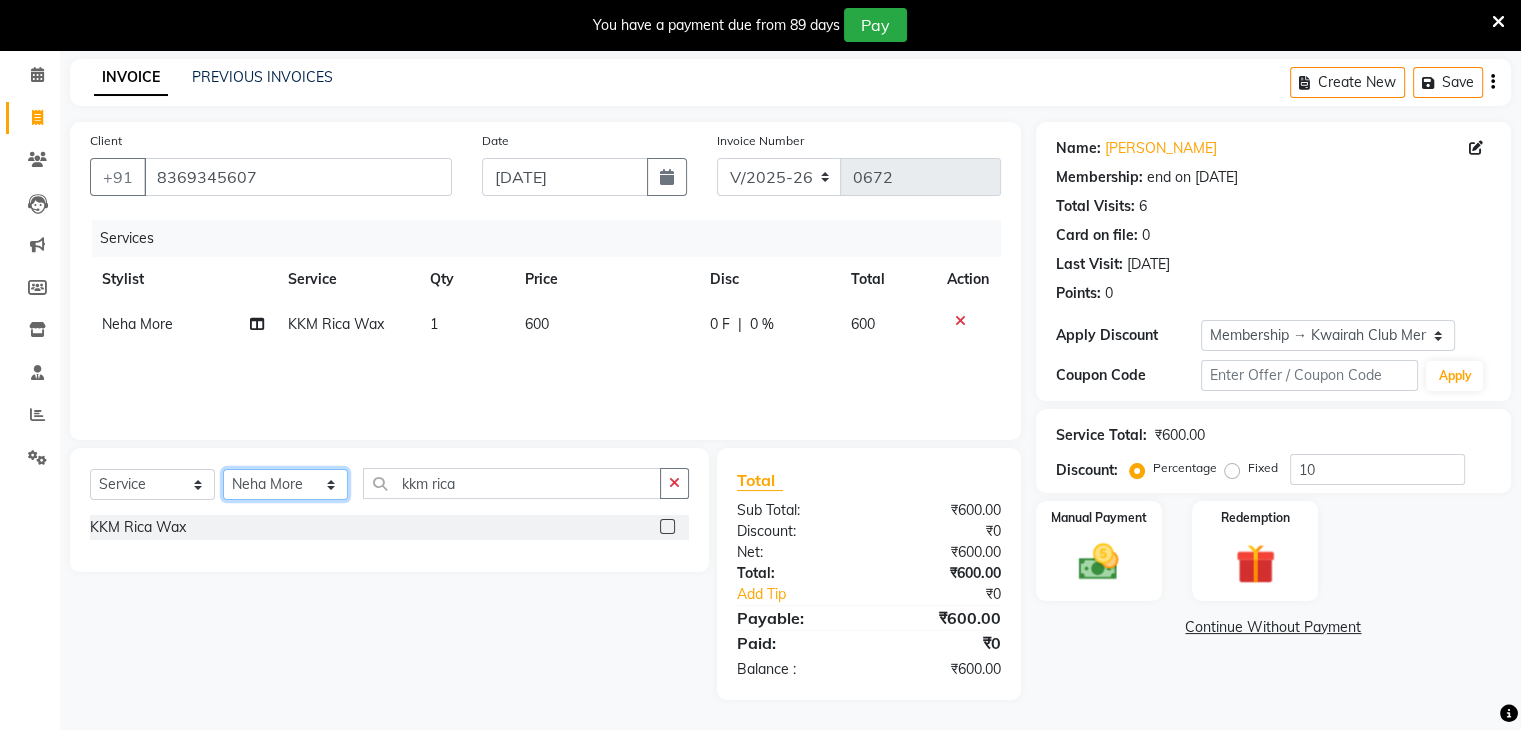 click on "Select Stylist [PERSON_NAME] [PERSON_NAME] Neha More Rakhi [PERSON_NAME] [PERSON_NAME]" 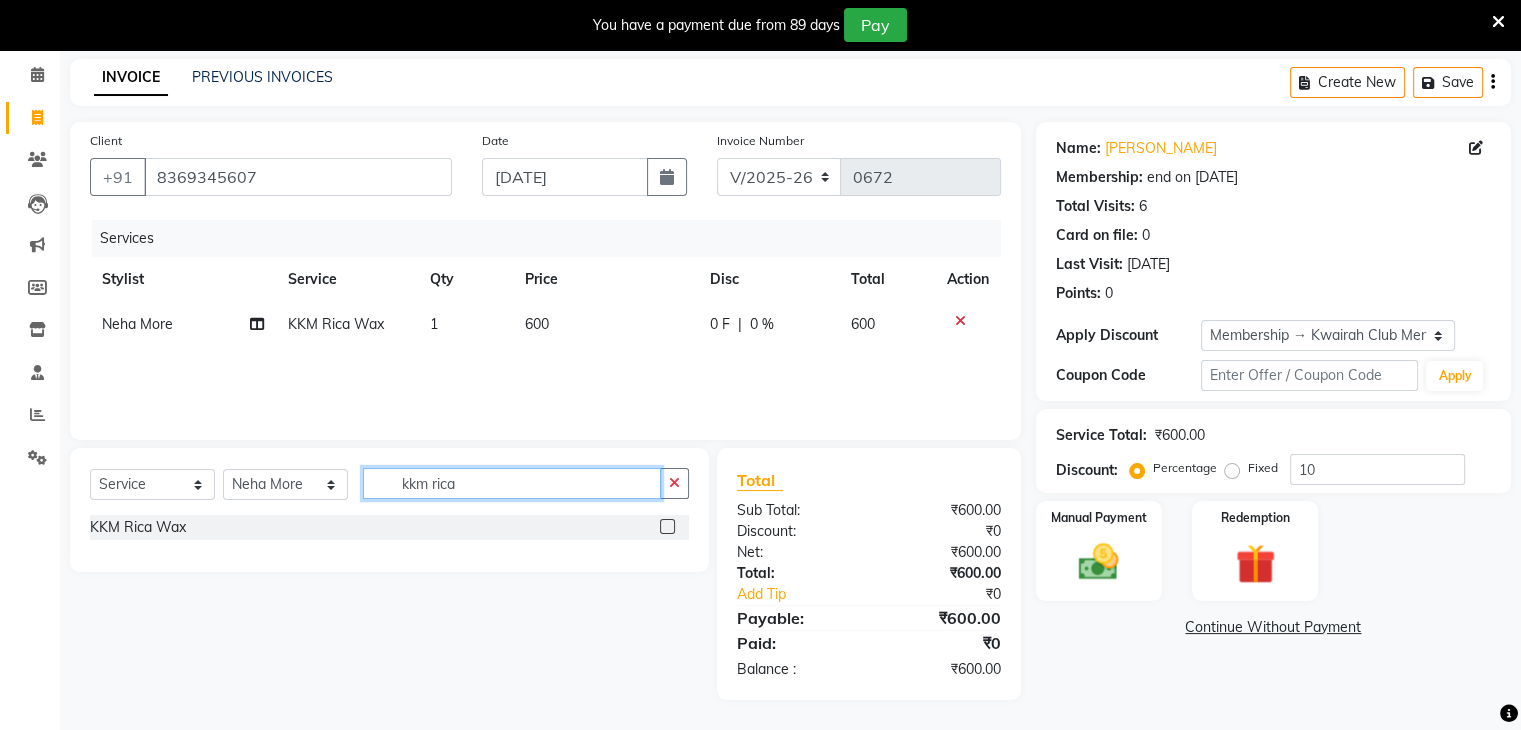 click on "kkm rica" 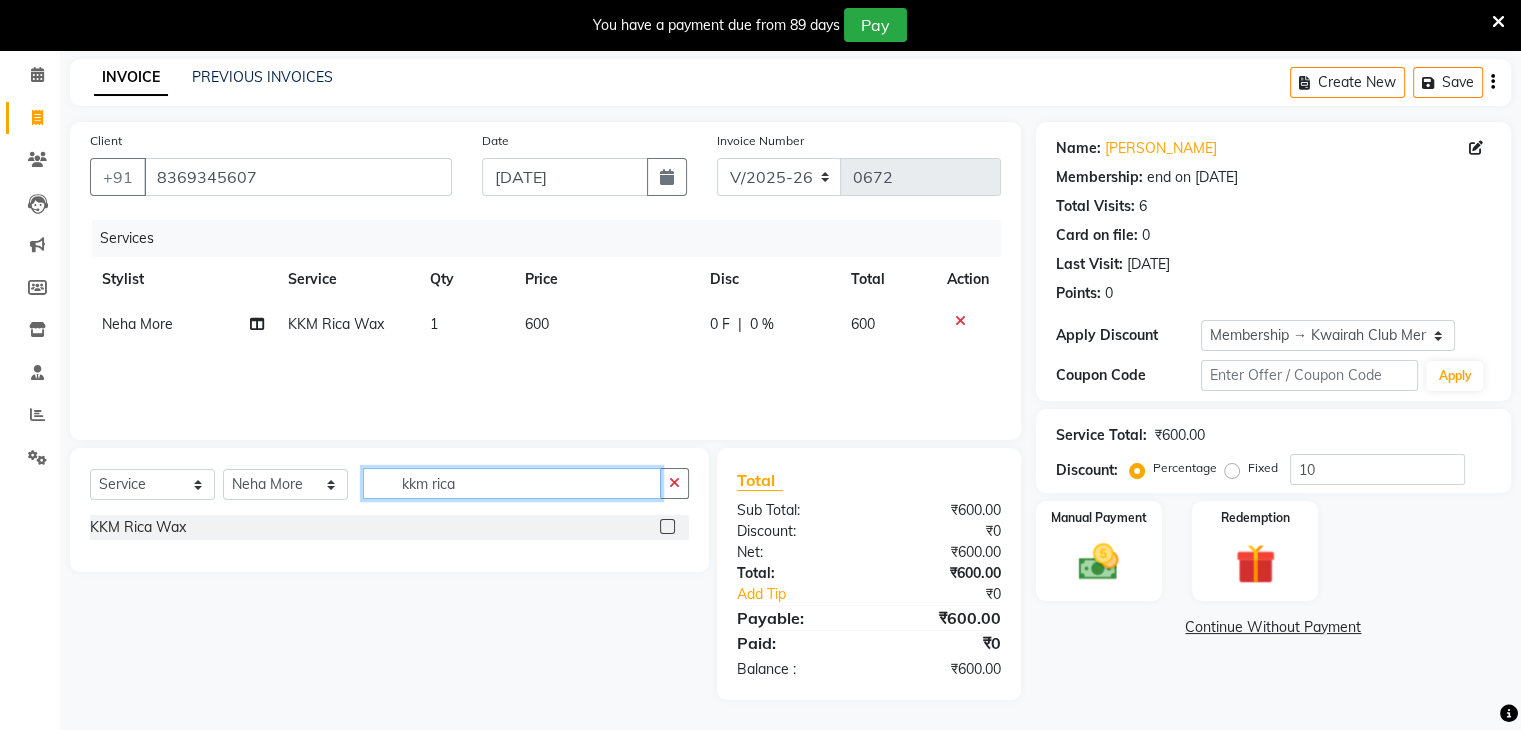 drag, startPoint x: 320, startPoint y: 502, endPoint x: 310, endPoint y: 499, distance: 10.440307 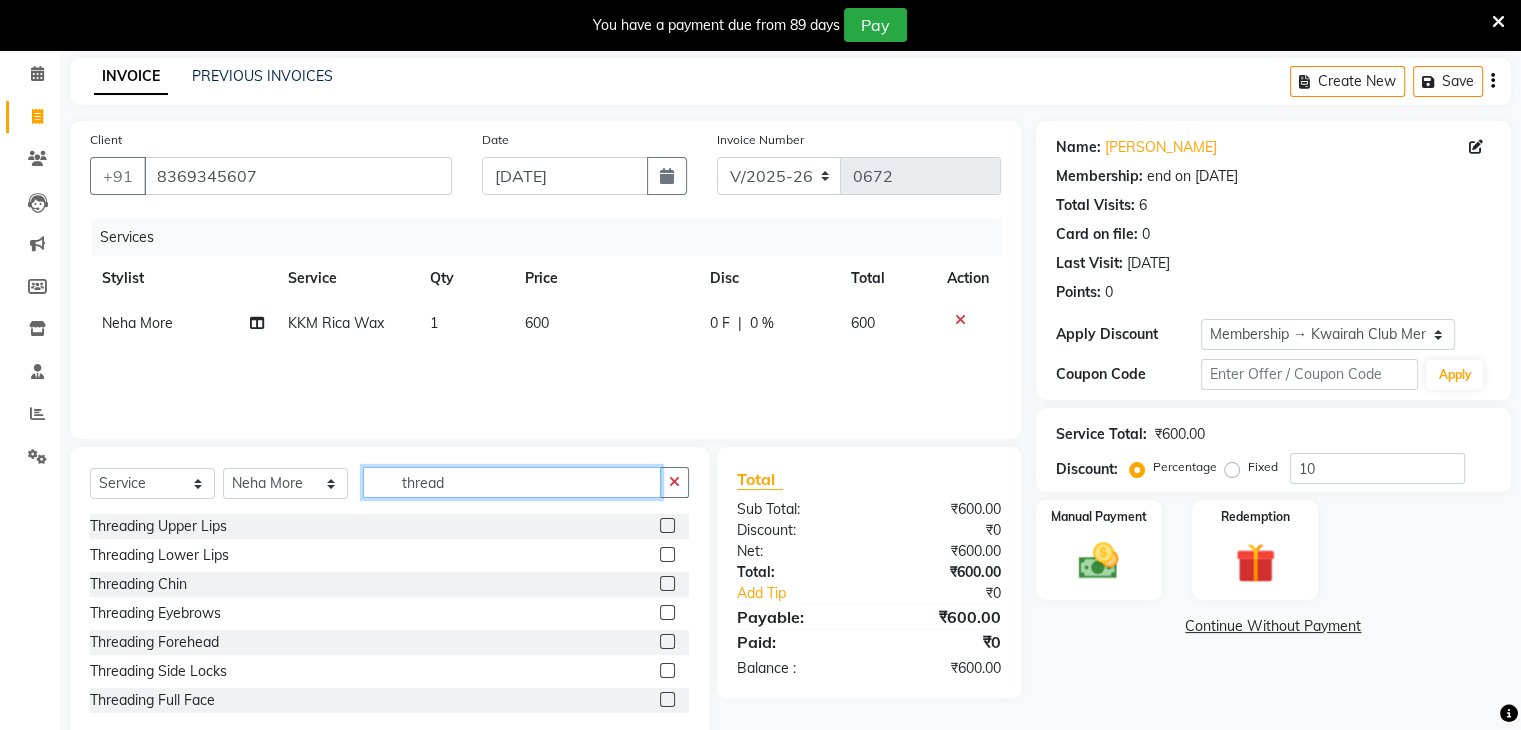 type on "thread" 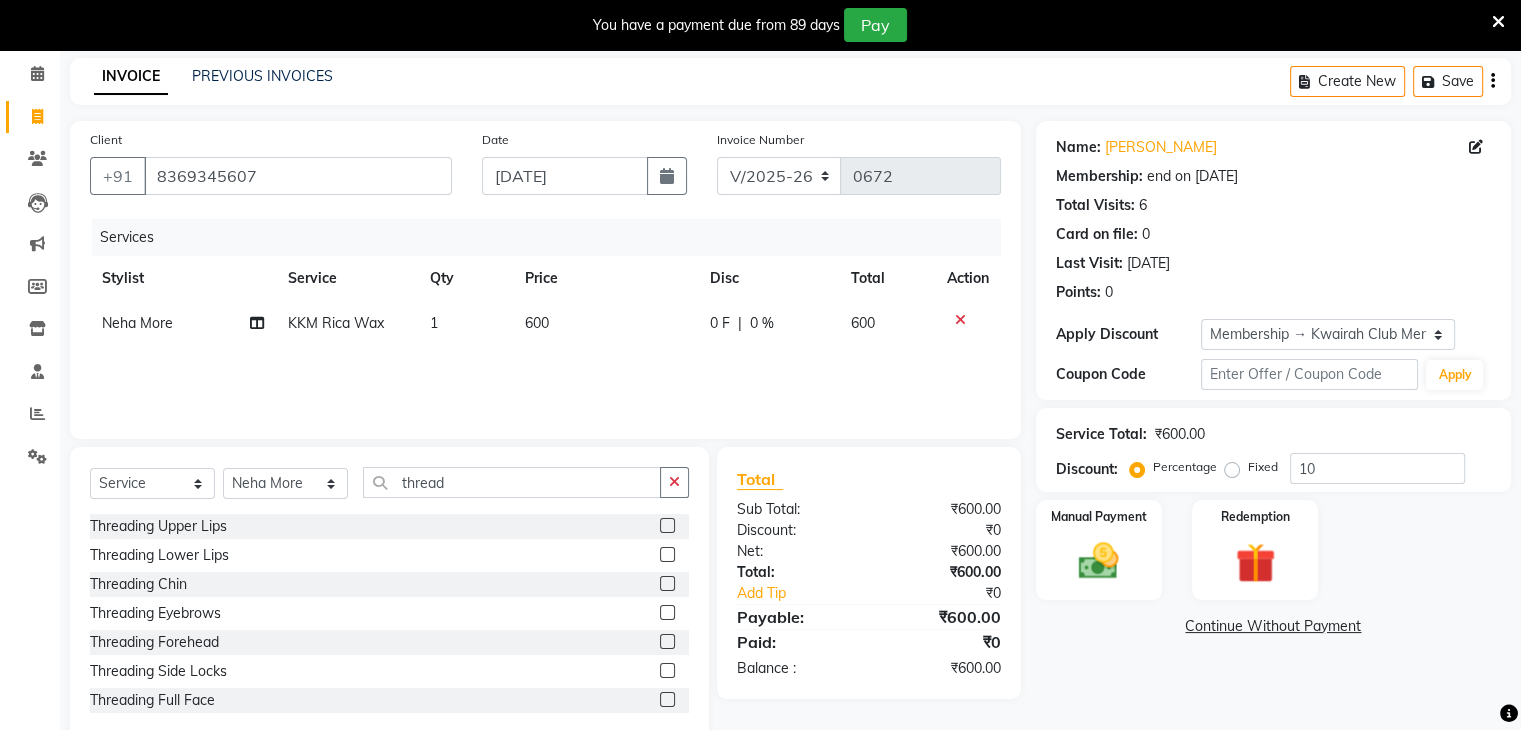 click 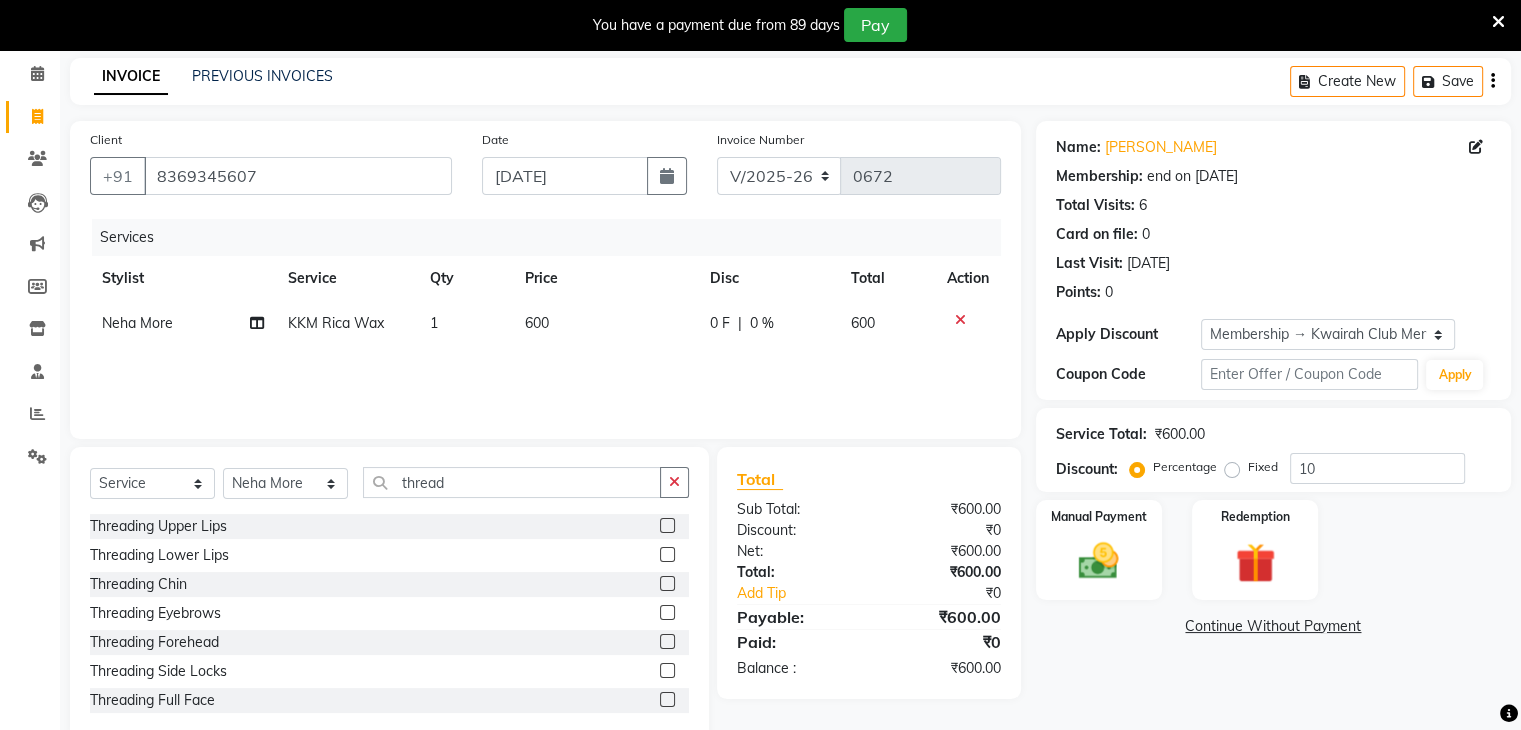 click at bounding box center [666, 613] 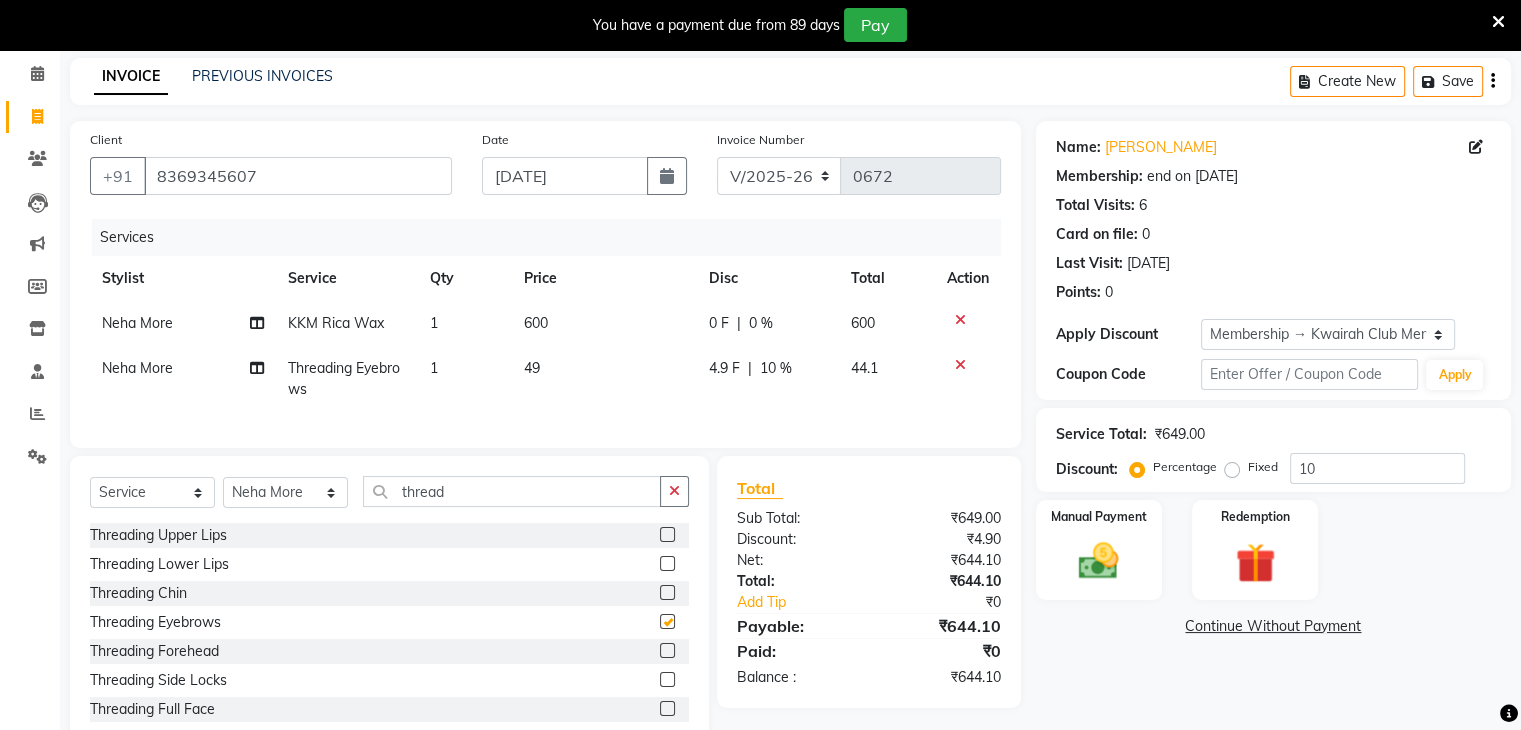 checkbox on "false" 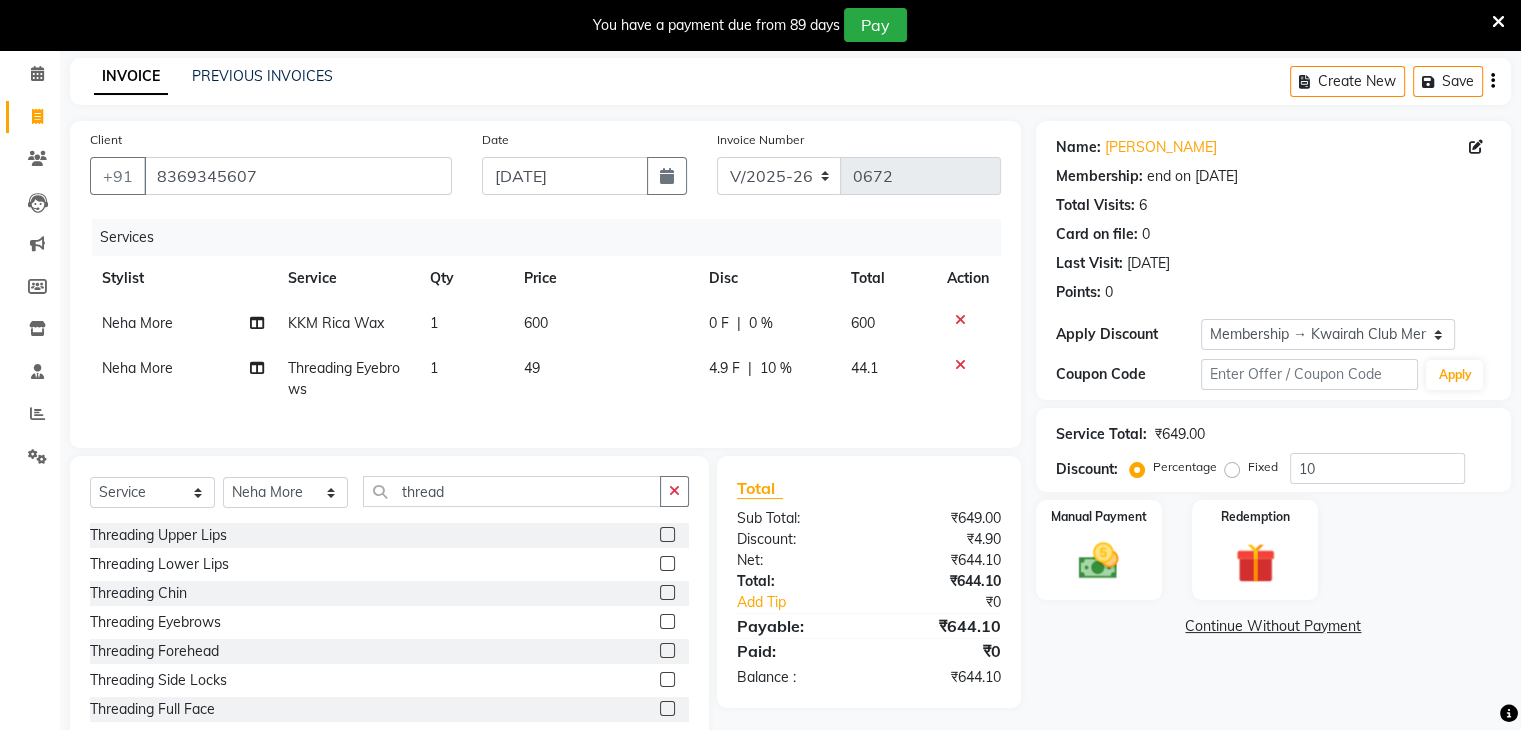 click on "49" 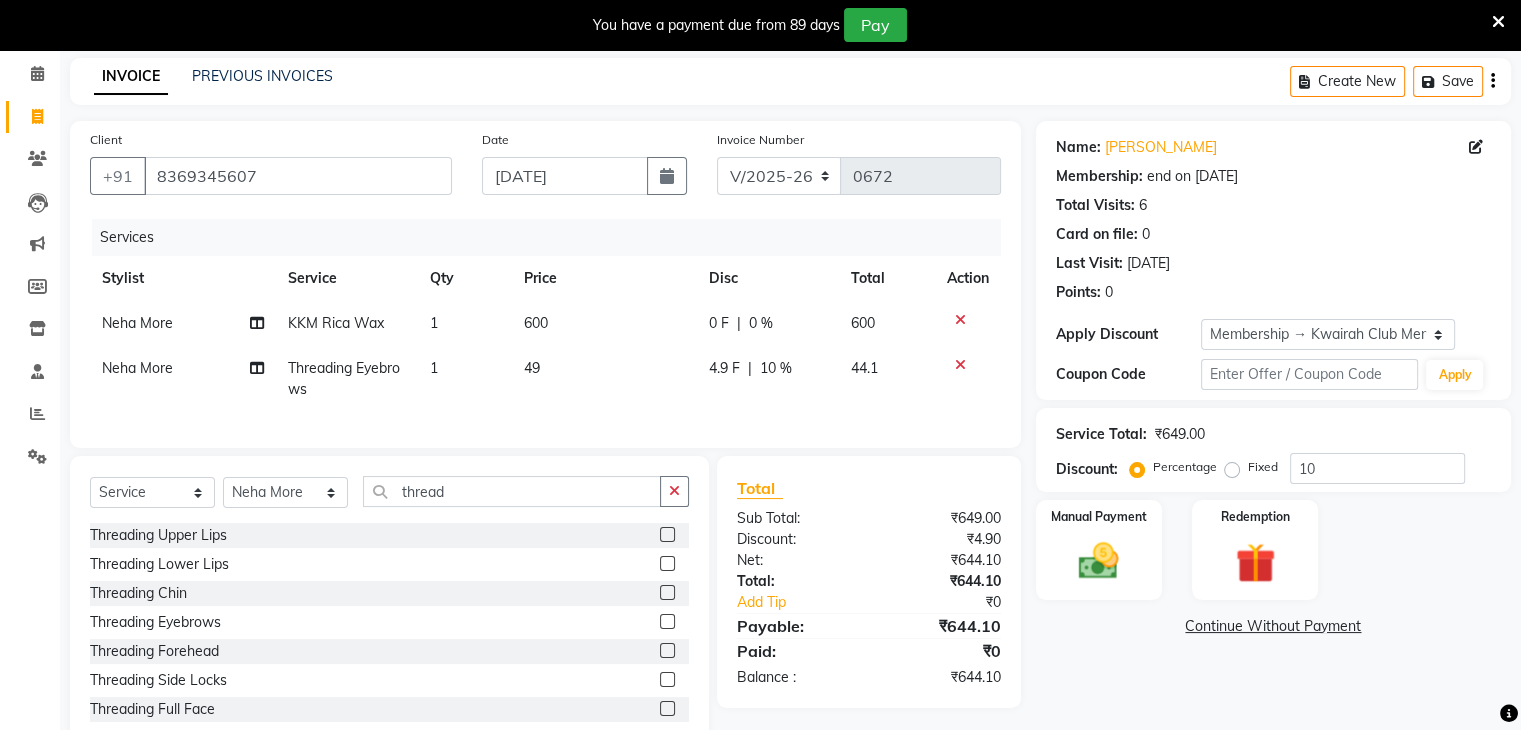 select on "76786" 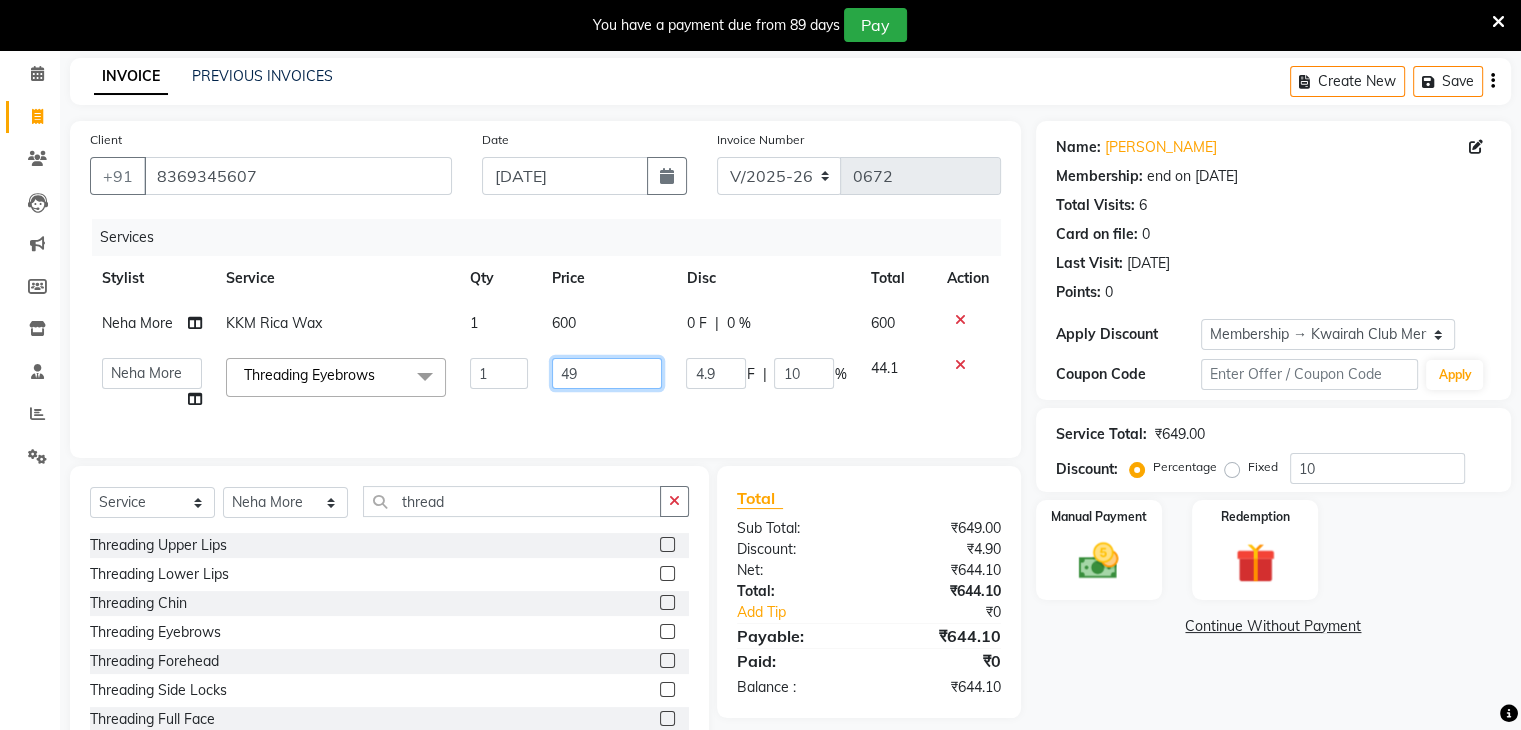 drag, startPoint x: 604, startPoint y: 372, endPoint x: 544, endPoint y: 374, distance: 60.033325 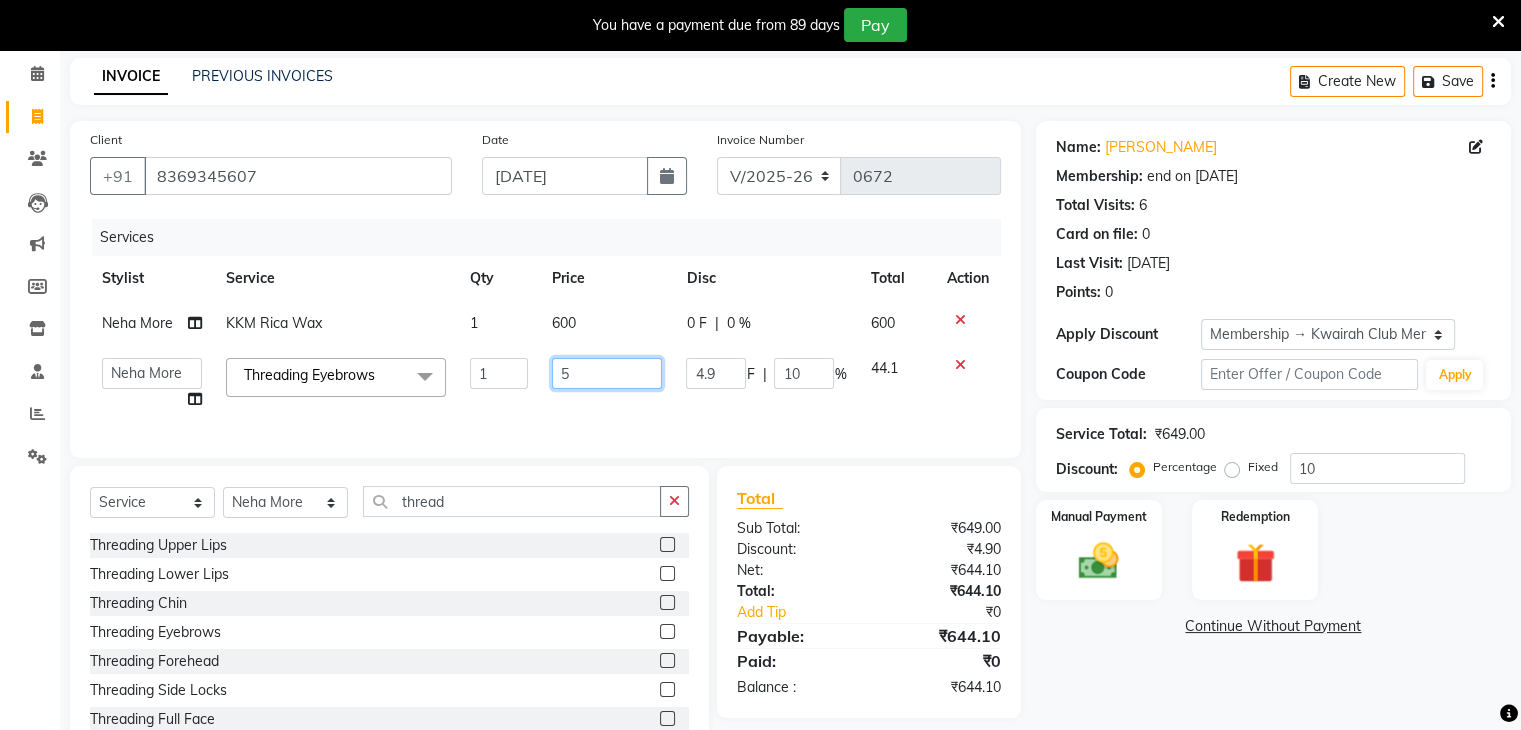 type on "50" 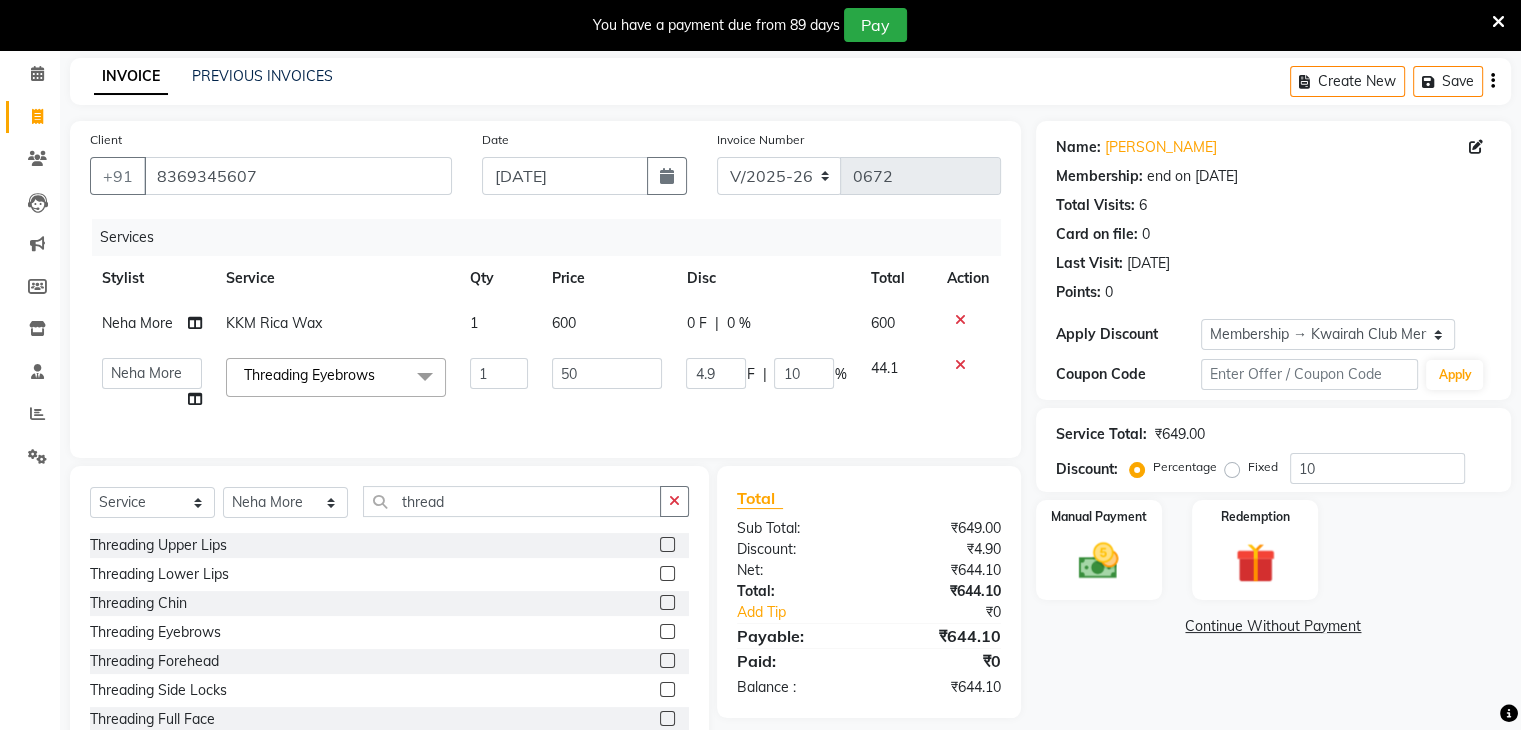 click on "50" 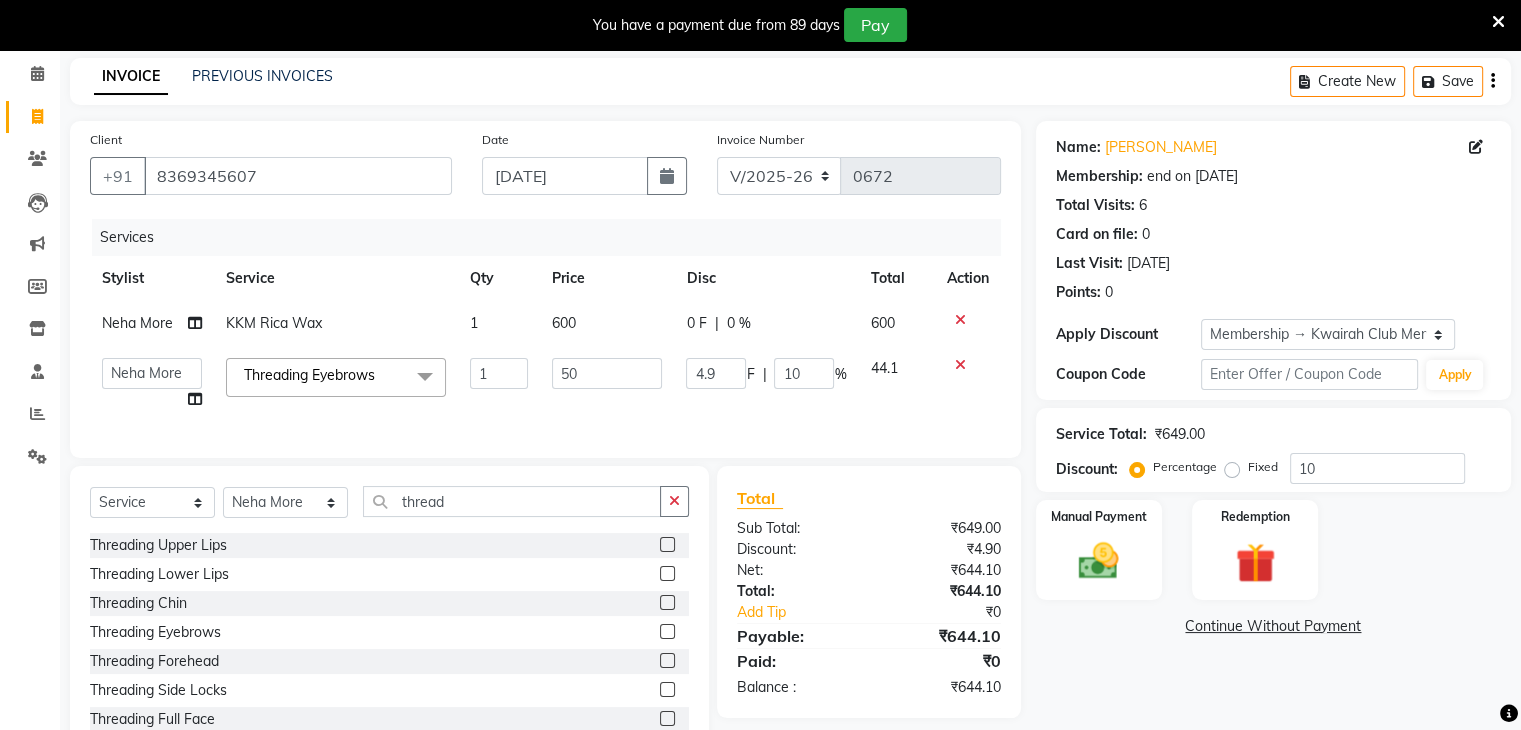 select on "76786" 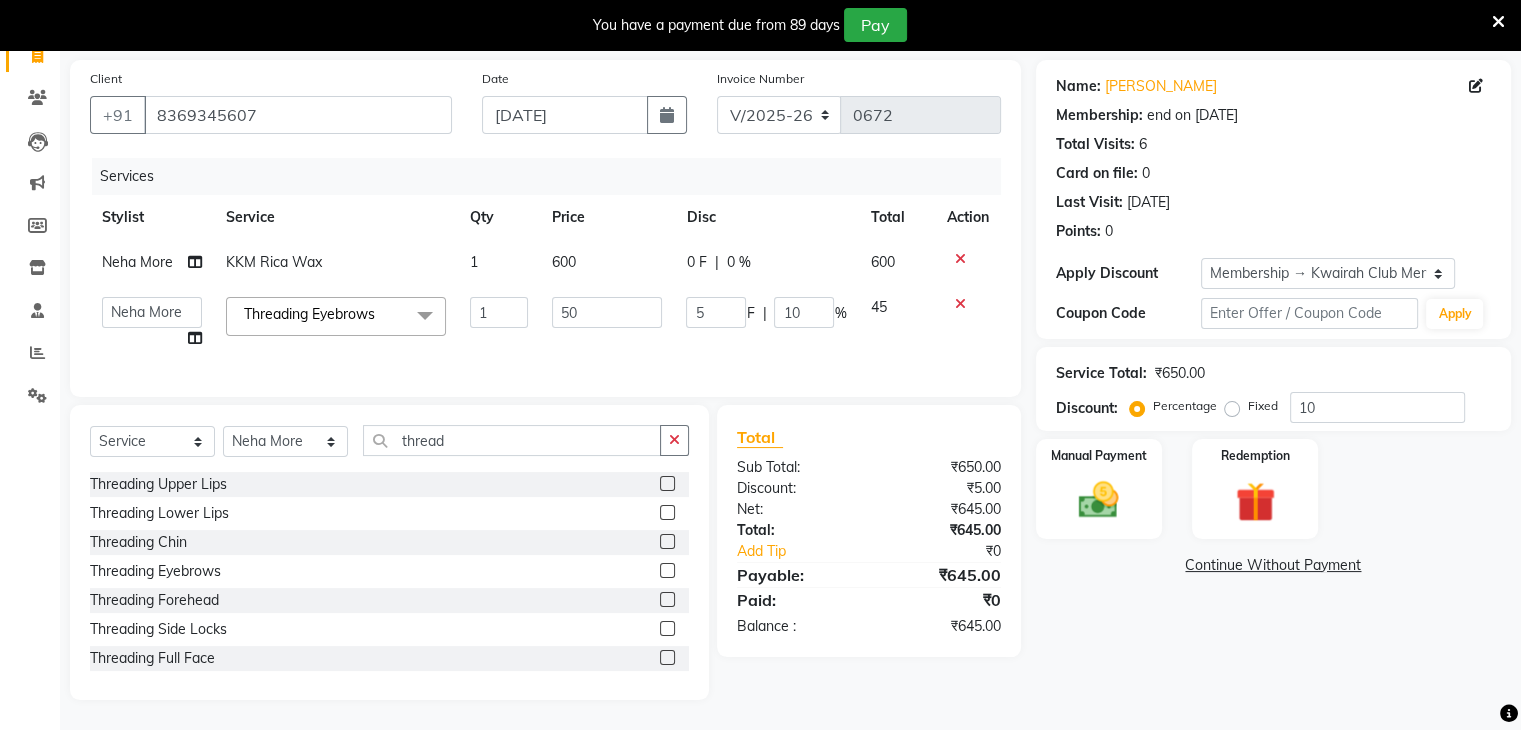 scroll, scrollTop: 156, scrollLeft: 0, axis: vertical 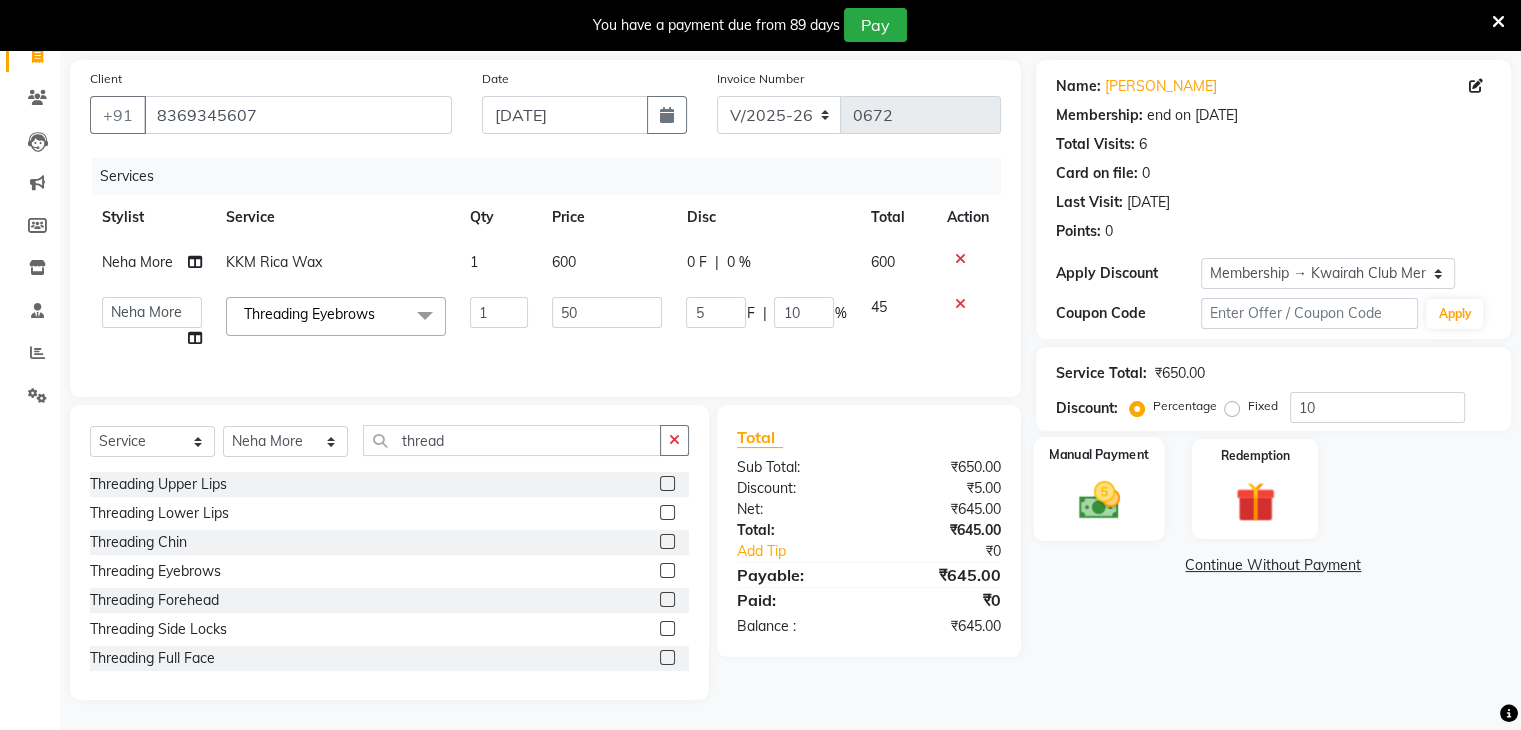 click on "Manual Payment" 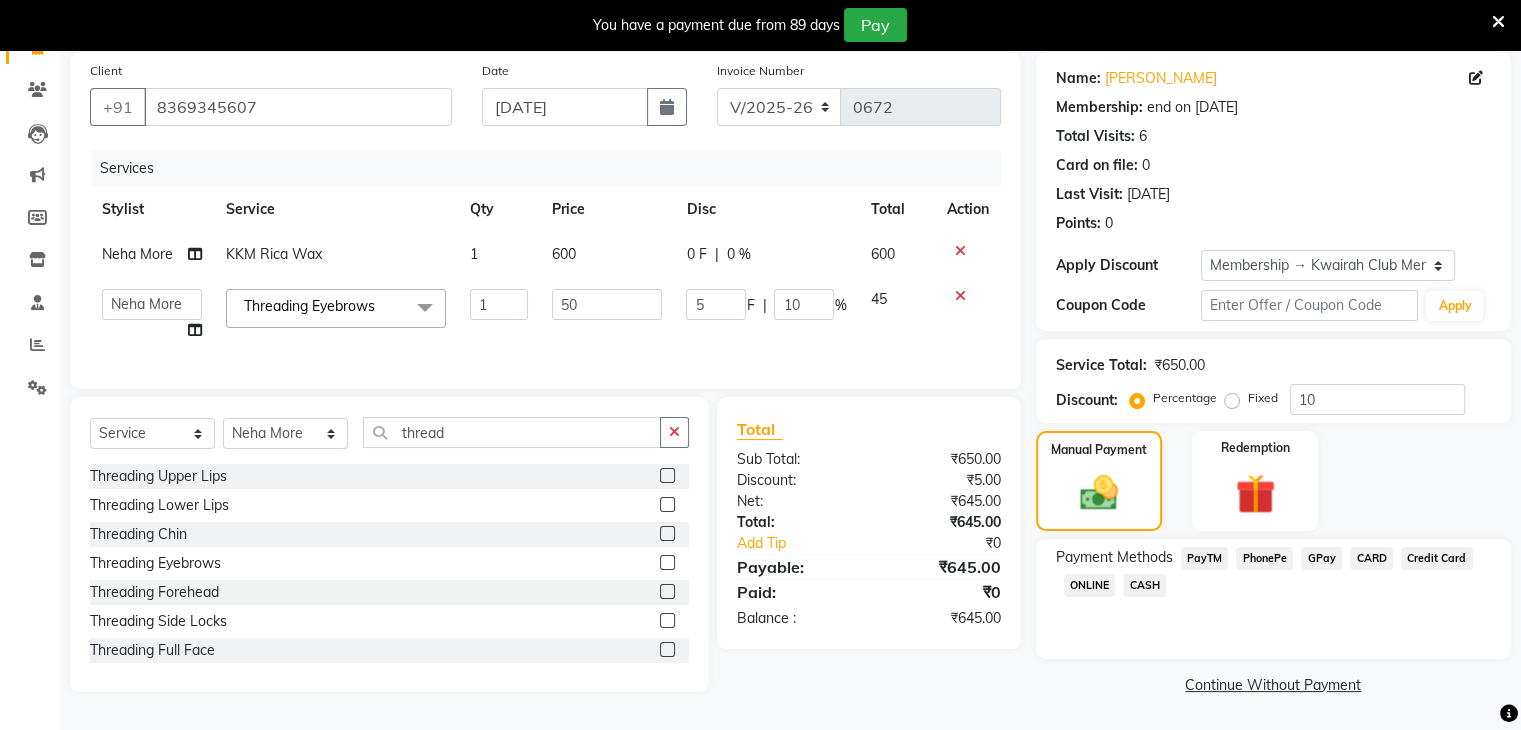 click on "GPay" 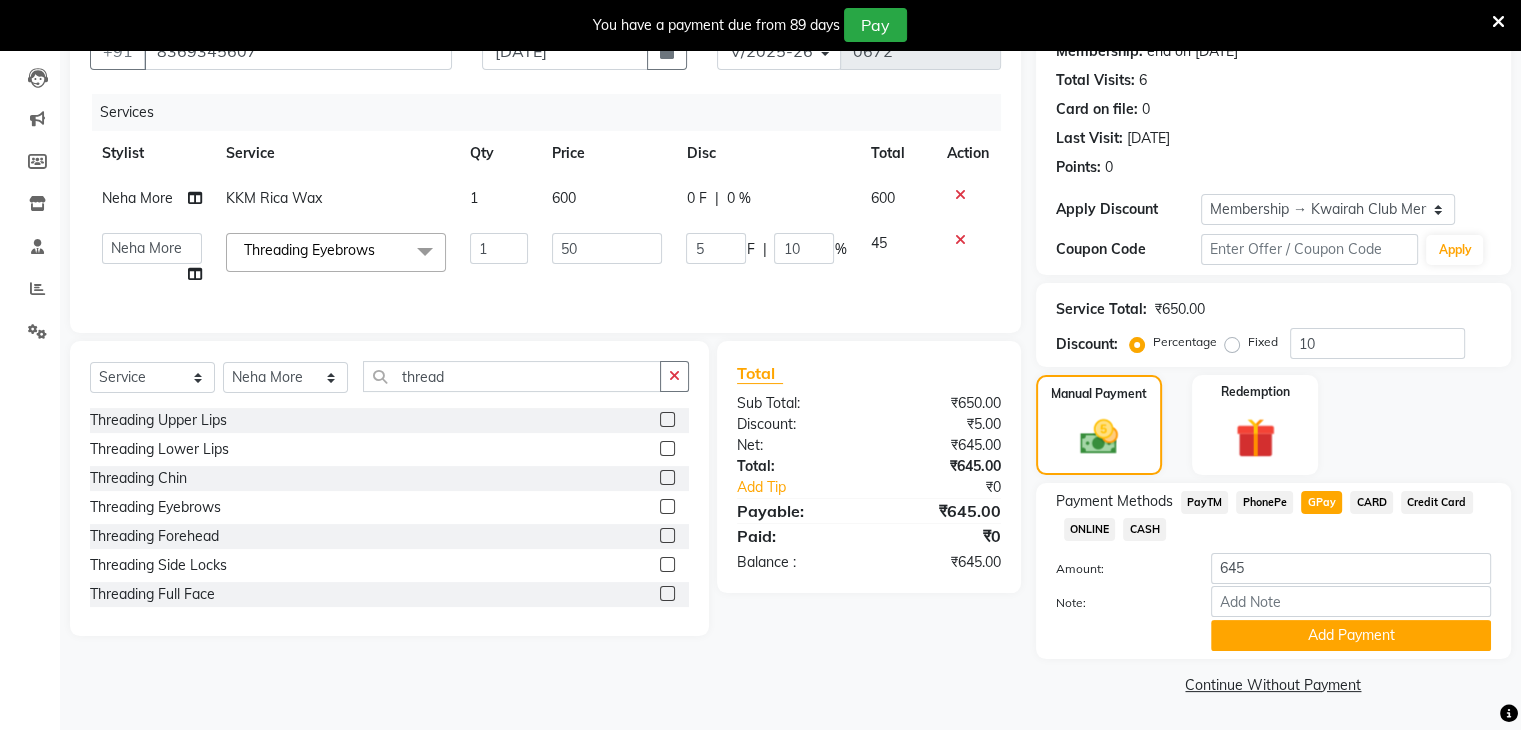 scroll, scrollTop: 206, scrollLeft: 0, axis: vertical 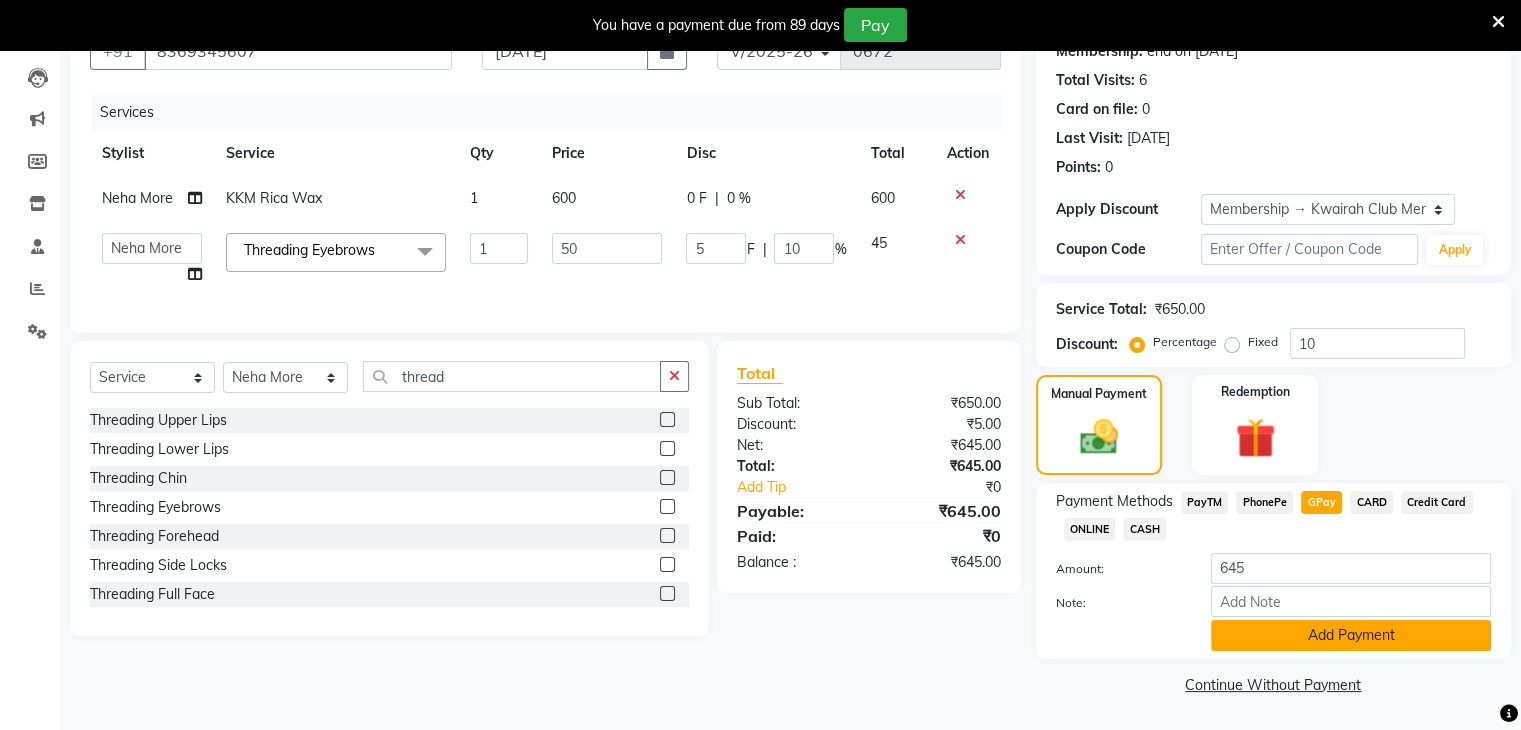 click on "Add Payment" 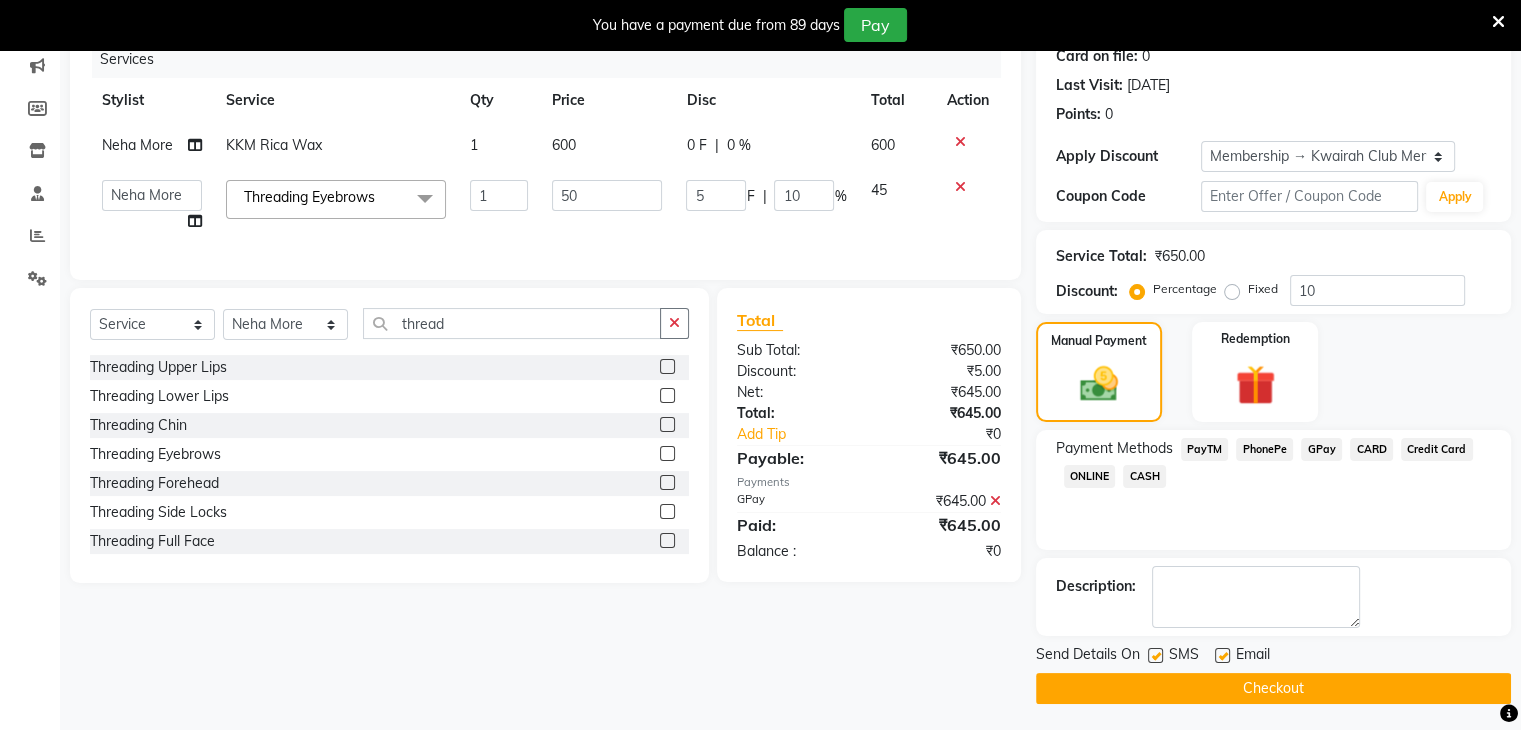 scroll, scrollTop: 260, scrollLeft: 0, axis: vertical 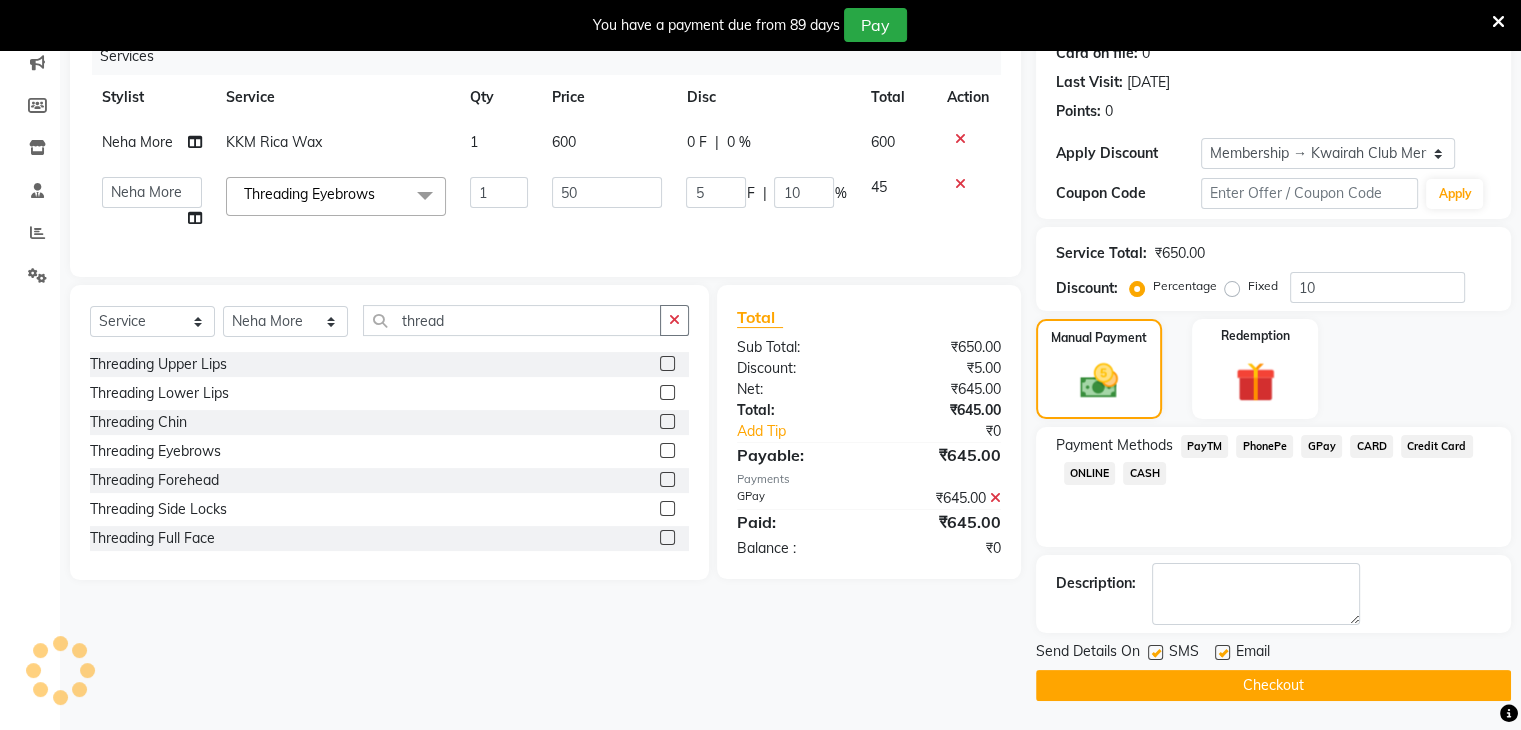click 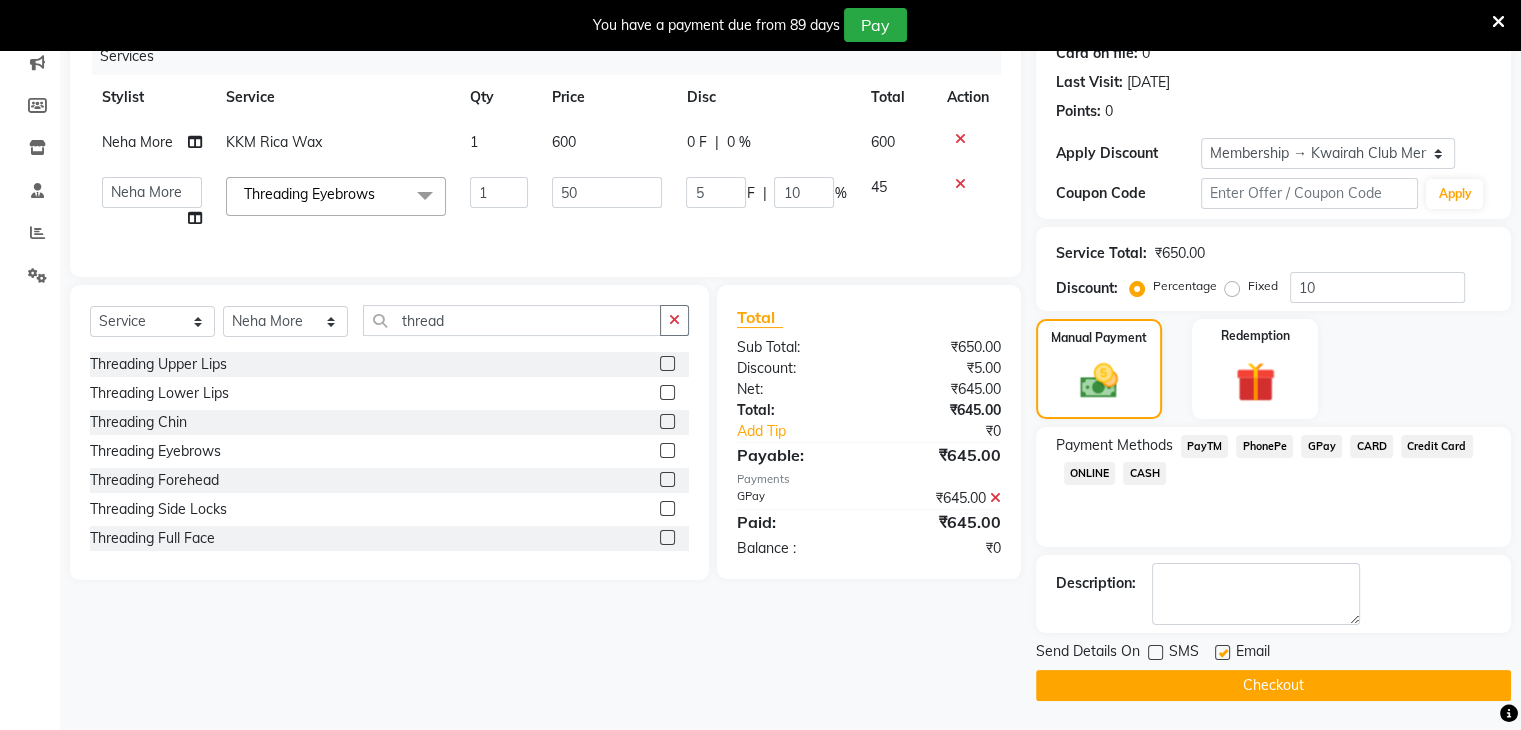 click 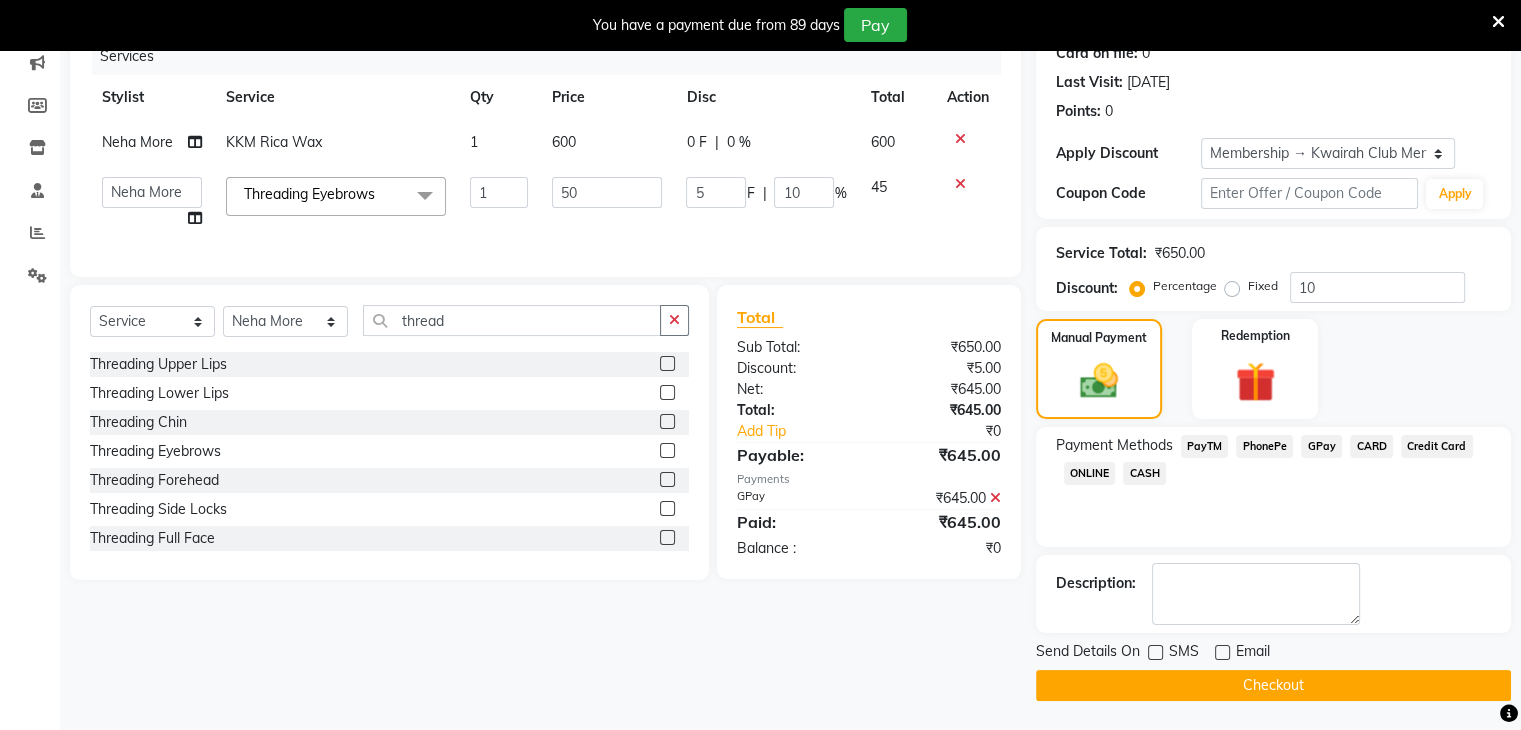 click on "Send Details On SMS Email  Checkout" 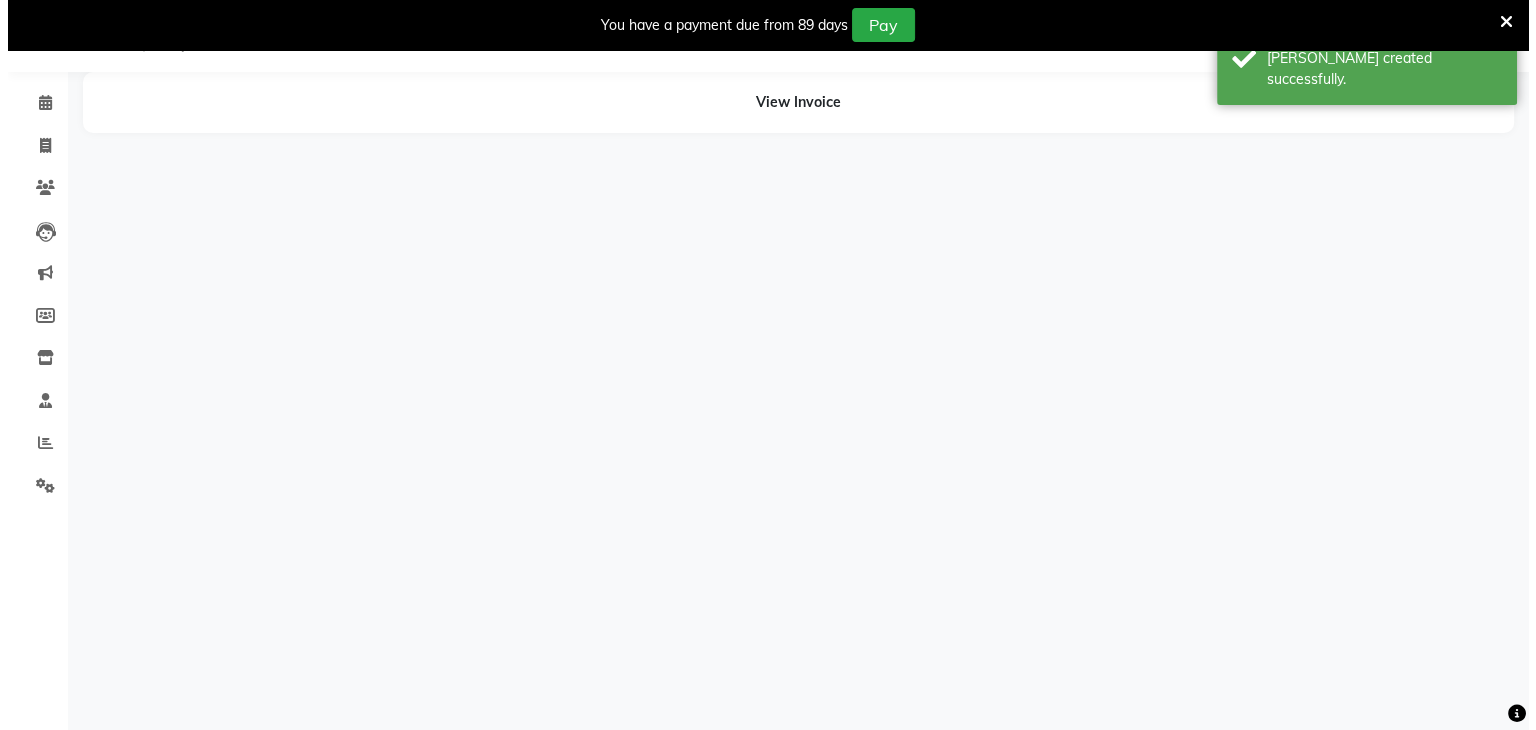 scroll, scrollTop: 50, scrollLeft: 0, axis: vertical 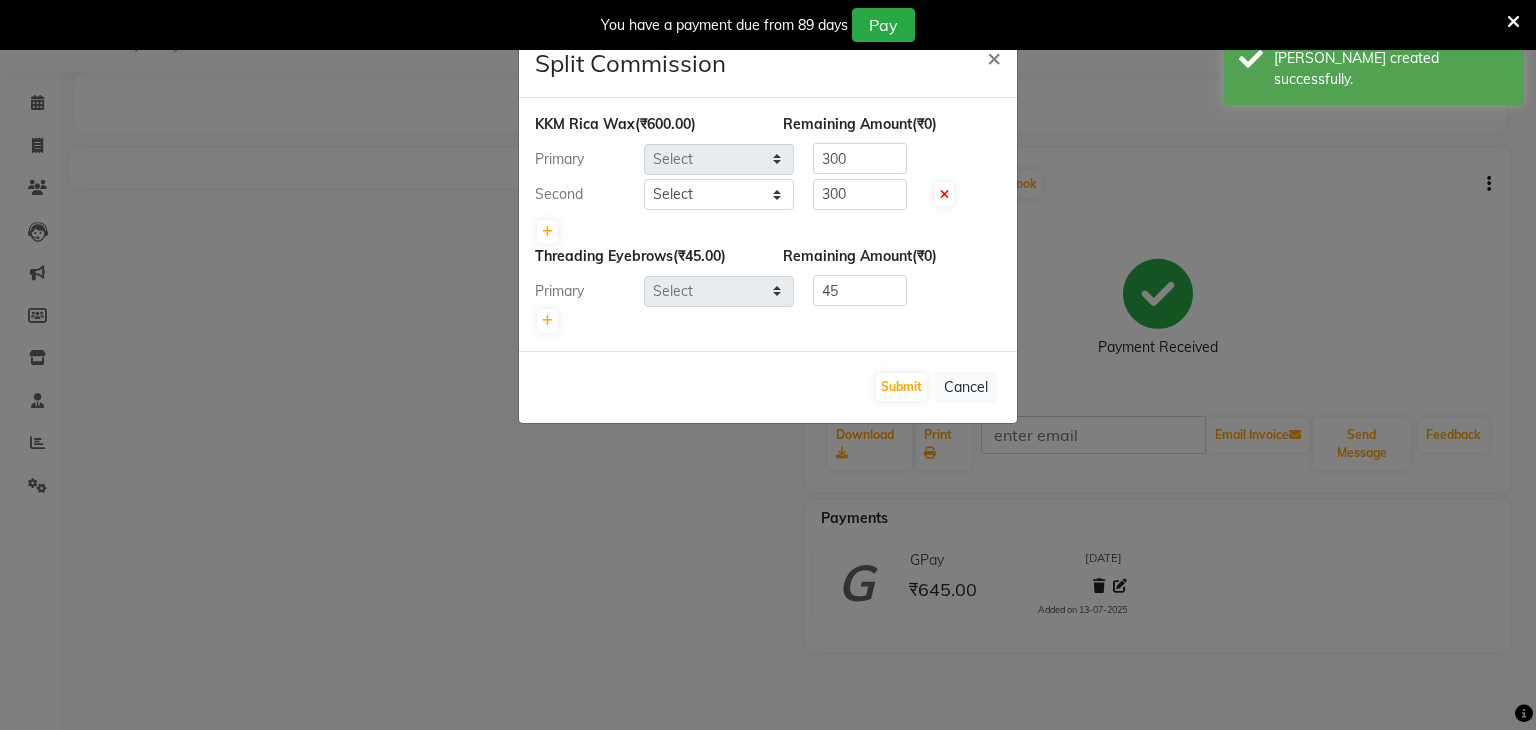 select on "76786" 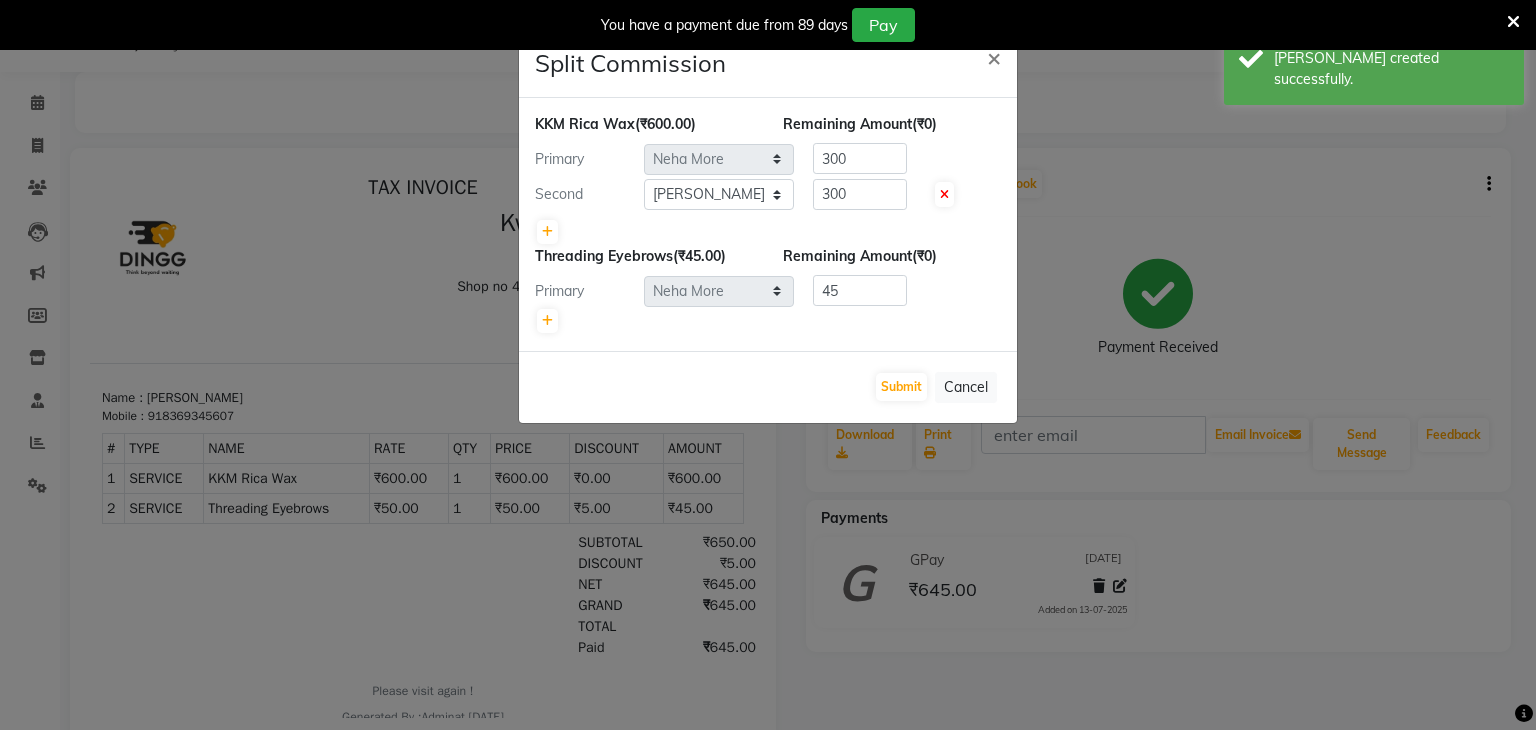 scroll, scrollTop: 0, scrollLeft: 0, axis: both 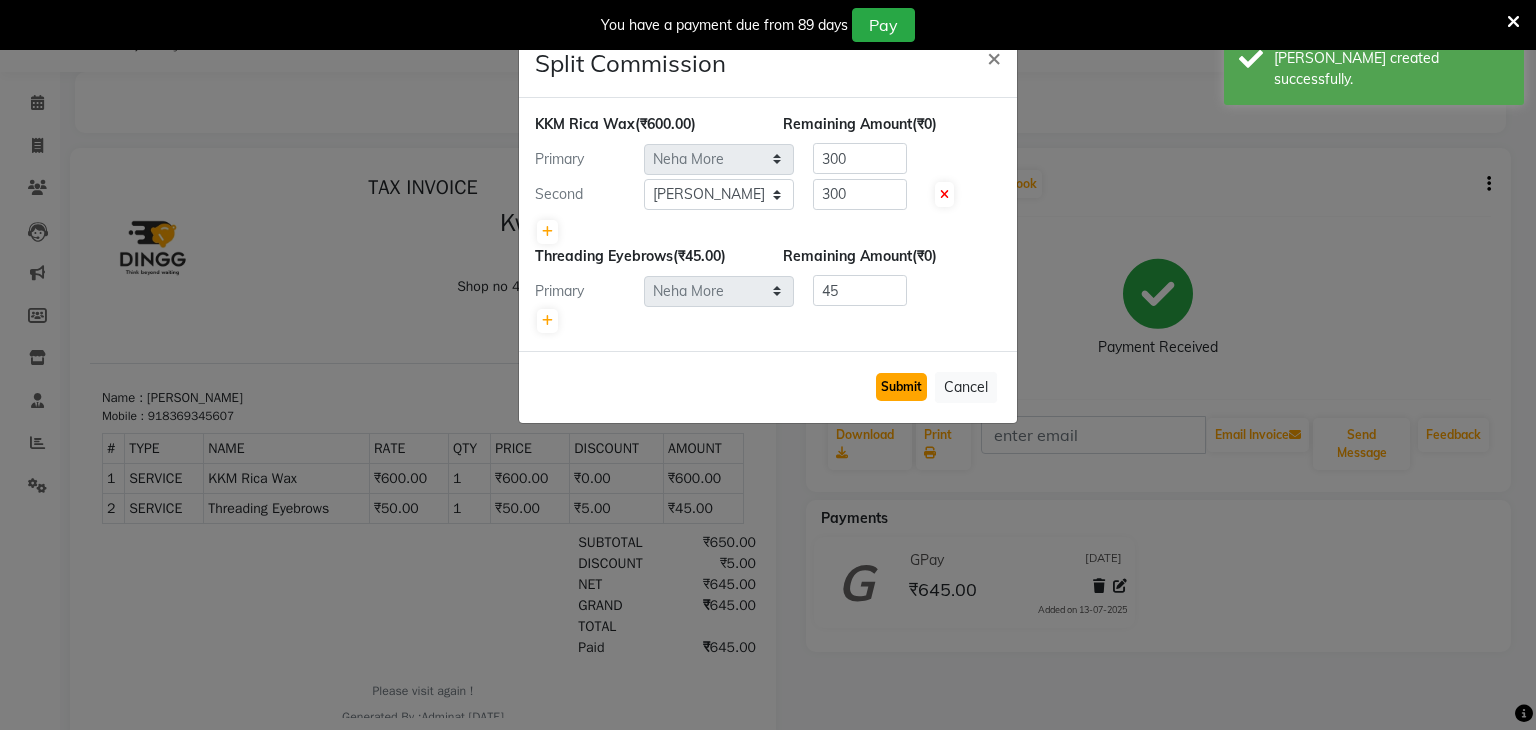 click on "Submit" 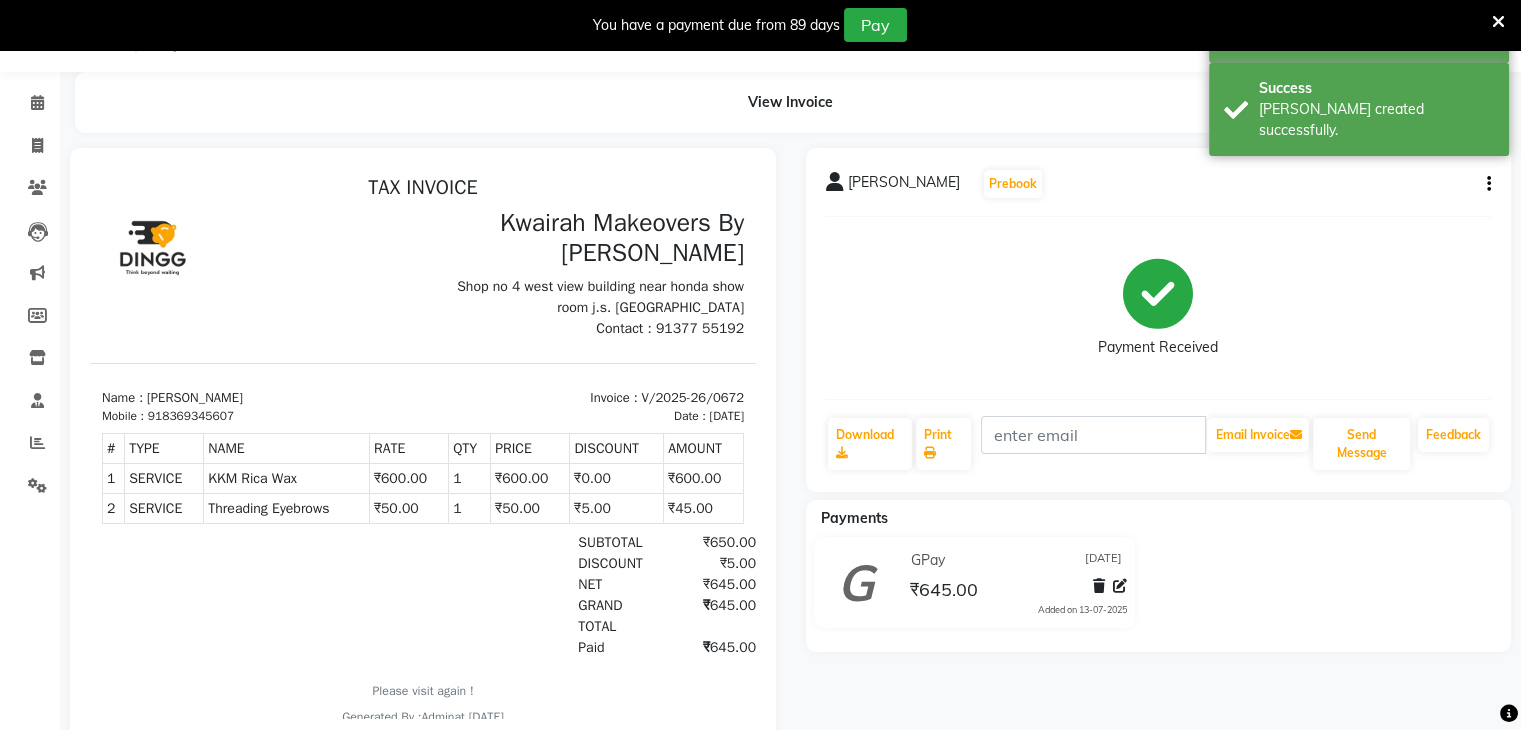 drag, startPoint x: 161, startPoint y: 415, endPoint x: 196, endPoint y: 414, distance: 35.014282 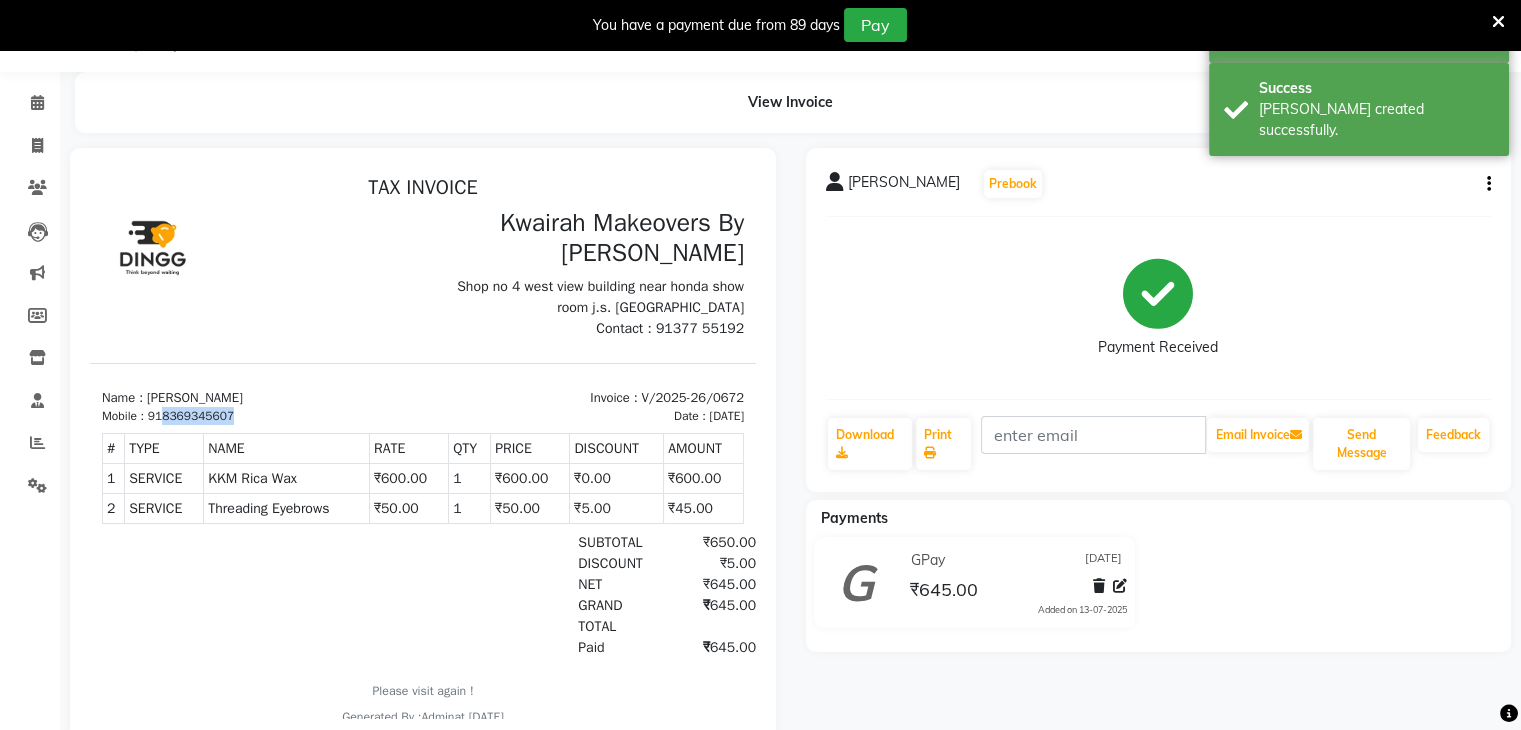 drag, startPoint x: 164, startPoint y: 410, endPoint x: 235, endPoint y: 407, distance: 71.063354 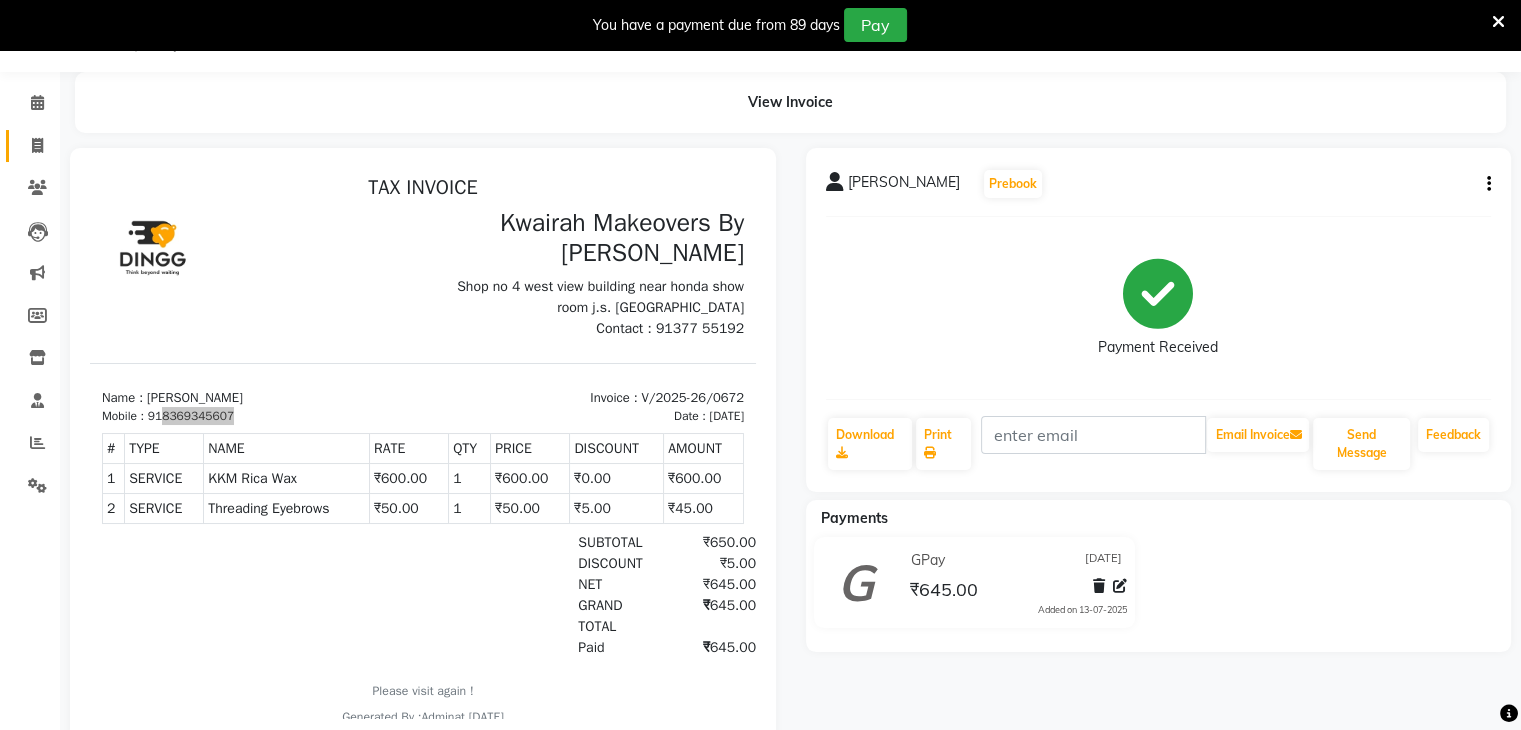click at bounding box center [423, 446] 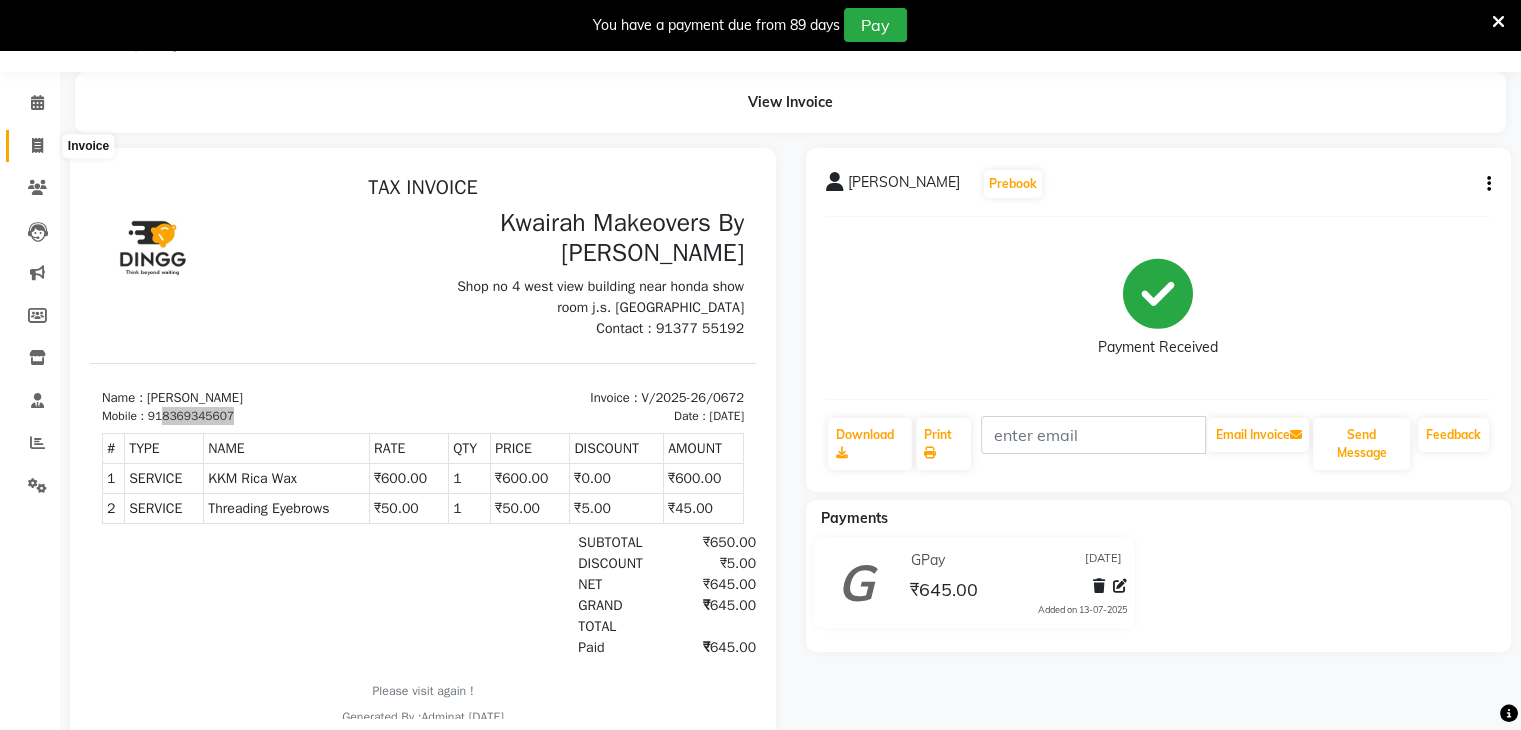 drag, startPoint x: 40, startPoint y: 141, endPoint x: 60, endPoint y: 143, distance: 20.09975 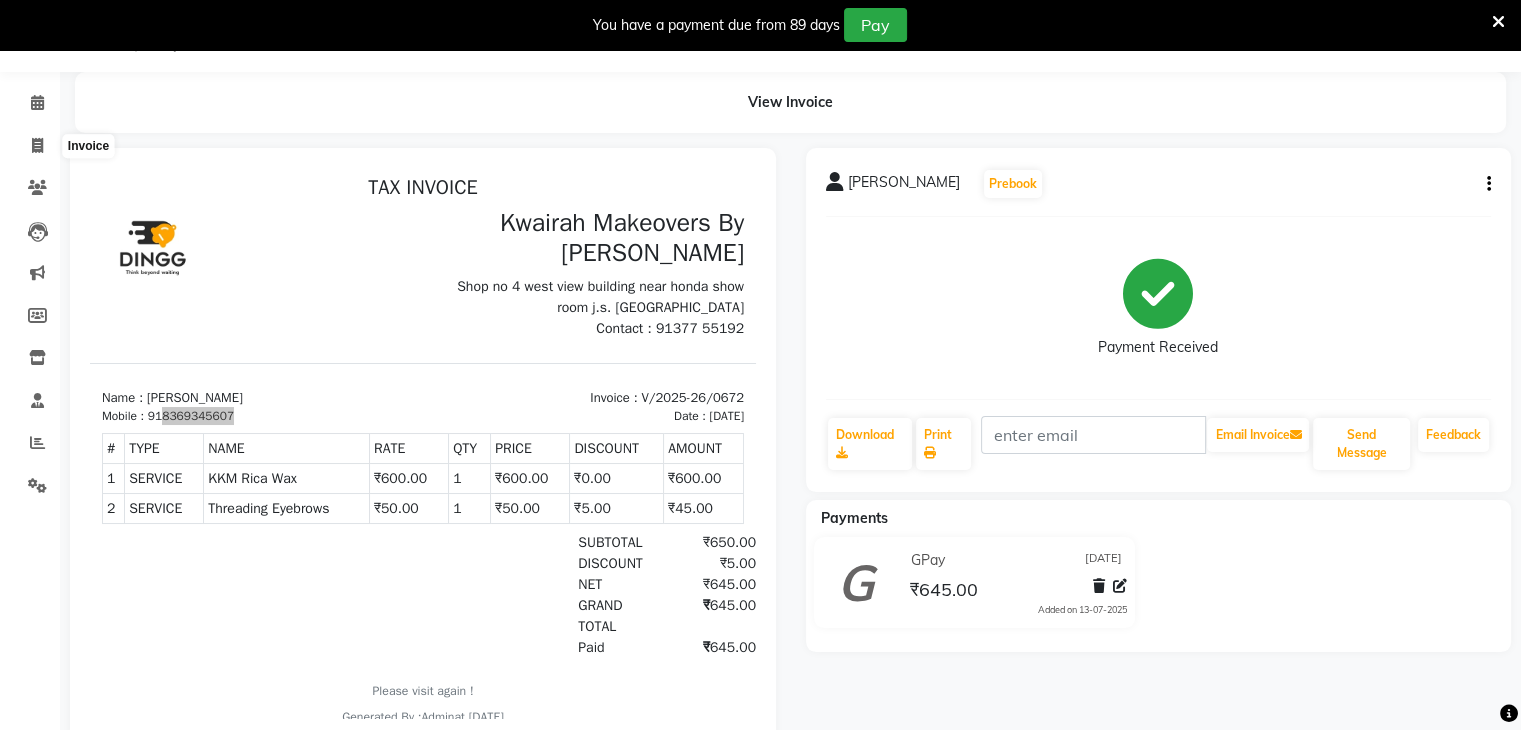 select on "3832" 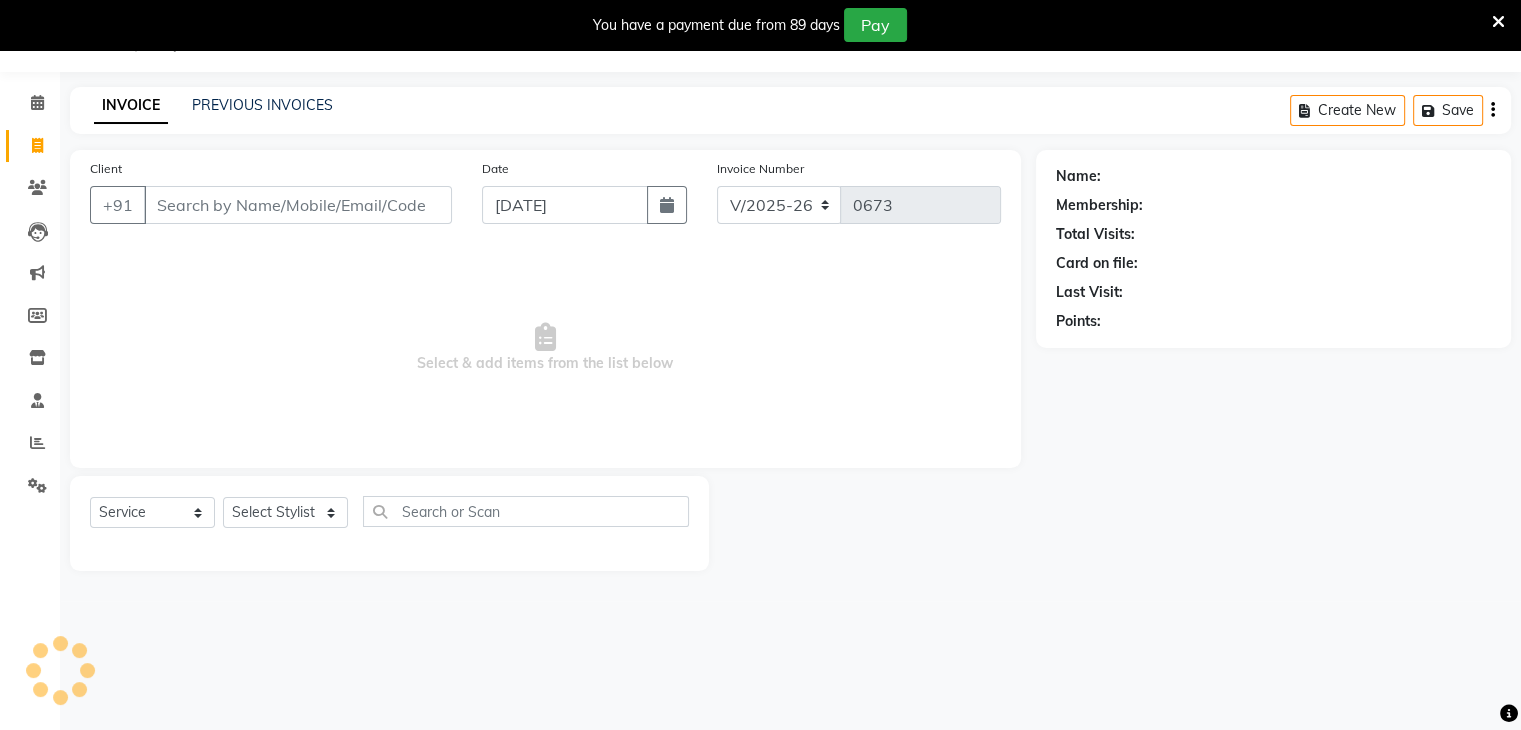click on "Client" at bounding box center (298, 205) 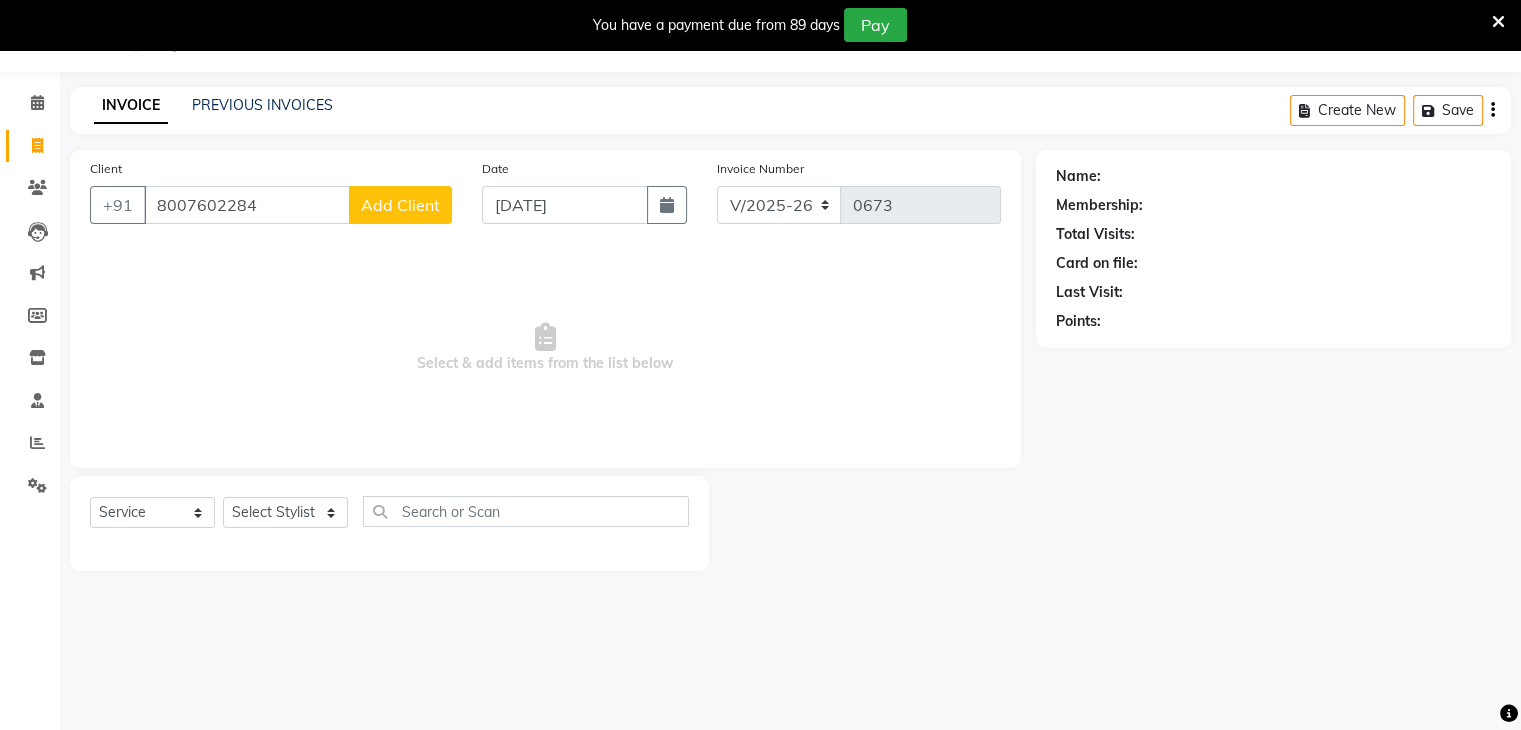 type on "8007602284" 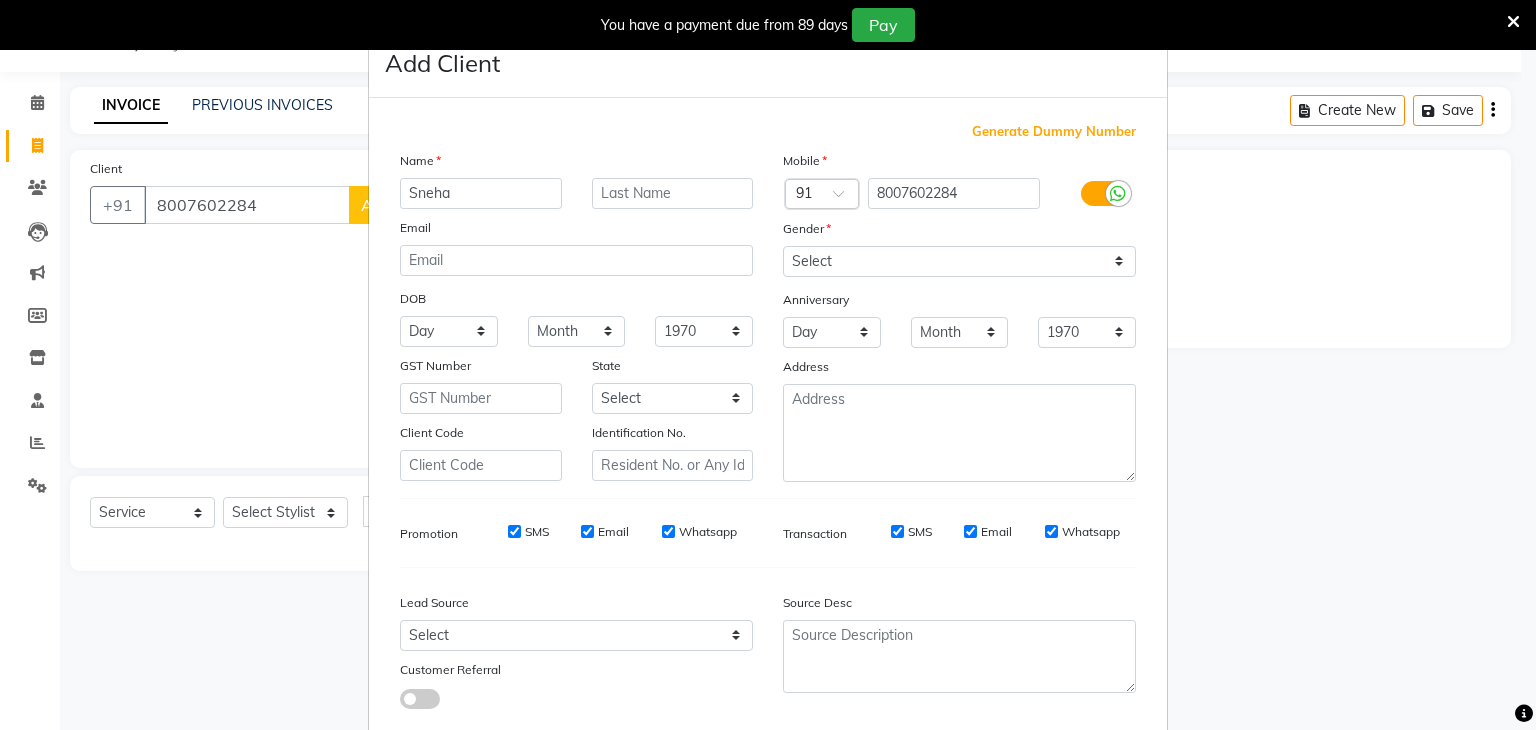 type 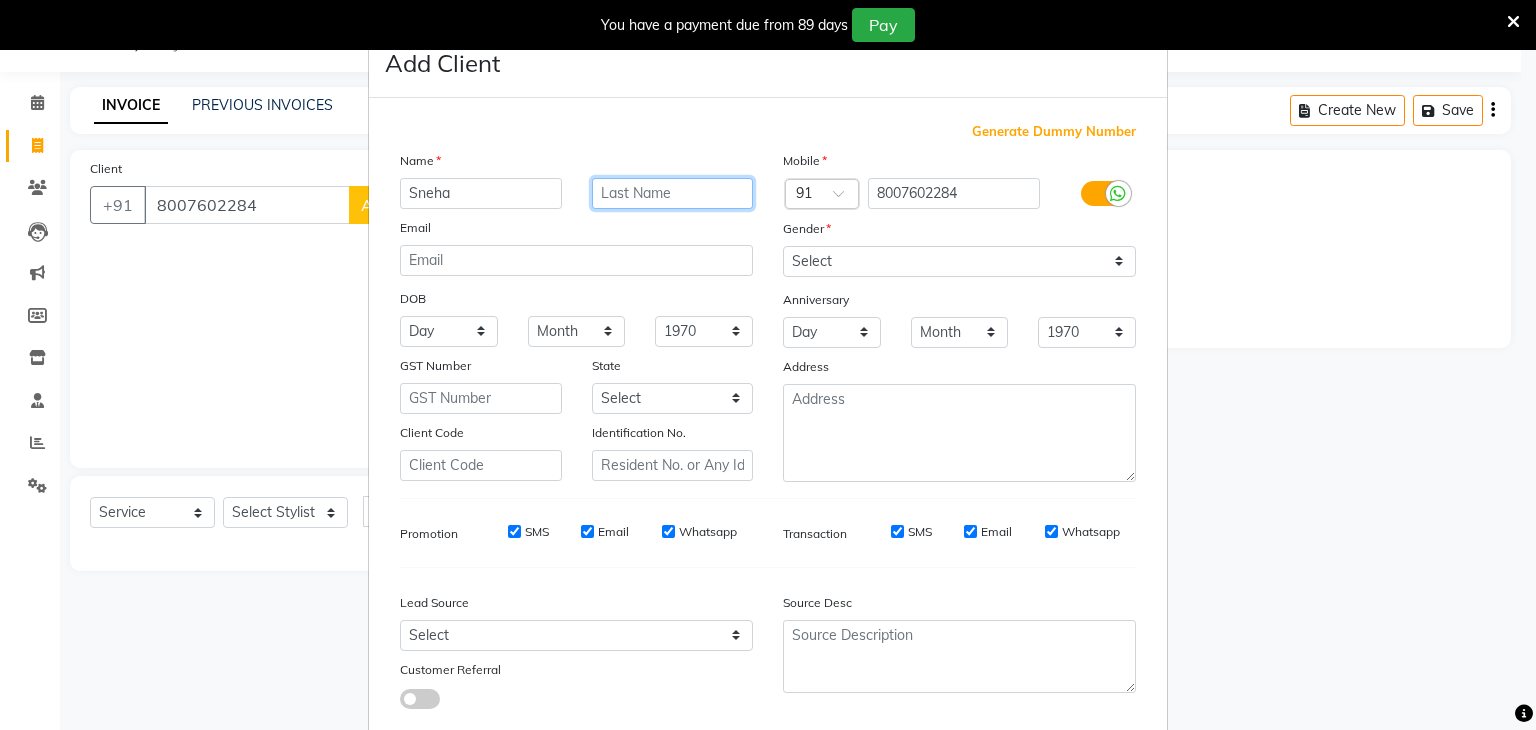 click at bounding box center [673, 193] 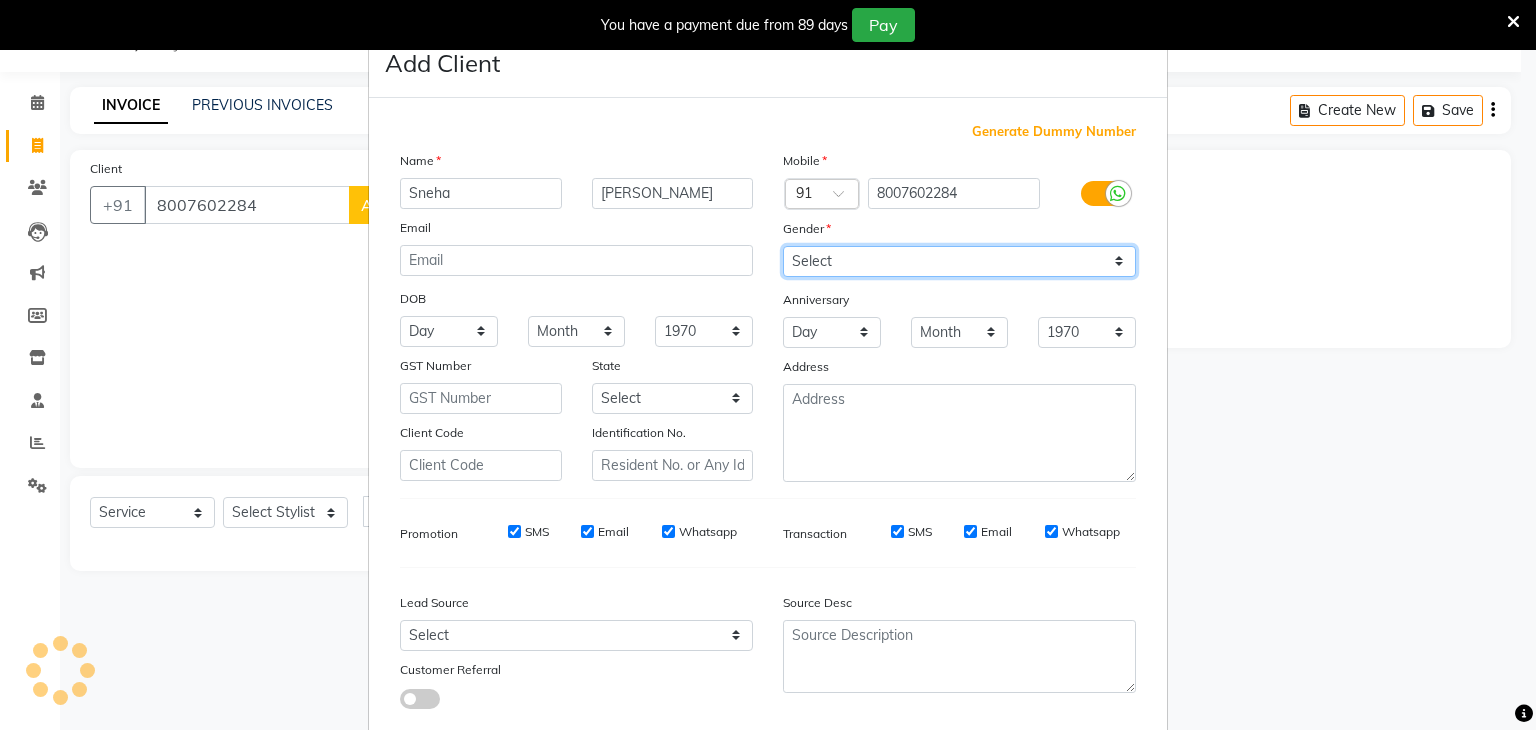 click on "Select [DEMOGRAPHIC_DATA] [DEMOGRAPHIC_DATA] Other Prefer Not To Say" at bounding box center (959, 261) 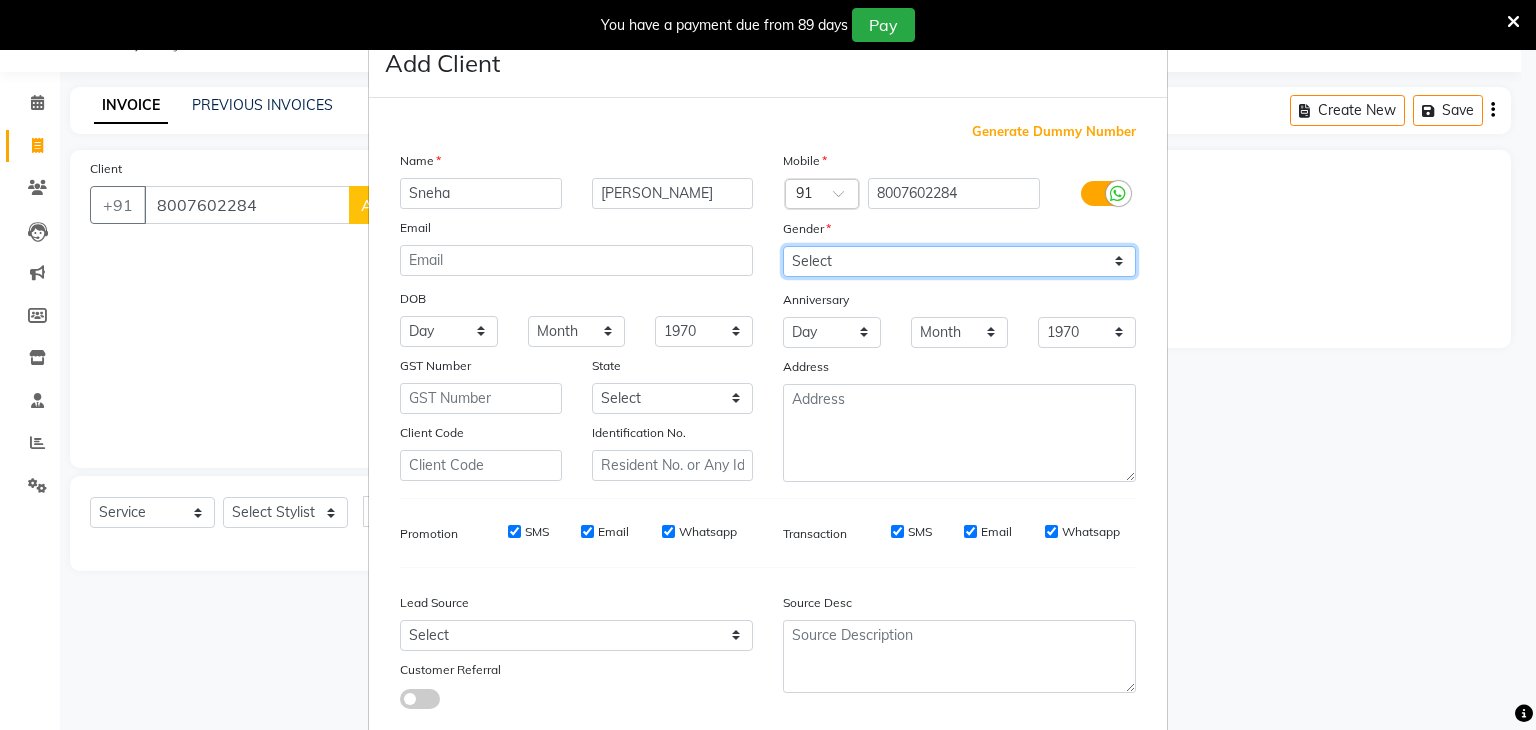 click on "Select [DEMOGRAPHIC_DATA] [DEMOGRAPHIC_DATA] Other Prefer Not To Say" at bounding box center [959, 261] 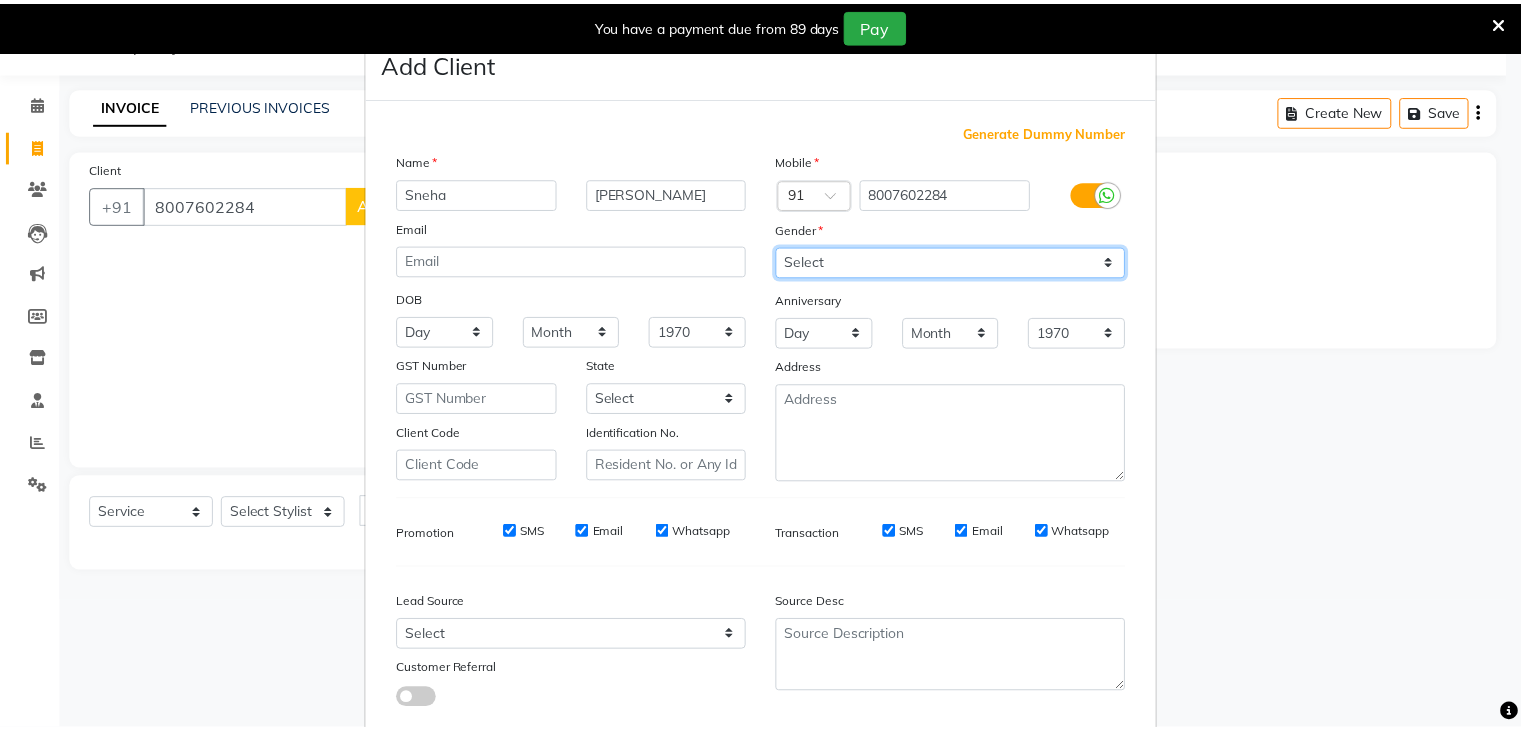 scroll, scrollTop: 127, scrollLeft: 0, axis: vertical 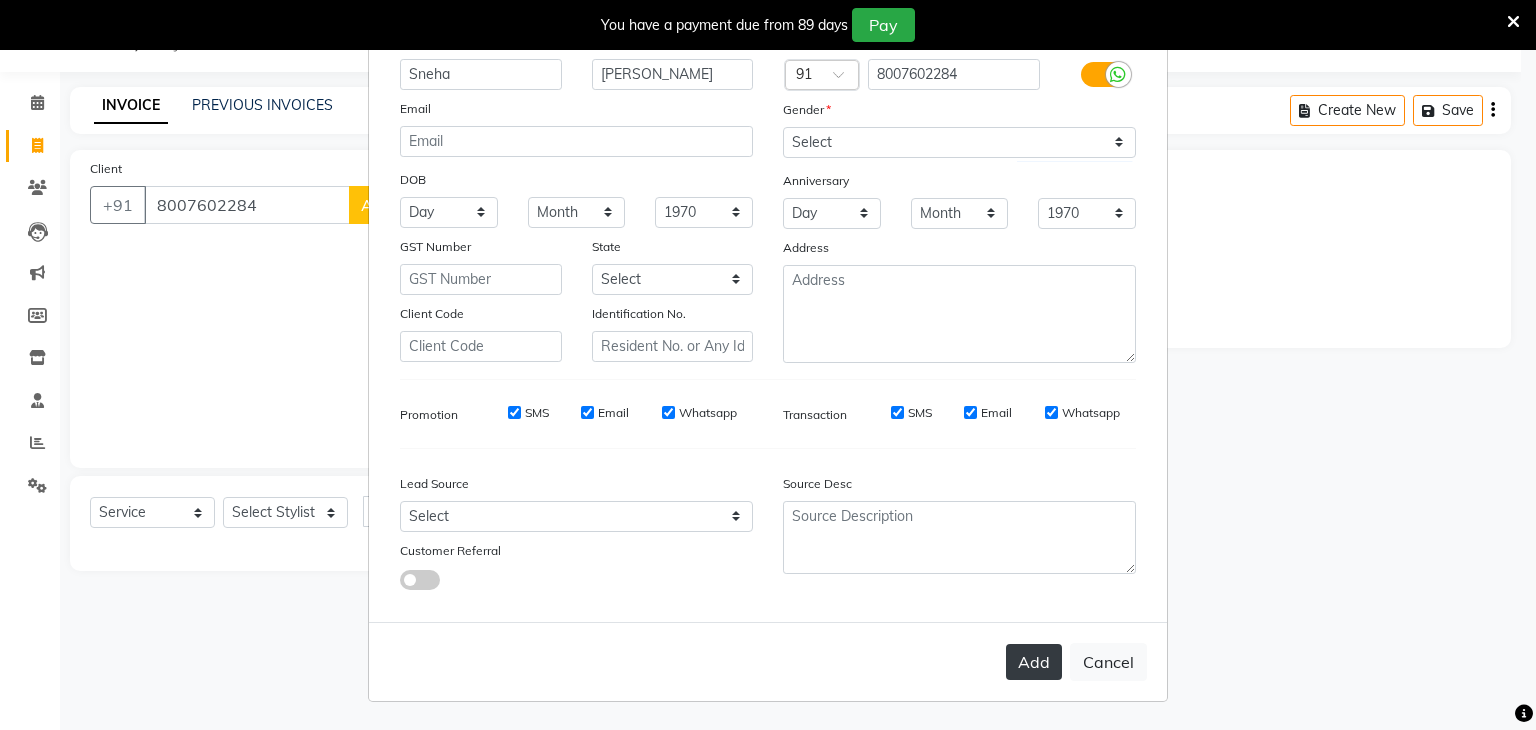 click on "Add" at bounding box center (1034, 662) 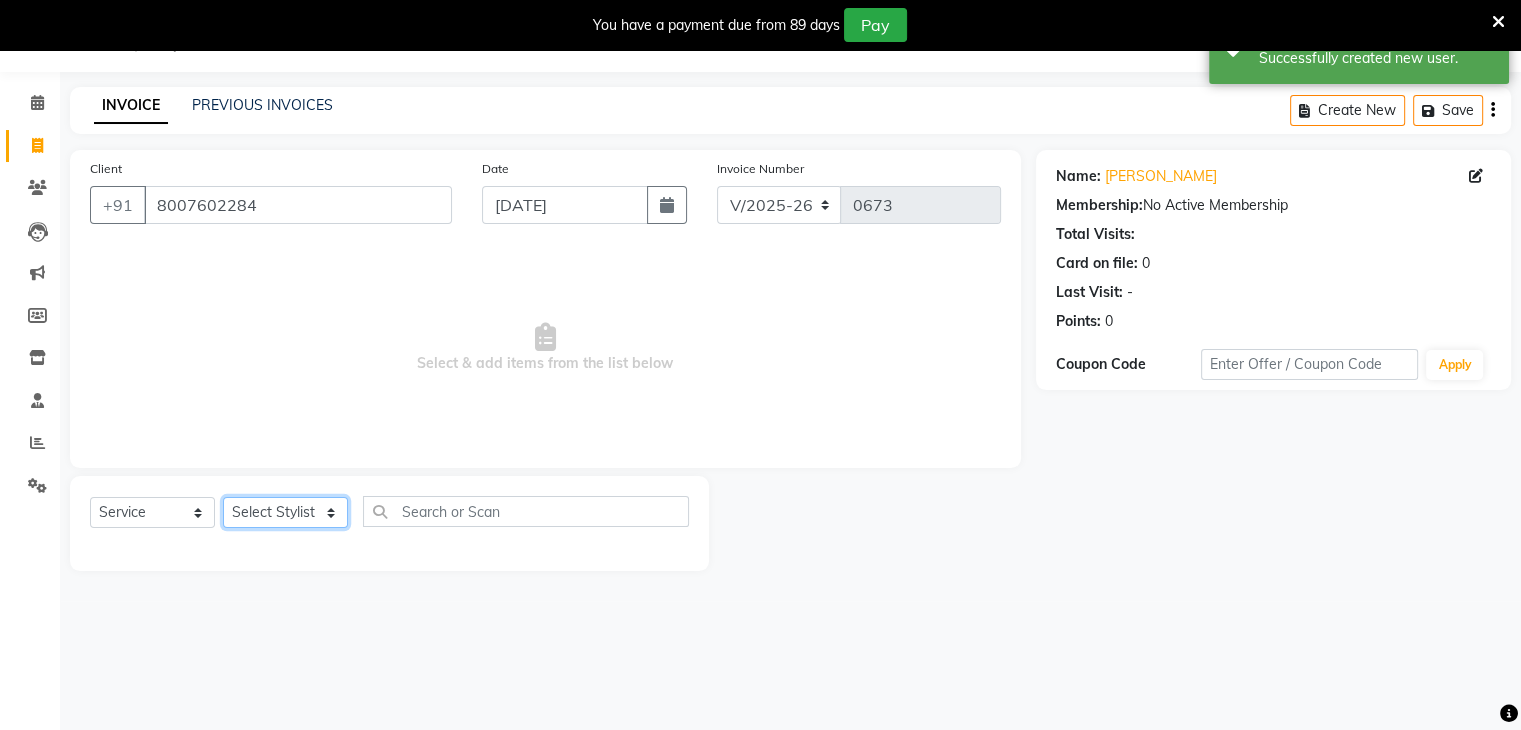 click on "Select Stylist [PERSON_NAME] [PERSON_NAME] Neha More Rakhi [PERSON_NAME] [PERSON_NAME]" 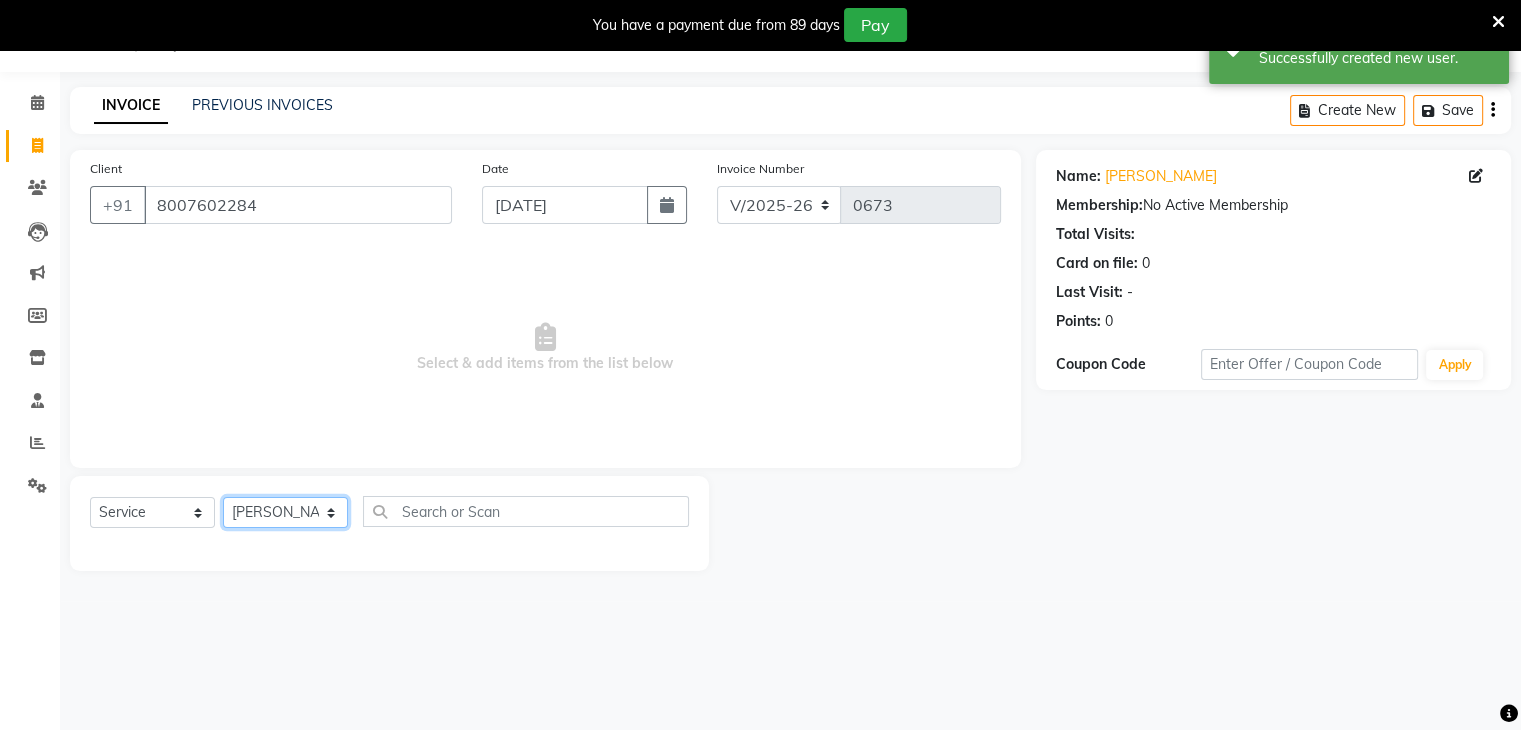 click on "Select Stylist [PERSON_NAME] [PERSON_NAME] Neha More Rakhi [PERSON_NAME] [PERSON_NAME]" 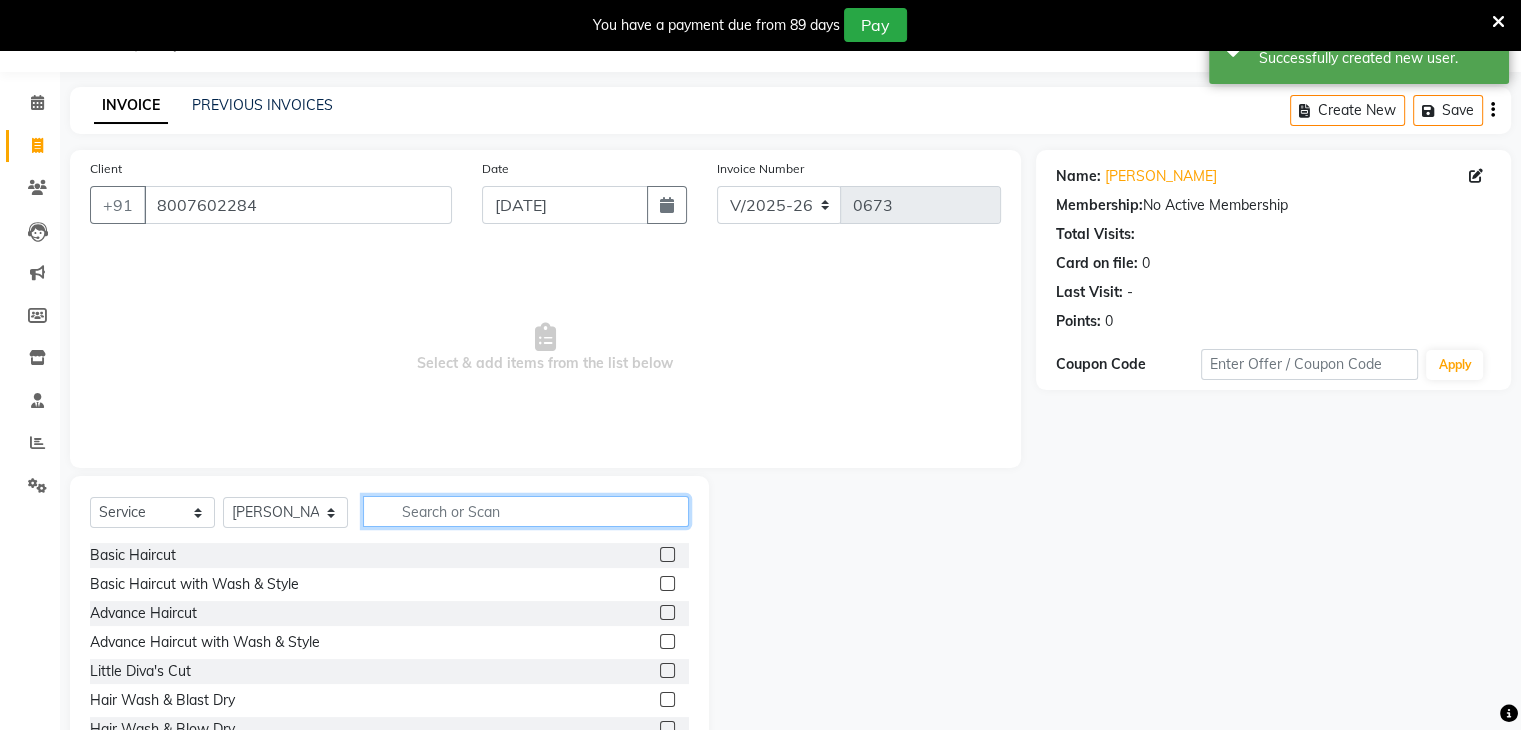 click 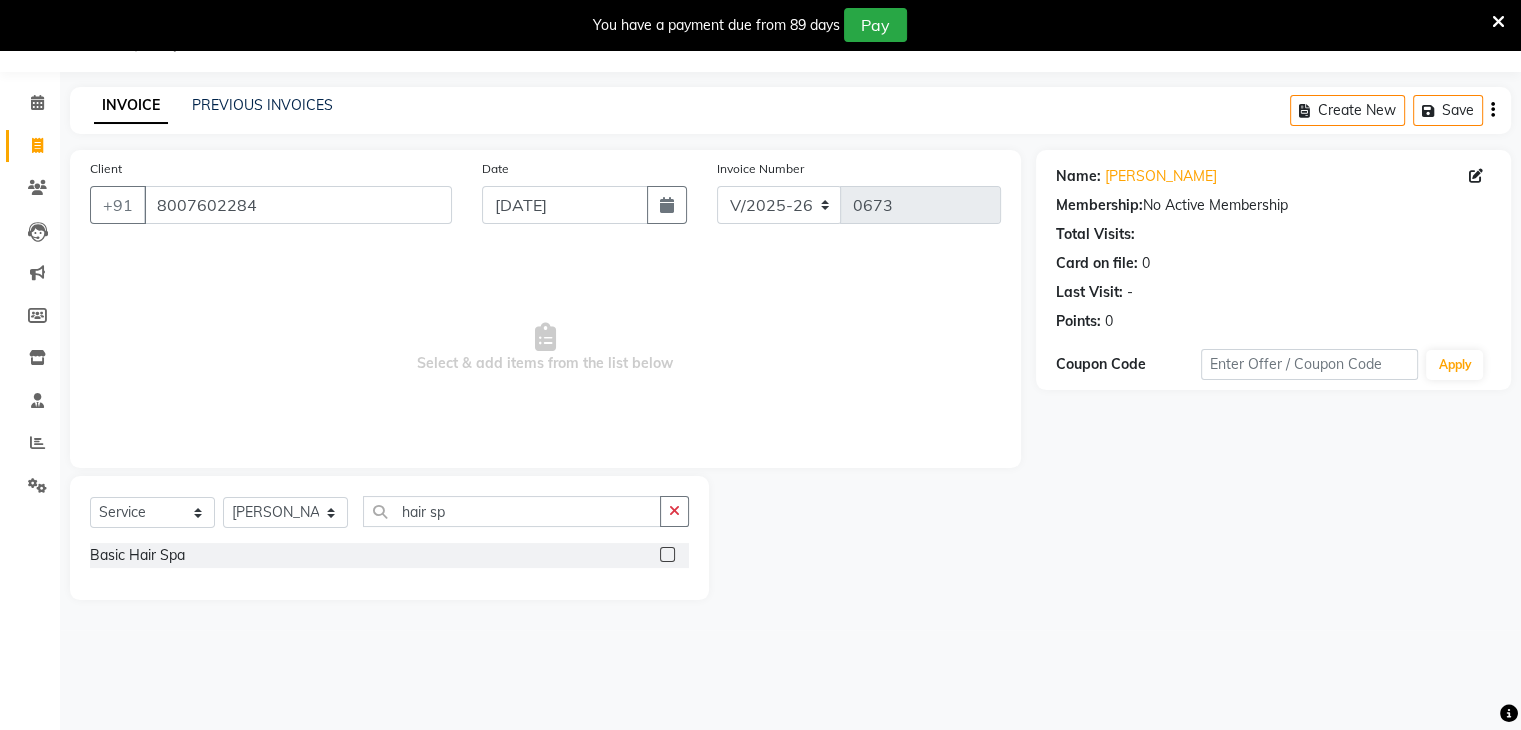 click 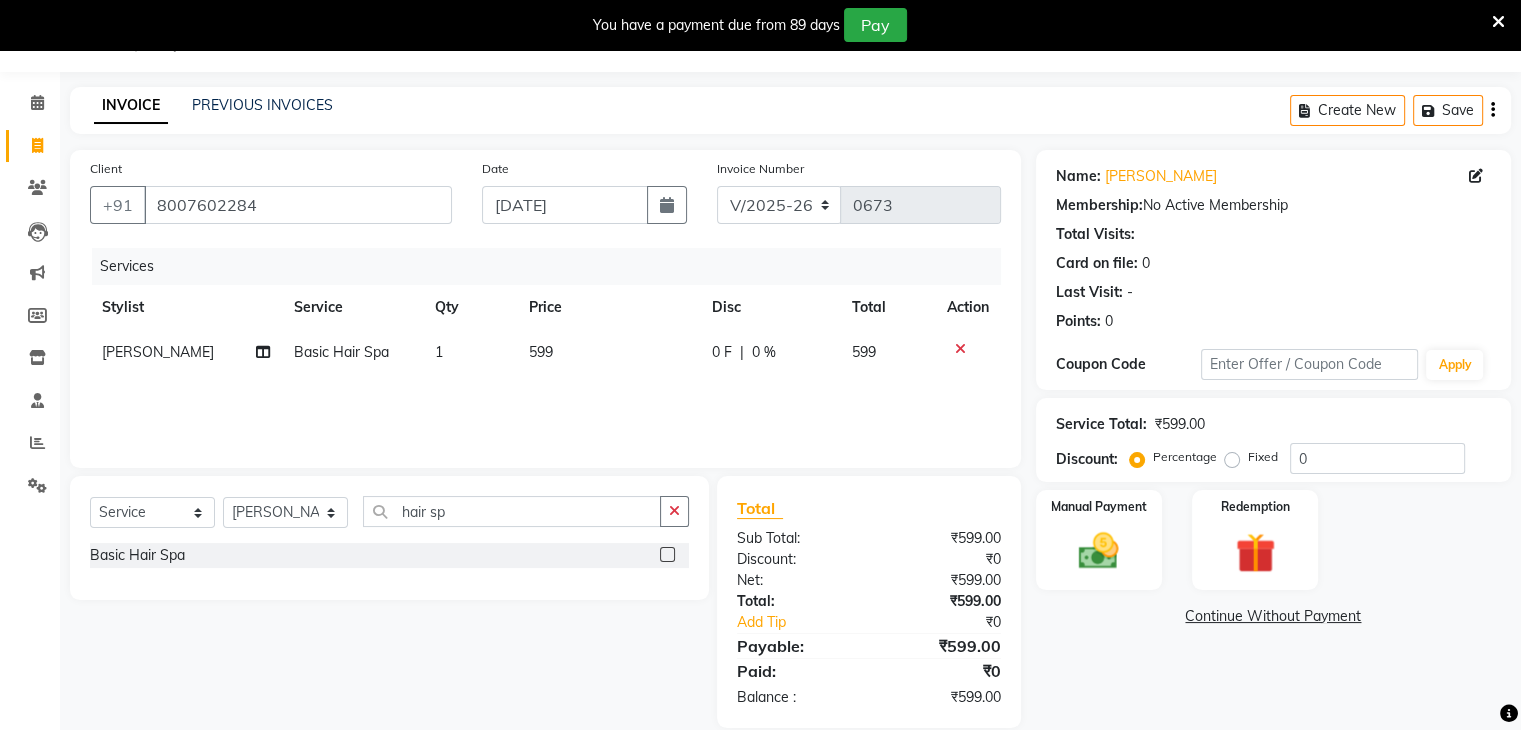 click on "599" 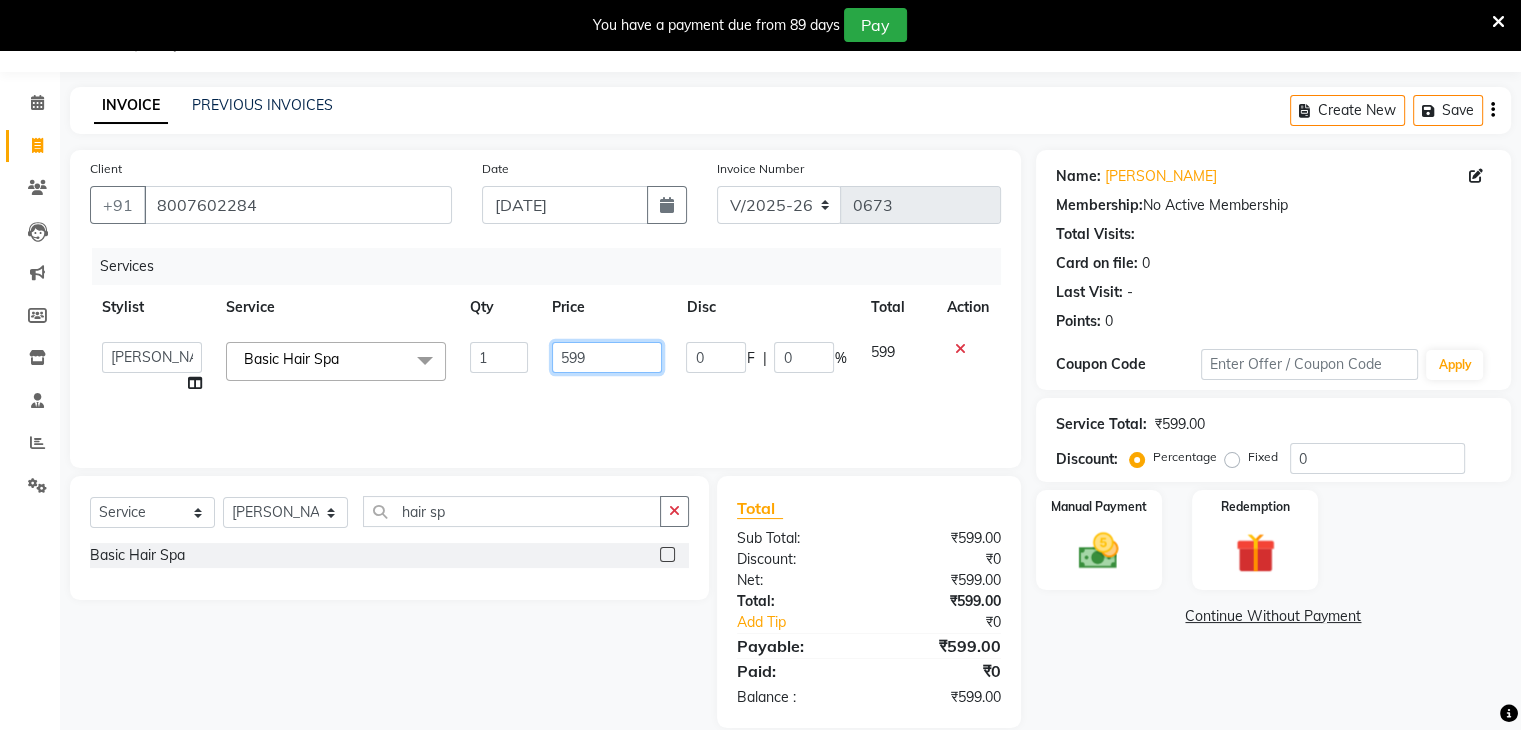 click on "Amruta   Anjali   Ketki Somani   Neha More   Rakhi Chaurasia   Ranu   seona   Shrushti  Basic Hair Spa  x Basic Haircut Basic Haircut with Wash & Style Advance Haircut Advance Haircut with Wash & Style Little Diva's Cut Hair Wash & Blast Dry Hair Wash & Blow Dry Blow Dry (Upto Midwaist) Blow Dry Waist Ironing (Upto Midwaist) Ironing Waist Curls/Waves/Styling (Upto Midwaist) Curls/Waves/Styling Waist Basic Hair Spa Schwarzkopf Spa Hair Gloss Treatment (Upto Midwaist) Hair Gloss Treatment Waist Fibre Clinix (Kwairah Signature Treatment) Express Head Massage 20 Mins Head Massage 30 Mins Oil Massage + Wash Keratin Treatment Smoothening/Rebonding Treatment Botox Treatment Root Touchup Igora 1 inch Root Touchup Igora 2 inch Root Touchup Essencity 1 inch Root Touchup Essencity 2 inch Half Head Streaks (15-16 strips) Full Head Streaks 3D Colors Global Hair Color Dual Global Hair Color Balayage/Ombre/Free Hand/Low Lights/ Baby Lights Prelightening Density Charges Color Application Color Application With Wash Igora 1" 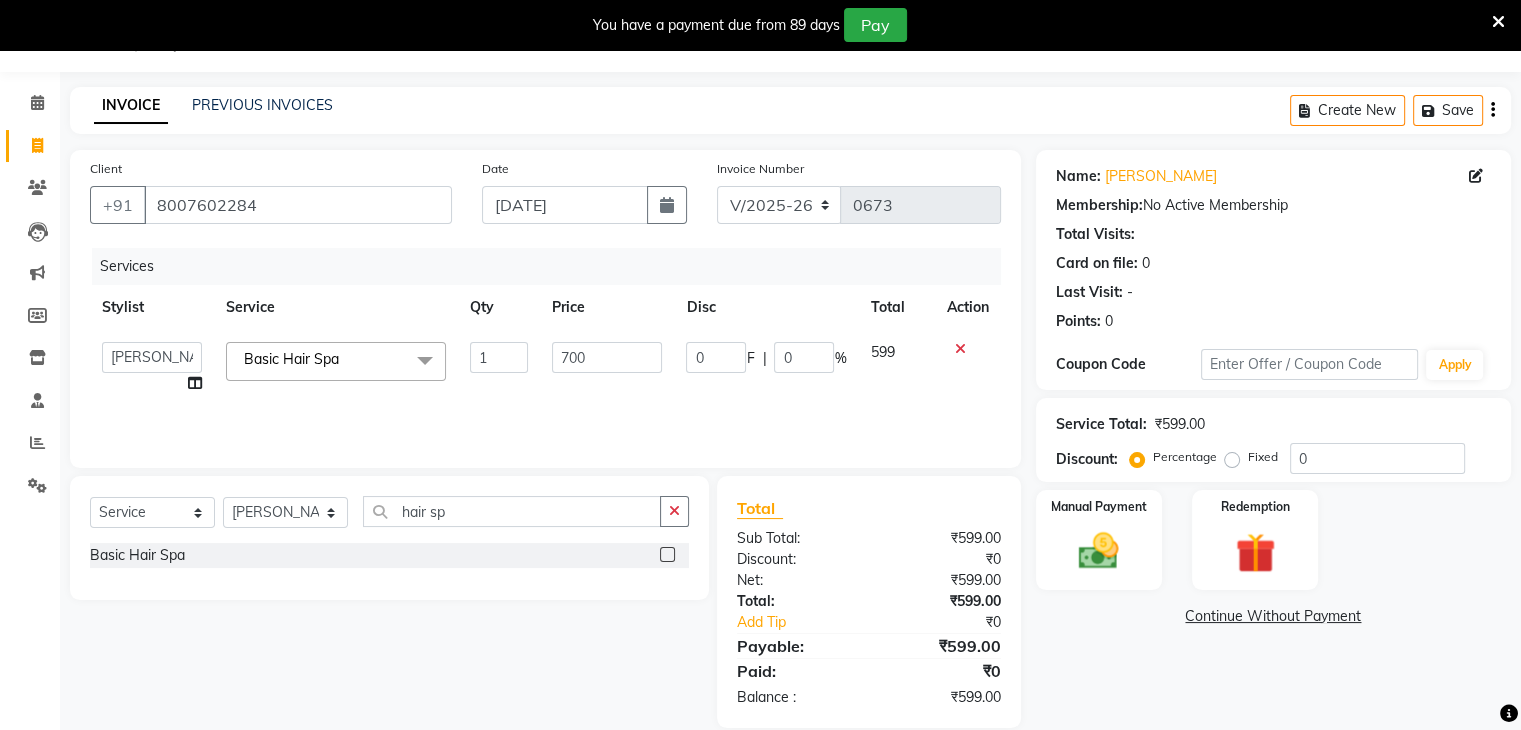 click on "Services Stylist Service Qty Price Disc Total Action  Amruta   Anjali   Ketki Somani   Neha More   Rakhi Chaurasia   Ranu   seona   Shrushti  Basic Hair Spa  x Basic Haircut Basic Haircut with Wash & Style Advance Haircut Advance Haircut with Wash & Style Little Diva's Cut Hair Wash & Blast Dry Hair Wash & Blow Dry Blow Dry (Upto Midwaist) Blow Dry Waist Ironing (Upto Midwaist) Ironing Waist Curls/Waves/Styling (Upto Midwaist) Curls/Waves/Styling Waist Basic Hair Spa Schwarzkopf Spa Hair Gloss Treatment (Upto Midwaist) Hair Gloss Treatment Waist Fibre Clinix (Kwairah Signature Treatment) Express Head Massage 20 Mins Head Massage 30 Mins Oil Massage + Wash Keratin Treatment Smoothening/Rebonding Treatment Botox Treatment Root Touchup Igora 1 inch Root Touchup Igora 2 inch Root Touchup Essencity 1 inch Root Touchup Essencity 2 inch Half Head Streaks (15-16 strips) Full Head Streaks 3D Colors Global Hair Color Dual Global Hair Color Balayage/Ombre/Free Hand/Low Lights/ Baby Lights Prelightening Density Charges" 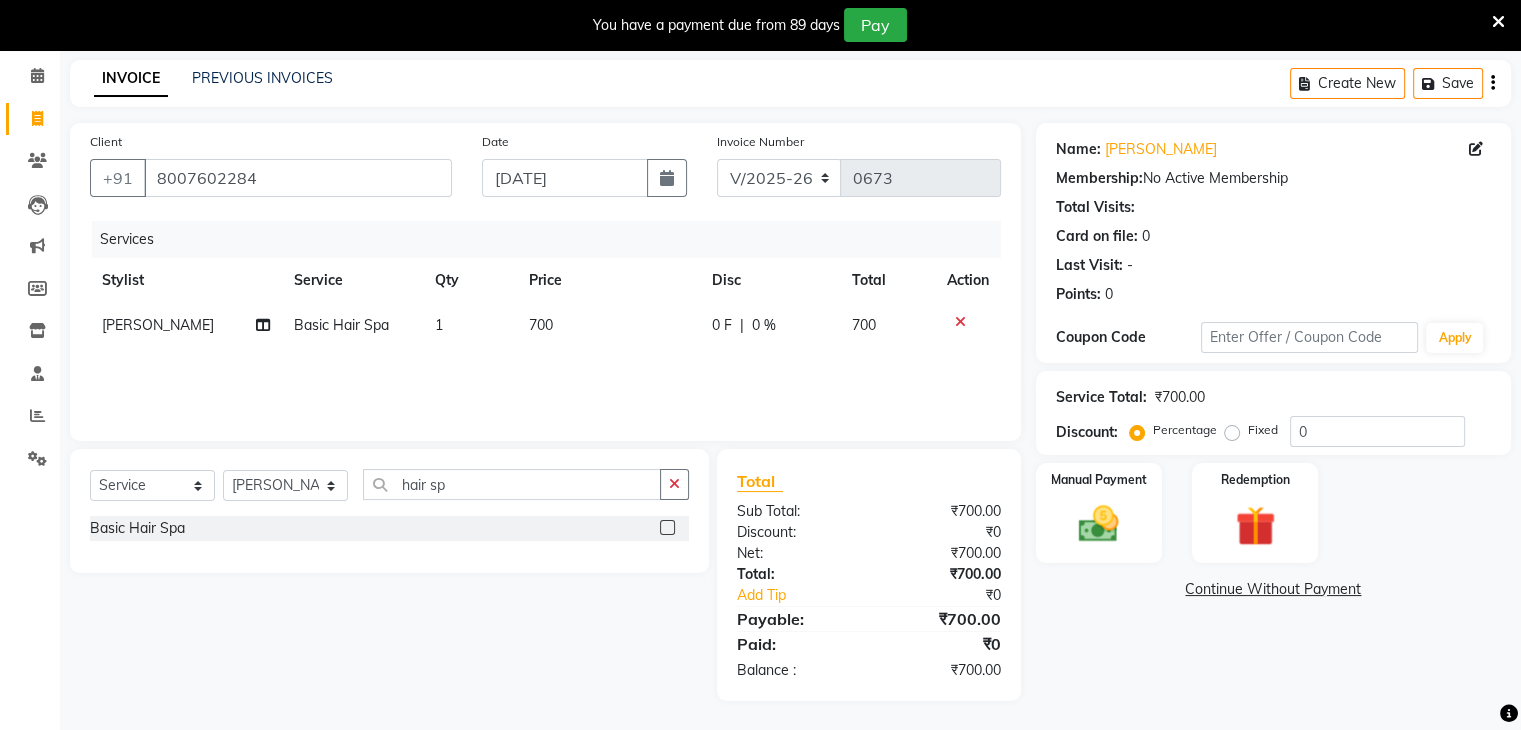 scroll, scrollTop: 79, scrollLeft: 0, axis: vertical 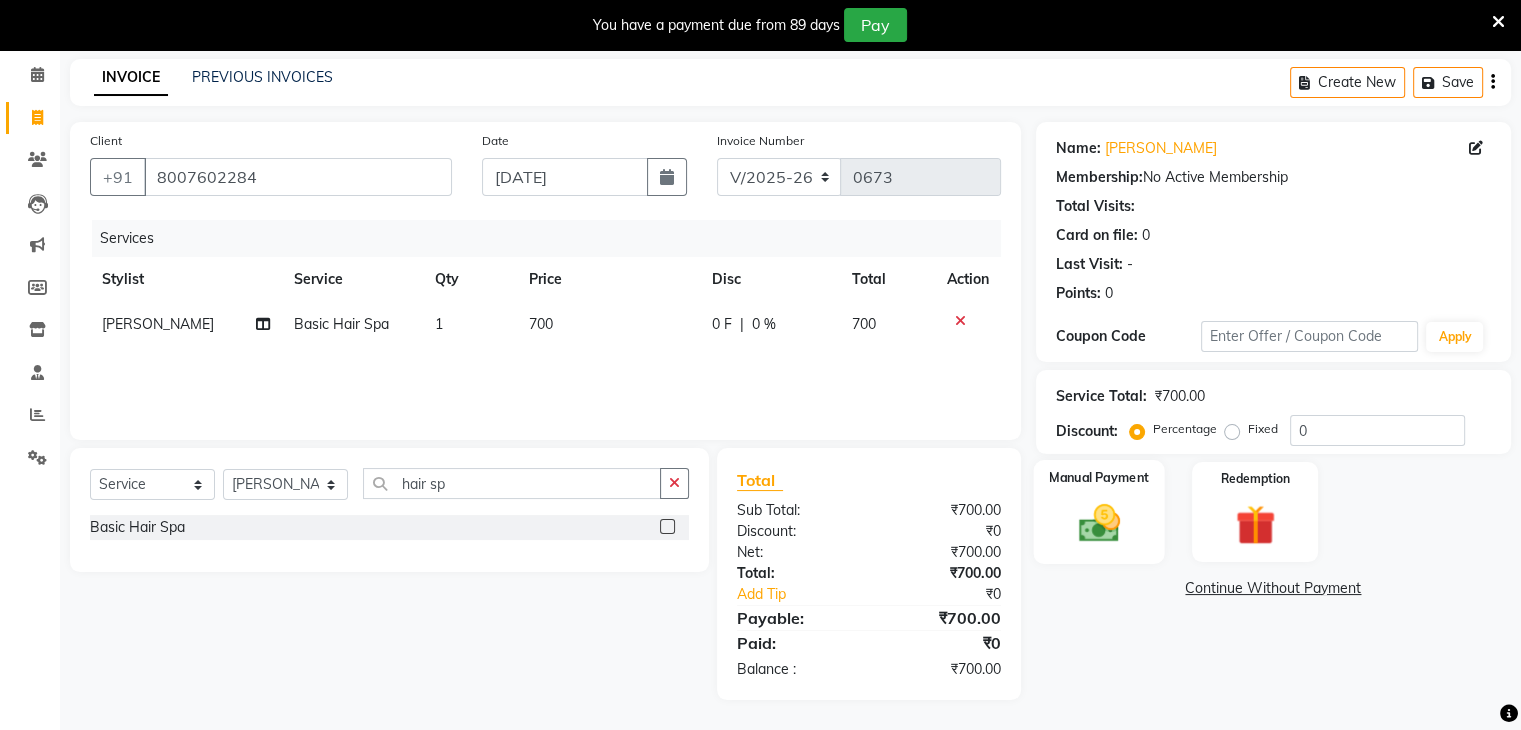 click on "Manual Payment" 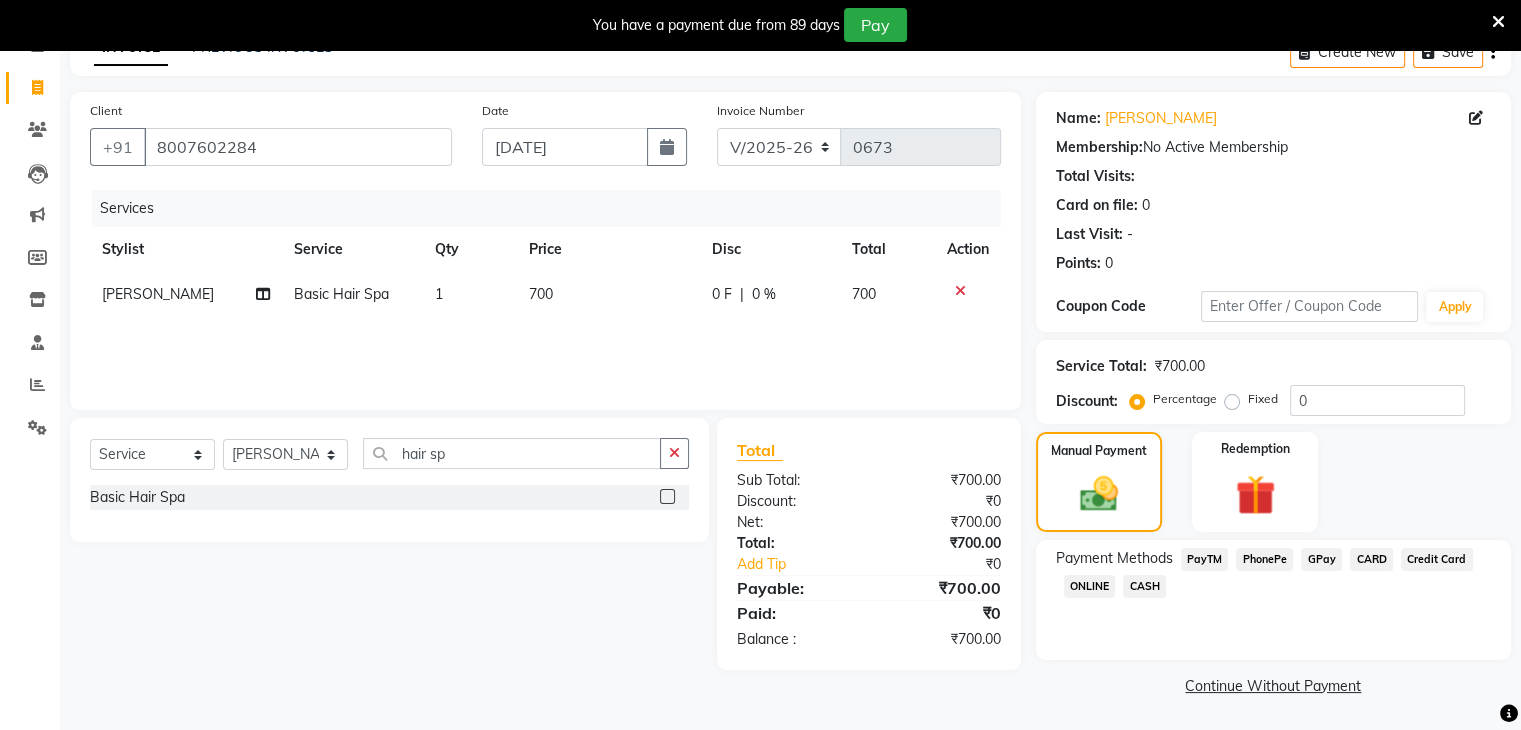 scroll, scrollTop: 108, scrollLeft: 0, axis: vertical 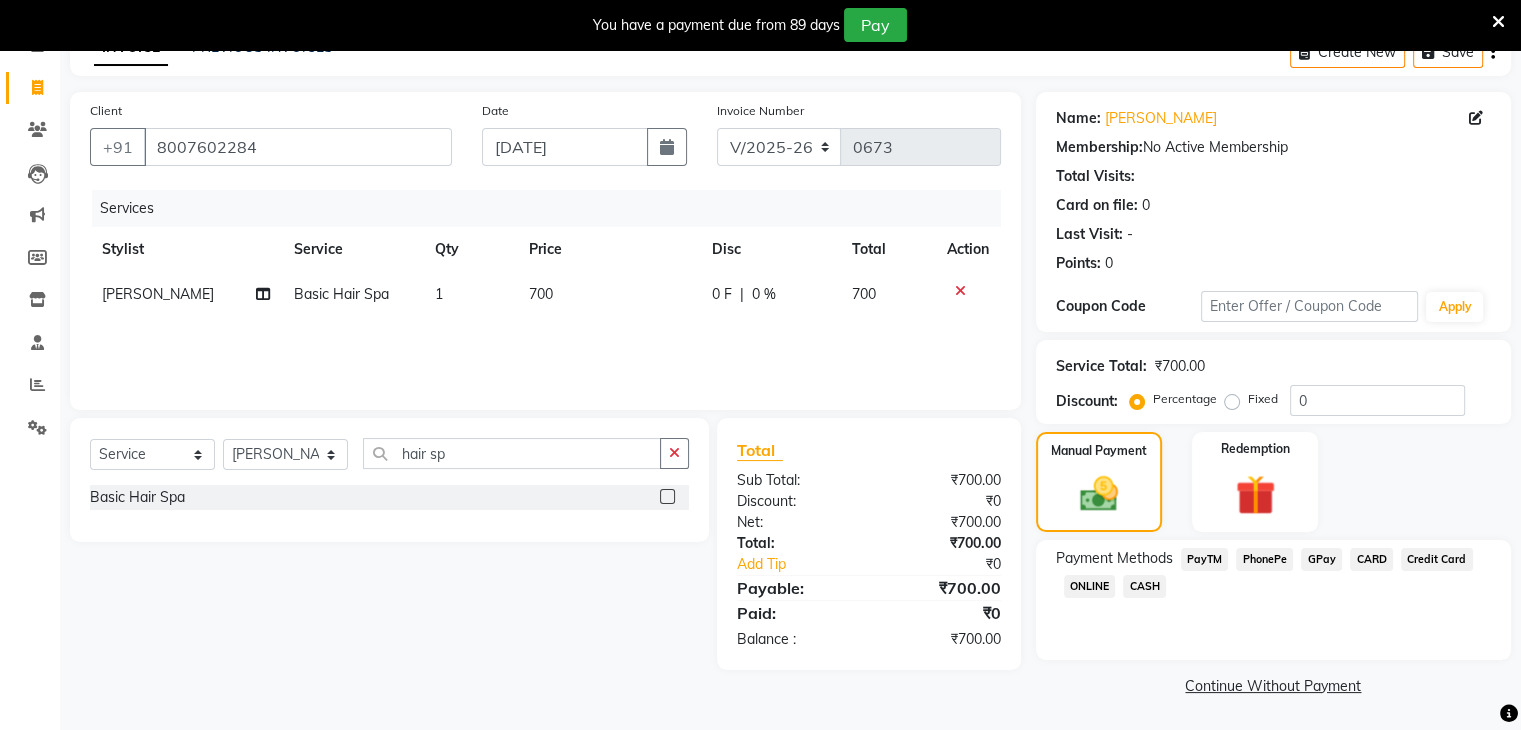 click on "GPay" 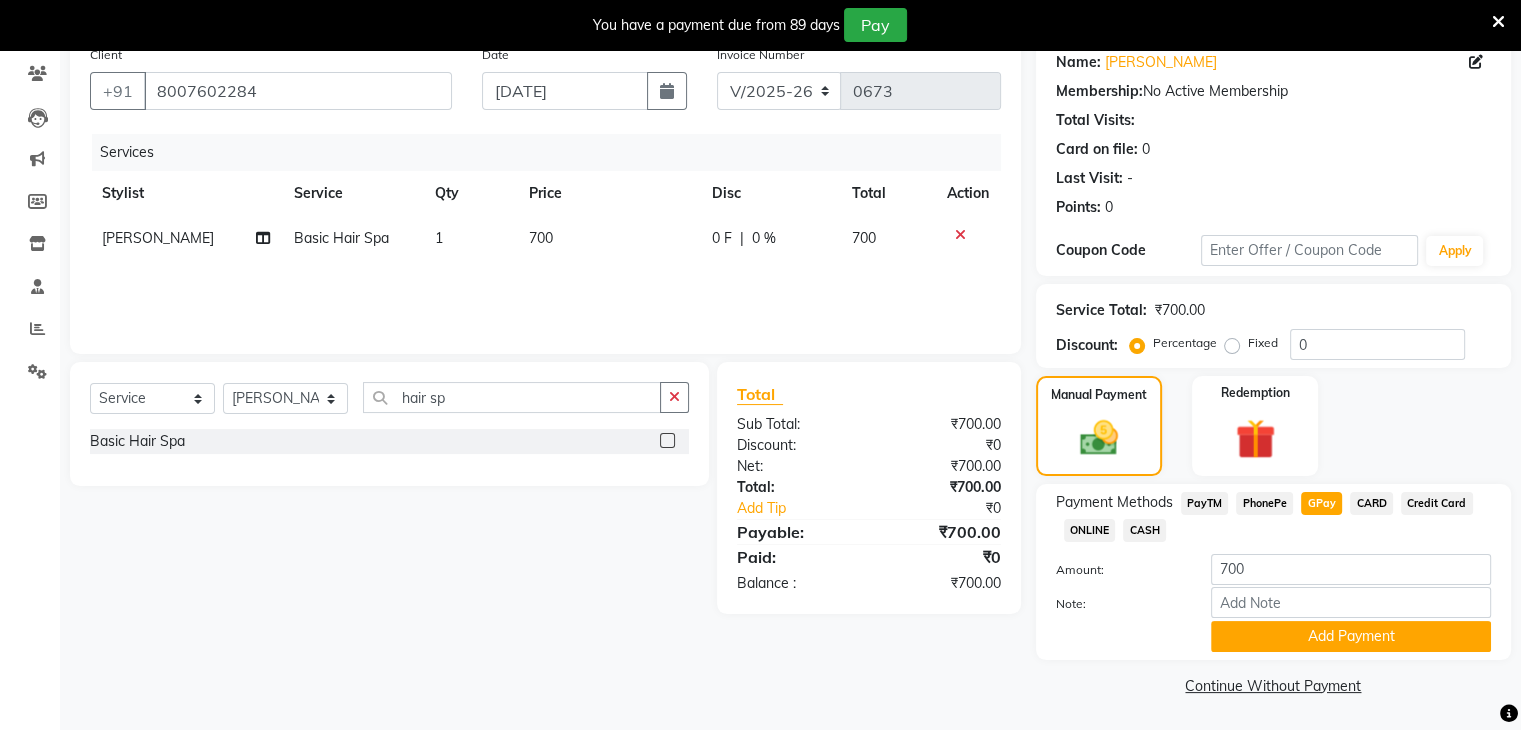 scroll, scrollTop: 167, scrollLeft: 0, axis: vertical 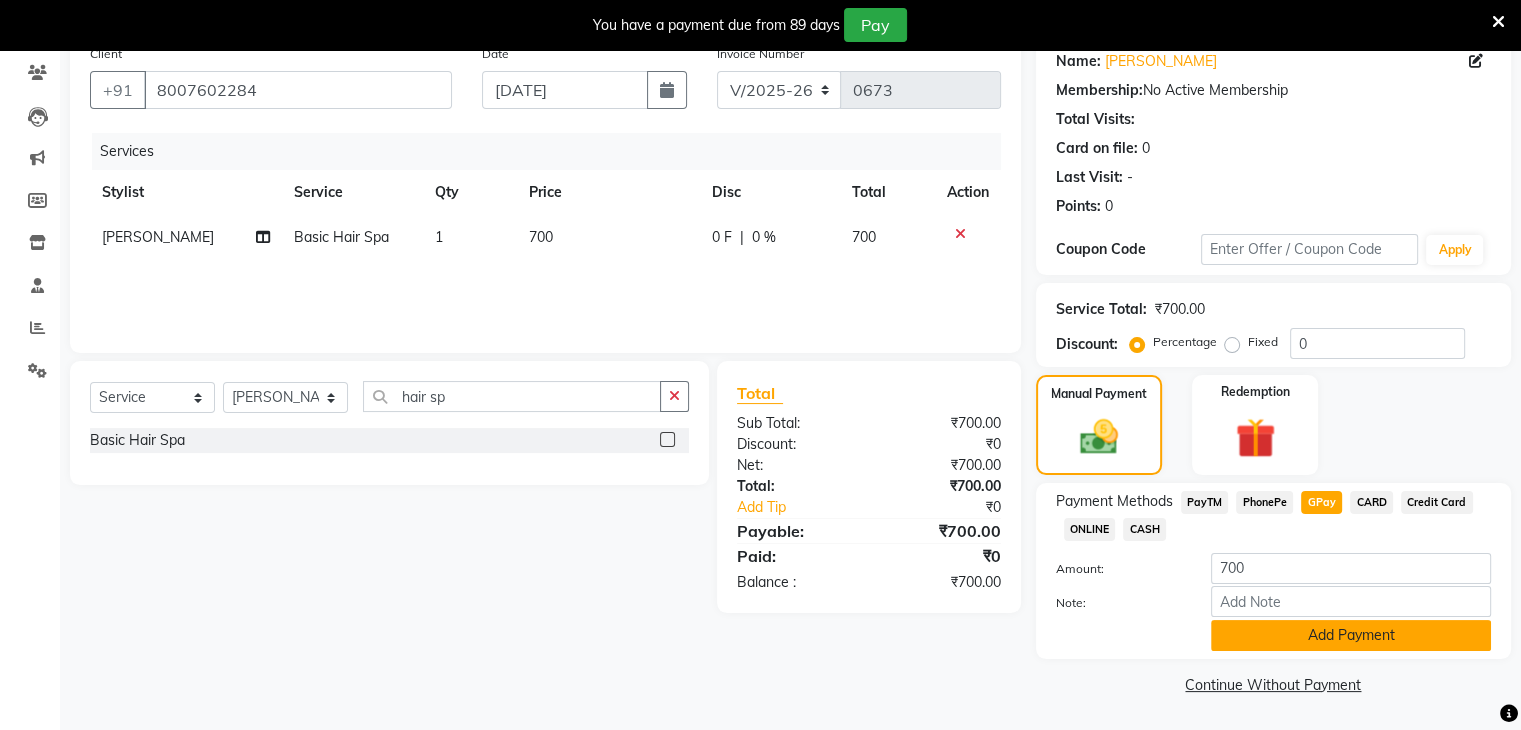 click on "Add Payment" 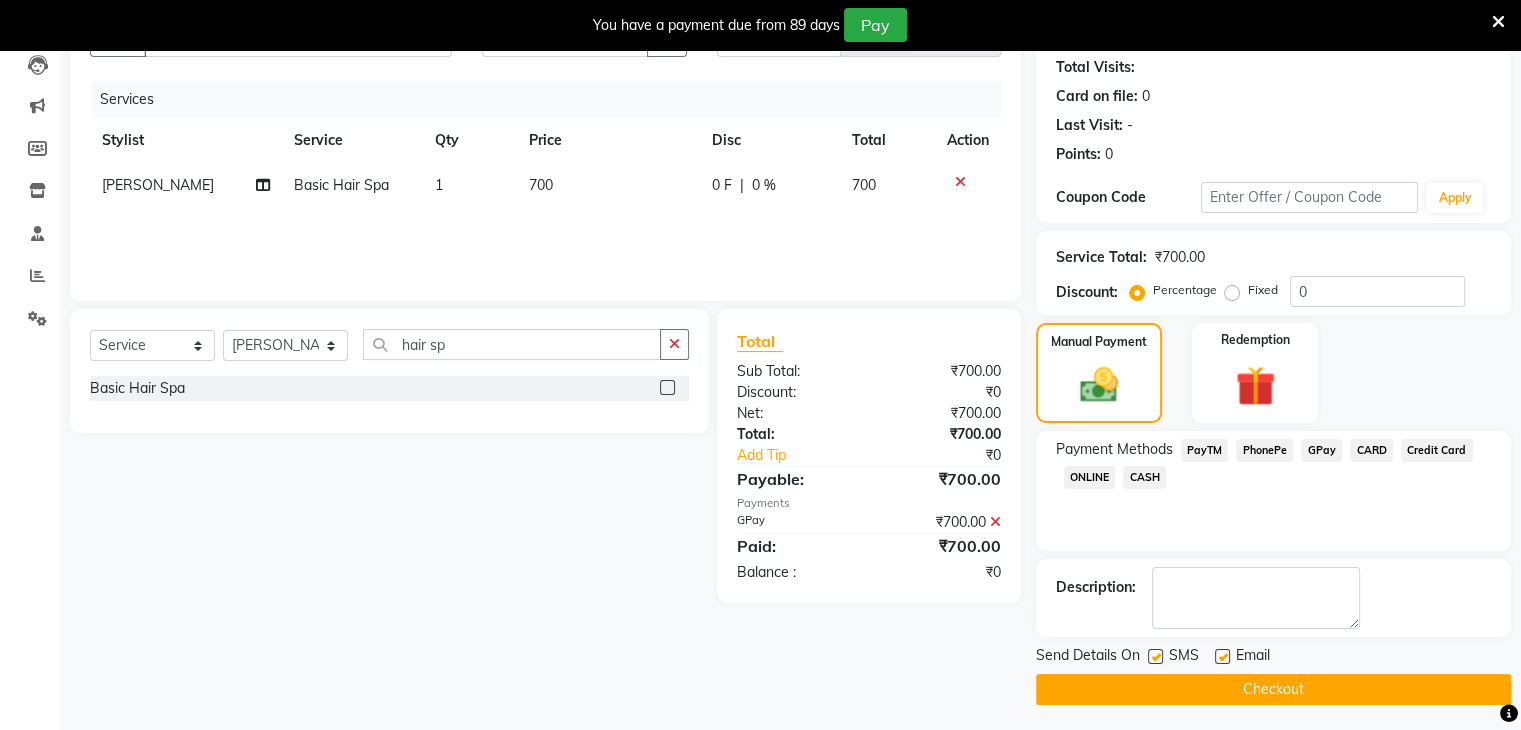 scroll, scrollTop: 220, scrollLeft: 0, axis: vertical 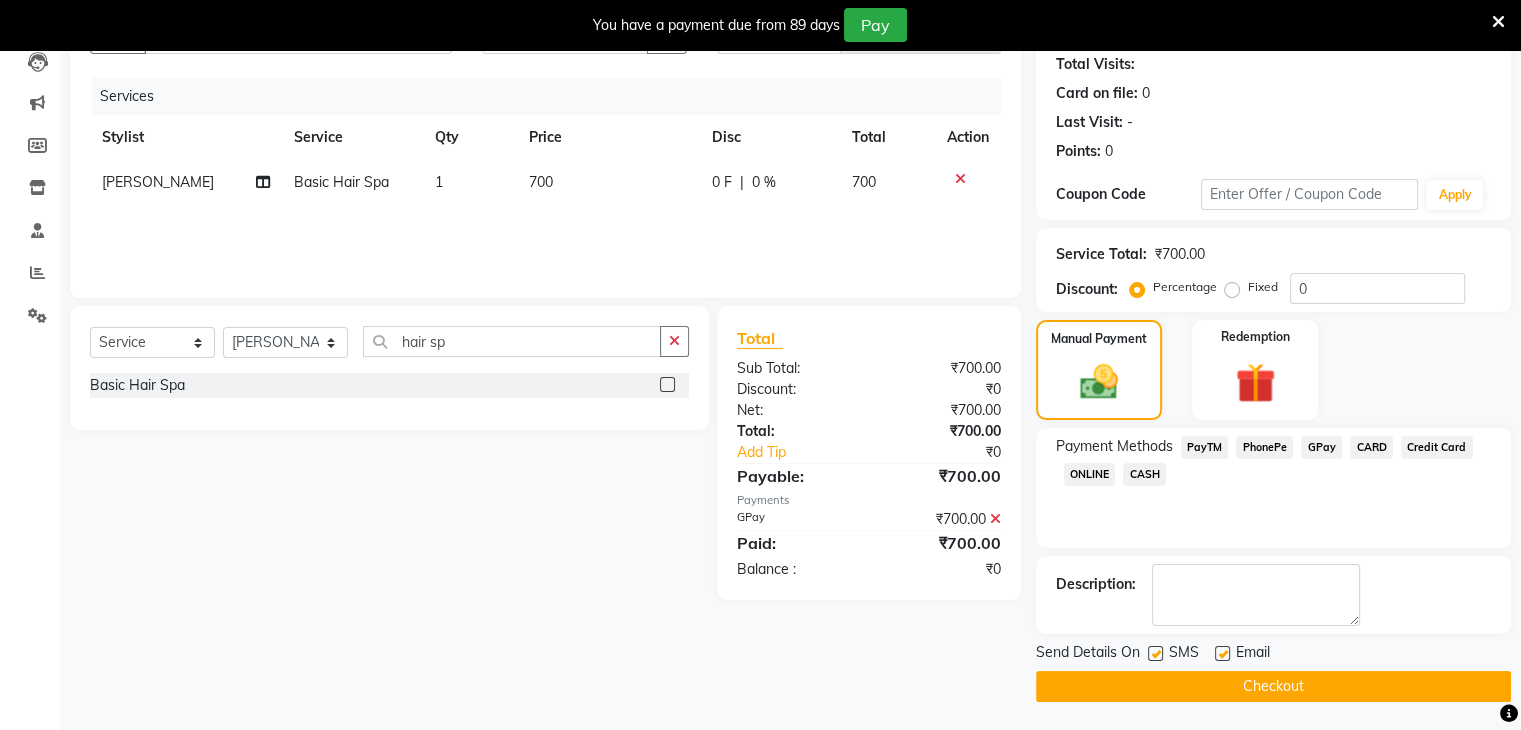 click 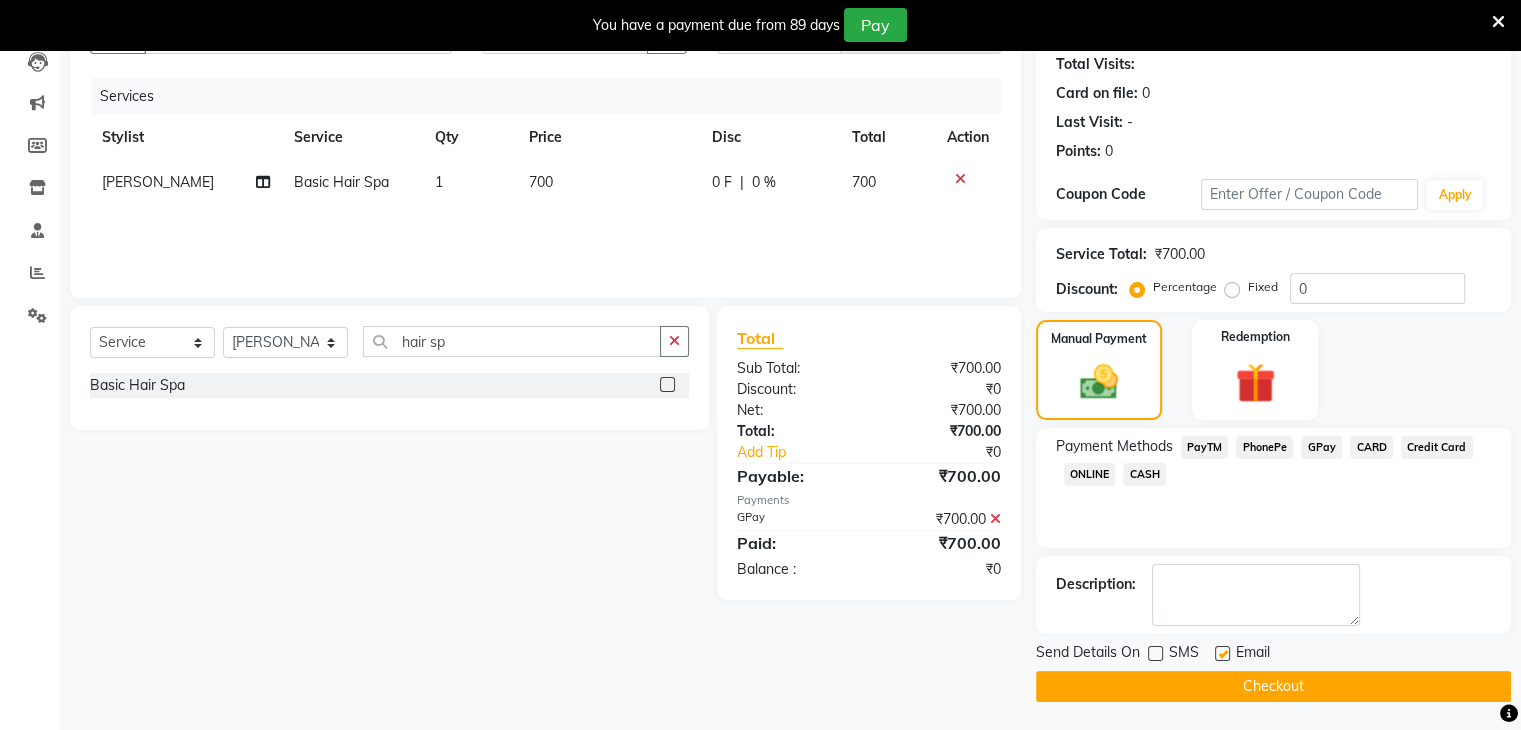 click 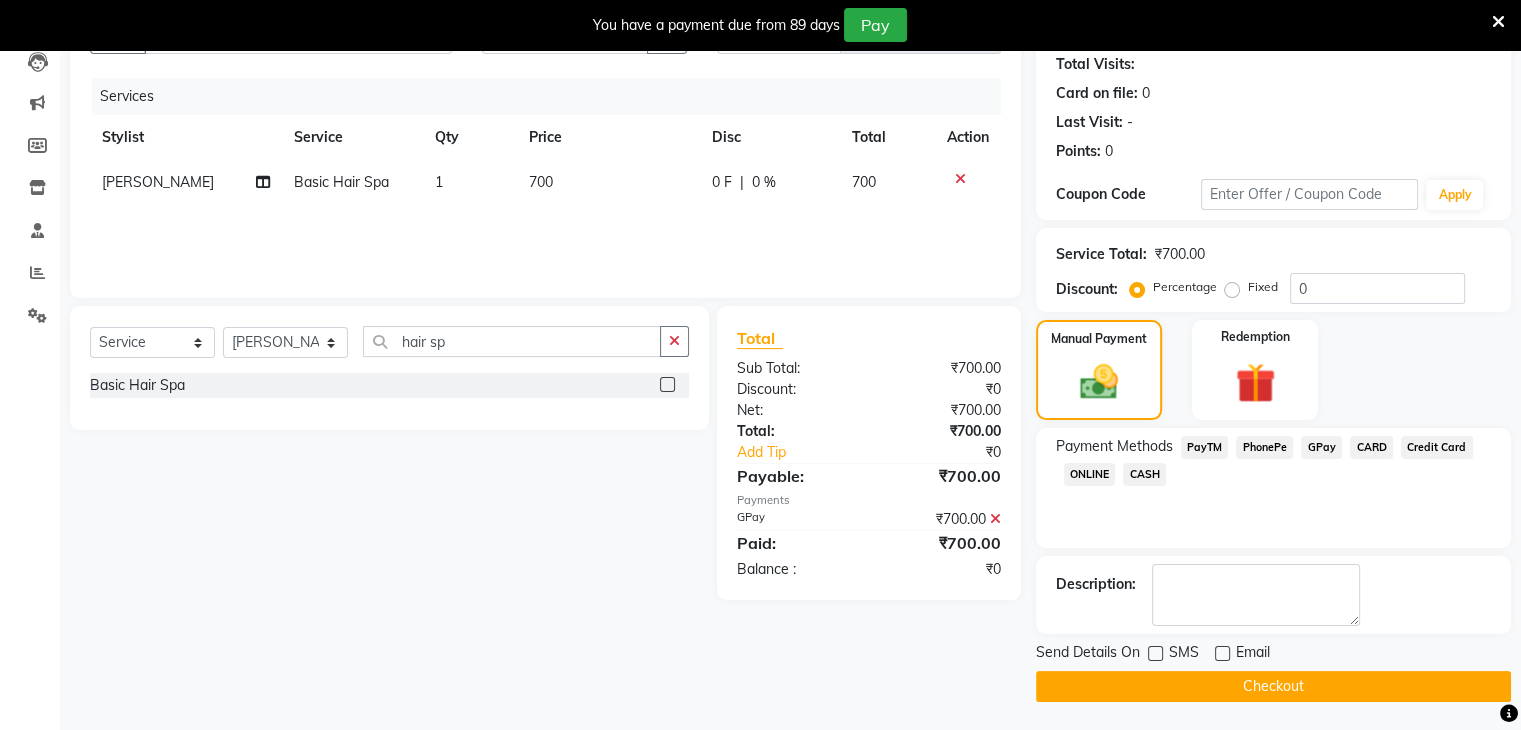 click on "Checkout" 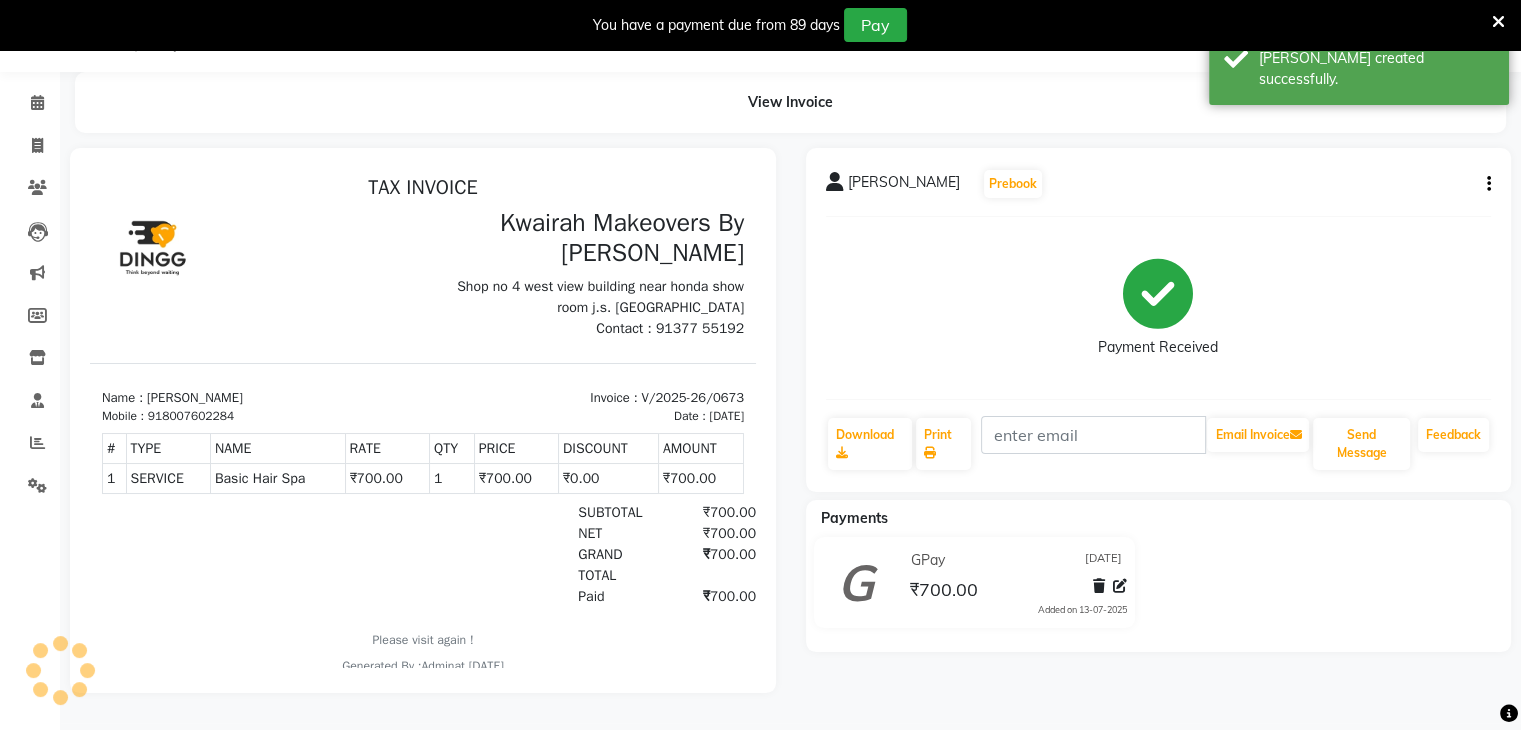 scroll, scrollTop: 0, scrollLeft: 0, axis: both 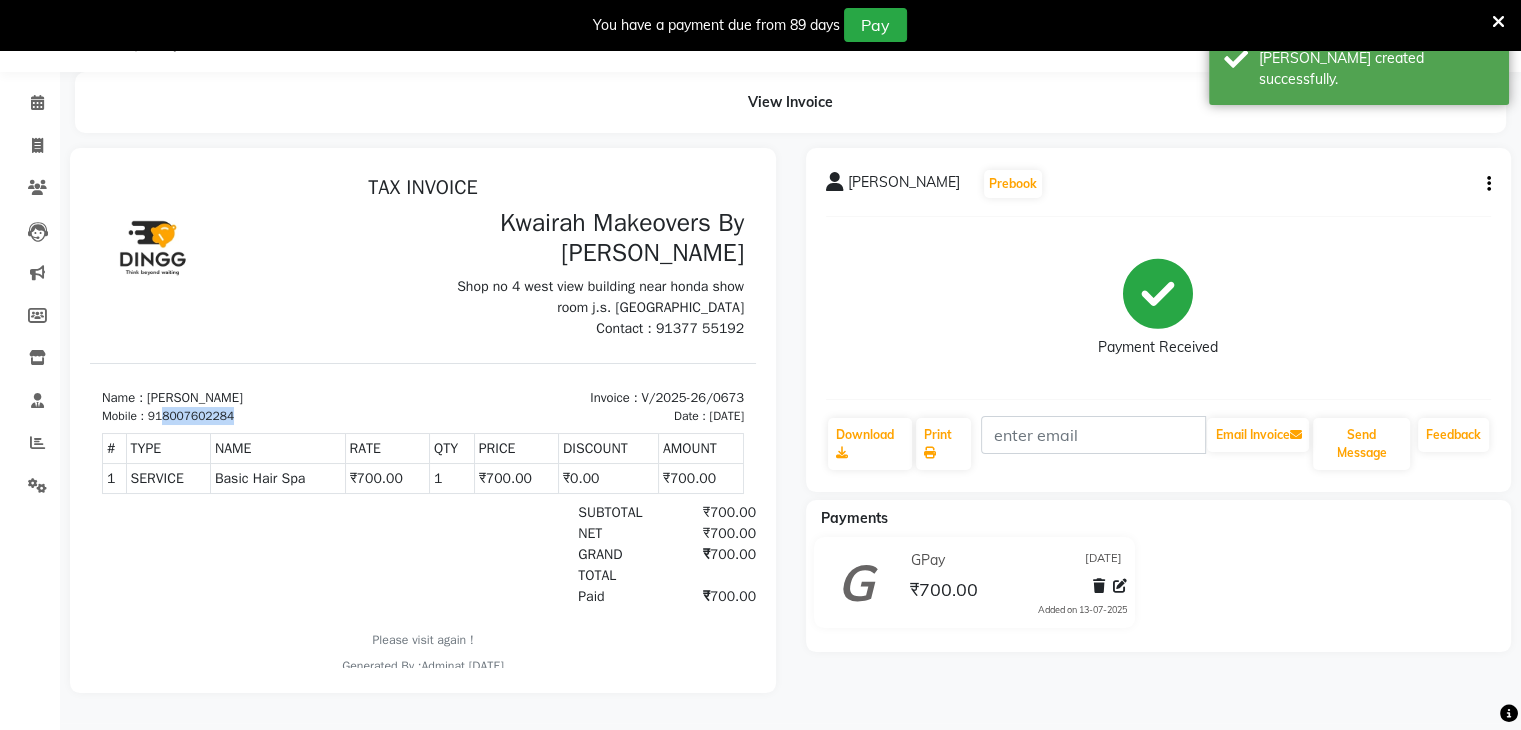drag, startPoint x: 164, startPoint y: 417, endPoint x: 253, endPoint y: 418, distance: 89.005615 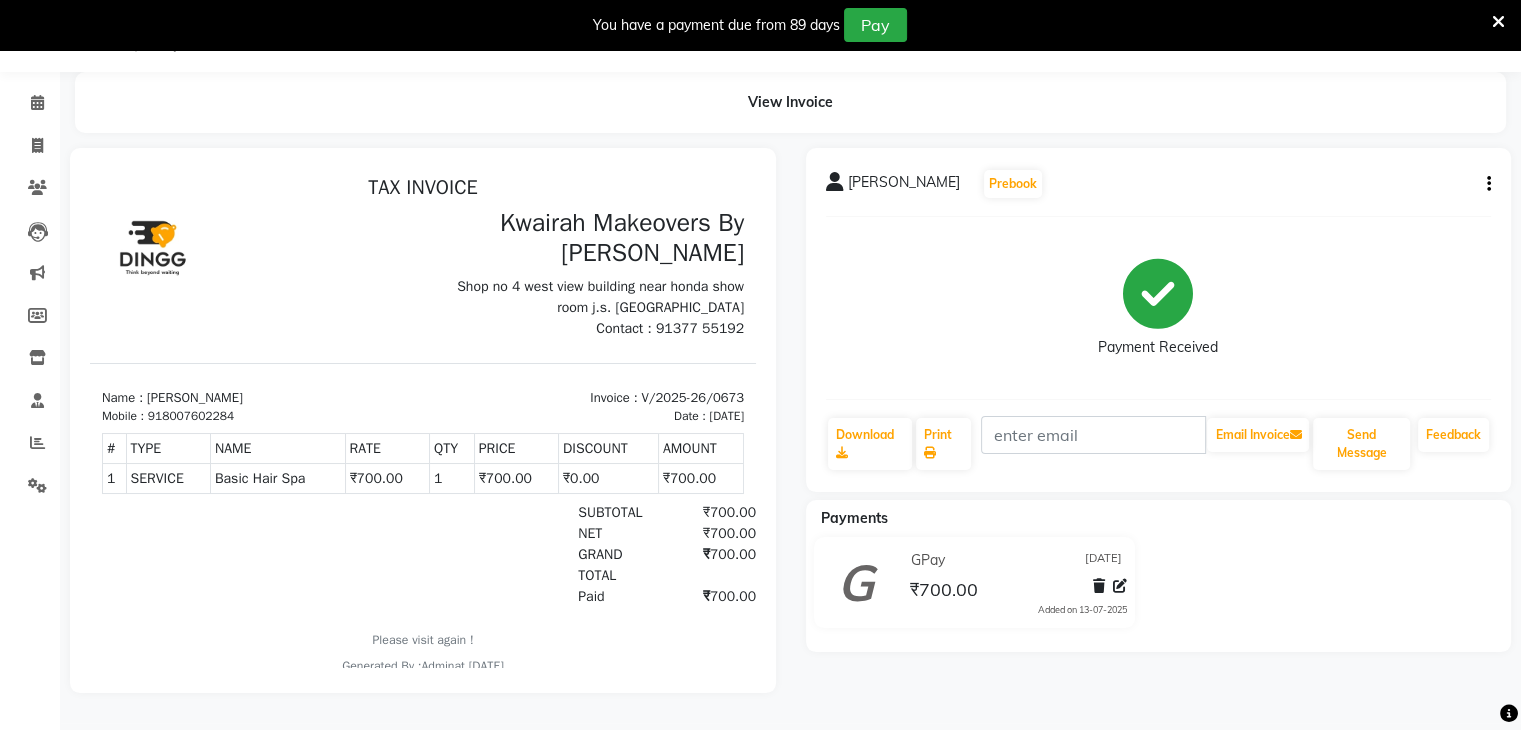 click on "Name  : Sneha Khanolkar" at bounding box center (256, 398) 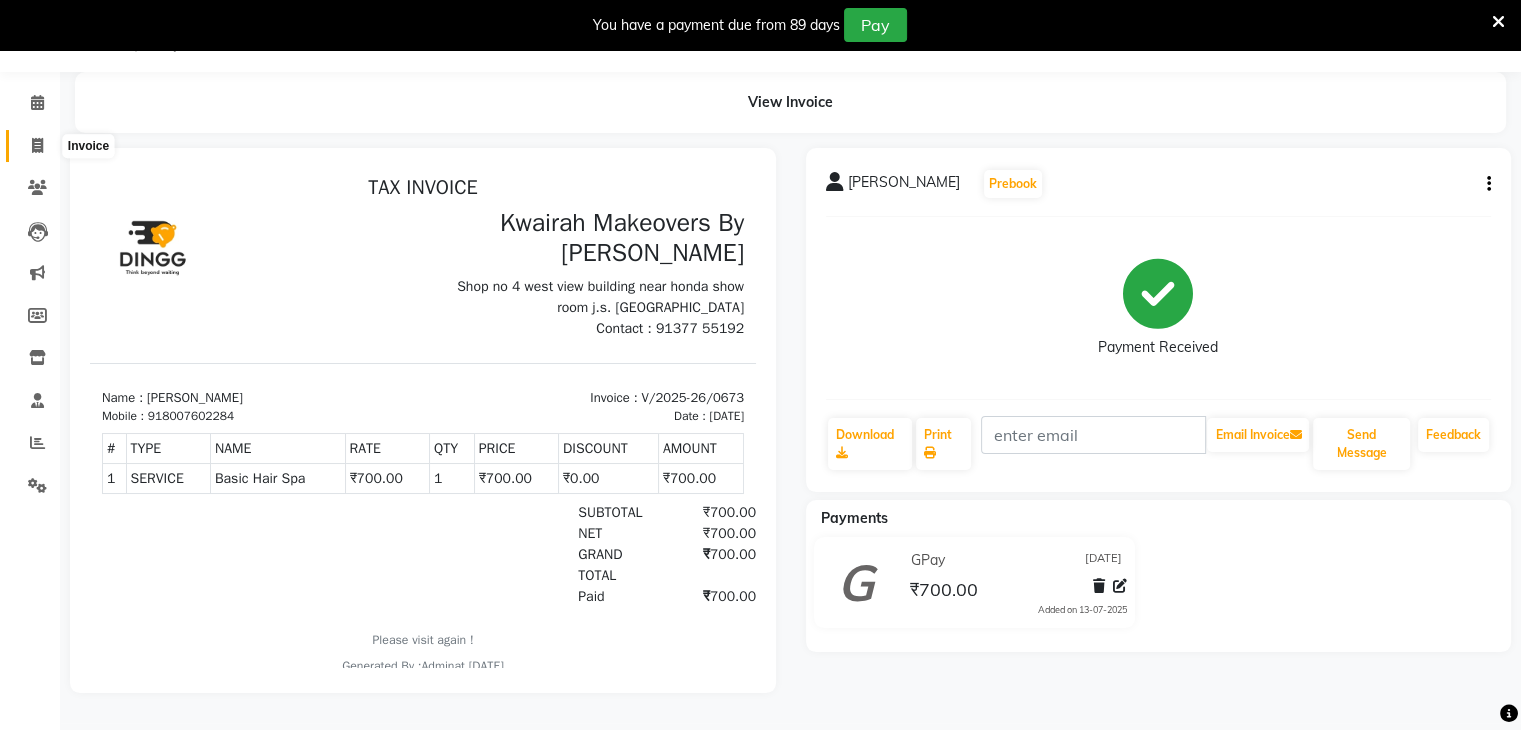 click 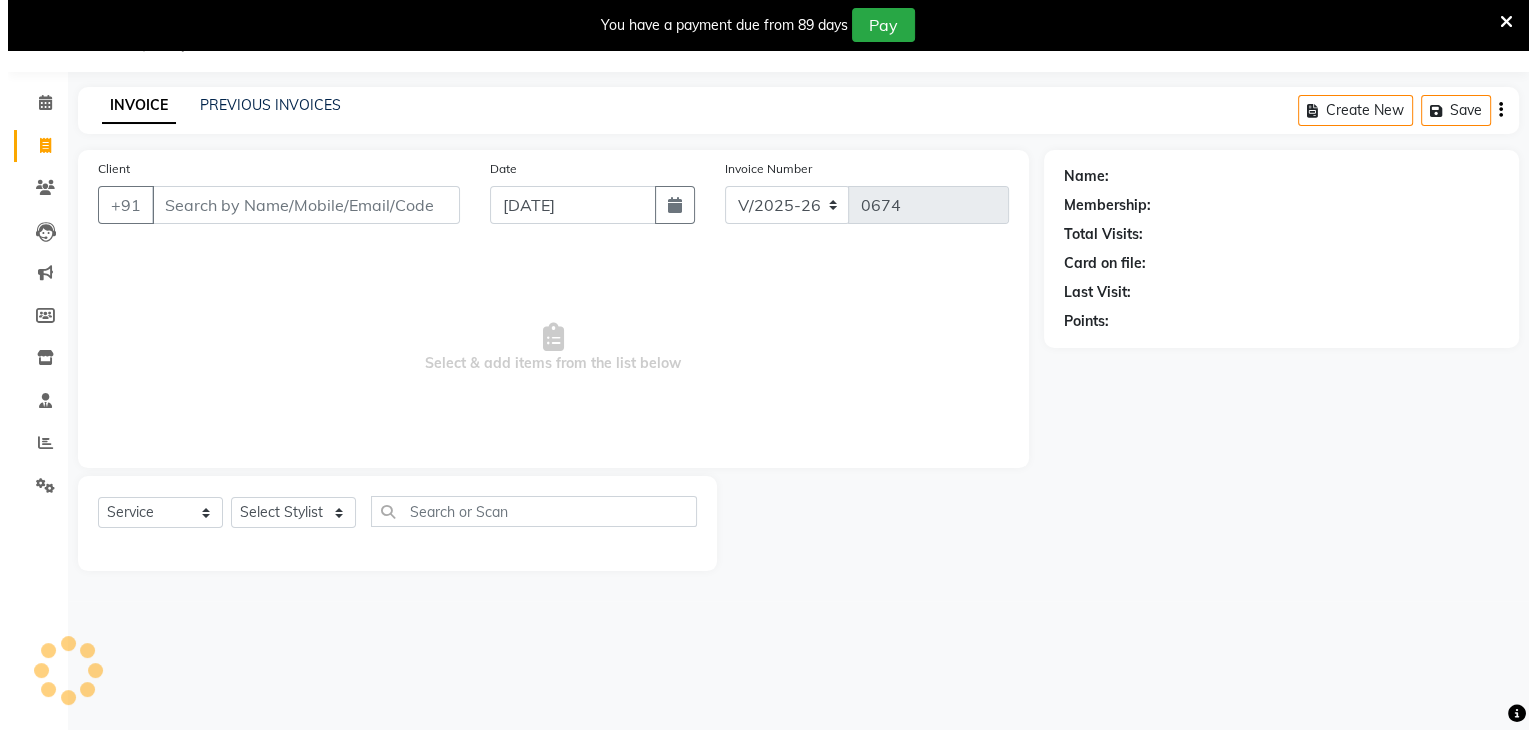 scroll, scrollTop: 50, scrollLeft: 0, axis: vertical 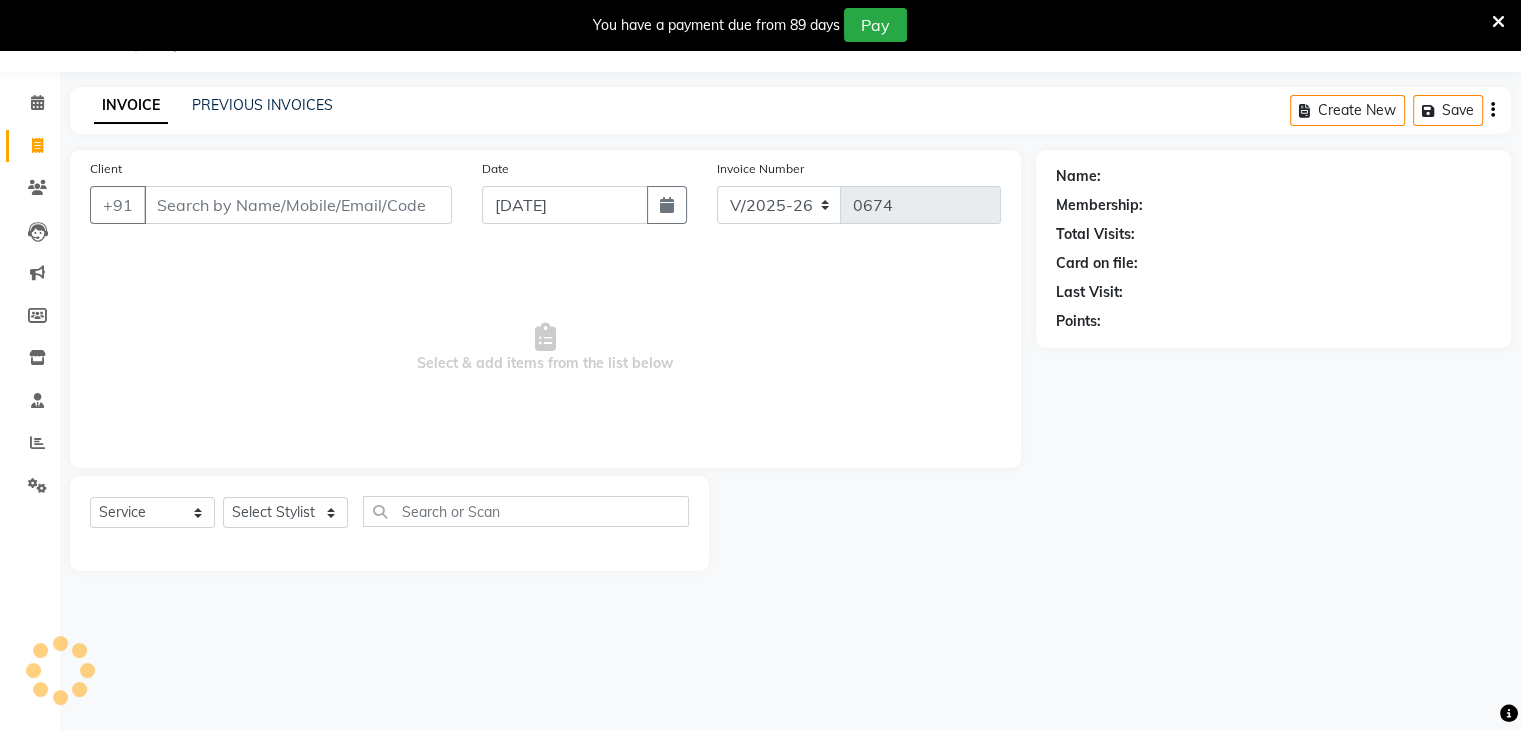 click on "Client" at bounding box center [298, 205] 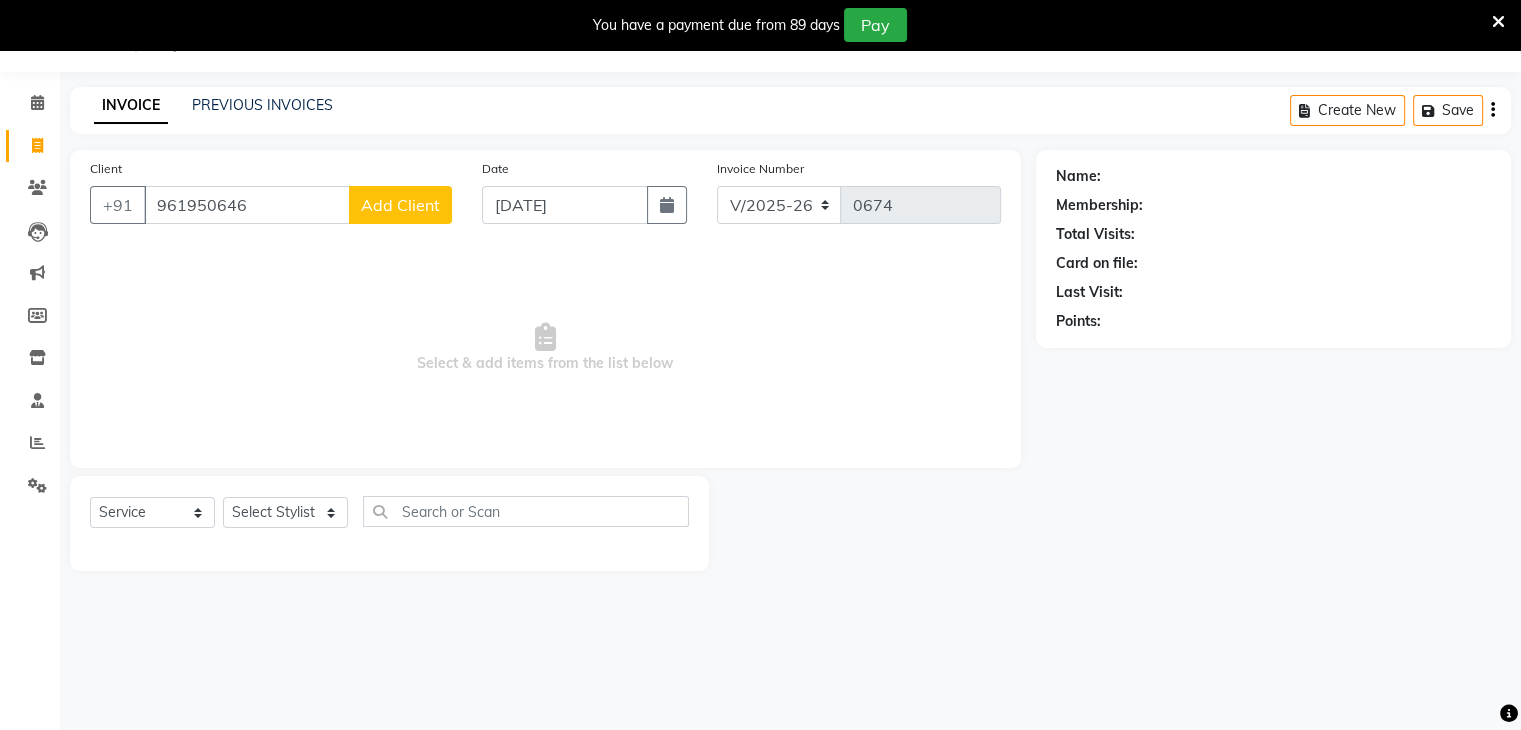 click on "Add Client" 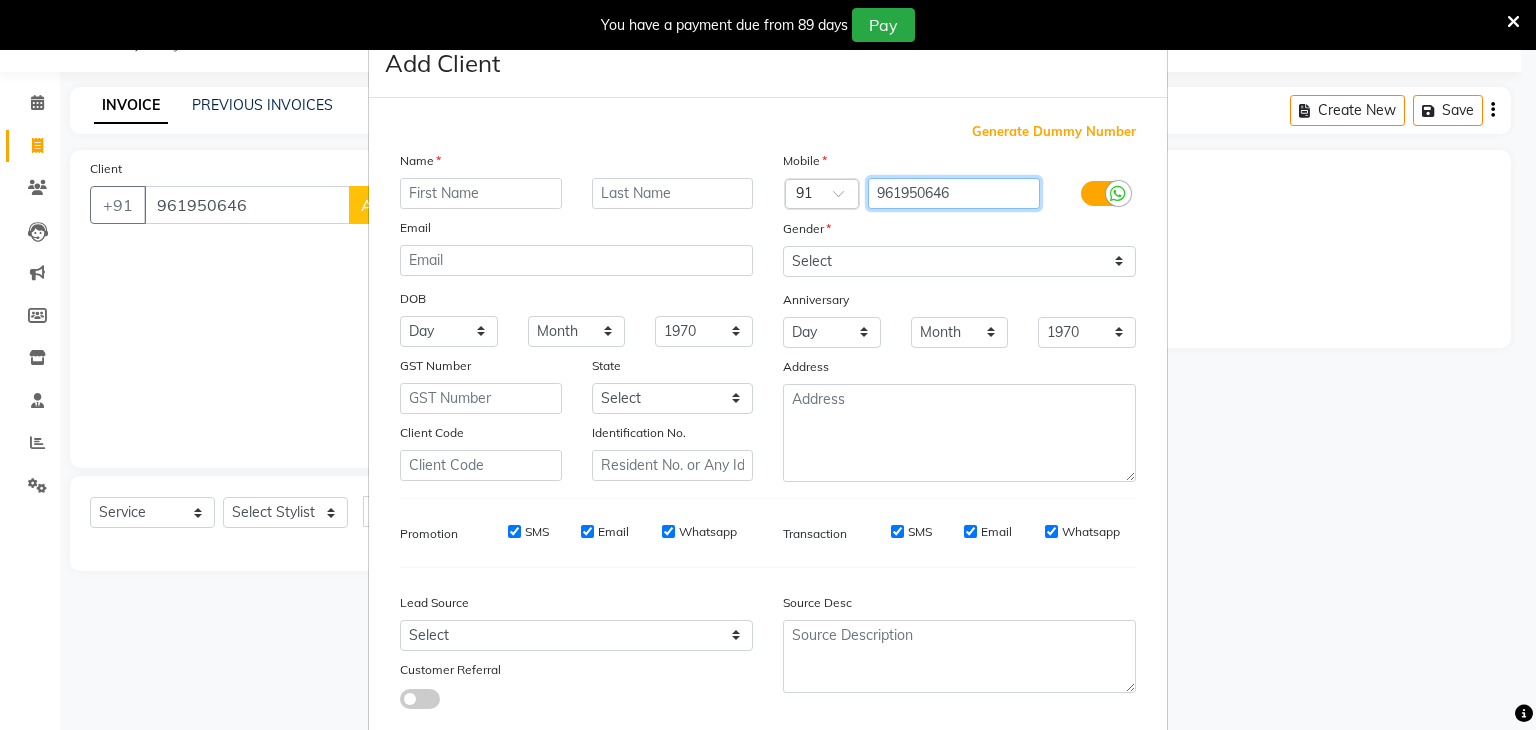 click on "961950646" at bounding box center [954, 193] 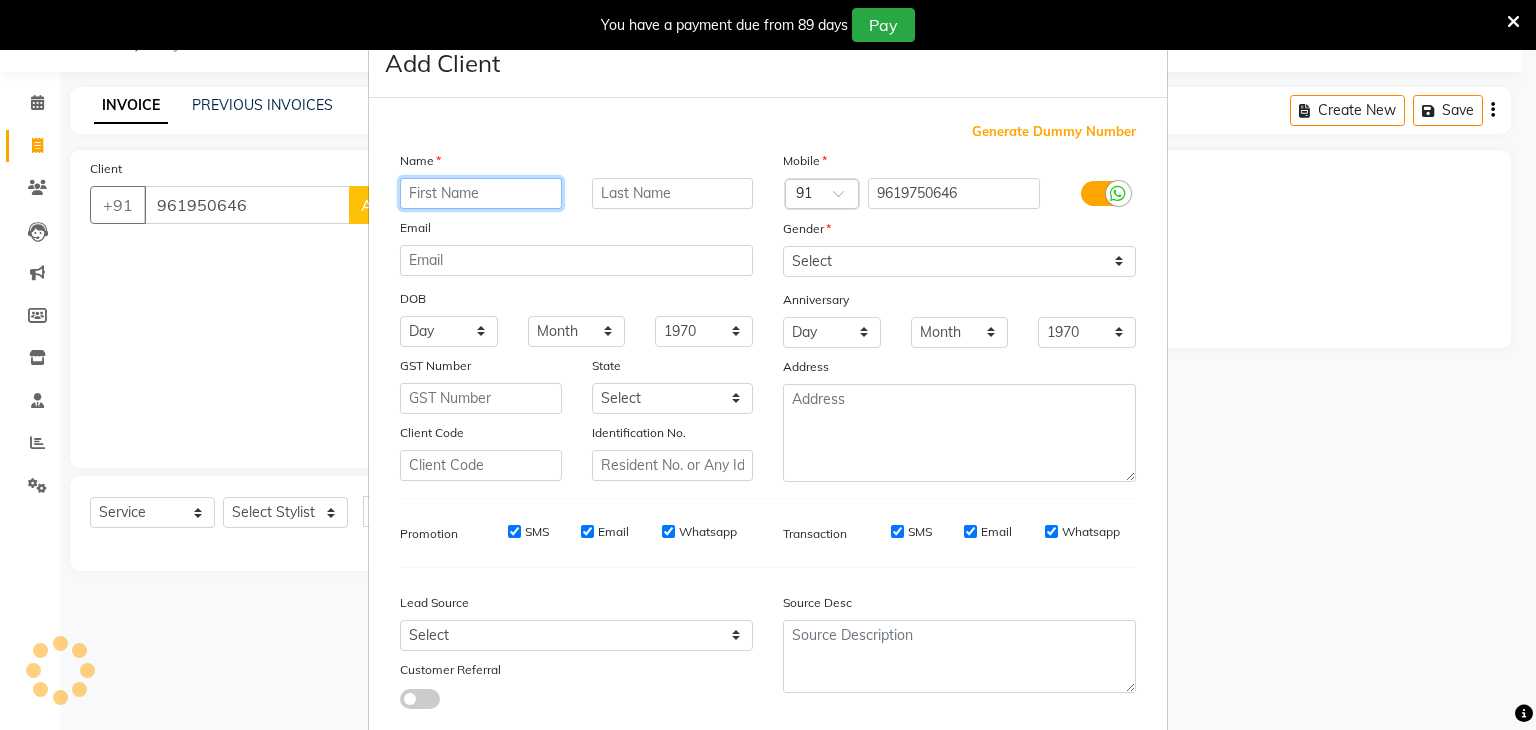 click at bounding box center (481, 193) 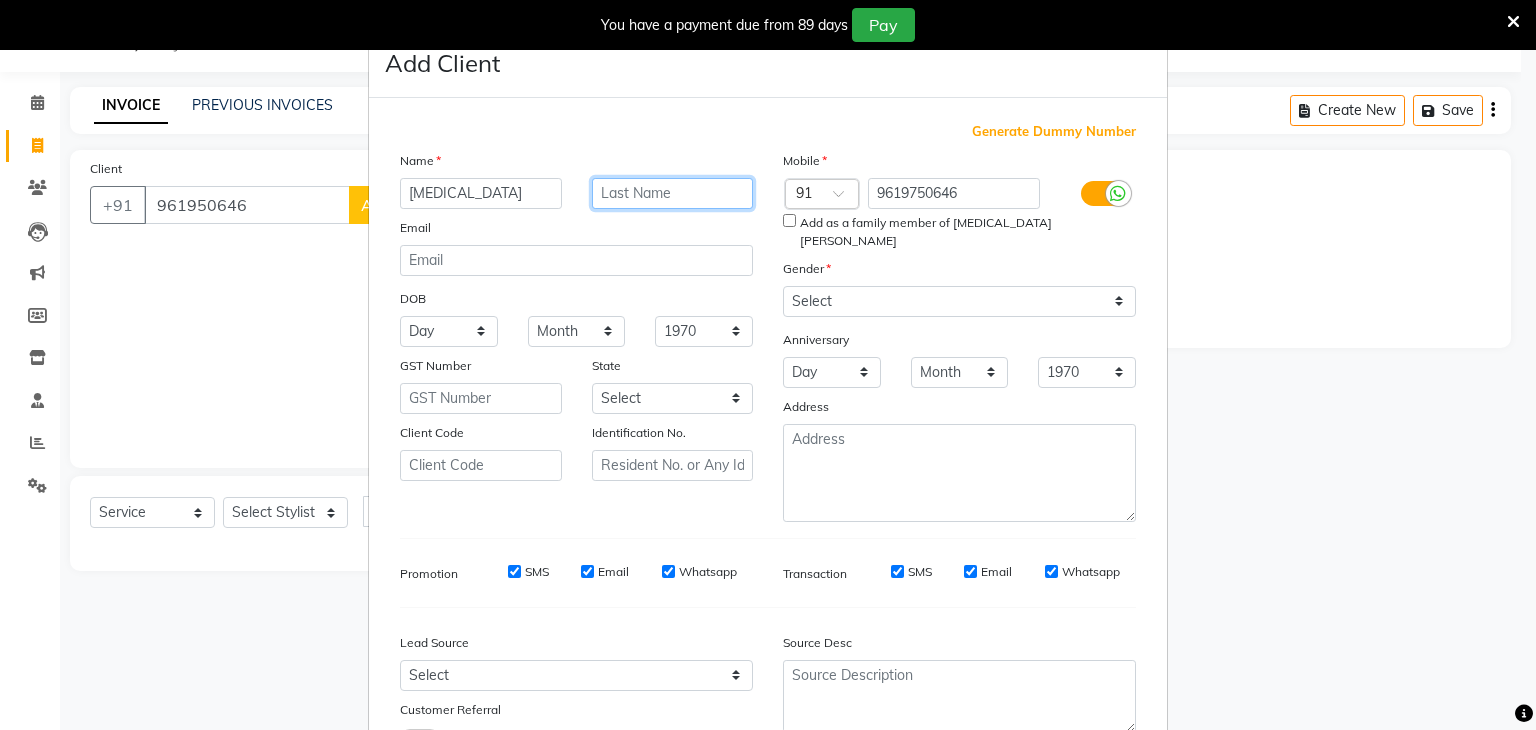 click at bounding box center [673, 193] 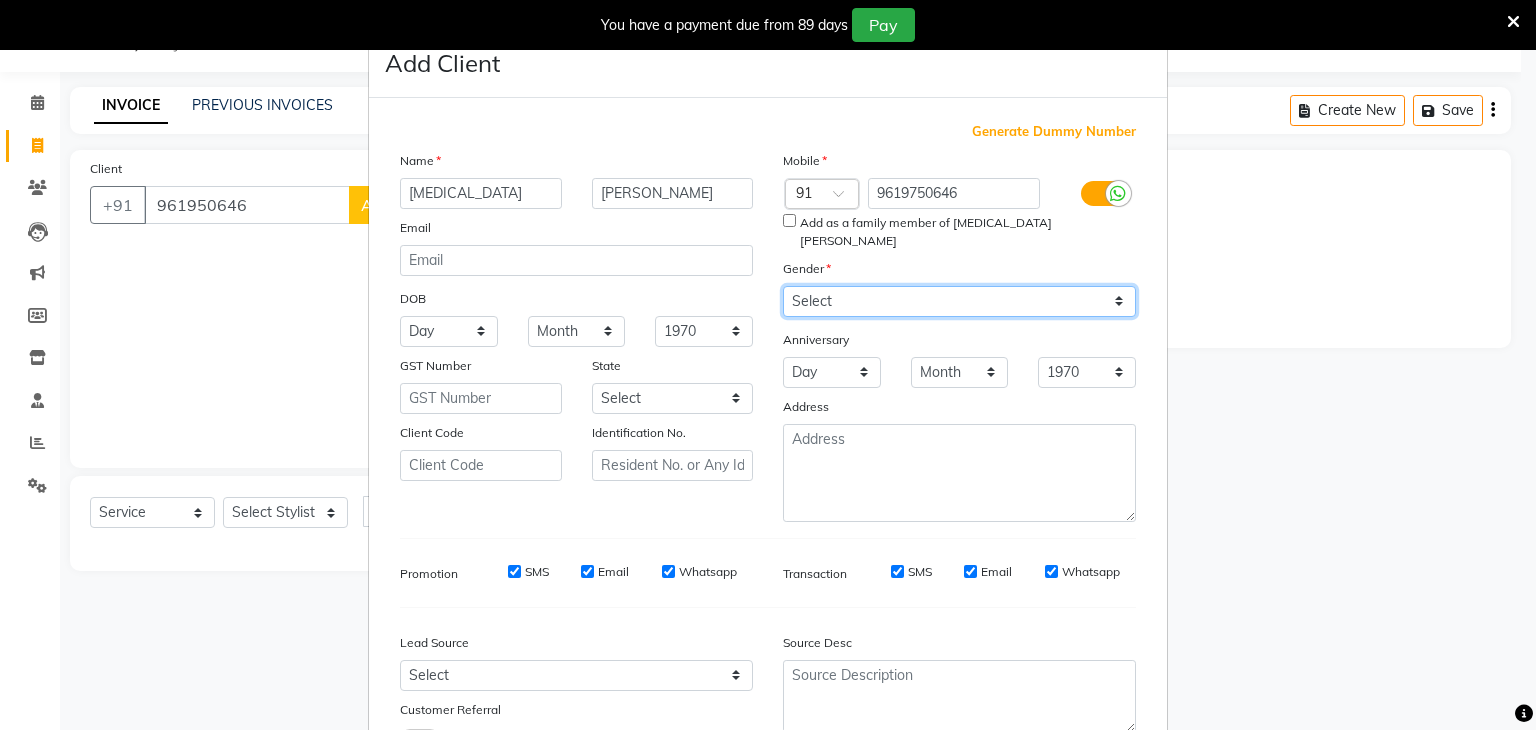 click on "Select [DEMOGRAPHIC_DATA] [DEMOGRAPHIC_DATA] Other Prefer Not To Say" at bounding box center [959, 301] 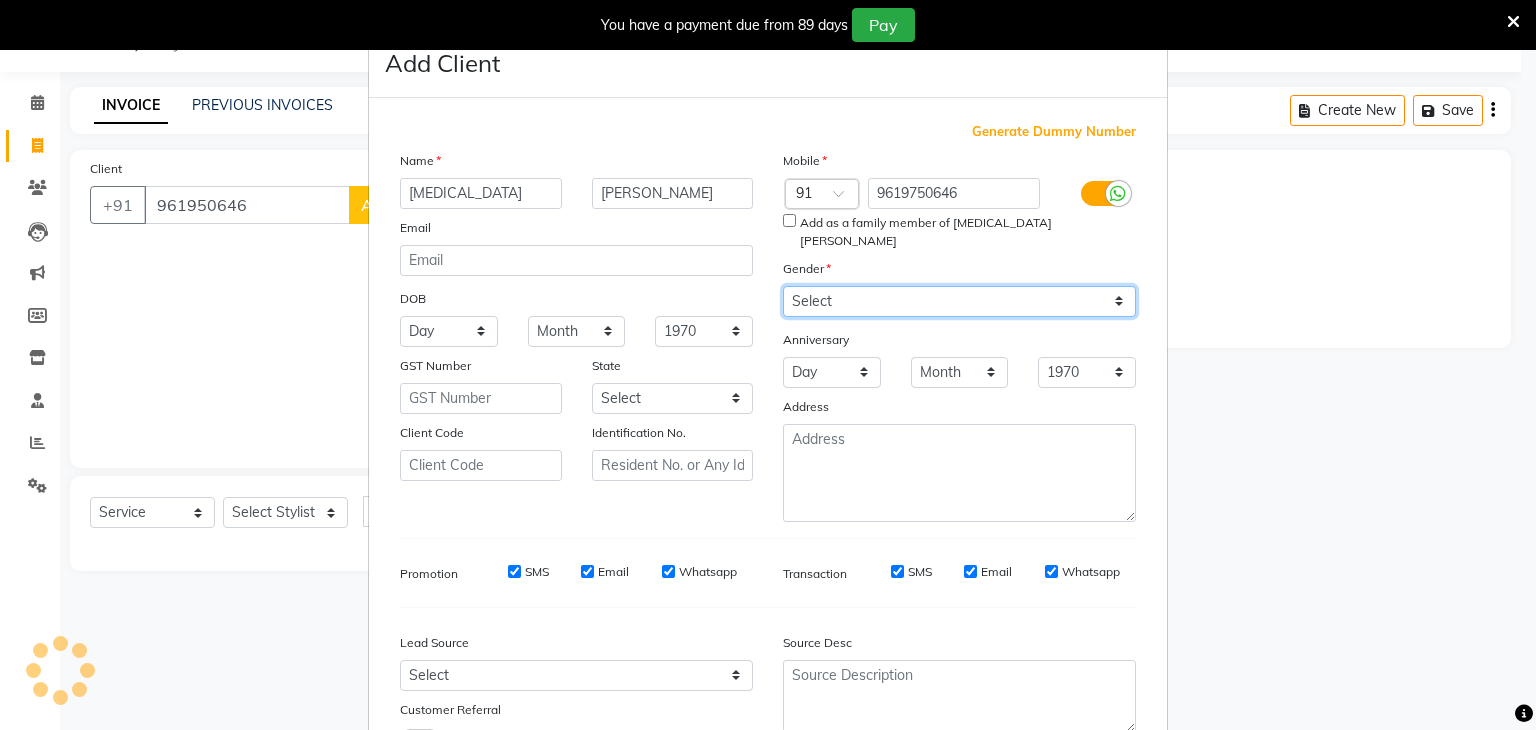 click on "Select [DEMOGRAPHIC_DATA] [DEMOGRAPHIC_DATA] Other Prefer Not To Say" at bounding box center (959, 301) 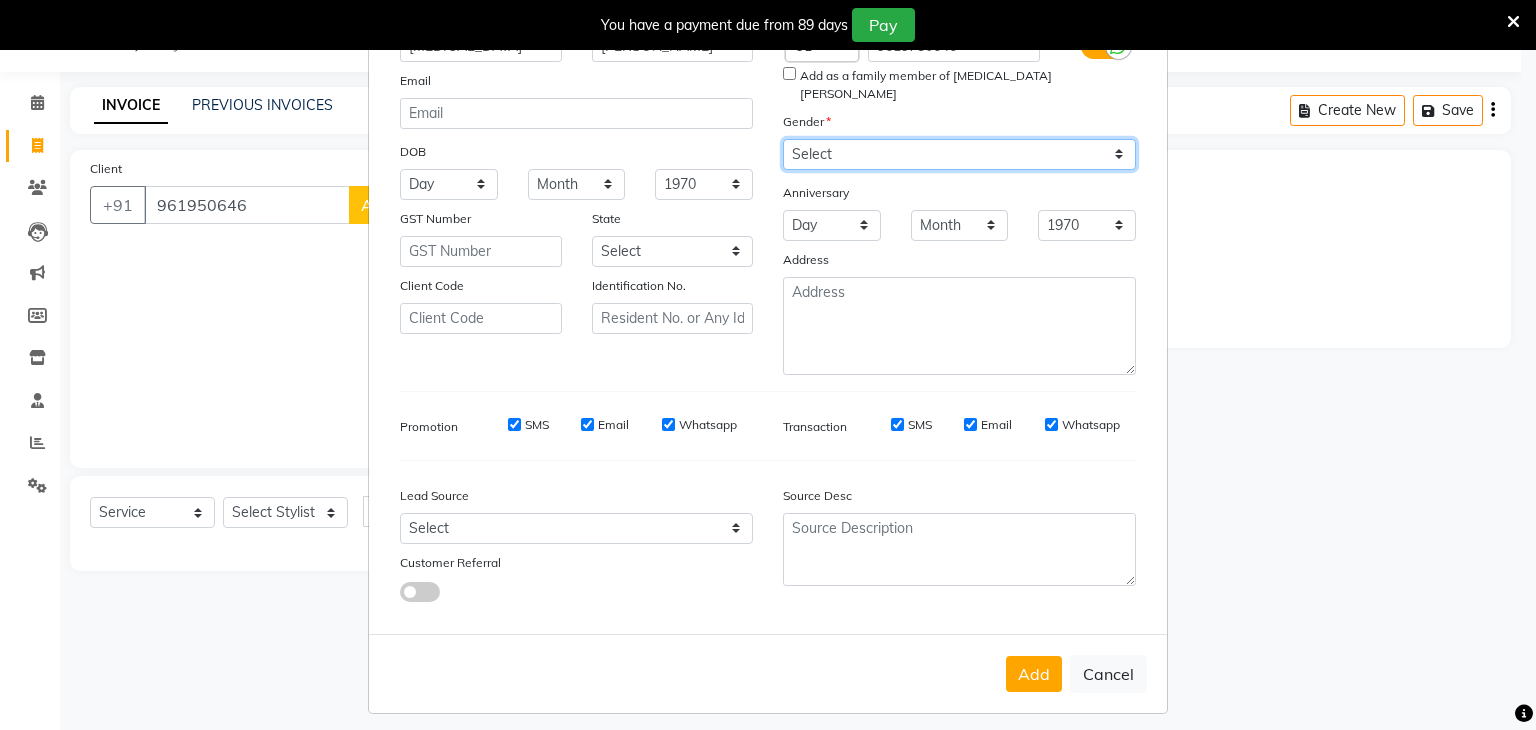 scroll, scrollTop: 148, scrollLeft: 0, axis: vertical 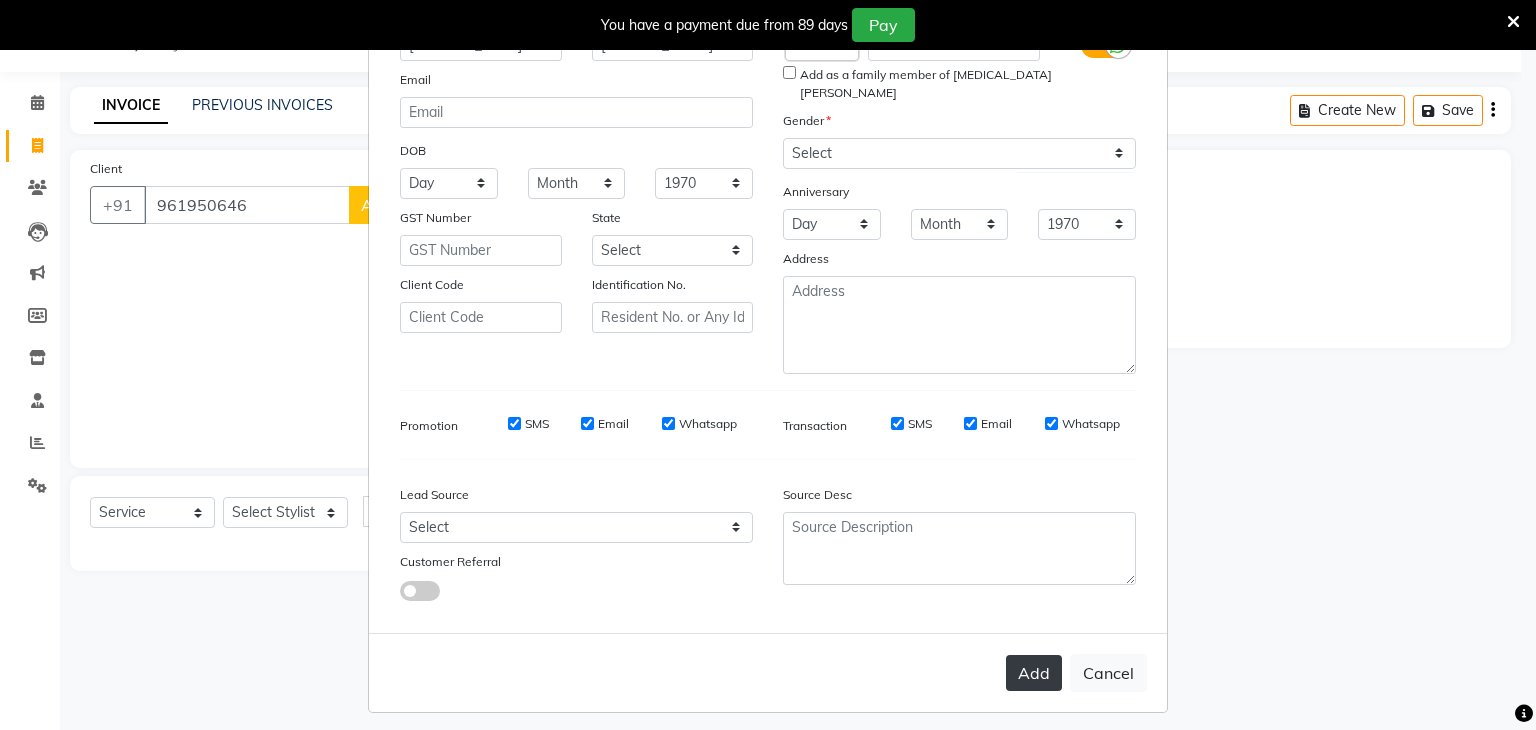 click on "Add" at bounding box center [1034, 673] 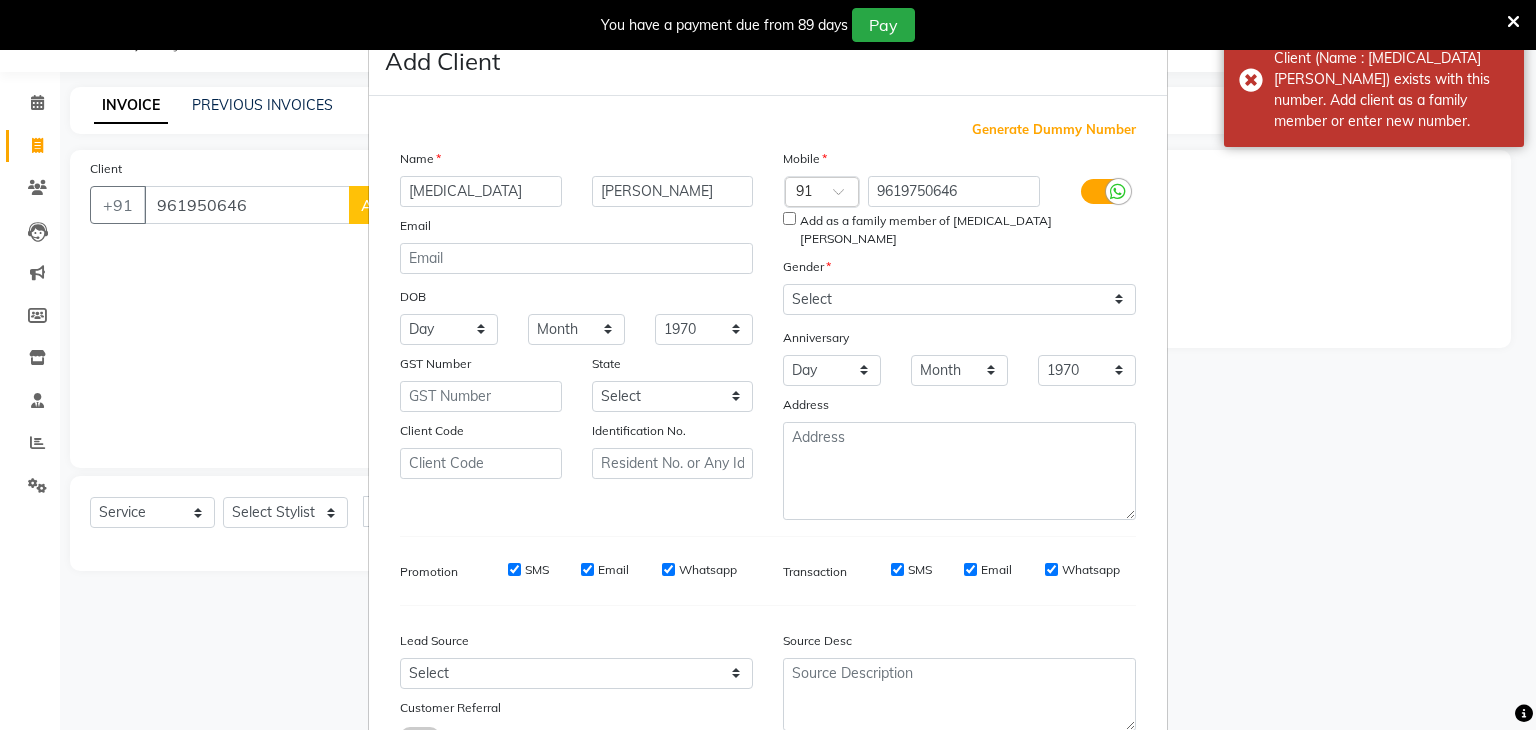 scroll, scrollTop: 0, scrollLeft: 0, axis: both 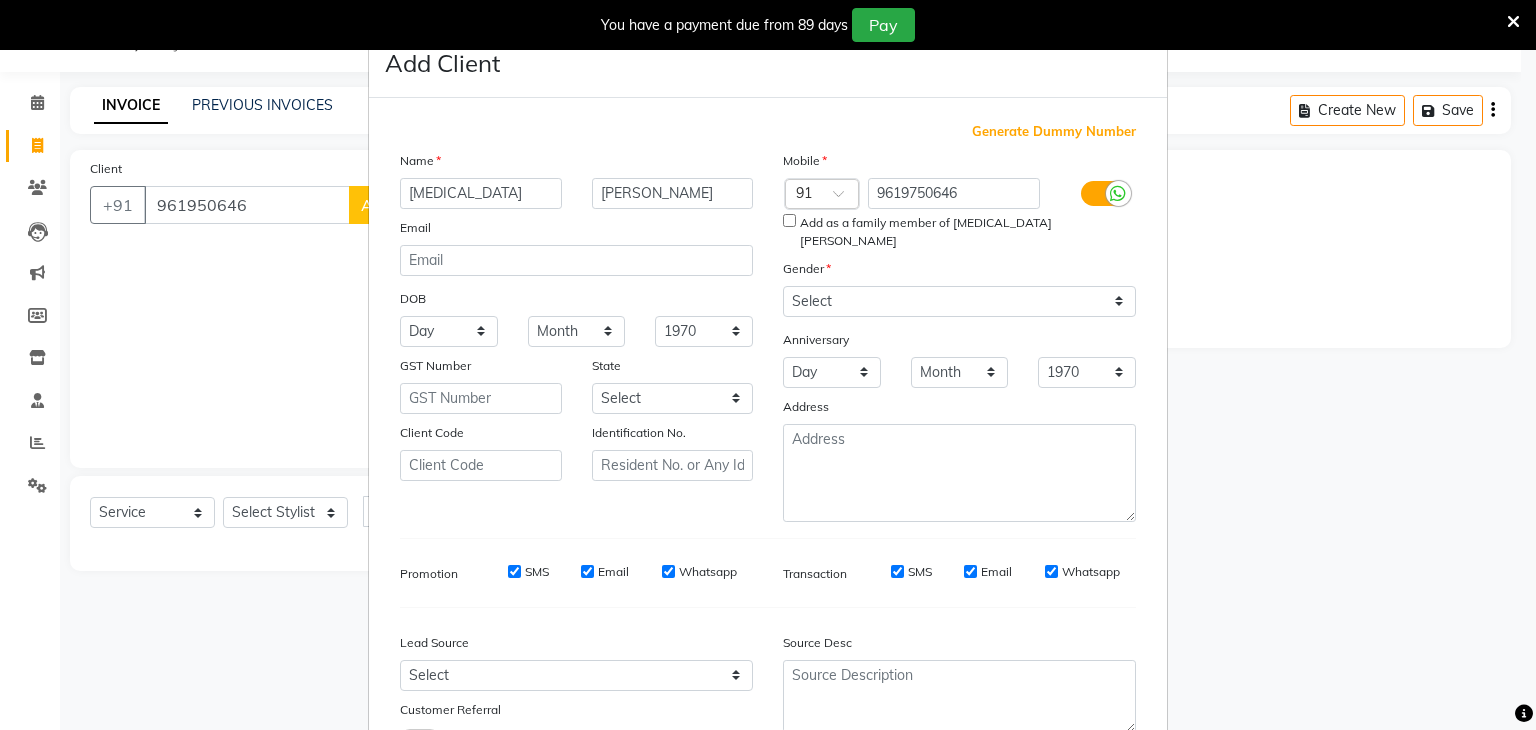 click on "Add as a family member of Nikita Panchal" at bounding box center (789, 220) 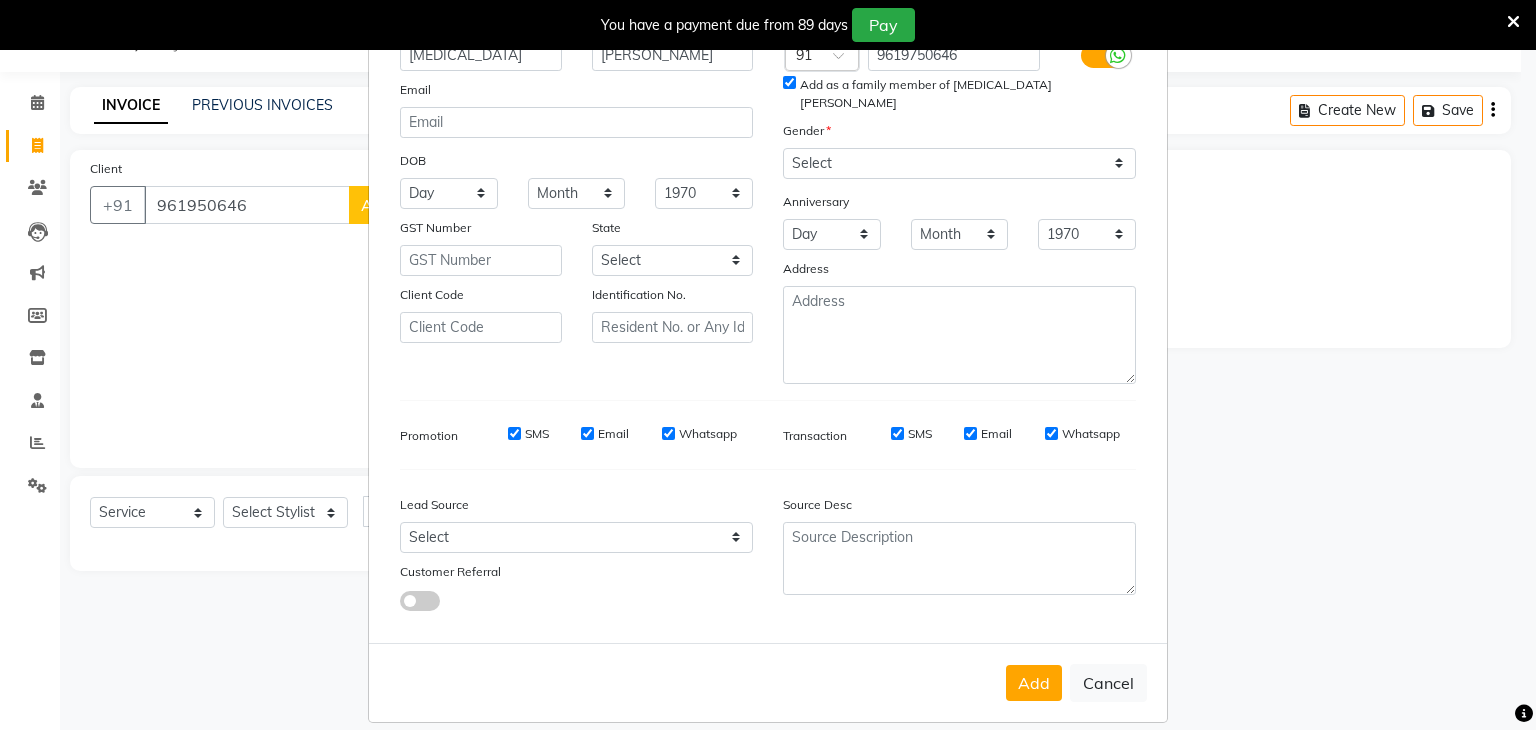 scroll, scrollTop: 148, scrollLeft: 0, axis: vertical 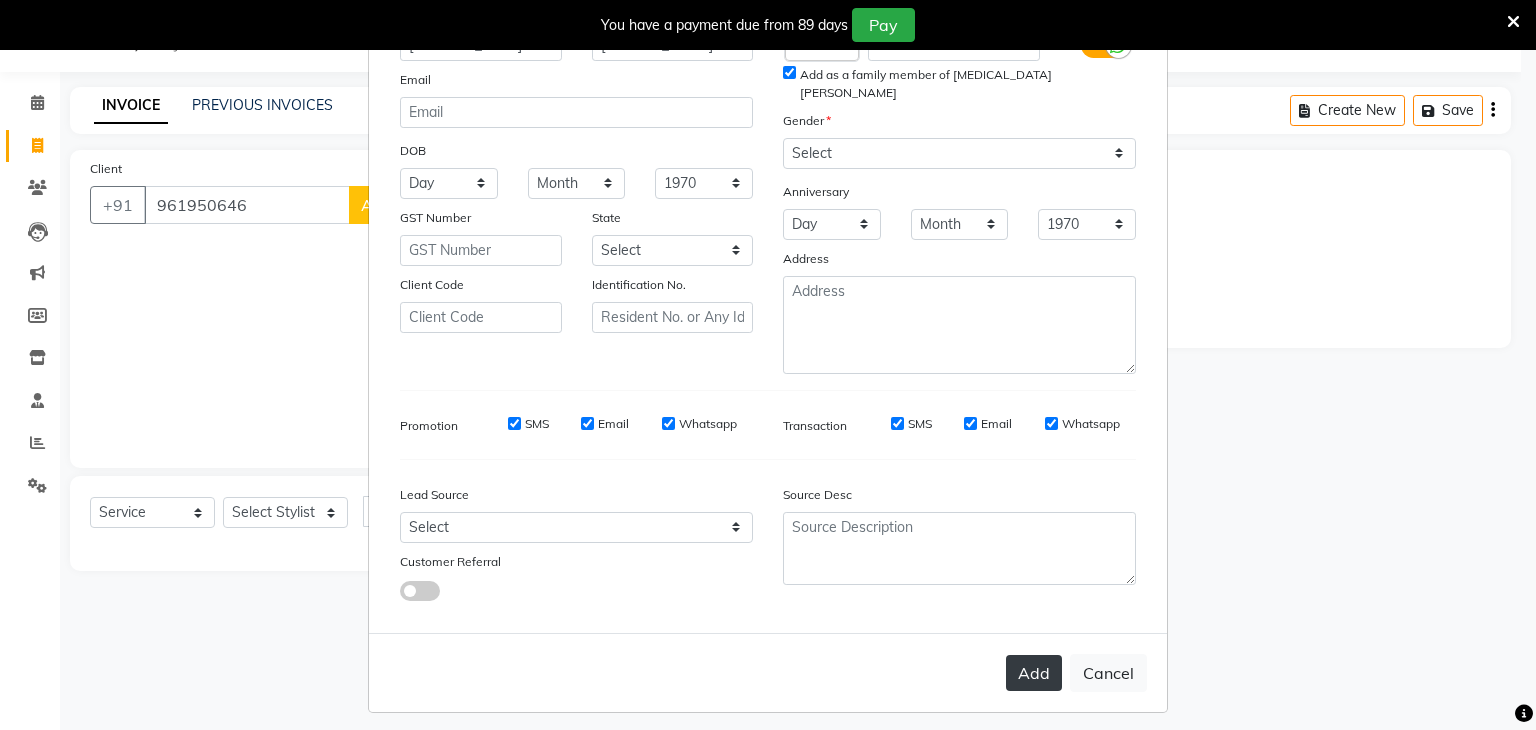 click on "Add" at bounding box center (1034, 673) 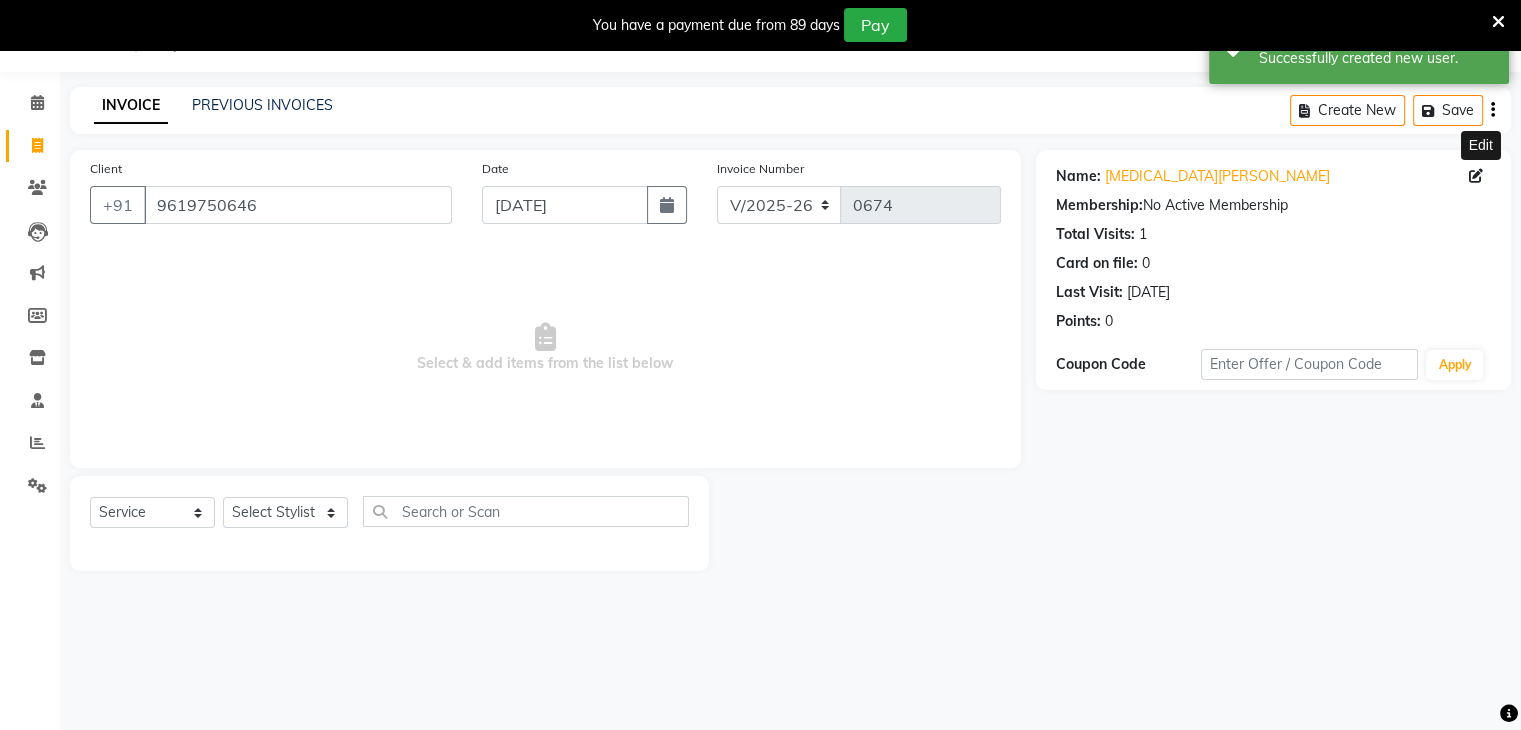 click 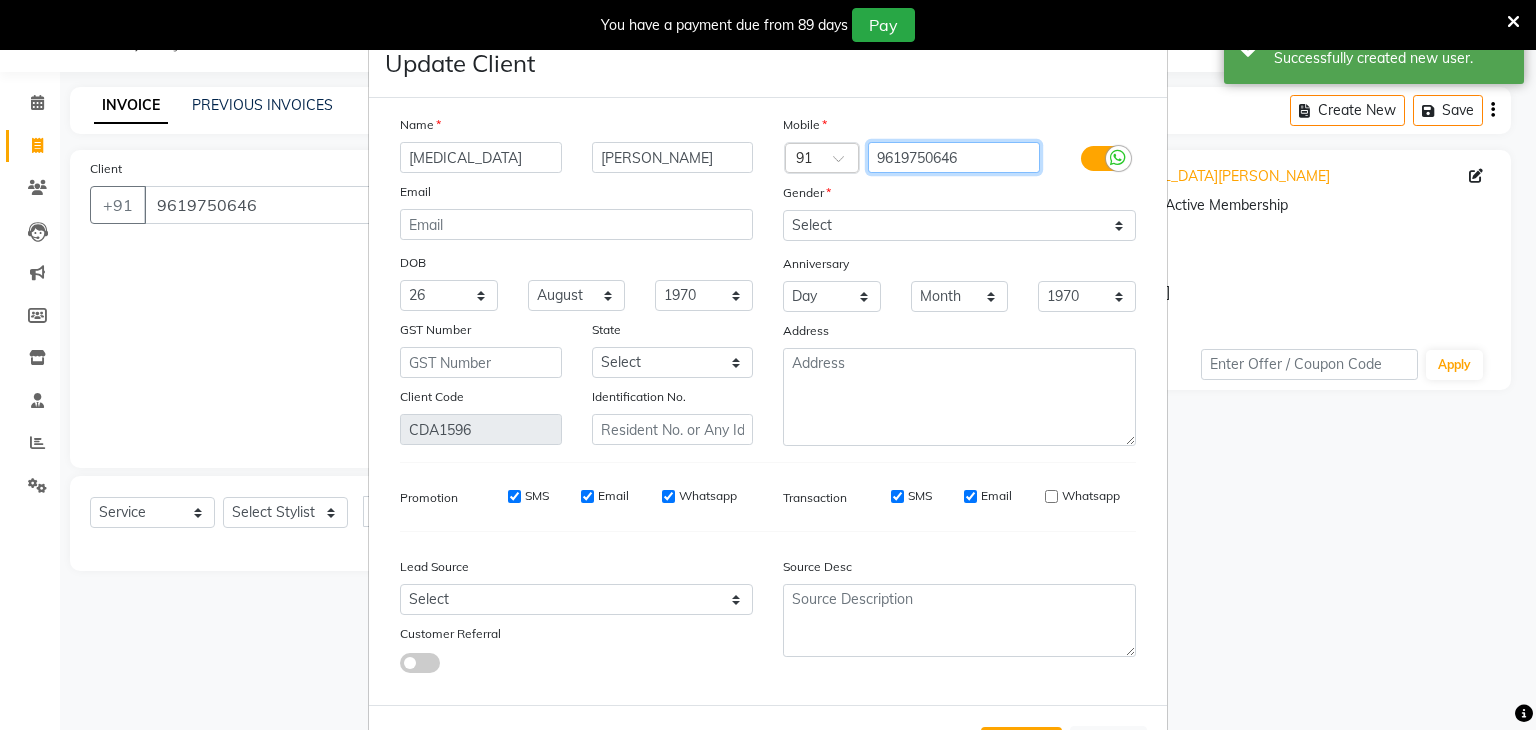 click on "9619750646" at bounding box center [954, 157] 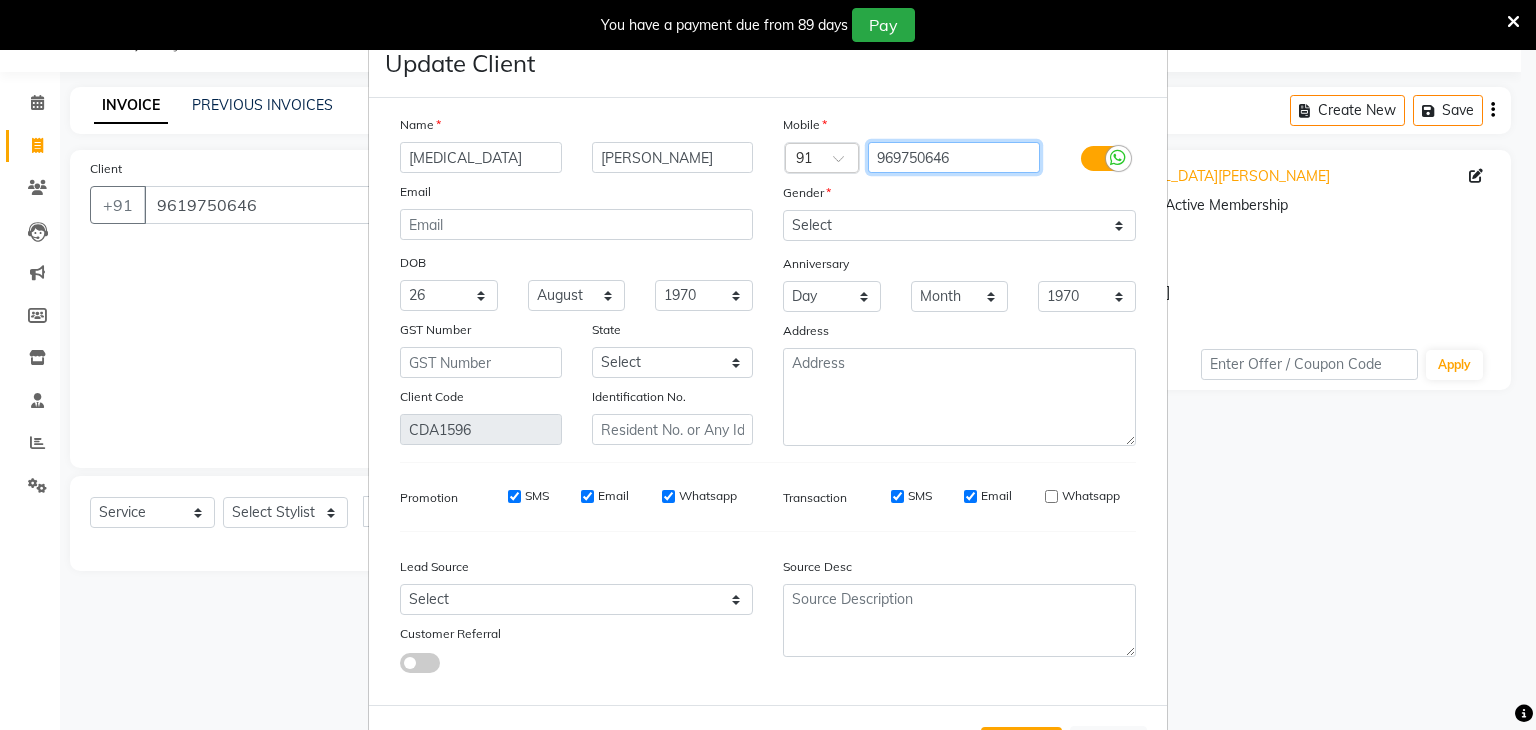 click on "969750646" at bounding box center [954, 157] 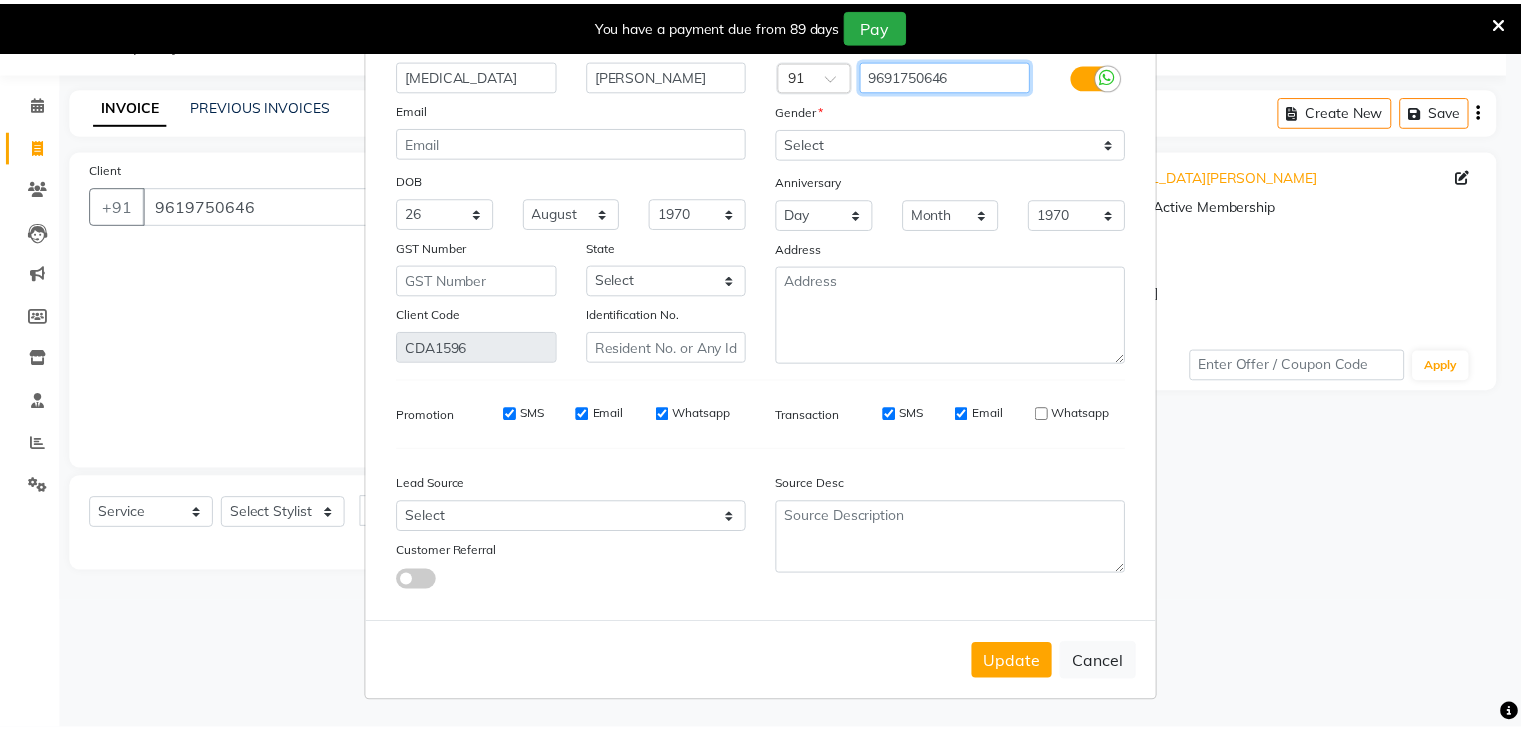 scroll, scrollTop: 92, scrollLeft: 0, axis: vertical 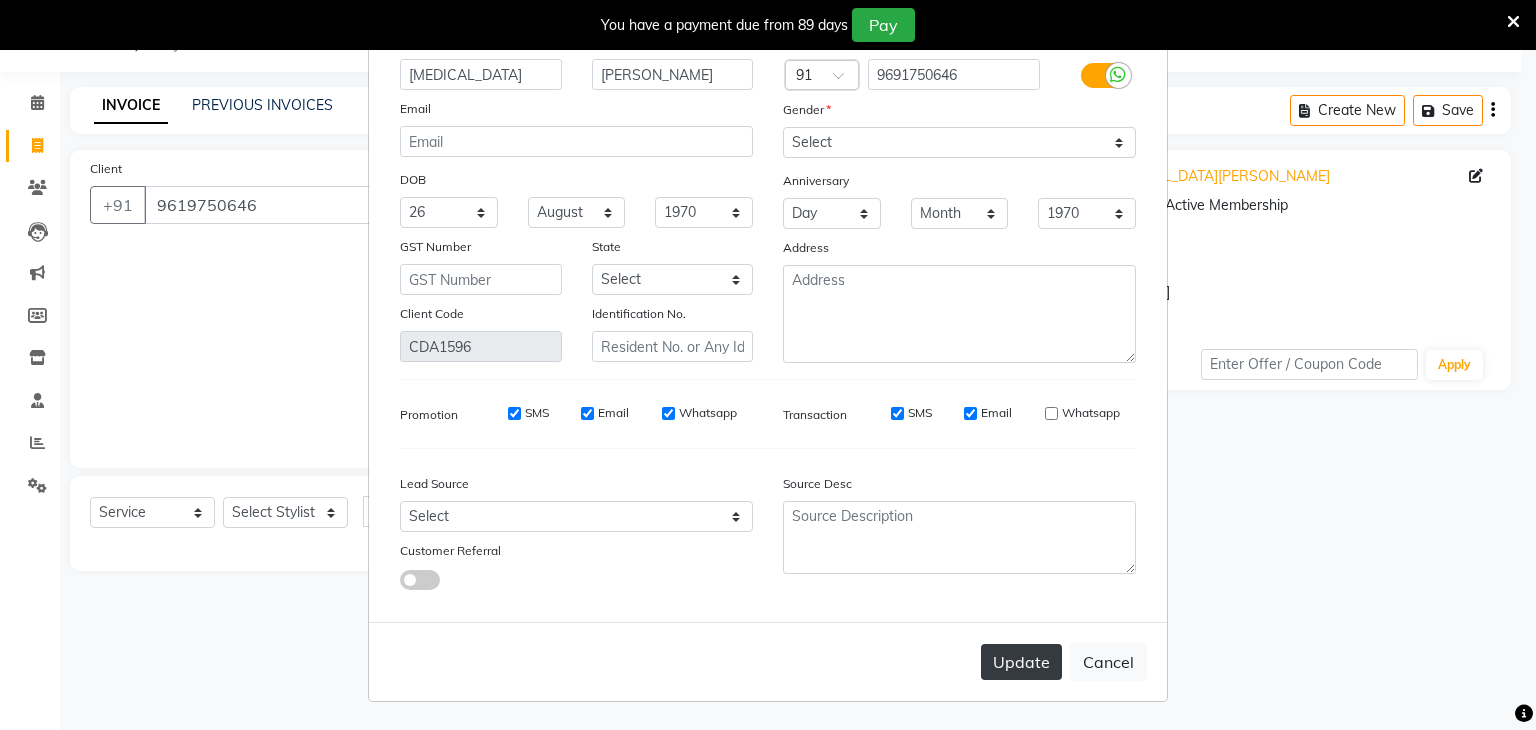 click on "Update" at bounding box center [1021, 662] 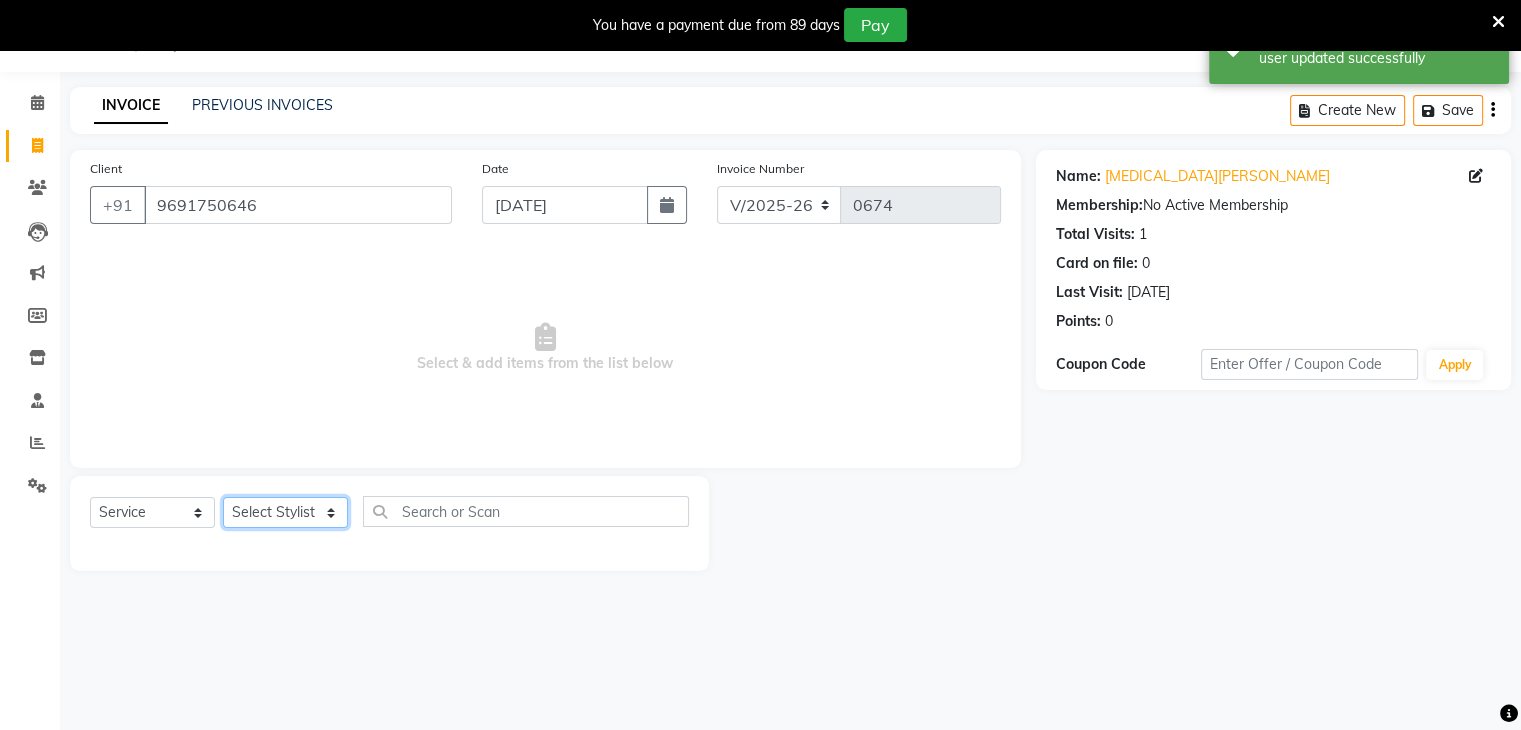 click on "Select Stylist [PERSON_NAME] [PERSON_NAME] Neha More Rakhi [PERSON_NAME] [PERSON_NAME]" 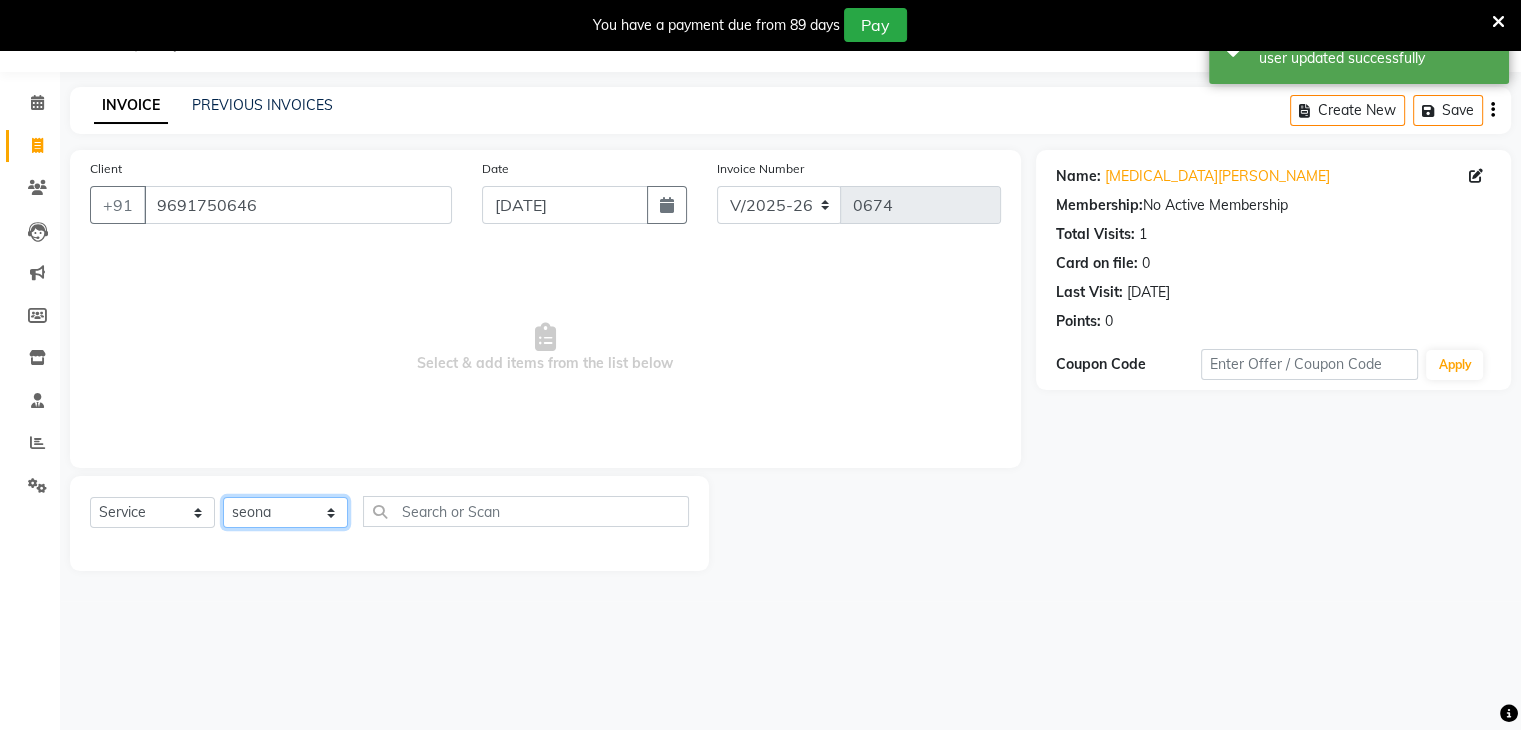 click on "Select Stylist [PERSON_NAME] [PERSON_NAME] Neha More Rakhi [PERSON_NAME] [PERSON_NAME]" 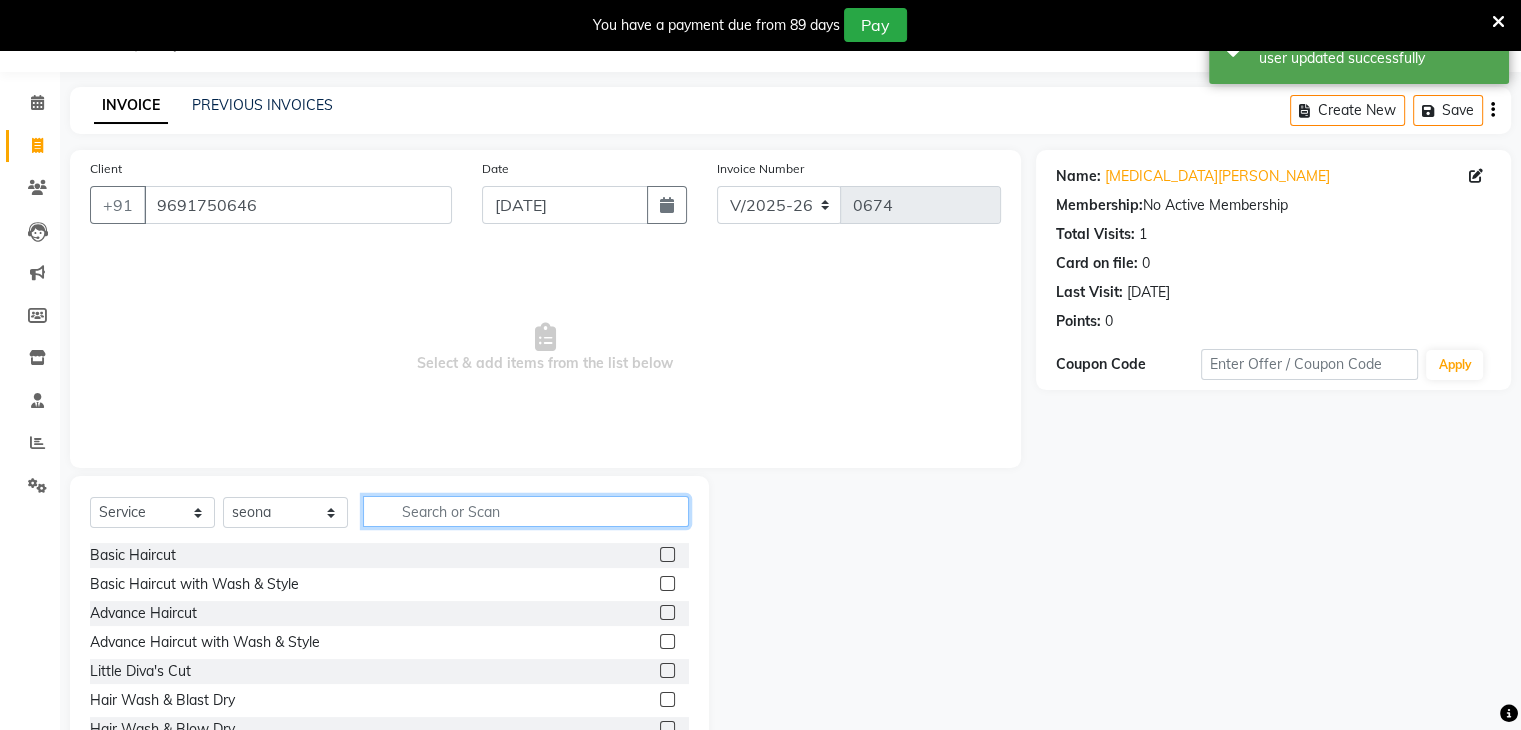 click 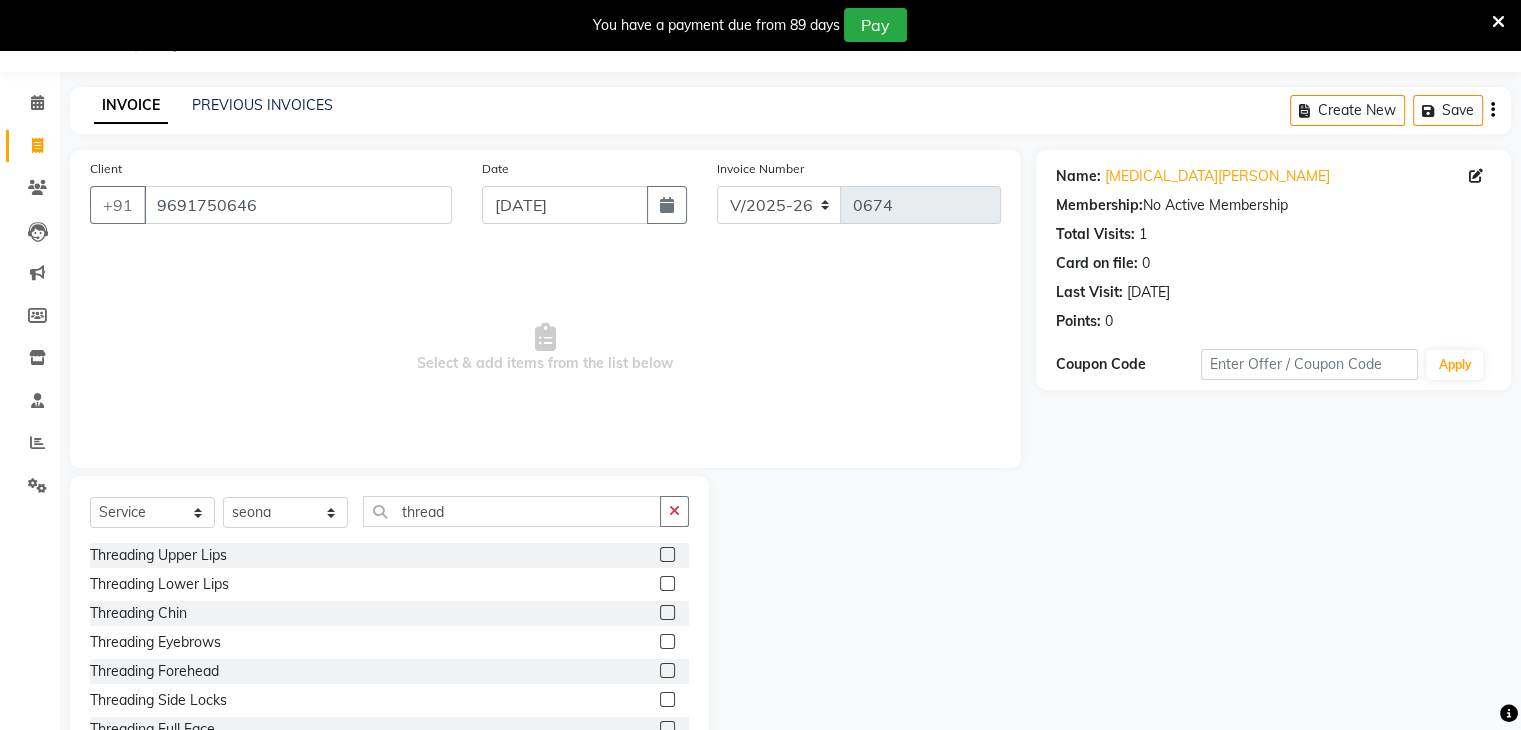 click 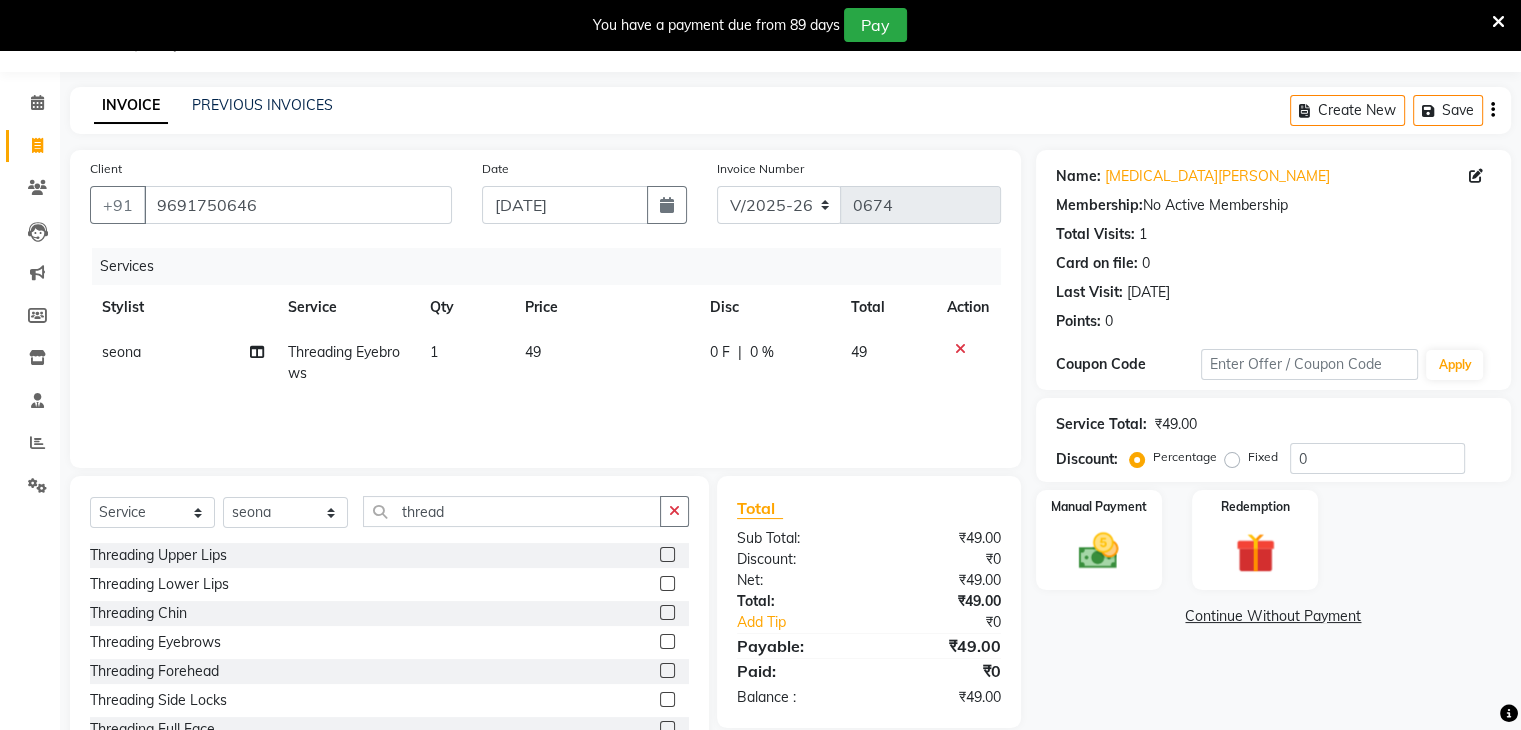 click 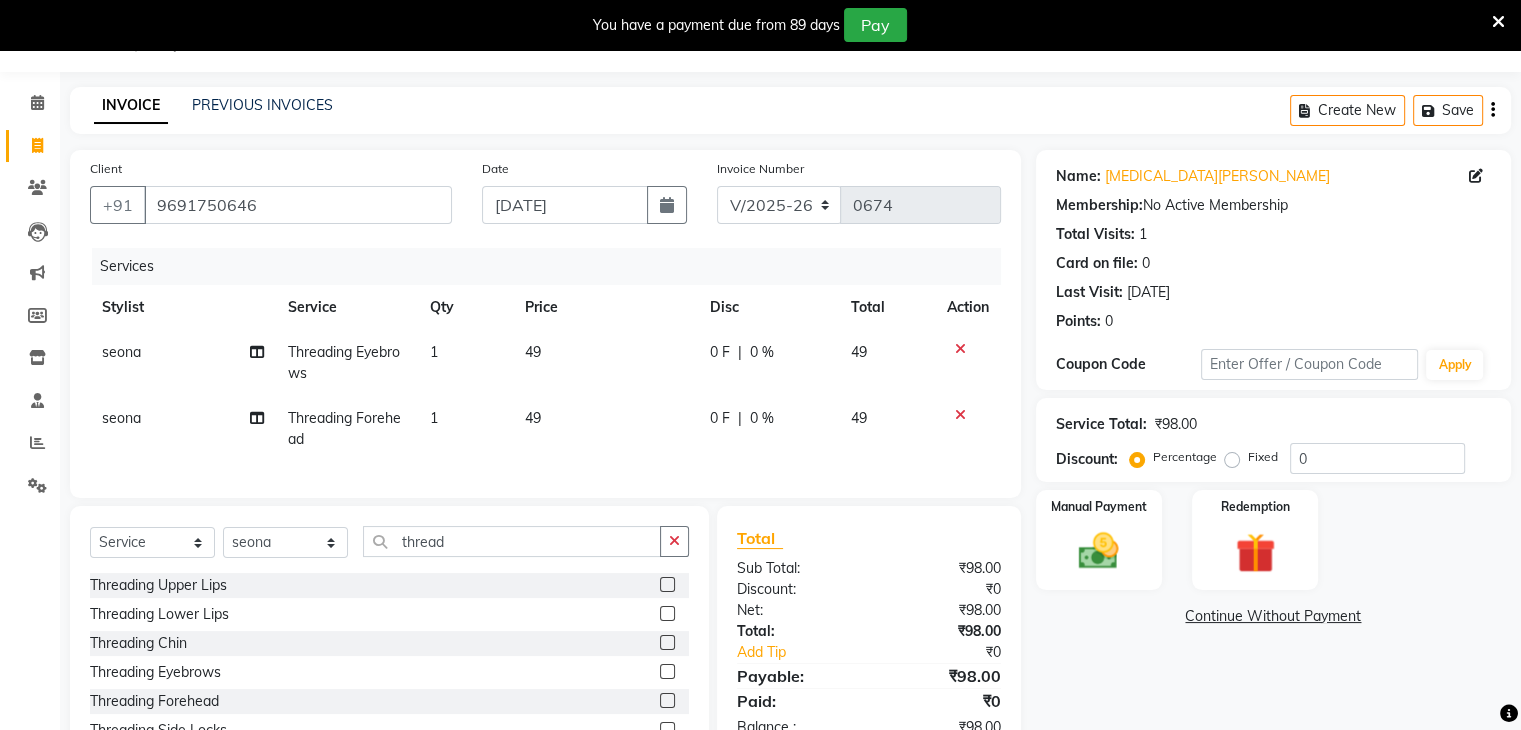 click on "49" 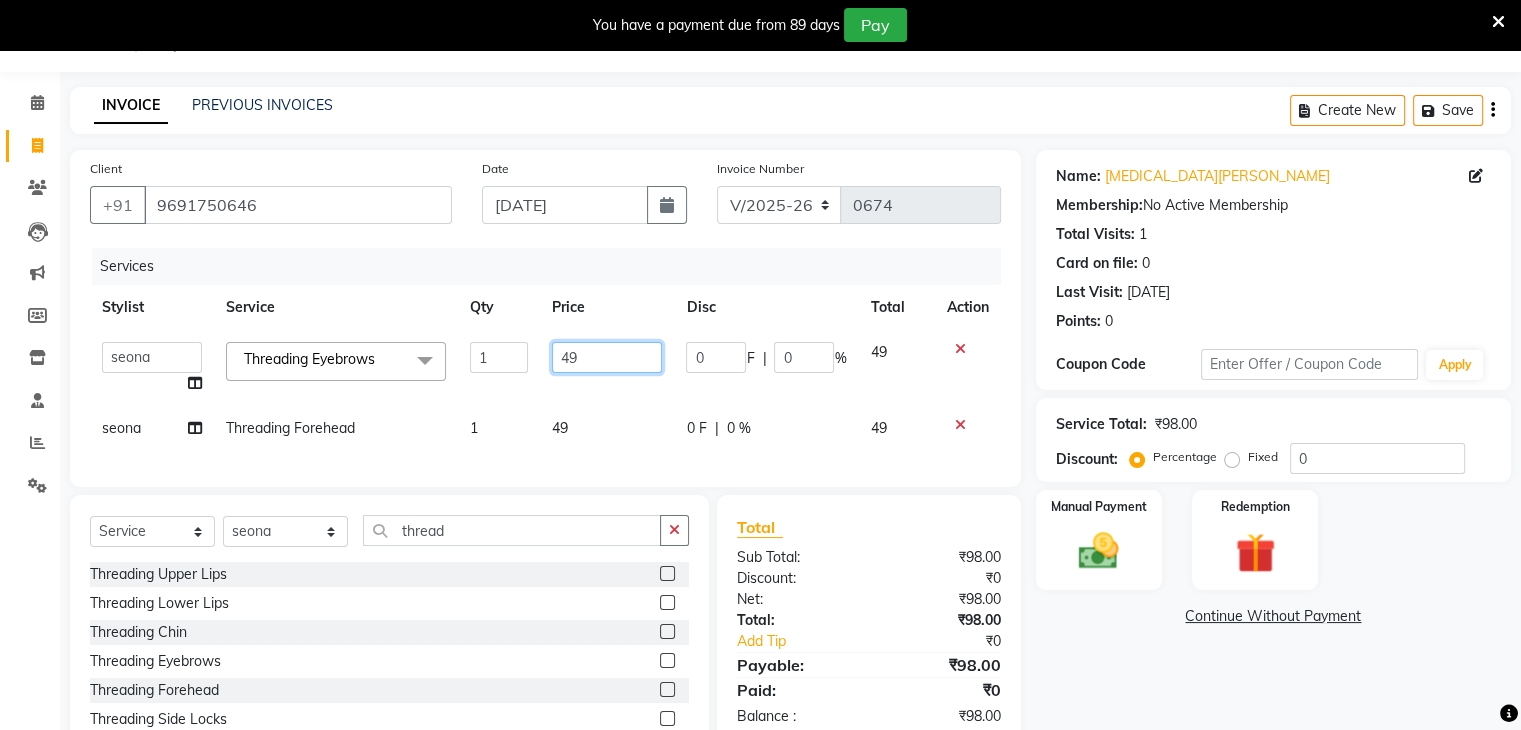 drag, startPoint x: 564, startPoint y: 358, endPoint x: 540, endPoint y: 358, distance: 24 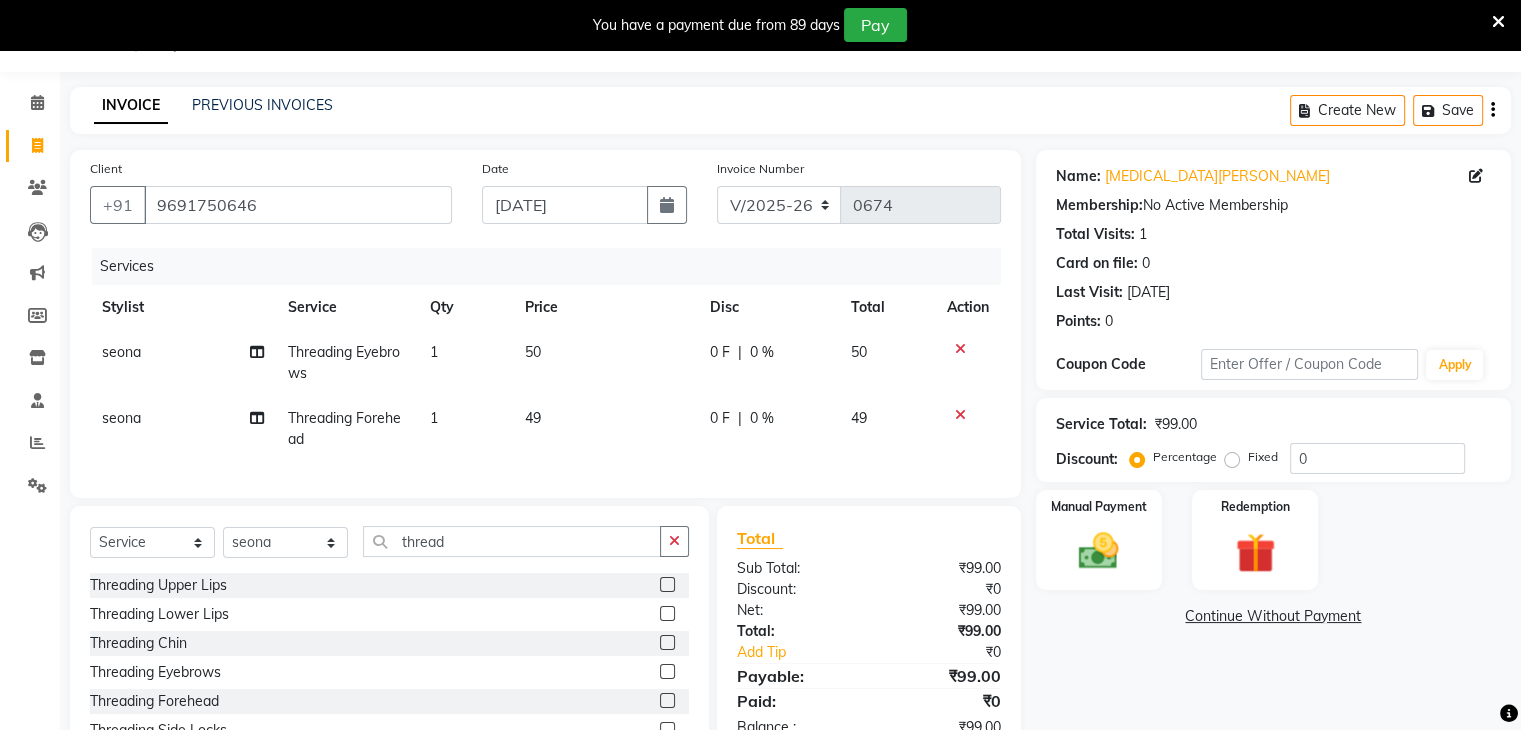 click on "49" 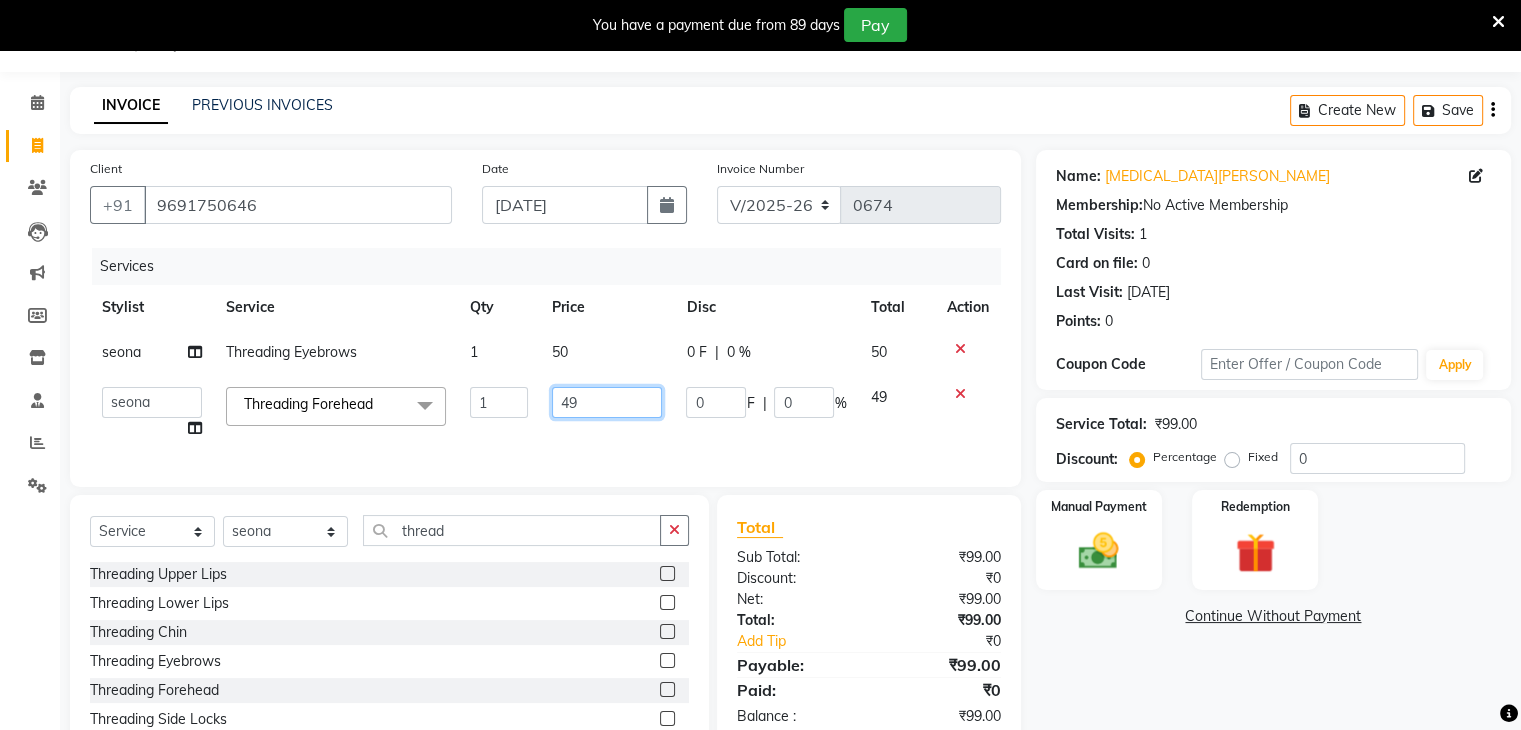 click on "49" 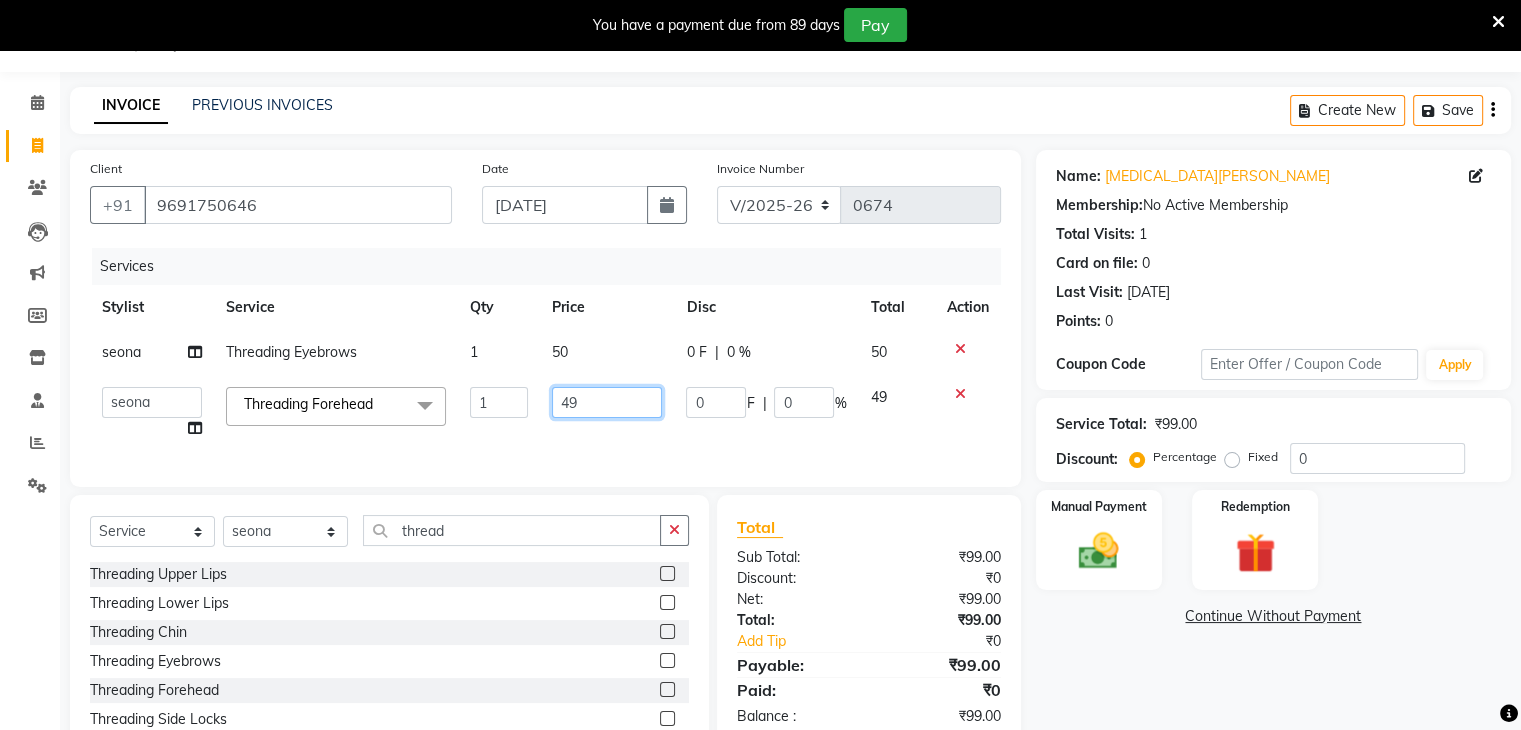 click on "49" 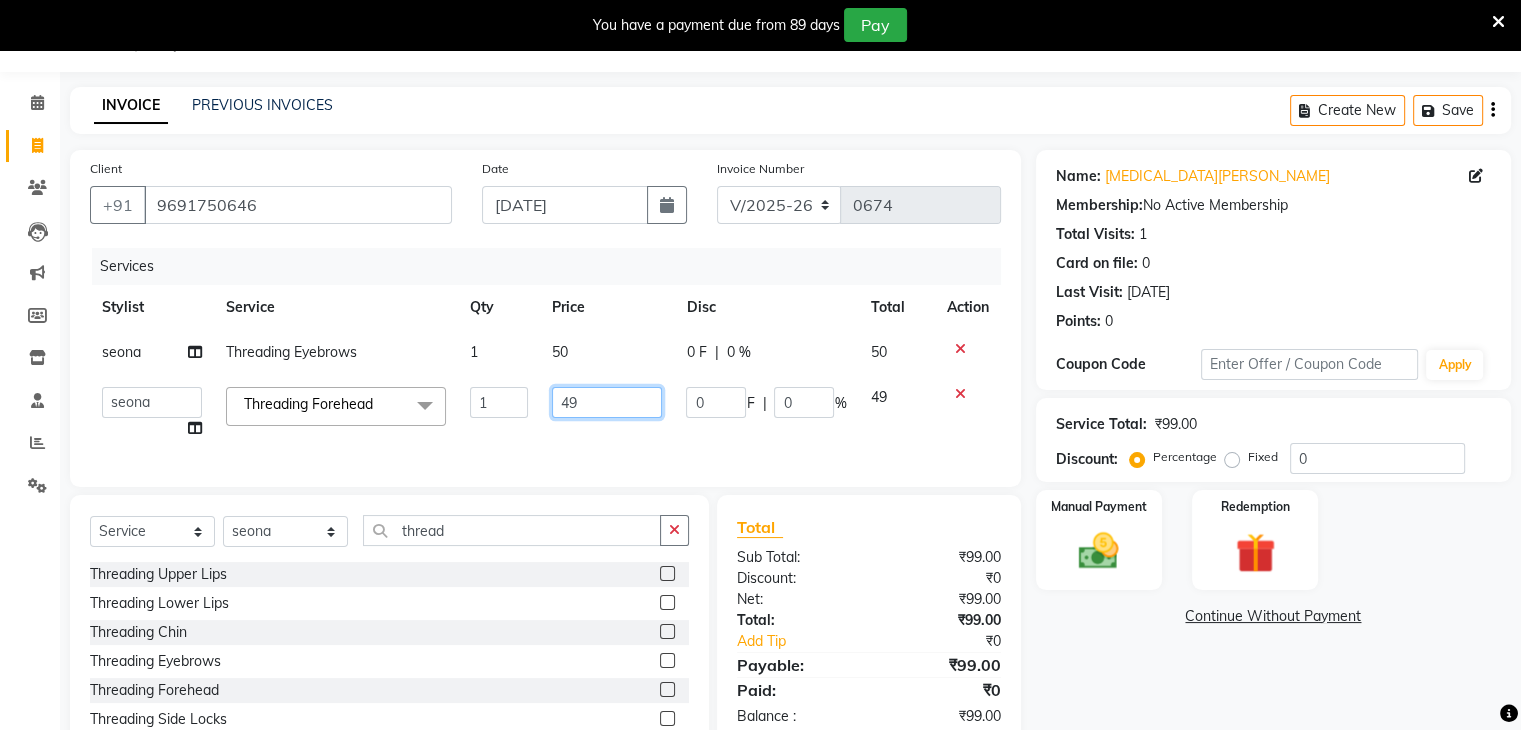 click on "[PERSON_NAME]   Anjali   [PERSON_NAME]   Neha More   Rakhi [PERSON_NAME]   [PERSON_NAME]  Threading Forehead  x Basic Haircut Basic Haircut with Wash & Style Advance Haircut Advance Haircut with Wash & Style Little Diva's Cut Hair Wash & Blast Dry Hair Wash & Blow Dry Blow Dry (Upto Midwaist) Blow Dry Waist Ironing (Upto Midwaist) Ironing Waist Curls/Waves/Styling (Upto Midwaist) Curls/Waves/Styling Waist Basic Hair Spa Schwarzkopf Spa Hair Gloss Treatment (Upto Midwaist) Hair Gloss Treatment Waist Fibre Clinix (Kwairah Signature Treatment) Express Head Massage 20 Mins Head Massage 30 Mins Oil Massage + Wash Keratin Treatment Smoothening/Rebonding Treatment [MEDICAL_DATA] Treatment Root Touchup Igora 1 inch Root Touchup Igora 2 inch Root Touchup Essencity 1 inch Root Touchup Essencity 2 inch Half Head Streaks (15-16 strips) Full Head Streaks 3D Colors Global Hair Color Dual Global Hair Color Balayage/Ombre/Free Hand/Low Lights/ Baby Lights Prelightening Density Charges Color Application Color Application With Wash 1 0" 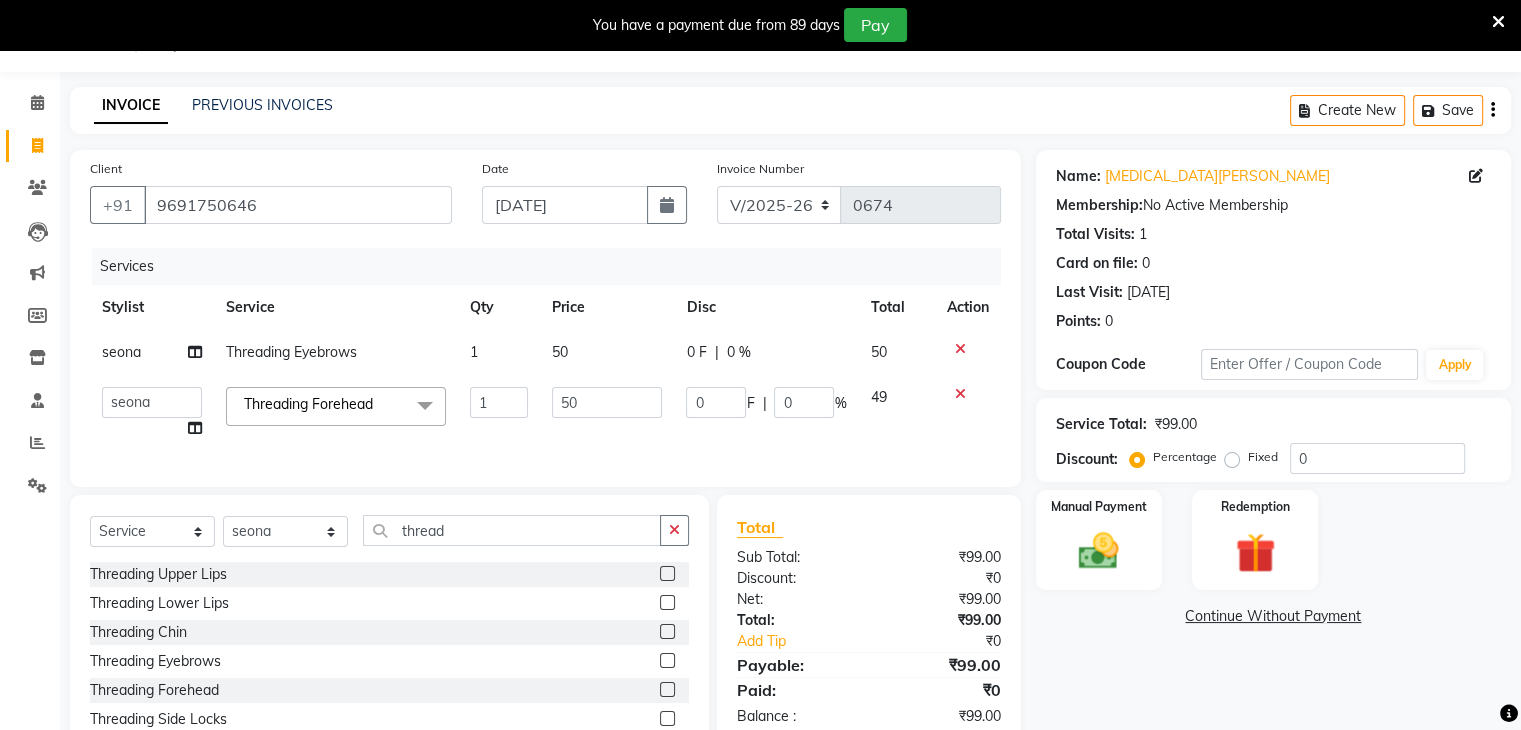 click on "50" 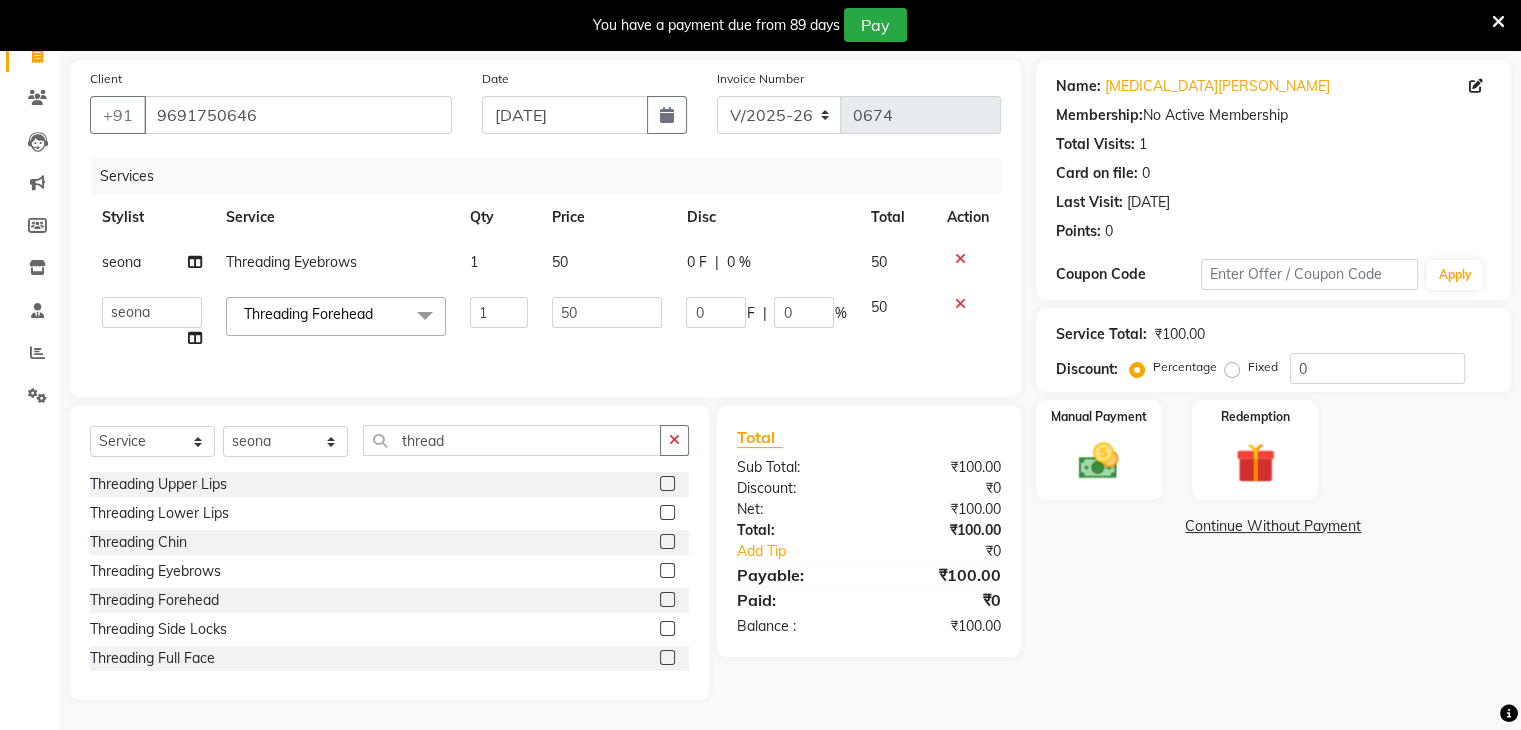 scroll, scrollTop: 156, scrollLeft: 0, axis: vertical 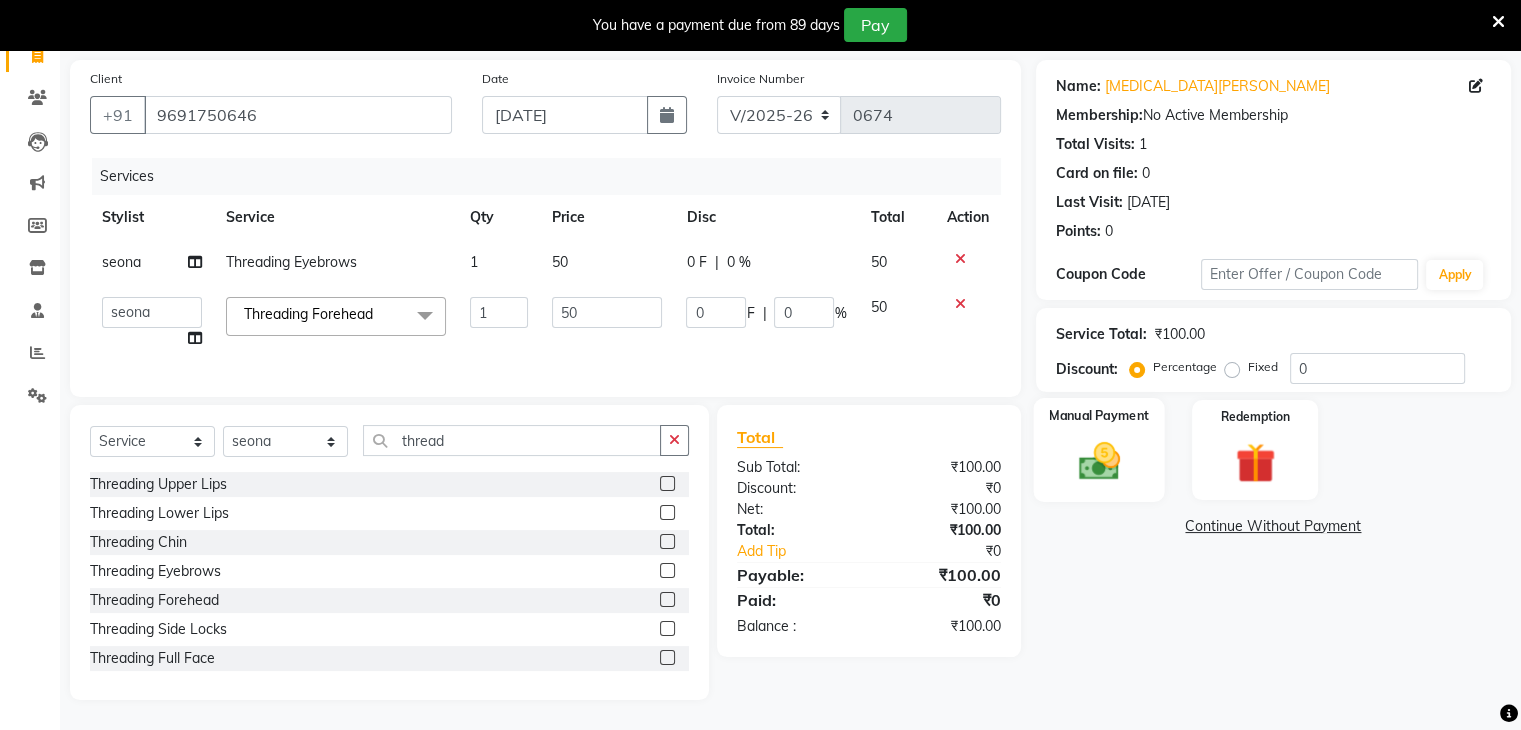 click 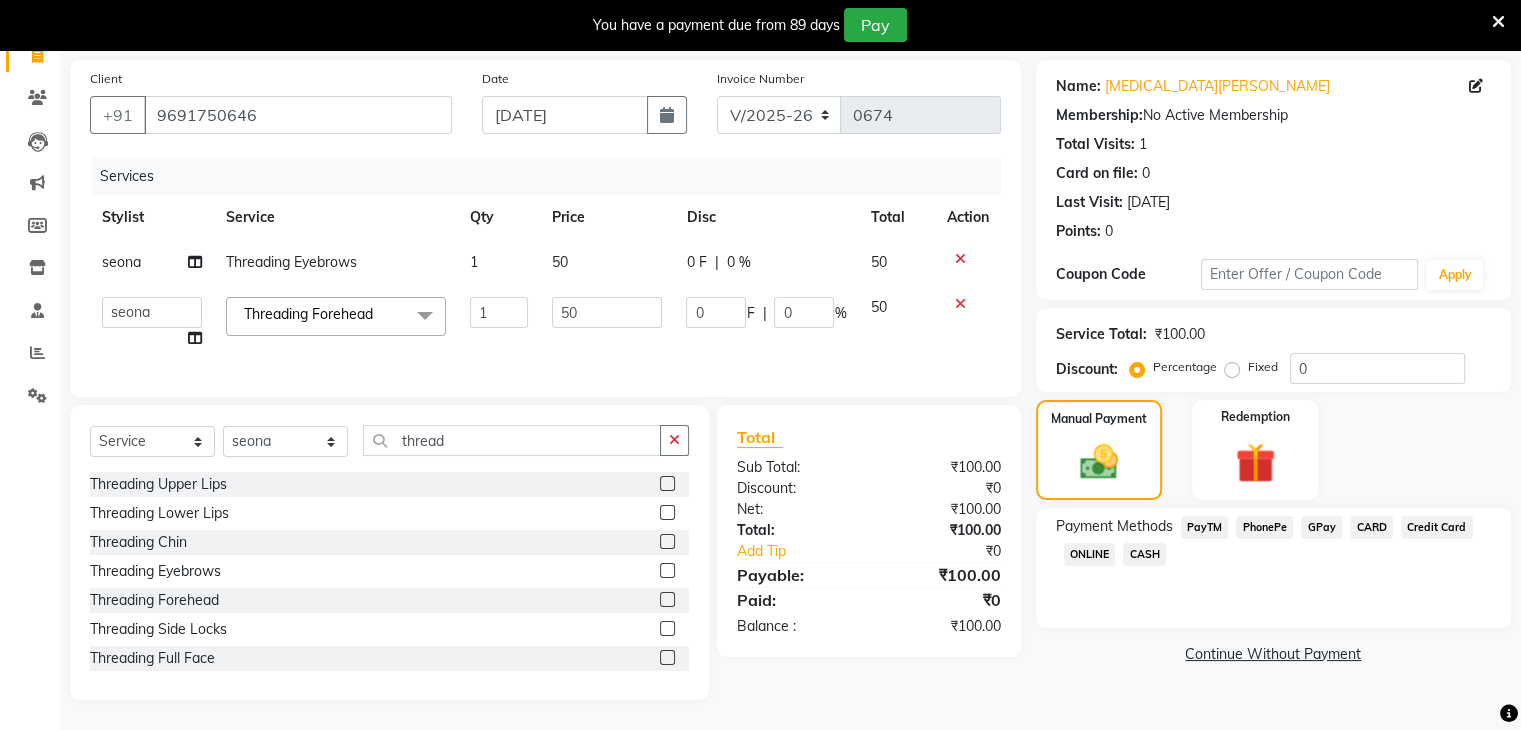click on "GPay" 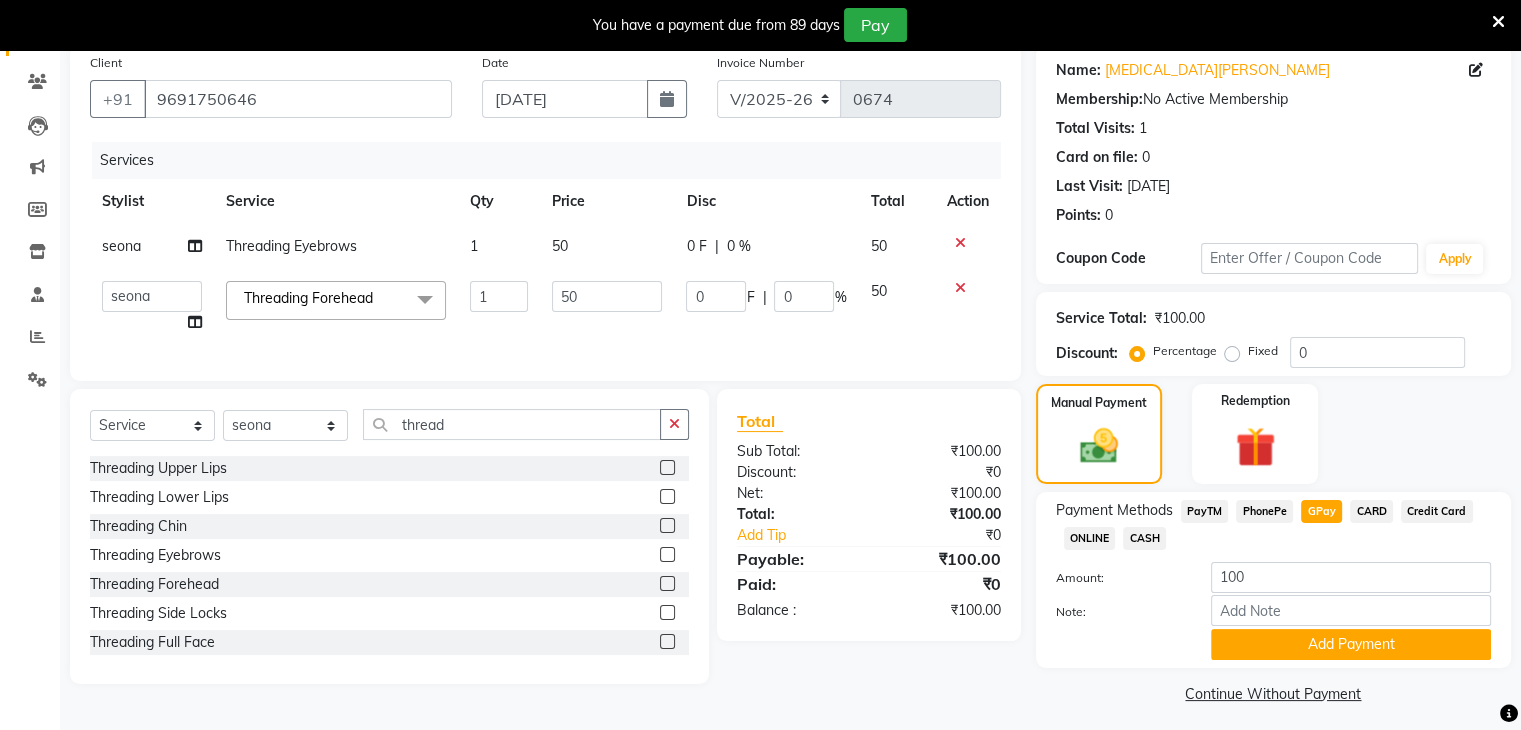 scroll, scrollTop: 167, scrollLeft: 0, axis: vertical 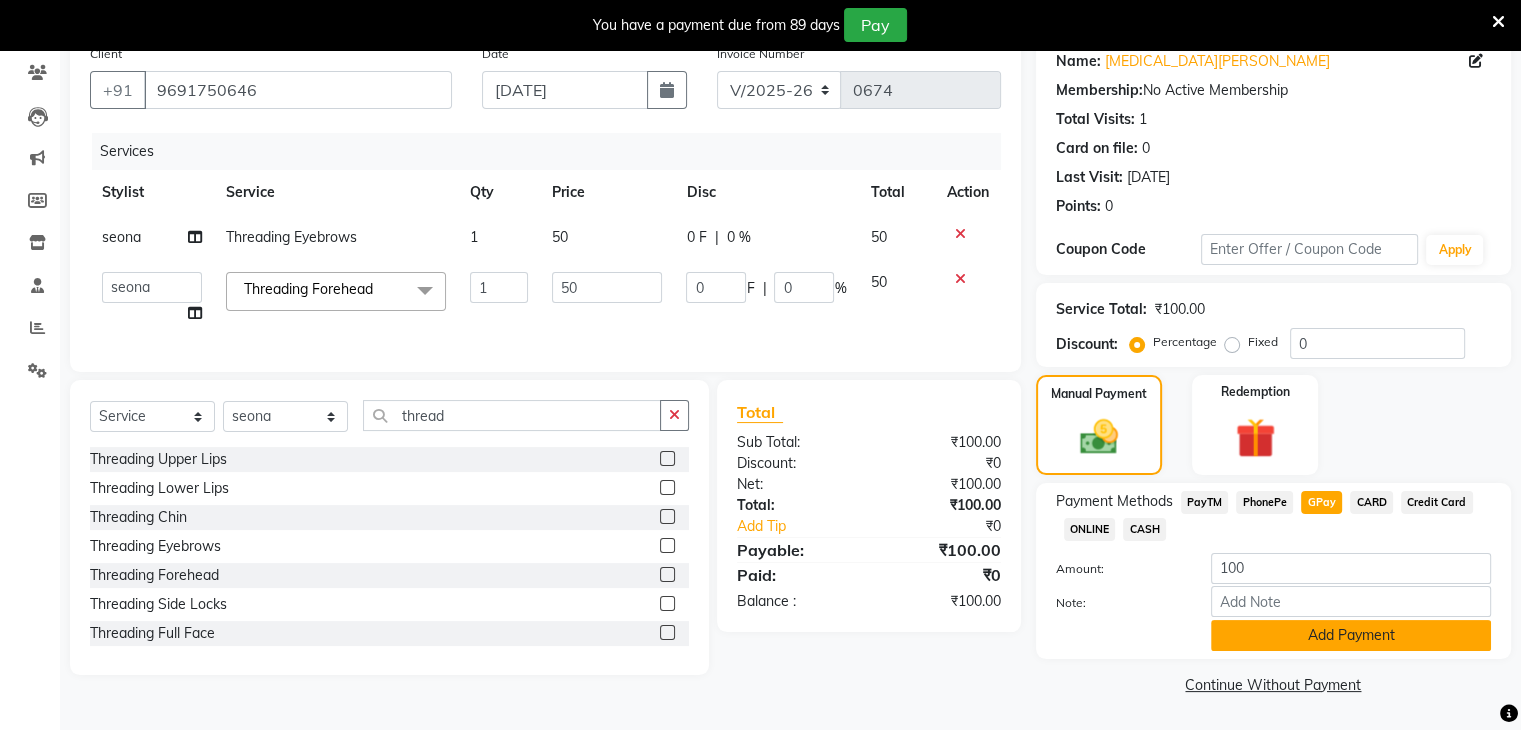 click on "Add Payment" 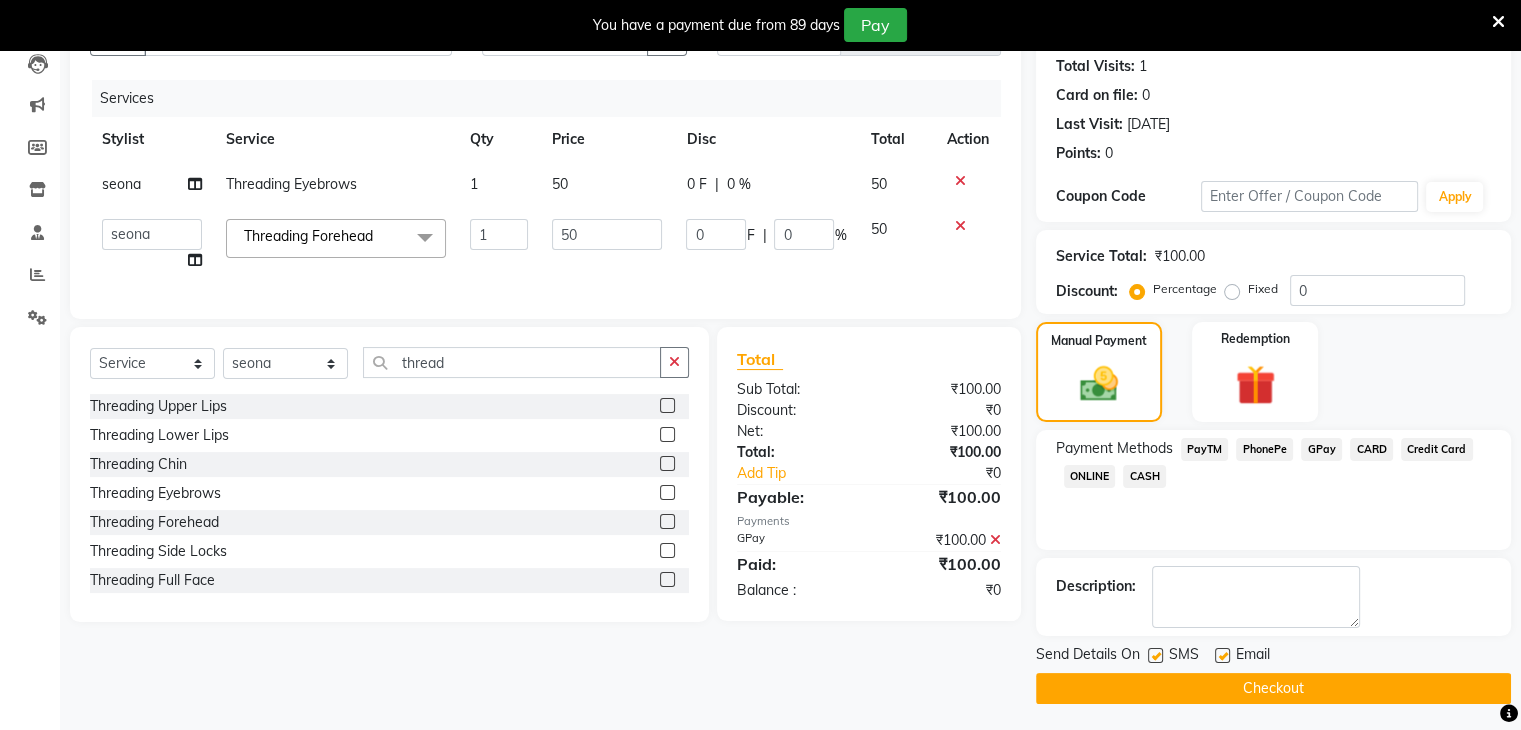 scroll, scrollTop: 220, scrollLeft: 0, axis: vertical 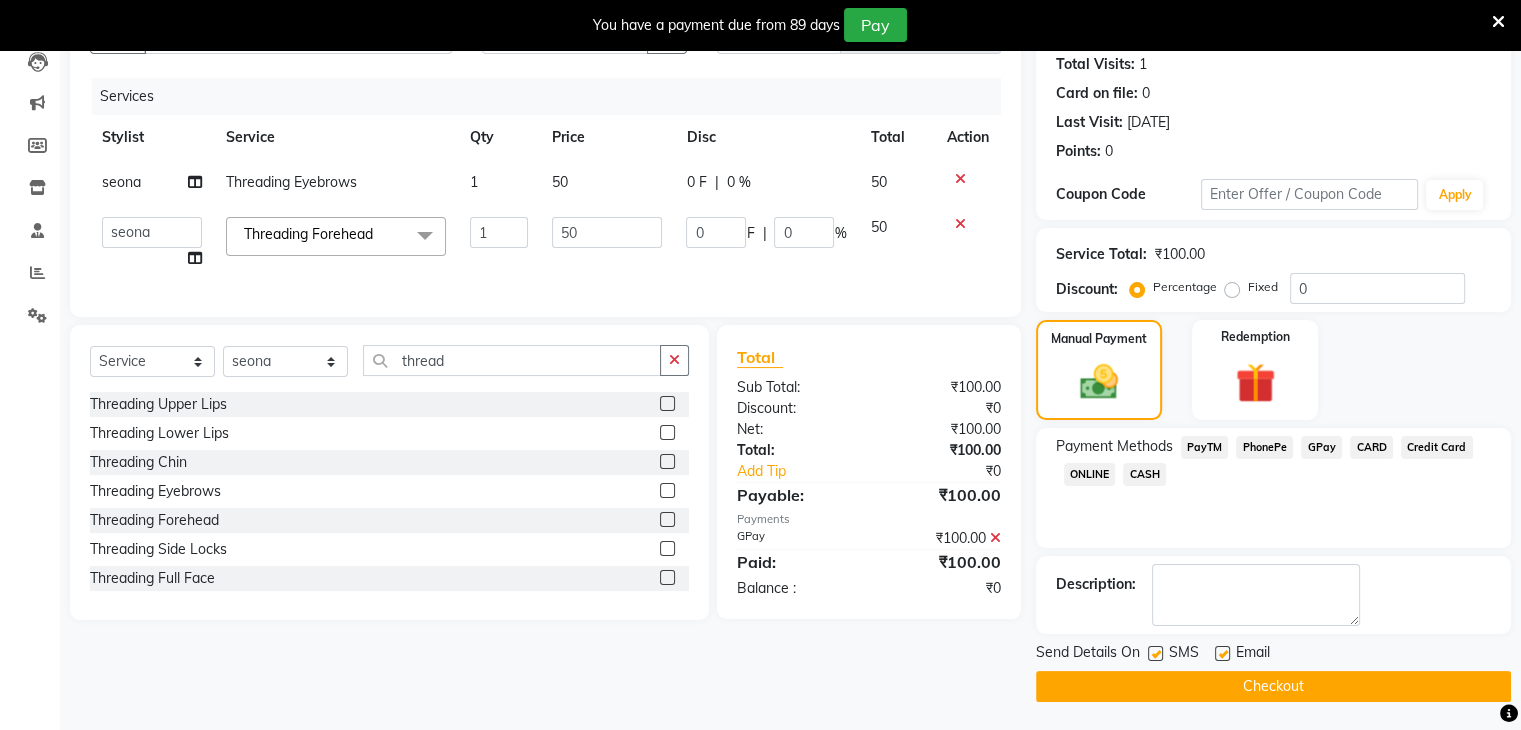 click 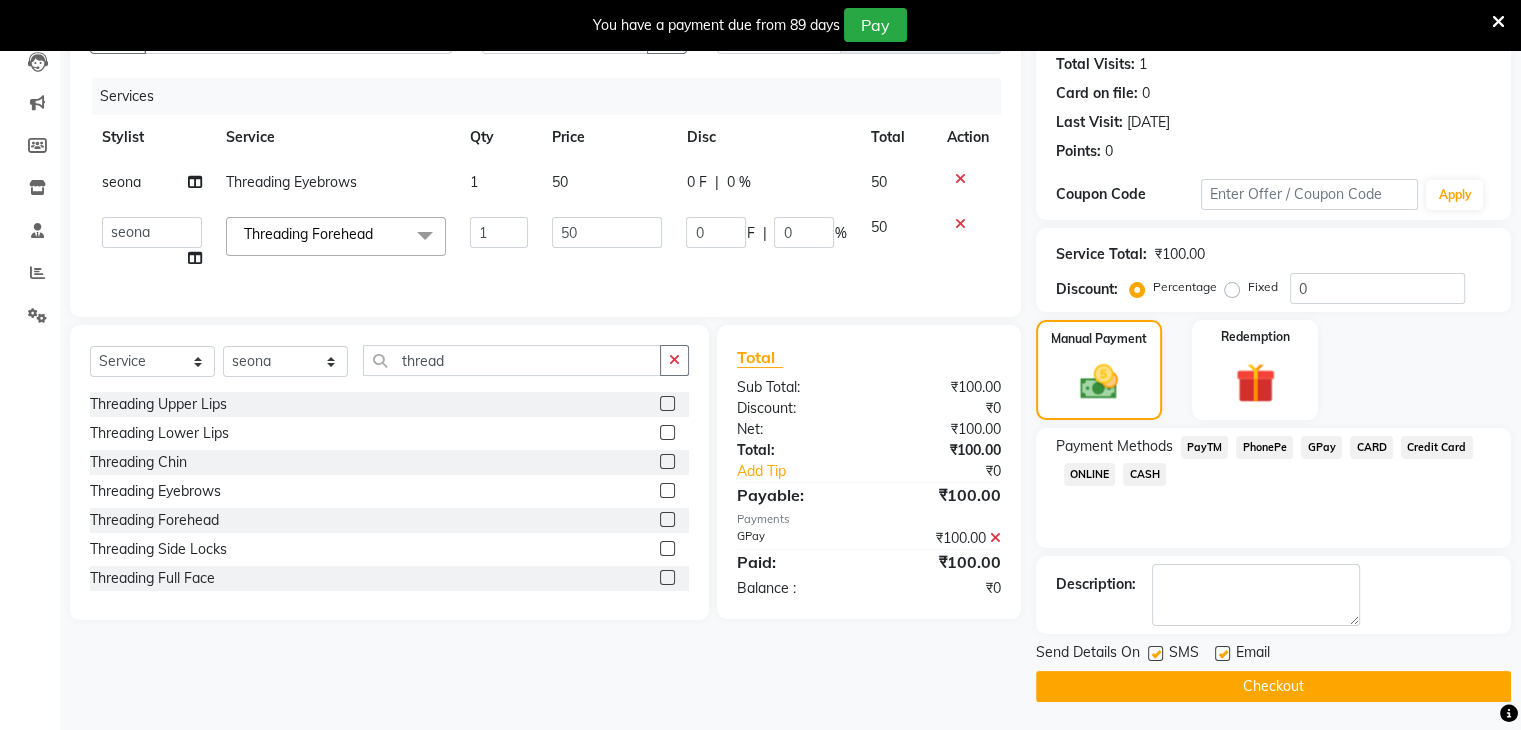 click at bounding box center (1154, 654) 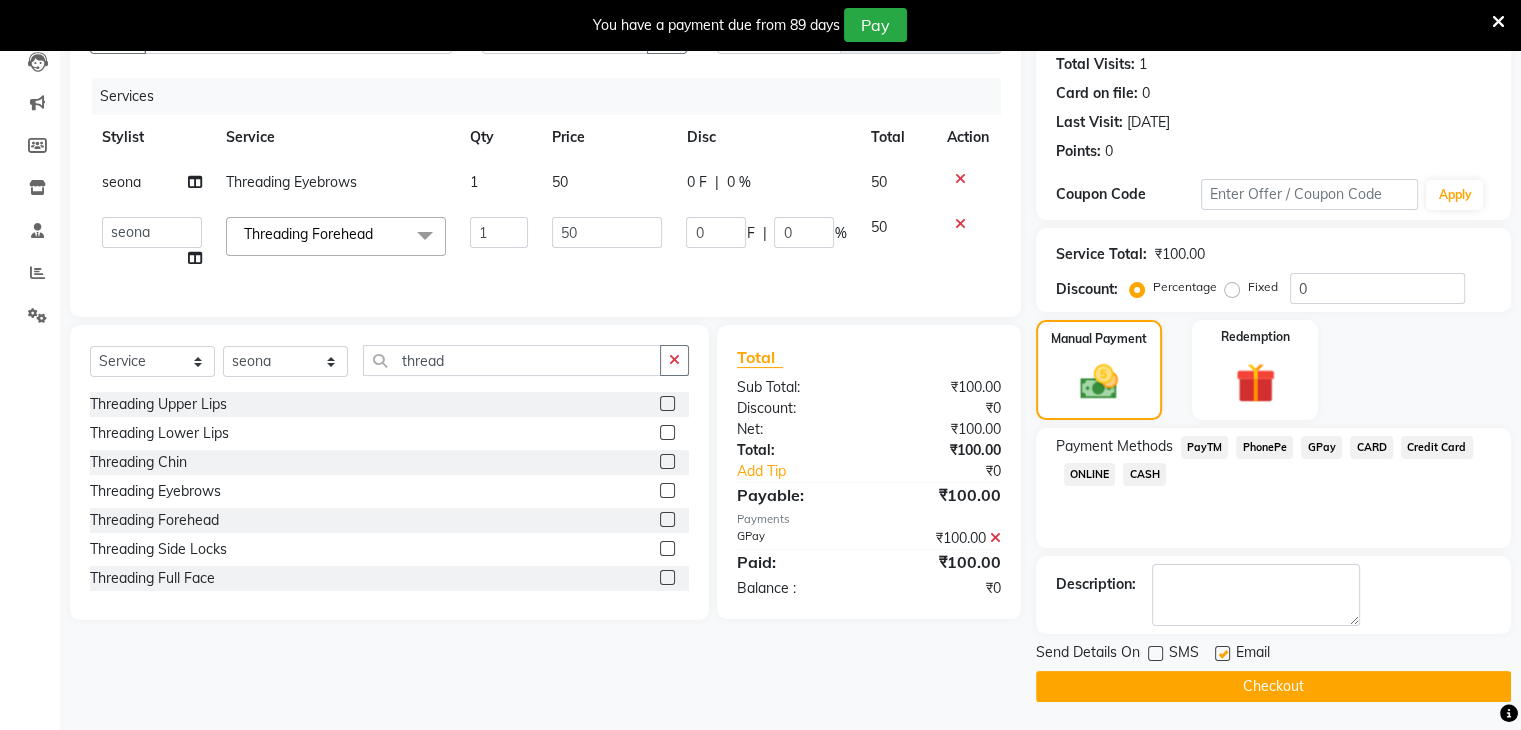 click 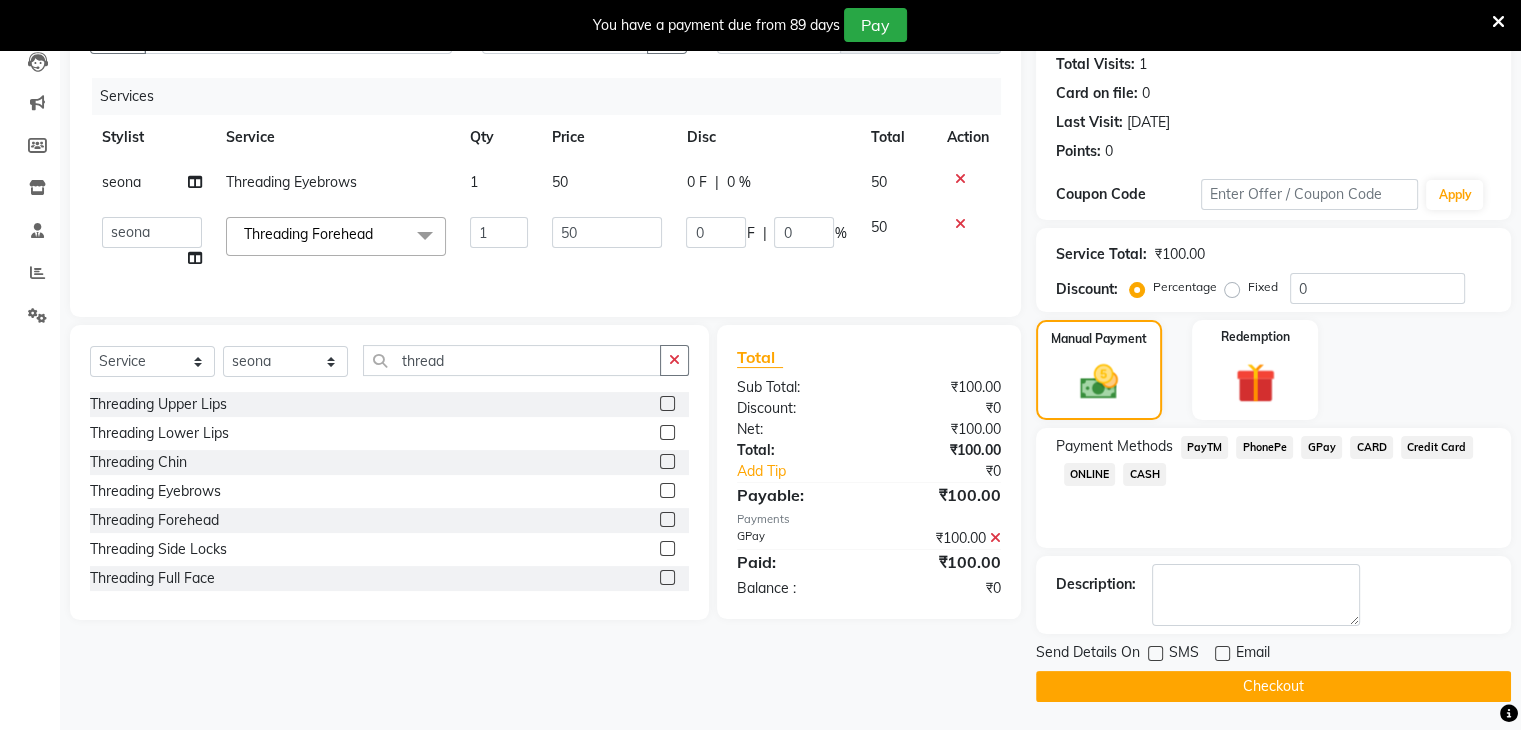 click on "Checkout" 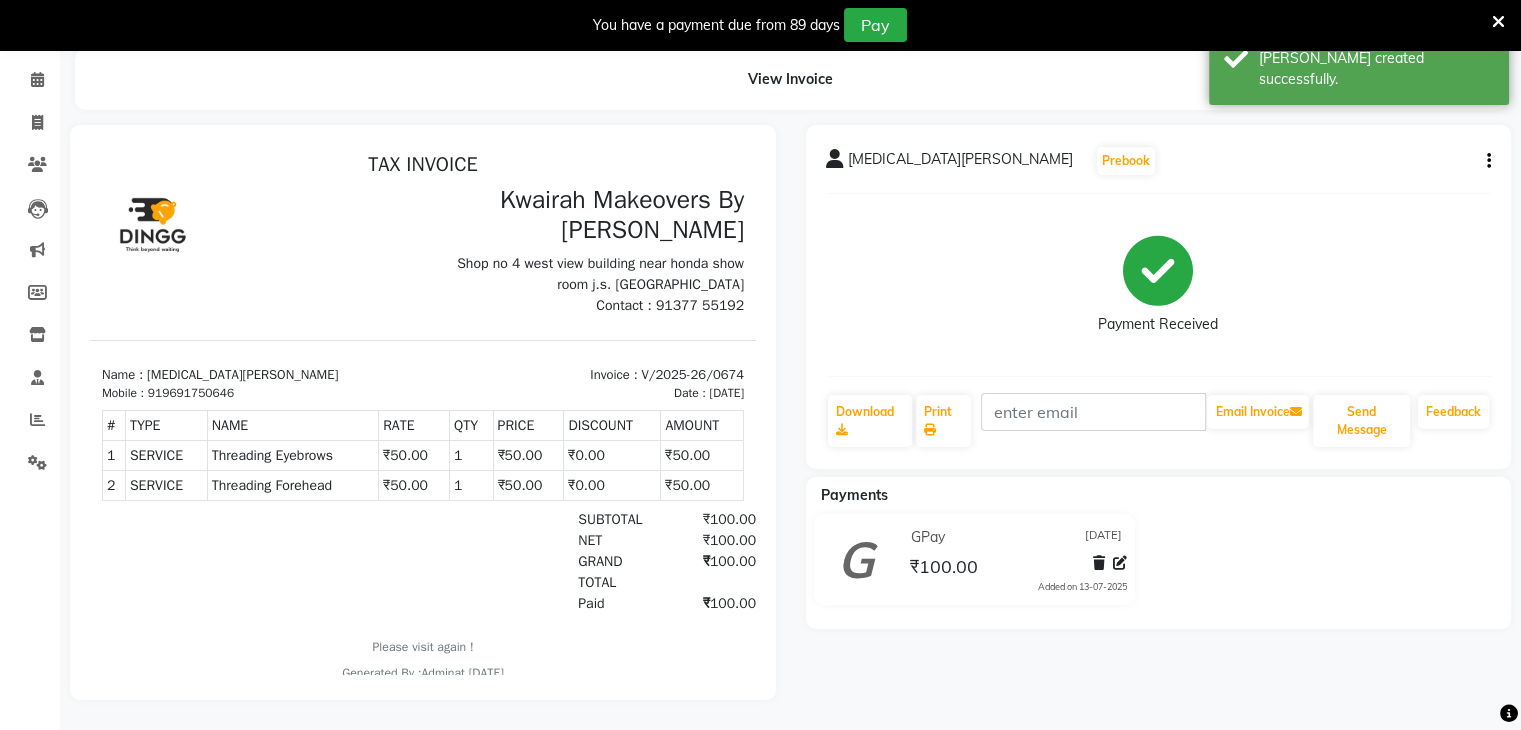 scroll, scrollTop: 0, scrollLeft: 0, axis: both 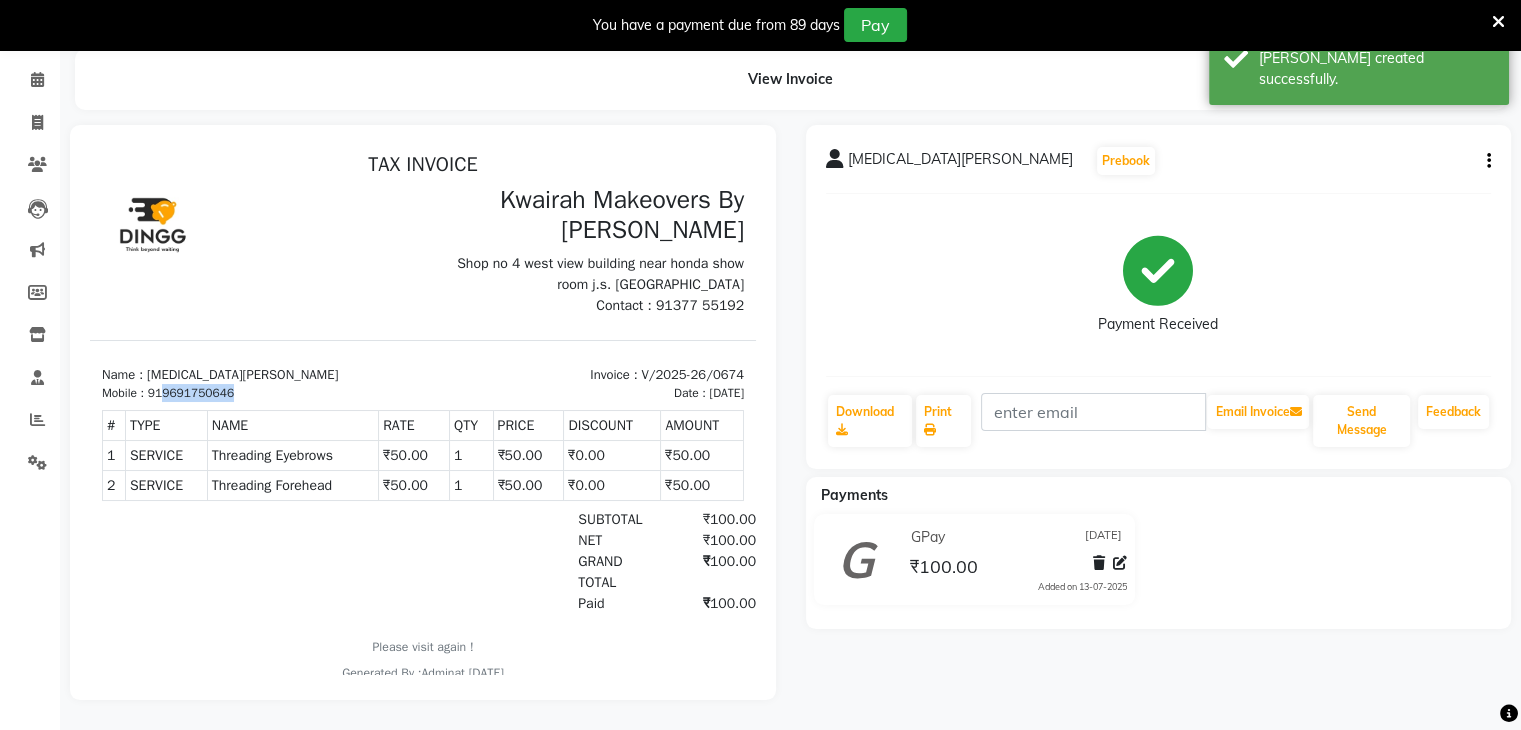 drag, startPoint x: 166, startPoint y: 393, endPoint x: 250, endPoint y: 397, distance: 84.095184 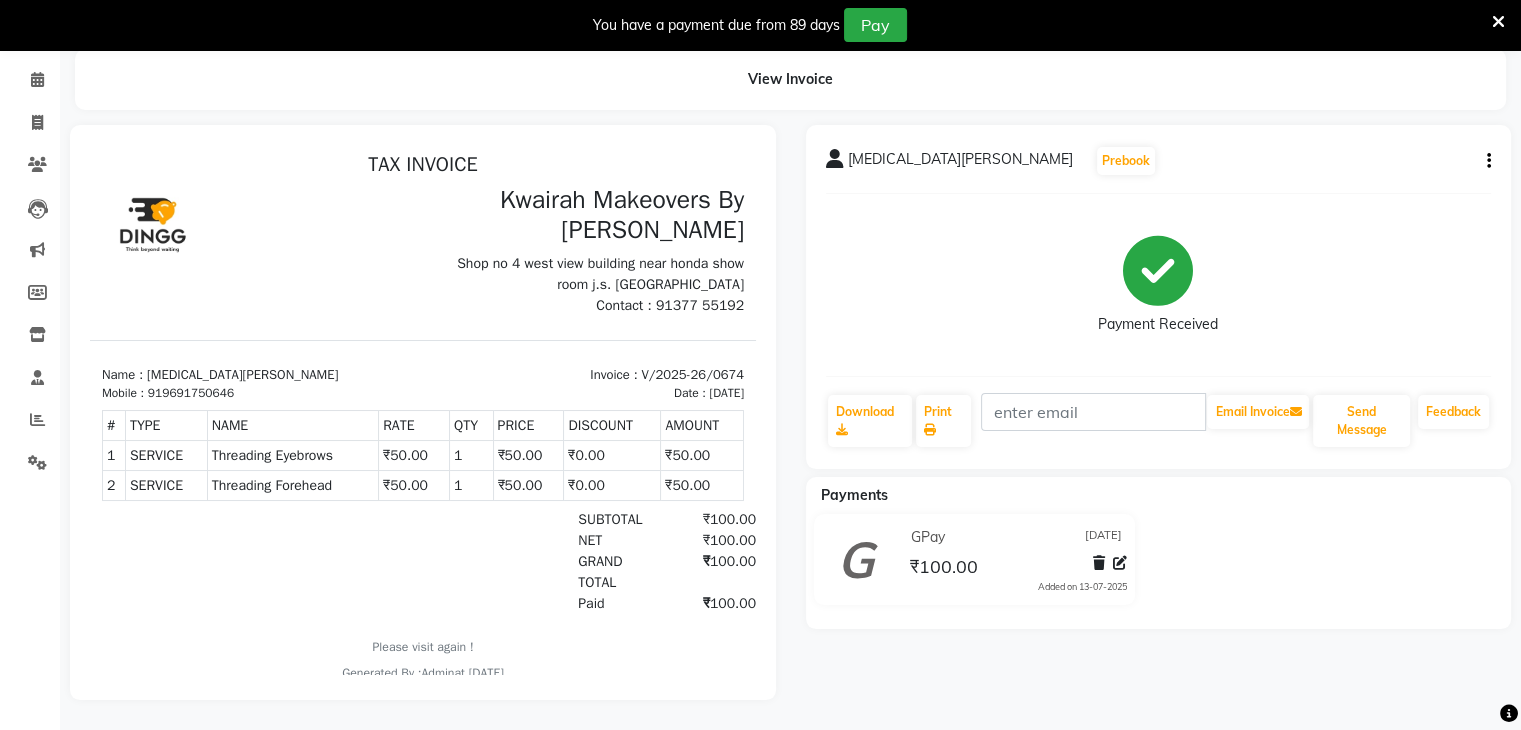 click on "Name  : Nikita Panchal" at bounding box center (256, 375) 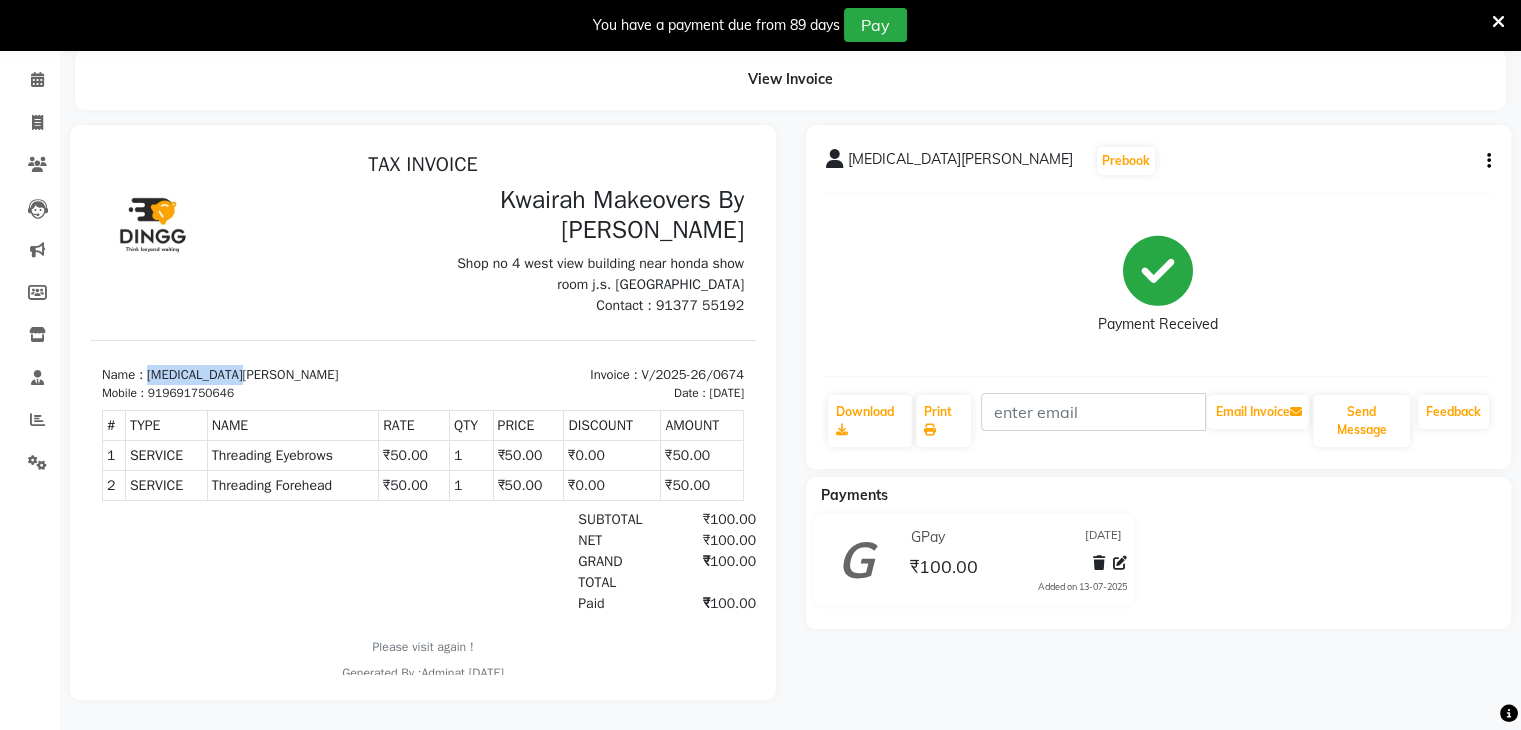 drag, startPoint x: 148, startPoint y: 376, endPoint x: 219, endPoint y: 373, distance: 71.063354 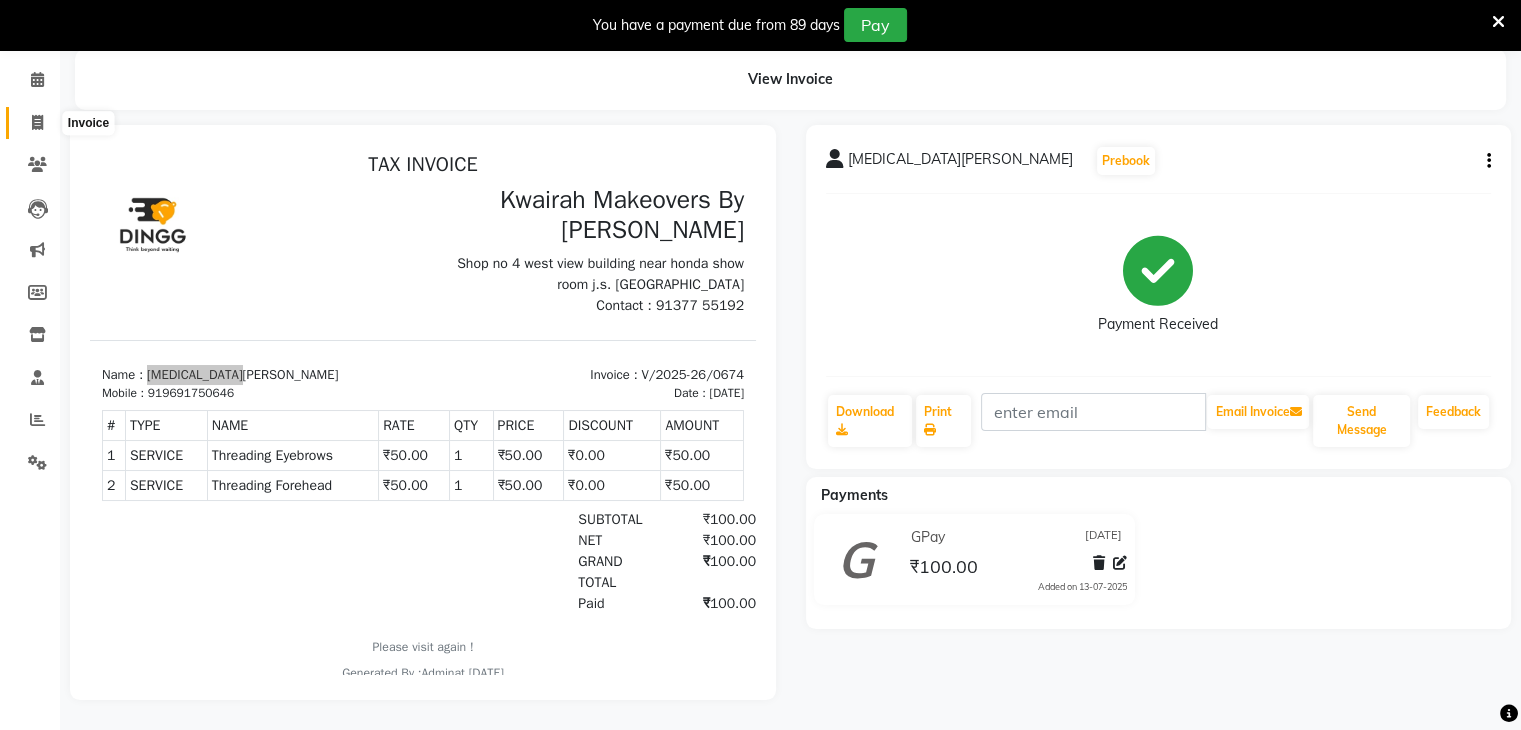 click 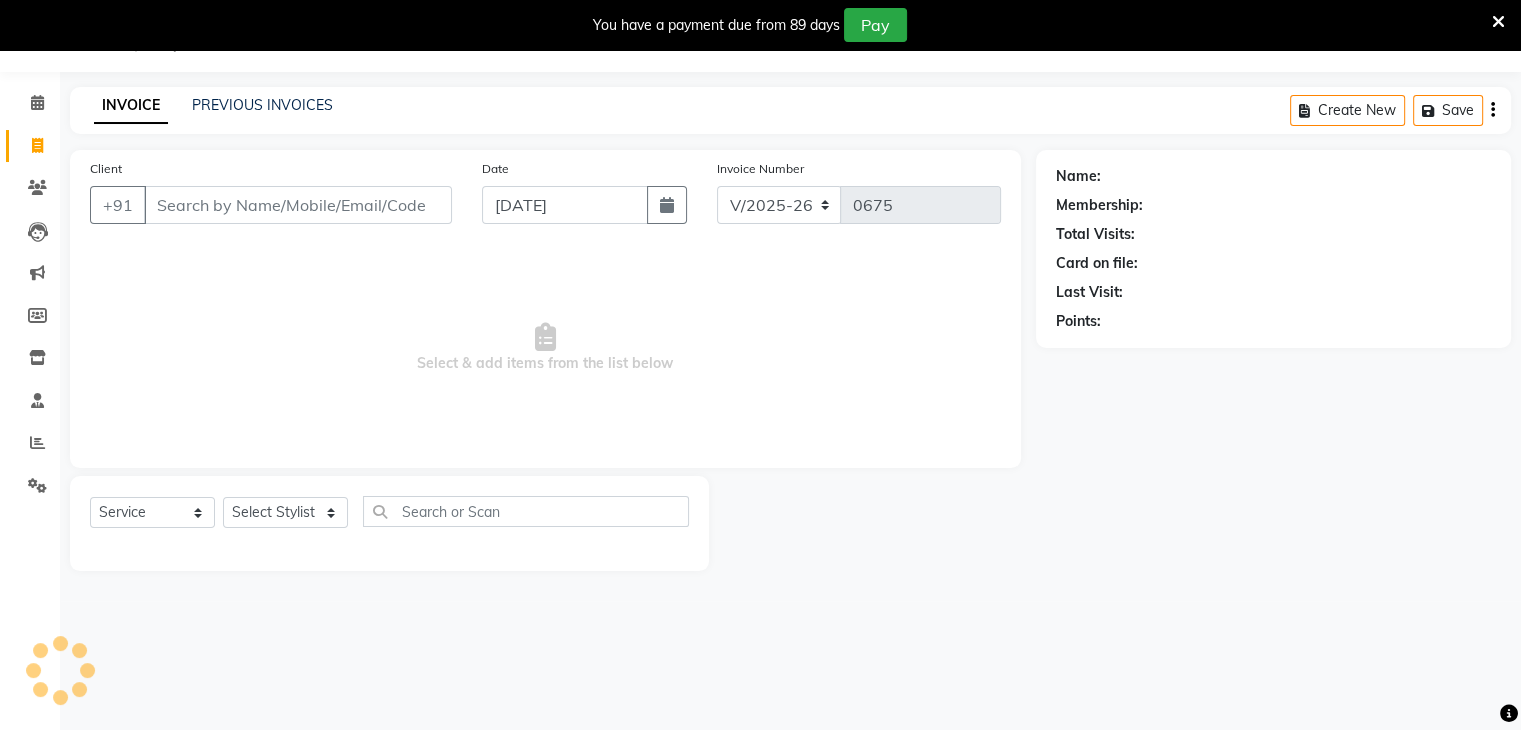 scroll, scrollTop: 50, scrollLeft: 0, axis: vertical 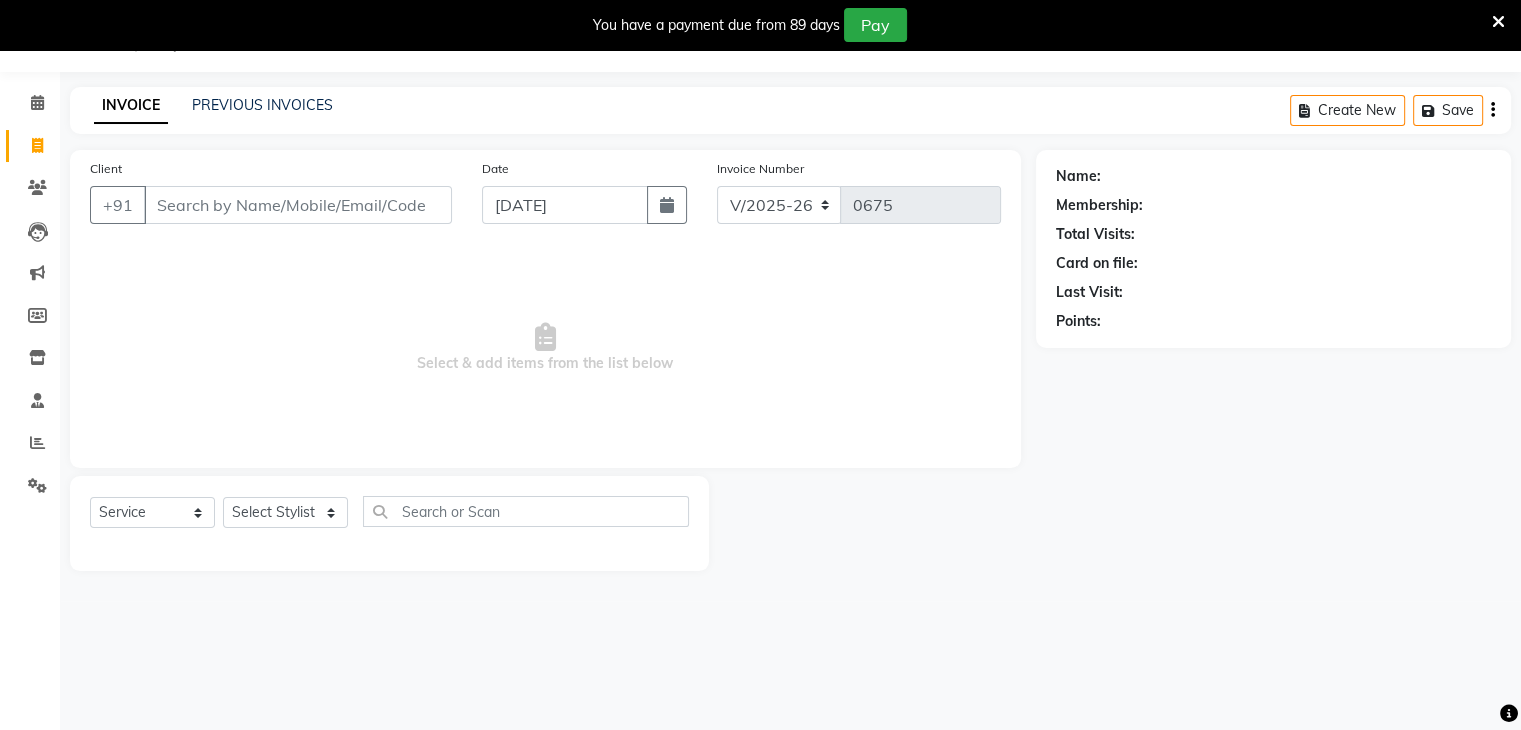 click on "Client" at bounding box center [298, 205] 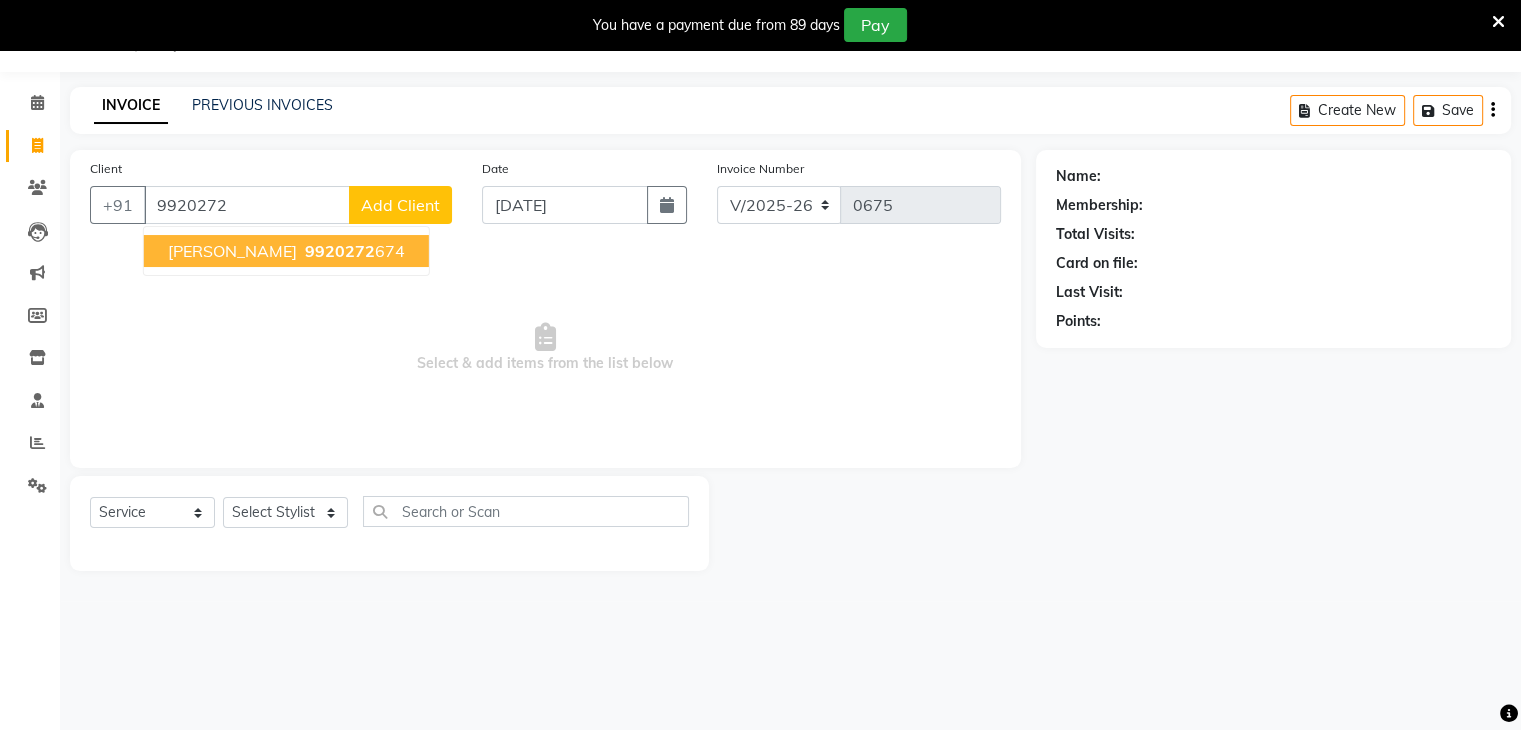 click on "9920272" at bounding box center [340, 251] 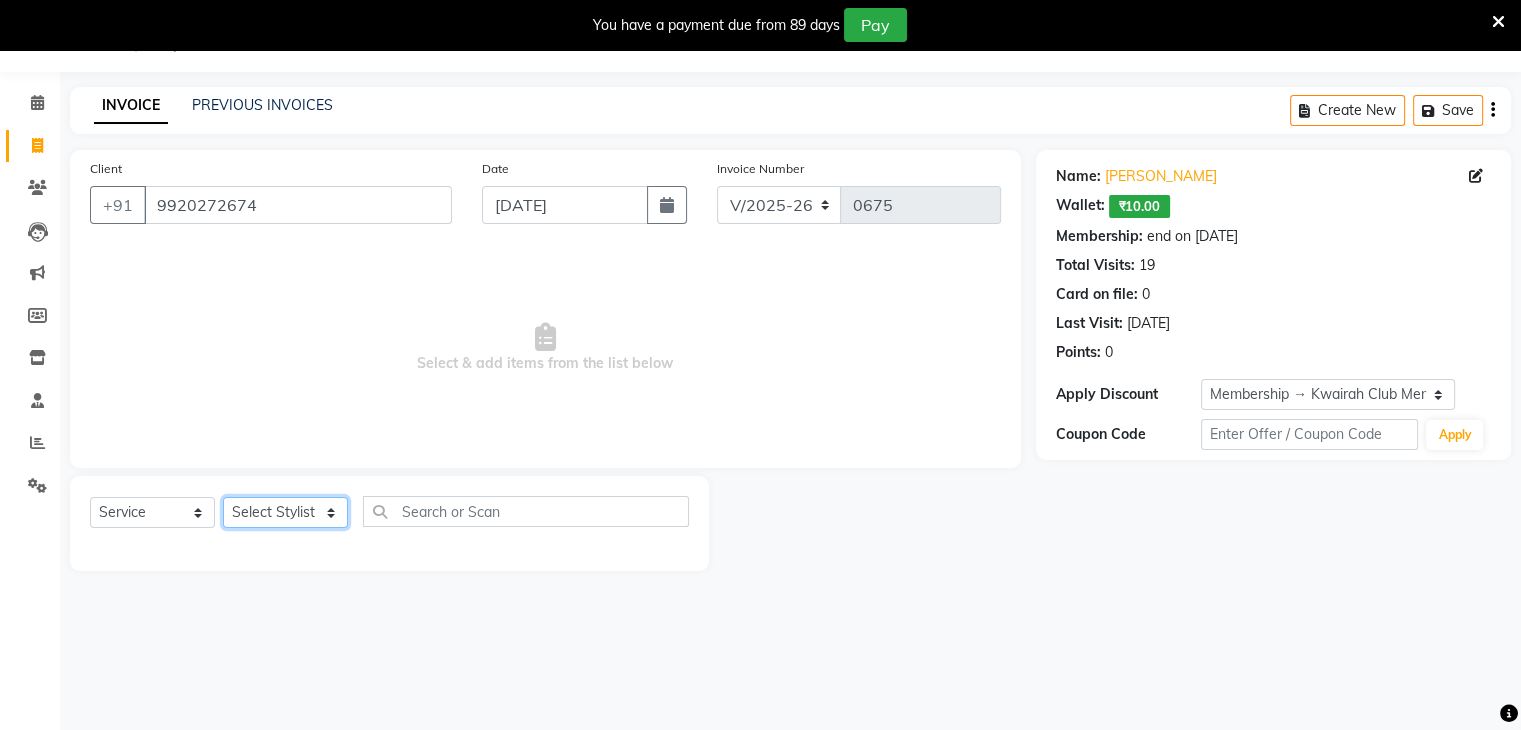 click on "Select Stylist [PERSON_NAME] [PERSON_NAME] Neha More Rakhi [PERSON_NAME] [PERSON_NAME]" 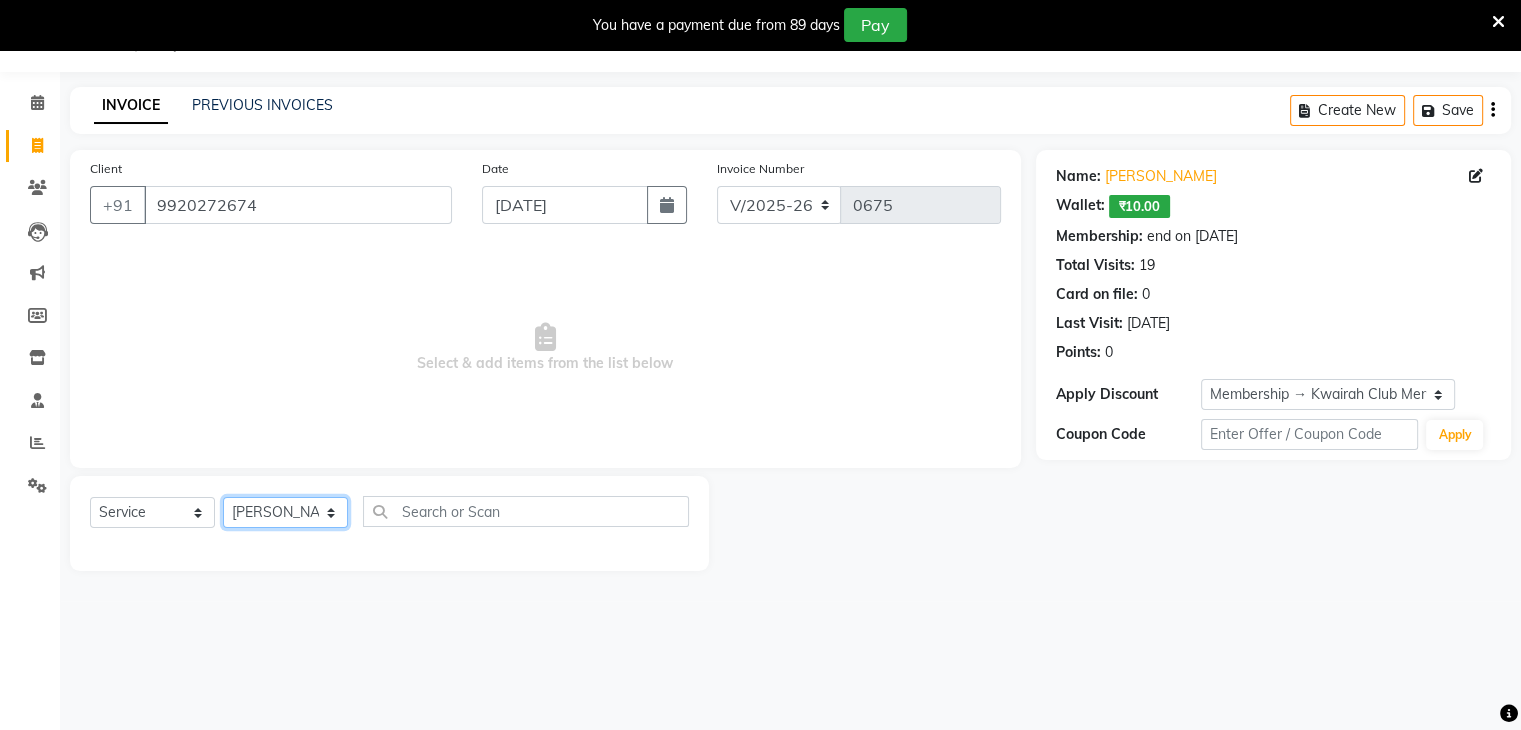 click on "Select Stylist [PERSON_NAME] [PERSON_NAME] Neha More Rakhi [PERSON_NAME] [PERSON_NAME]" 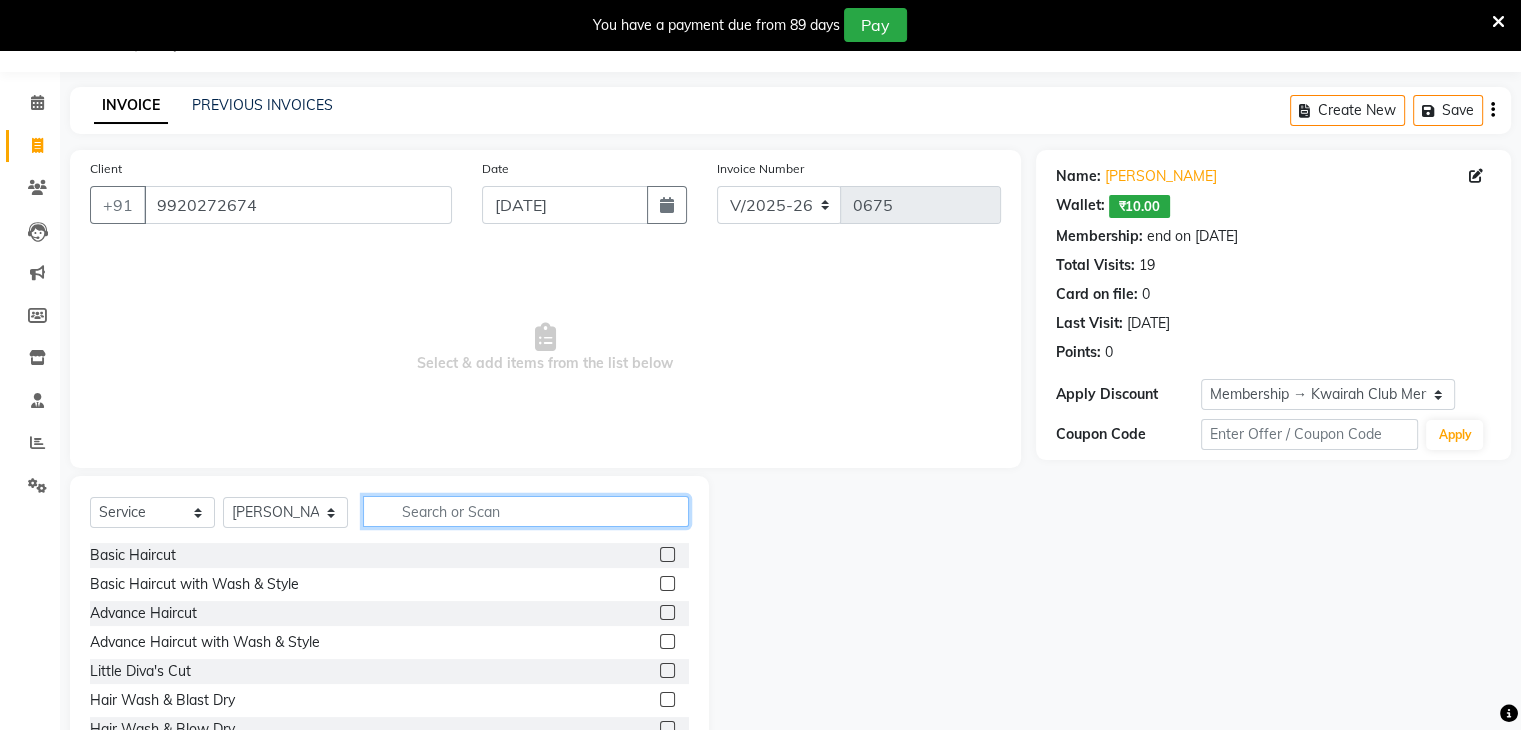 click 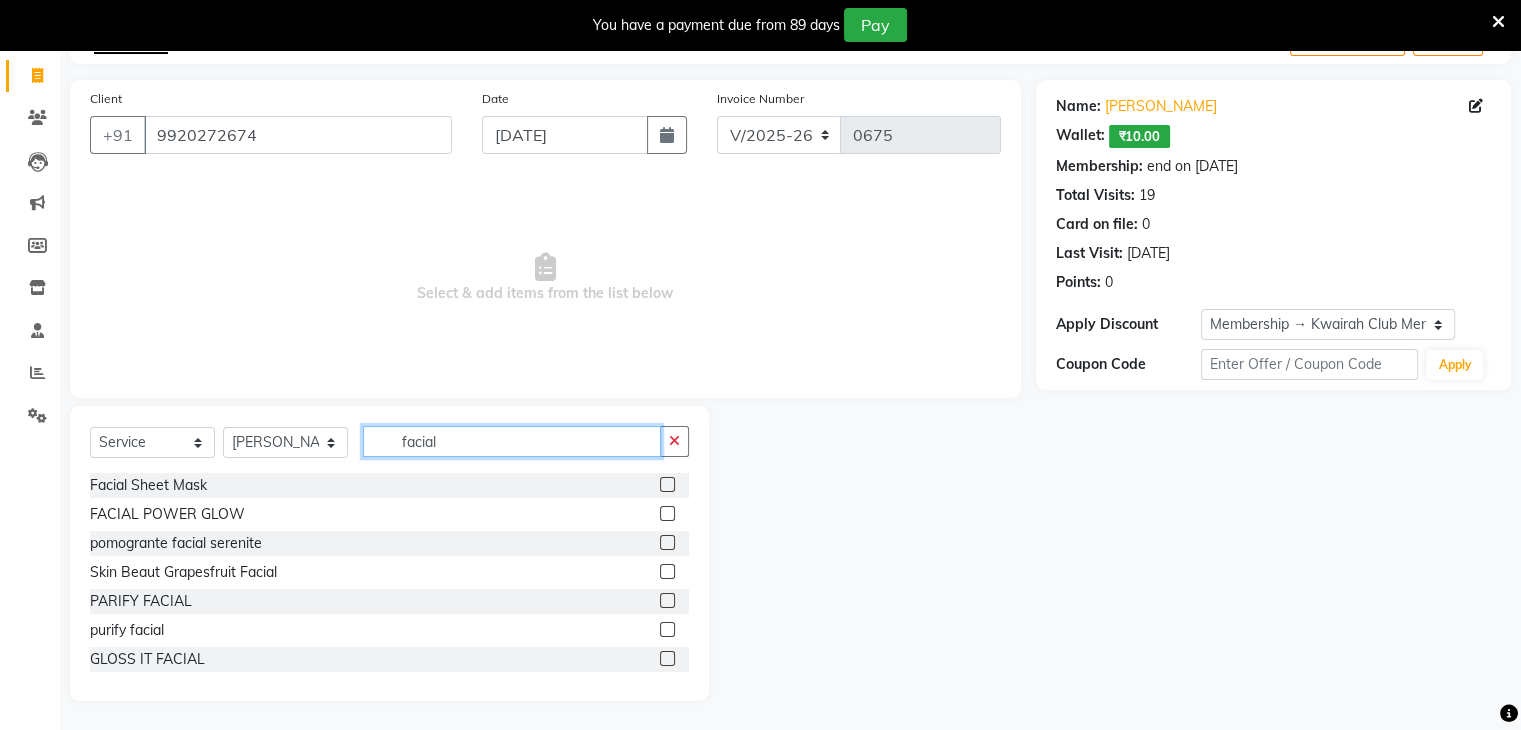 scroll, scrollTop: 122, scrollLeft: 0, axis: vertical 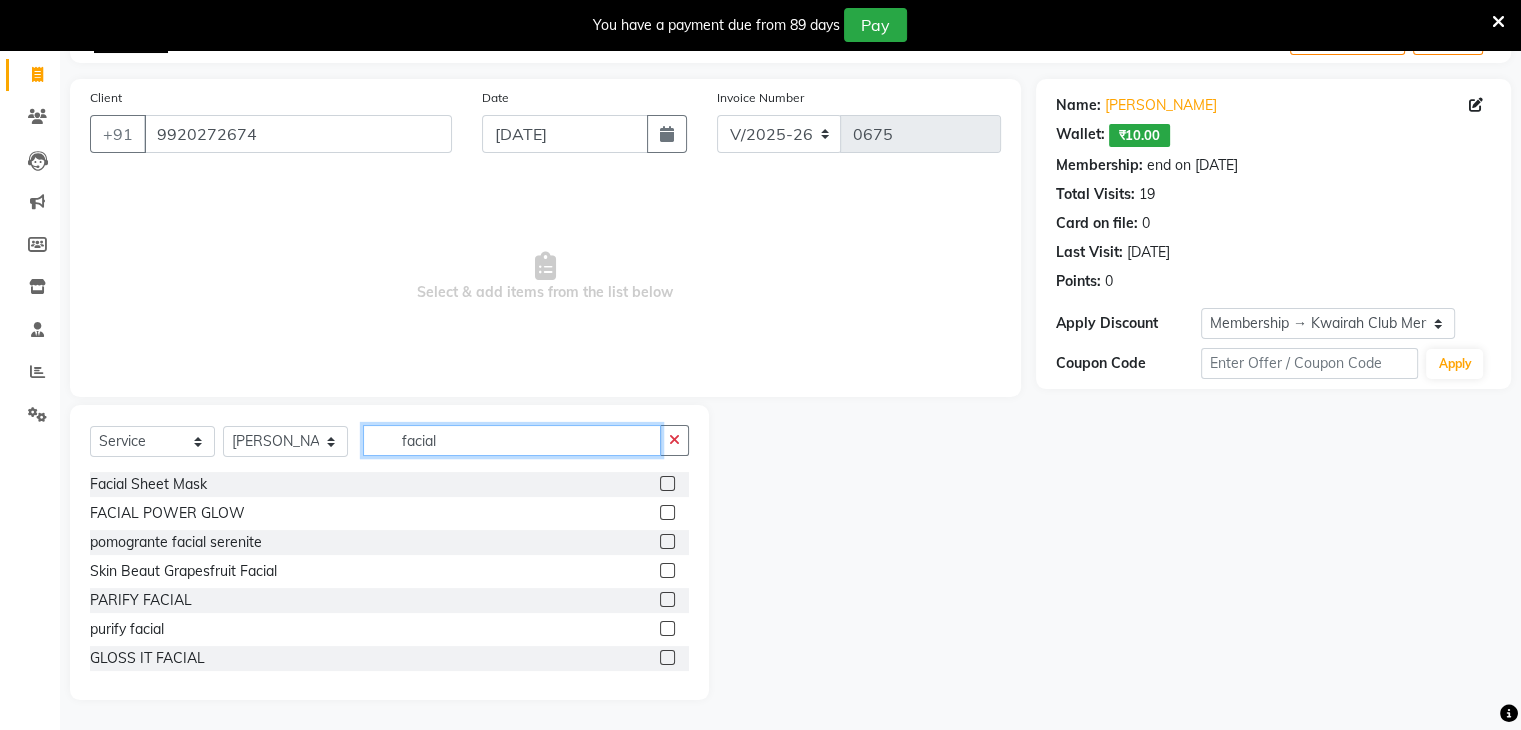 drag, startPoint x: 472, startPoint y: 442, endPoint x: 344, endPoint y: 443, distance: 128.0039 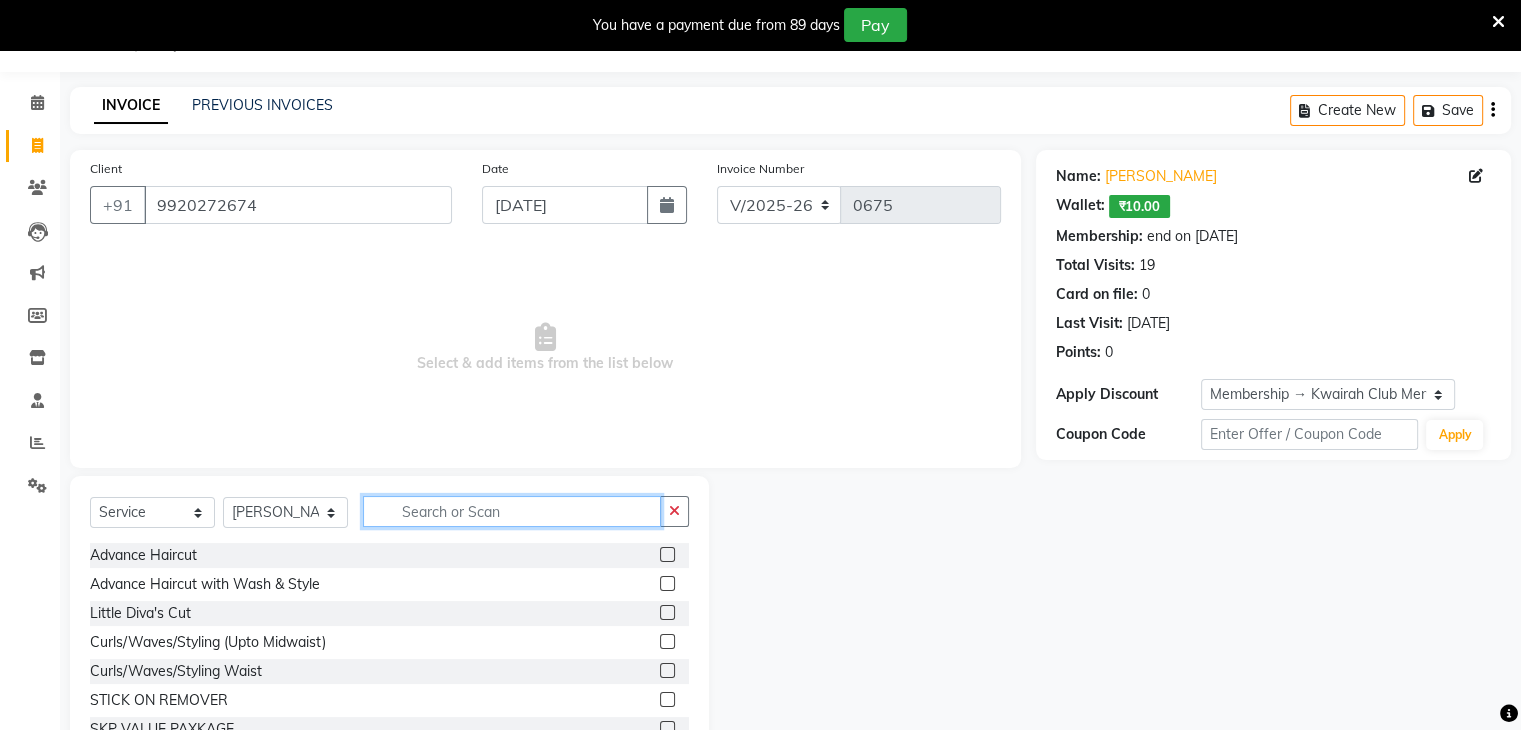 scroll, scrollTop: 122, scrollLeft: 0, axis: vertical 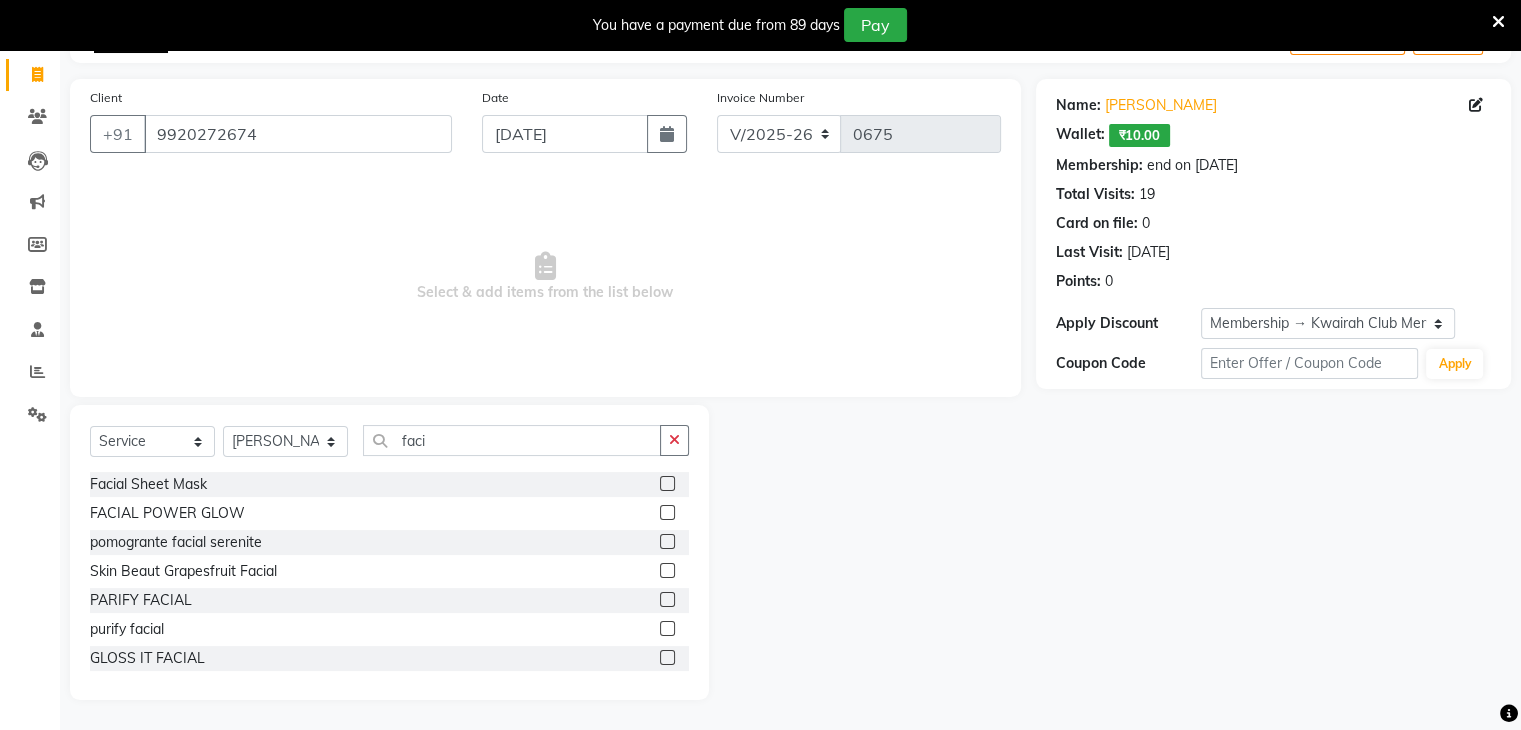 click 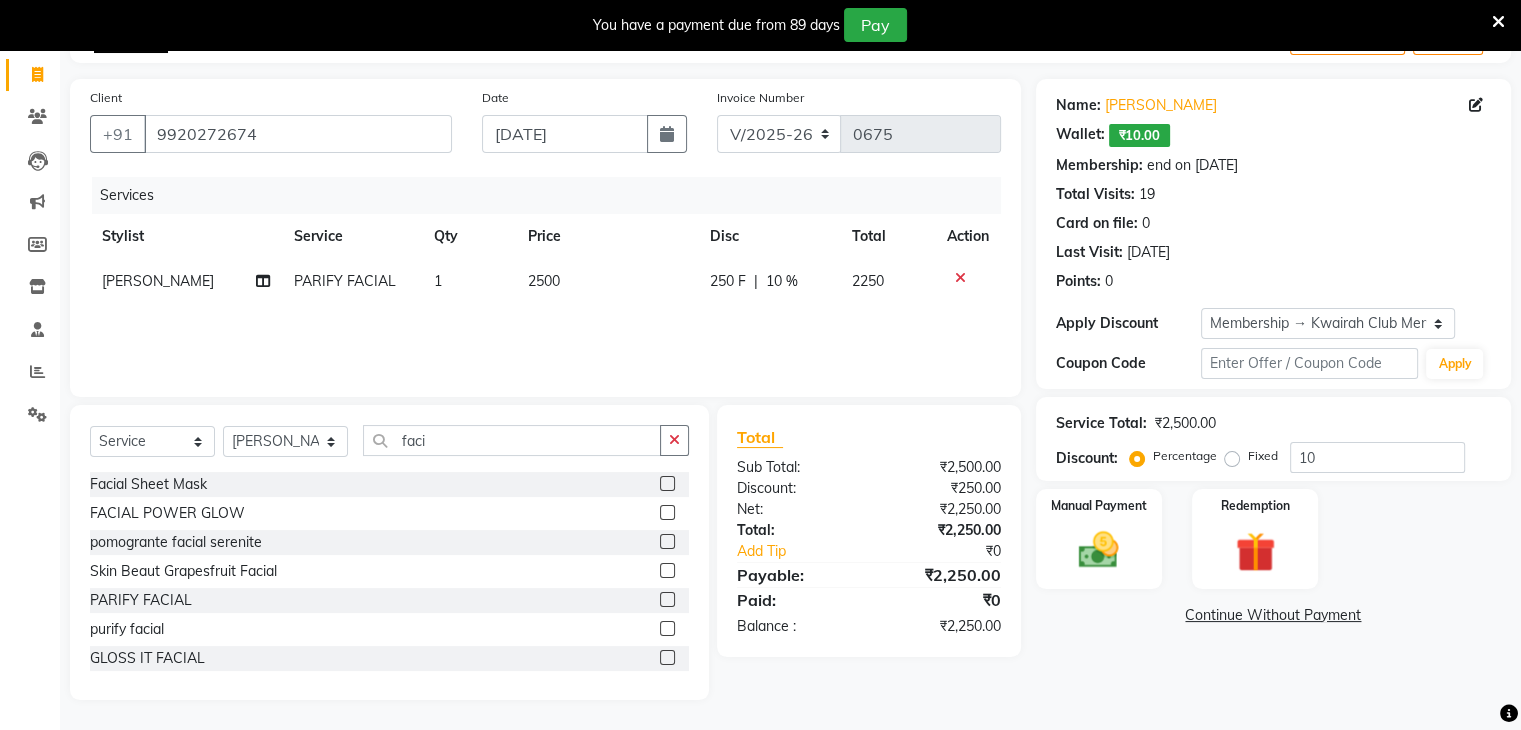 click on "2500" 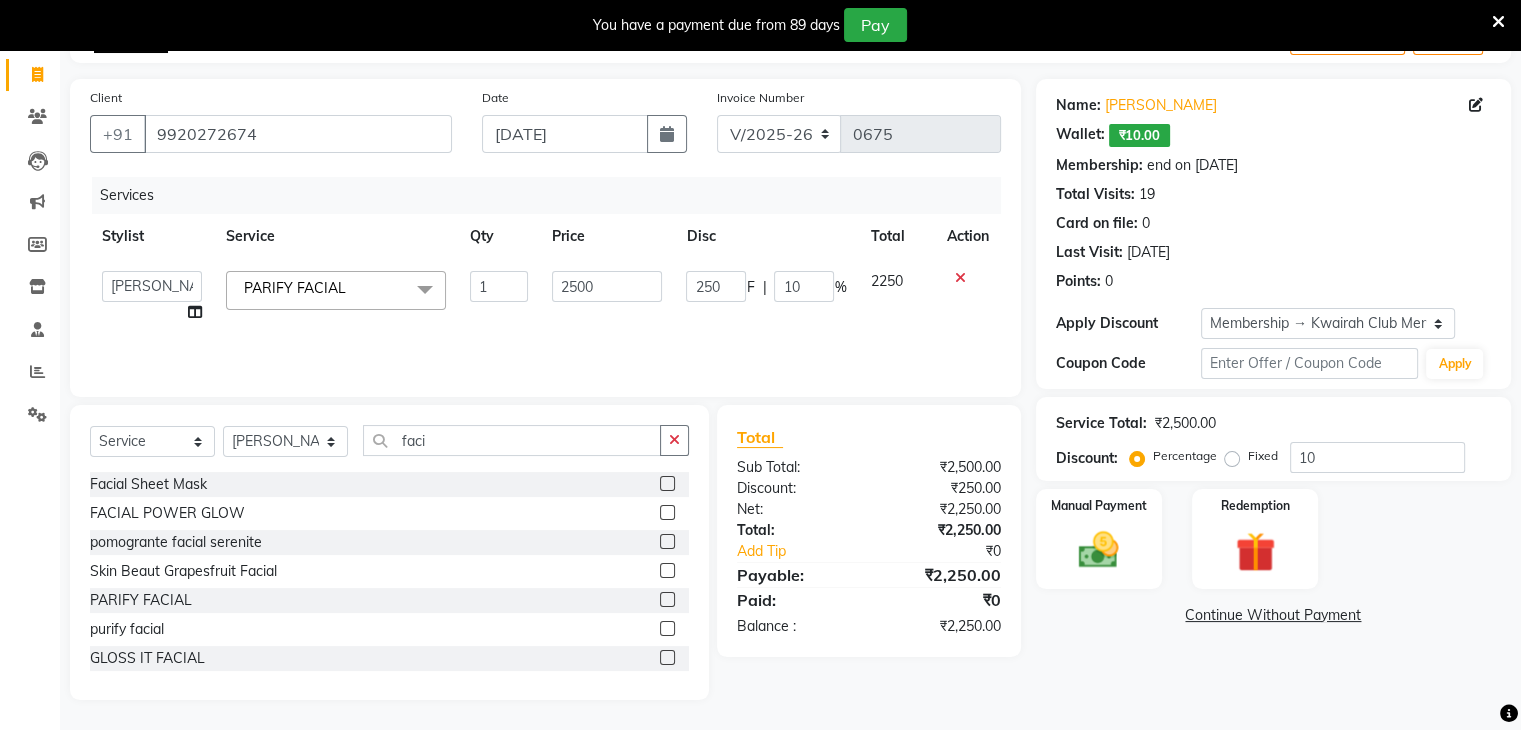 click 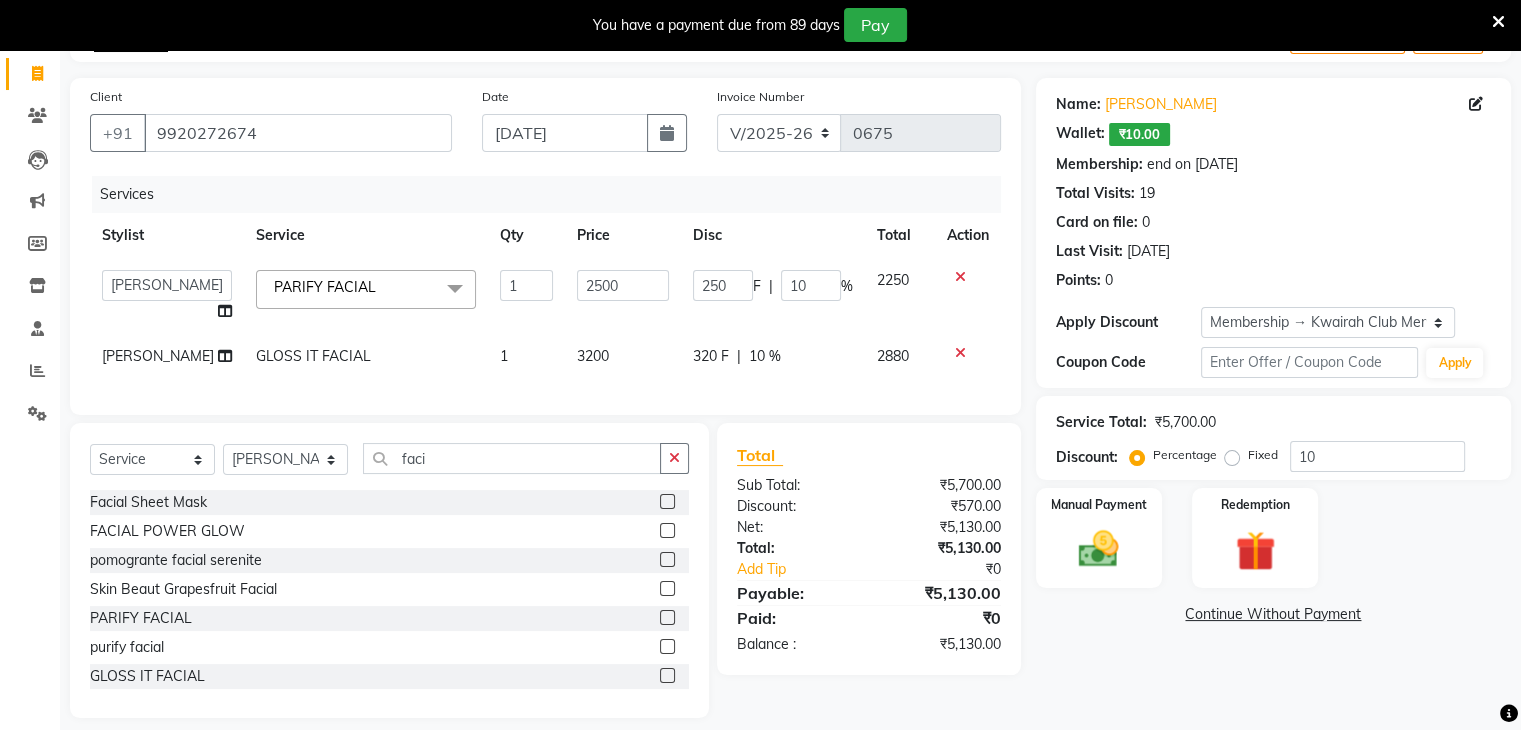 click 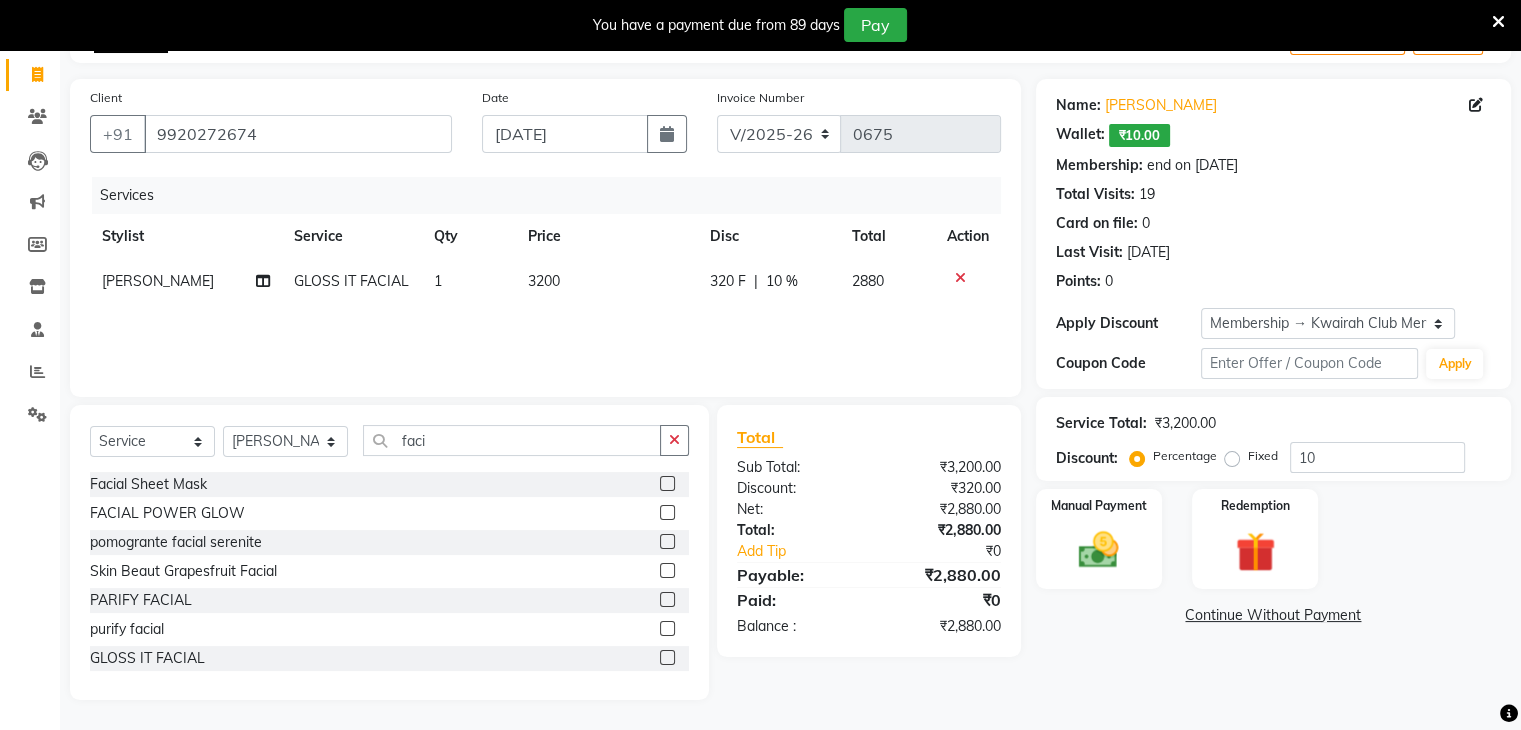 click on "3200" 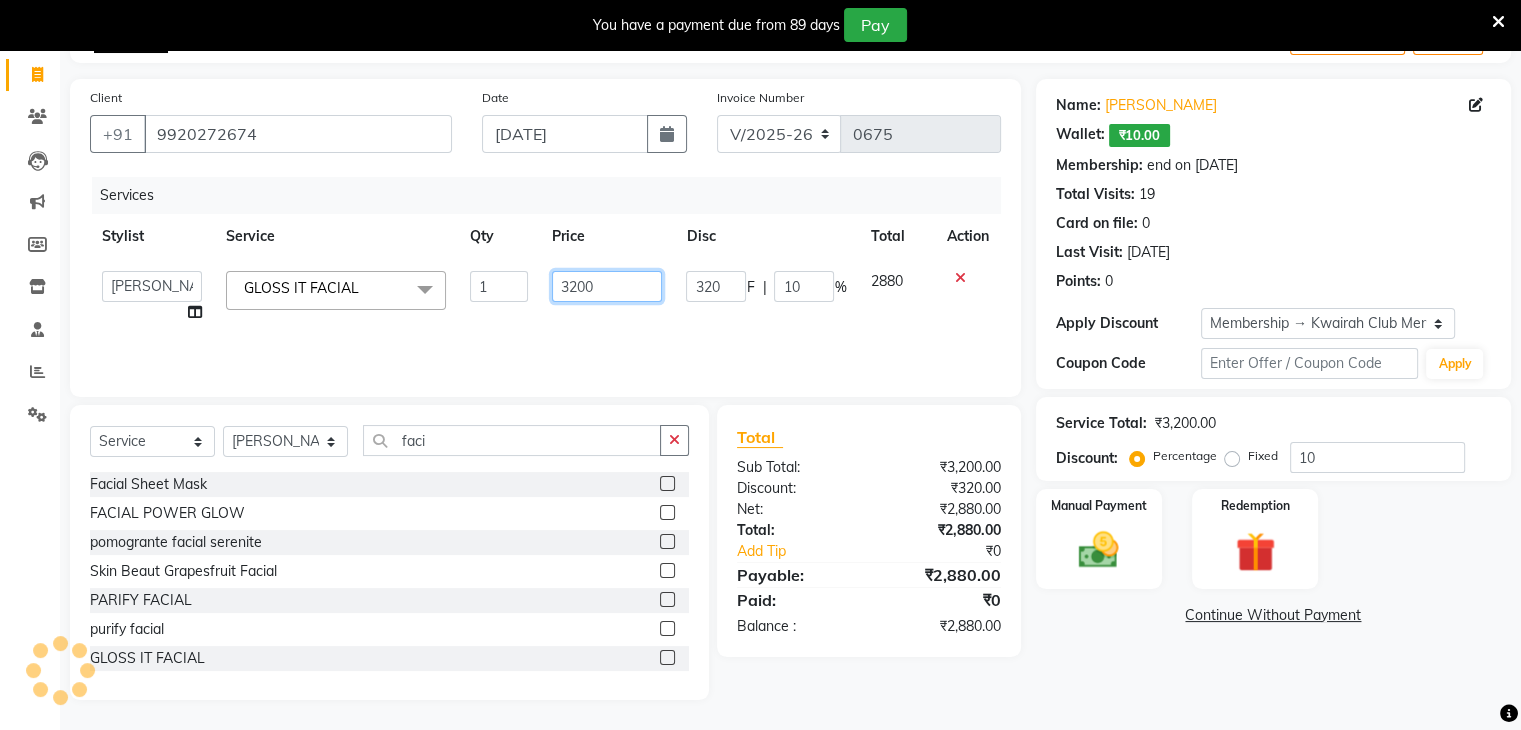 drag, startPoint x: 592, startPoint y: 277, endPoint x: 493, endPoint y: 277, distance: 99 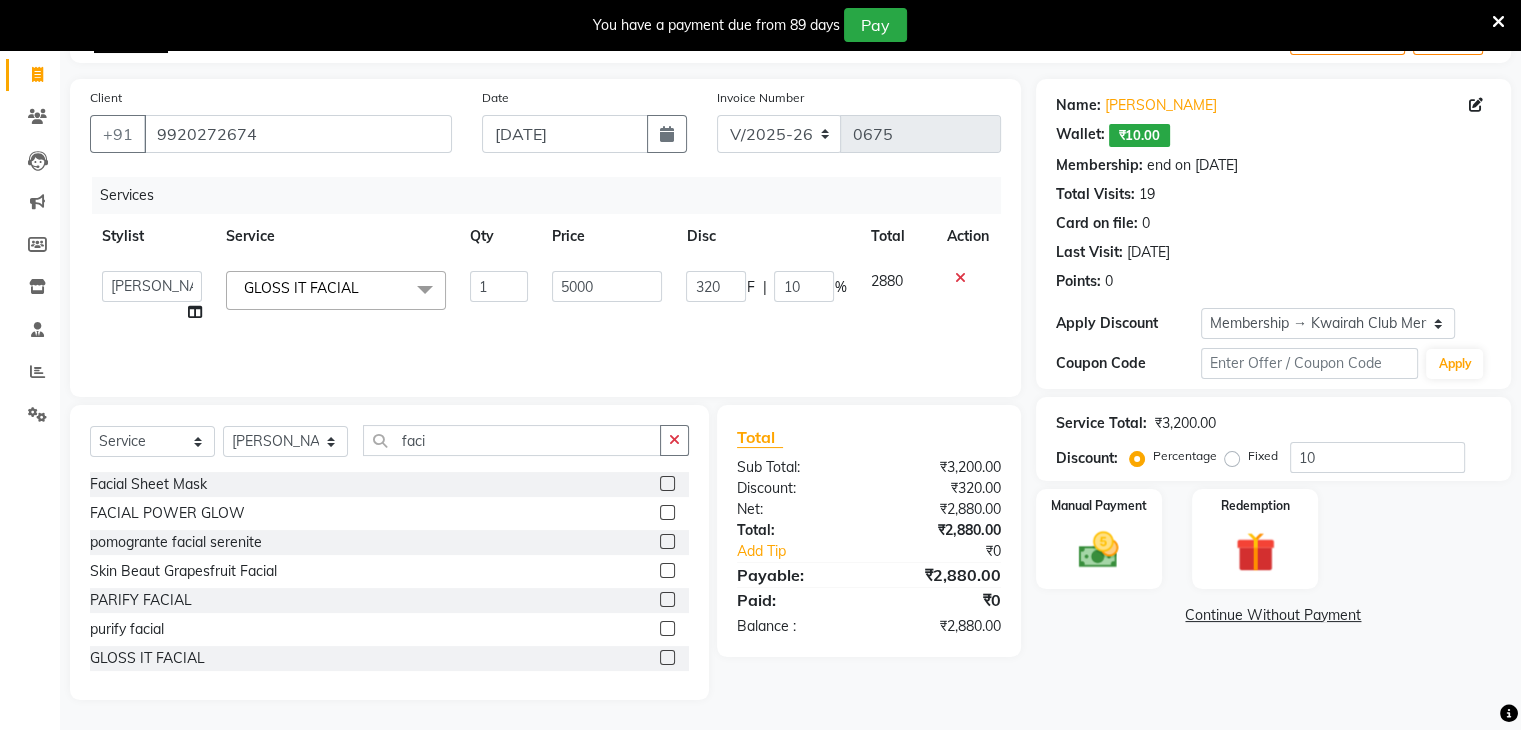 click on "Services Stylist Service Qty Price Disc Total Action  Amruta   Anjali   Ketki Somani   Neha More   Rakhi Chaurasia   Ranu   seona   Shrushti  GLOSS IT FACIAL    x Basic Haircut Basic Haircut with Wash & Style Advance Haircut Advance Haircut with Wash & Style Little Diva's Cut Hair Wash & Blast Dry Hair Wash & Blow Dry Blow Dry (Upto Midwaist) Blow Dry Waist Ironing (Upto Midwaist) Ironing Waist Curls/Waves/Styling (Upto Midwaist) Curls/Waves/Styling Waist Basic Hair Spa Schwarzkopf Spa Hair Gloss Treatment (Upto Midwaist) Hair Gloss Treatment Waist Fibre Clinix (Kwairah Signature Treatment) Express Head Massage 20 Mins Head Massage 30 Mins Oil Massage + Wash Keratin Treatment Smoothening/Rebonding Treatment Botox Treatment Root Touchup Igora 1 inch Root Touchup Igora 2 inch Root Touchup Essencity 1 inch Root Touchup Essencity 2 inch Half Head Streaks (15-16 strips) Full Head Streaks 3D Colors Global Hair Color Dual Global Hair Color Balayage/Ombre/Free Hand/Low Lights/ Baby Lights Prelightening Pre-wash TRIM" 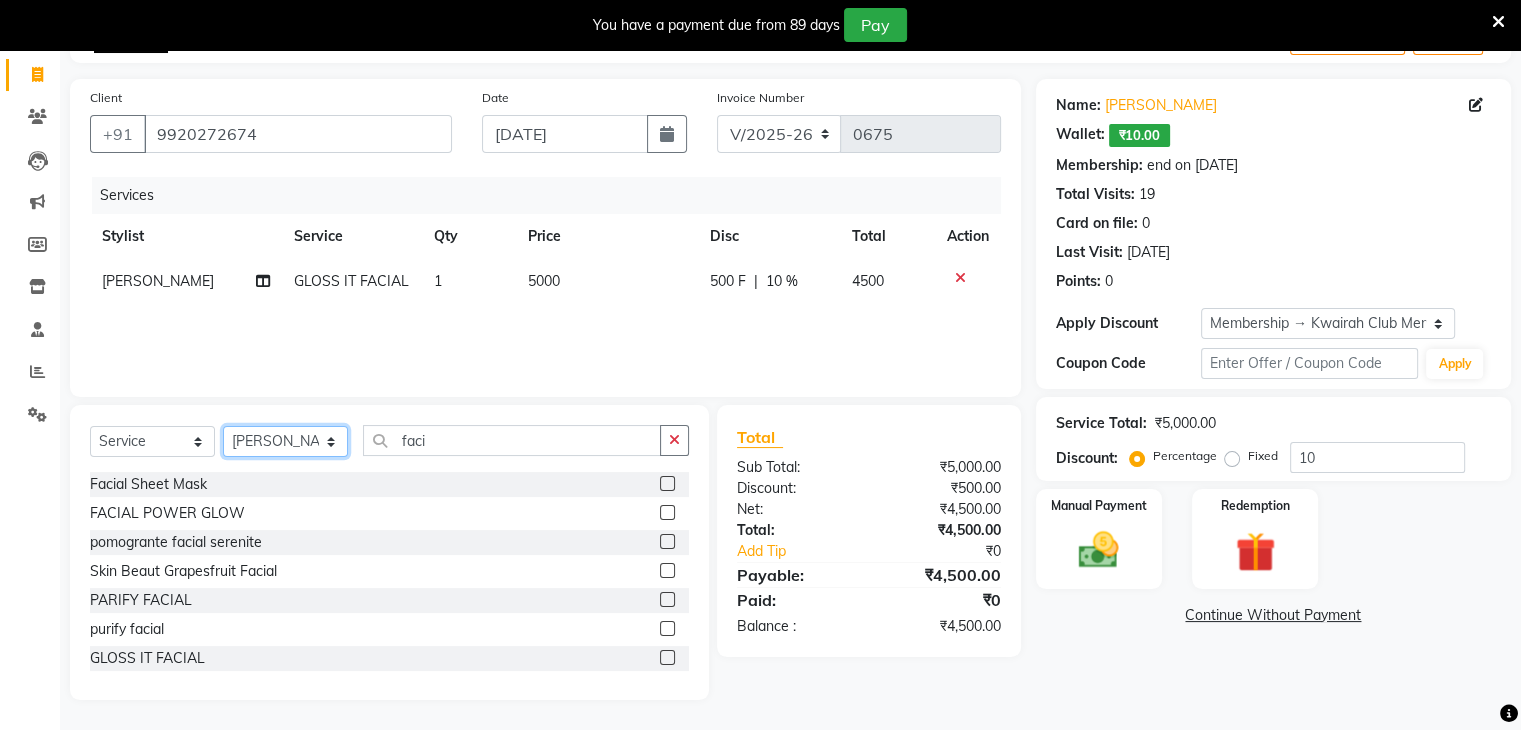 click on "Select Stylist [PERSON_NAME] [PERSON_NAME] Neha More Rakhi [PERSON_NAME] [PERSON_NAME]" 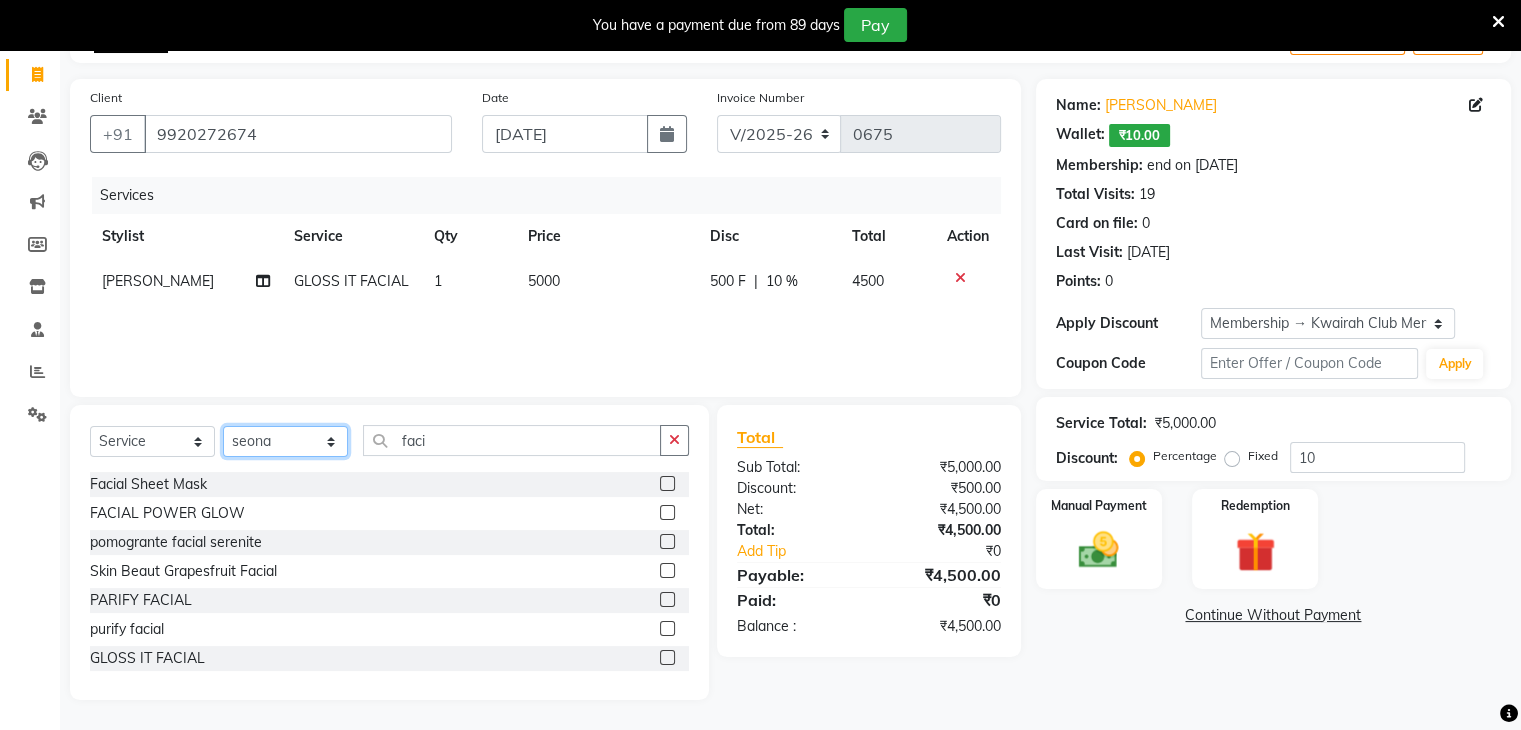 click on "Select Stylist [PERSON_NAME] [PERSON_NAME] Neha More Rakhi [PERSON_NAME] [PERSON_NAME]" 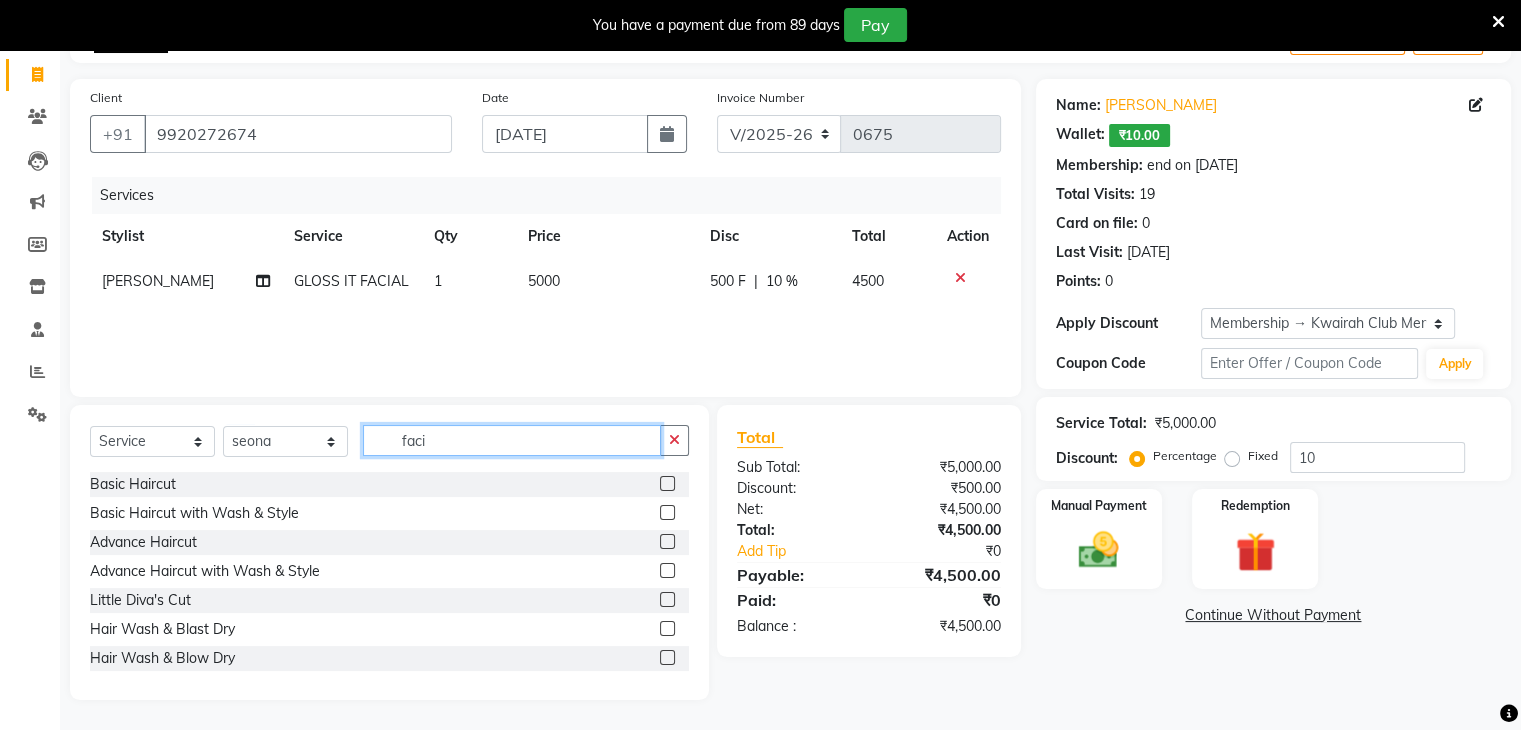 drag, startPoint x: 463, startPoint y: 441, endPoint x: 298, endPoint y: 457, distance: 165.77394 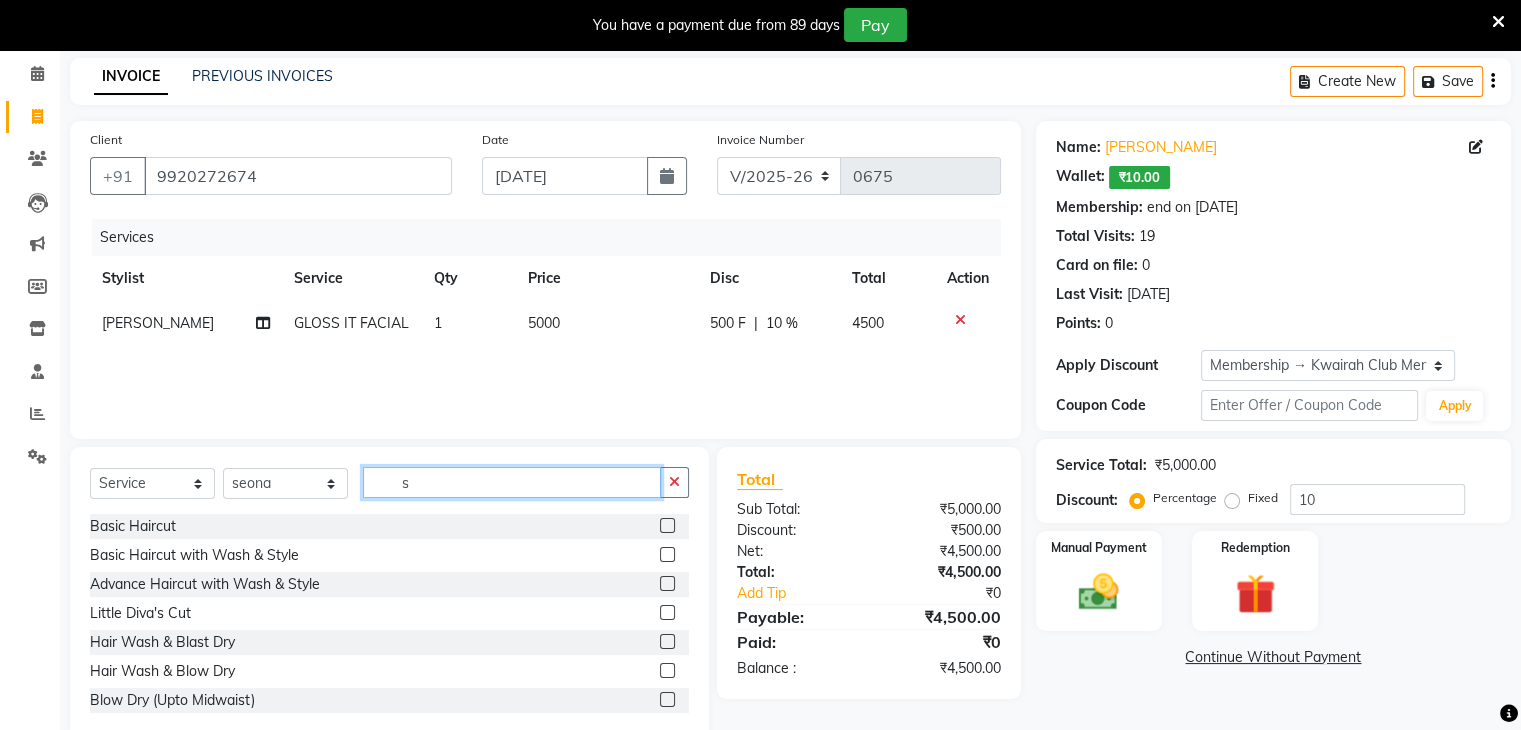scroll, scrollTop: 122, scrollLeft: 0, axis: vertical 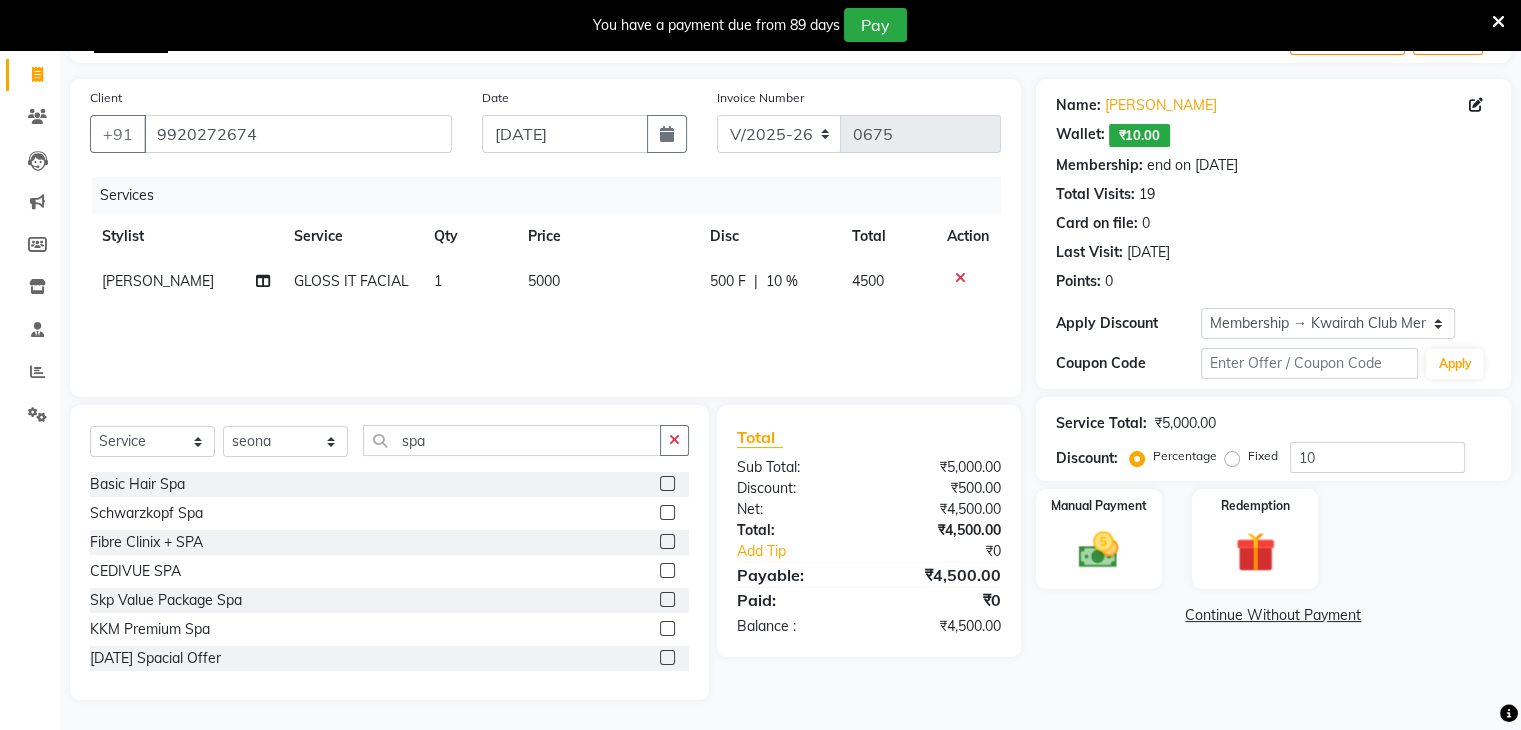 click 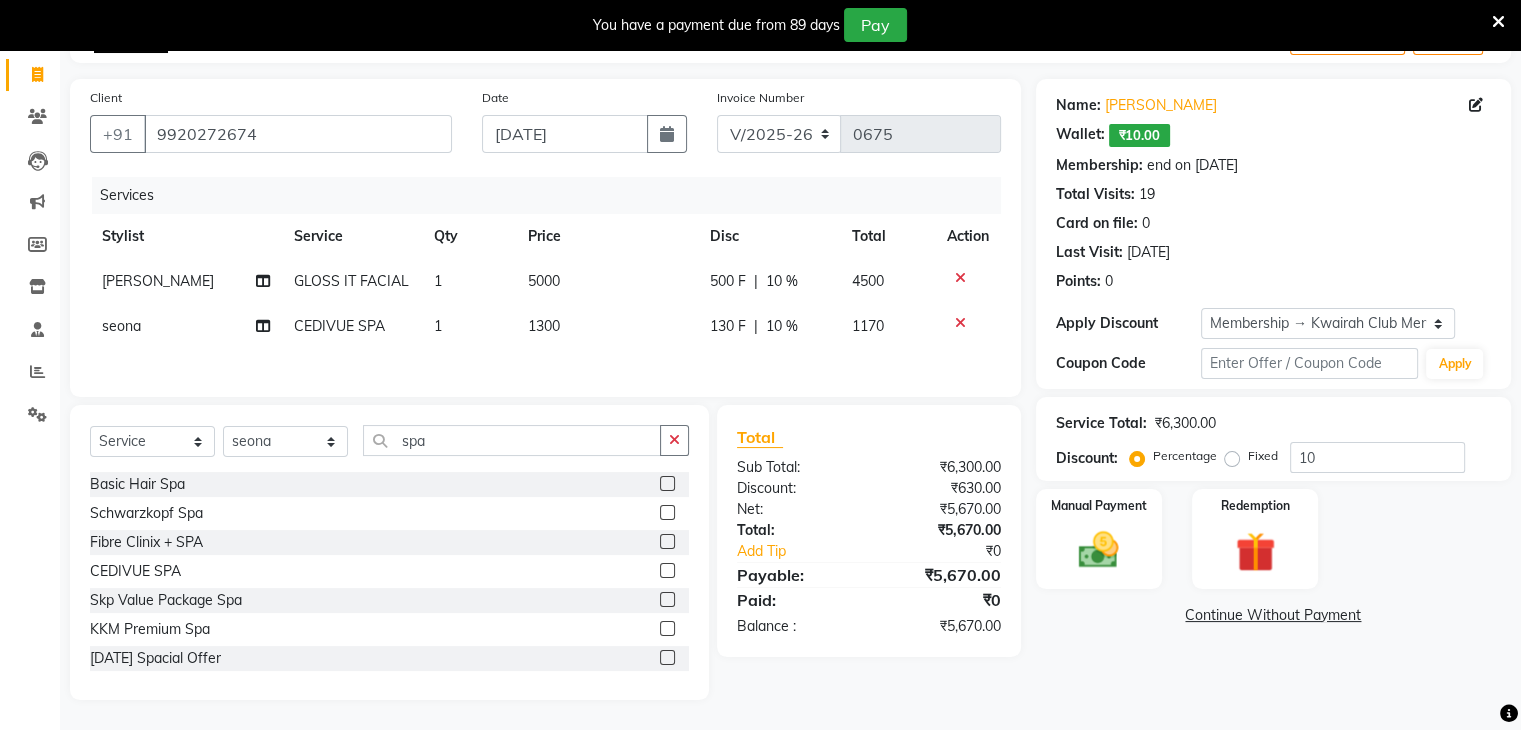 click on "1300" 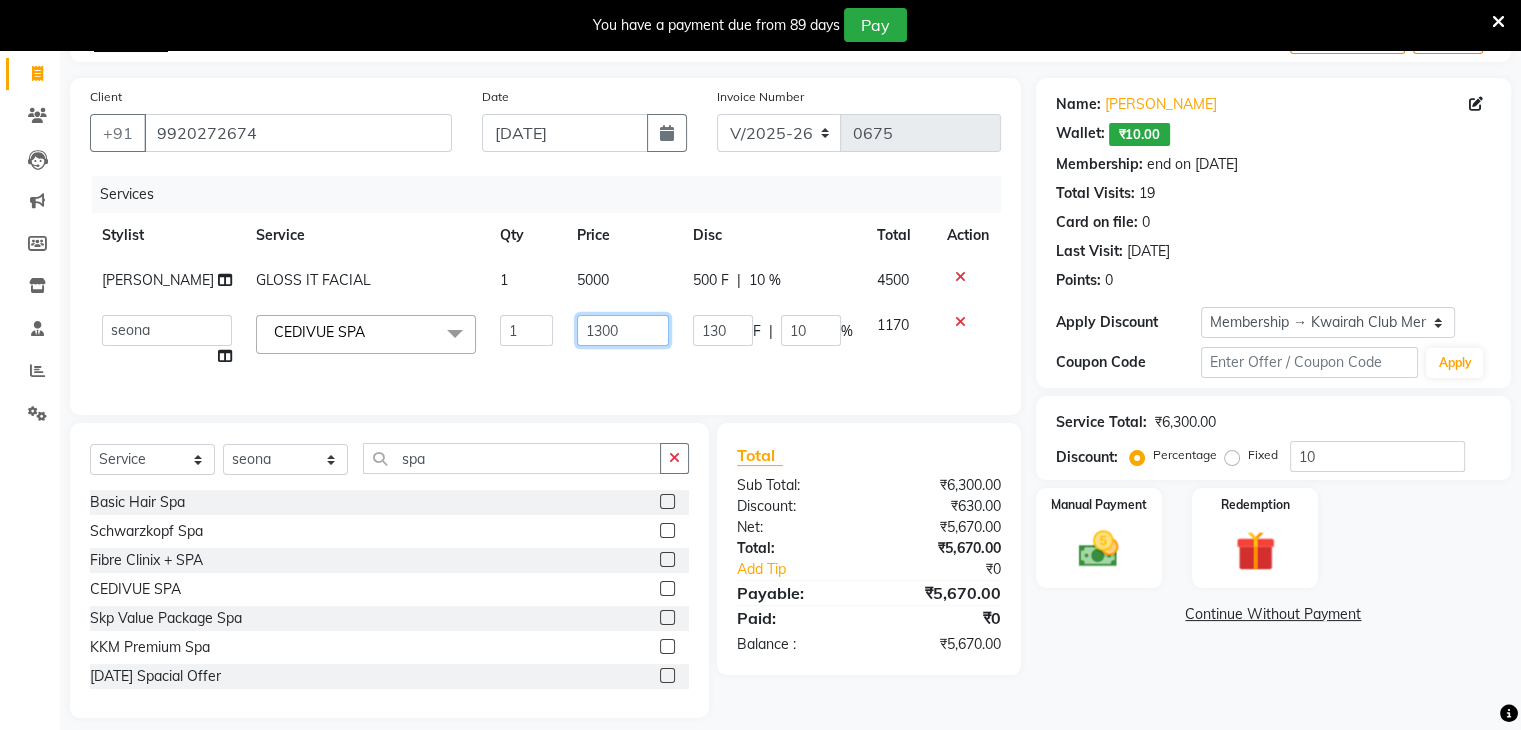 drag, startPoint x: 598, startPoint y: 326, endPoint x: 539, endPoint y: 329, distance: 59.07622 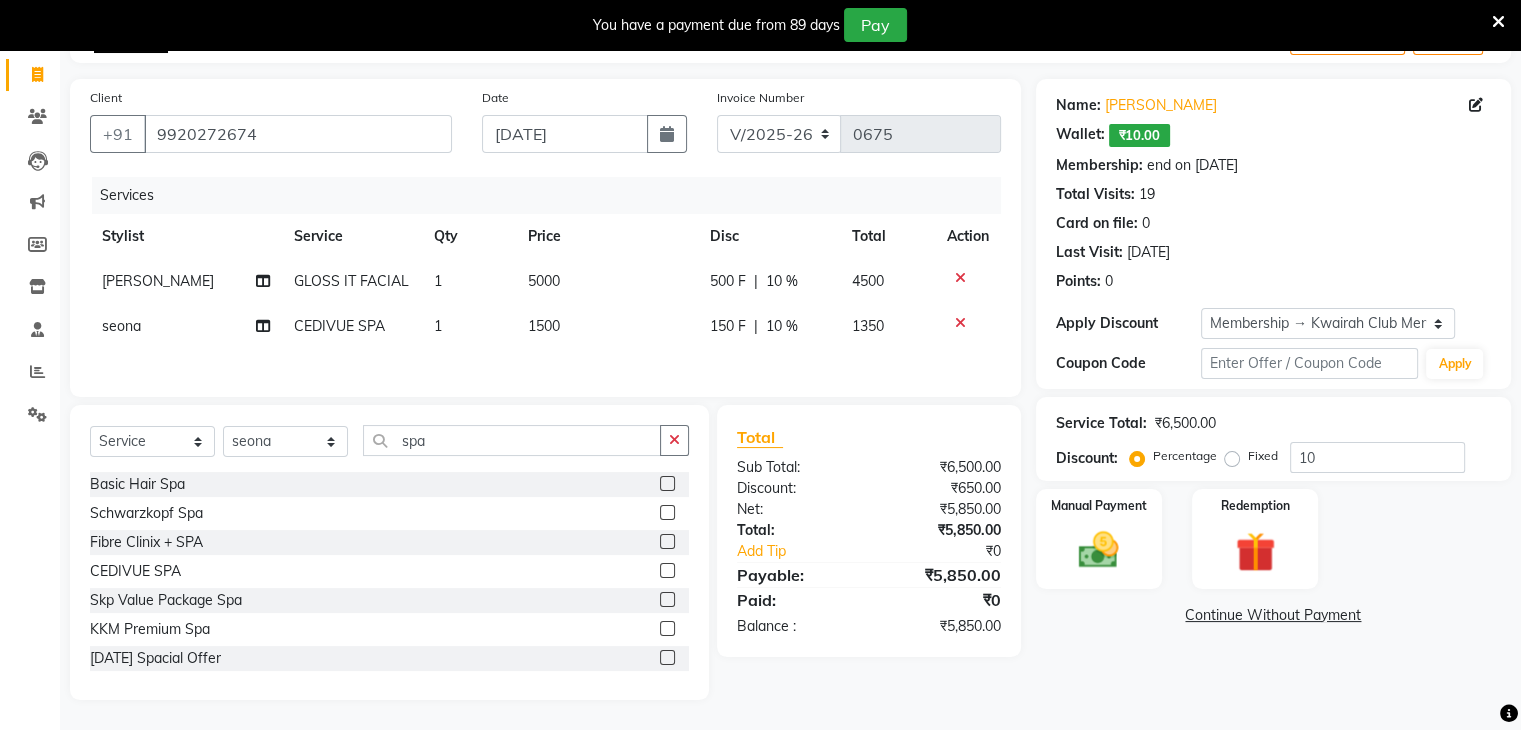 click on "Services Stylist Service Qty Price Disc Total Action Amruta GLOSS IT FACIAL   1 5000 500 F | 10 % 4500 seona CEDIVUE SPA 1 1500 150 F | 10 % 1350" 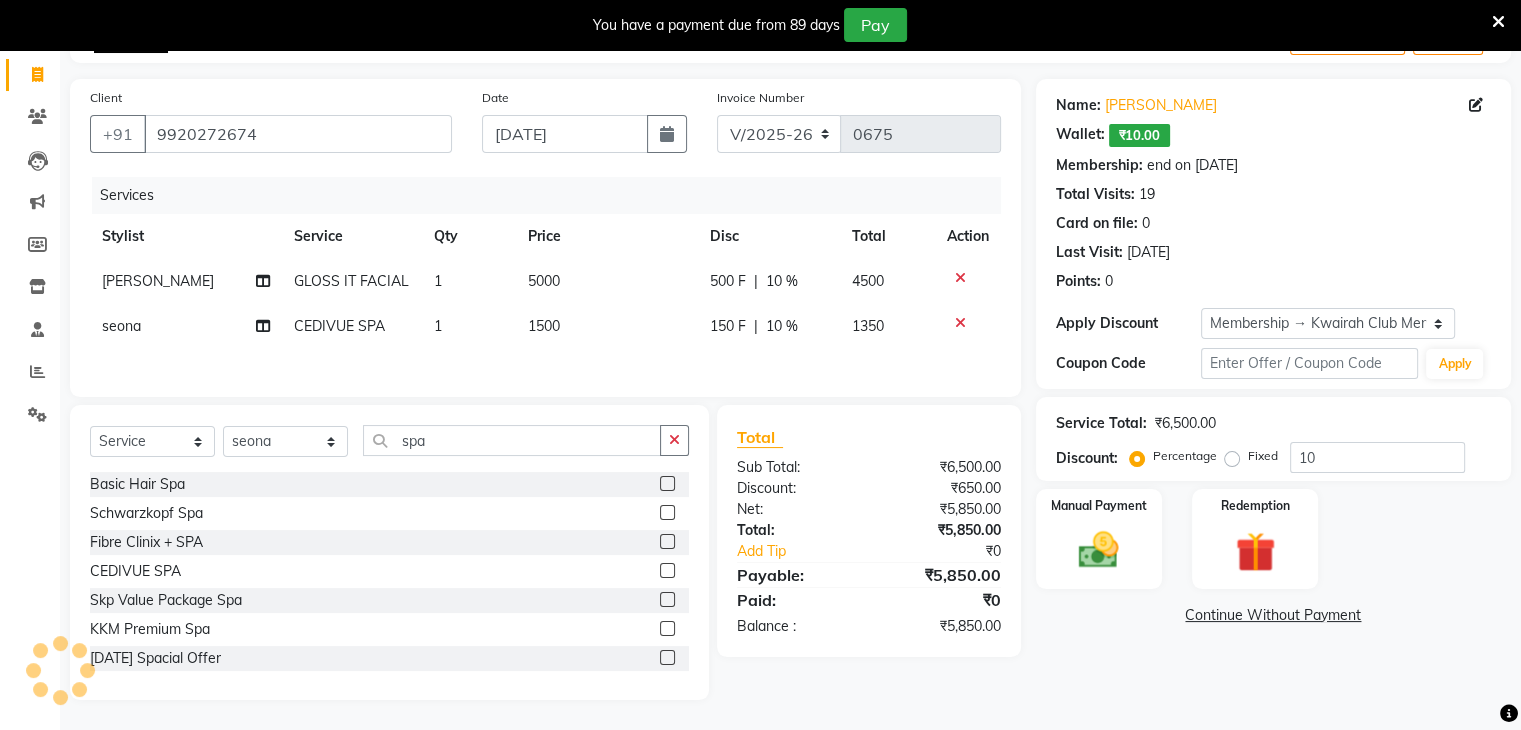 scroll, scrollTop: 125, scrollLeft: 0, axis: vertical 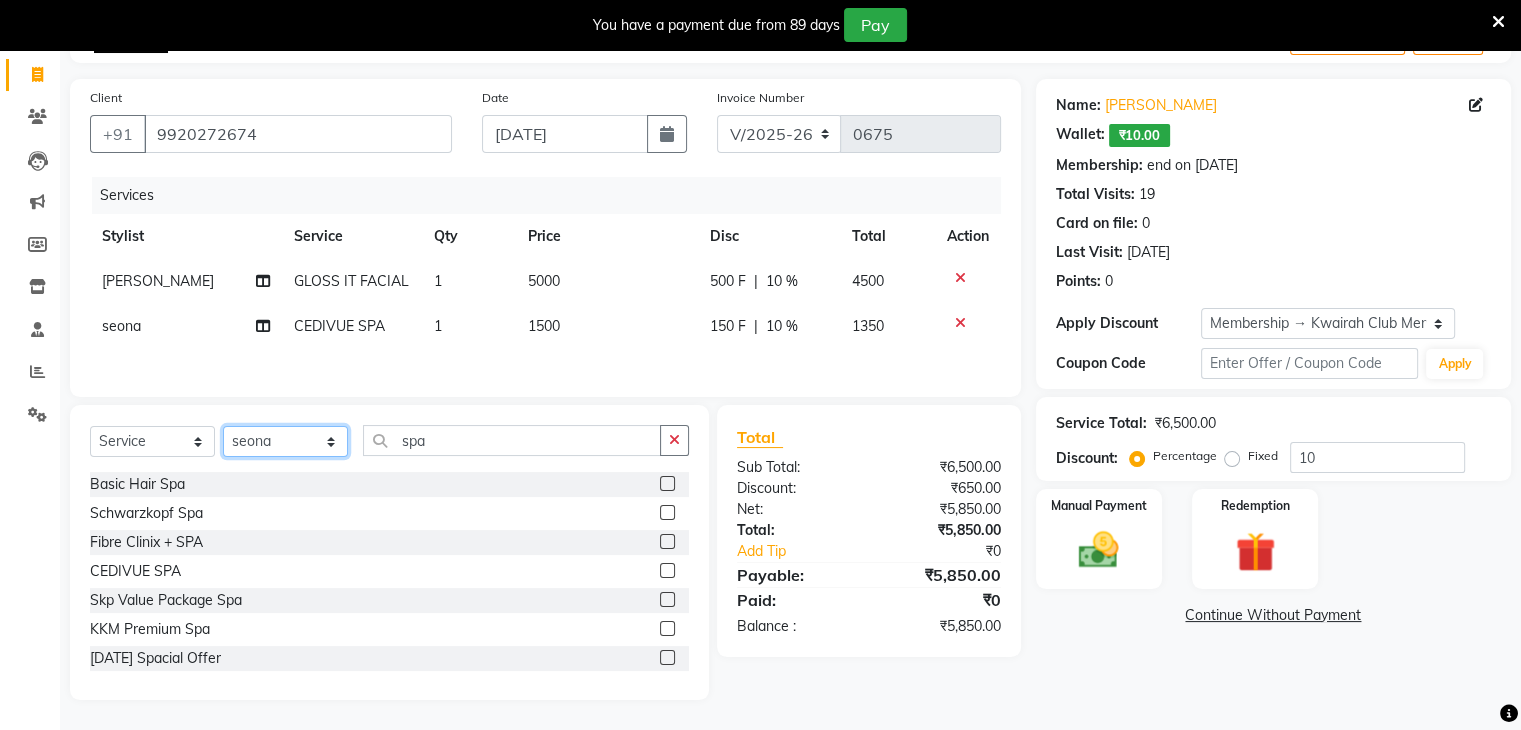 click on "Select Stylist [PERSON_NAME] [PERSON_NAME] Neha More Rakhi [PERSON_NAME] [PERSON_NAME]" 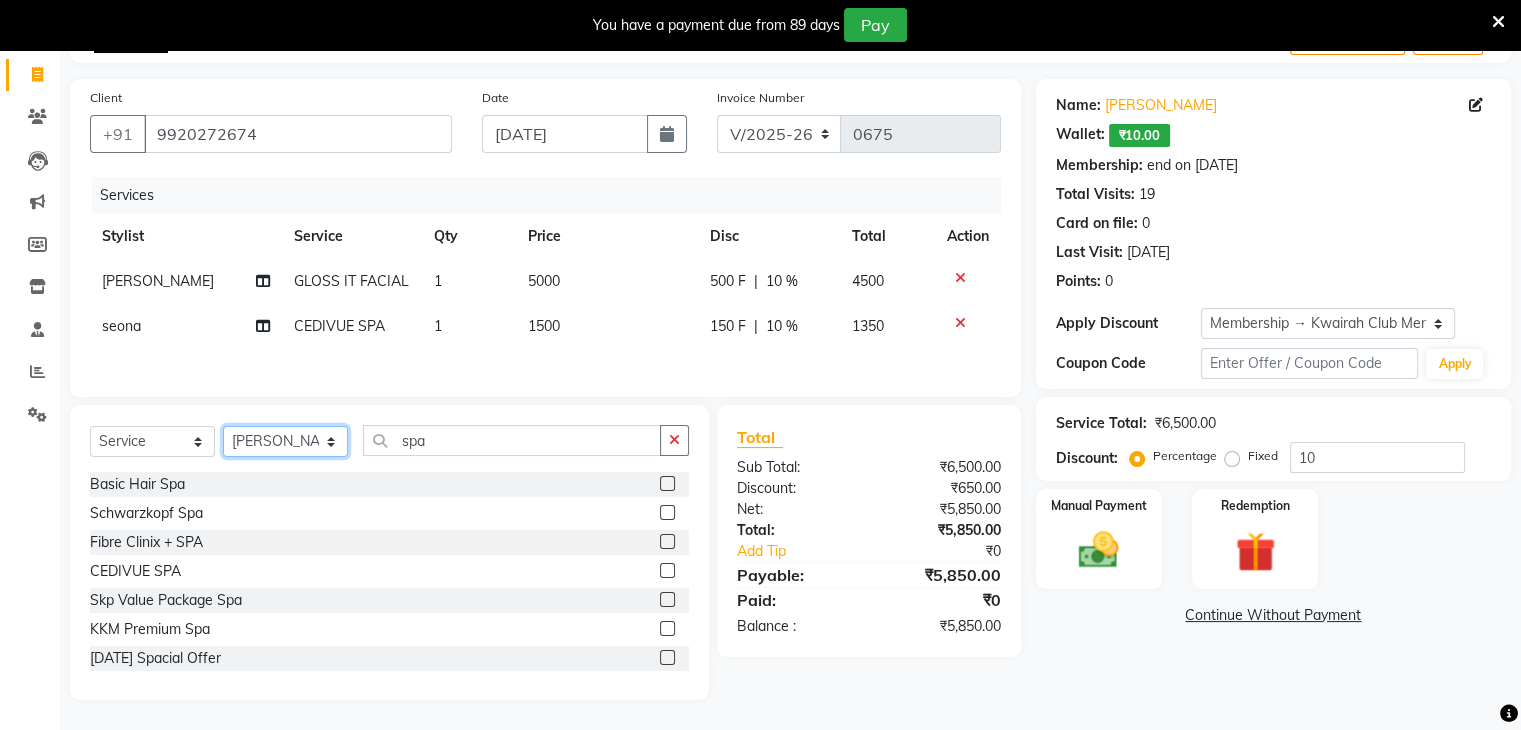 click on "Select Stylist [PERSON_NAME] [PERSON_NAME] Neha More Rakhi [PERSON_NAME] [PERSON_NAME]" 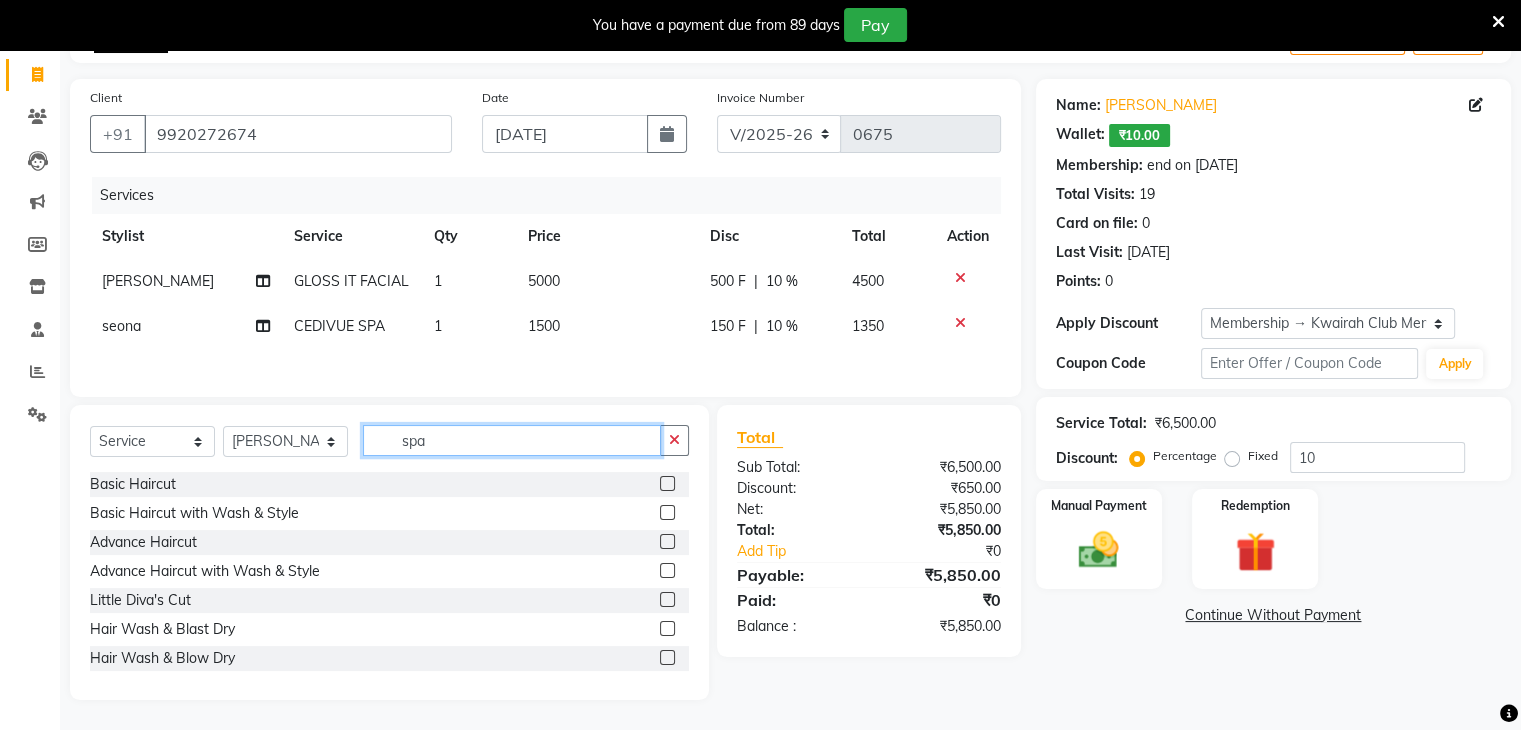 drag, startPoint x: 460, startPoint y: 446, endPoint x: 323, endPoint y: 446, distance: 137 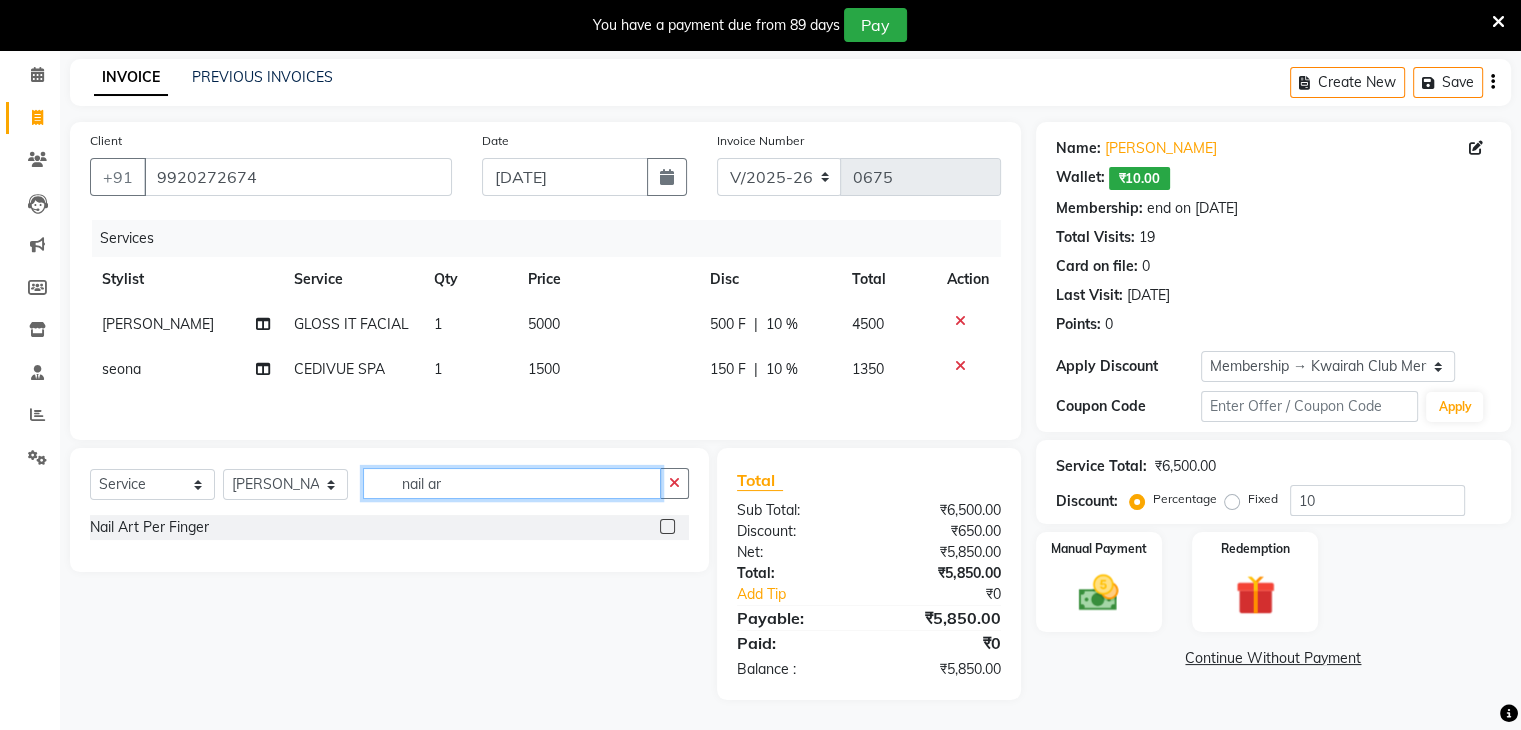 scroll, scrollTop: 82, scrollLeft: 0, axis: vertical 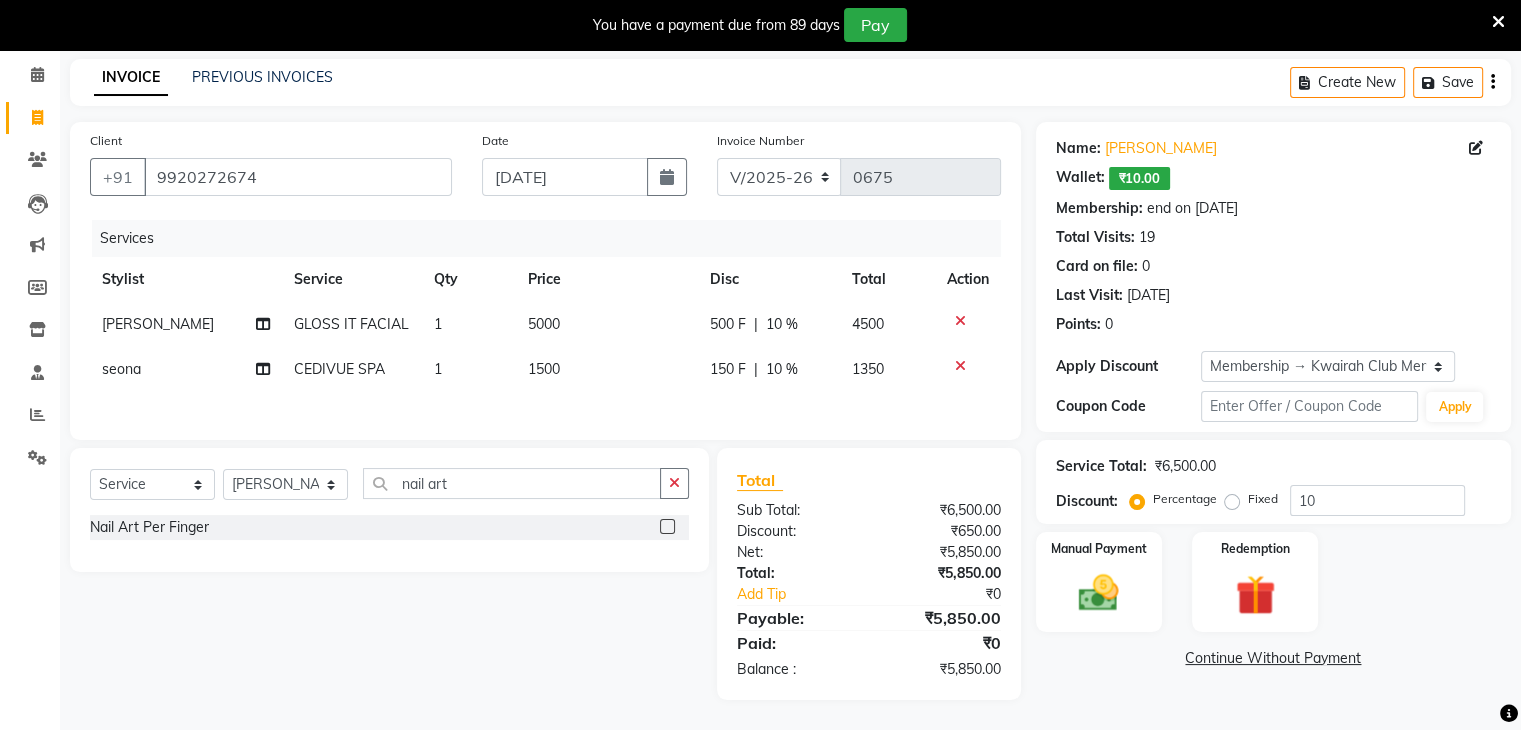 click 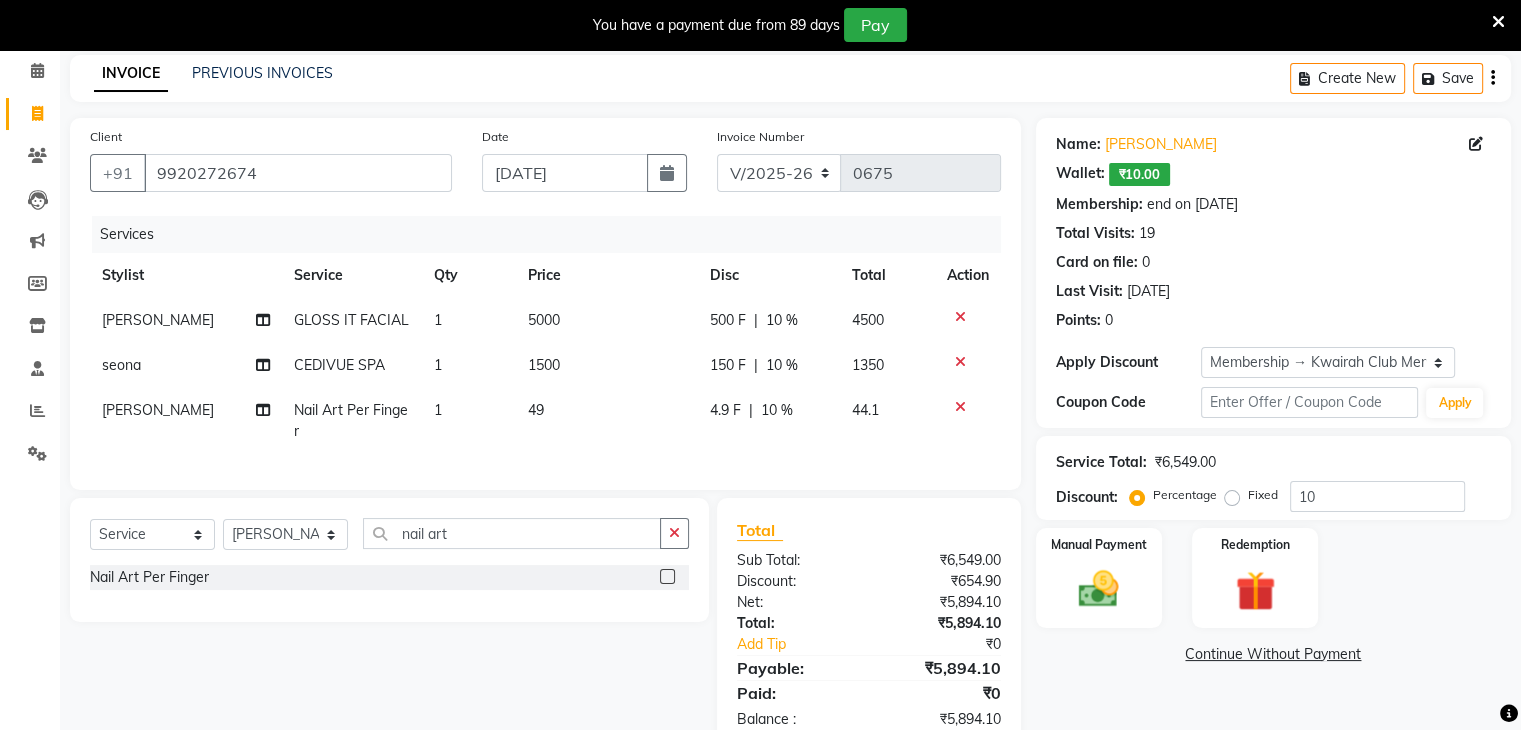 click on "49" 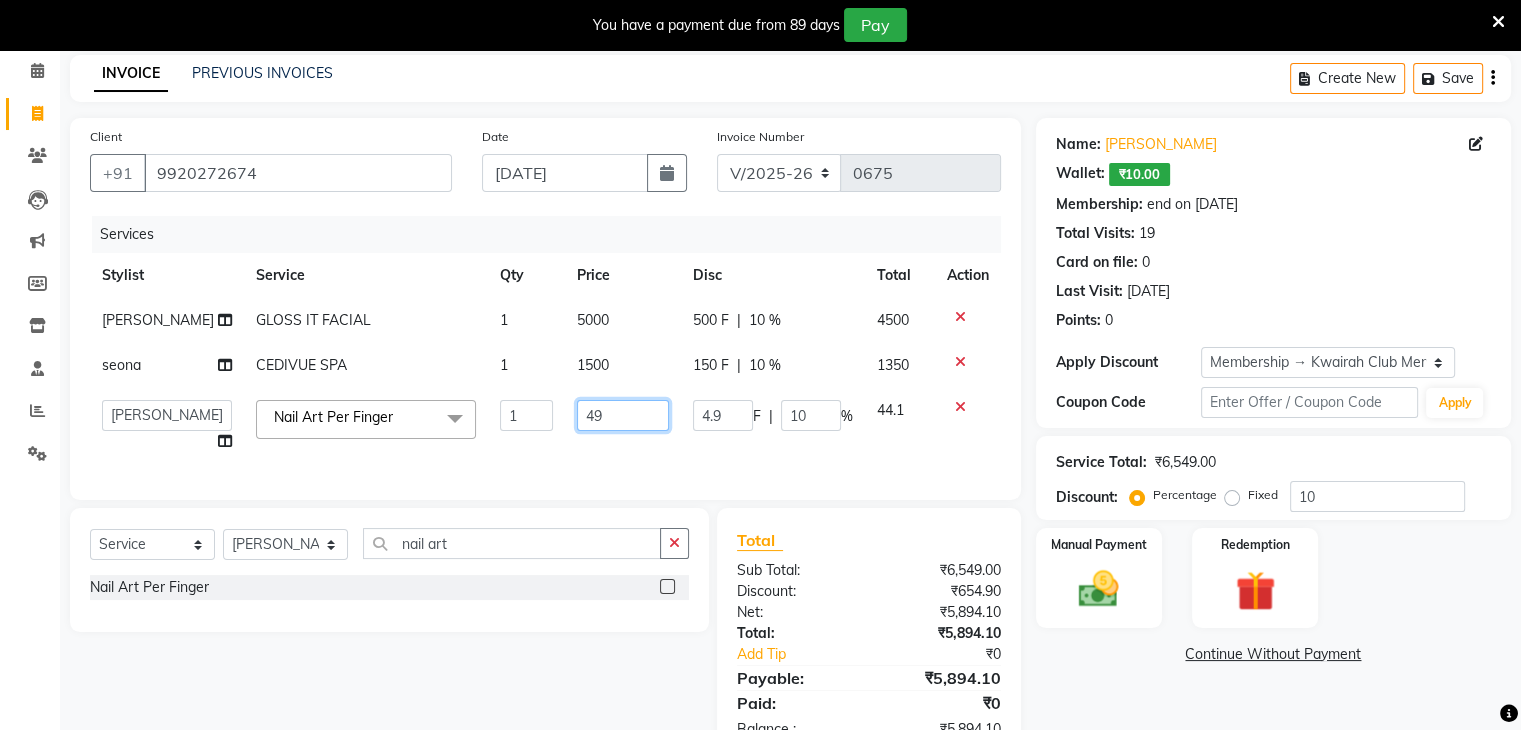 drag, startPoint x: 598, startPoint y: 416, endPoint x: 505, endPoint y: 423, distance: 93.26307 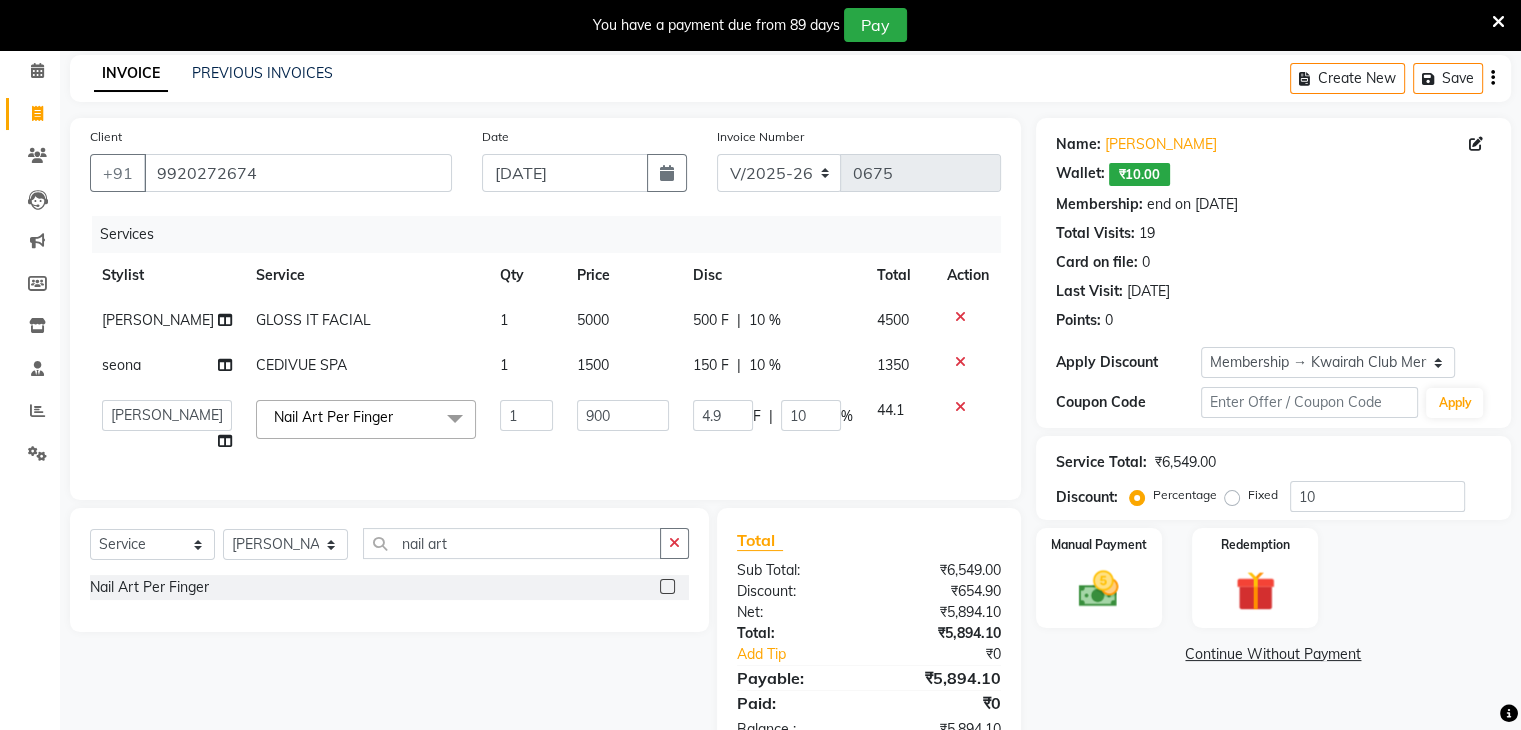 click on "Amruta   Anjali   Ketki Somani   Neha More   Rakhi Chaurasia   Ranu   seona   Shrushti  Nail Art Per Finger  x Basic Haircut Basic Haircut with Wash & Style Advance Haircut Advance Haircut with Wash & Style Little Diva's Cut Hair Wash & Blast Dry Hair Wash & Blow Dry Blow Dry (Upto Midwaist) Blow Dry Waist Ironing (Upto Midwaist) Ironing Waist Curls/Waves/Styling (Upto Midwaist) Curls/Waves/Styling Waist Basic Hair Spa Schwarzkopf Spa Hair Gloss Treatment (Upto Midwaist) Hair Gloss Treatment Waist Fibre Clinix (Kwairah Signature Treatment) Express Head Massage 20 Mins Head Massage 30 Mins Oil Massage + Wash Keratin Treatment Smoothening/Rebonding Treatment Botox Treatment Root Touchup Igora 1 inch Root Touchup Igora 2 inch Root Touchup Essencity 1 inch Root Touchup Essencity 2 inch Half Head Streaks (15-16 strips) Full Head Streaks 3D Colors Global Hair Color Dual Global Hair Color Balayage/Ombre/Free Hand/Low Lights/ Baby Lights Prelightening Density Charges Color Application Color Application With Wash 1" 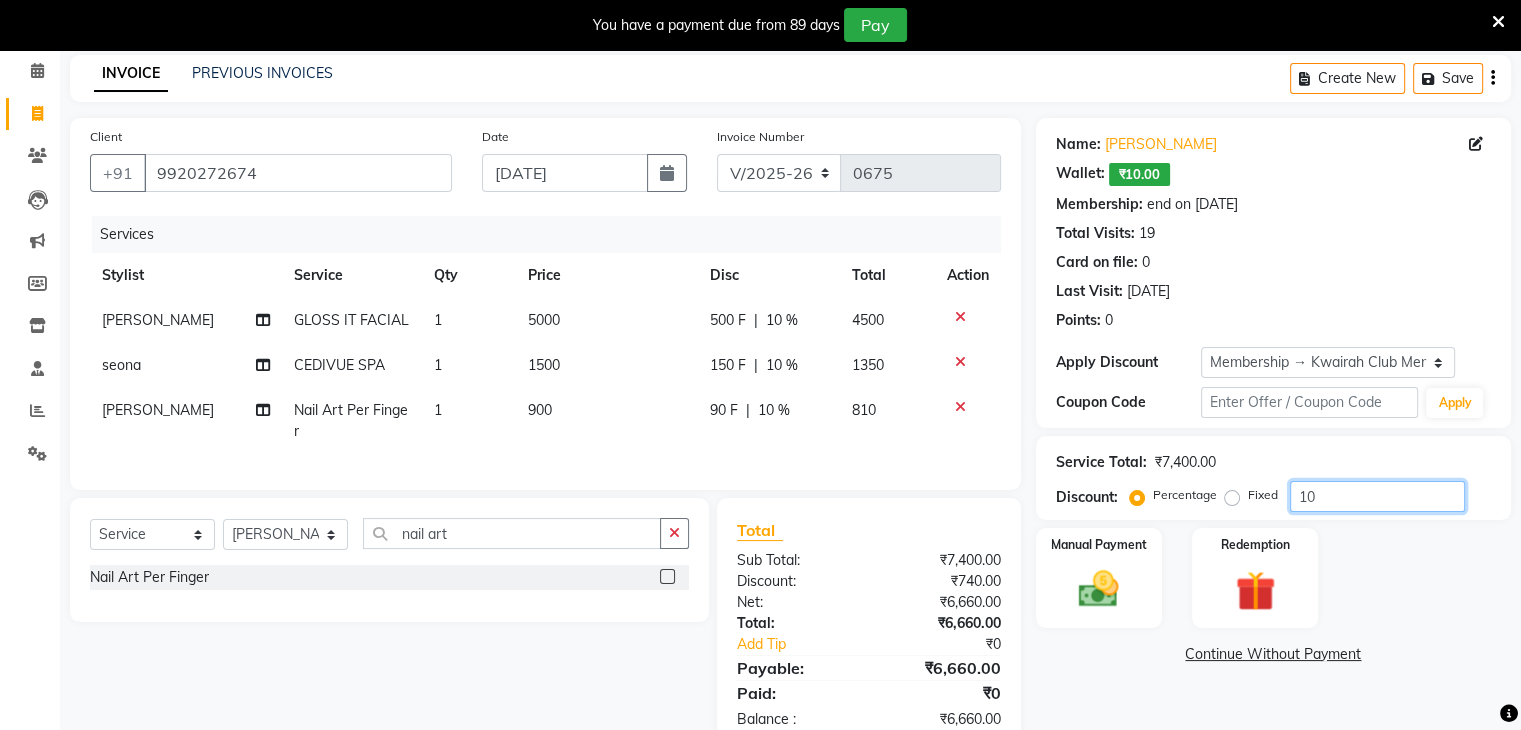 drag, startPoint x: 1318, startPoint y: 502, endPoint x: 1234, endPoint y: 504, distance: 84.0238 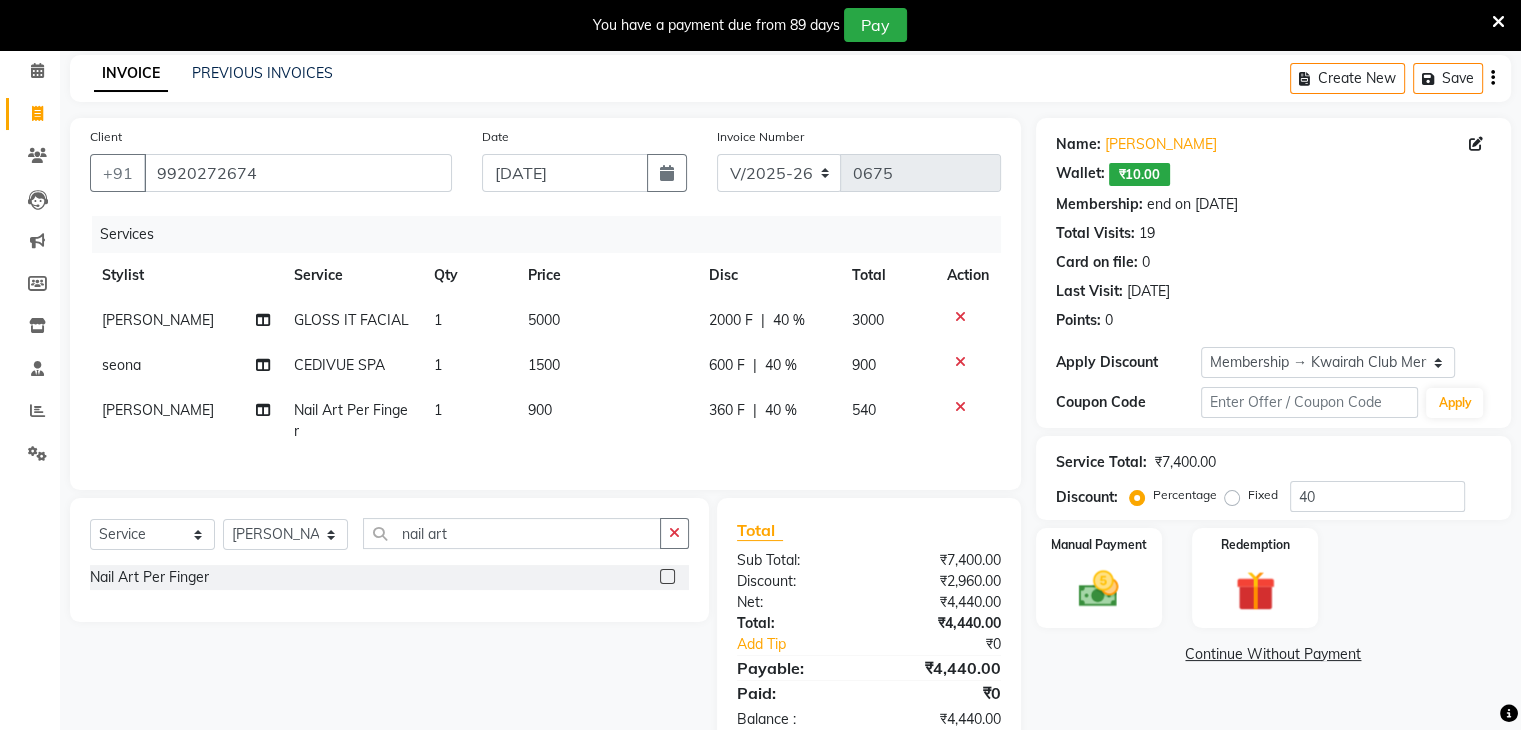 click on "360 F | 40 %" 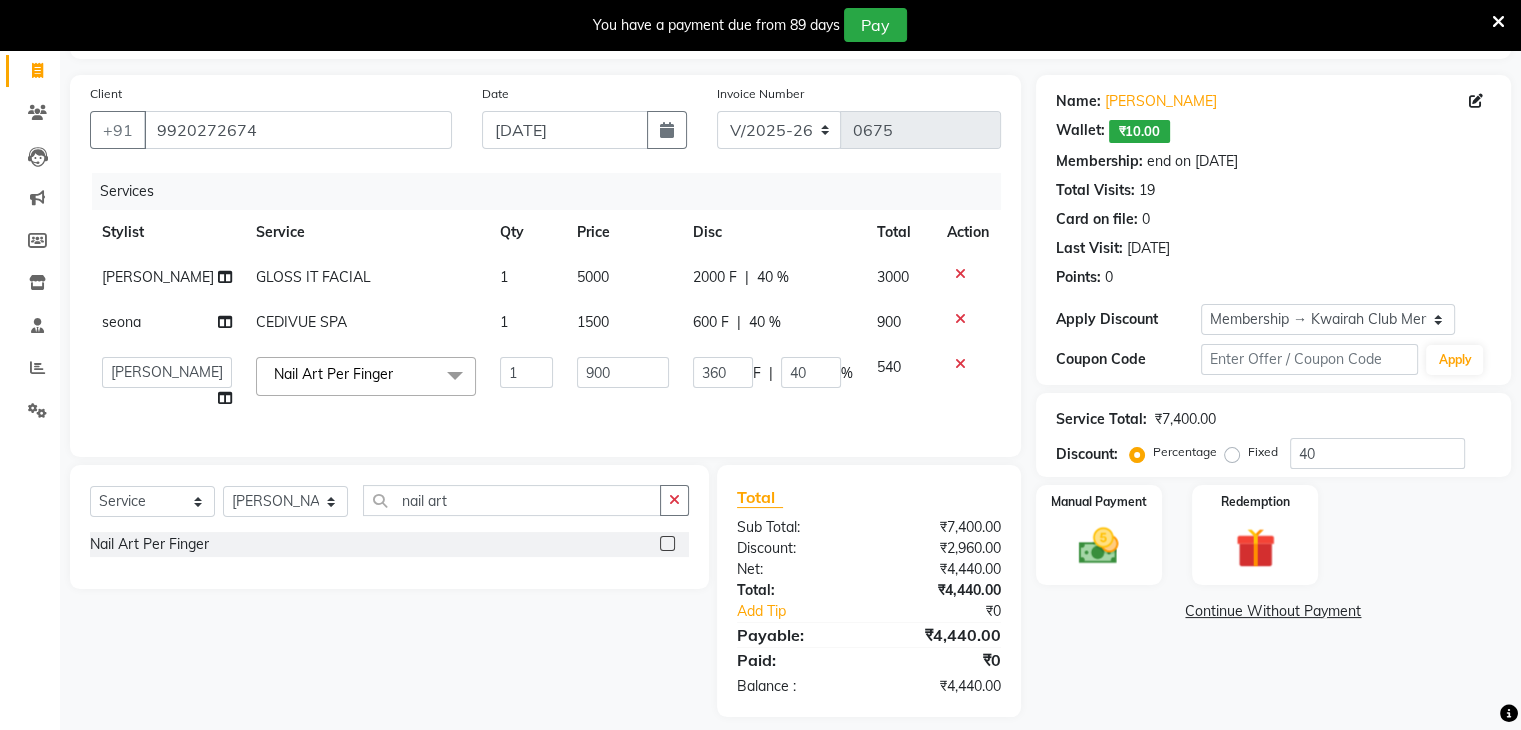 scroll, scrollTop: 158, scrollLeft: 0, axis: vertical 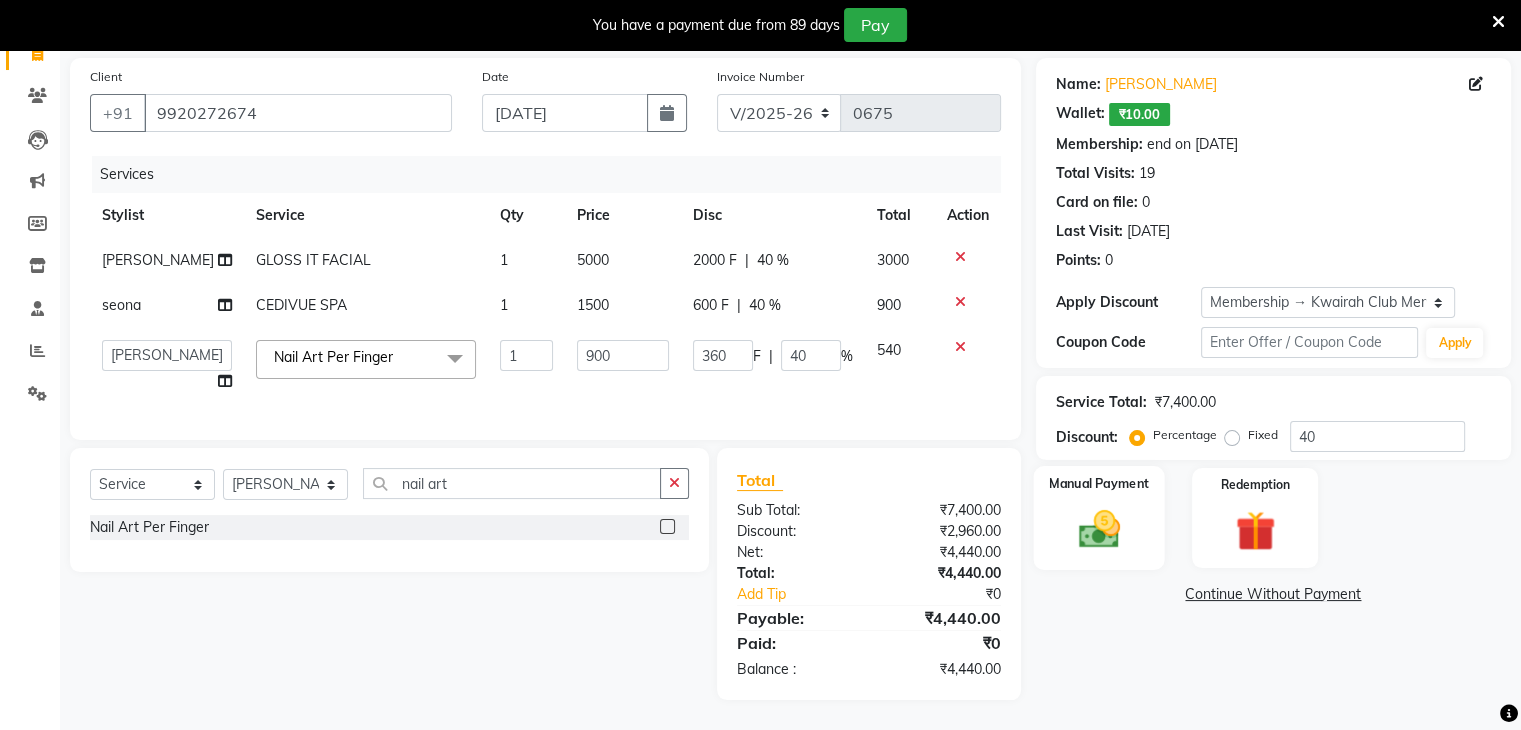 click 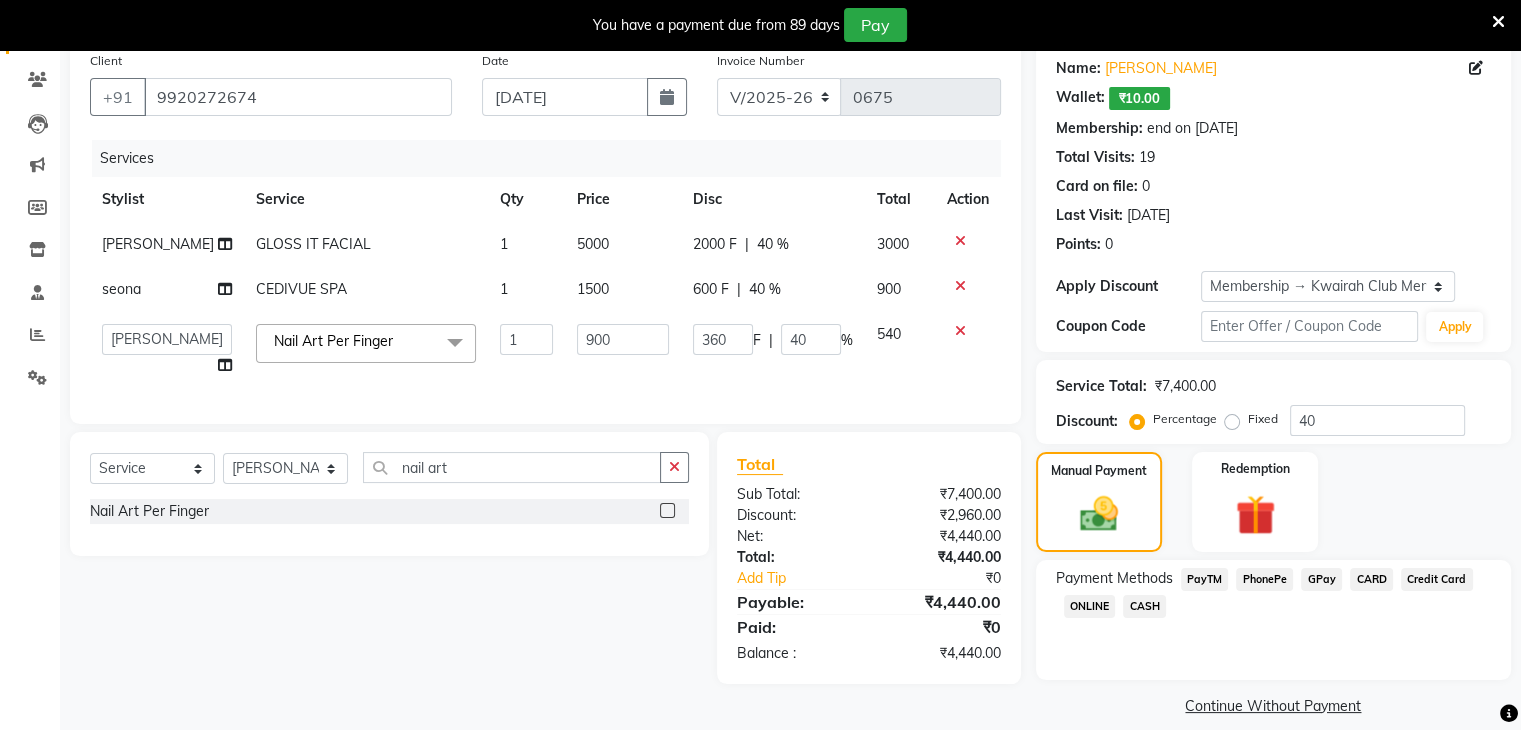 click on "GPay" 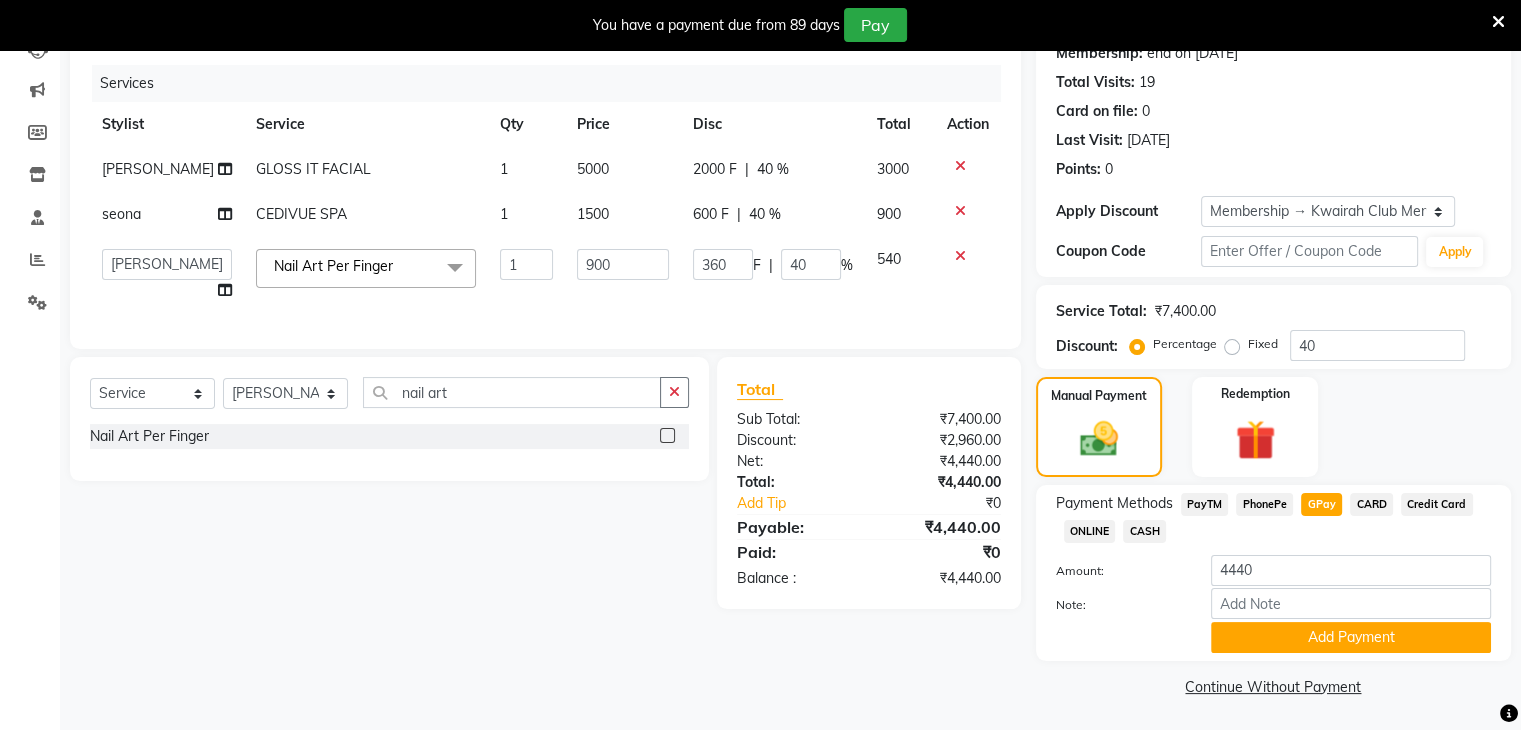 scroll, scrollTop: 237, scrollLeft: 0, axis: vertical 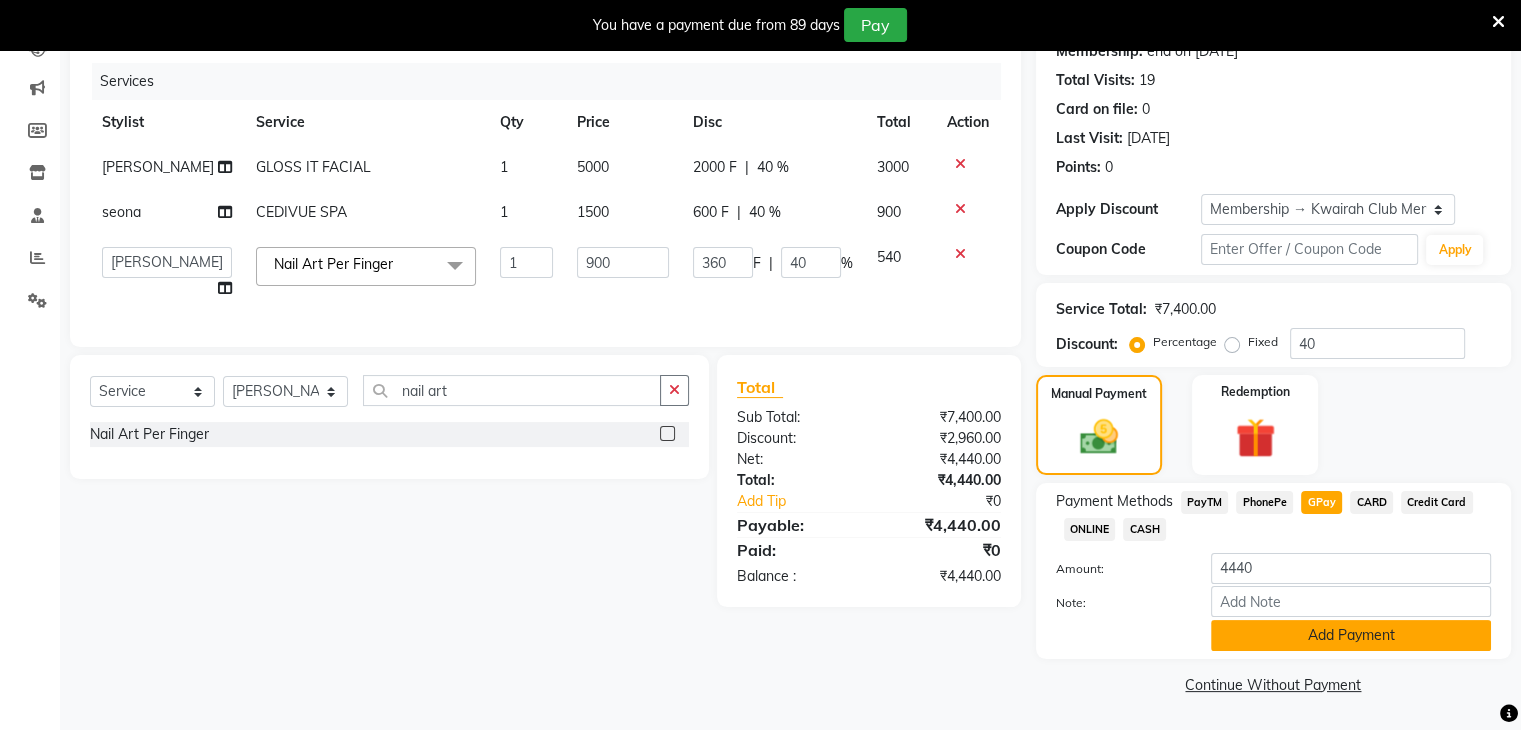 click on "Add Payment" 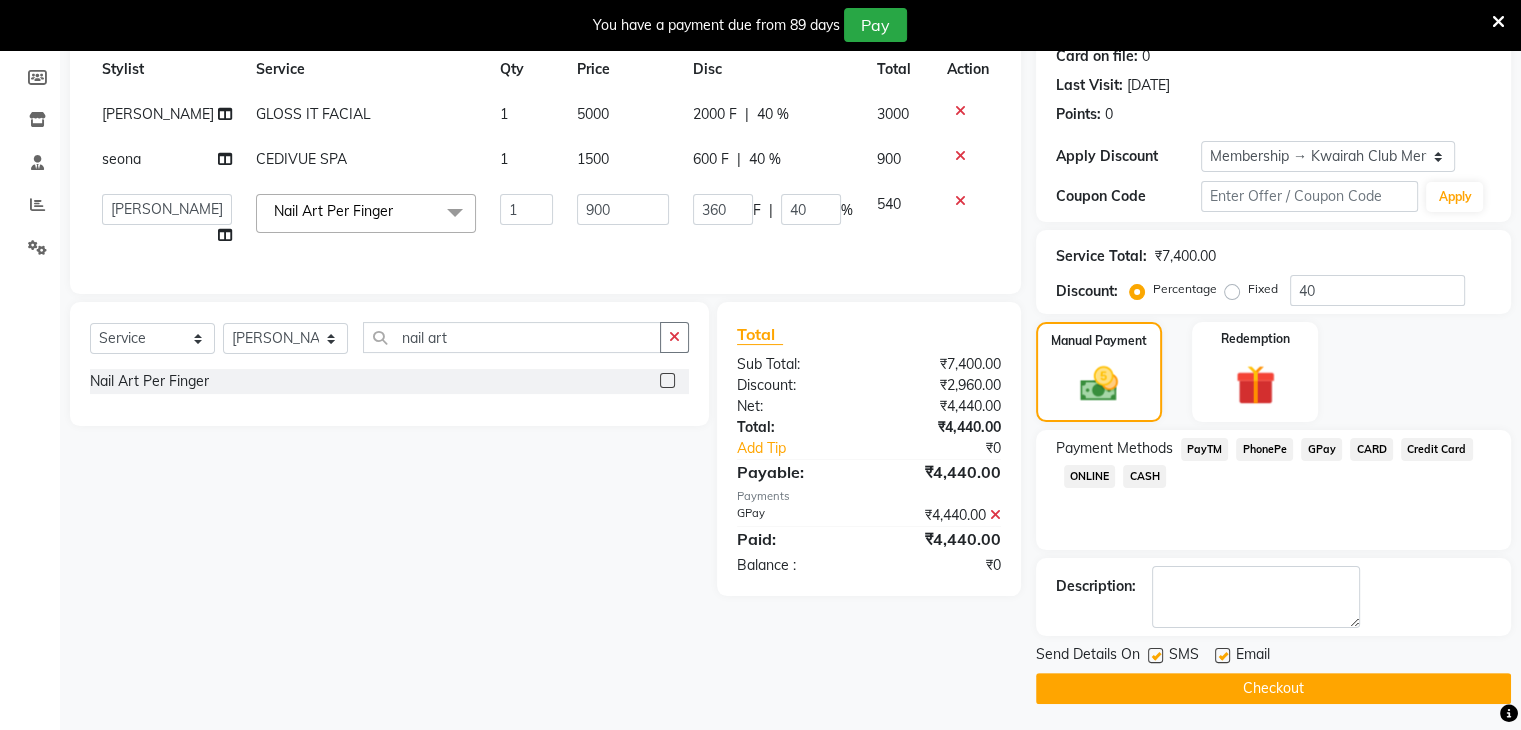 scroll, scrollTop: 291, scrollLeft: 0, axis: vertical 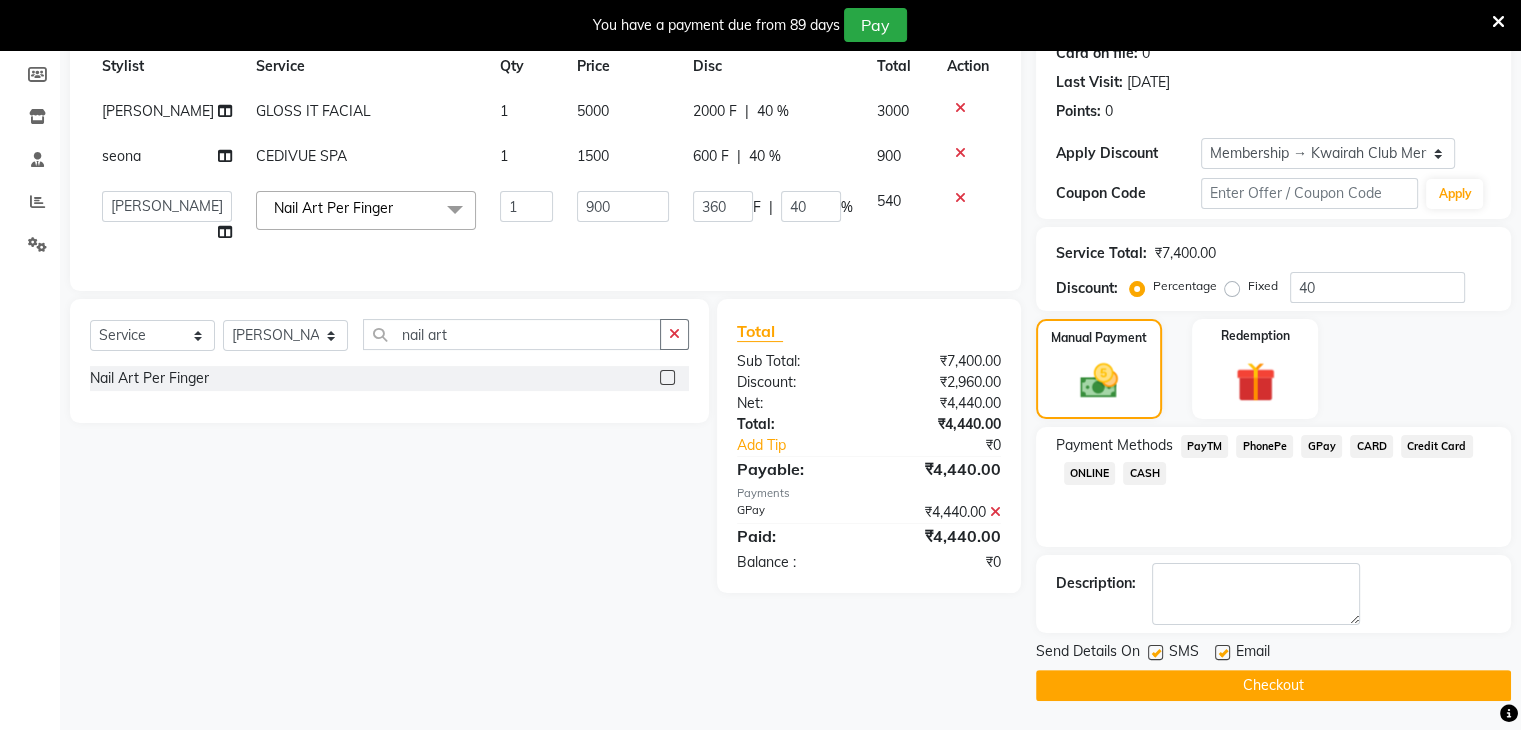 click 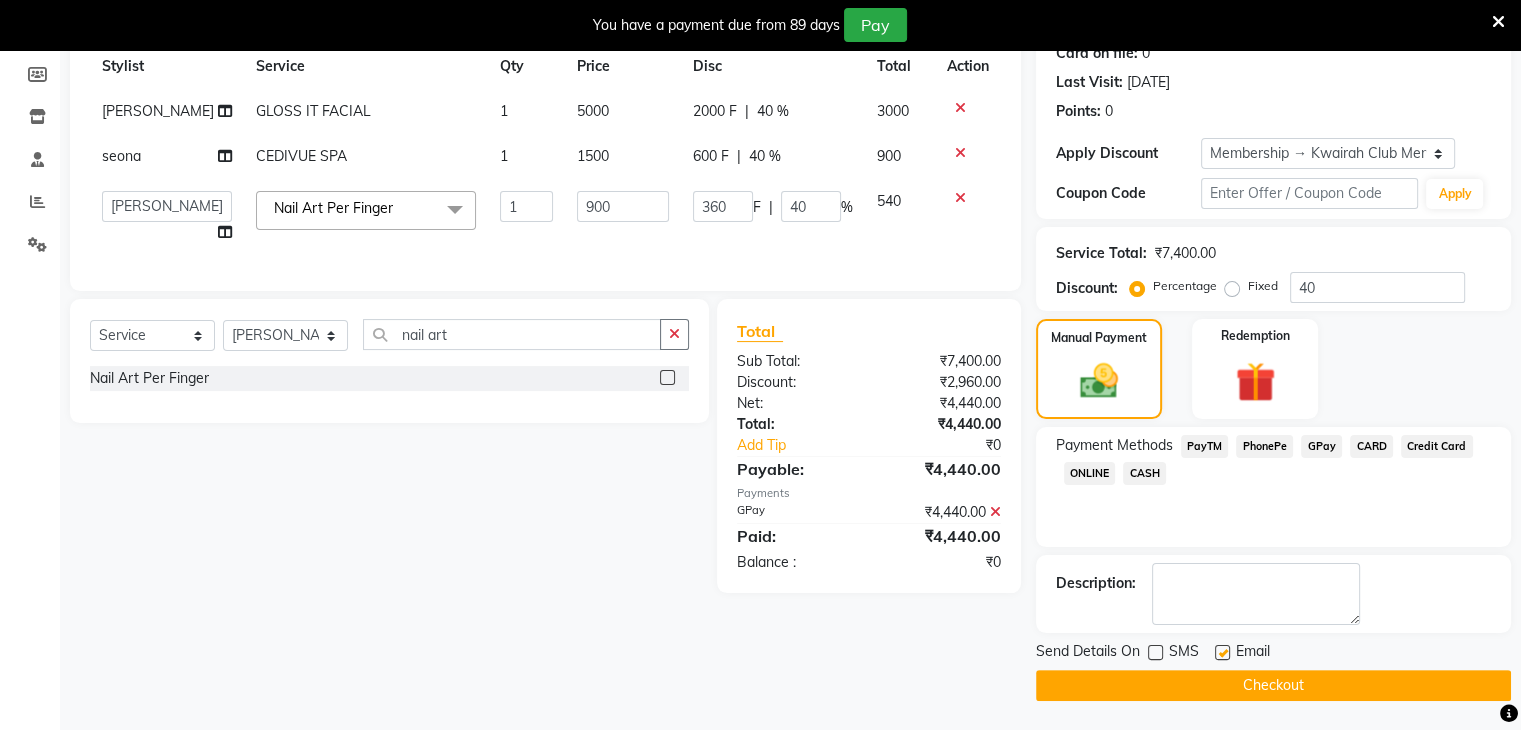 click 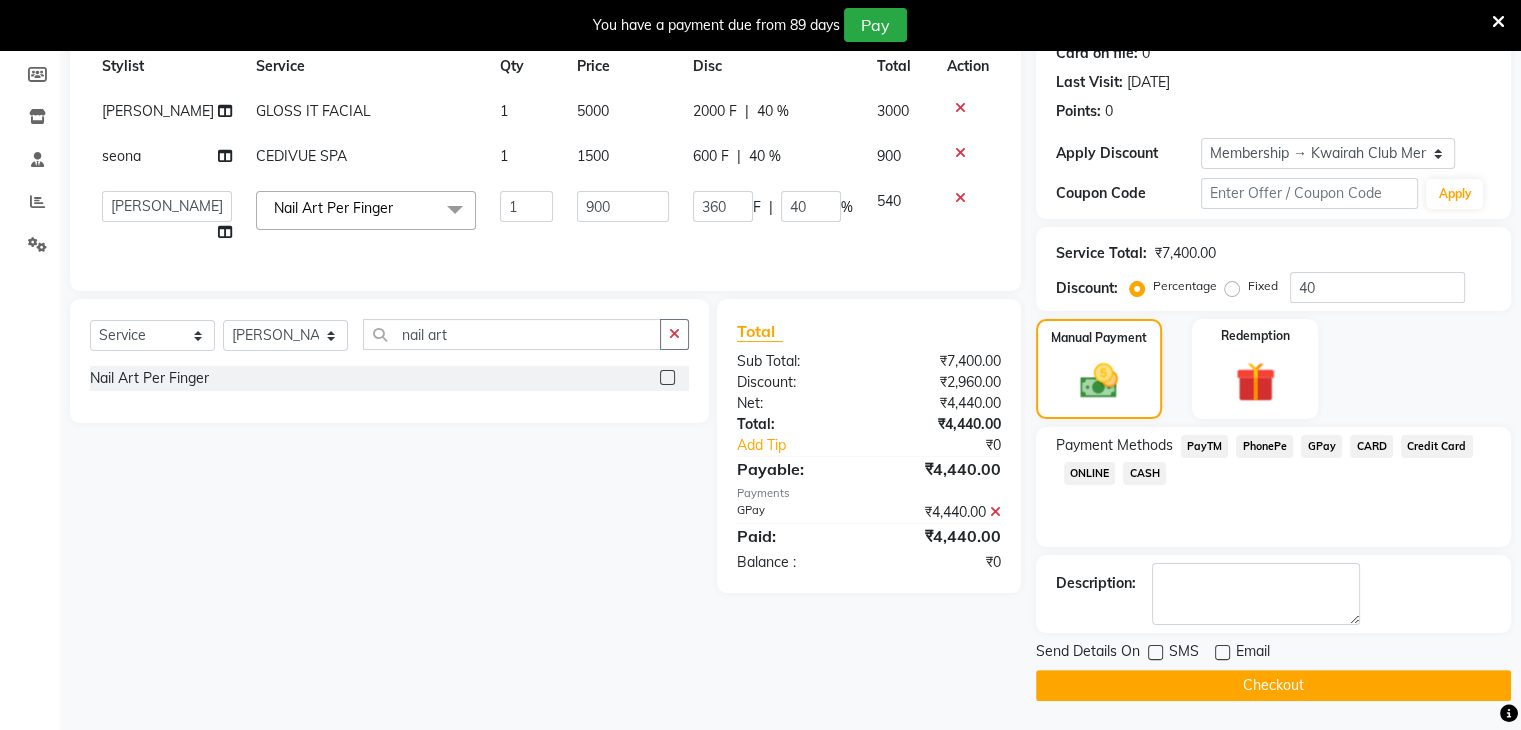 click on "Checkout" 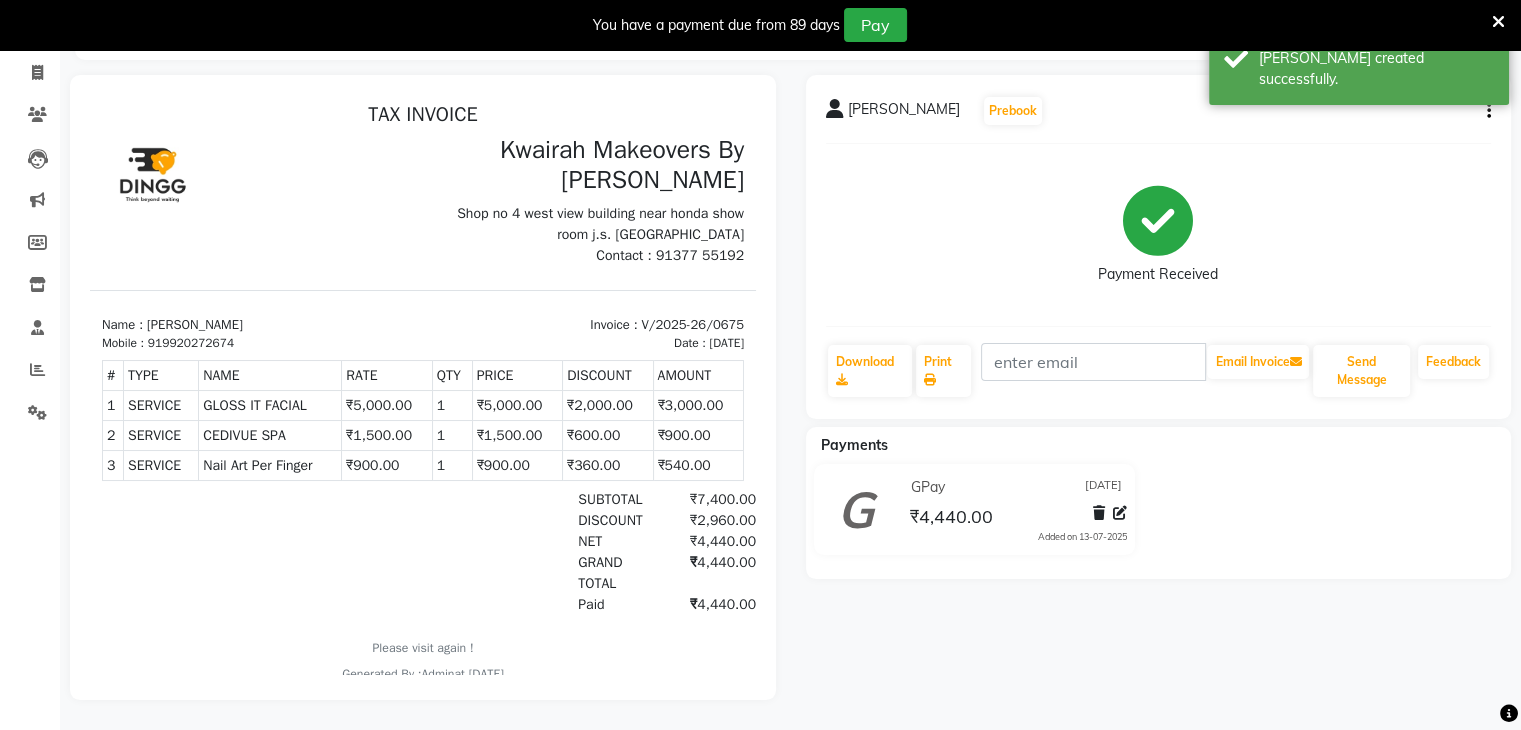 scroll, scrollTop: 0, scrollLeft: 0, axis: both 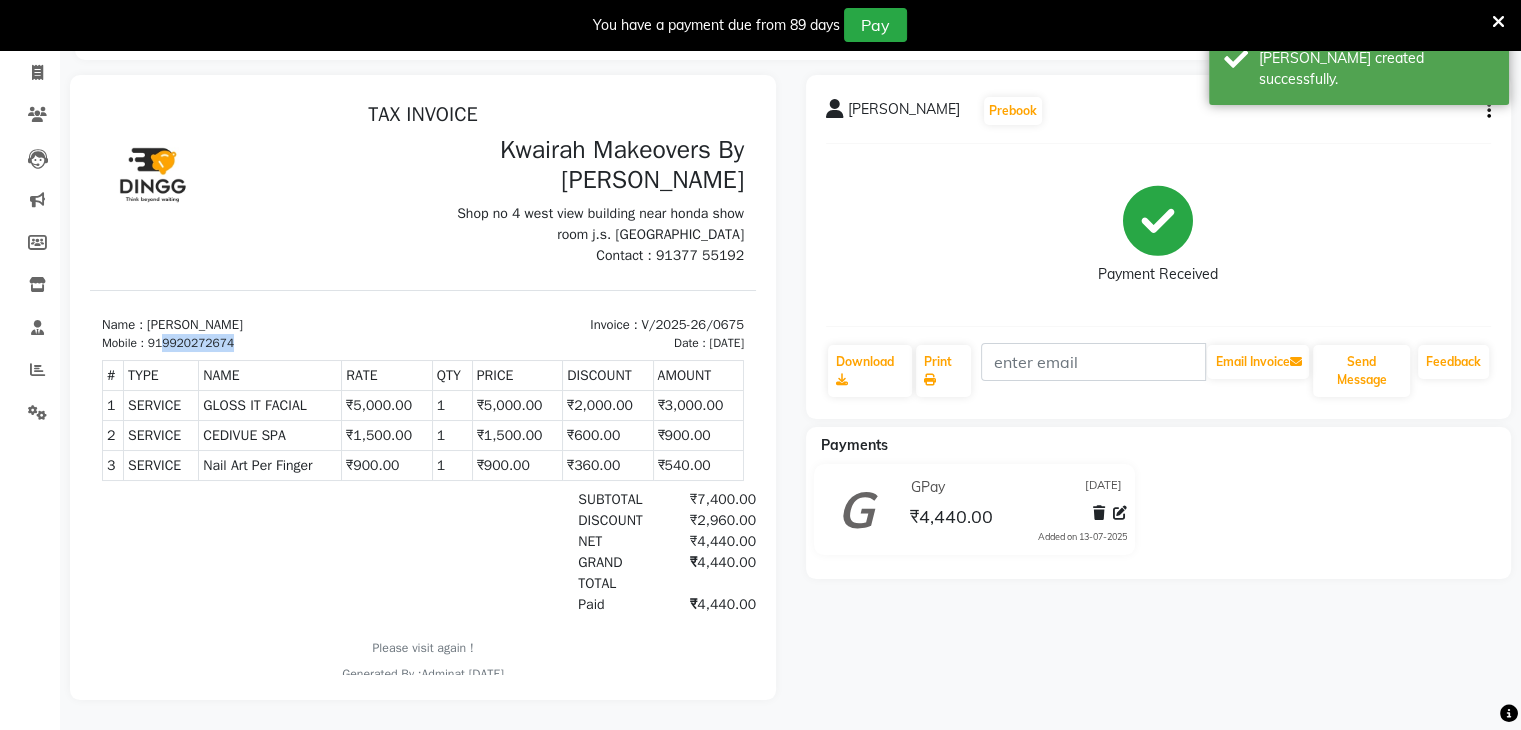 drag, startPoint x: 163, startPoint y: 342, endPoint x: 245, endPoint y: 342, distance: 82 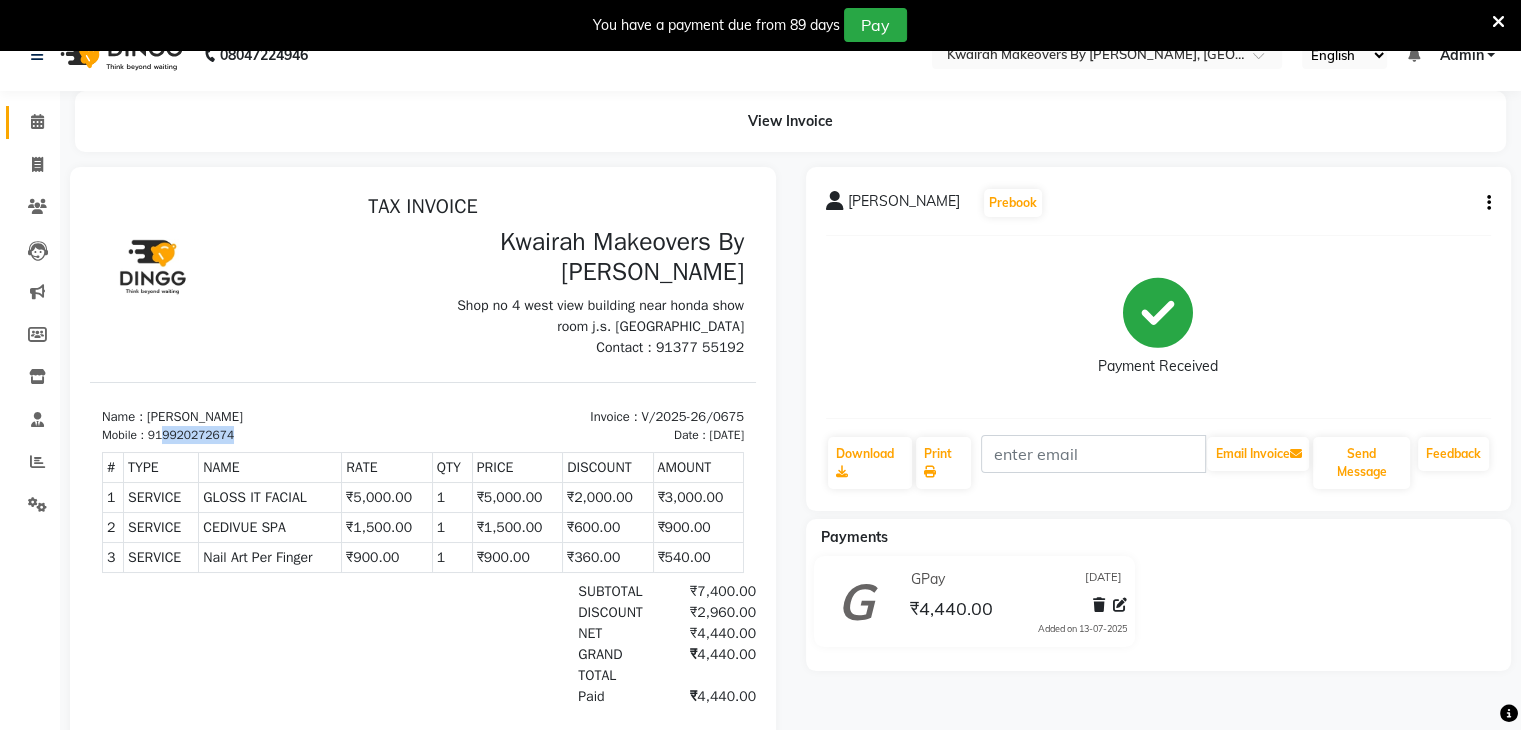 scroll, scrollTop: 0, scrollLeft: 0, axis: both 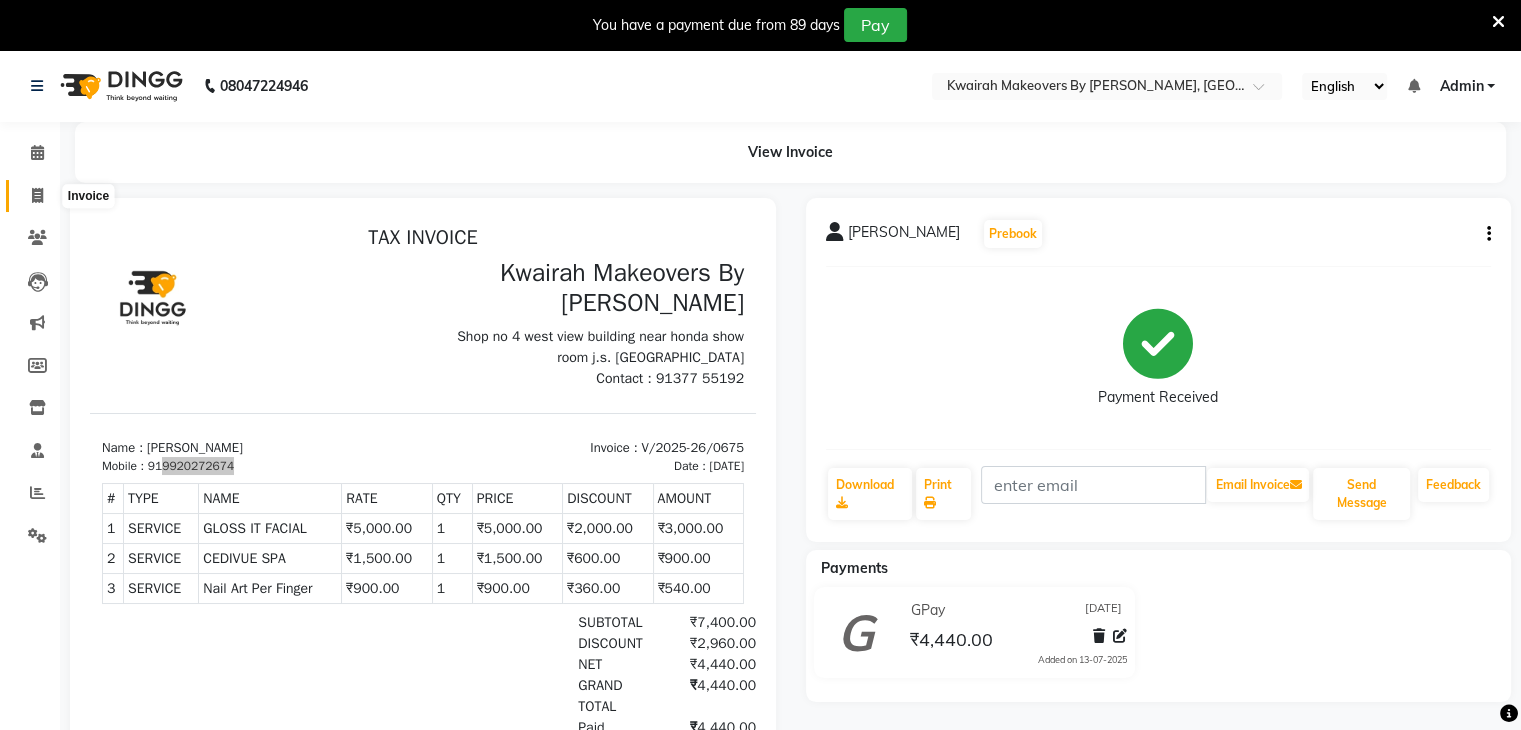 click 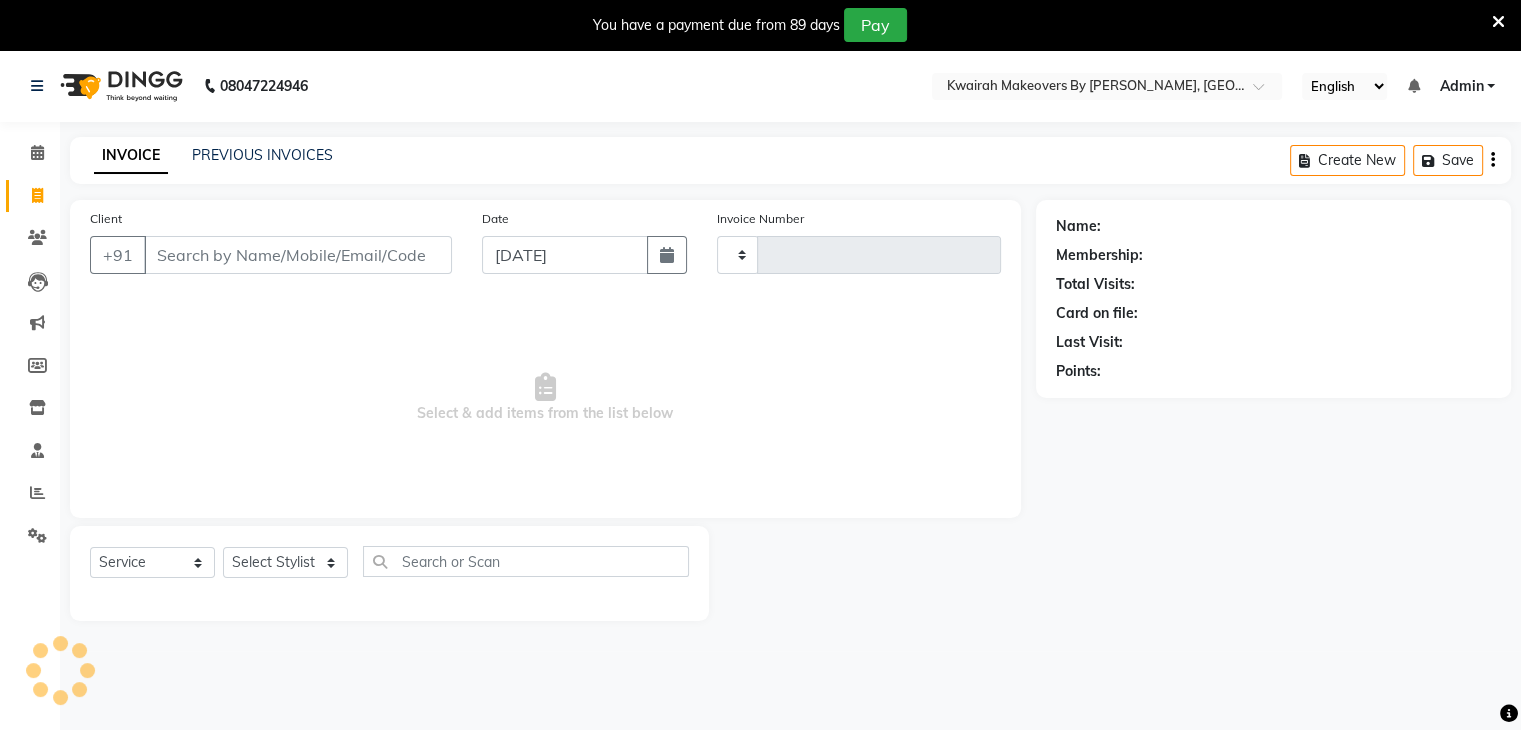 scroll, scrollTop: 50, scrollLeft: 0, axis: vertical 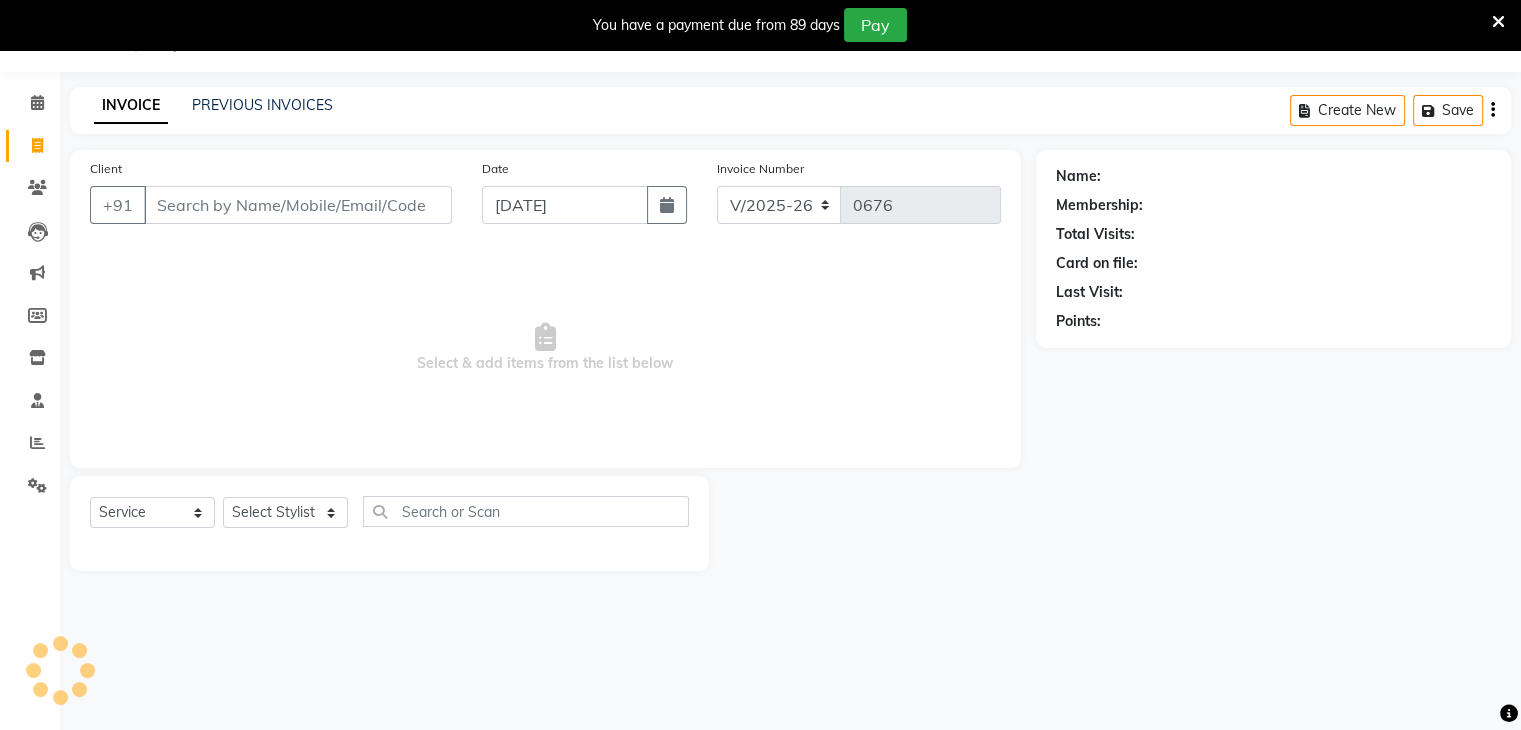 click on "Client" at bounding box center [298, 205] 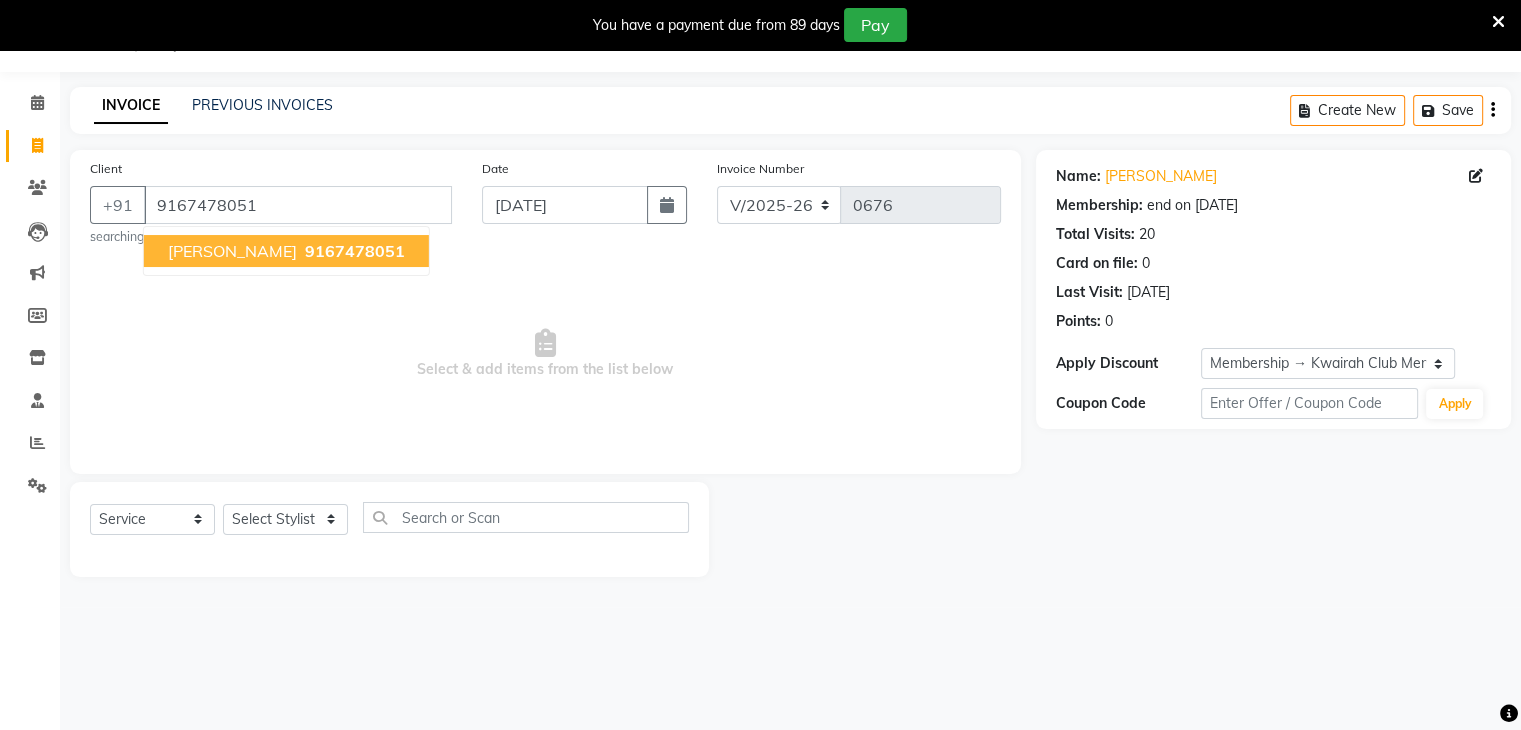 click on "9167478051" at bounding box center (355, 251) 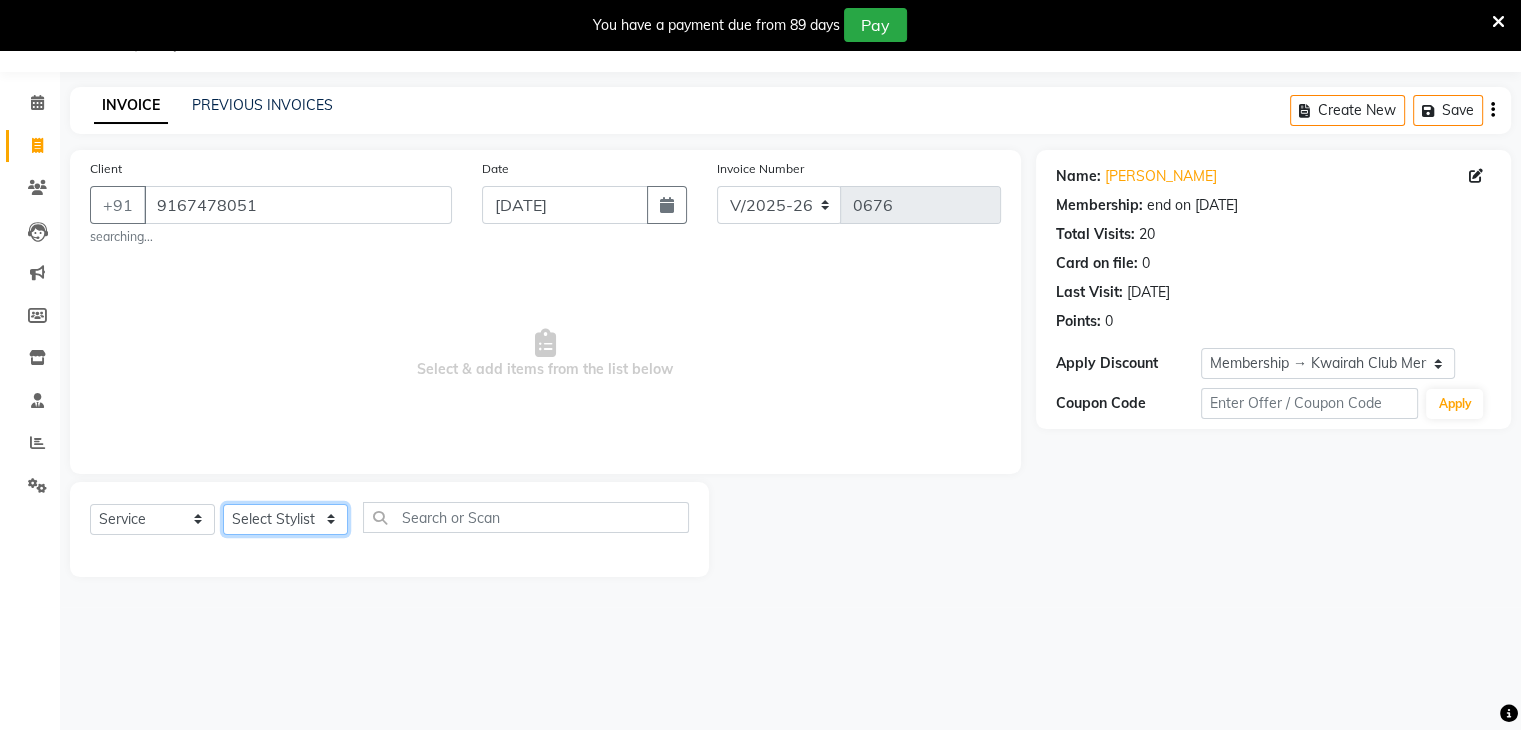 click on "Select Stylist [PERSON_NAME] [PERSON_NAME] Neha More Rakhi [PERSON_NAME] [PERSON_NAME]" 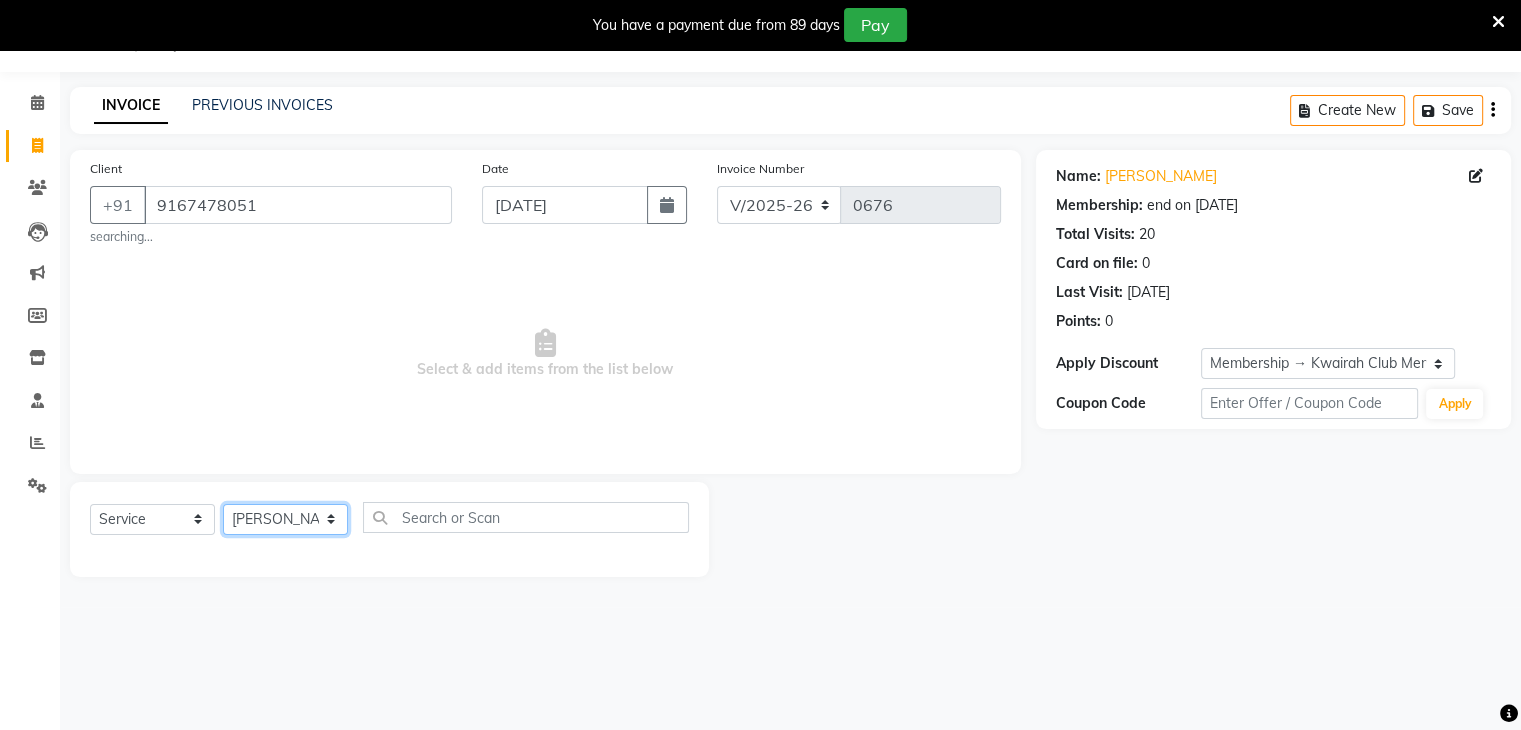 click on "Select Stylist [PERSON_NAME] [PERSON_NAME] Neha More Rakhi [PERSON_NAME] [PERSON_NAME]" 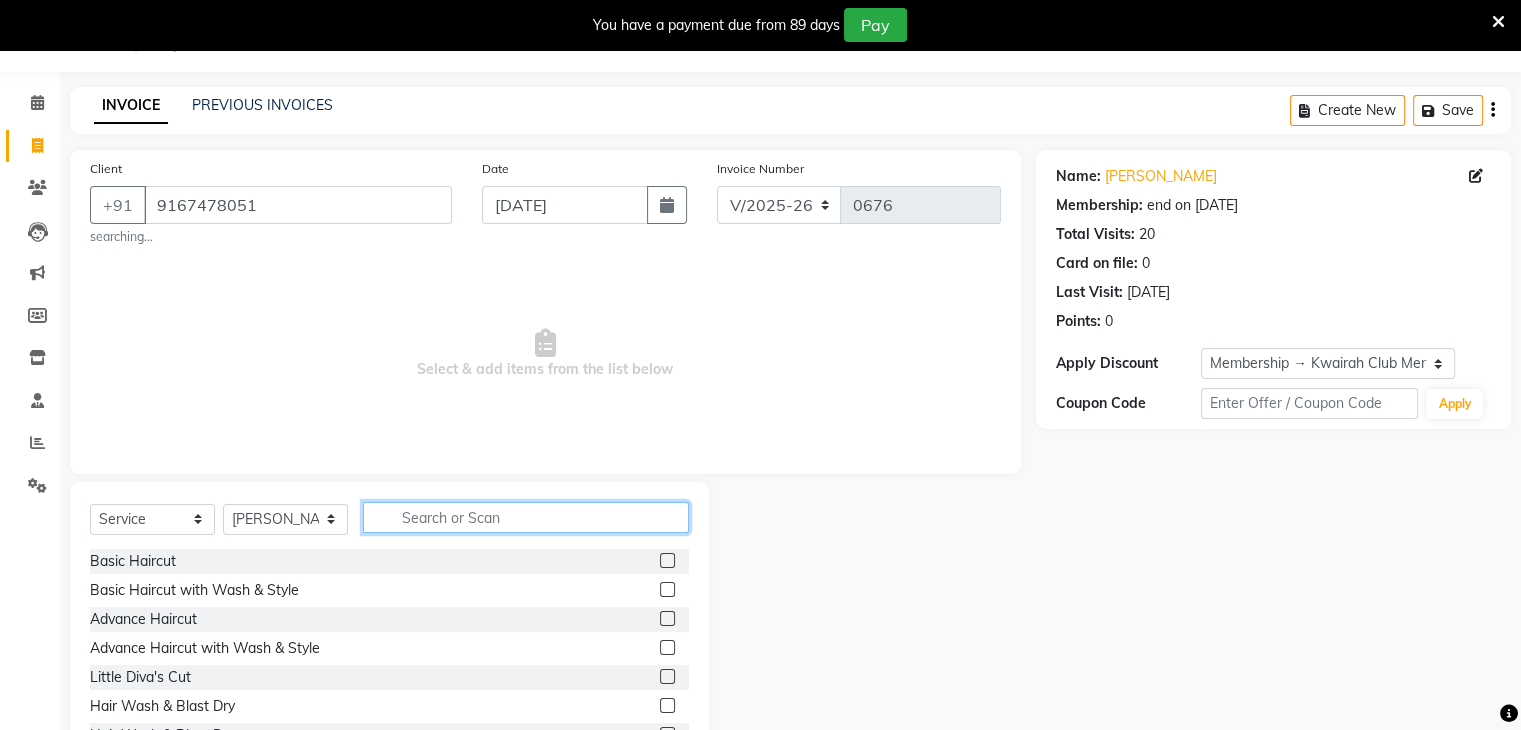 click 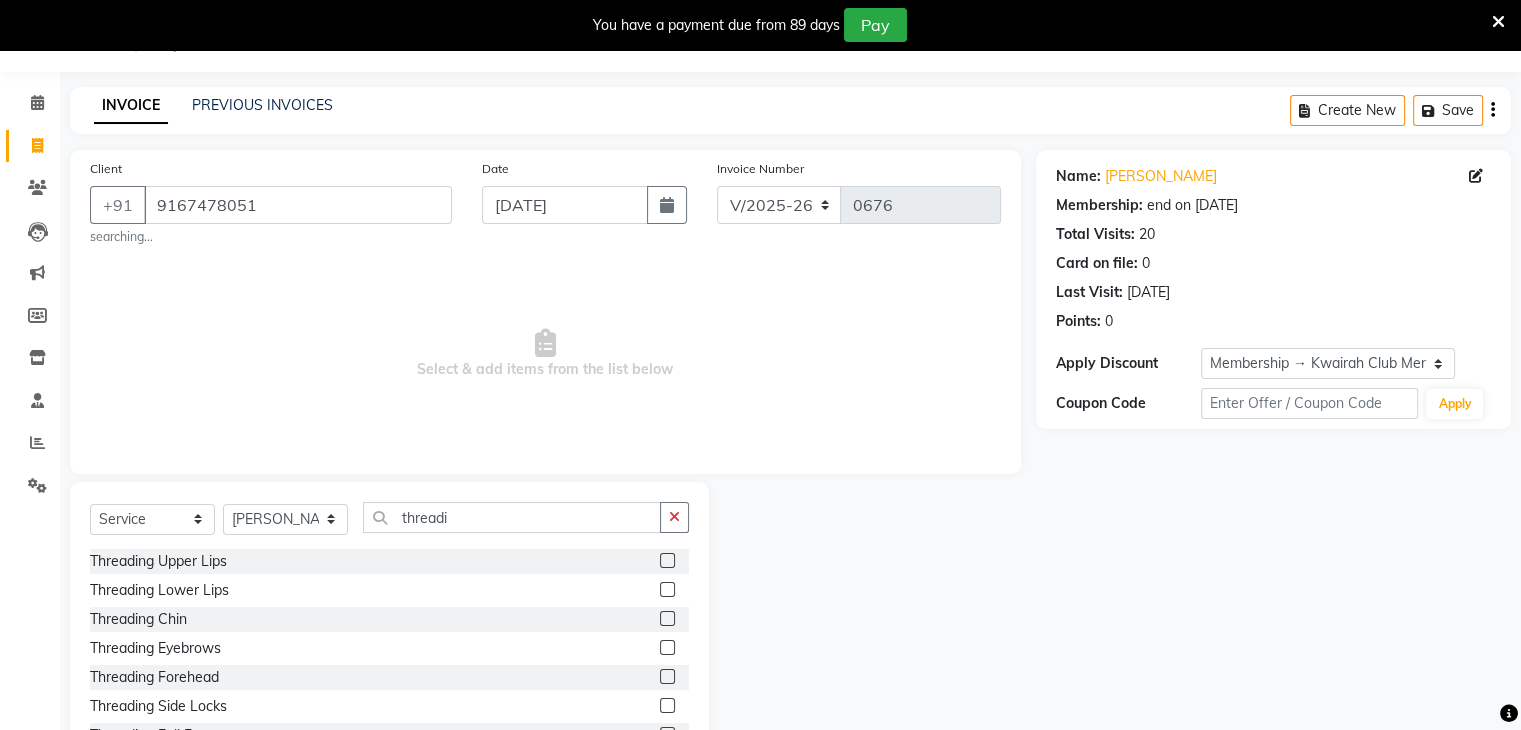 click 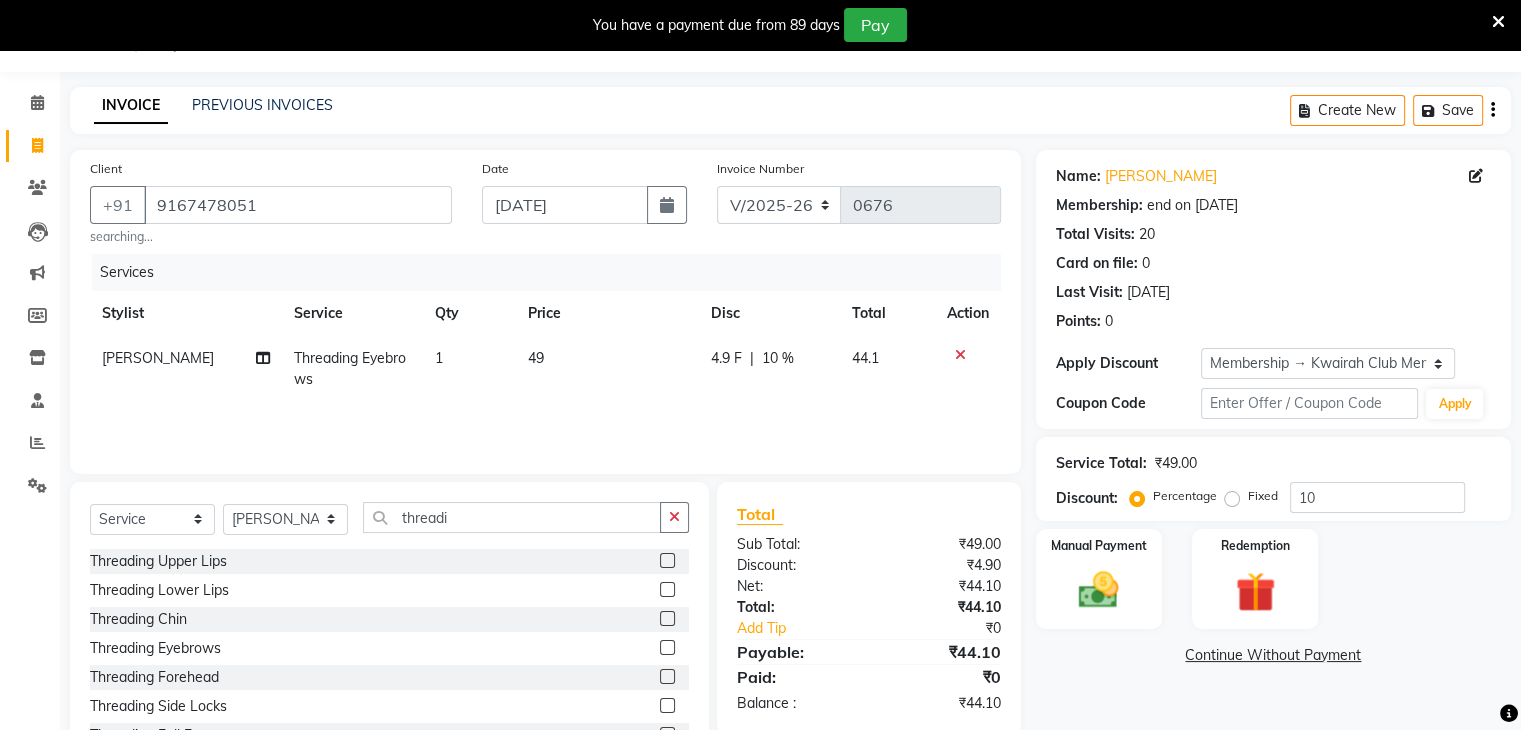 click 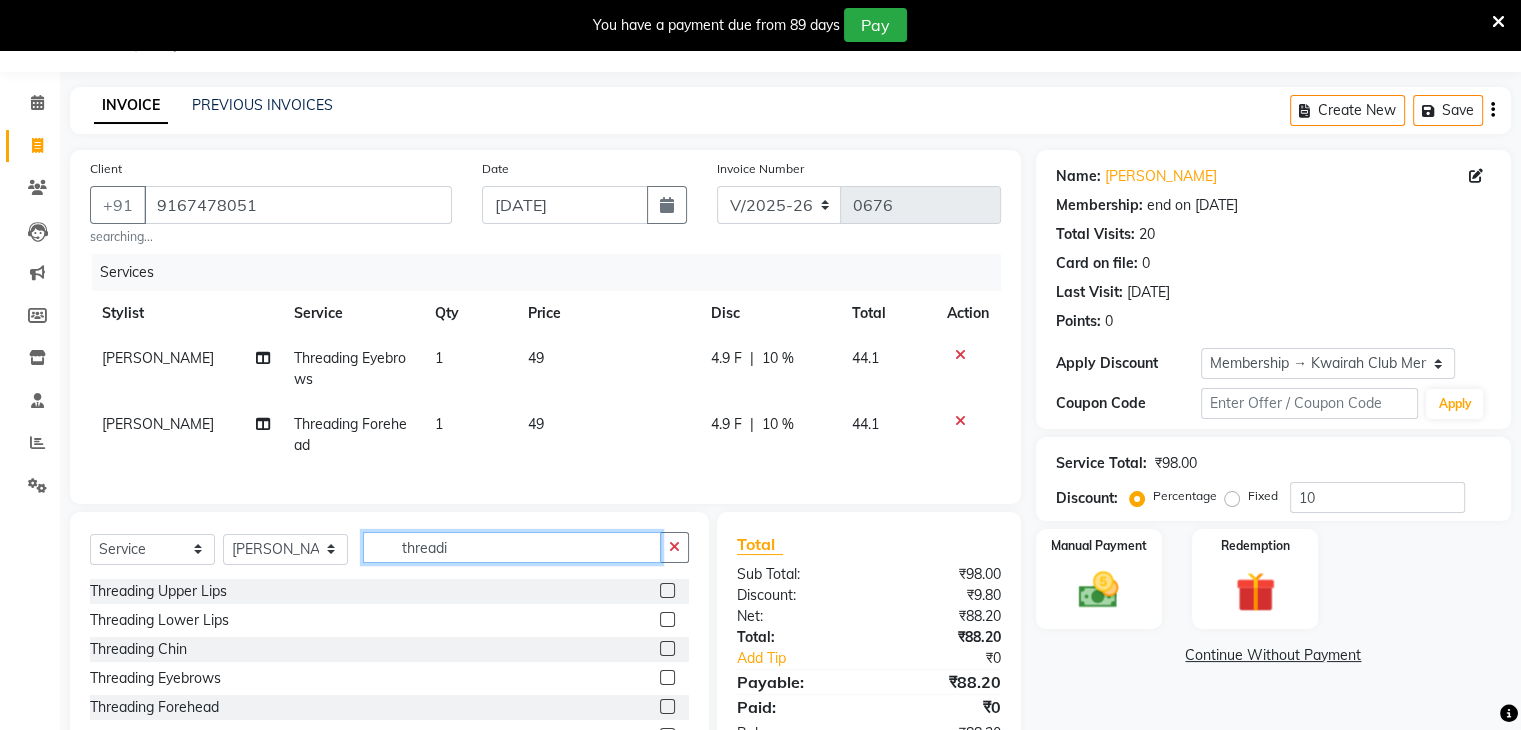 drag, startPoint x: 511, startPoint y: 555, endPoint x: 360, endPoint y: 563, distance: 151.21178 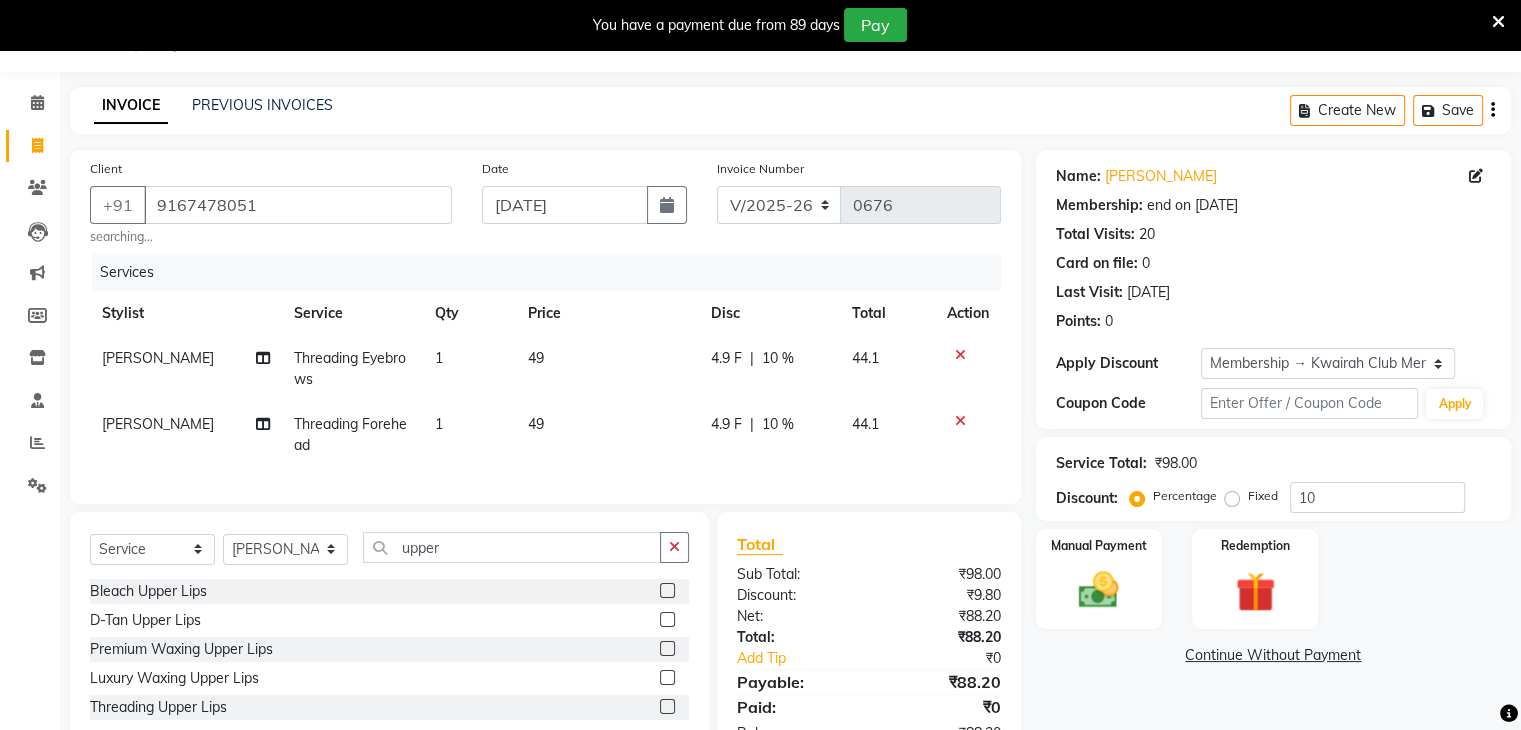 click 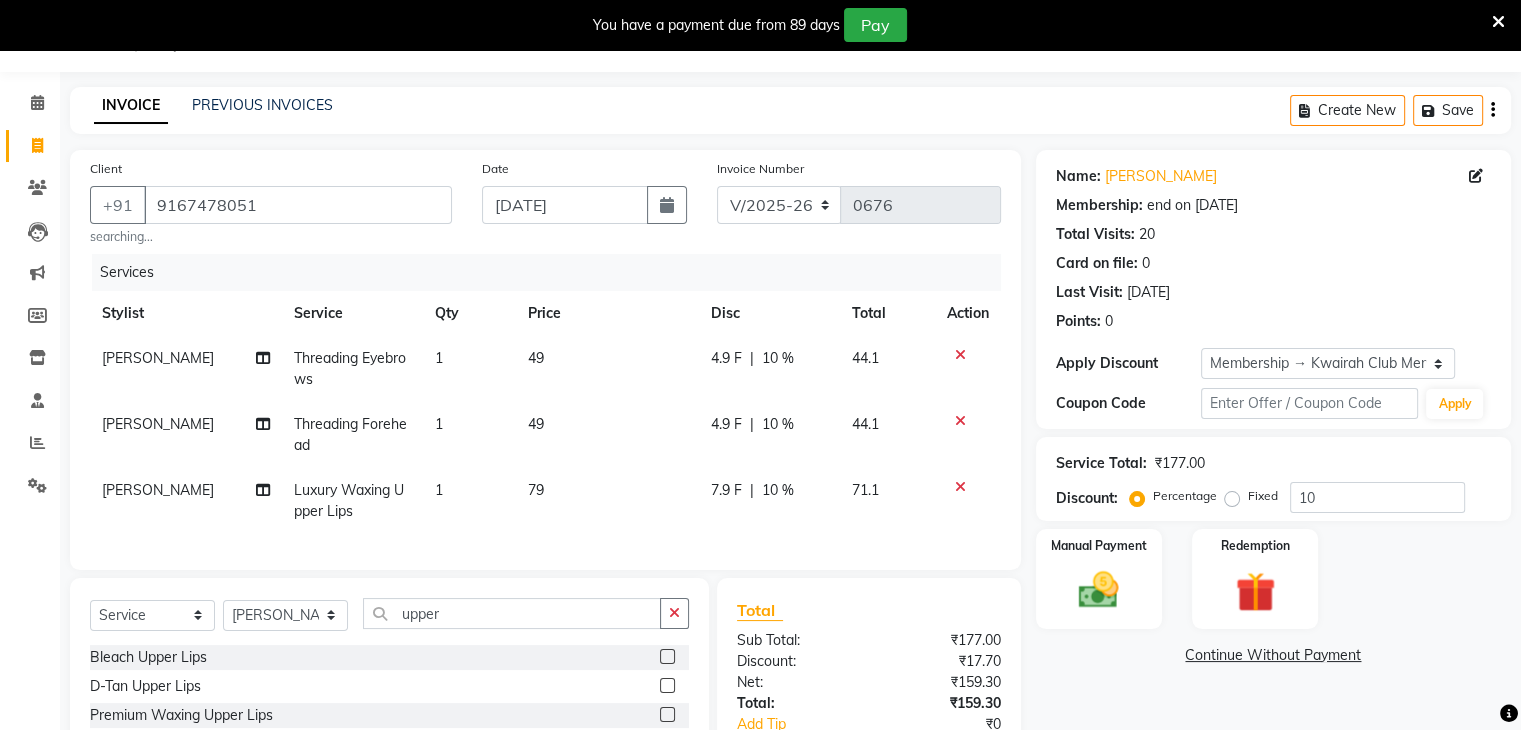 click on "49" 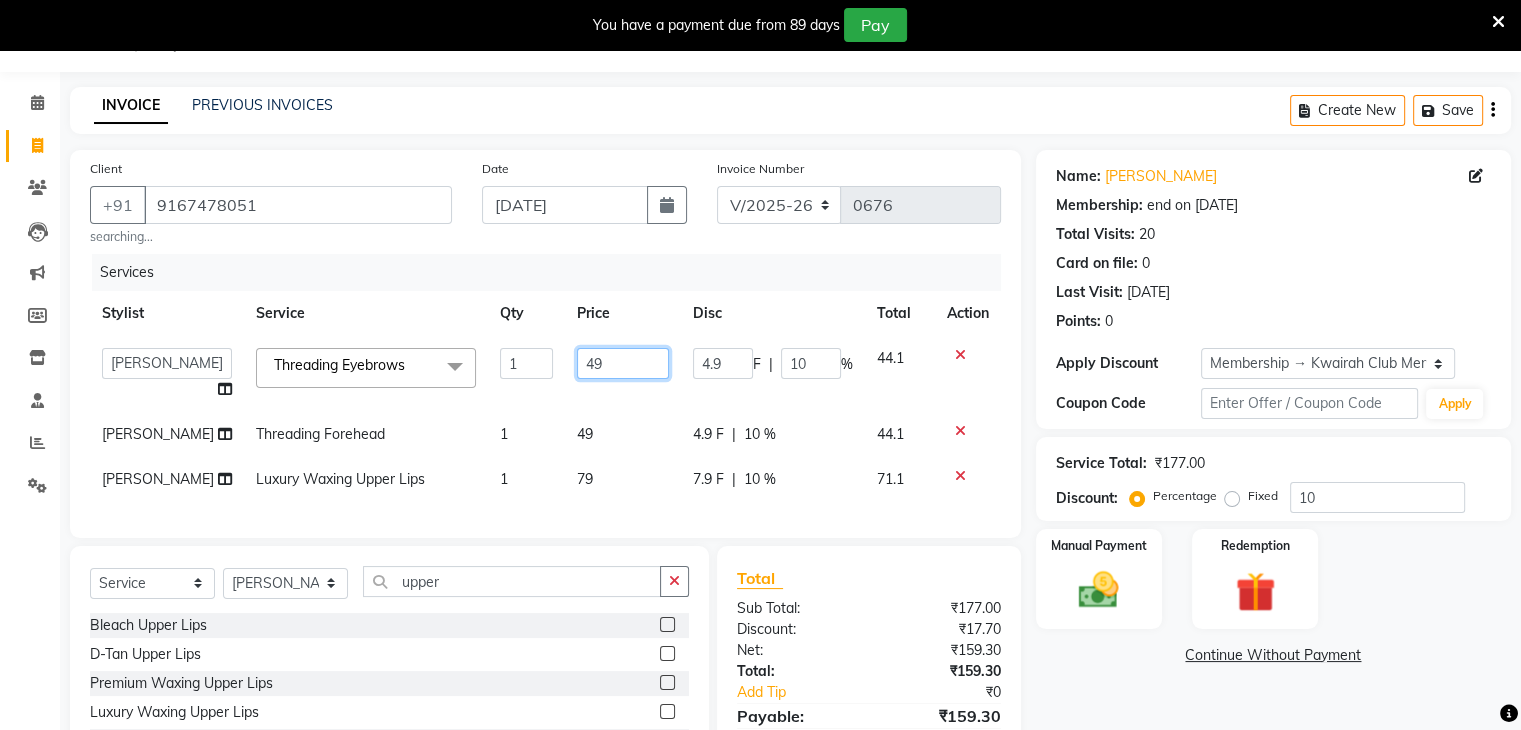 drag, startPoint x: 588, startPoint y: 362, endPoint x: 534, endPoint y: 361, distance: 54.00926 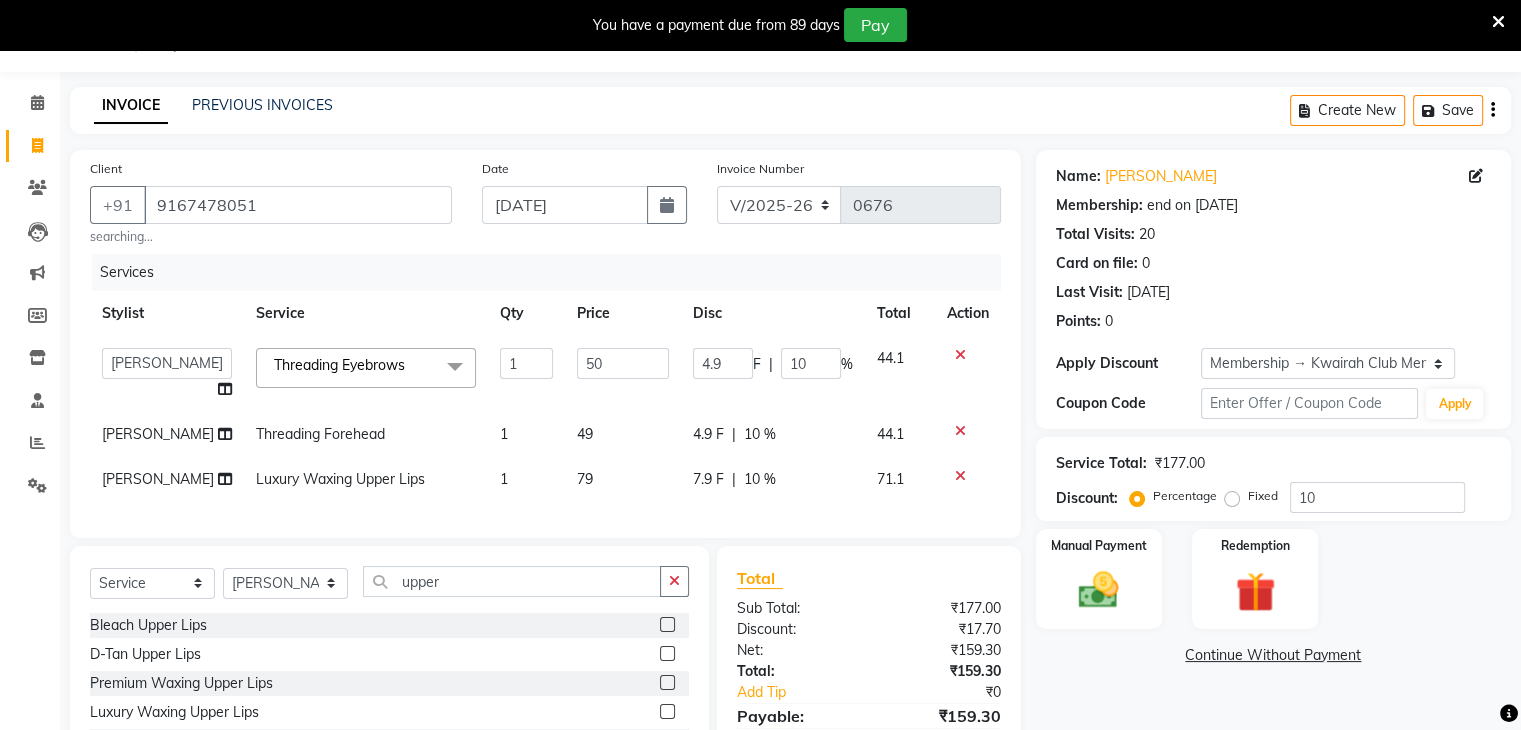 click on "49" 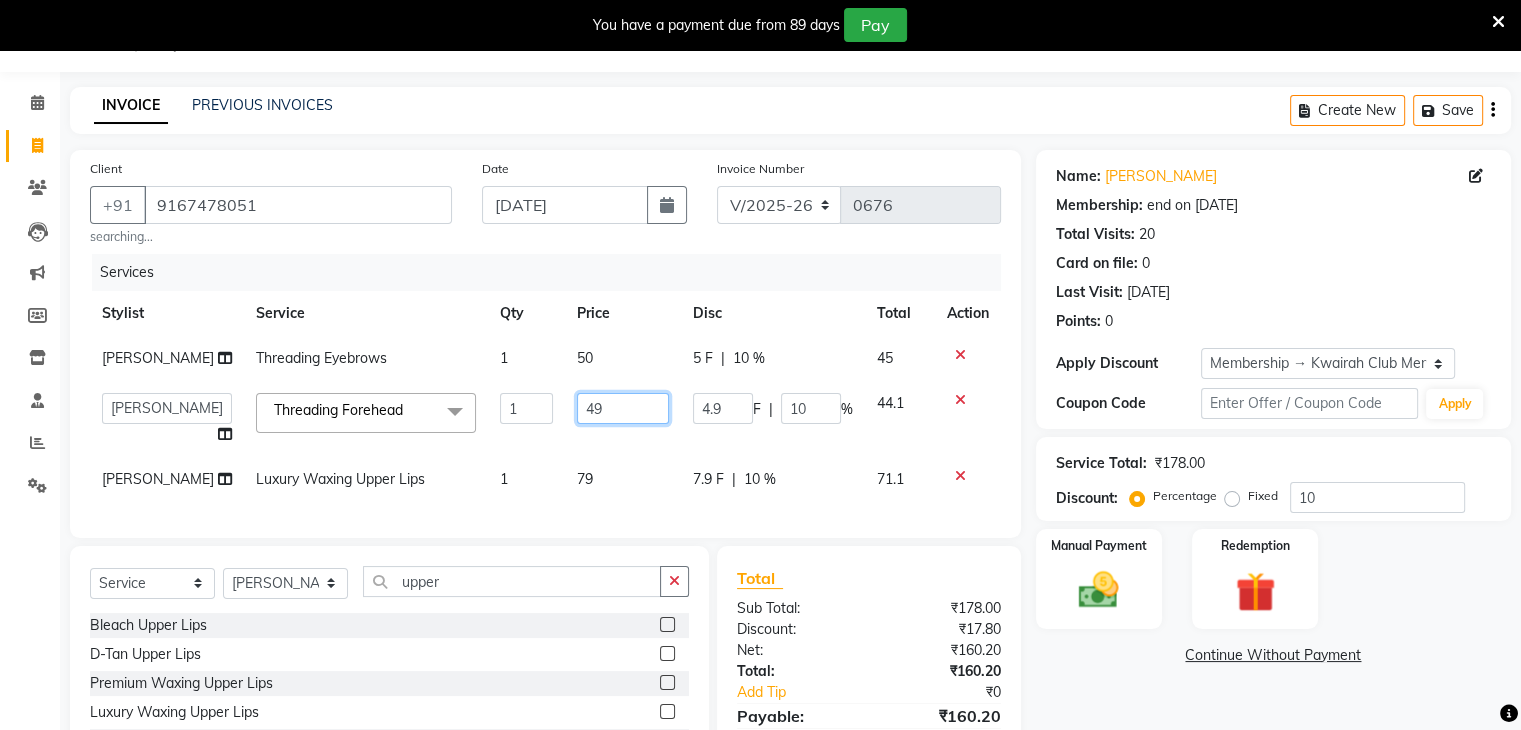 drag, startPoint x: 599, startPoint y: 429, endPoint x: 524, endPoint y: 429, distance: 75 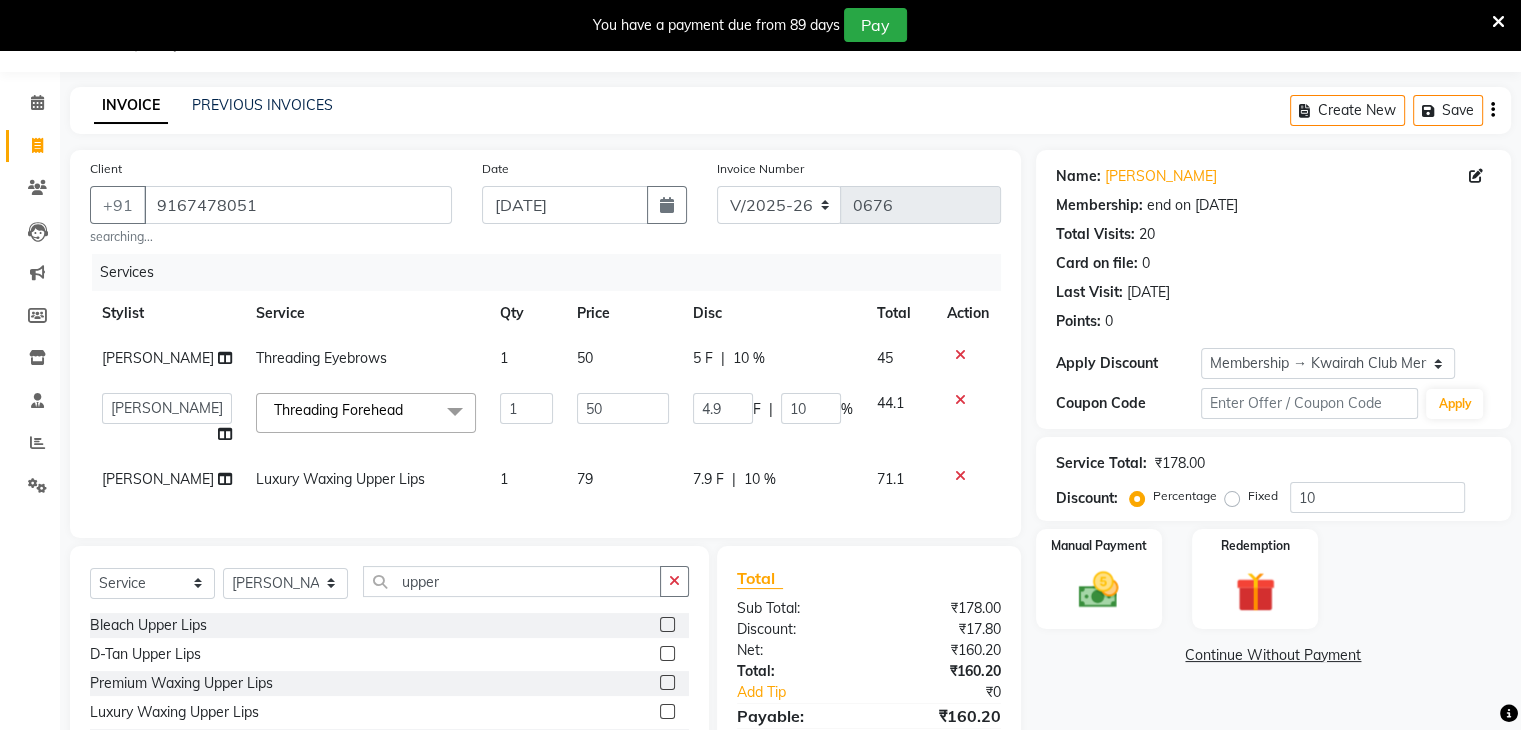 click on "79" 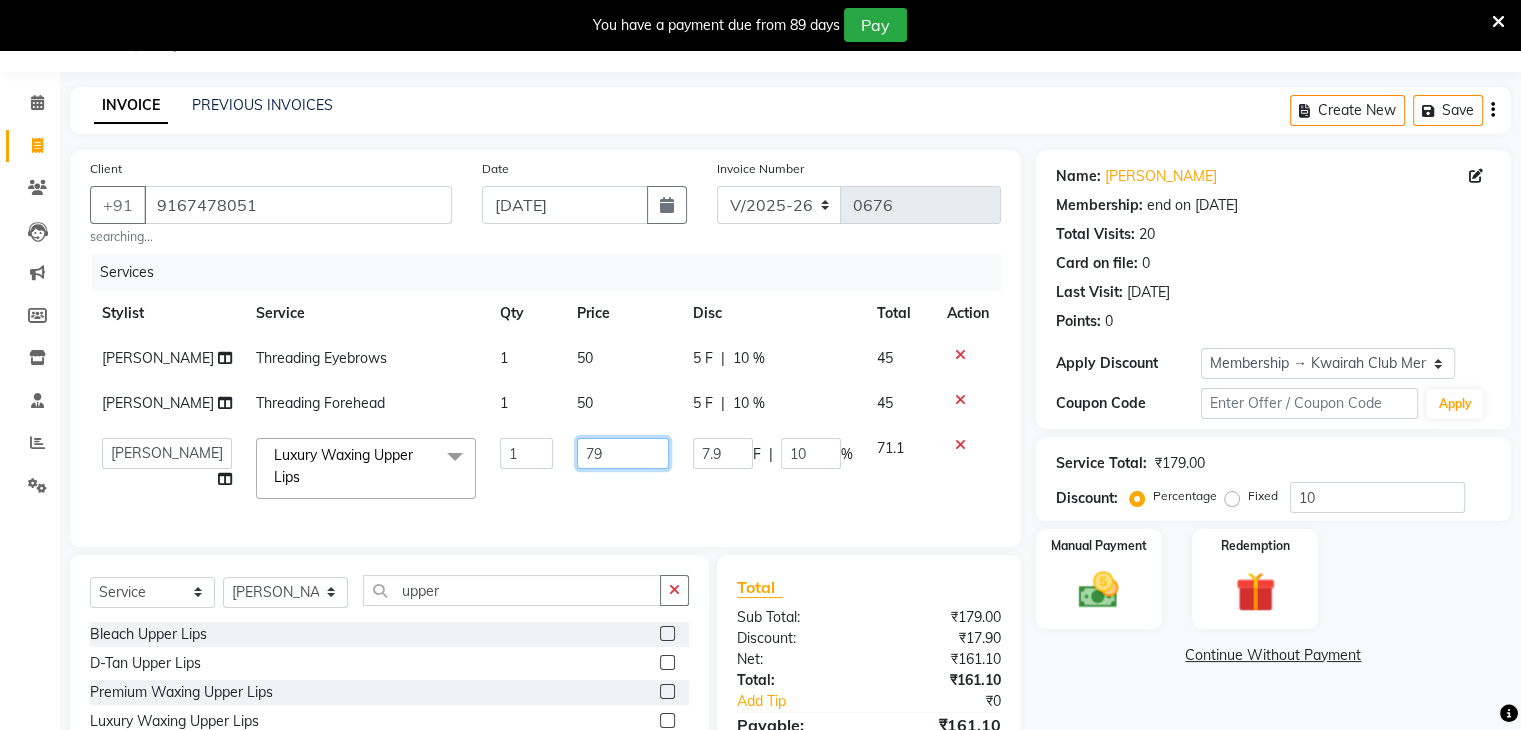 drag, startPoint x: 592, startPoint y: 494, endPoint x: 548, endPoint y: 495, distance: 44.011364 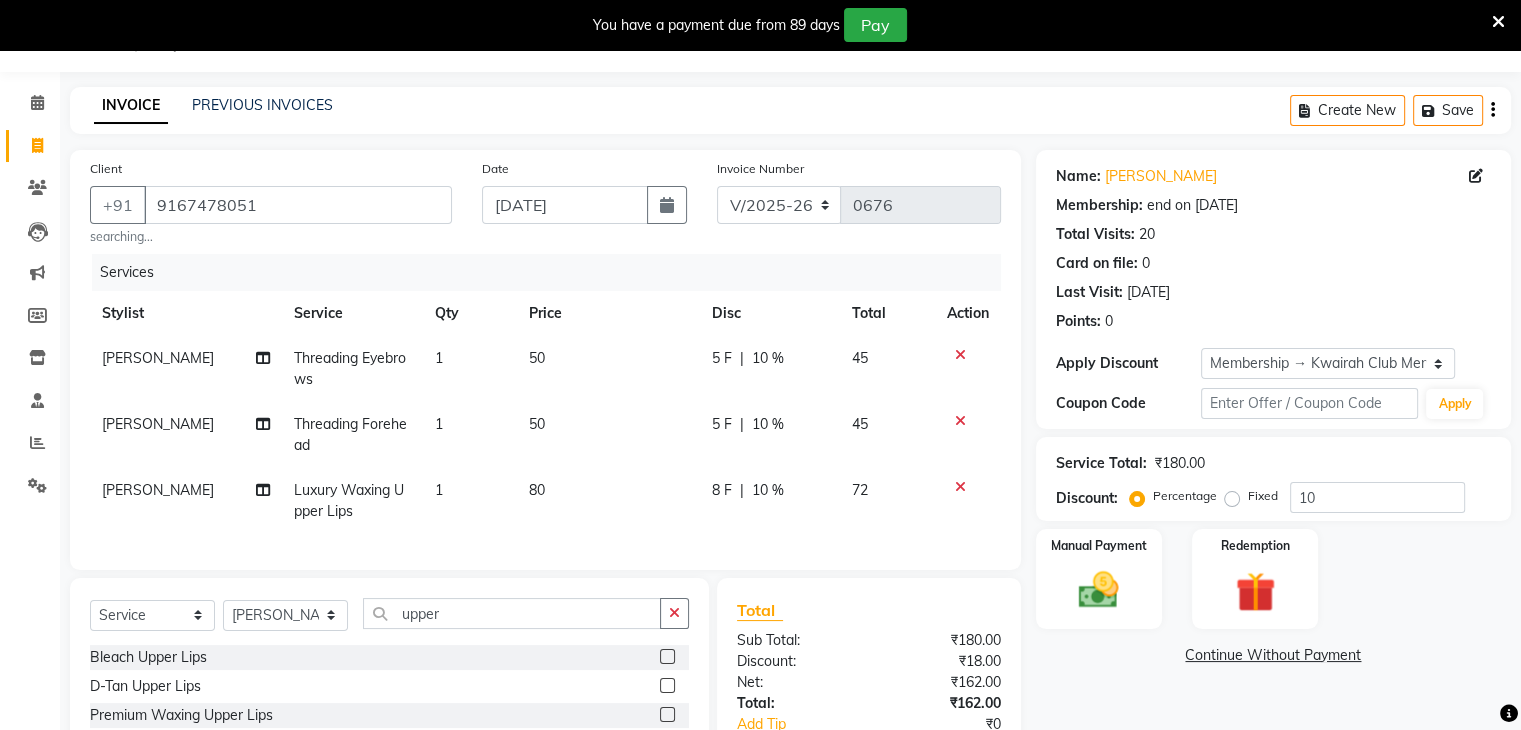 click on "1" 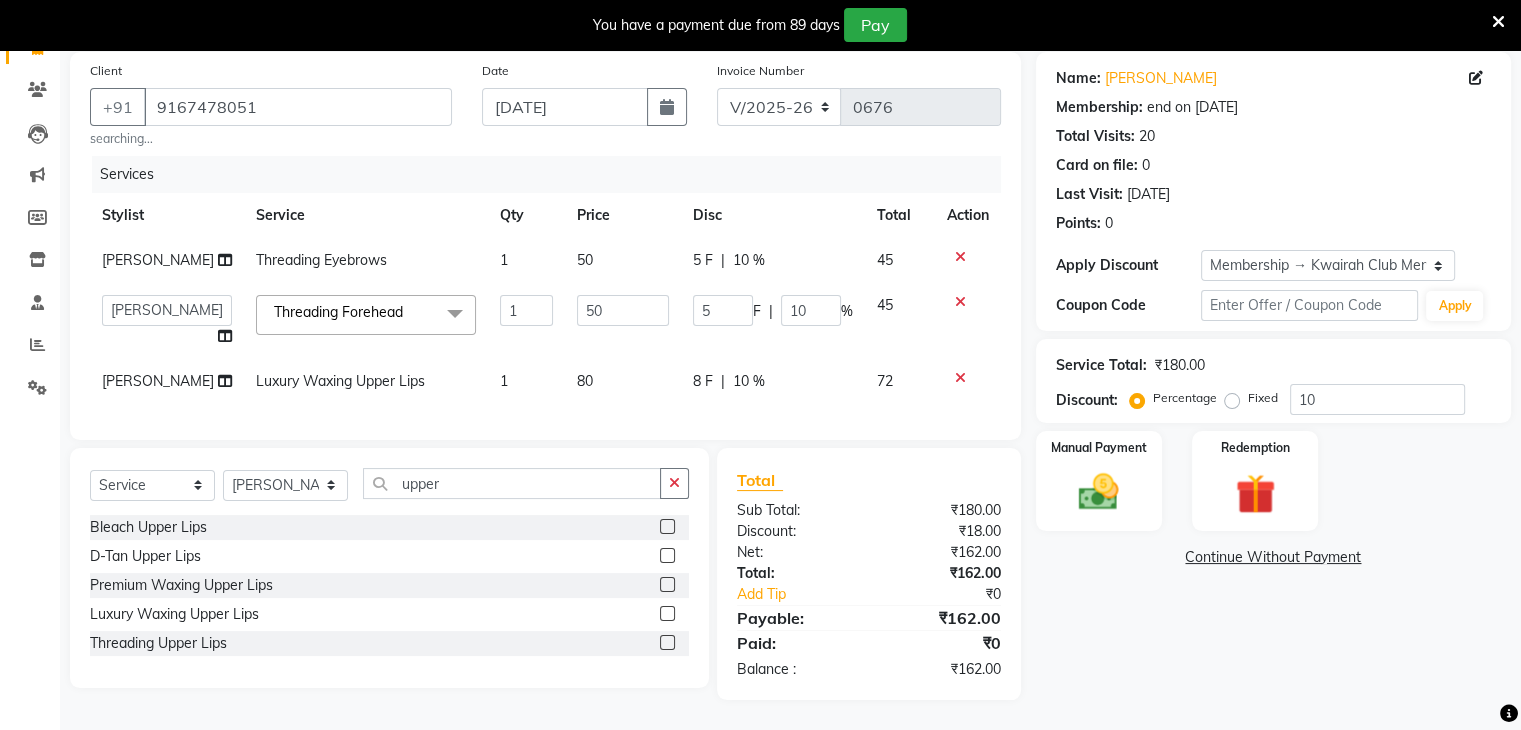 scroll, scrollTop: 206, scrollLeft: 0, axis: vertical 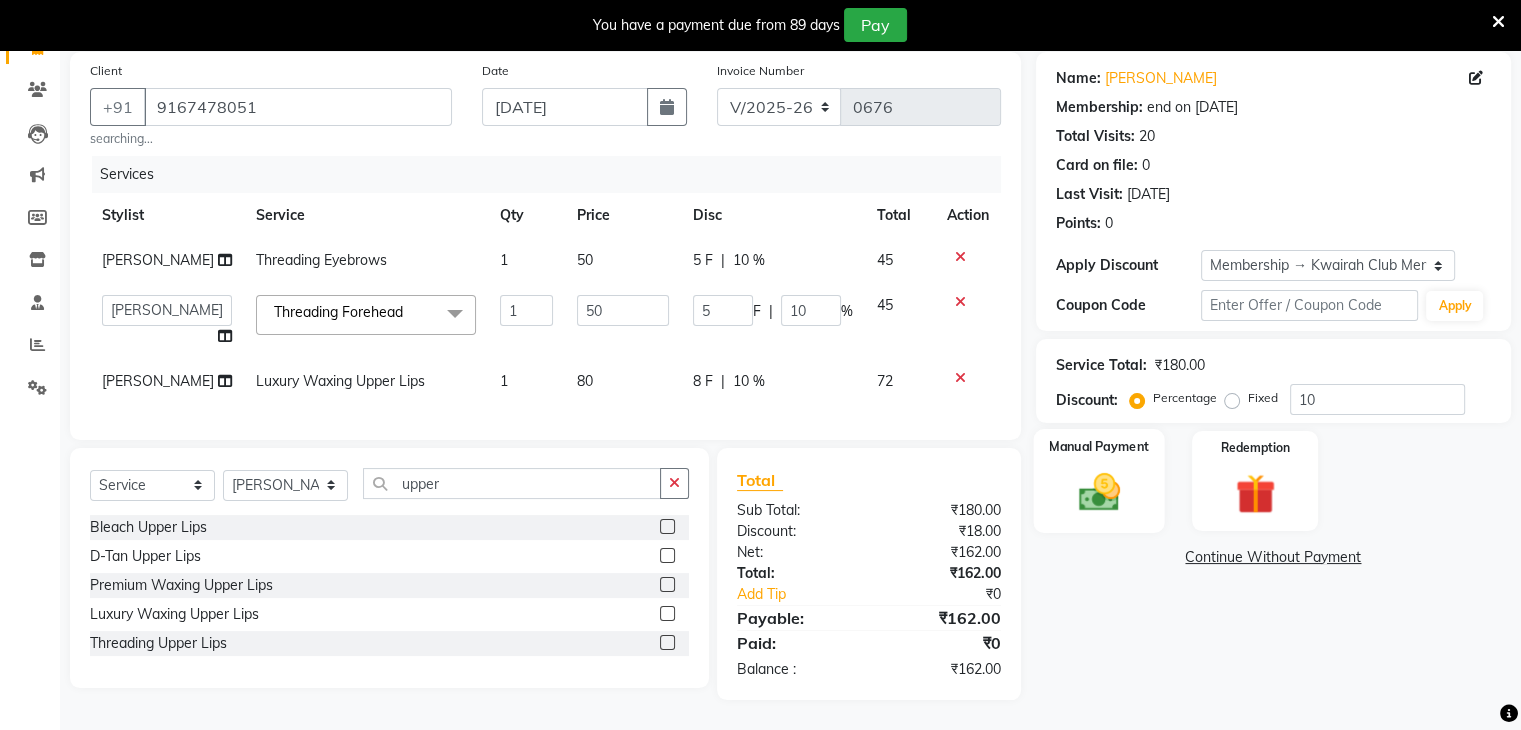 click on "Manual Payment" 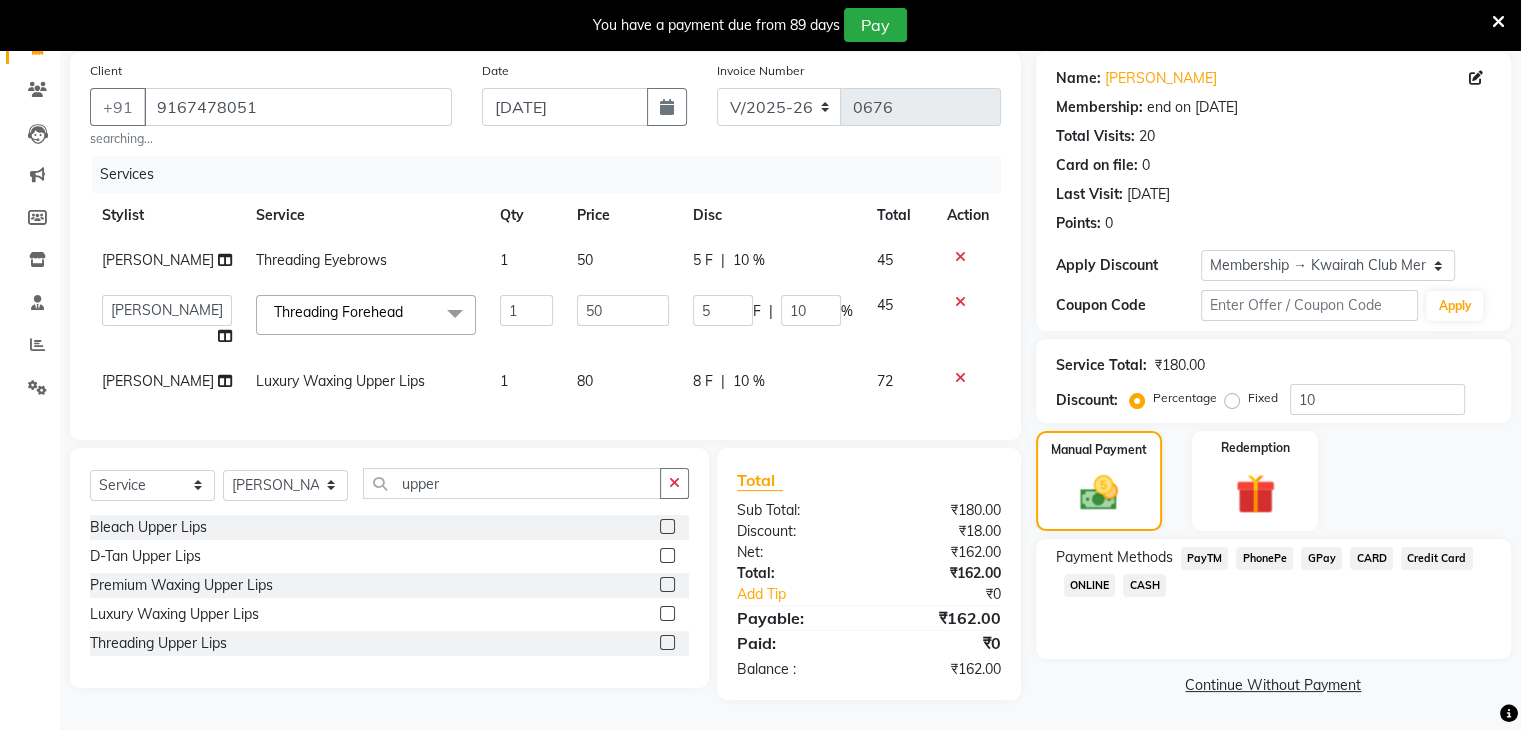 click on "GPay" 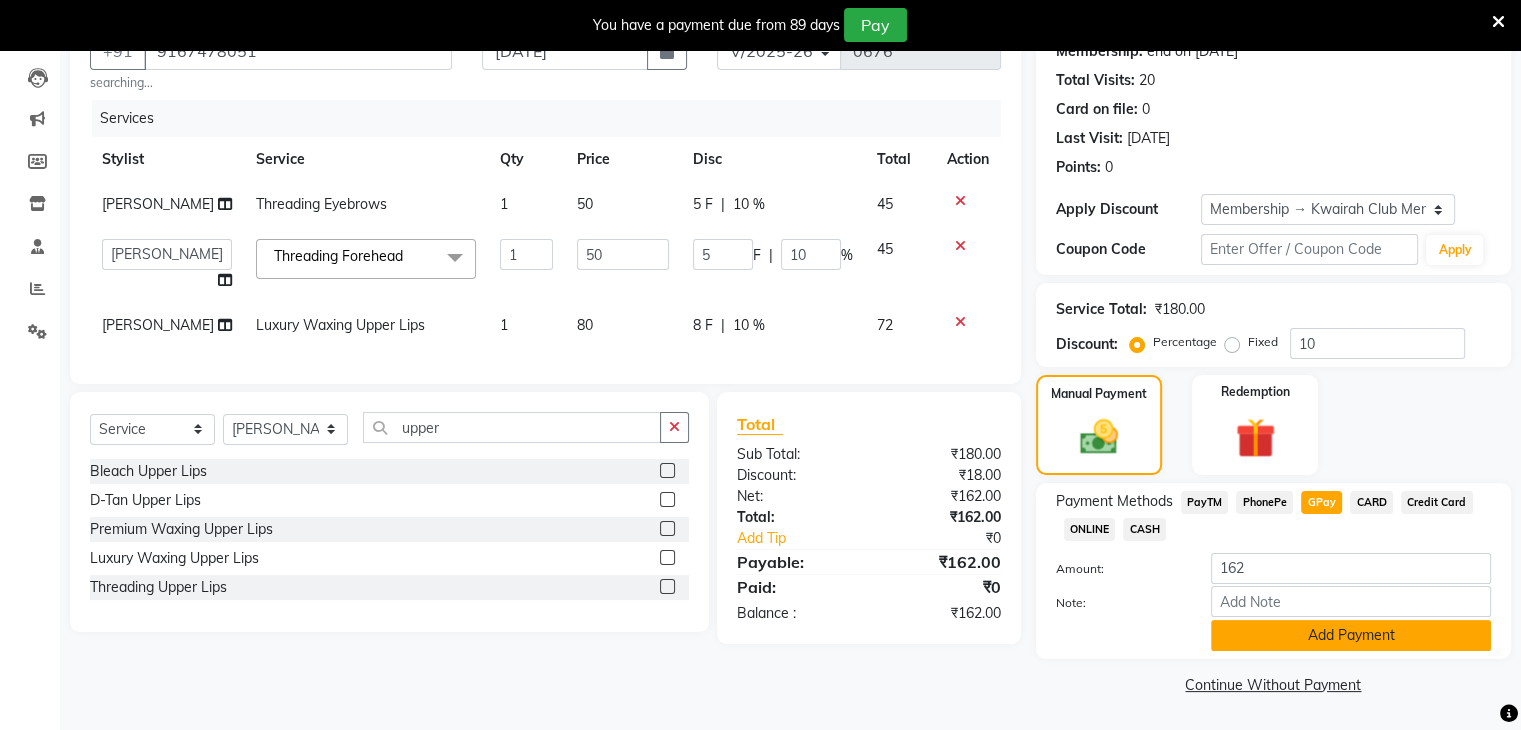 click on "Add Payment" 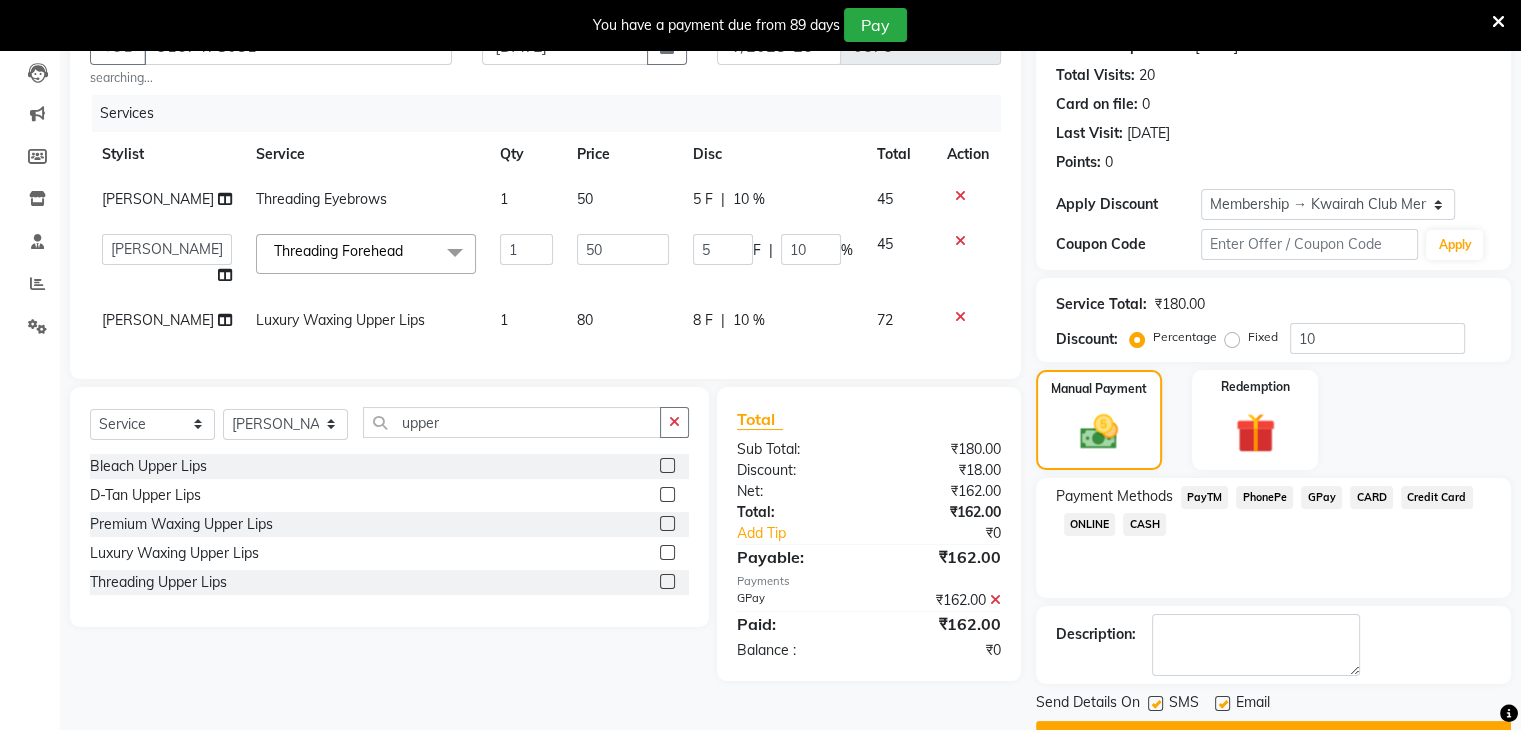 scroll, scrollTop: 260, scrollLeft: 0, axis: vertical 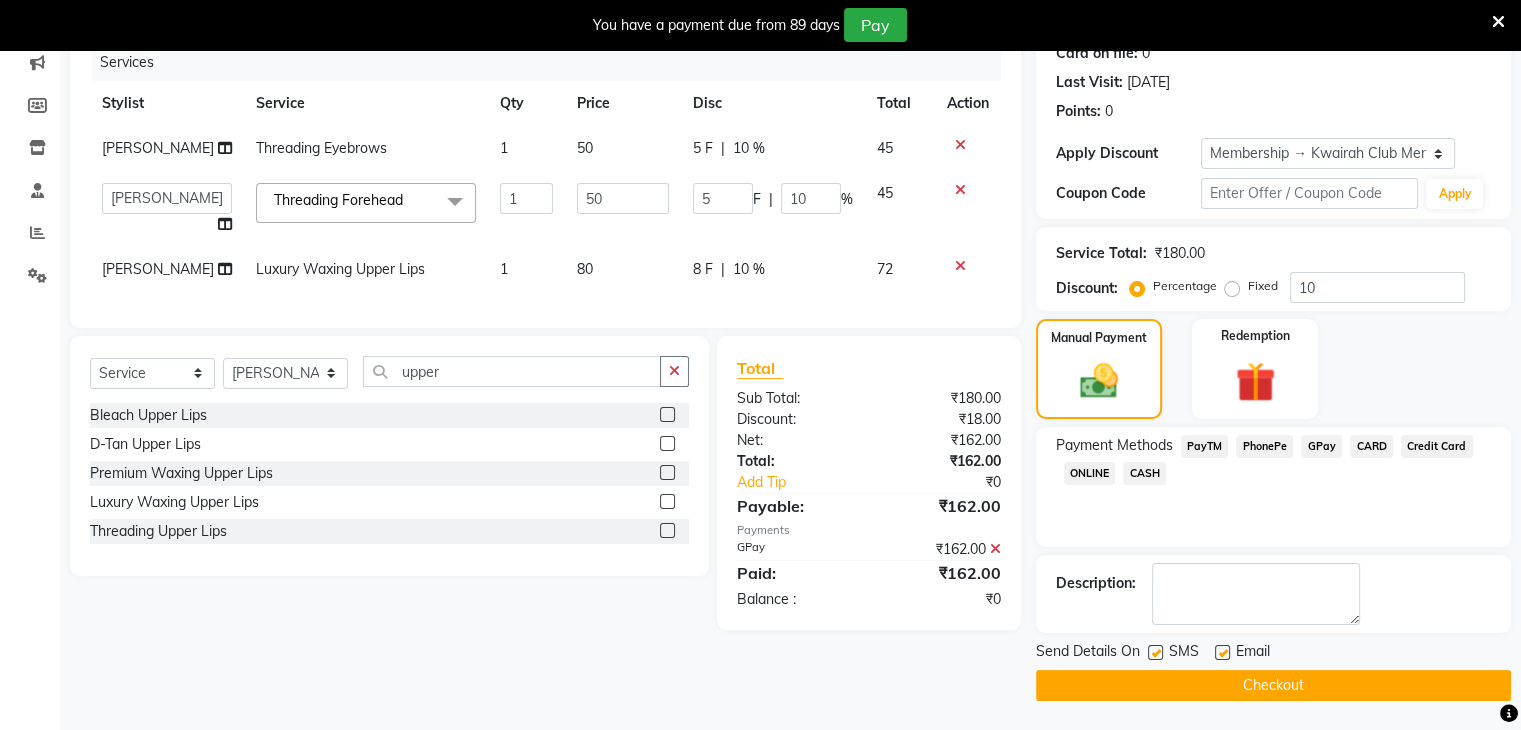 click 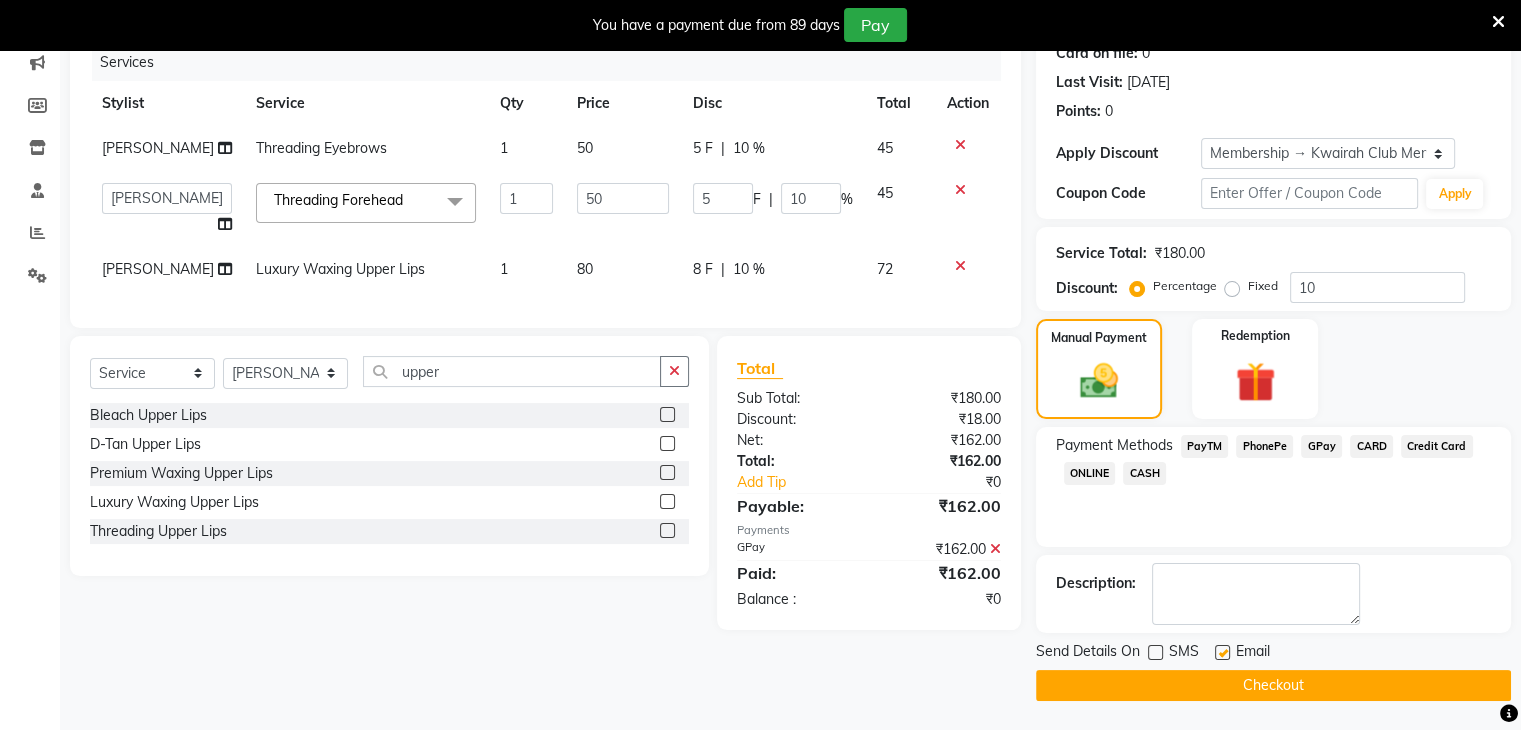 click 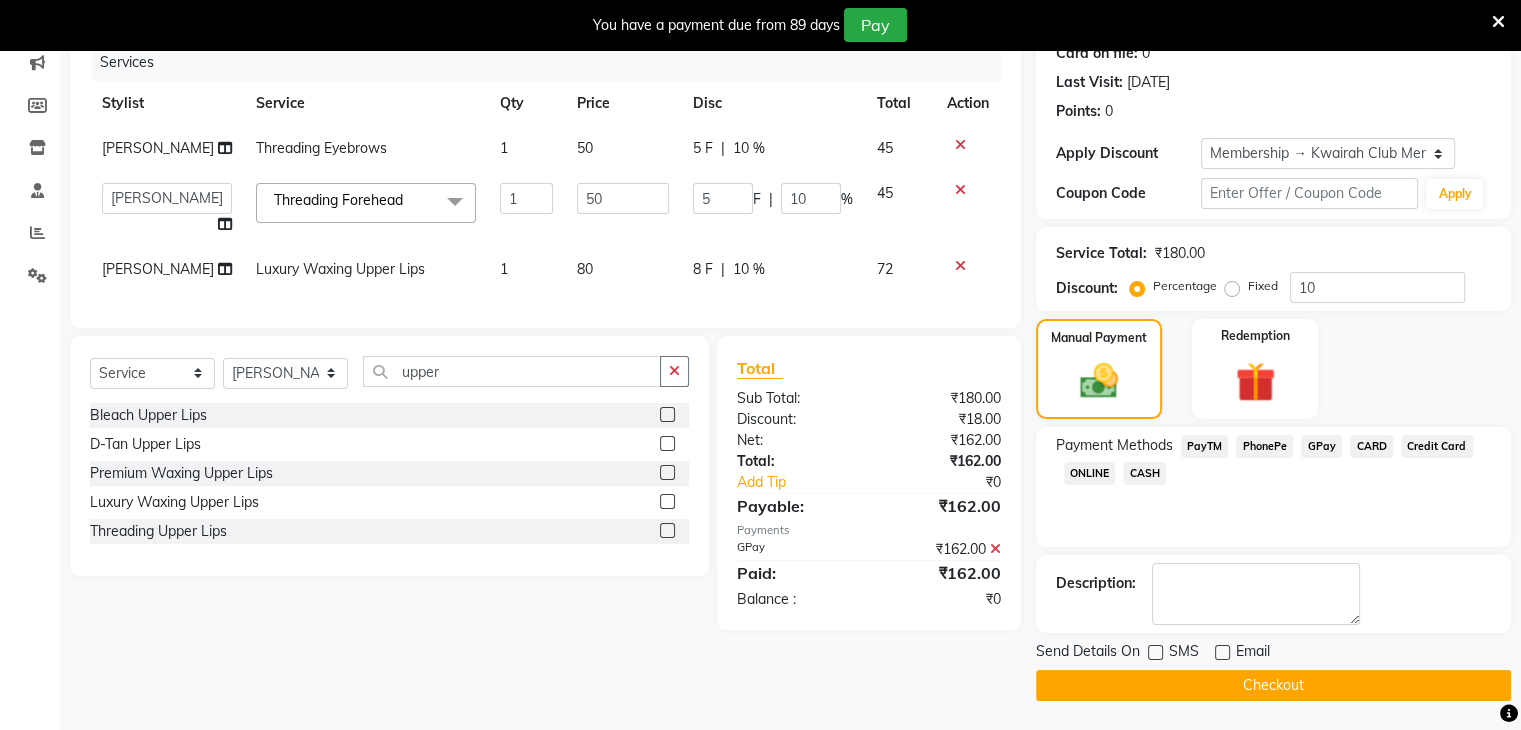 click on "Checkout" 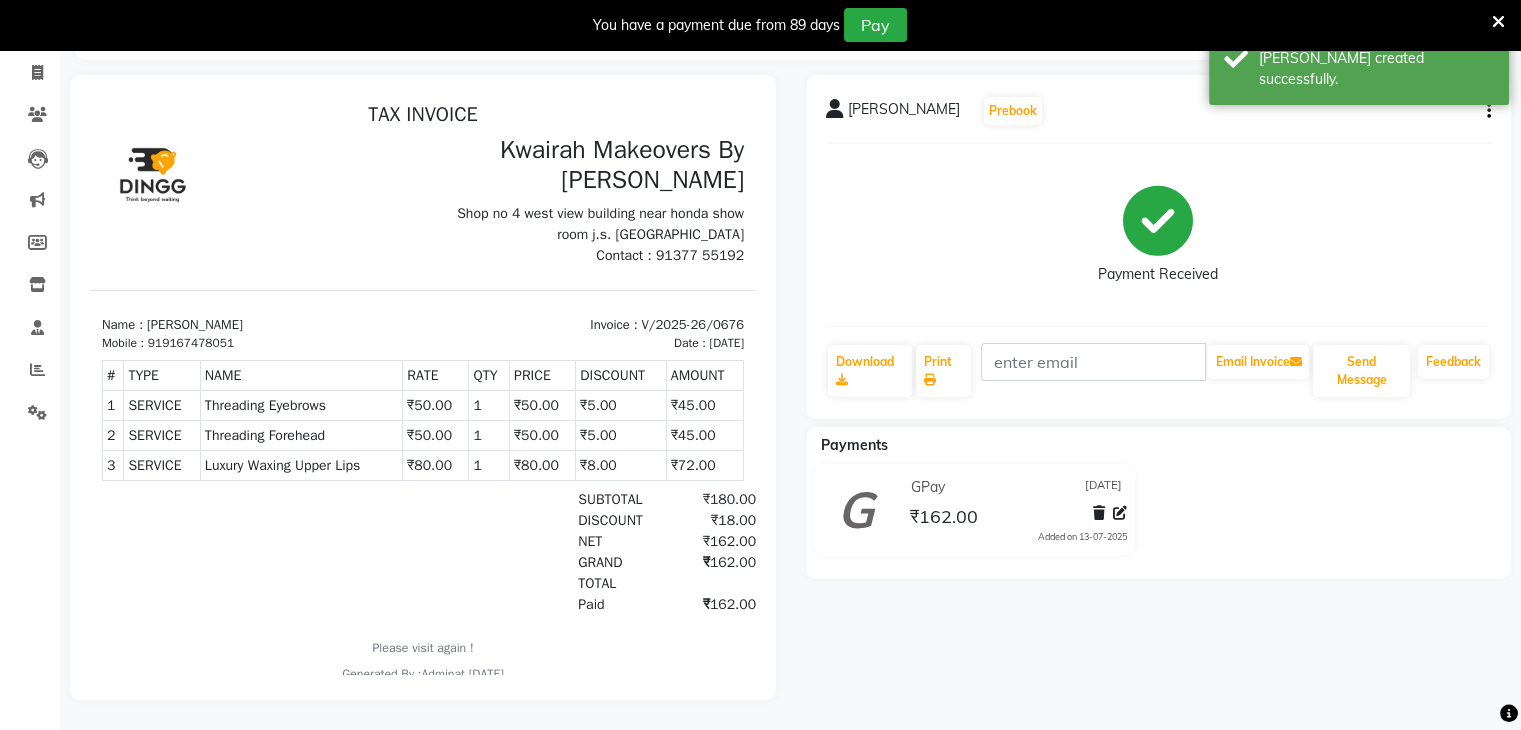 scroll, scrollTop: 0, scrollLeft: 0, axis: both 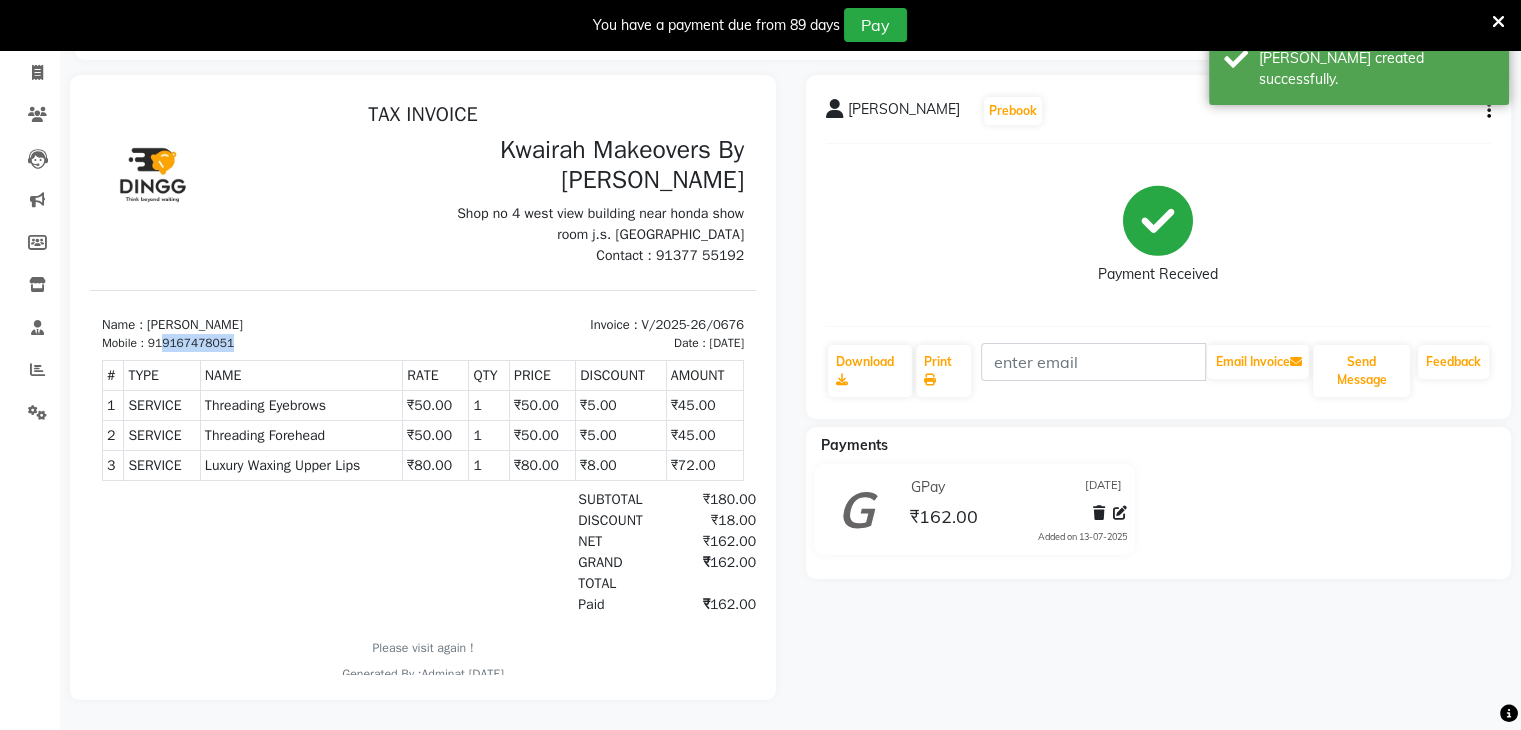 drag, startPoint x: 165, startPoint y: 340, endPoint x: 264, endPoint y: 341, distance: 99.00505 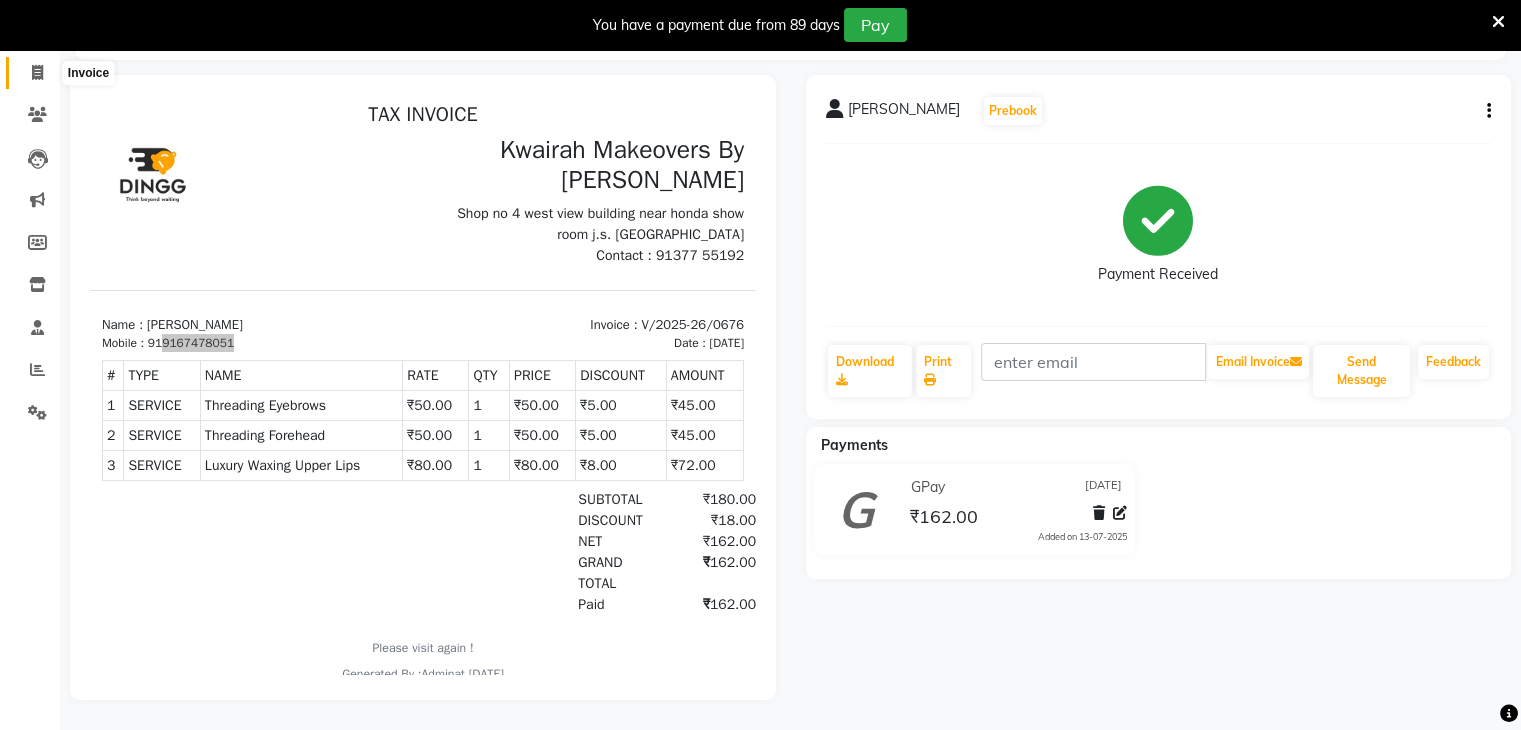 click 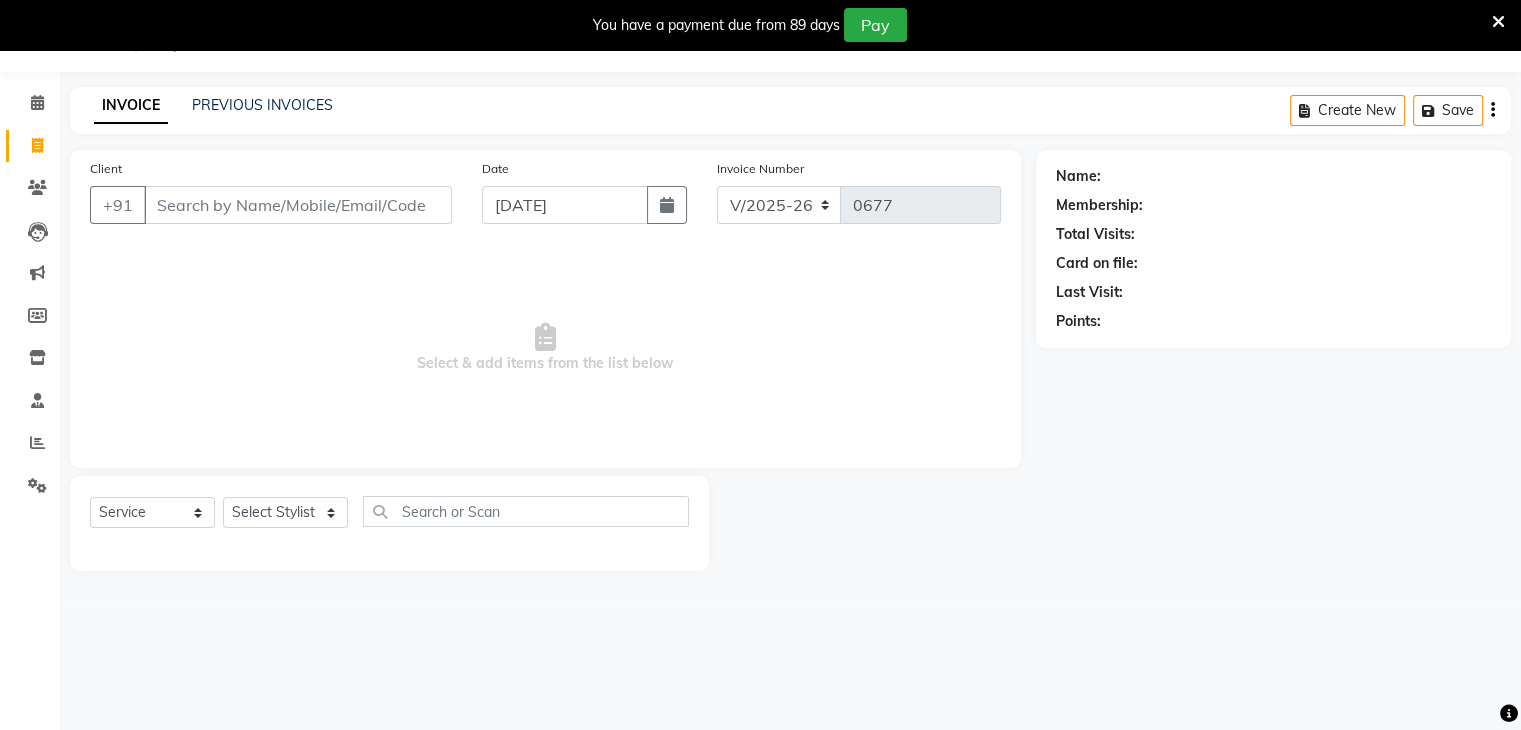 scroll, scrollTop: 50, scrollLeft: 0, axis: vertical 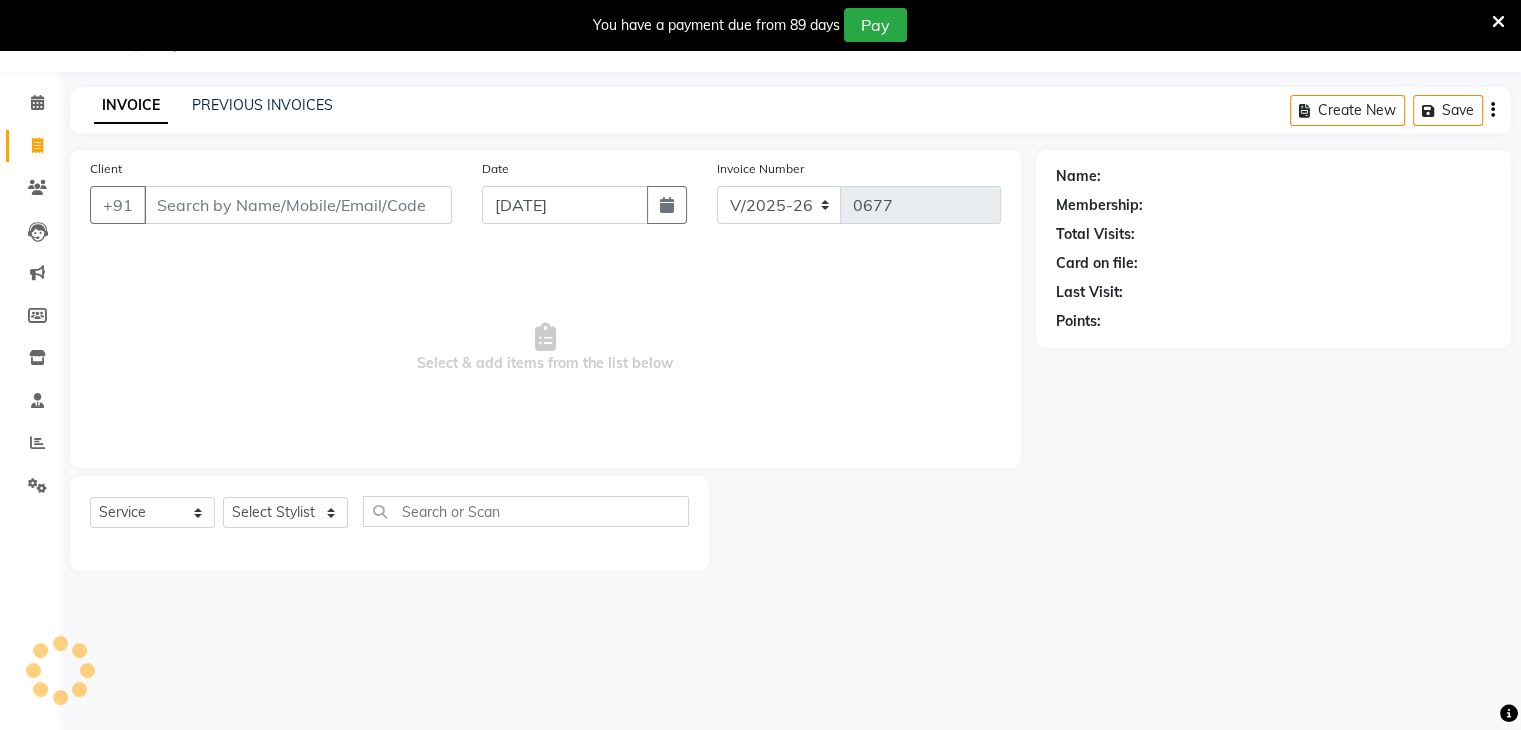 click on "Client" at bounding box center (298, 205) 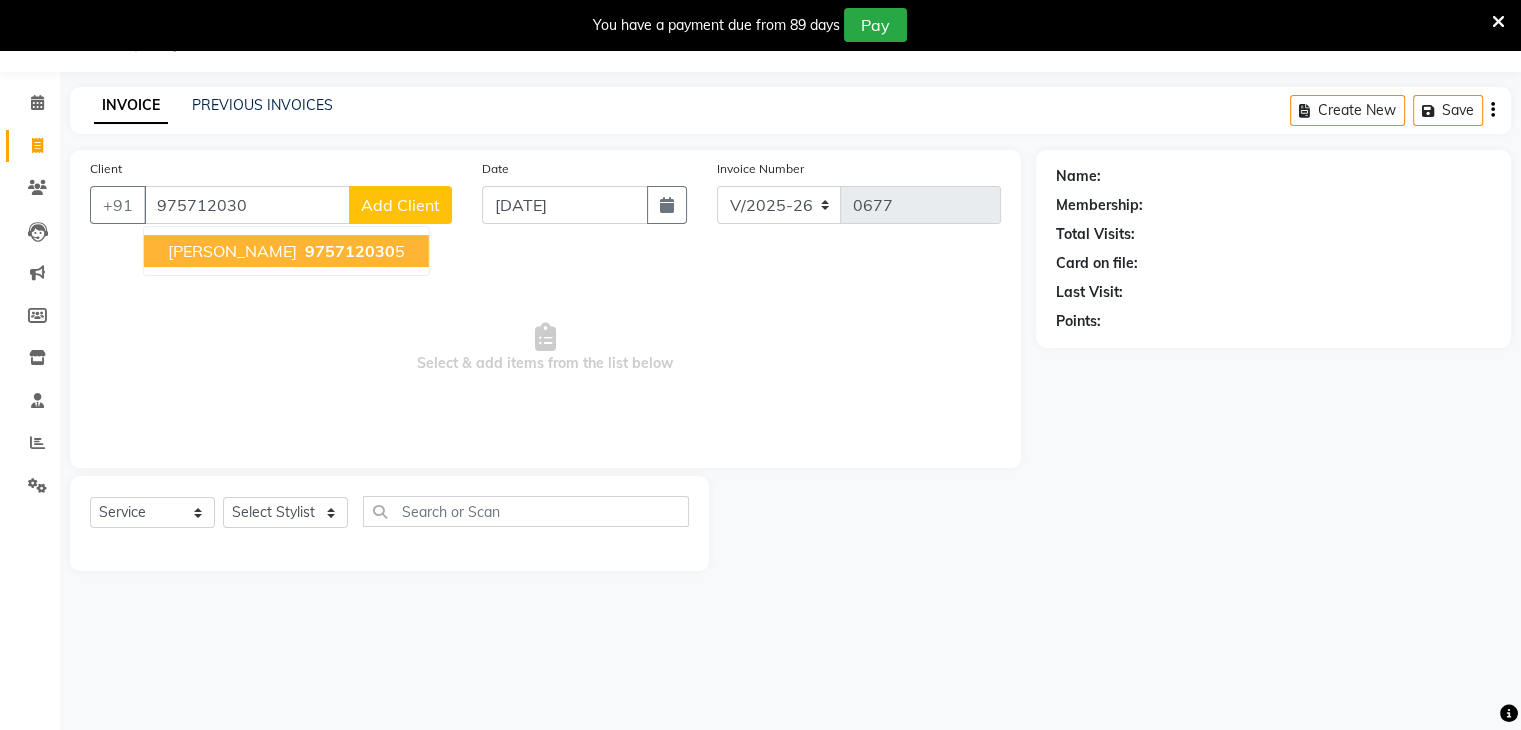 click on "975712030" at bounding box center (350, 251) 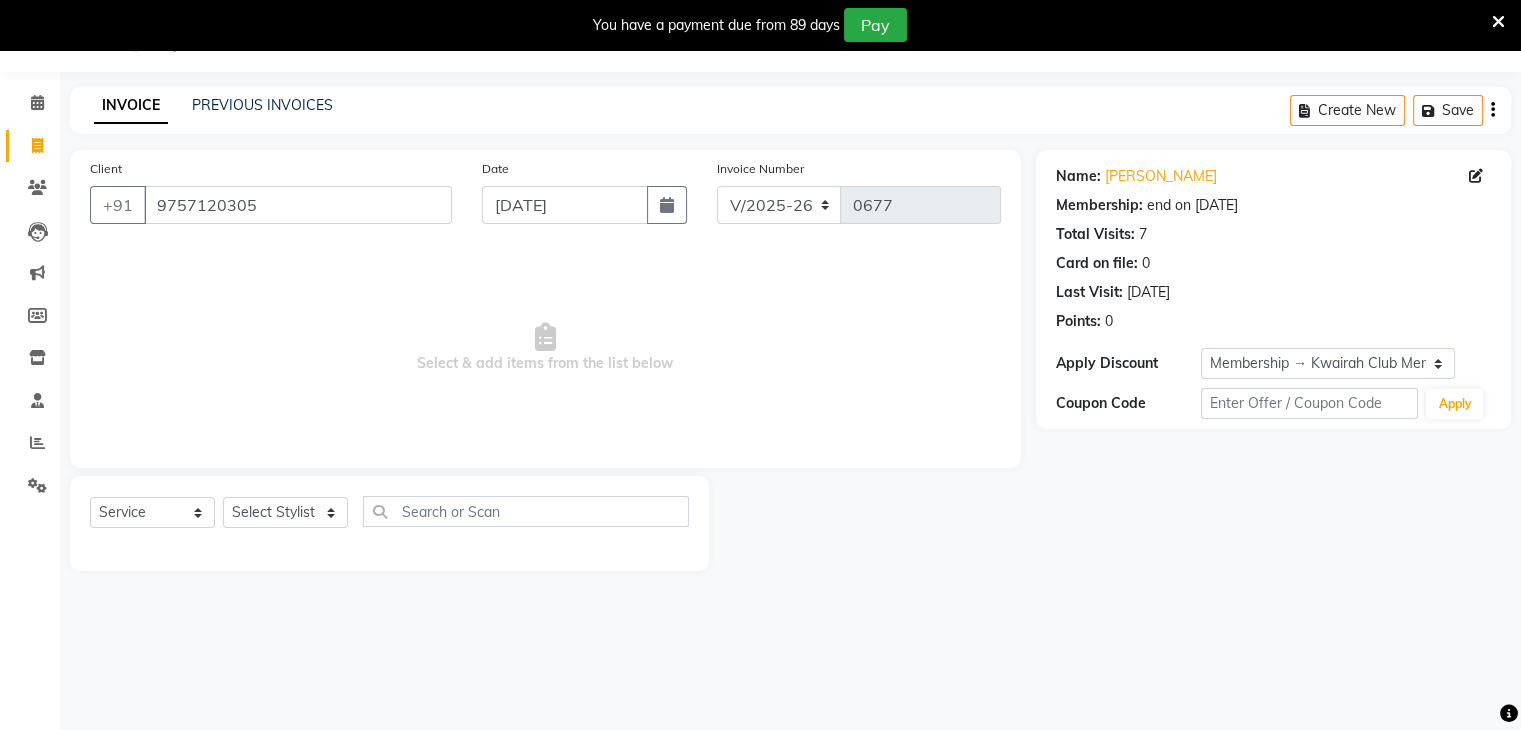click on "Select  Service  Product  Membership  Package Voucher Prepaid Gift Card  Select Stylist [PERSON_NAME] Anjali [PERSON_NAME] Neha More Rakhi [PERSON_NAME] [PERSON_NAME]" 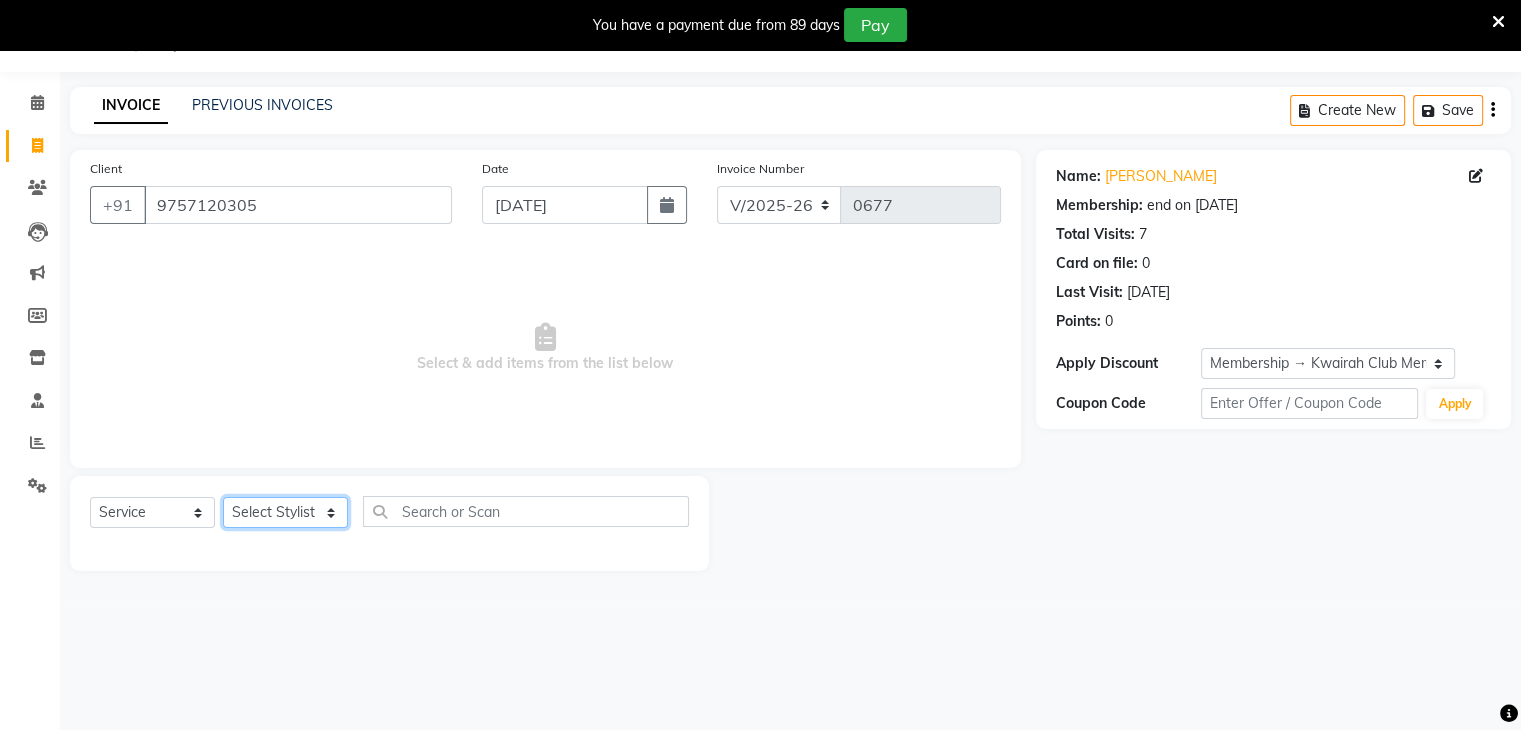 click on "Select Stylist [PERSON_NAME] [PERSON_NAME] Neha More Rakhi [PERSON_NAME] [PERSON_NAME]" 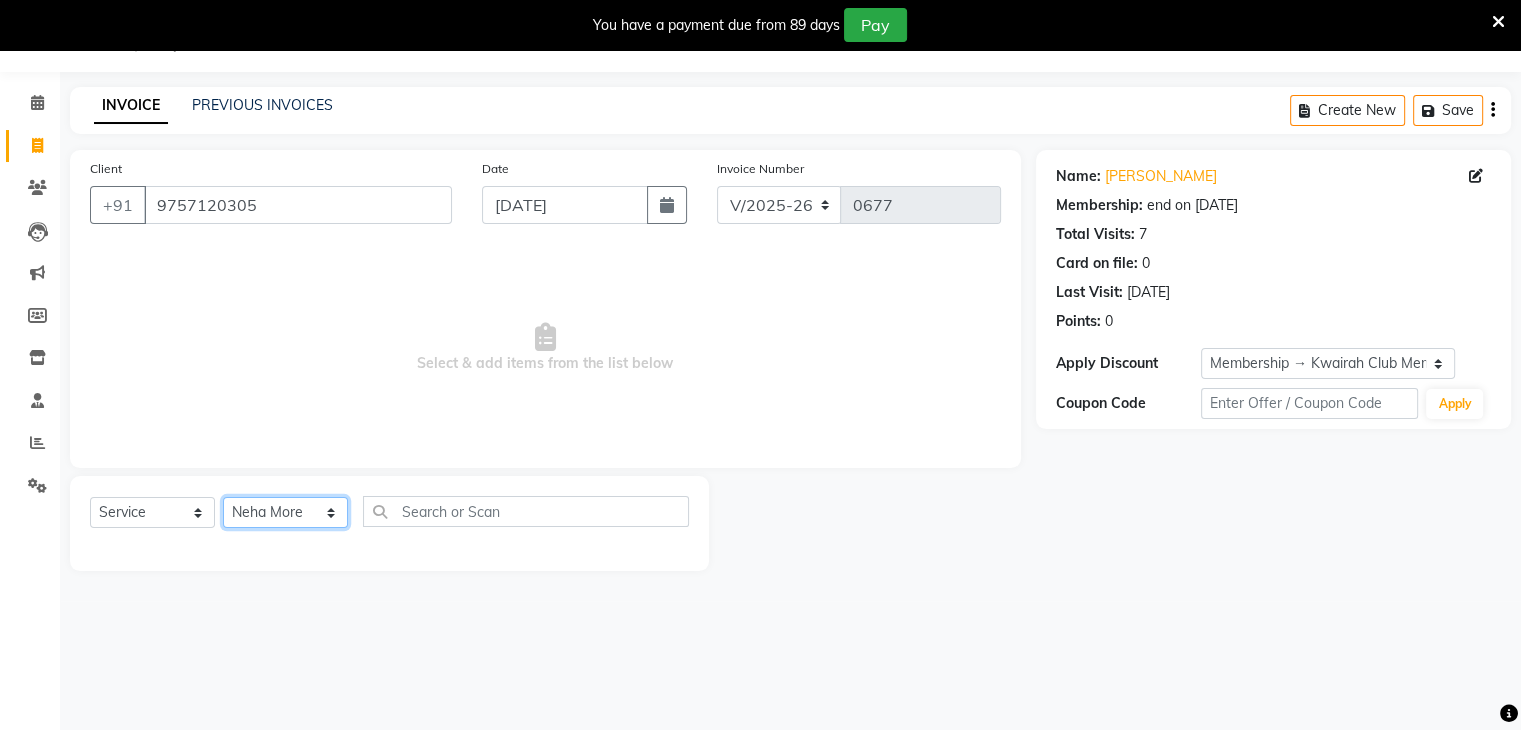 click on "Select Stylist [PERSON_NAME] [PERSON_NAME] Neha More Rakhi [PERSON_NAME] [PERSON_NAME]" 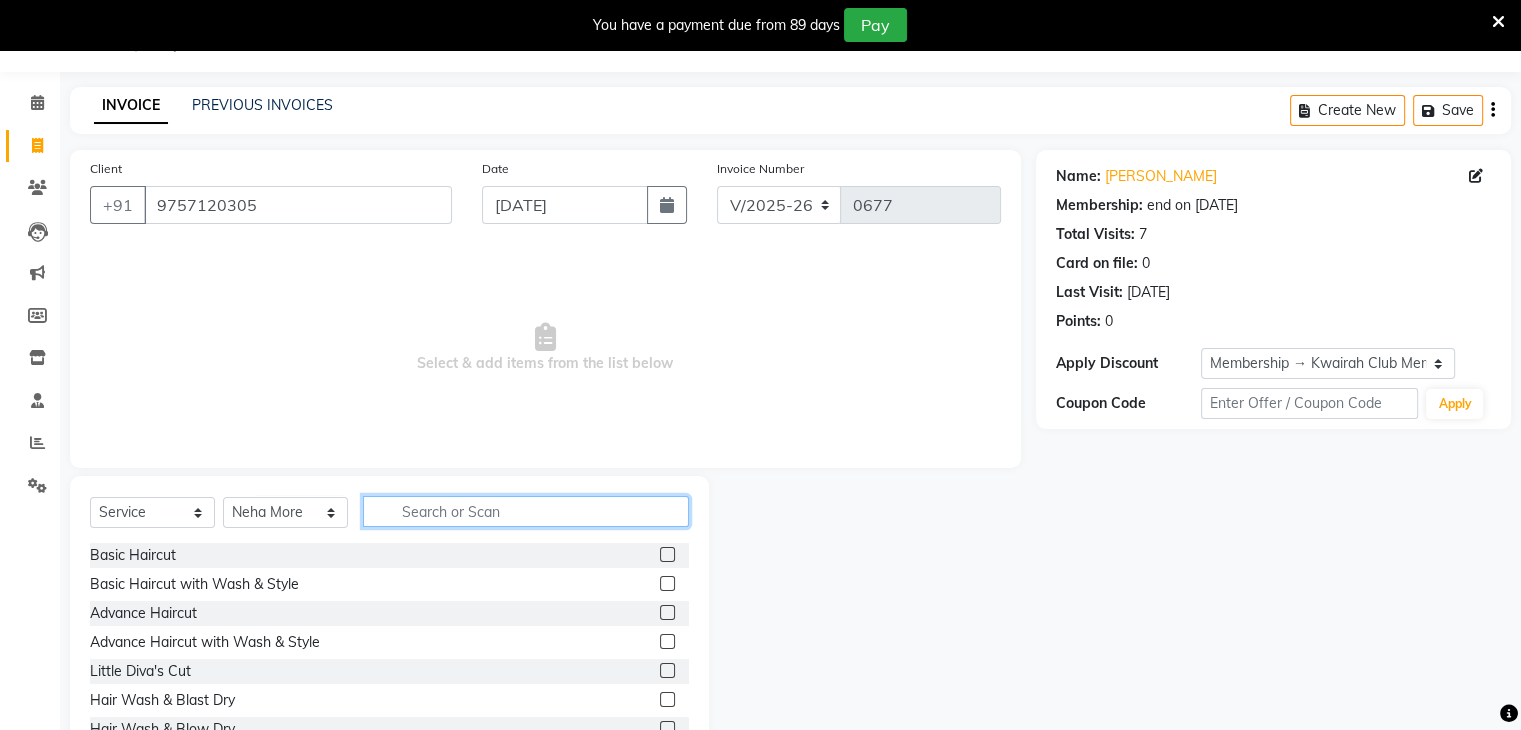 click 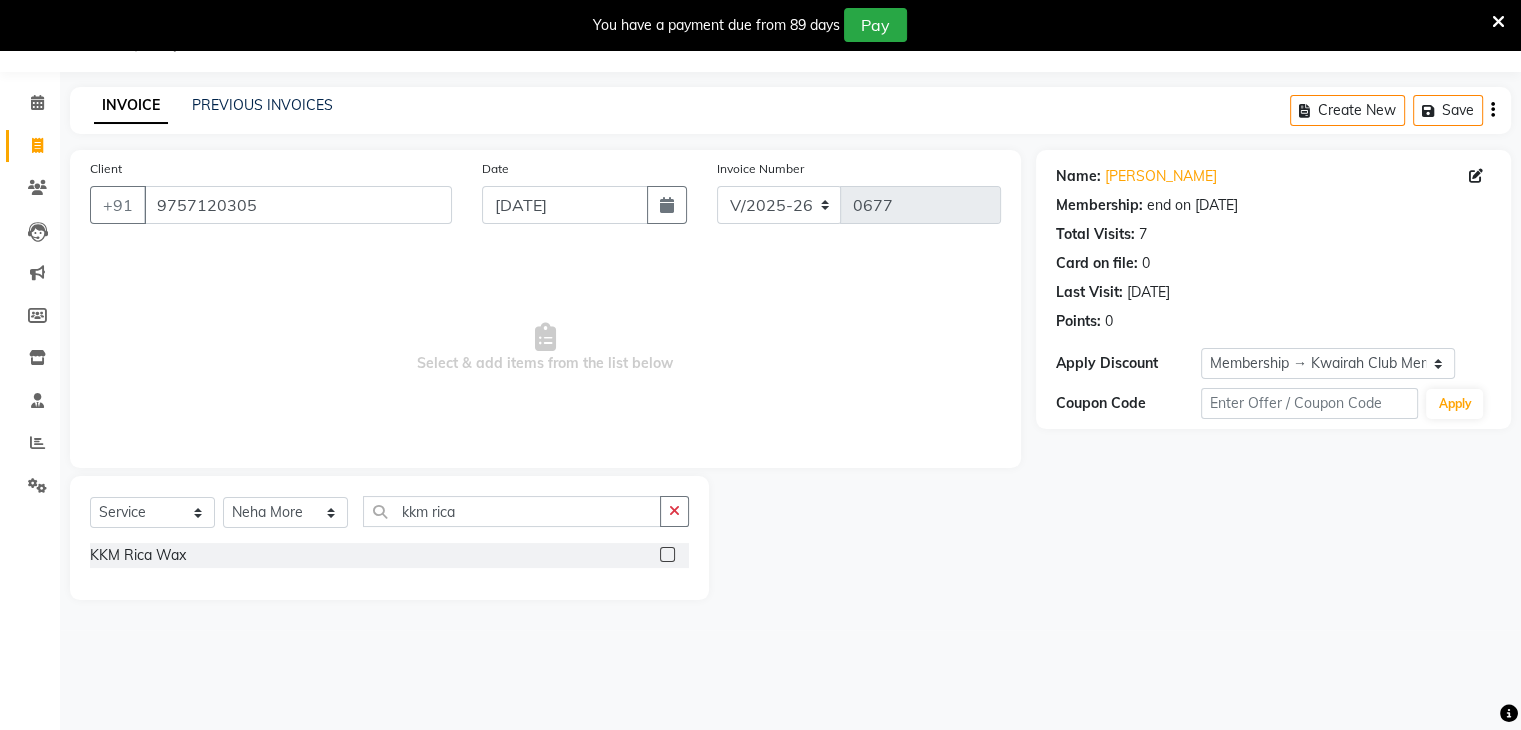 click 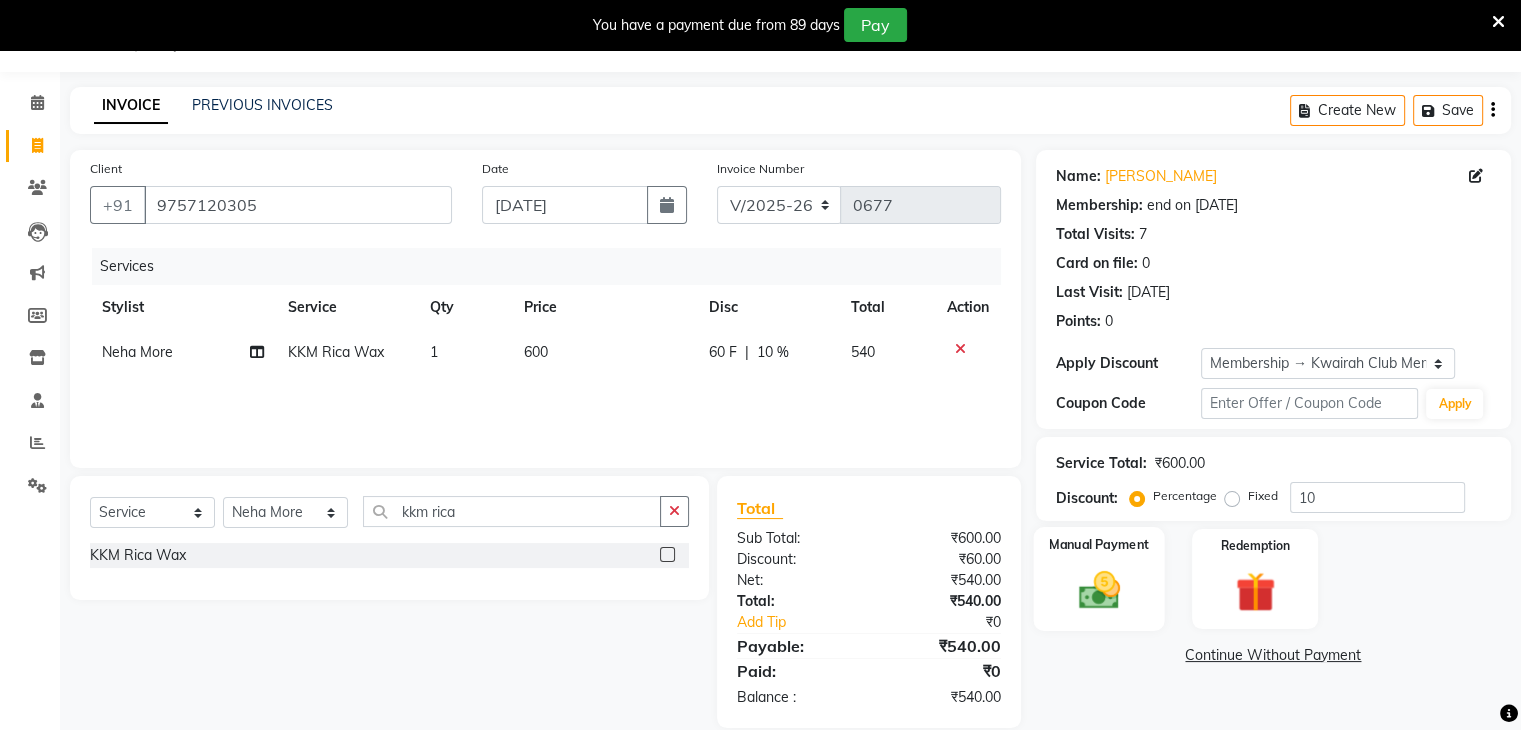 click 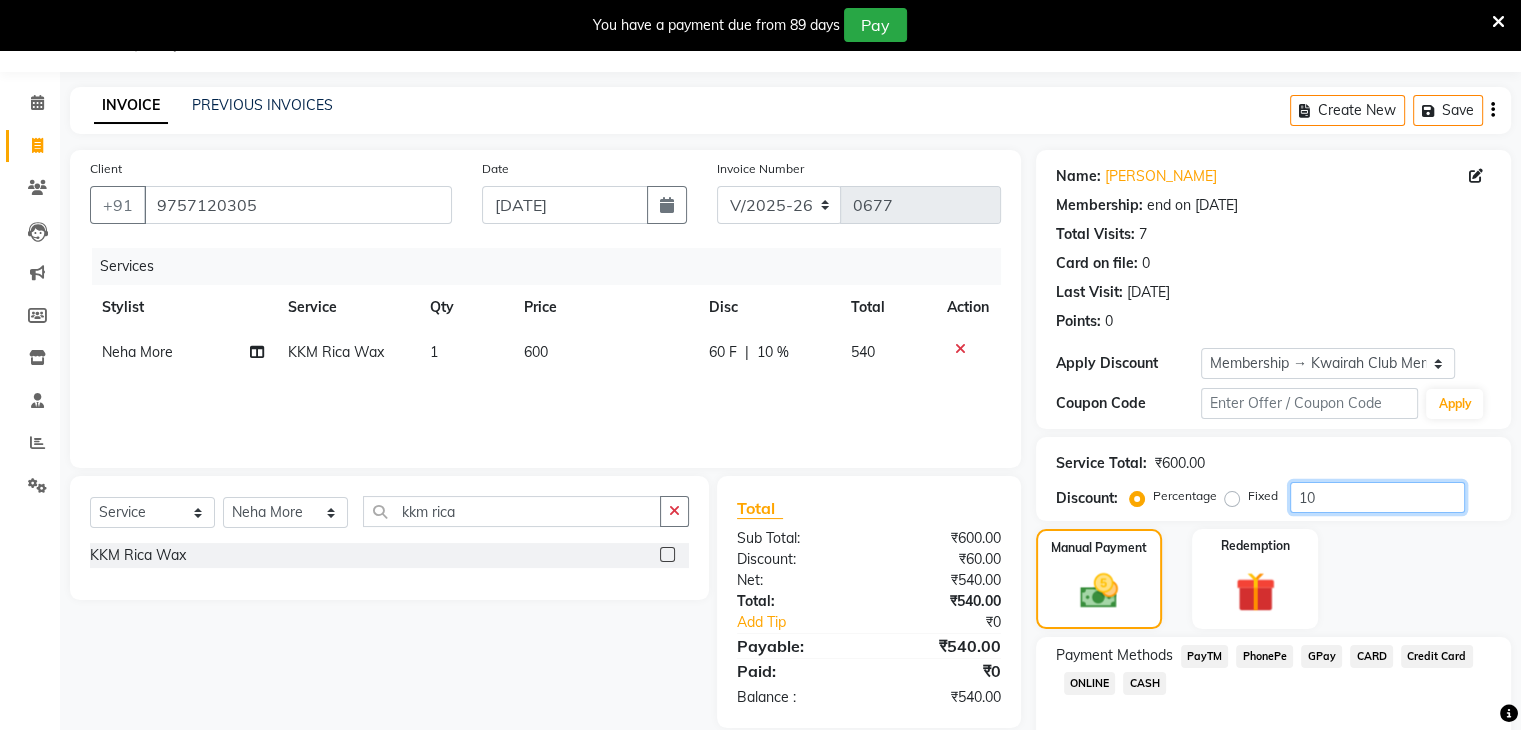 drag, startPoint x: 1337, startPoint y: 504, endPoint x: 1157, endPoint y: 491, distance: 180.46883 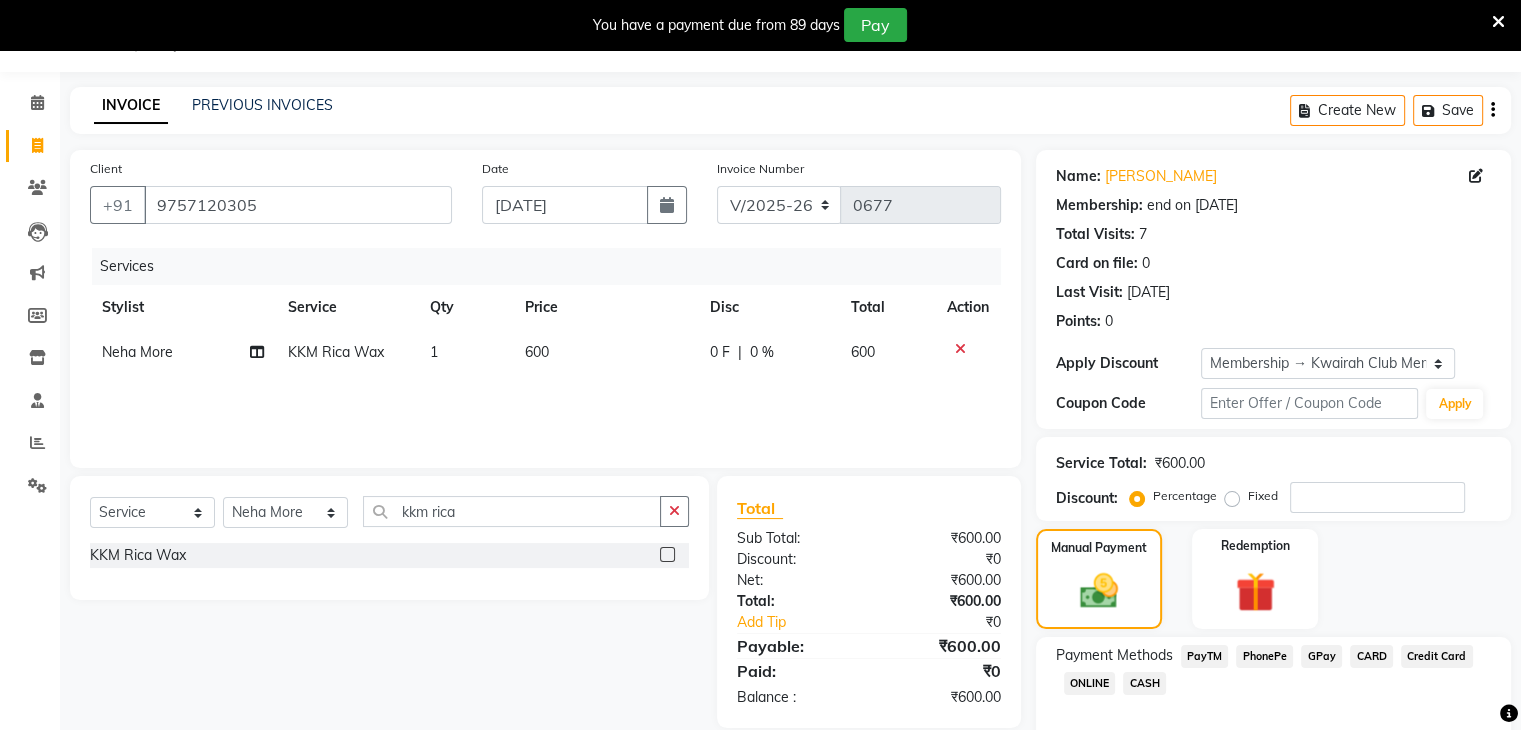 click on "Service Total:  ₹600.00  Discount:  Percentage   Fixed" 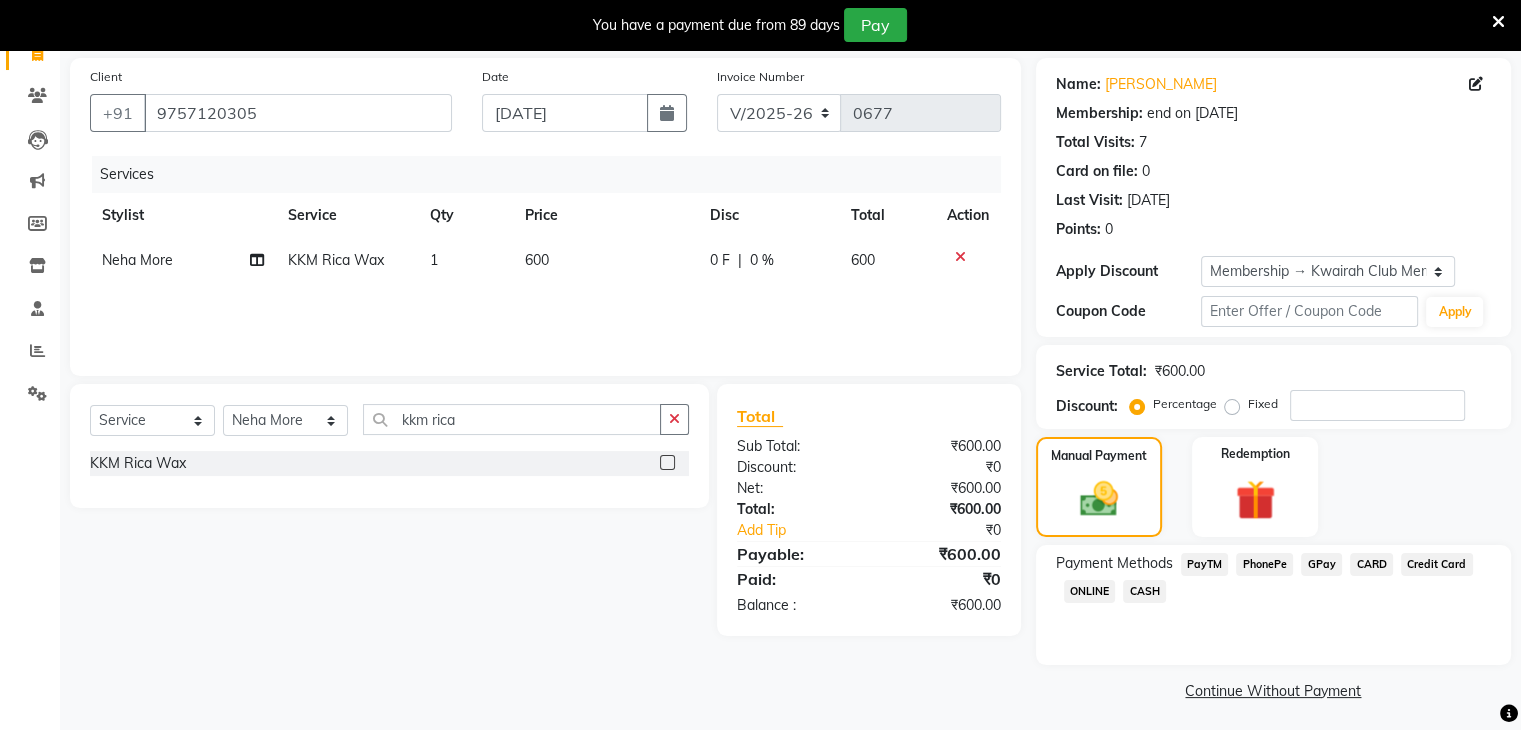 scroll, scrollTop: 148, scrollLeft: 0, axis: vertical 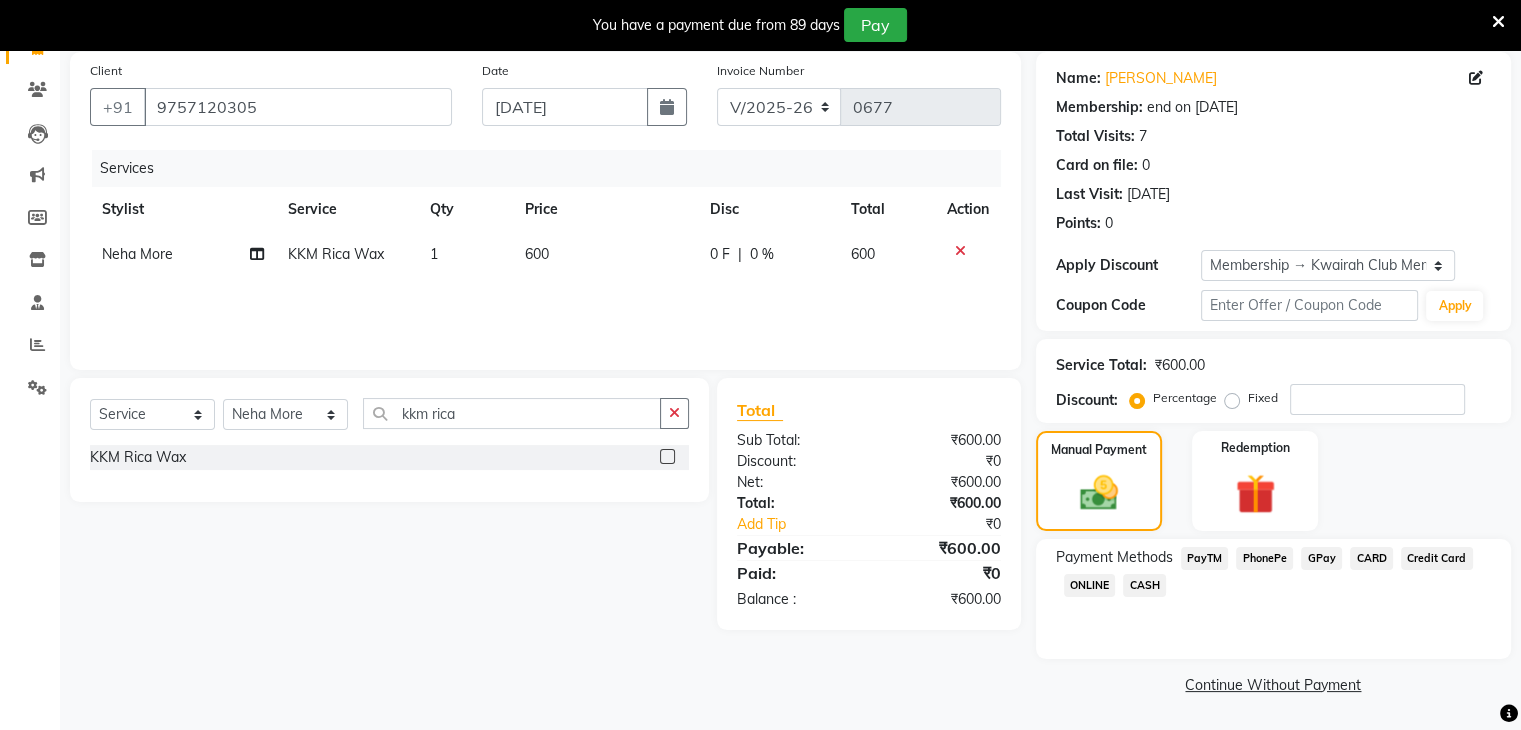 click on "GPay" 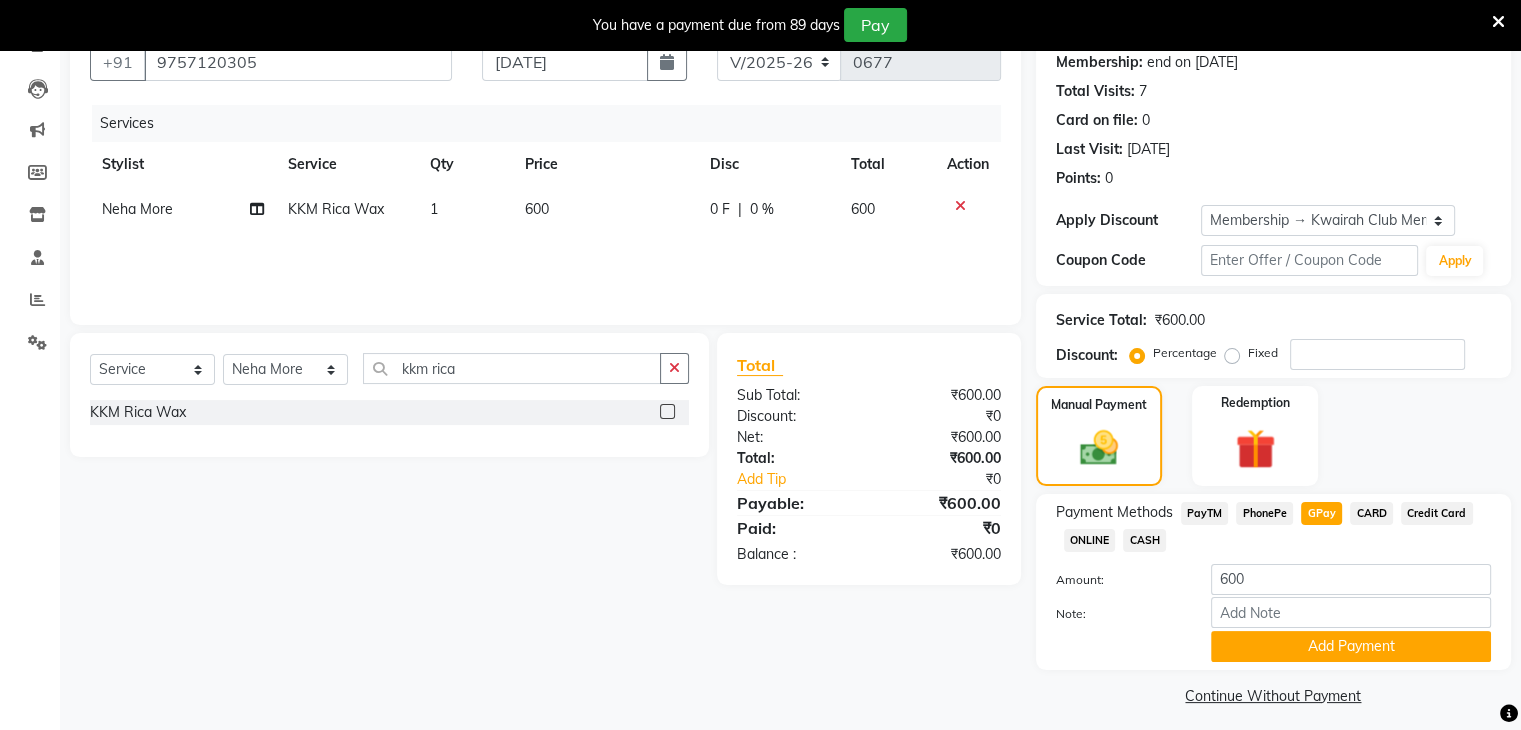 scroll, scrollTop: 206, scrollLeft: 0, axis: vertical 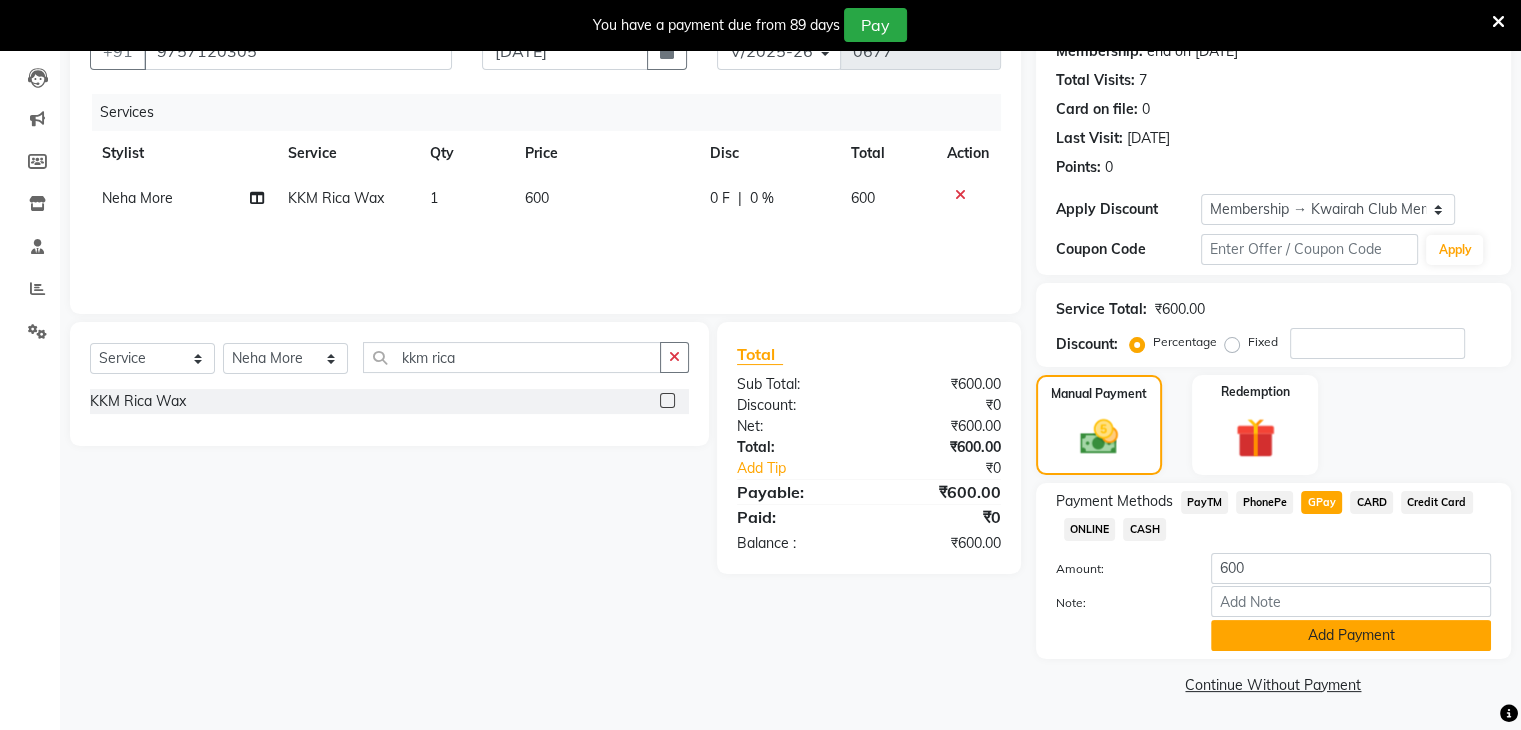 click on "Add Payment" 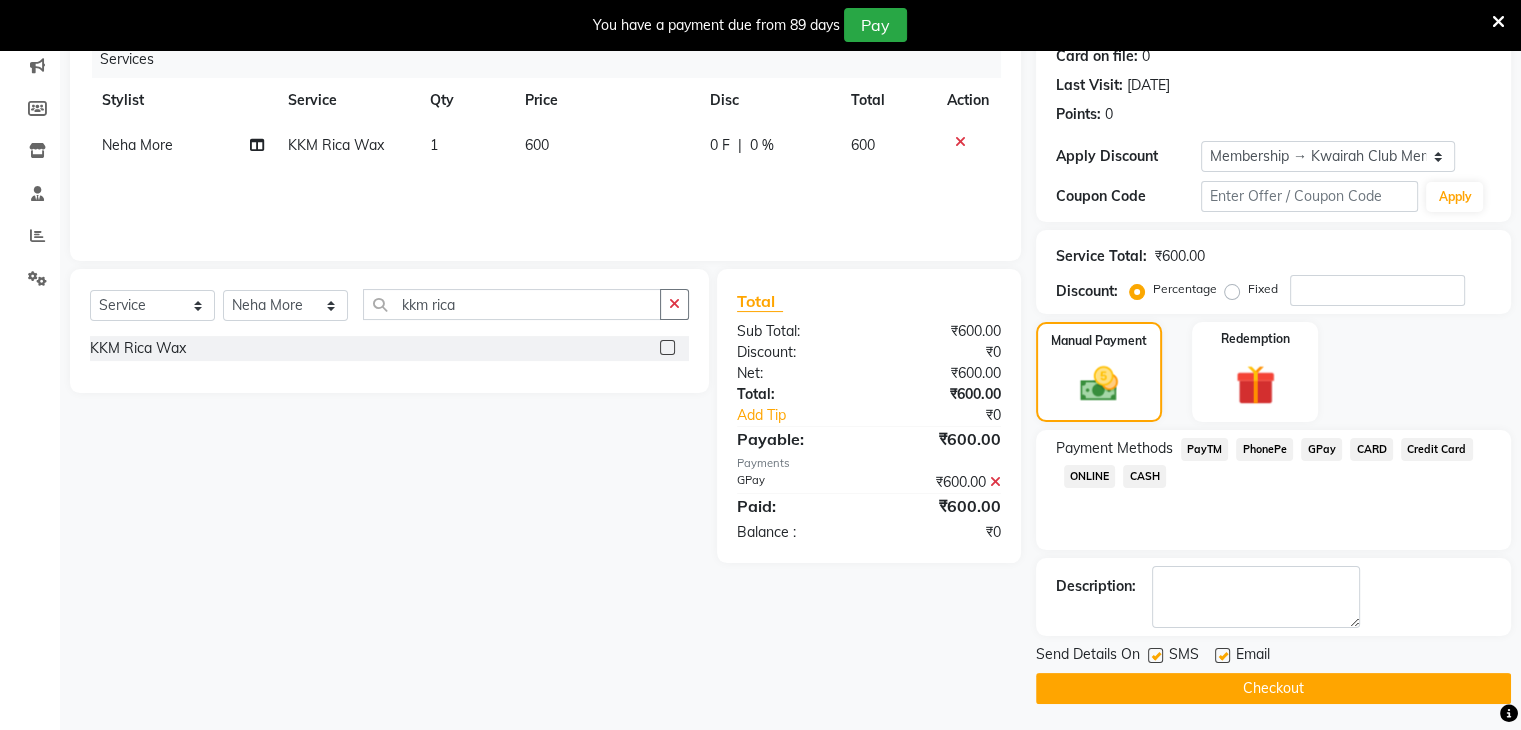 scroll, scrollTop: 260, scrollLeft: 0, axis: vertical 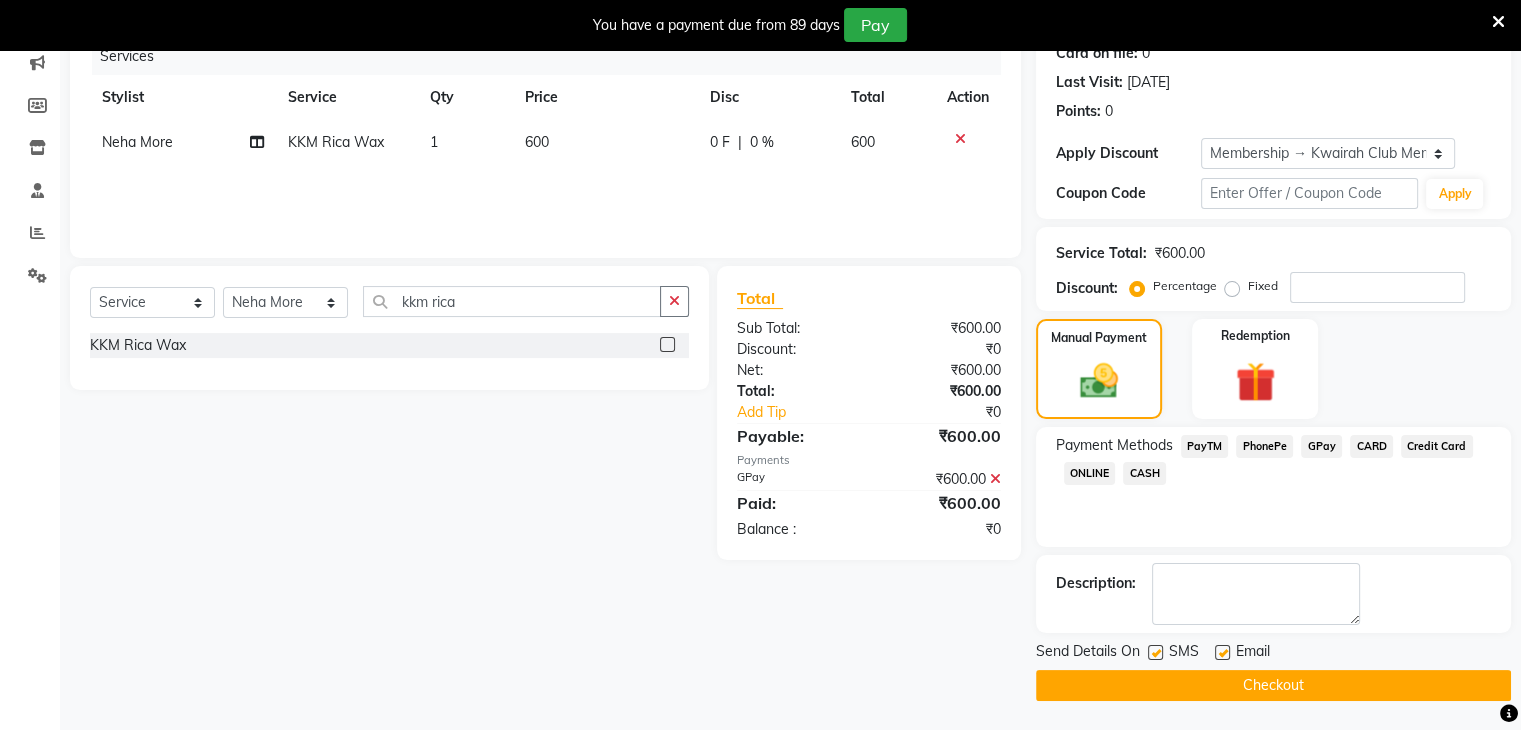 click 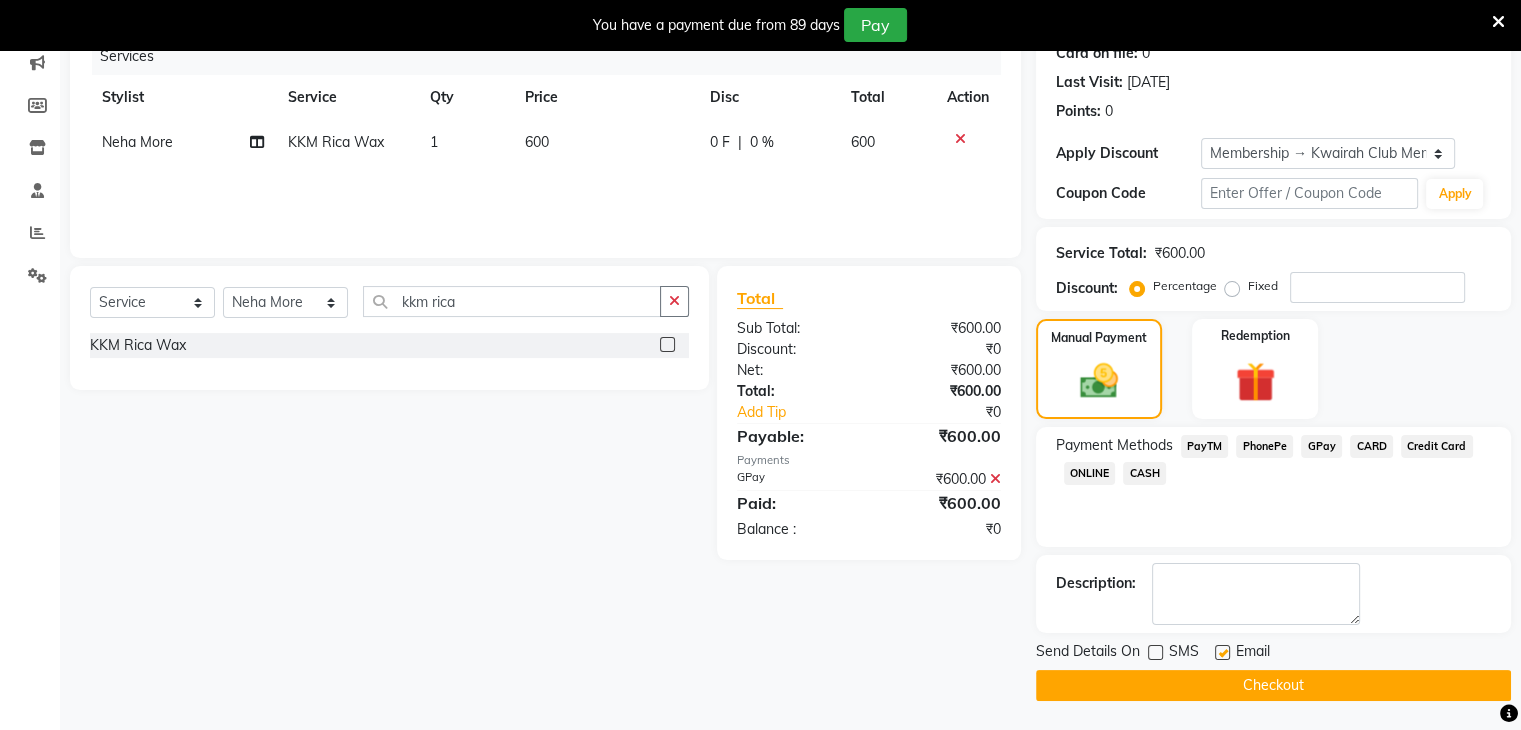 click 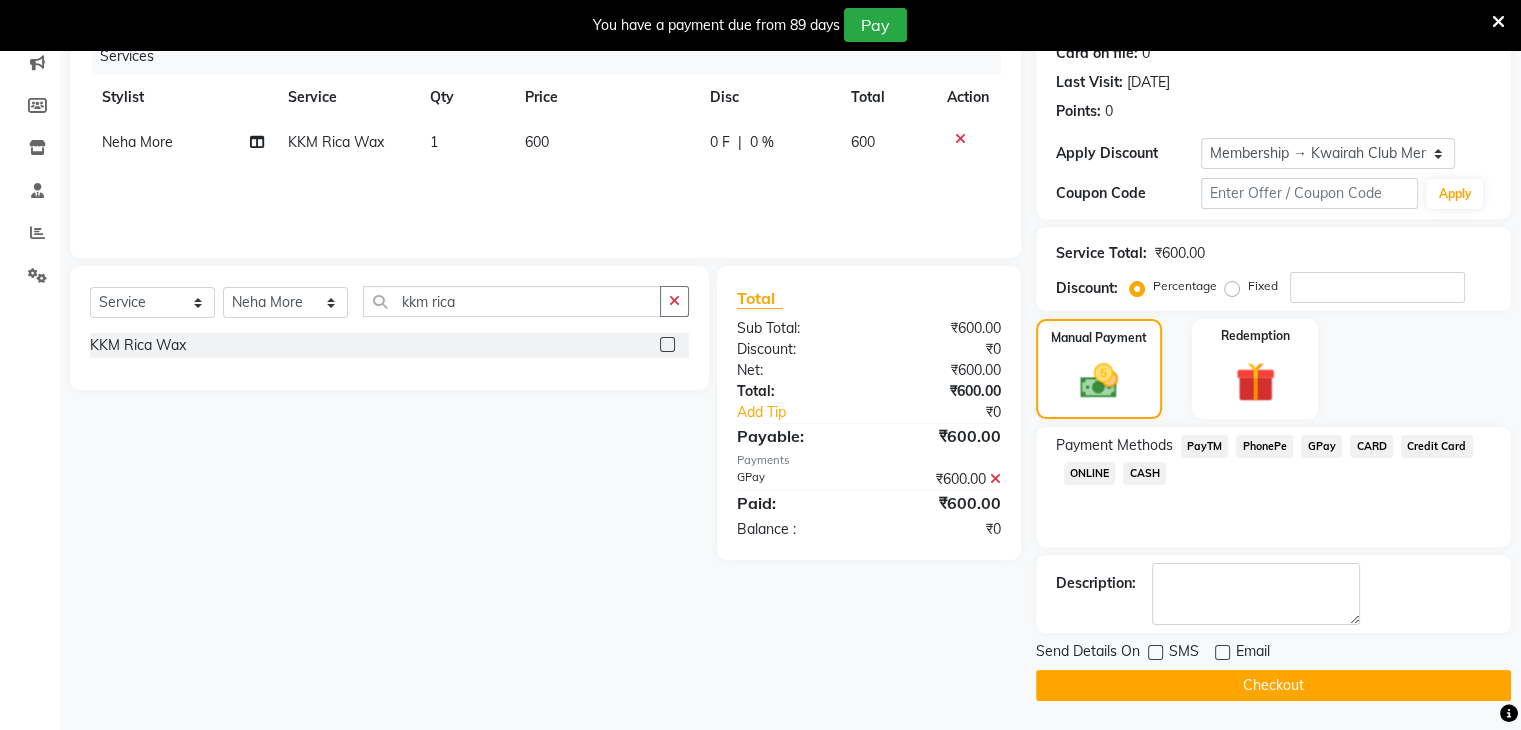 click on "Checkout" 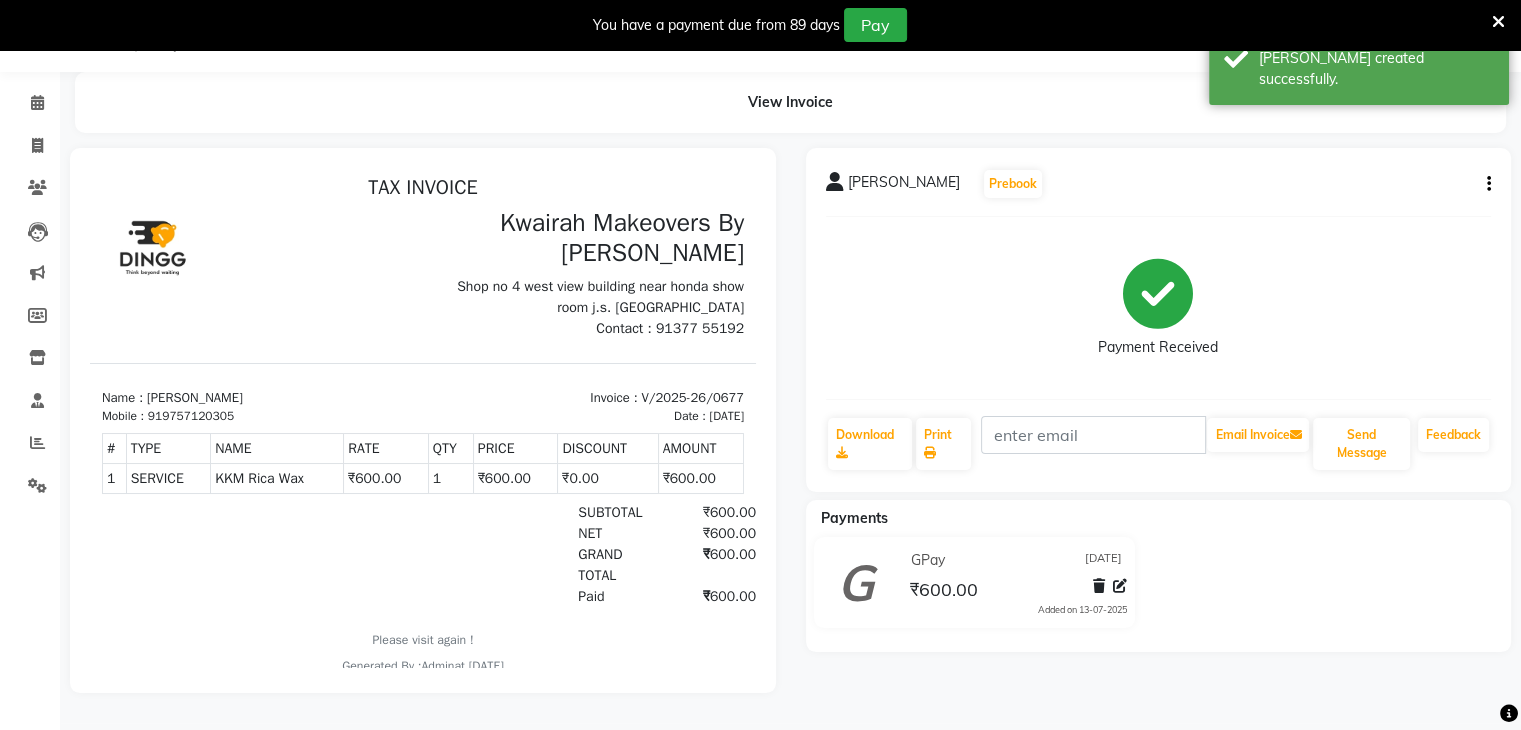 scroll, scrollTop: 0, scrollLeft: 0, axis: both 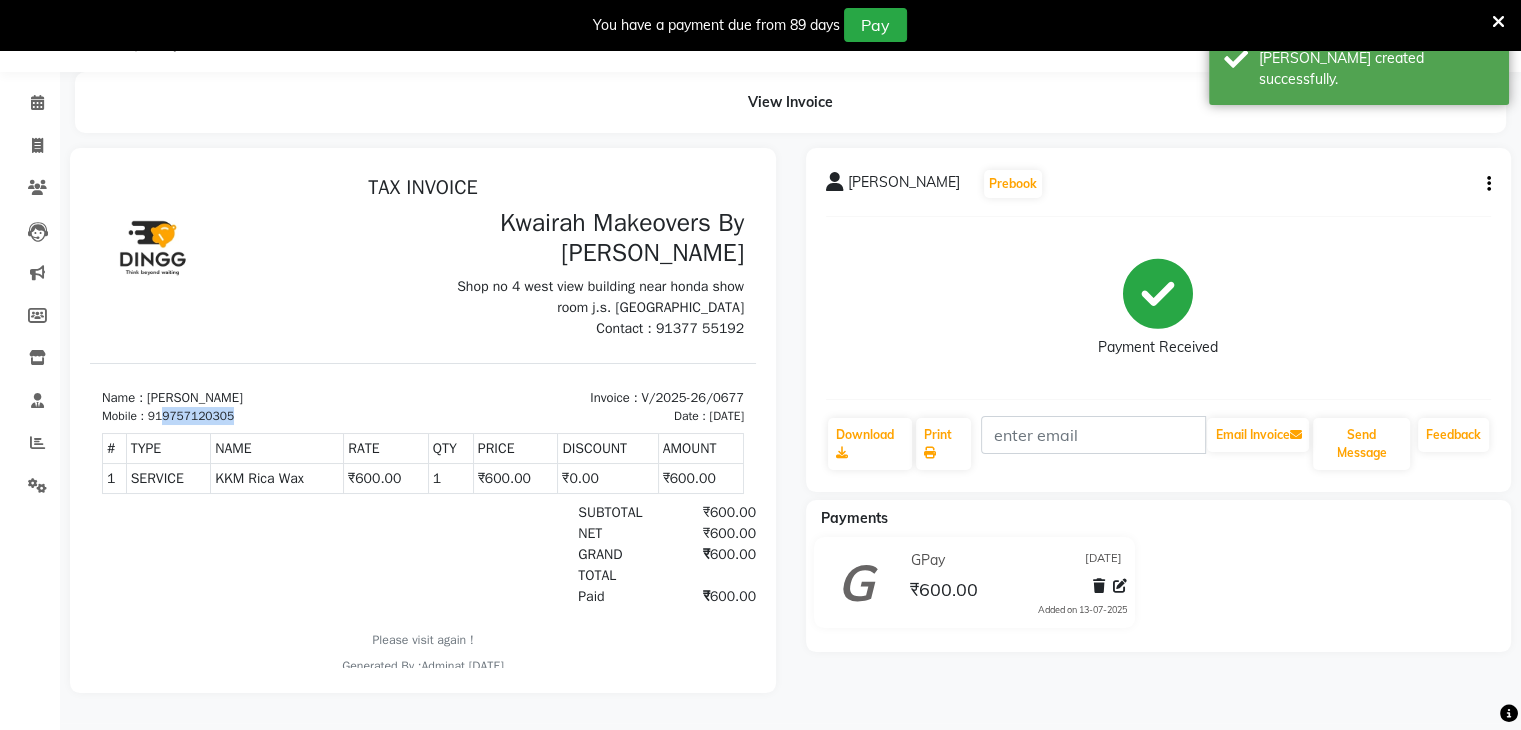 drag, startPoint x: 167, startPoint y: 411, endPoint x: 245, endPoint y: 416, distance: 78.160095 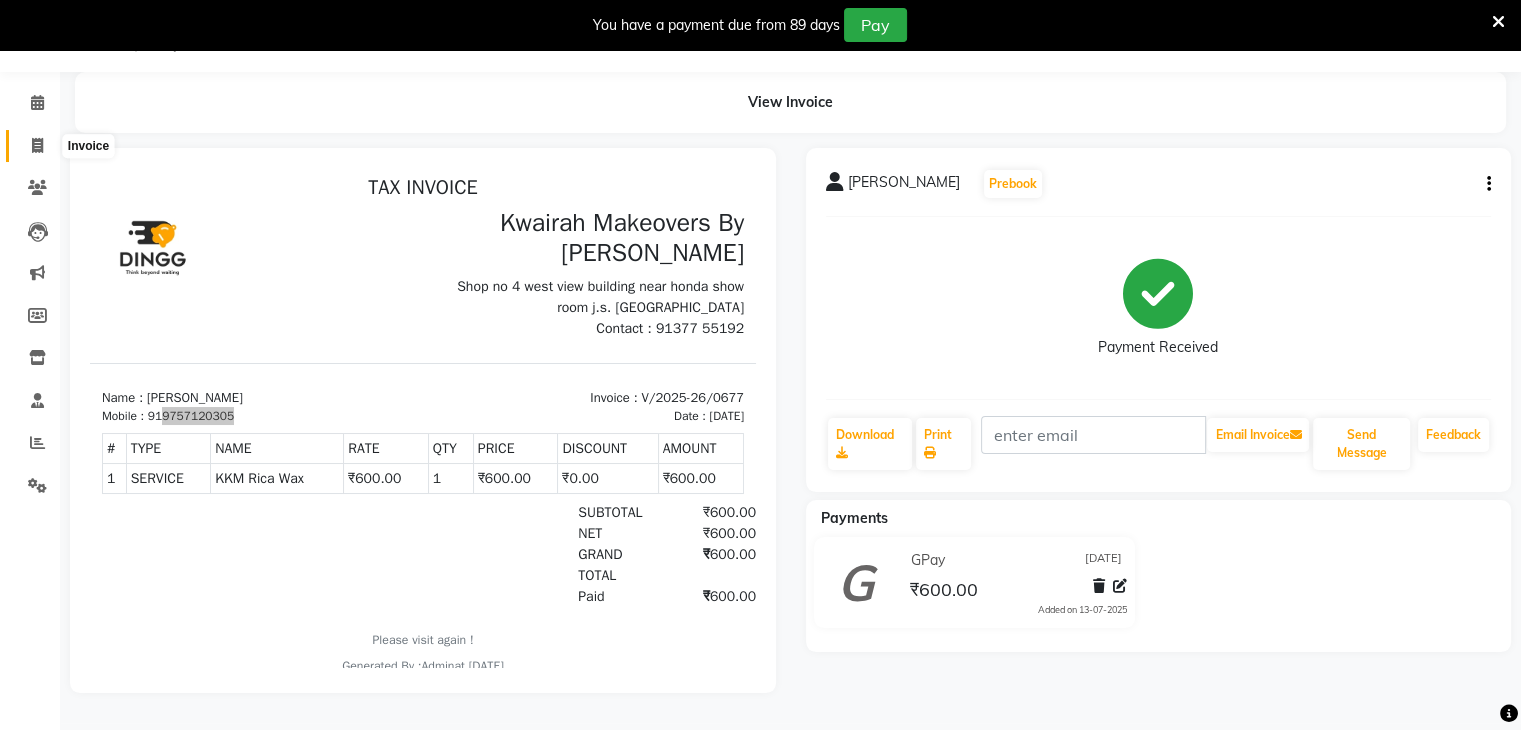click 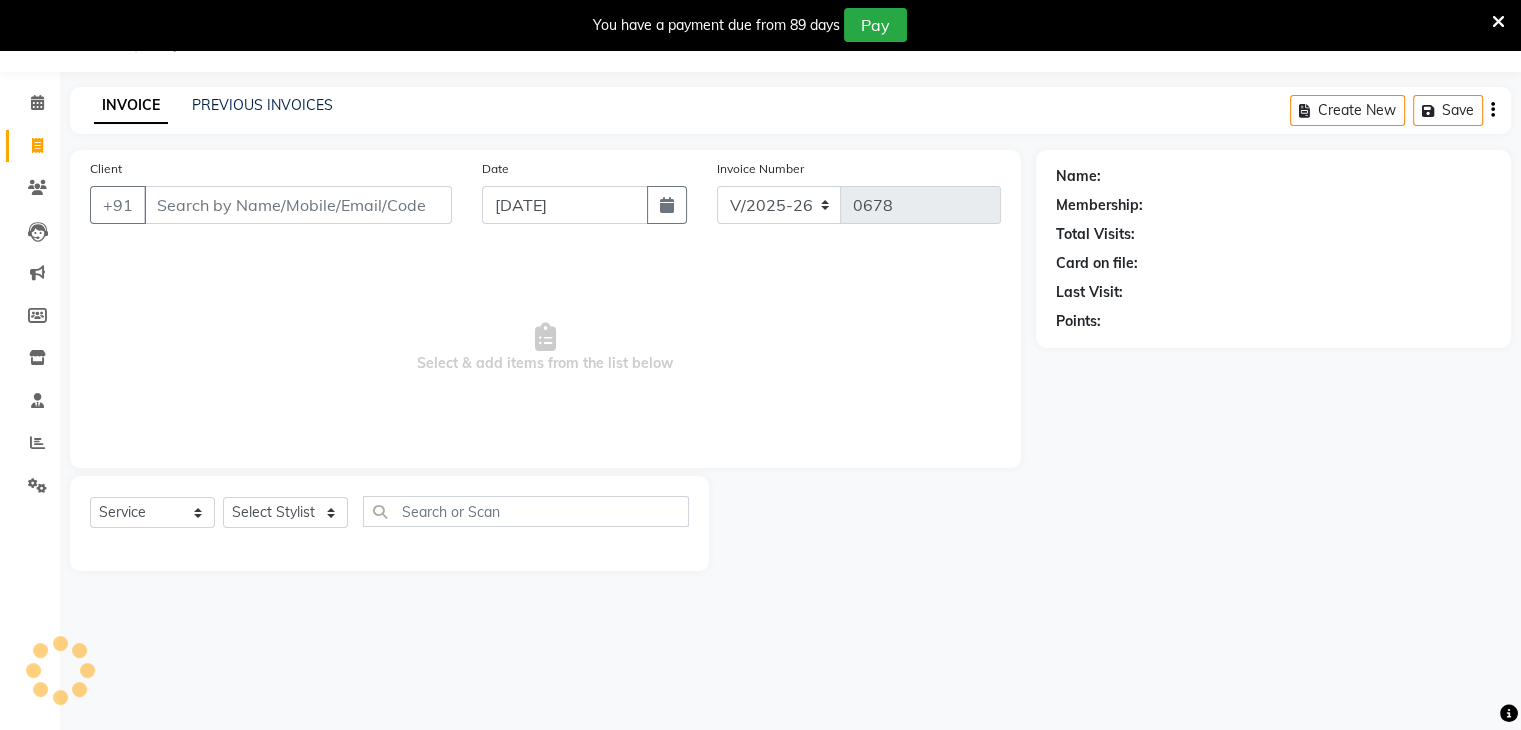 scroll, scrollTop: 50, scrollLeft: 0, axis: vertical 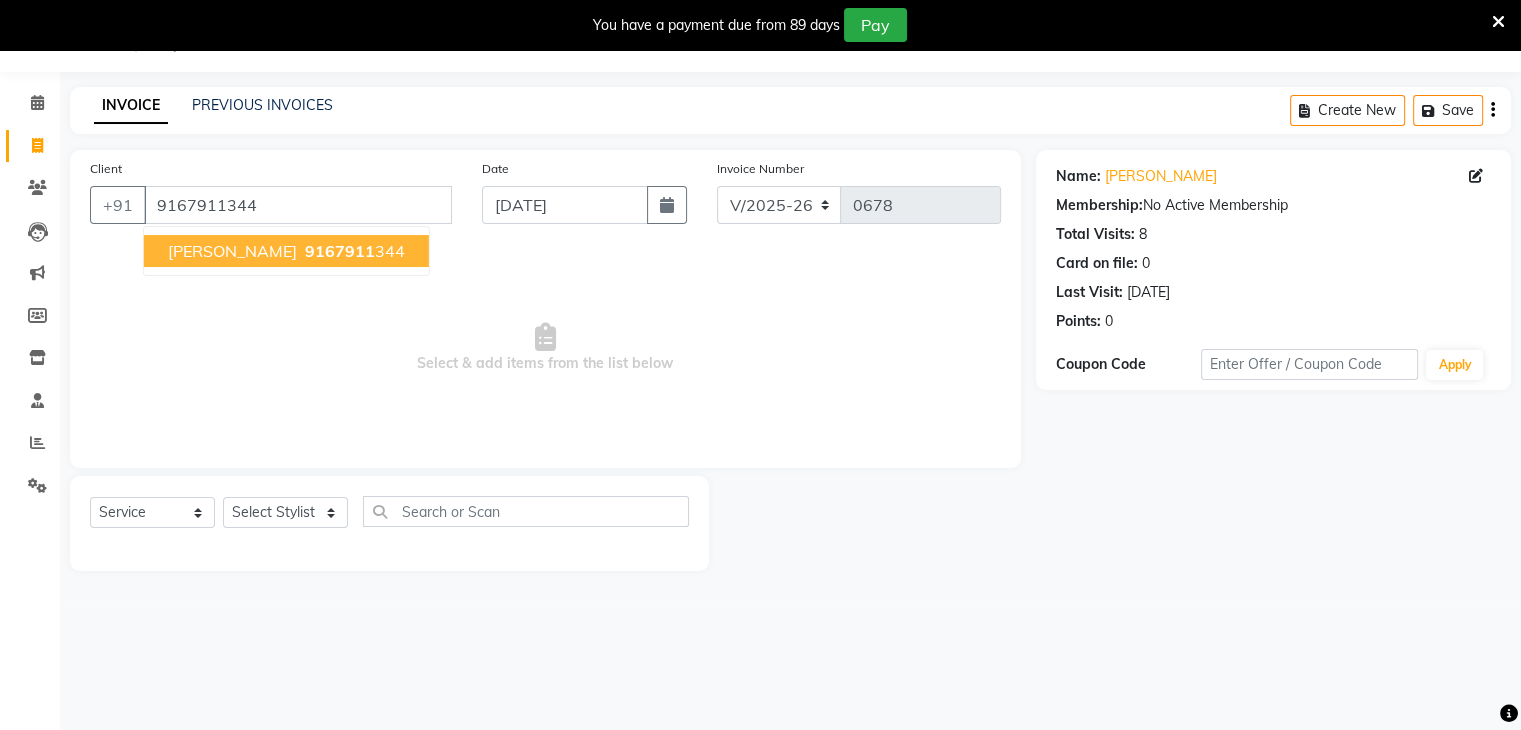 click on "9167911" at bounding box center [340, 251] 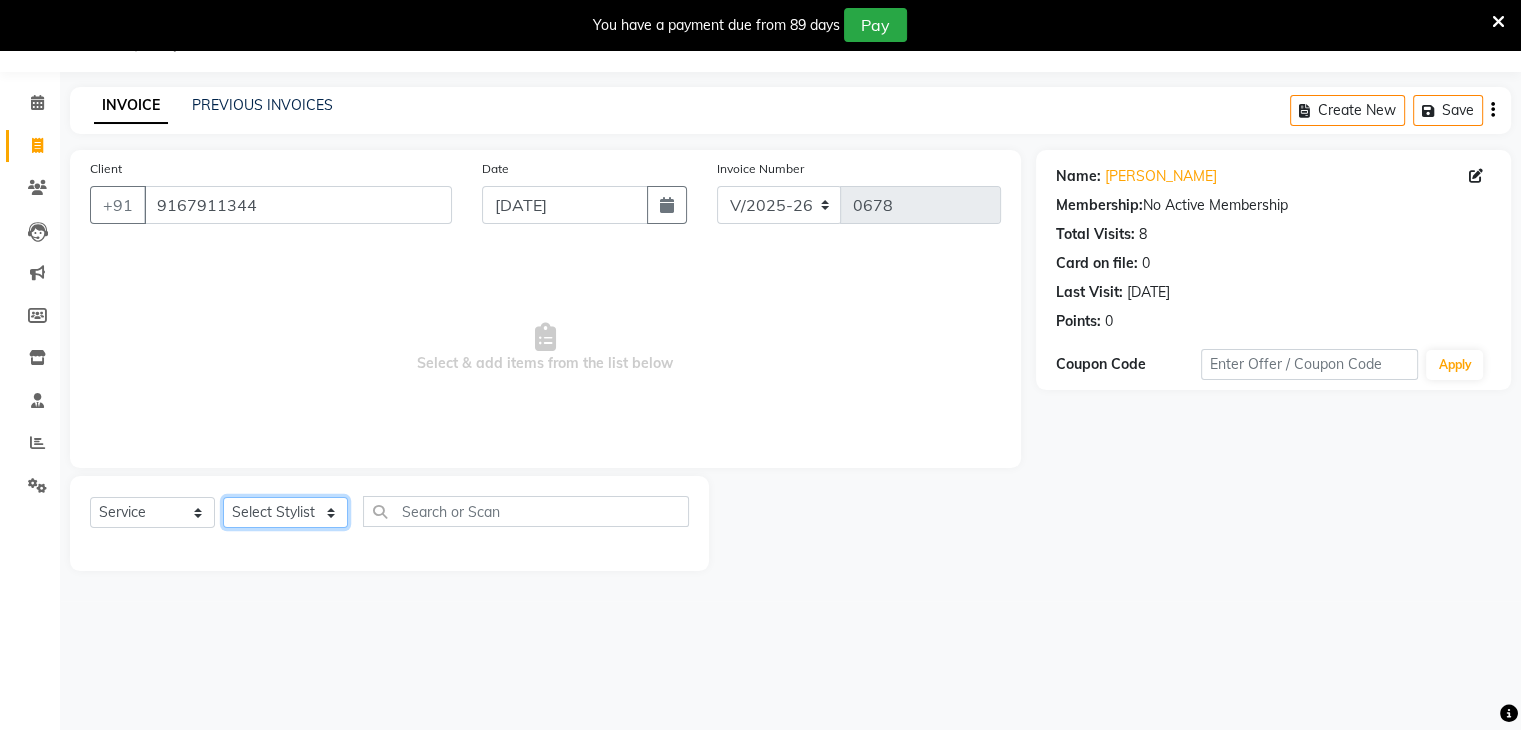 click on "Select Stylist [PERSON_NAME] [PERSON_NAME] Neha More Rakhi [PERSON_NAME] [PERSON_NAME]" 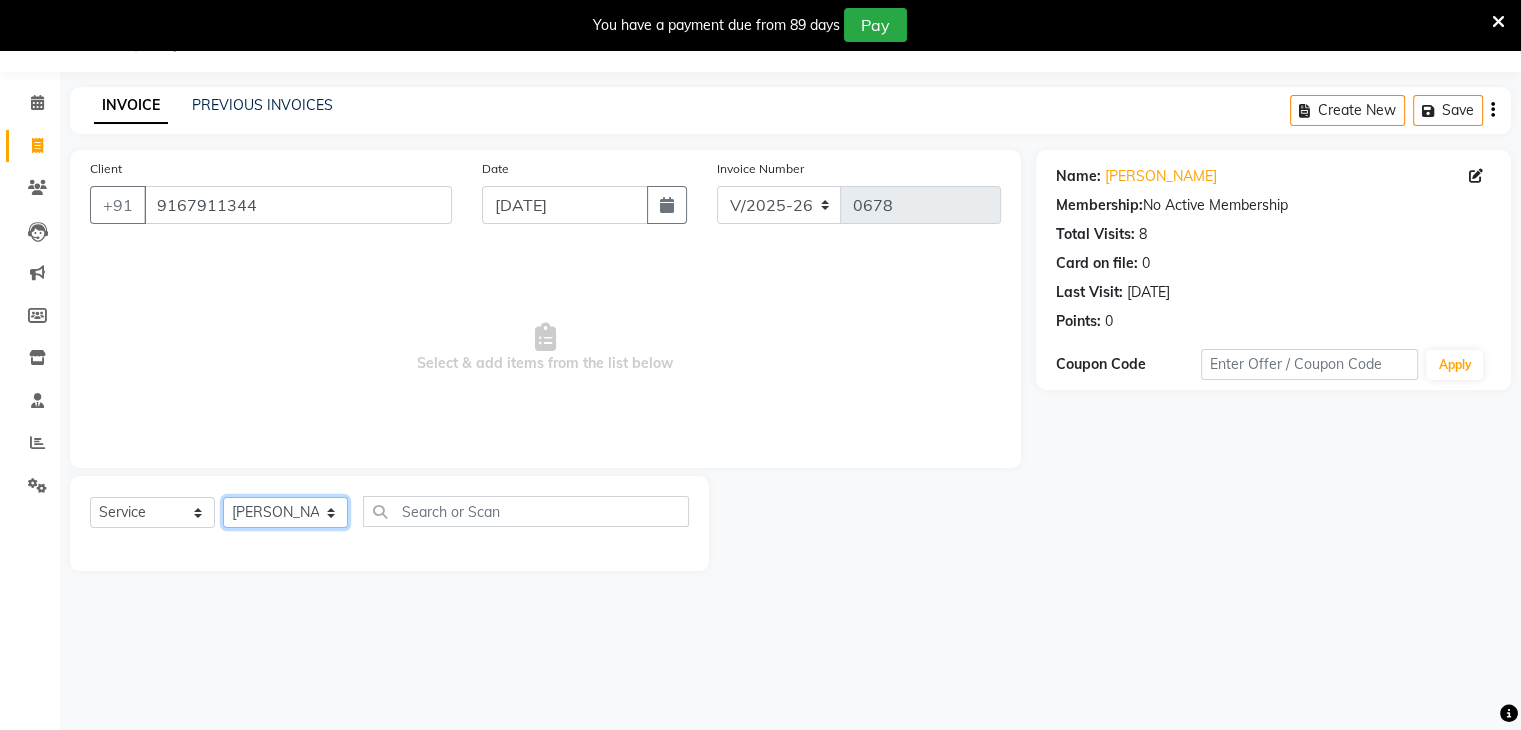 click on "Select Stylist [PERSON_NAME] [PERSON_NAME] Neha More Rakhi [PERSON_NAME] [PERSON_NAME]" 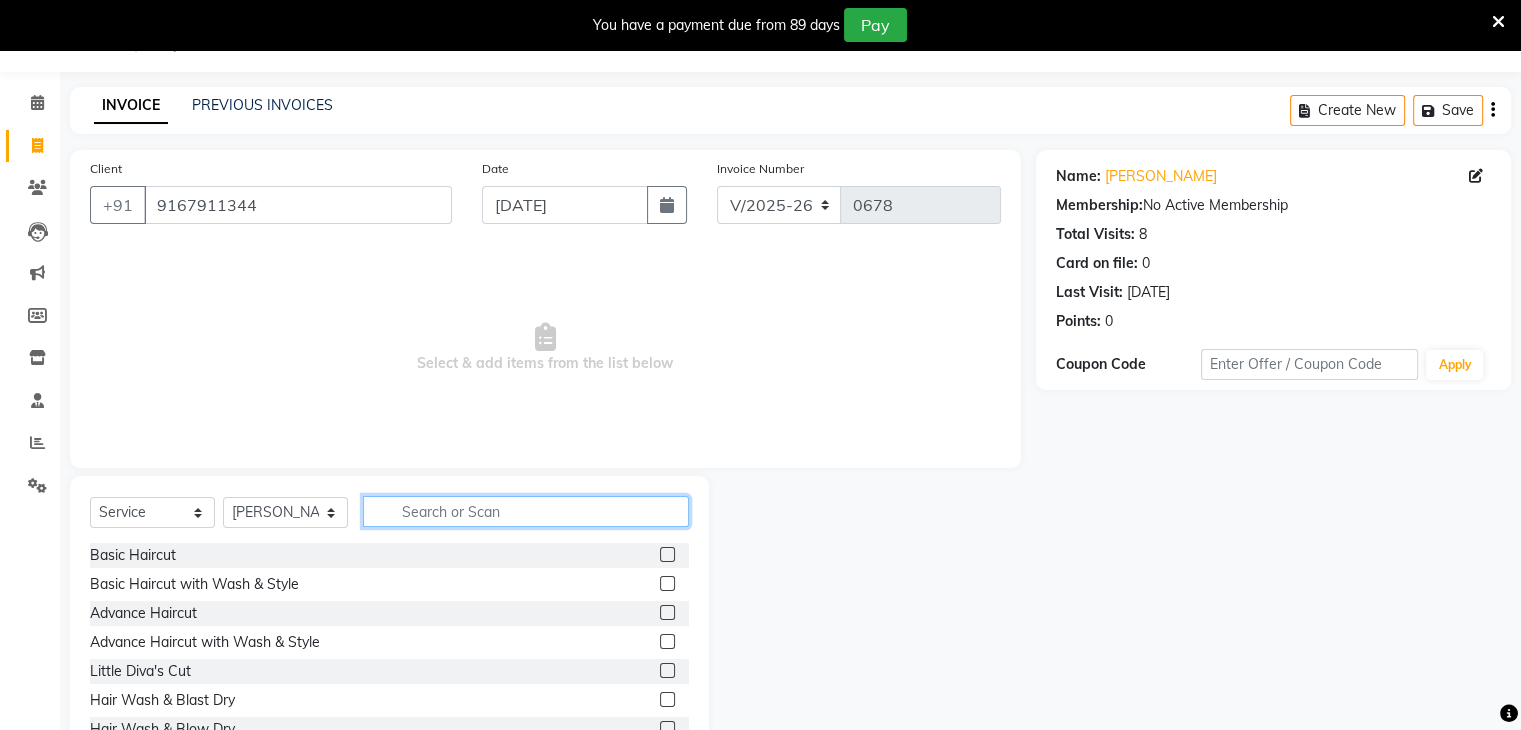 click 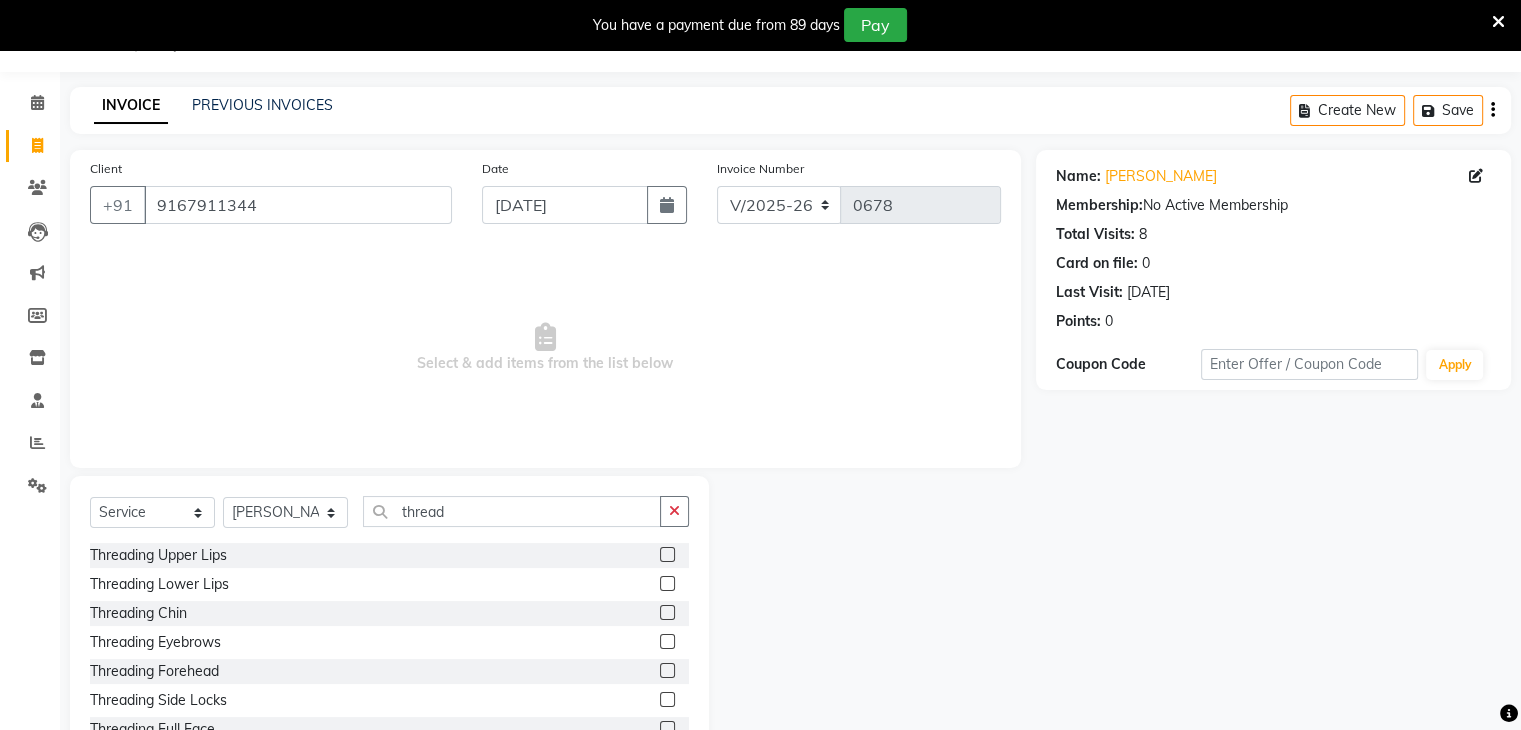 click 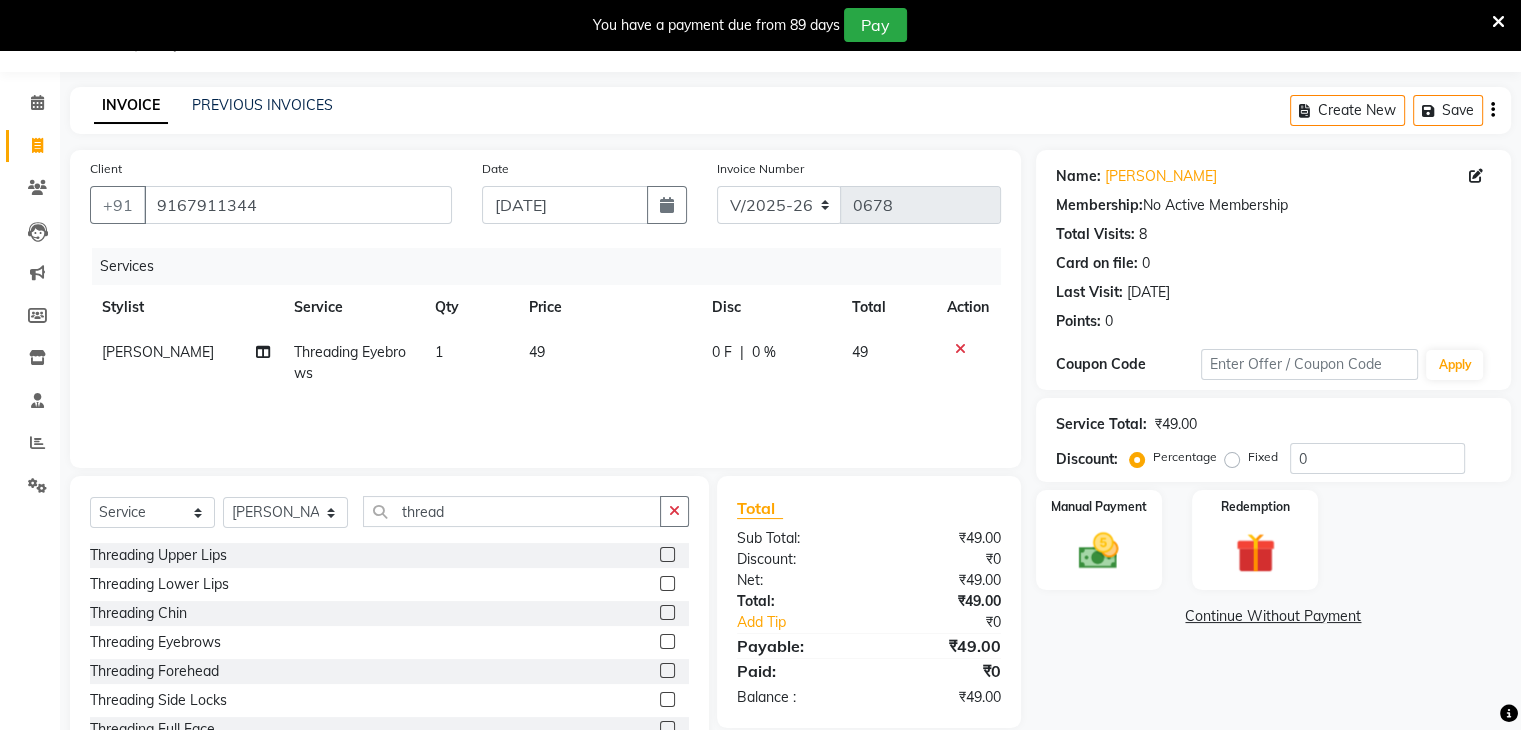 click on "49" 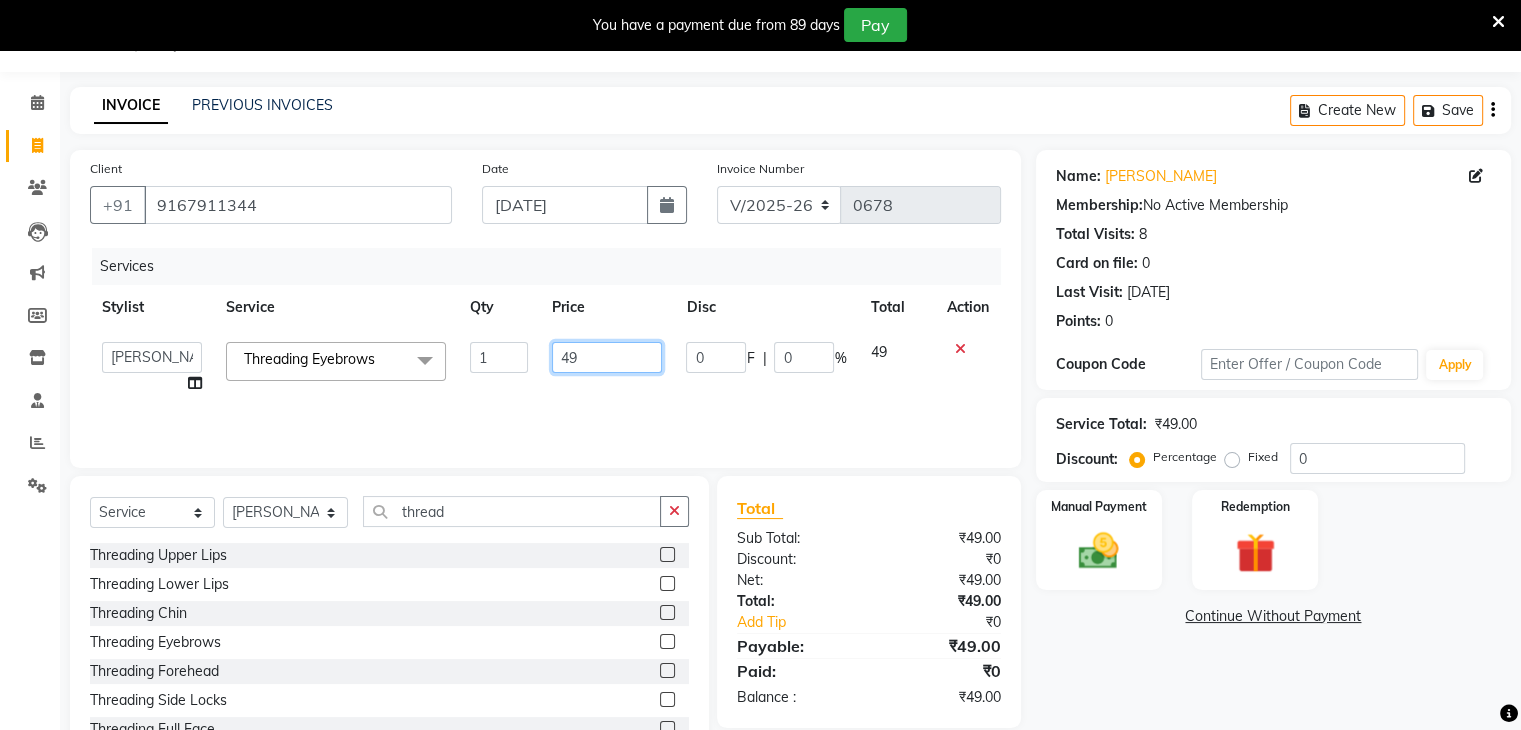 drag, startPoint x: 611, startPoint y: 356, endPoint x: 518, endPoint y: 361, distance: 93.13431 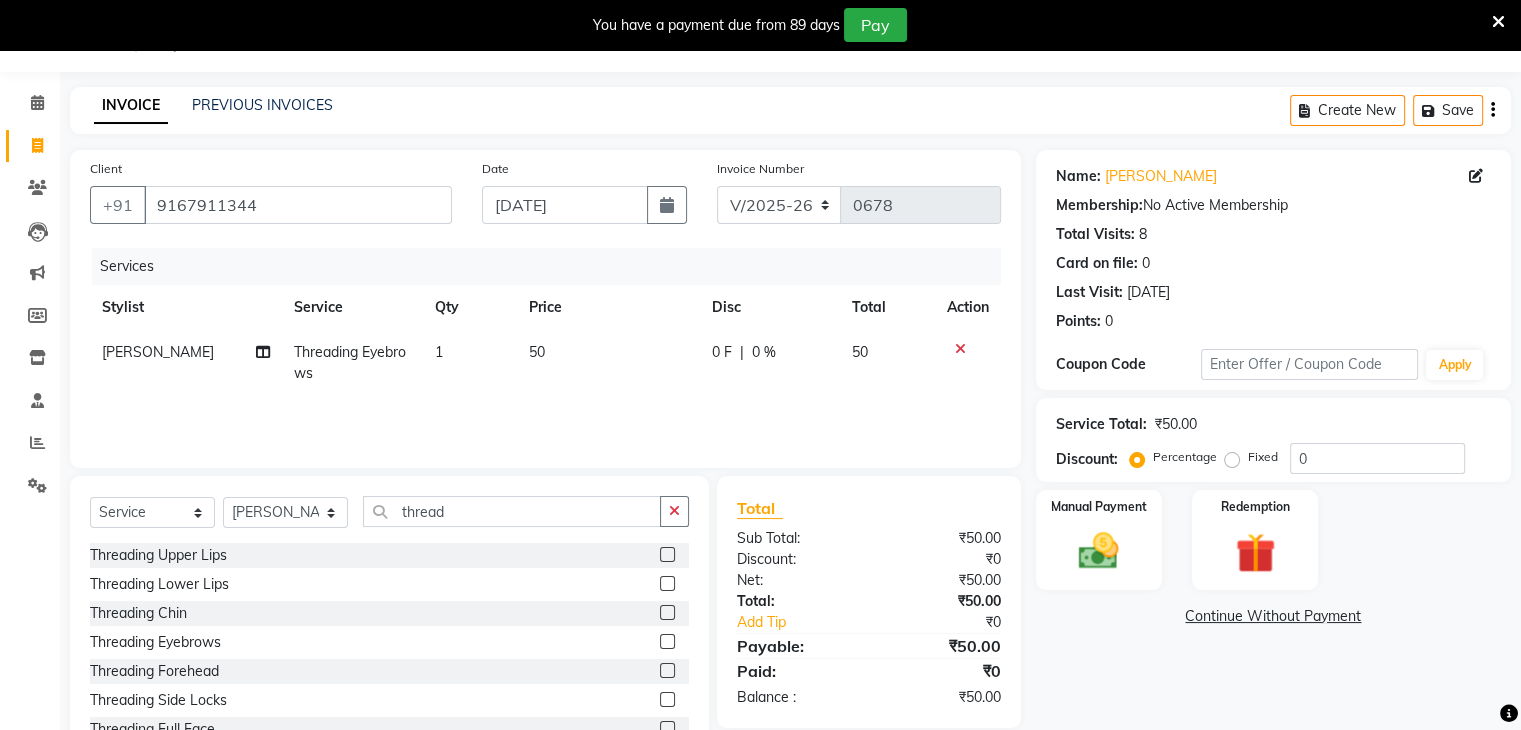 click on "50" 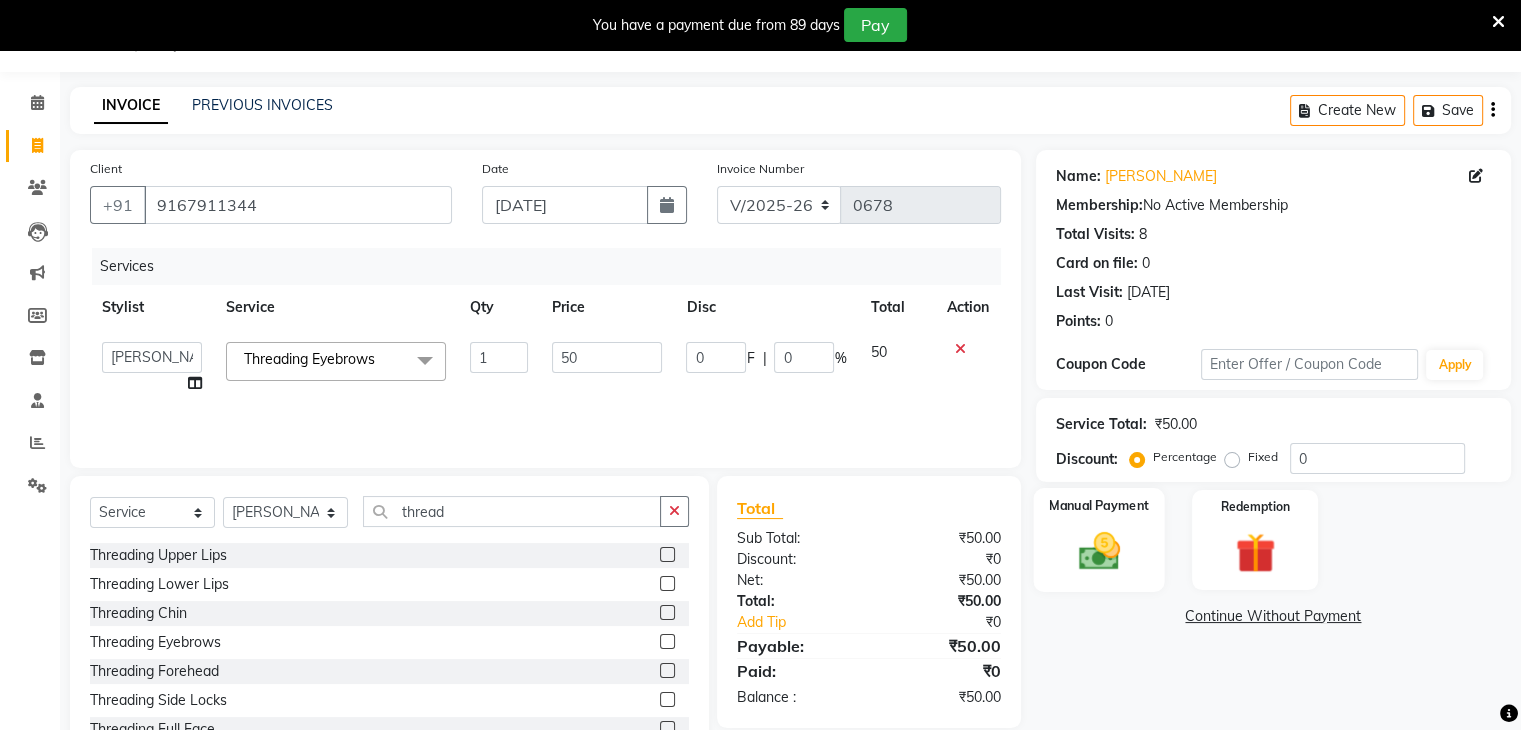 click on "Manual Payment" 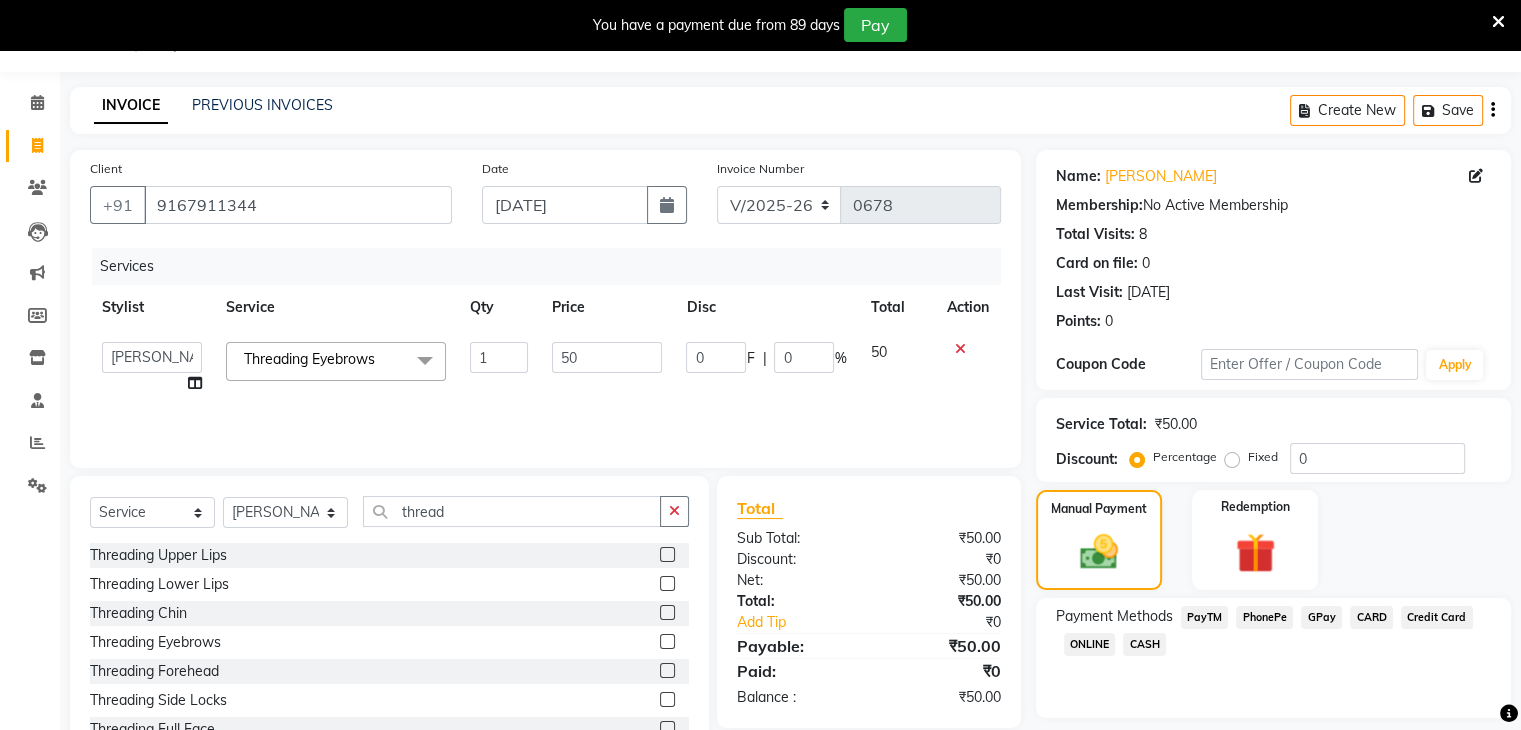 click on "CASH" 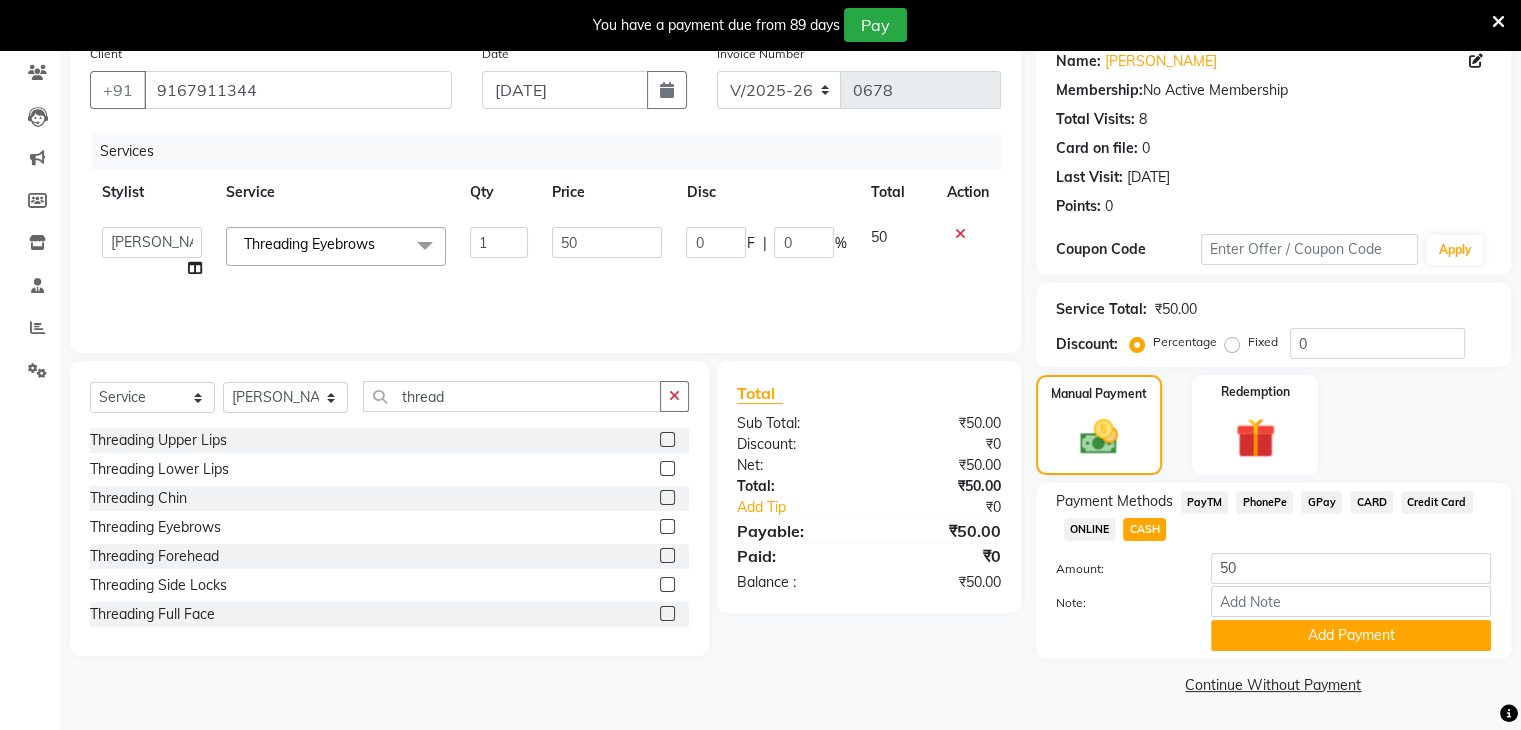 scroll, scrollTop: 167, scrollLeft: 0, axis: vertical 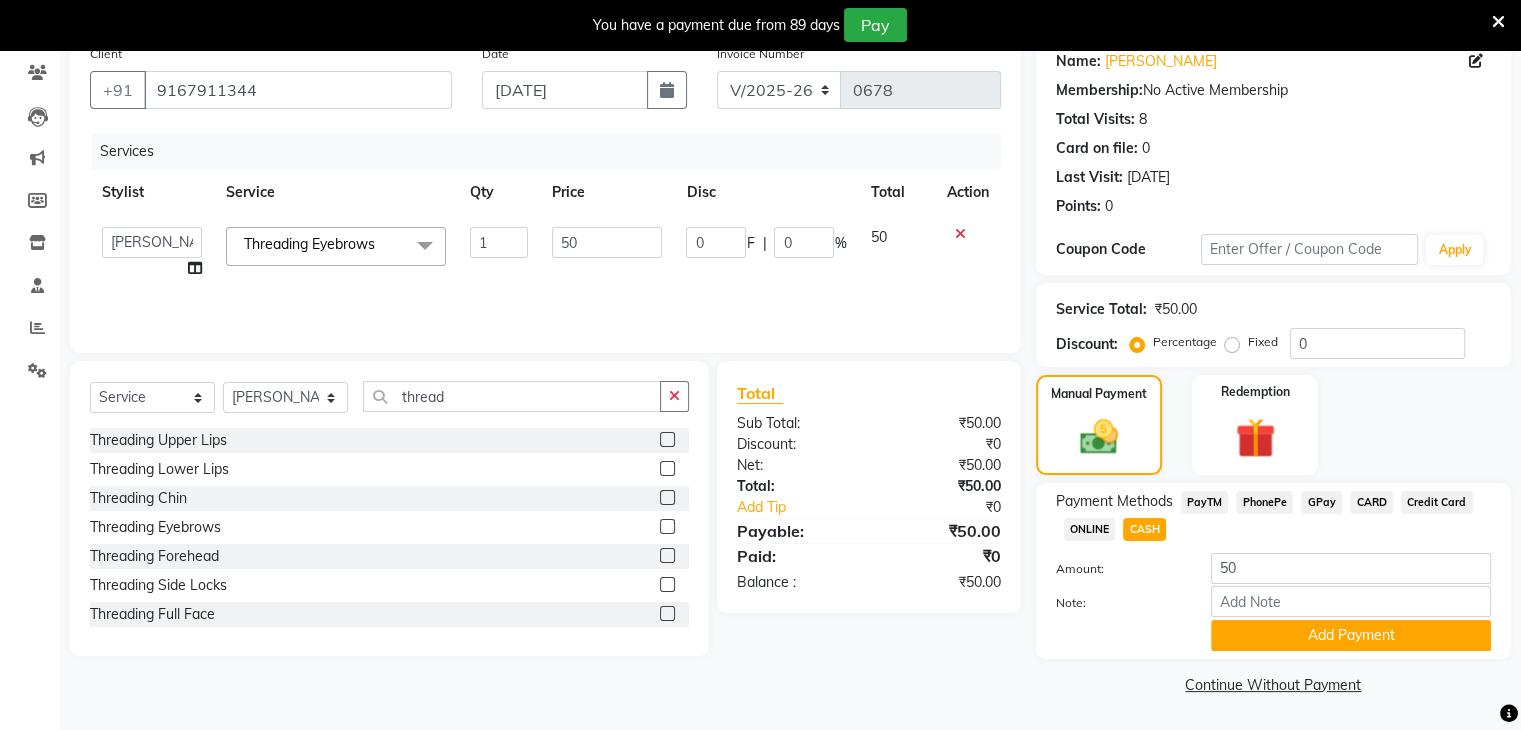 click on "Add Payment" 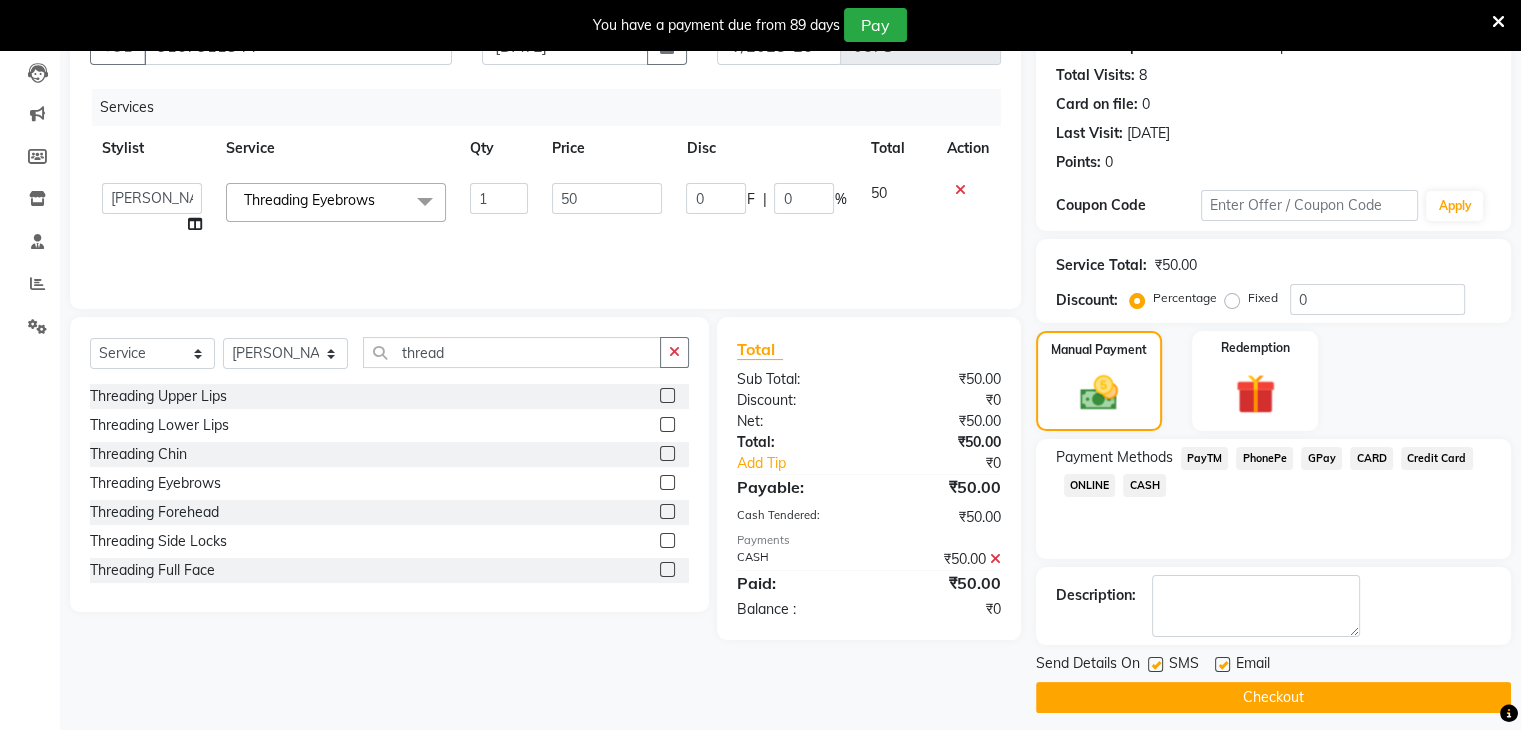 scroll, scrollTop: 220, scrollLeft: 0, axis: vertical 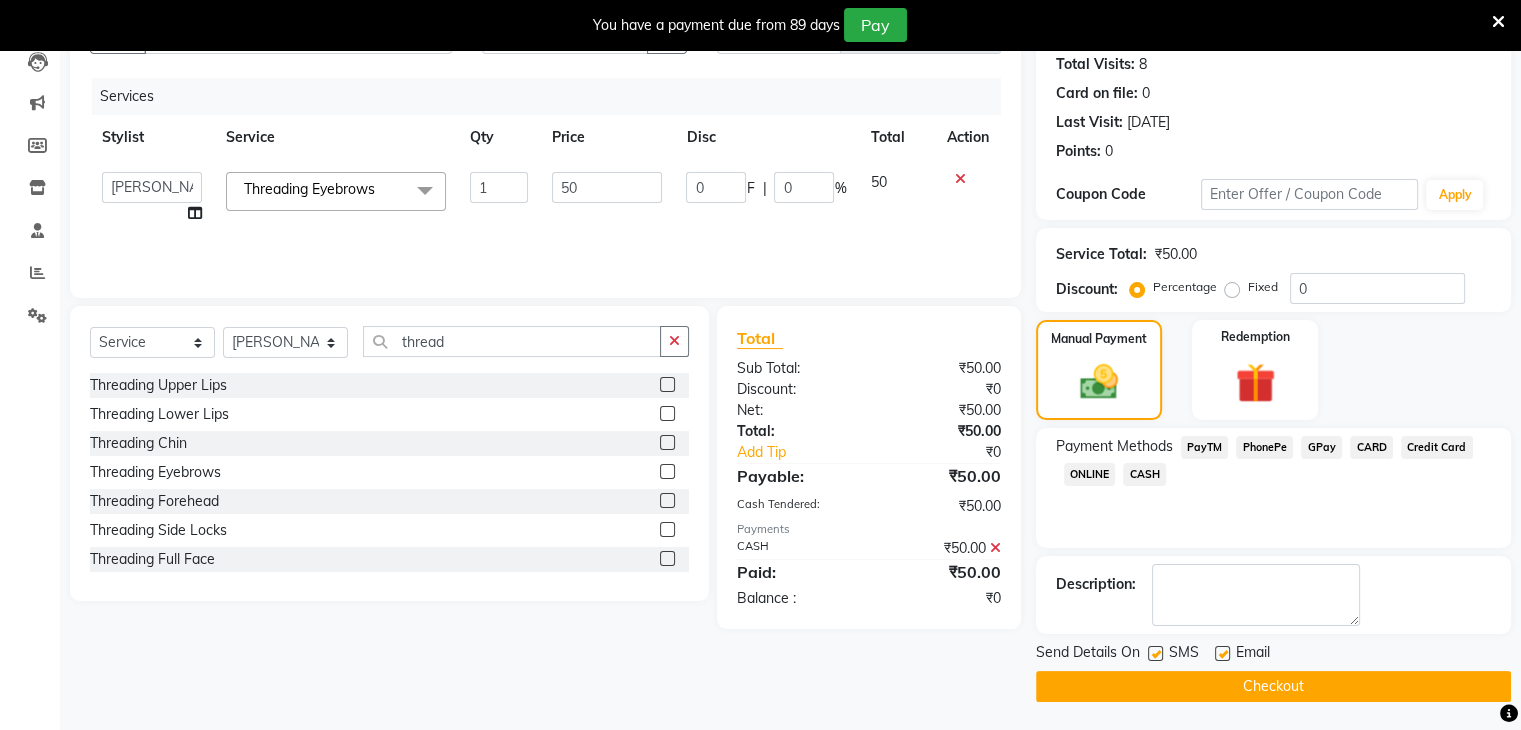 click on "Send Details On SMS Email" 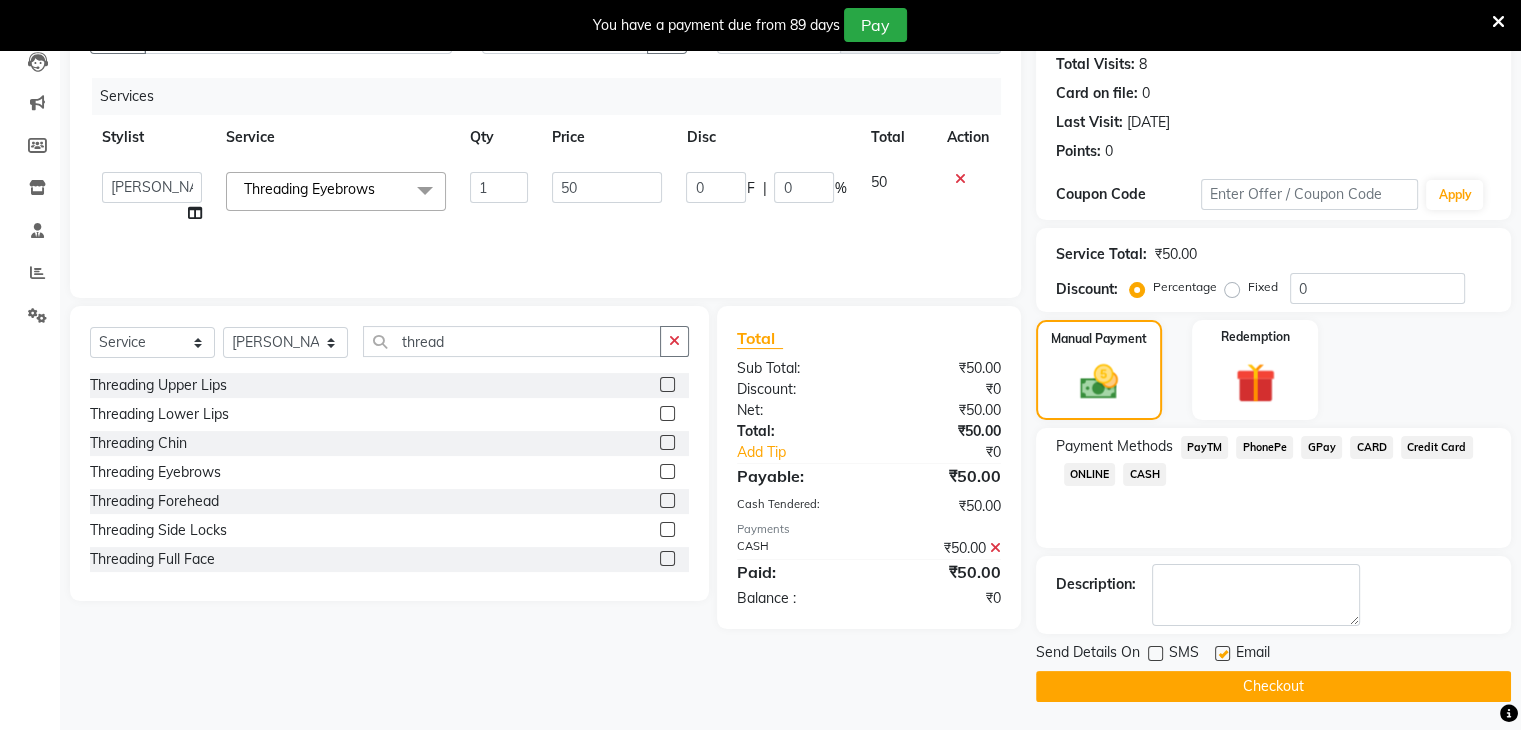 click 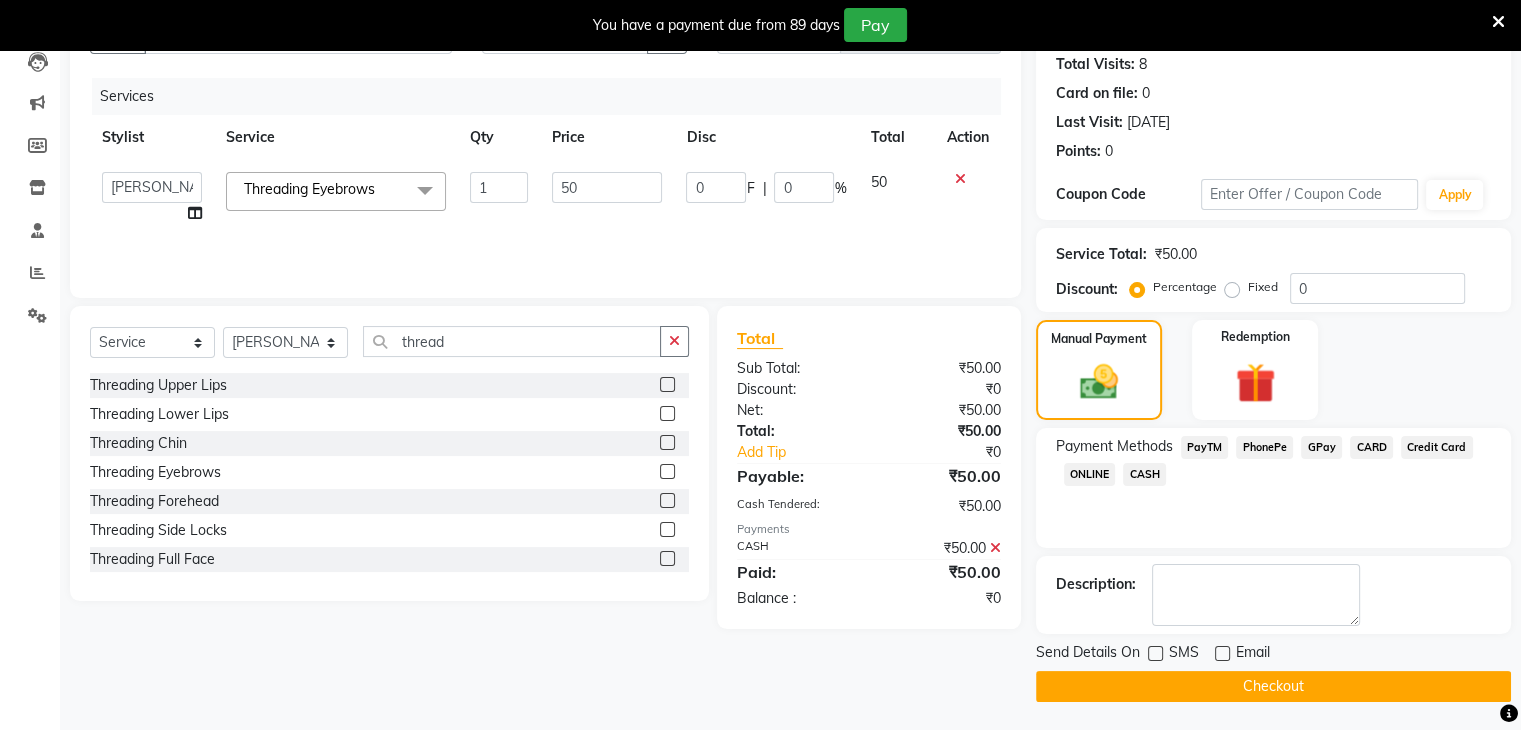 click on "Checkout" 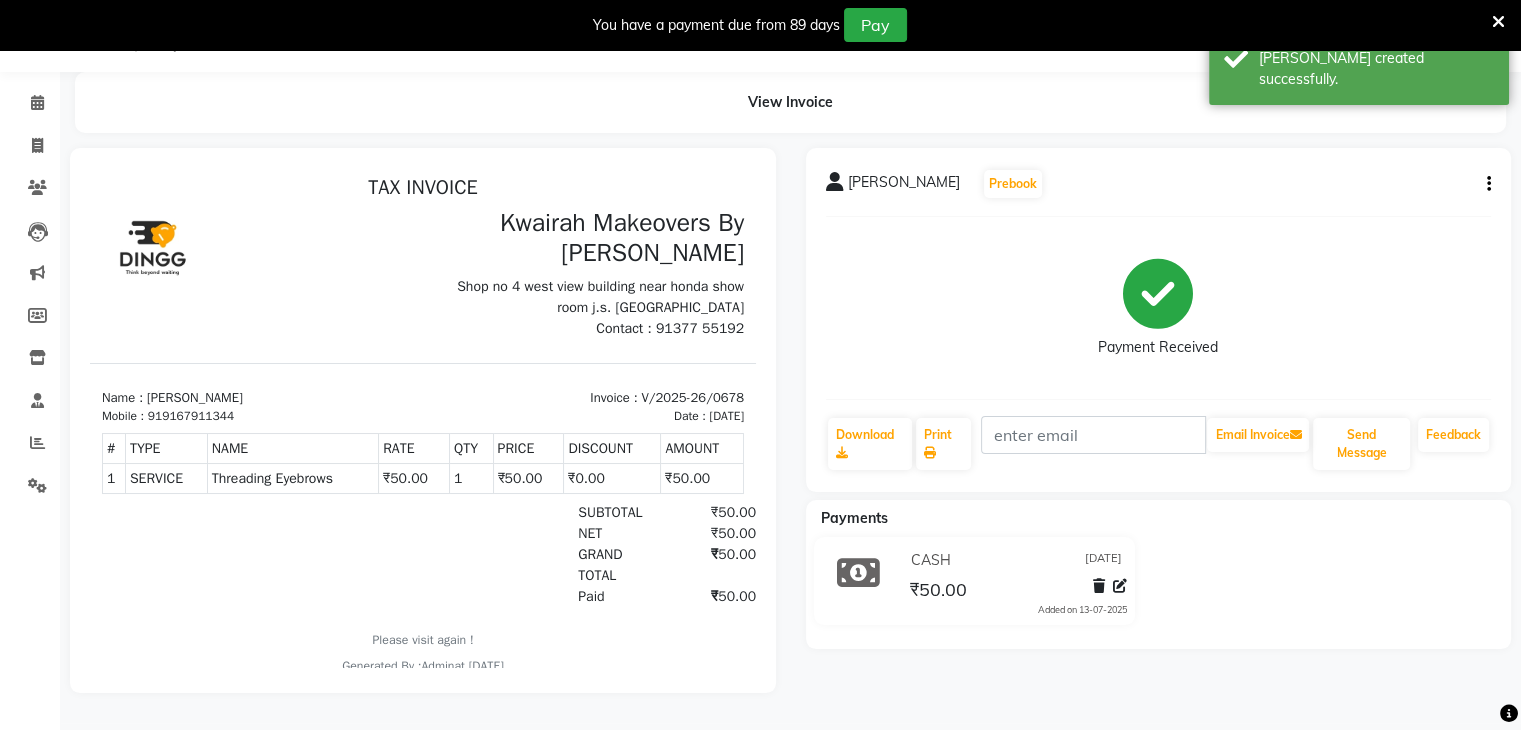scroll, scrollTop: 0, scrollLeft: 0, axis: both 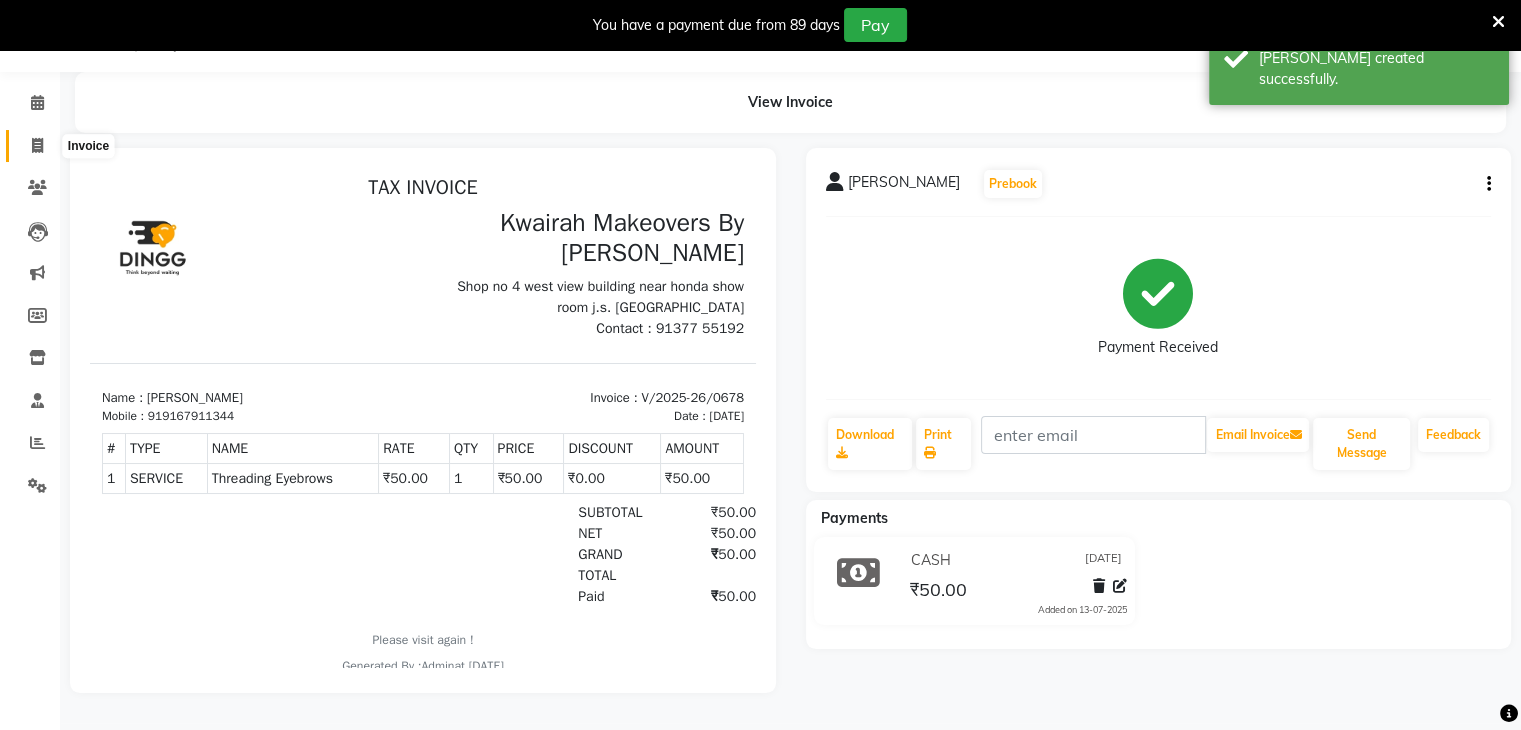 click 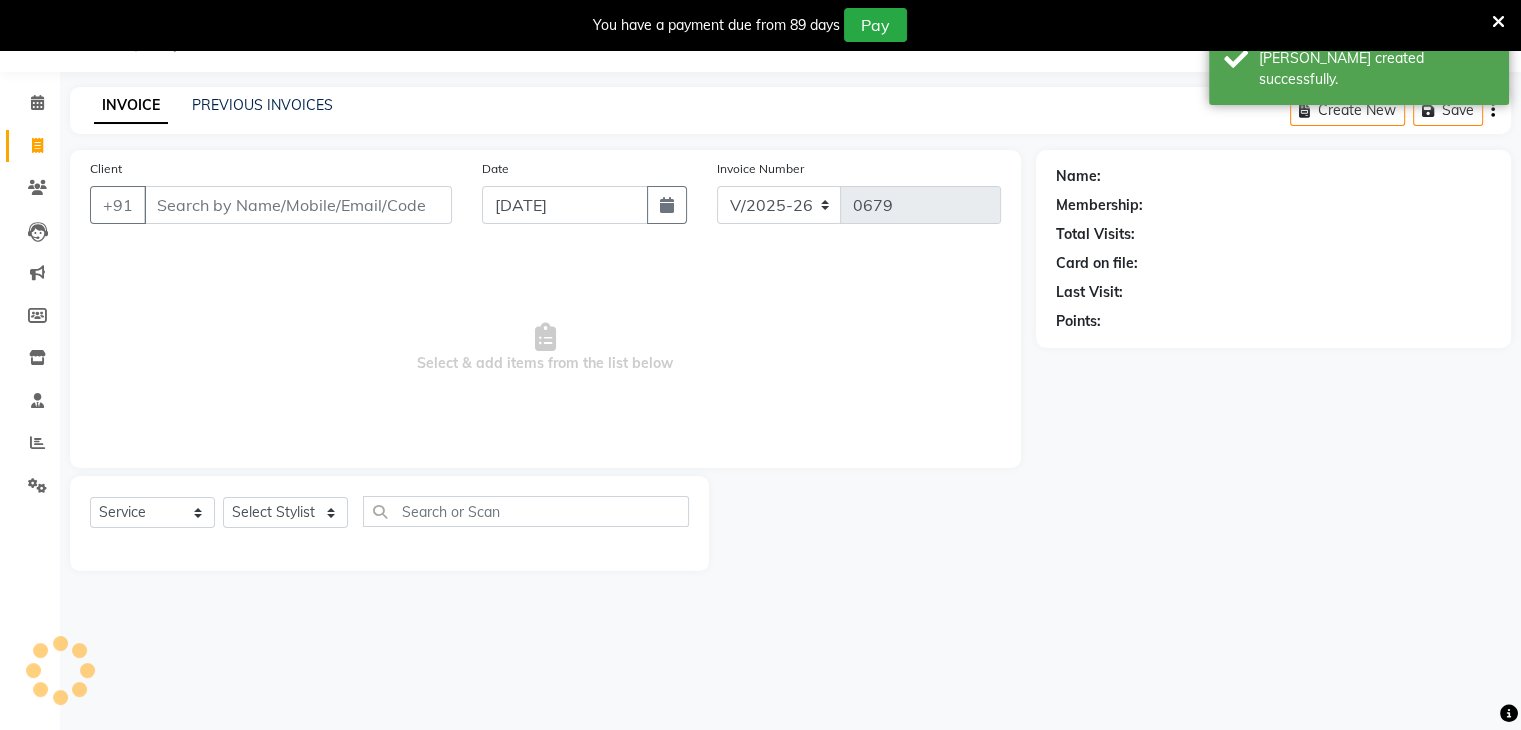 scroll, scrollTop: 50, scrollLeft: 0, axis: vertical 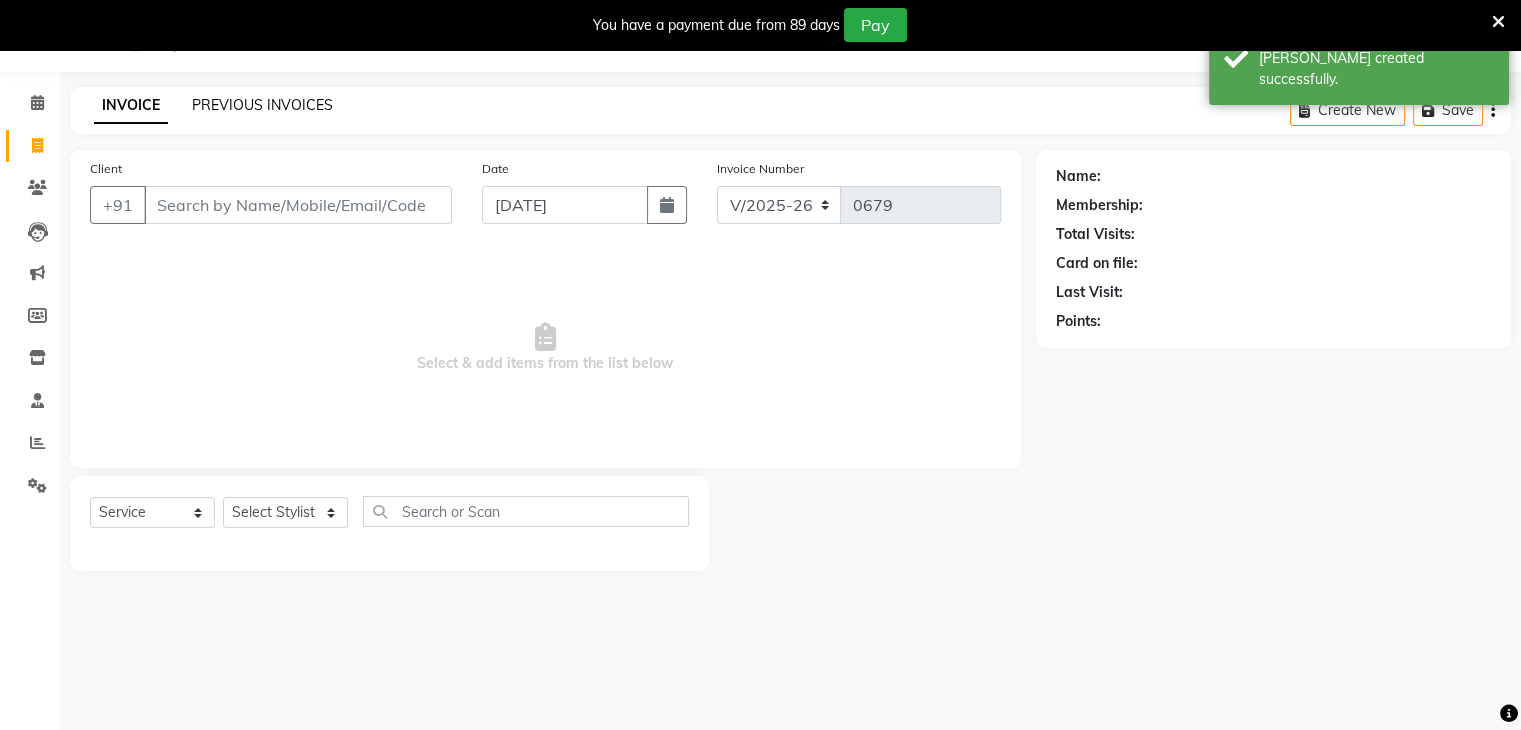 click on "PREVIOUS INVOICES" 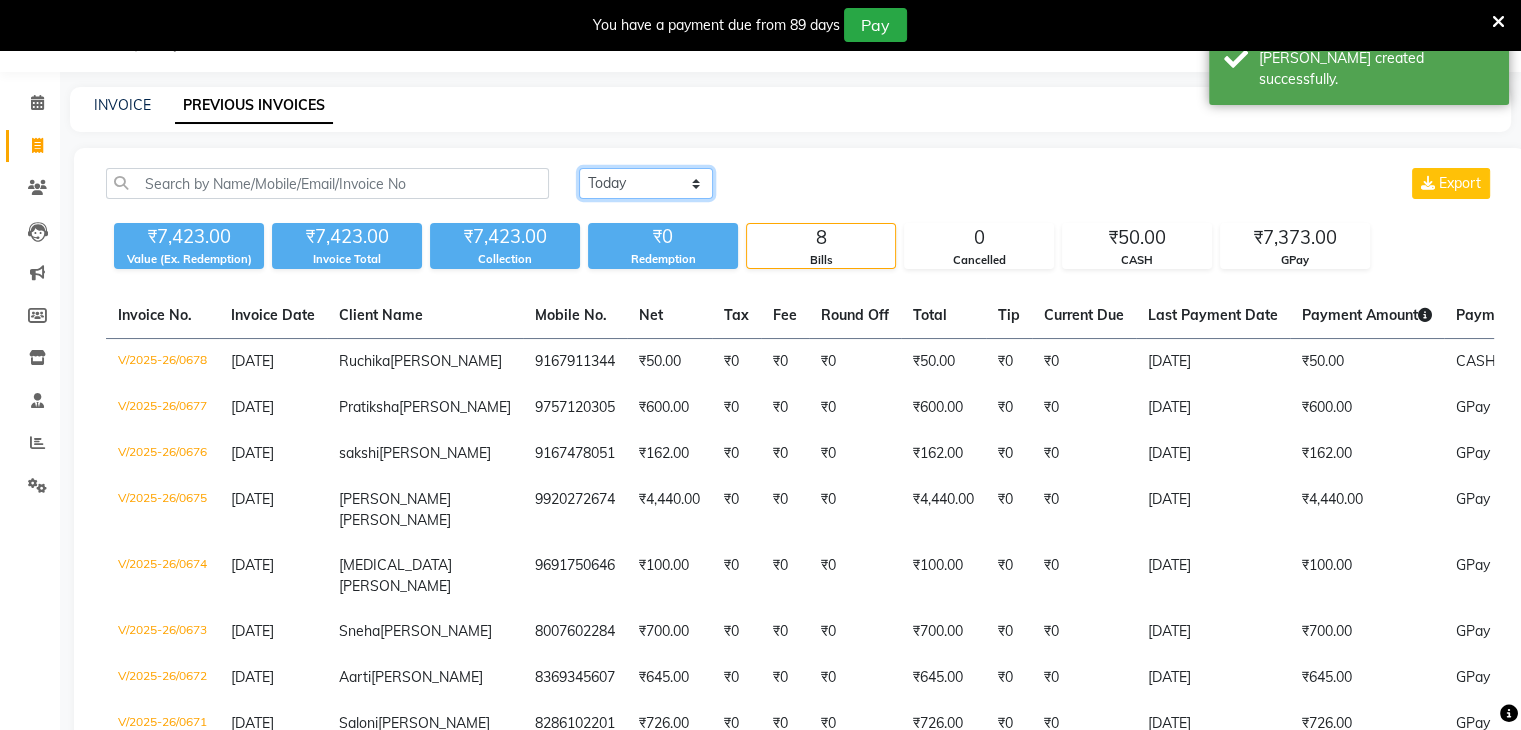click on "[DATE] [DATE] Custom Range" 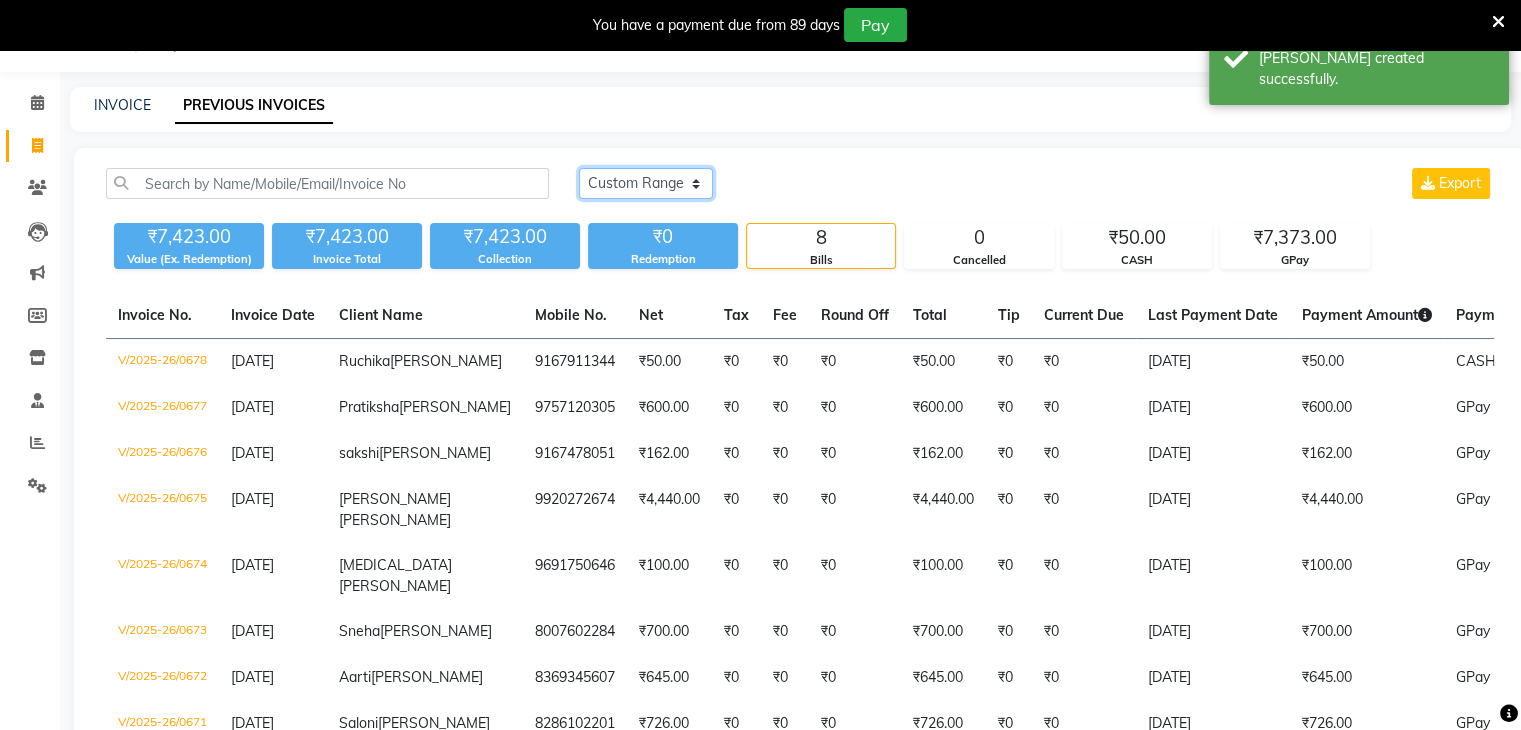 click on "[DATE] [DATE] Custom Range" 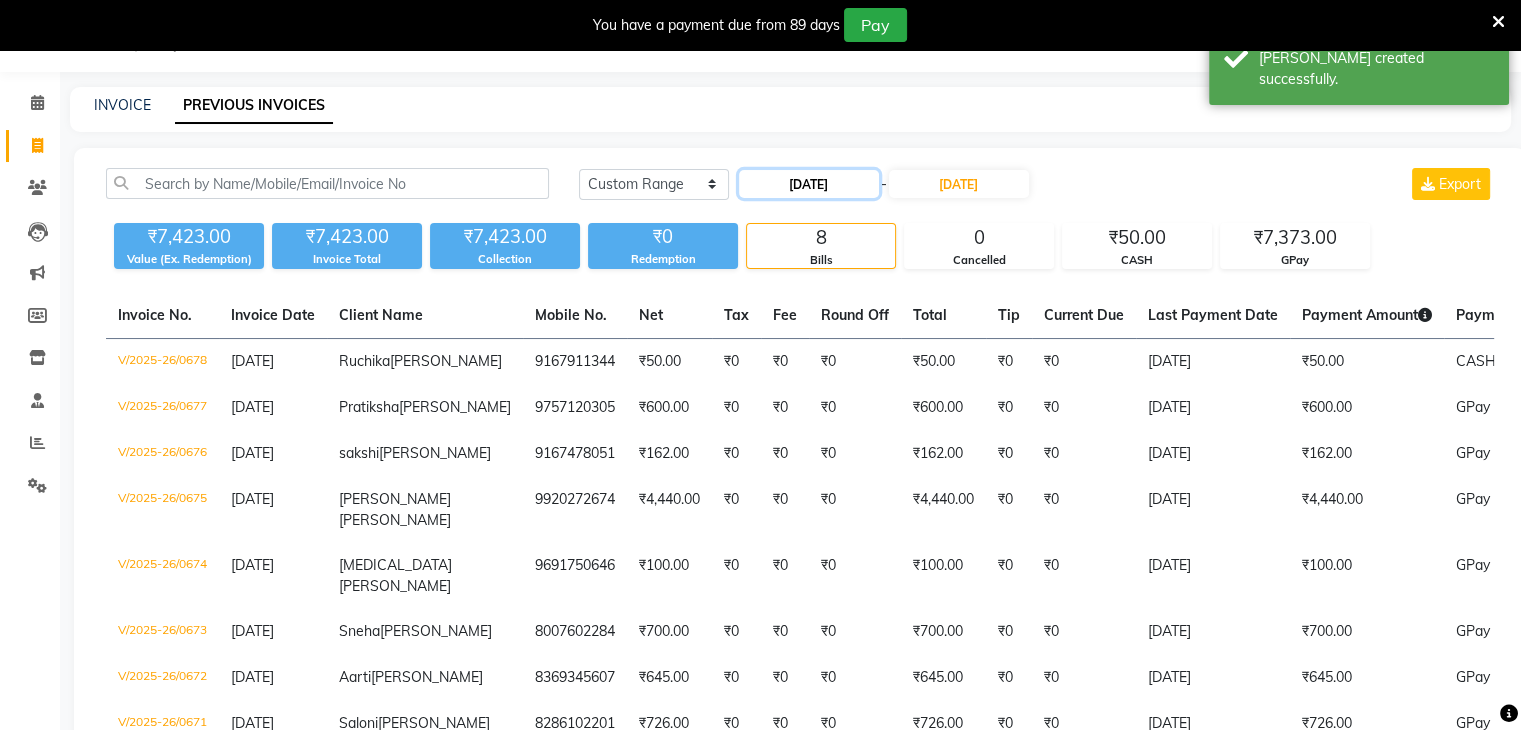 click on "[DATE]" 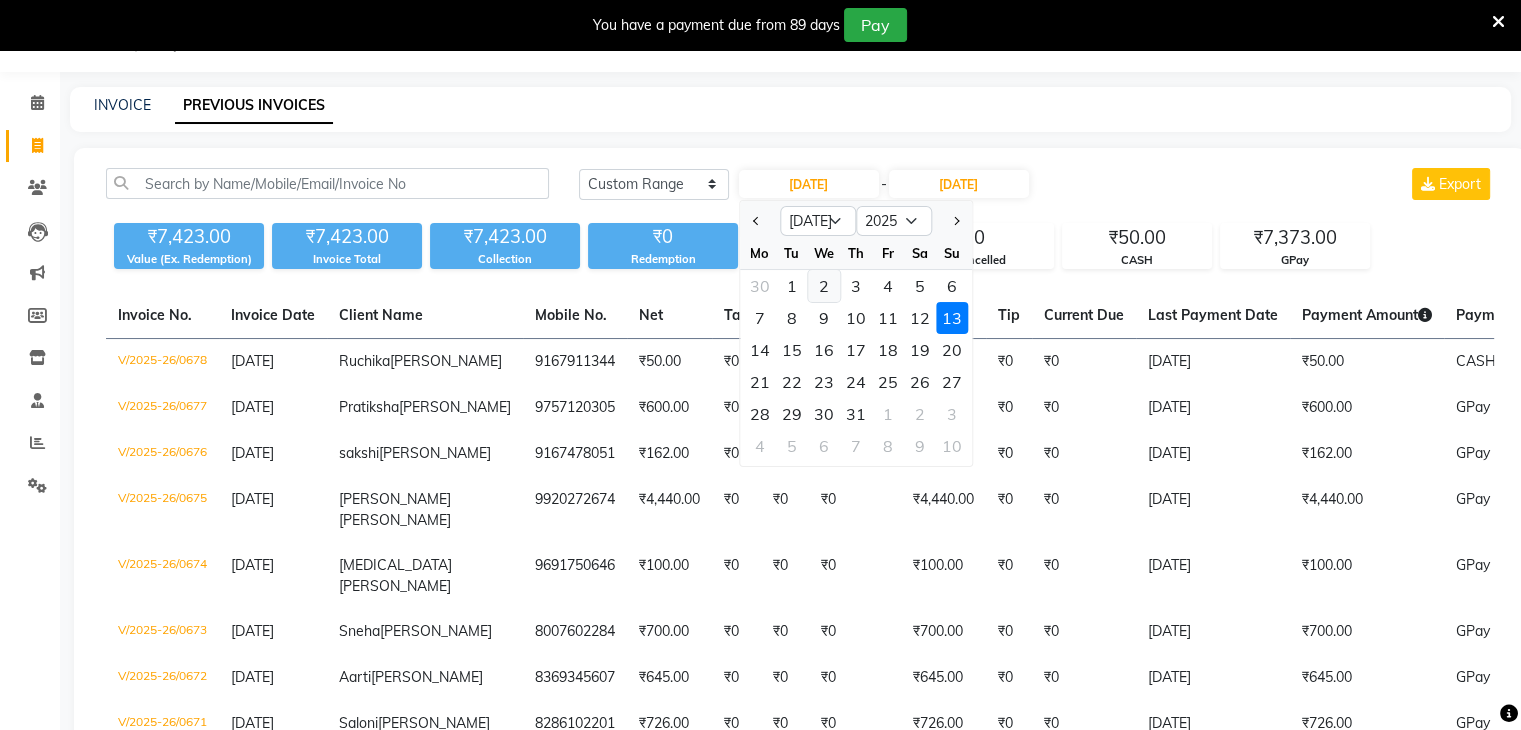 click on "2" 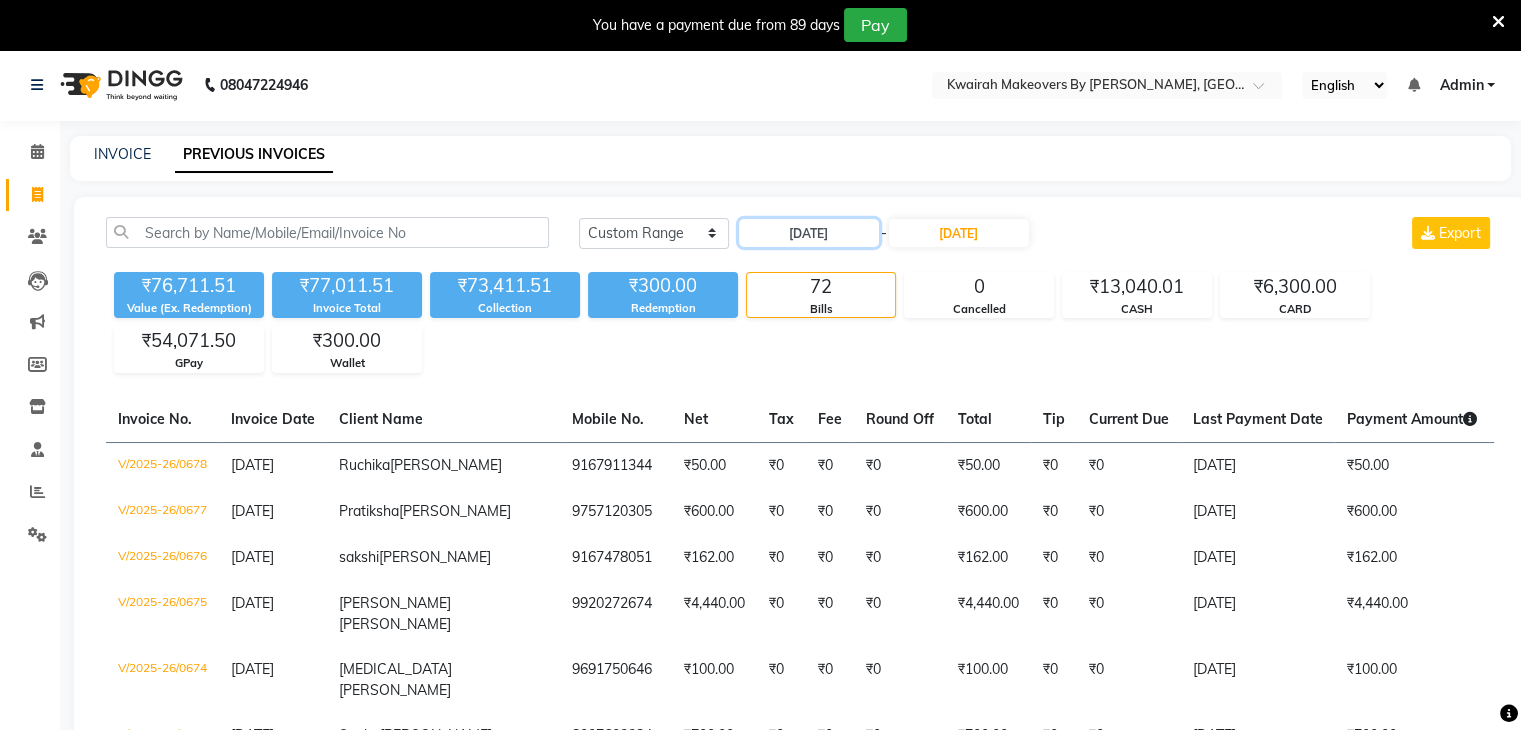 scroll, scrollTop: 0, scrollLeft: 0, axis: both 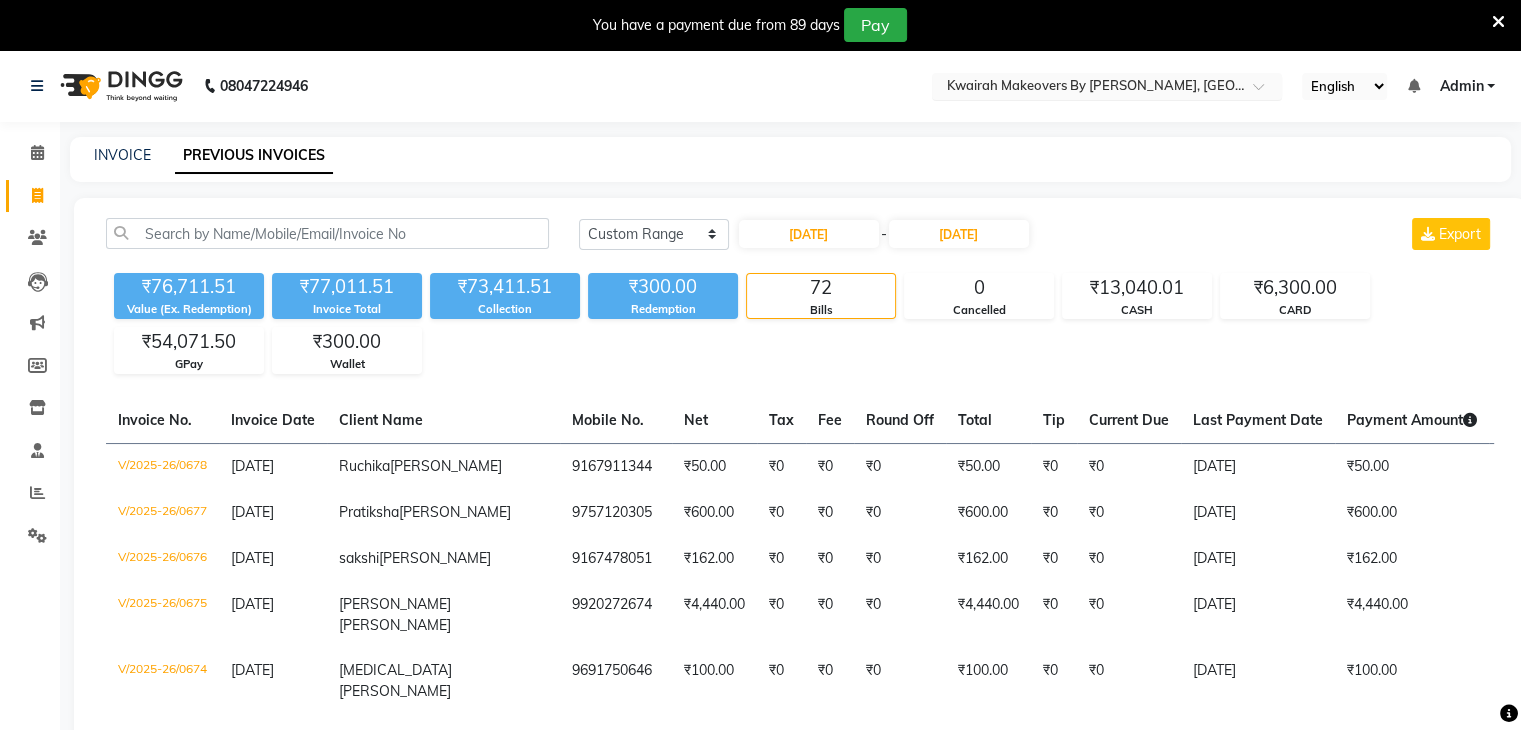click on "Select Location ×  [GEOGRAPHIC_DATA] Makeovers By [GEOGRAPHIC_DATA], [GEOGRAPHIC_DATA]" at bounding box center [1107, 86] 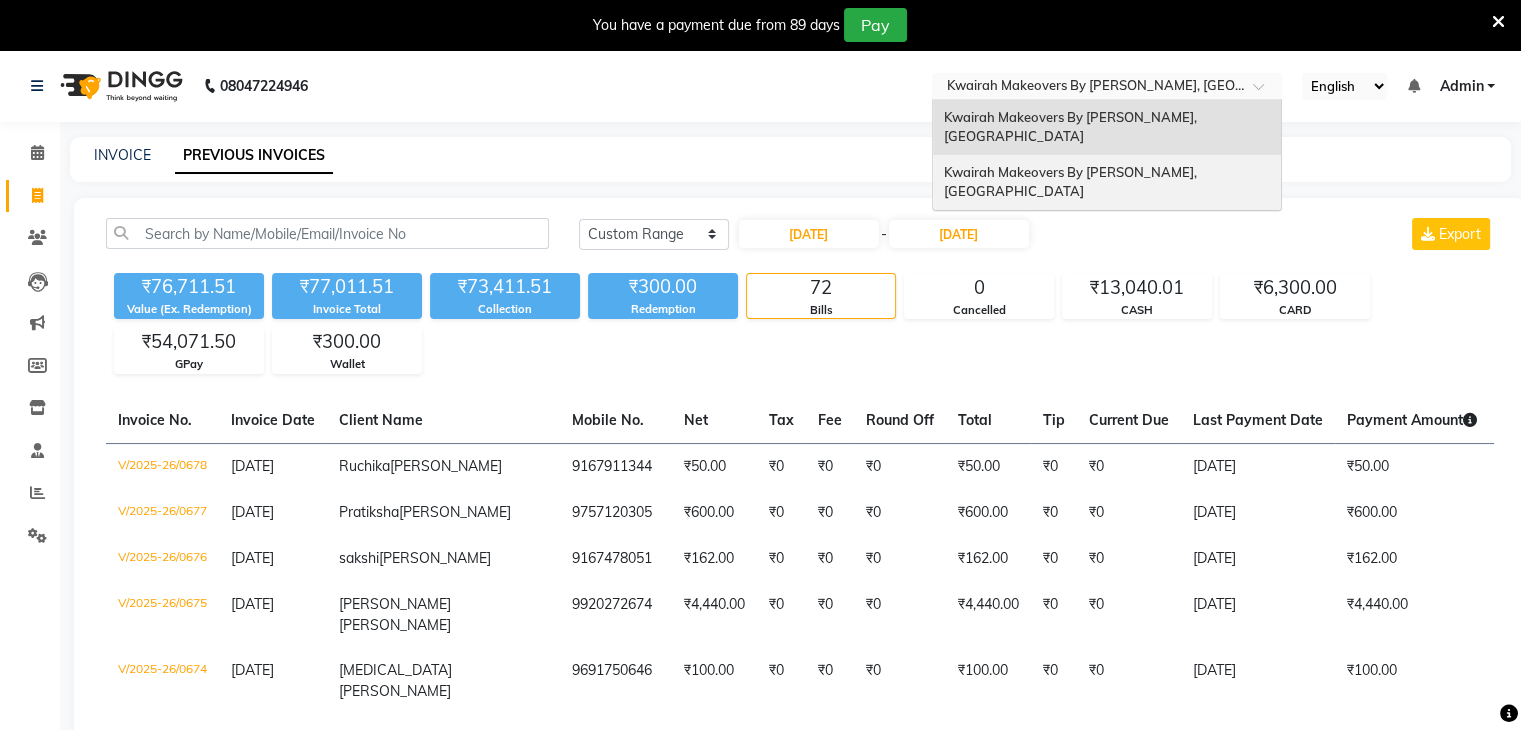 click on "Kwairah Makeovers By [PERSON_NAME], [GEOGRAPHIC_DATA]" at bounding box center (1071, 182) 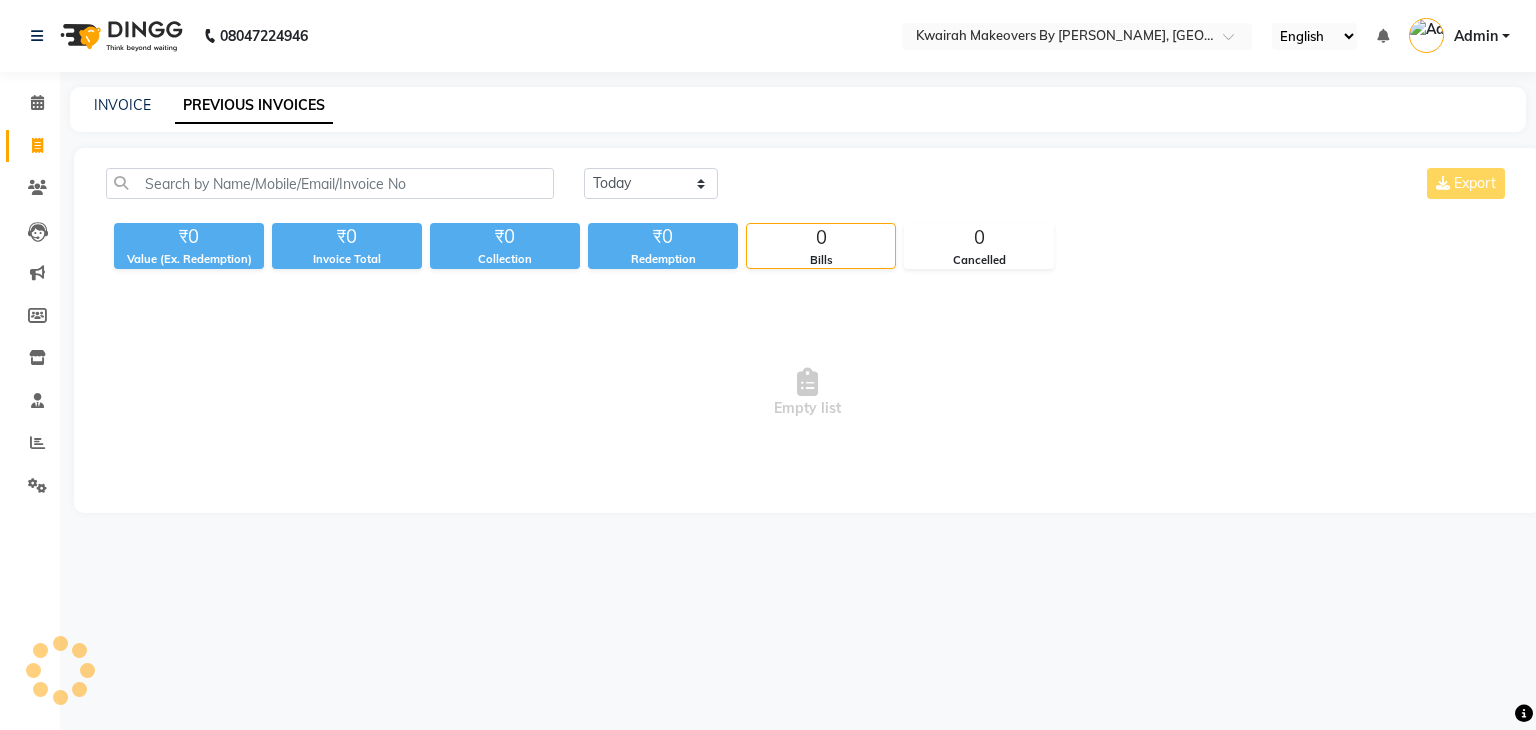 scroll, scrollTop: 0, scrollLeft: 0, axis: both 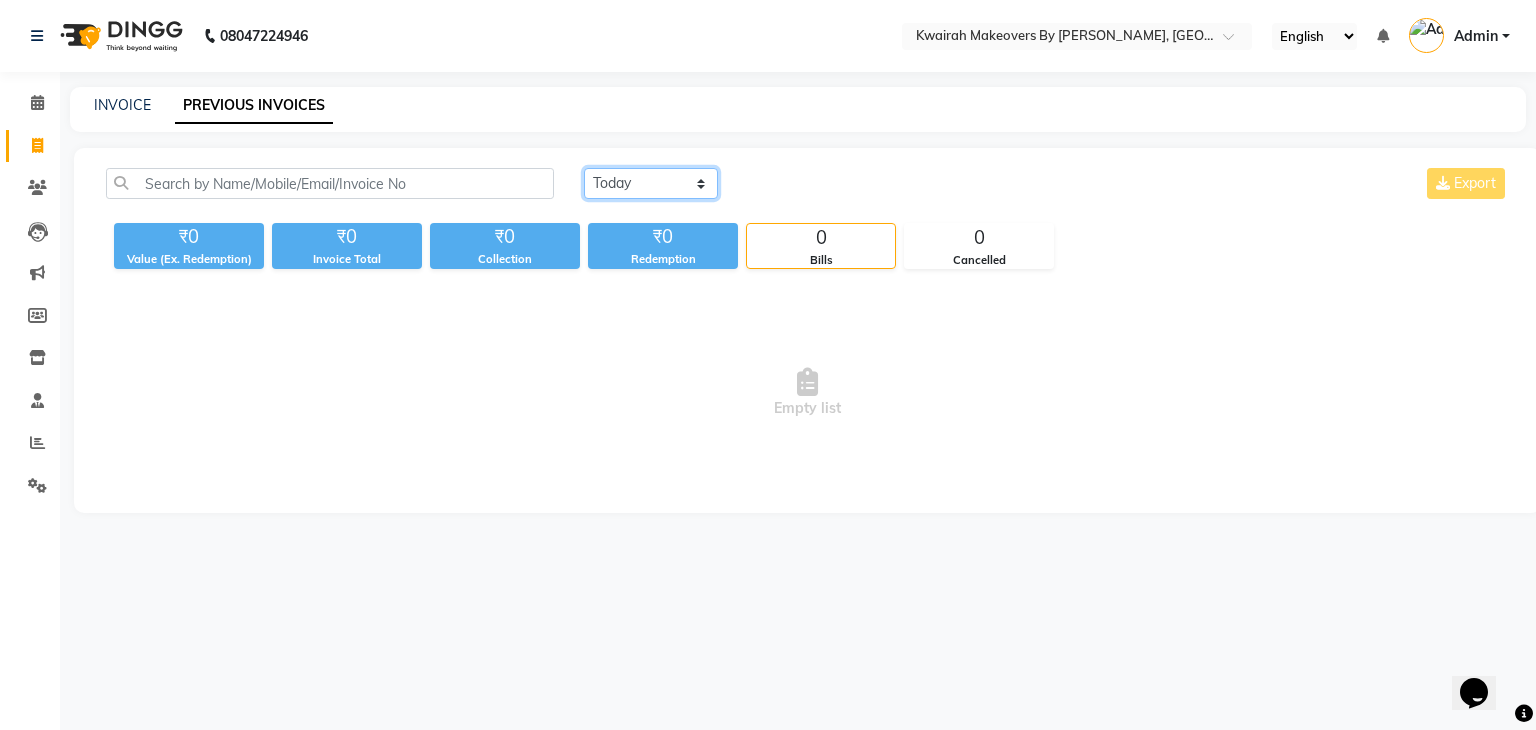 drag, startPoint x: 645, startPoint y: 185, endPoint x: 636, endPoint y: 197, distance: 15 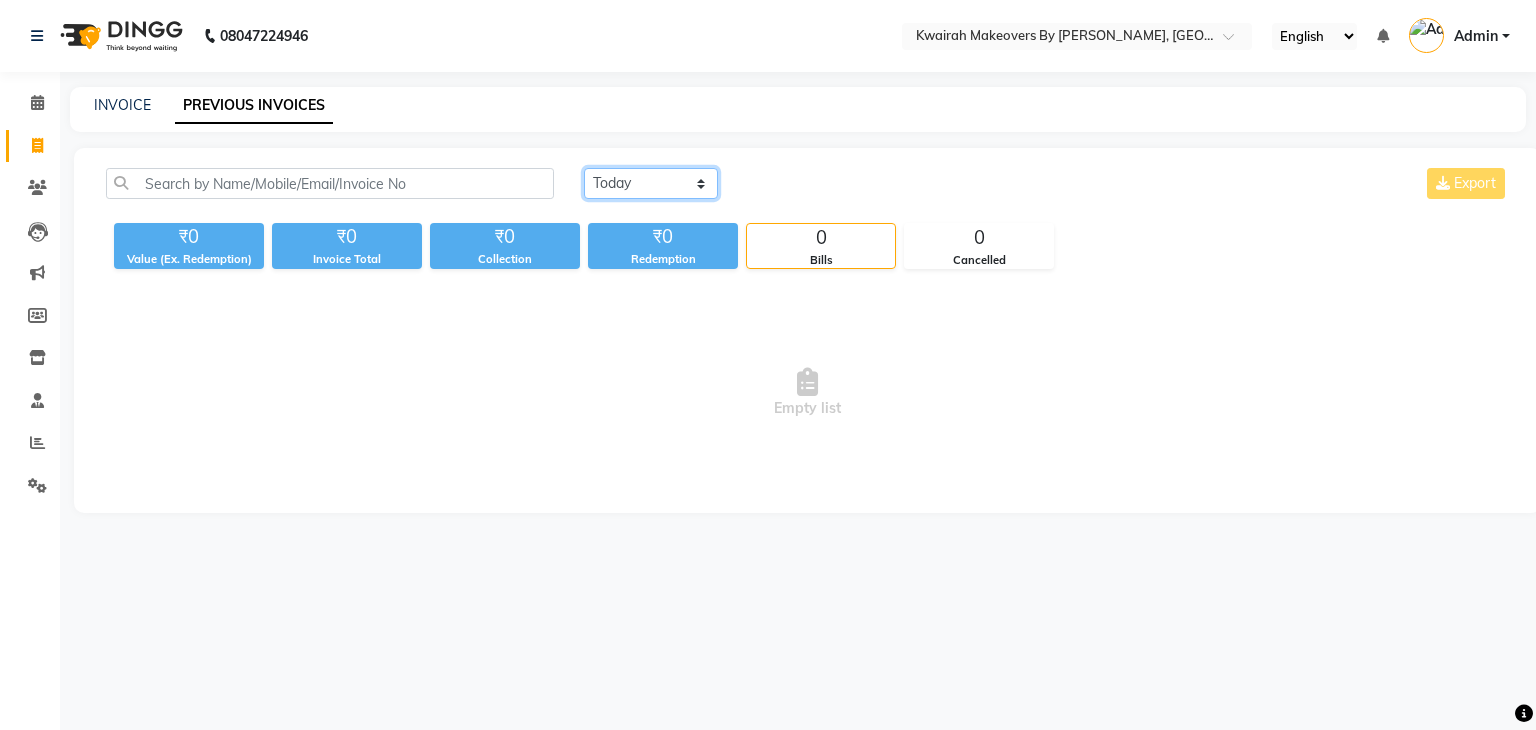 select on "range" 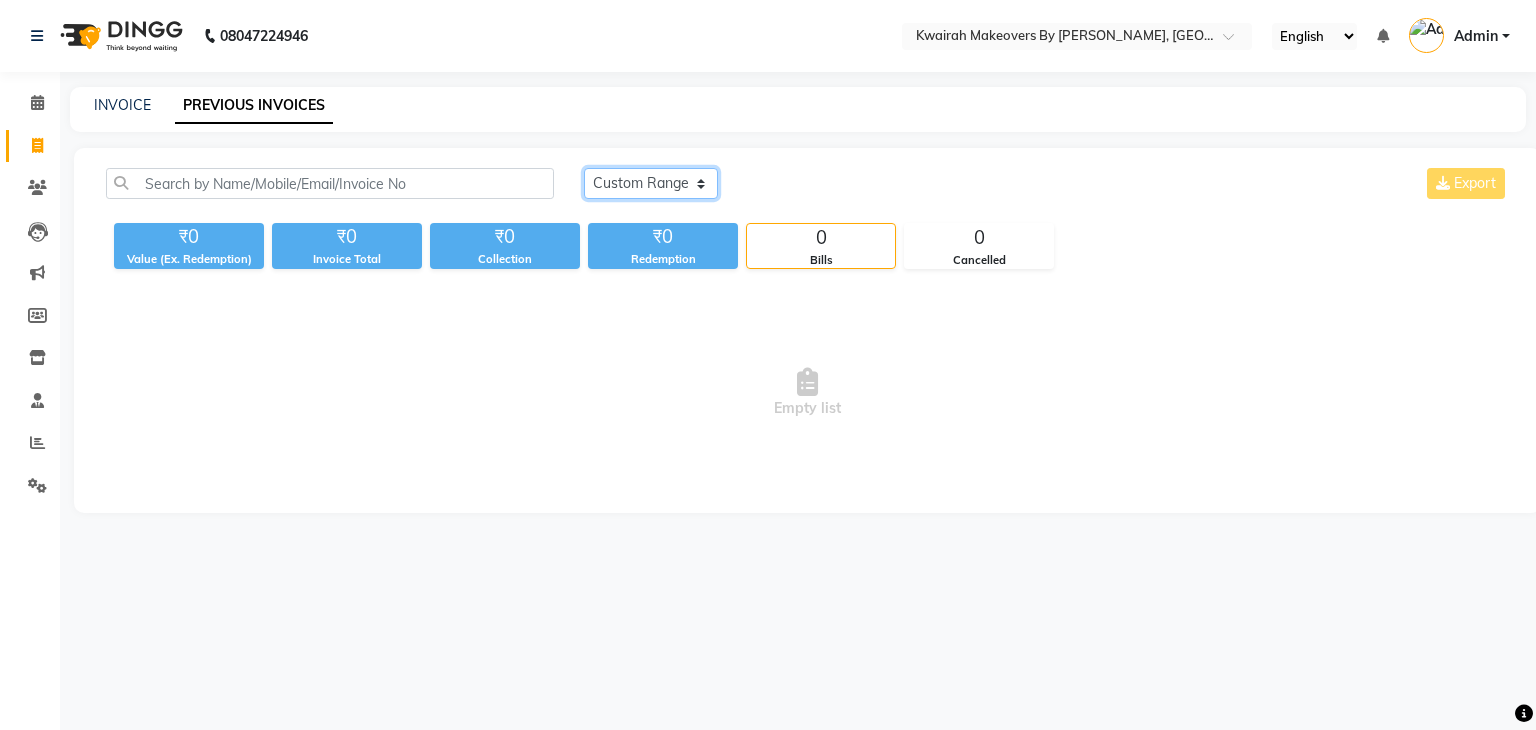 click on "[DATE] [DATE] Custom Range" 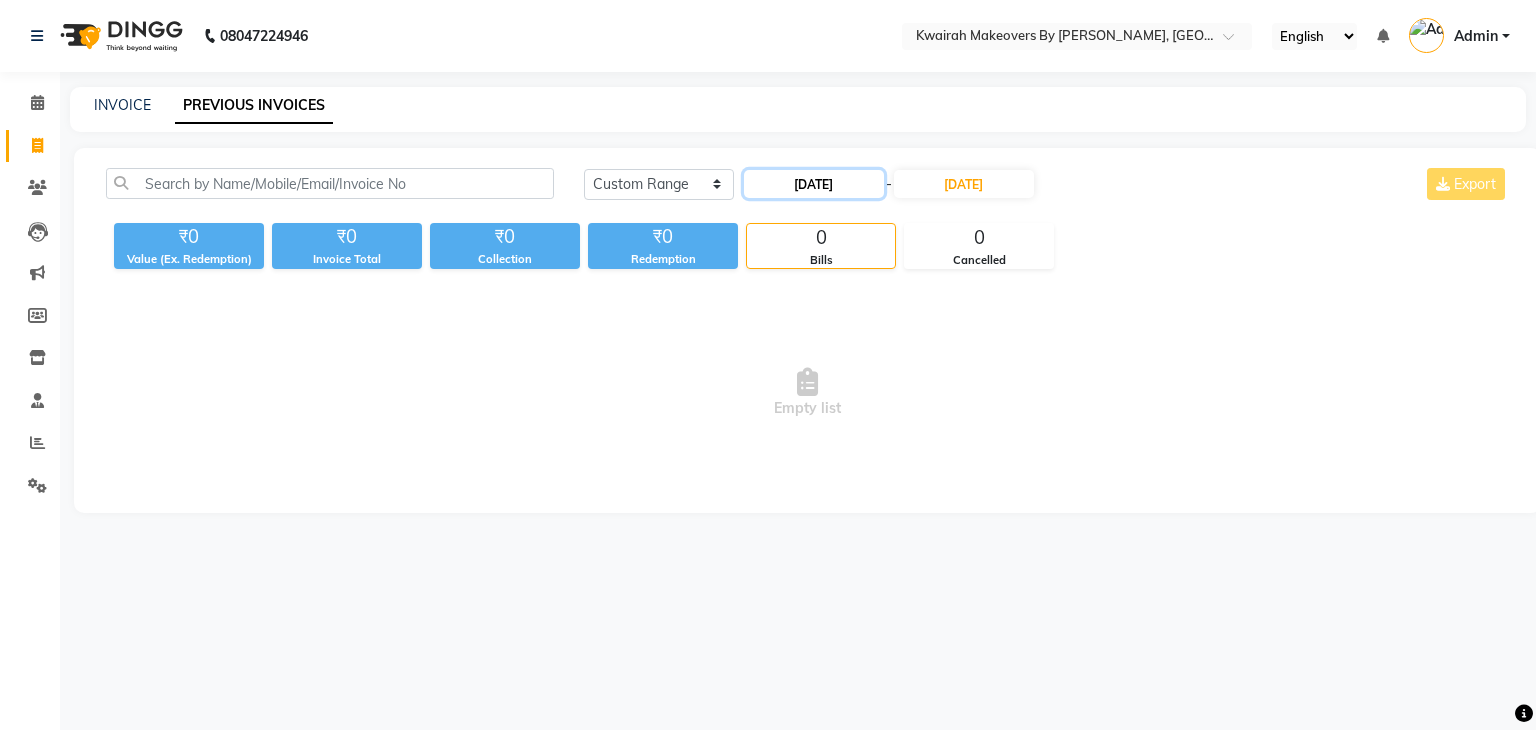 click on "[DATE]" 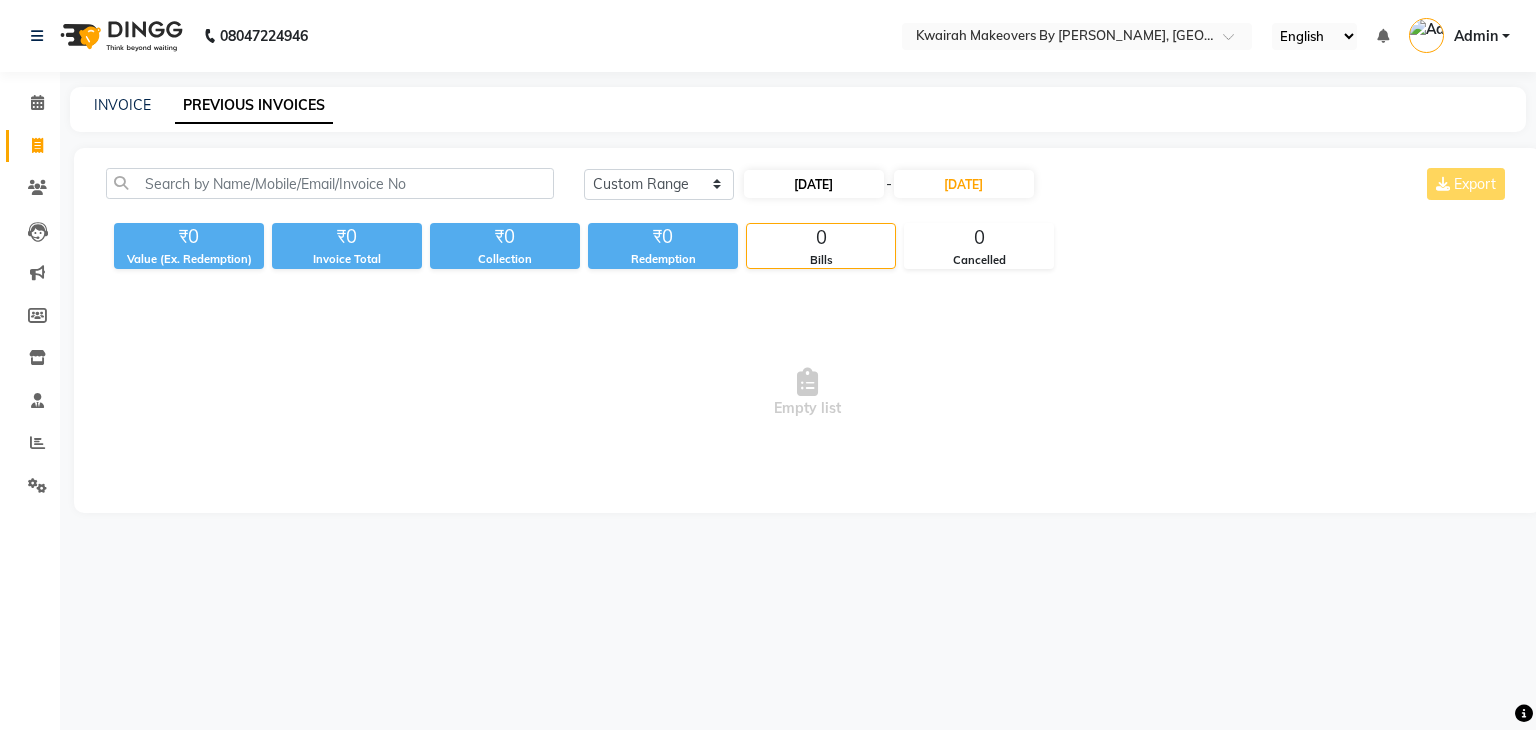 select on "7" 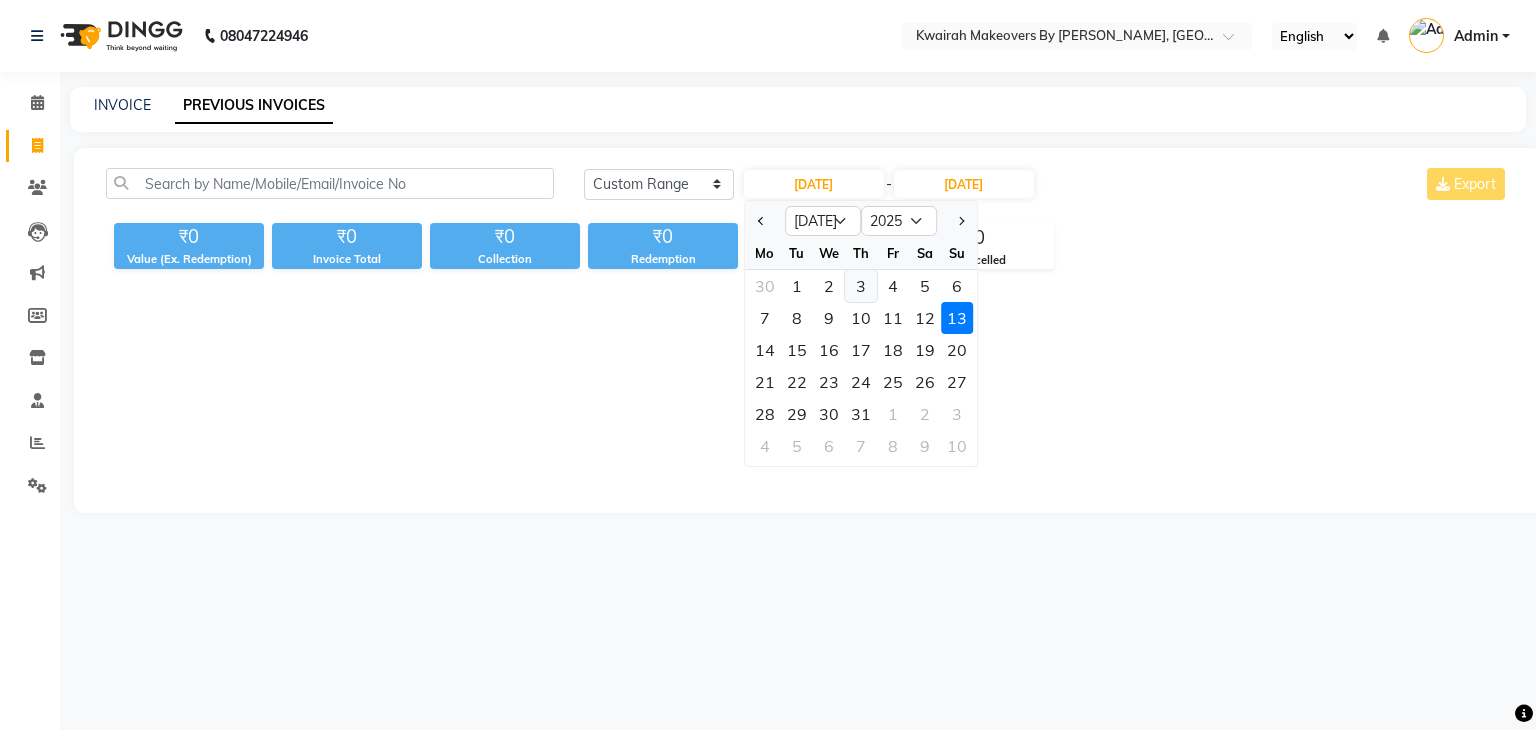 click on "3" 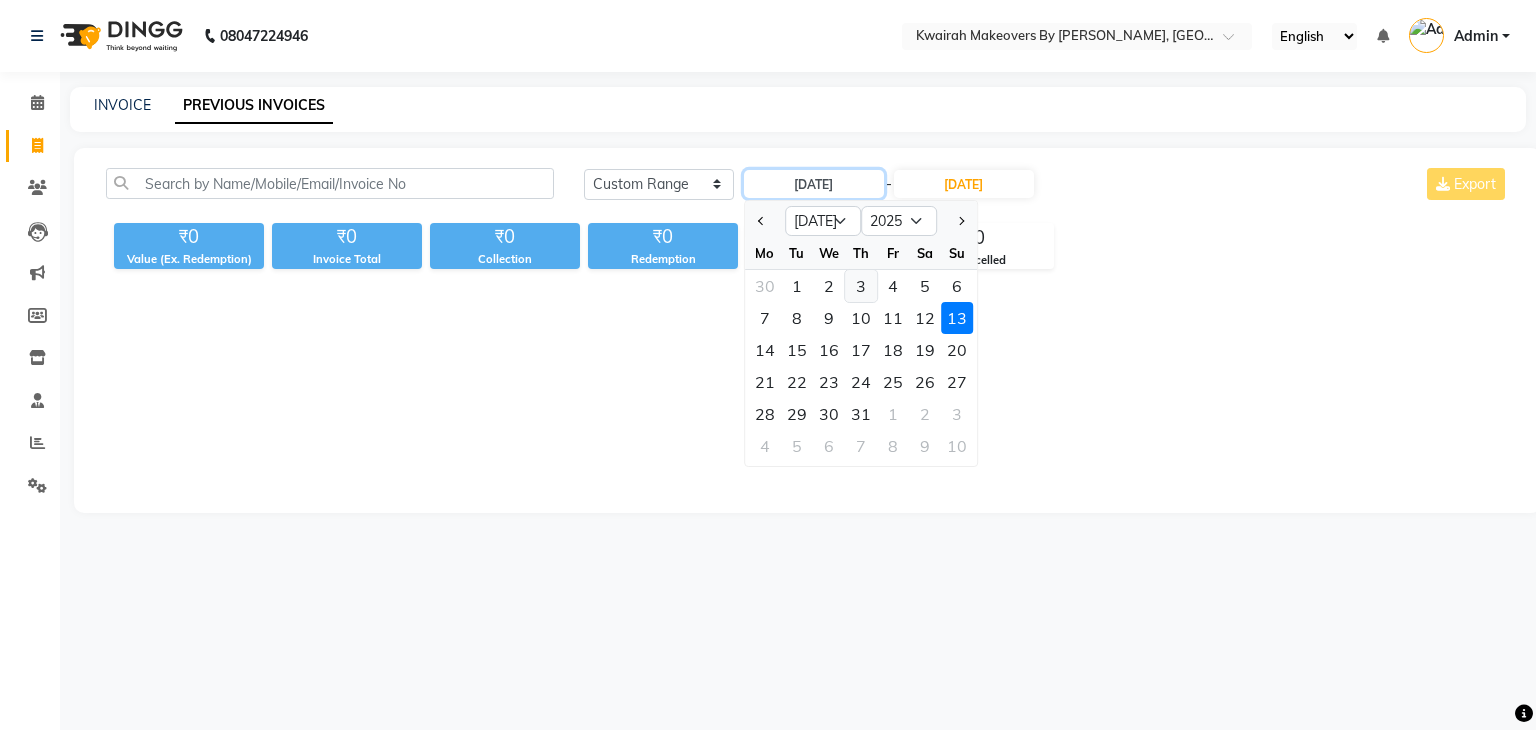 type on "[DATE]" 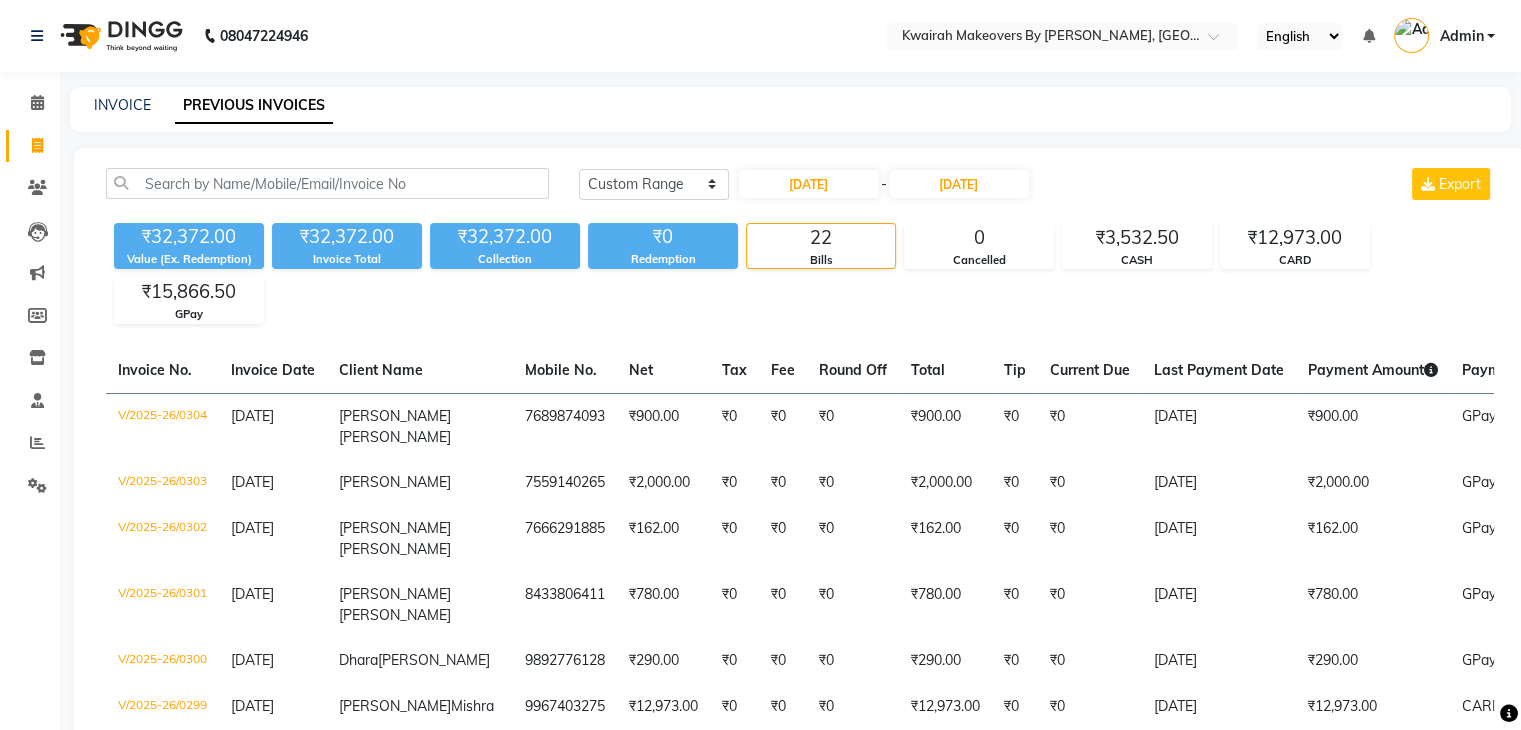 click on "INVOICE" 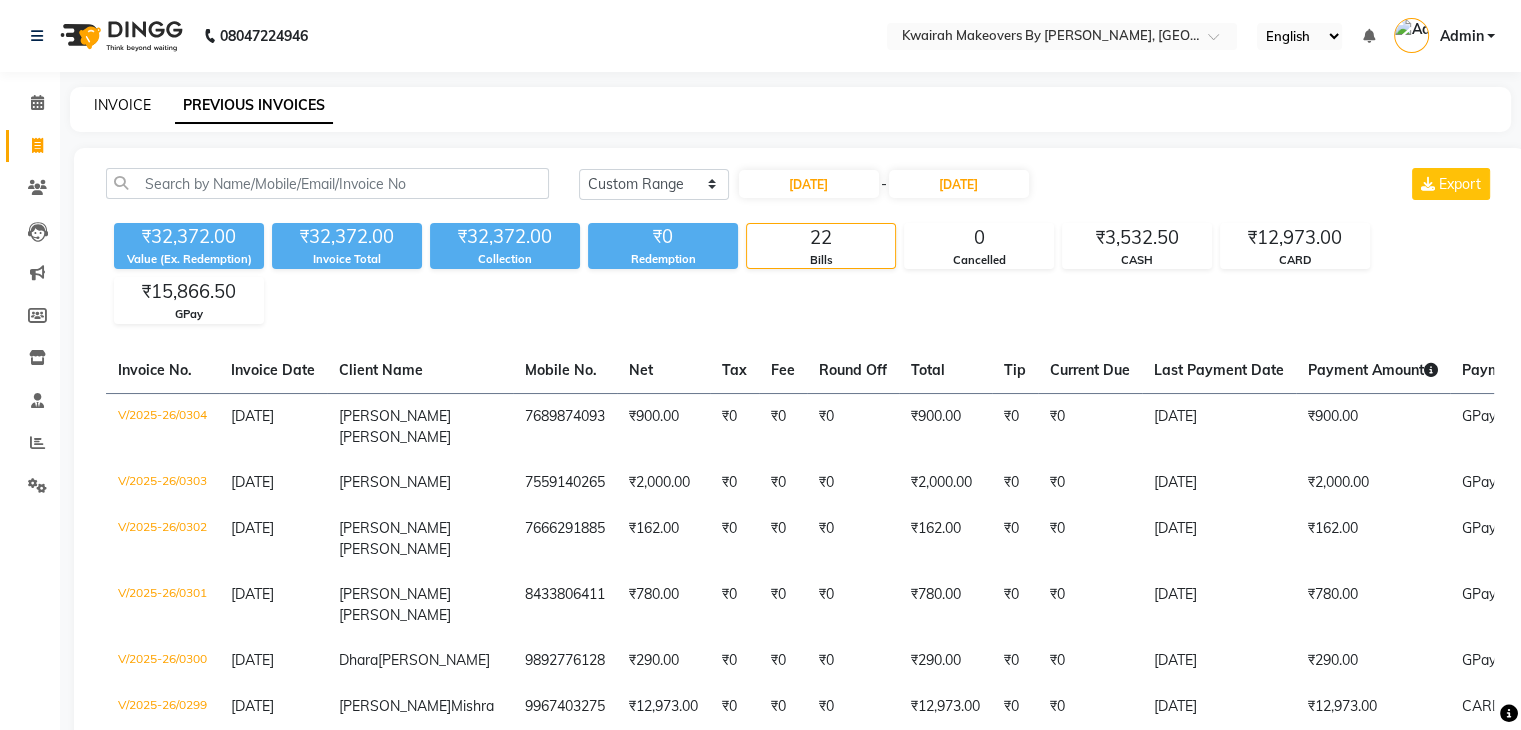 click on "INVOICE" 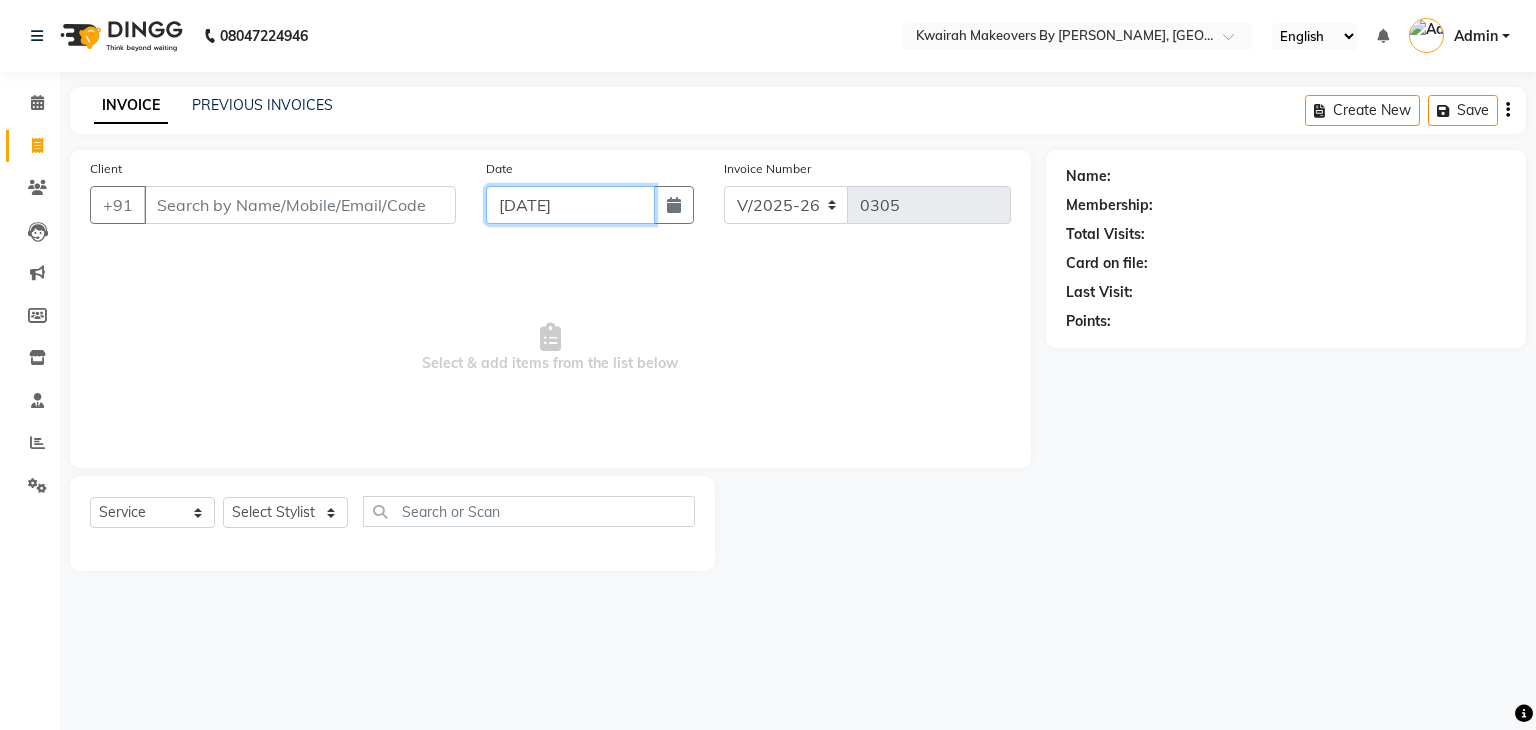 click on "[DATE]" 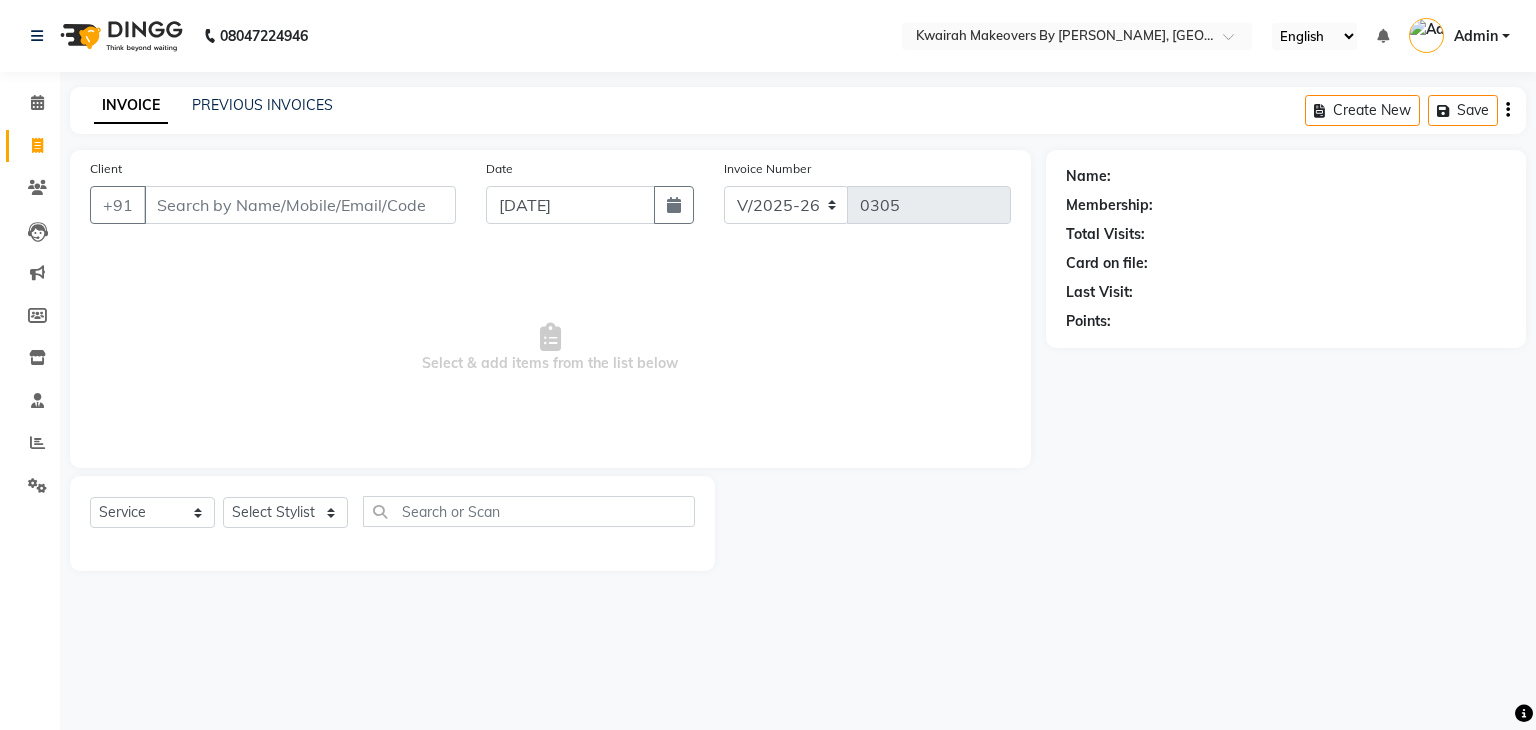 select on "7" 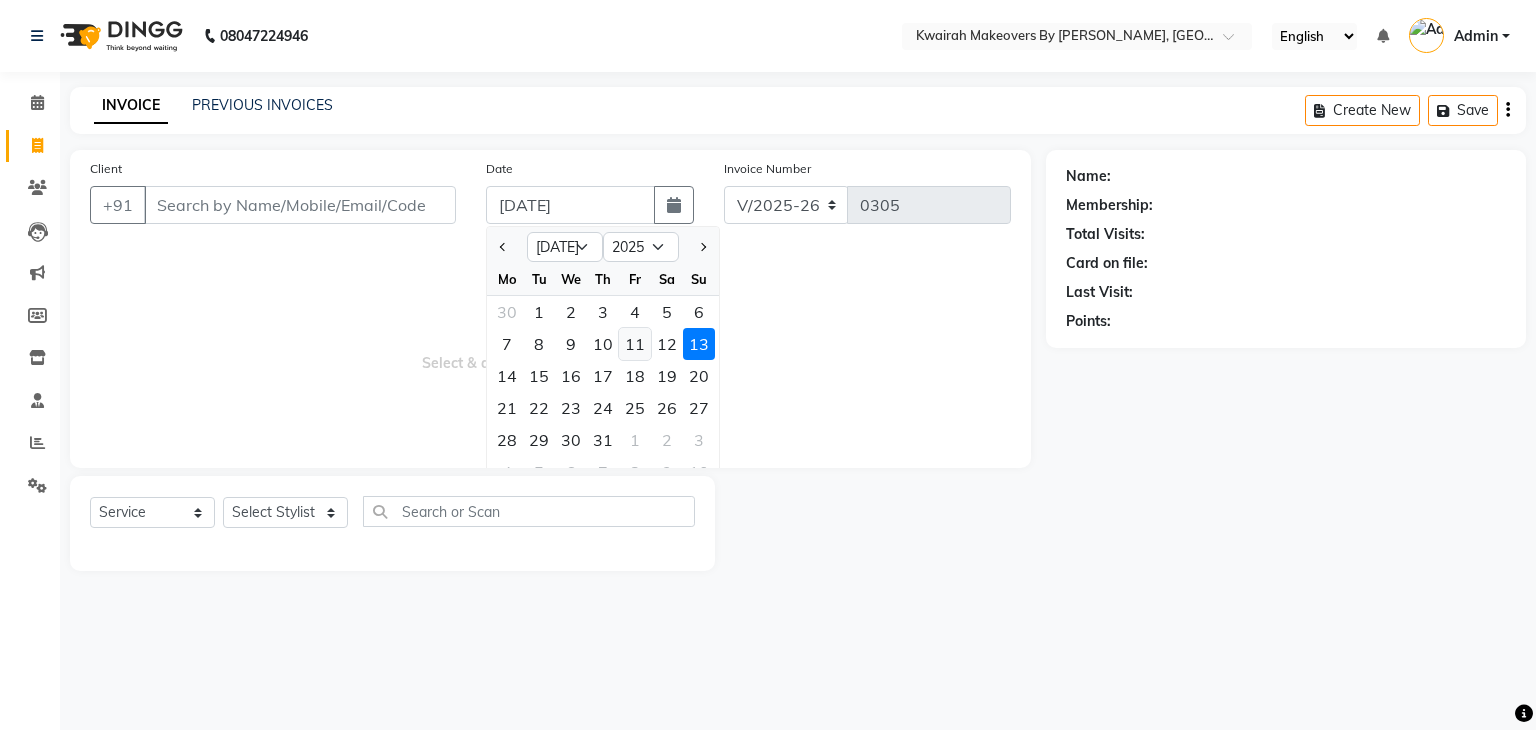 click on "11" 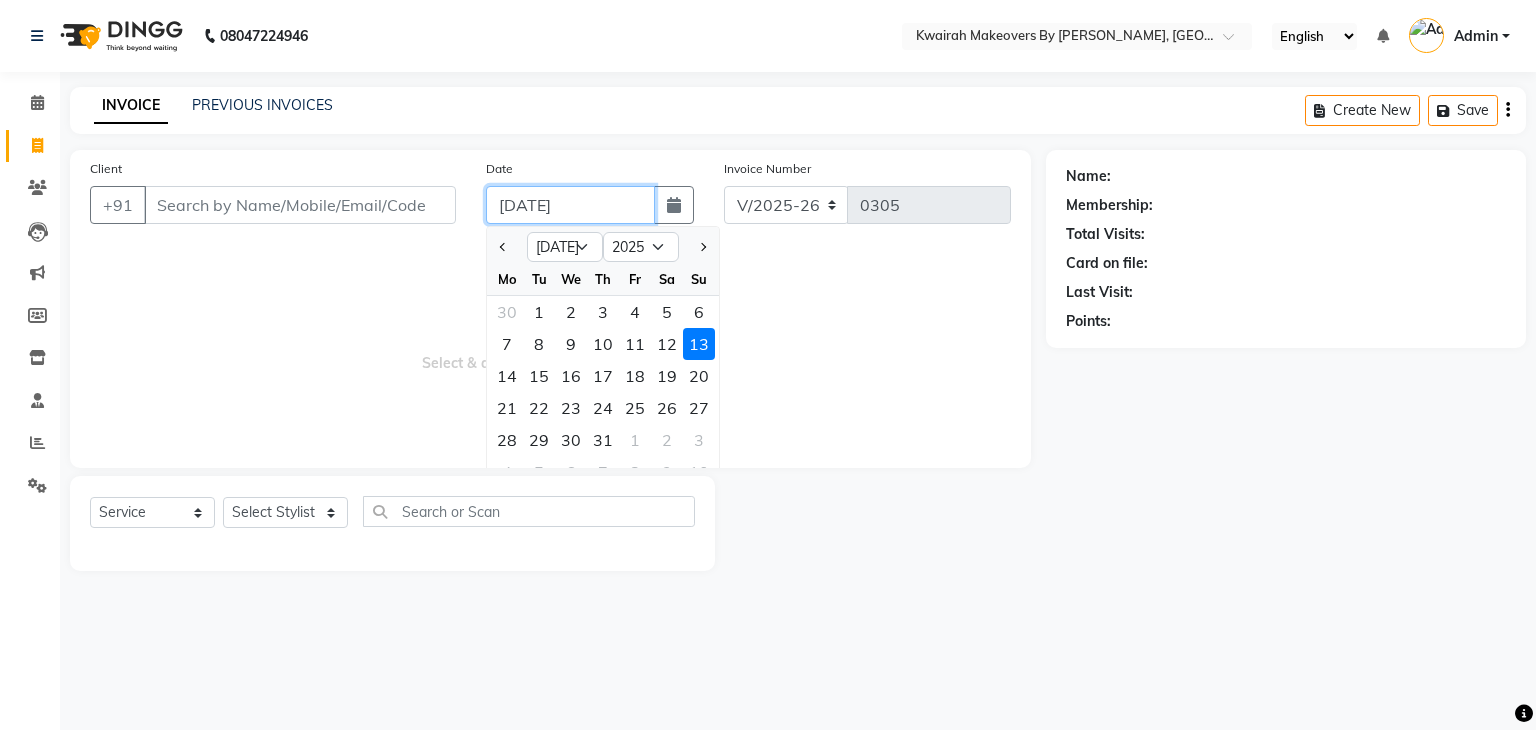 type on "[DATE]" 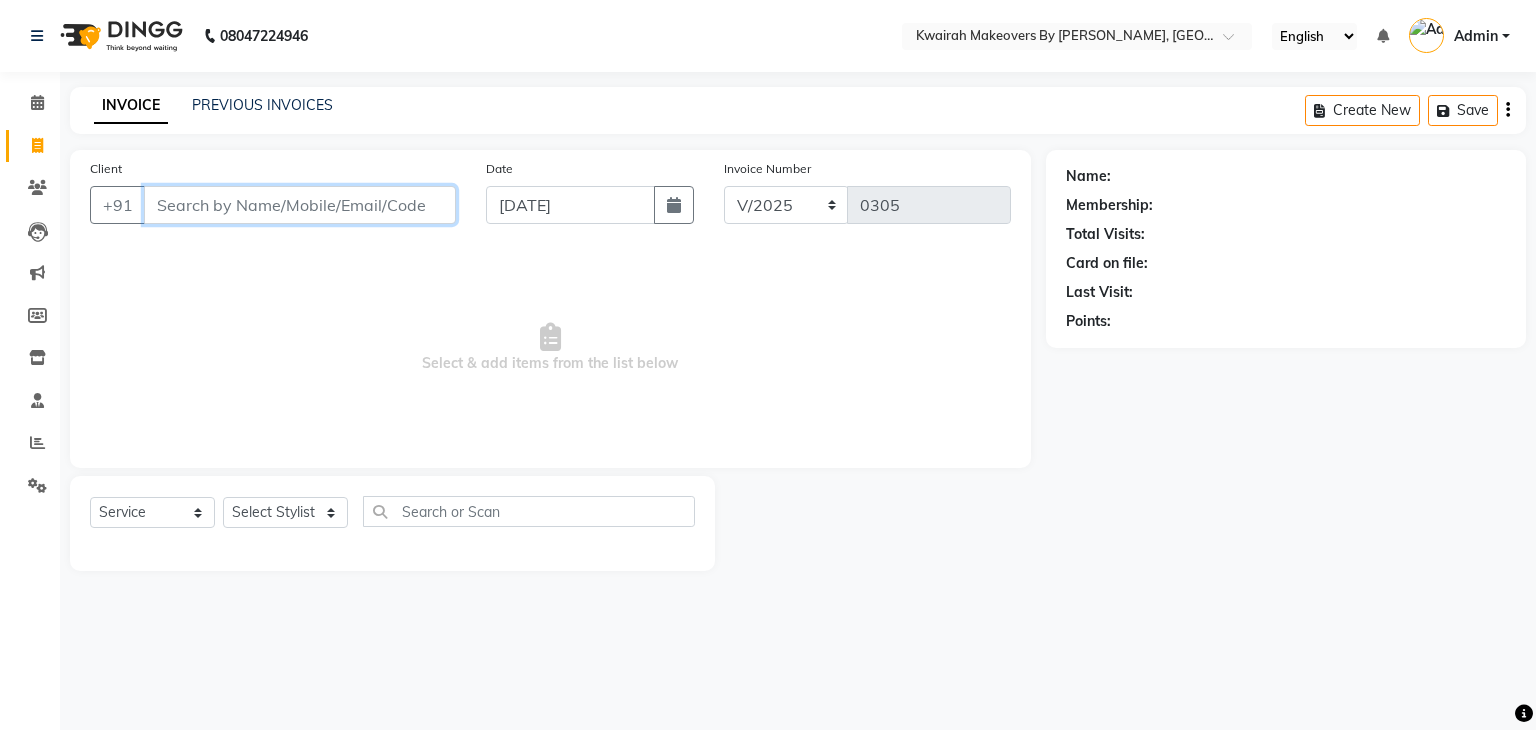 click on "Client" at bounding box center [300, 205] 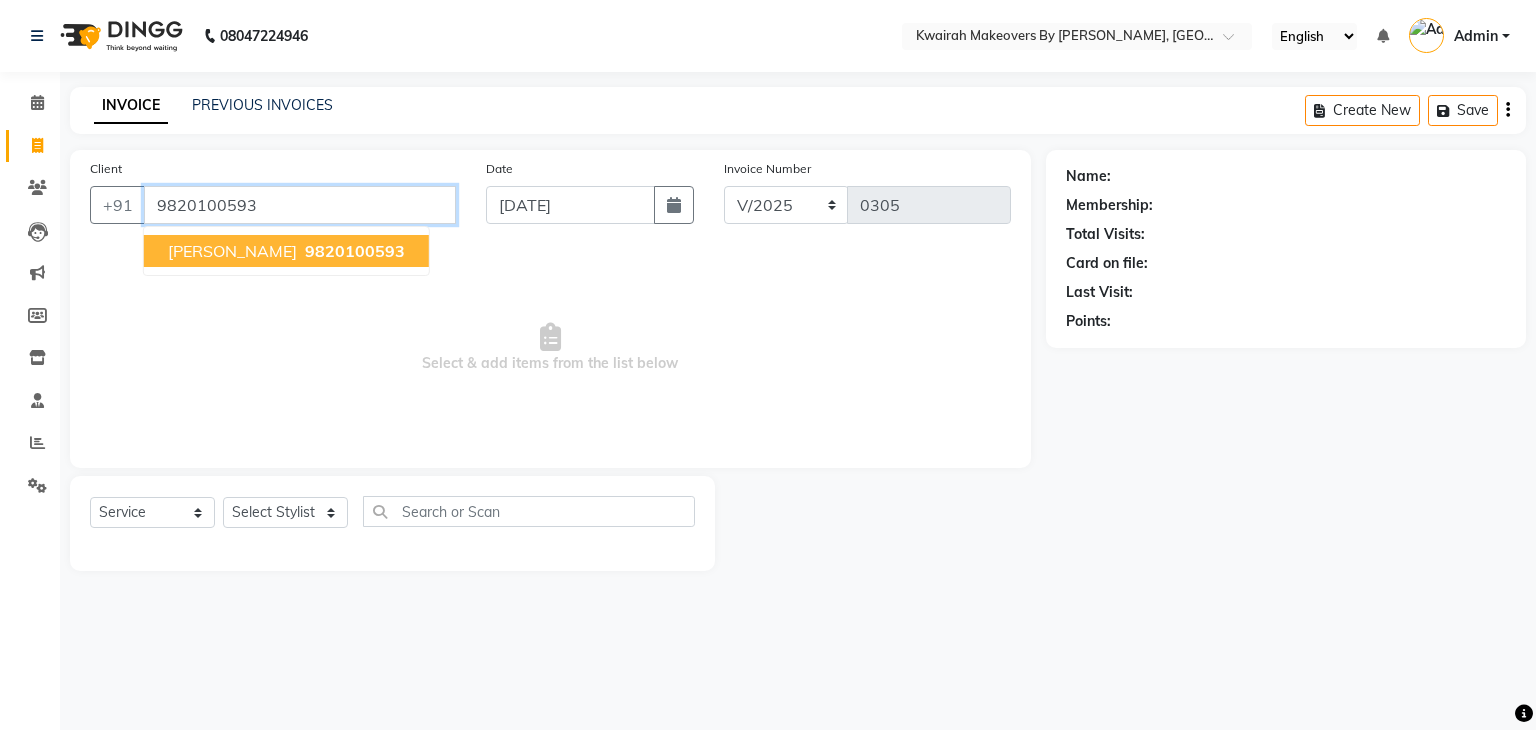 type on "9820100593" 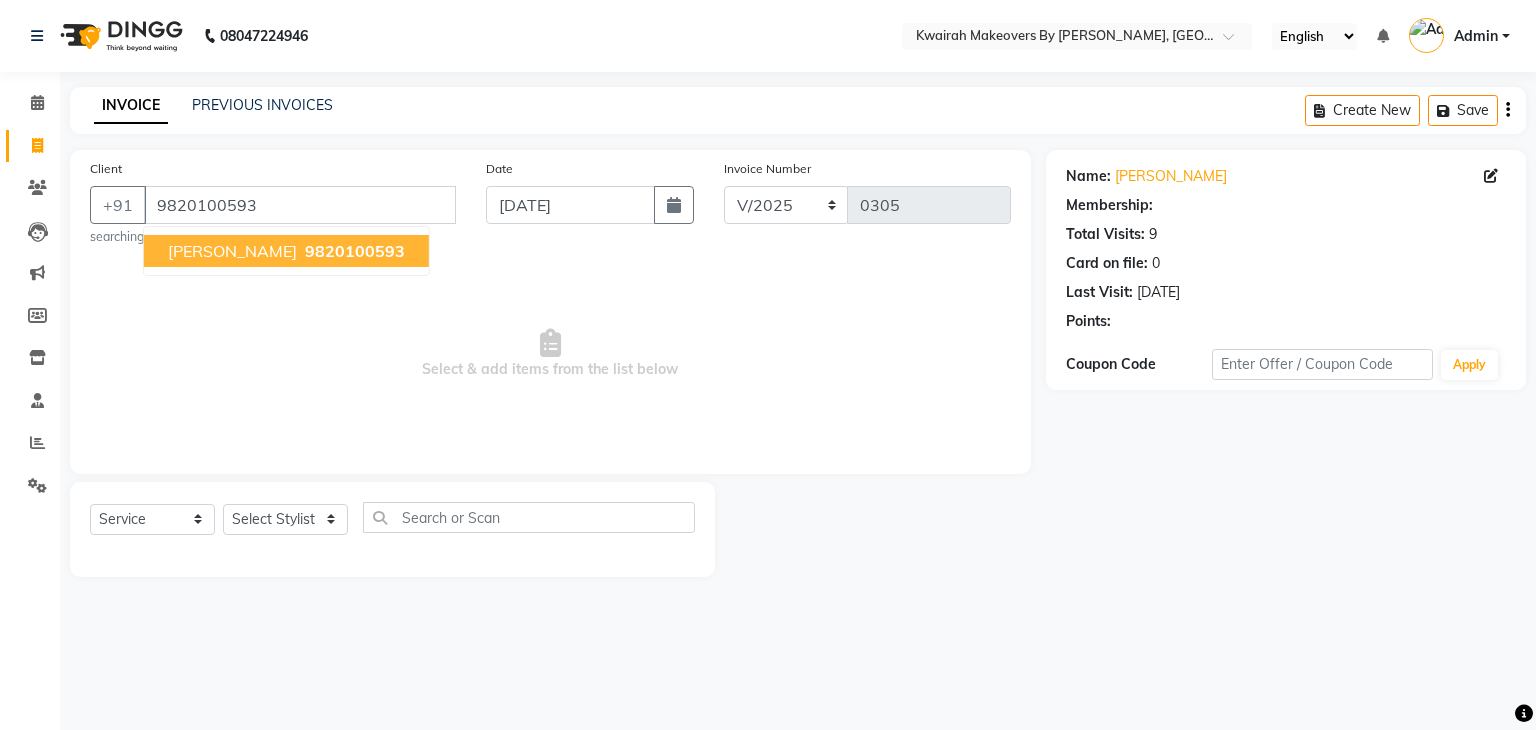 select on "1: Object" 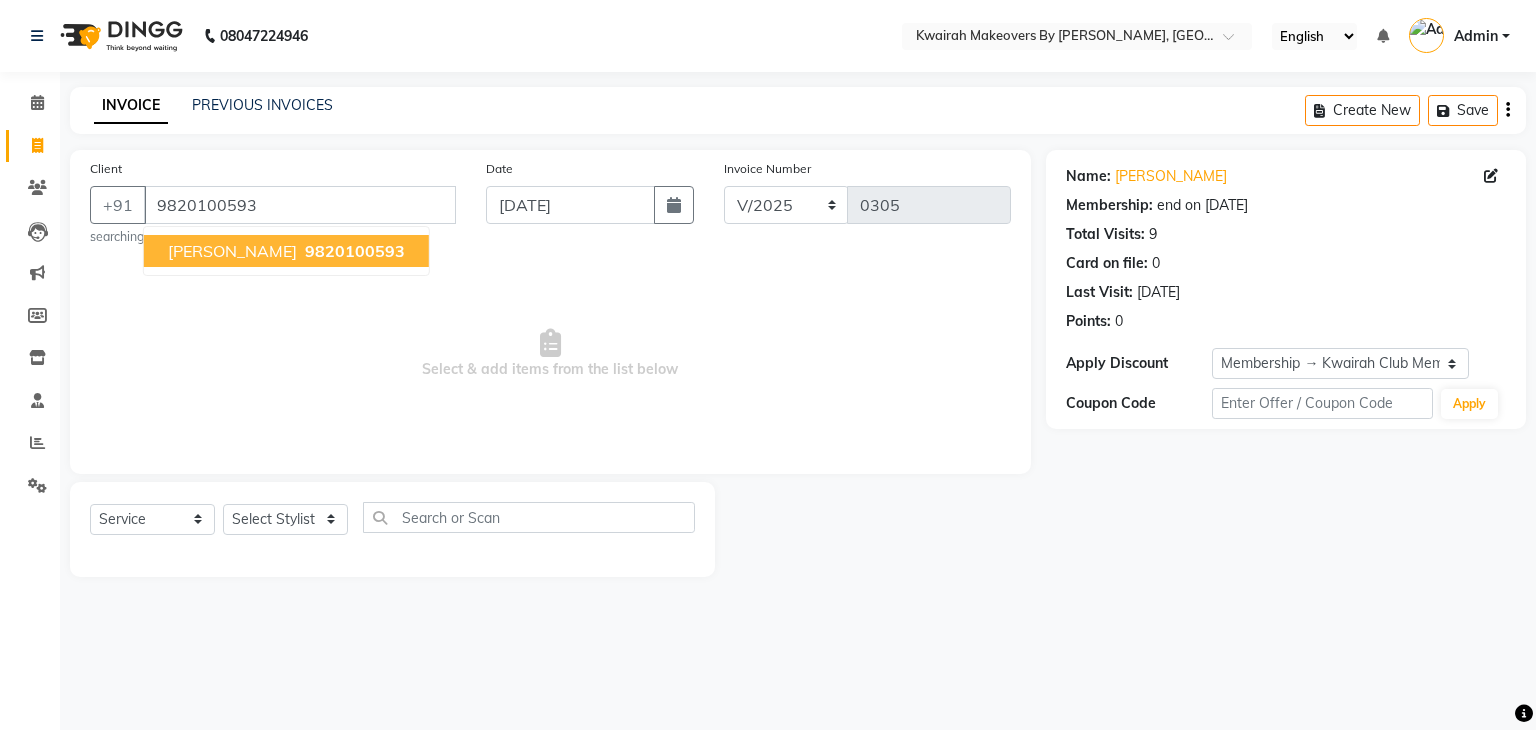 click on "9820100593" at bounding box center [355, 251] 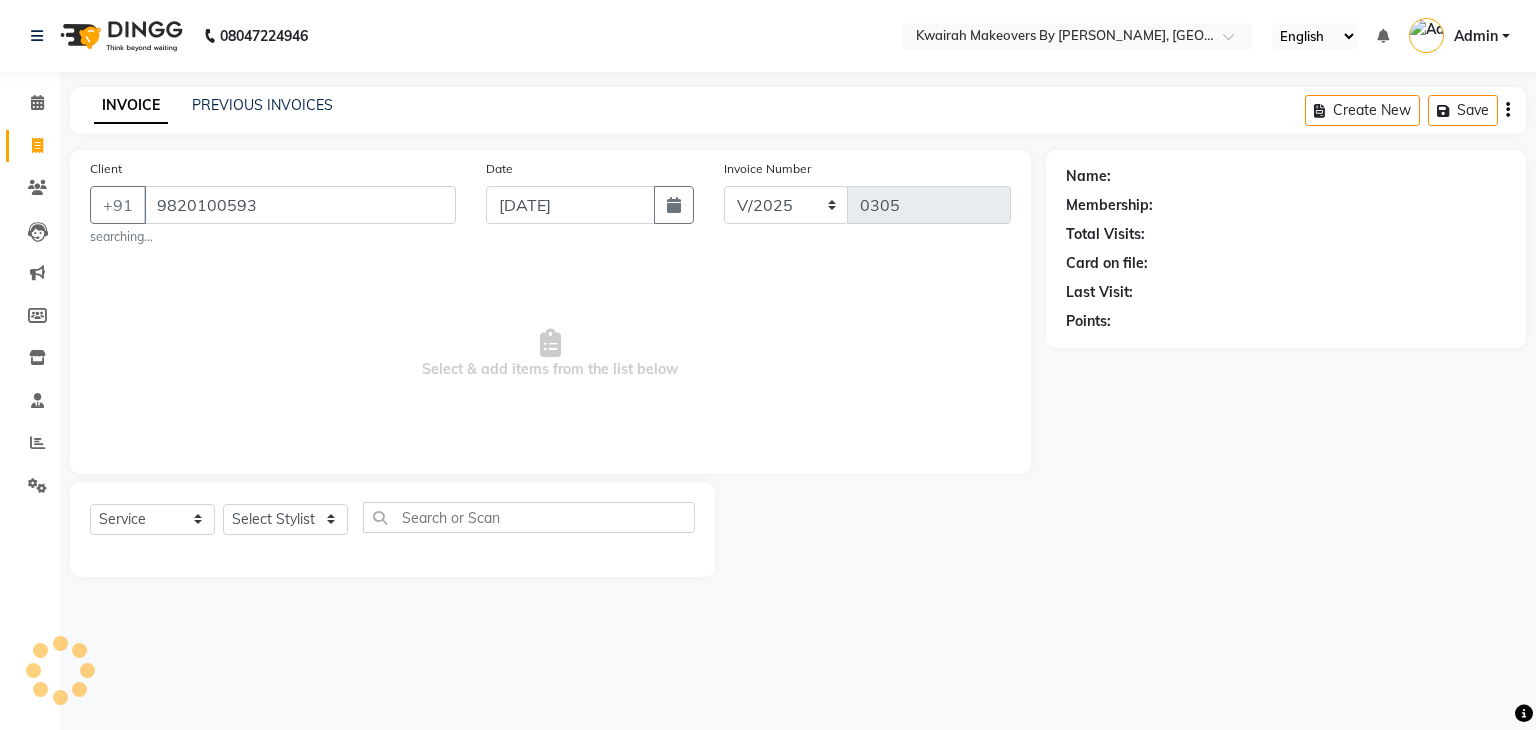 select on "1: Object" 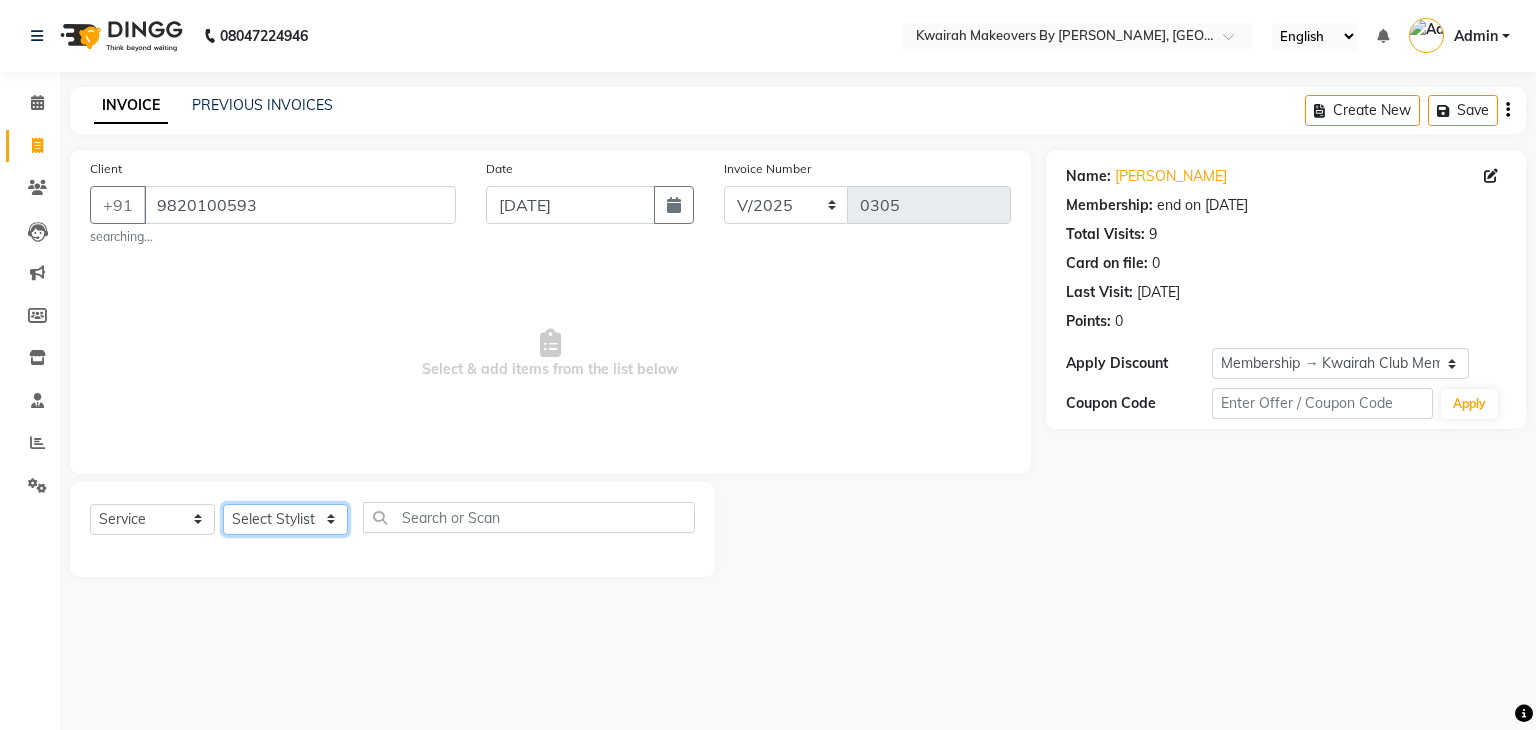 click on "Select Stylist Amruta Anjali Ketki Somani Neha More rakhi chorasiya Shrushti" 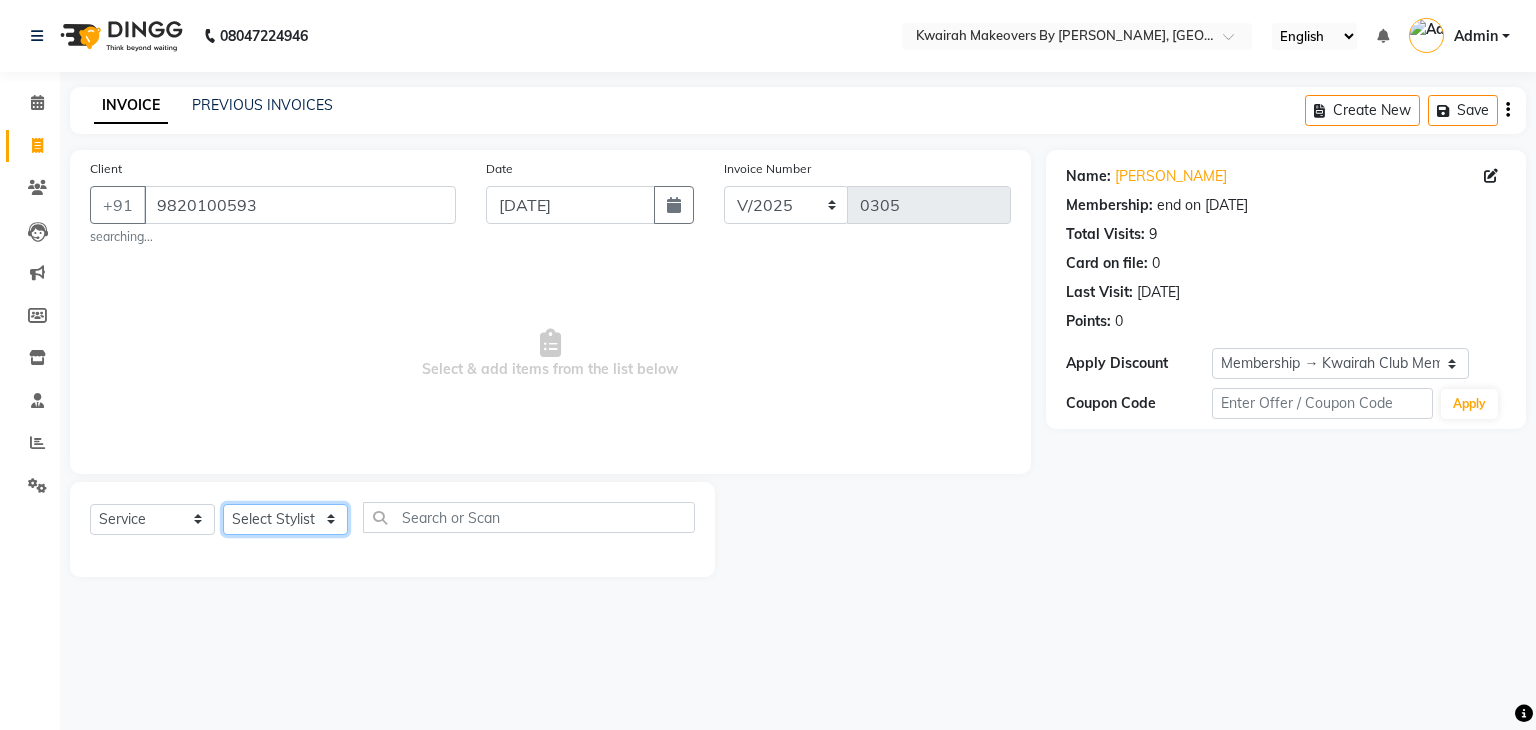 select on "54393" 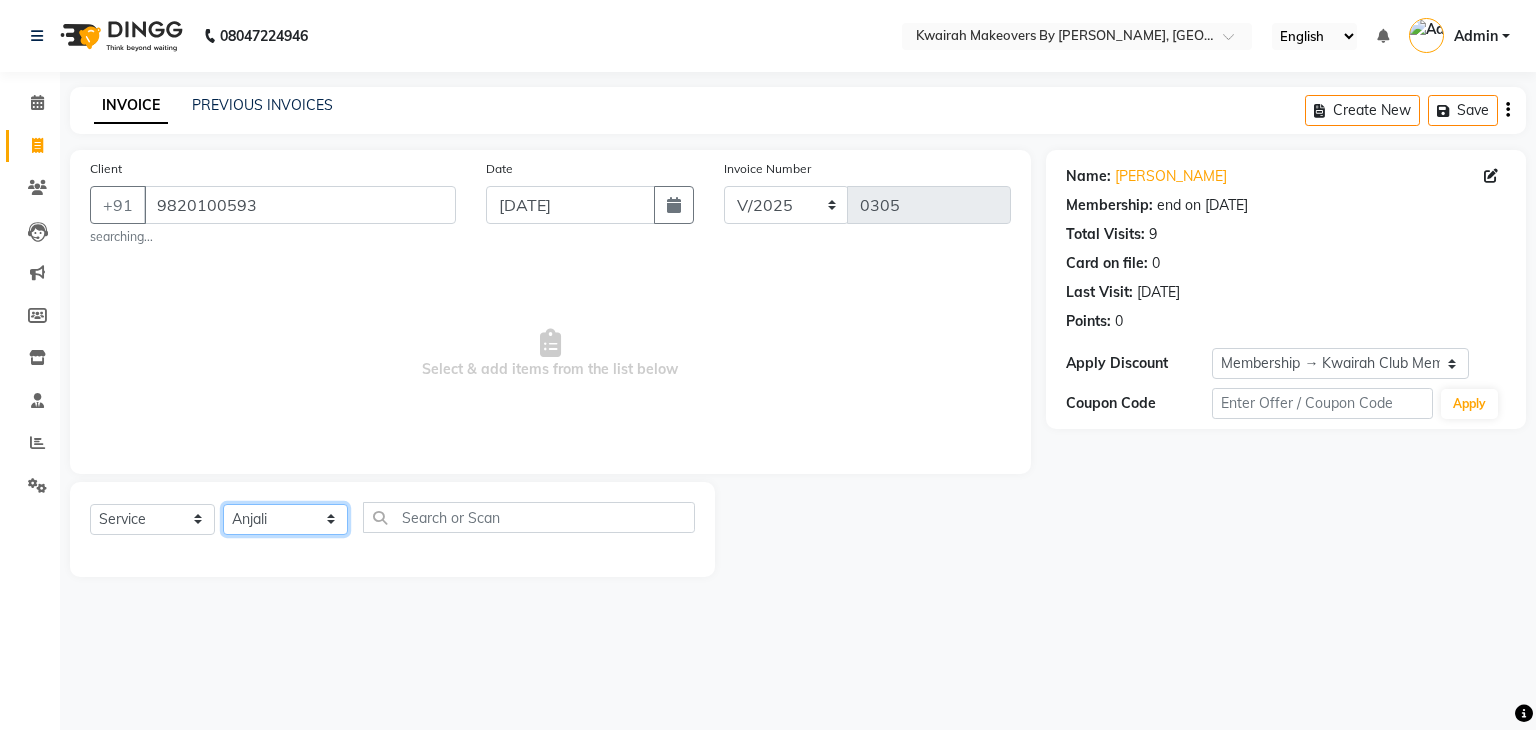 click on "Select Stylist Amruta Anjali Ketki Somani Neha More rakhi chorasiya Shrushti" 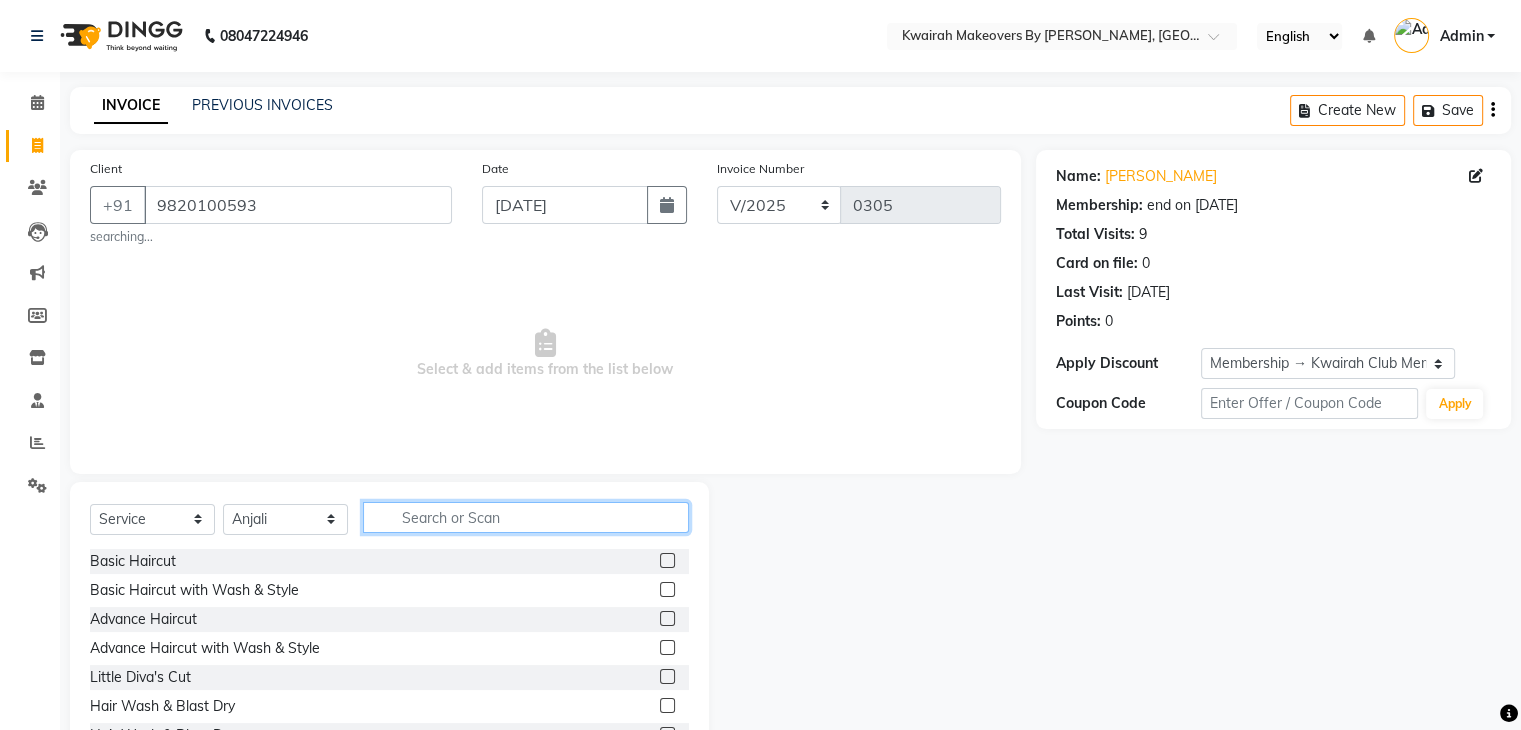 click 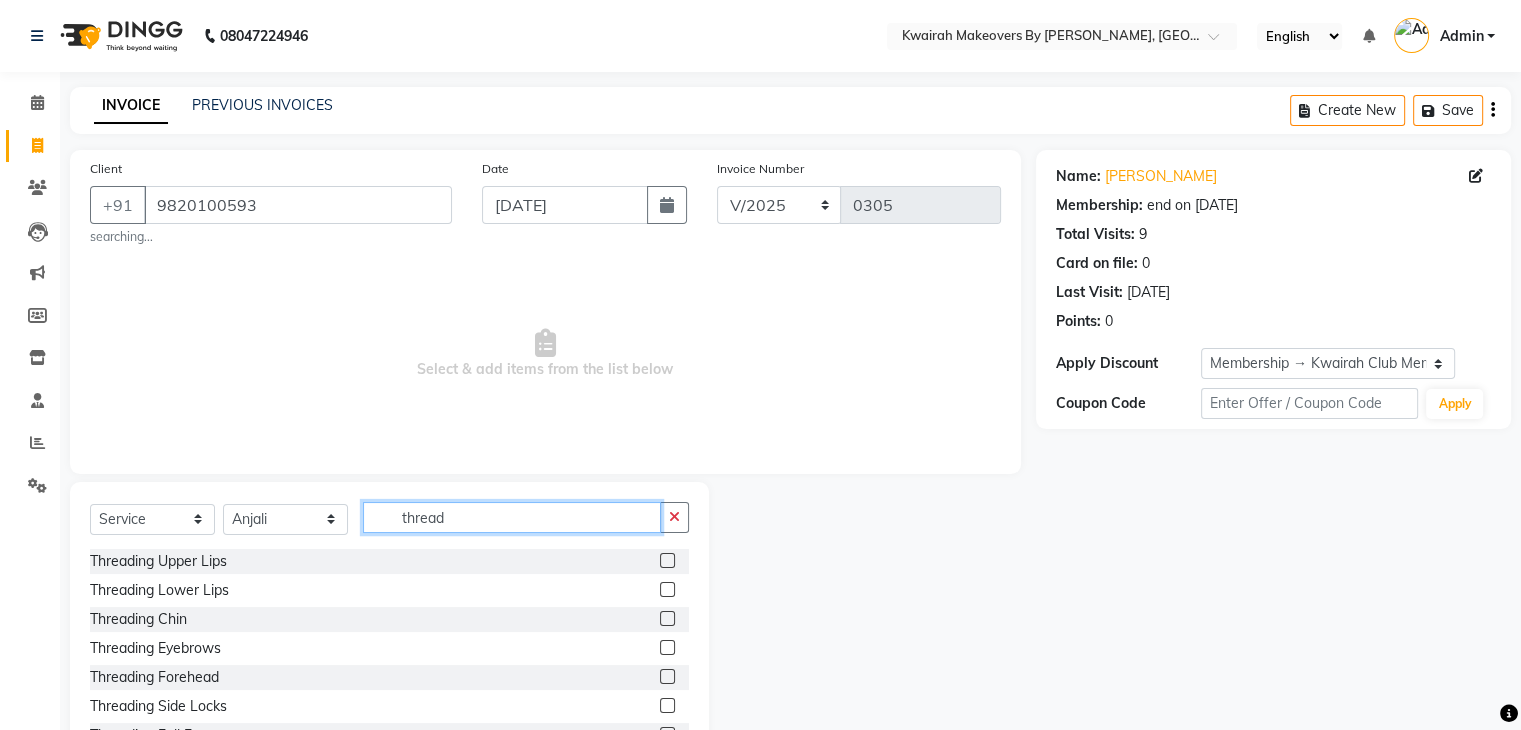 type on "thread" 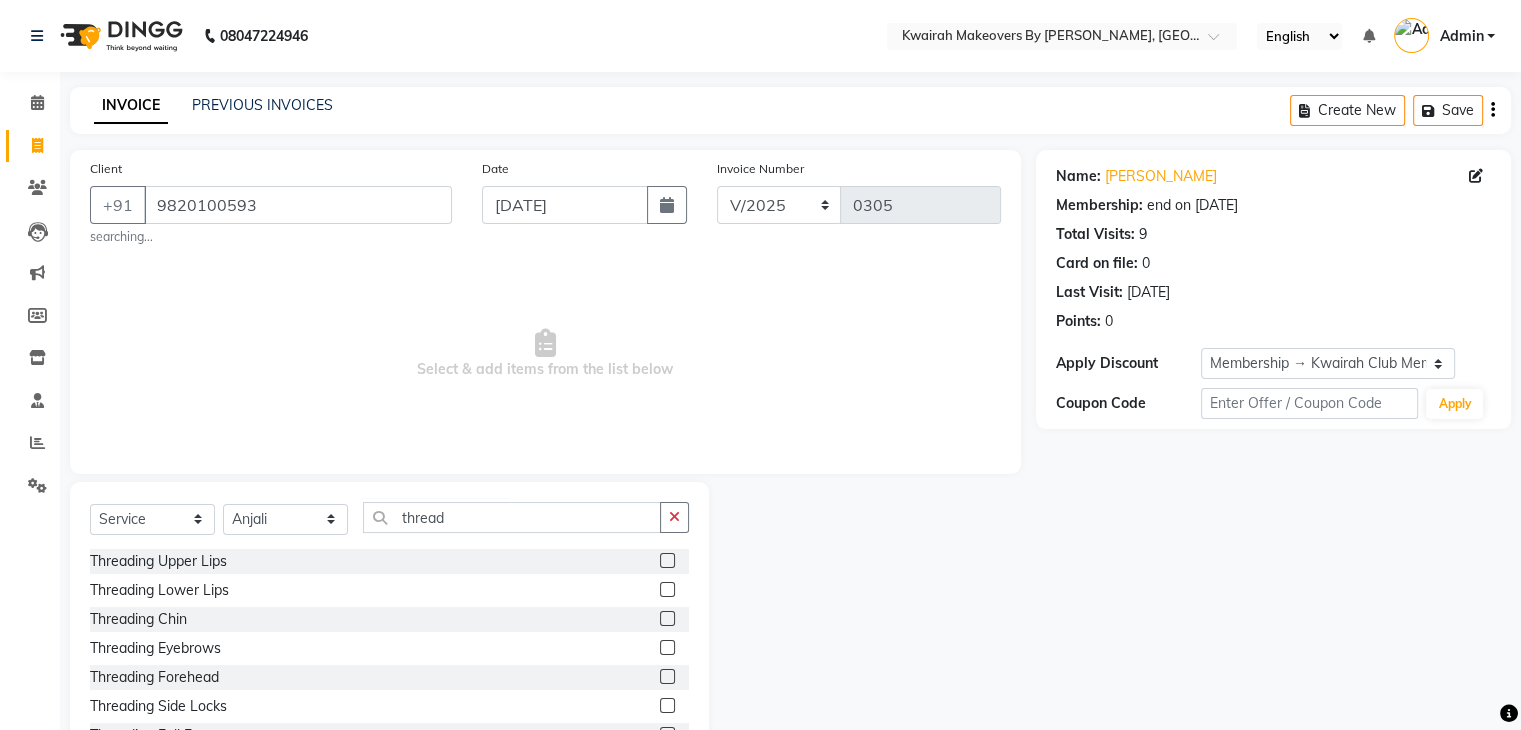 click 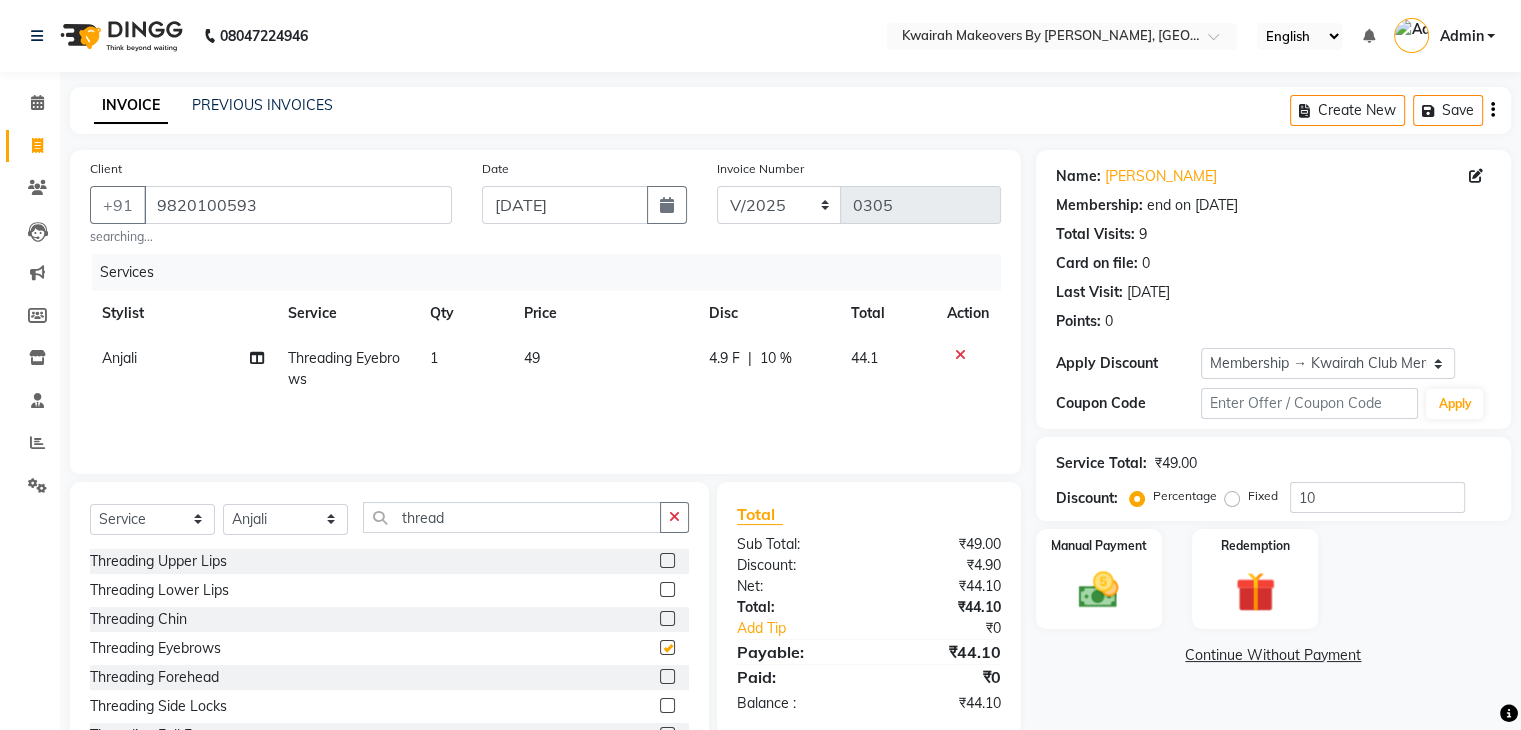 checkbox on "false" 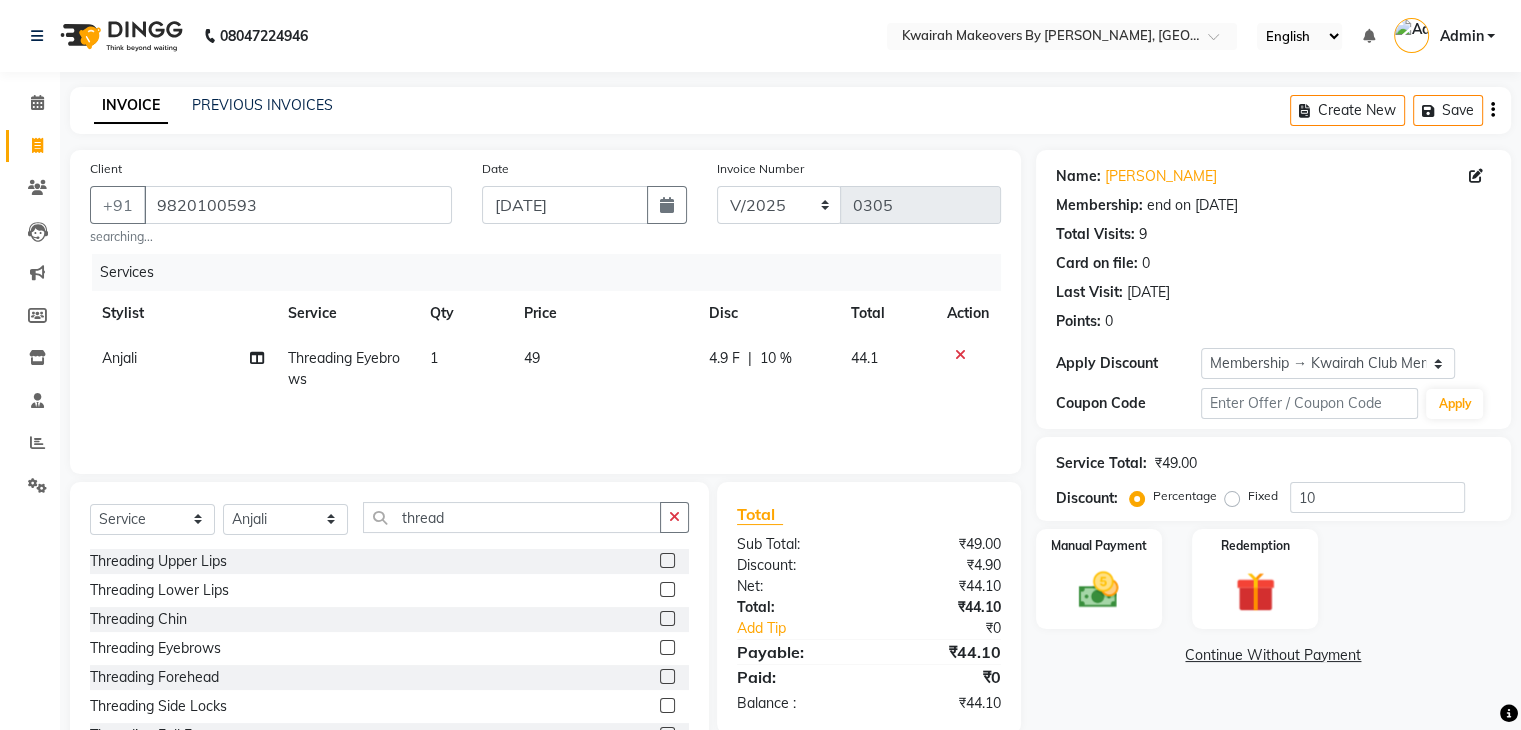 click 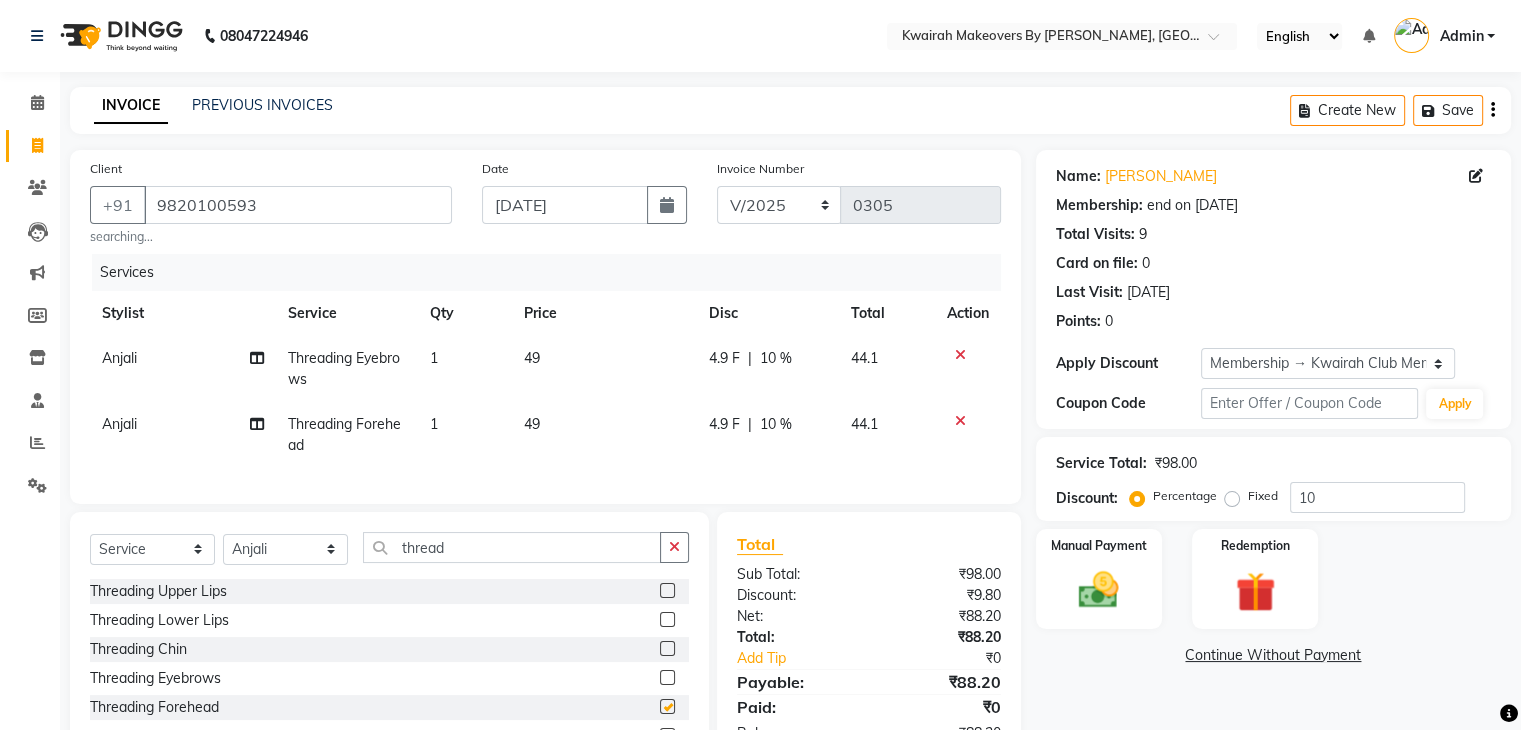 checkbox on "false" 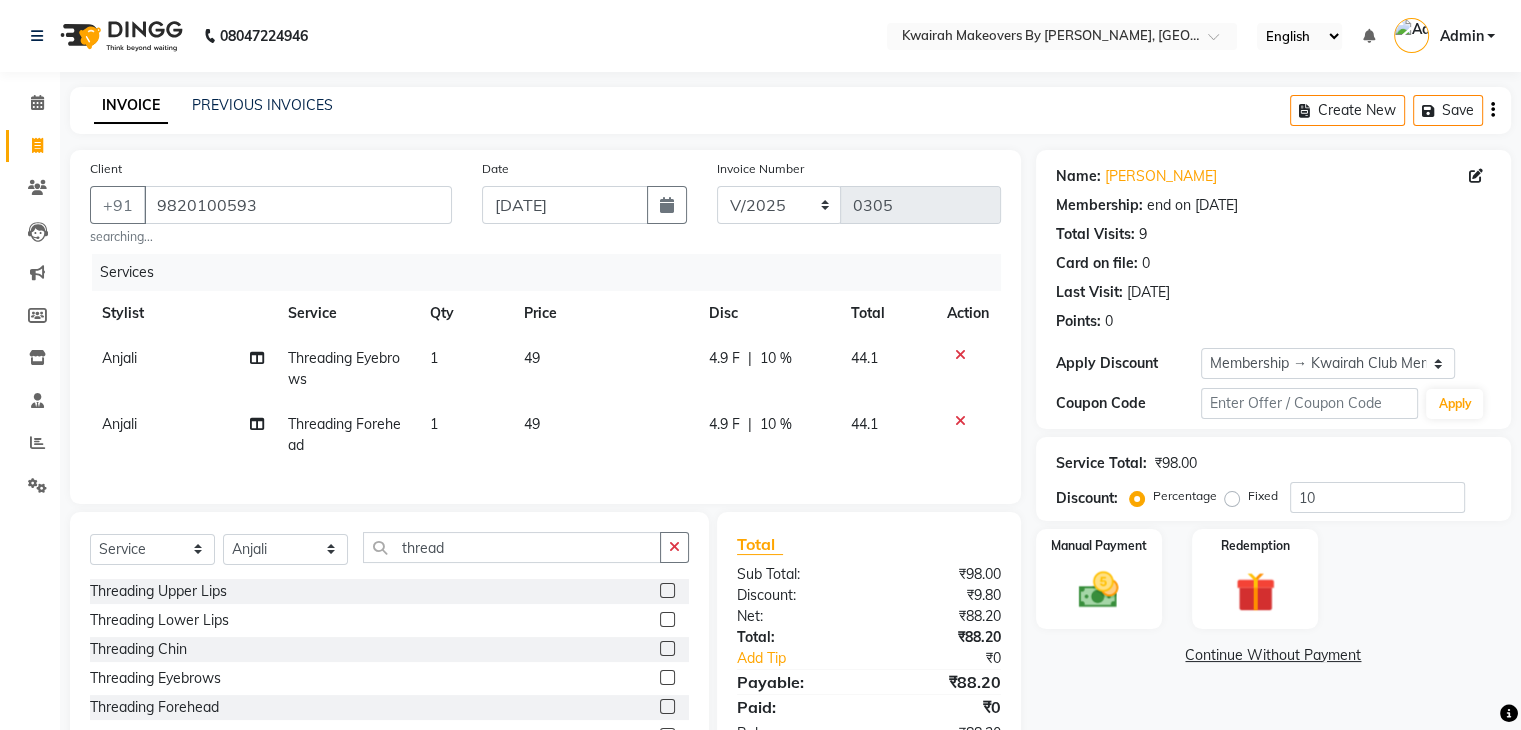 click on "49" 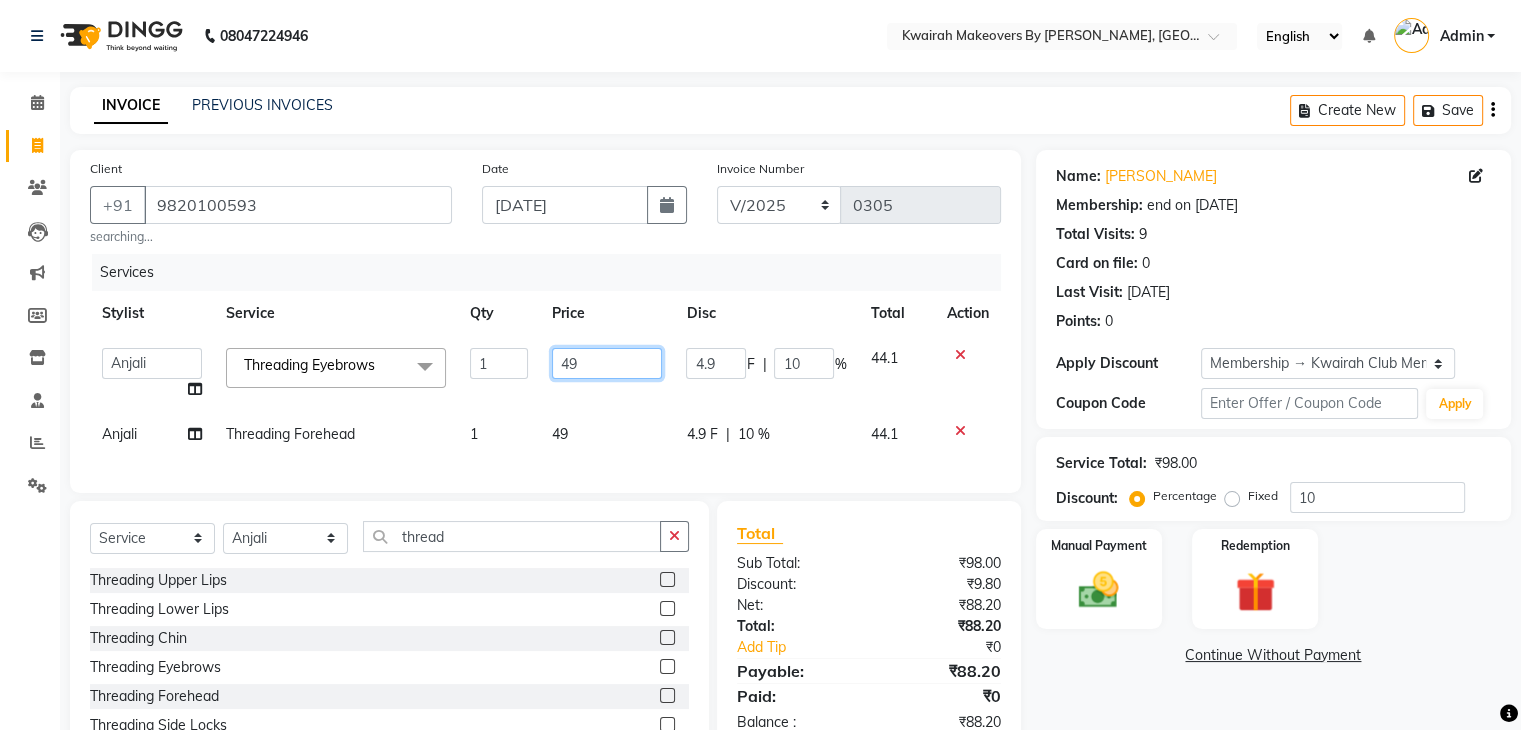 click on "Amruta   Anjali   Ketki Somani   Neha More   rakhi chorasiya   Shrushti  Threading Eyebrows  x Basic Haircut Basic Haircut with Wash & Style Advance Haircut Advance Haircut with Wash & Style Little Diva's Cut Hair Wash & Blast Dry Hair Wash & Blow Dry Blow Dry (Upto Midwaist) Blow Dry Waist Ironing (Upto Midwaist) Ironing Waist Curls/Waves/Styling (Upto Midwaist) Curls/Waves/Styling Waist Basic Hair Spa Schwarzkopf Spa Hair Gloss Treatment (Upto Midwaist) Hair Gloss Treatment Waist Fibre Clinix (Kwairah Signature Treatment) Express Head Massage 20 Mins Head Massage 30 Mins Oil Massage + Wash Keratin Treatment Smoothening/Rebonding Treatment Botox Treatment Root Touchup Igora 1 inch Root Touchup Igora 2 inch Root Touchup Essencity 1 inch Root Touchup Essencity 2 inch Half Head Streaks (15-16 strips) Full Head Streaks 3D Colors Global Hair Color Dual Global Hair Color Balayage/Ombre/Free Hand/Low Lights/ Baby Lights Prelightening Density Charges Color Application Color Application With Wash Pre-wash Product 1" 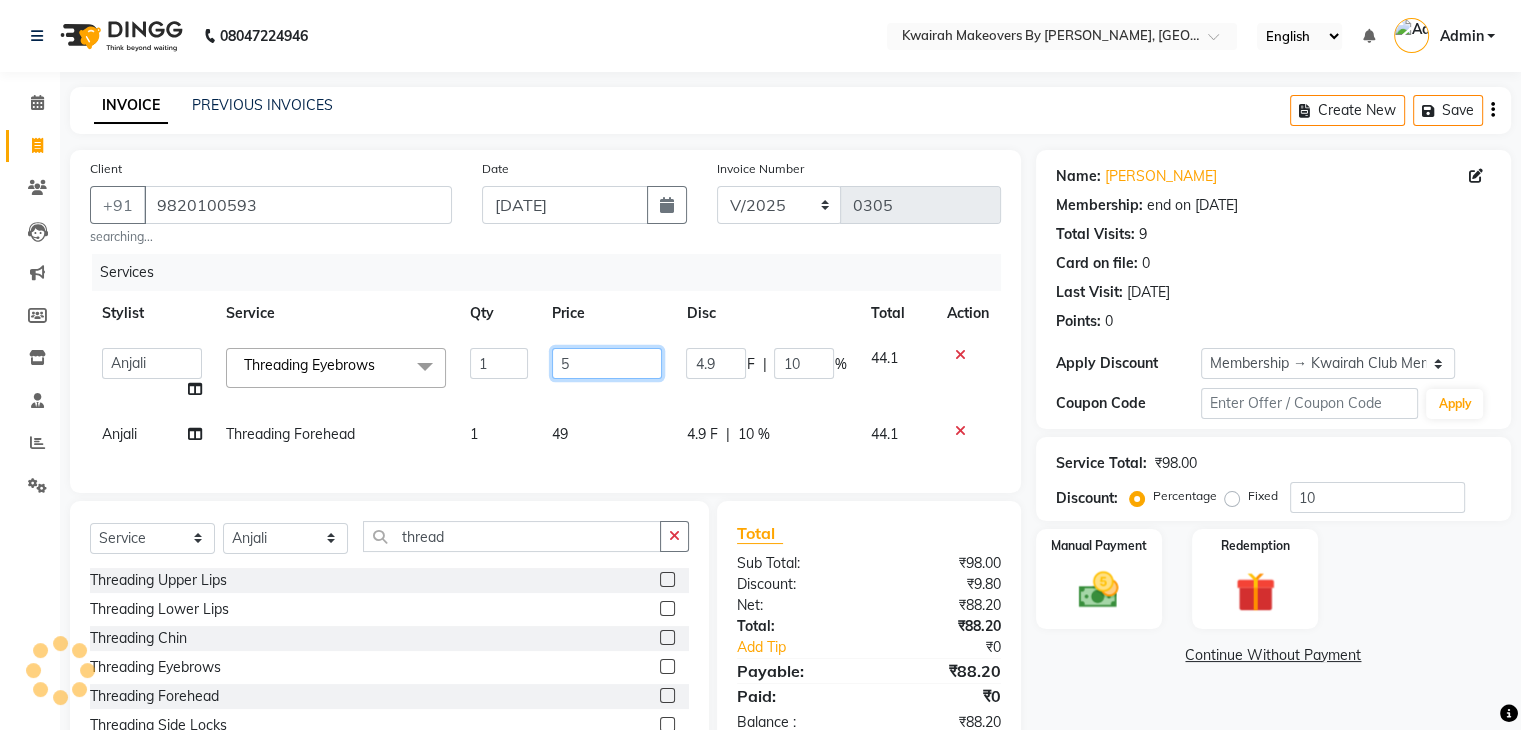 type on "50" 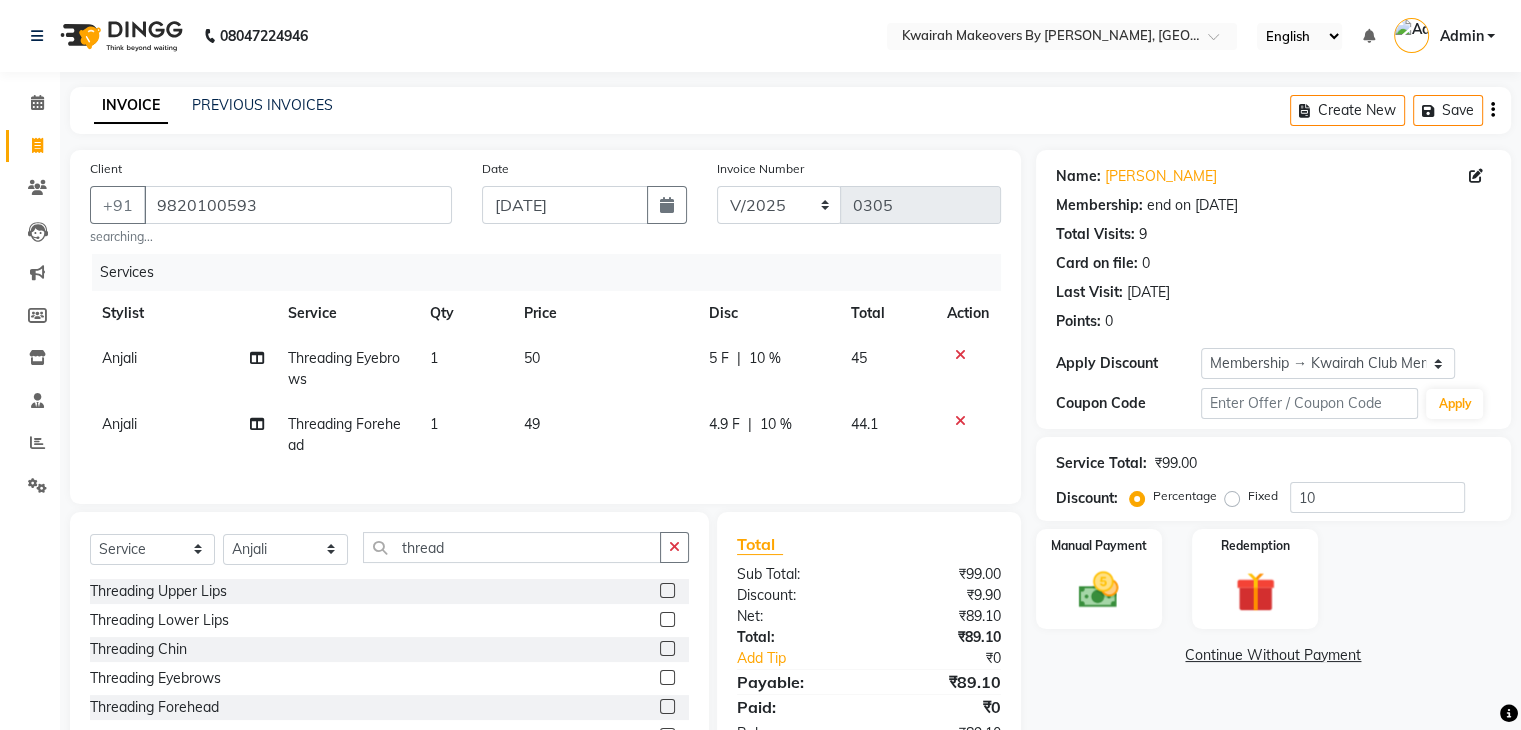 click on "49" 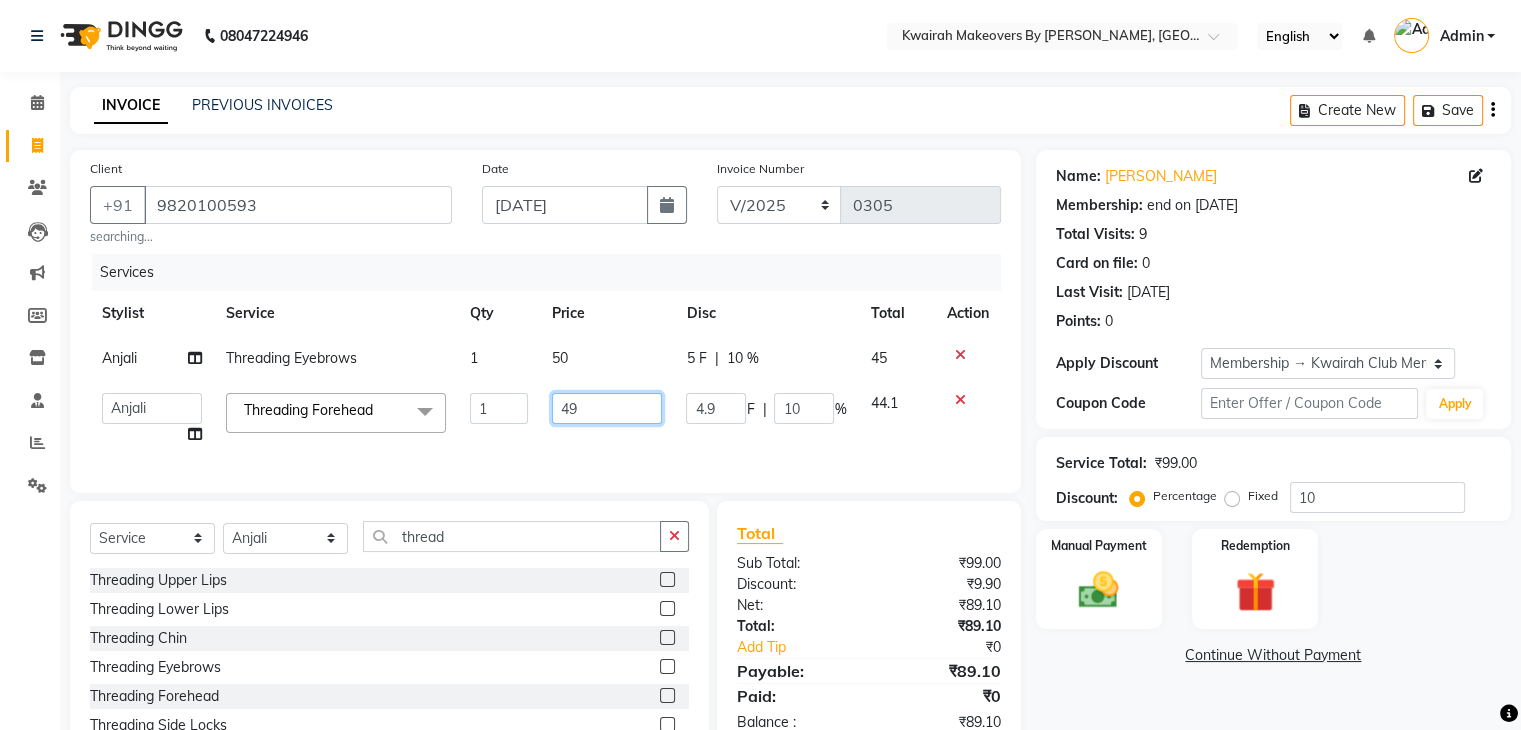 drag, startPoint x: 560, startPoint y: 411, endPoint x: 508, endPoint y: 414, distance: 52.086468 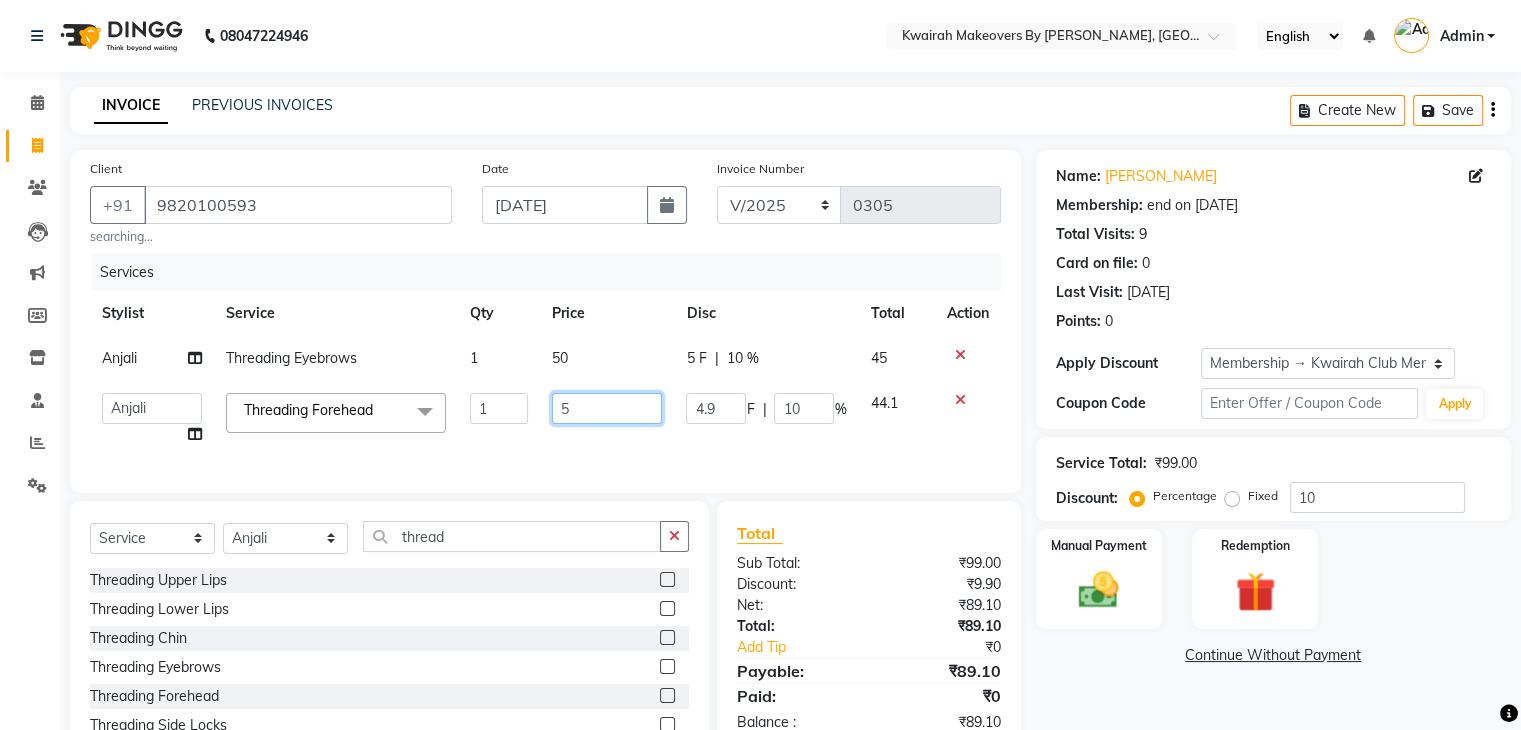 type on "50" 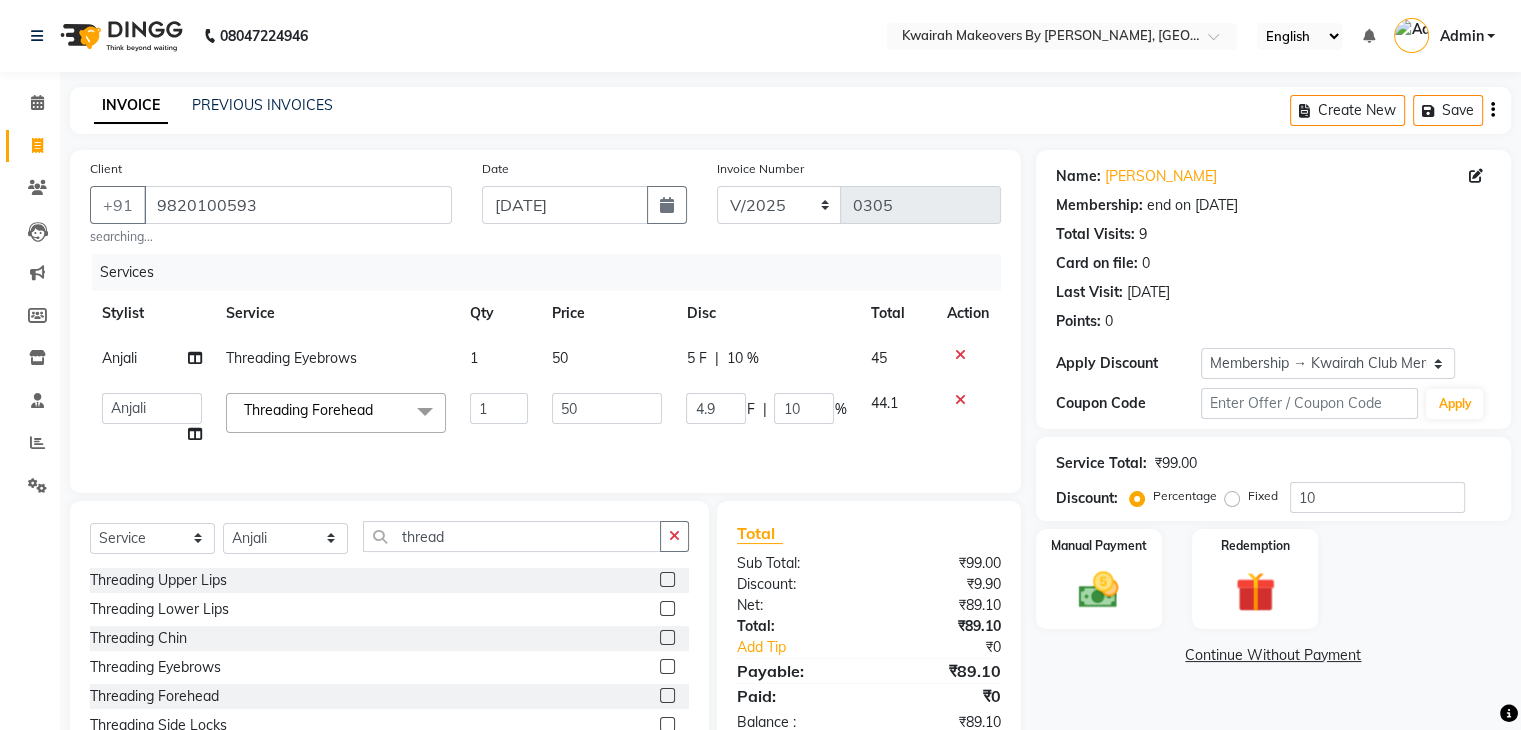 click on "1" 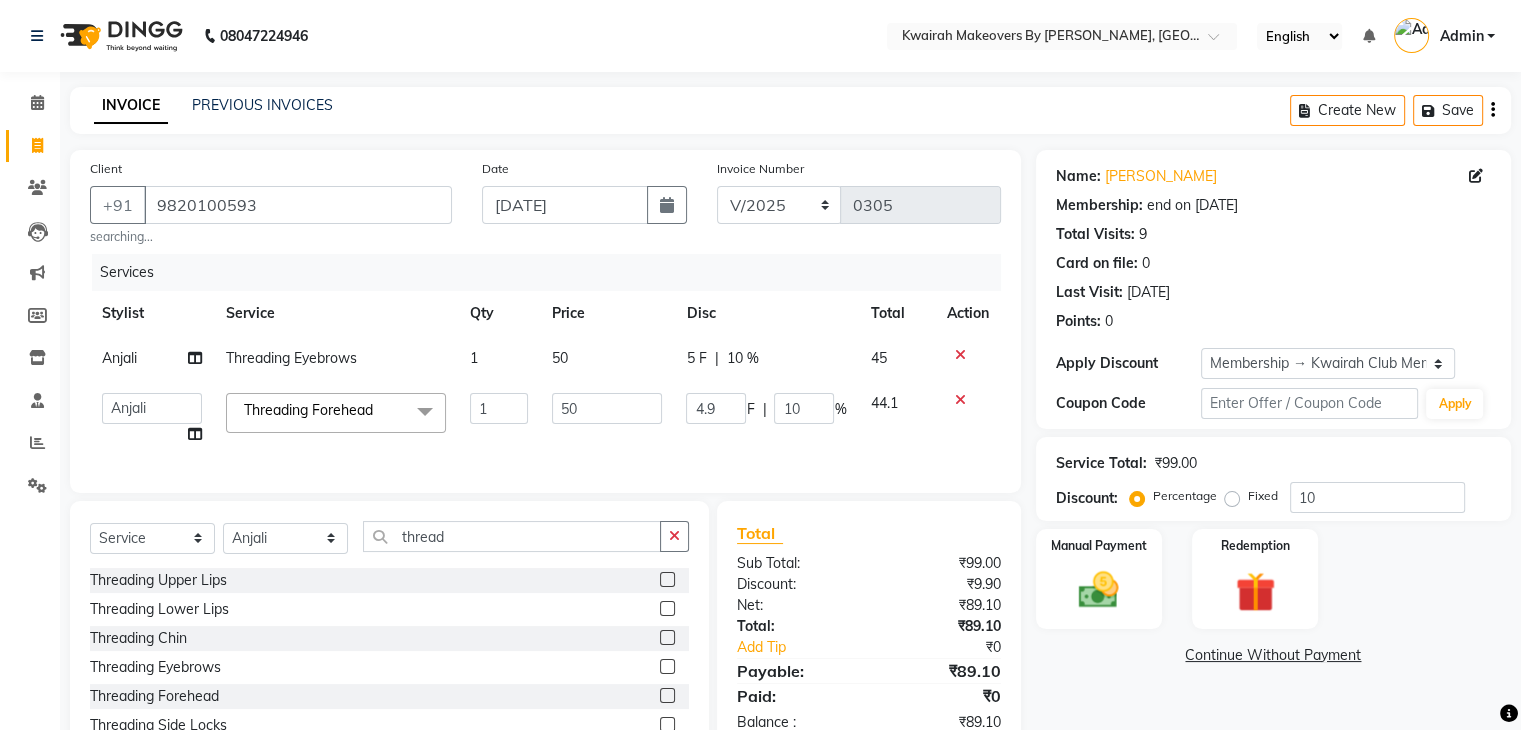 select on "54393" 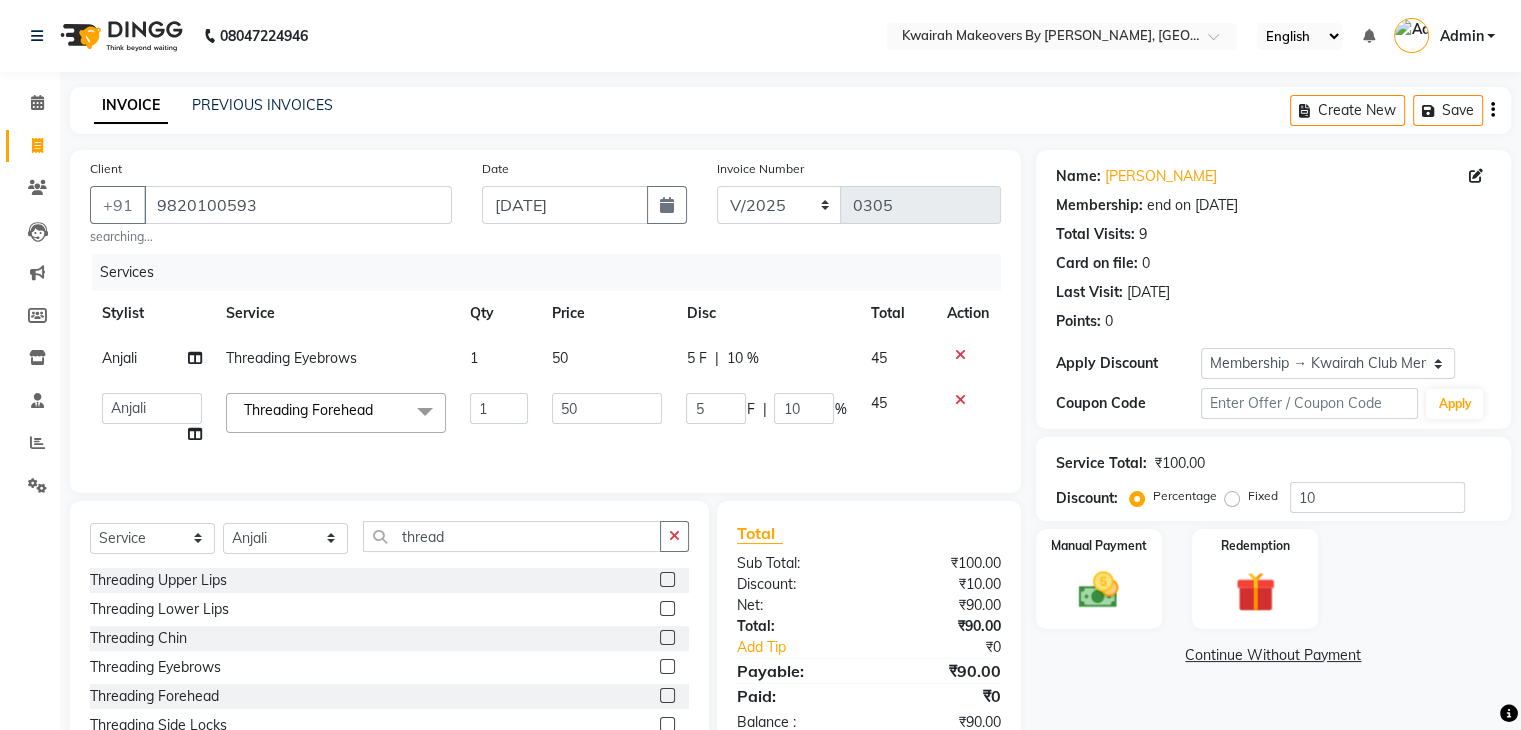 click on "50" 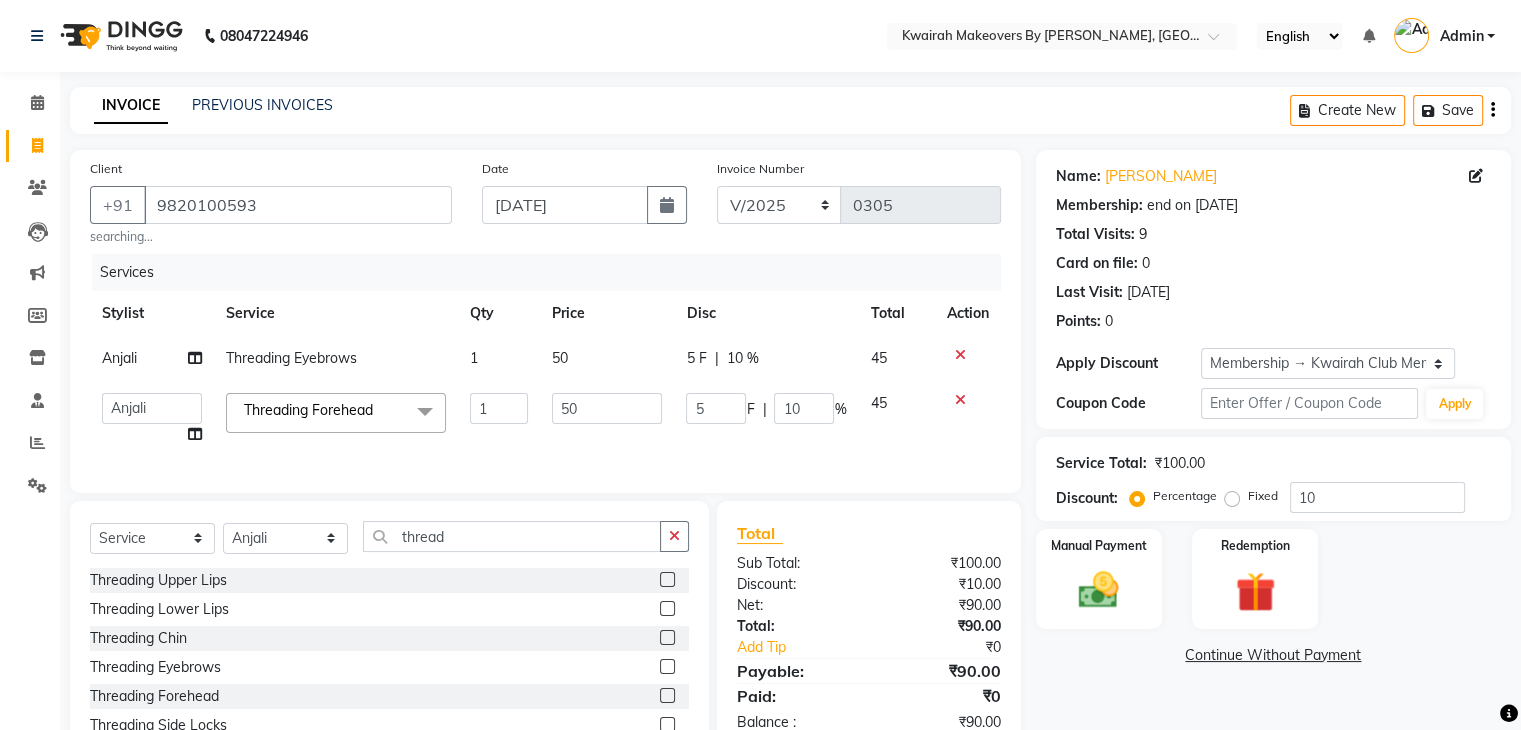 click on "5 F | 10 %" 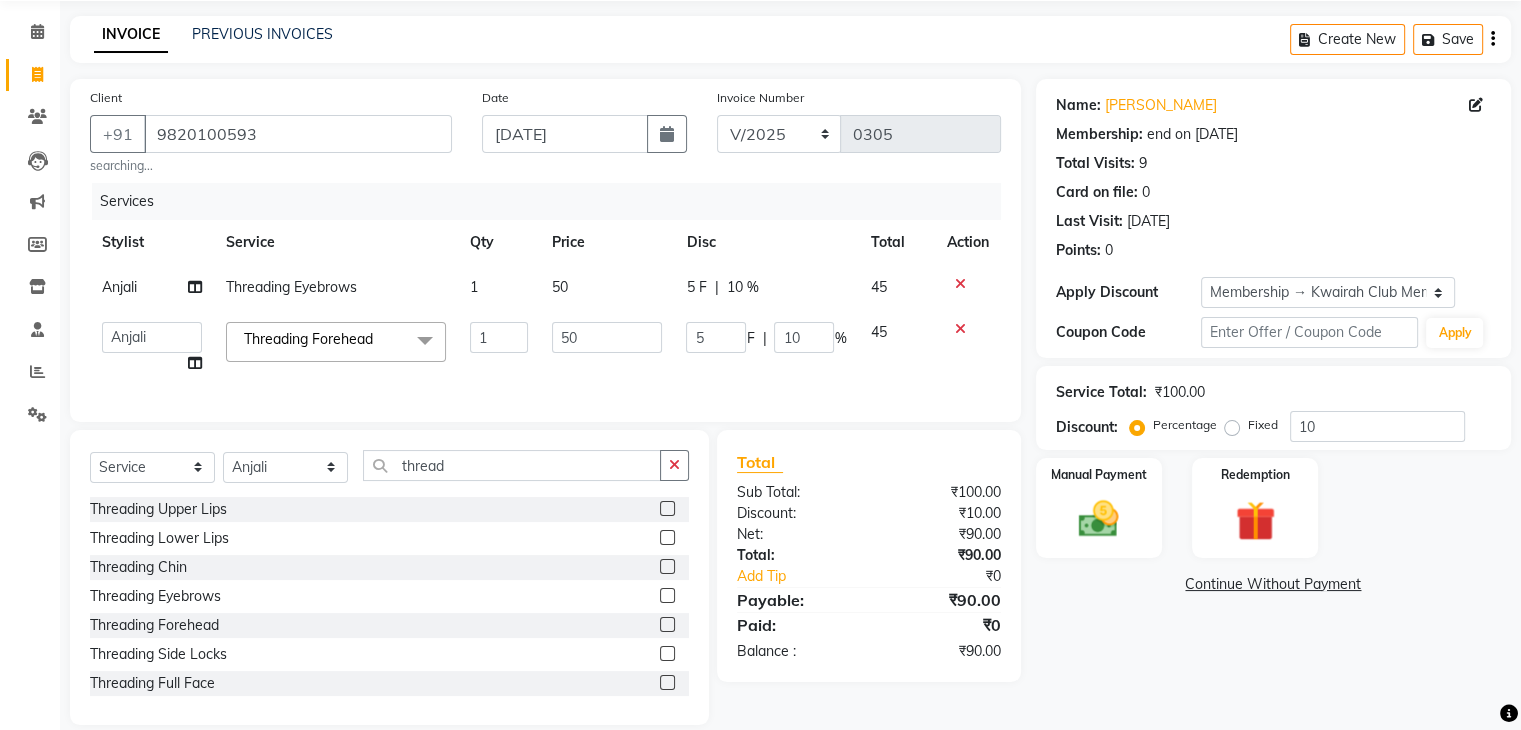 scroll, scrollTop: 112, scrollLeft: 0, axis: vertical 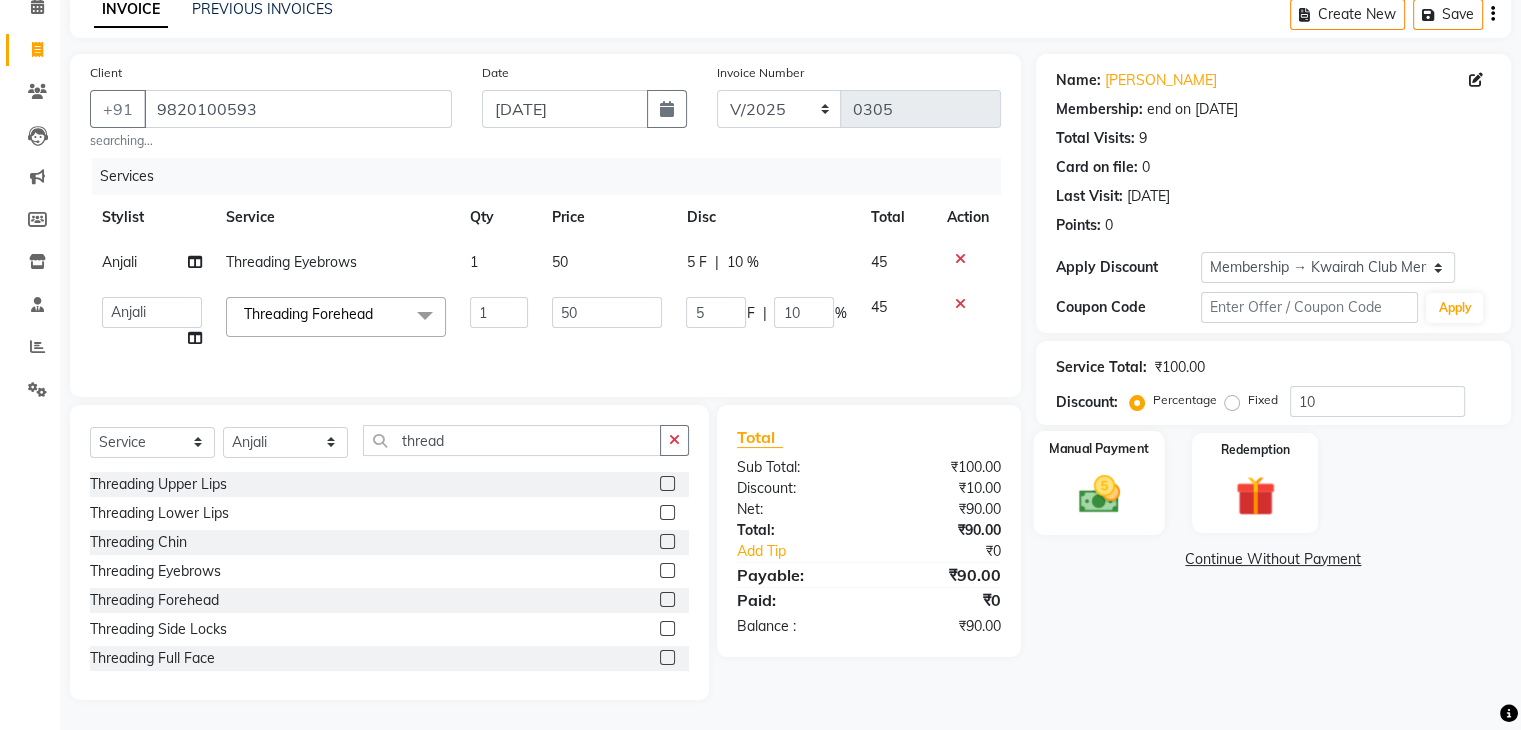 click on "Manual Payment" 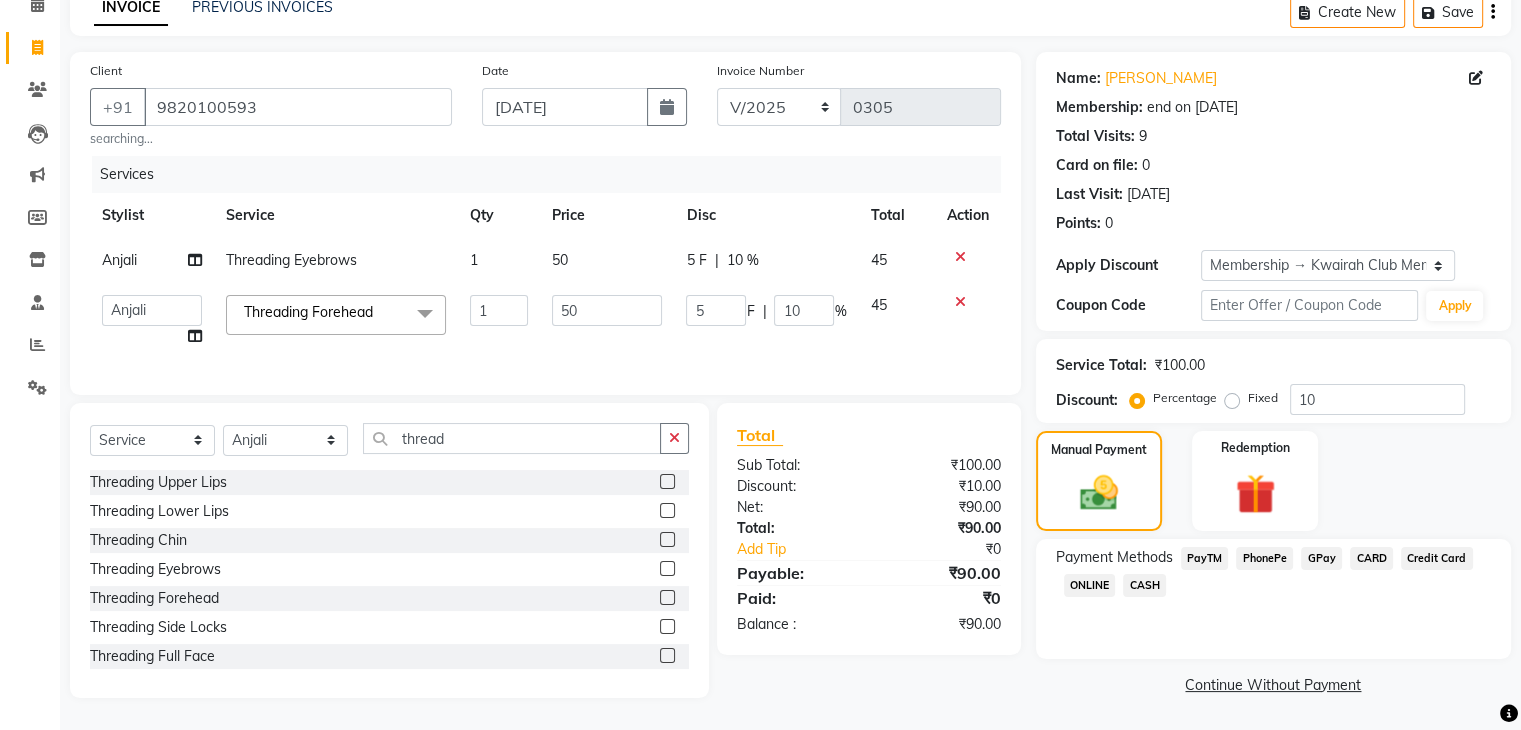 click on "GPay" 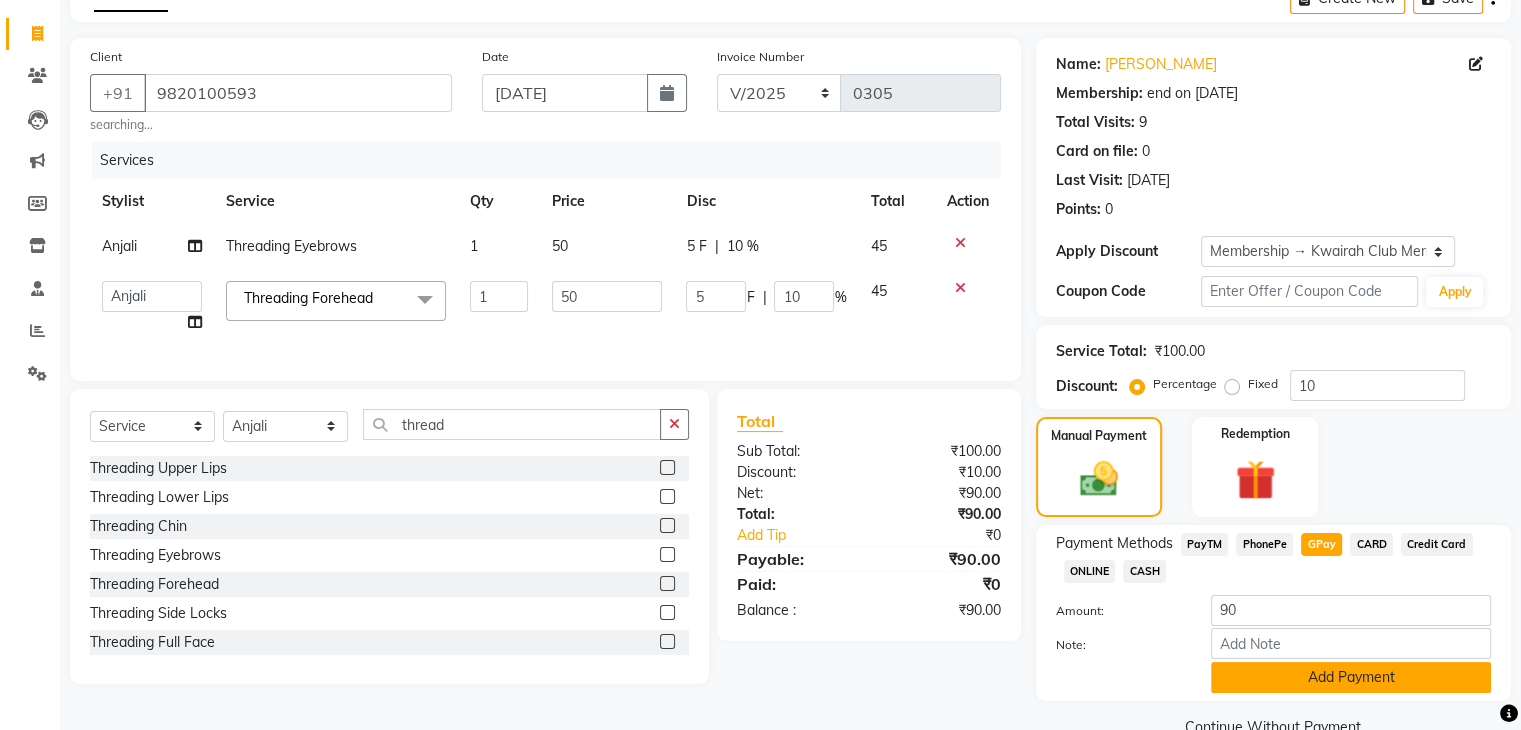 click on "Add Payment" 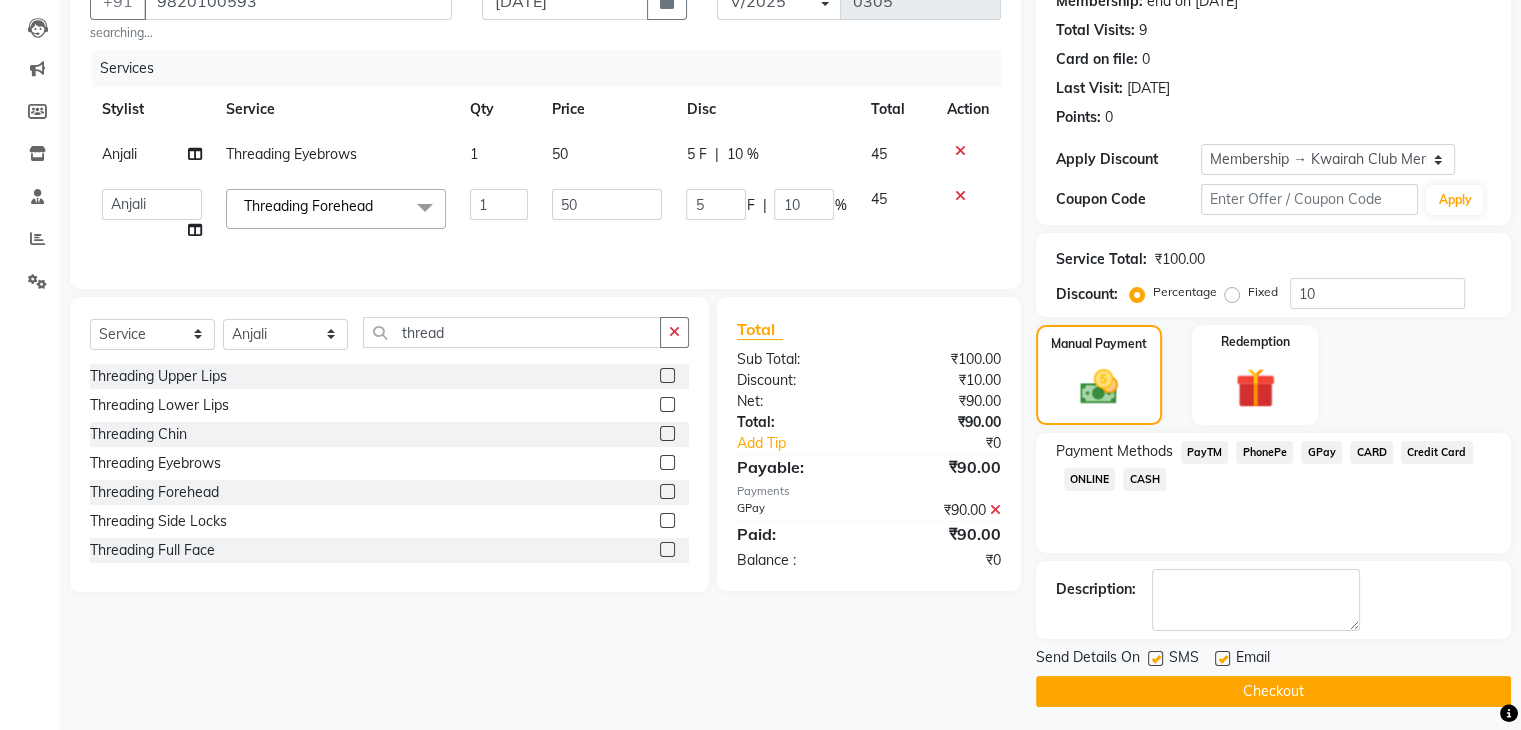 scroll, scrollTop: 209, scrollLeft: 0, axis: vertical 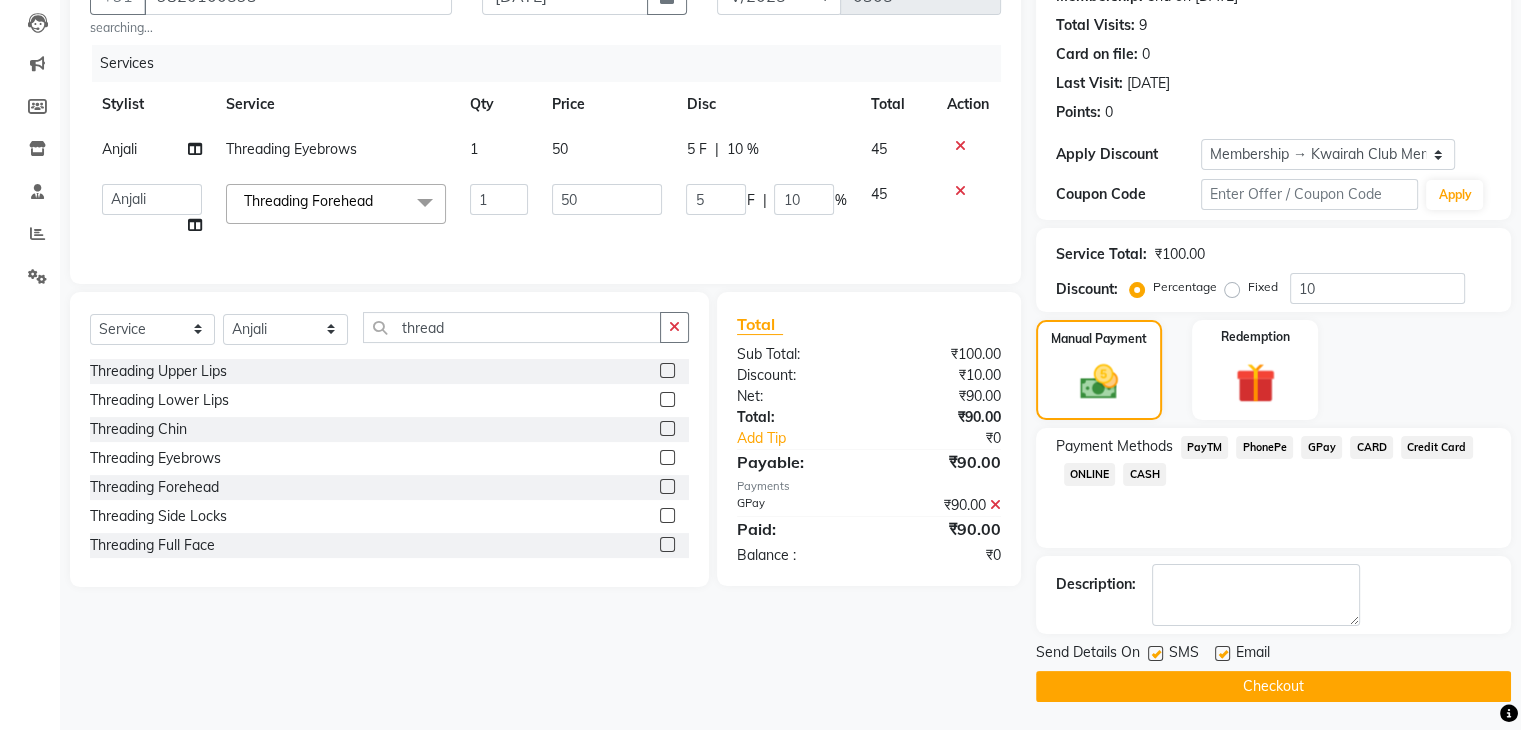 click 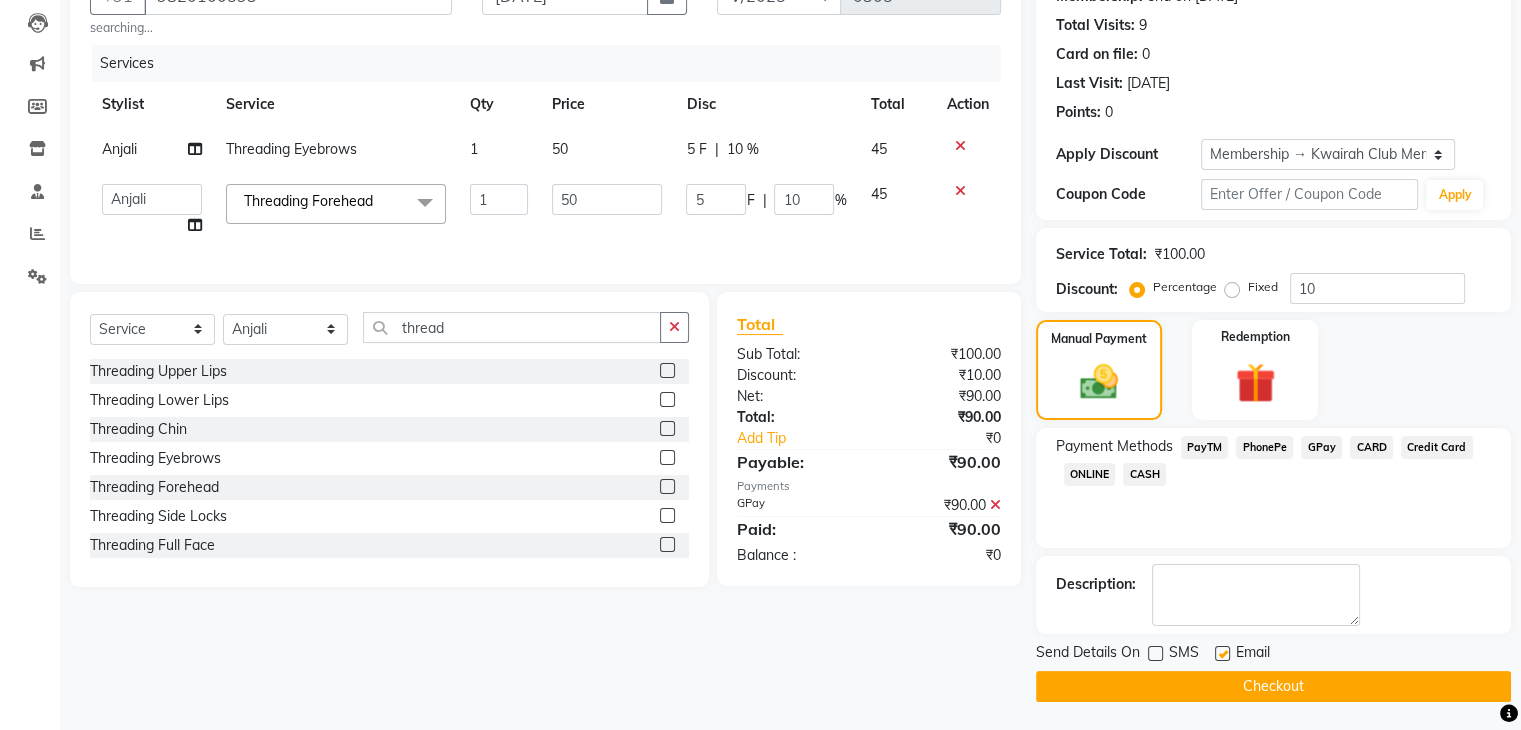 click 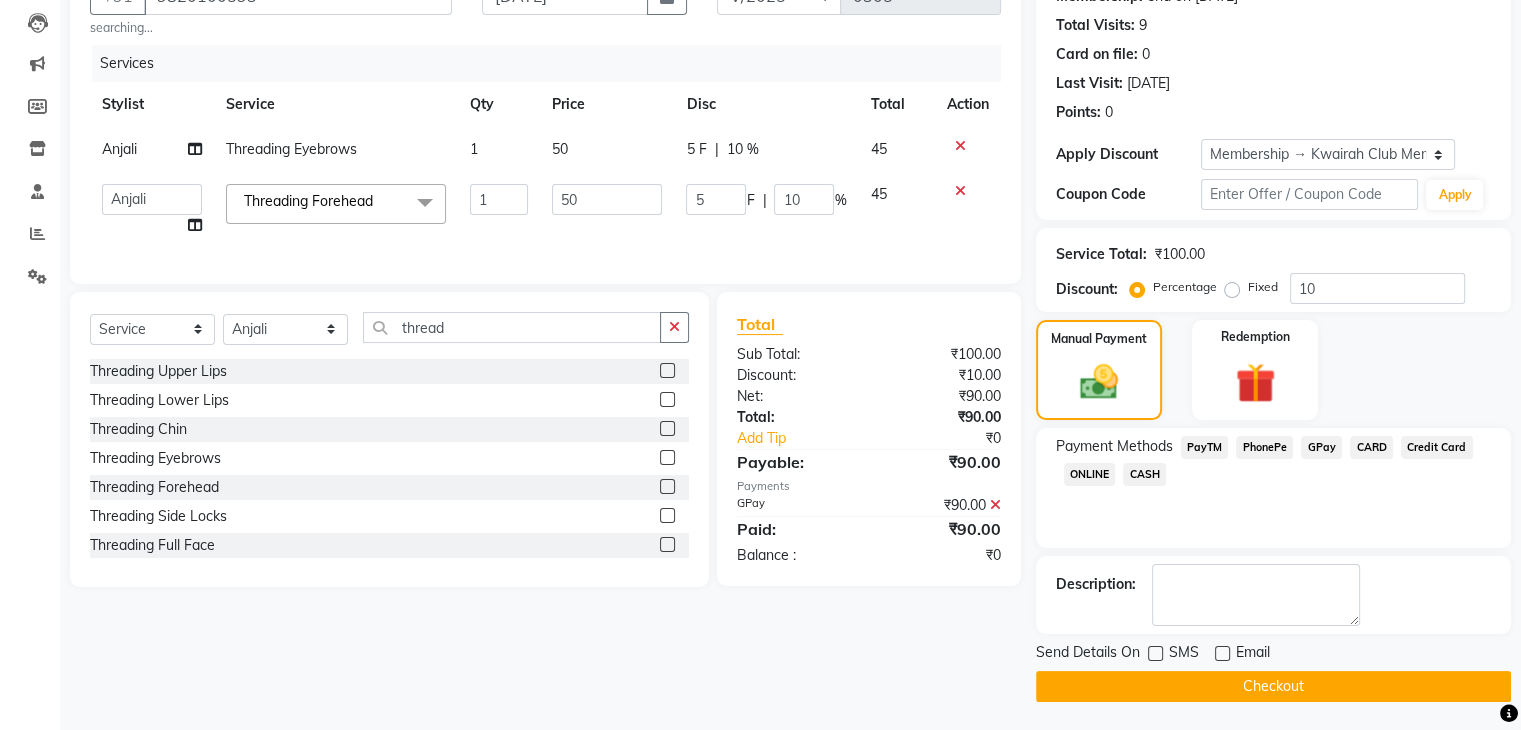 click on "Checkout" 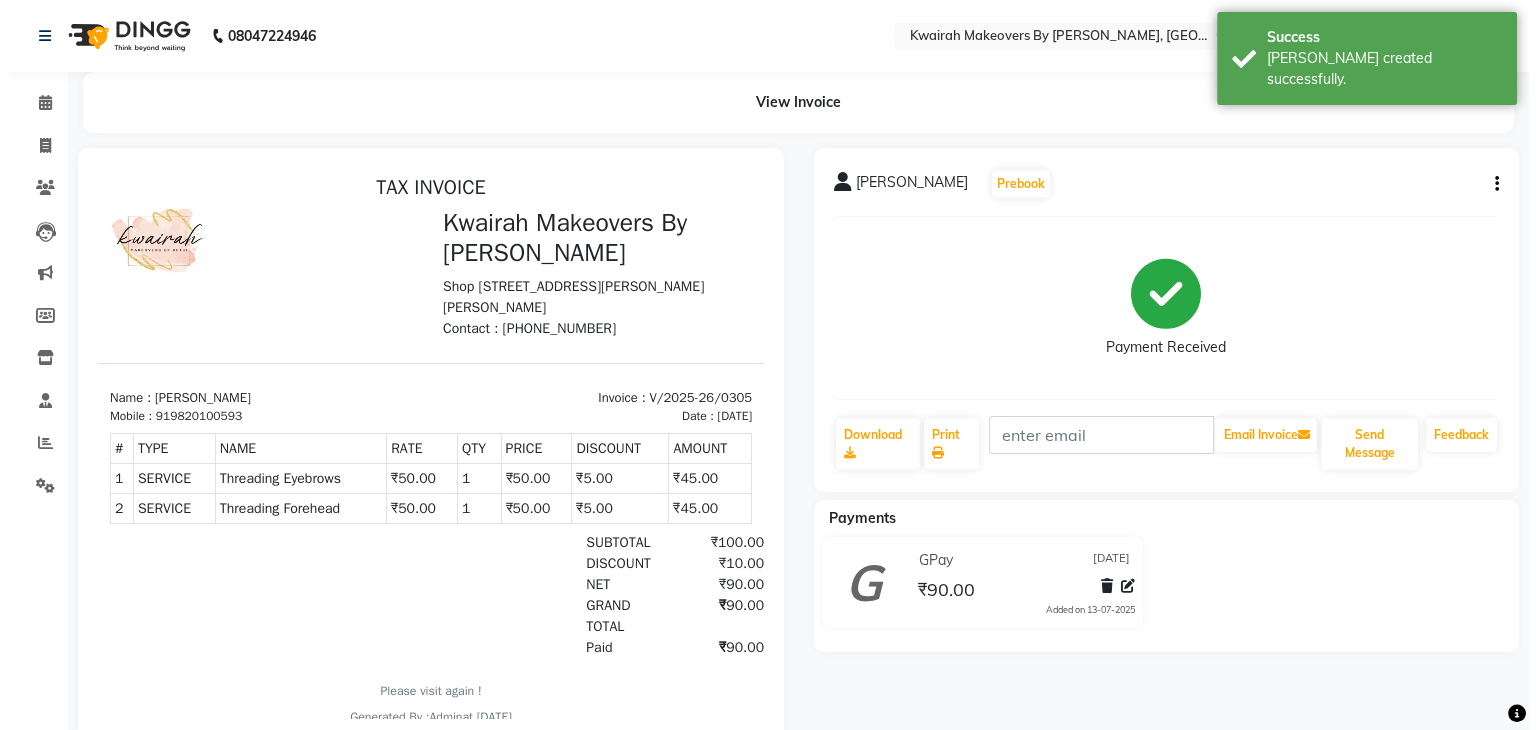 scroll, scrollTop: 0, scrollLeft: 0, axis: both 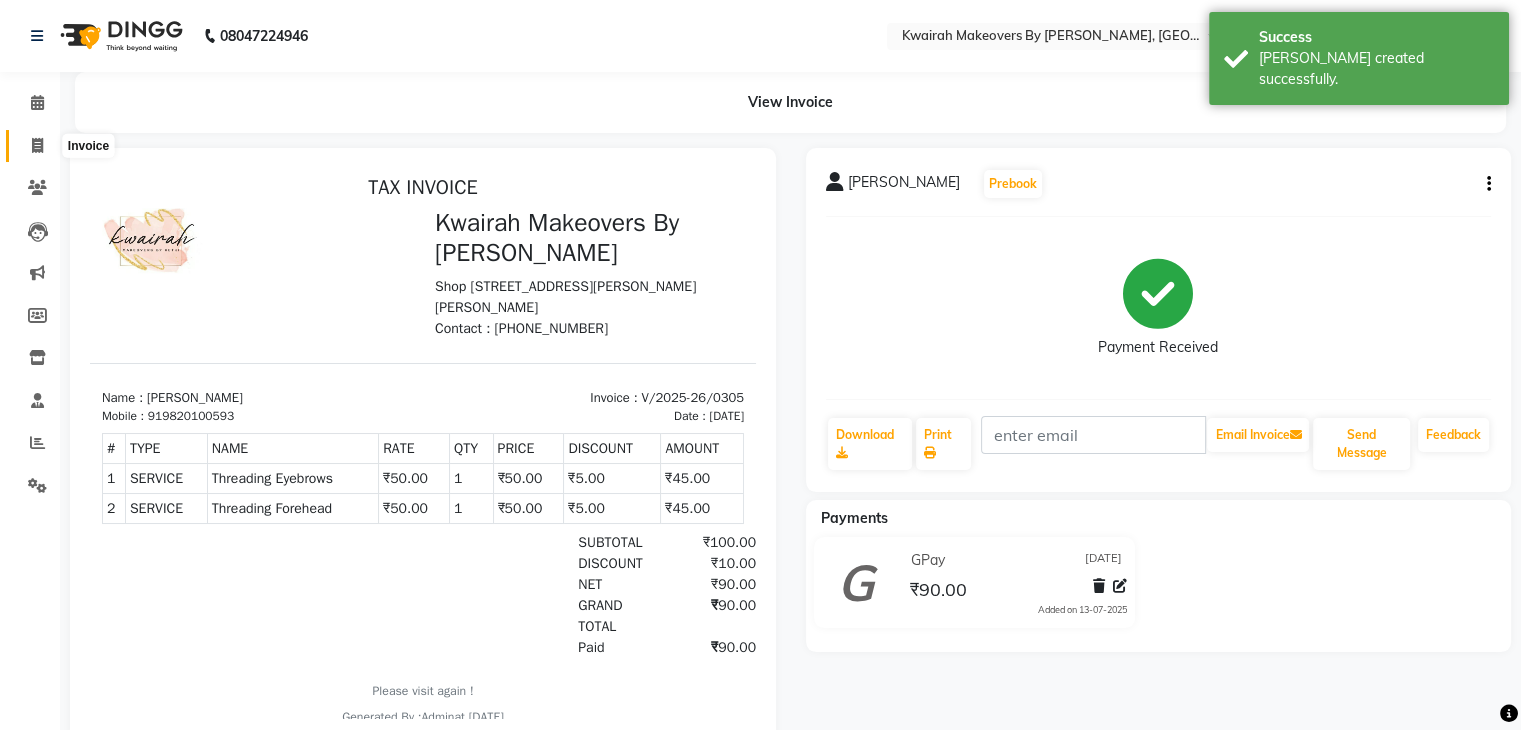 click 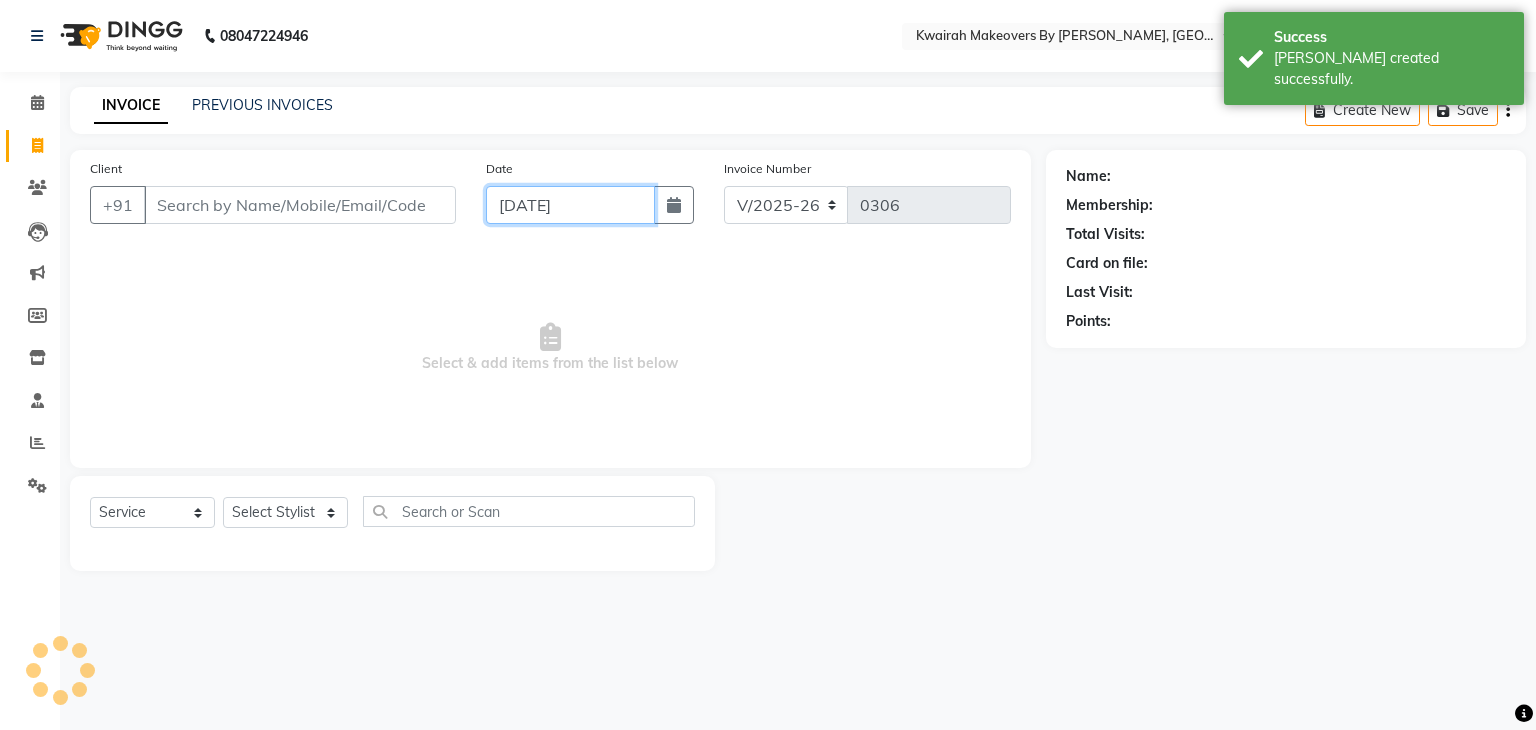 click on "[DATE]" 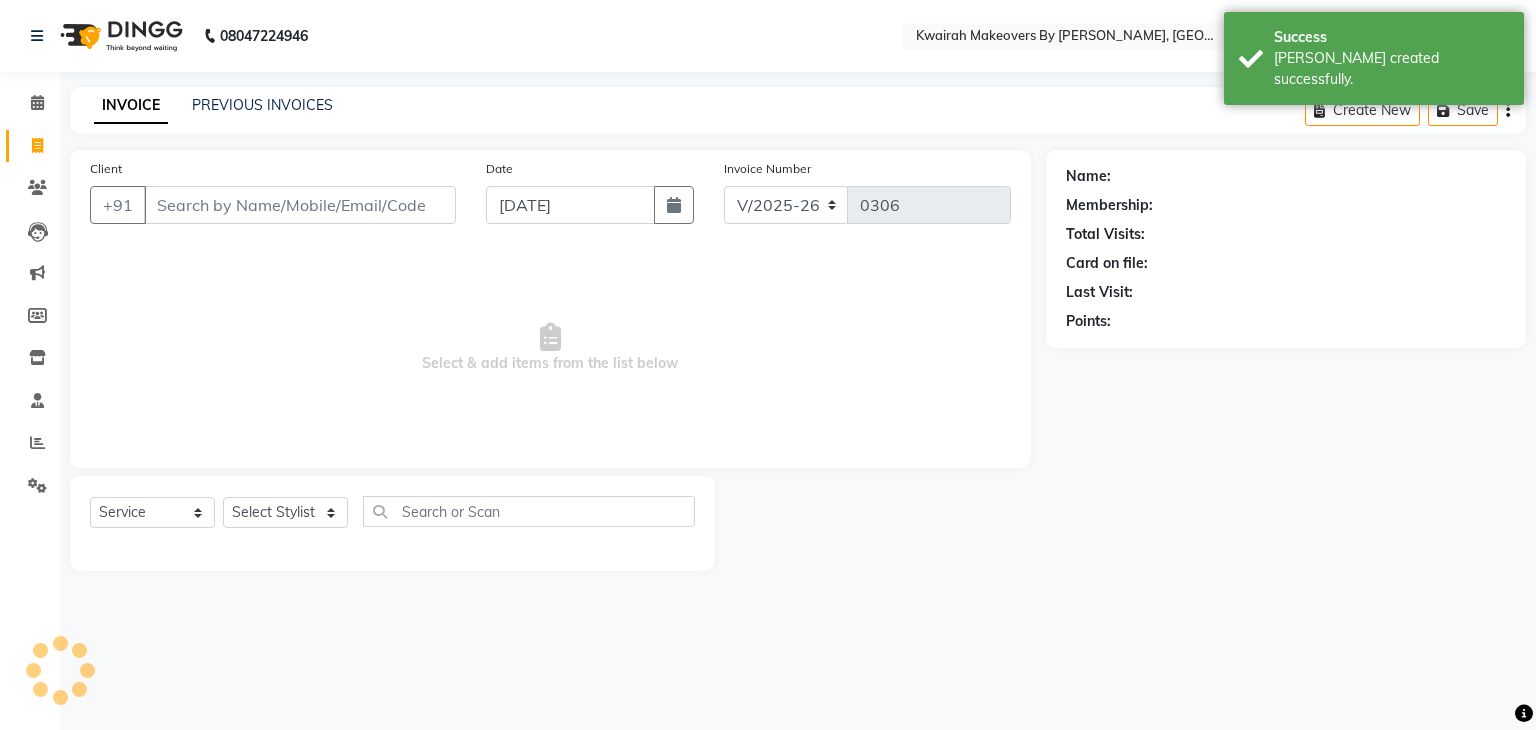 select on "7" 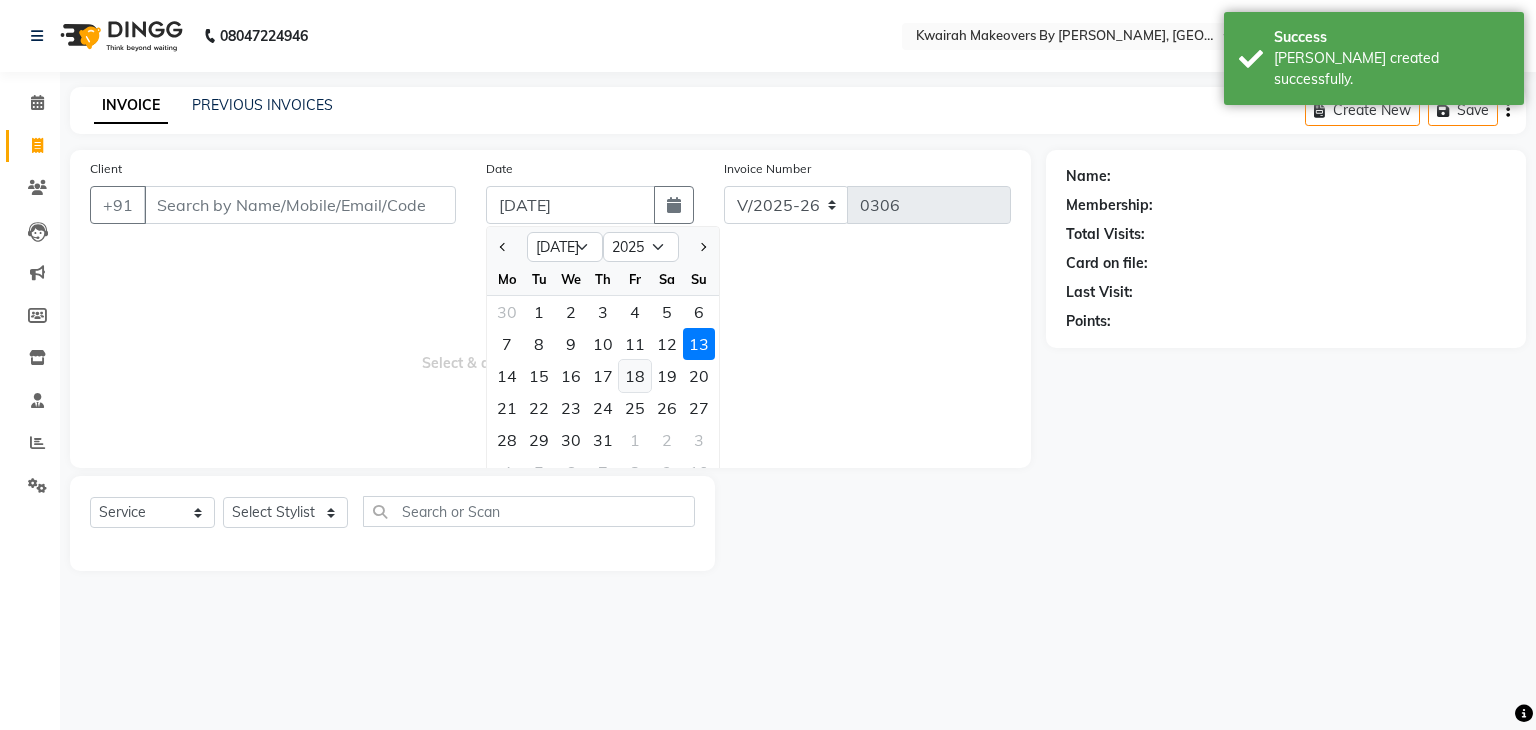 click on "18" 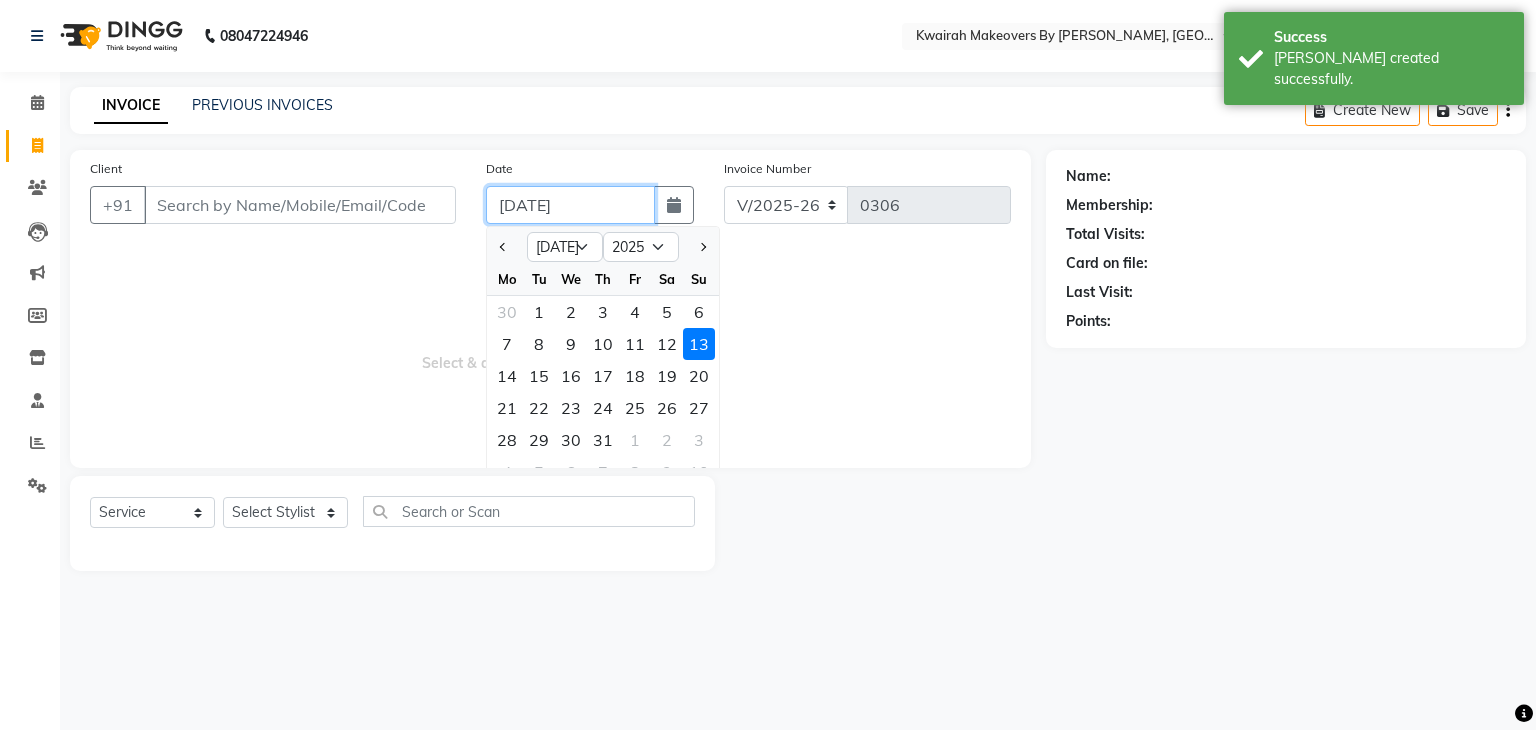 type on "18-07-2025" 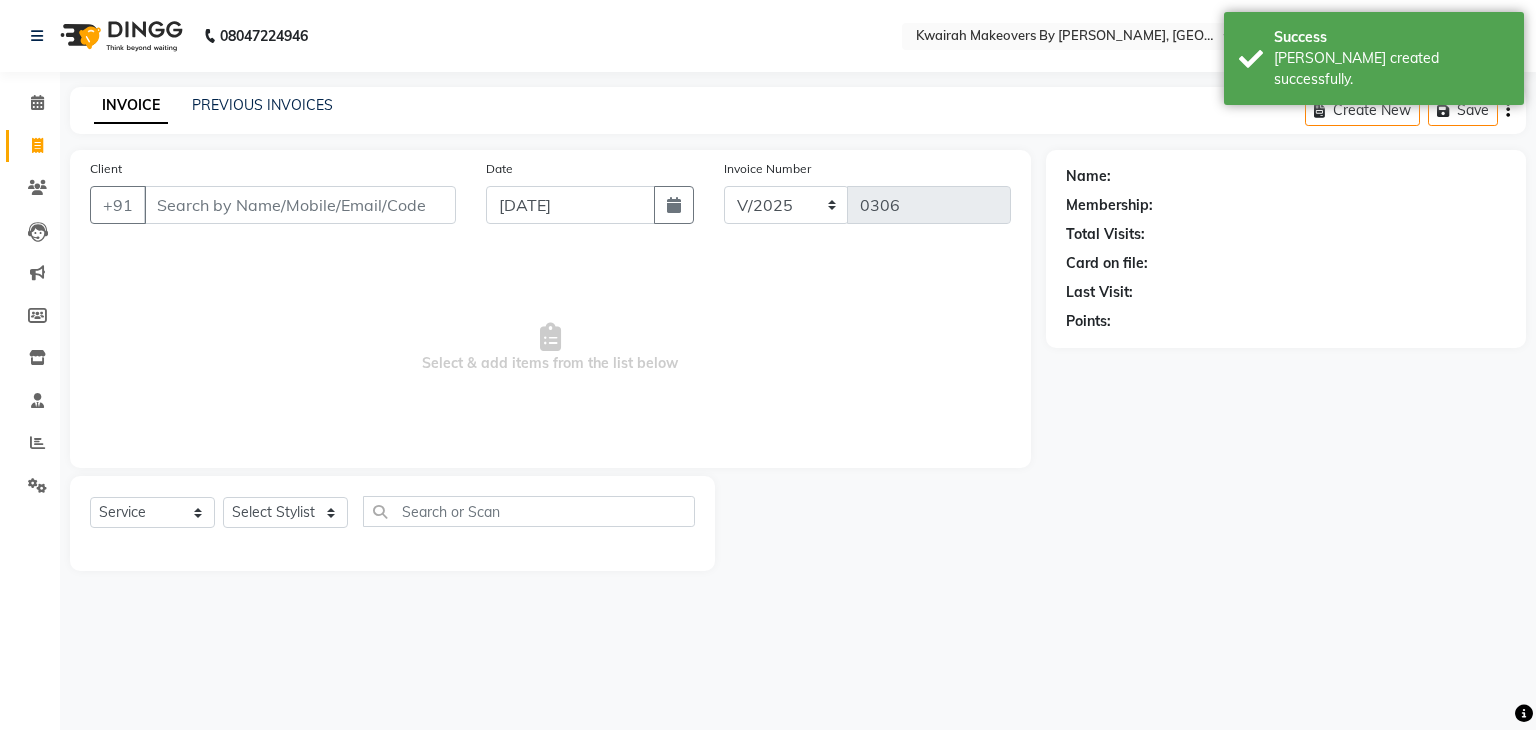 click on "Select & add items from the list below" at bounding box center (550, 348) 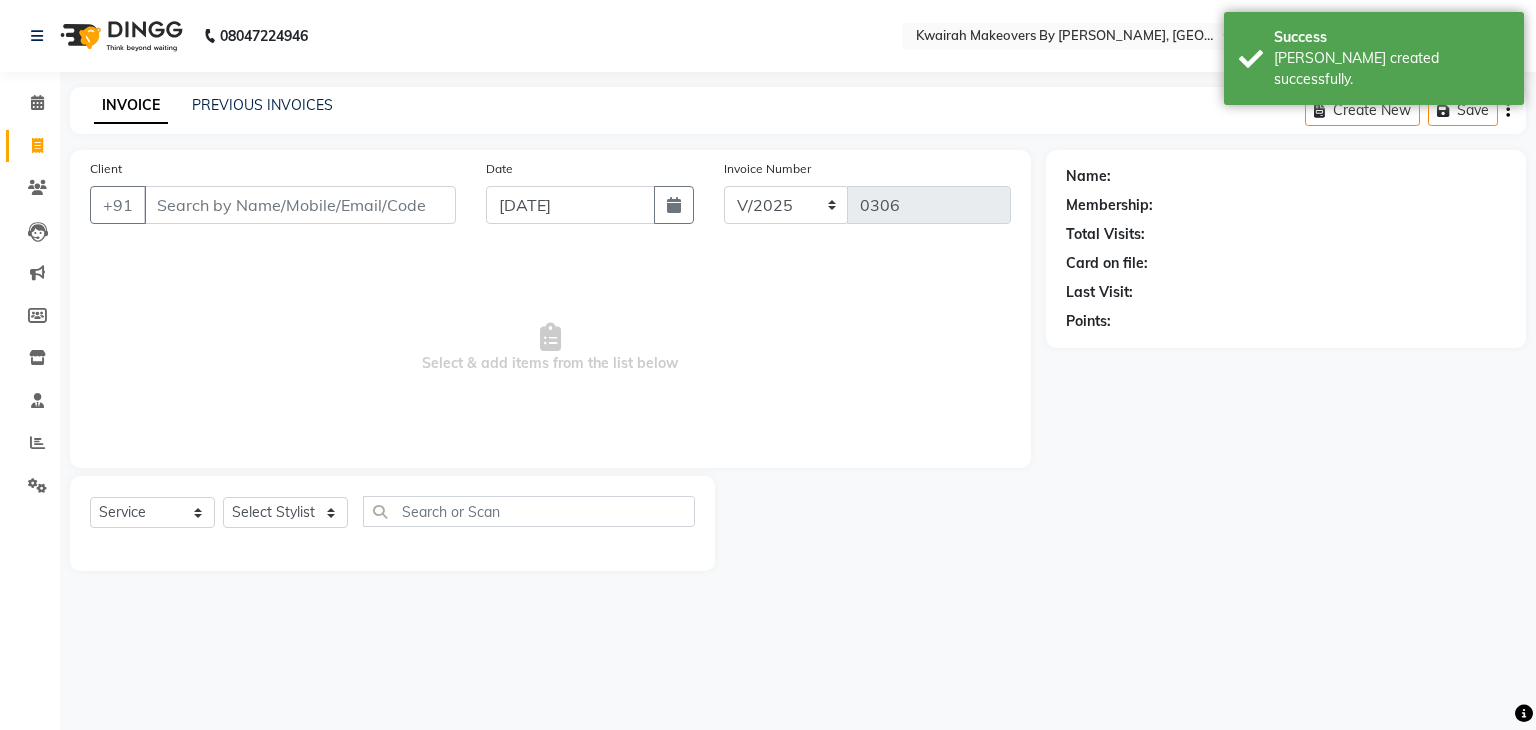 drag, startPoint x: 534, startPoint y: 165, endPoint x: 550, endPoint y: 201, distance: 39.39543 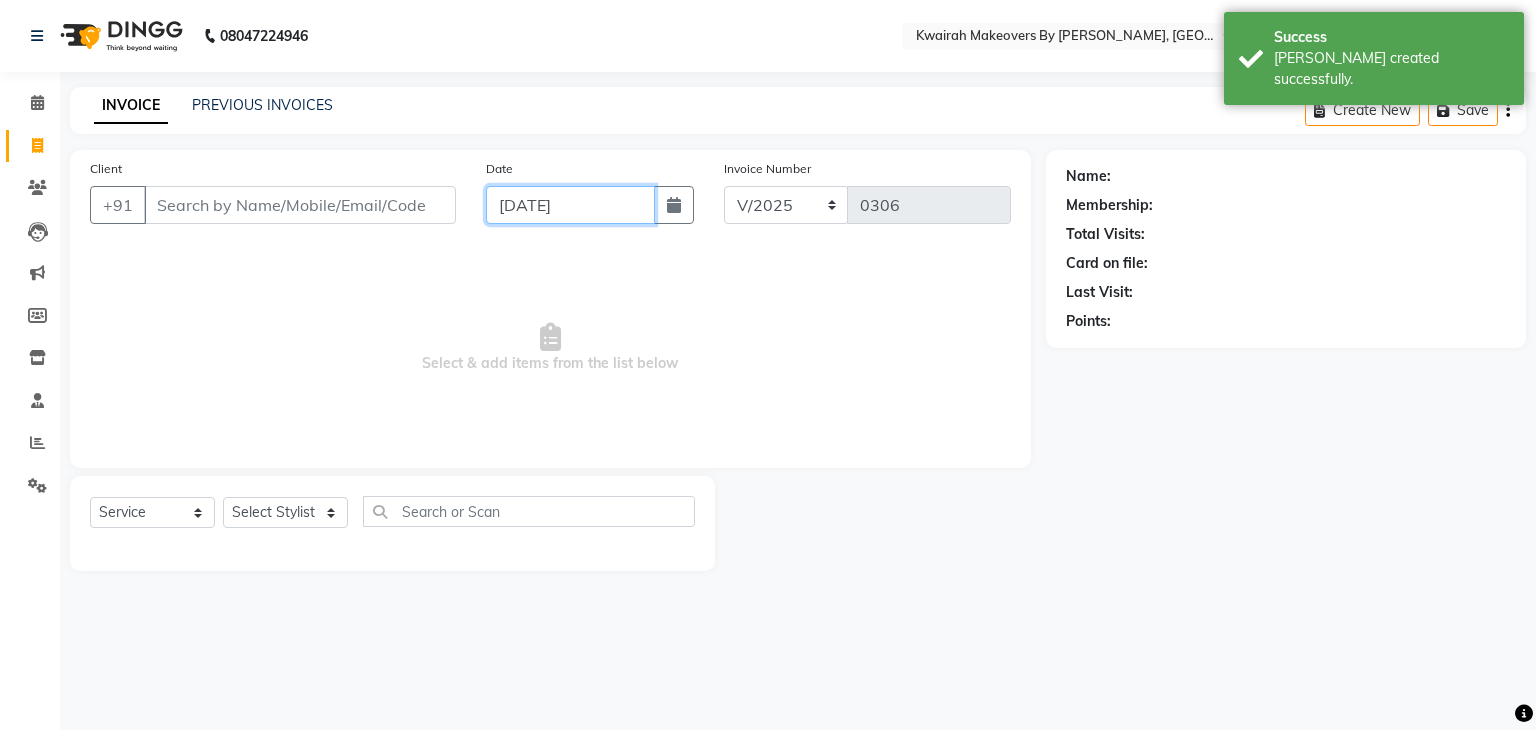 click on "18-07-2025" 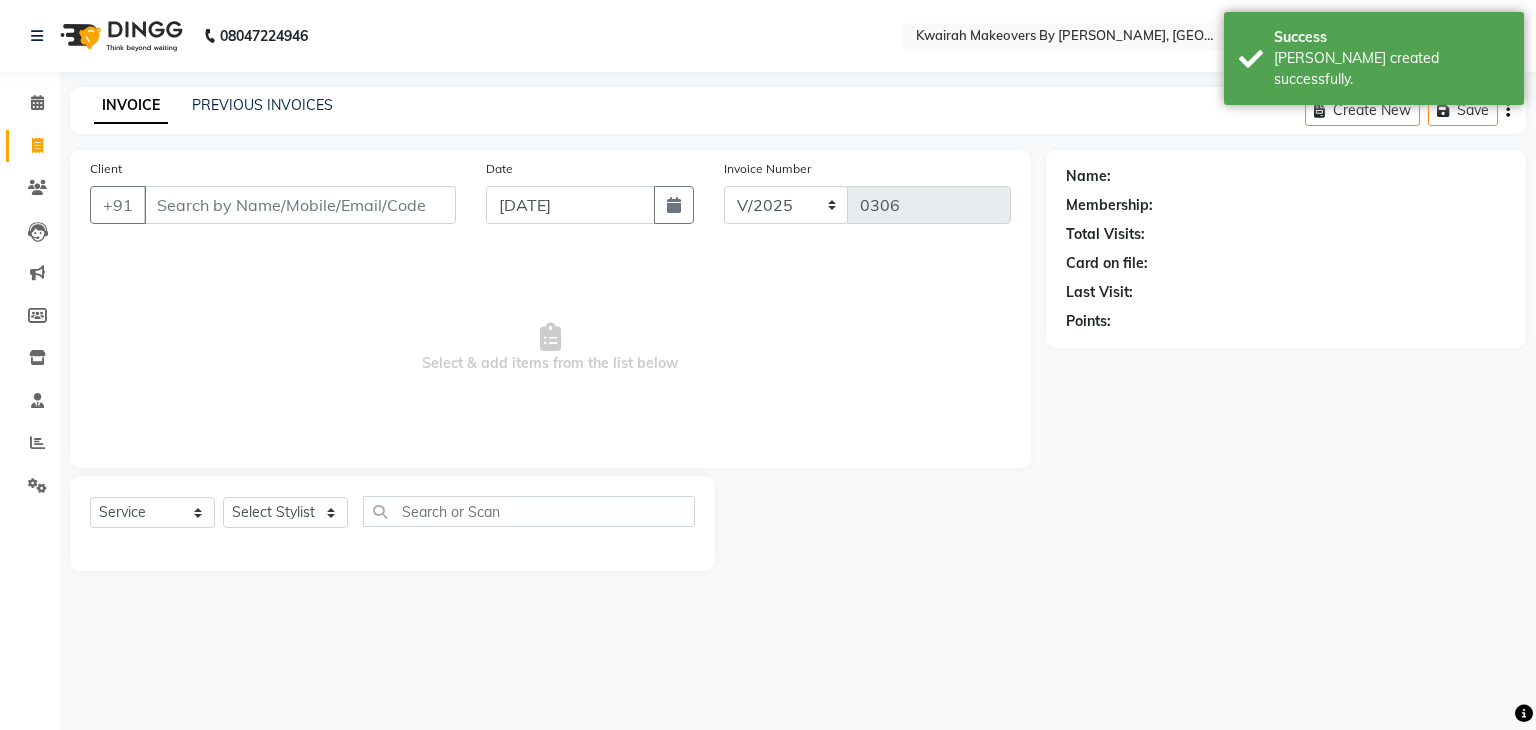 select on "7" 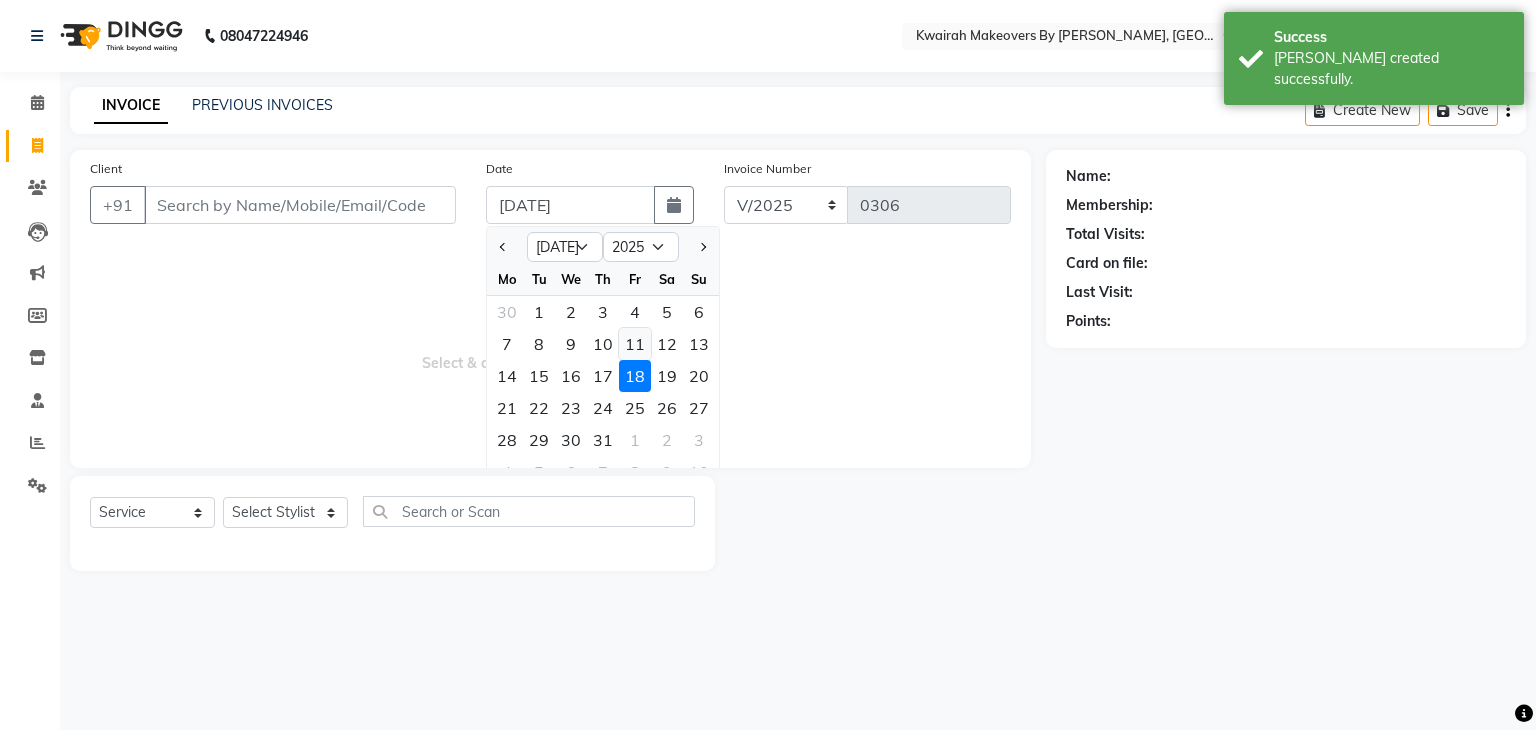 click on "11" 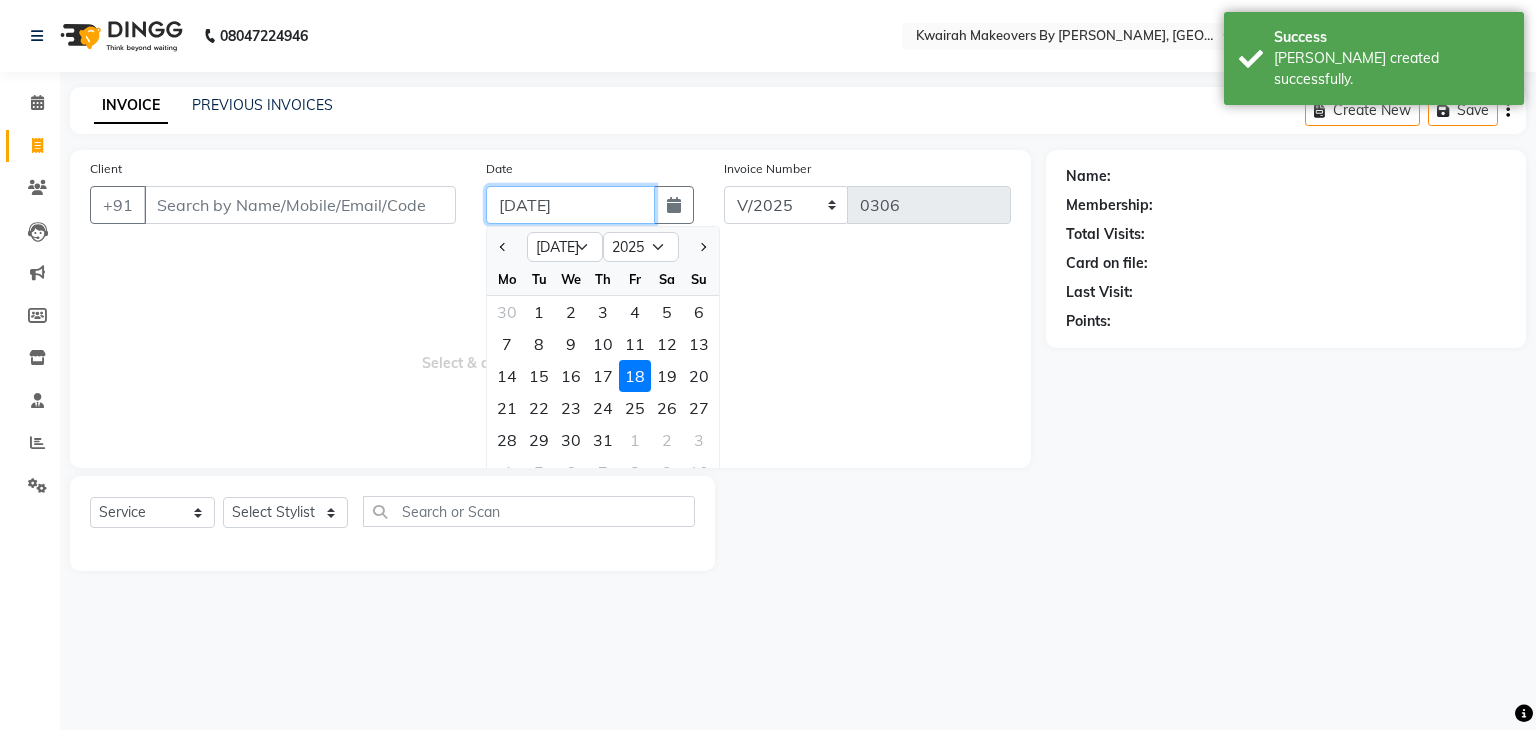 type on "[DATE]" 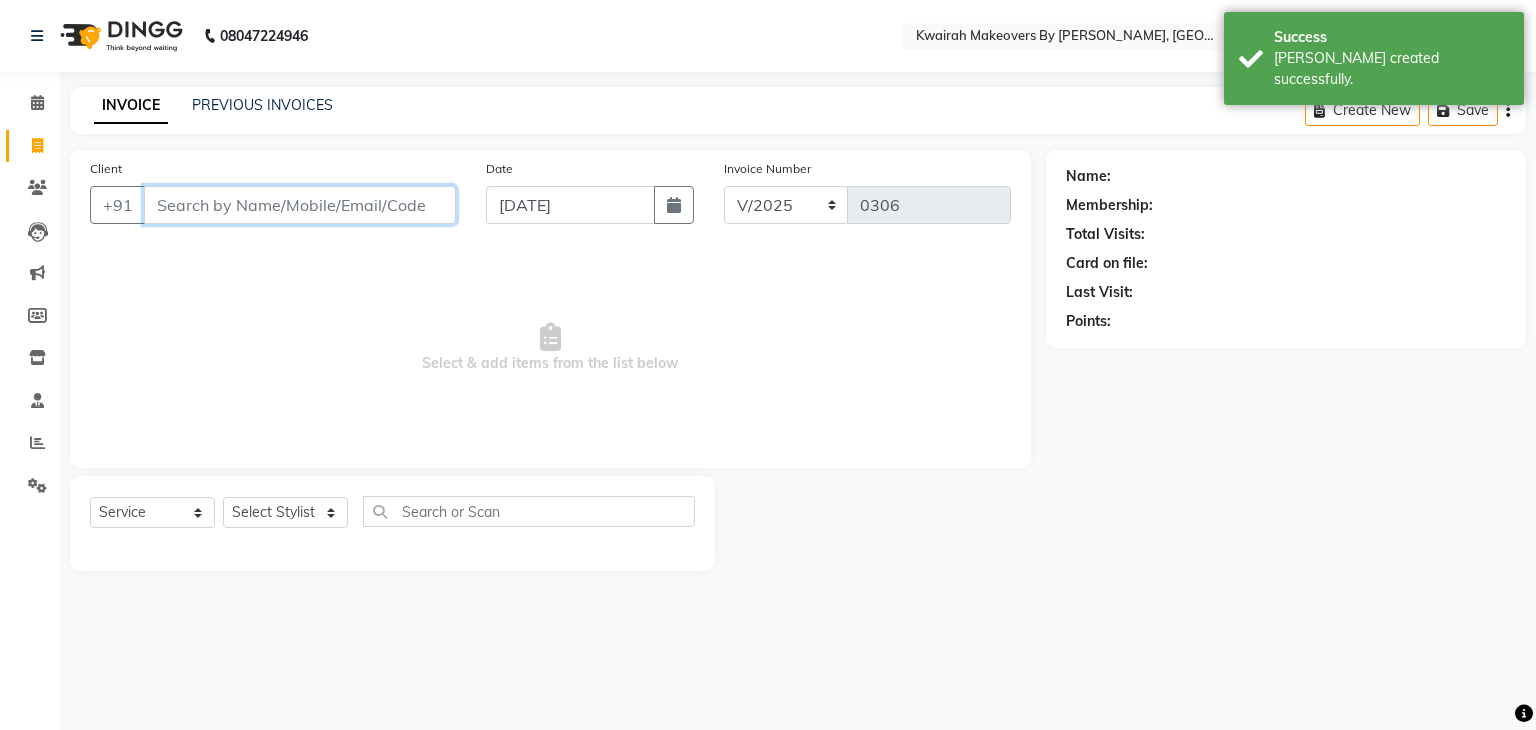 click on "Client" at bounding box center (300, 205) 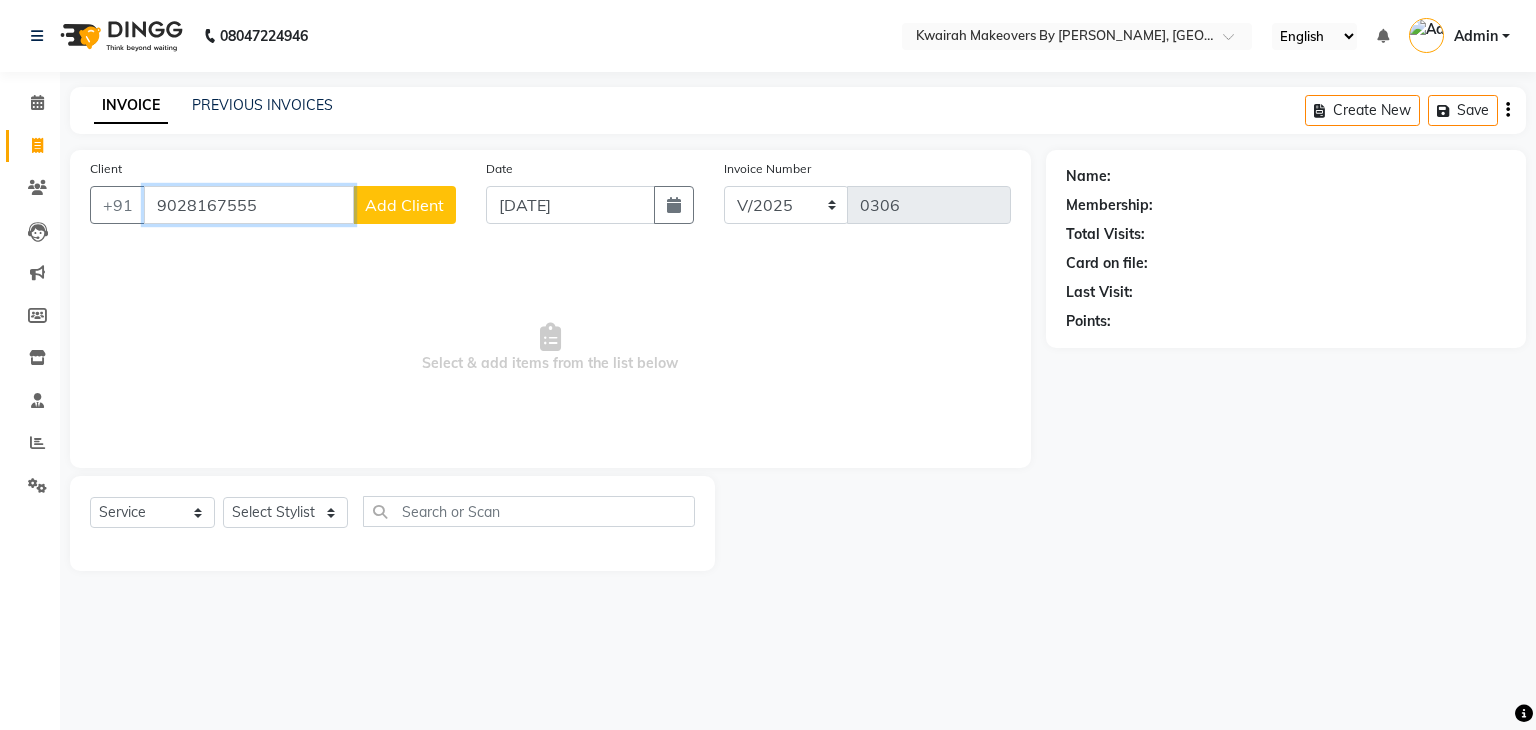 type on "9028167555" 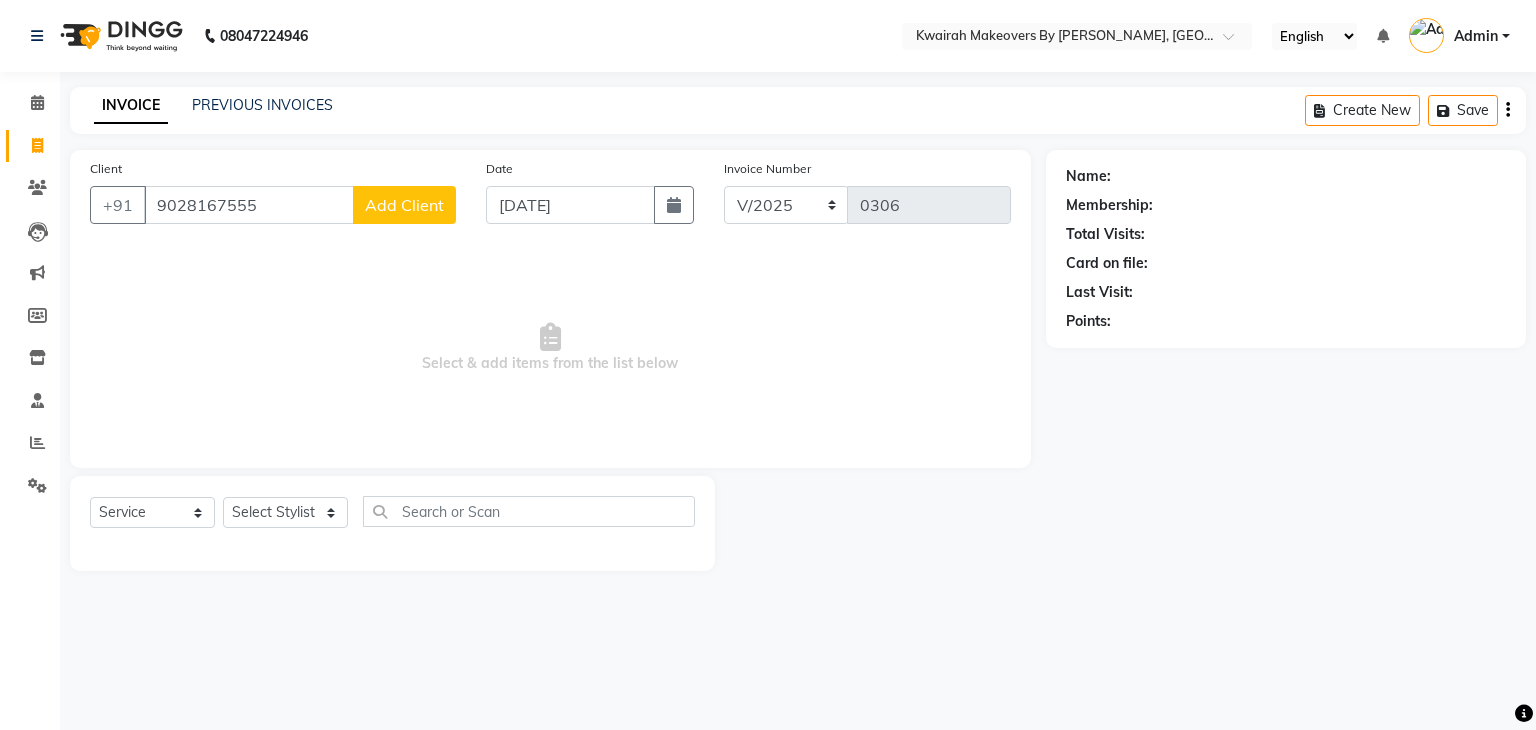 click on "Add Client" 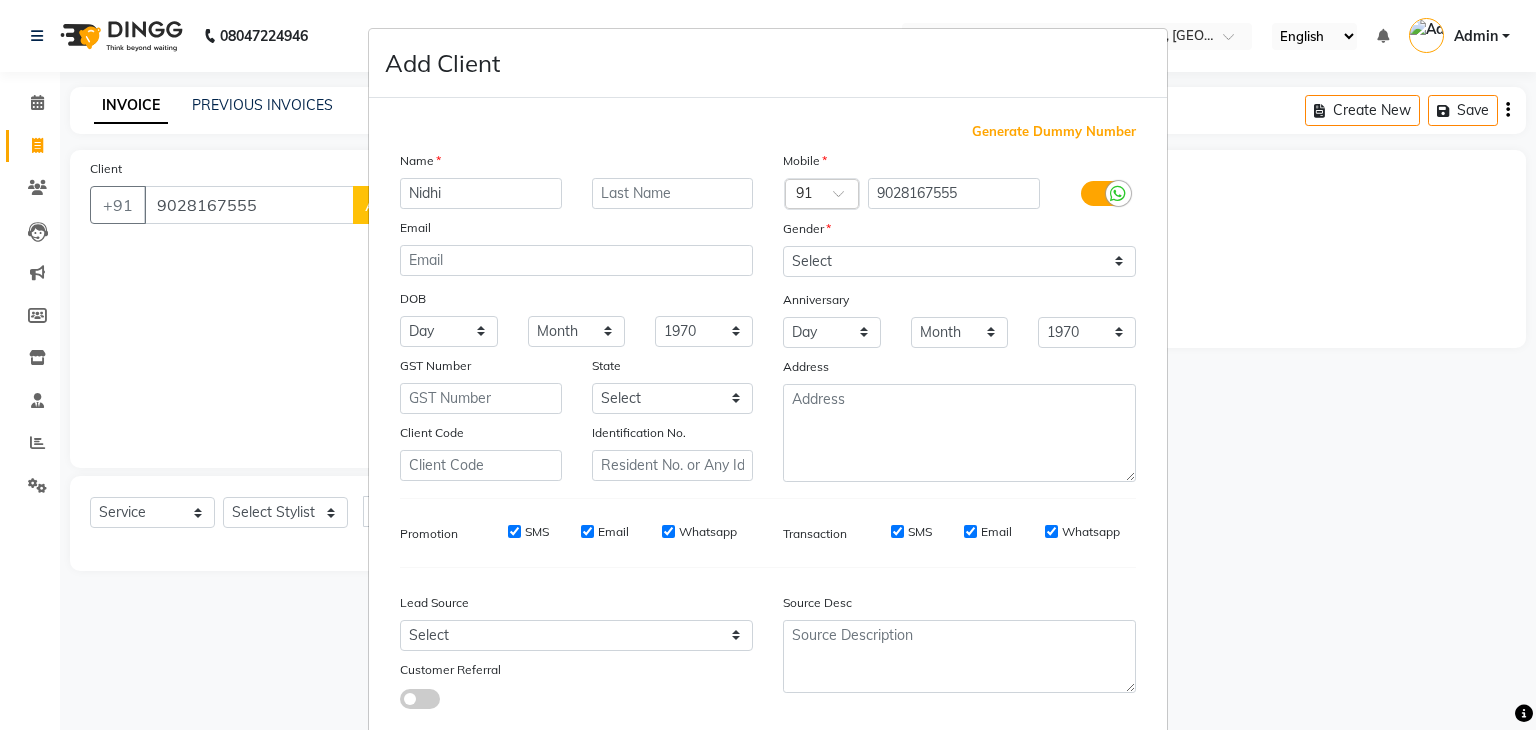 type on "Nidhi" 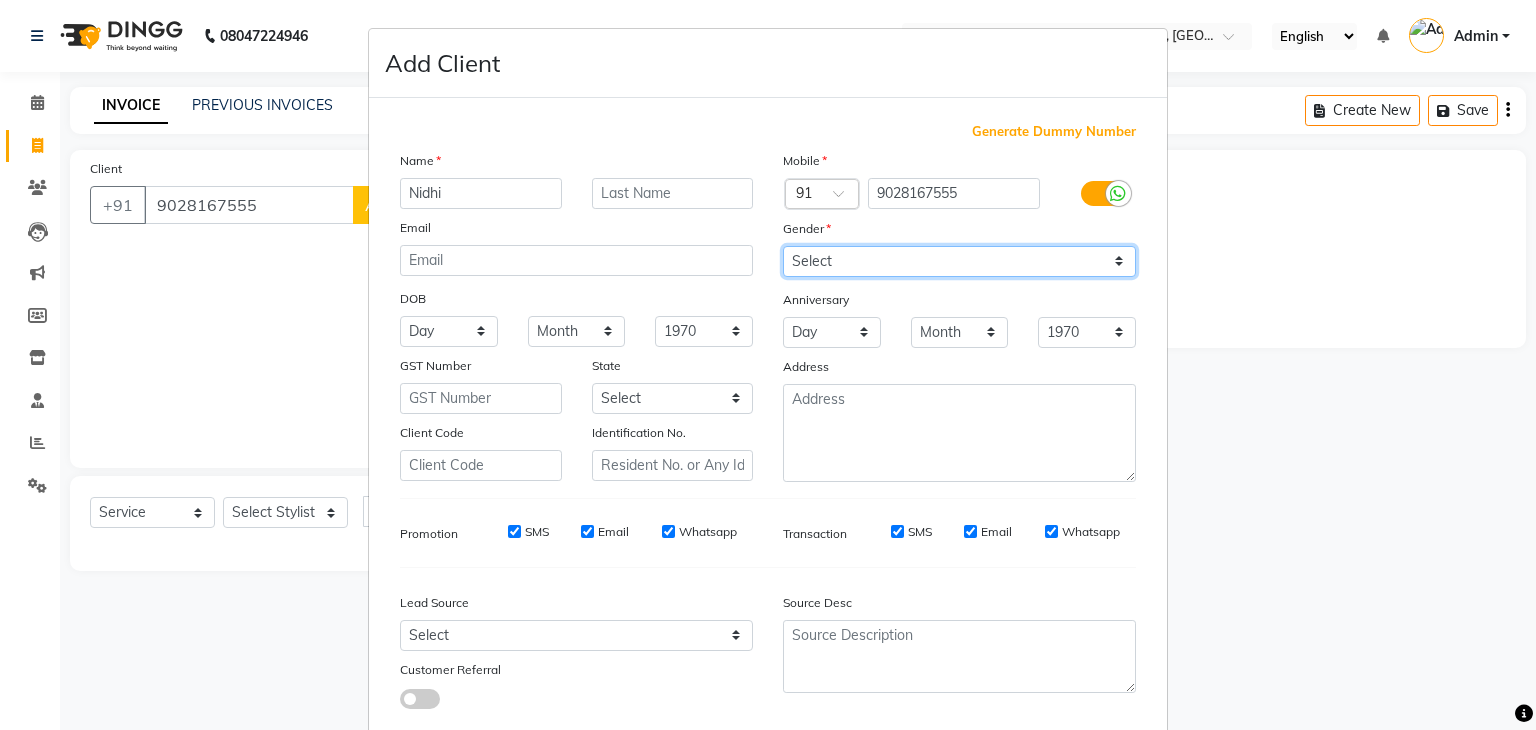 click on "Select [DEMOGRAPHIC_DATA] [DEMOGRAPHIC_DATA] Other Prefer Not To Say" at bounding box center [959, 261] 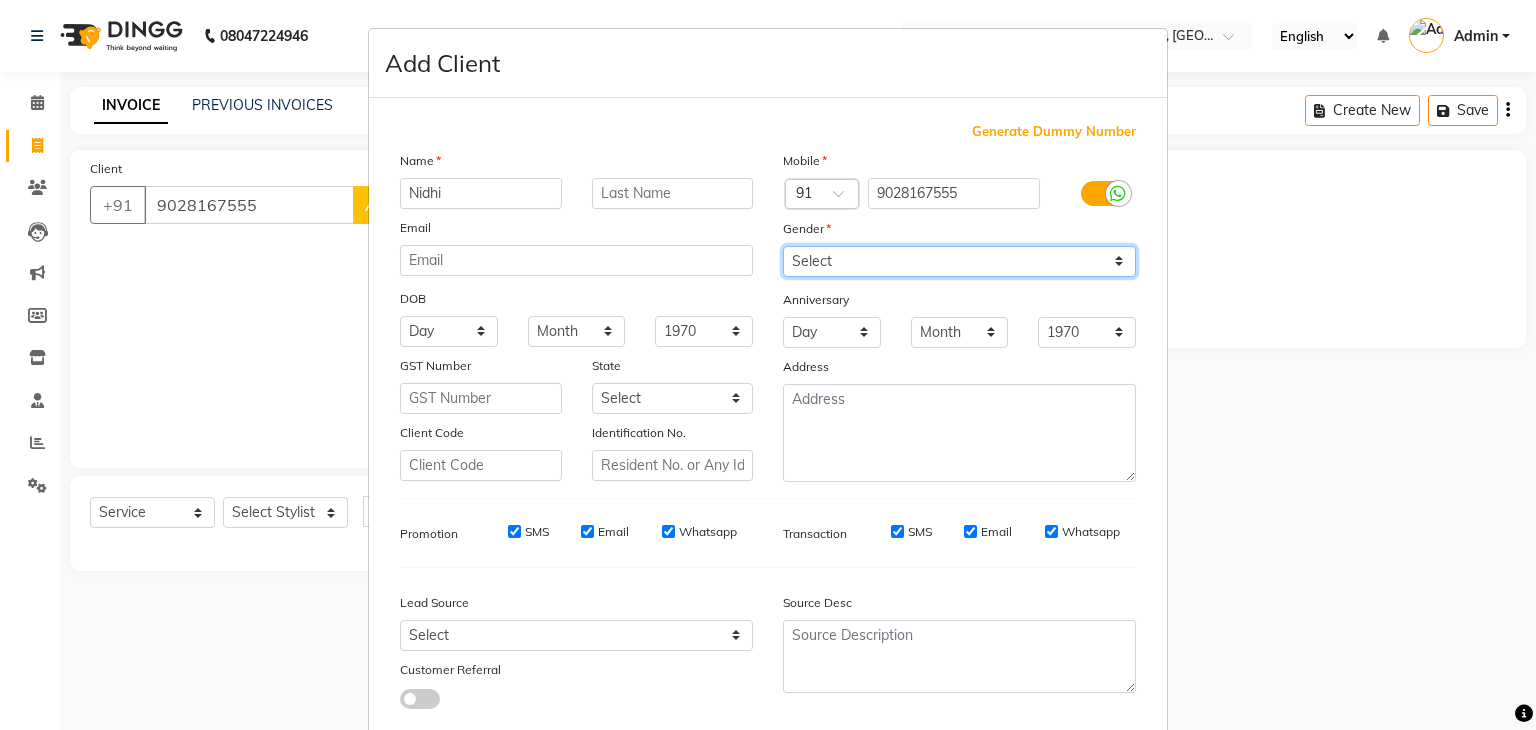 select on "[DEMOGRAPHIC_DATA]" 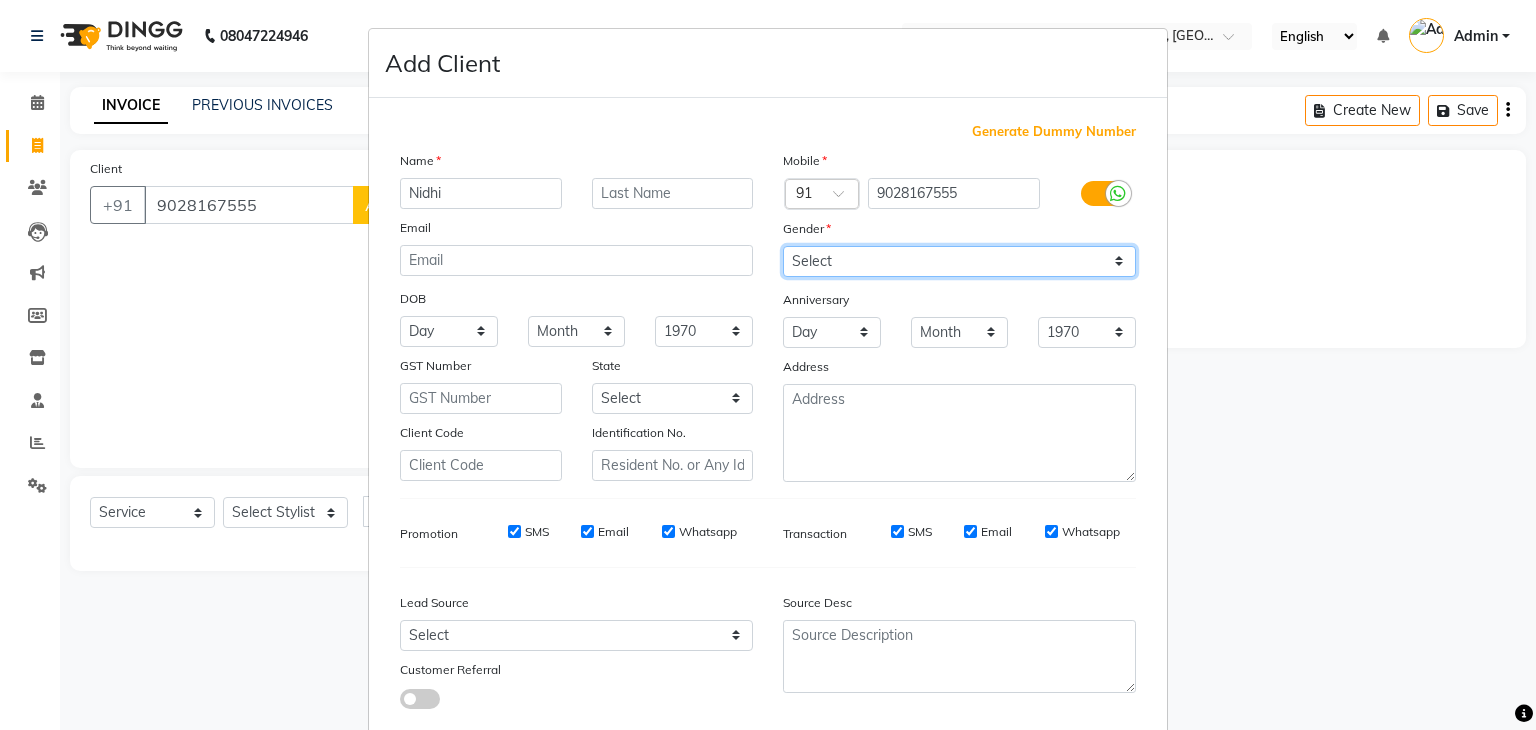click on "Select [DEMOGRAPHIC_DATA] [DEMOGRAPHIC_DATA] Other Prefer Not To Say" at bounding box center [959, 261] 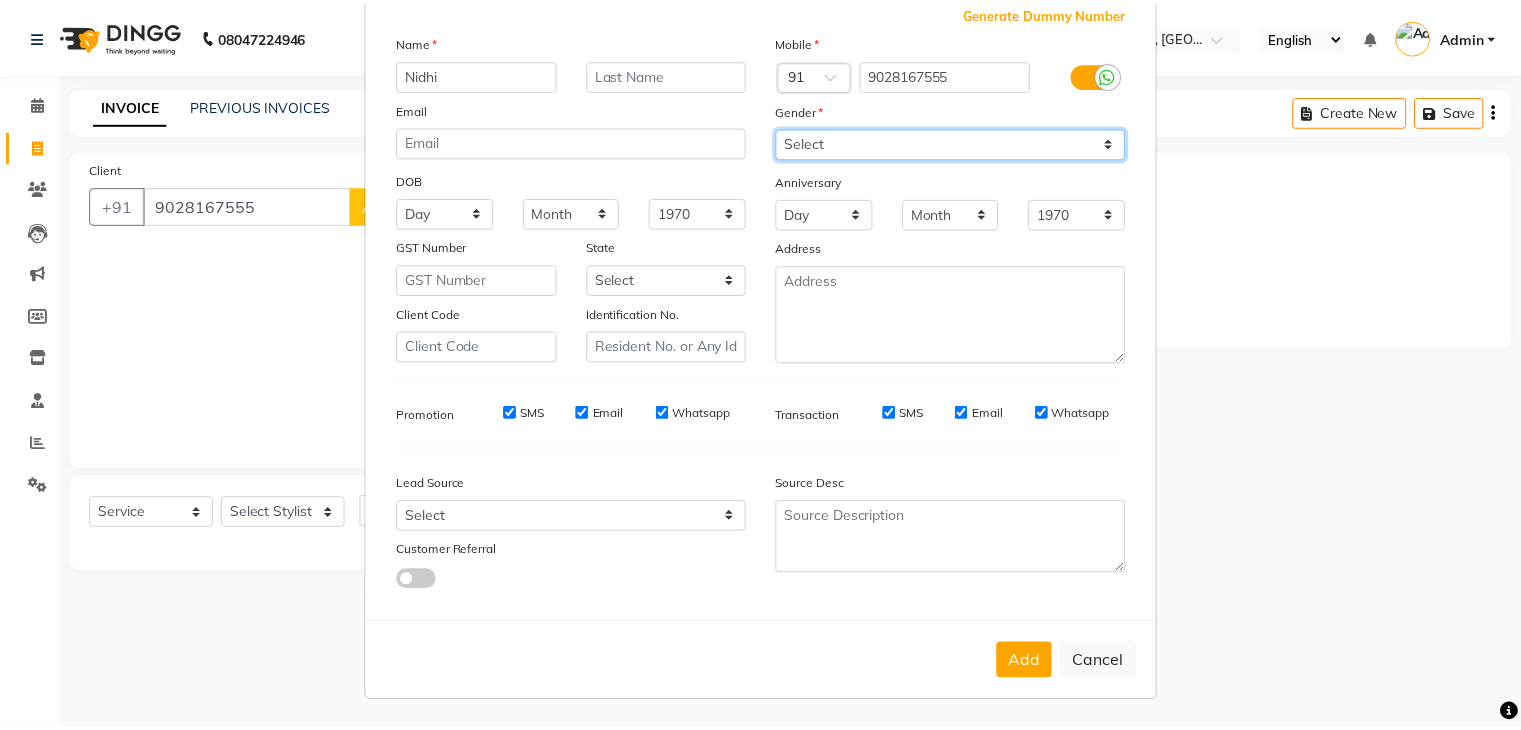 scroll, scrollTop: 127, scrollLeft: 0, axis: vertical 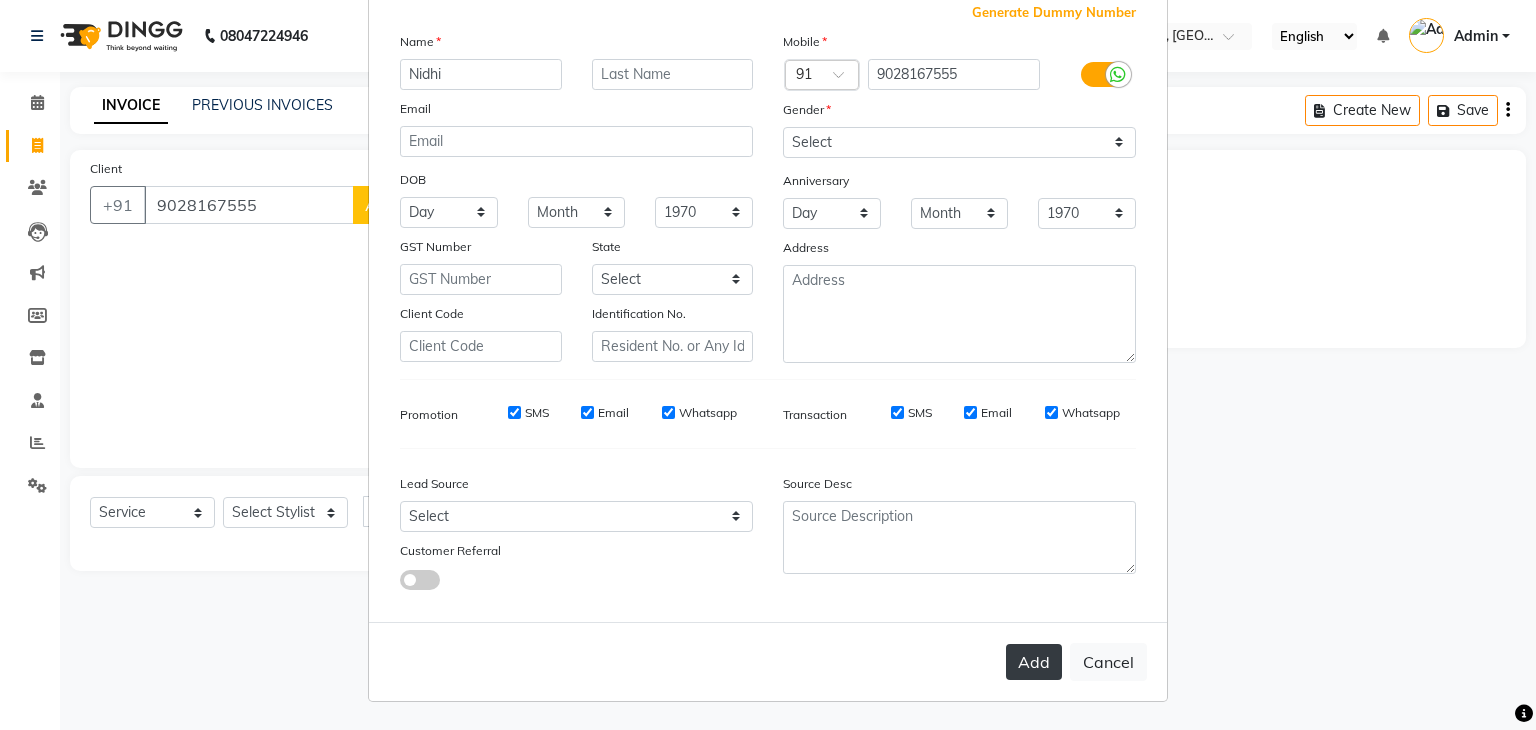 click on "Add" at bounding box center (1034, 662) 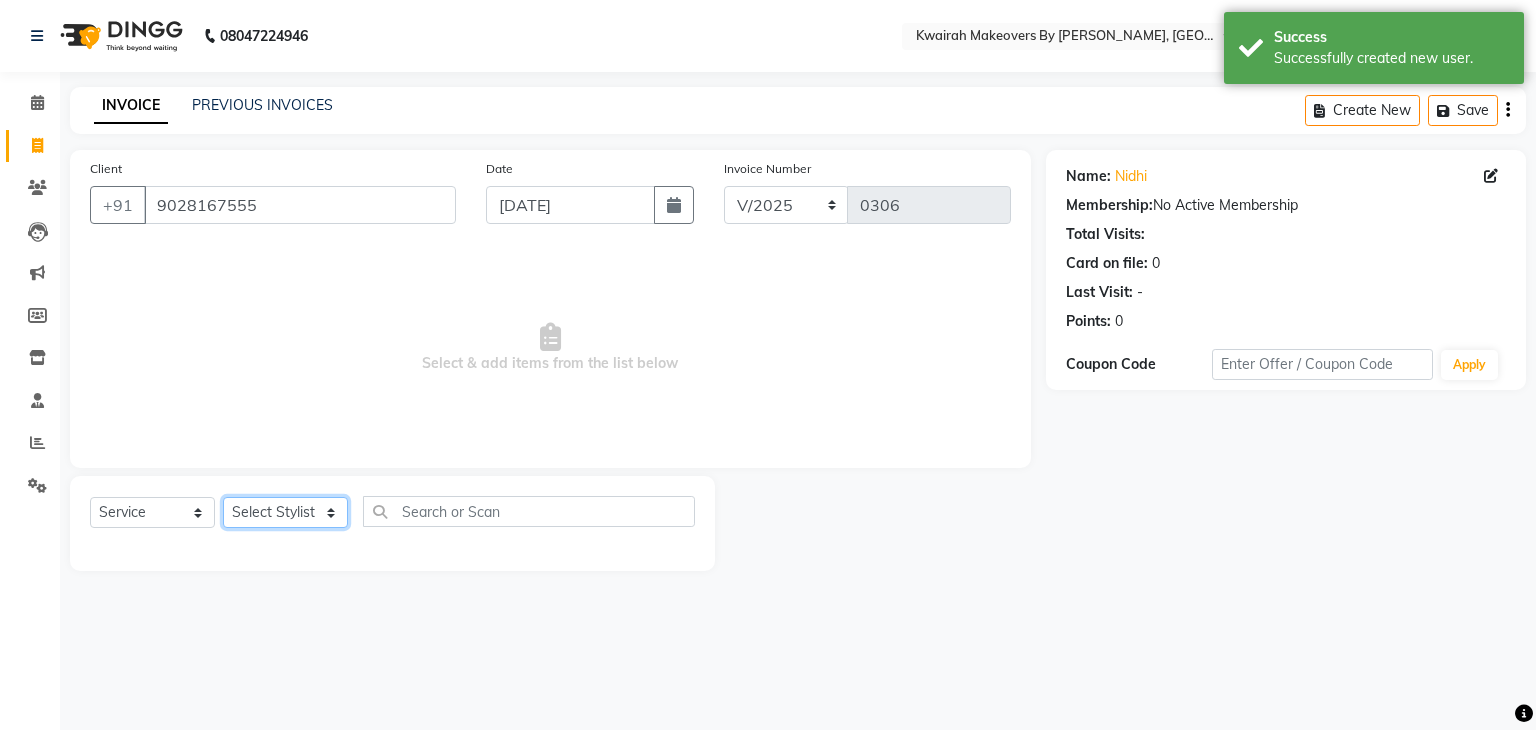 click on "Select Stylist Amruta Anjali Ketki Somani Neha More rakhi chorasiya Shrushti" 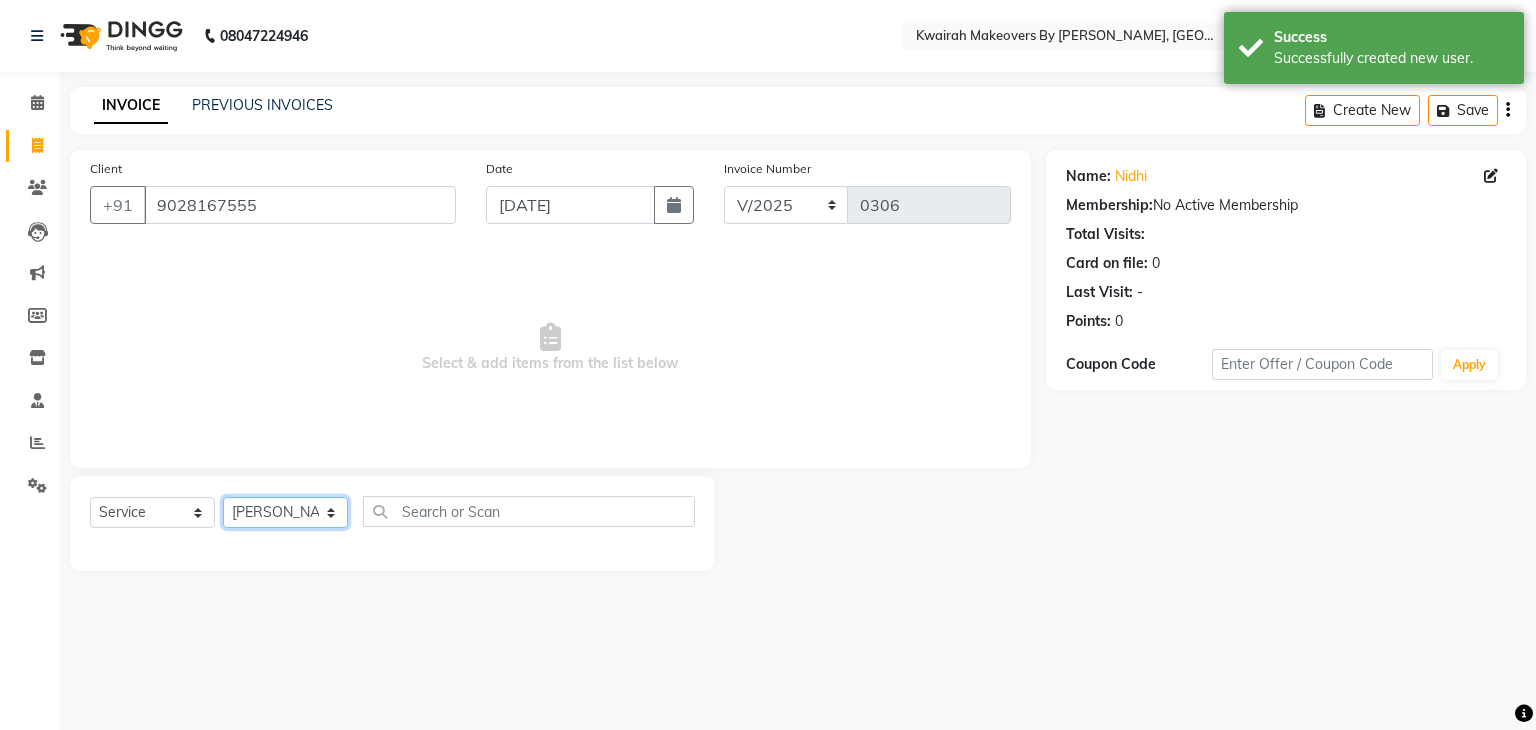 click on "Select Stylist Amruta Anjali Ketki Somani Neha More rakhi chorasiya Shrushti" 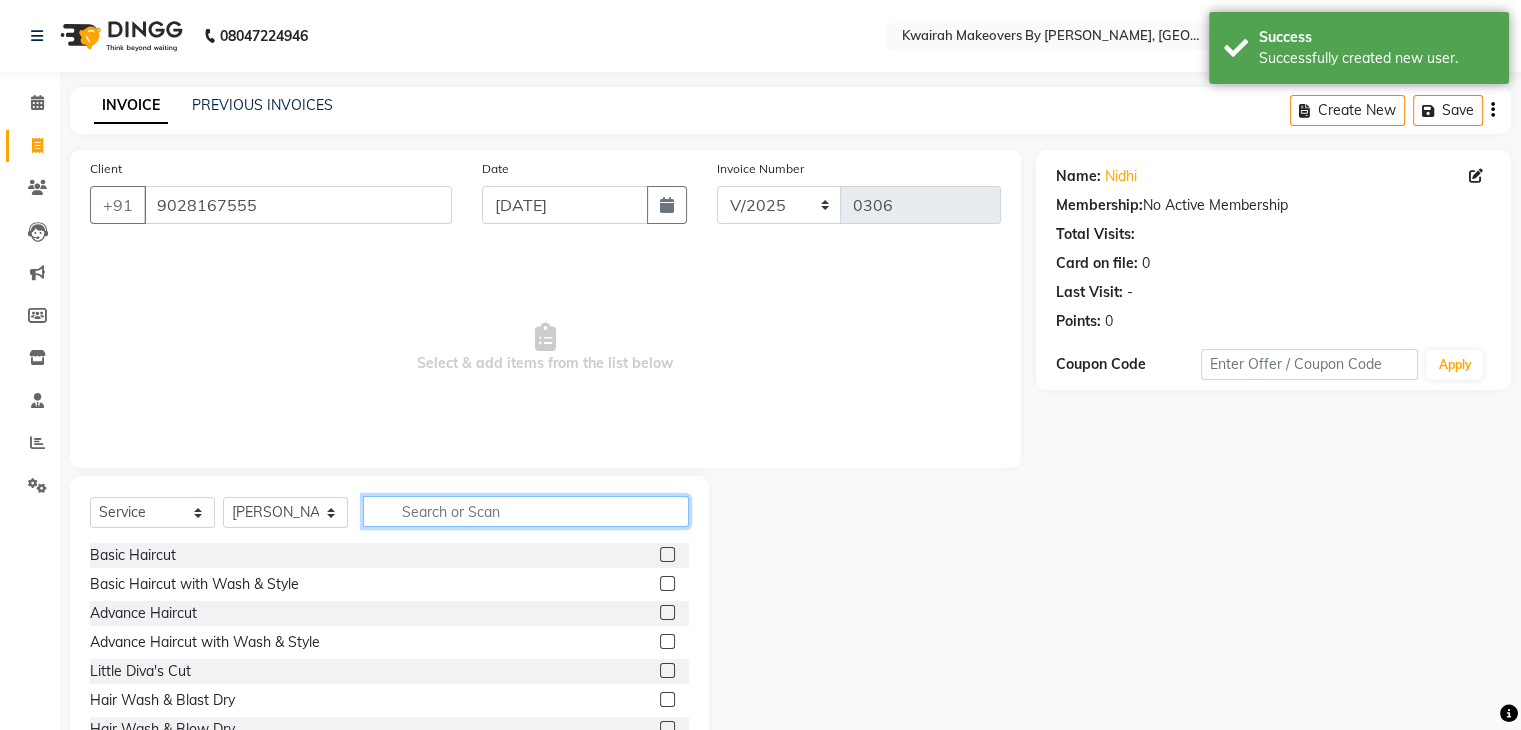click 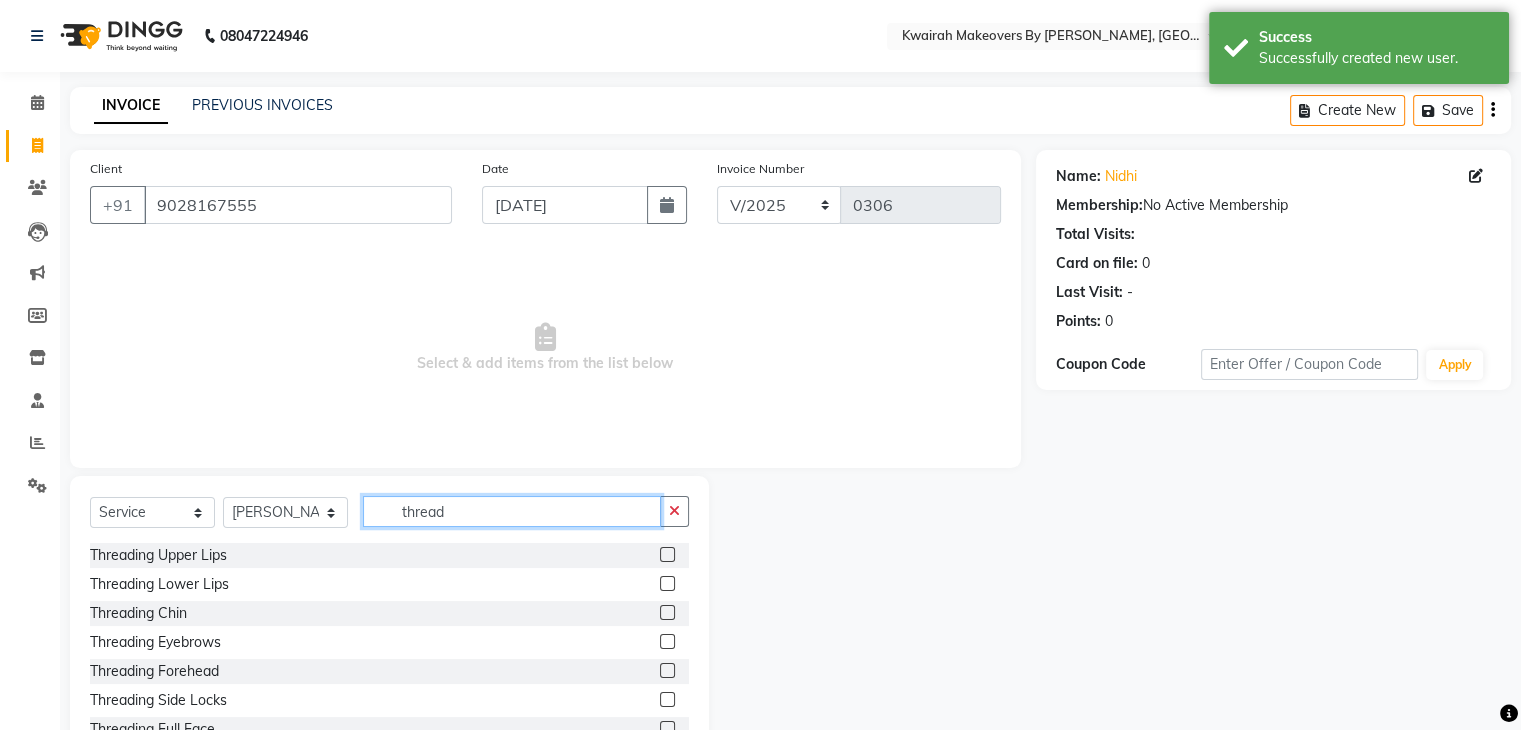 type on "thread" 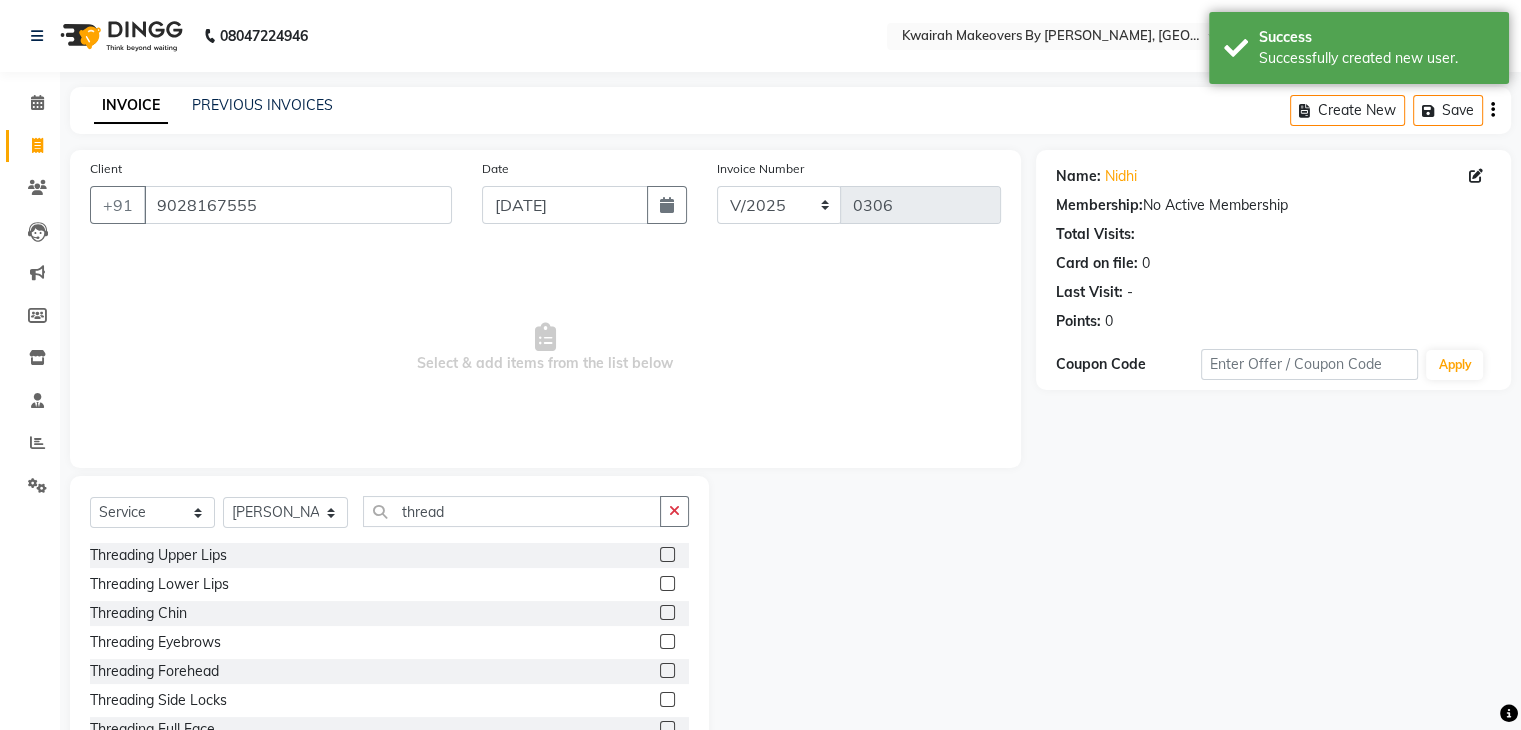 click 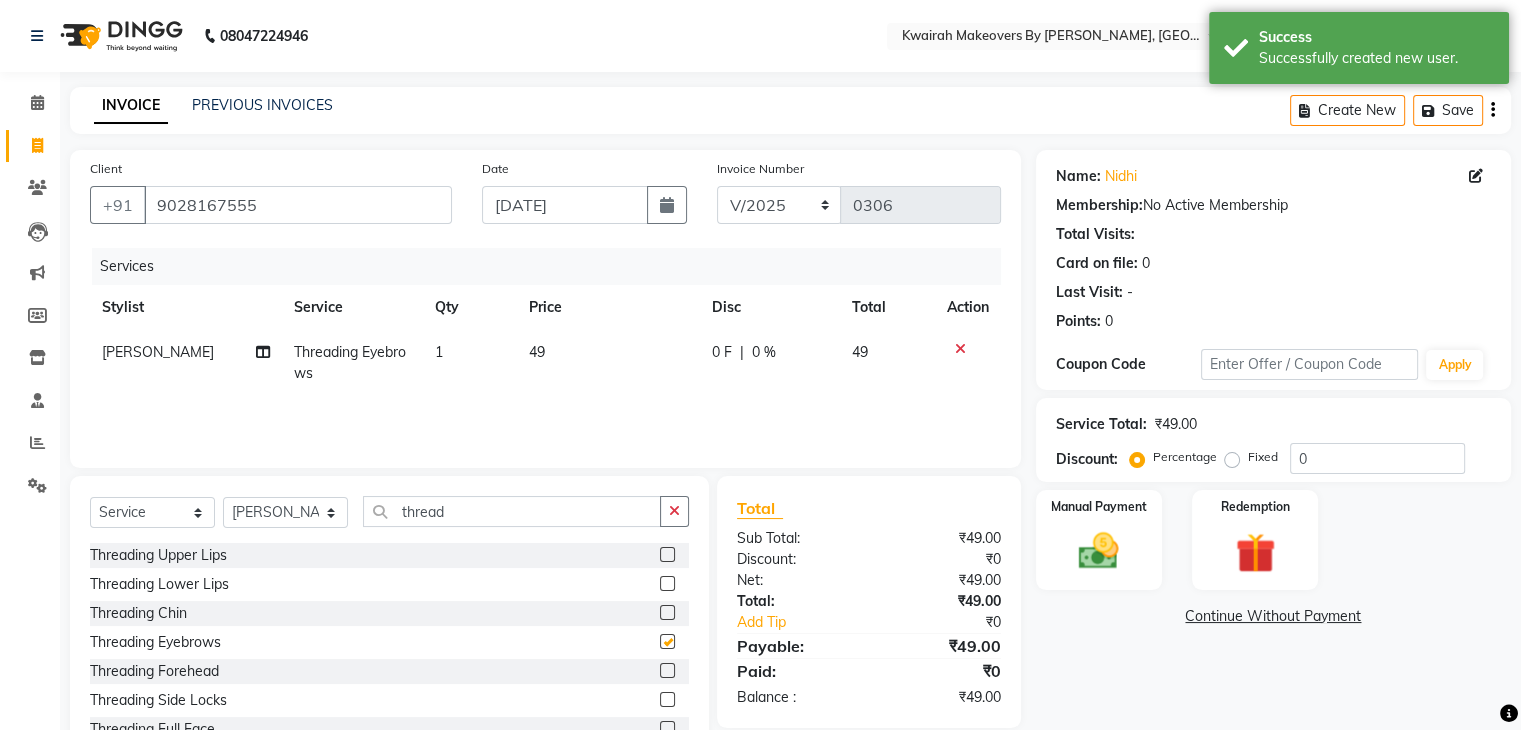 checkbox on "false" 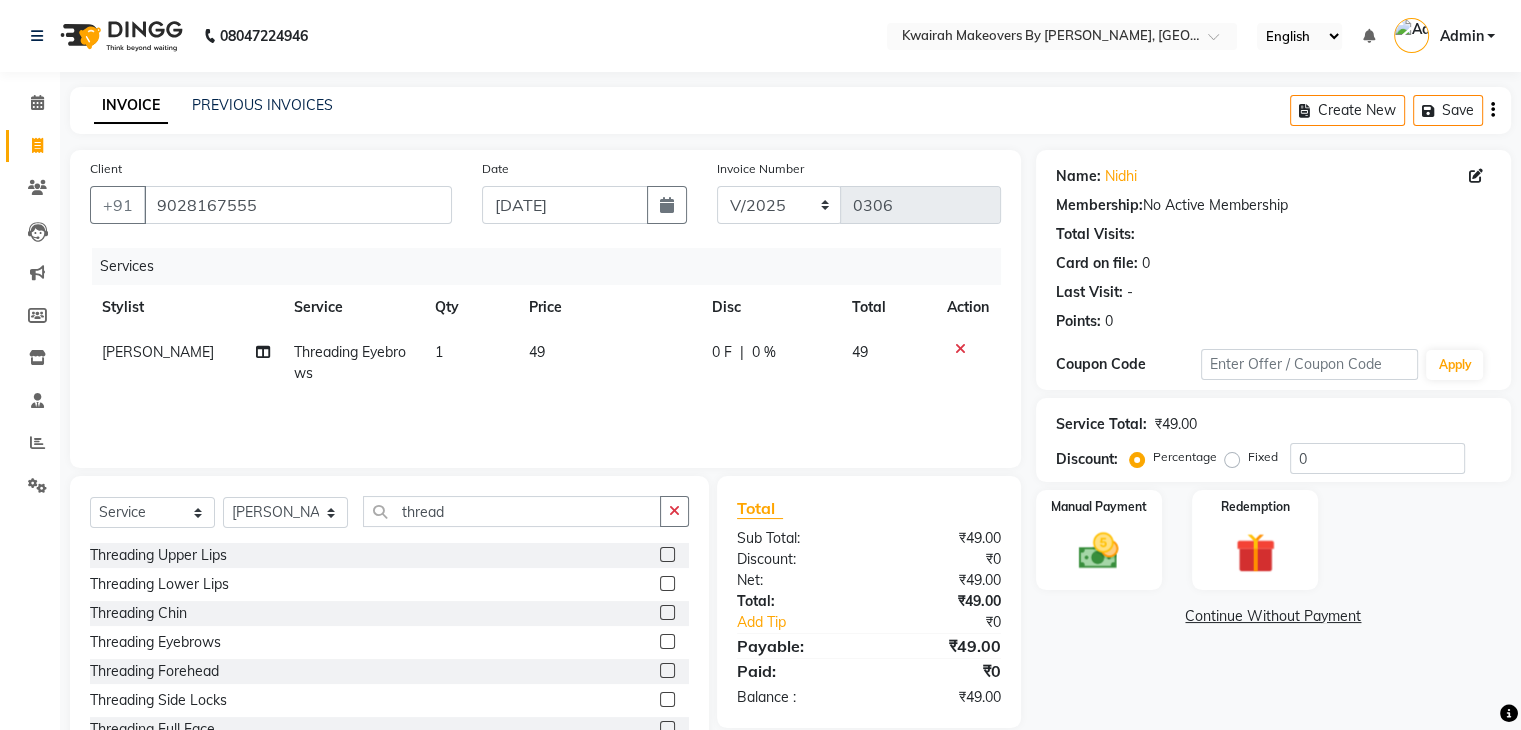 click on "49" 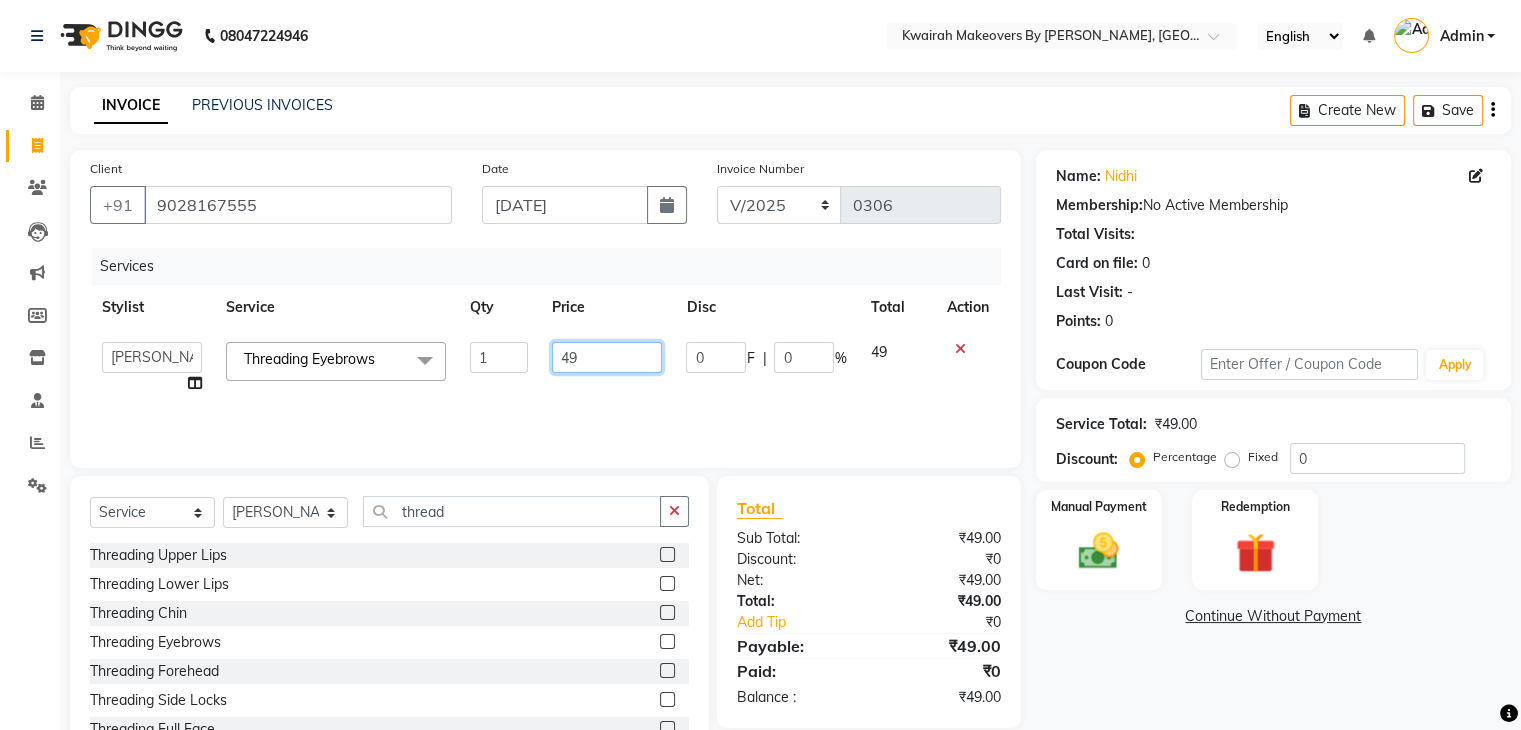 drag, startPoint x: 592, startPoint y: 354, endPoint x: 520, endPoint y: 356, distance: 72.02777 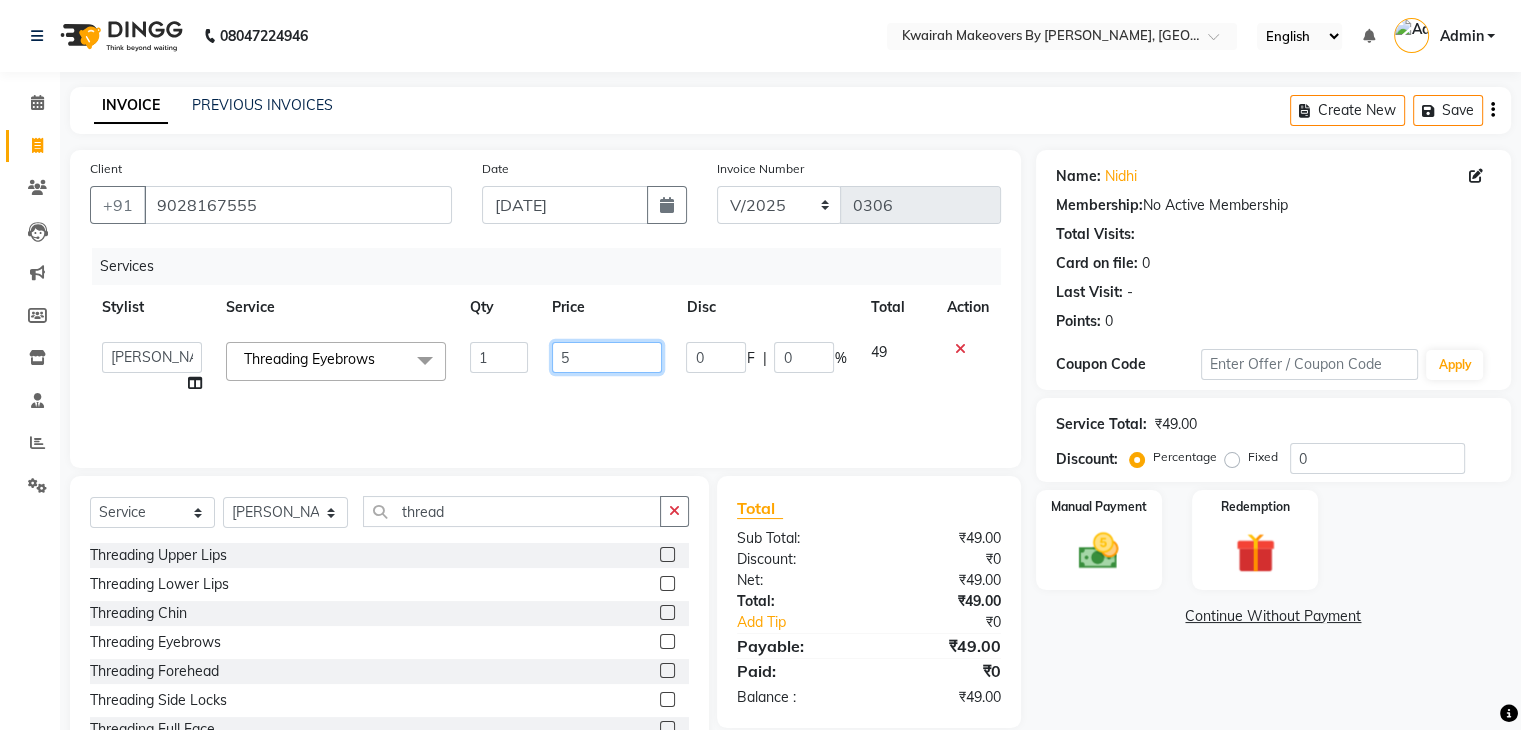 type on "50" 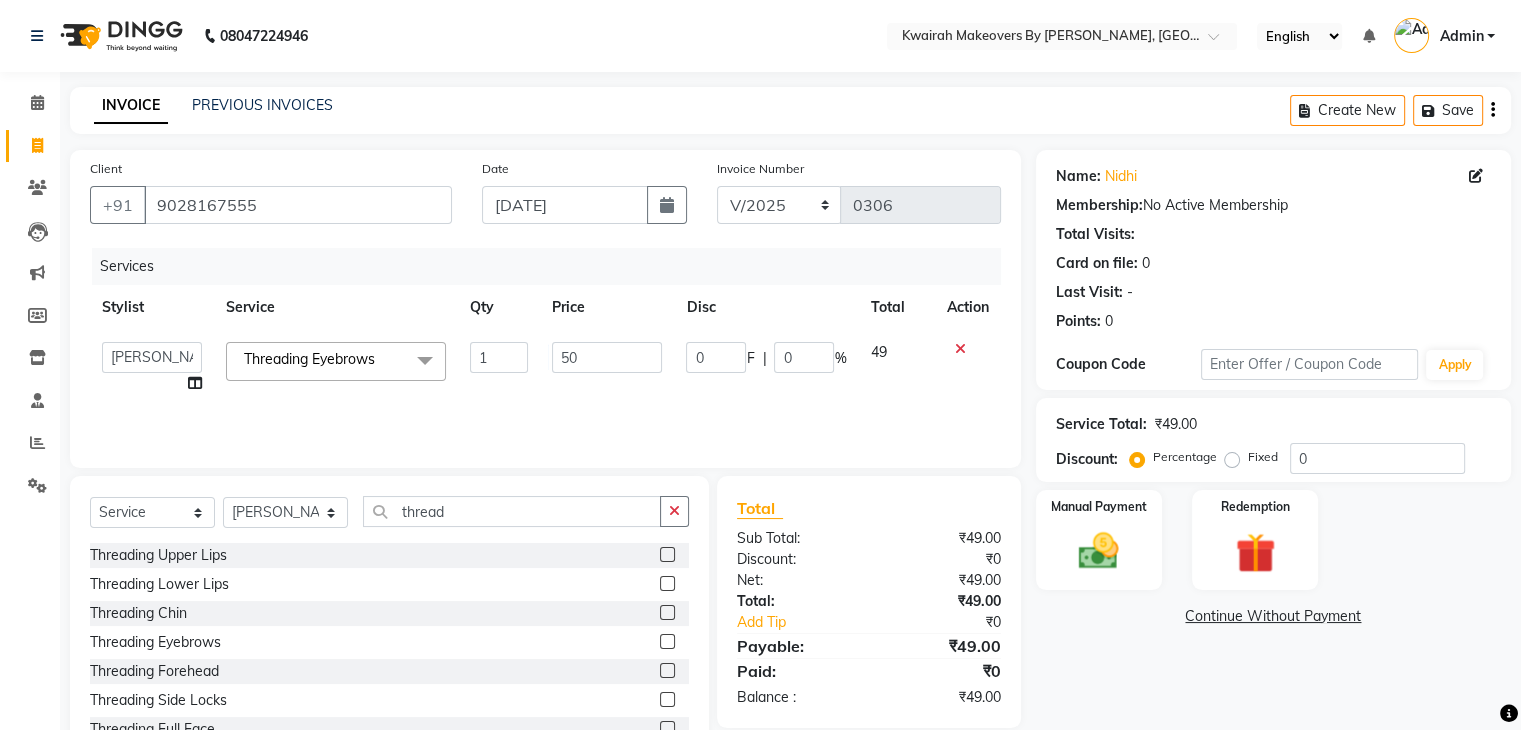 click on "Services Stylist Service Qty Price Disc Total Action  Amruta   Anjali   Ketki Somani   Neha More   rakhi chorasiya   Shrushti  Threading Eyebrows  x Basic Haircut Basic Haircut with Wash & Style Advance Haircut Advance Haircut with Wash & Style Little Diva's Cut Hair Wash & Blast Dry Hair Wash & Blow Dry Blow Dry (Upto Midwaist) Blow Dry Waist Ironing (Upto Midwaist) Ironing Waist Curls/Waves/Styling (Upto Midwaist) Curls/Waves/Styling Waist Basic Hair Spa Schwarzkopf Spa Hair Gloss Treatment (Upto Midwaist) Hair Gloss Treatment Waist Fibre Clinix (Kwairah Signature Treatment) Express Head Massage 20 Mins Head Massage 30 Mins Oil Massage + Wash Keratin Treatment Smoothening/Rebonding Treatment Botox Treatment Root Touchup Igora 1 inch Root Touchup Igora 2 inch Root Touchup Essencity 1 inch Root Touchup Essencity 2 inch Half Head Streaks (15-16 strips) Full Head Streaks 3D Colors Global Hair Color Dual Global Hair Color Balayage/Ombre/Free Hand/Low Lights/ Baby Lights Prelightening Density Charges Pre-wash 1" 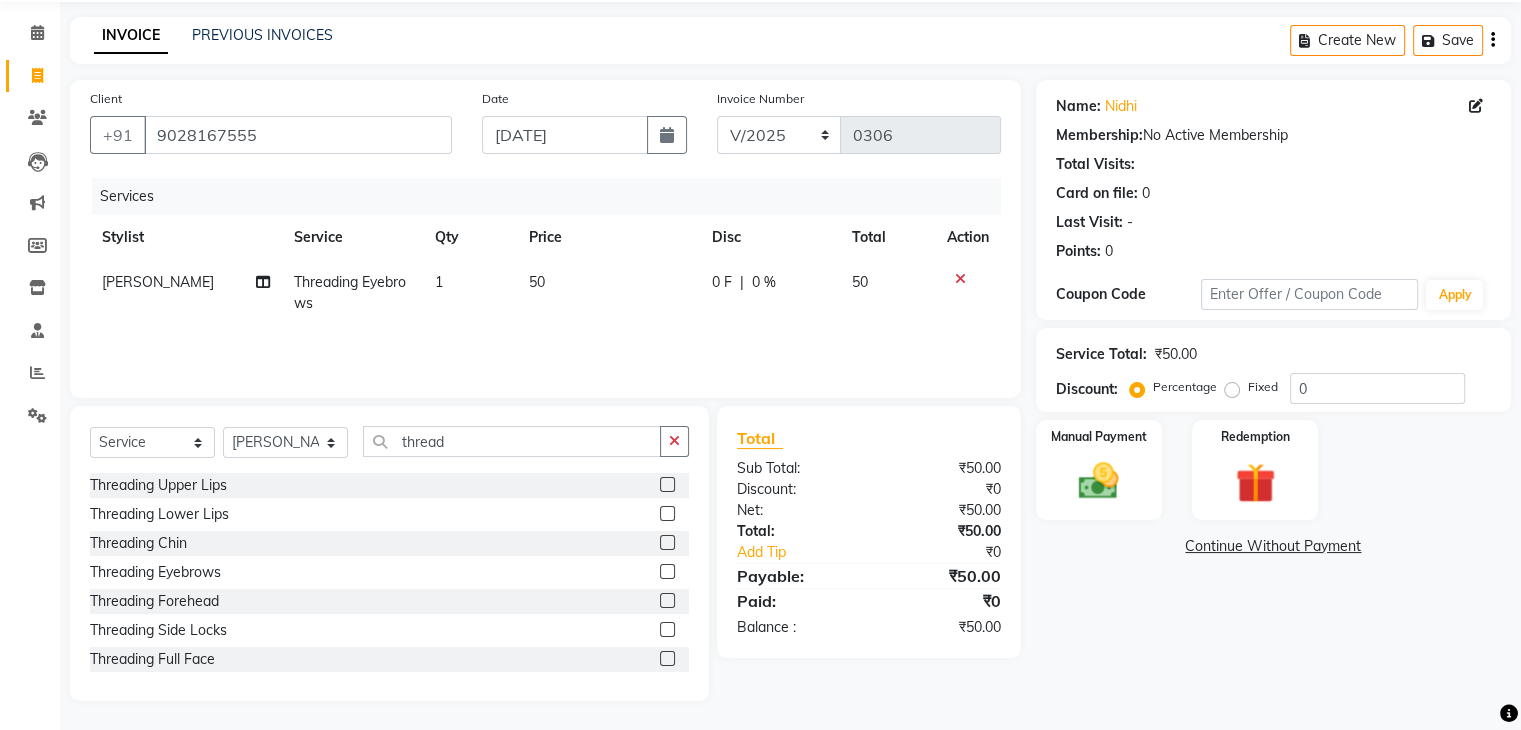 scroll, scrollTop: 72, scrollLeft: 0, axis: vertical 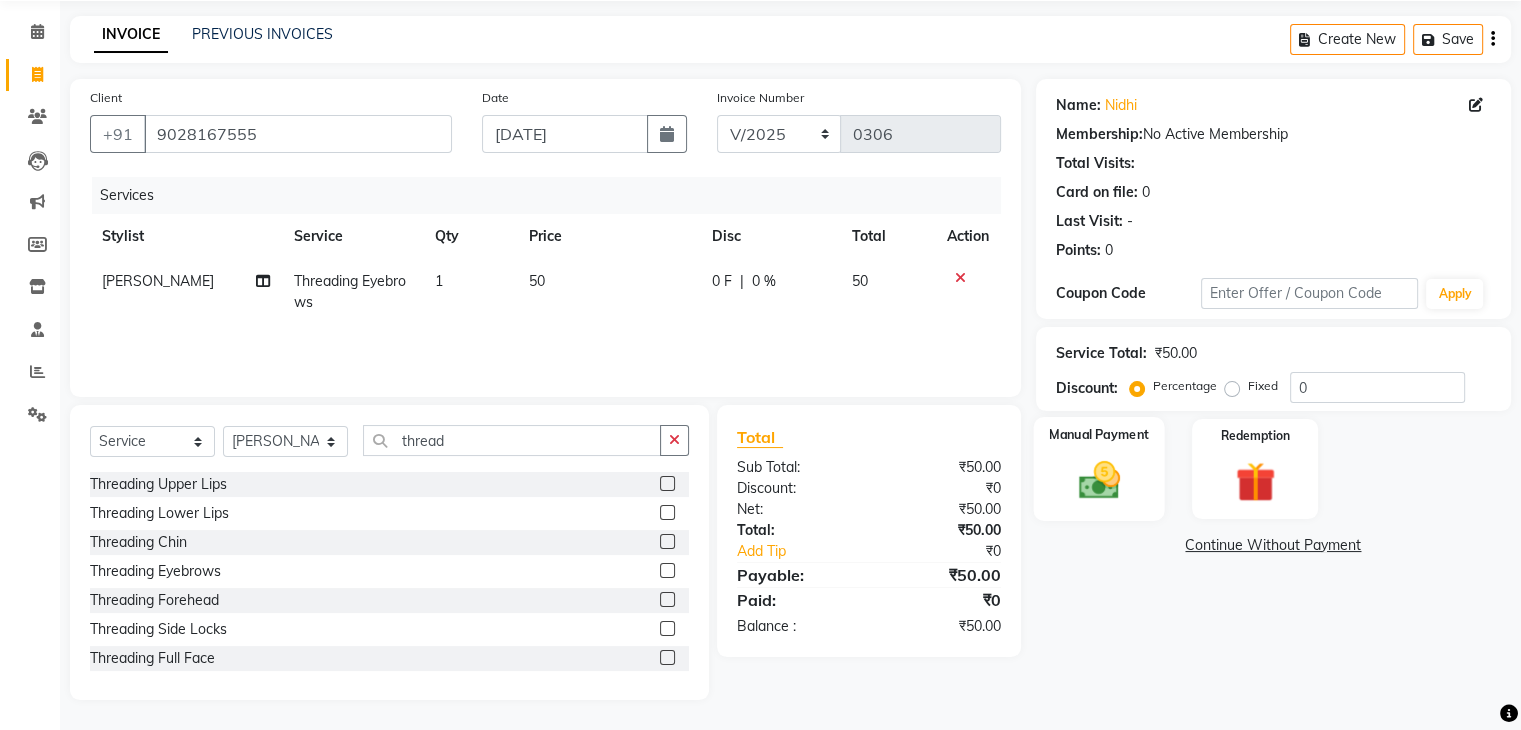 click 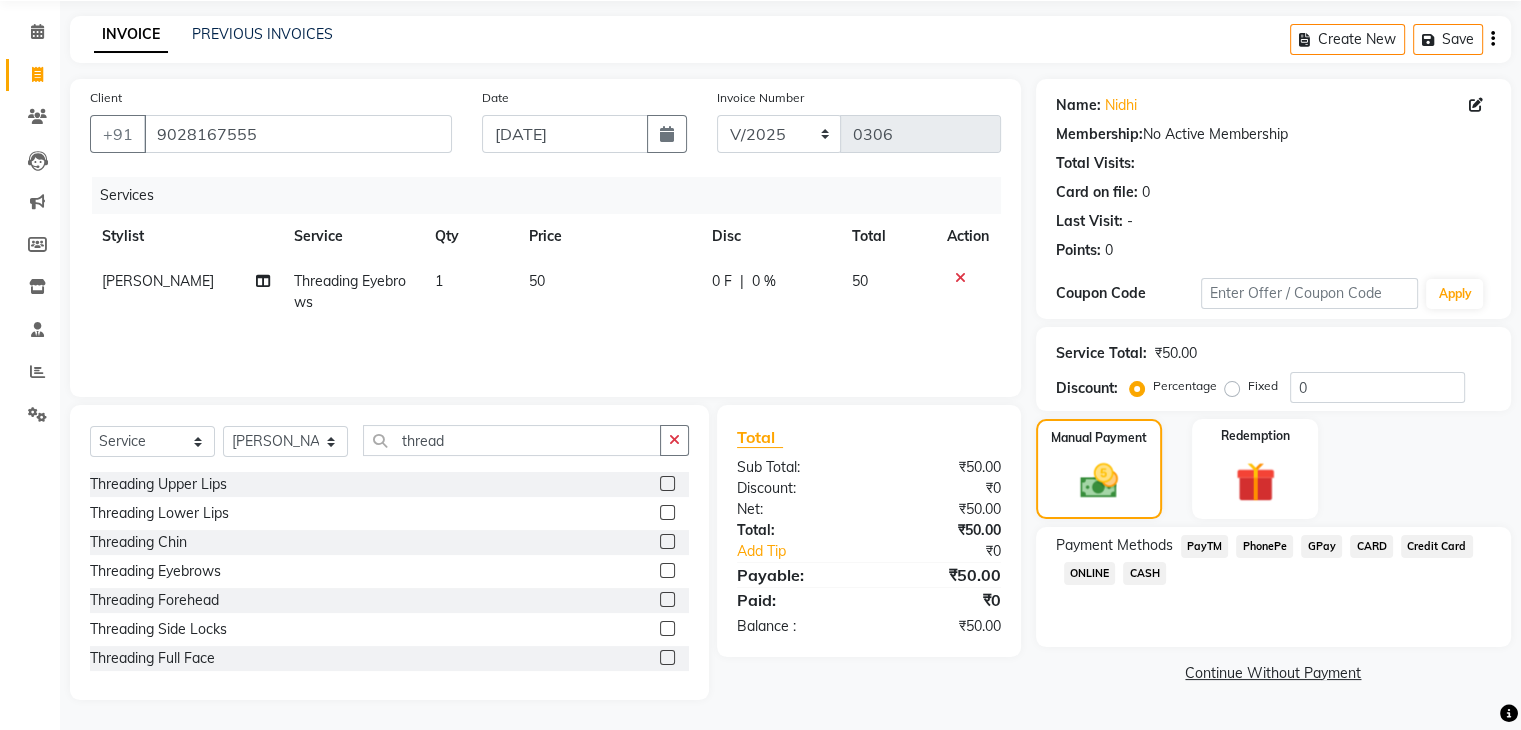 click on "CASH" 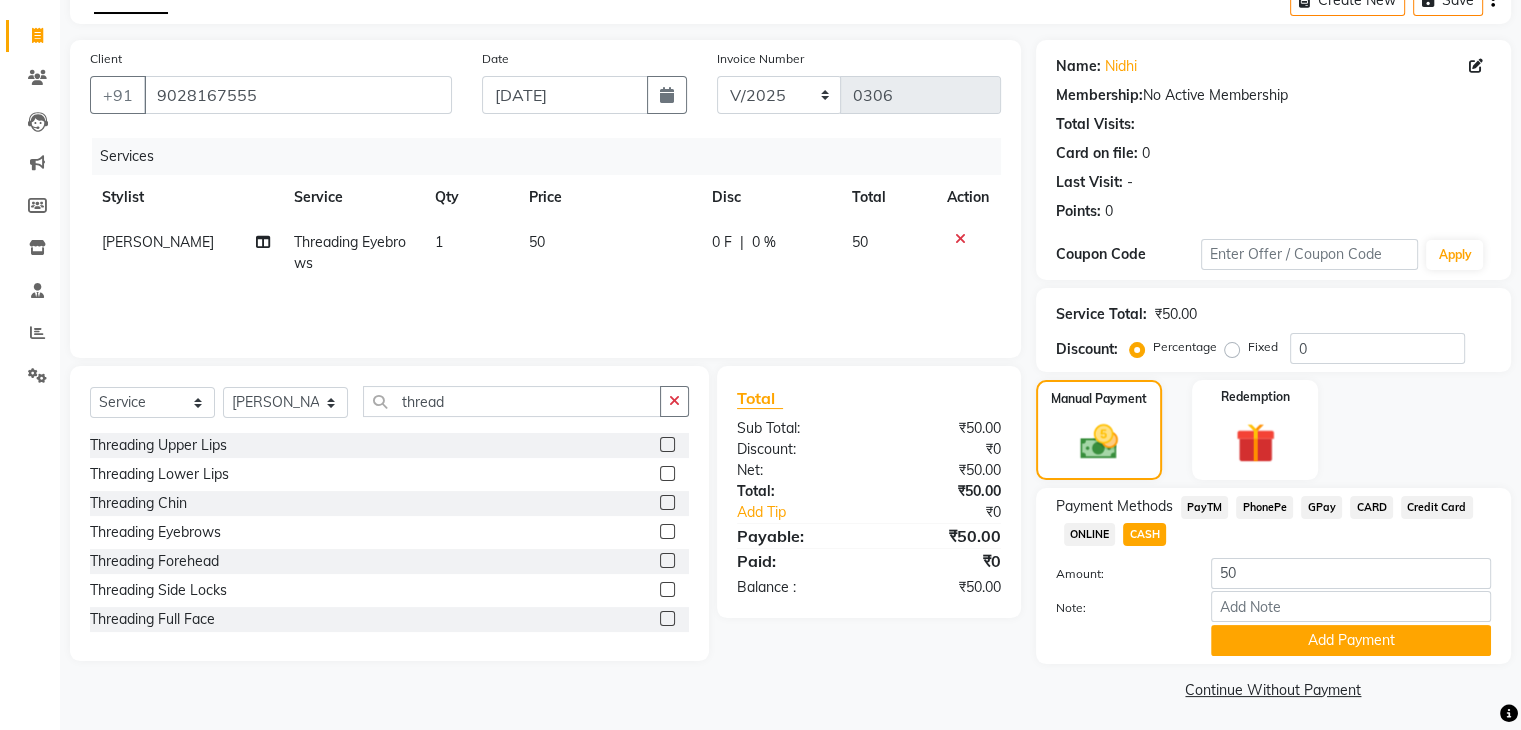 scroll, scrollTop: 117, scrollLeft: 0, axis: vertical 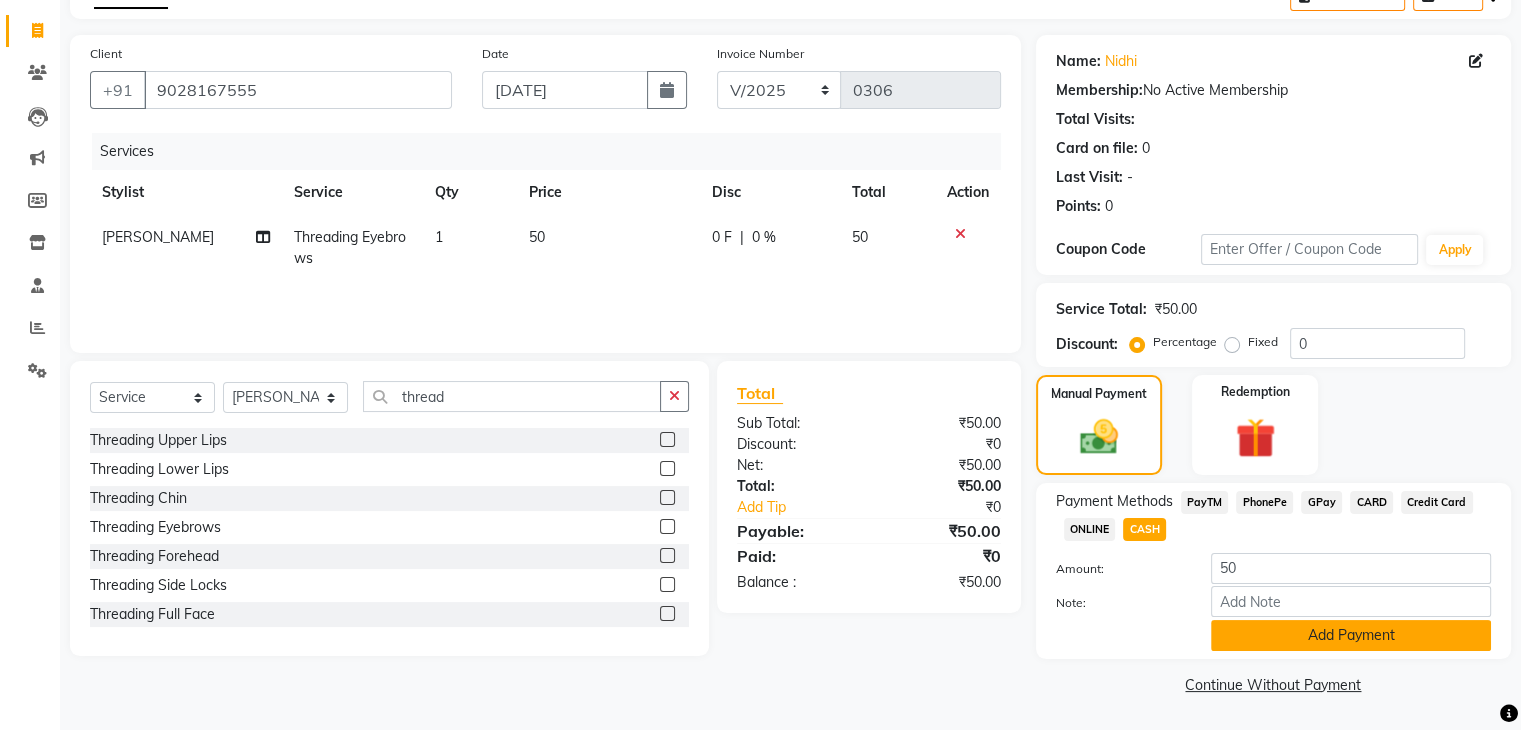 click on "Add Payment" 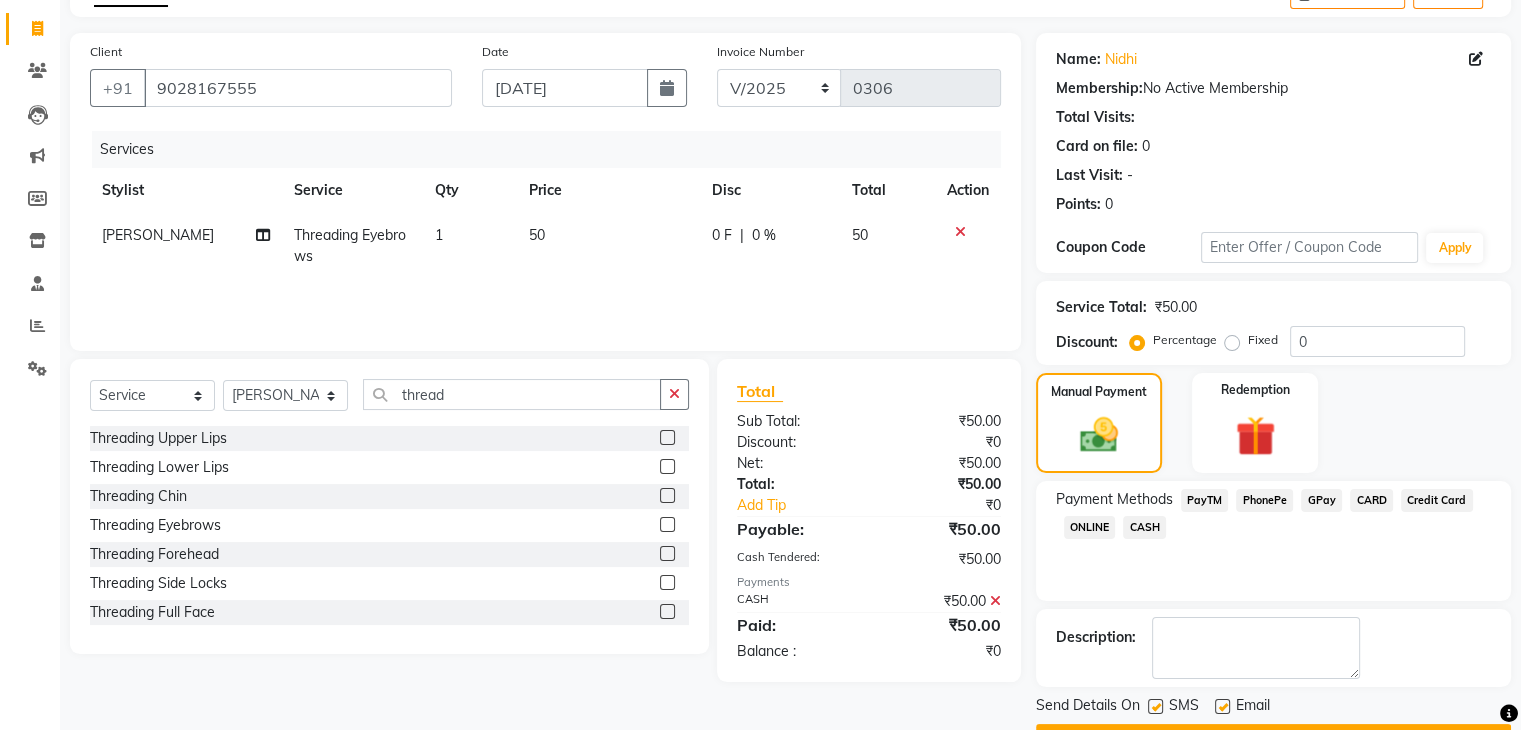 click on "Name: Nidhi  Membership:  No Active Membership  Total Visits:   Card on file:  0 Last Visit:   - Points:   0  Coupon Code Apply Service Total:  ₹50.00  Discount:  Percentage   Fixed  0 Manual Payment Redemption Payment Methods  PayTM   PhonePe   GPay   CARD   Credit Card   ONLINE   CASH  Description:                  Send Details On SMS Email  Checkout" 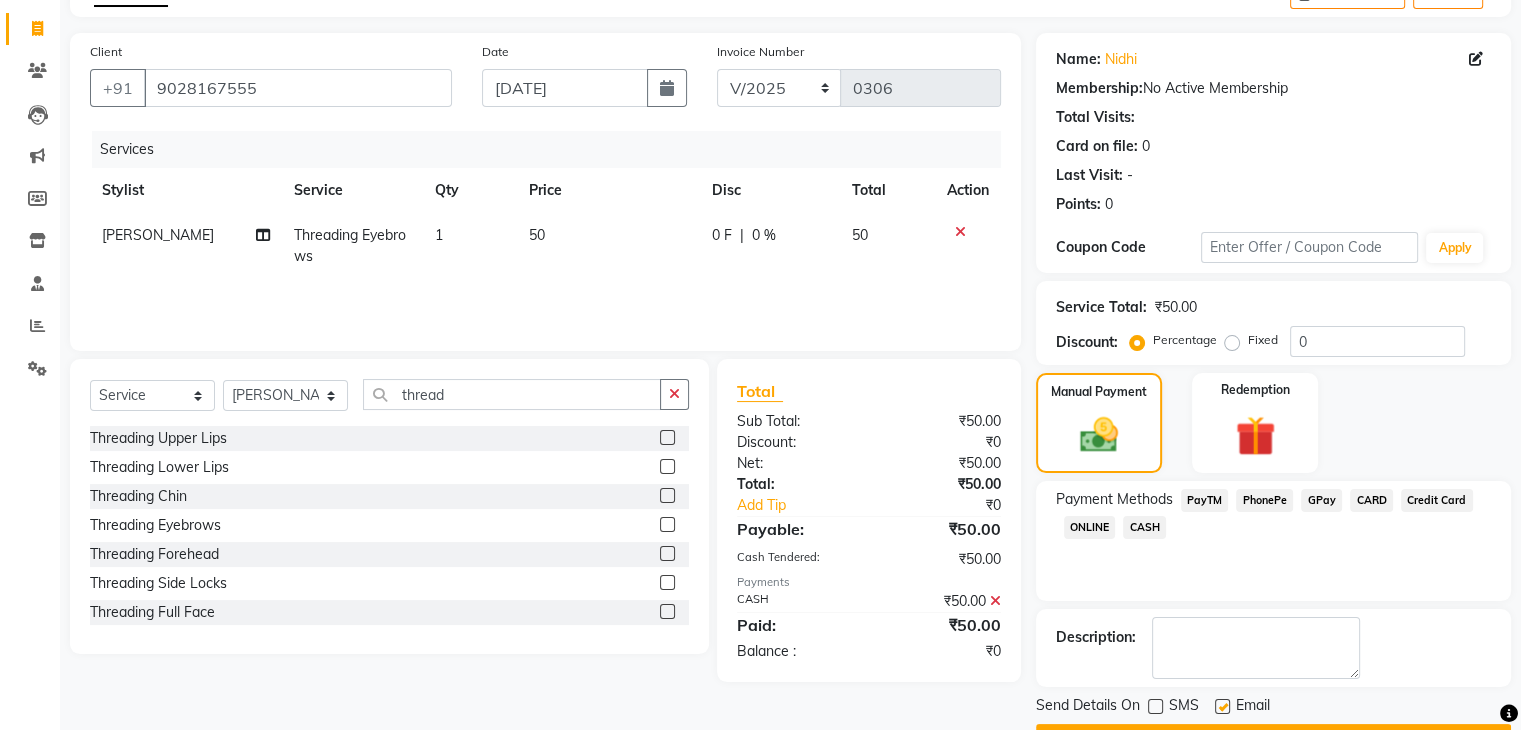 click 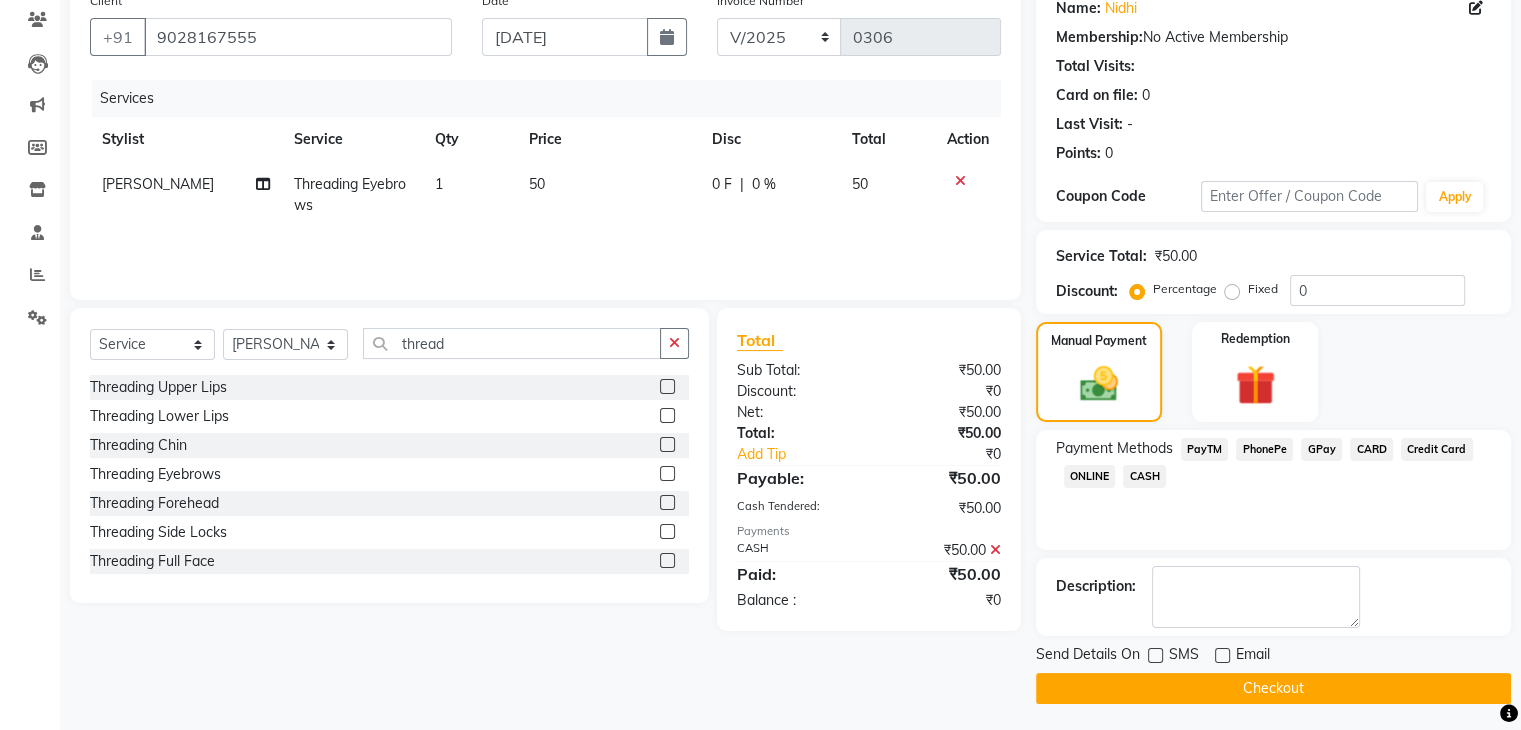 scroll, scrollTop: 171, scrollLeft: 0, axis: vertical 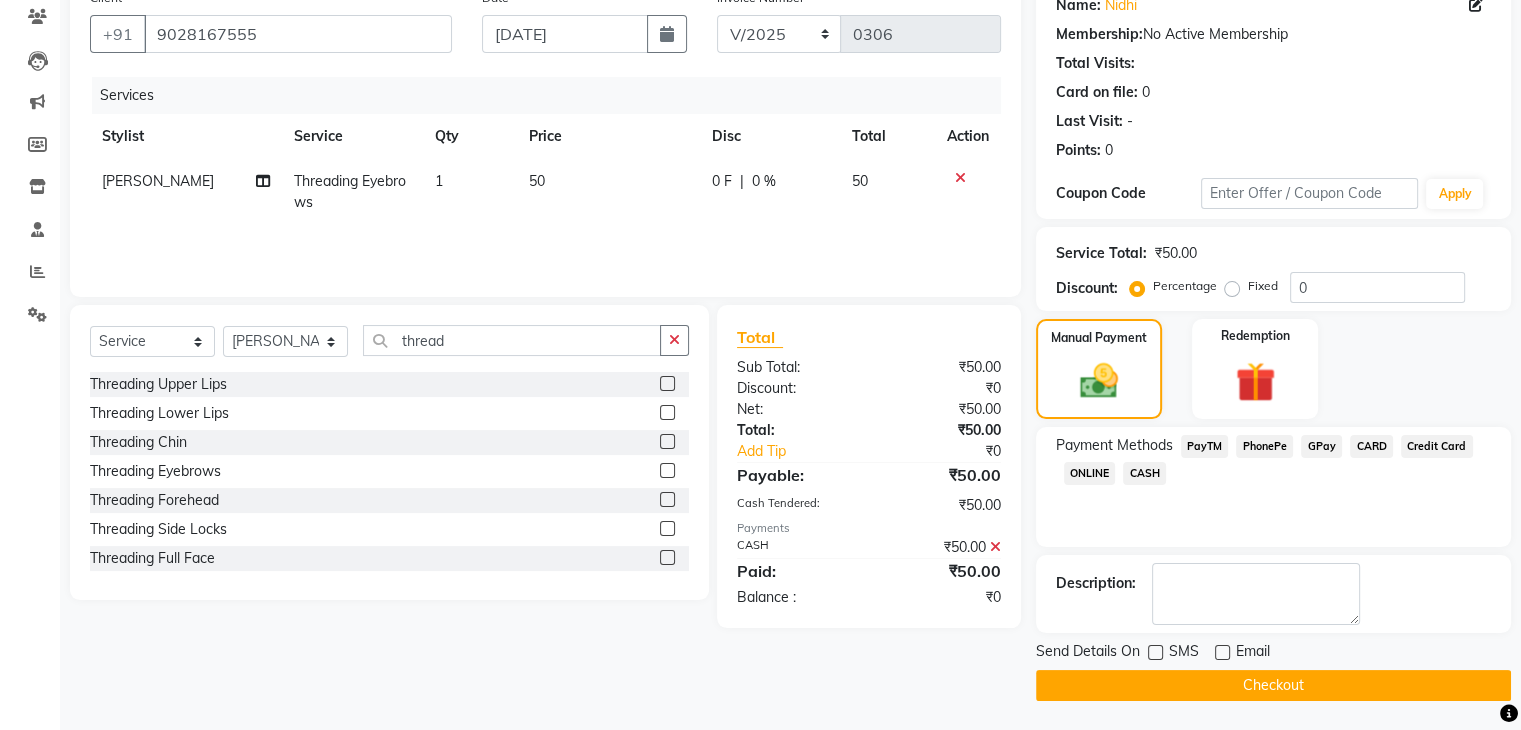 click on "Checkout" 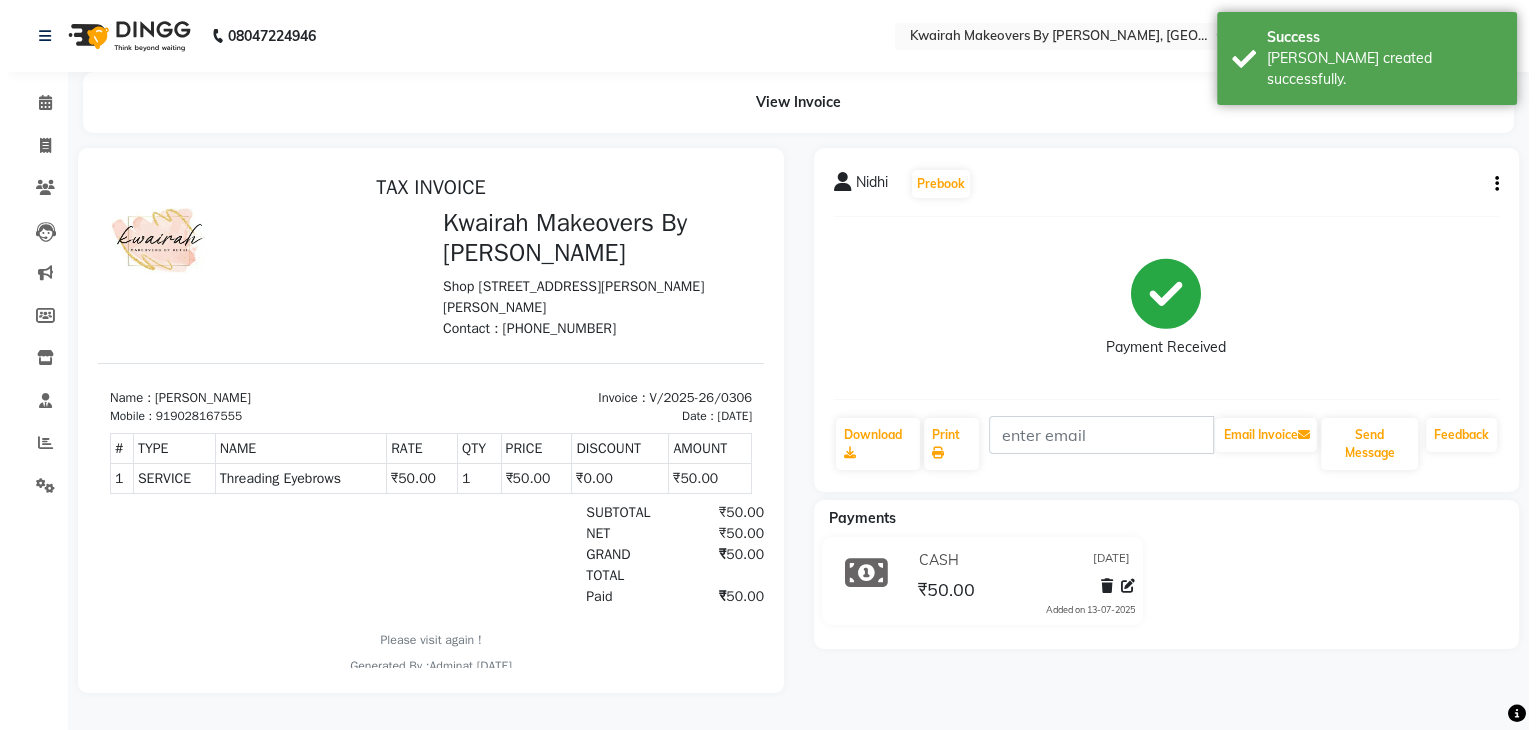 scroll, scrollTop: 0, scrollLeft: 0, axis: both 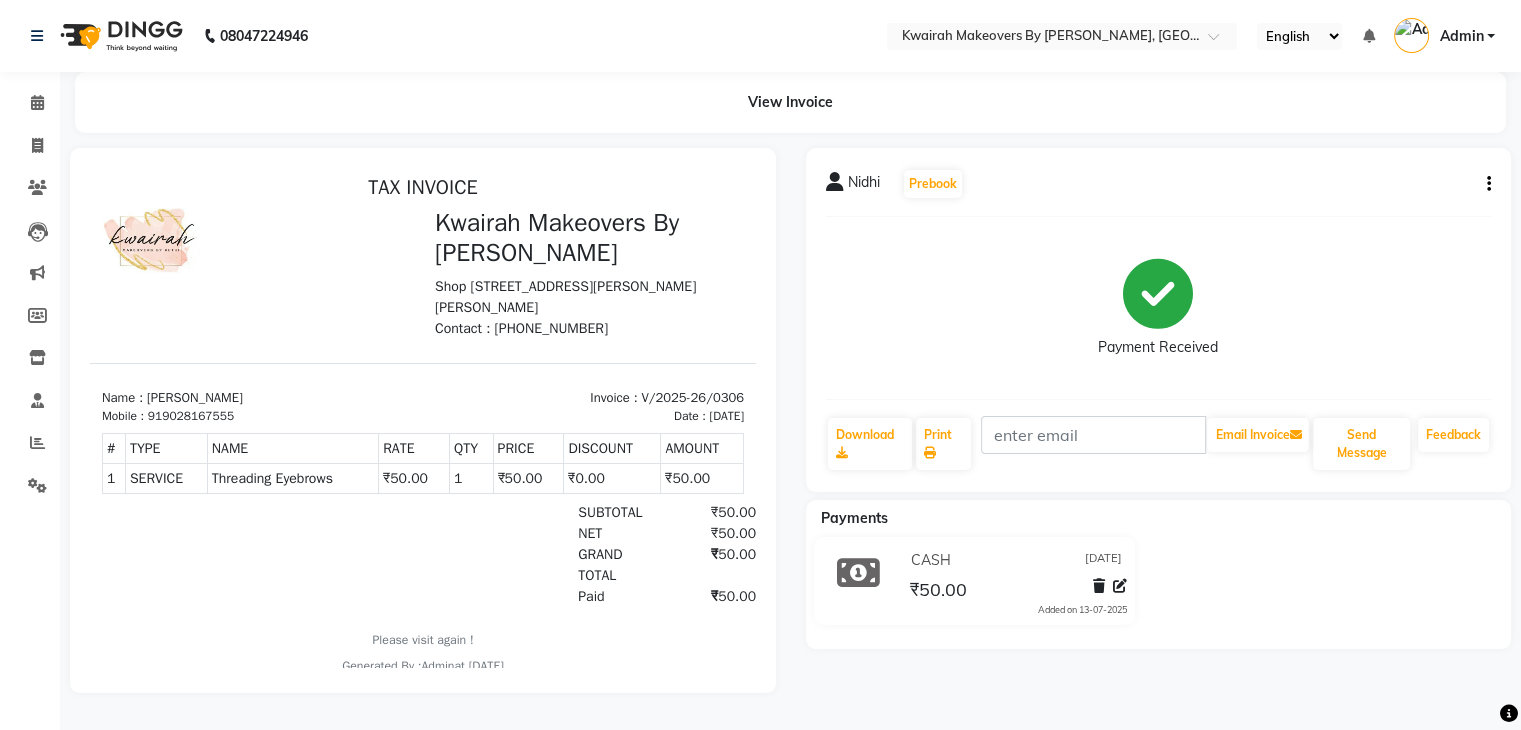 click on "Admin" at bounding box center (1461, 36) 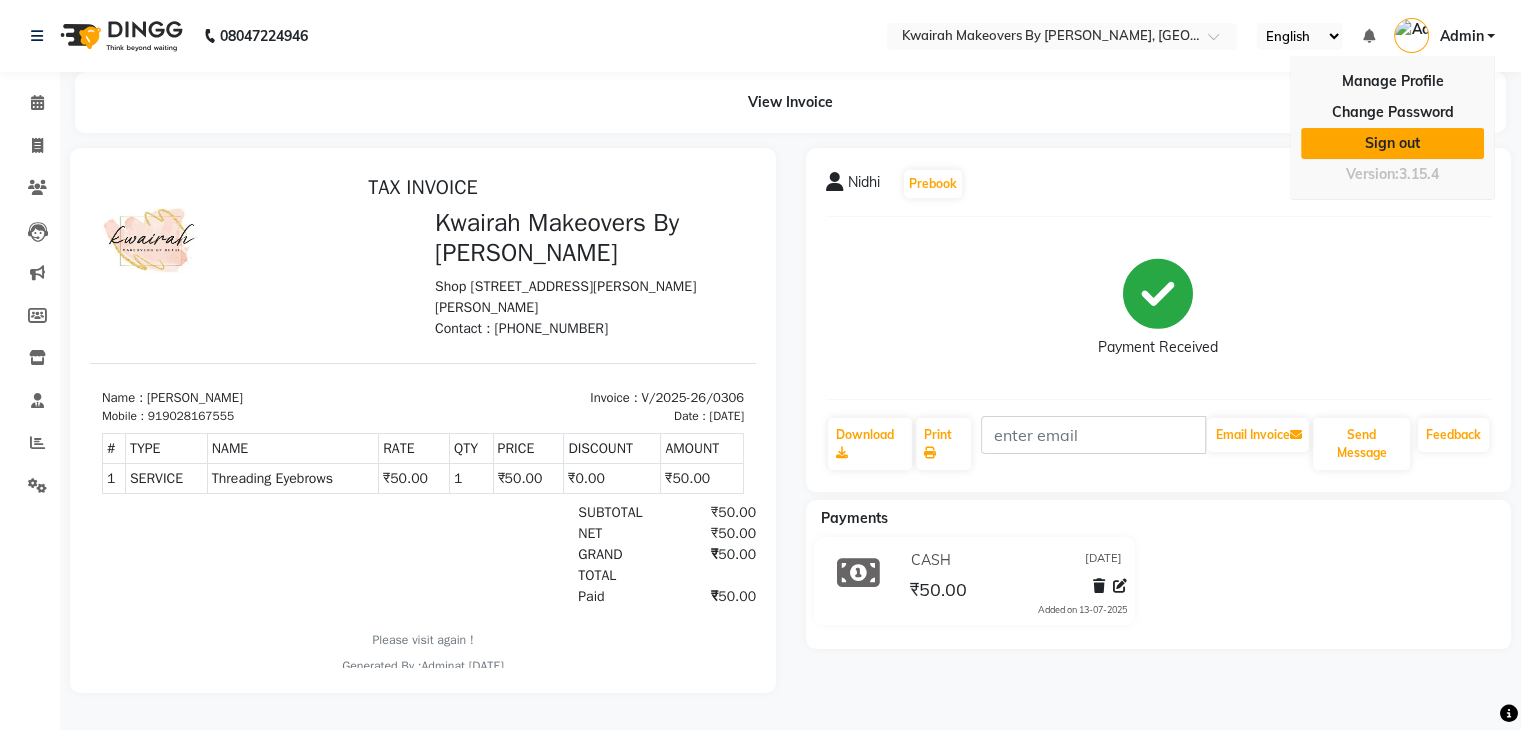 click on "Sign out" at bounding box center [1392, 143] 